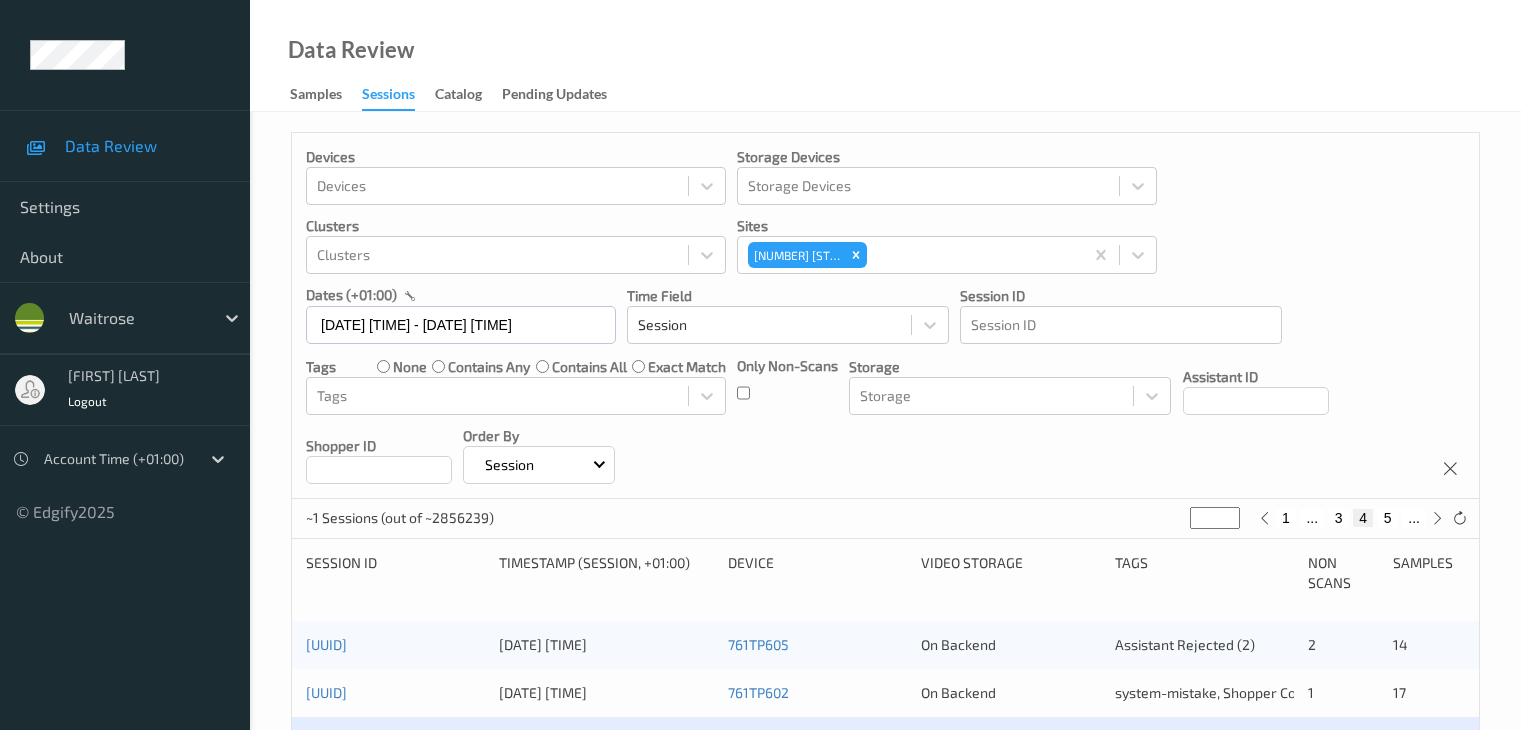 scroll, scrollTop: 400, scrollLeft: 0, axis: vertical 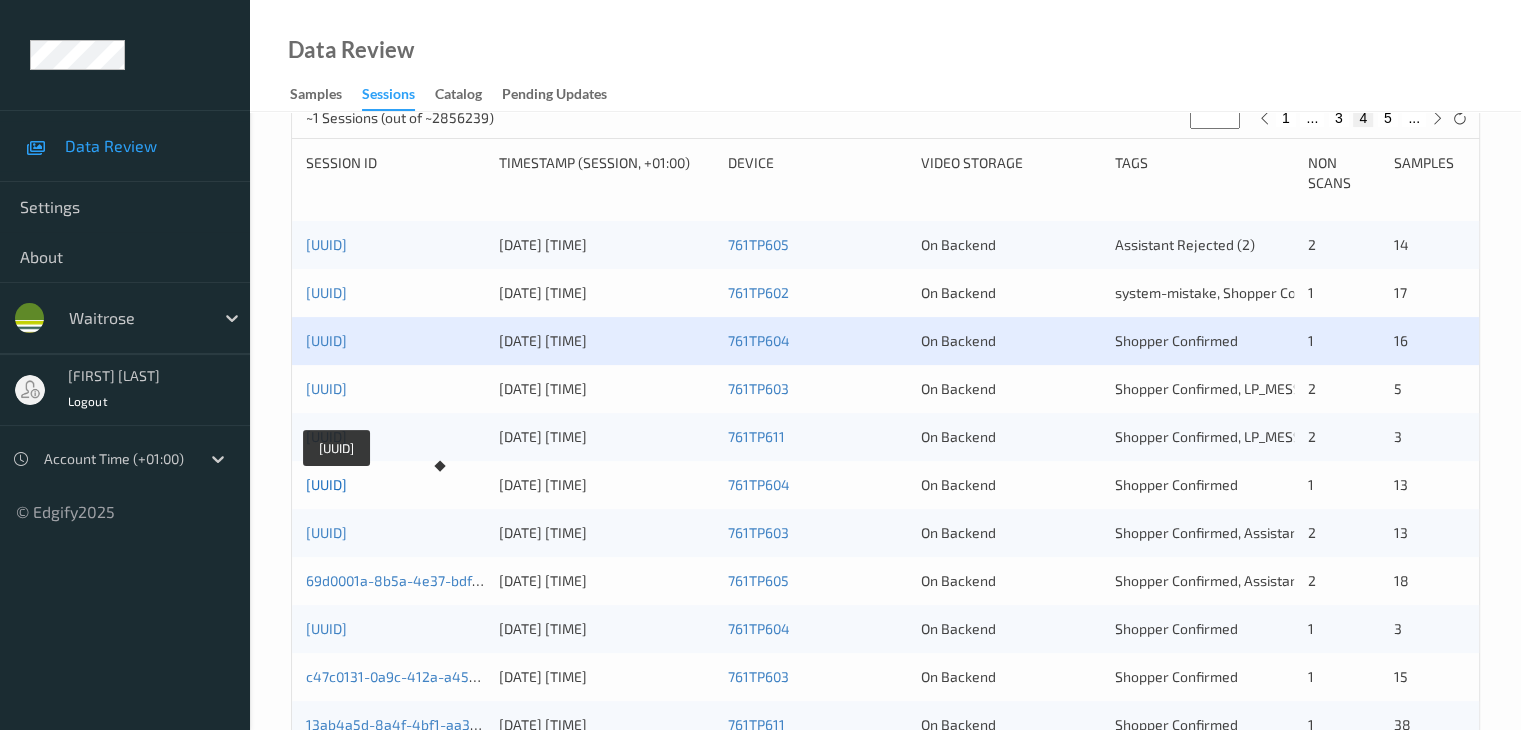 click on "[UUID]" at bounding box center (326, 484) 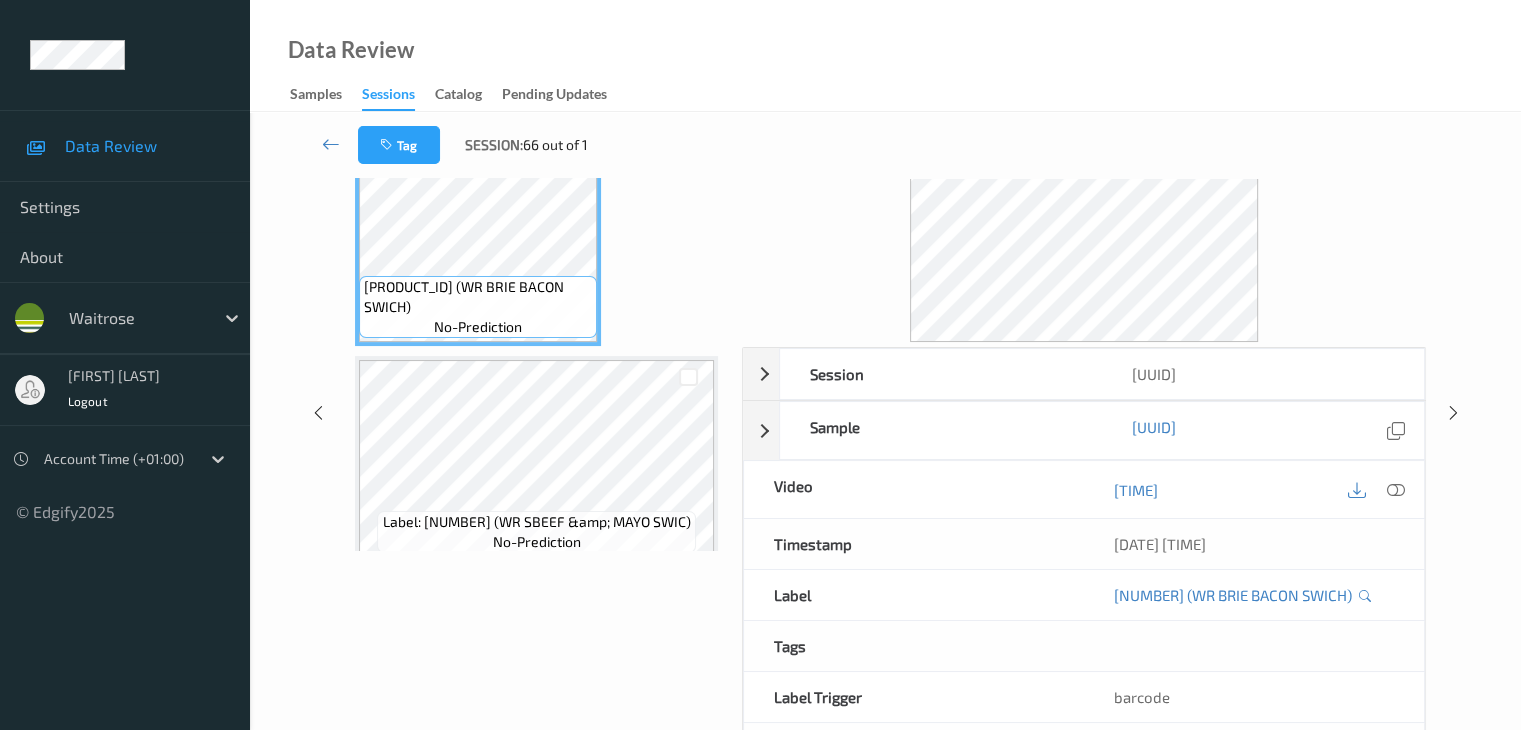 scroll, scrollTop: 0, scrollLeft: 0, axis: both 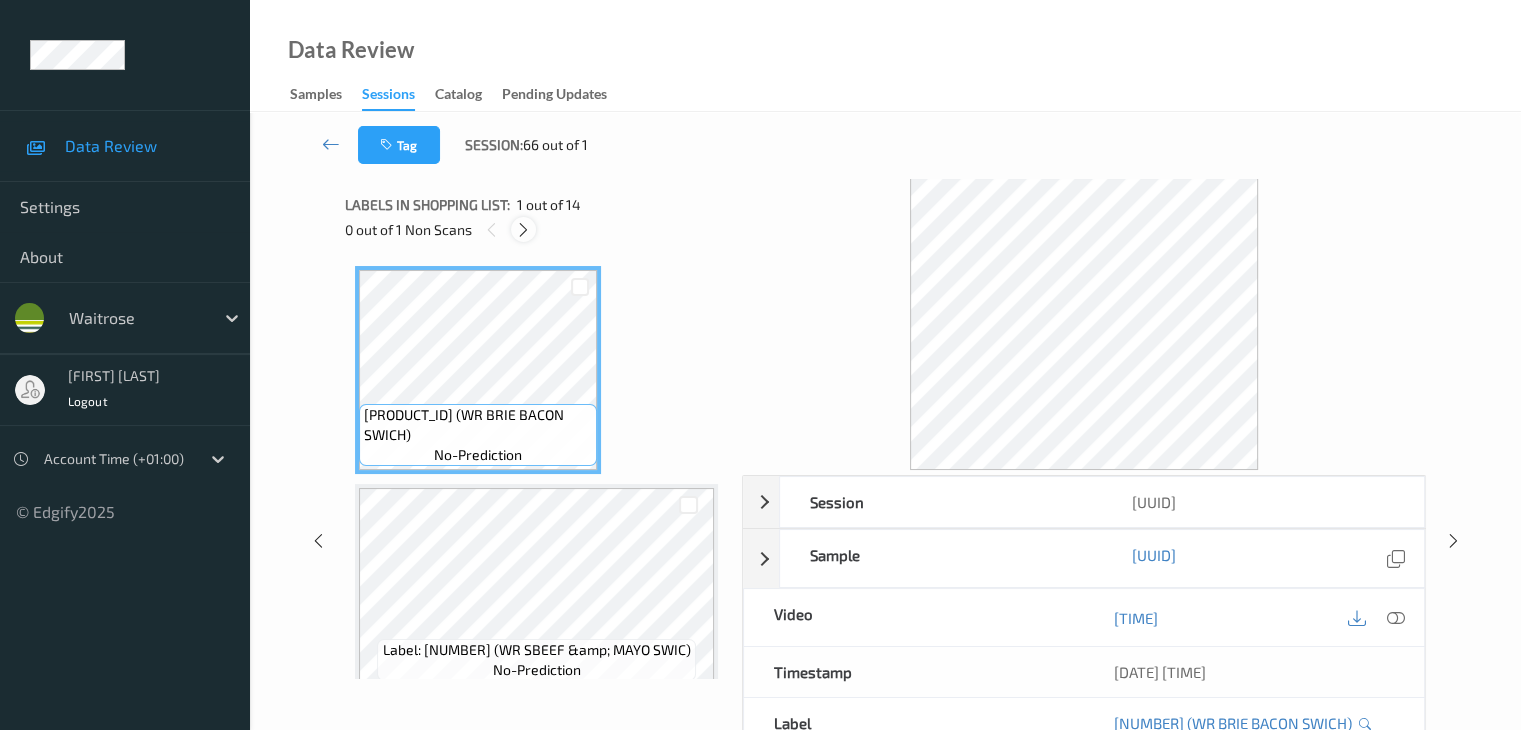 click at bounding box center (523, 230) 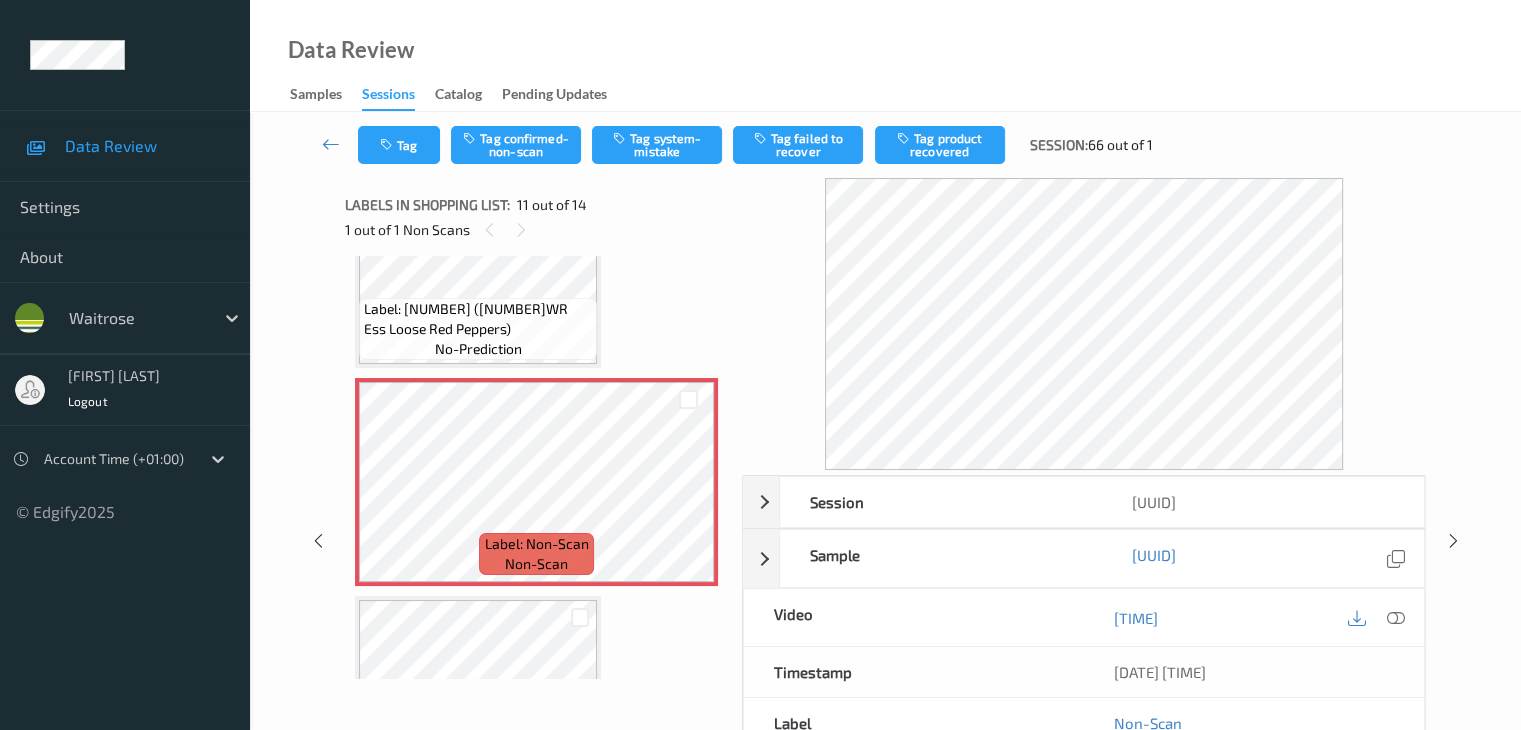 scroll, scrollTop: 2071, scrollLeft: 0, axis: vertical 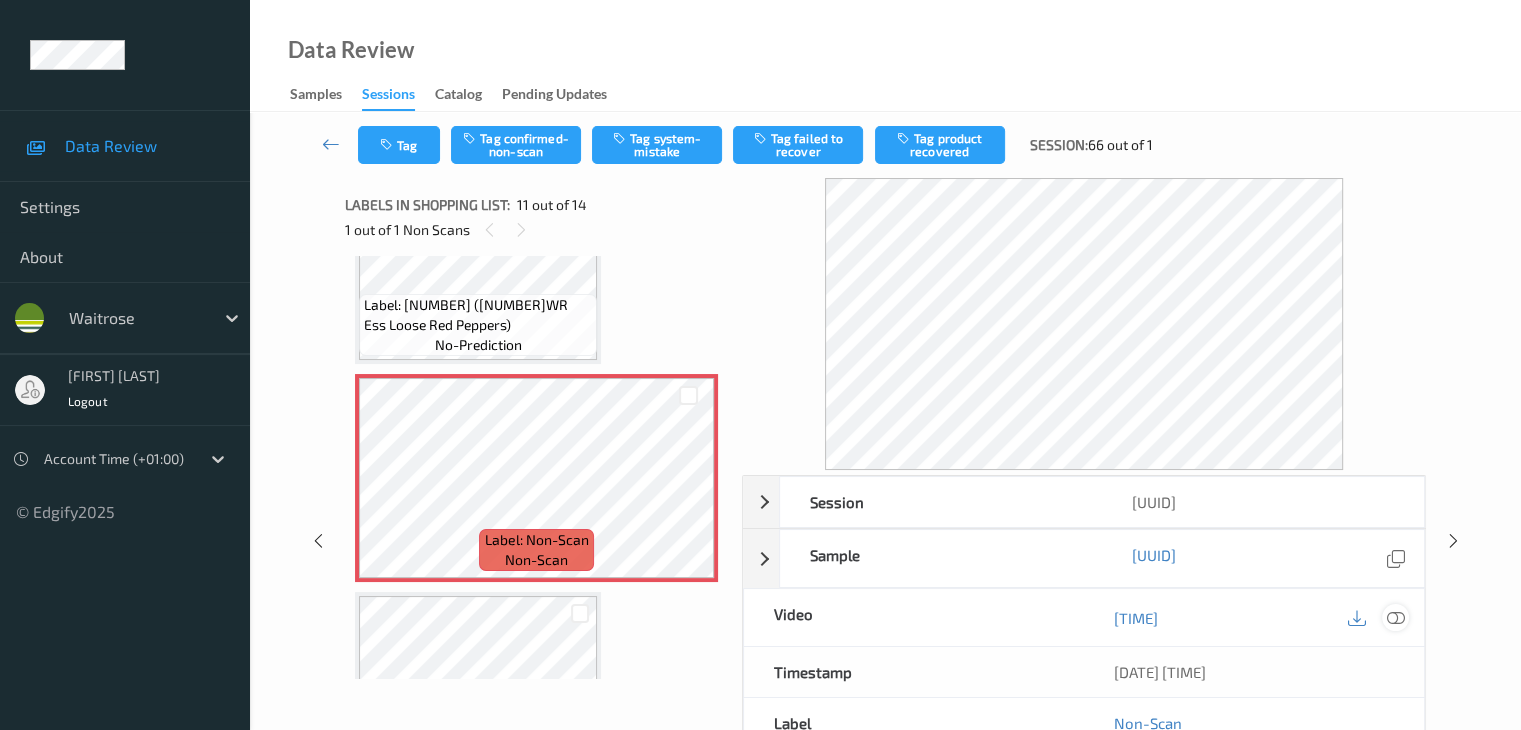 click at bounding box center (1395, 618) 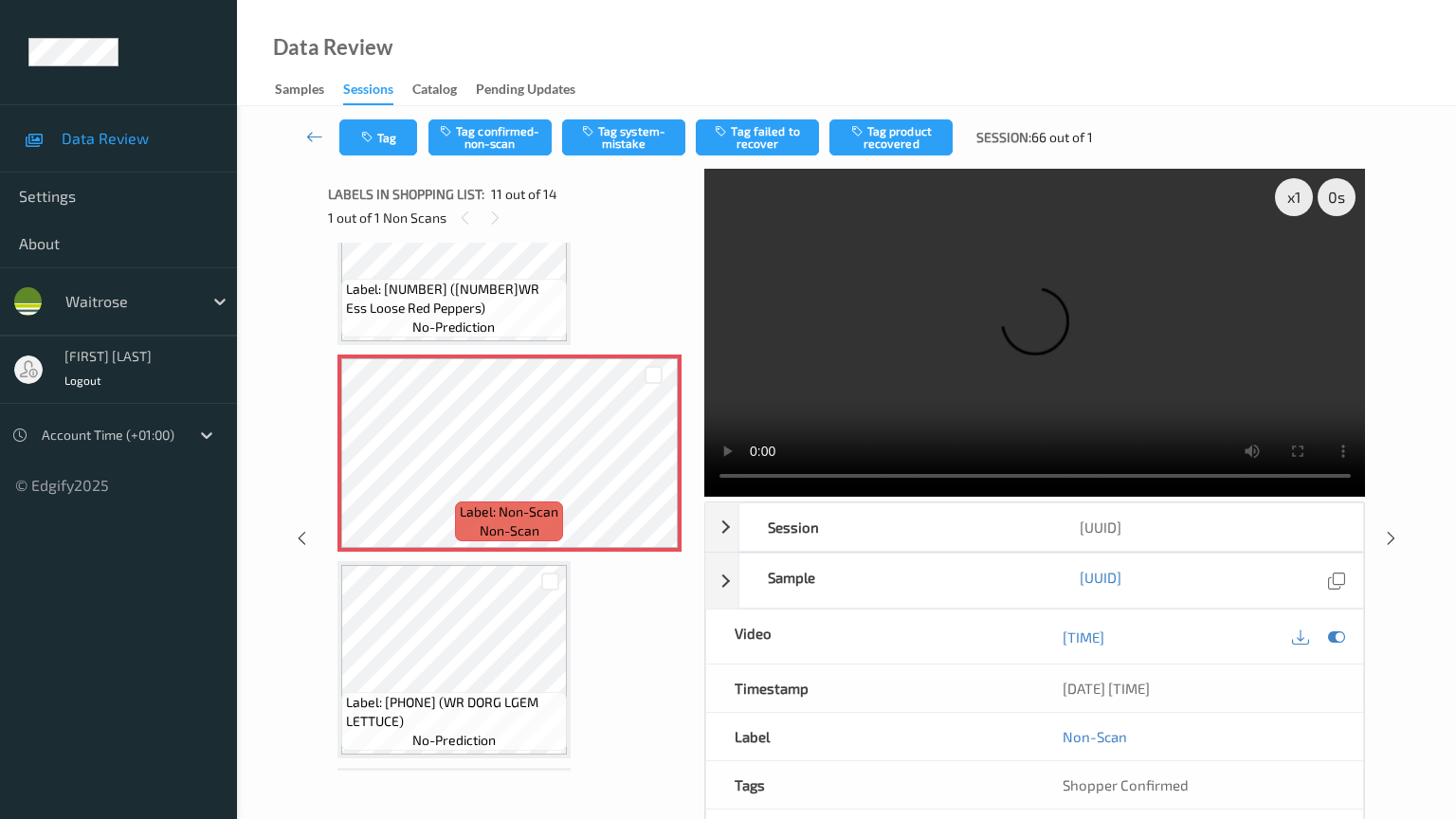 type 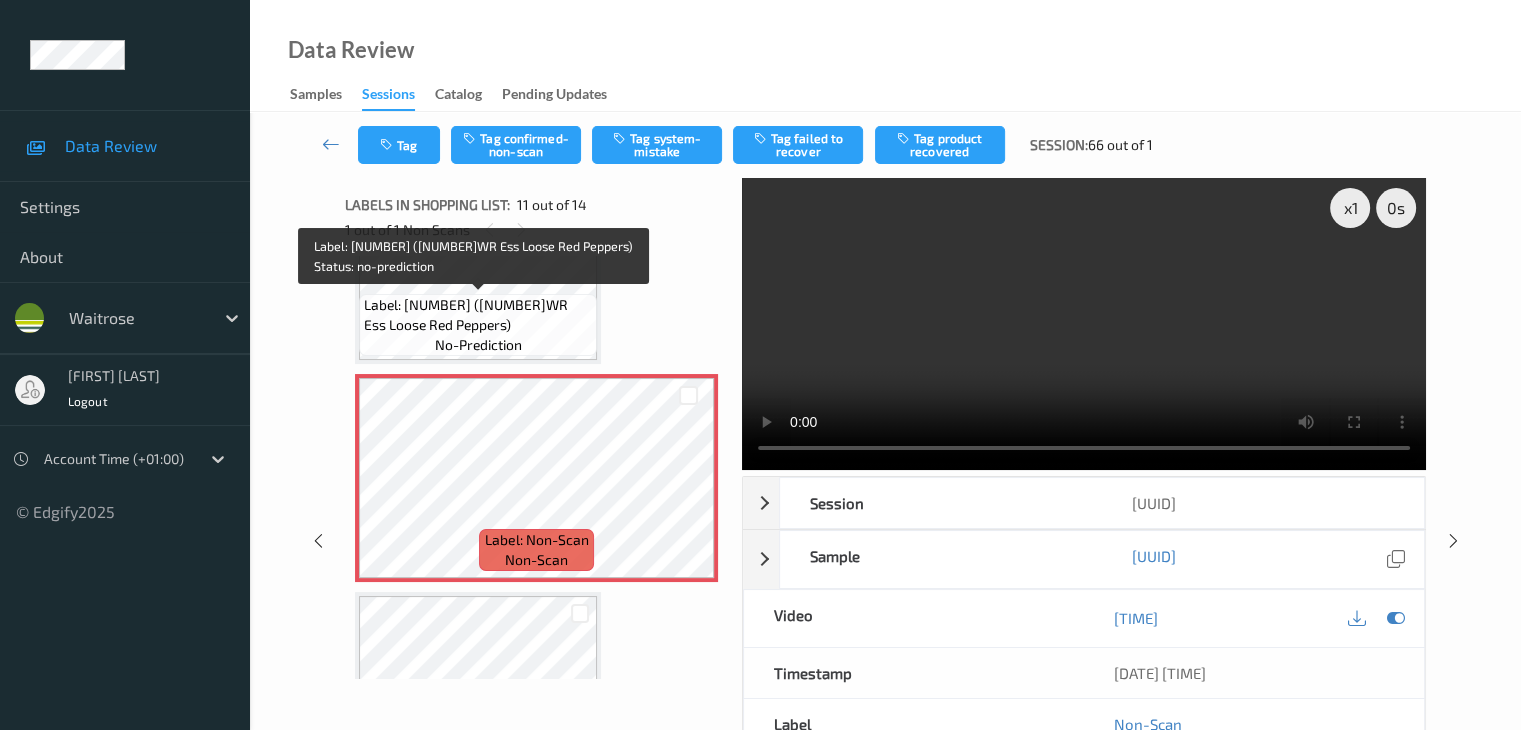 click on "Label: [NUMBER] ([NUMBER]WR Ess Loose Red Peppers)" at bounding box center (478, 315) 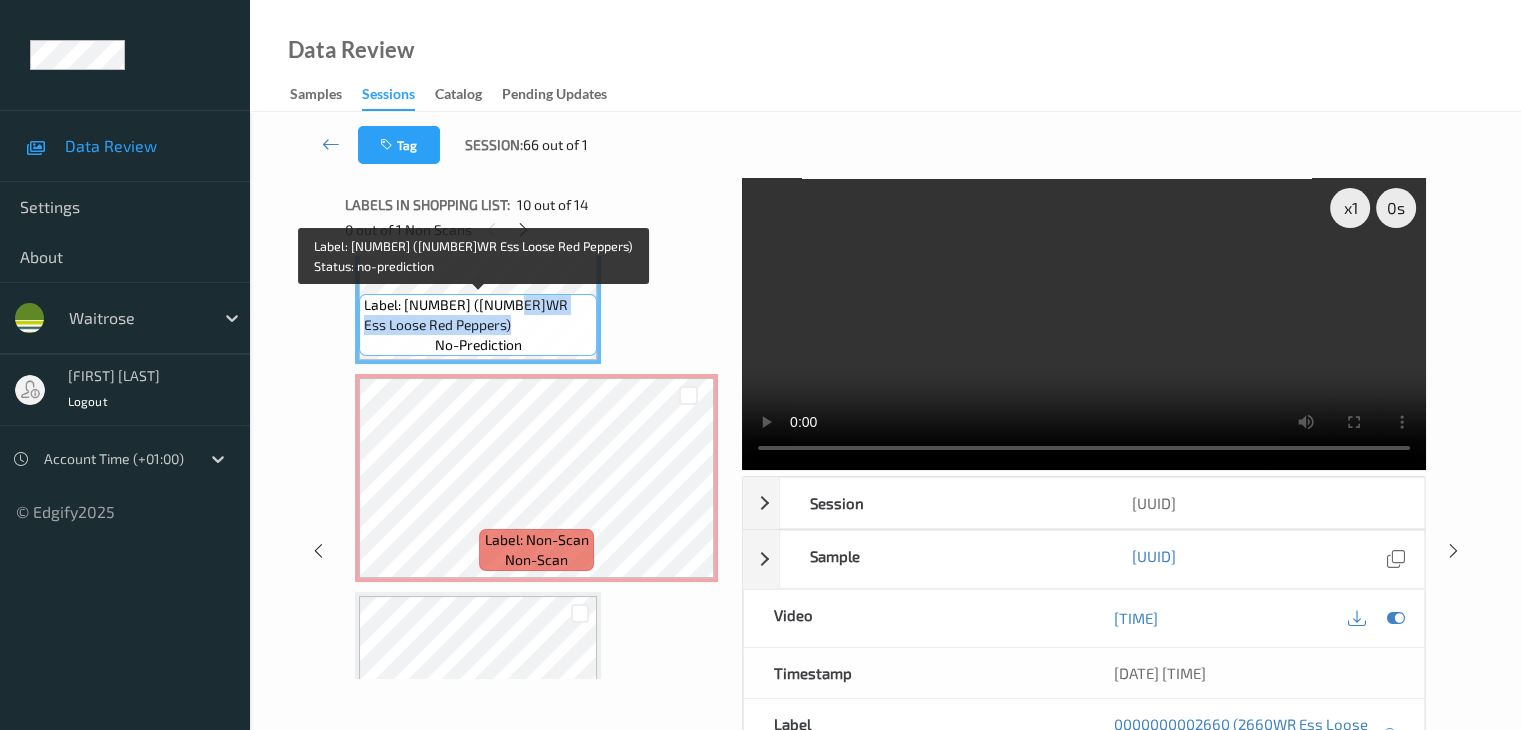 drag, startPoint x: 523, startPoint y: 306, endPoint x: 508, endPoint y: 322, distance: 21.931713 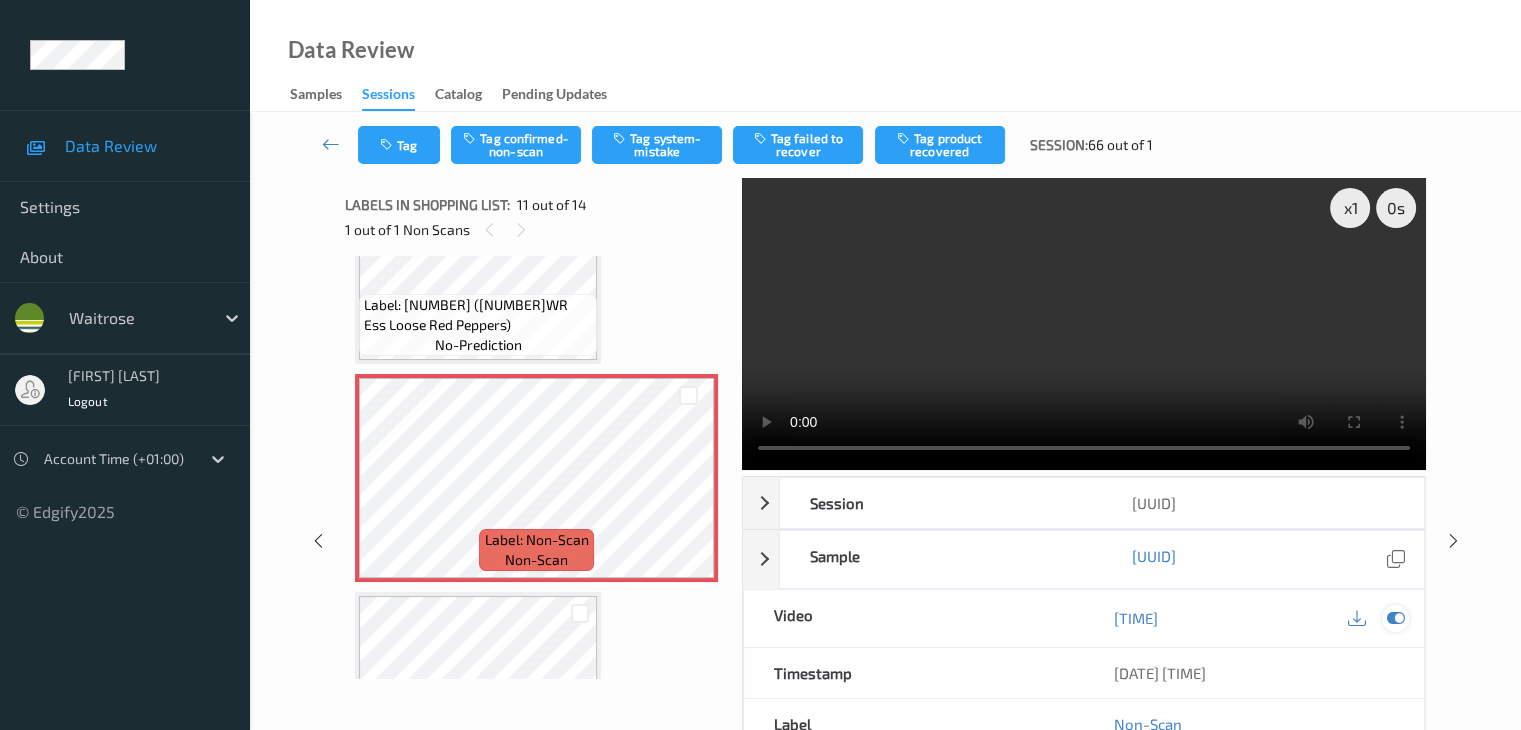 click at bounding box center [1395, 618] 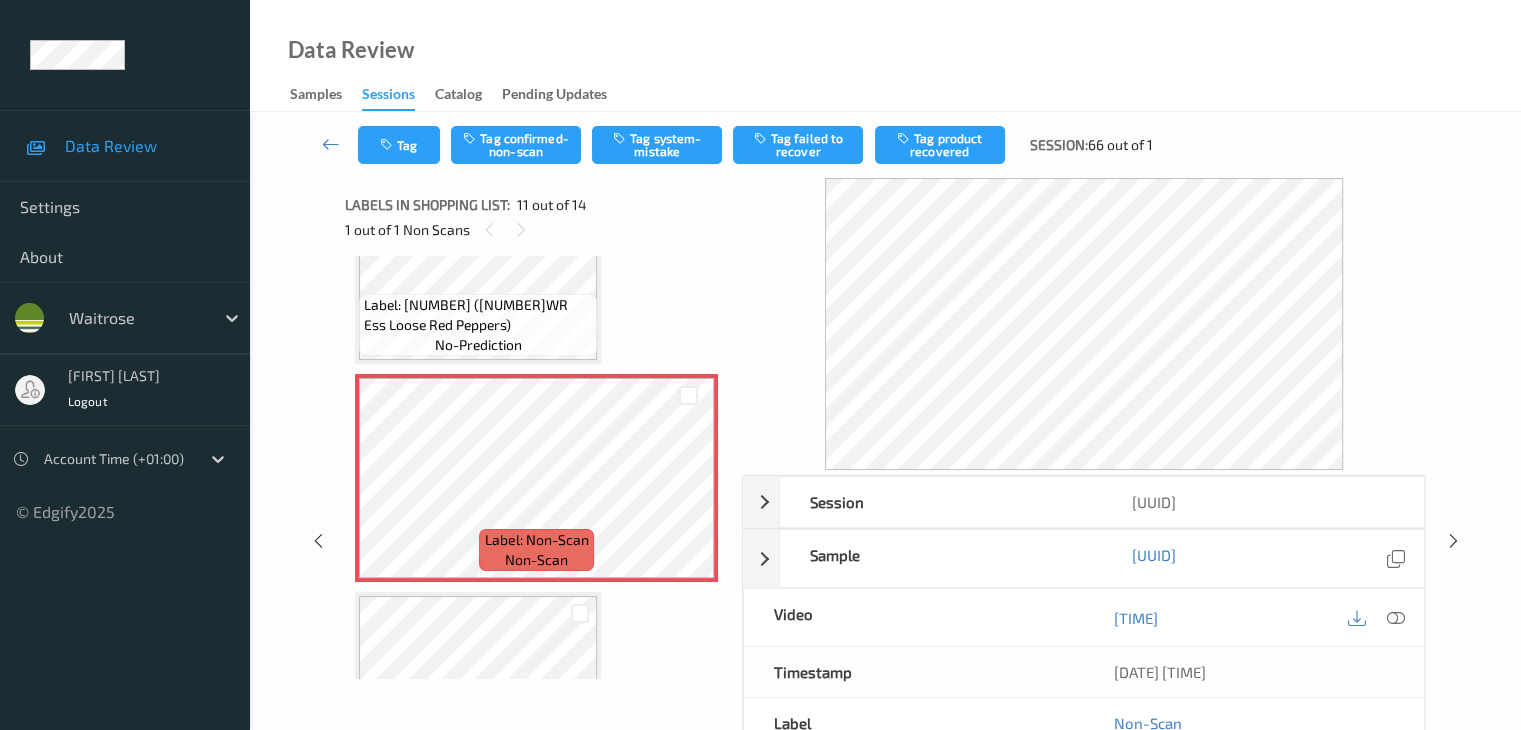 scroll, scrollTop: 100, scrollLeft: 0, axis: vertical 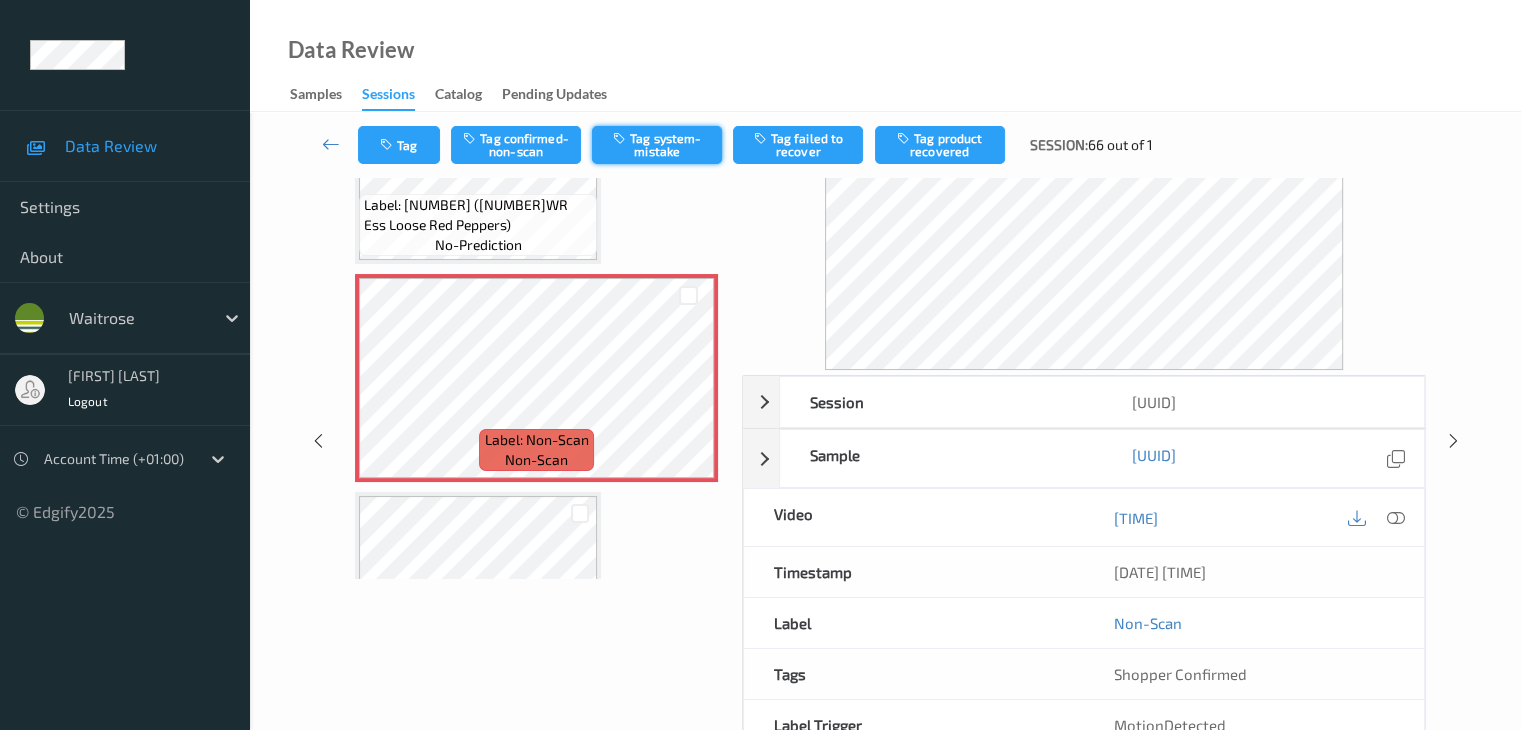 click on "Tag   system-mistake" at bounding box center (657, 145) 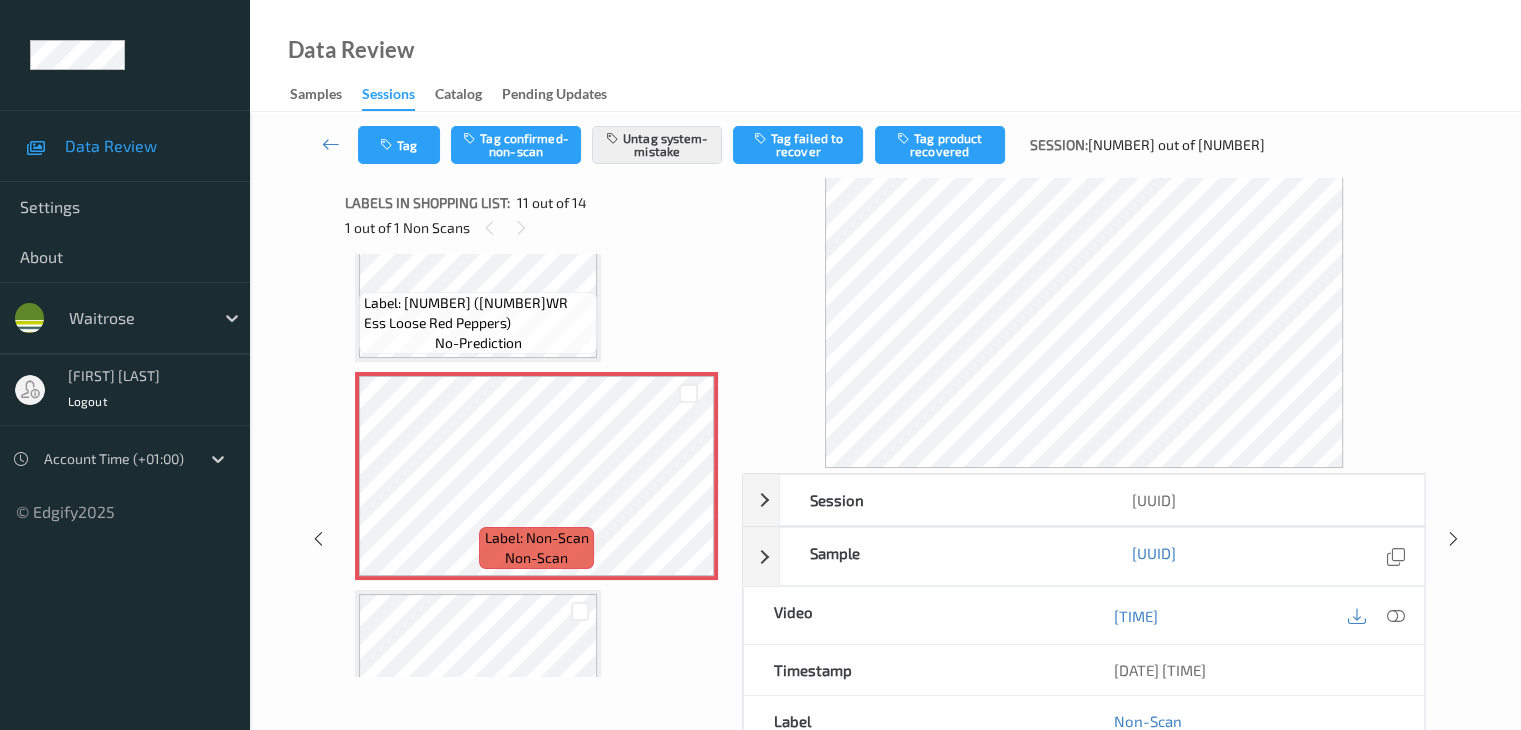 scroll, scrollTop: 0, scrollLeft: 0, axis: both 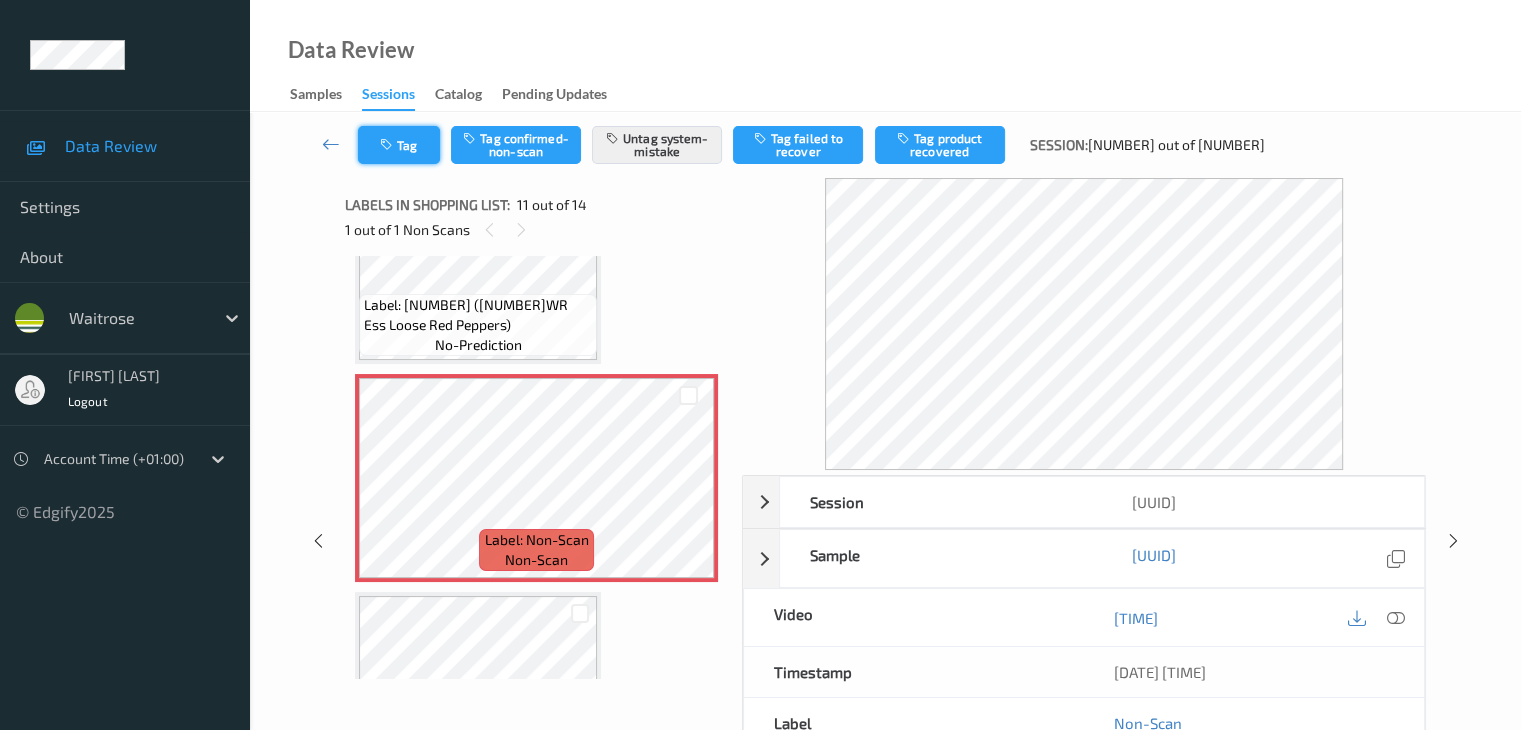 click on "Tag" at bounding box center (399, 145) 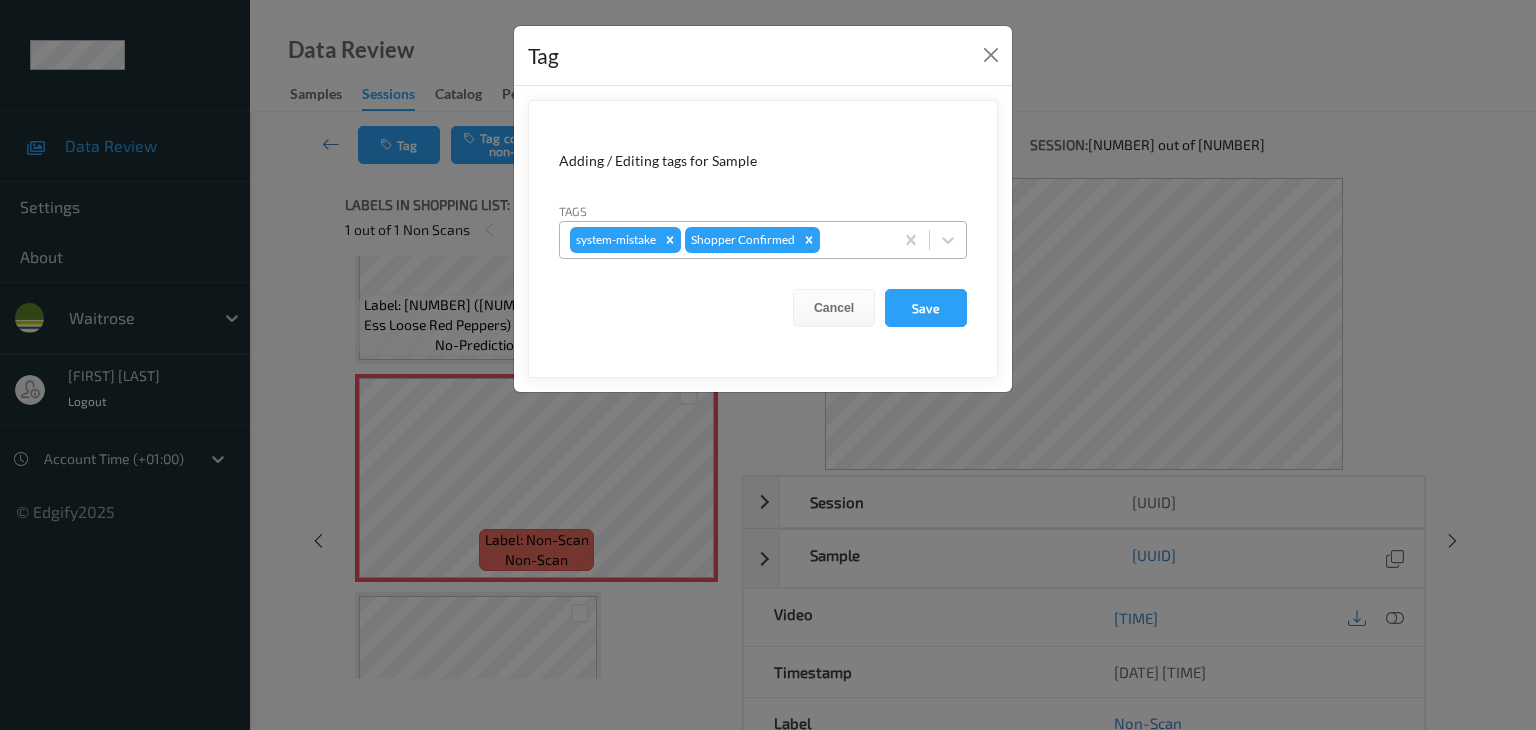 click at bounding box center [853, 240] 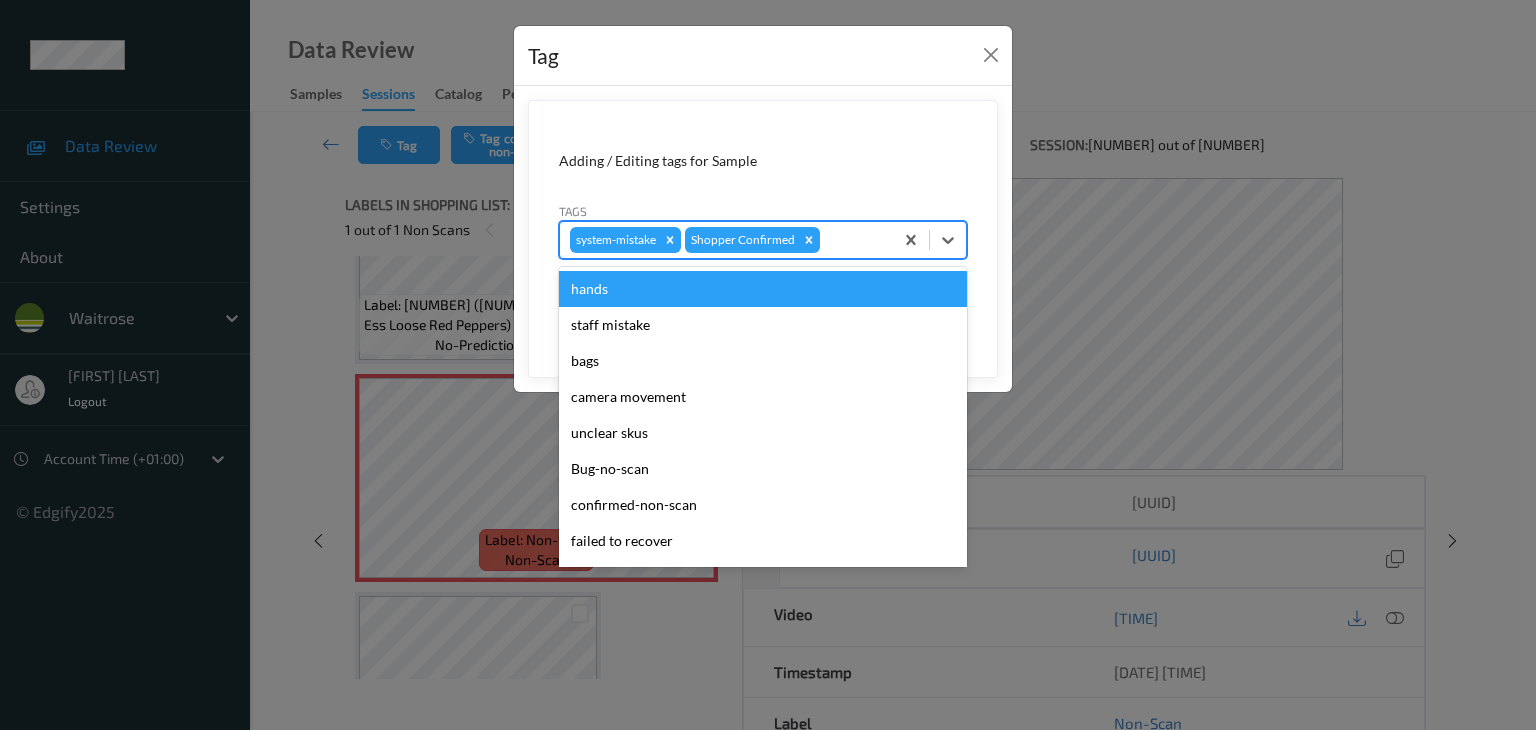 type on "u" 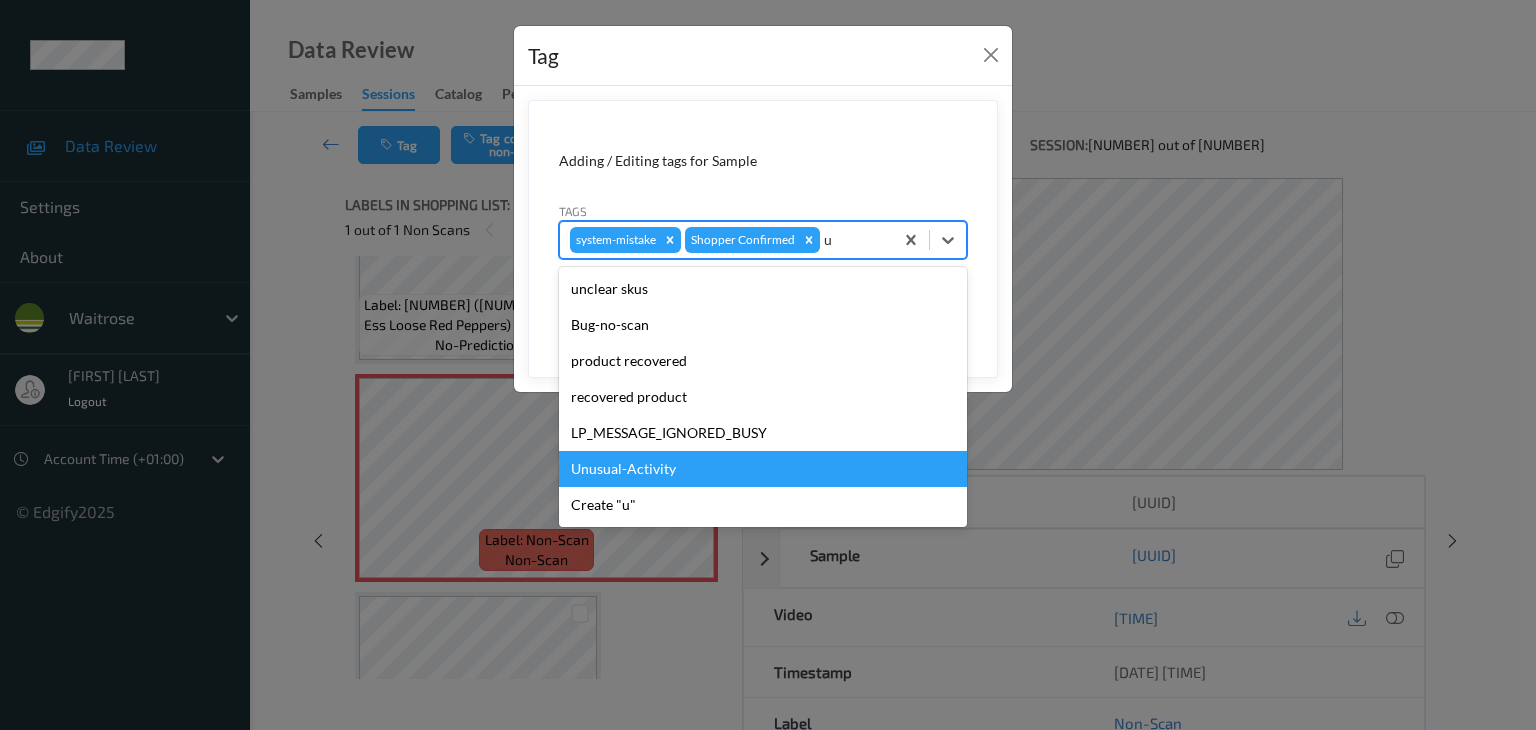 click on "Unusual-Activity" at bounding box center [763, 469] 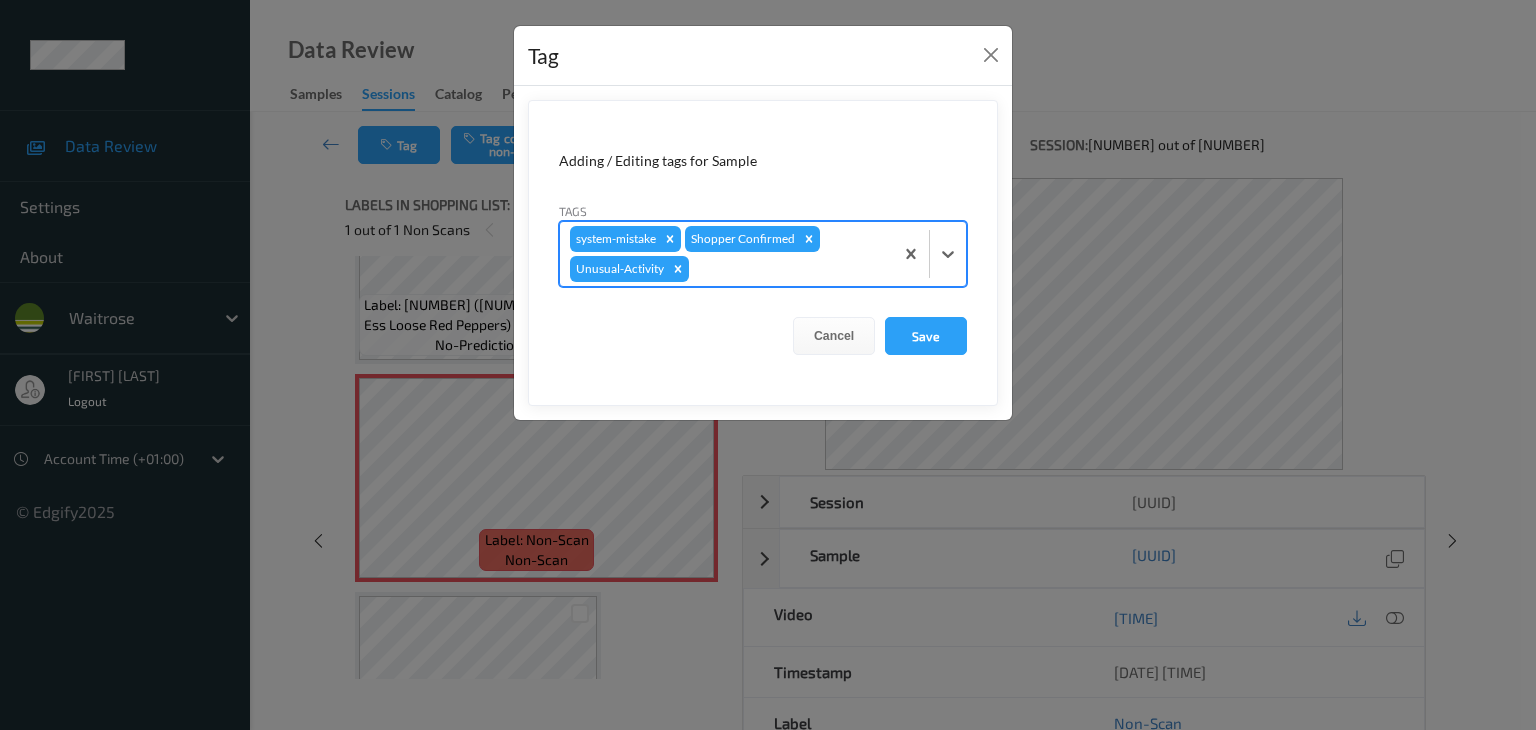 type on "p" 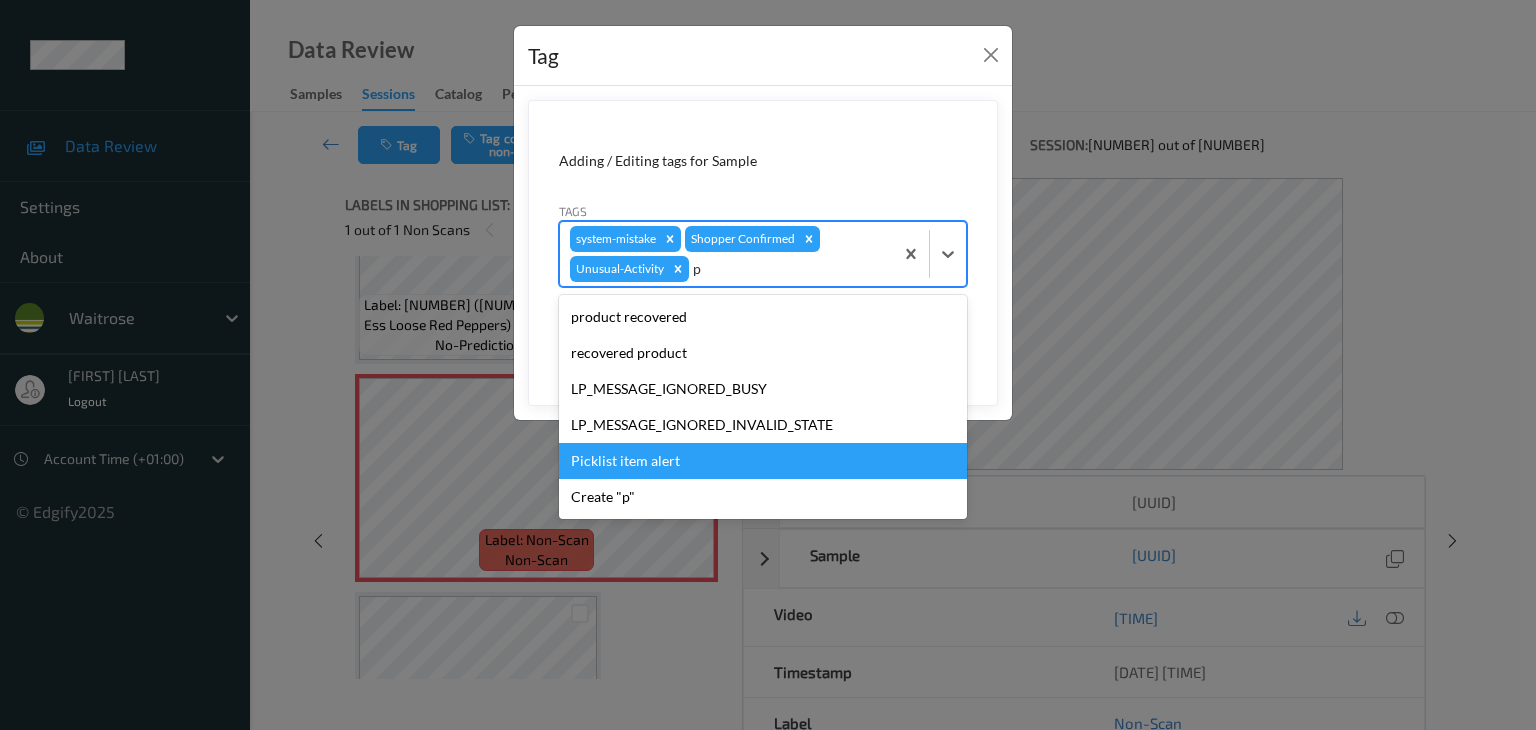 click on "Picklist item alert" at bounding box center [763, 461] 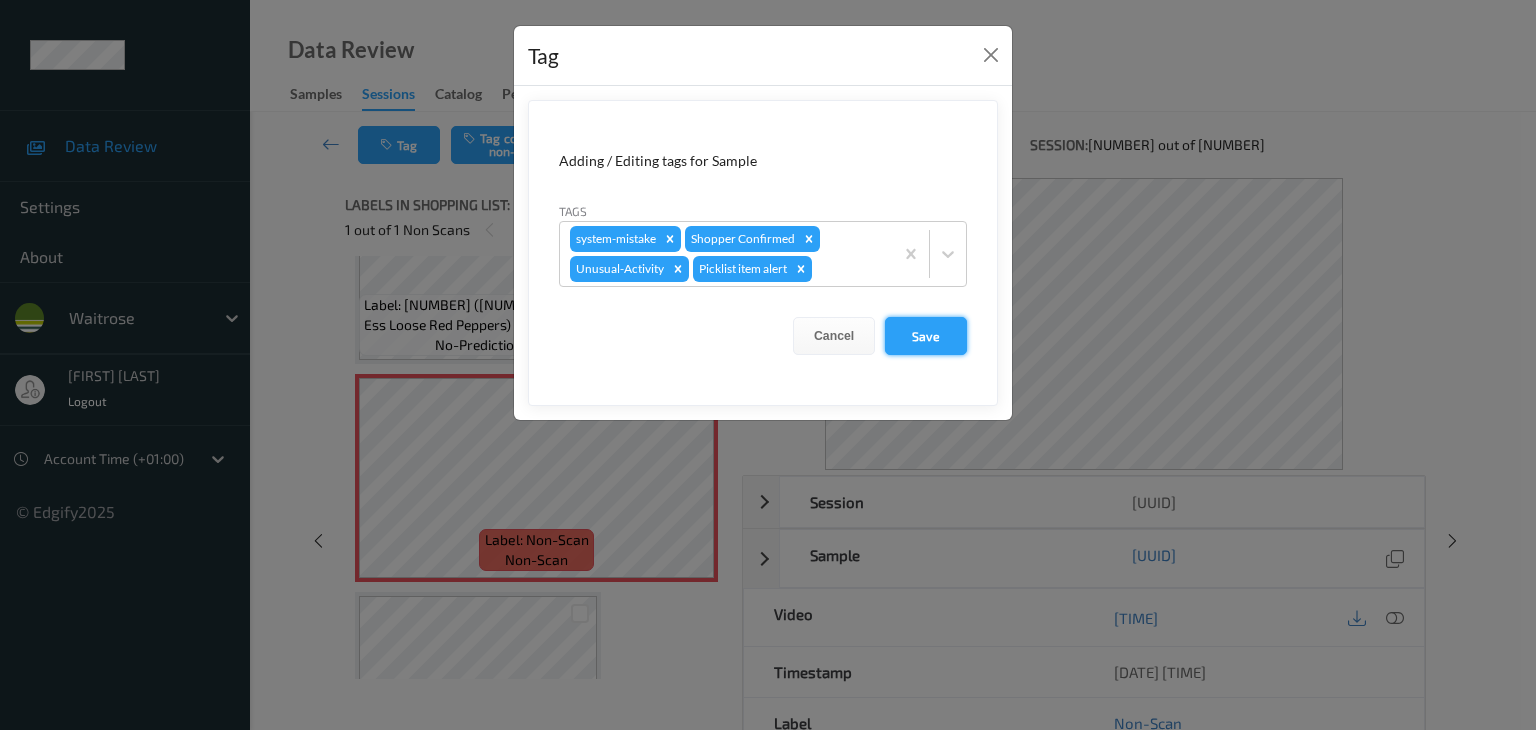 click on "Save" at bounding box center (926, 336) 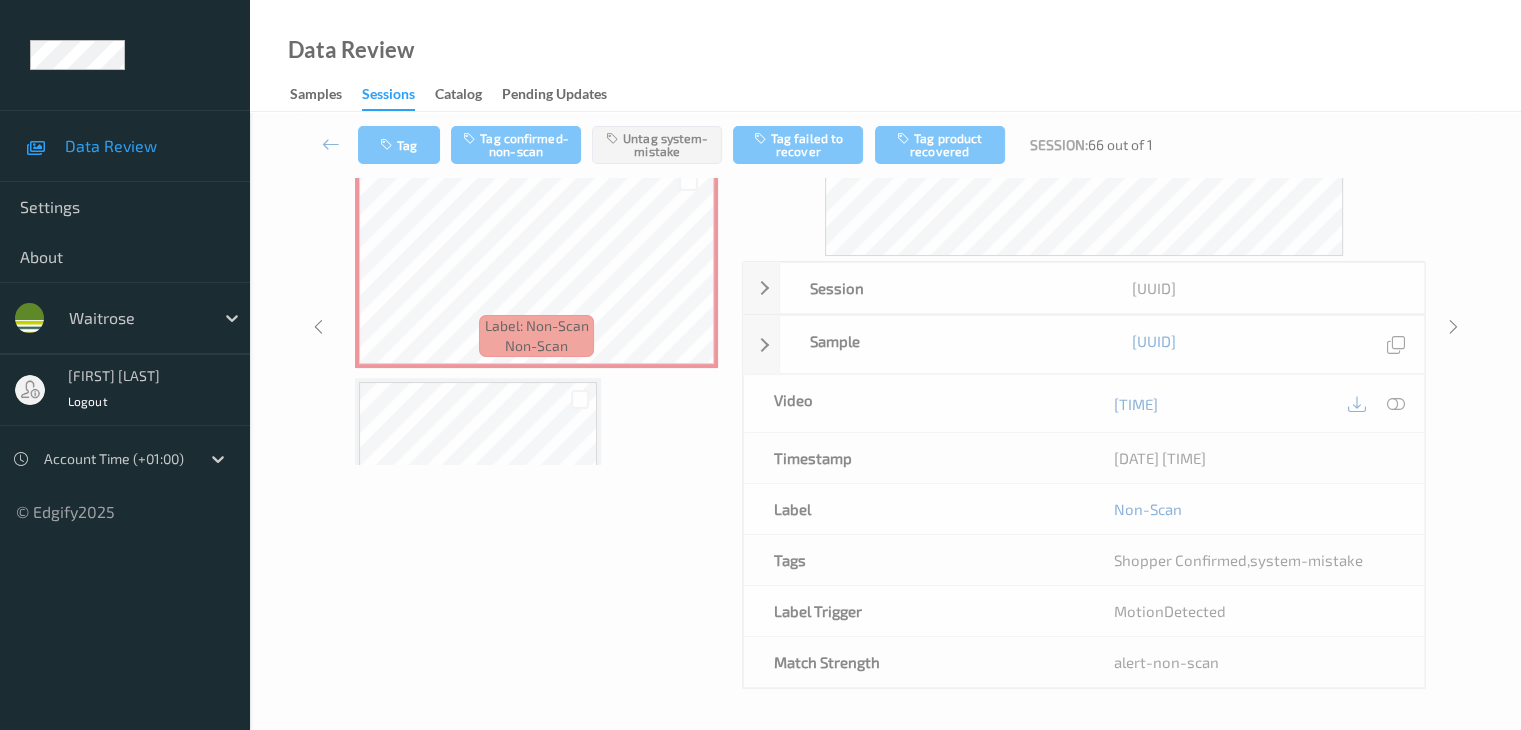 scroll, scrollTop: 0, scrollLeft: 0, axis: both 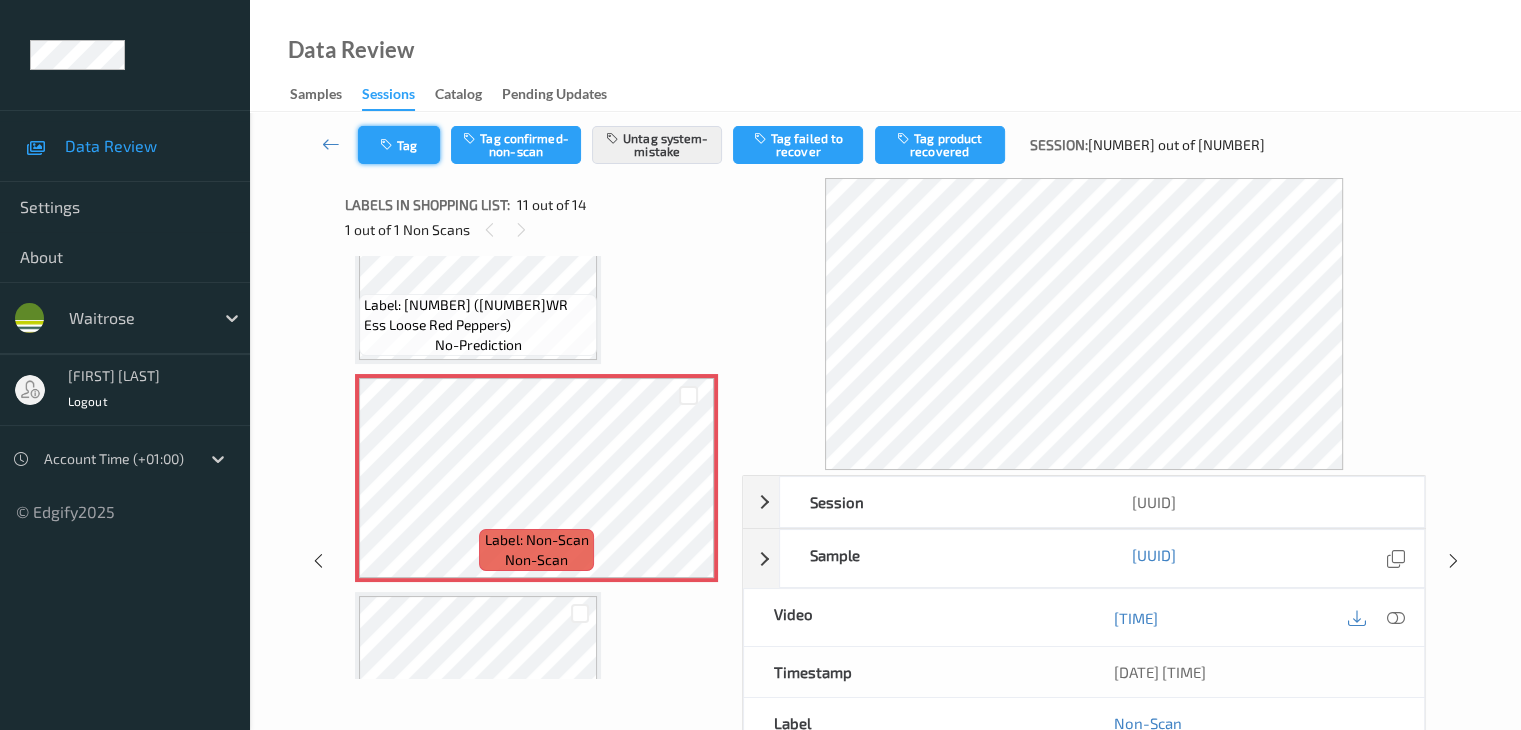 click on "Tag" at bounding box center (399, 145) 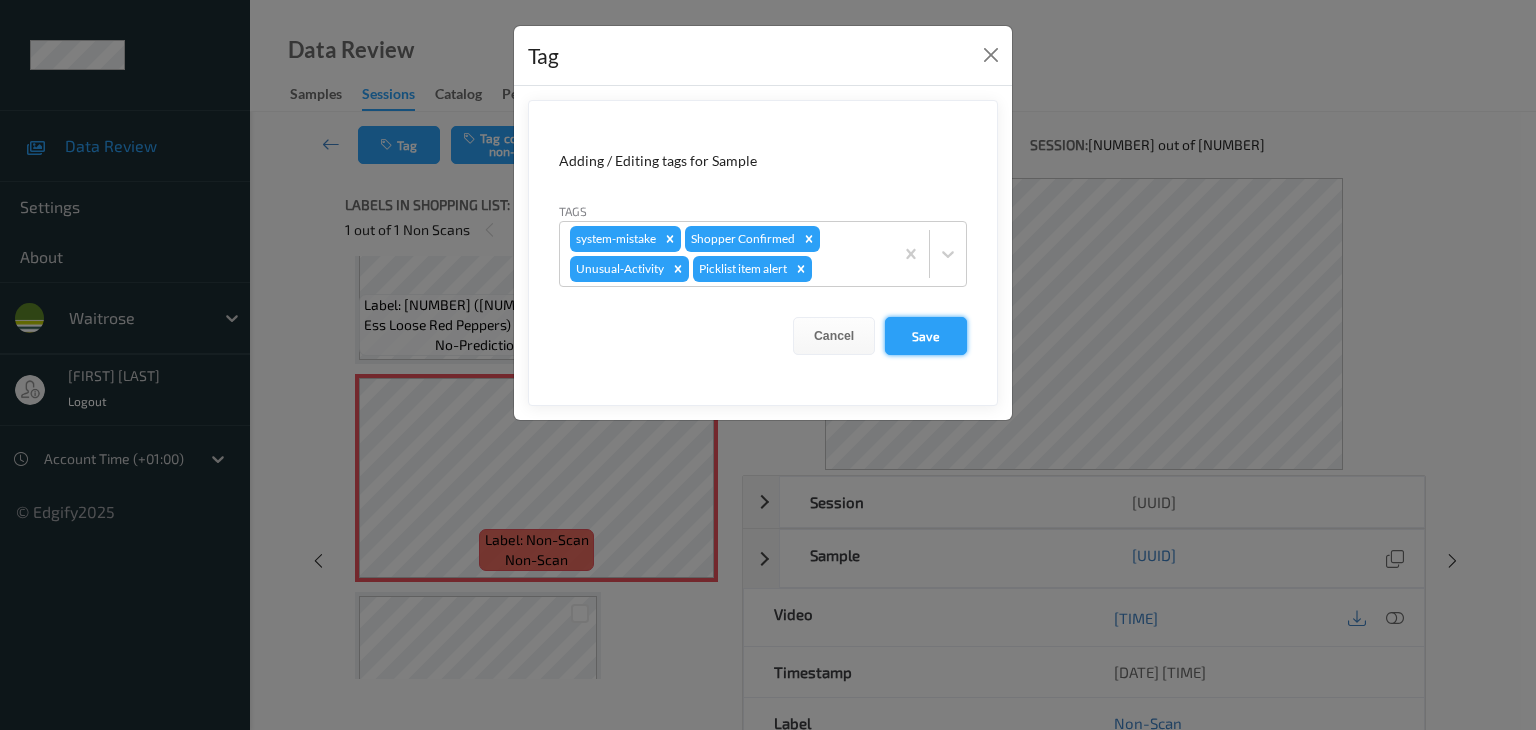 click on "Save" at bounding box center (926, 336) 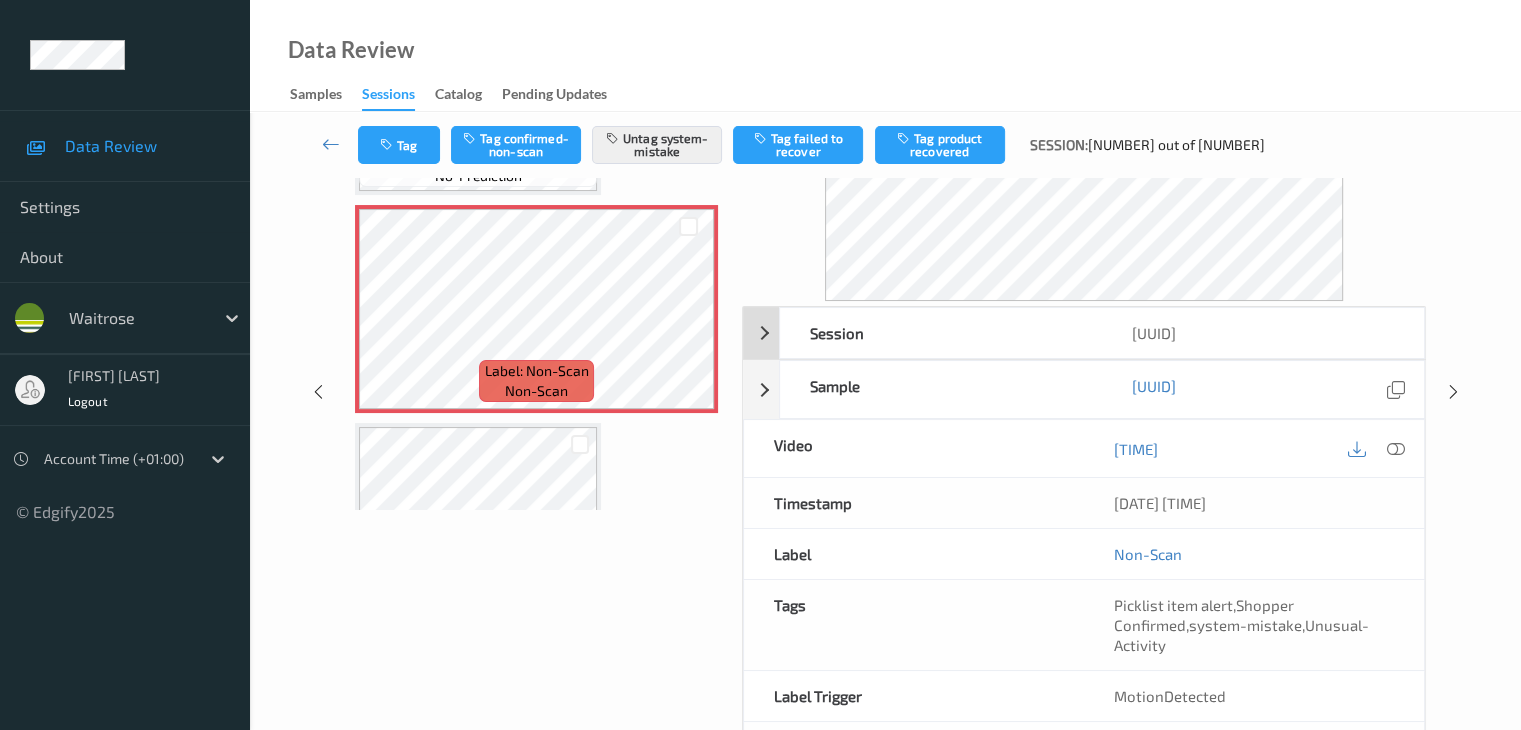 scroll, scrollTop: 0, scrollLeft: 0, axis: both 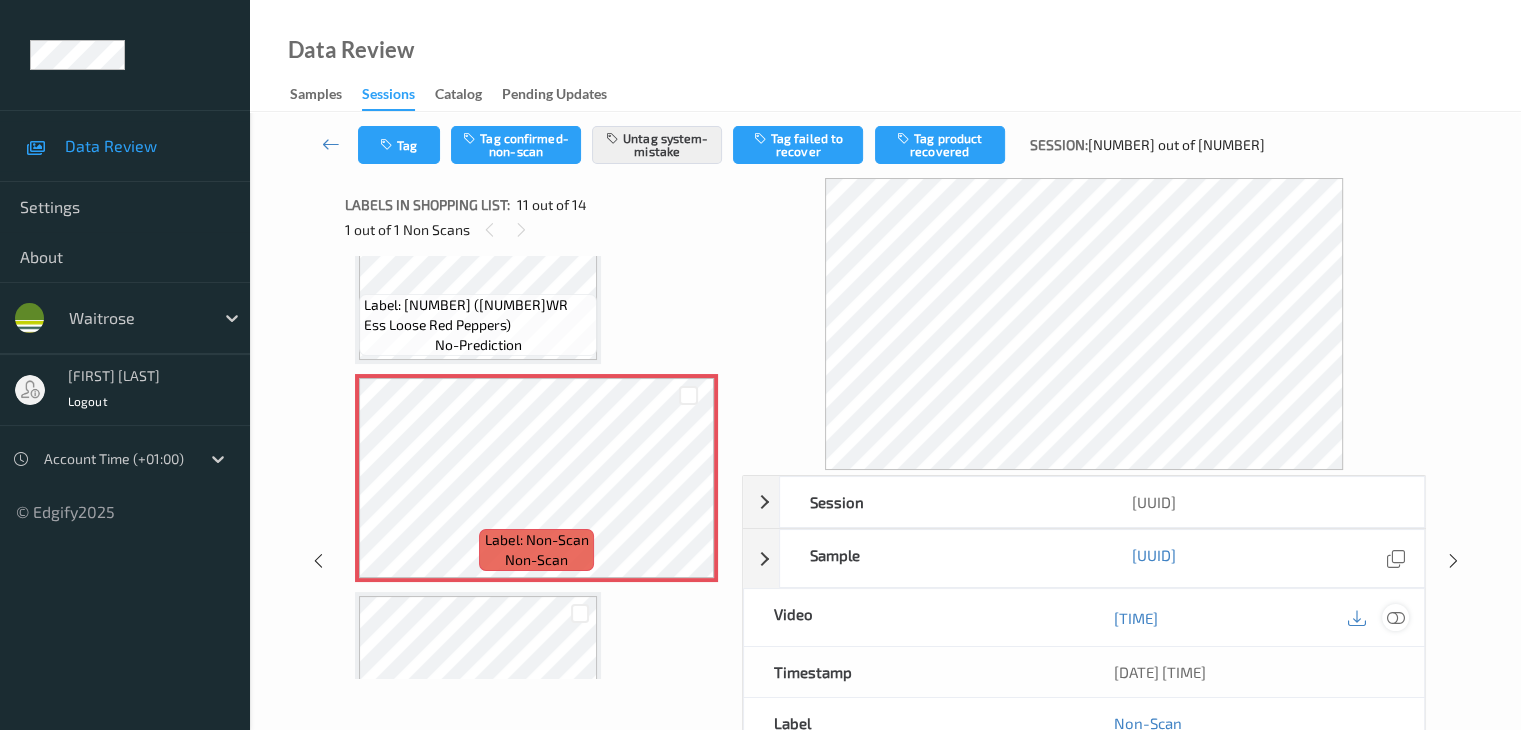 click at bounding box center (1395, 618) 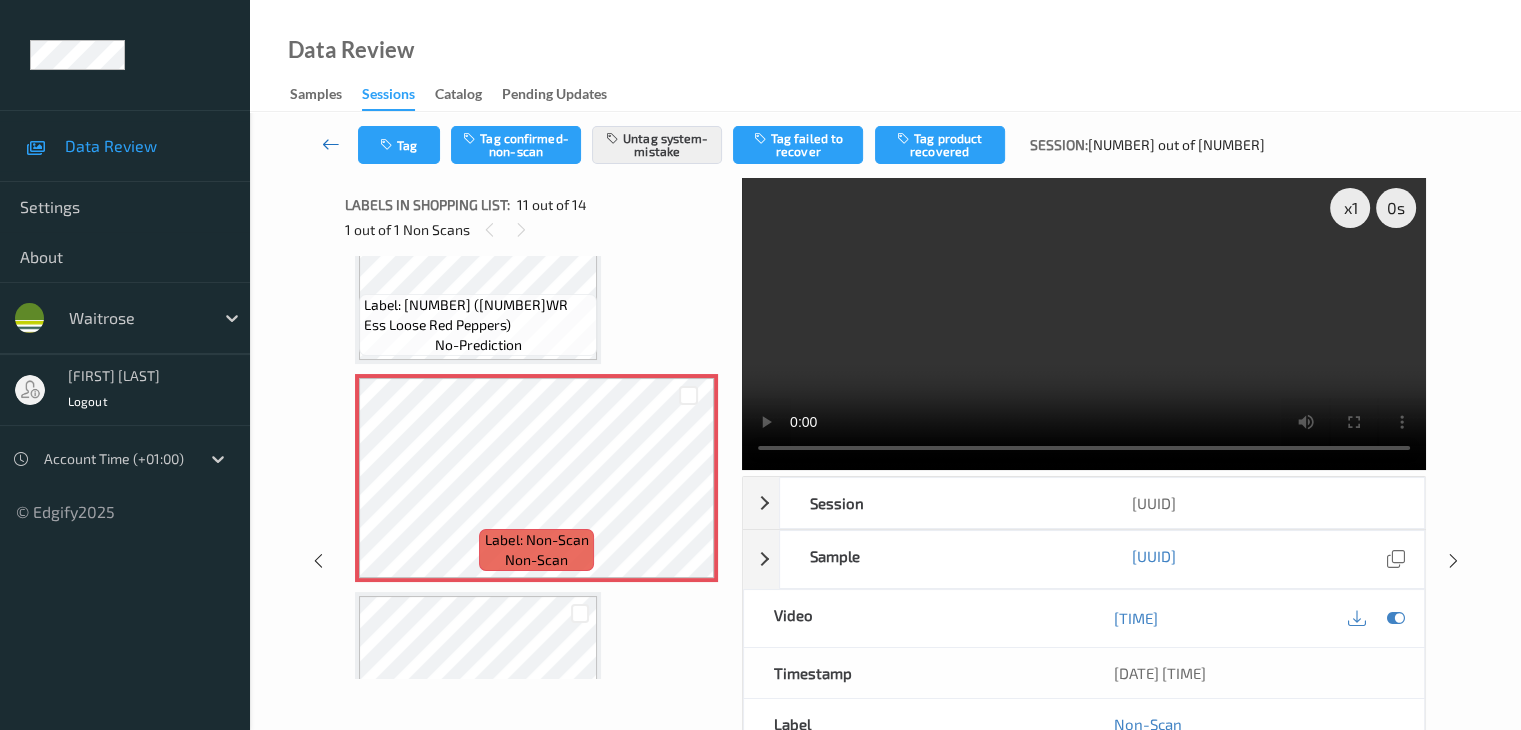click at bounding box center (331, 144) 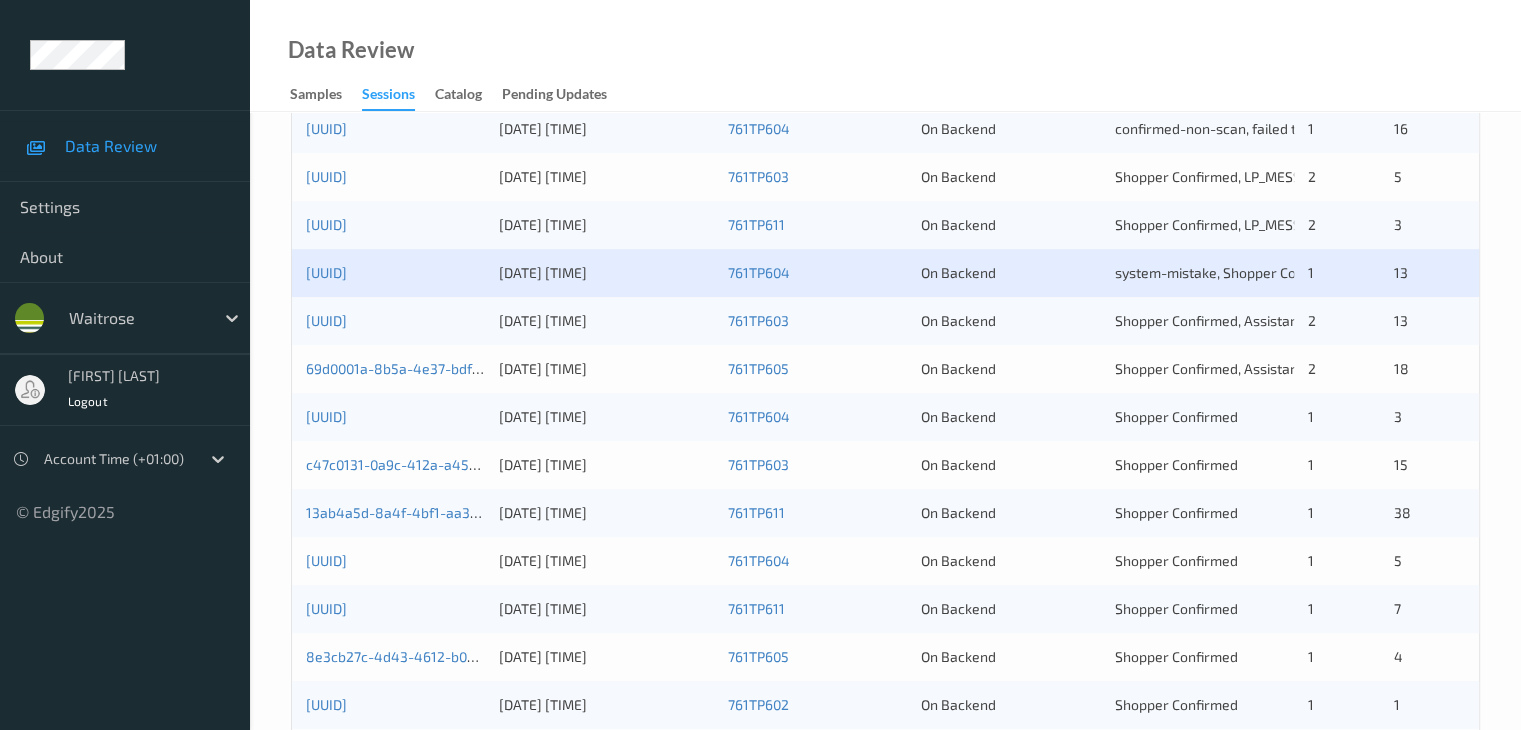 scroll, scrollTop: 600, scrollLeft: 0, axis: vertical 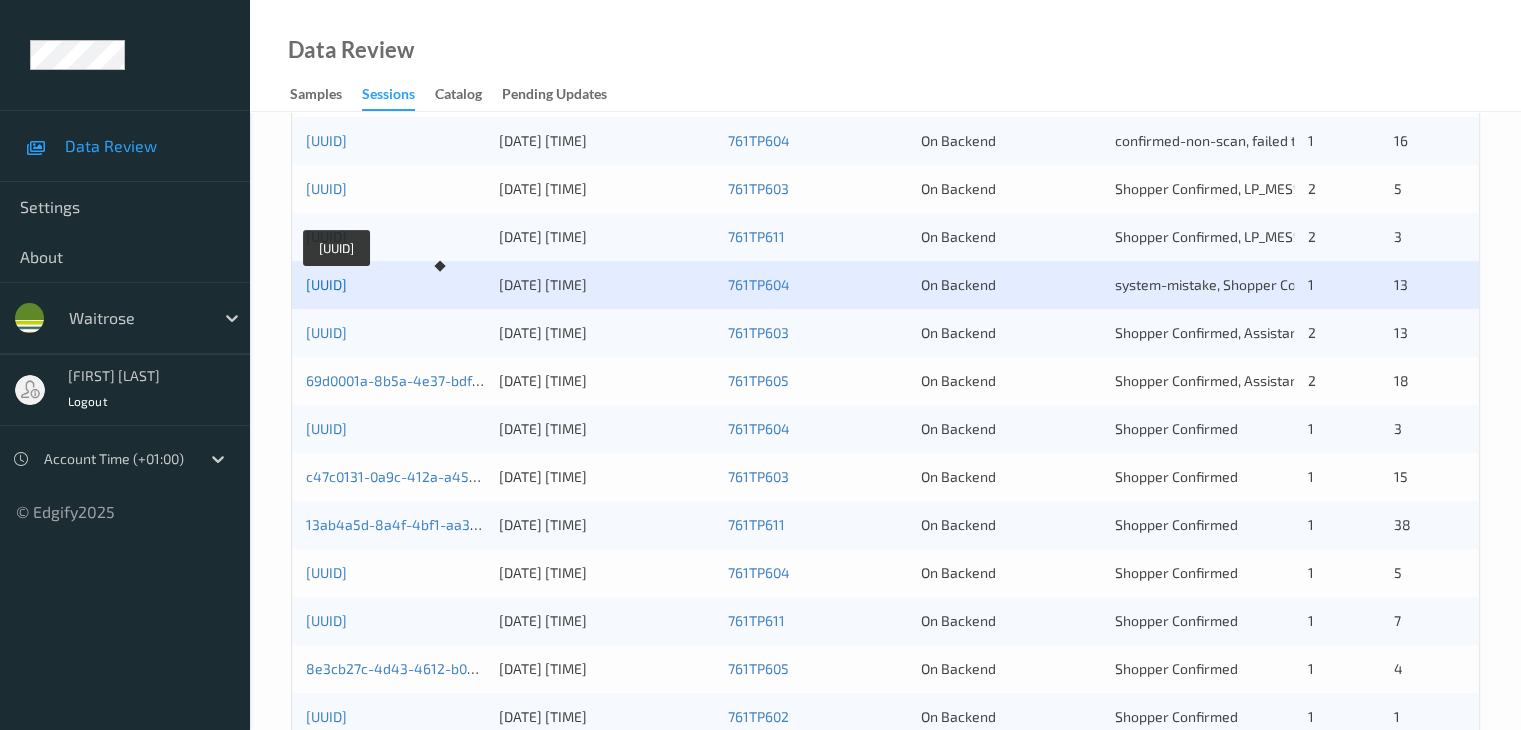 click on "[UUID]" at bounding box center (326, 284) 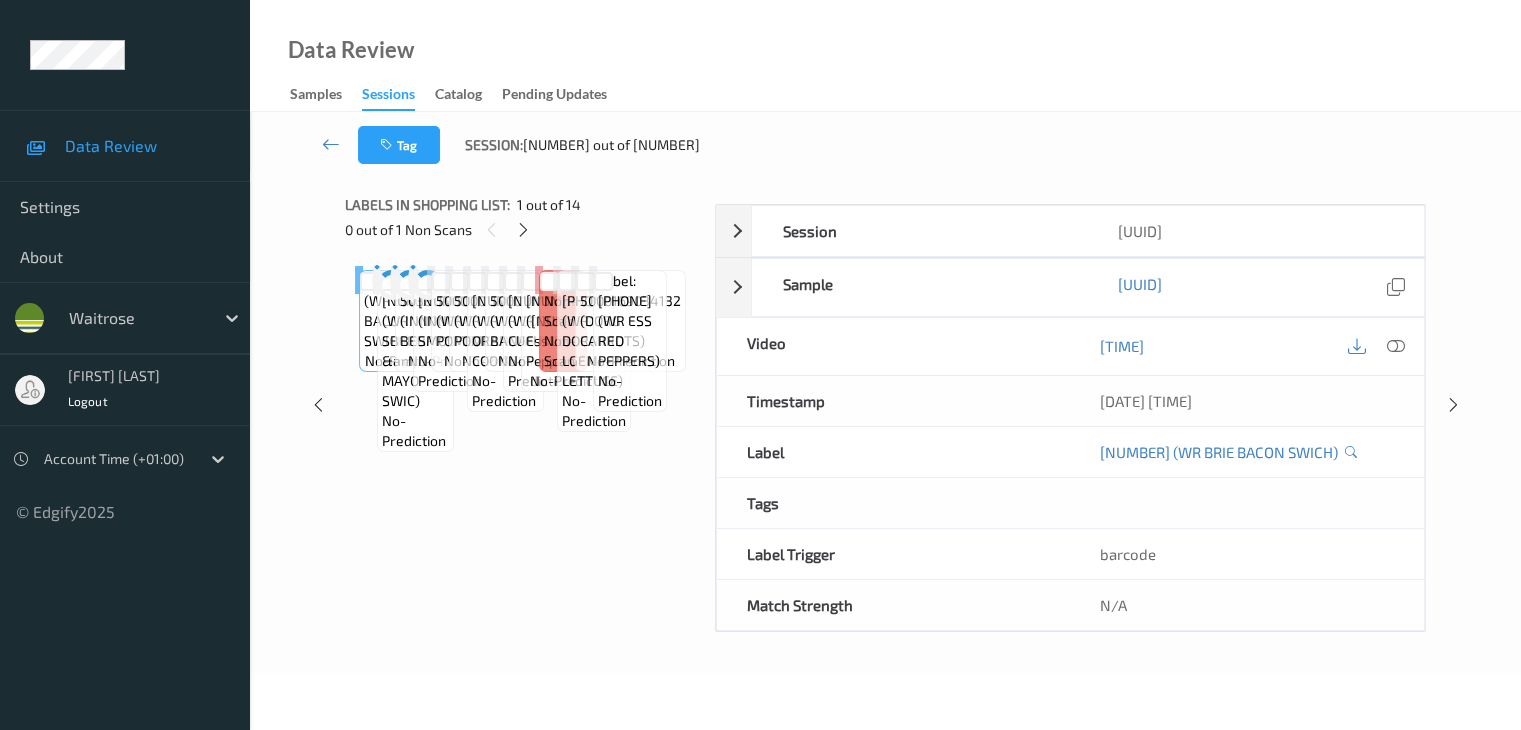 scroll, scrollTop: 264, scrollLeft: 0, axis: vertical 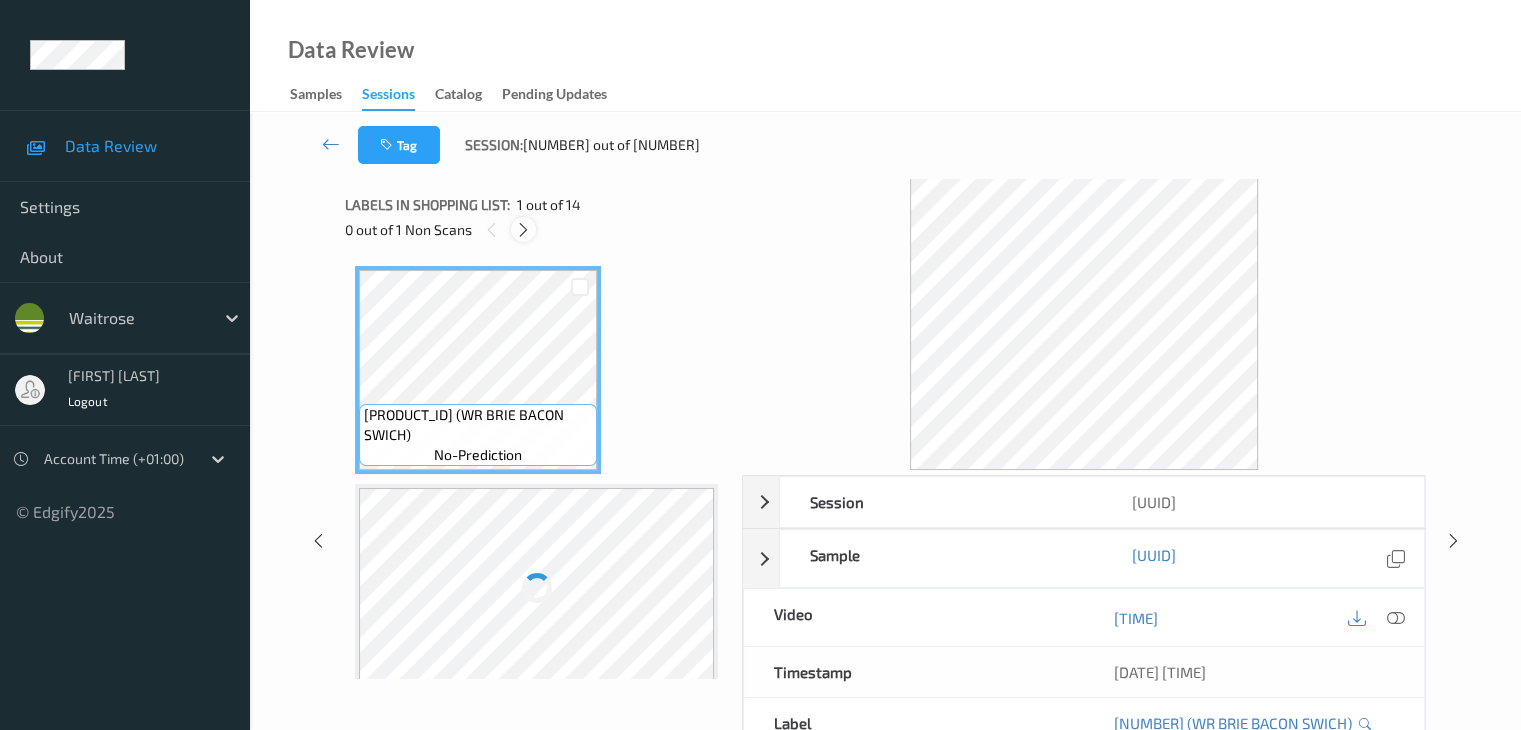 click at bounding box center [523, 230] 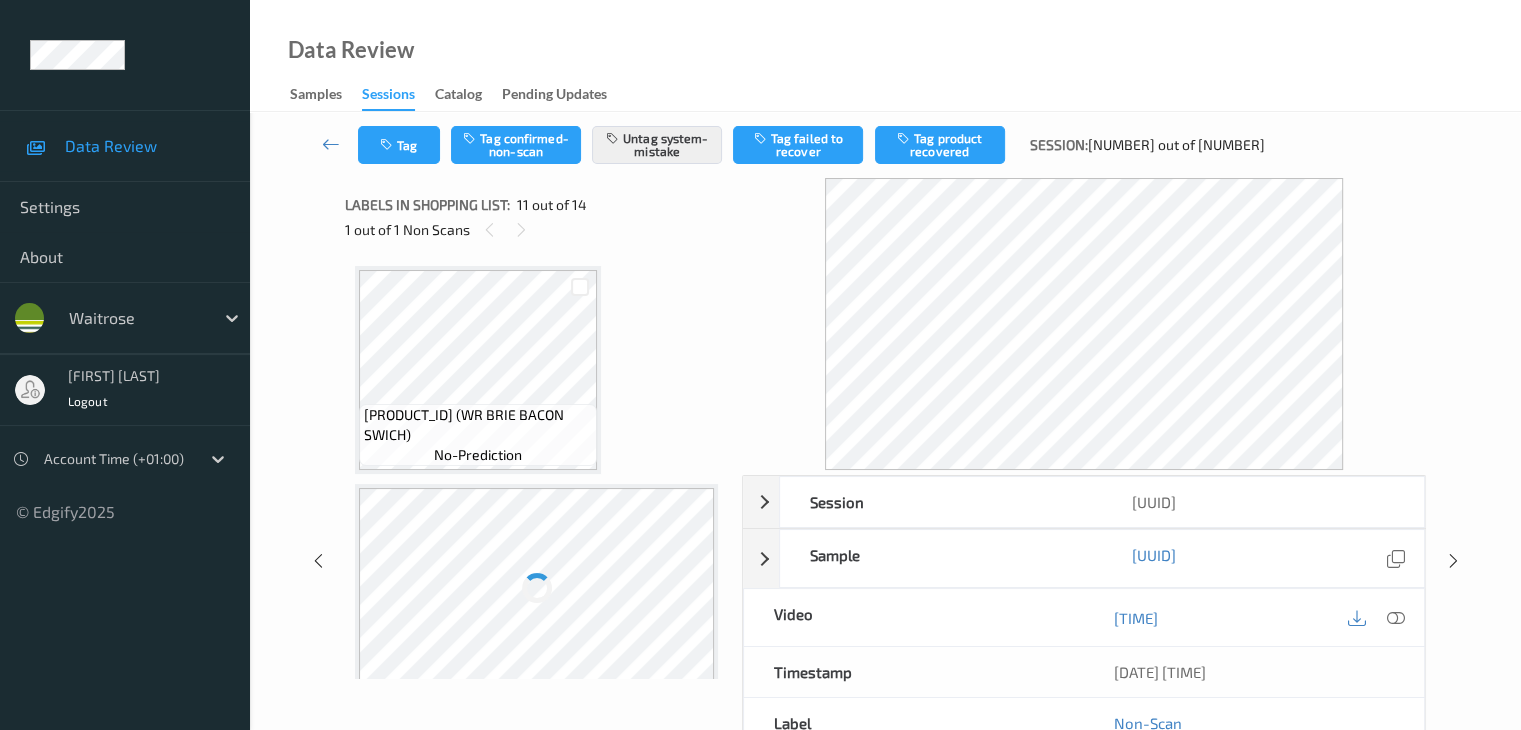scroll, scrollTop: 1971, scrollLeft: 0, axis: vertical 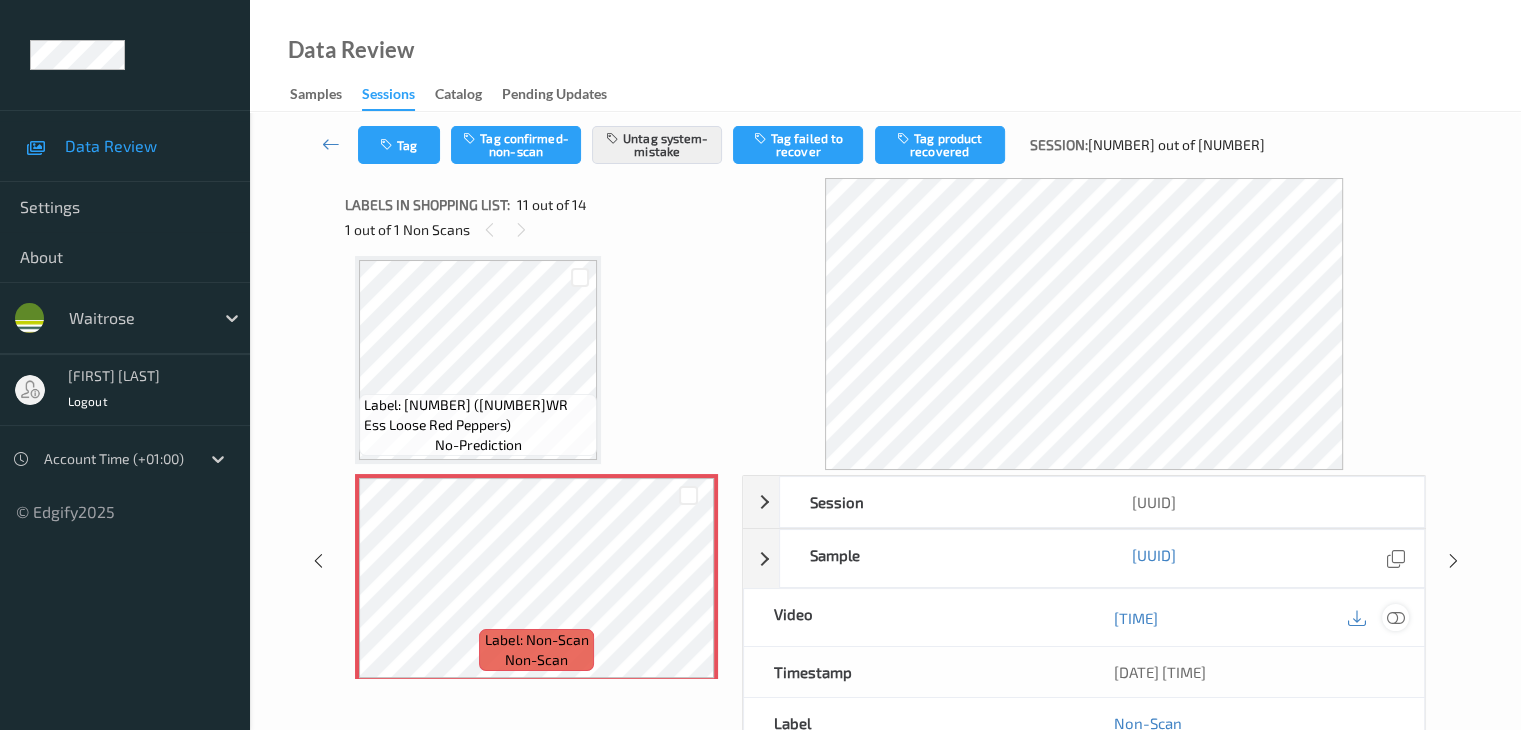 click at bounding box center [1395, 618] 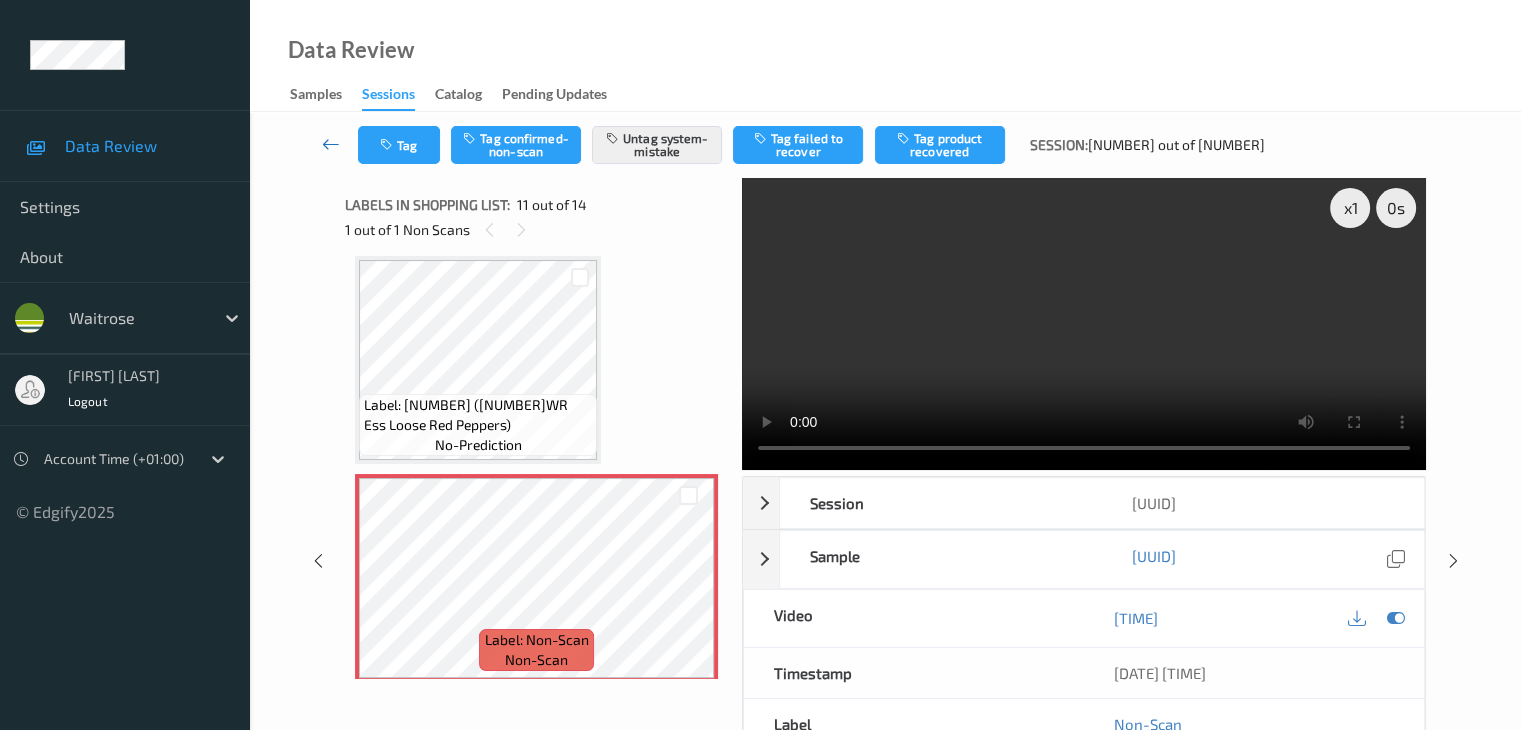 click at bounding box center [331, 144] 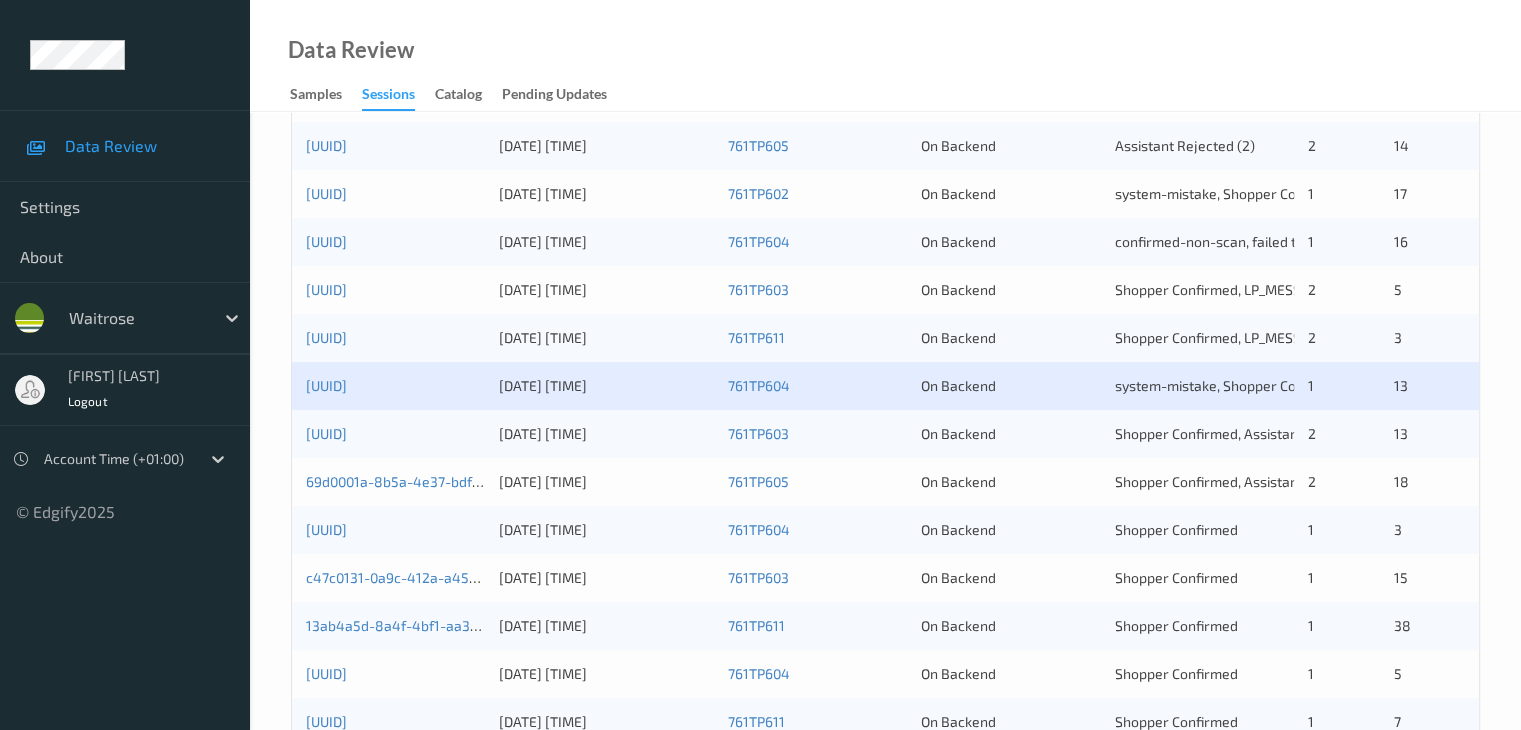 scroll, scrollTop: 500, scrollLeft: 0, axis: vertical 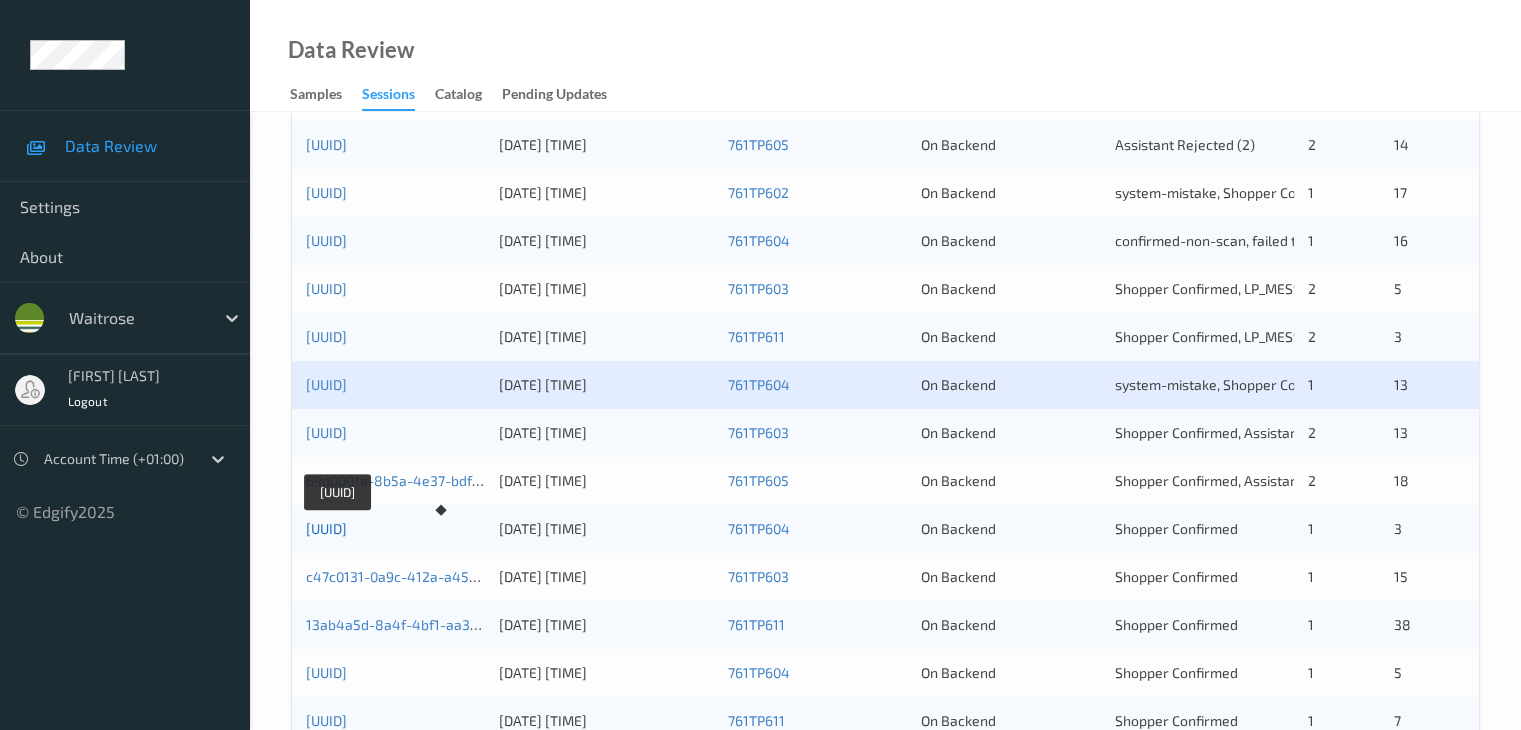 click on "[UUID]" at bounding box center (326, 528) 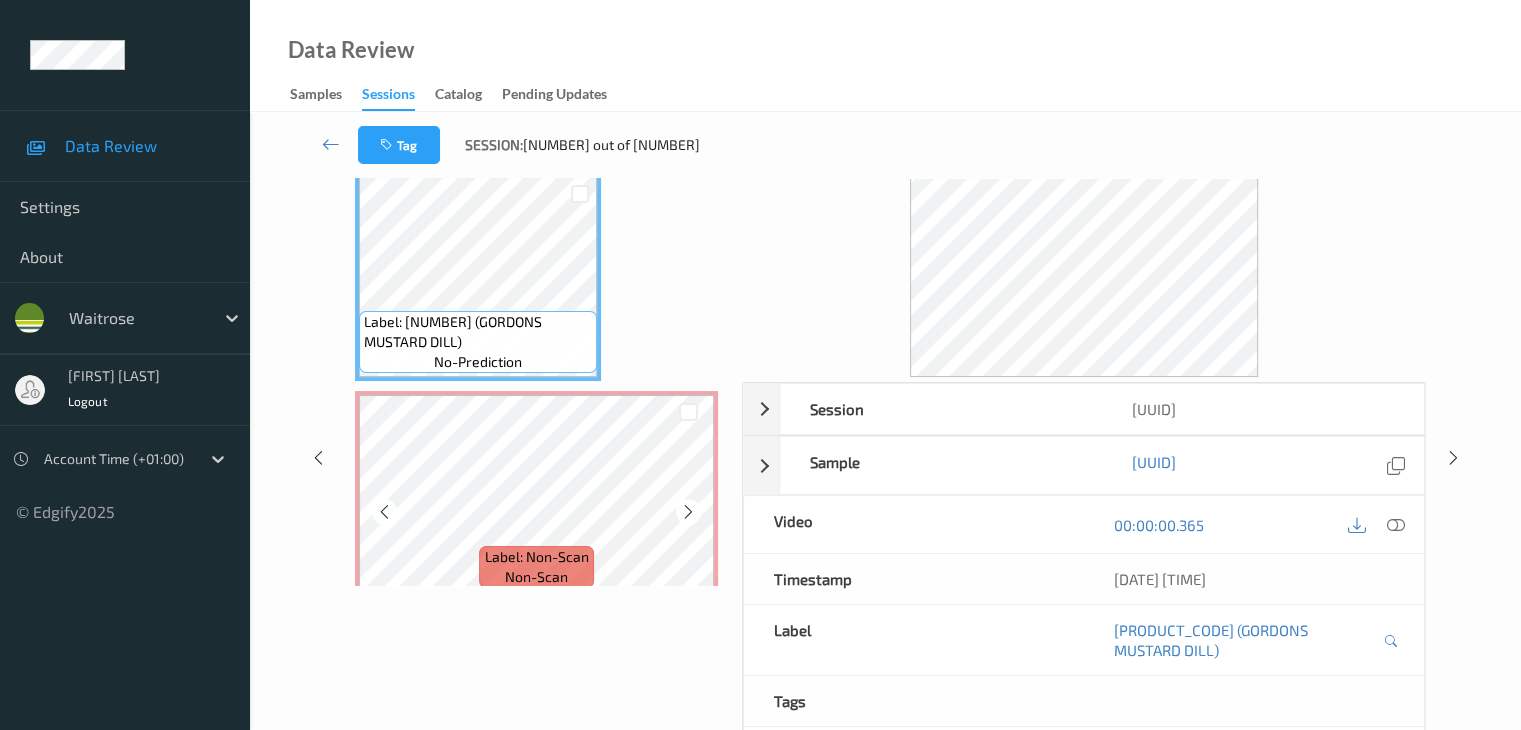 scroll, scrollTop: 0, scrollLeft: 0, axis: both 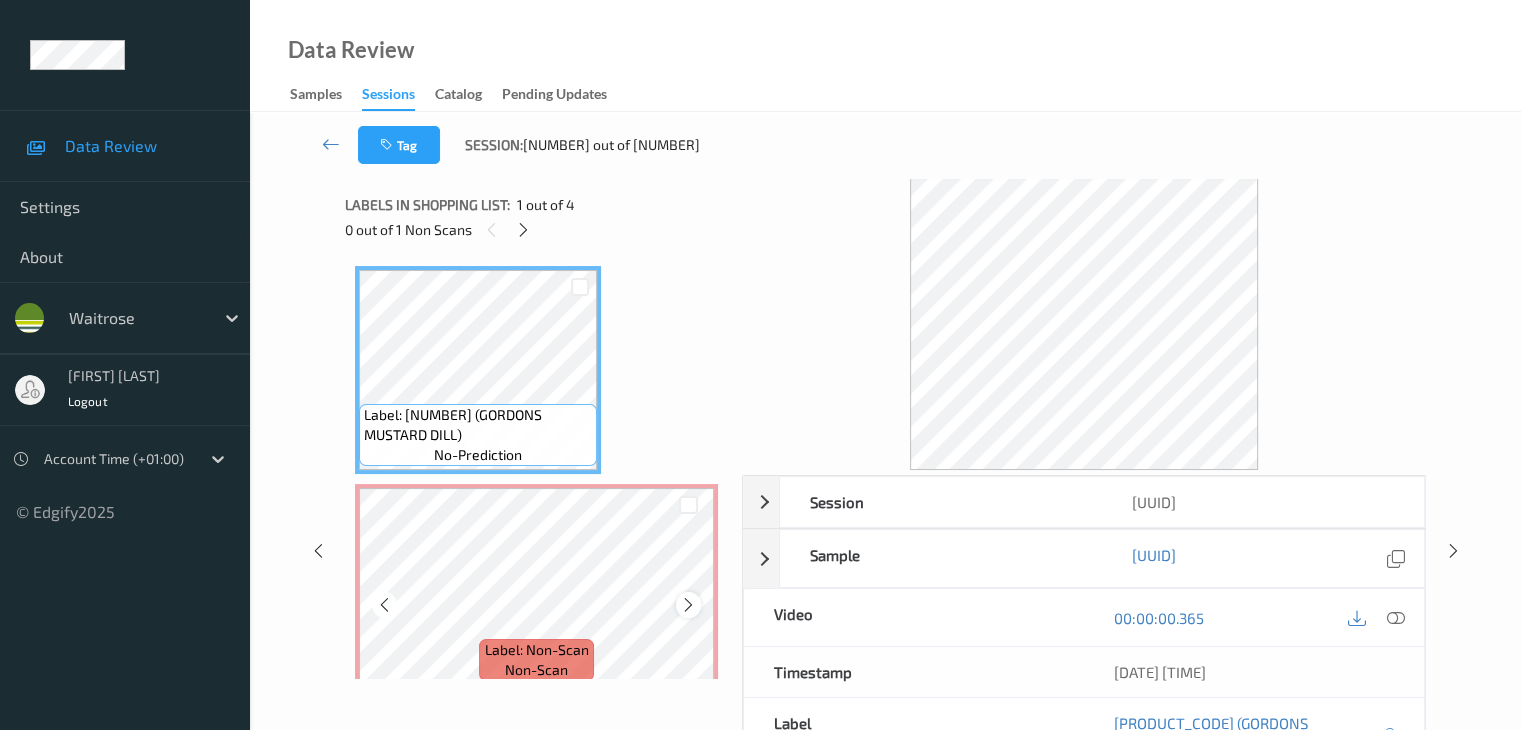click at bounding box center [688, 604] 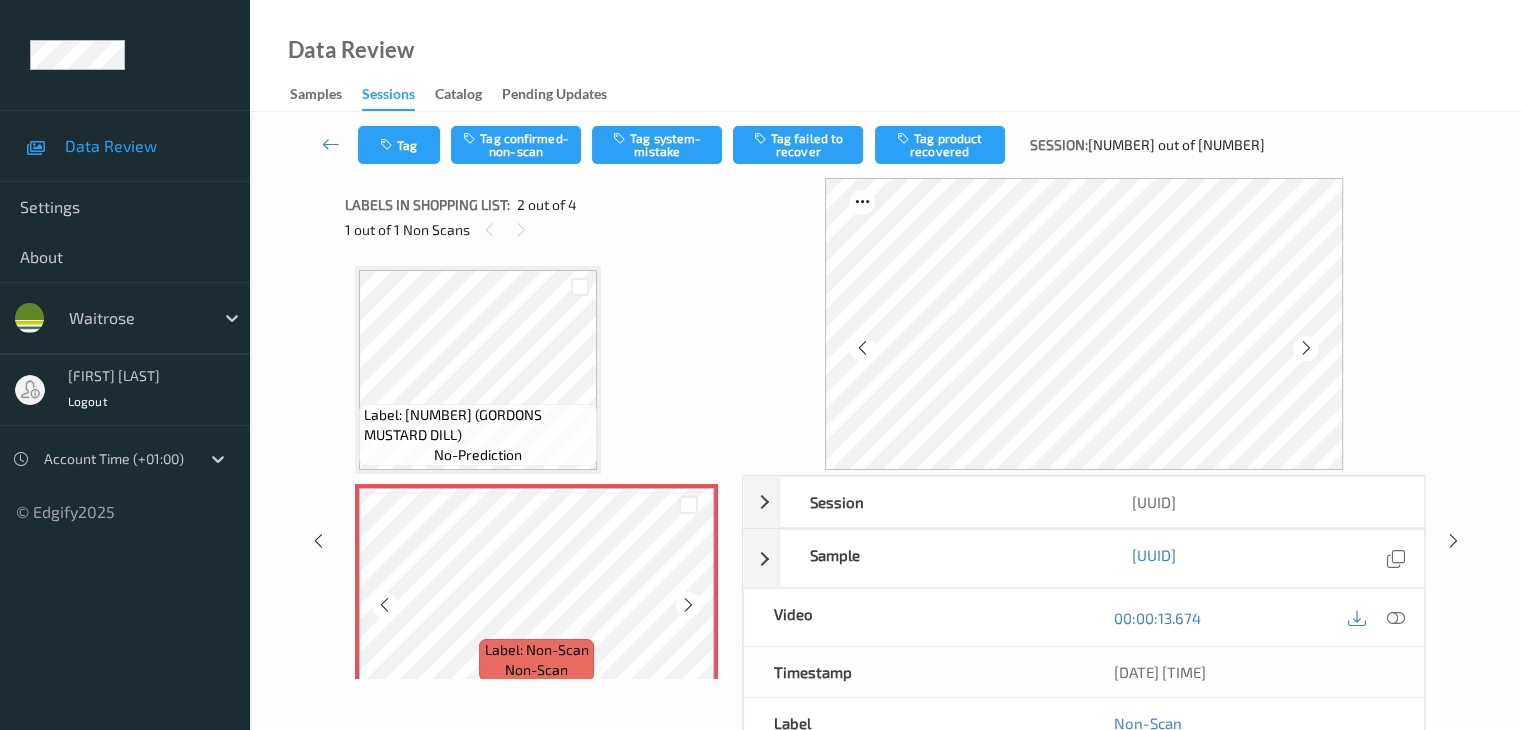 click at bounding box center (688, 604) 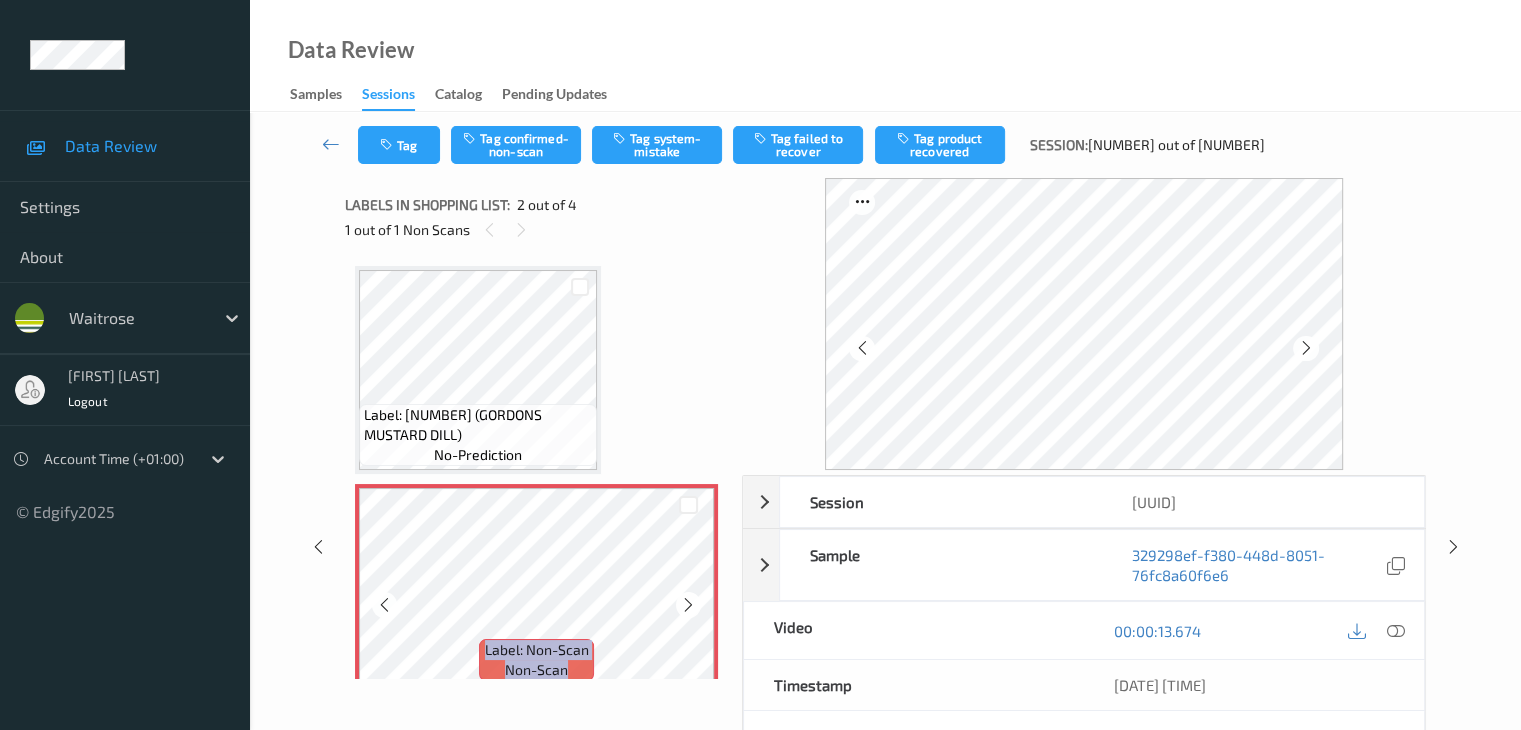 click at bounding box center [688, 604] 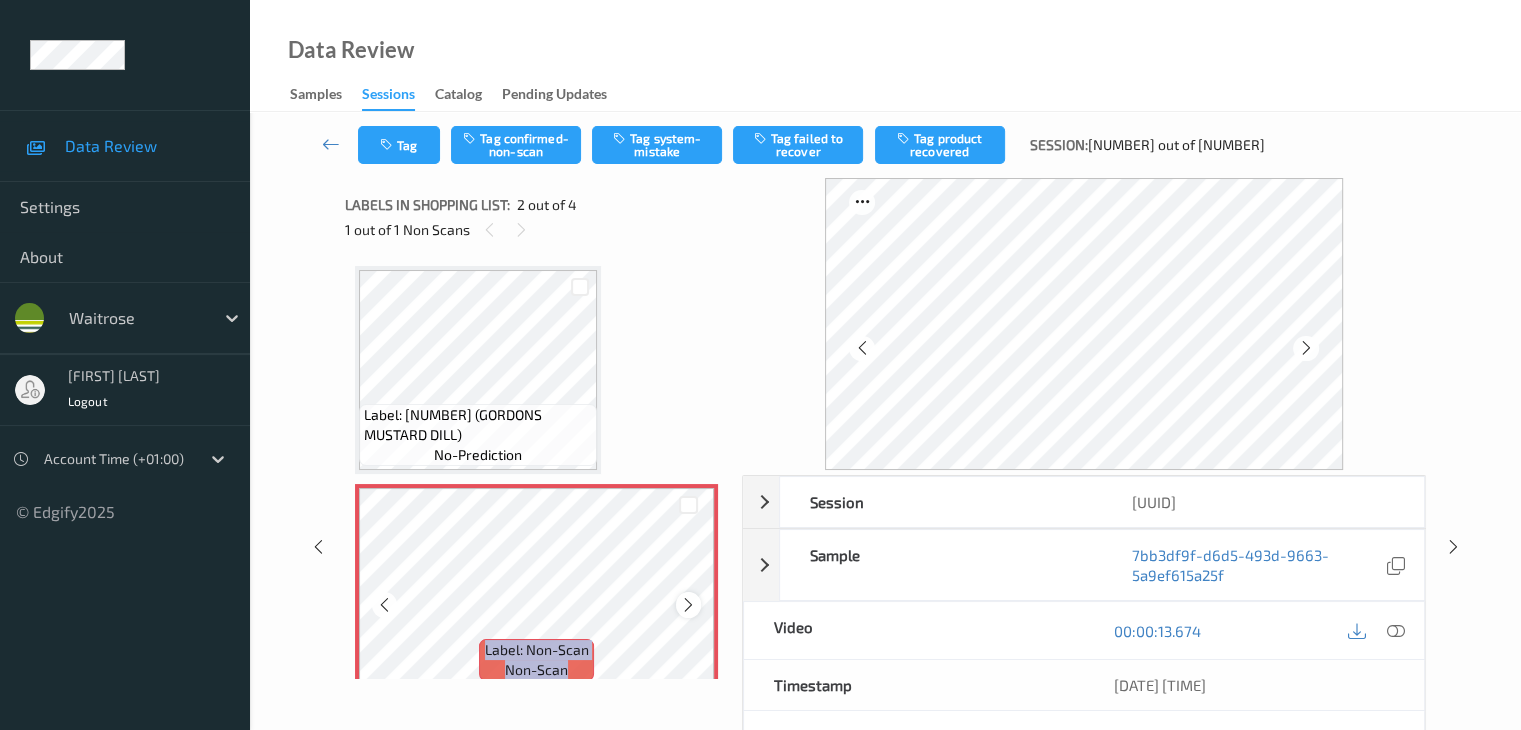 click at bounding box center (688, 604) 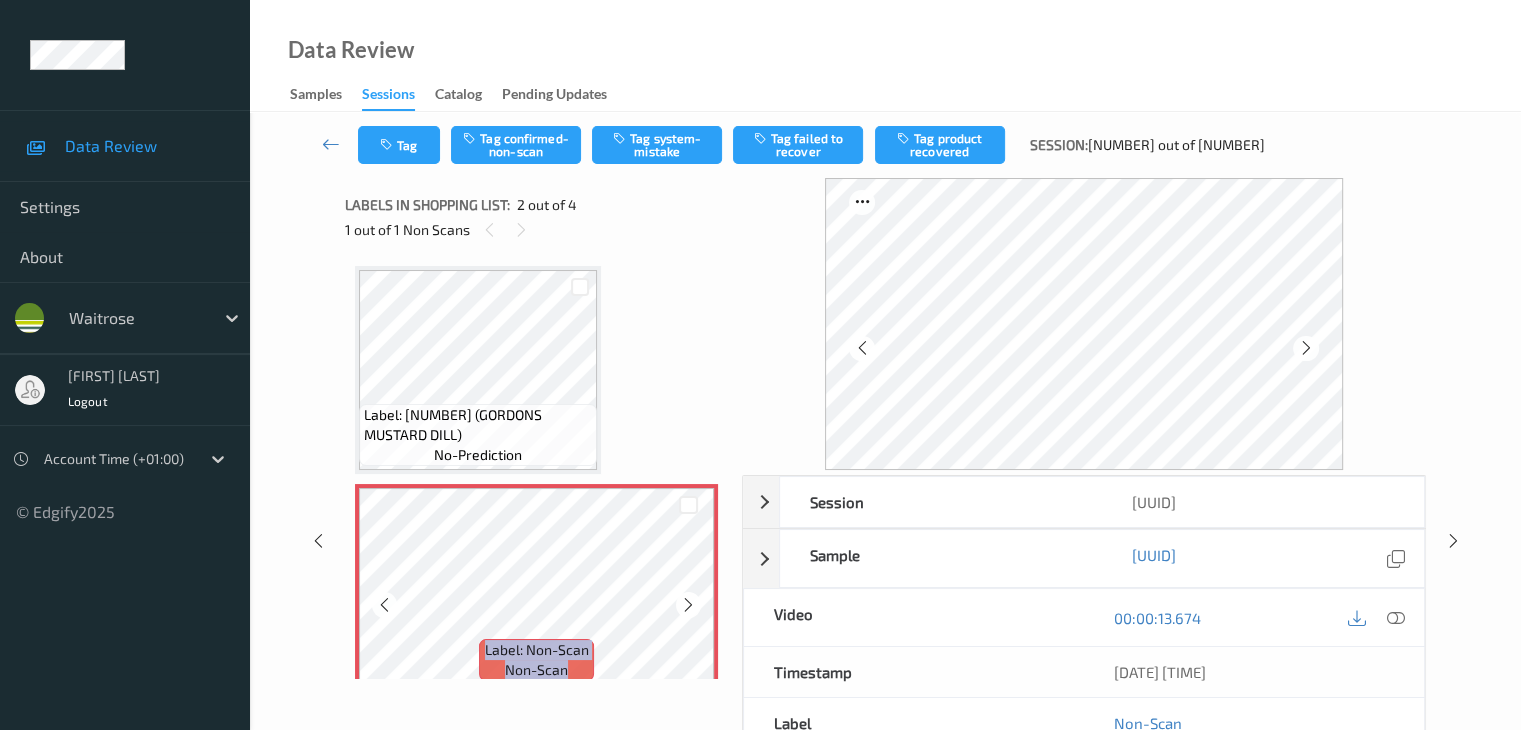 click at bounding box center (688, 604) 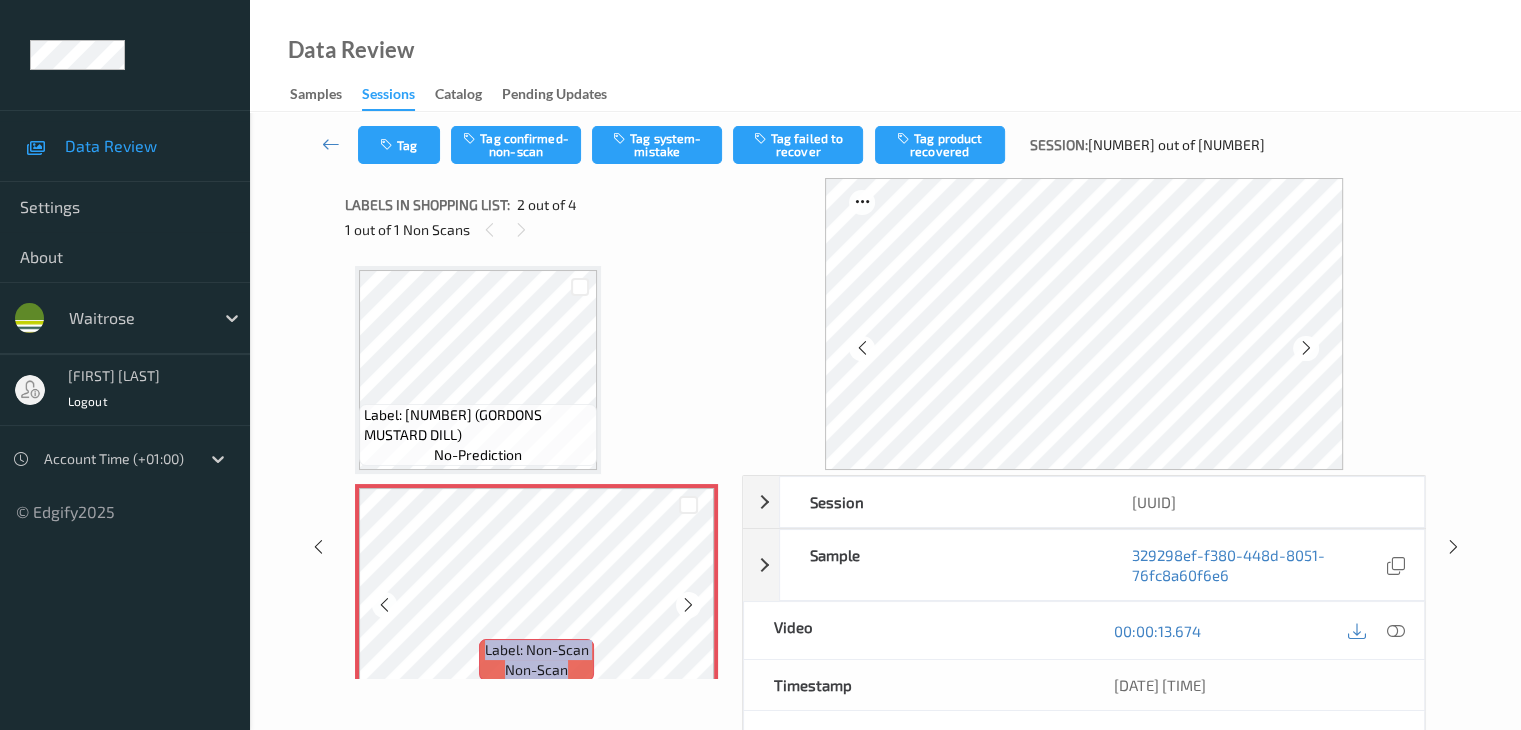 click at bounding box center (688, 604) 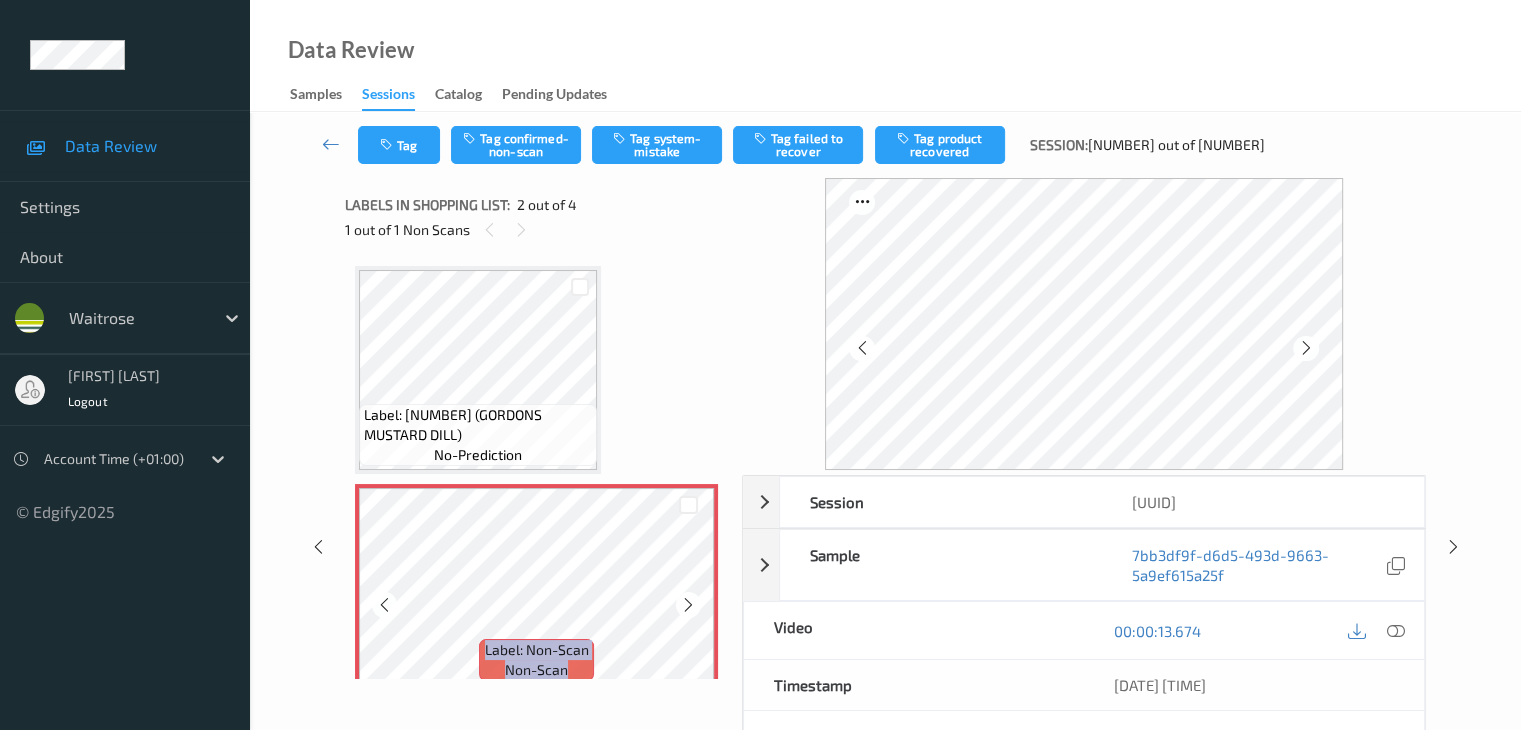 click at bounding box center (688, 604) 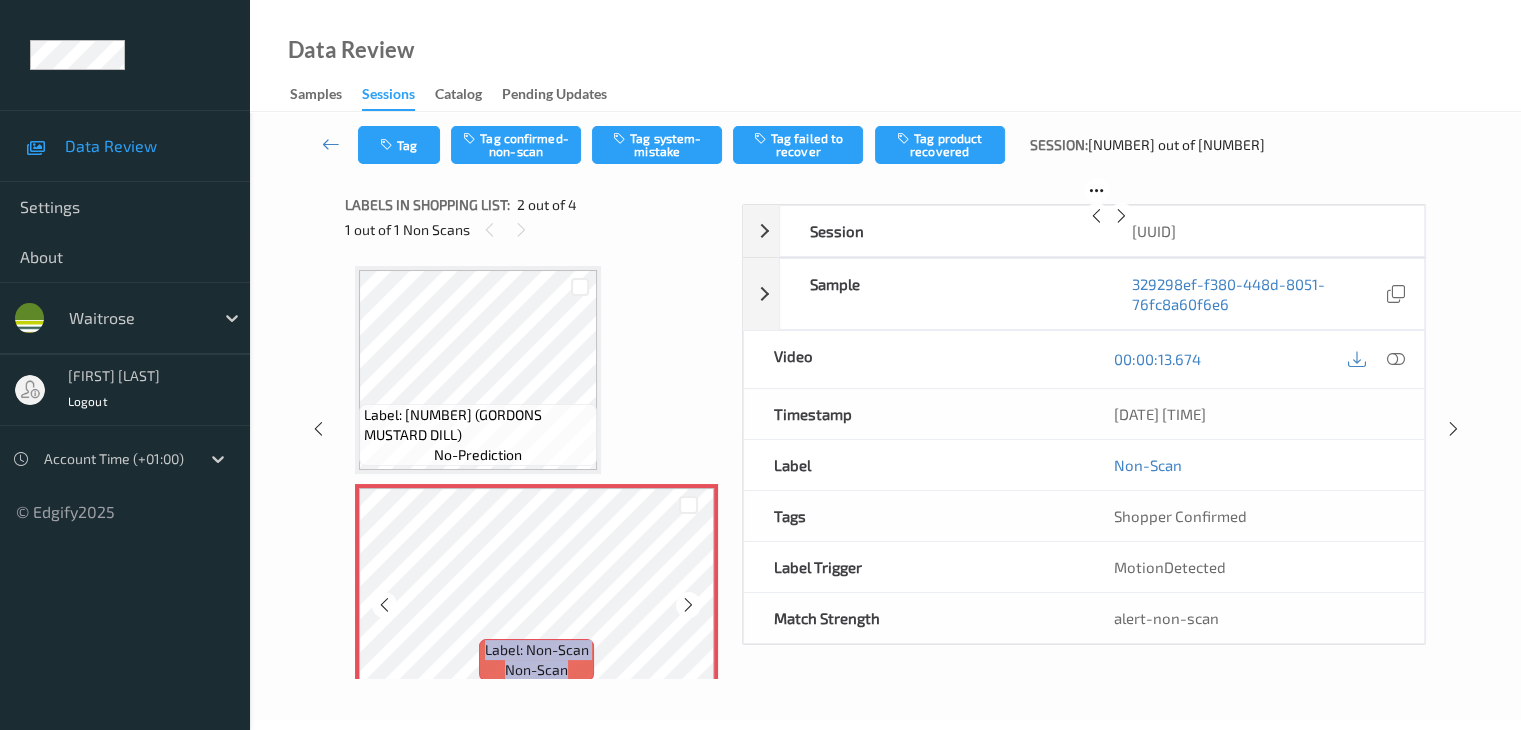 click at bounding box center (688, 604) 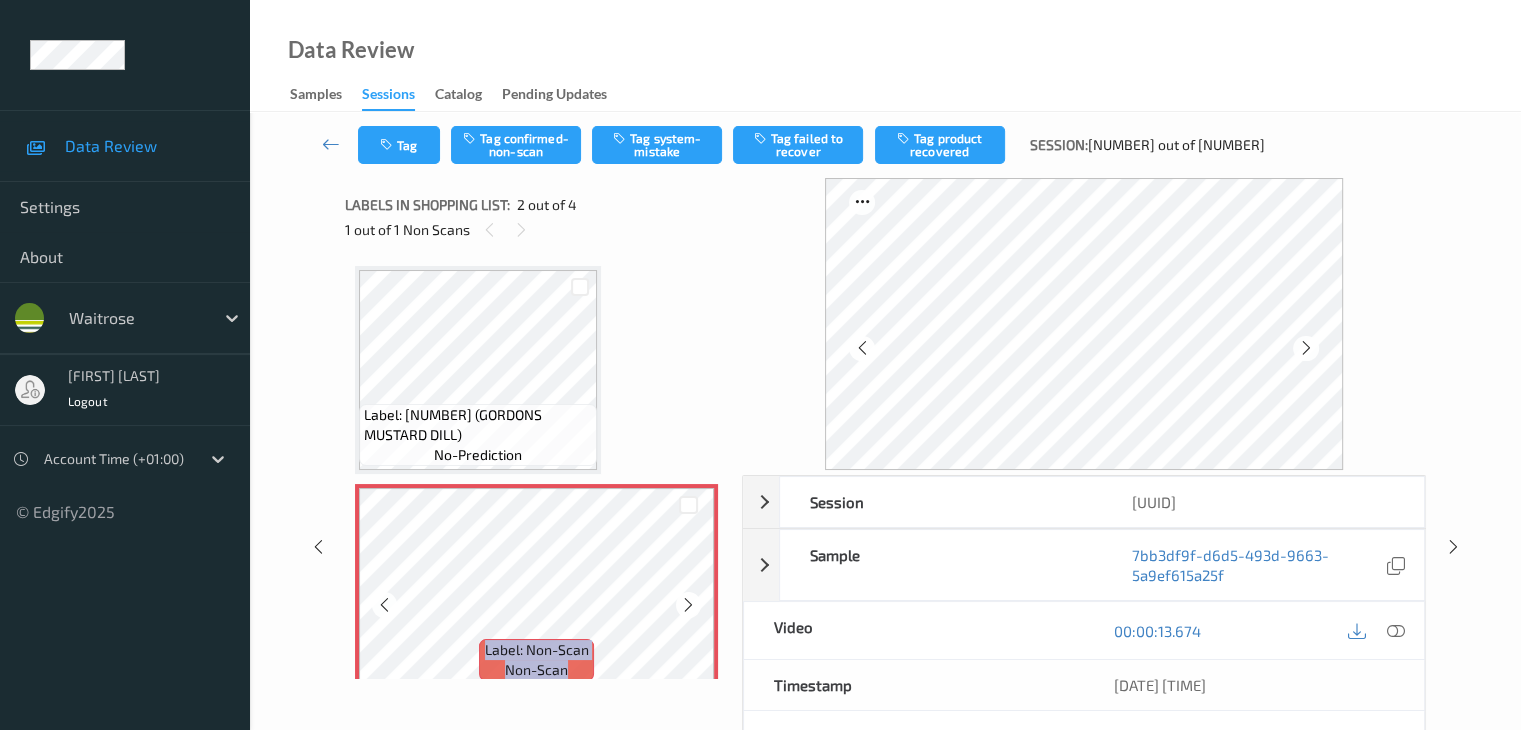 click at bounding box center [688, 604] 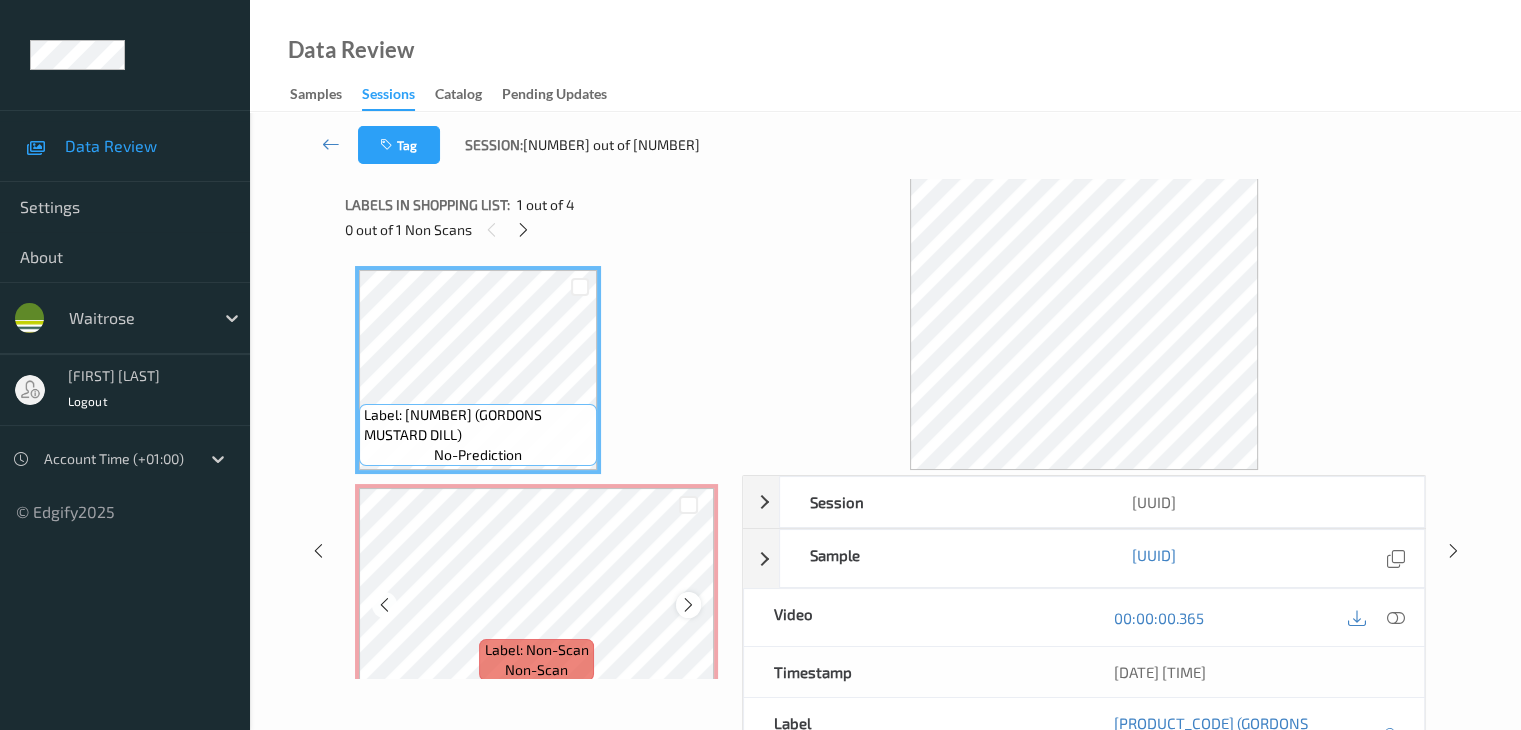 click at bounding box center [688, 605] 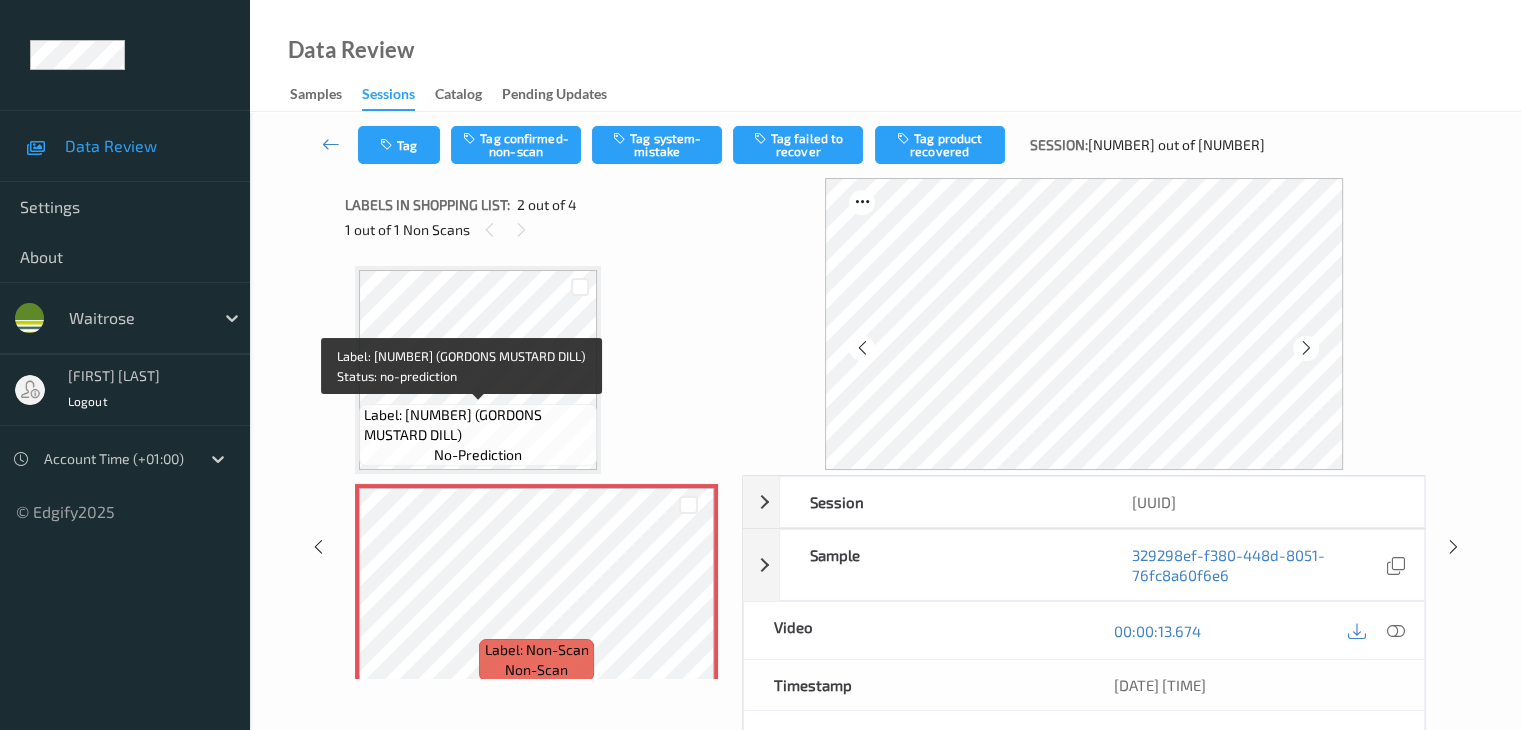 click on "Label: [NUMBER] (GORDONS MUSTARD DILL)" at bounding box center (478, 425) 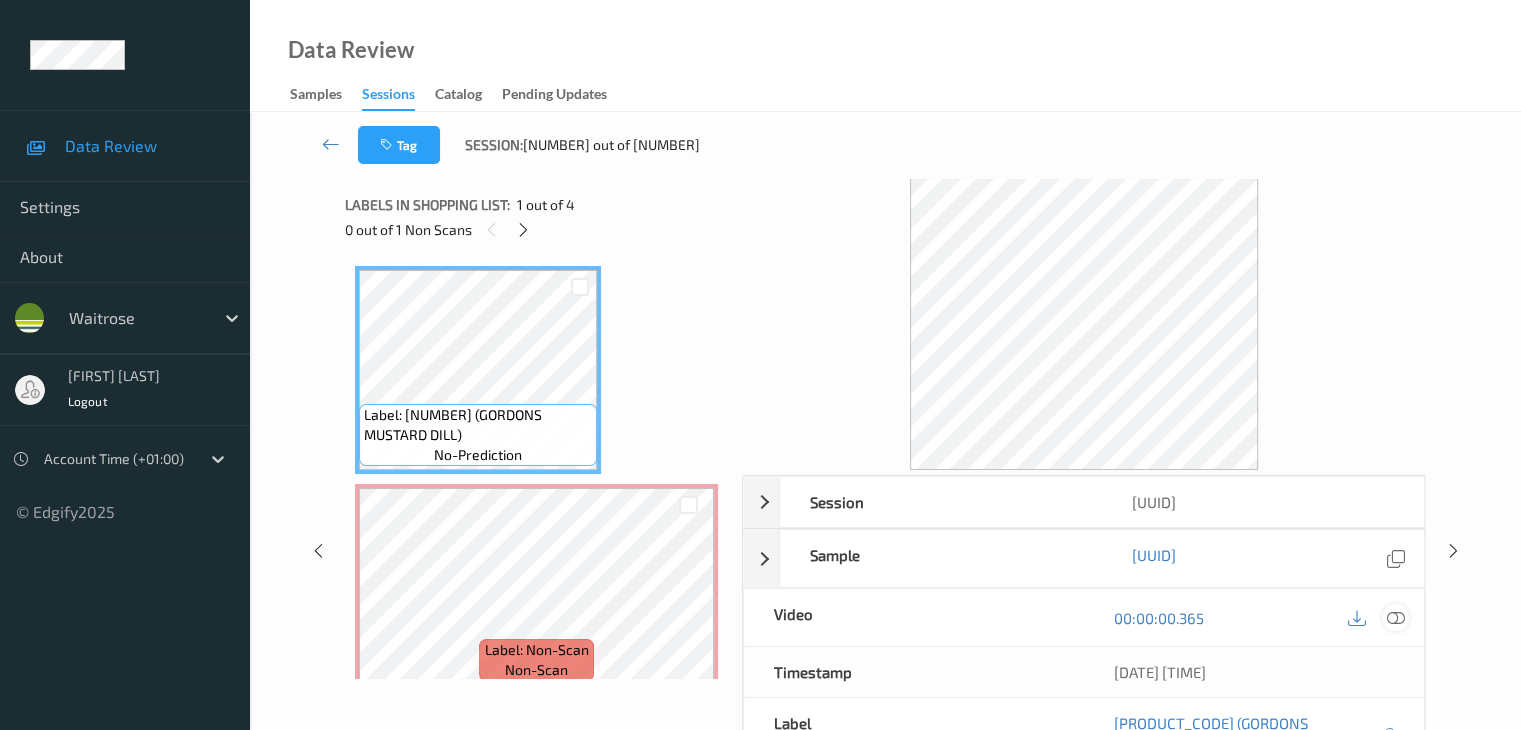 click at bounding box center [1395, 618] 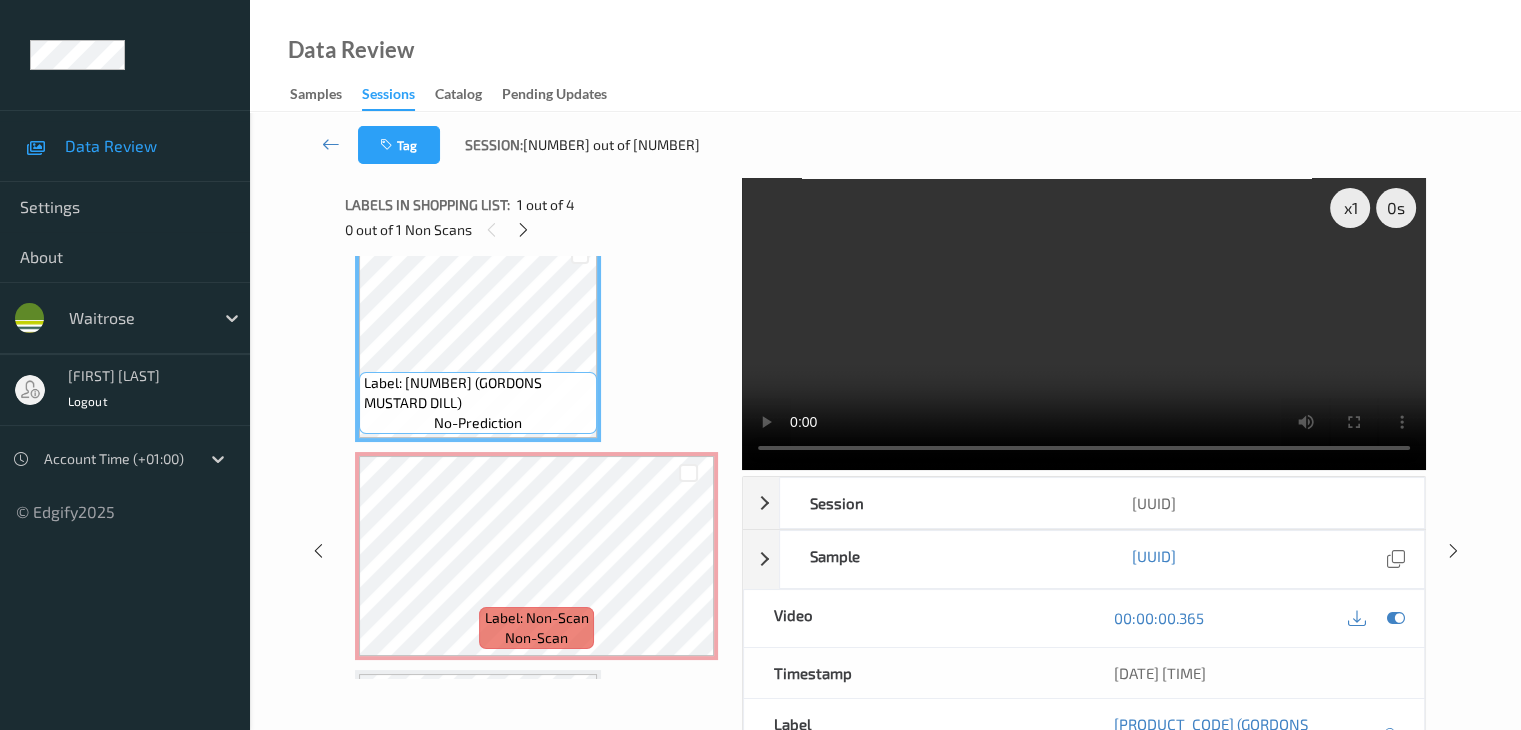 scroll, scrollTop: 0, scrollLeft: 0, axis: both 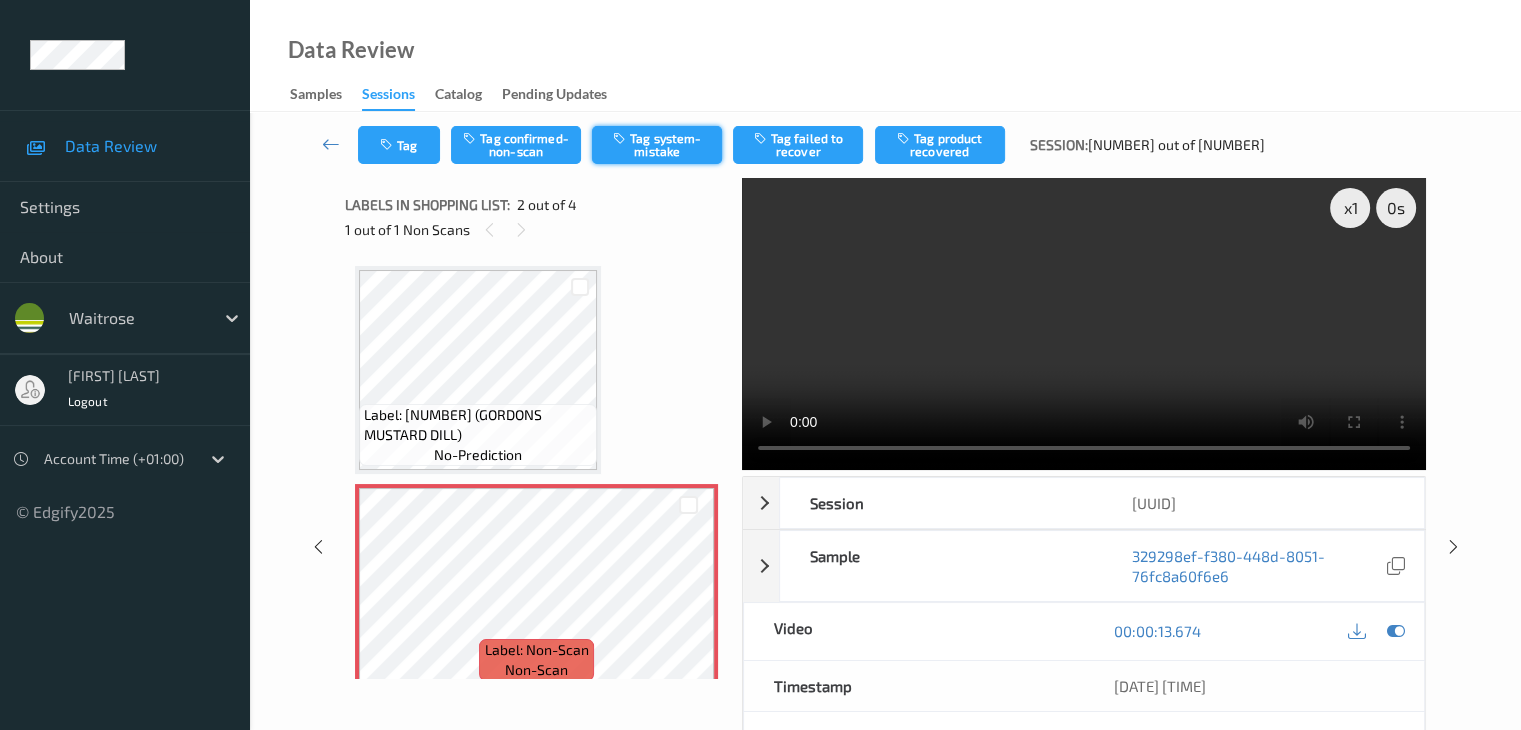 click on "Tag   system-mistake" at bounding box center [657, 145] 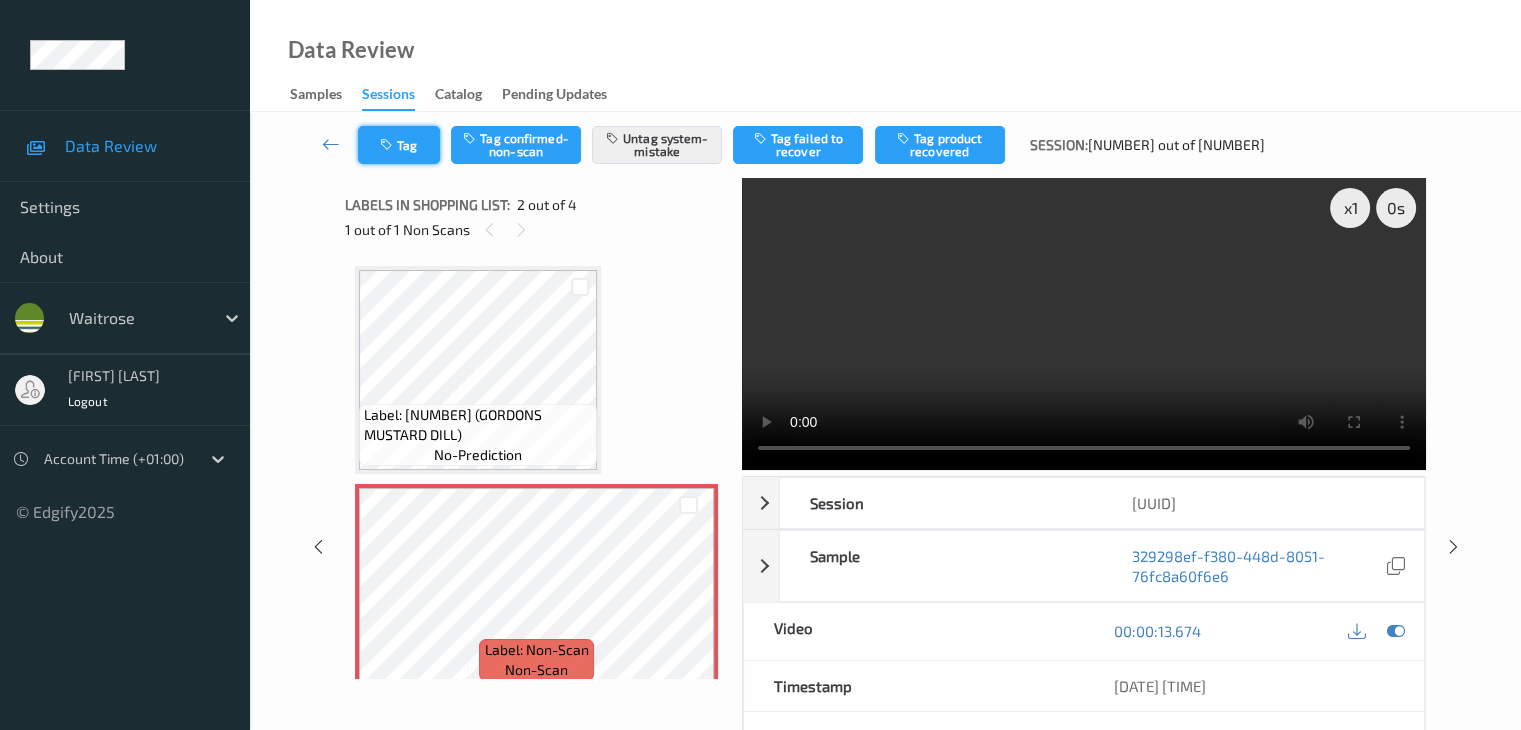 click on "Tag" at bounding box center (399, 145) 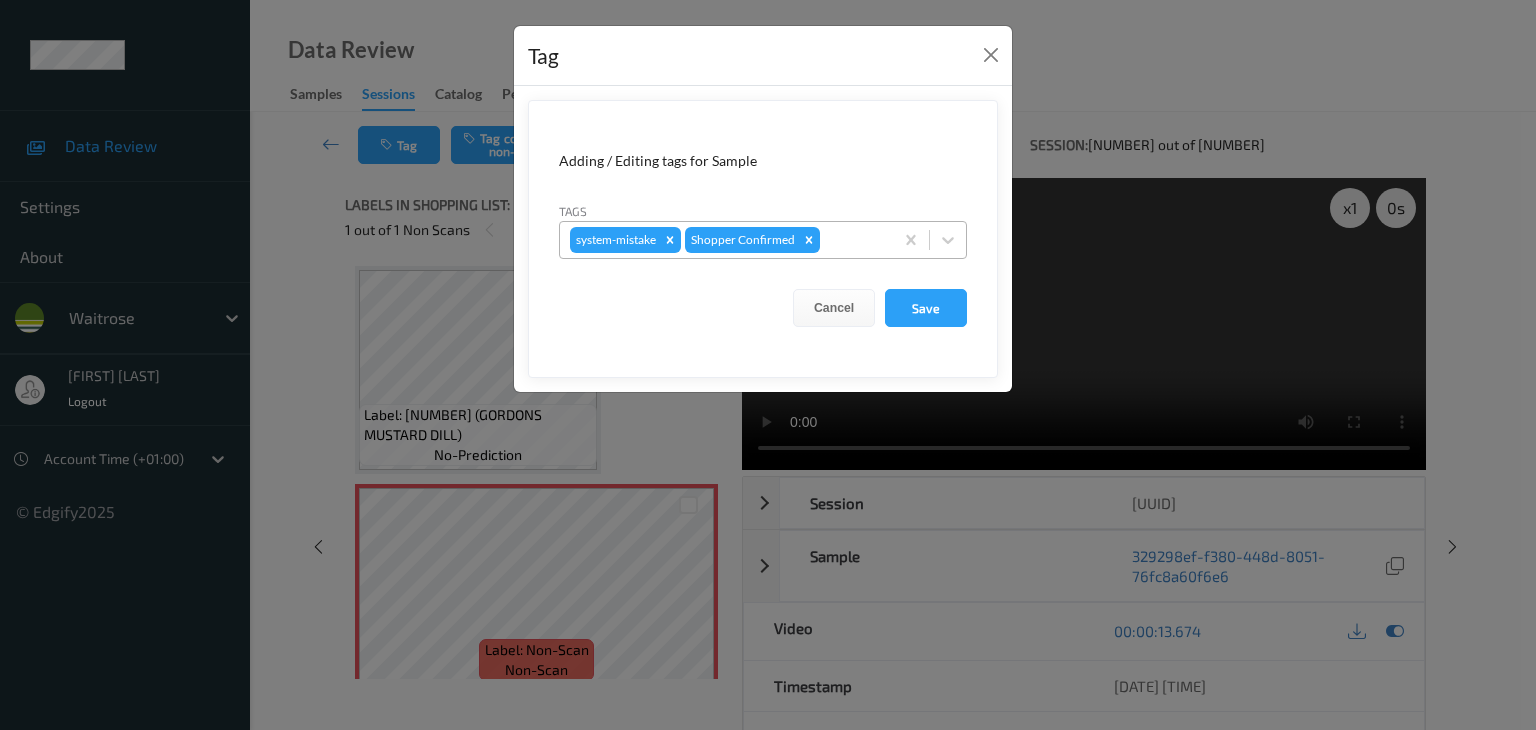 click at bounding box center (853, 240) 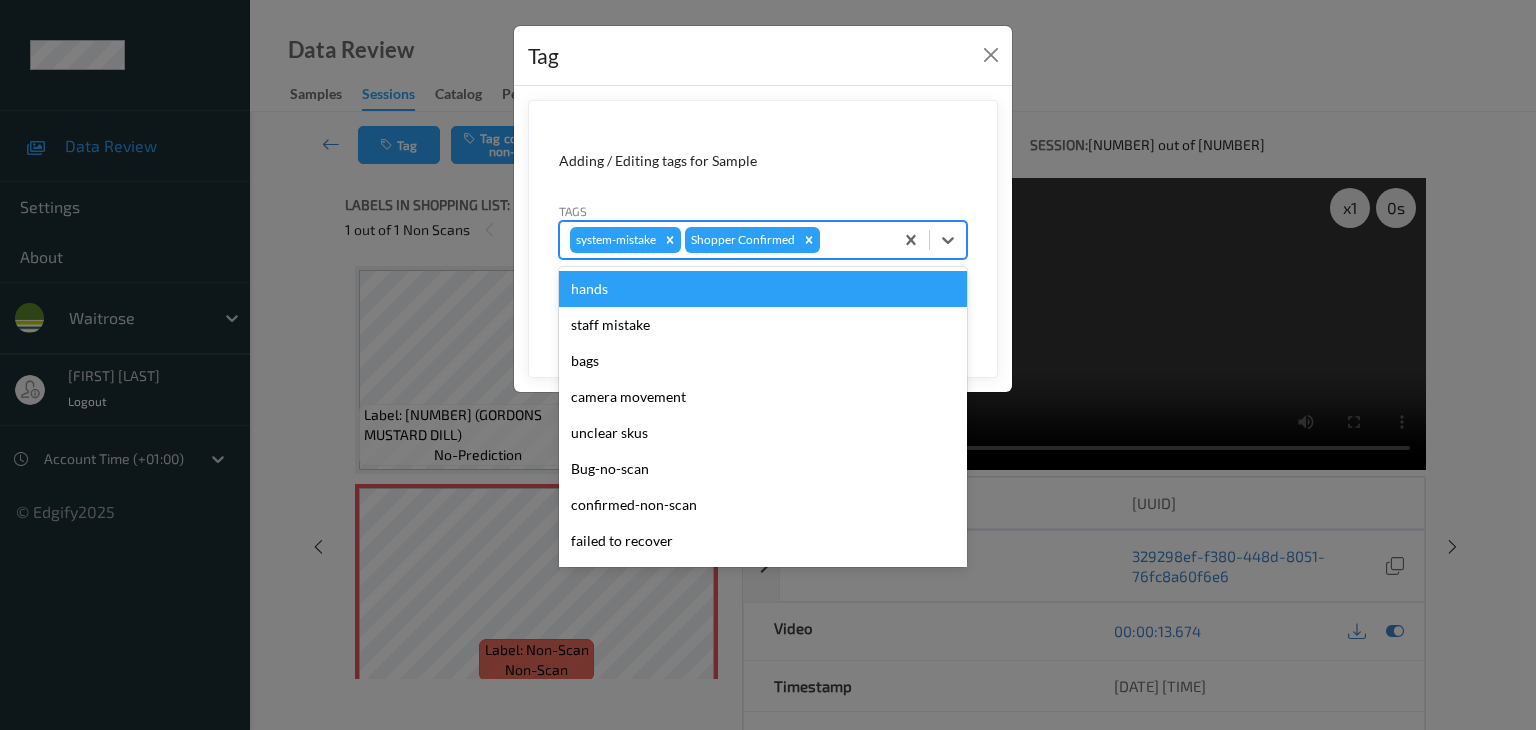 type on "u" 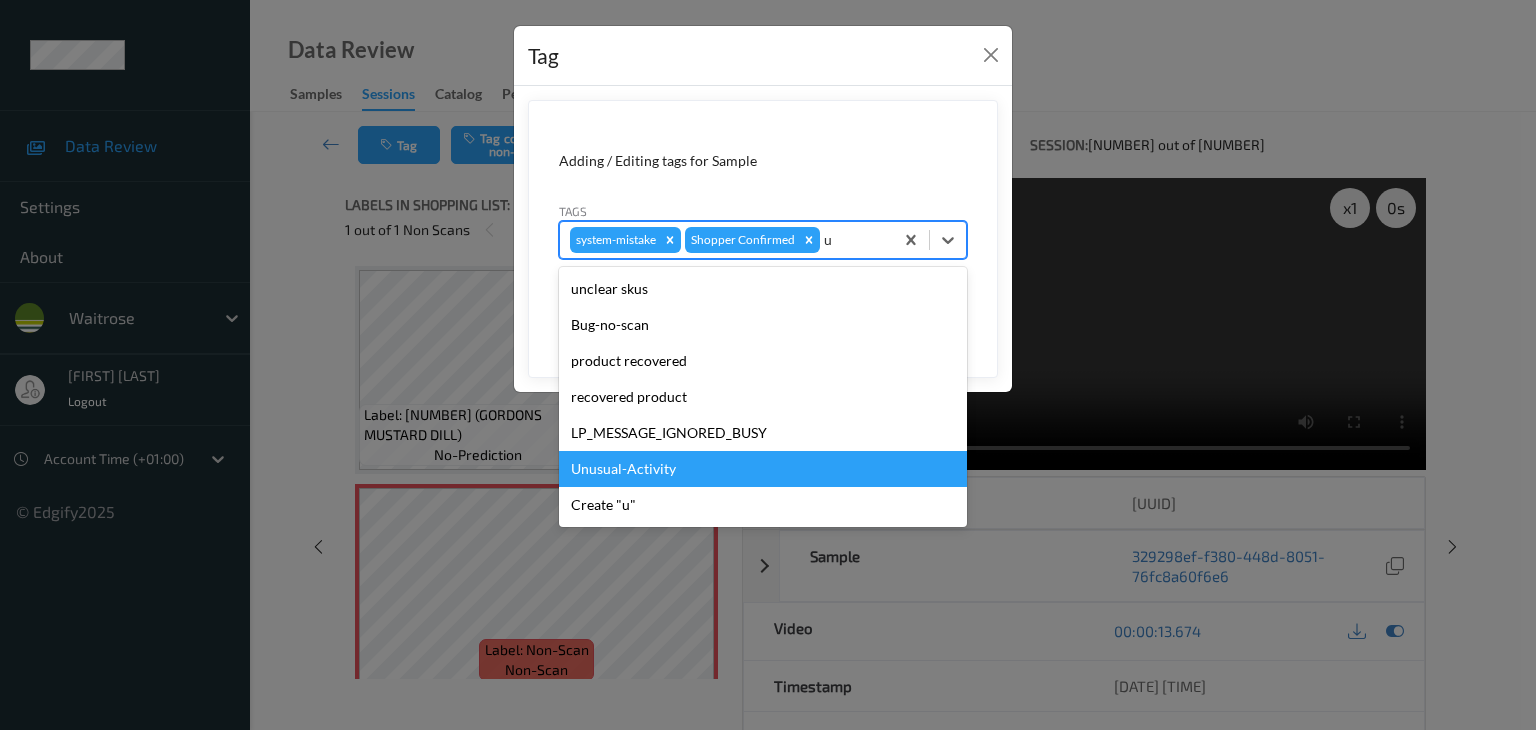 click on "Unusual-Activity" at bounding box center (763, 469) 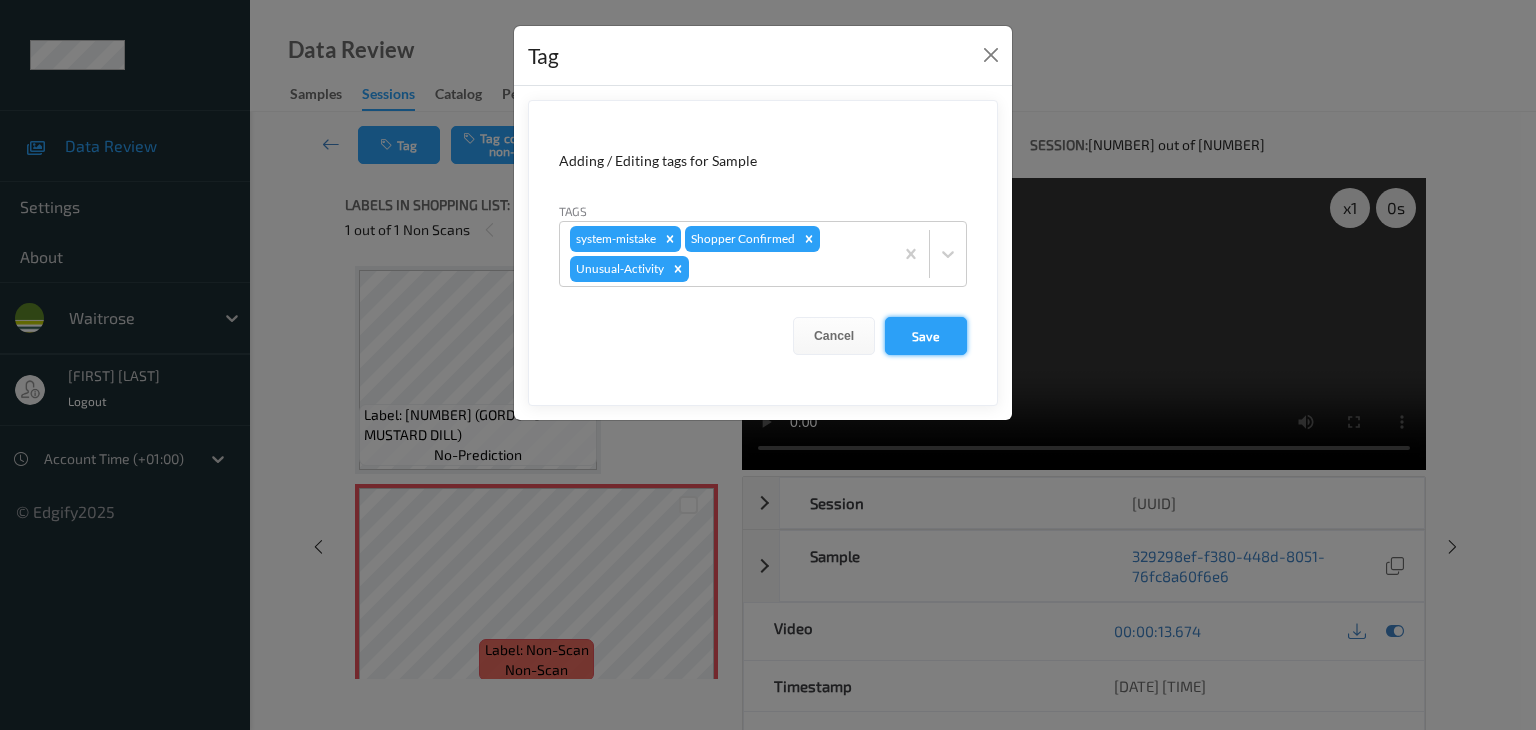 click on "Save" at bounding box center (926, 336) 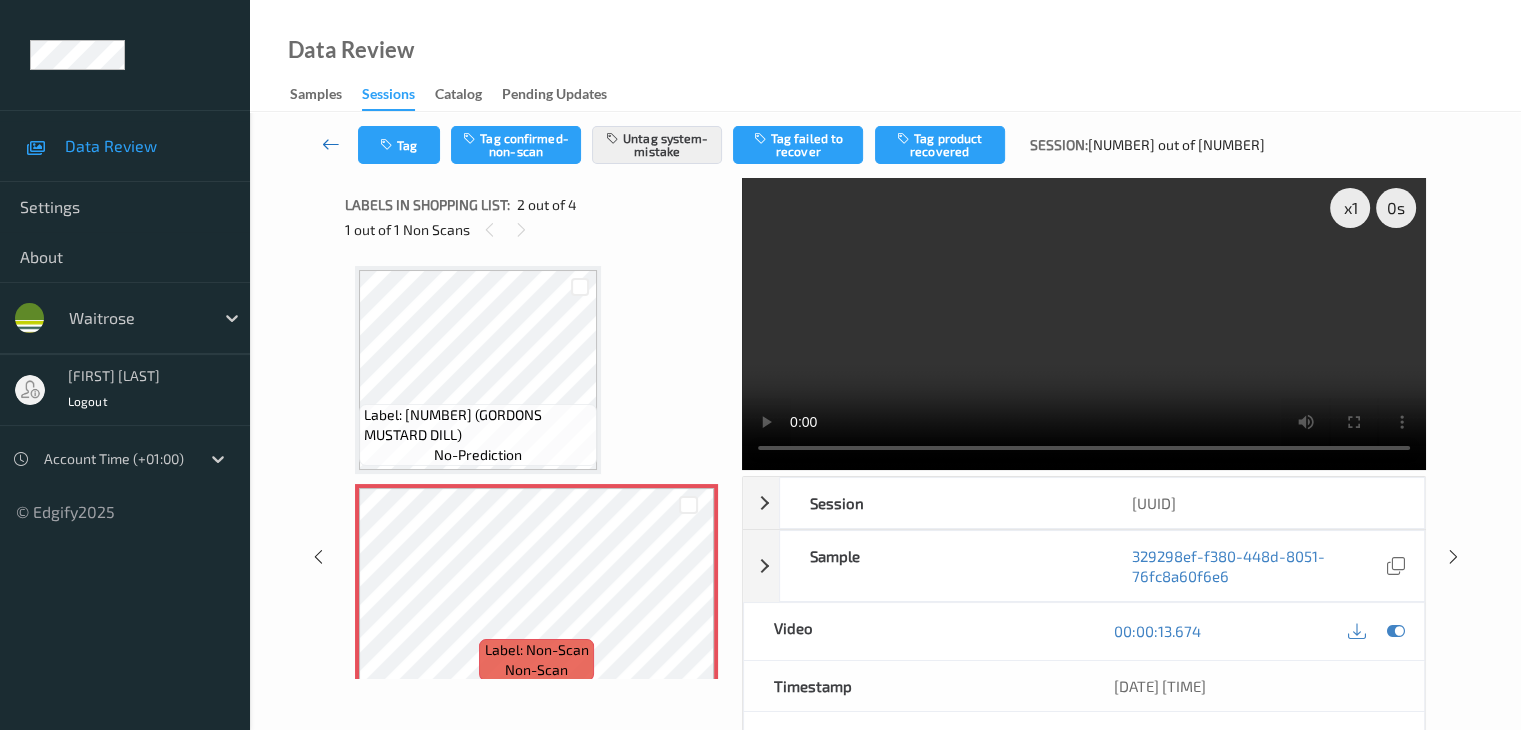 click at bounding box center [331, 144] 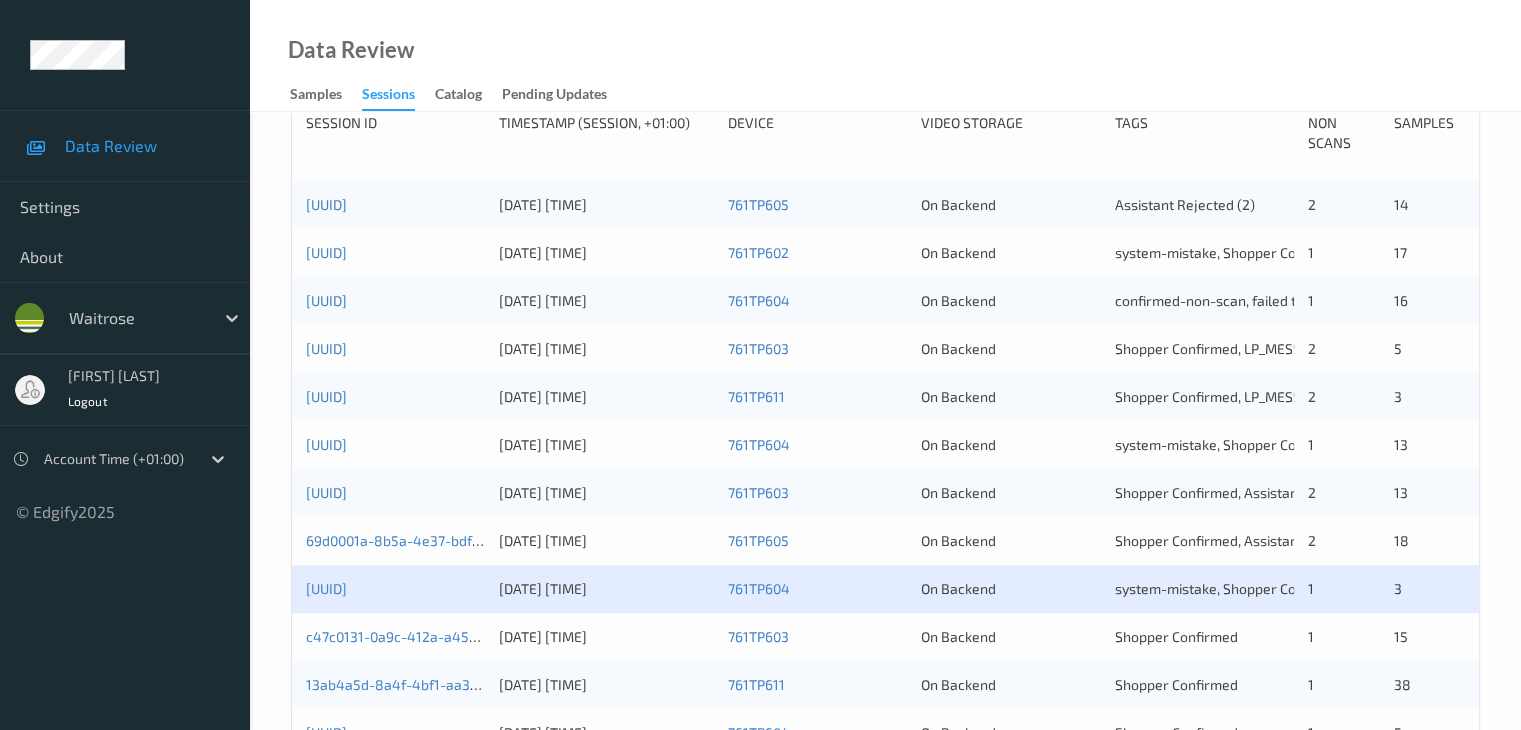 scroll, scrollTop: 500, scrollLeft: 0, axis: vertical 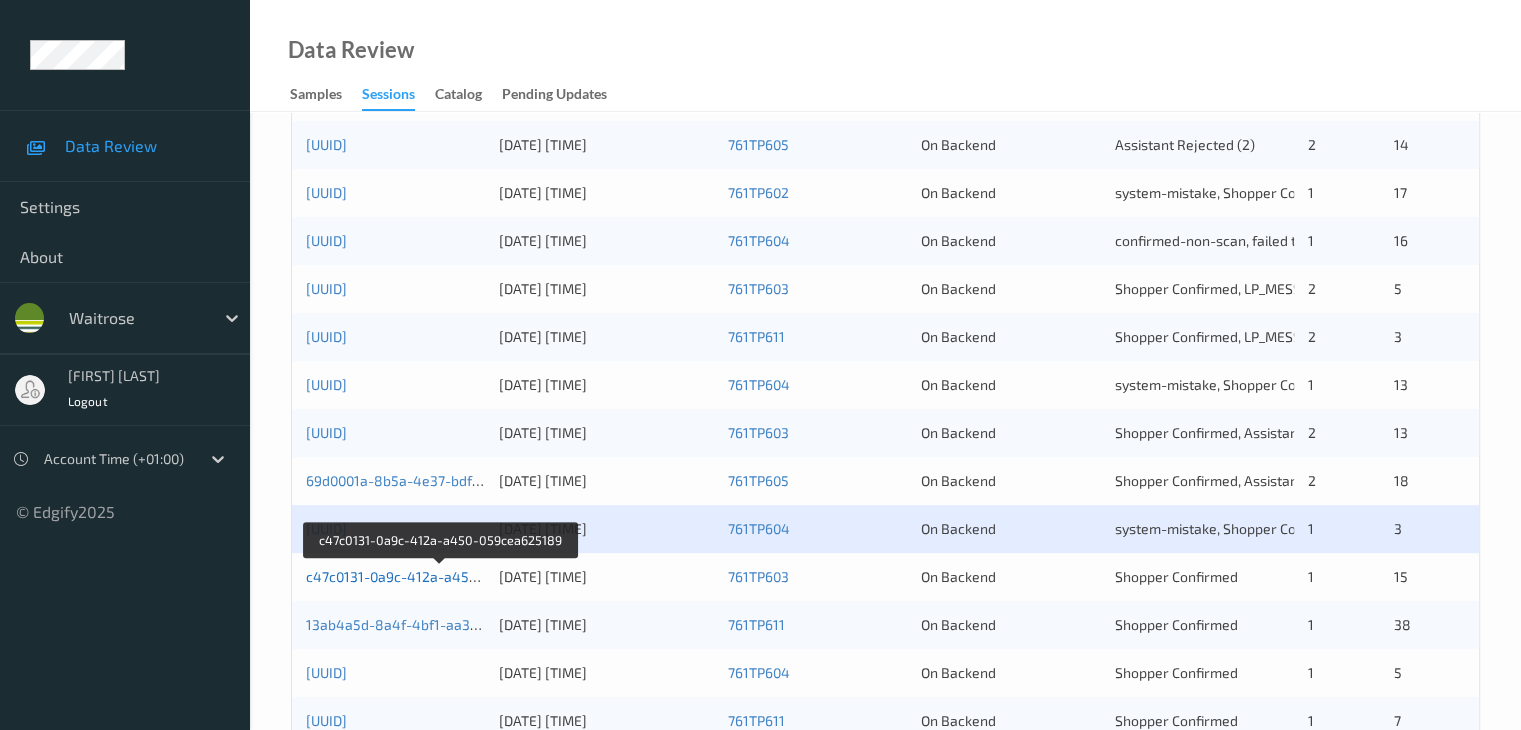click on "c47c0131-0a9c-412a-a450-059cea625189" at bounding box center [441, 576] 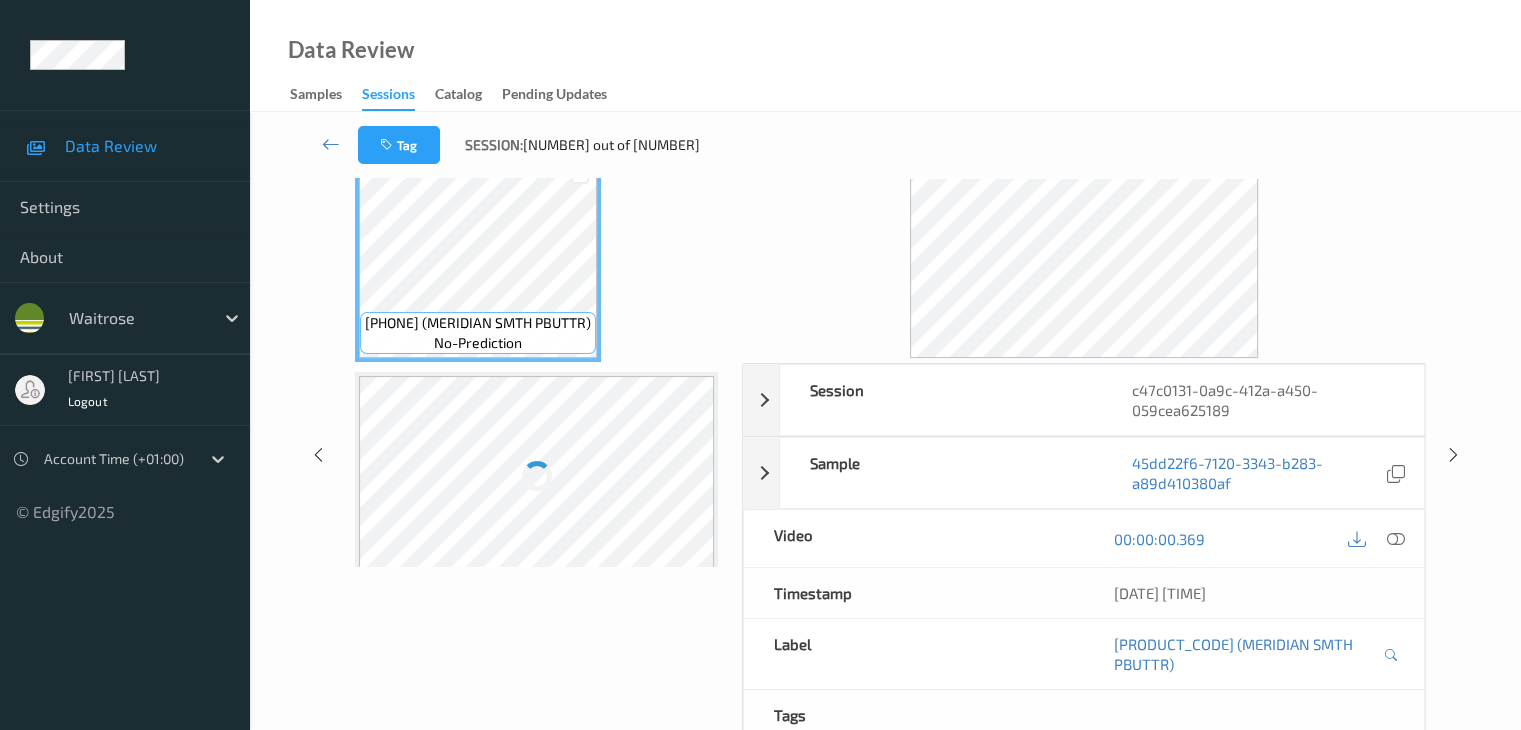 scroll, scrollTop: 0, scrollLeft: 0, axis: both 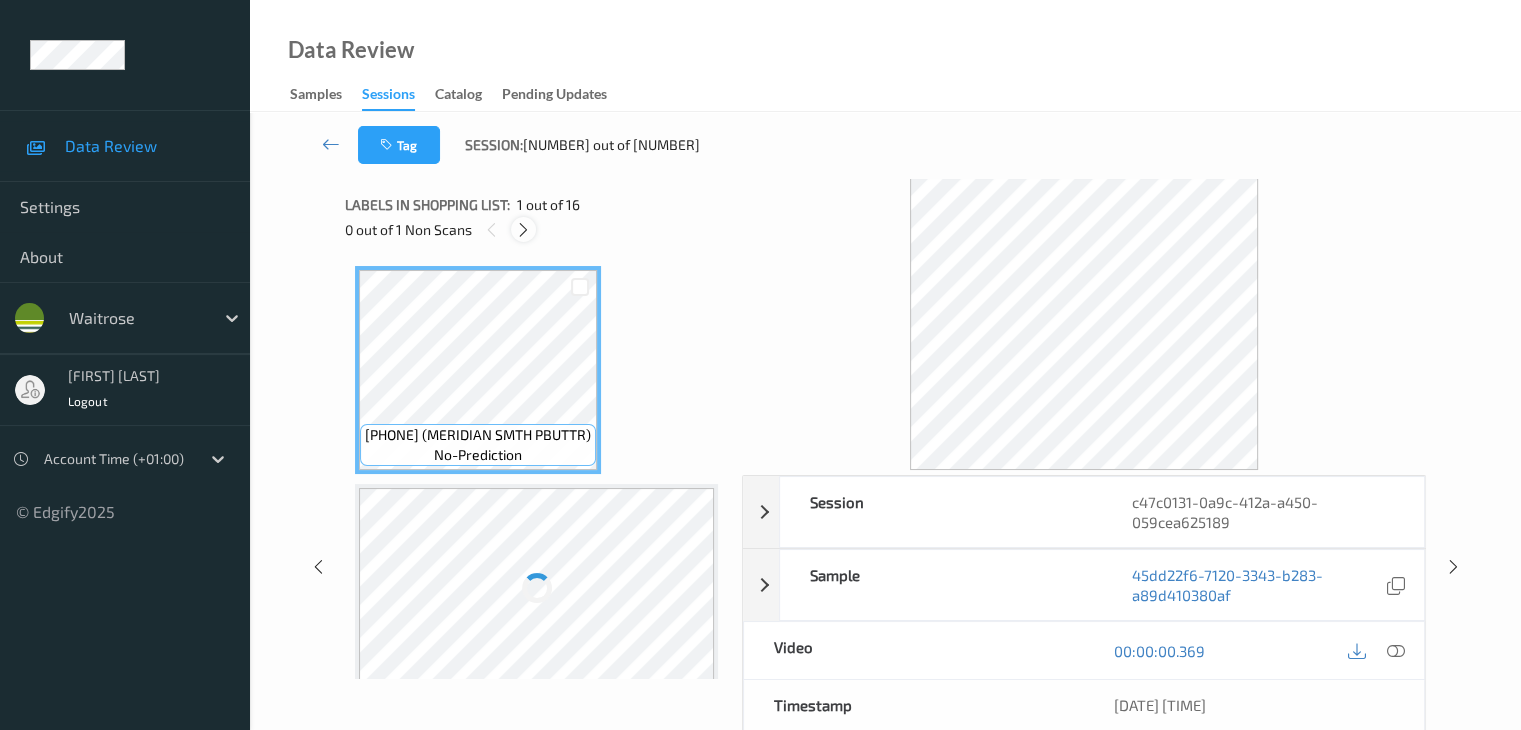 click at bounding box center [523, 230] 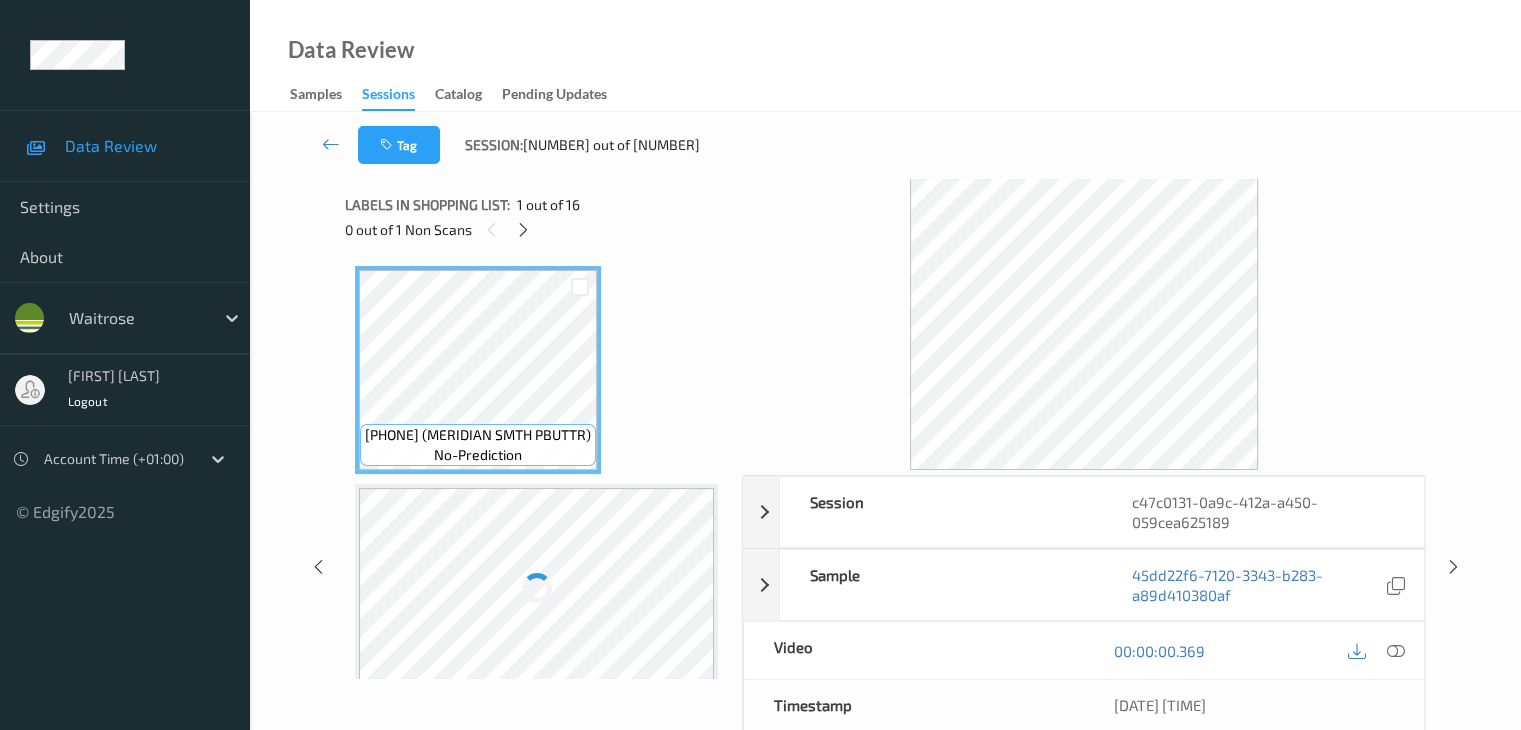 scroll, scrollTop: 2406, scrollLeft: 0, axis: vertical 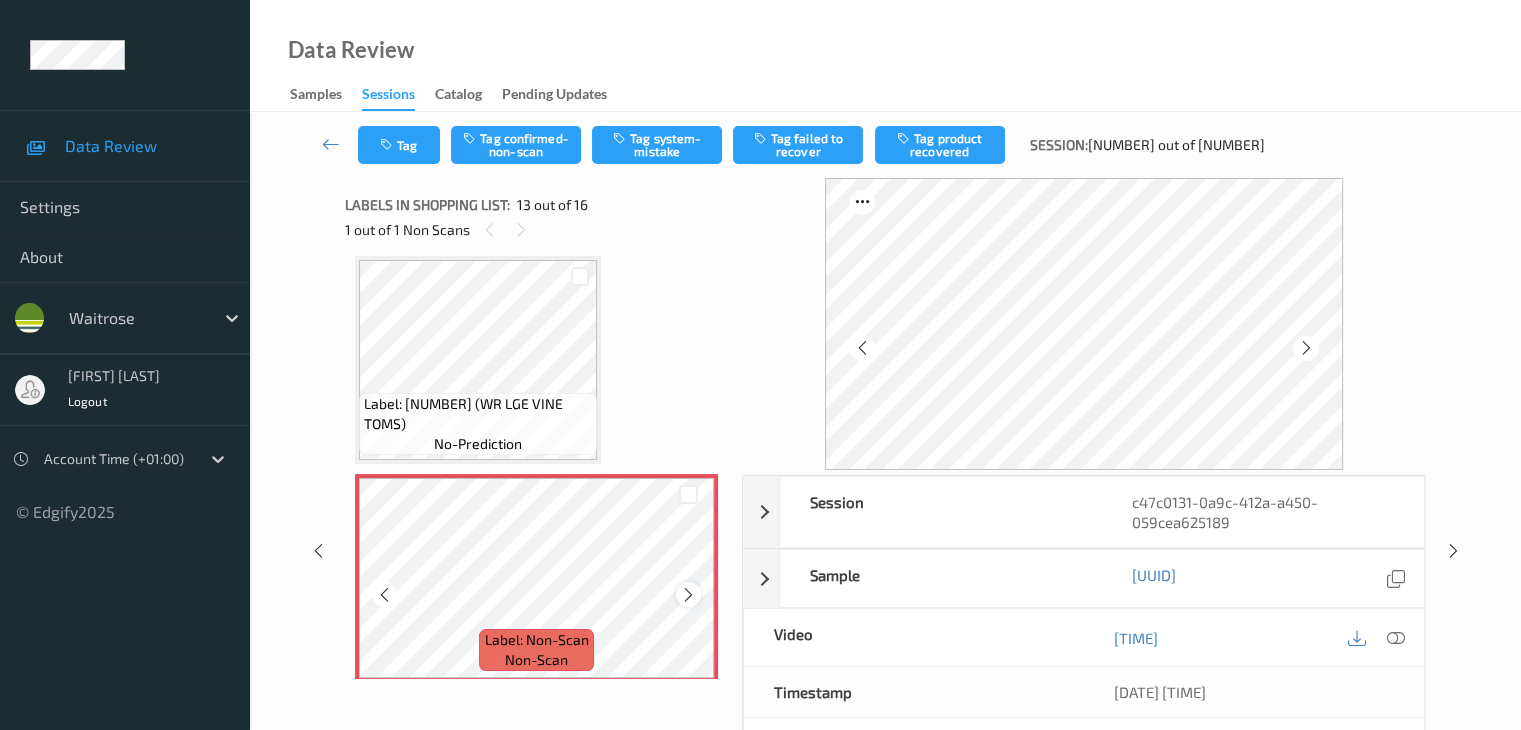 click at bounding box center (688, 595) 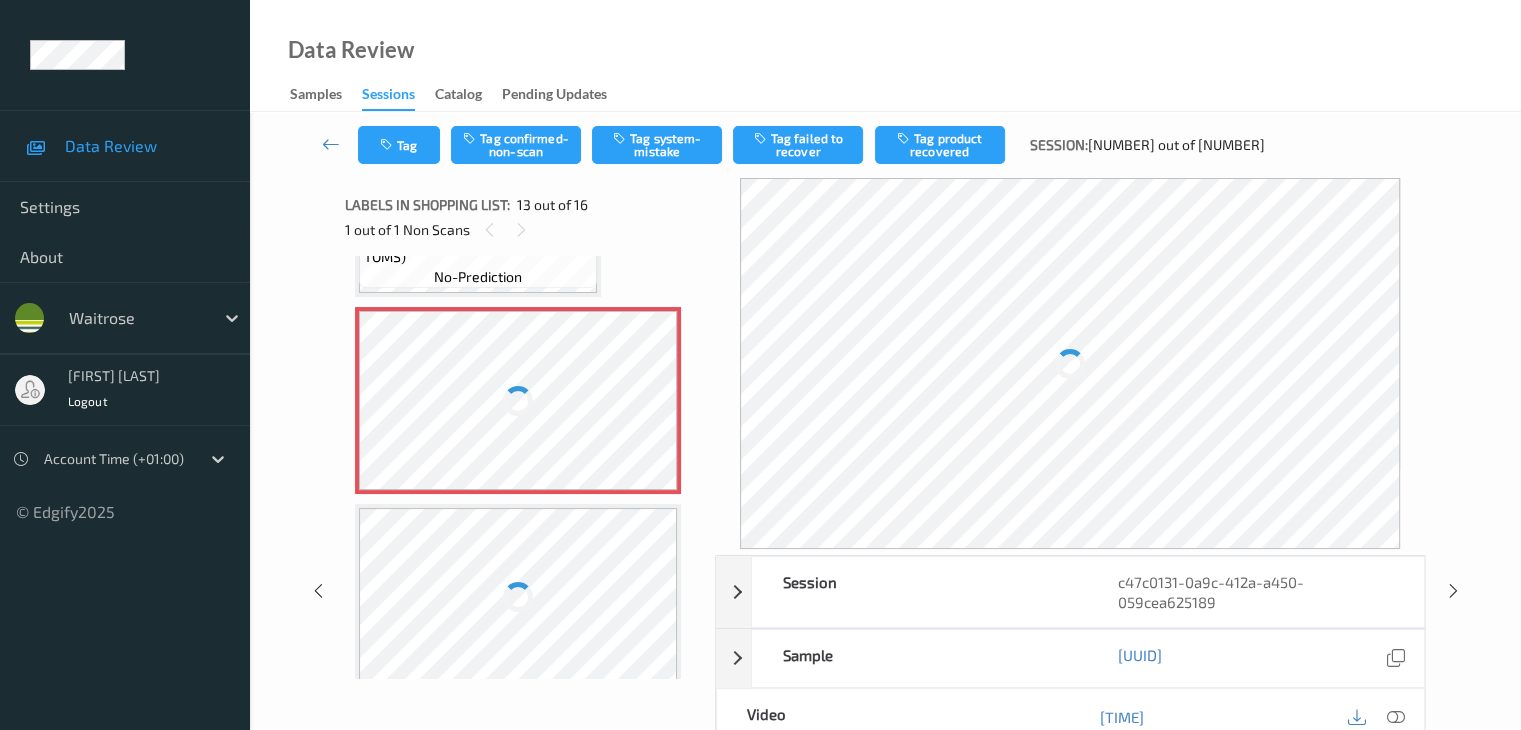 scroll, scrollTop: 2206, scrollLeft: 0, axis: vertical 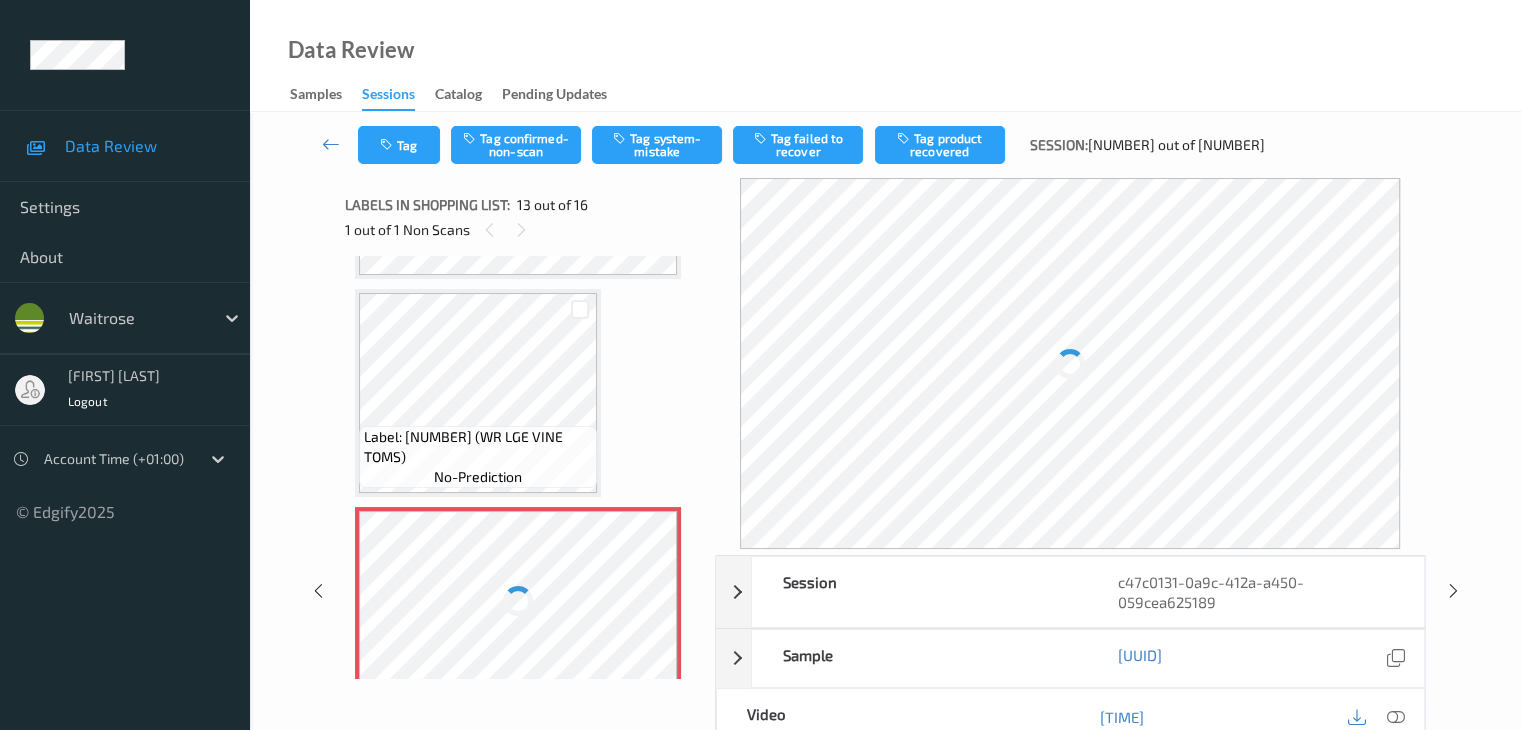 click at bounding box center (518, 600) 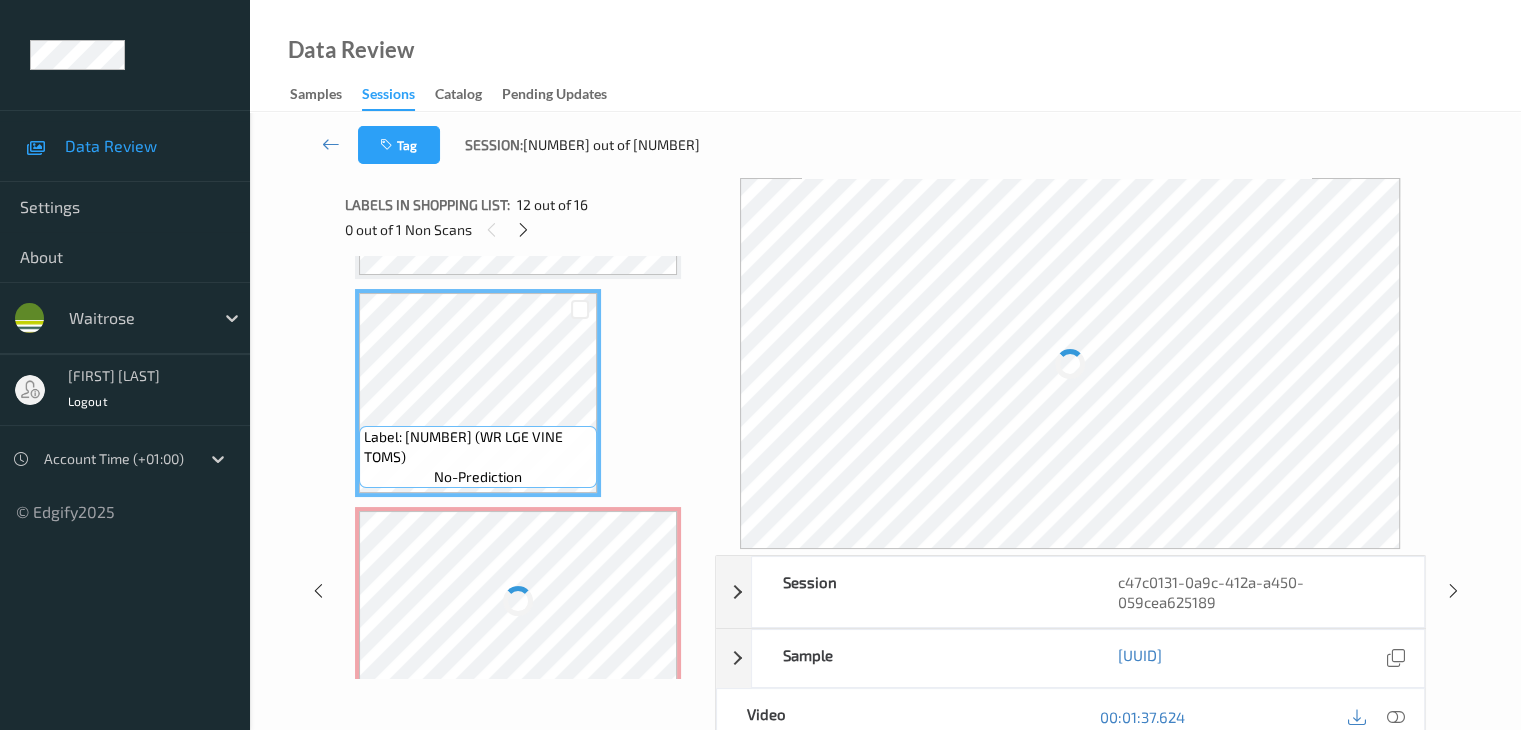 click at bounding box center (518, 600) 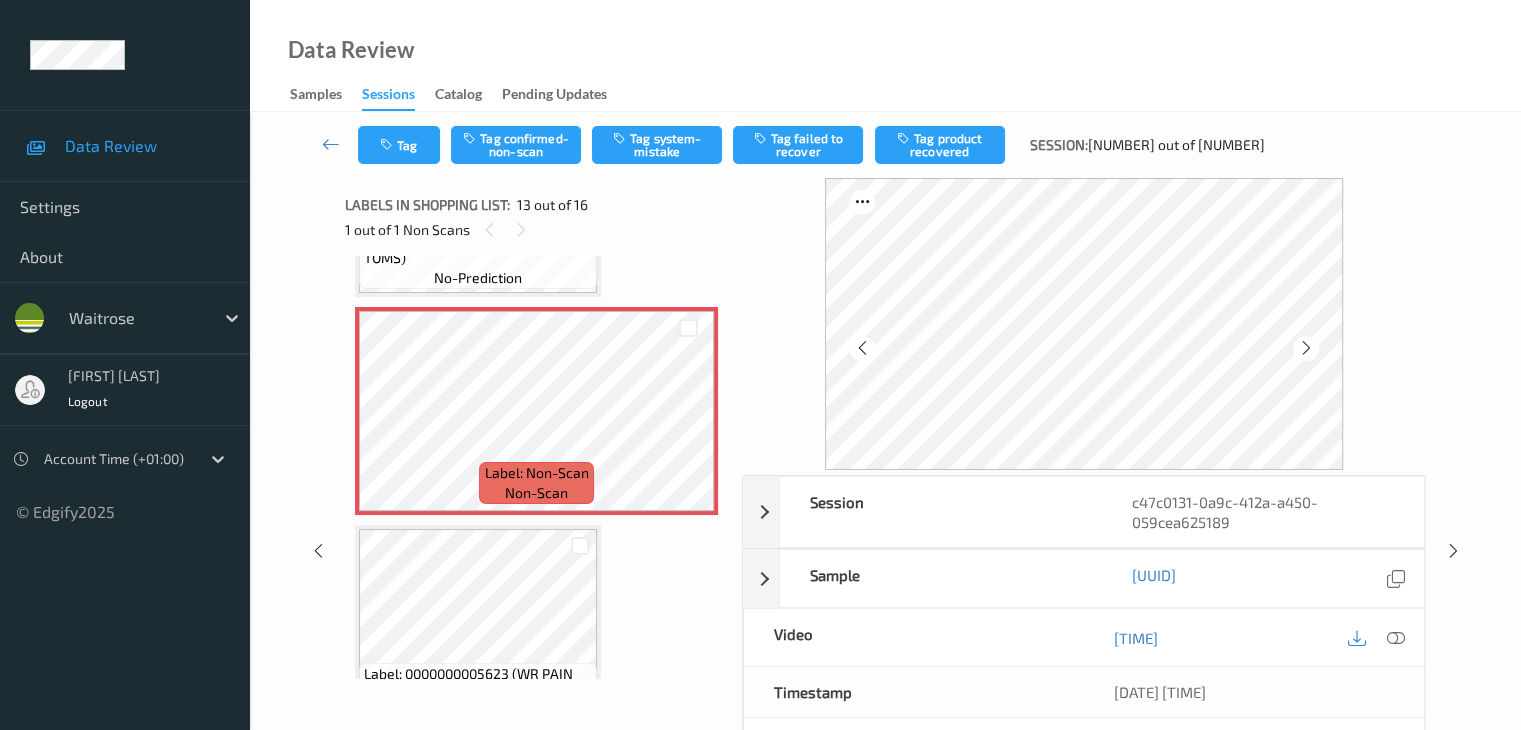 scroll, scrollTop: 2575, scrollLeft: 0, axis: vertical 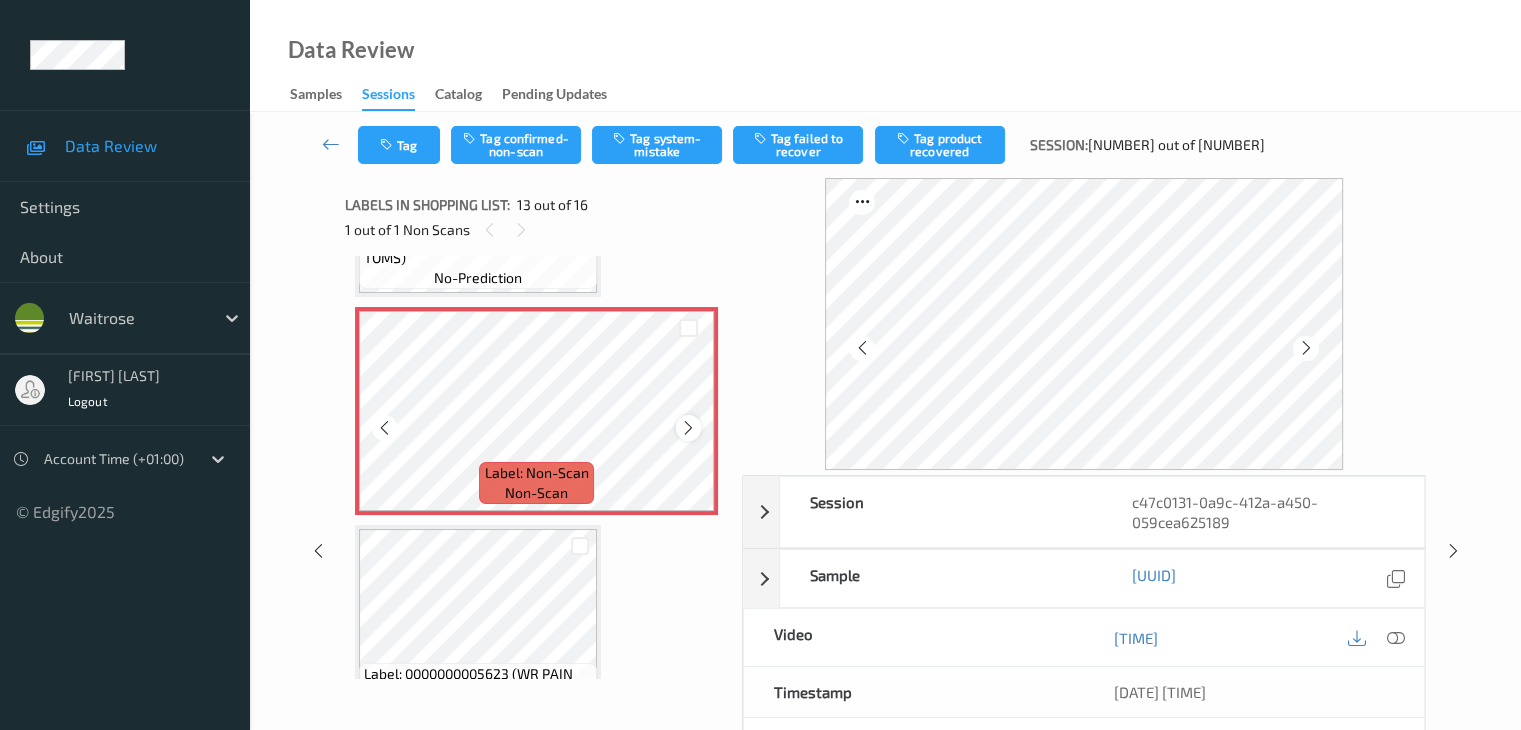 click at bounding box center (688, 428) 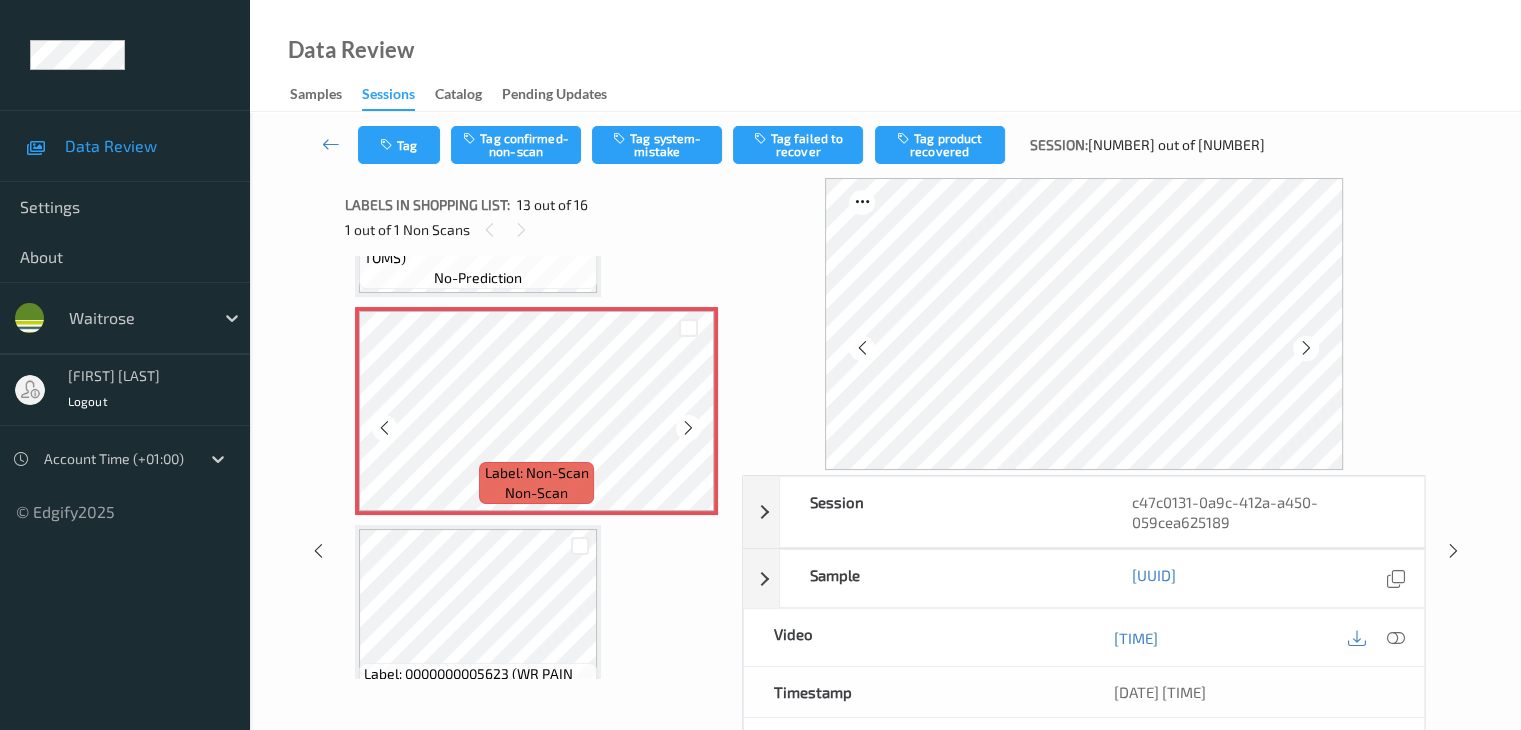 click at bounding box center [688, 428] 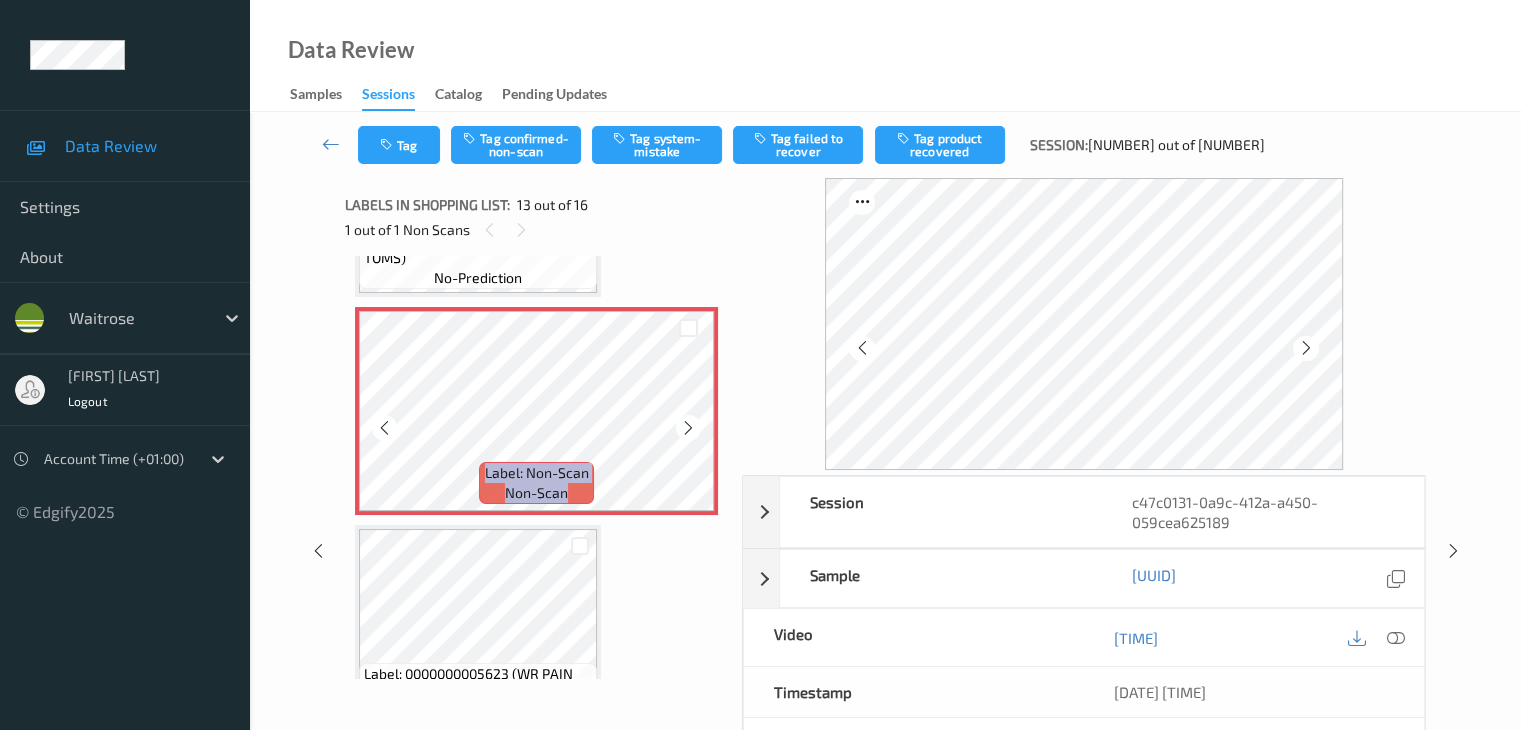 click at bounding box center (688, 428) 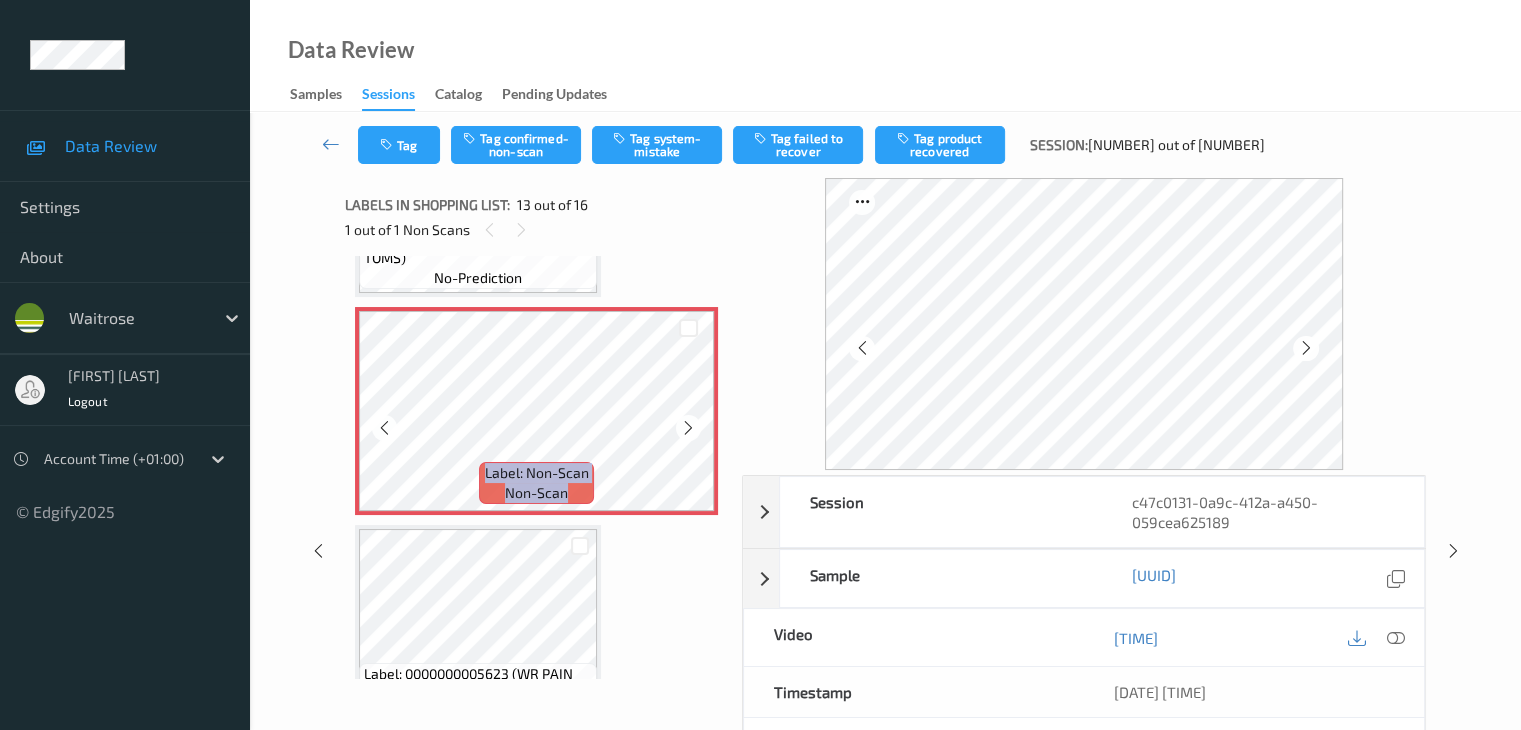click at bounding box center [688, 428] 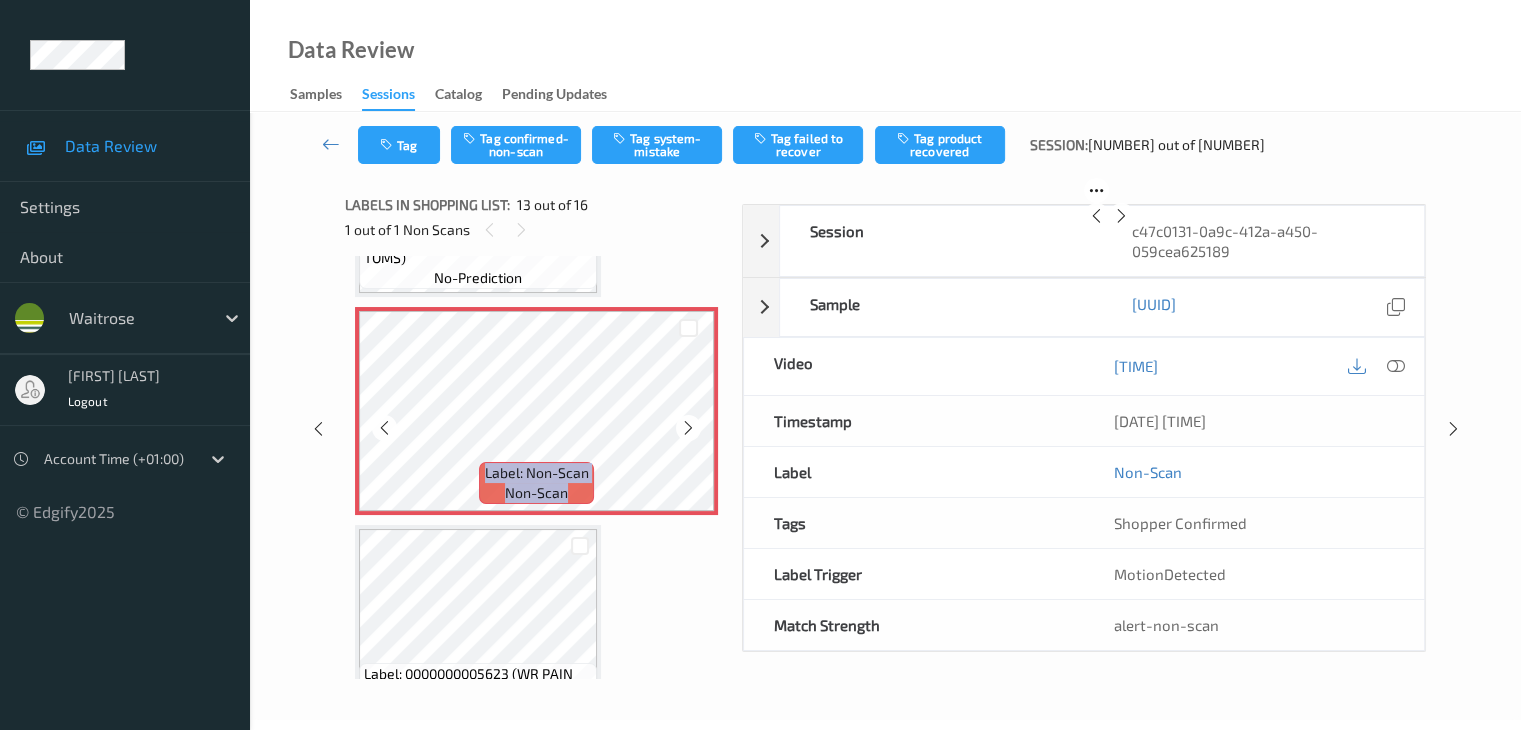 click at bounding box center (688, 428) 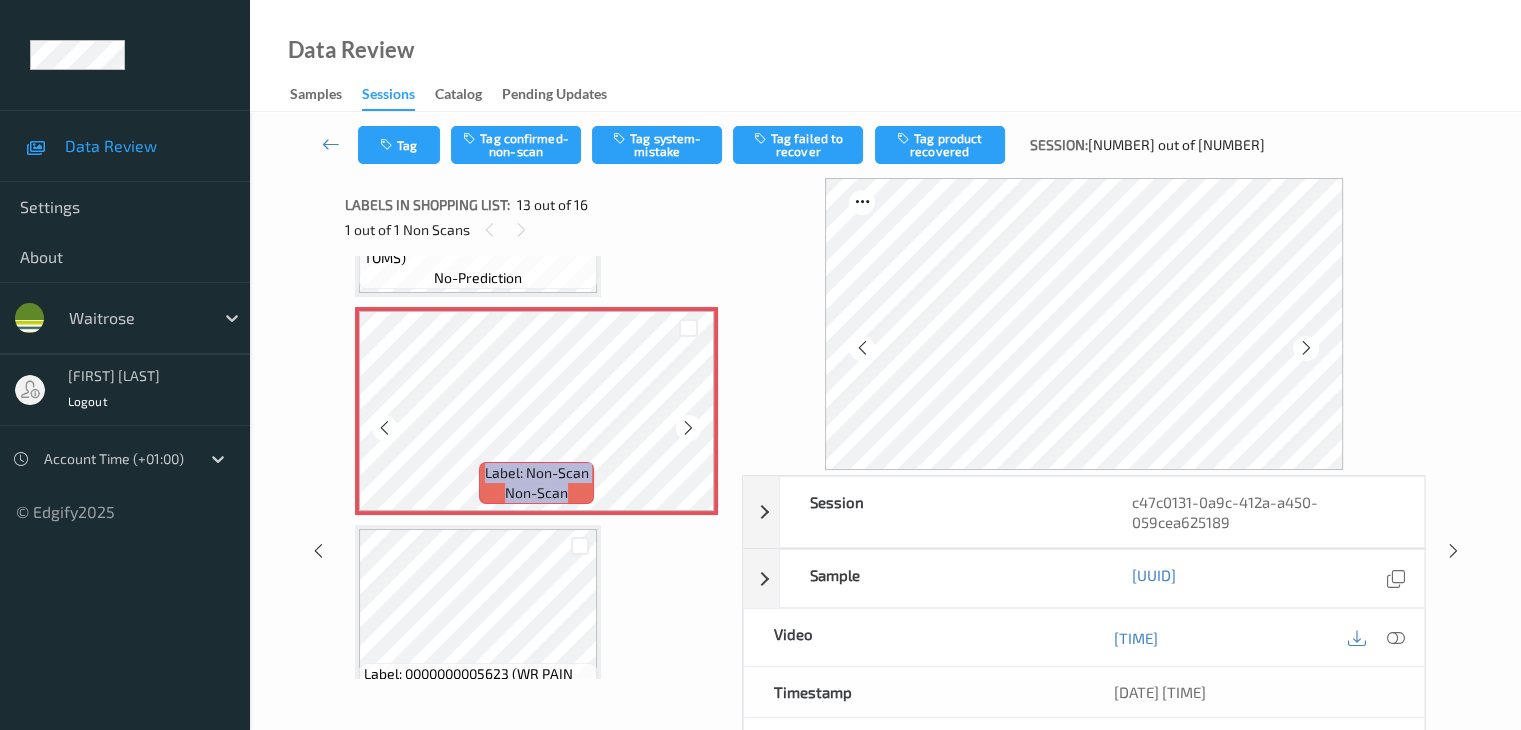click at bounding box center [688, 428] 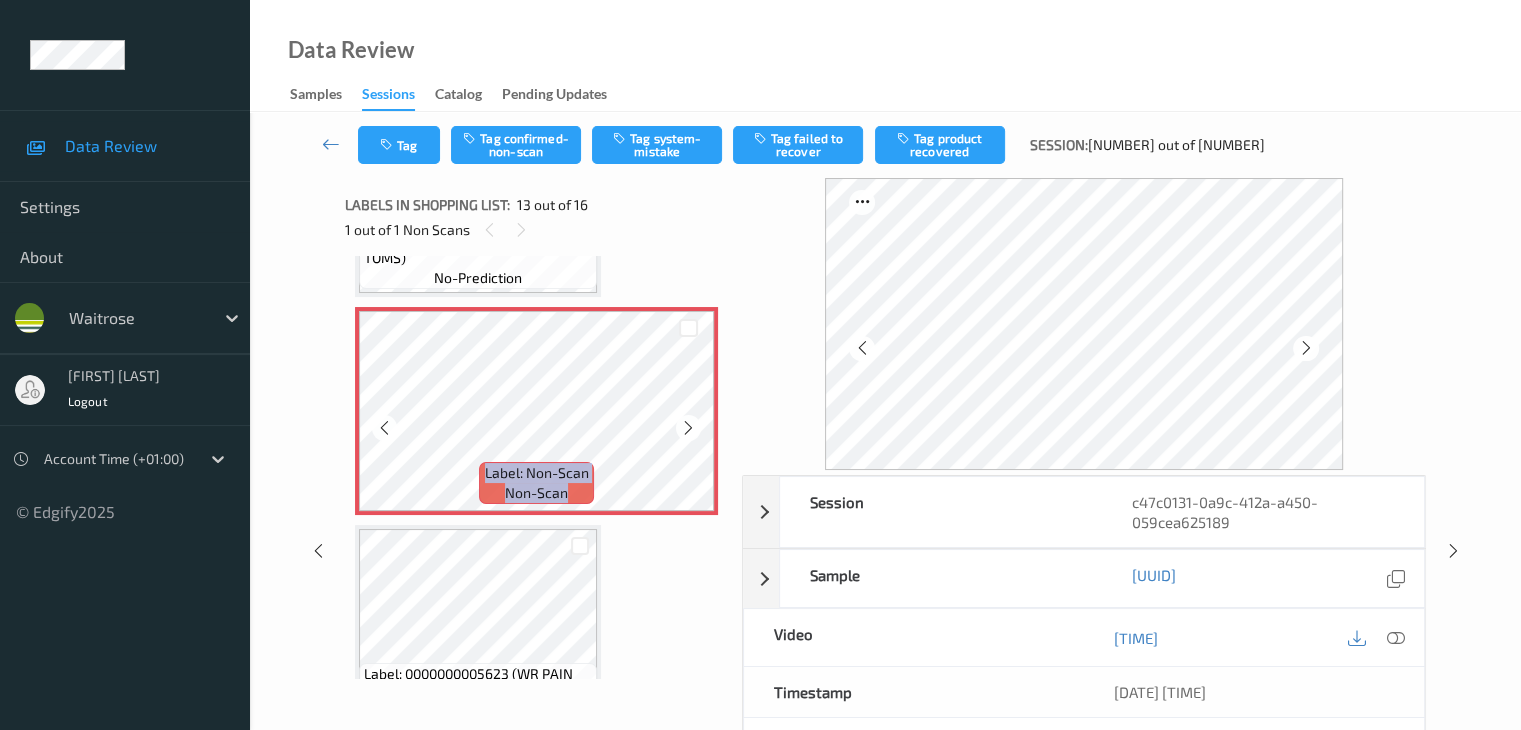 click at bounding box center [688, 428] 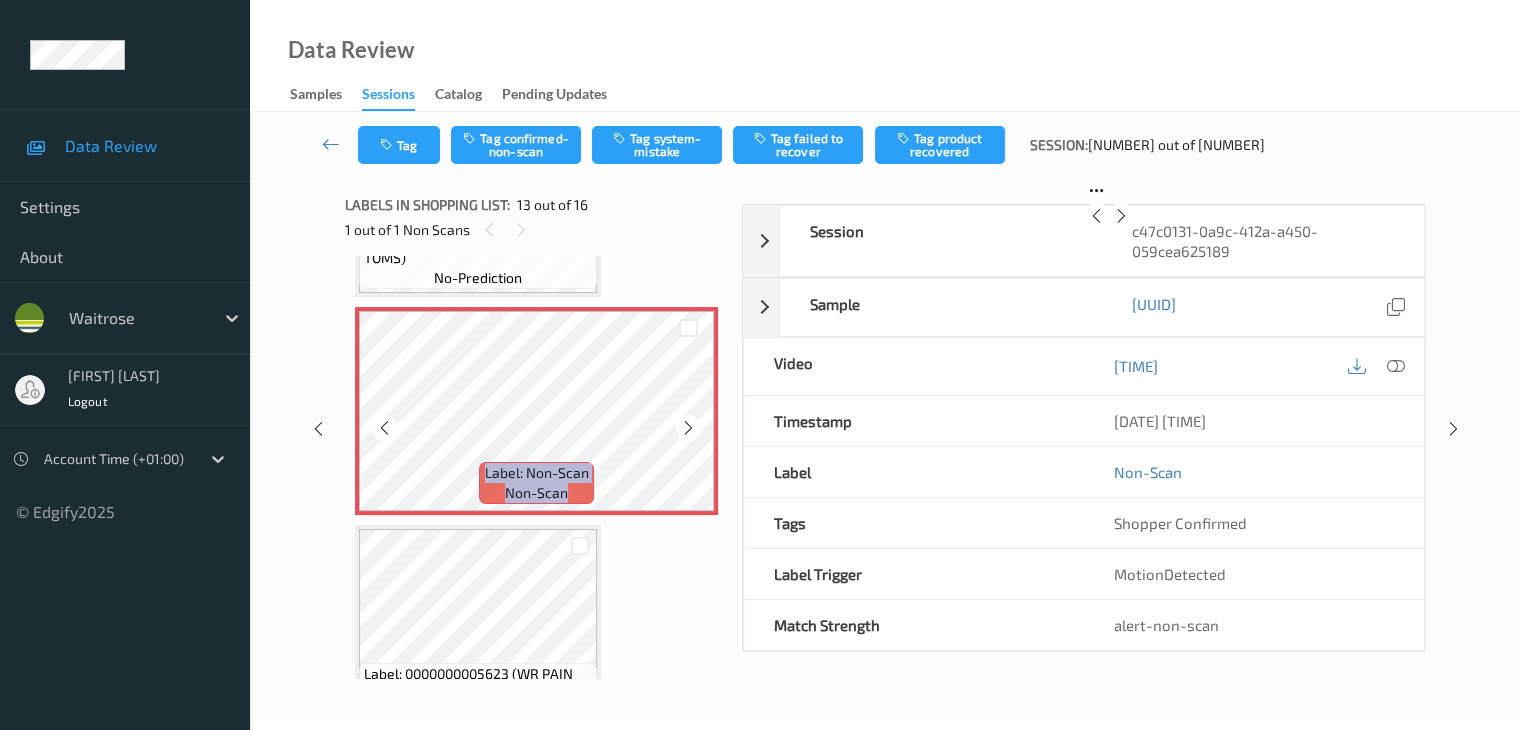 click at bounding box center [688, 428] 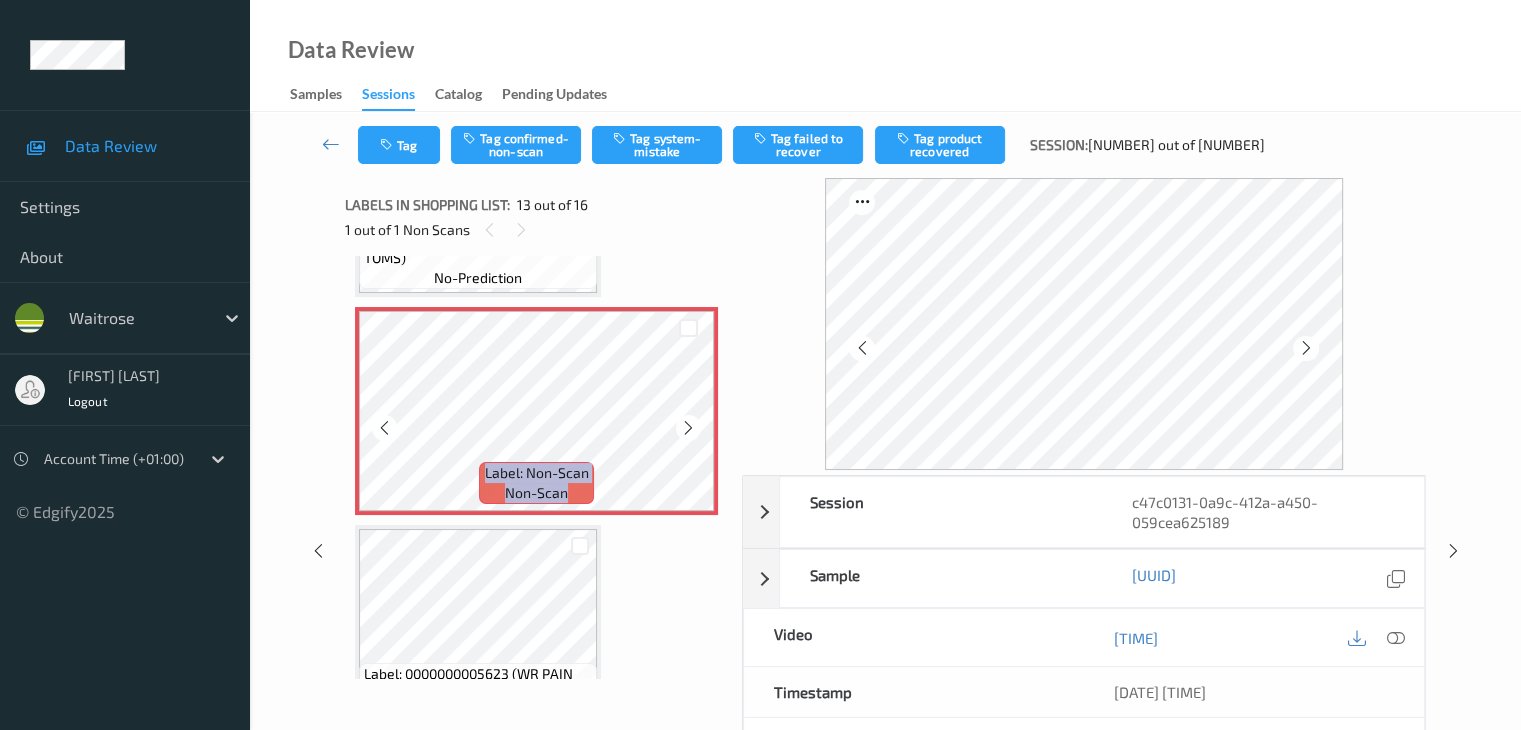 click at bounding box center (688, 428) 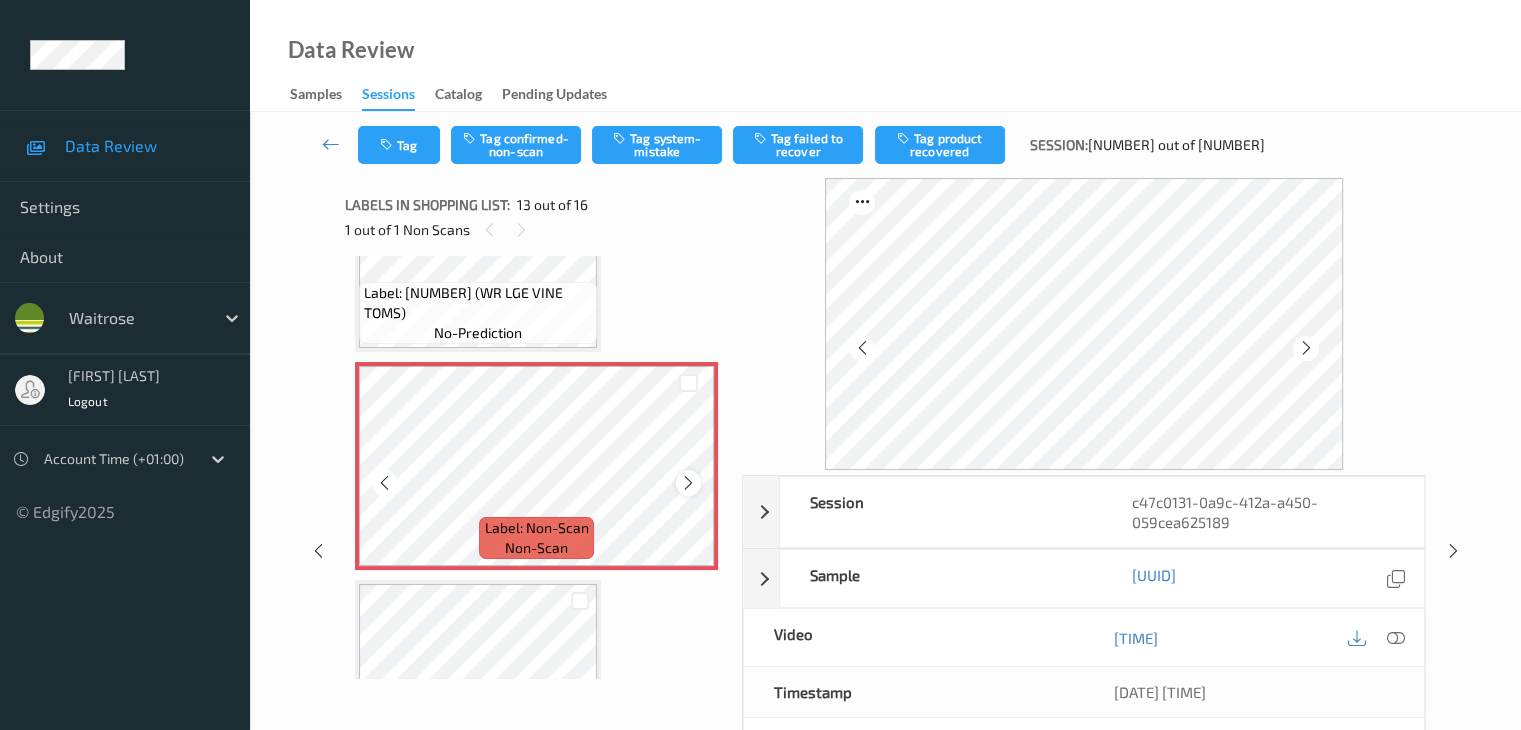 scroll, scrollTop: 2475, scrollLeft: 0, axis: vertical 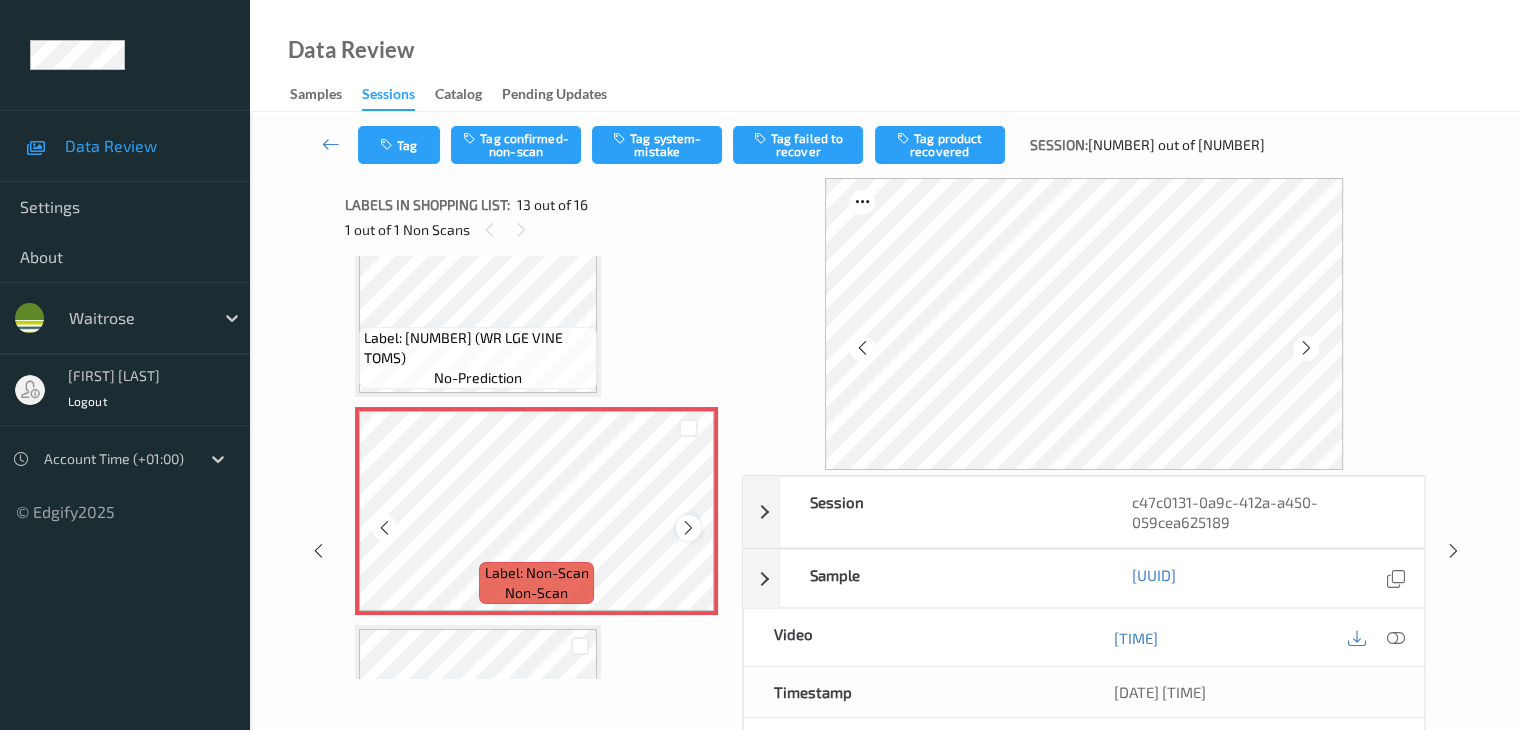 click at bounding box center [688, 528] 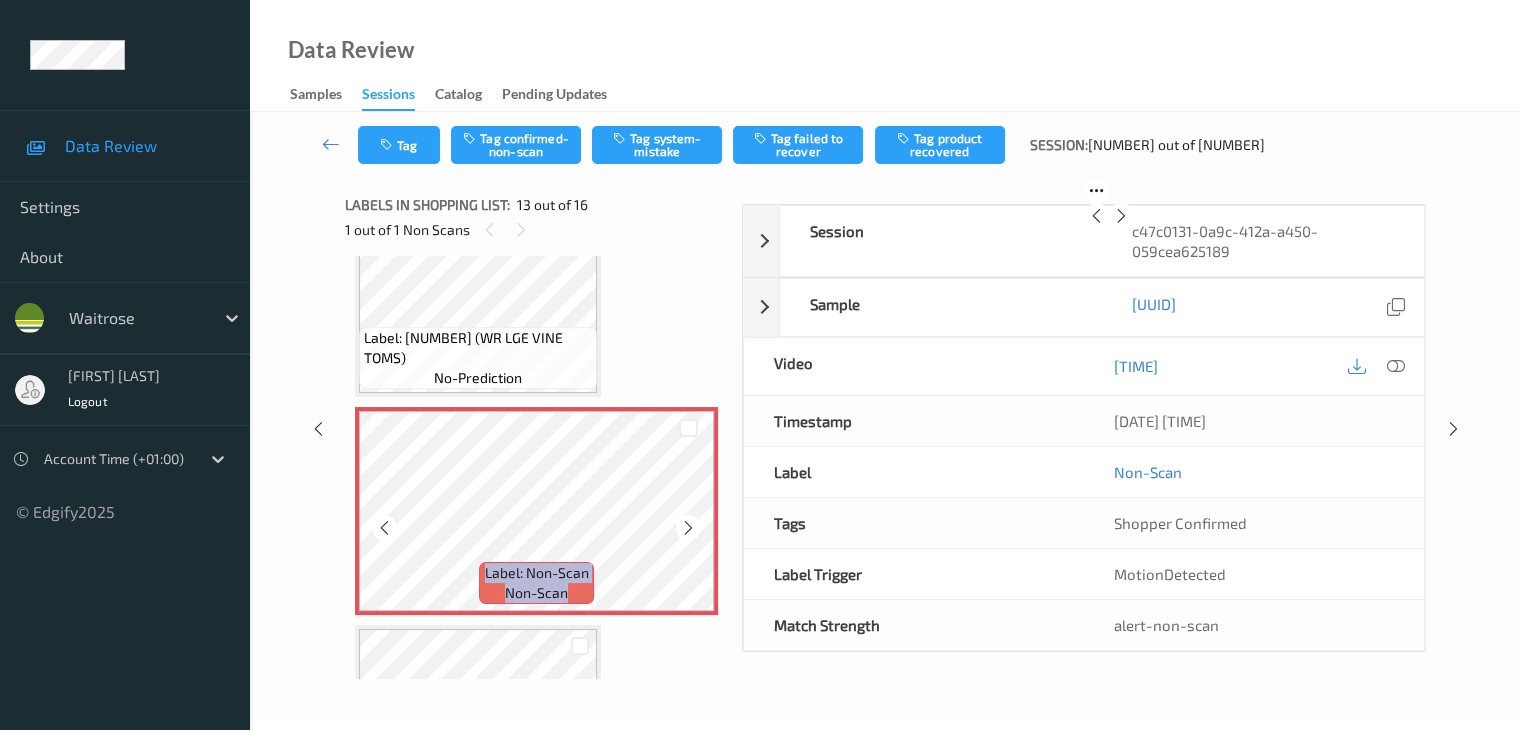 click at bounding box center (688, 528) 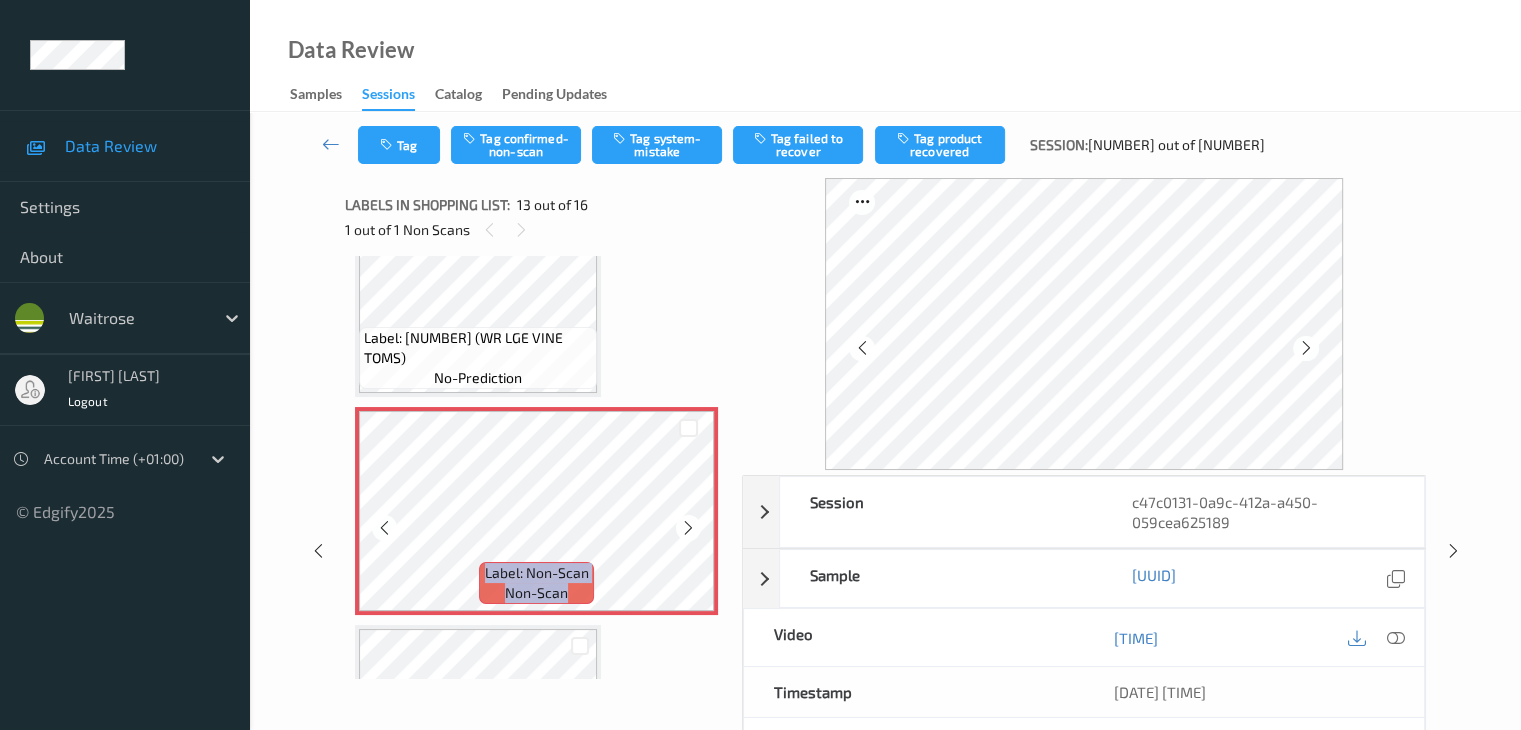 click at bounding box center (688, 528) 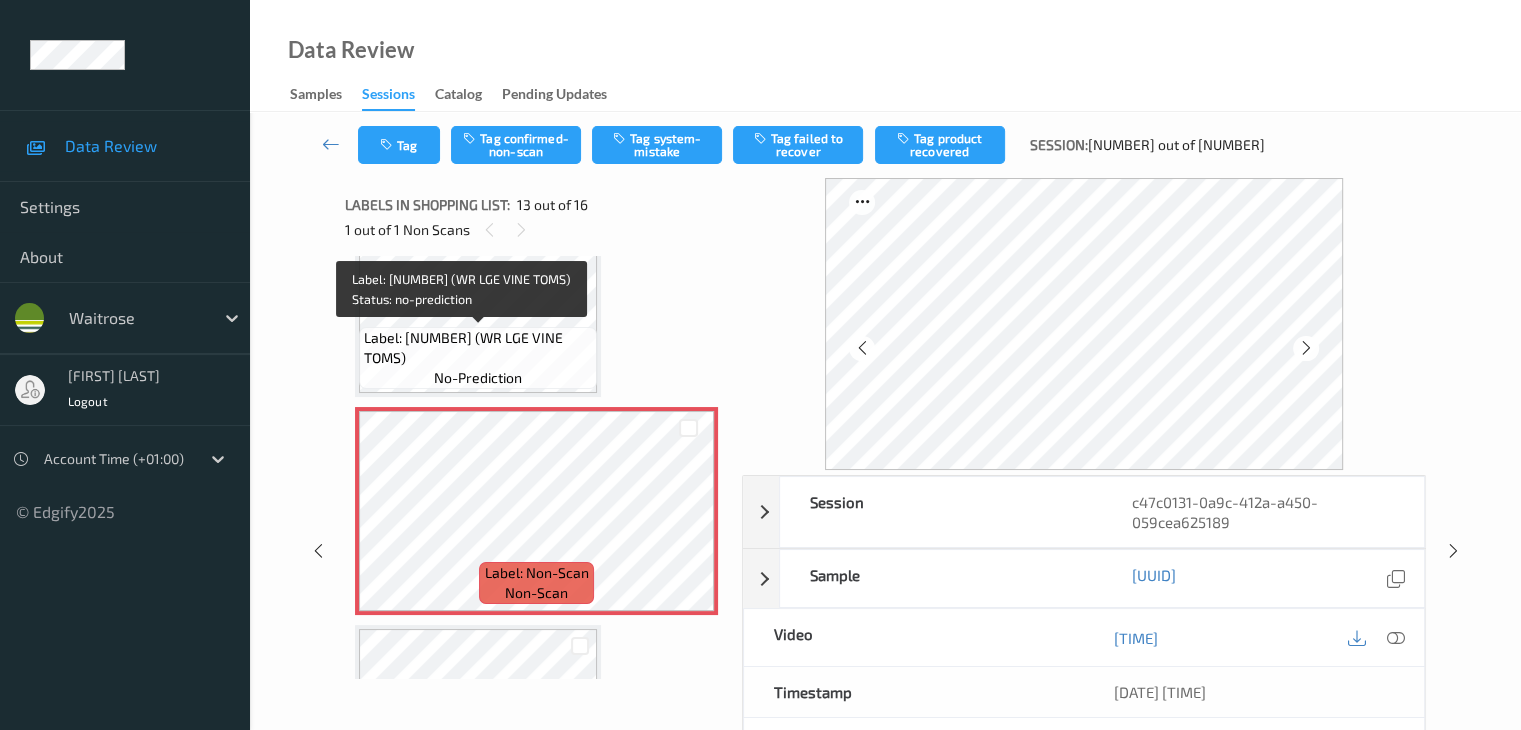 click on "Label: [NUMBER] (WR LGE VINE TOMS)" at bounding box center (478, 348) 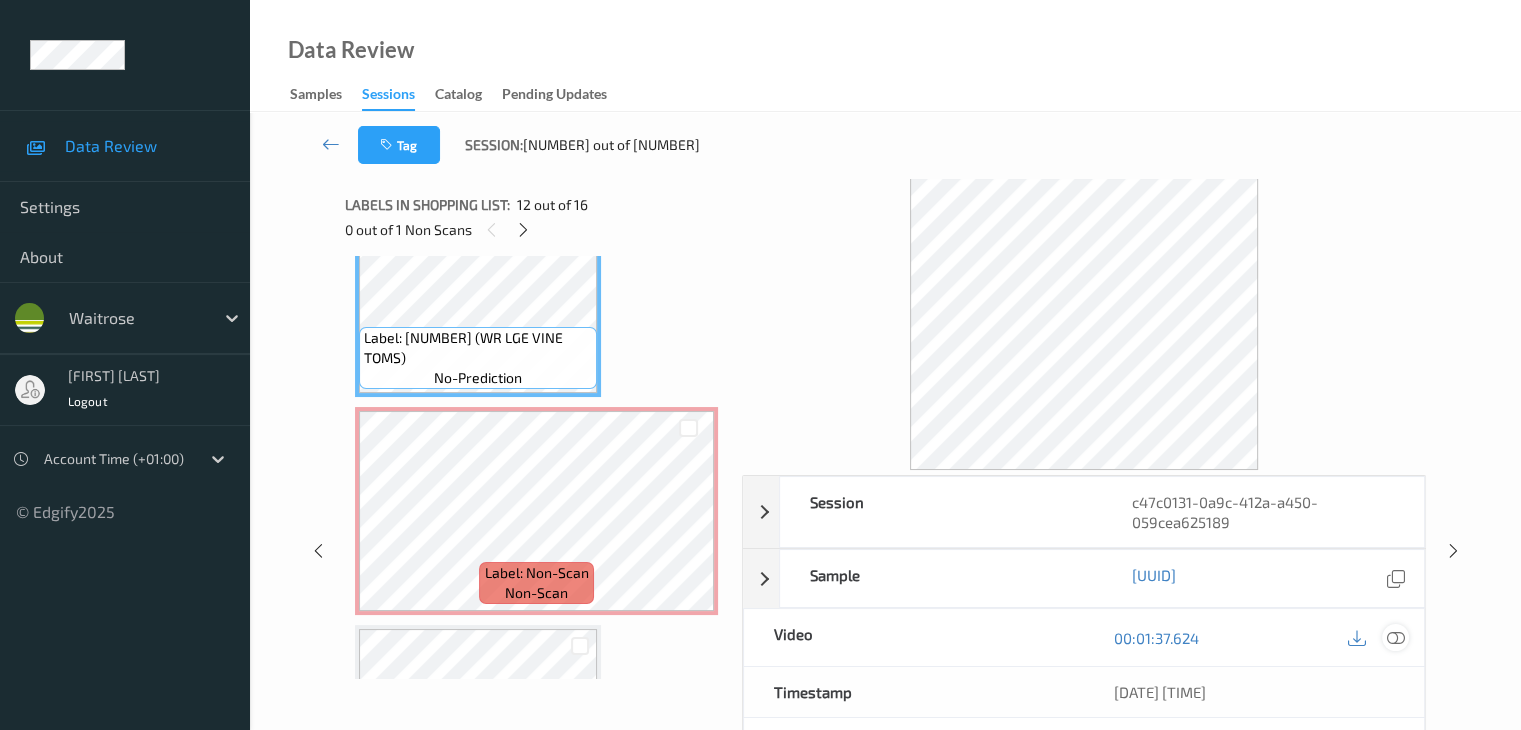 click at bounding box center [1395, 638] 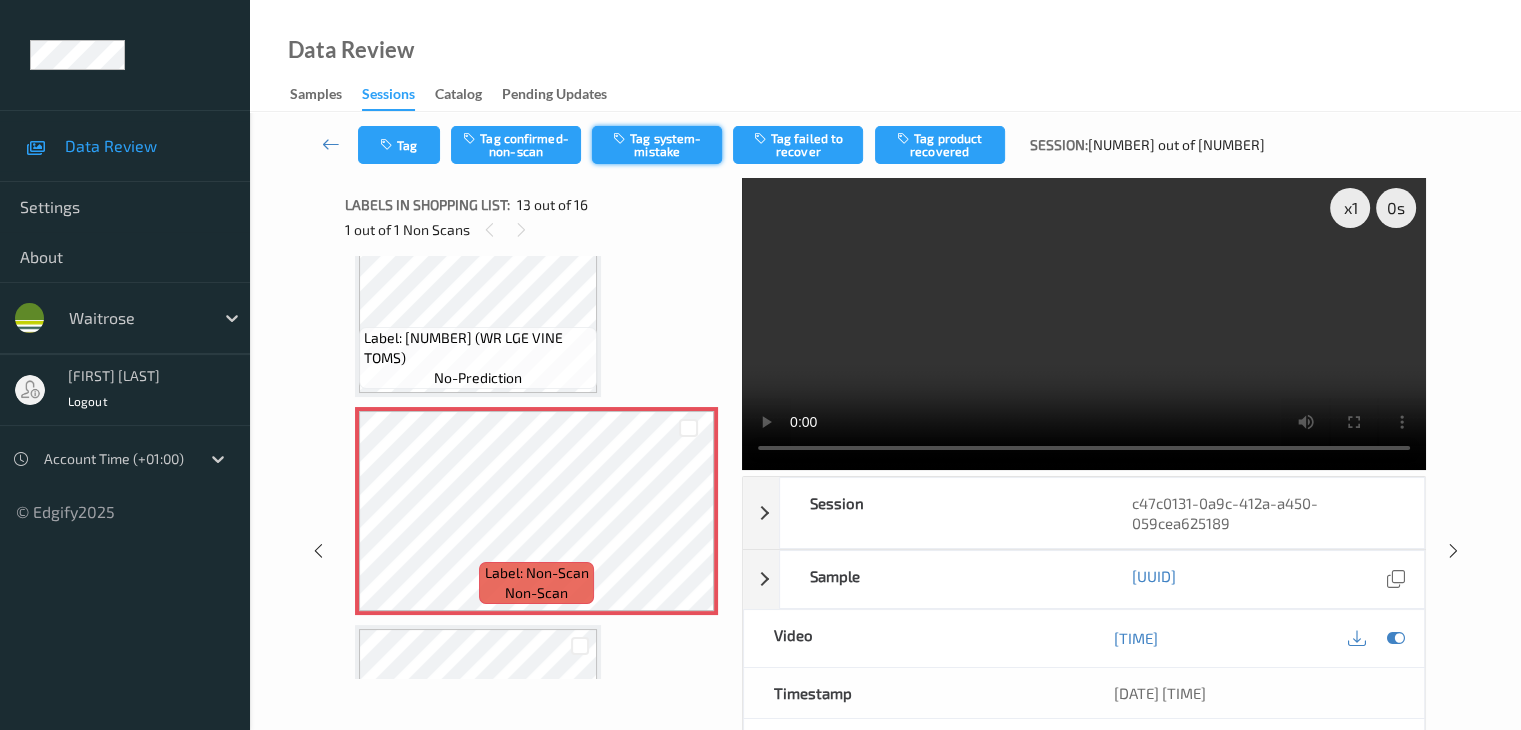 click on "Tag   system-mistake" at bounding box center (657, 145) 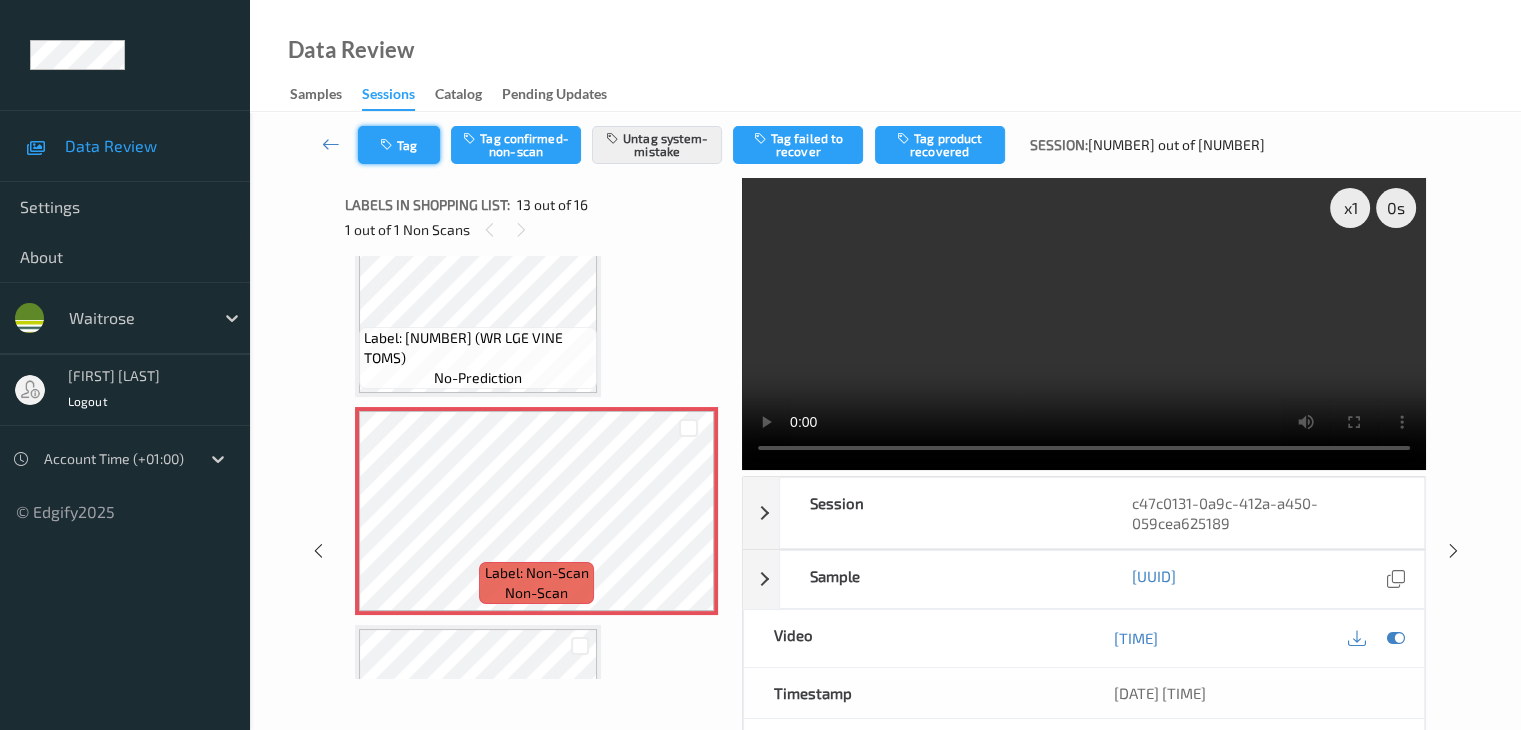 click on "Tag" at bounding box center [399, 145] 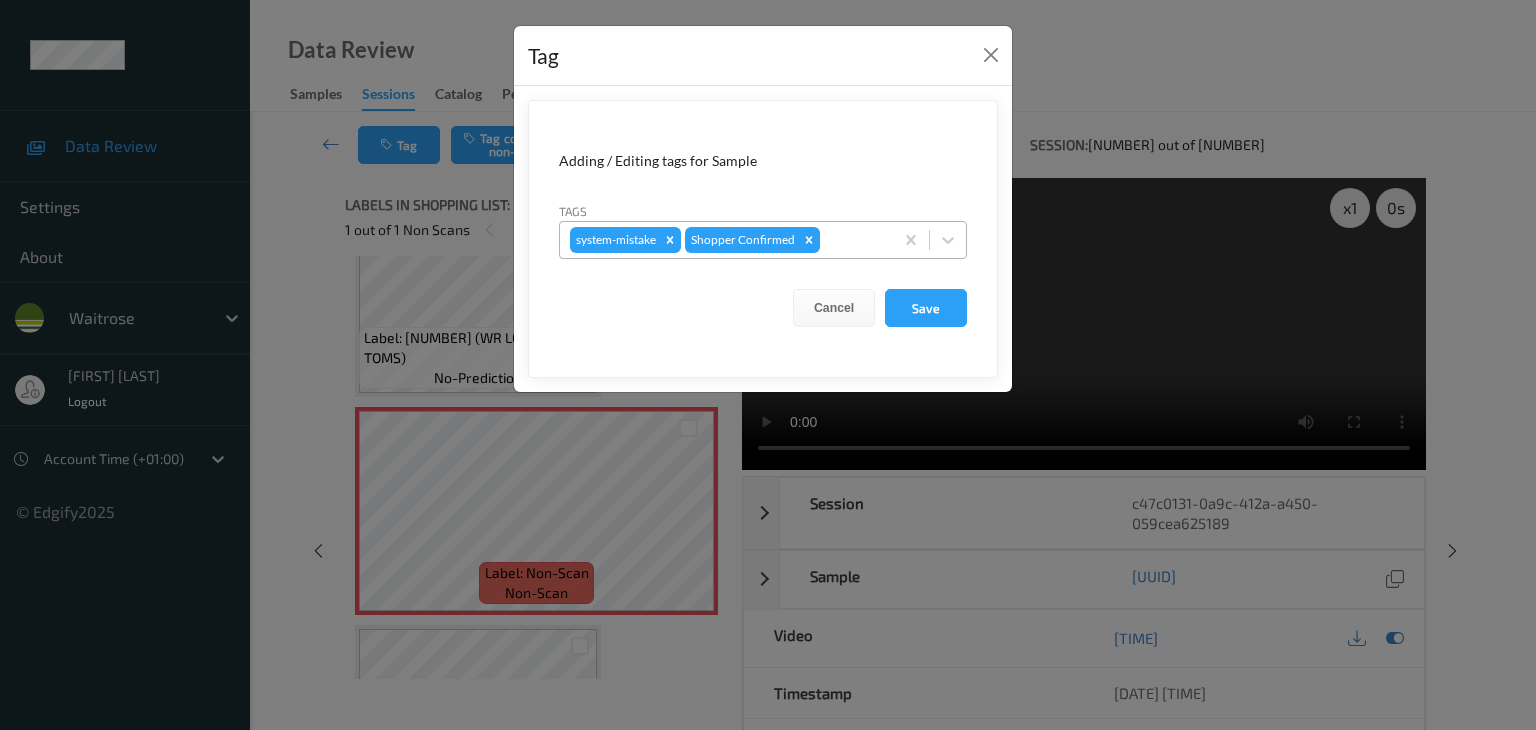 click at bounding box center (853, 240) 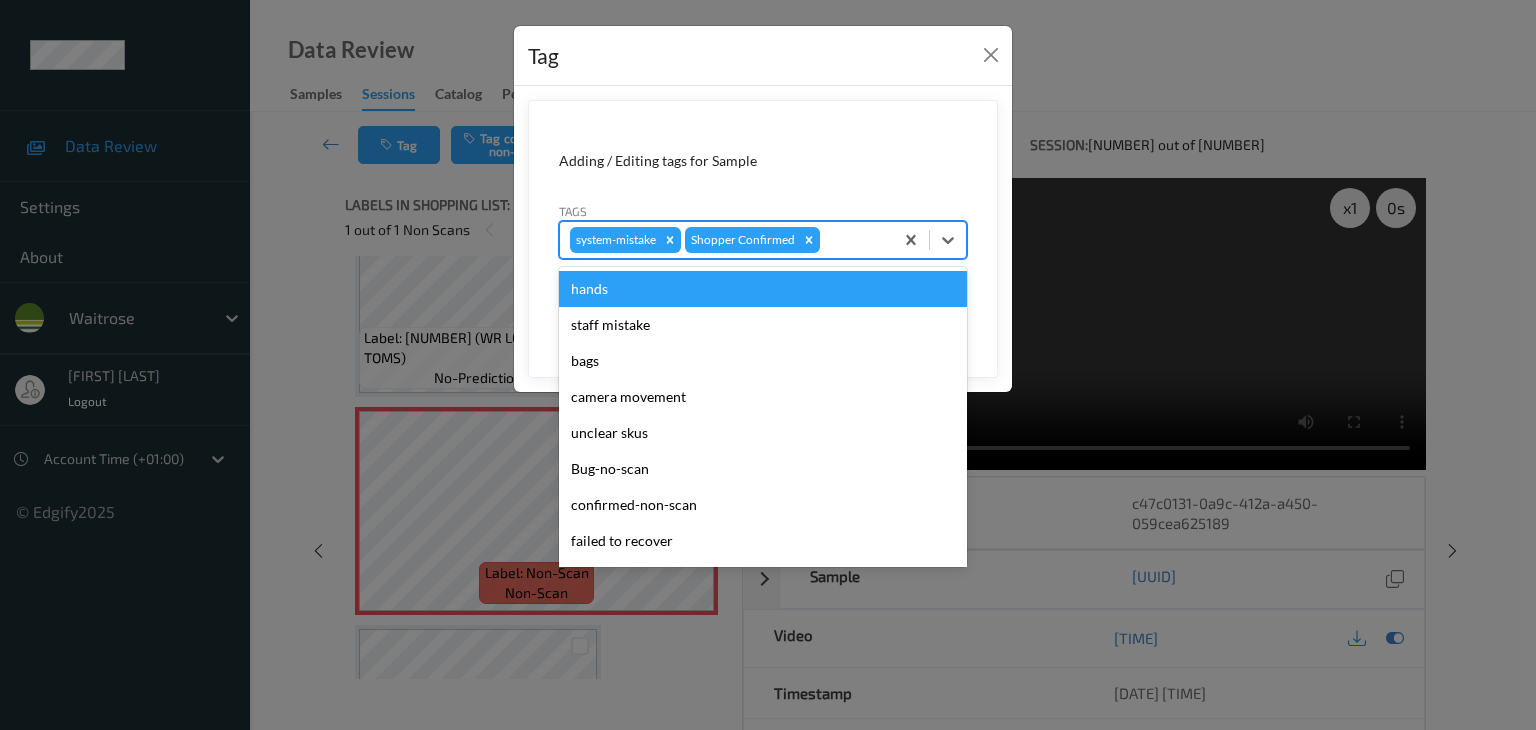 type on "u" 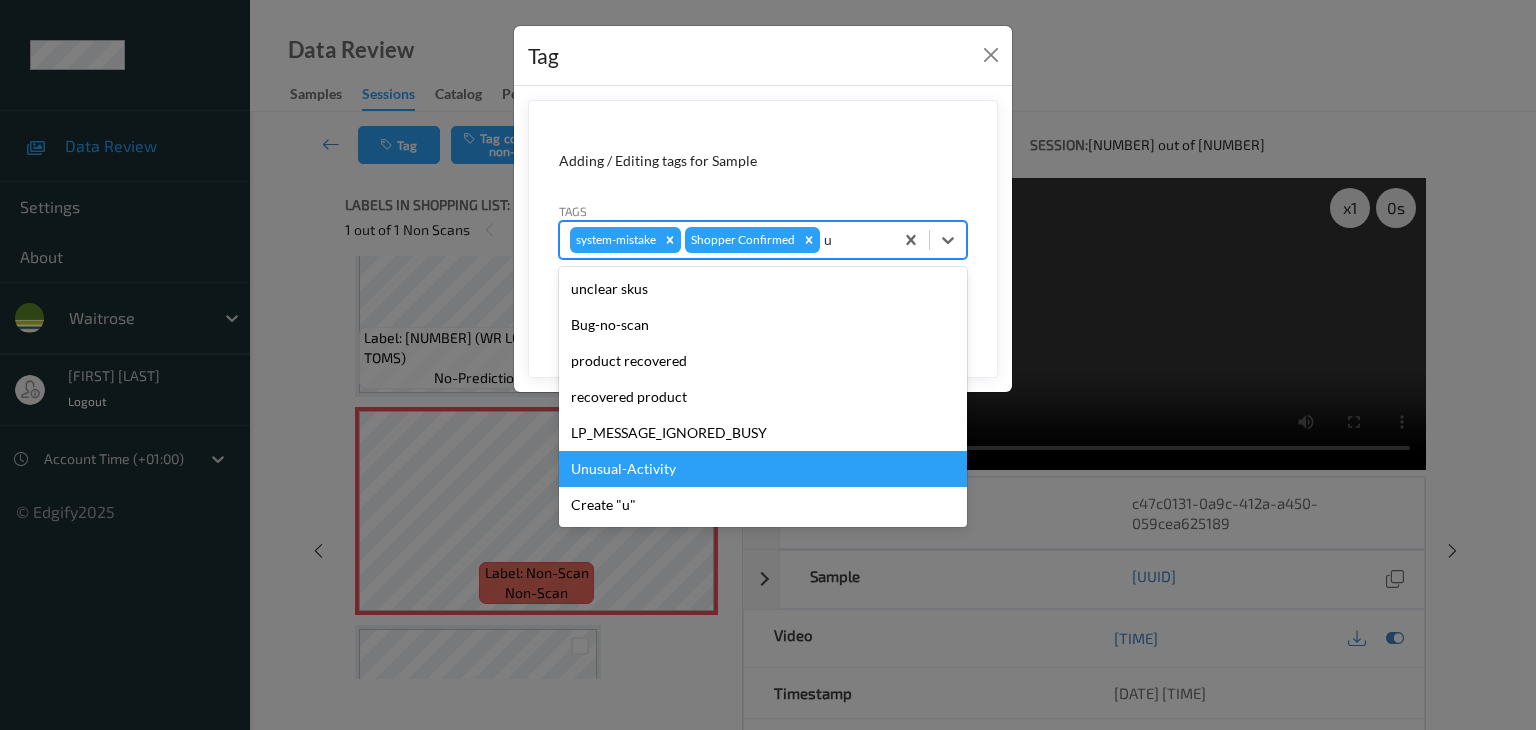 click on "Unusual-Activity" at bounding box center [763, 469] 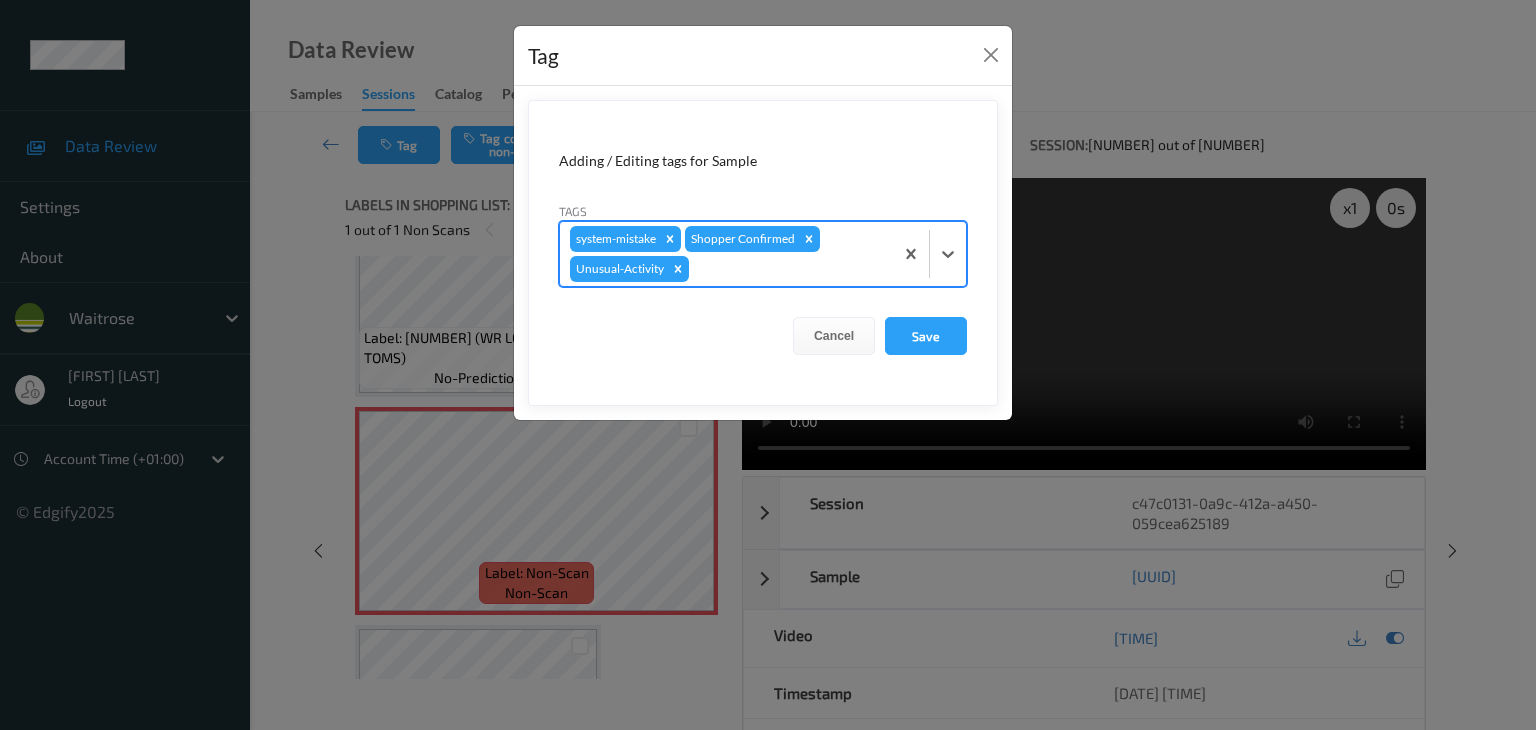 type on "p" 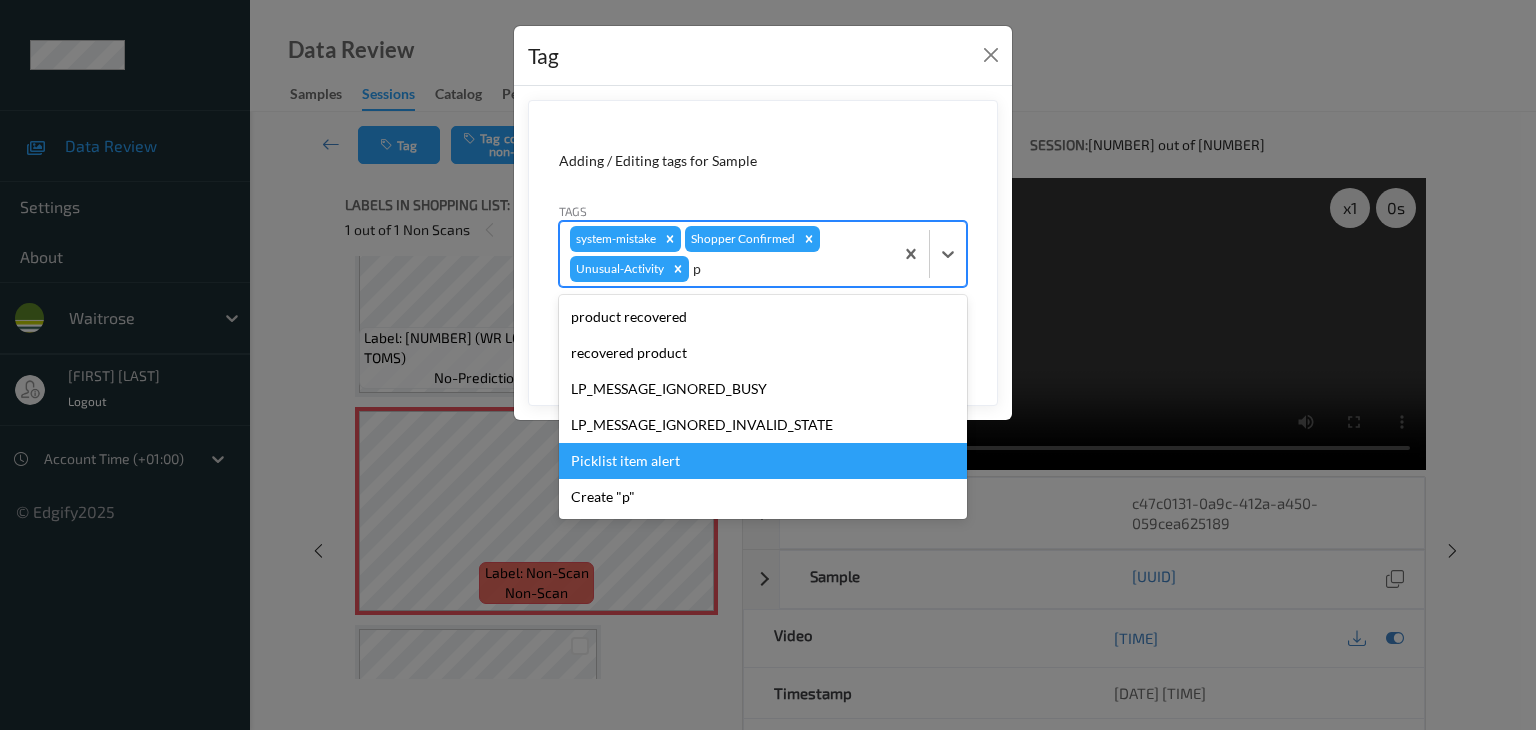 click on "Picklist item alert" at bounding box center (763, 461) 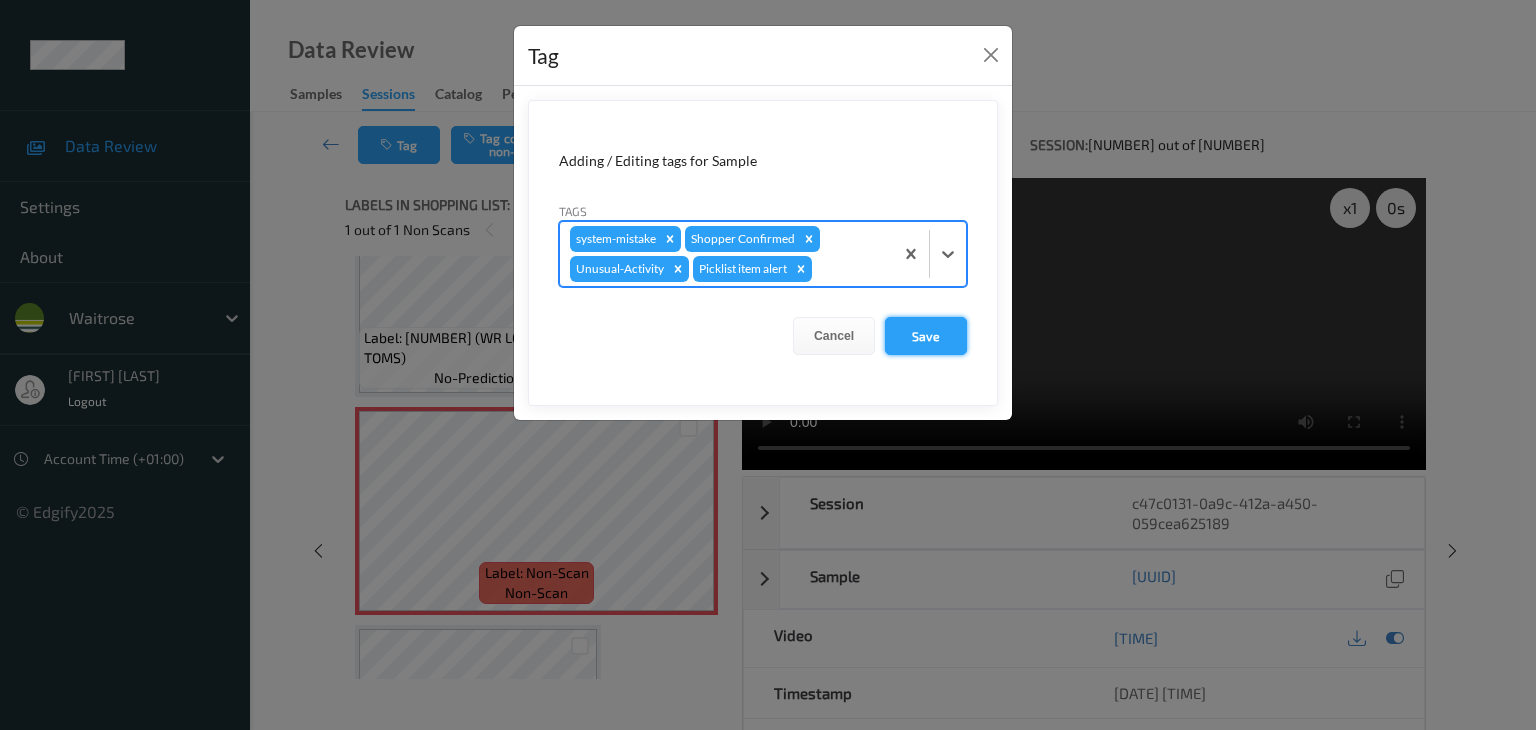 drag, startPoint x: 928, startPoint y: 334, endPoint x: 940, endPoint y: 323, distance: 16.27882 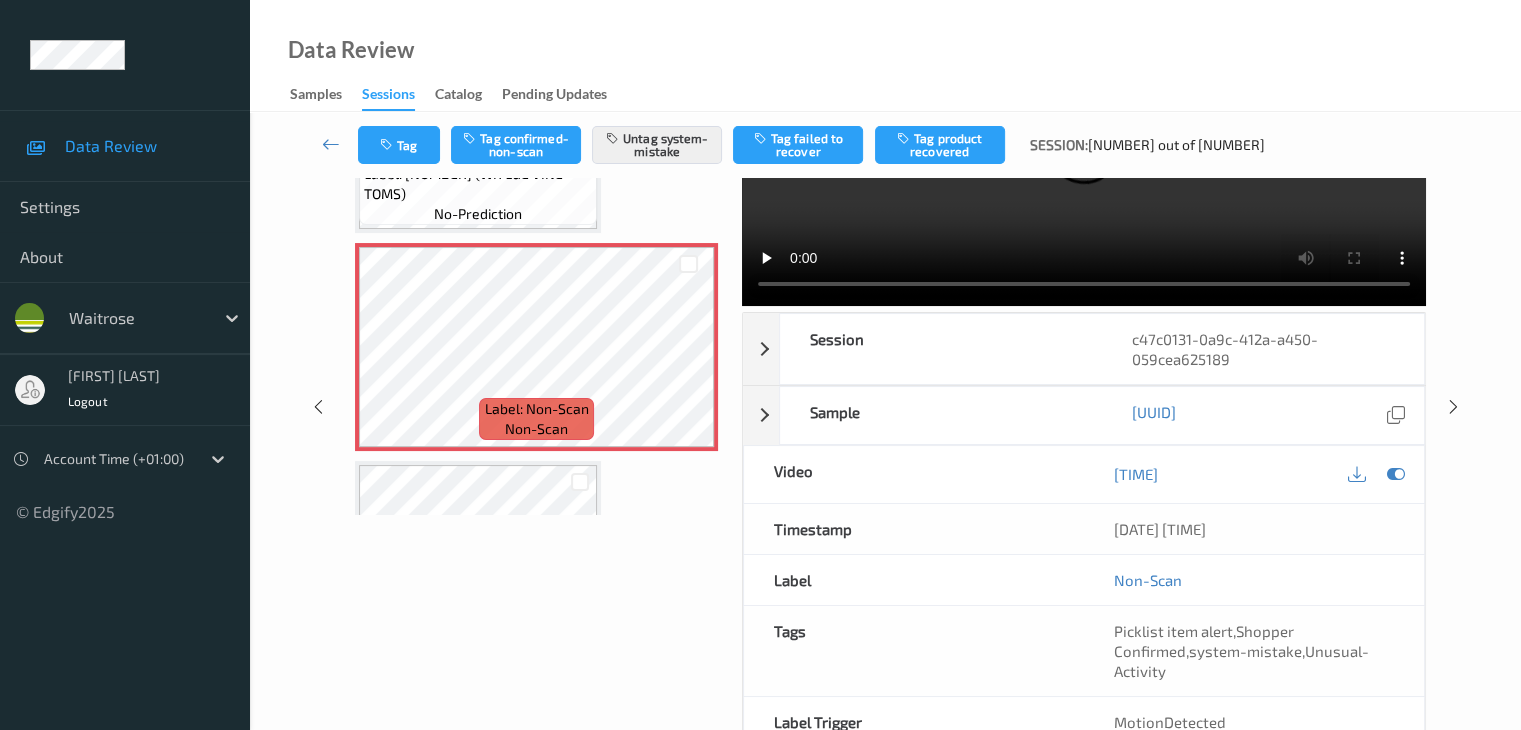 scroll, scrollTop: 0, scrollLeft: 0, axis: both 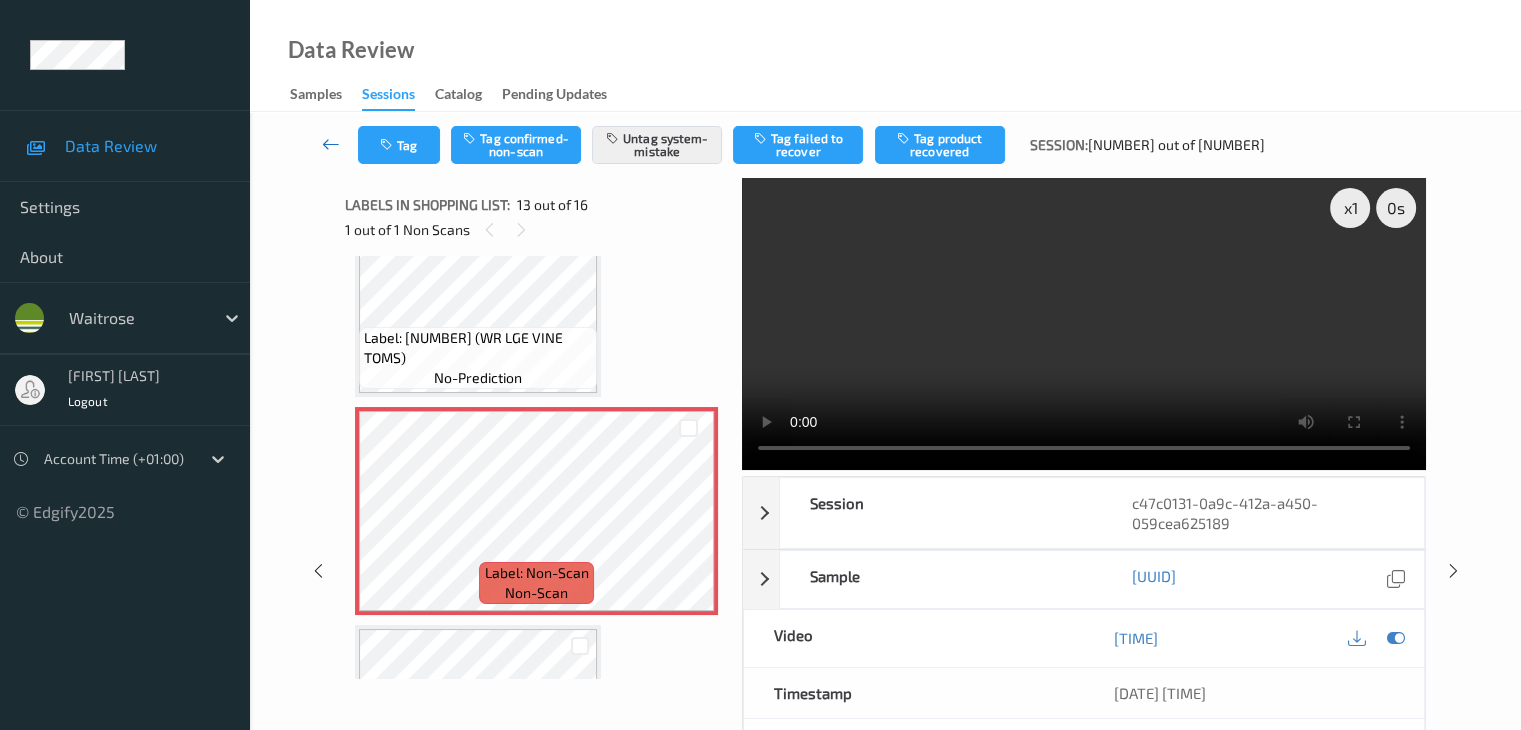 click at bounding box center (331, 144) 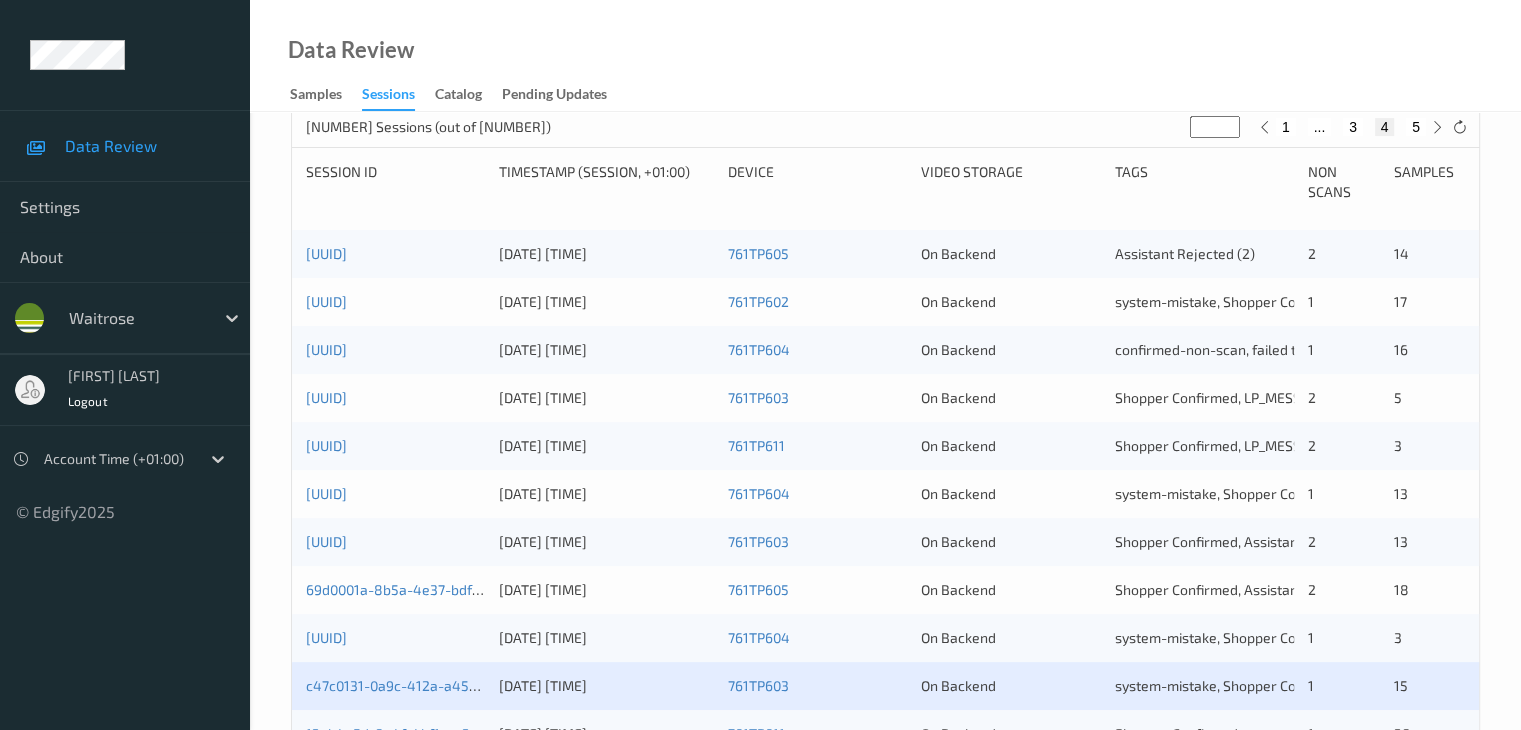 scroll, scrollTop: 600, scrollLeft: 0, axis: vertical 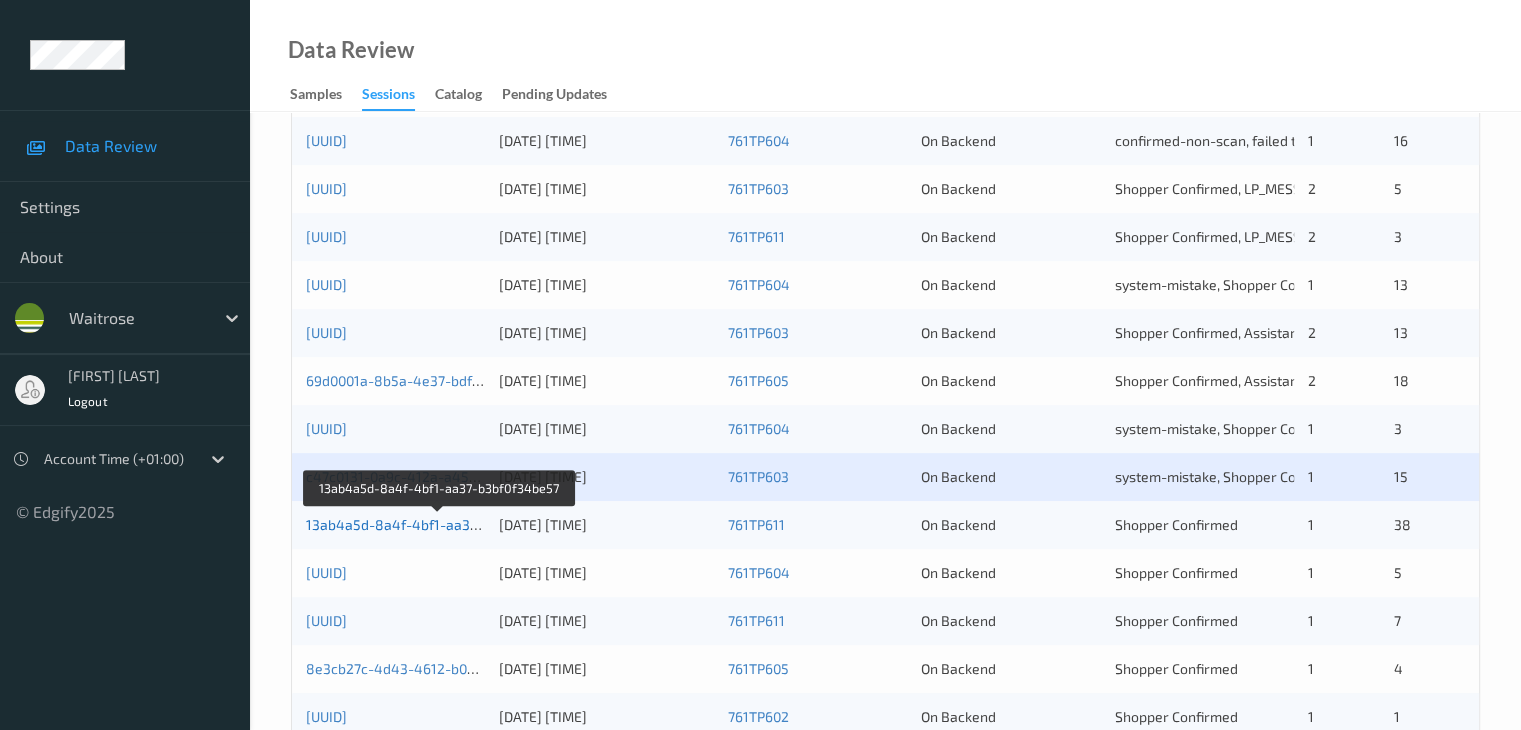 click on "13ab4a5d-8a4f-4bf1-aa37-b3bf0f34be57" at bounding box center (439, 524) 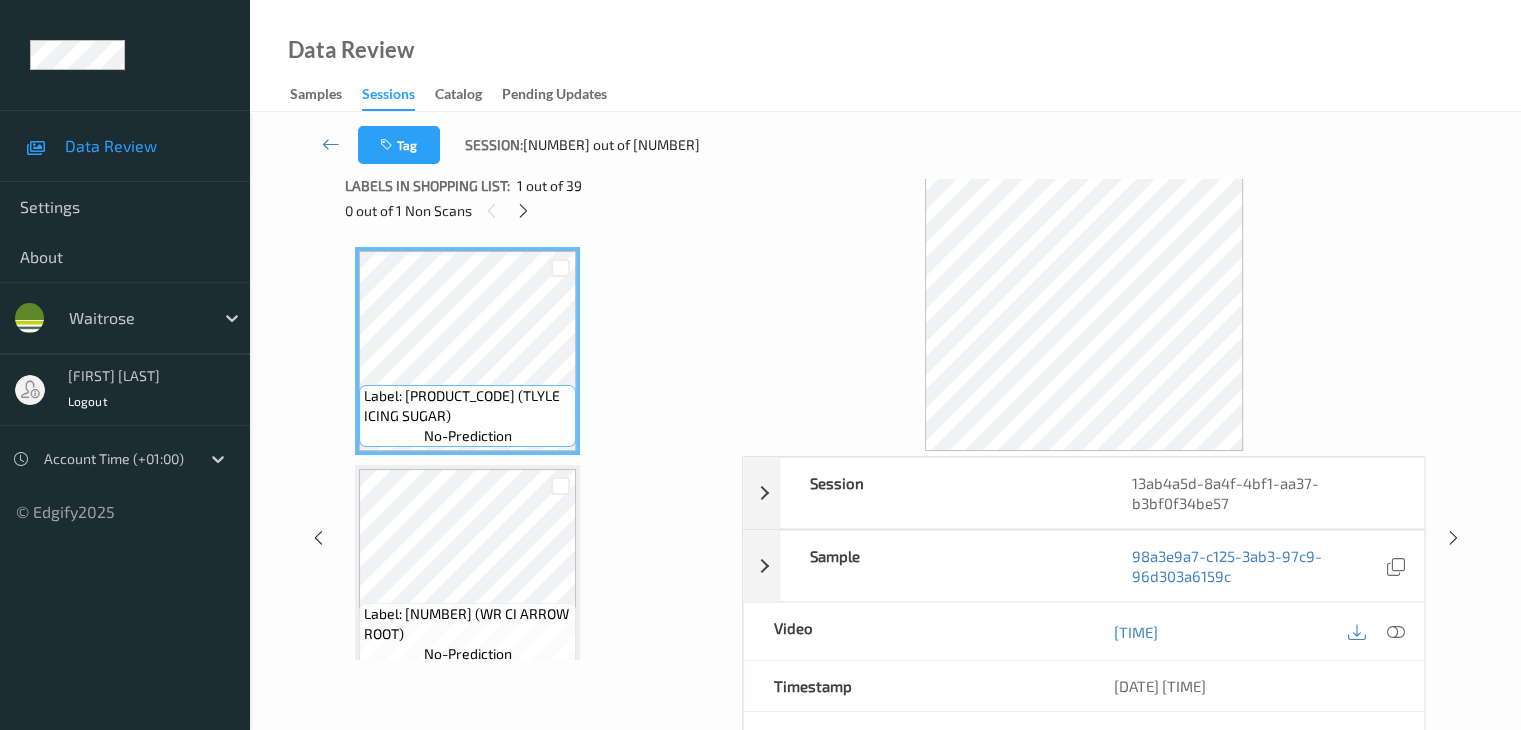 scroll, scrollTop: 0, scrollLeft: 0, axis: both 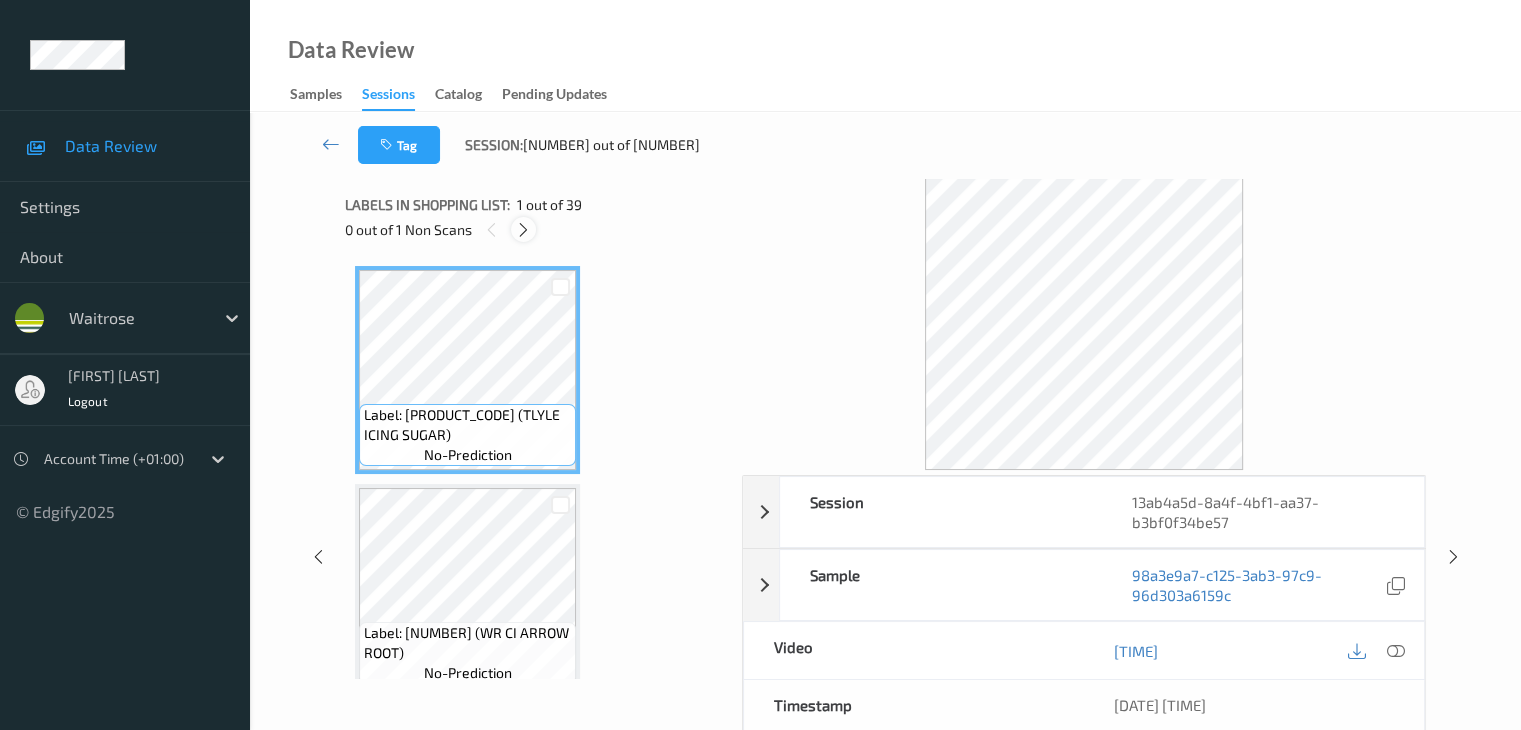 click at bounding box center (523, 230) 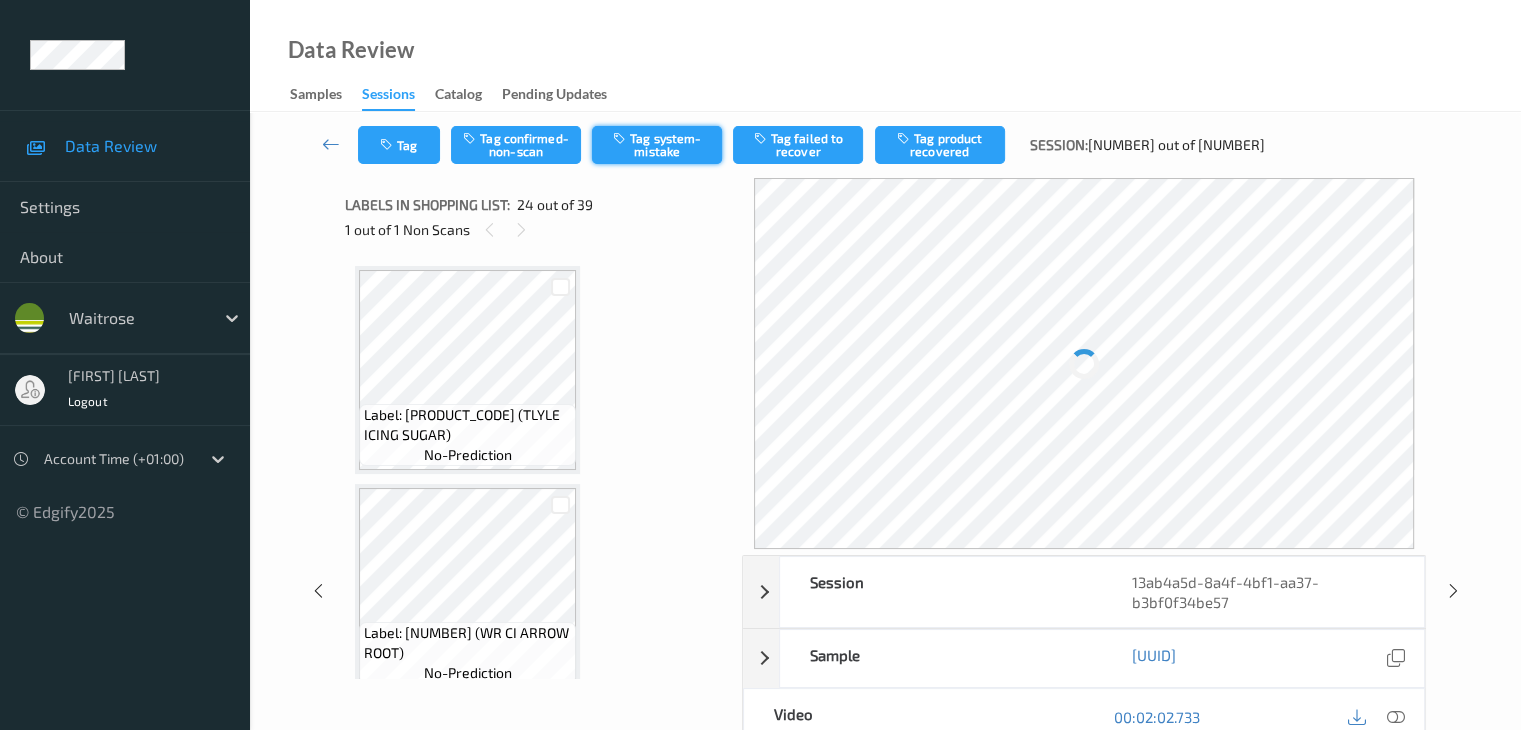 scroll, scrollTop: 4806, scrollLeft: 0, axis: vertical 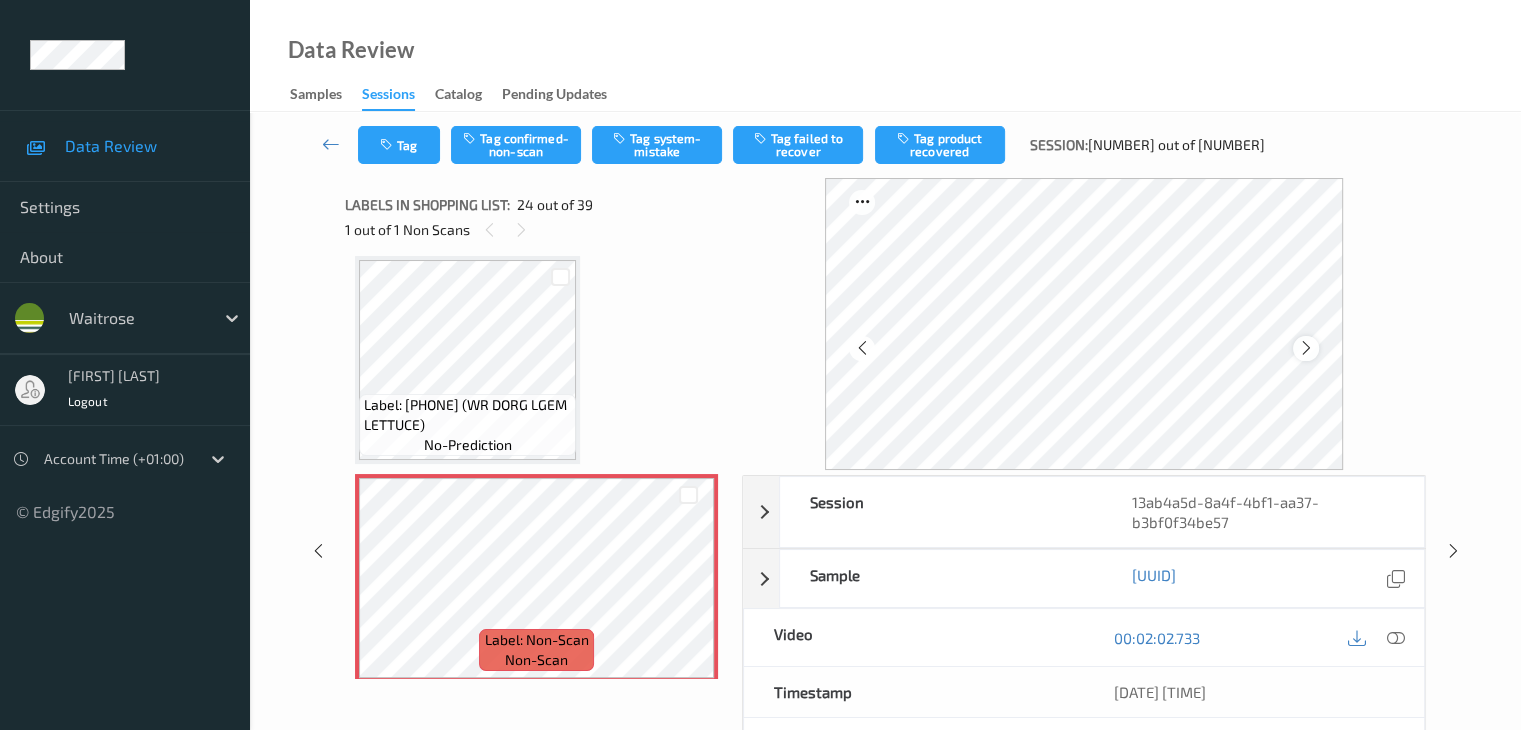 click at bounding box center [1306, 348] 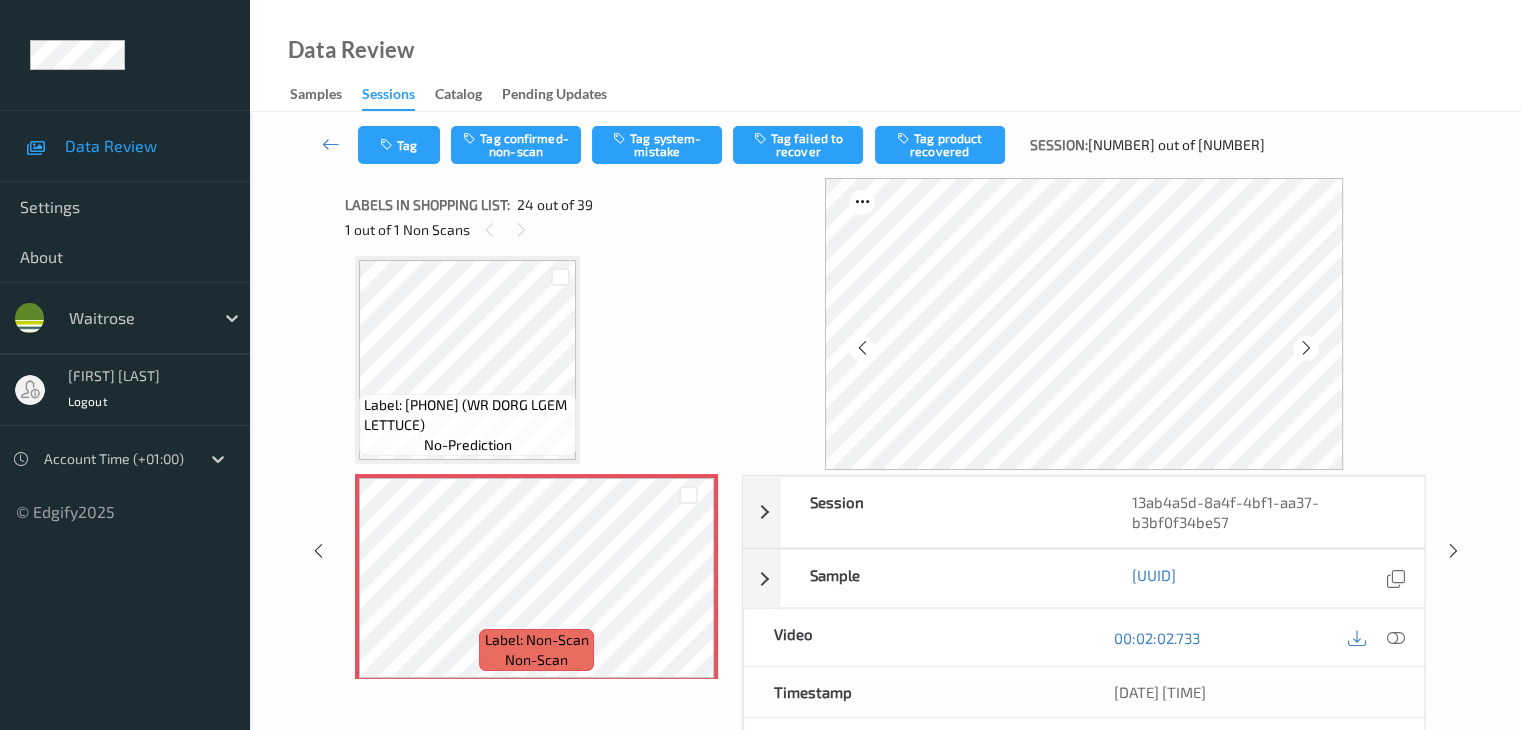 click at bounding box center (1306, 348) 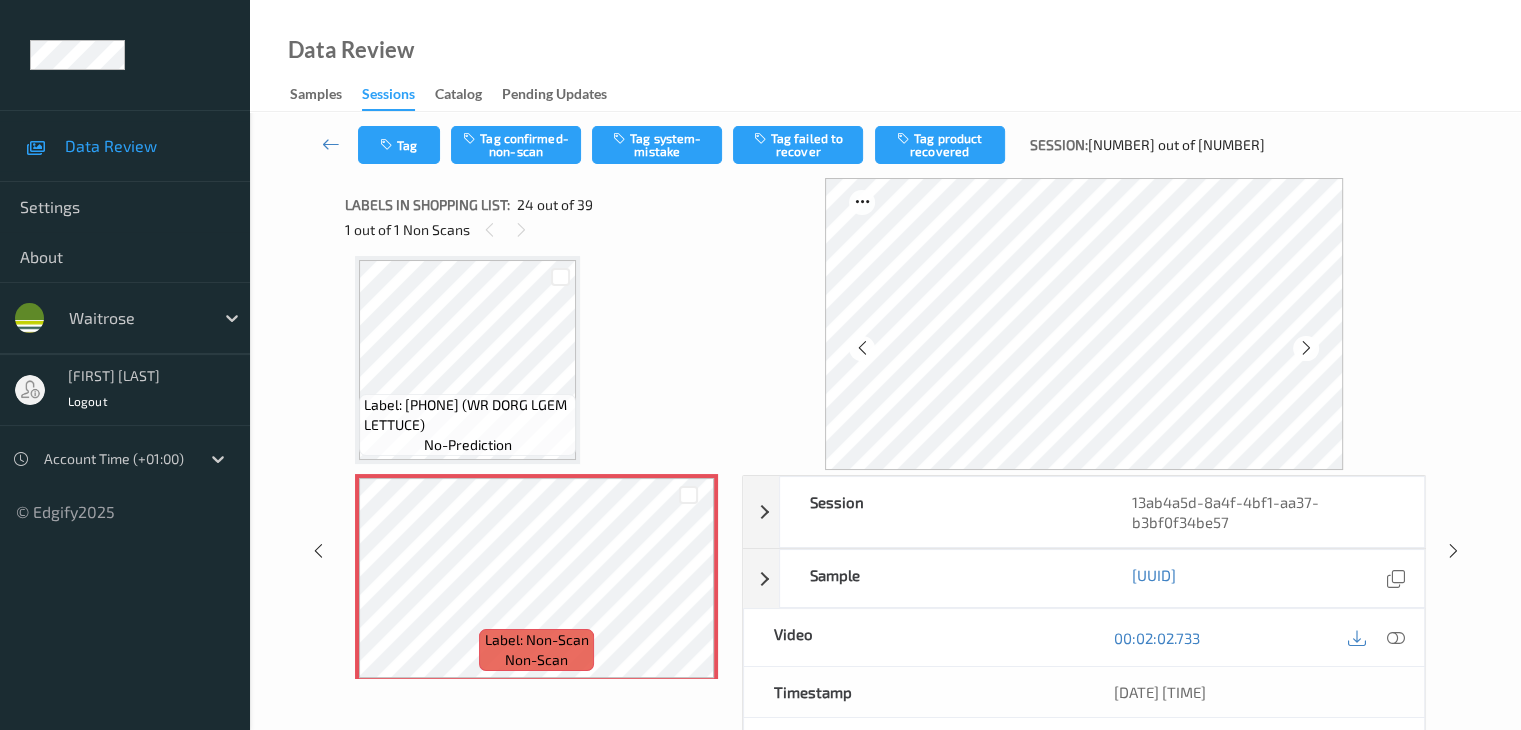 click at bounding box center [1306, 348] 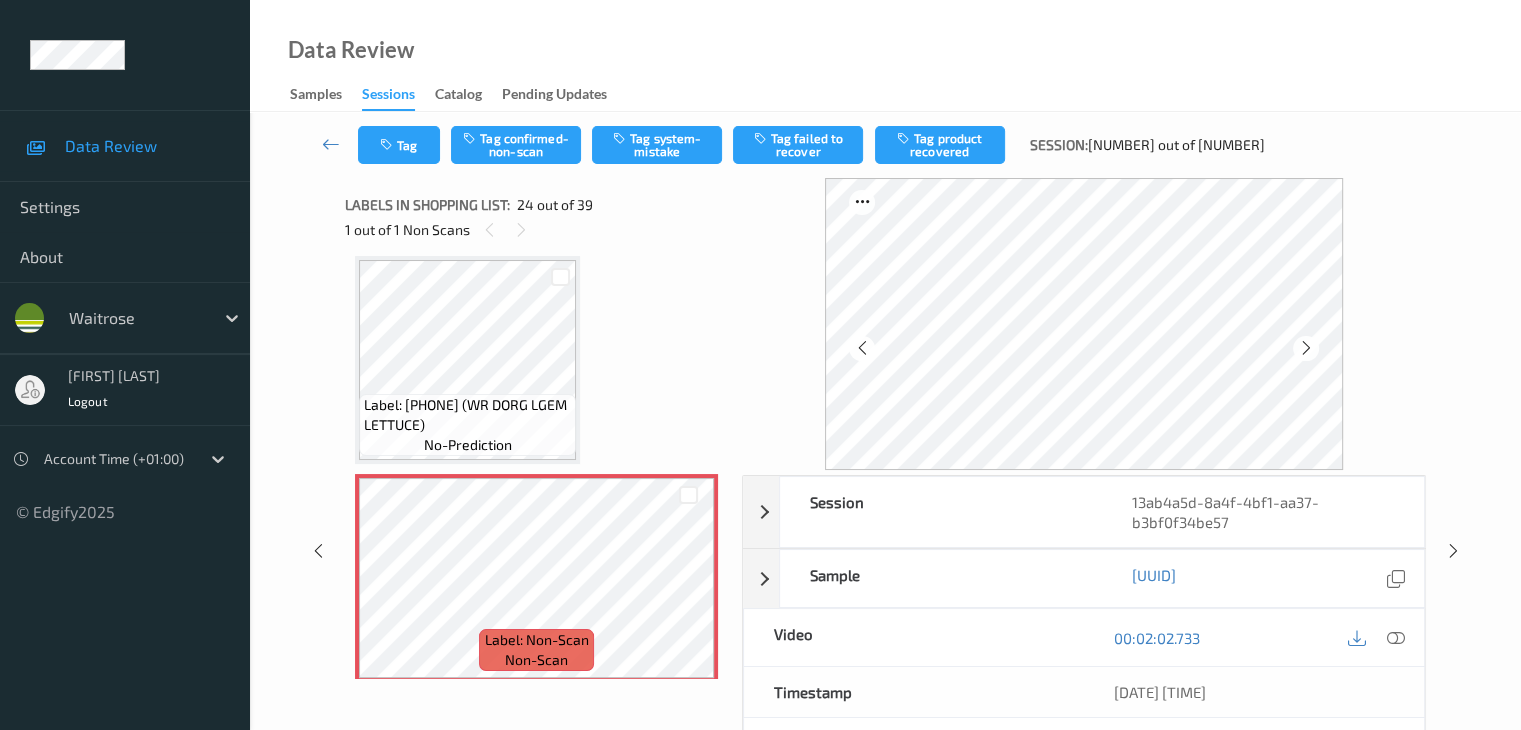 click at bounding box center (1306, 348) 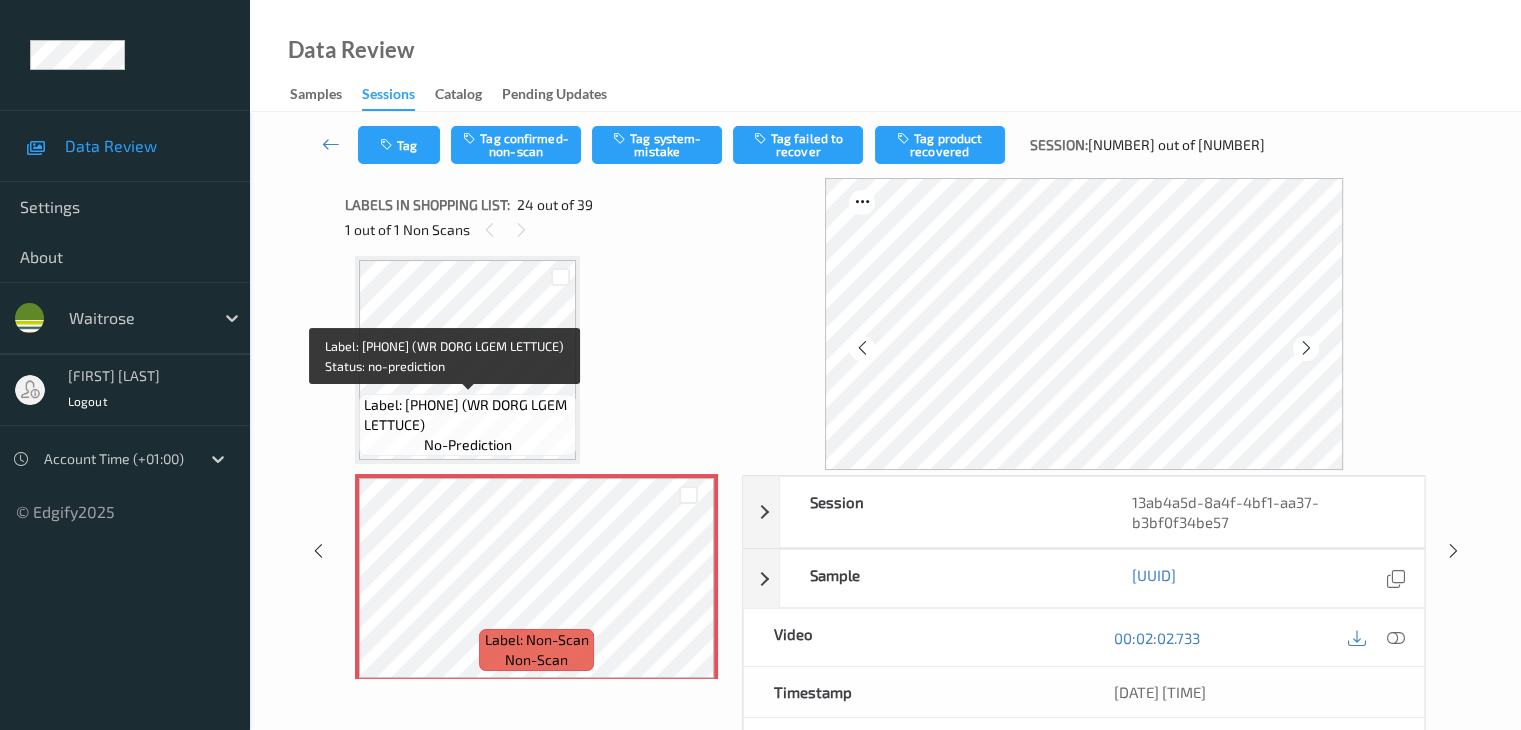 click on "Label: [PHONE] (WR DORG LGEM LETTUCE)" at bounding box center [467, 415] 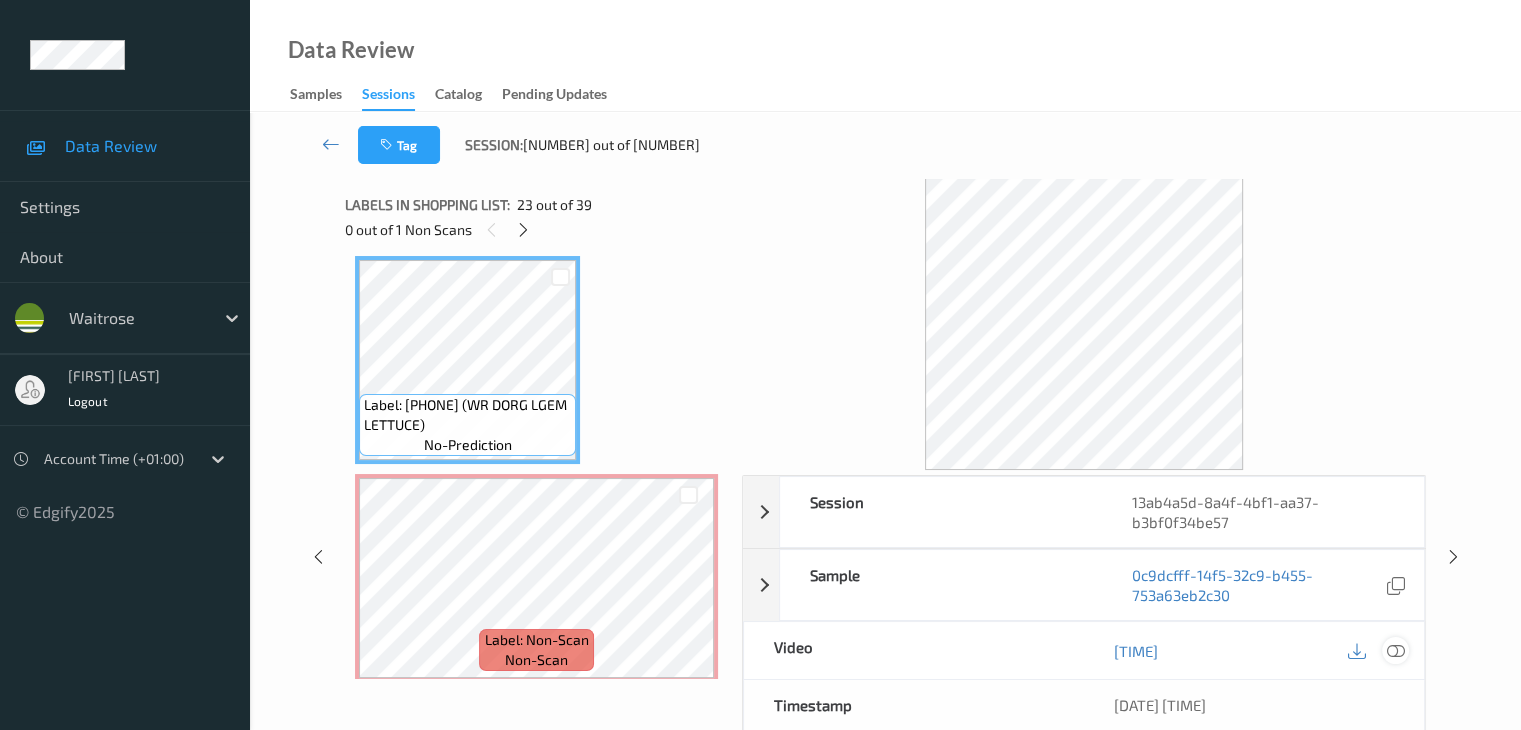 click at bounding box center (1395, 651) 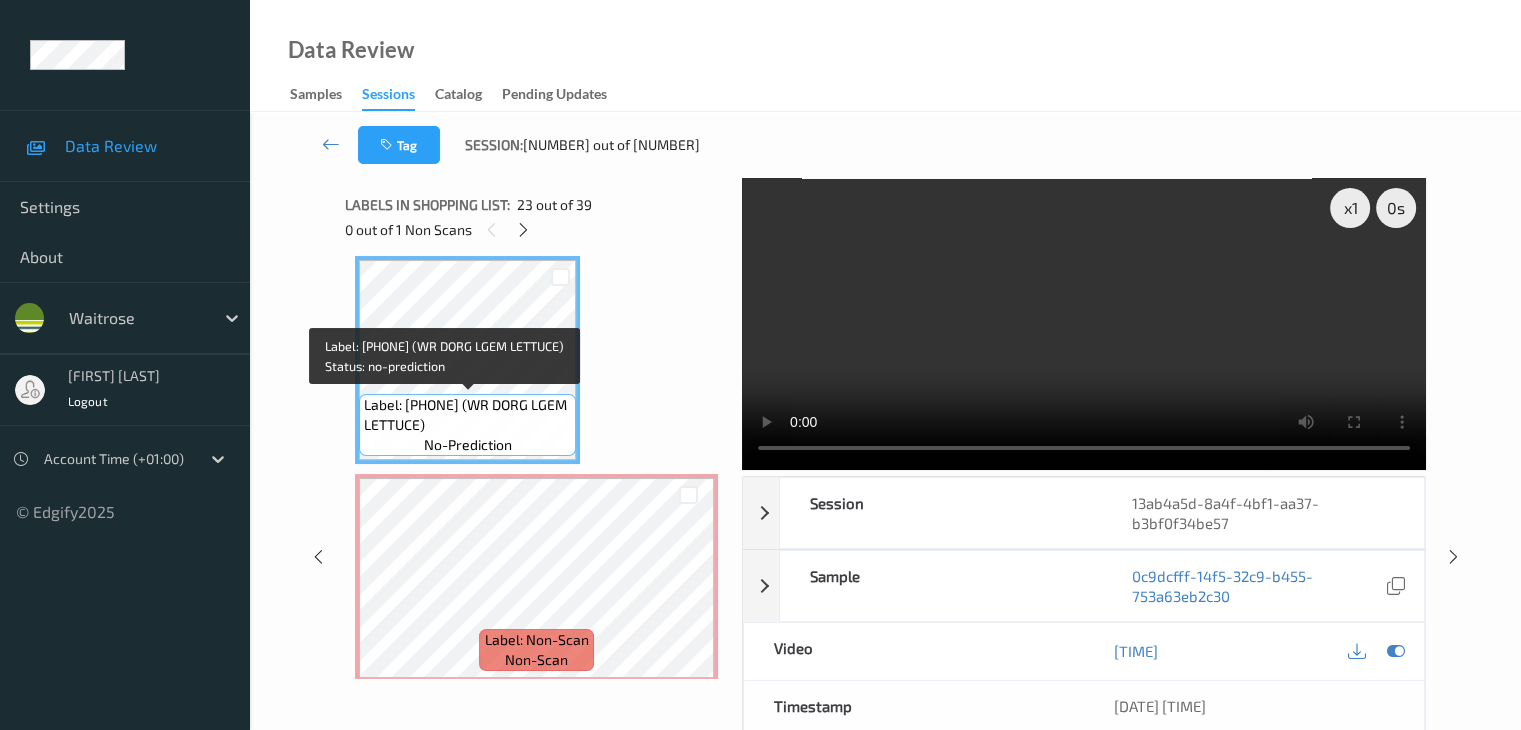 click on "Label: [PHONE] (WR DORG LGEM LETTUCE)" at bounding box center [467, 415] 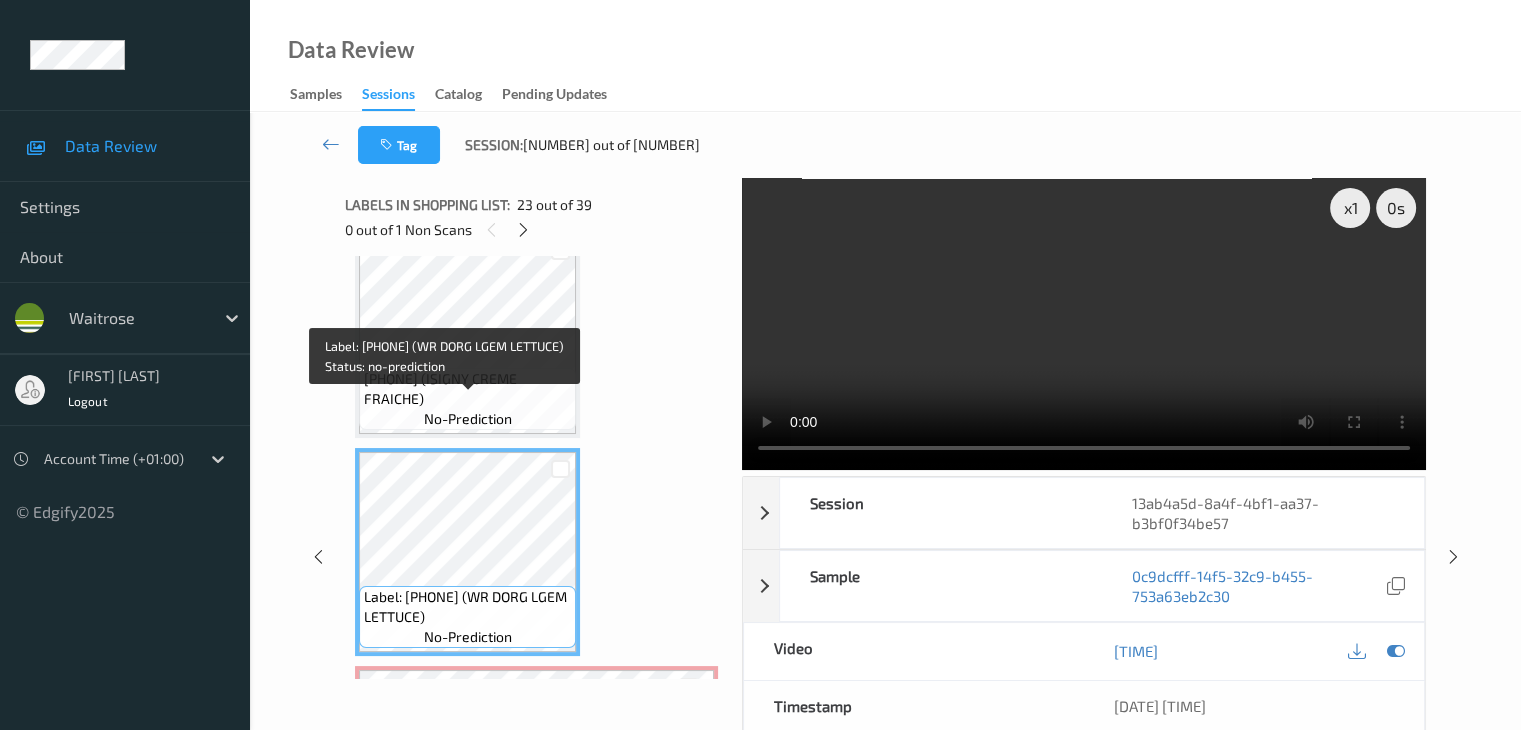 scroll, scrollTop: 4606, scrollLeft: 0, axis: vertical 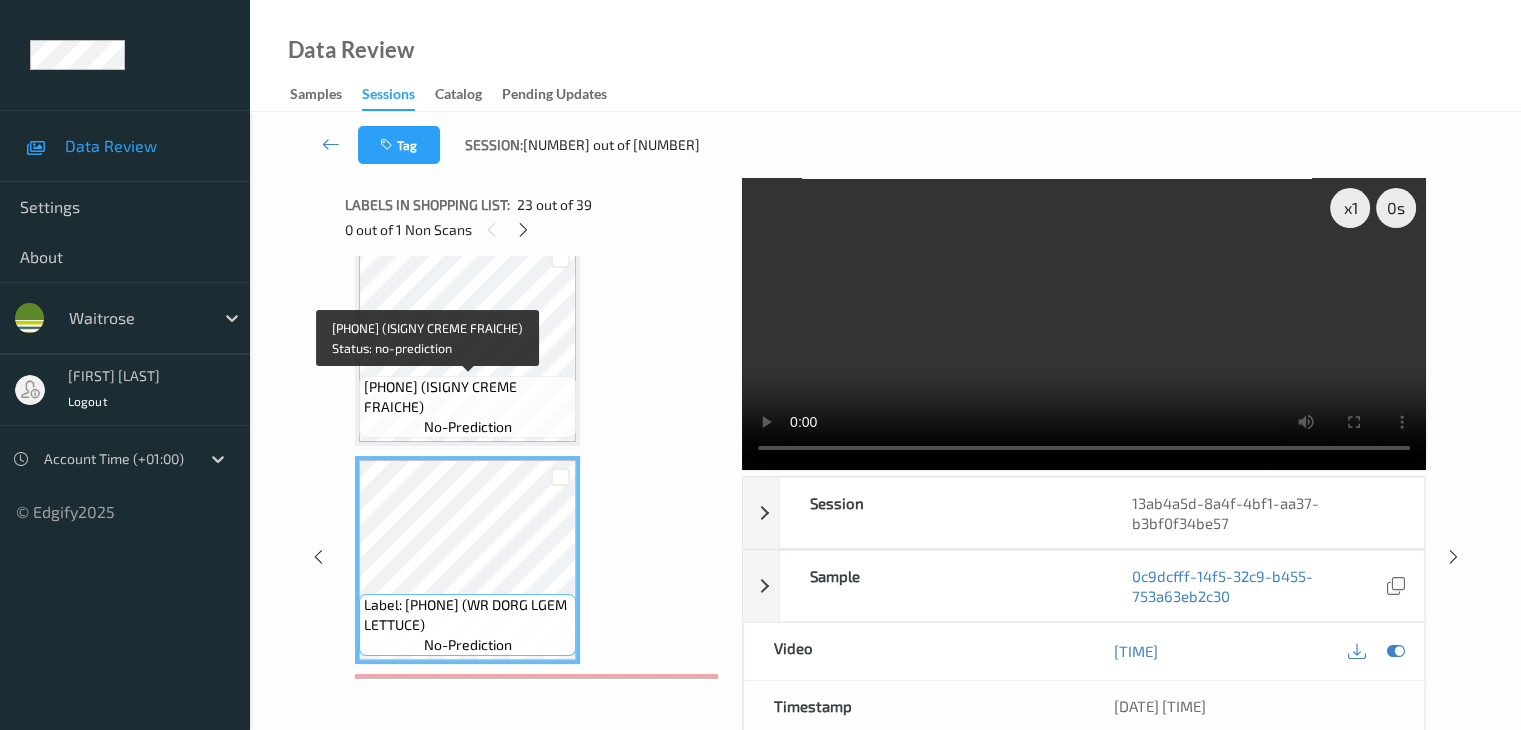 click on "[PHONE] (ISIGNY CREME FRAICHE)" at bounding box center (467, 397) 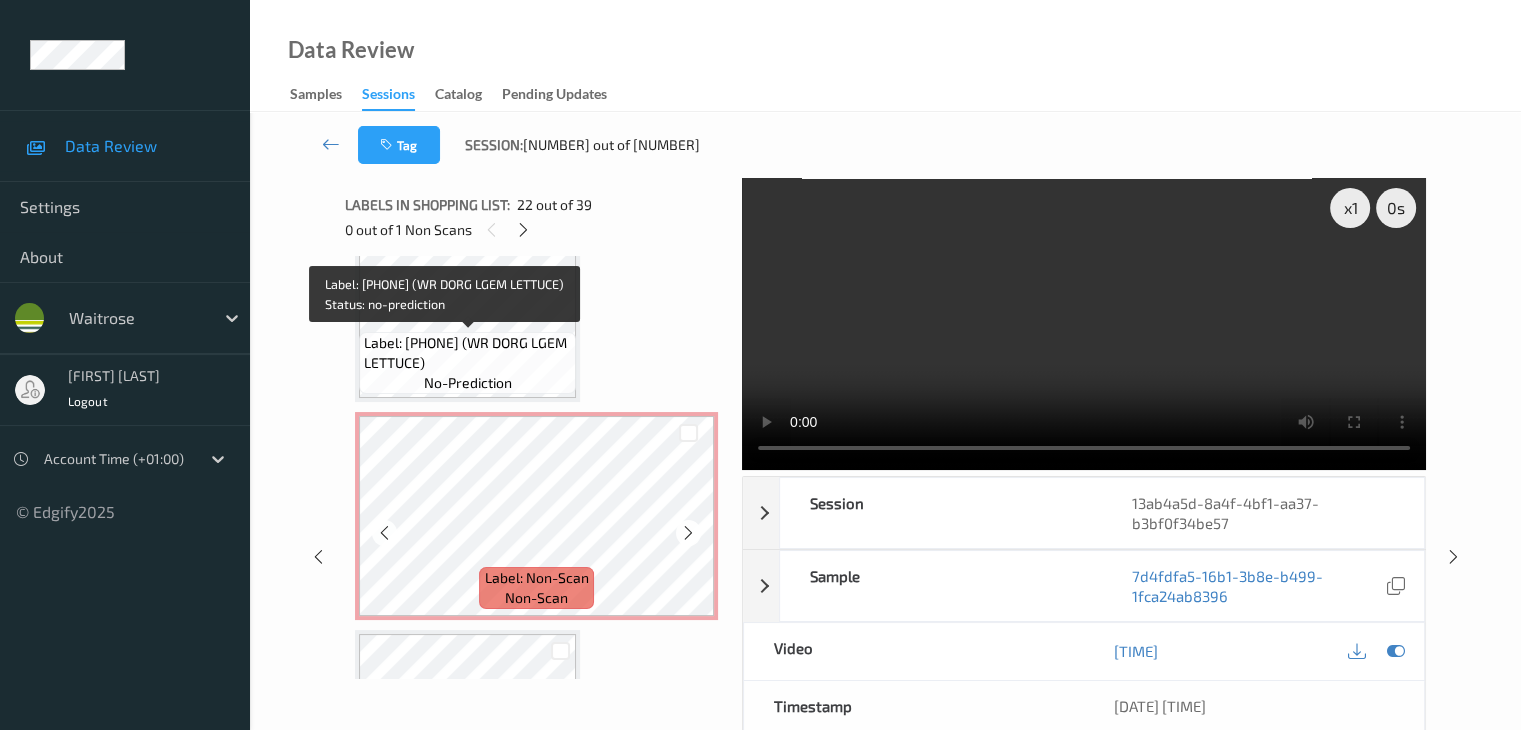 scroll, scrollTop: 4906, scrollLeft: 0, axis: vertical 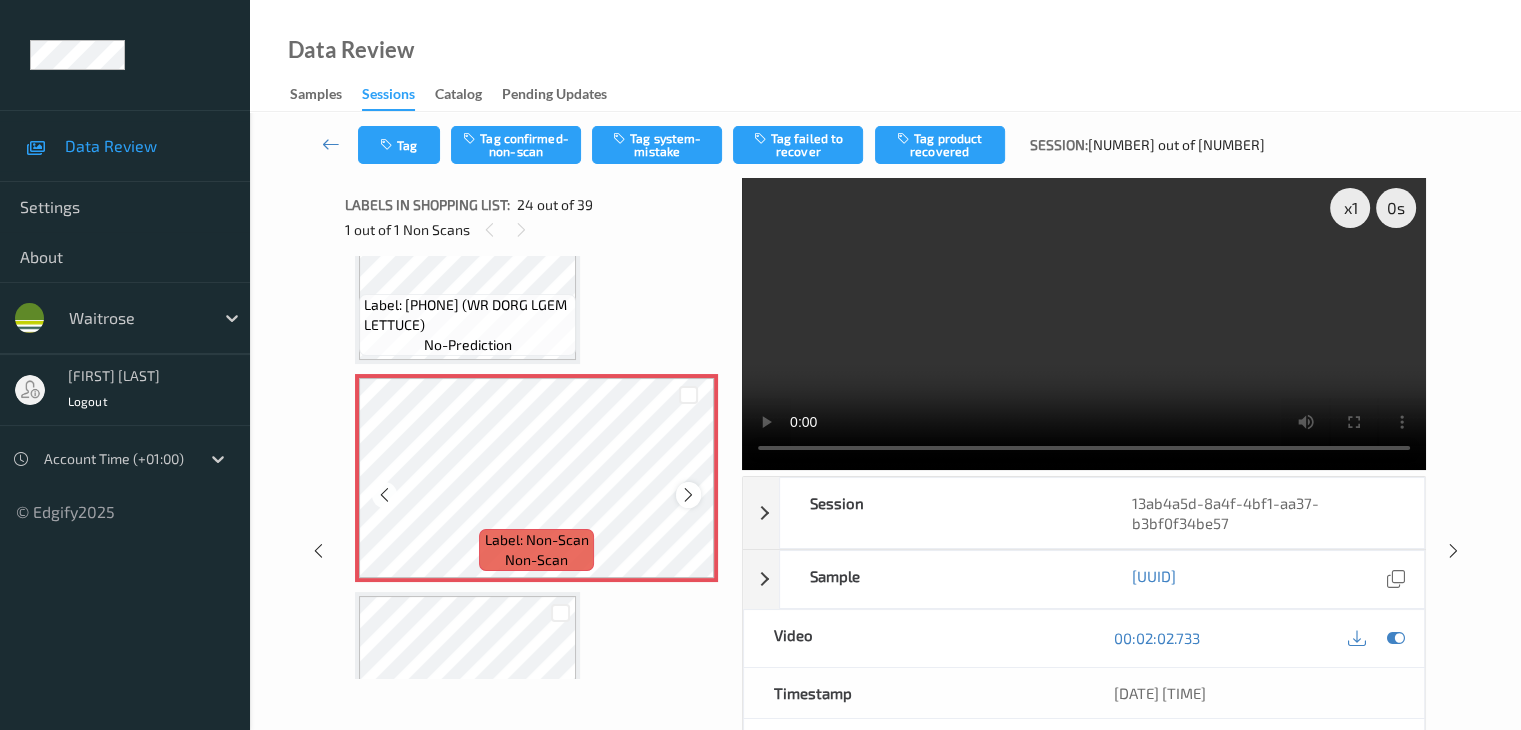click at bounding box center (688, 495) 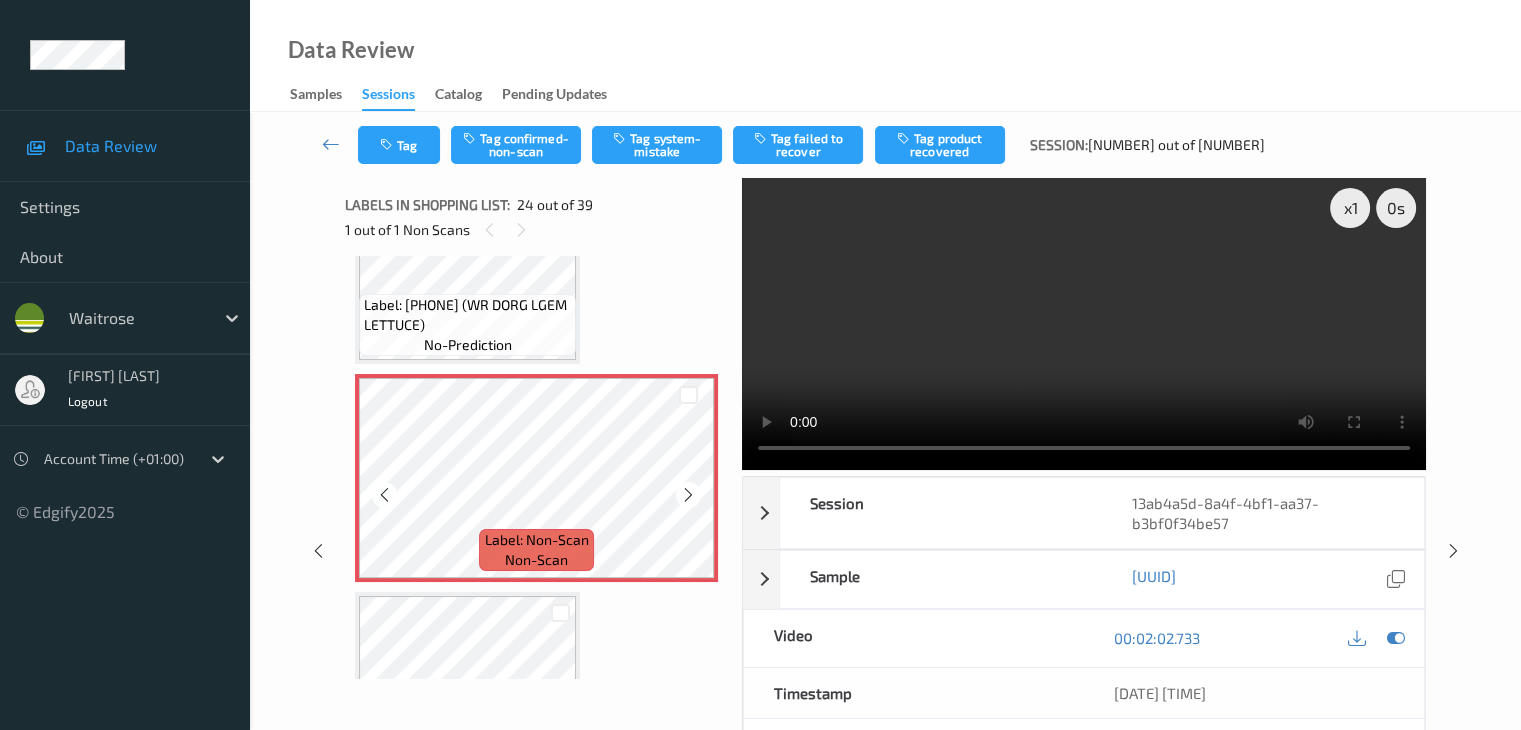 click at bounding box center (688, 495) 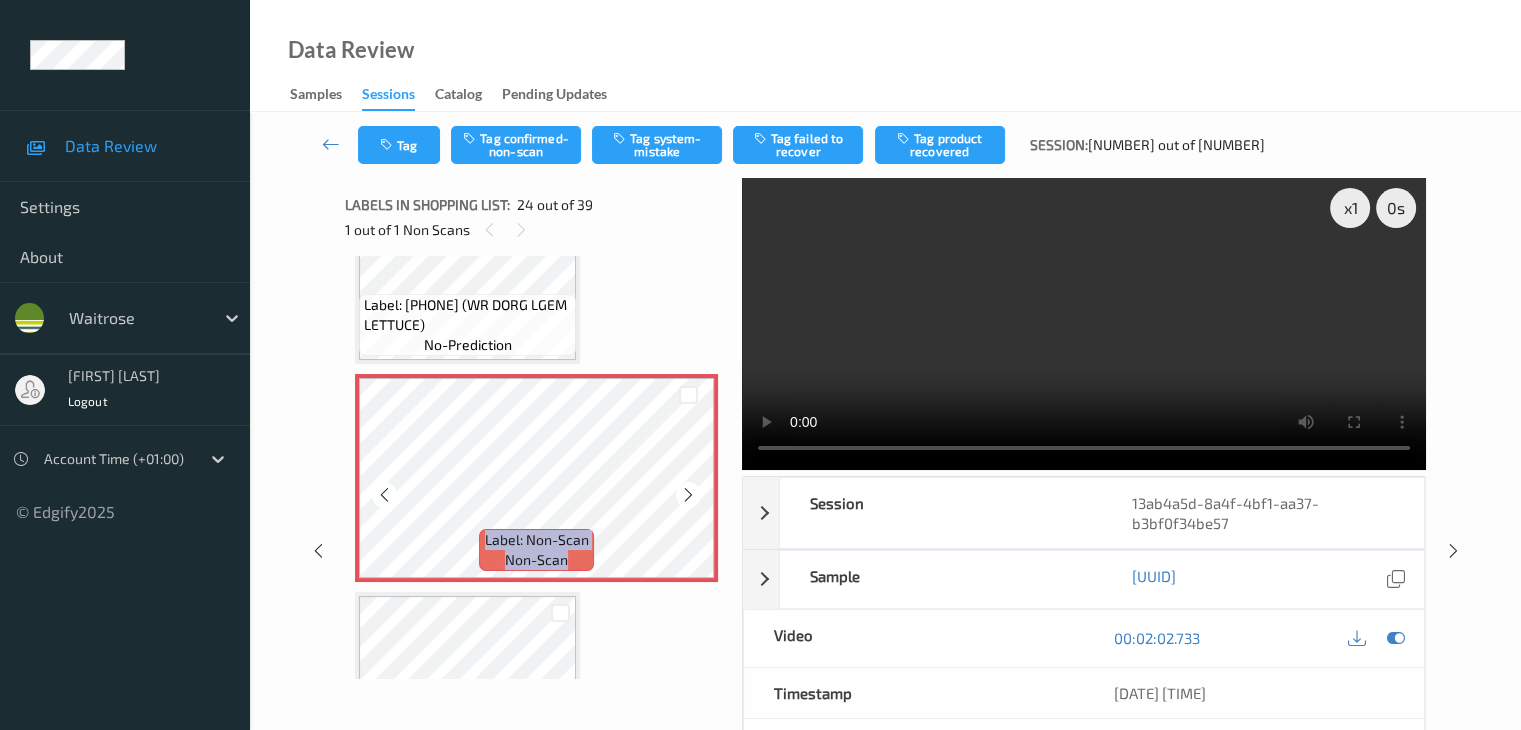 click at bounding box center [688, 495] 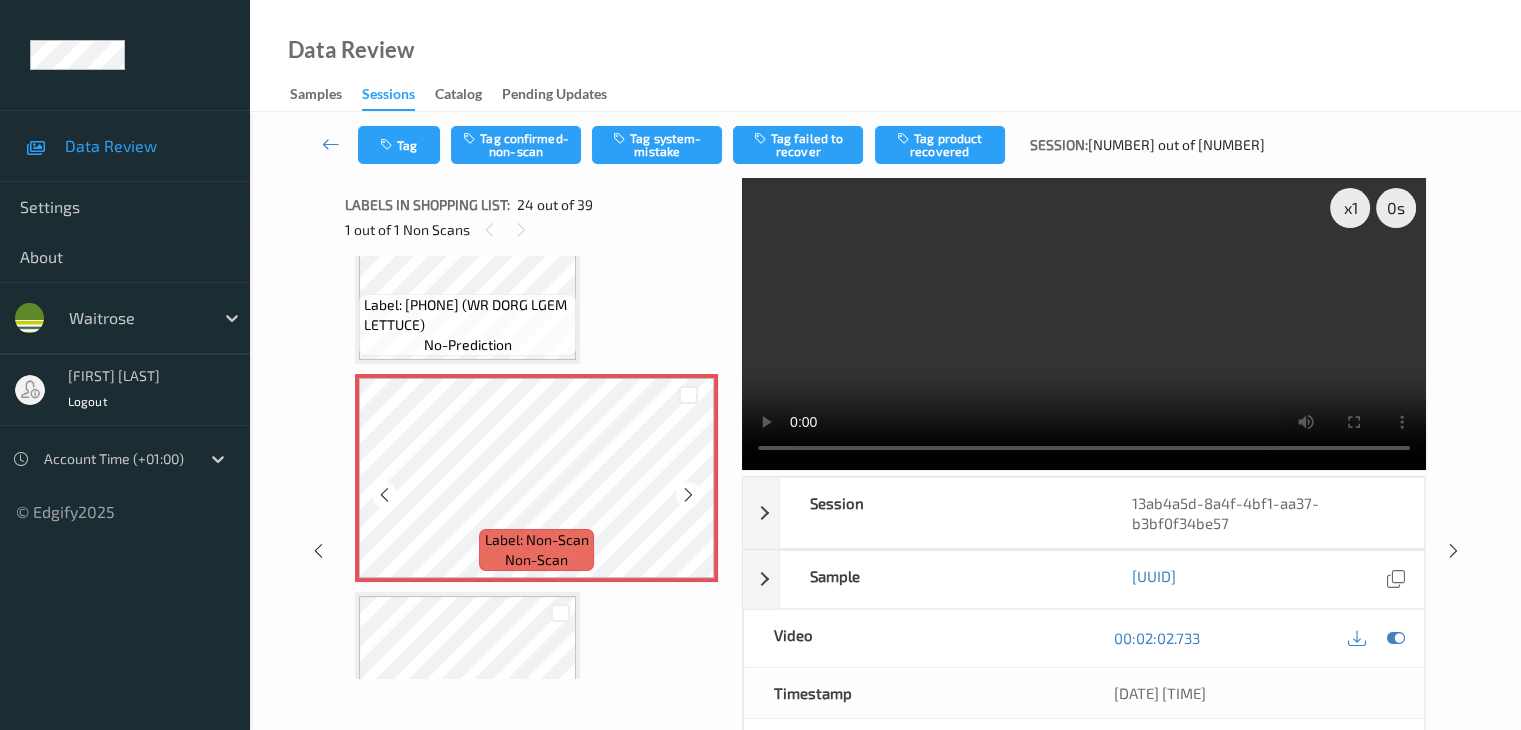 click at bounding box center [688, 495] 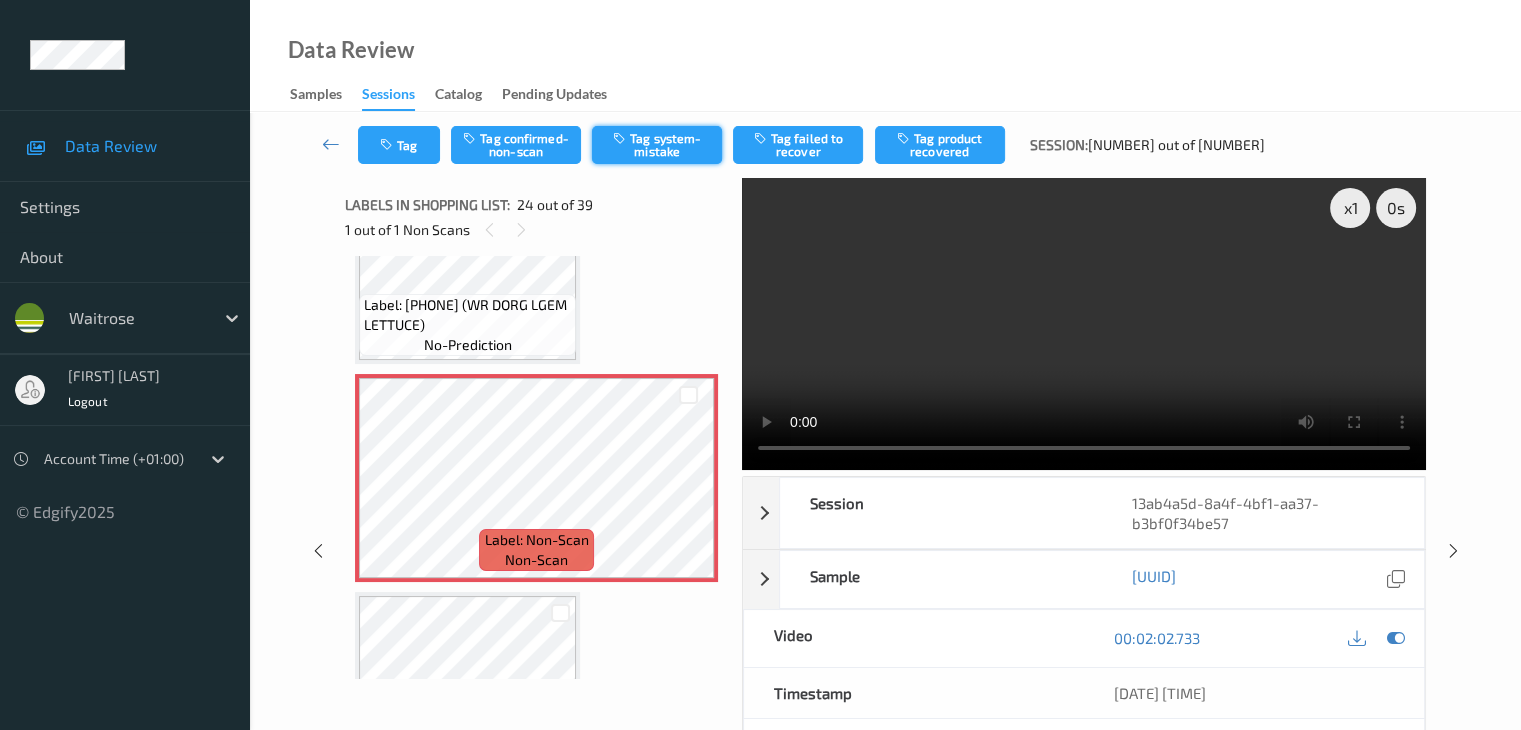 click on "Tag   system-mistake" at bounding box center (657, 145) 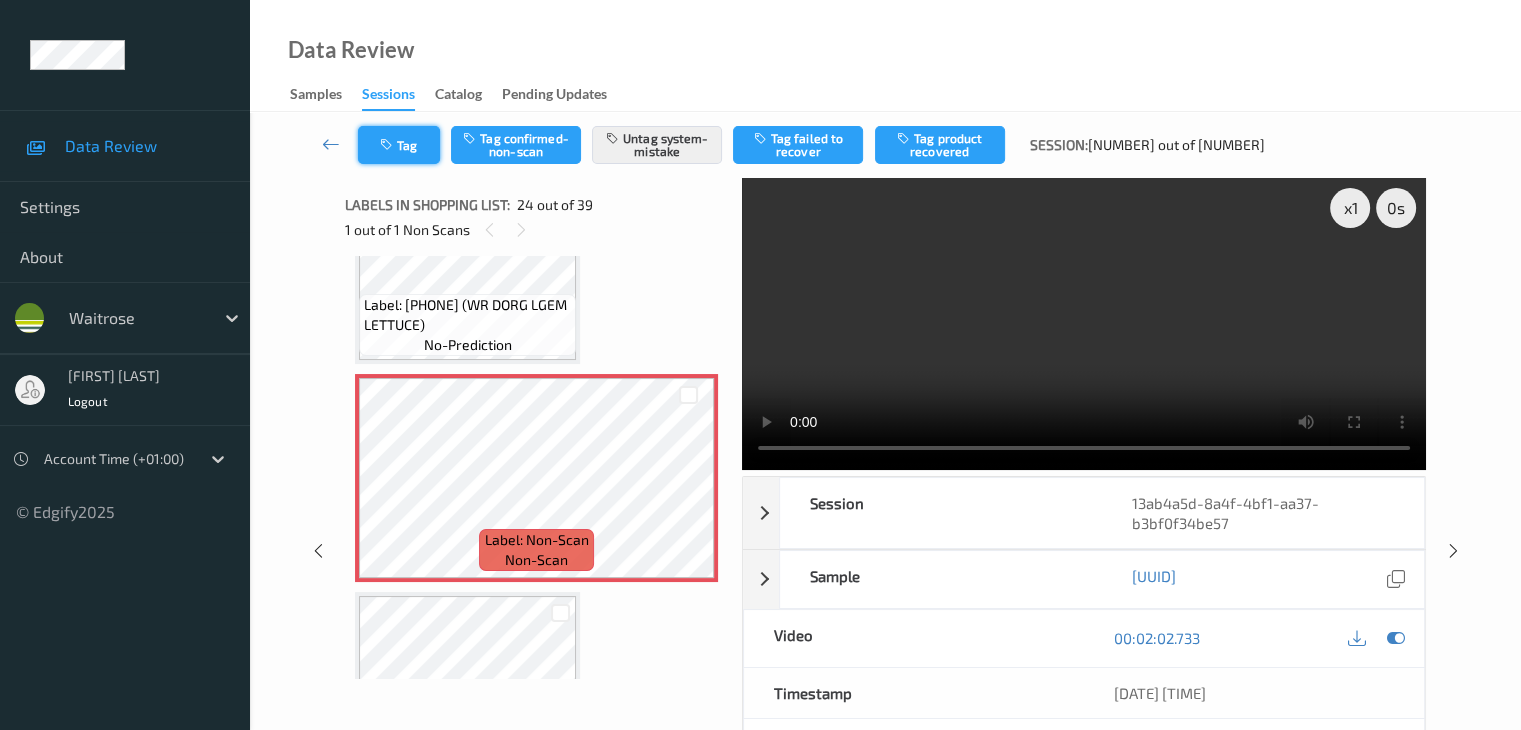click on "Tag" at bounding box center (399, 145) 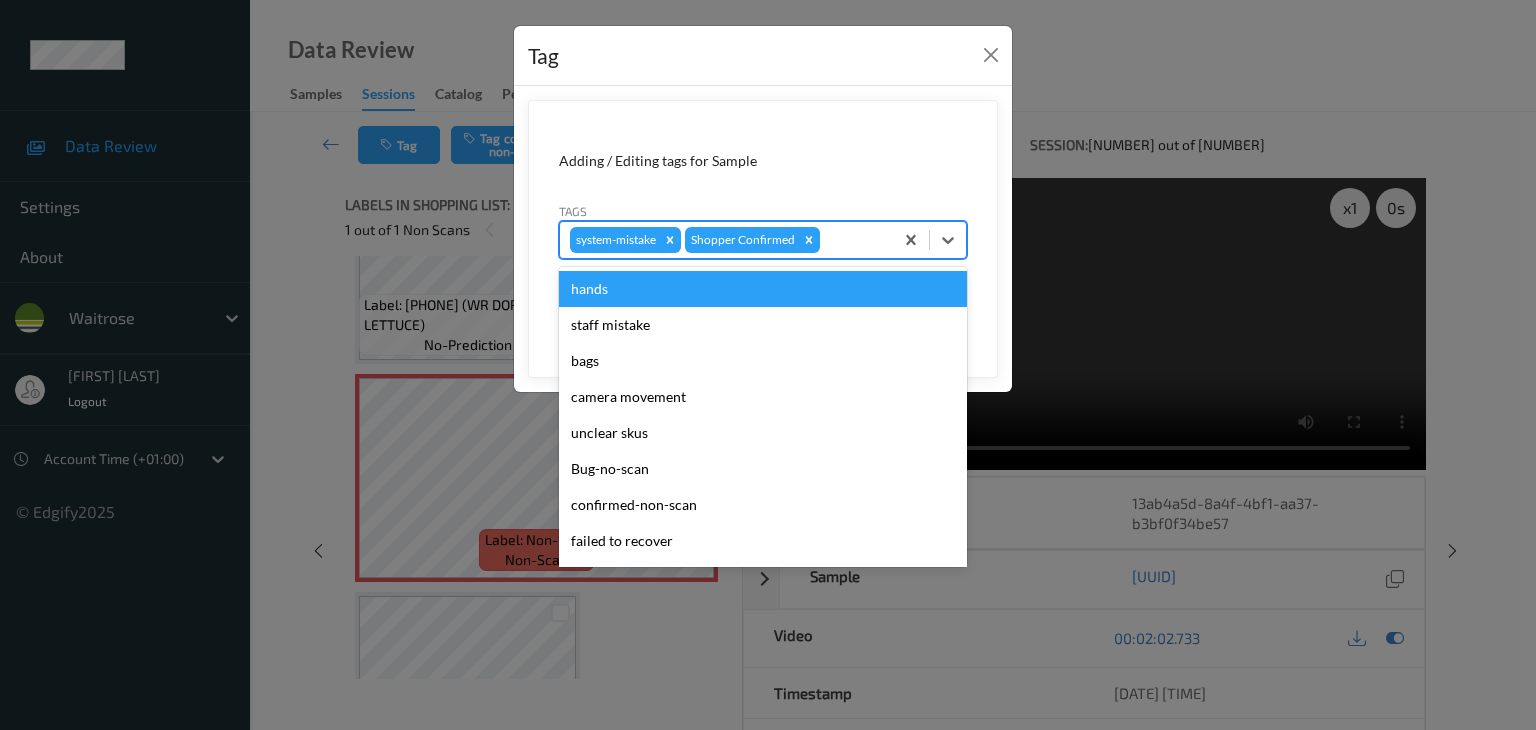 click at bounding box center (853, 240) 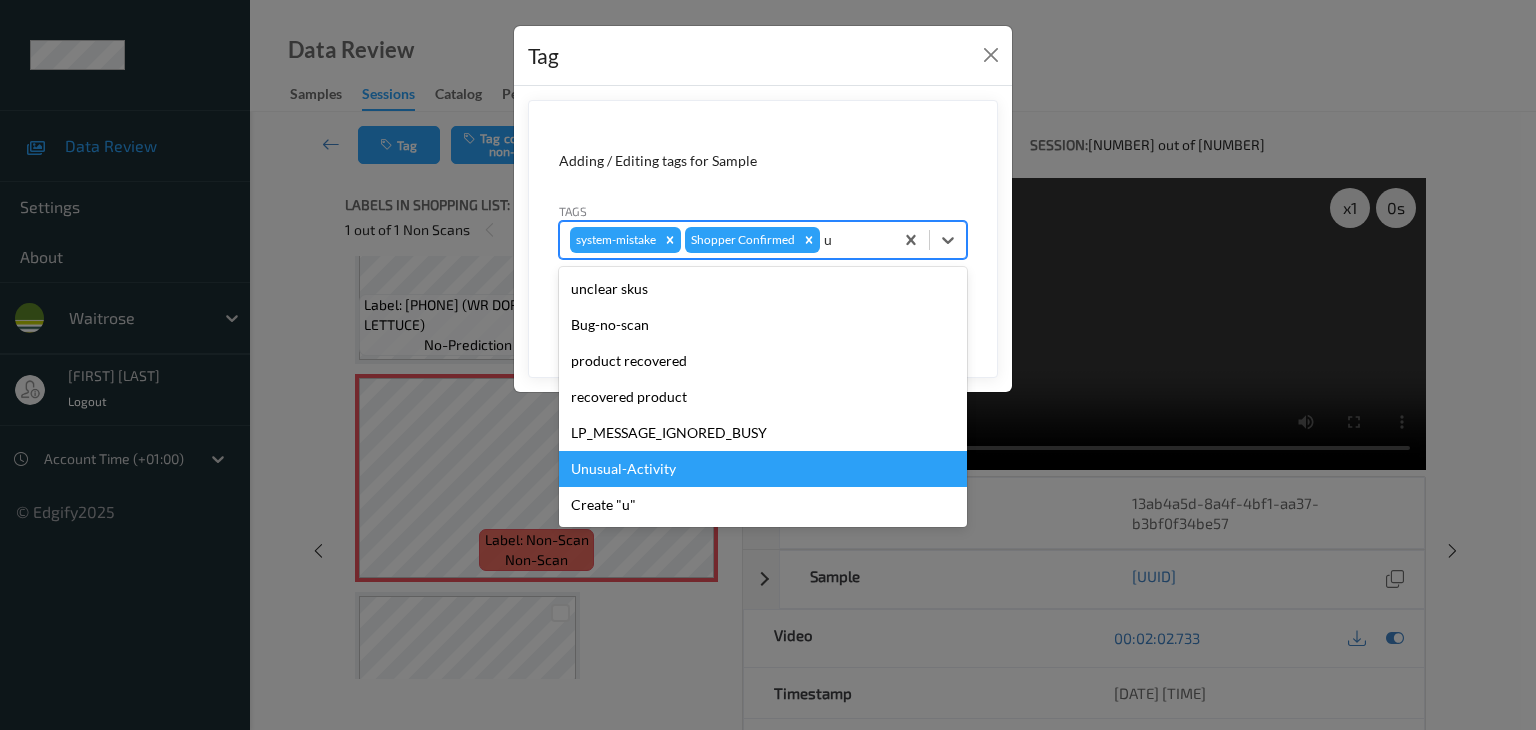 click on "Unusual-Activity" at bounding box center [763, 469] 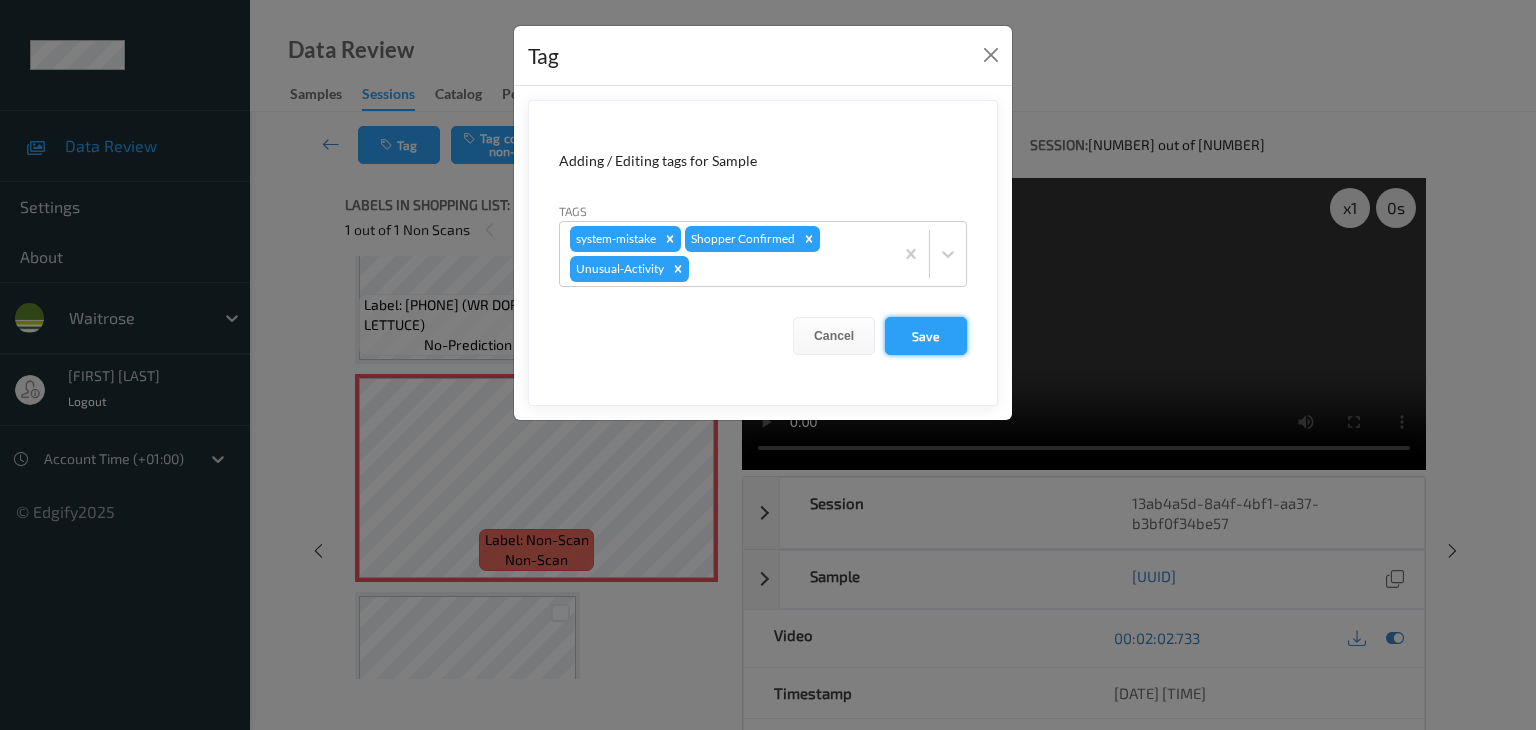 click on "Save" at bounding box center [926, 336] 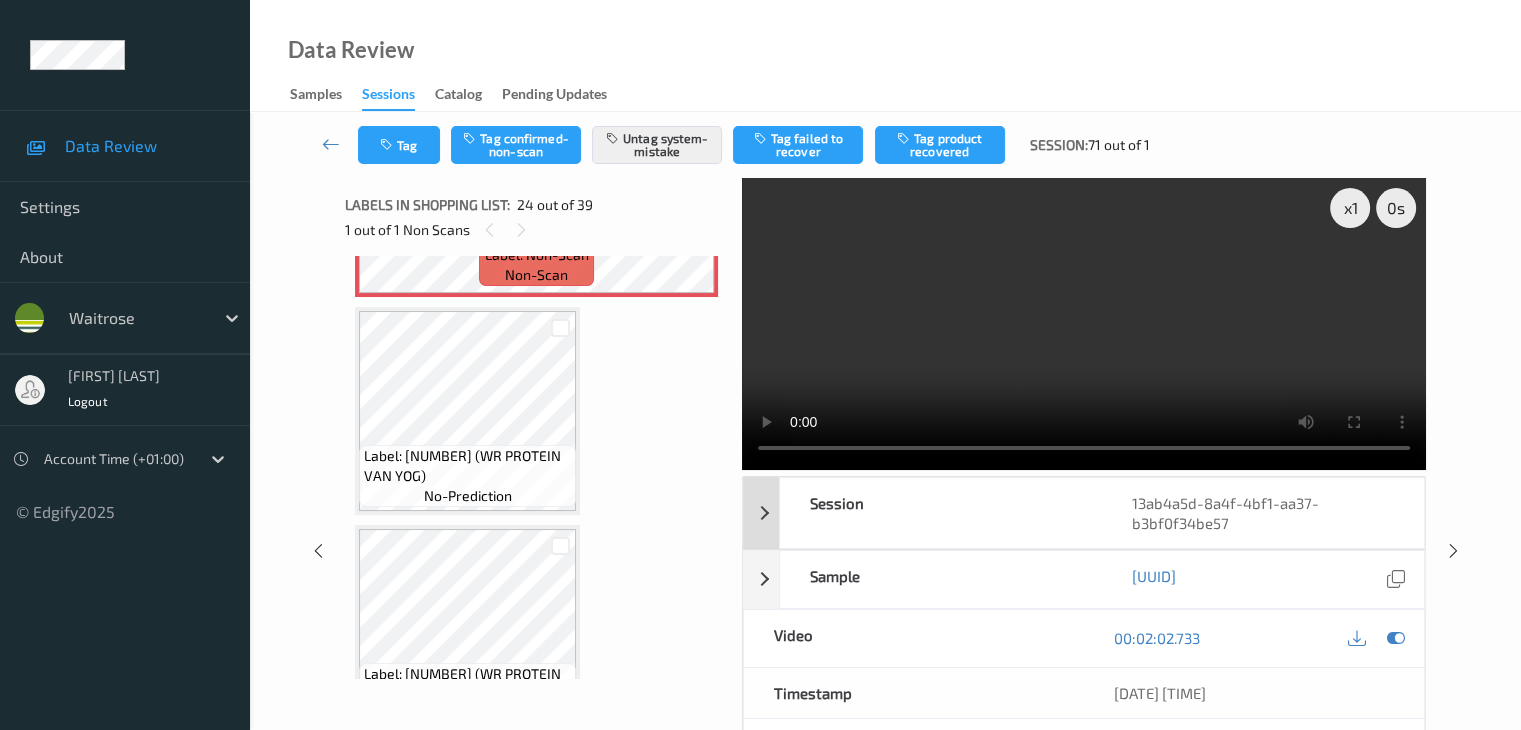 scroll, scrollTop: 5206, scrollLeft: 0, axis: vertical 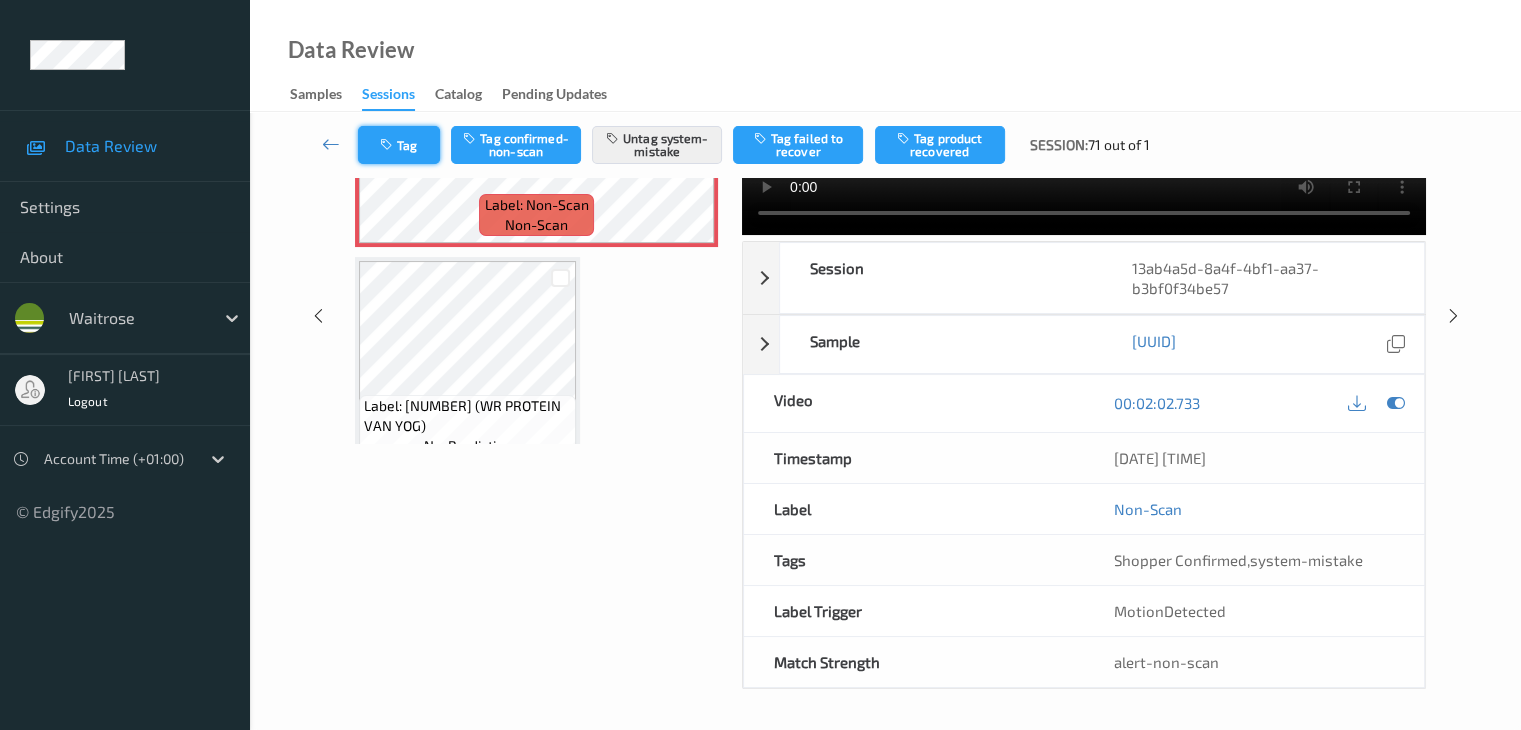 click on "Tag" at bounding box center [399, 145] 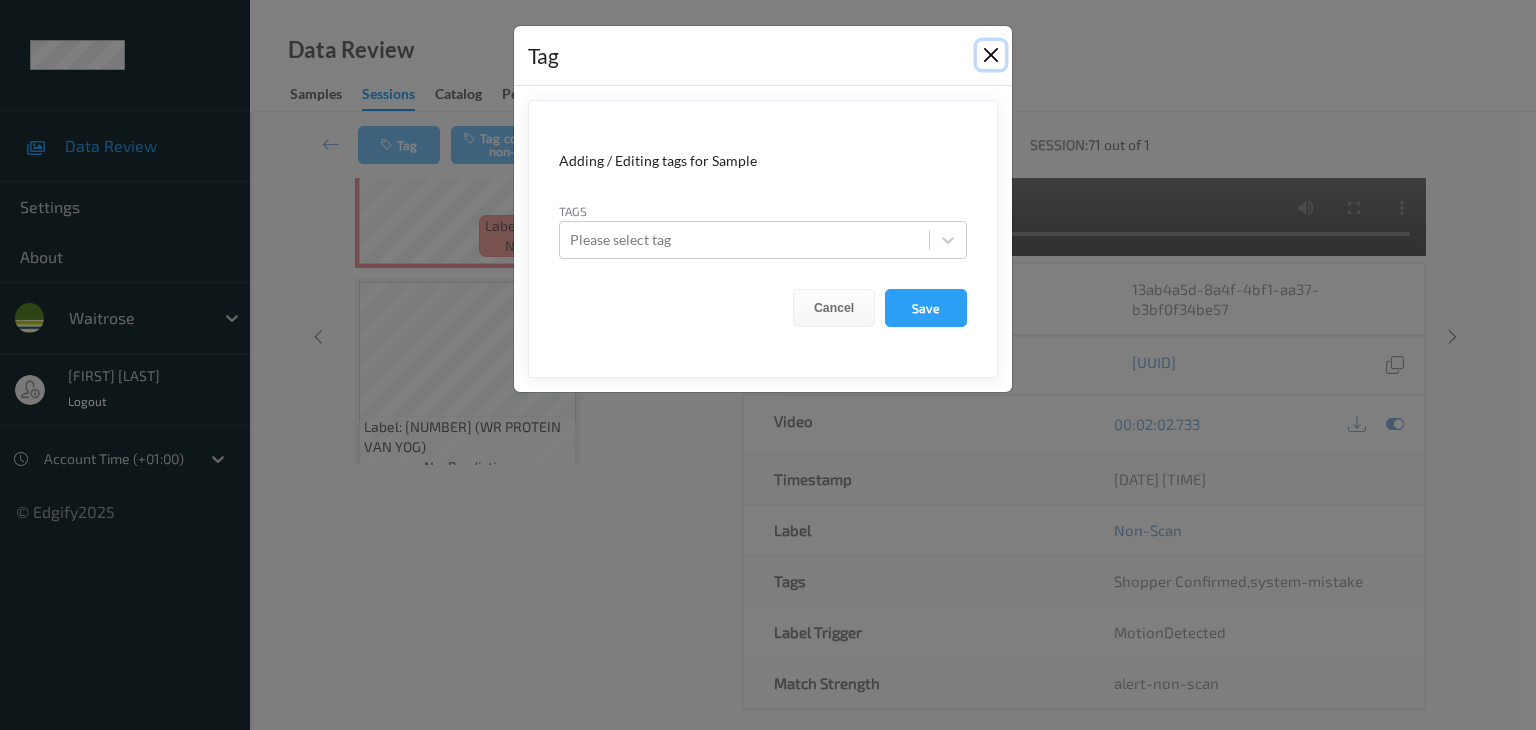 click at bounding box center (991, 55) 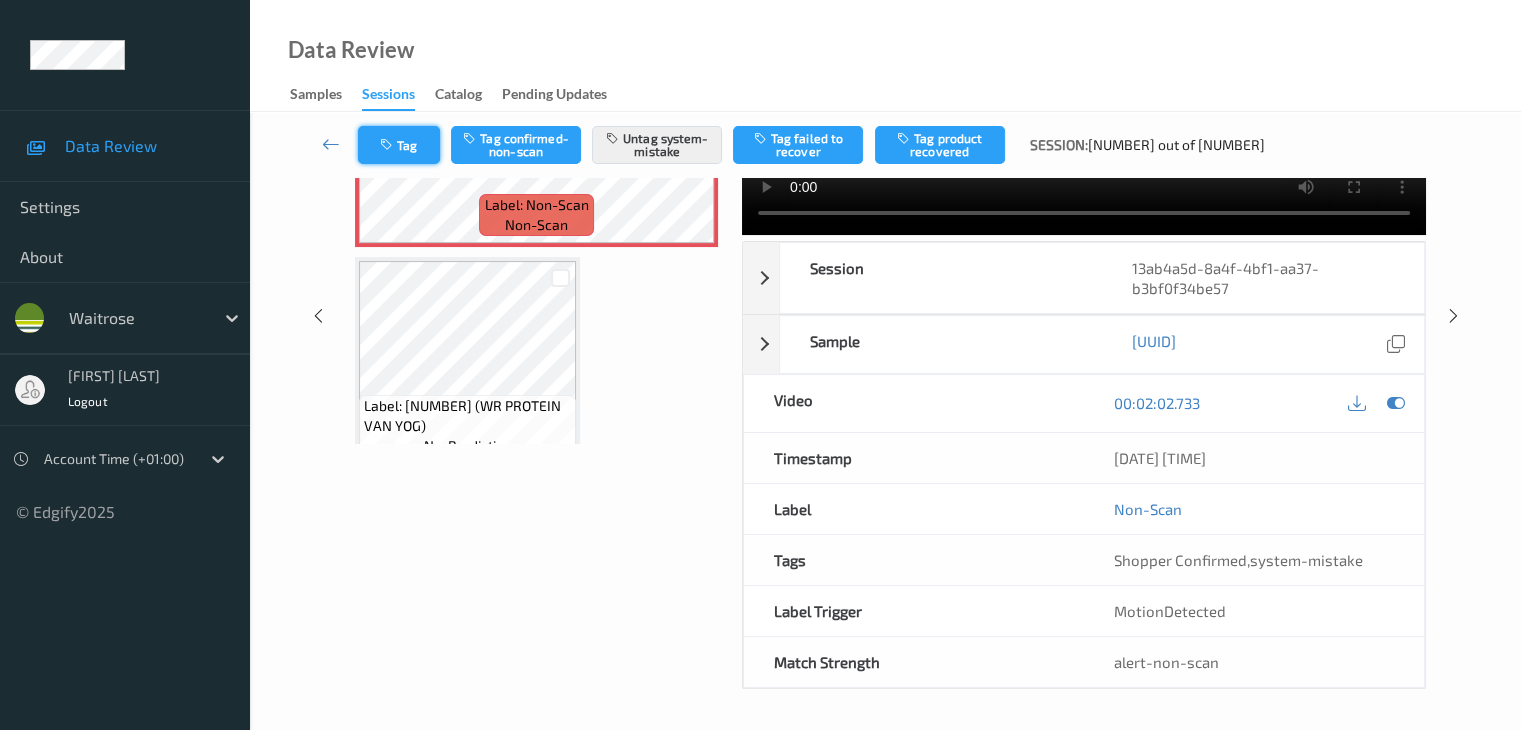 click on "Tag" at bounding box center [399, 145] 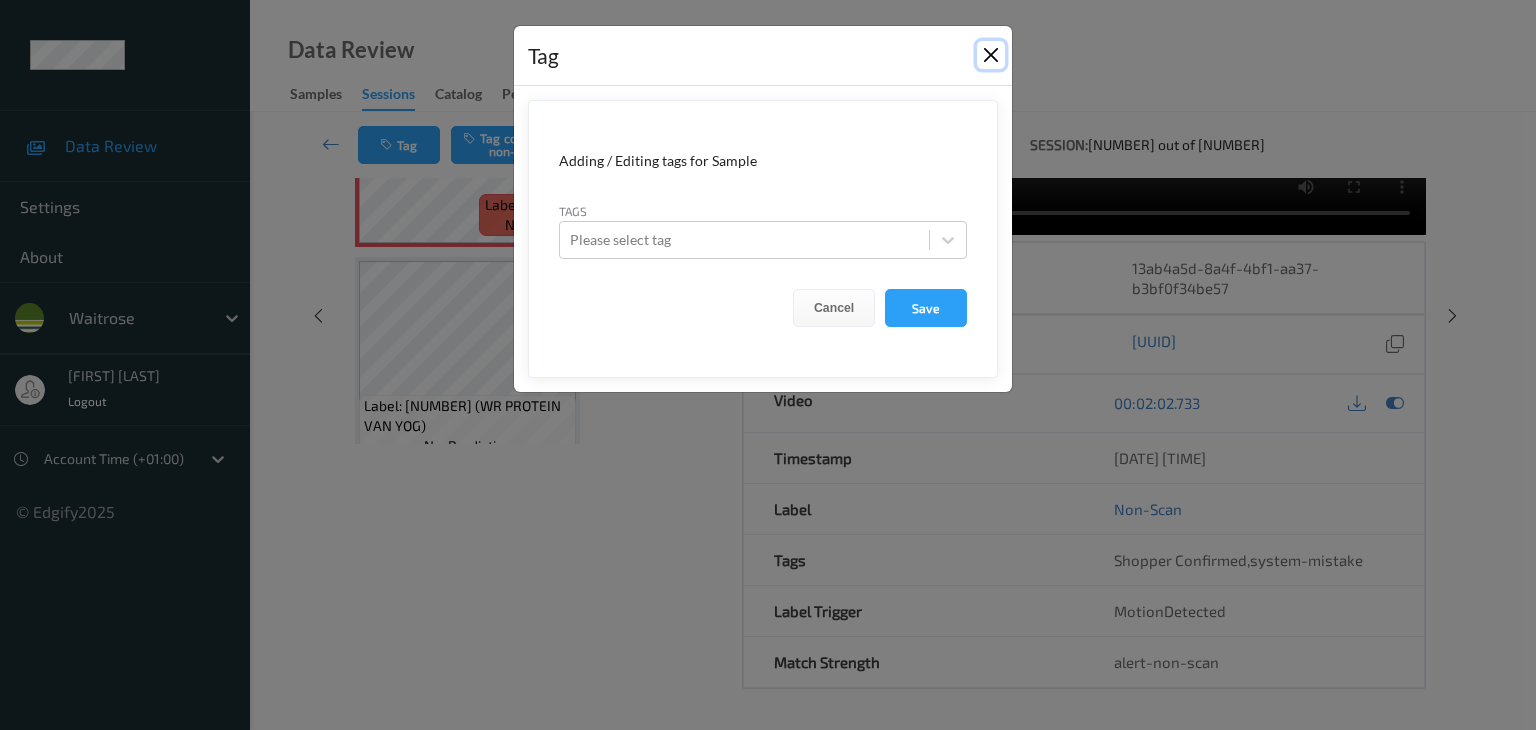 click at bounding box center (991, 55) 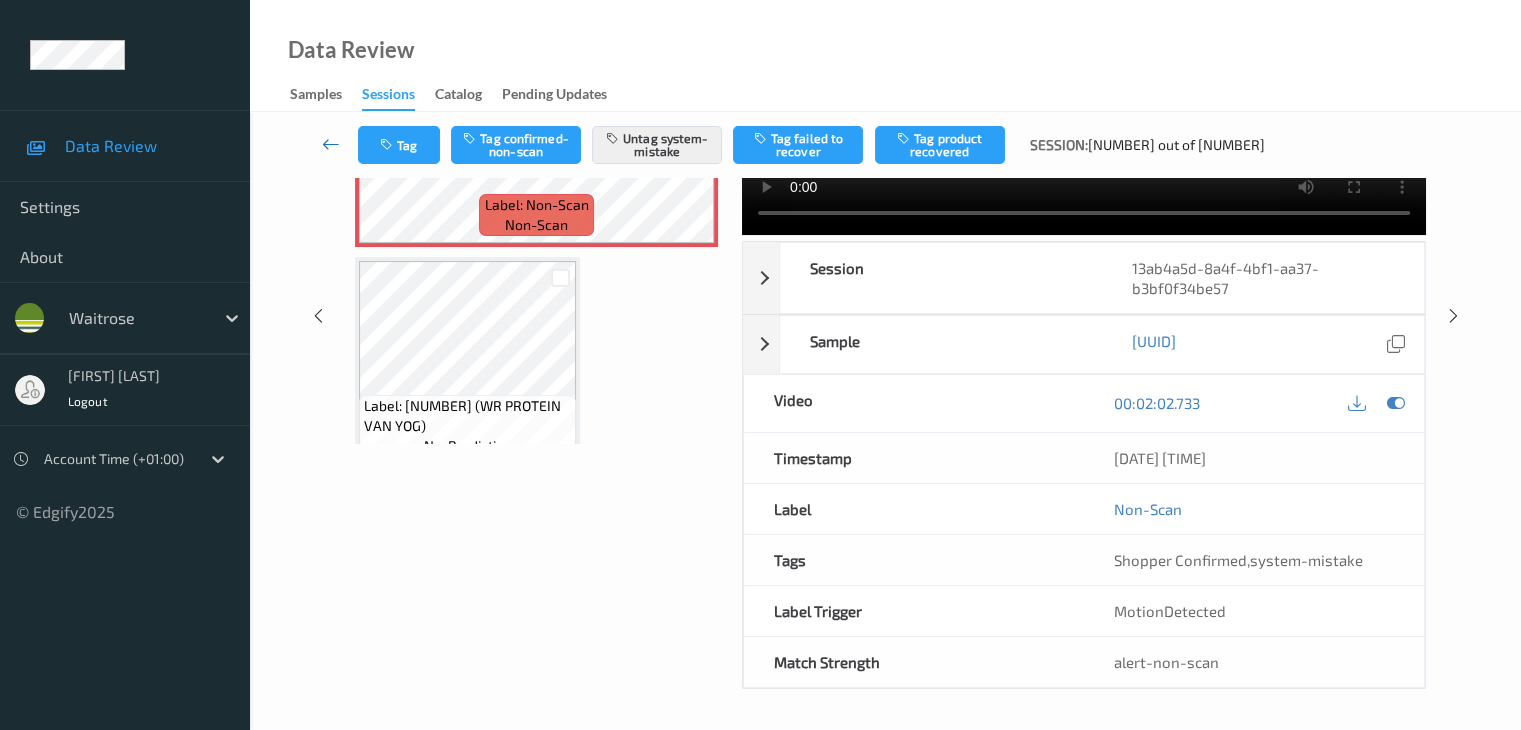 click at bounding box center (331, 144) 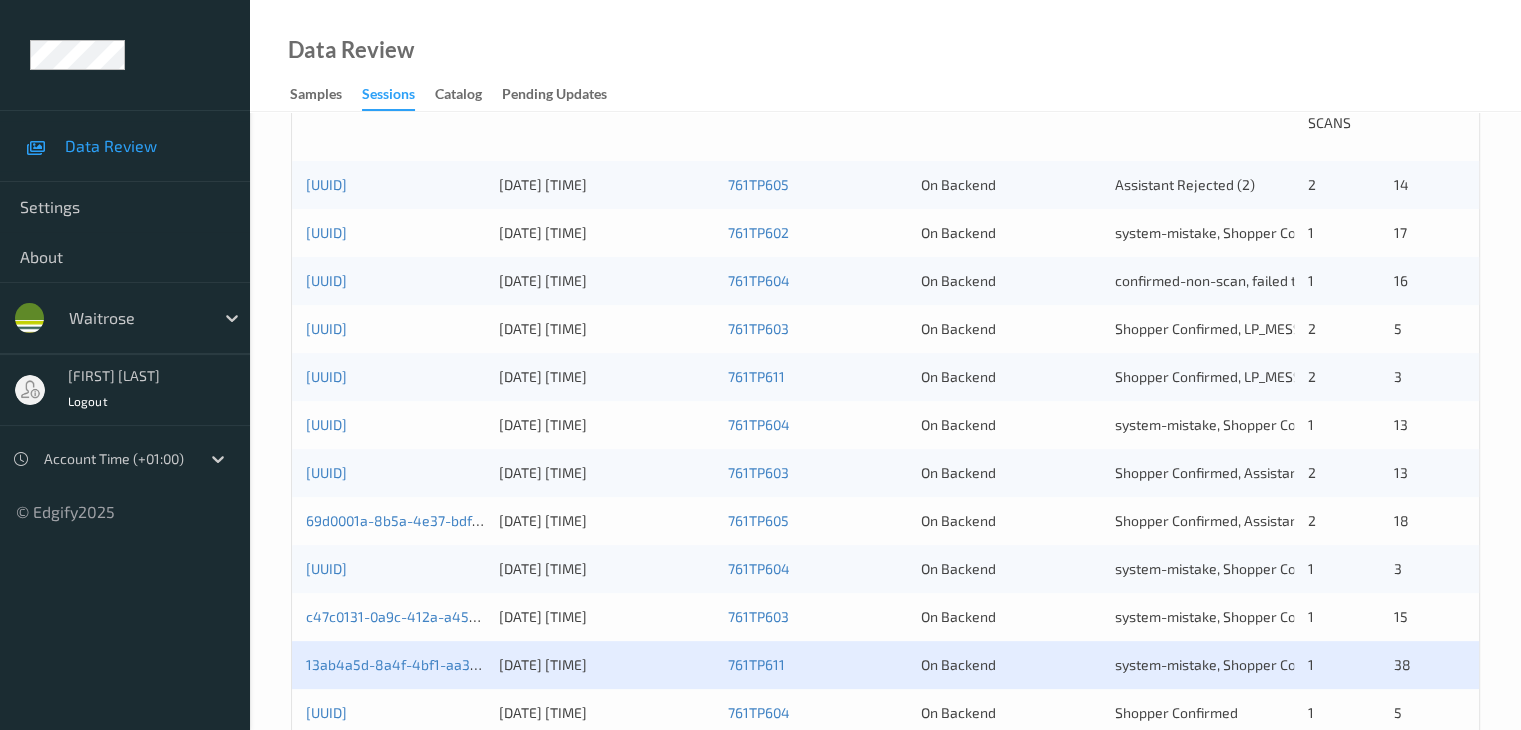 scroll, scrollTop: 800, scrollLeft: 0, axis: vertical 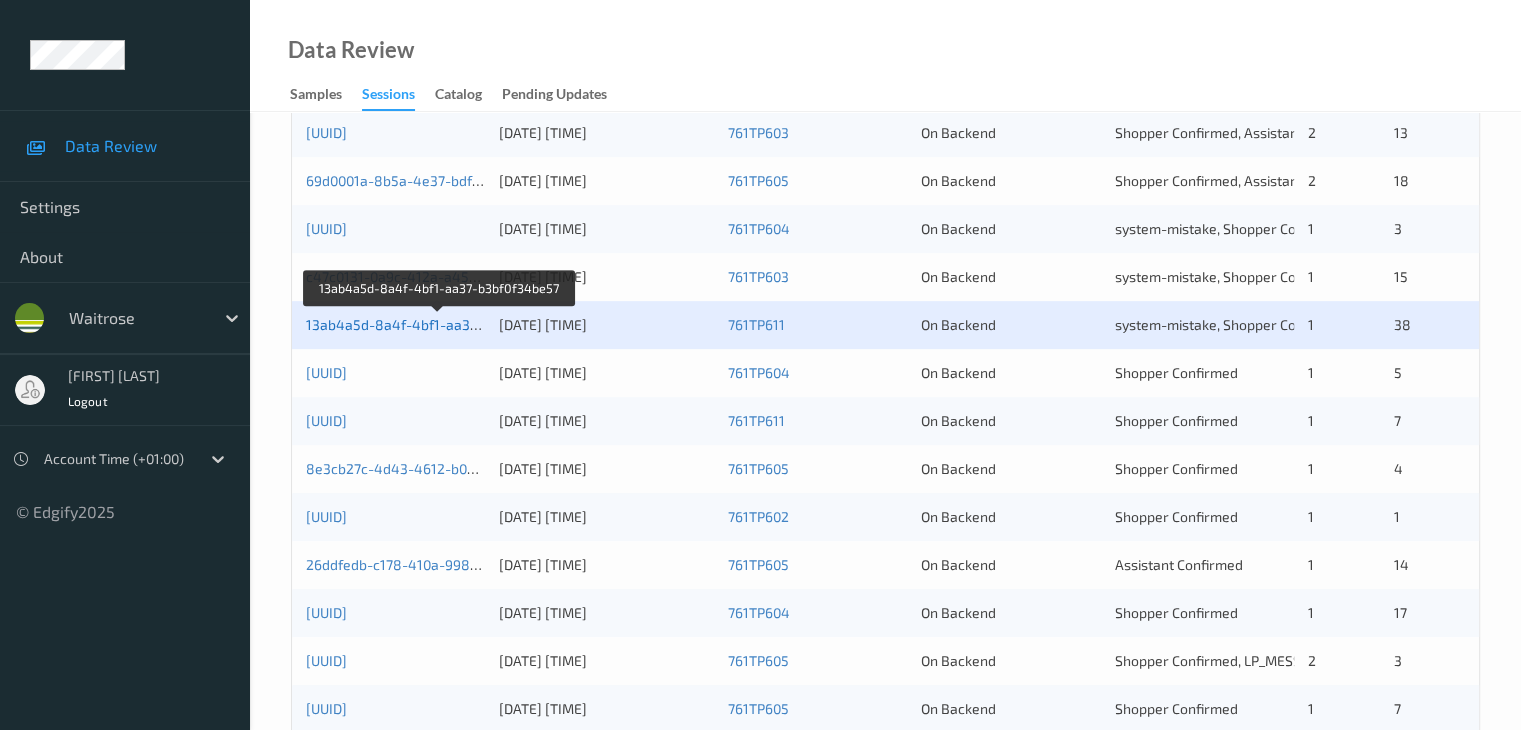 click on "13ab4a5d-8a4f-4bf1-aa37-b3bf0f34be57" at bounding box center [439, 324] 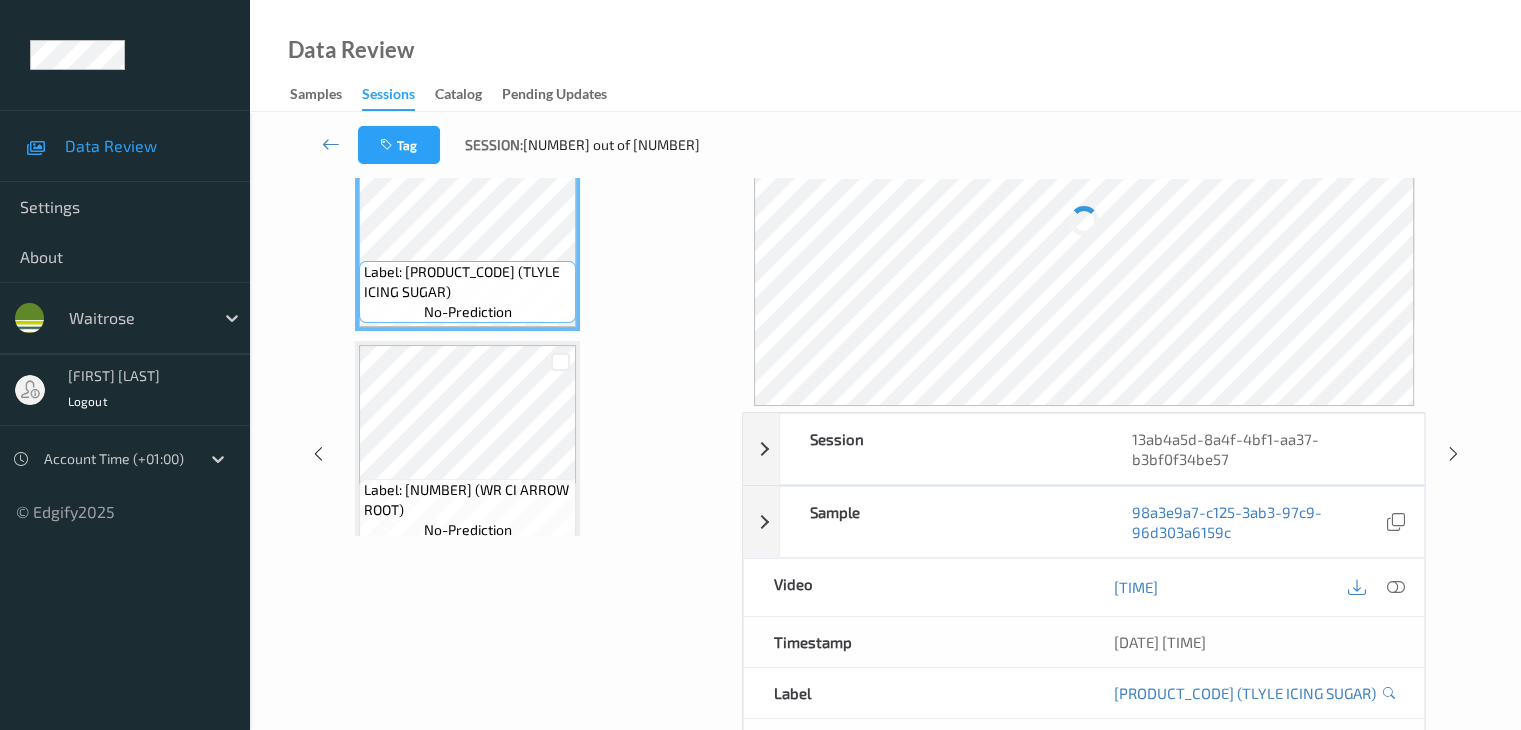 scroll, scrollTop: 0, scrollLeft: 0, axis: both 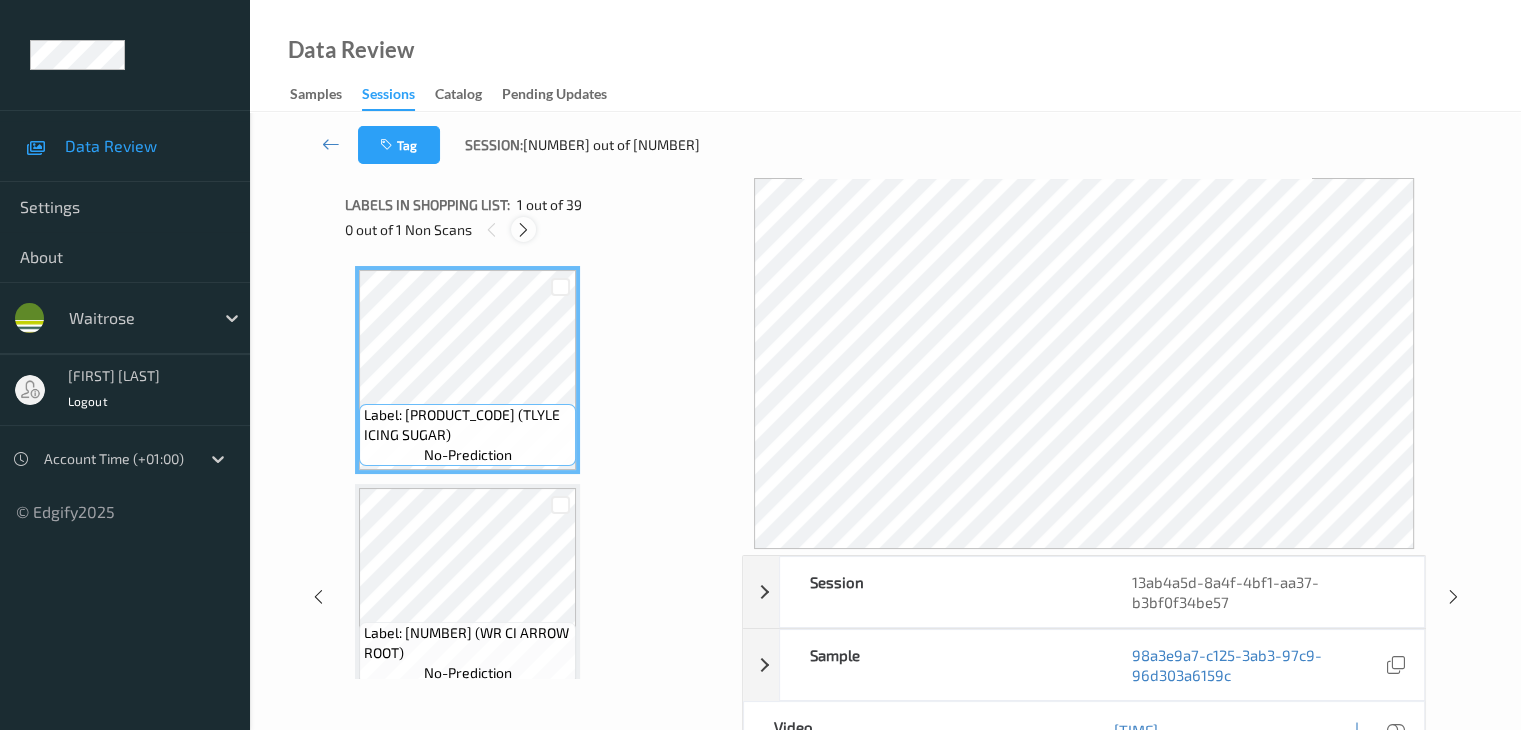 click at bounding box center [523, 229] 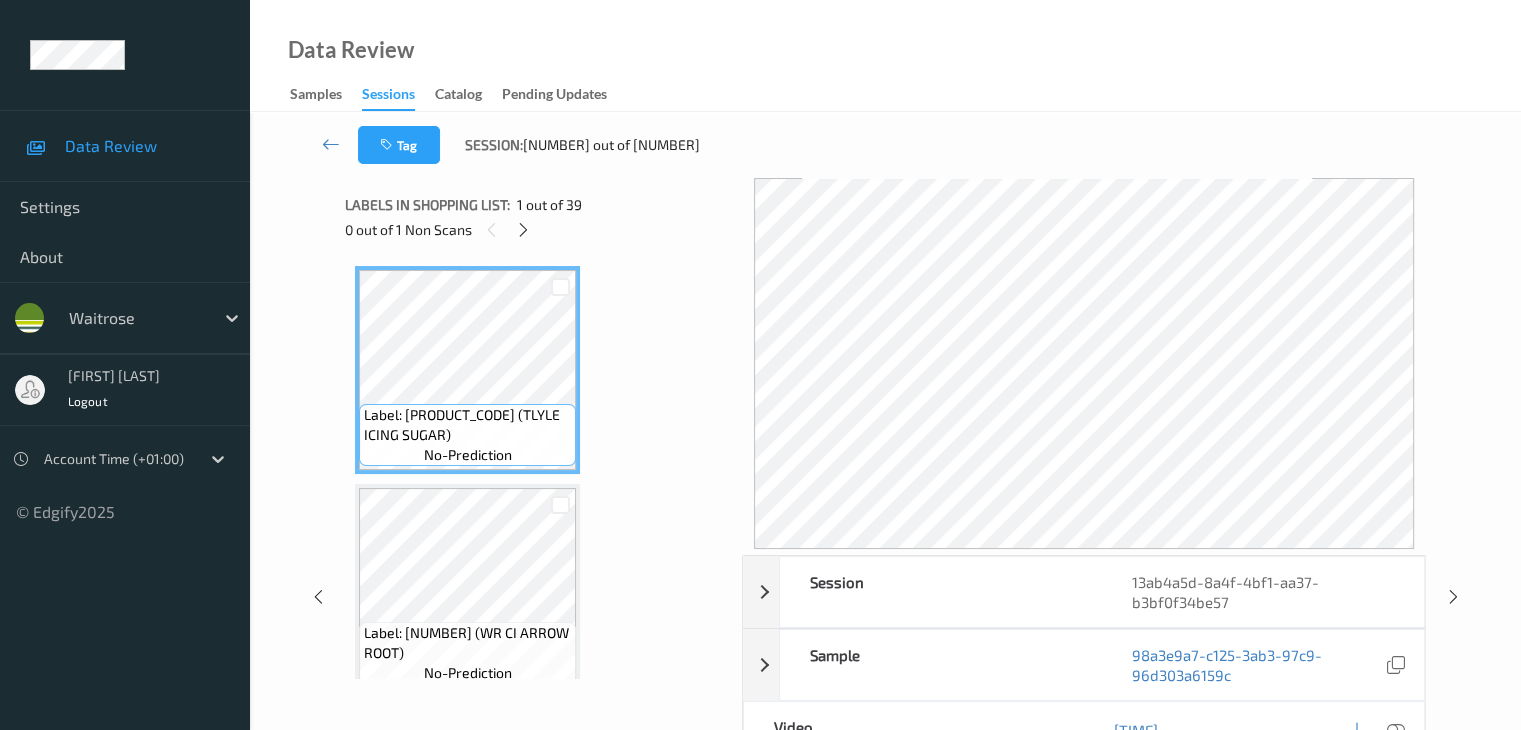 scroll, scrollTop: 4806, scrollLeft: 0, axis: vertical 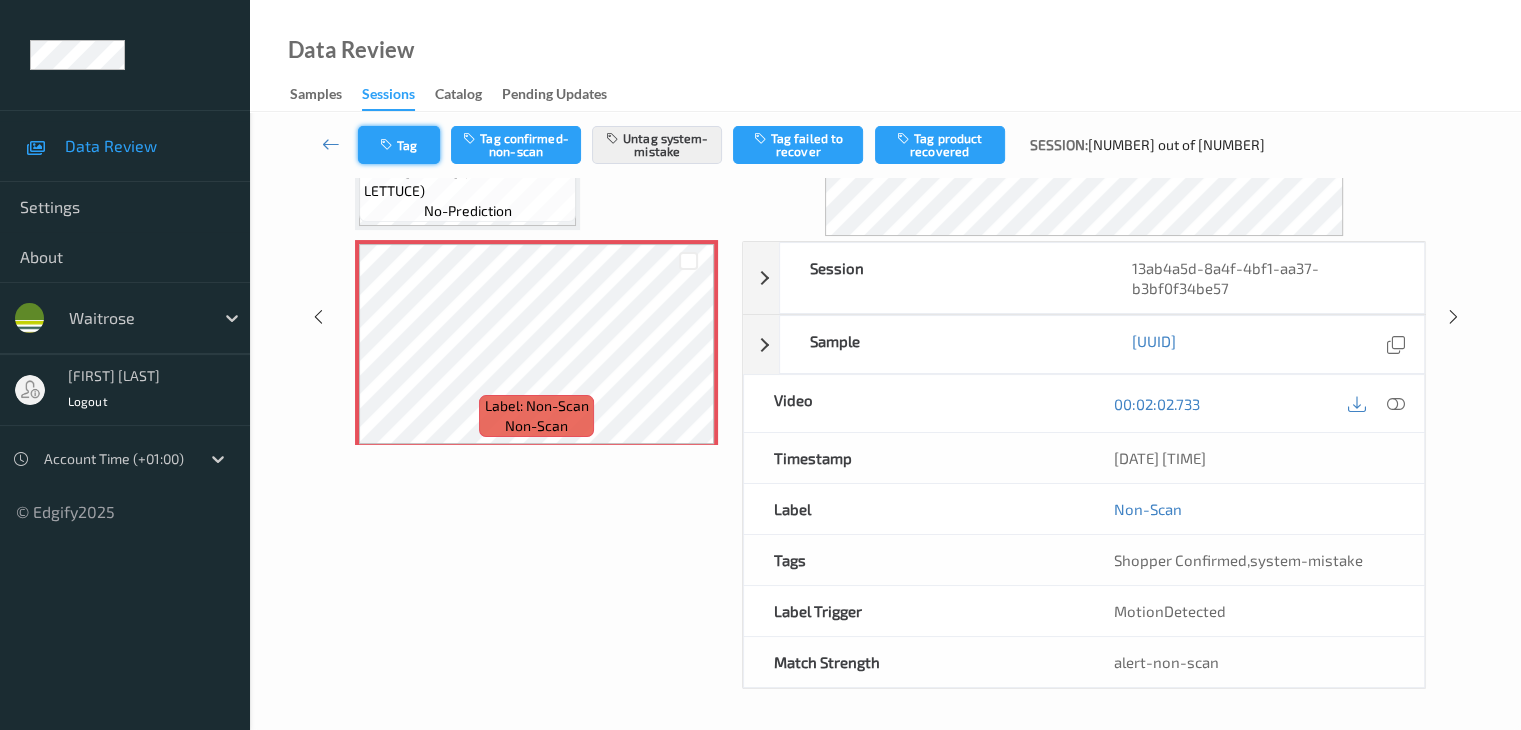 click at bounding box center (388, 145) 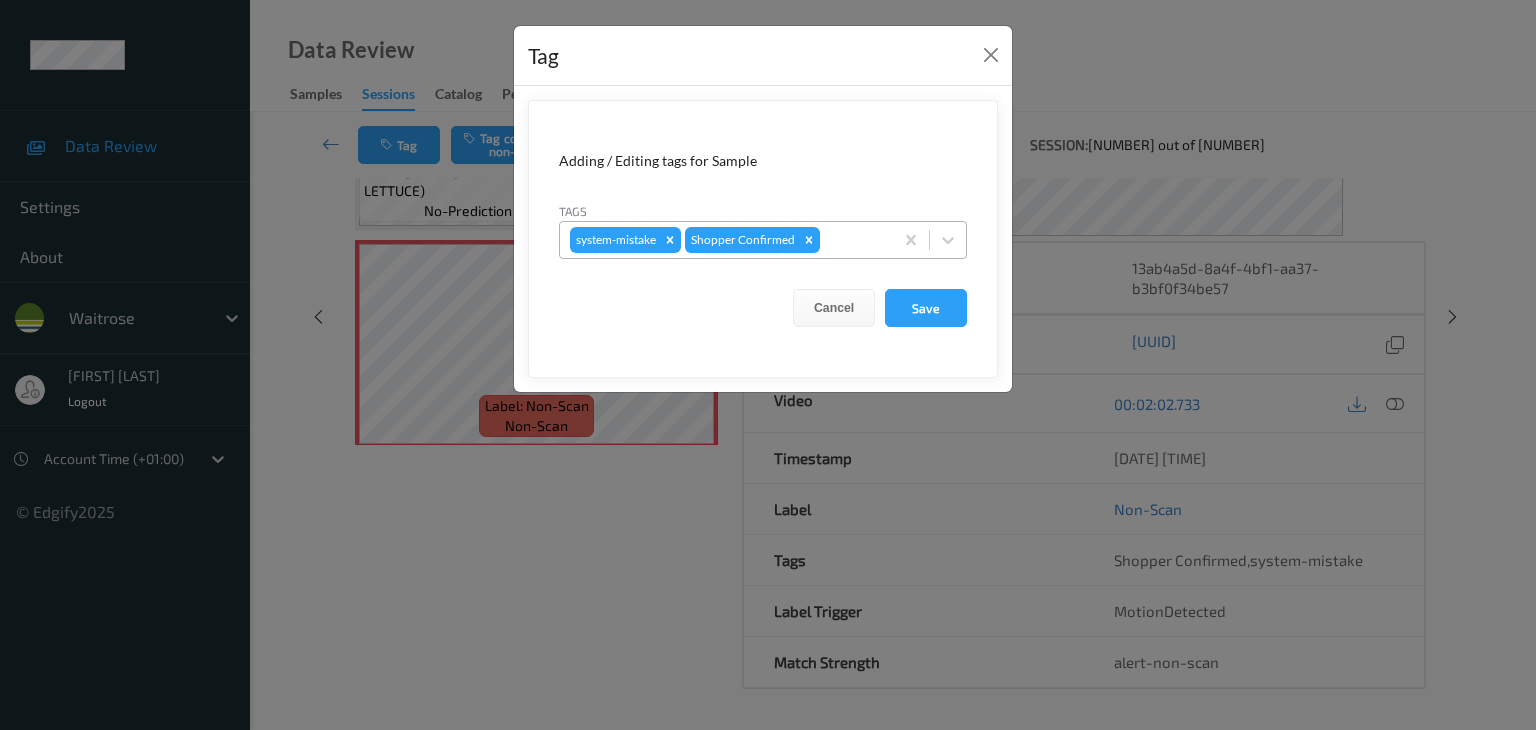 click at bounding box center (853, 240) 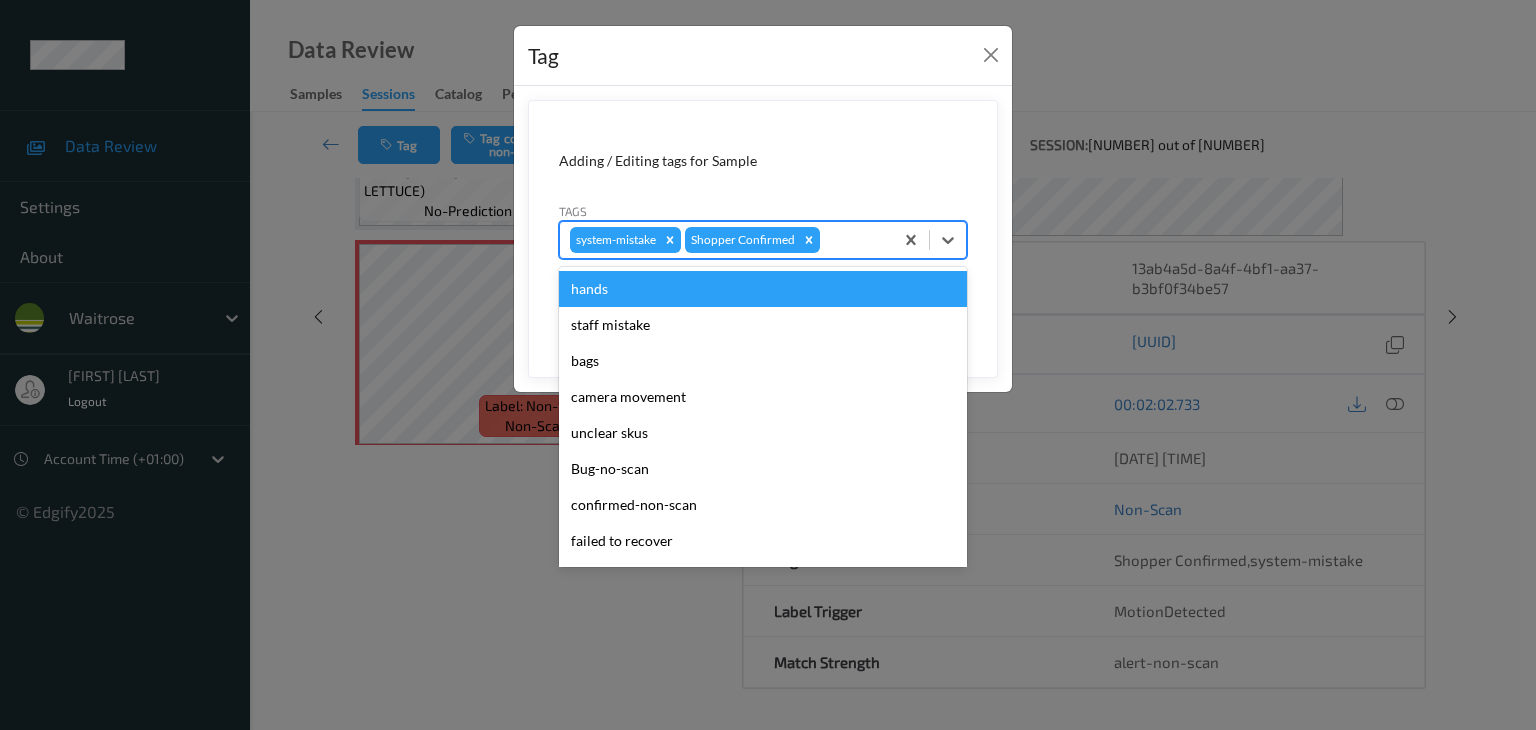 type on "u" 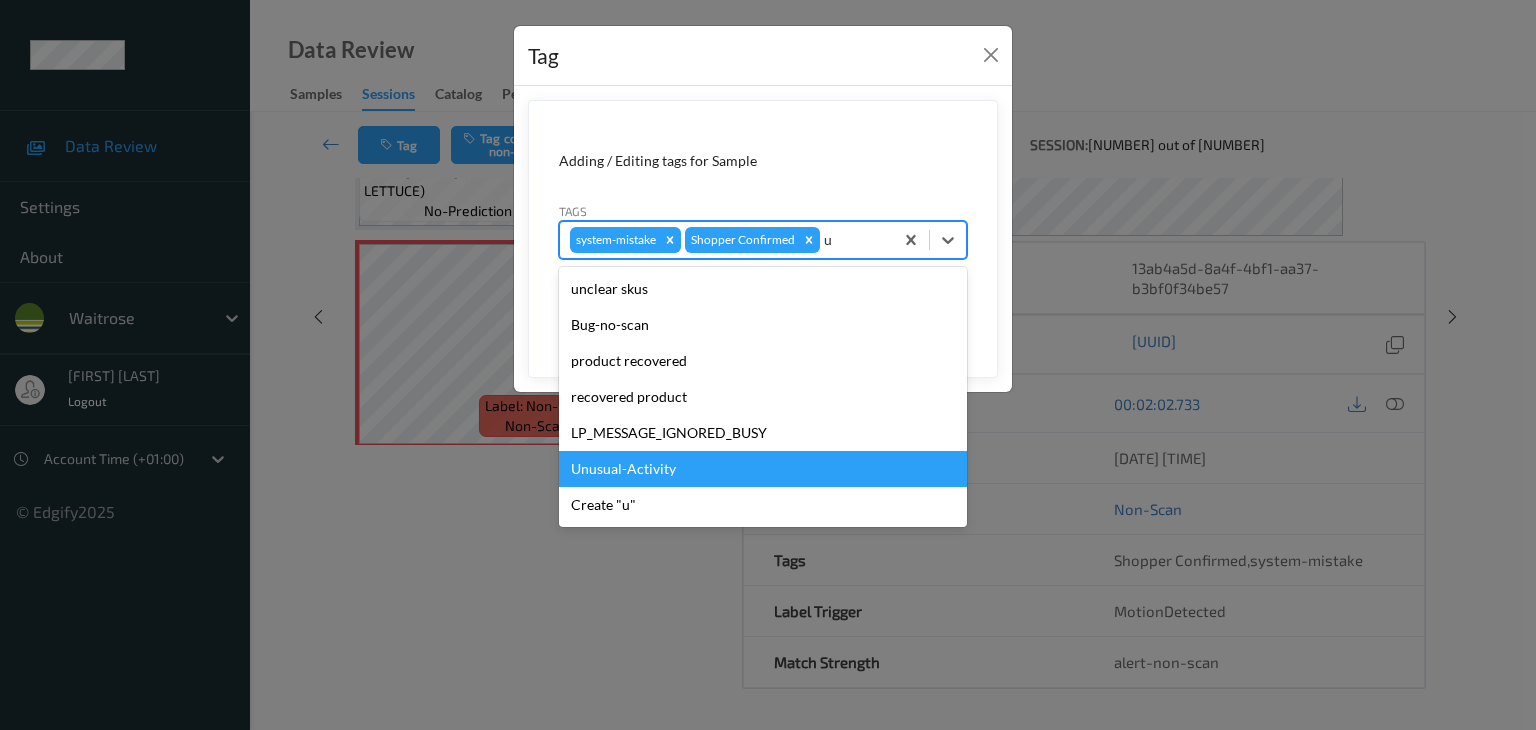 click on "Unusual-Activity" at bounding box center (763, 469) 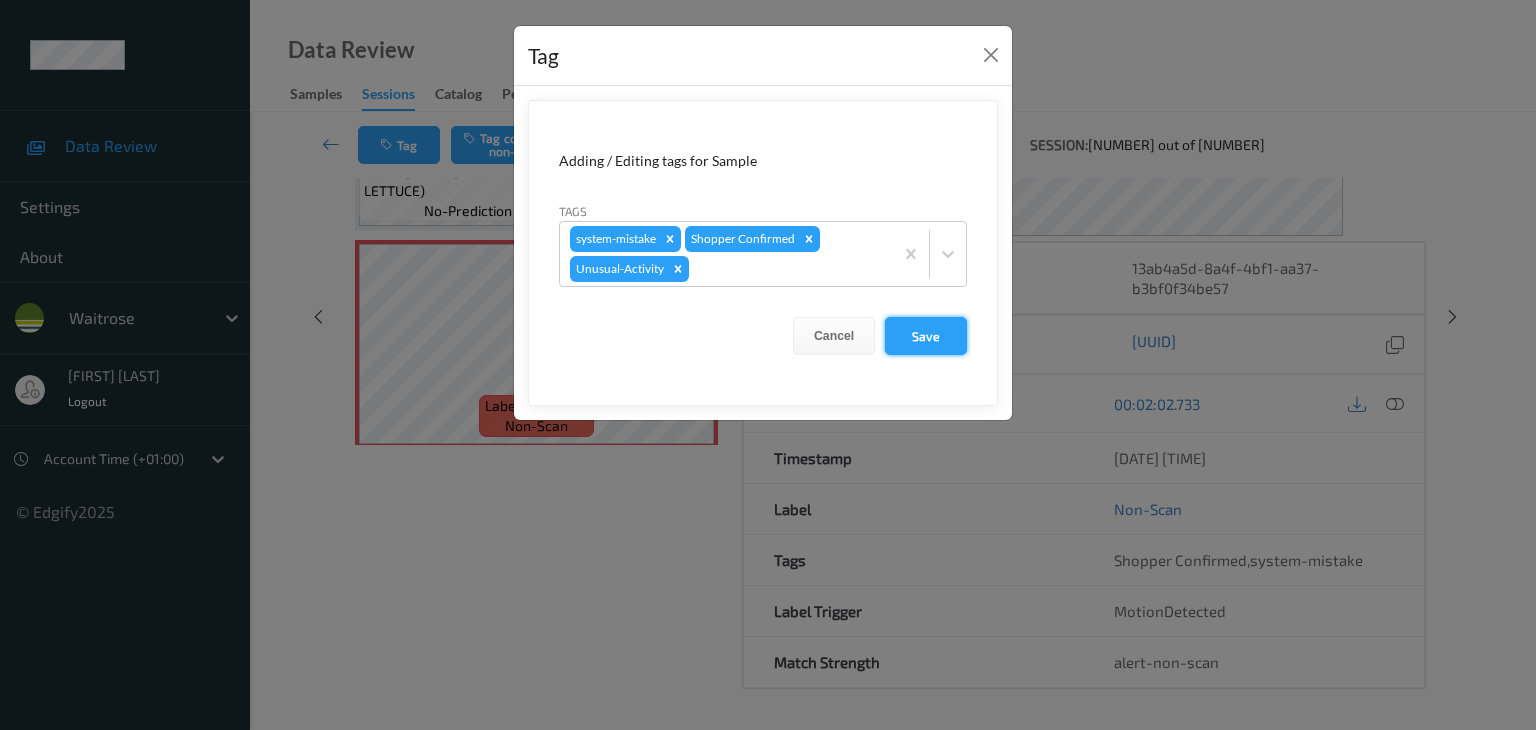 click on "Save" at bounding box center [926, 336] 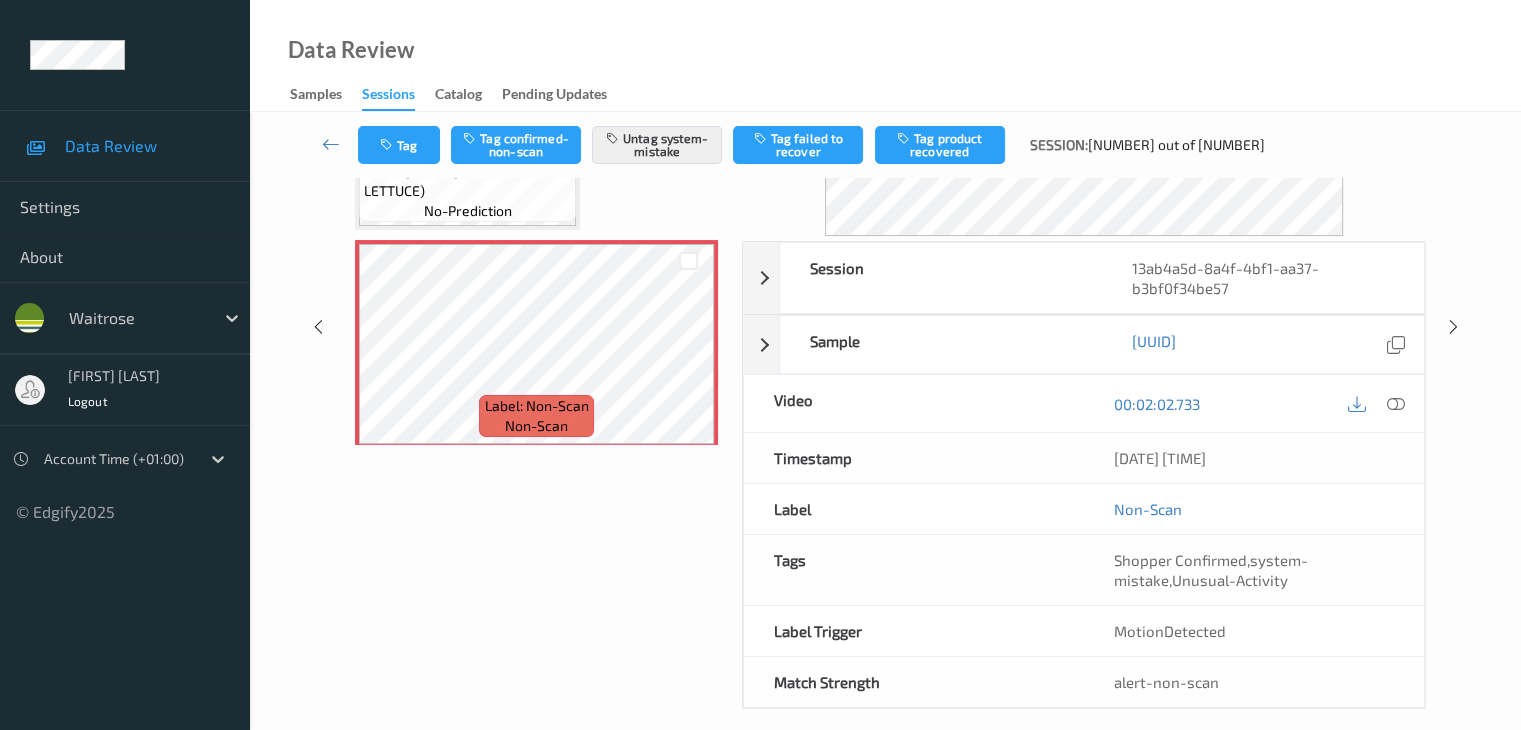 scroll, scrollTop: 264, scrollLeft: 0, axis: vertical 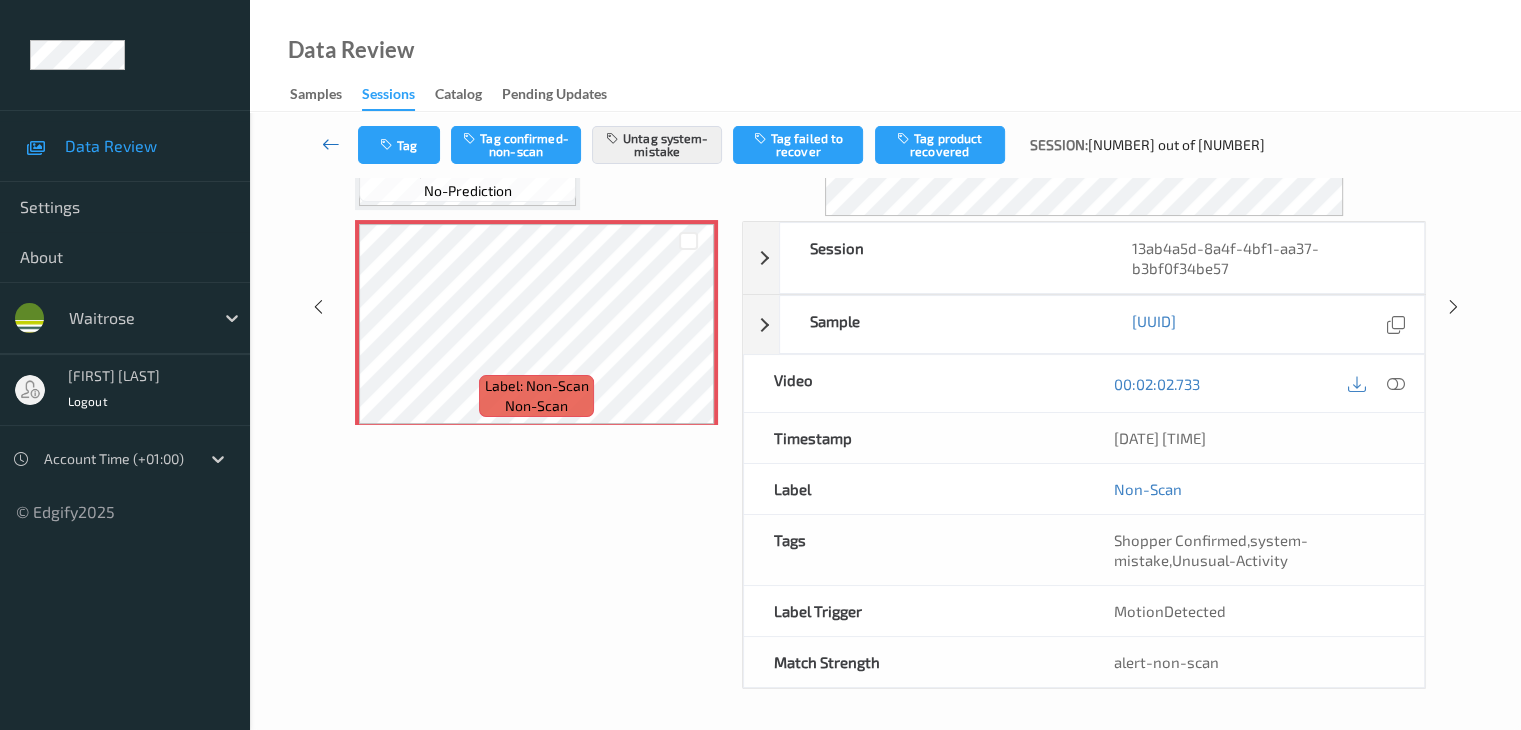 click at bounding box center (331, 144) 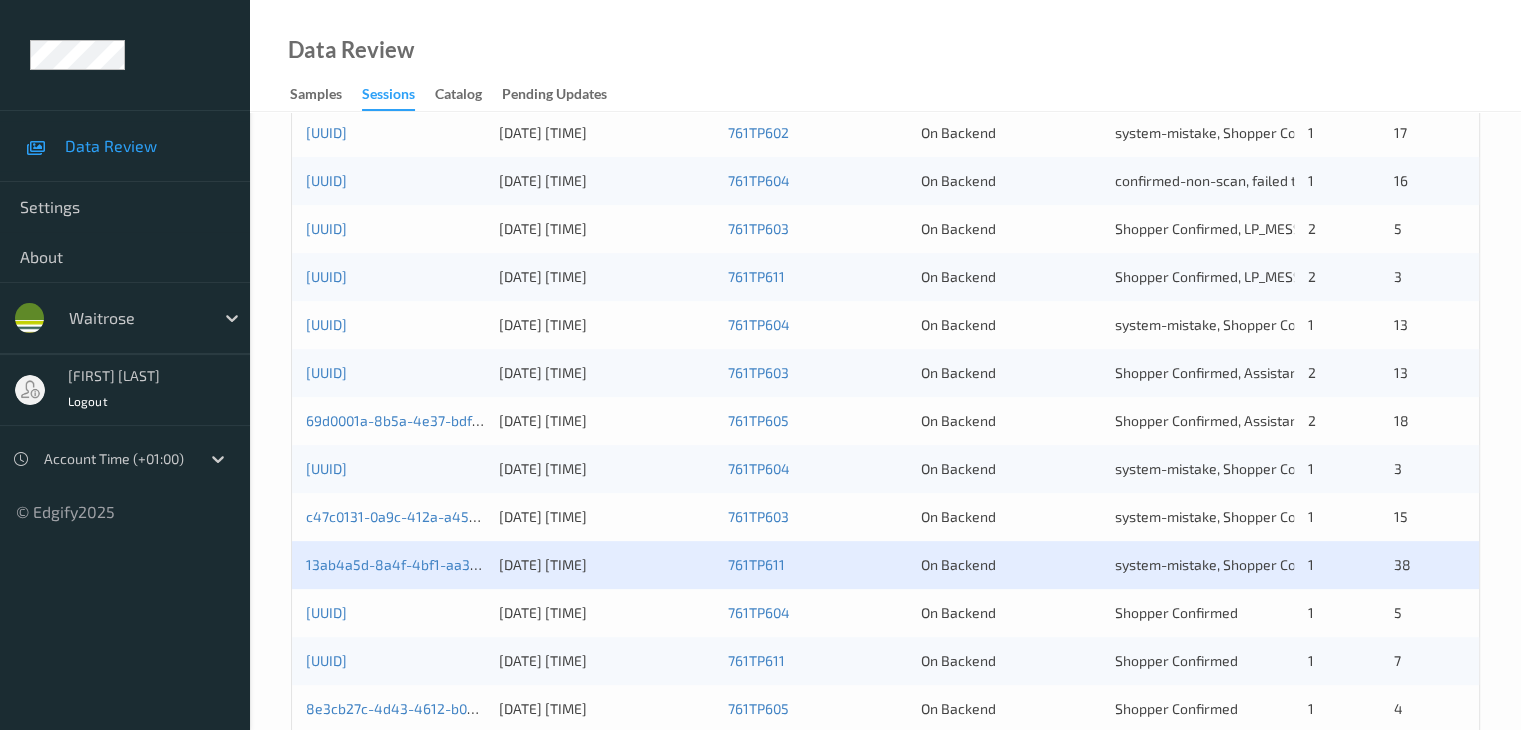 scroll, scrollTop: 600, scrollLeft: 0, axis: vertical 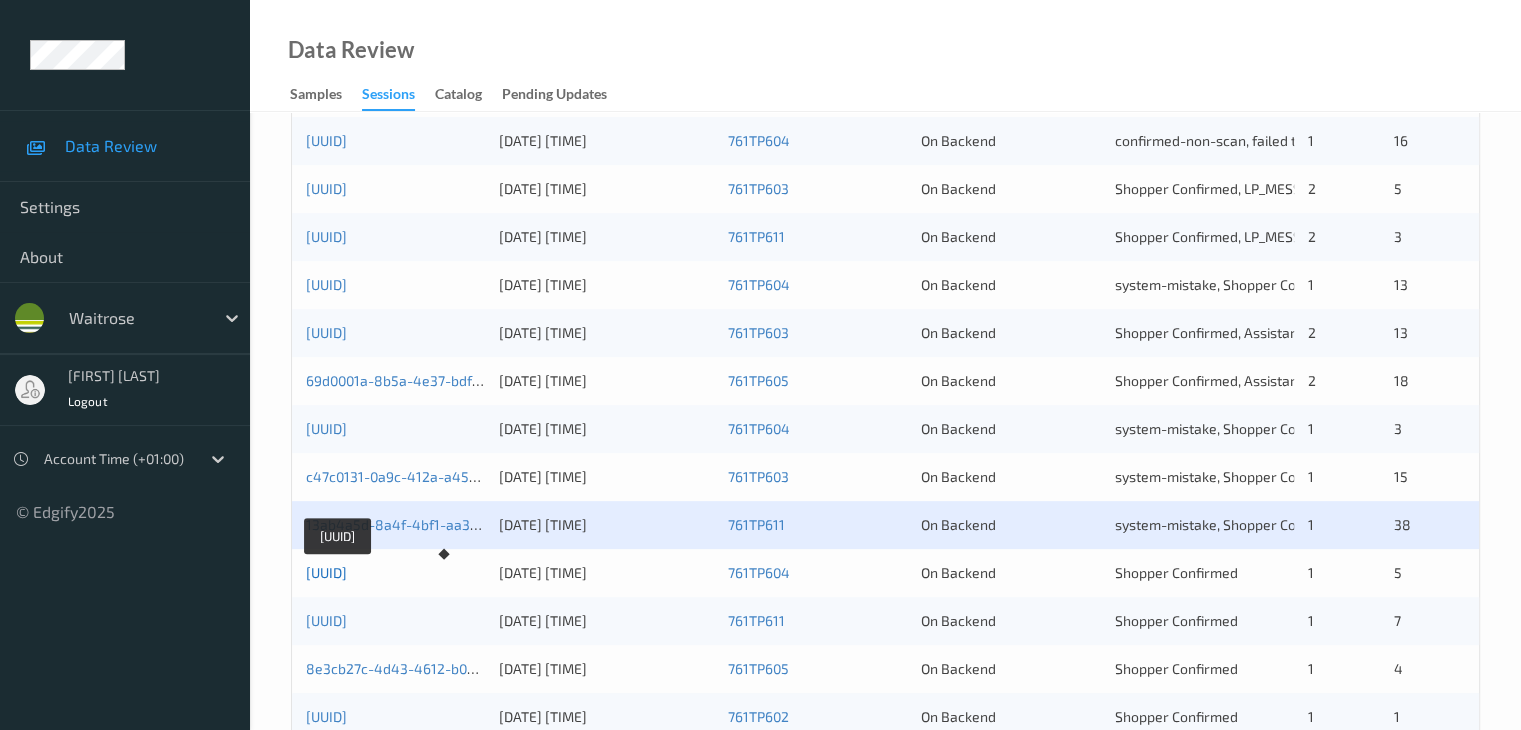 click on "[UUID]" at bounding box center (326, 572) 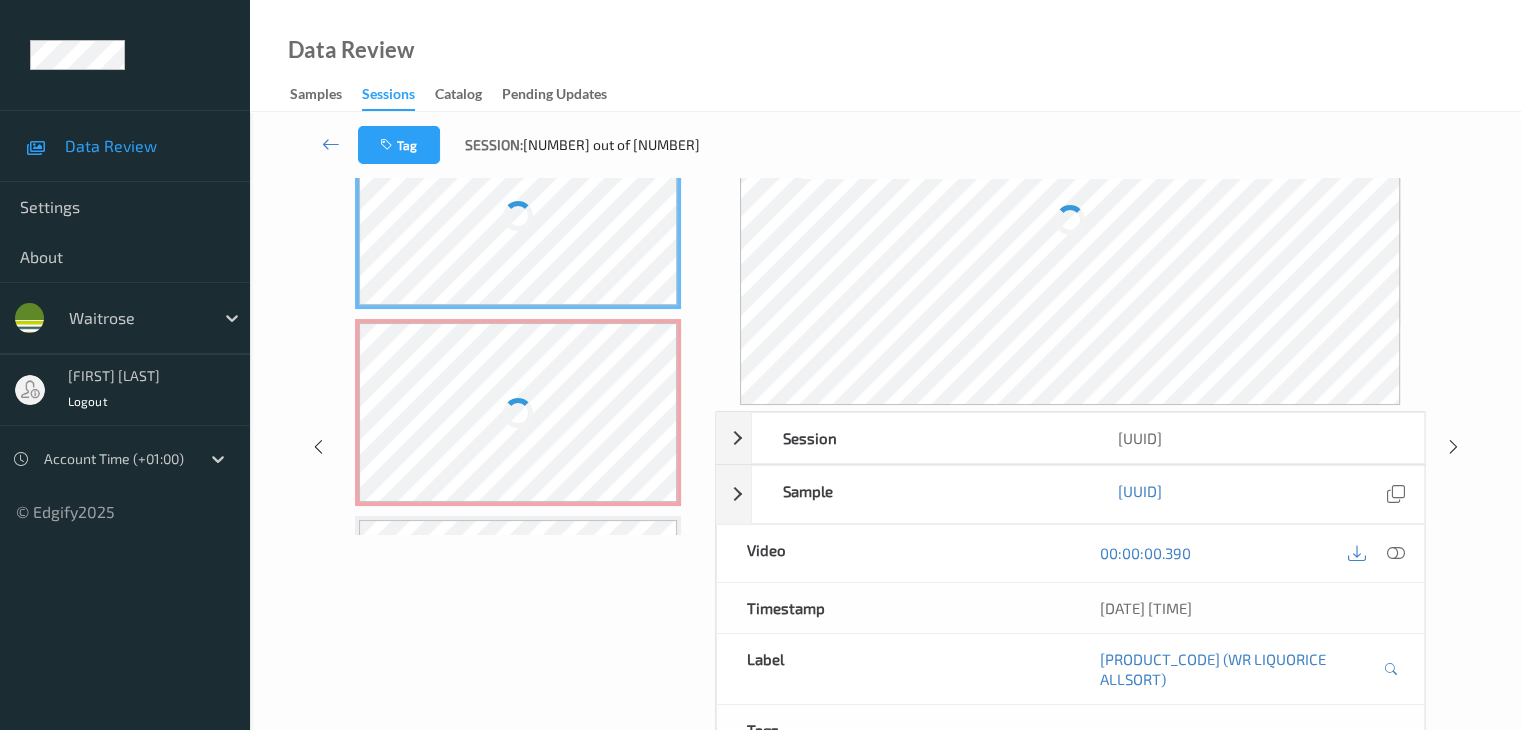 scroll, scrollTop: 0, scrollLeft: 0, axis: both 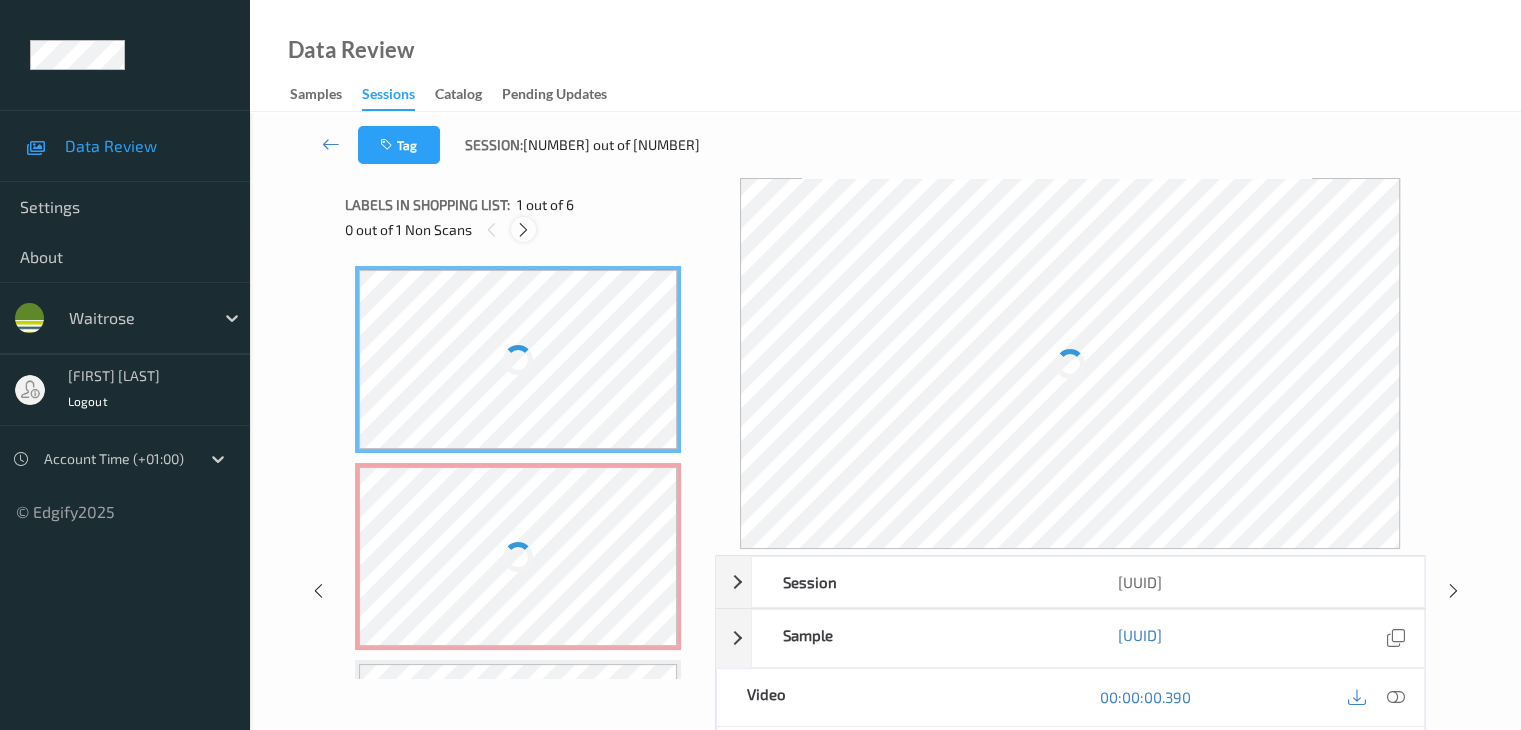 click at bounding box center [523, 230] 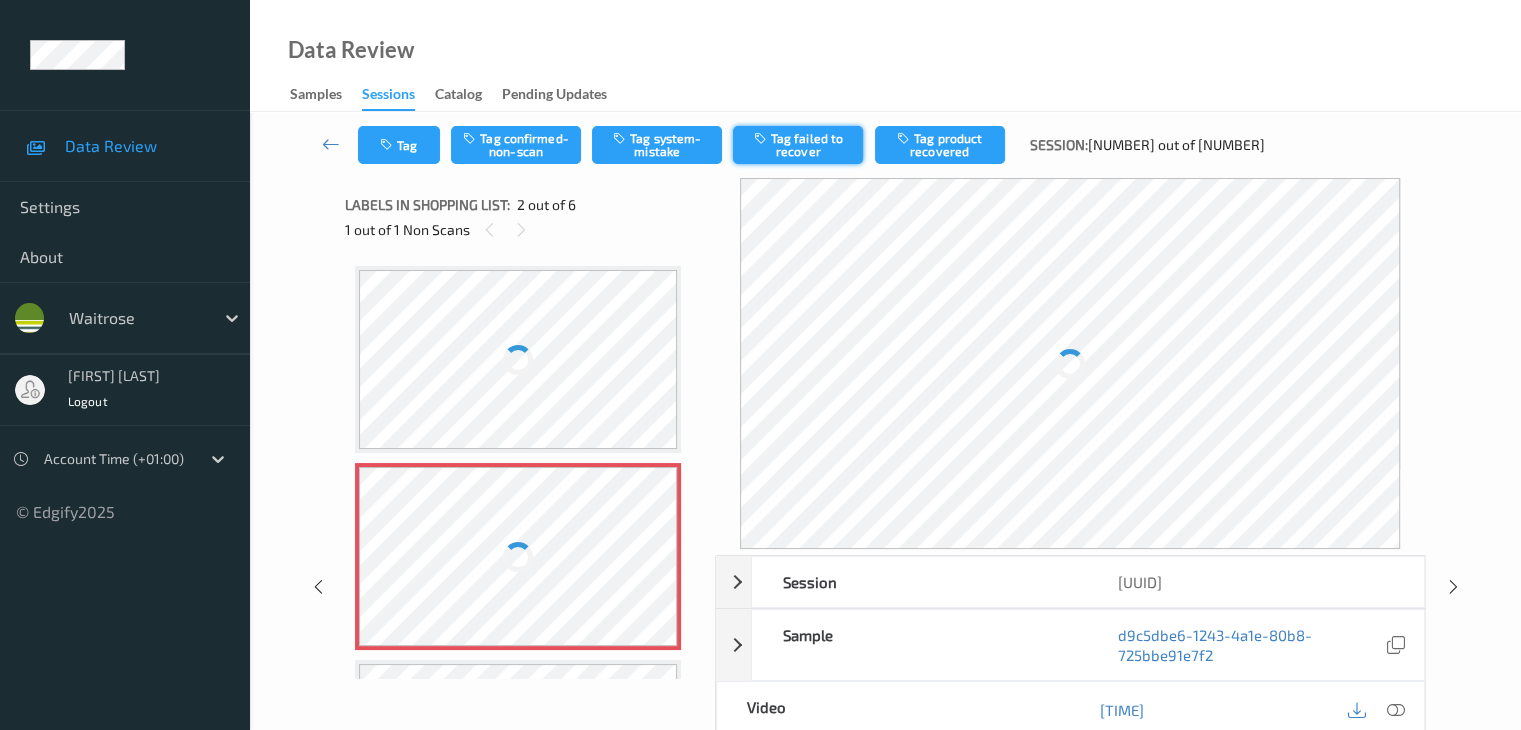 scroll, scrollTop: 10, scrollLeft: 0, axis: vertical 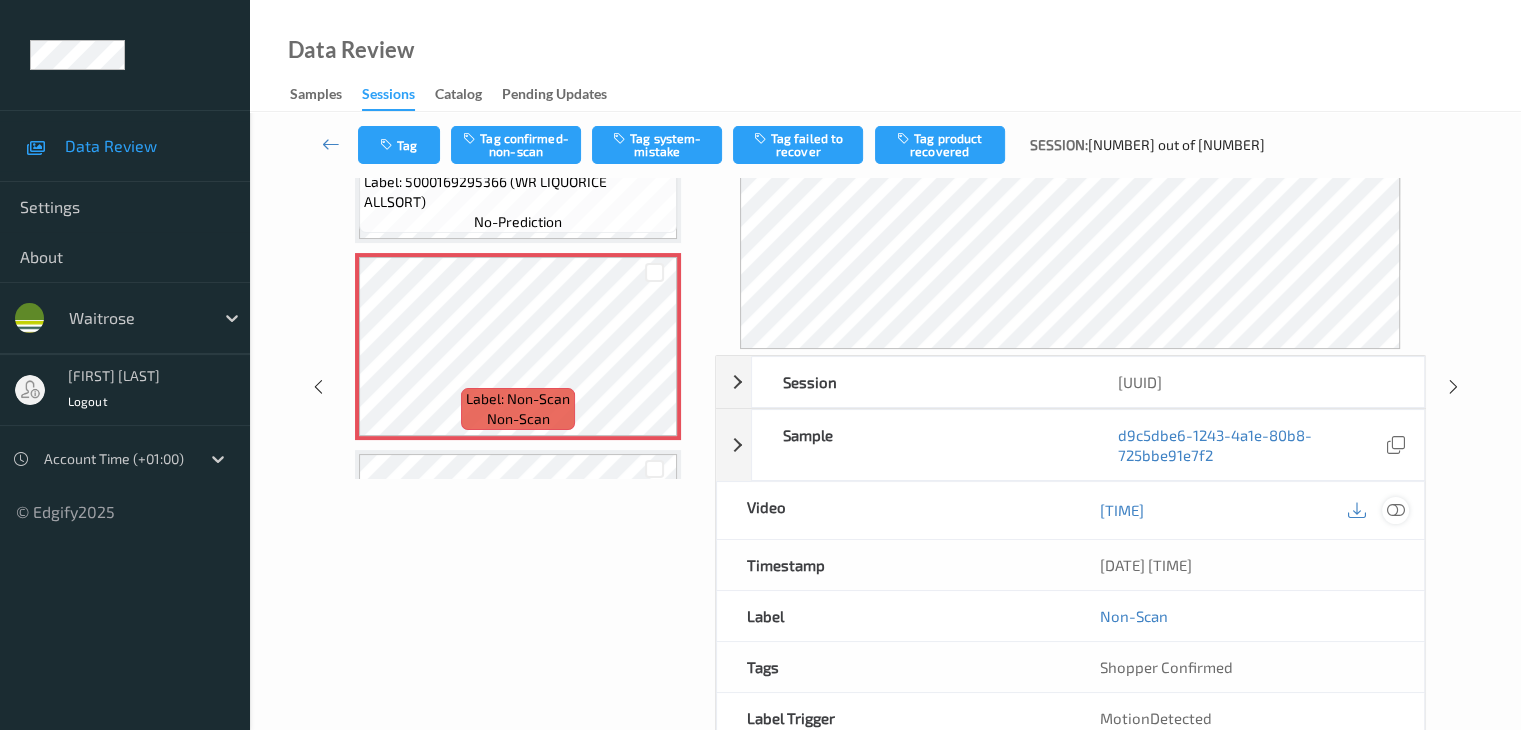 click at bounding box center [1395, 510] 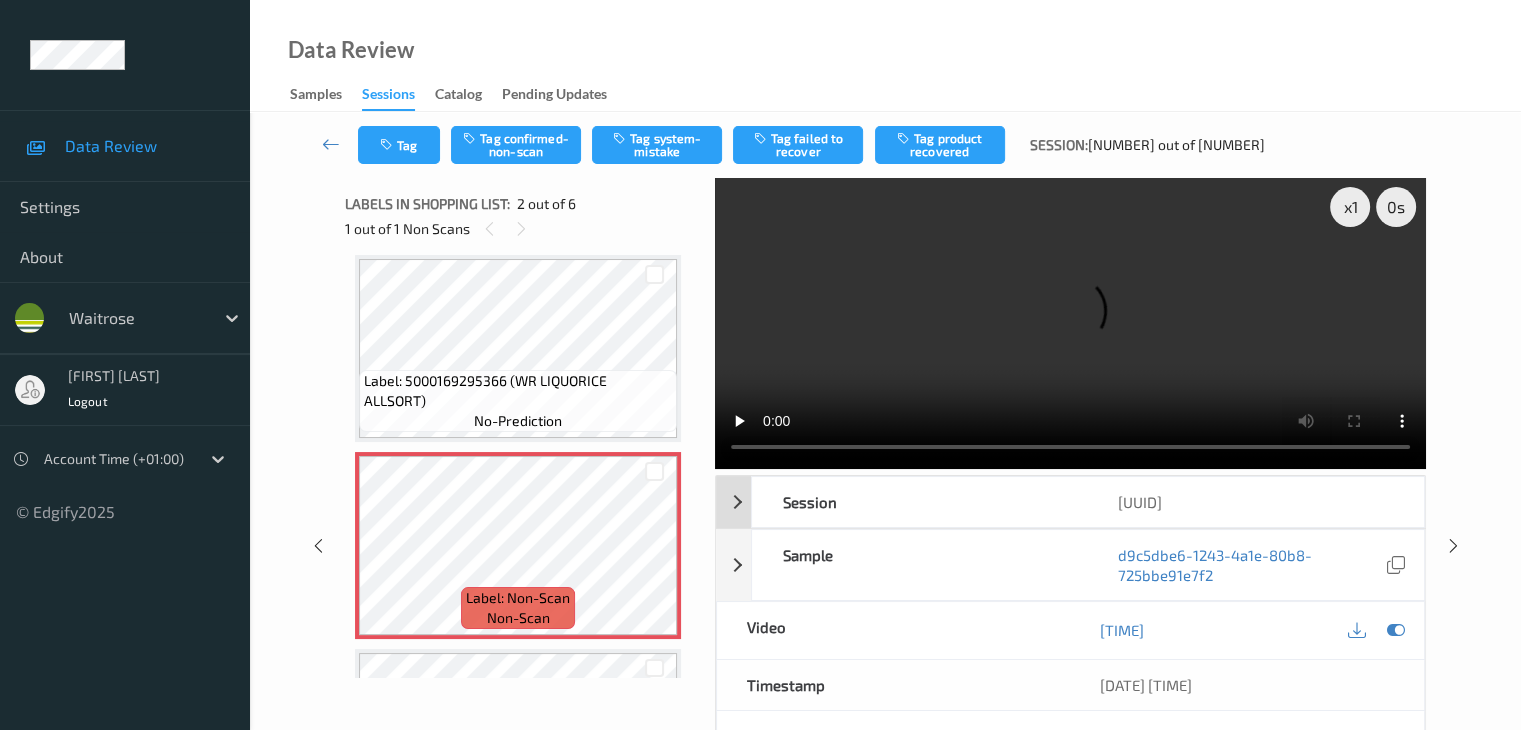 scroll, scrollTop: 0, scrollLeft: 0, axis: both 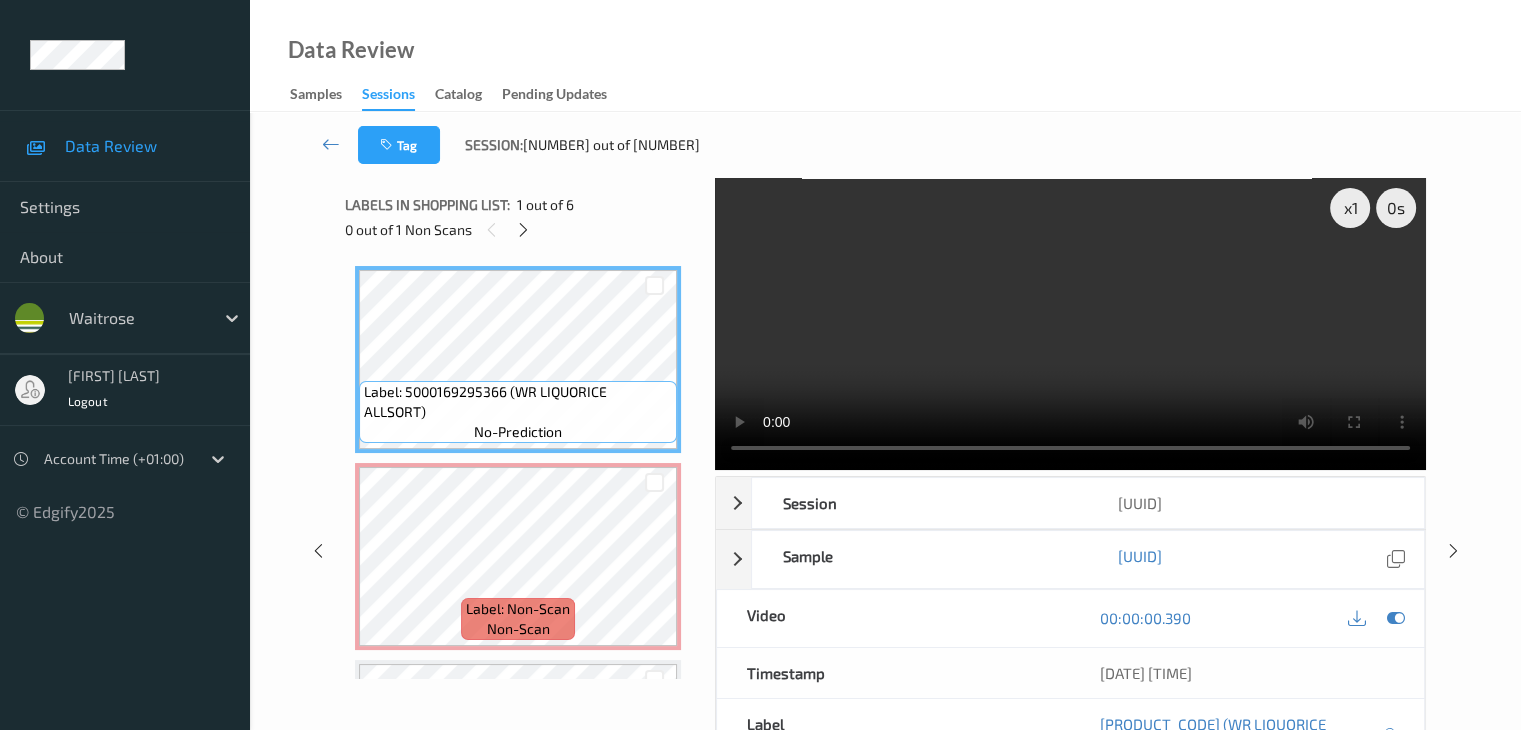 click on "Label: 5000169295366 (WR LIQUORICE ALLSORT)" at bounding box center [518, 402] 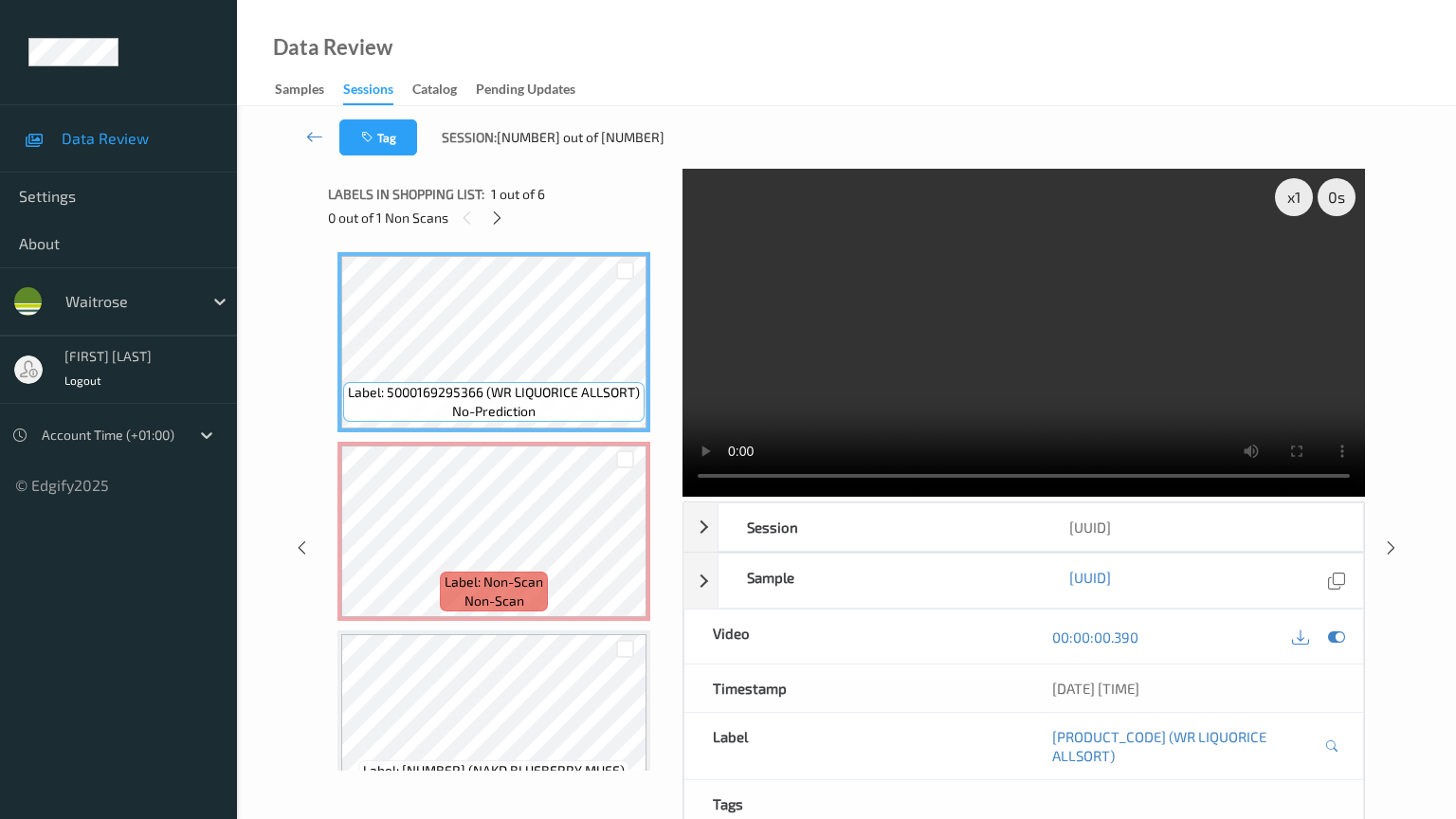type 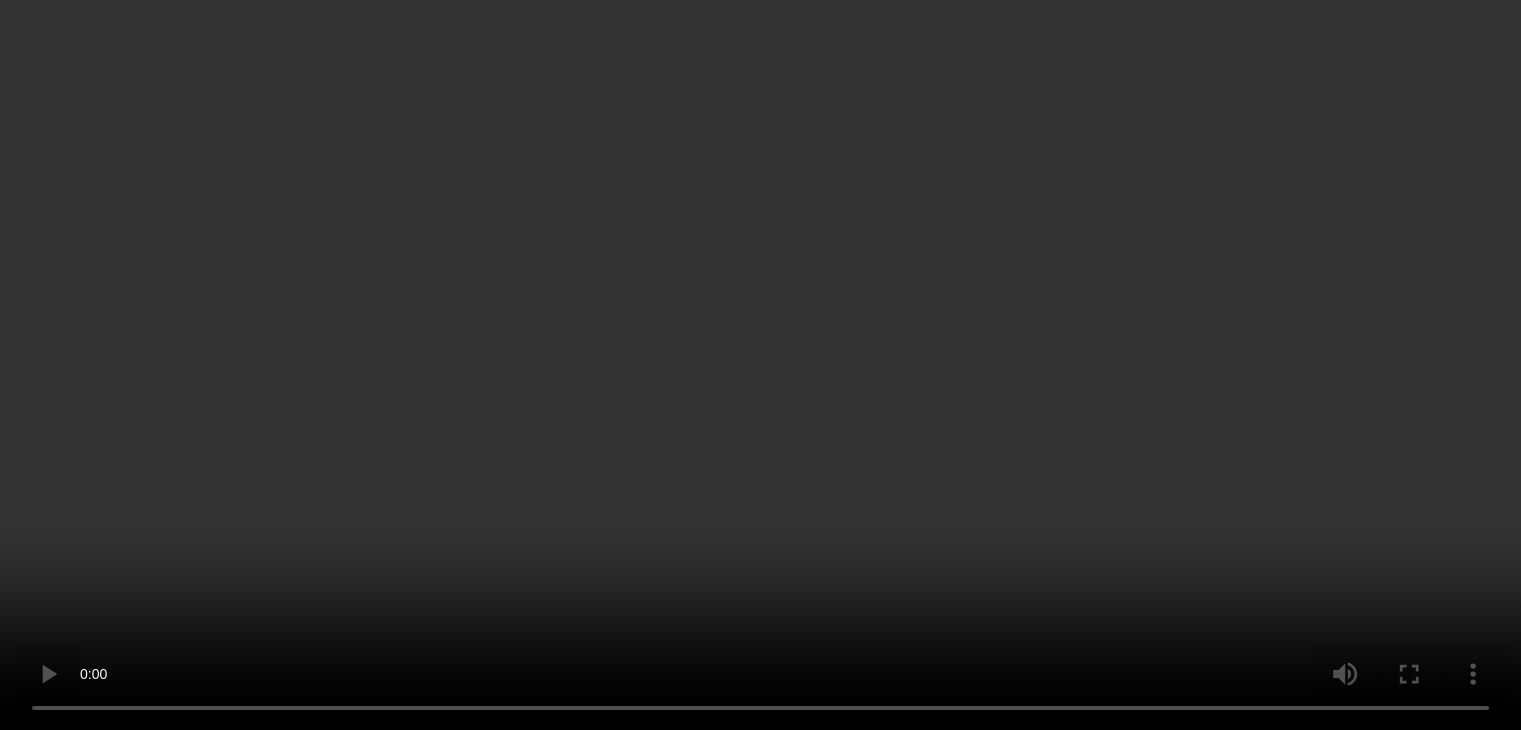 scroll, scrollTop: 700, scrollLeft: 0, axis: vertical 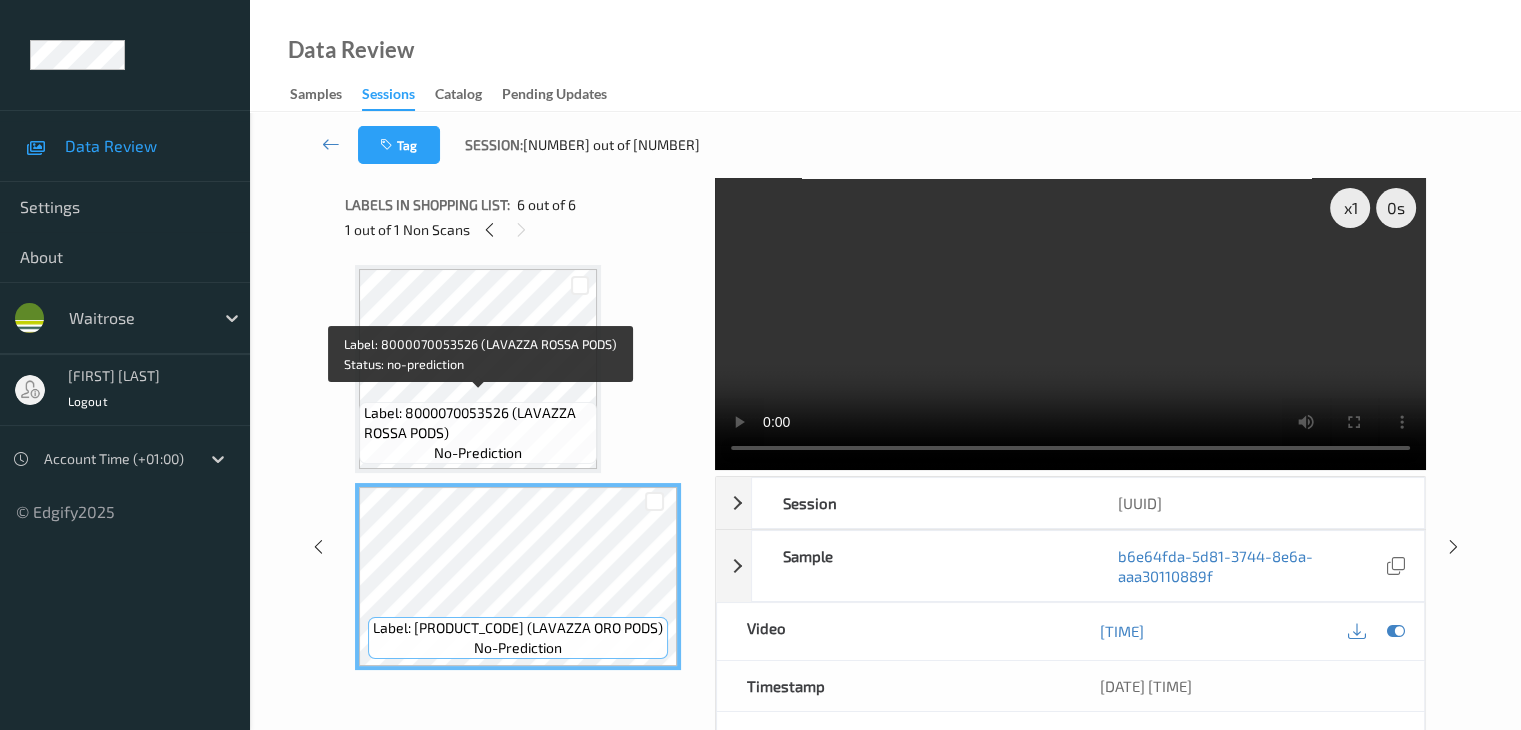 click on "Label: [NUMBER] (LAVAZZA ROSSA PODS) no-prediction" at bounding box center [478, 433] 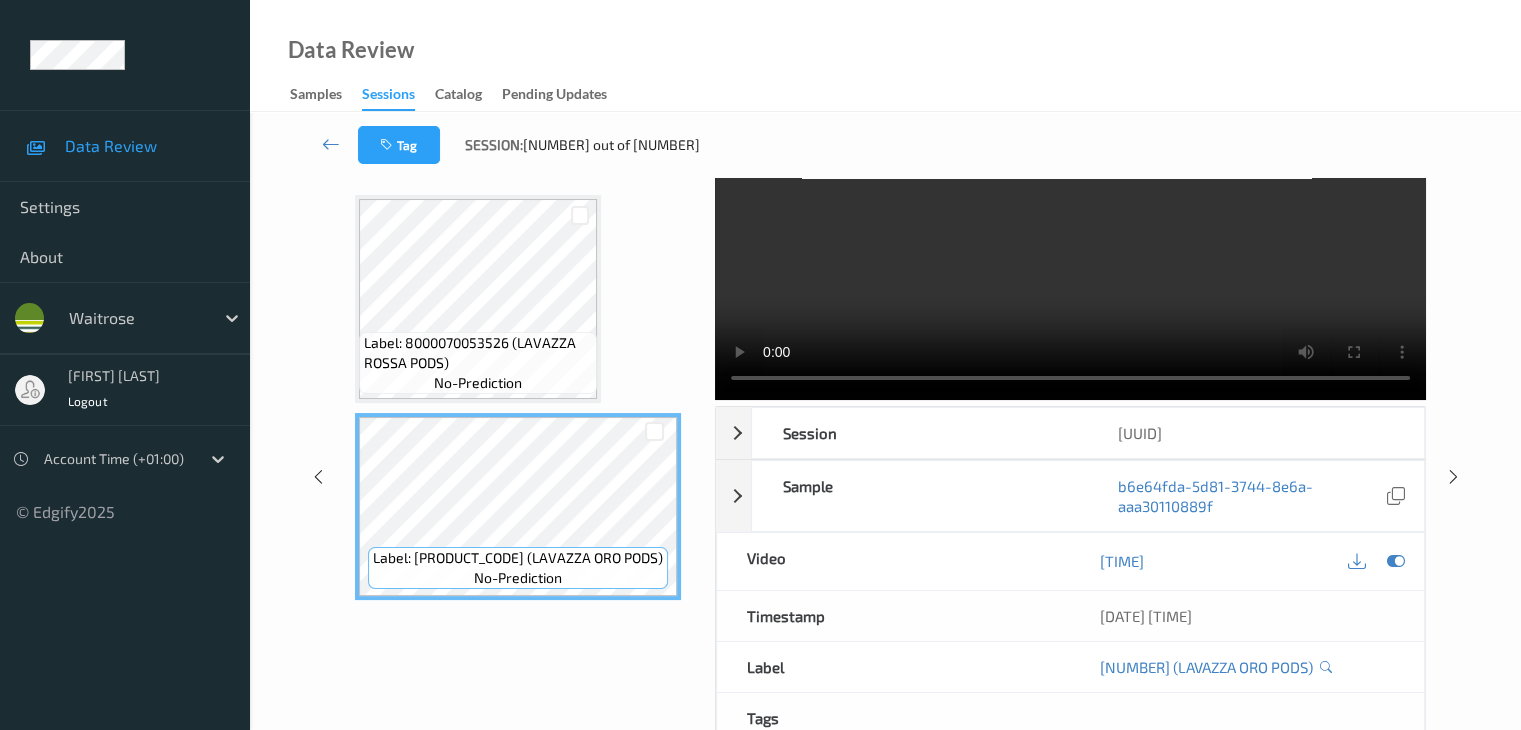 scroll, scrollTop: 100, scrollLeft: 0, axis: vertical 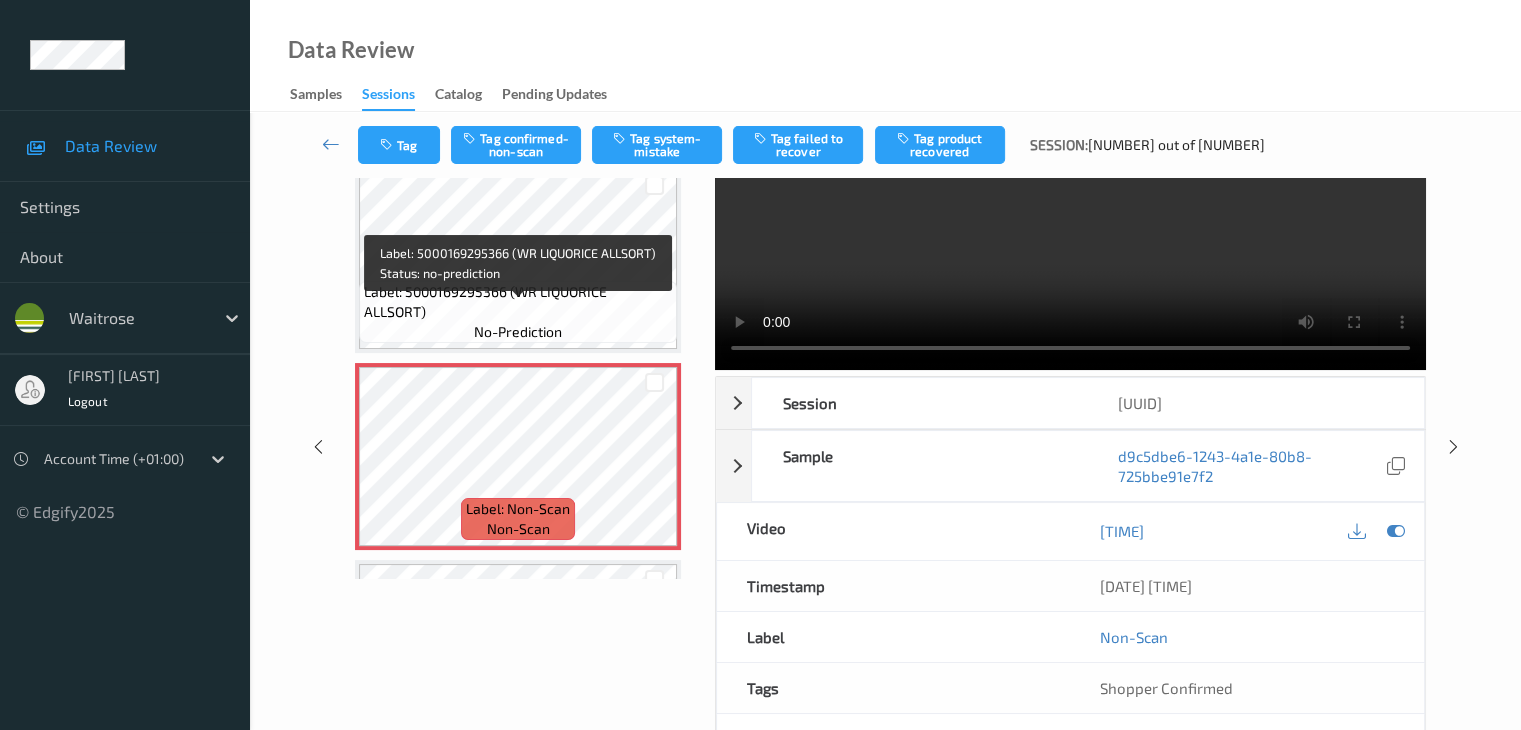 click on "Label: [NUMBER] (WR LIQUORICE ALLSORT) no-prediction" at bounding box center [518, 312] 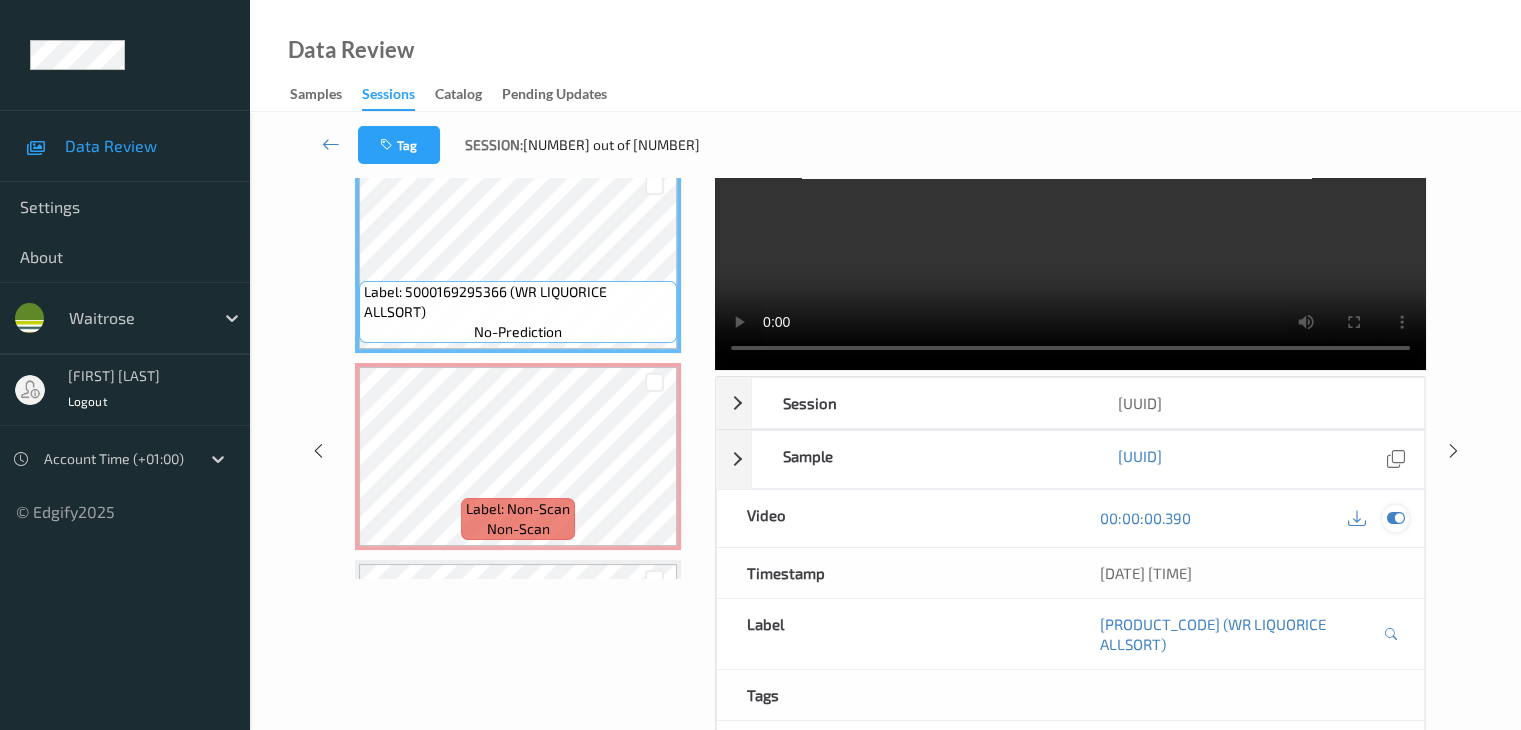 click at bounding box center (1395, 518) 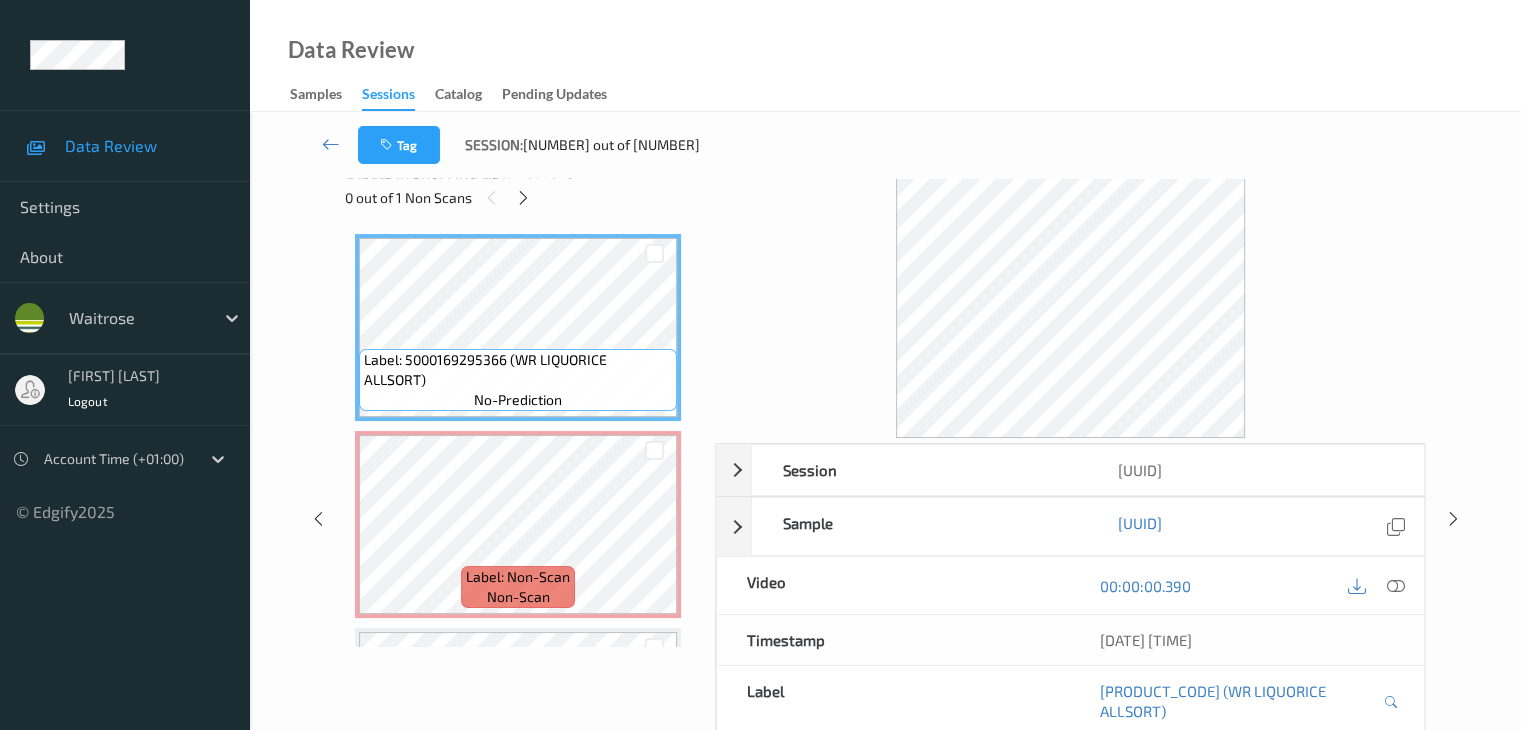 scroll, scrollTop: 0, scrollLeft: 0, axis: both 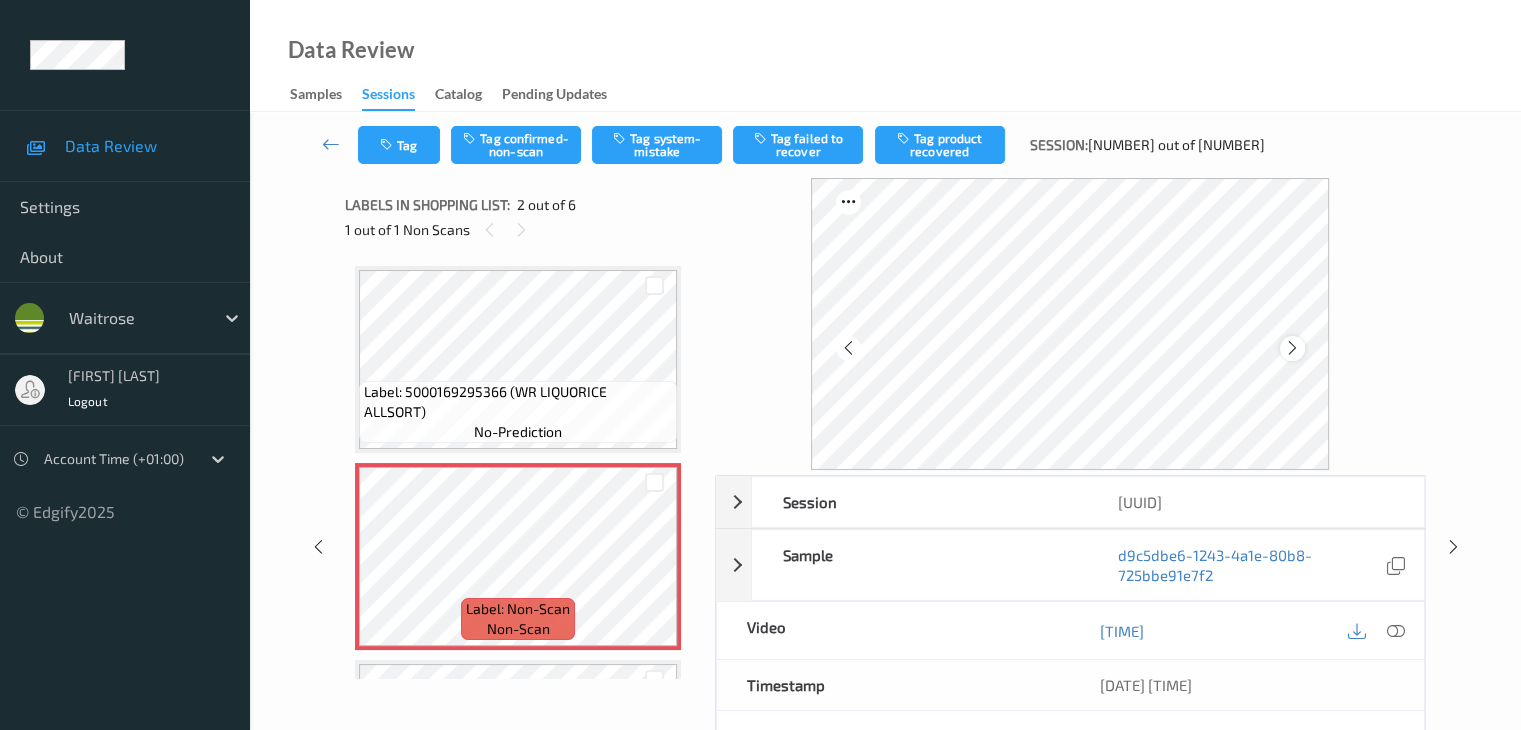 click at bounding box center [1292, 348] 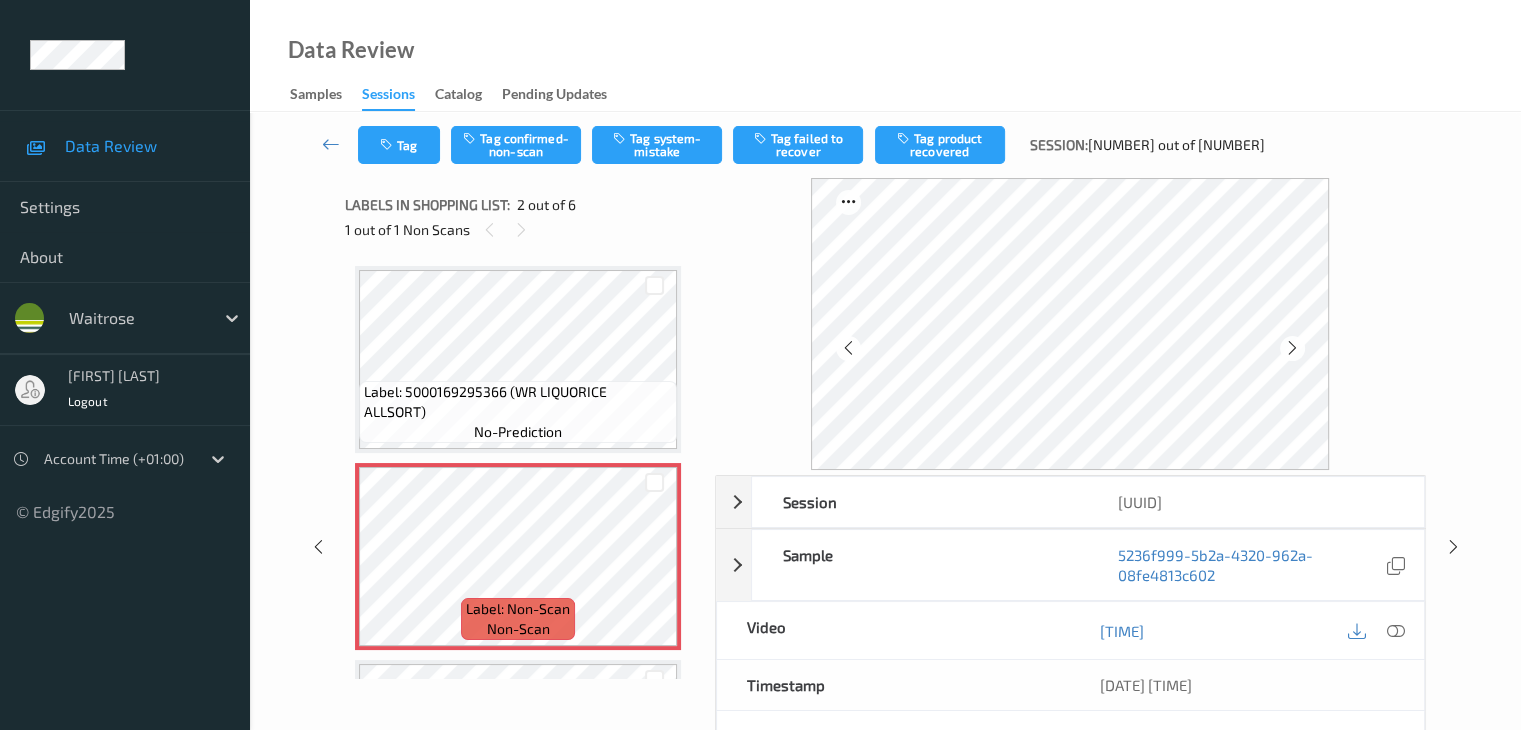 click at bounding box center (1292, 348) 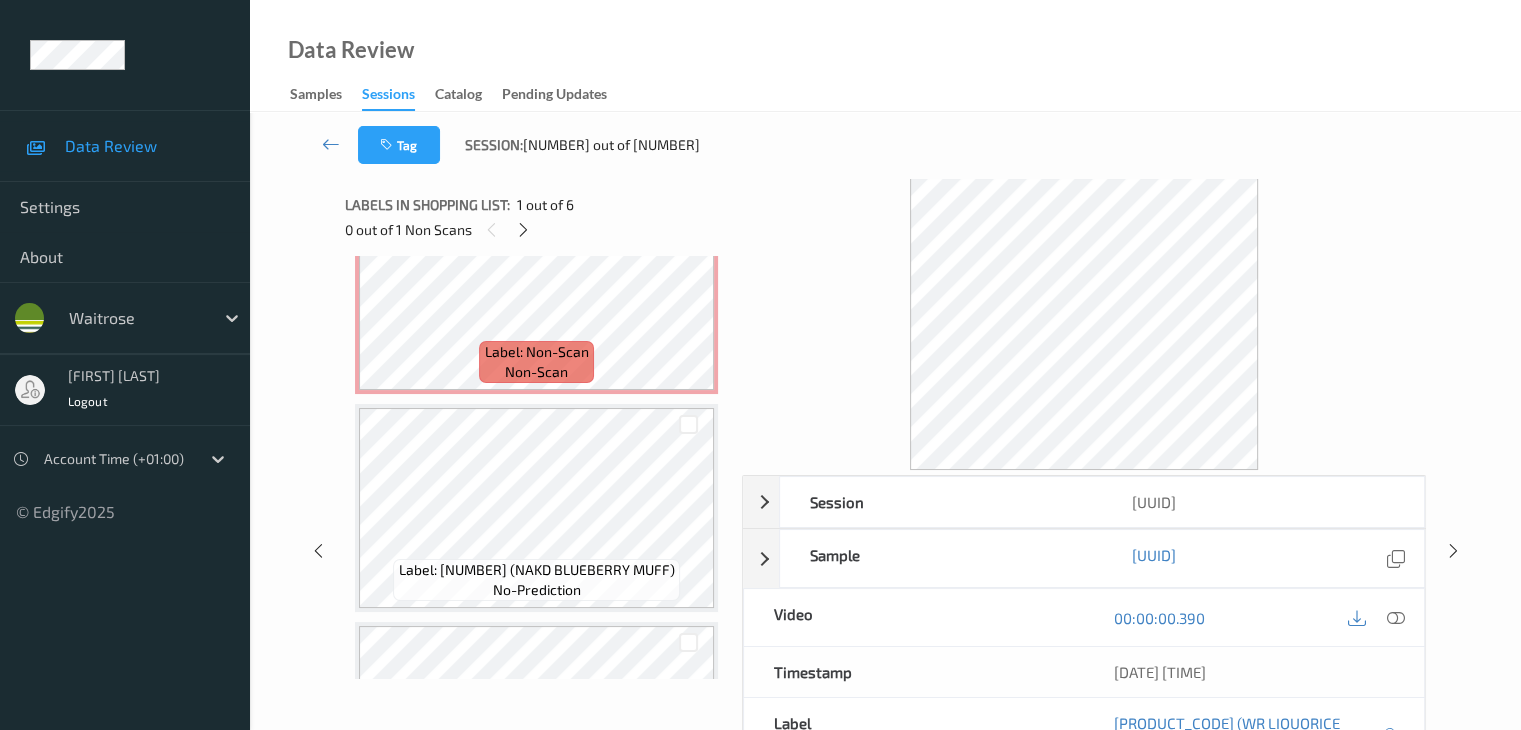 scroll, scrollTop: 300, scrollLeft: 0, axis: vertical 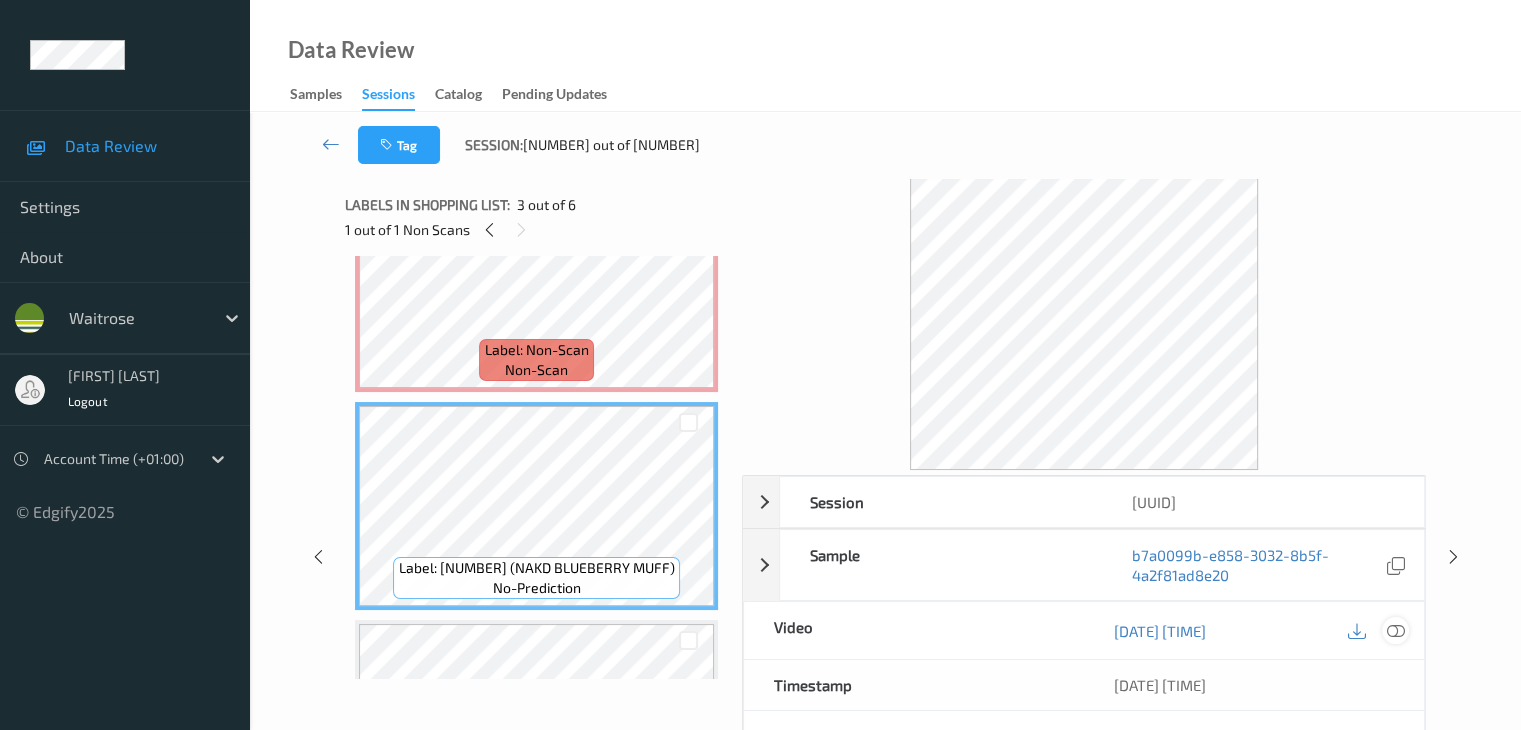 click at bounding box center [1395, 631] 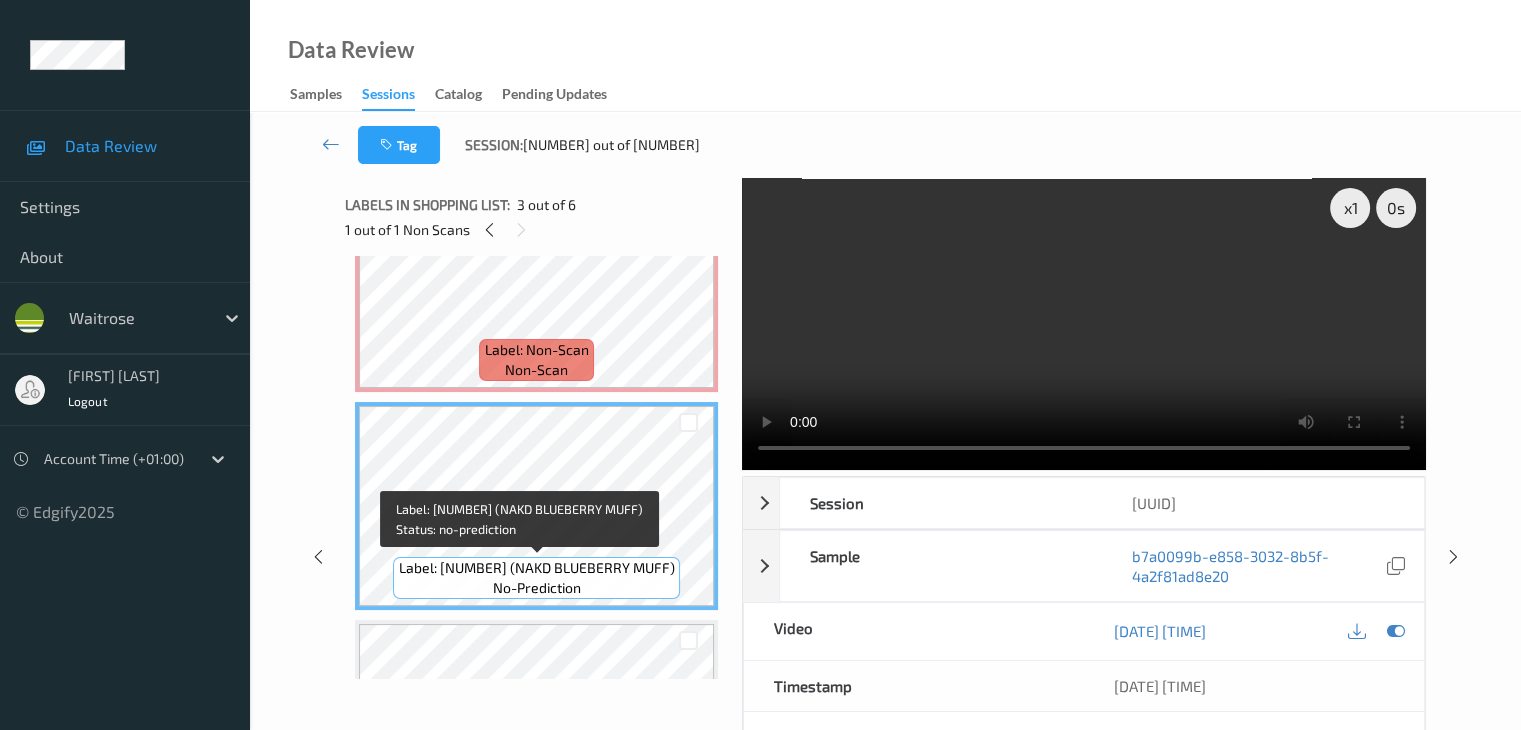 drag, startPoint x: 535, startPoint y: 566, endPoint x: 685, endPoint y: 571, distance: 150.08331 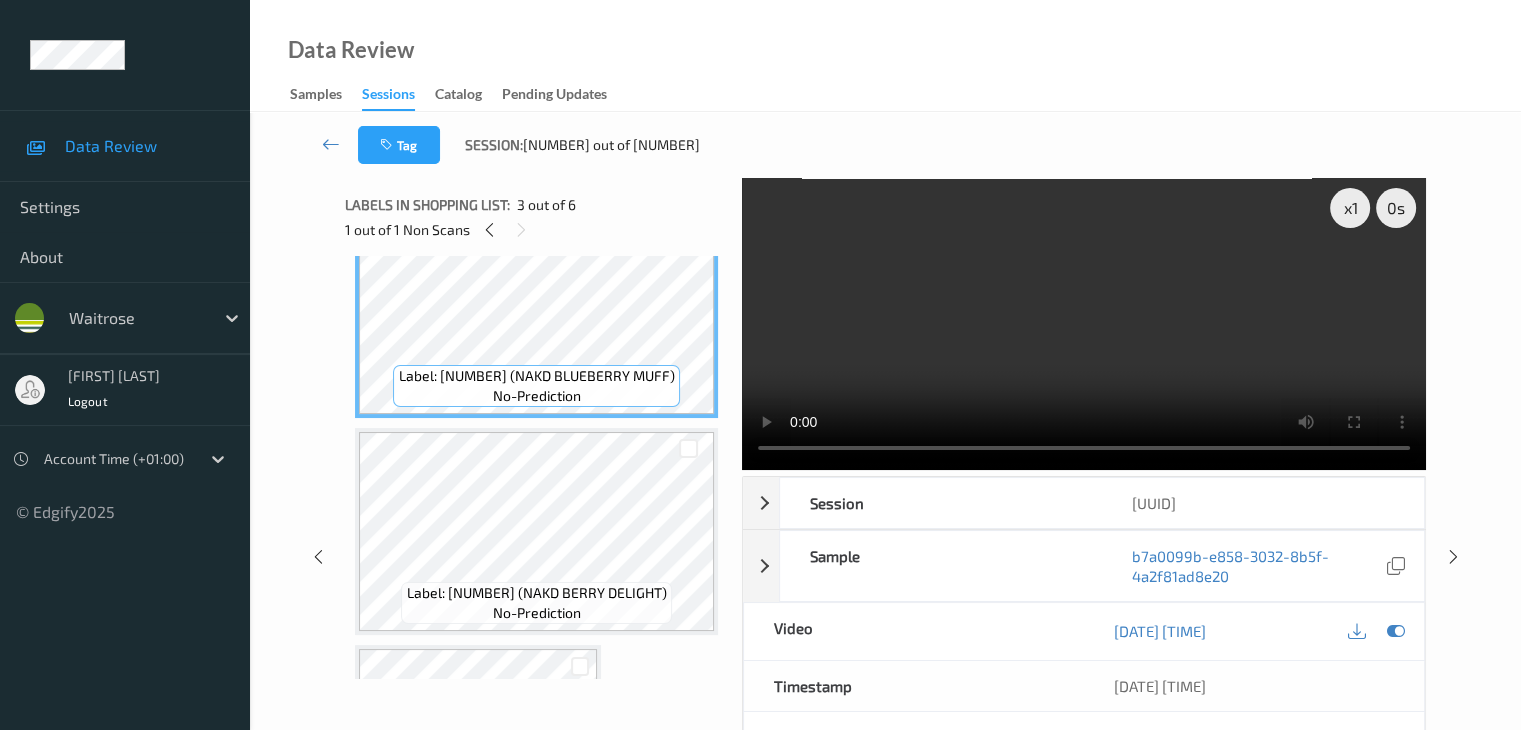 scroll, scrollTop: 500, scrollLeft: 0, axis: vertical 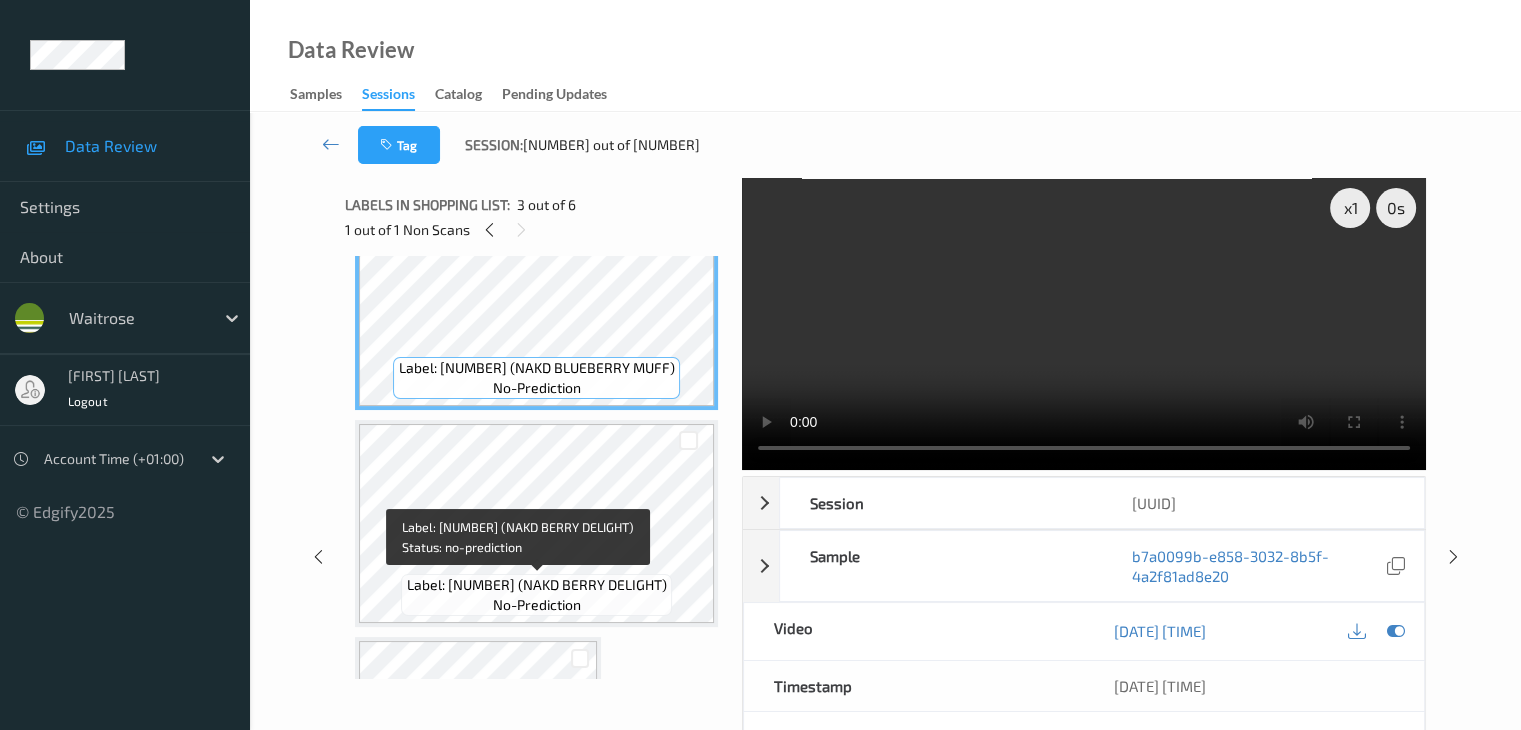 drag, startPoint x: 545, startPoint y: 584, endPoint x: 678, endPoint y: 581, distance: 133.03383 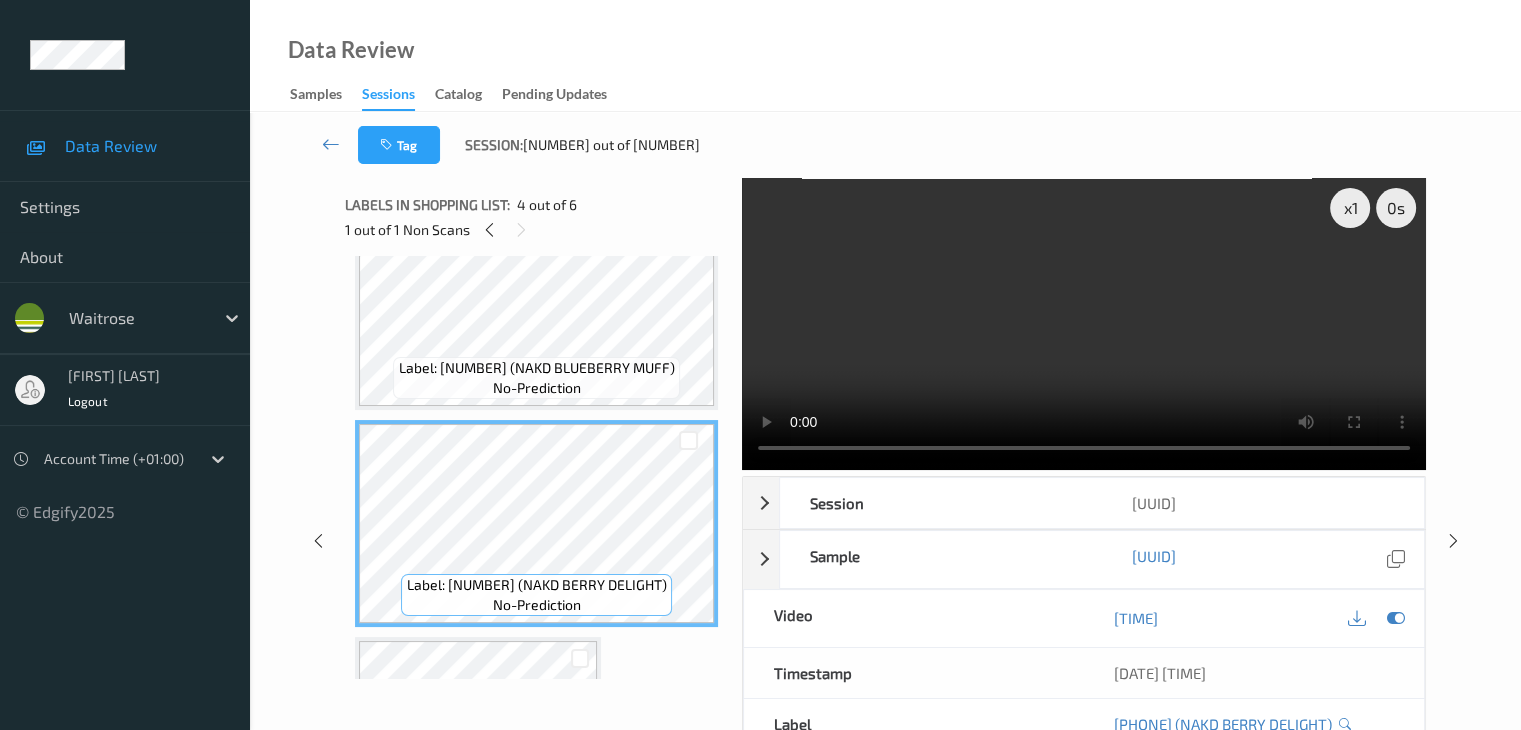 copy on "NAKD BERRY DELIGHT" 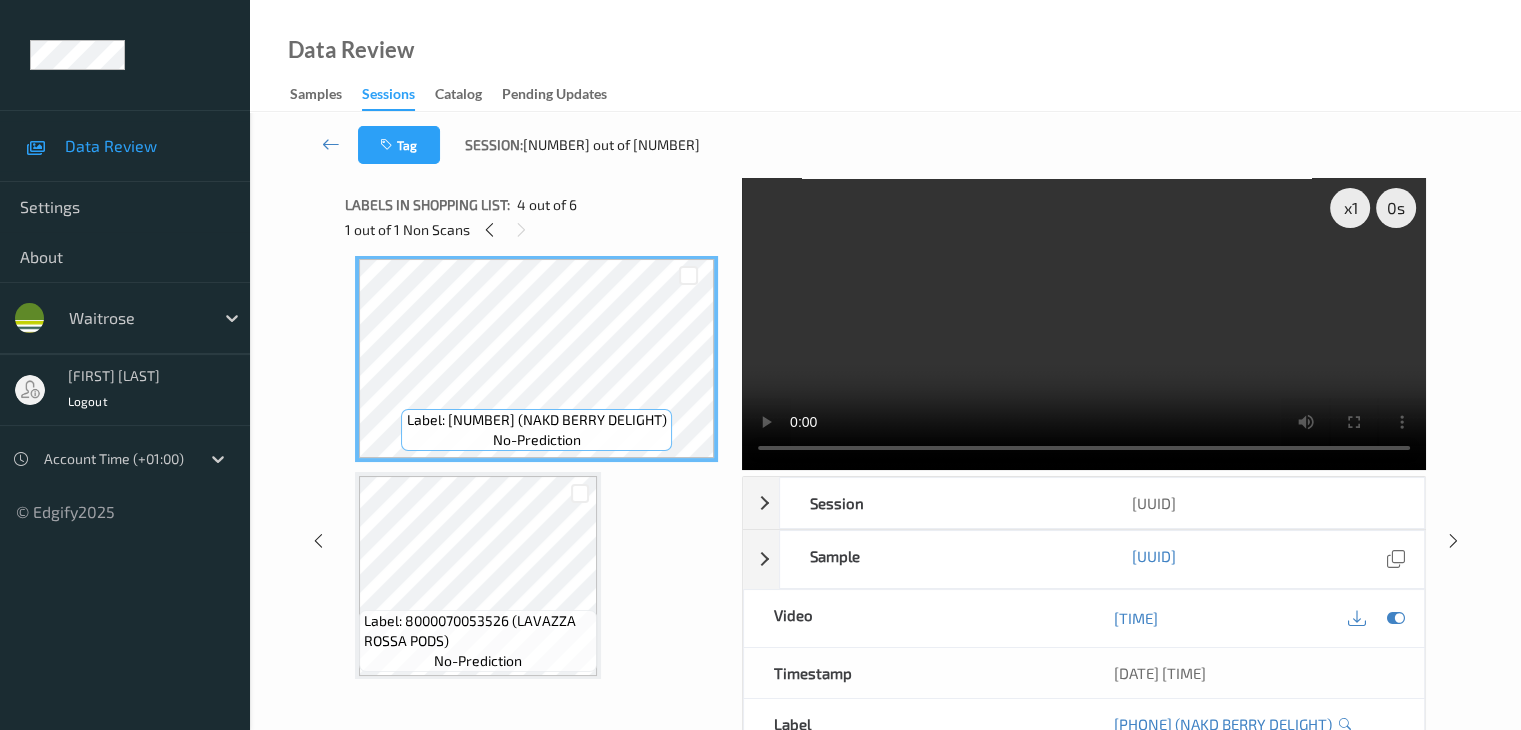 scroll, scrollTop: 700, scrollLeft: 0, axis: vertical 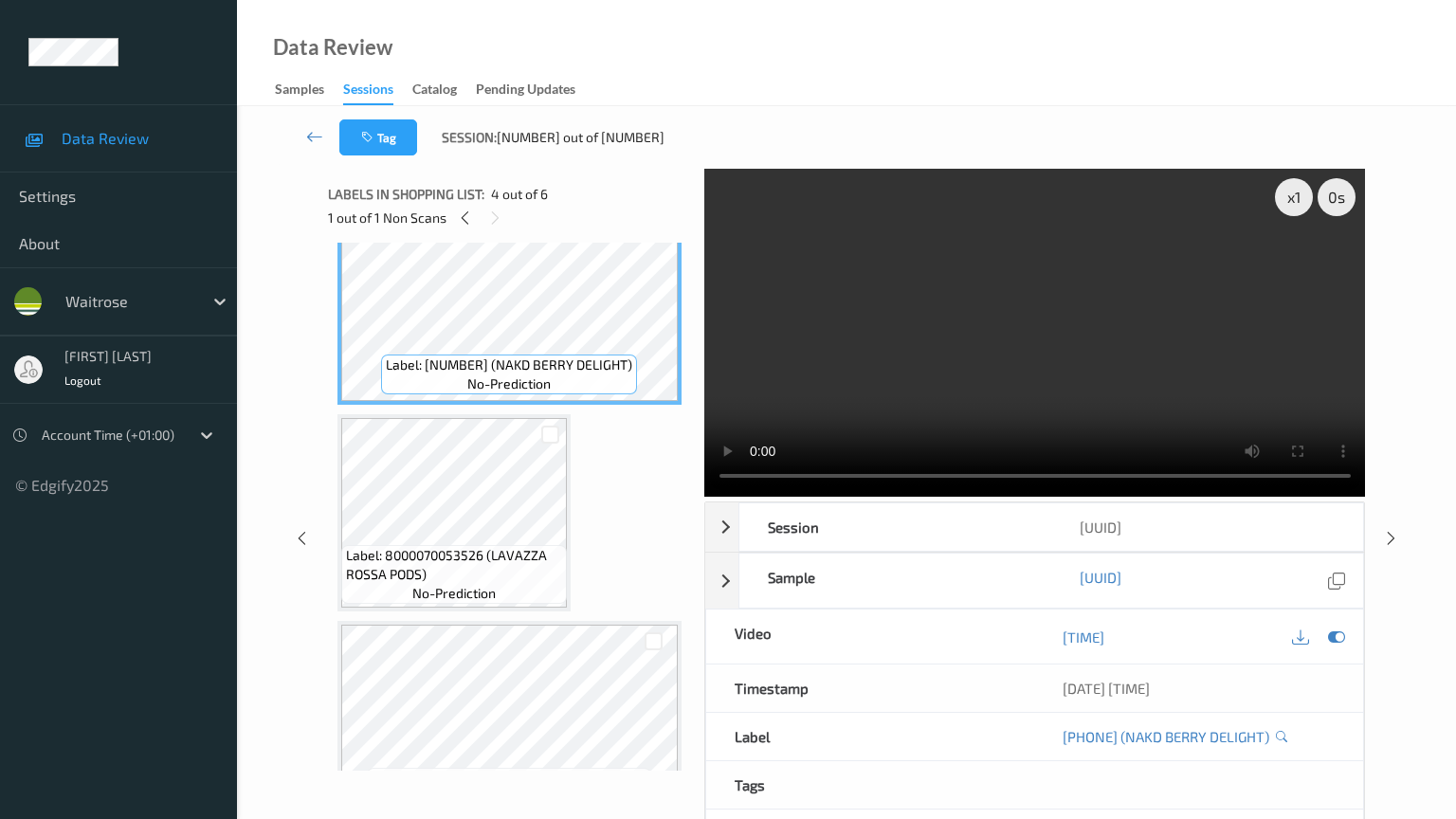 type 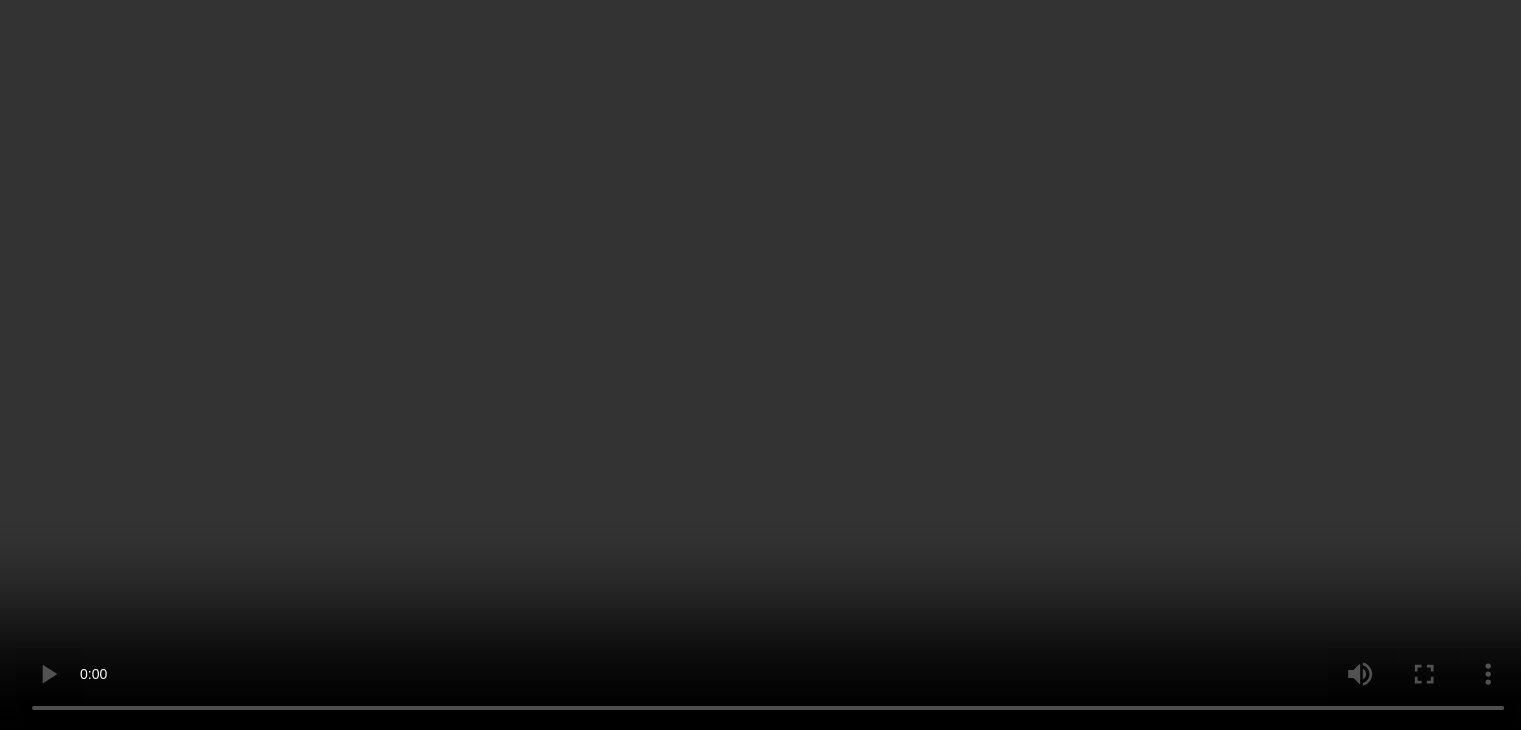 scroll, scrollTop: 893, scrollLeft: 0, axis: vertical 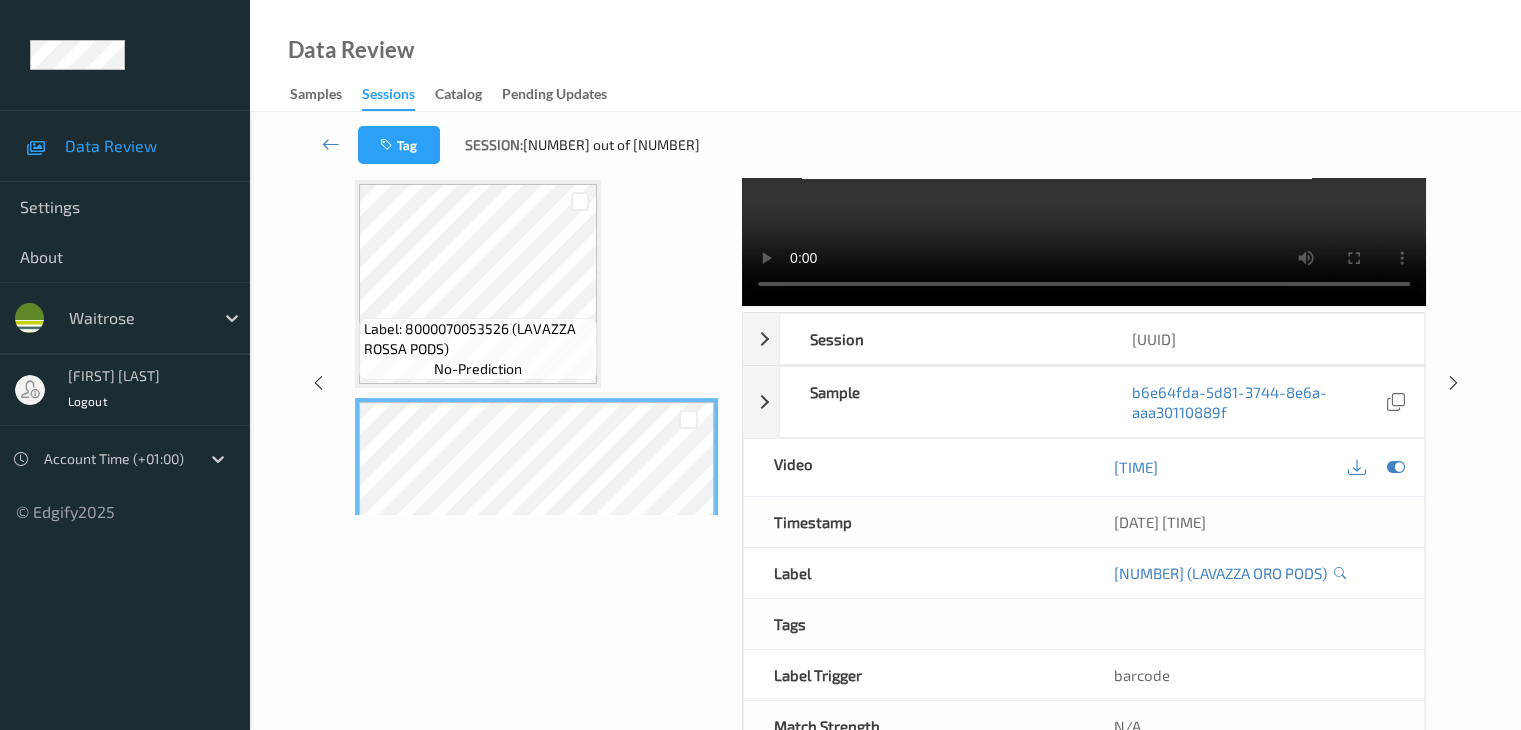 click on "Label: 8000070053526 (LAVAZZA ROSSA PODS)" at bounding box center (478, 339) 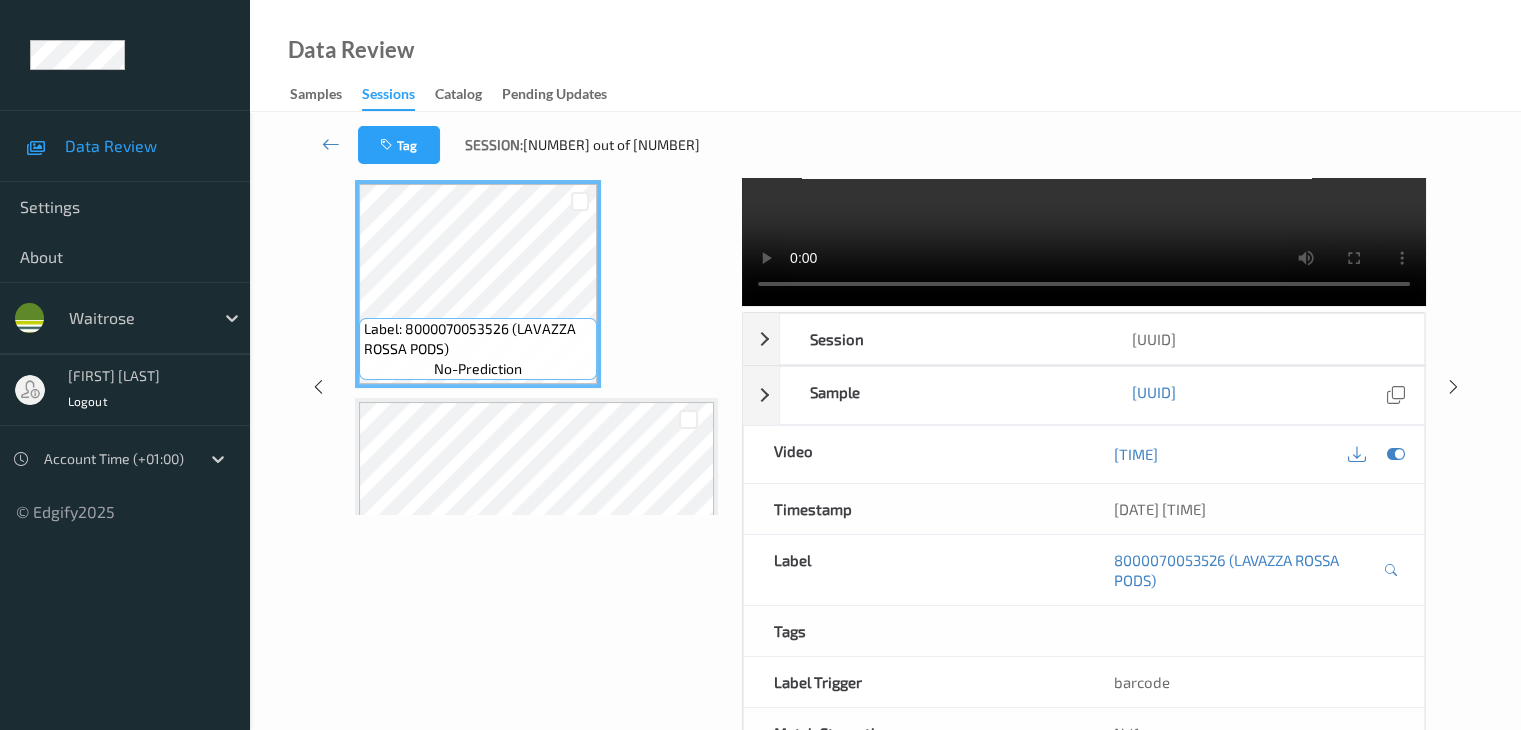 scroll, scrollTop: 593, scrollLeft: 0, axis: vertical 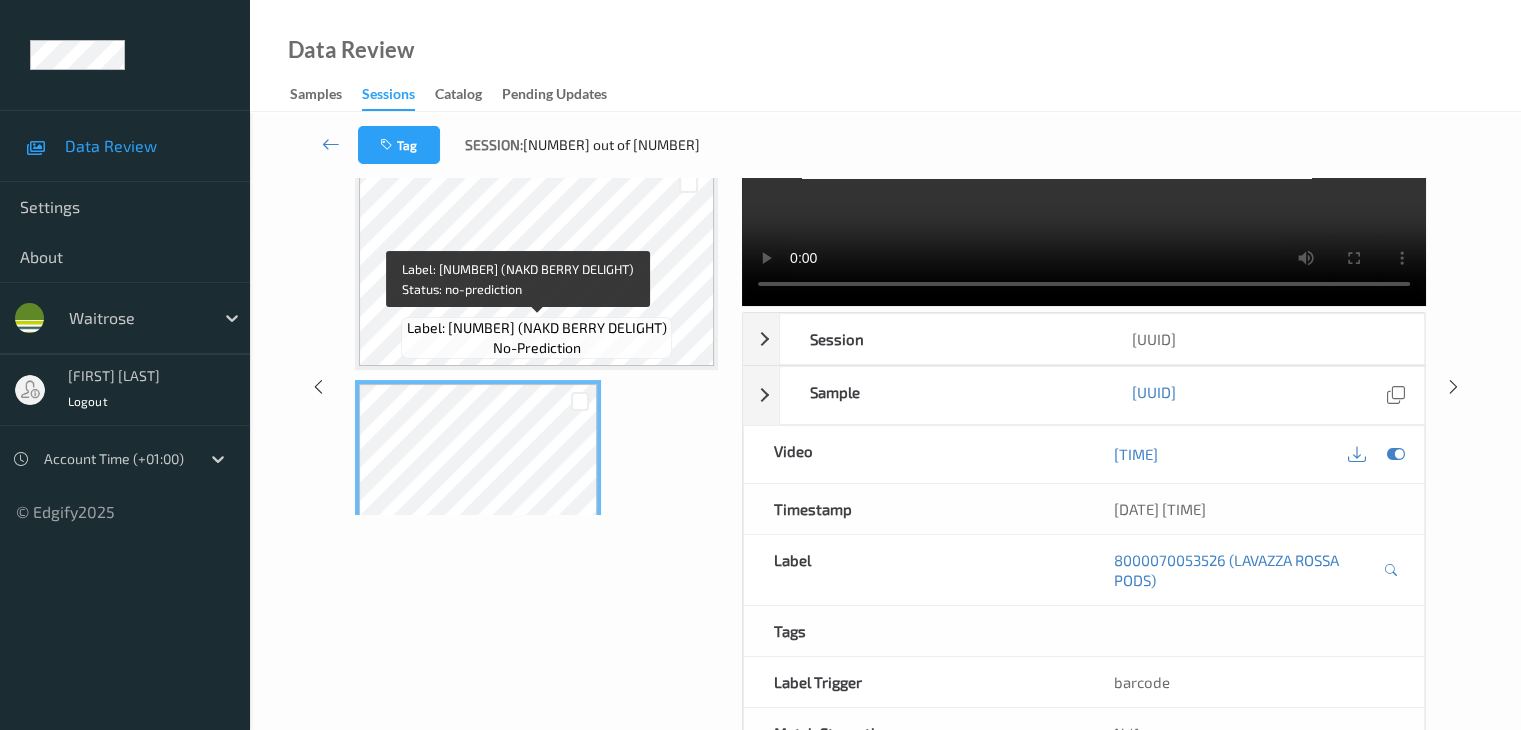 click on "Label: [NUMBER] (NAKD BERRY DELIGHT)" at bounding box center (537, 328) 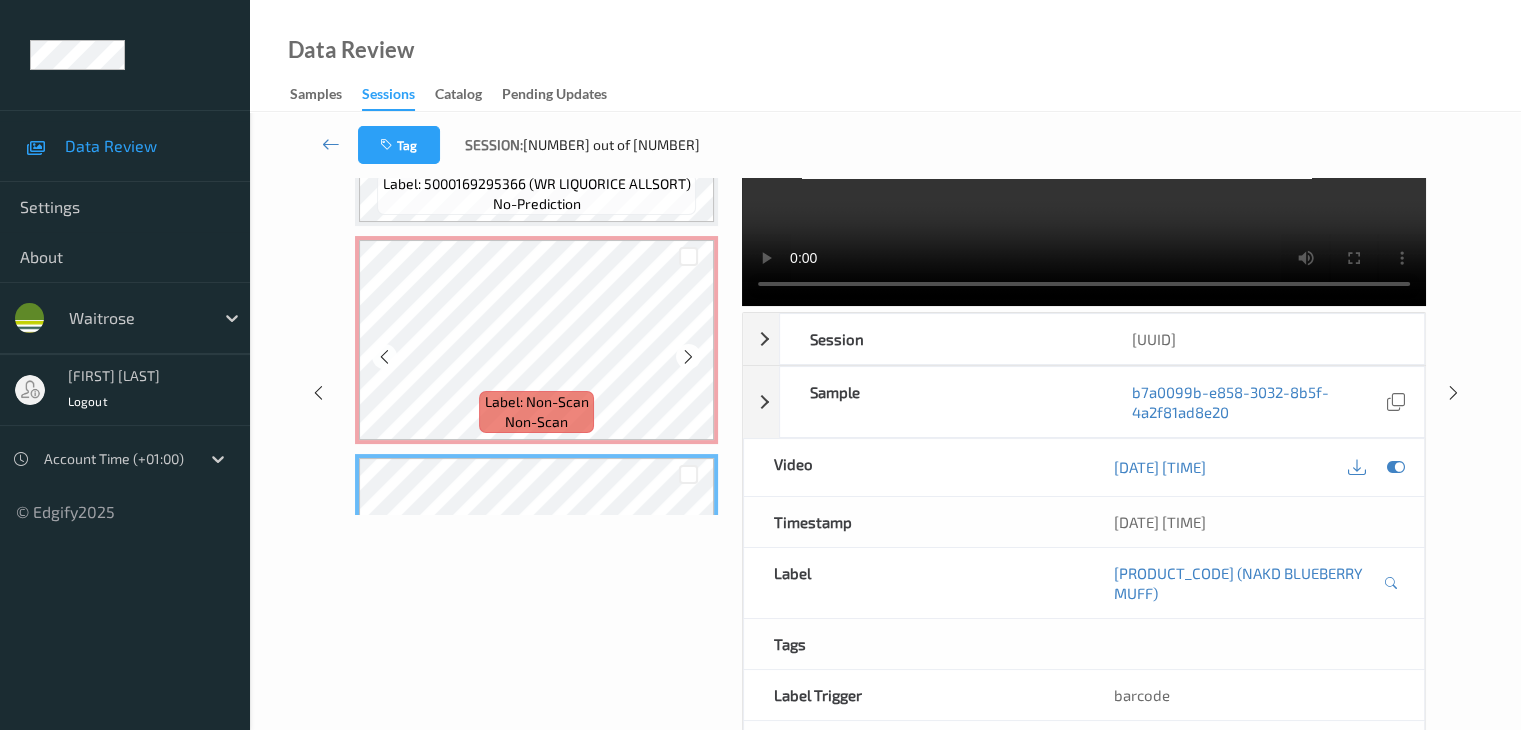 scroll, scrollTop: 0, scrollLeft: 0, axis: both 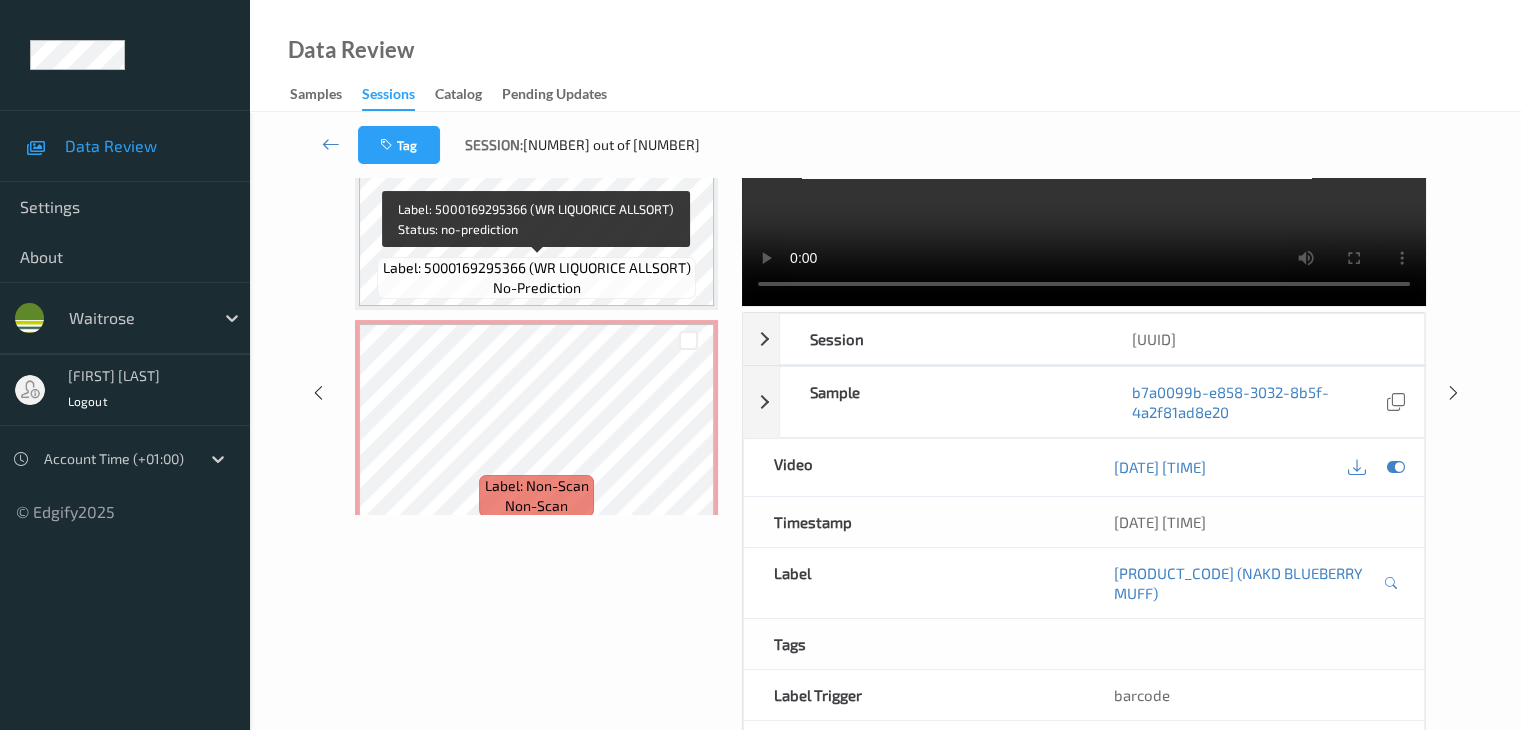 click on "Label: 5000169295366 (WR LIQUORICE ALLSORT)" at bounding box center (537, 268) 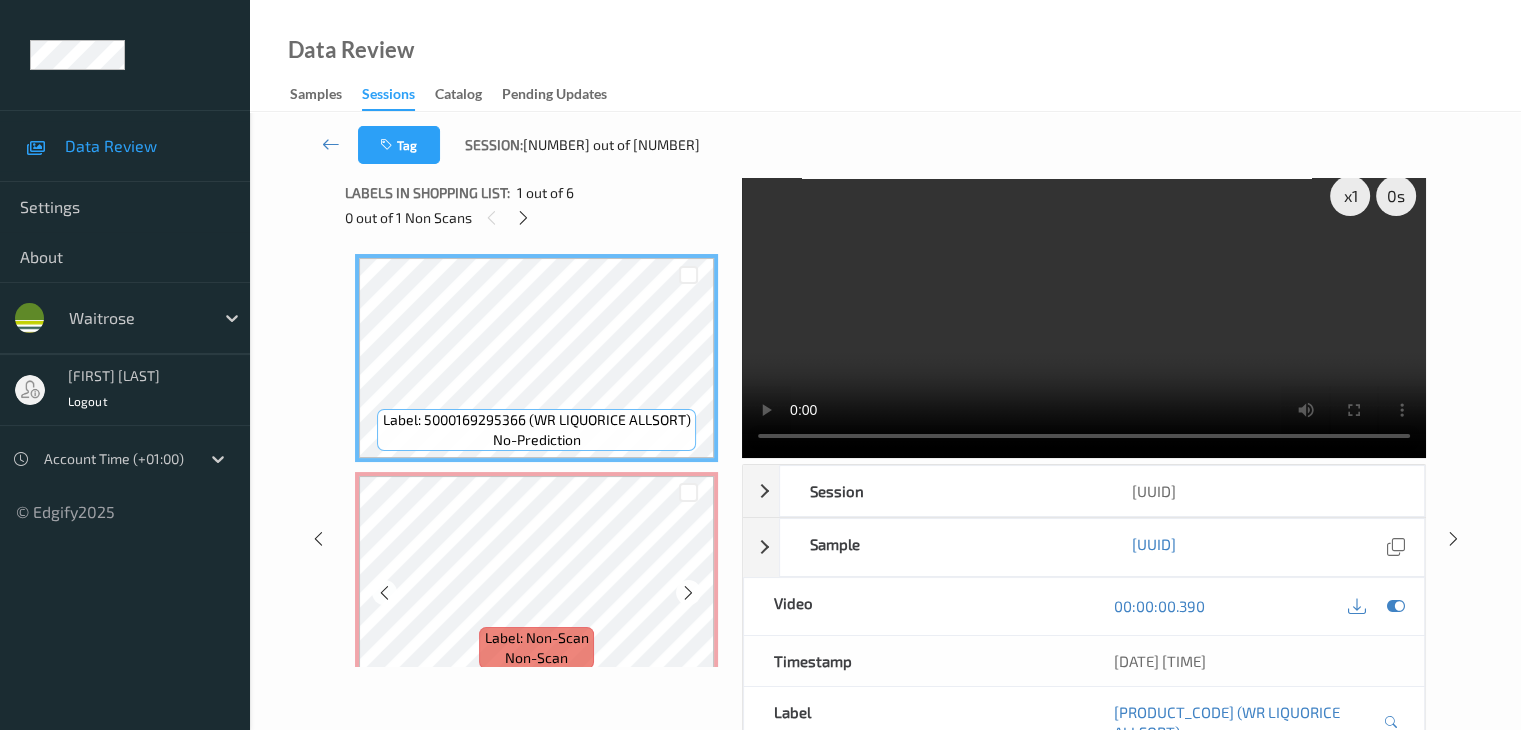 scroll, scrollTop: 0, scrollLeft: 0, axis: both 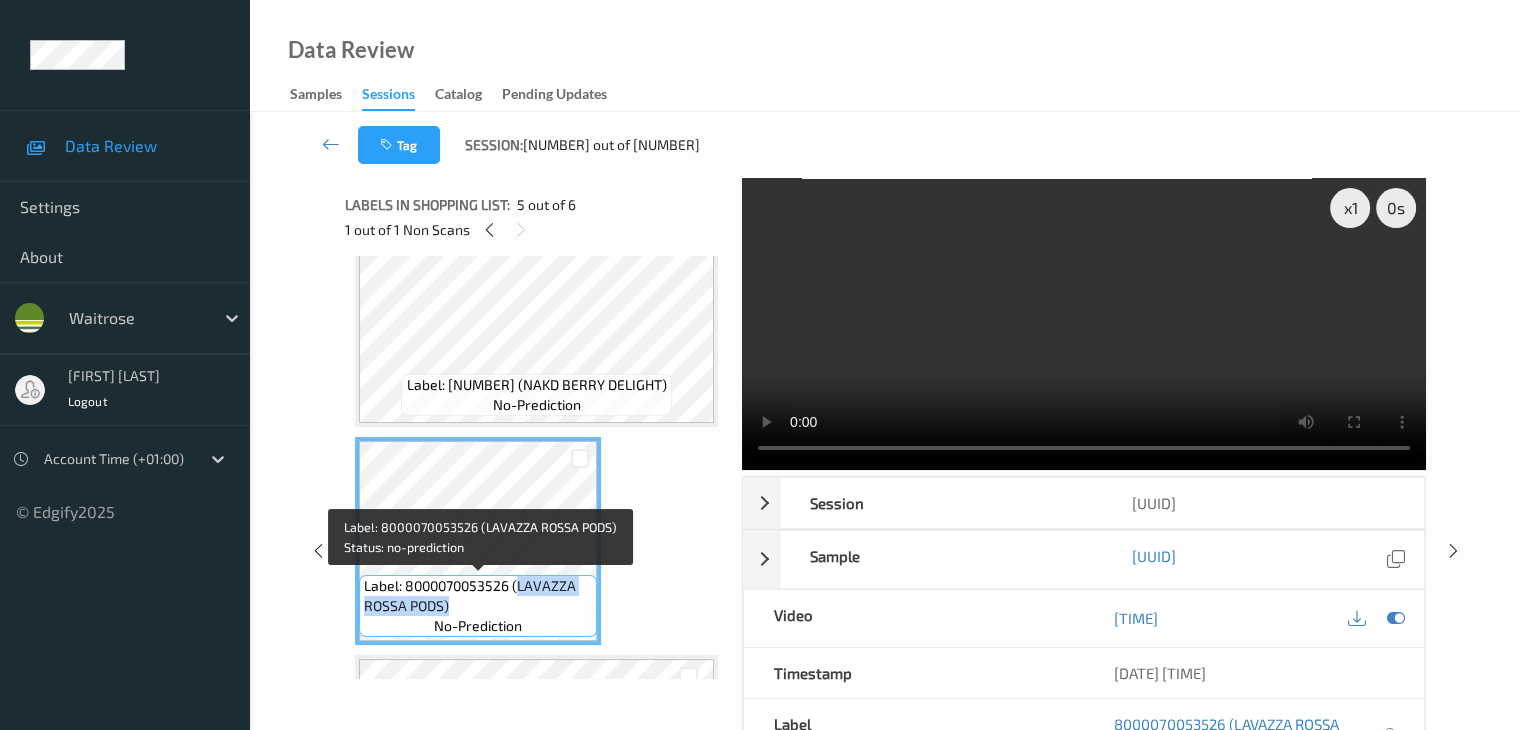 drag, startPoint x: 516, startPoint y: 579, endPoint x: 516, endPoint y: 598, distance: 19 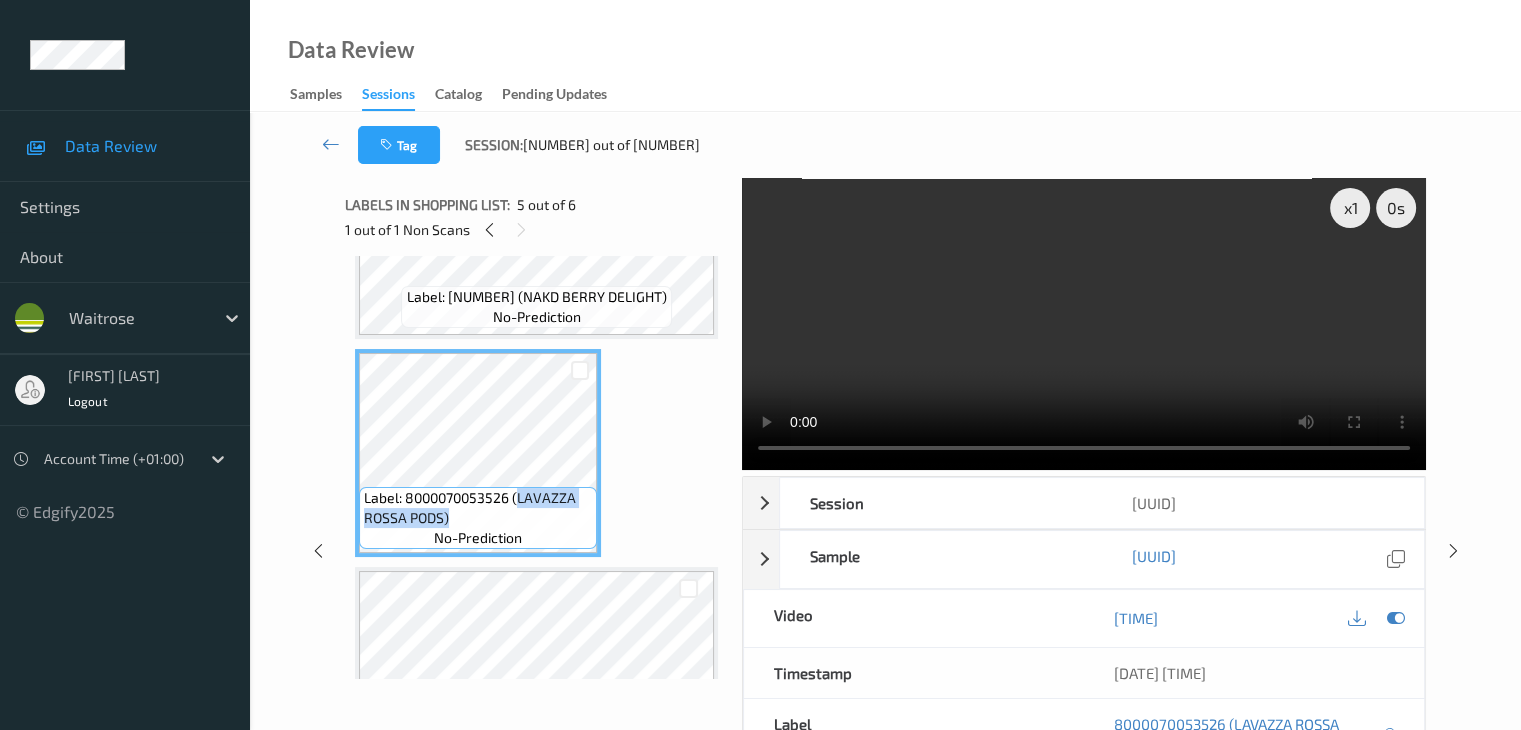 scroll, scrollTop: 893, scrollLeft: 0, axis: vertical 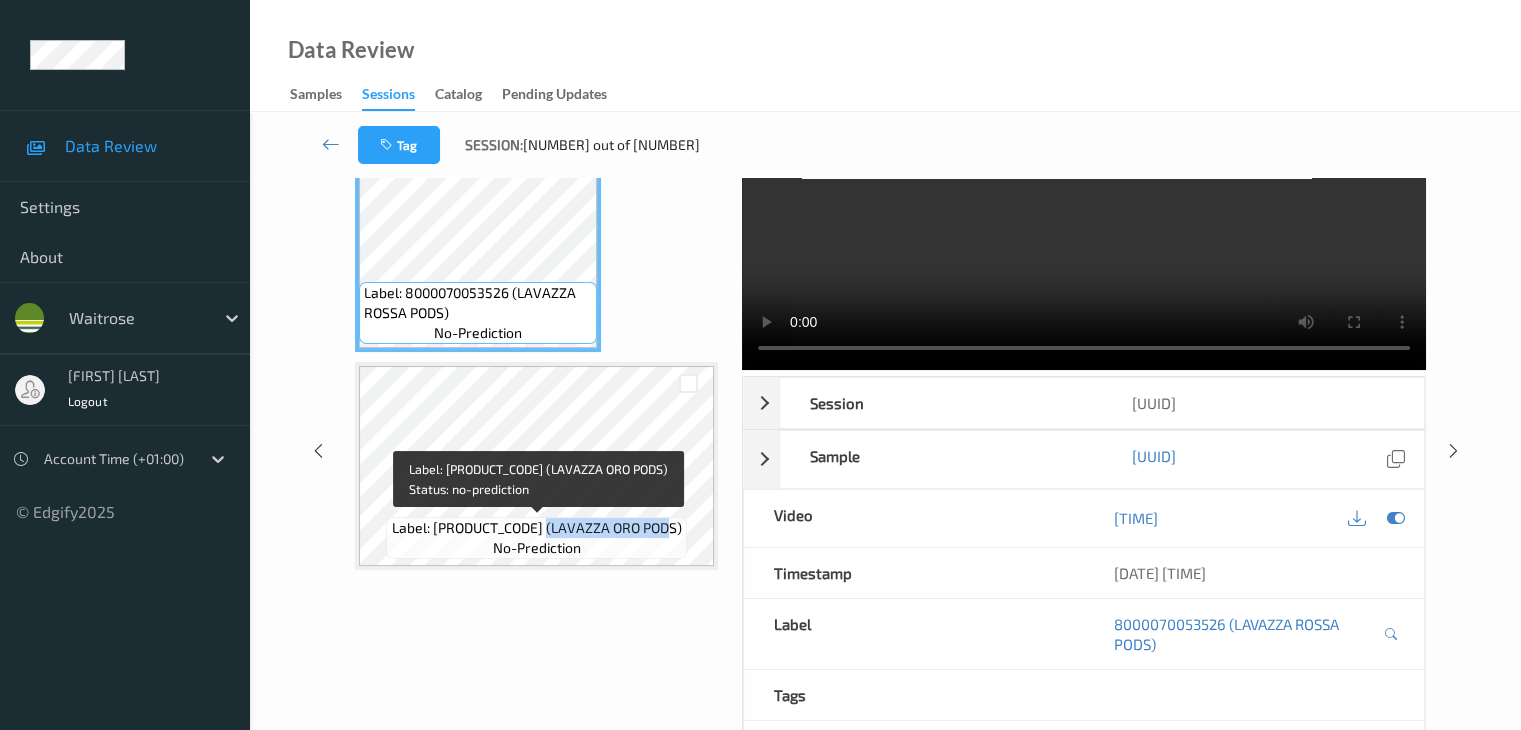 drag, startPoint x: 548, startPoint y: 527, endPoint x: 675, endPoint y: 525, distance: 127.01575 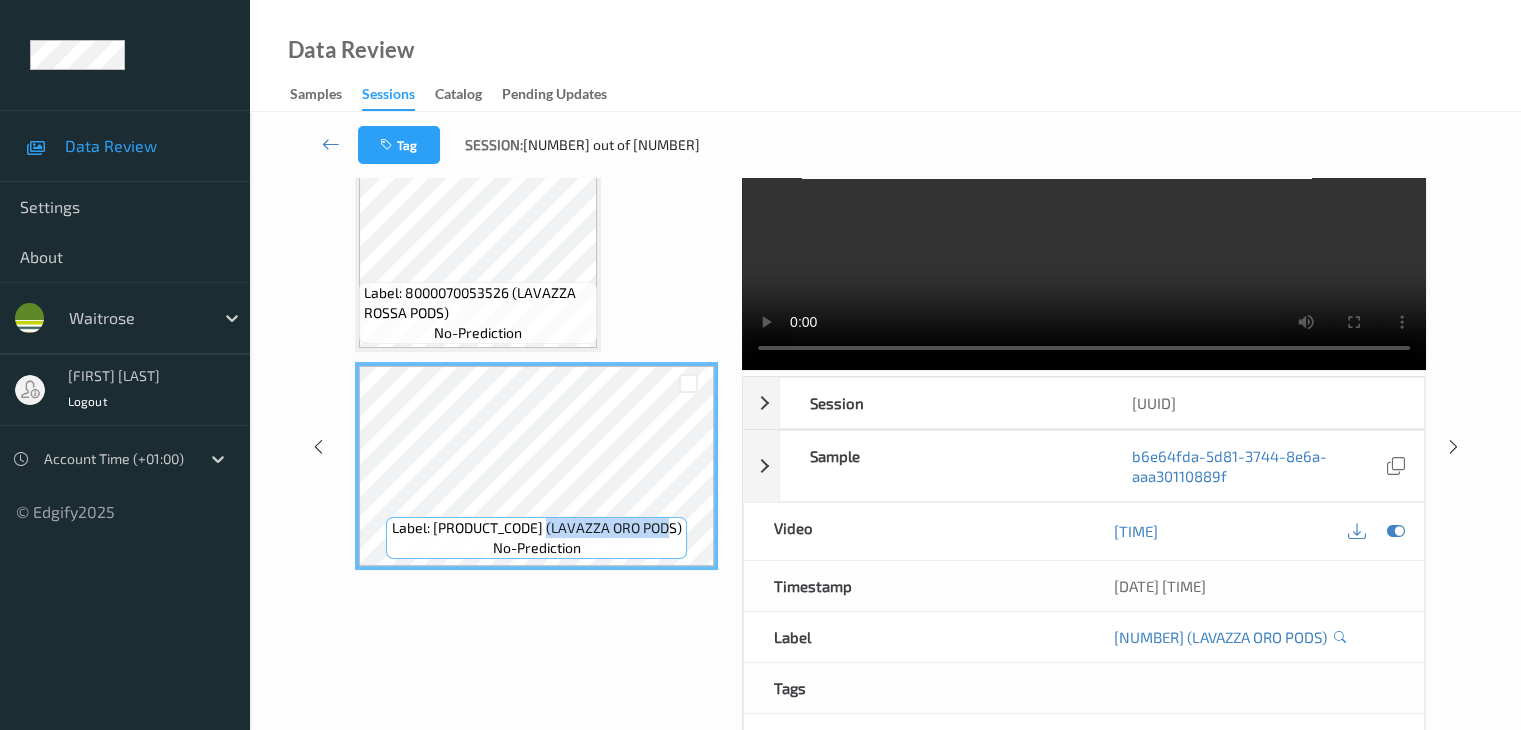 copy on "LAVAZZA ORO PODS" 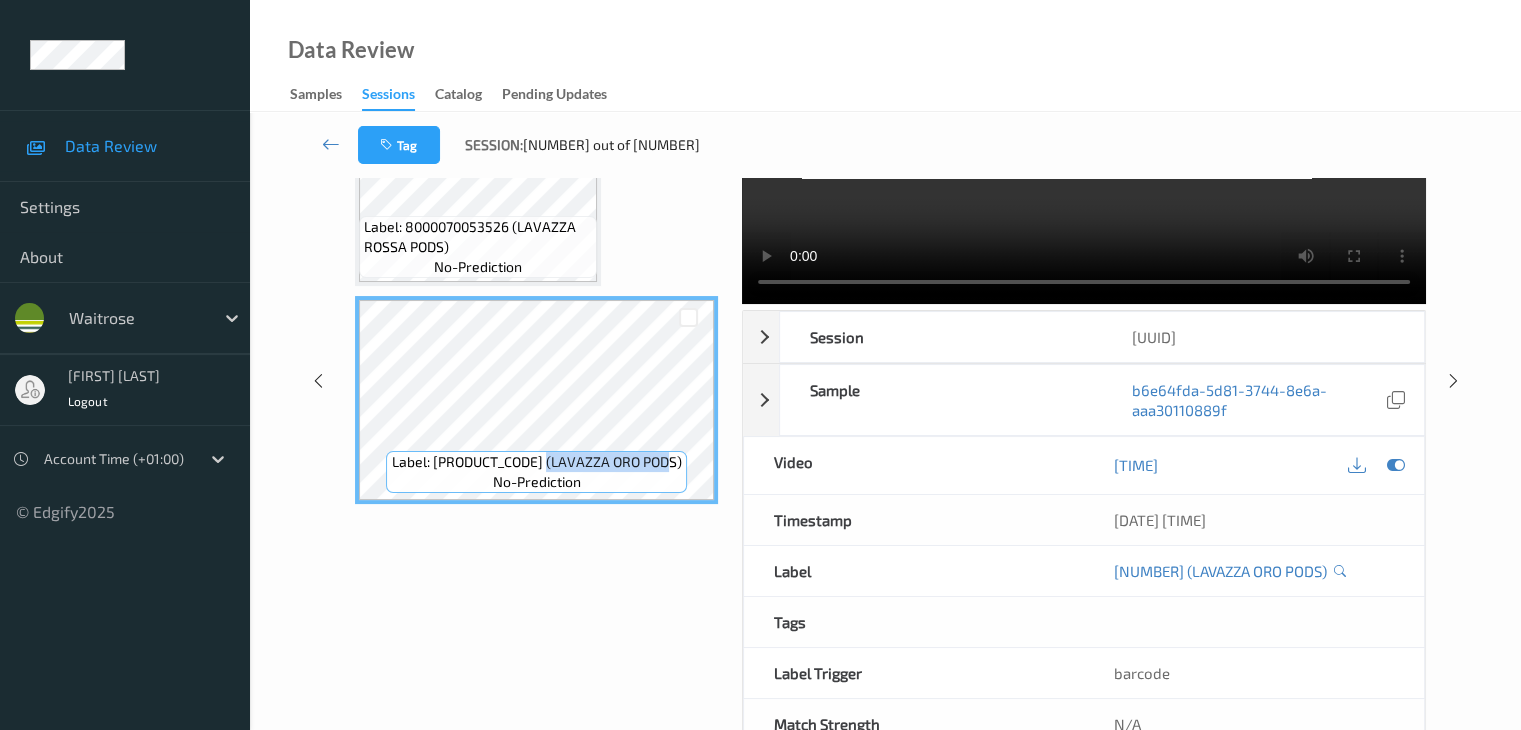 scroll, scrollTop: 200, scrollLeft: 0, axis: vertical 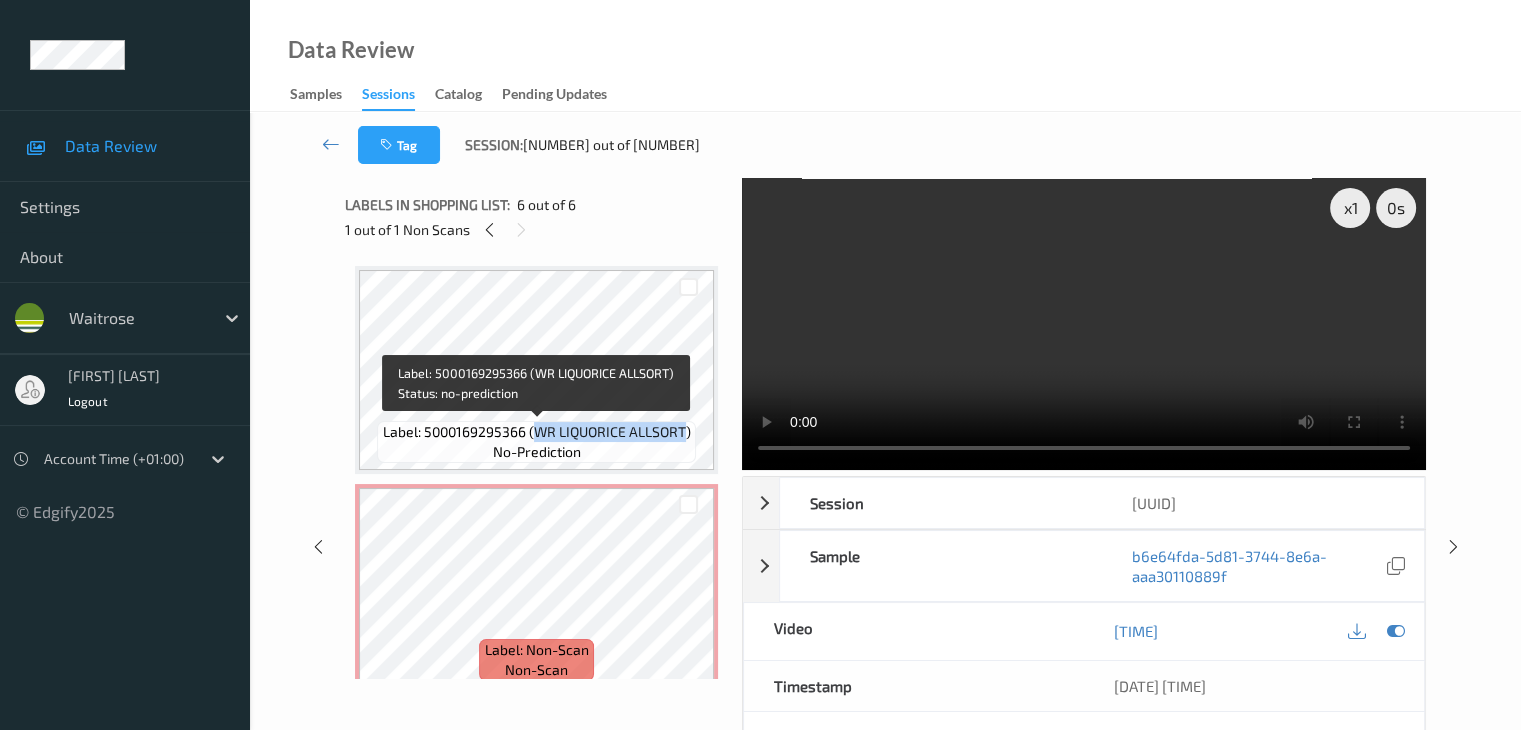 drag, startPoint x: 536, startPoint y: 429, endPoint x: 685, endPoint y: 433, distance: 149.05368 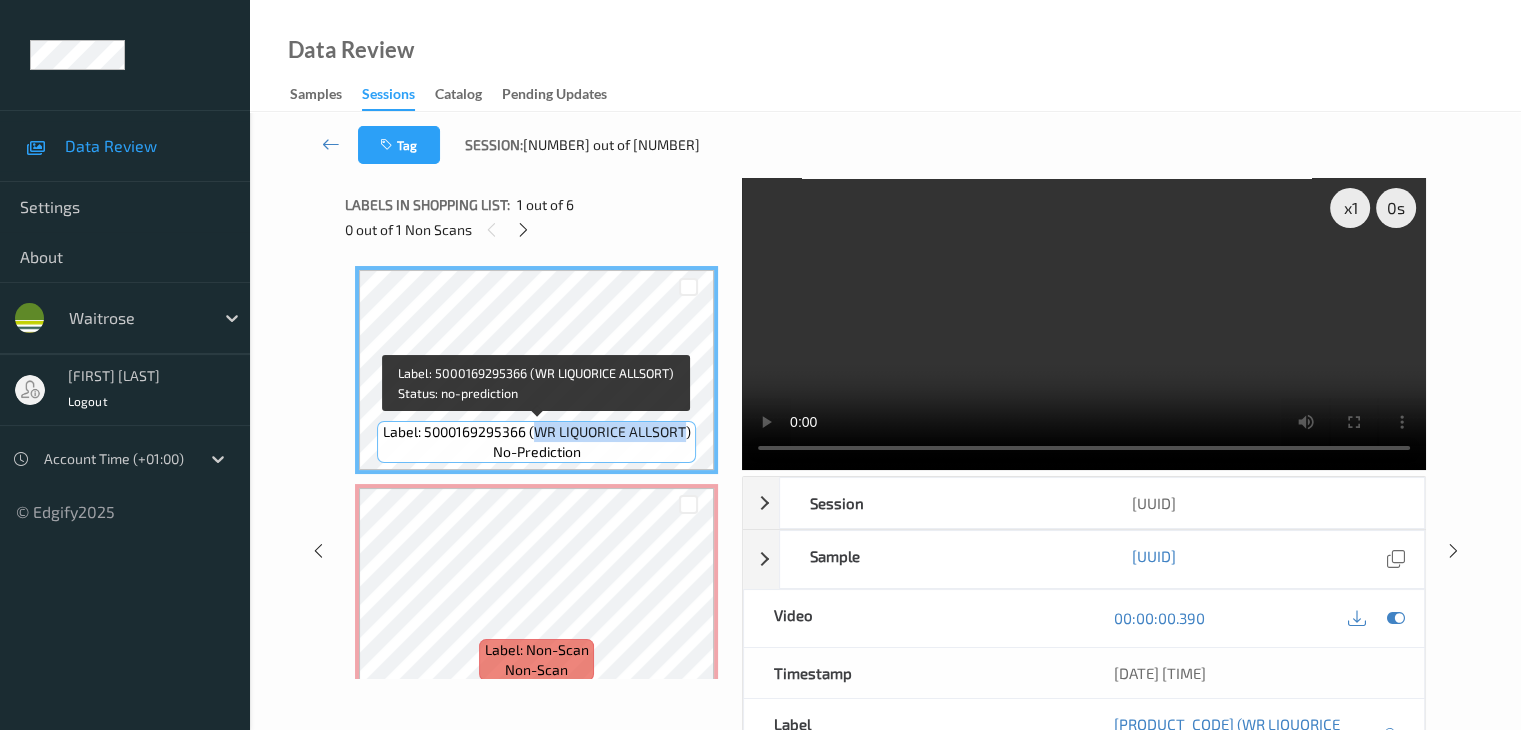 copy on "(WR LIQUORICE ALLSORT)" 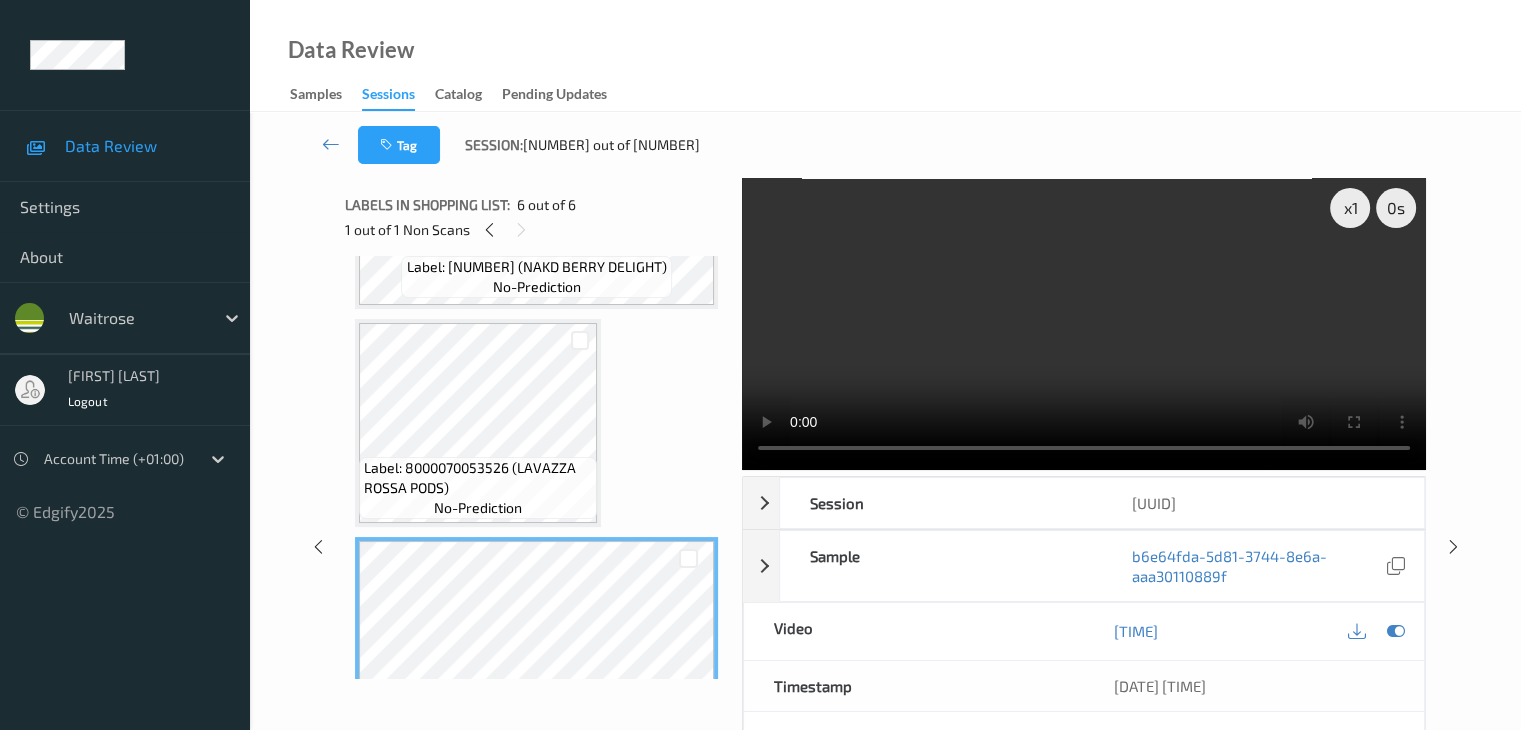 scroll, scrollTop: 693, scrollLeft: 0, axis: vertical 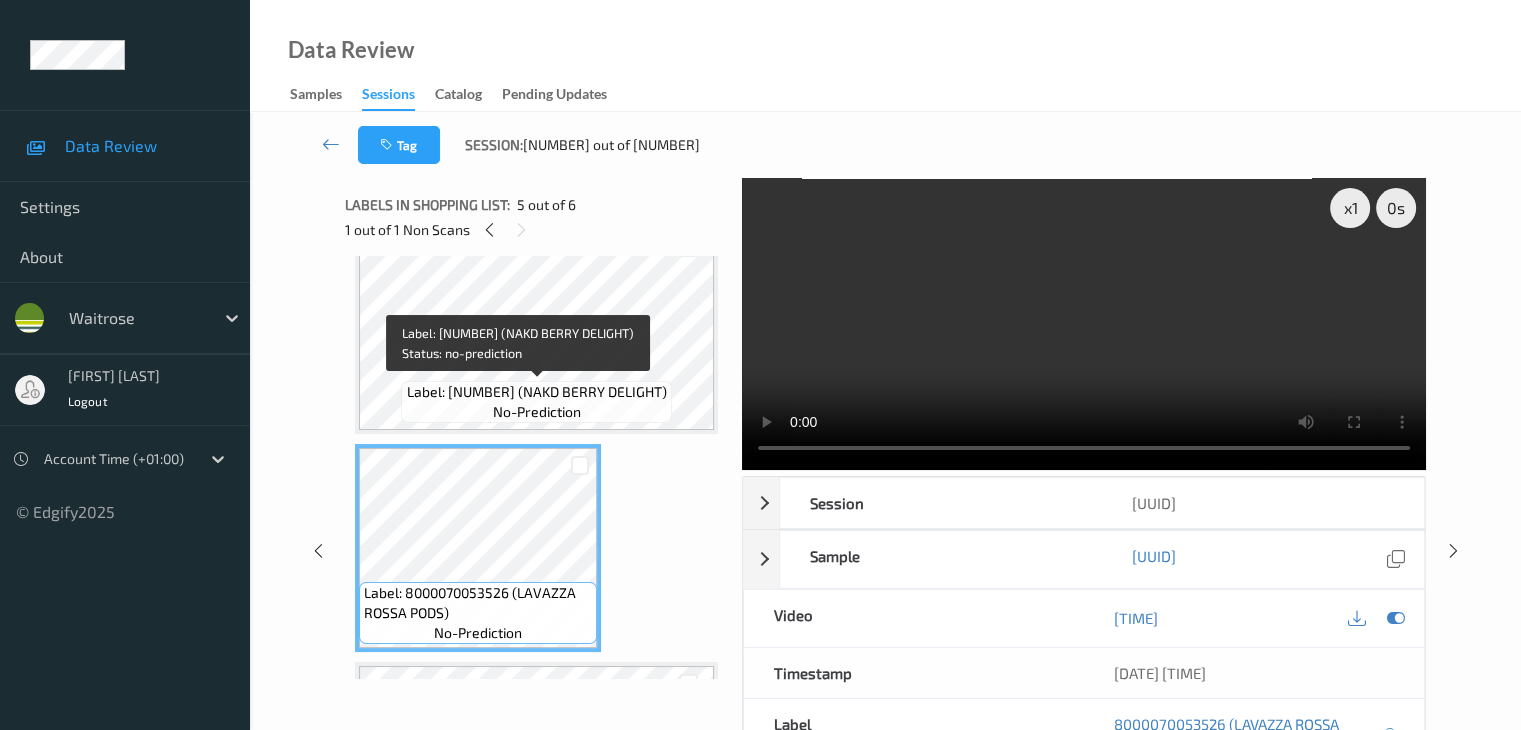 click on "Label: [NUMBER] (NAKD BERRY DELIGHT) no-prediction" at bounding box center [536, 402] 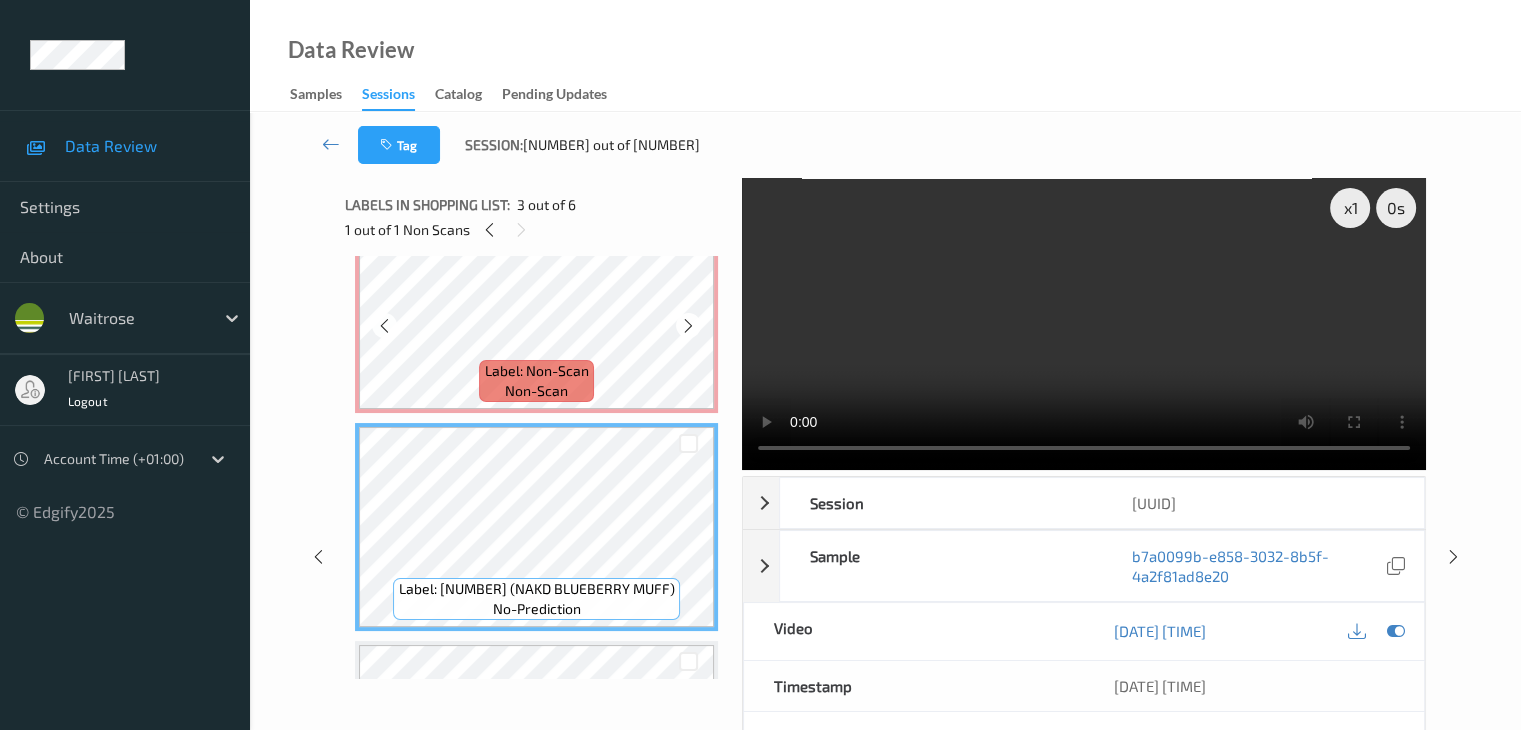 scroll, scrollTop: 193, scrollLeft: 0, axis: vertical 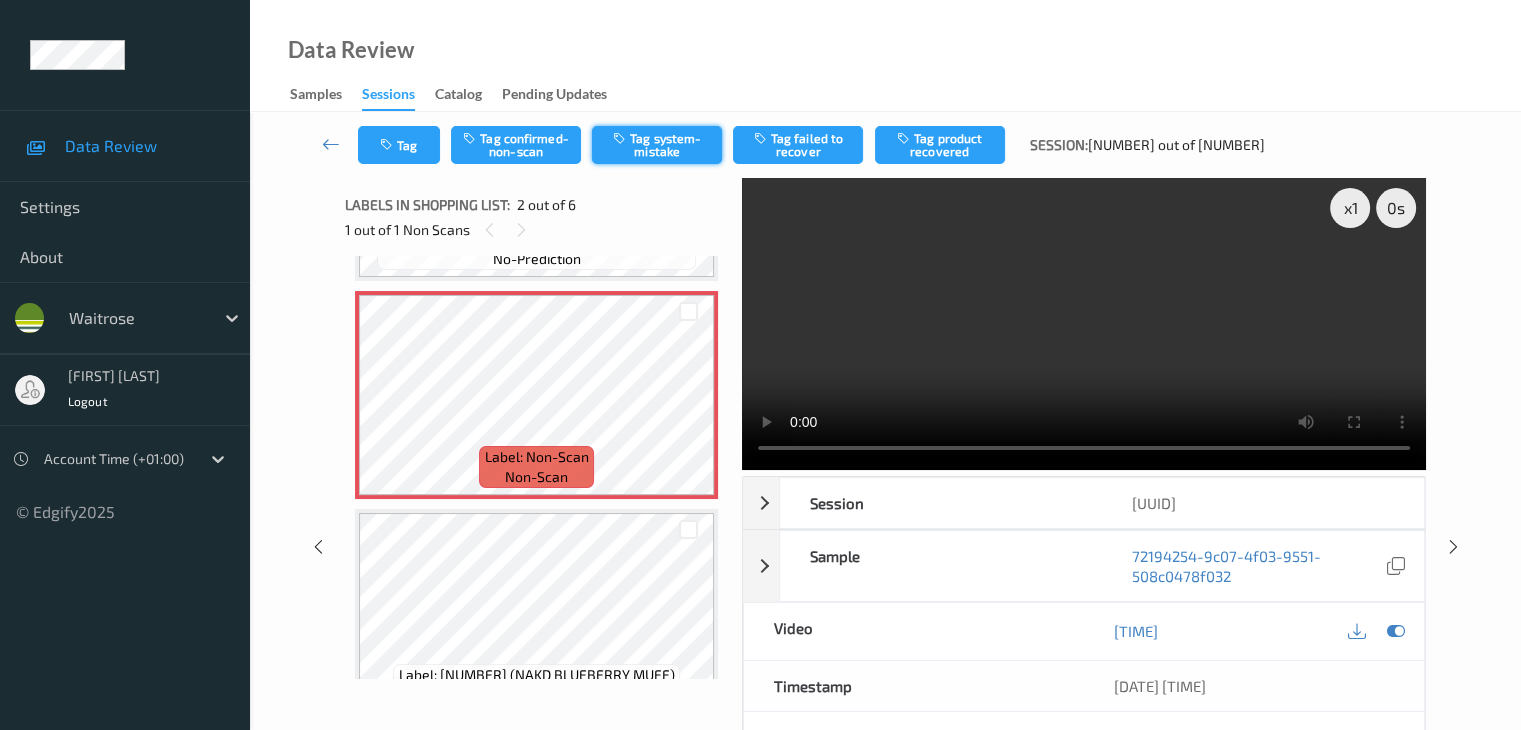 click on "Tag   system-mistake" at bounding box center (657, 145) 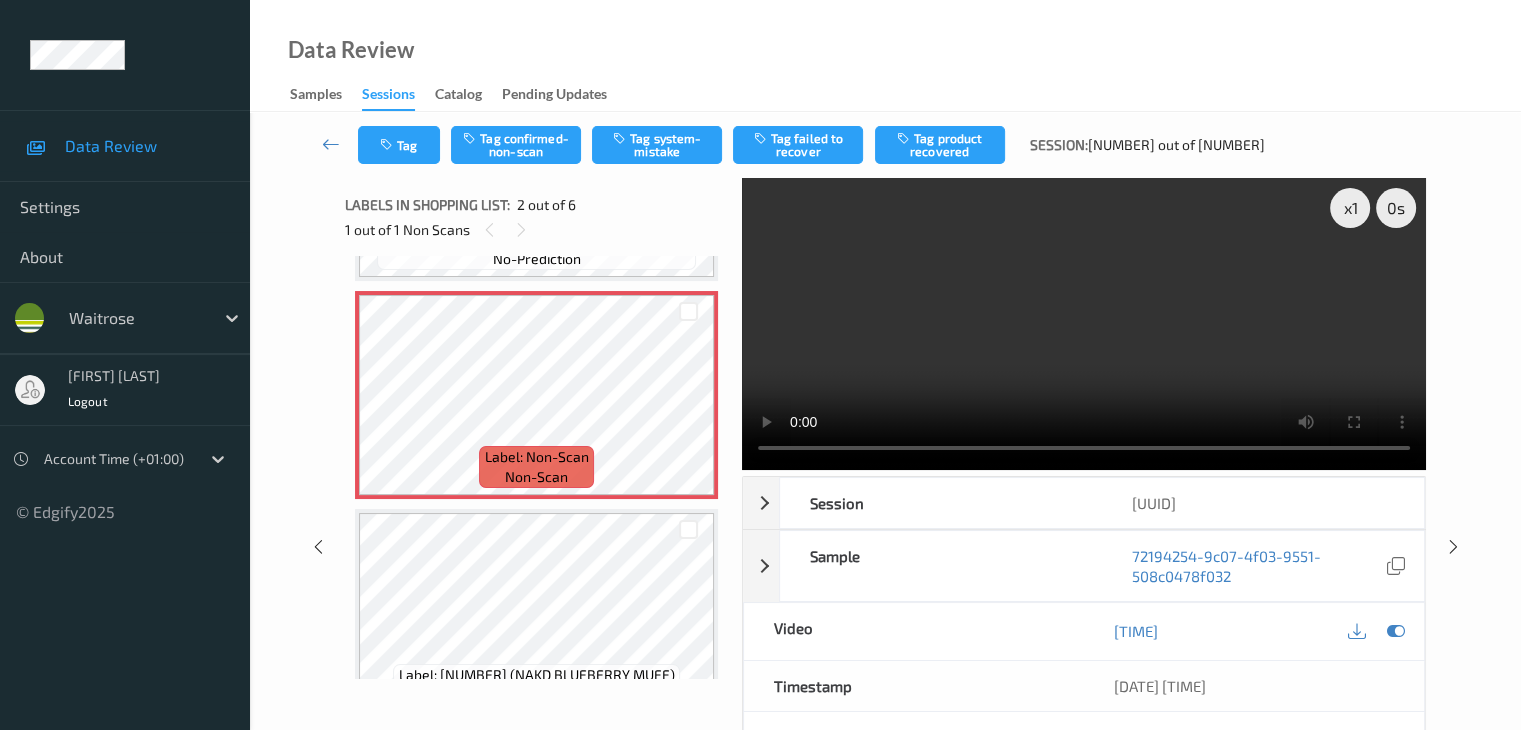 click on "Tag Tag confirmed-scan Tag system-mistake Tag failed to recover Tag product recovered Session: [NUMBER] out of [NUMBER]" at bounding box center [885, 145] 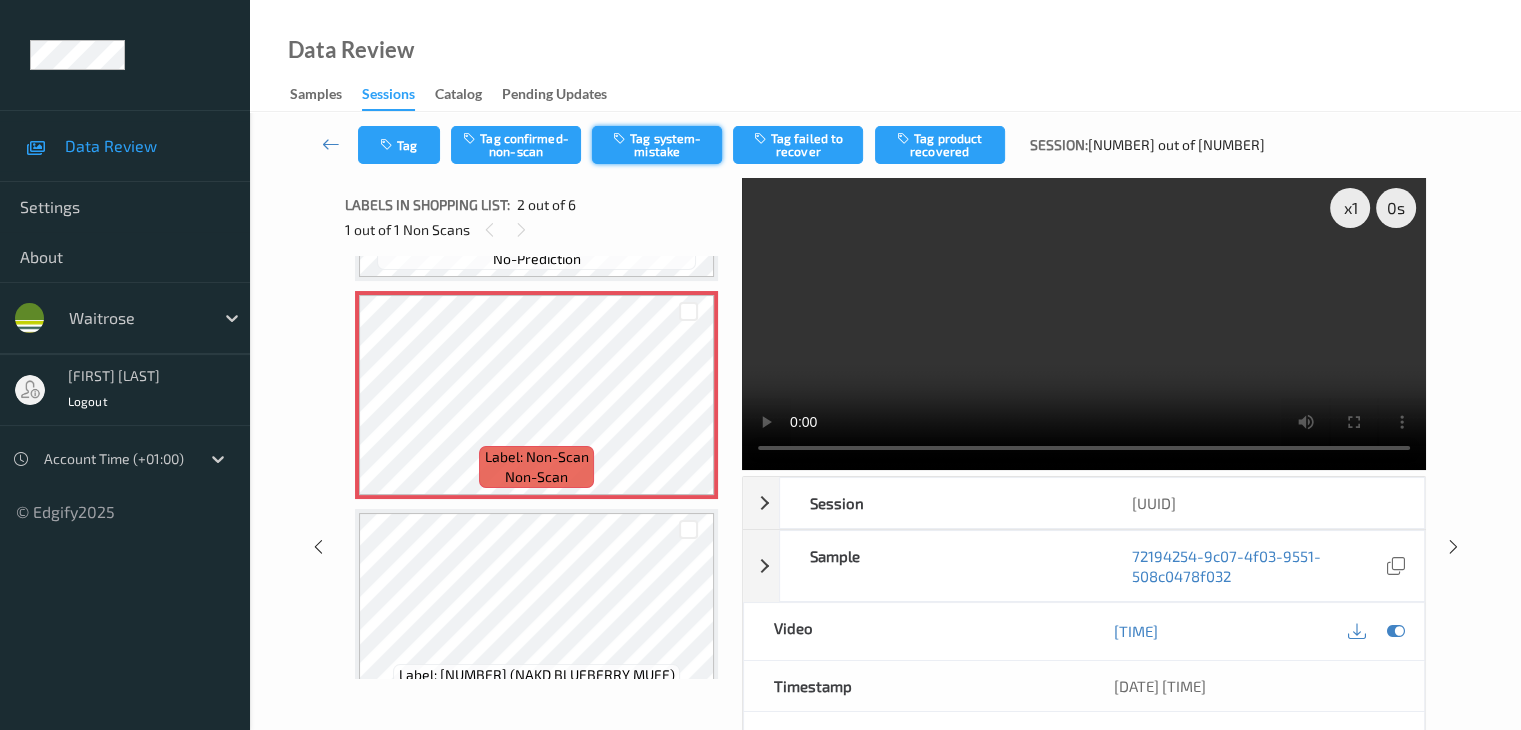 click on "Tag   system-mistake" at bounding box center (657, 145) 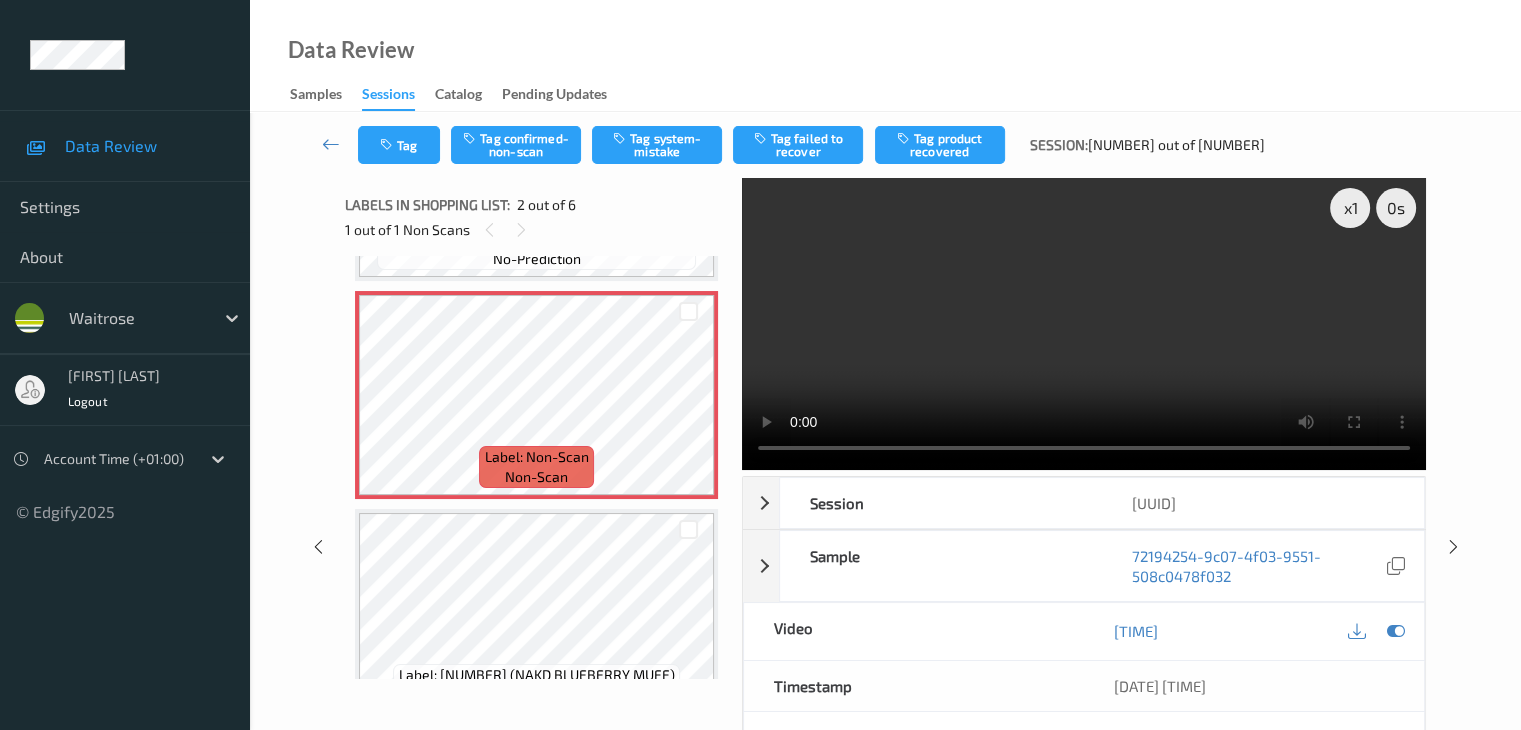 click on "Tag   system-mistake" at bounding box center [657, 145] 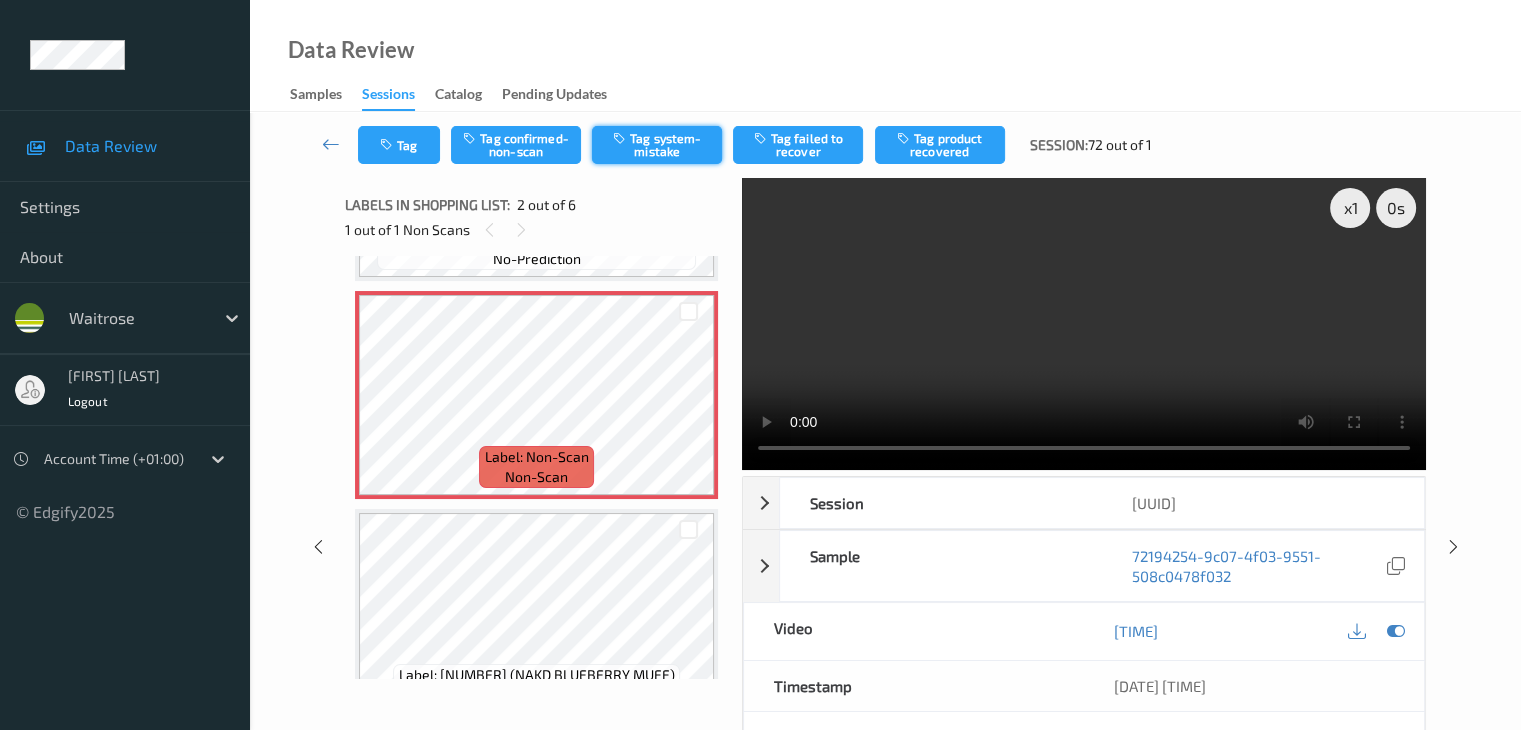 click on "Tag   system-mistake" at bounding box center [657, 145] 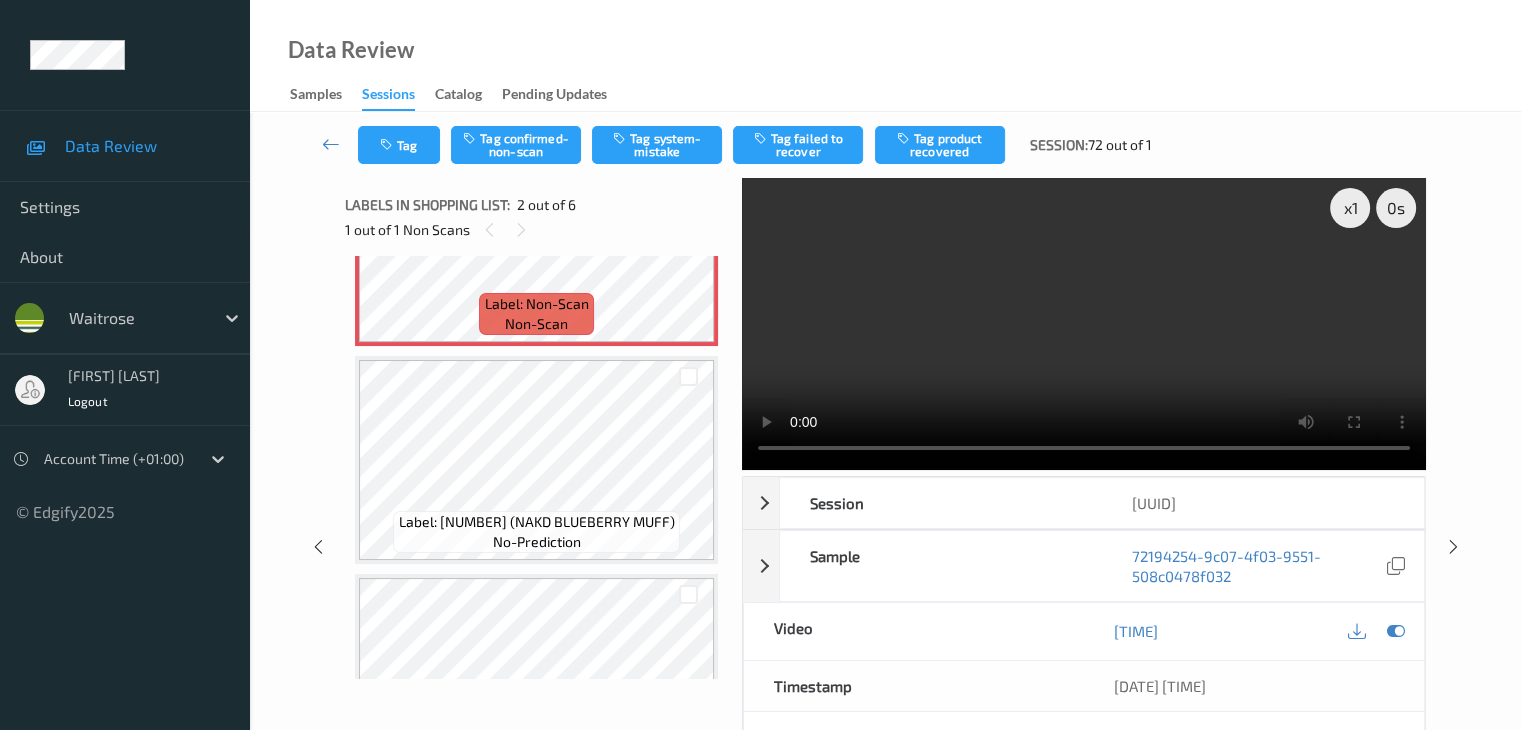 scroll, scrollTop: 293, scrollLeft: 0, axis: vertical 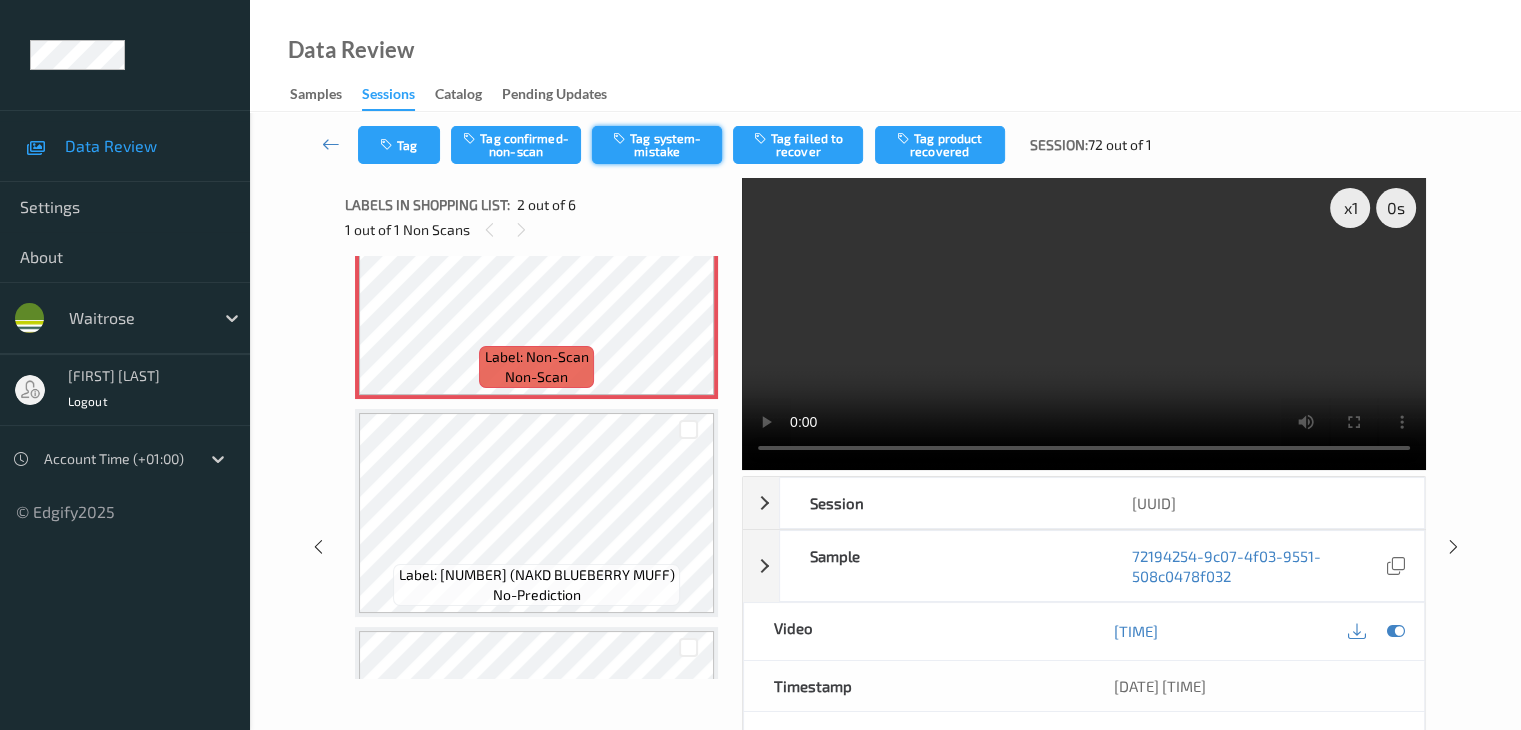 click on "Tag   system-mistake" at bounding box center (657, 145) 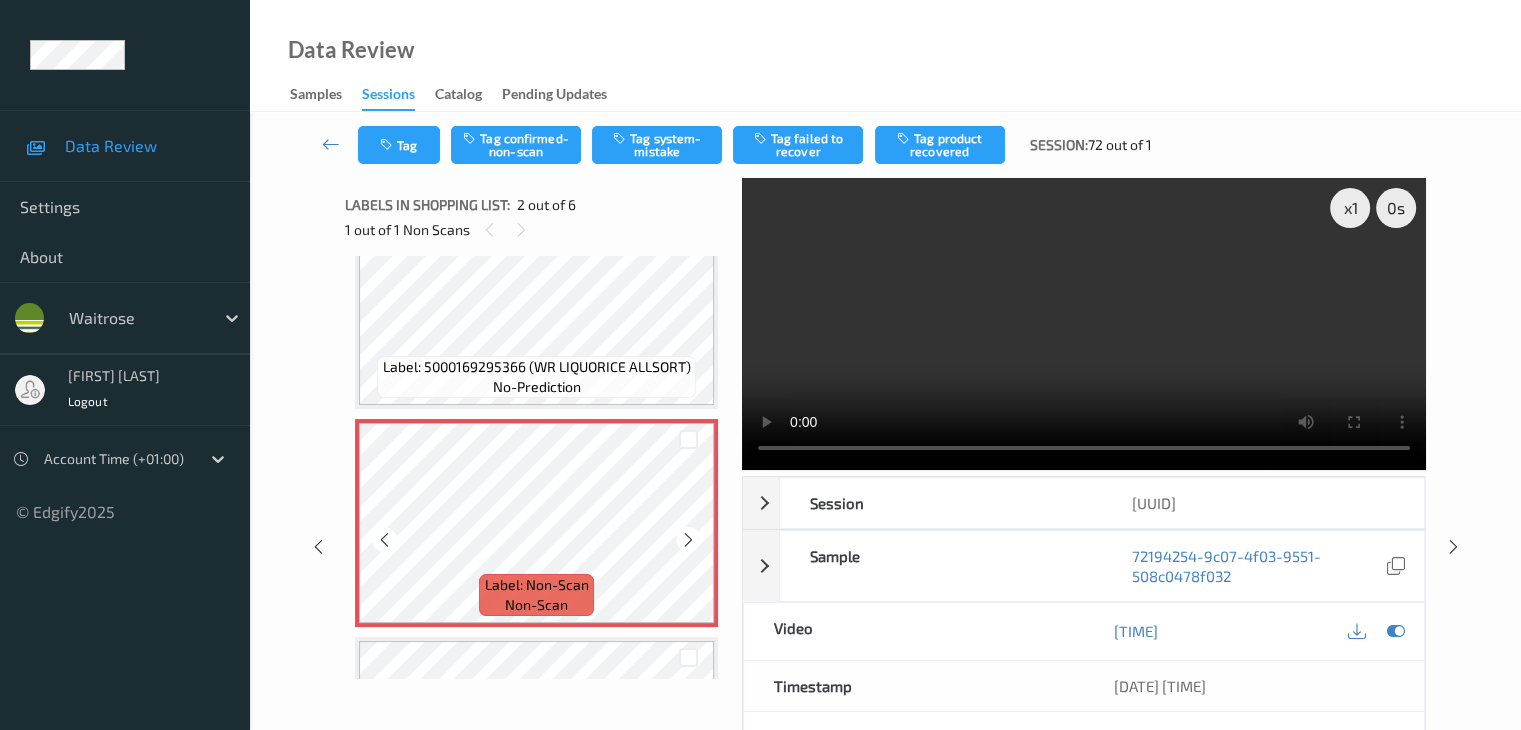scroll, scrollTop: 100, scrollLeft: 0, axis: vertical 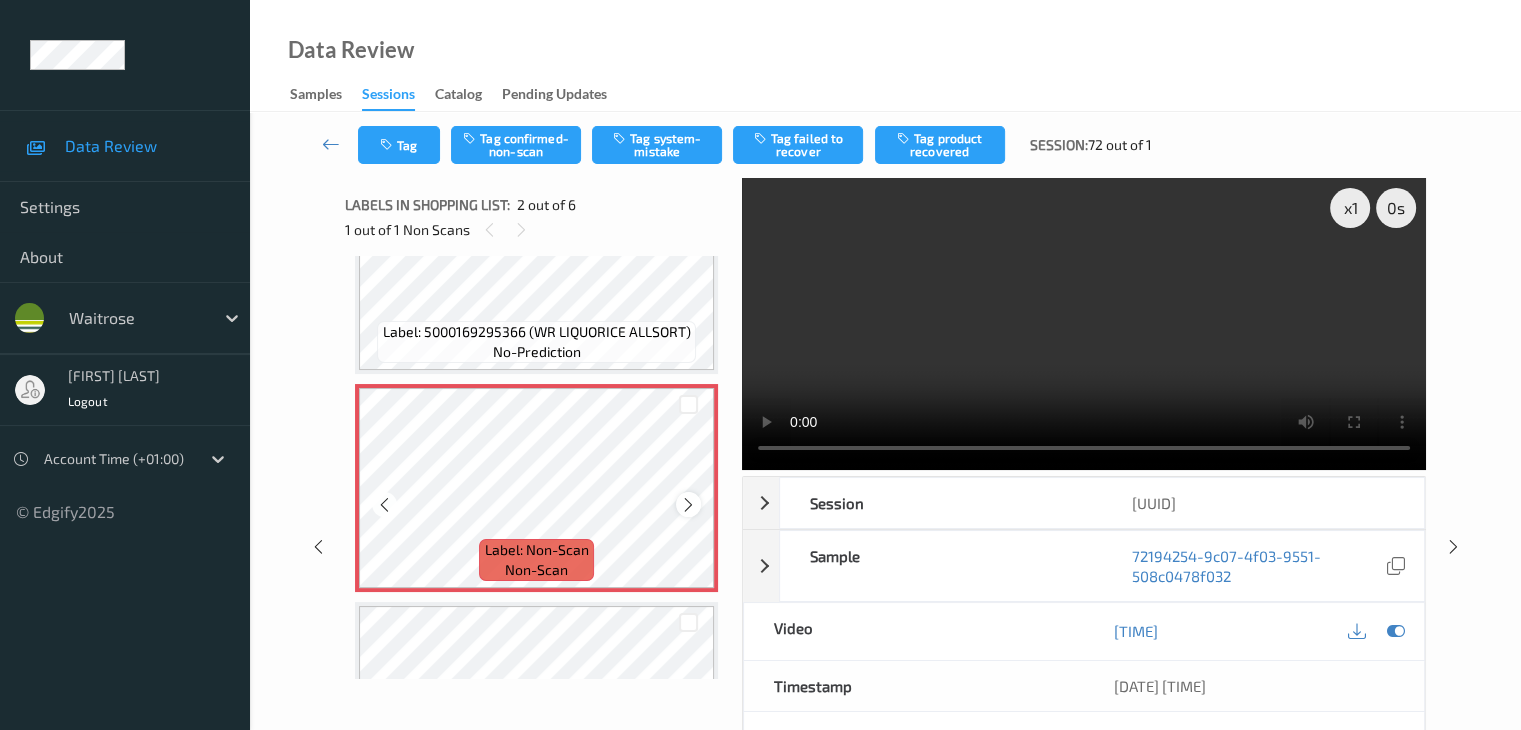 click at bounding box center [688, 505] 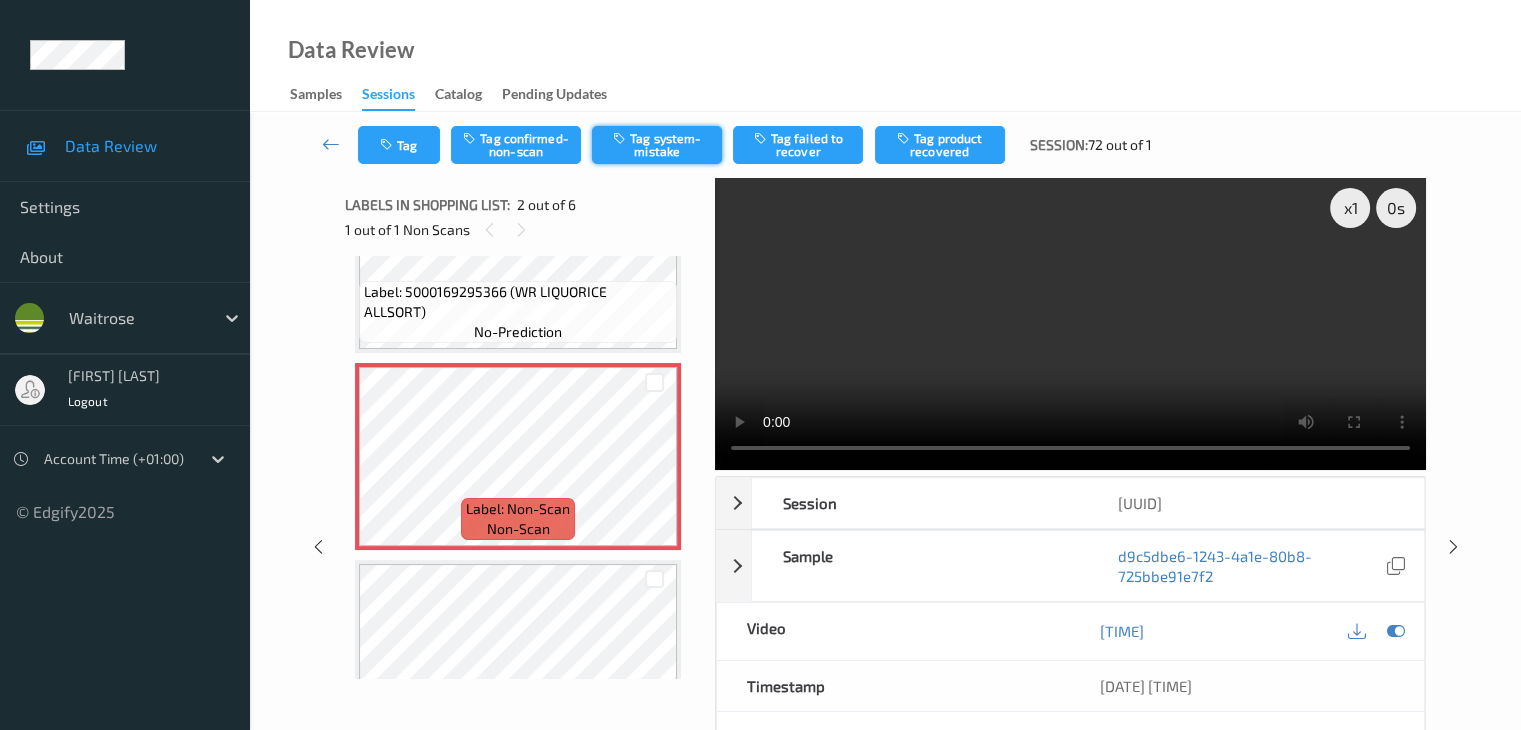click on "Tag   system-mistake" at bounding box center [657, 145] 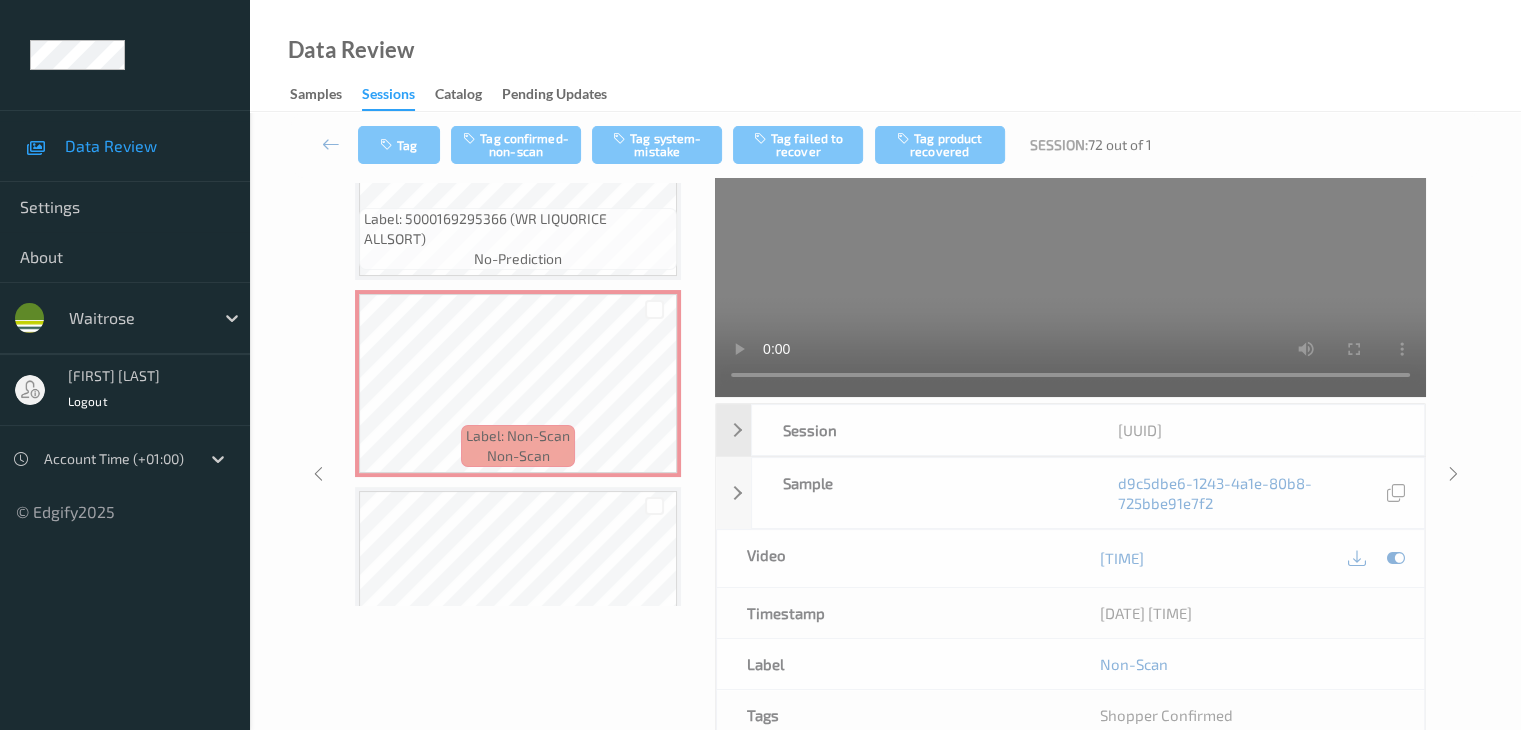 scroll, scrollTop: 0, scrollLeft: 0, axis: both 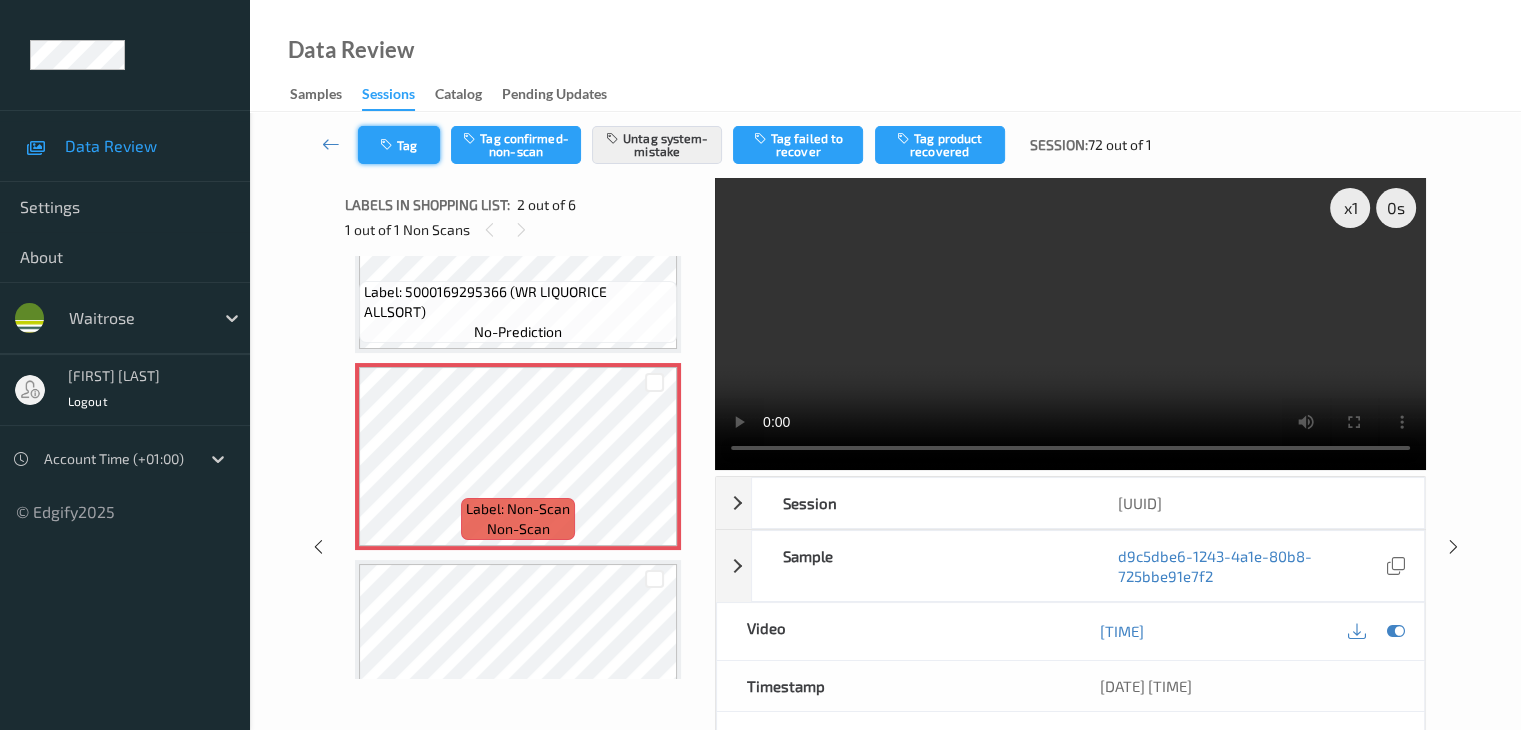 click at bounding box center (388, 145) 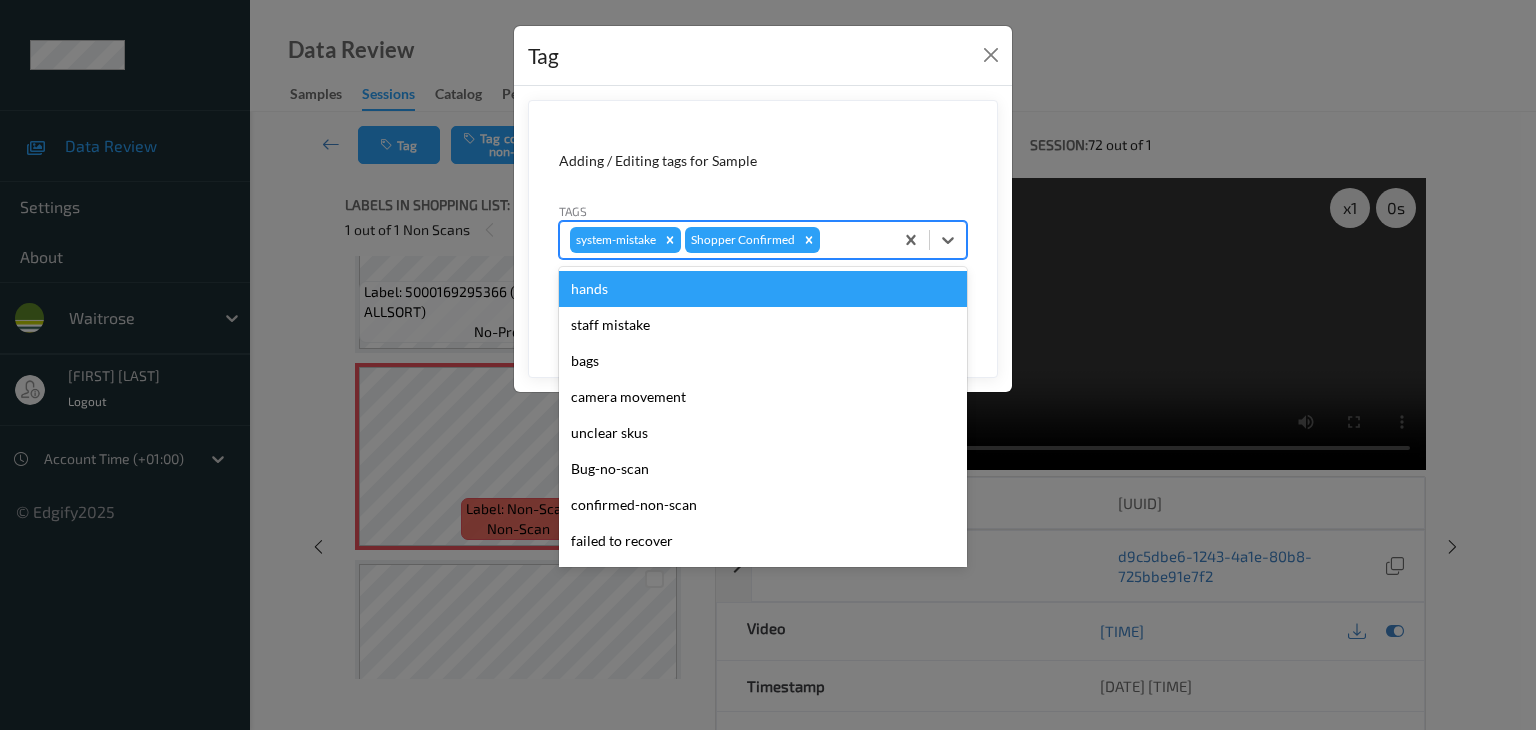click at bounding box center [853, 240] 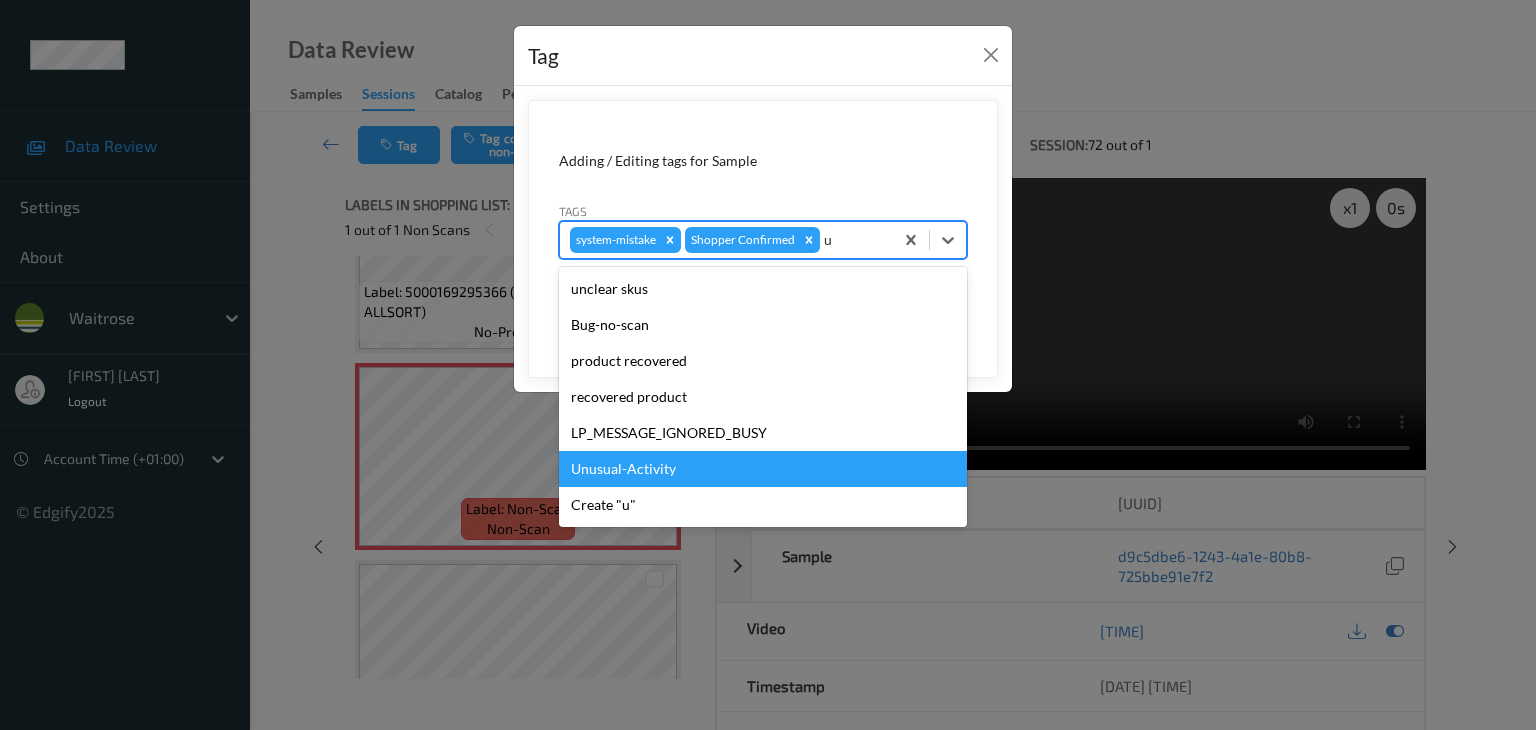 click on "Unusual-Activity" at bounding box center [763, 469] 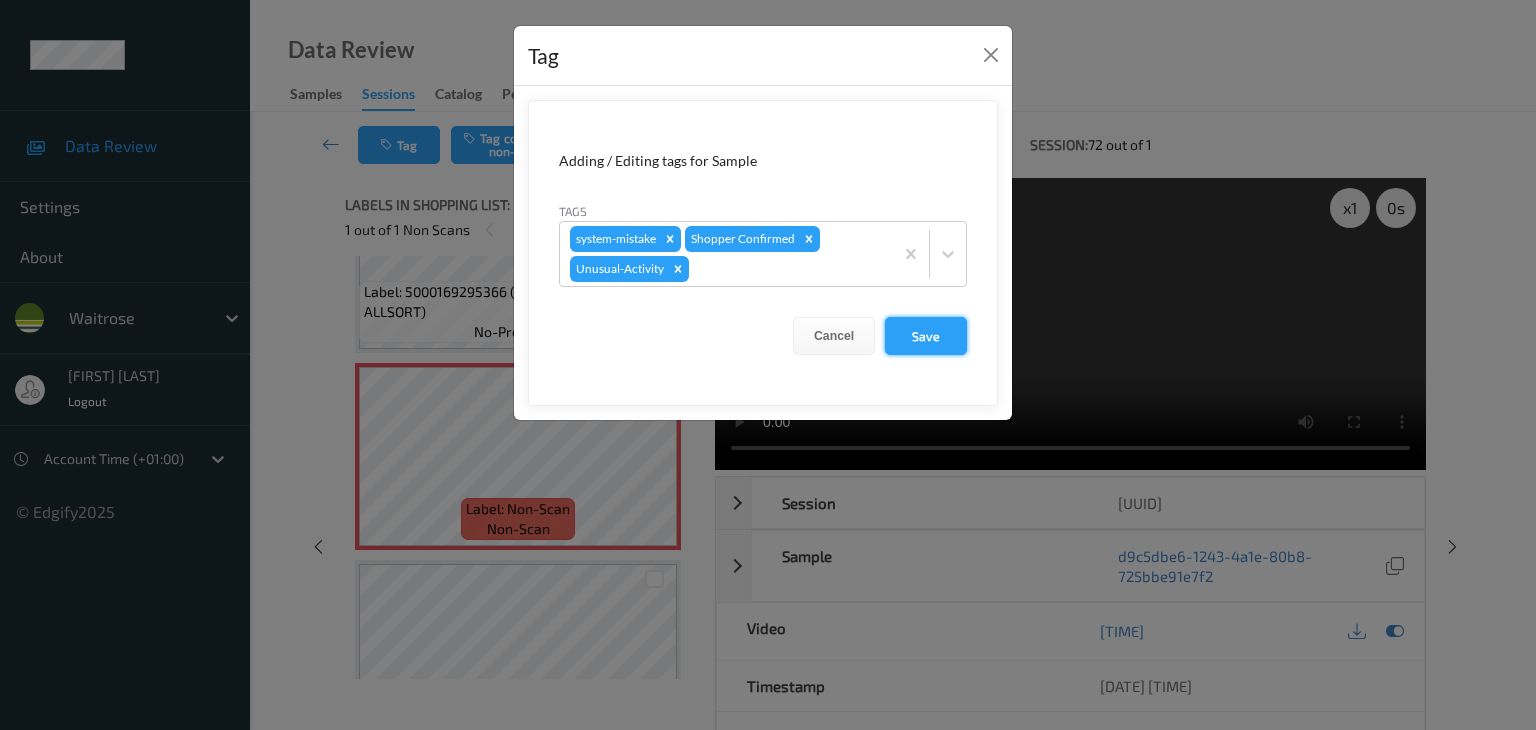 click on "Save" at bounding box center [926, 336] 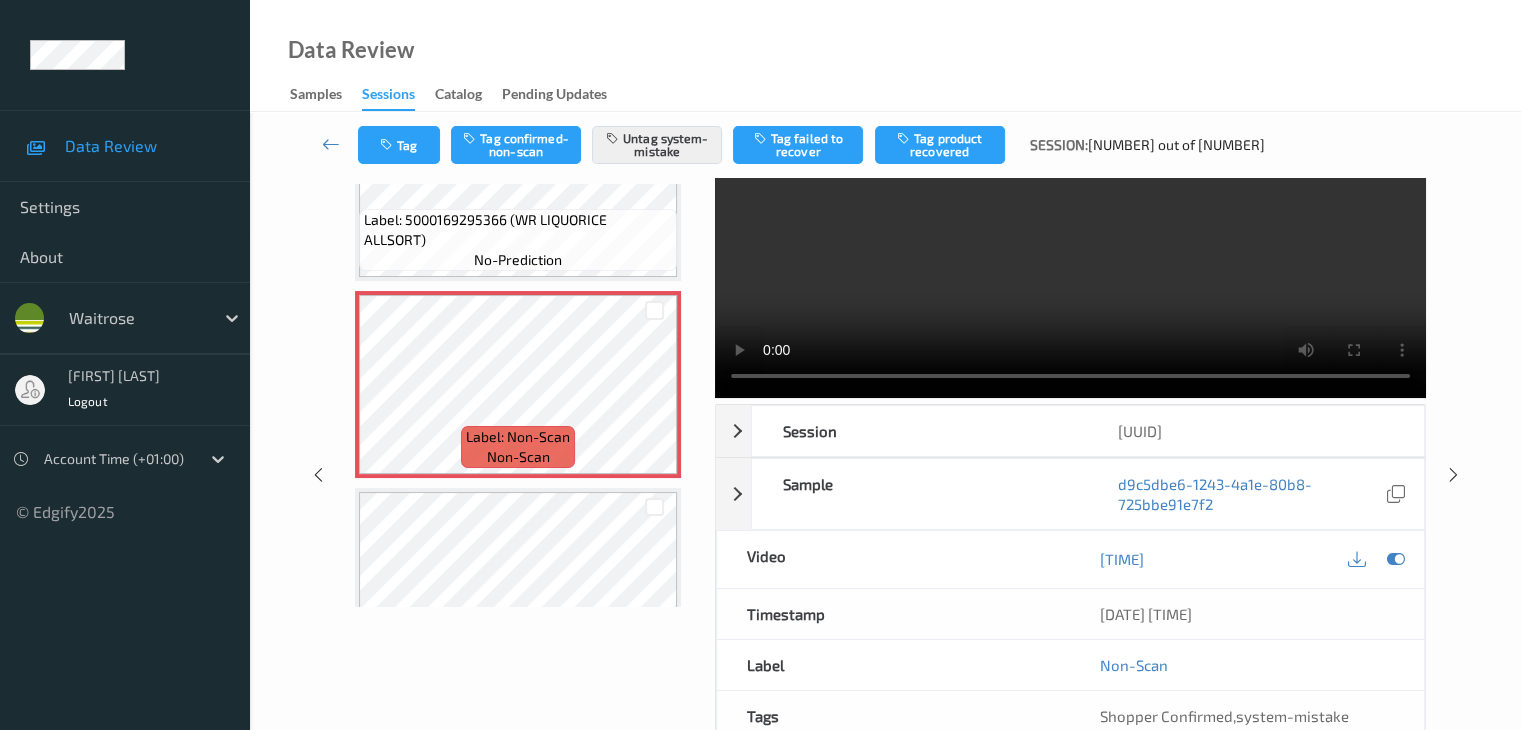 scroll, scrollTop: 0, scrollLeft: 0, axis: both 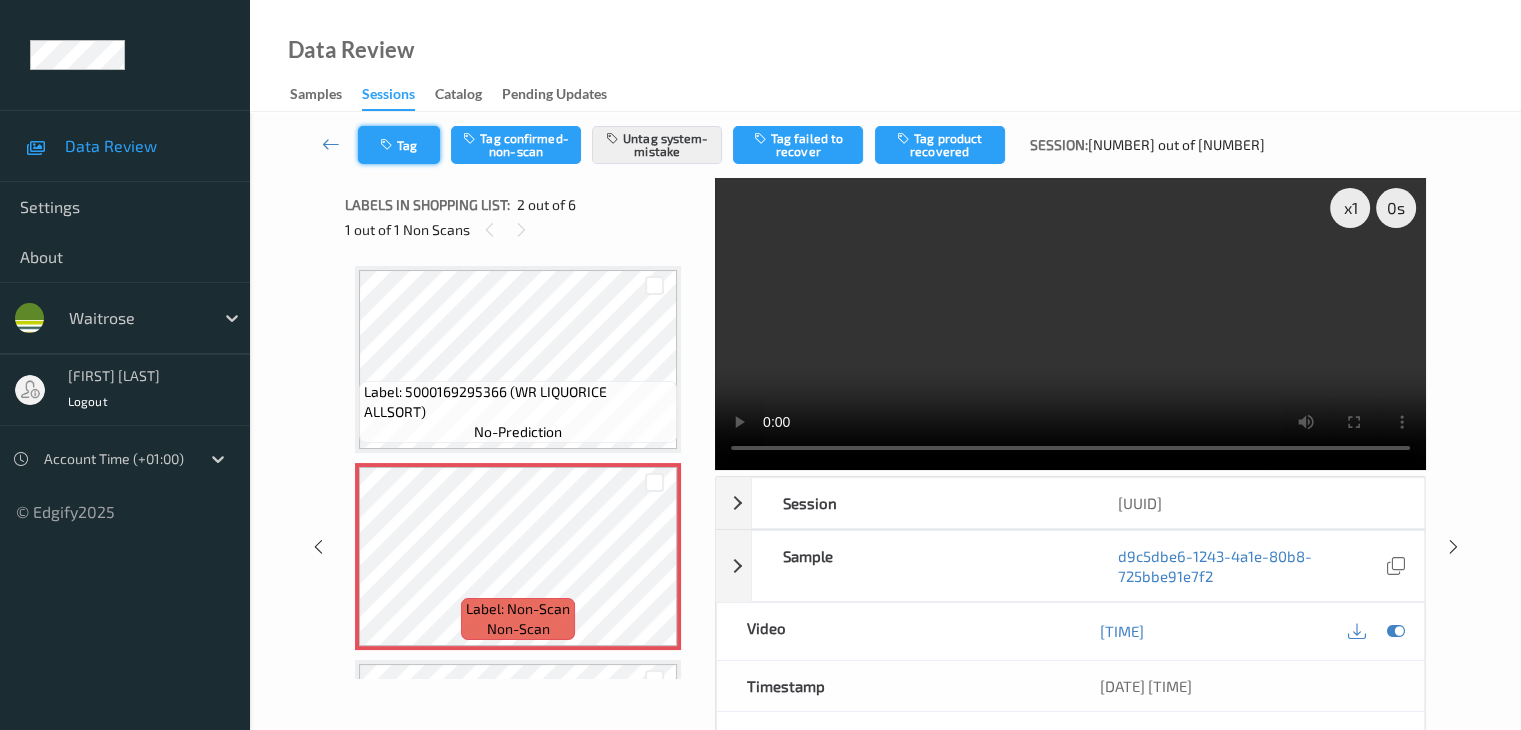 click on "Tag" at bounding box center (399, 145) 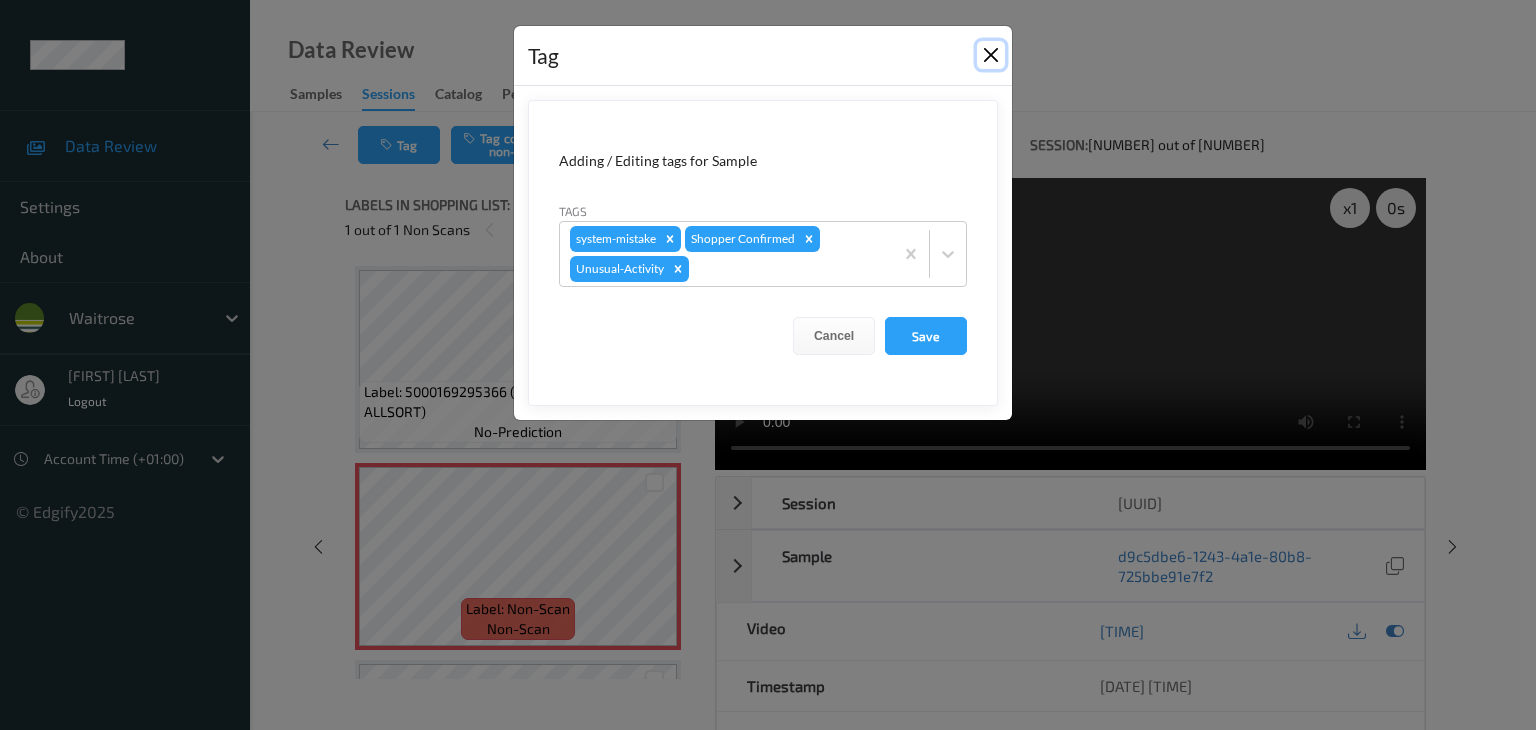 click at bounding box center (991, 55) 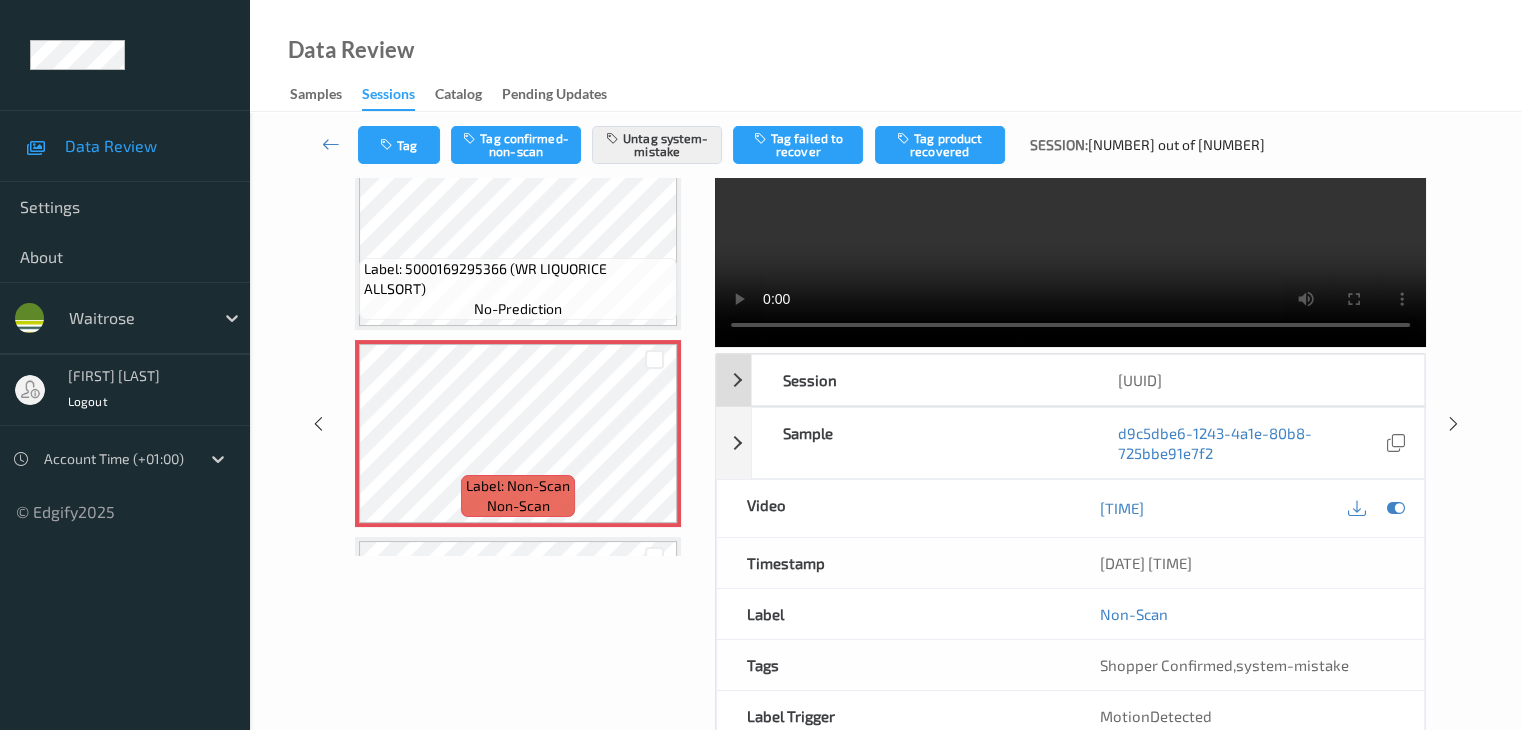 scroll, scrollTop: 244, scrollLeft: 0, axis: vertical 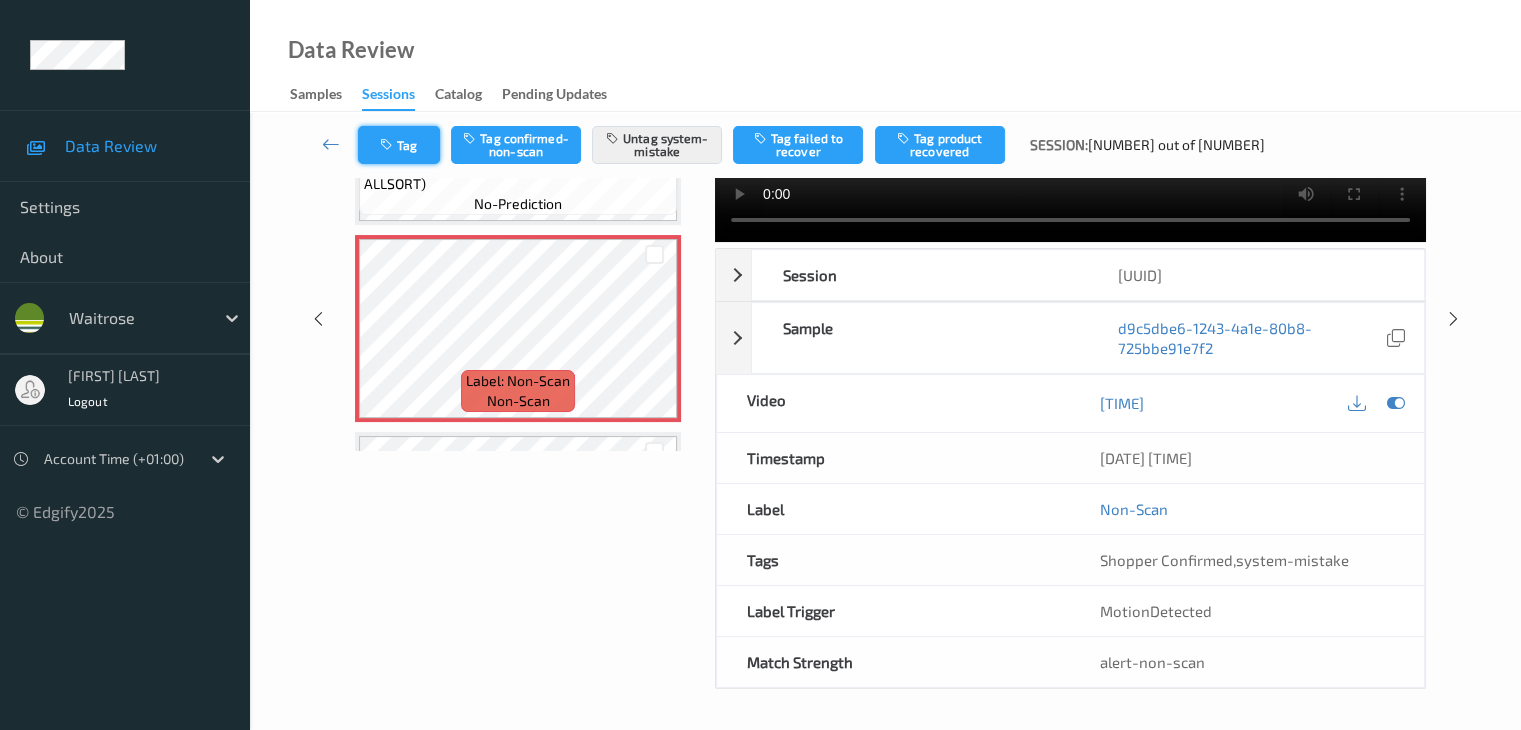 click at bounding box center [388, 145] 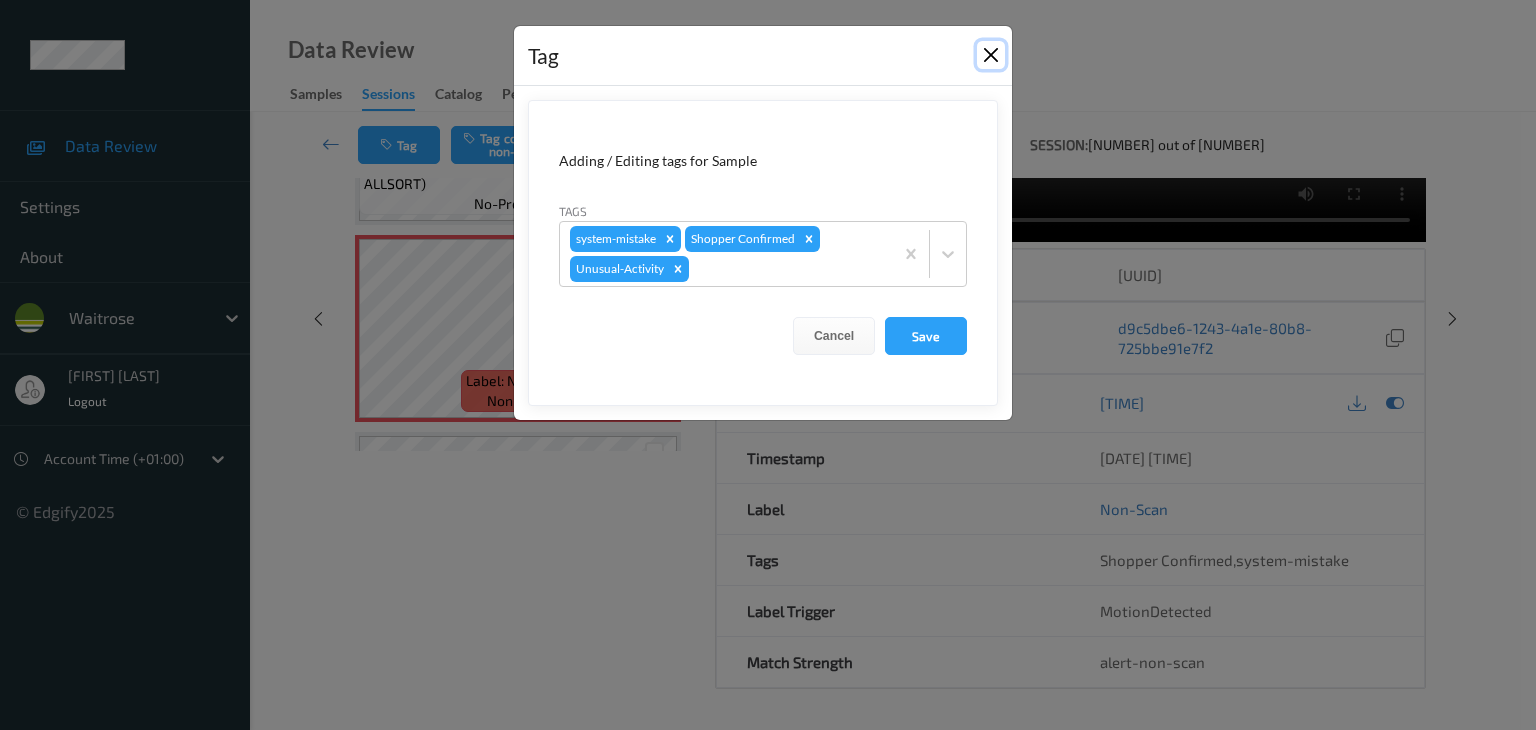 click at bounding box center (991, 55) 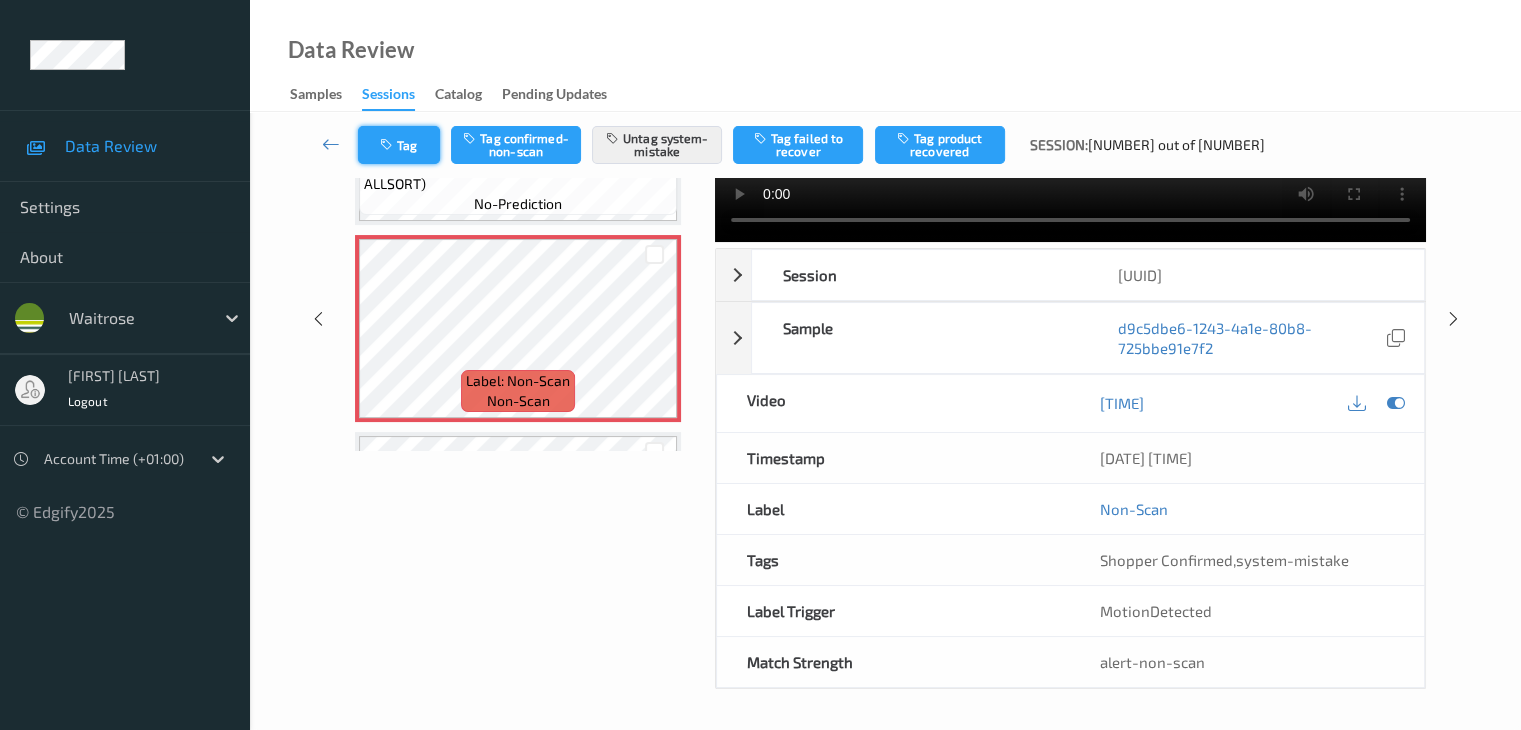 click on "Tag" at bounding box center (399, 145) 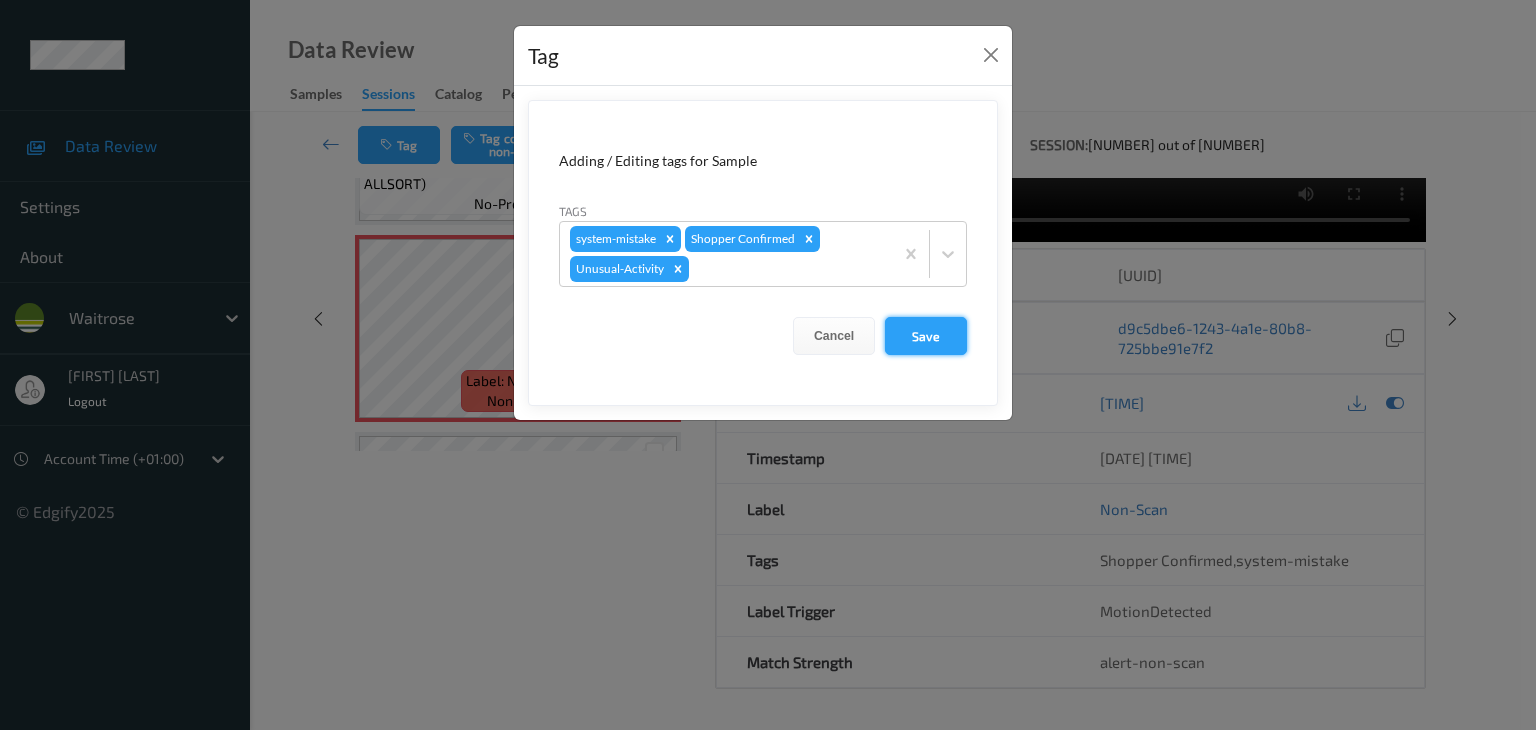 click on "Save" at bounding box center [926, 336] 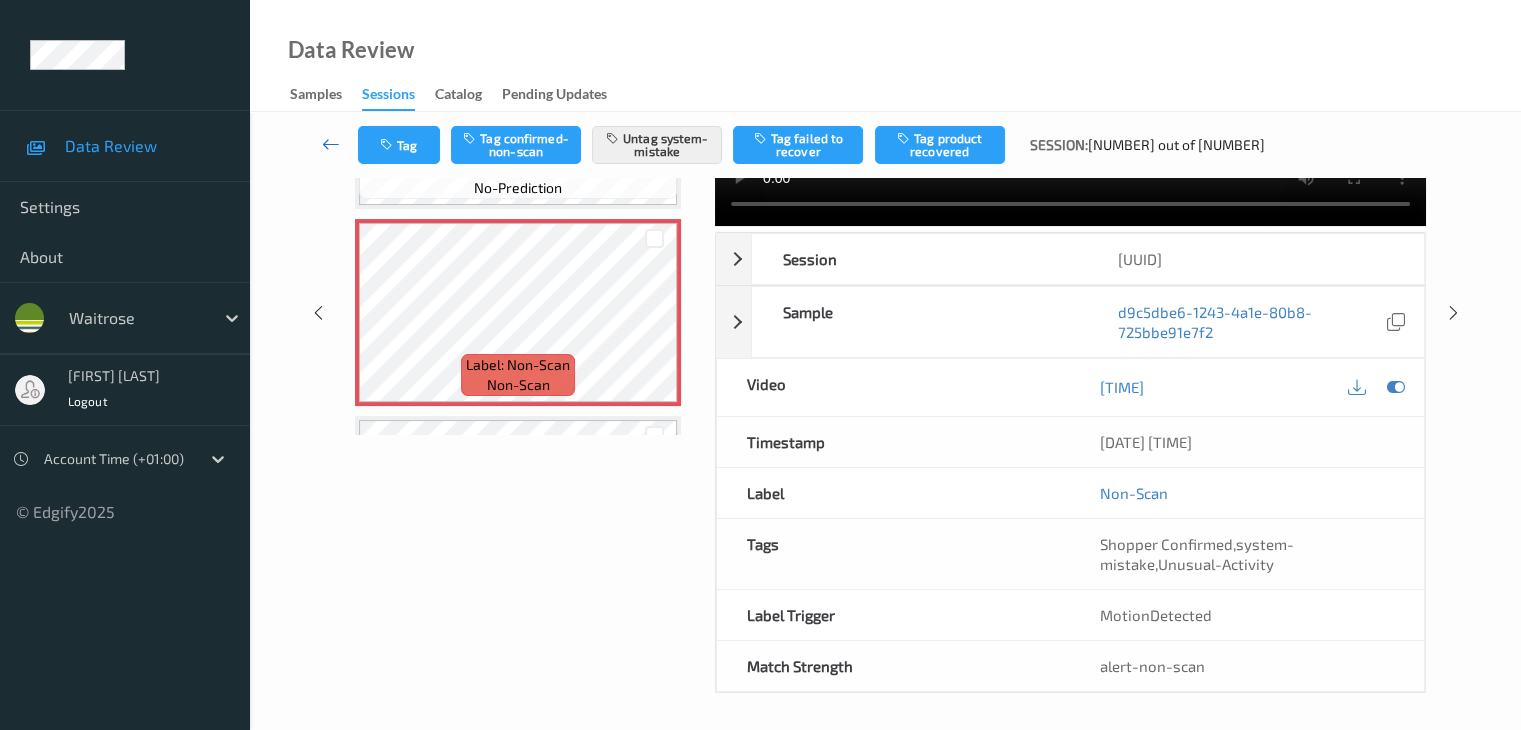 click at bounding box center [331, 144] 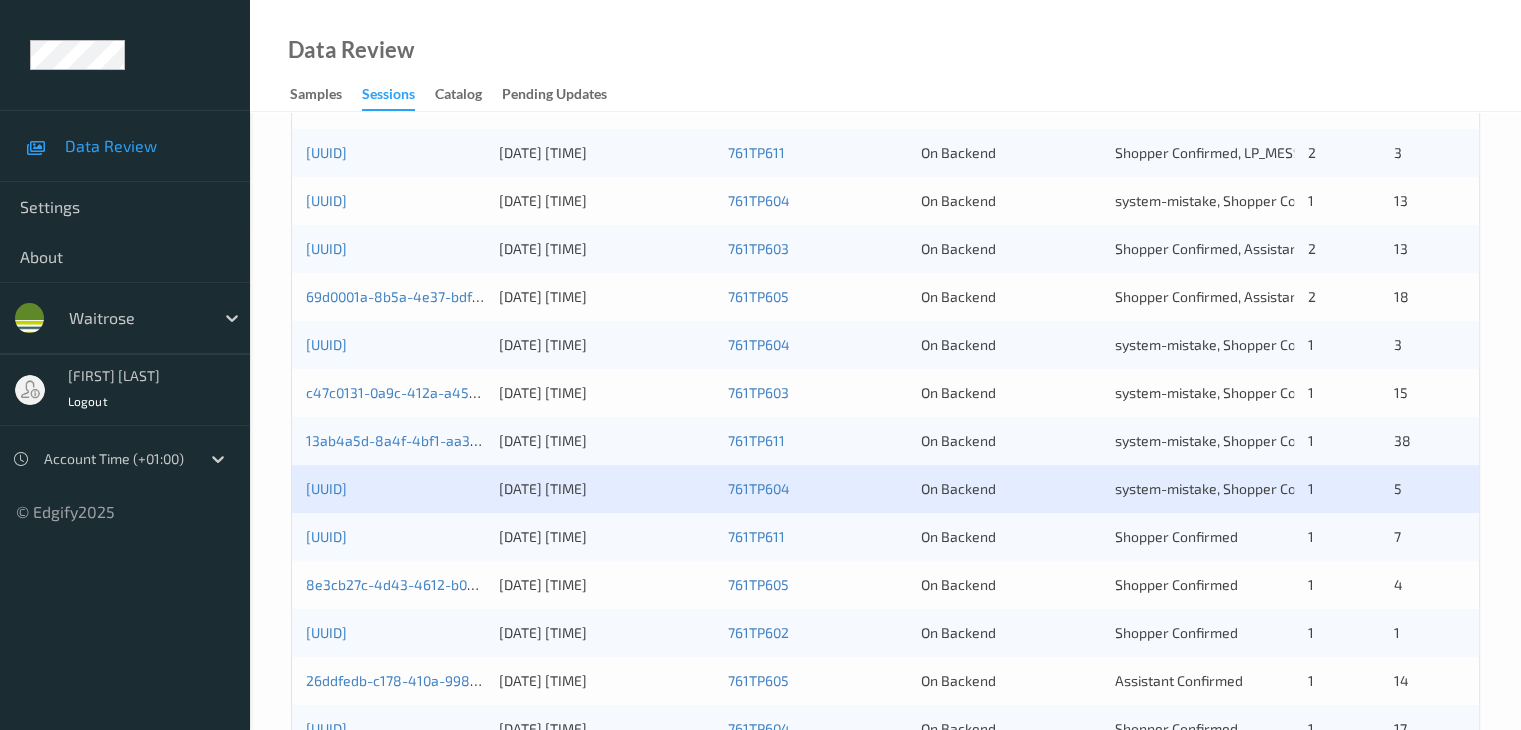 scroll, scrollTop: 700, scrollLeft: 0, axis: vertical 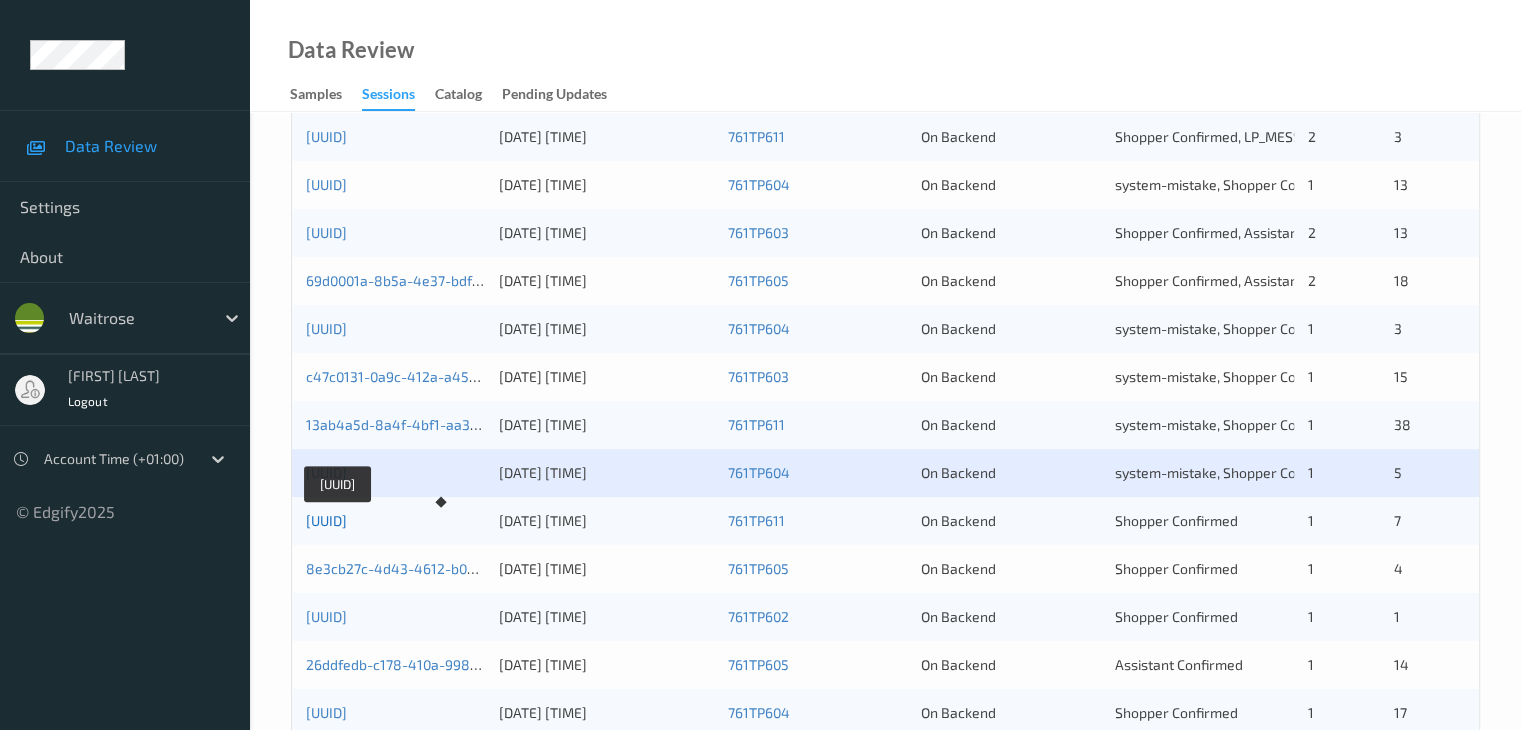 click on "[UUID]" at bounding box center [326, 520] 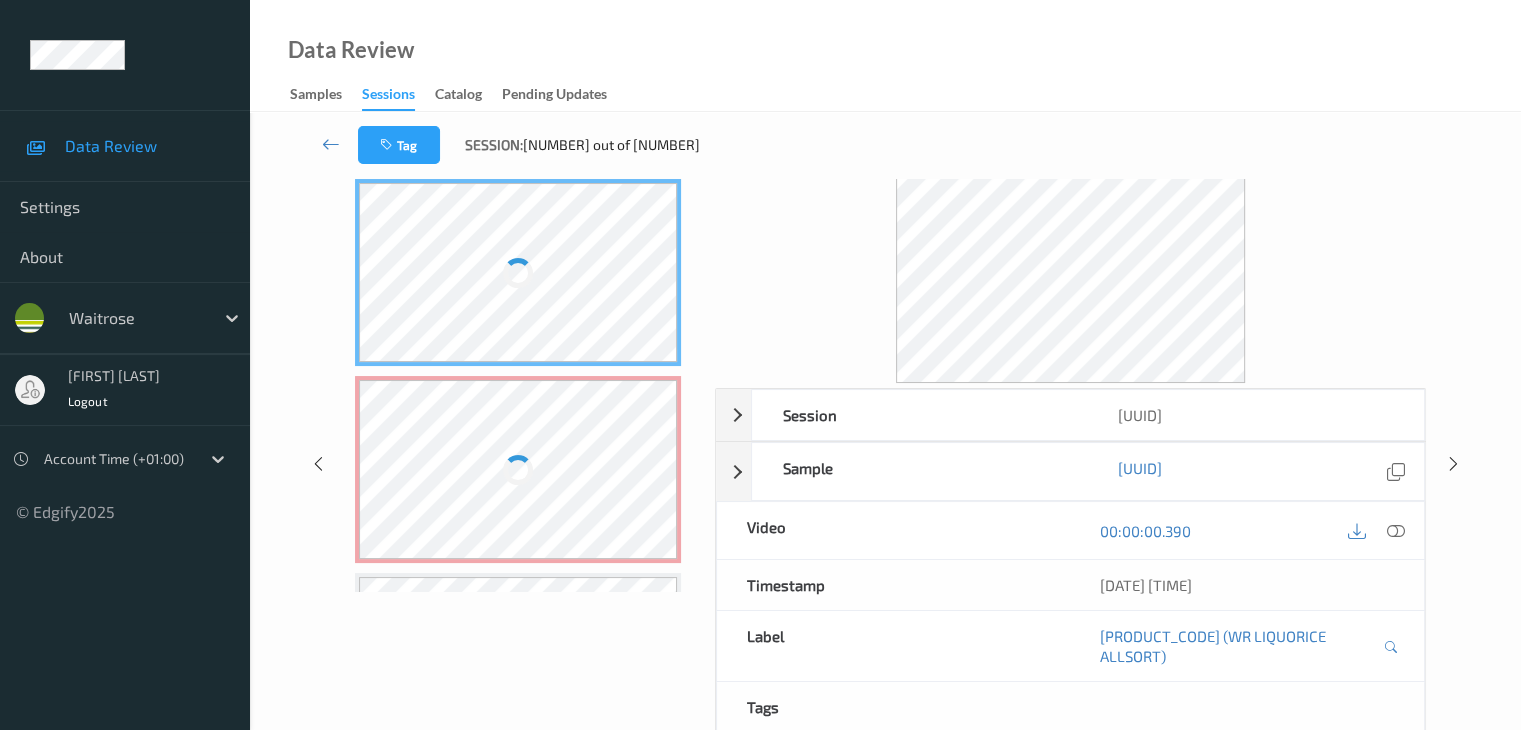 scroll, scrollTop: 0, scrollLeft: 0, axis: both 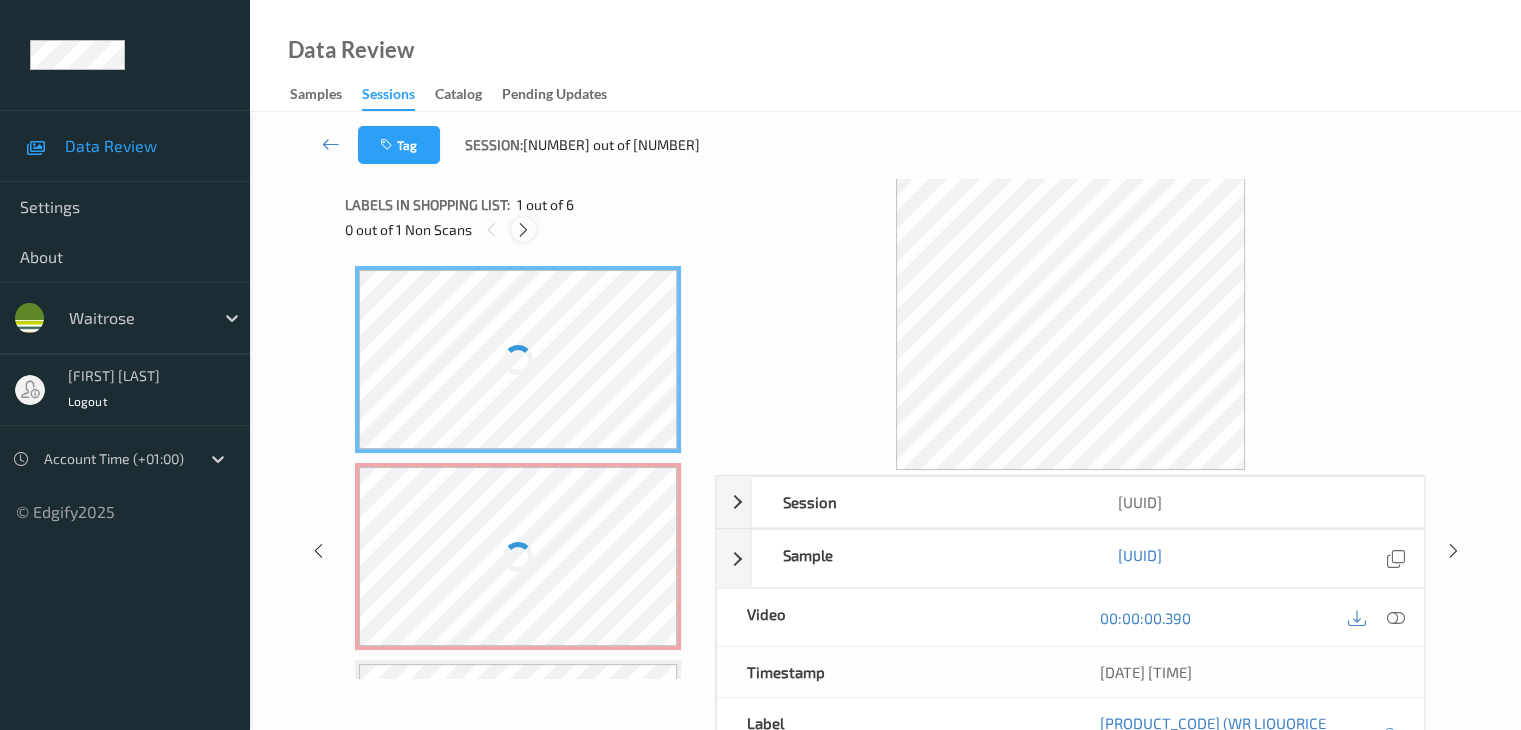 click at bounding box center (523, 230) 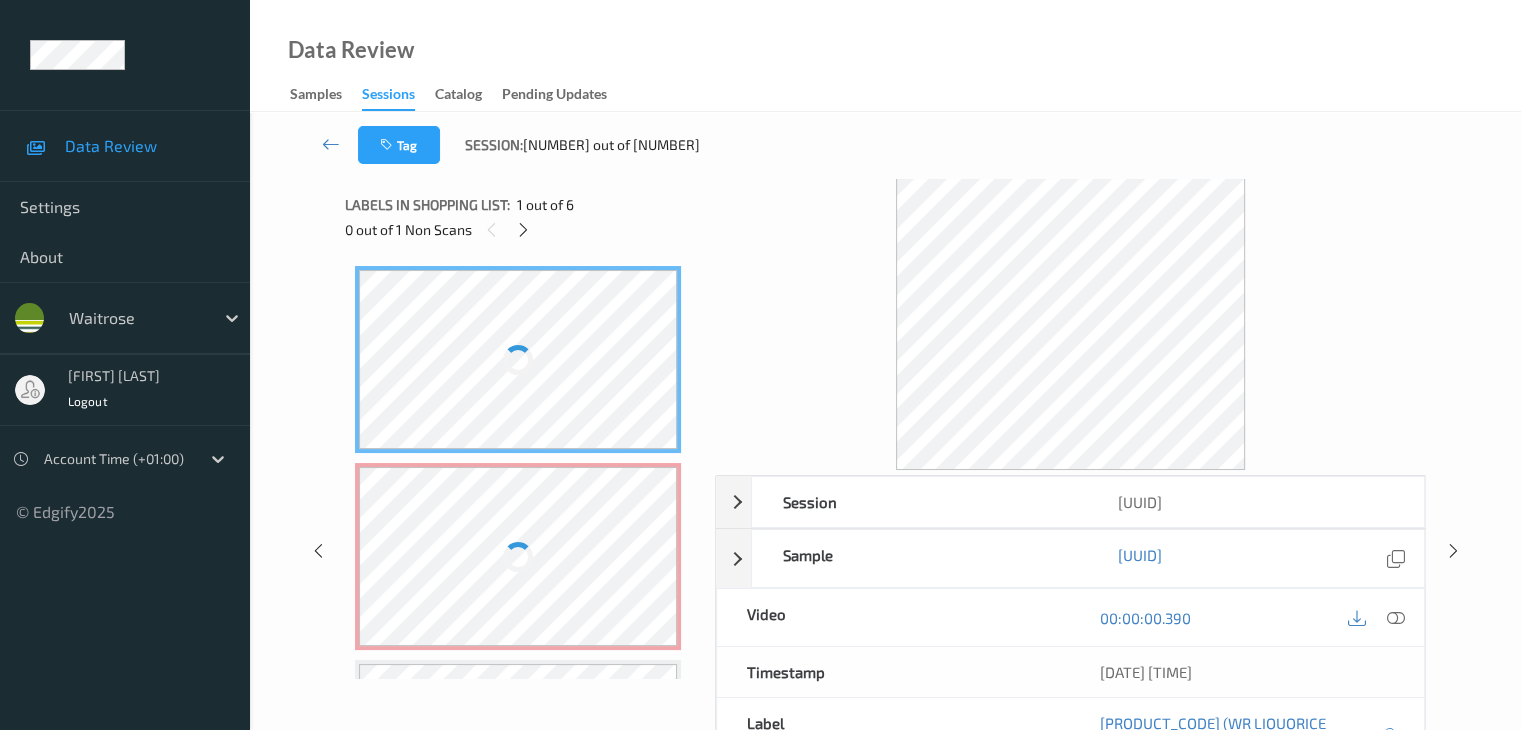scroll, scrollTop: 10, scrollLeft: 0, axis: vertical 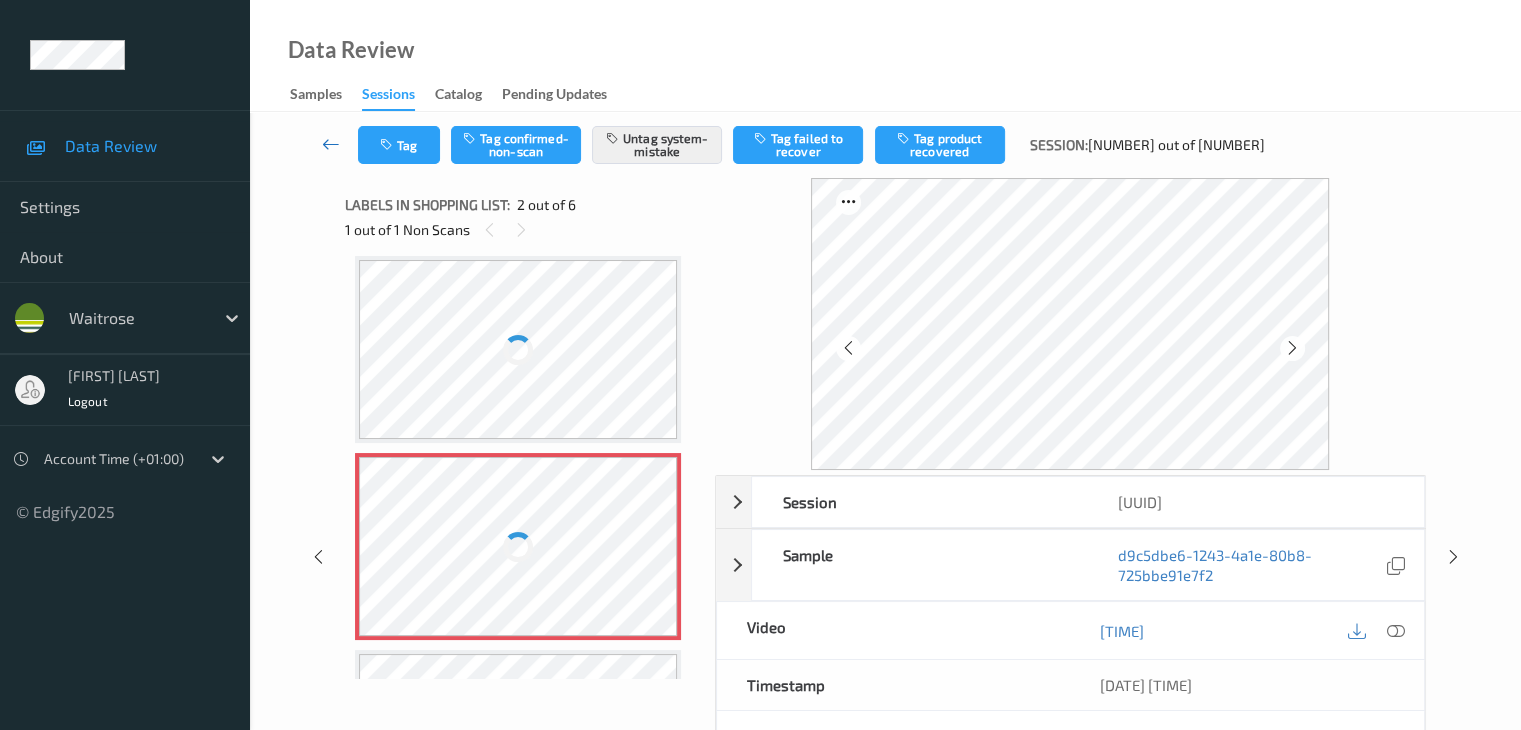 click at bounding box center [331, 144] 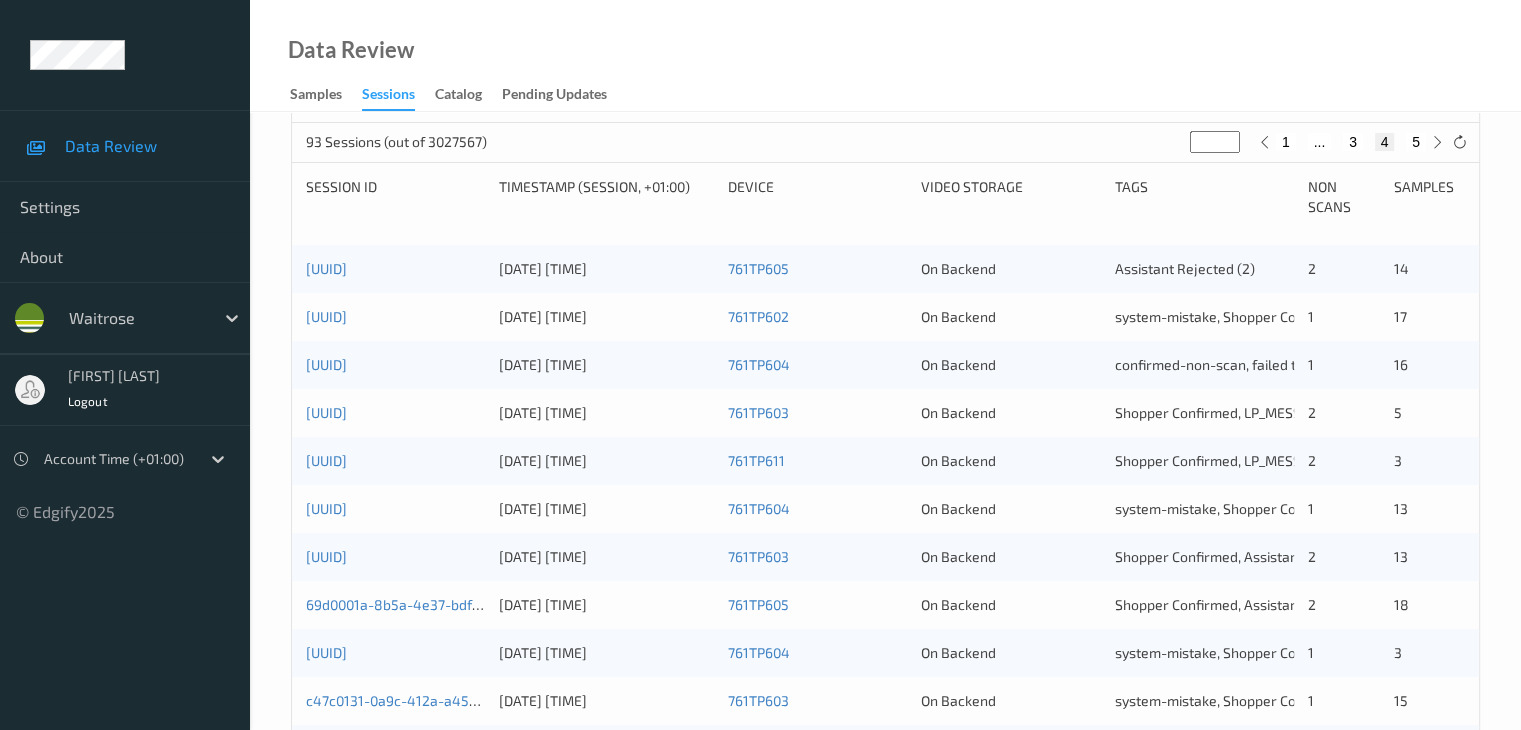 scroll, scrollTop: 600, scrollLeft: 0, axis: vertical 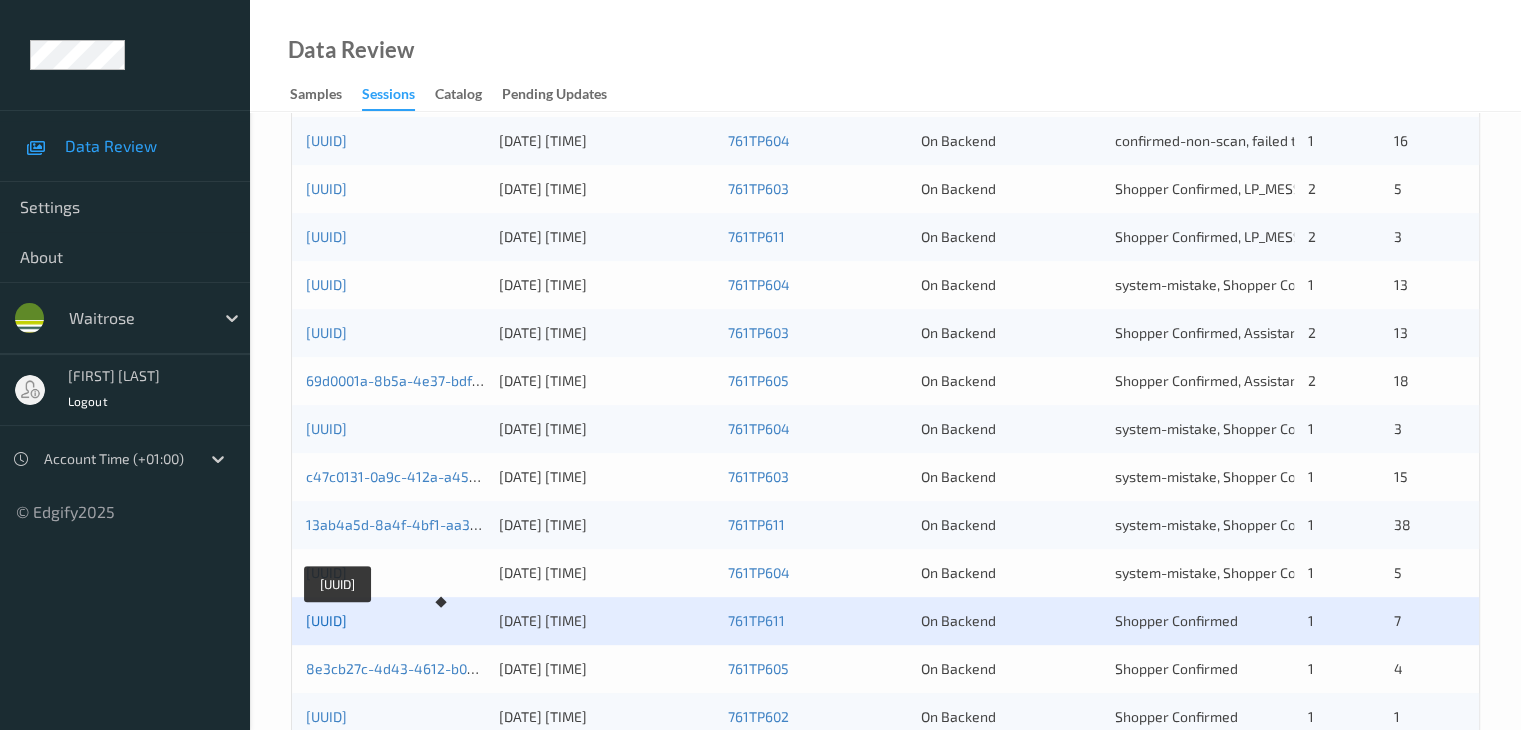 click on "[UUID]" at bounding box center (326, 620) 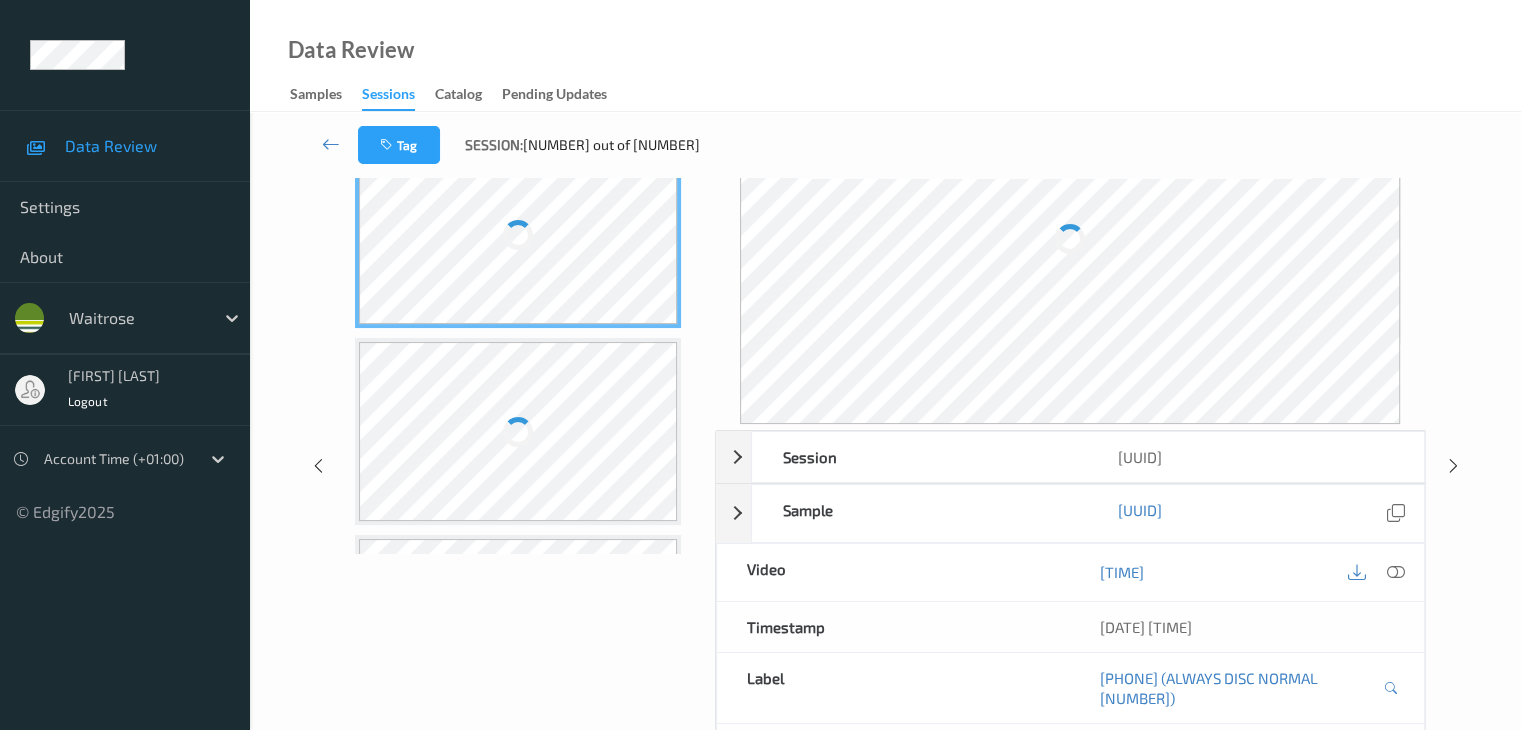 scroll, scrollTop: 0, scrollLeft: 0, axis: both 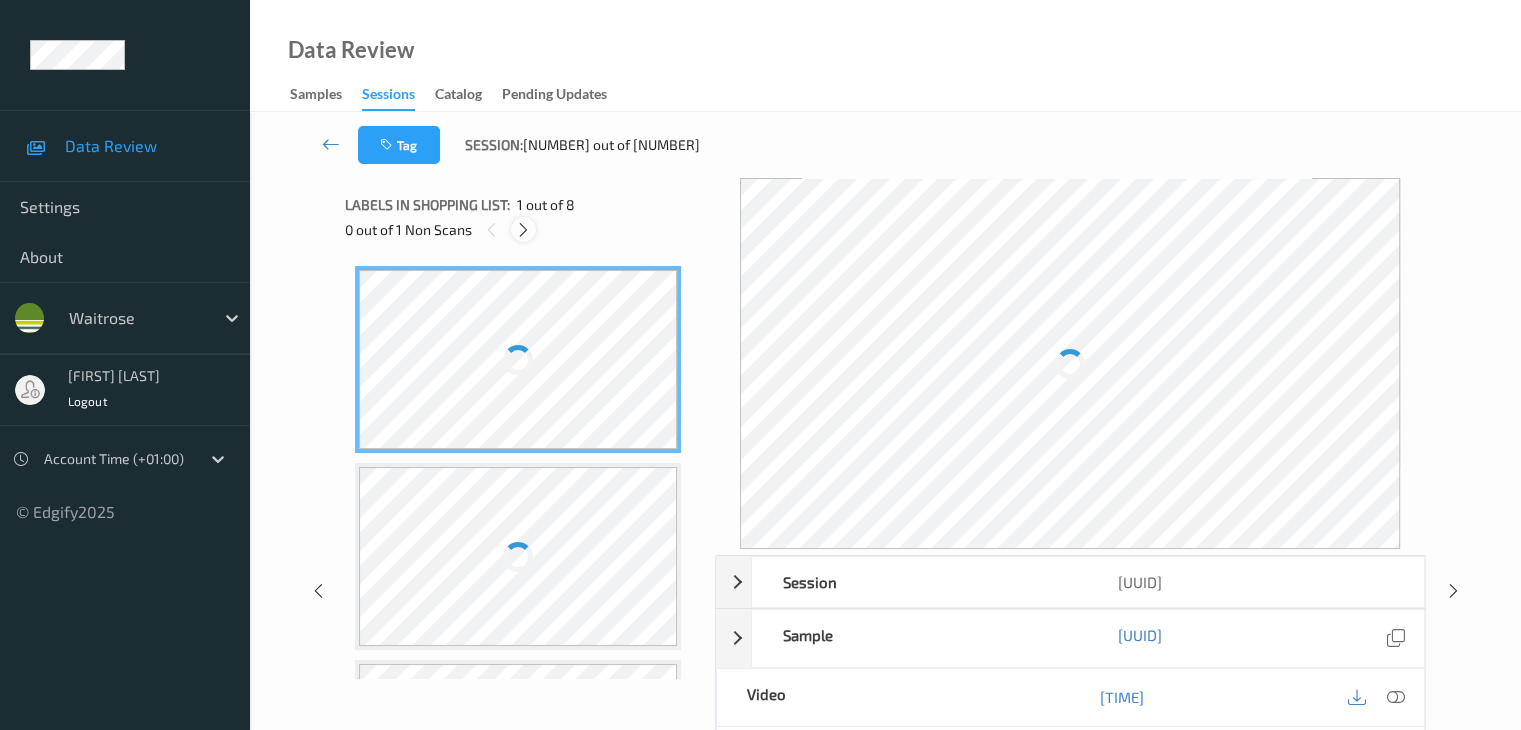 click at bounding box center (523, 230) 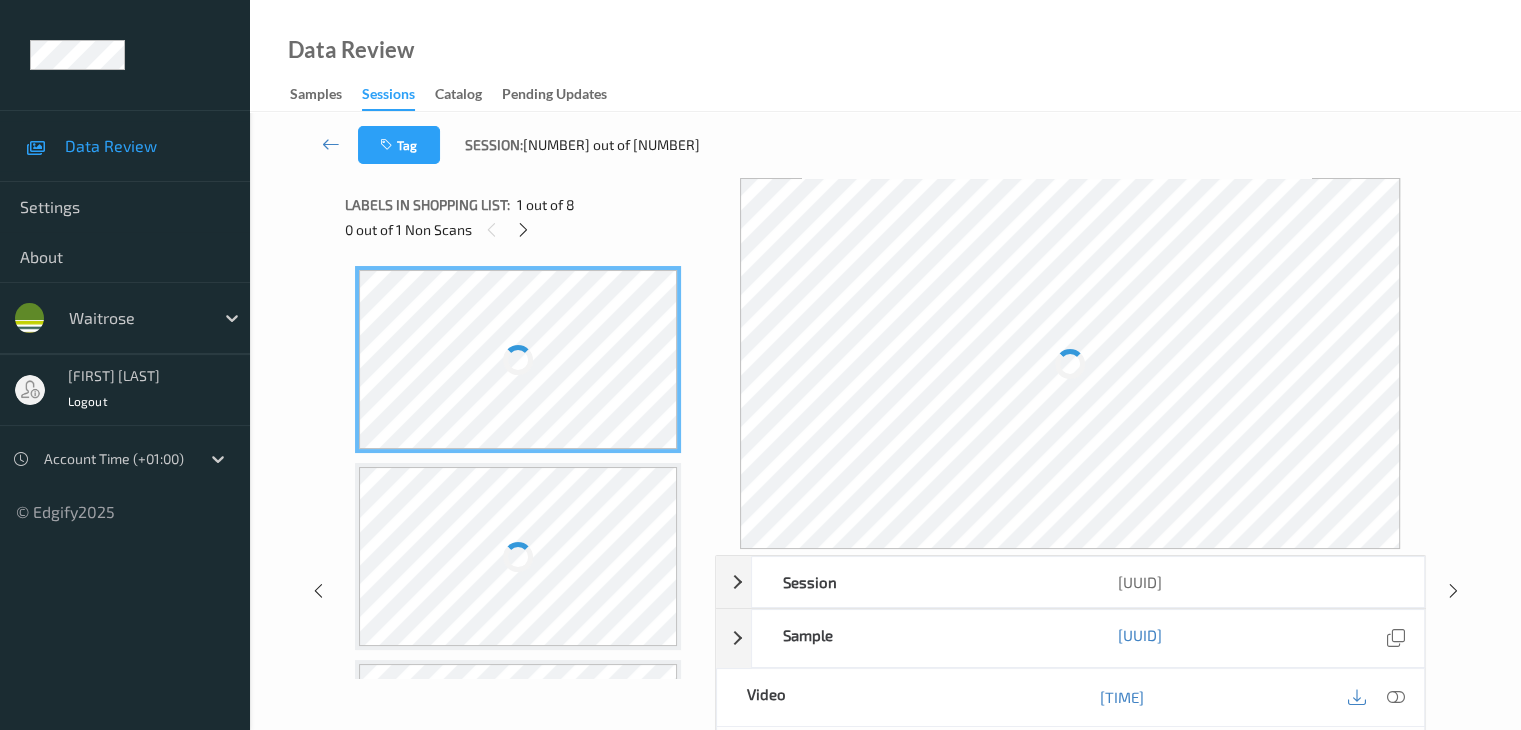 scroll, scrollTop: 404, scrollLeft: 0, axis: vertical 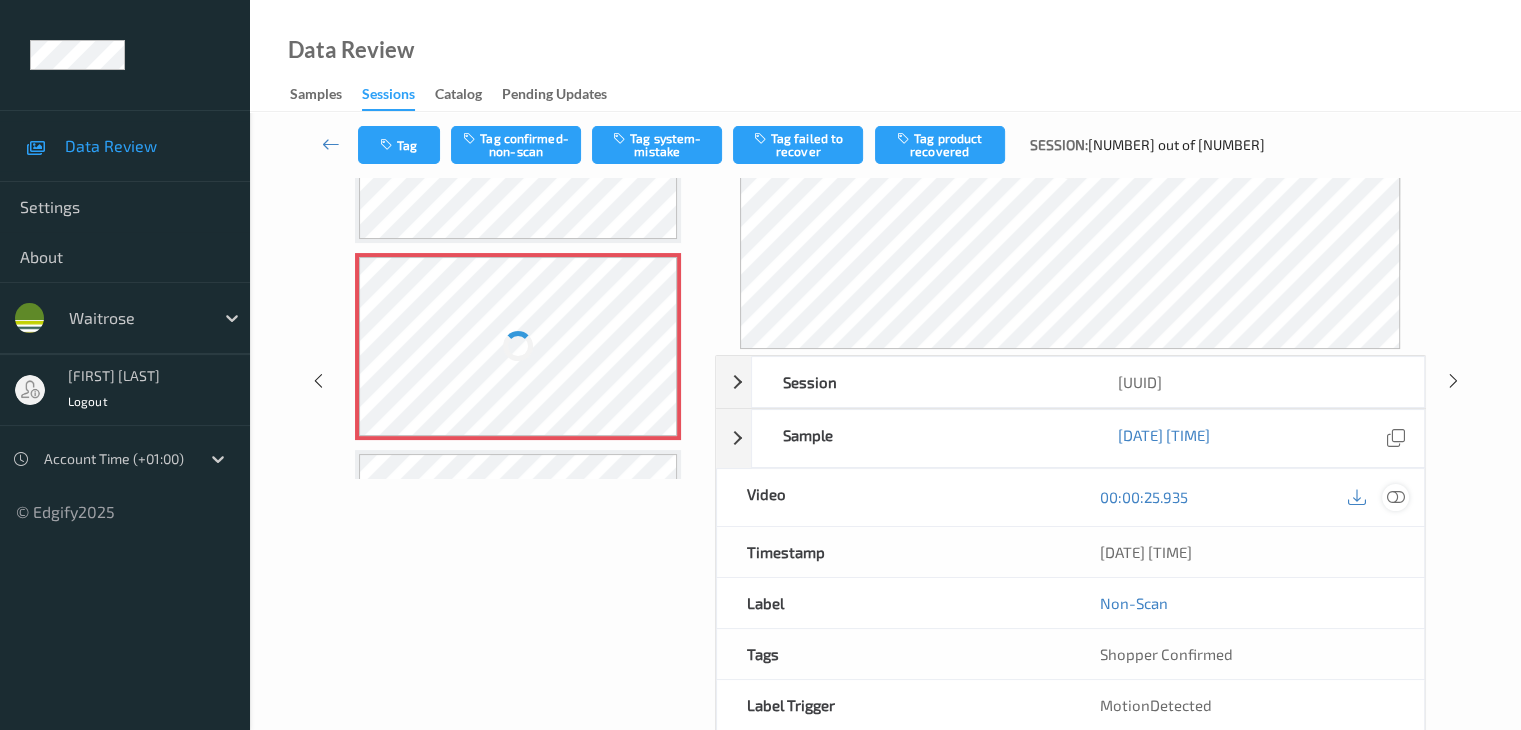 click at bounding box center [1395, 497] 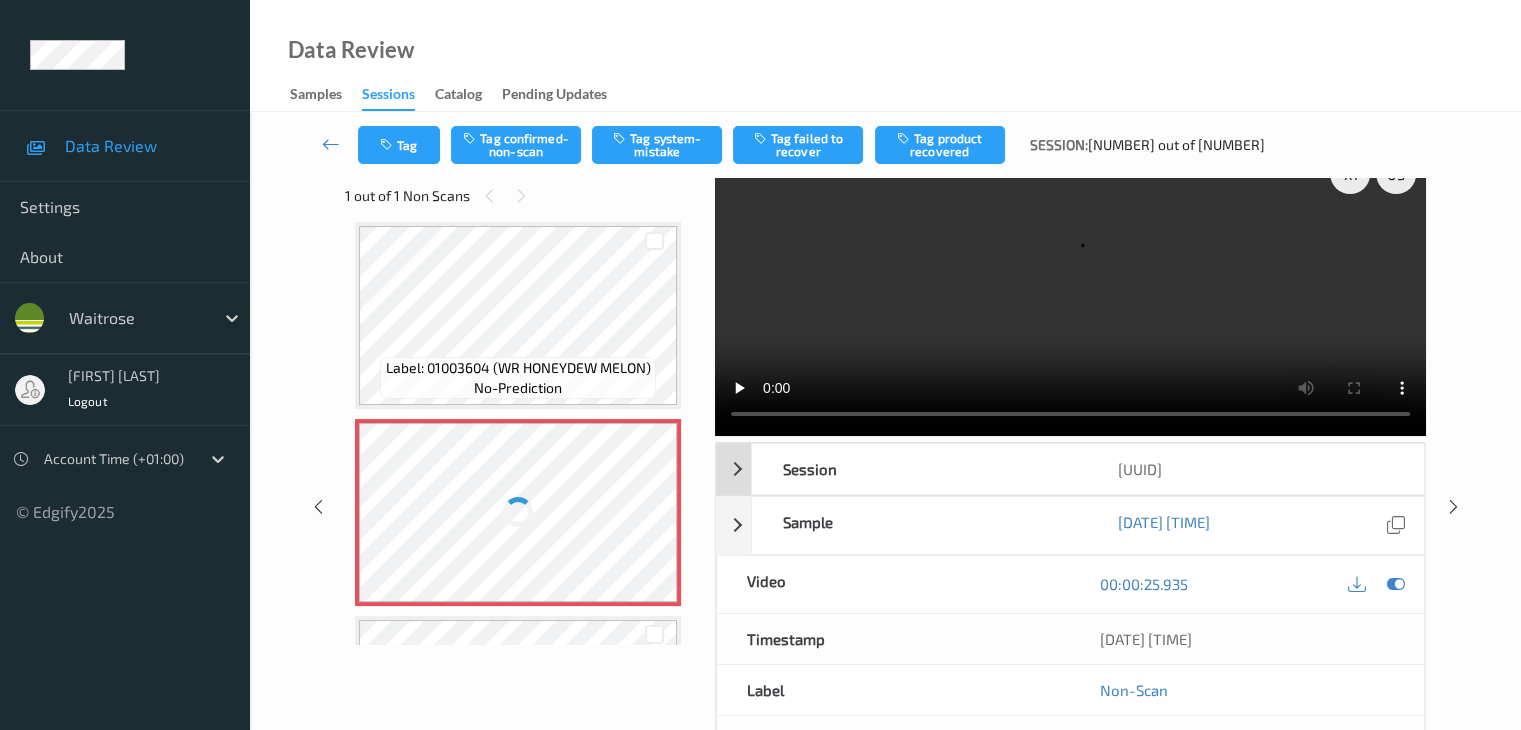 scroll, scrollTop: 0, scrollLeft: 0, axis: both 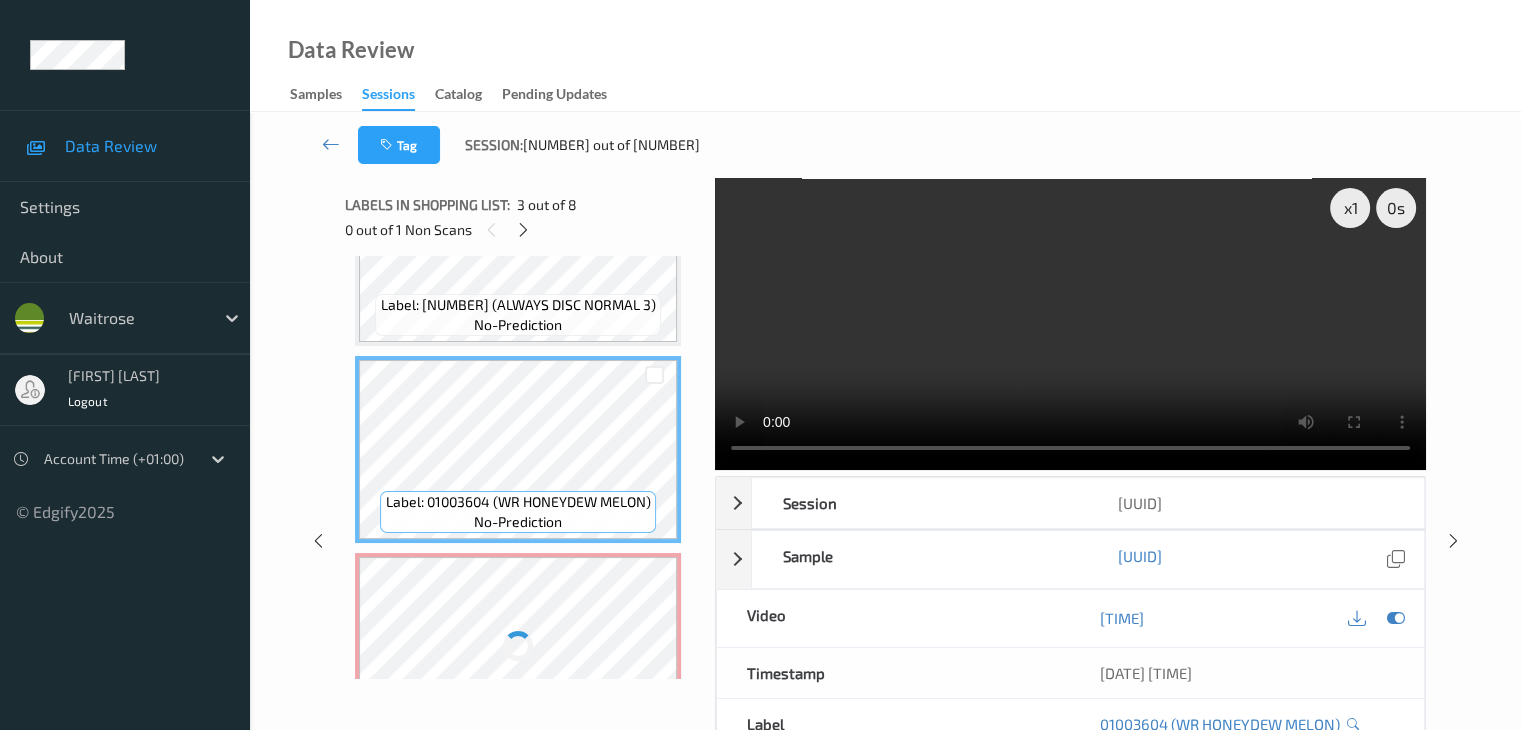 click at bounding box center [518, 646] 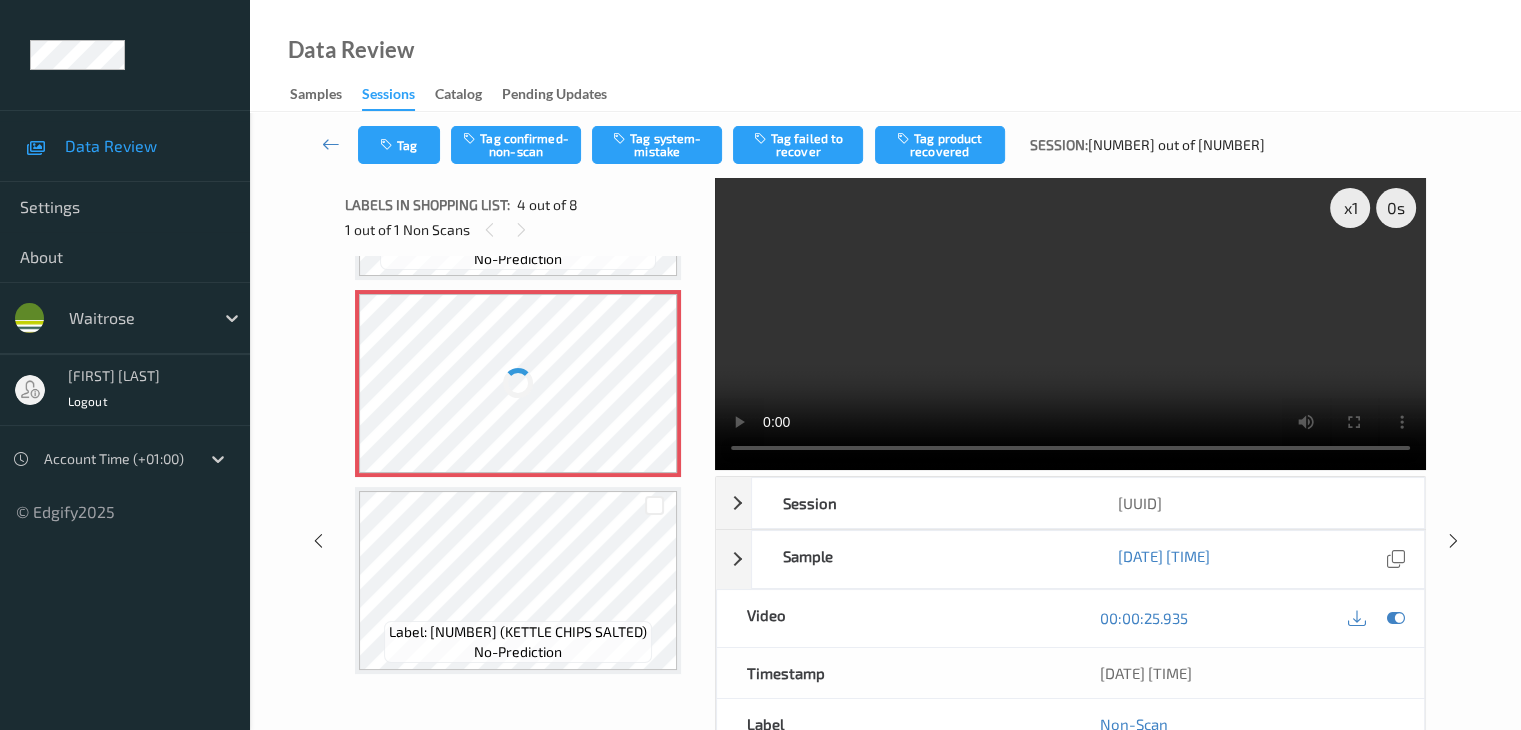 scroll, scrollTop: 604, scrollLeft: 0, axis: vertical 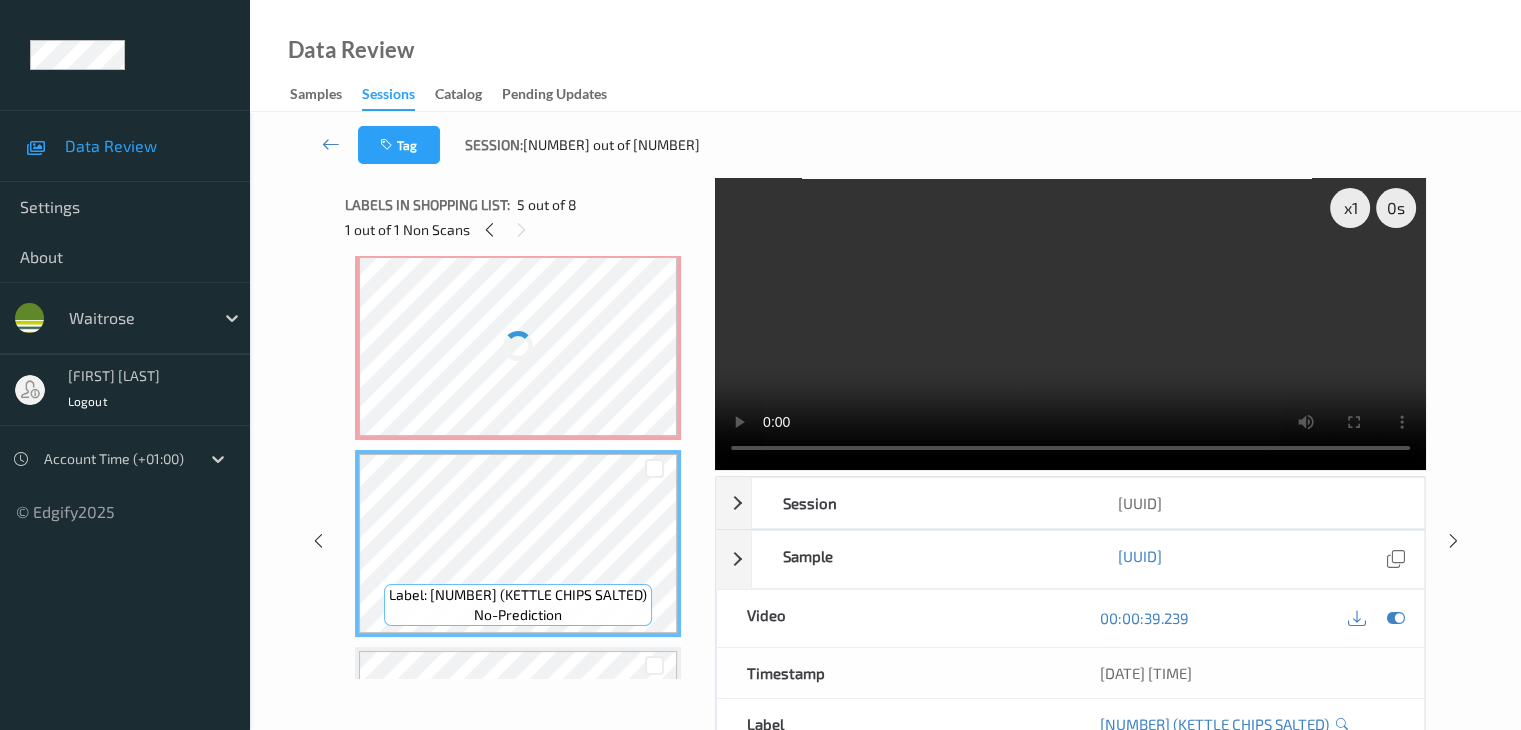 click at bounding box center [518, 346] 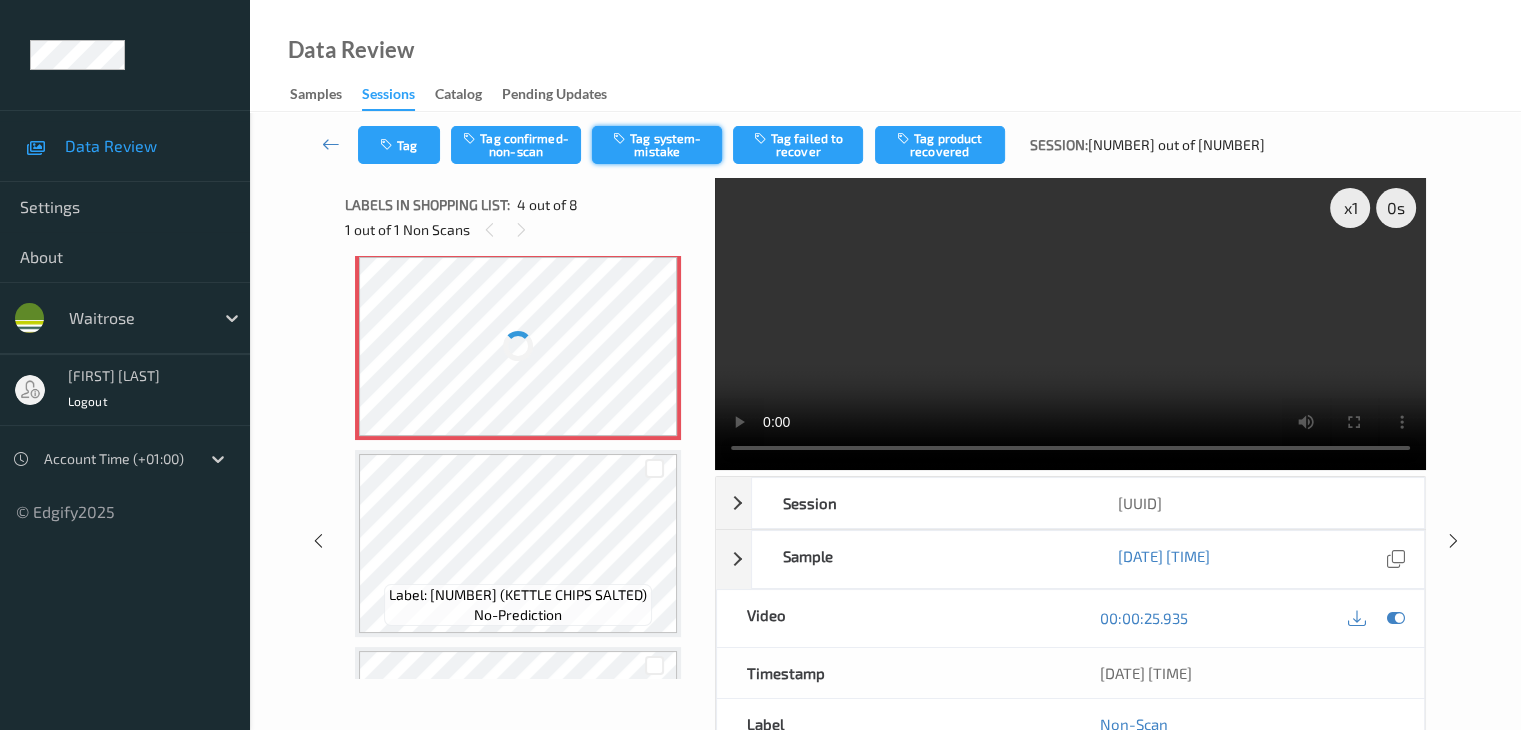 click on "Tag   system-mistake" at bounding box center (657, 145) 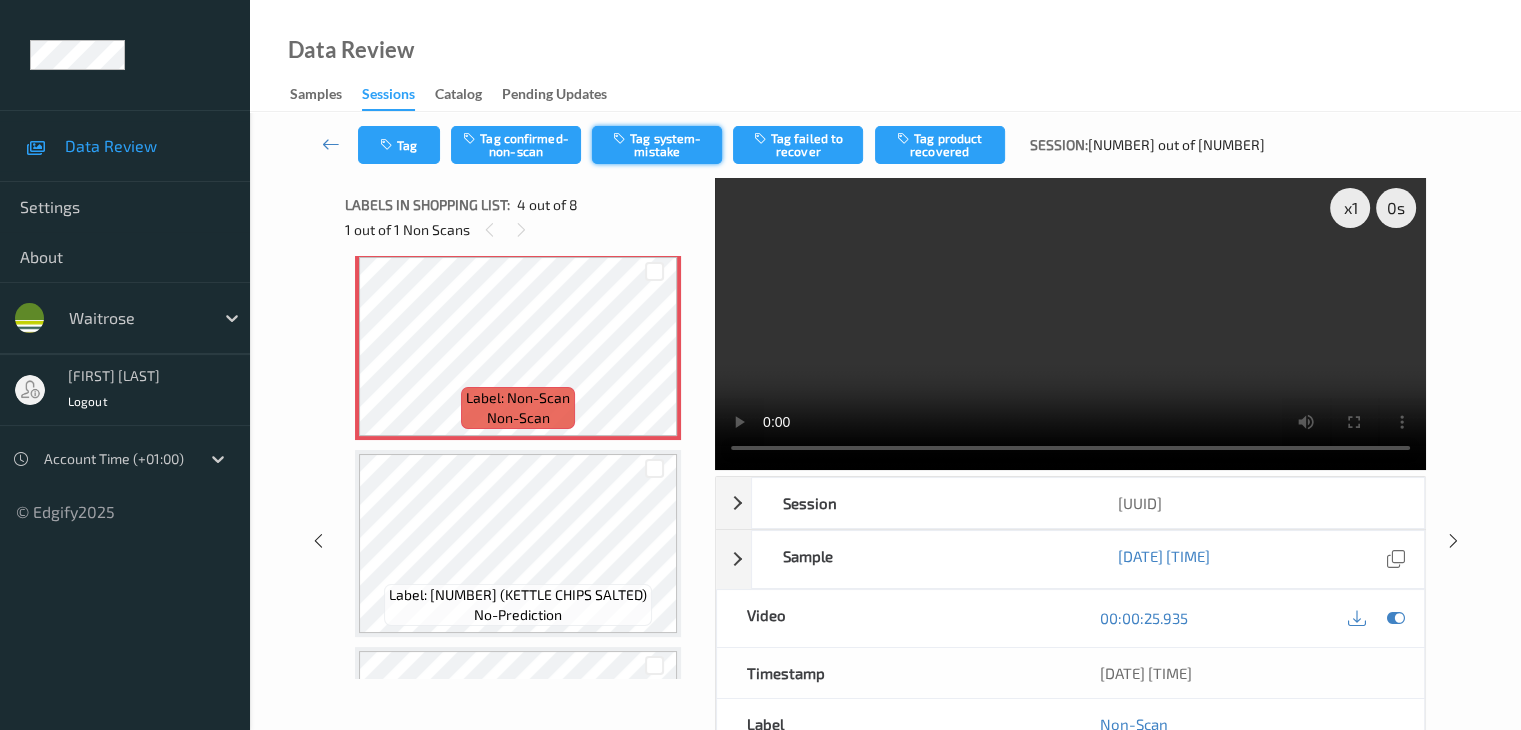 click at bounding box center (621, 138) 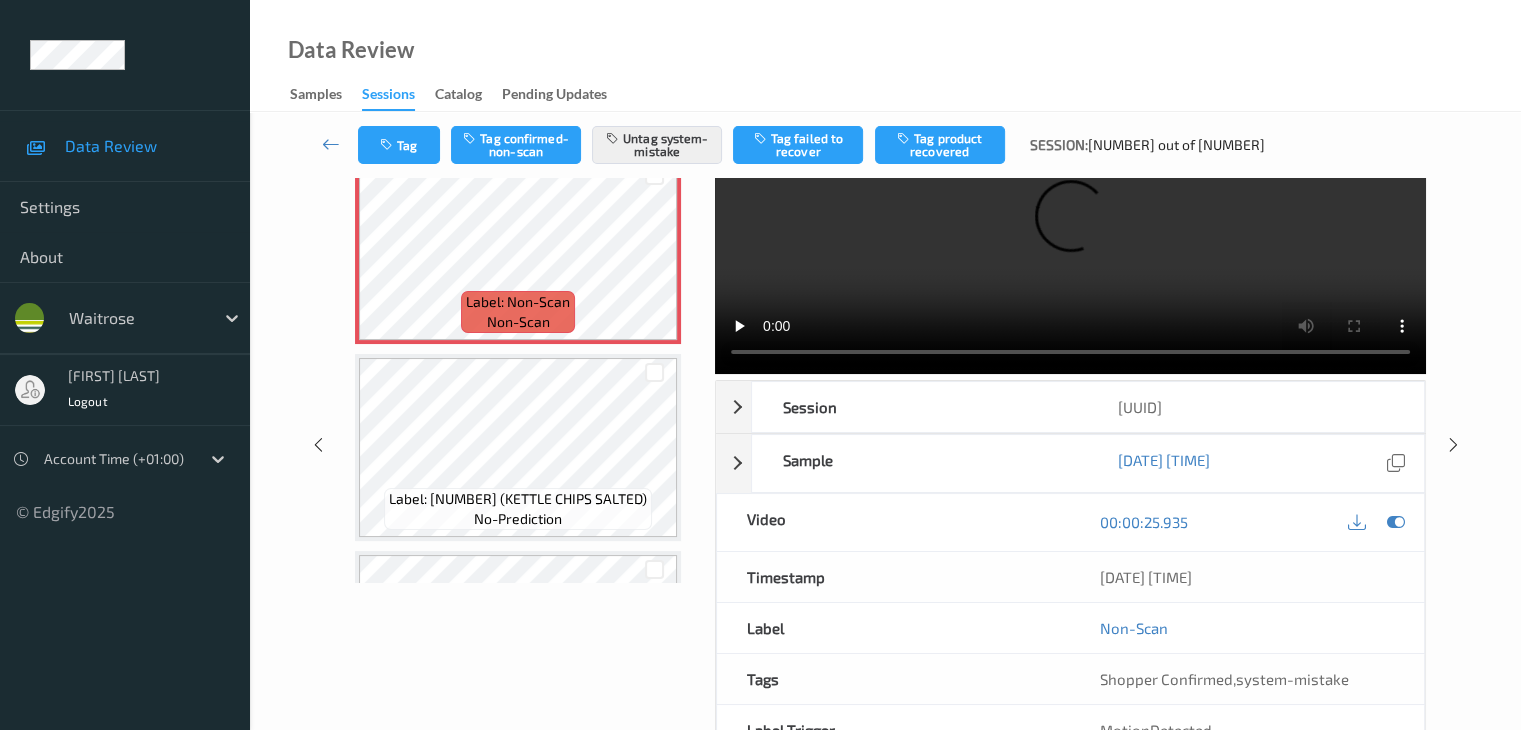 scroll, scrollTop: 0, scrollLeft: 0, axis: both 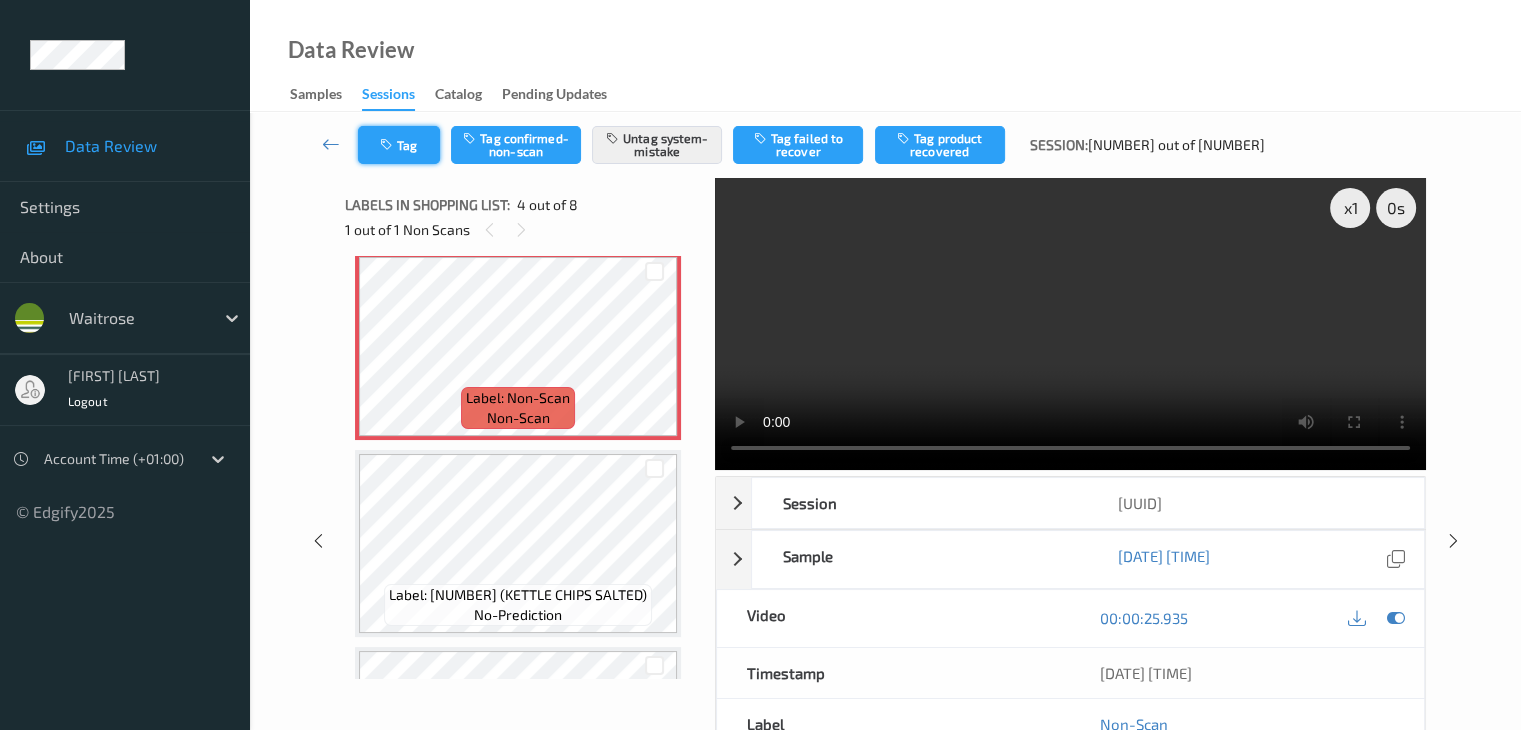 click on "Tag" at bounding box center [399, 145] 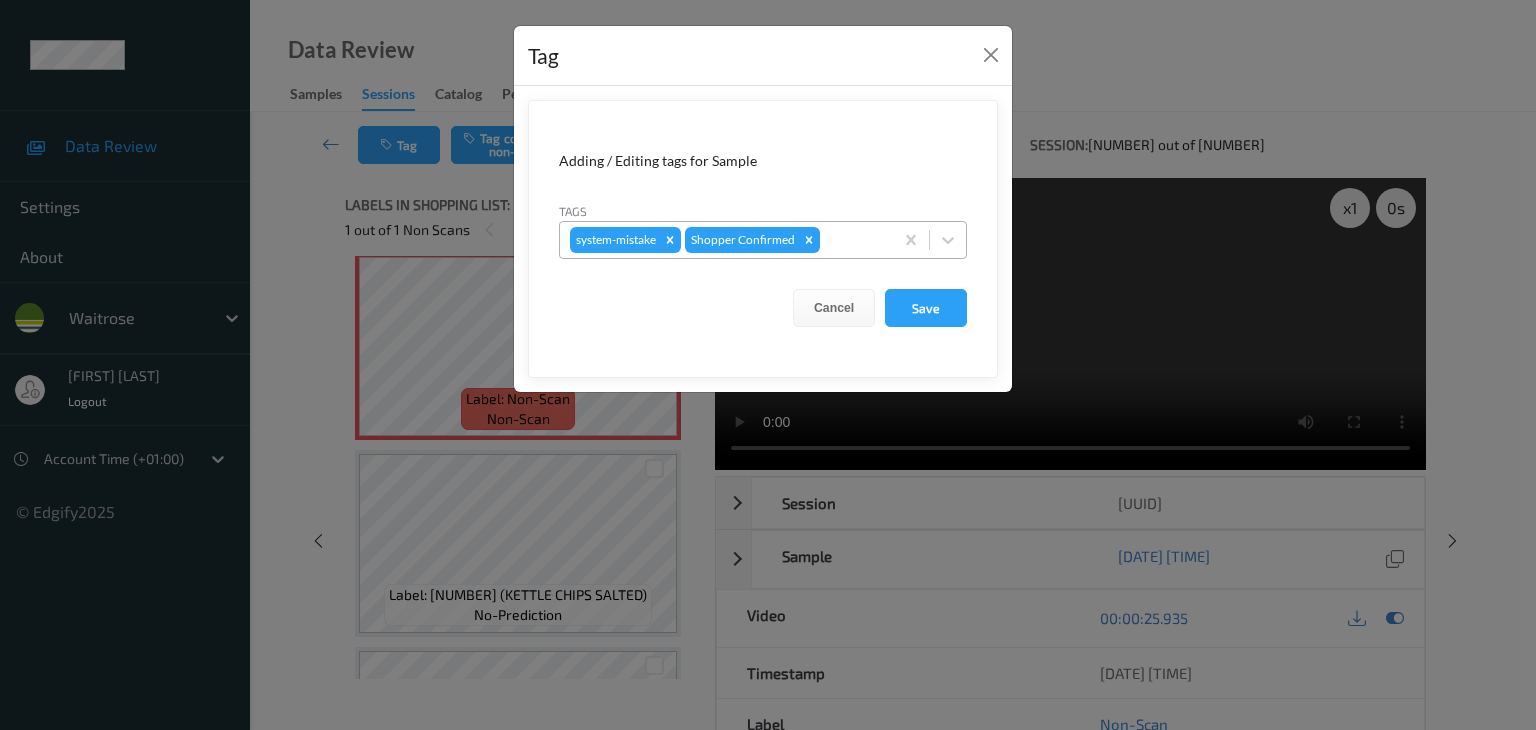 click at bounding box center (853, 240) 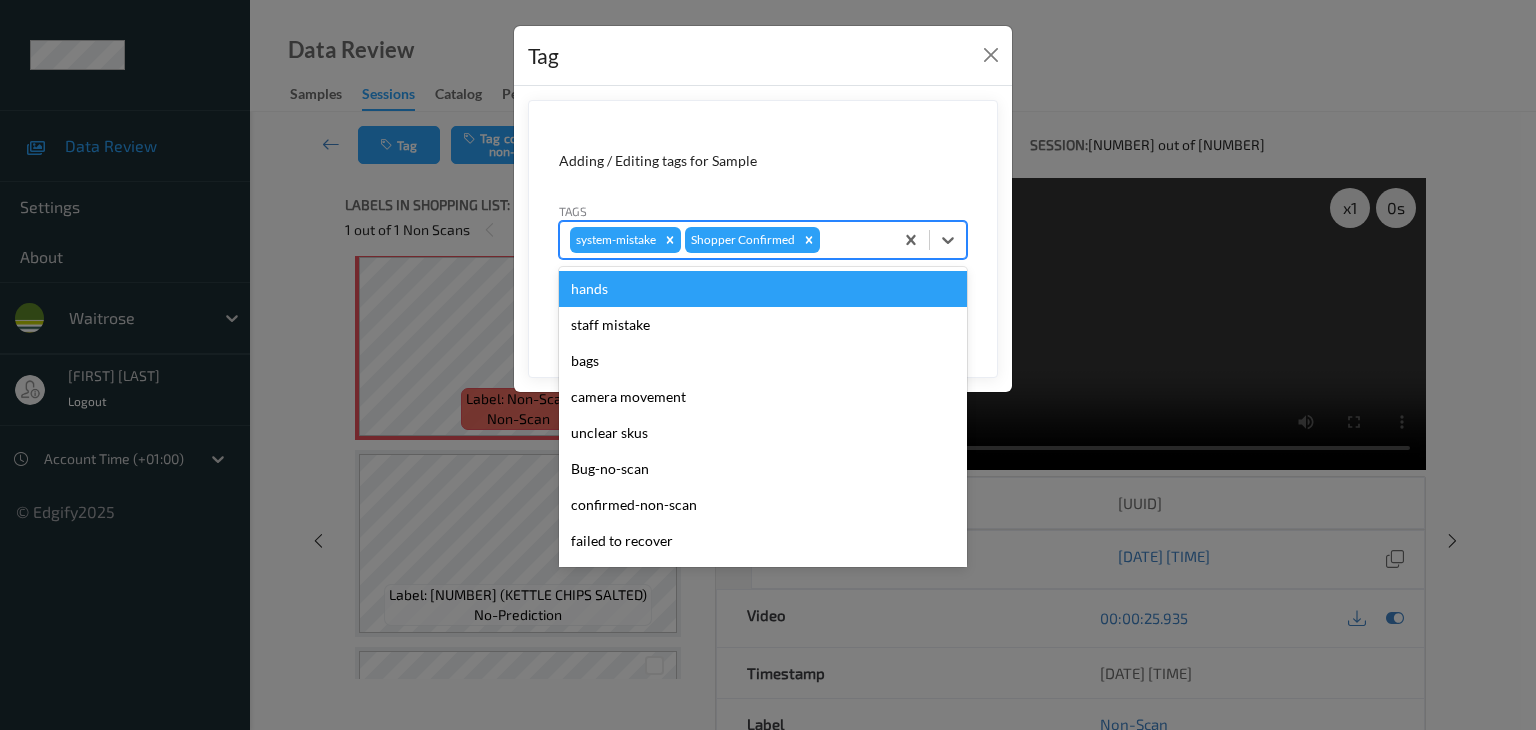 type on "u" 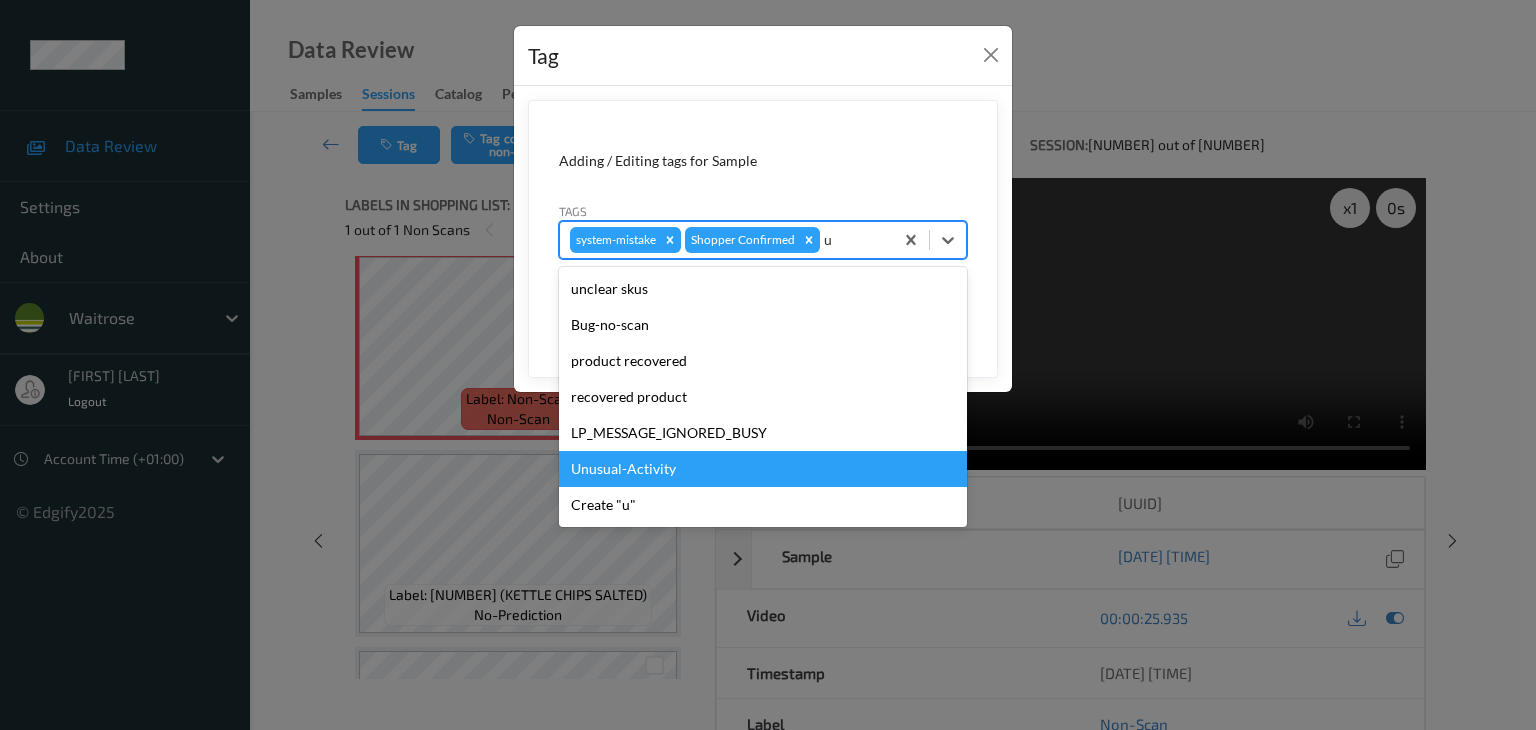 click on "Unusual-Activity" at bounding box center (763, 469) 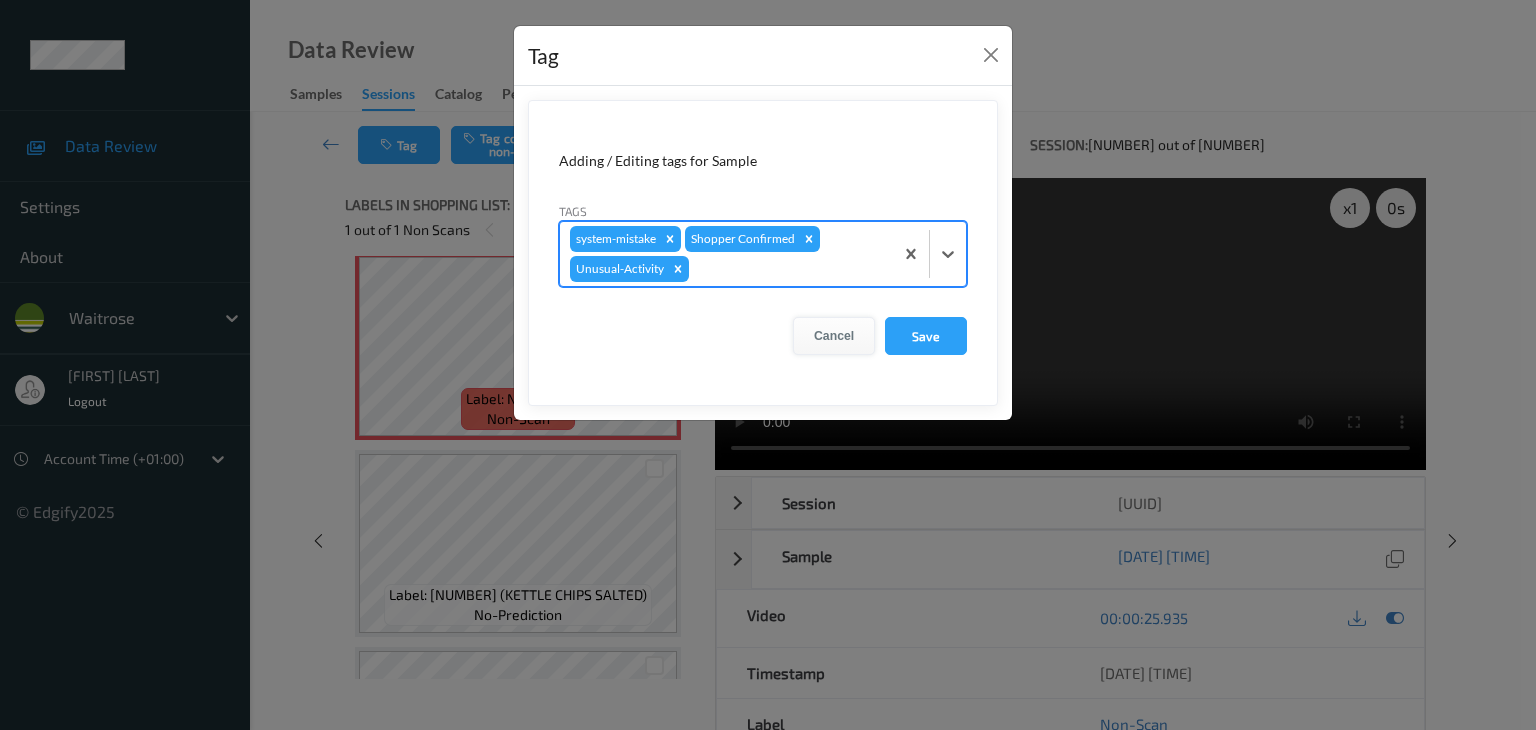 type on "p" 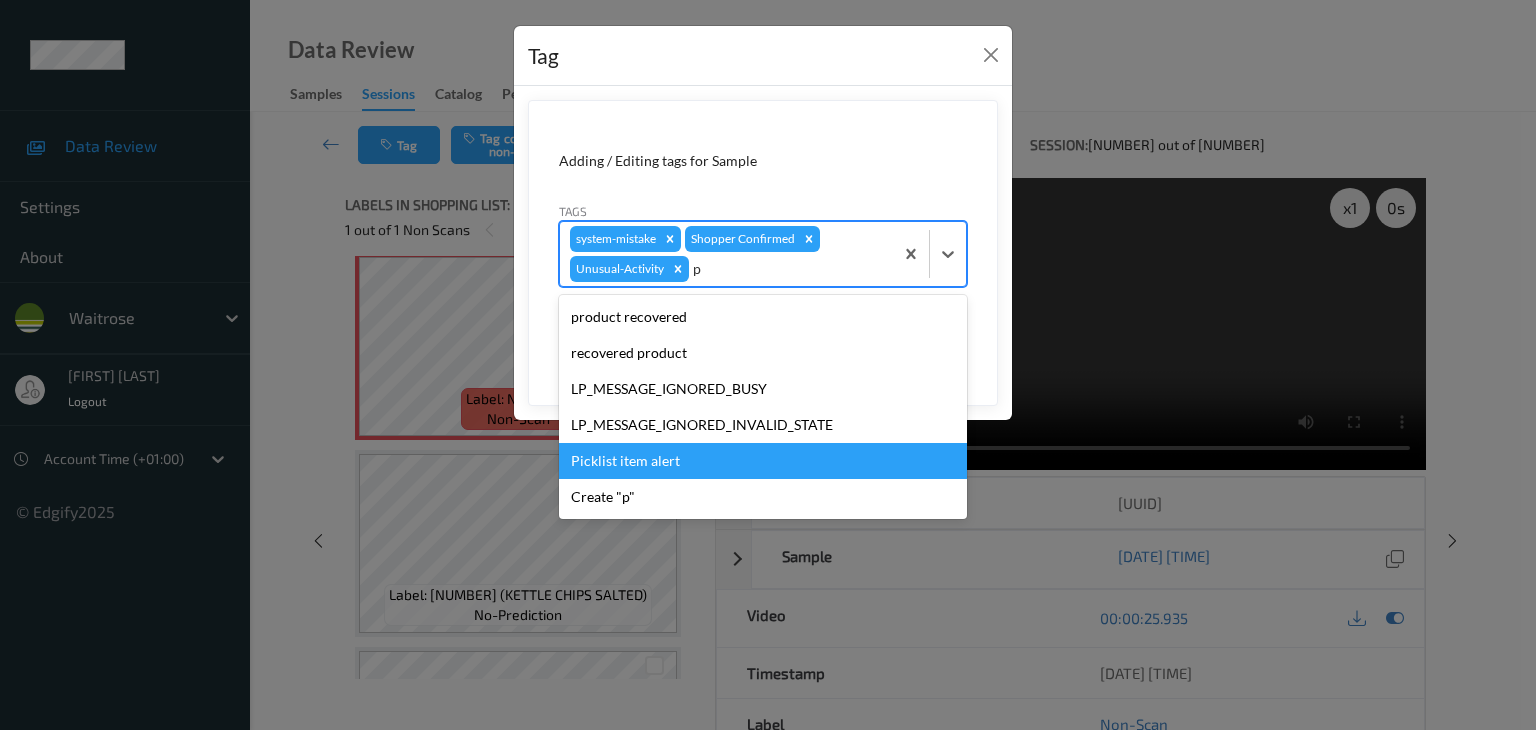 click on "Picklist item alert" at bounding box center (763, 461) 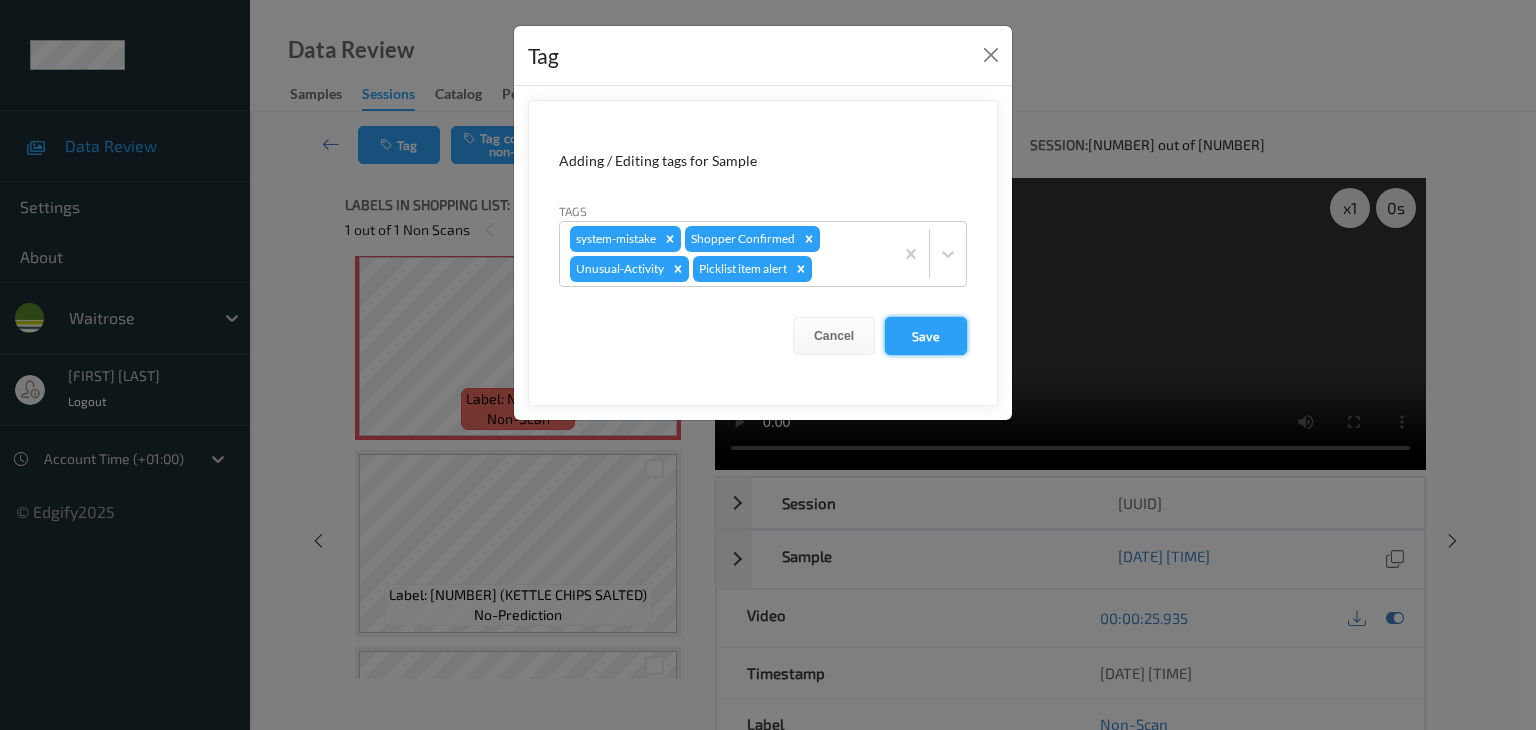 click on "Save" at bounding box center [926, 336] 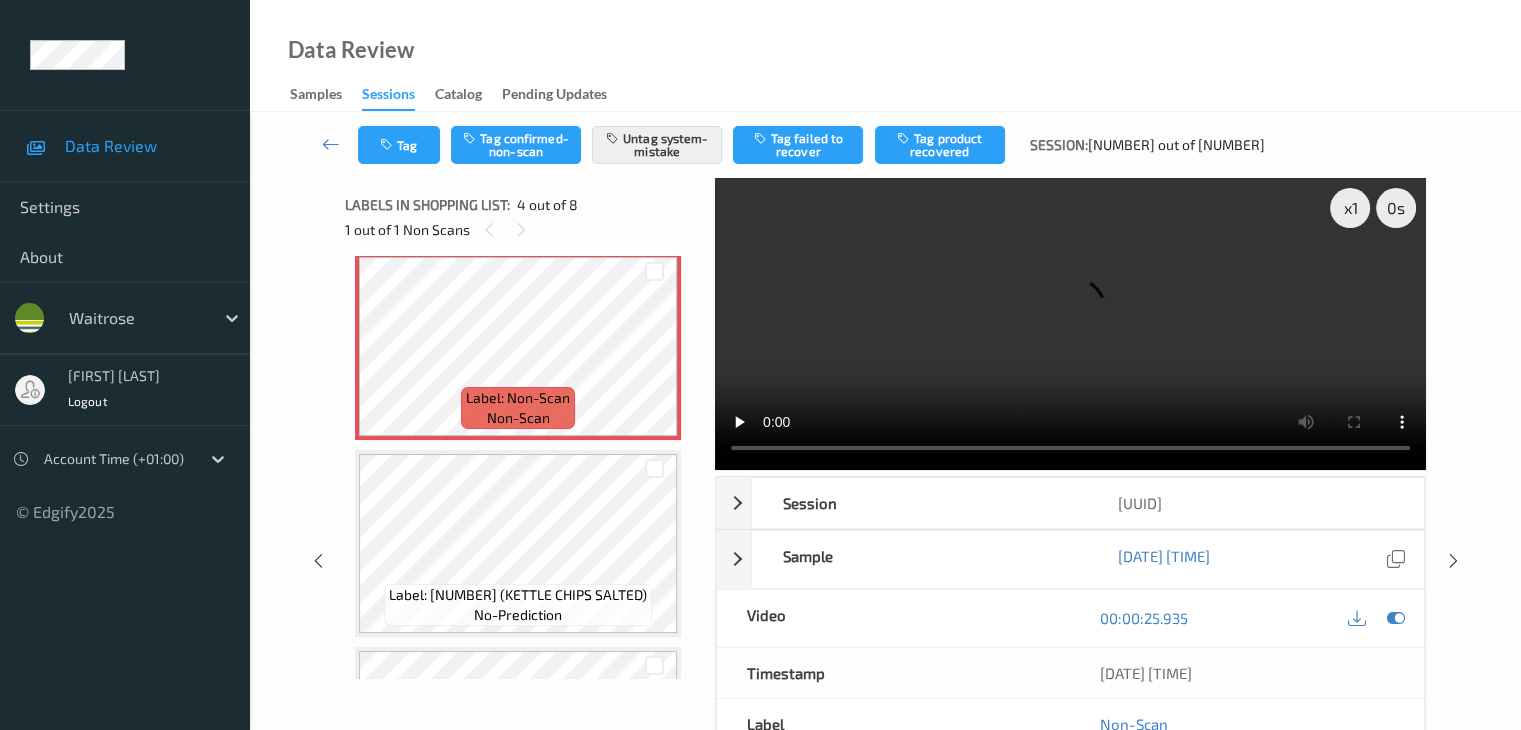 scroll, scrollTop: 284, scrollLeft: 0, axis: vertical 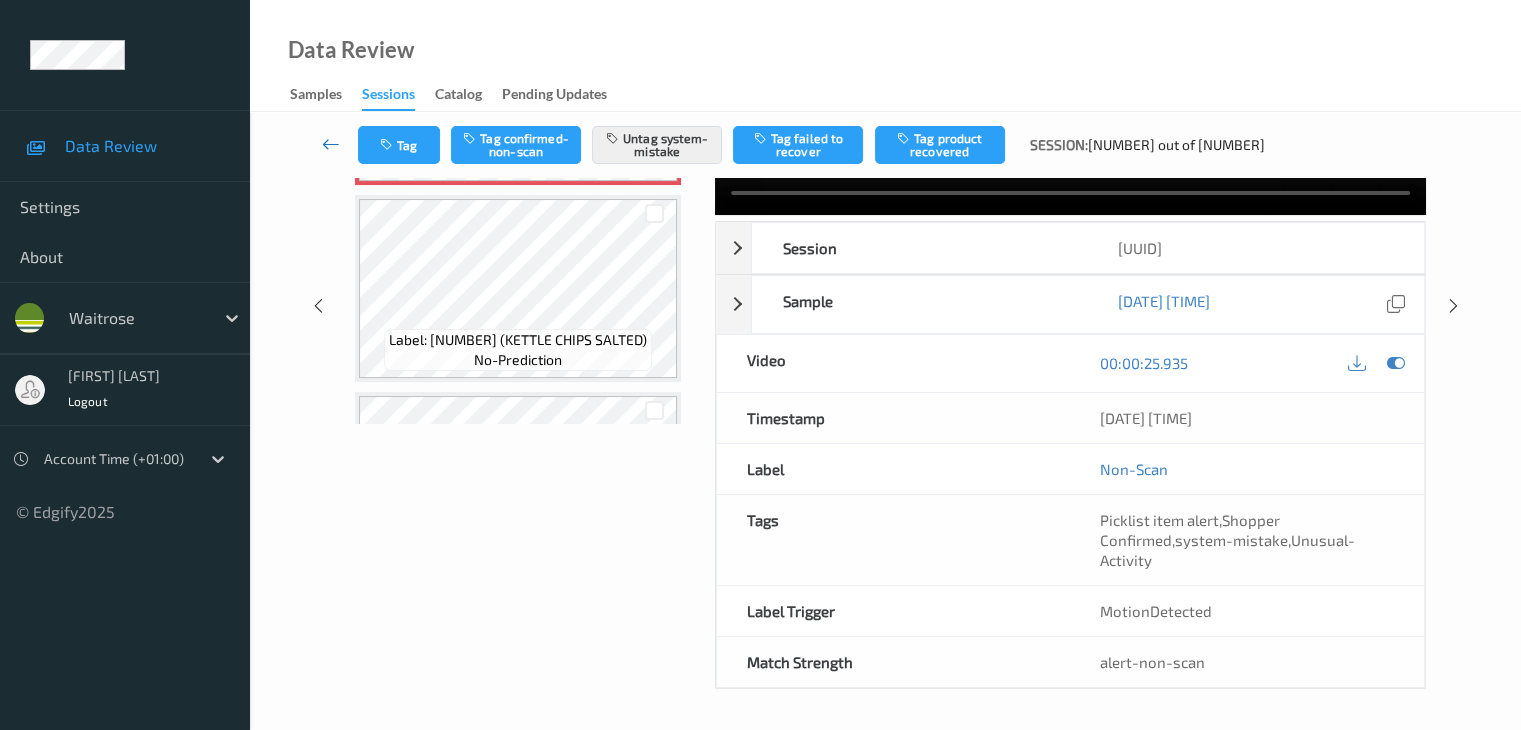 click at bounding box center (331, 144) 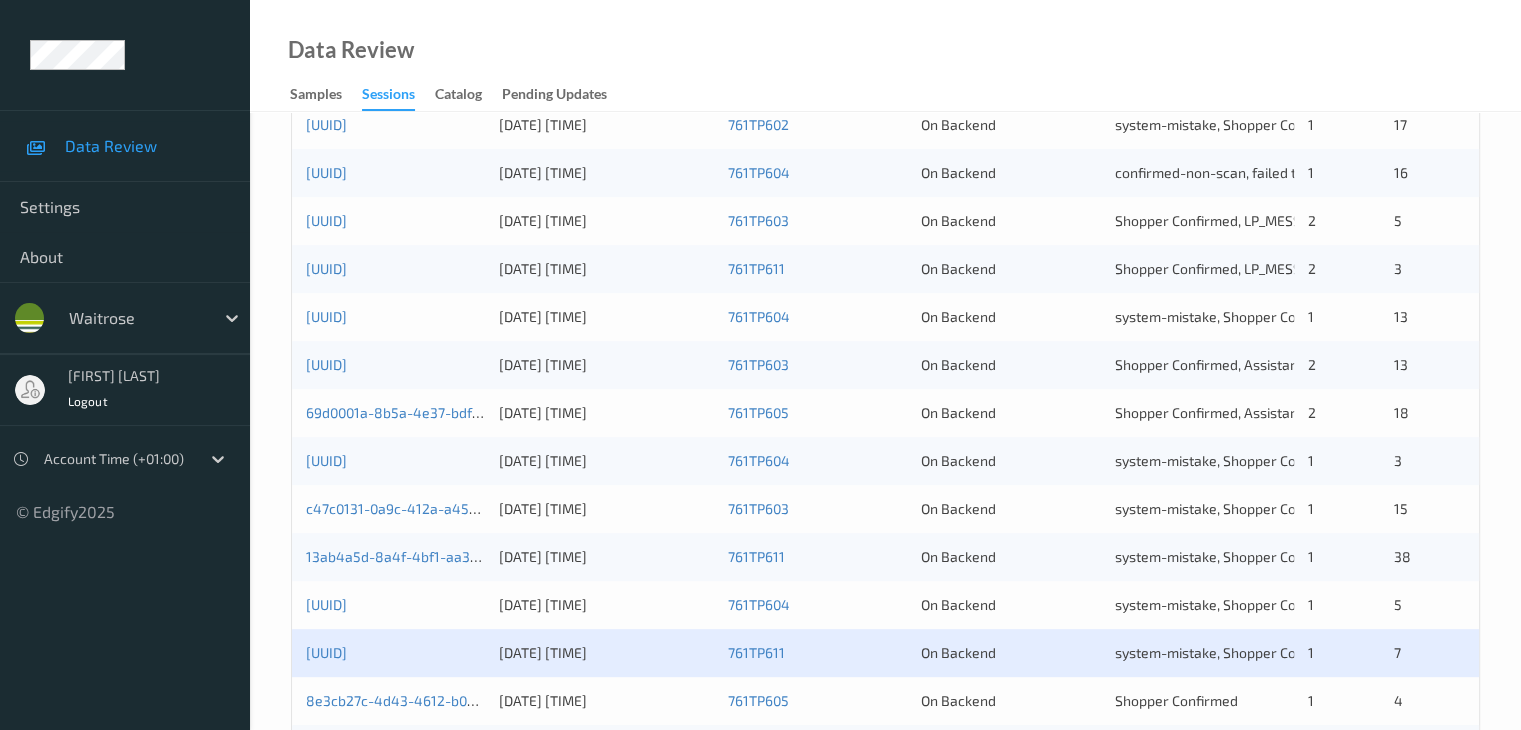 scroll, scrollTop: 800, scrollLeft: 0, axis: vertical 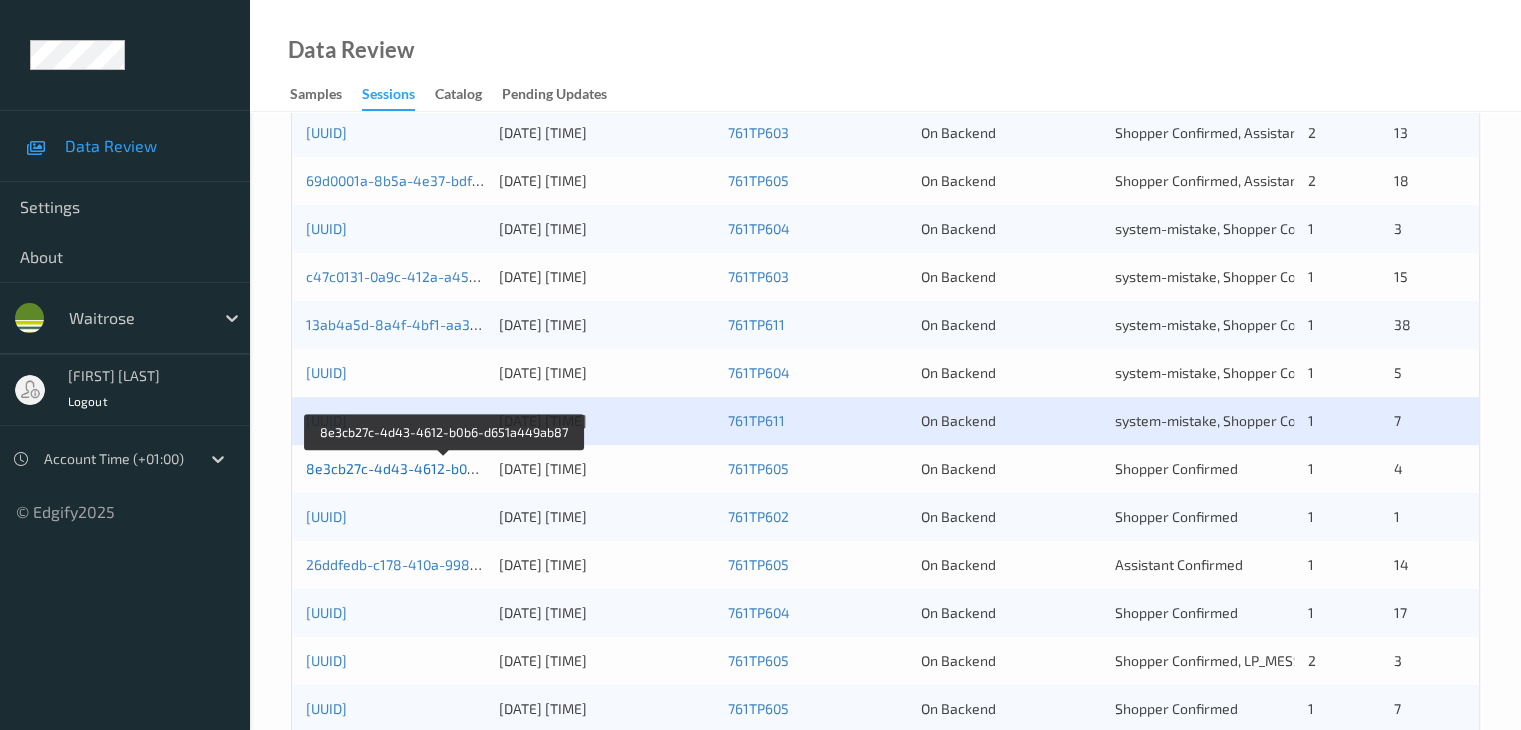 click on "8e3cb27c-4d43-4612-b0b6-d651a449ab87" at bounding box center [445, 468] 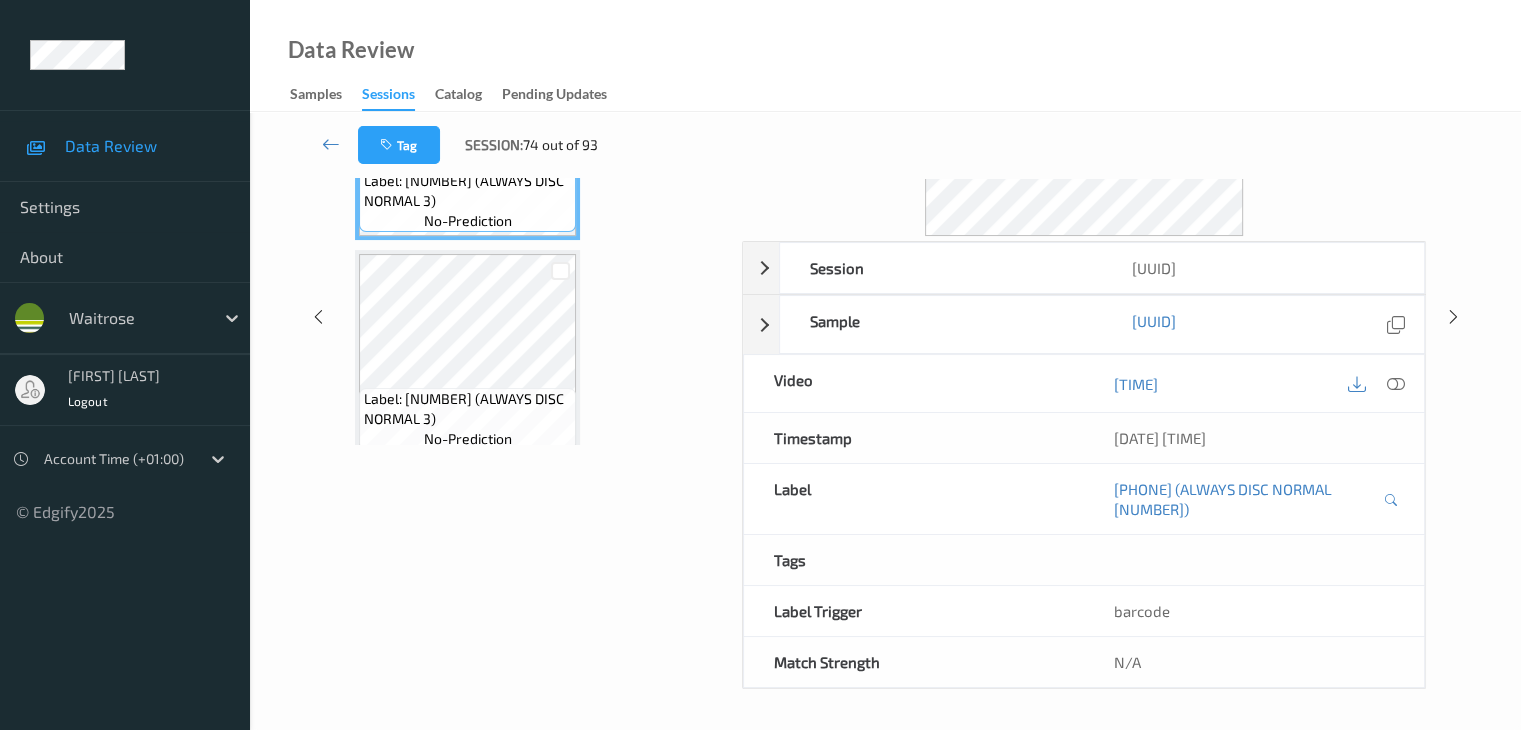 scroll, scrollTop: 0, scrollLeft: 0, axis: both 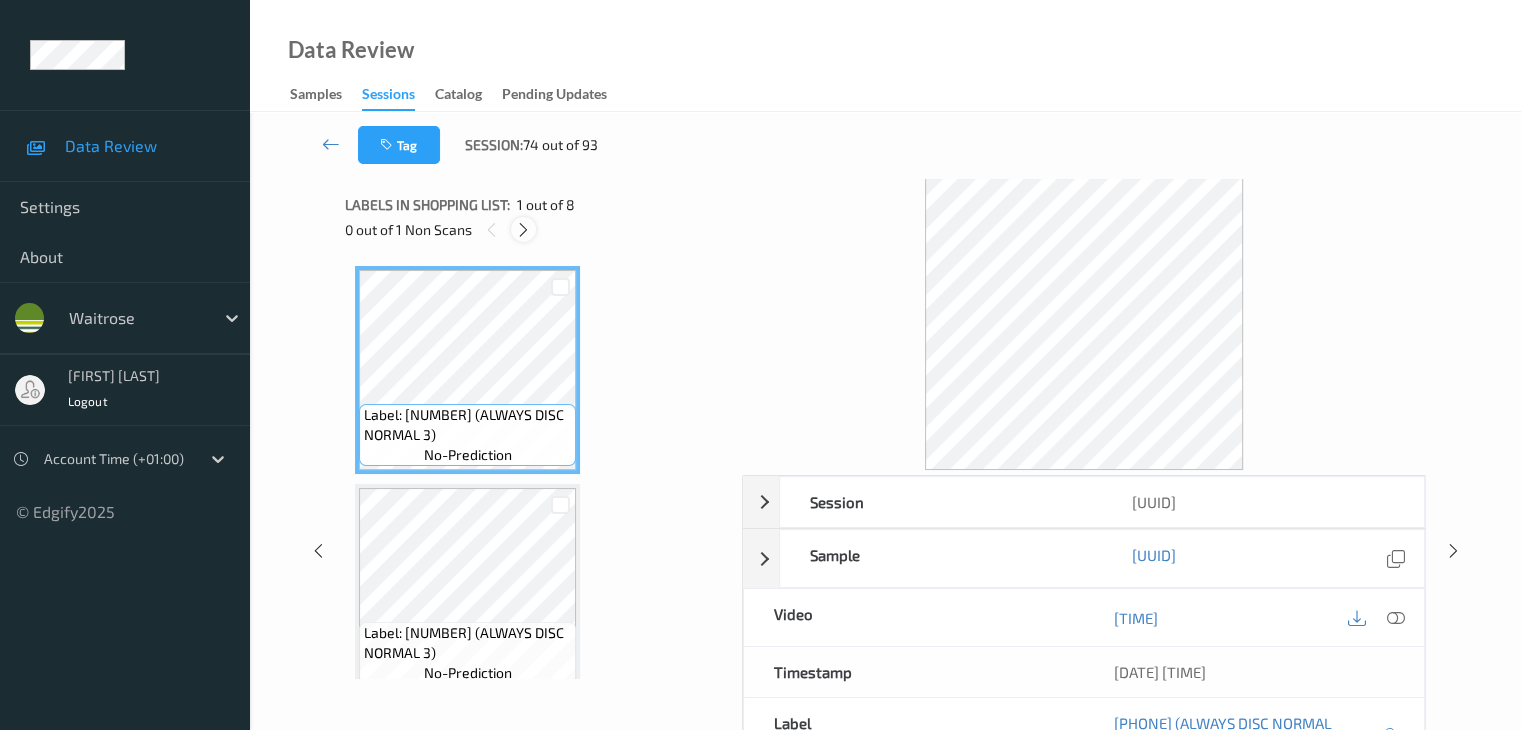 click at bounding box center (523, 230) 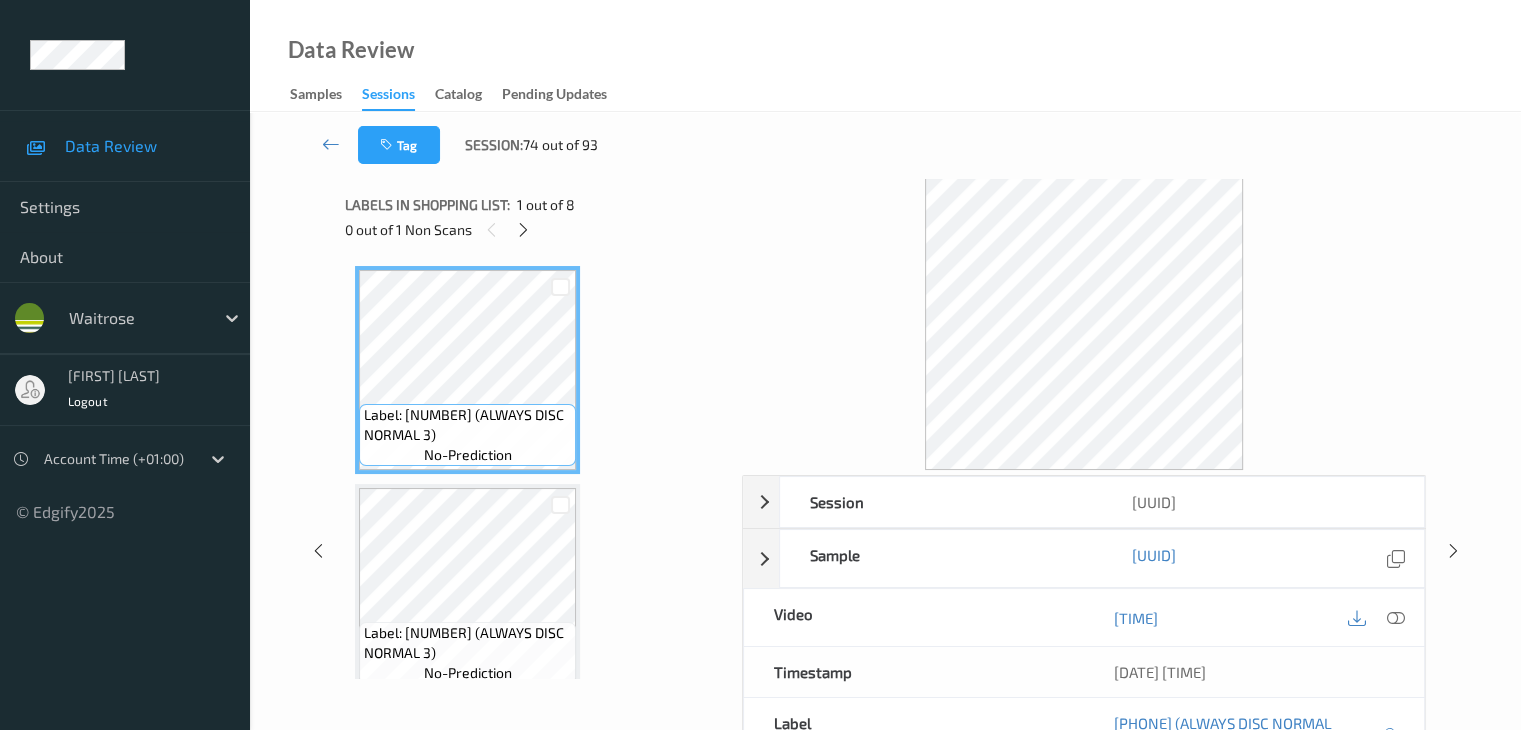 scroll, scrollTop: 446, scrollLeft: 0, axis: vertical 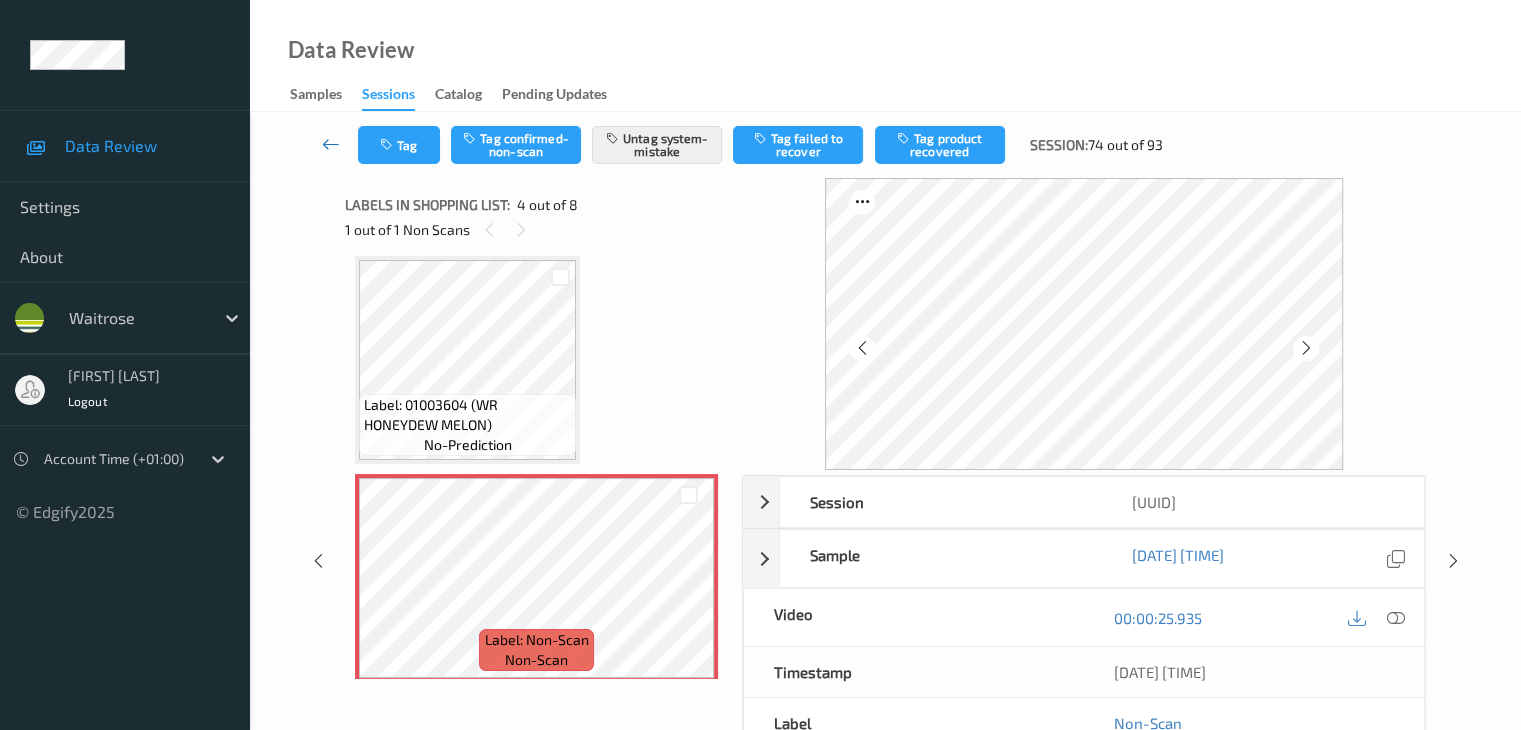 click at bounding box center (331, 144) 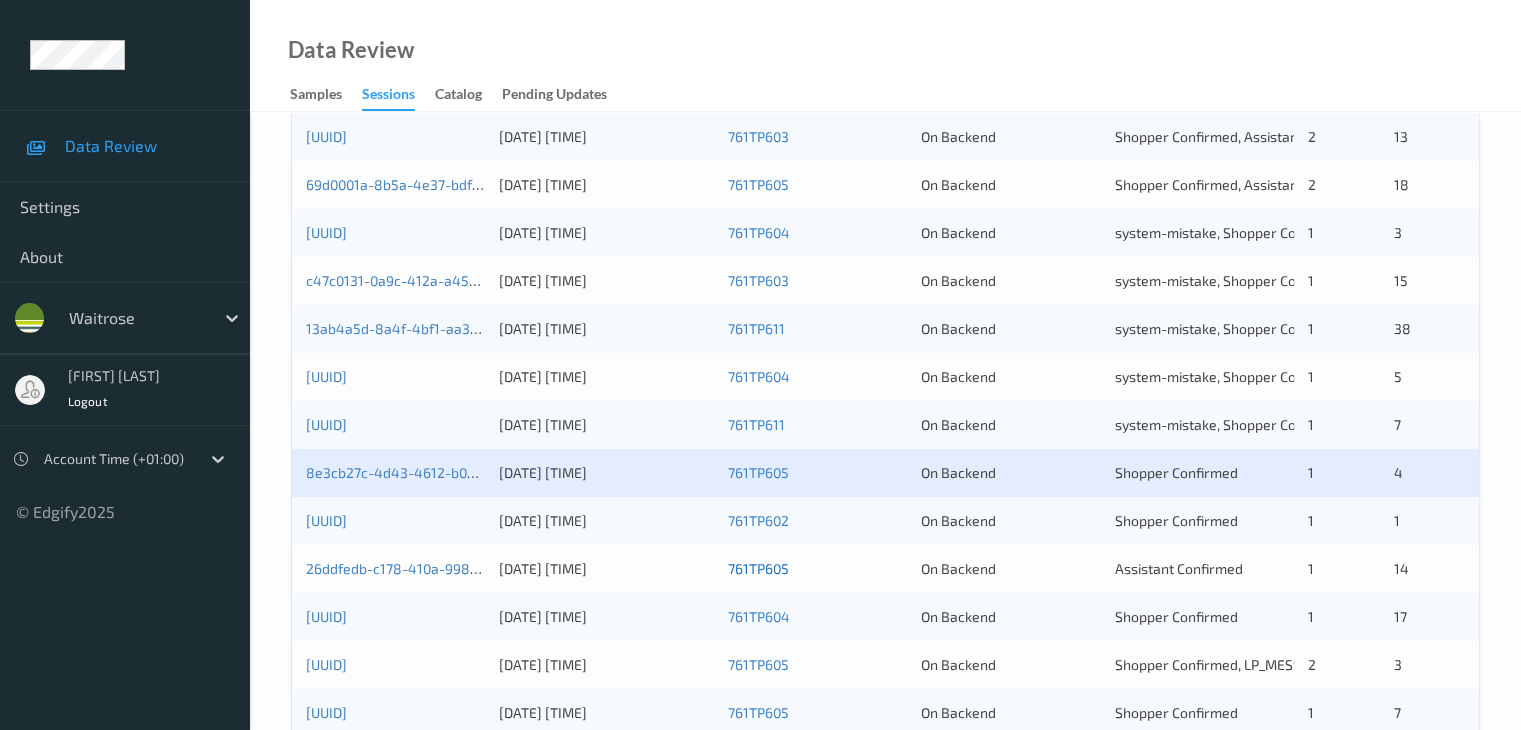 scroll, scrollTop: 800, scrollLeft: 0, axis: vertical 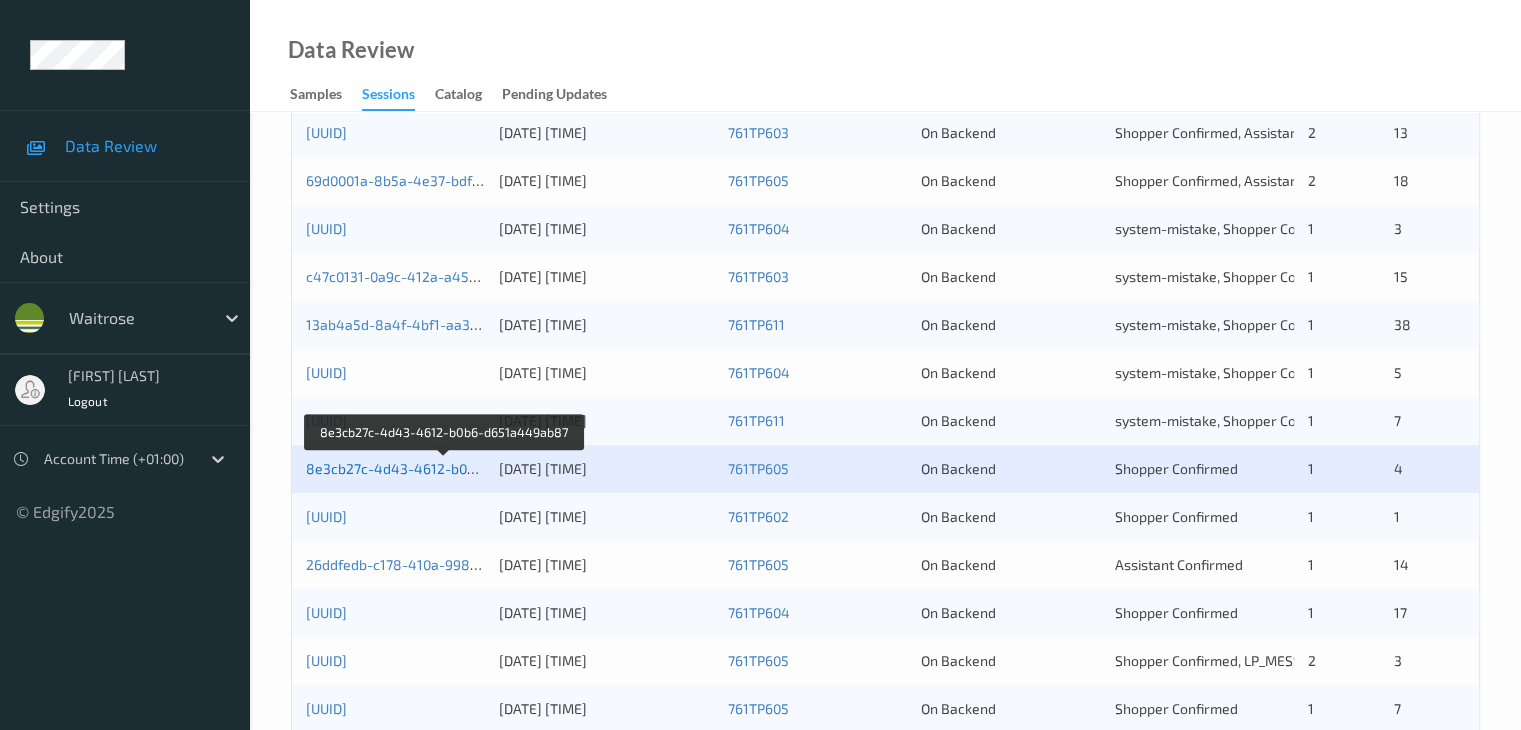 click on "8e3cb27c-4d43-4612-b0b6-d651a449ab87" at bounding box center [445, 468] 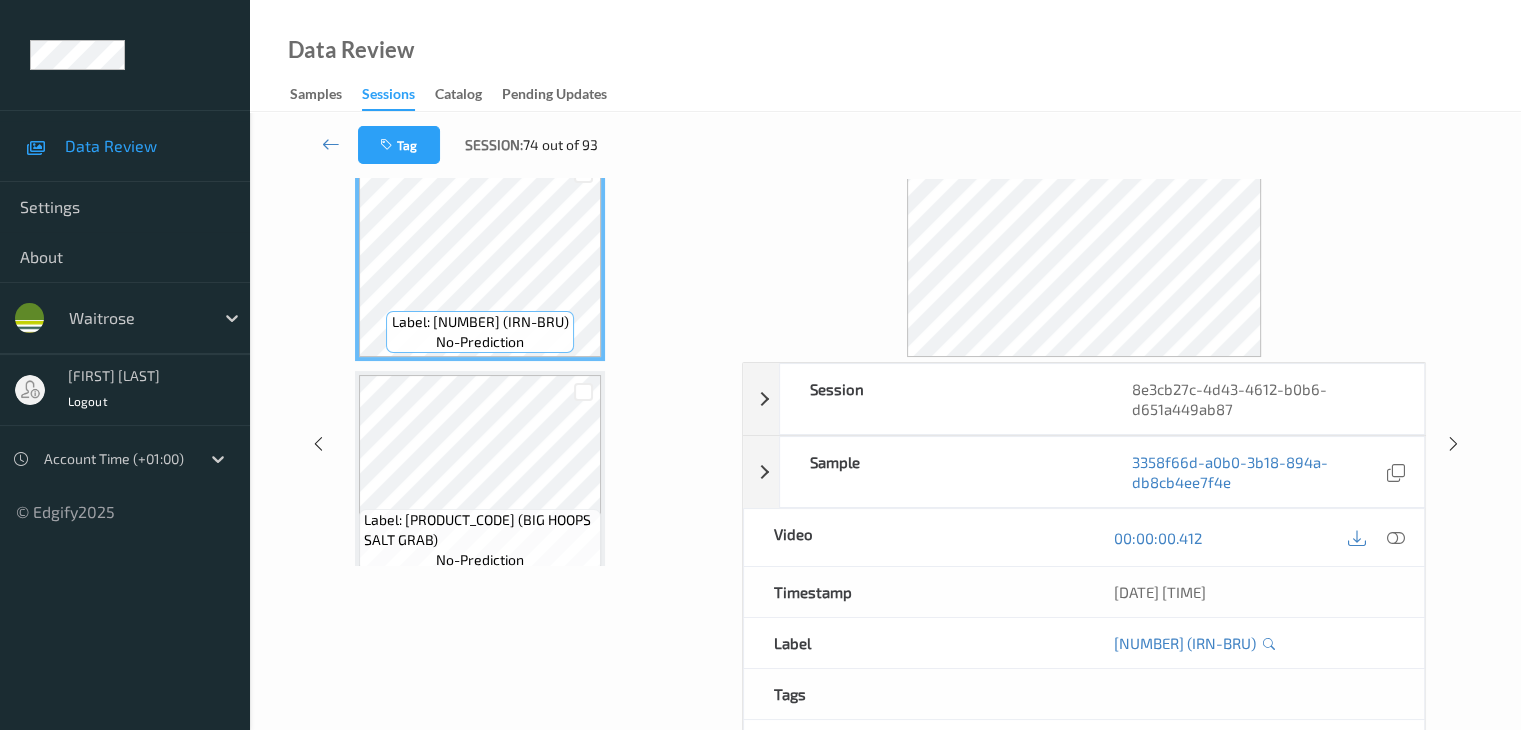 scroll, scrollTop: 0, scrollLeft: 0, axis: both 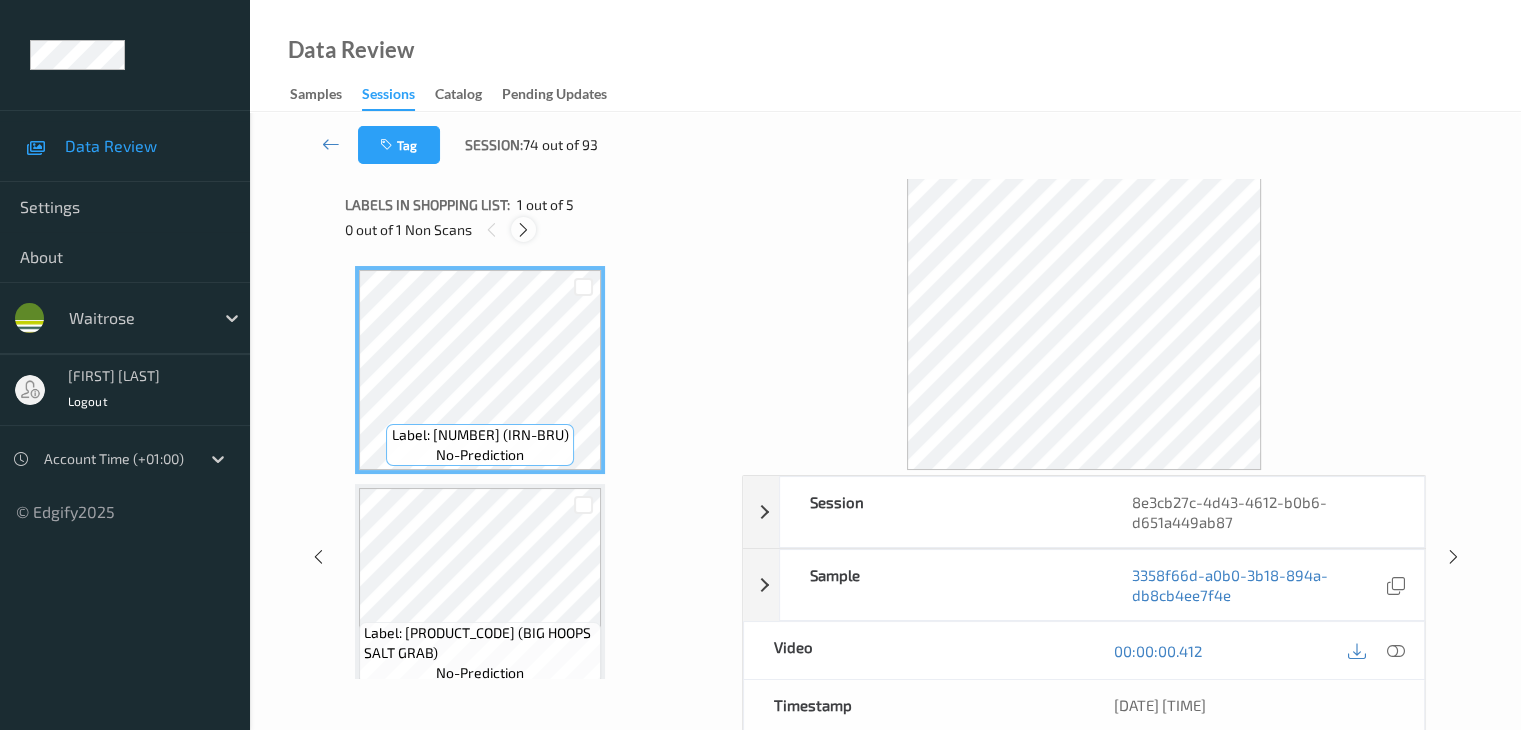 click at bounding box center [523, 230] 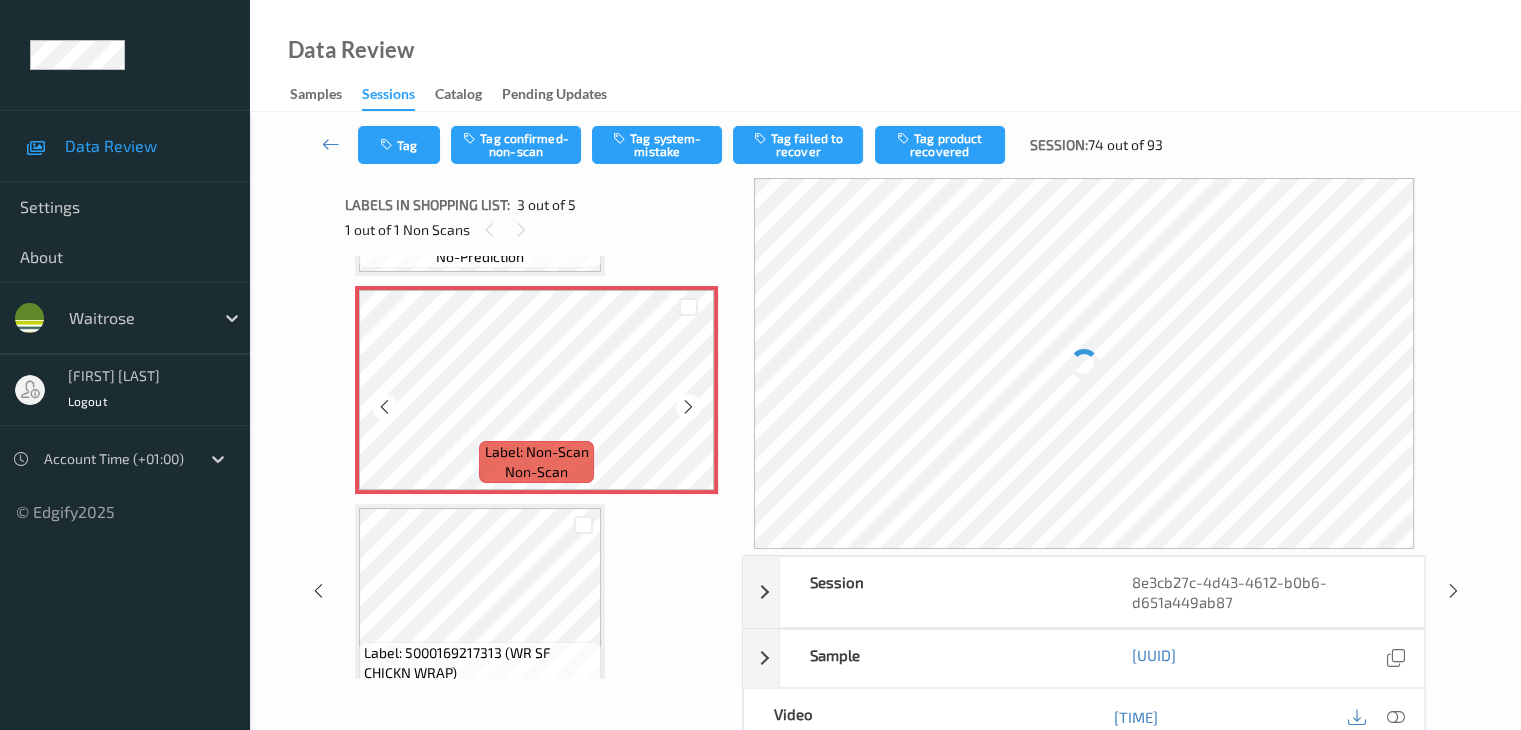 scroll, scrollTop: 428, scrollLeft: 0, axis: vertical 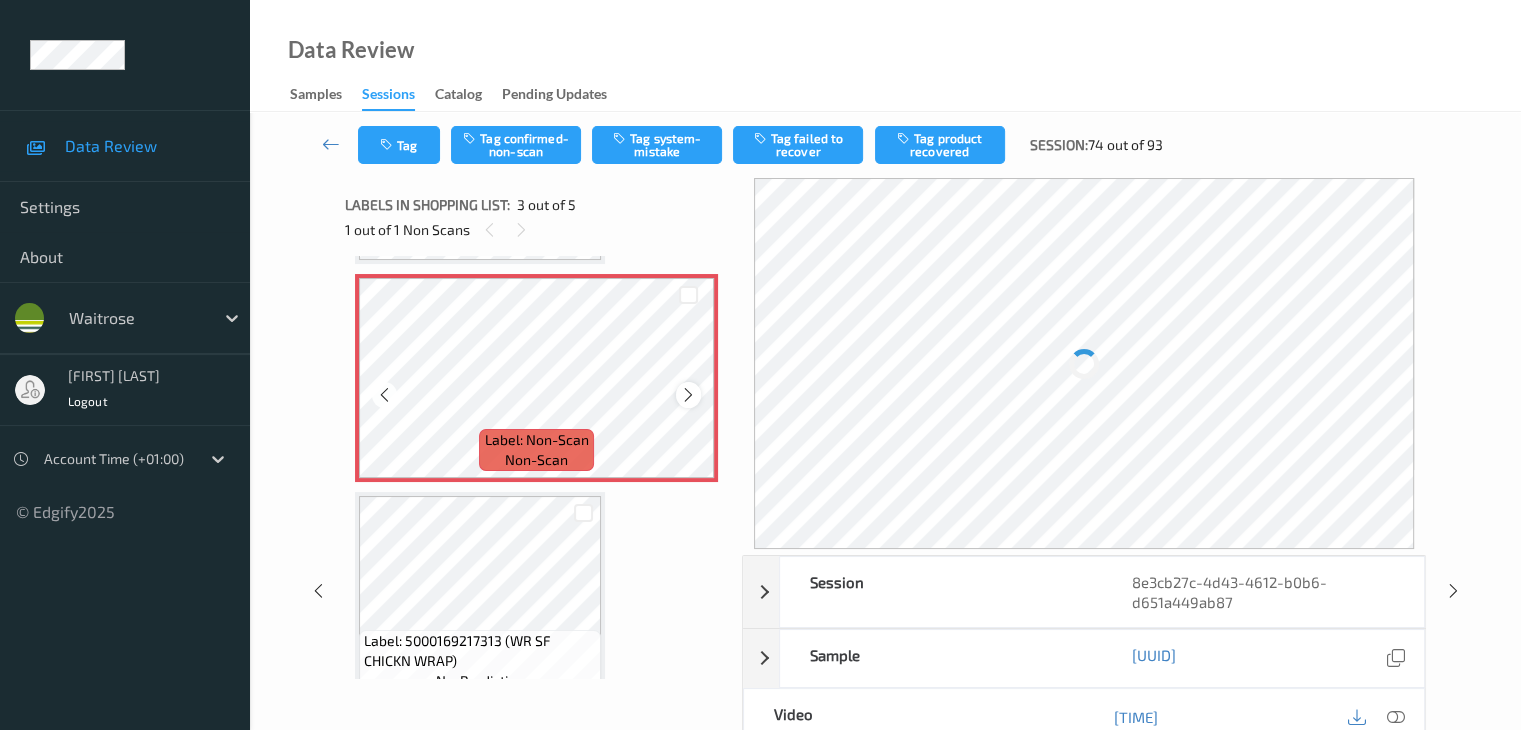 click at bounding box center [688, 395] 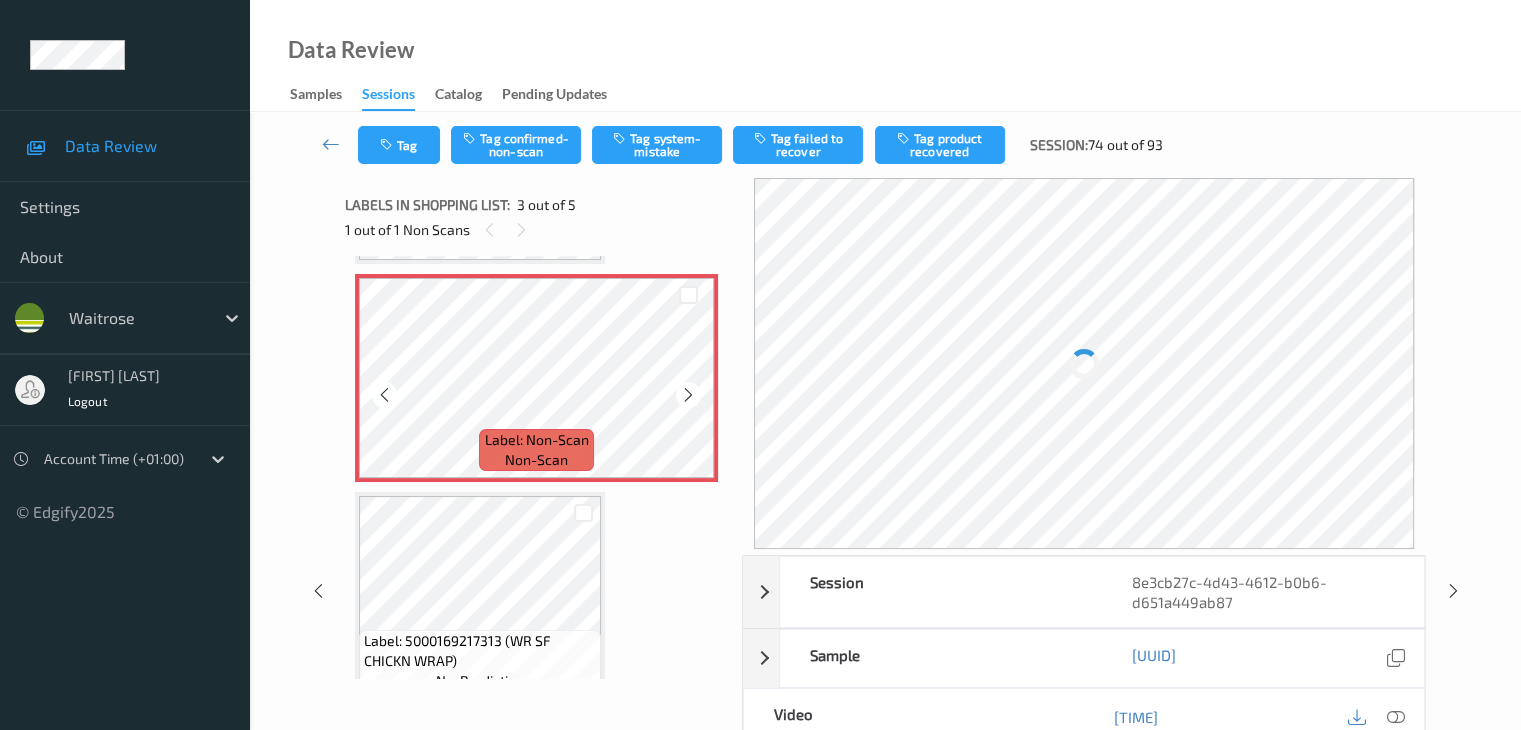 click at bounding box center [688, 395] 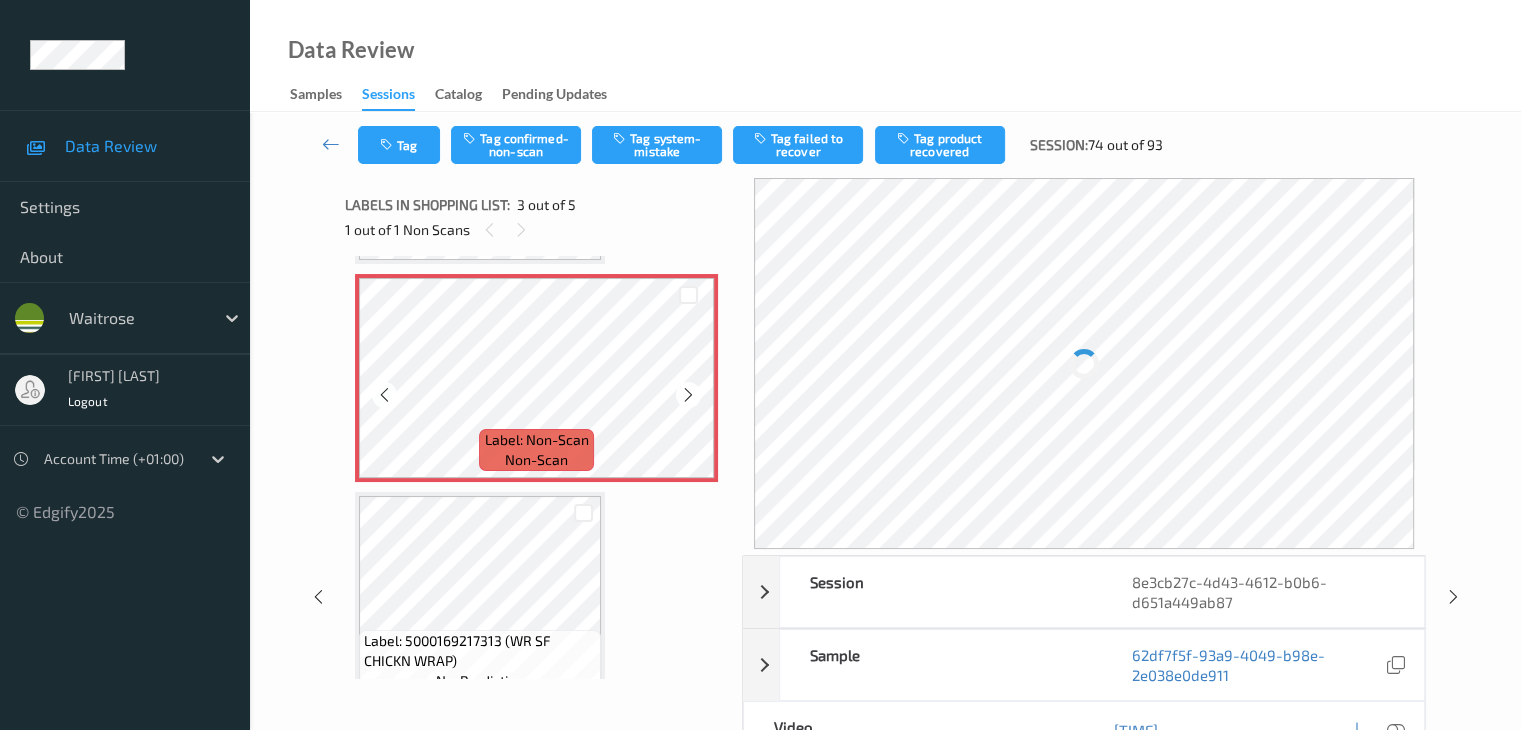 click at bounding box center [688, 395] 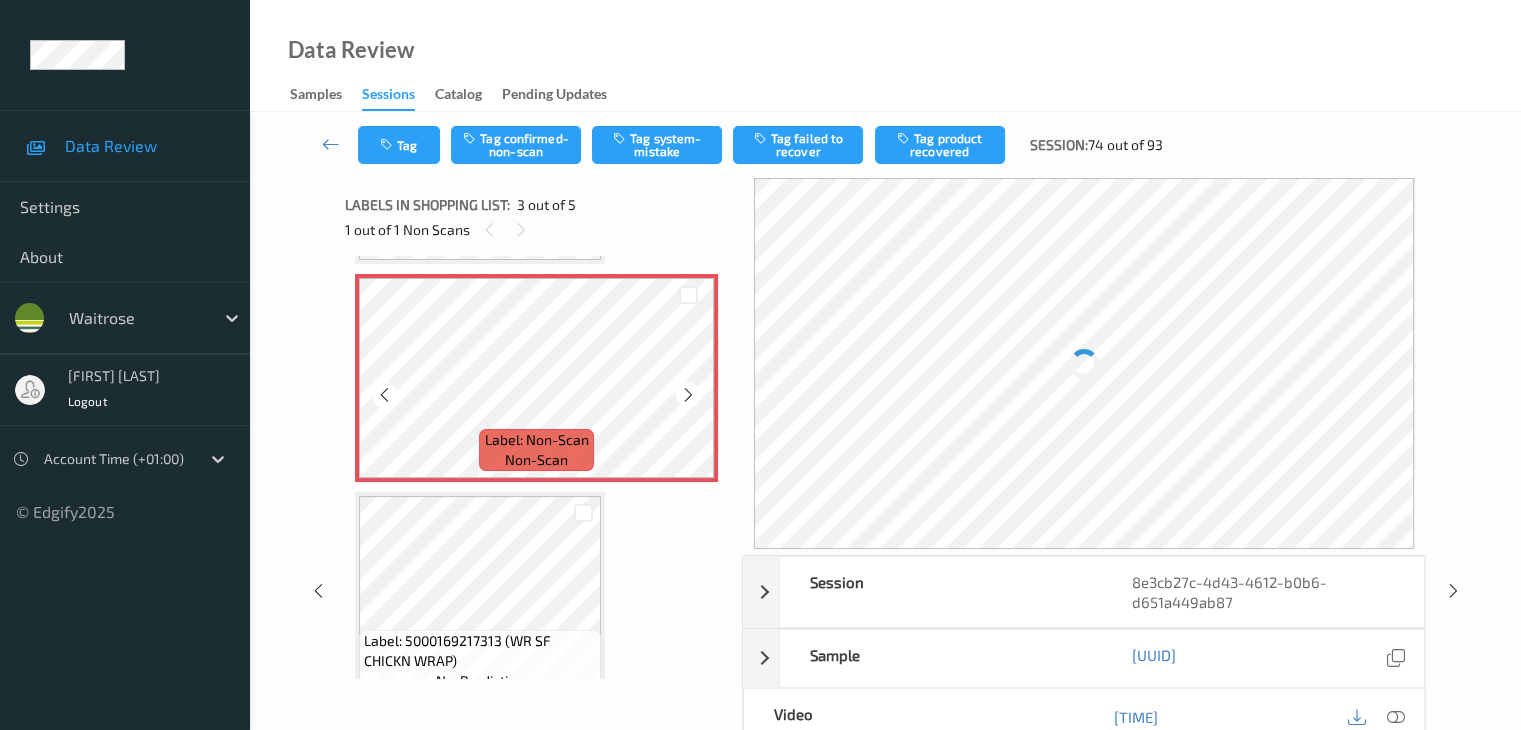 click at bounding box center (688, 395) 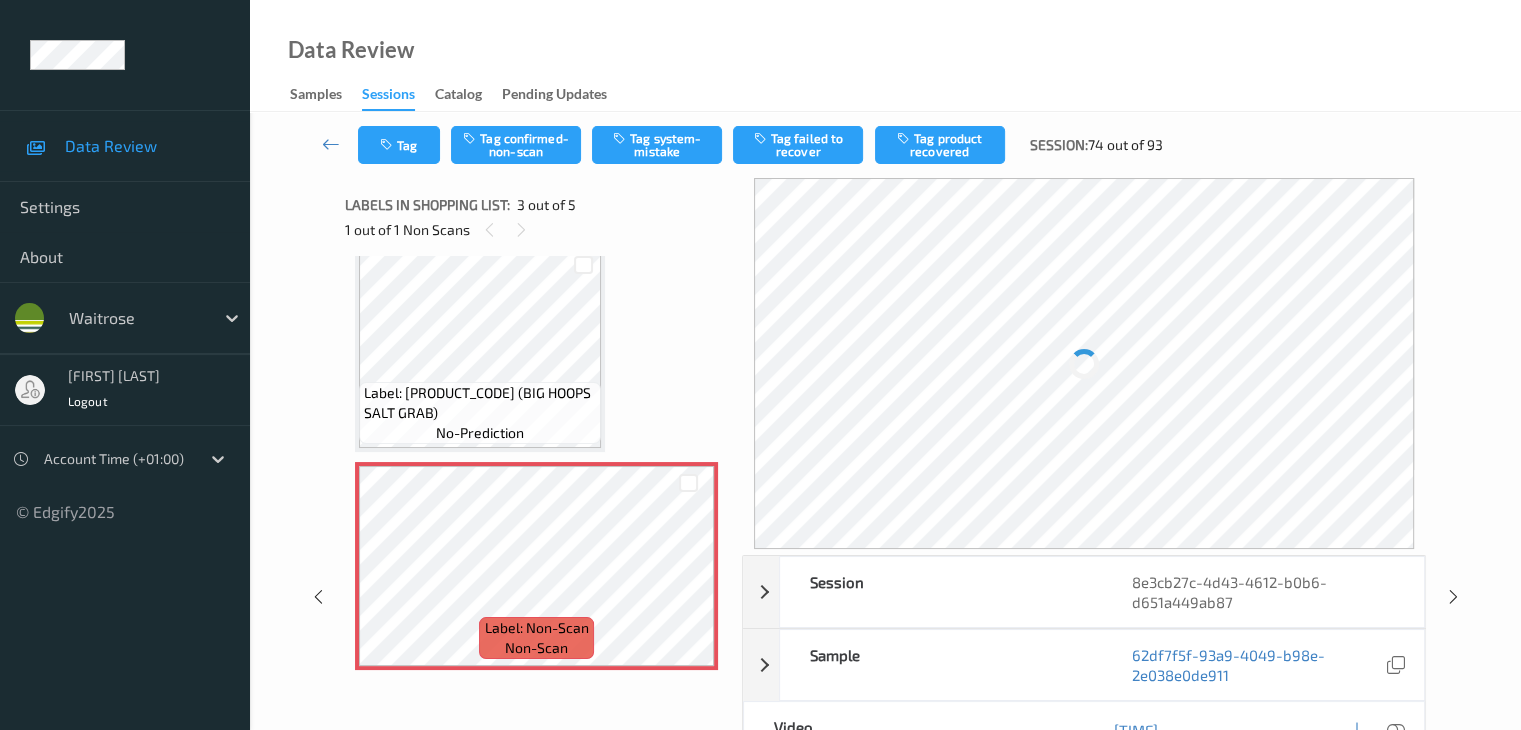 scroll, scrollTop: 228, scrollLeft: 0, axis: vertical 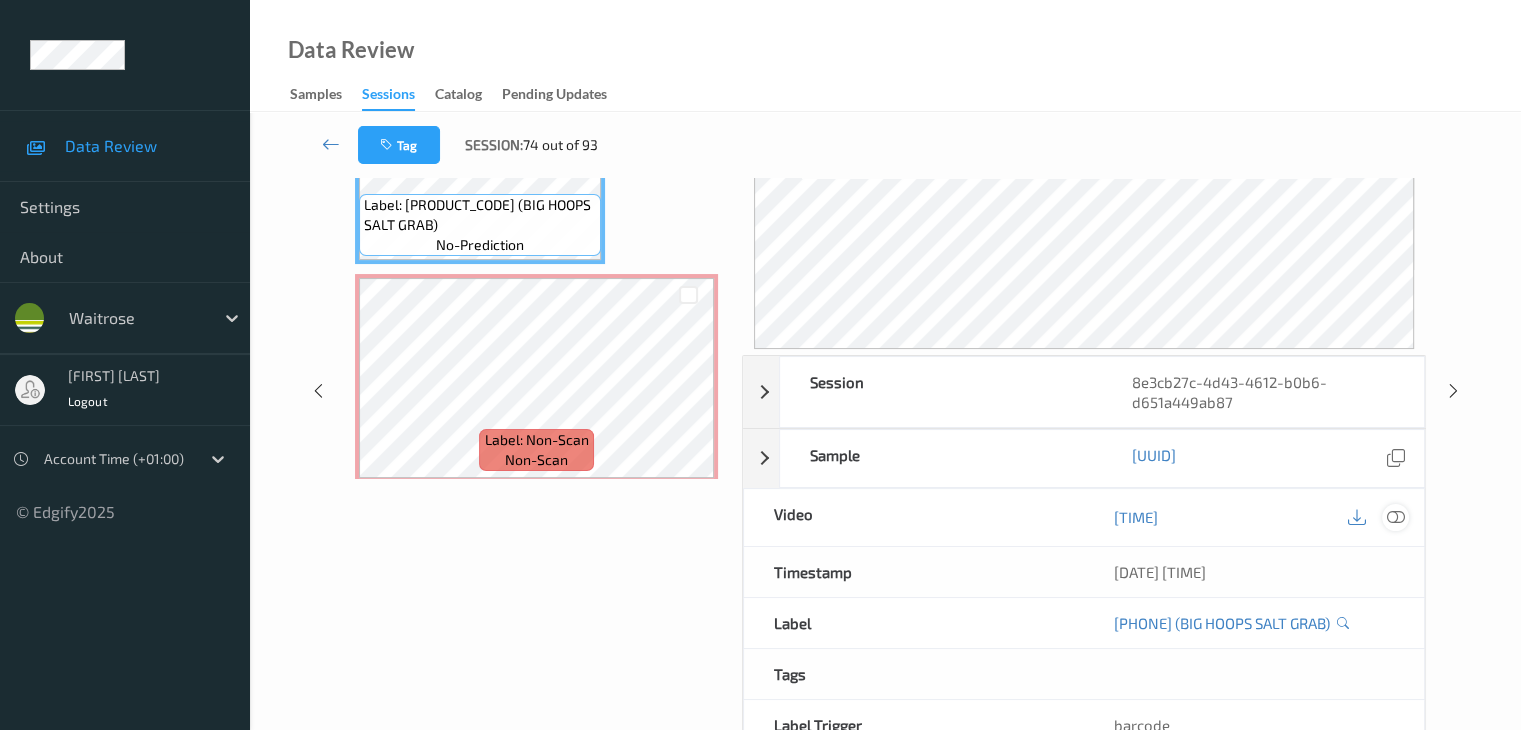 click at bounding box center [1395, 517] 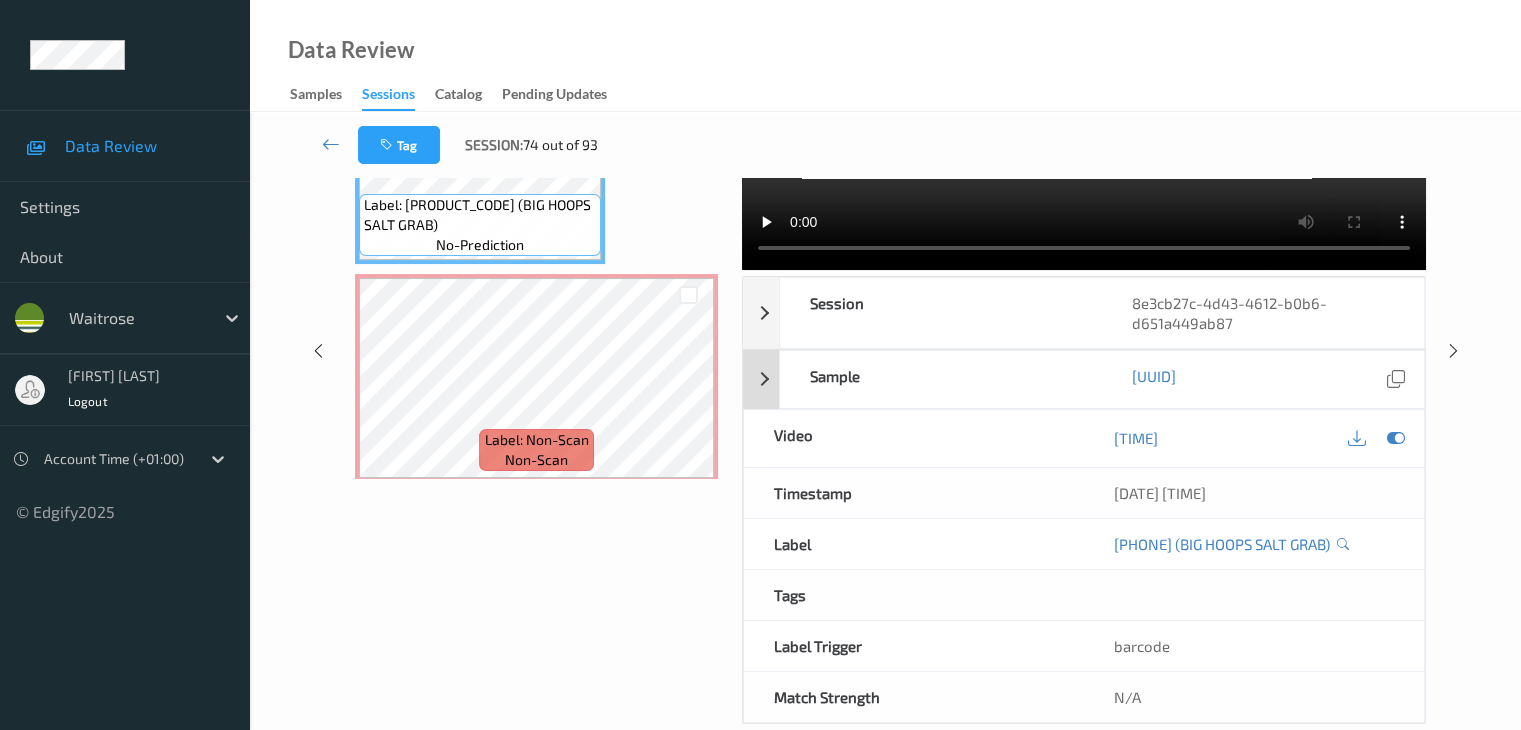 scroll, scrollTop: 0, scrollLeft: 0, axis: both 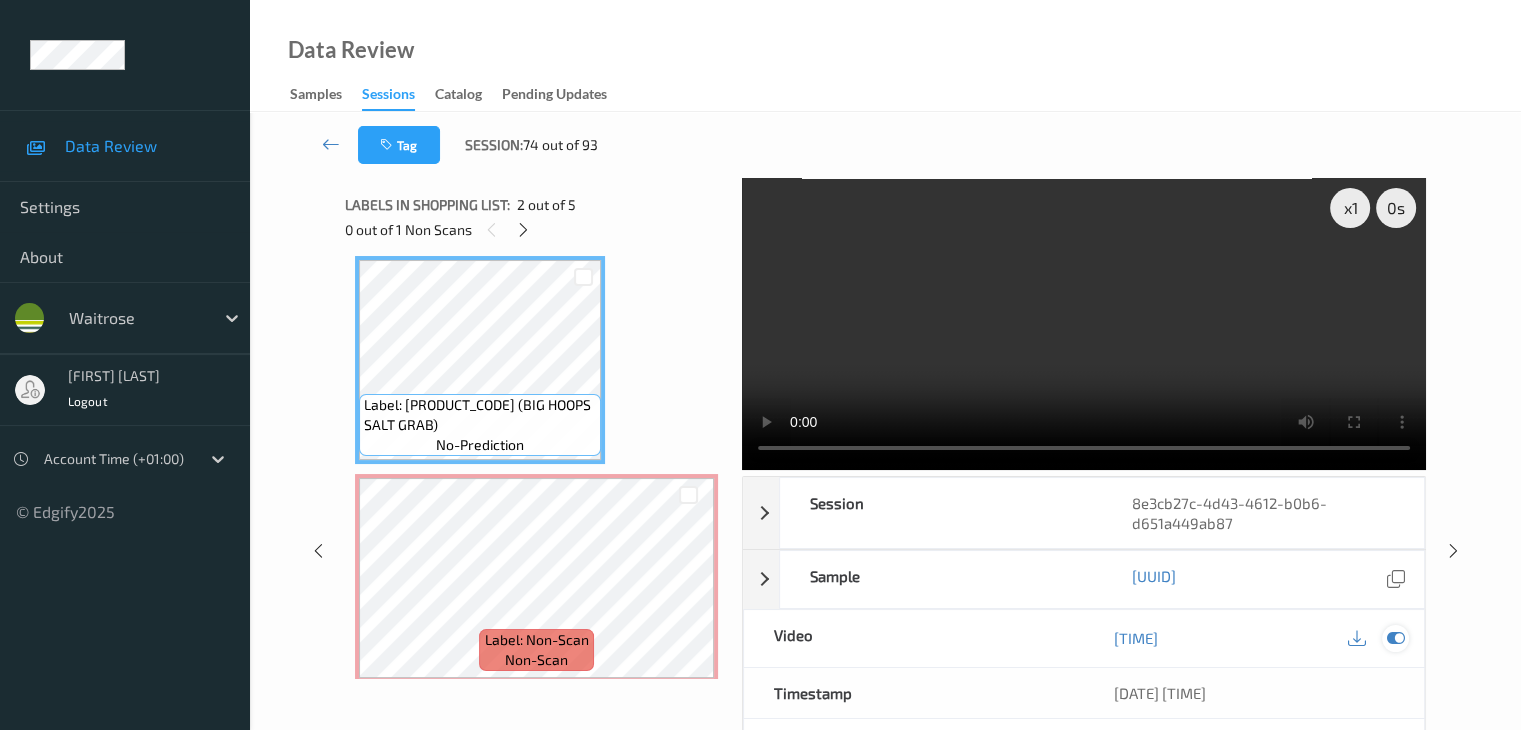 click at bounding box center (1395, 638) 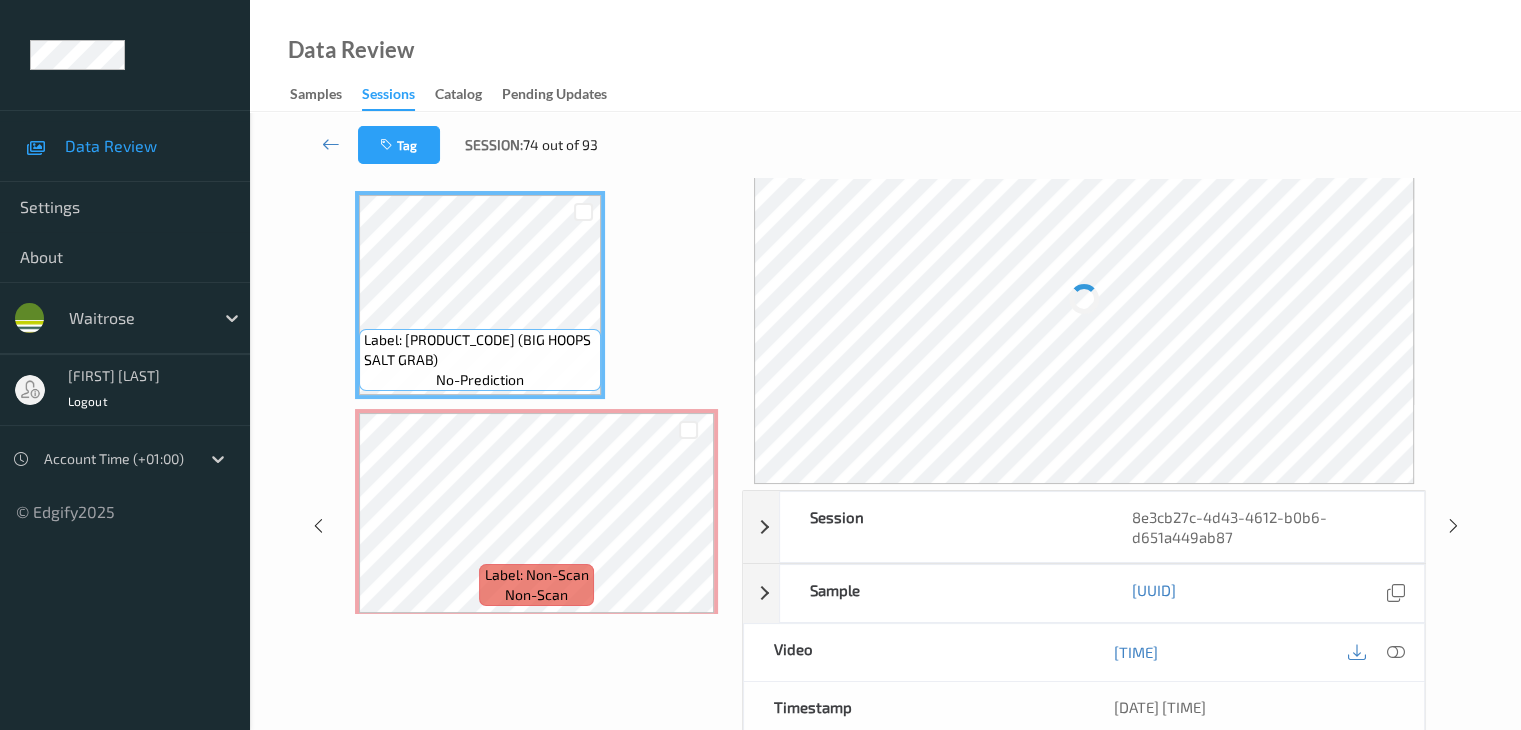 scroll, scrollTop: 100, scrollLeft: 0, axis: vertical 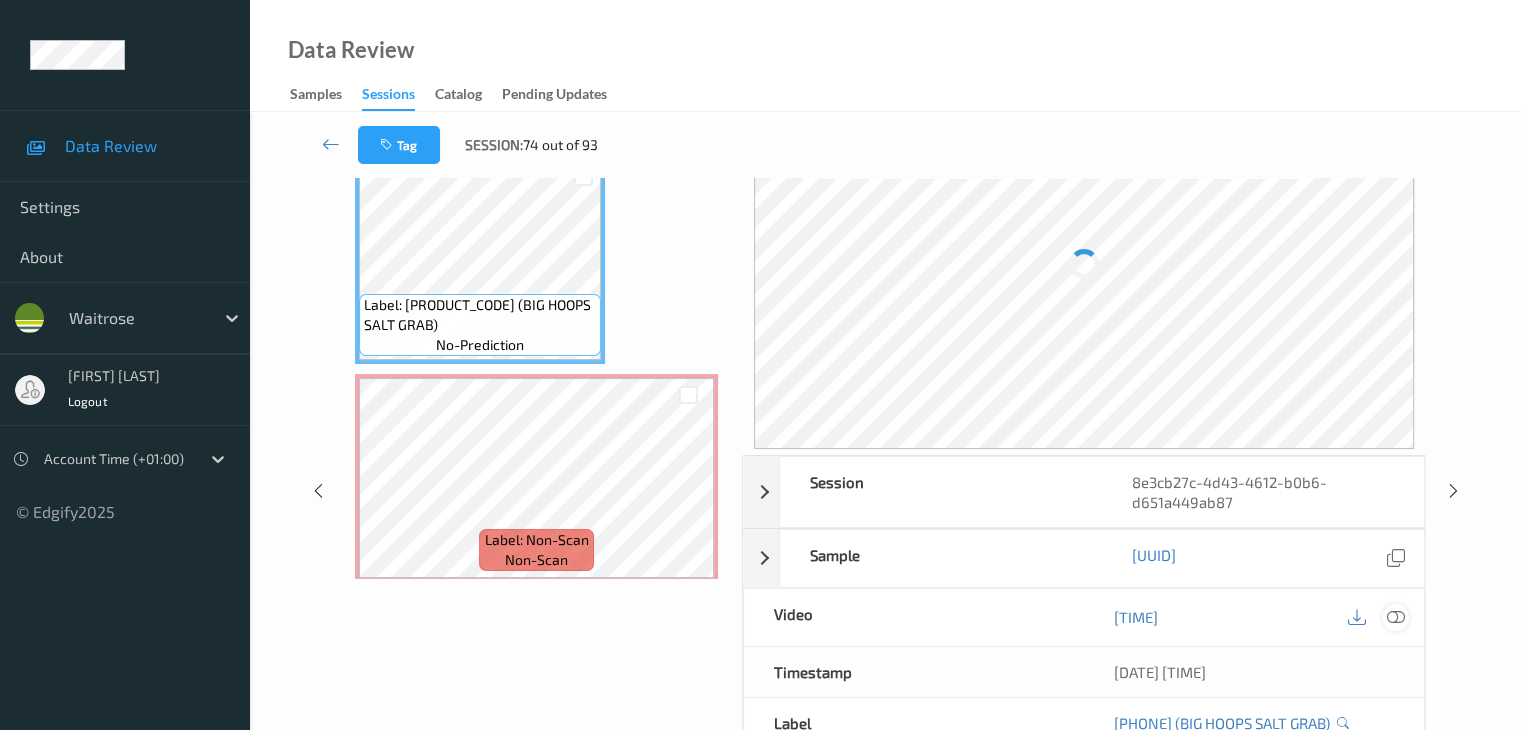 click at bounding box center (1395, 617) 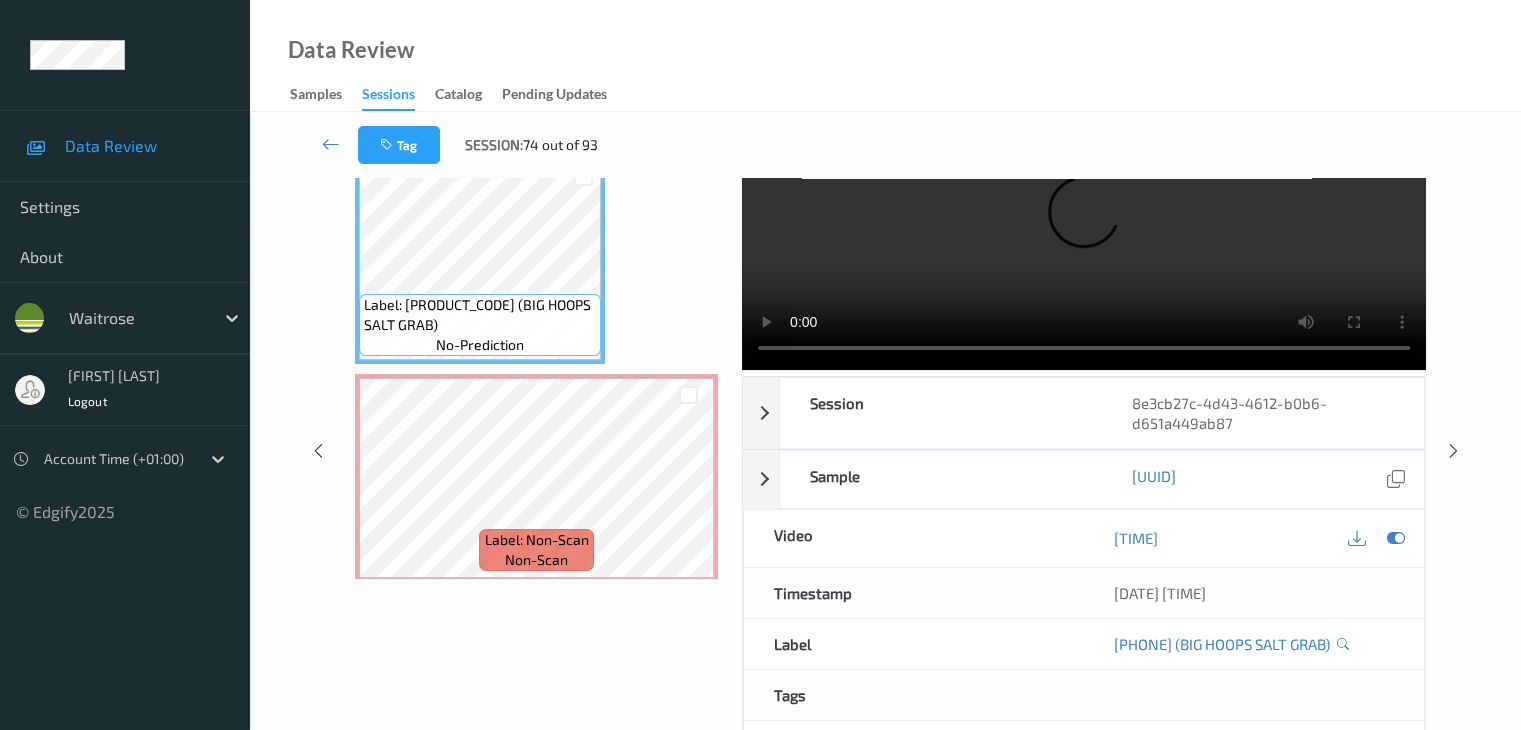 scroll, scrollTop: 0, scrollLeft: 0, axis: both 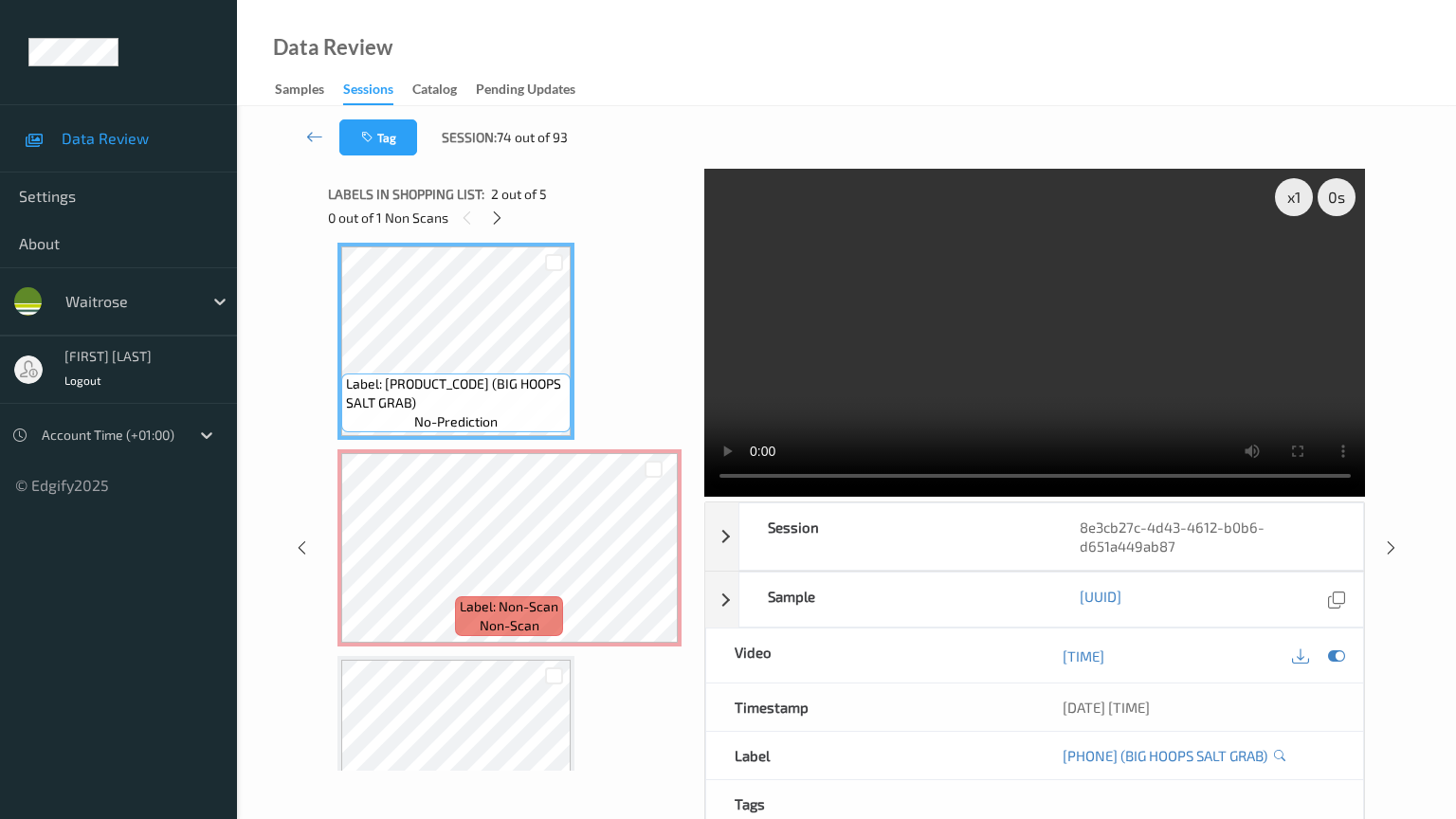type 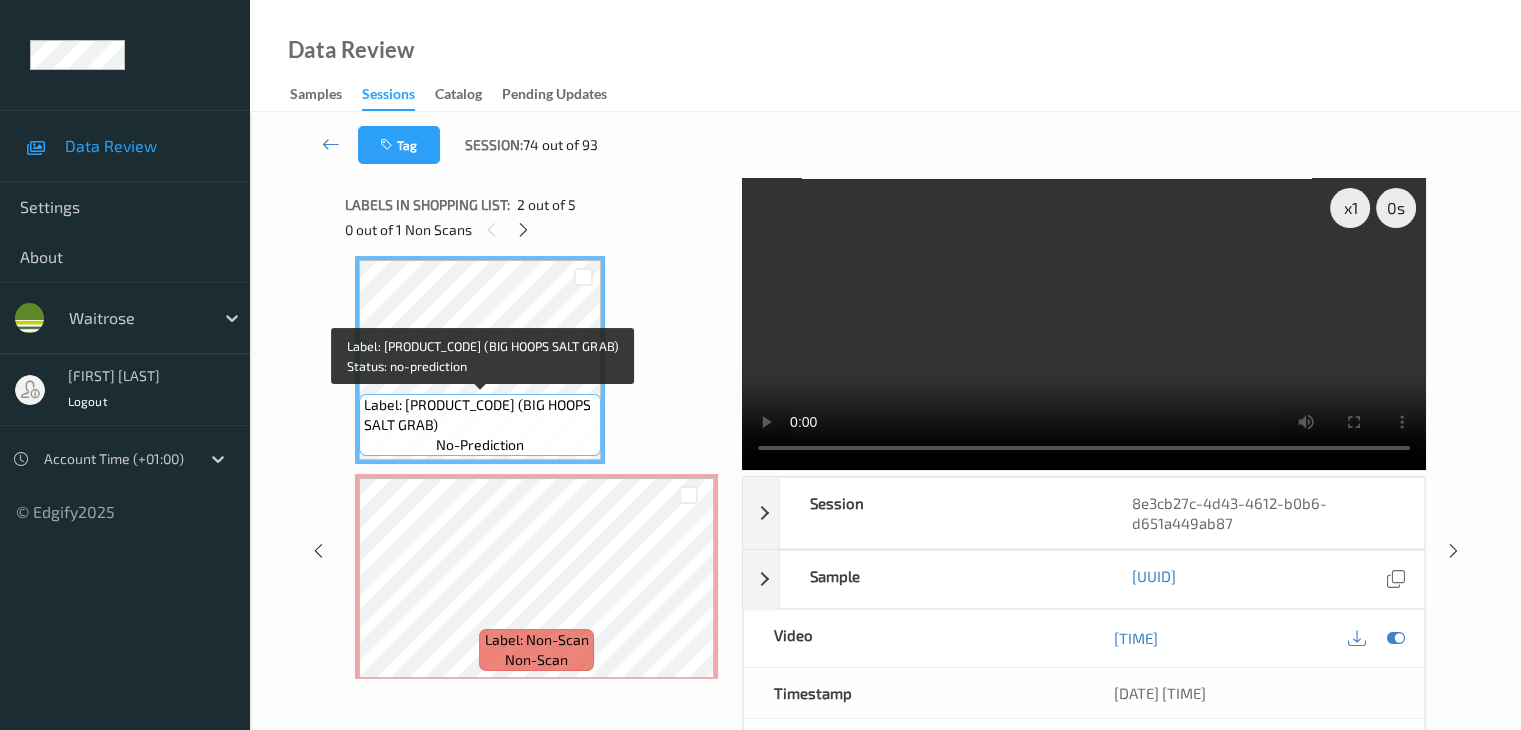 click on "Label: [PRODUCT_CODE] (BIG HOOPS SALT GRAB)" at bounding box center [480, 415] 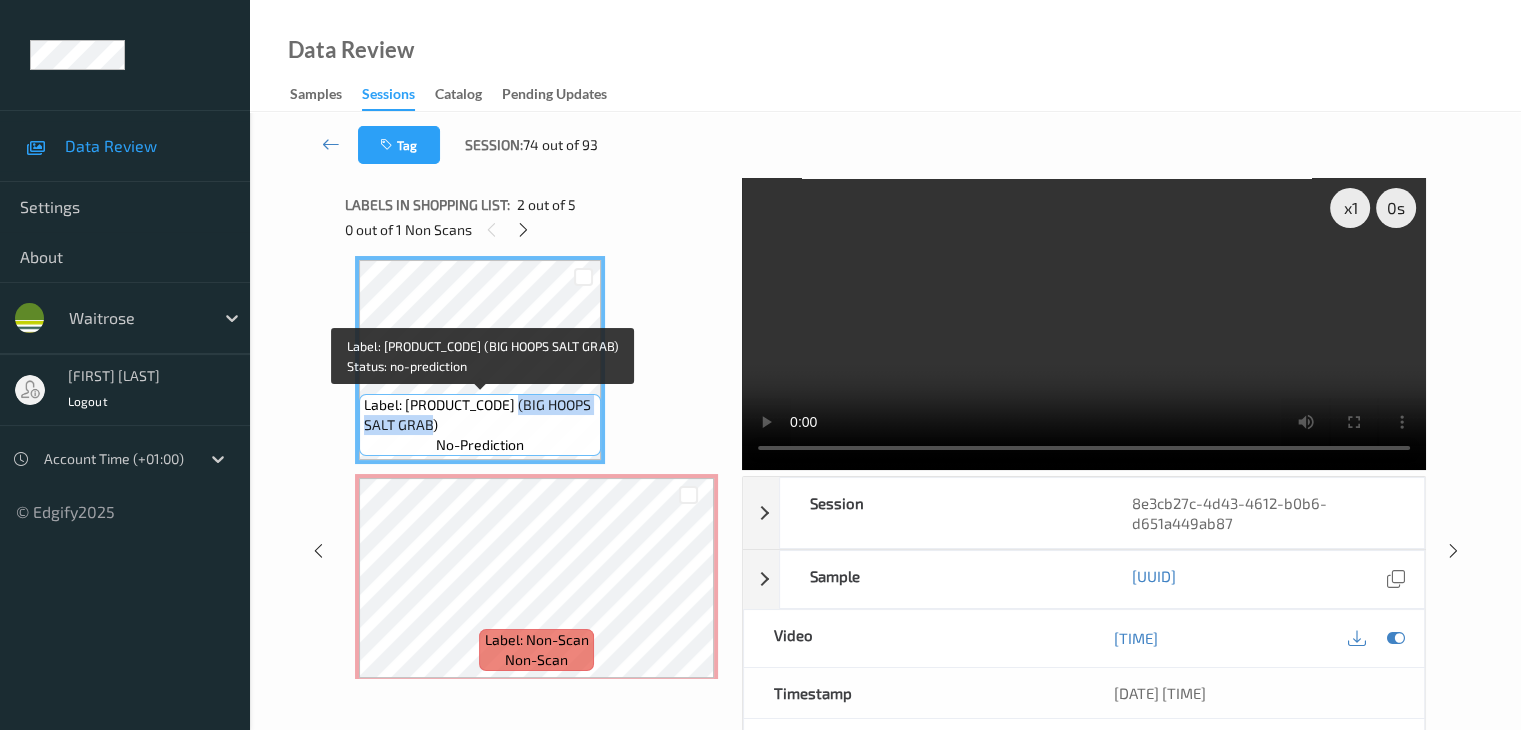 drag, startPoint x: 516, startPoint y: 407, endPoint x: 453, endPoint y: 426, distance: 65.802734 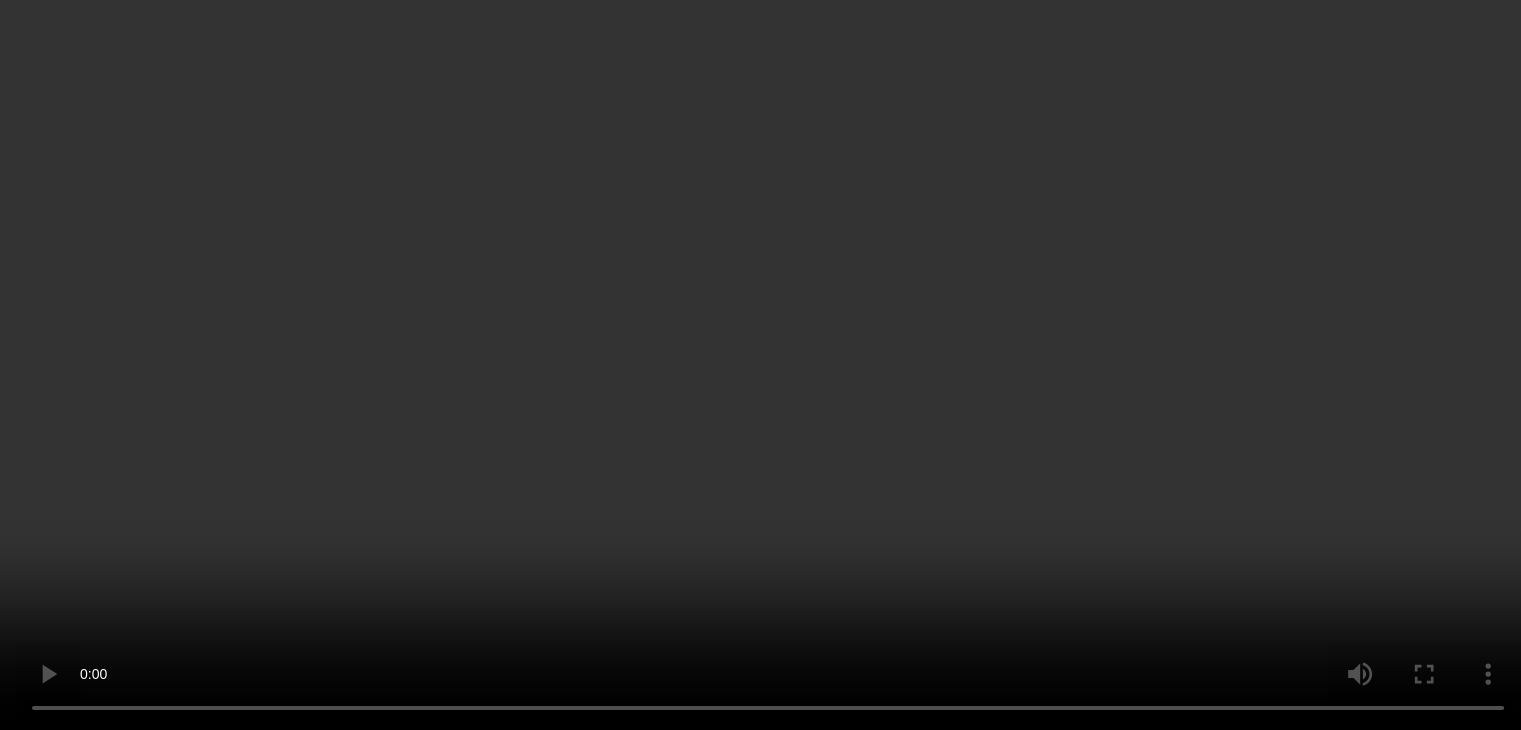 scroll, scrollTop: 677, scrollLeft: 0, axis: vertical 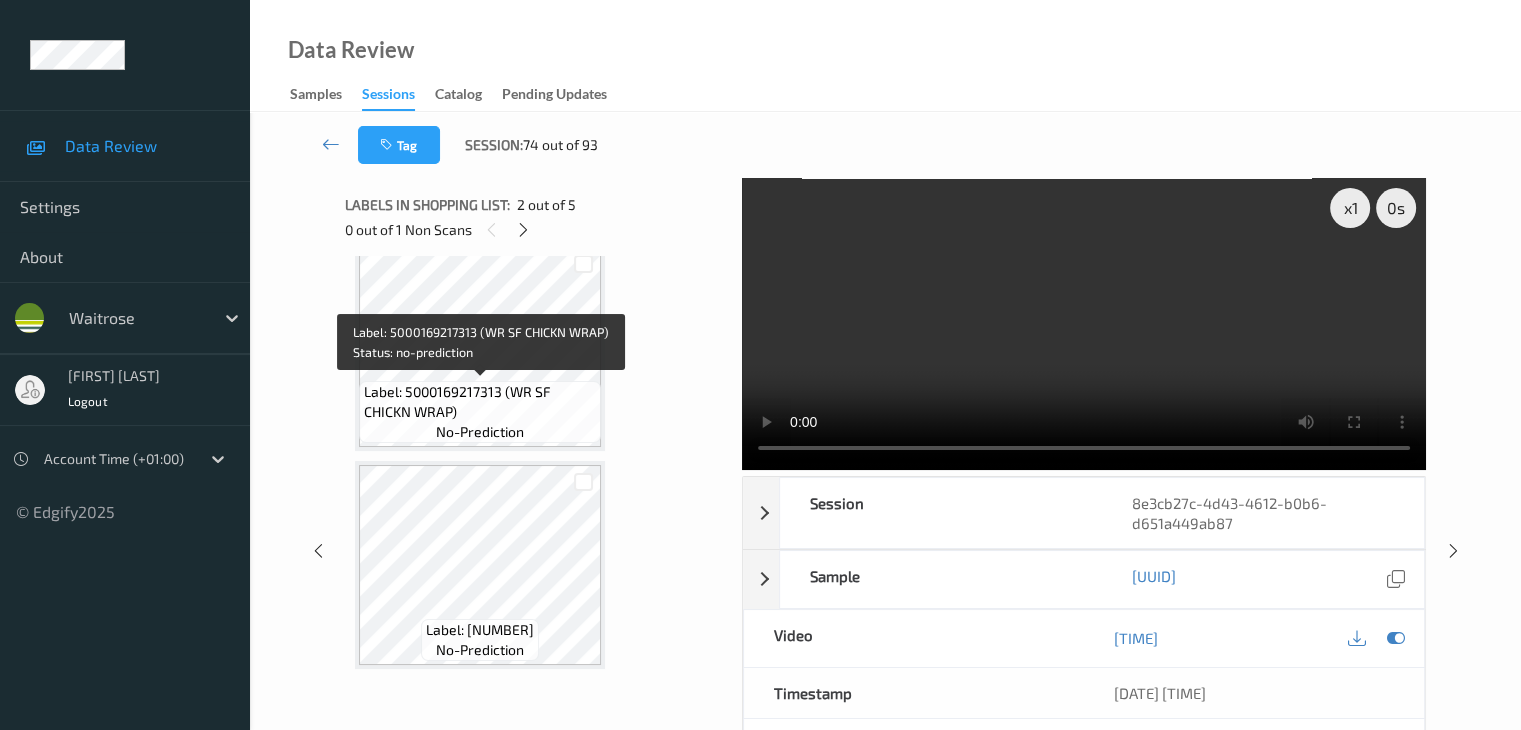 click on "Label: 5000169217313 (WR SF CHICKN WRAP)" at bounding box center [480, 402] 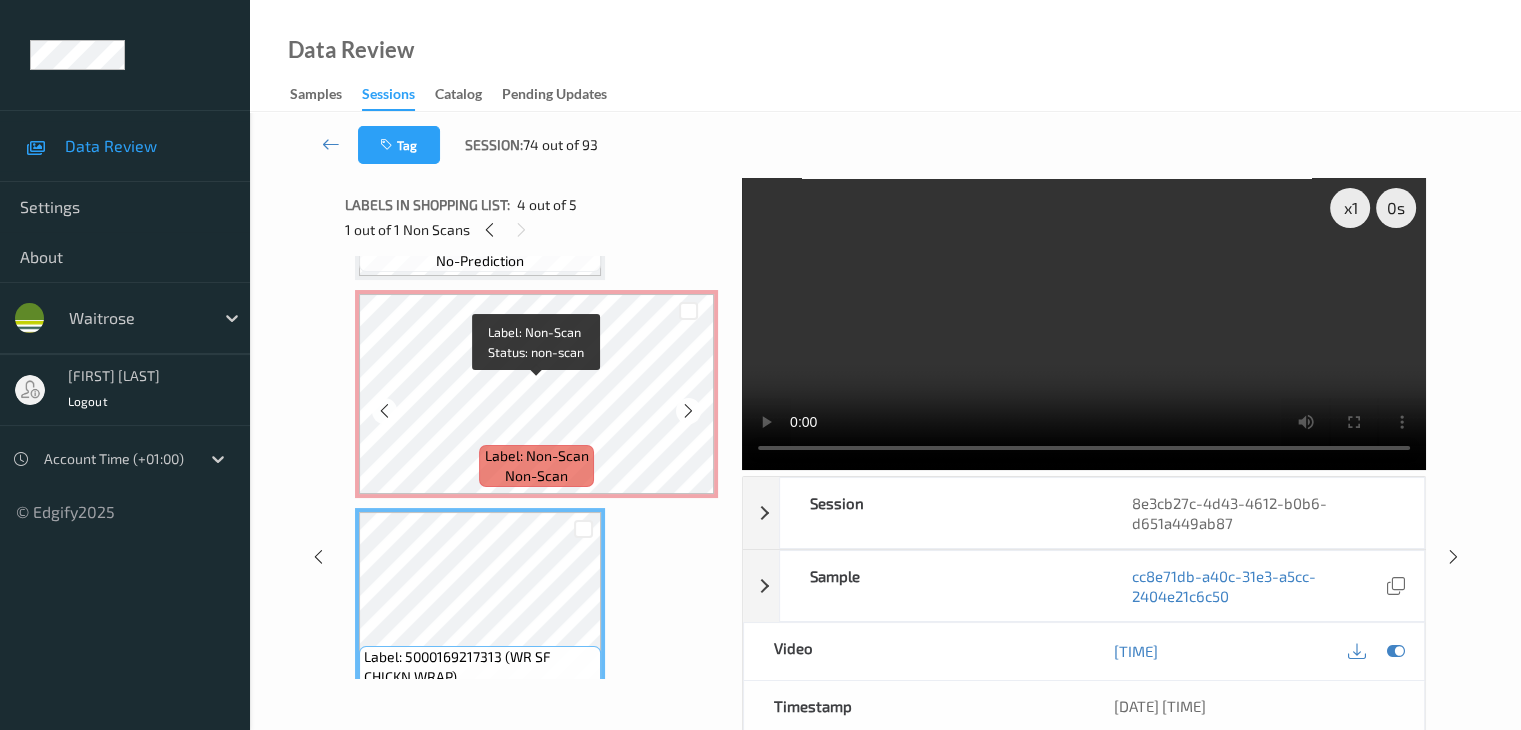 scroll, scrollTop: 277, scrollLeft: 0, axis: vertical 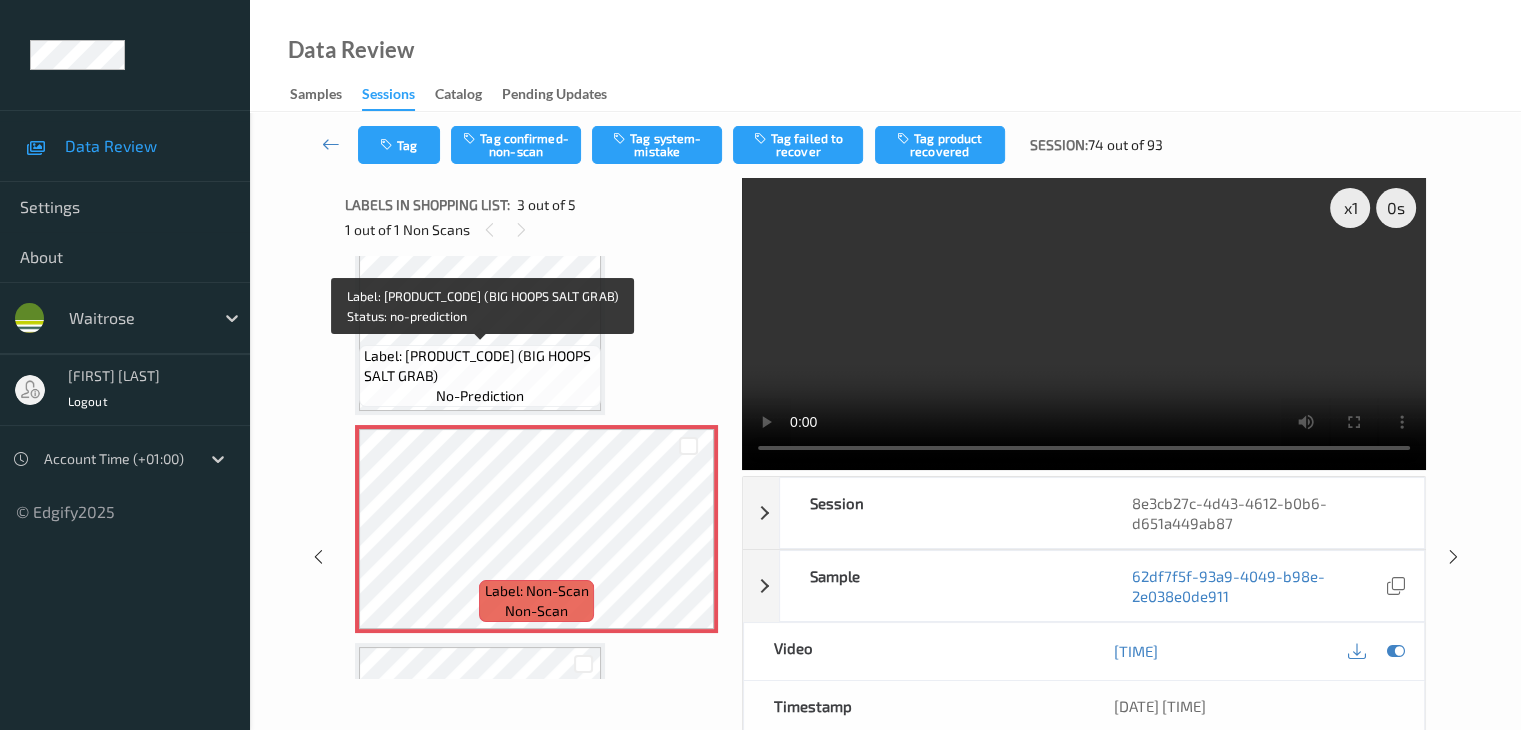 click on "Label: [NUMBER] (BIG HOOPS SALT GRAB) no-prediction" at bounding box center [480, 376] 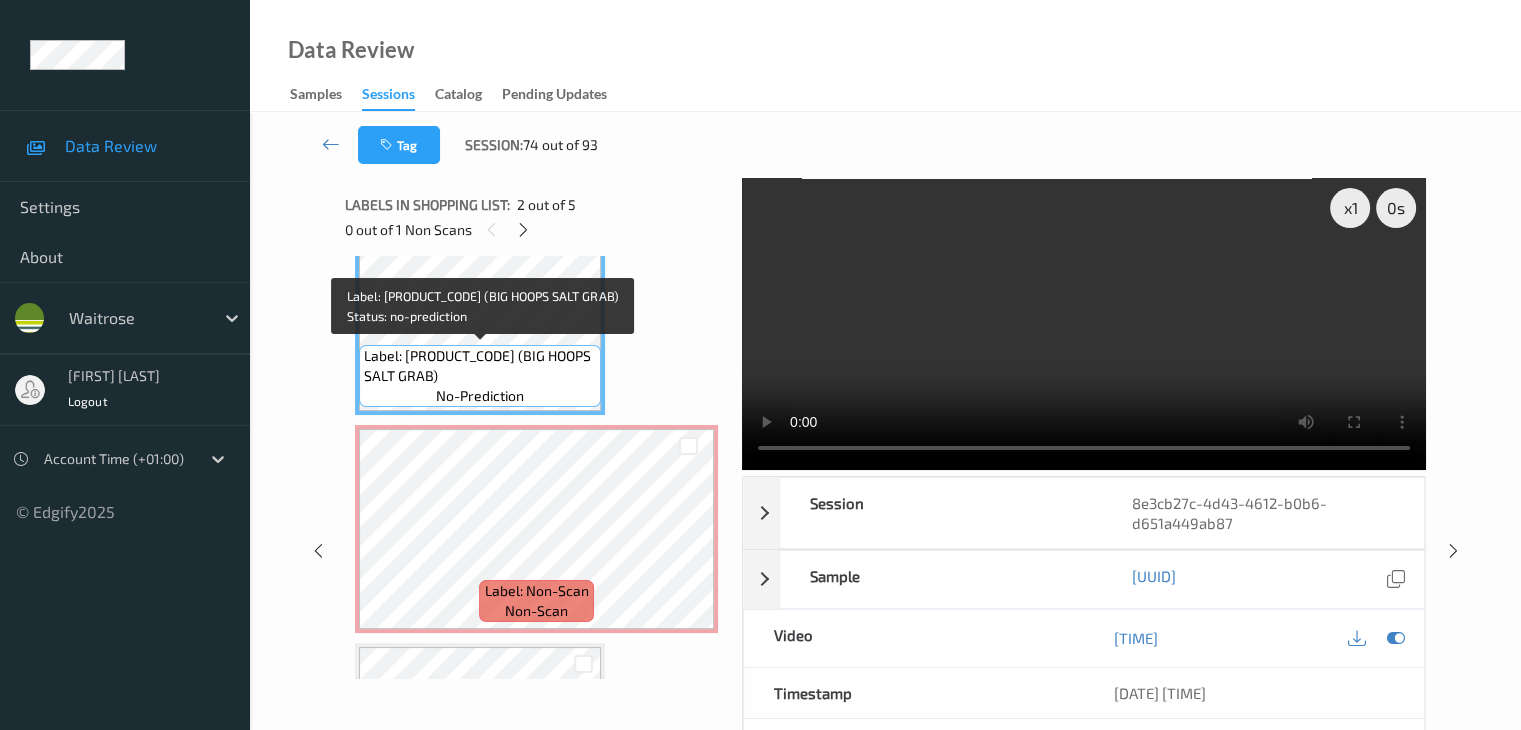 click on "Label: [PRODUCT_CODE] (BIG HOOPS SALT GRAB)" at bounding box center (480, 366) 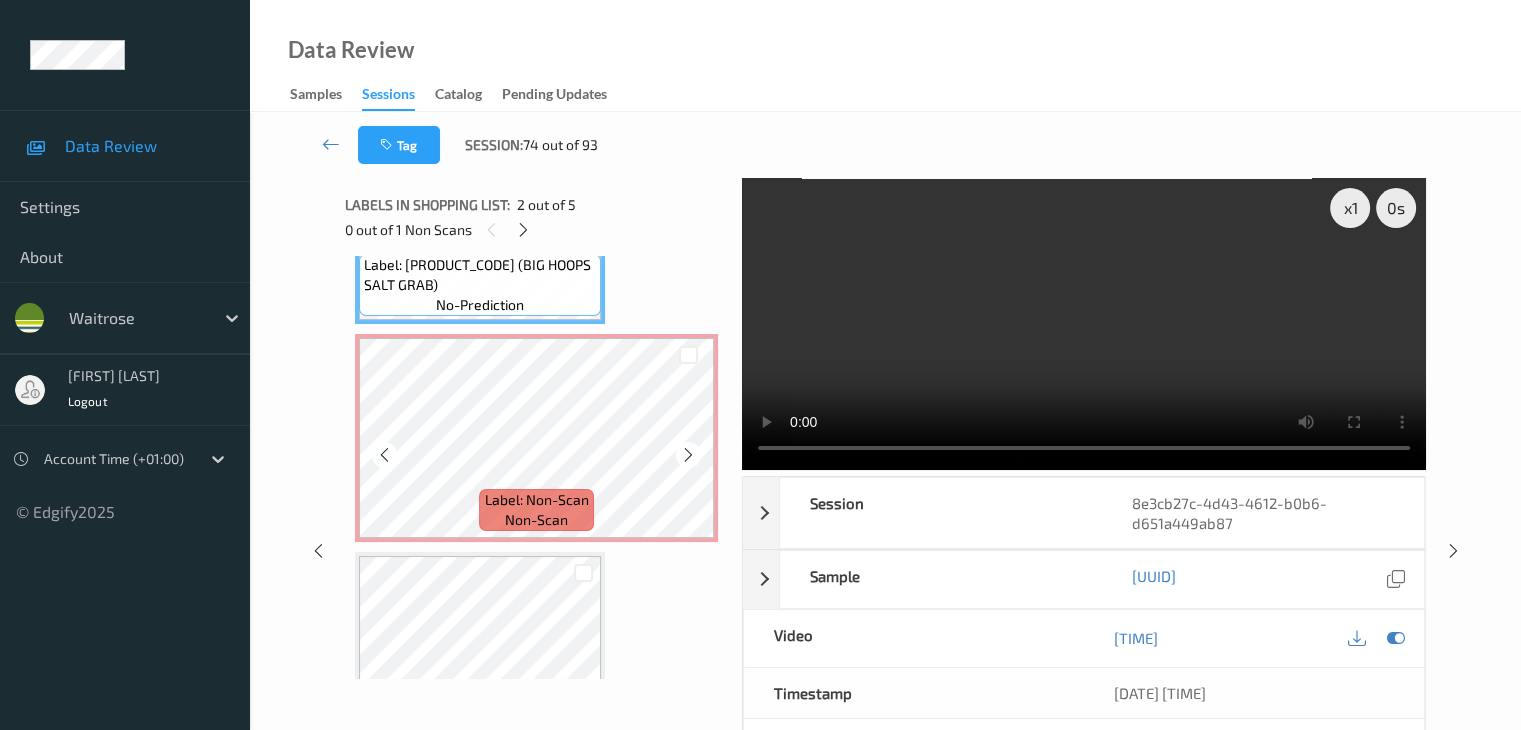 scroll, scrollTop: 377, scrollLeft: 0, axis: vertical 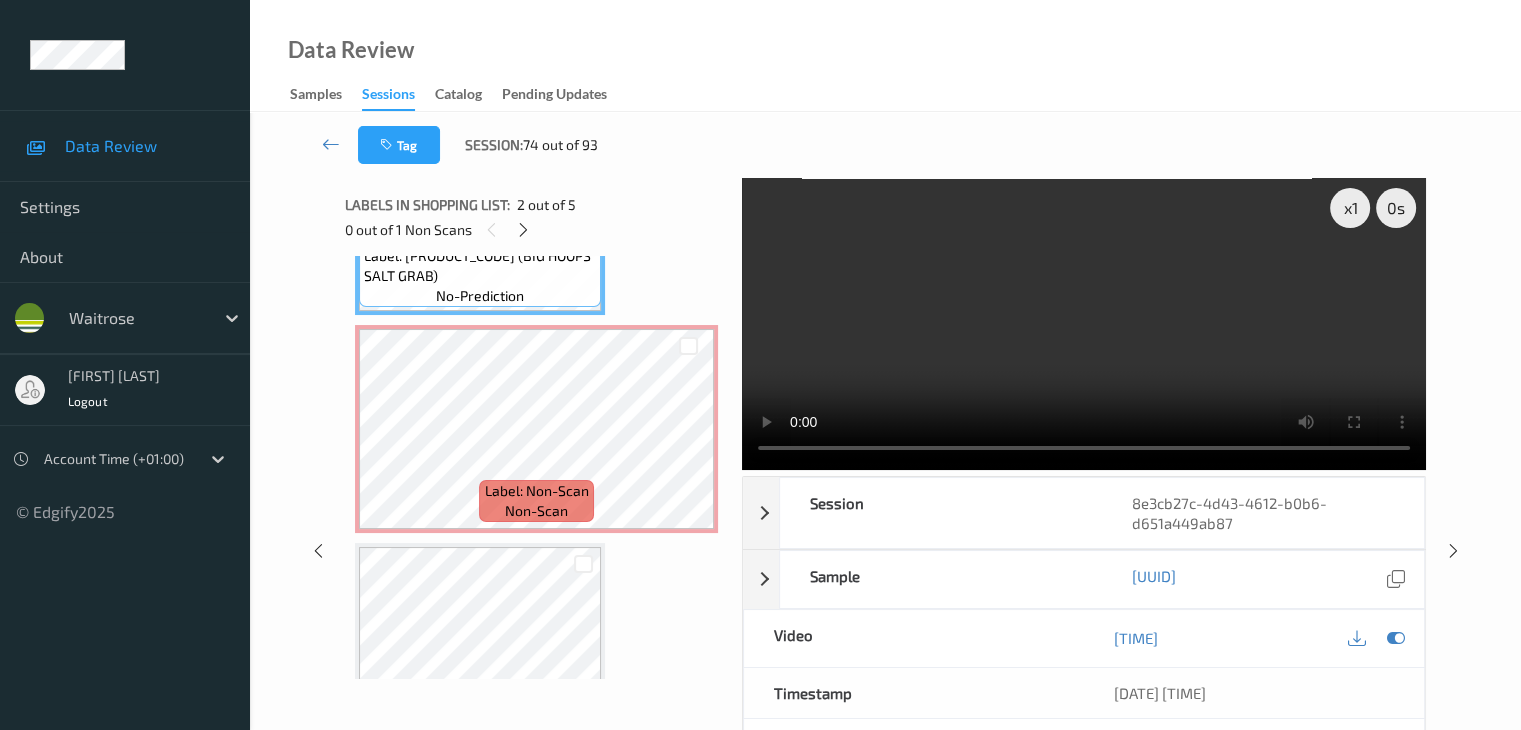click at bounding box center (583, 563) 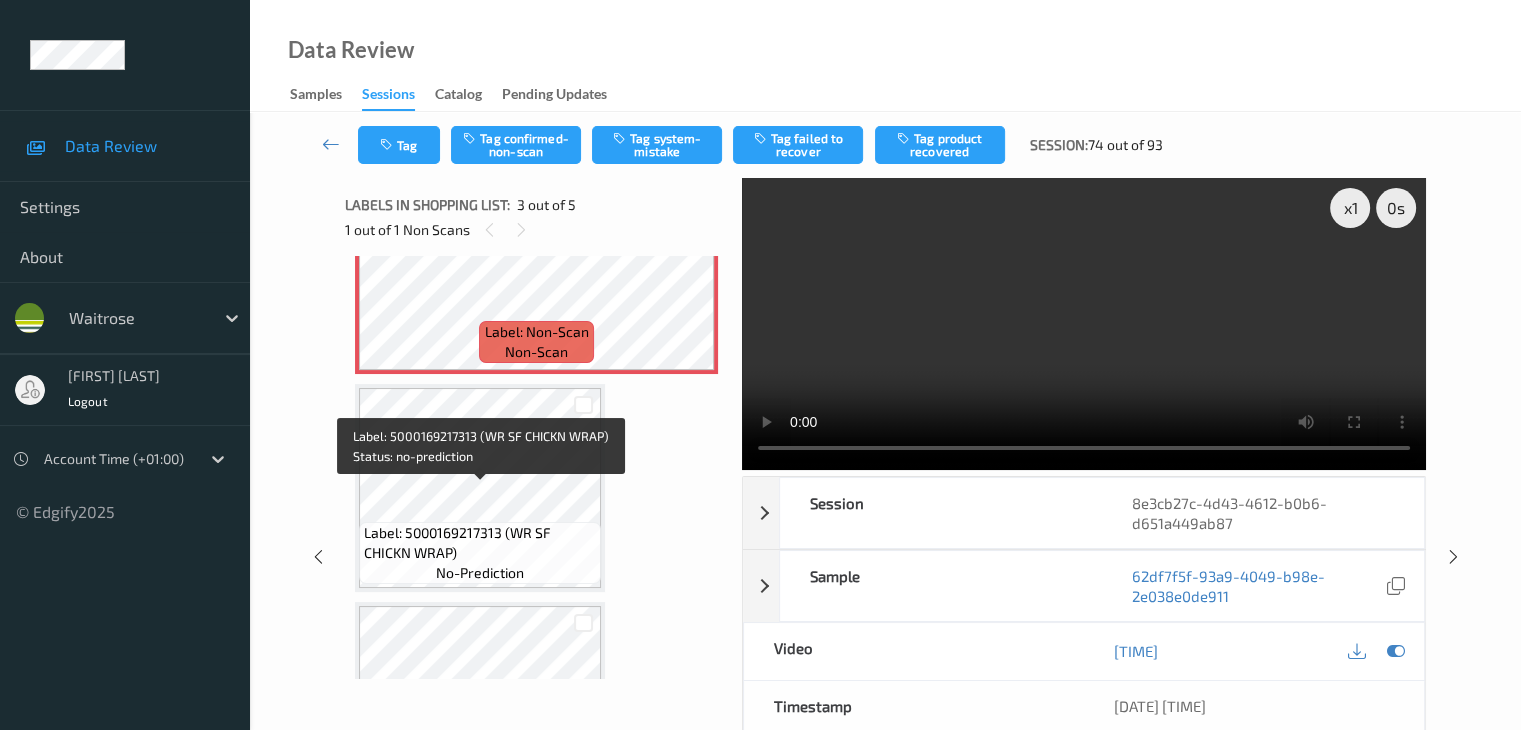 scroll, scrollTop: 577, scrollLeft: 0, axis: vertical 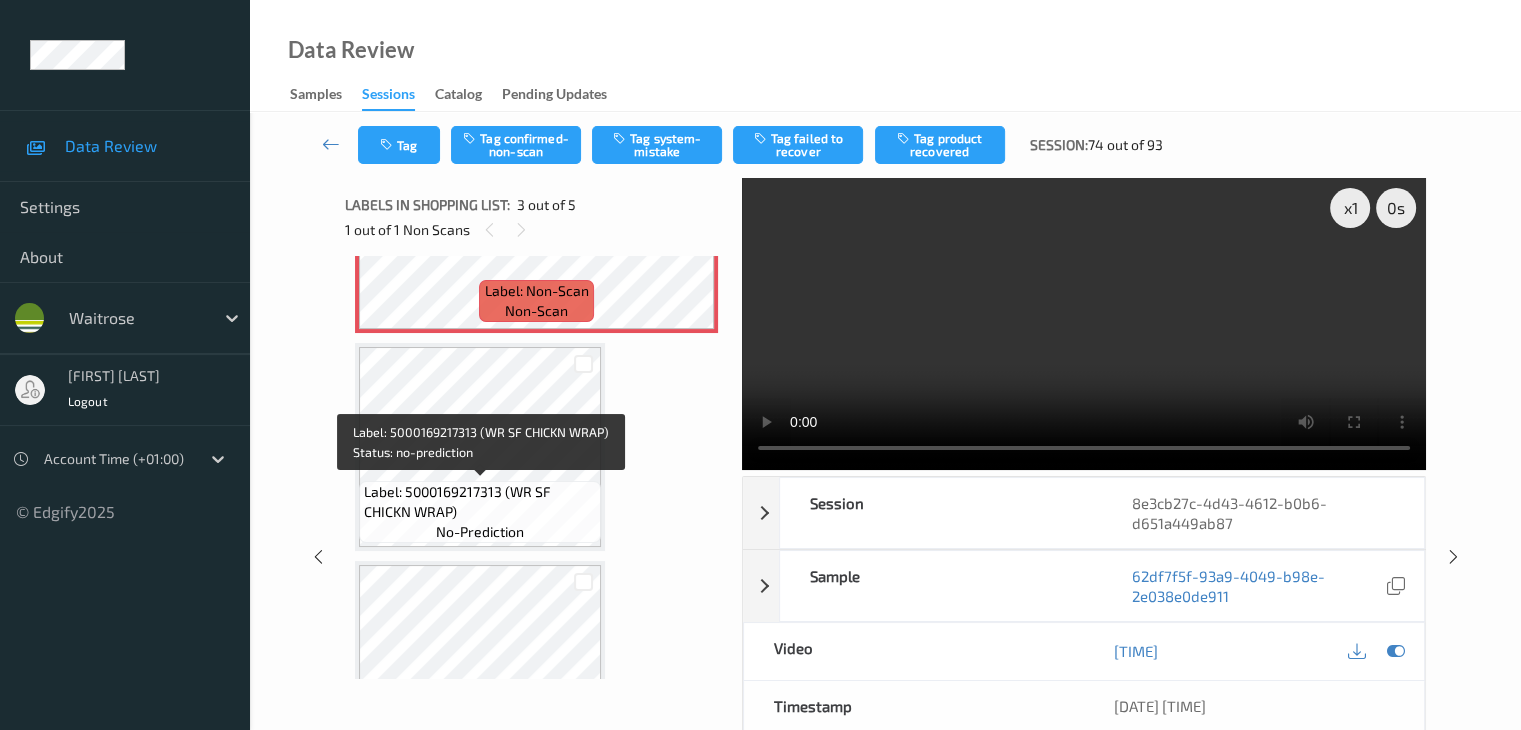 click on "Label: 5000169217313 (WR SF CHICKN WRAP)" at bounding box center (480, 502) 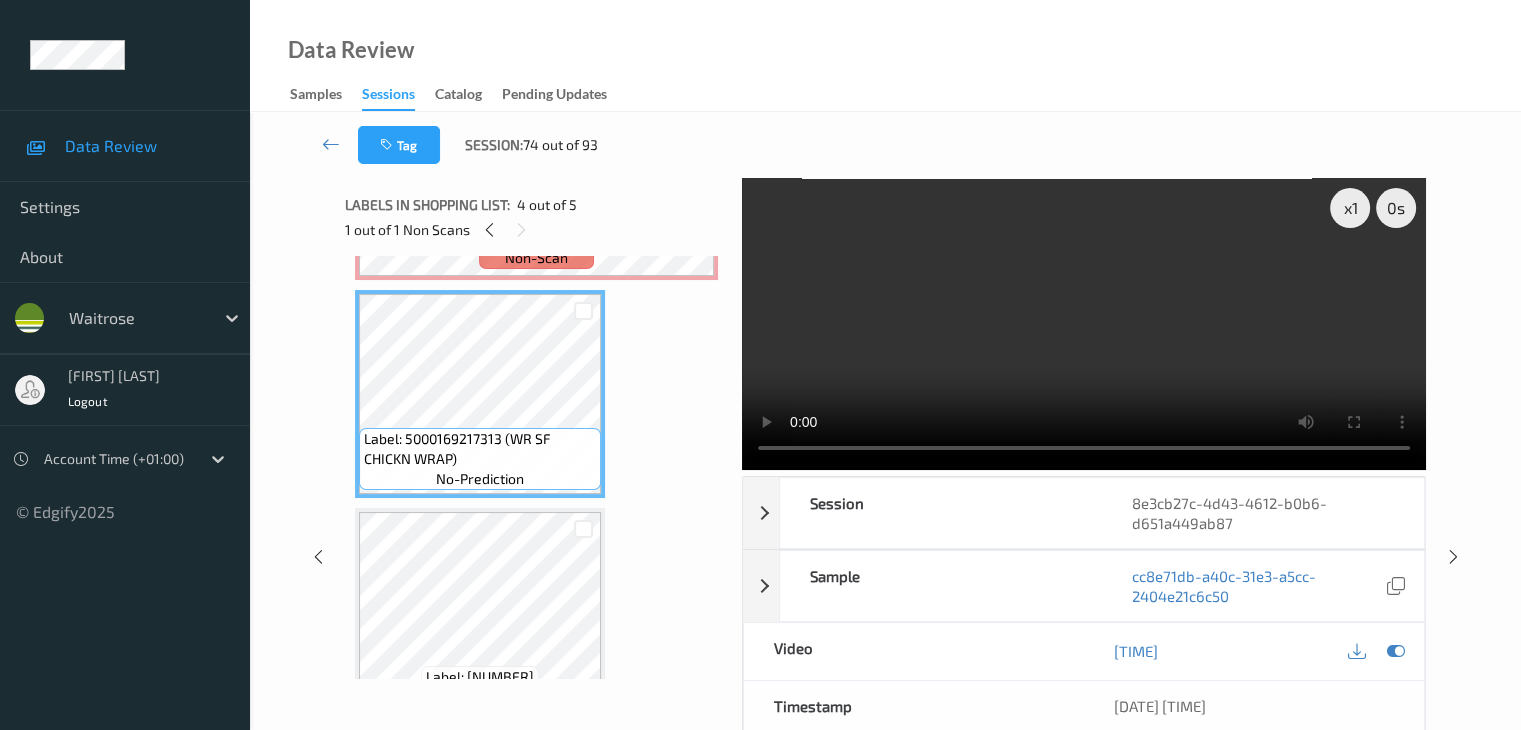 scroll, scrollTop: 677, scrollLeft: 0, axis: vertical 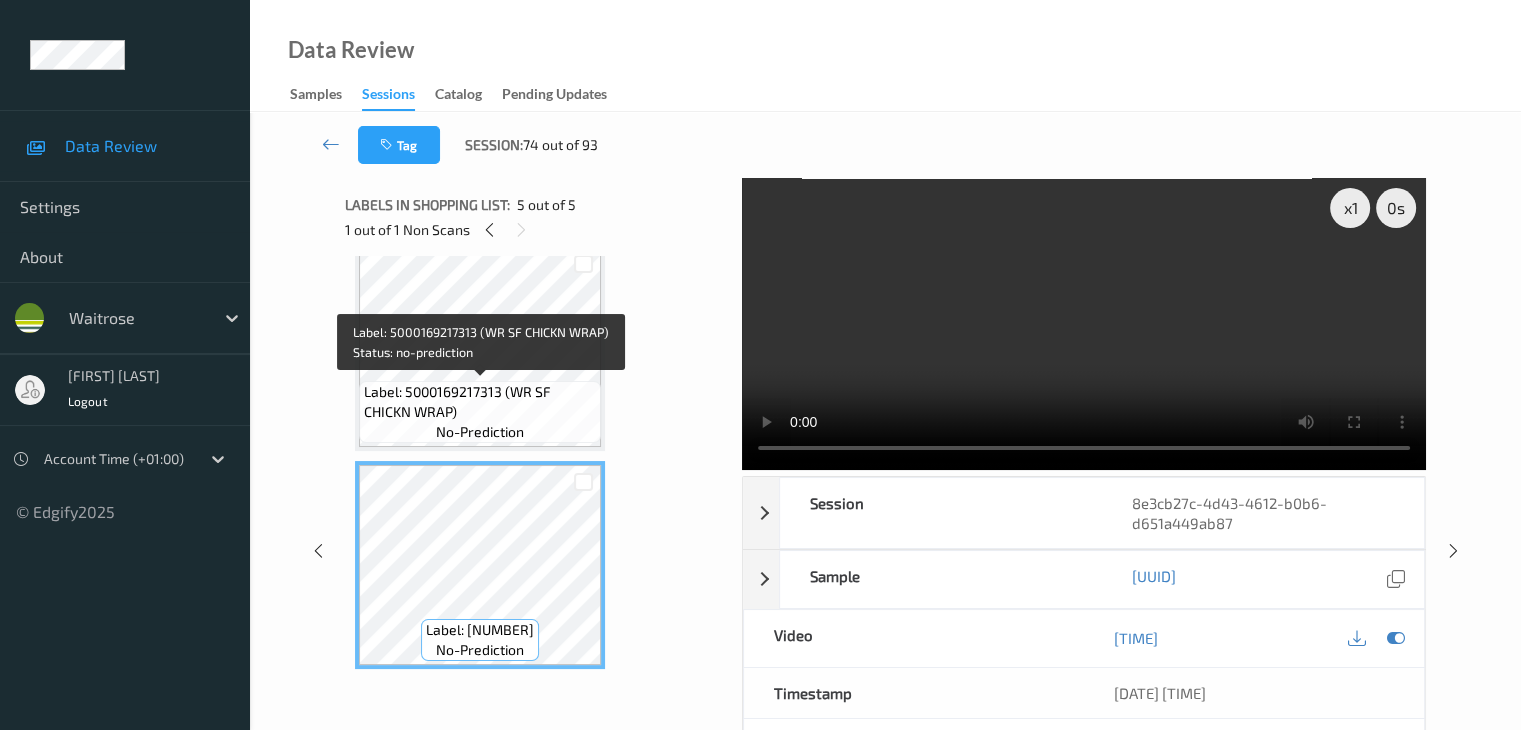 click on "no-prediction" at bounding box center [480, 432] 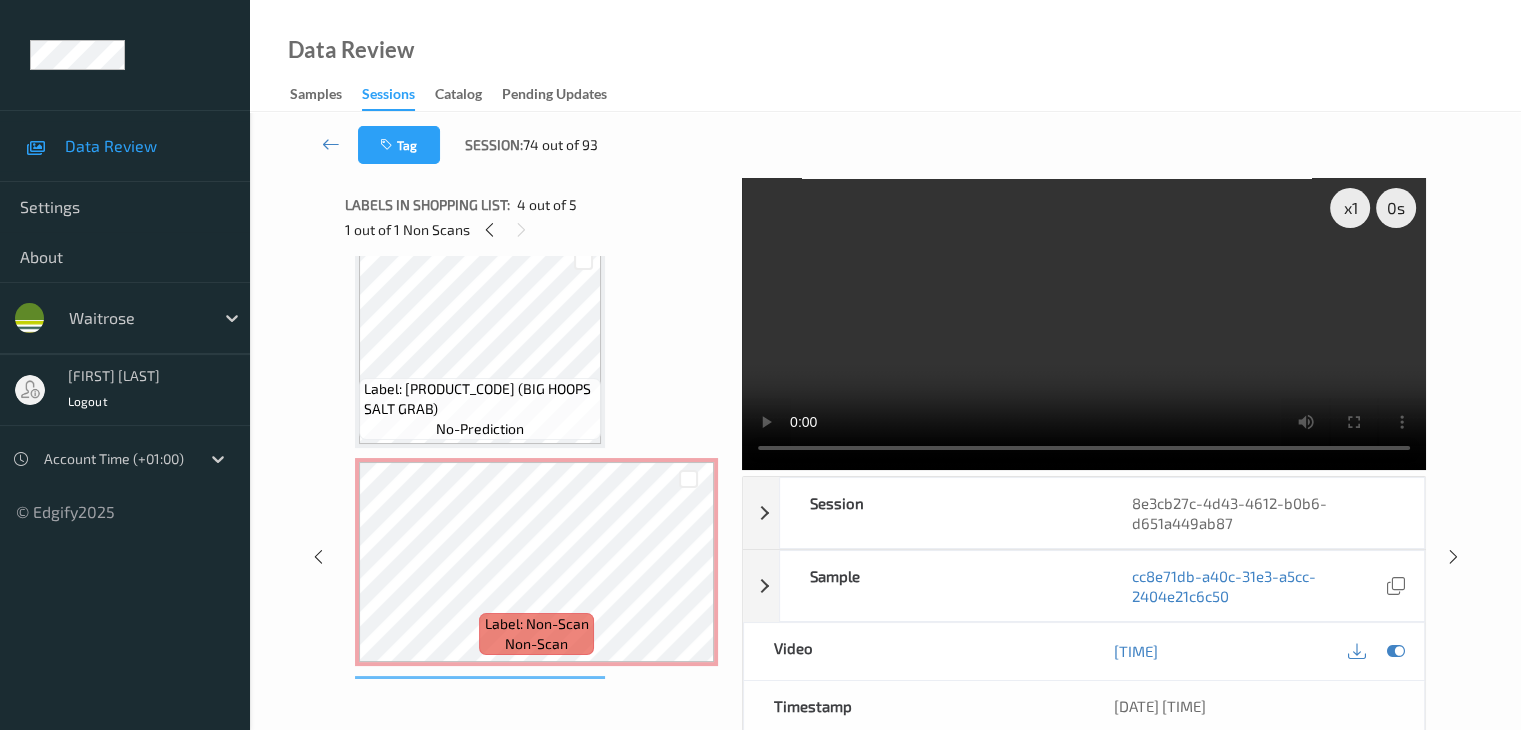 scroll, scrollTop: 277, scrollLeft: 0, axis: vertical 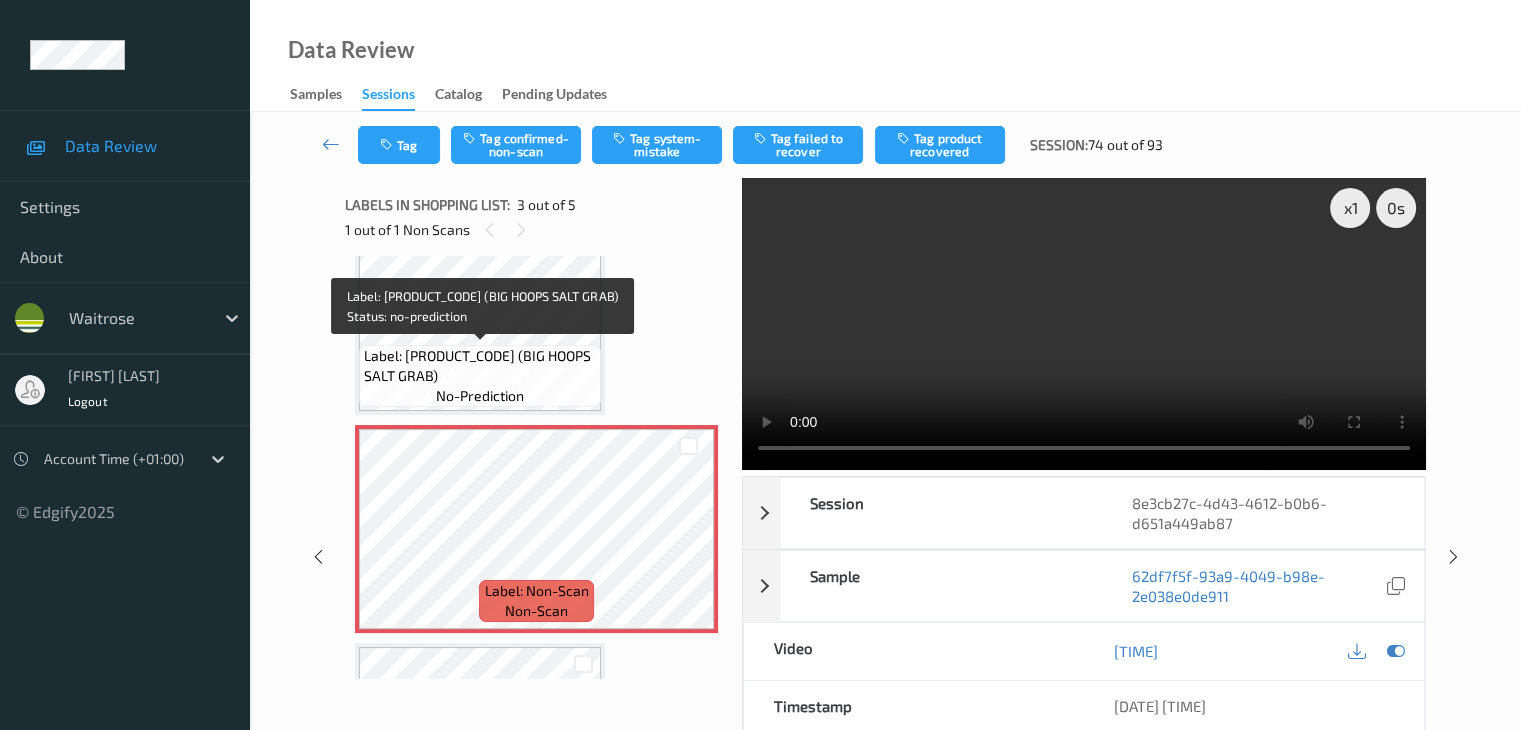 click on "no-prediction" at bounding box center (480, 396) 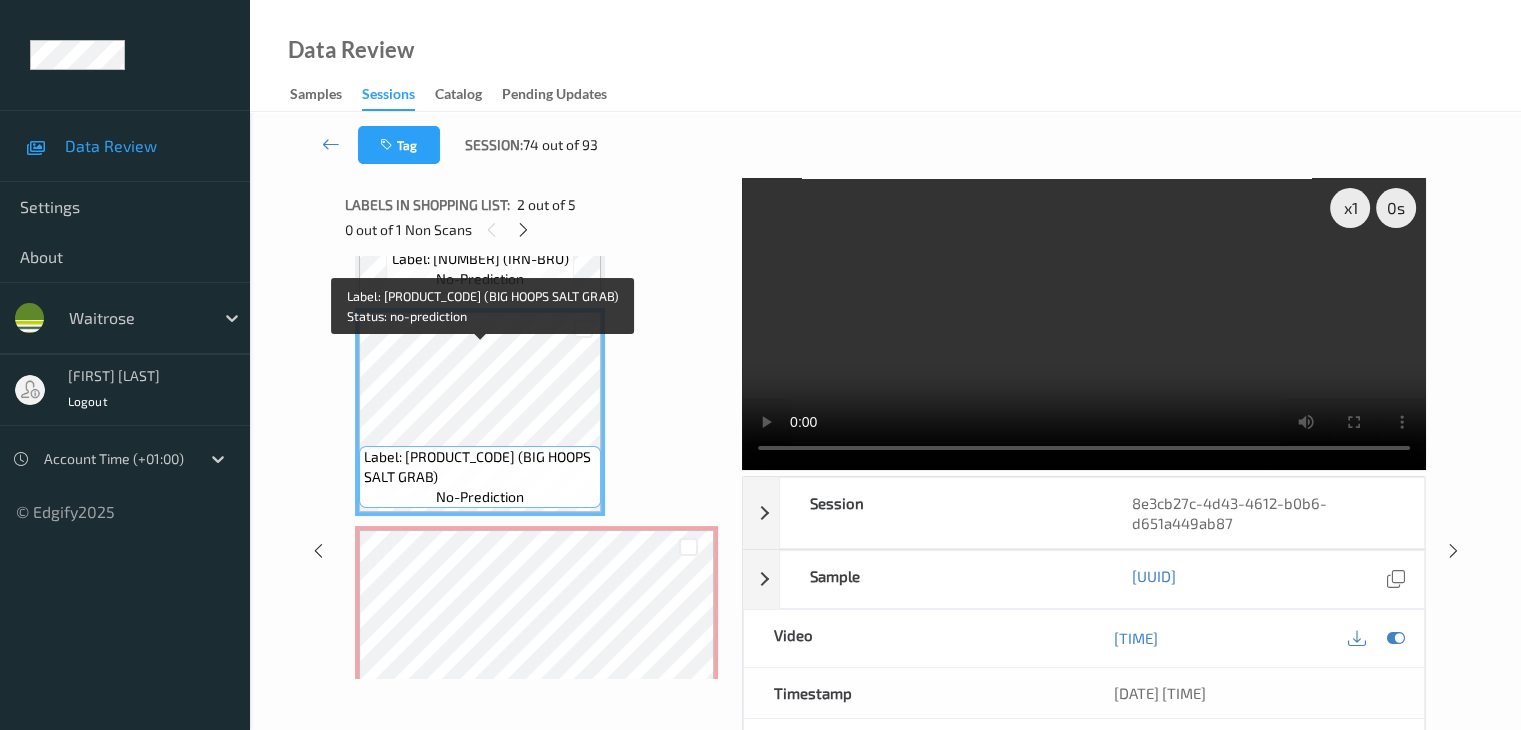 scroll, scrollTop: 77, scrollLeft: 0, axis: vertical 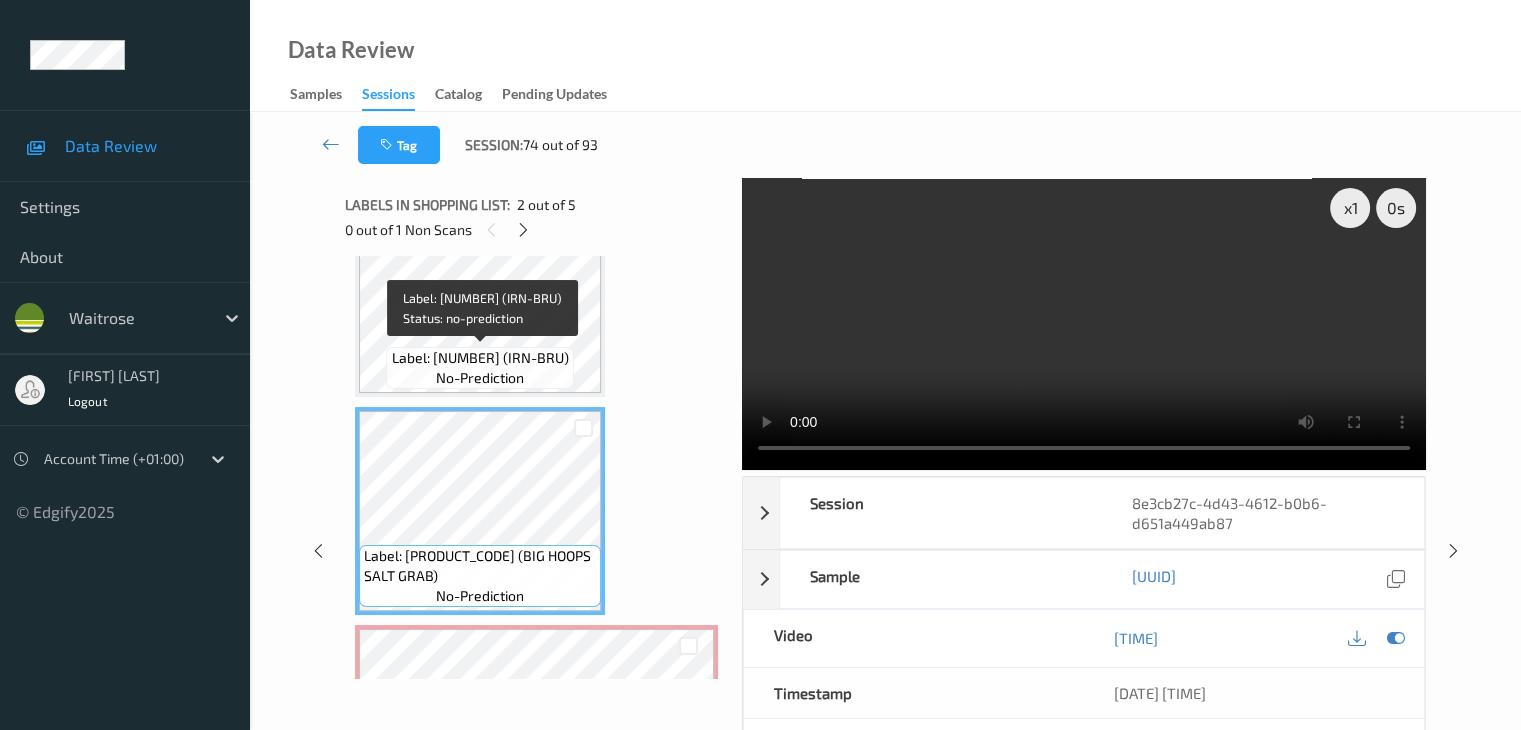 click on "Label: [NUMBER] (IRN-BRU)" at bounding box center [480, 358] 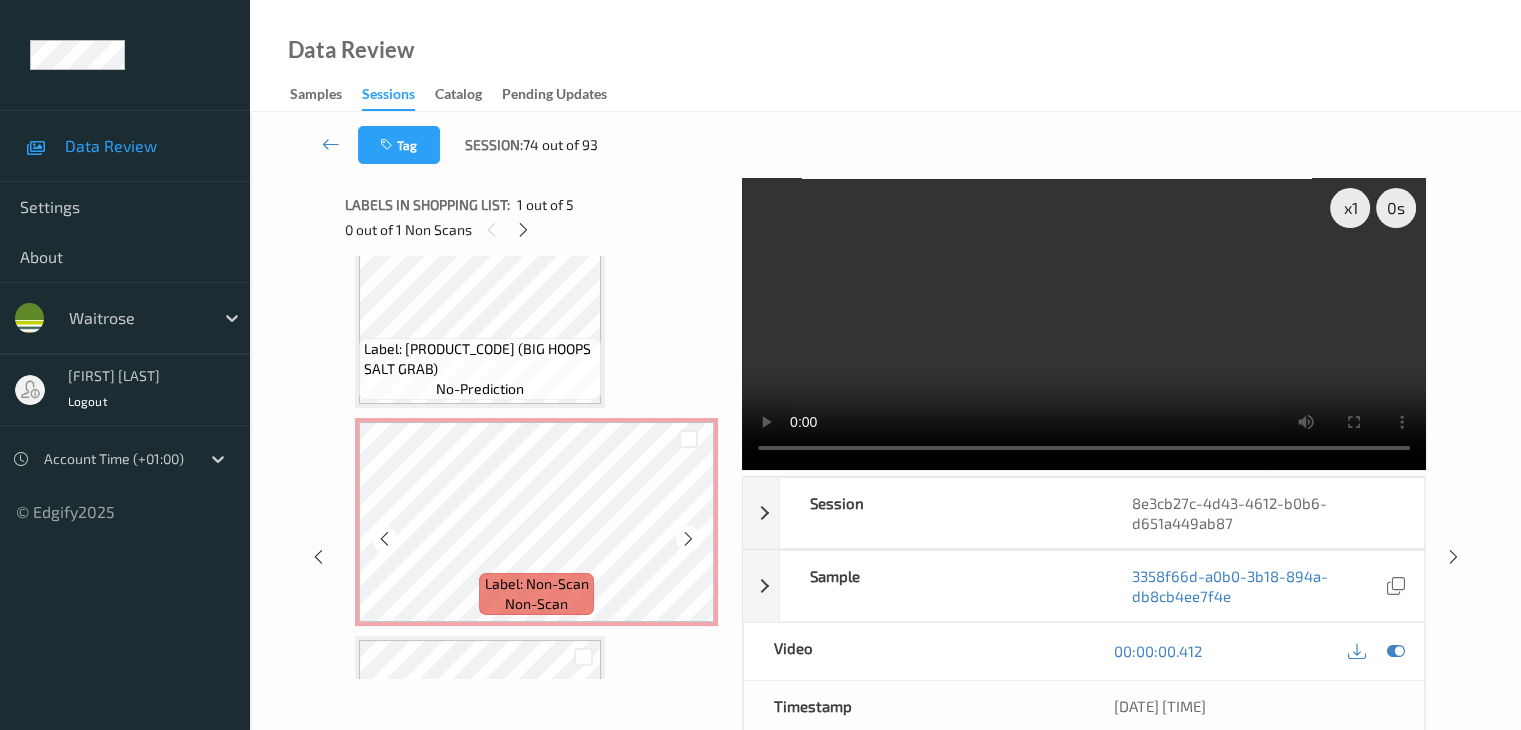 scroll, scrollTop: 300, scrollLeft: 0, axis: vertical 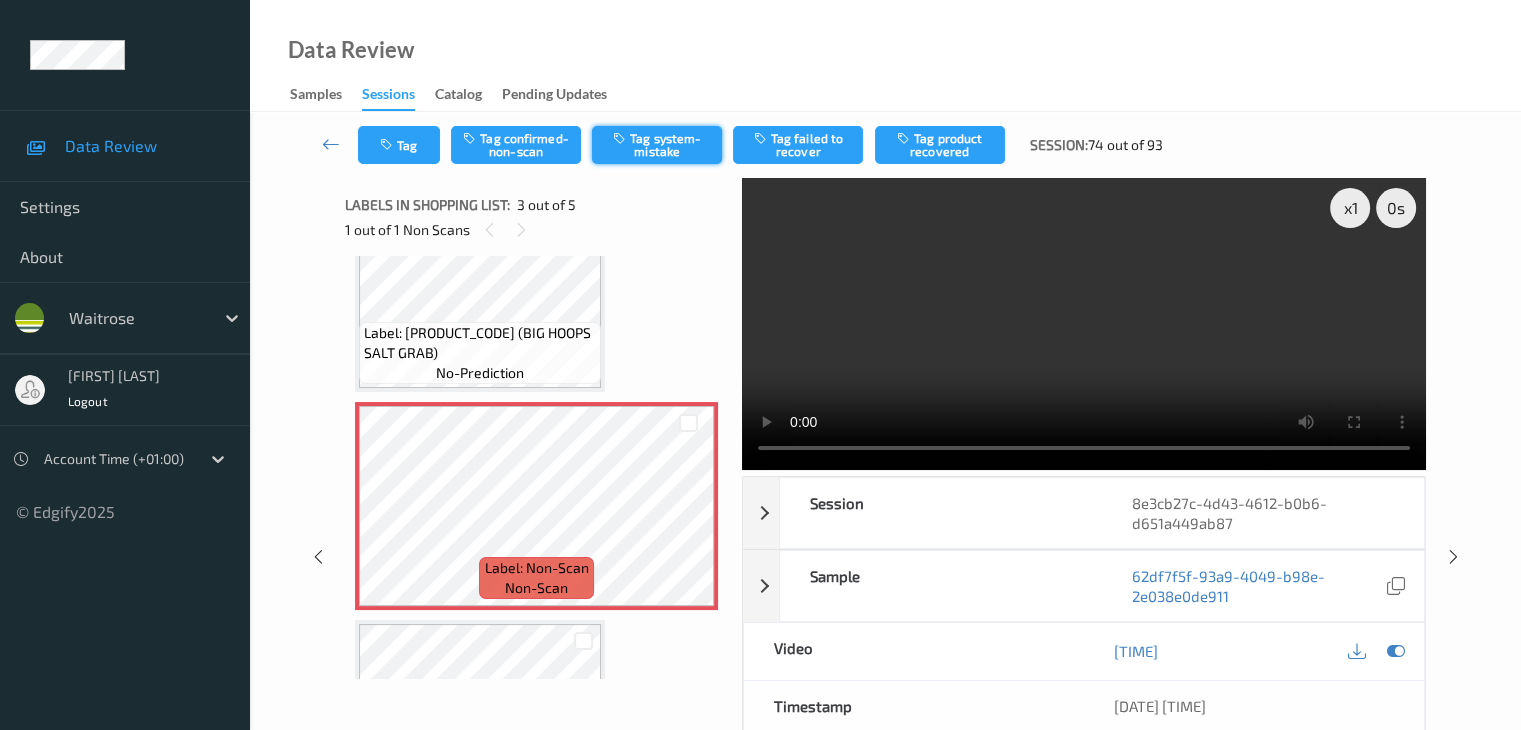 click on "Tag   system-mistake" at bounding box center (657, 145) 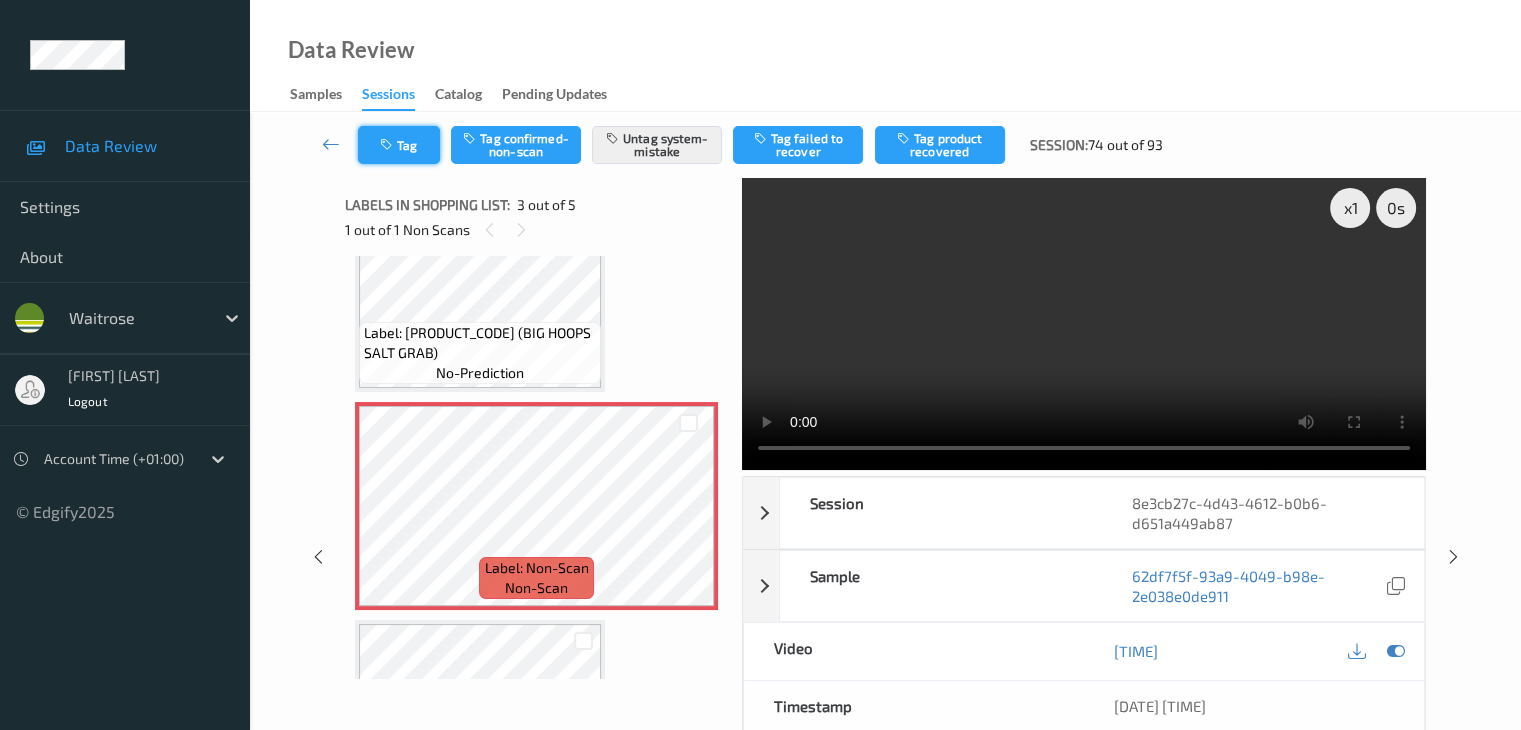 click on "Tag" at bounding box center (399, 145) 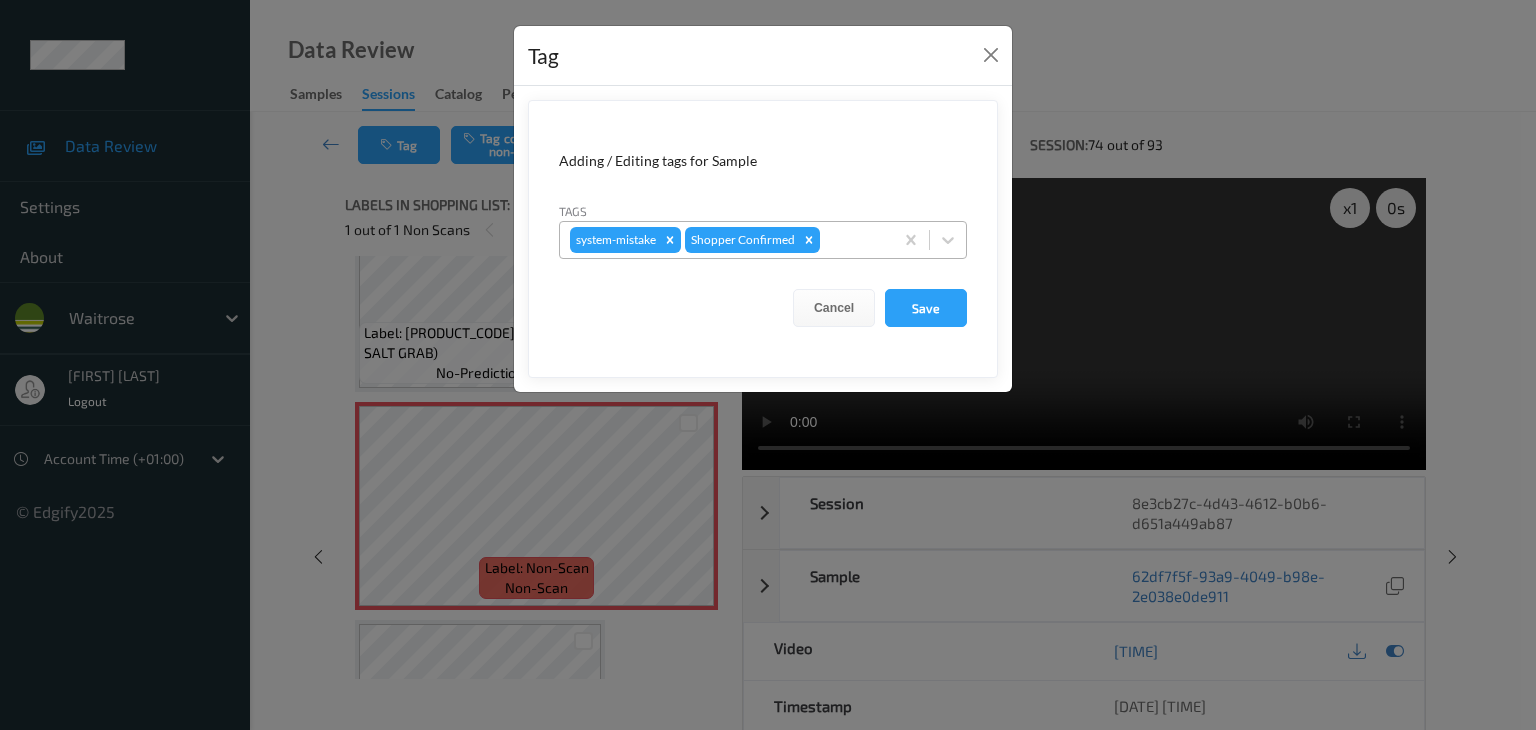 click at bounding box center (853, 240) 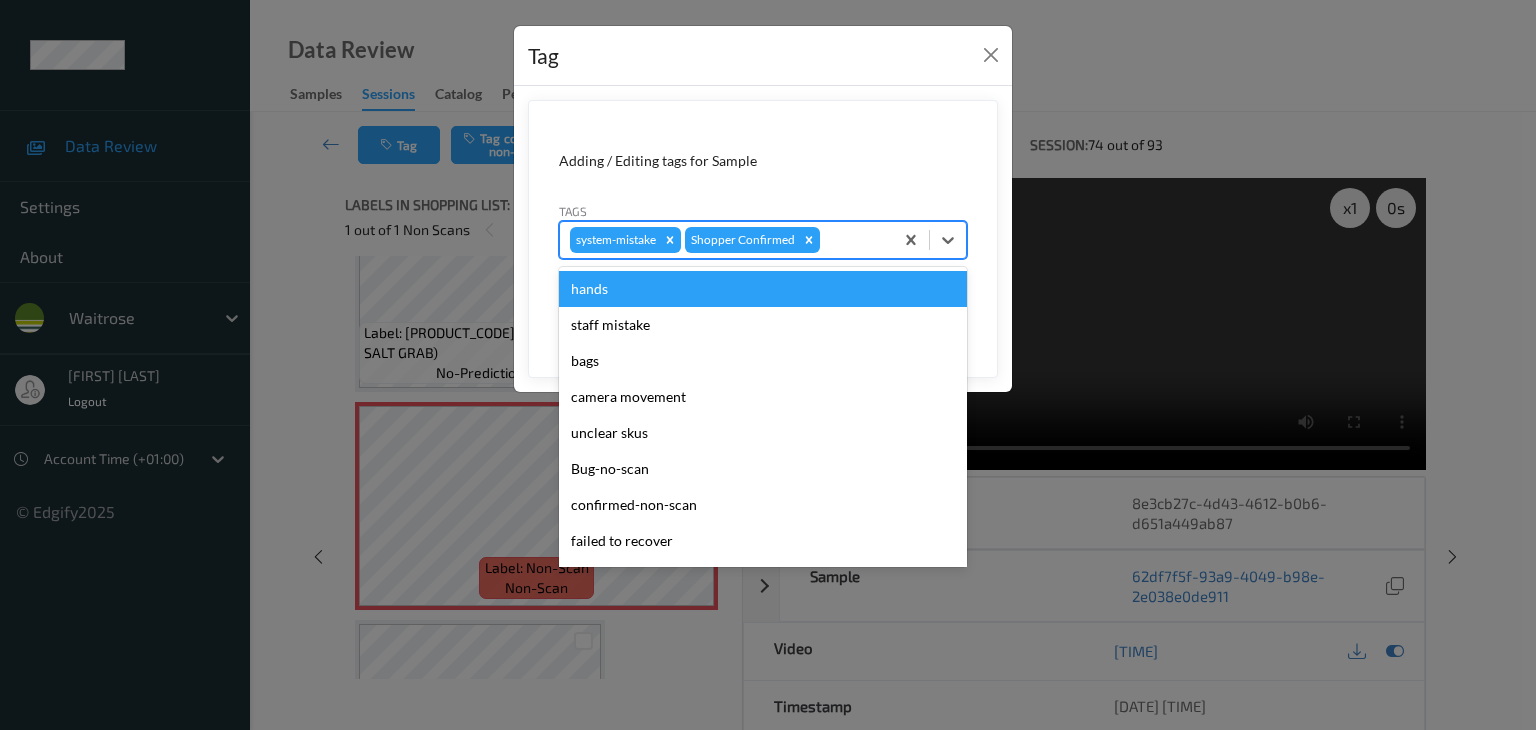 type on "u" 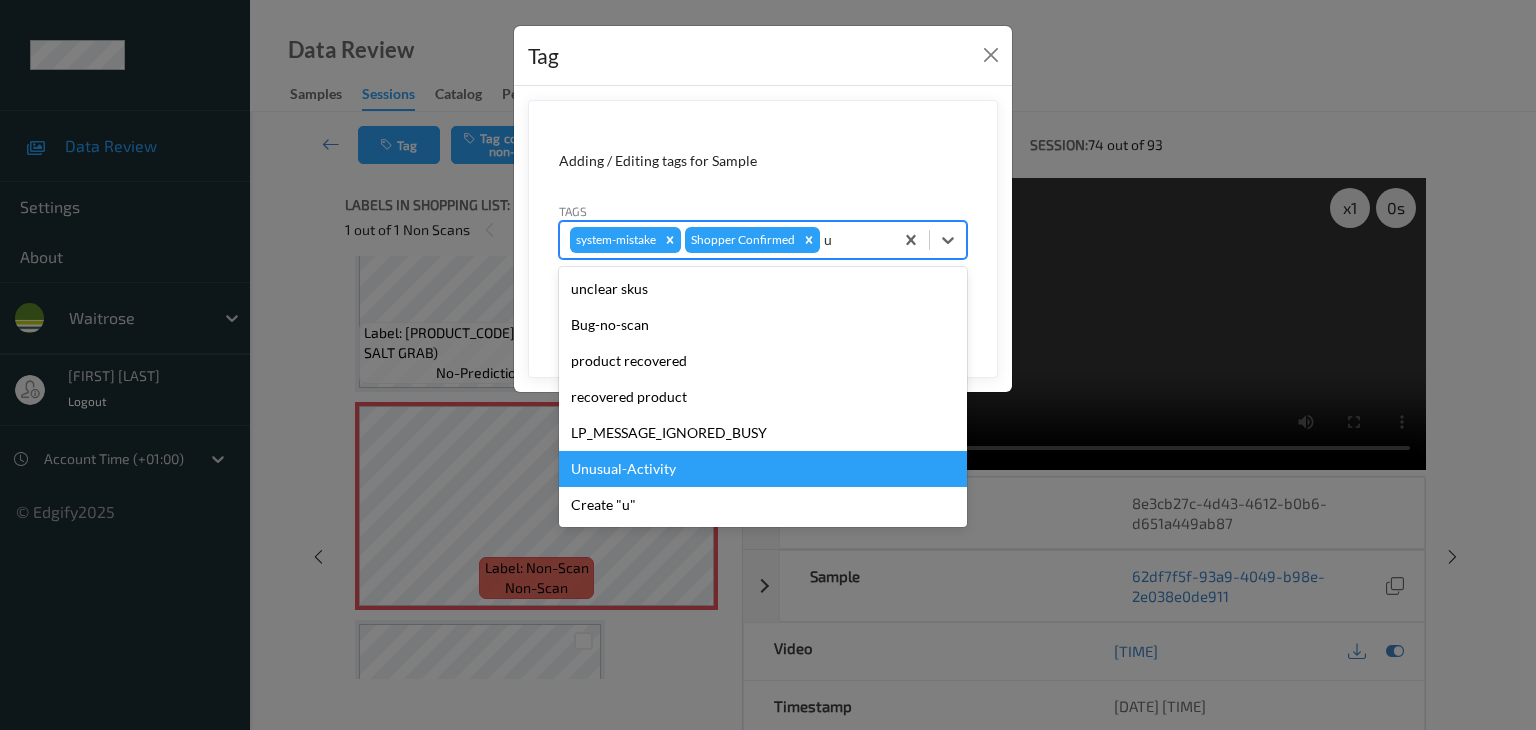 drag, startPoint x: 658, startPoint y: 474, endPoint x: 688, endPoint y: 470, distance: 30.265491 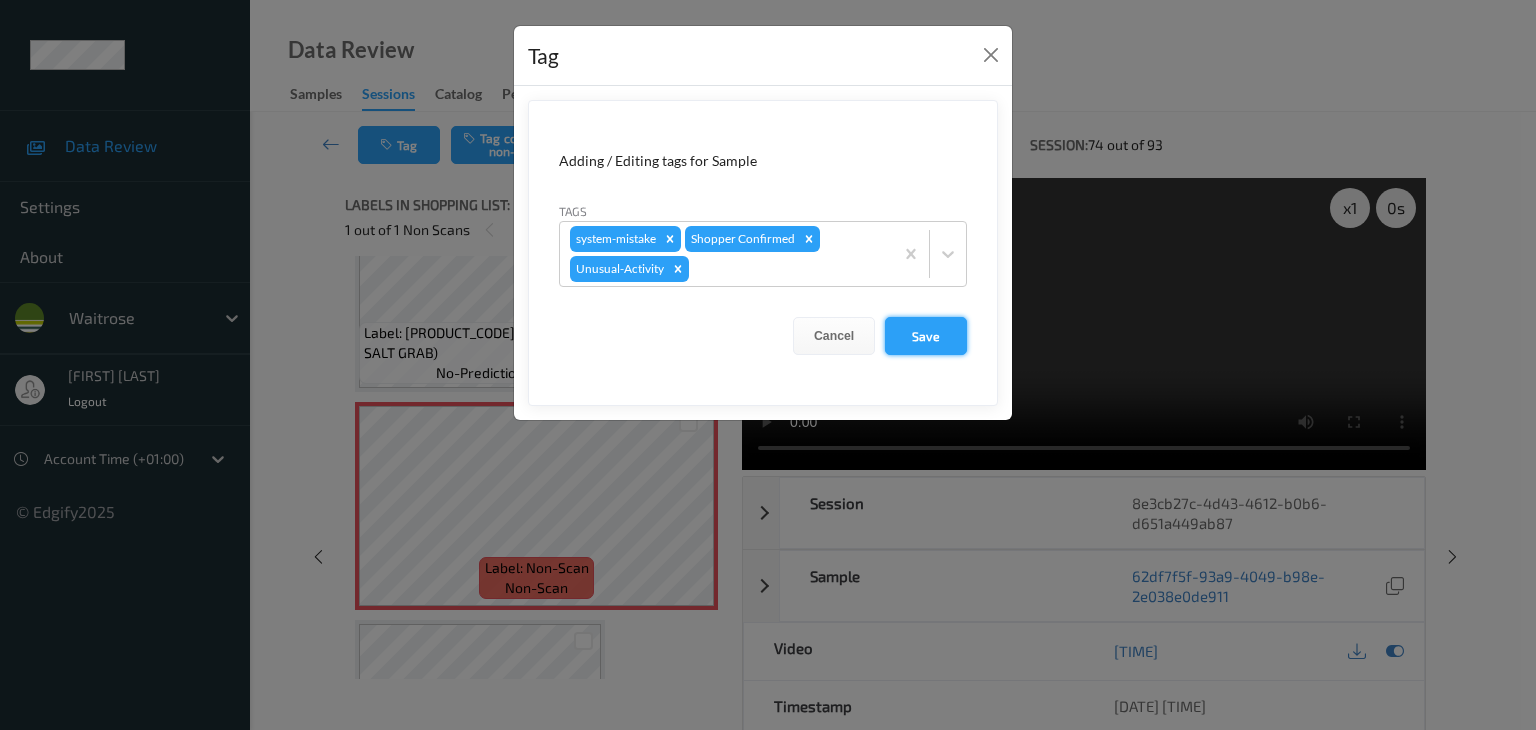 click on "Save" at bounding box center (926, 336) 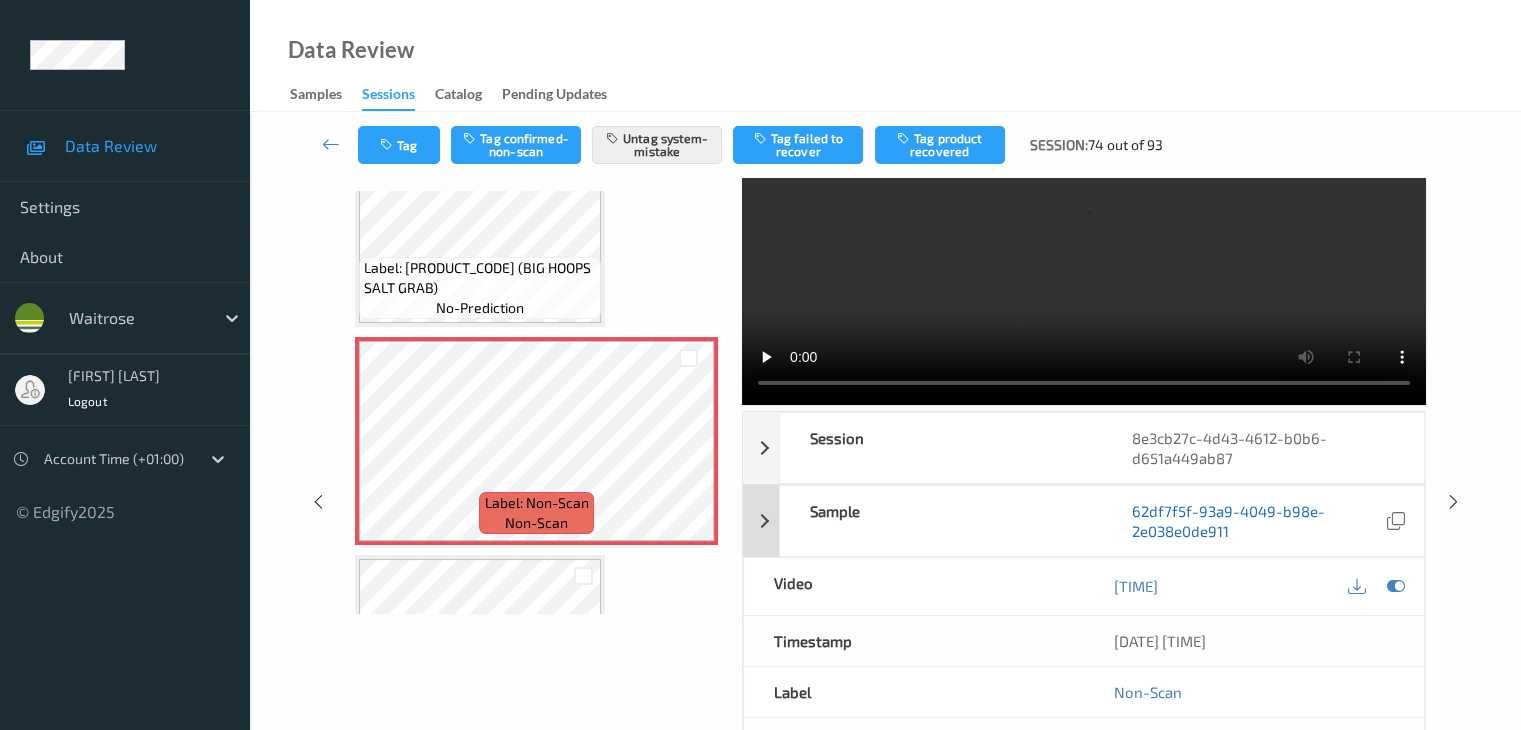 scroll, scrollTop: 100, scrollLeft: 0, axis: vertical 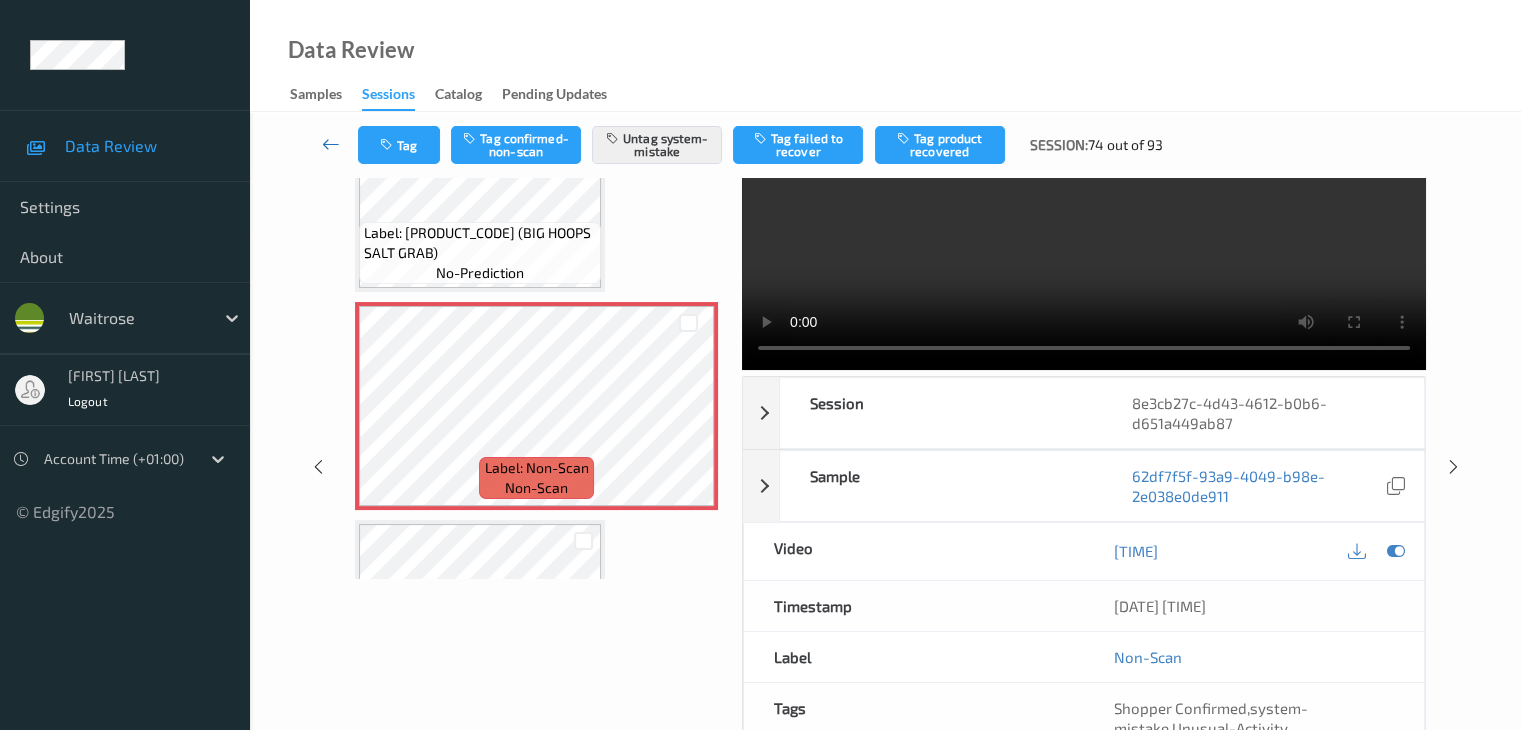 click at bounding box center [331, 145] 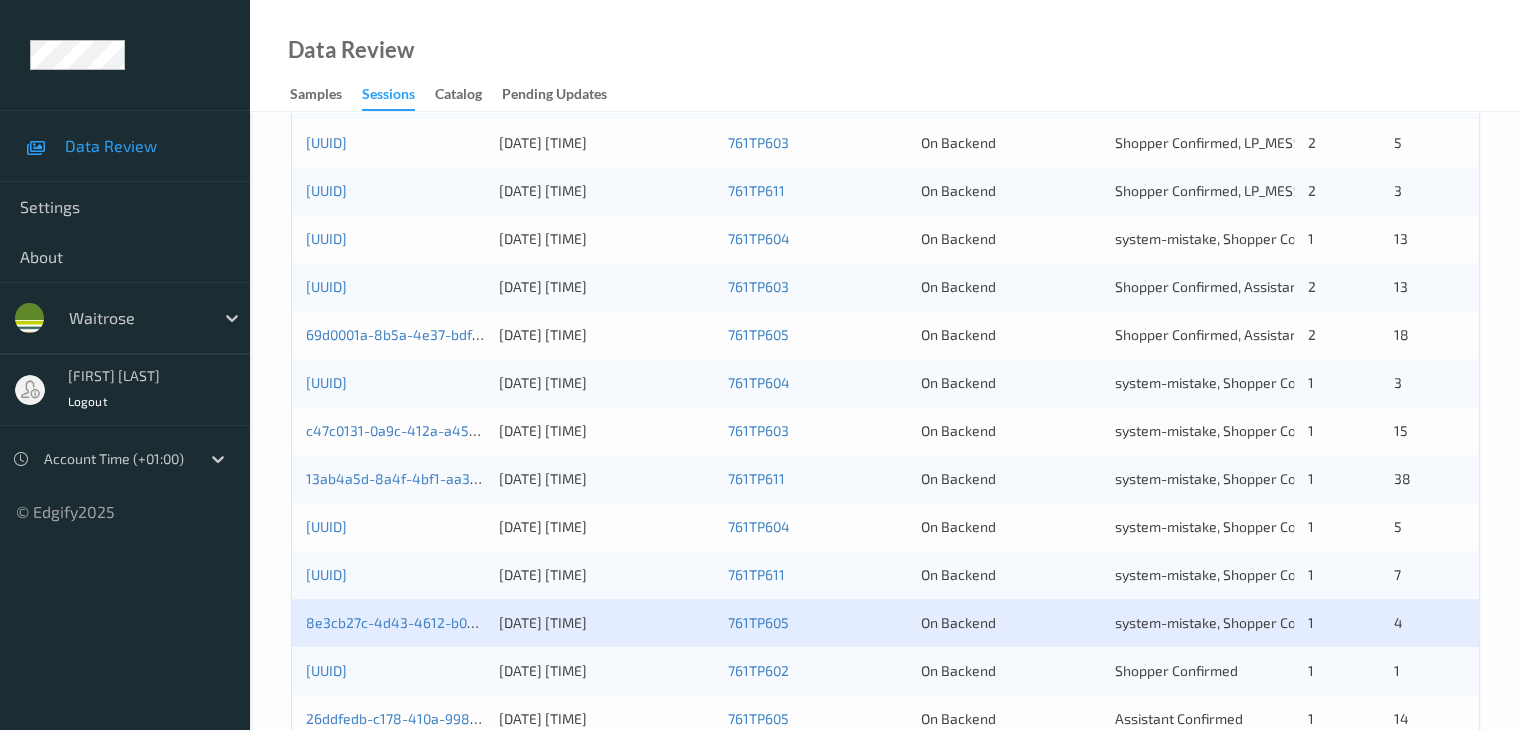 scroll, scrollTop: 900, scrollLeft: 0, axis: vertical 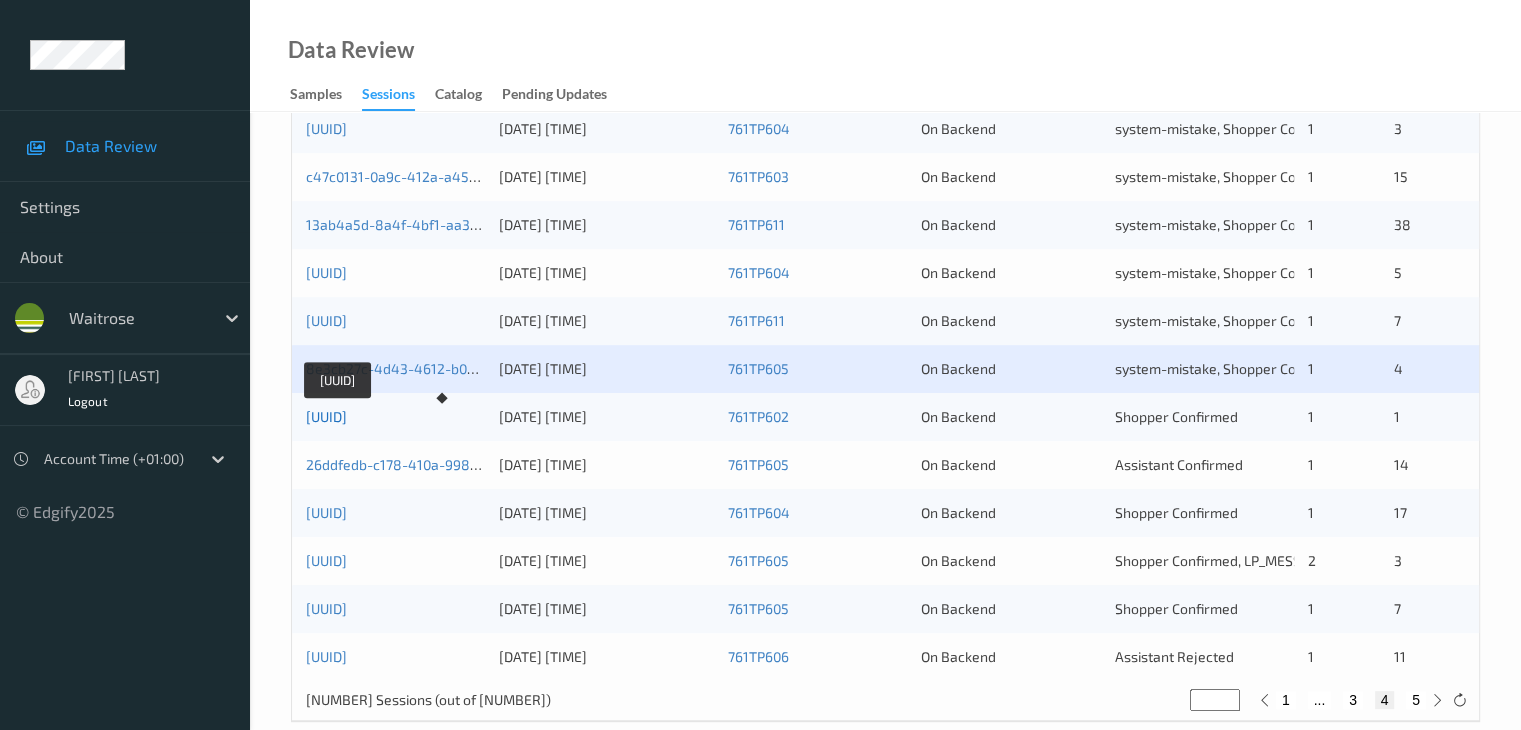 click on "[UUID]" at bounding box center (326, 416) 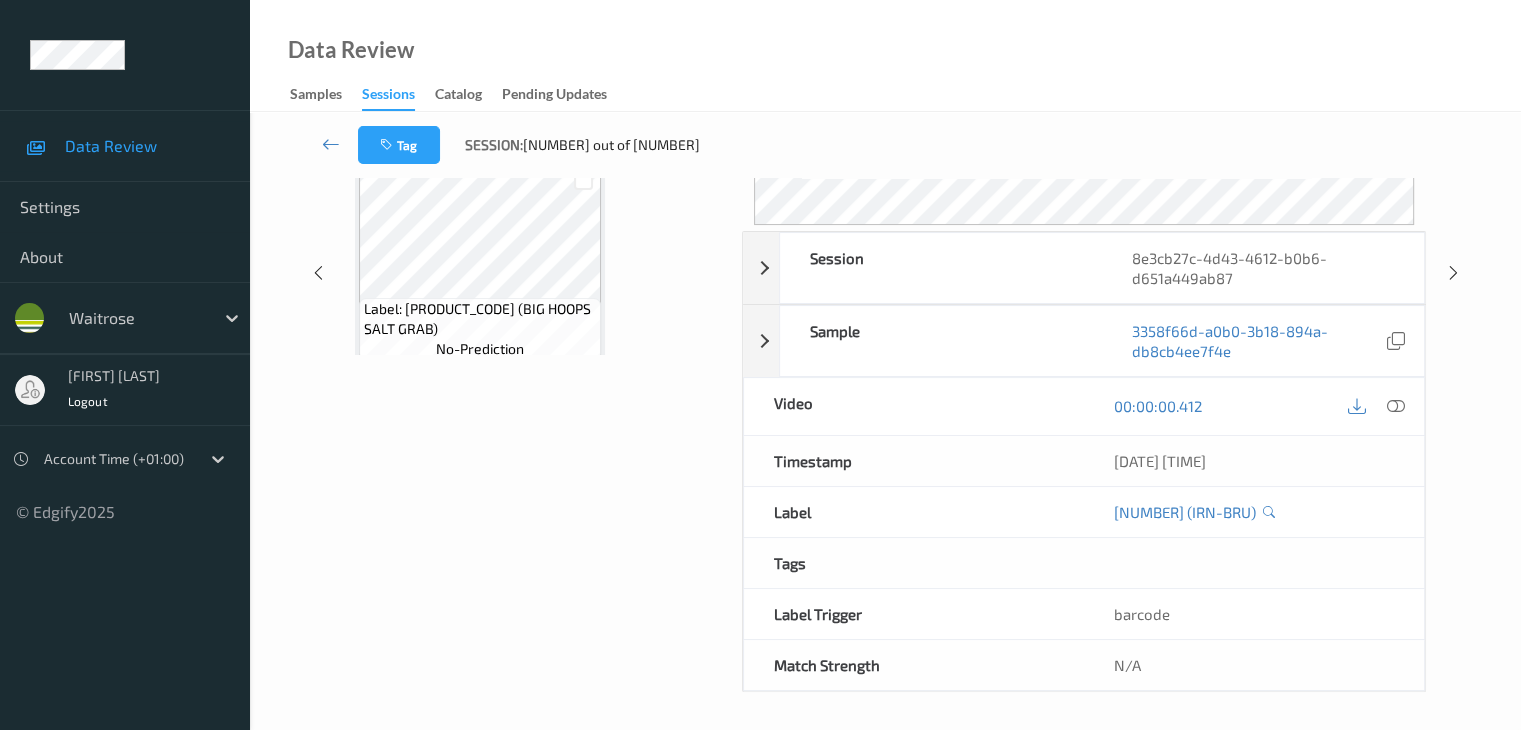 scroll, scrollTop: 24, scrollLeft: 0, axis: vertical 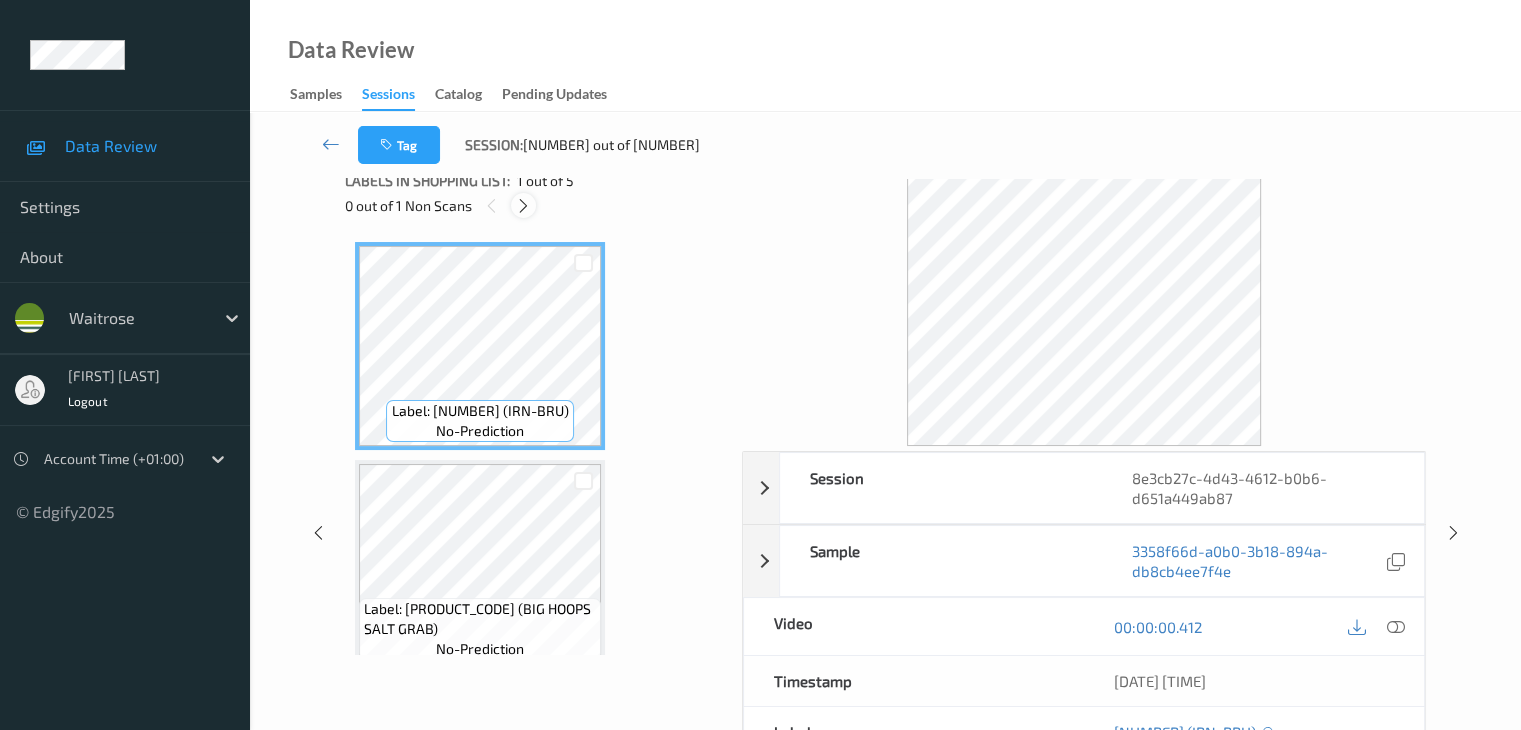 click at bounding box center [523, 206] 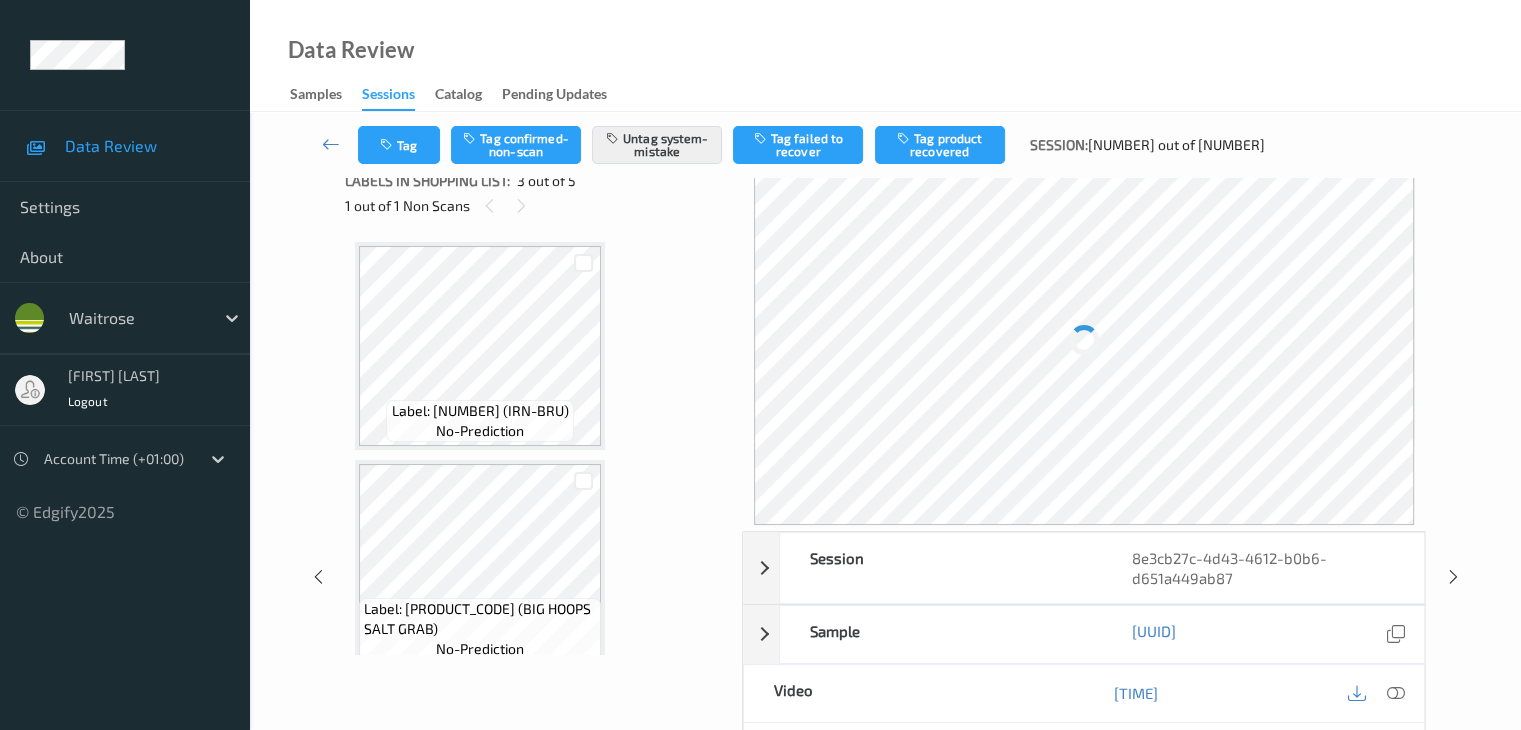 scroll, scrollTop: 228, scrollLeft: 0, axis: vertical 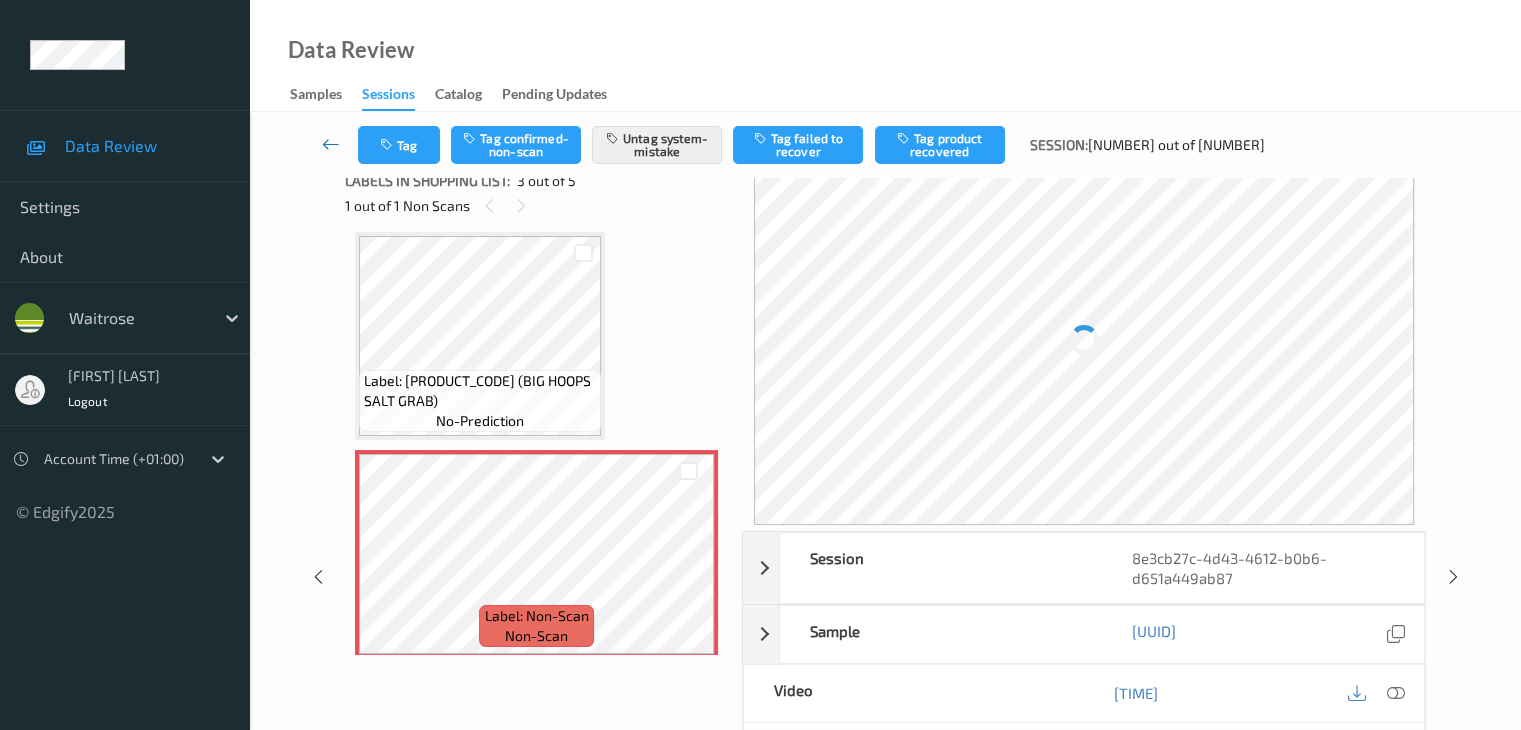 click at bounding box center (331, 144) 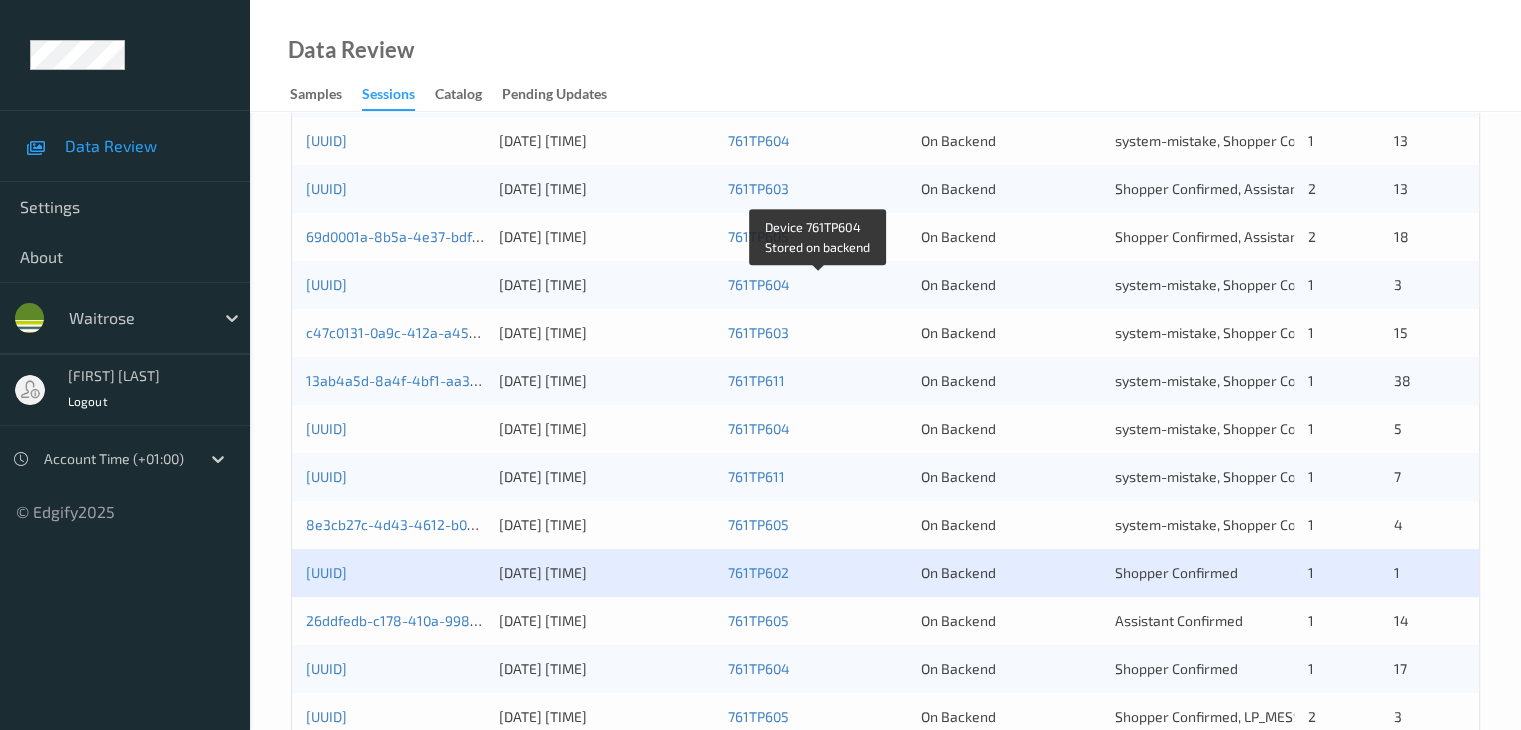 scroll, scrollTop: 900, scrollLeft: 0, axis: vertical 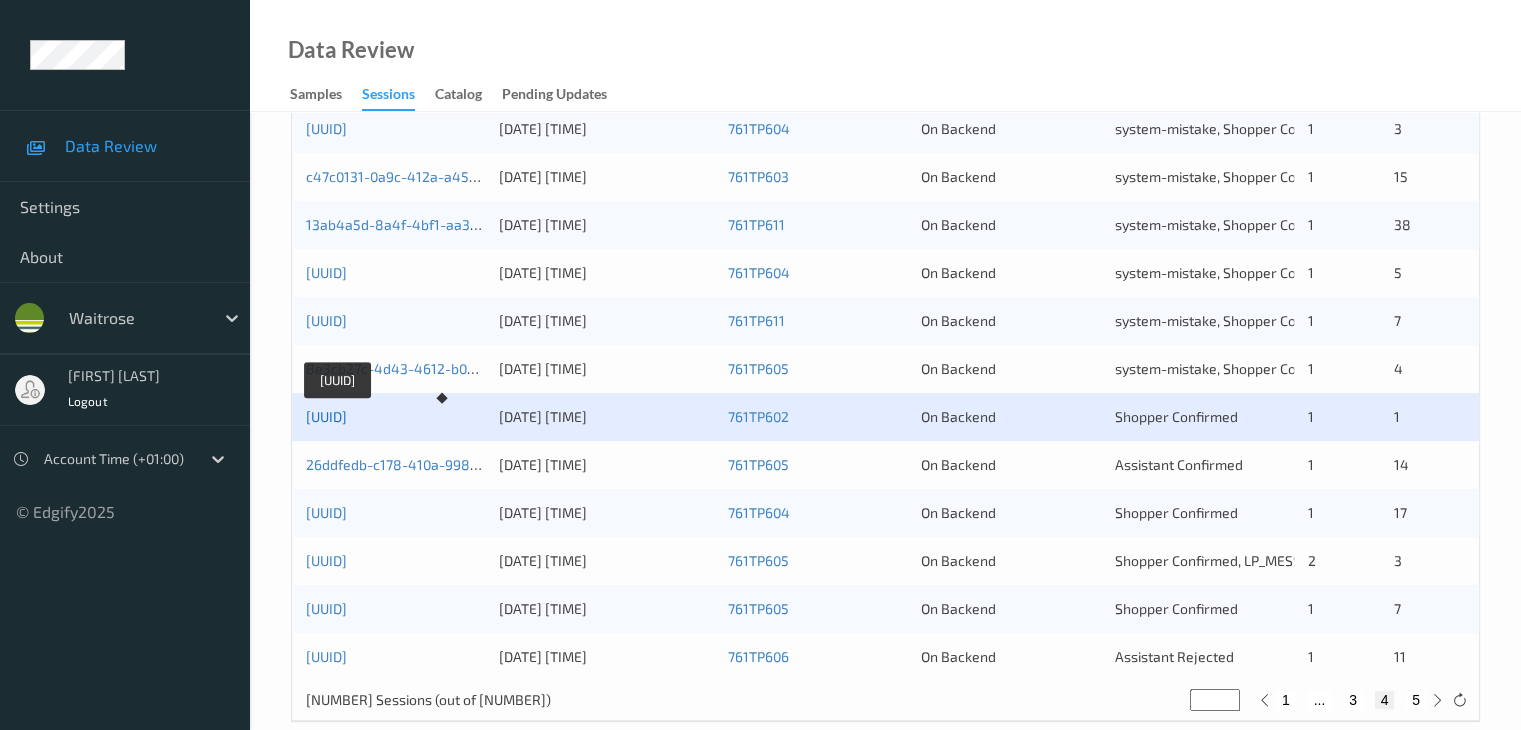 click on "[UUID]" at bounding box center [326, 416] 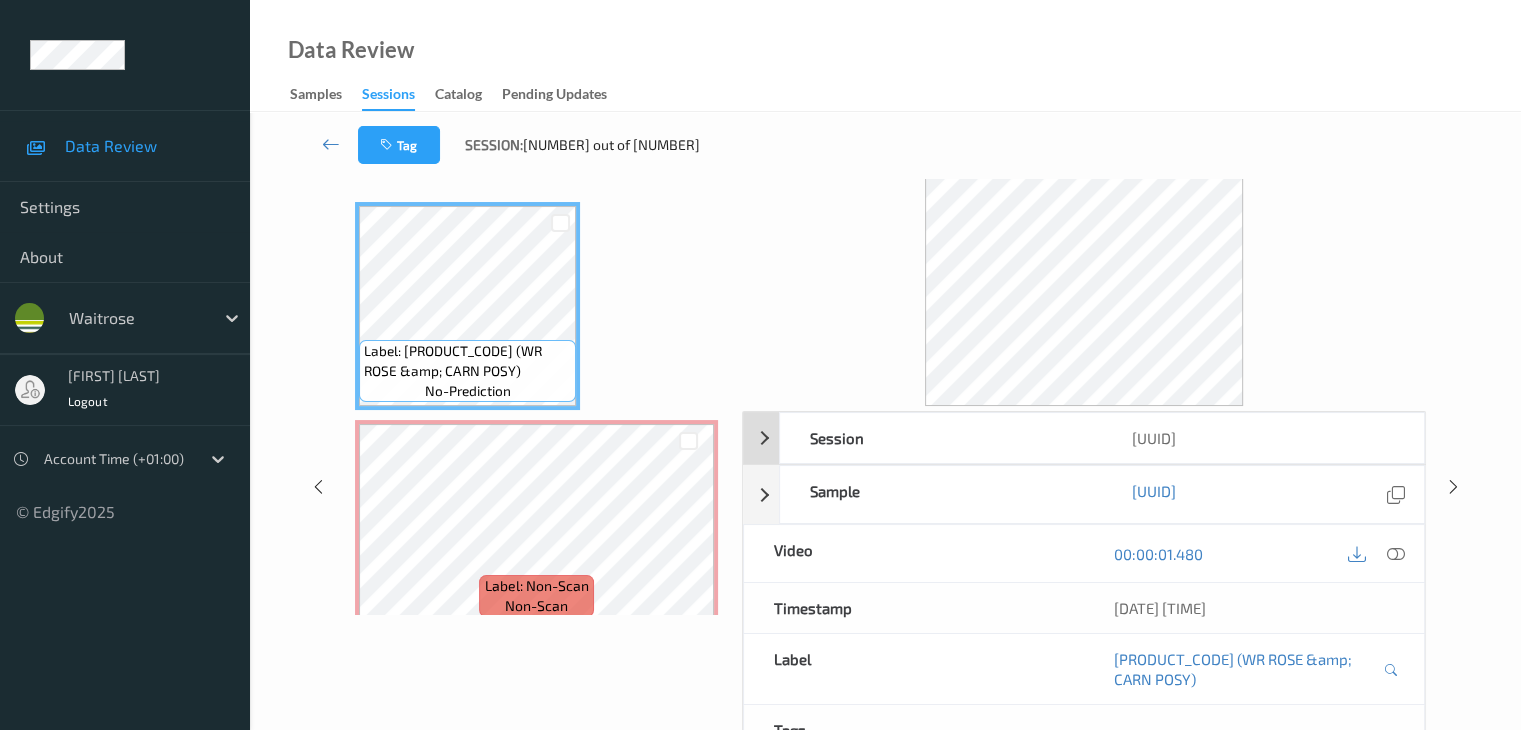 scroll, scrollTop: 0, scrollLeft: 0, axis: both 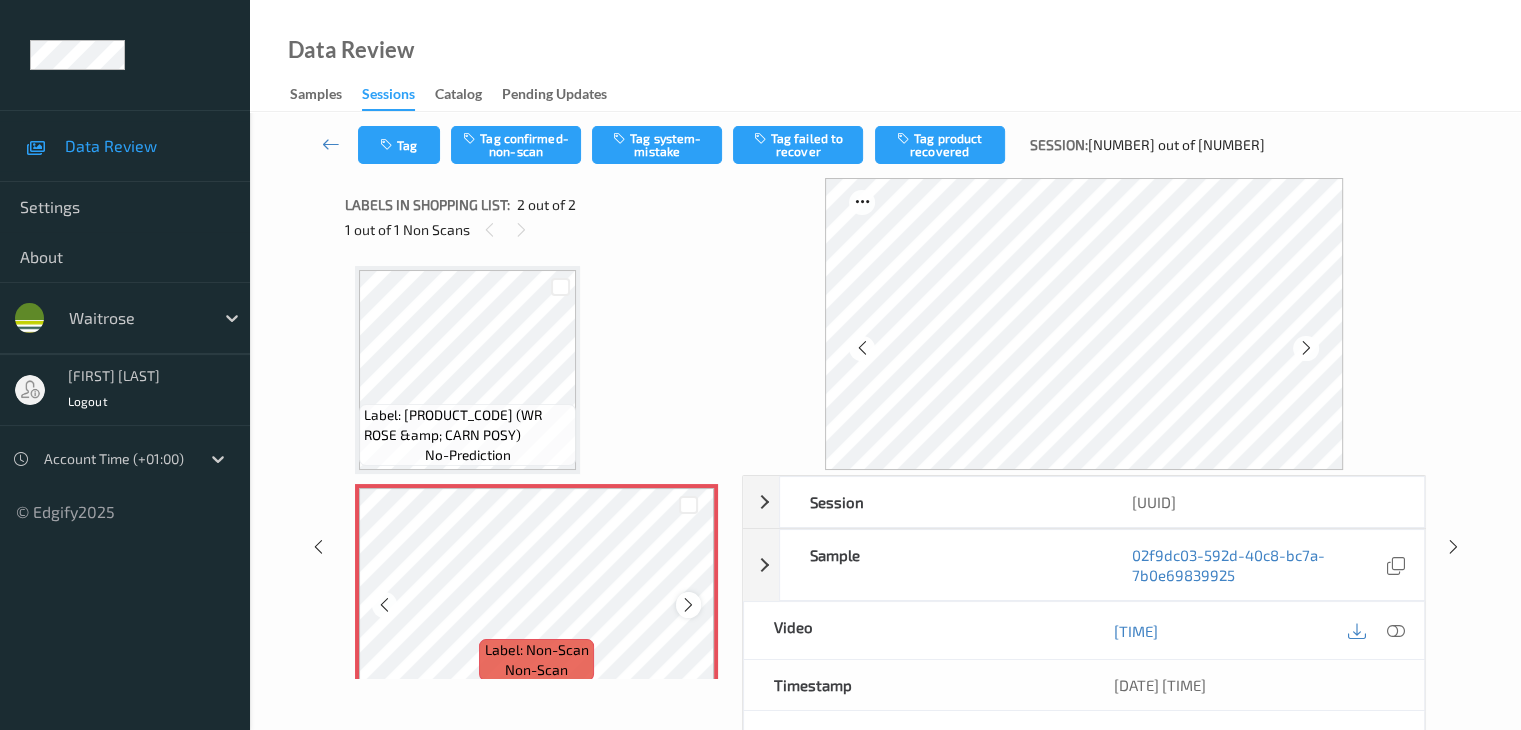 click at bounding box center (688, 605) 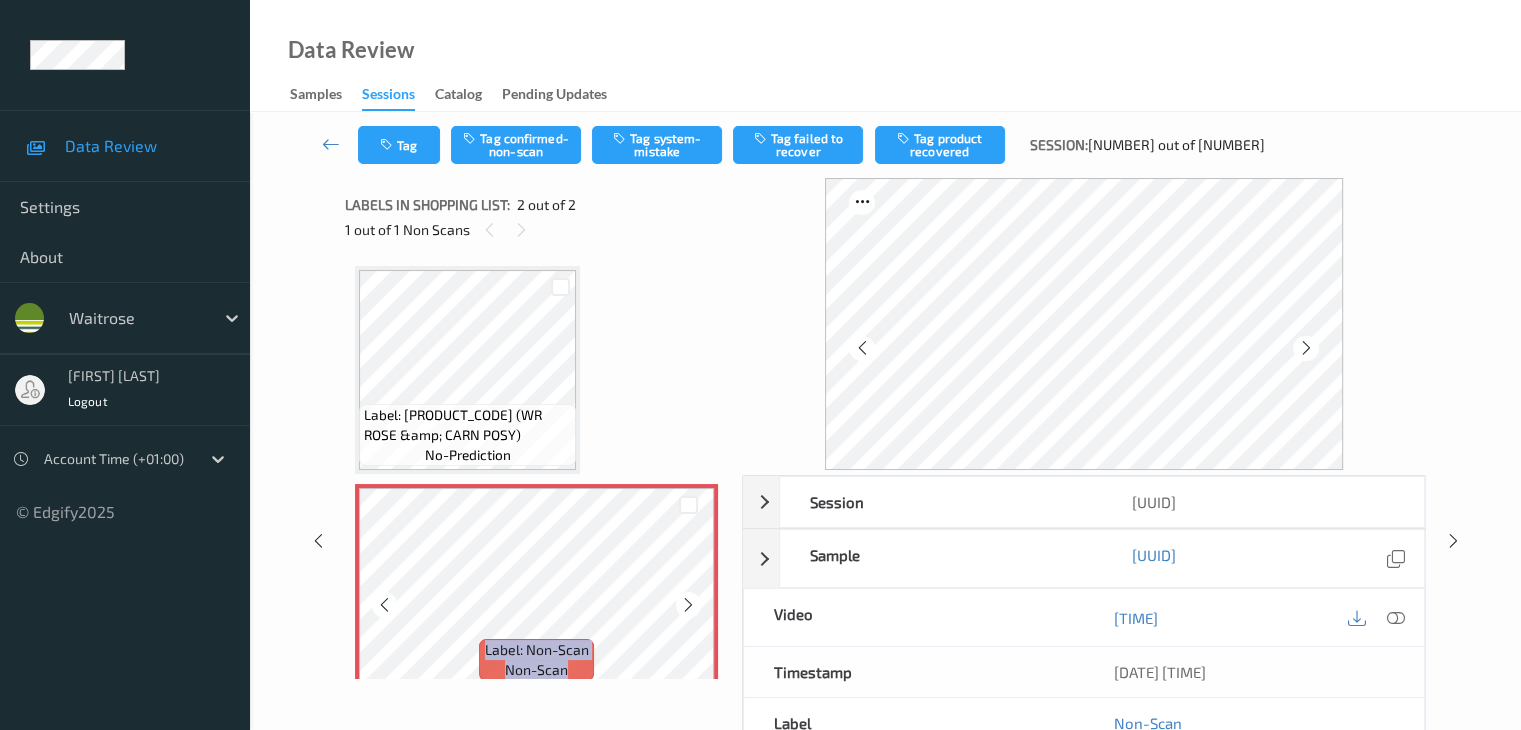 click at bounding box center [688, 605] 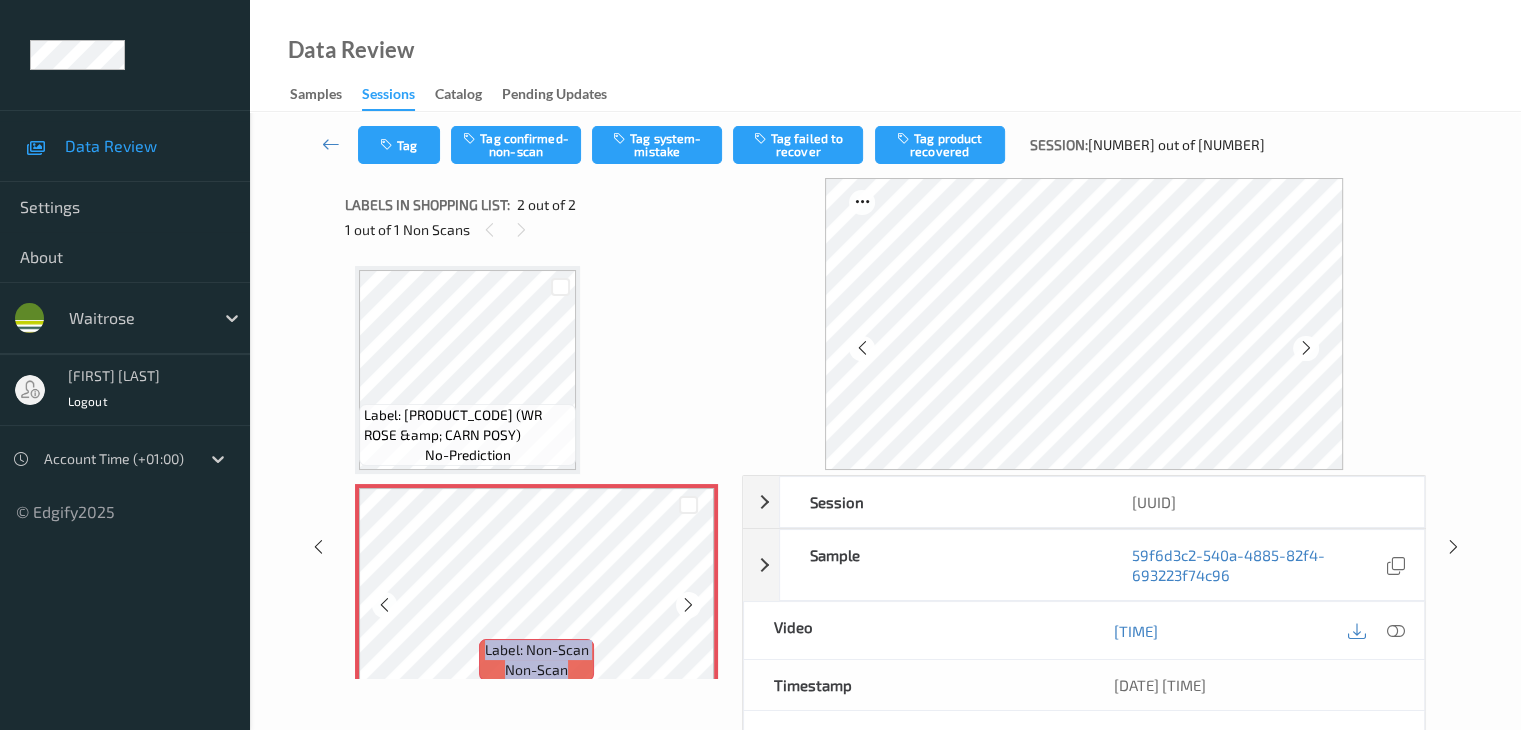 click at bounding box center (688, 605) 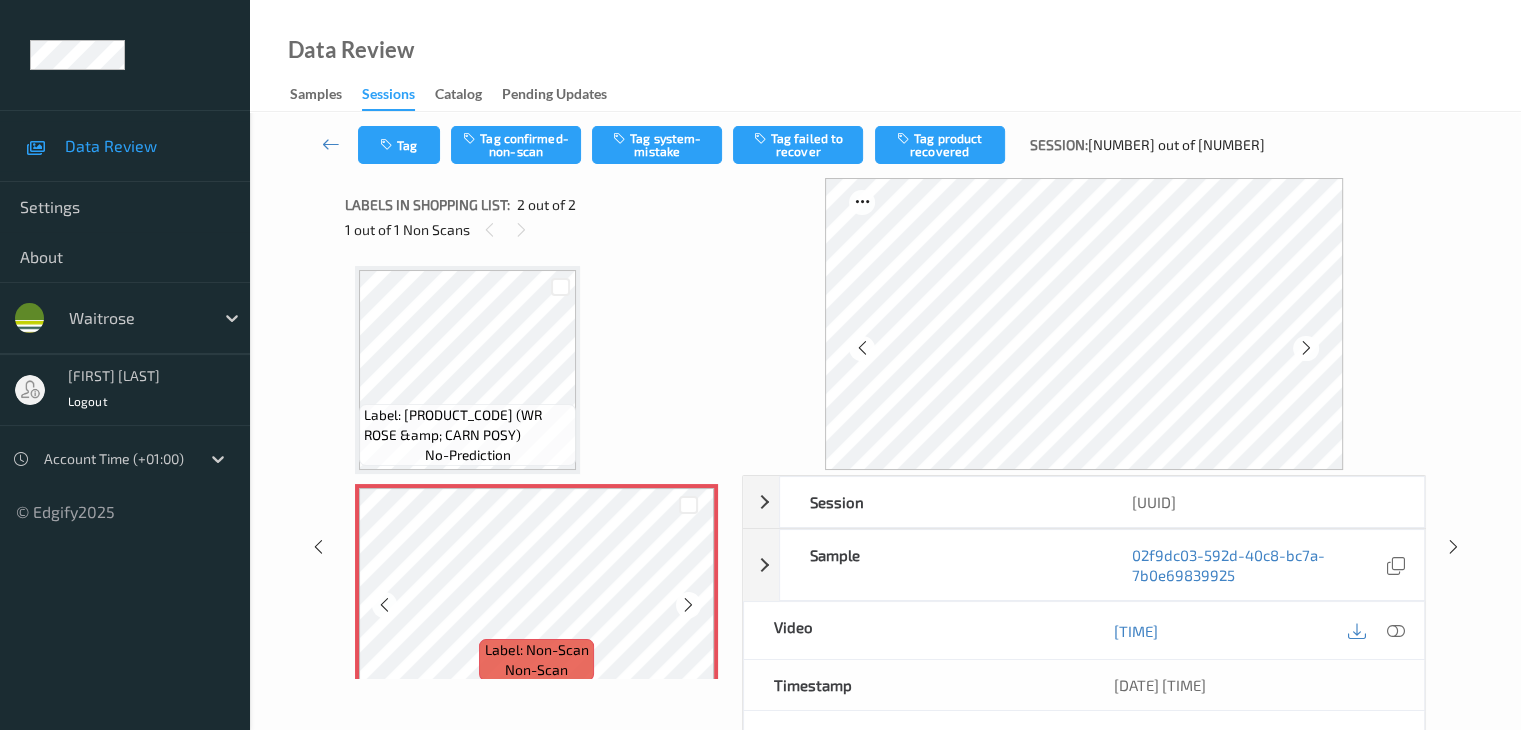 click at bounding box center (688, 605) 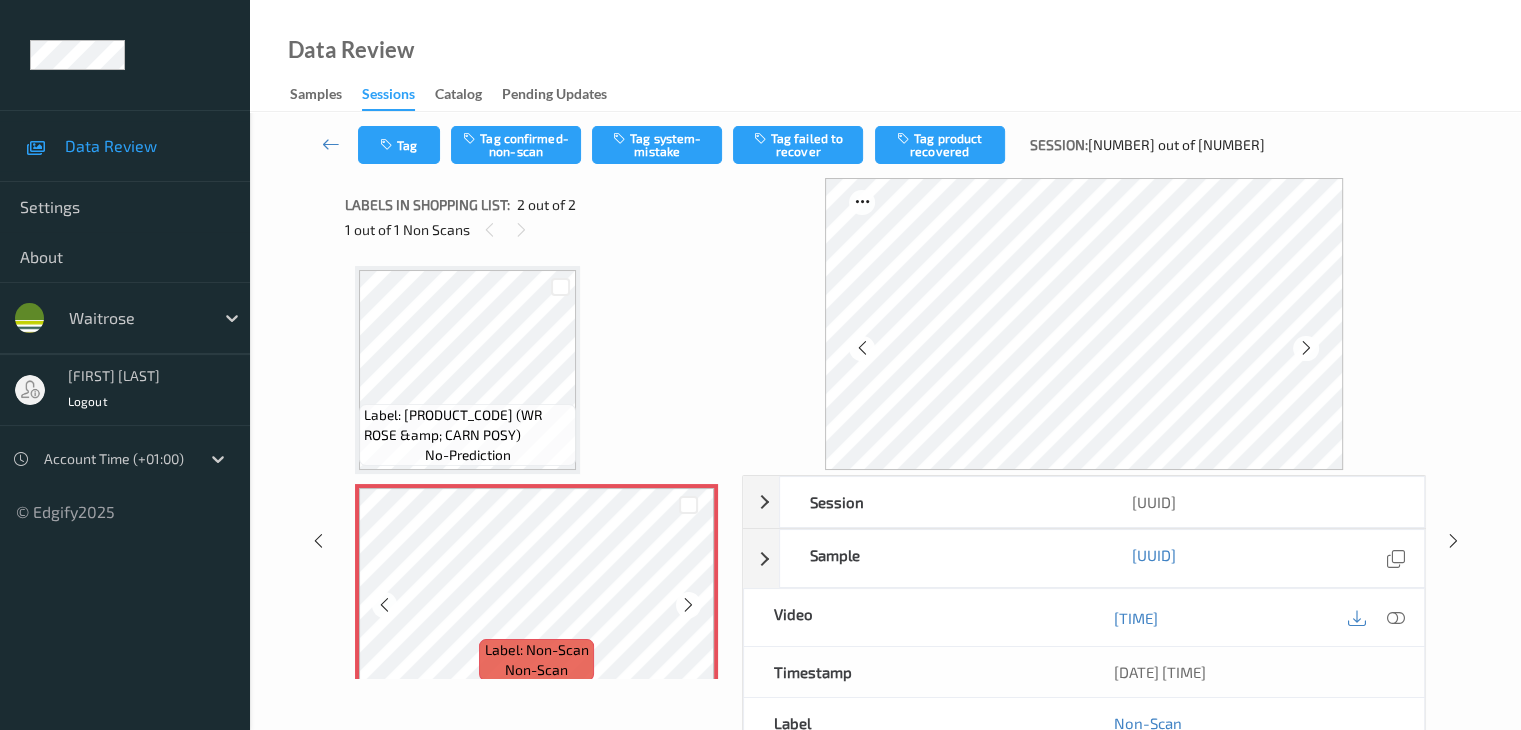 click at bounding box center [688, 605] 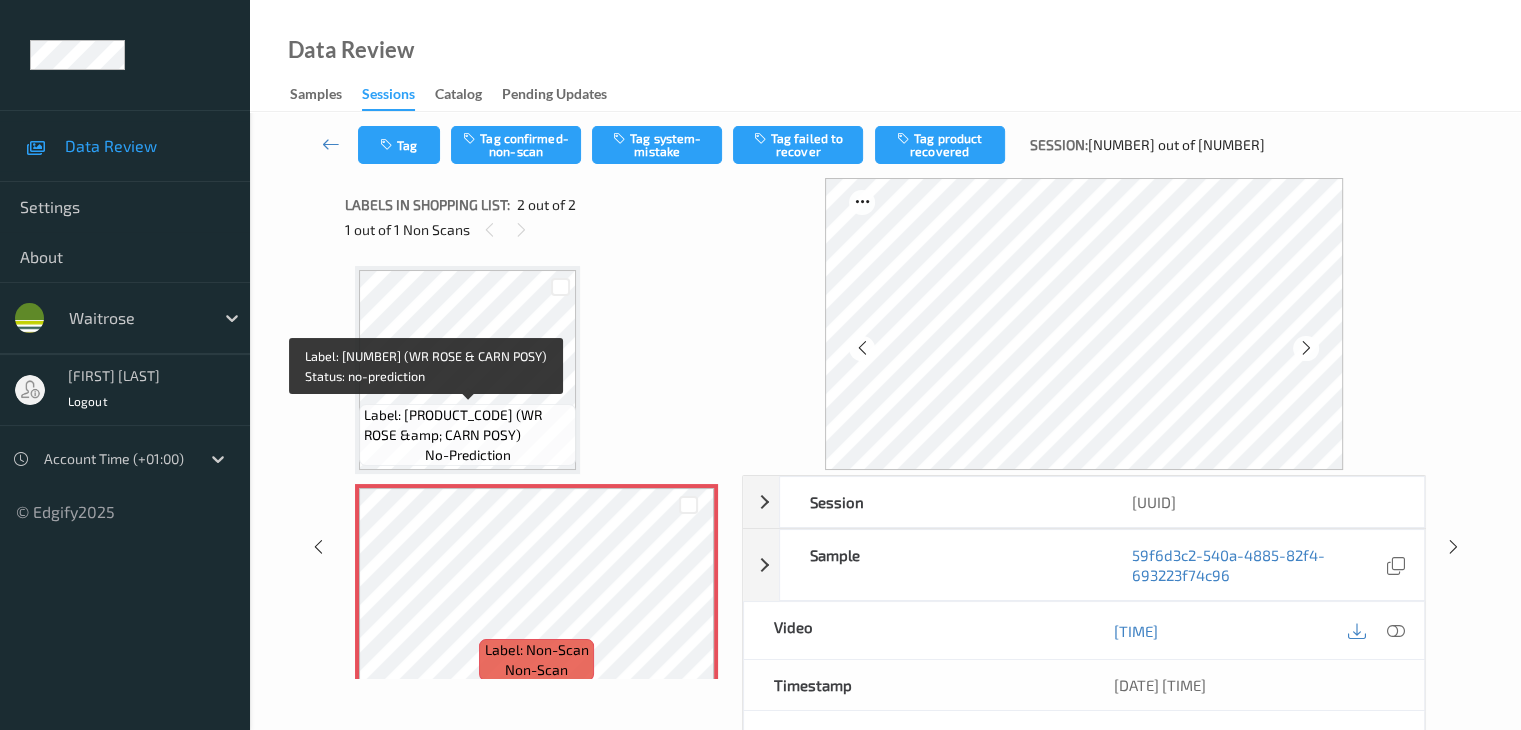 click on "Label: [PRODUCT_CODE] (WR ROSE &amp; CARN POSY)" at bounding box center (467, 425) 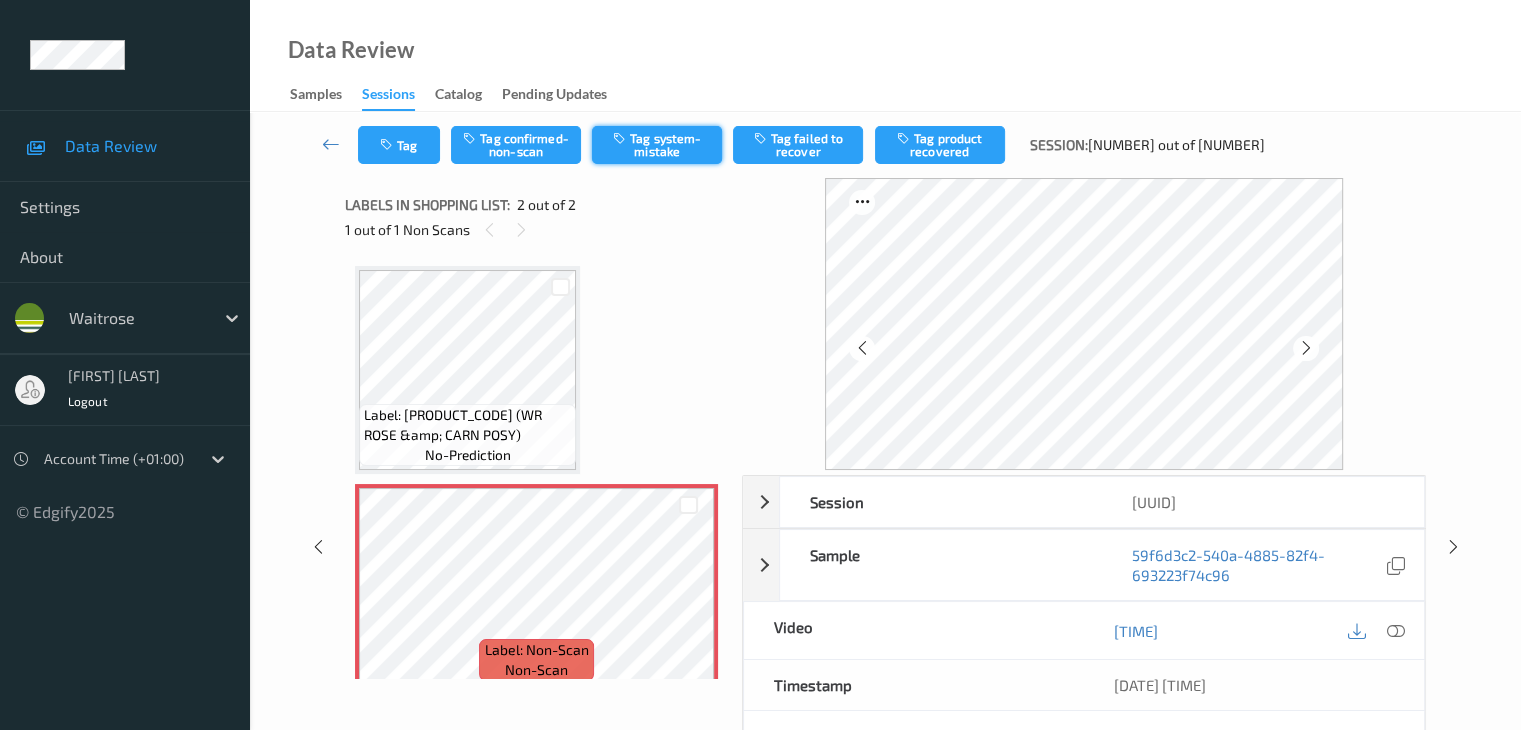 click on "Tag   system-mistake" at bounding box center [657, 145] 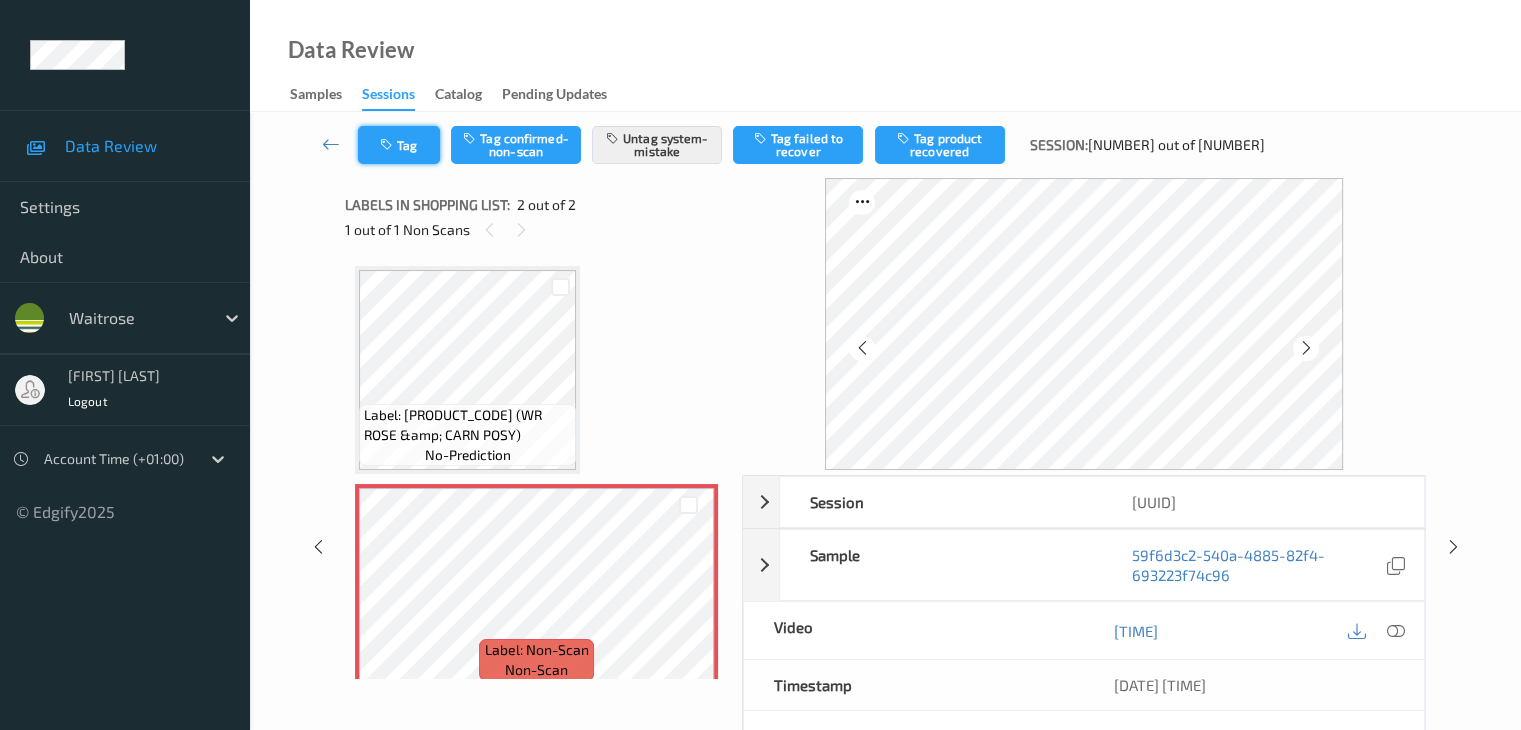 click on "Tag" at bounding box center [399, 145] 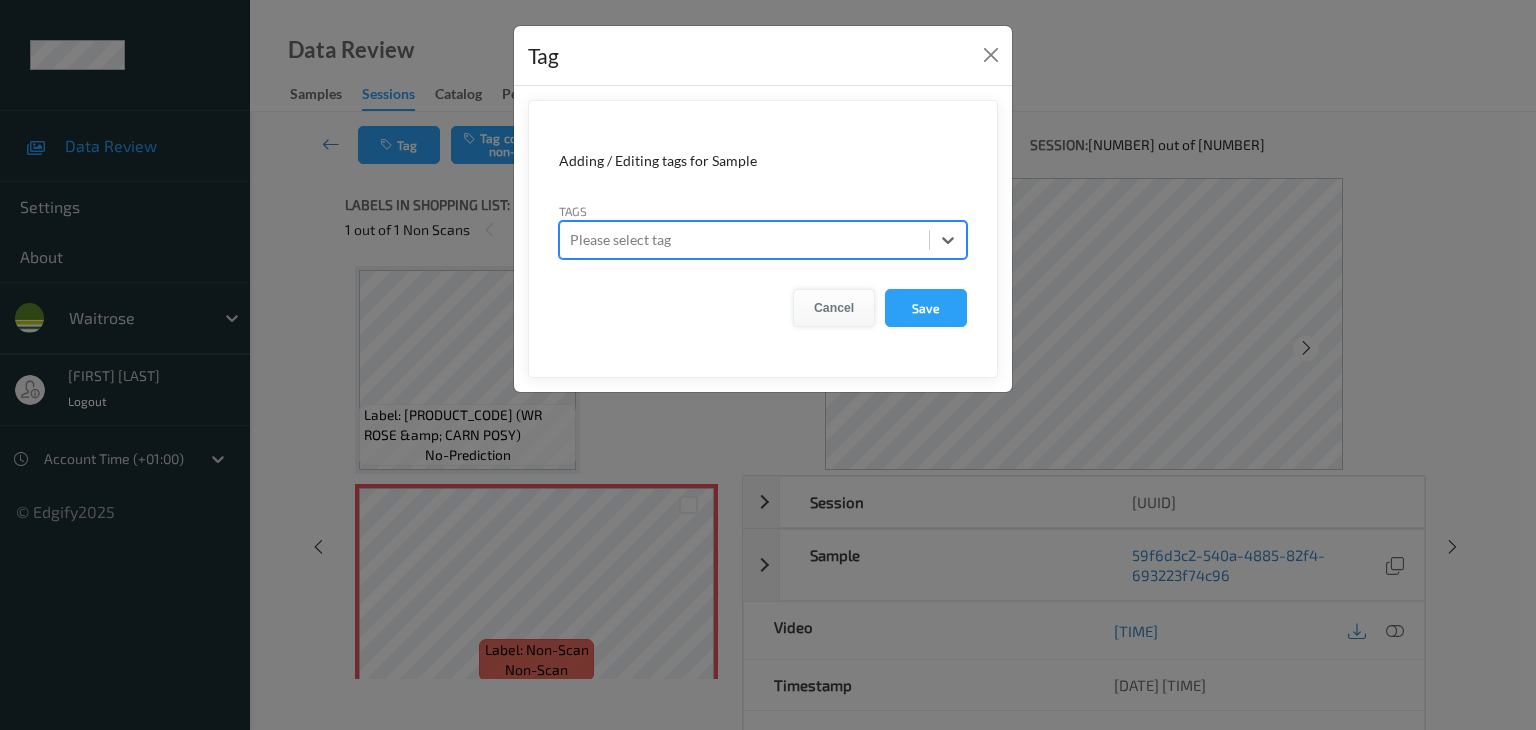 click on "Cancel" at bounding box center (834, 308) 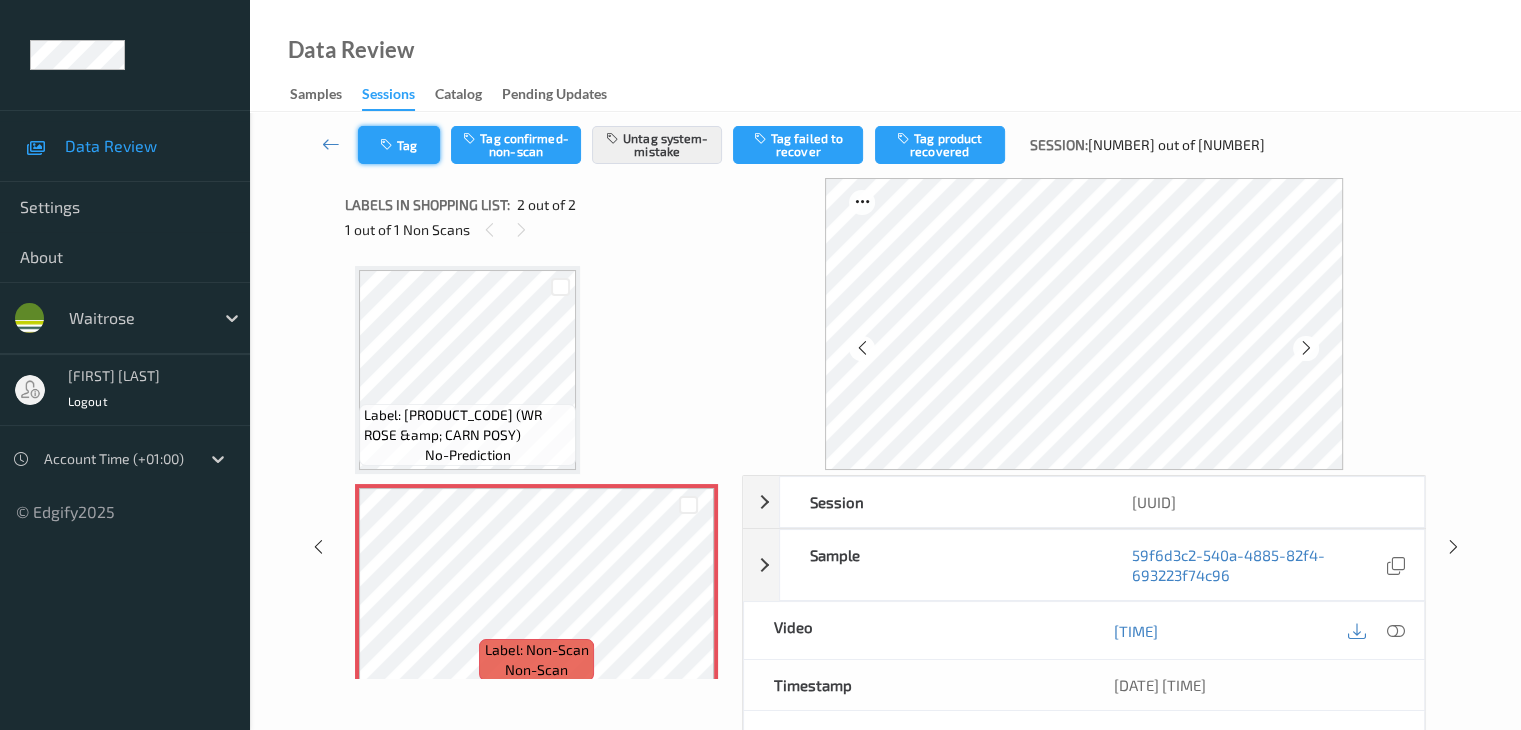 click on "Tag" at bounding box center (399, 145) 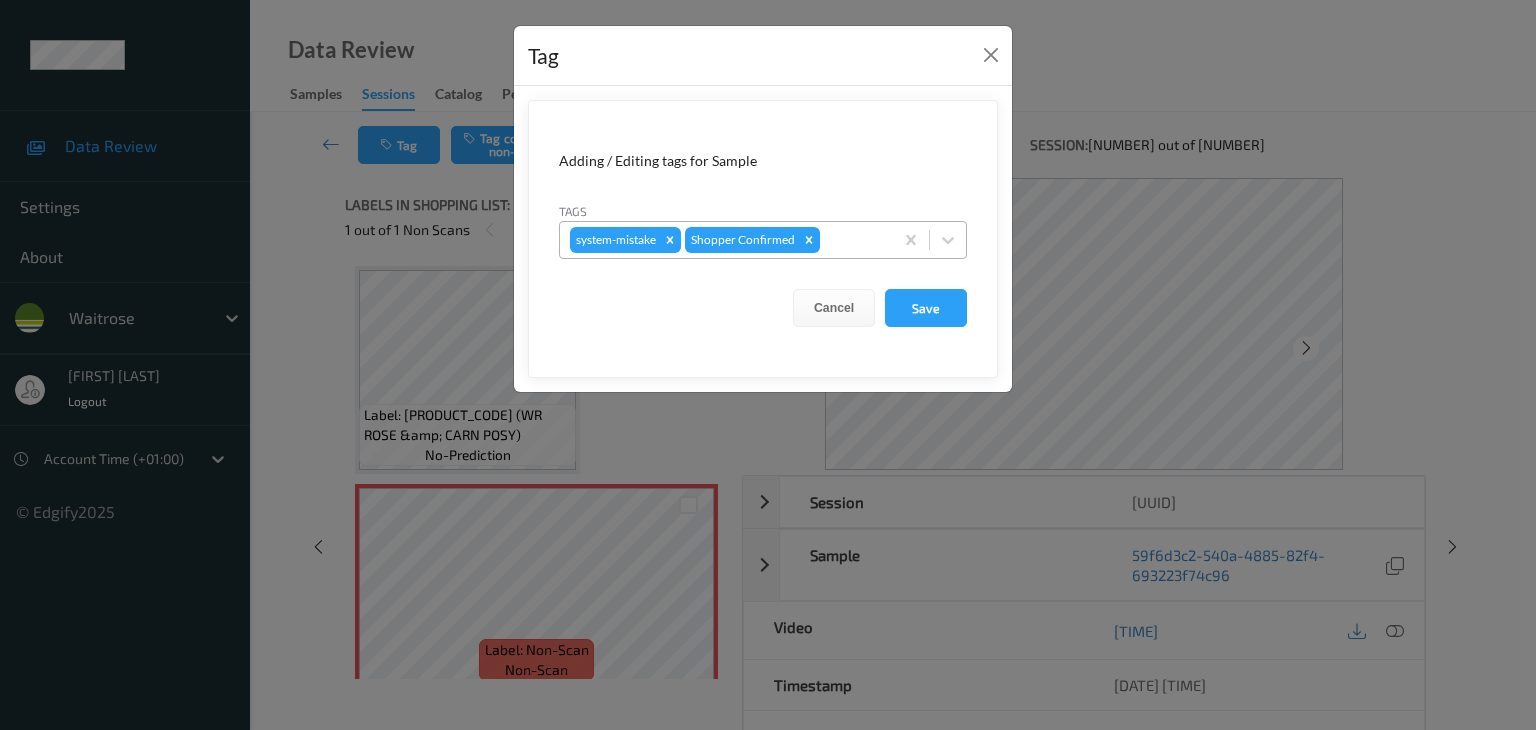 click at bounding box center [853, 240] 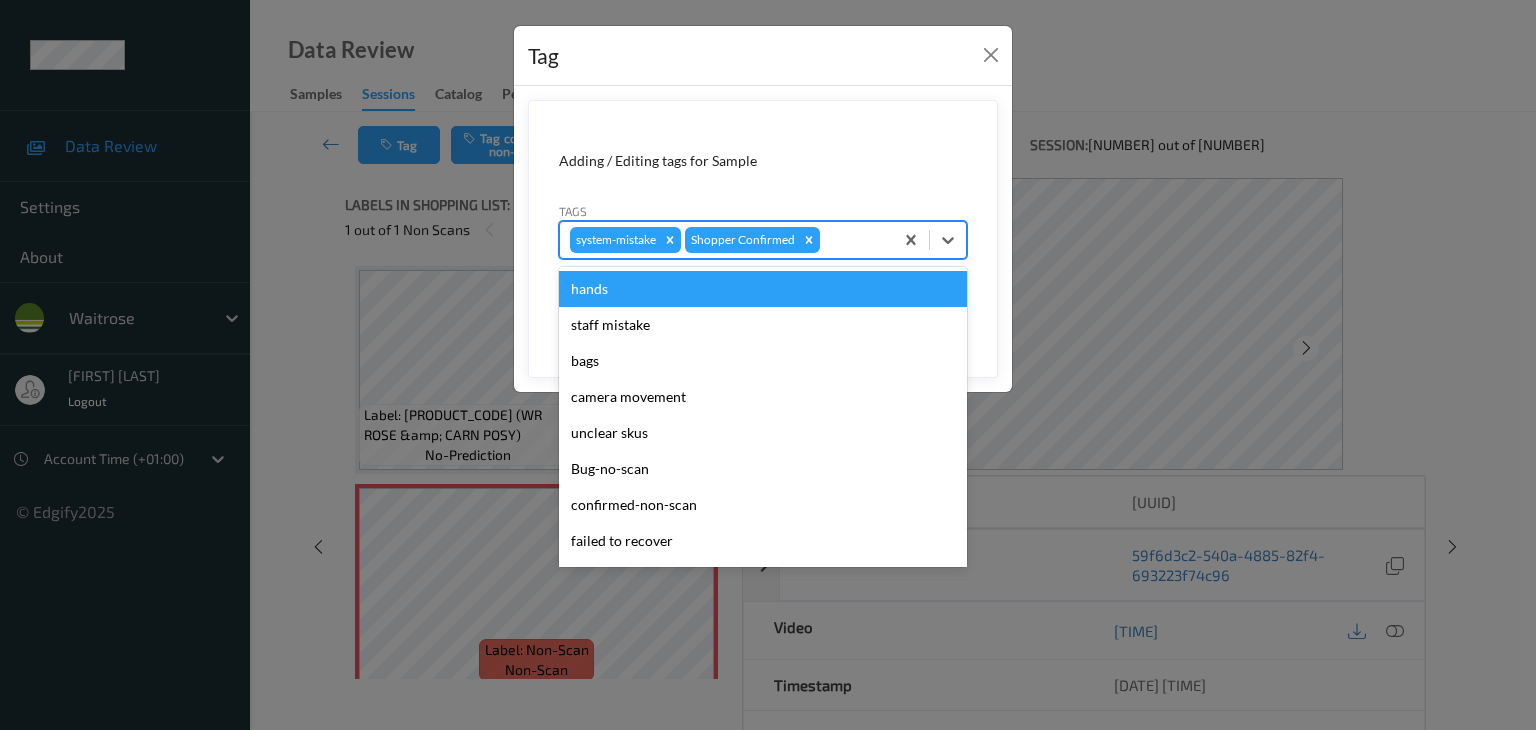 type on "u" 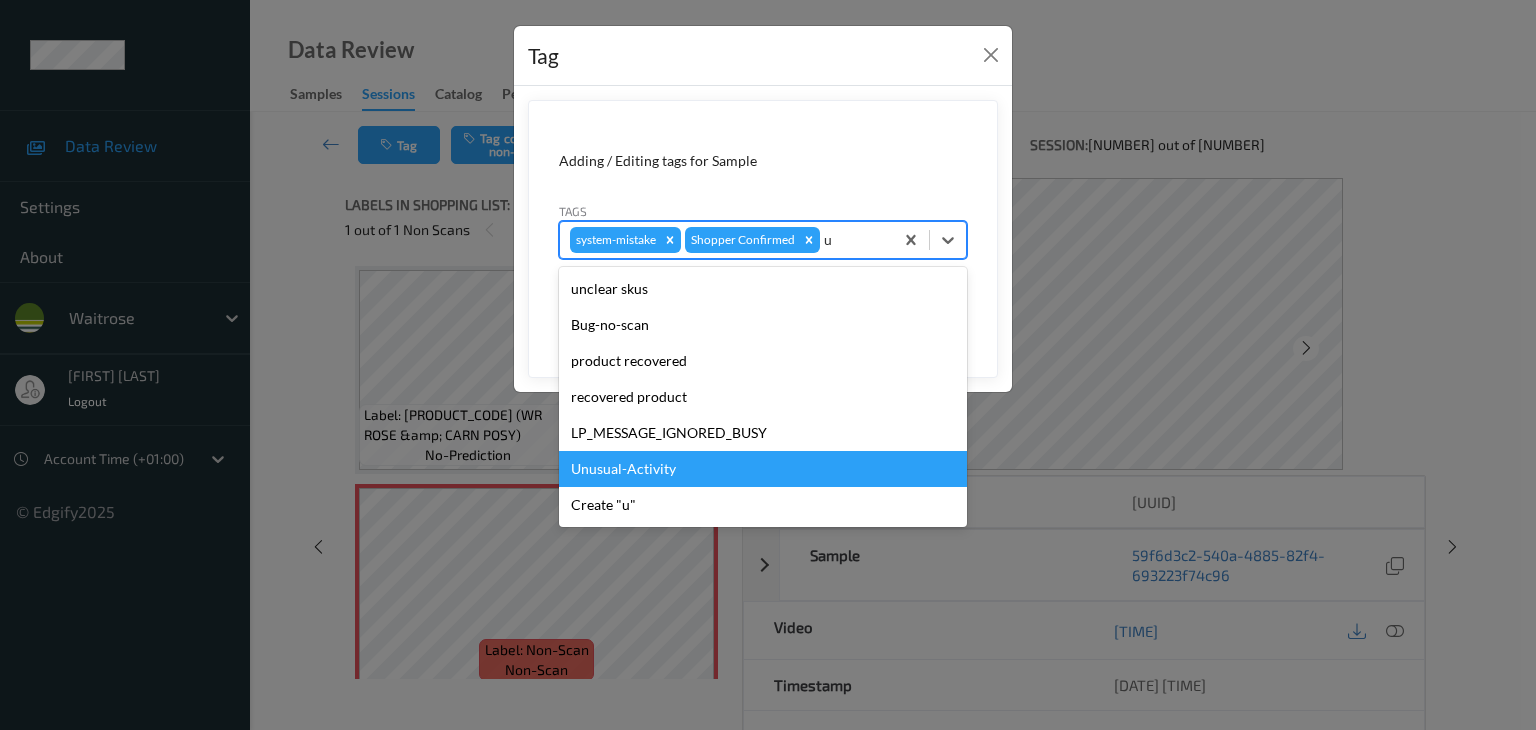 click on "Unusual-Activity" at bounding box center [763, 469] 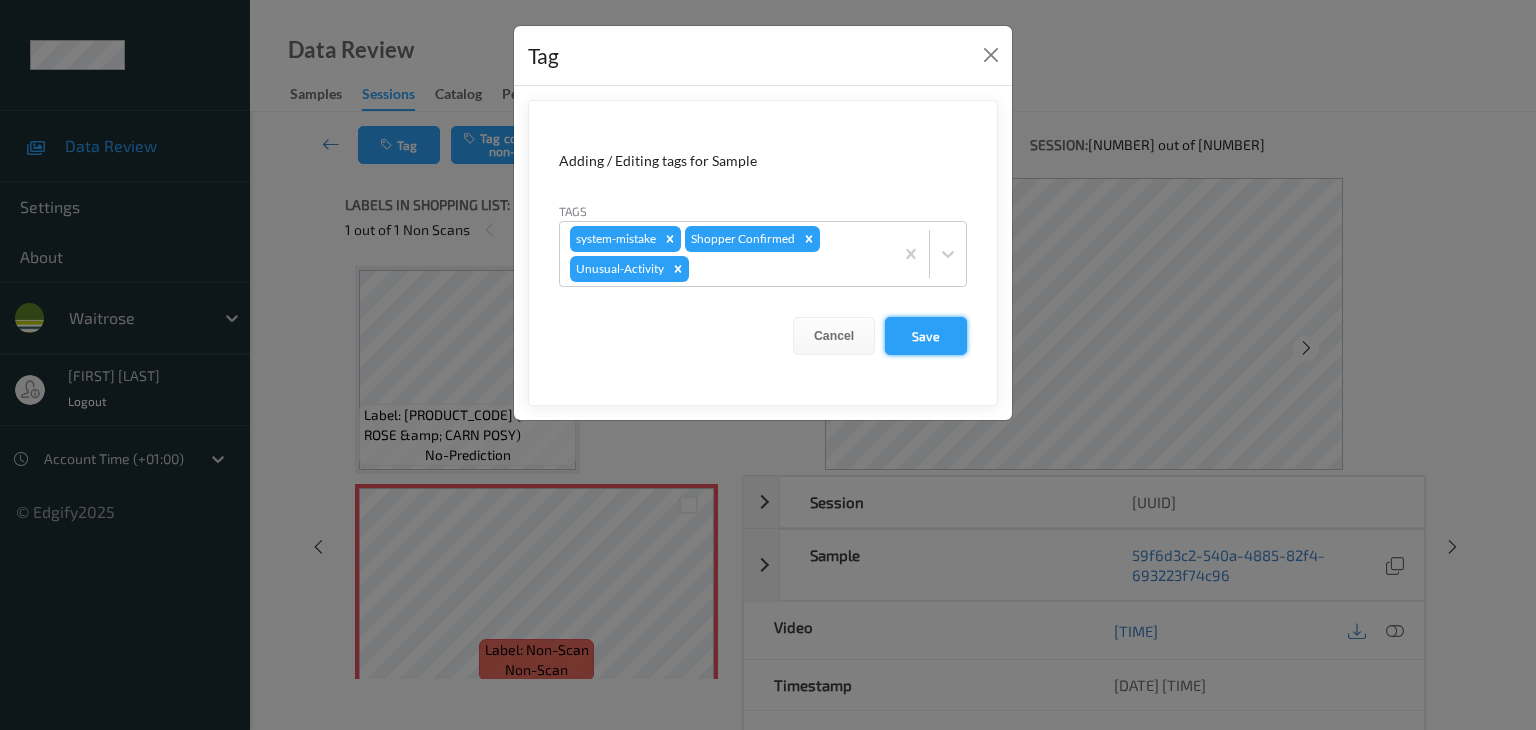 click on "Save" at bounding box center [926, 336] 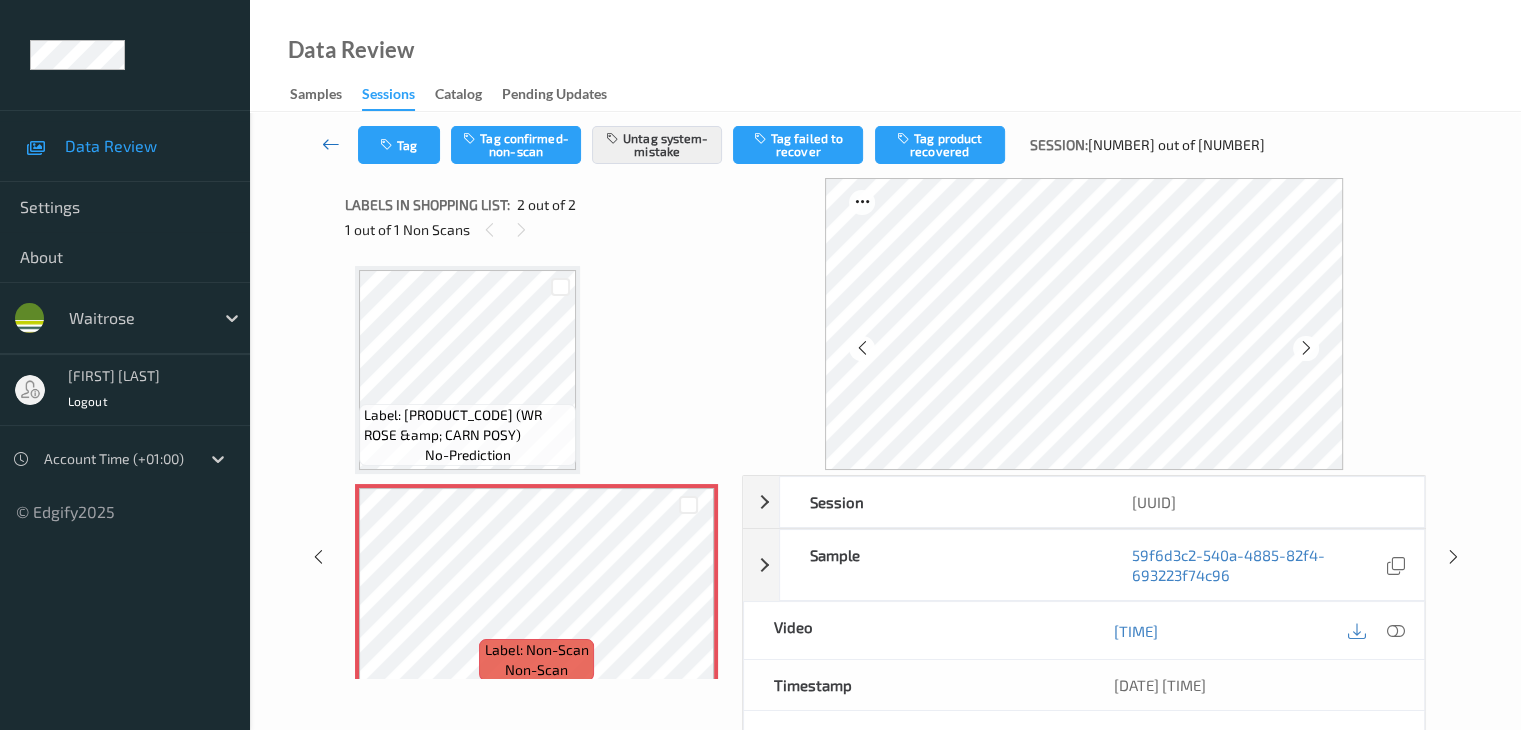 click at bounding box center [331, 144] 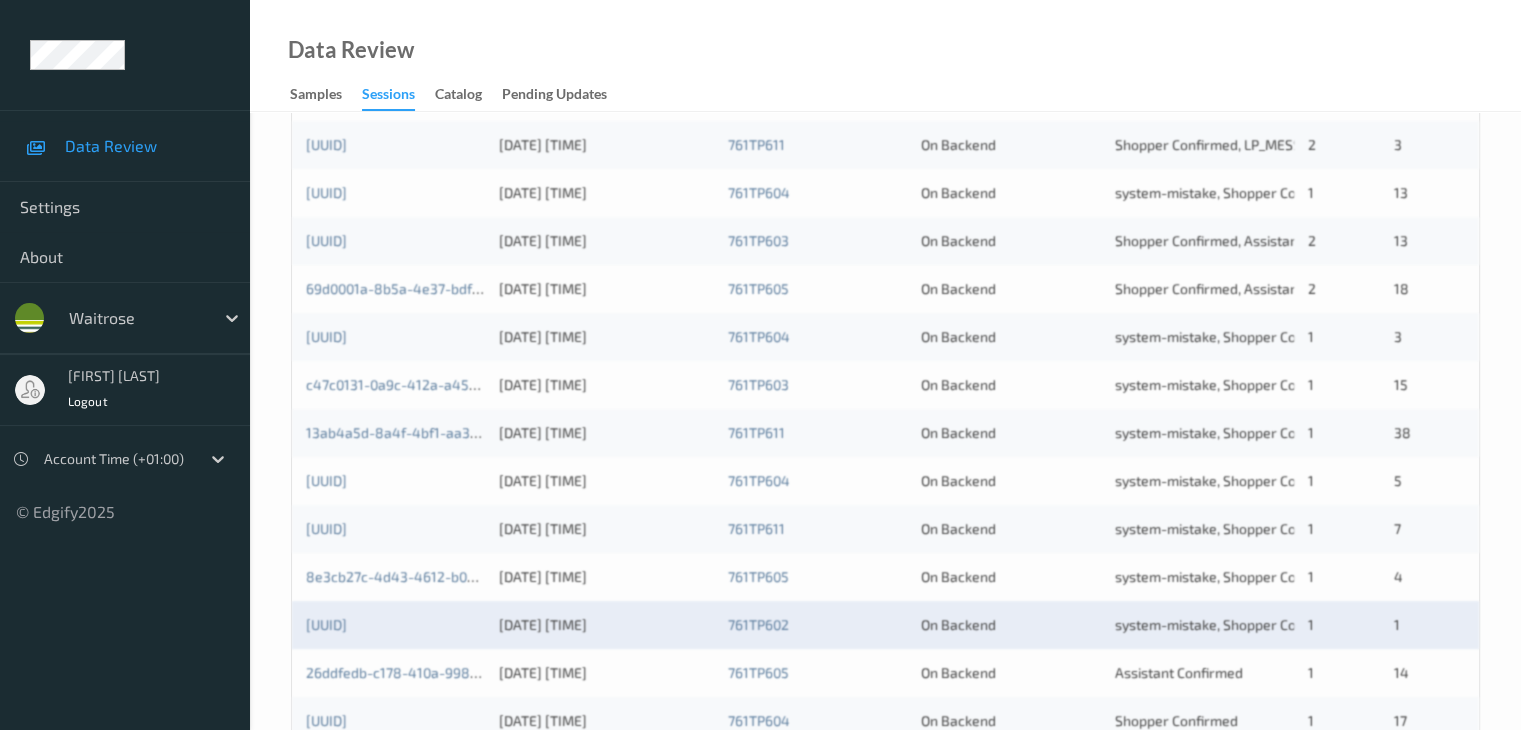 scroll, scrollTop: 800, scrollLeft: 0, axis: vertical 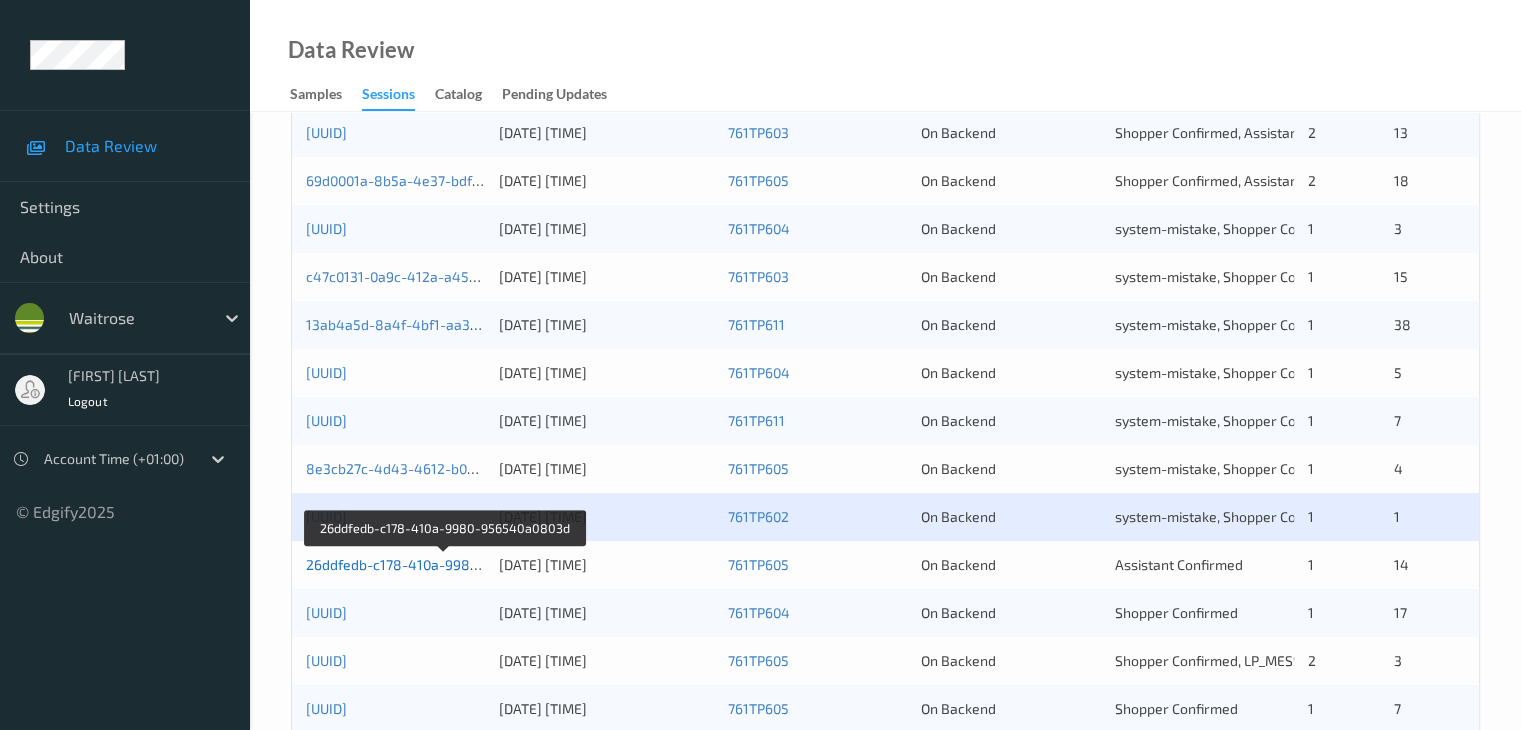 click on "26ddfedb-c178-410a-9980-956540a0803d" at bounding box center [444, 564] 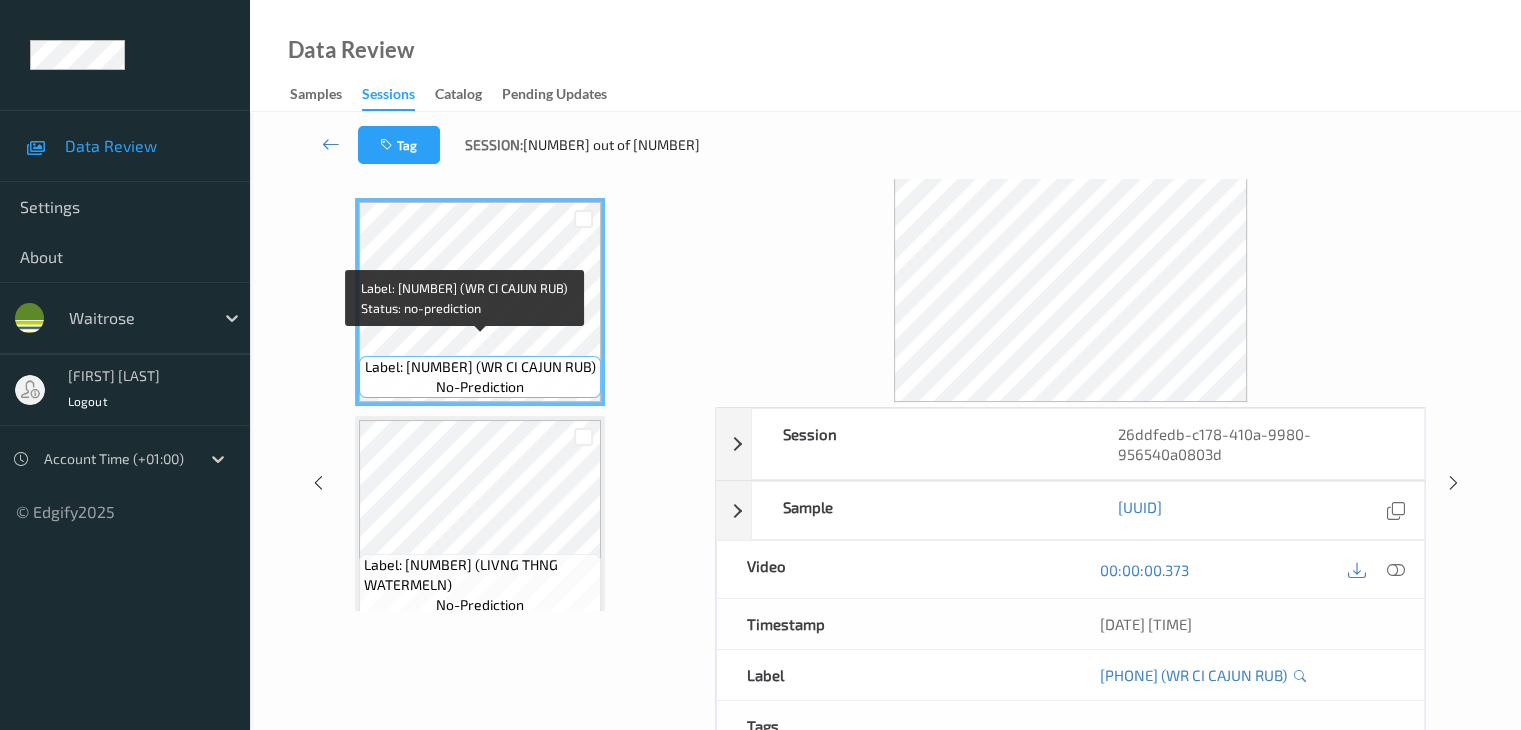 scroll, scrollTop: 0, scrollLeft: 0, axis: both 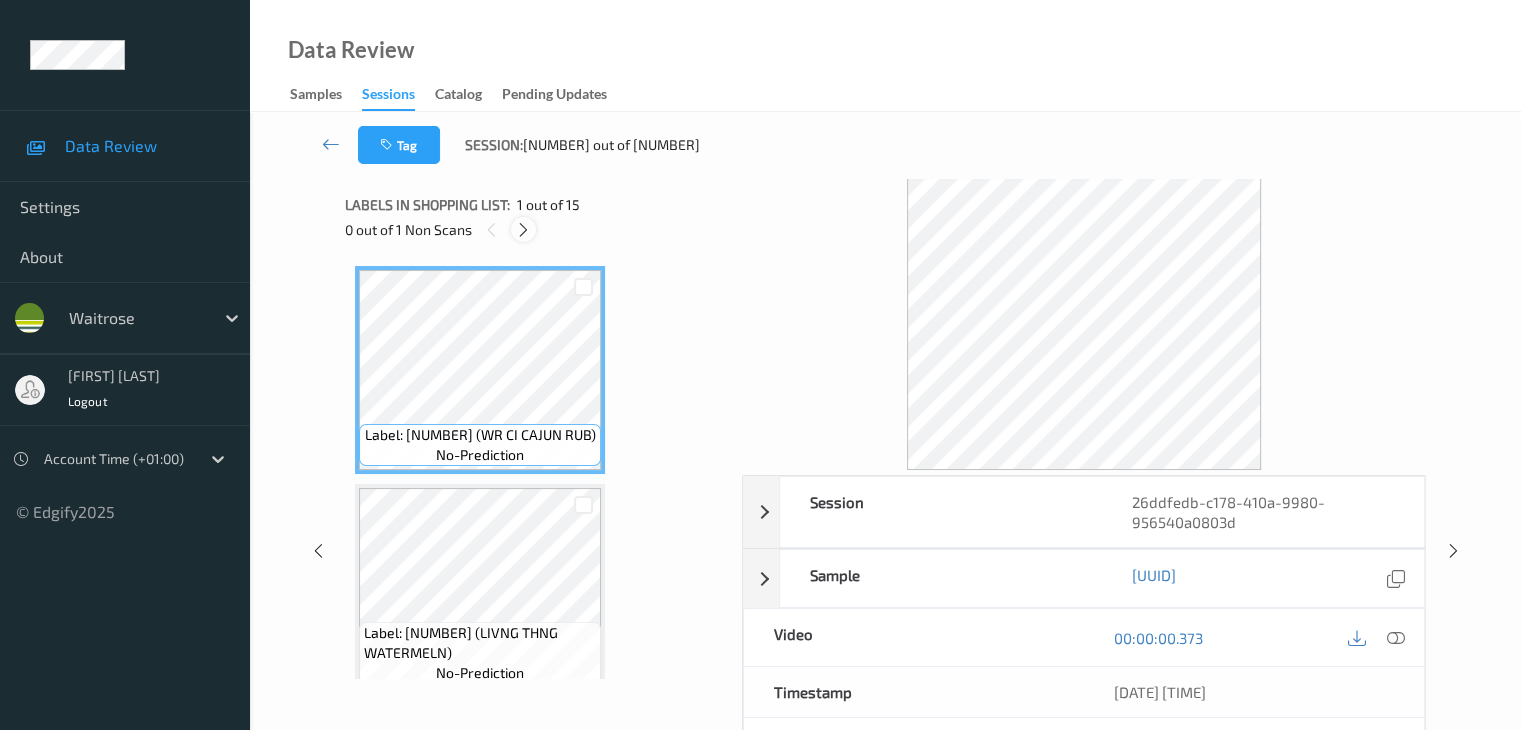 click at bounding box center (523, 230) 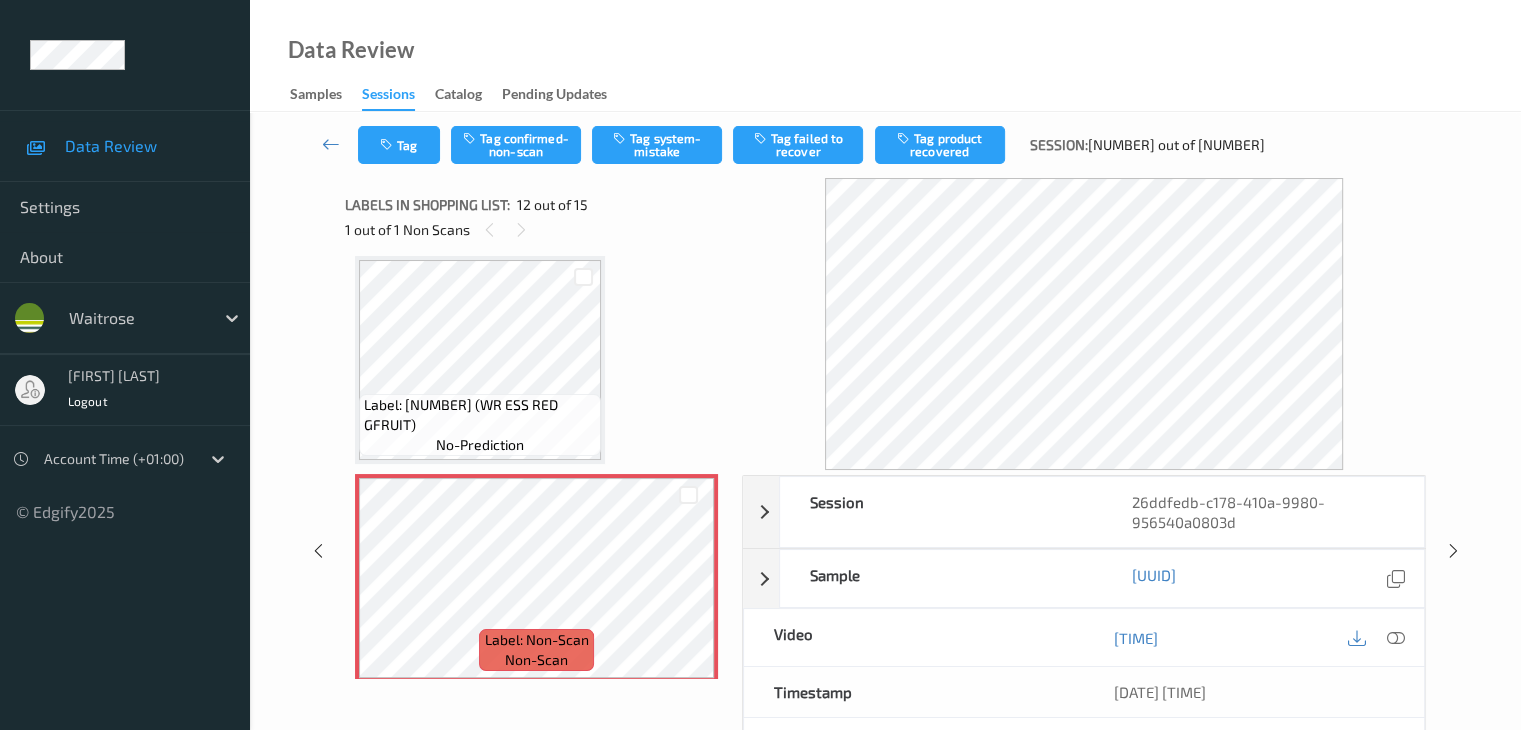 scroll, scrollTop: 2290, scrollLeft: 0, axis: vertical 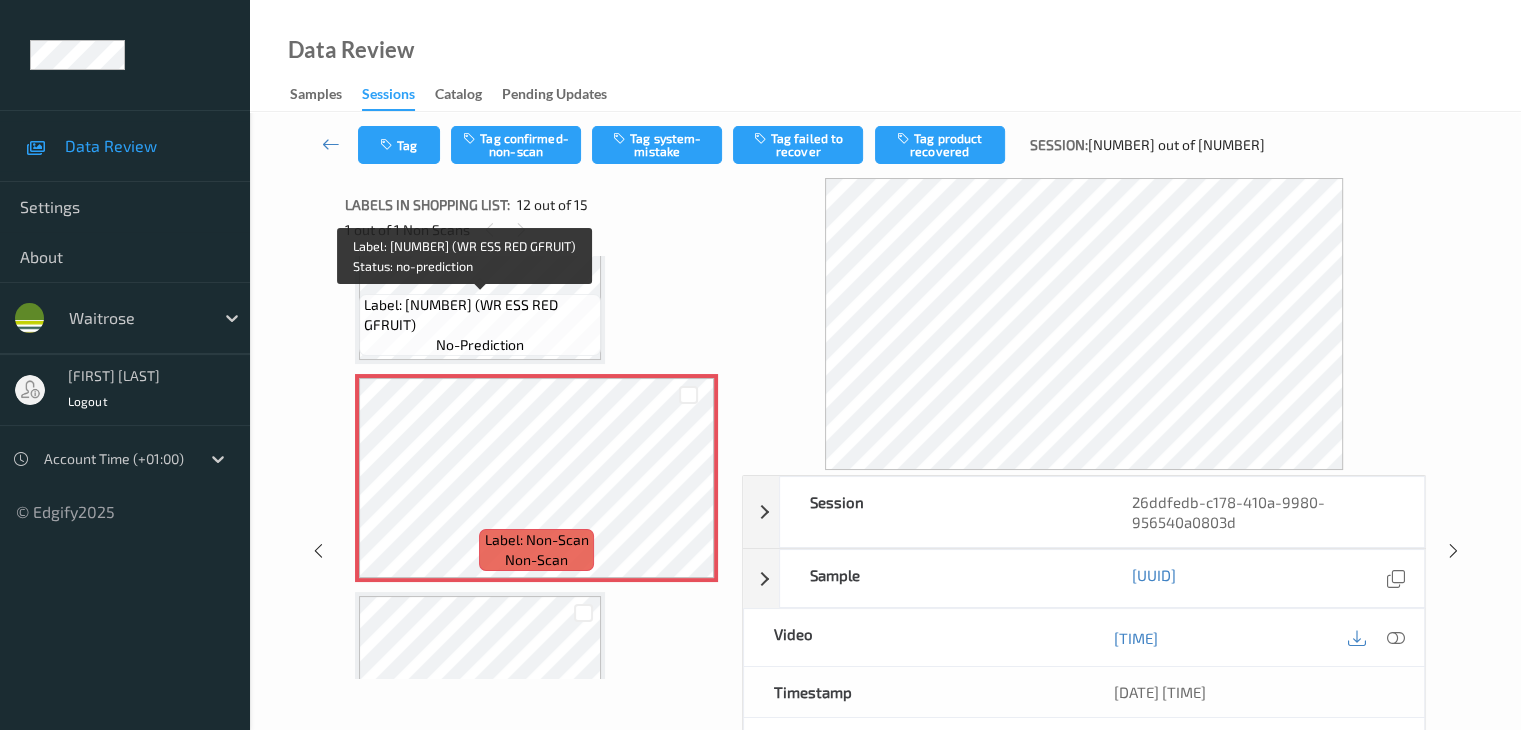 click on "Label: [NUMBER] (WR ESS RED GFRUIT)" at bounding box center (480, 315) 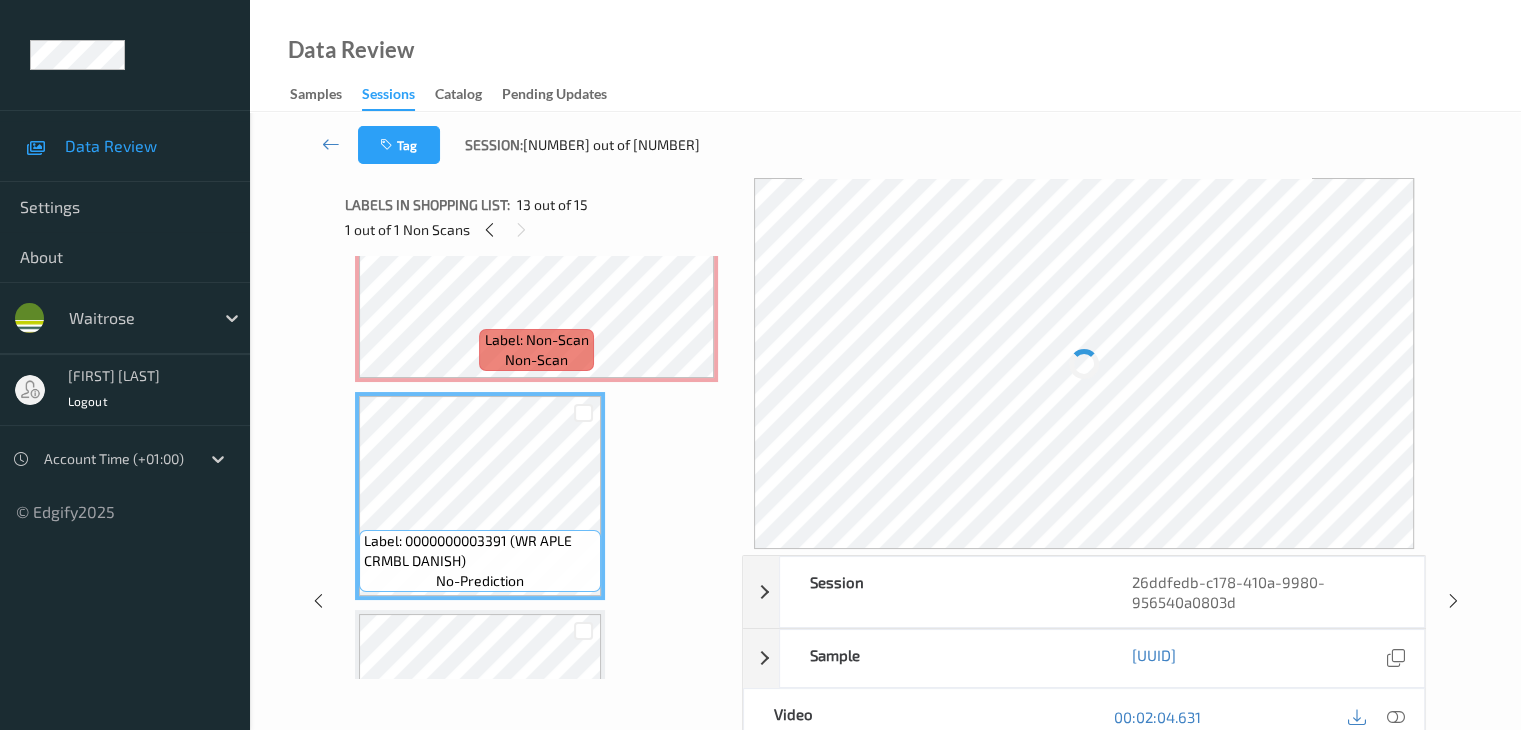 scroll, scrollTop: 2190, scrollLeft: 0, axis: vertical 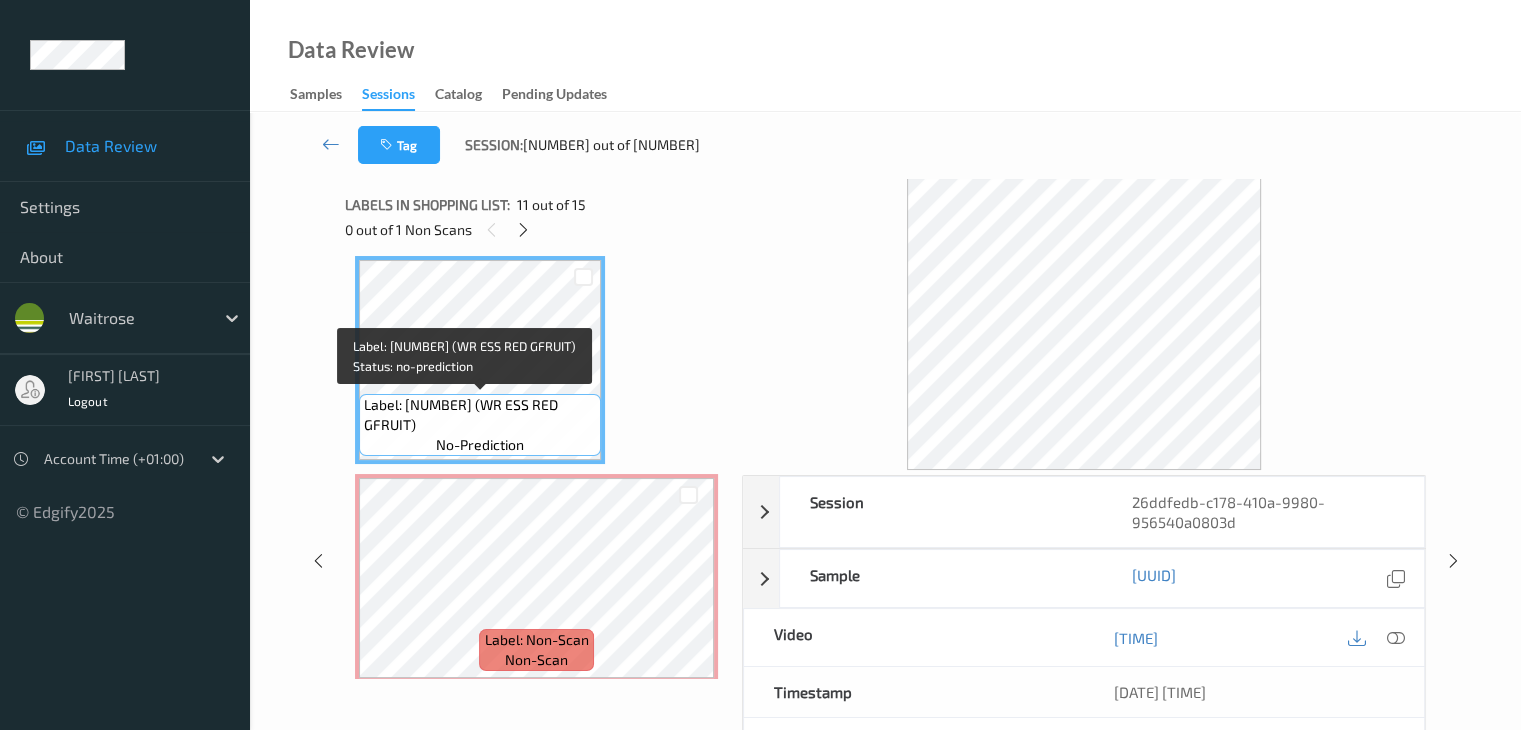 click on "Label: [NUMBER] (WR ESS RED GFRUIT)" at bounding box center (480, 415) 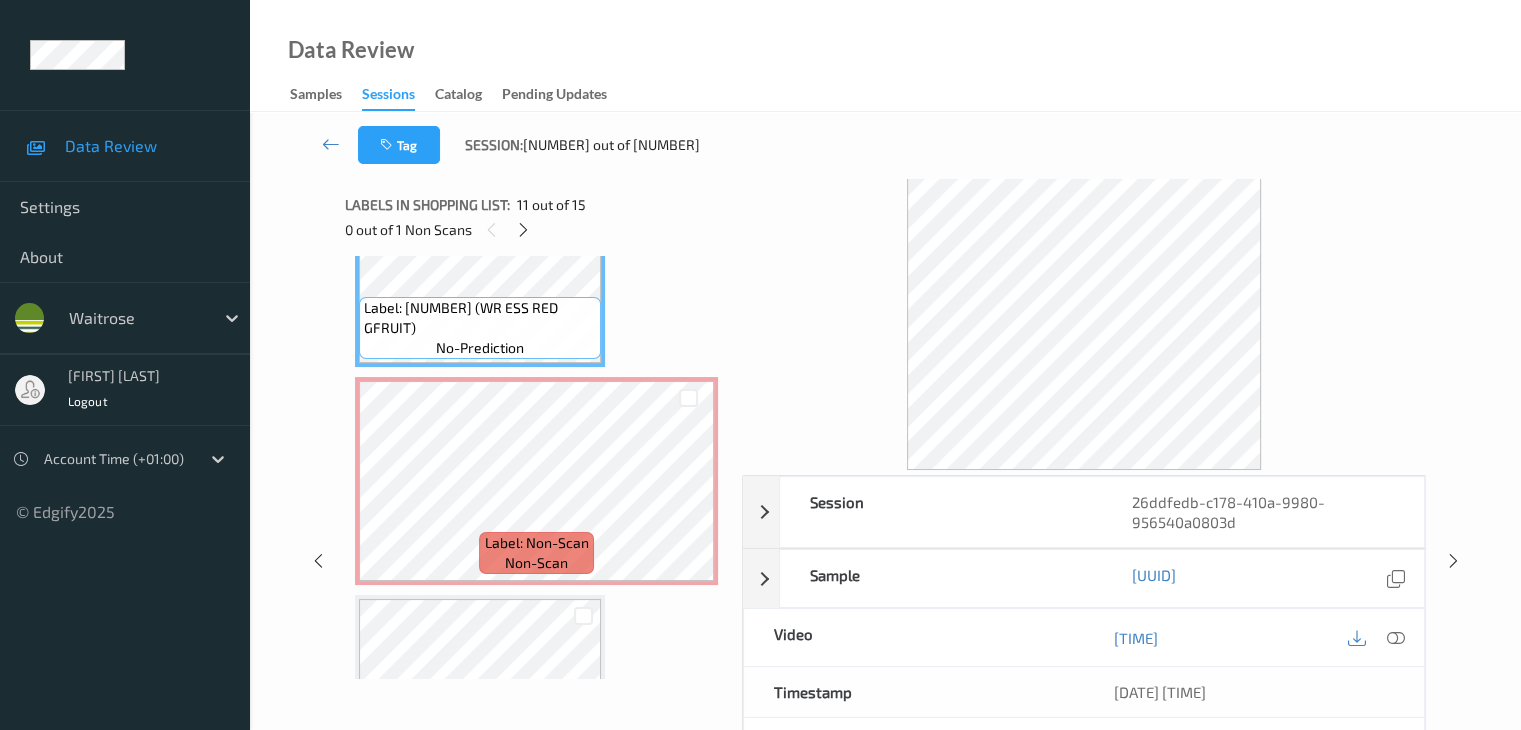 scroll, scrollTop: 2290, scrollLeft: 0, axis: vertical 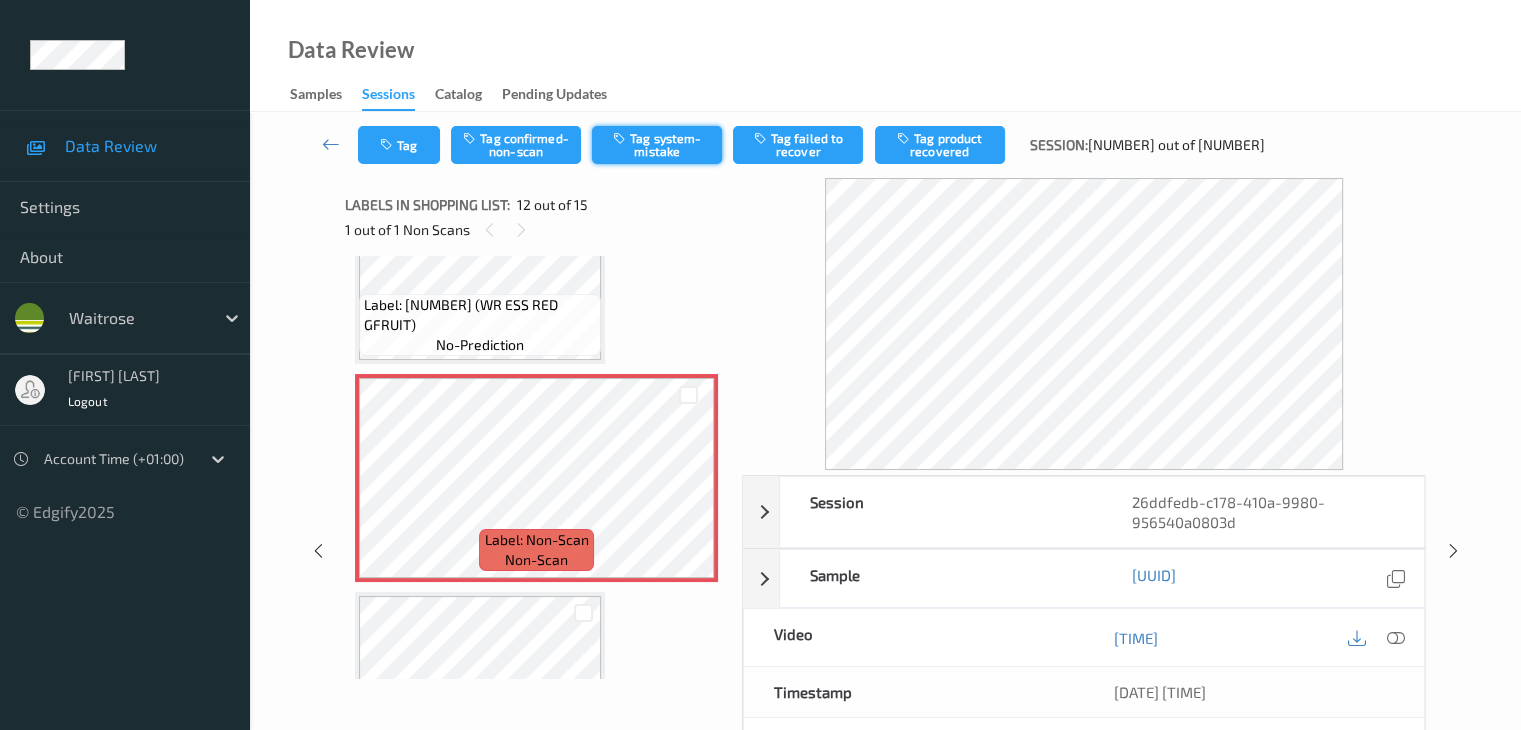 click on "Tag   system-mistake" at bounding box center (657, 145) 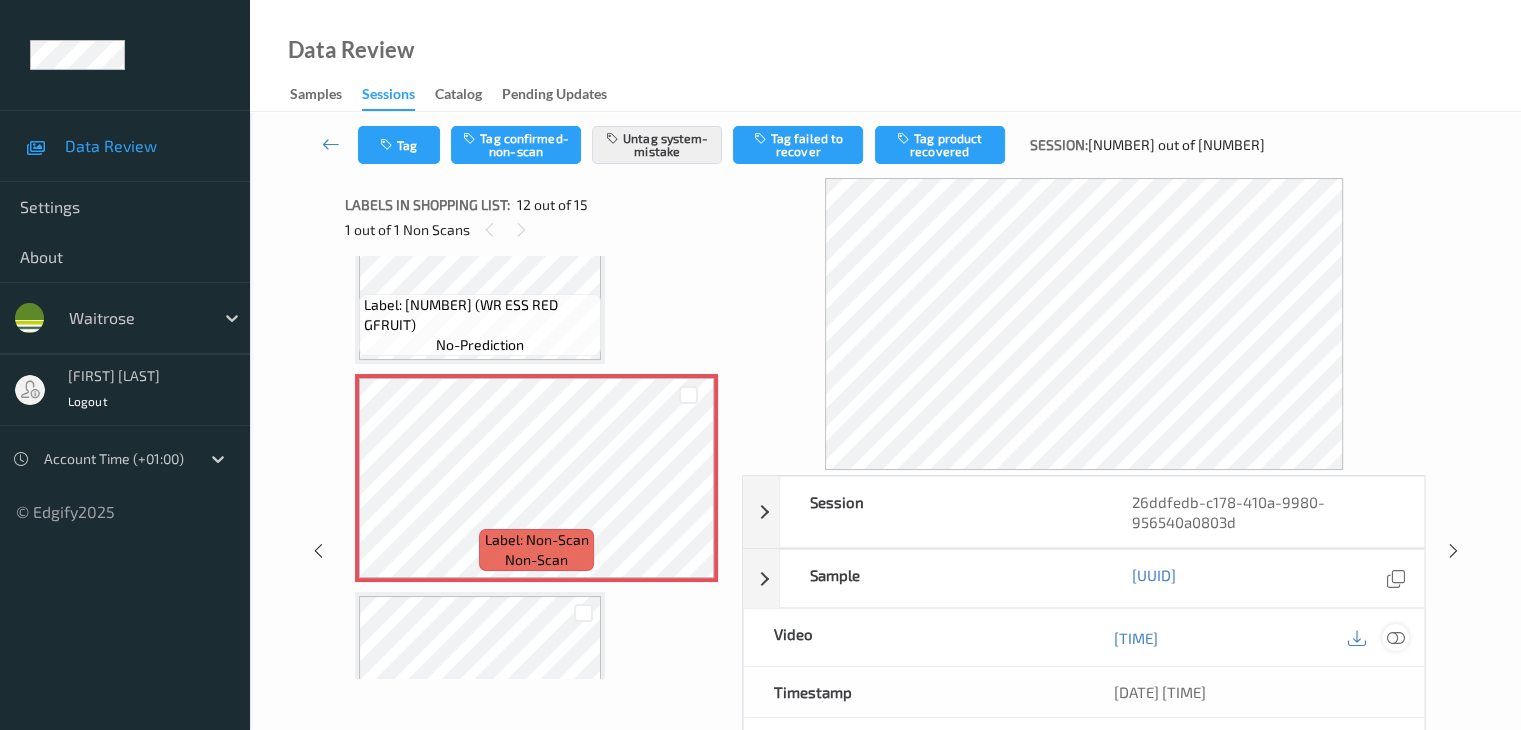 click at bounding box center [1395, 638] 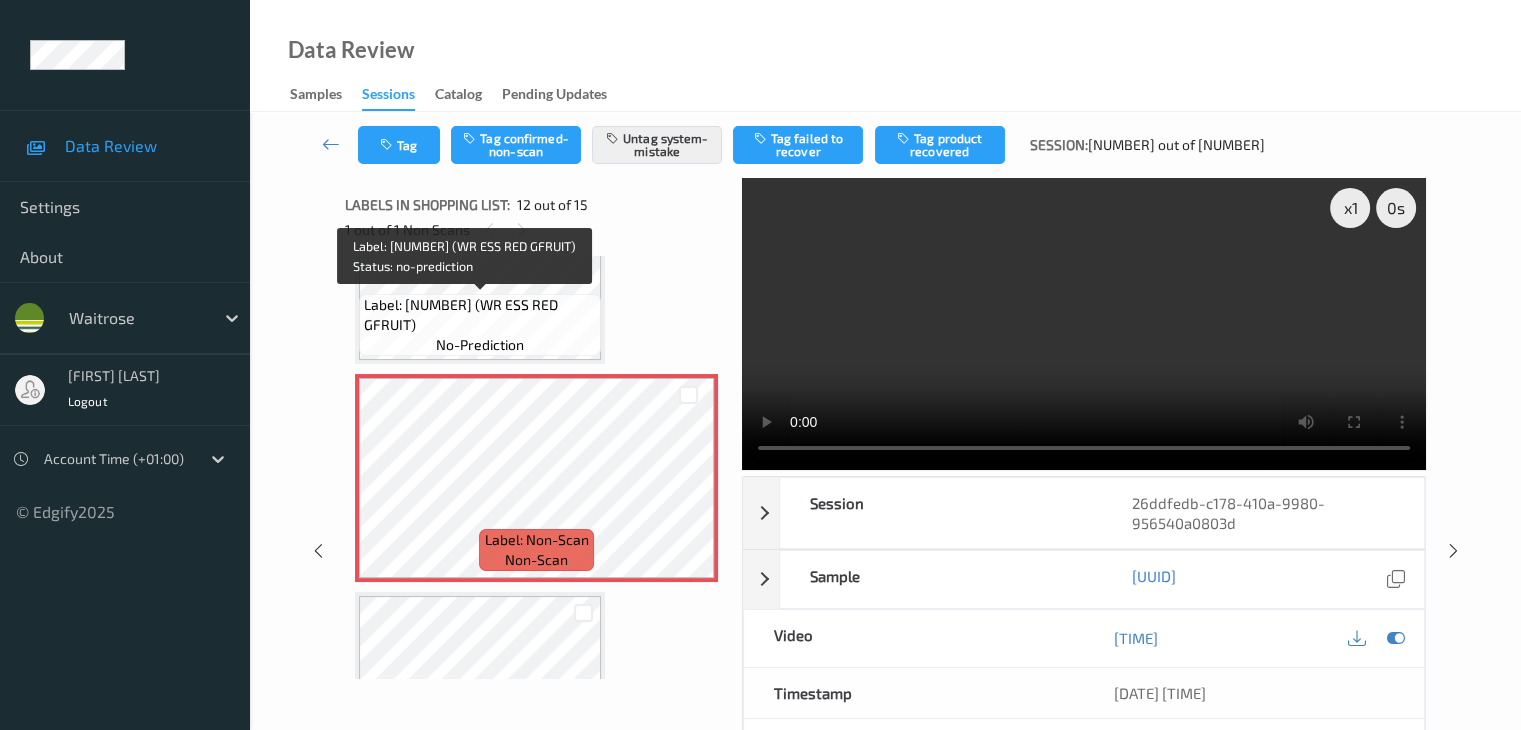 click on "Label: [NUMBER] (WR ESS RED GFRUIT)" at bounding box center (480, 315) 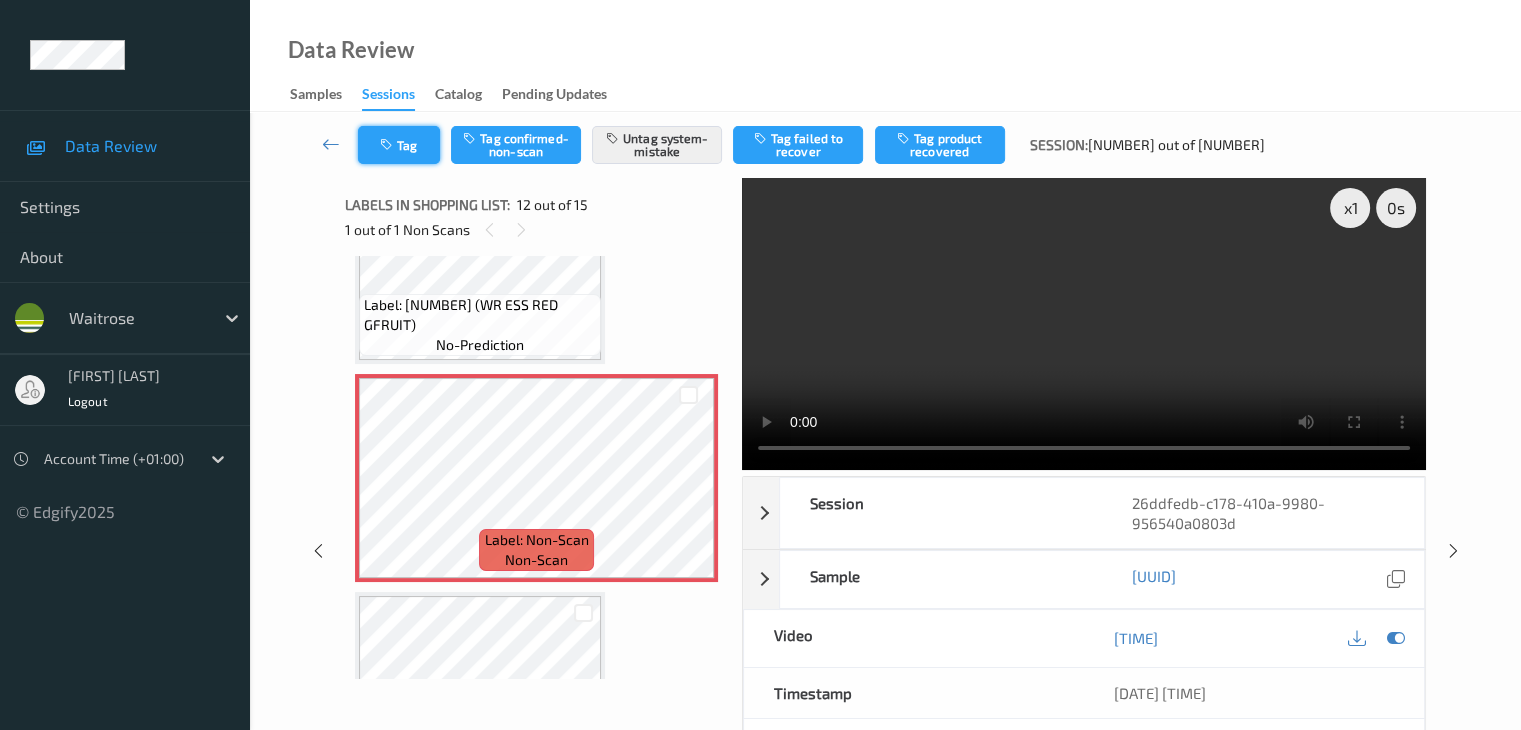 click on "Tag" at bounding box center (399, 145) 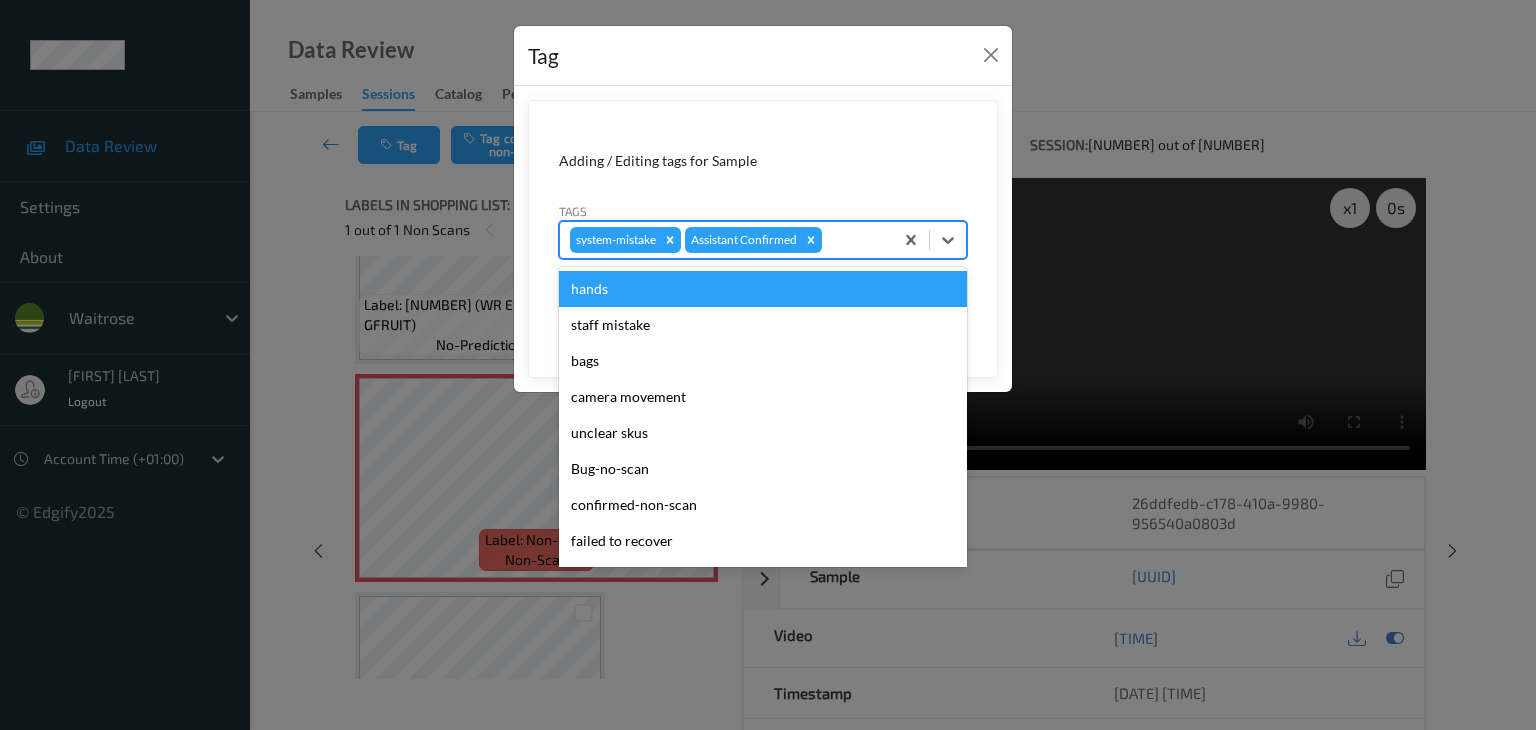 click at bounding box center [854, 240] 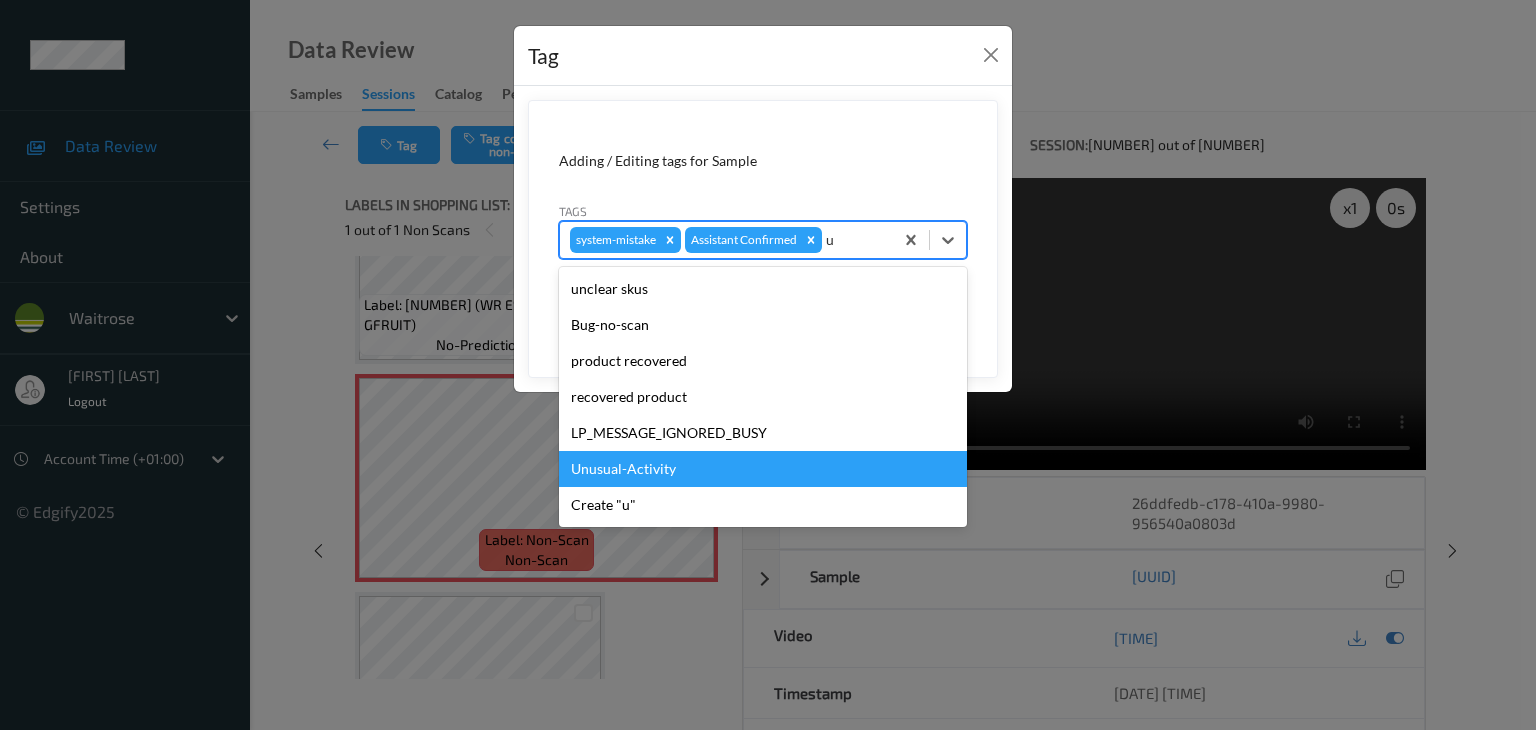click on "Unusual-Activity" at bounding box center [763, 469] 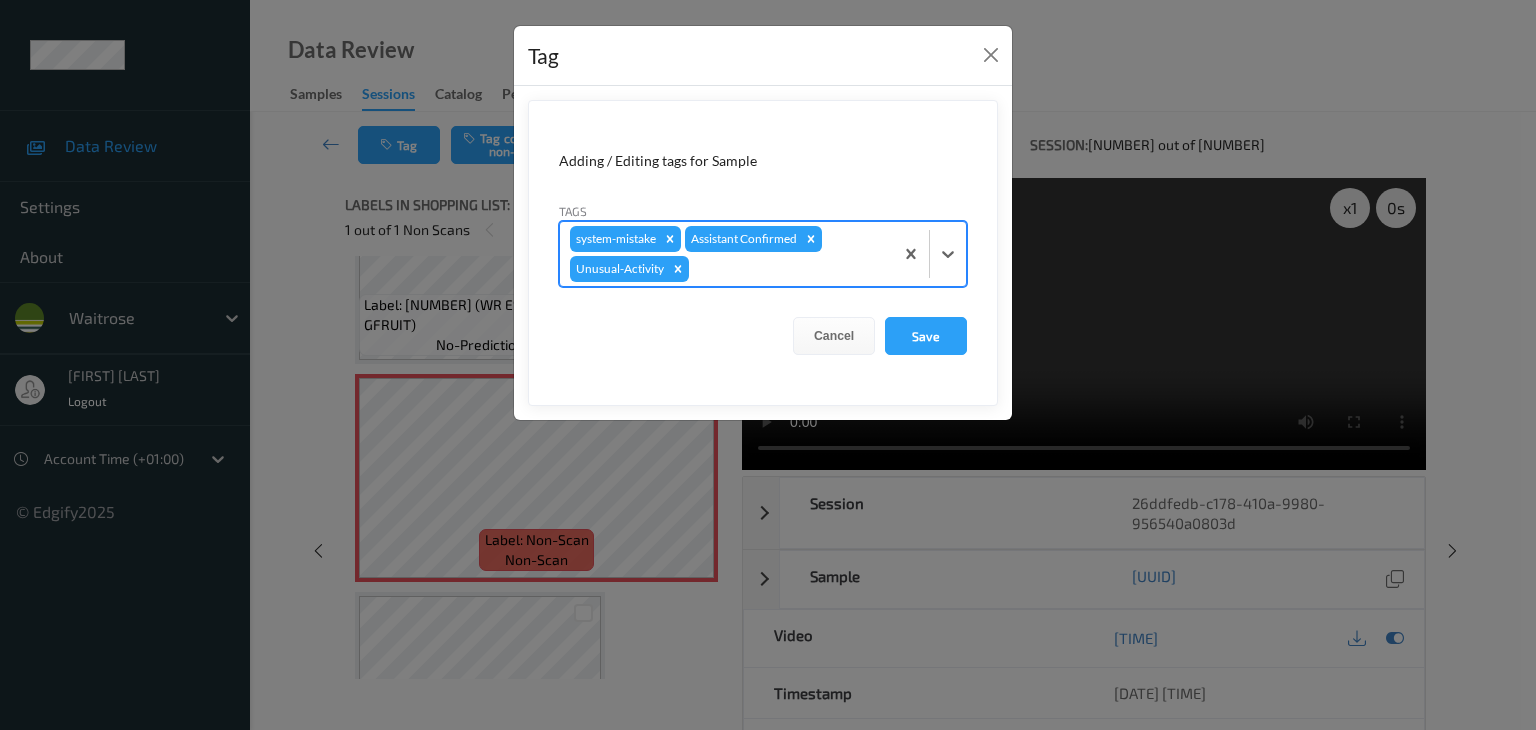 type on "p" 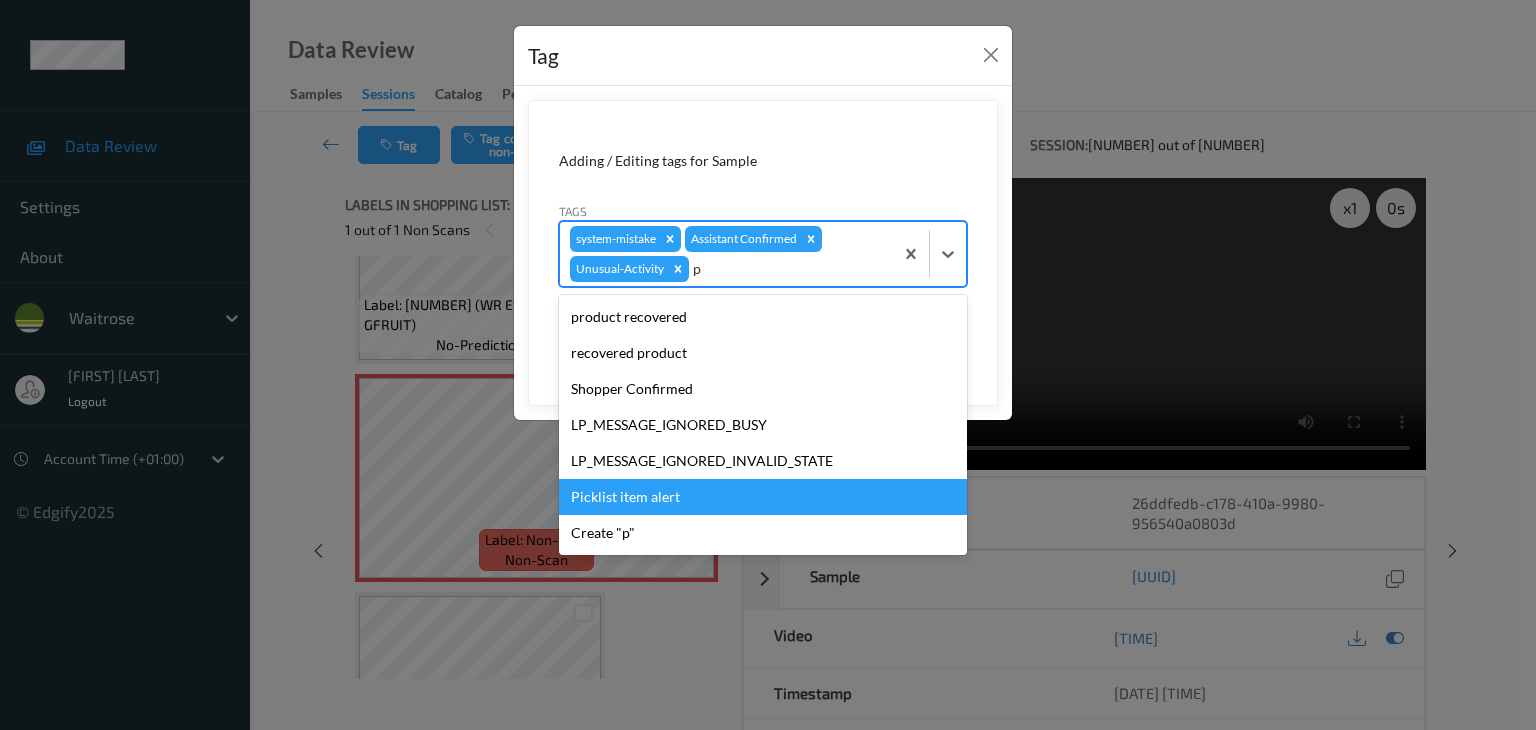 click on "Picklist item alert" at bounding box center [763, 497] 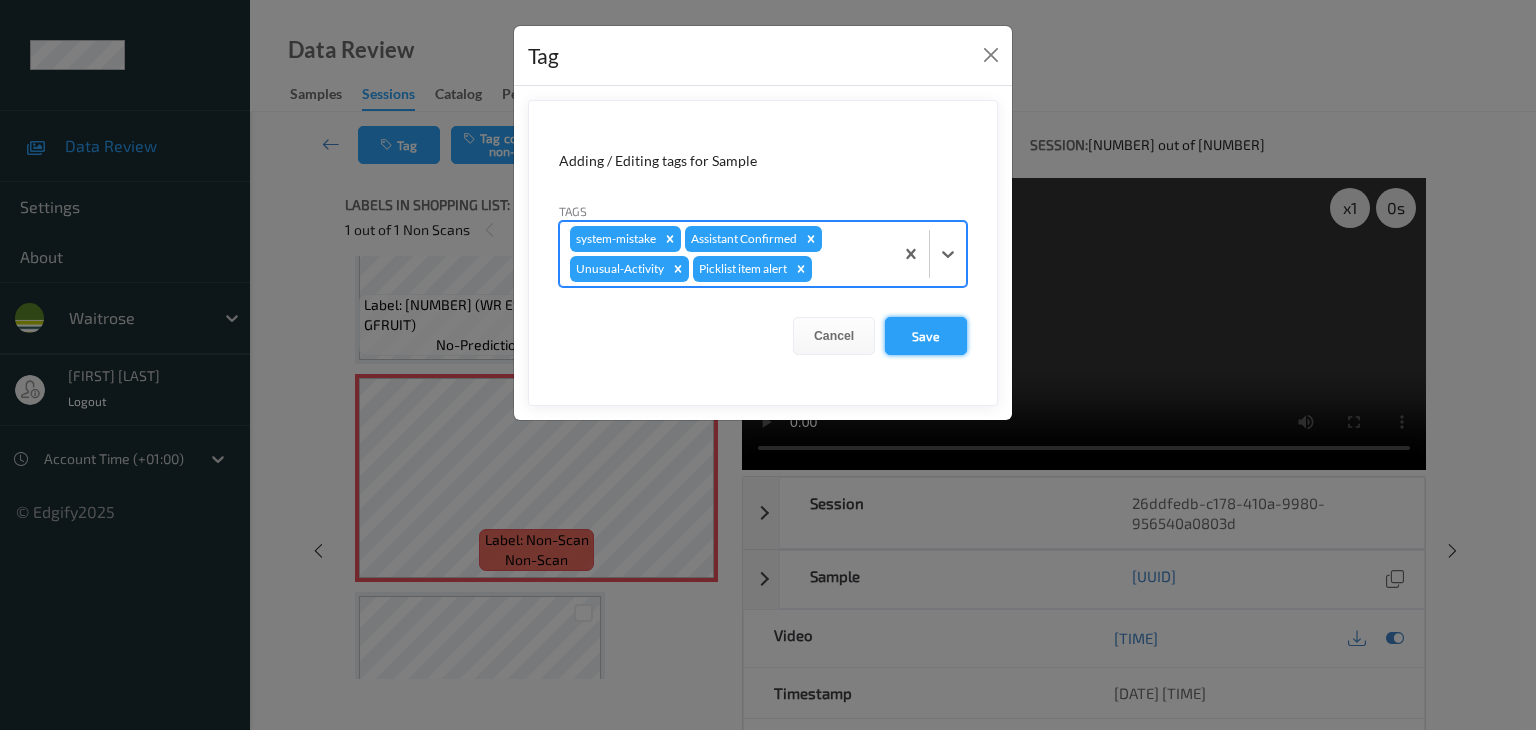 click on "Save" at bounding box center [926, 336] 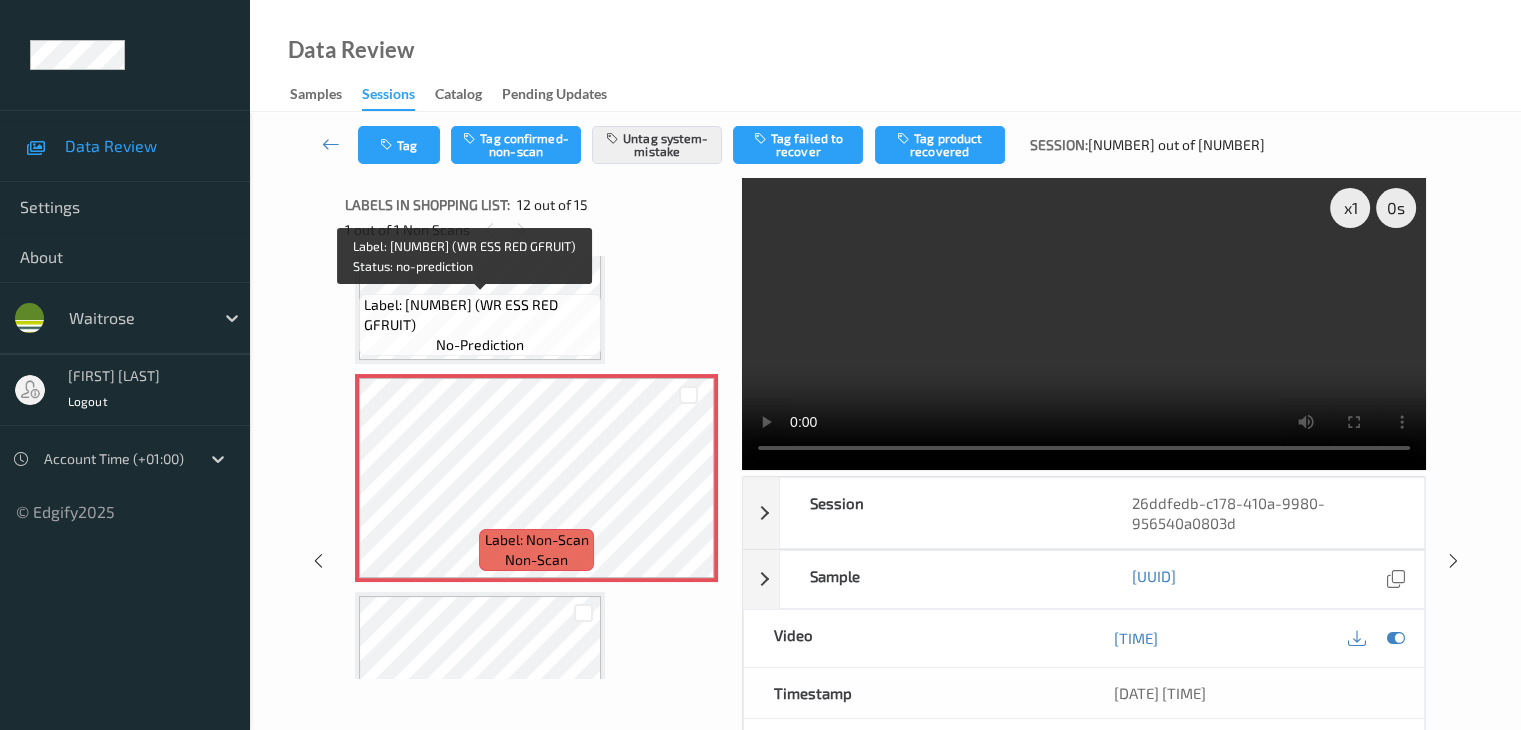 click on "Label: [NUMBER] (WR ESS RED GFRUIT)" at bounding box center (480, 315) 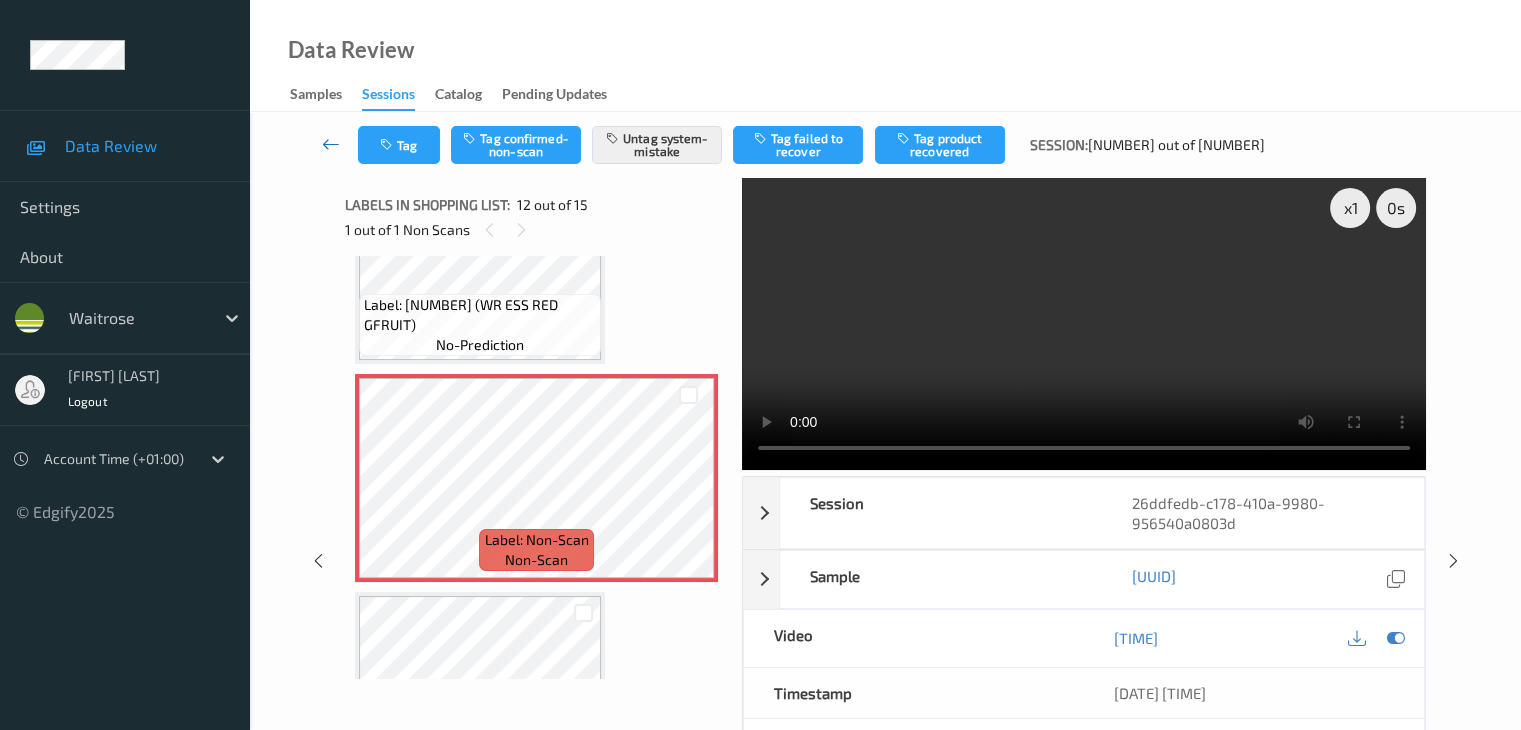 click at bounding box center [331, 144] 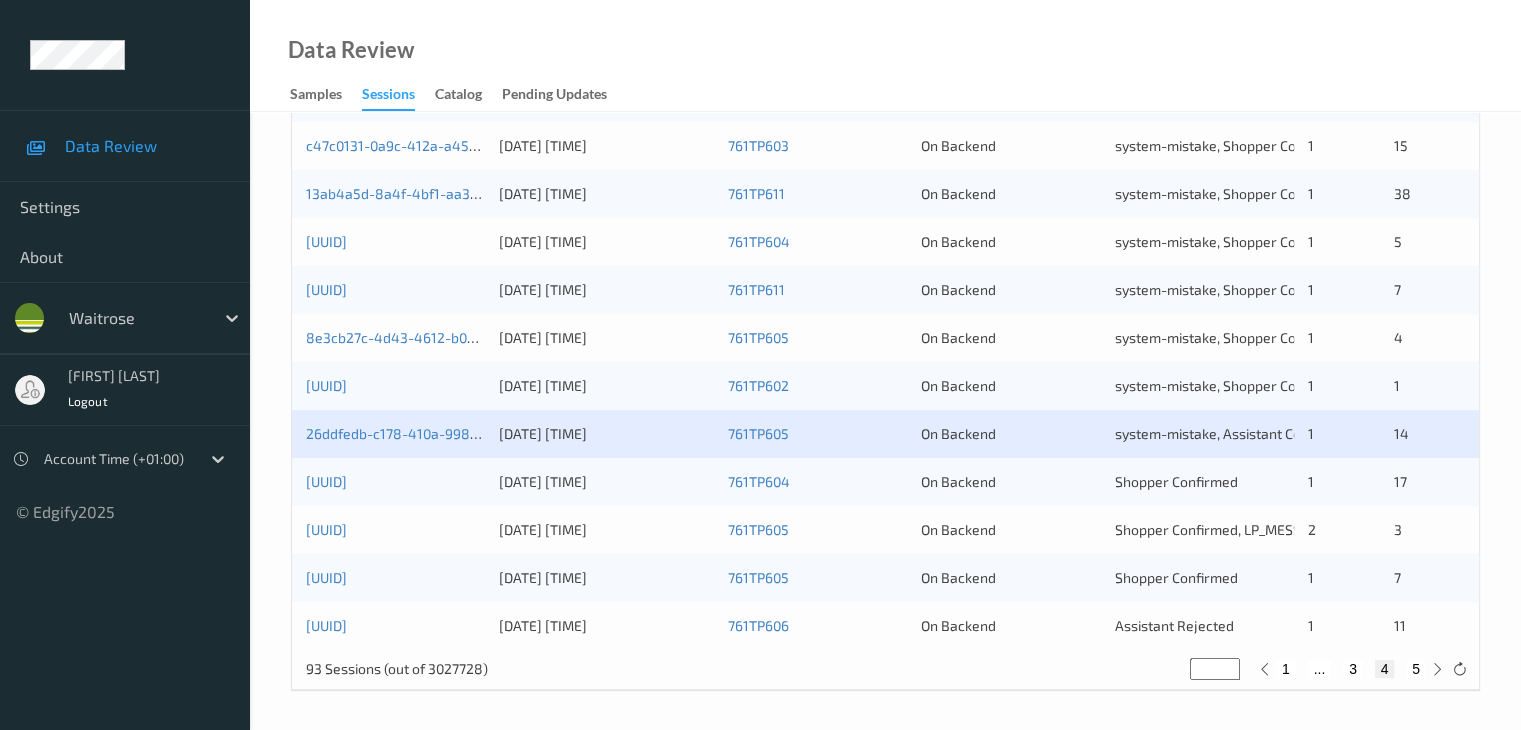 scroll, scrollTop: 932, scrollLeft: 0, axis: vertical 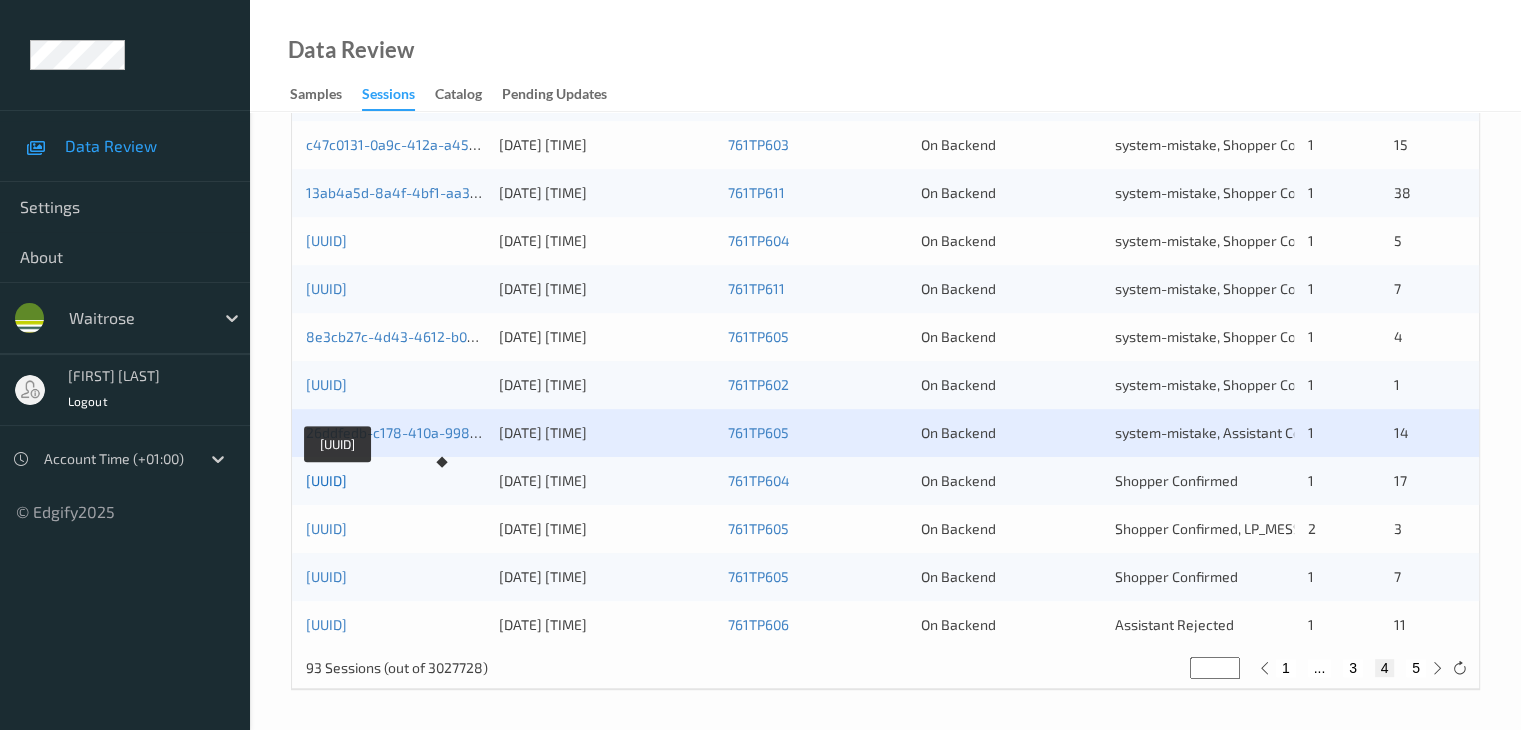 click on "[UUID]" at bounding box center (326, 480) 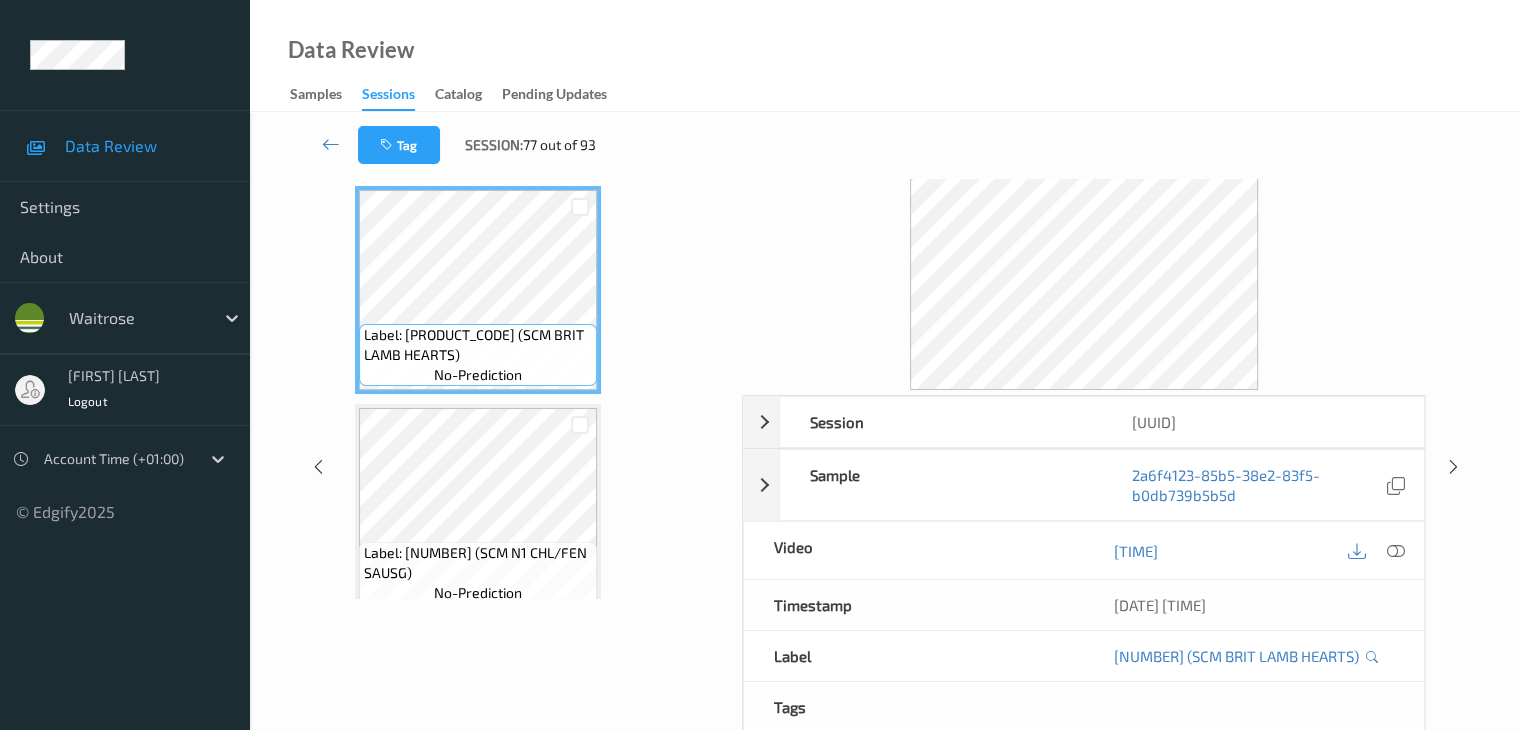 scroll, scrollTop: 0, scrollLeft: 0, axis: both 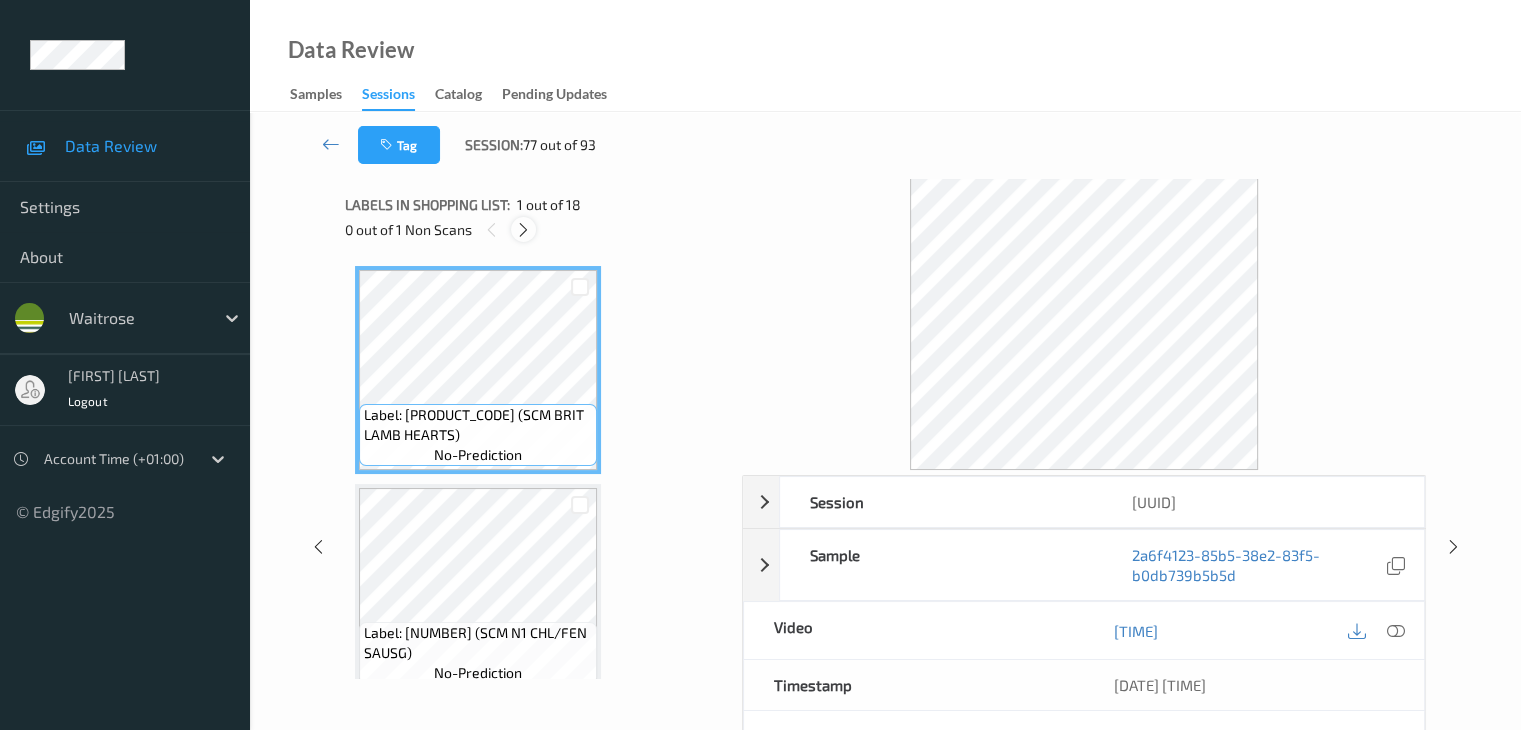 click at bounding box center (523, 230) 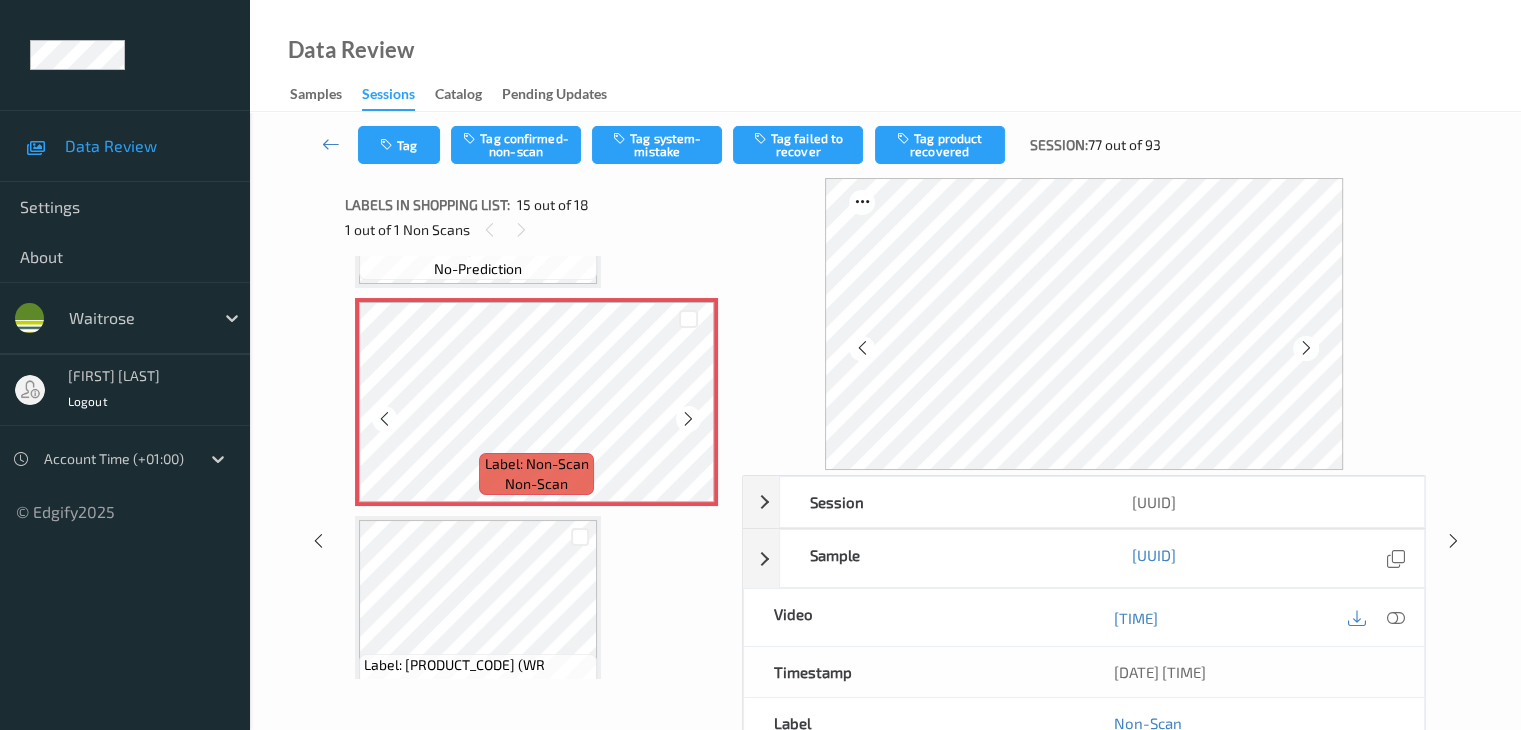 scroll, scrollTop: 3044, scrollLeft: 0, axis: vertical 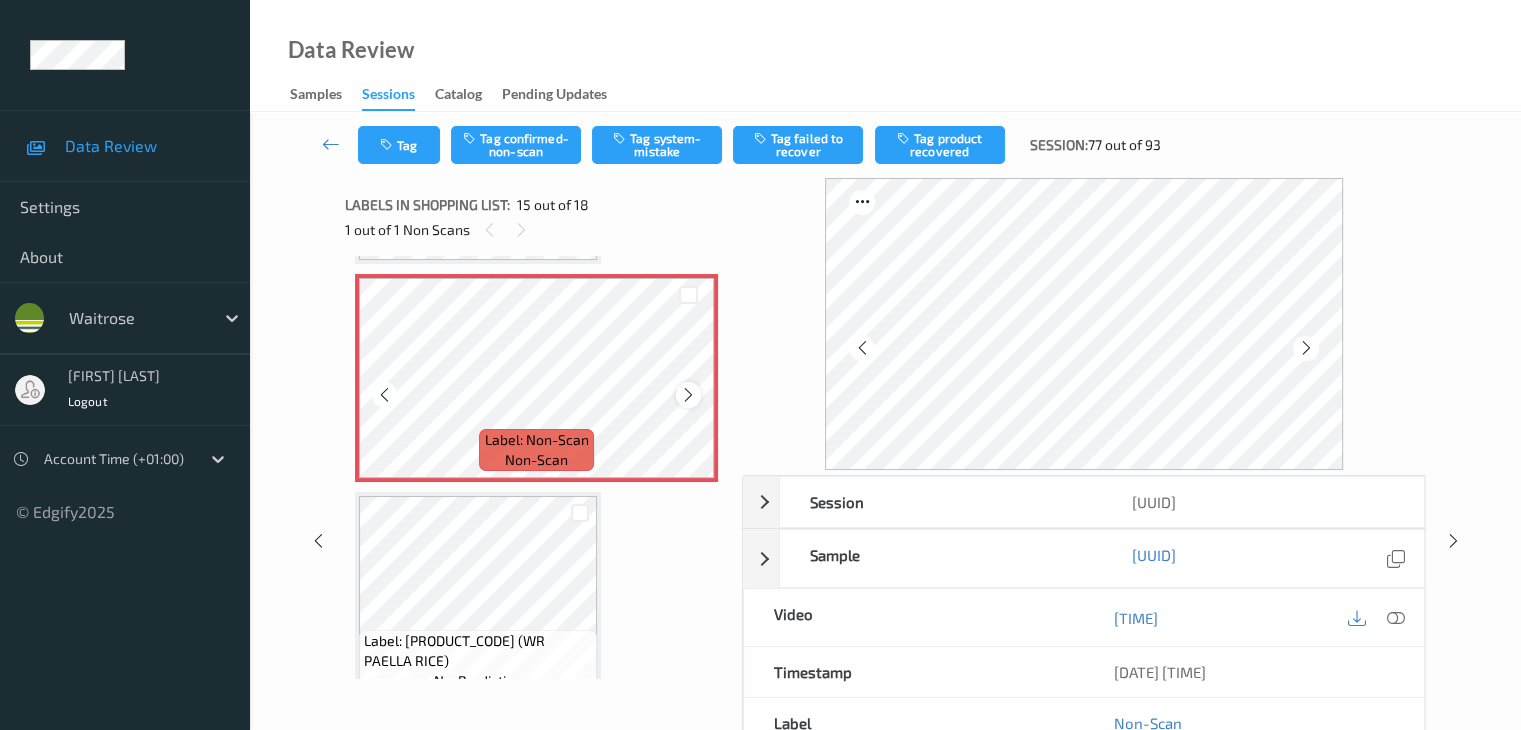 click at bounding box center [688, 395] 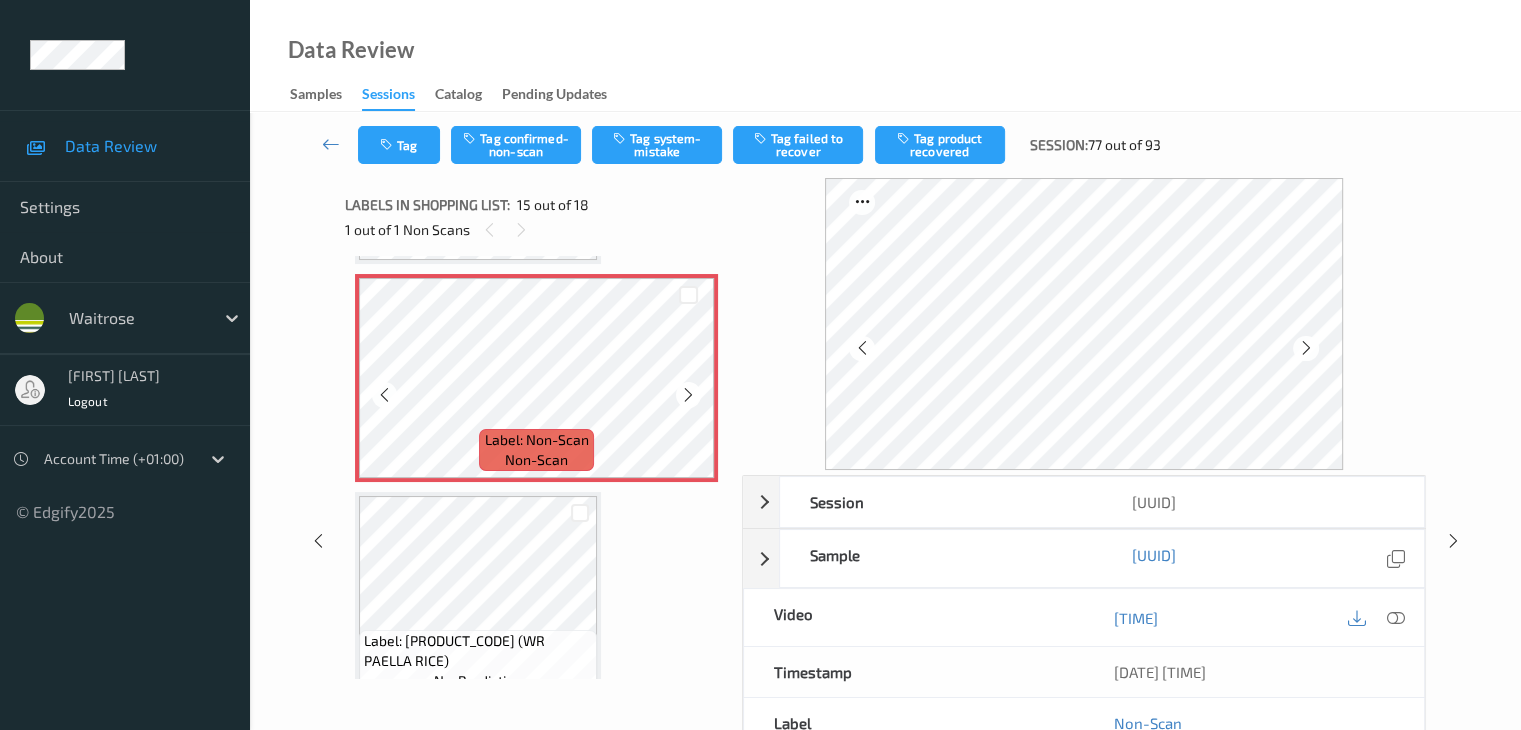 click at bounding box center [688, 395] 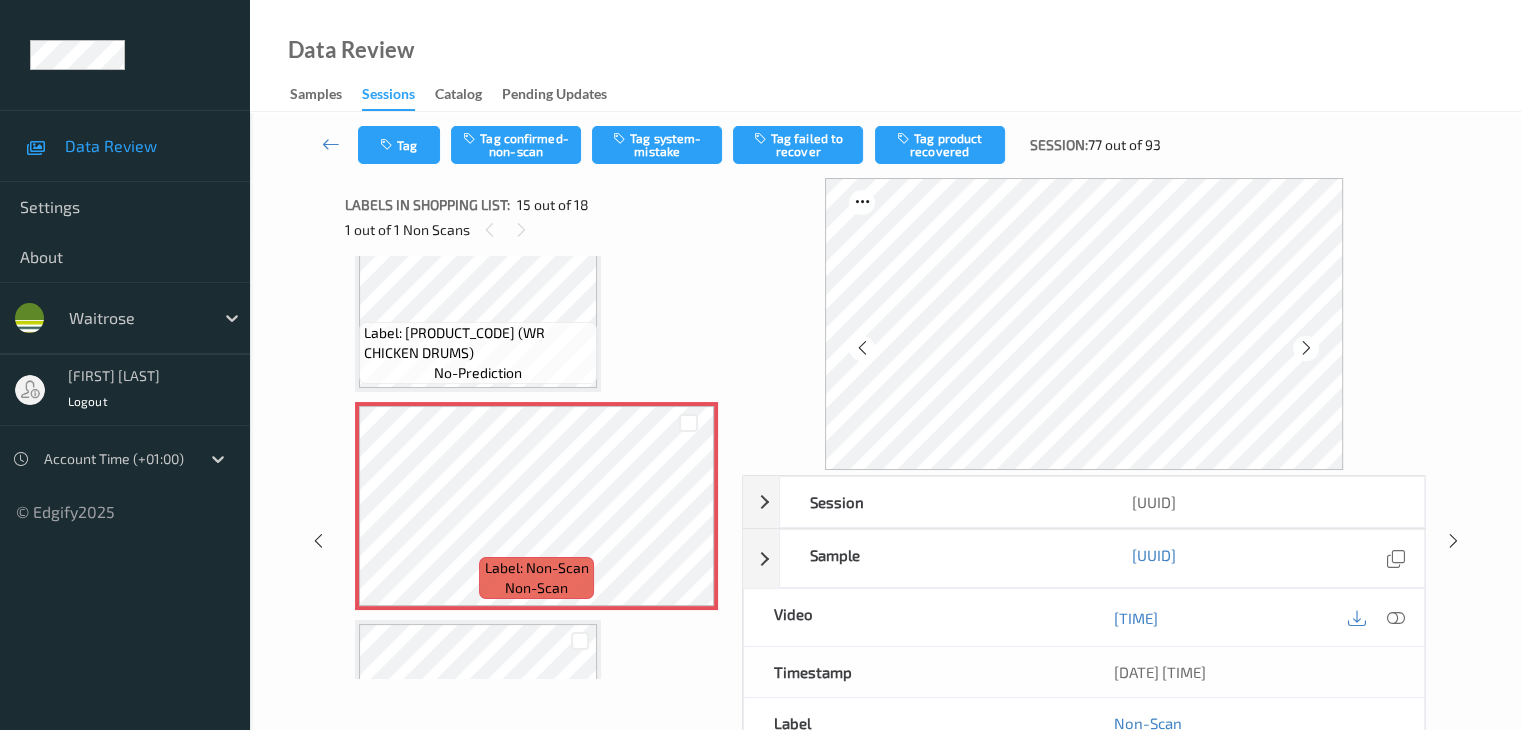 scroll, scrollTop: 2844, scrollLeft: 0, axis: vertical 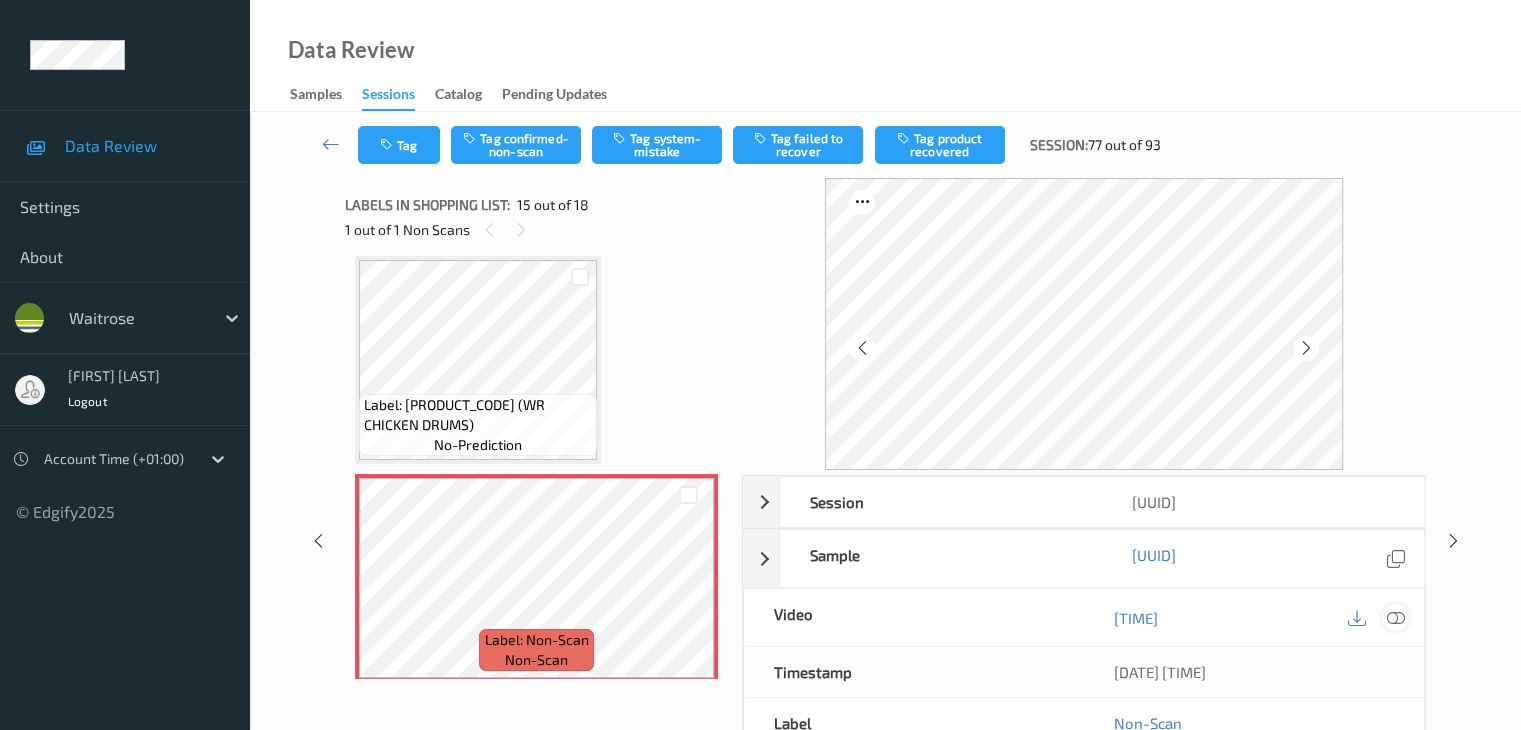 click at bounding box center [1395, 618] 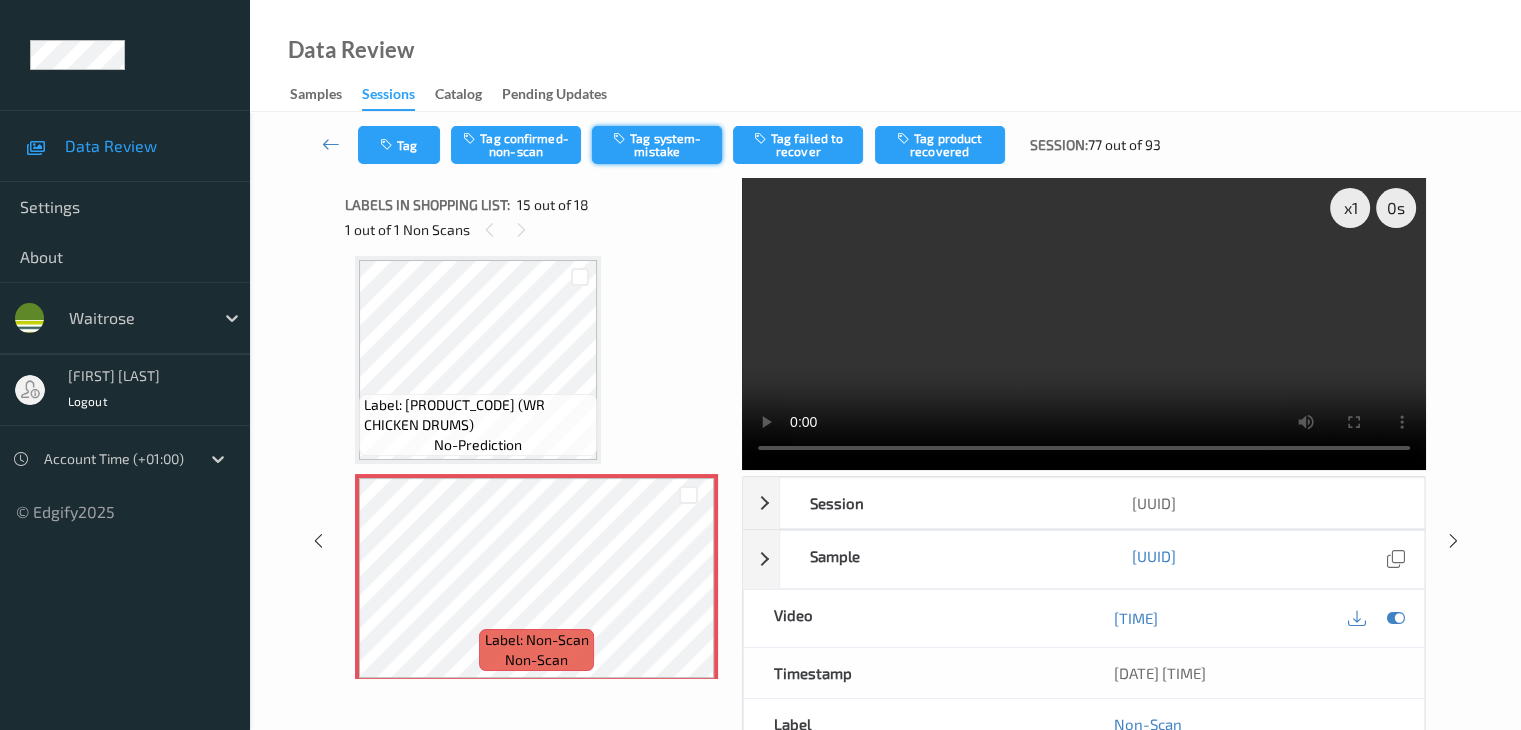 click on "Tag   system-mistake" at bounding box center [657, 145] 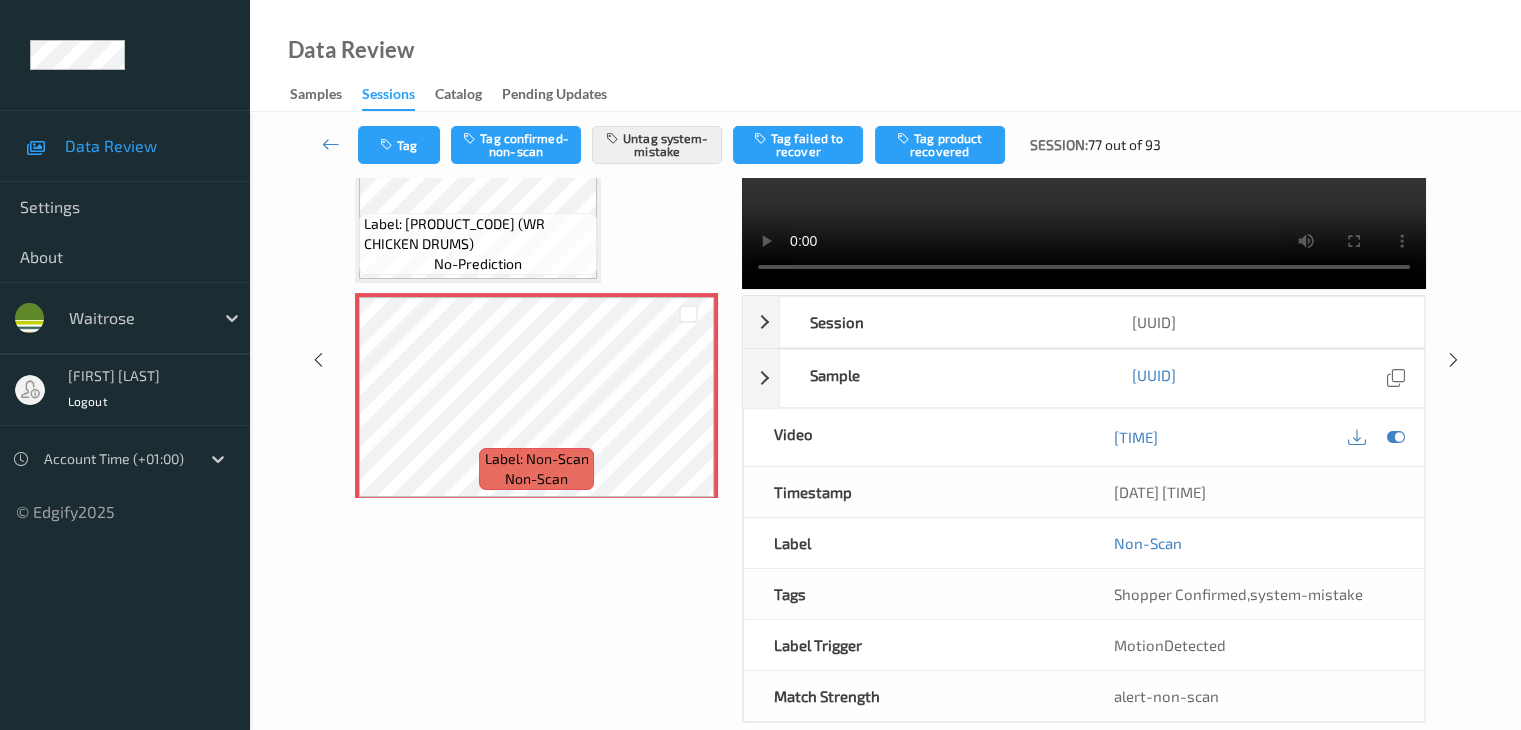 scroll, scrollTop: 0, scrollLeft: 0, axis: both 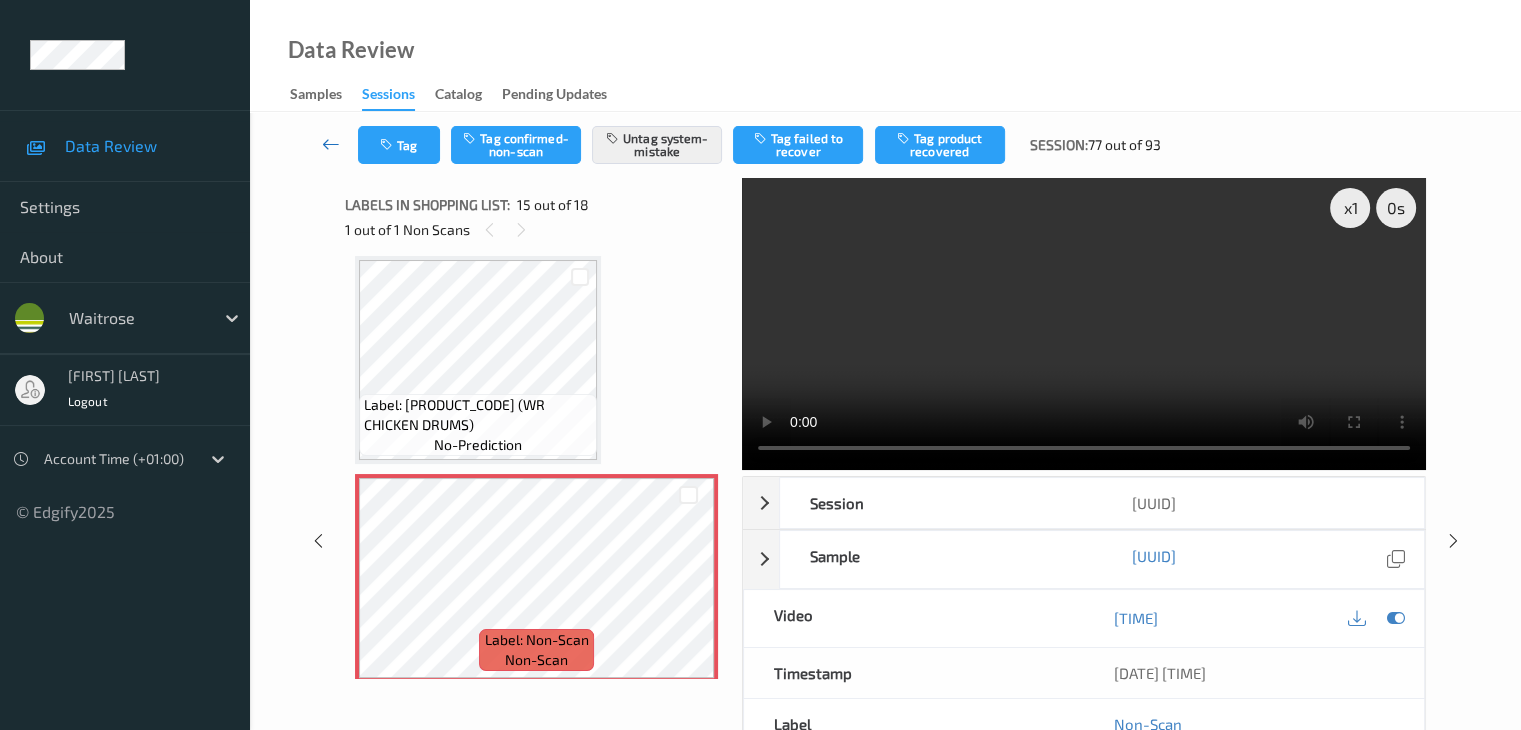 click at bounding box center (331, 144) 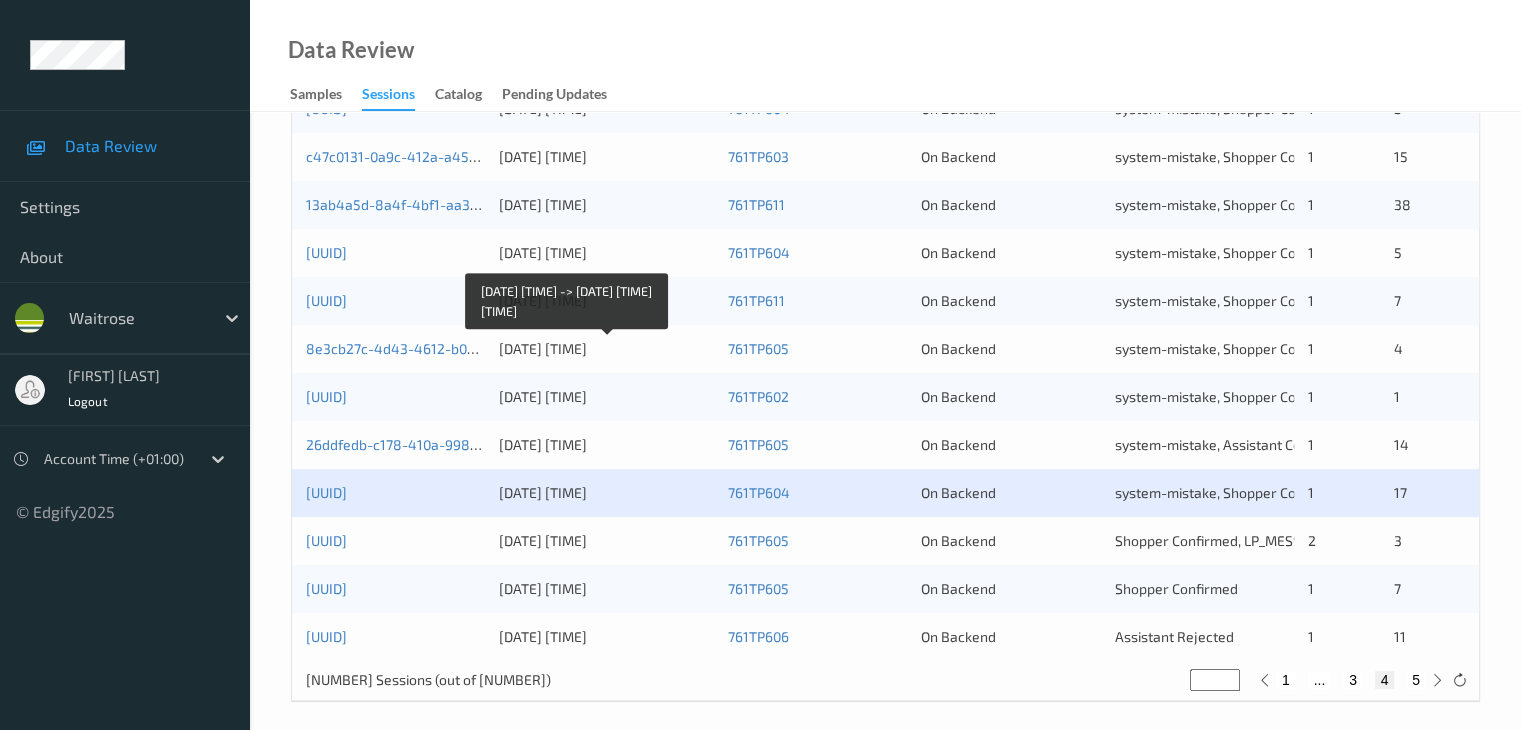 scroll, scrollTop: 932, scrollLeft: 0, axis: vertical 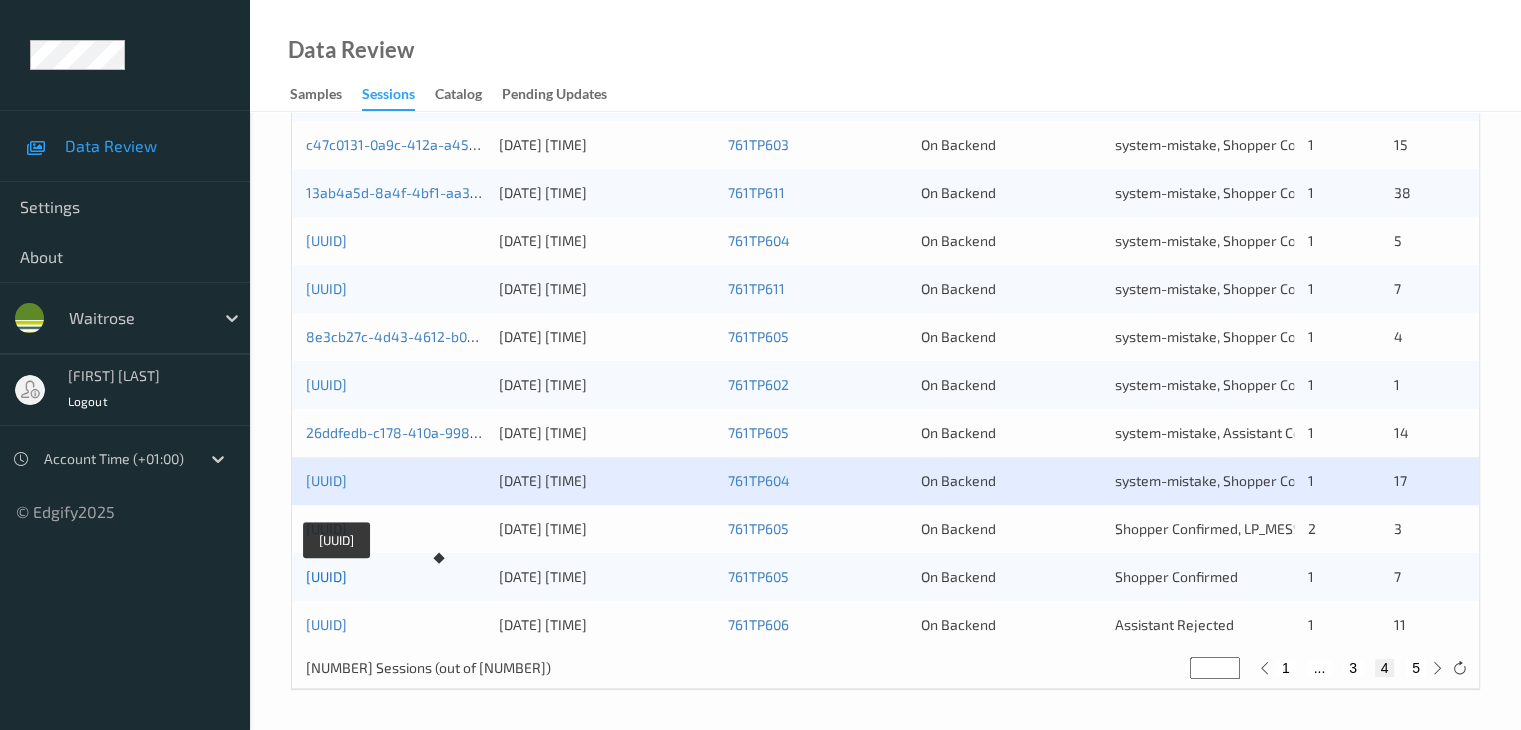click on "[UUID]" at bounding box center [326, 576] 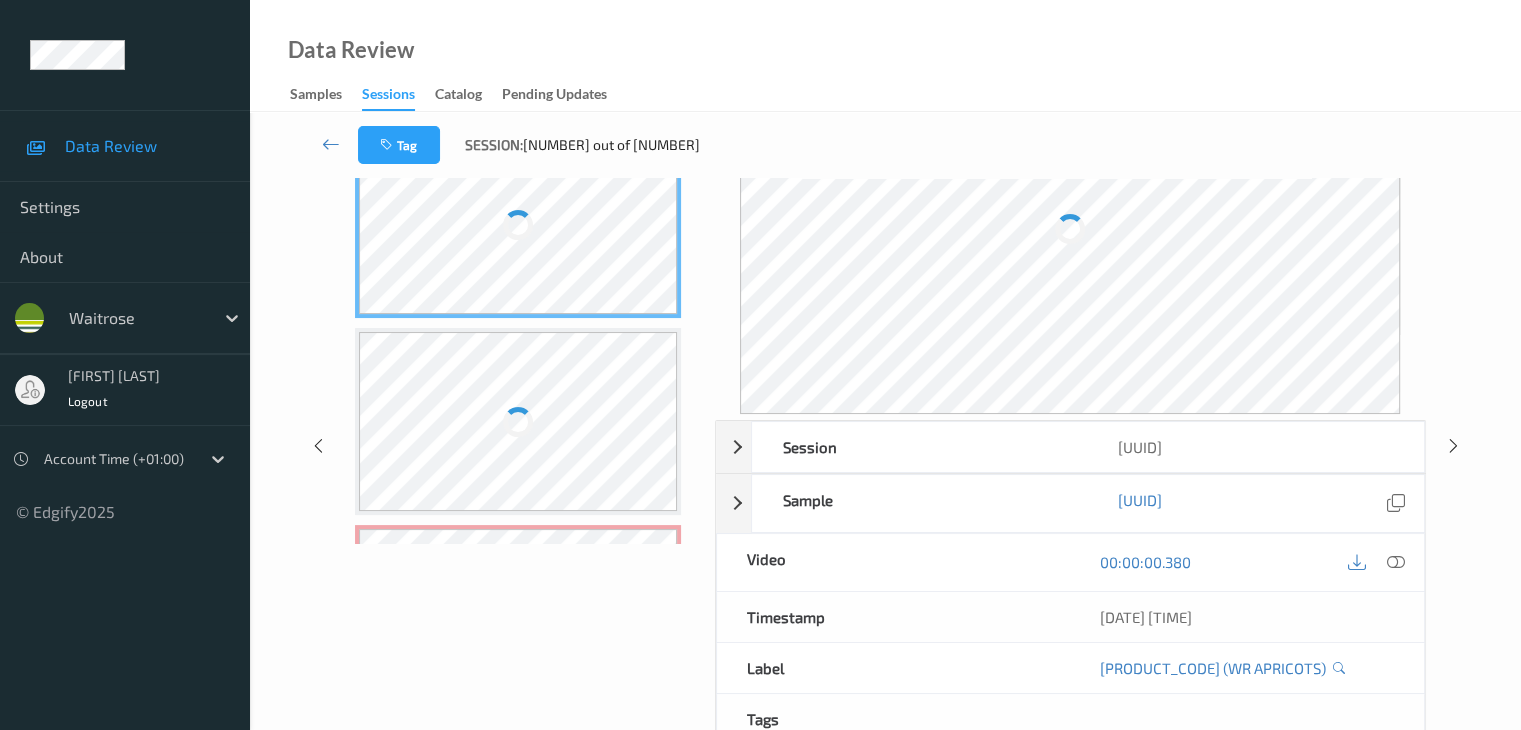 scroll, scrollTop: 0, scrollLeft: 0, axis: both 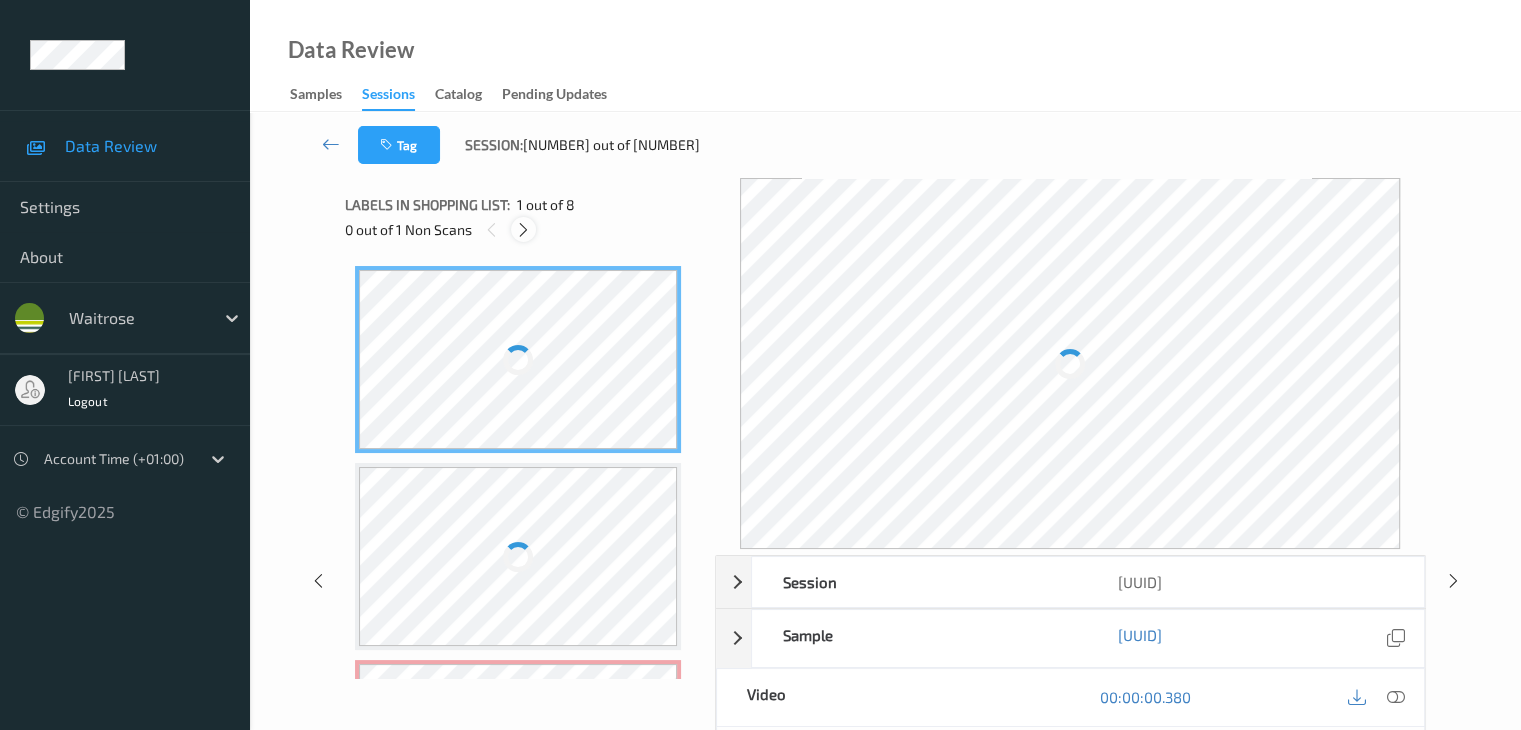 click at bounding box center [523, 230] 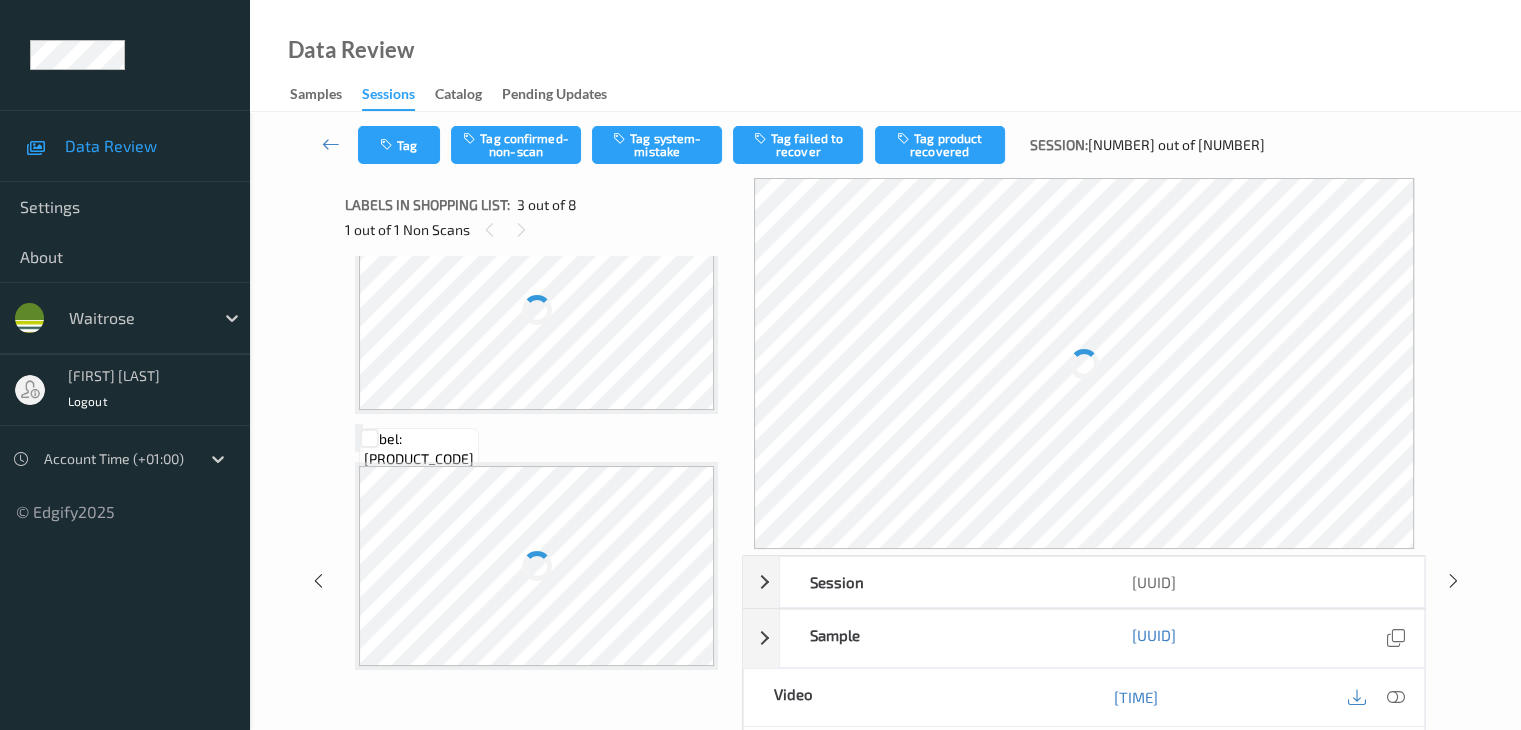 scroll, scrollTop: 228, scrollLeft: 0, axis: vertical 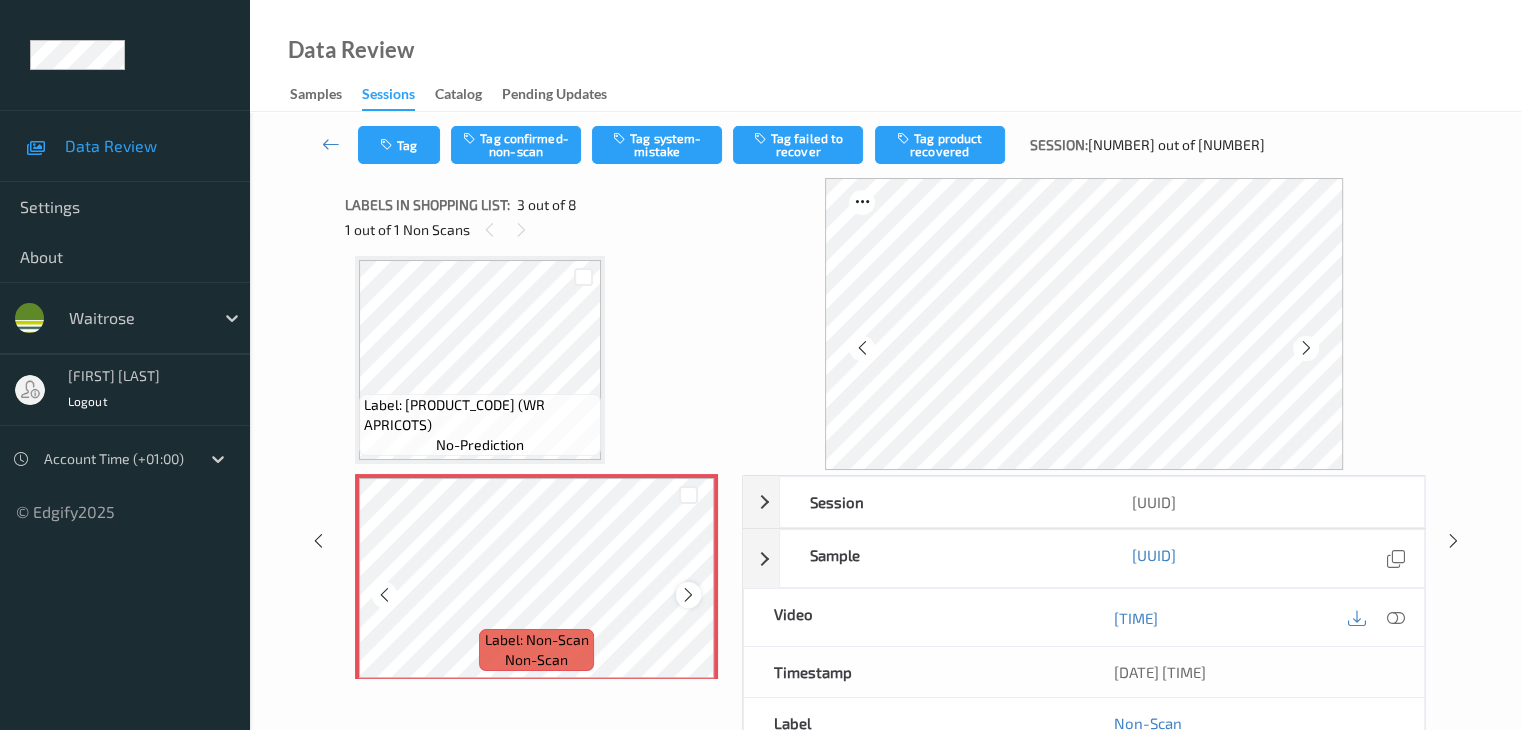 click at bounding box center (688, 595) 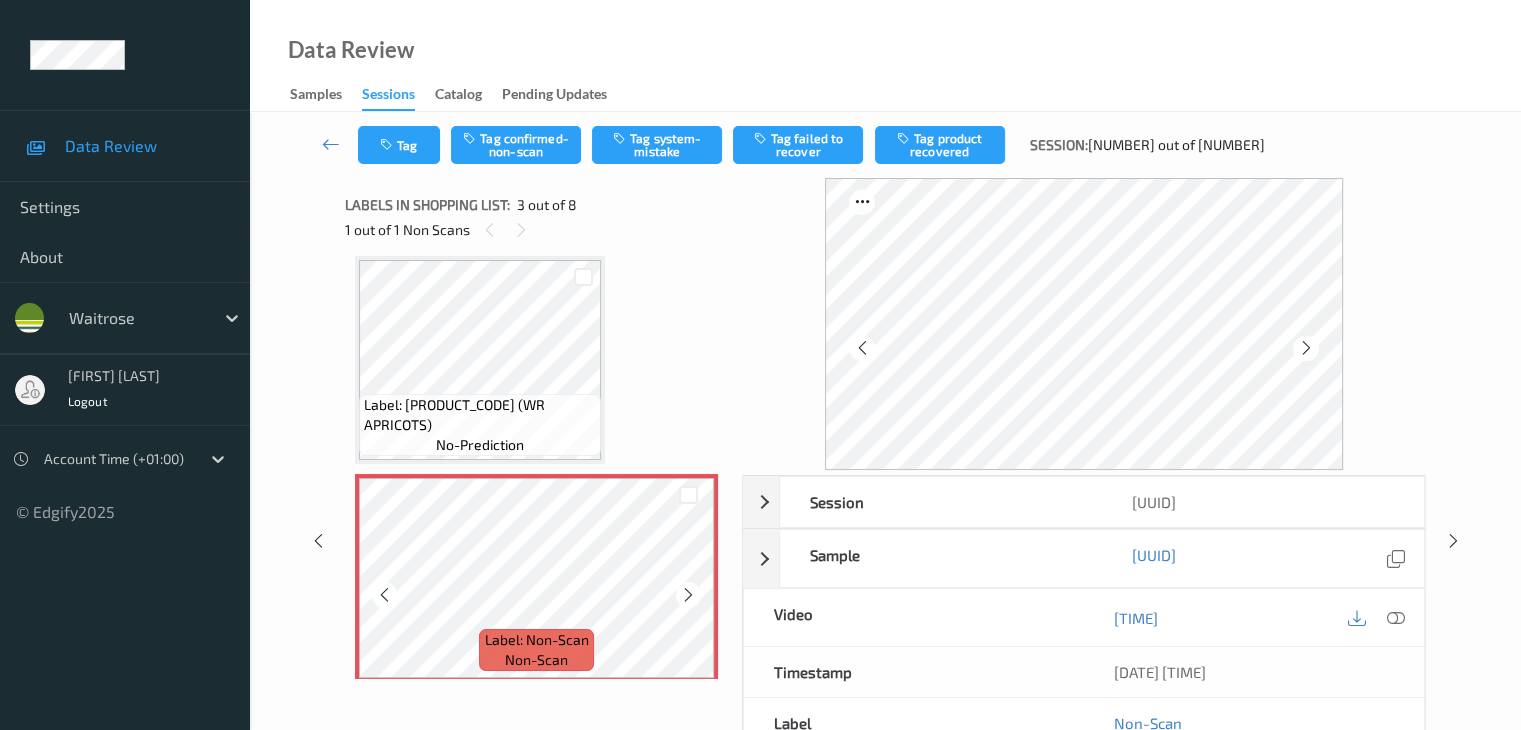 click at bounding box center [688, 595] 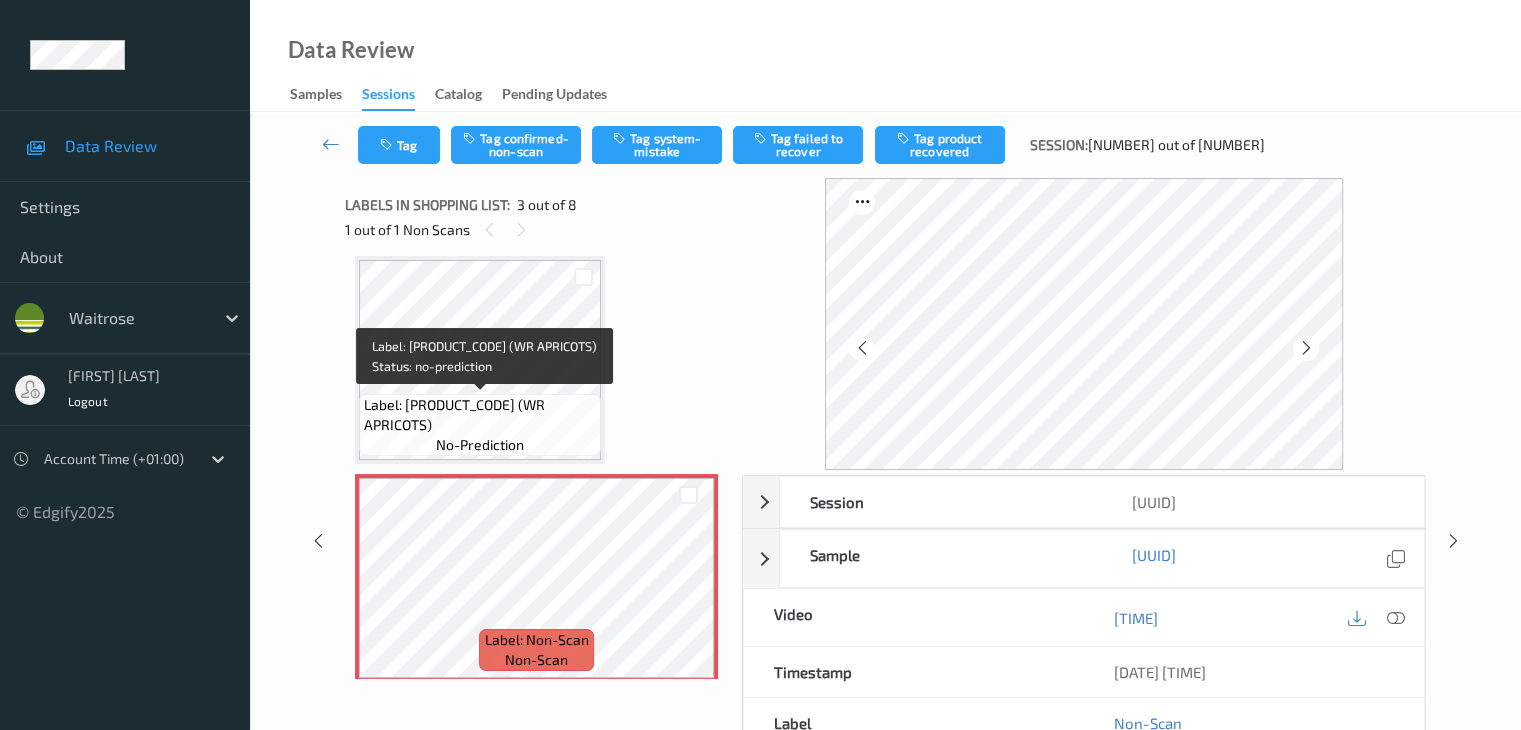 click on "Label: [PRODUCT_CODE] (WR APRICOTS)" at bounding box center [480, 415] 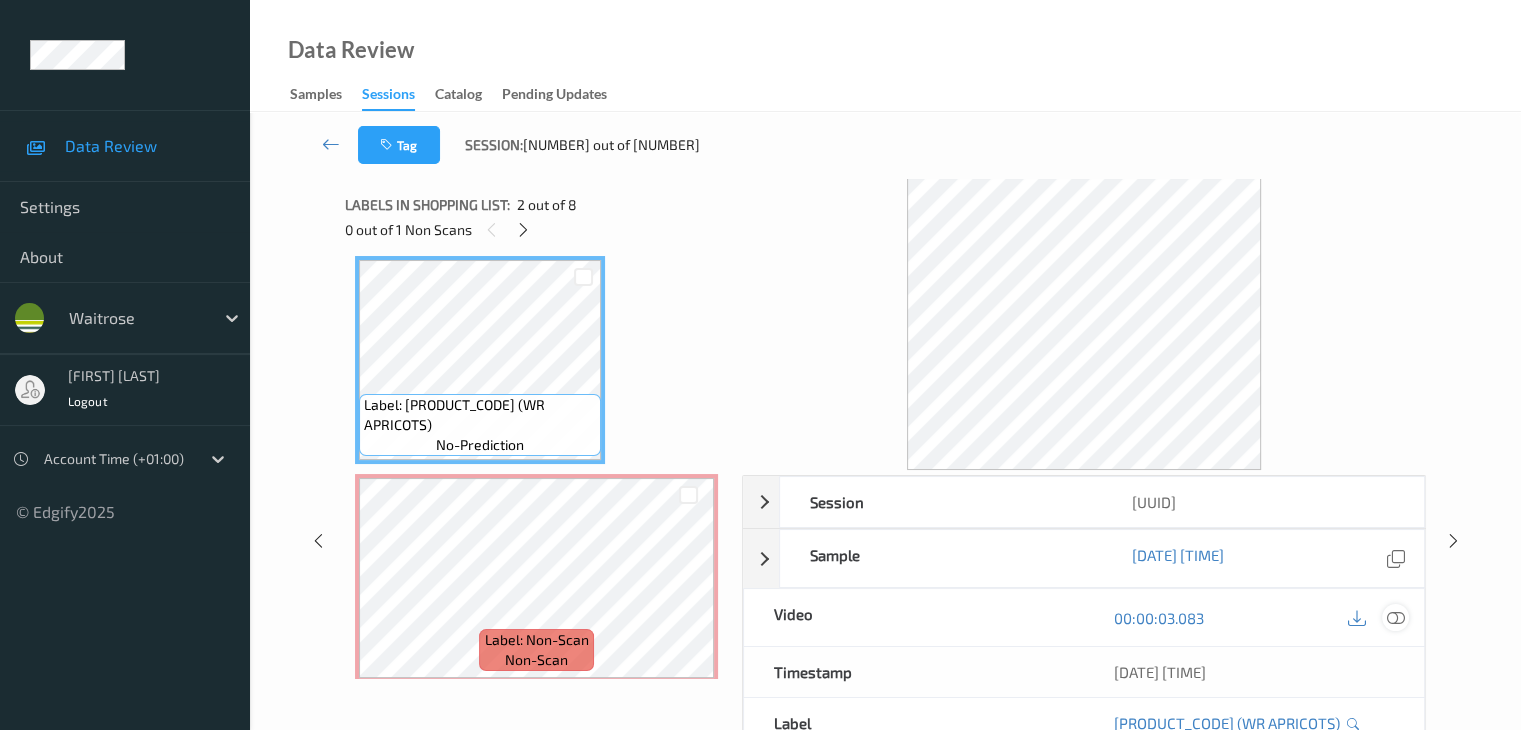 click at bounding box center (1395, 618) 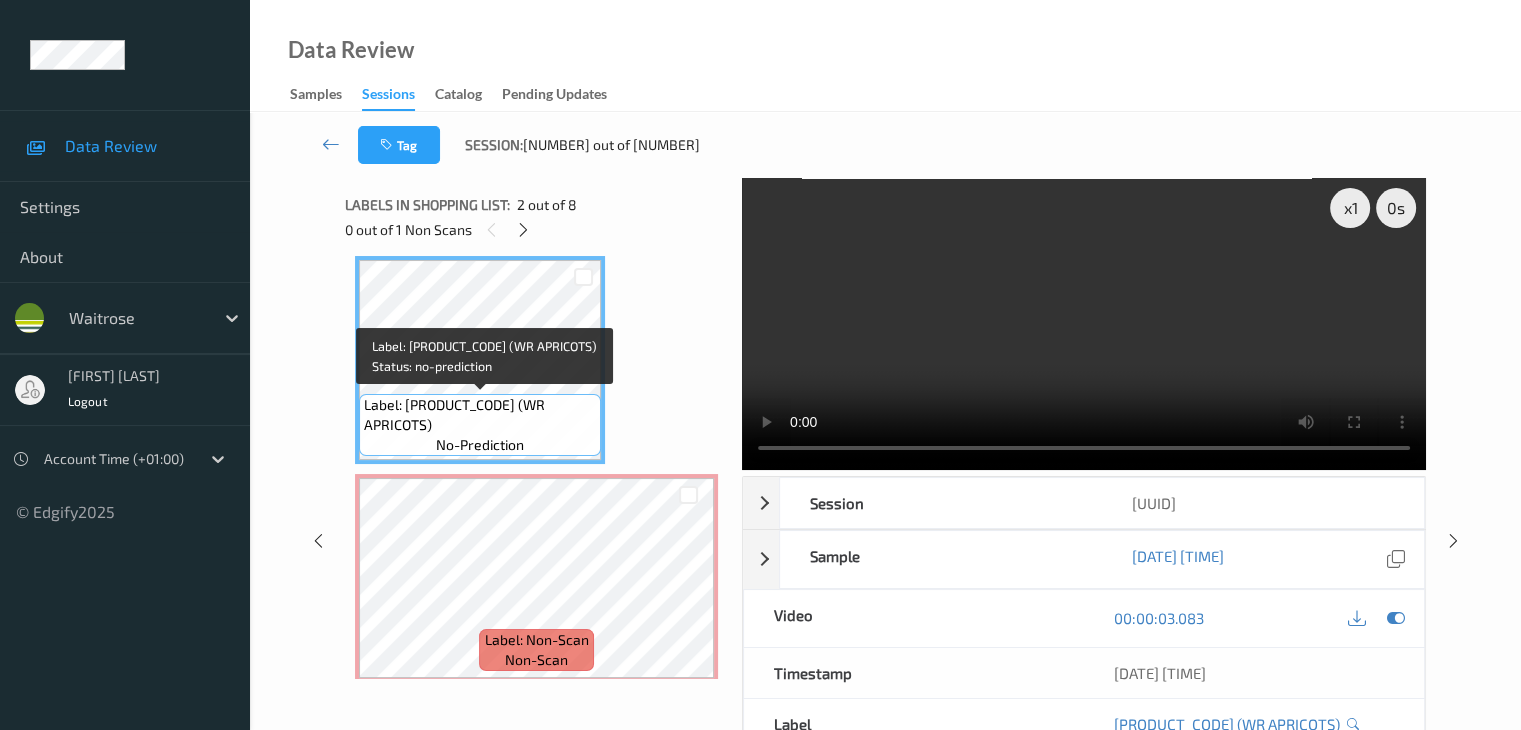 click on "Label: [PRODUCT_CODE] (WR APRICOTS)" at bounding box center (480, 415) 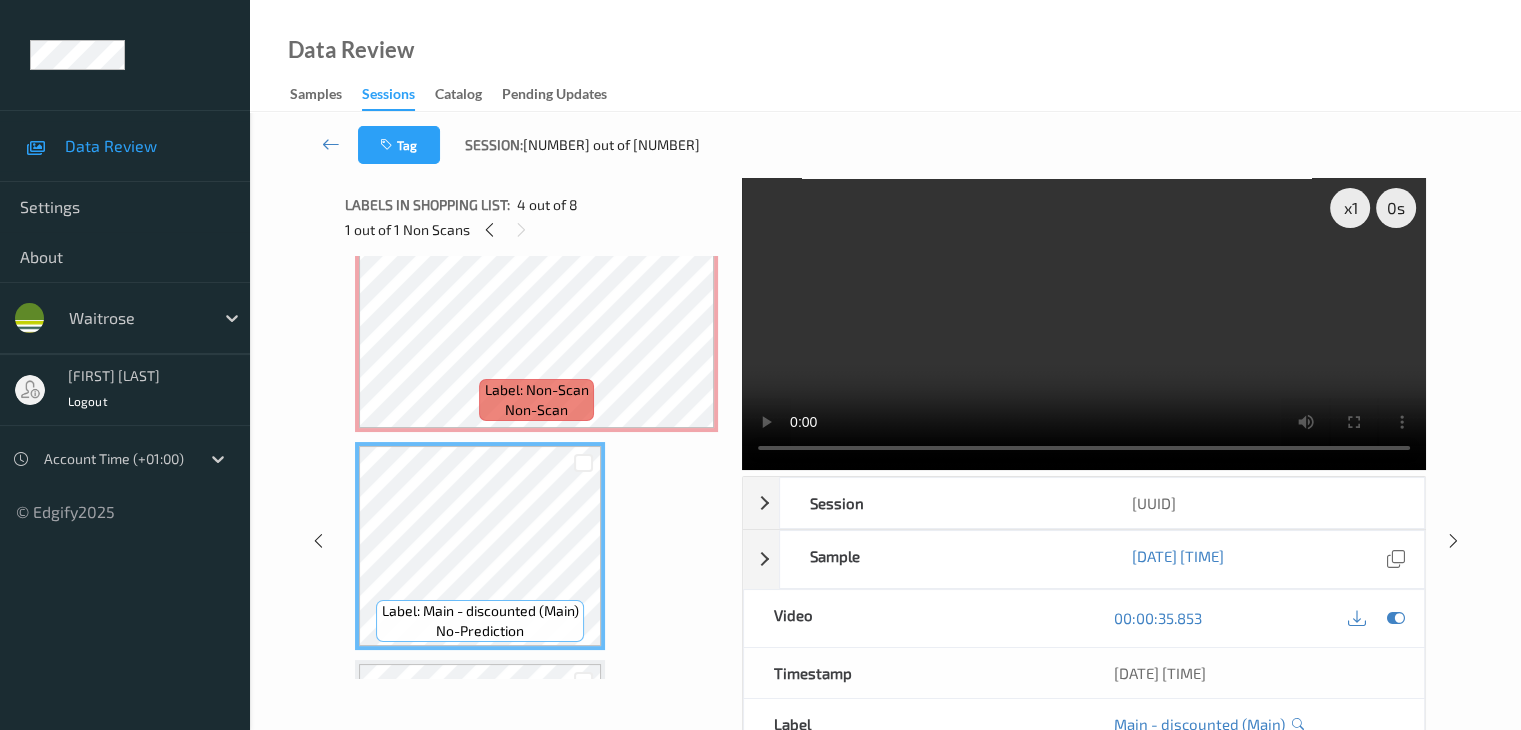 scroll, scrollTop: 428, scrollLeft: 0, axis: vertical 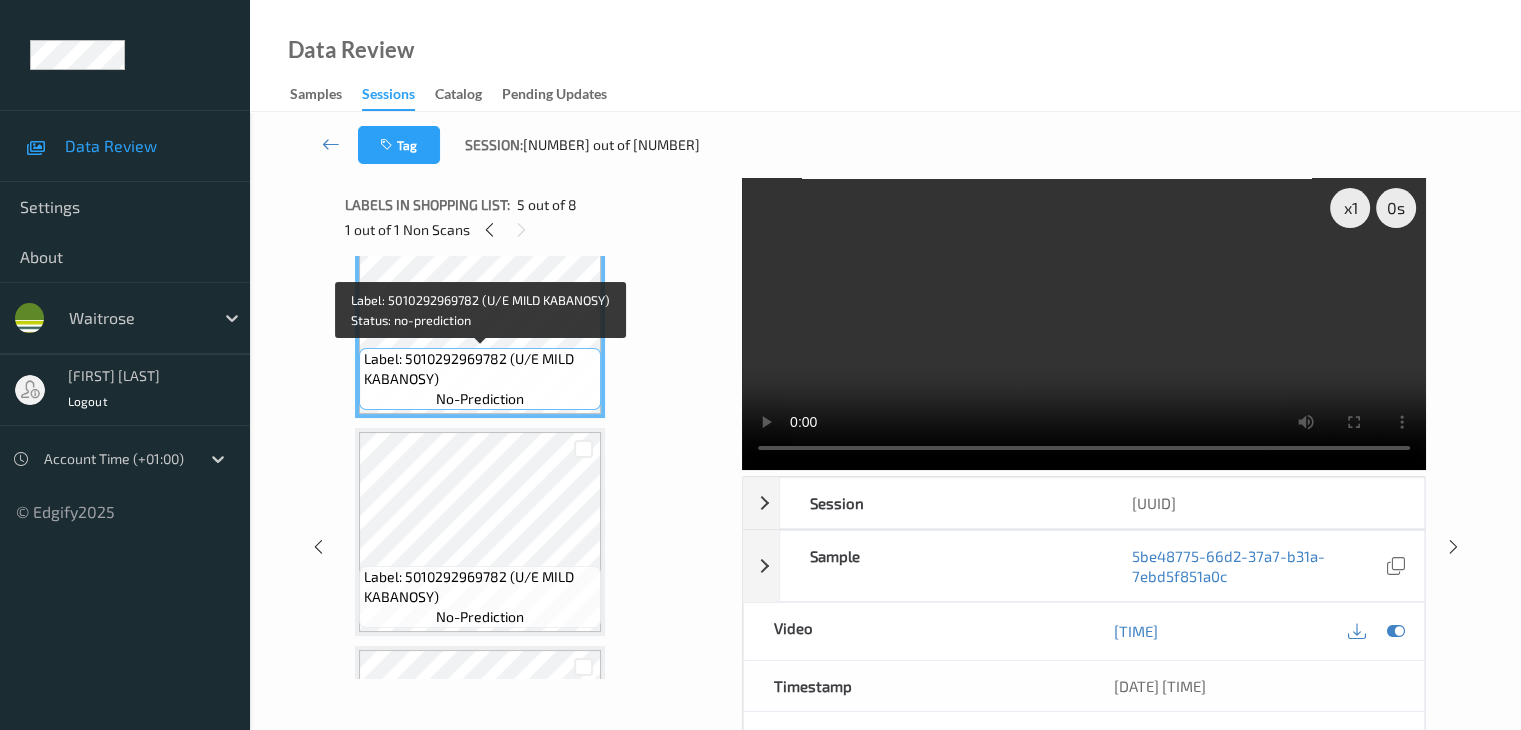 click on "Label: [NUMBER] (U/E MILD KABANOSY) no-prediction" at bounding box center (480, 379) 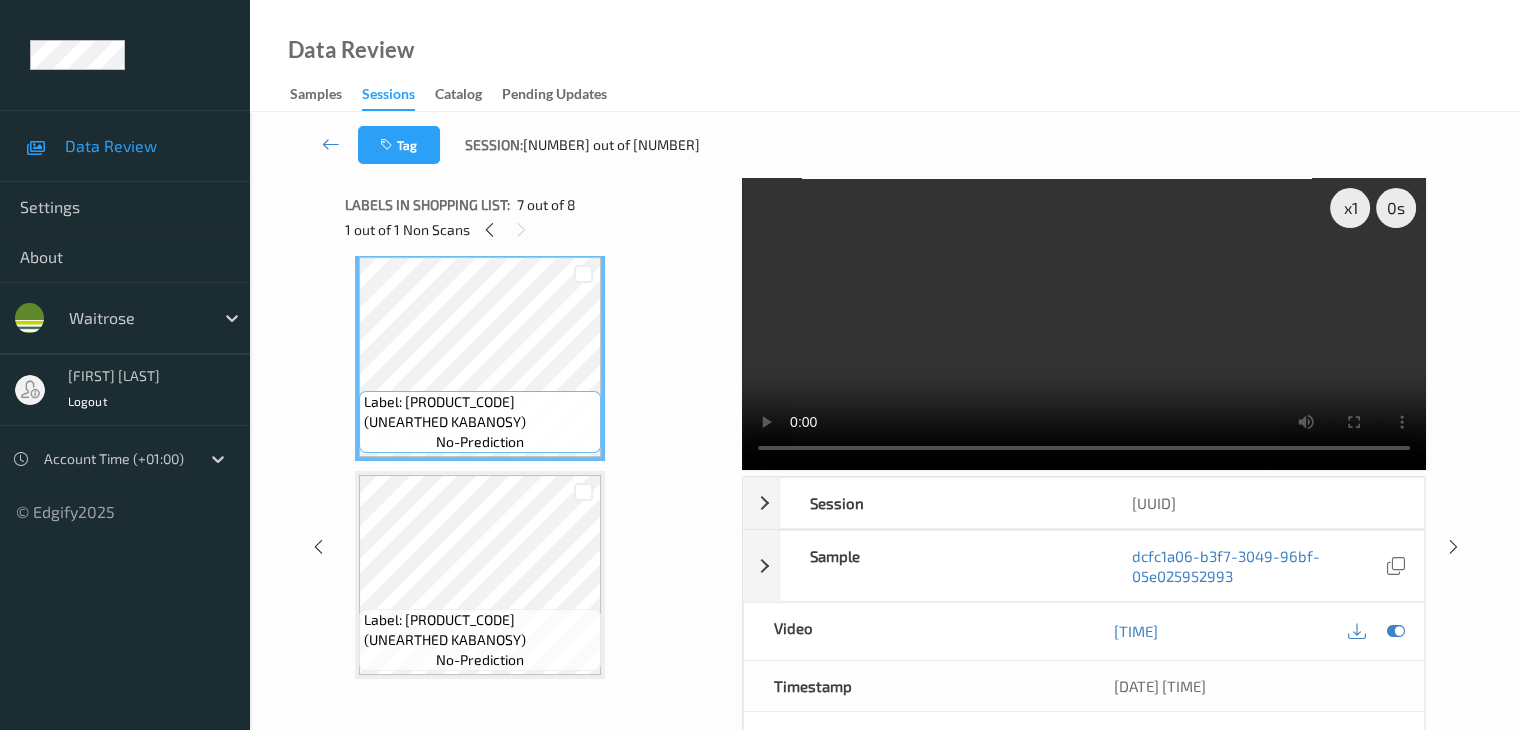 scroll, scrollTop: 1331, scrollLeft: 0, axis: vertical 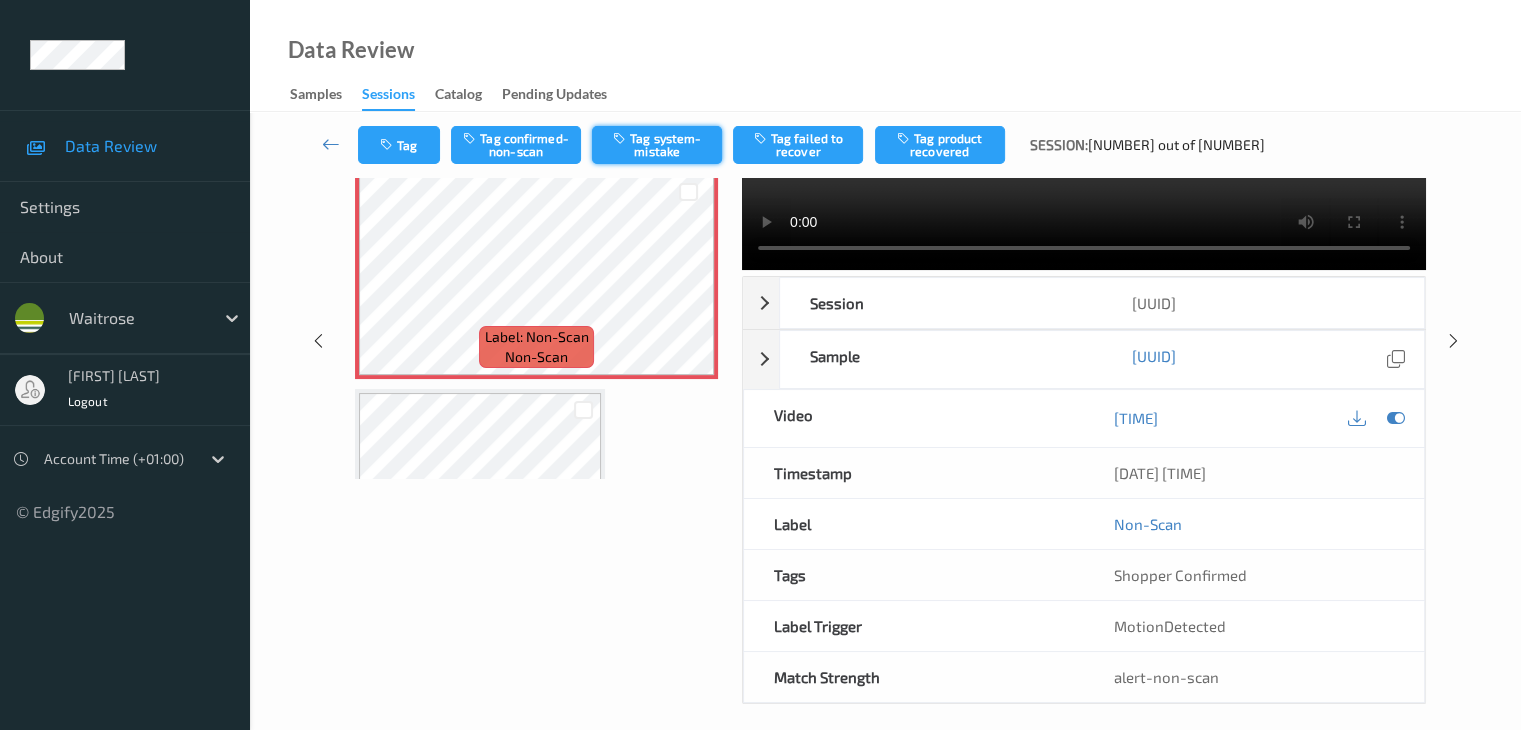 click on "Tag   system-mistake" at bounding box center (657, 145) 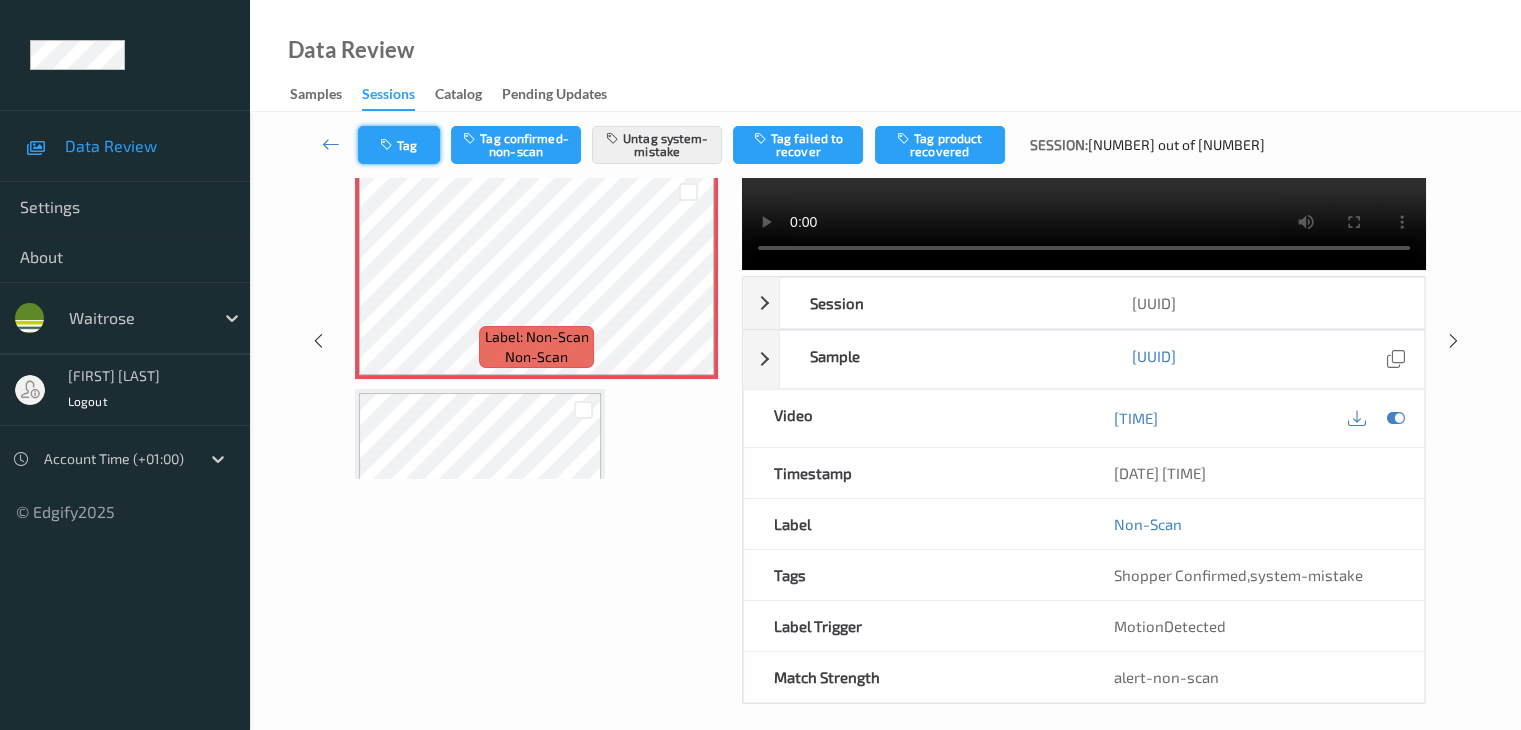 click on "Tag" at bounding box center (399, 145) 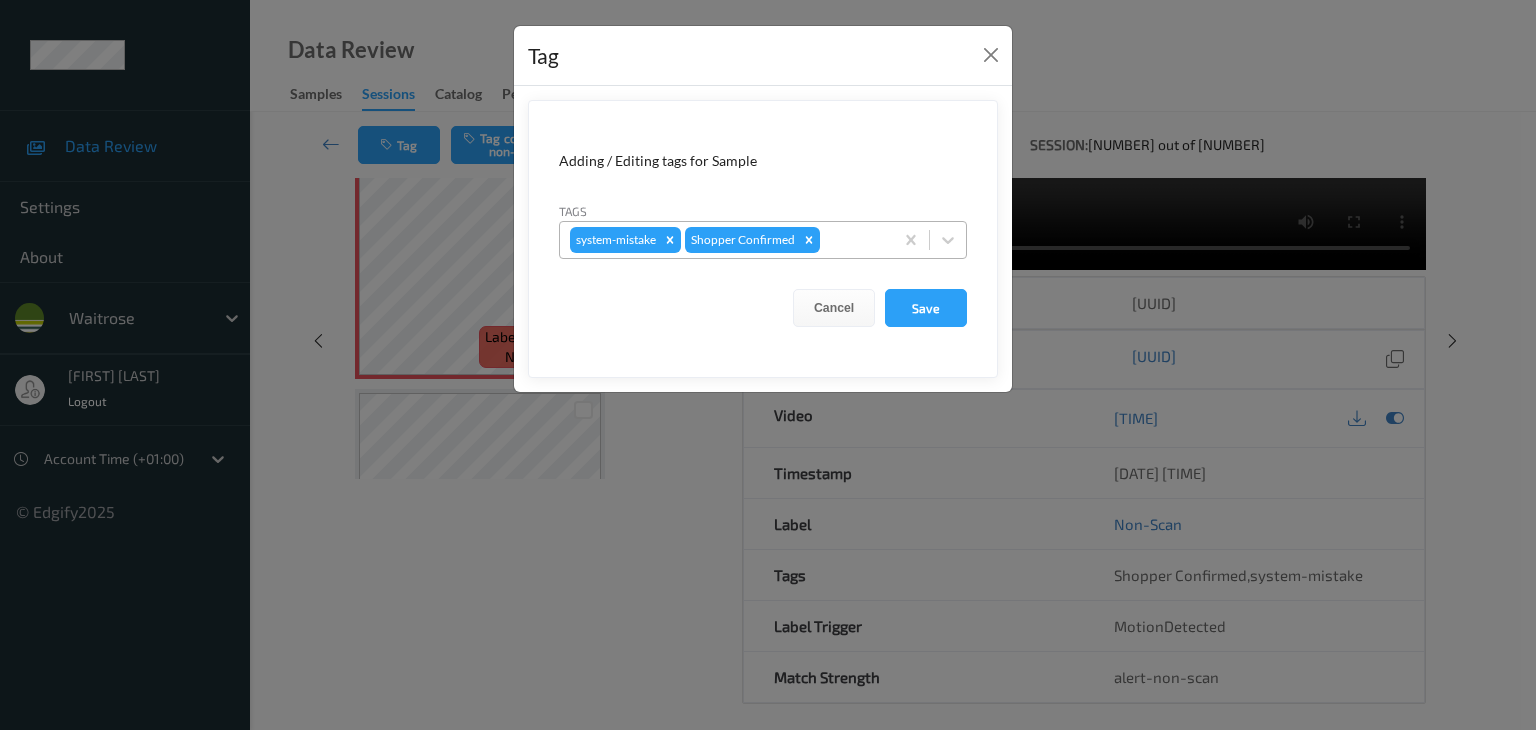 click at bounding box center (853, 240) 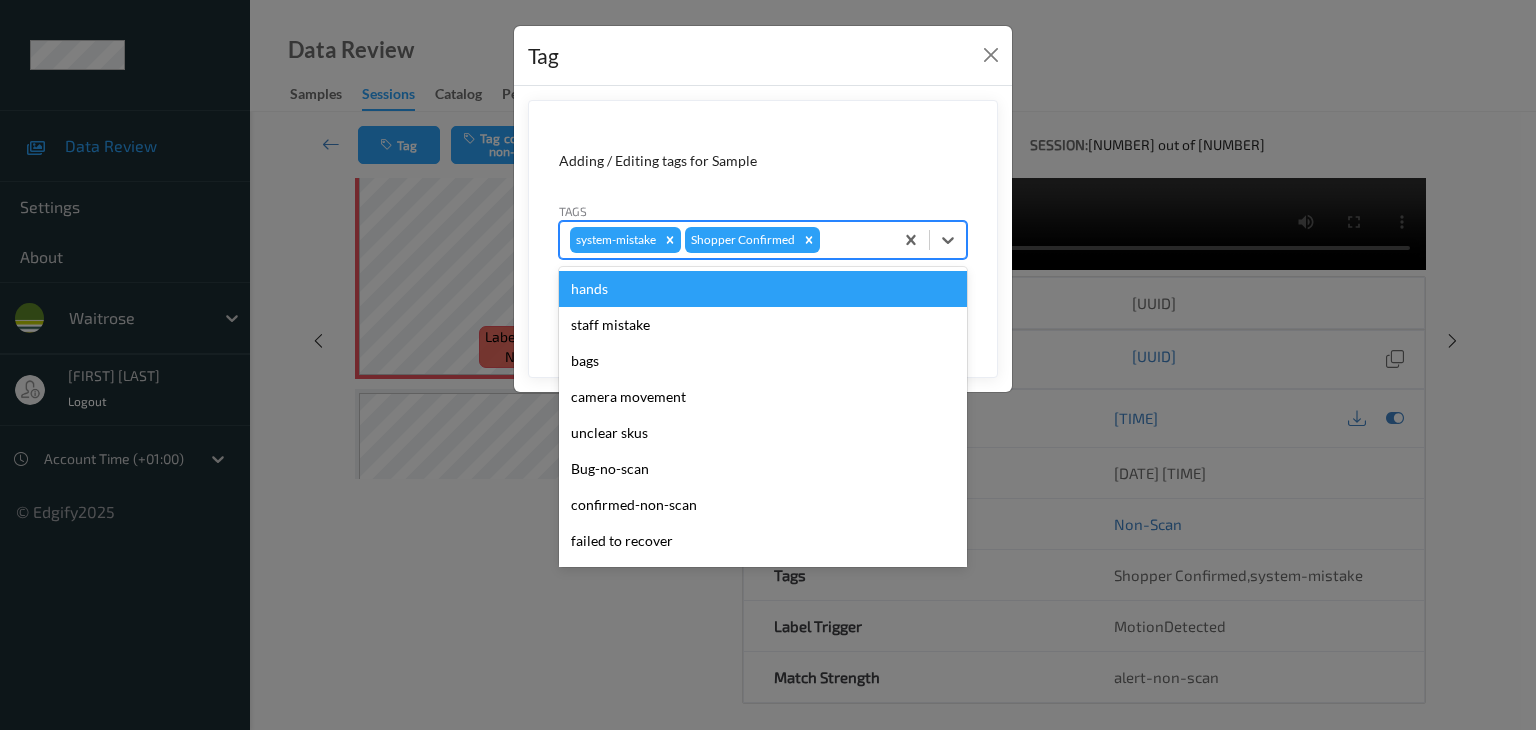 type on "u" 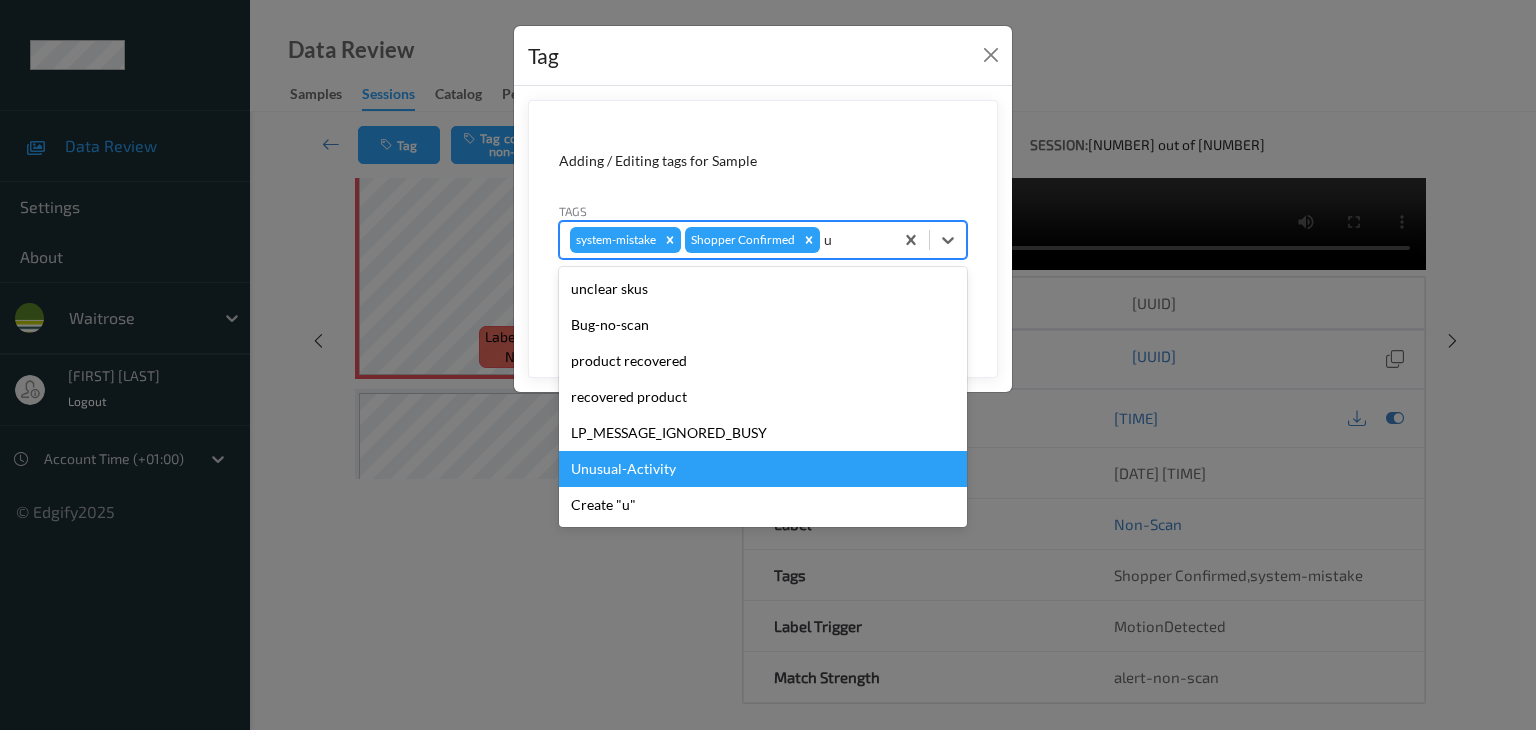 click on "Unusual-Activity" at bounding box center [763, 469] 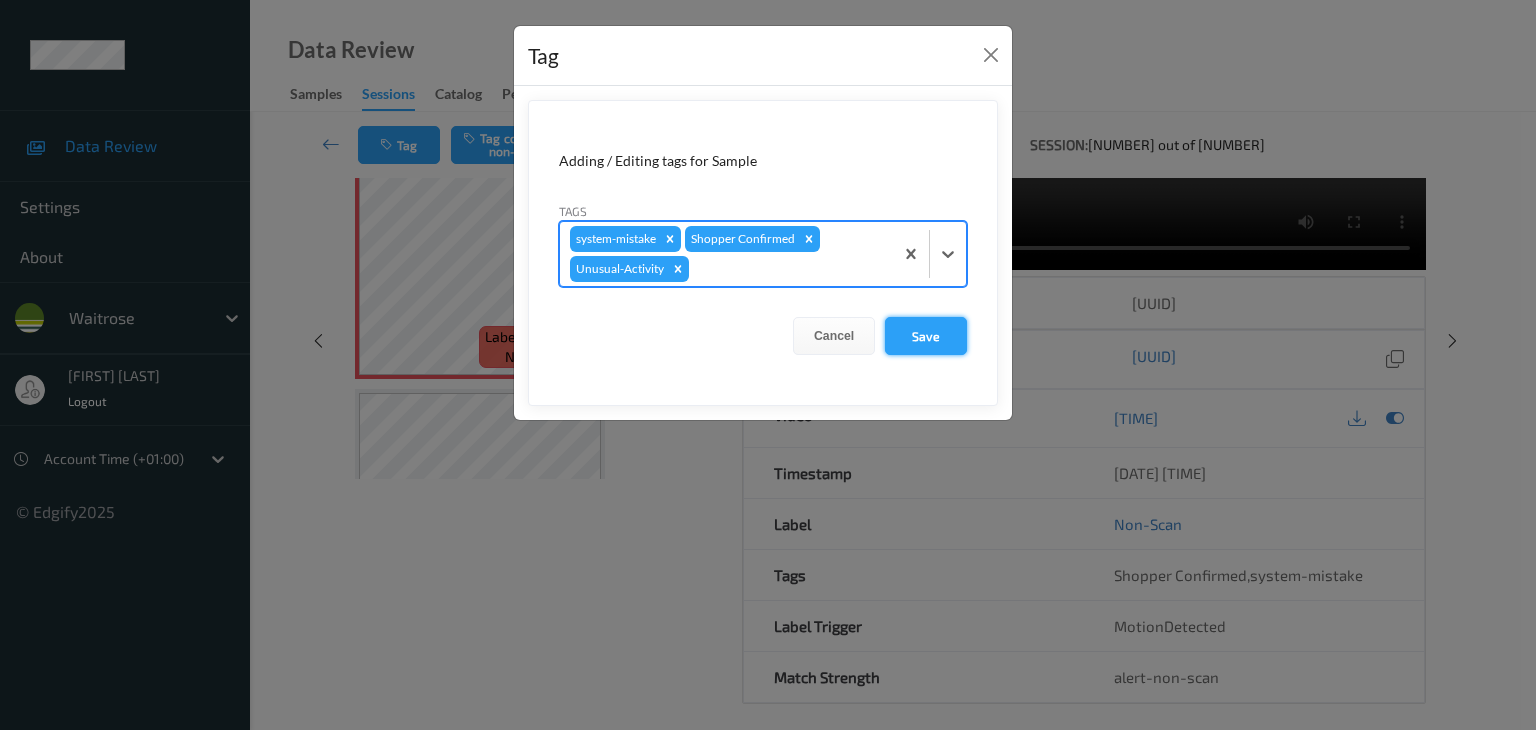 click on "Save" at bounding box center (926, 336) 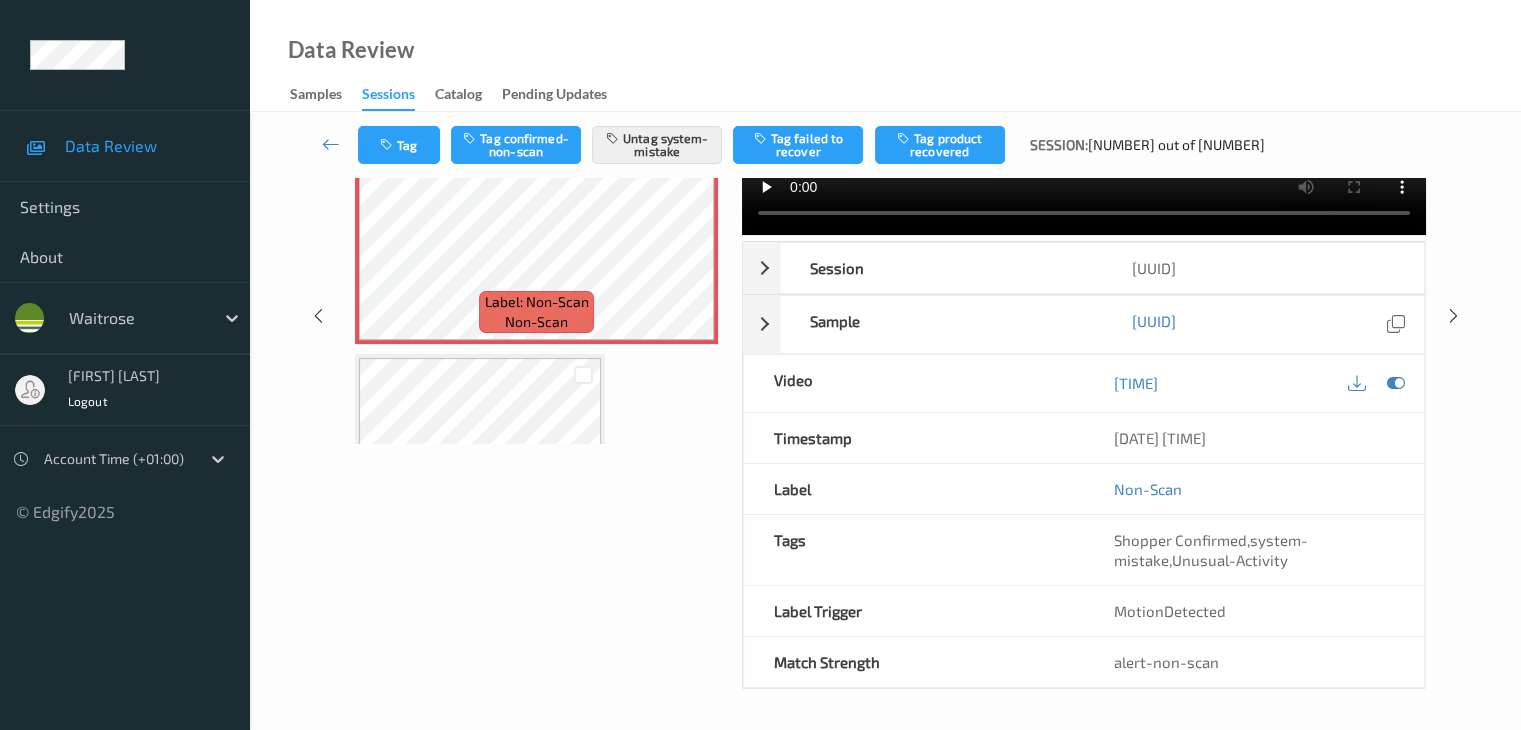 scroll, scrollTop: 264, scrollLeft: 0, axis: vertical 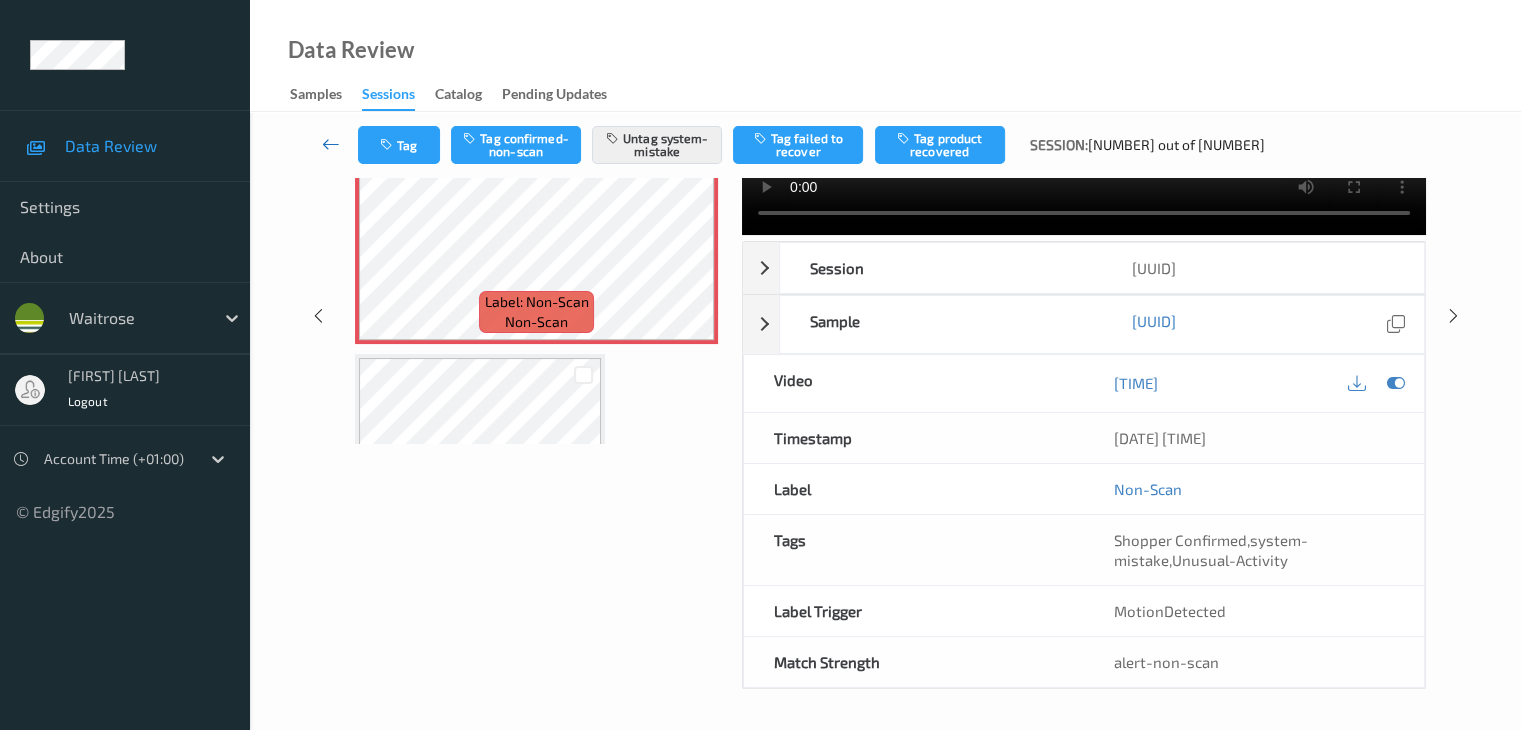 click at bounding box center (331, 145) 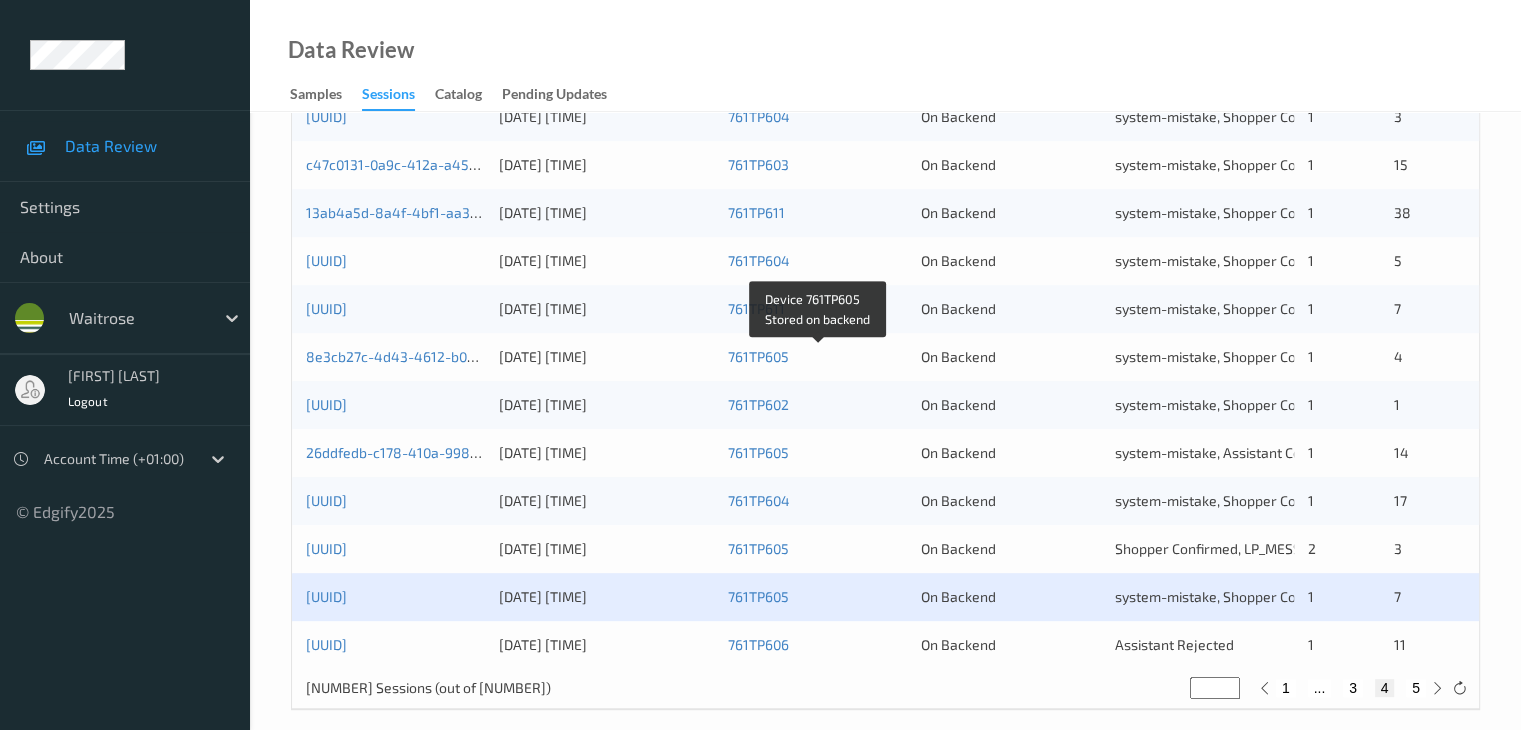 scroll, scrollTop: 932, scrollLeft: 0, axis: vertical 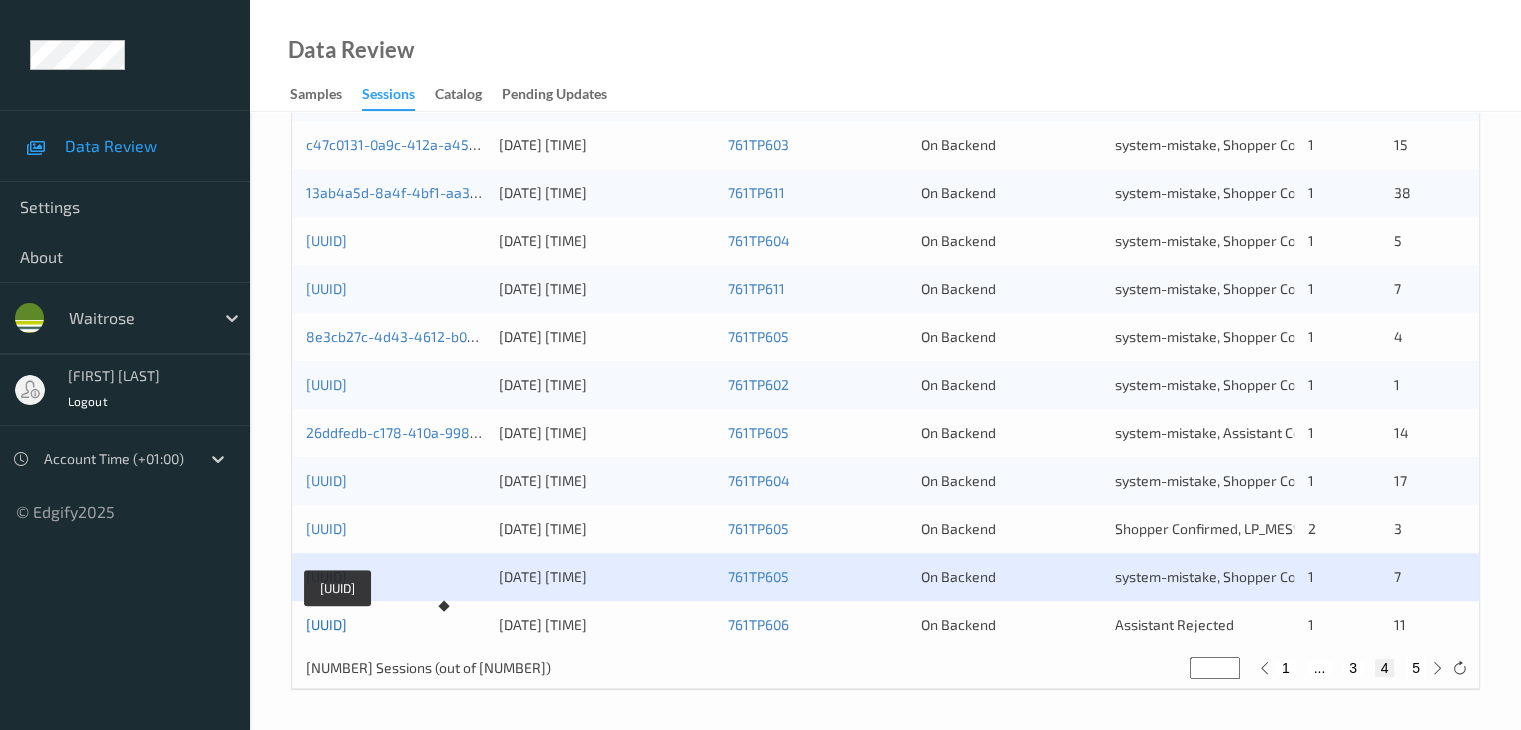 click on "[UUID]" at bounding box center (326, 624) 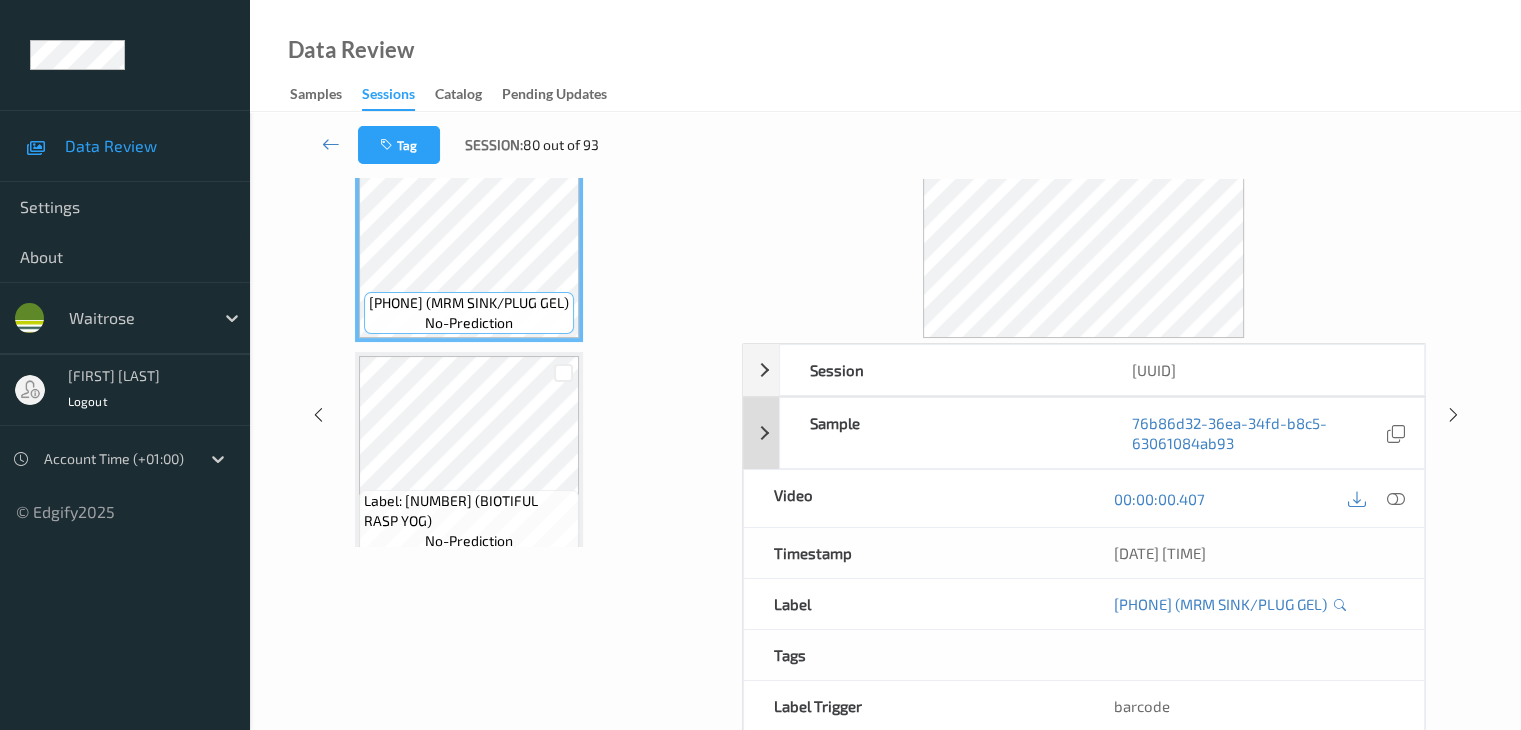 scroll, scrollTop: 0, scrollLeft: 0, axis: both 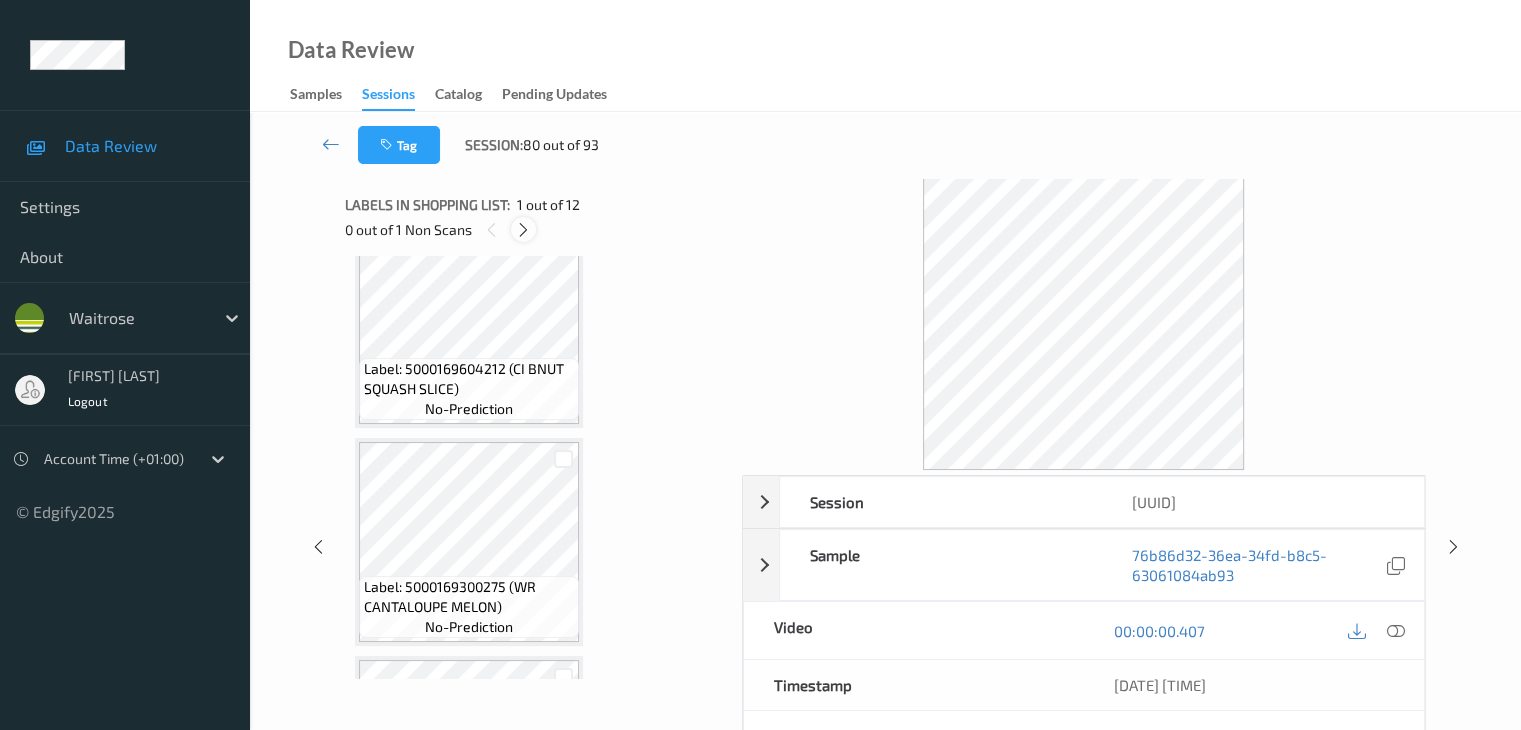 click at bounding box center (523, 230) 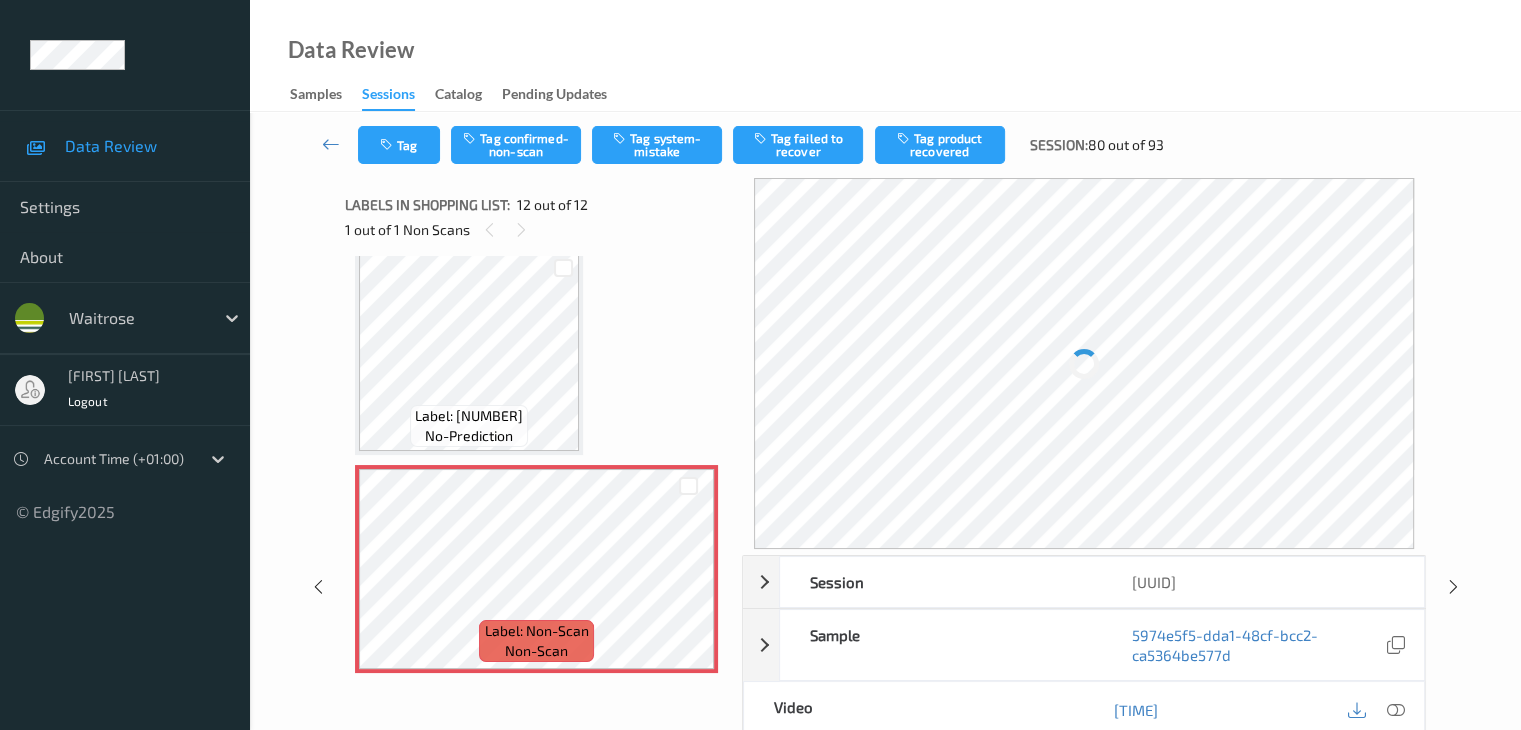 scroll, scrollTop: 2203, scrollLeft: 0, axis: vertical 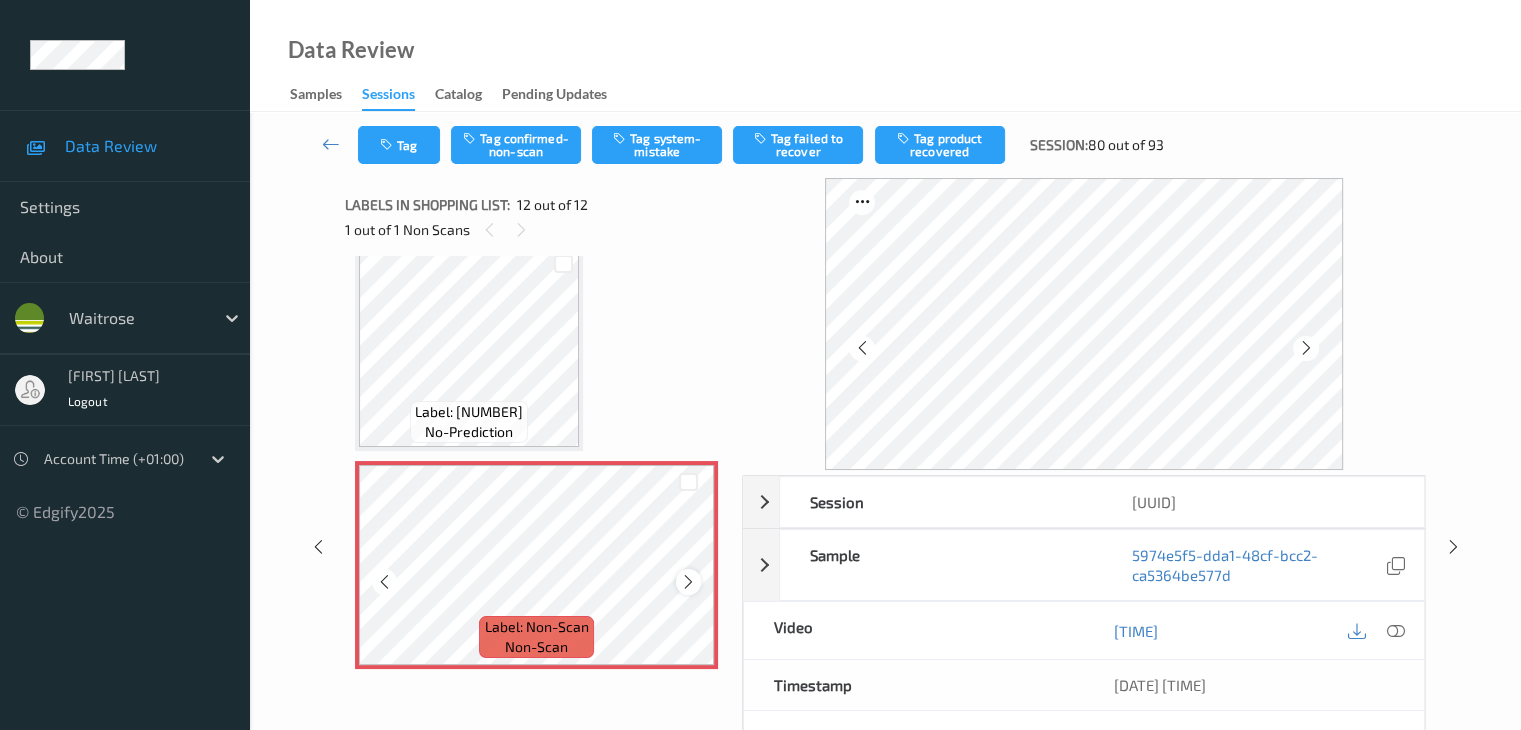 click at bounding box center [688, 582] 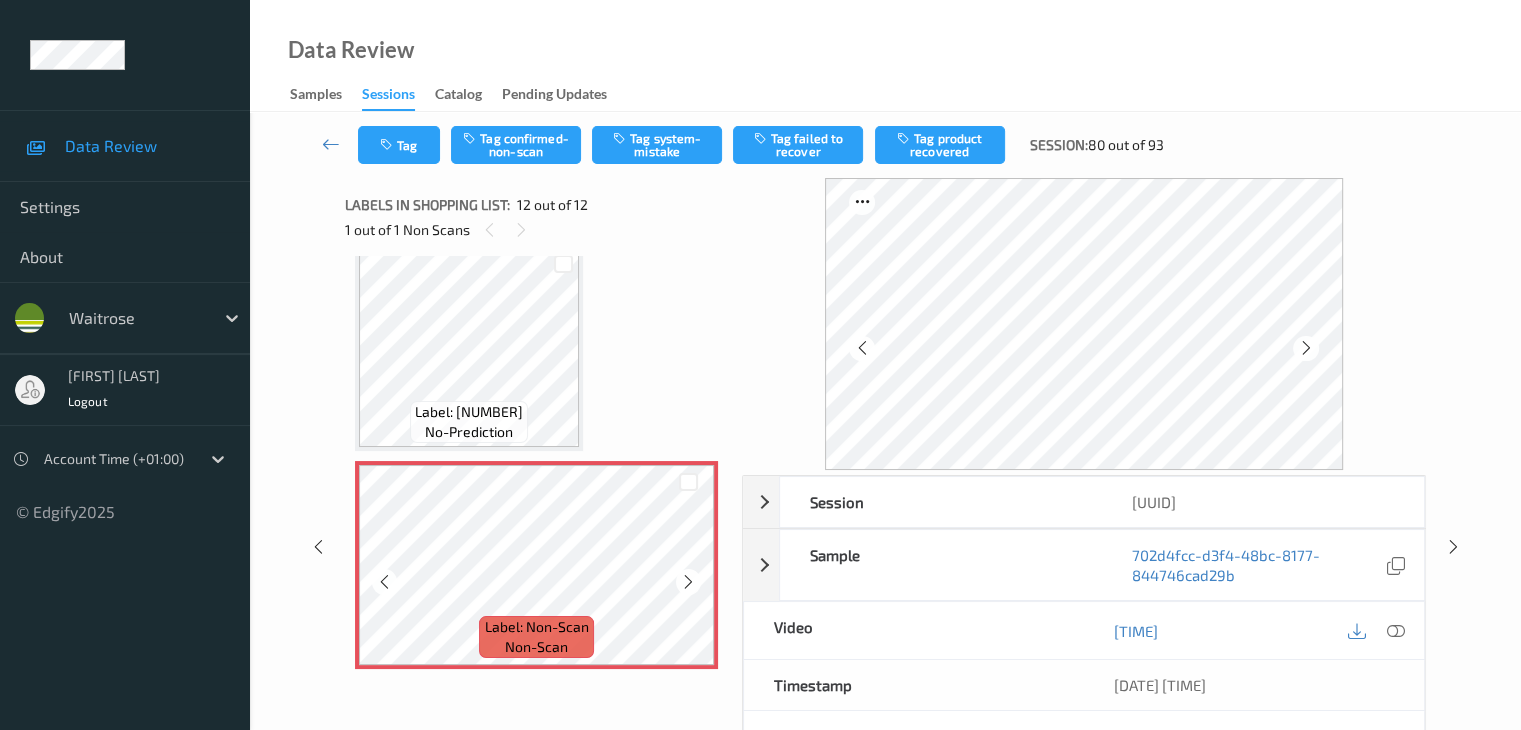 click at bounding box center [688, 582] 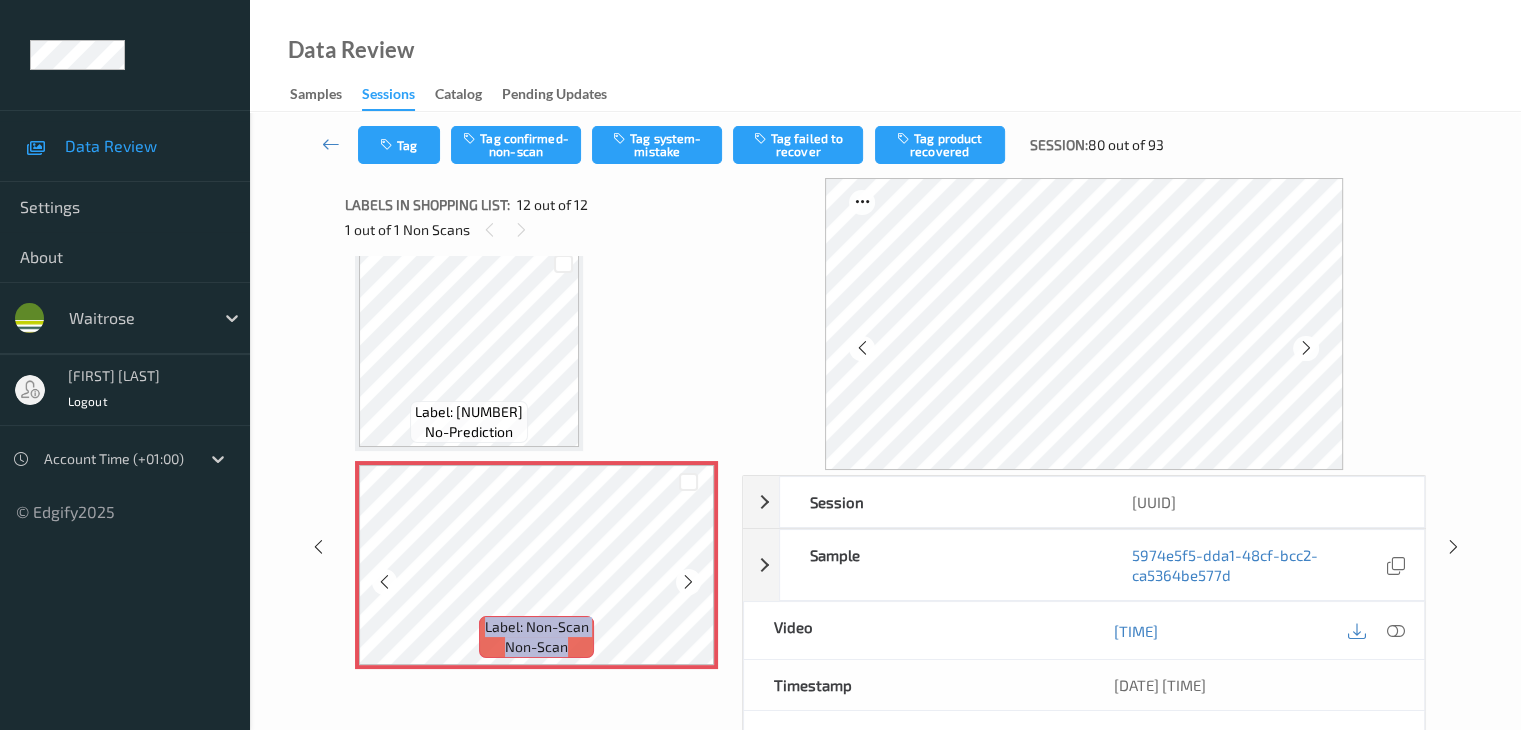 click at bounding box center (688, 582) 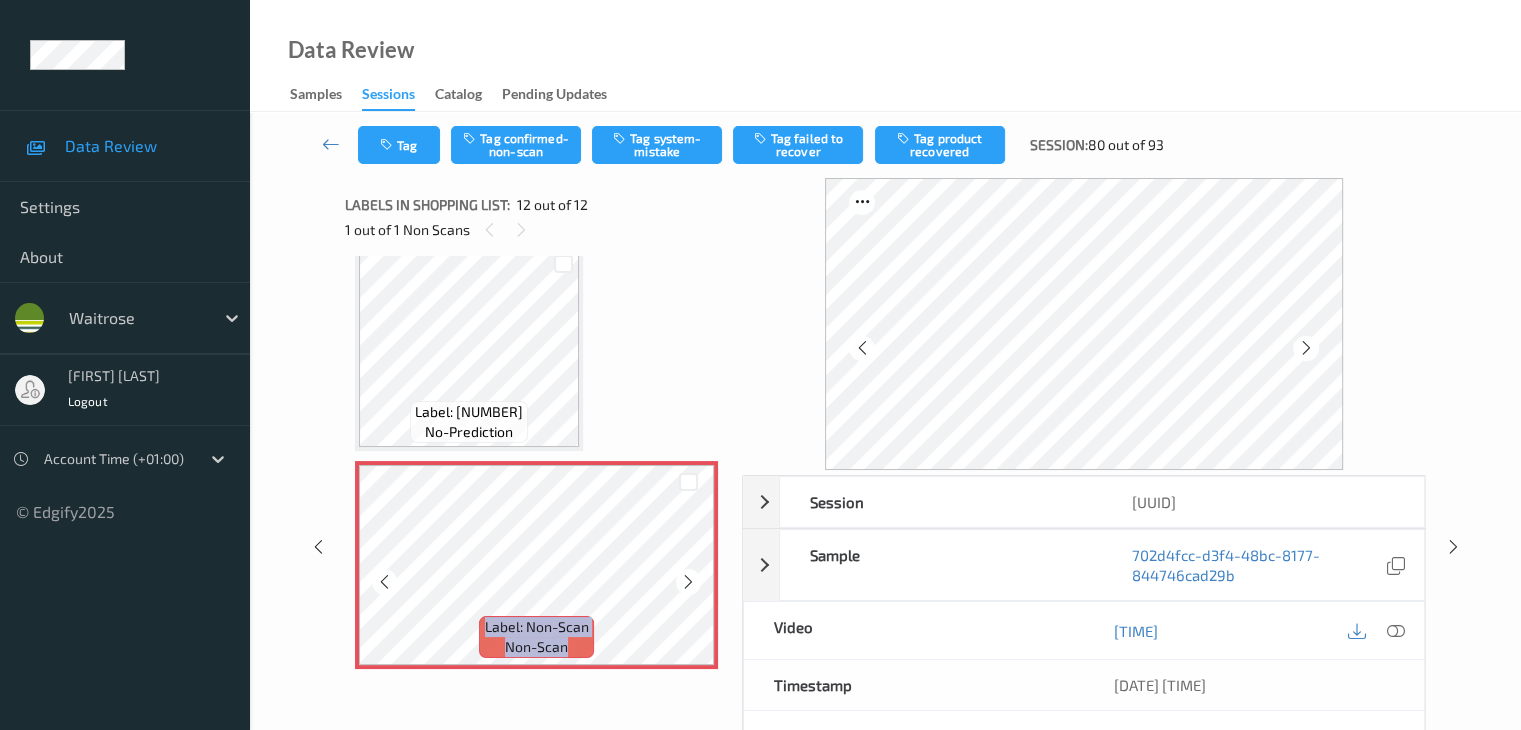 click at bounding box center (688, 582) 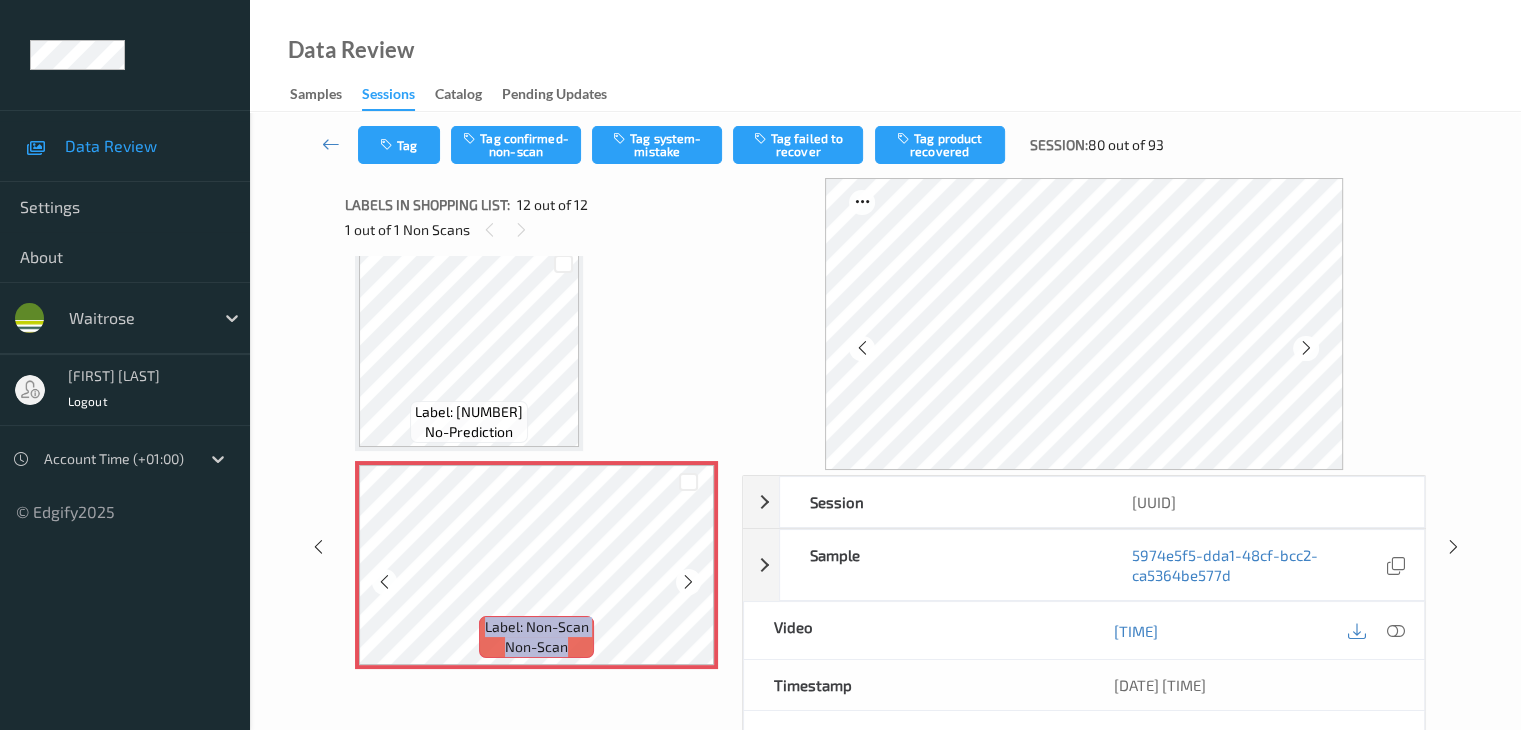 click at bounding box center (688, 582) 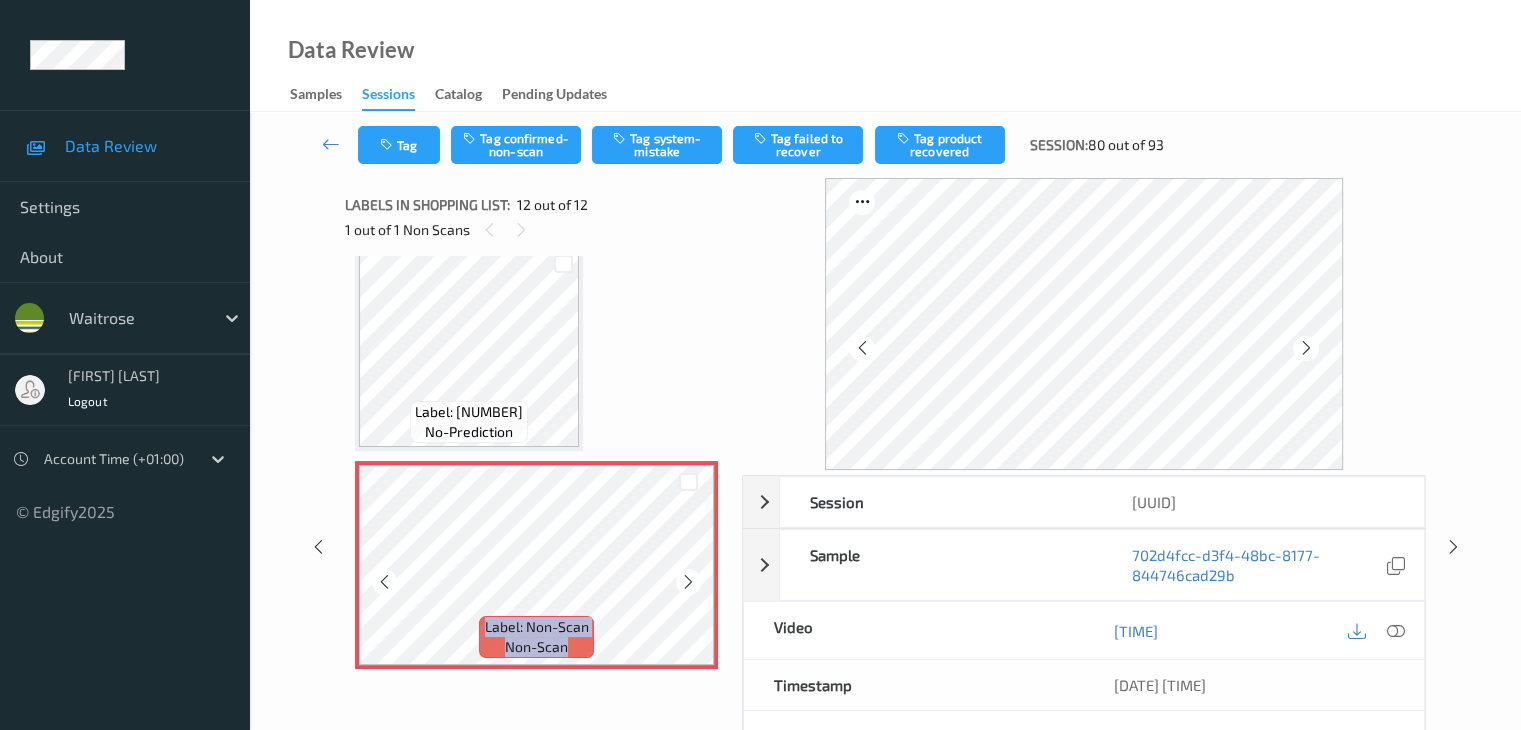 click at bounding box center (688, 582) 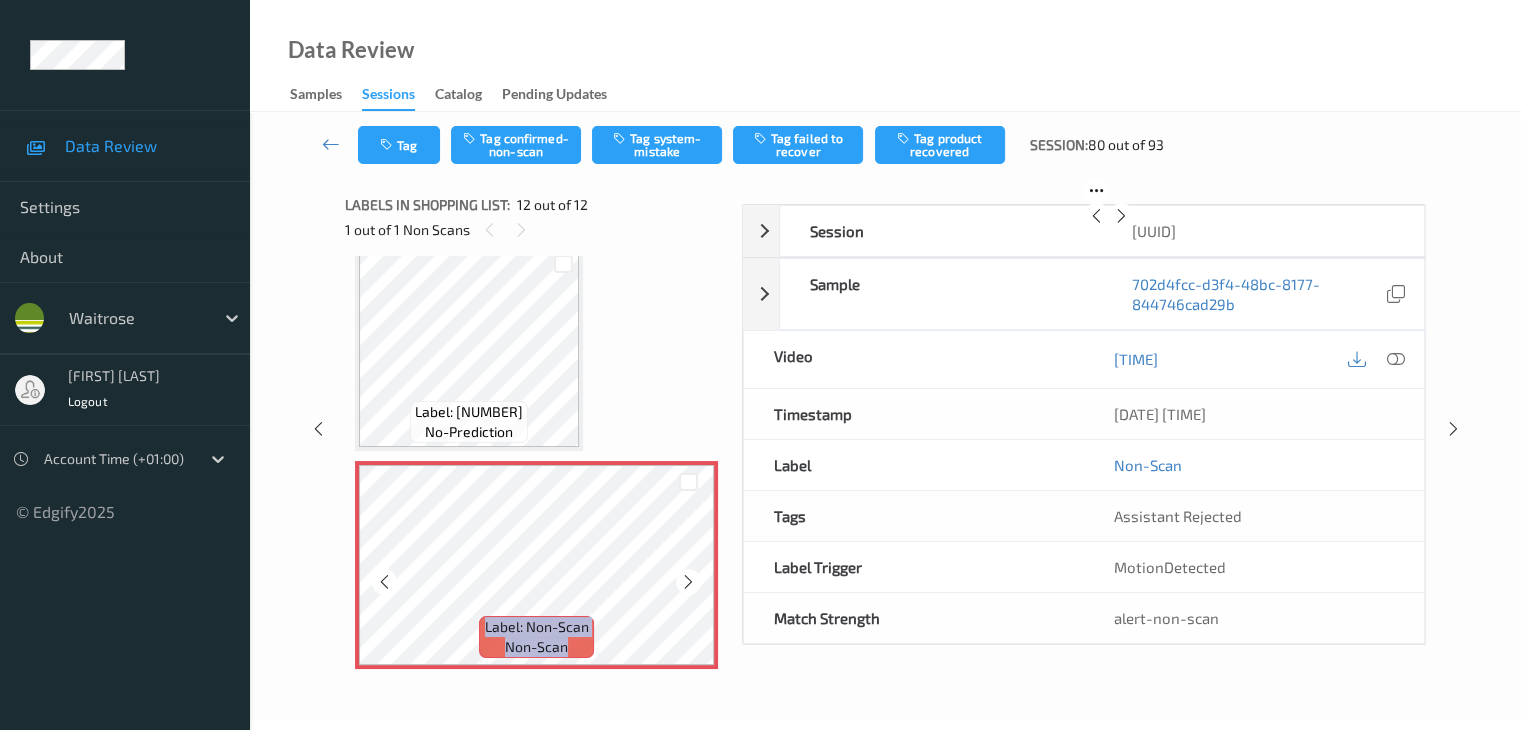 click at bounding box center (688, 582) 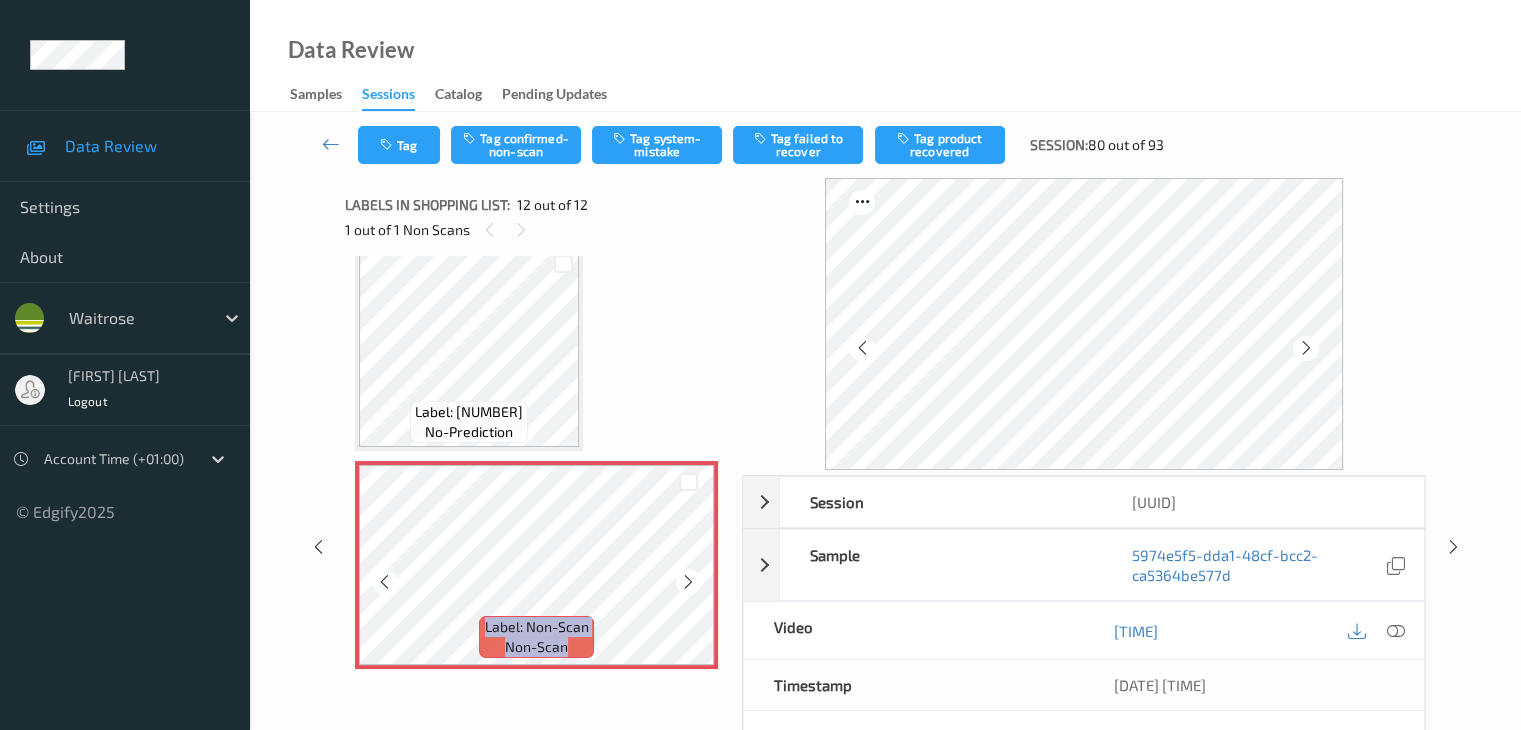 click at bounding box center [688, 582] 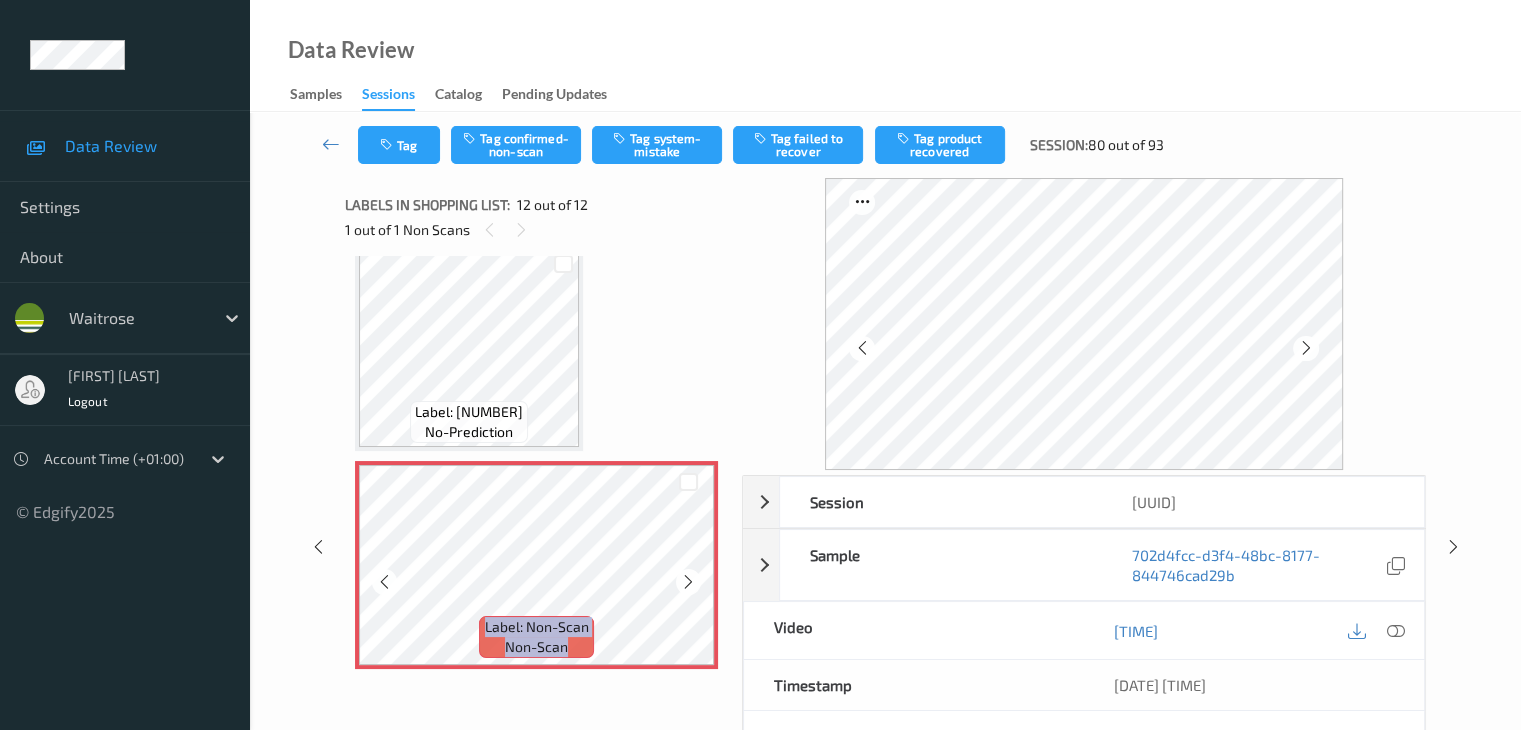 click at bounding box center [688, 582] 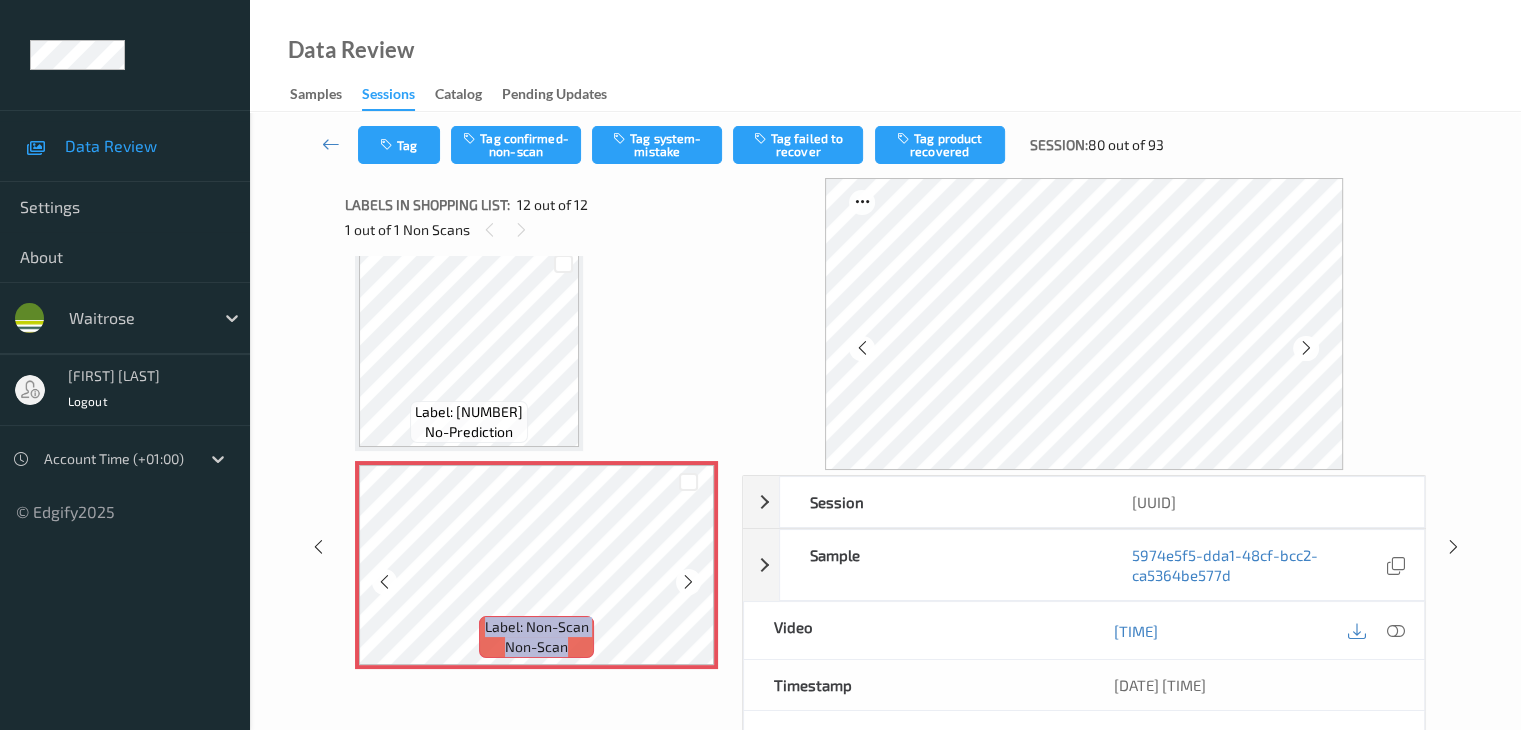 click at bounding box center [688, 582] 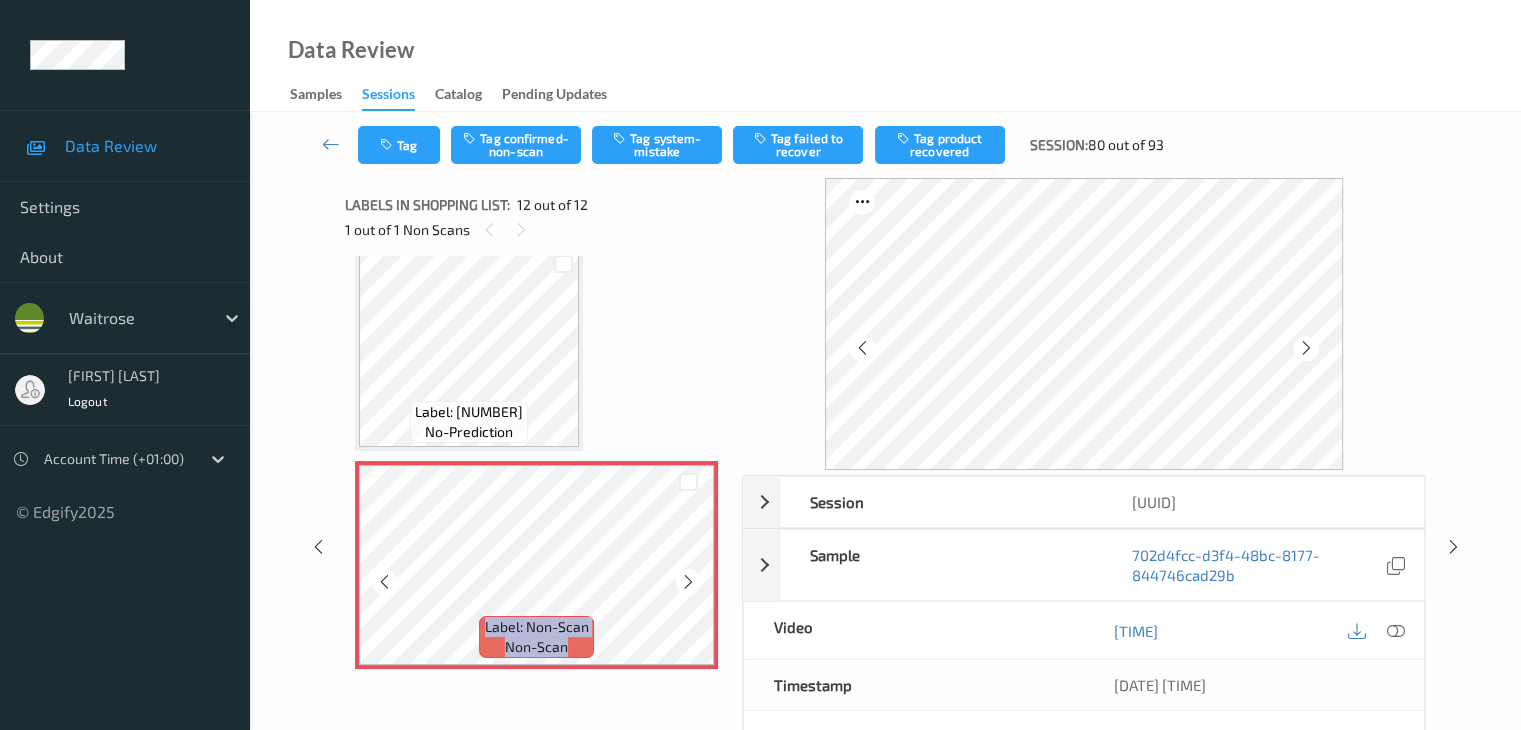 click at bounding box center (688, 582) 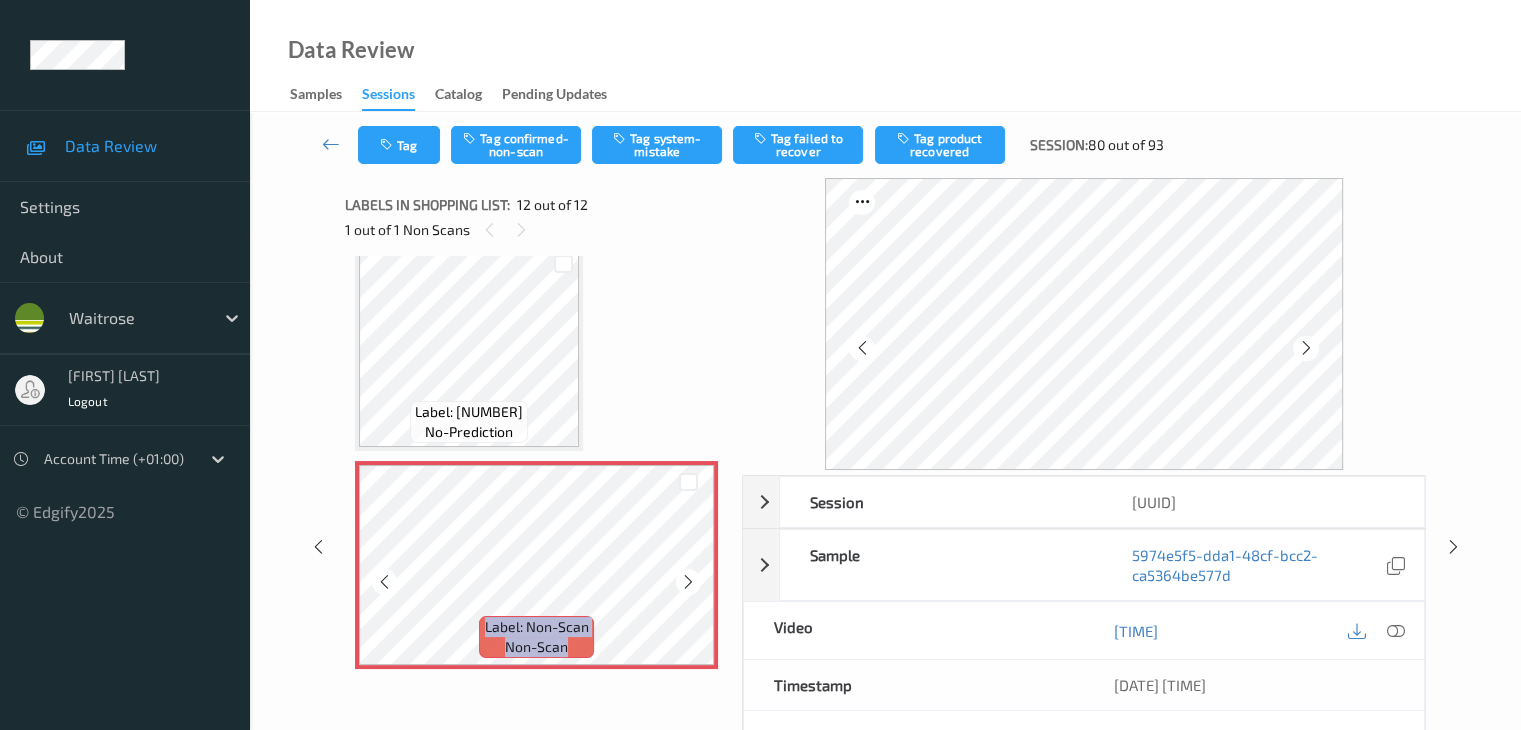 click at bounding box center [688, 582] 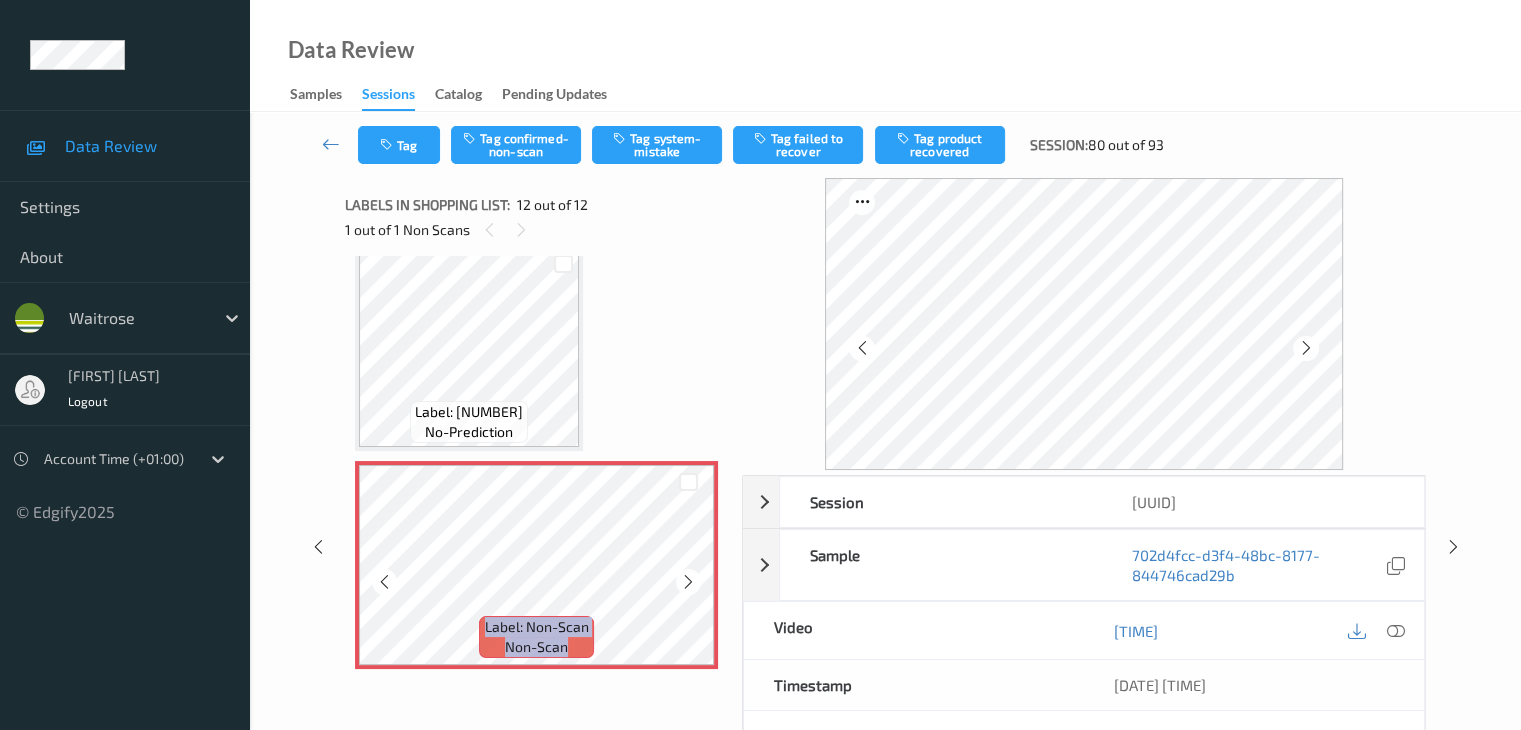 click at bounding box center (688, 582) 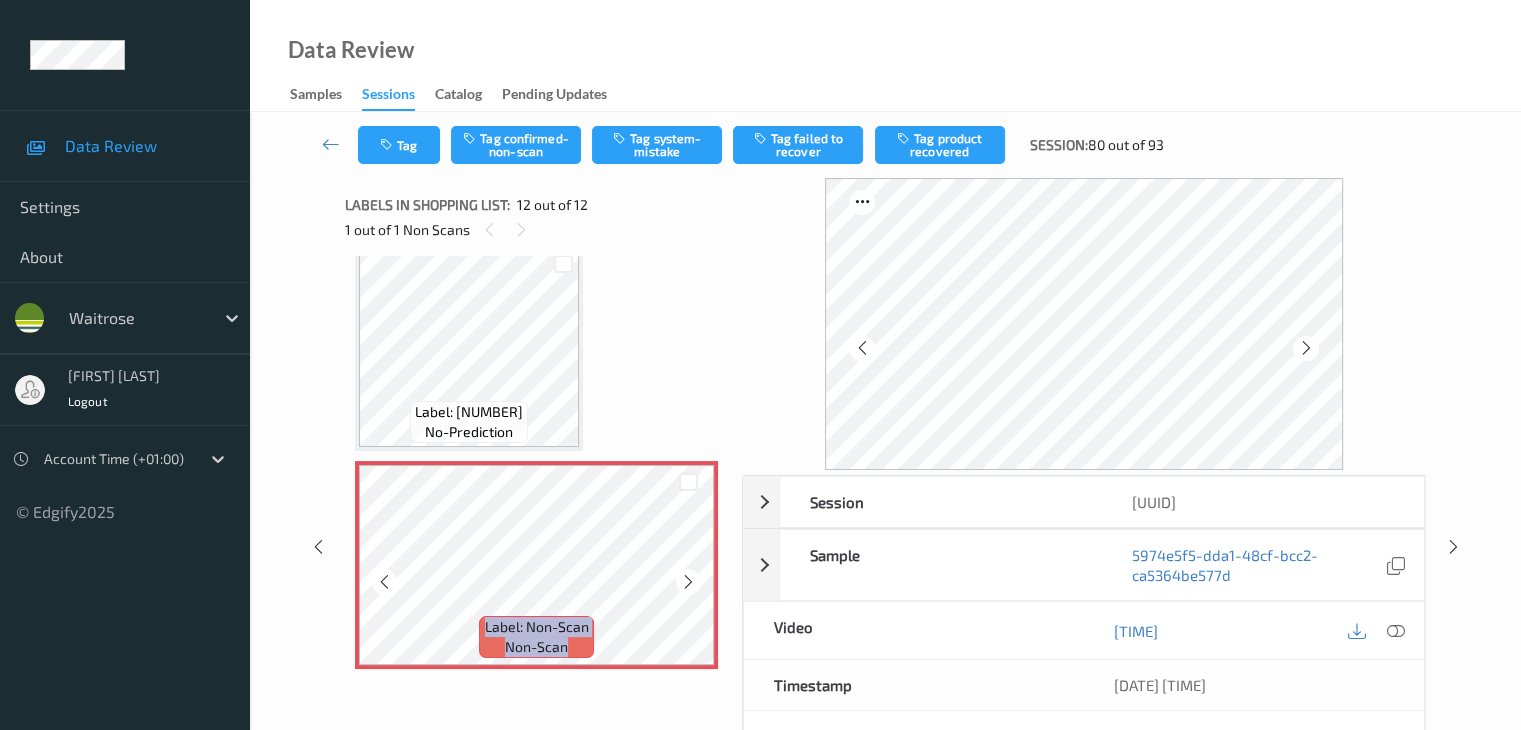 click at bounding box center (688, 582) 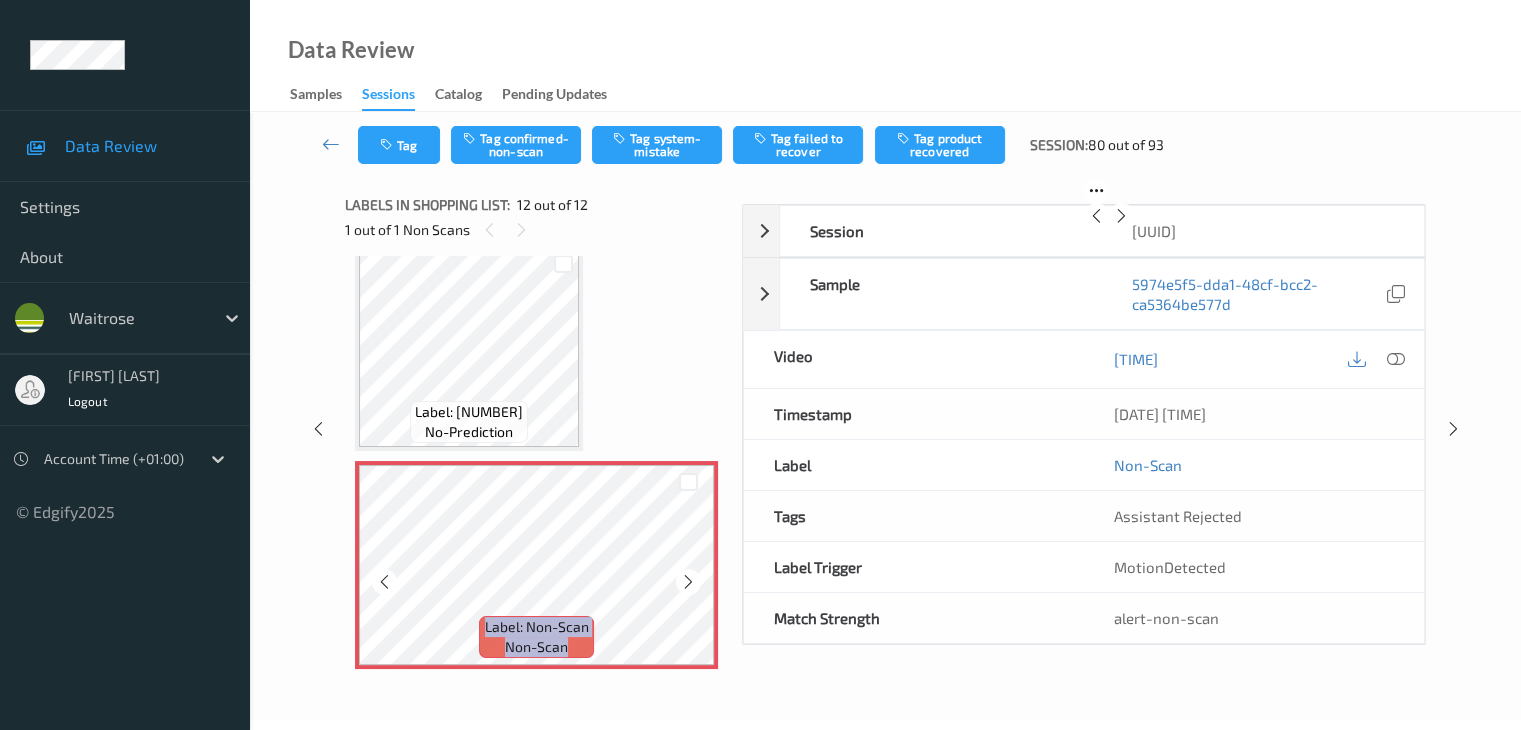 click at bounding box center (688, 582) 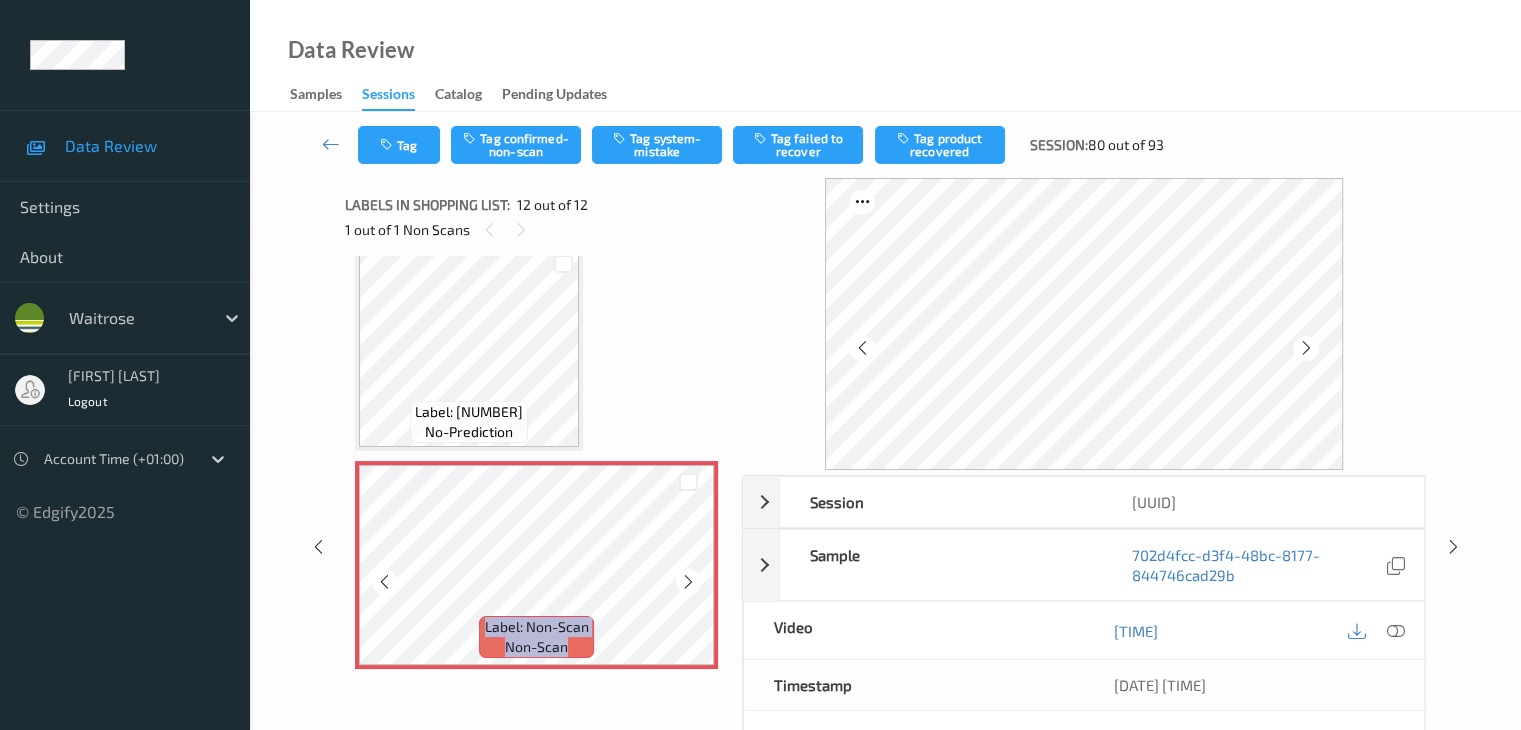 click at bounding box center [688, 582] 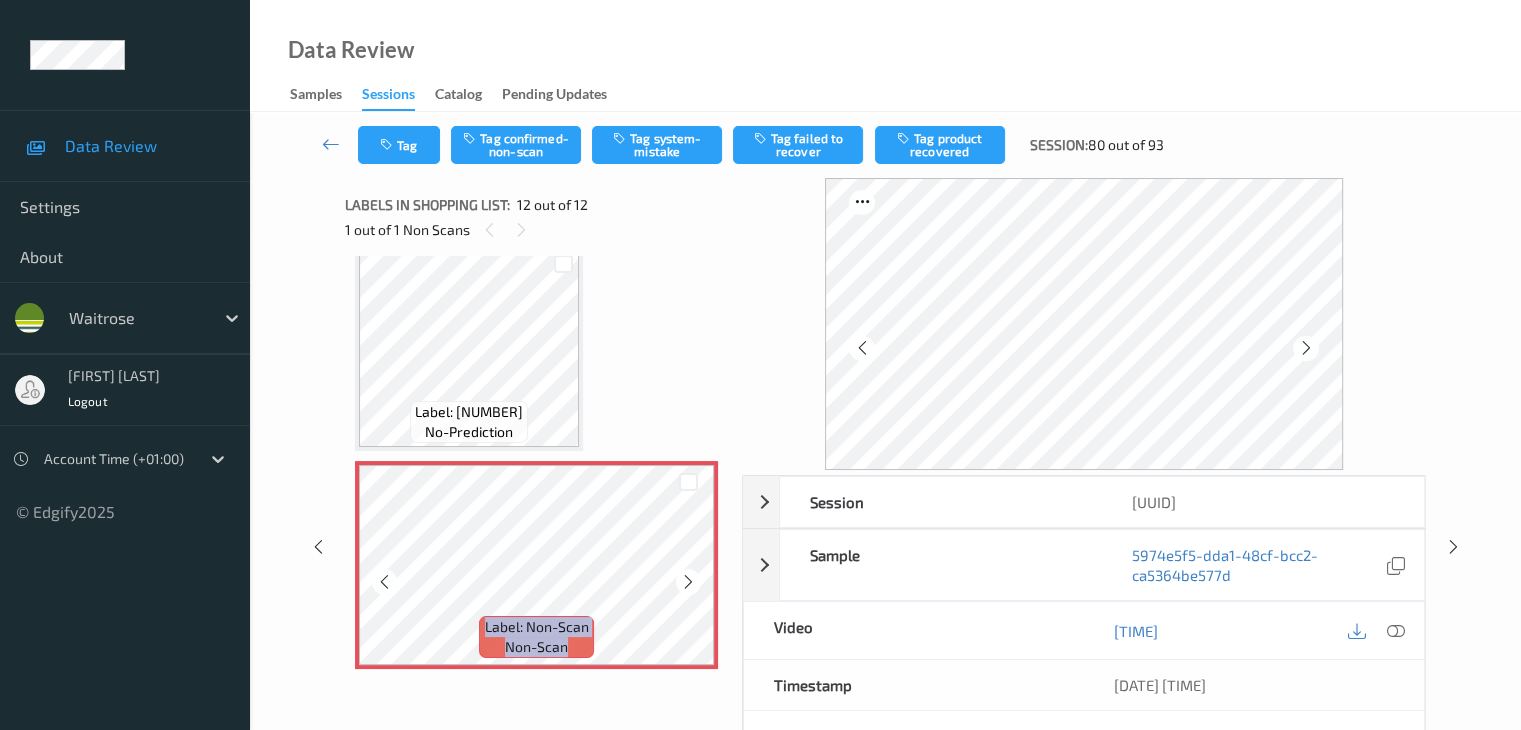 click at bounding box center (688, 582) 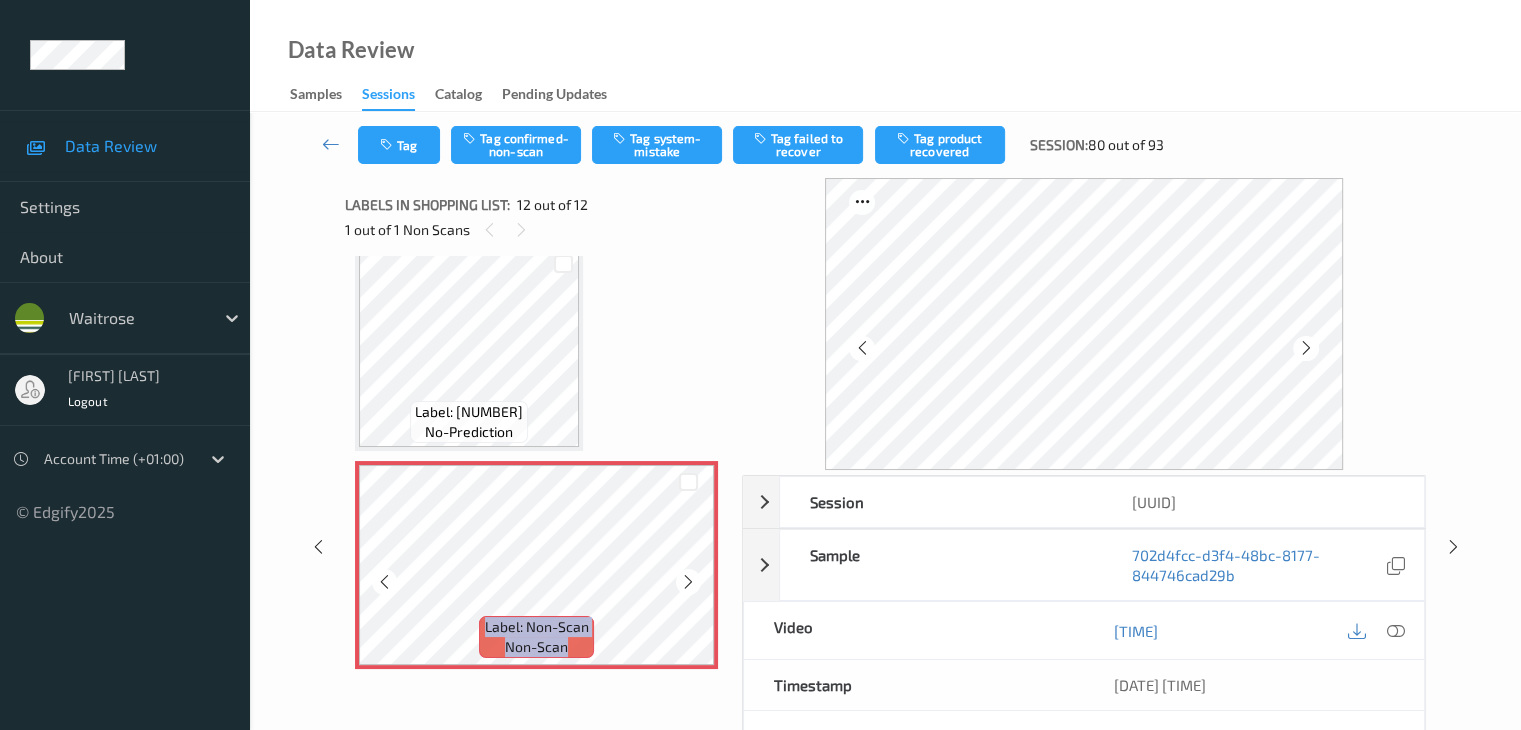 click at bounding box center (688, 582) 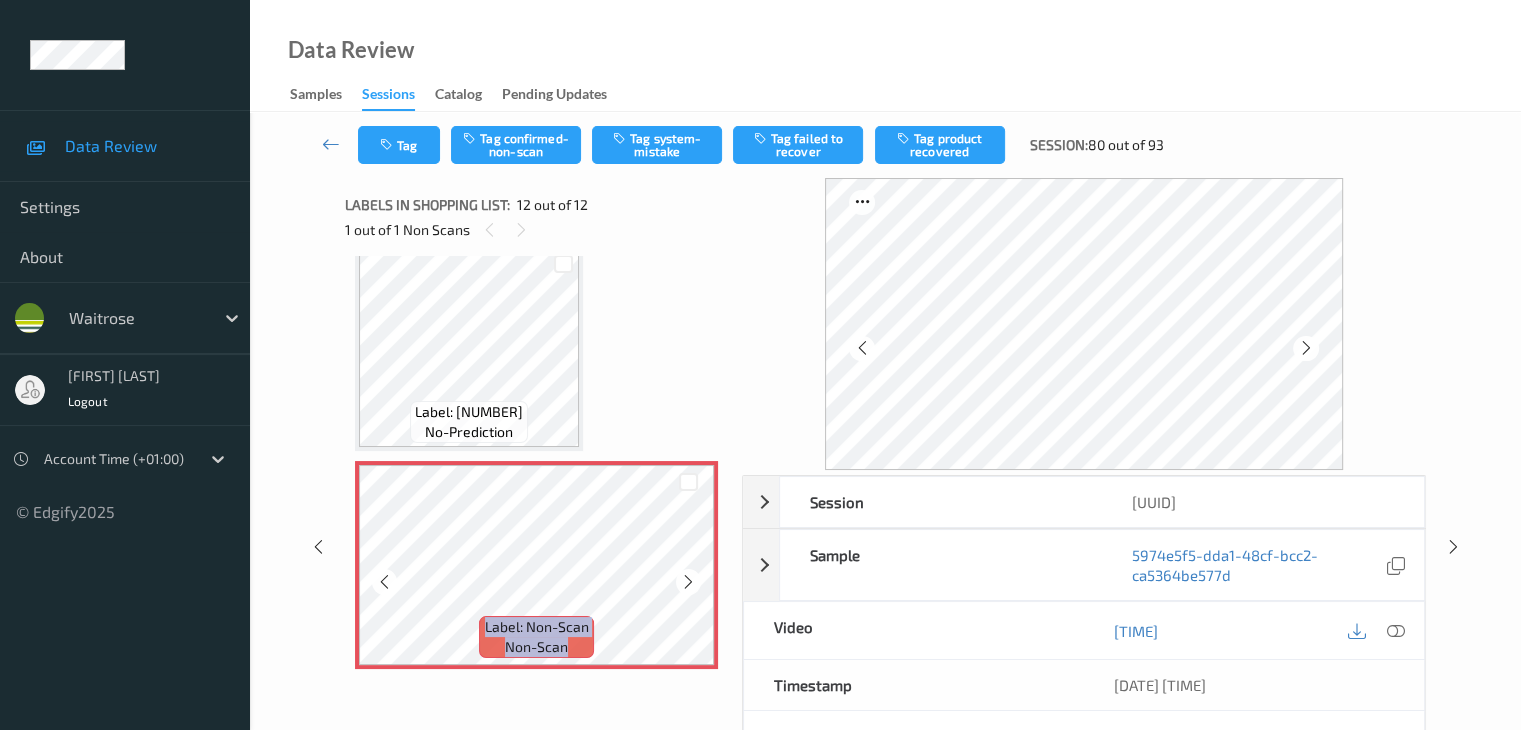 click at bounding box center (688, 582) 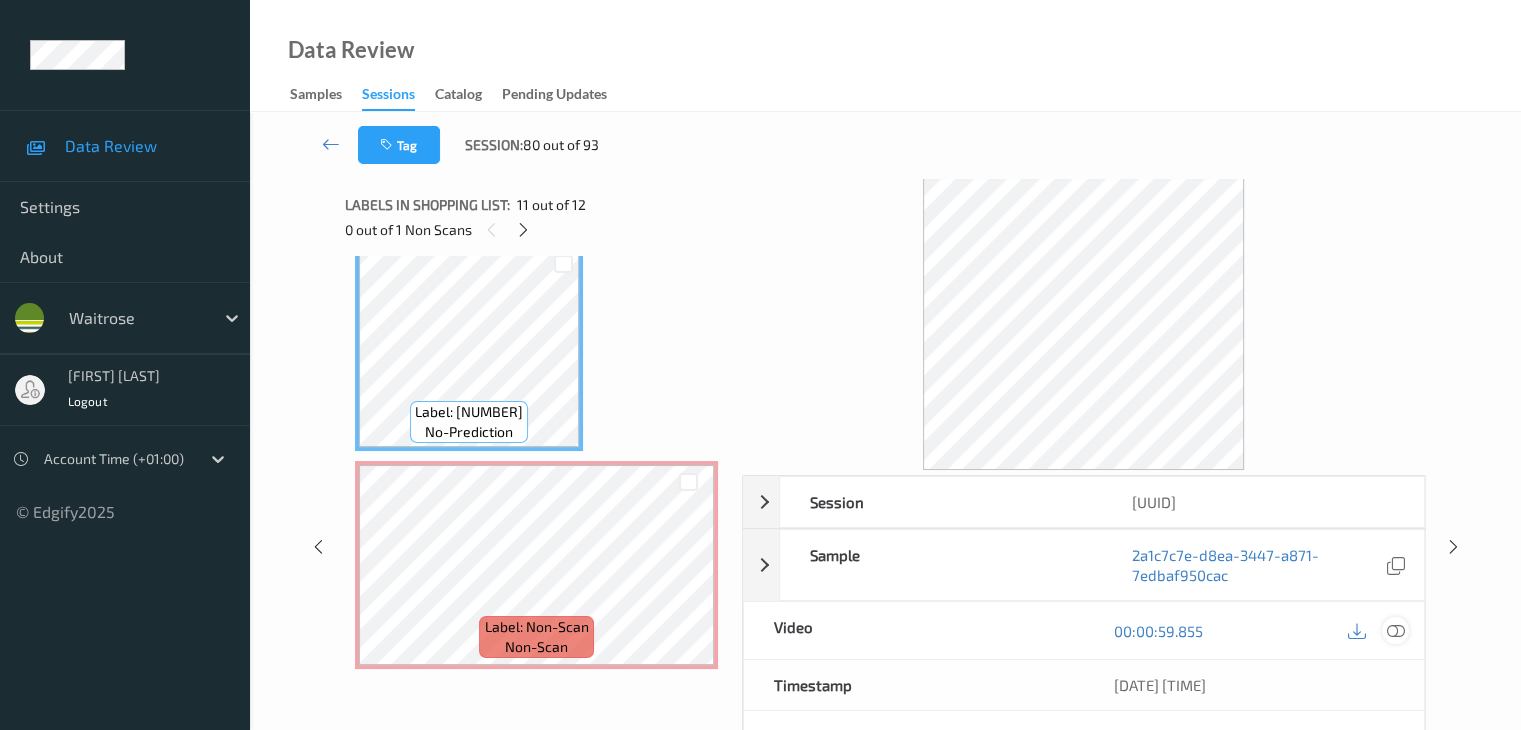 click at bounding box center (1395, 631) 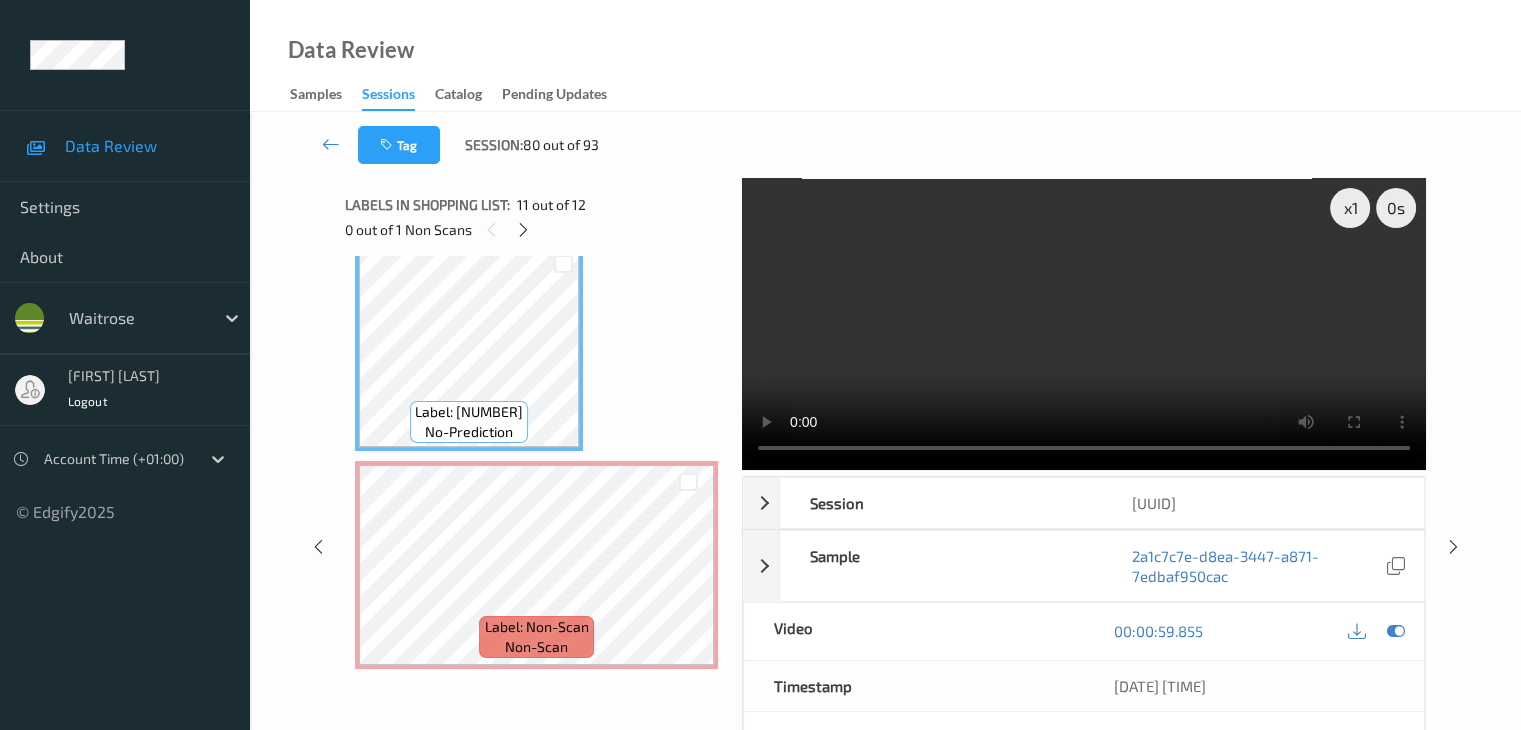 scroll, scrollTop: 2069, scrollLeft: 0, axis: vertical 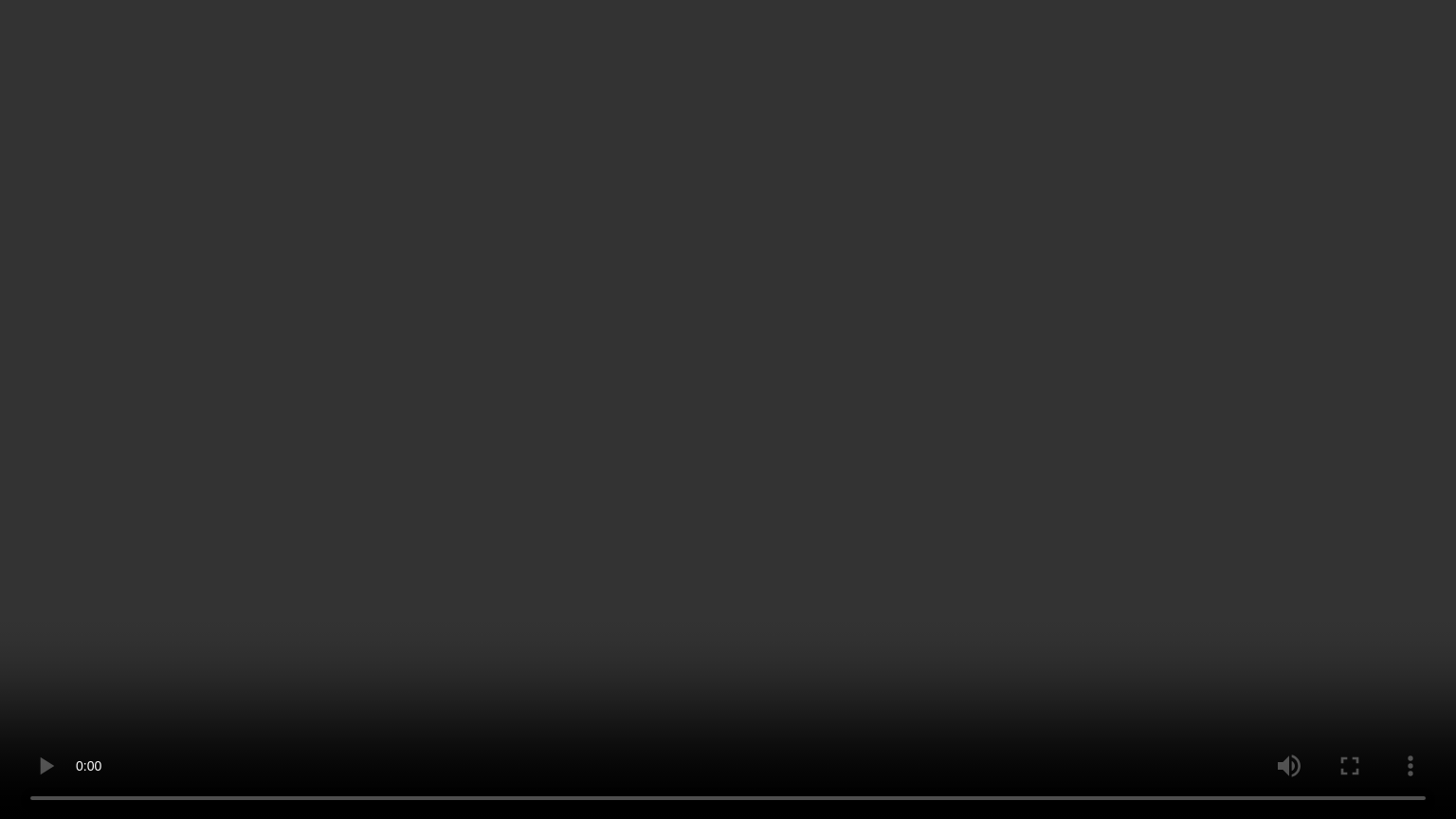 type 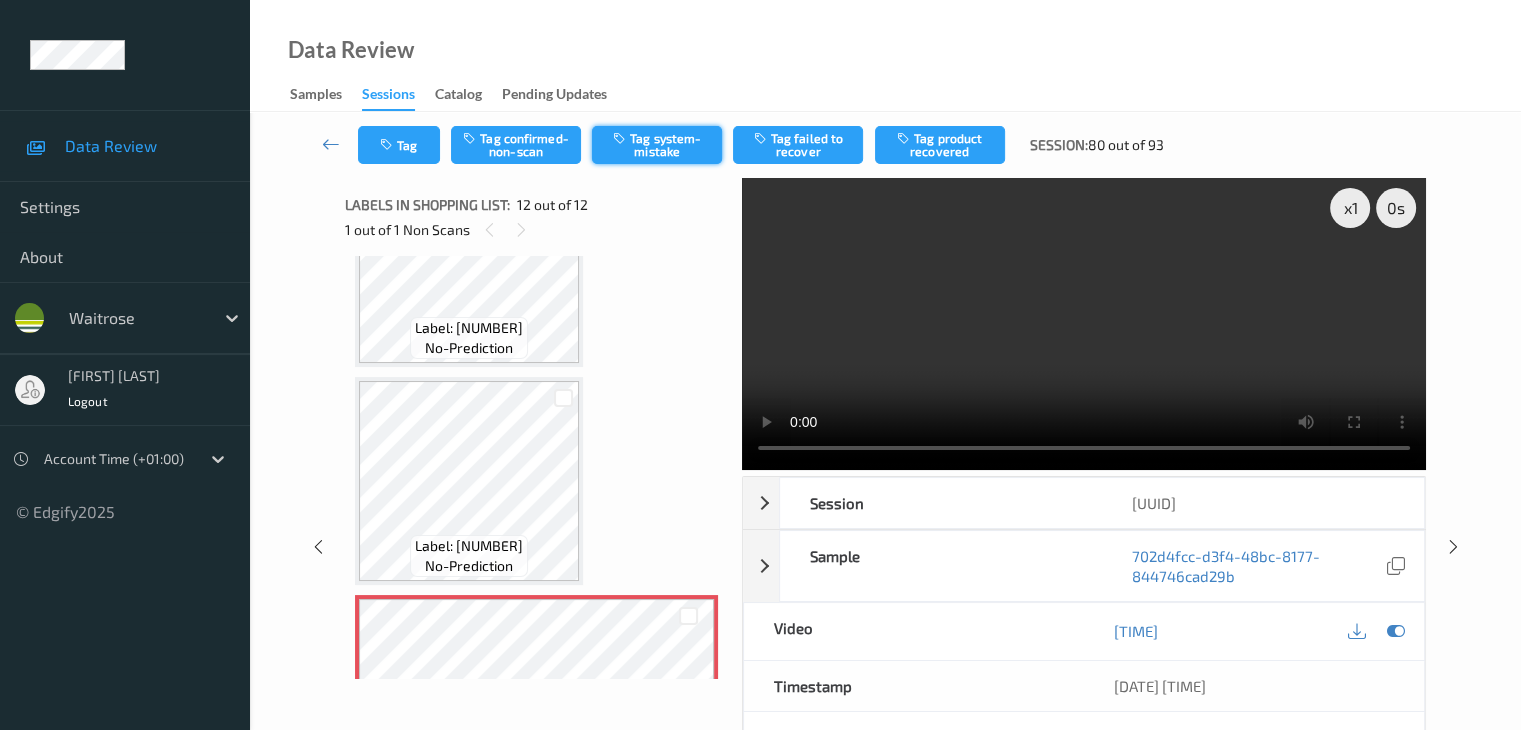 click on "Tag   system-mistake" at bounding box center [657, 145] 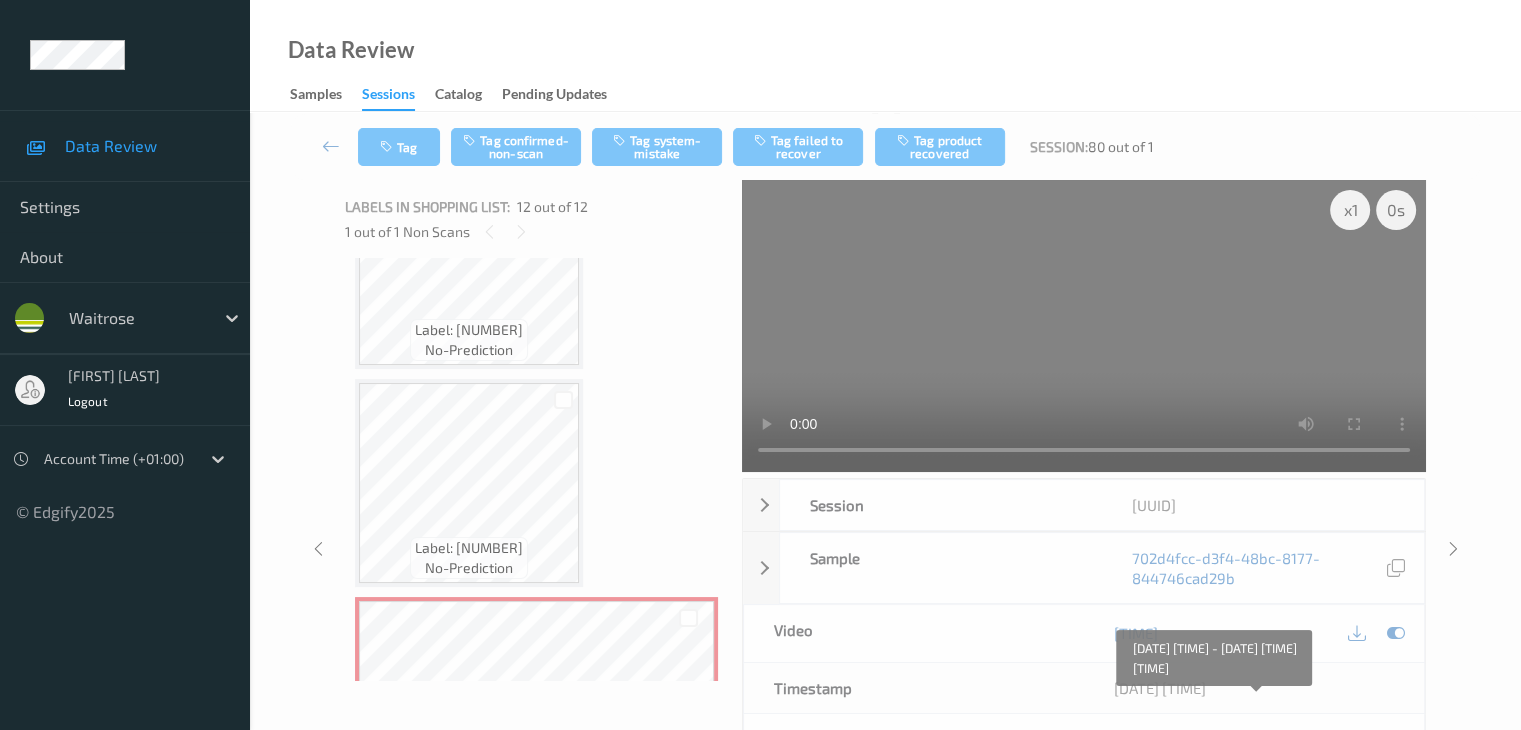 scroll, scrollTop: 0, scrollLeft: 0, axis: both 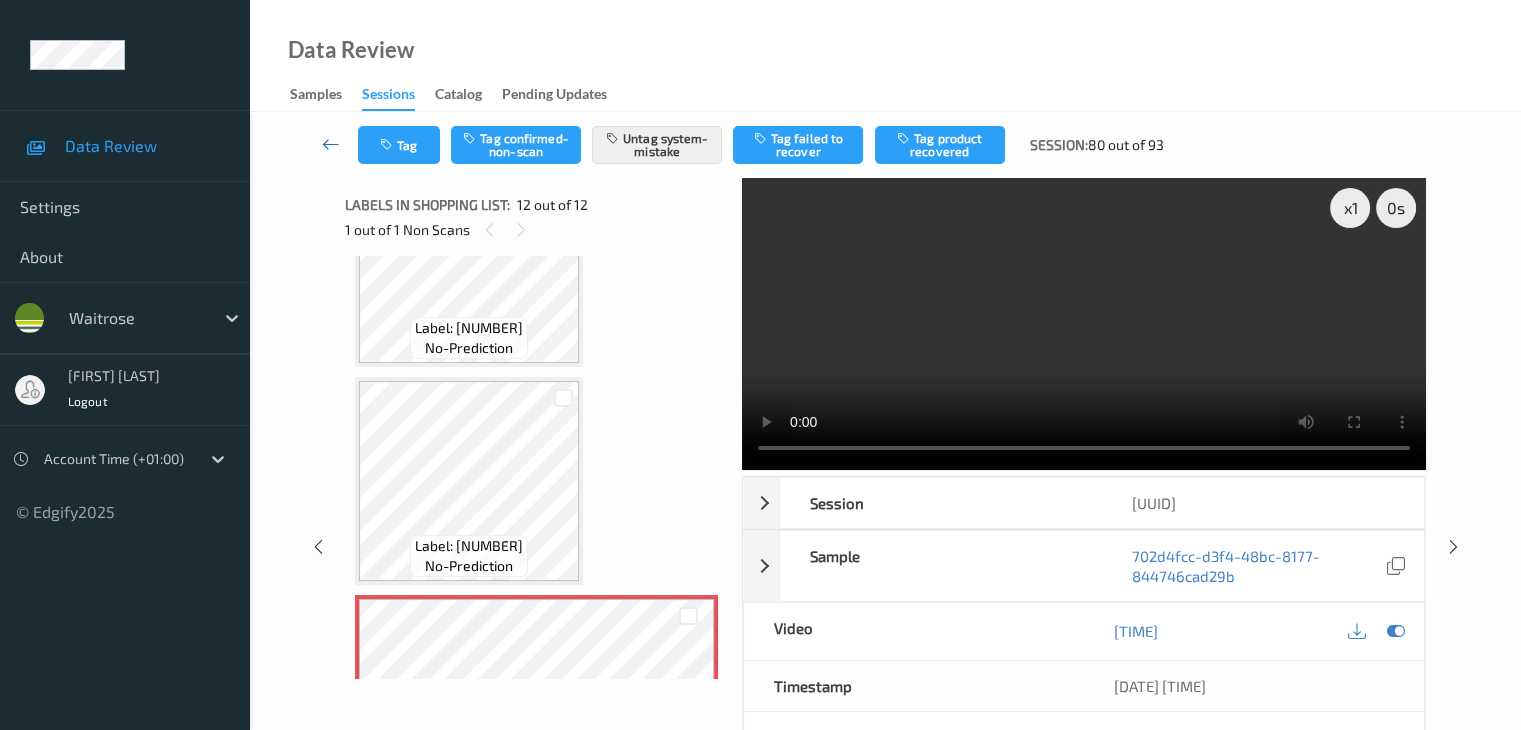click at bounding box center (331, 145) 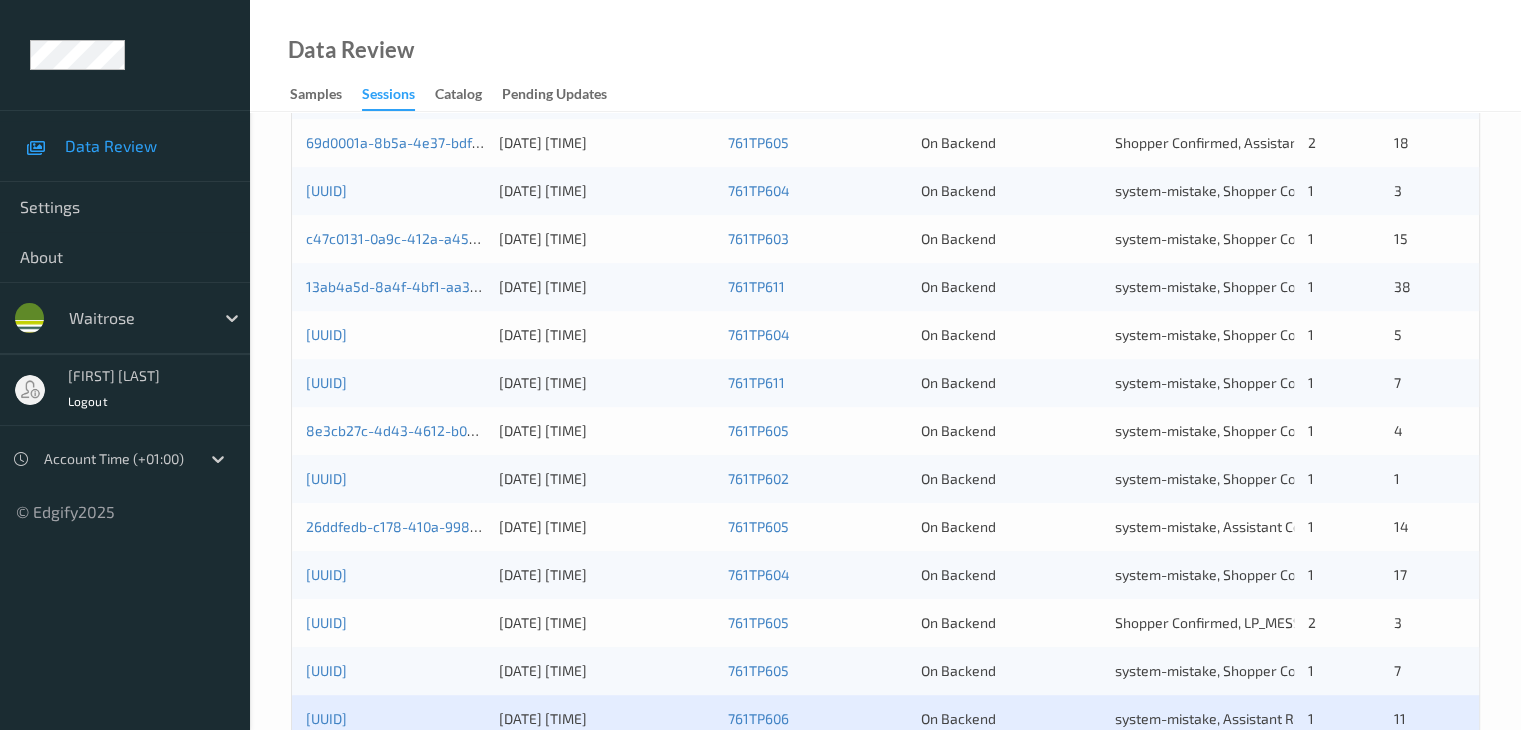 scroll, scrollTop: 932, scrollLeft: 0, axis: vertical 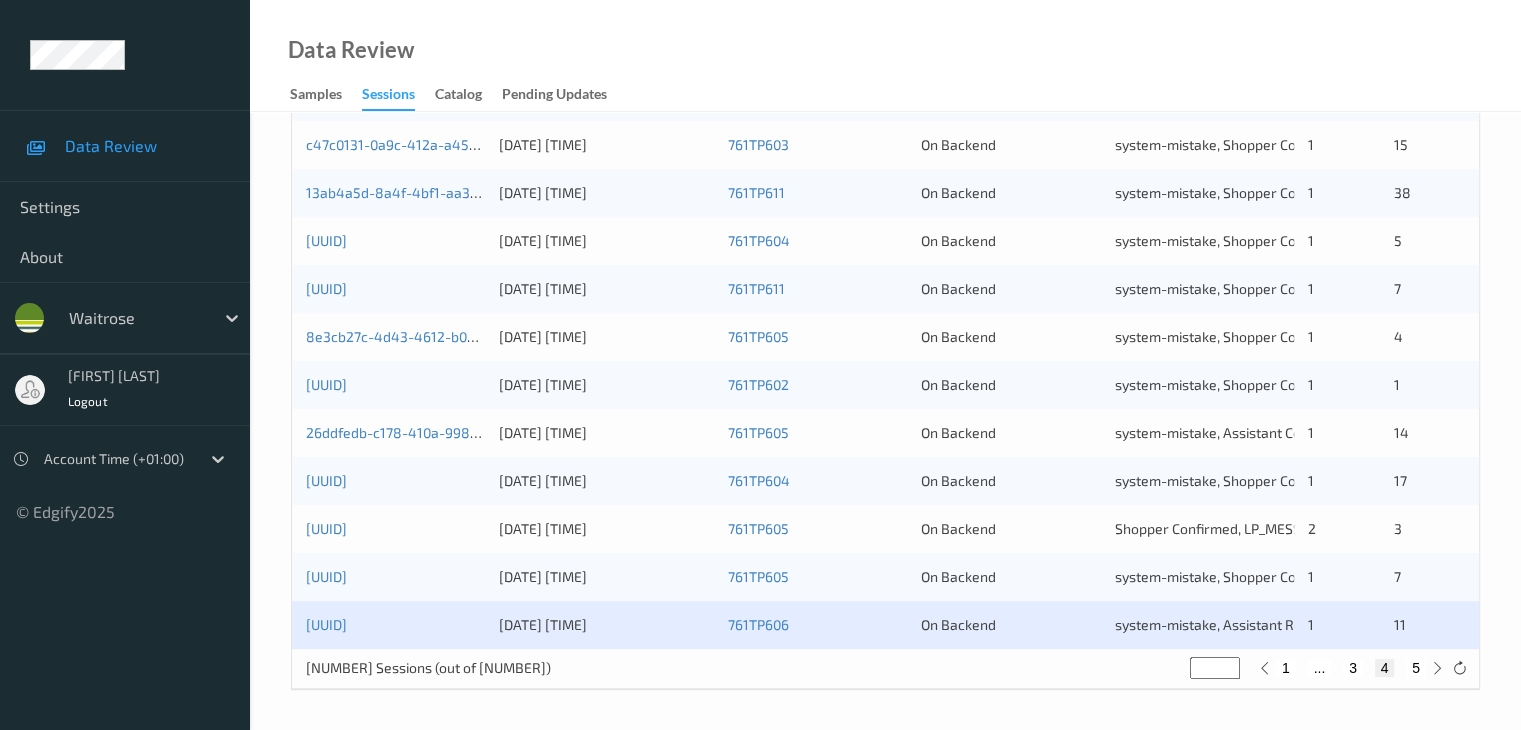 click on "5" at bounding box center (1416, 668) 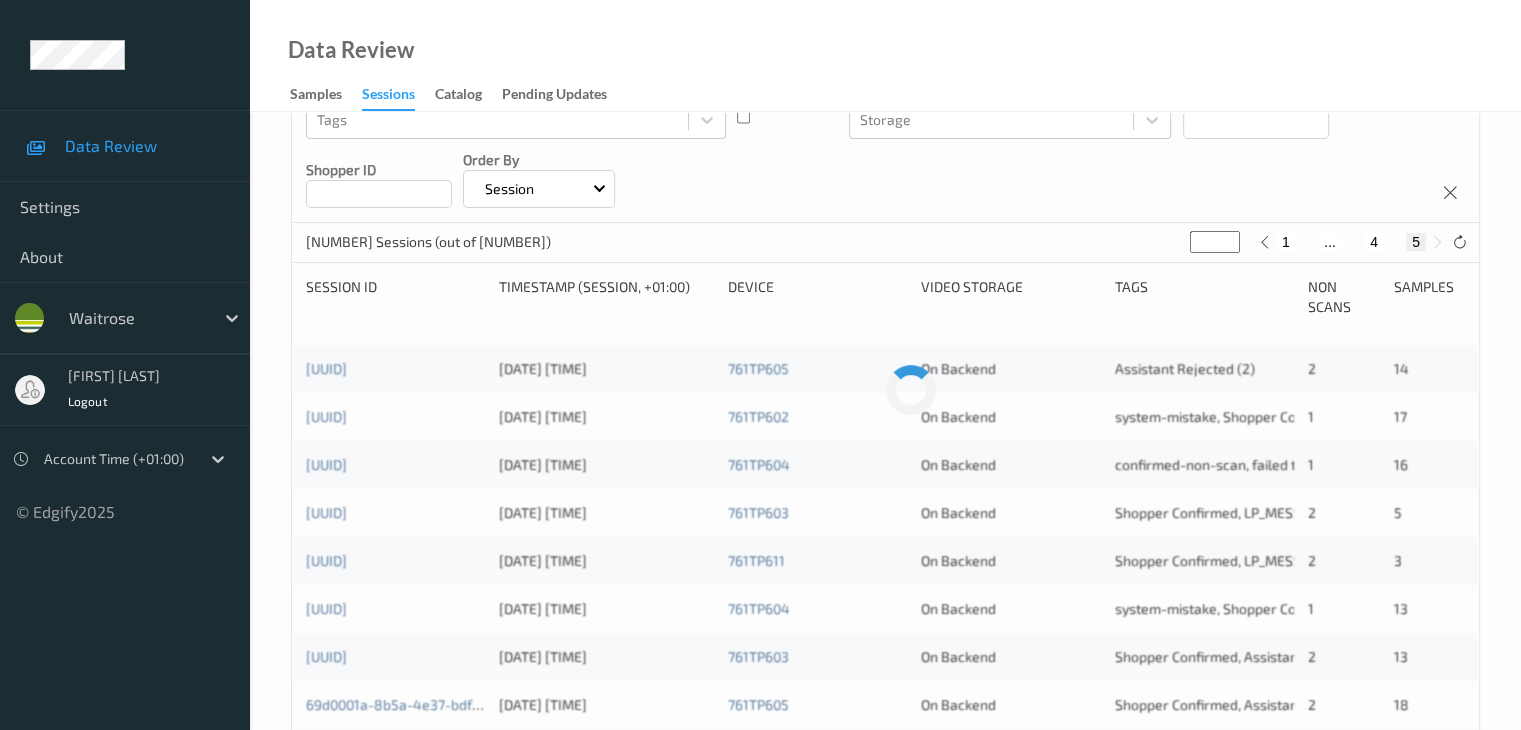scroll, scrollTop: 200, scrollLeft: 0, axis: vertical 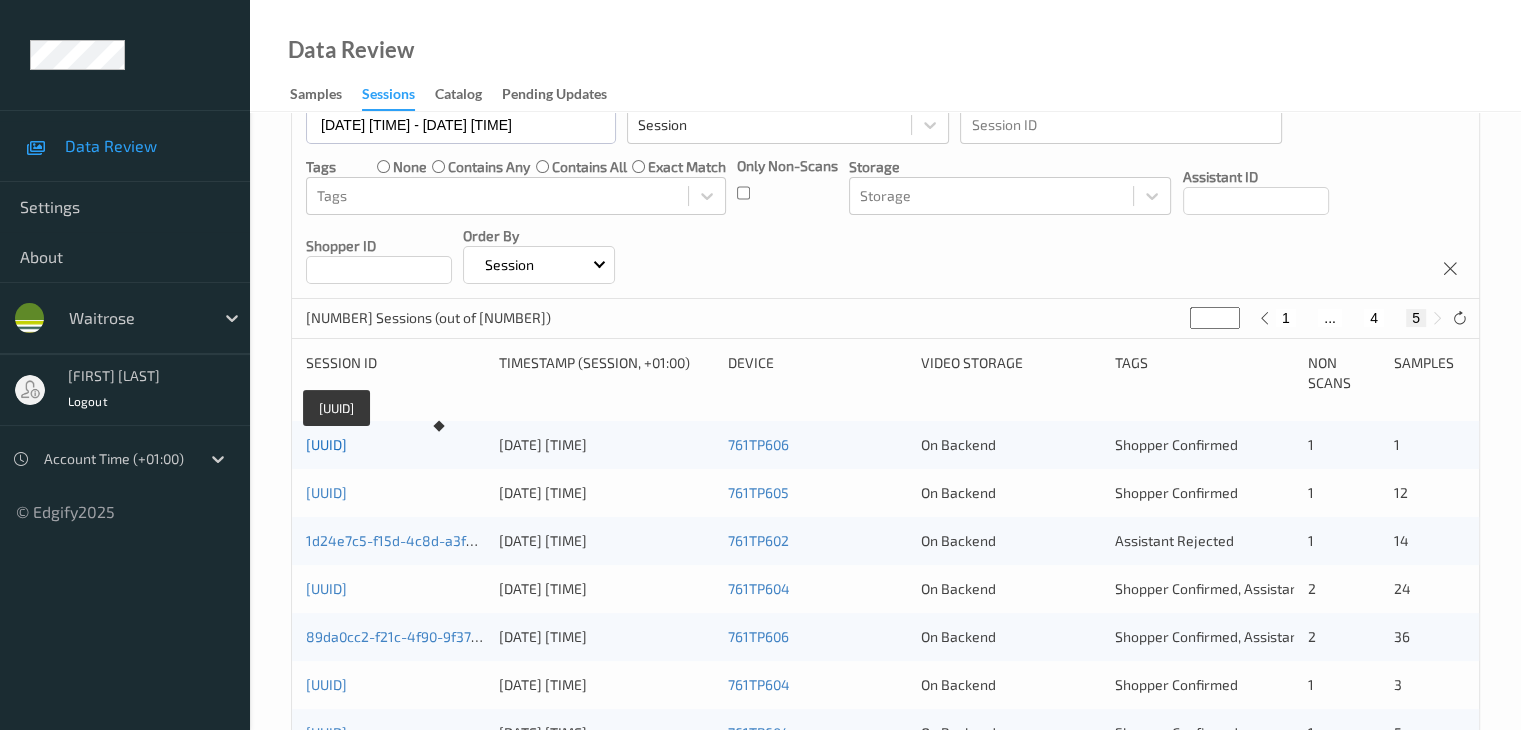 click on "[UUID]" at bounding box center [326, 444] 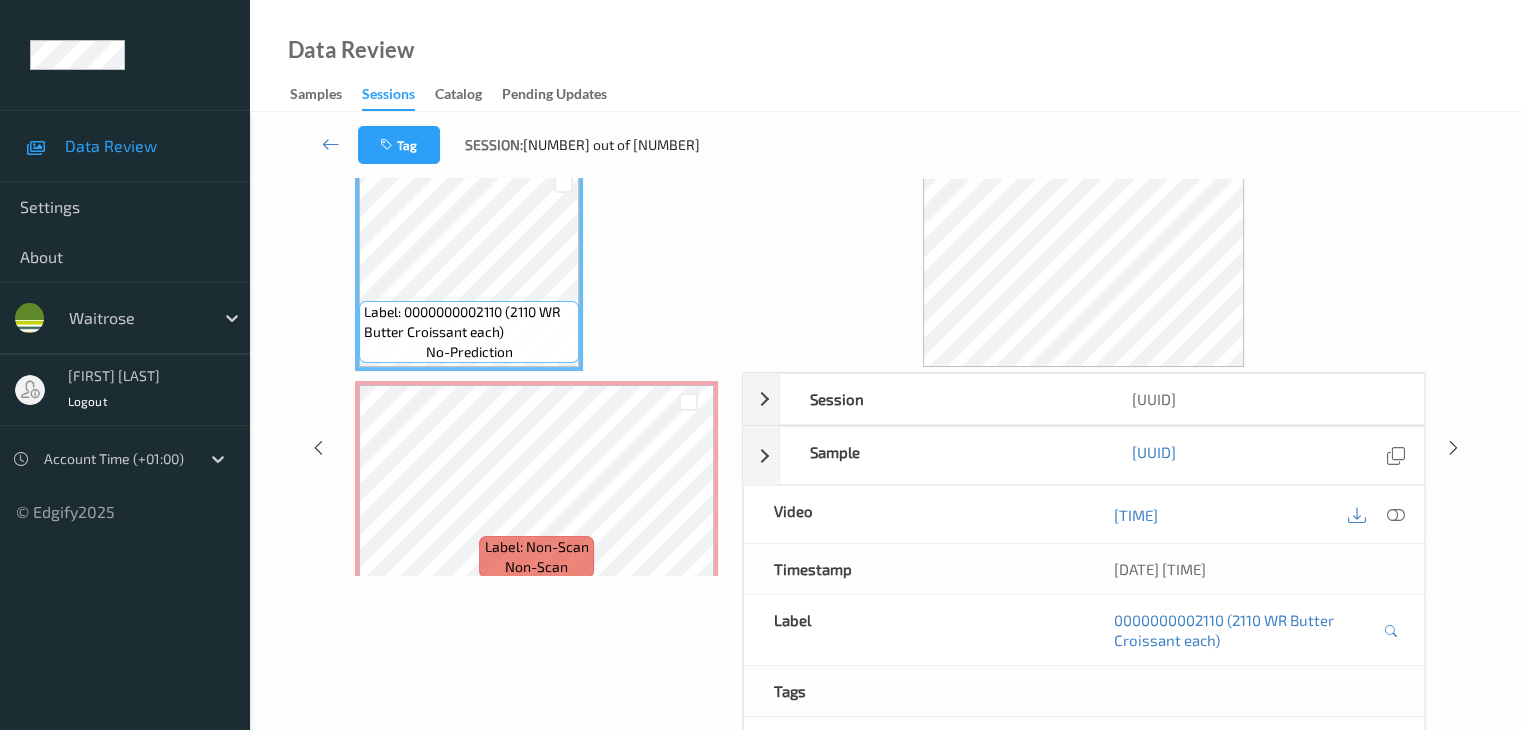 scroll, scrollTop: 0, scrollLeft: 0, axis: both 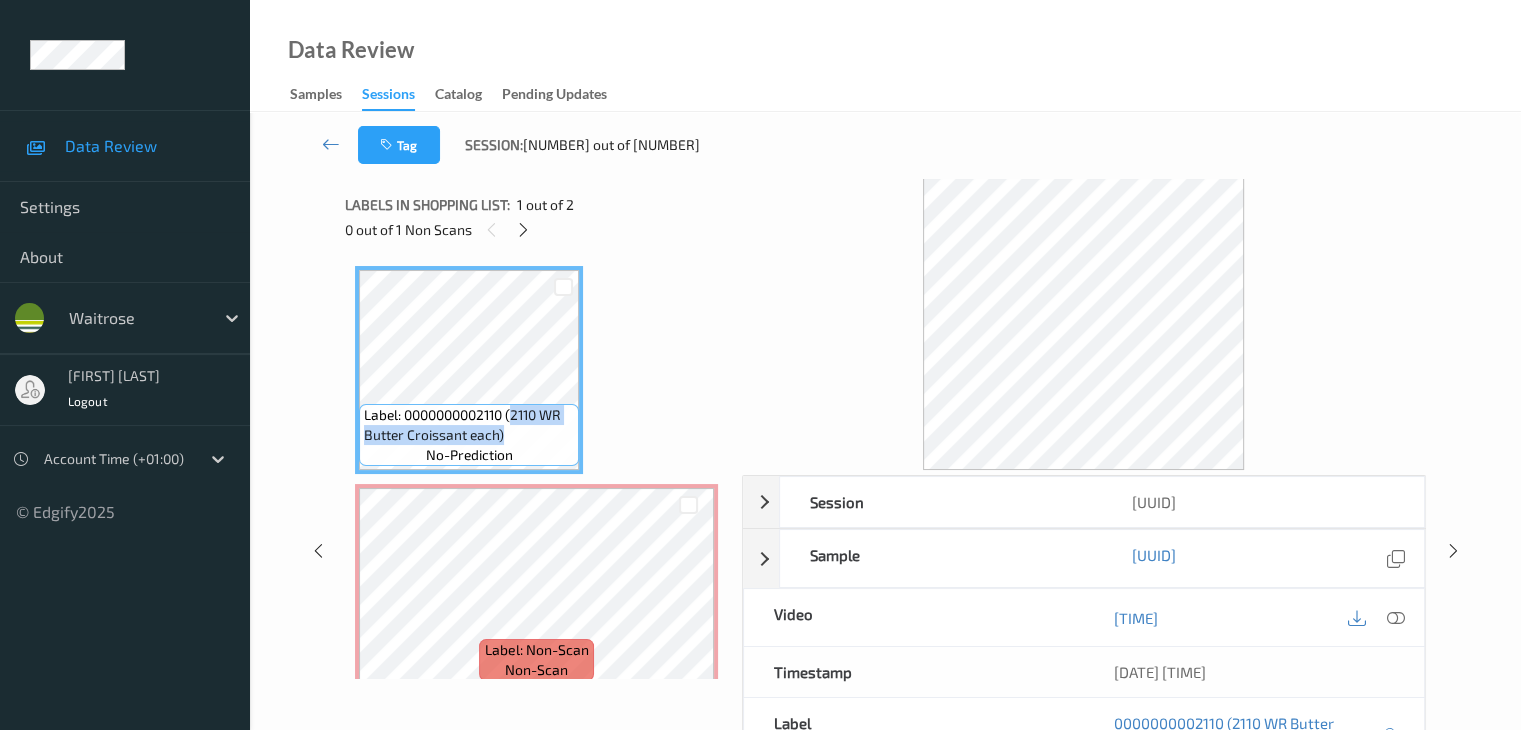 drag, startPoint x: 516, startPoint y: 412, endPoint x: 501, endPoint y: 434, distance: 26.627054 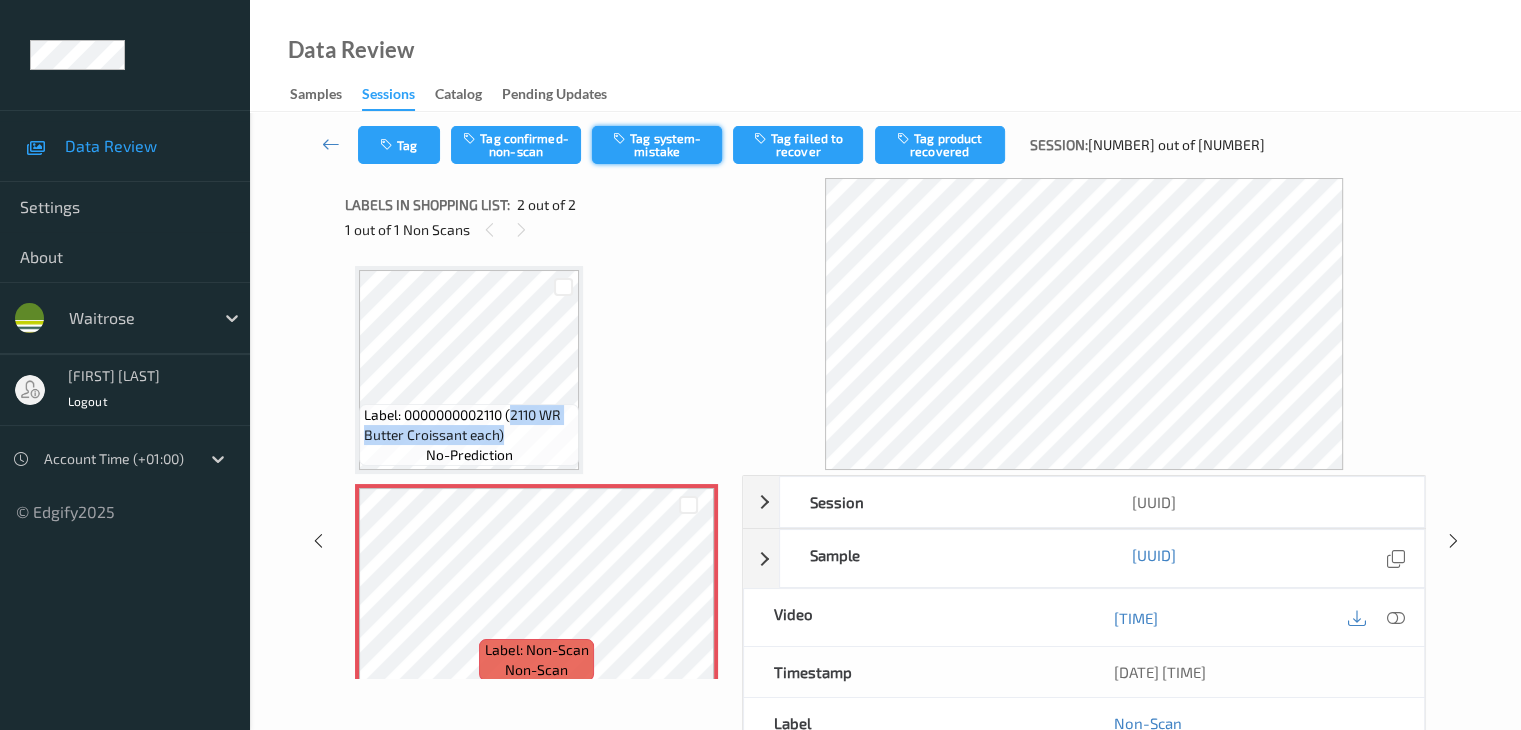 click on "Tag   system-mistake" at bounding box center [657, 145] 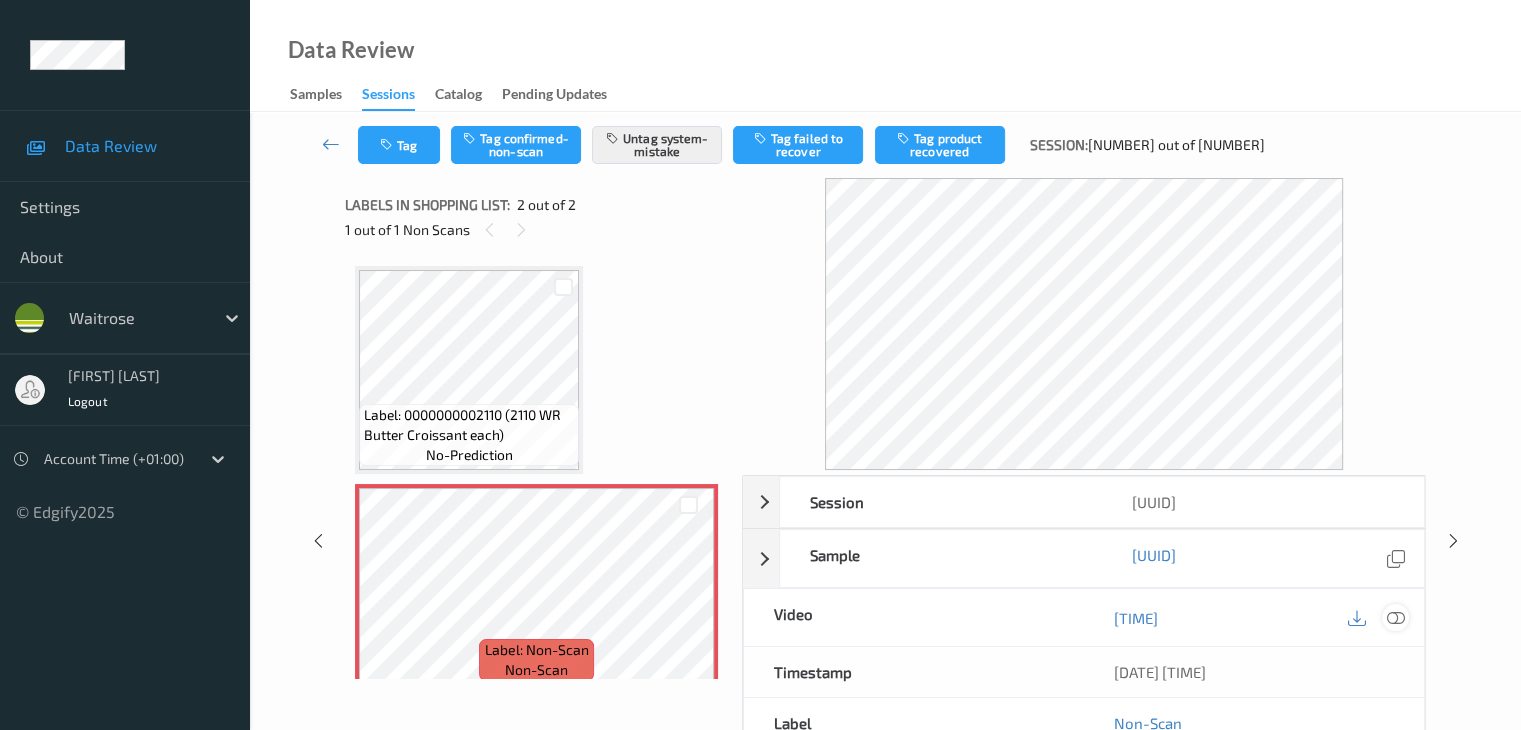 click at bounding box center [1395, 618] 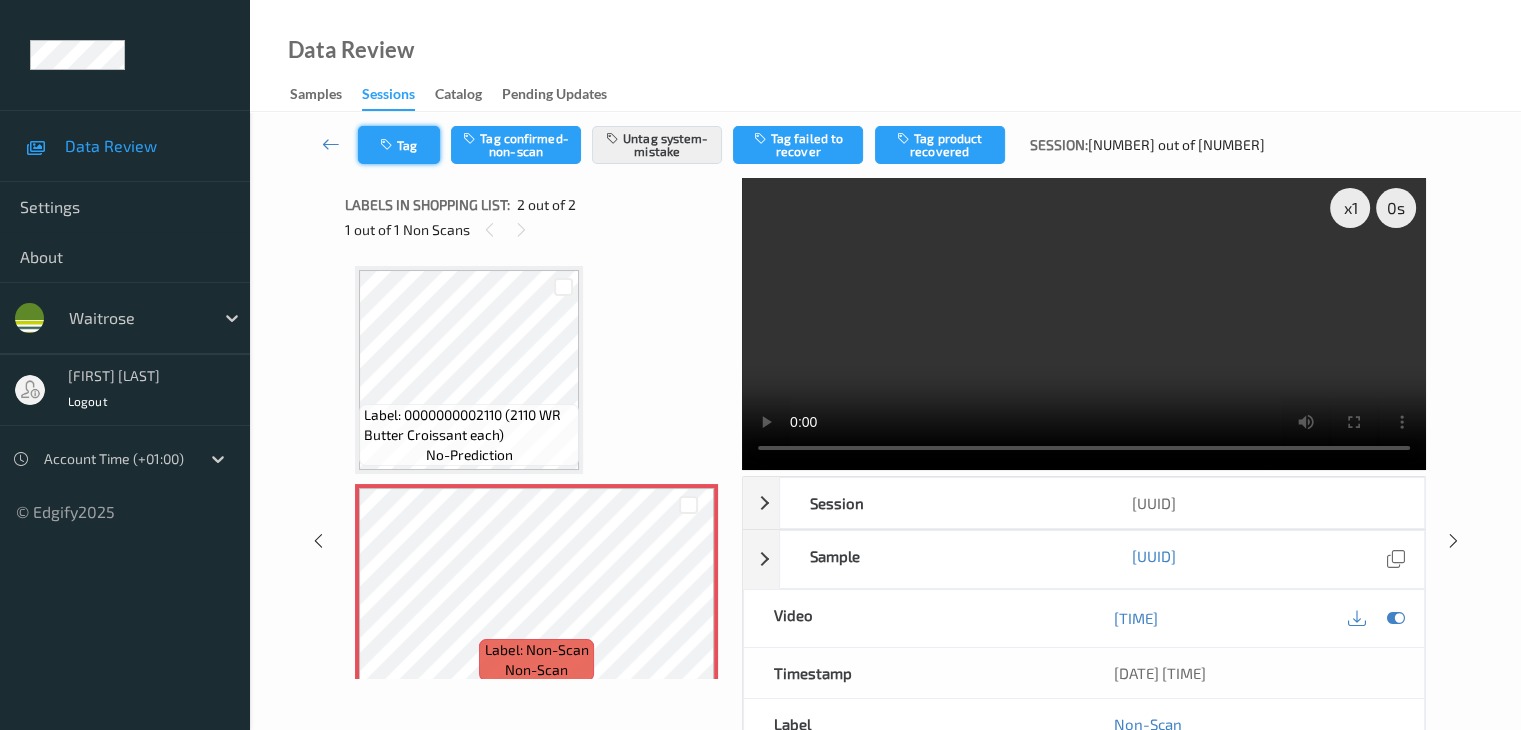 click on "Tag" at bounding box center (399, 145) 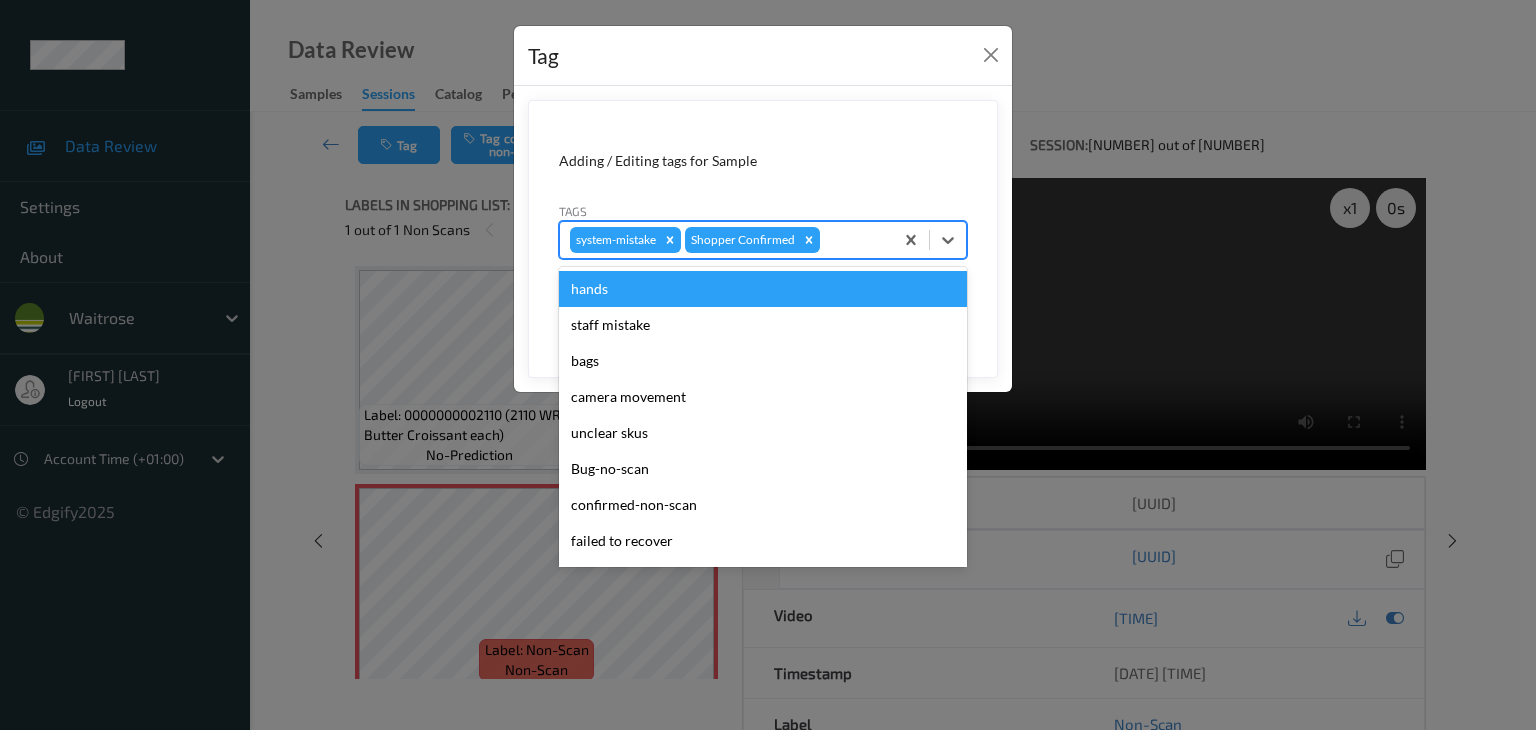 click at bounding box center (853, 240) 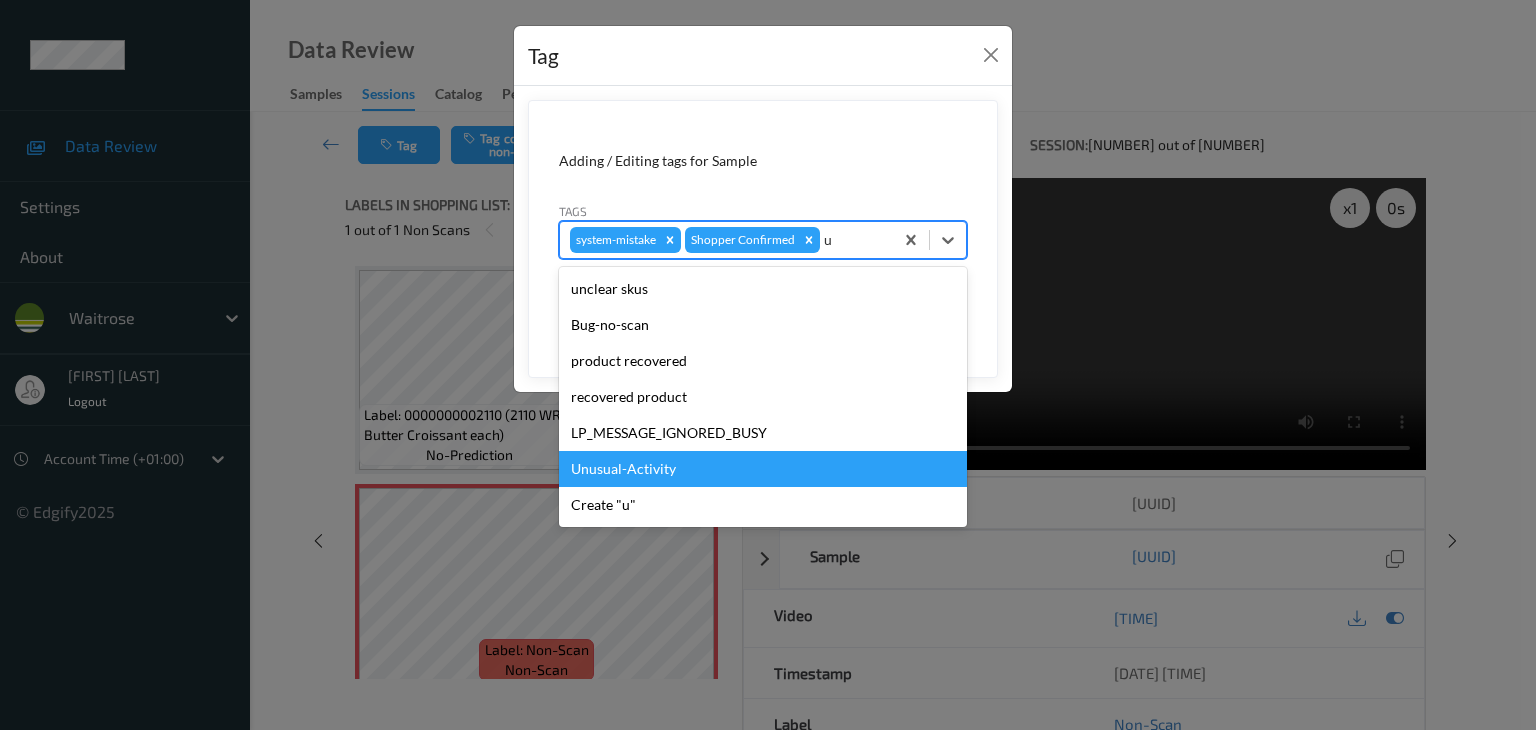 click on "Unusual-Activity" at bounding box center (763, 469) 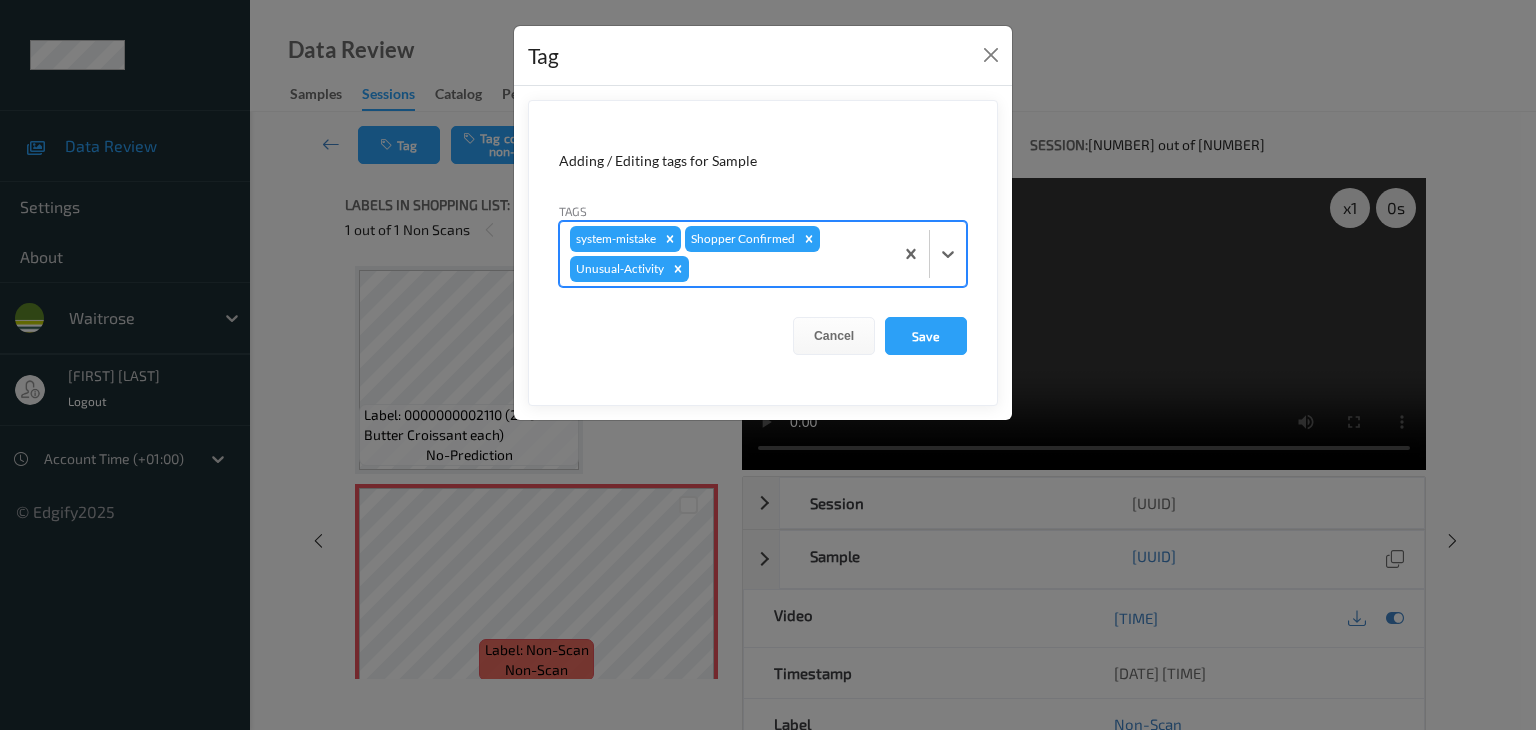 type on "p" 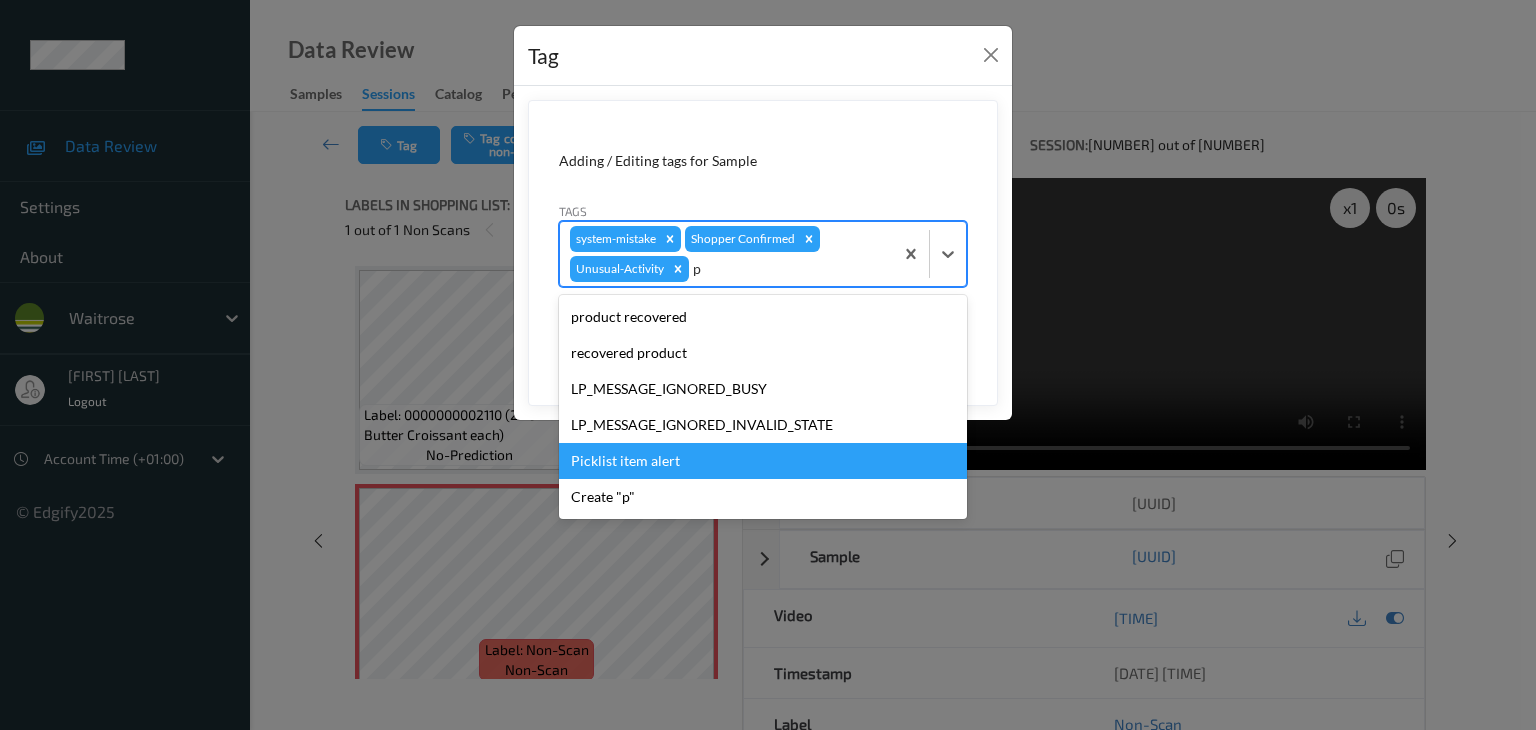 click on "Picklist item alert" at bounding box center [763, 461] 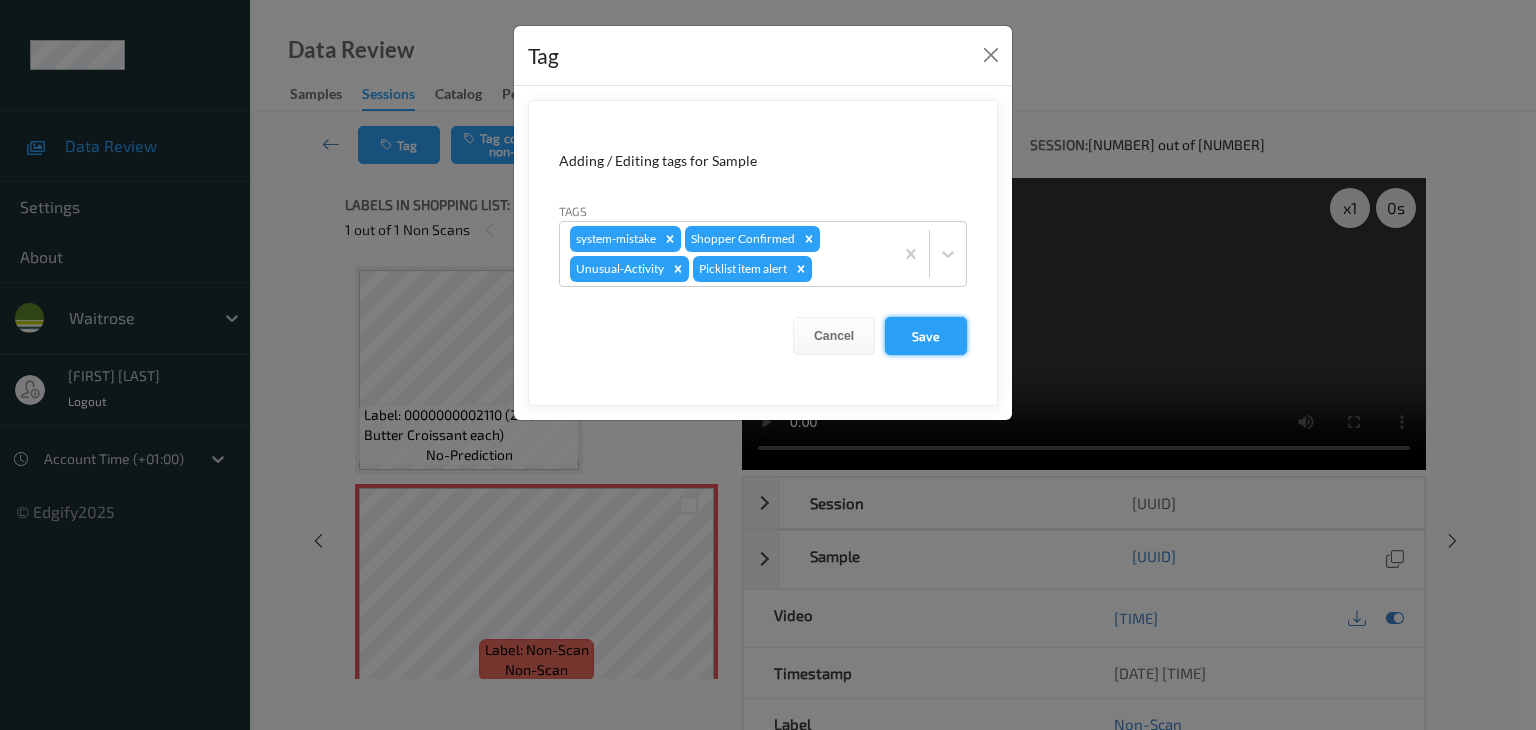 click on "Save" at bounding box center [926, 336] 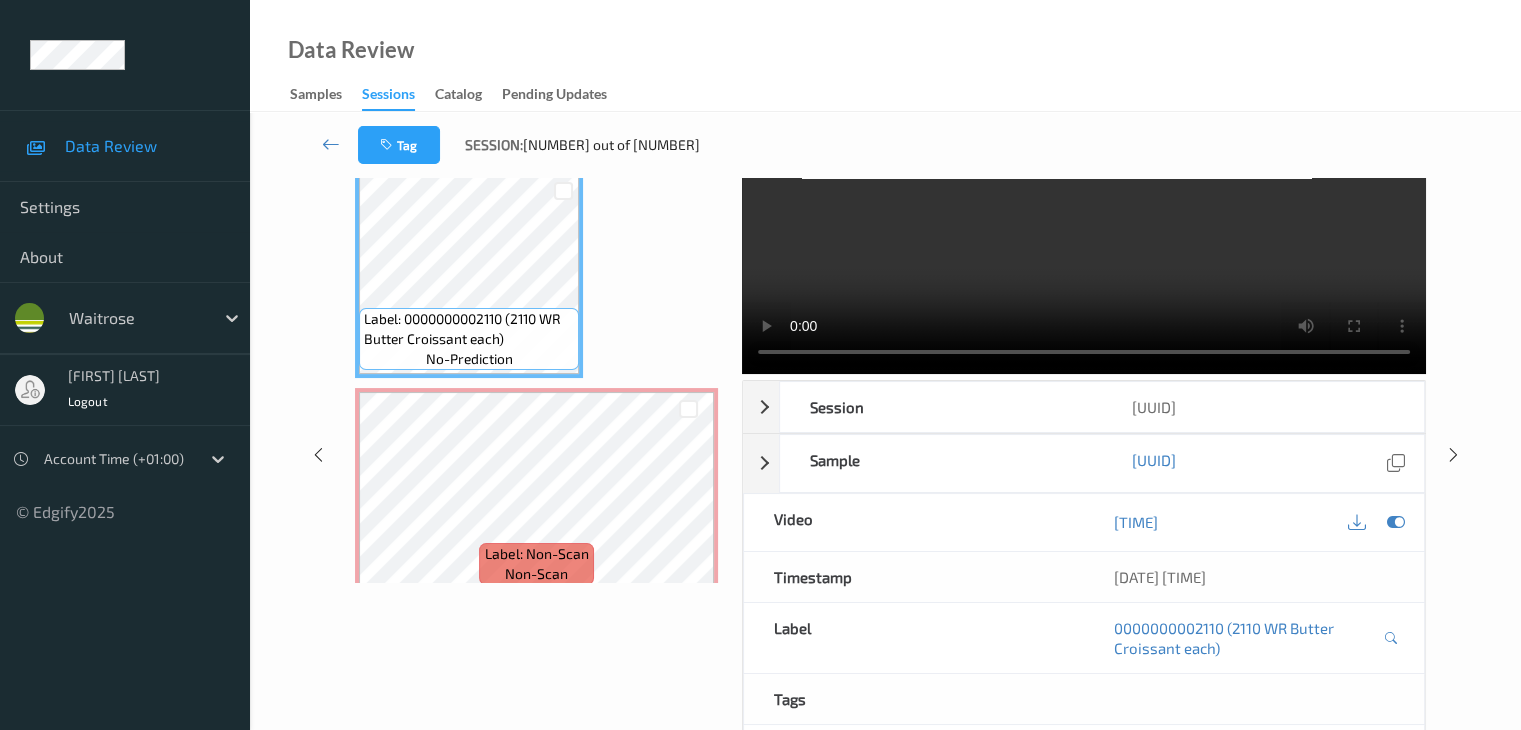 scroll, scrollTop: 0, scrollLeft: 0, axis: both 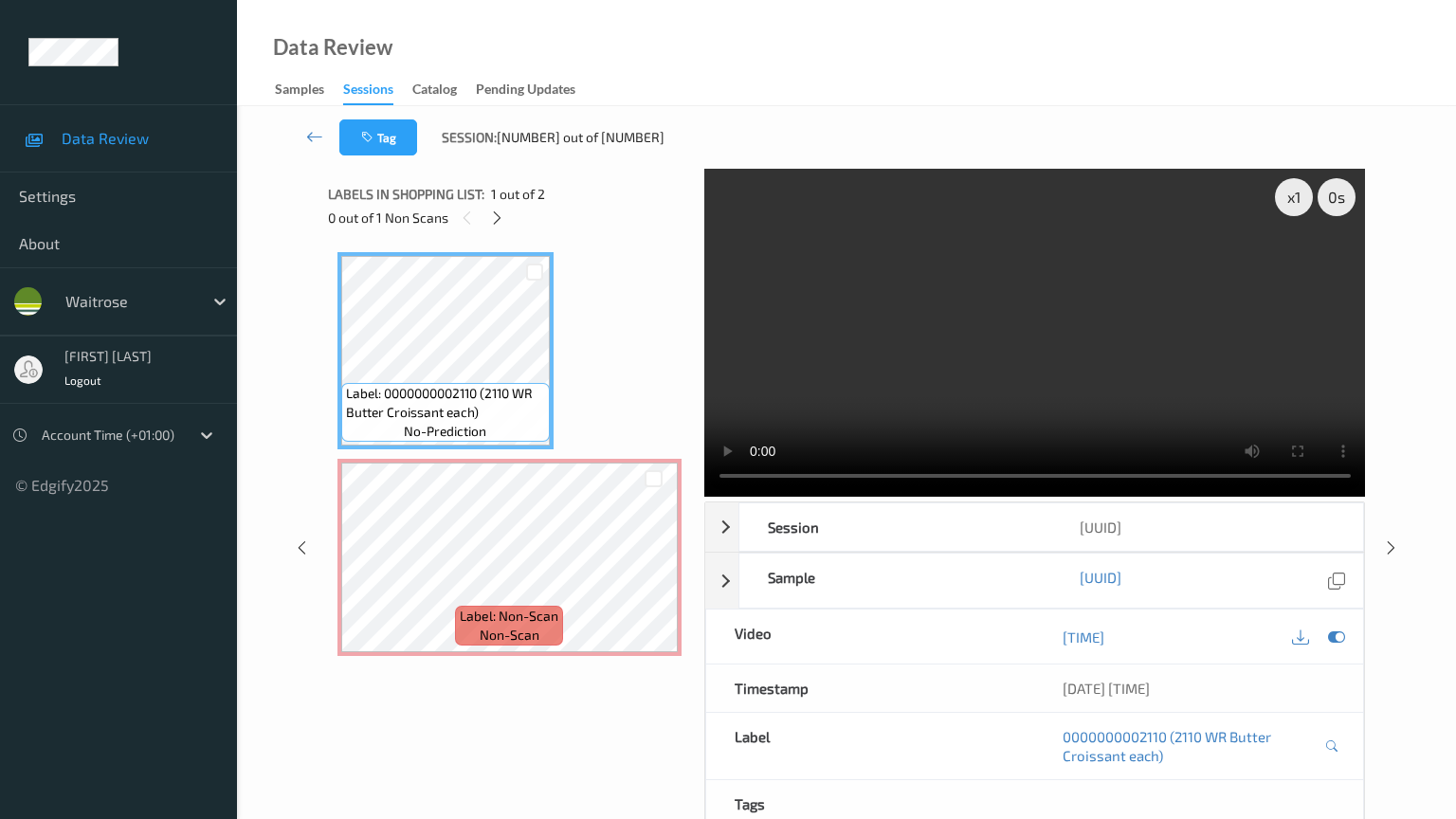 type 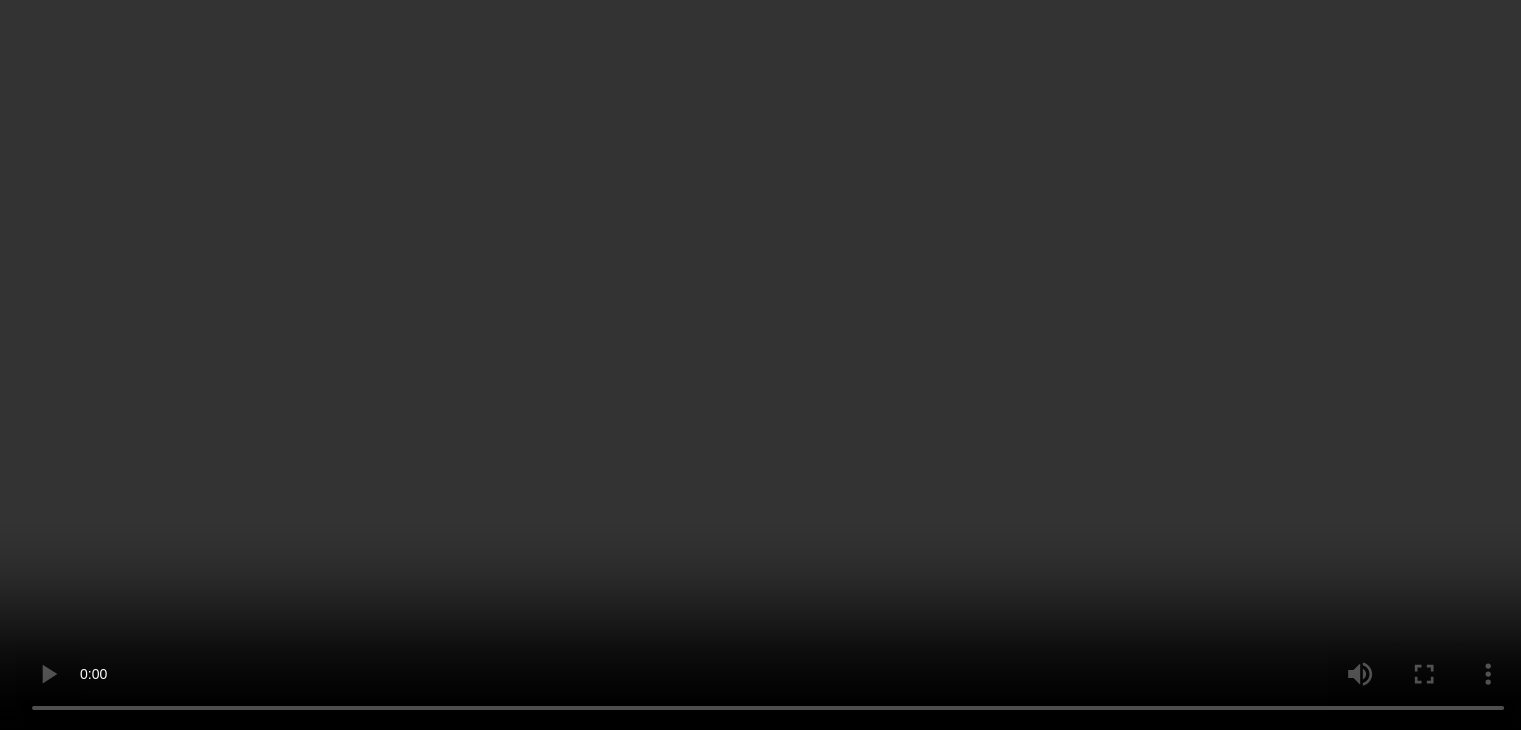 scroll, scrollTop: 23, scrollLeft: 0, axis: vertical 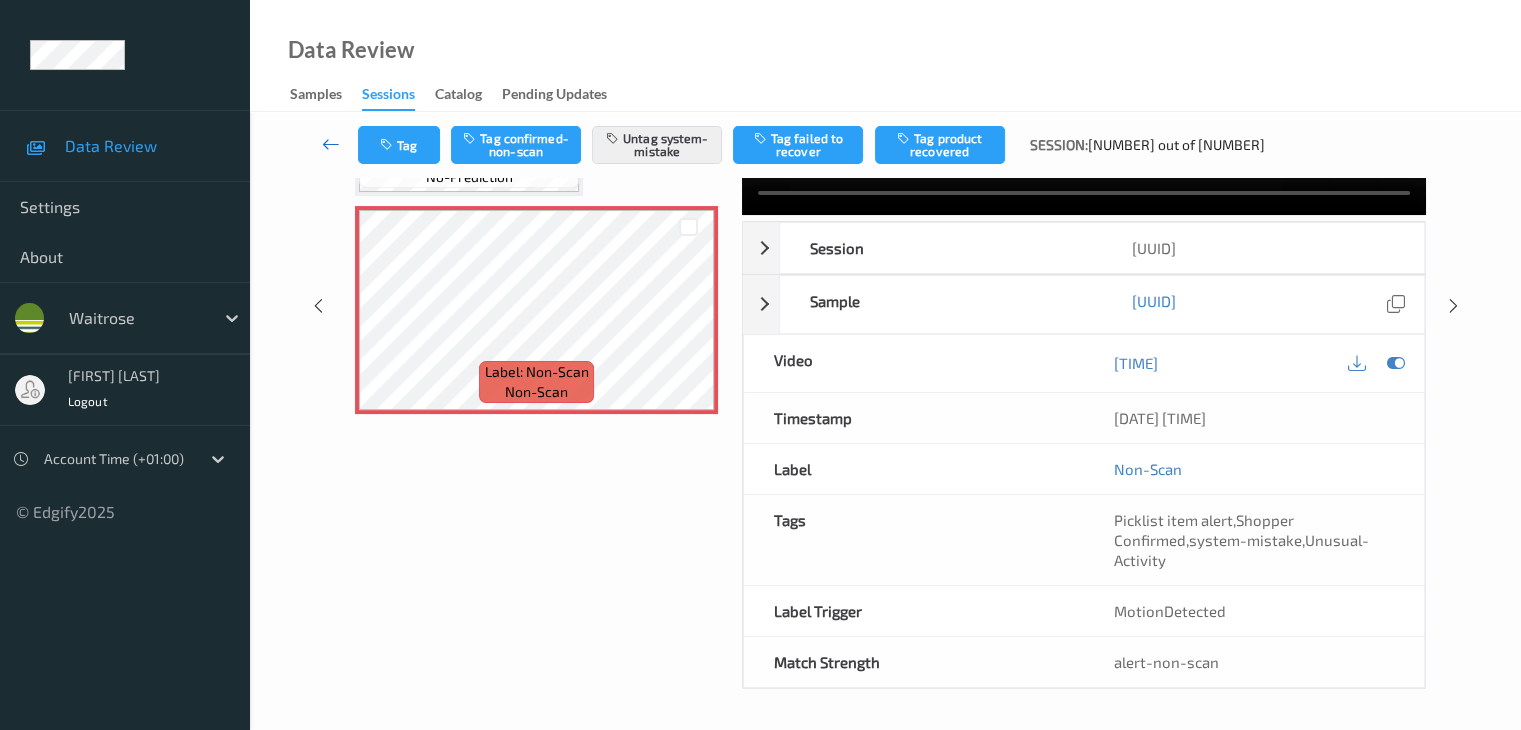 click at bounding box center [331, 144] 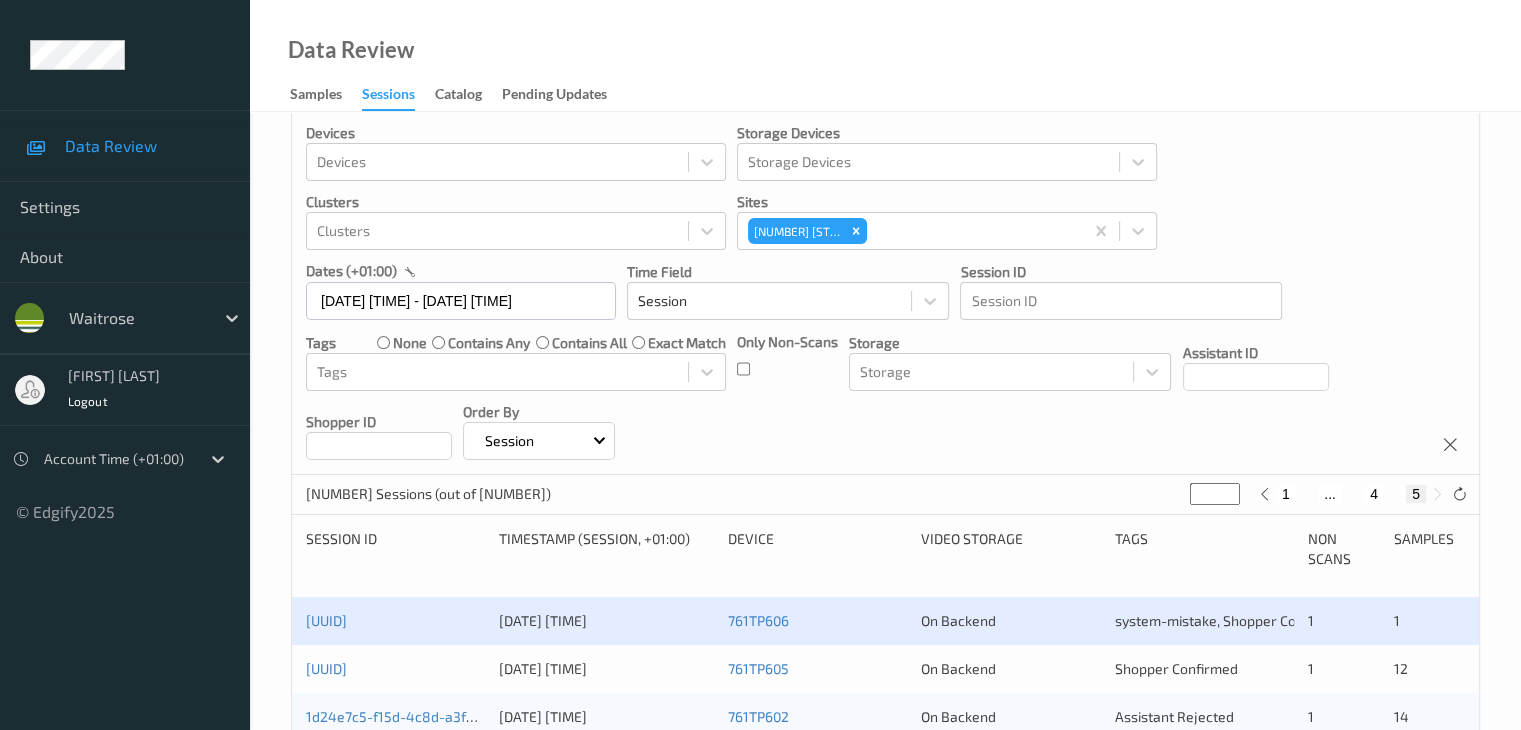 scroll, scrollTop: 400, scrollLeft: 0, axis: vertical 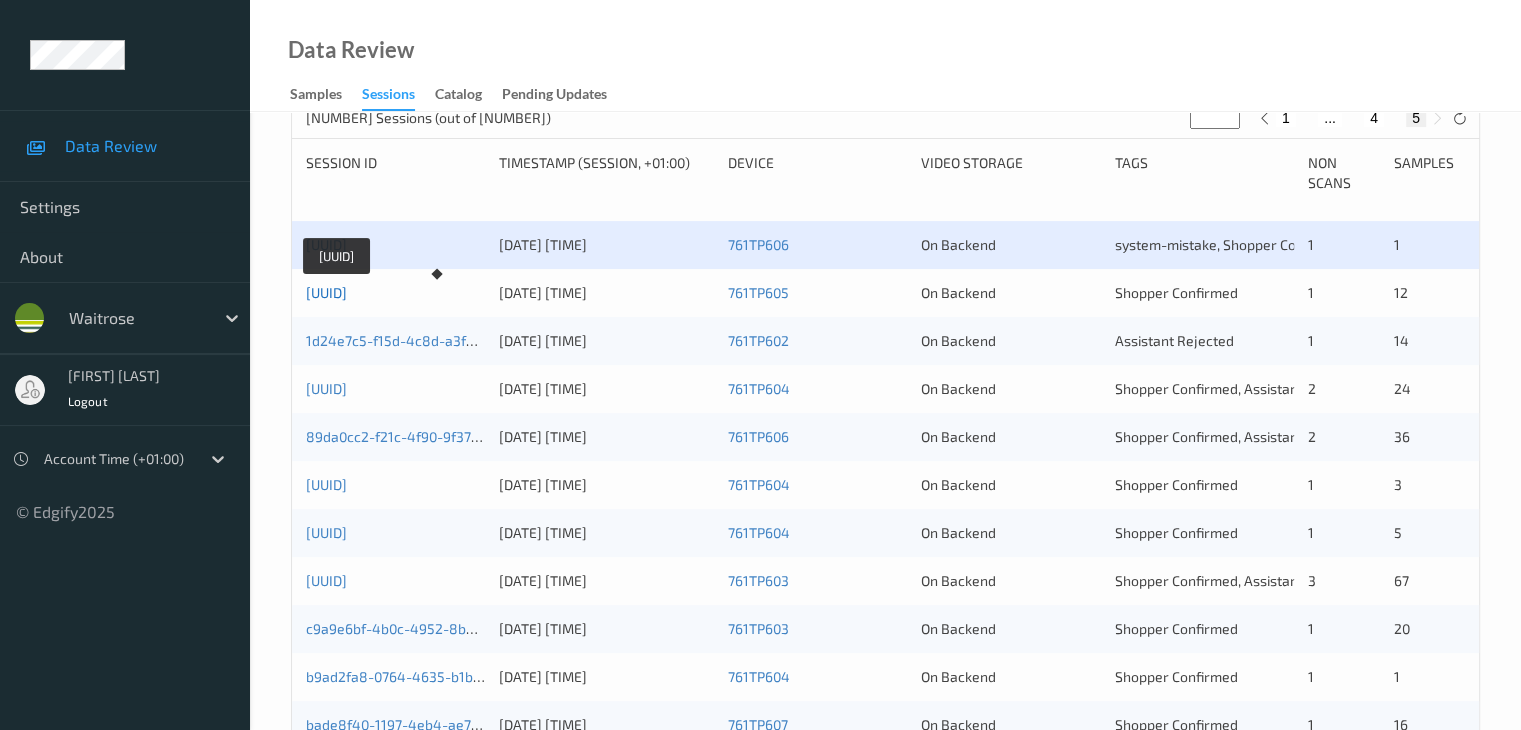 click on "[UUID]" at bounding box center (326, 292) 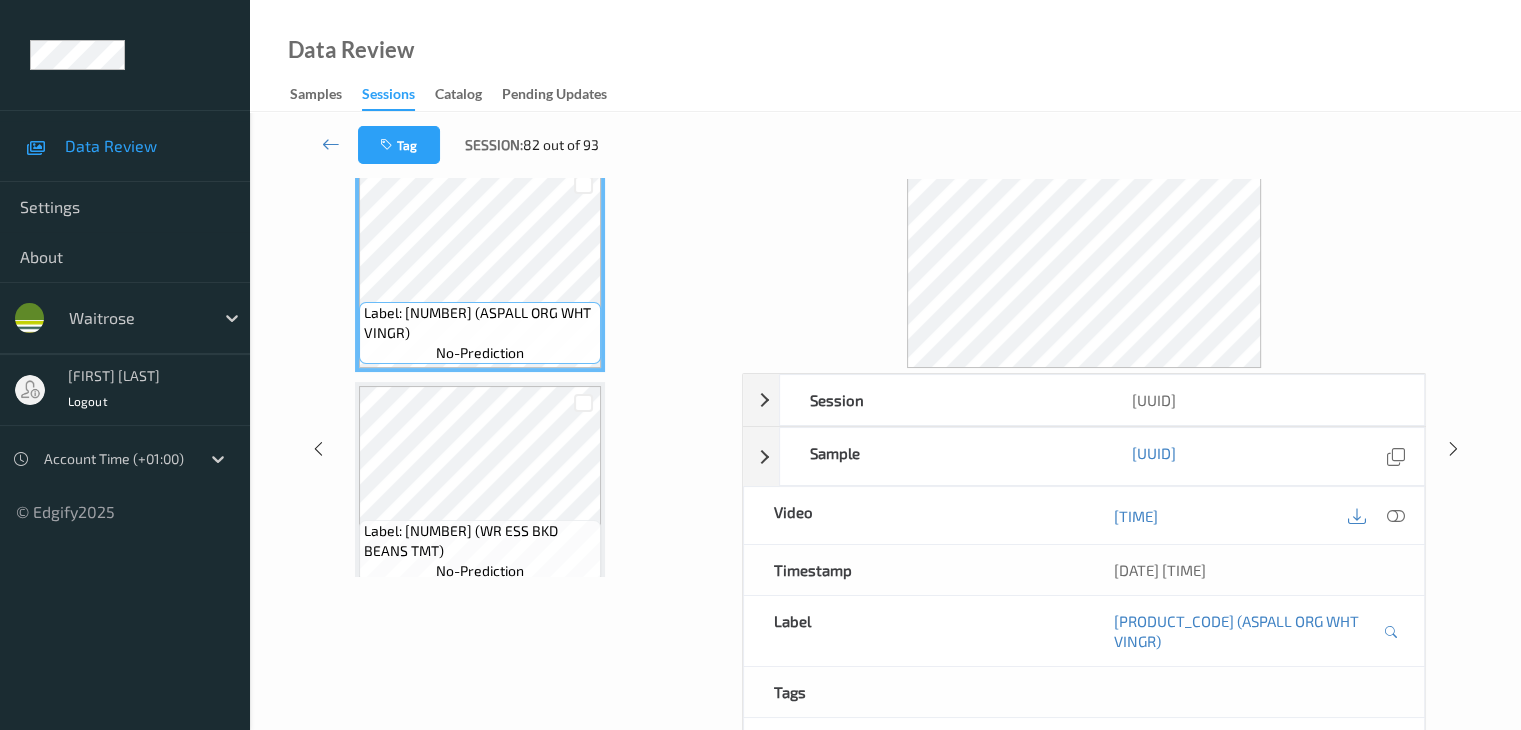 scroll, scrollTop: 0, scrollLeft: 0, axis: both 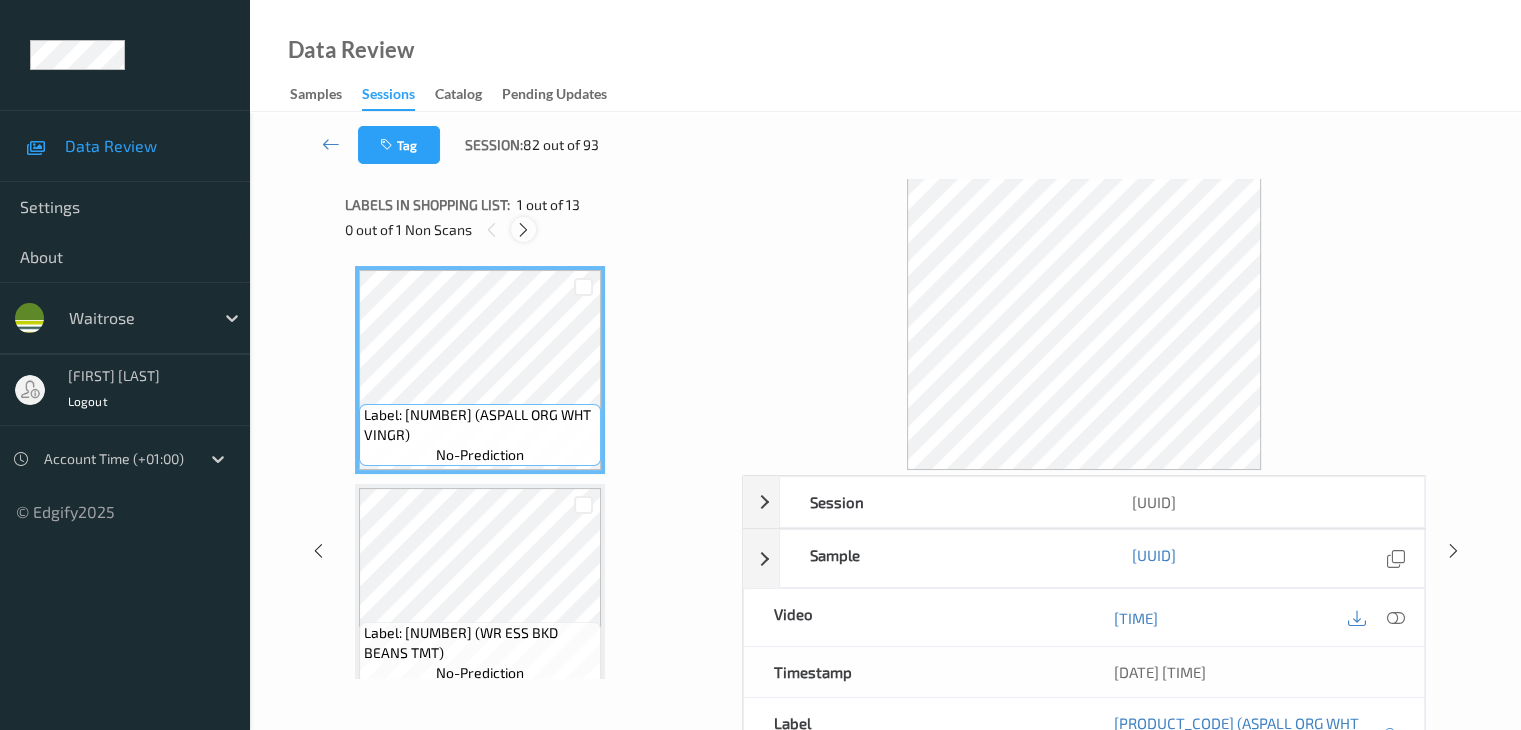 click at bounding box center (523, 230) 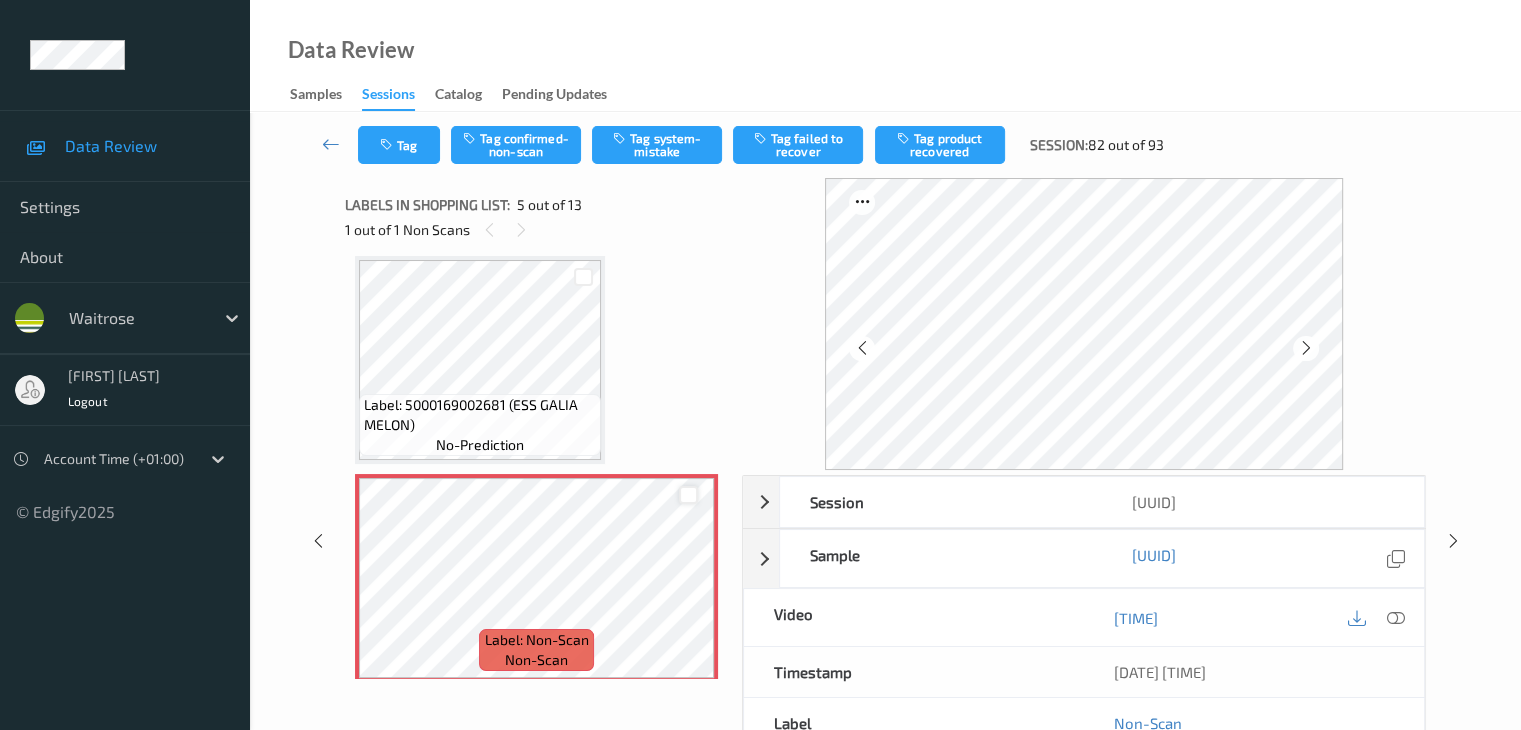 scroll, scrollTop: 864, scrollLeft: 0, axis: vertical 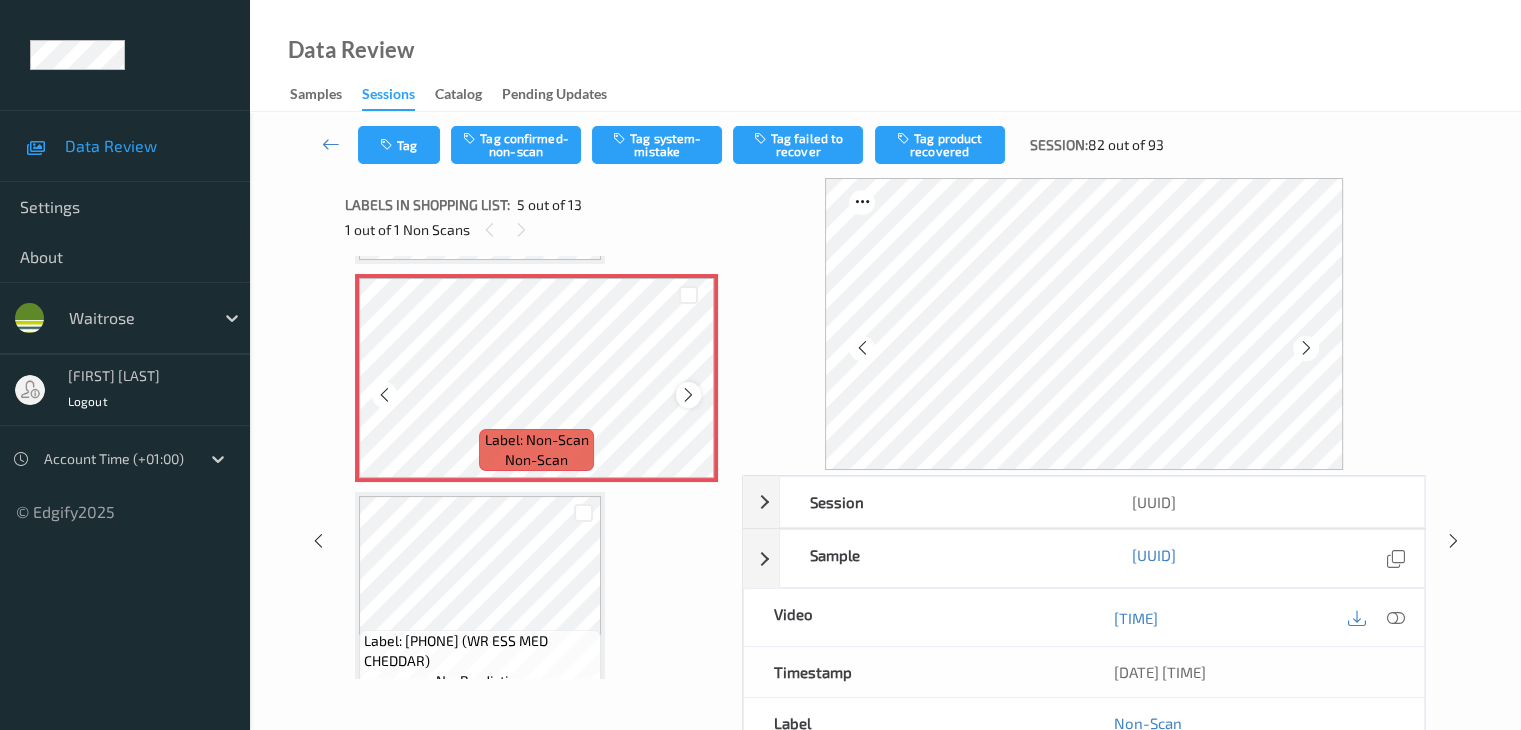 click at bounding box center [688, 395] 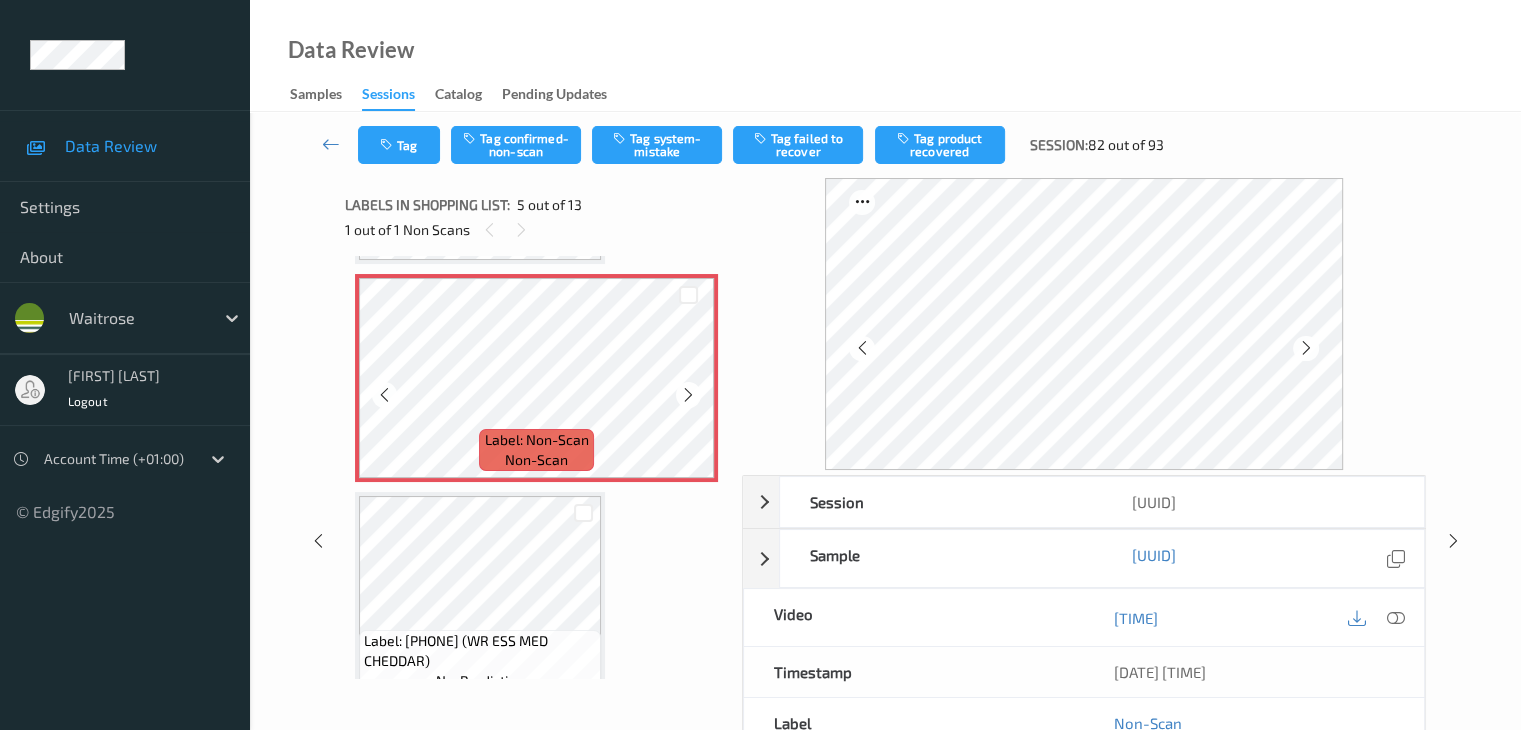click at bounding box center [688, 395] 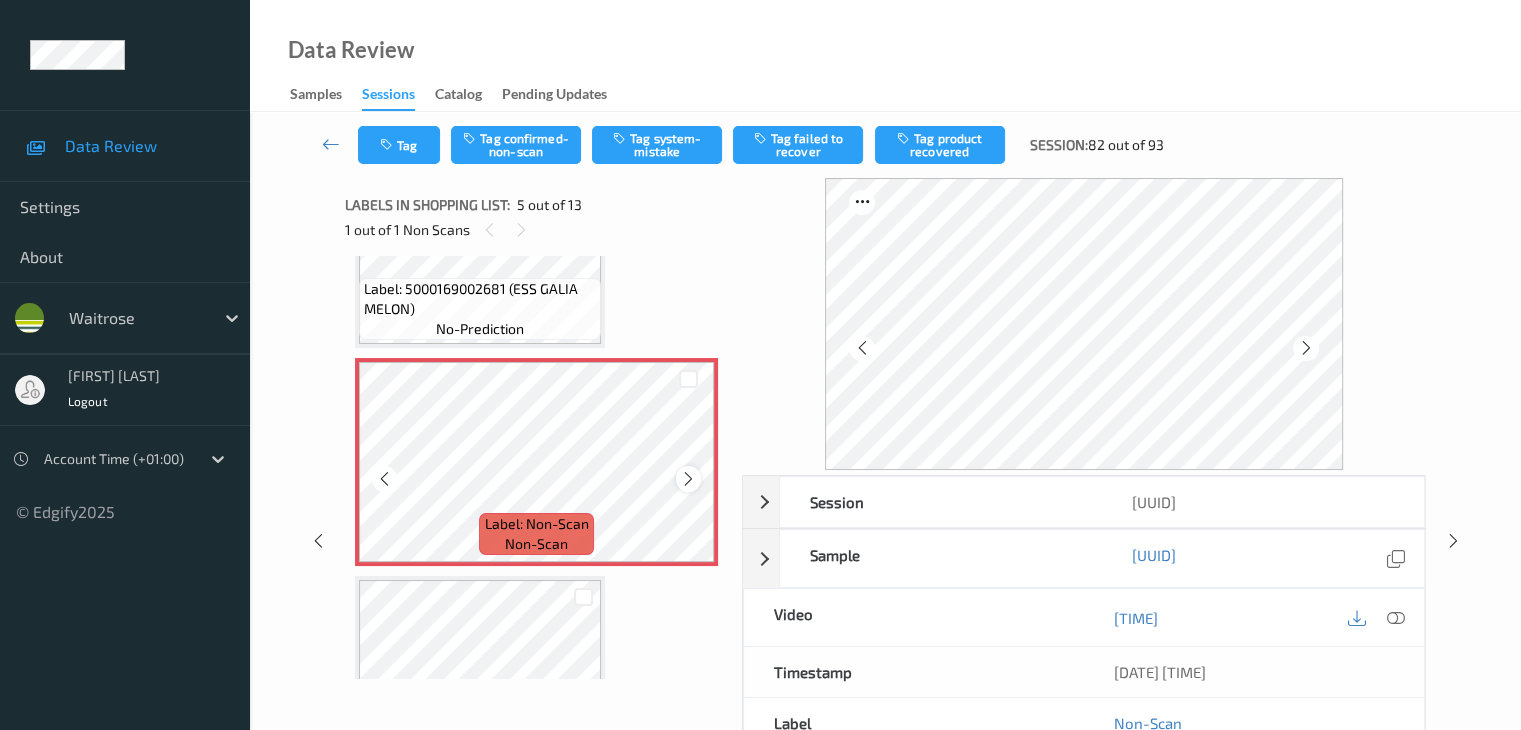 scroll, scrollTop: 664, scrollLeft: 0, axis: vertical 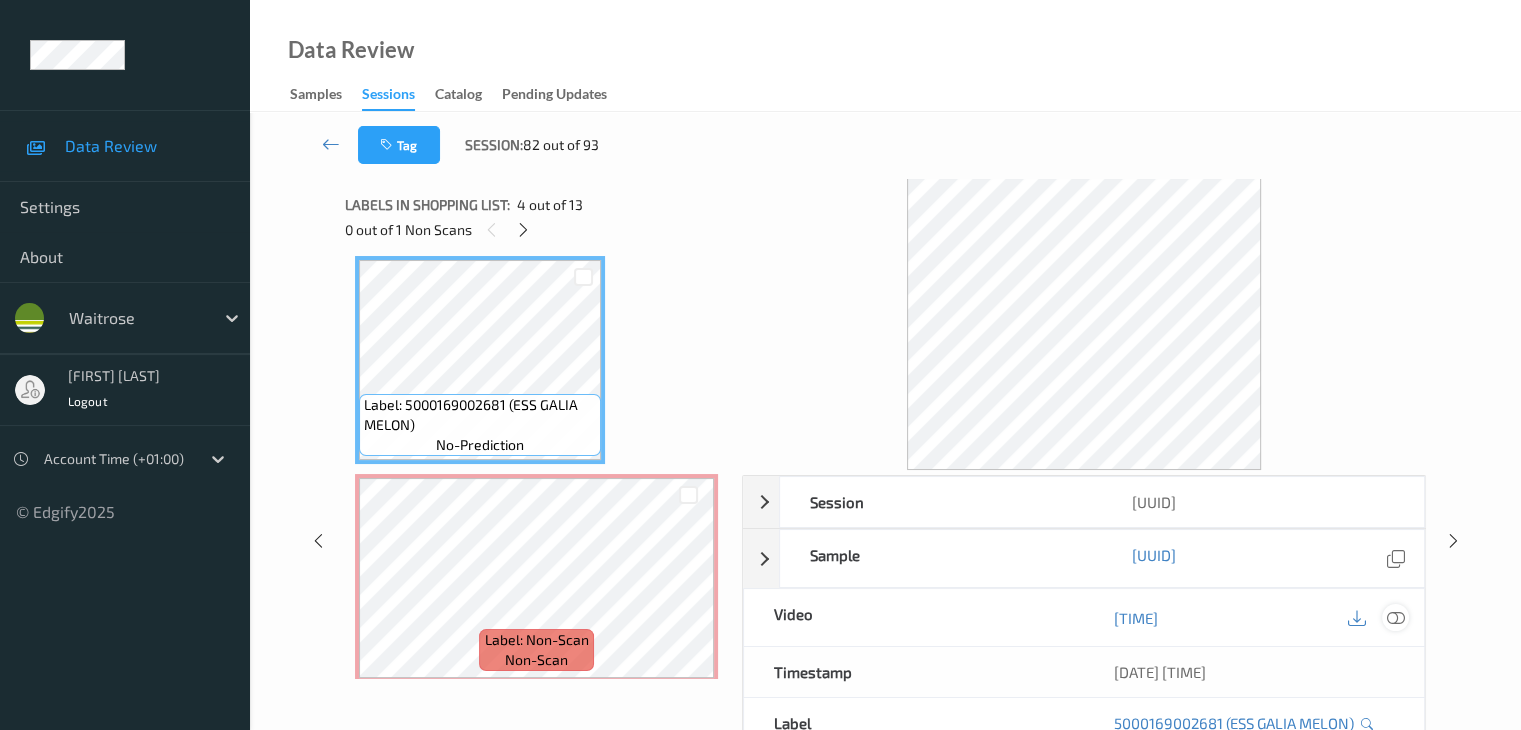 click at bounding box center (1395, 618) 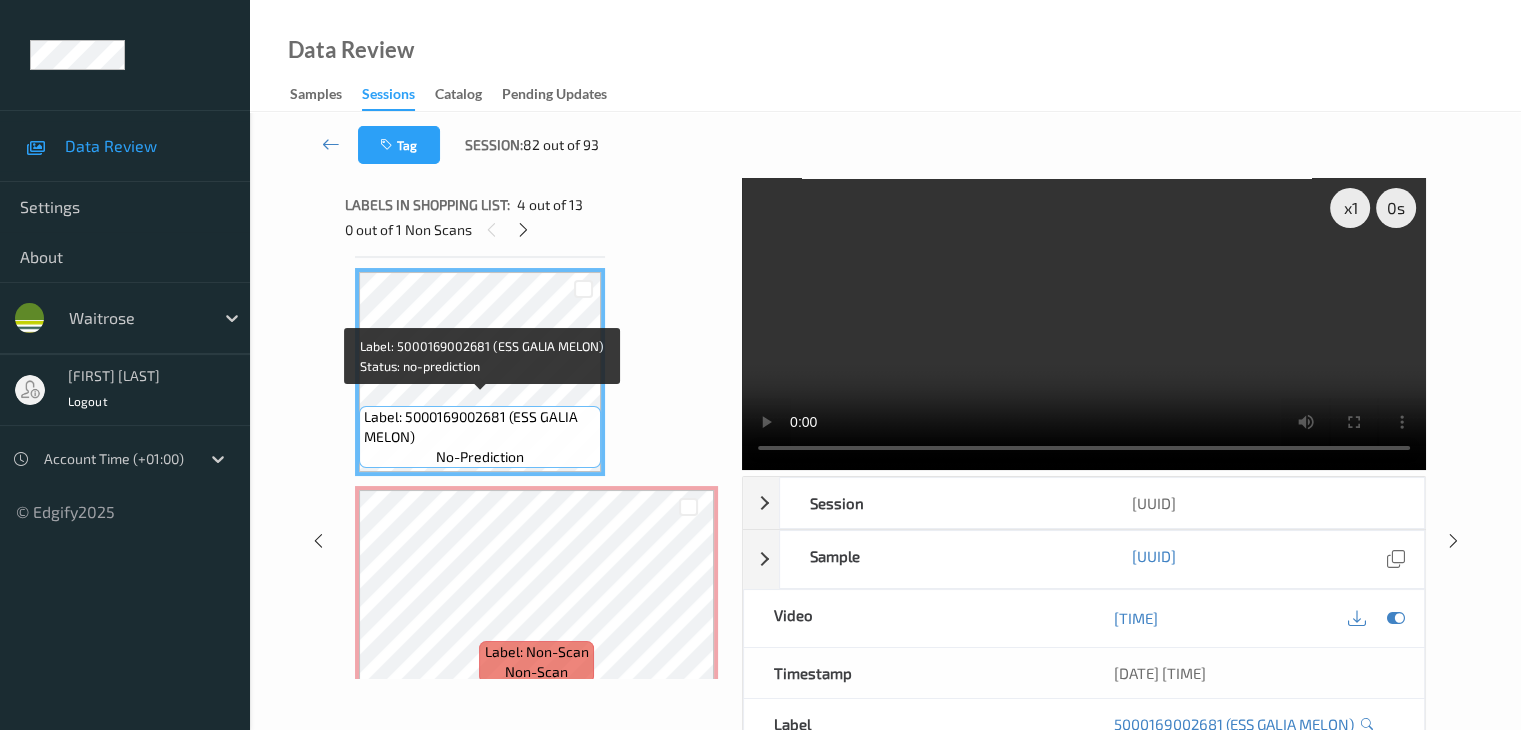 scroll, scrollTop: 664, scrollLeft: 0, axis: vertical 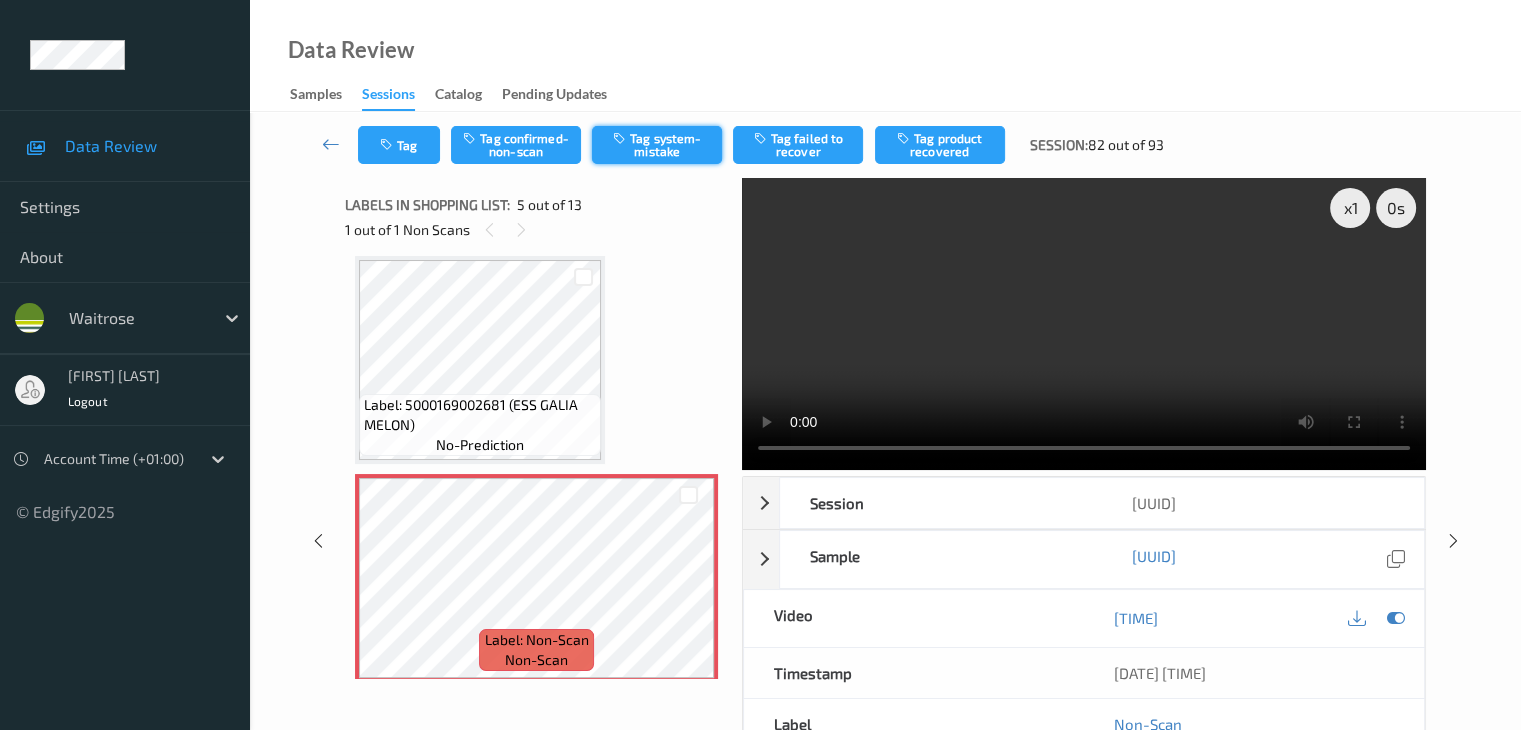click on "Tag   system-mistake" at bounding box center (657, 145) 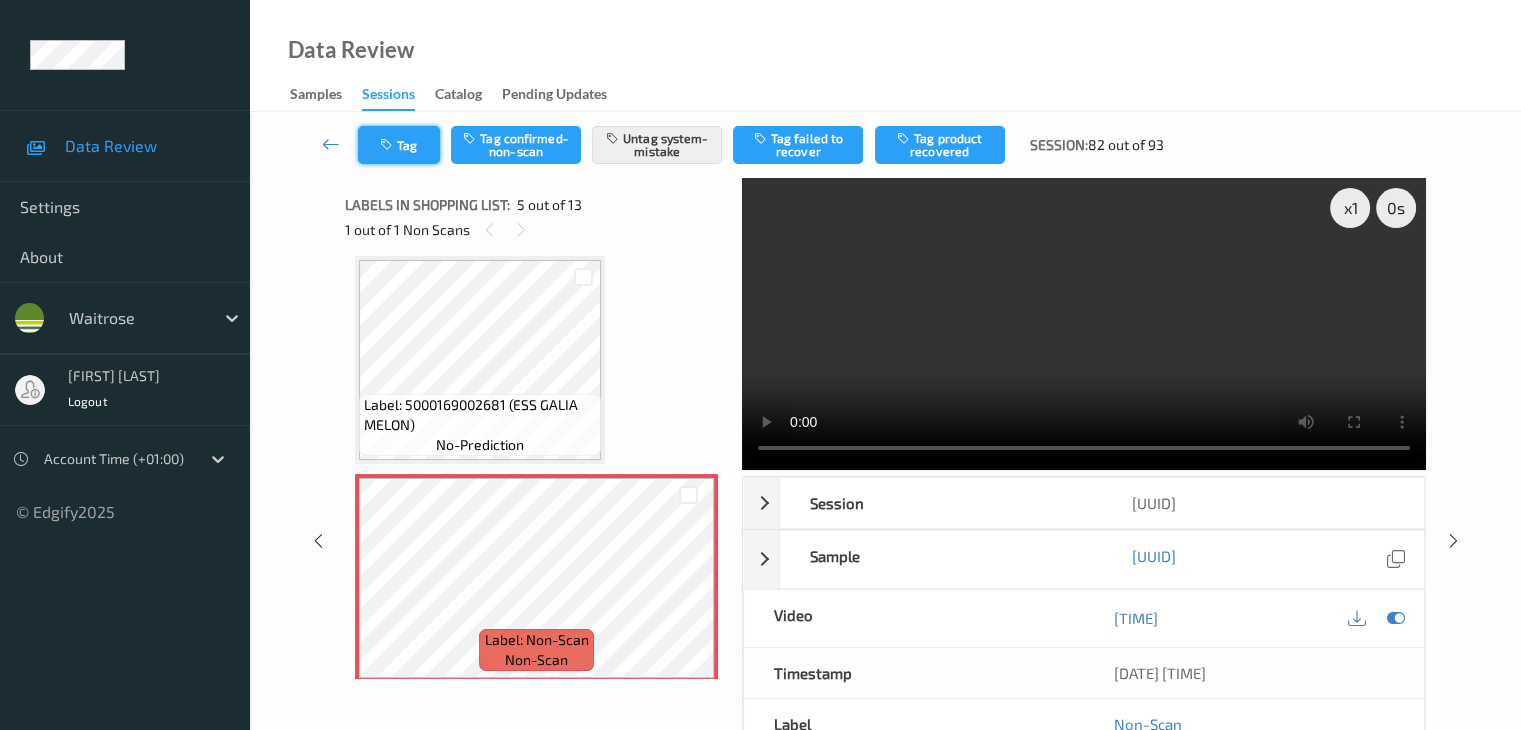 click at bounding box center (388, 145) 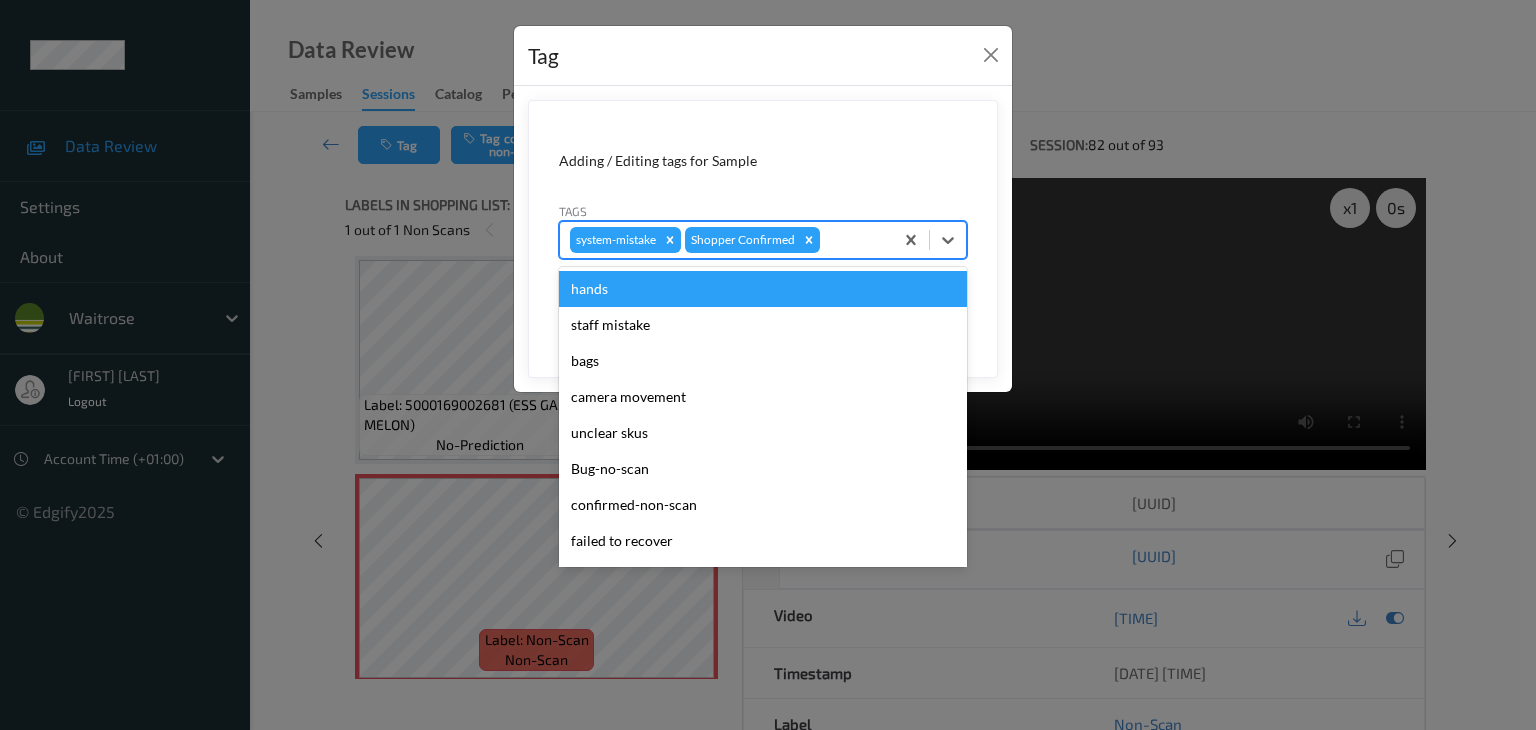 click at bounding box center [853, 240] 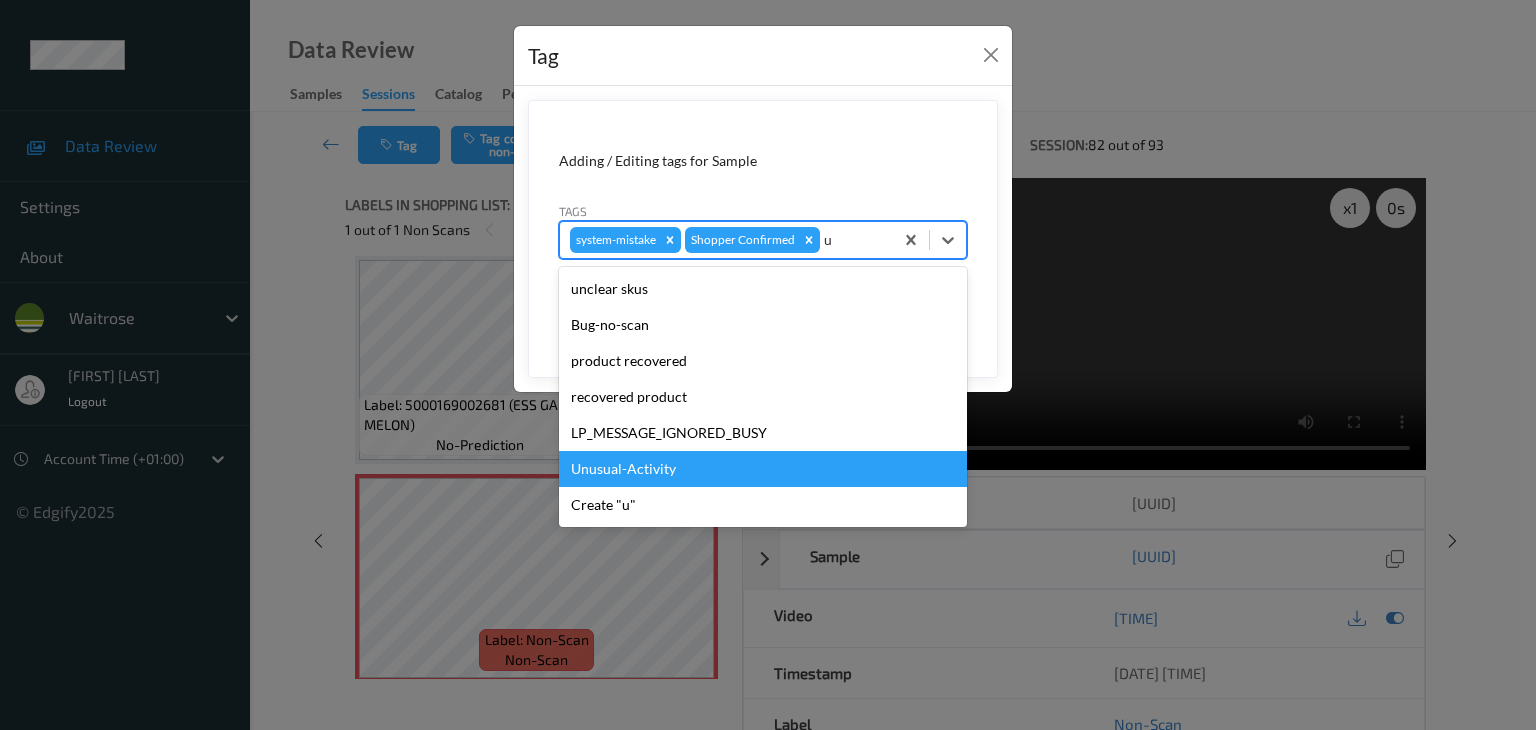 click on "Unusual-Activity" at bounding box center [763, 469] 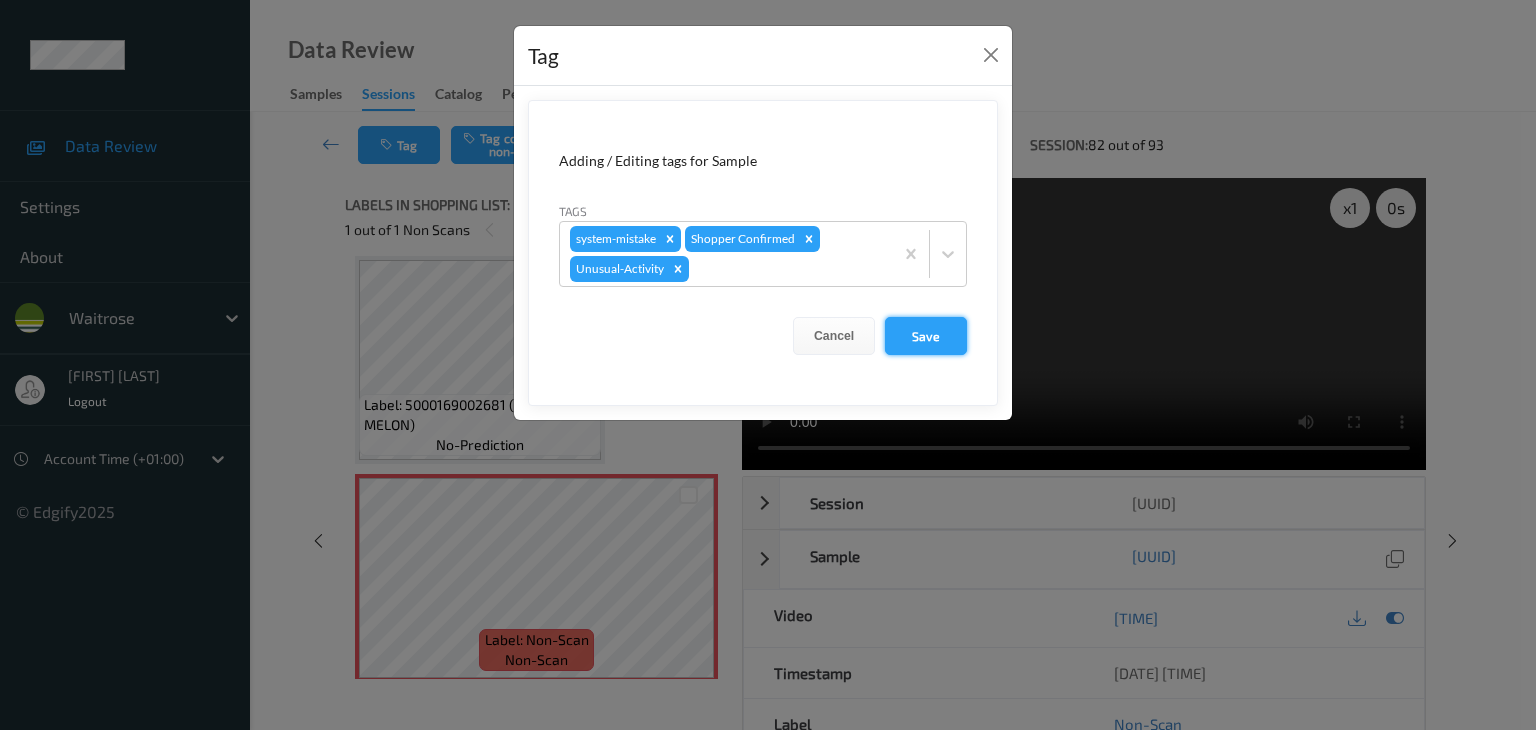 click on "Save" at bounding box center (926, 336) 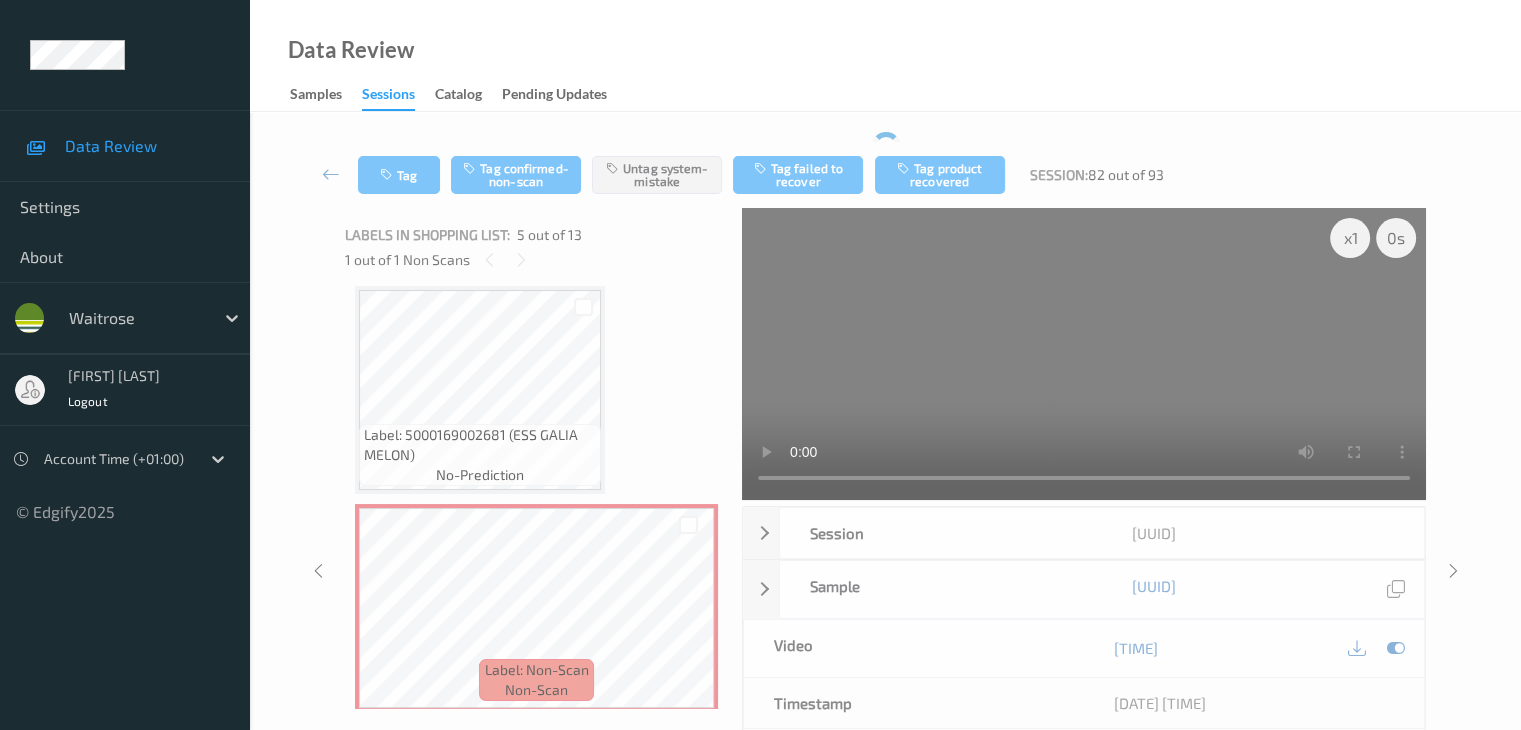 type 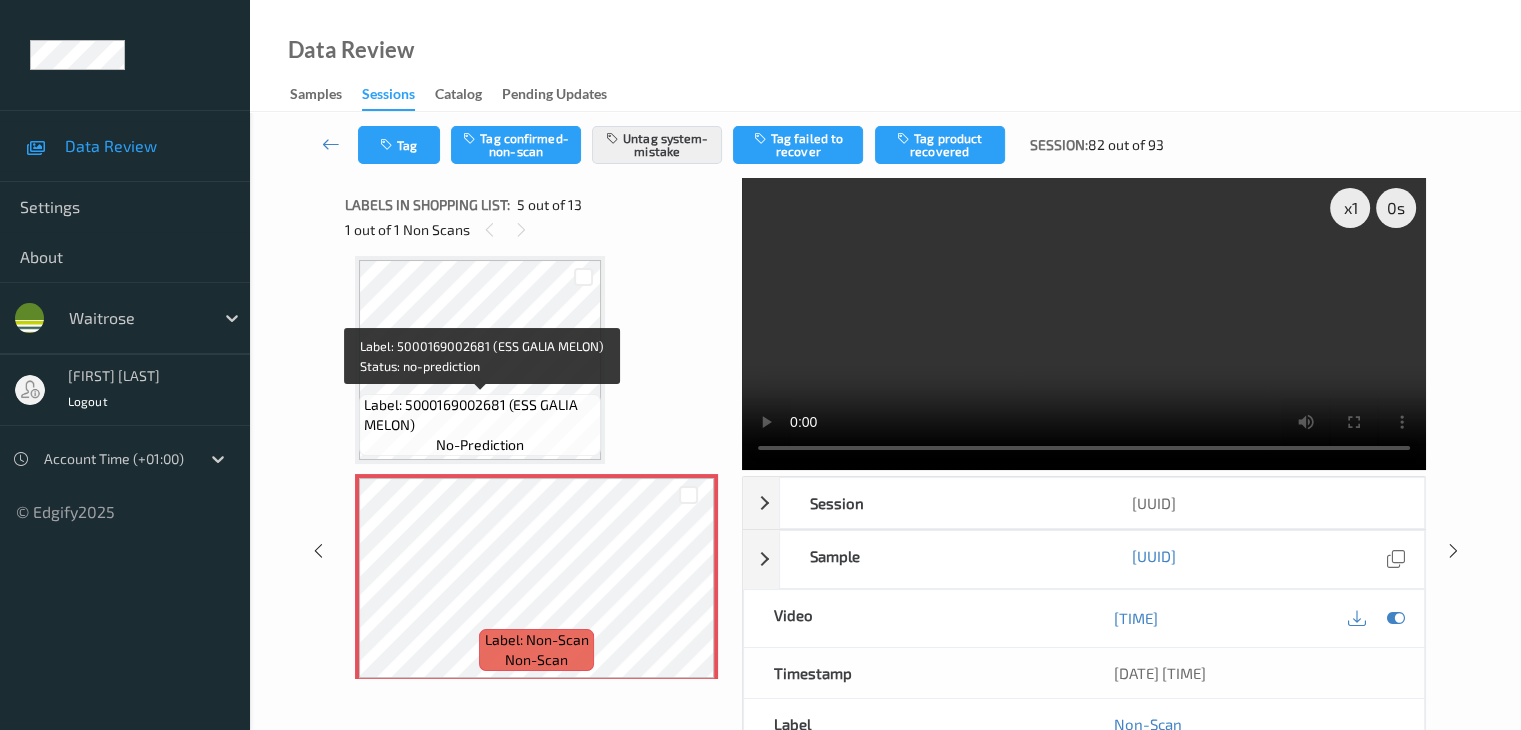 click on "Label: 5000169002681 (ESS GALIA MELON)" at bounding box center (480, 415) 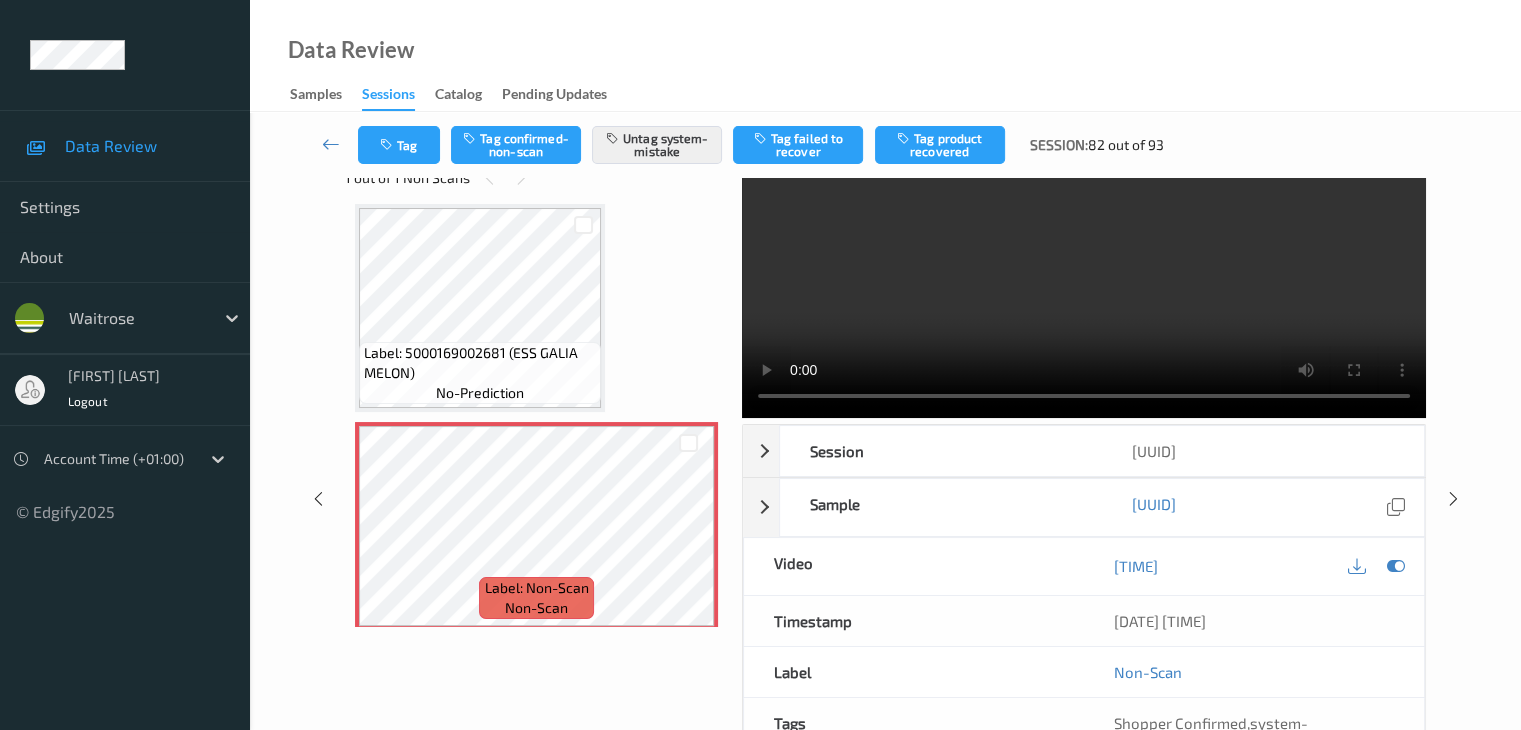 scroll, scrollTop: 0, scrollLeft: 0, axis: both 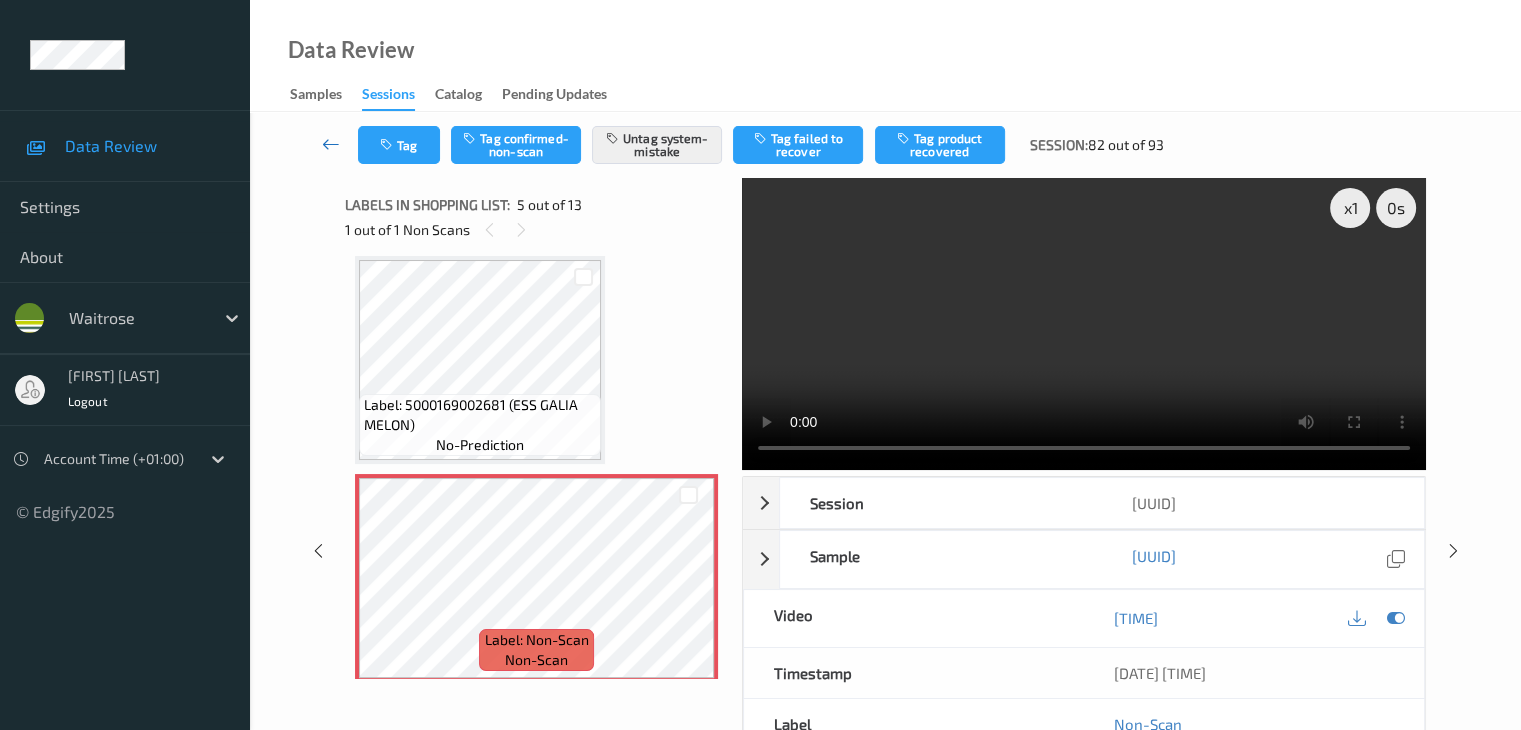 click at bounding box center (331, 144) 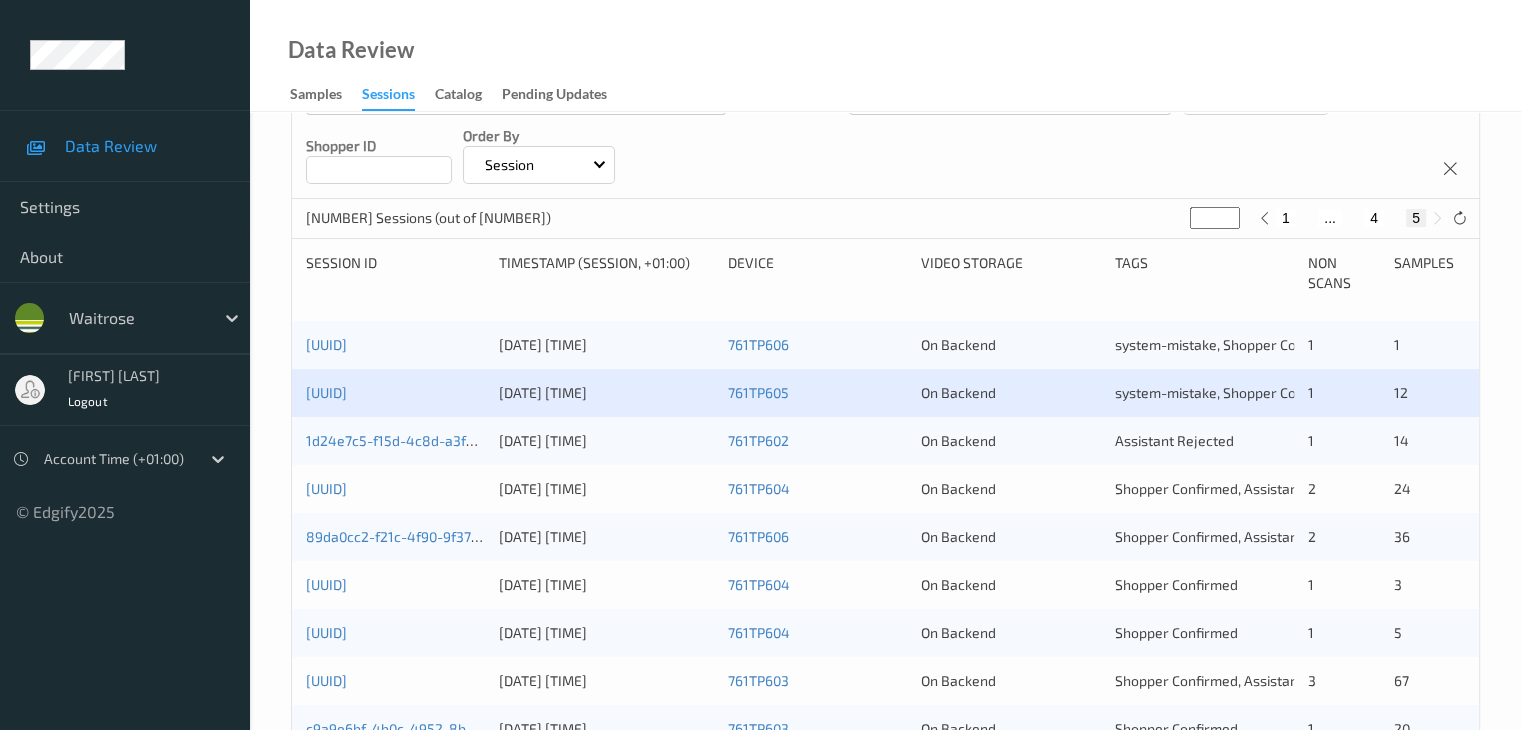 scroll, scrollTop: 400, scrollLeft: 0, axis: vertical 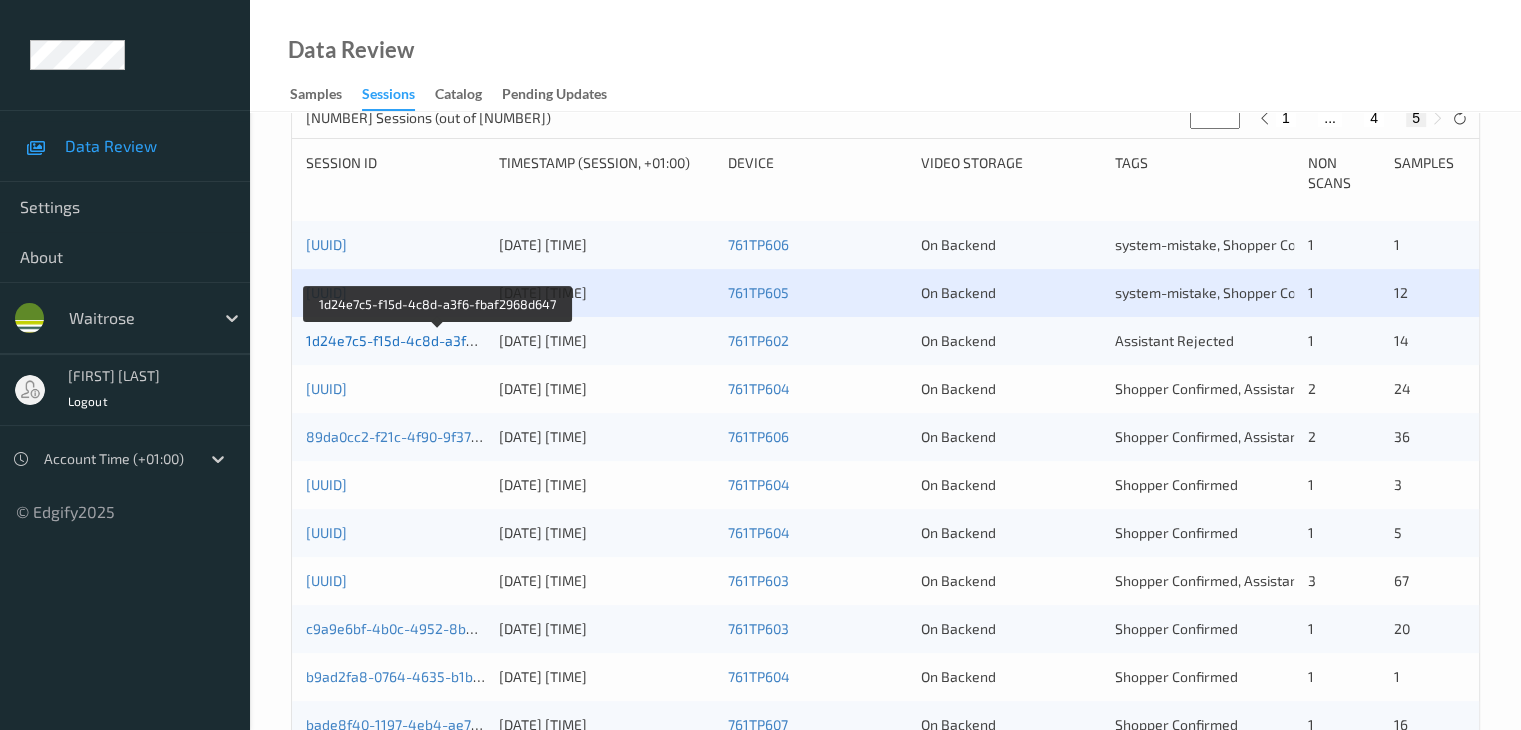 click on "1d24e7c5-f15d-4c8d-a3f6-fbaf2968d647" at bounding box center (438, 340) 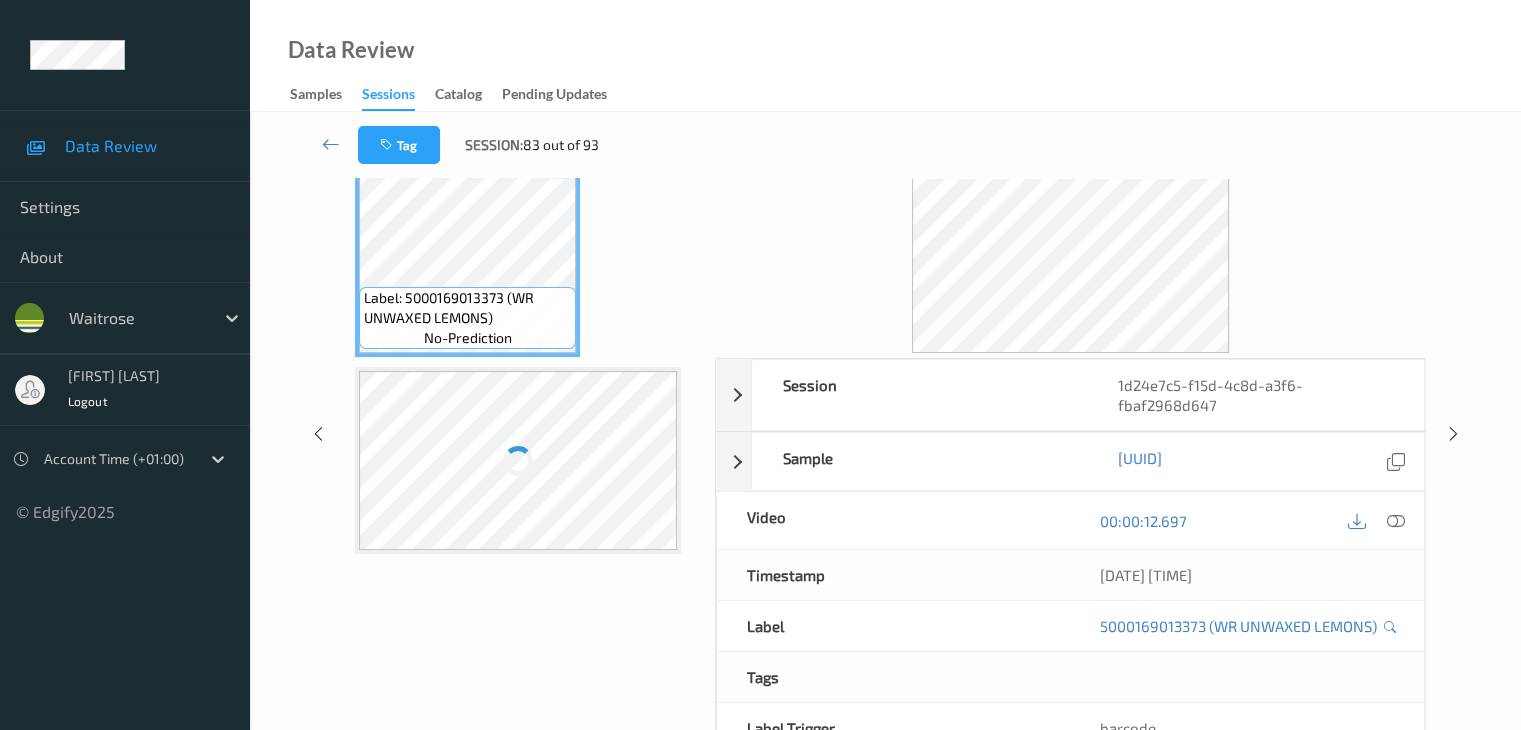 scroll, scrollTop: 0, scrollLeft: 0, axis: both 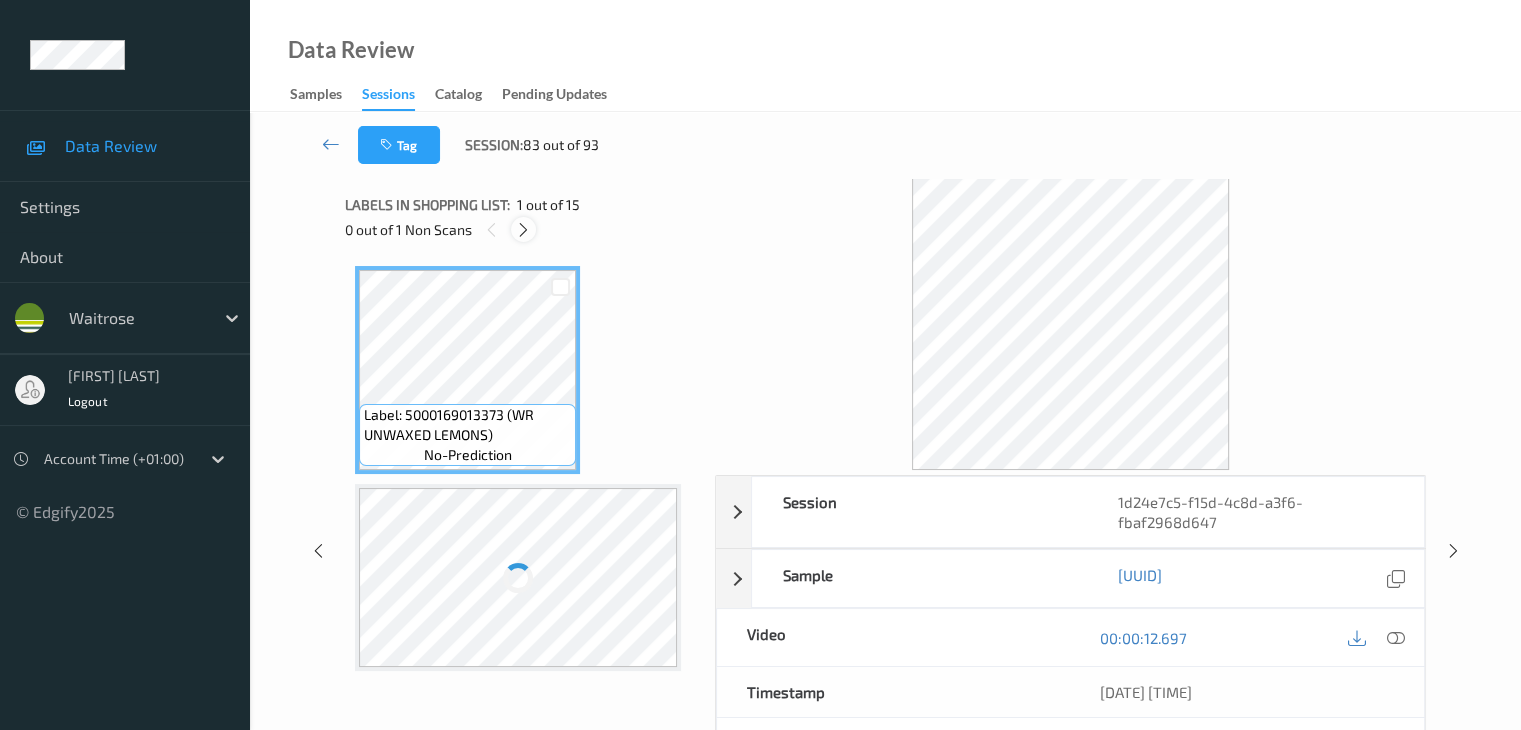click at bounding box center [523, 230] 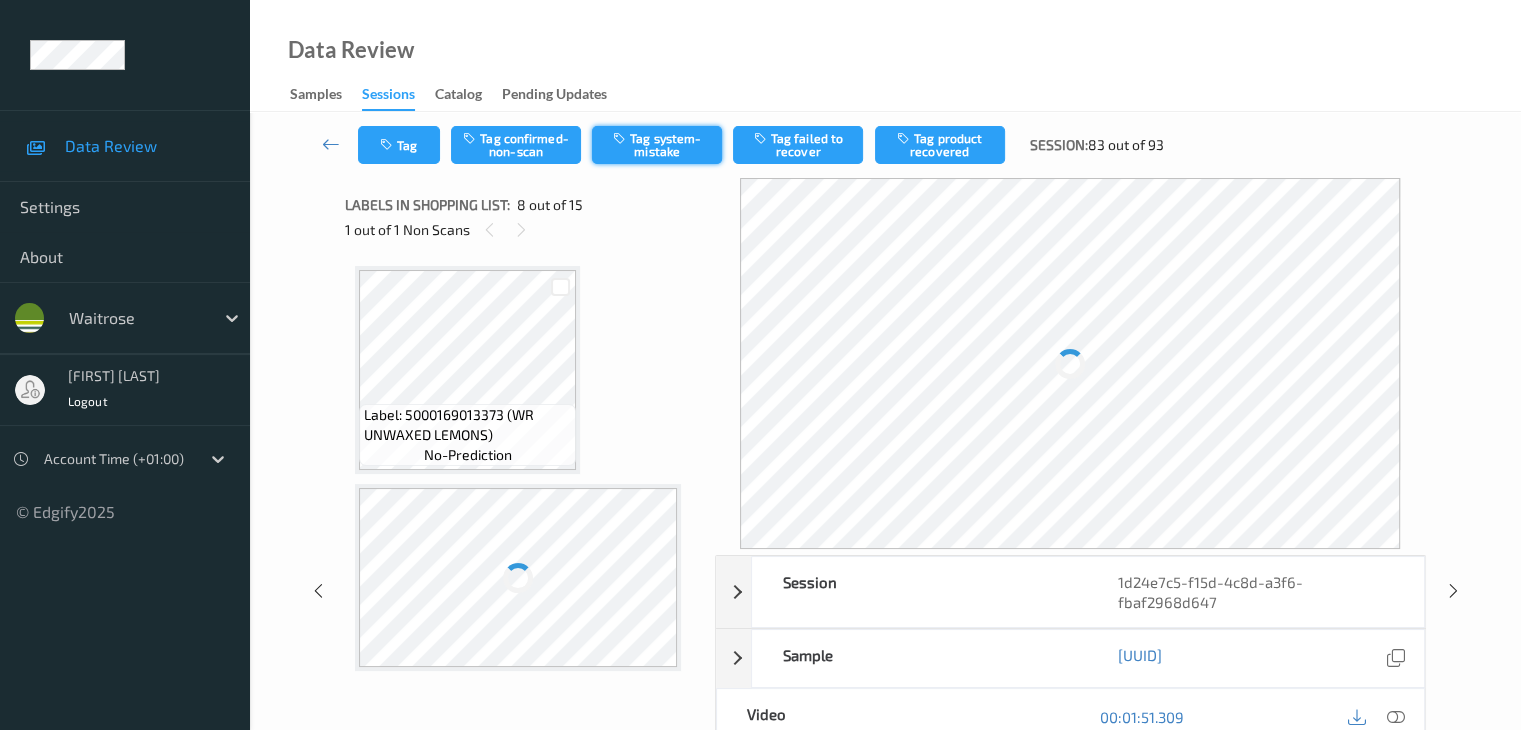 scroll, scrollTop: 1276, scrollLeft: 0, axis: vertical 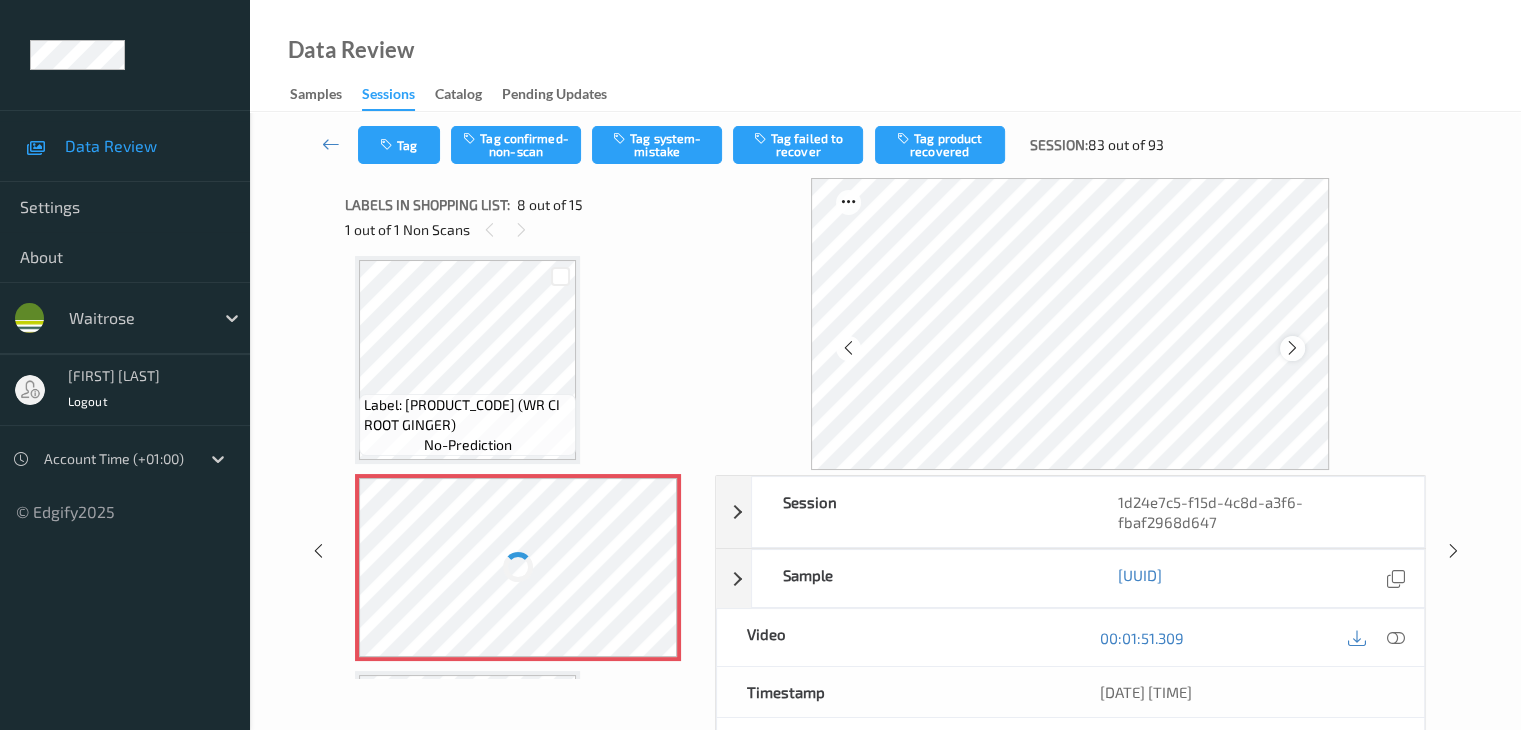 click at bounding box center [1292, 348] 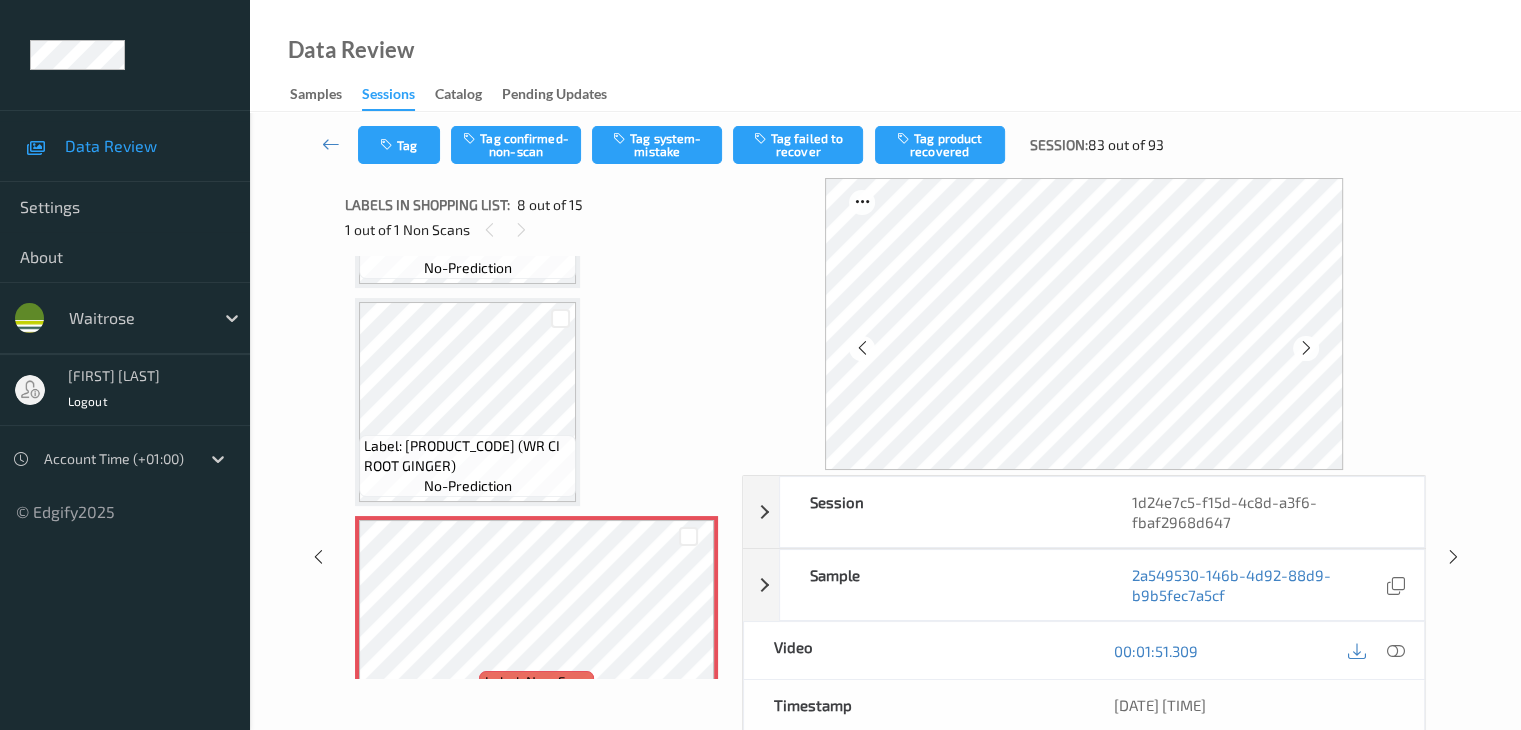 click at bounding box center [1305, 348] 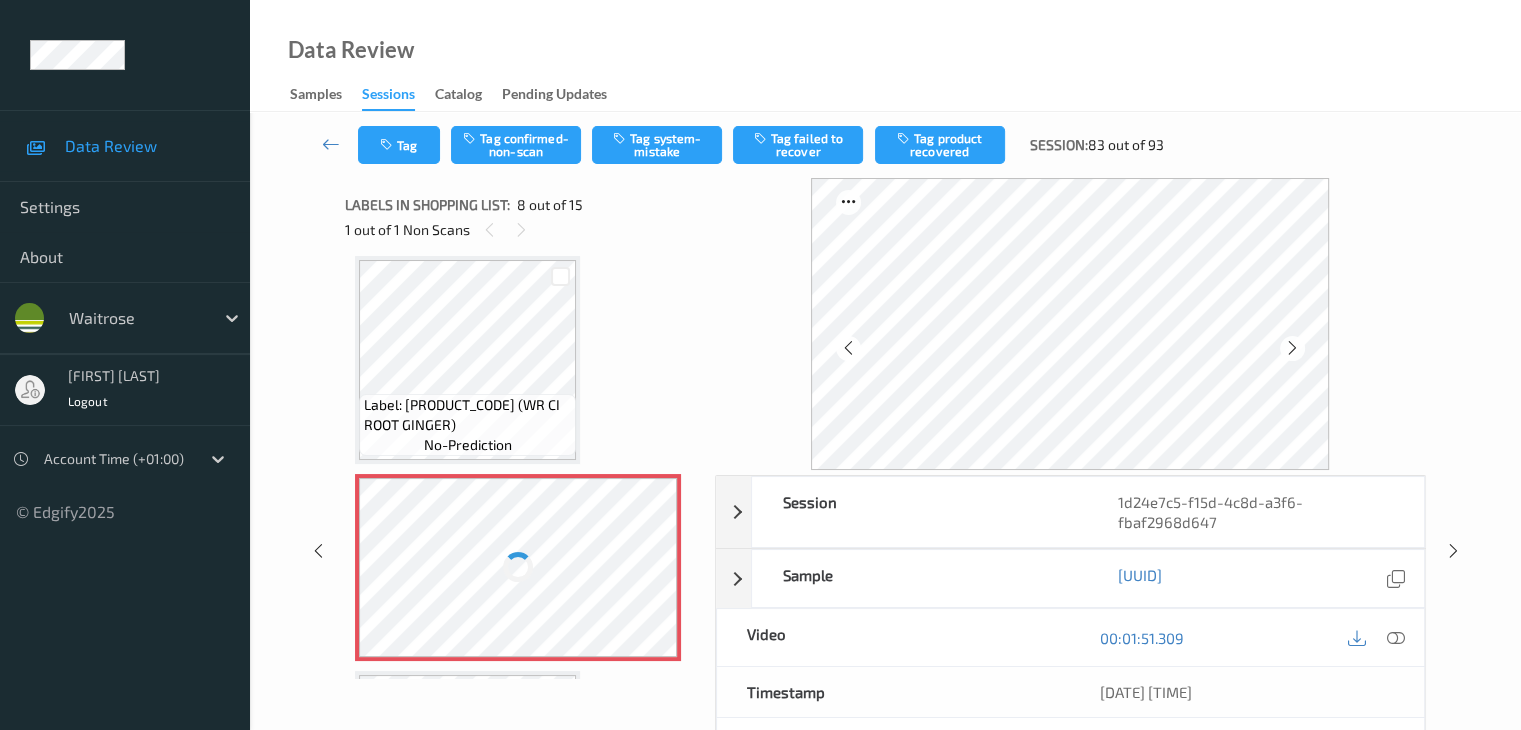 click at bounding box center (1292, 348) 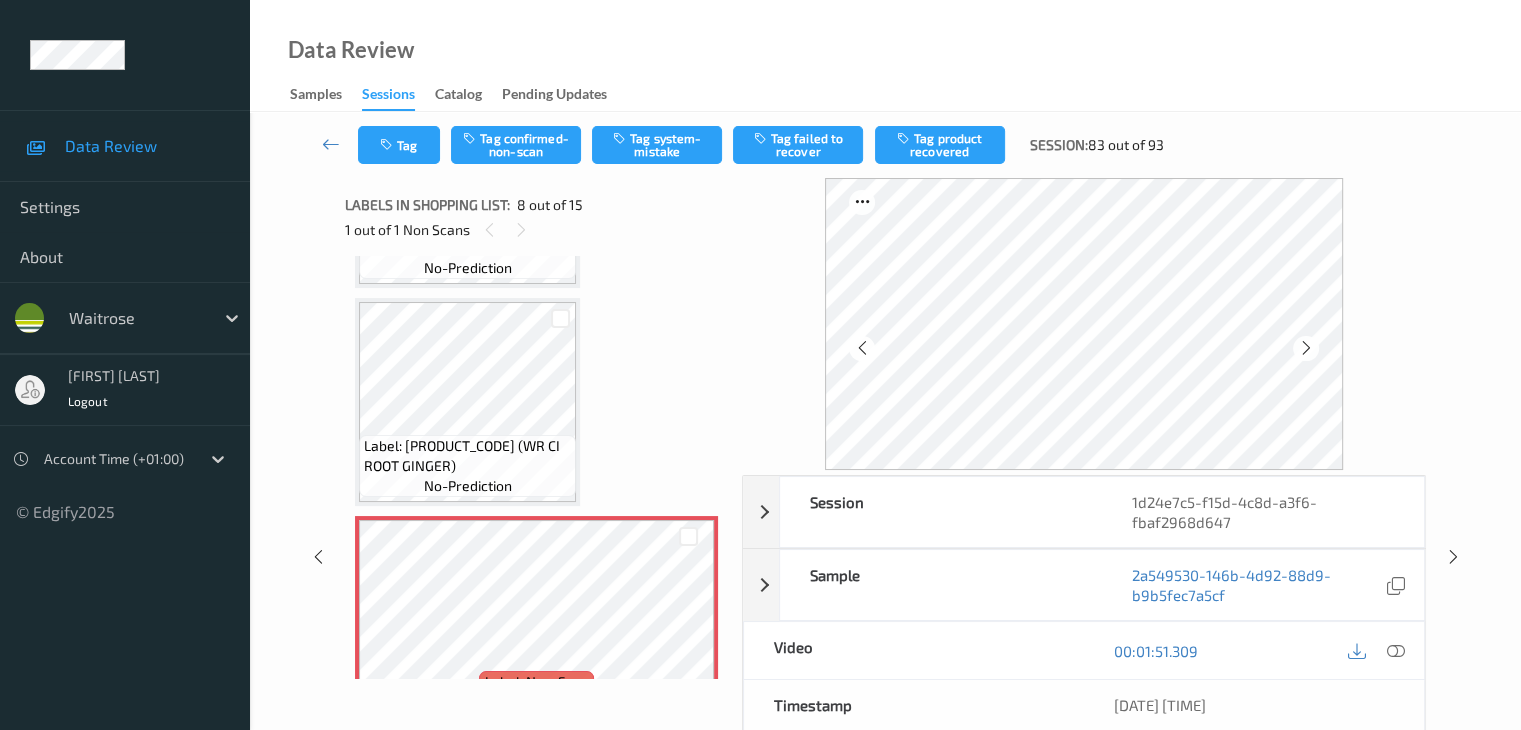 click at bounding box center (1305, 348) 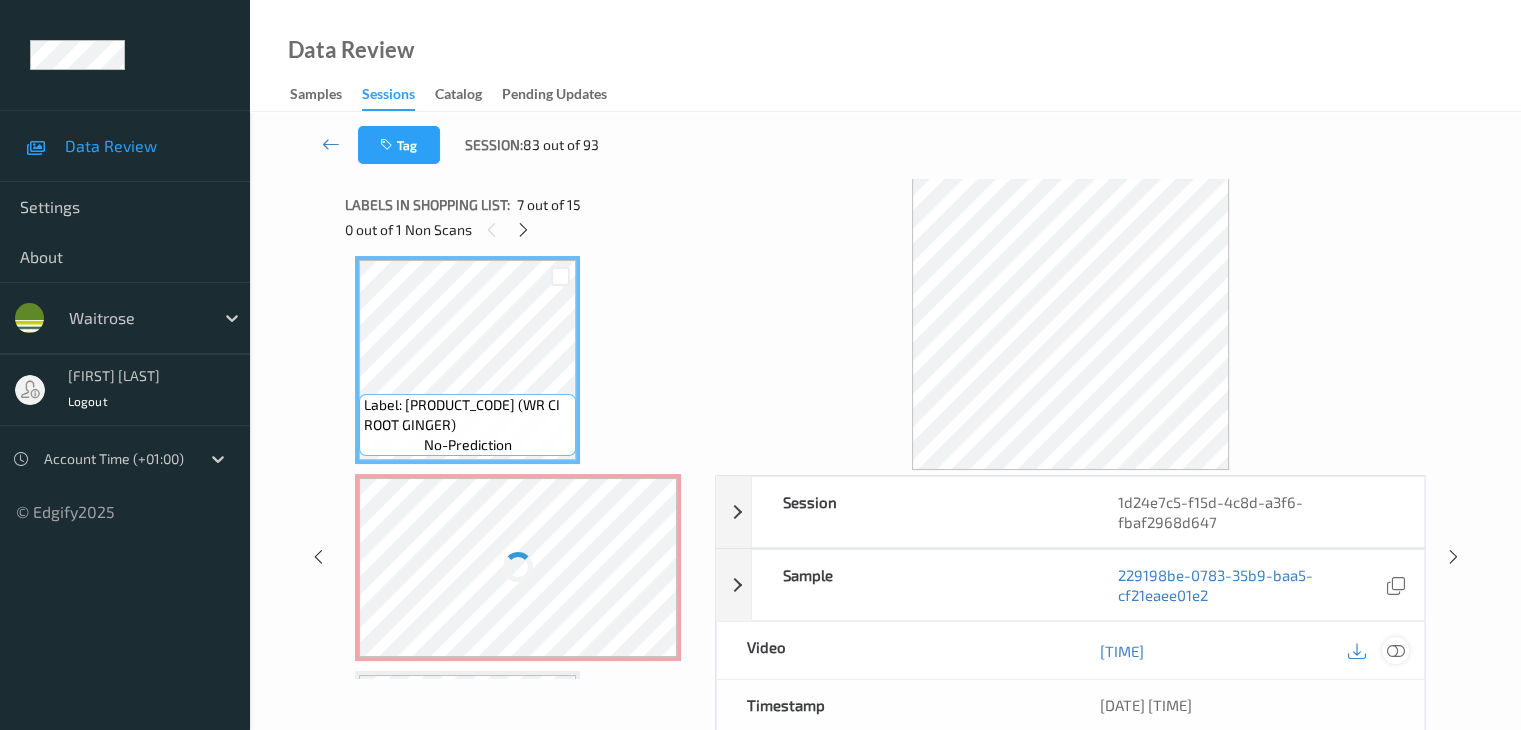 click at bounding box center (1395, 651) 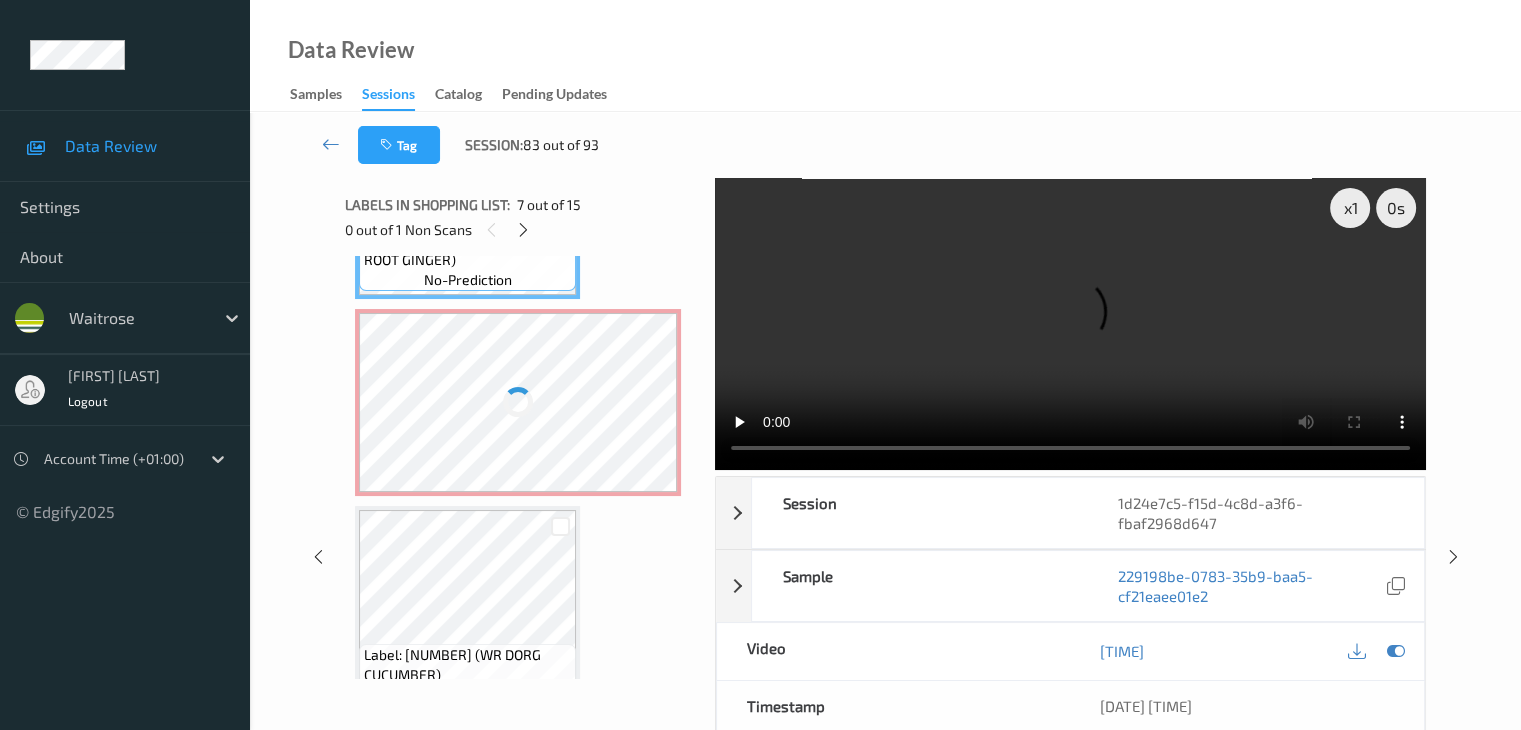 scroll, scrollTop: 1476, scrollLeft: 0, axis: vertical 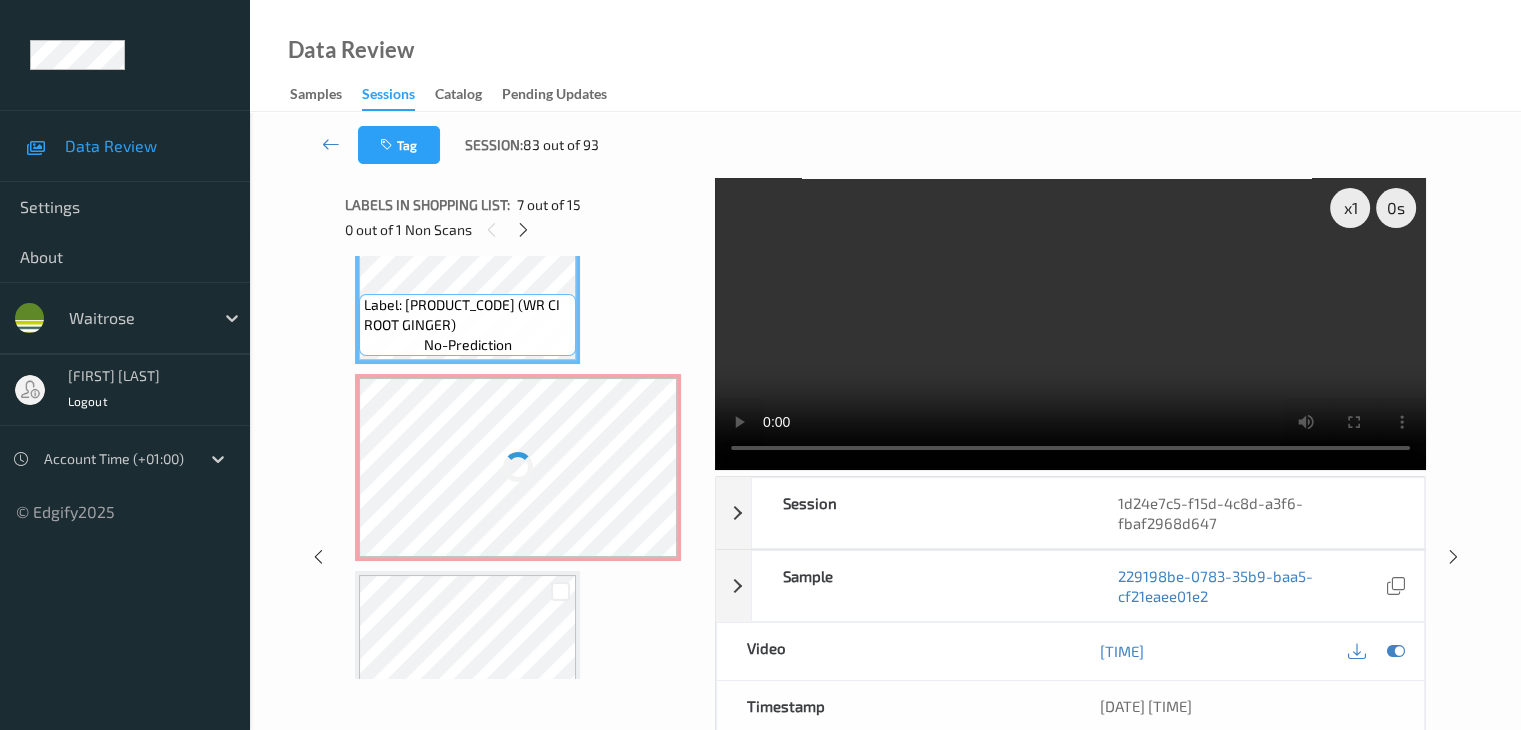 click at bounding box center (518, 467) 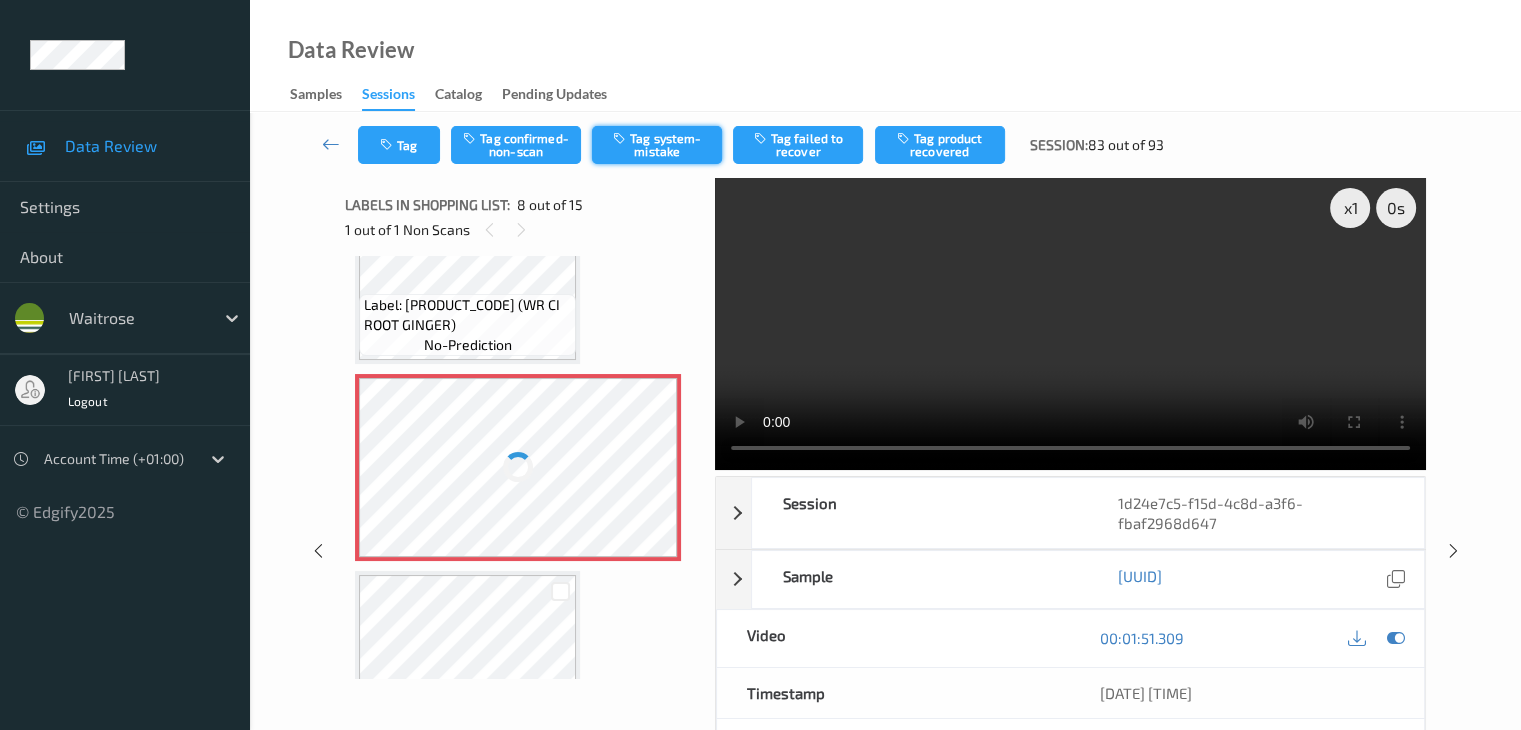 click on "Tag   system-mistake" at bounding box center [657, 145] 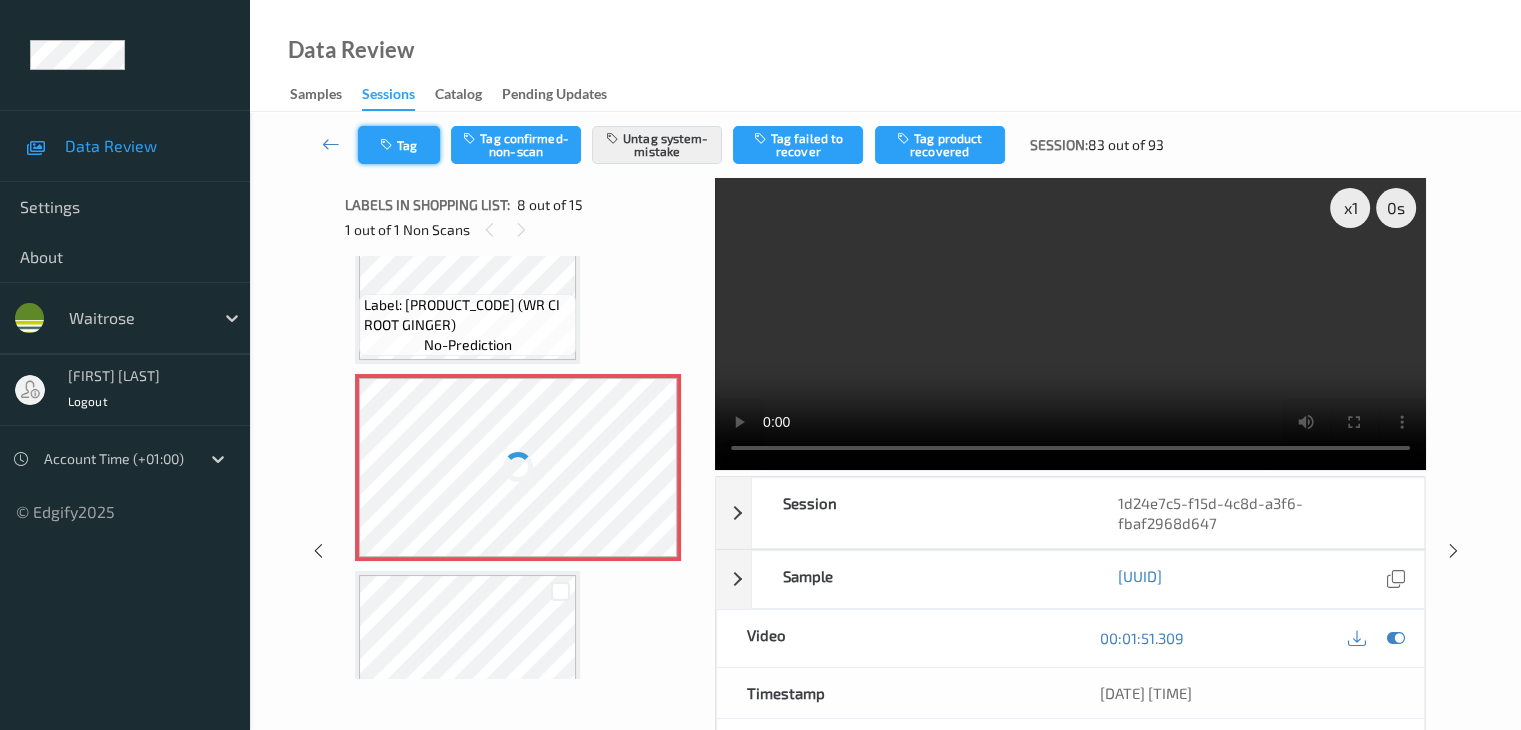 click on "Tag" at bounding box center [399, 145] 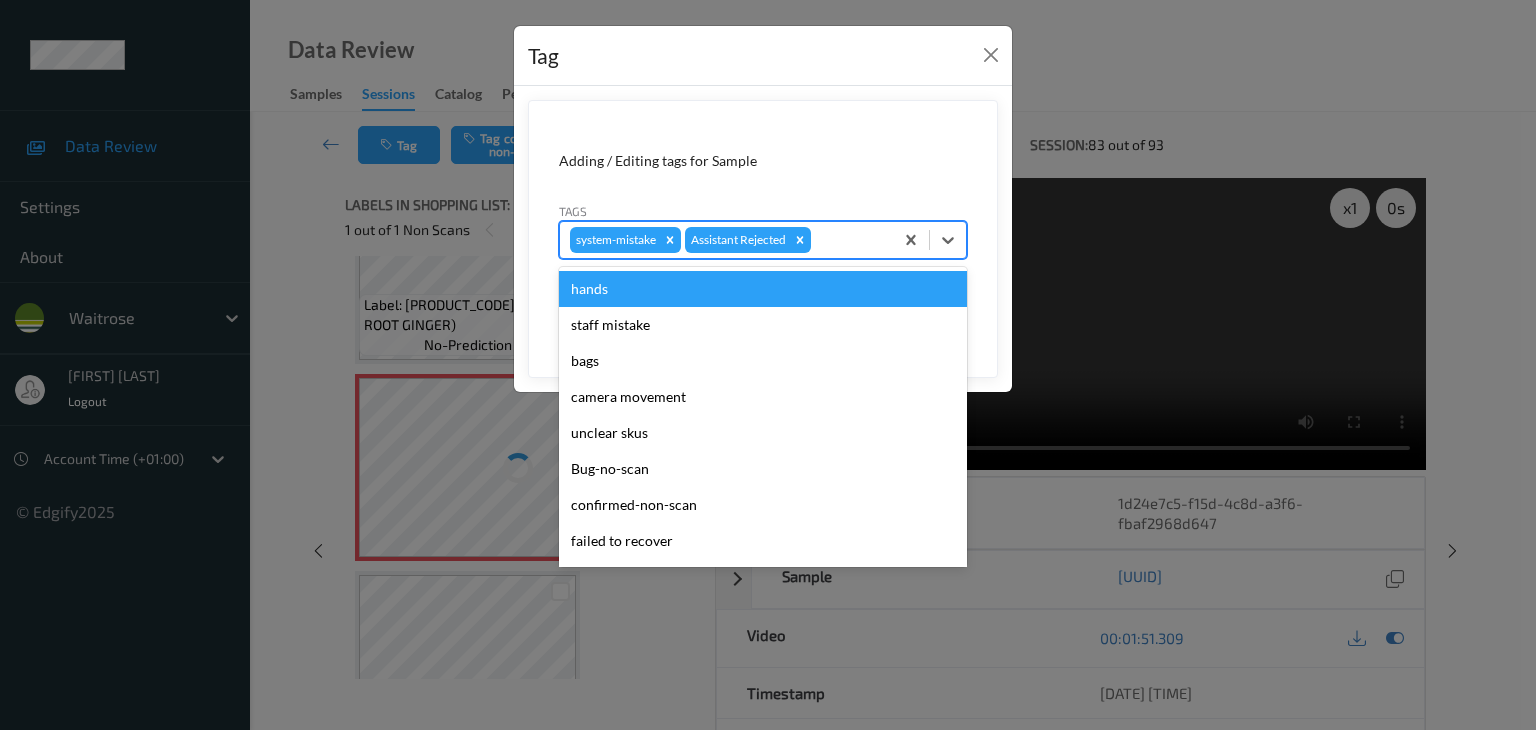 click at bounding box center [849, 240] 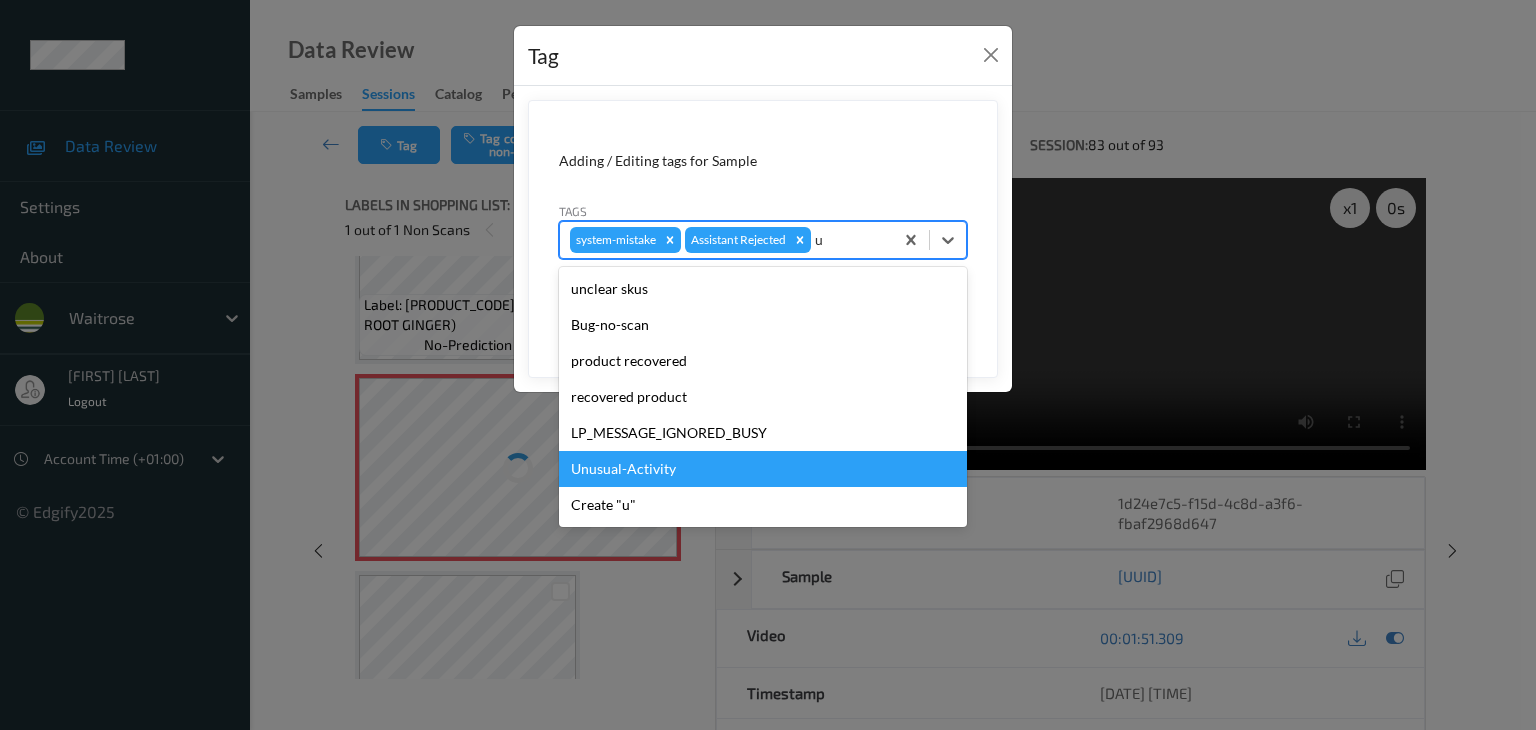 click on "Unusual-Activity" at bounding box center (763, 469) 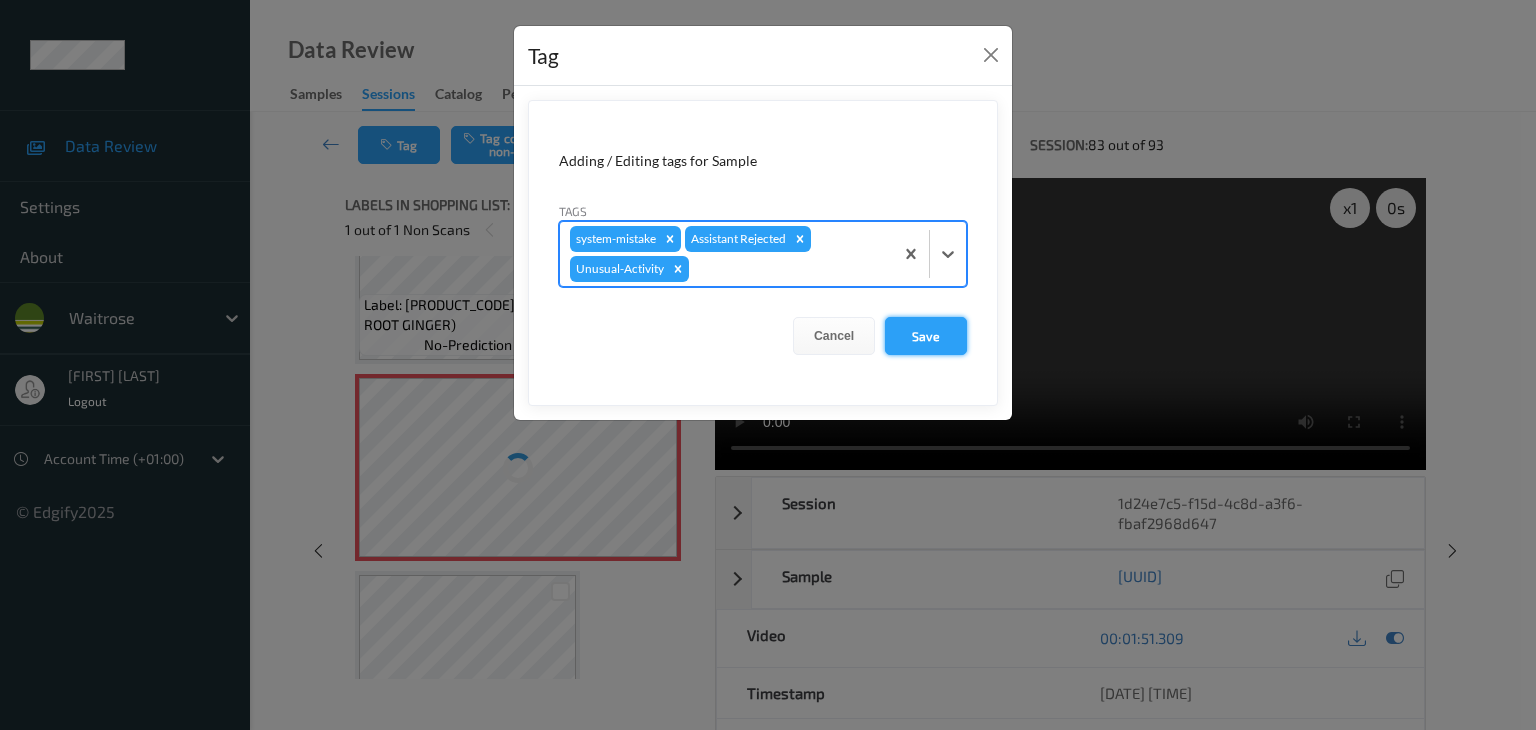 click on "Save" at bounding box center (926, 336) 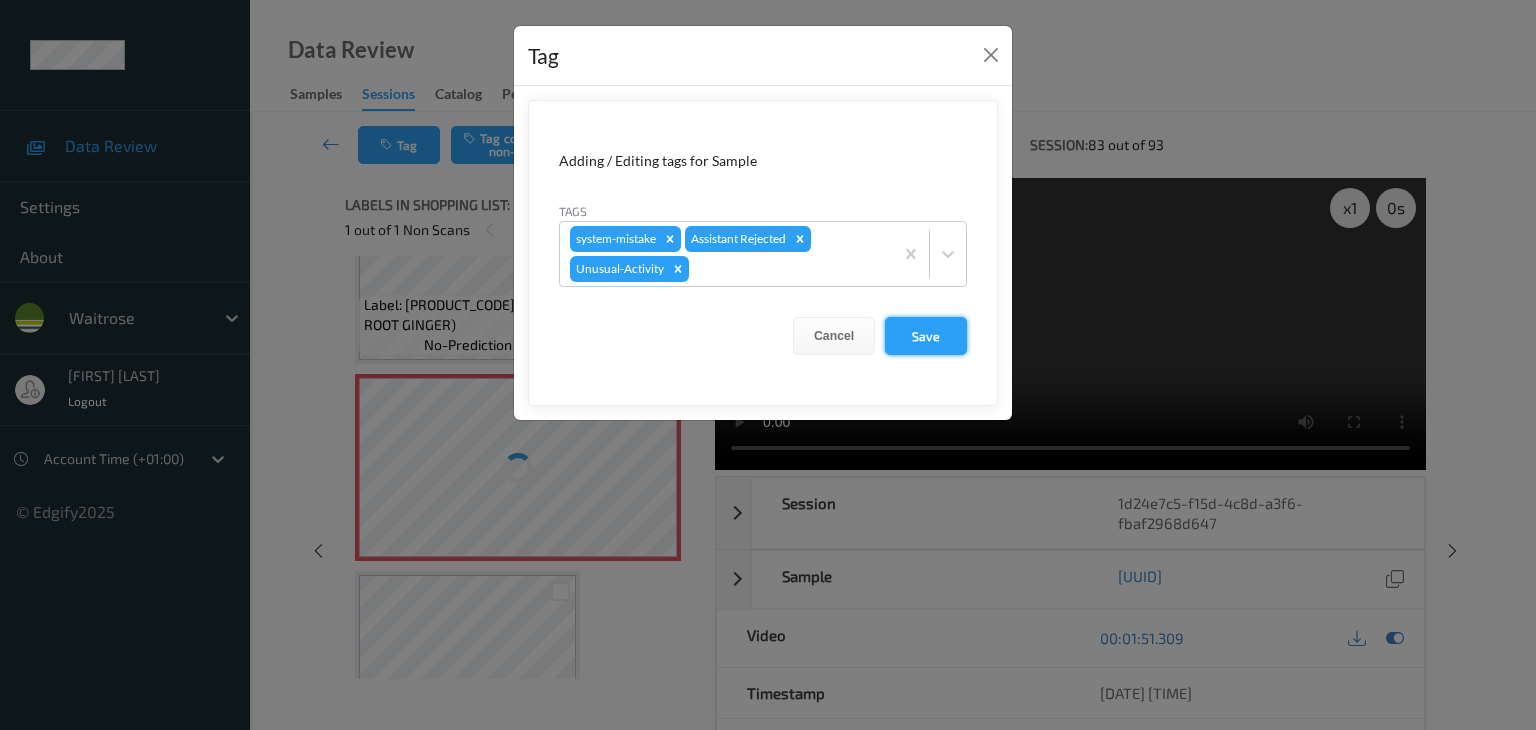 click on "Save" at bounding box center (926, 336) 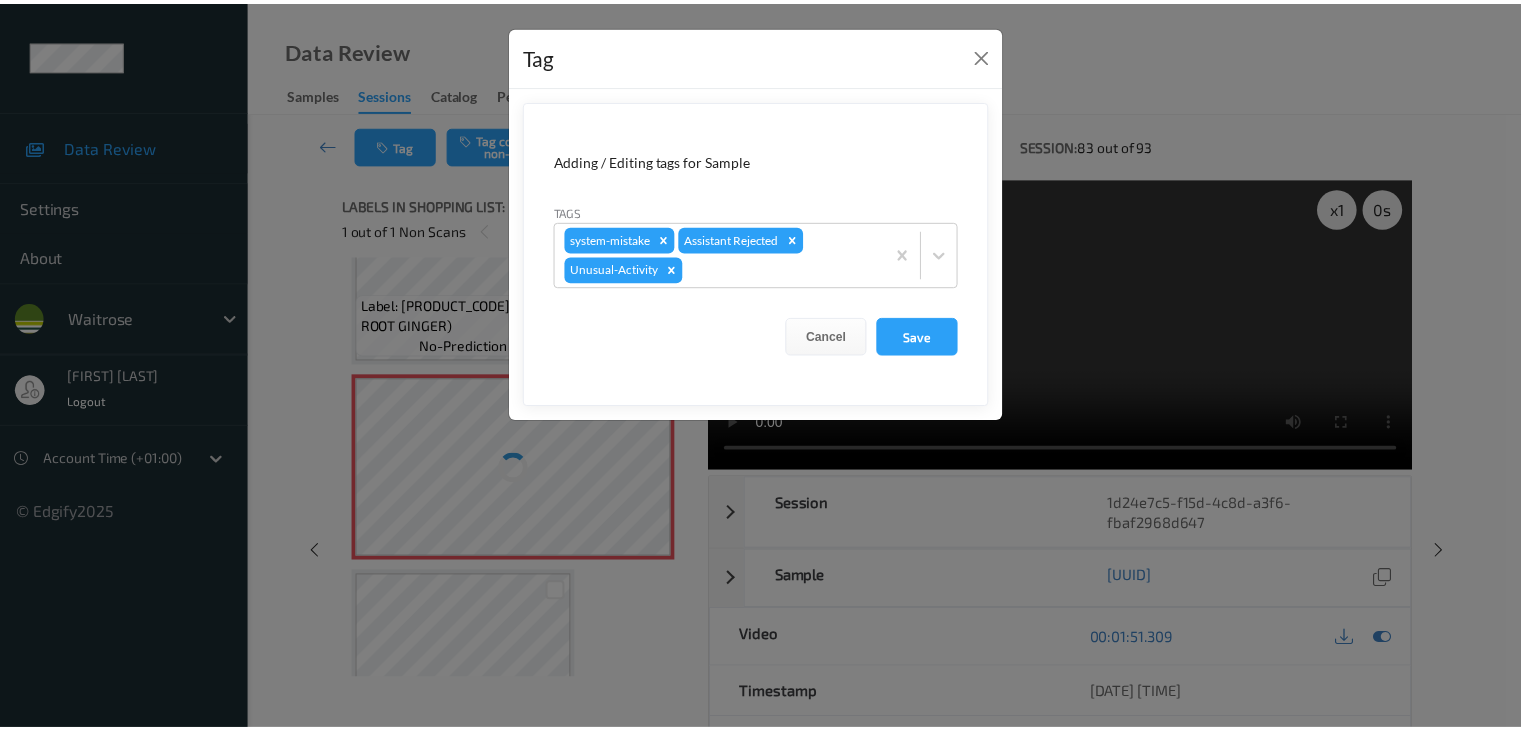 scroll, scrollTop: 1418, scrollLeft: 0, axis: vertical 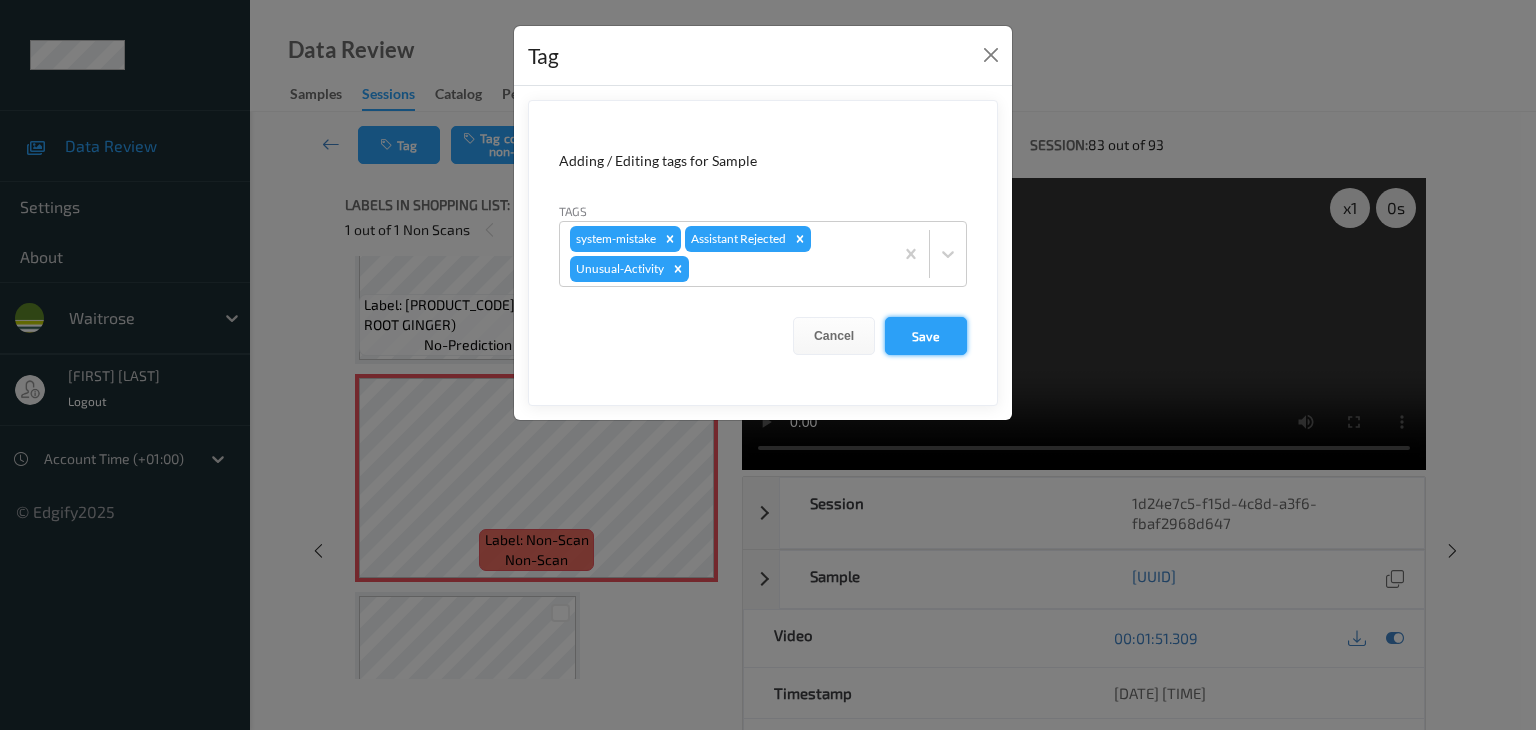 click on "Save" at bounding box center (926, 336) 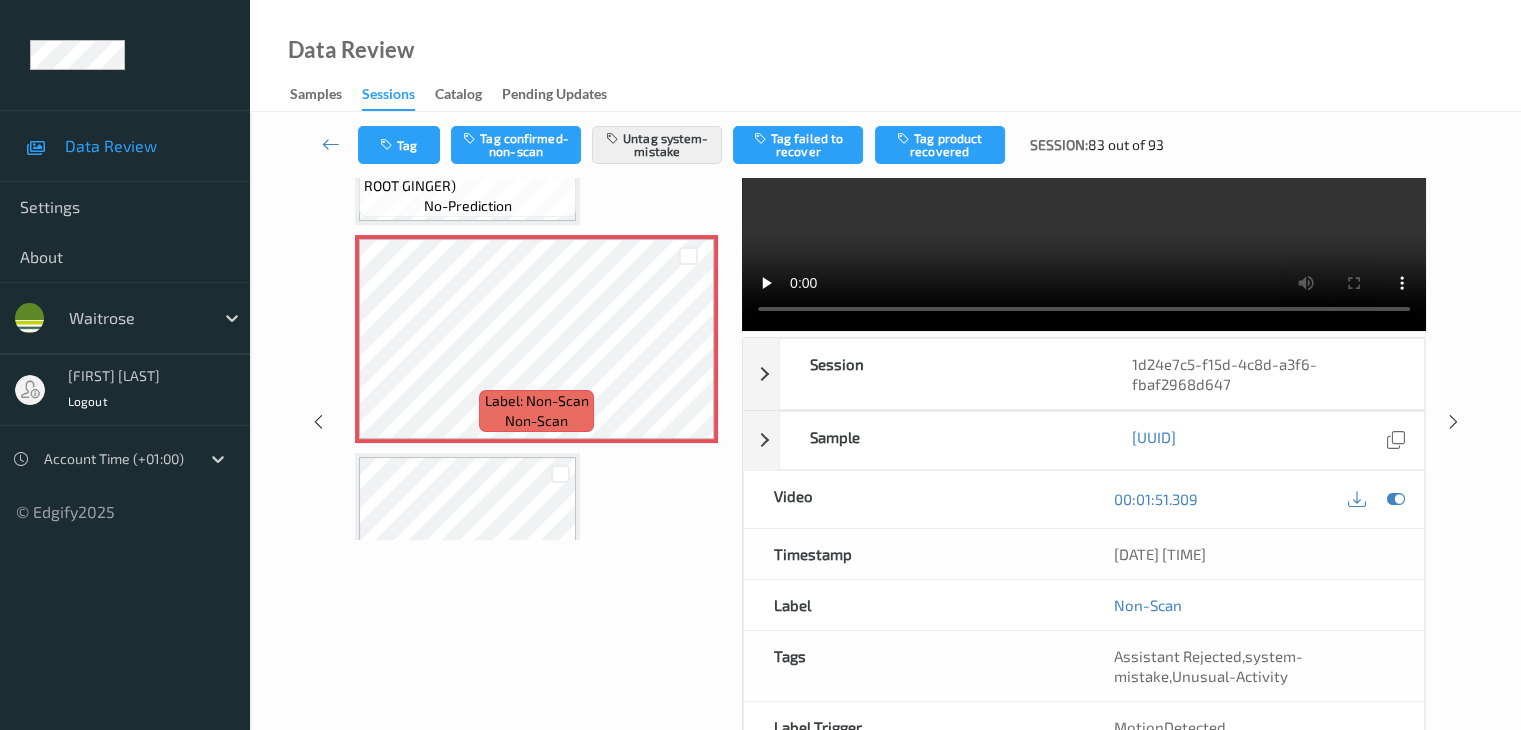 scroll, scrollTop: 64, scrollLeft: 0, axis: vertical 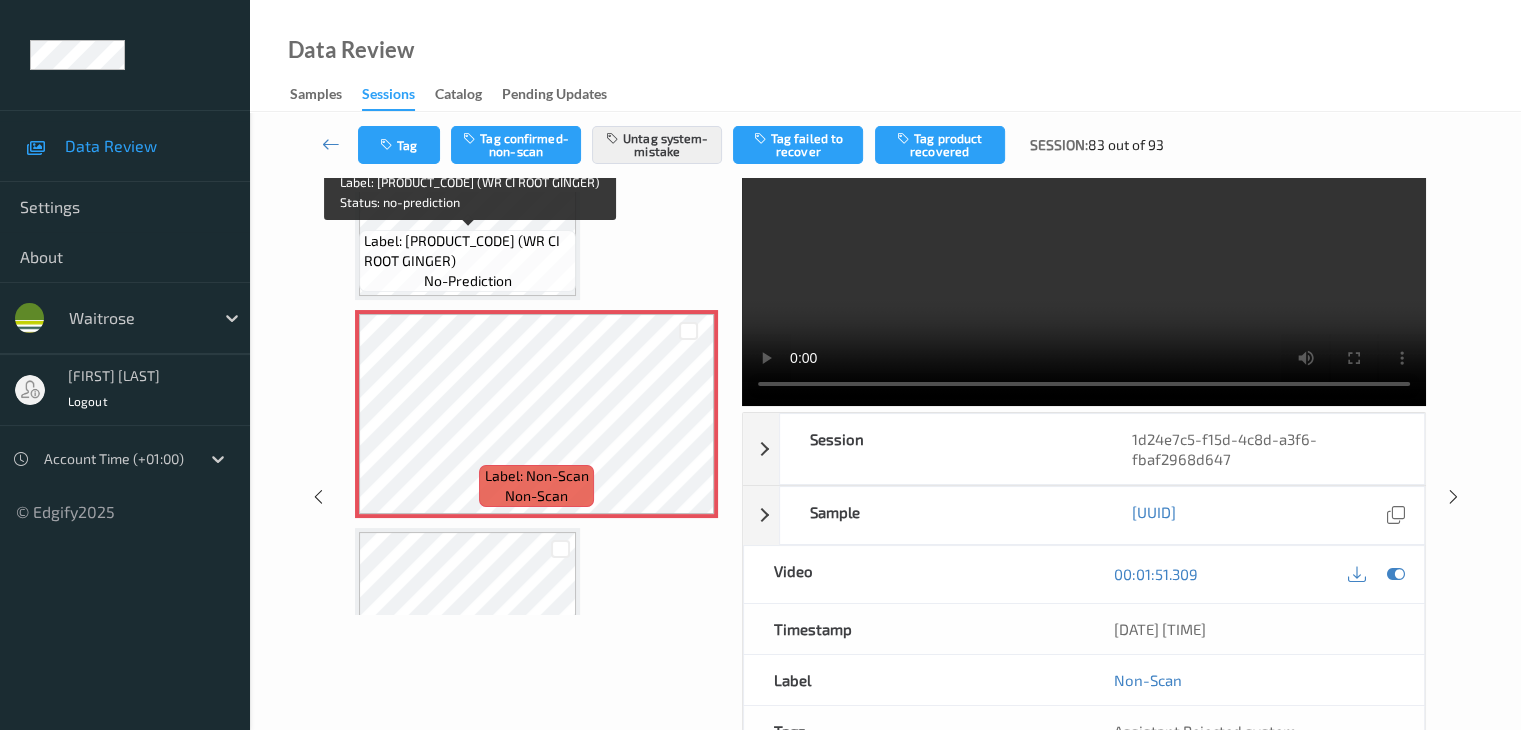 click on "Label: [PRODUCT_CODE] (WR CI ROOT GINGER)" at bounding box center [467, 251] 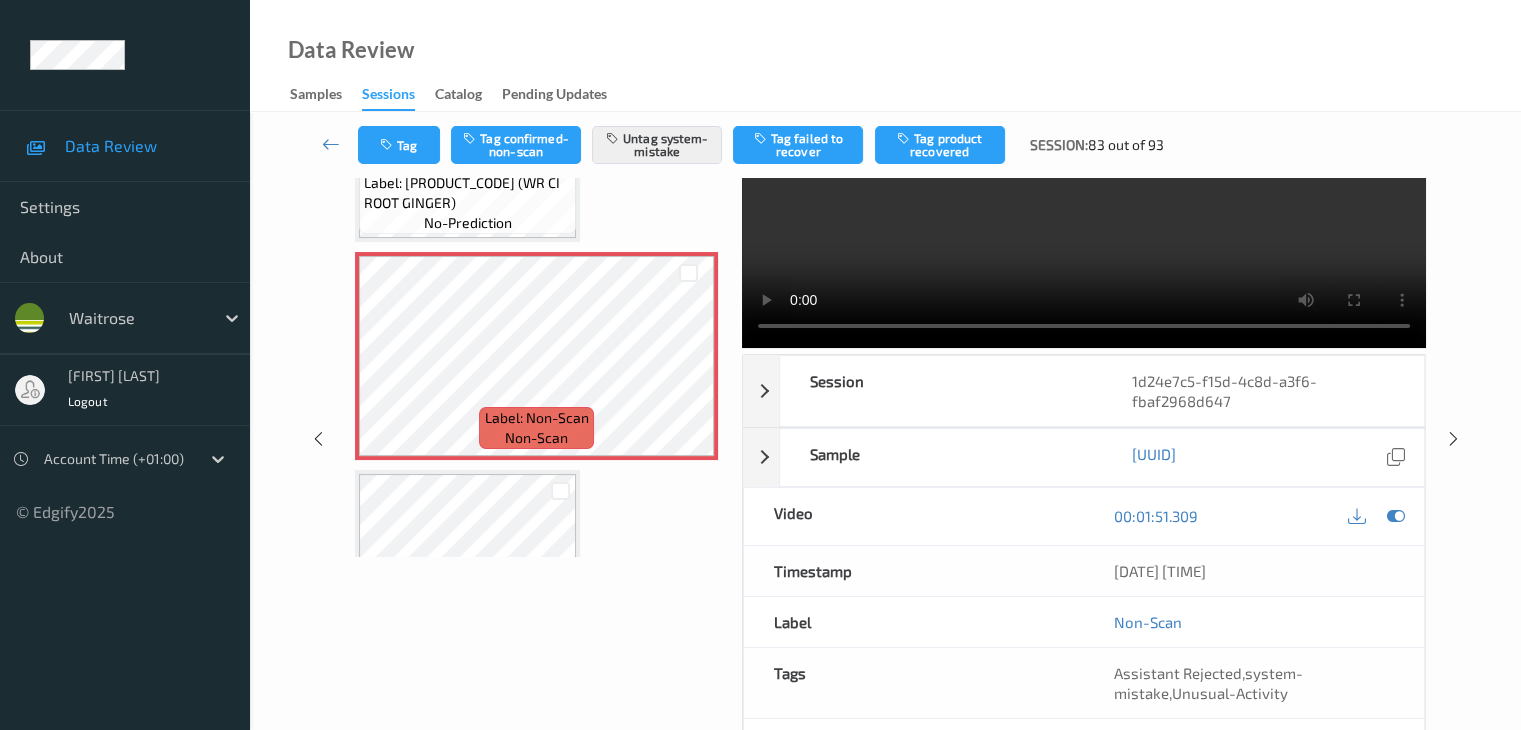 scroll, scrollTop: 64, scrollLeft: 0, axis: vertical 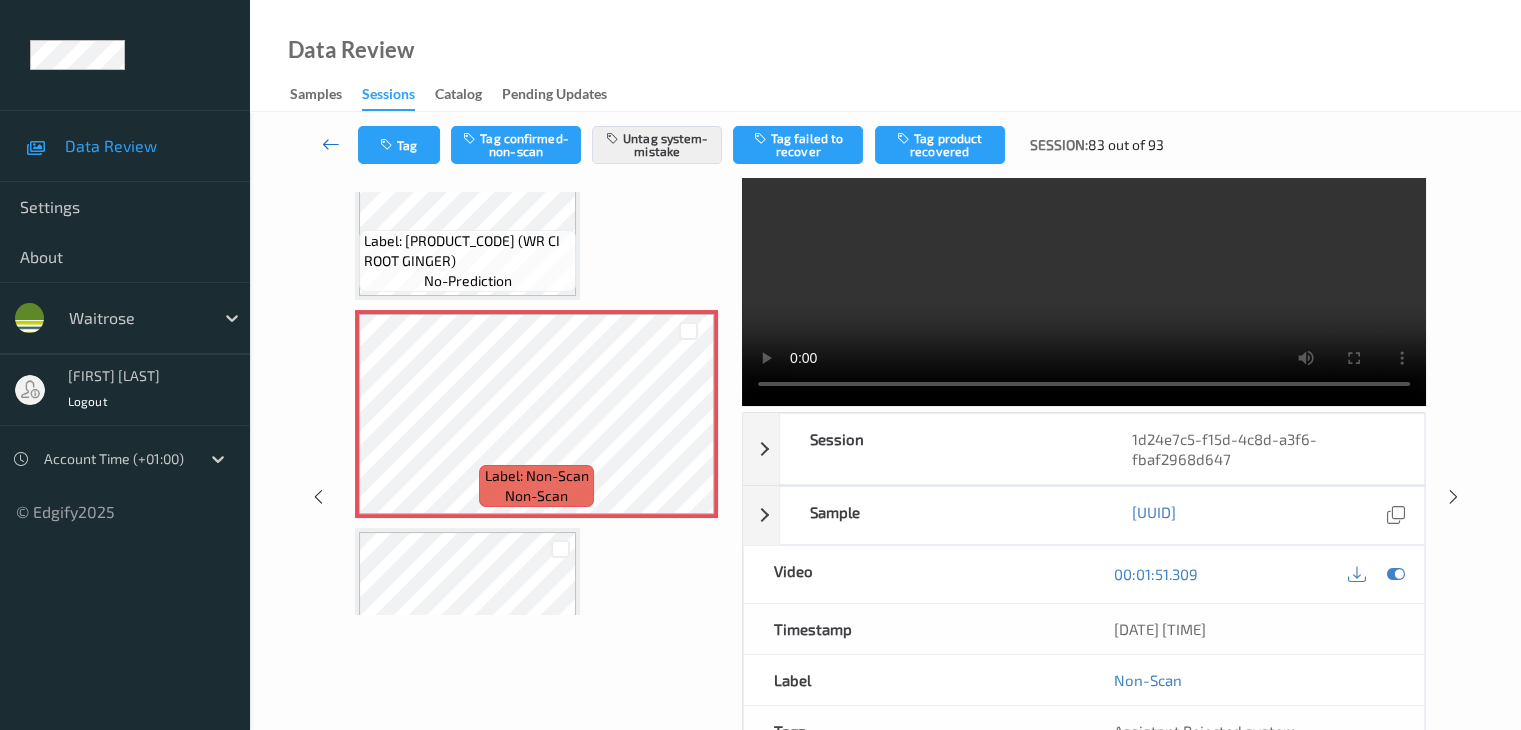 click at bounding box center [331, 144] 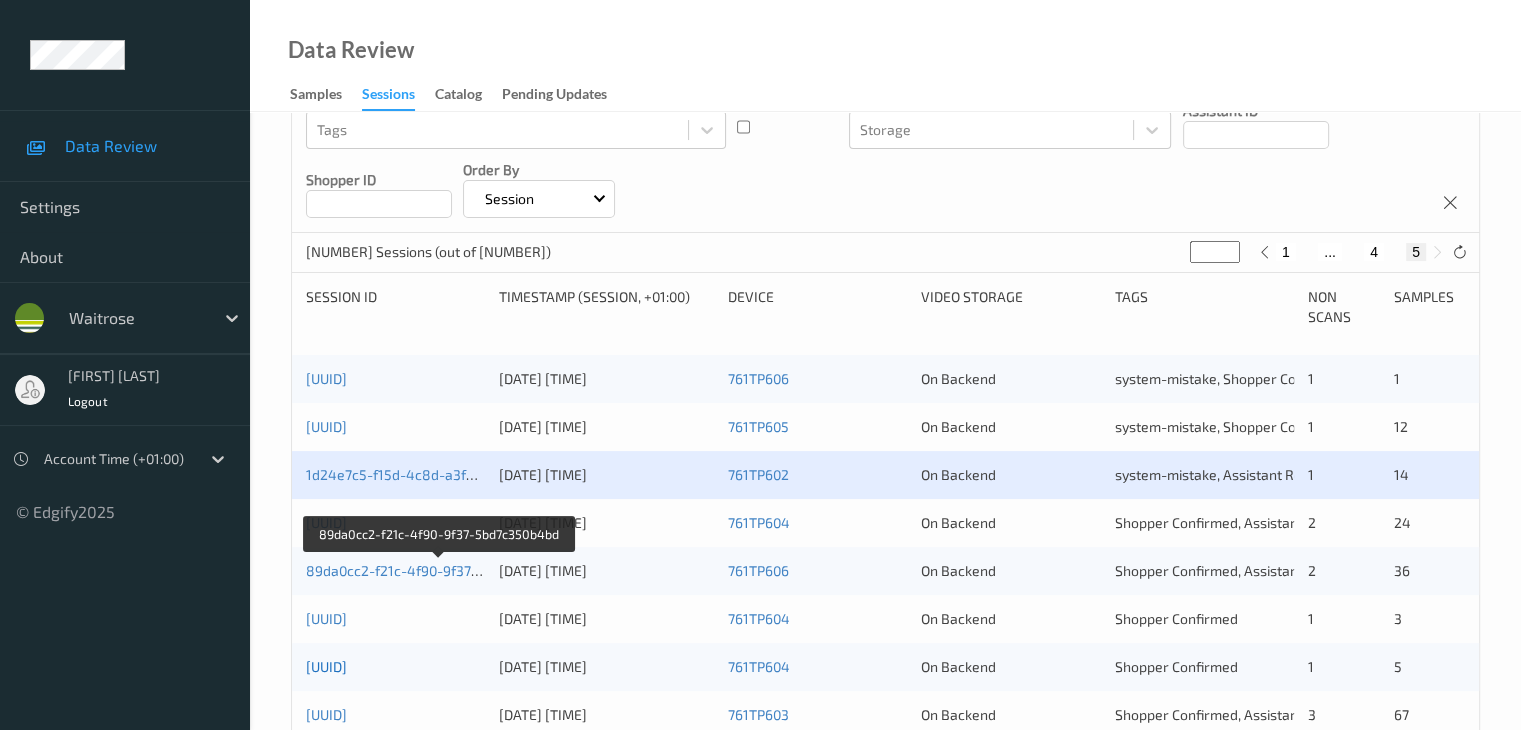 scroll, scrollTop: 300, scrollLeft: 0, axis: vertical 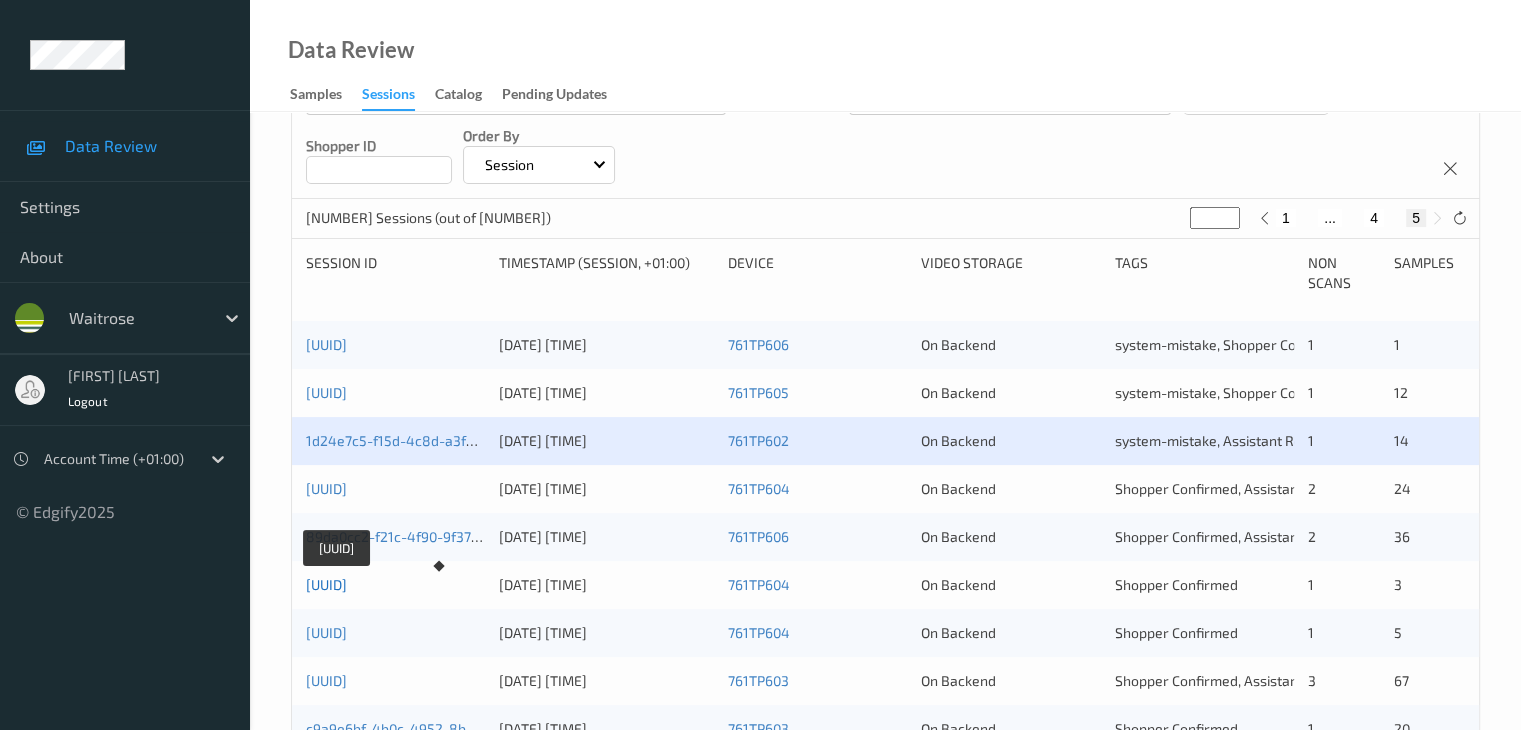 click on "[UUID]" at bounding box center [326, 584] 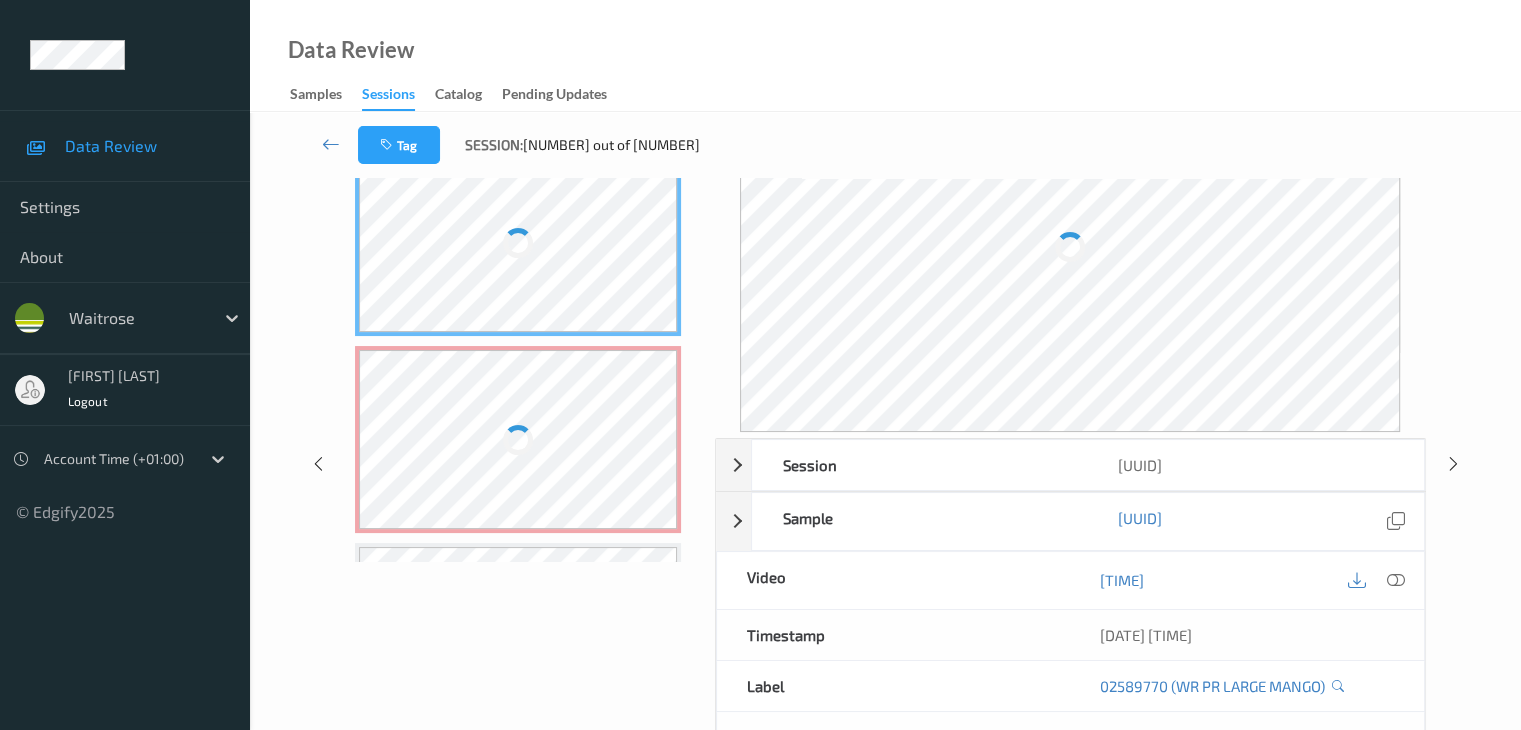 scroll, scrollTop: 0, scrollLeft: 0, axis: both 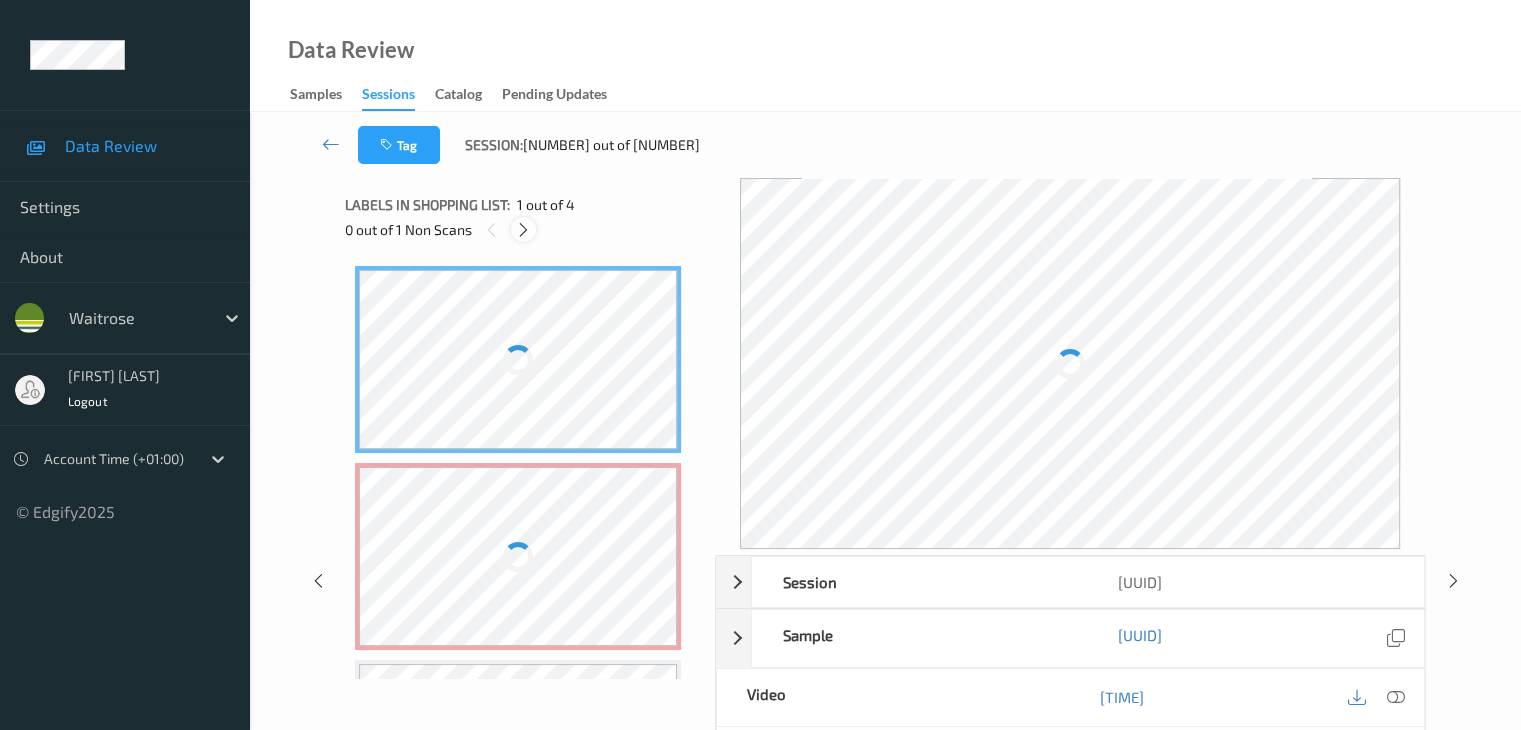 click at bounding box center [523, 230] 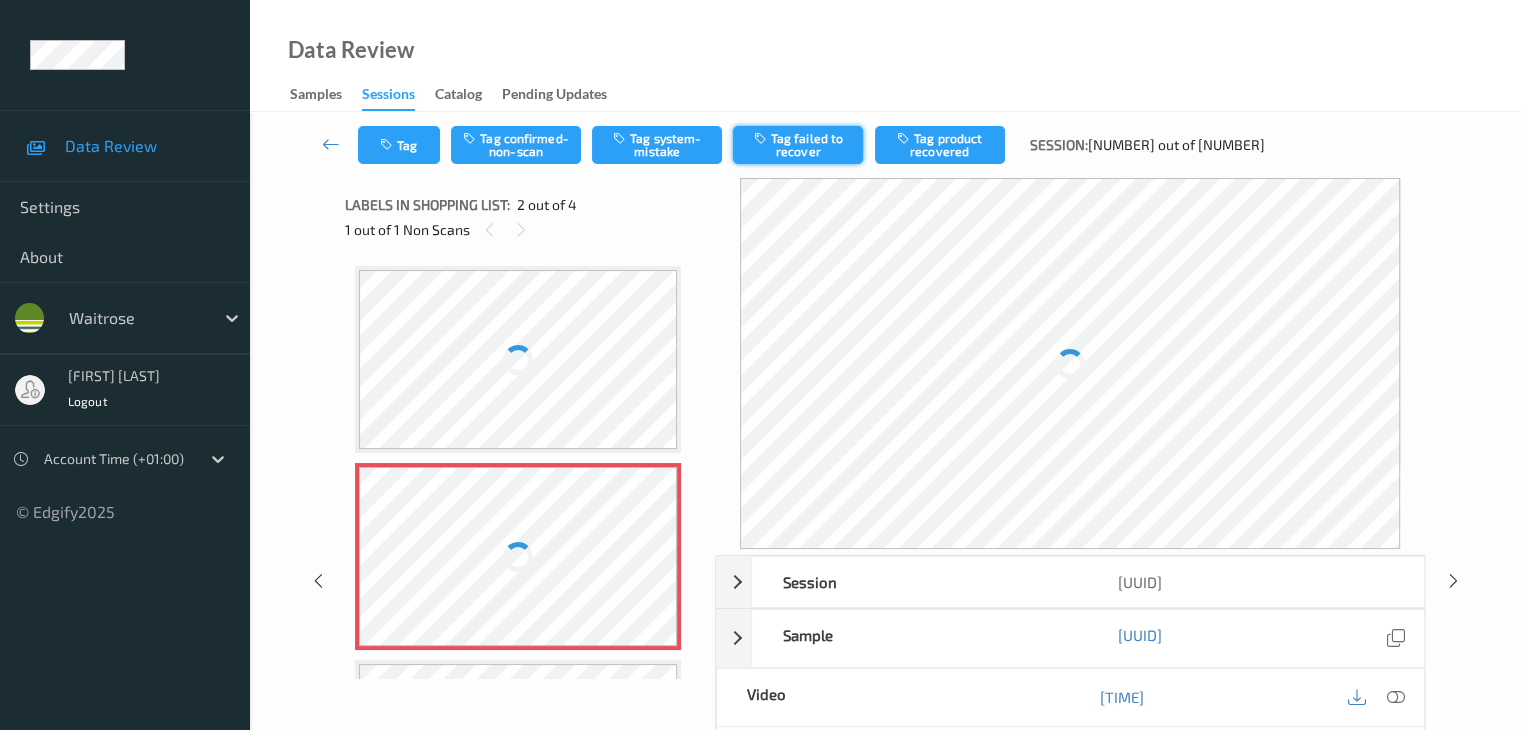 scroll, scrollTop: 10, scrollLeft: 0, axis: vertical 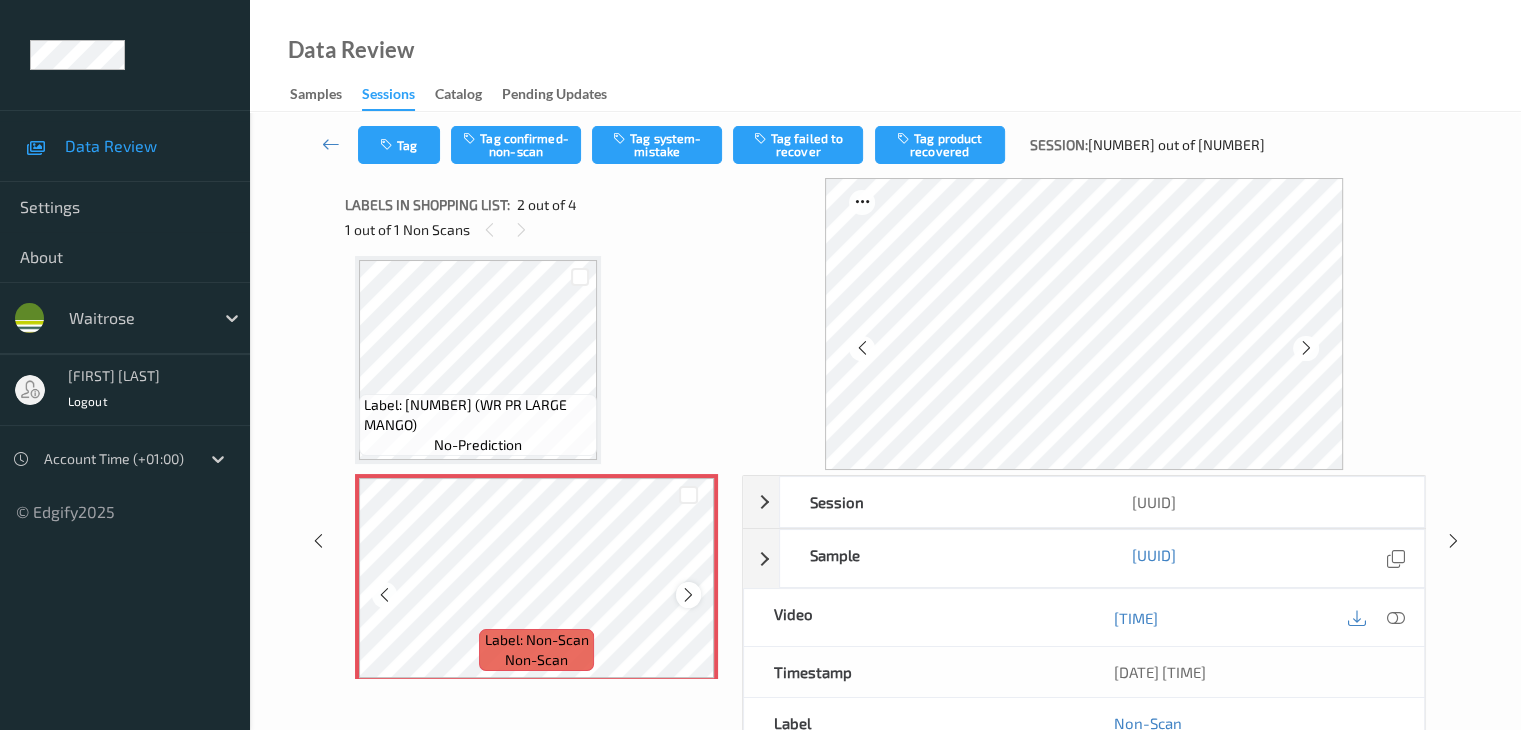 click at bounding box center [688, 595] 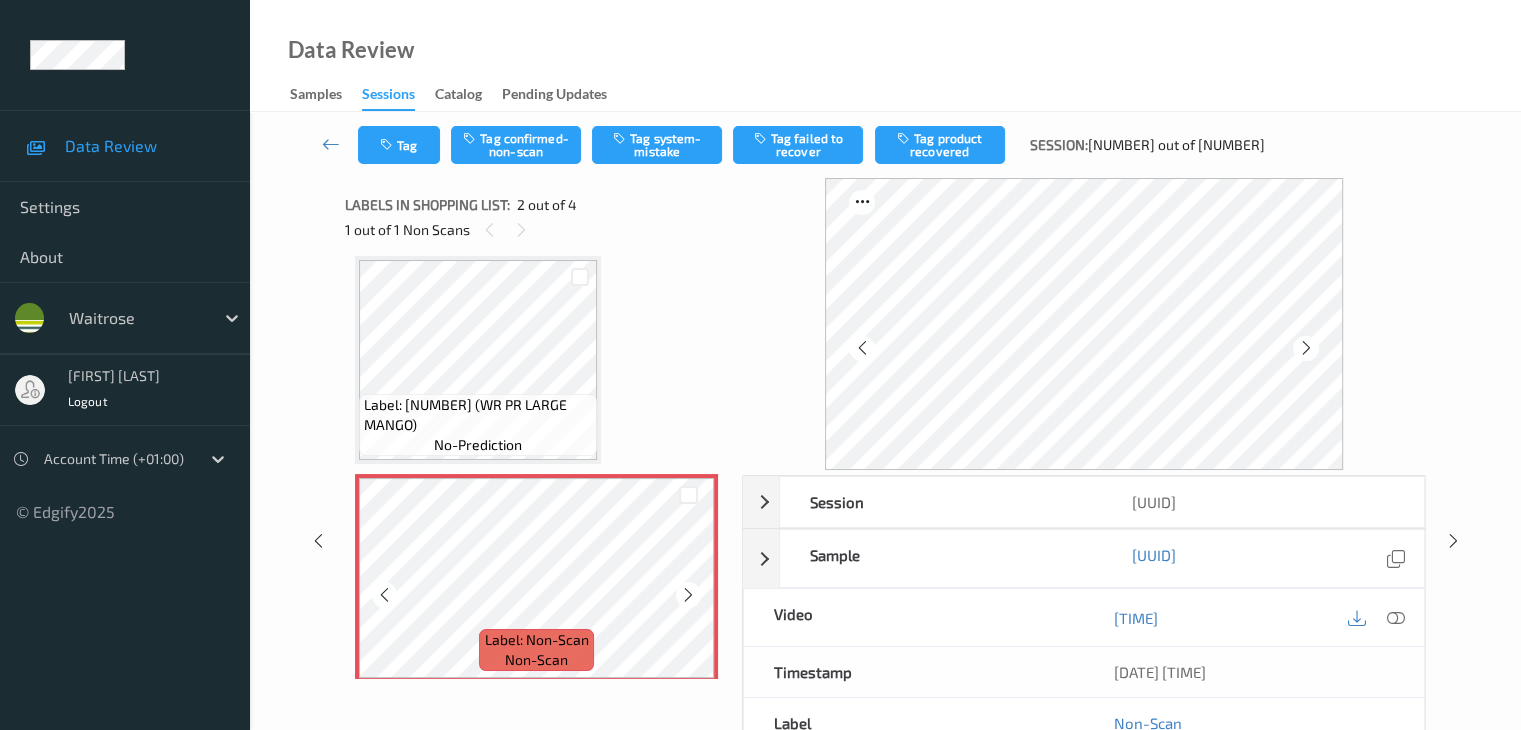 click at bounding box center (688, 595) 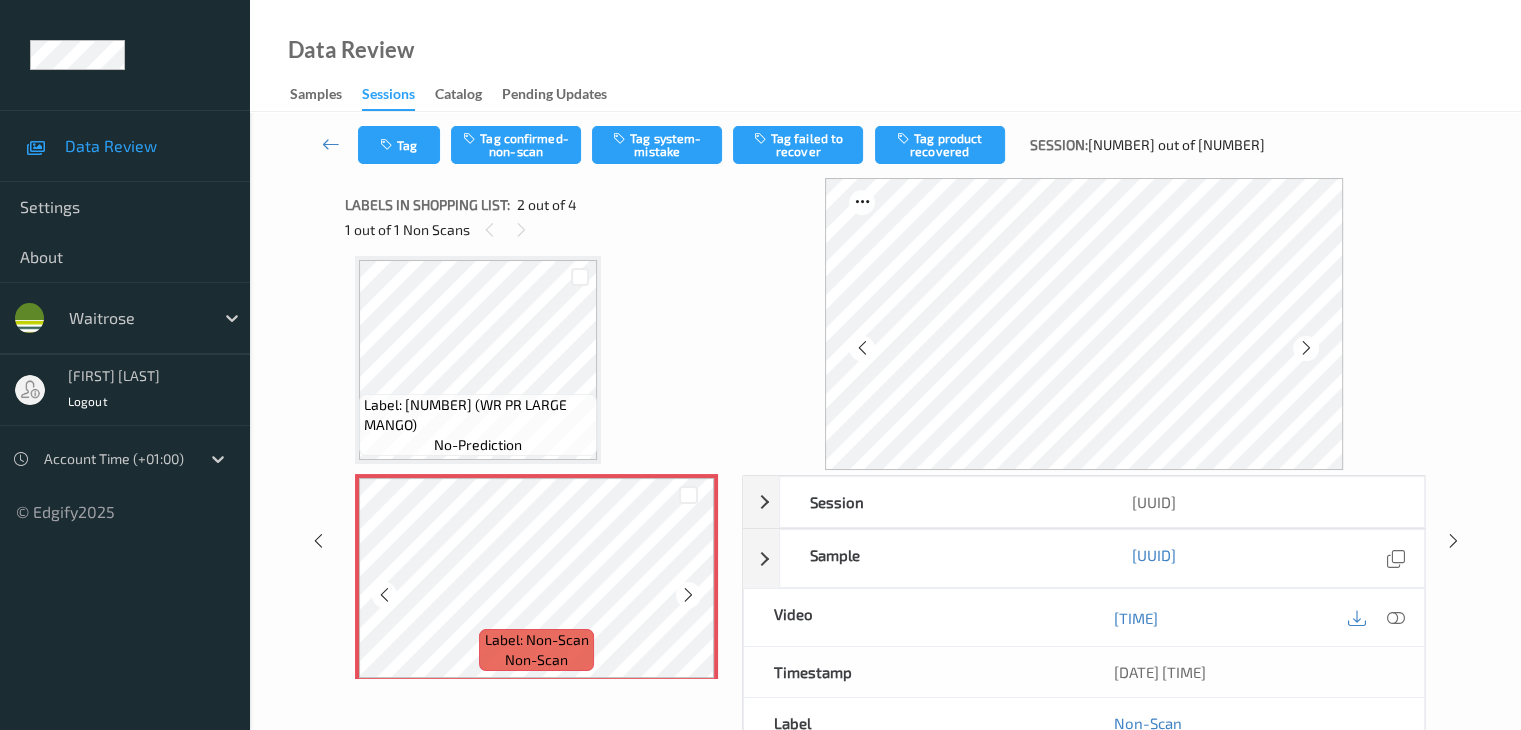 click at bounding box center (688, 595) 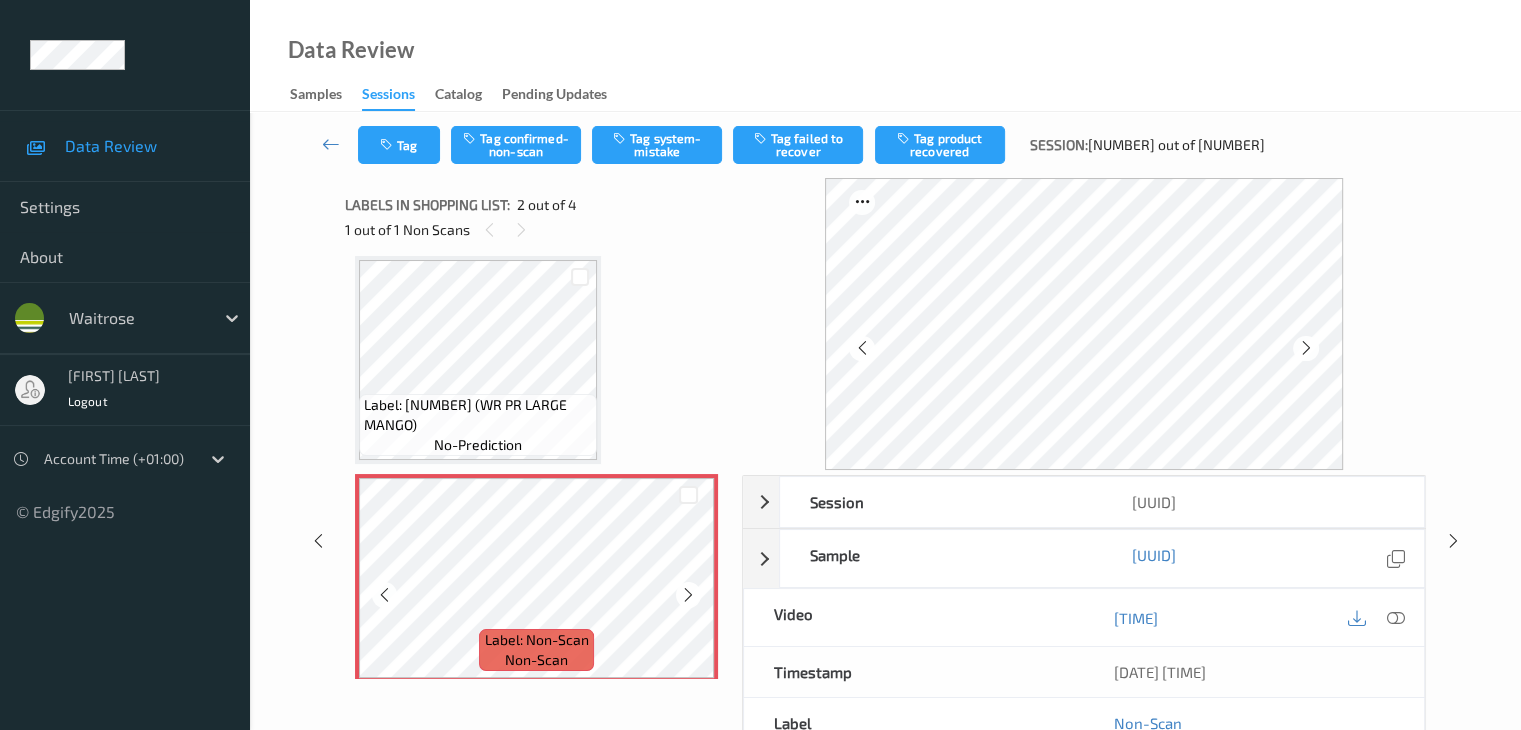 click at bounding box center (688, 595) 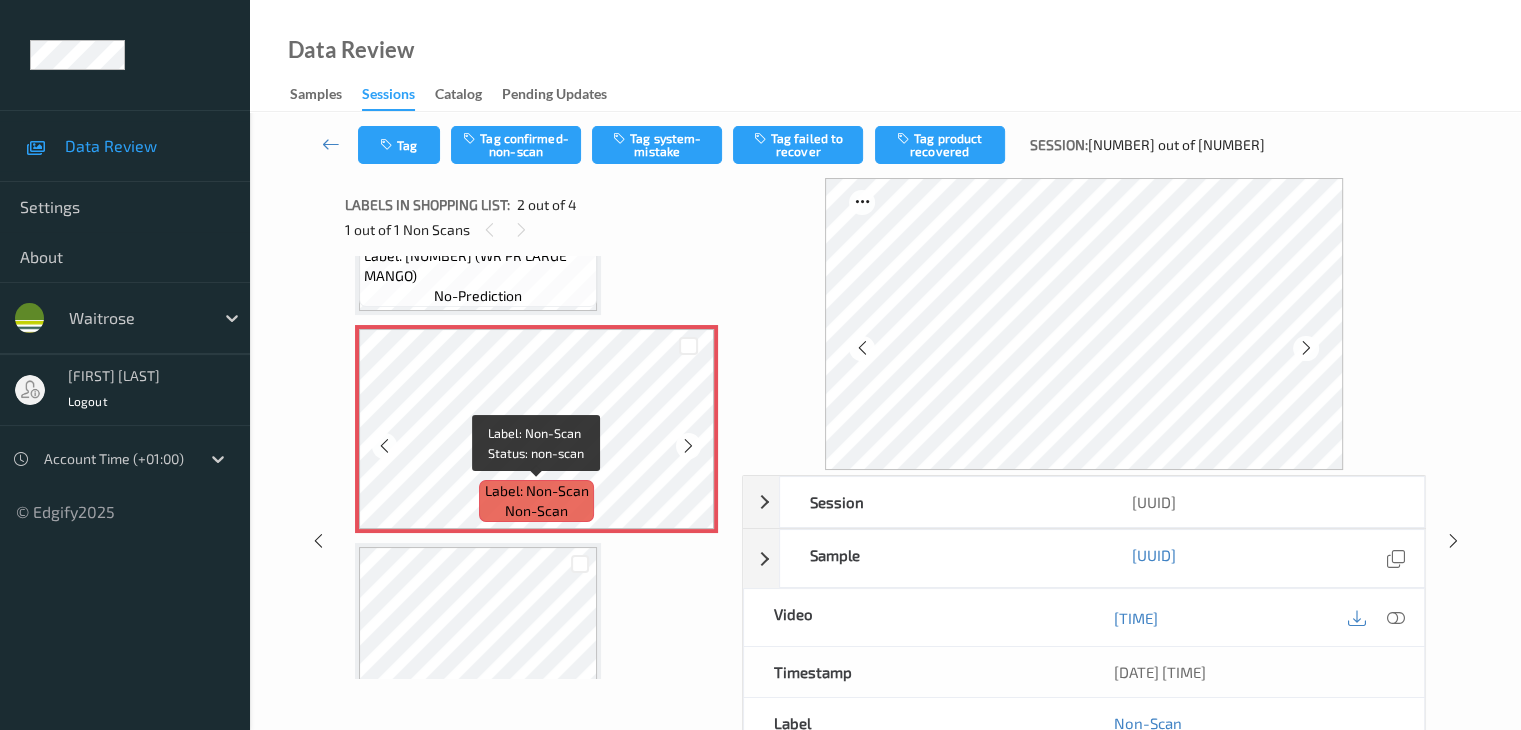 scroll, scrollTop: 0, scrollLeft: 0, axis: both 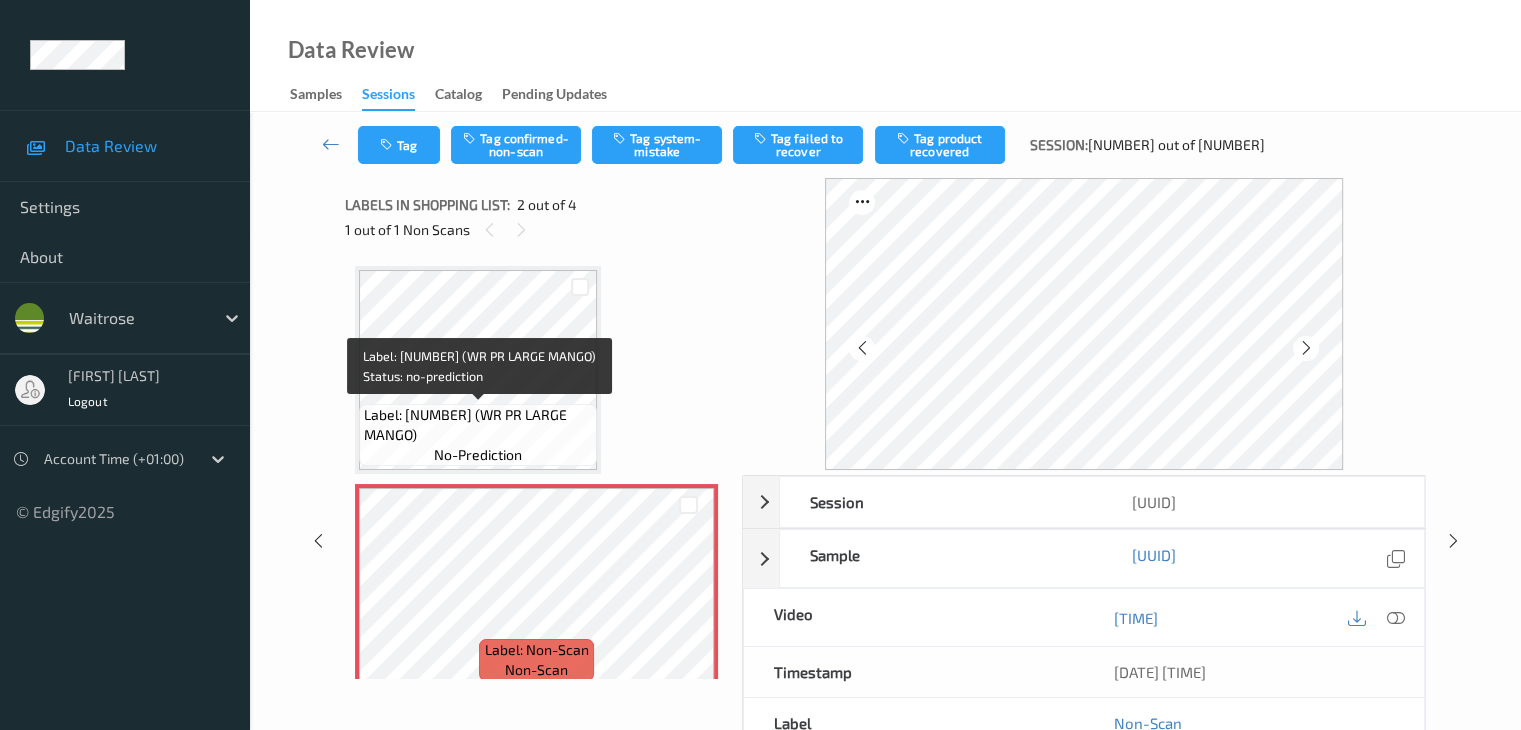 click on "Label: [NUMBER] (WR PR LARGE MANGO)" at bounding box center [478, 425] 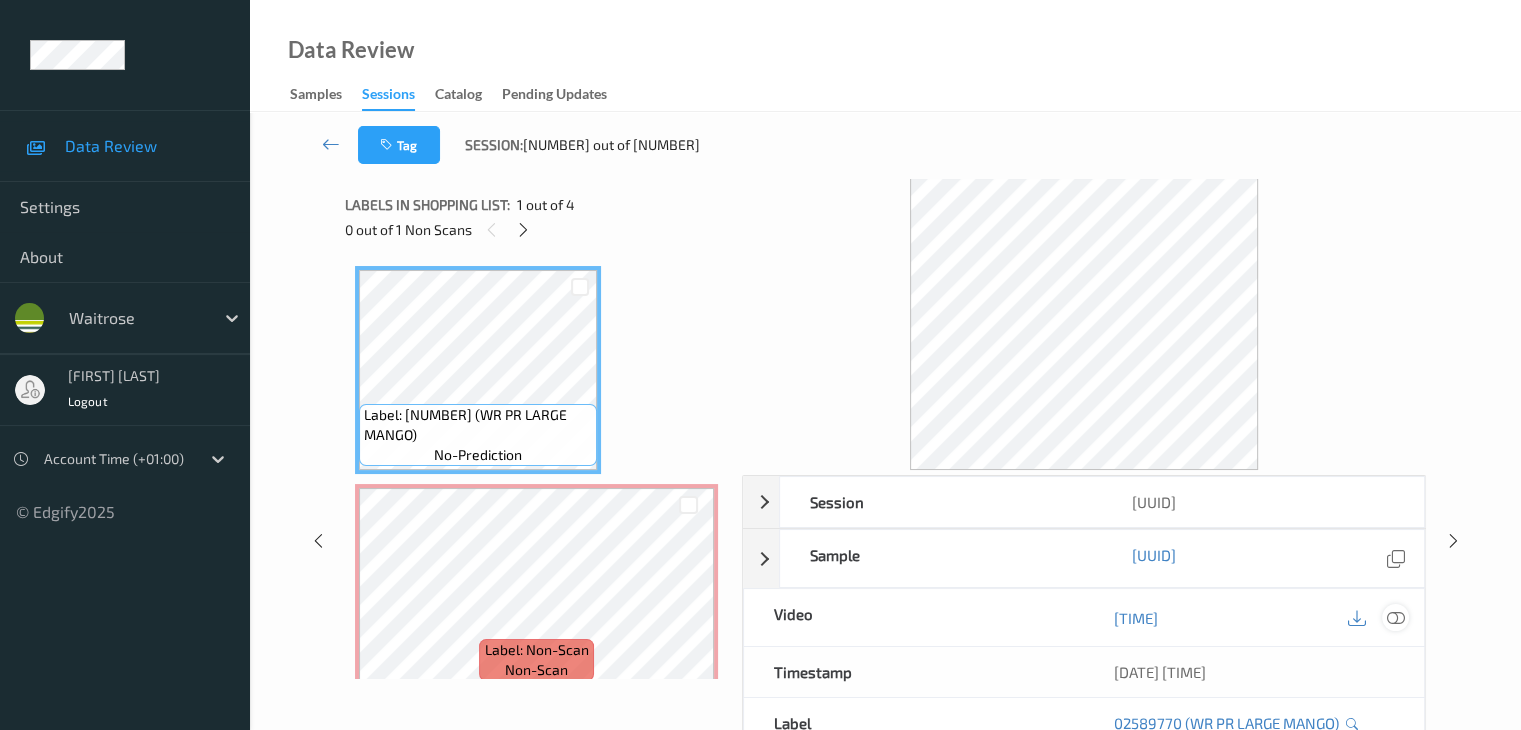 click at bounding box center [1395, 618] 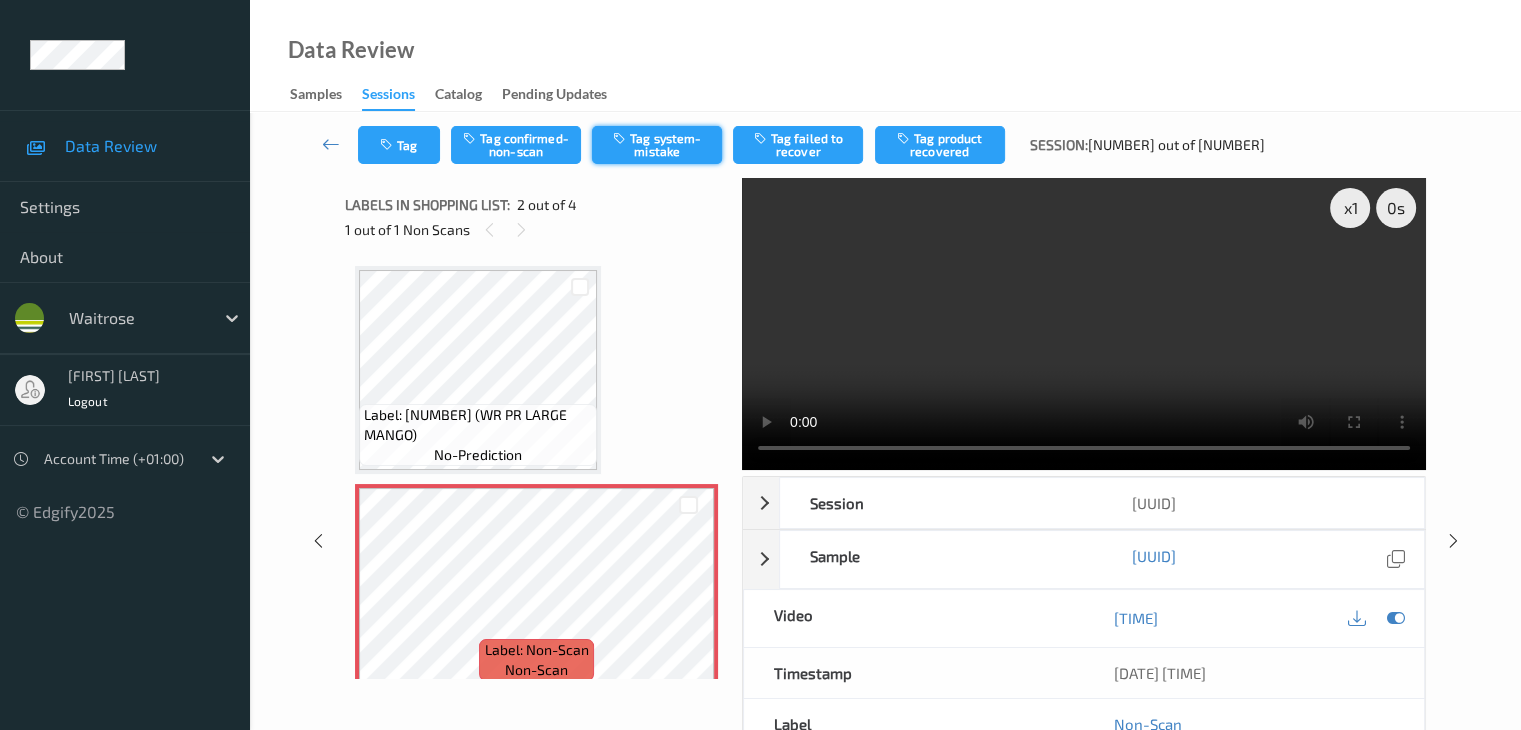 click on "Tag   system-mistake" at bounding box center (657, 145) 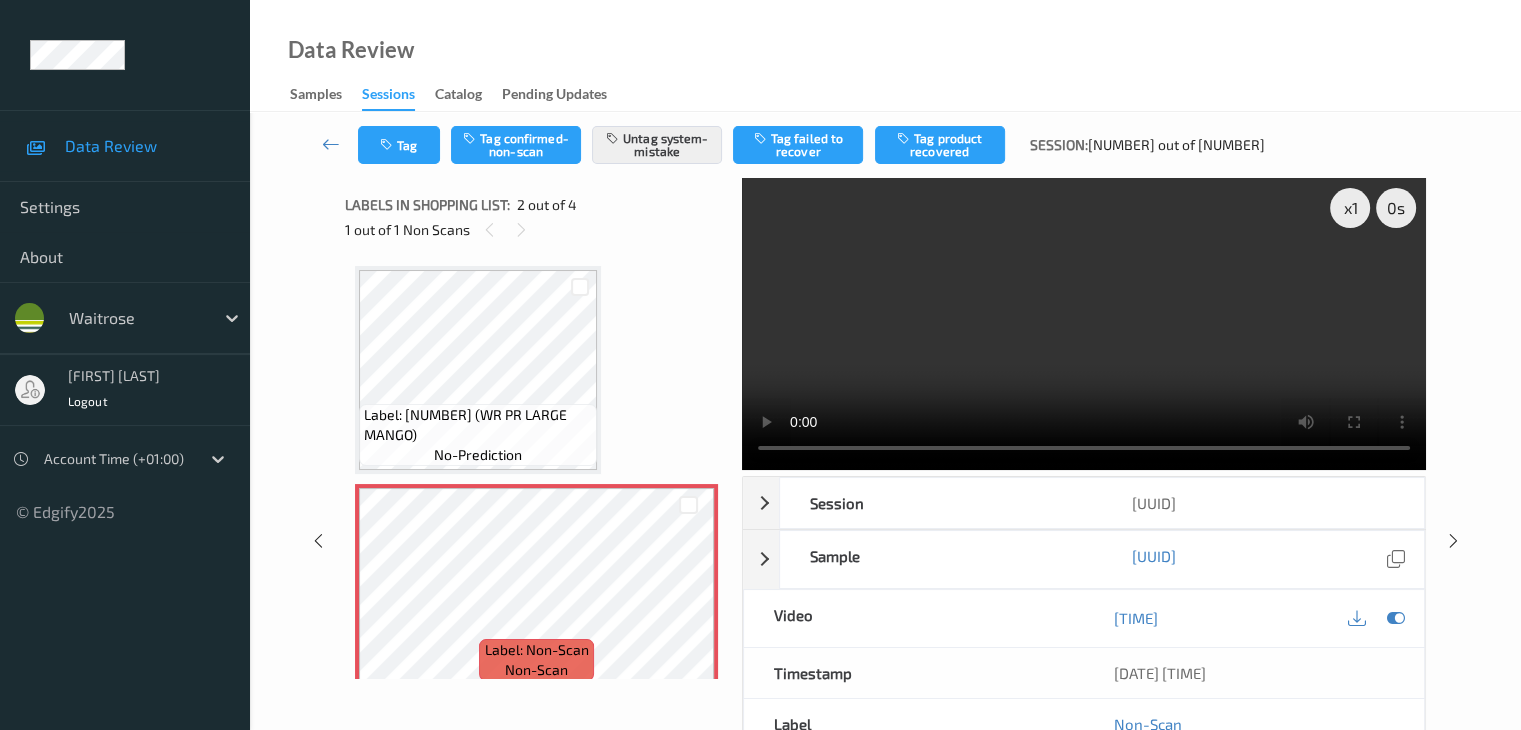 click on "Tag Tag confirmed-non-scan Untag system-mistake Tag failed to recover Tag product recovered Session: [NUMBER] out of [NUMBER]" at bounding box center (885, 145) 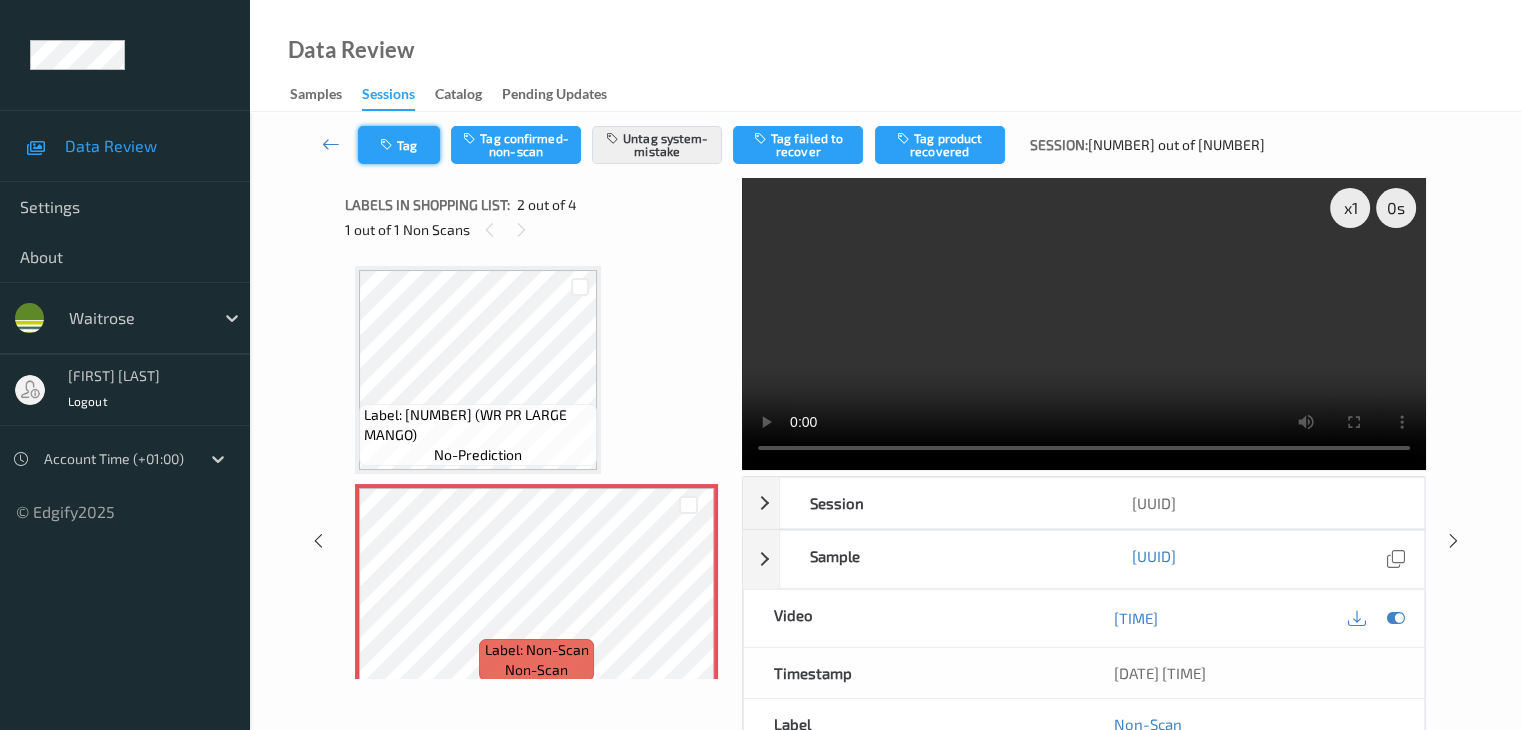 click at bounding box center (388, 145) 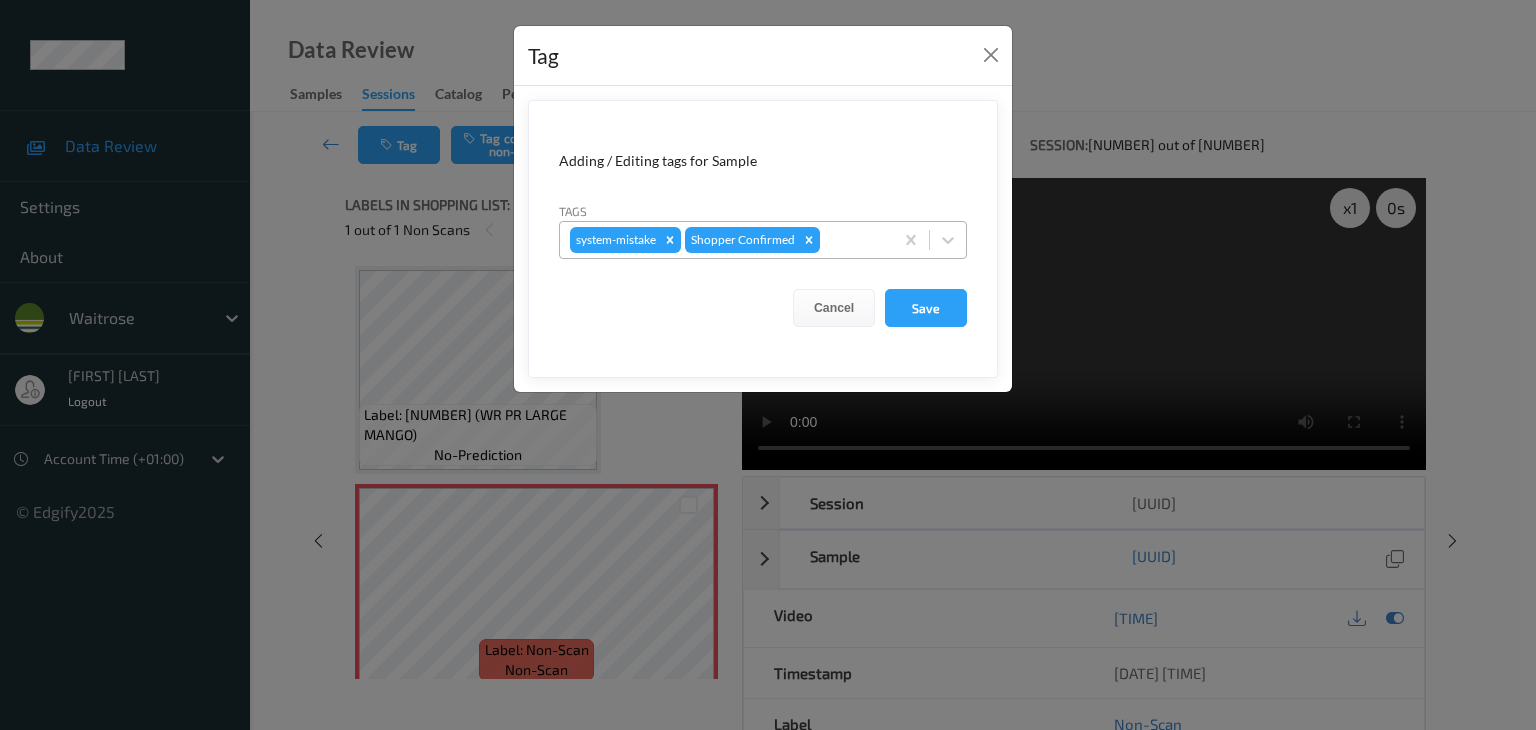 click at bounding box center [853, 240] 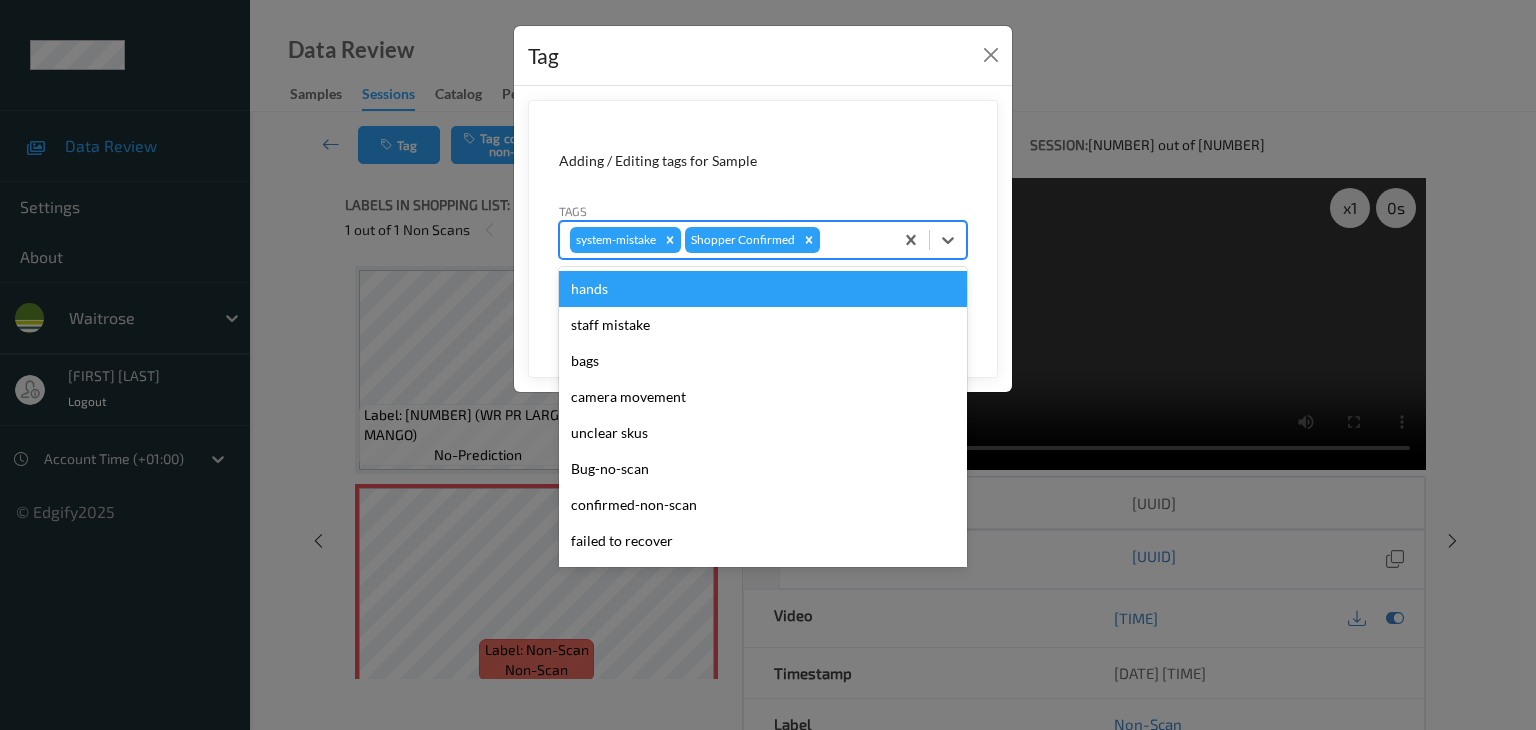 type on "u" 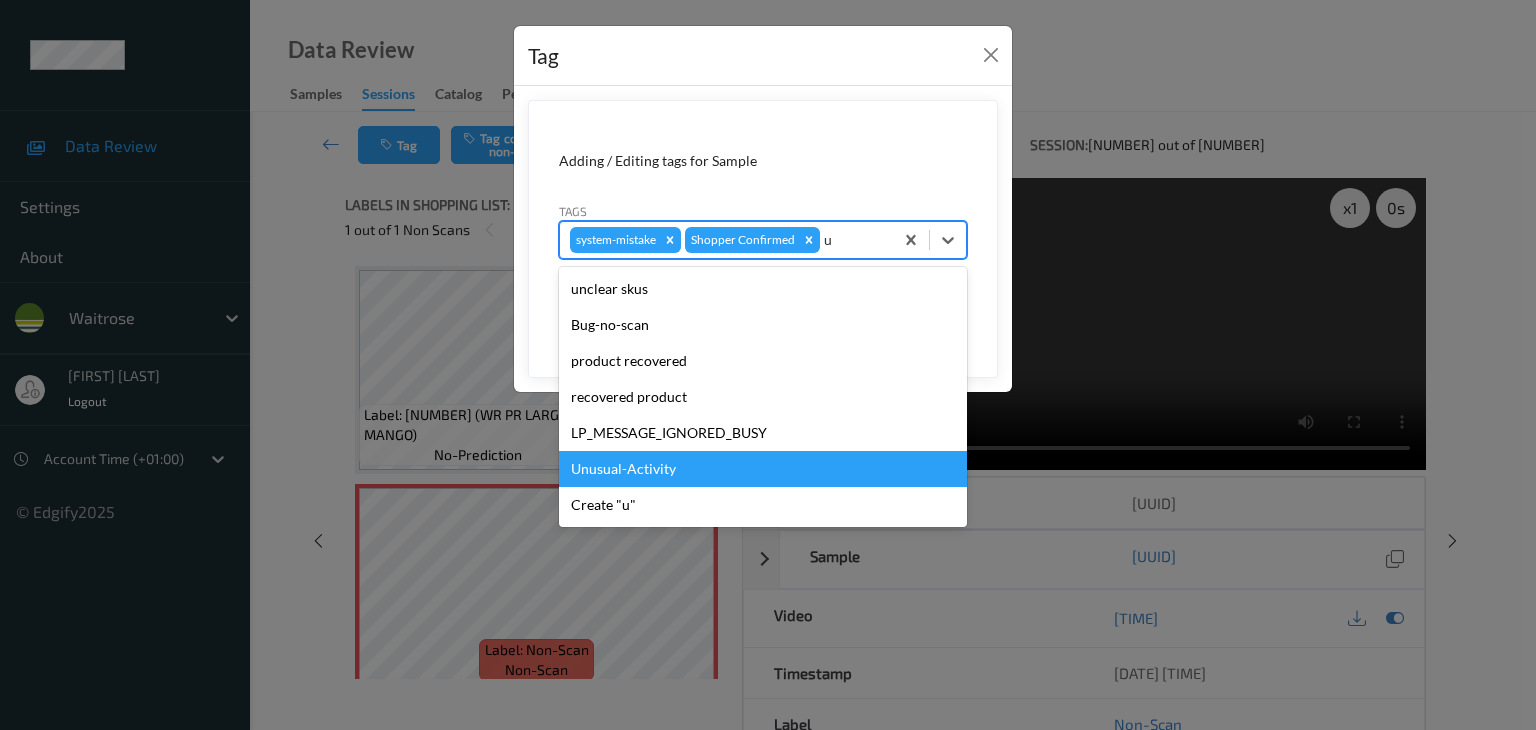 click on "Unusual-Activity" at bounding box center [763, 469] 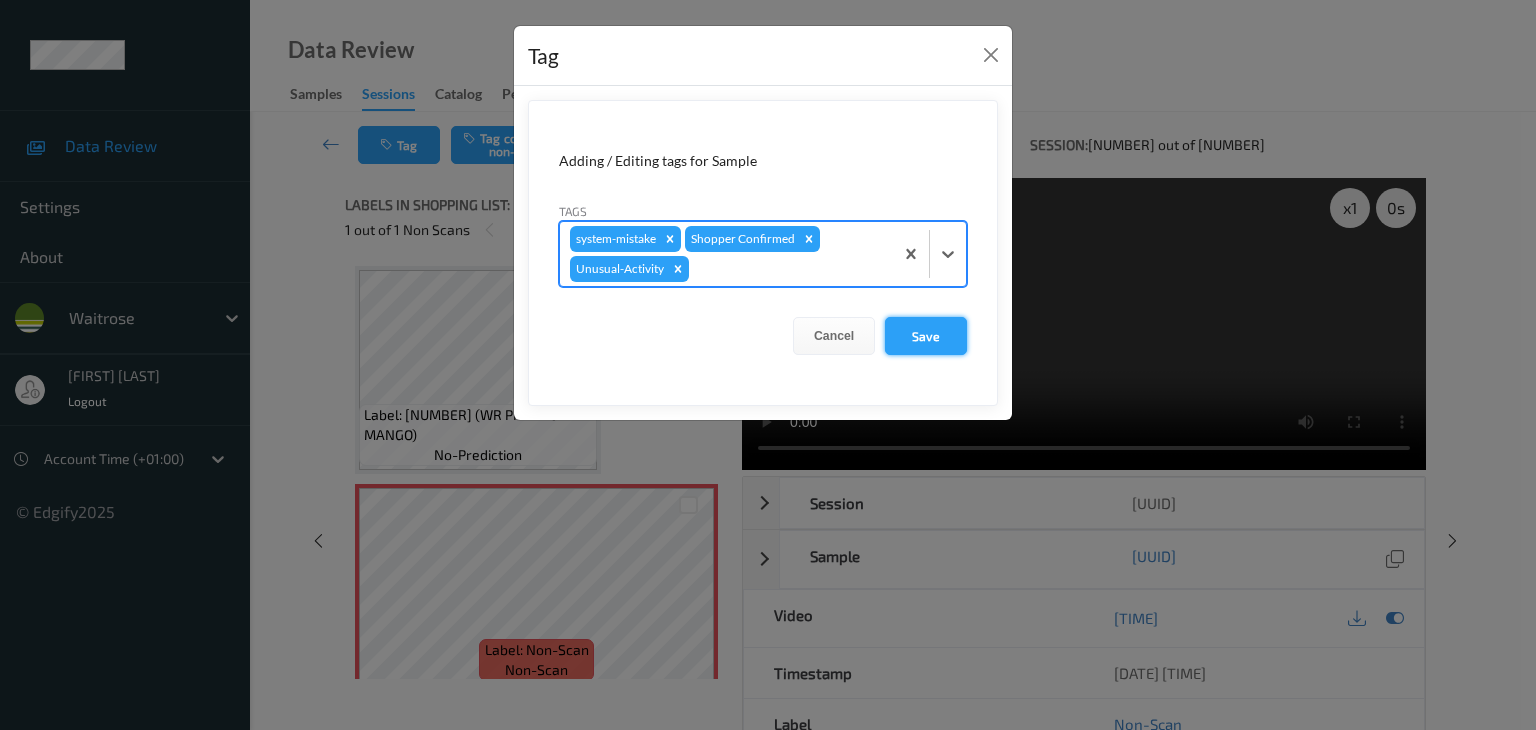 click on "Save" at bounding box center [926, 336] 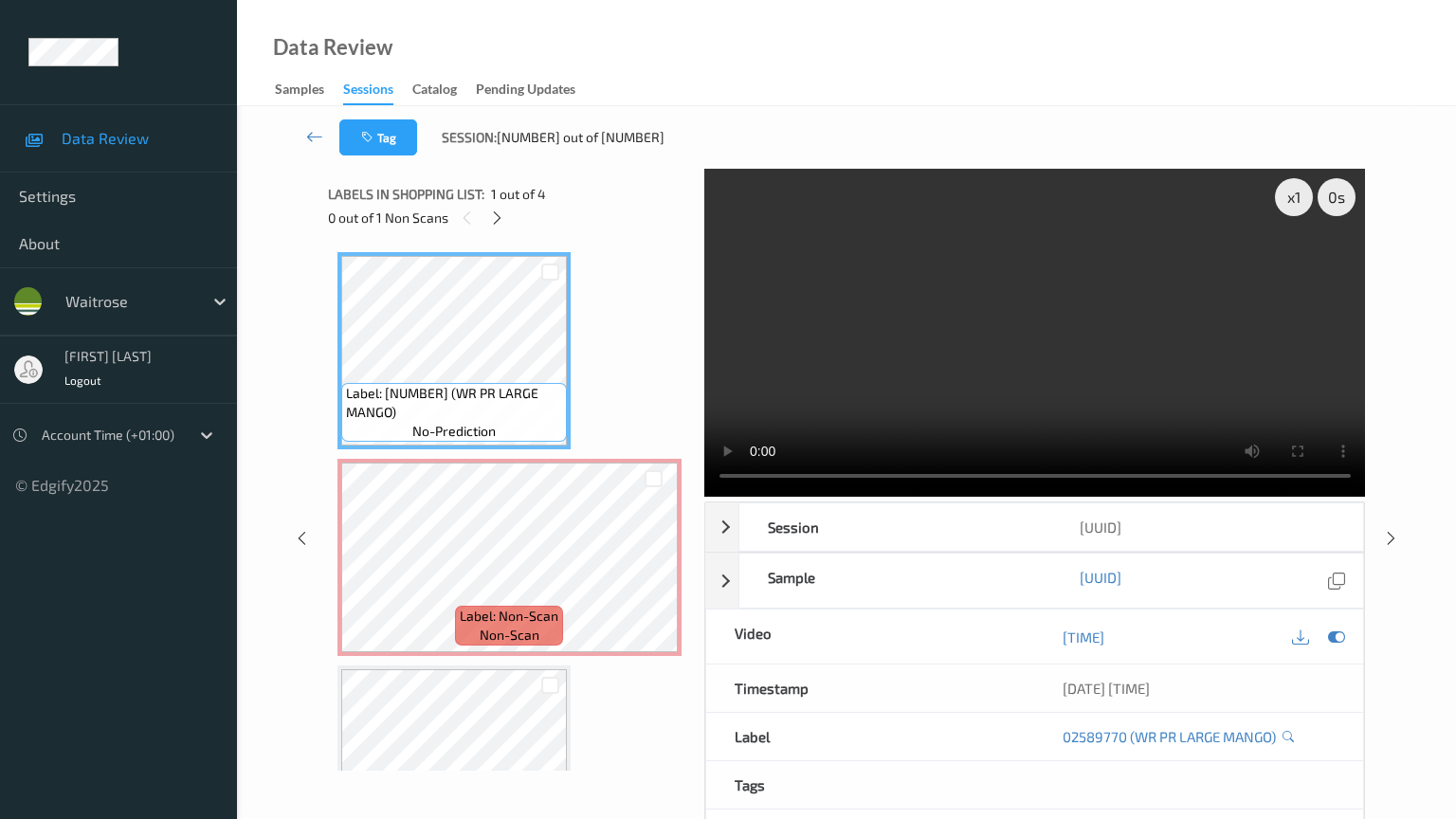 type 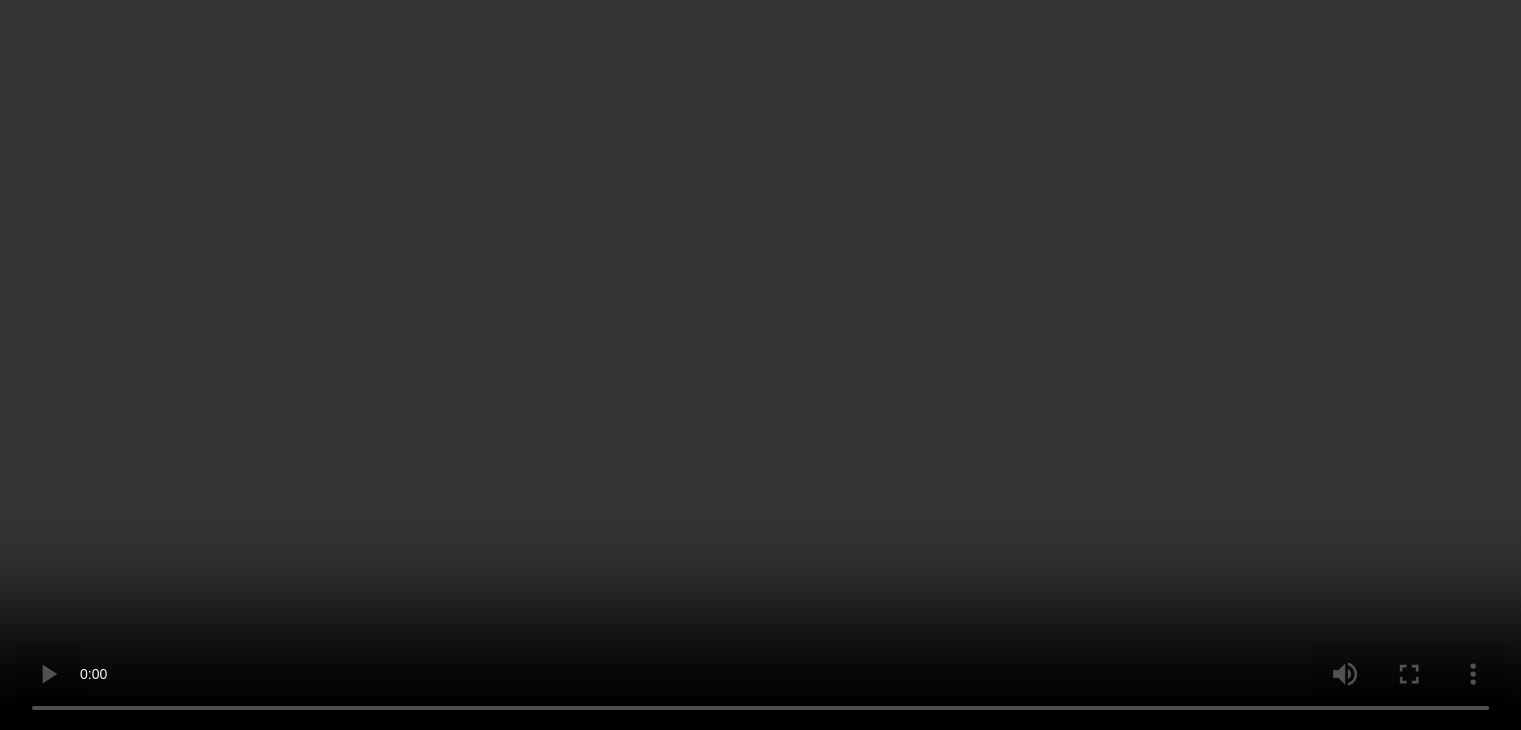 scroll, scrollTop: 200, scrollLeft: 0, axis: vertical 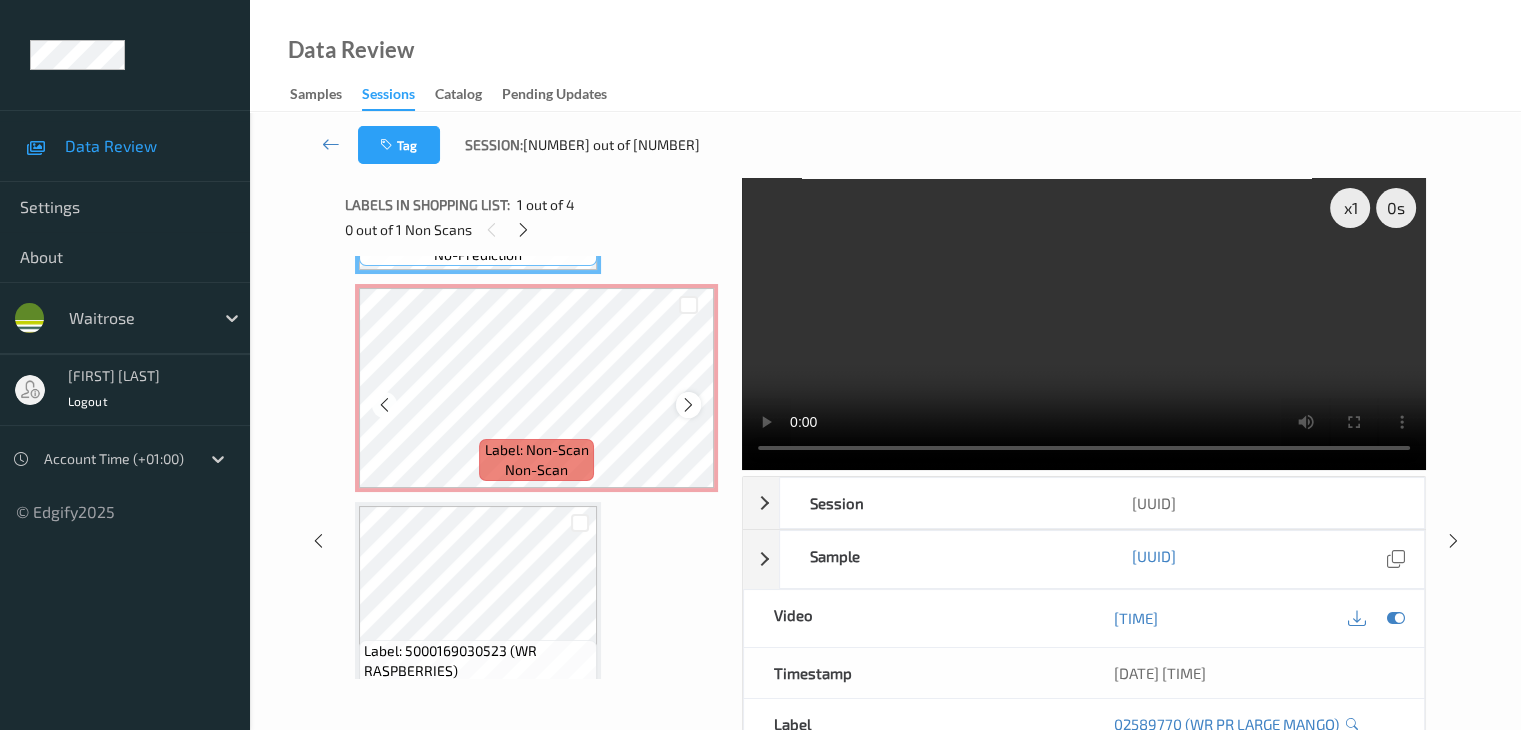 click at bounding box center (688, 405) 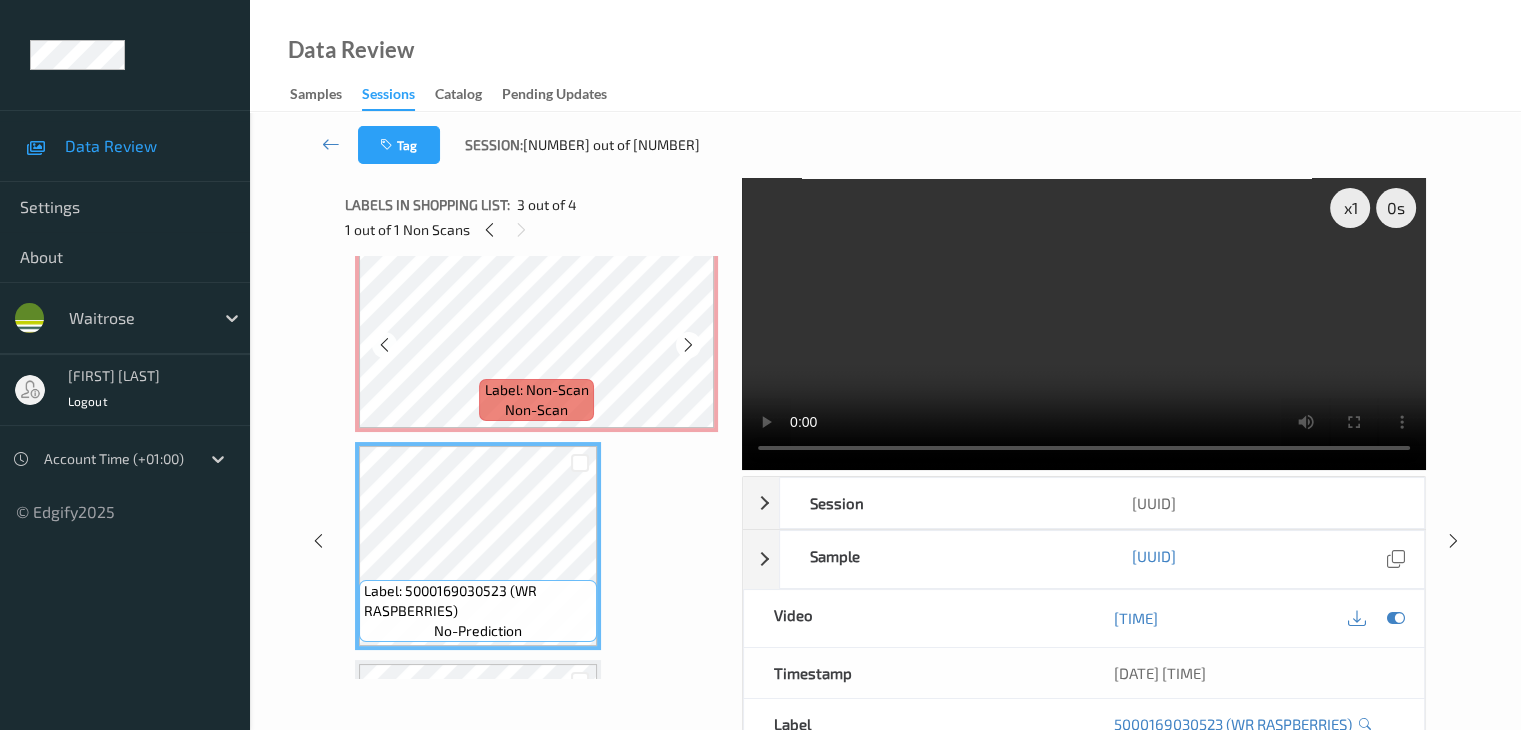 scroll, scrollTop: 100, scrollLeft: 0, axis: vertical 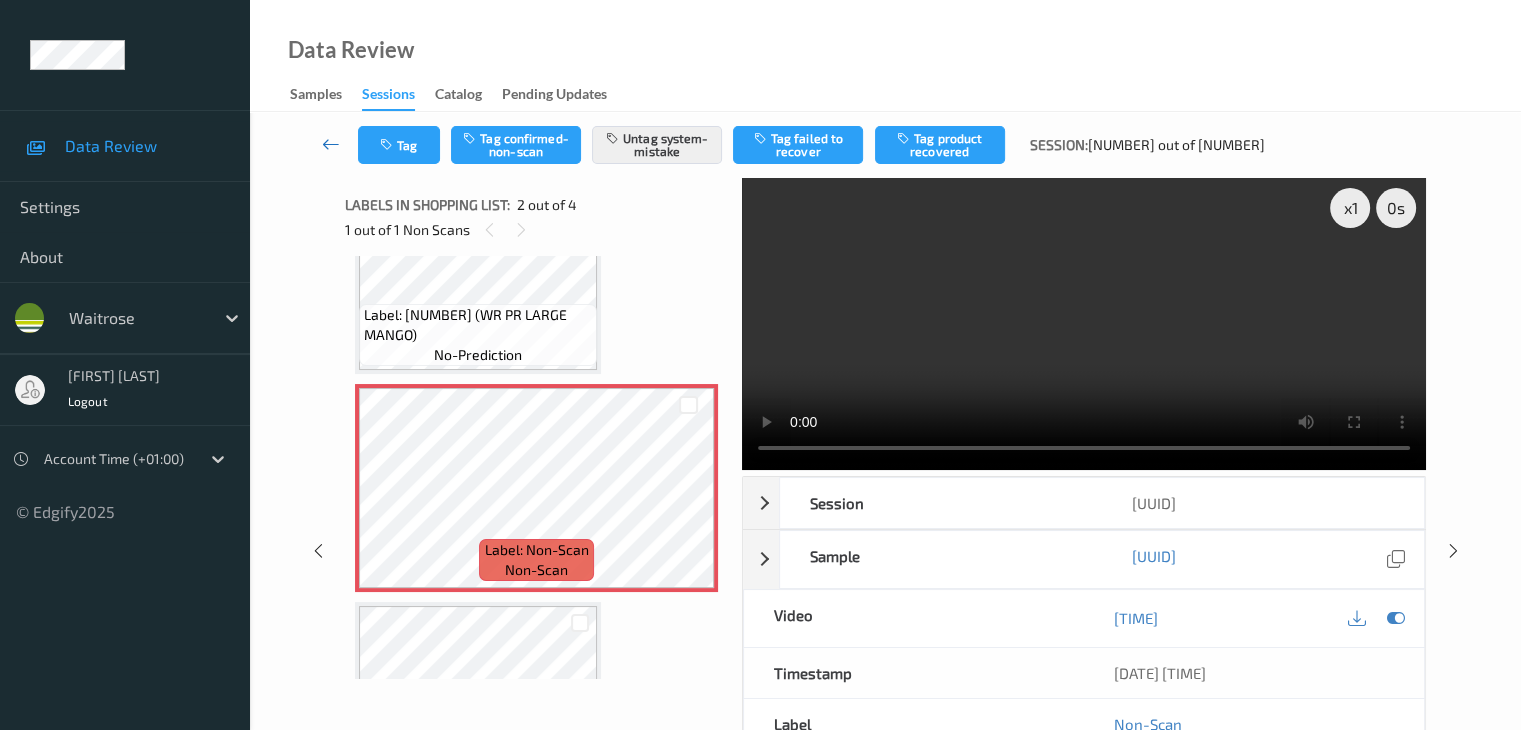 click at bounding box center [331, 144] 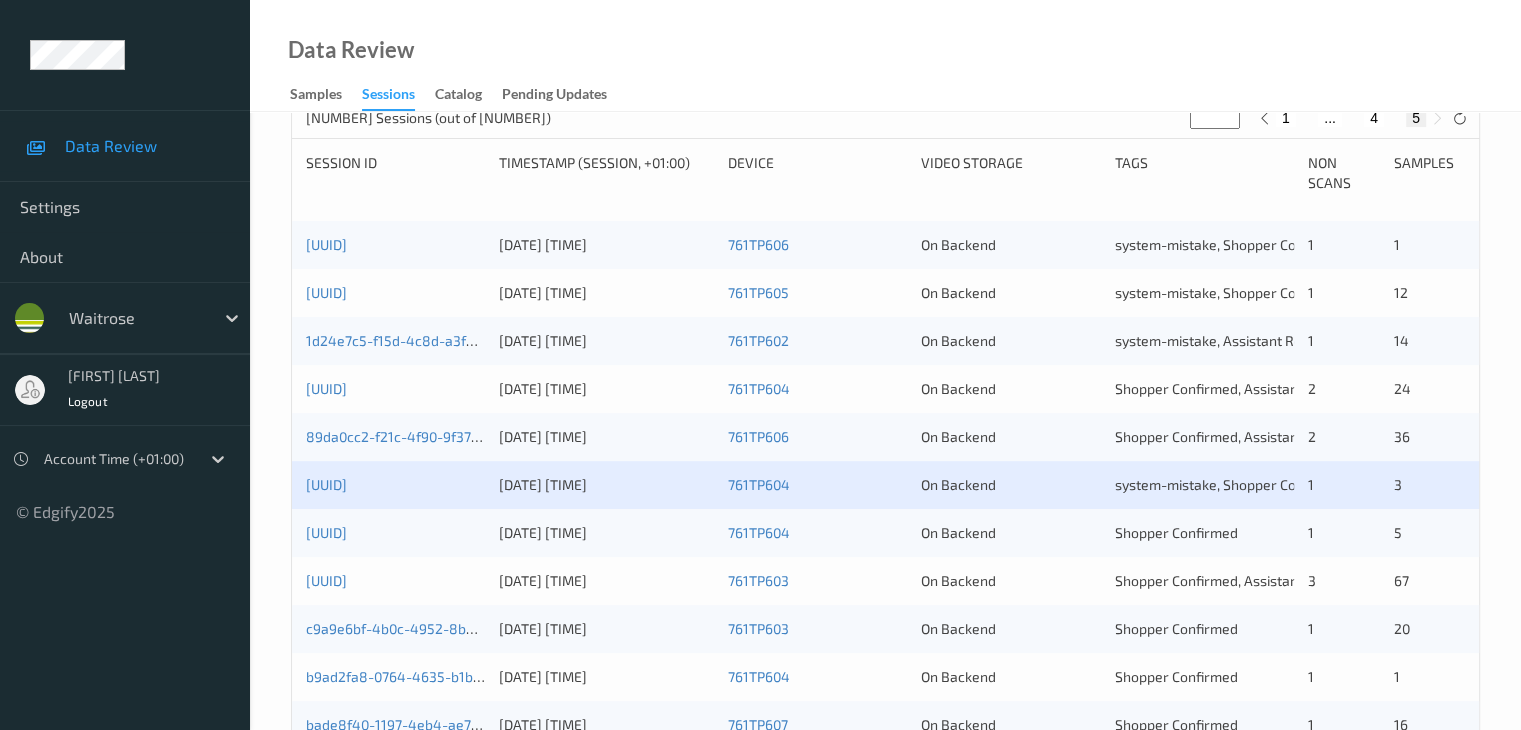scroll, scrollTop: 596, scrollLeft: 0, axis: vertical 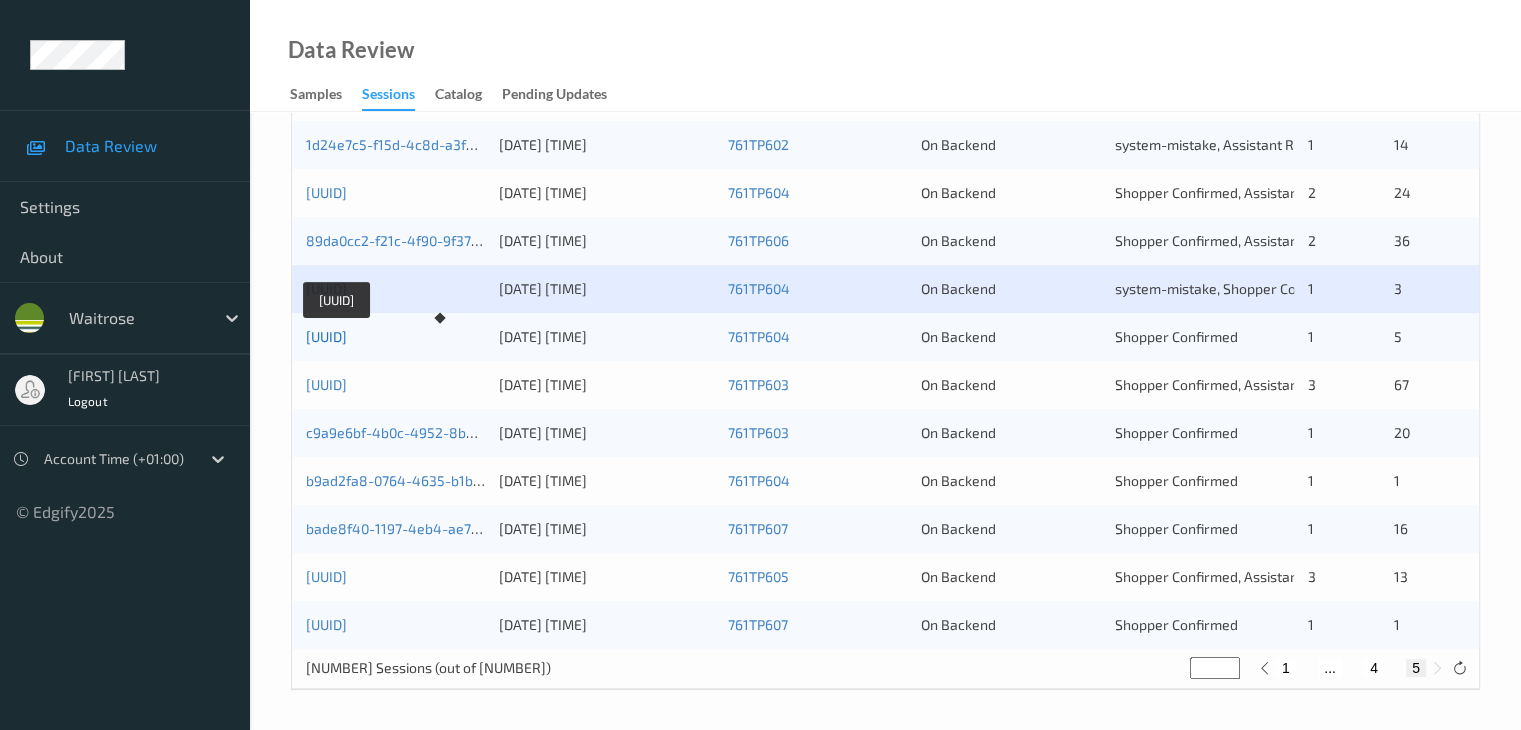 click on "[UUID]" at bounding box center [326, 336] 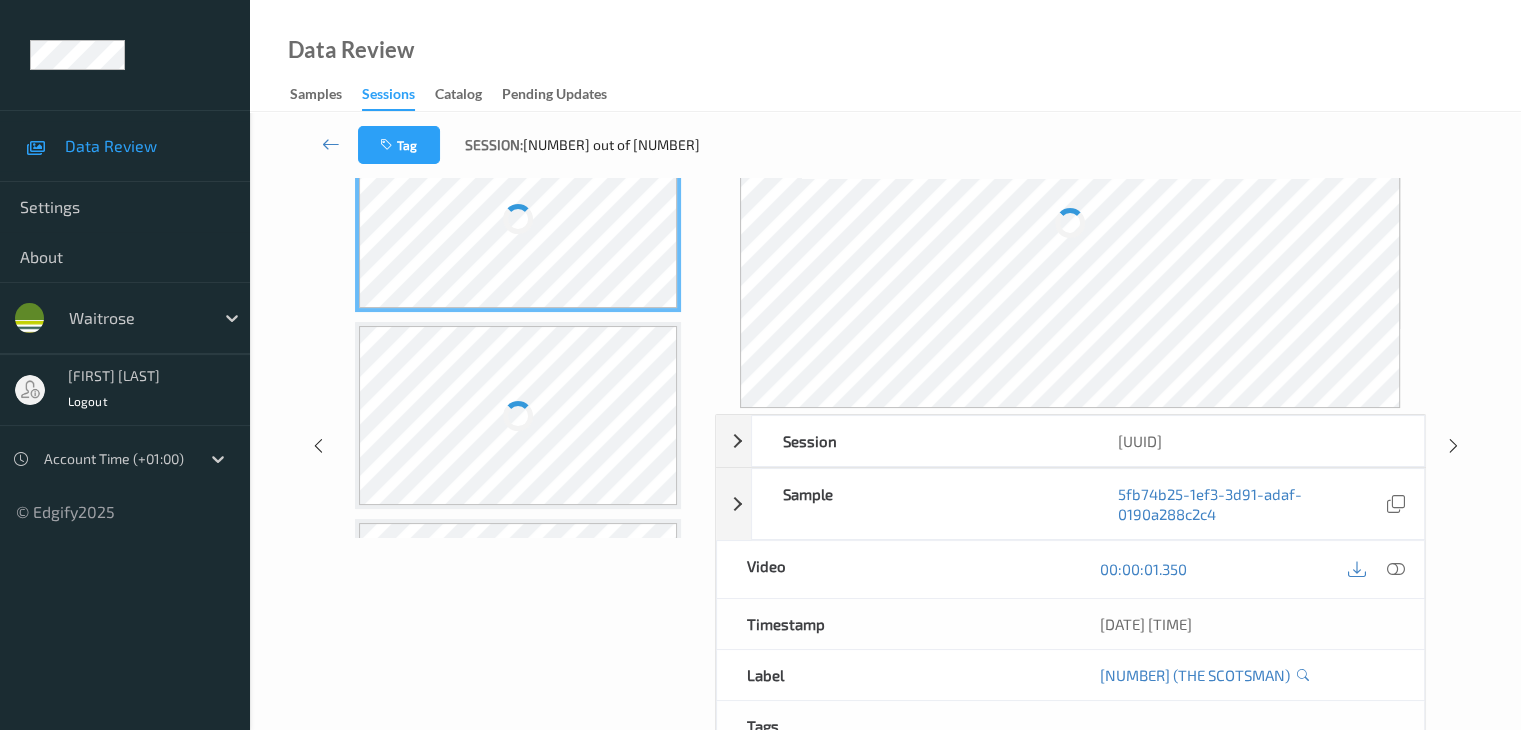 scroll, scrollTop: 24, scrollLeft: 0, axis: vertical 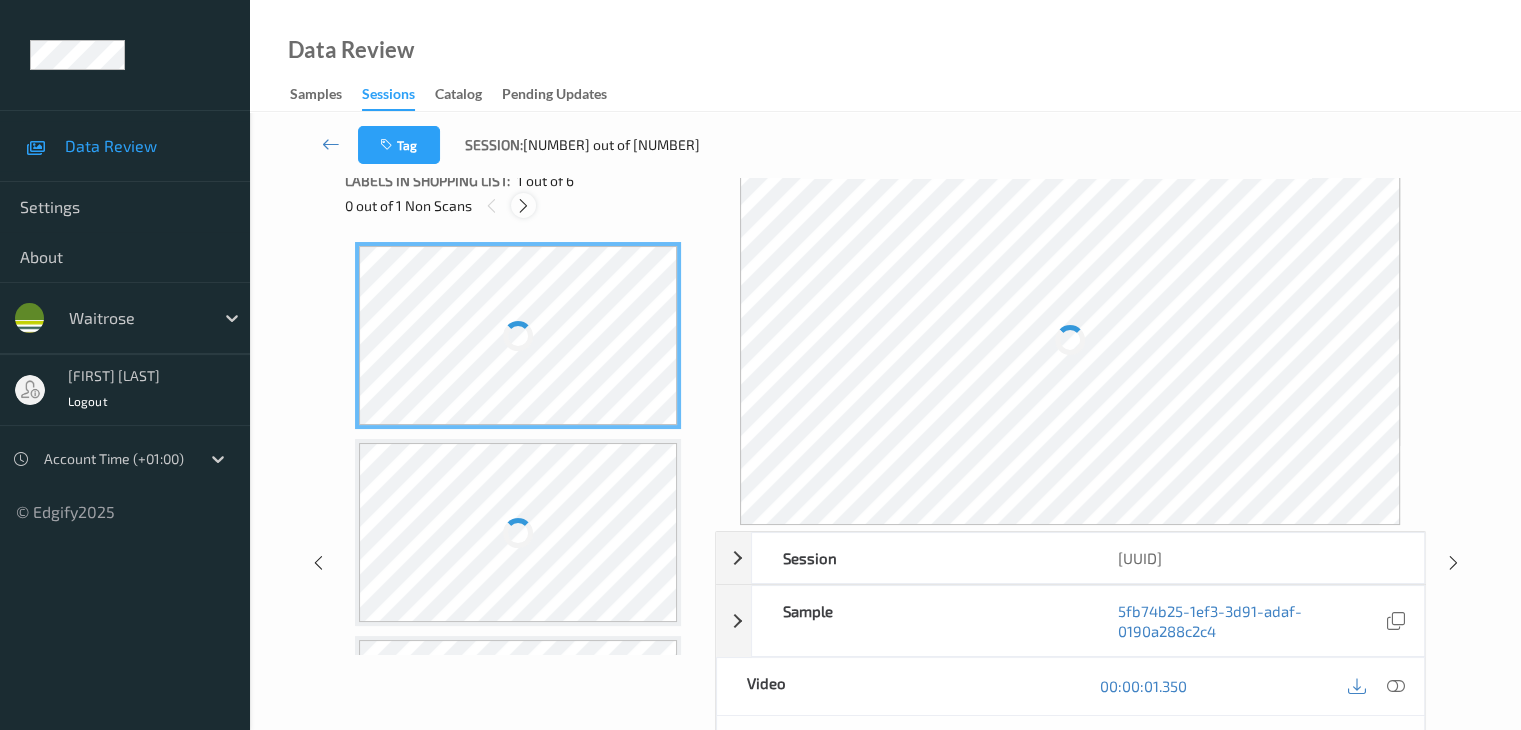 click at bounding box center (523, 206) 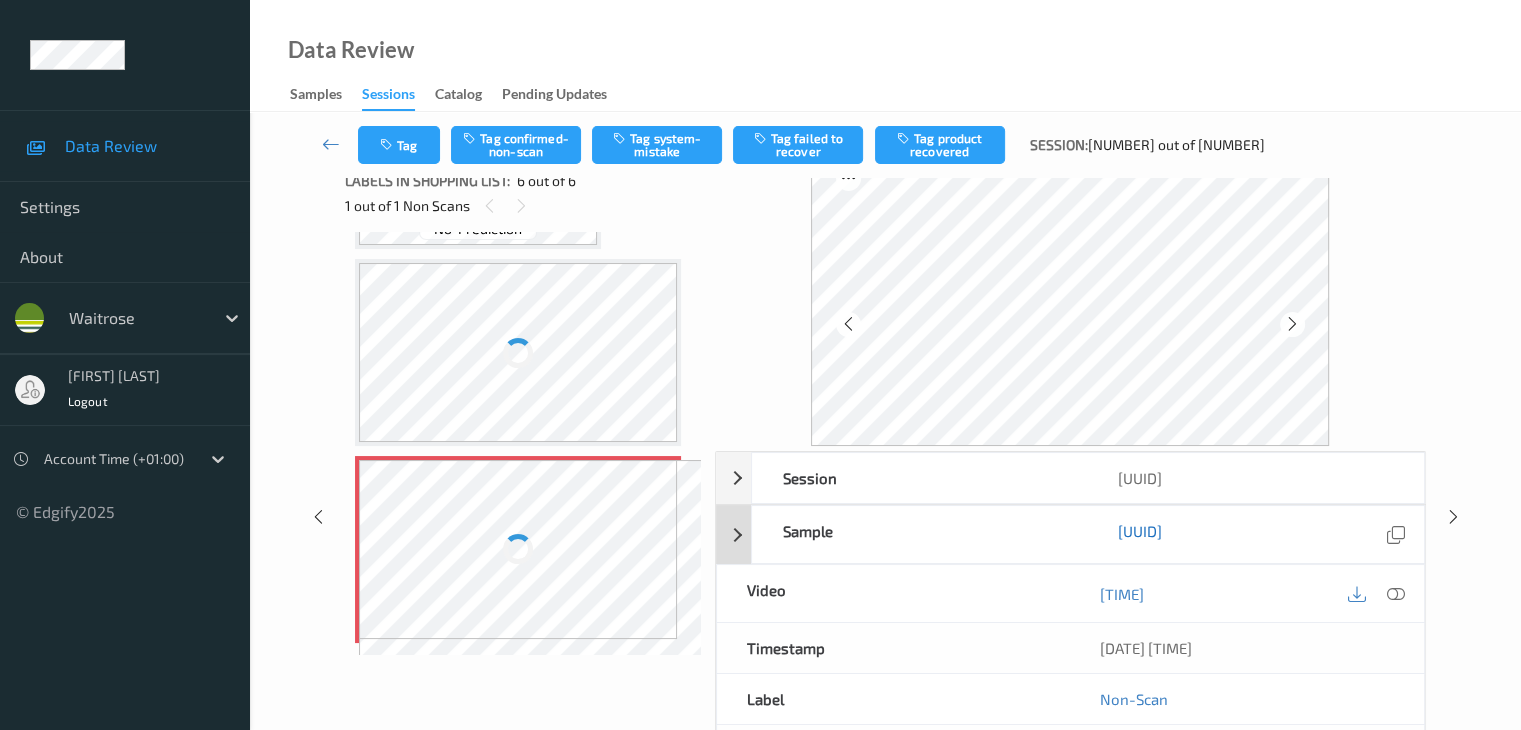 scroll, scrollTop: 855, scrollLeft: 0, axis: vertical 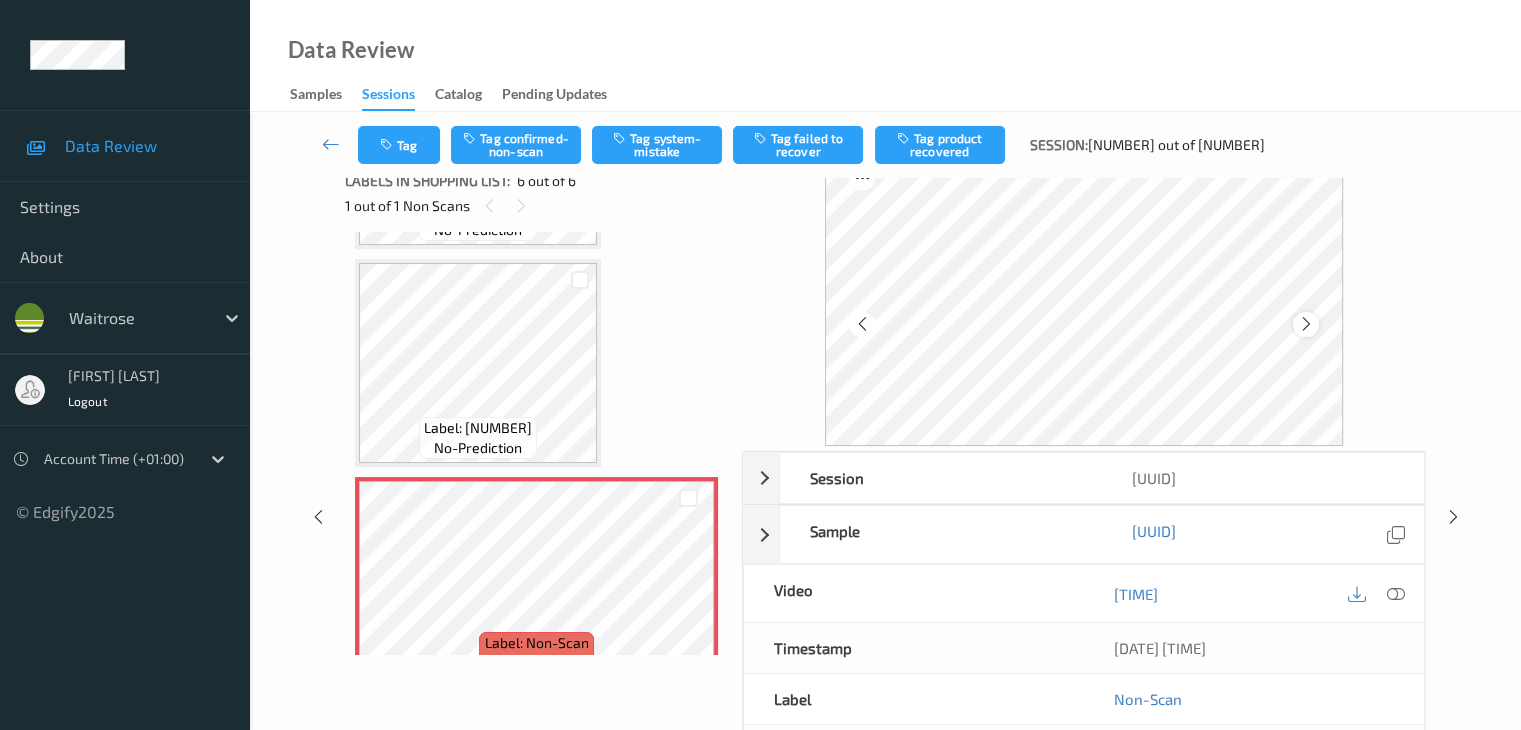 click at bounding box center [1306, 324] 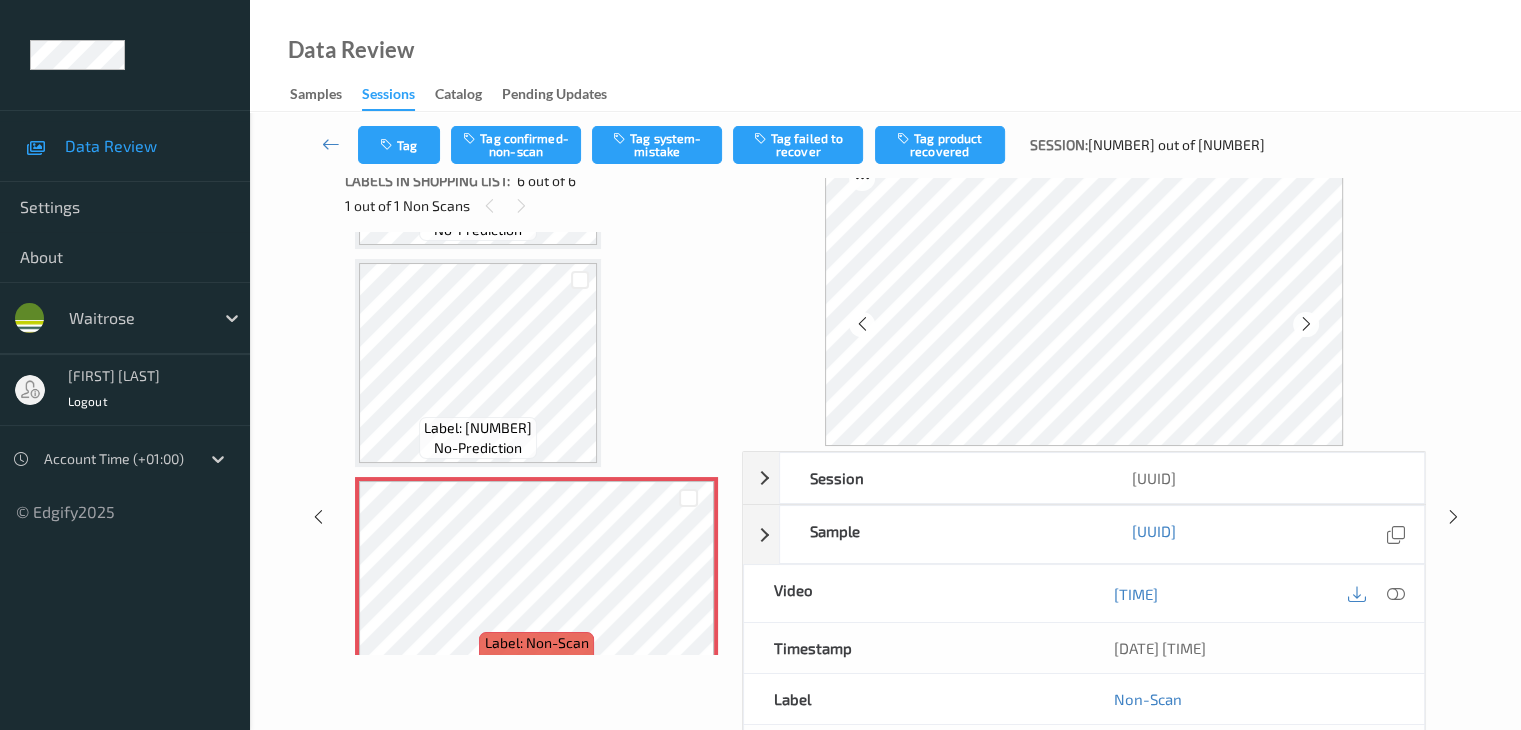 click at bounding box center (1306, 324) 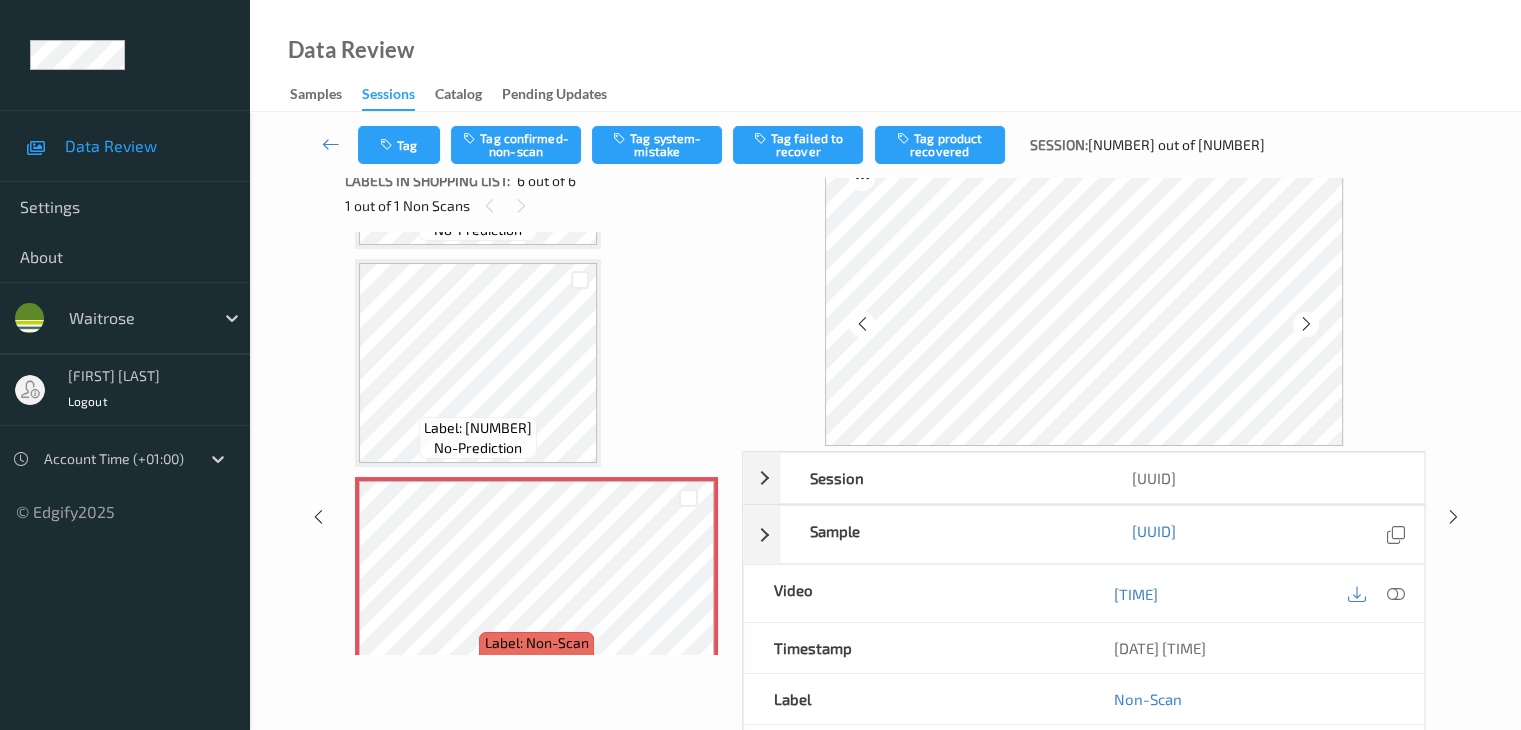 click at bounding box center (1306, 324) 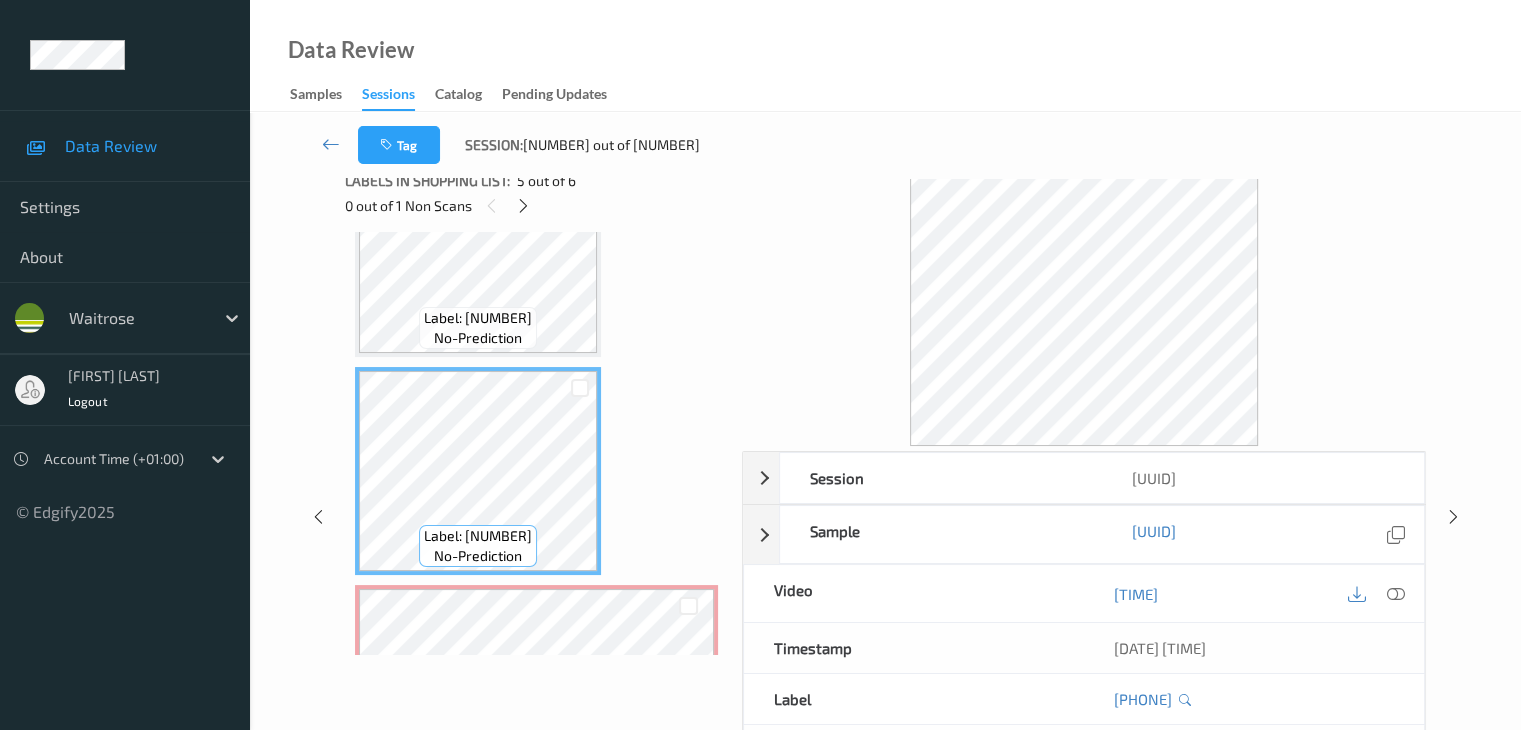 scroll, scrollTop: 855, scrollLeft: 0, axis: vertical 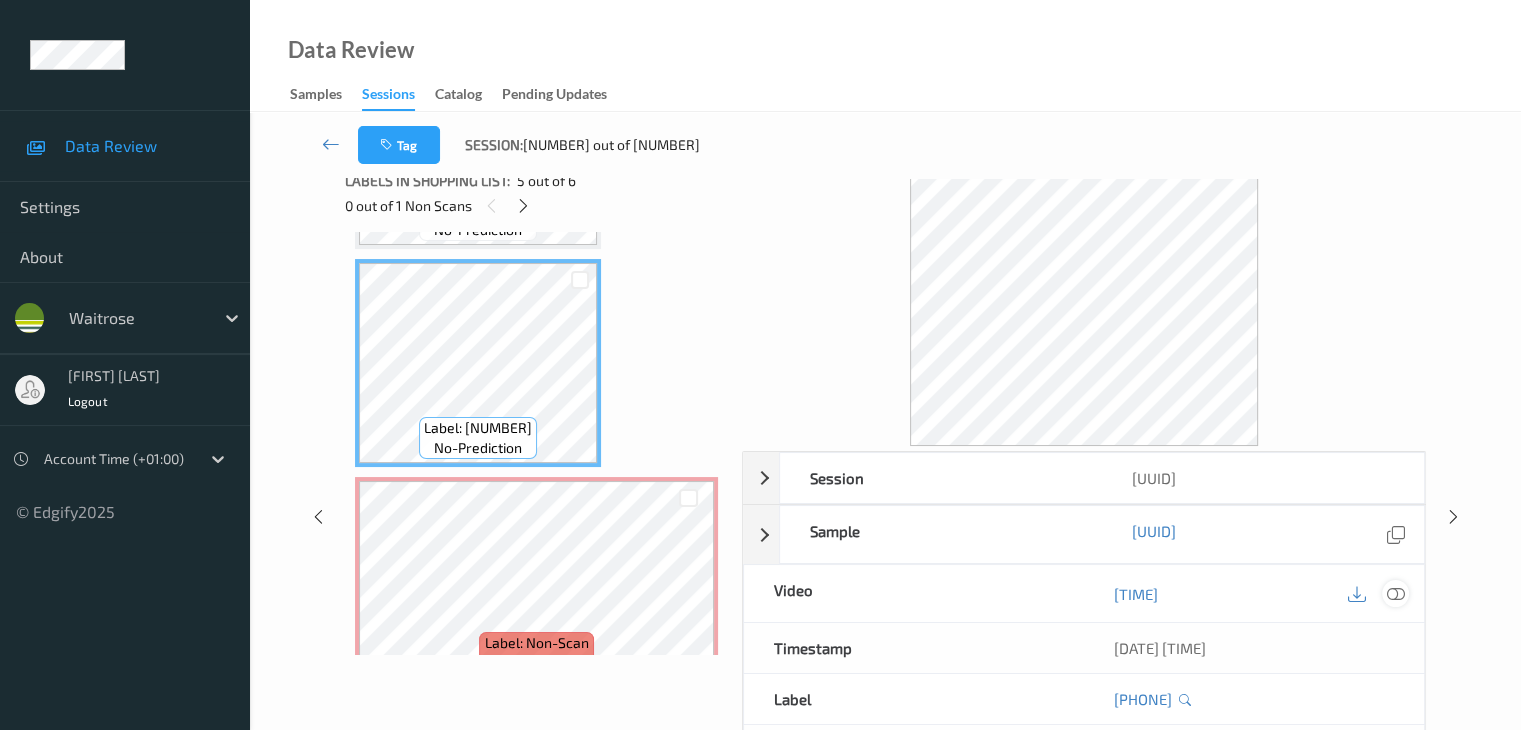 click at bounding box center [1395, 594] 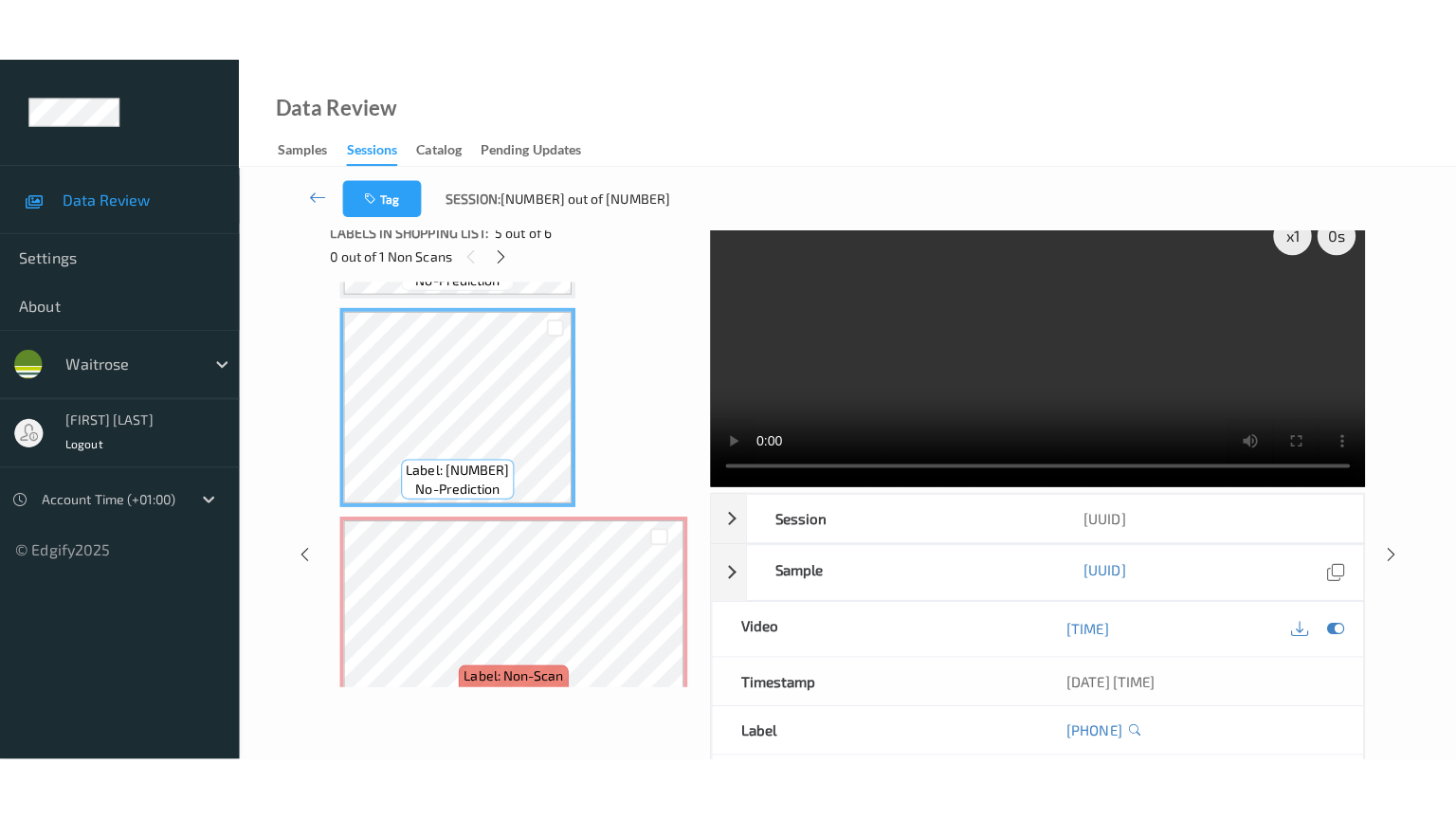 scroll, scrollTop: 0, scrollLeft: 0, axis: both 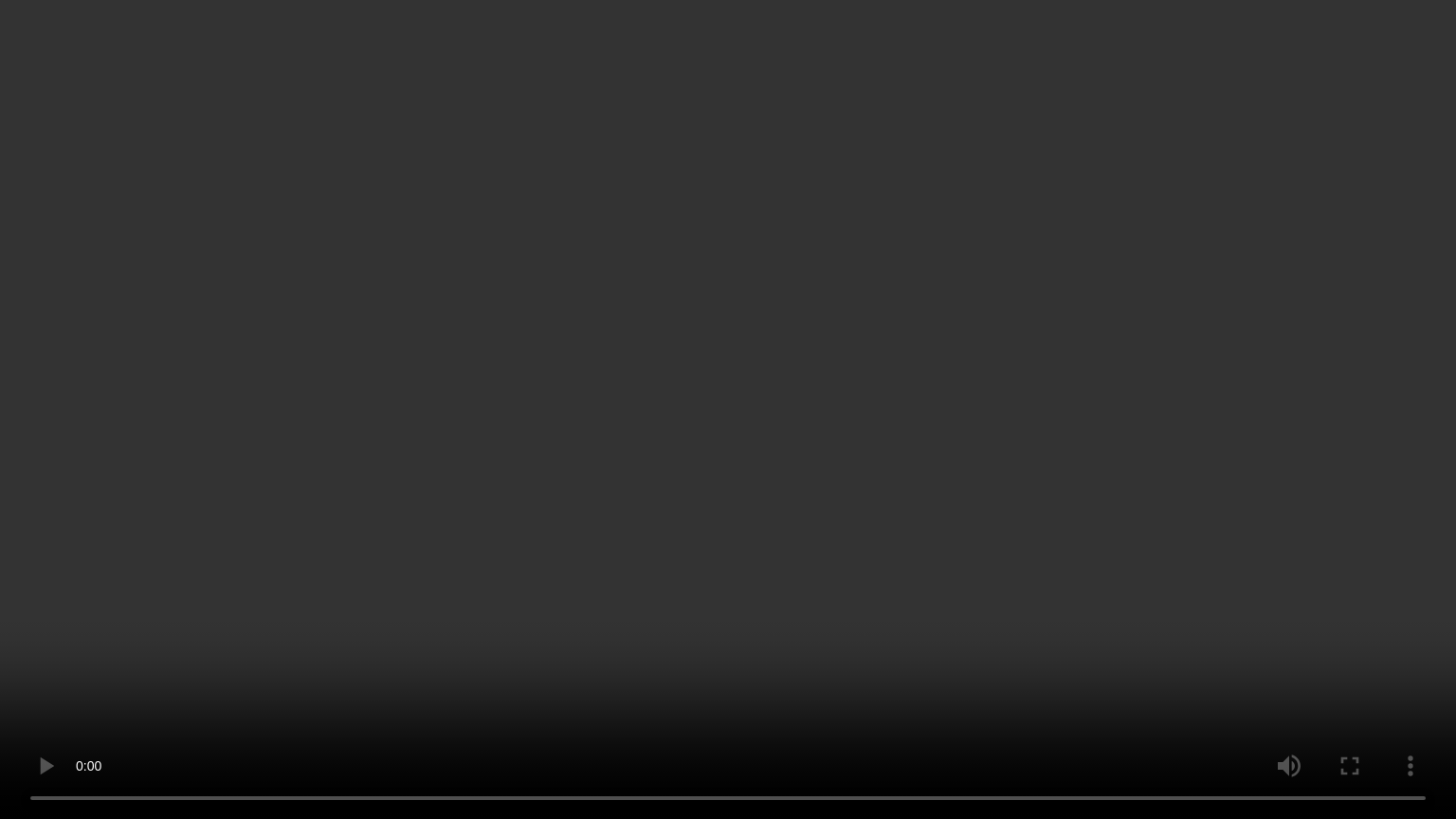 type 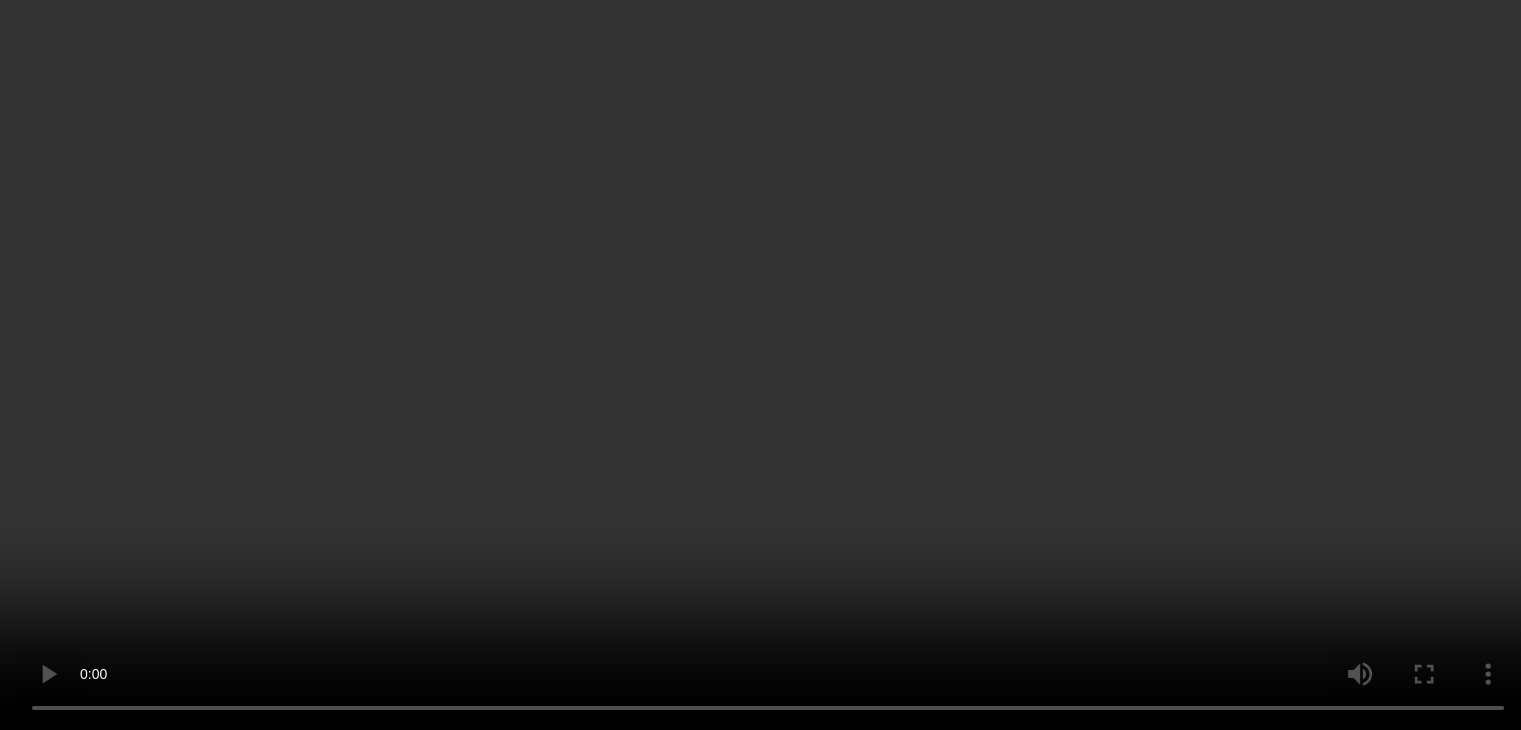 scroll, scrollTop: 895, scrollLeft: 0, axis: vertical 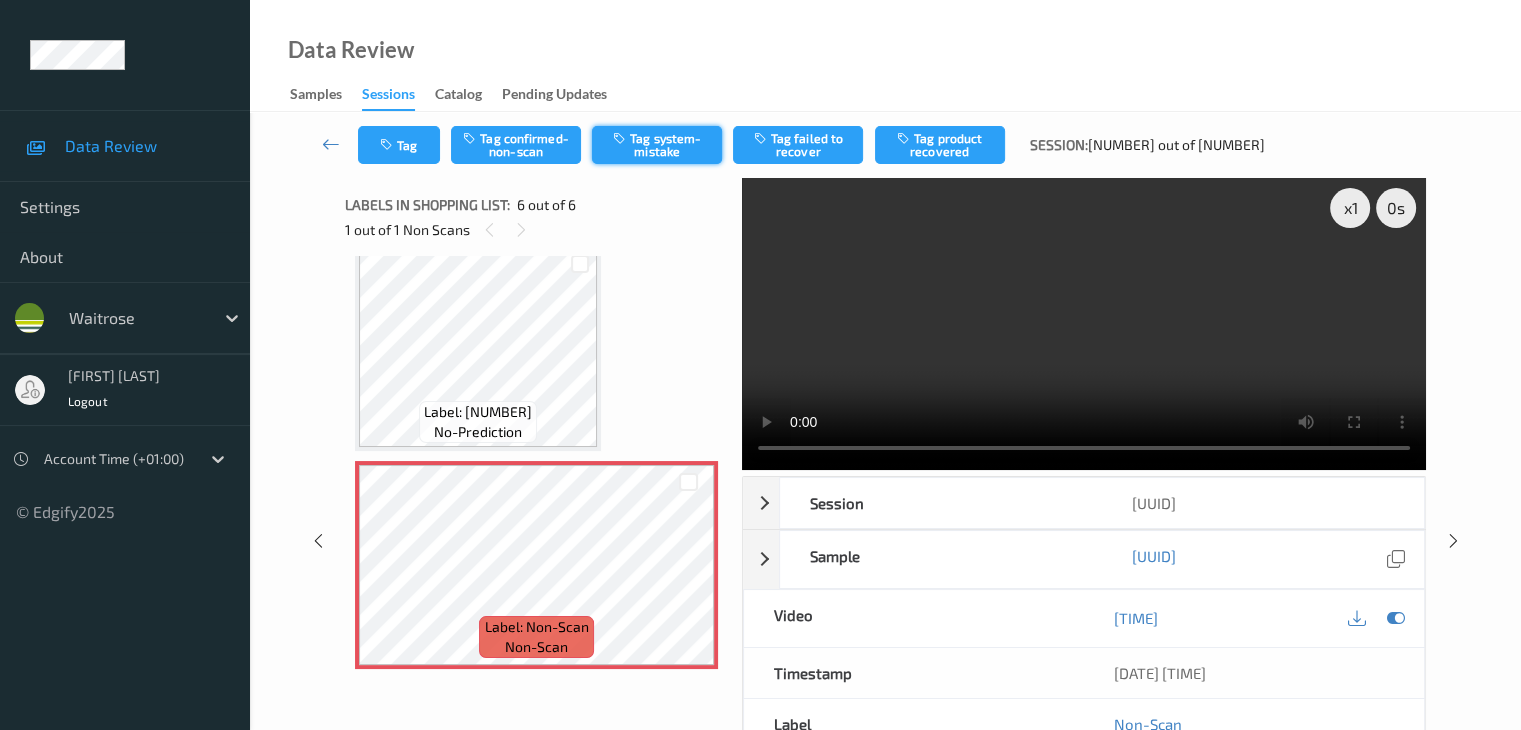 click on "Tag   system-mistake" at bounding box center [657, 145] 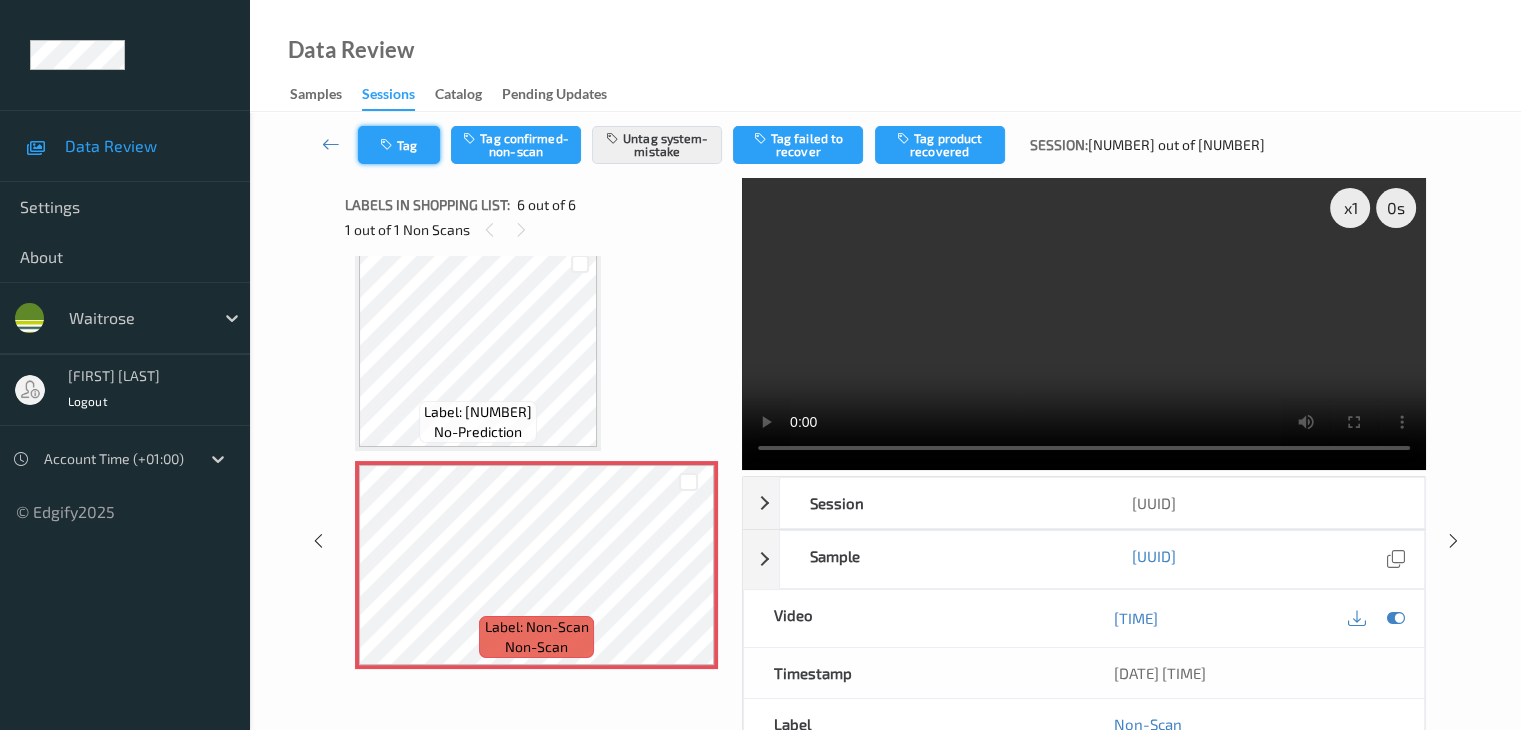 click on "Tag" at bounding box center [399, 145] 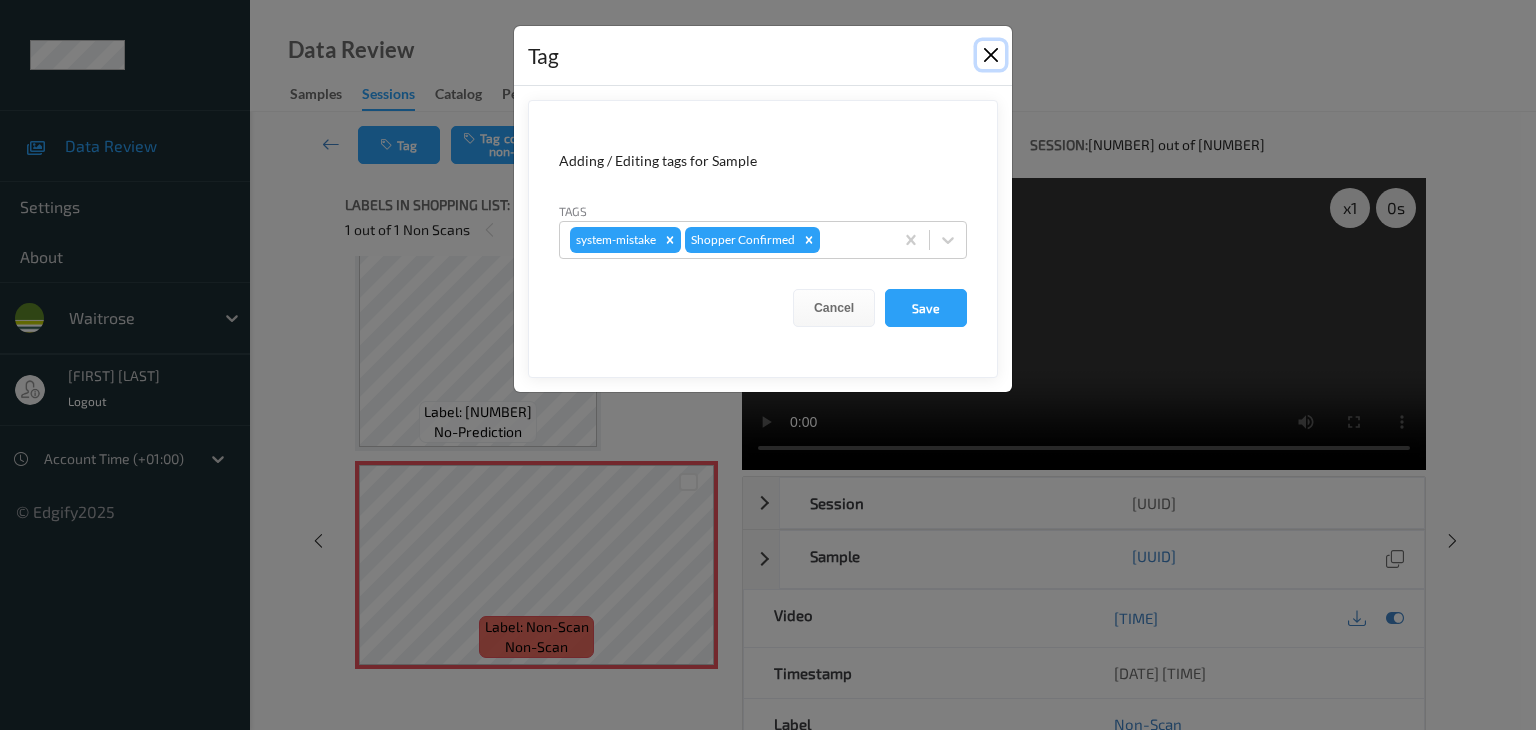 click at bounding box center (991, 55) 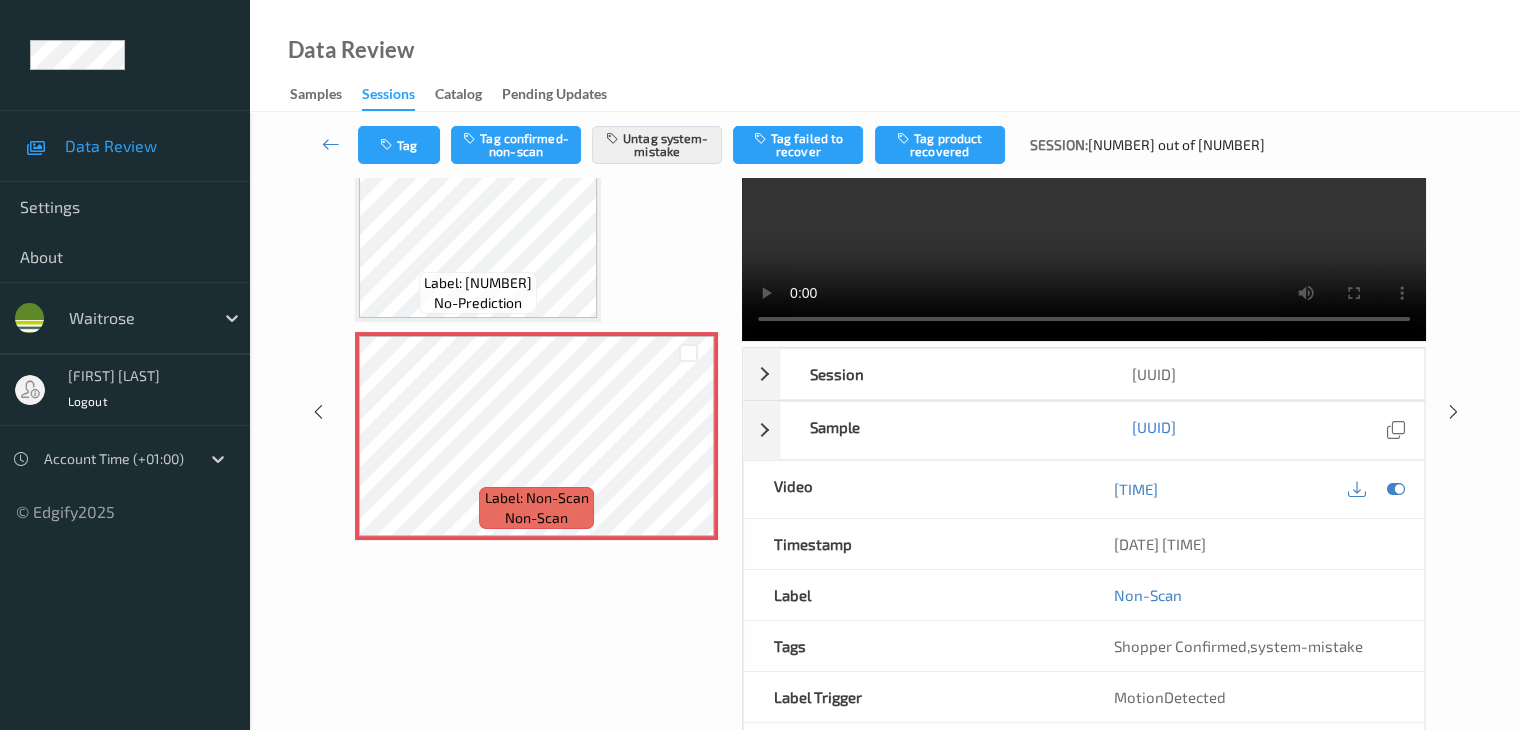 scroll, scrollTop: 0, scrollLeft: 0, axis: both 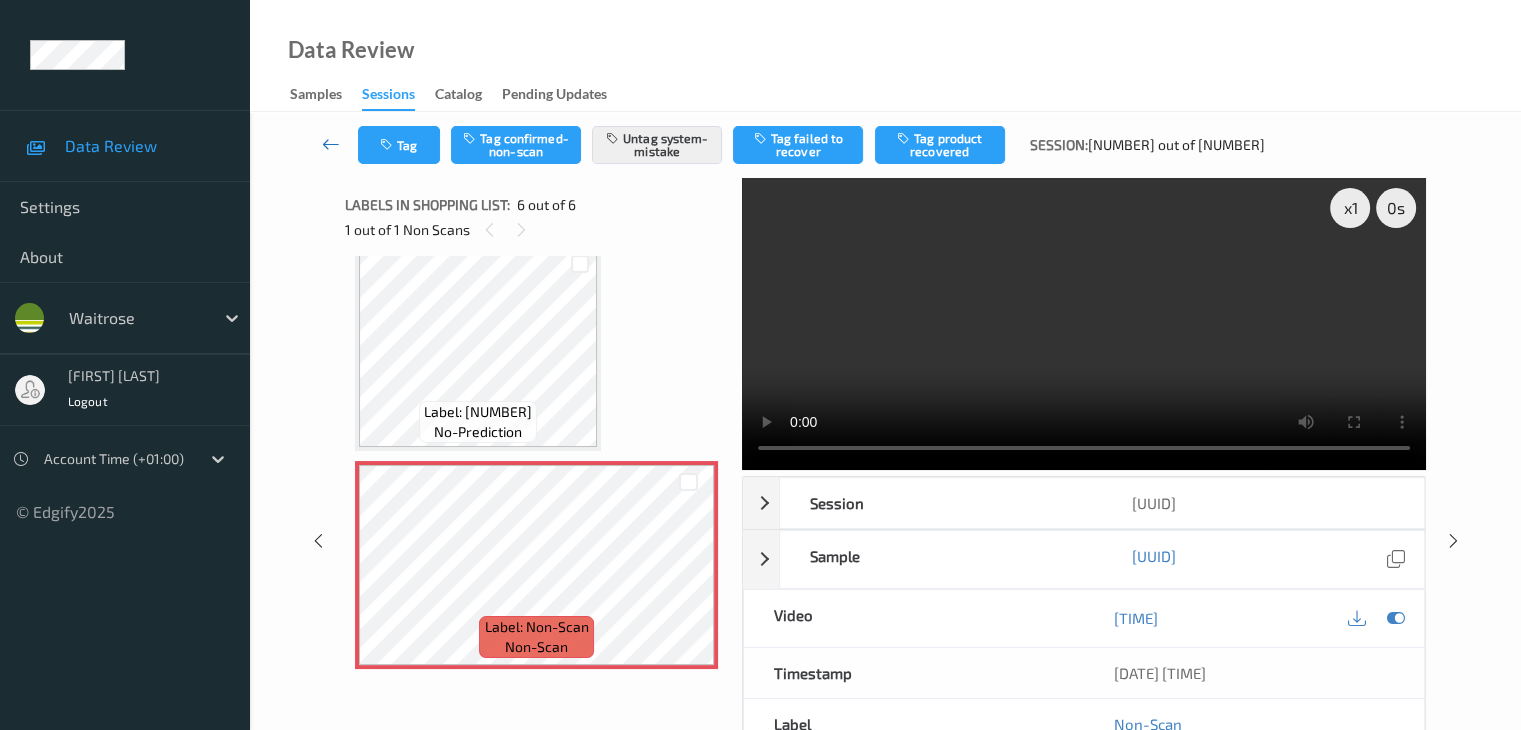 click at bounding box center (331, 144) 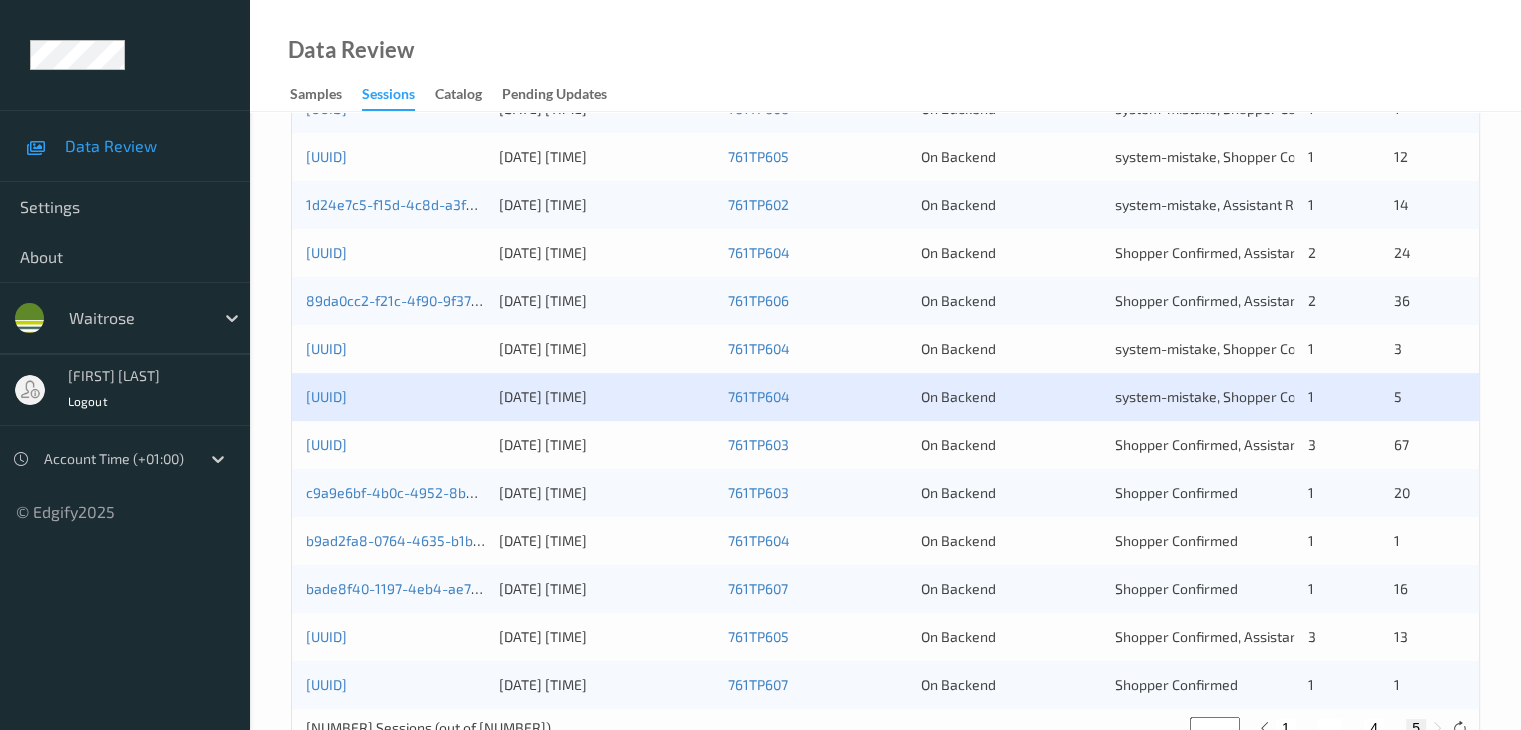 scroll, scrollTop: 596, scrollLeft: 0, axis: vertical 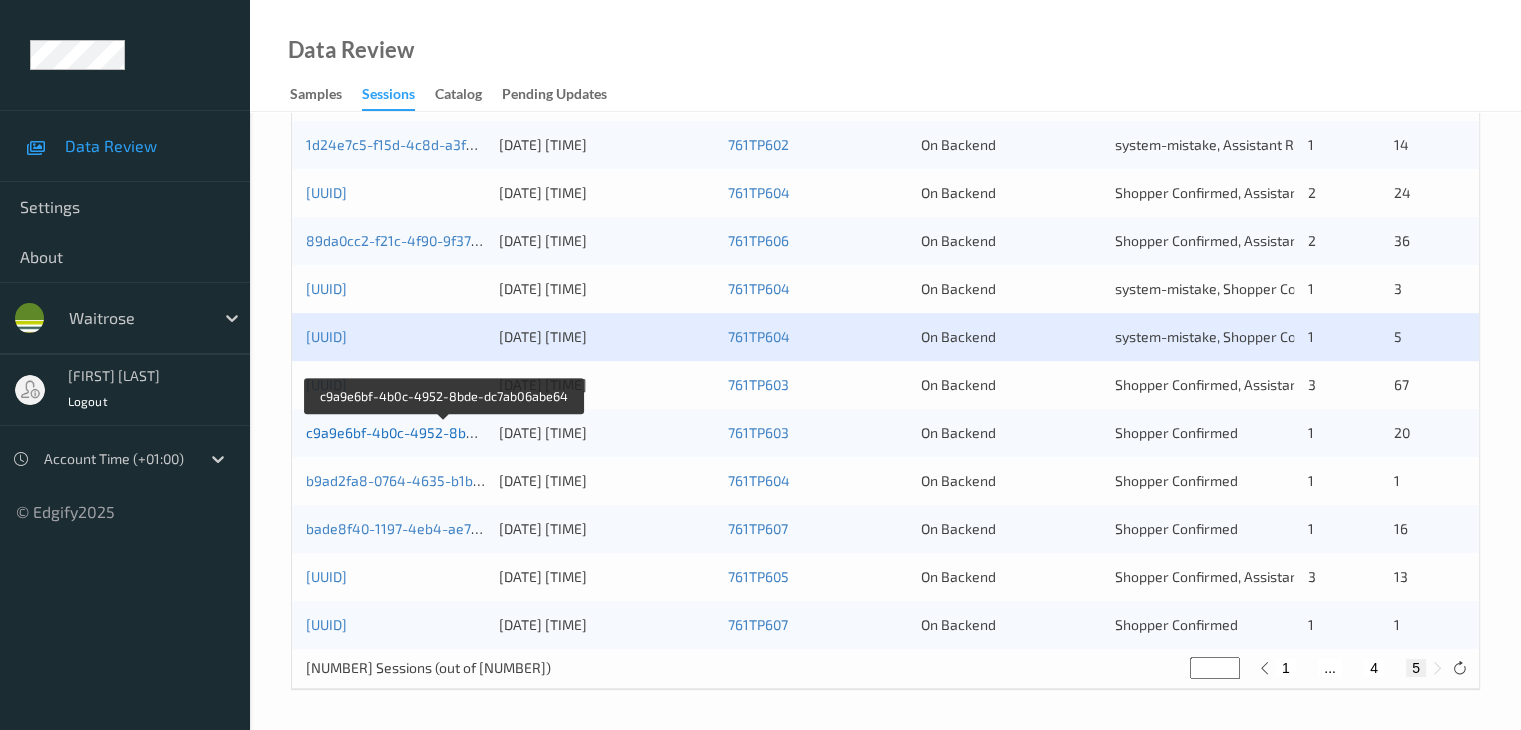 click on "c9a9e6bf-4b0c-4952-8bde-dc7ab06abe64" at bounding box center [444, 432] 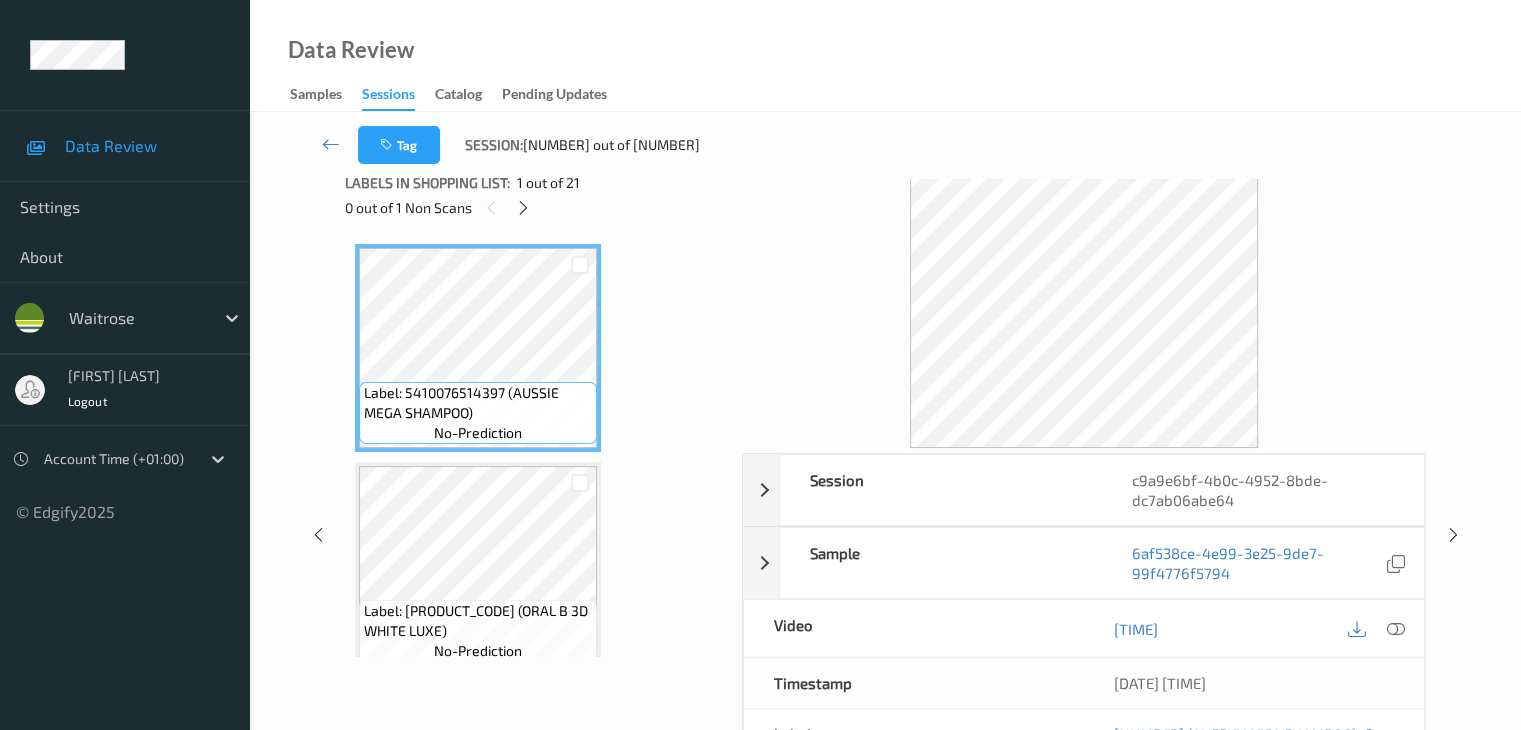 scroll, scrollTop: 0, scrollLeft: 0, axis: both 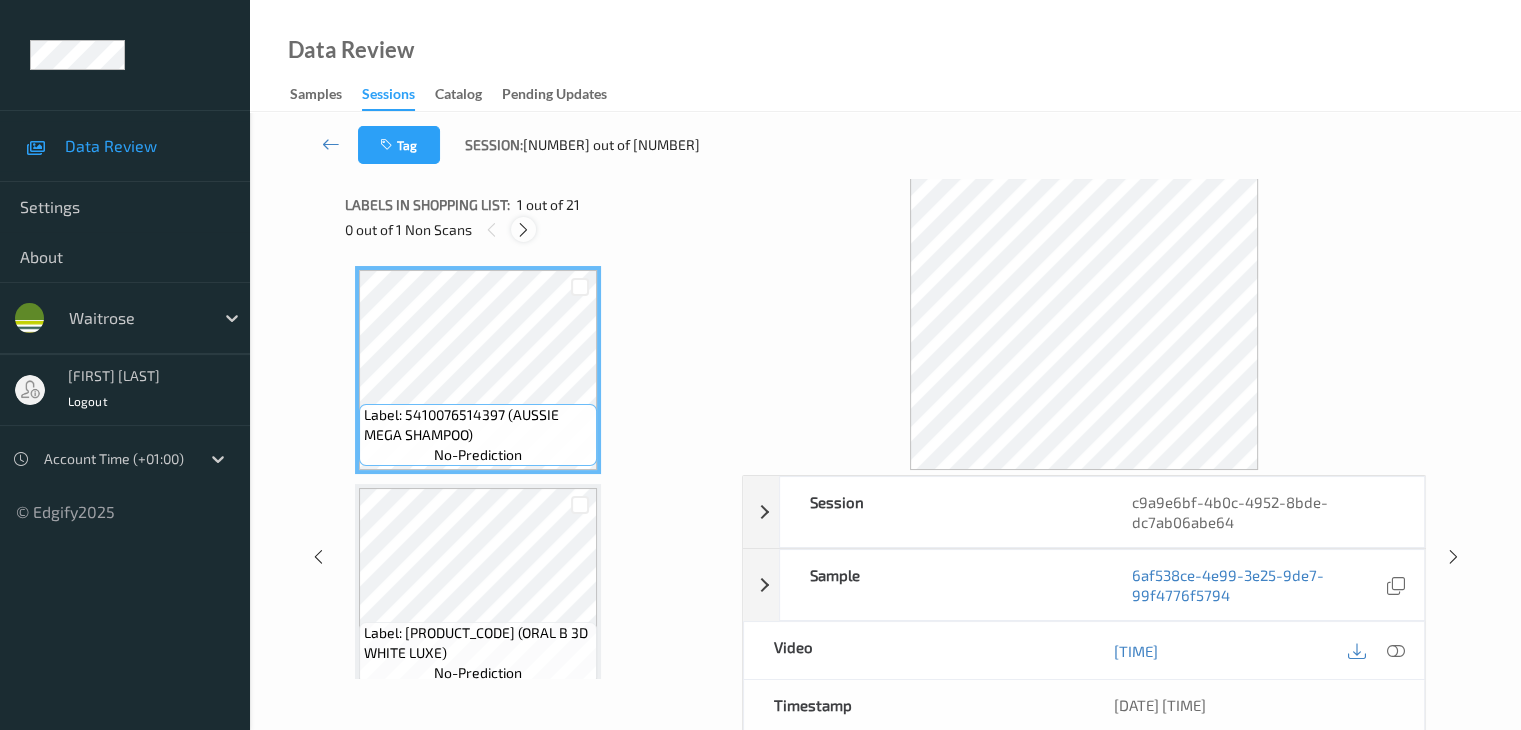 click at bounding box center (523, 229) 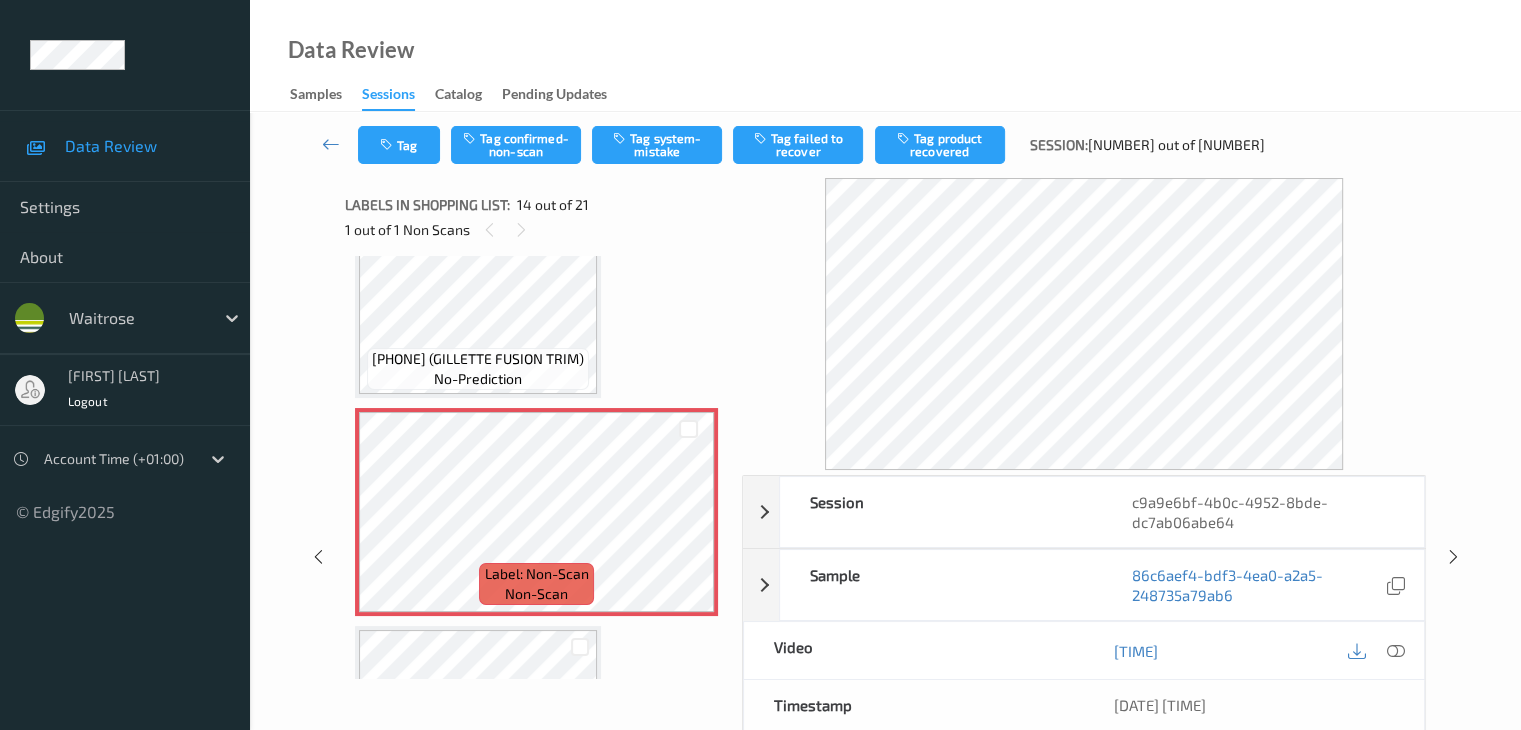 scroll, scrollTop: 2726, scrollLeft: 0, axis: vertical 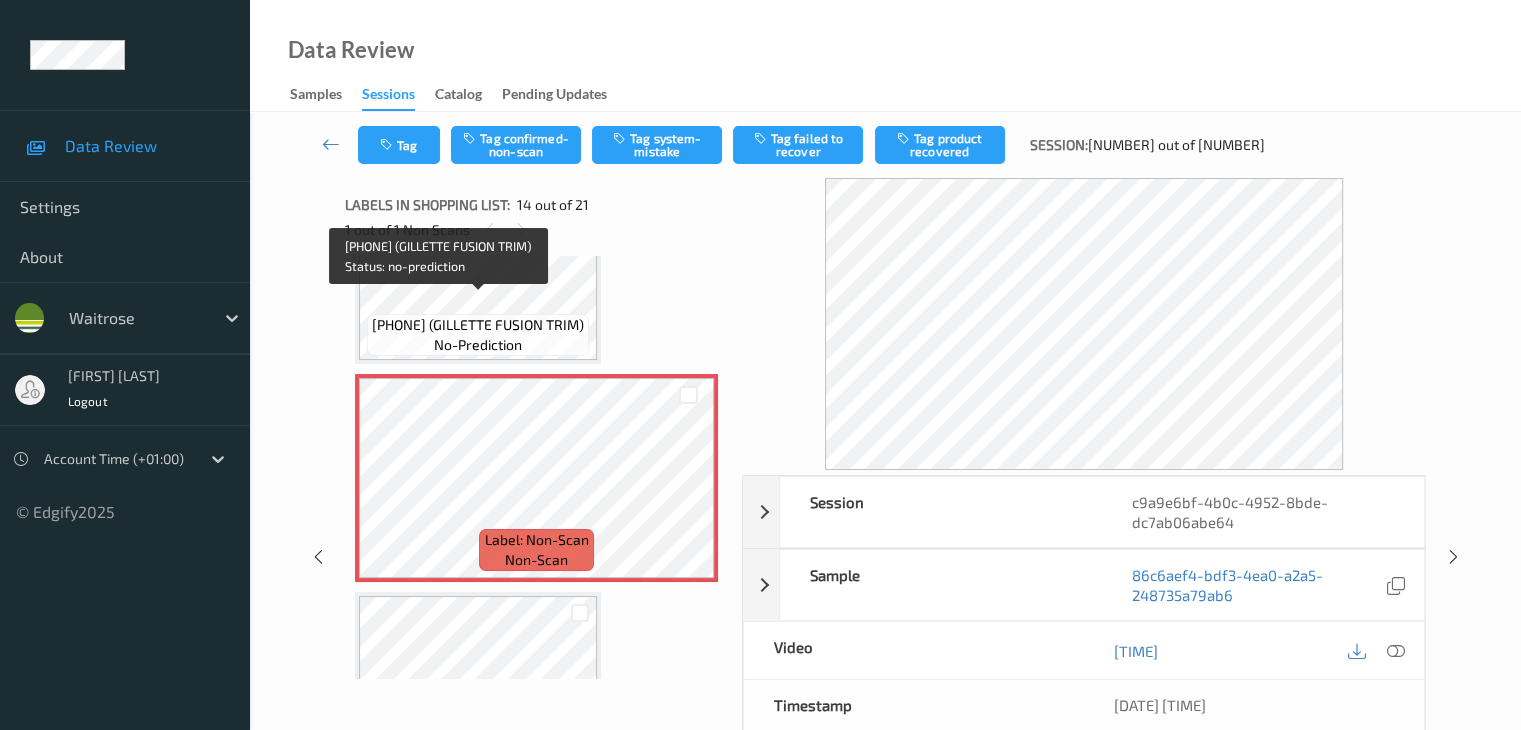 click on "[PHONE] (GILLETTE FUSION TRIM)" at bounding box center [478, 325] 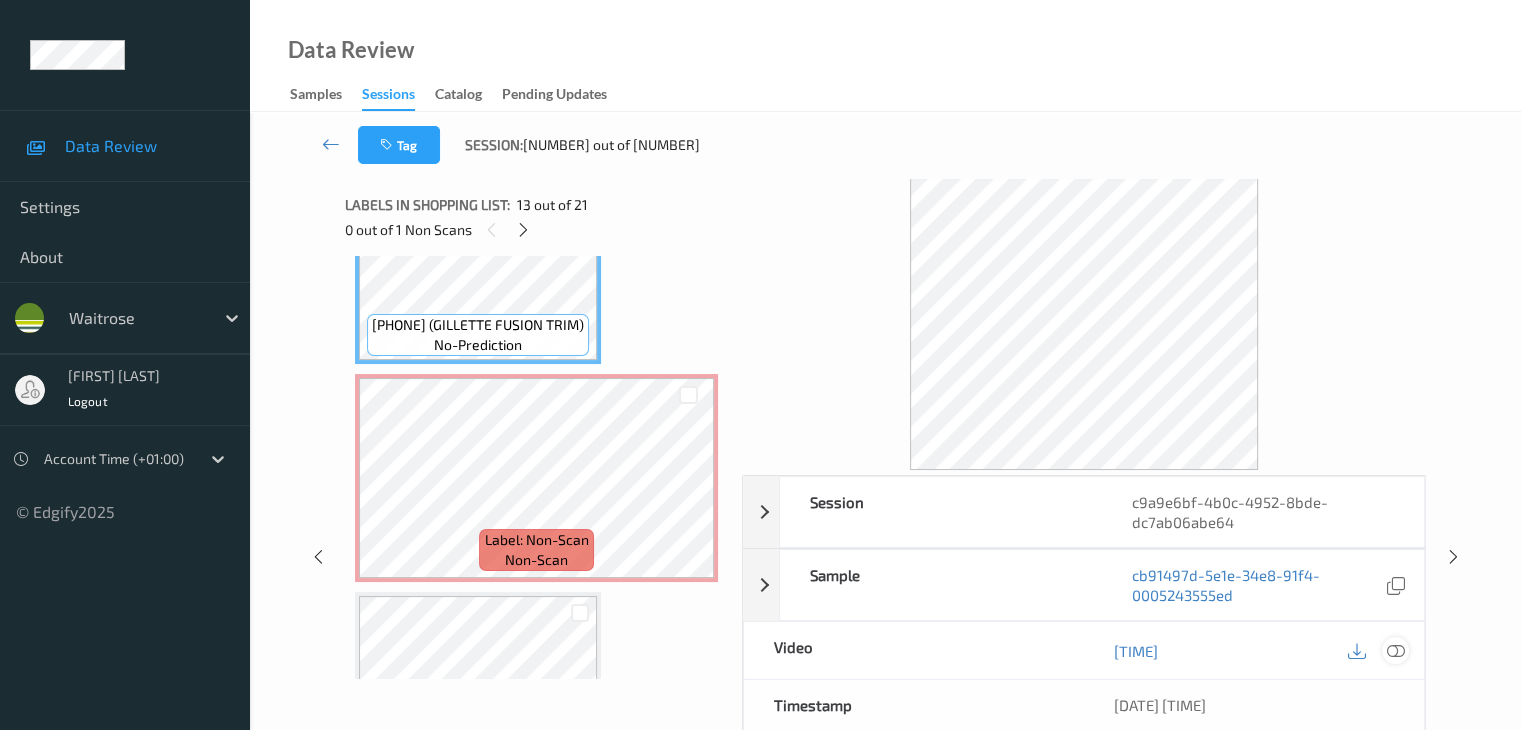 click at bounding box center (1395, 650) 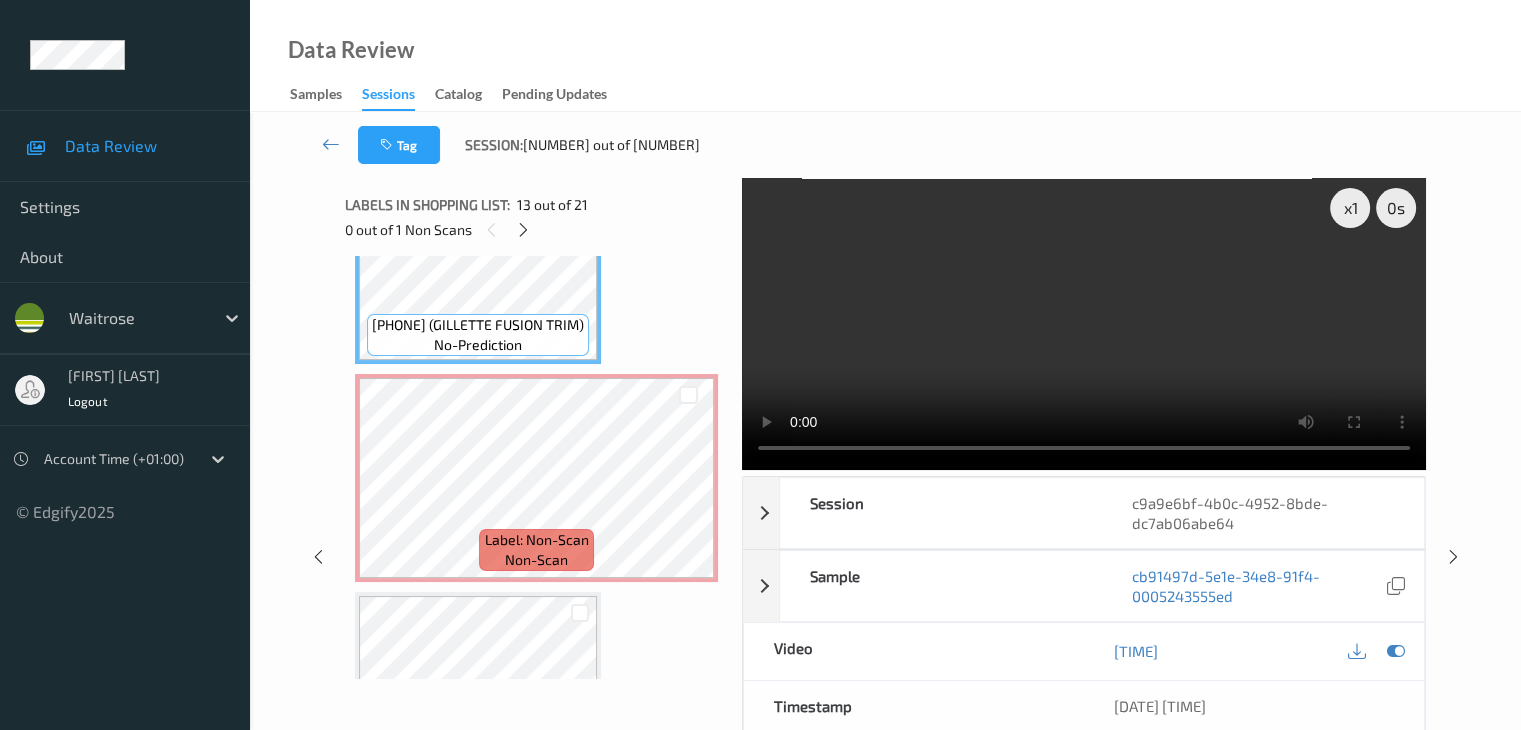 click on "[PHONE] (GILLETTE FUSION TRIM)" at bounding box center (478, 325) 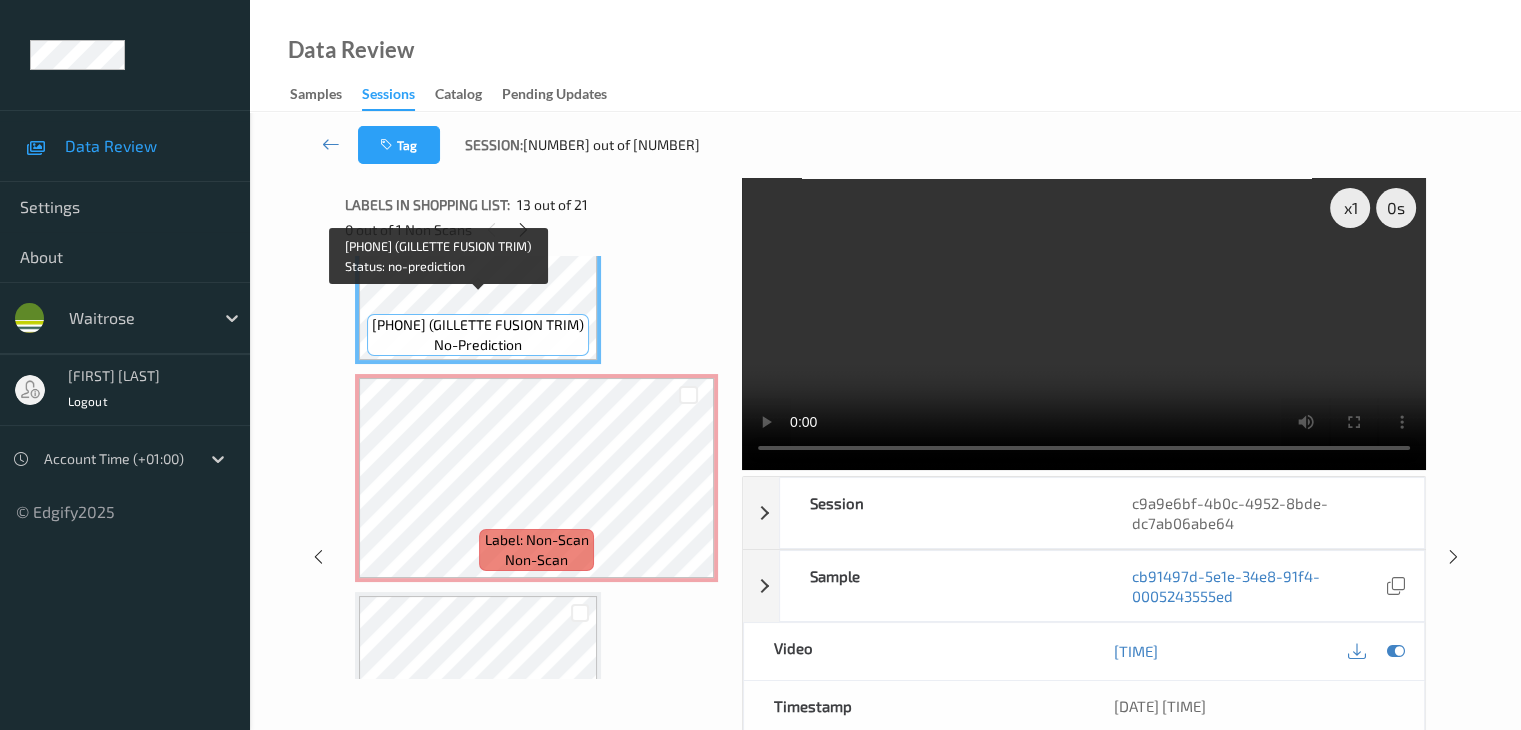 click on "[PHONE] (GILLETTE FUSION TRIM)" at bounding box center (478, 325) 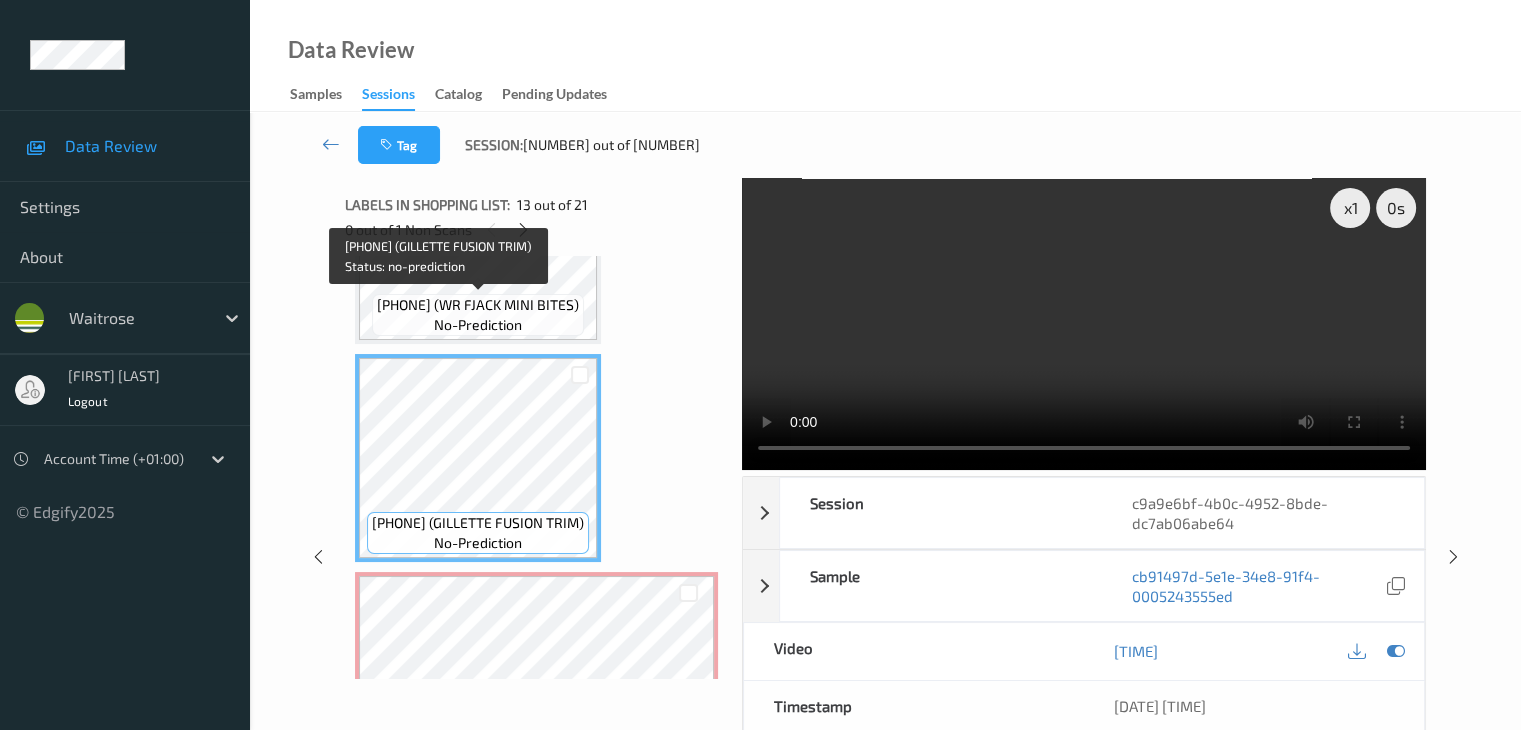 scroll, scrollTop: 2526, scrollLeft: 0, axis: vertical 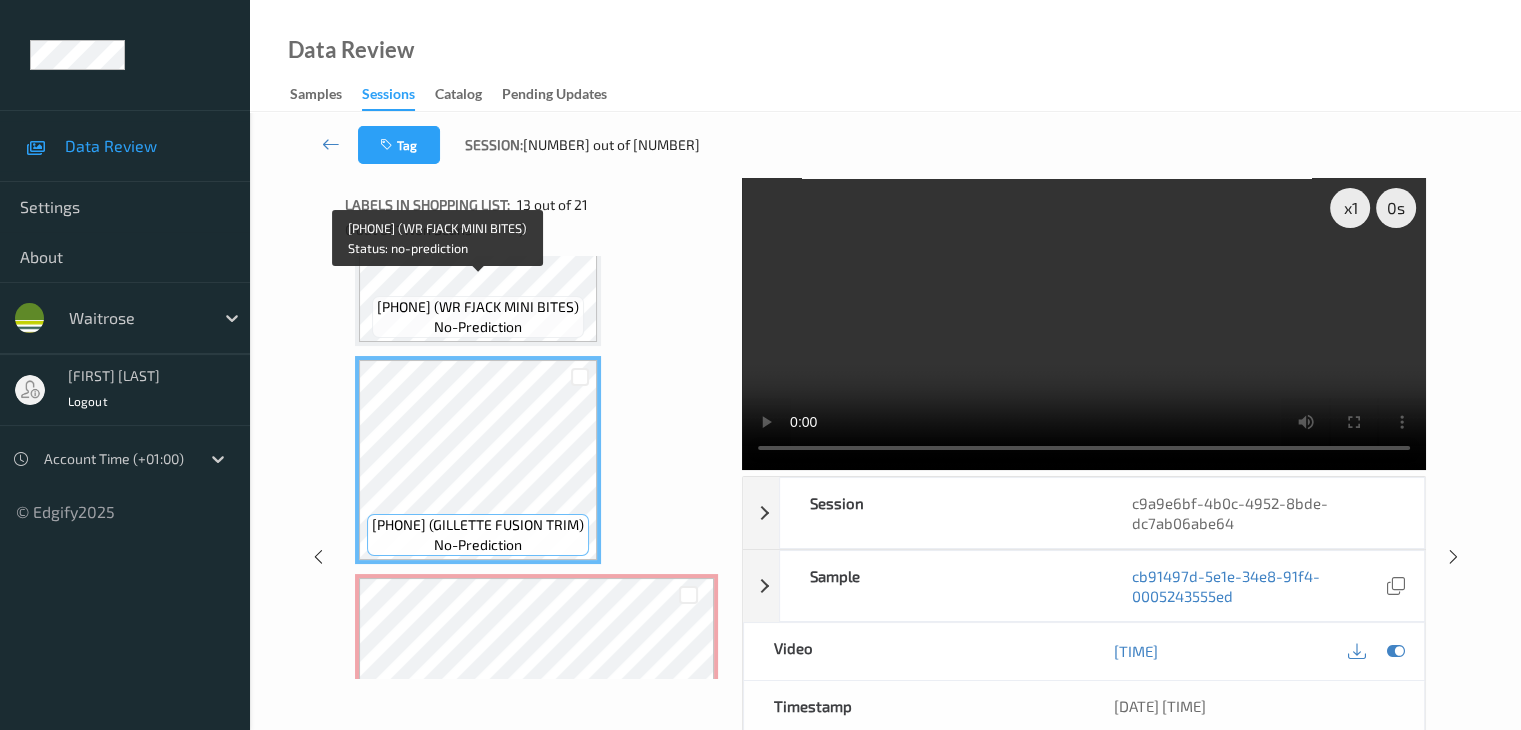 click on "[PHONE] (WR FJACK MINI BITES) no-prediction" at bounding box center [478, 317] 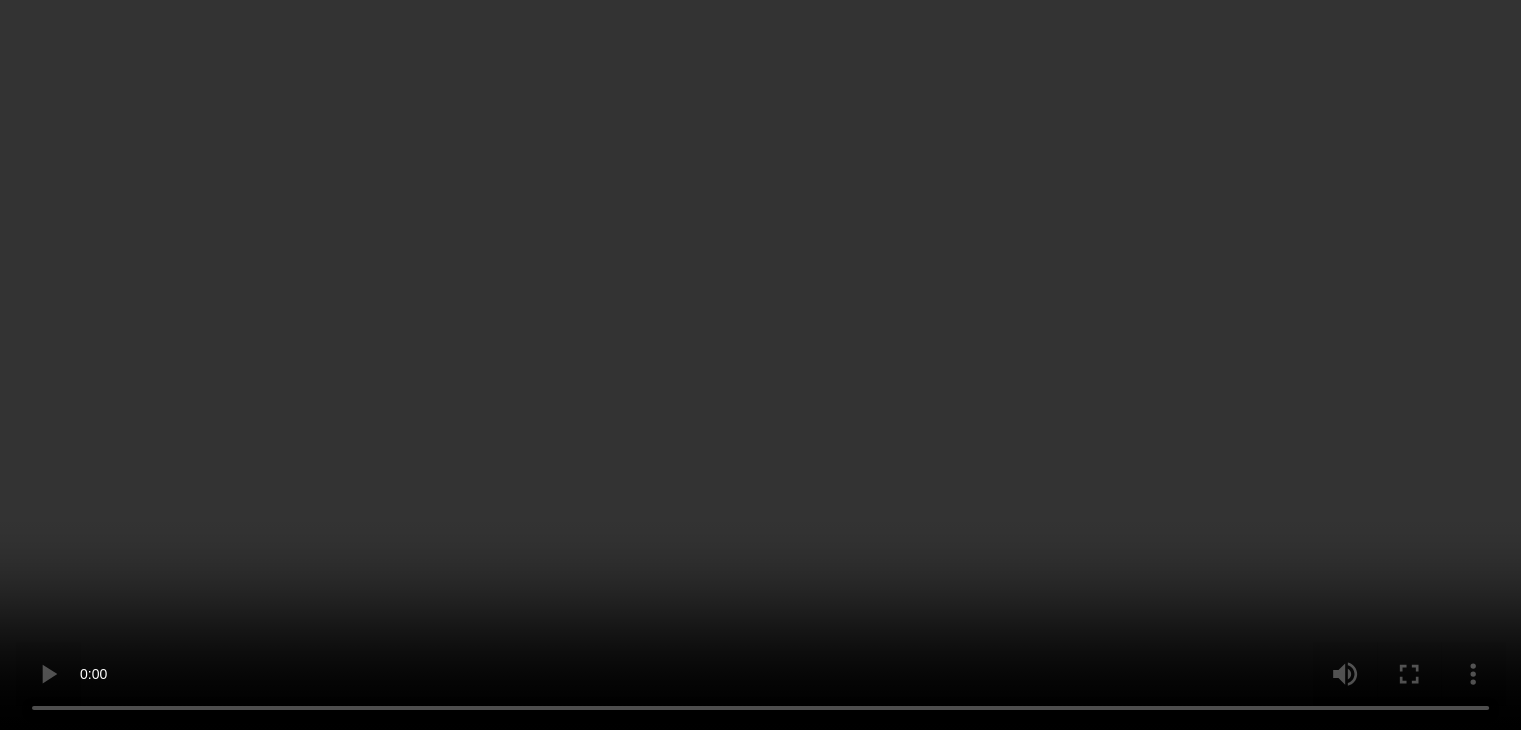 scroll, scrollTop: 2626, scrollLeft: 0, axis: vertical 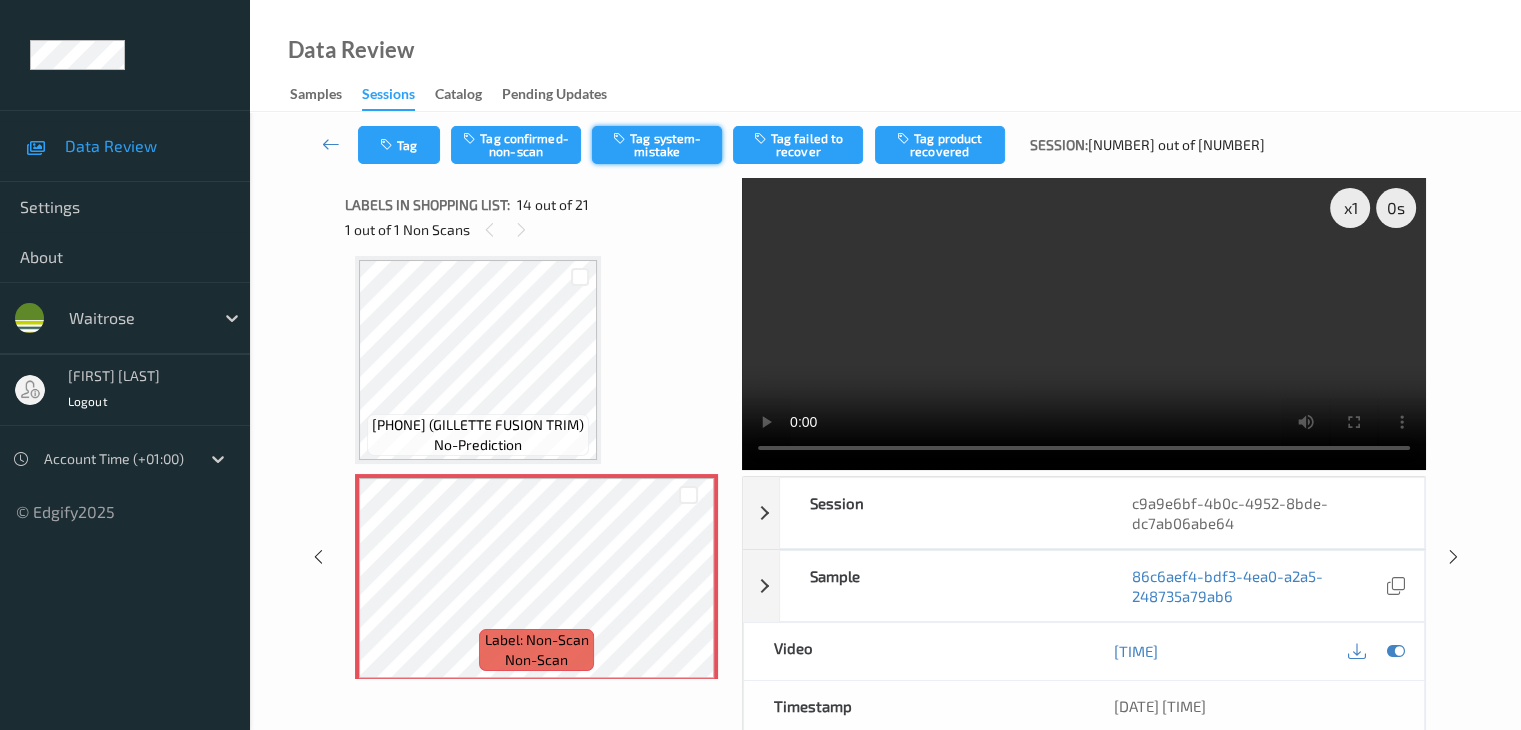 click on "Tag   system-mistake" at bounding box center [657, 145] 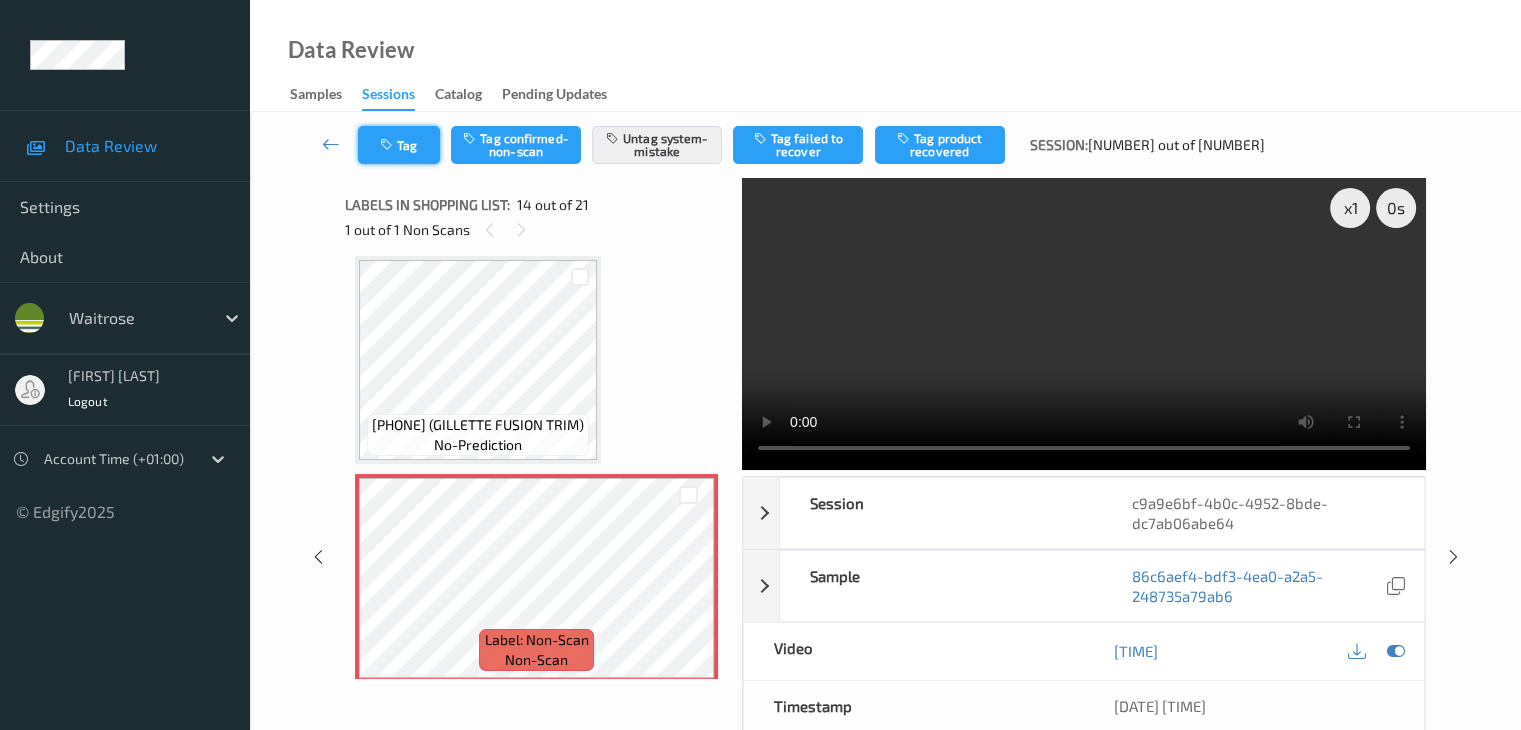 click on "Tag" at bounding box center [399, 145] 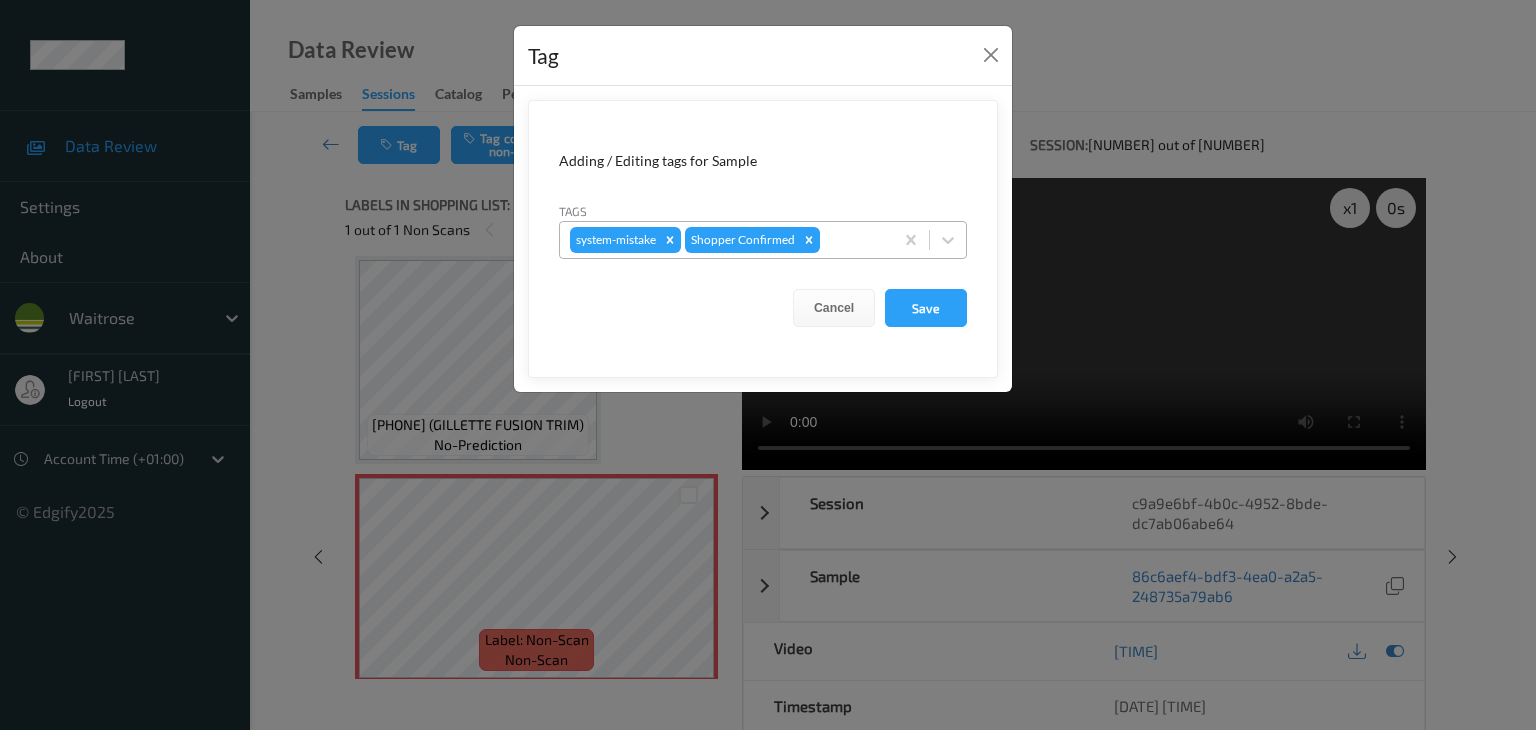 click at bounding box center (853, 240) 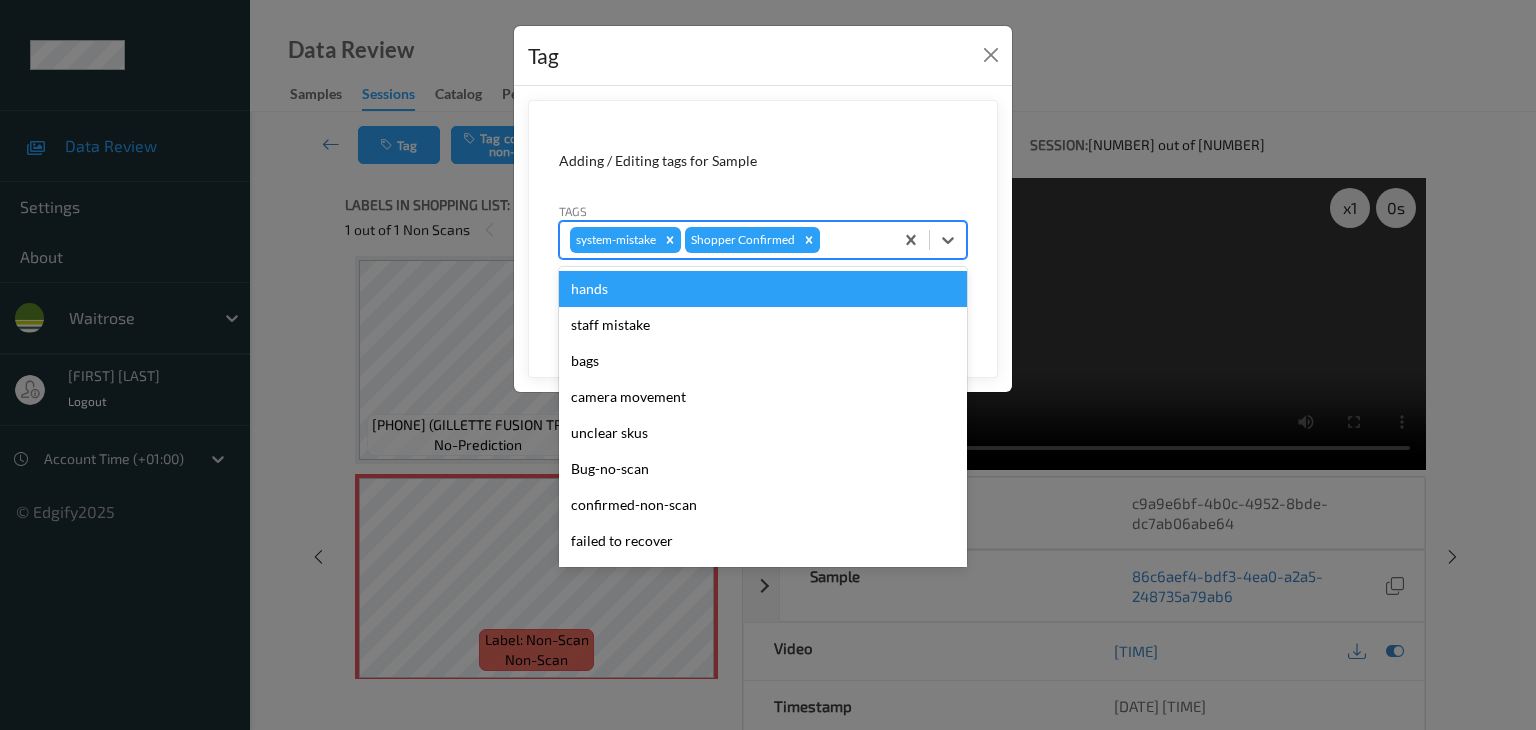 type on "u" 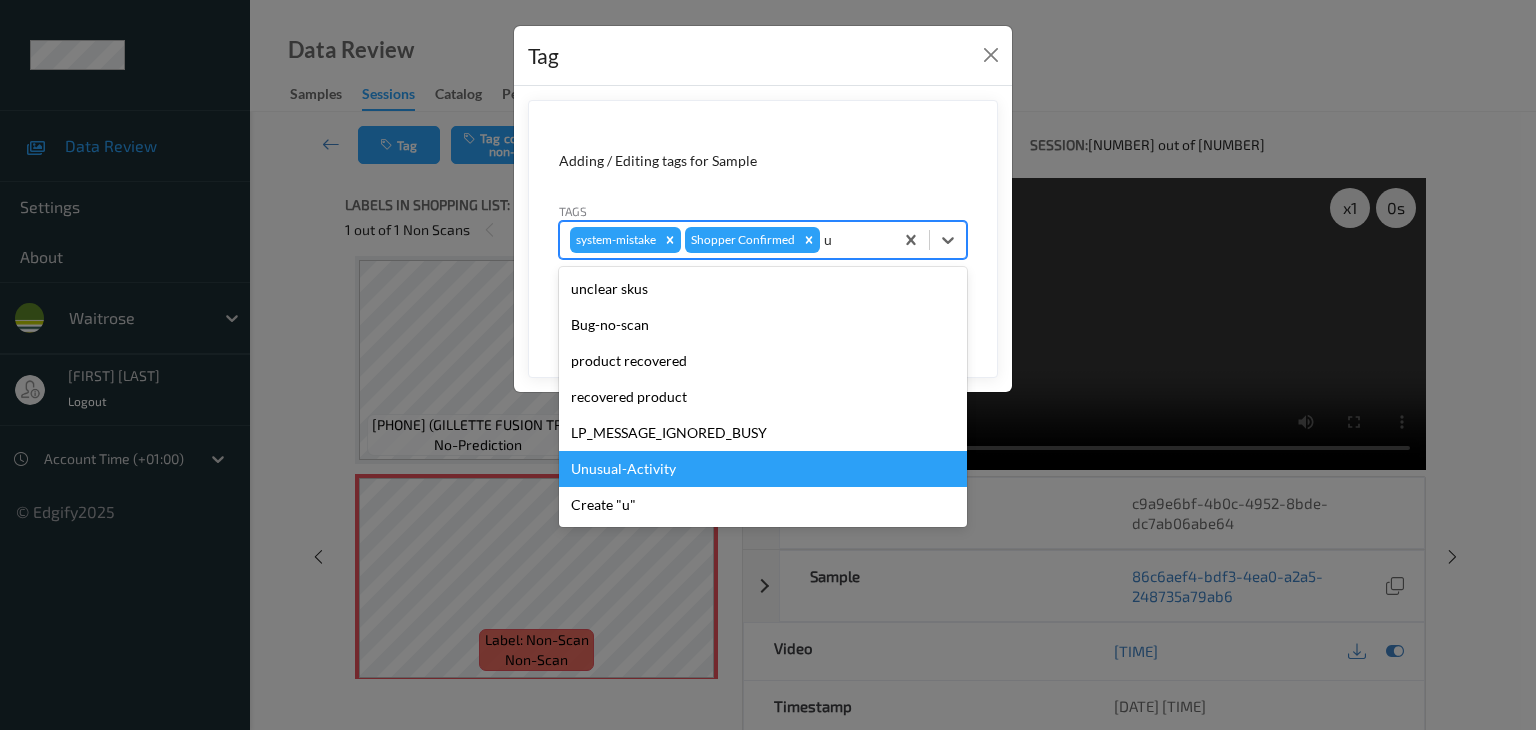 click on "Unusual-Activity" at bounding box center [763, 469] 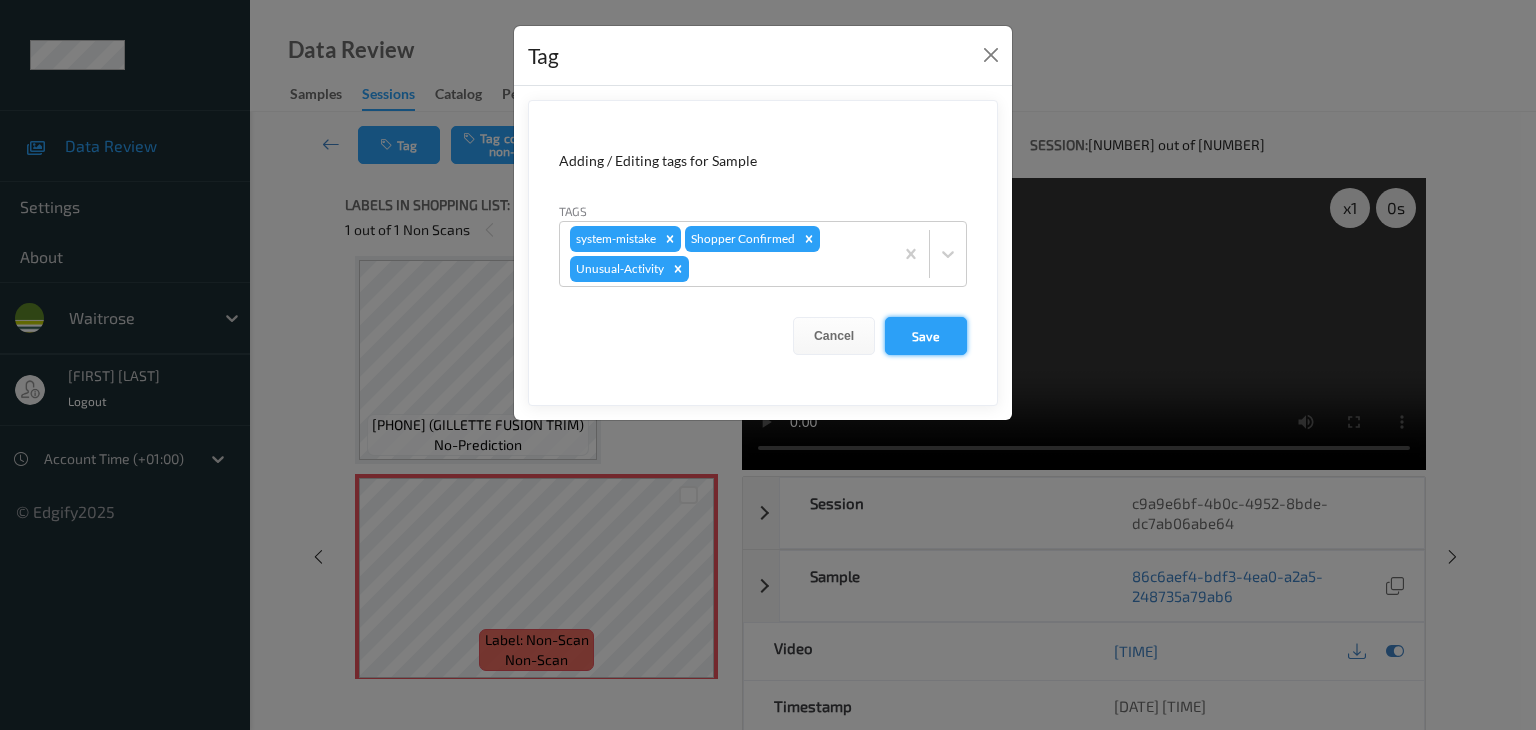 click on "Save" at bounding box center [926, 336] 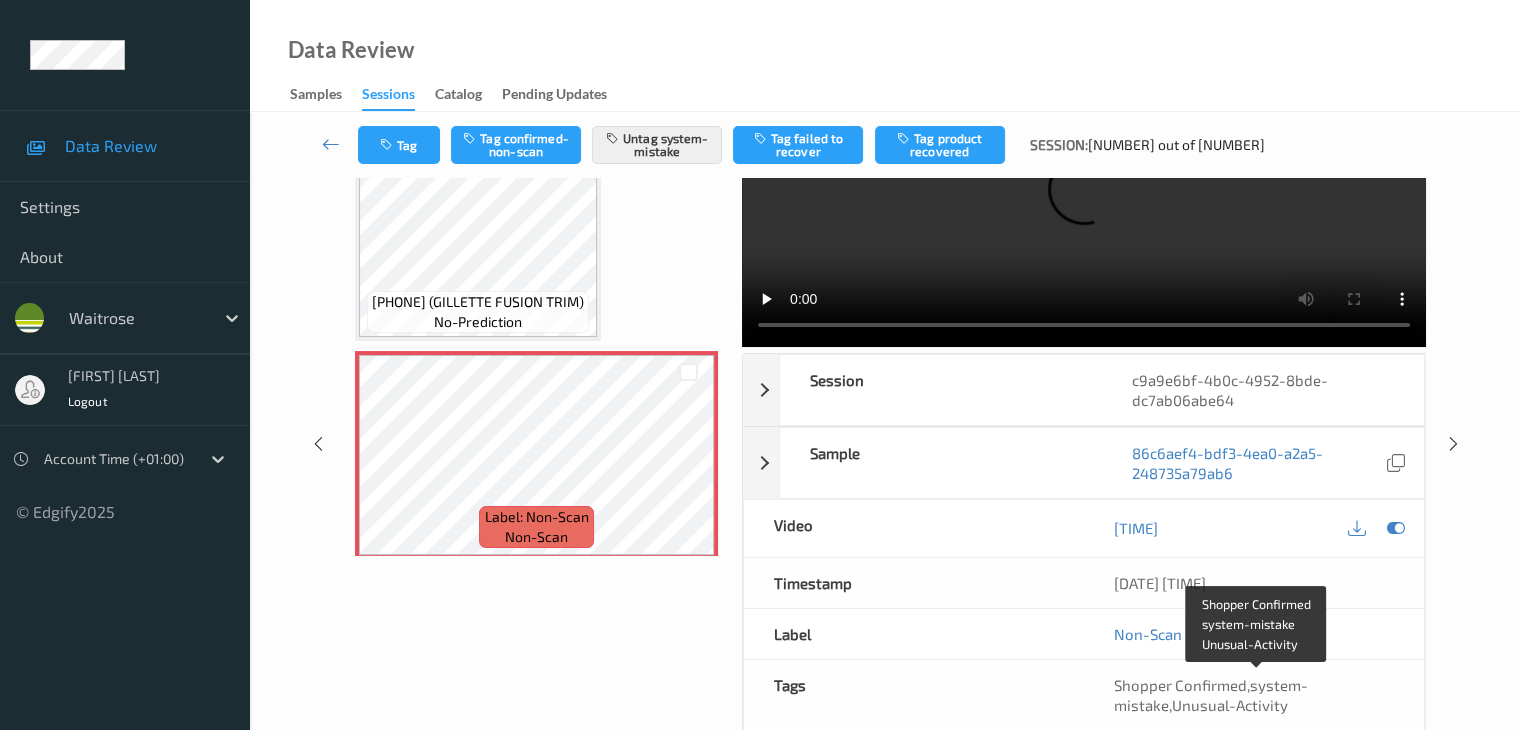 scroll, scrollTop: 0, scrollLeft: 0, axis: both 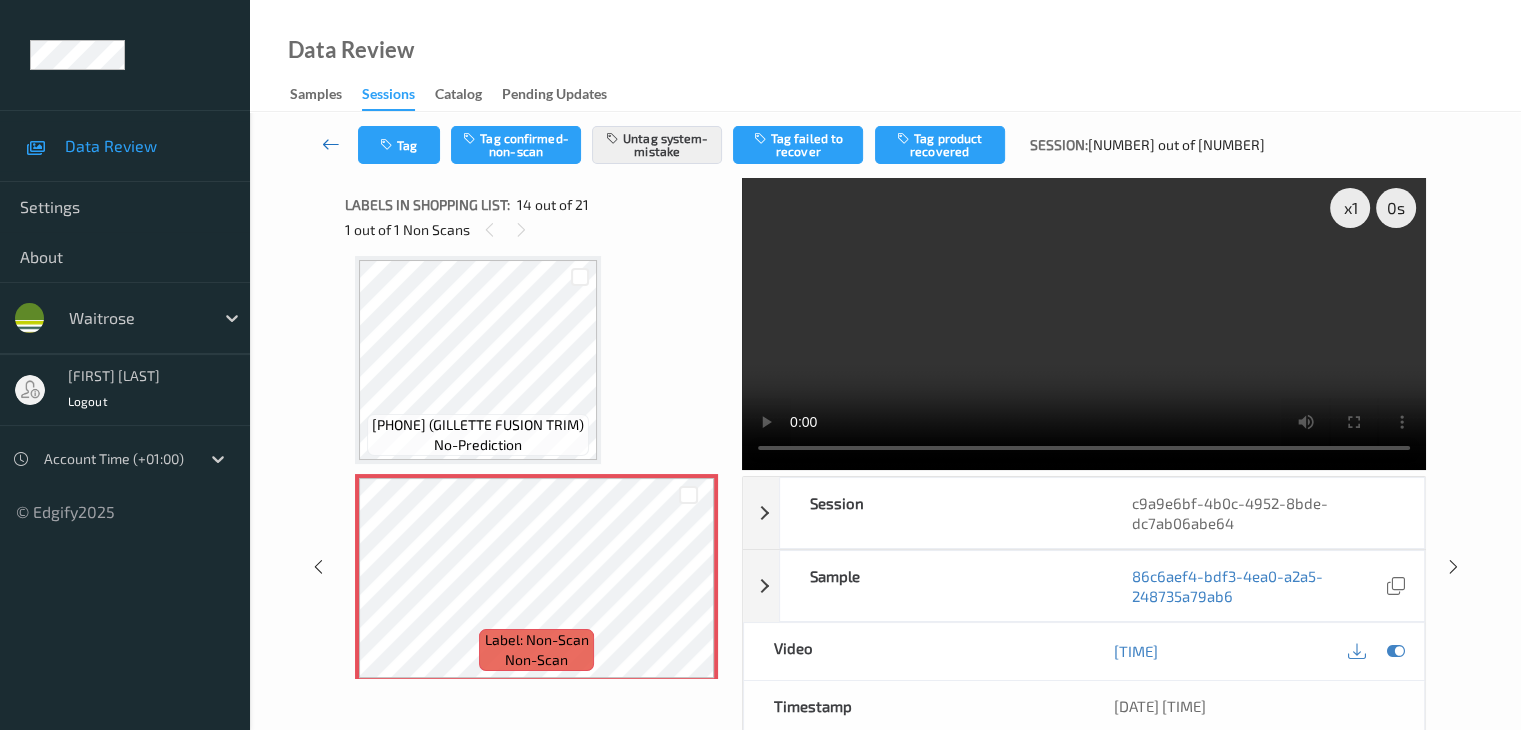 click at bounding box center (331, 144) 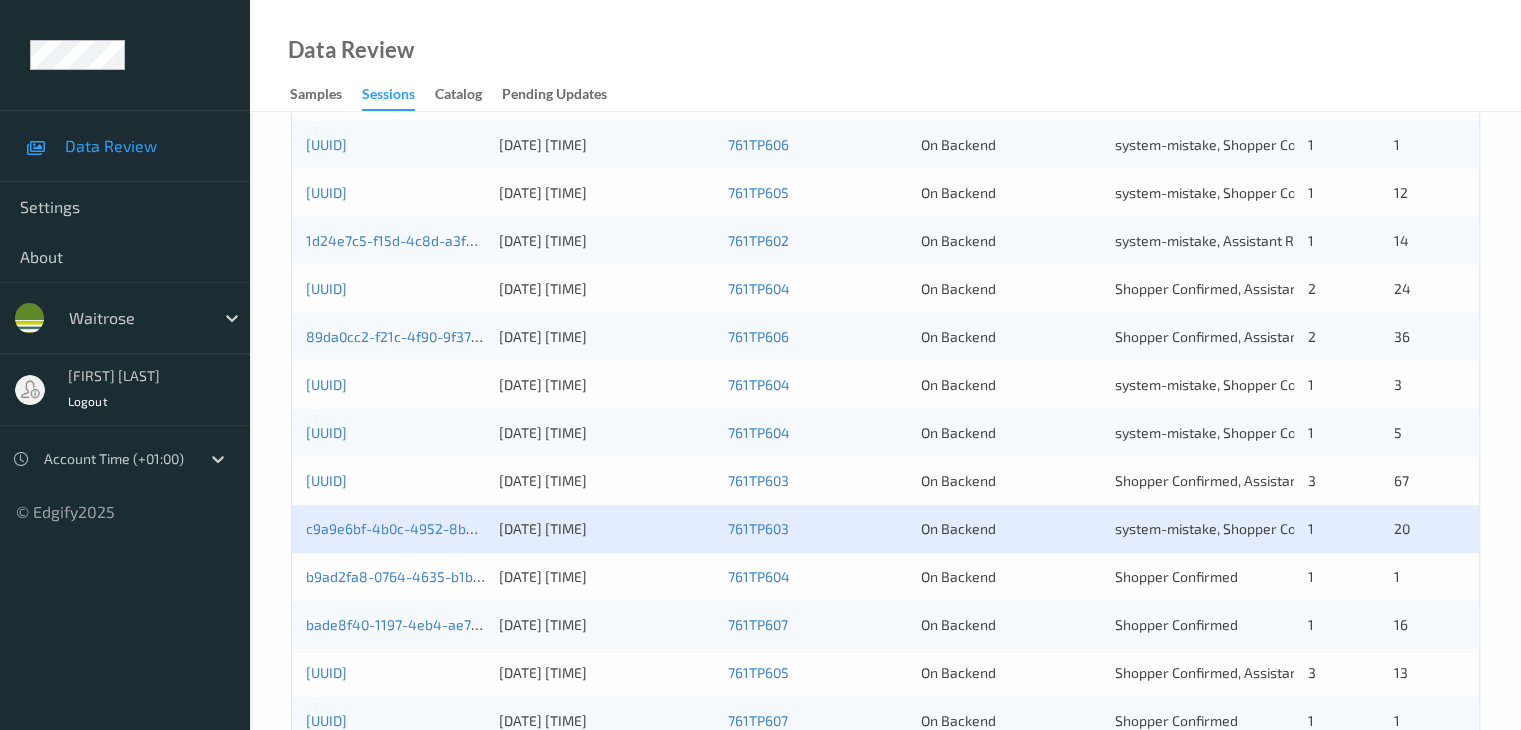 scroll, scrollTop: 596, scrollLeft: 0, axis: vertical 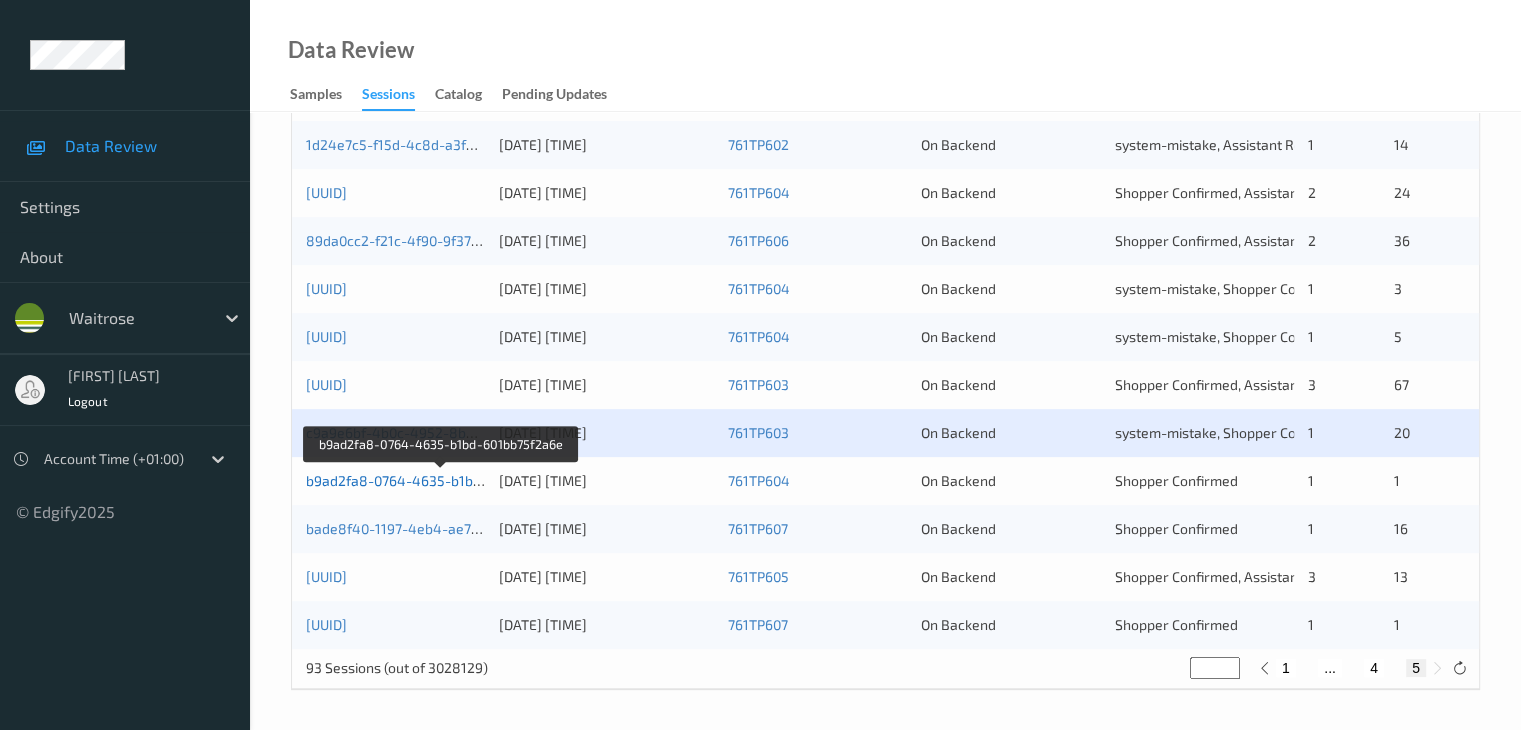 click on "b9ad2fa8-0764-4635-b1bd-601bb75f2a6e" at bounding box center [441, 480] 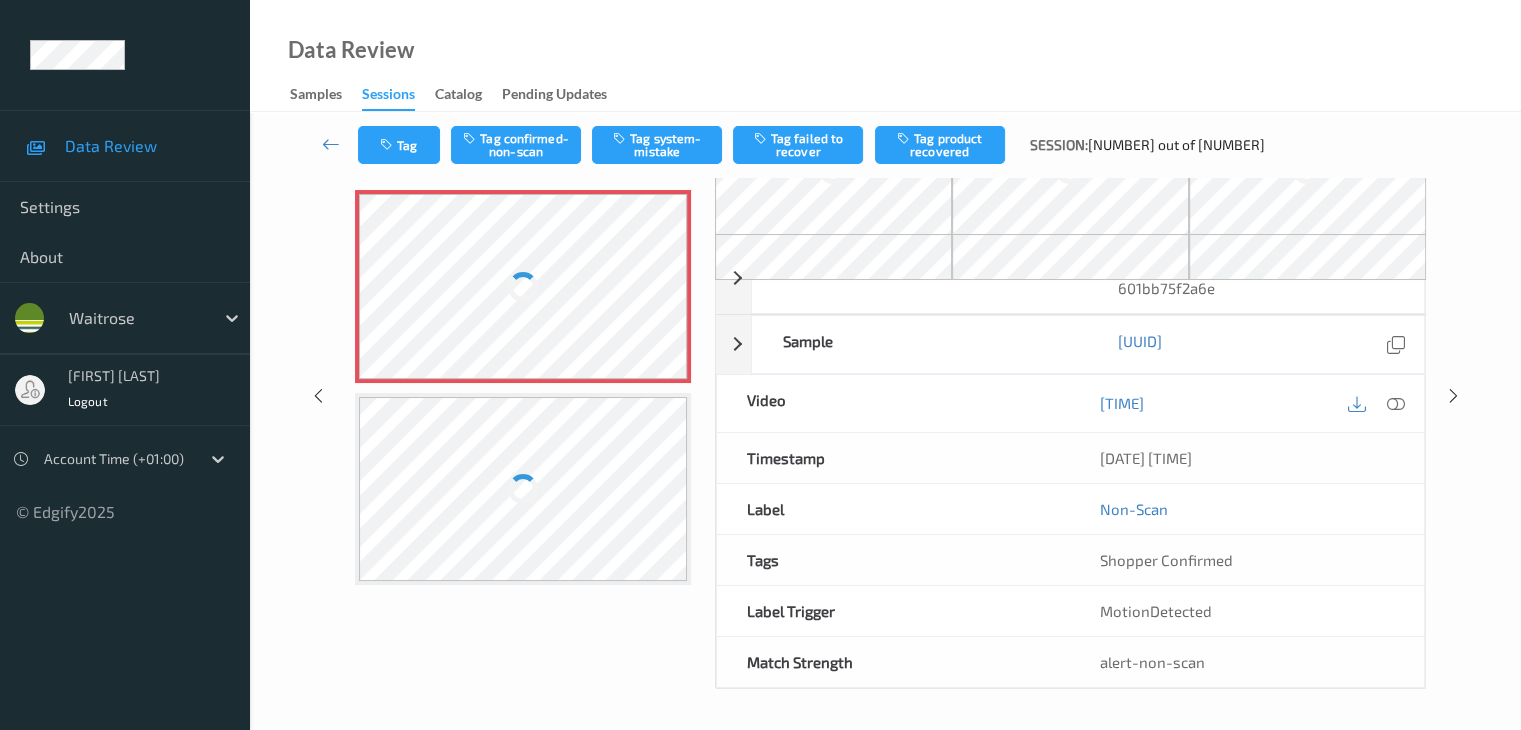 scroll, scrollTop: 80, scrollLeft: 0, axis: vertical 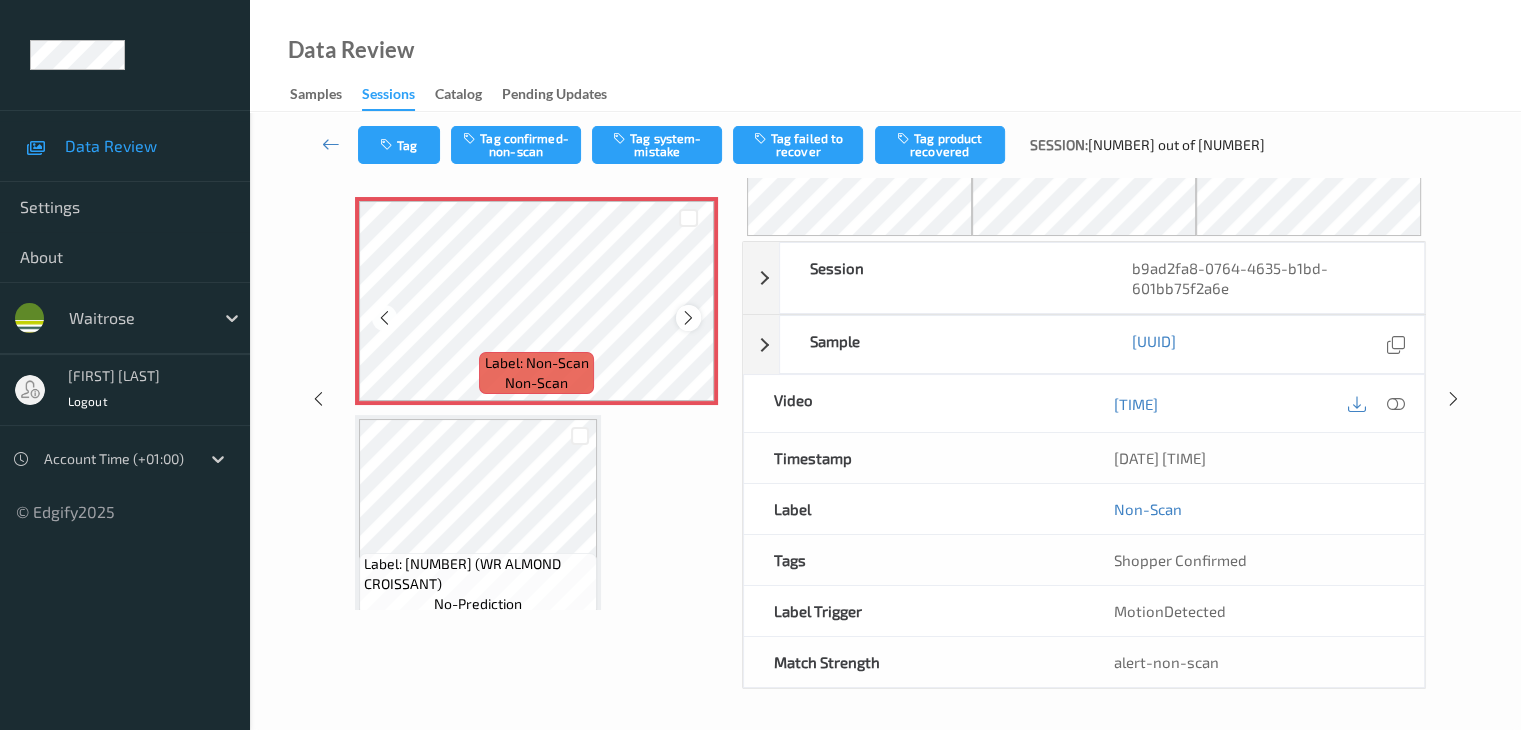 click at bounding box center (688, 318) 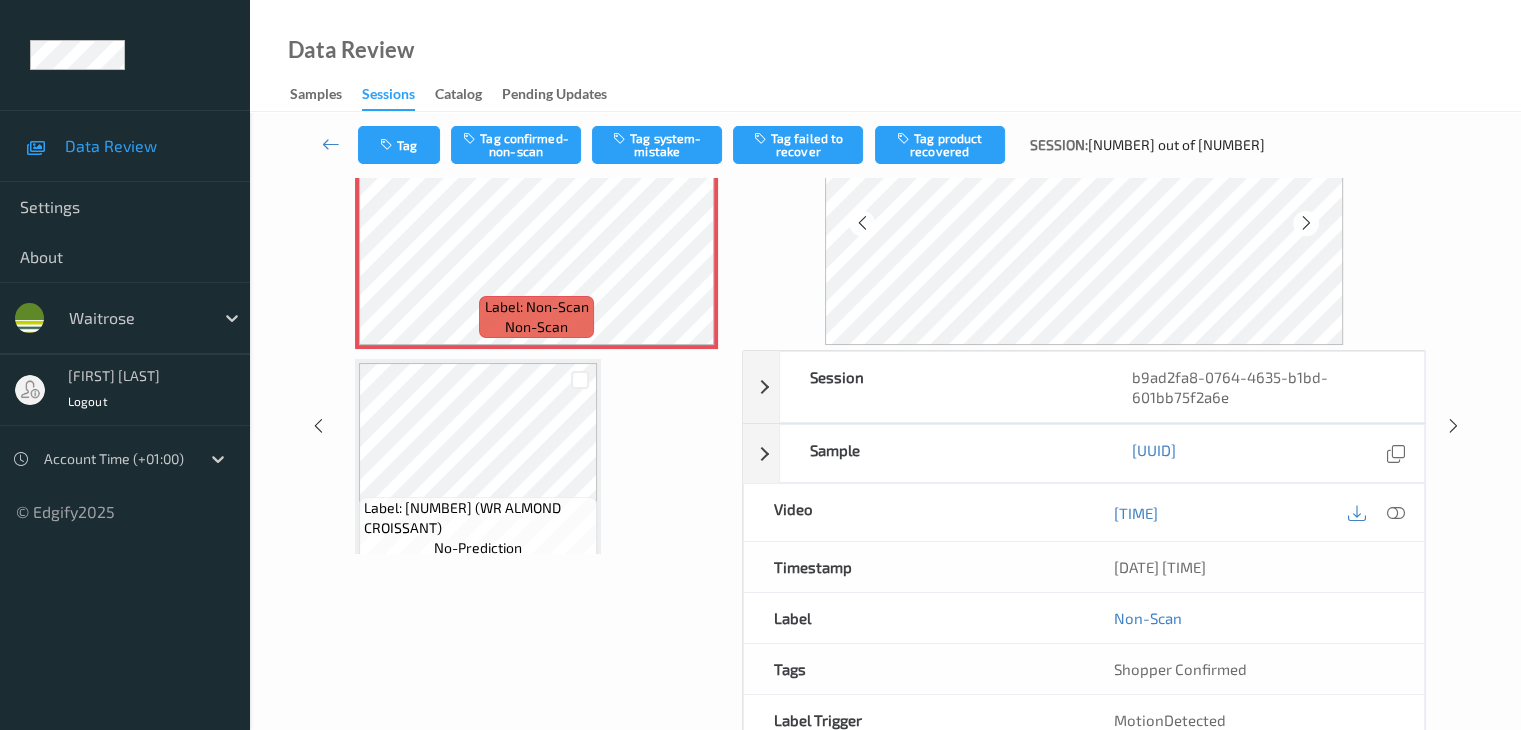 scroll, scrollTop: 44, scrollLeft: 0, axis: vertical 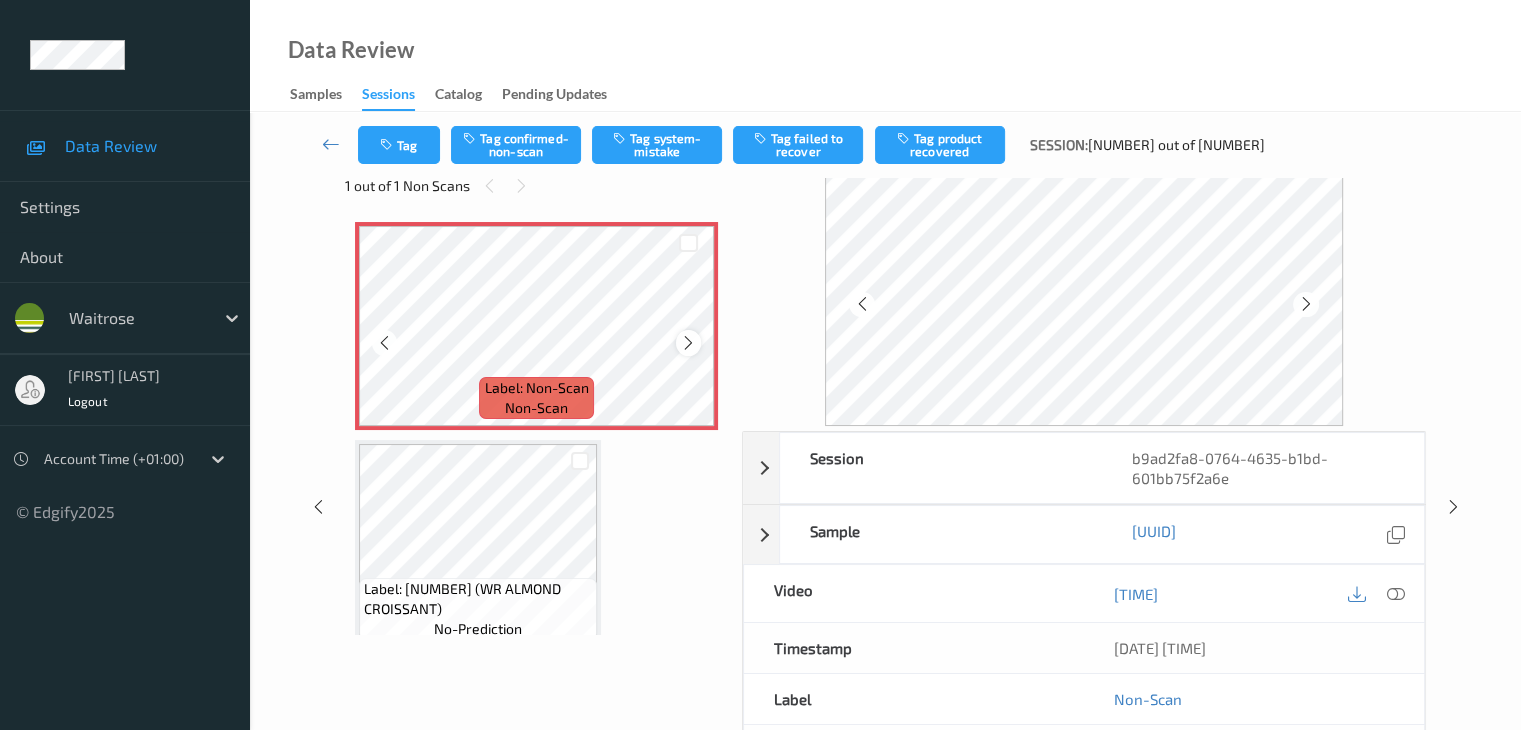 click at bounding box center [688, 343] 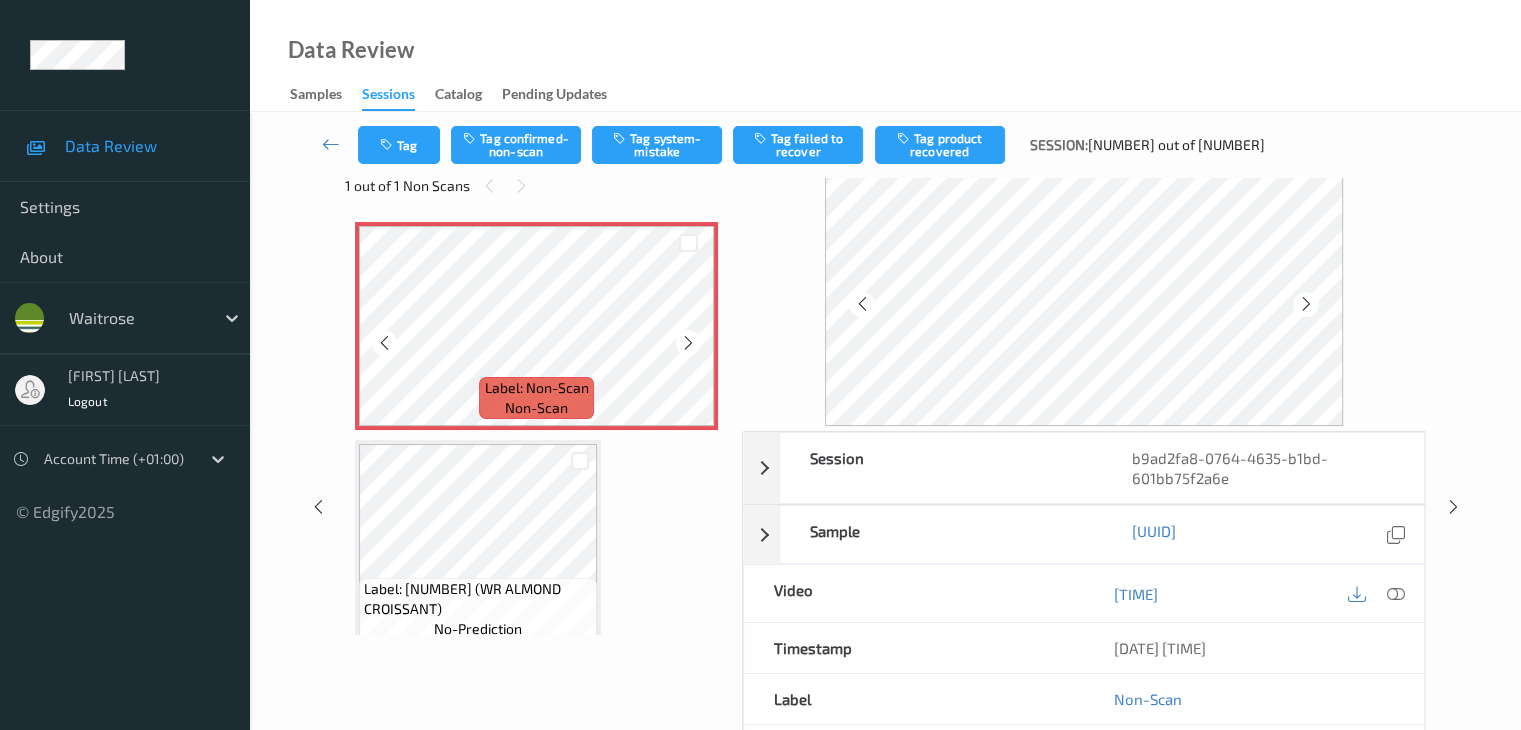 click at bounding box center (688, 343) 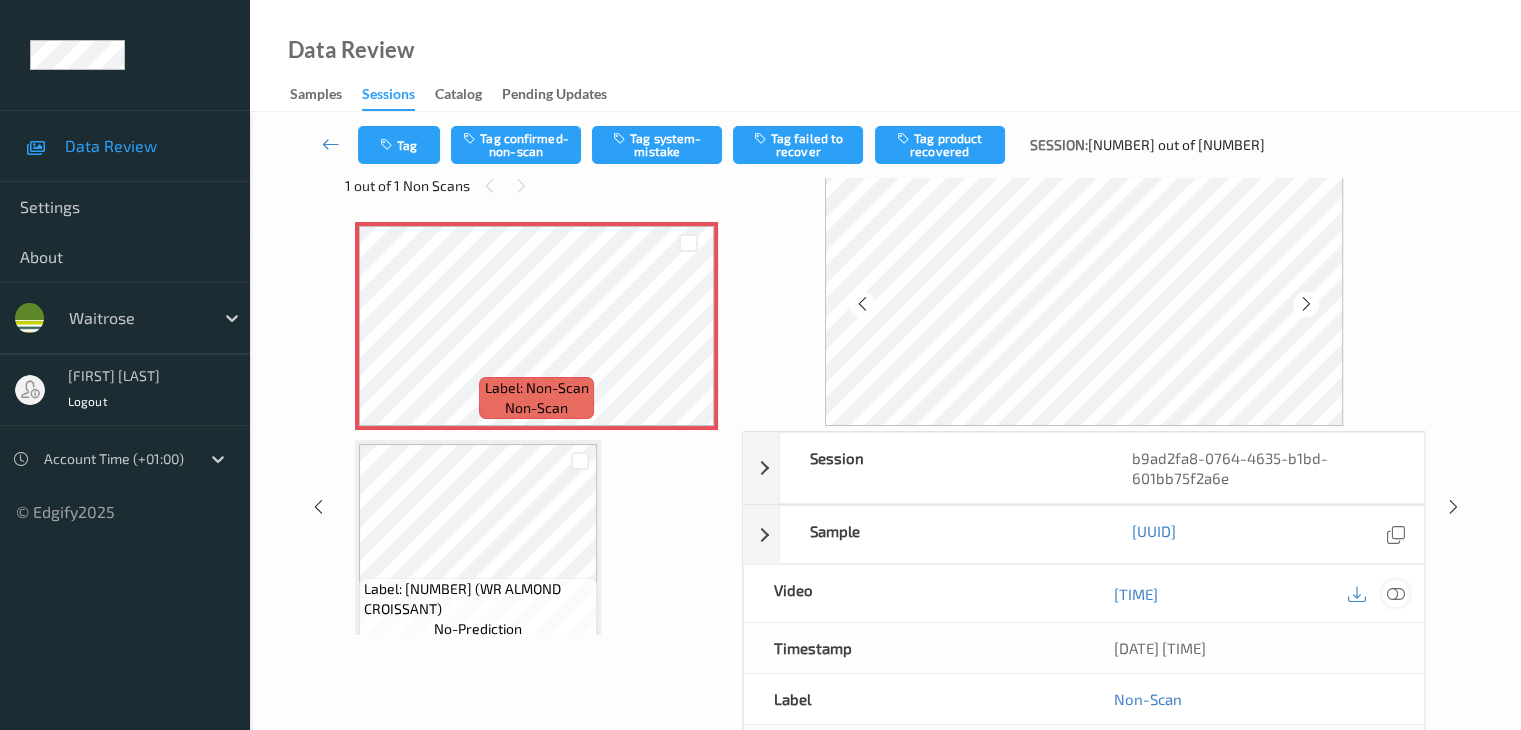 click at bounding box center (1395, 594) 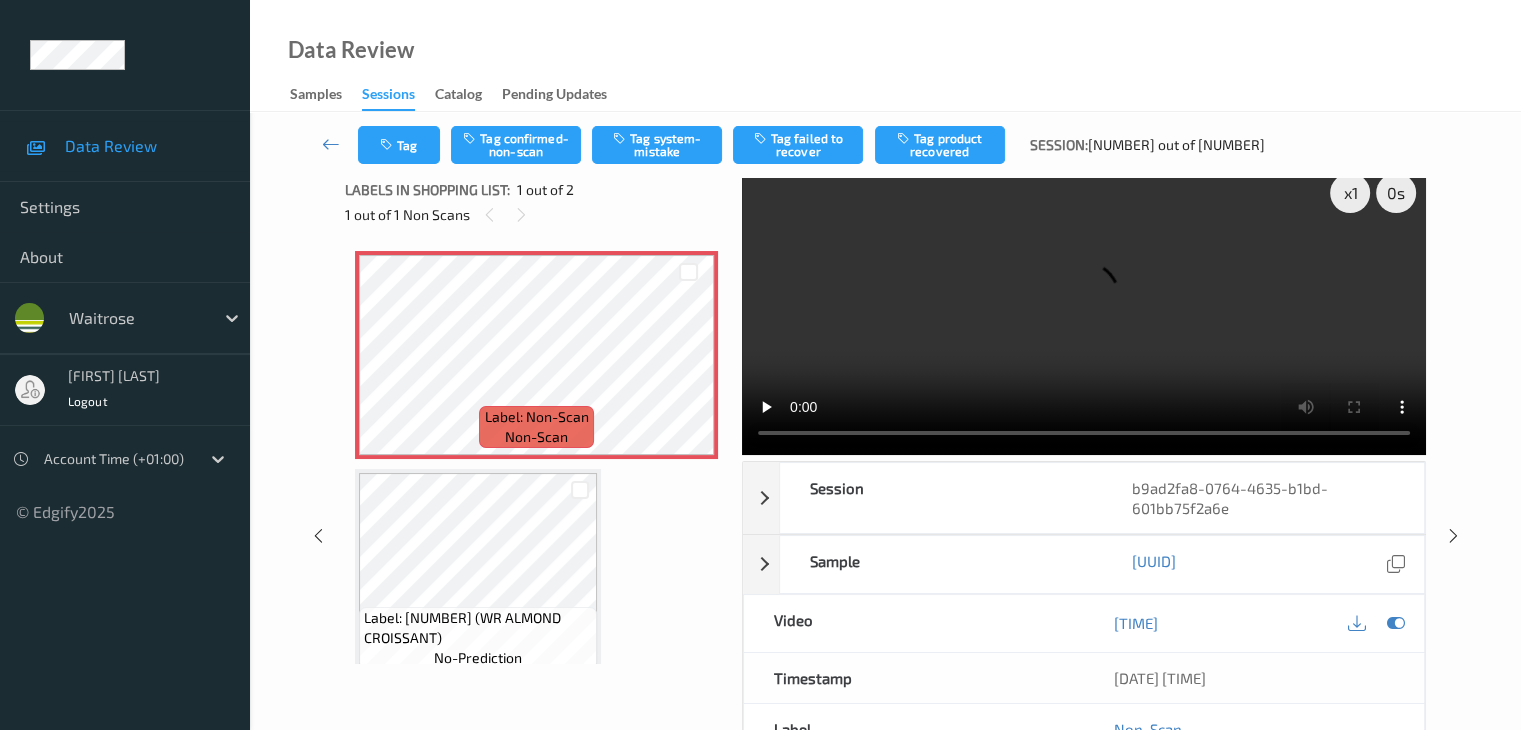 scroll, scrollTop: 0, scrollLeft: 0, axis: both 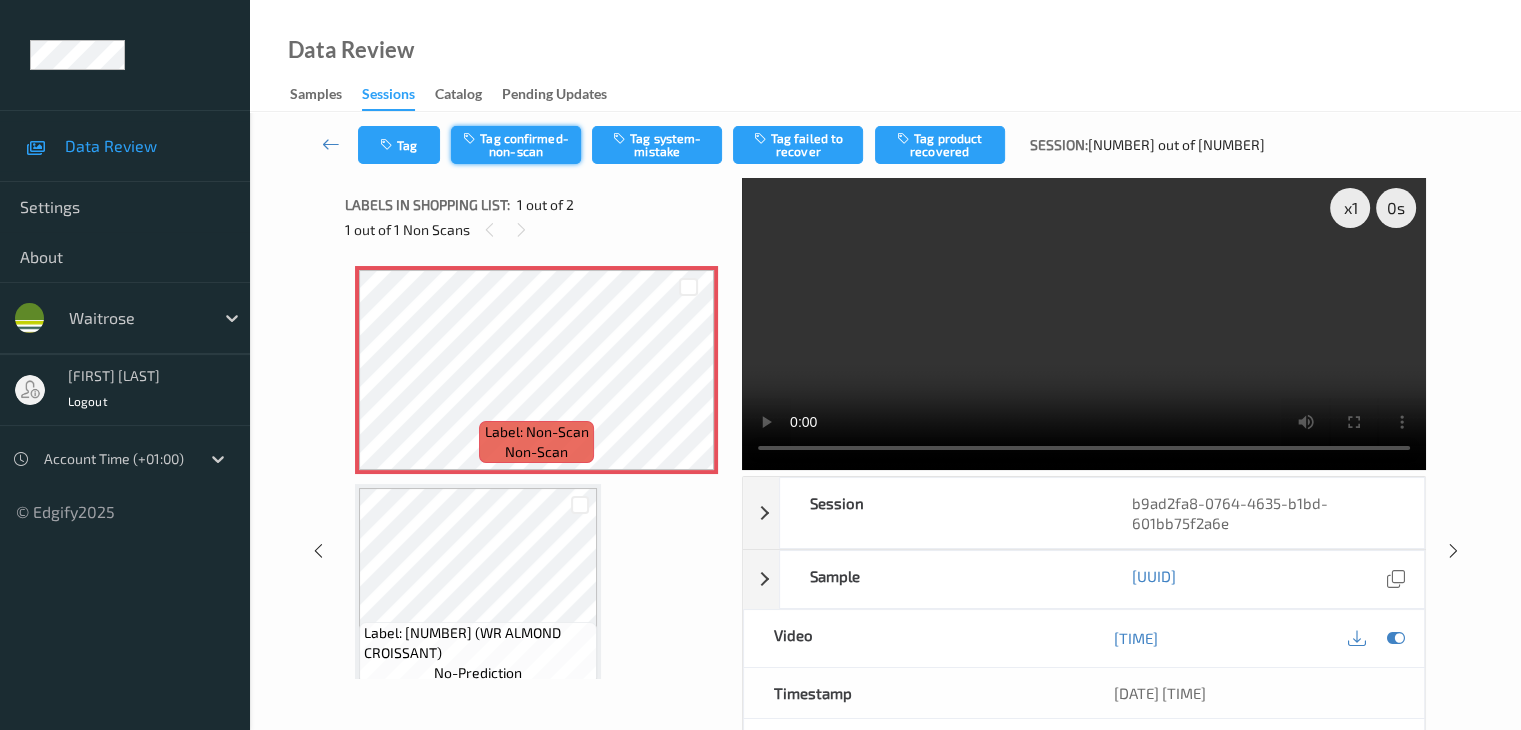 click on "Tag   confirmed-non-scan" at bounding box center [516, 145] 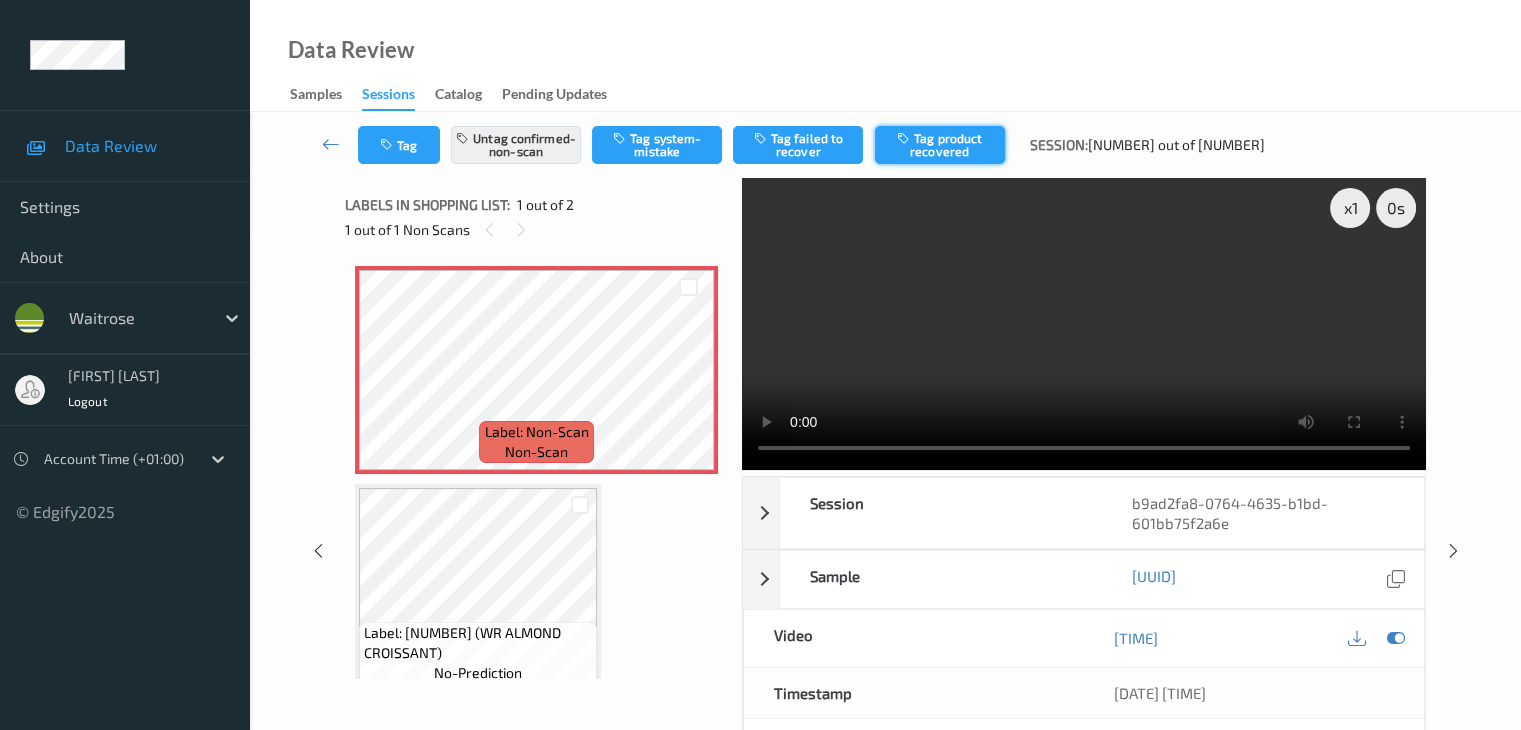 click on "Tag   product recovered" at bounding box center [940, 145] 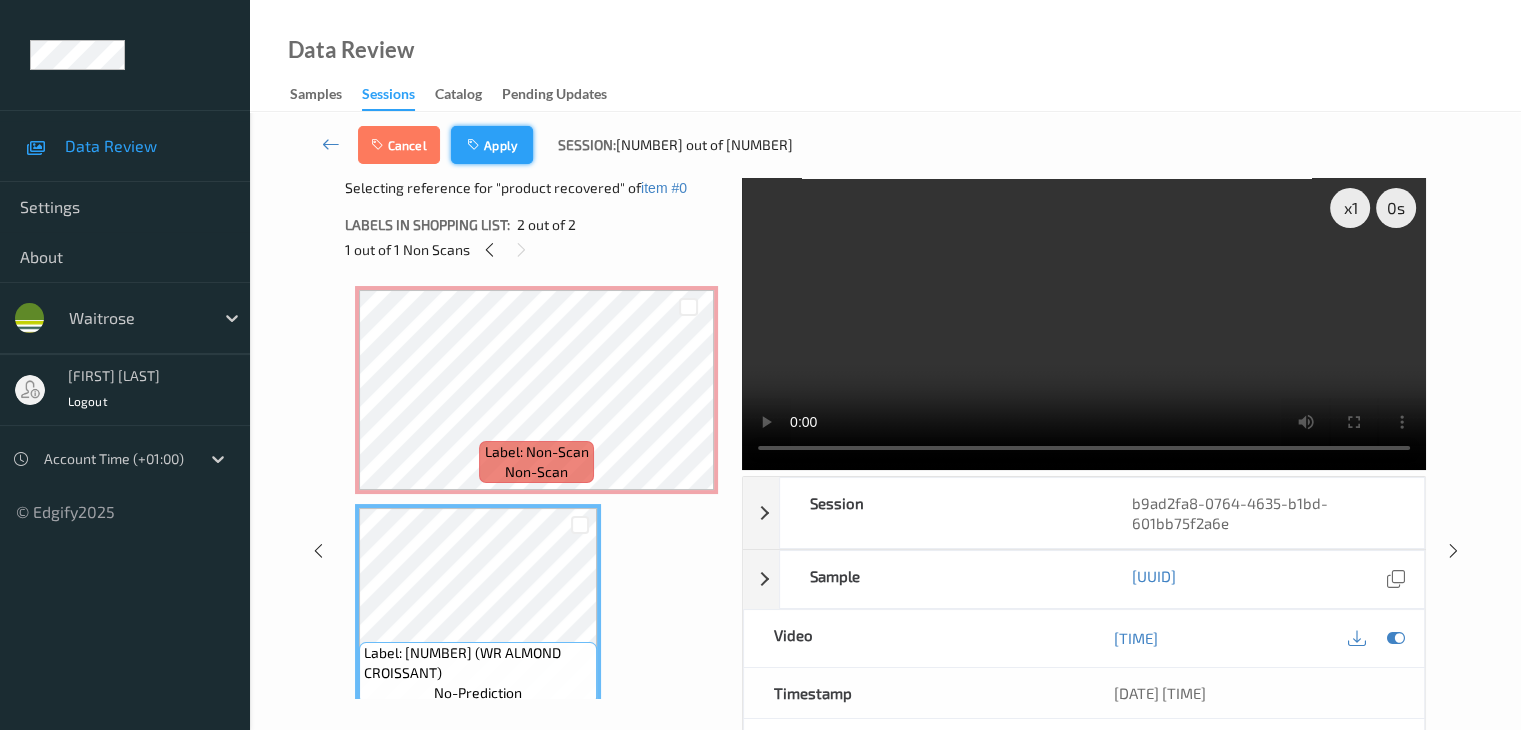 click on "Apply" at bounding box center (492, 145) 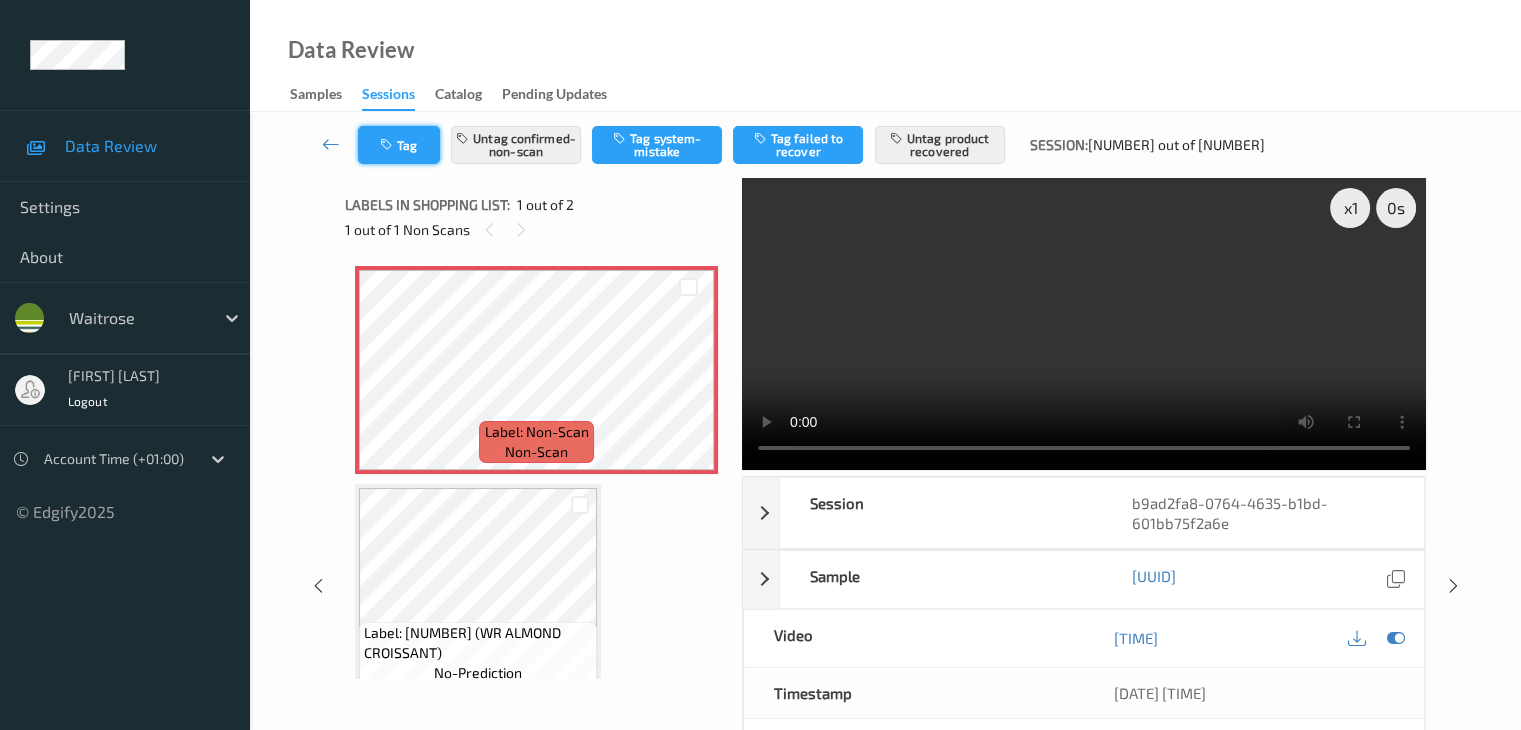 click on "Tag" at bounding box center (399, 145) 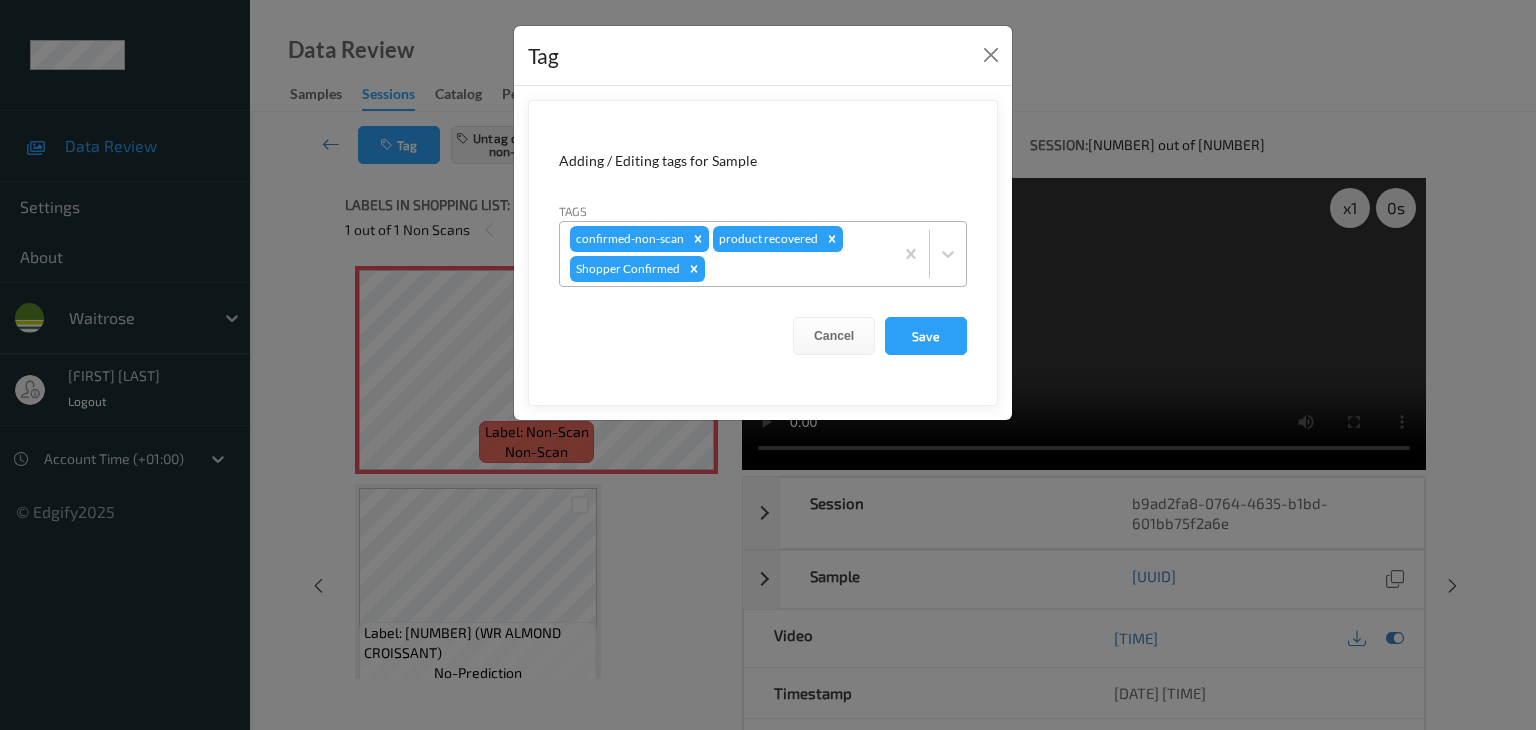 click at bounding box center (796, 269) 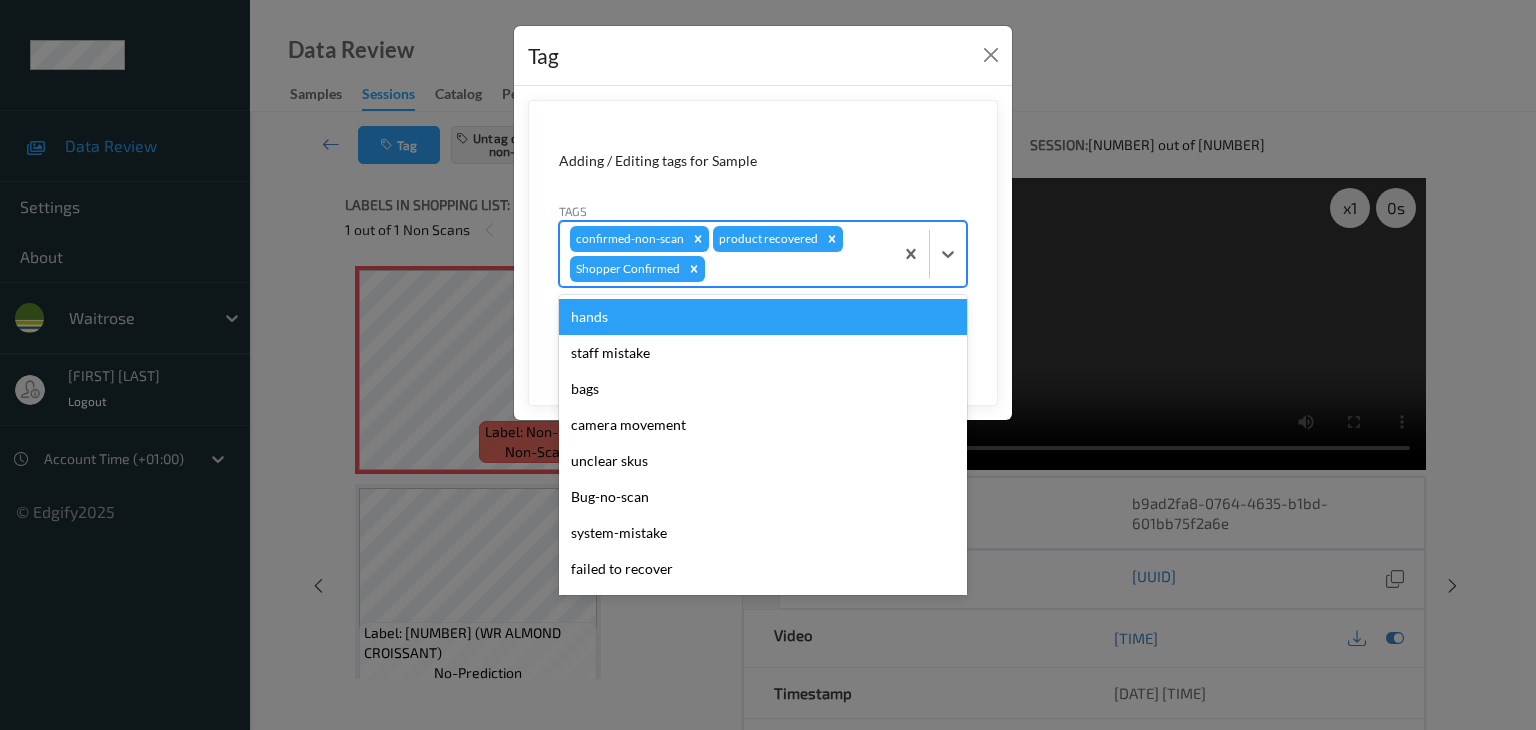 type on "u" 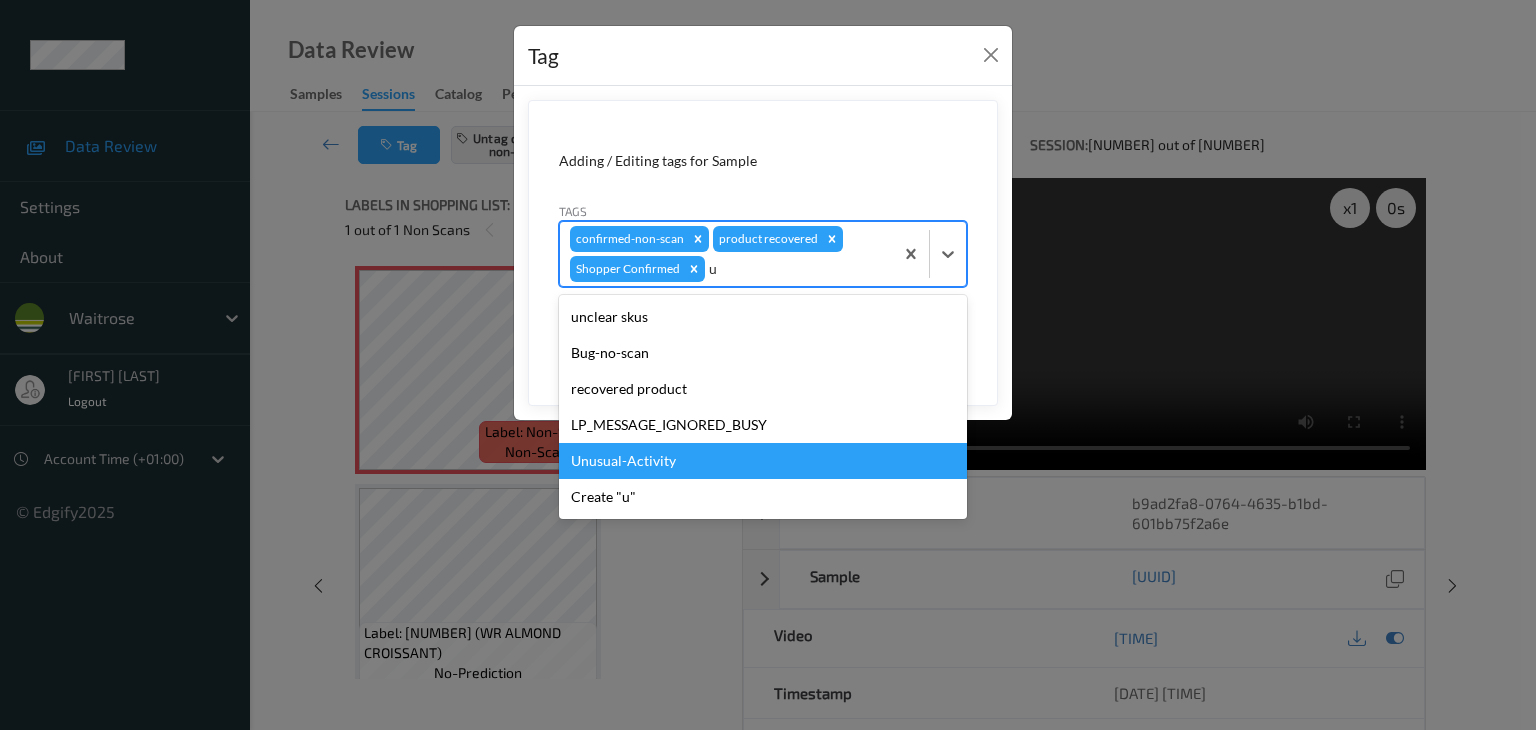 click on "Unusual-Activity" at bounding box center [763, 461] 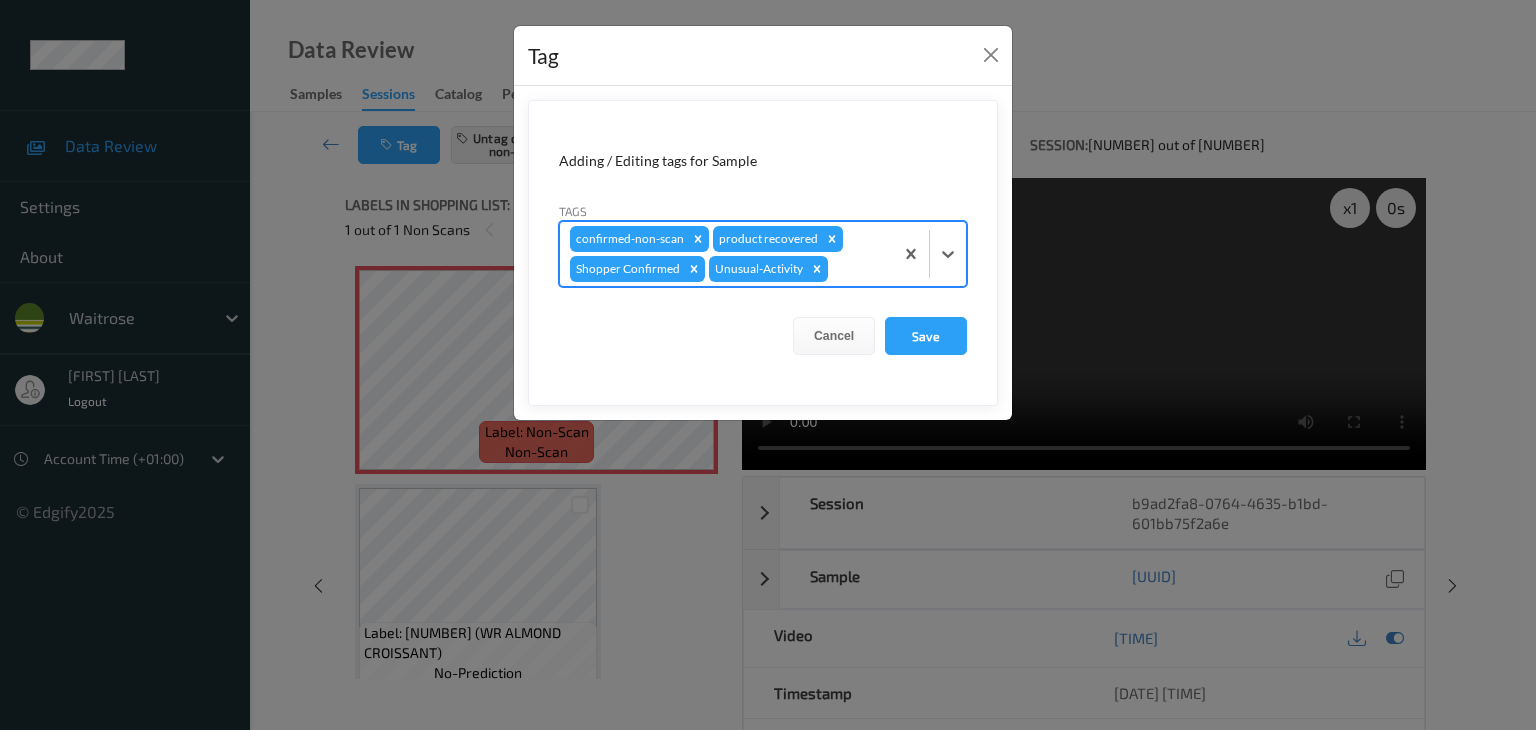 type on "p" 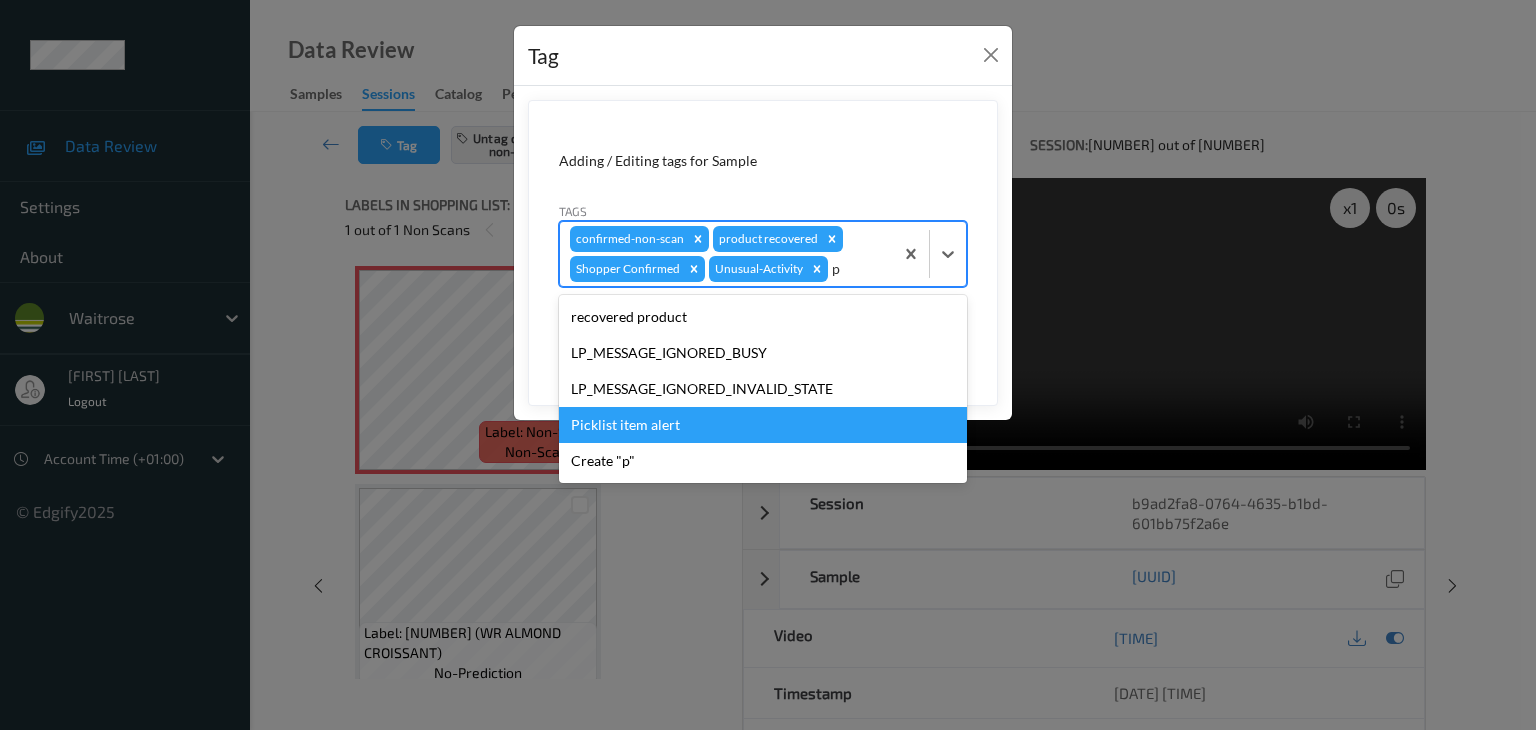 click on "Picklist item alert" at bounding box center (763, 425) 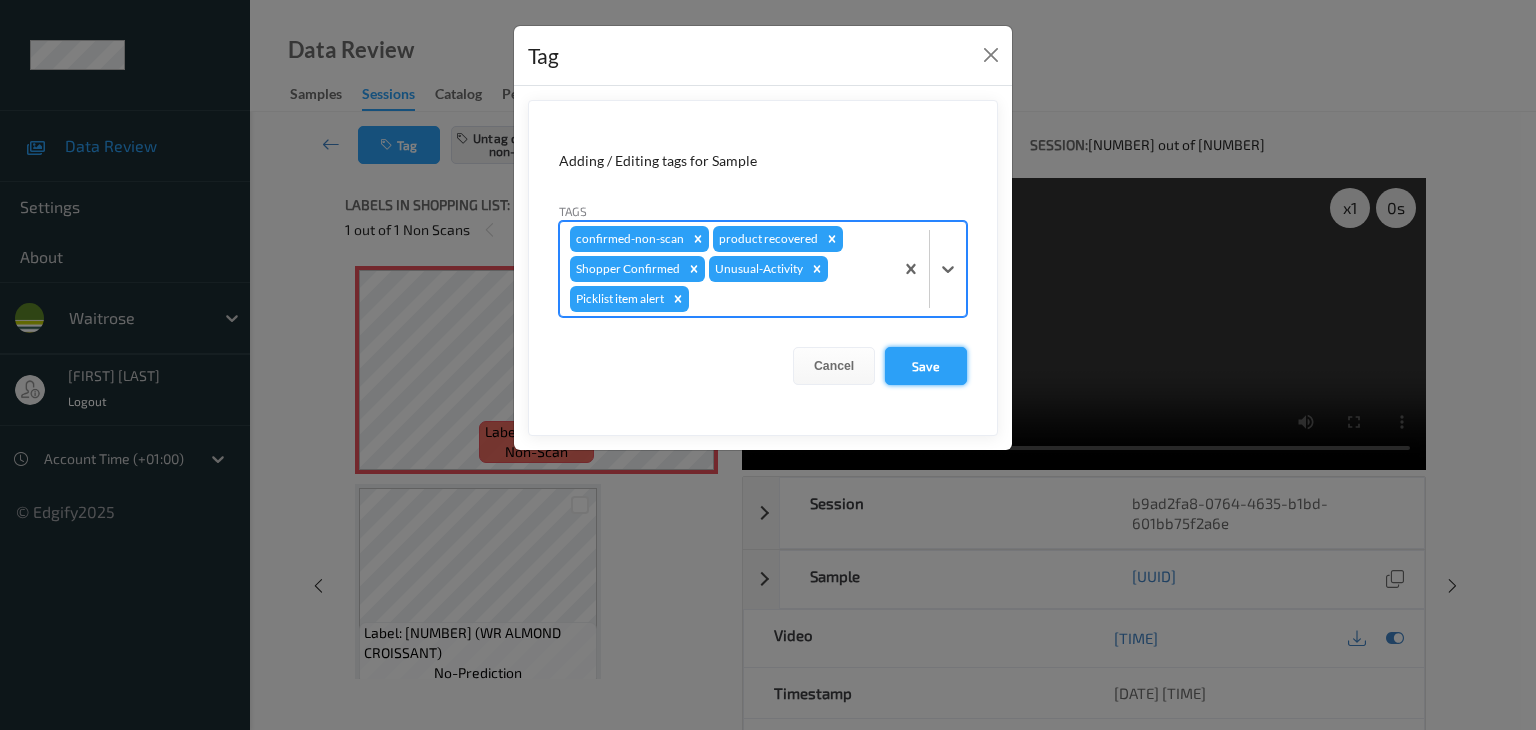 click on "Save" at bounding box center [926, 366] 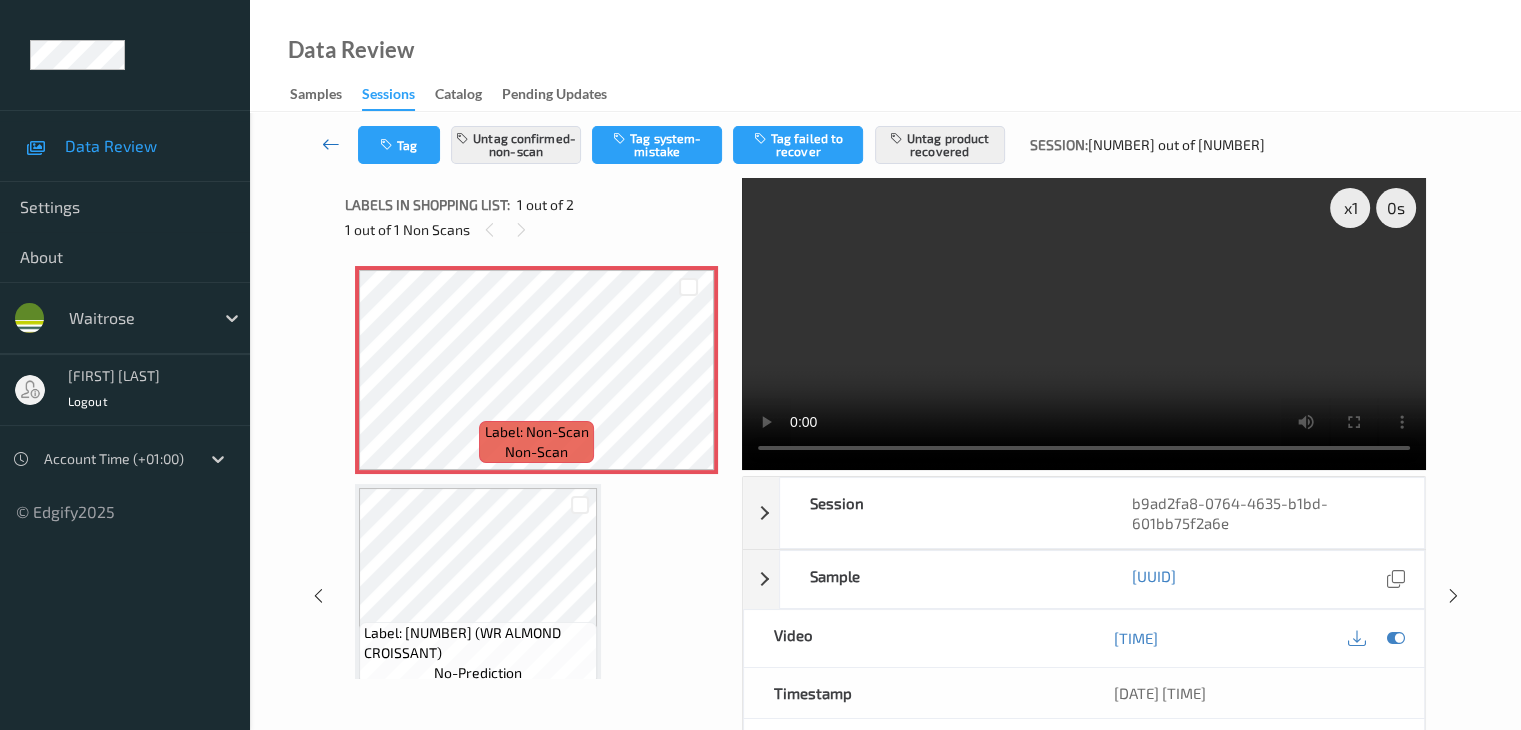 click at bounding box center [331, 144] 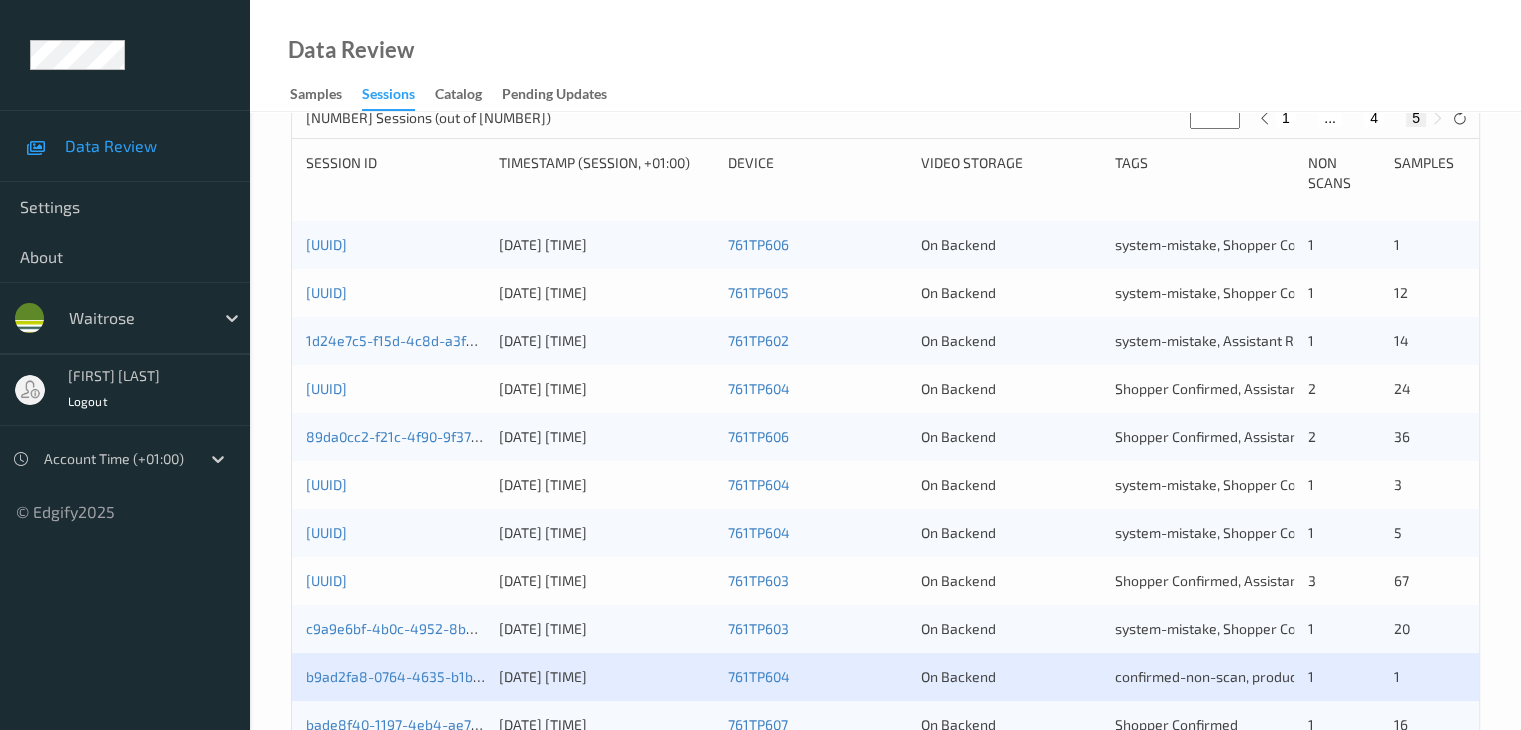 scroll, scrollTop: 596, scrollLeft: 0, axis: vertical 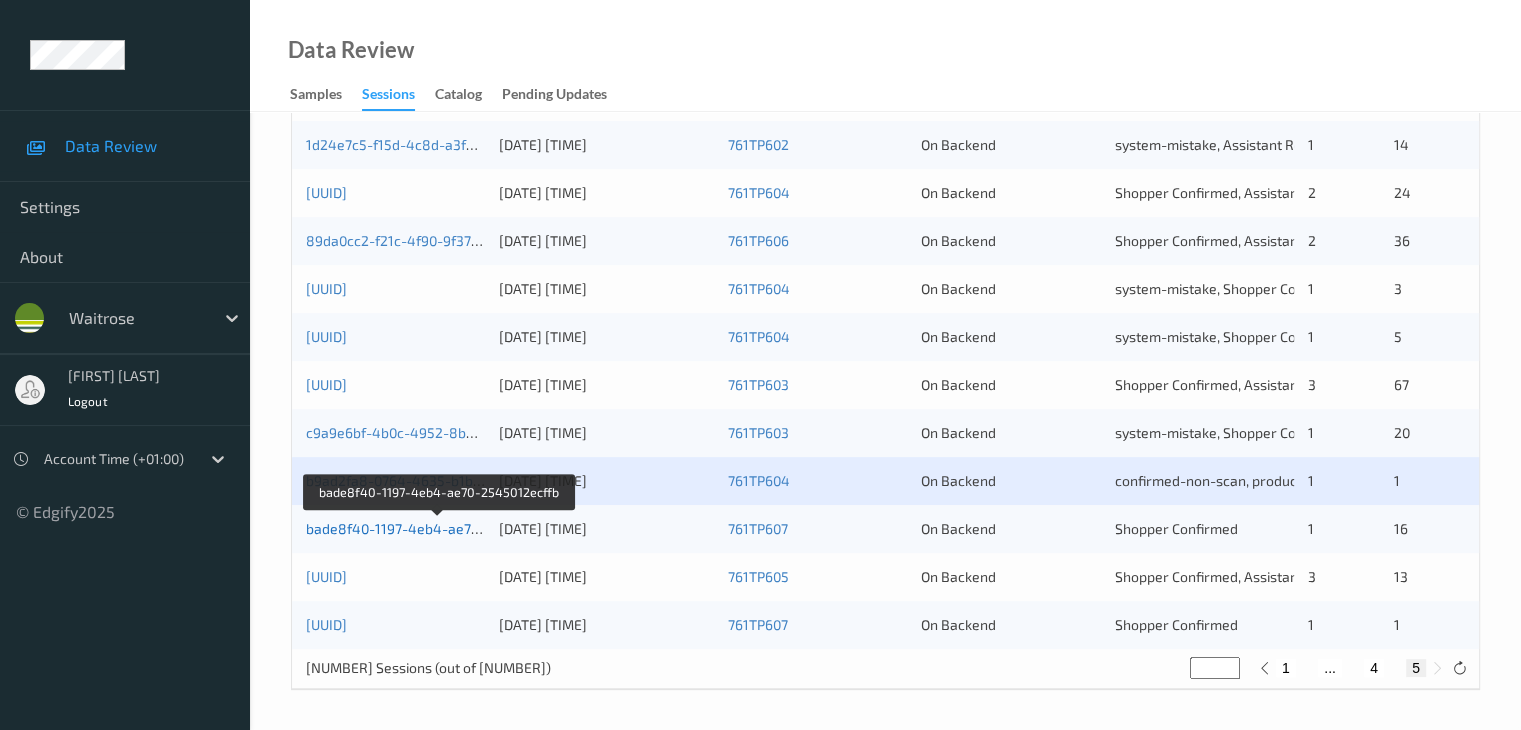 click on "bade8f40-1197-4eb4-ae70-2545012ecffb" at bounding box center [439, 528] 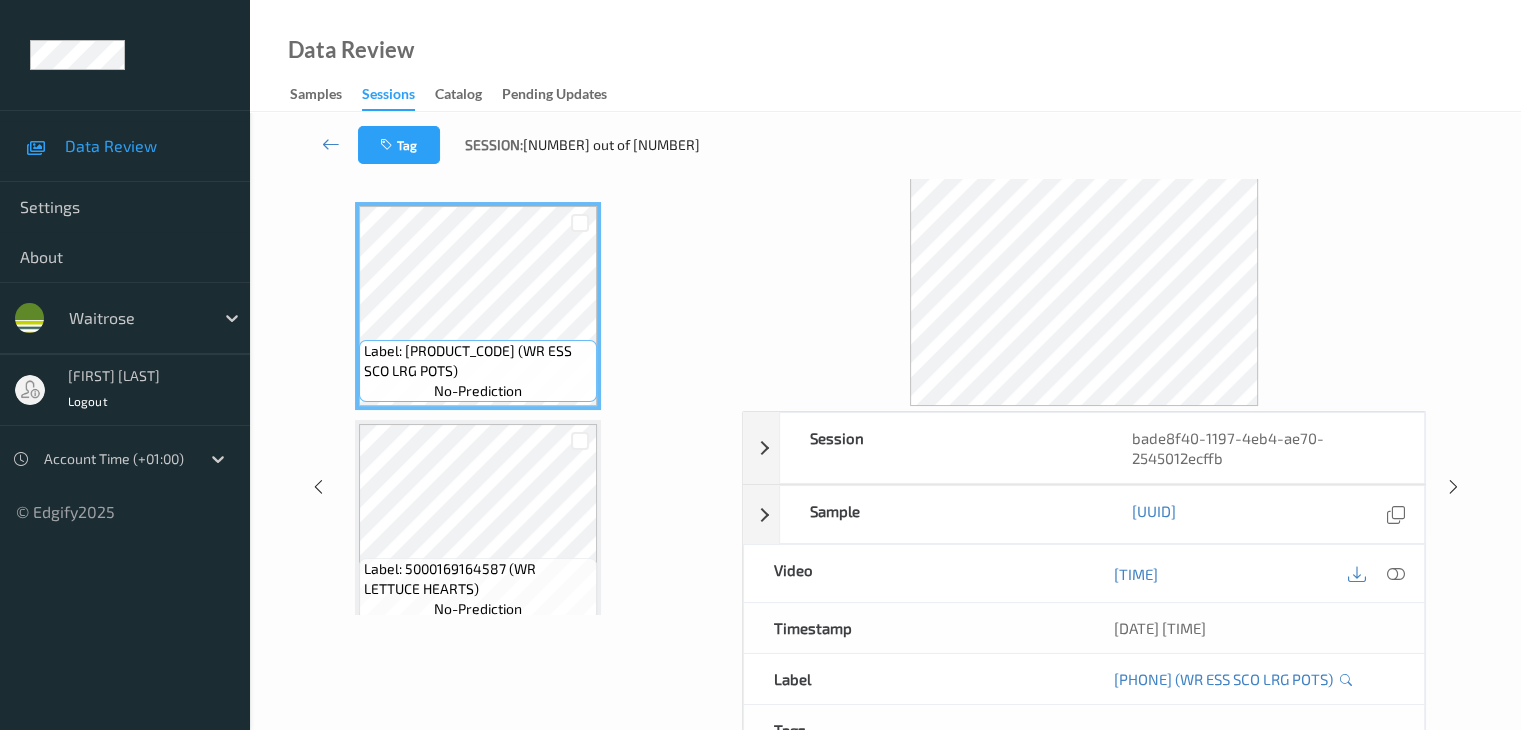 scroll, scrollTop: 0, scrollLeft: 0, axis: both 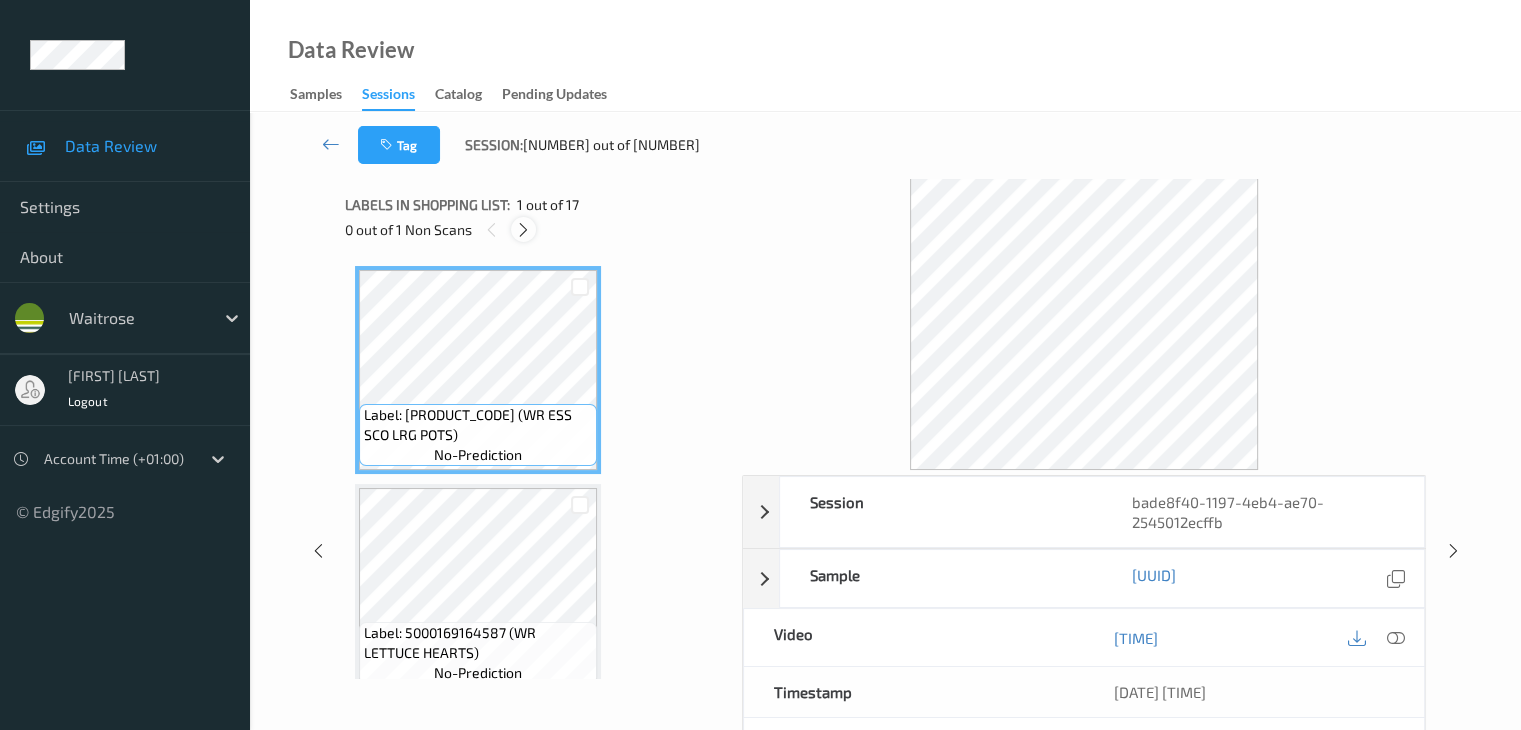 click at bounding box center (523, 229) 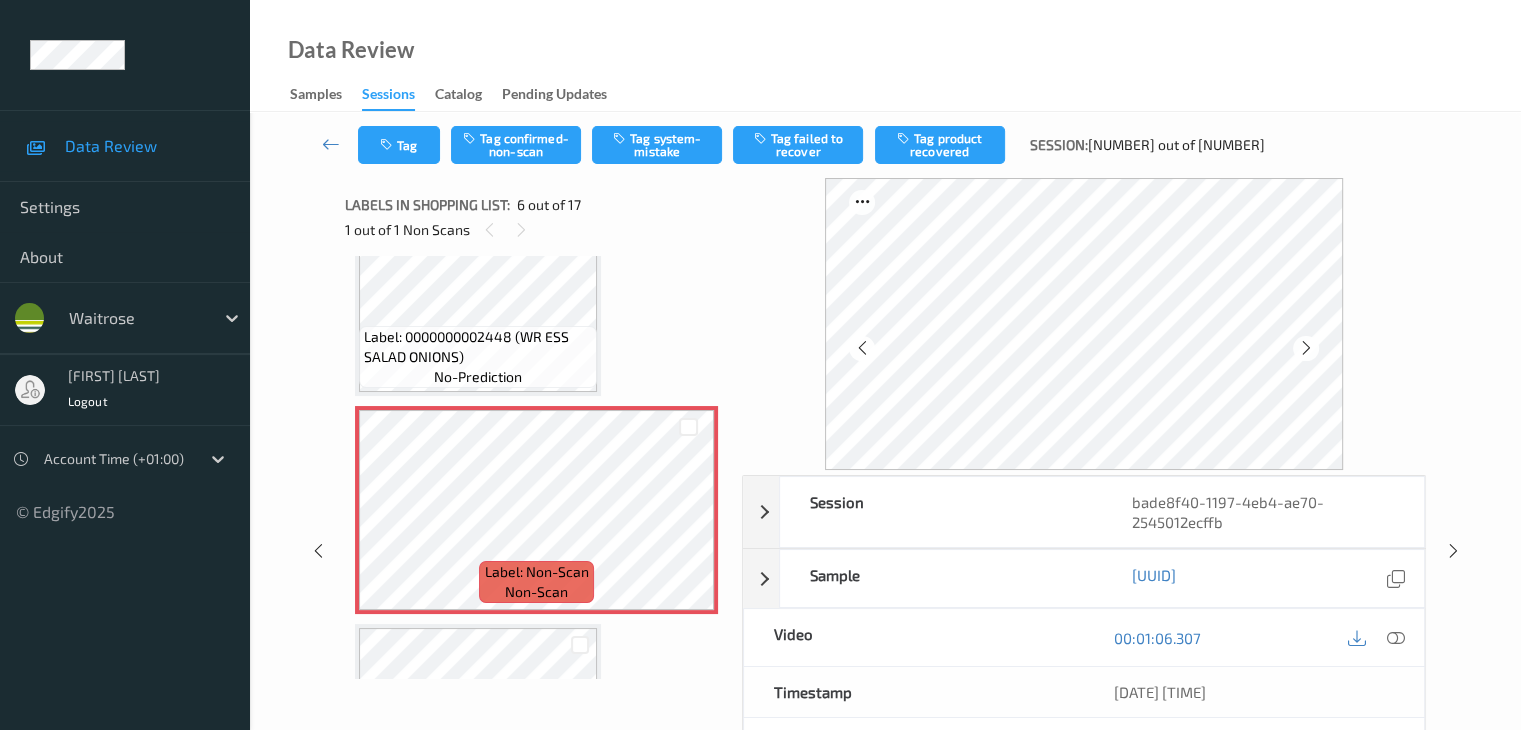 scroll, scrollTop: 982, scrollLeft: 0, axis: vertical 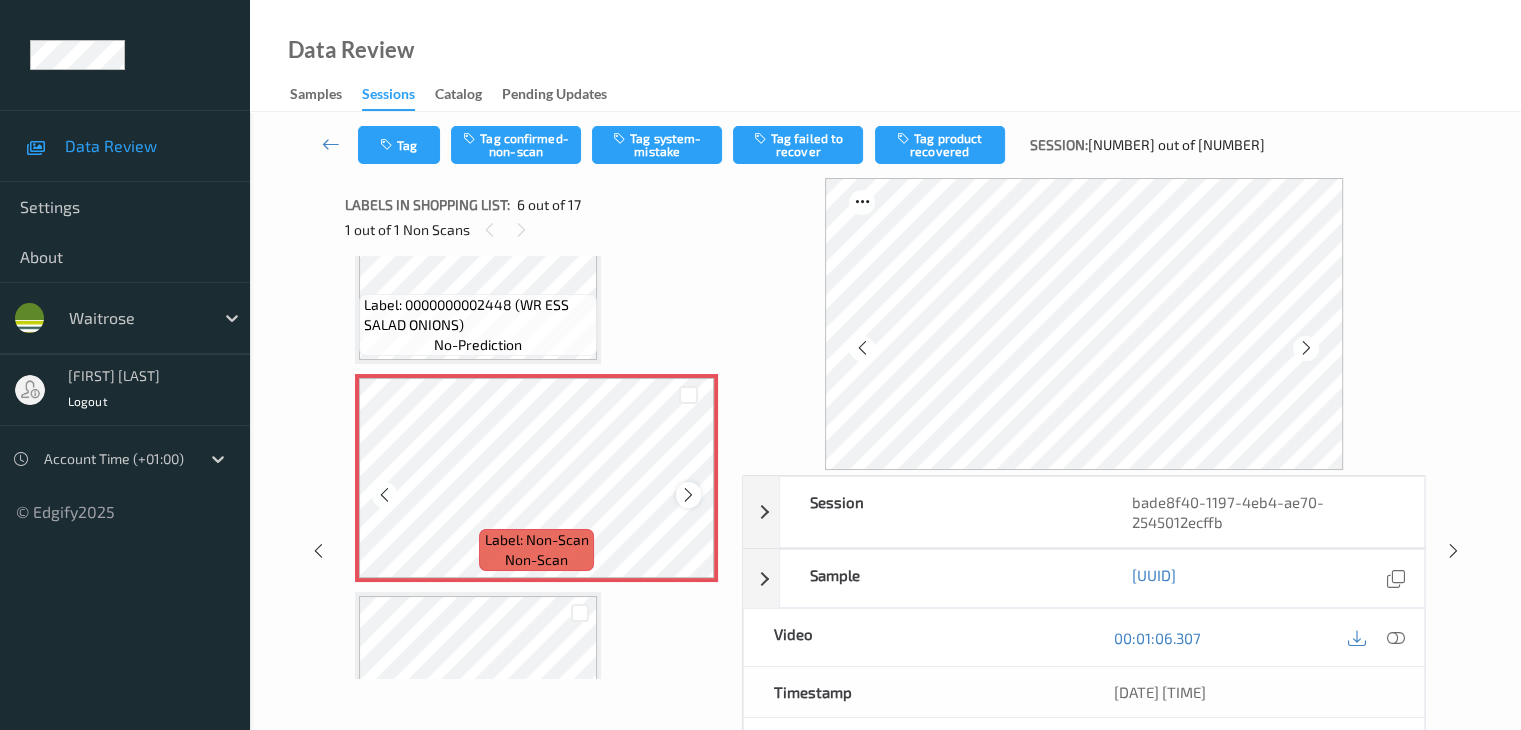 click at bounding box center (688, 495) 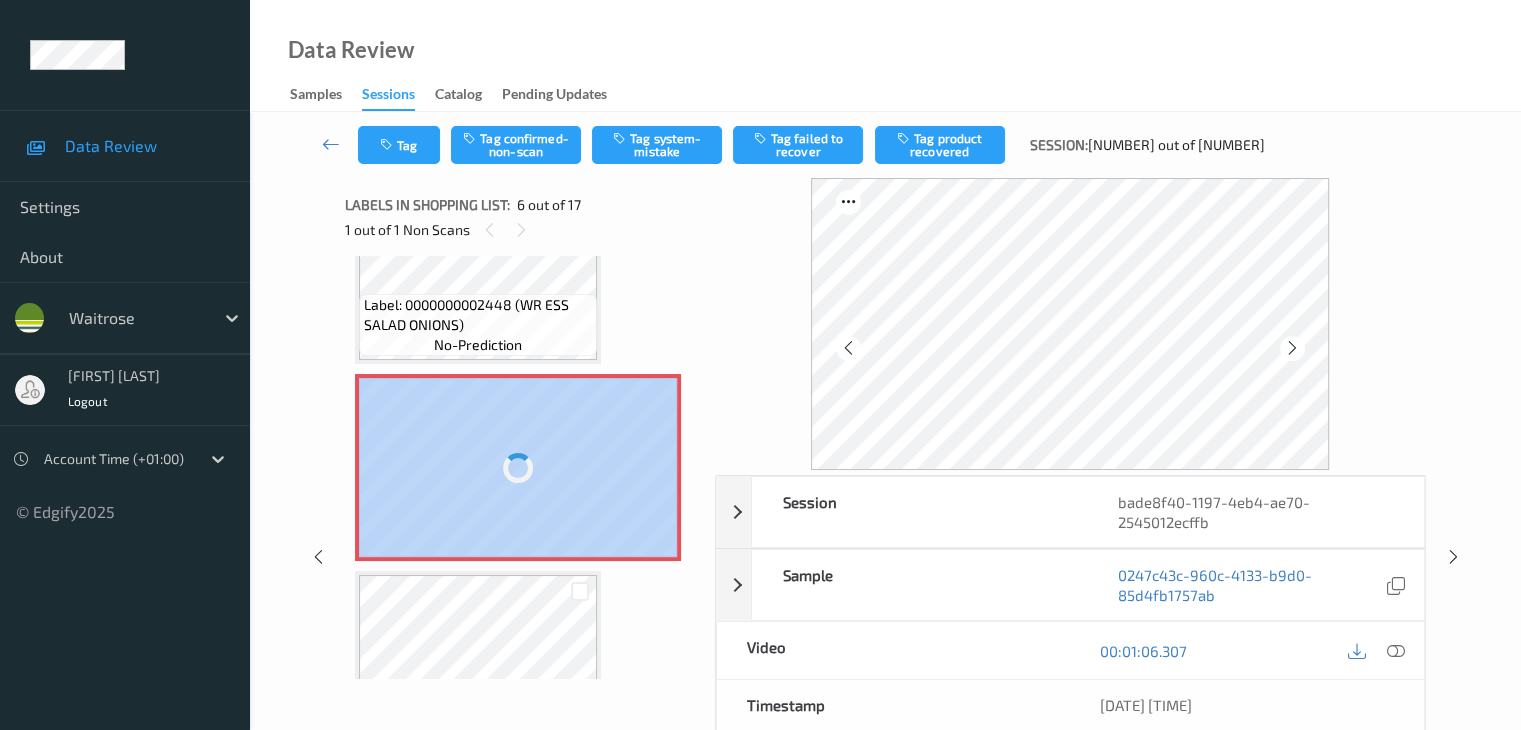 click on "Label: [PRODUCT_CODE] (WR ESS RED GFRUIT) no-prediction Label: [PRODUCT_CODE] (WR ESS RED PEPPERS) no-prediction Label: [PRODUCT_CODE] (WR ESS ONIONS) no-prediction Label: [PRODUCT_CODE] (ASPALL ORG WHT VINGR) no-prediction Label: [PRODUCT_CODE] (WR ROSE &amp; CARN POSY) no-prediction Label: [PRODUCT_CODE] (WR MIXED NUTS) no-prediction Label: [PRODUCT_CODE] (UNEARTHED KABANOSY) no-prediction Label: [PRODUCT_CODE] (BREWDOG SHORE LEAVE) no-prediction Label: [PRODUCT_CODE] (WR CI ROOT GINGER) no-prediction Label: [PRODUCT_CODE] (BRAEBURN APPLES) no-prediction Label: [PRODUCT_CODE] (WR PAELLA RICE) no-prediction Label: [PRODUCT_CODE] (WR ESS FT BANANAS) no-prediction Label: [PRODUCT_CODE] (PKA LEM,GNGR MHNY) no-prediction Label: [PRODUCT_CODE] (BIG HOOPS SALT GRAB) no-prediction Label: [PRODUCT_CODE] (SCM BRIT LAMB HEARTS) no-prediction Label: [PRODUCT_CODE] (CI CORIANDER) no-prediction Label: [PRODUCT_CODE] (TC MANGO YOGHURT) no-prediction Label: [PRODUCT_CODE] (WR WHITE RED QUINOA) no-prediction Label: [PRODUCT_CODE] (NIVEA SOFT CREAM) no-prediction Label: [PRODUCT_CODE] (WR STRAWBERRIES) no-prediction Label: [PRODUCT_CODE] (SAINT AGUR BLUE) no-prediction Label: [PRODUCT_CODE] (TLYLE ICING SUGAR) no-prediction Label: [PRODUCT_CODE] (ORAL B 3D WHITE LUXE) no-prediction Label: [PRODUCT_CODE] (PBRETON CREAM CHEESE) no-prediction Label: [PRODUCT_CODE] (BRIT LAMBS LIVER) no-prediction Label: [PRODUCT_CODE] (NO1 WHIPPED FETA DIP) no-prediction Label: [PRODUCT_CODE] (CANDY KITTENS SHOX) no-prediction Label: [PRODUCT_CODE] (WR CORNFLAKE BITES) no-prediction Label: [PRODUCT_CODE] (WR MED VEG QUICHE) no-prediction Label: [PRODUCT_CODE] (RODDAS CLOTTED CREAM) no-prediction Label: [PRODUCT_CODE] (WR CI ROOT GINGER) no-prediction Label: [PRODUCT_CODE] (WR ESS SCO LRG POTS) no-prediction Label: [PRODUCT_CODE] (WR LETTUCE HEARTS) no-prediction Label: [PRODUCT_CODE] (WR WMEAL FHSE 400G) no-prediction Label: [PRODUCT_CODE] (WR CHICKEN BRSTS) no-prediction Label: [PRODUCT_CODE] (WR ESS SALAD ONIONS) no-prediction Label: Non-Scan non-scan Label: Non-Scan non-scan Label: Non-Scan non-scan Label: [PRODUCT_CODE] (WR ESS CARROTS) no-prediction Label: [PRODUCT_CODE] (WR LIME) no-prediction Label: [PRODUCT_CODE] (WR CI LEMON GRASS) no-prediction Label: [PRODUCT_CODE] (HEINZ BEANZ) no-prediction Label: [PRODUCT_CODE] (FAGE TOTAL 5% YOG) no-prediction Label: [PRODUCT_CODE] (FAGE TOTAL 5% YOG) no-prediction Label: [PRODUCT_CODE] (WR ESS ICEBERG) no-prediction Label: [PRODUCT_CODE] (CI CORIANDER) no-prediction Label: [PRODUCT_CODE] no-prediction Label: [PRODUCT_CODE] no-prediction" at bounding box center [523, 467] 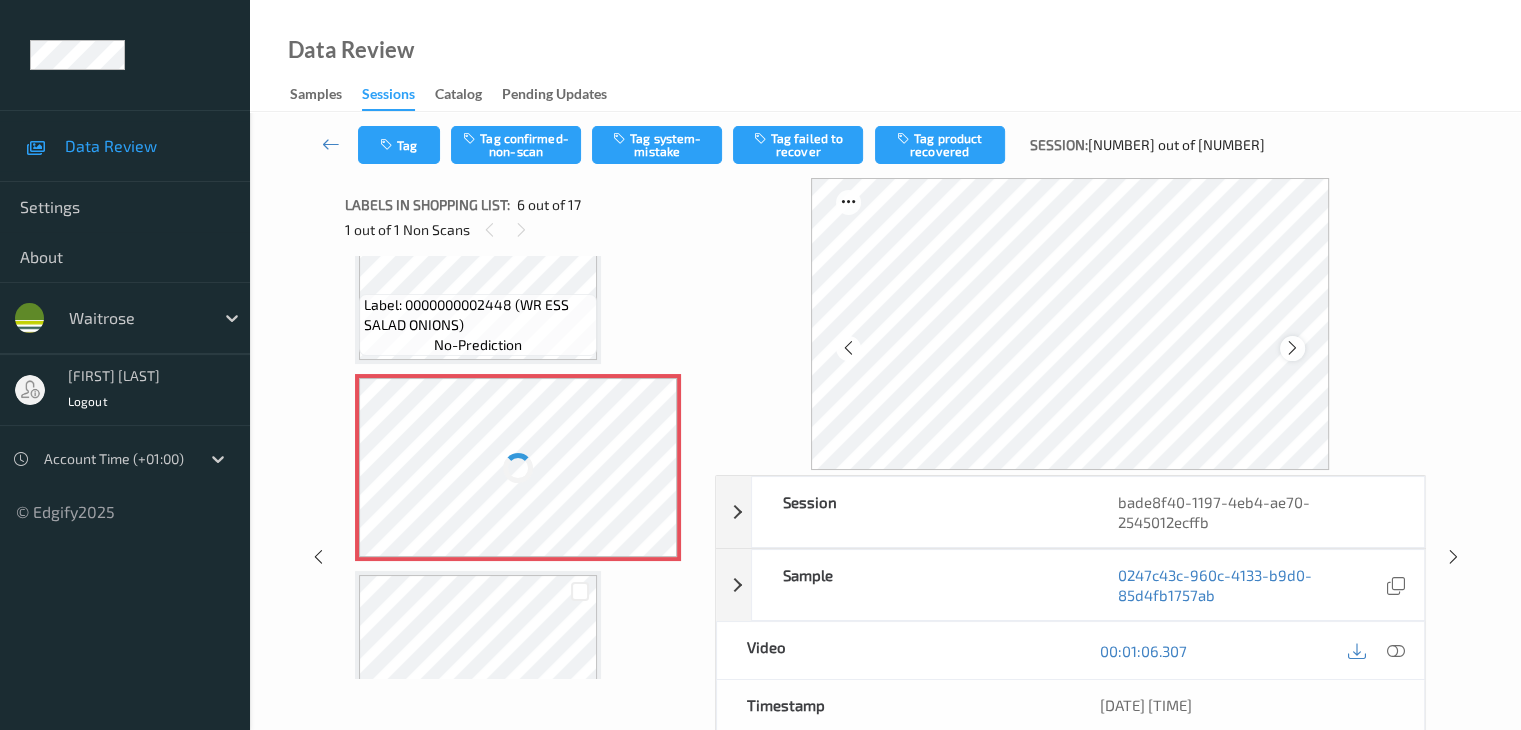 click at bounding box center [1292, 348] 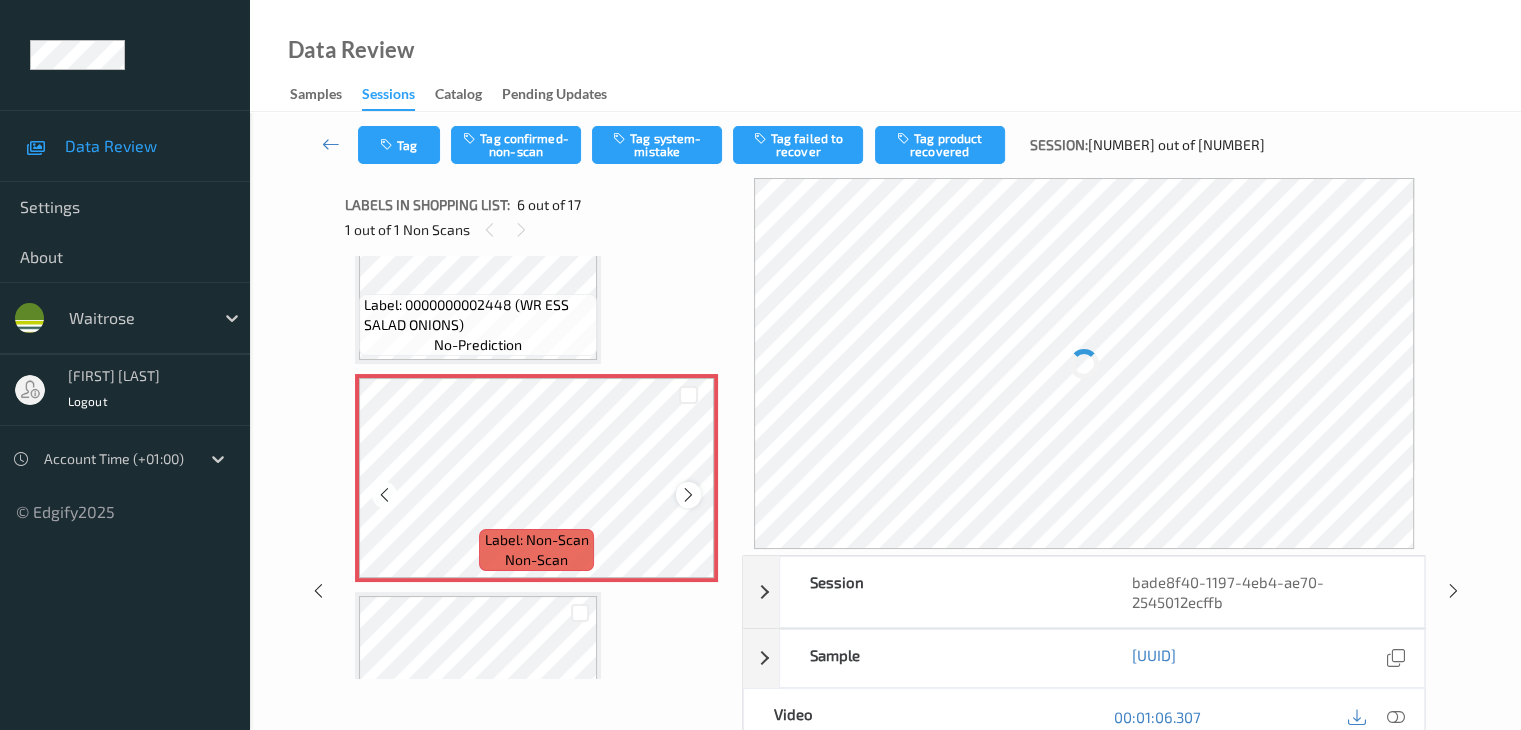 click at bounding box center (688, 494) 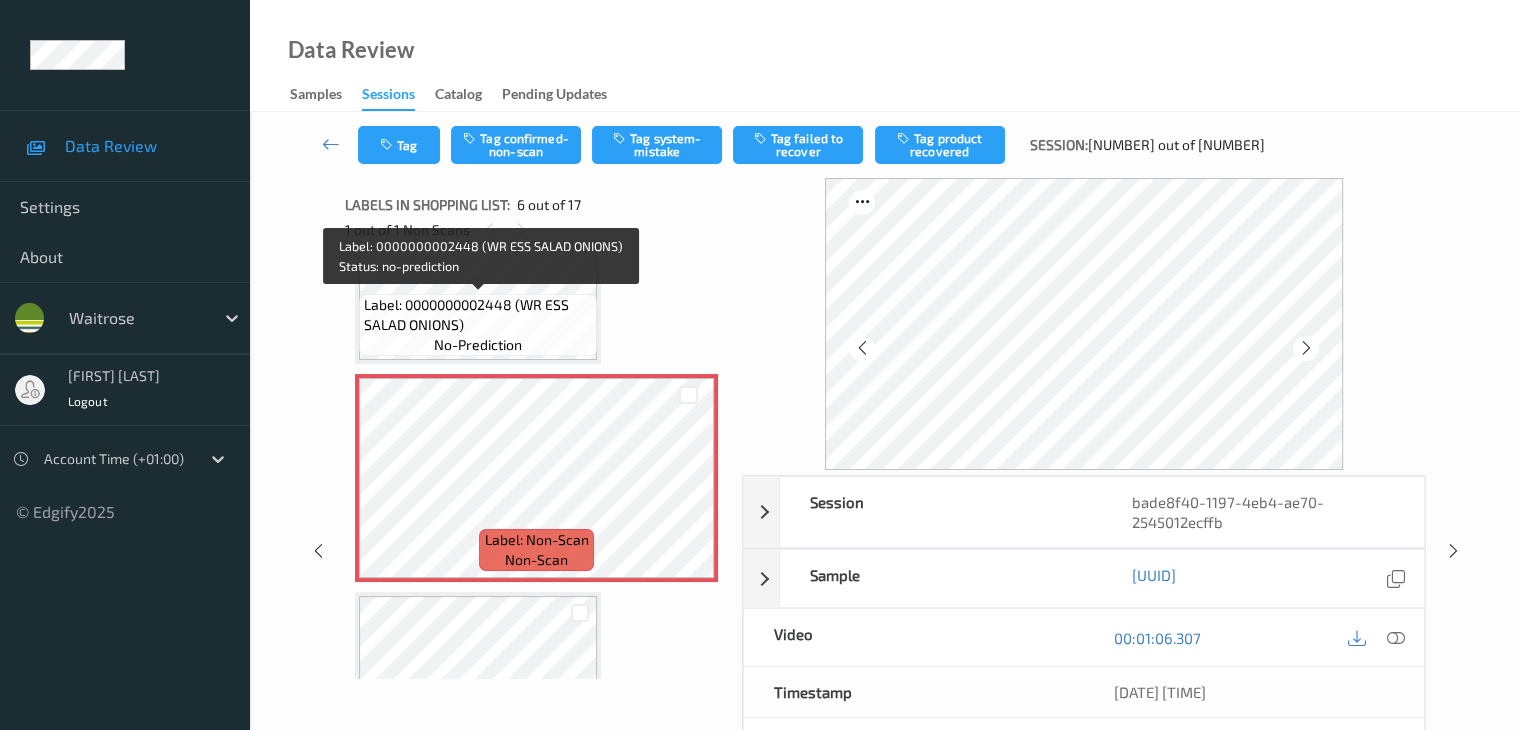 click on "Label: 0000000002448 (WR ESS SALAD ONIONS)" at bounding box center [478, 315] 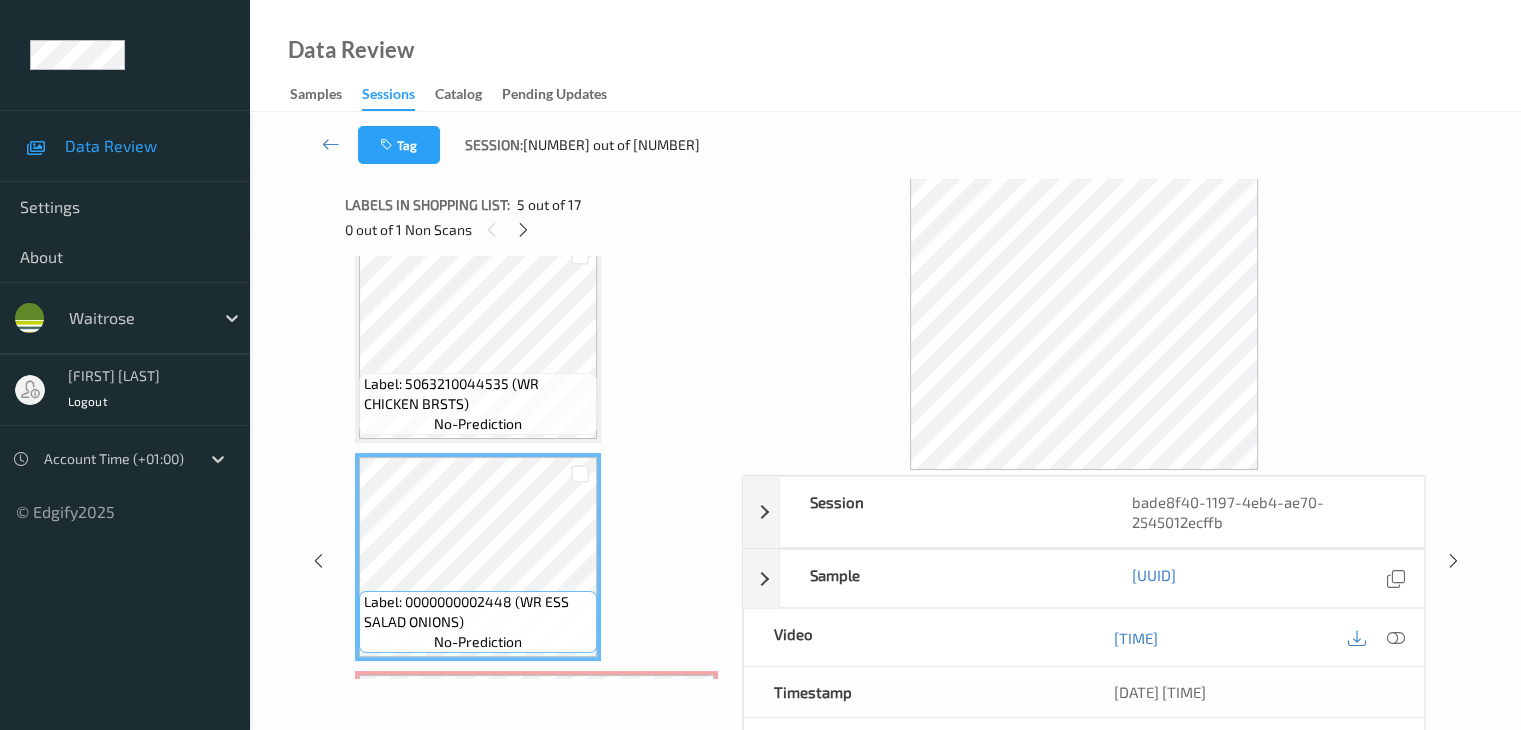 scroll, scrollTop: 682, scrollLeft: 0, axis: vertical 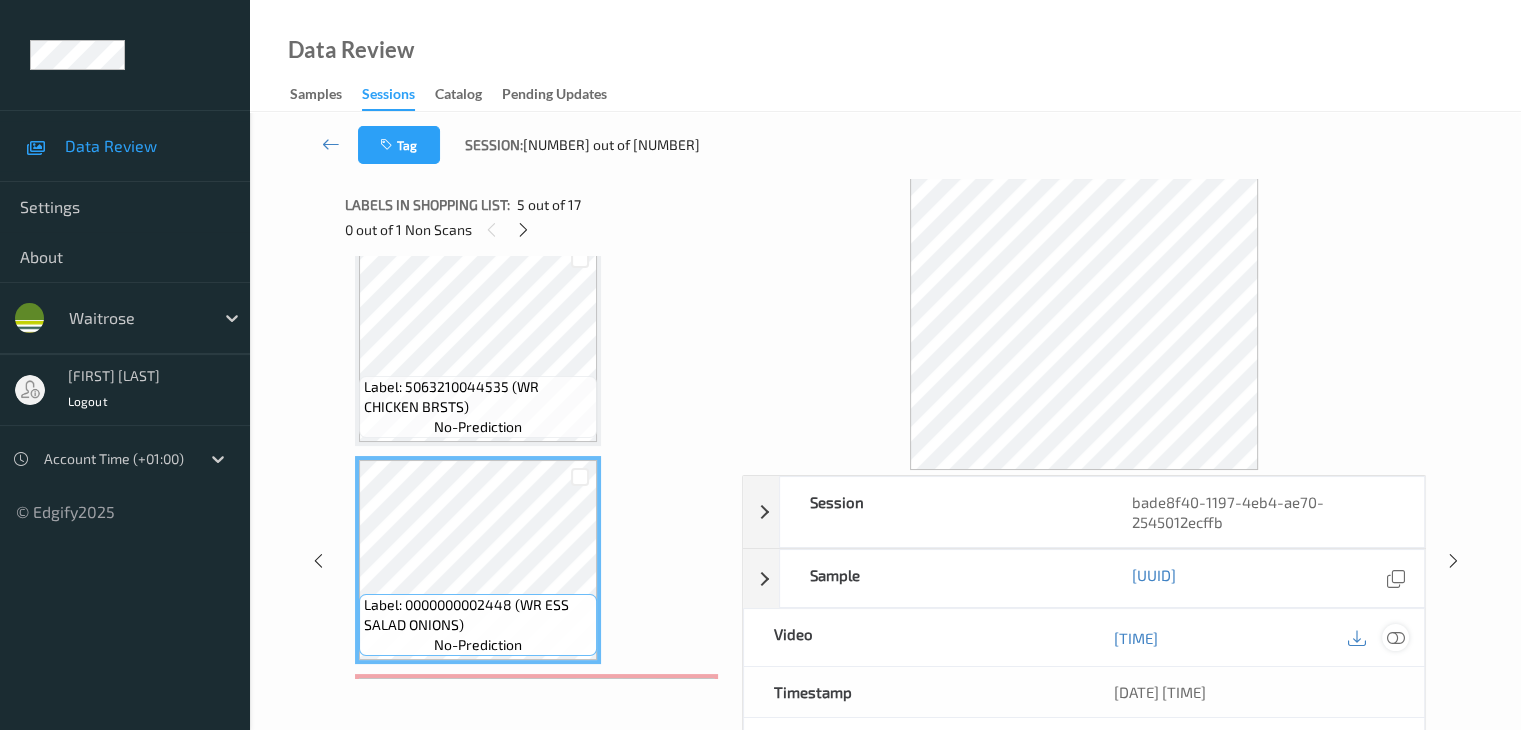 click at bounding box center [1395, 638] 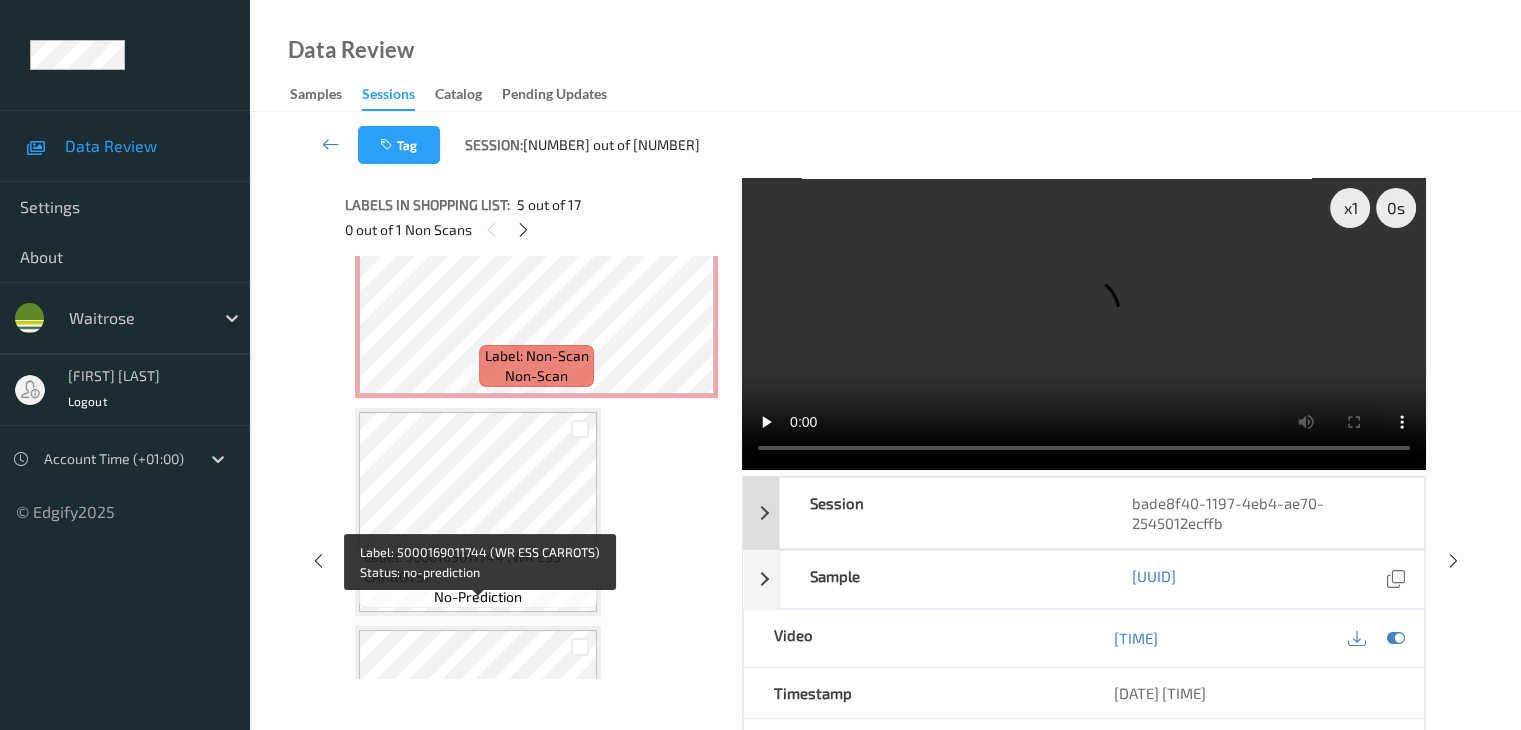 scroll, scrollTop: 1082, scrollLeft: 0, axis: vertical 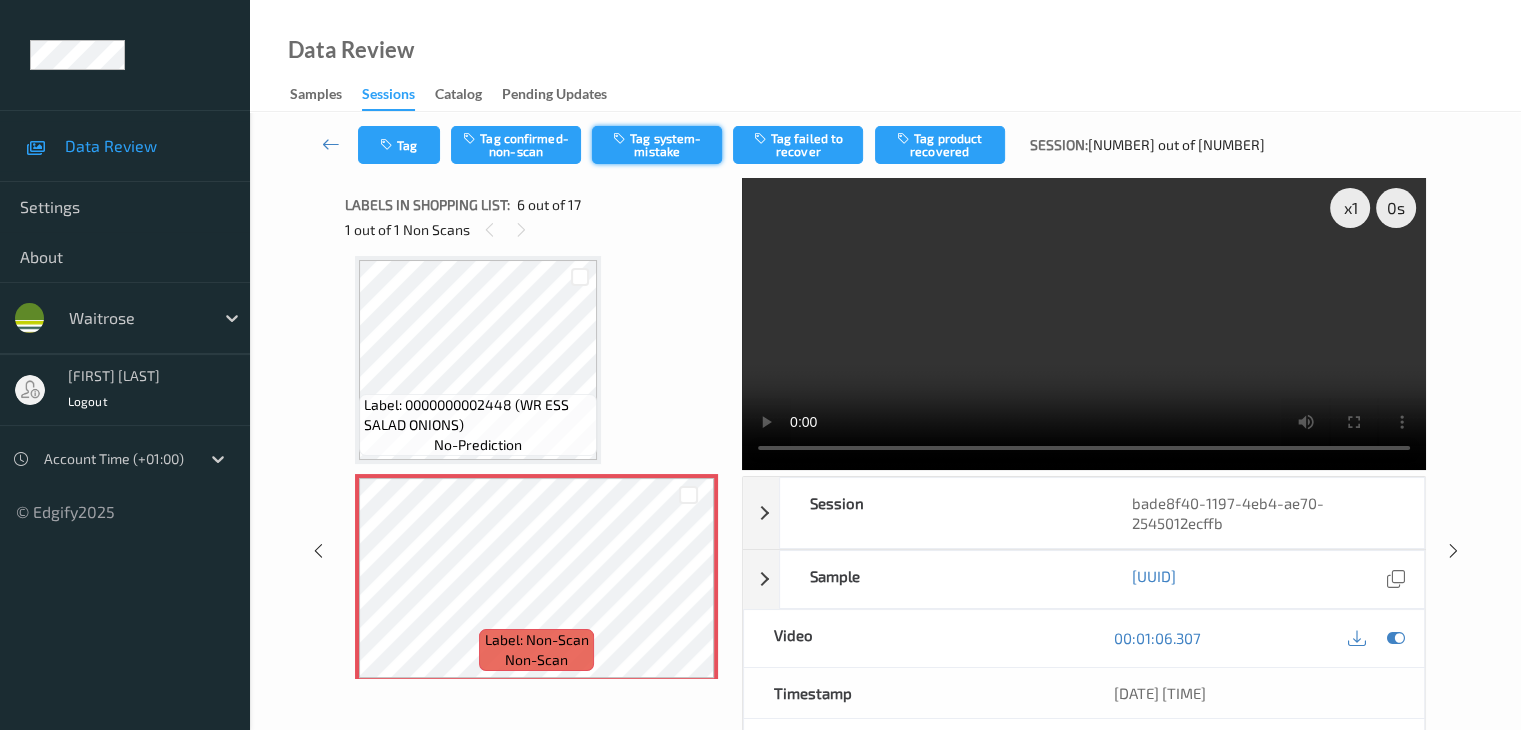 click on "Tag   system-mistake" at bounding box center (657, 145) 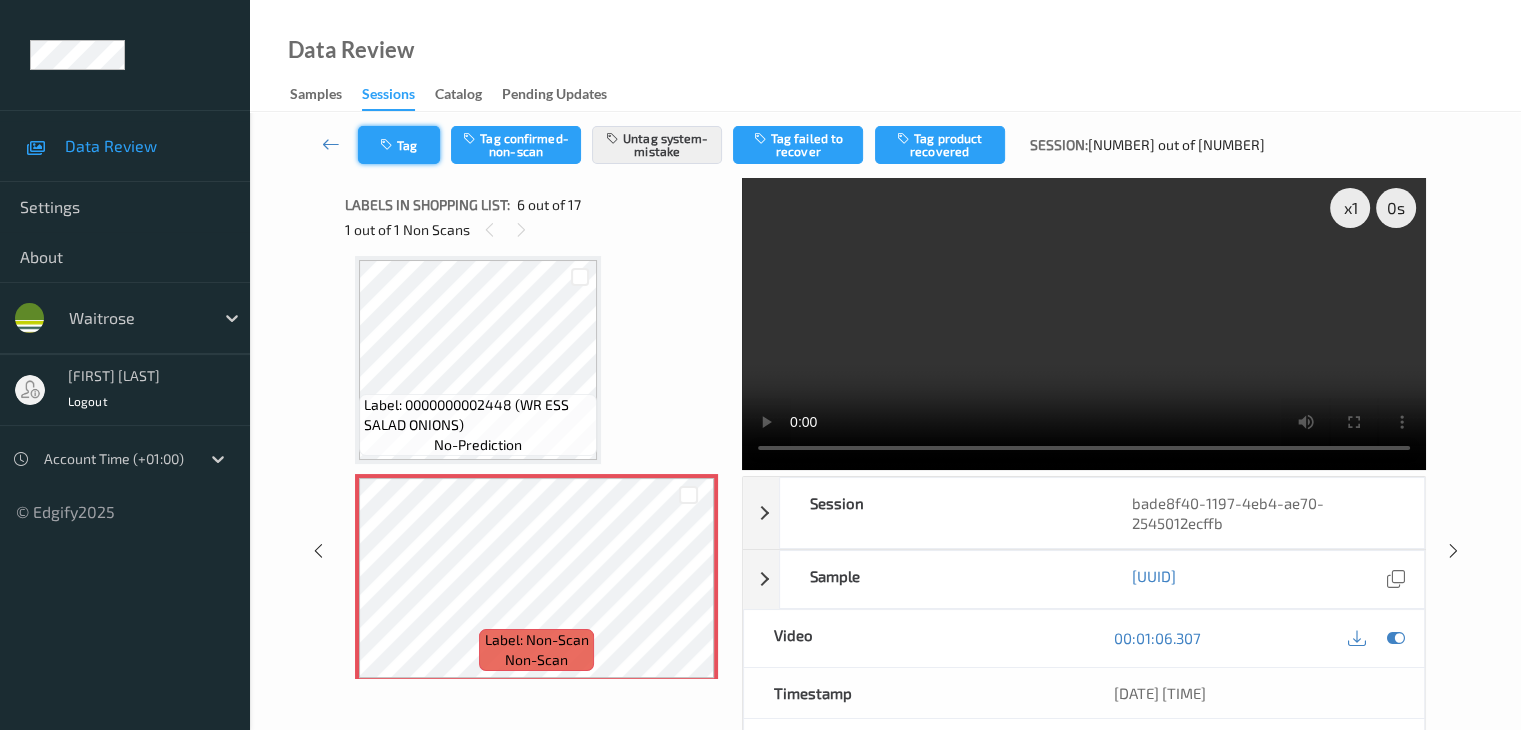 click on "Tag" at bounding box center (399, 145) 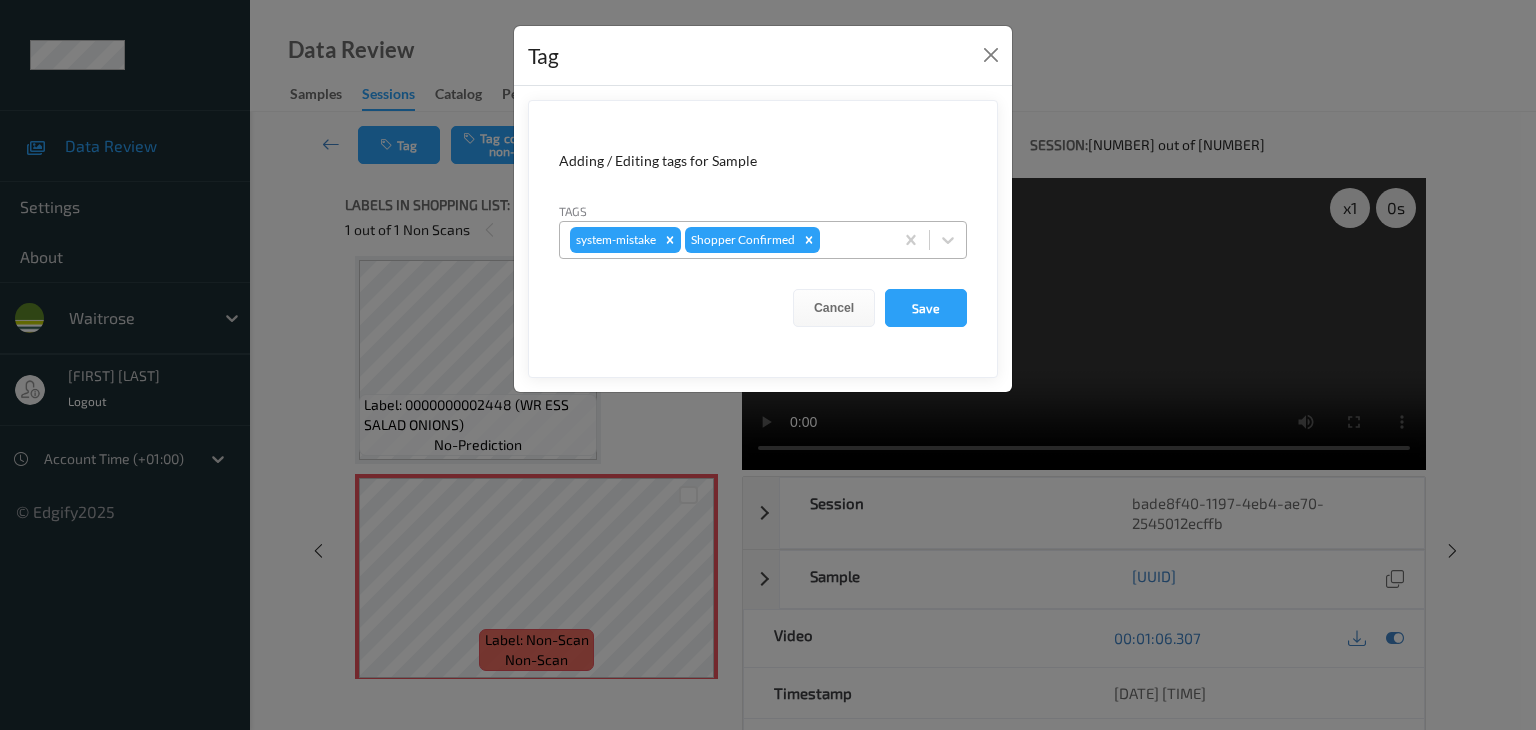 click at bounding box center (853, 240) 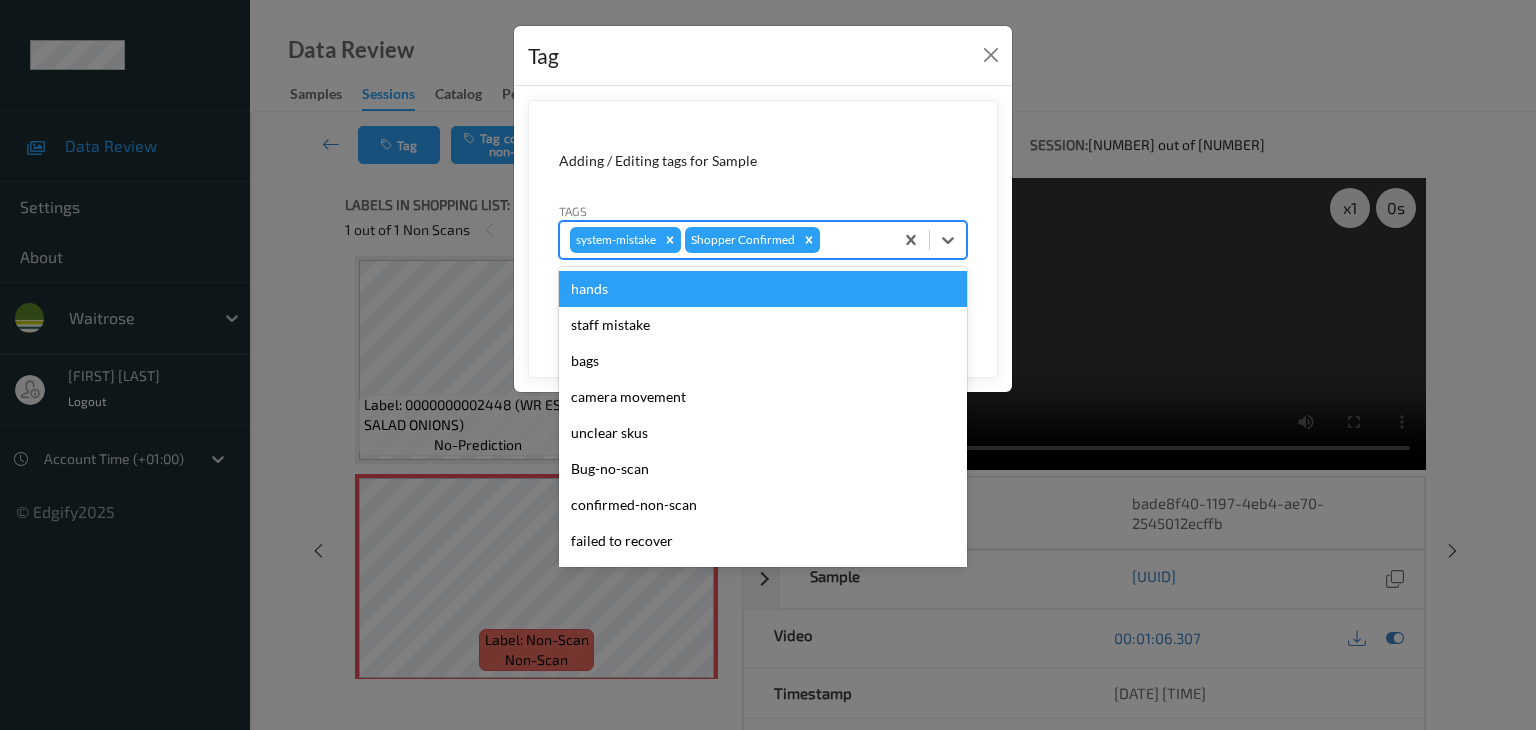 type on "u" 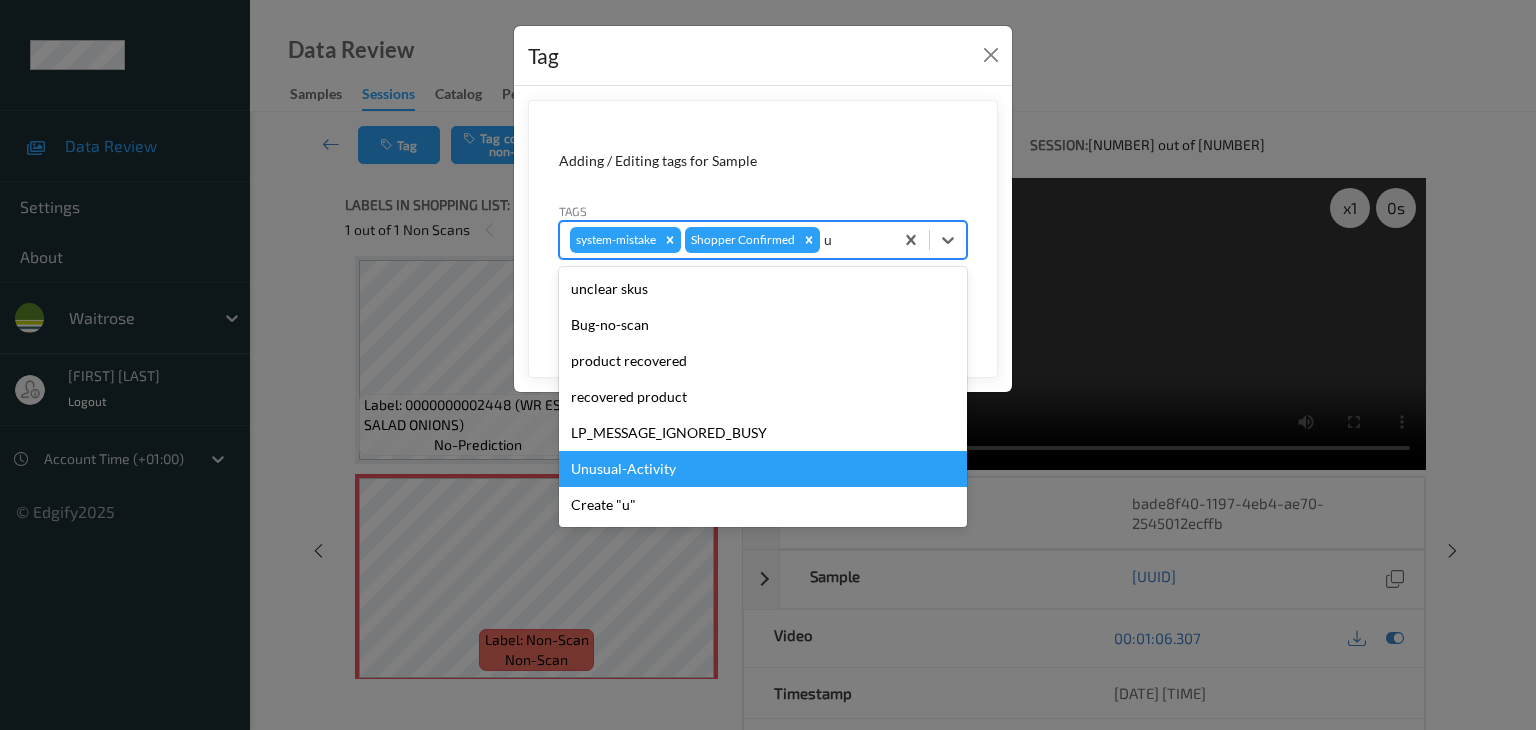 click on "Unusual-Activity" at bounding box center [763, 469] 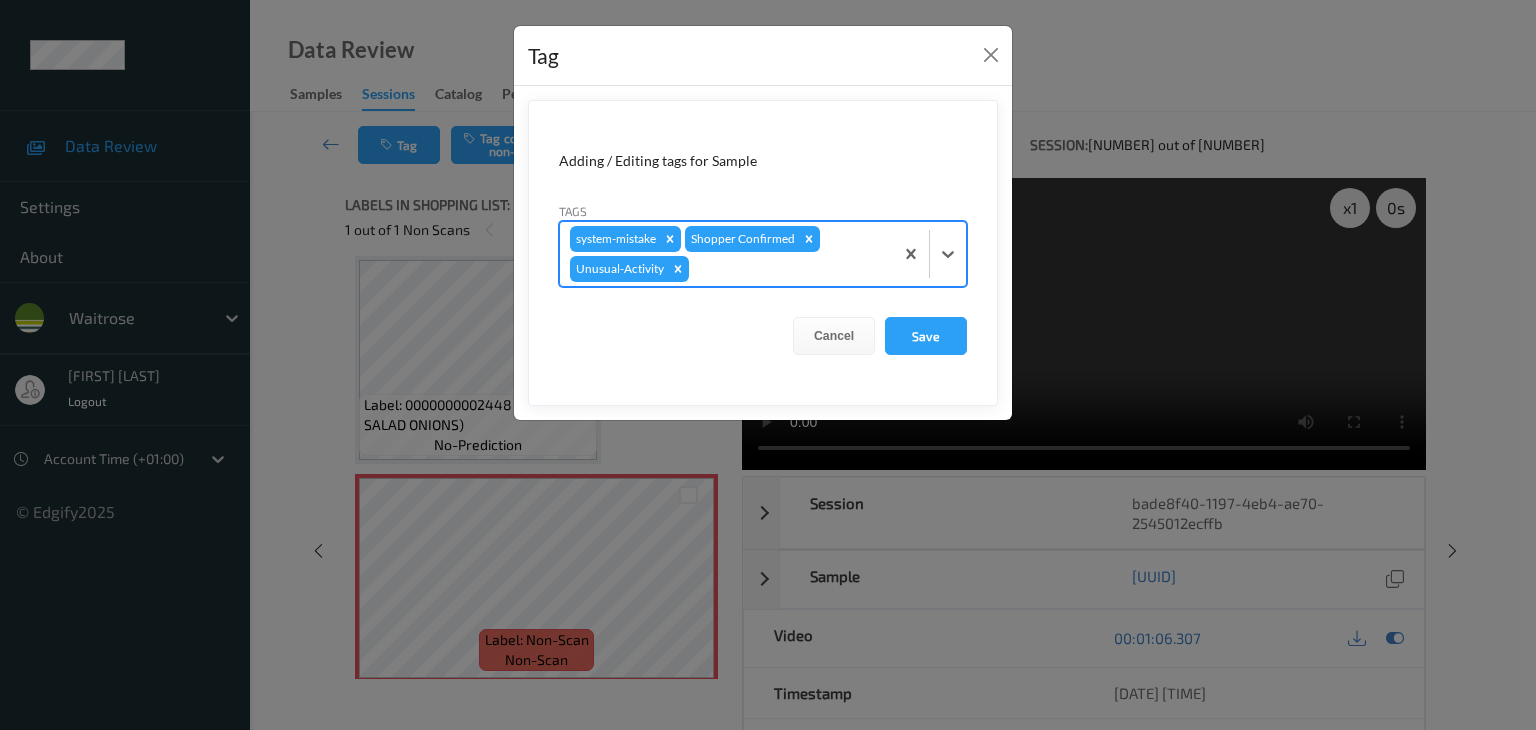 type on "p" 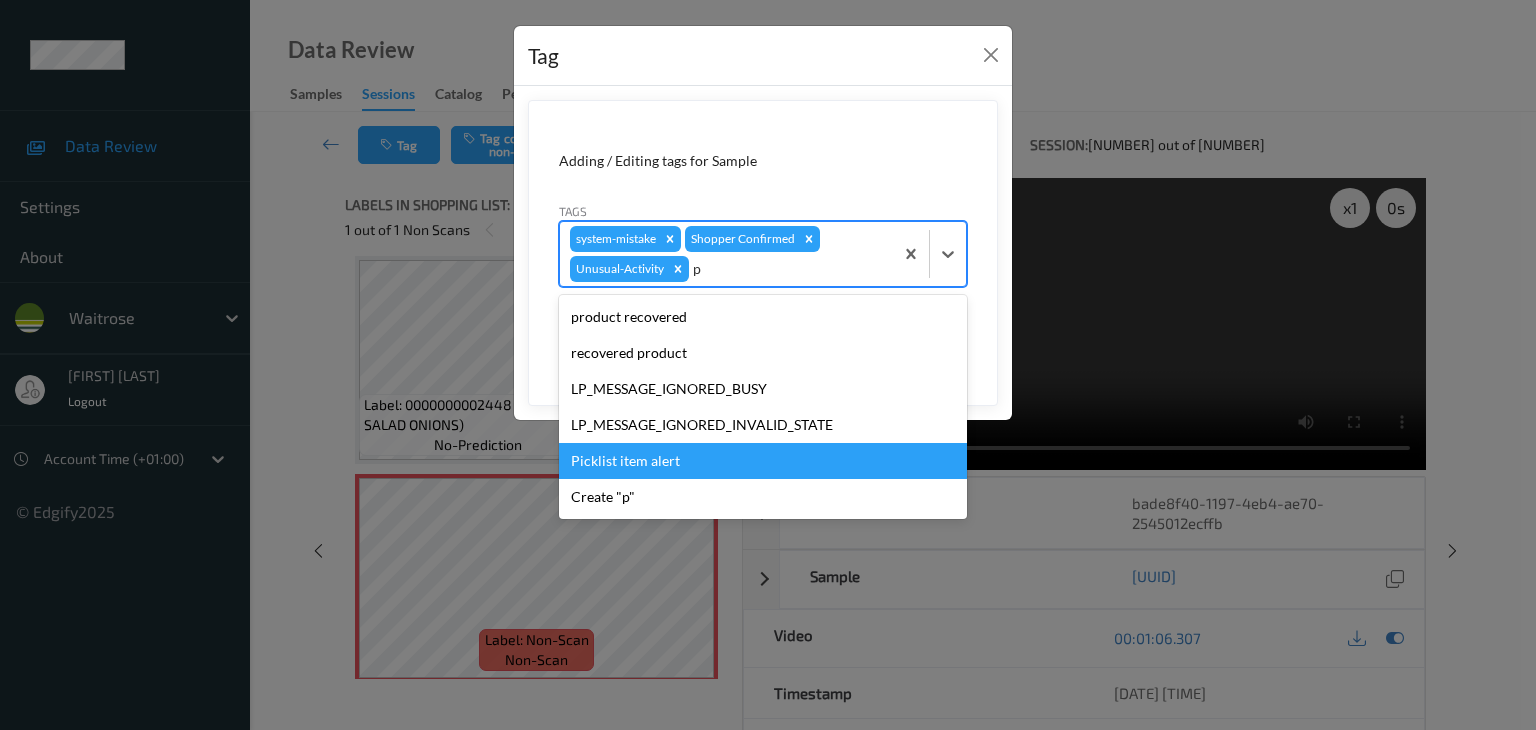 click on "Picklist item alert" at bounding box center (763, 461) 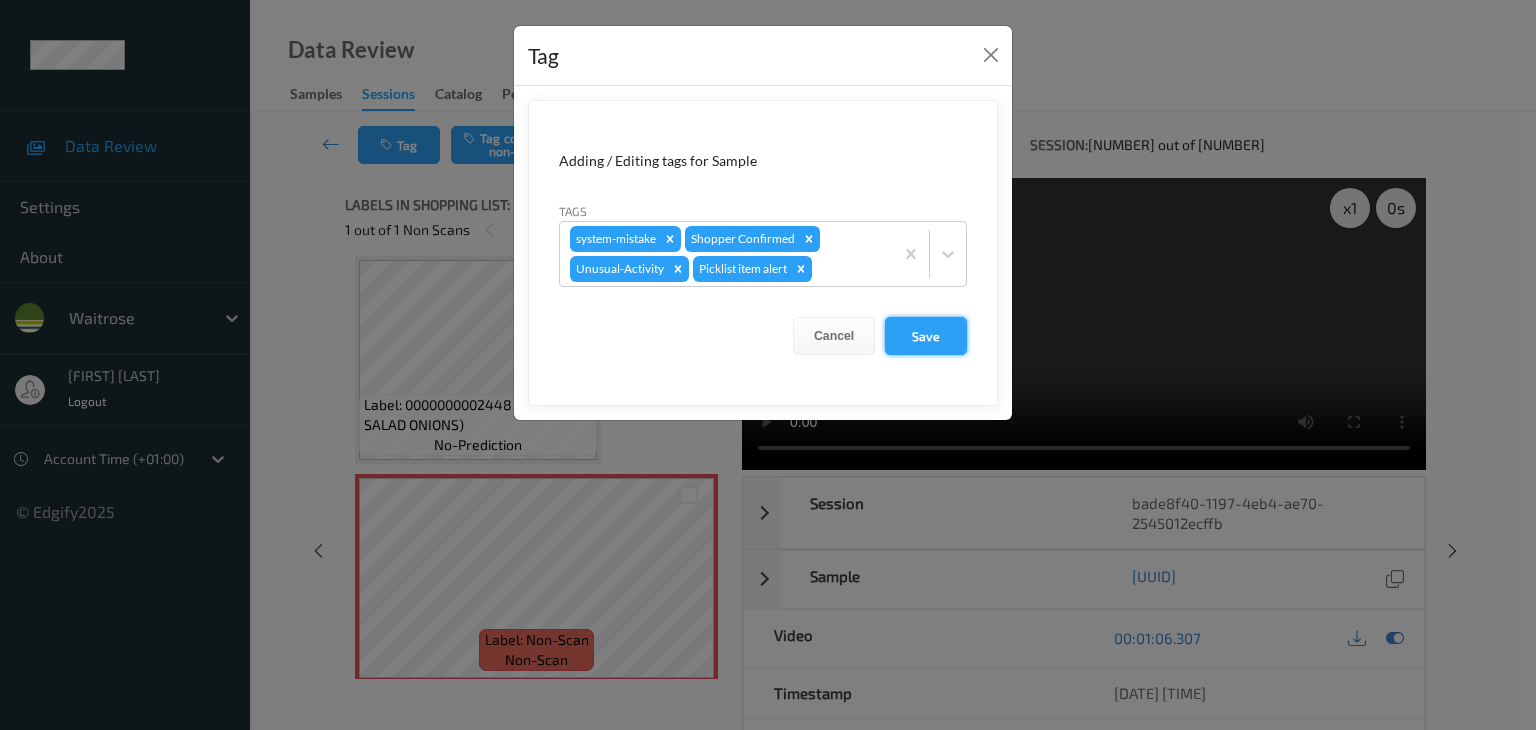 click on "Save" at bounding box center (926, 336) 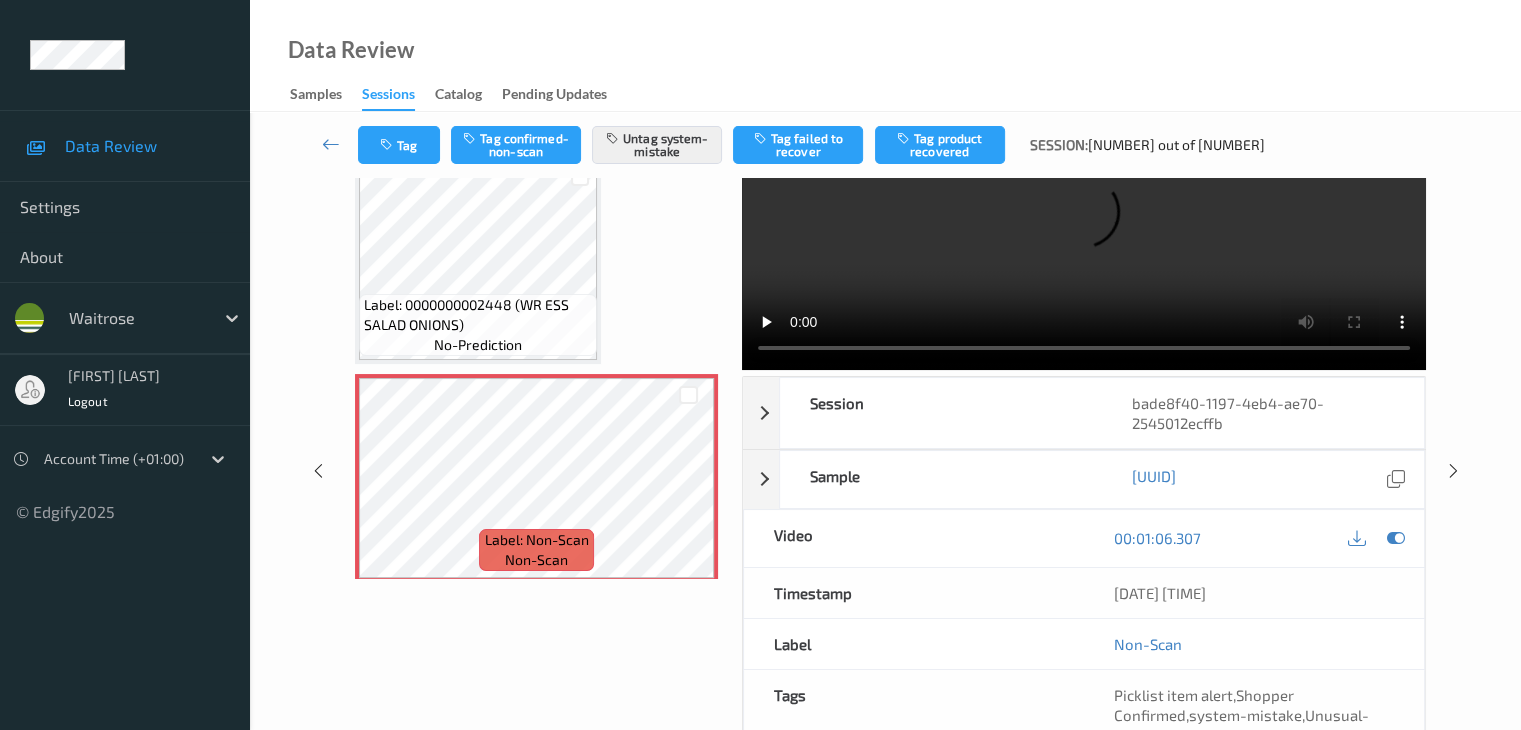 scroll, scrollTop: 200, scrollLeft: 0, axis: vertical 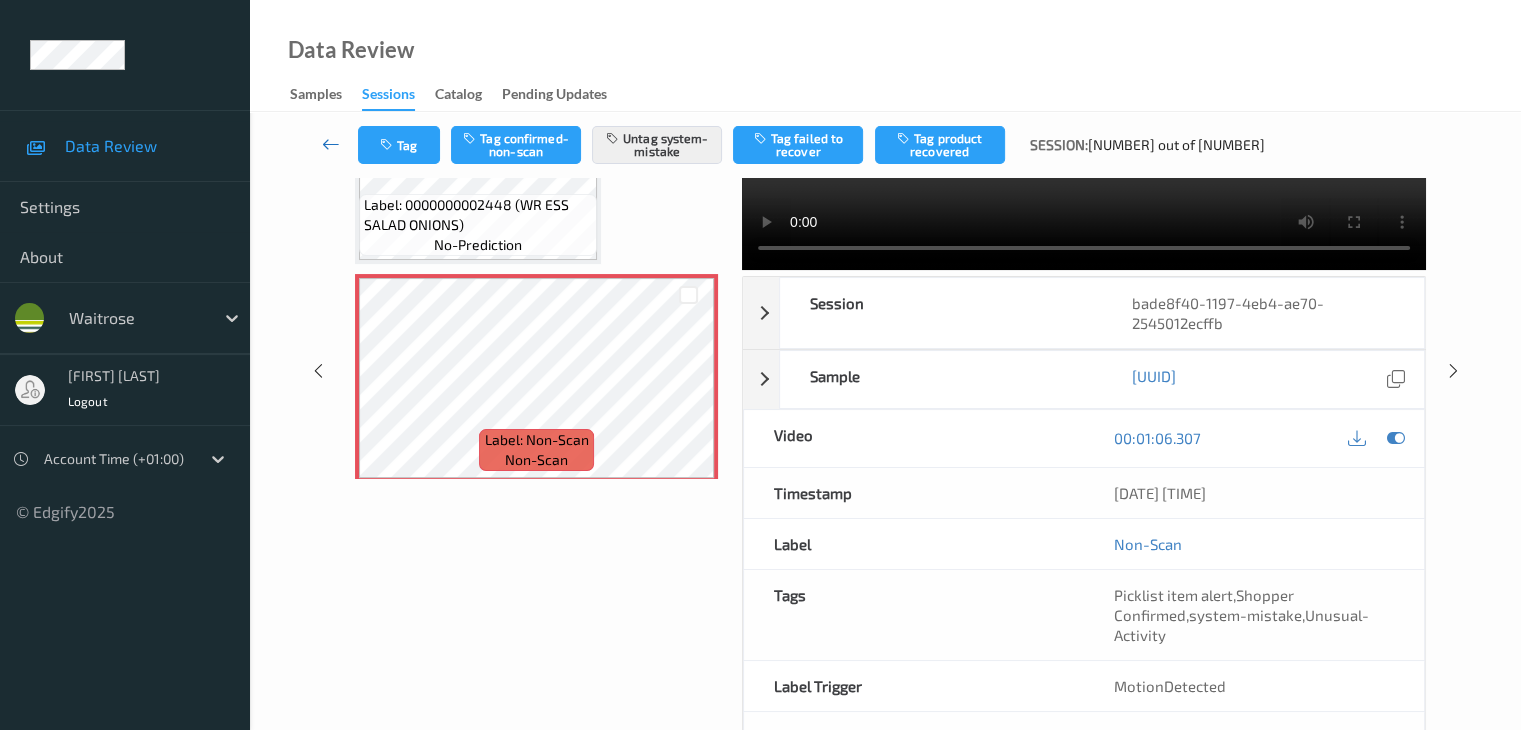 click at bounding box center [331, 144] 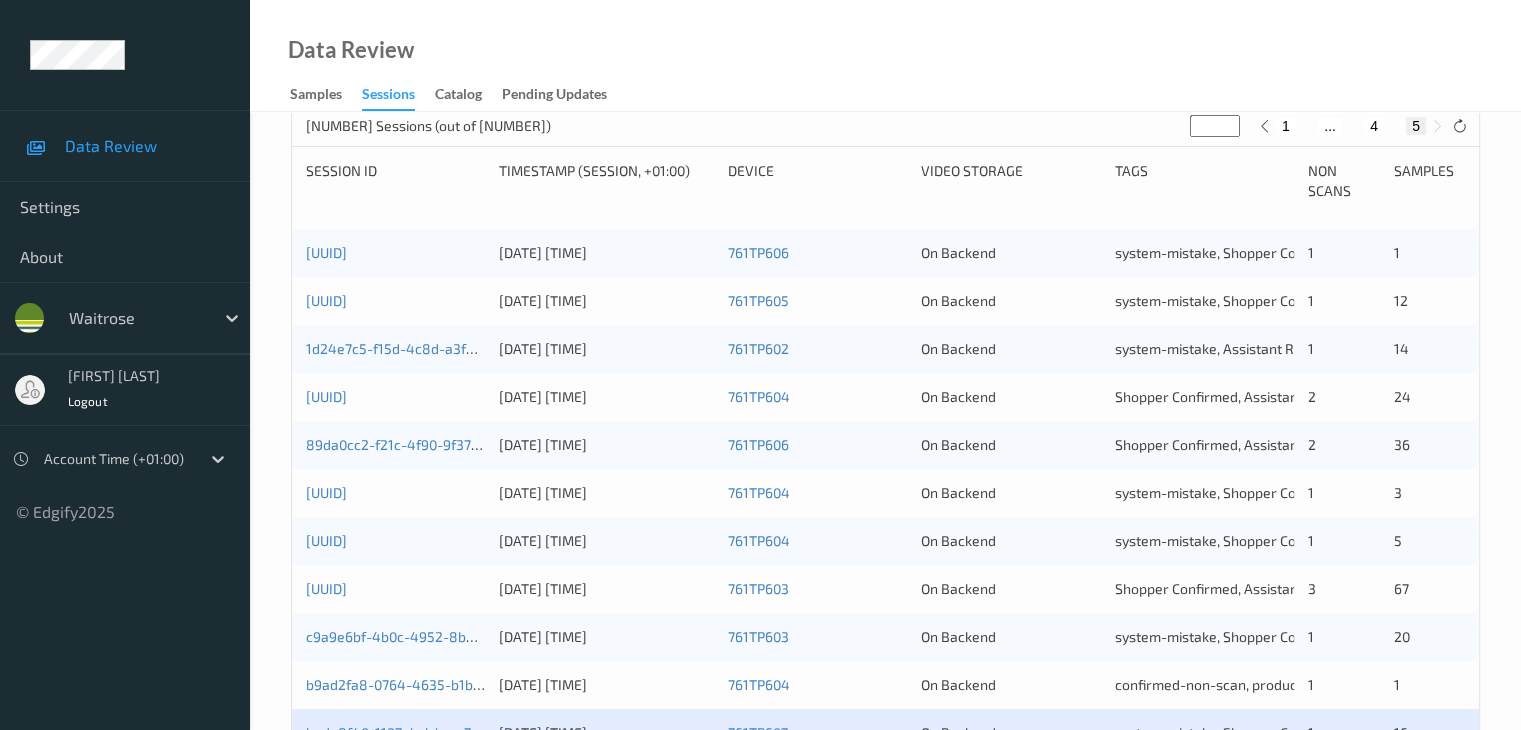 scroll, scrollTop: 596, scrollLeft: 0, axis: vertical 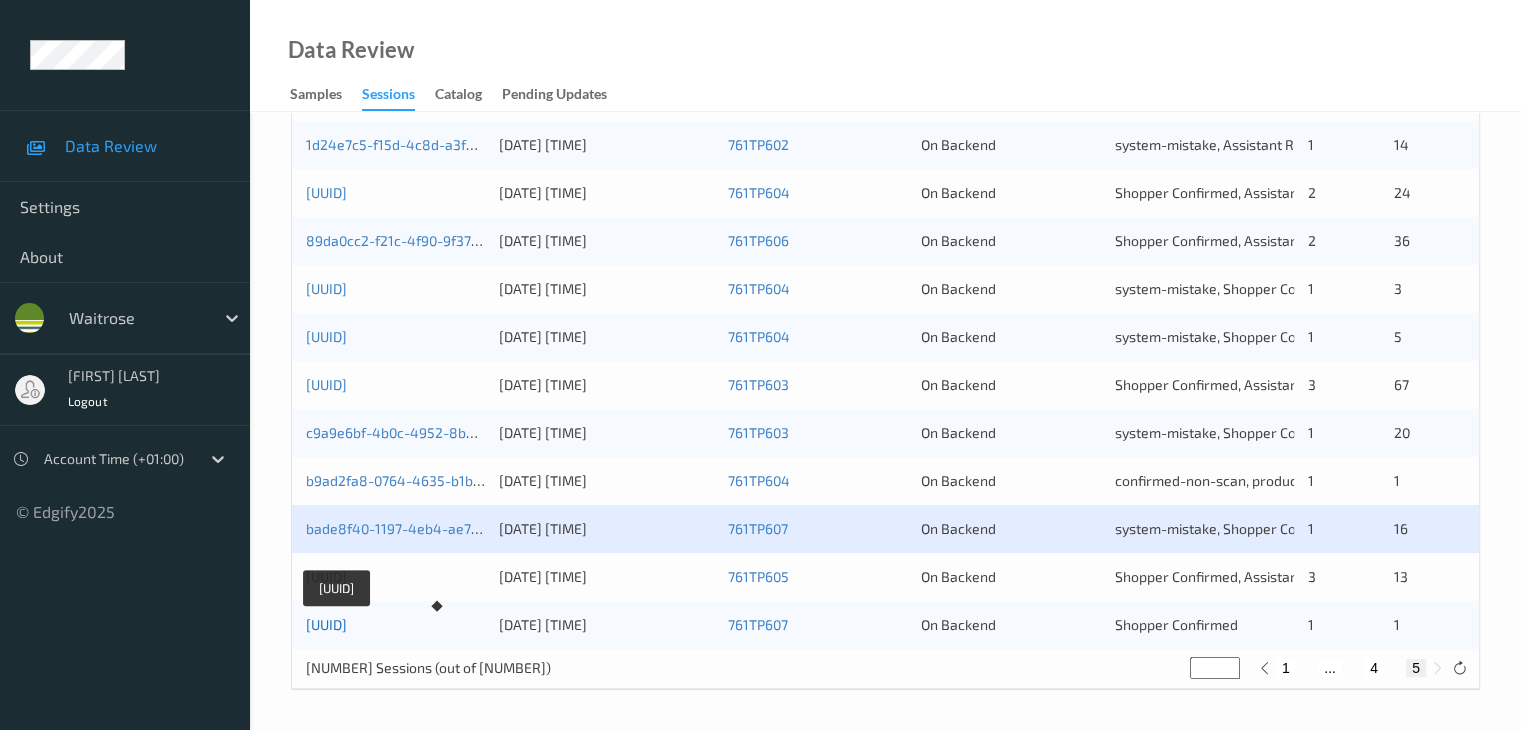 click on "[UUID]" at bounding box center [326, 624] 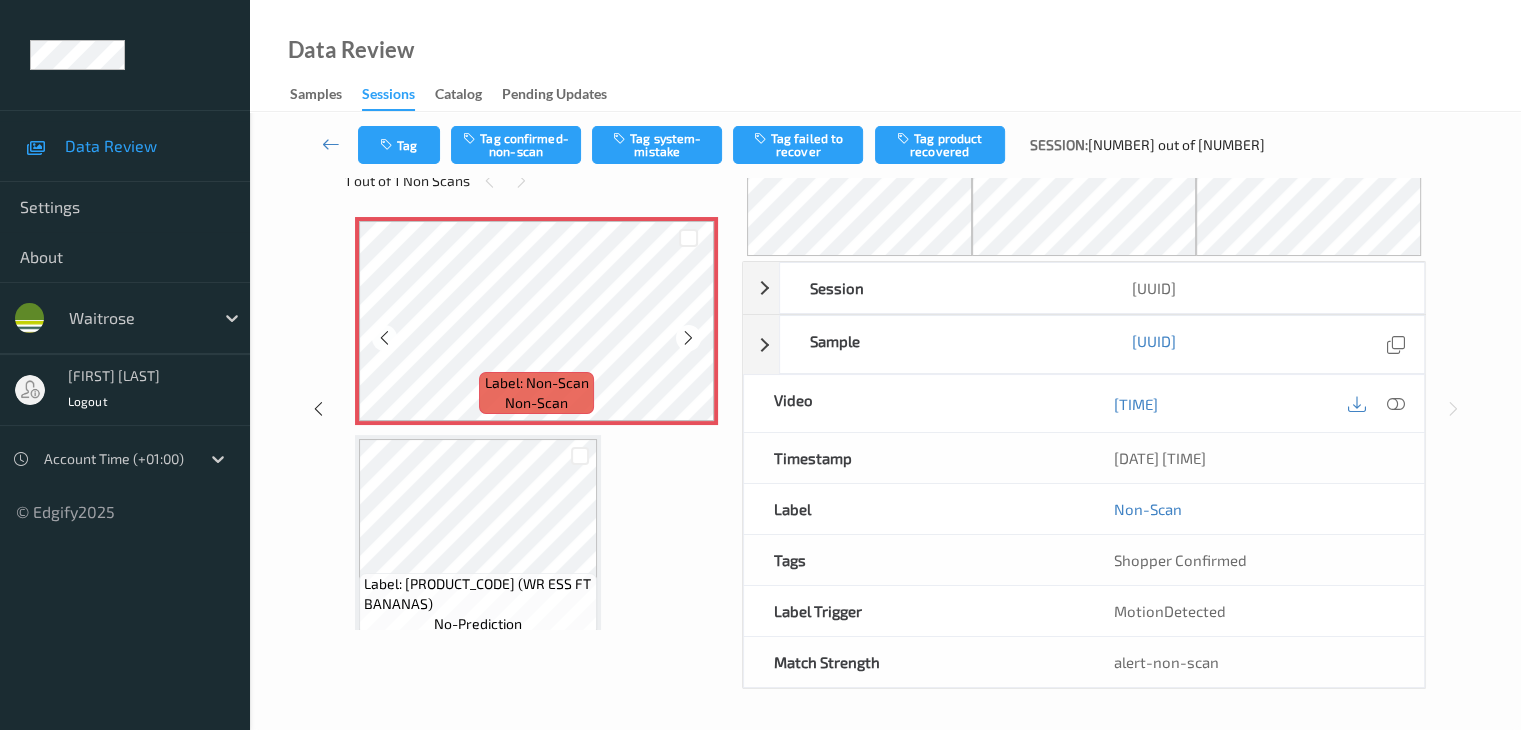 scroll, scrollTop: 0, scrollLeft: 0, axis: both 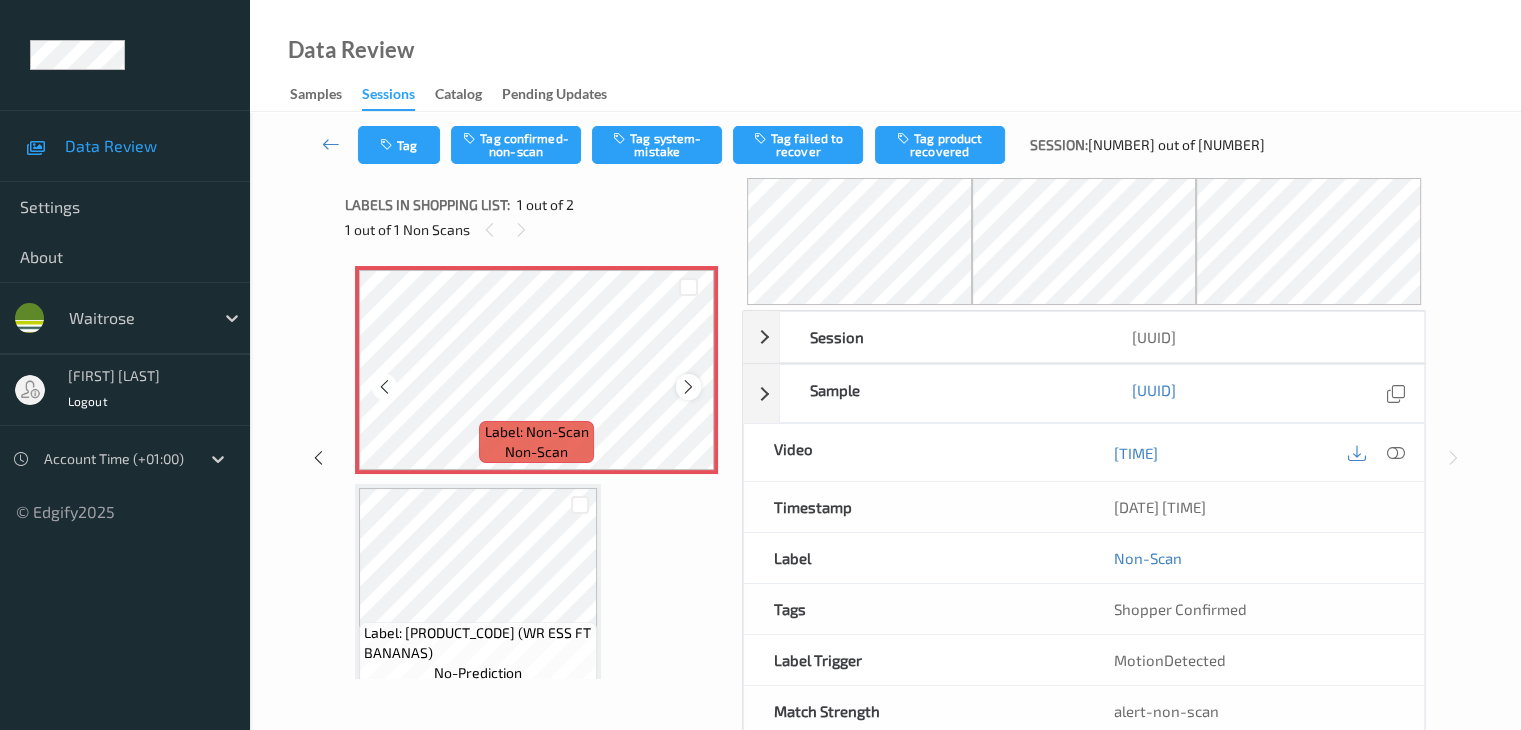 click at bounding box center (688, 387) 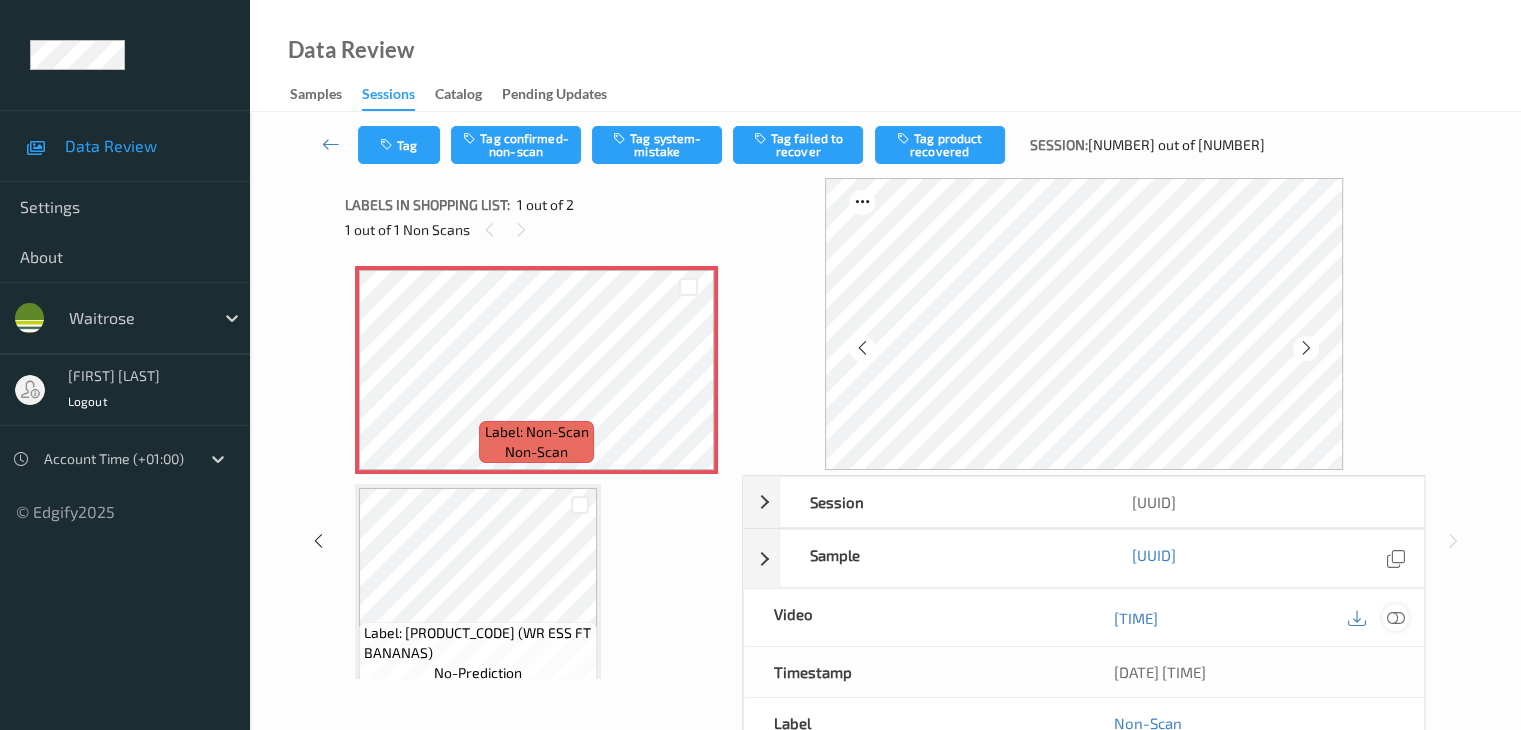 click at bounding box center [1395, 618] 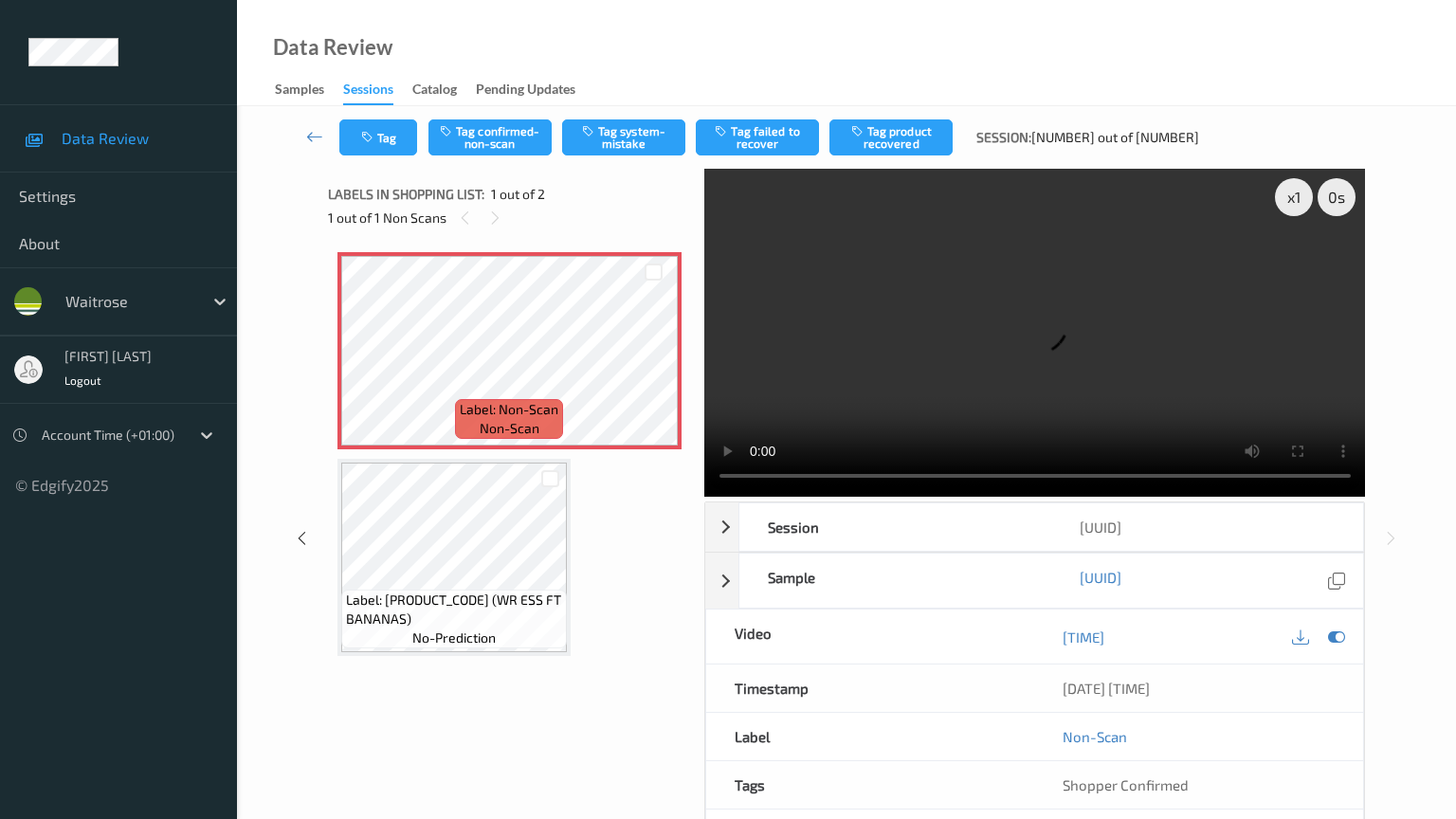 type 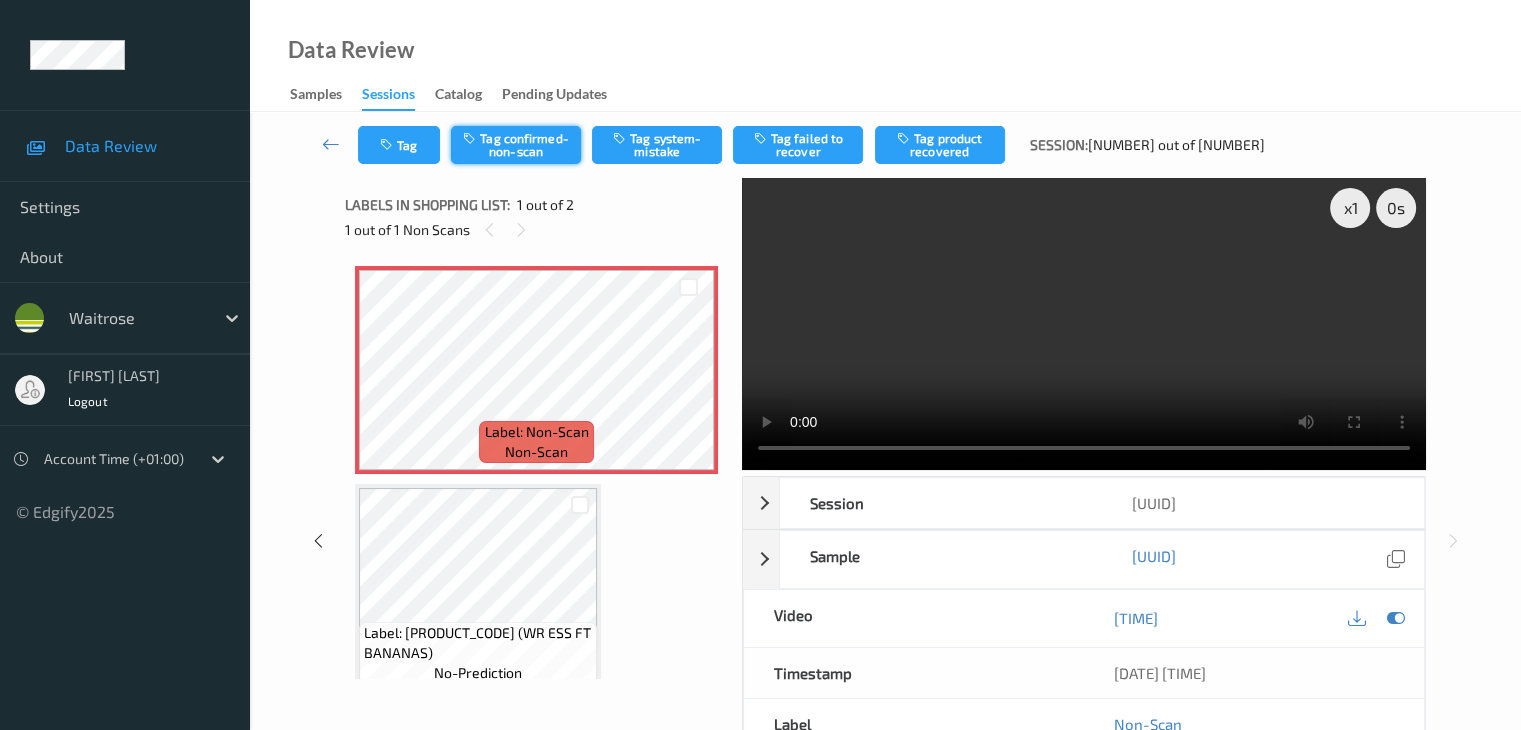 click on "Tag   confirmed-non-scan" at bounding box center (516, 145) 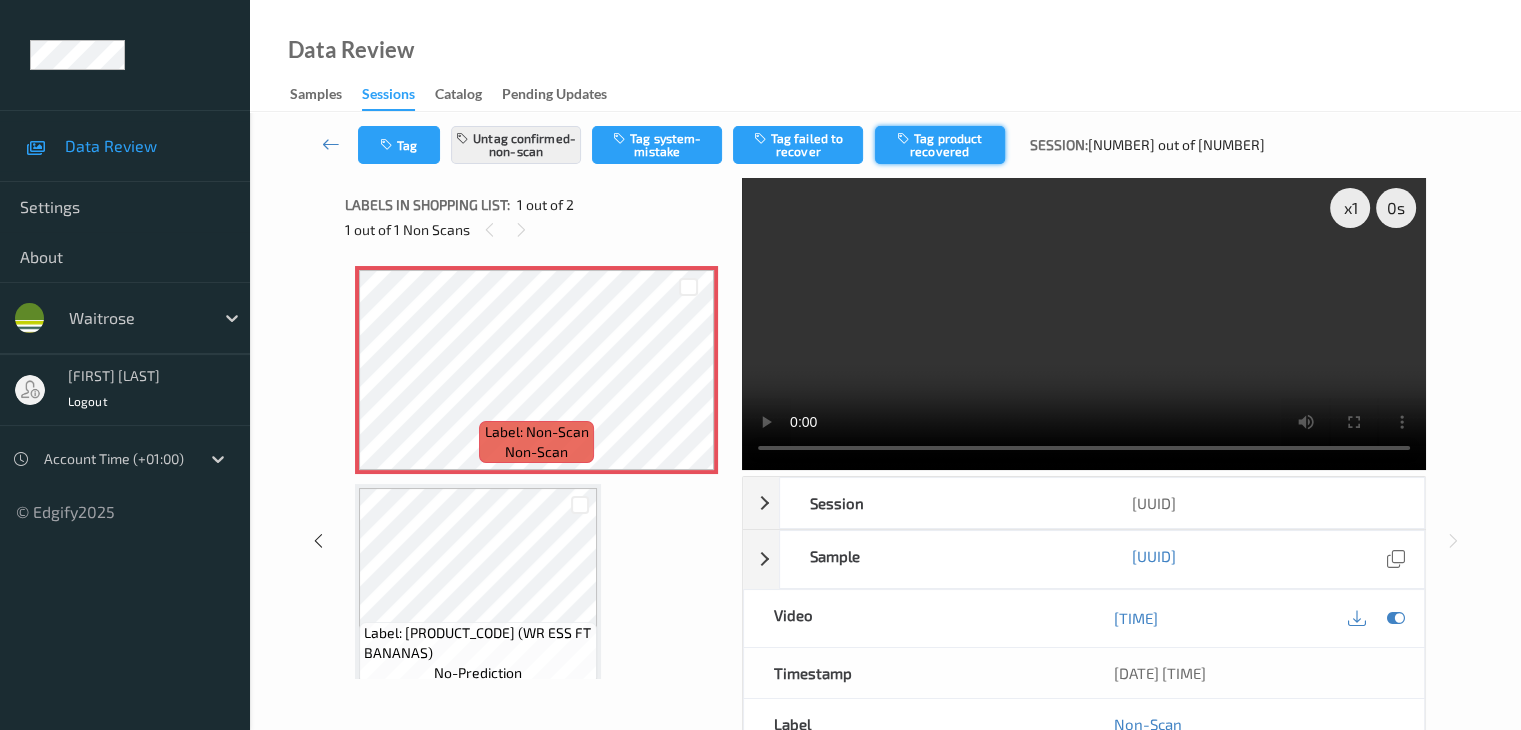 click on "Tag   product recovered" at bounding box center (940, 145) 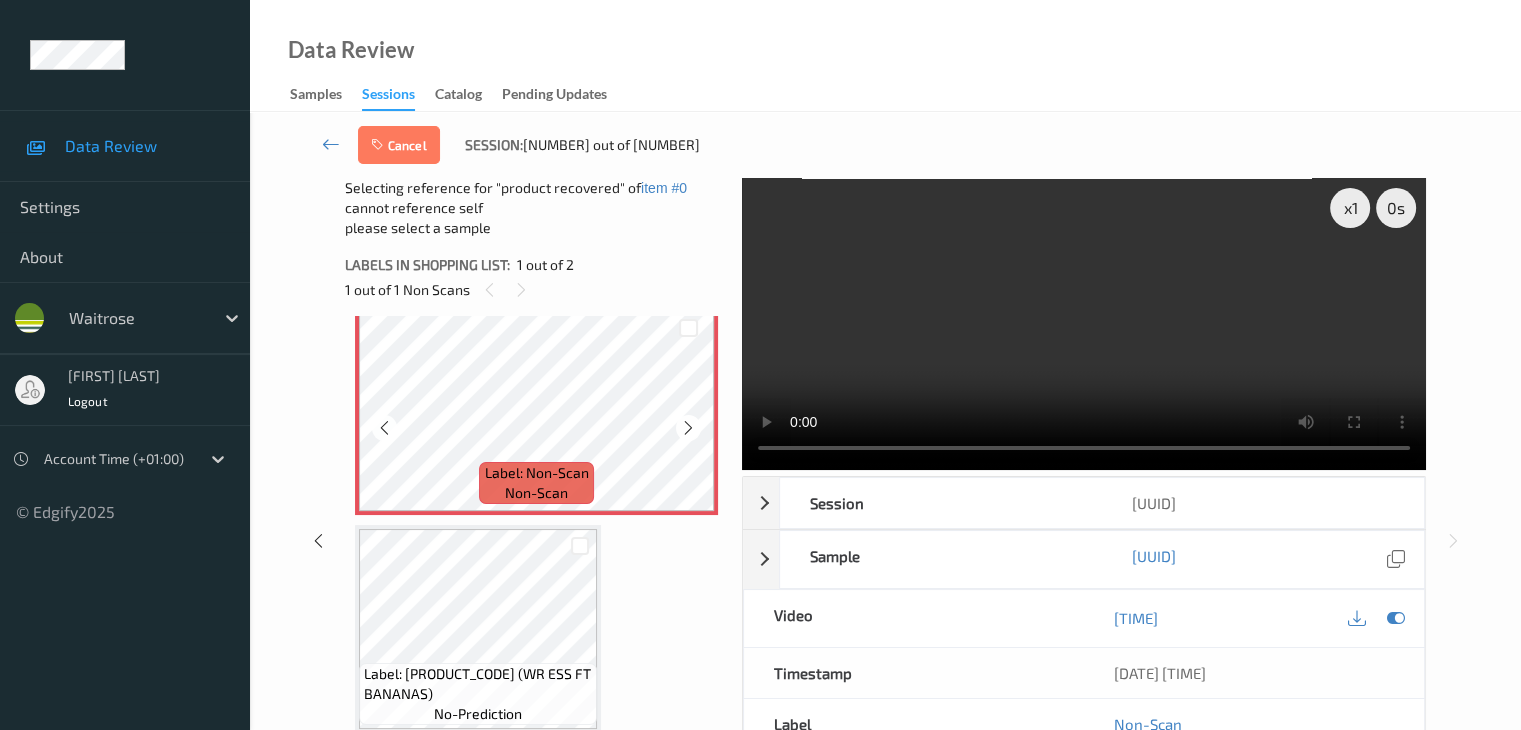 scroll, scrollTop: 23, scrollLeft: 0, axis: vertical 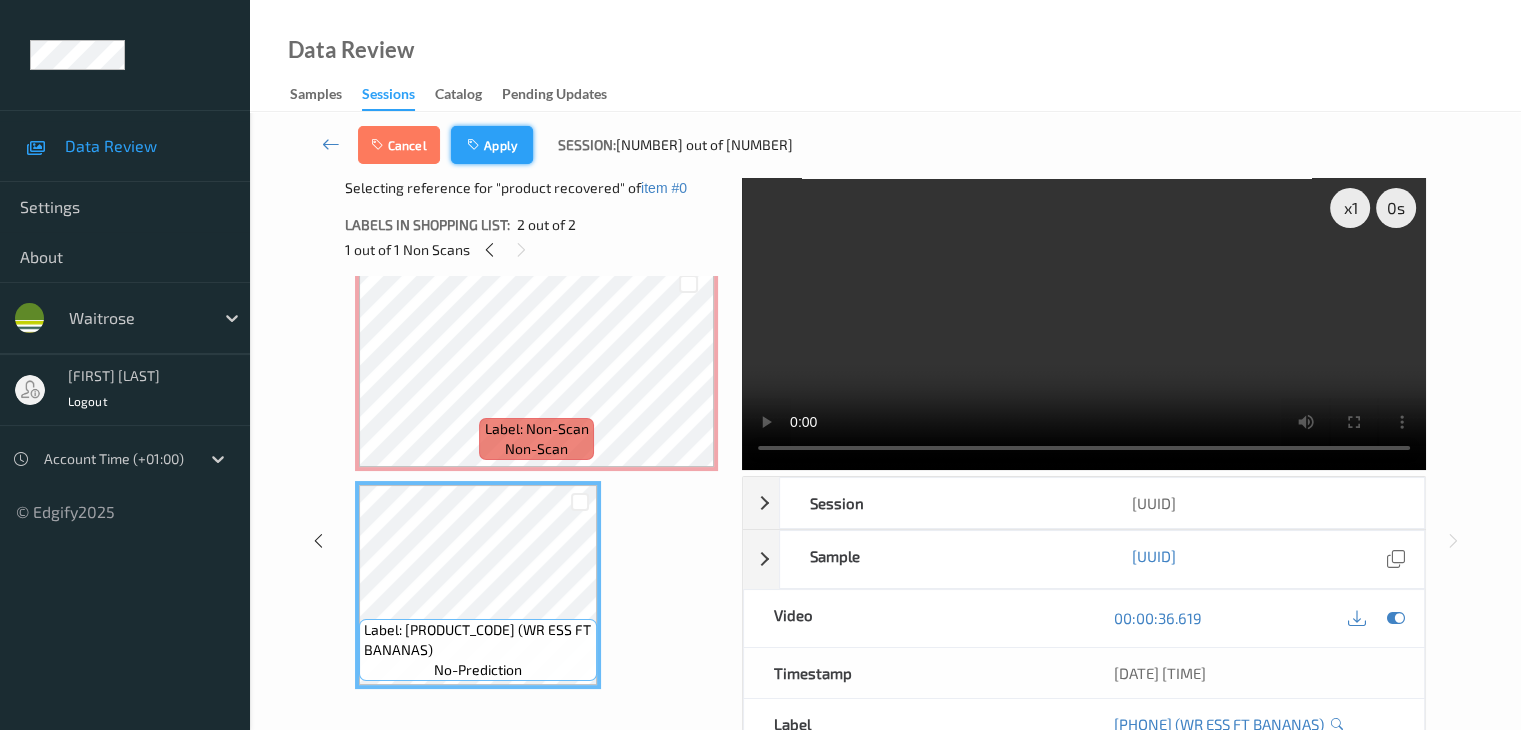 click on "Apply" at bounding box center (492, 145) 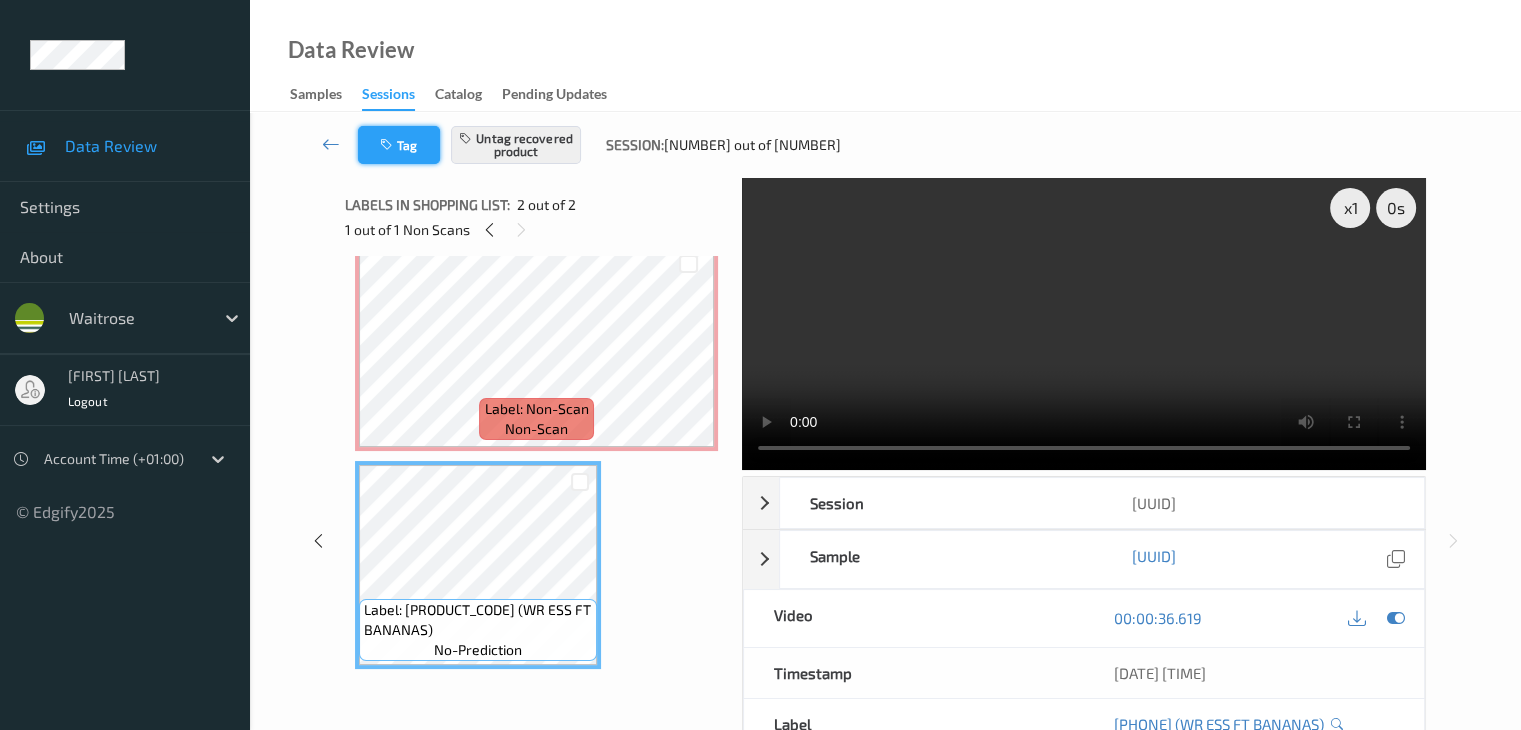 click on "Tag" at bounding box center [399, 145] 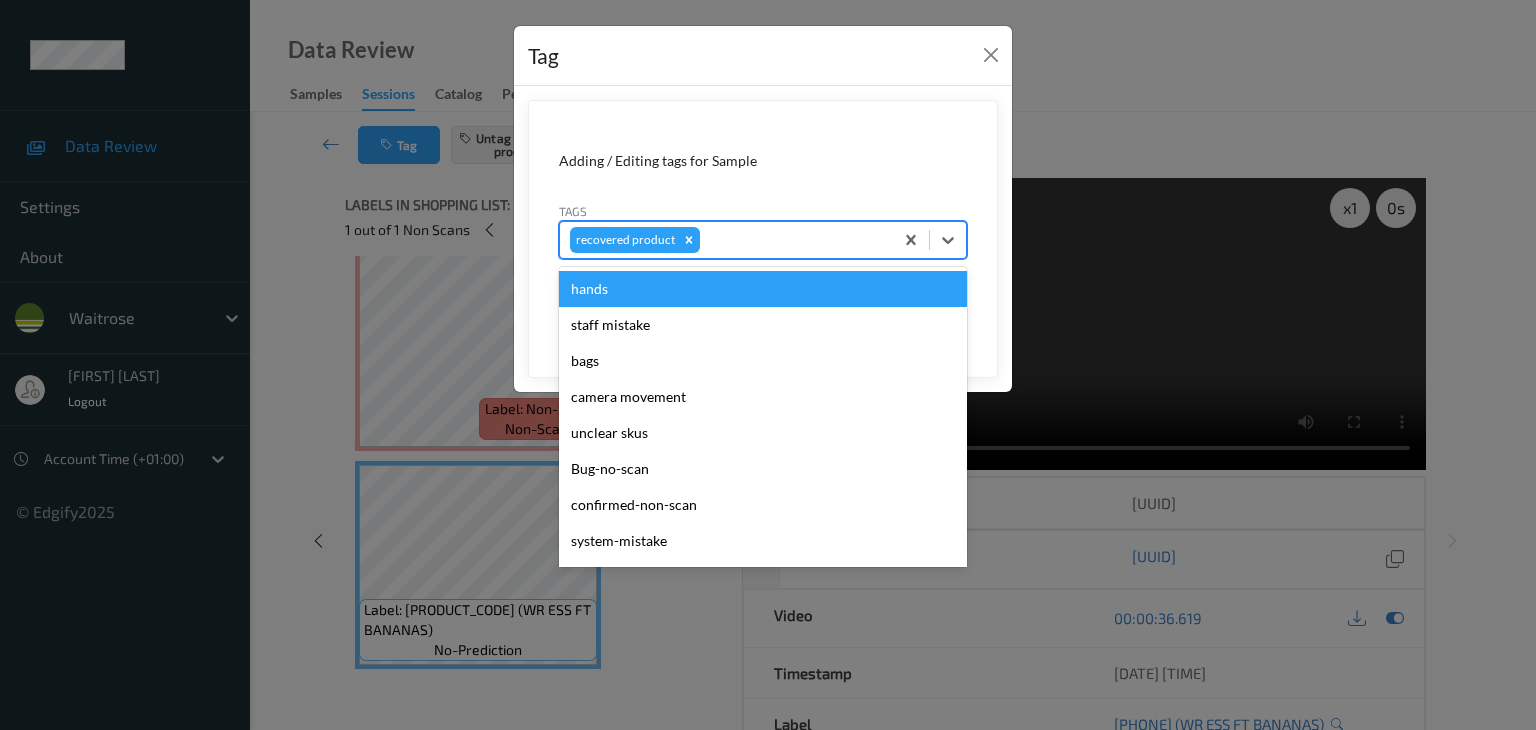 click at bounding box center [793, 240] 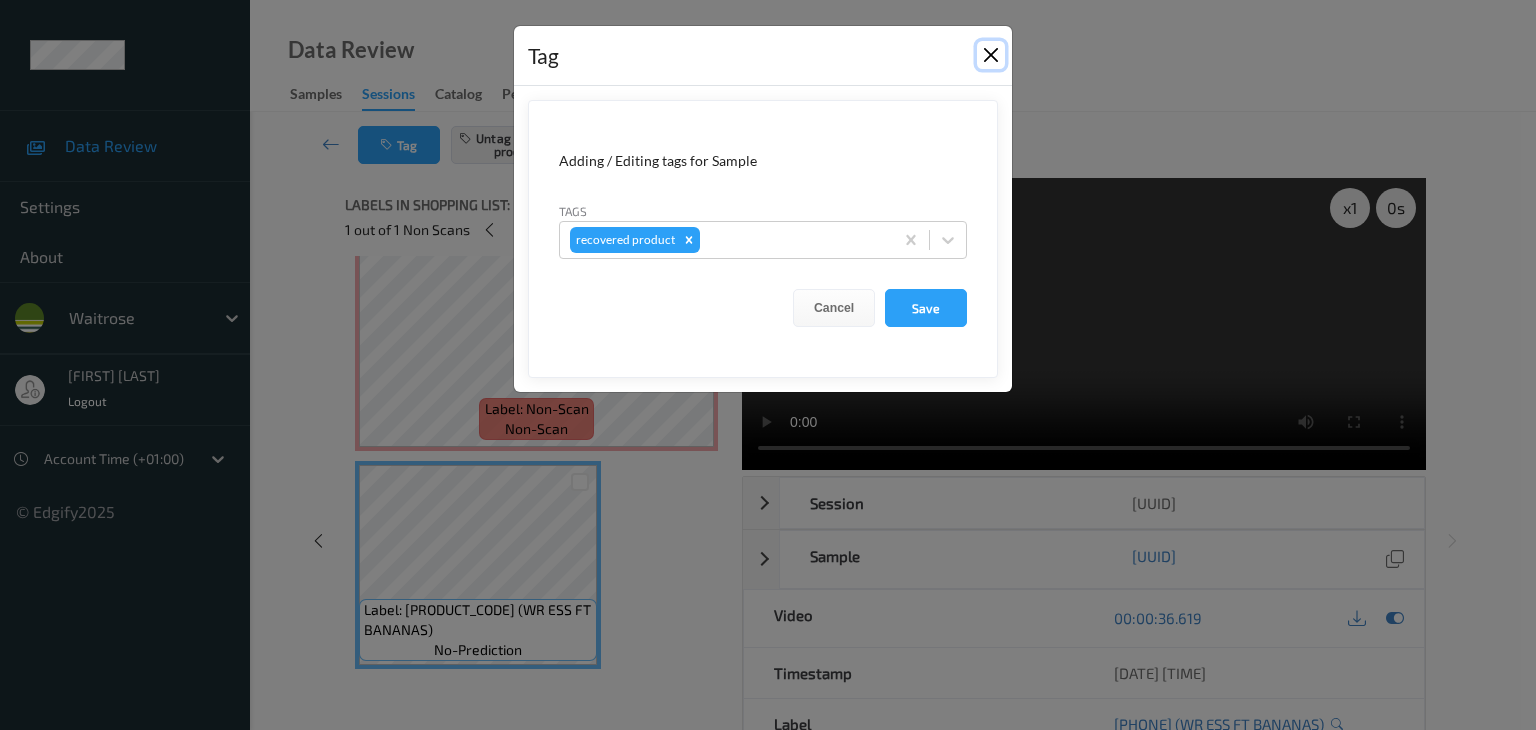 click at bounding box center (991, 55) 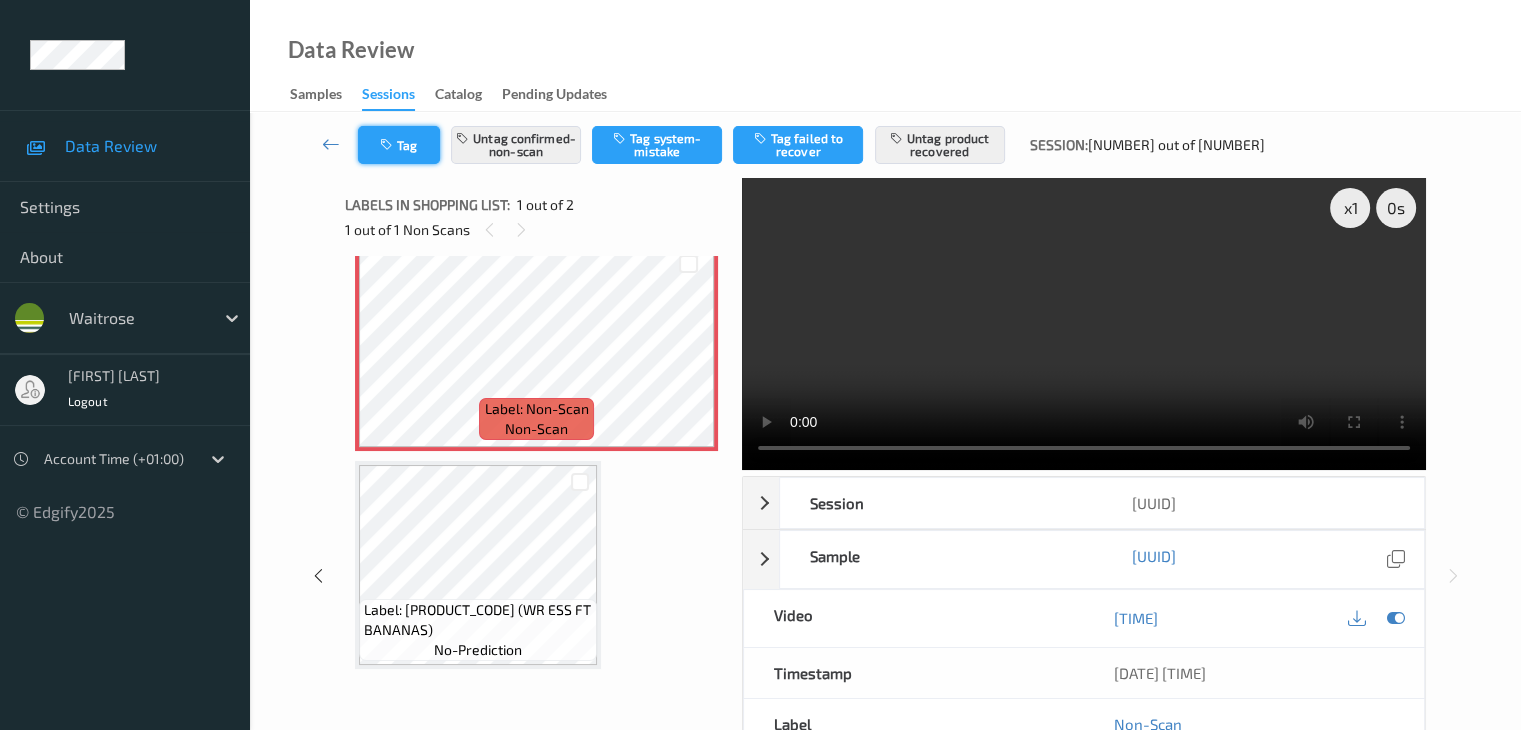 click on "Tag" at bounding box center (399, 145) 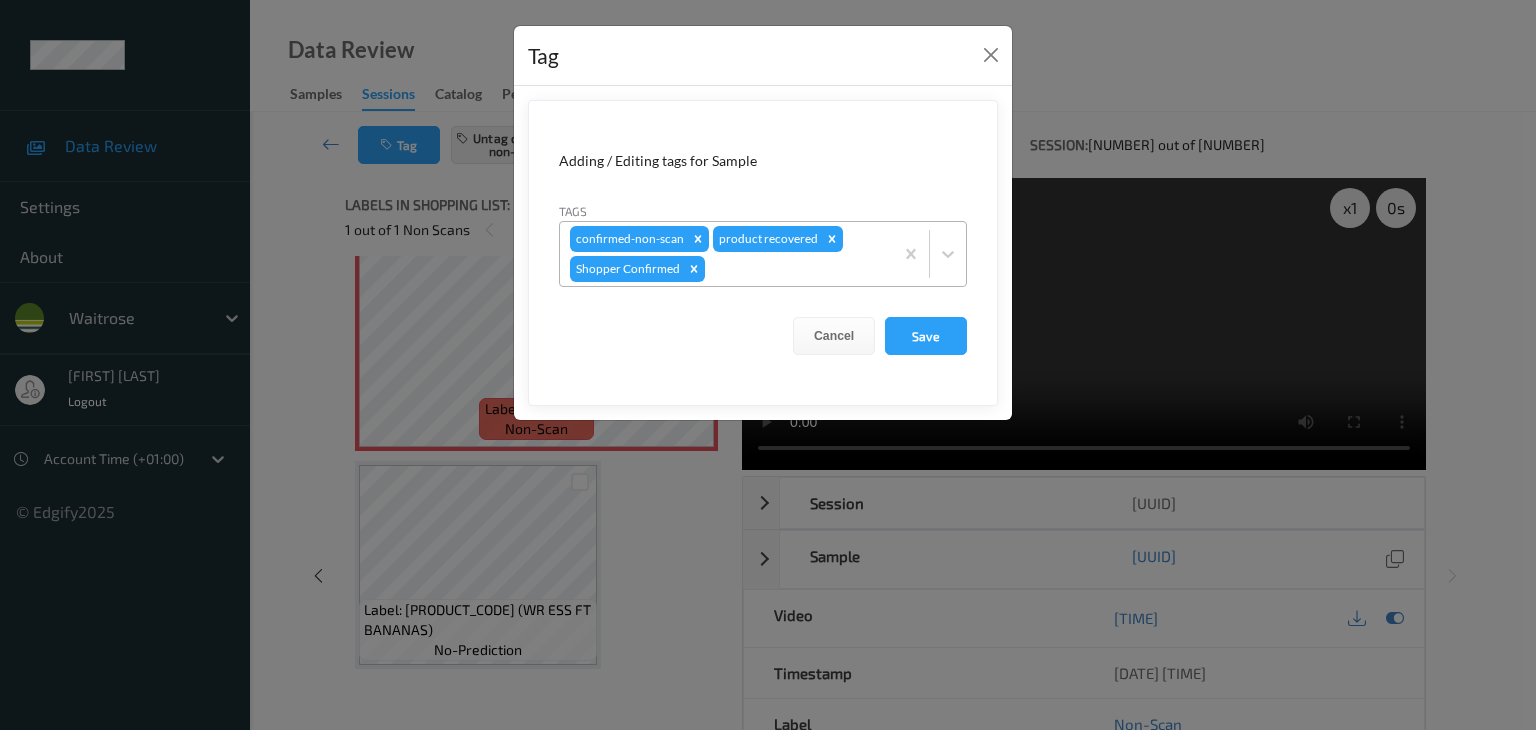 click at bounding box center (796, 269) 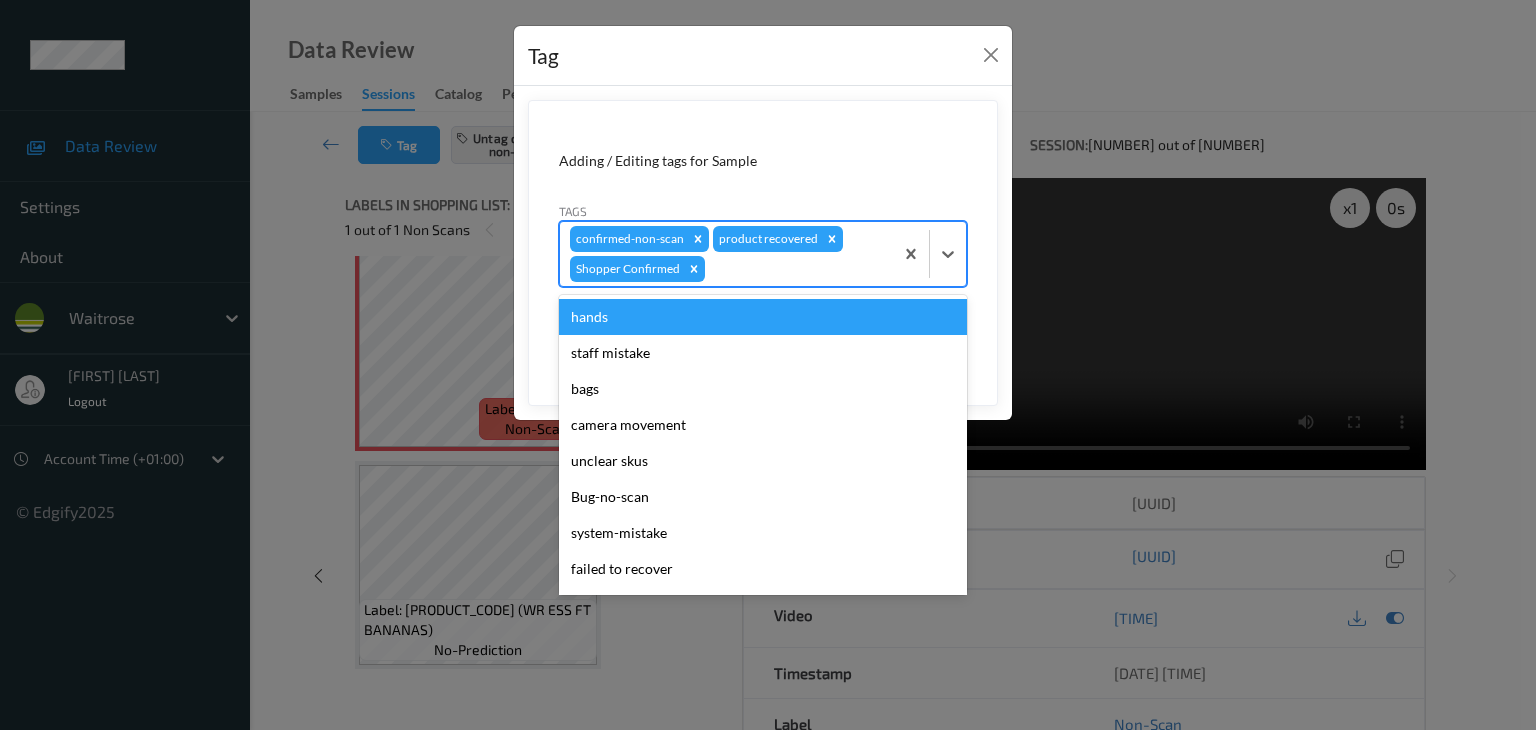 type on "u" 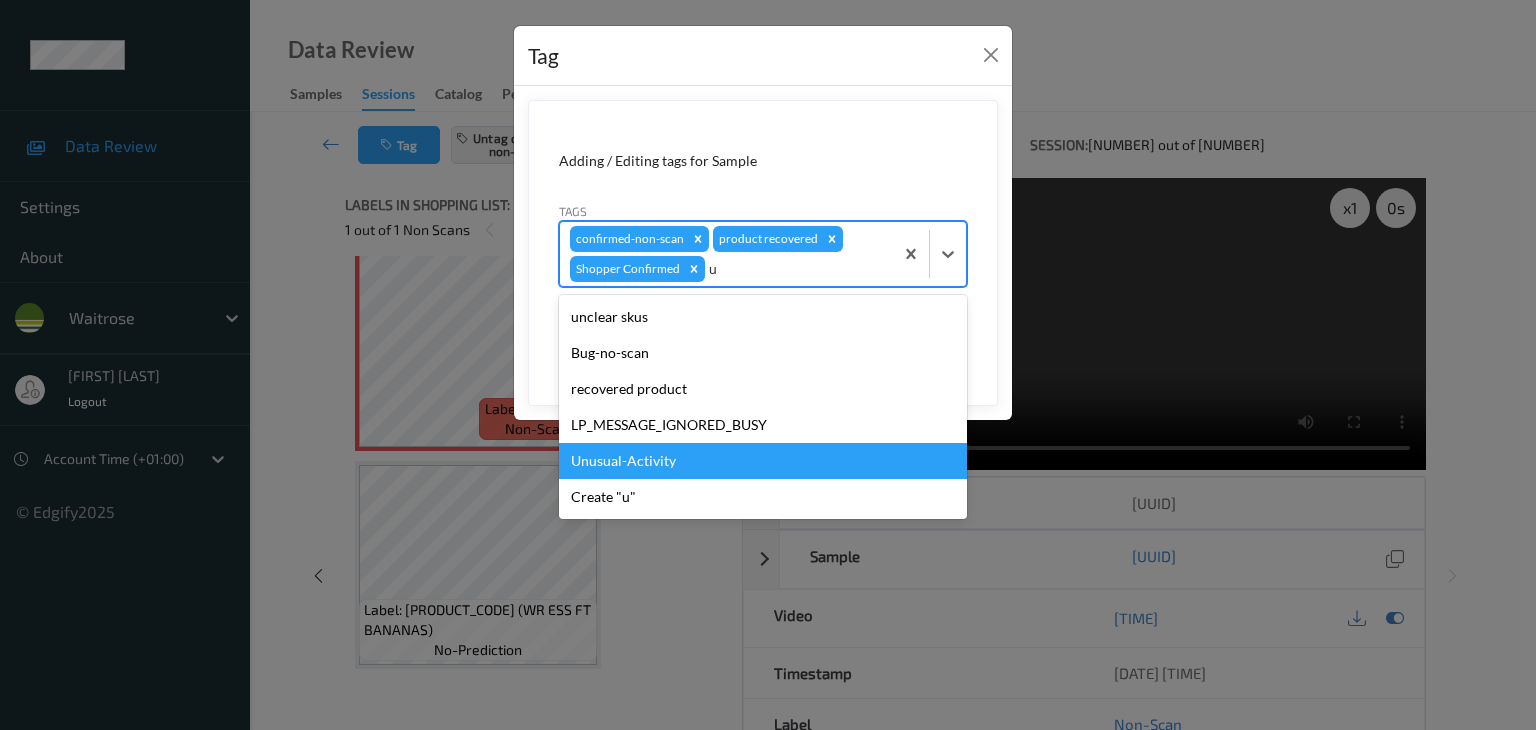 click on "Unusual-Activity" at bounding box center [763, 461] 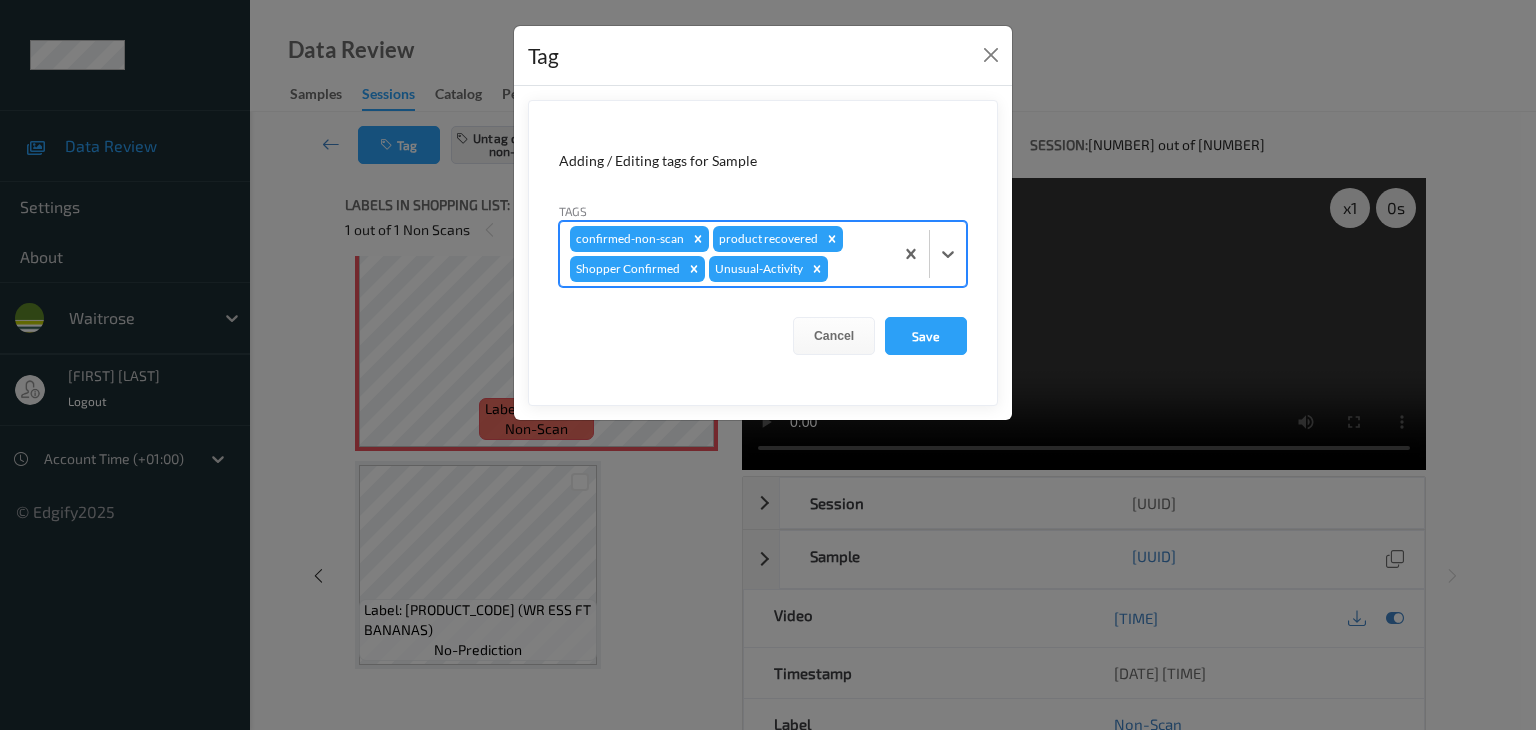 type on "p" 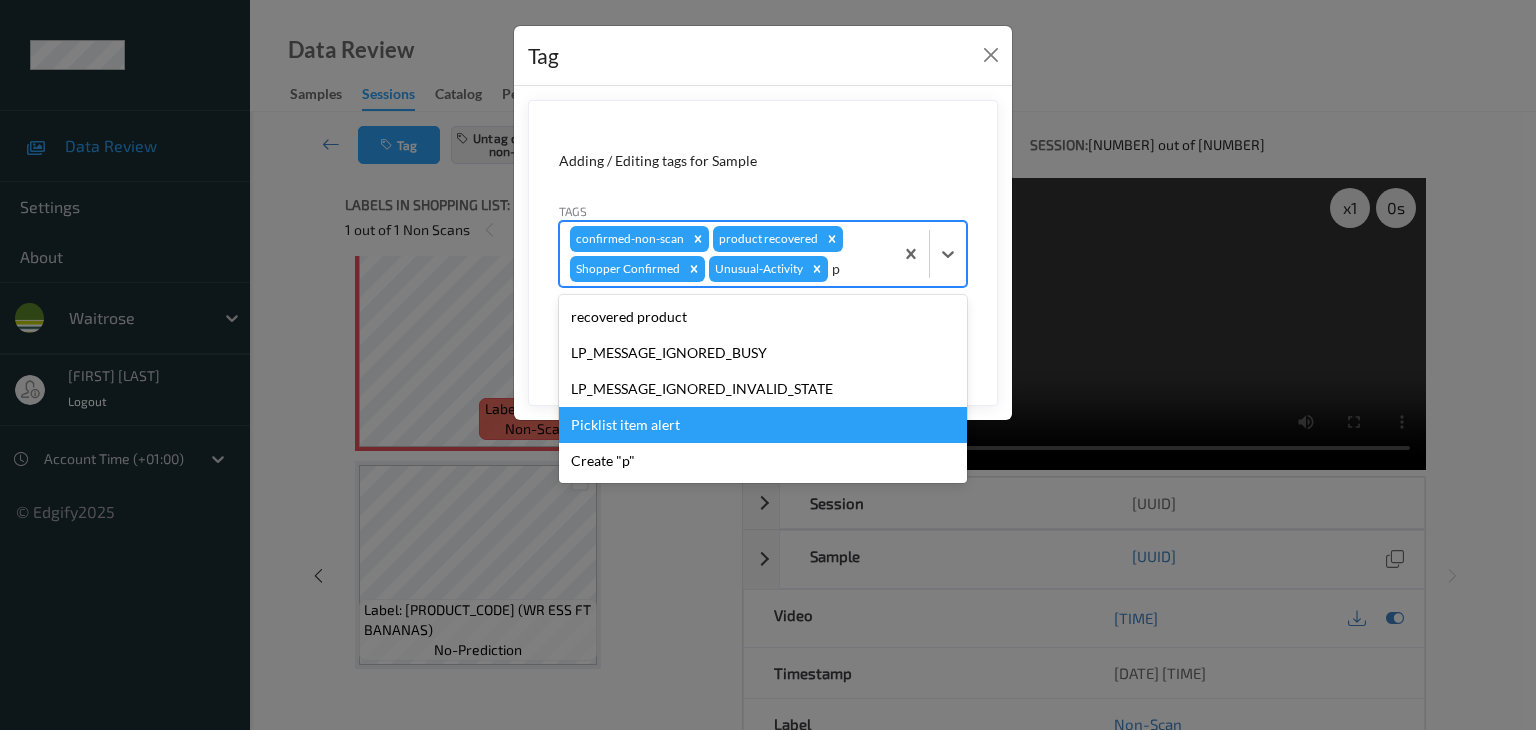 click on "Picklist item alert" at bounding box center (763, 425) 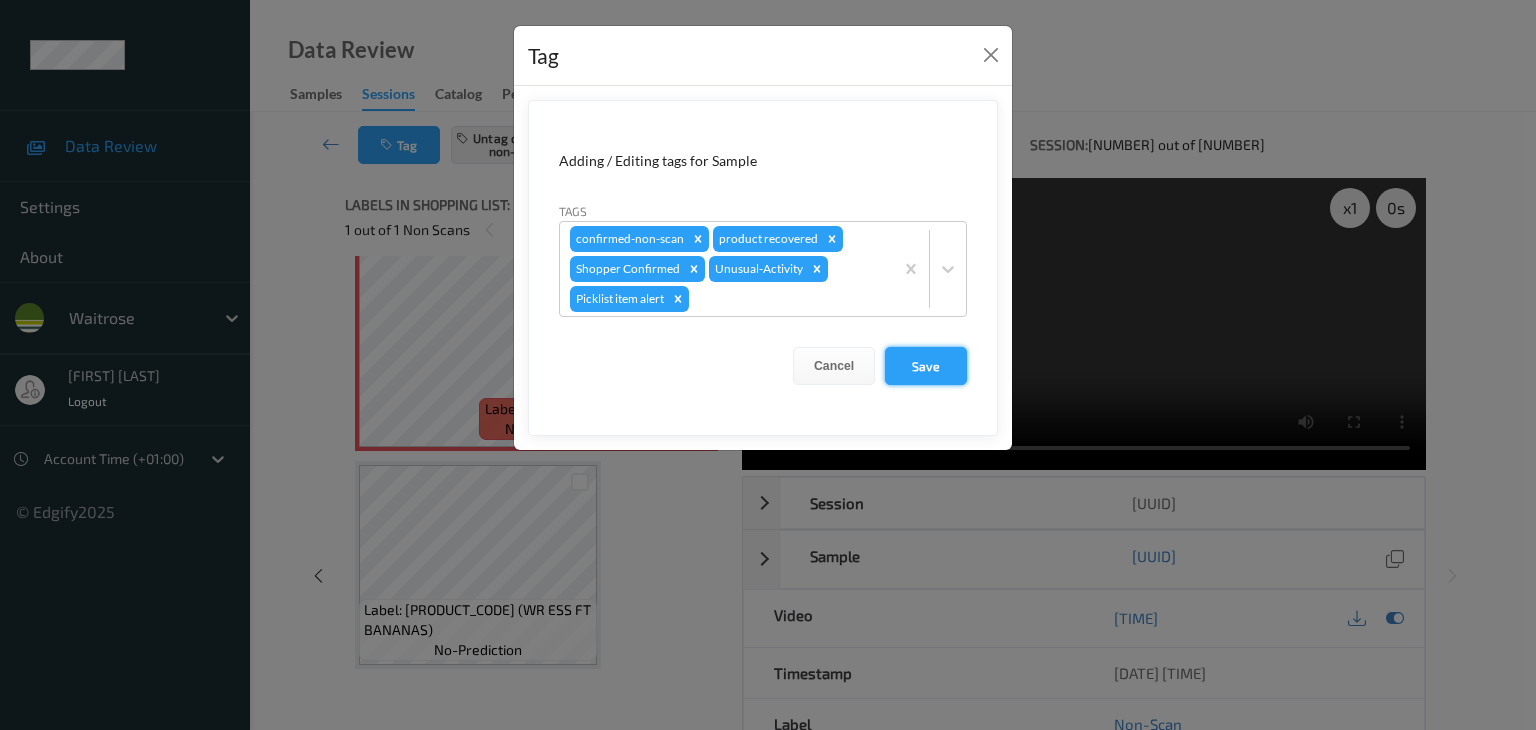 click on "Save" at bounding box center [926, 366] 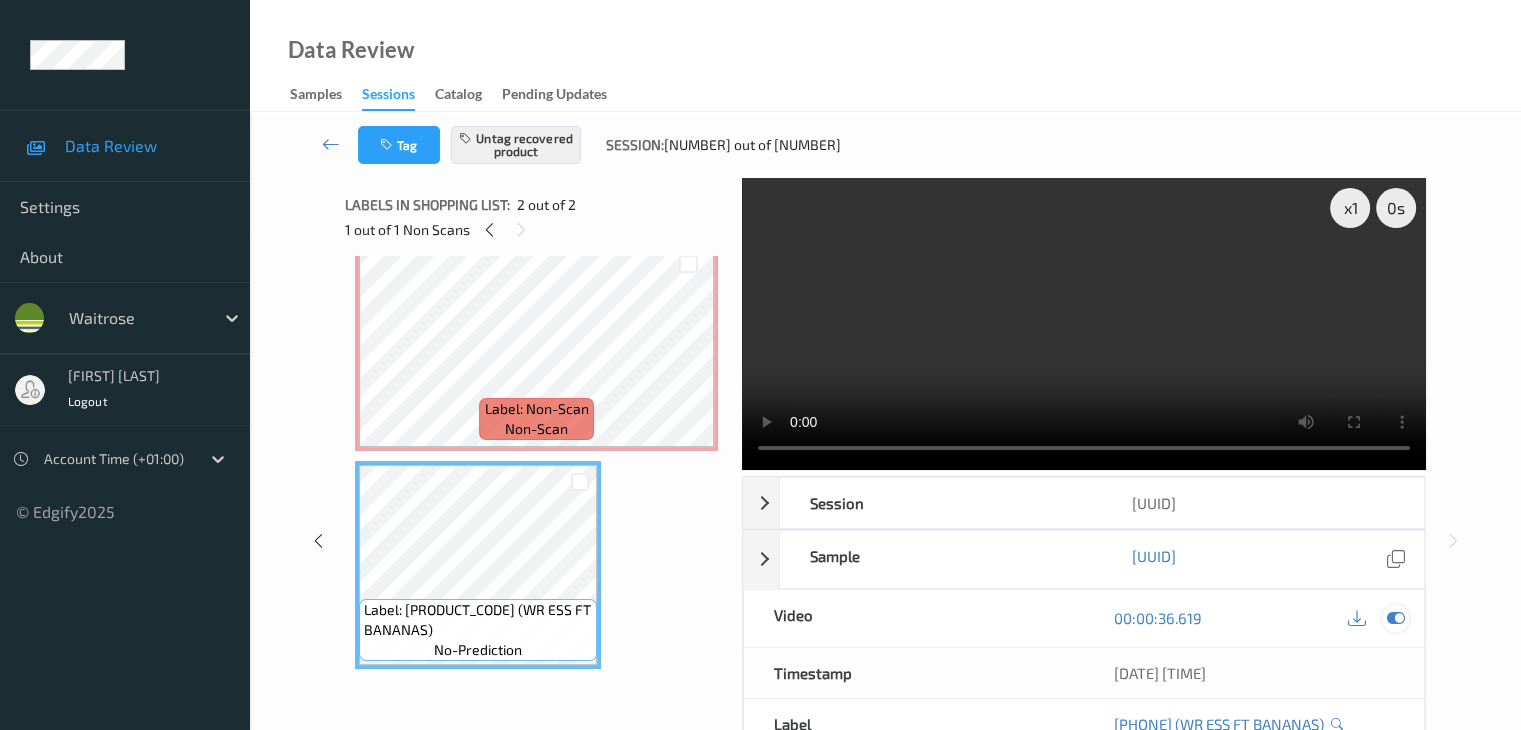 click at bounding box center [1395, 618] 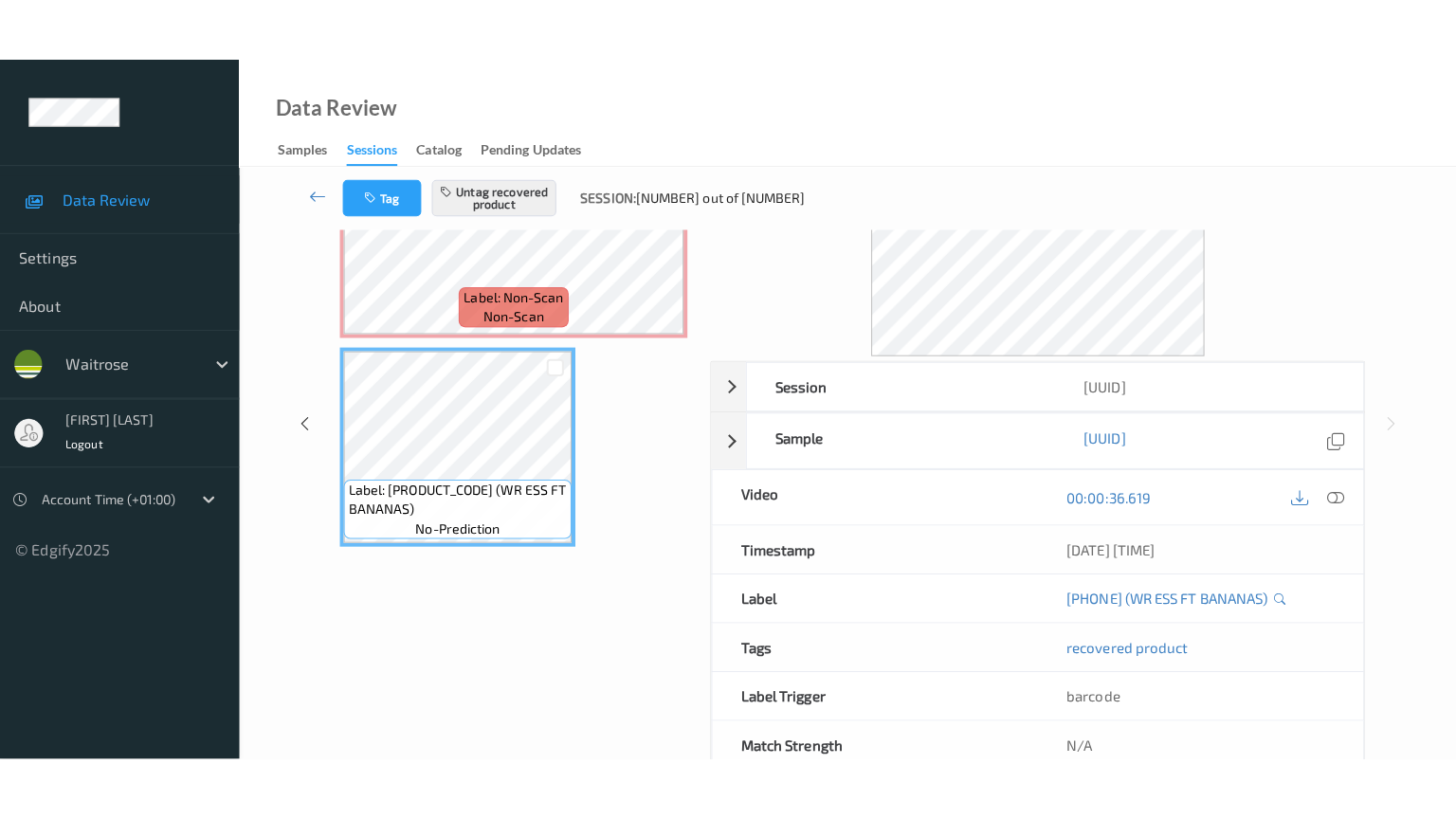scroll, scrollTop: 0, scrollLeft: 0, axis: both 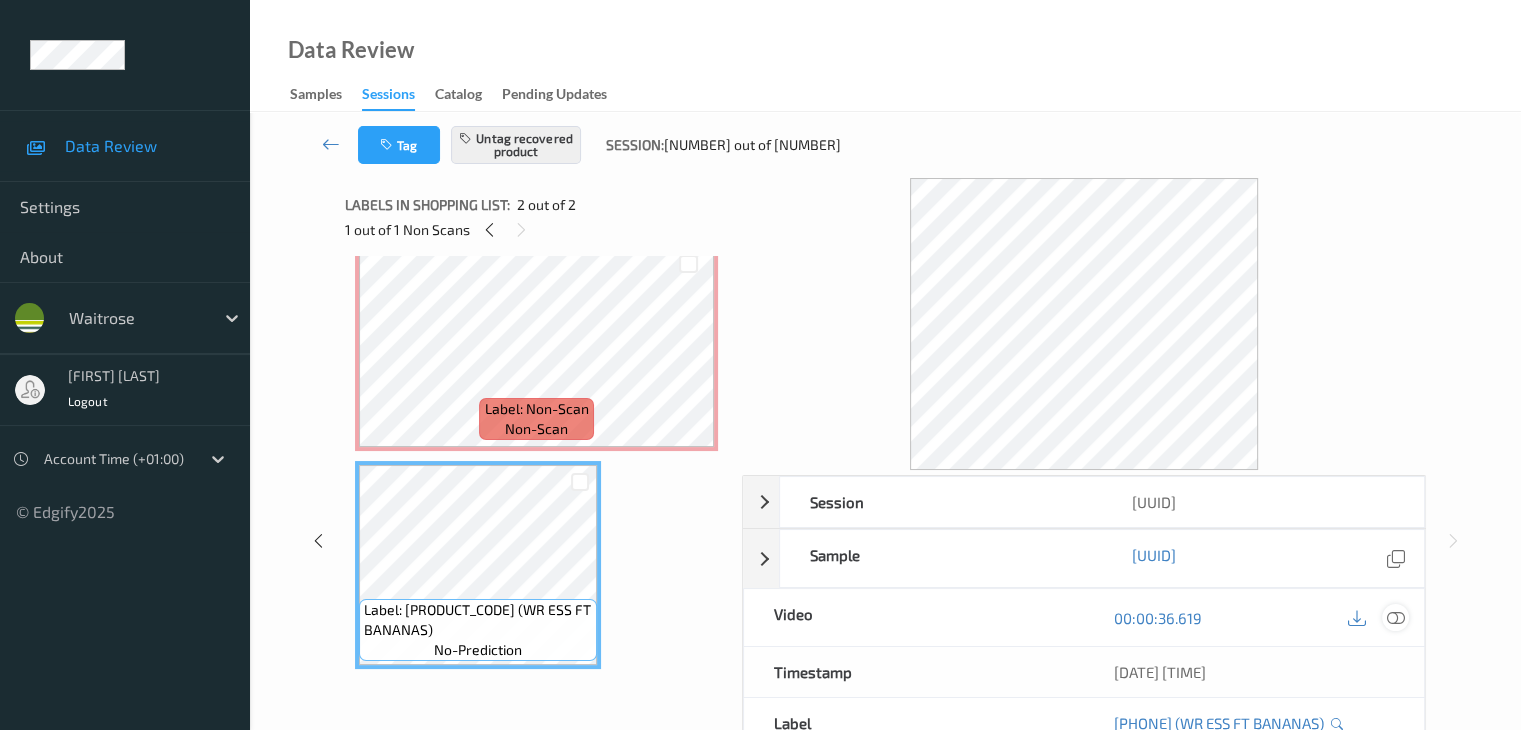 click at bounding box center [1395, 618] 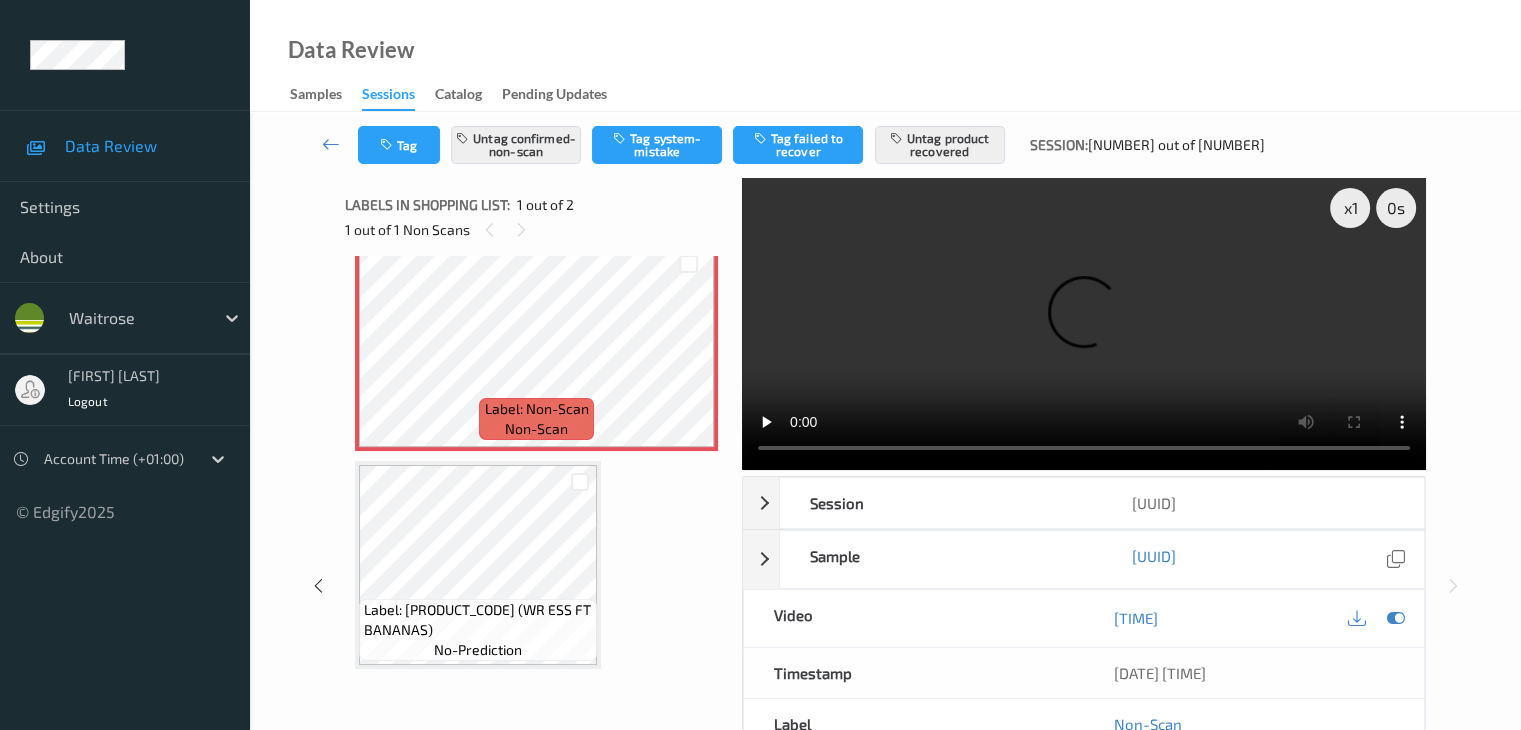 scroll, scrollTop: 0, scrollLeft: 0, axis: both 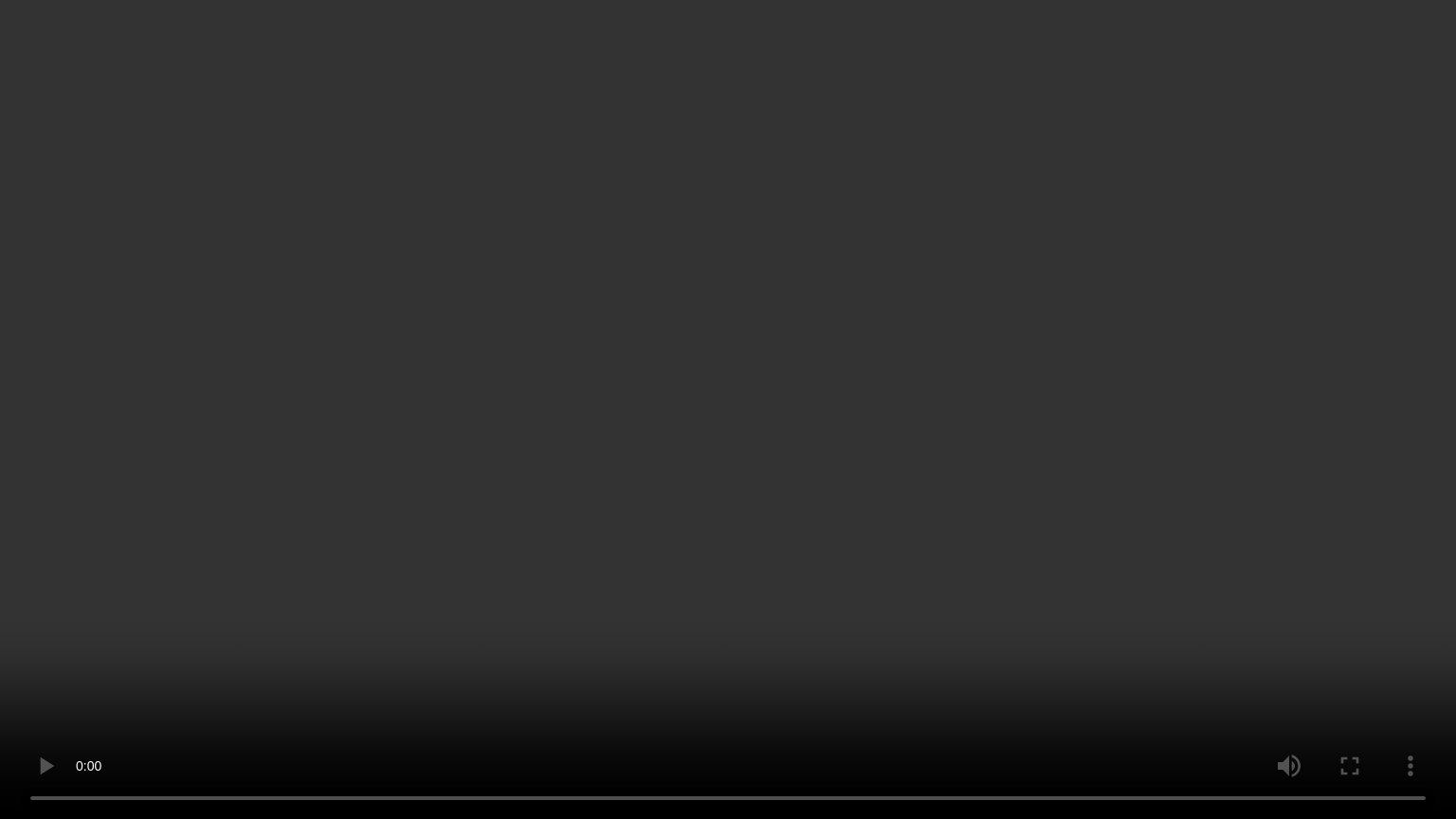 type 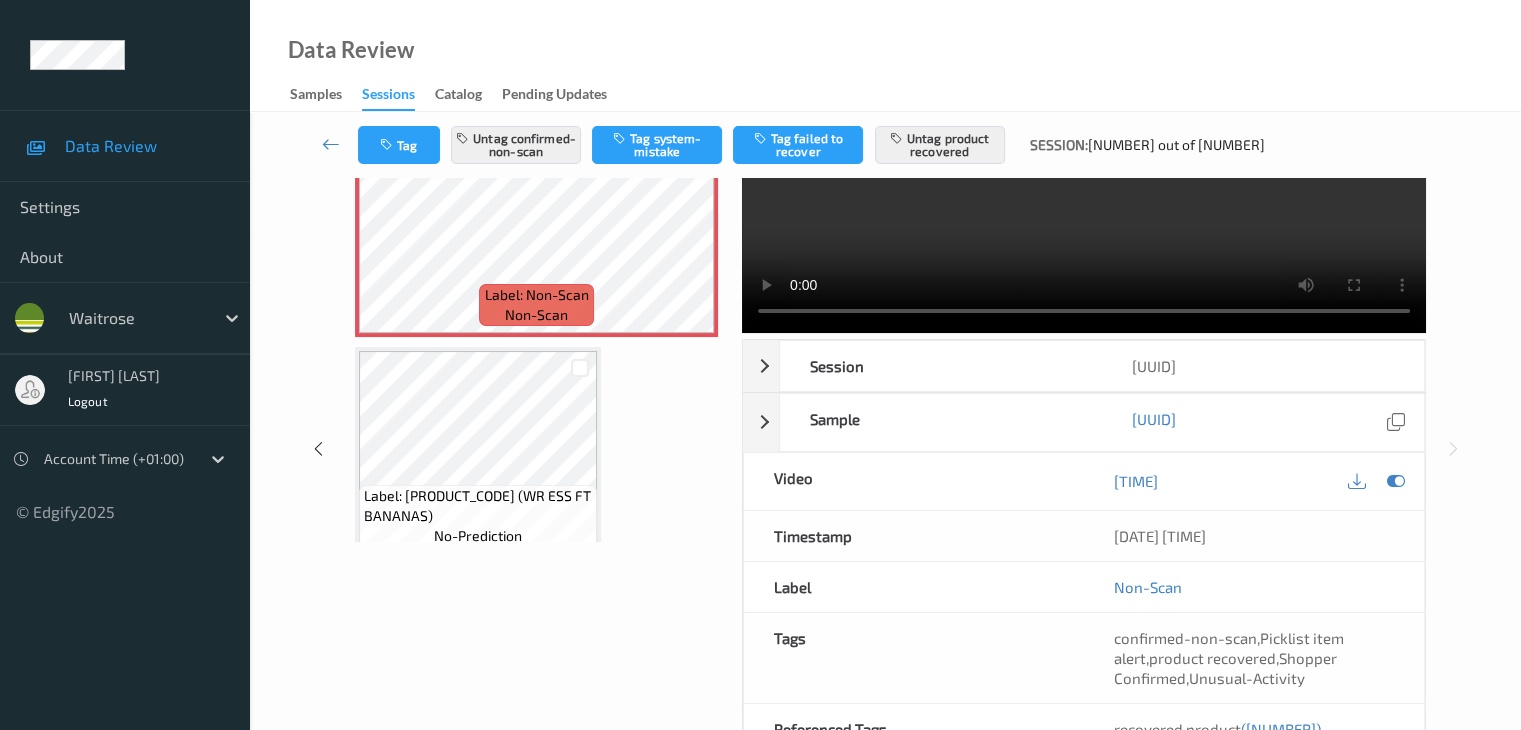 scroll, scrollTop: 200, scrollLeft: 0, axis: vertical 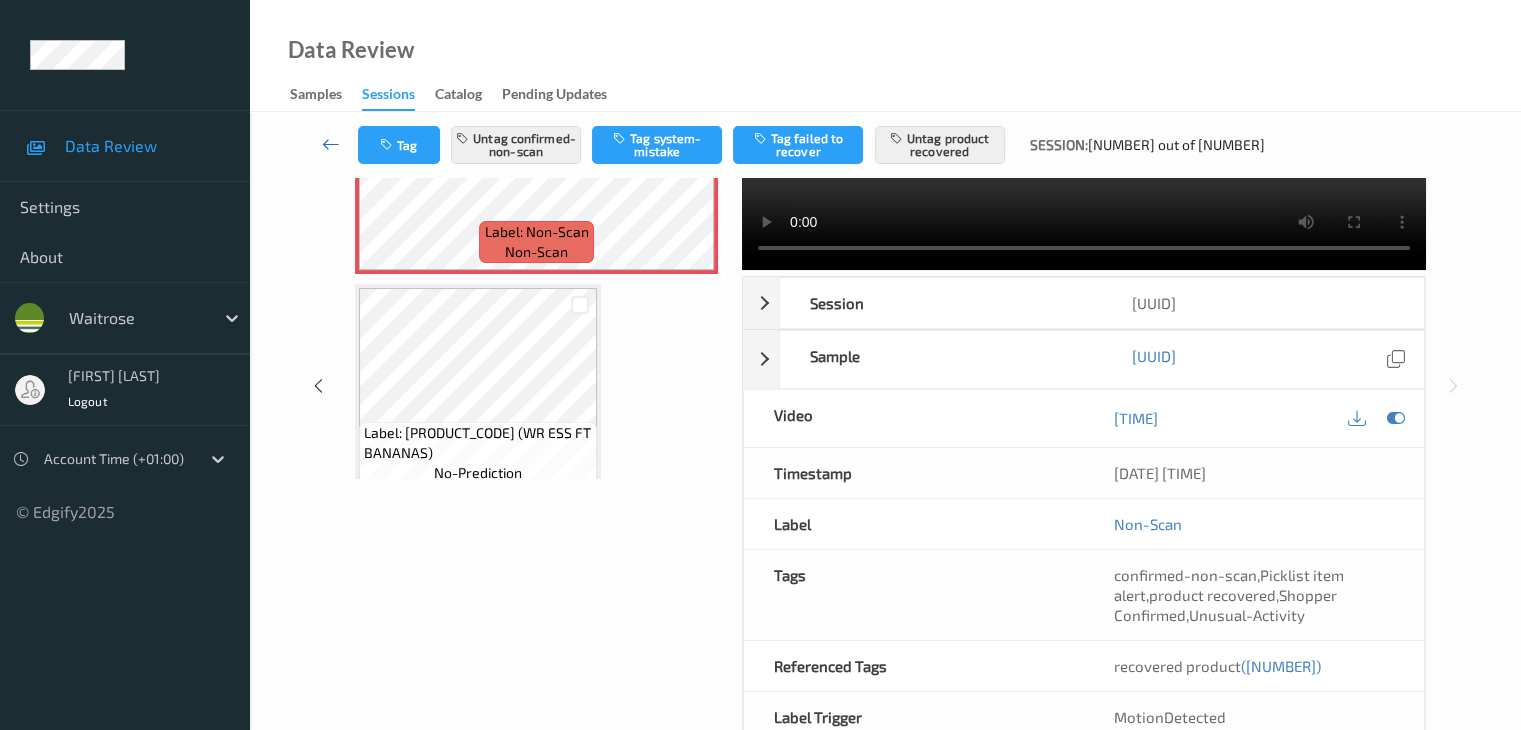 click at bounding box center (331, 144) 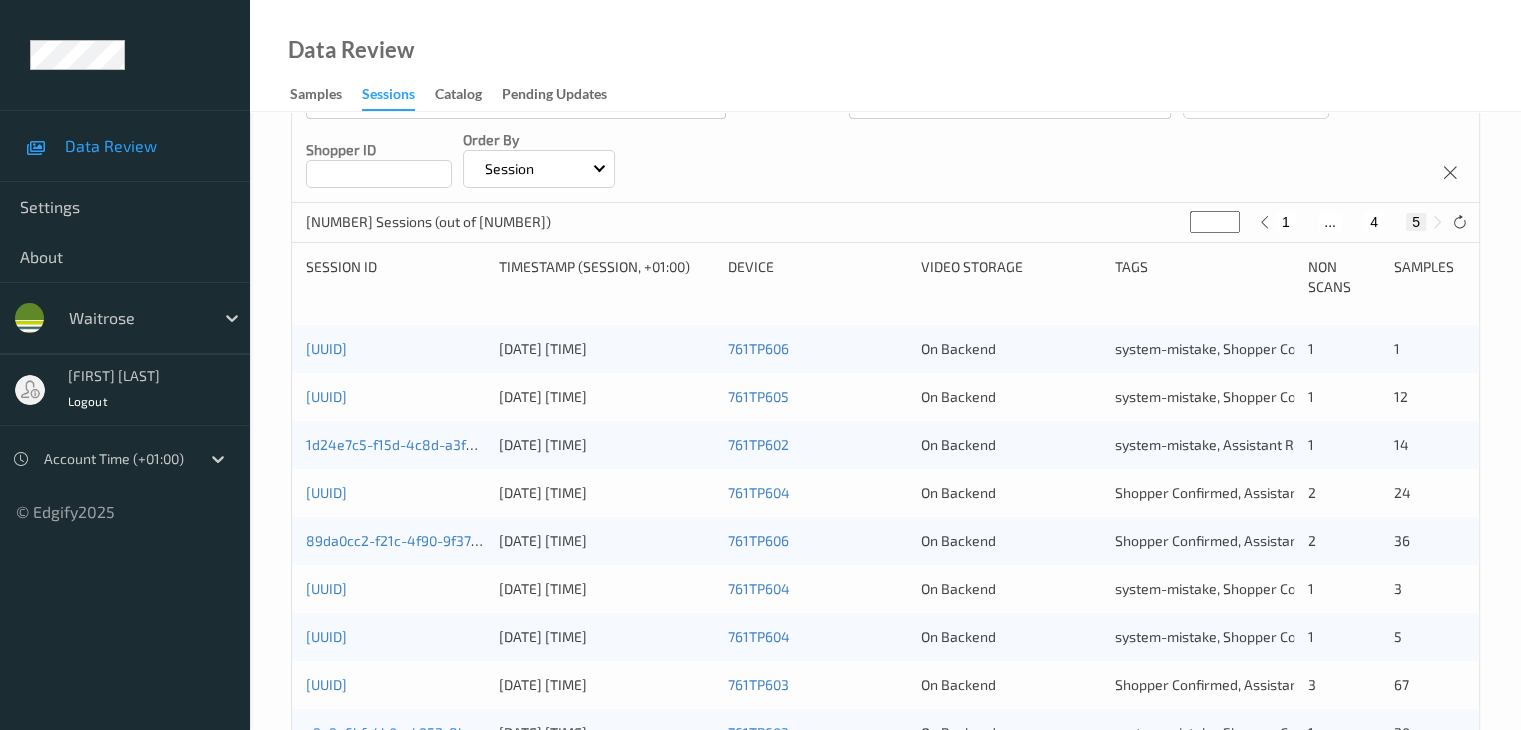 scroll, scrollTop: 0, scrollLeft: 0, axis: both 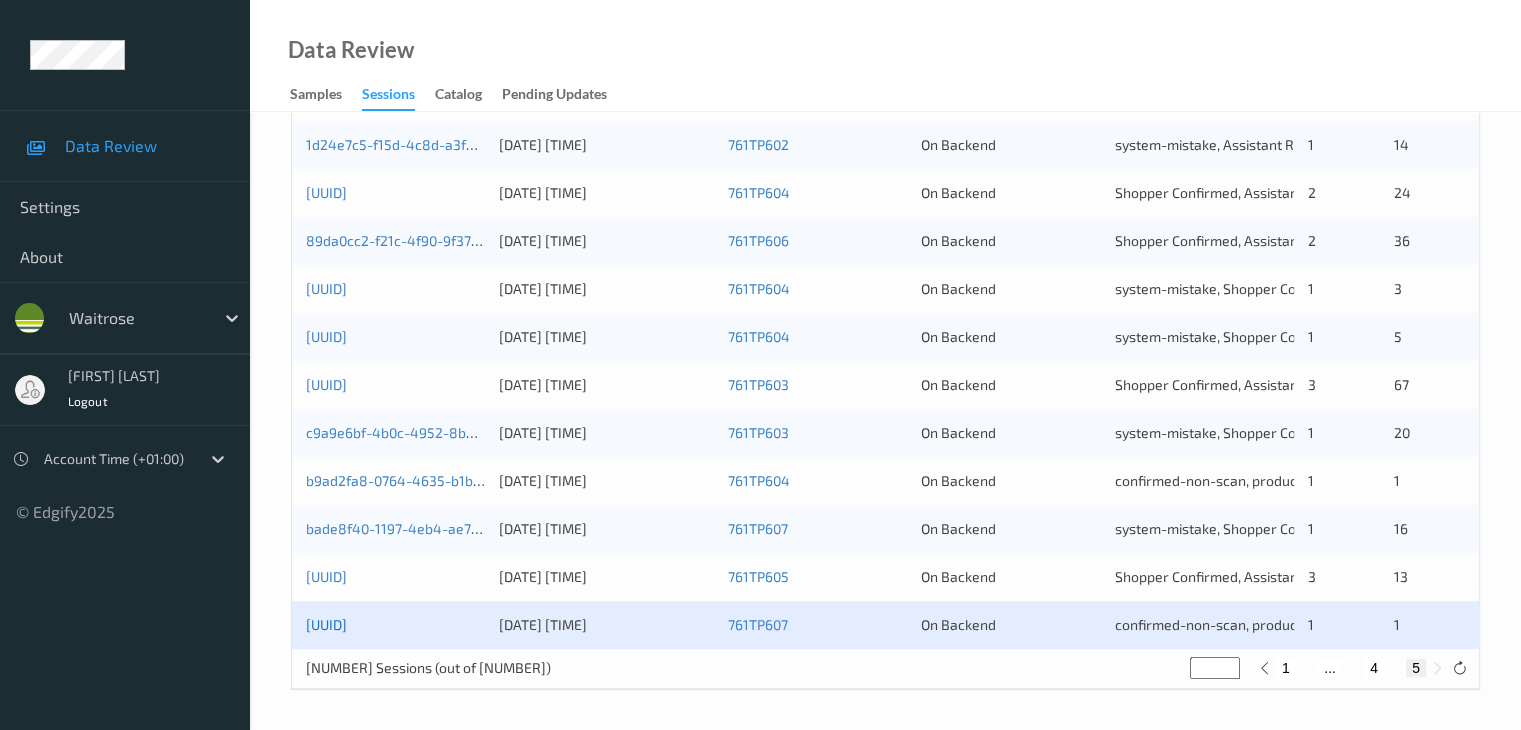 click on "[UUID]" at bounding box center (326, 624) 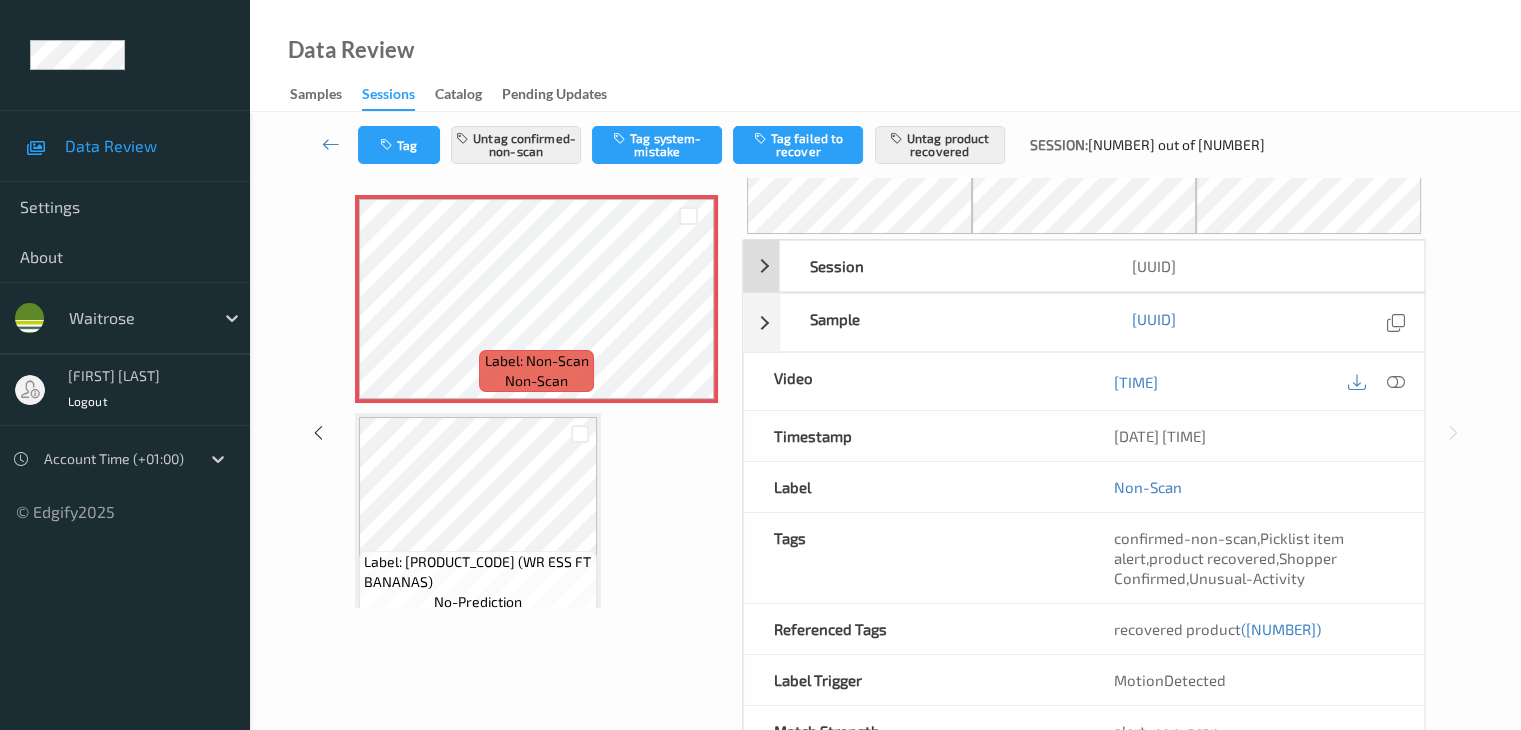scroll, scrollTop: 0, scrollLeft: 0, axis: both 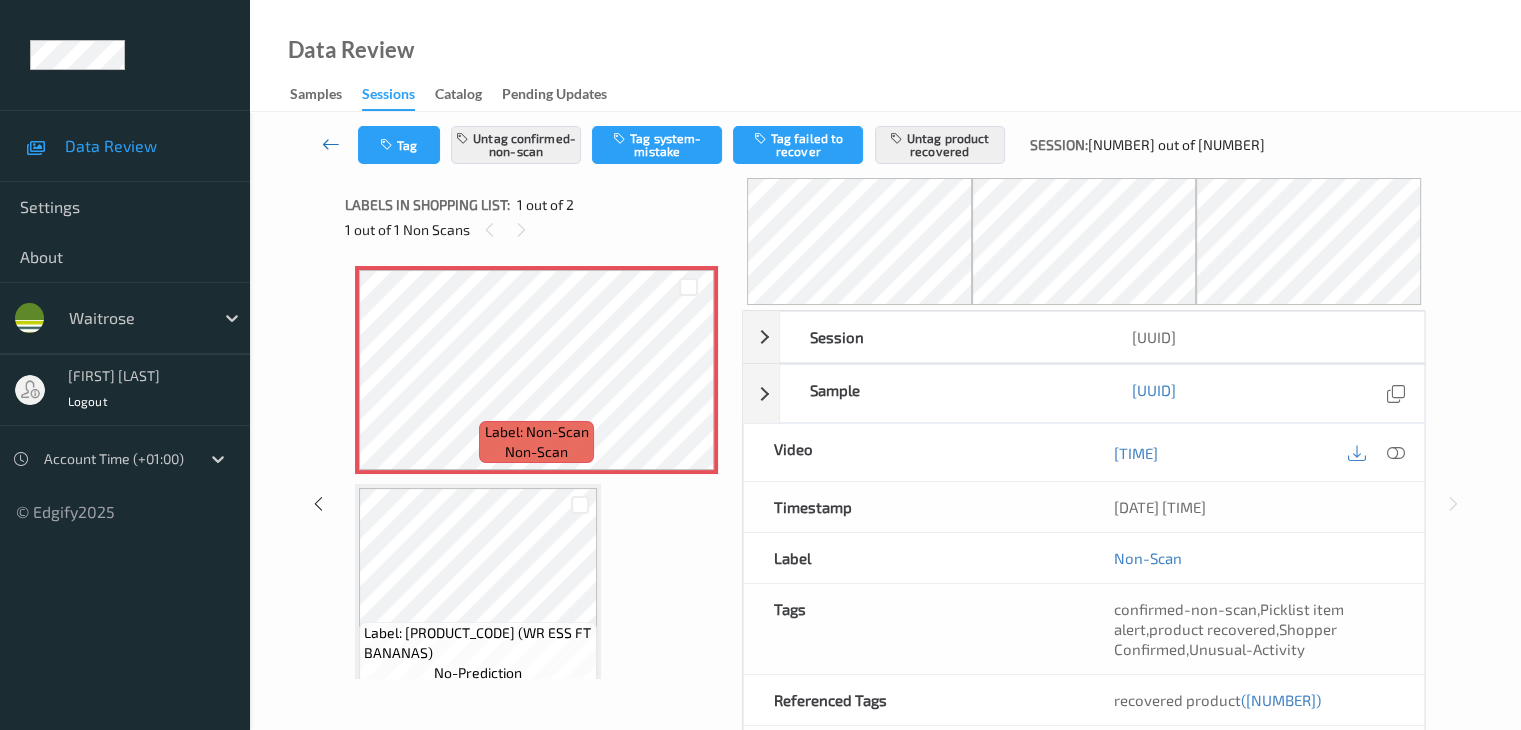 click at bounding box center (331, 144) 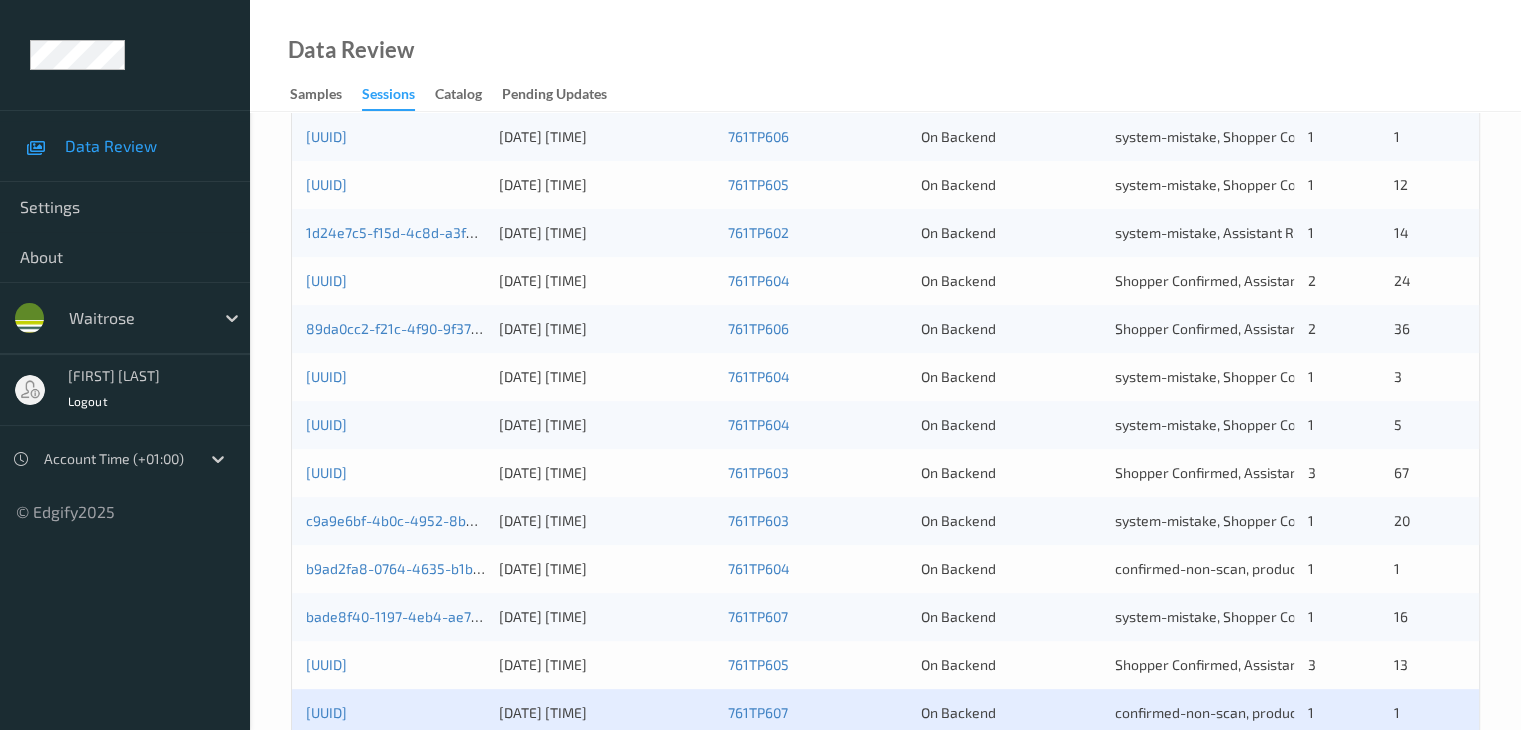 scroll, scrollTop: 596, scrollLeft: 0, axis: vertical 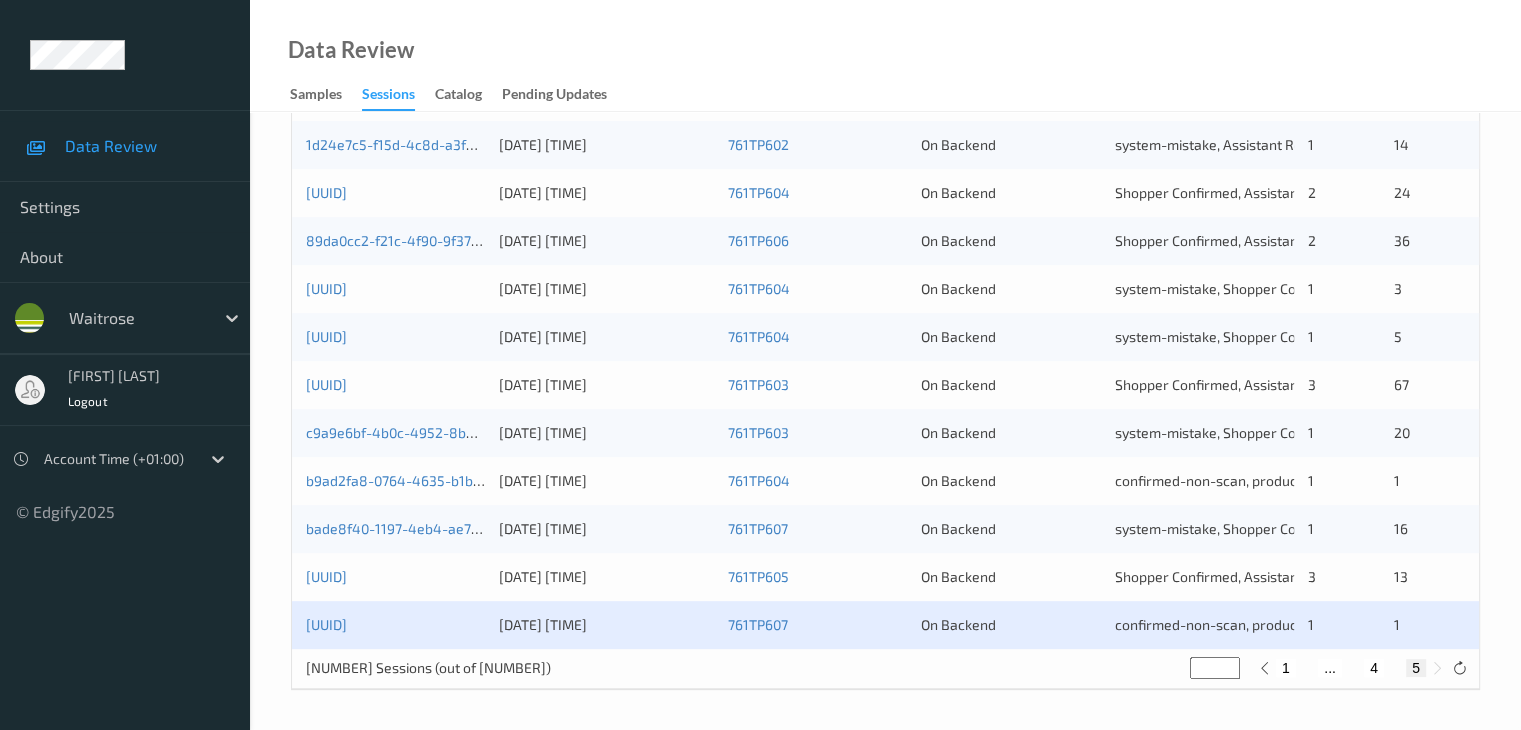 click on "1" at bounding box center (1286, 668) 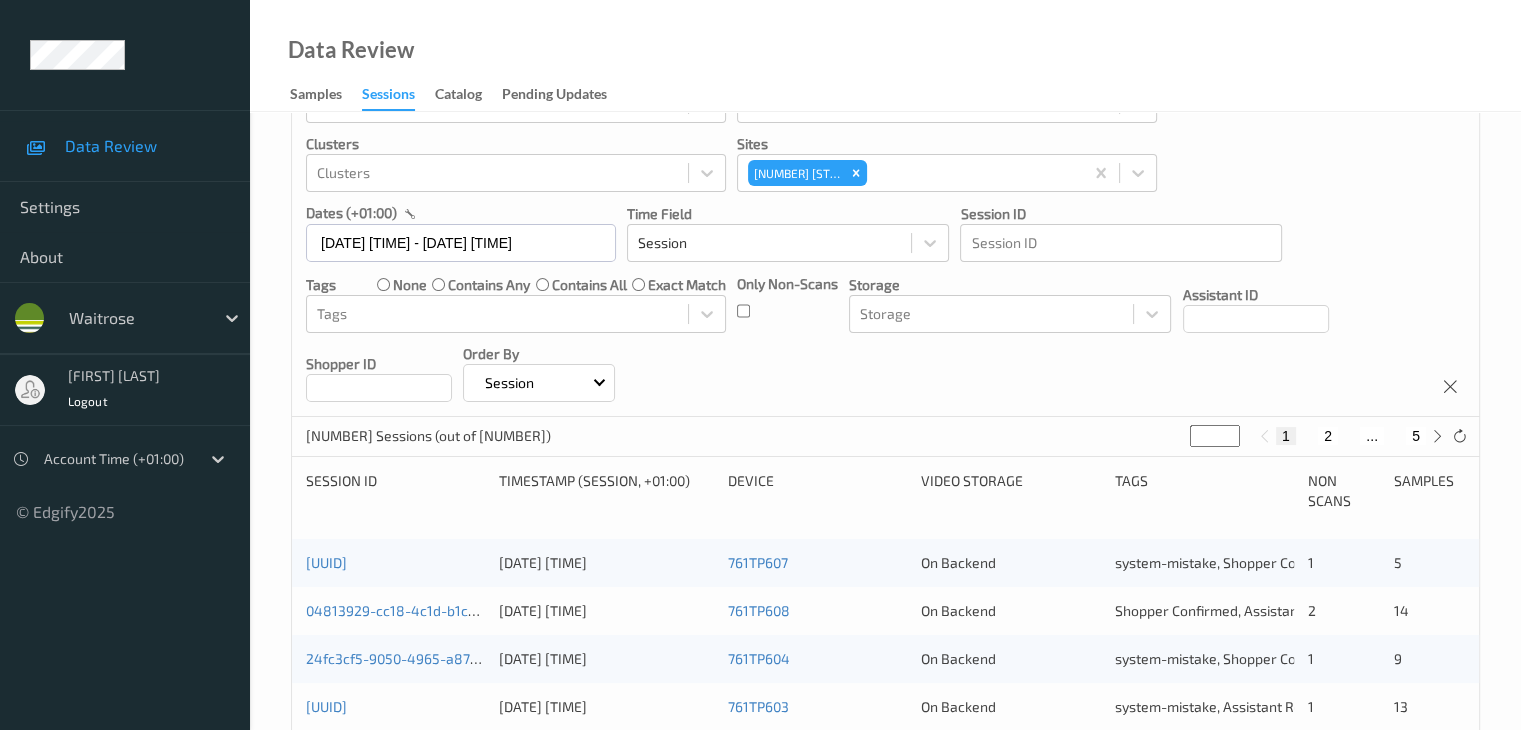 scroll, scrollTop: 200, scrollLeft: 0, axis: vertical 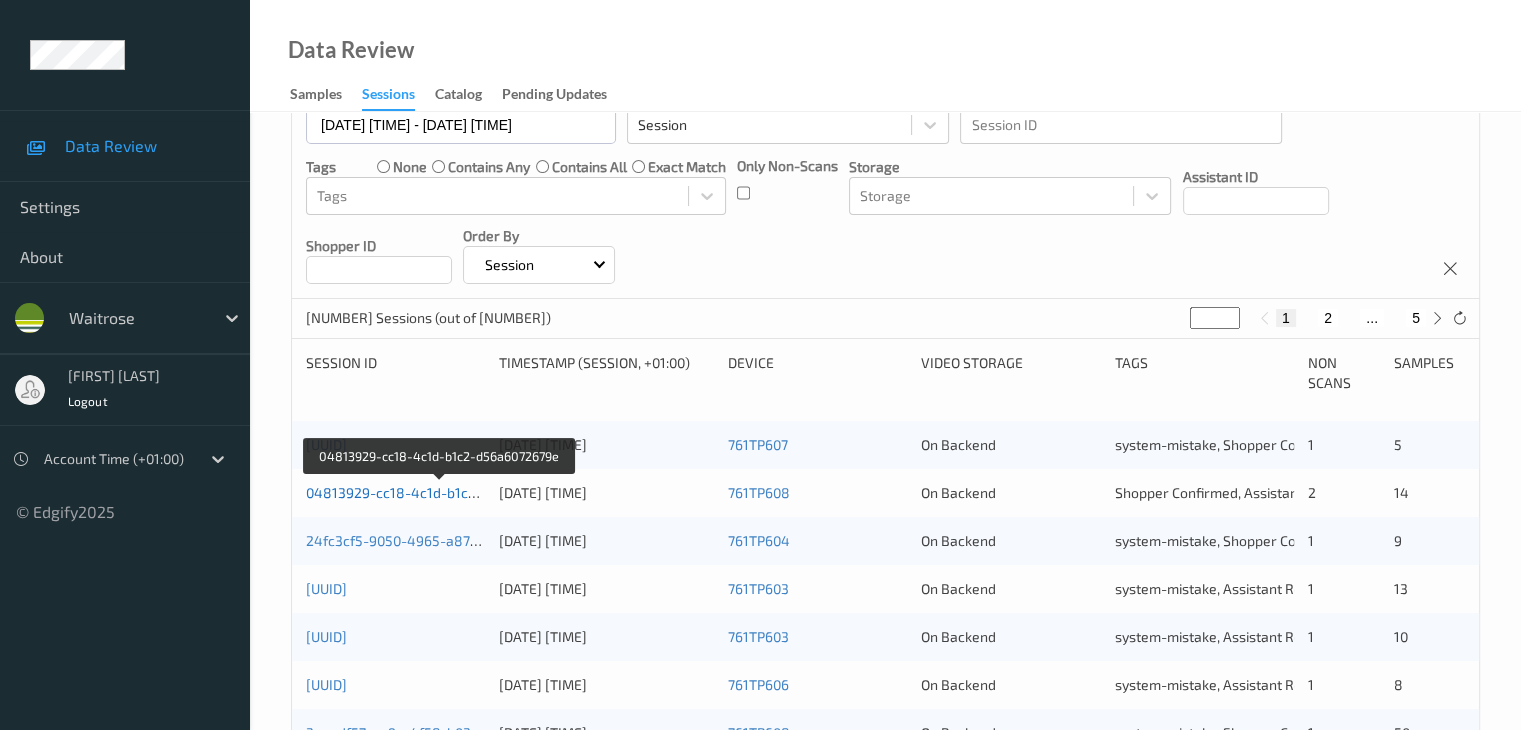 click on "04813929-cc18-4c1d-b1c2-d56a6072679e" at bounding box center [441, 492] 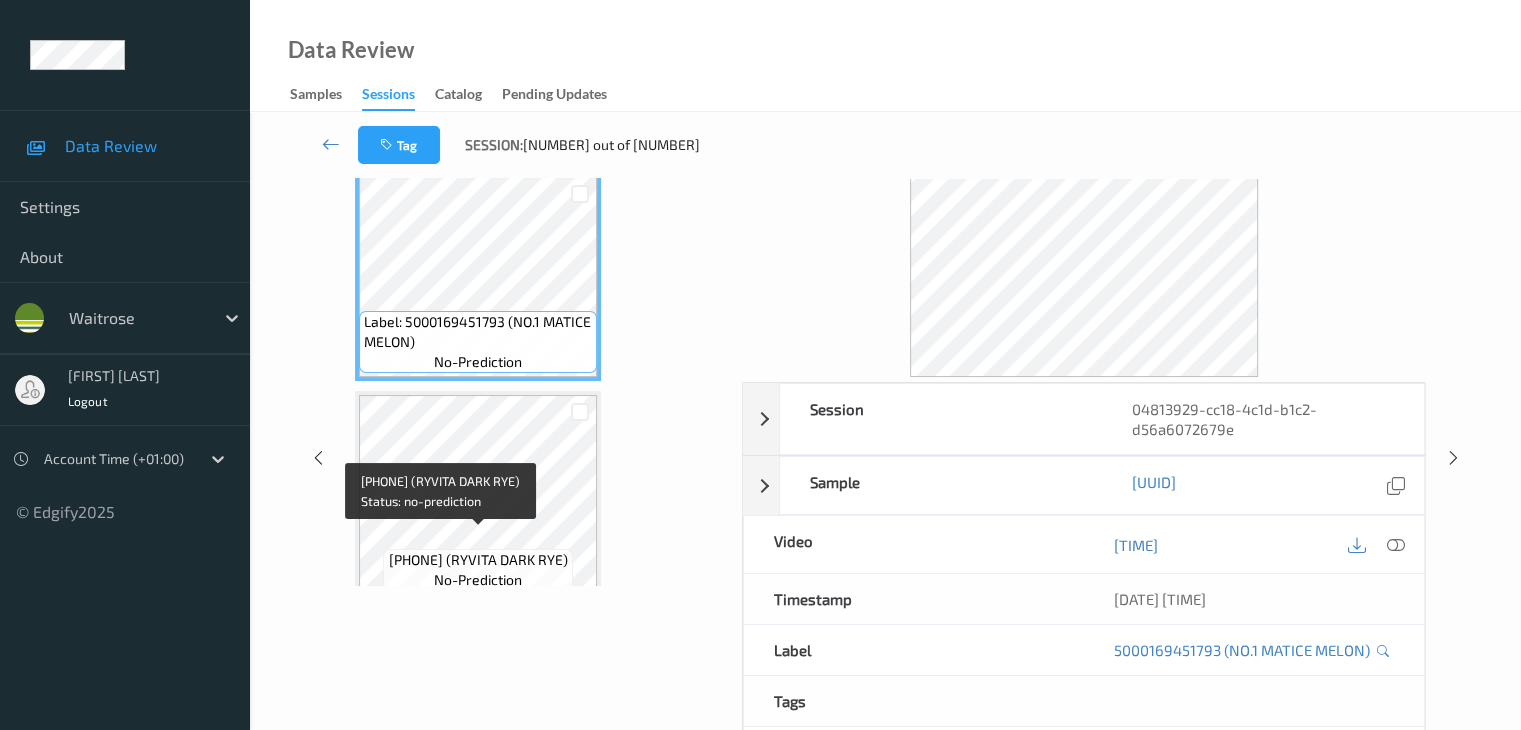 scroll, scrollTop: 0, scrollLeft: 0, axis: both 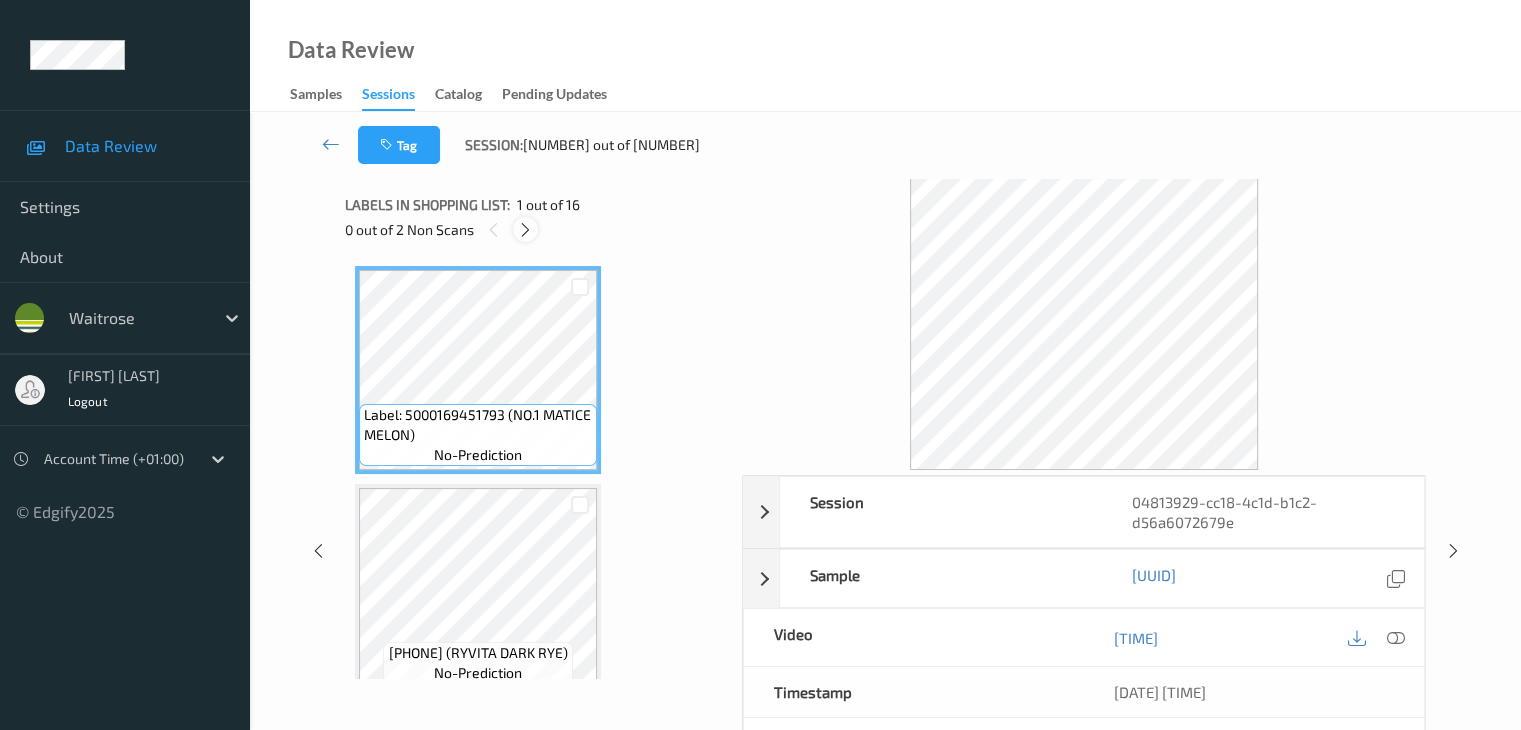 click at bounding box center (525, 230) 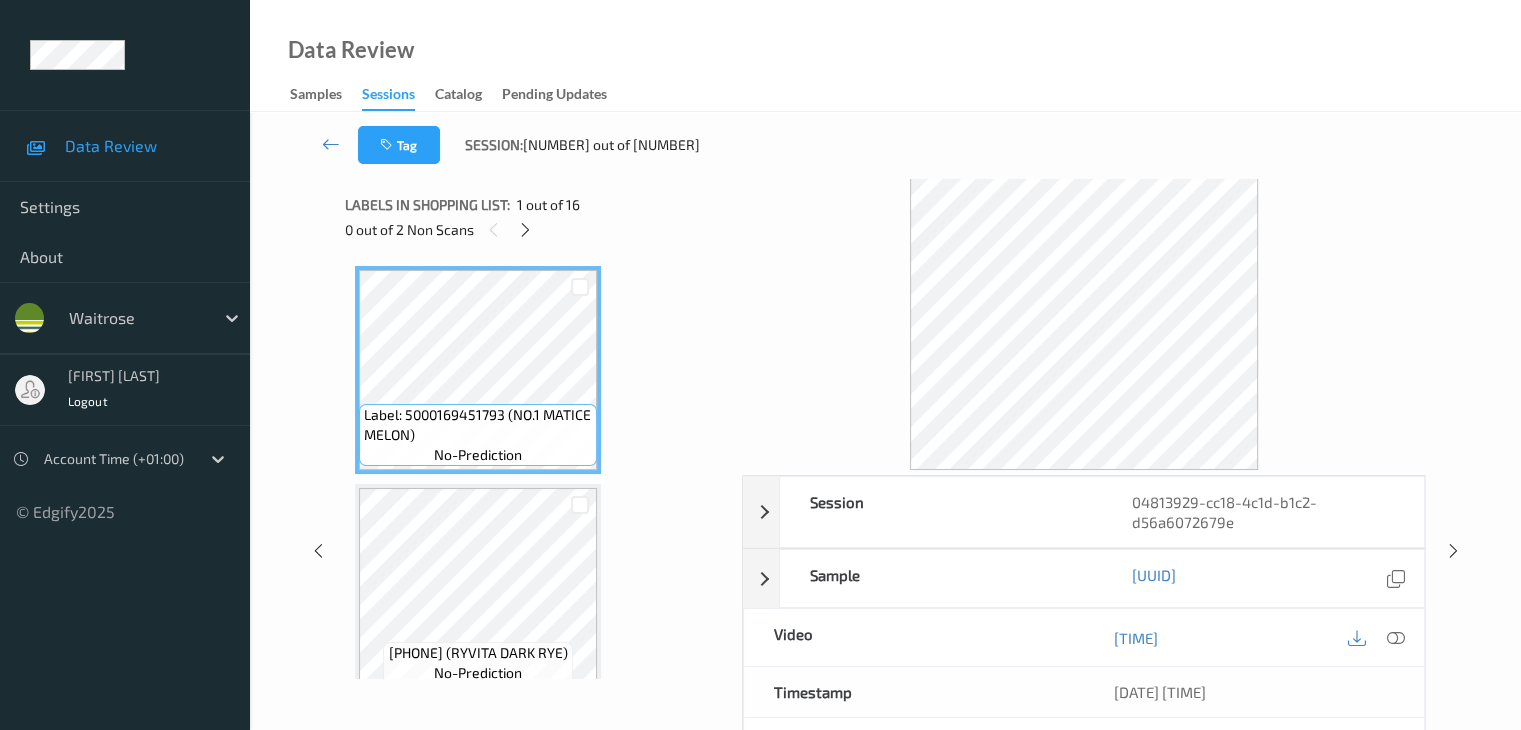 scroll, scrollTop: 882, scrollLeft: 0, axis: vertical 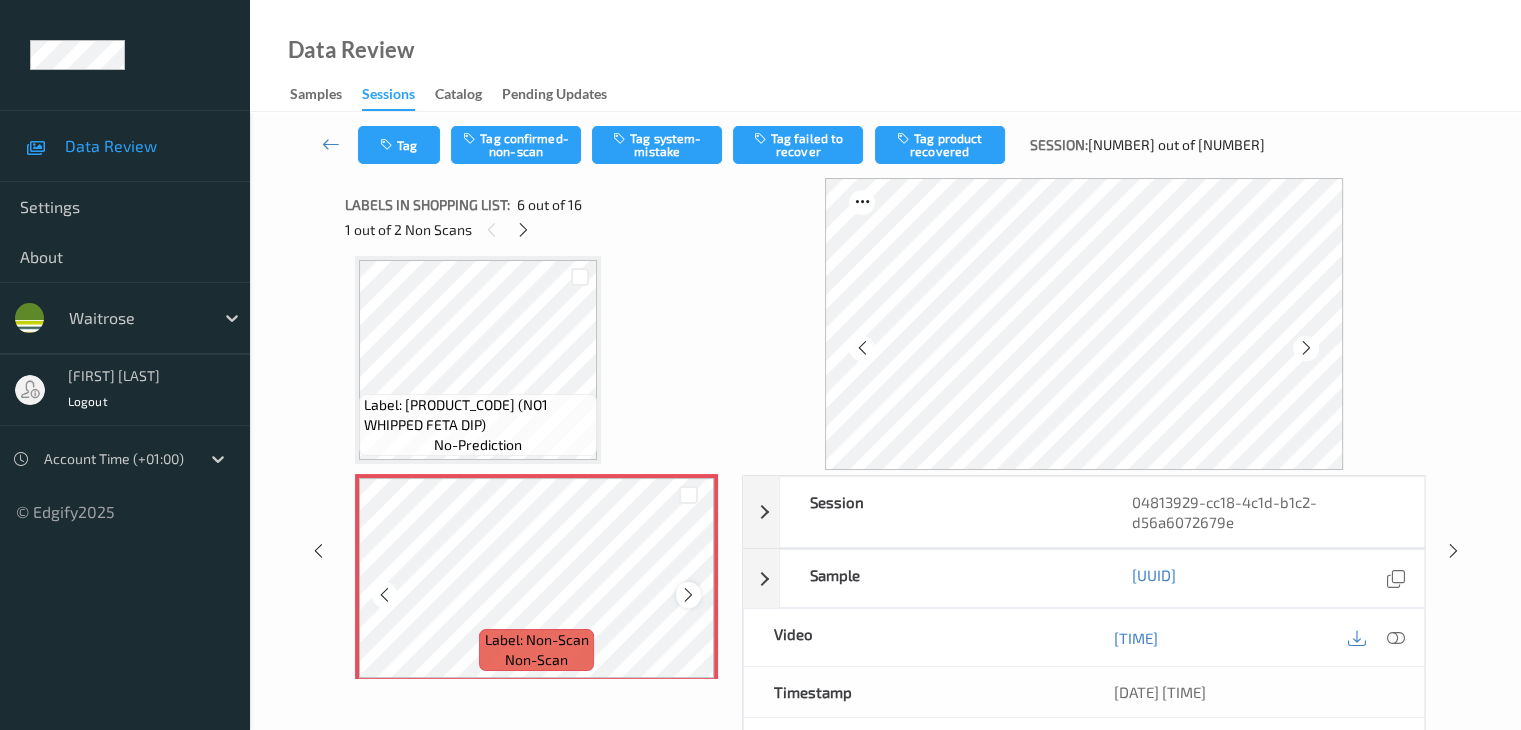 click at bounding box center (688, 595) 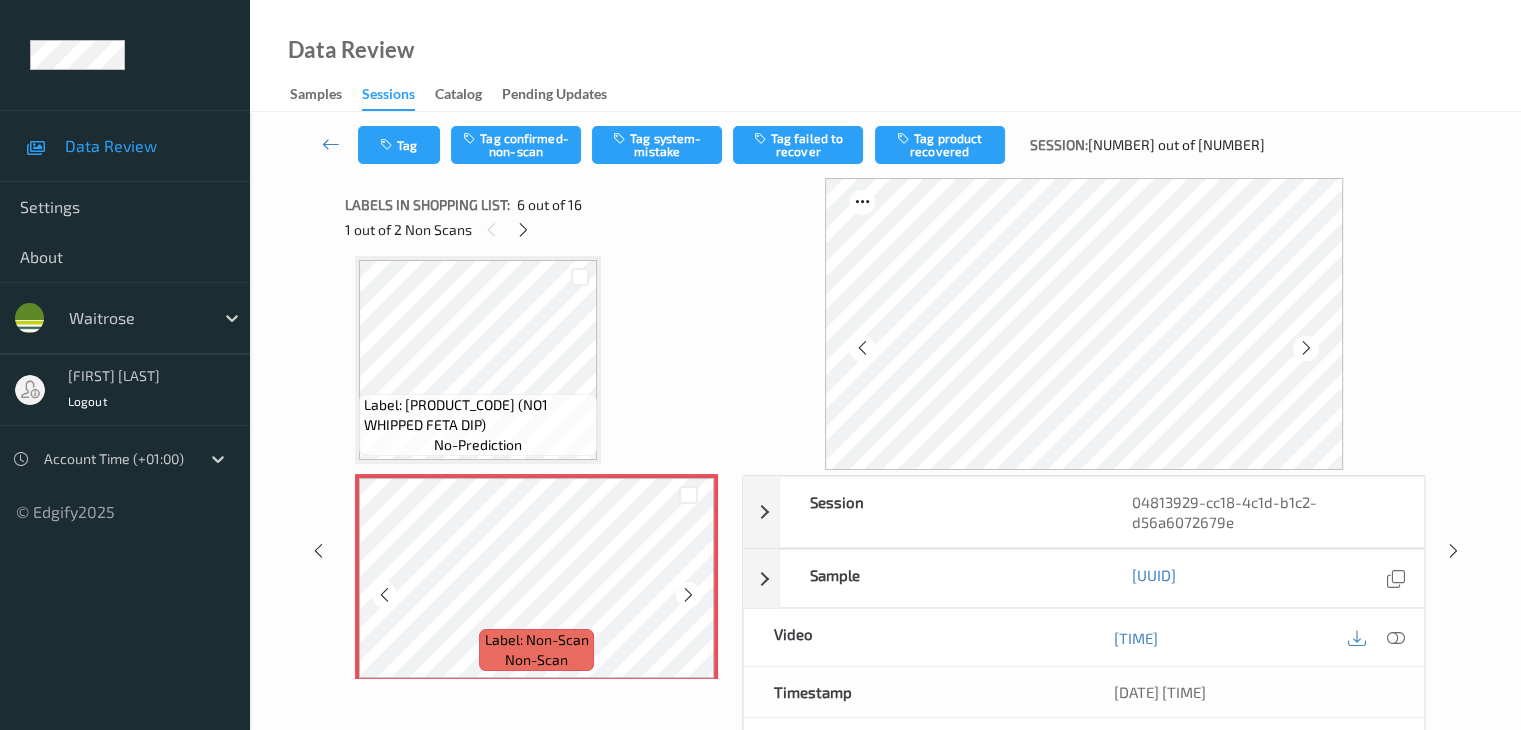 click at bounding box center [688, 595] 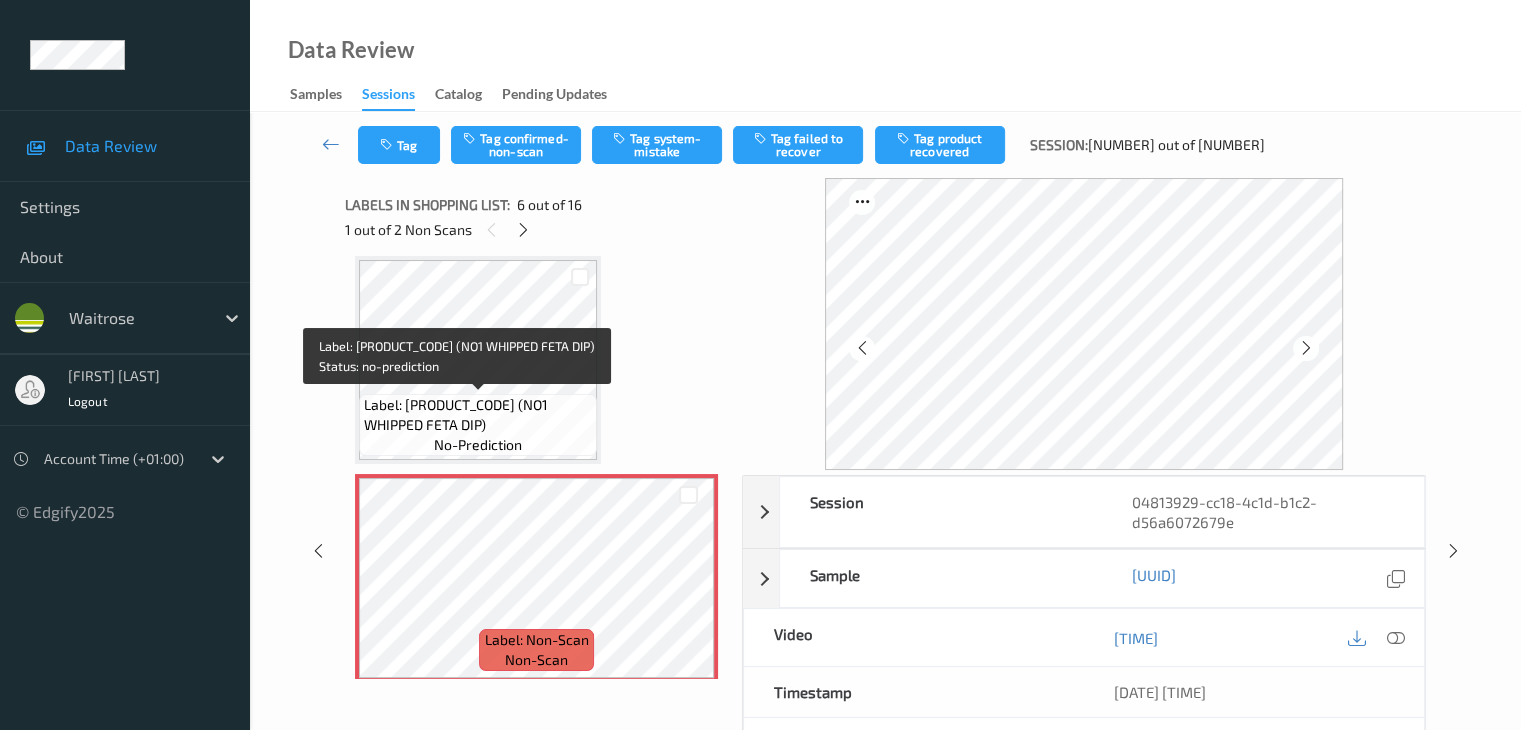 click on "Label: [PRODUCT_CODE] (NO1 WHIPPED FETA DIP)" at bounding box center [478, 415] 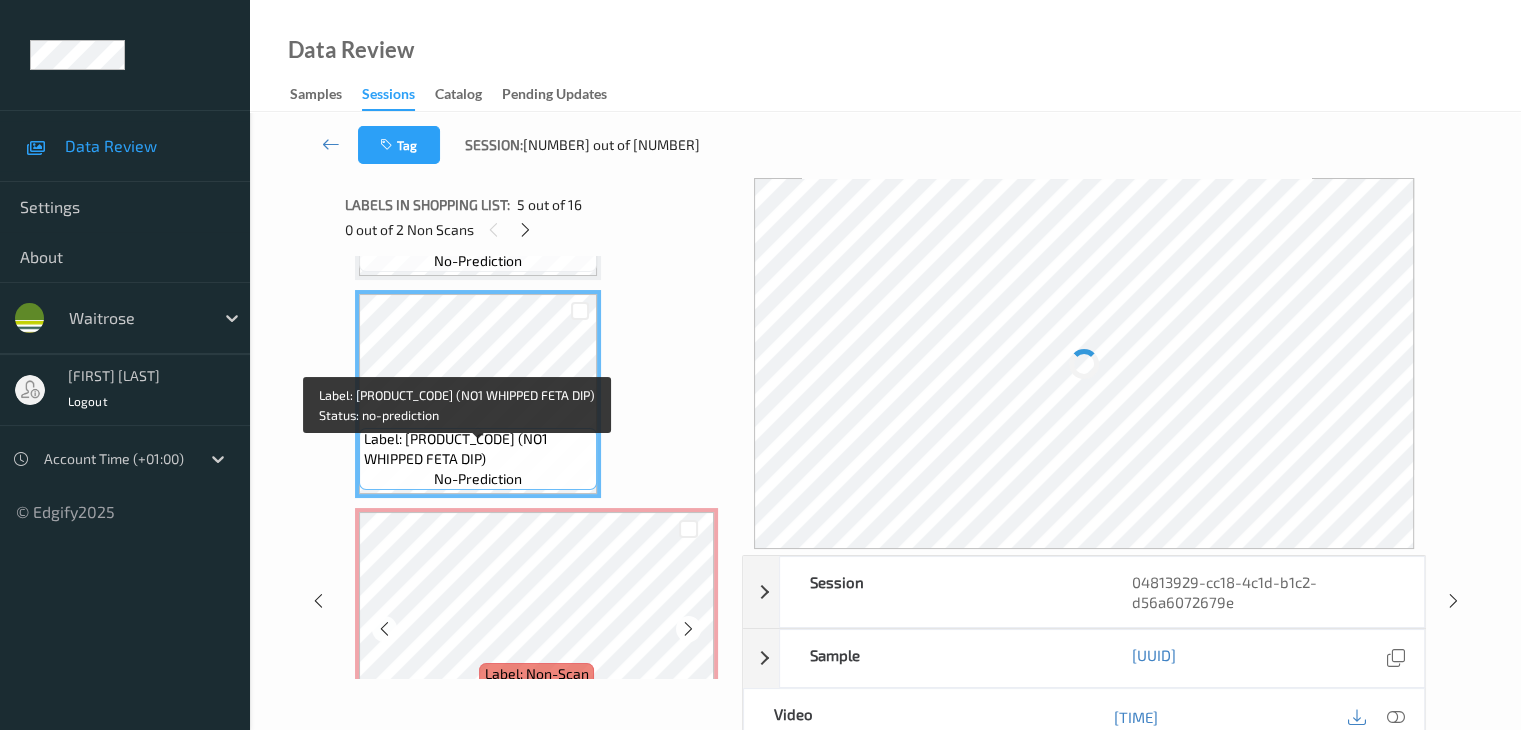 scroll, scrollTop: 882, scrollLeft: 0, axis: vertical 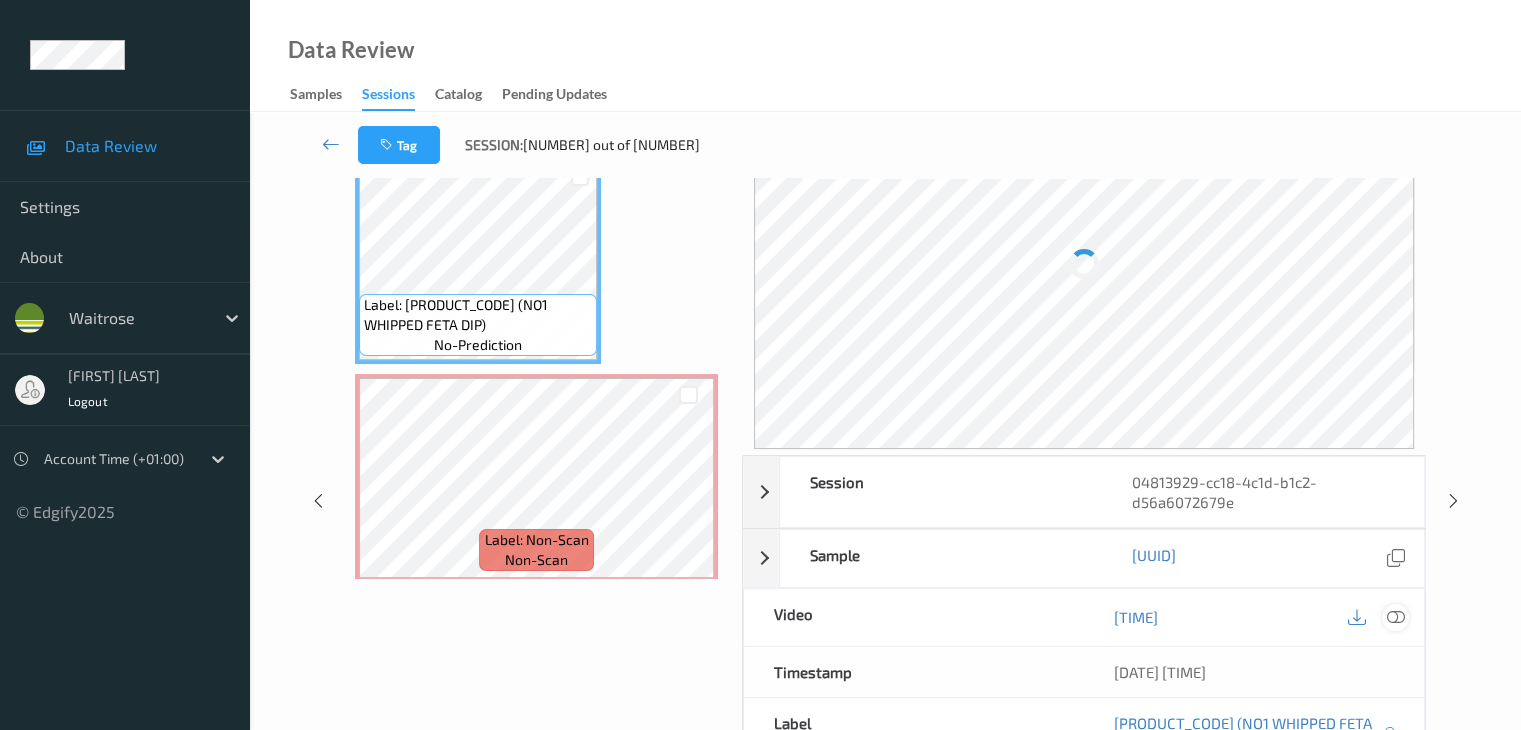 click at bounding box center (1395, 617) 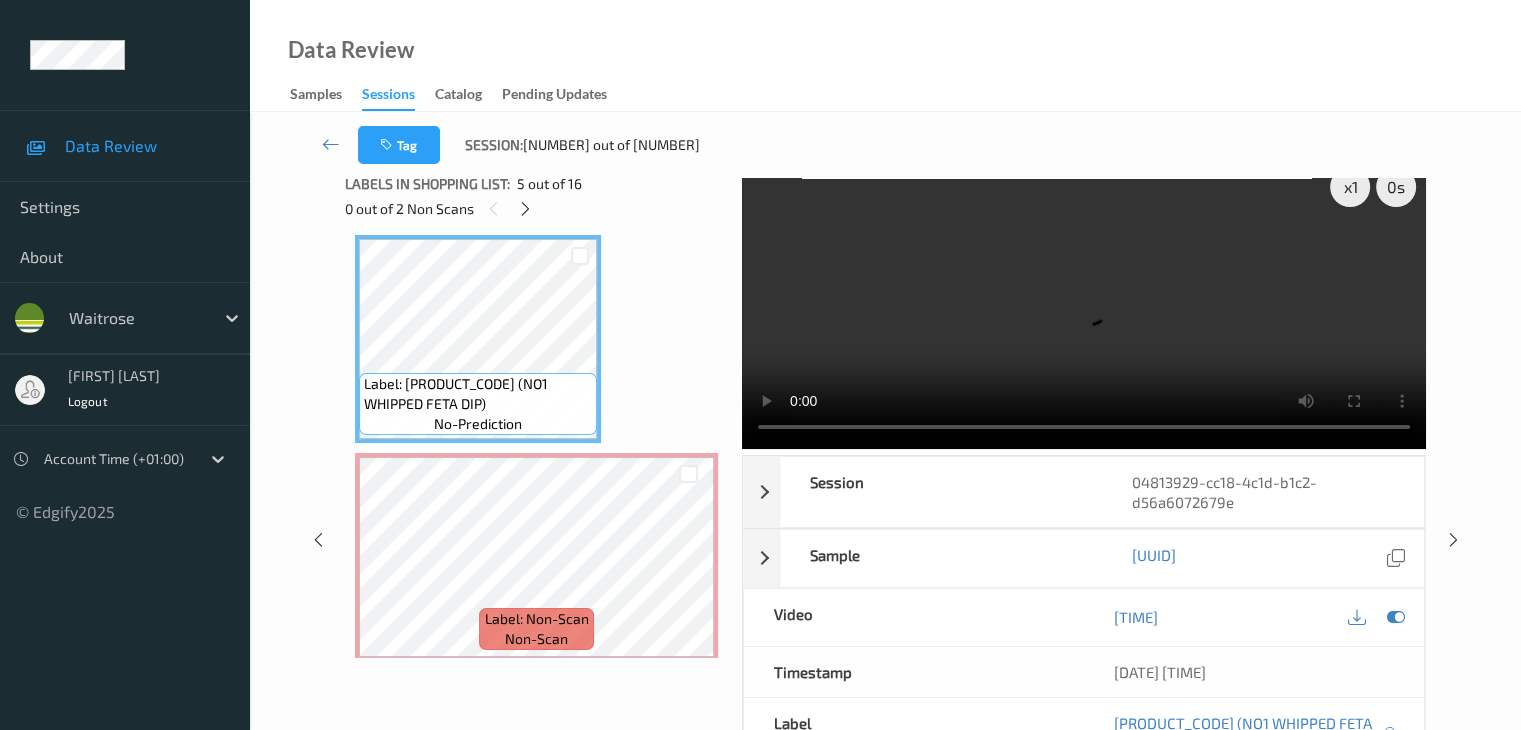 scroll, scrollTop: 0, scrollLeft: 0, axis: both 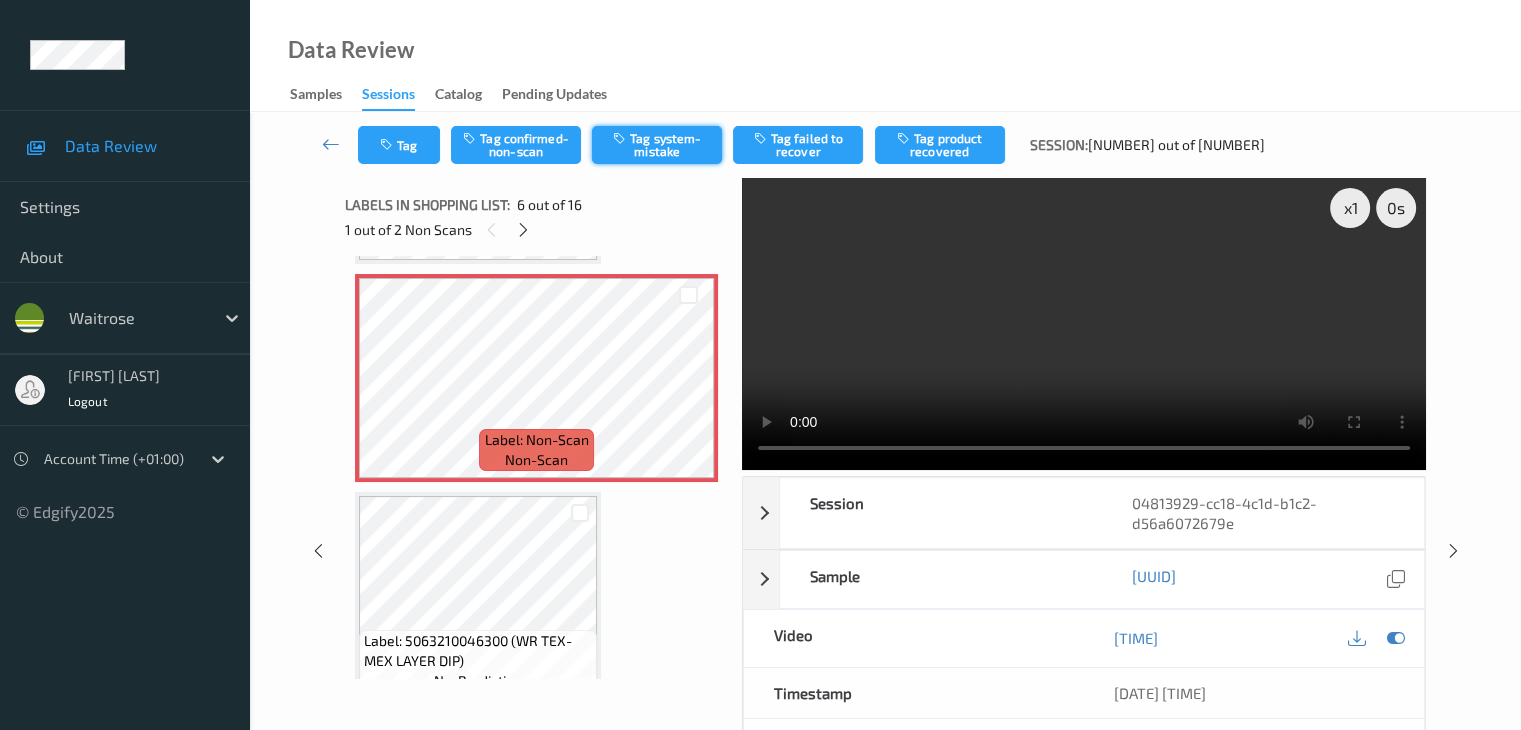 click on "Tag   system-mistake" at bounding box center (657, 145) 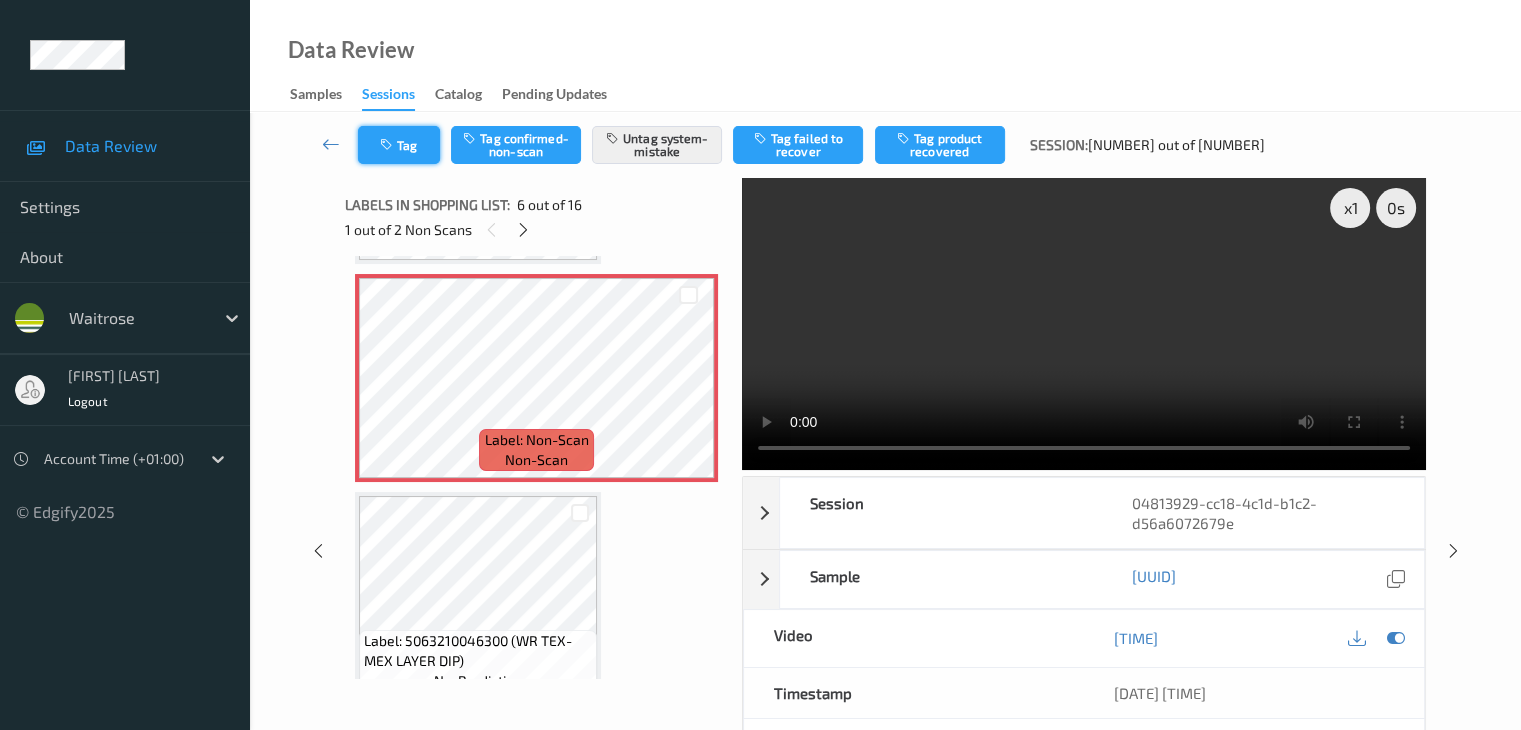 click on "Tag" at bounding box center [399, 145] 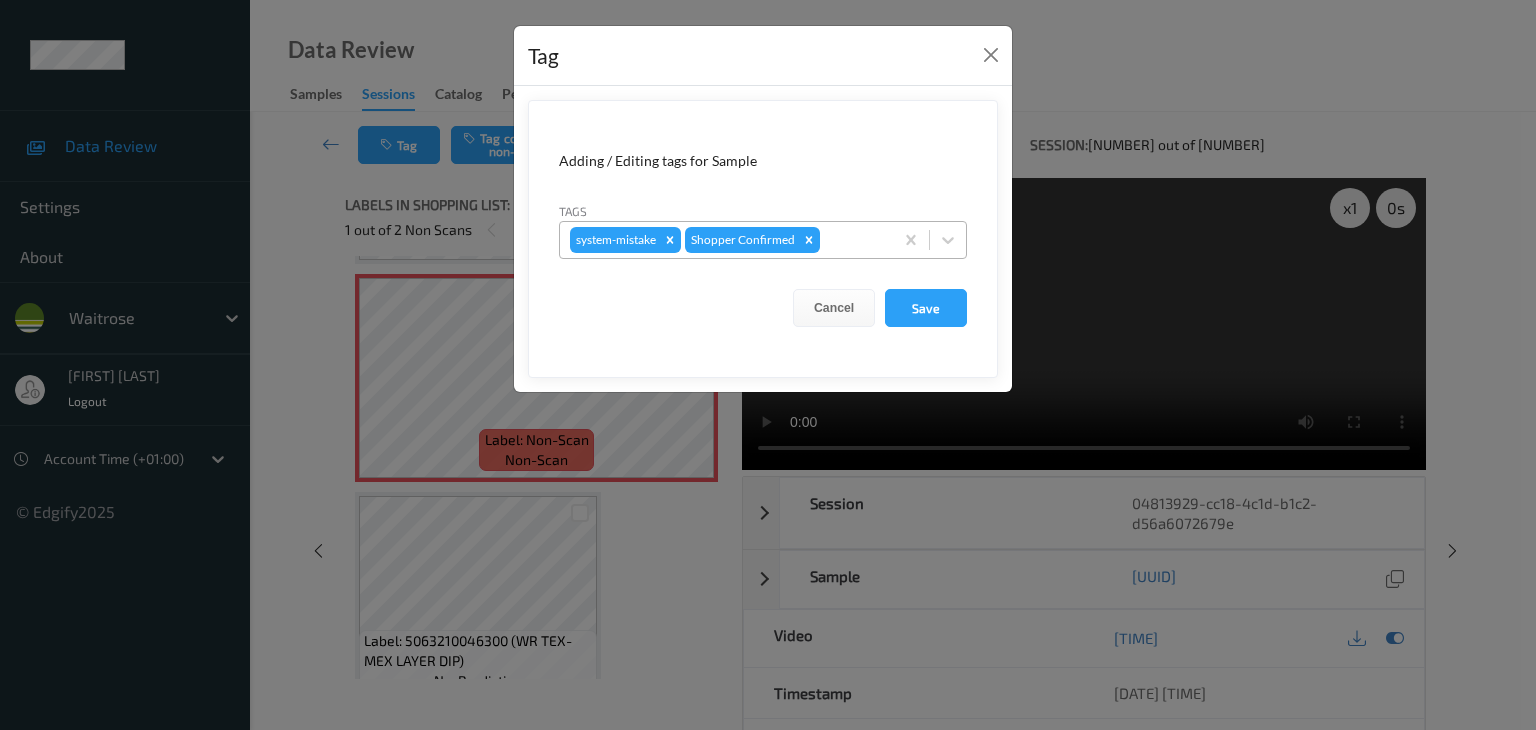 click at bounding box center (853, 240) 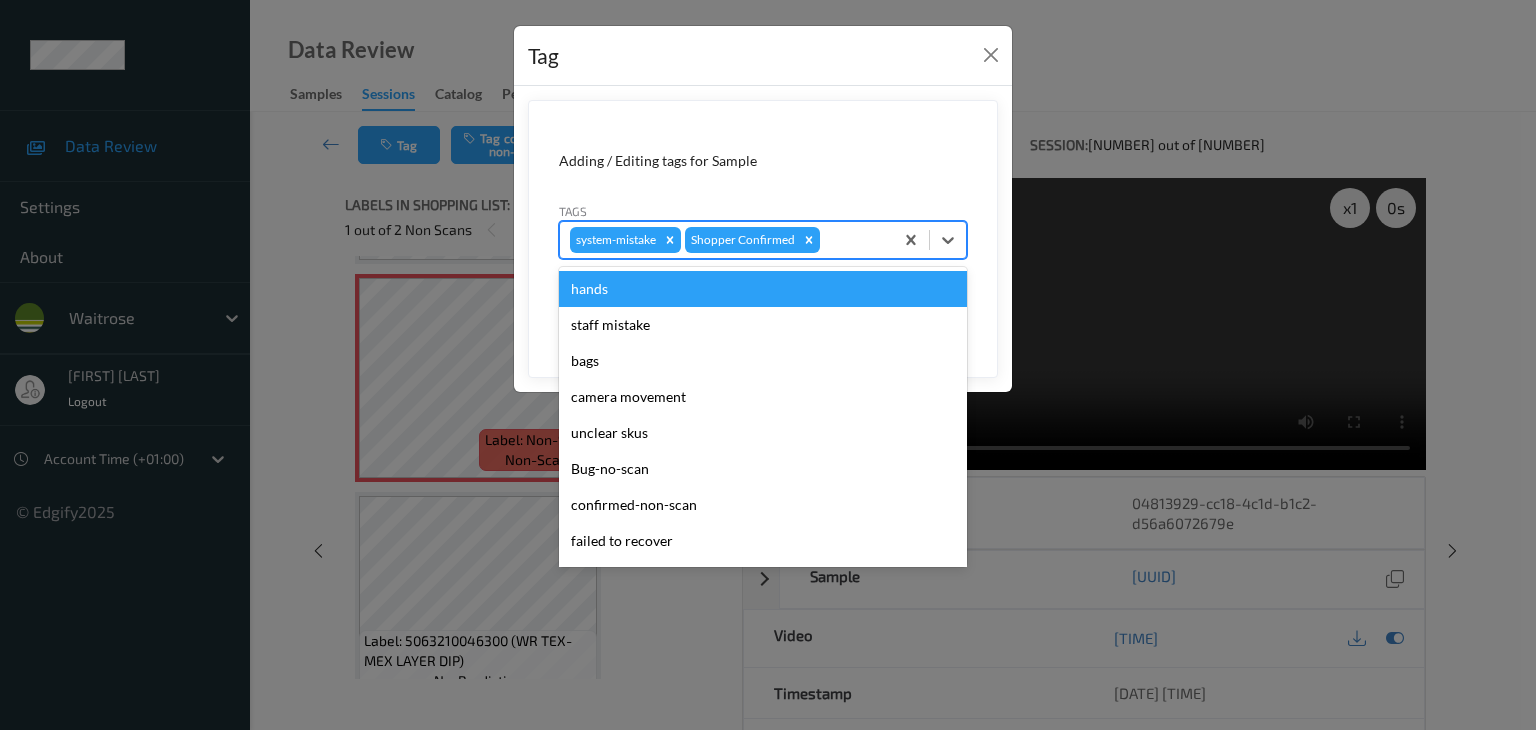 type on "u" 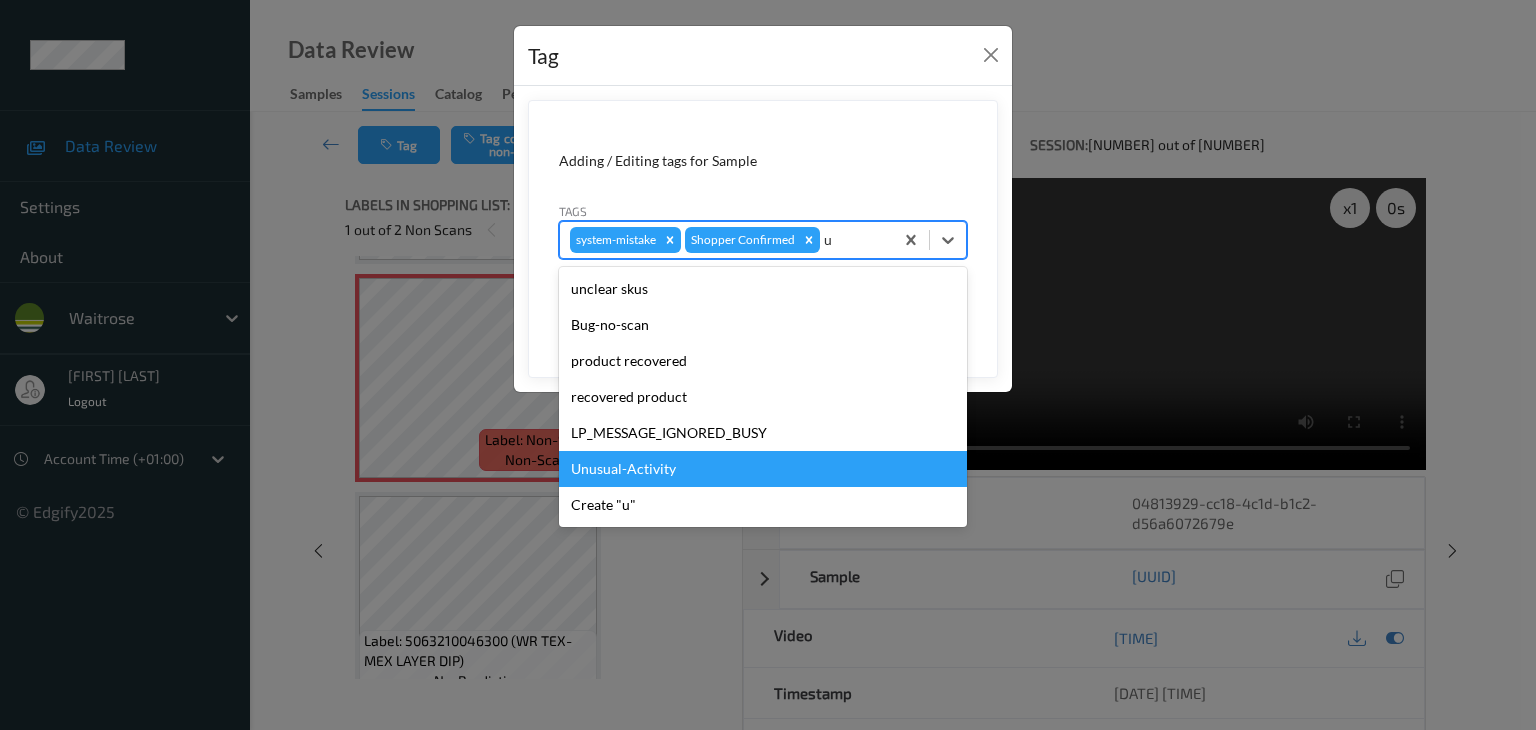 click on "Unusual-Activity" at bounding box center (763, 469) 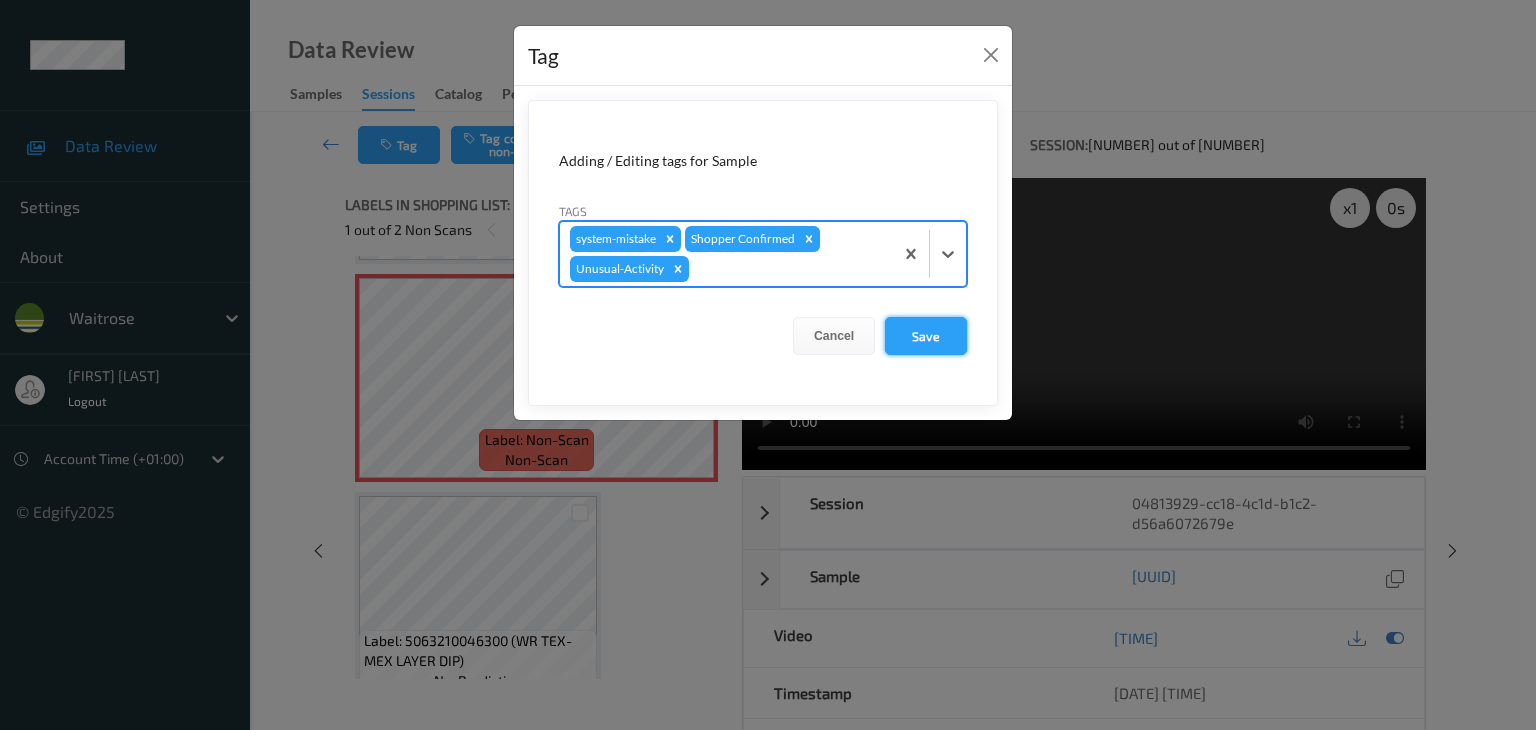 click on "Save" at bounding box center [926, 336] 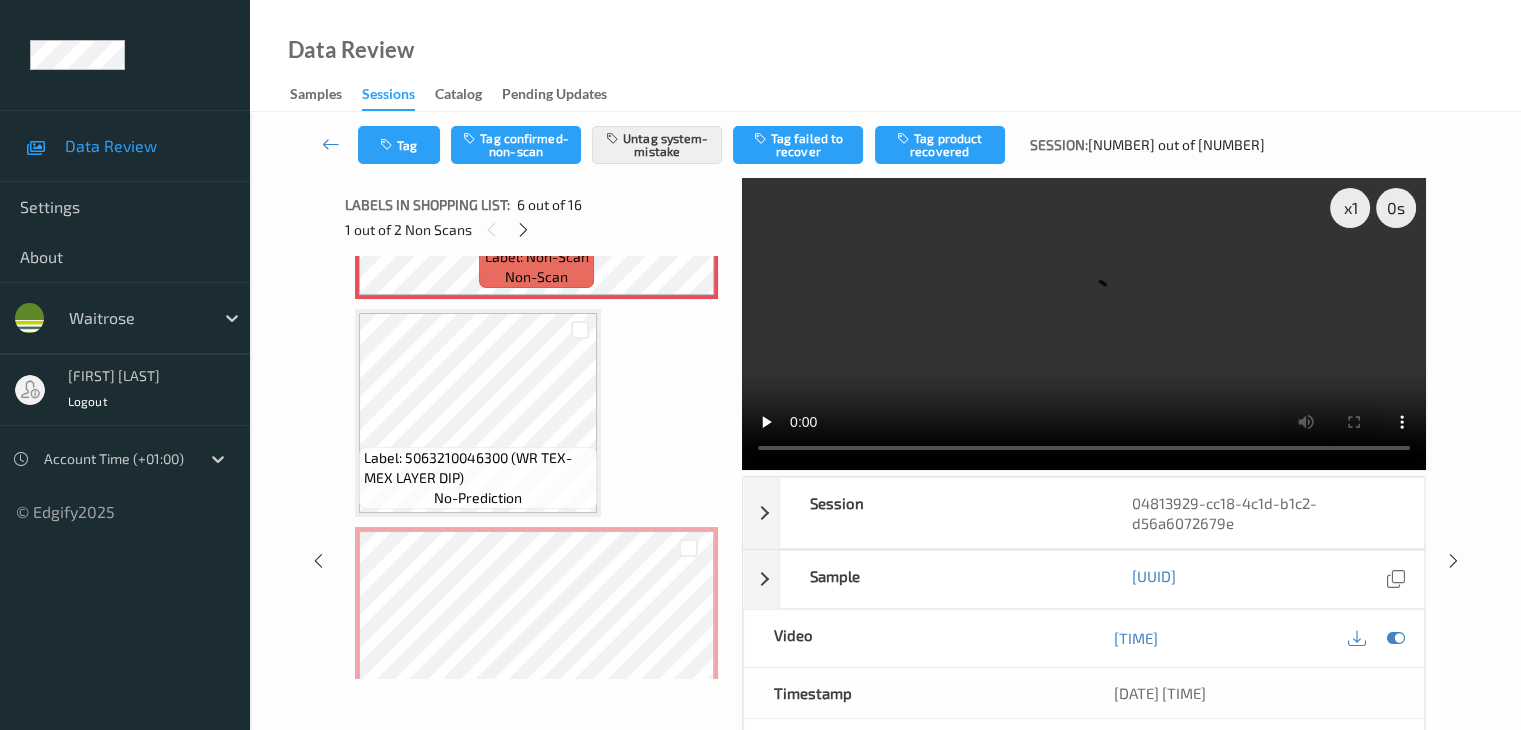 scroll, scrollTop: 1282, scrollLeft: 0, axis: vertical 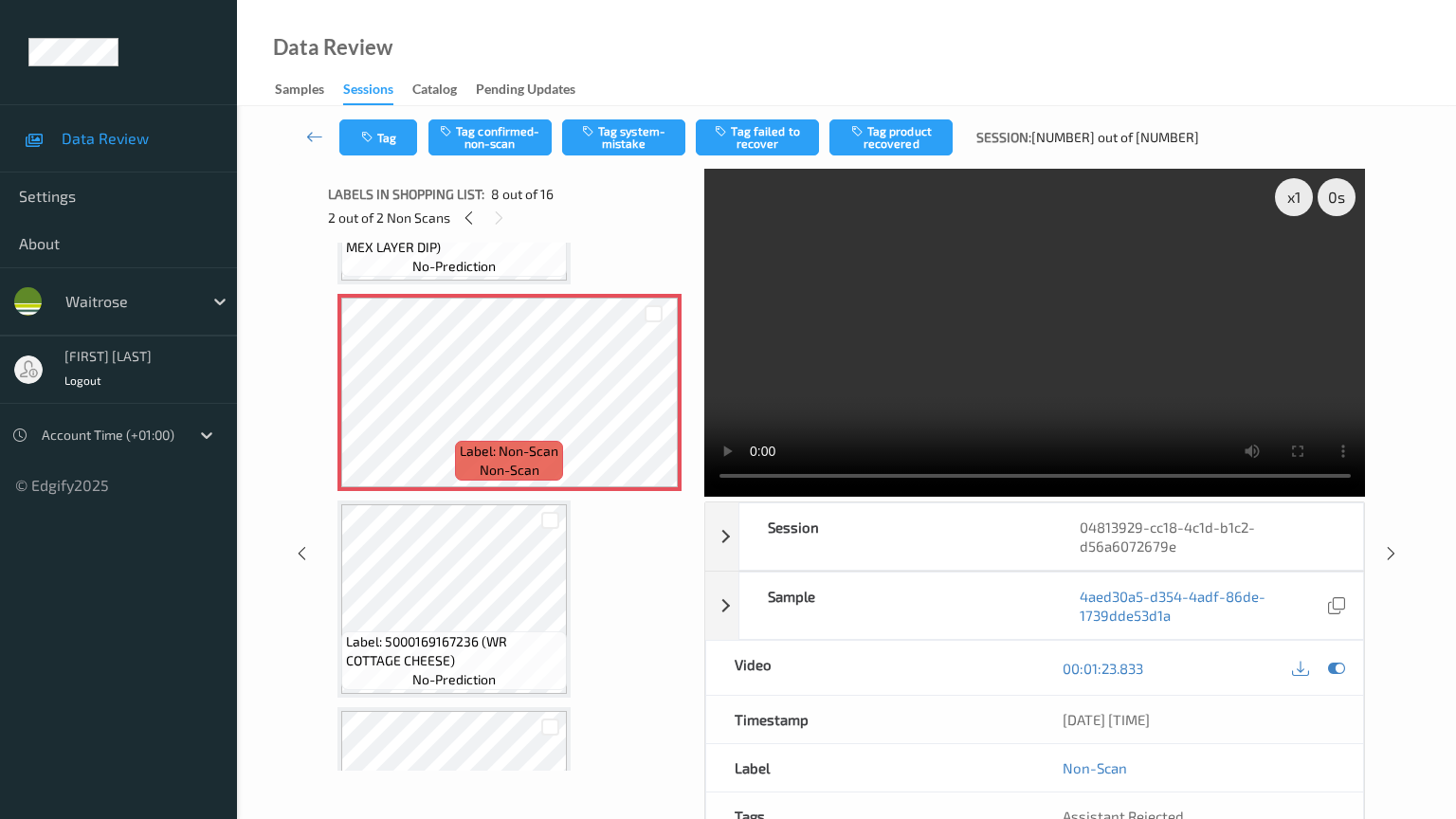 type 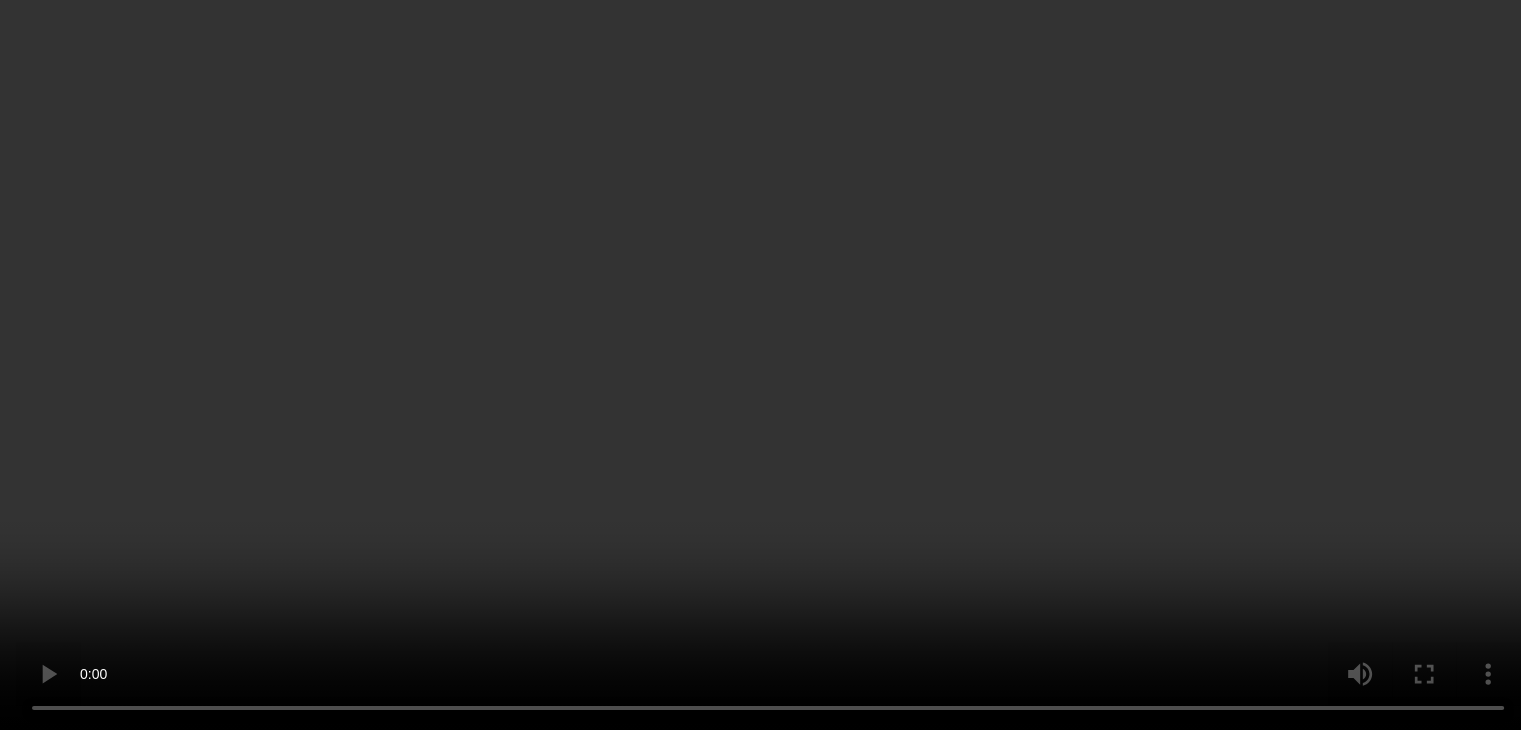 scroll, scrollTop: 1482, scrollLeft: 0, axis: vertical 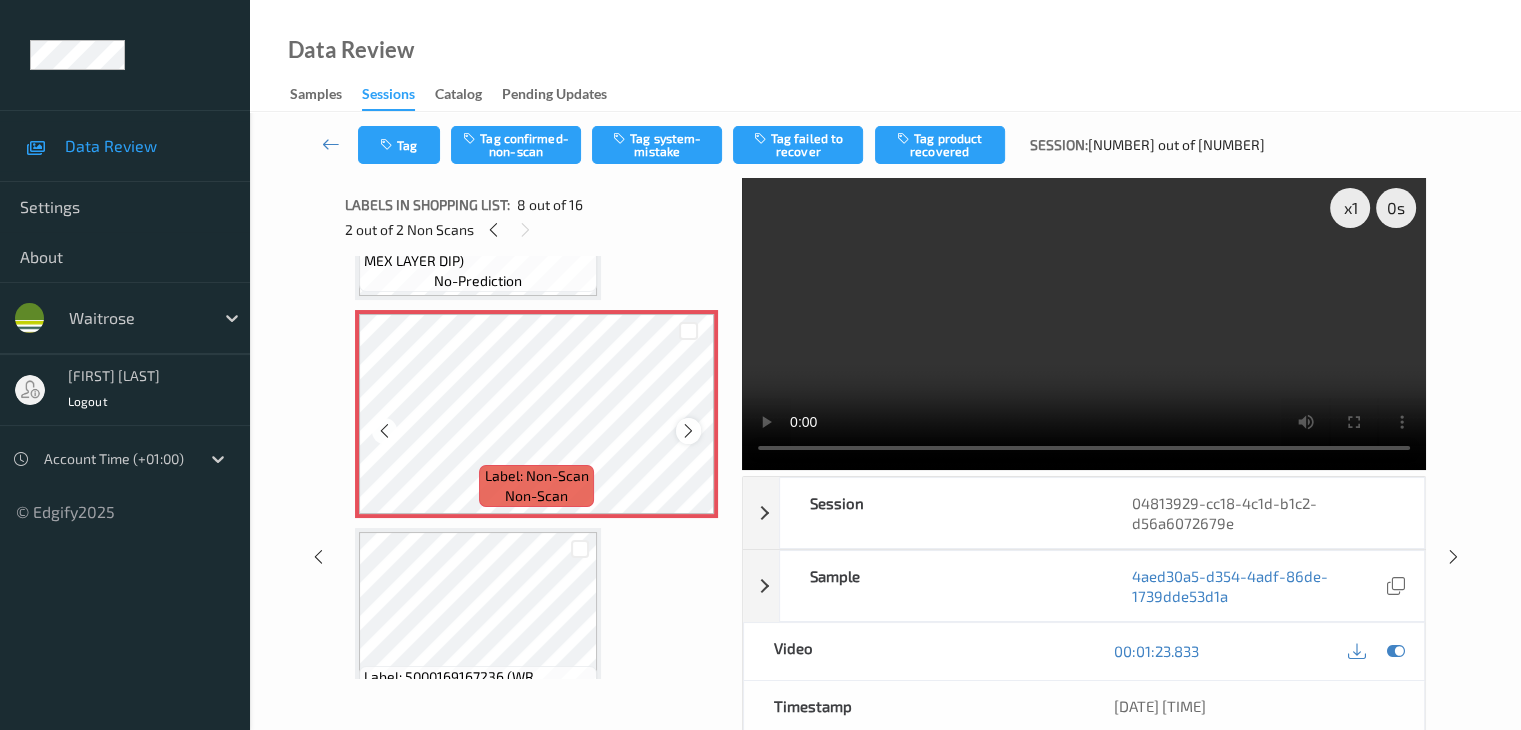click at bounding box center [688, 430] 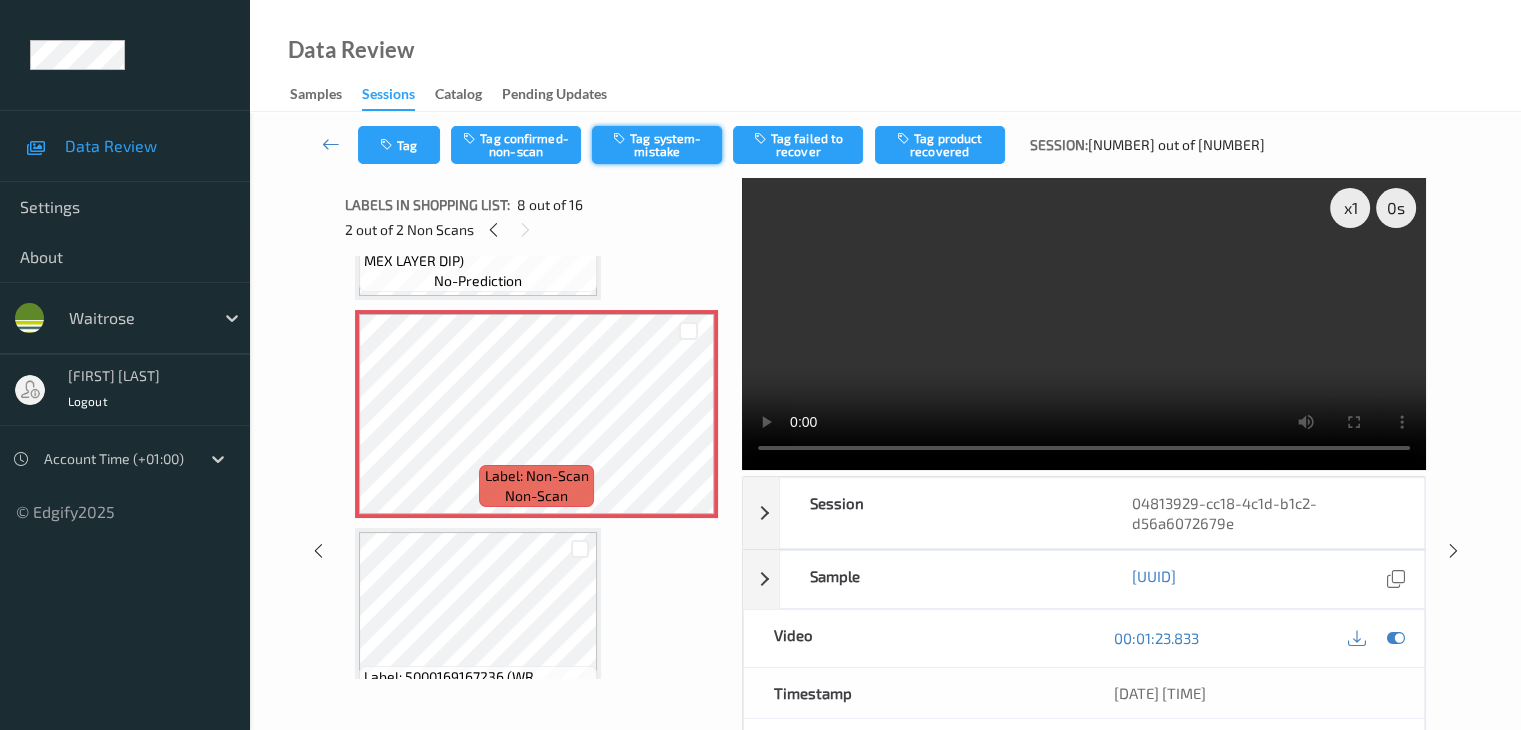 click on "Tag   system-mistake" at bounding box center (657, 145) 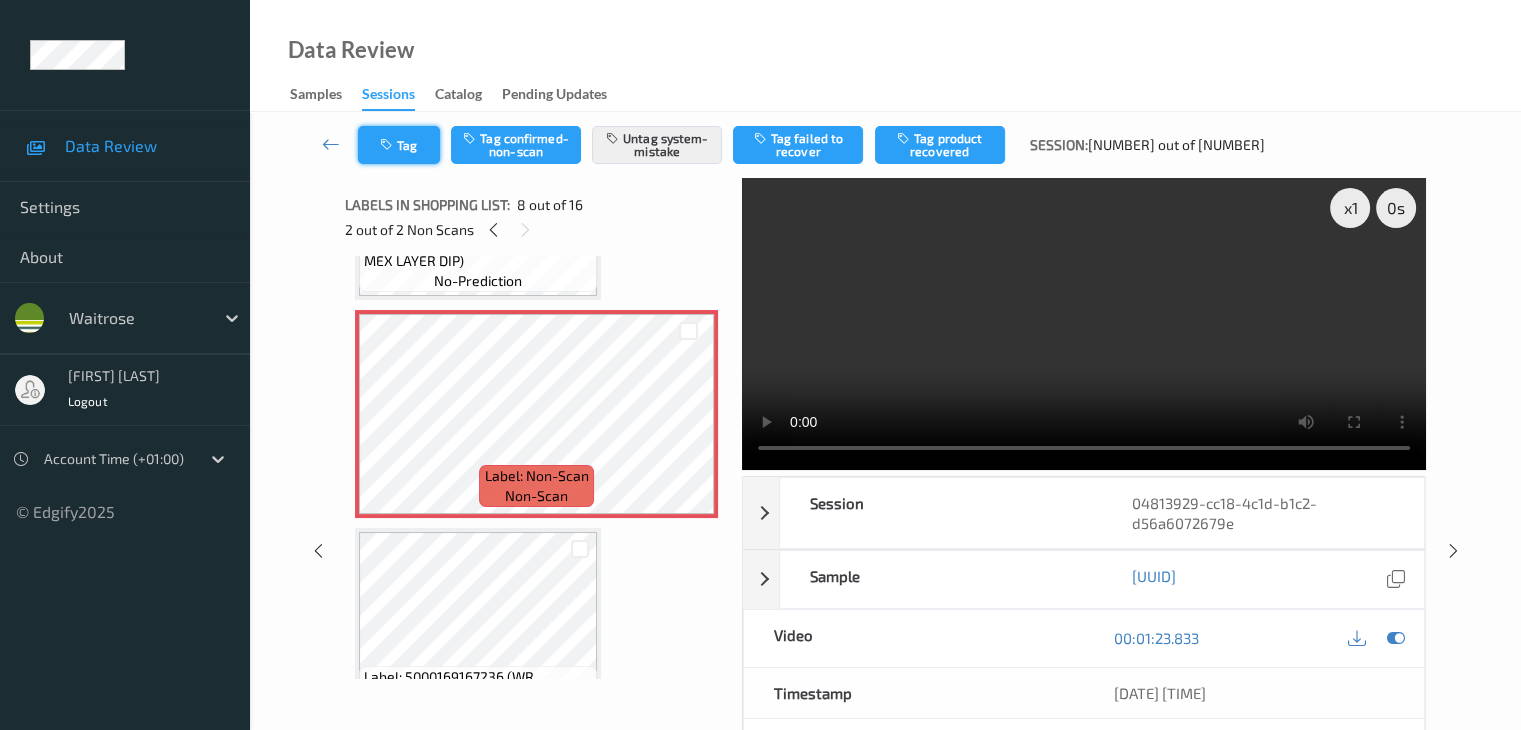 click on "Tag" at bounding box center (399, 145) 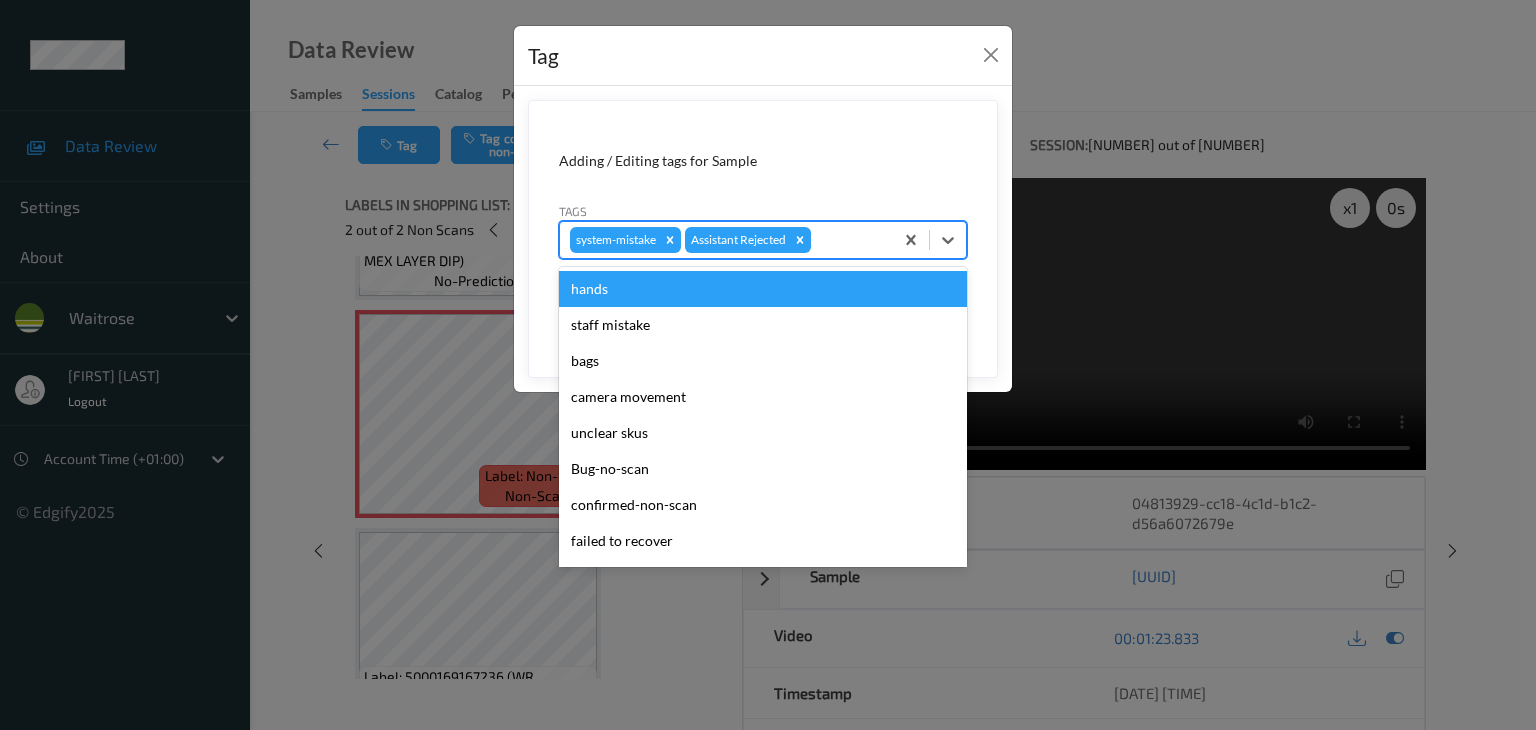 click at bounding box center [849, 240] 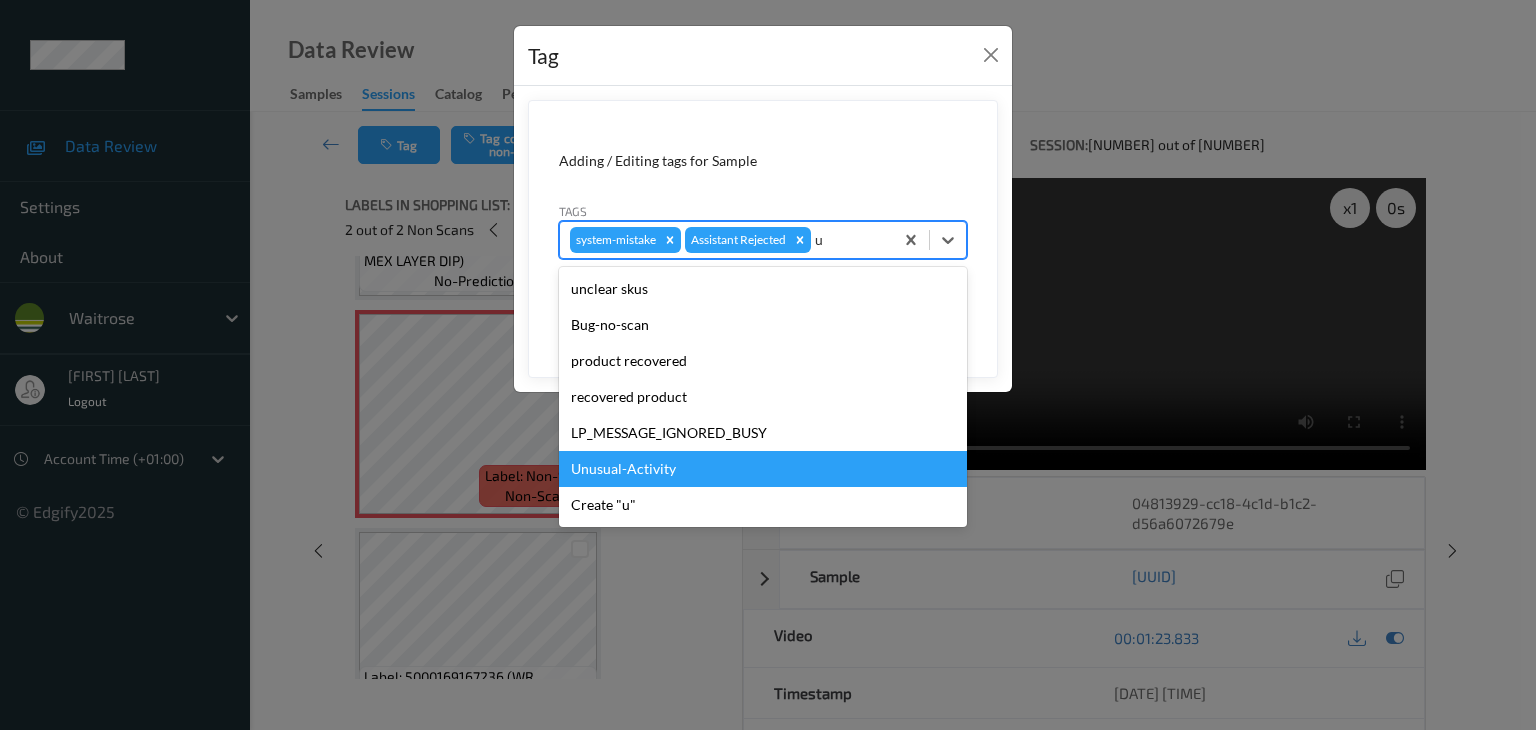 click on "Unusual-Activity" at bounding box center (763, 469) 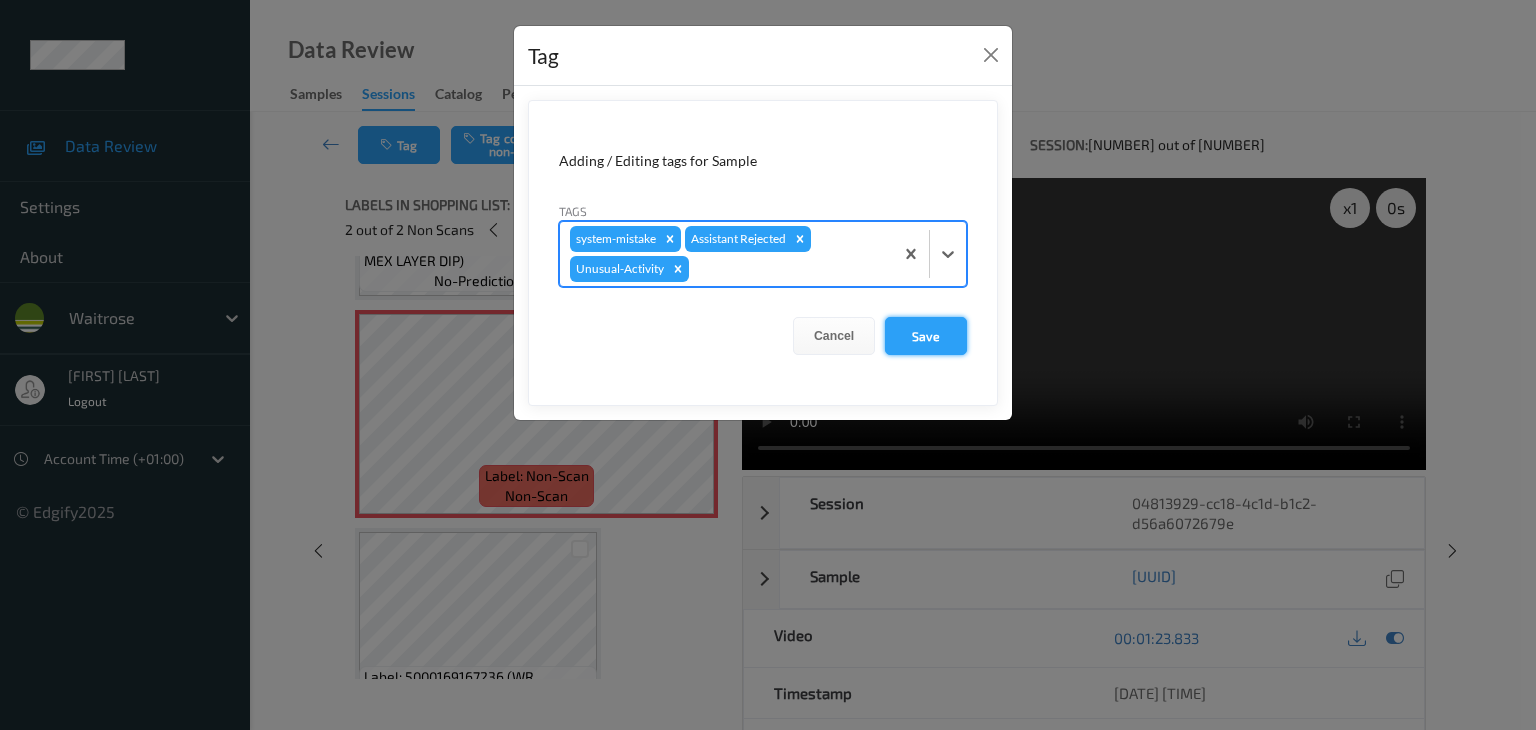 click on "Save" at bounding box center (926, 336) 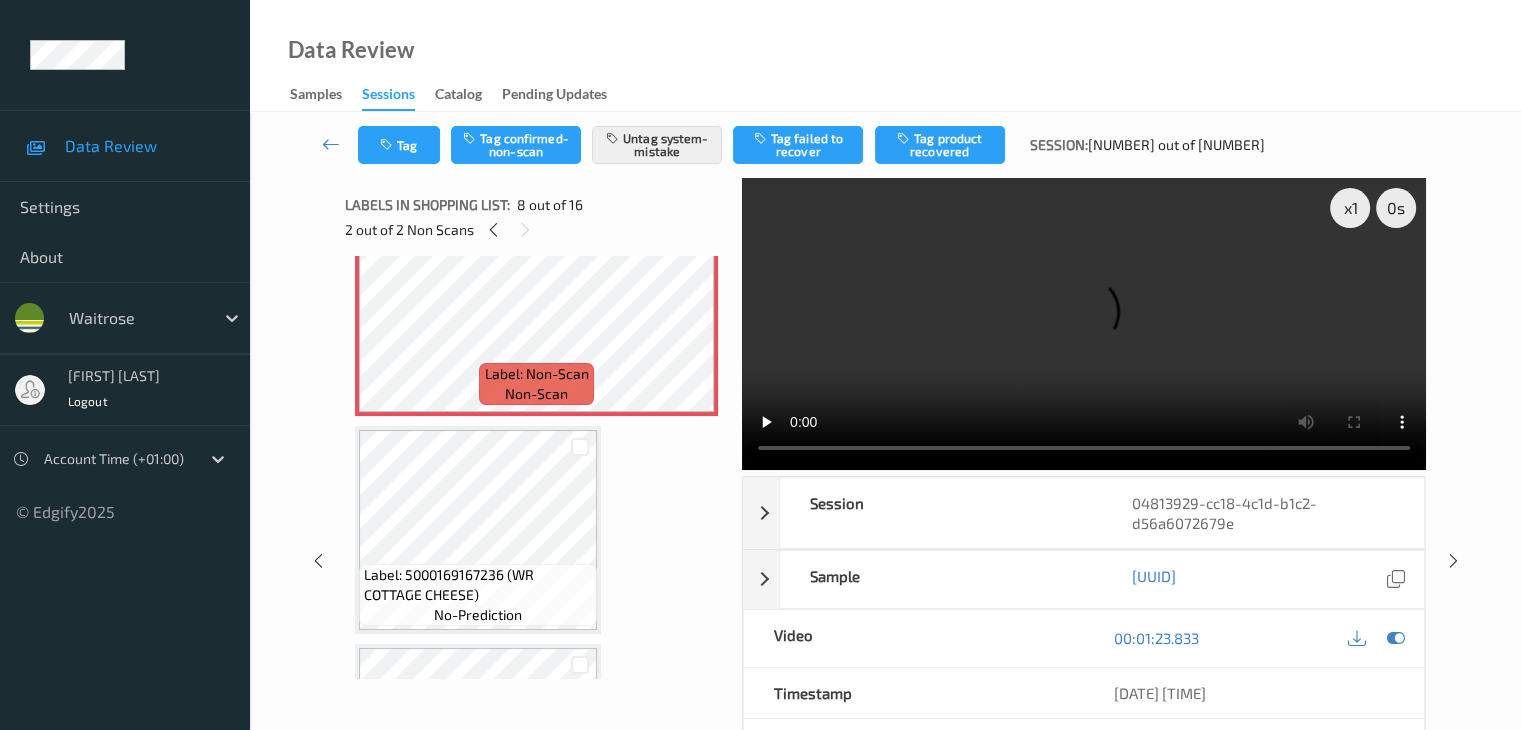 scroll, scrollTop: 1482, scrollLeft: 0, axis: vertical 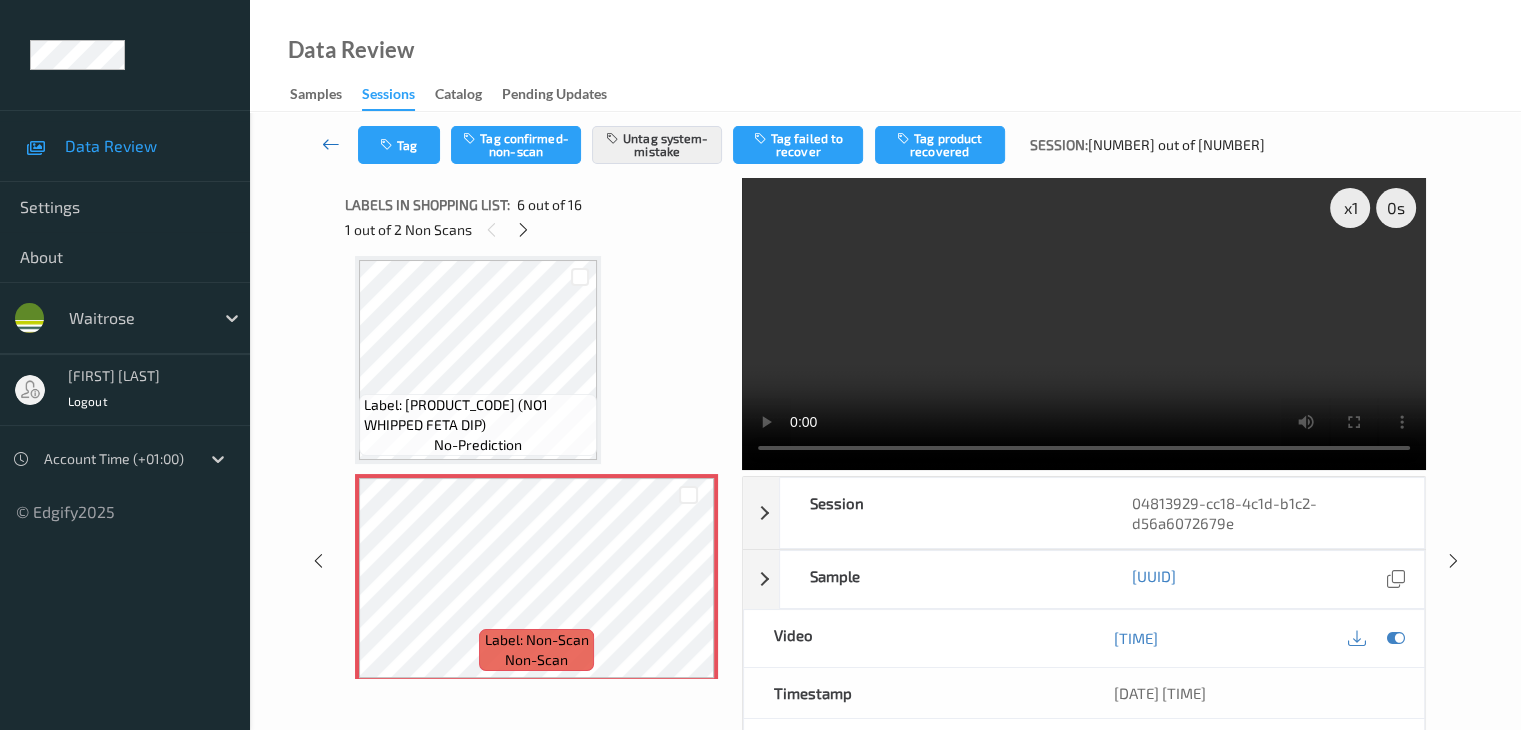 click at bounding box center [331, 144] 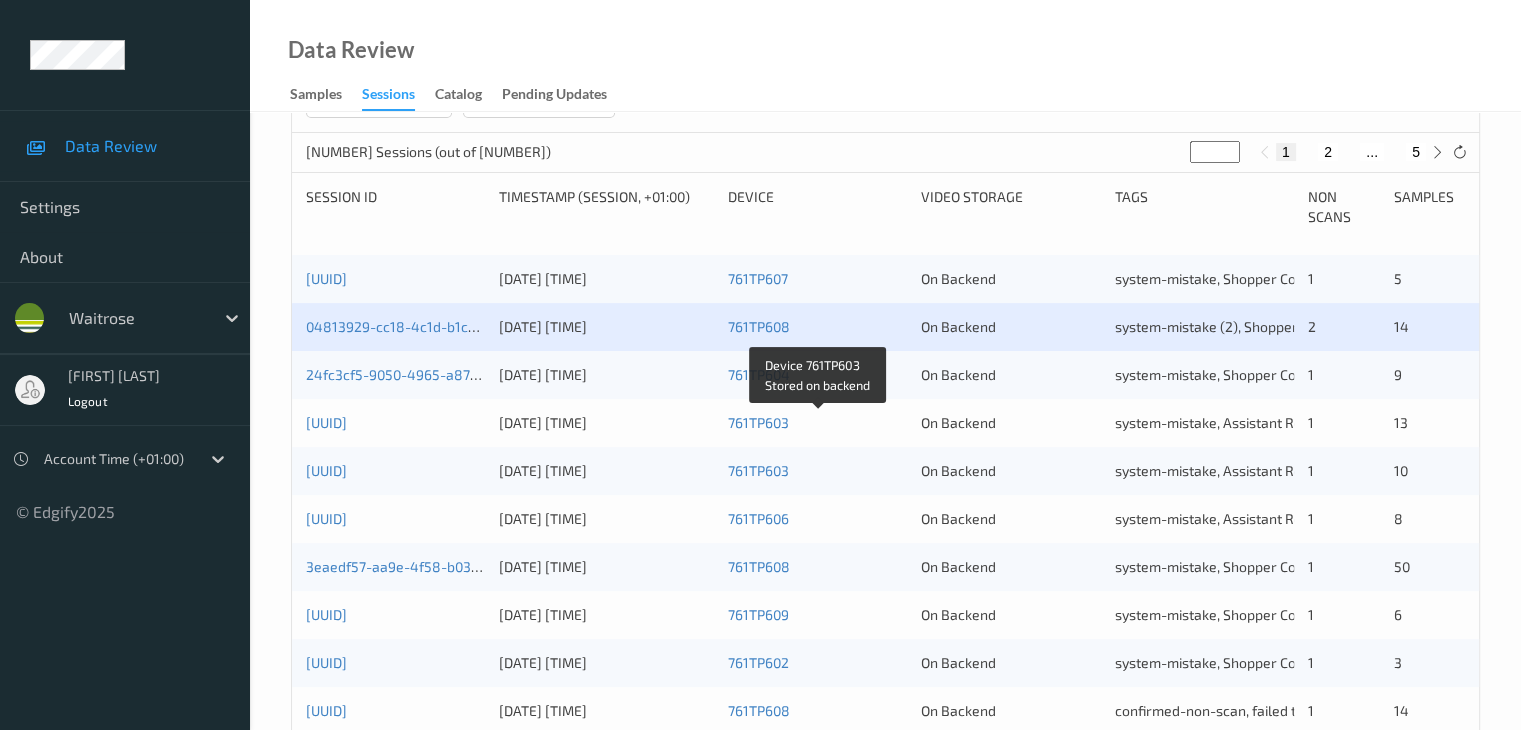 scroll, scrollTop: 400, scrollLeft: 0, axis: vertical 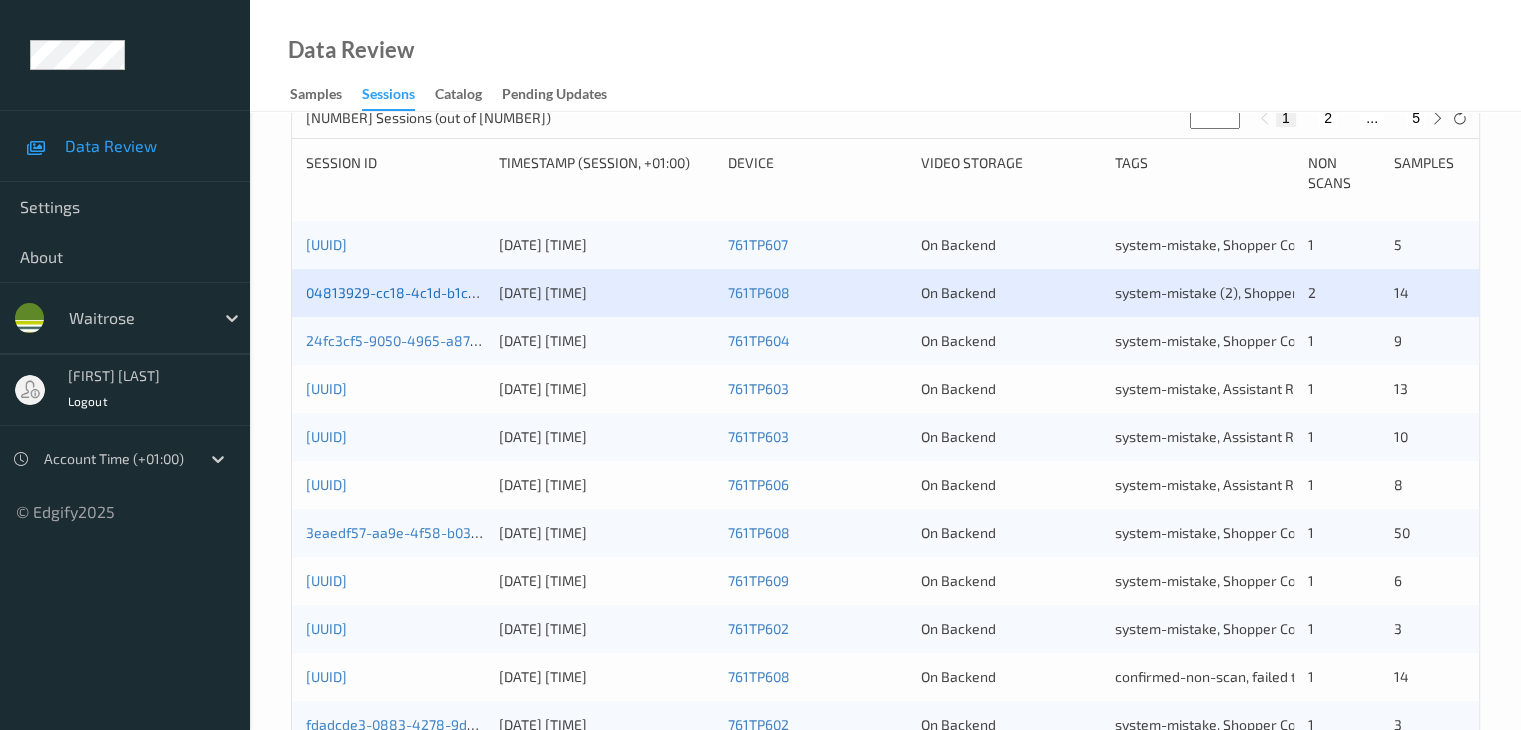 click on "04813929-cc18-4c1d-b1c2-d56a6072679e" at bounding box center [441, 292] 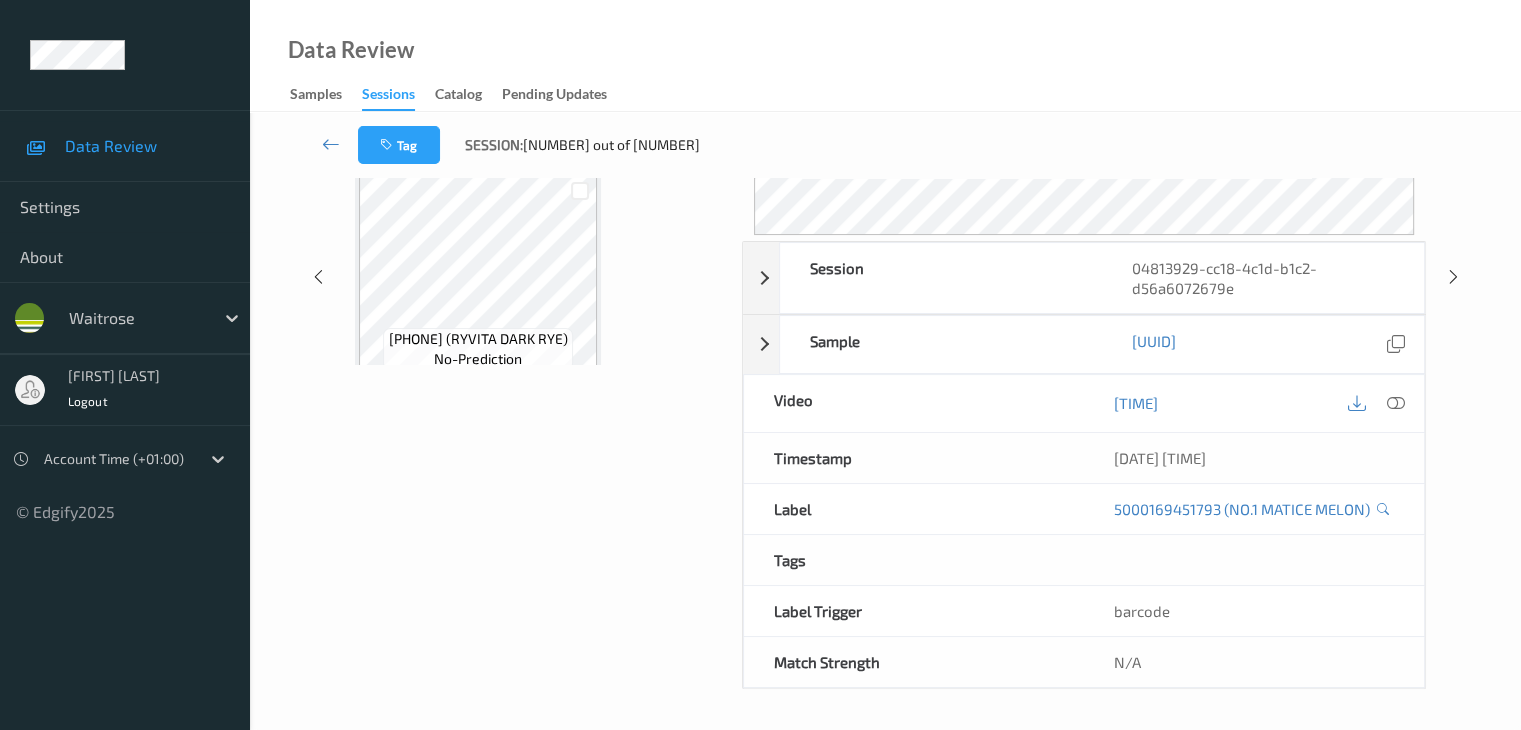 scroll, scrollTop: 244, scrollLeft: 0, axis: vertical 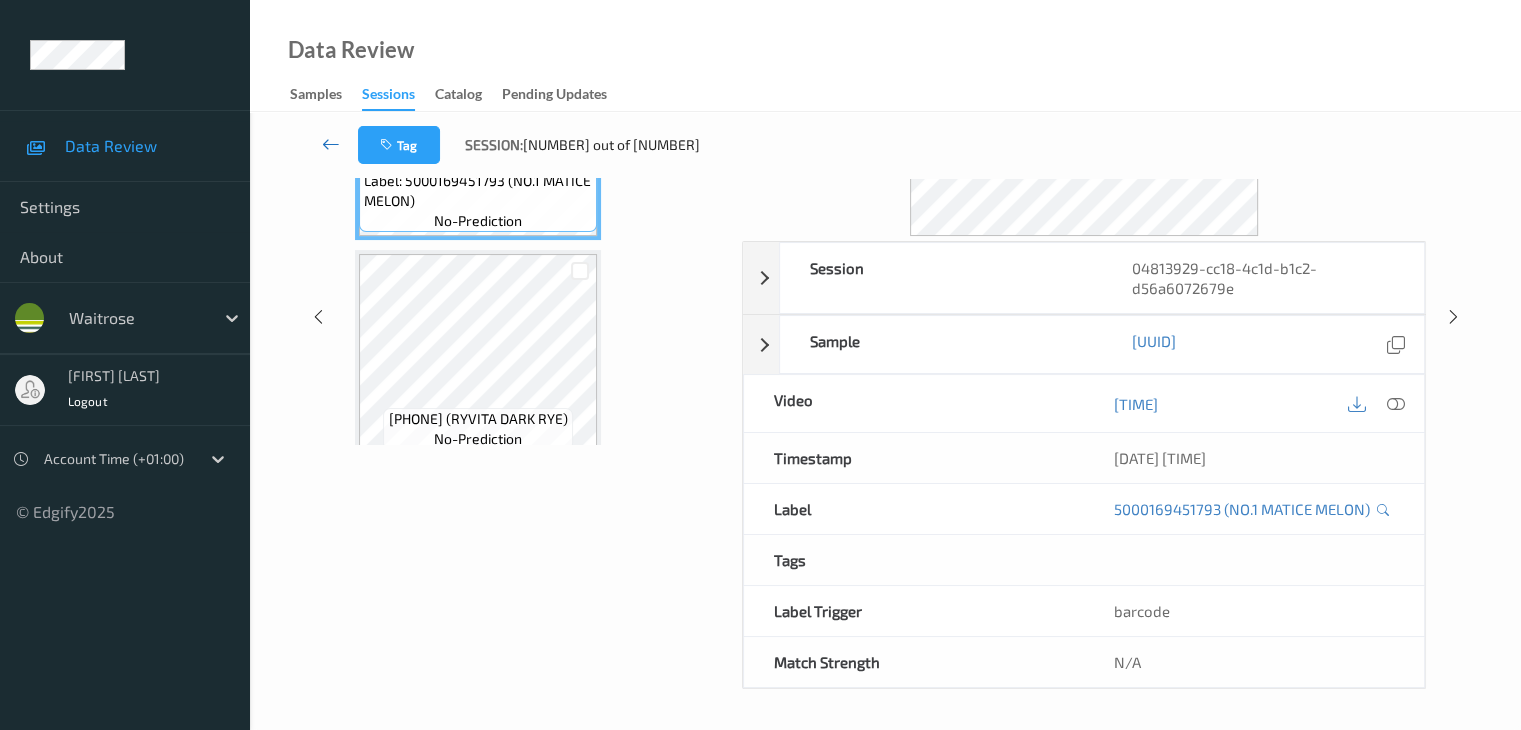 click at bounding box center [331, 144] 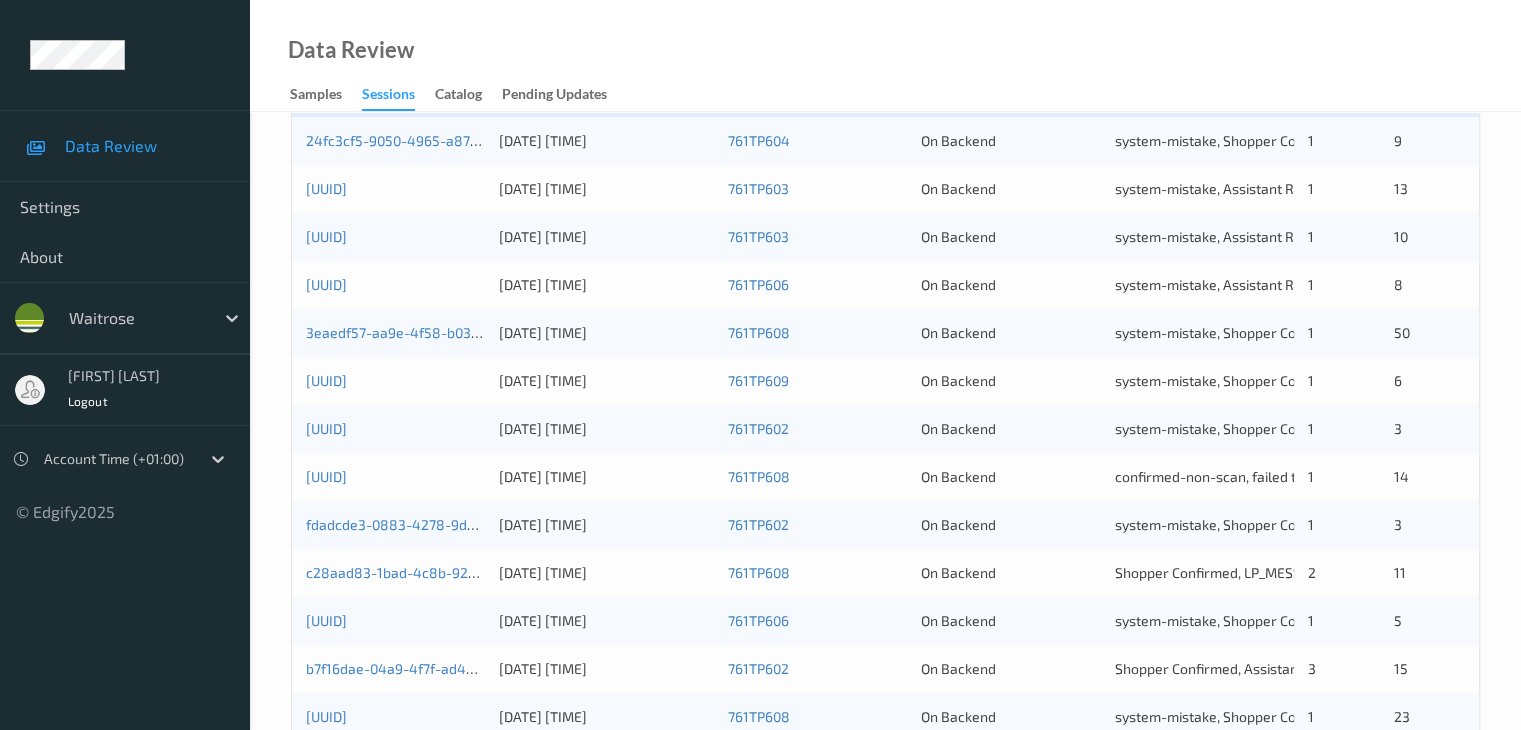 scroll, scrollTop: 700, scrollLeft: 0, axis: vertical 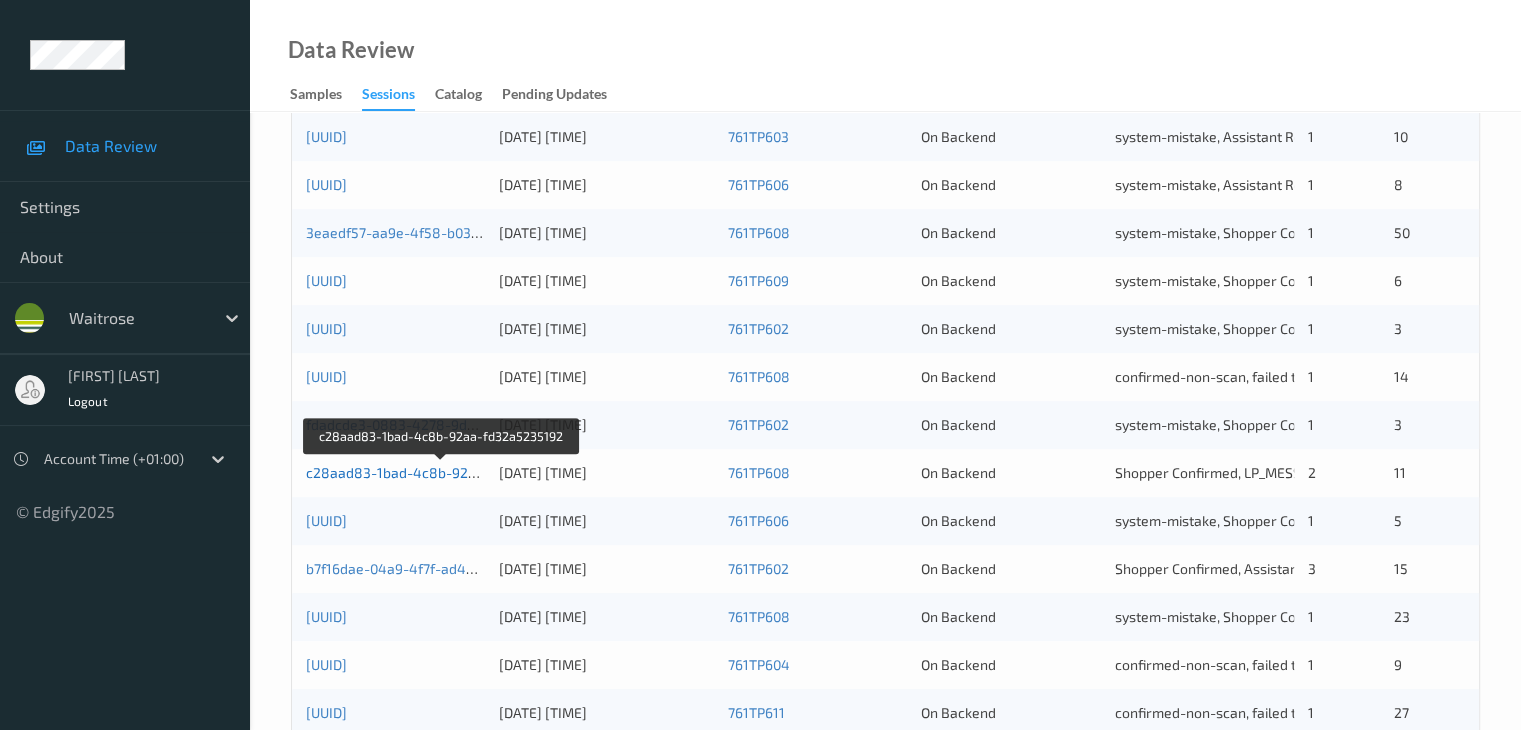 click on "c28aad83-1bad-4c8b-92aa-fd32a5235192" at bounding box center [443, 472] 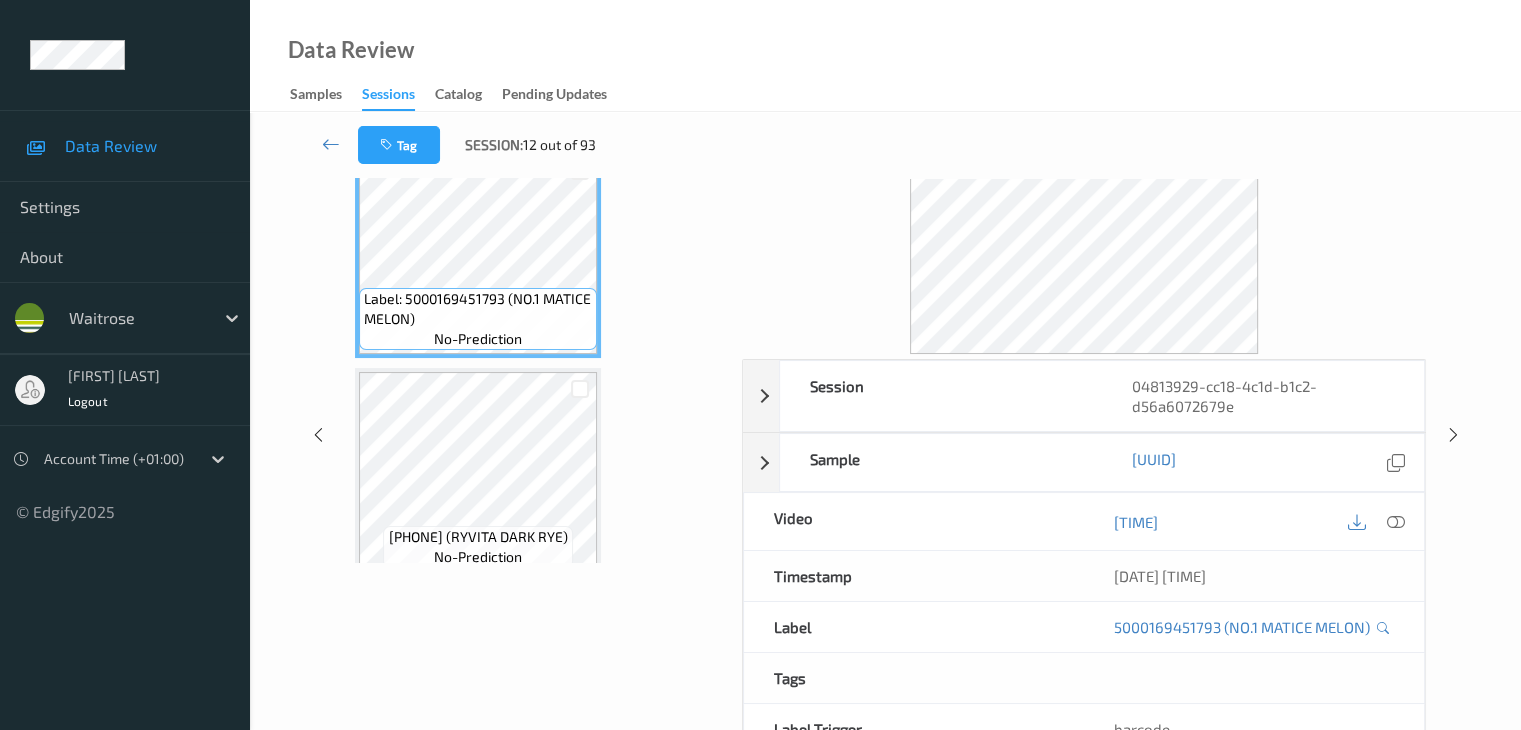 scroll, scrollTop: 0, scrollLeft: 0, axis: both 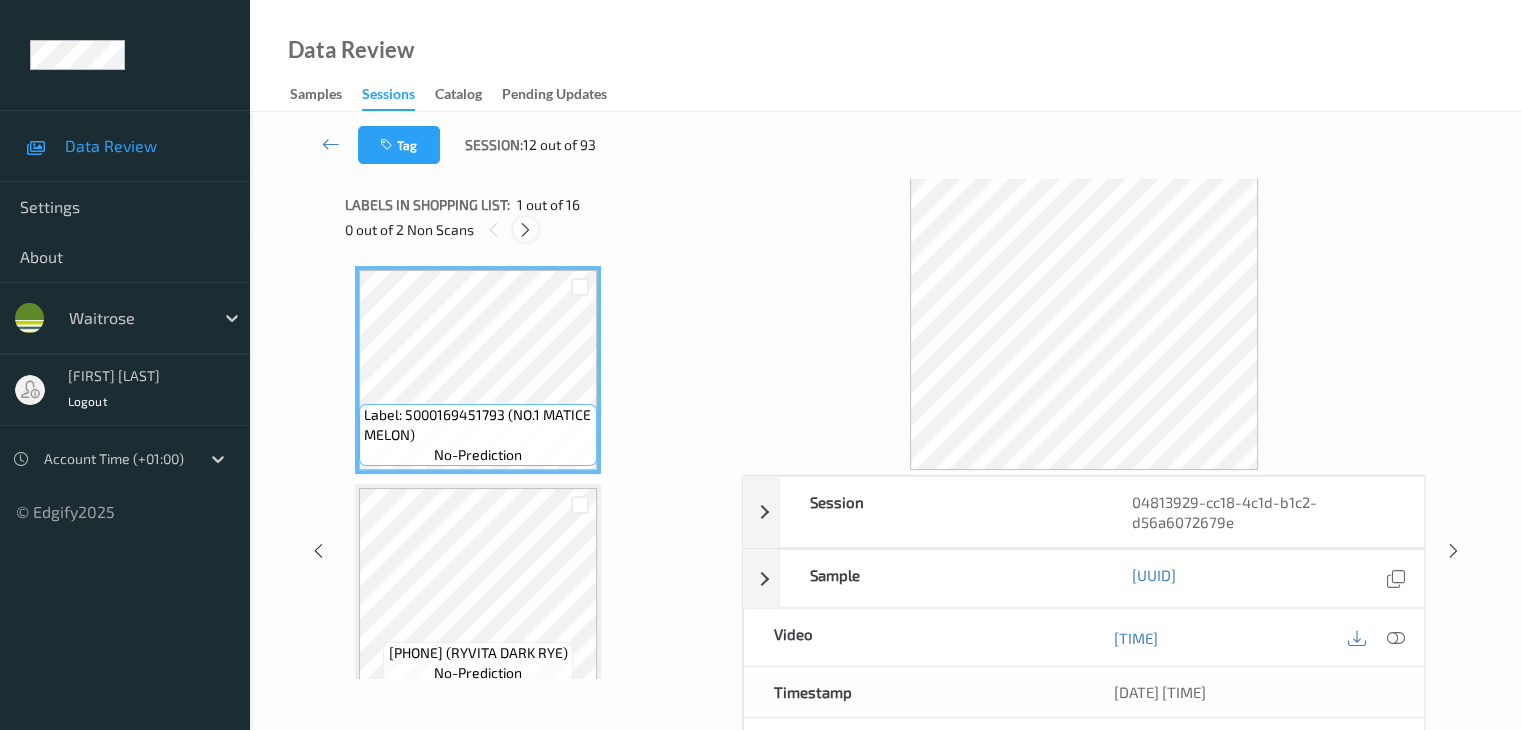 click at bounding box center (525, 230) 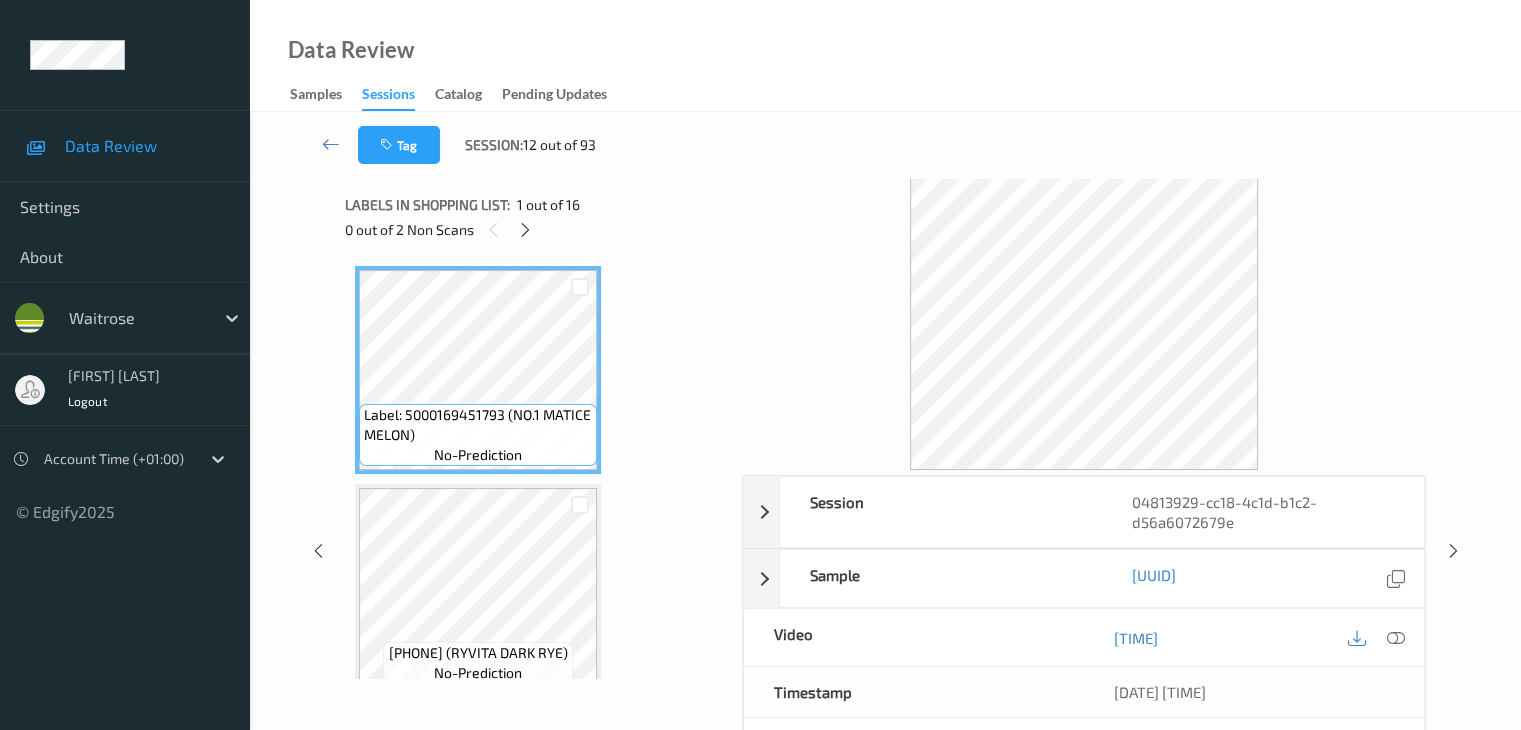 scroll, scrollTop: 882, scrollLeft: 0, axis: vertical 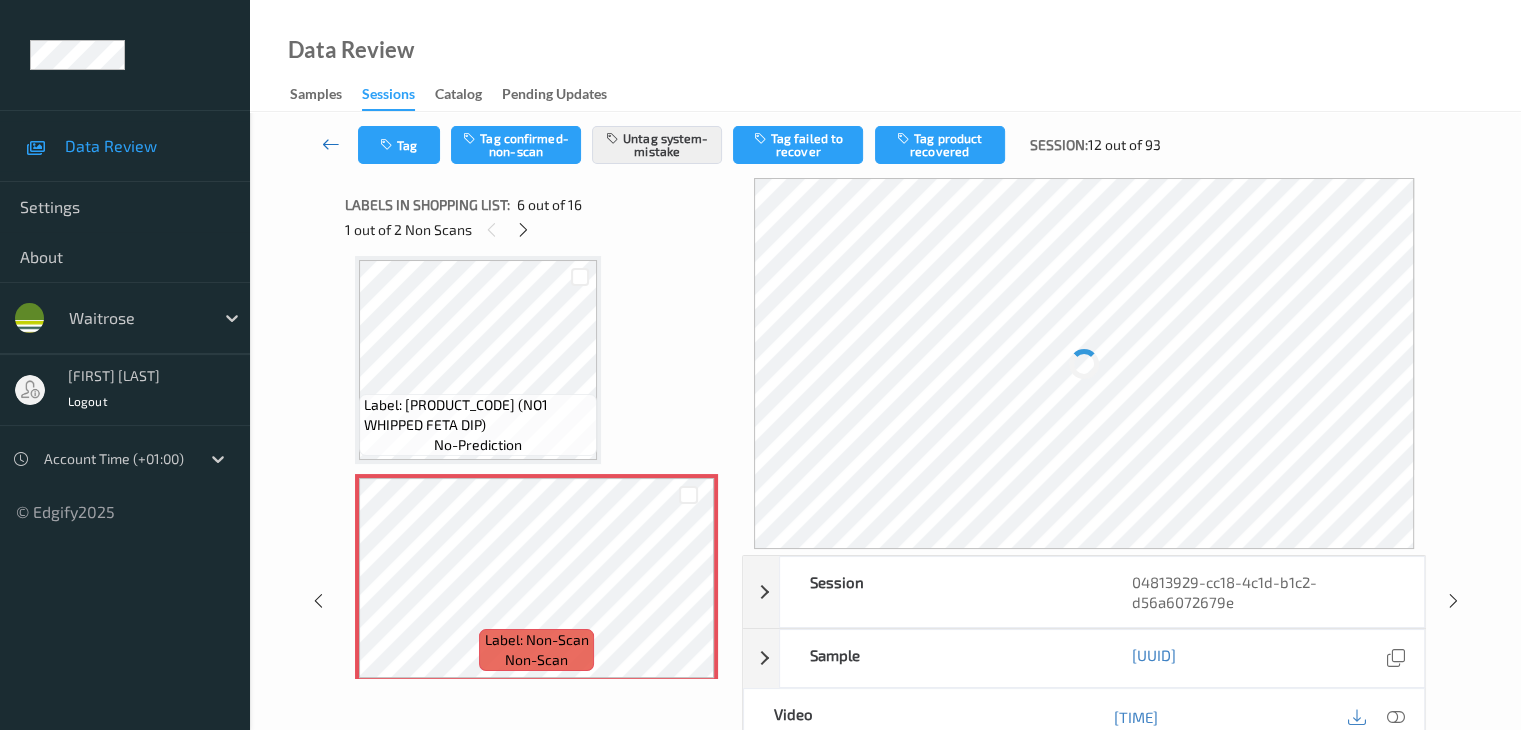 click at bounding box center (331, 144) 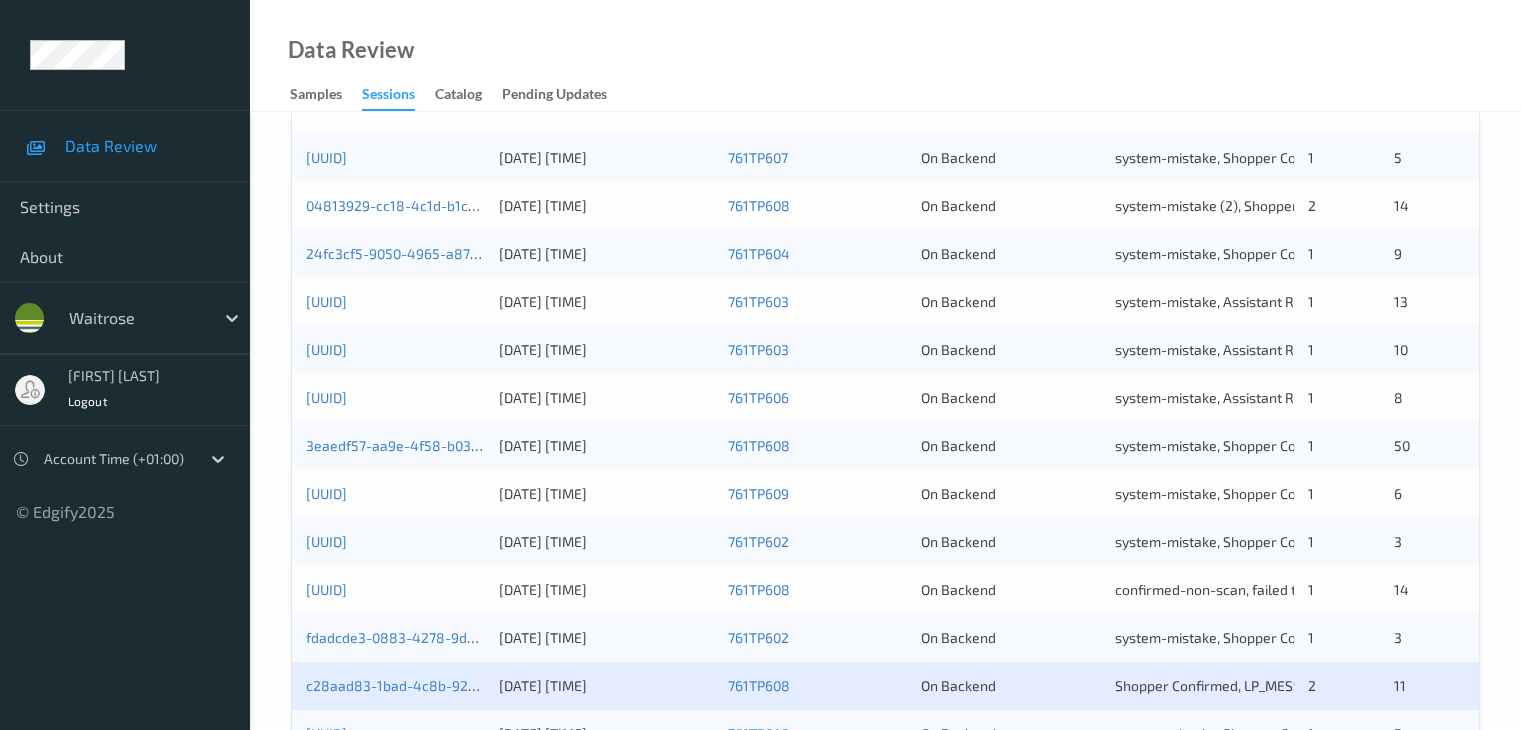 scroll, scrollTop: 600, scrollLeft: 0, axis: vertical 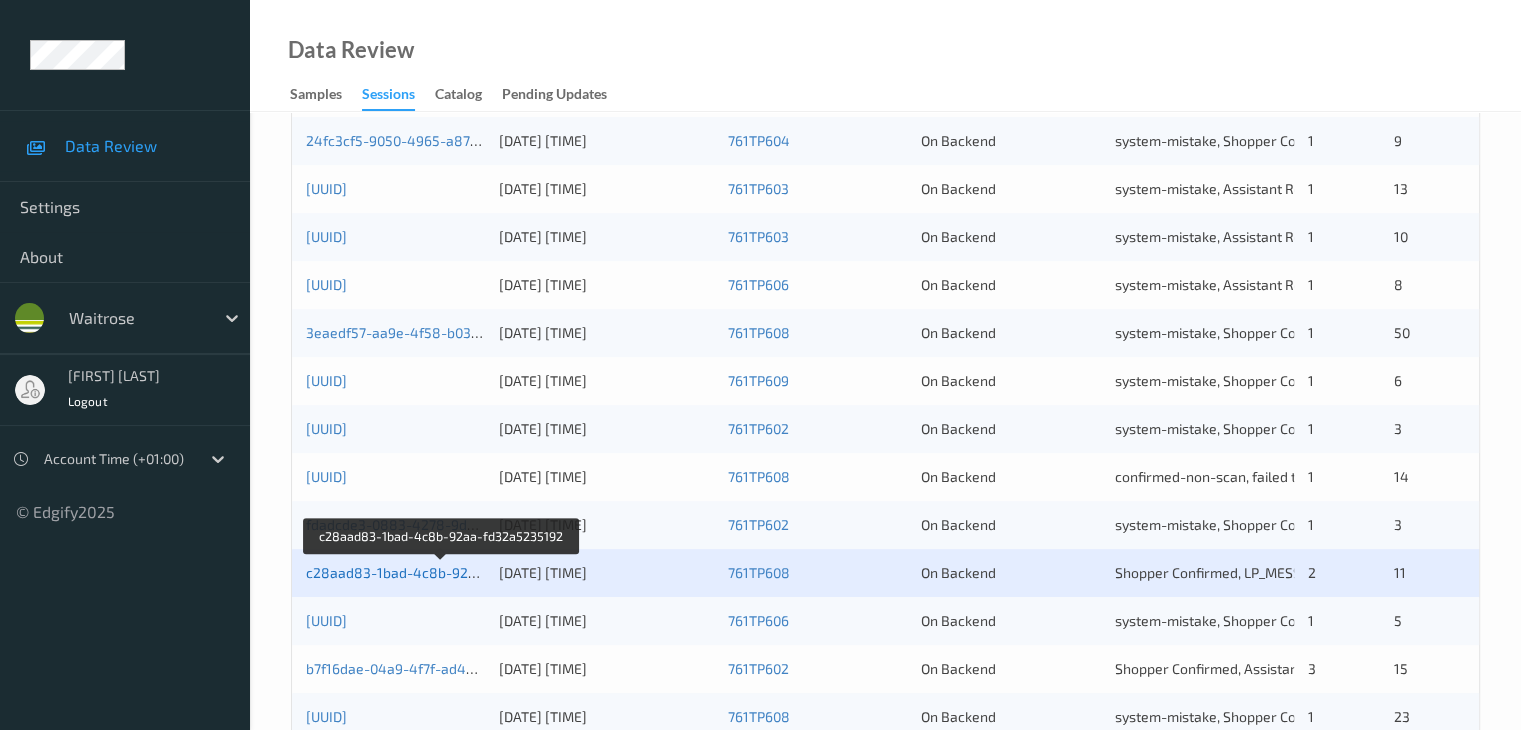 click on "c28aad83-1bad-4c8b-92aa-fd32a5235192" at bounding box center (443, 572) 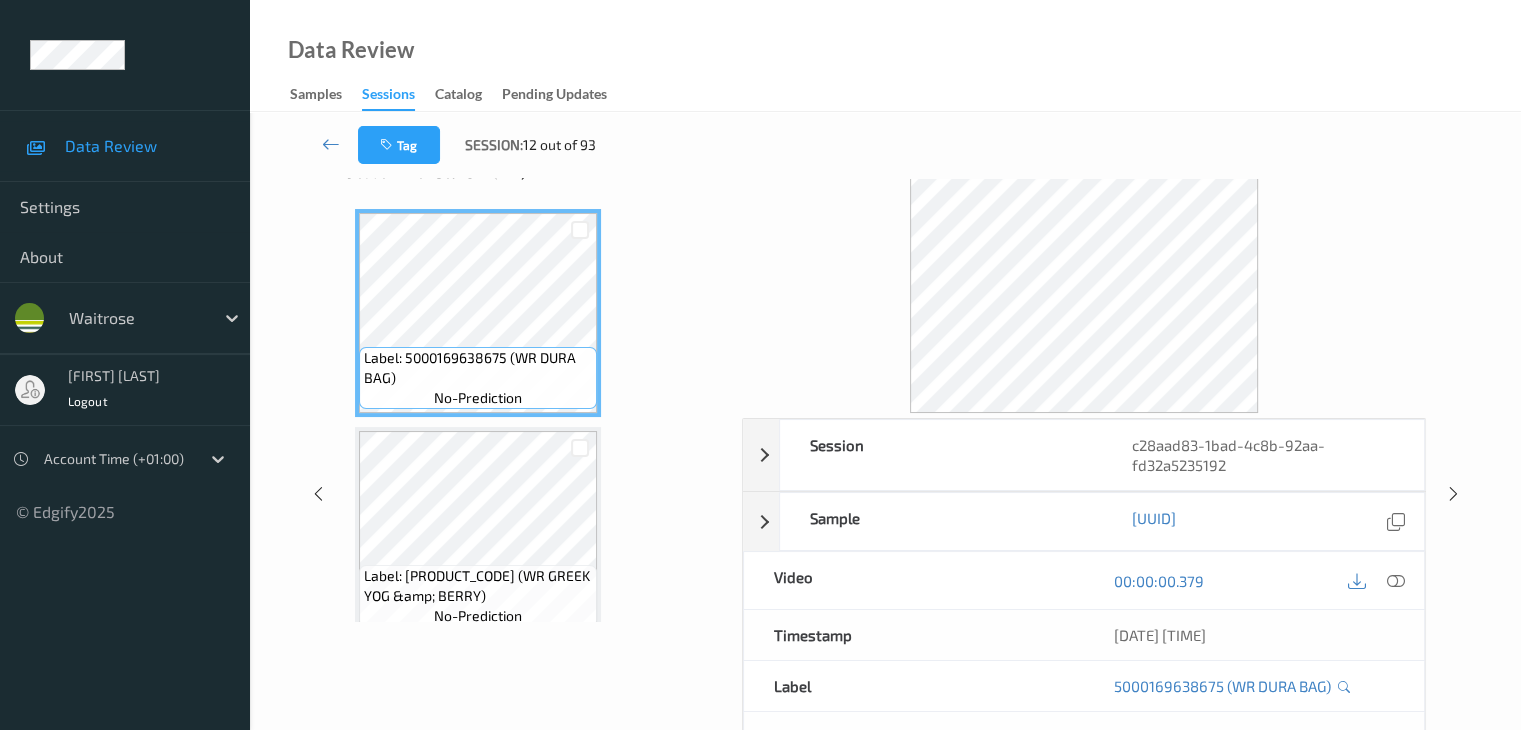 scroll, scrollTop: 44, scrollLeft: 0, axis: vertical 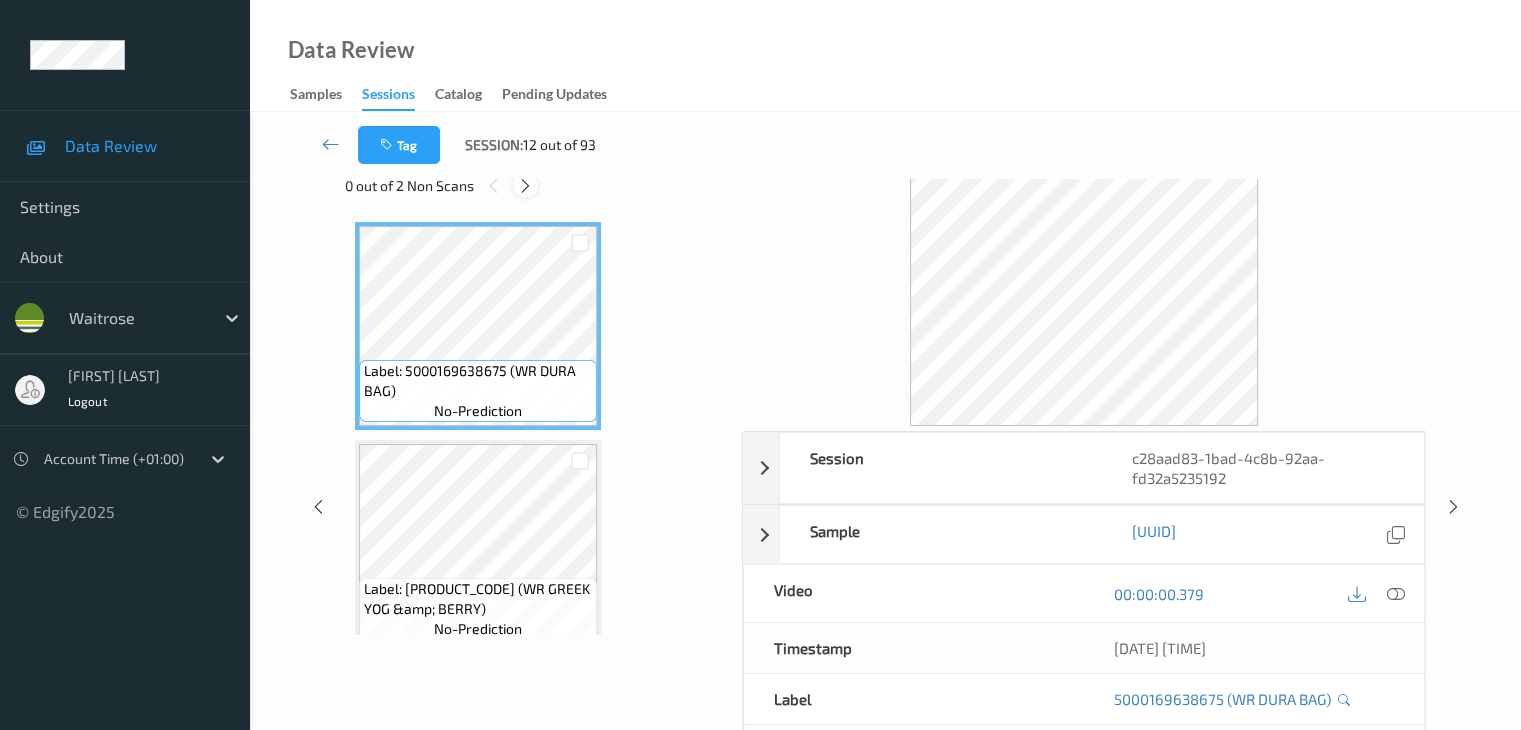click at bounding box center [525, 186] 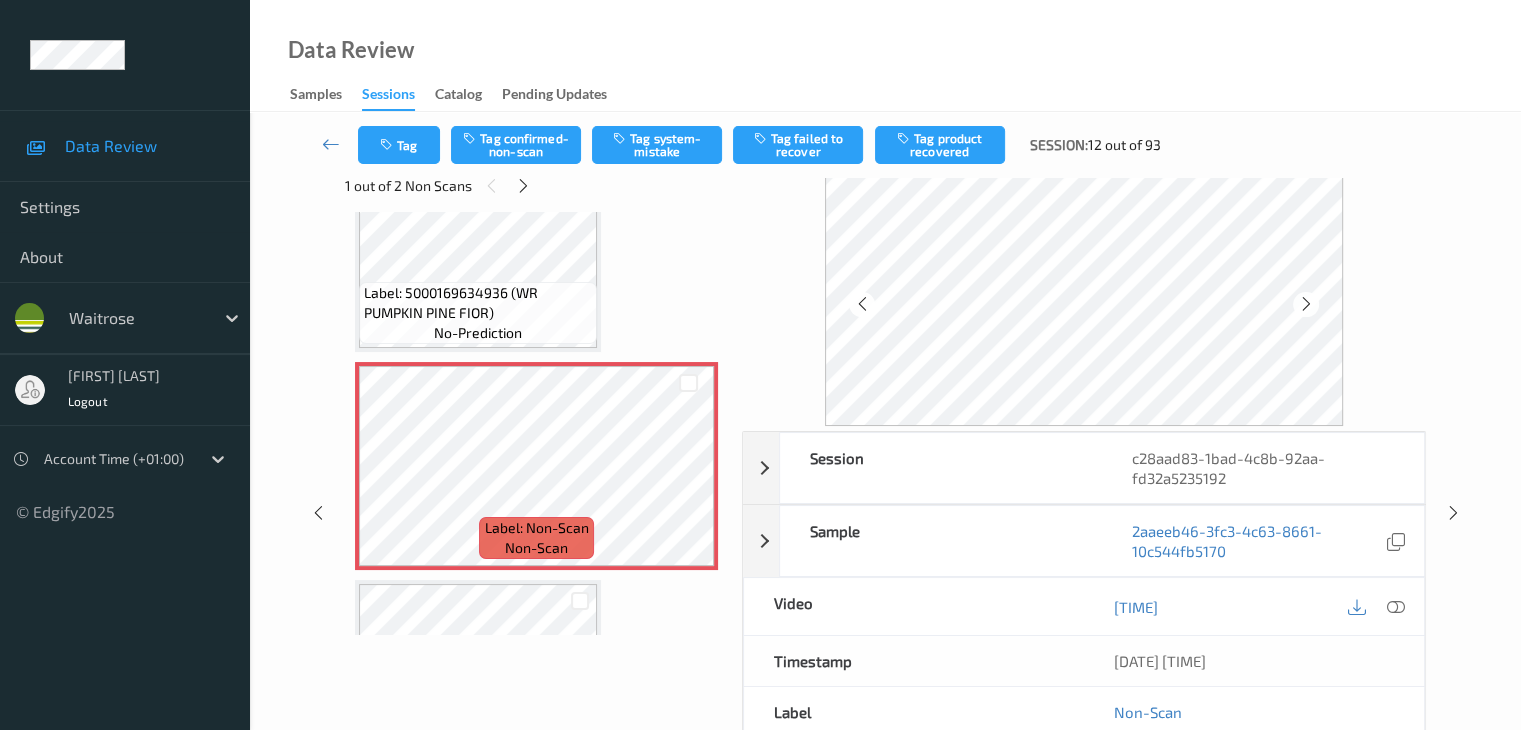 scroll, scrollTop: 764, scrollLeft: 0, axis: vertical 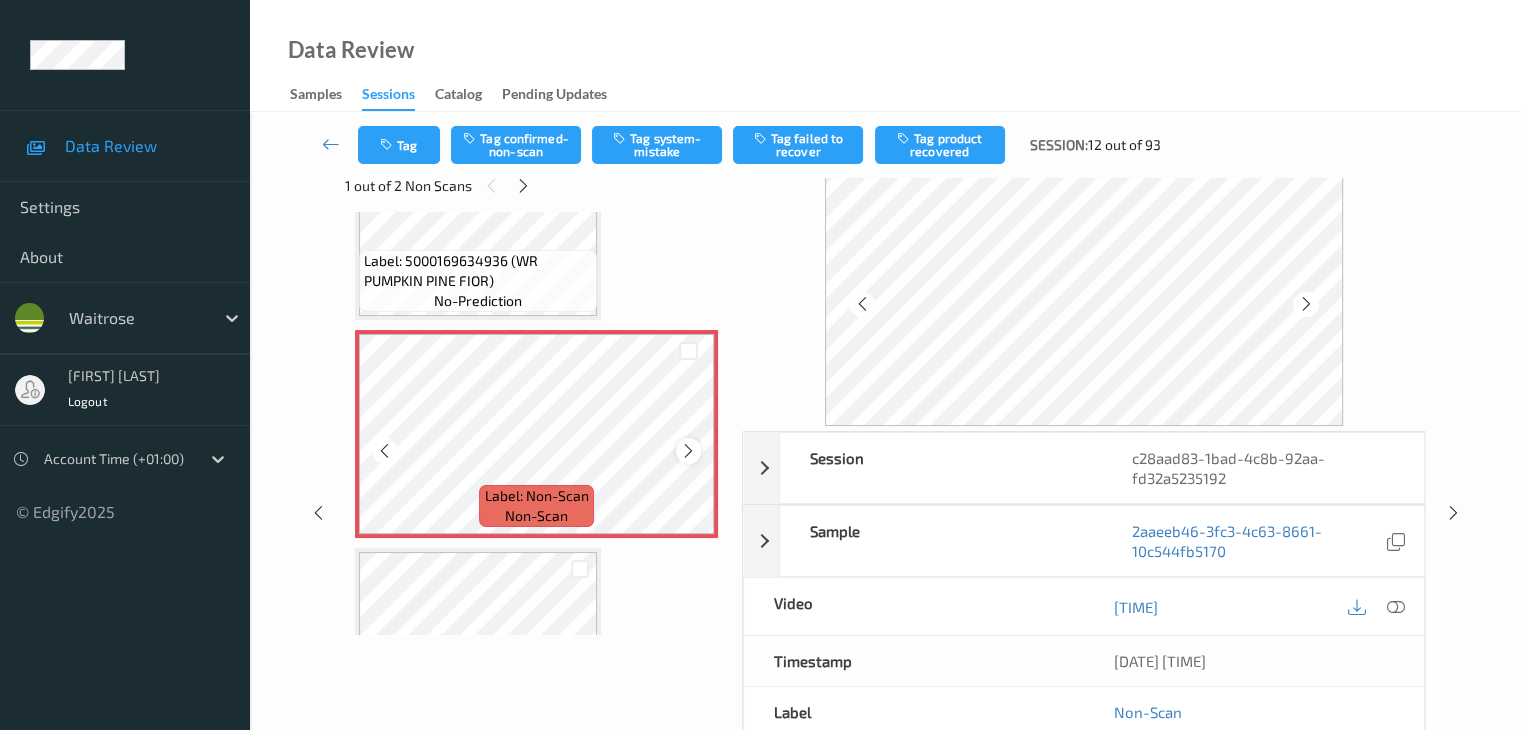 click at bounding box center [688, 450] 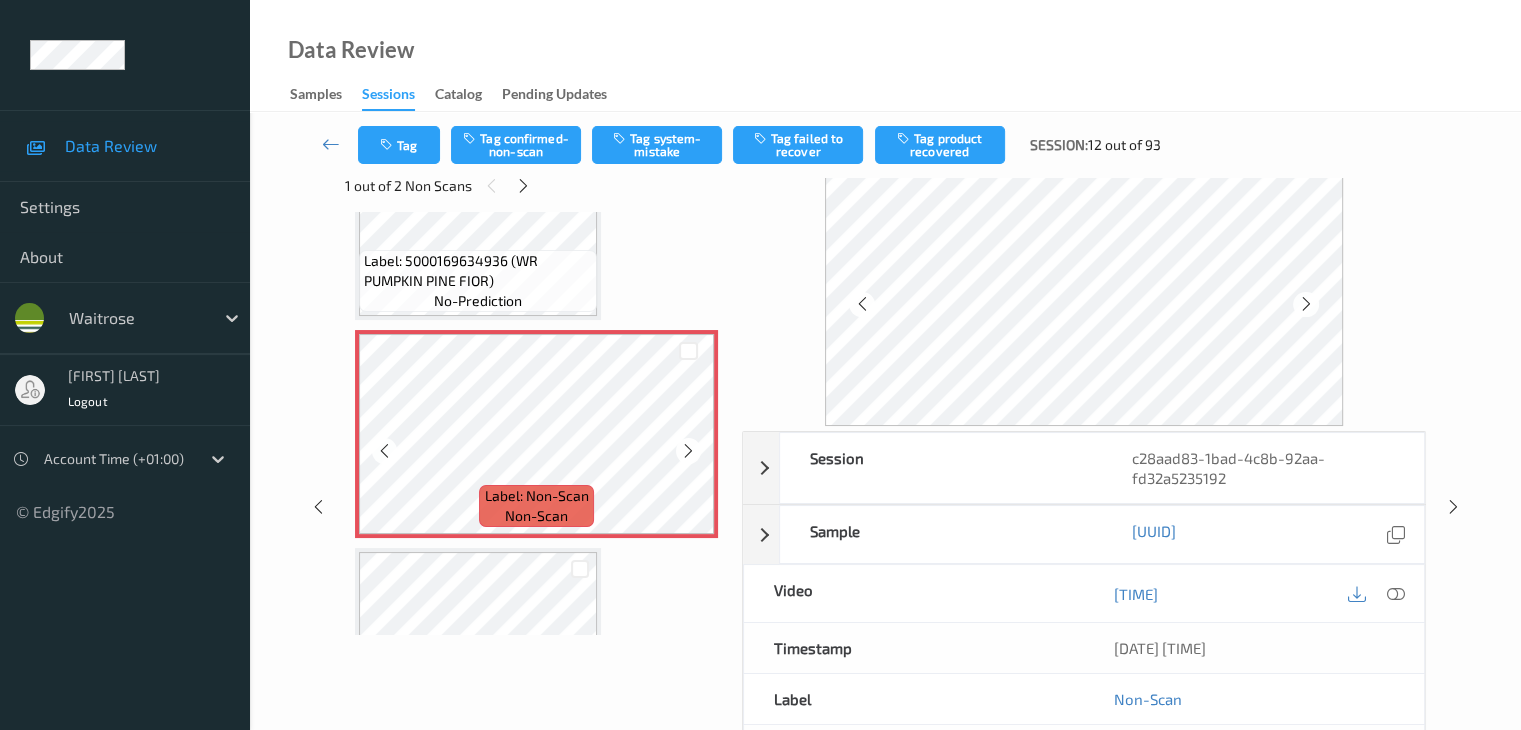 click at bounding box center (688, 450) 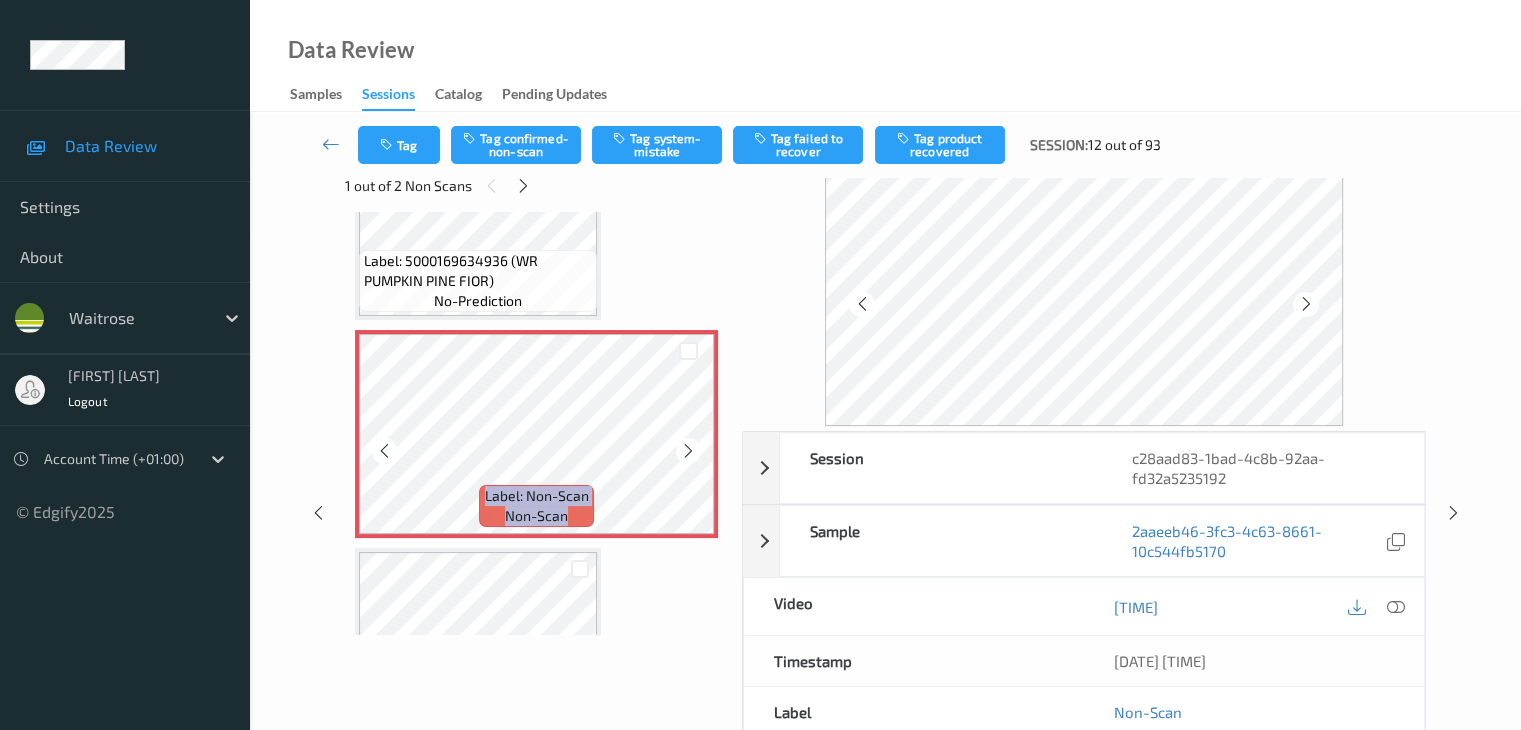 click at bounding box center [688, 450] 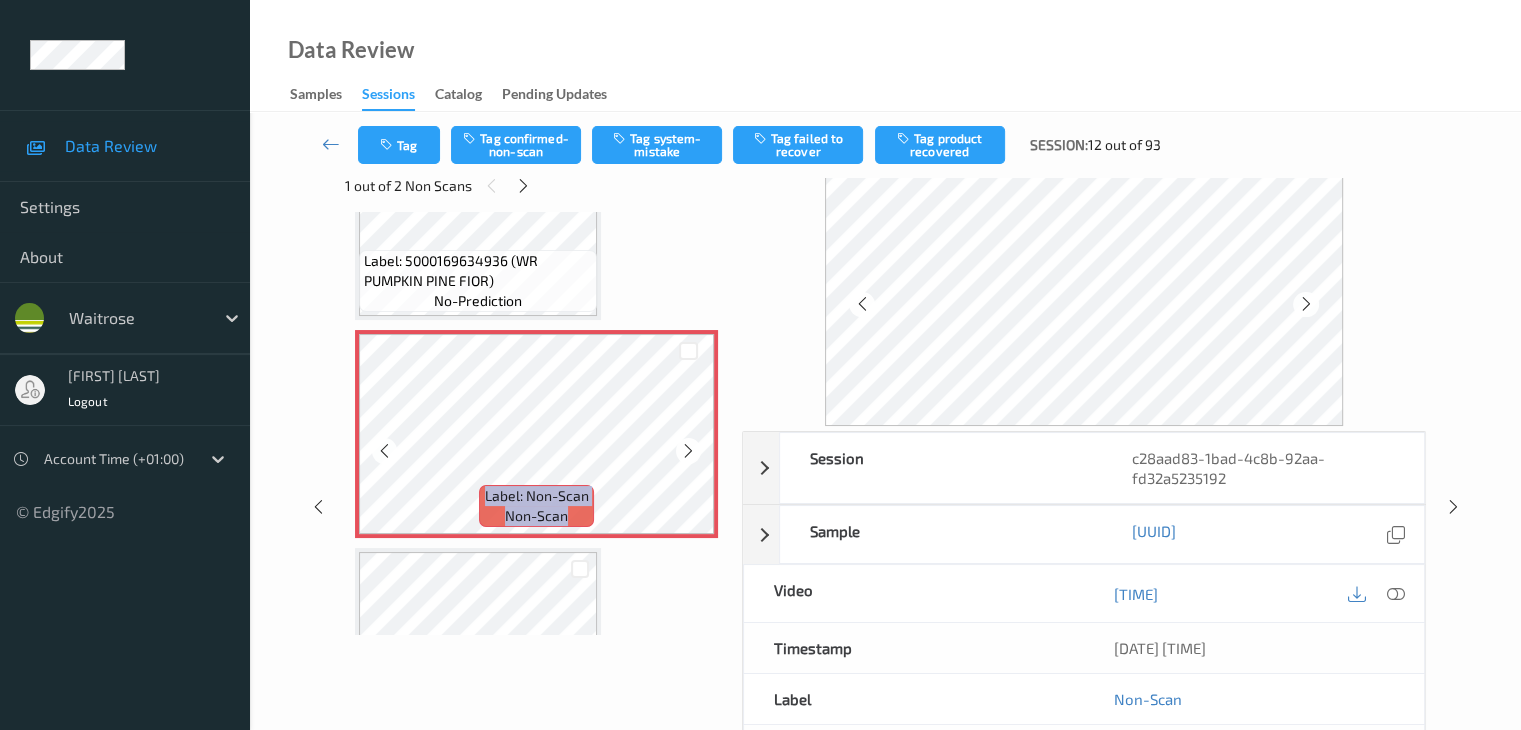 click at bounding box center (688, 450) 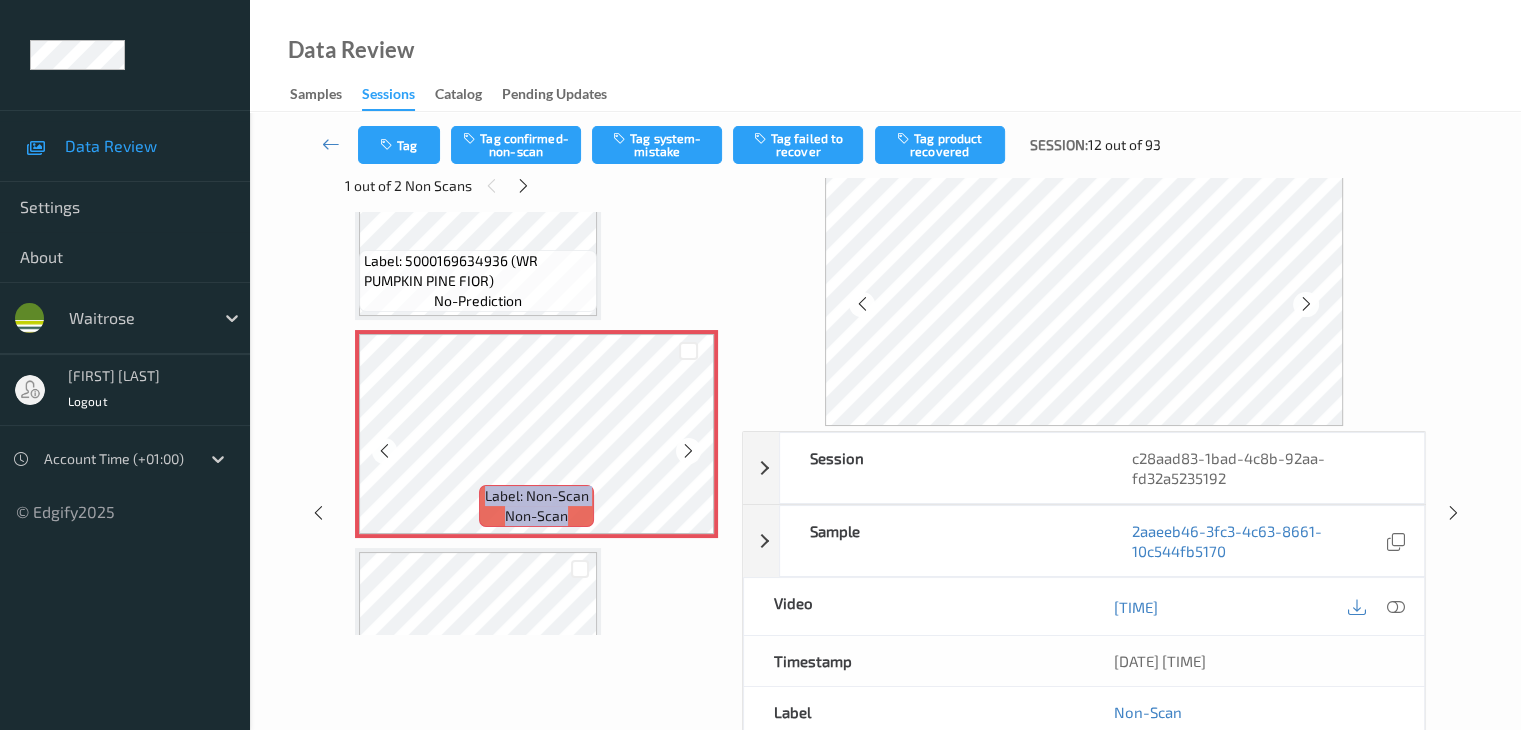 click at bounding box center (688, 450) 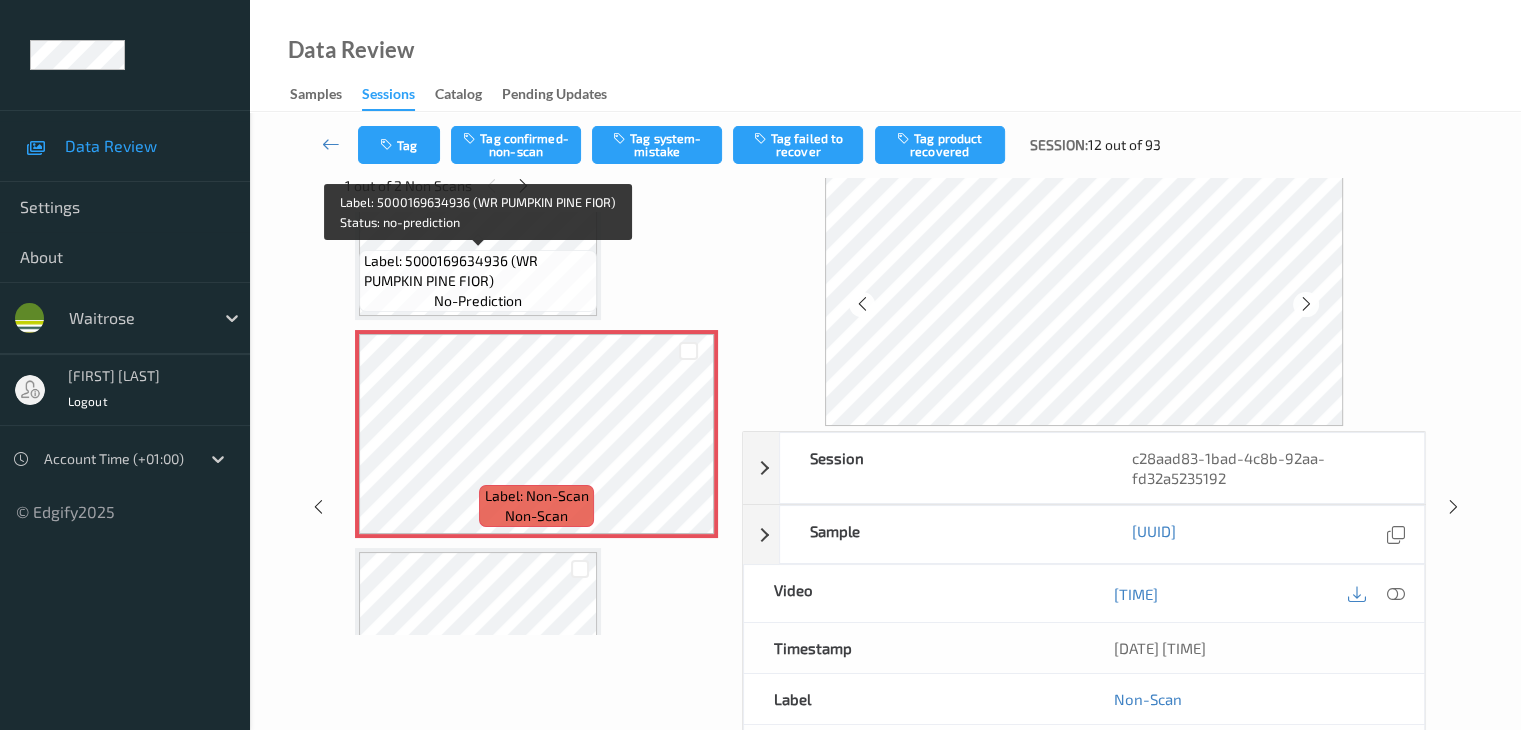 click on "Label: 5000169634936 (WR PUMPKIN PINE FIOR)" at bounding box center (478, 271) 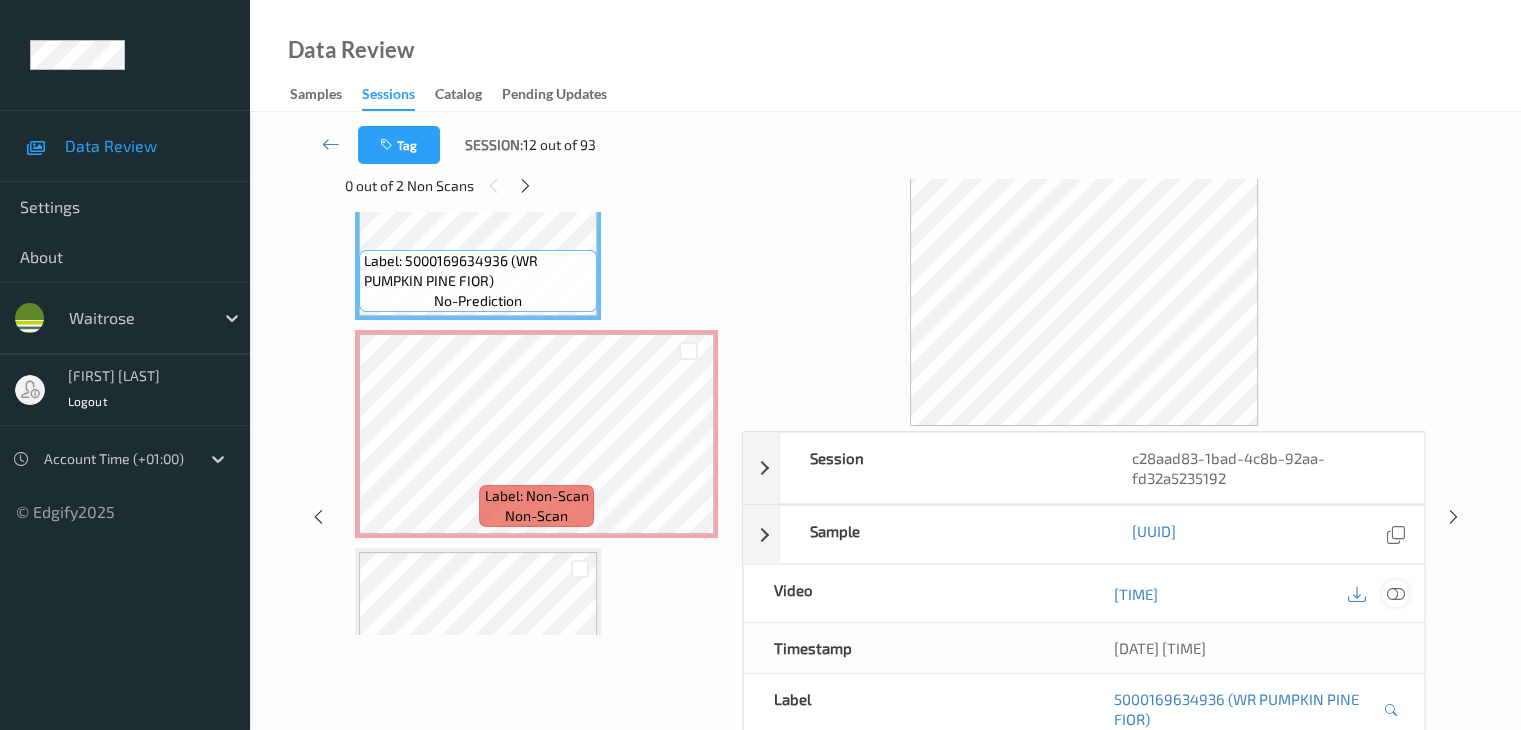 click at bounding box center (1395, 594) 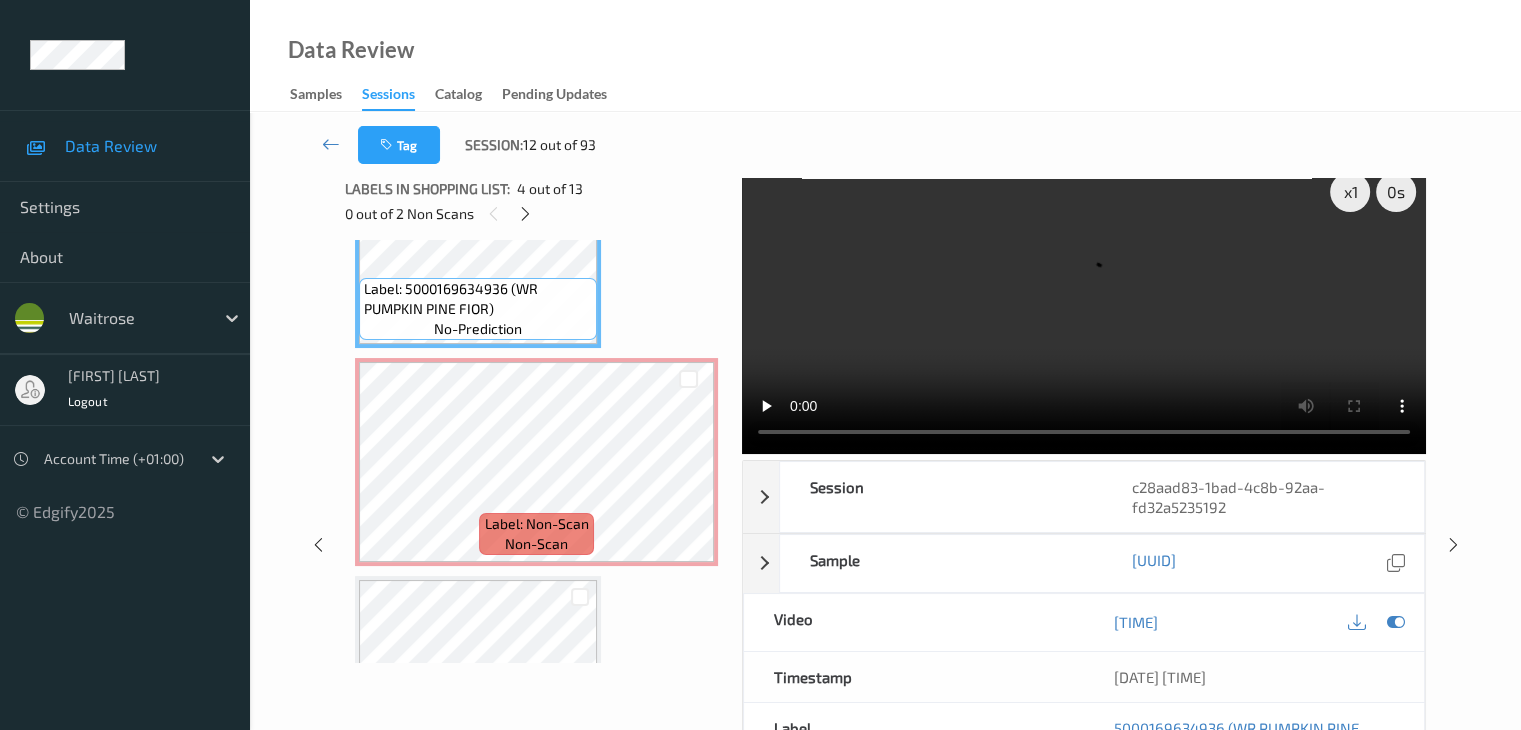 scroll, scrollTop: 0, scrollLeft: 0, axis: both 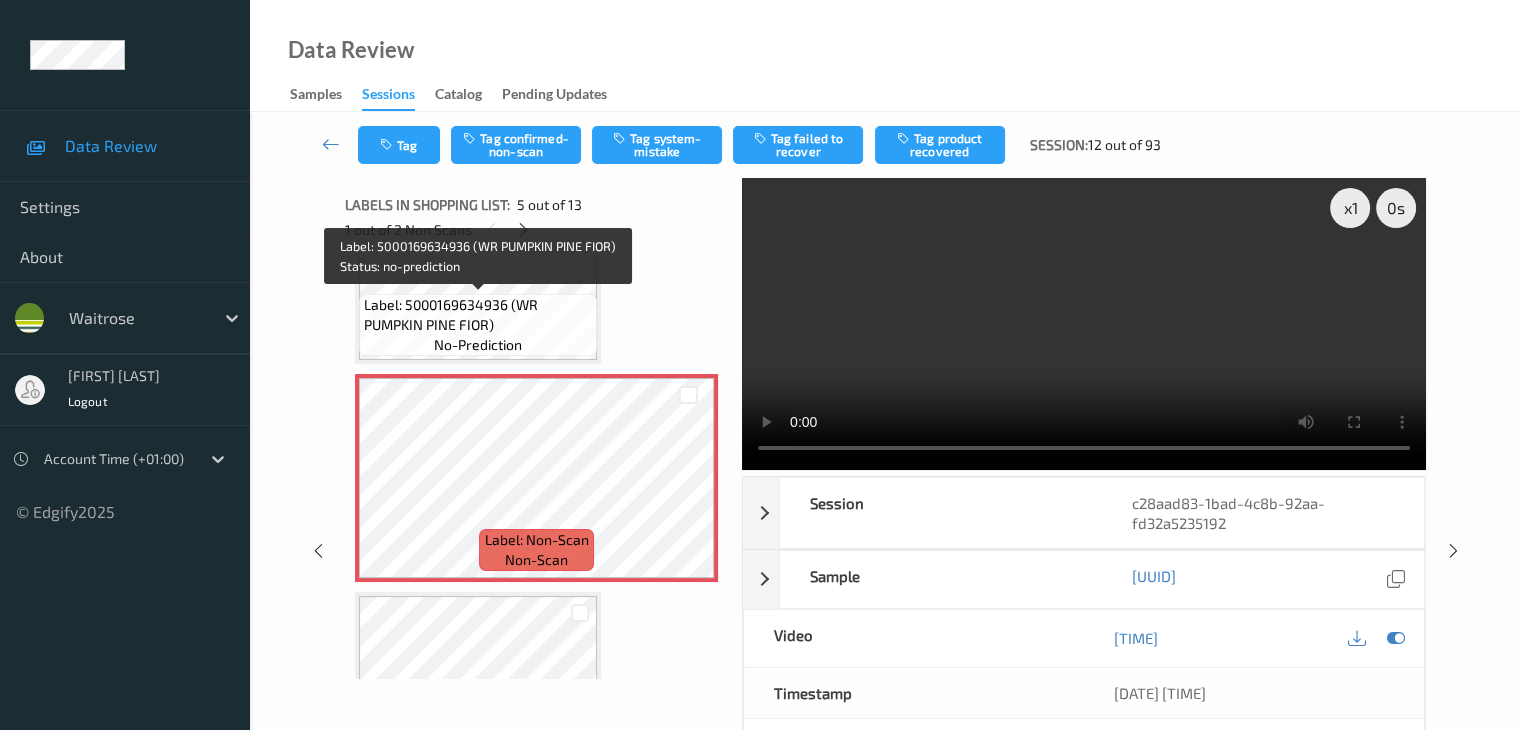 click on "Label: 5000169634936 (WR PUMPKIN PINE FIOR)" at bounding box center [478, 315] 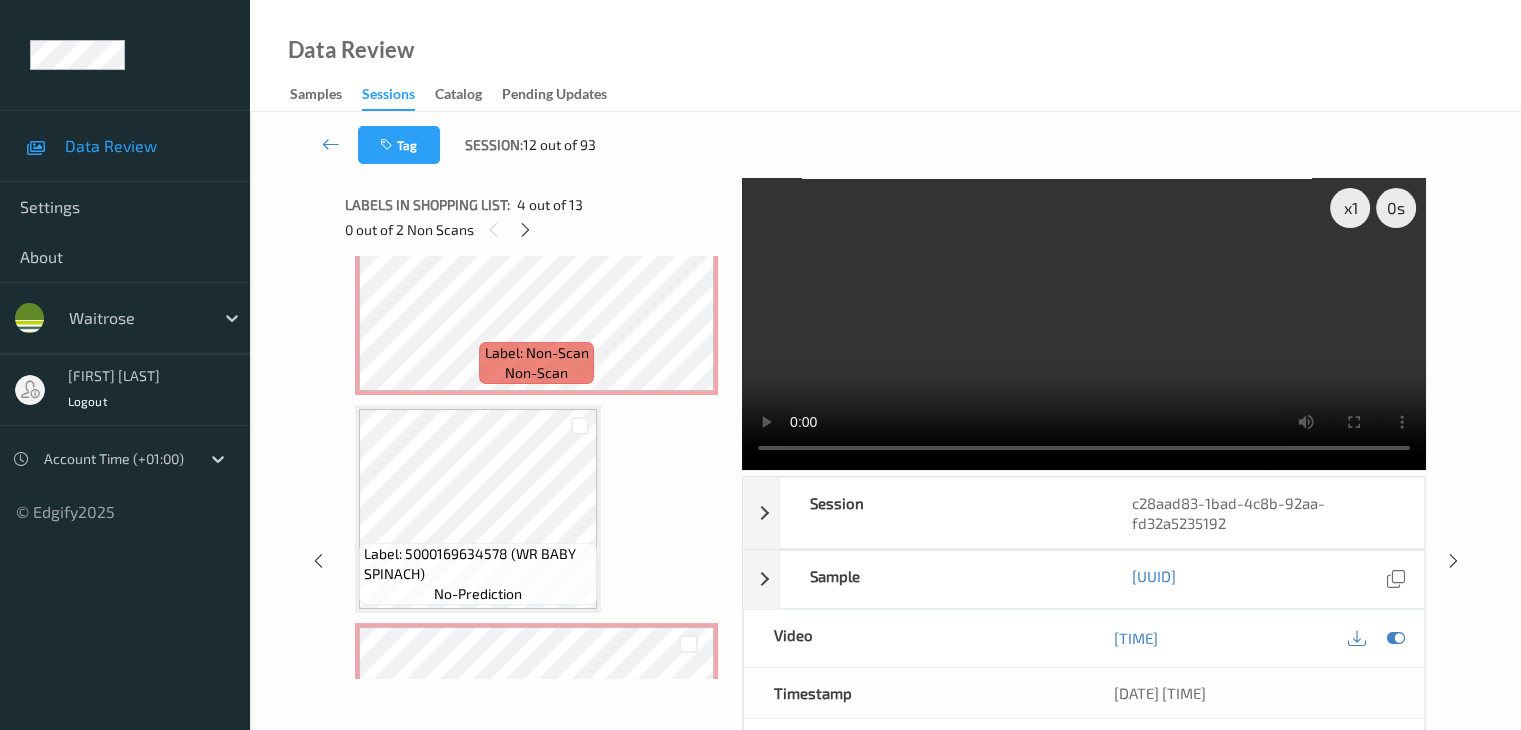 scroll, scrollTop: 964, scrollLeft: 0, axis: vertical 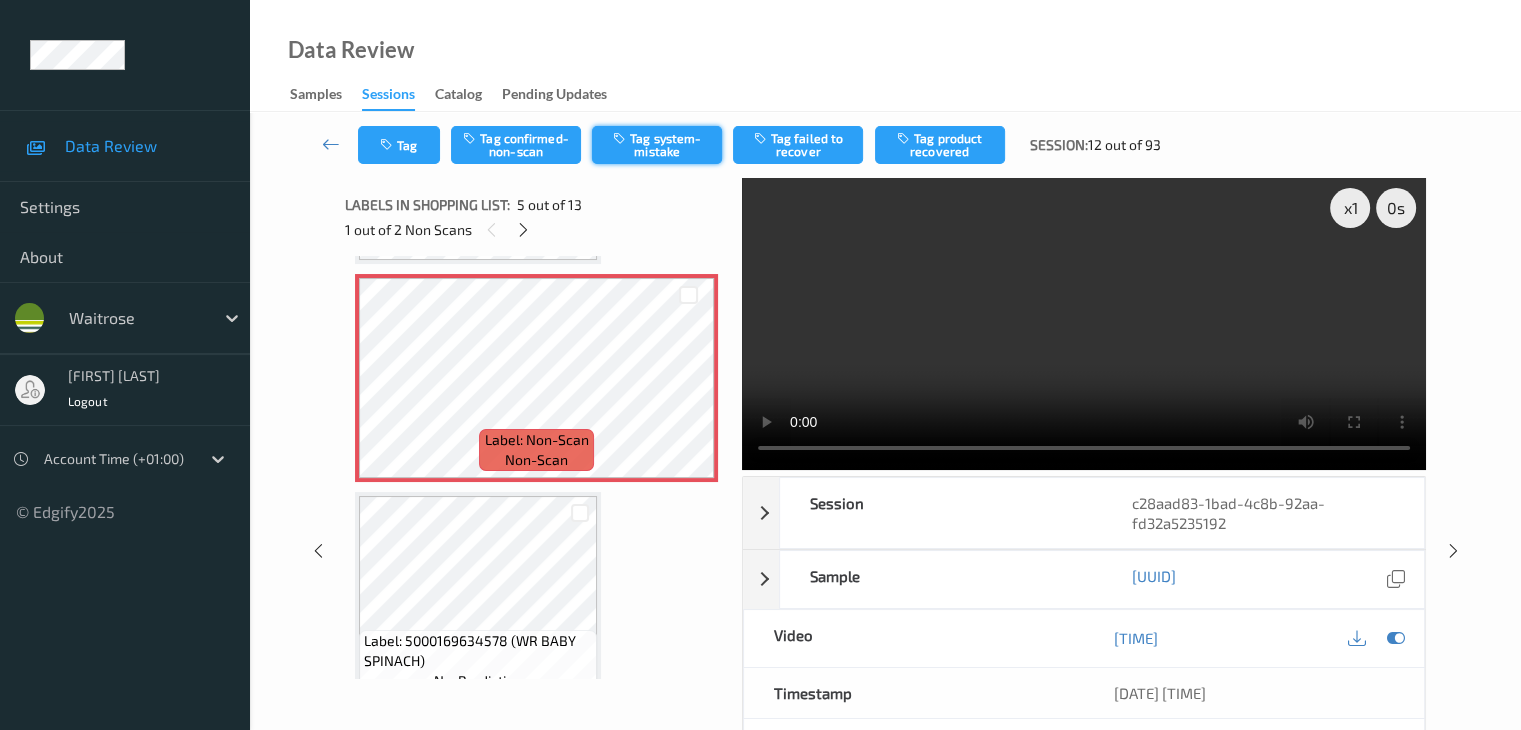 click on "Tag   system-mistake" at bounding box center [657, 145] 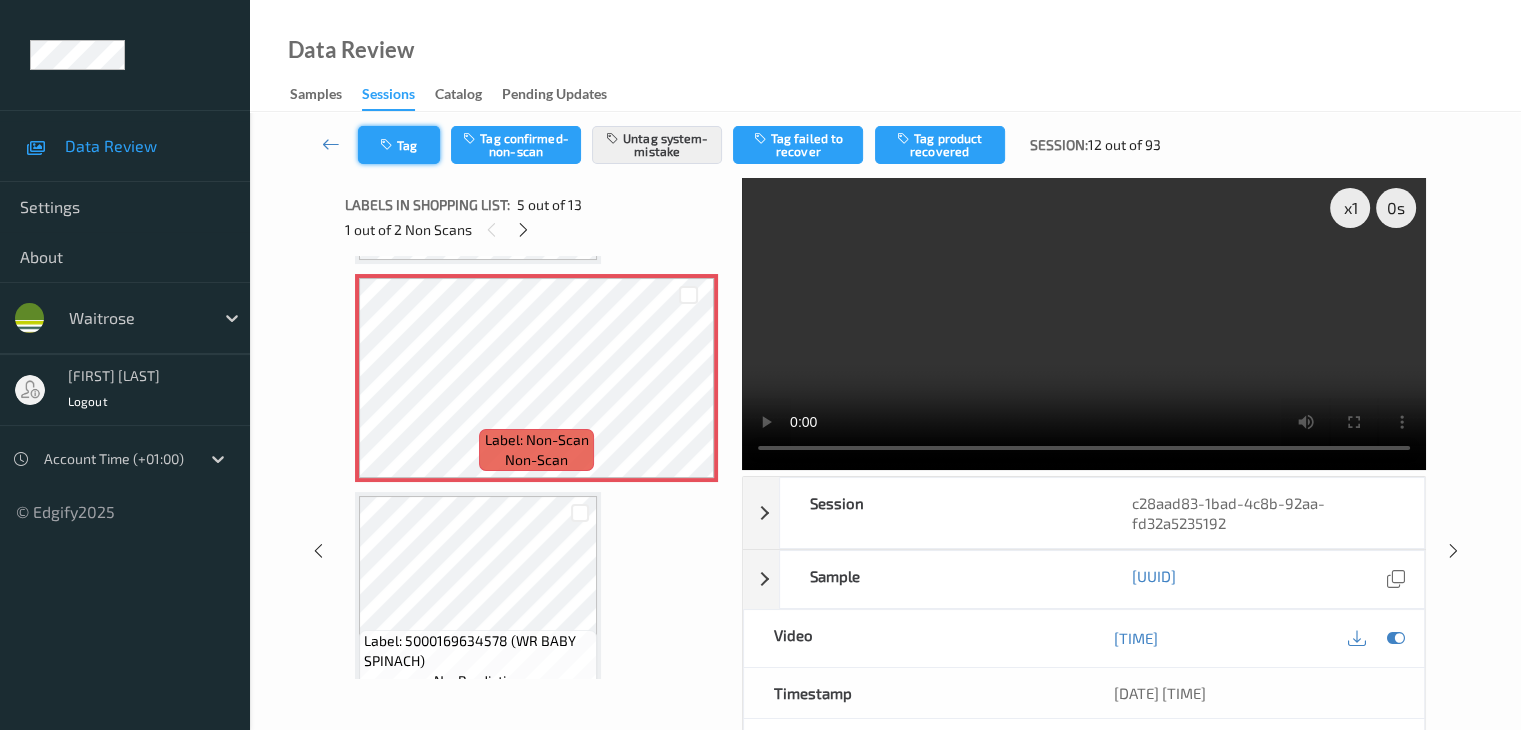click on "Tag" at bounding box center [399, 145] 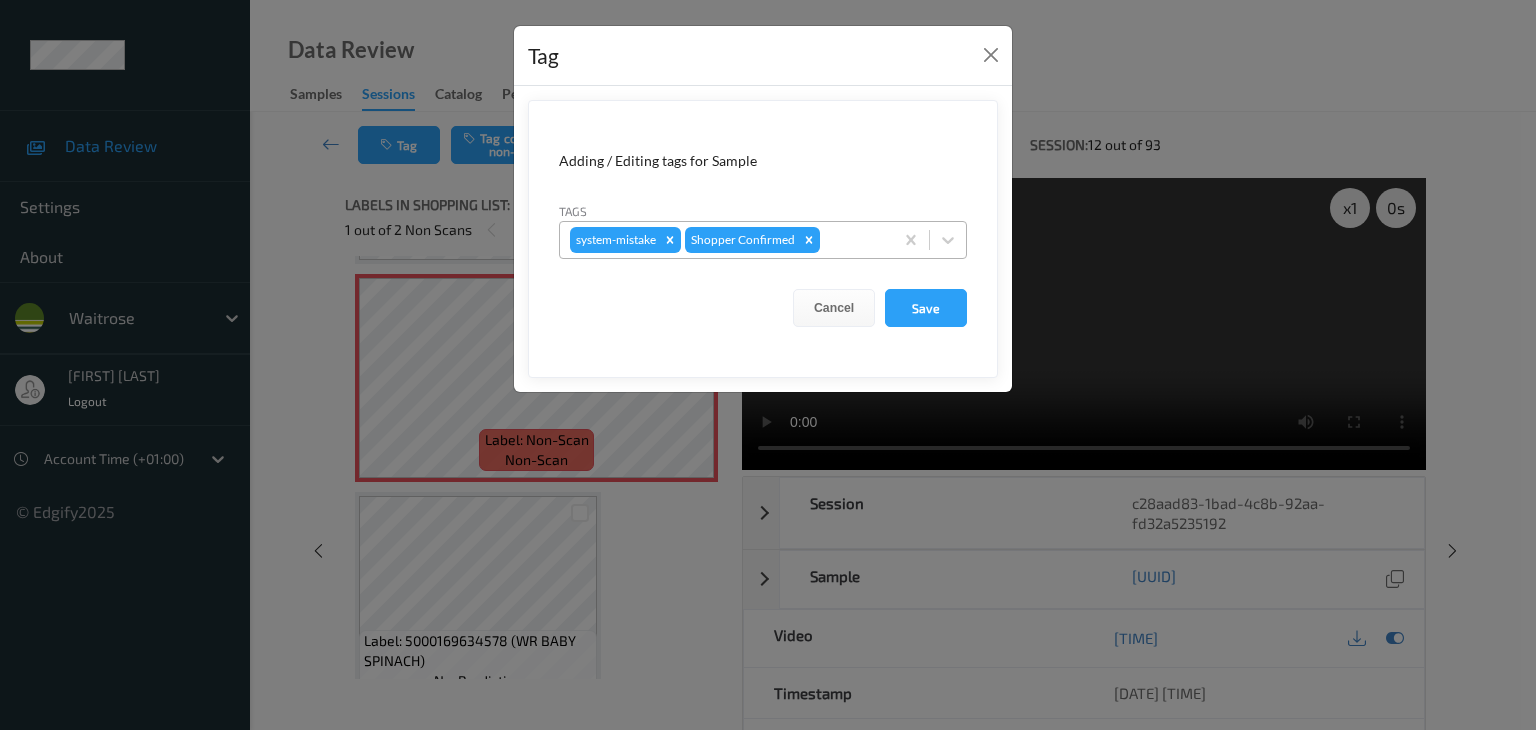 click at bounding box center [853, 240] 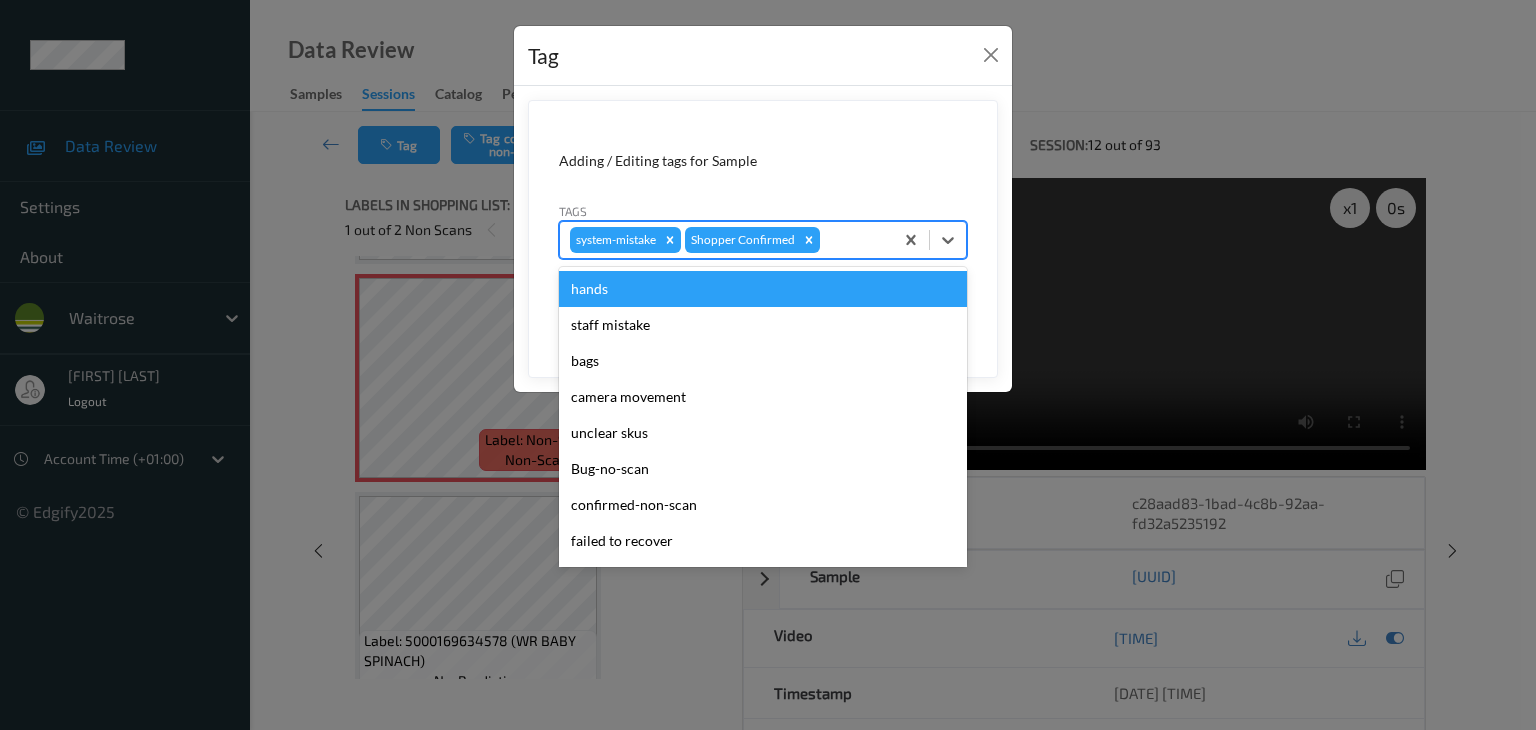 type on "u" 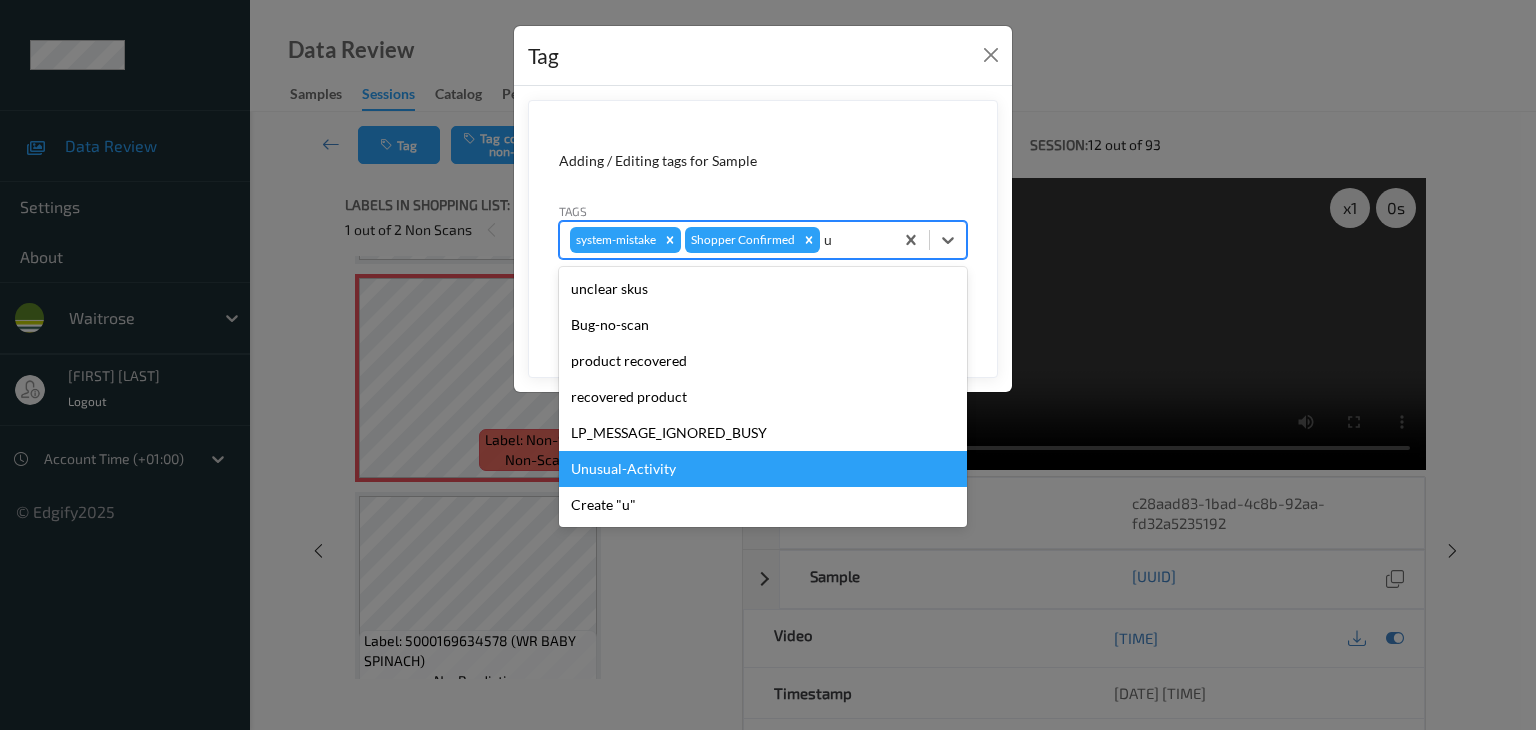 click on "Unusual-Activity" at bounding box center [763, 469] 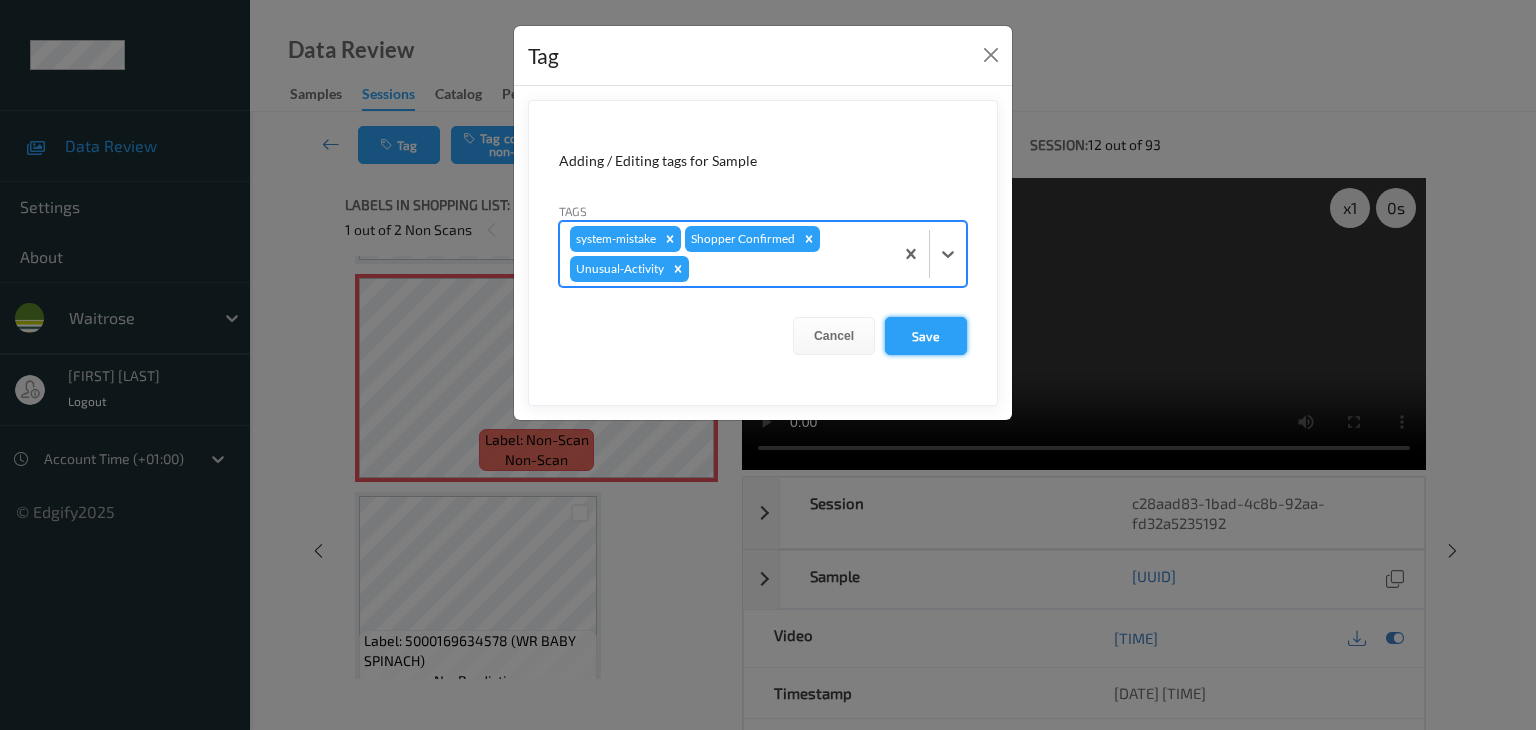 click on "Save" at bounding box center (926, 336) 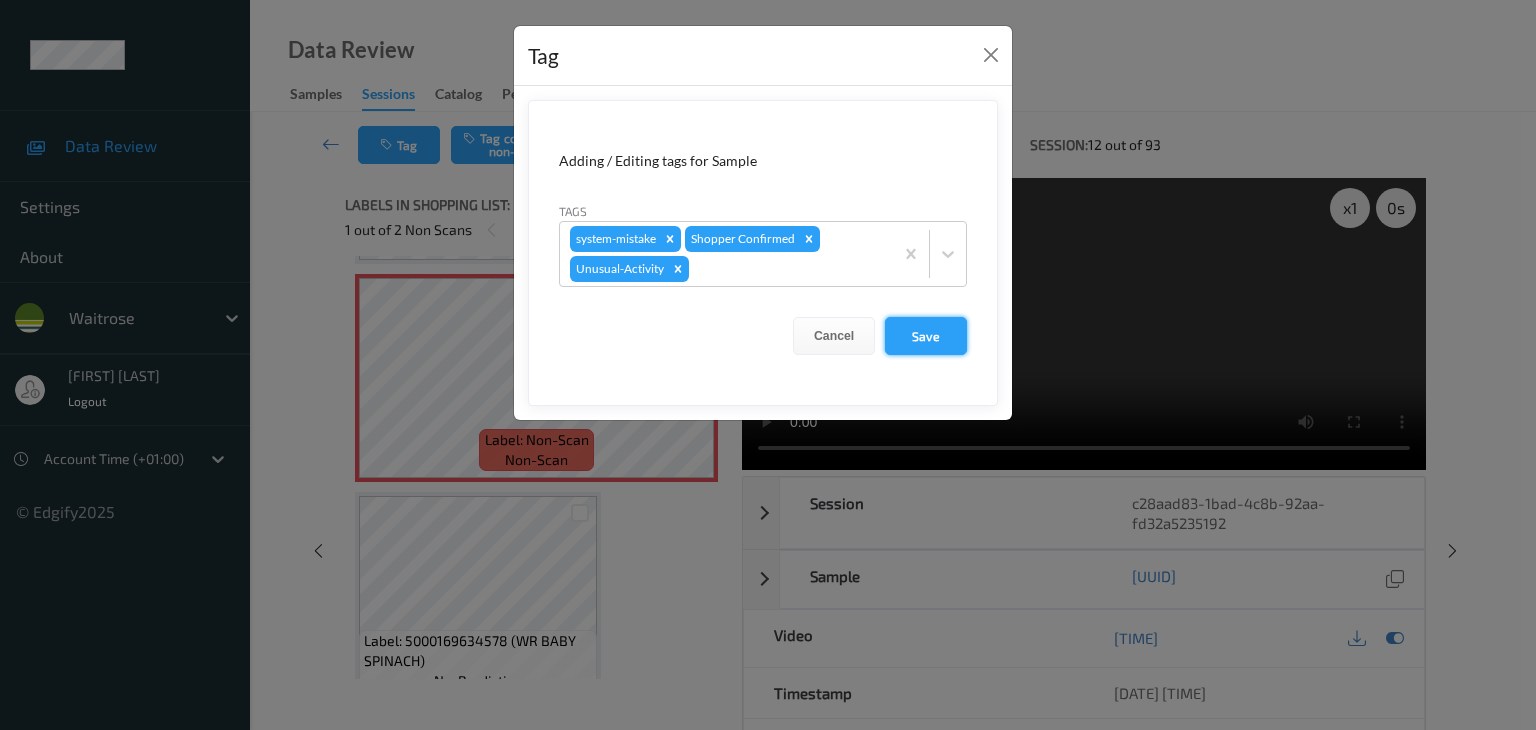 click on "Save" at bounding box center (926, 336) 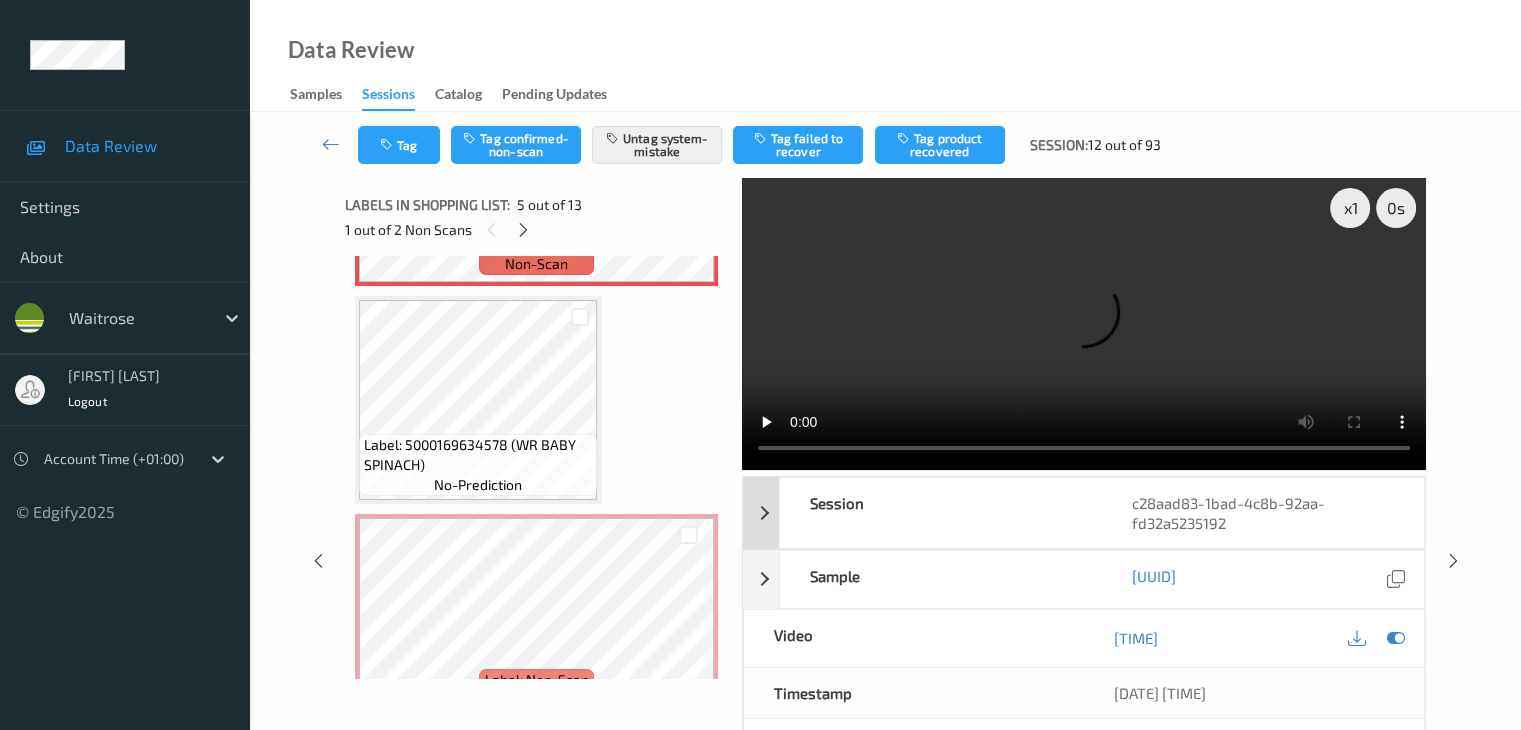 scroll, scrollTop: 1064, scrollLeft: 0, axis: vertical 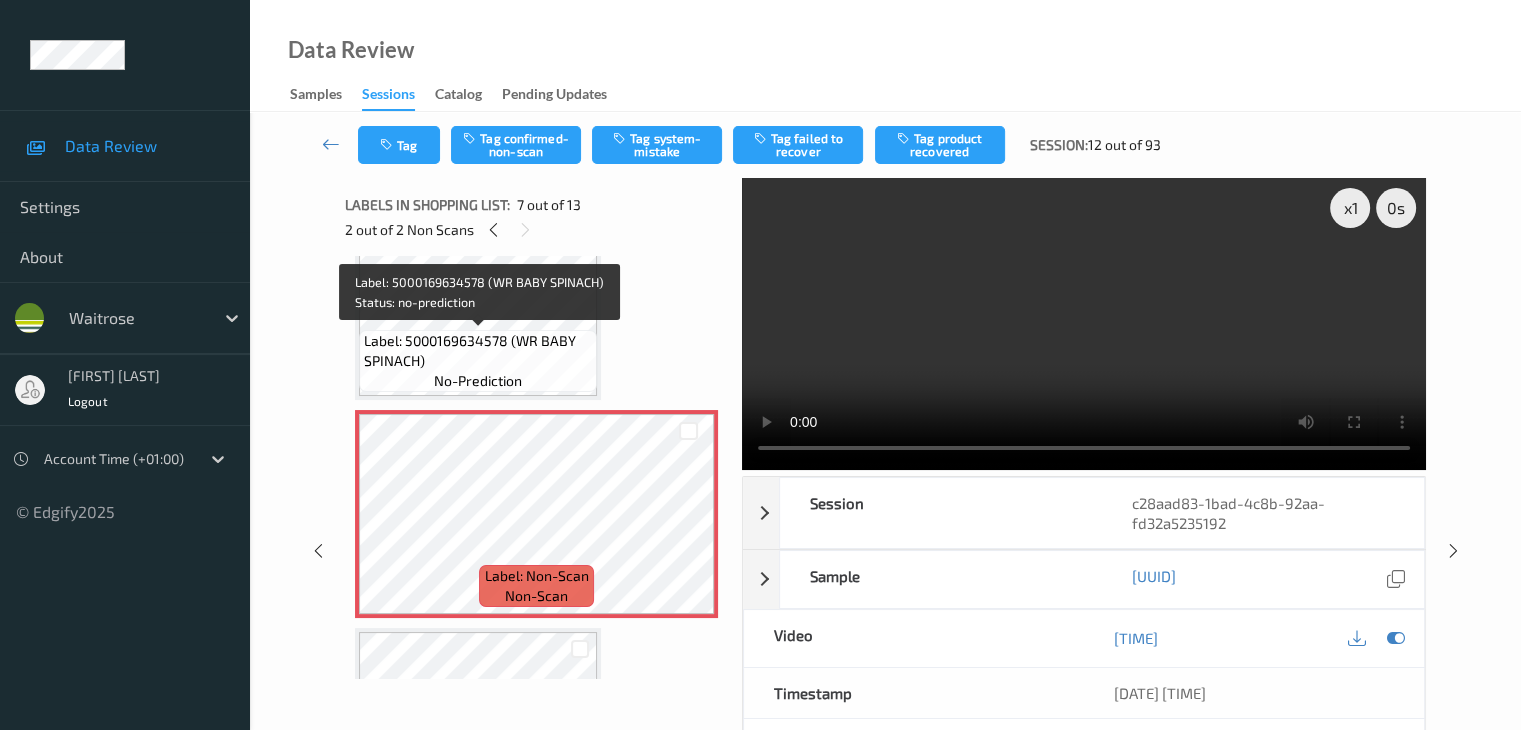 click on "Label: 5000169634578 (WR BABY SPINACH)" at bounding box center [478, 351] 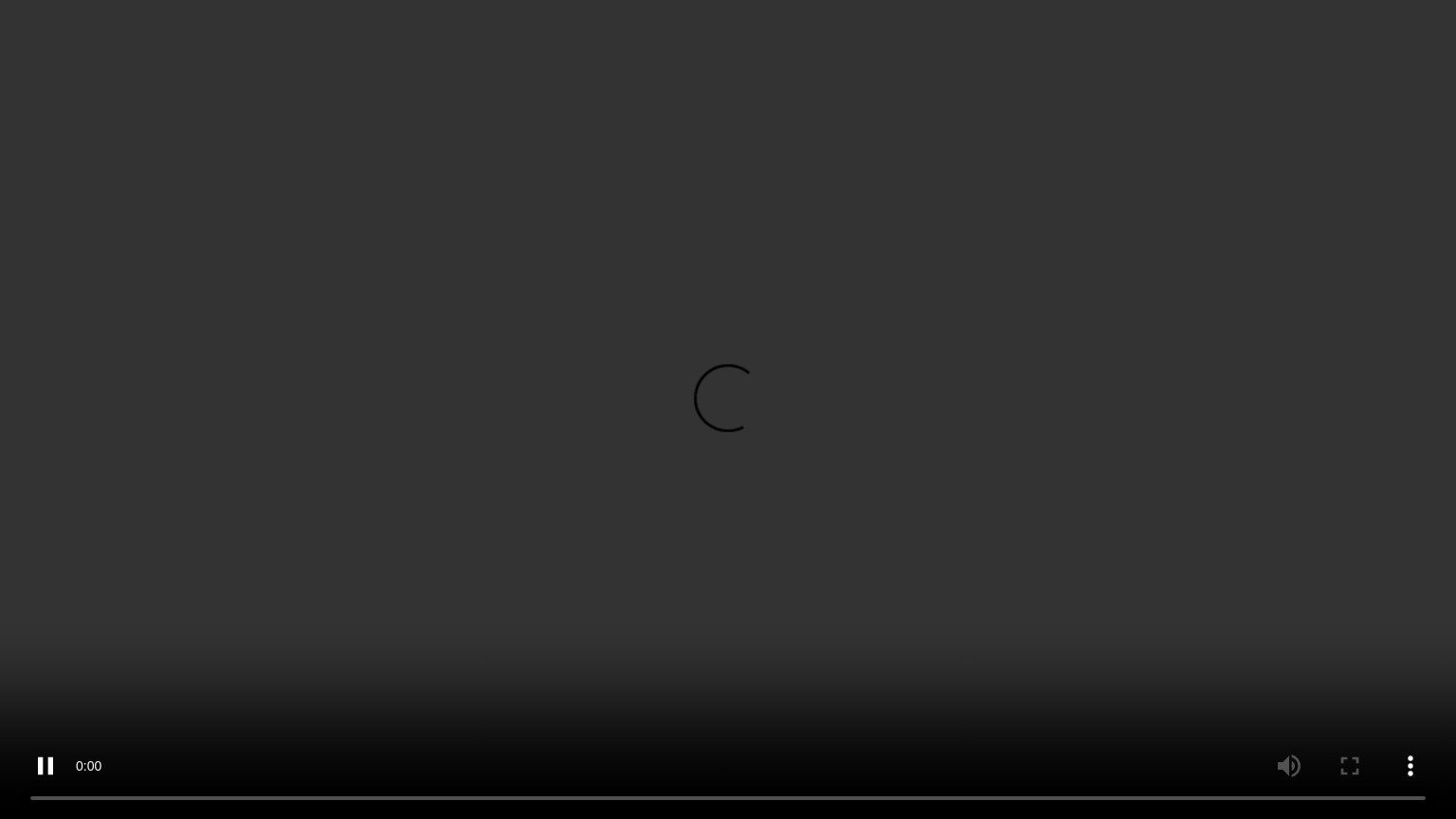 type 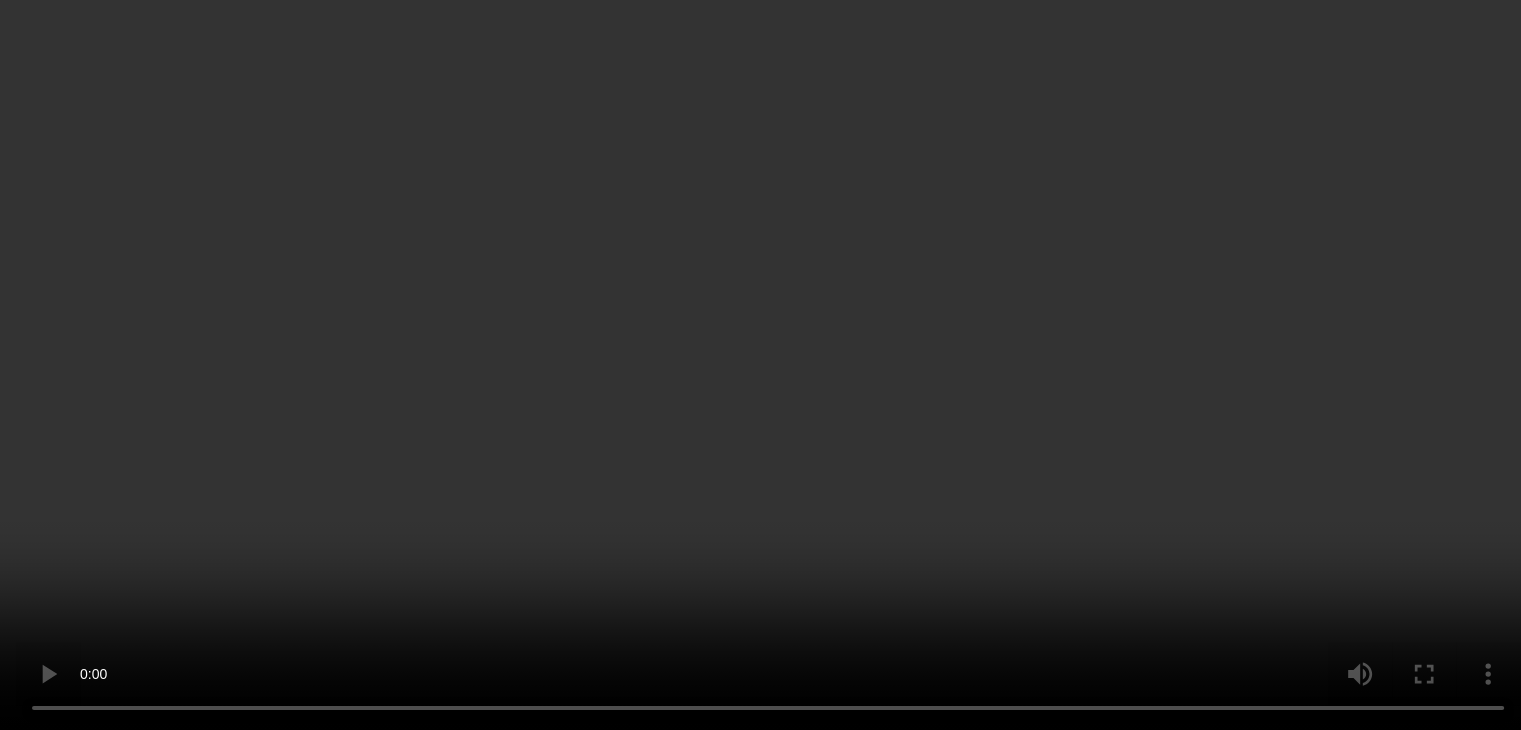 scroll, scrollTop: 1164, scrollLeft: 0, axis: vertical 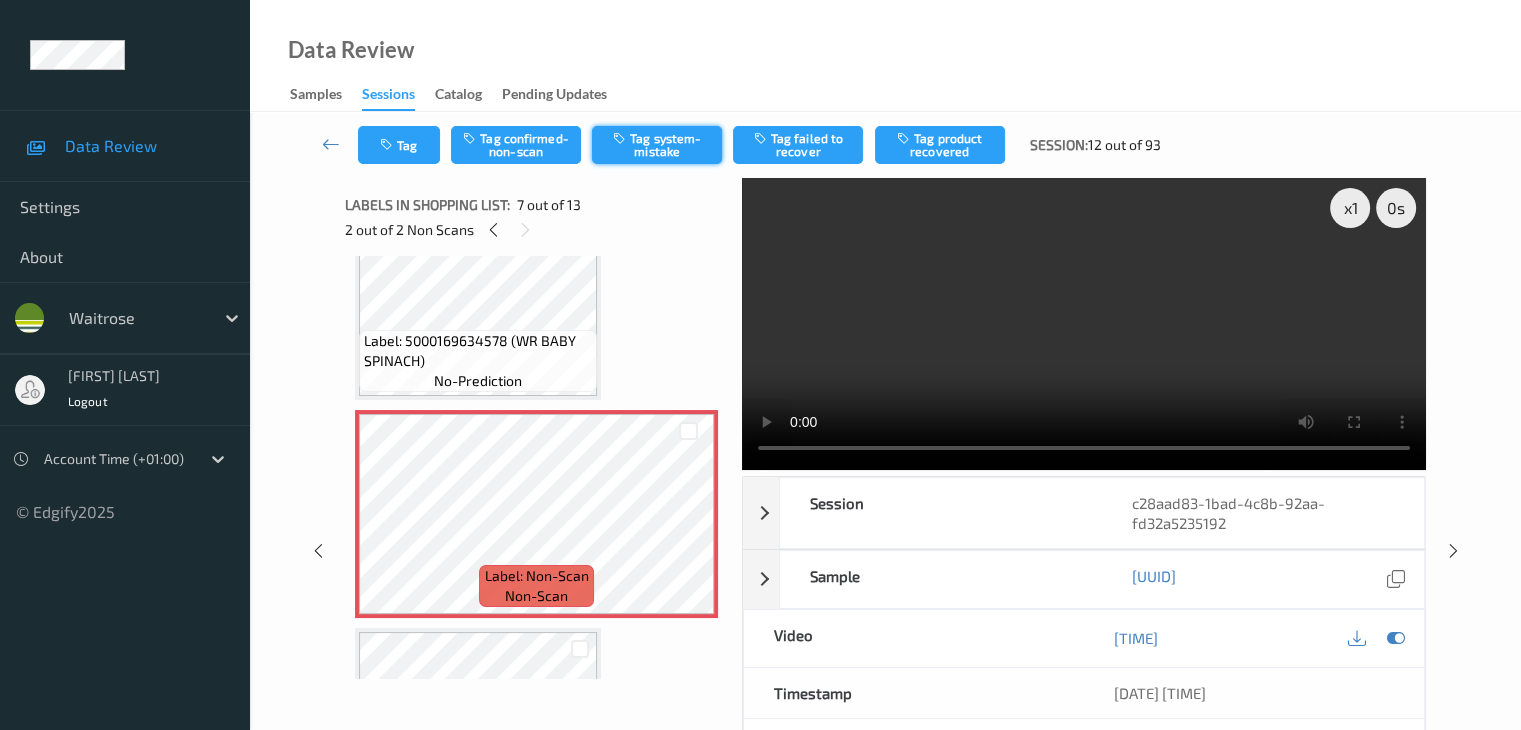 click on "Tag   system-mistake" at bounding box center (657, 145) 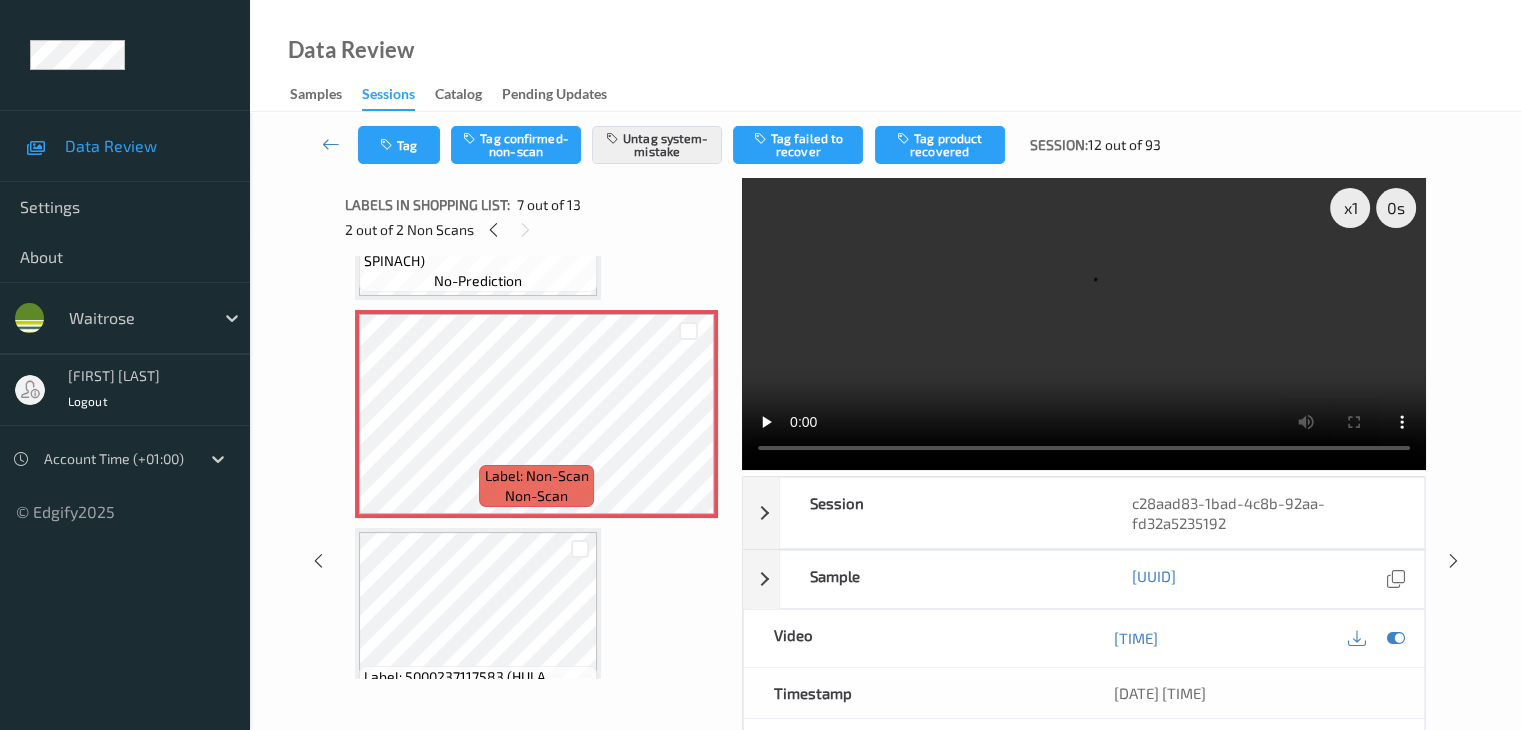 scroll, scrollTop: 1364, scrollLeft: 0, axis: vertical 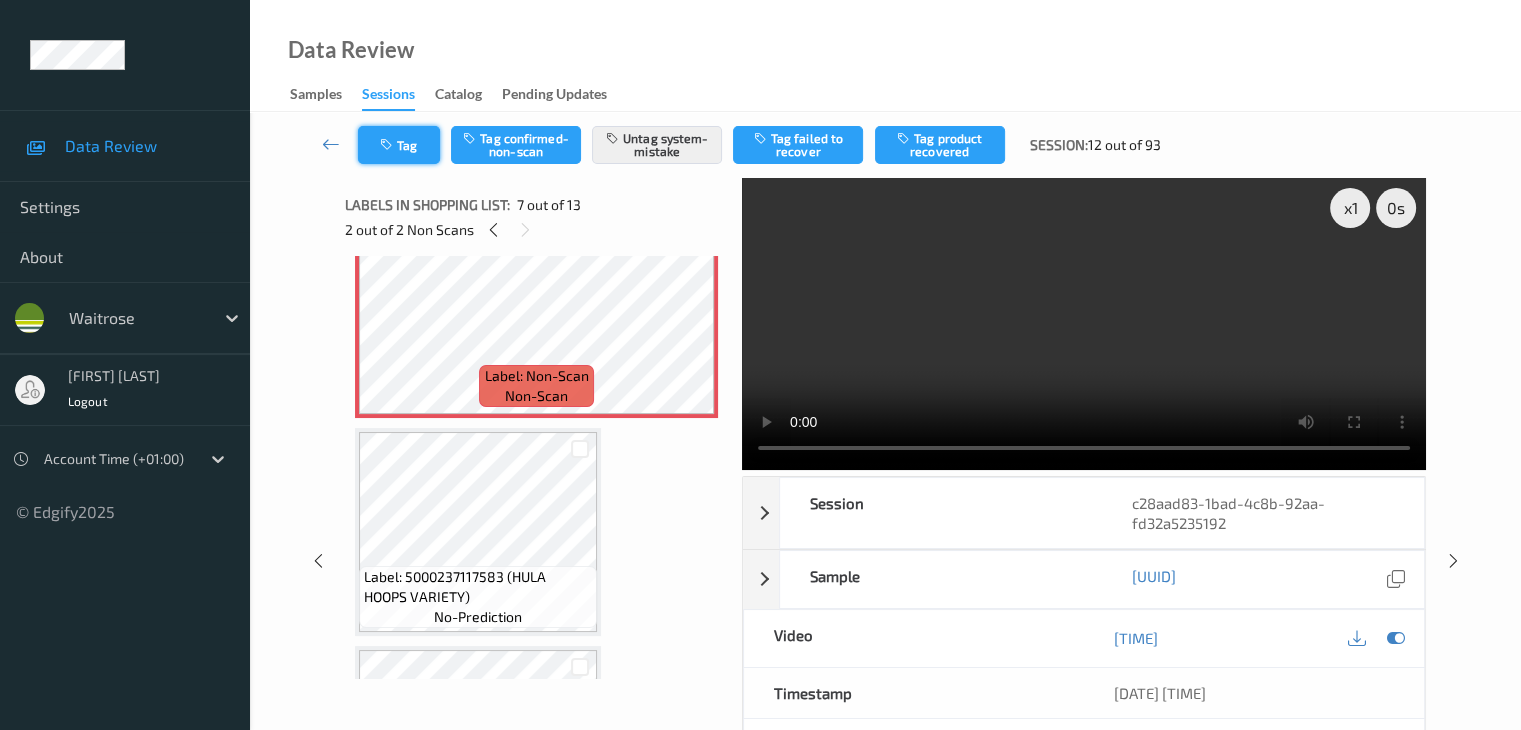 click on "Tag" at bounding box center [399, 145] 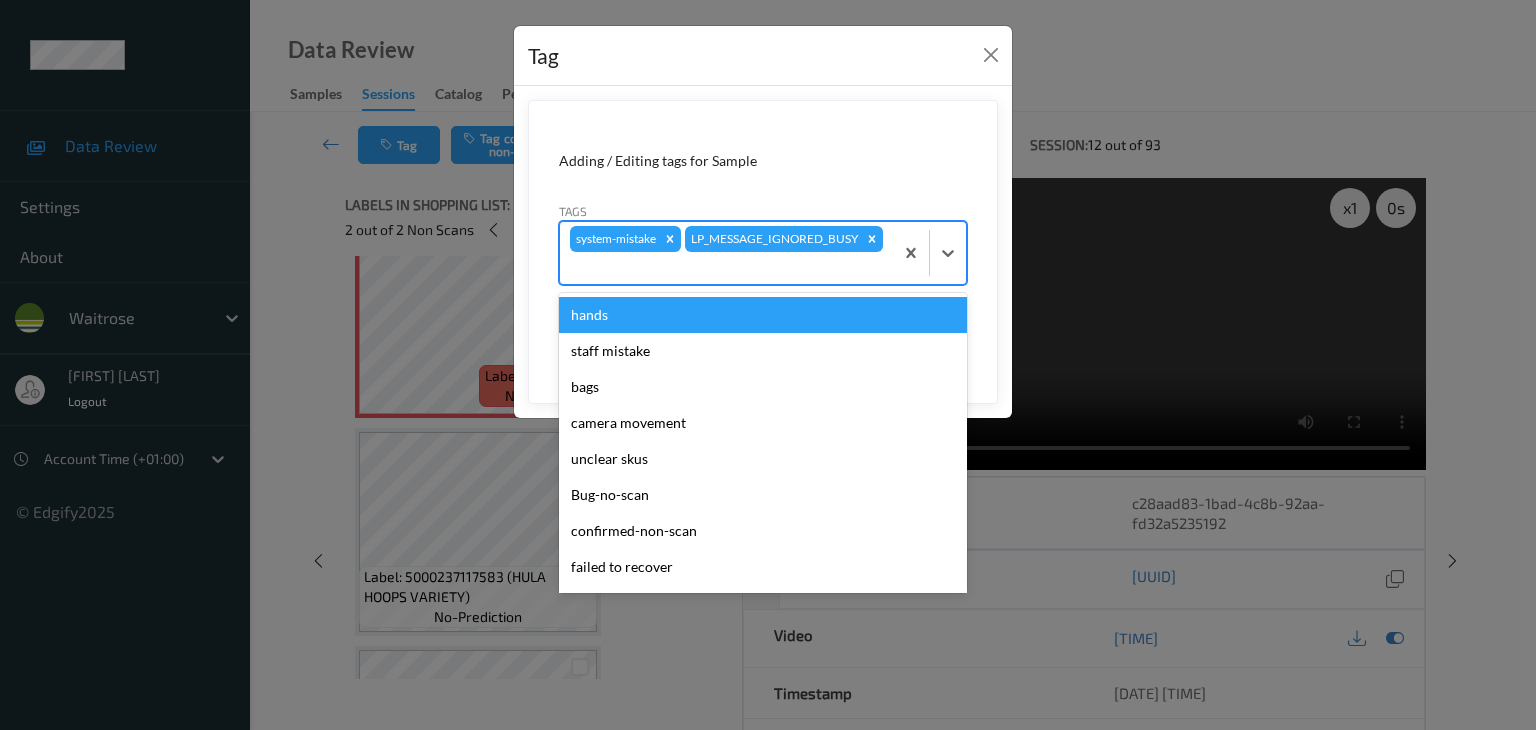 click at bounding box center [726, 268] 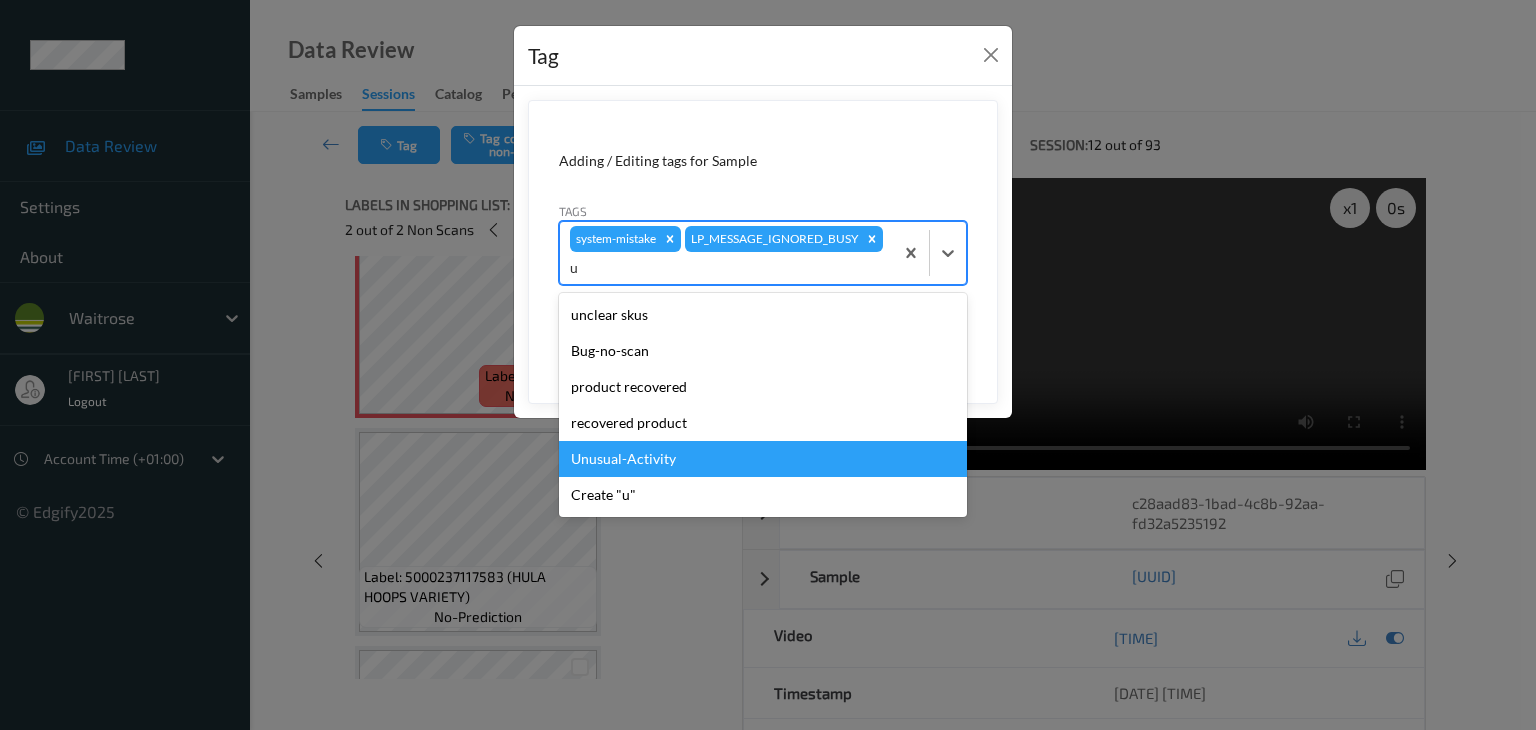 click on "Unusual-Activity" at bounding box center (763, 459) 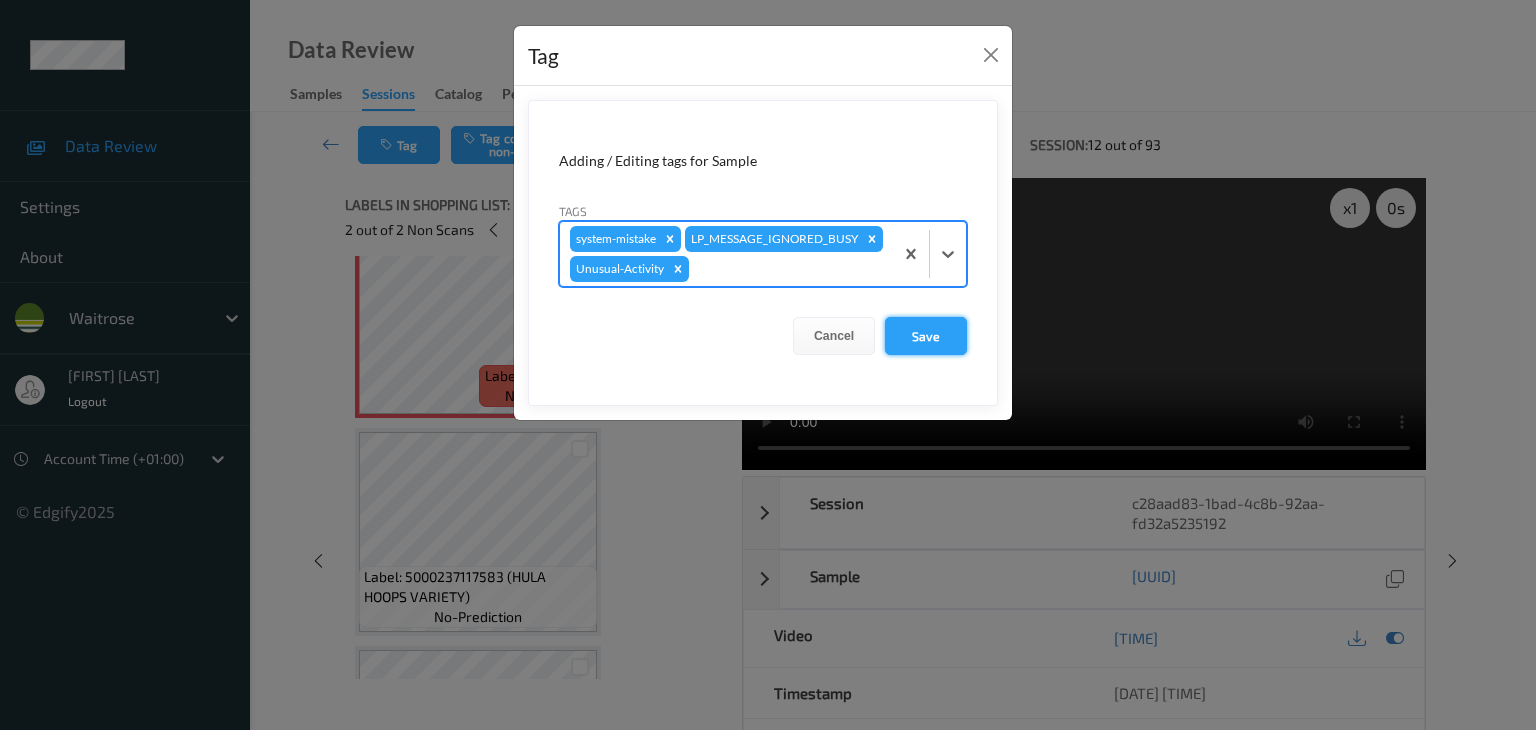click on "Save" at bounding box center [926, 336] 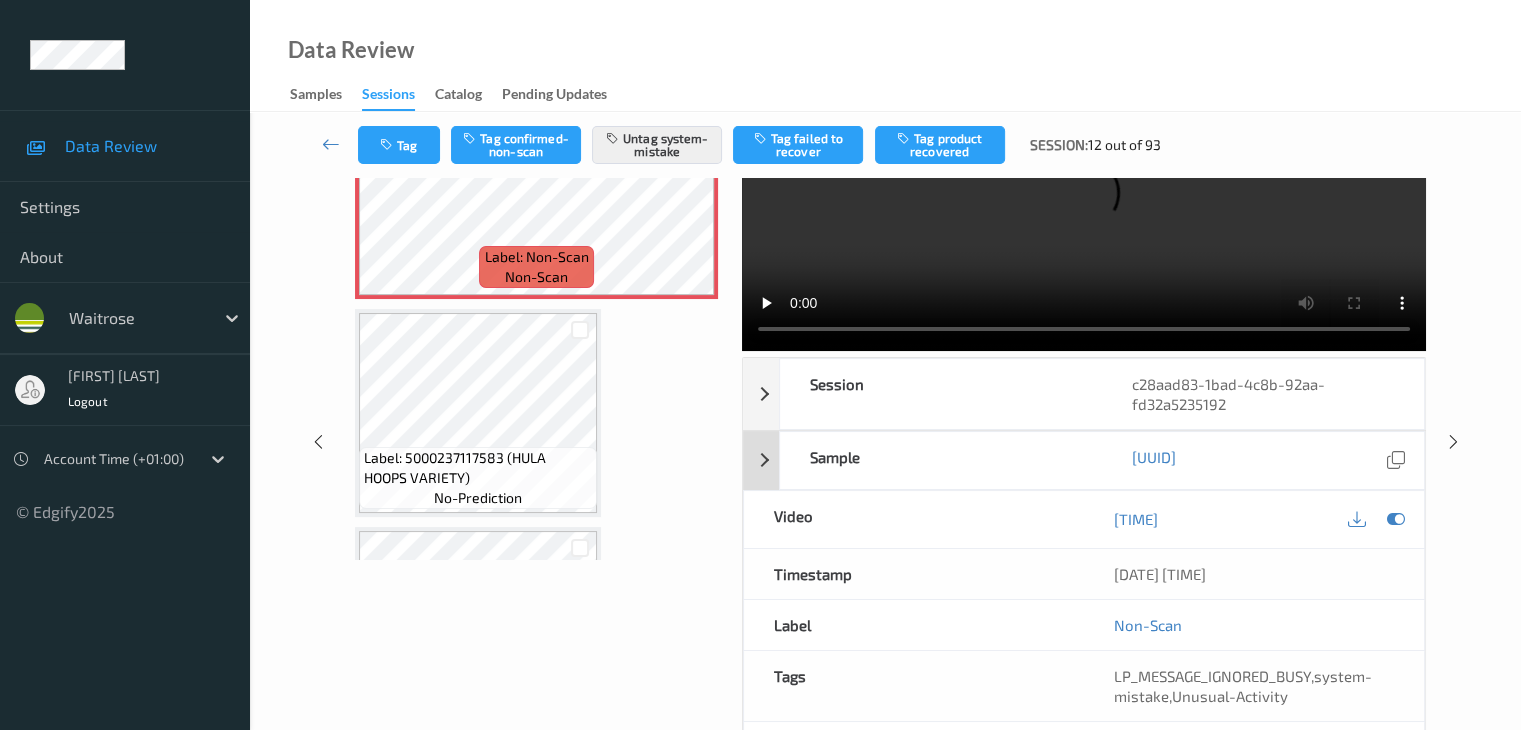 scroll, scrollTop: 264, scrollLeft: 0, axis: vertical 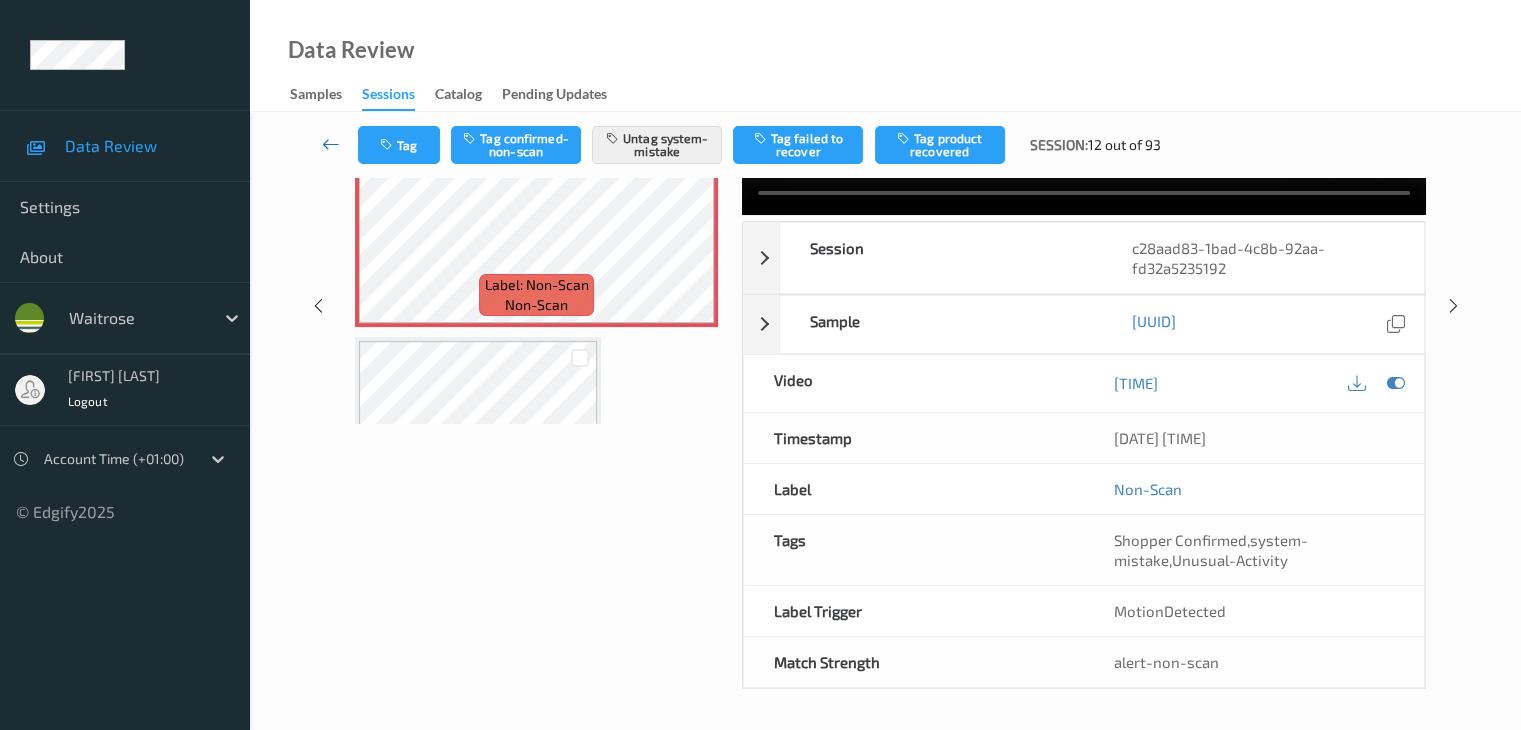 click at bounding box center [331, 144] 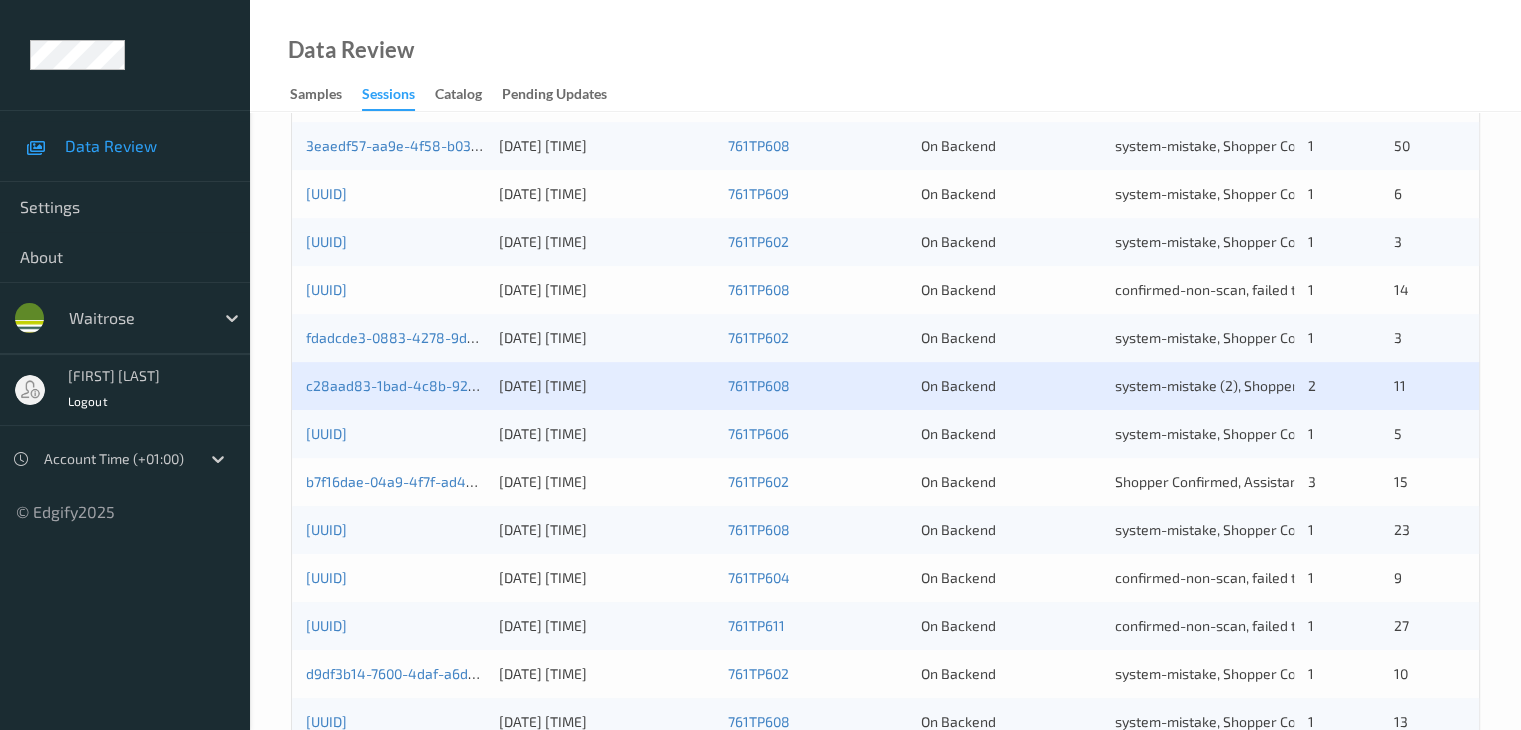 scroll, scrollTop: 800, scrollLeft: 0, axis: vertical 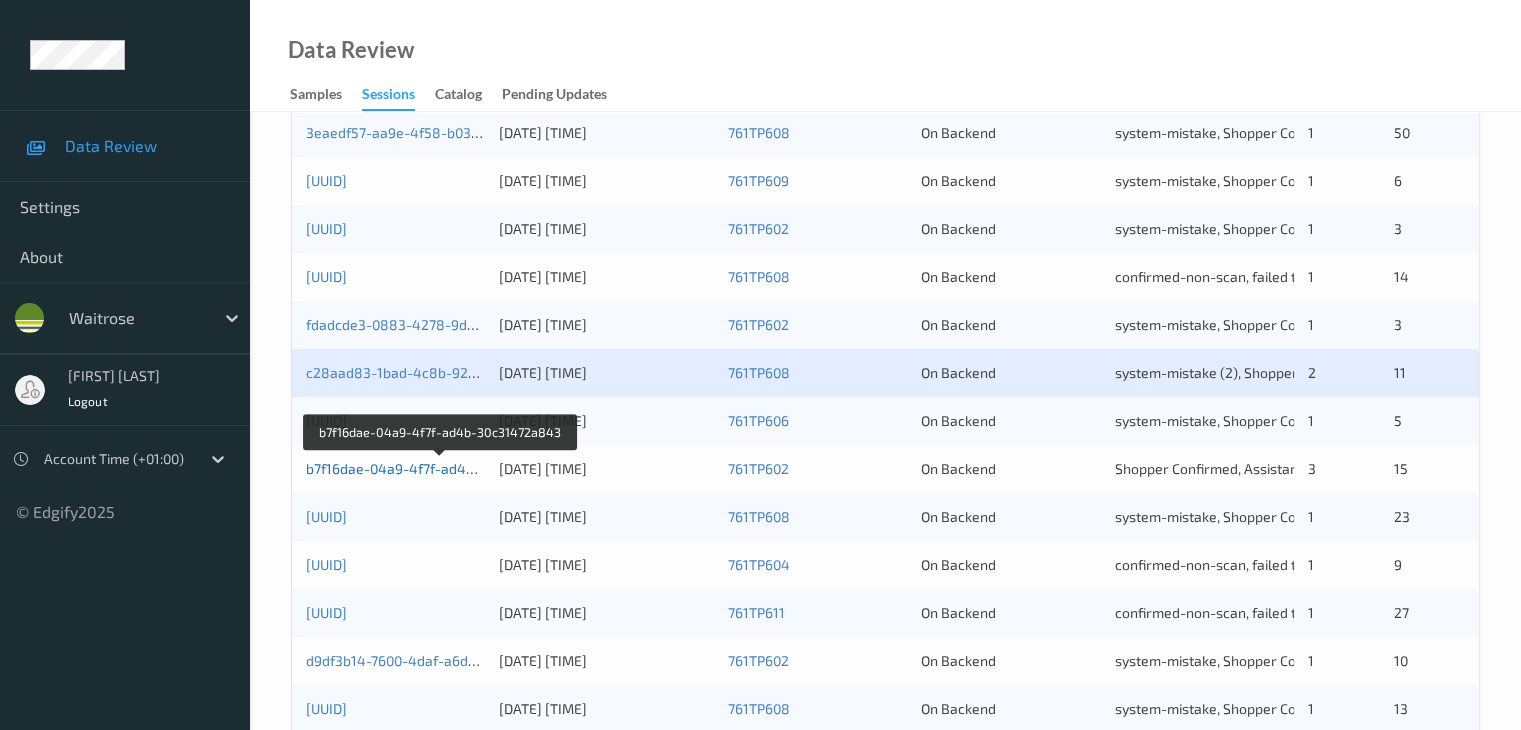 click on "b7f16dae-04a9-4f7f-ad4b-30c31472a843" at bounding box center [440, 468] 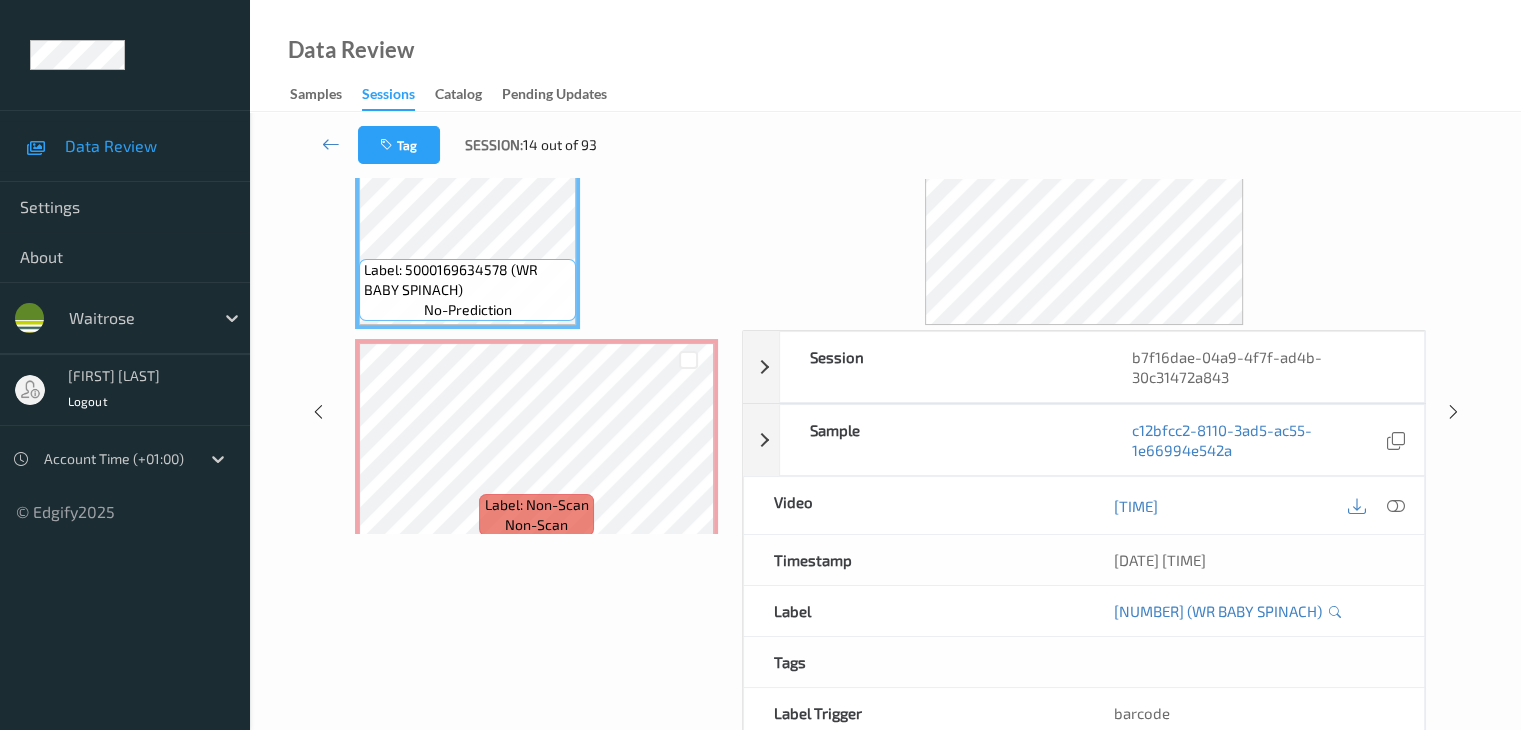 scroll, scrollTop: 44, scrollLeft: 0, axis: vertical 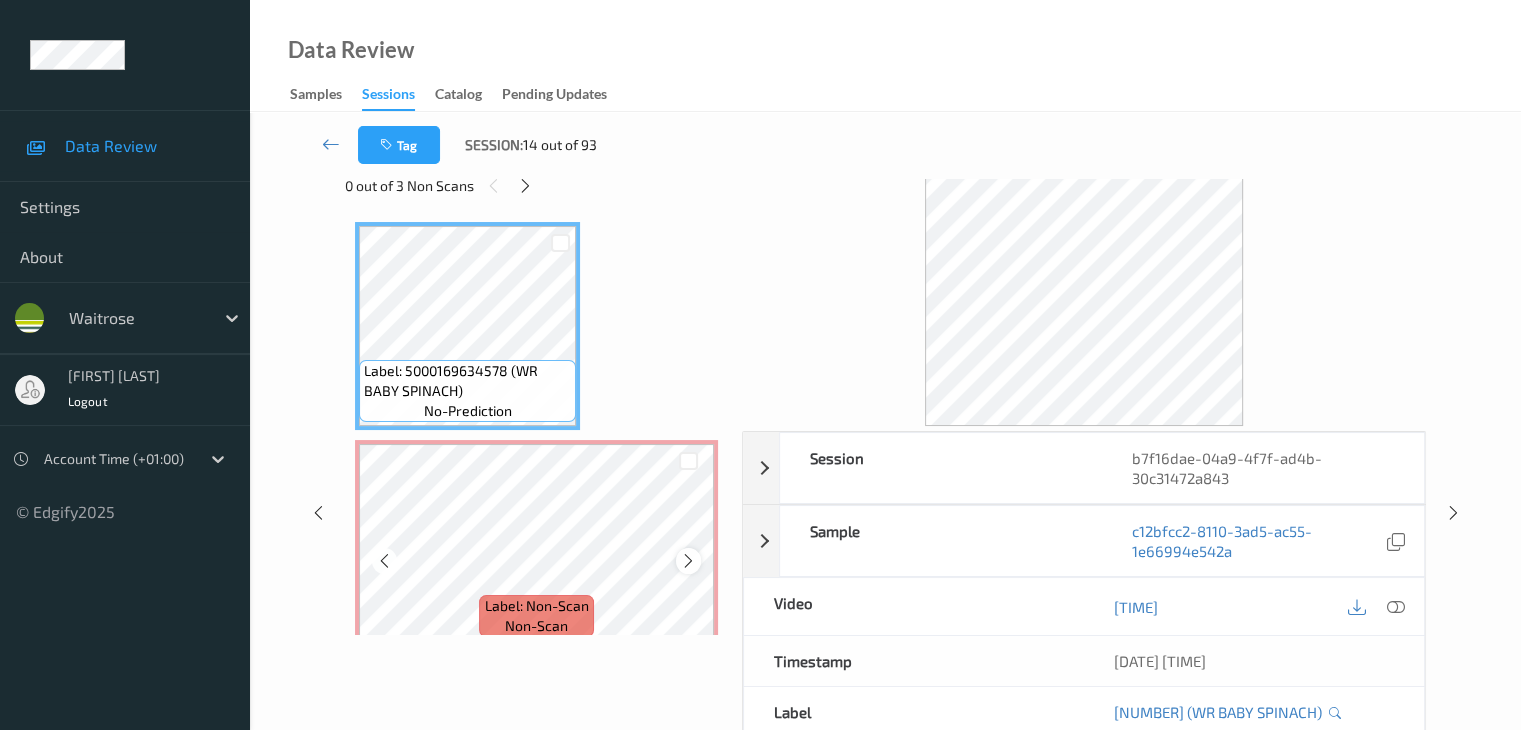 click at bounding box center (688, 561) 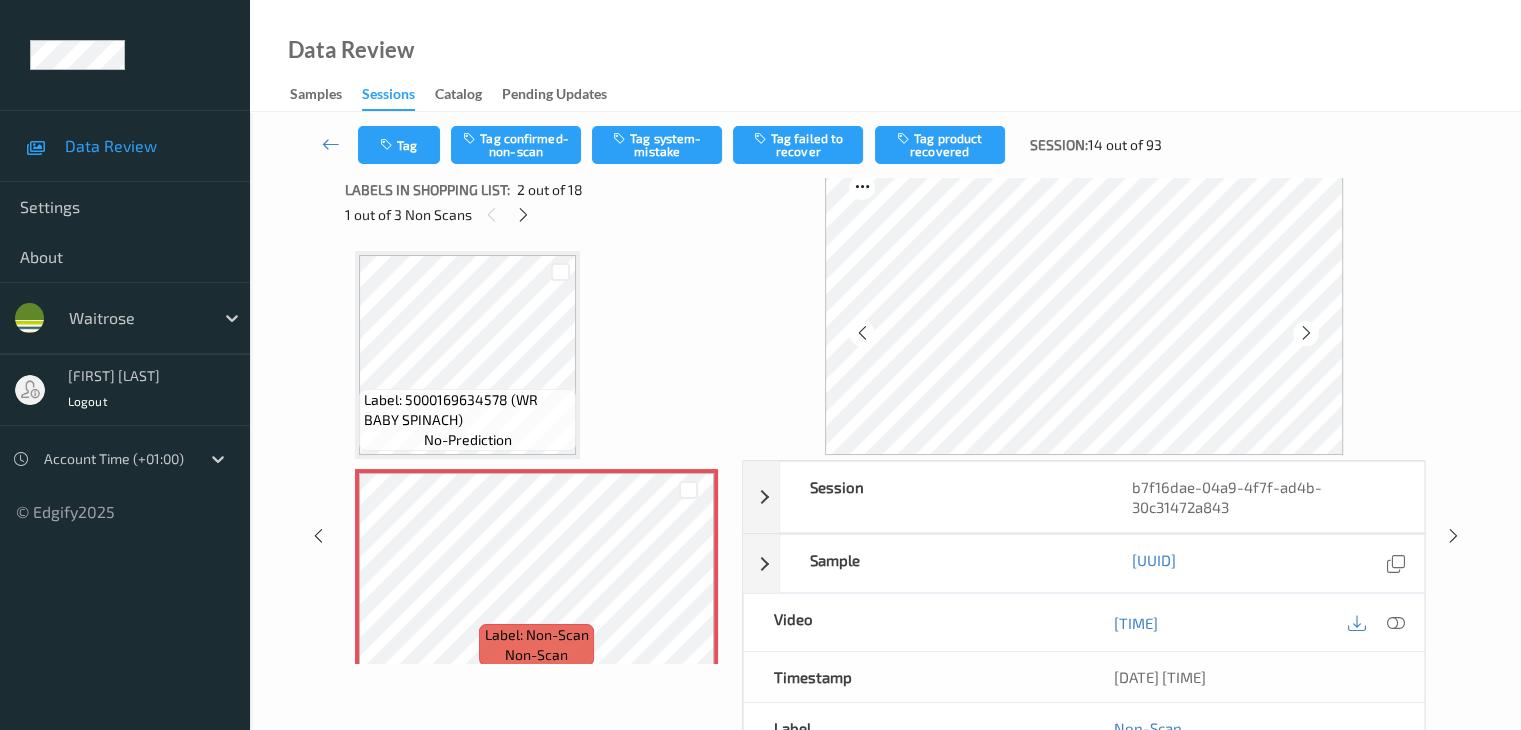 scroll, scrollTop: 0, scrollLeft: 0, axis: both 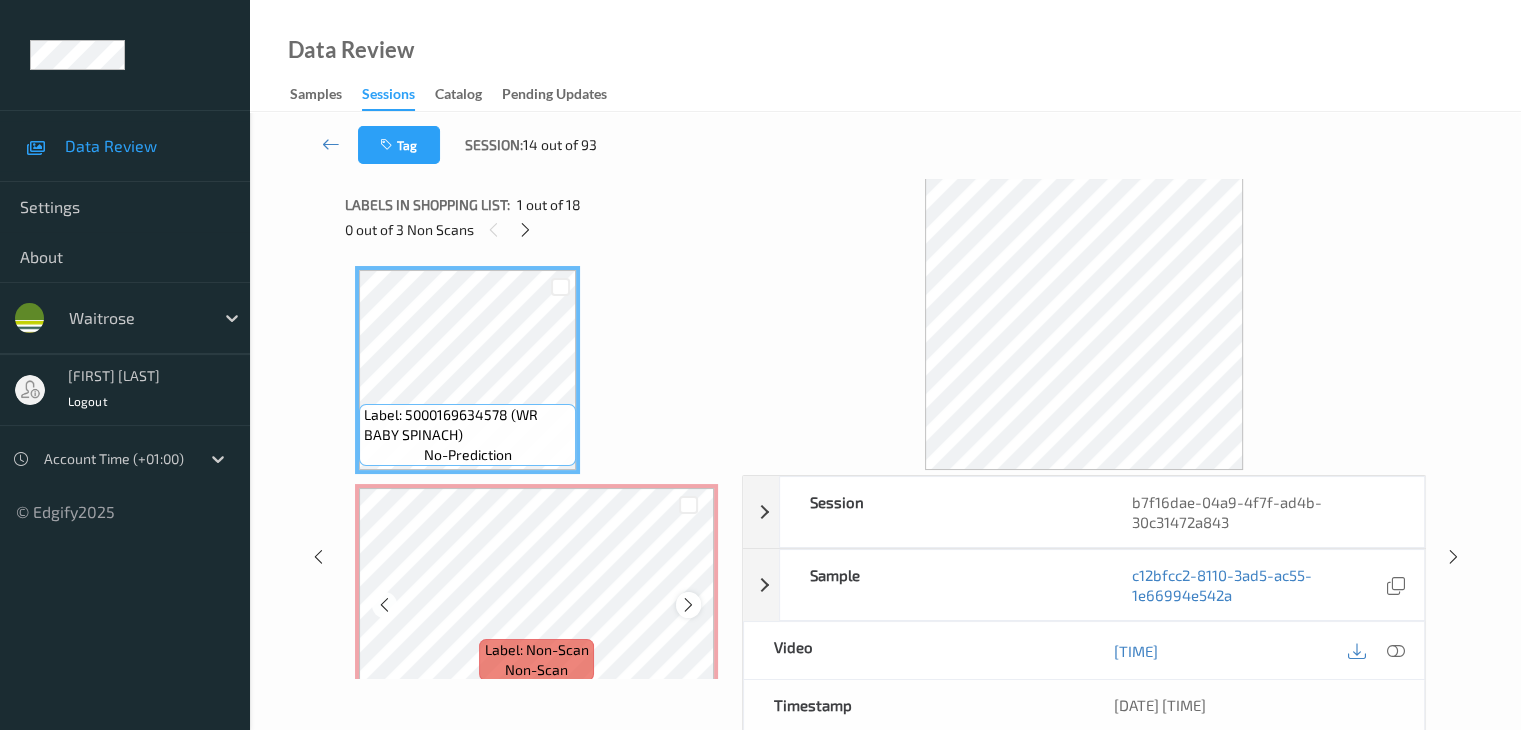 click at bounding box center [688, 605] 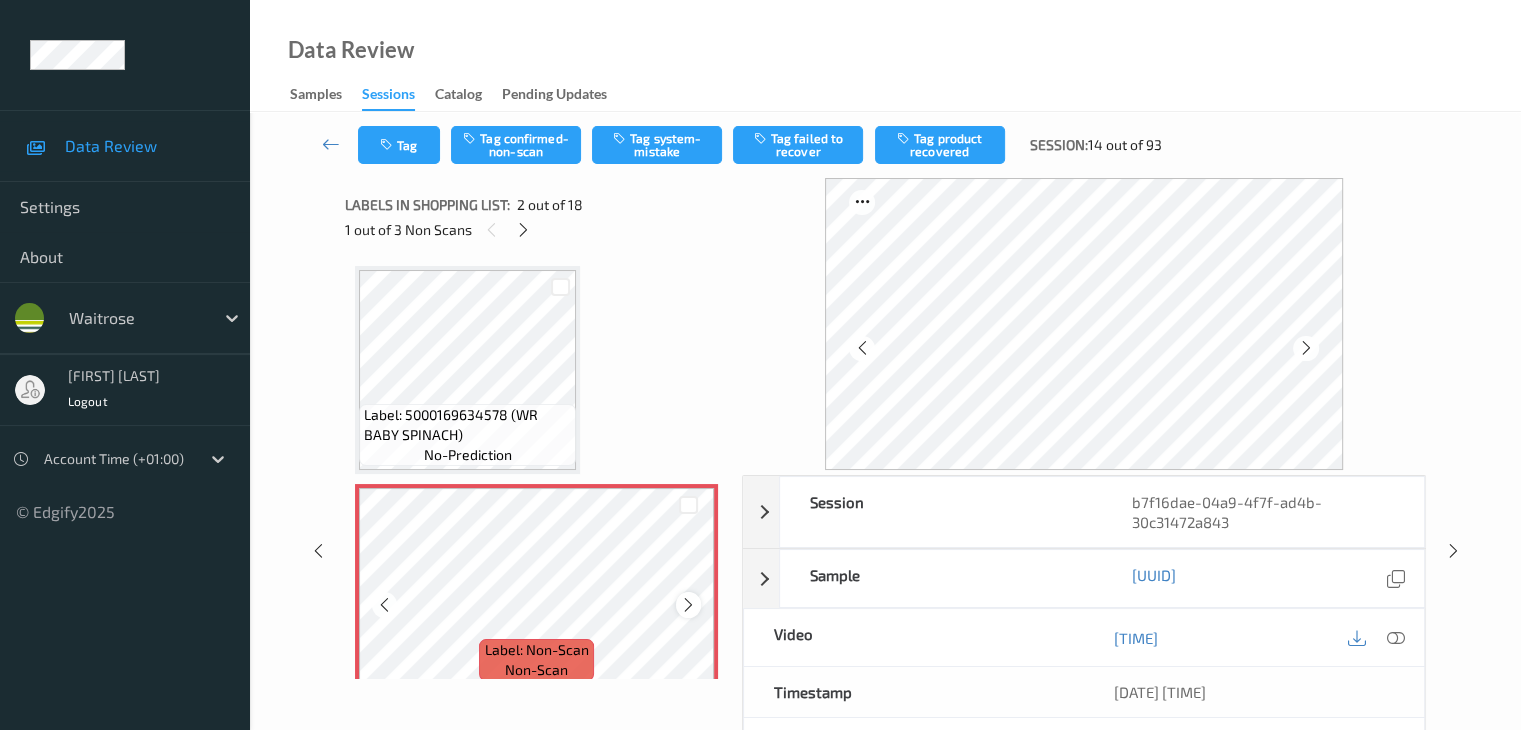click at bounding box center [688, 605] 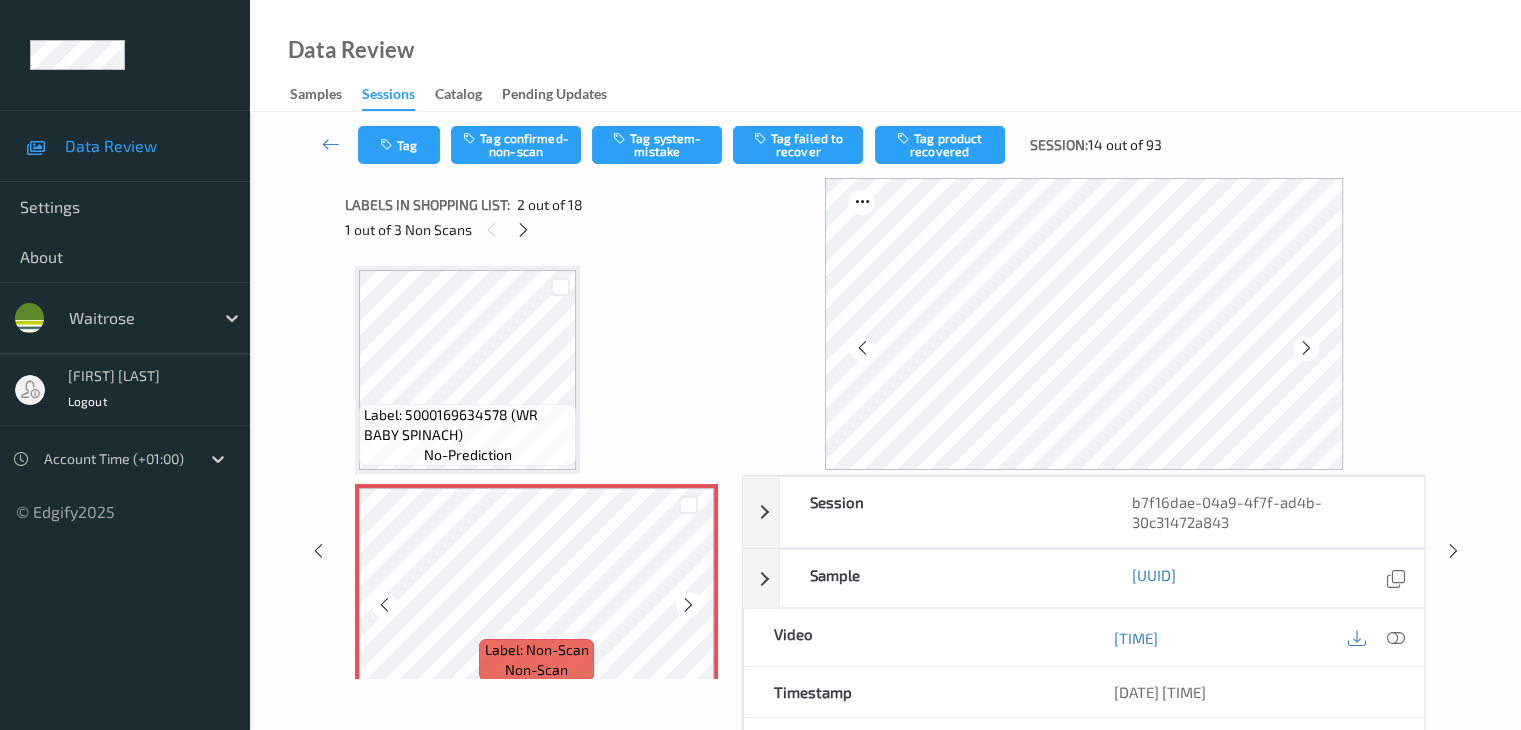 click at bounding box center [688, 605] 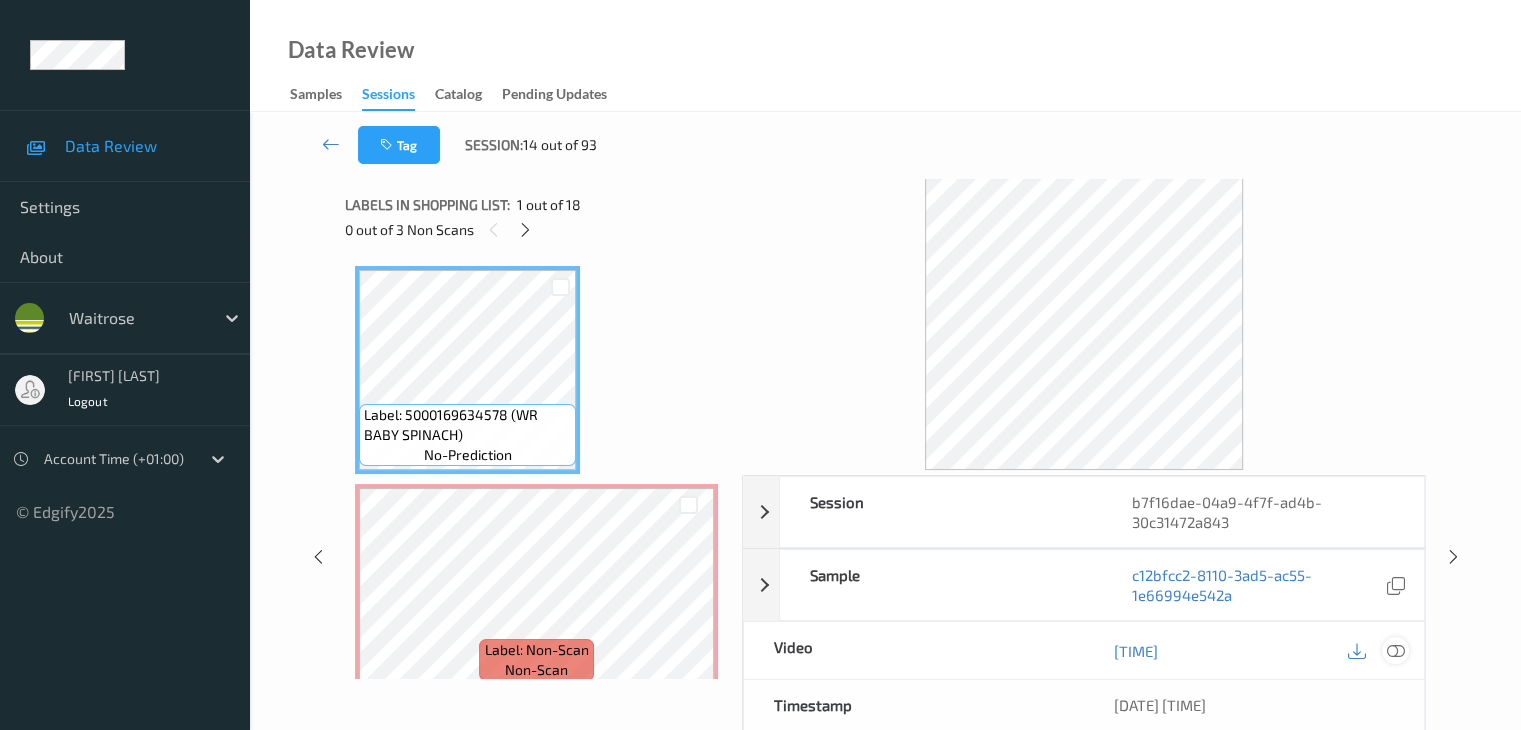 click at bounding box center (1395, 651) 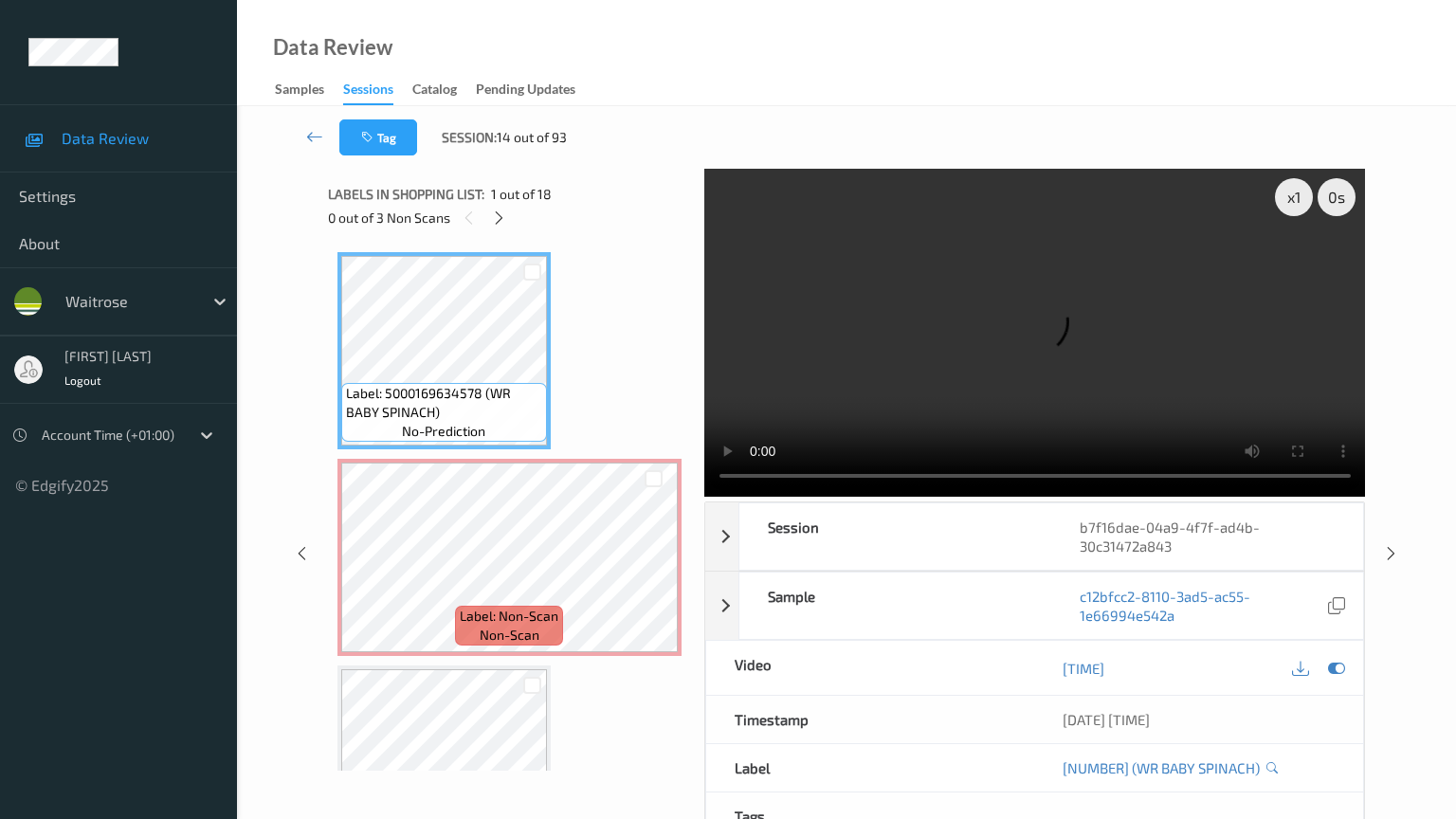 type 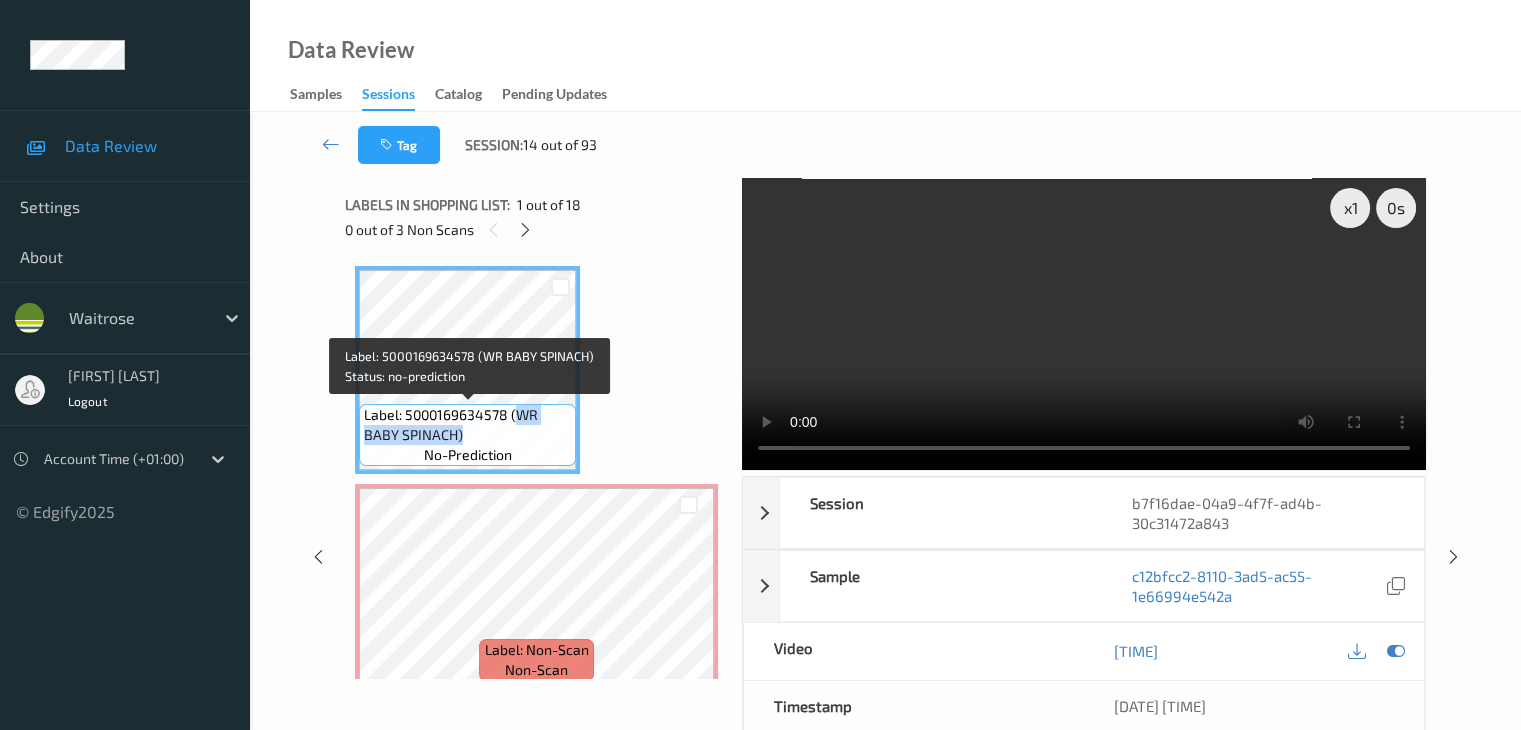 drag, startPoint x: 516, startPoint y: 416, endPoint x: 512, endPoint y: 433, distance: 17.464249 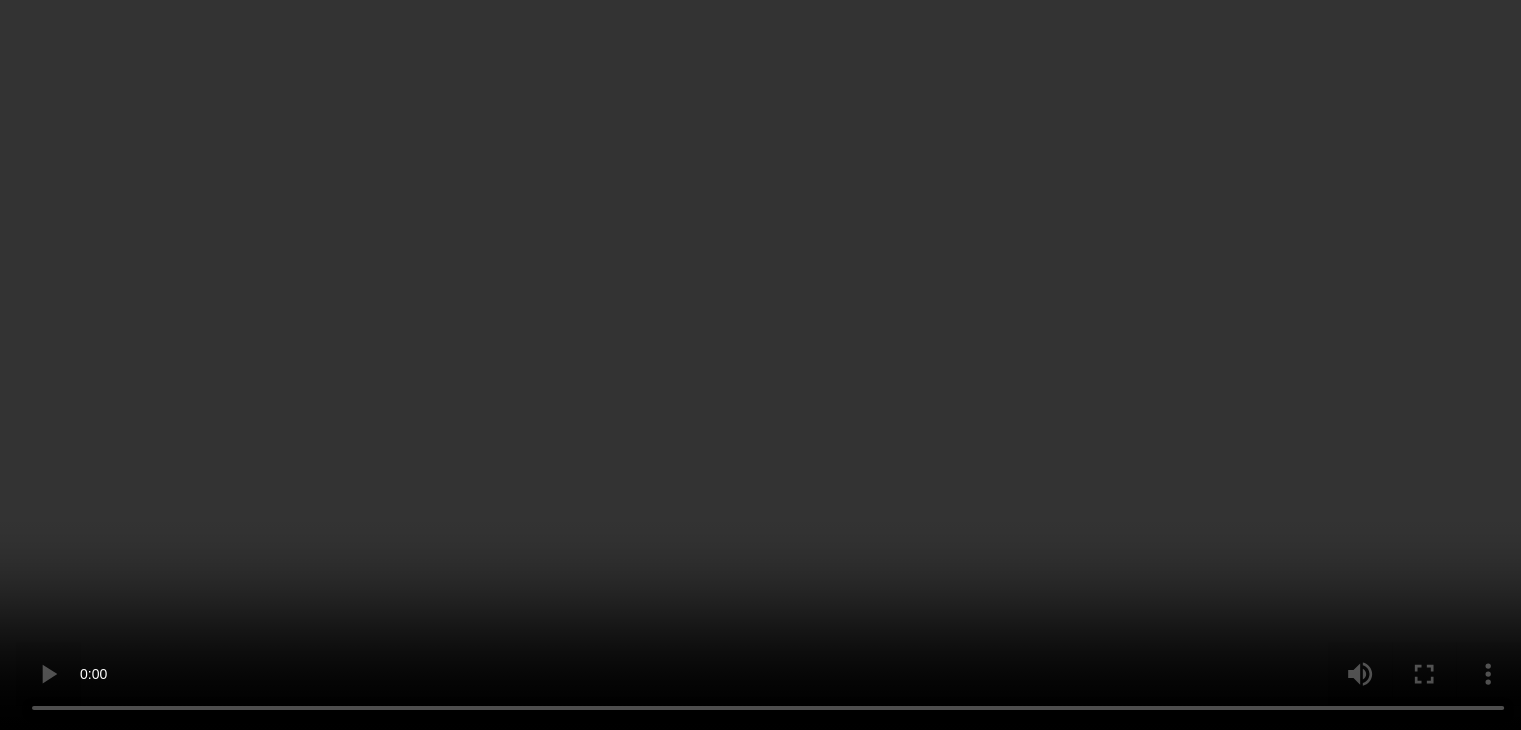 scroll, scrollTop: 200, scrollLeft: 0, axis: vertical 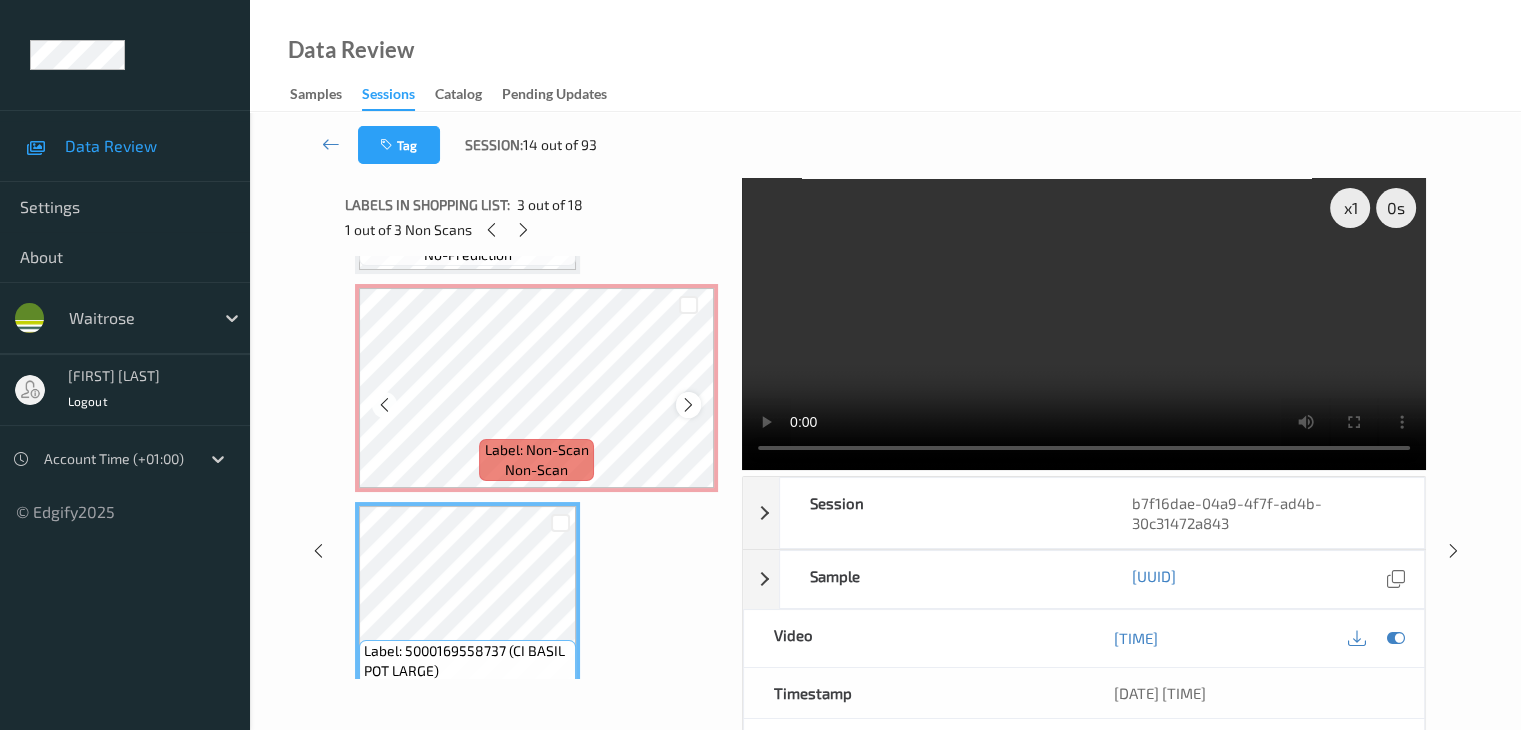 click at bounding box center [688, 405] 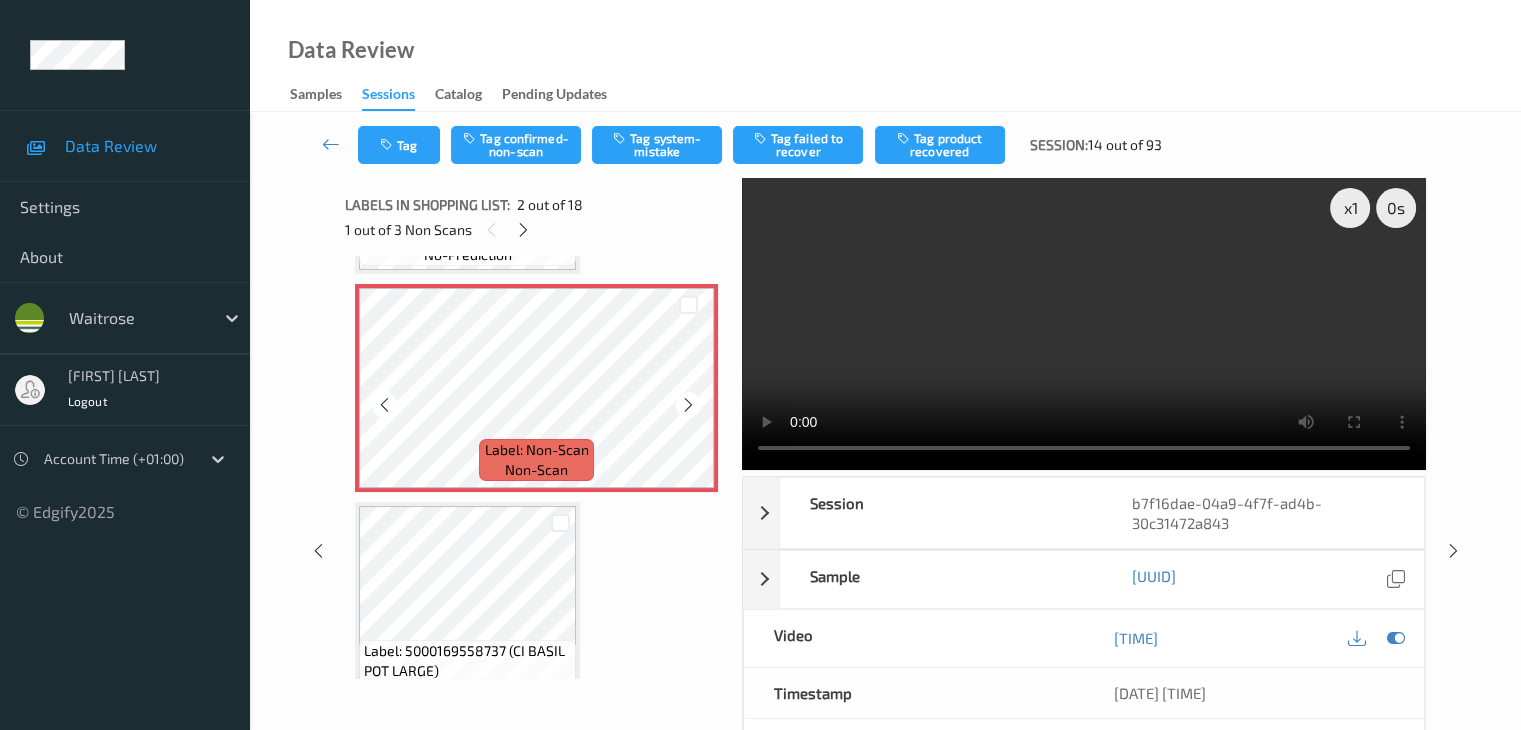 click at bounding box center [688, 405] 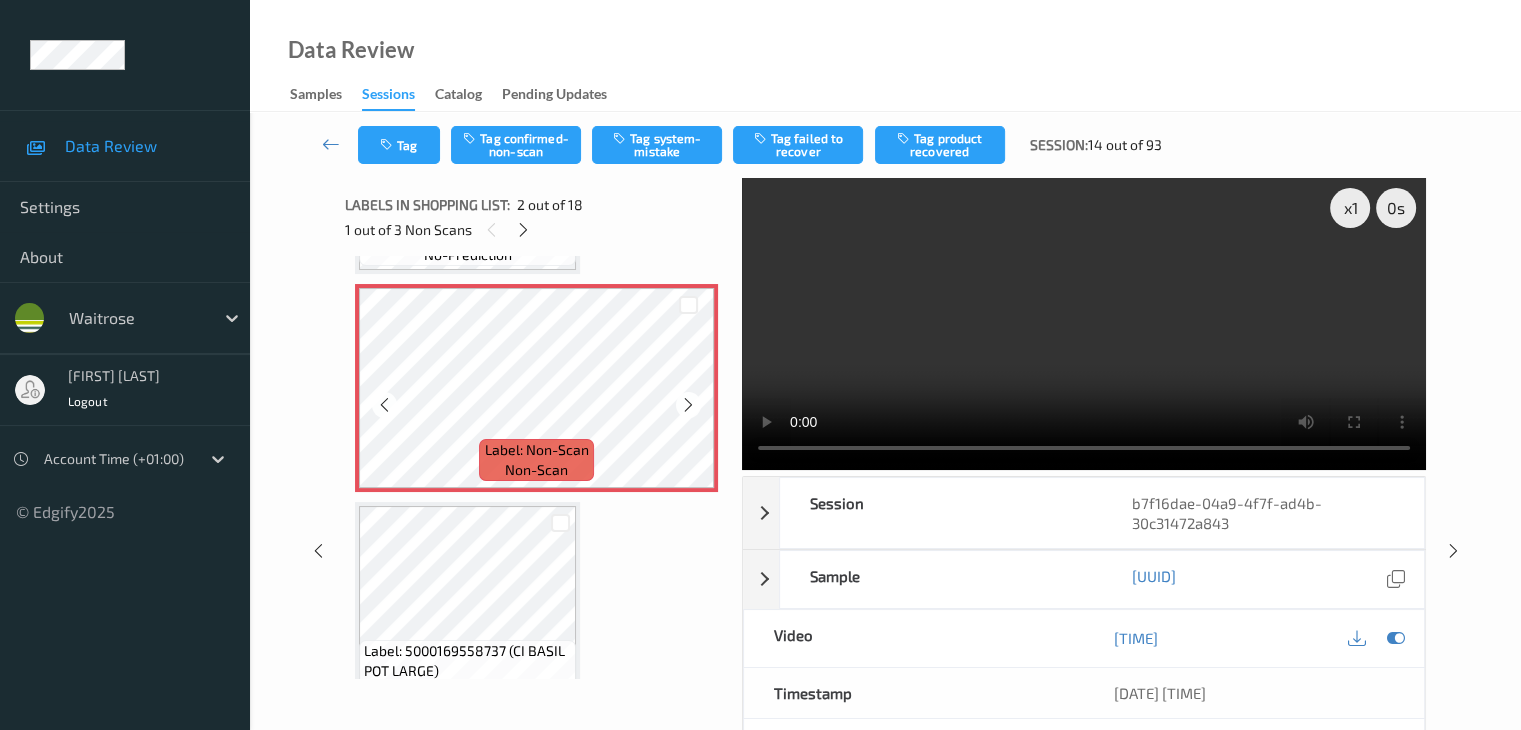 click at bounding box center [688, 405] 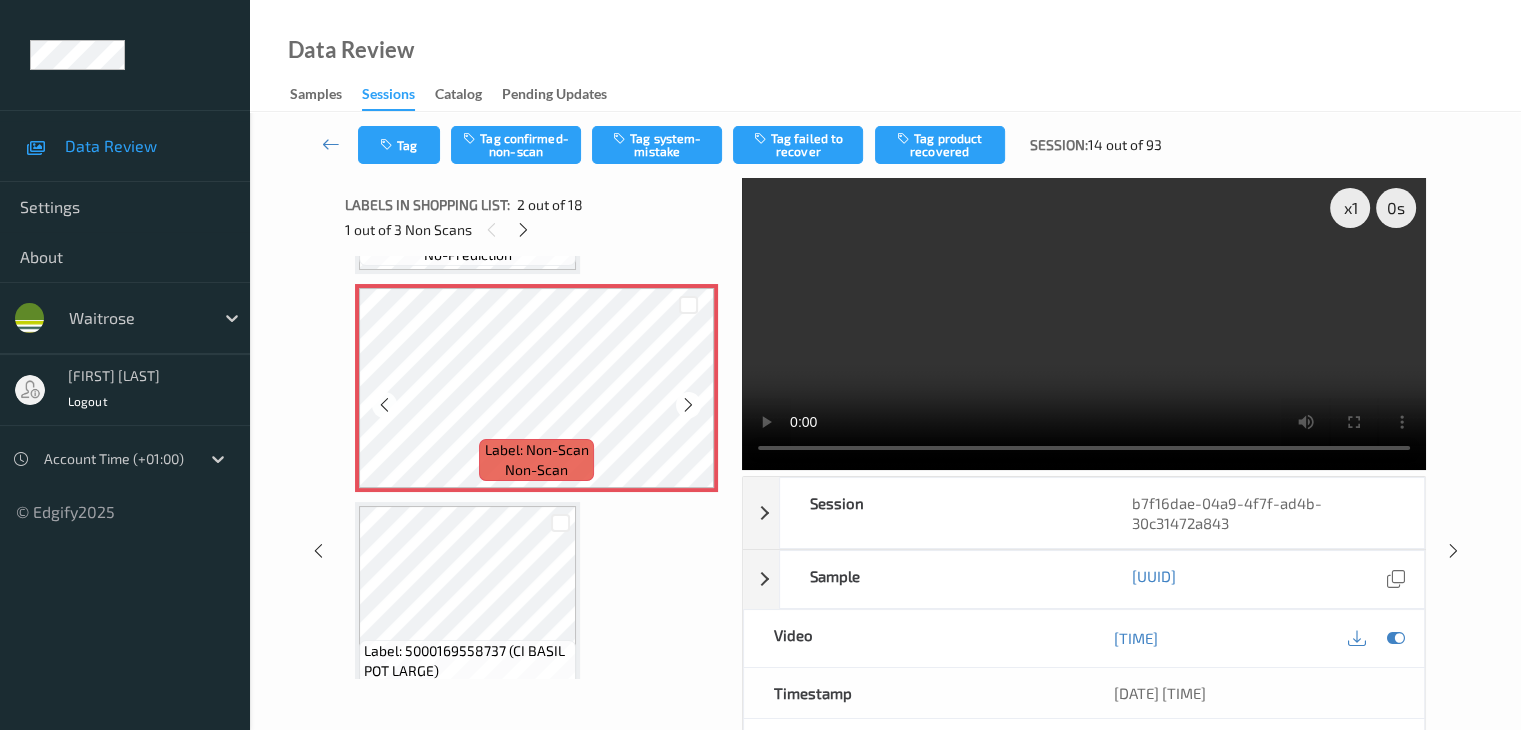 click at bounding box center [688, 405] 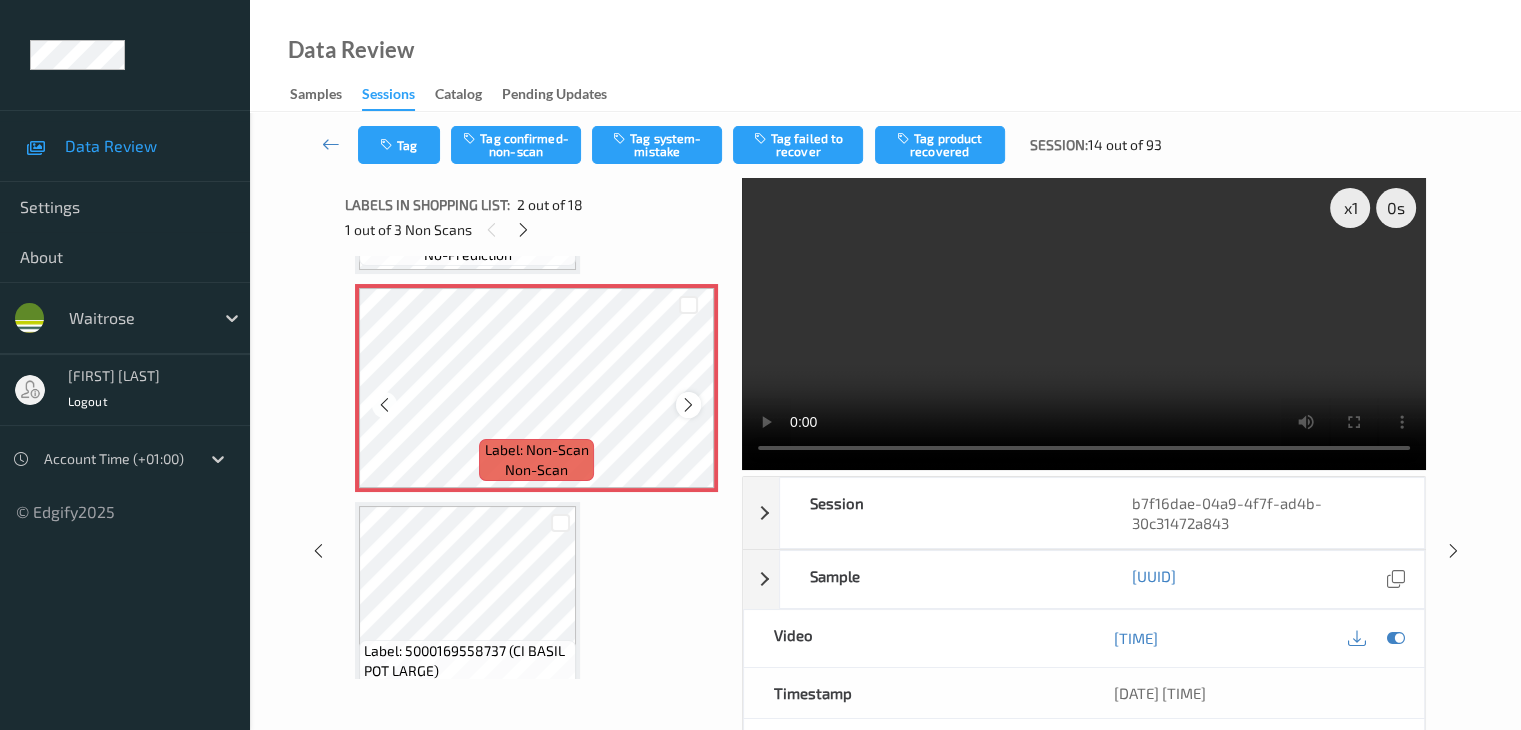 click at bounding box center [688, 404] 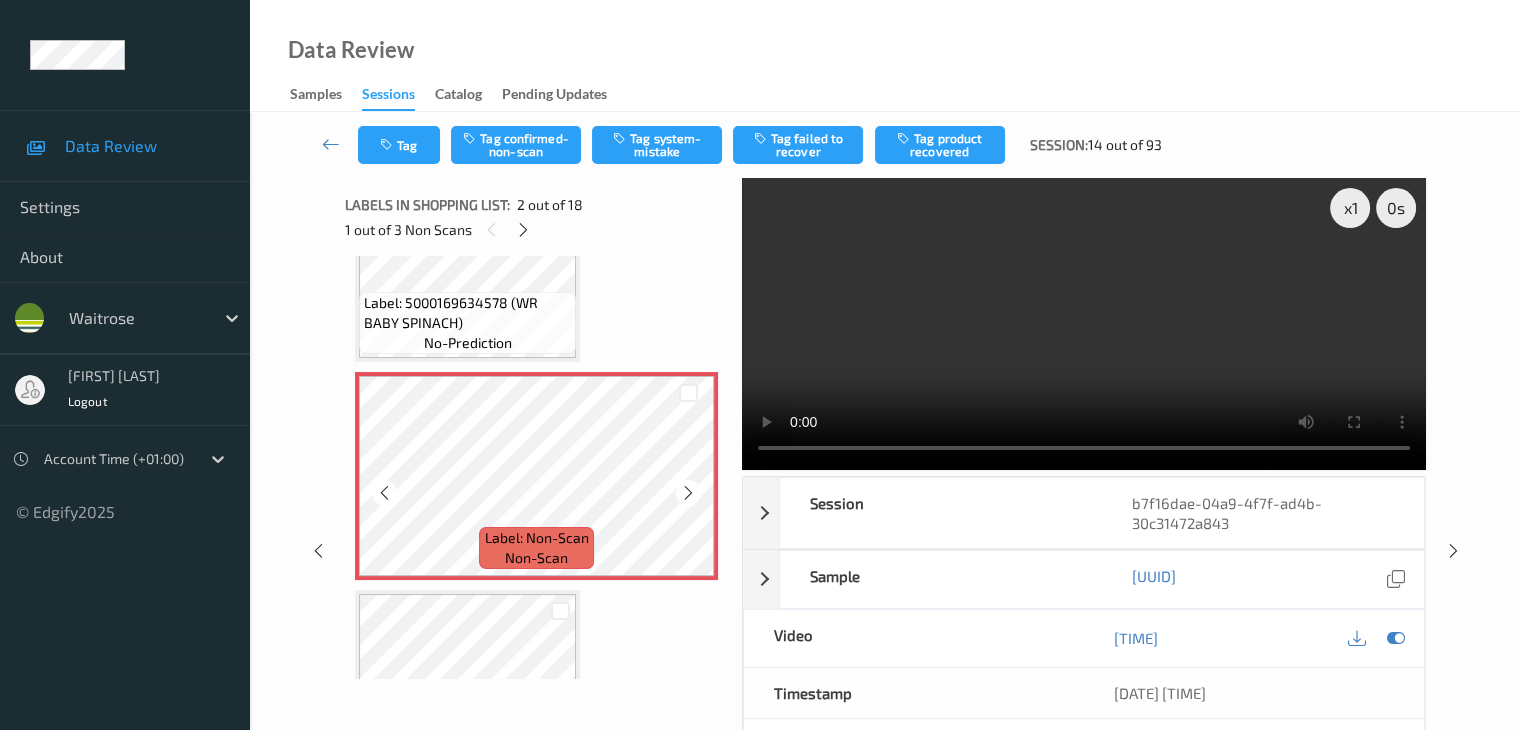scroll, scrollTop: 0, scrollLeft: 0, axis: both 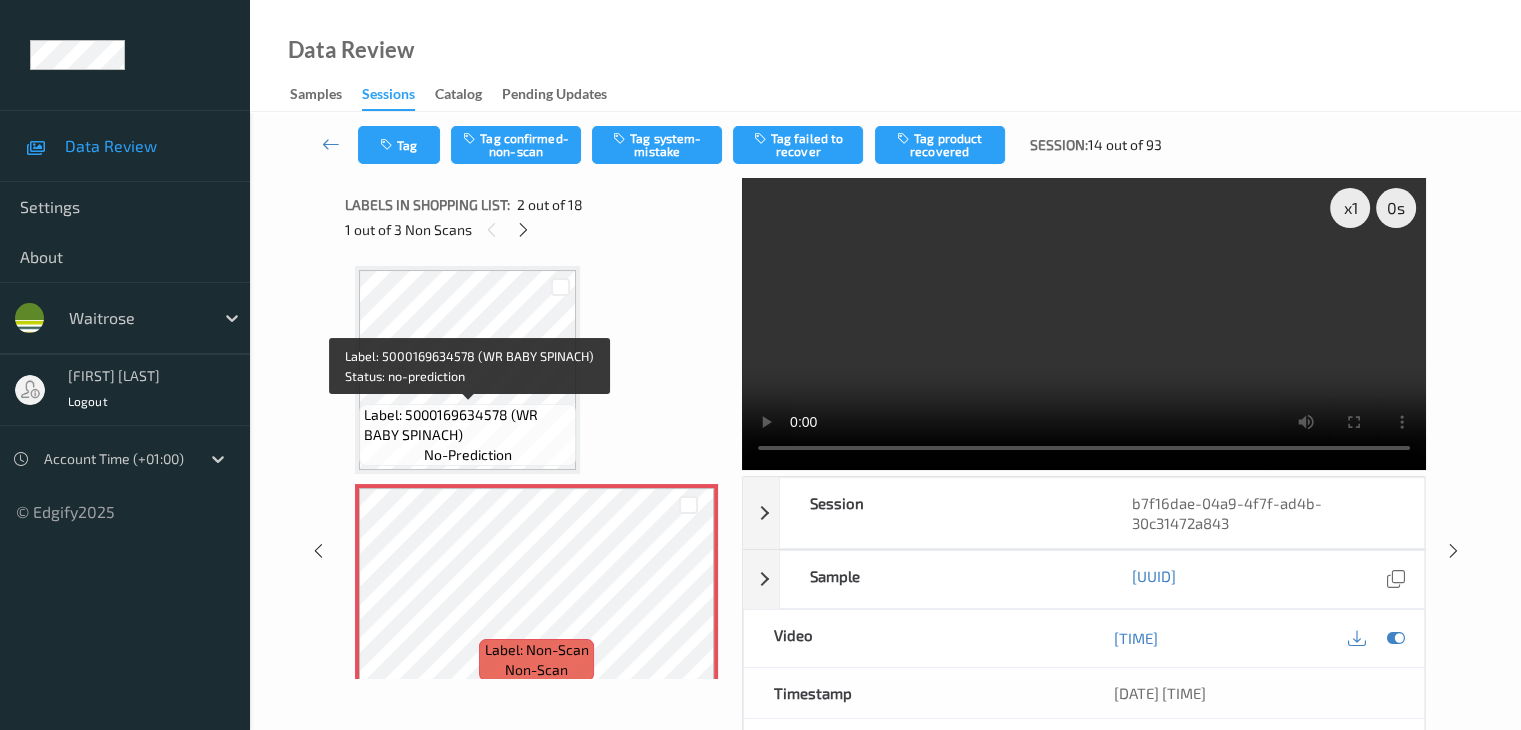 click on "Label: 5000169634578 (WR BABY SPINACH)" at bounding box center [467, 425] 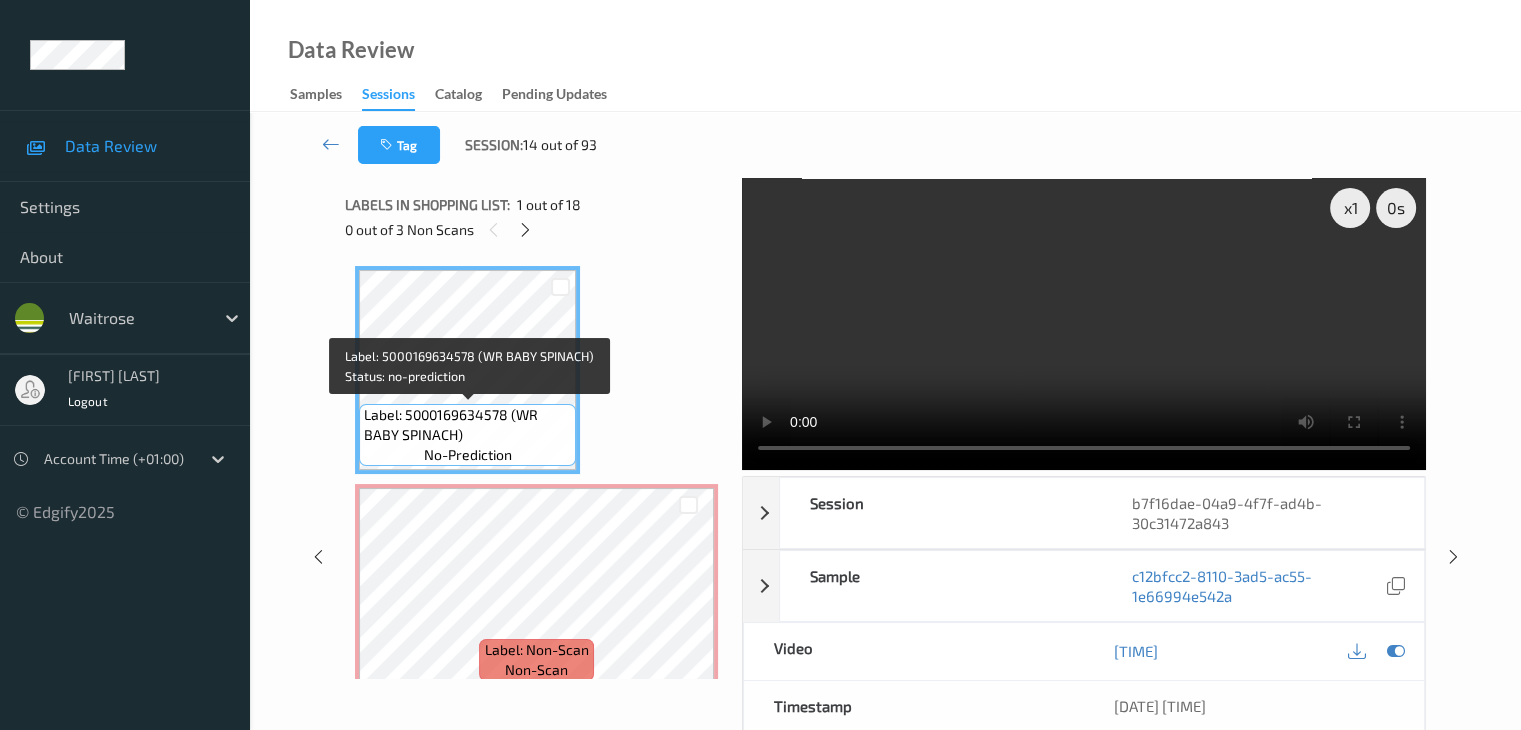 click on "Label: 5000169634578 (WR BABY SPINACH)" at bounding box center [467, 425] 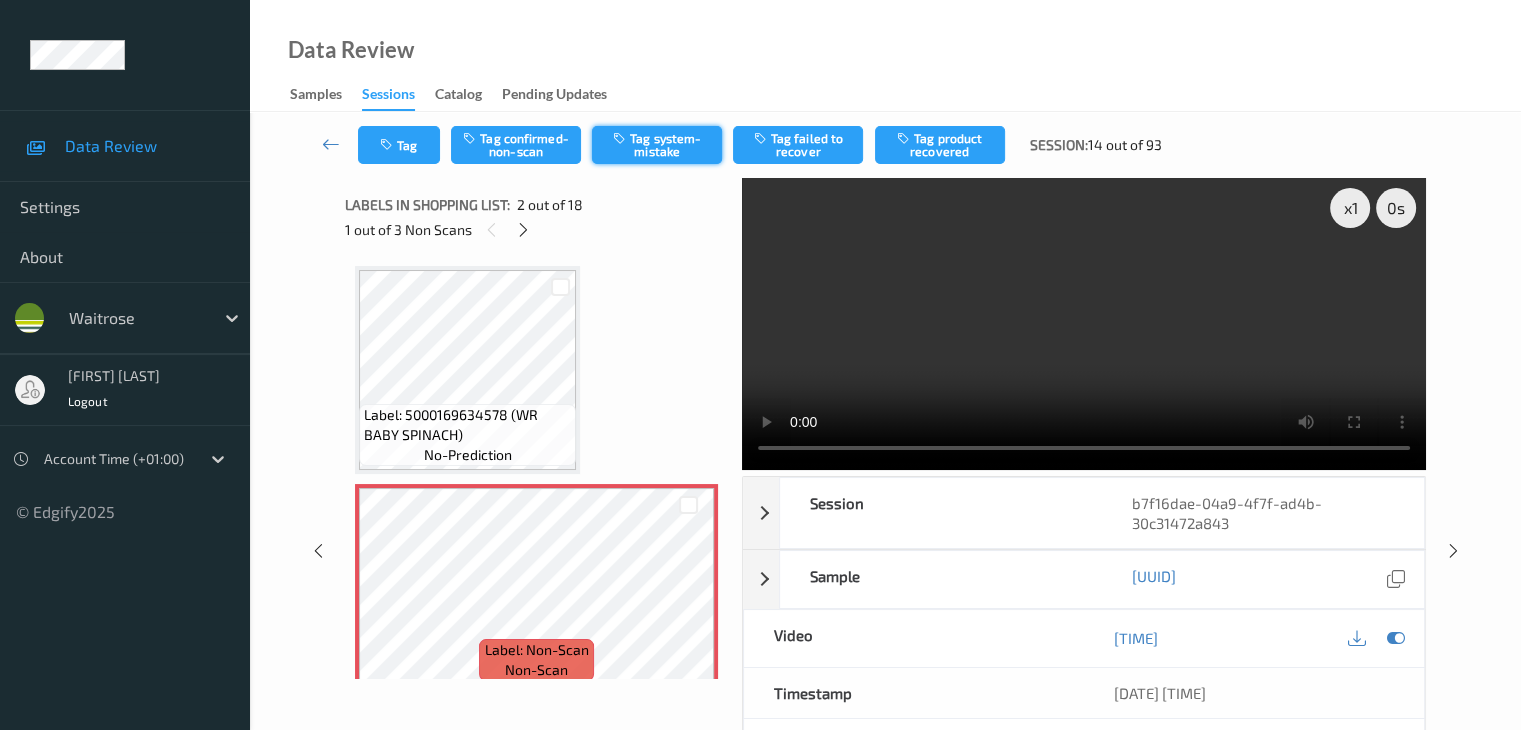 click on "Tag   system-mistake" at bounding box center (657, 145) 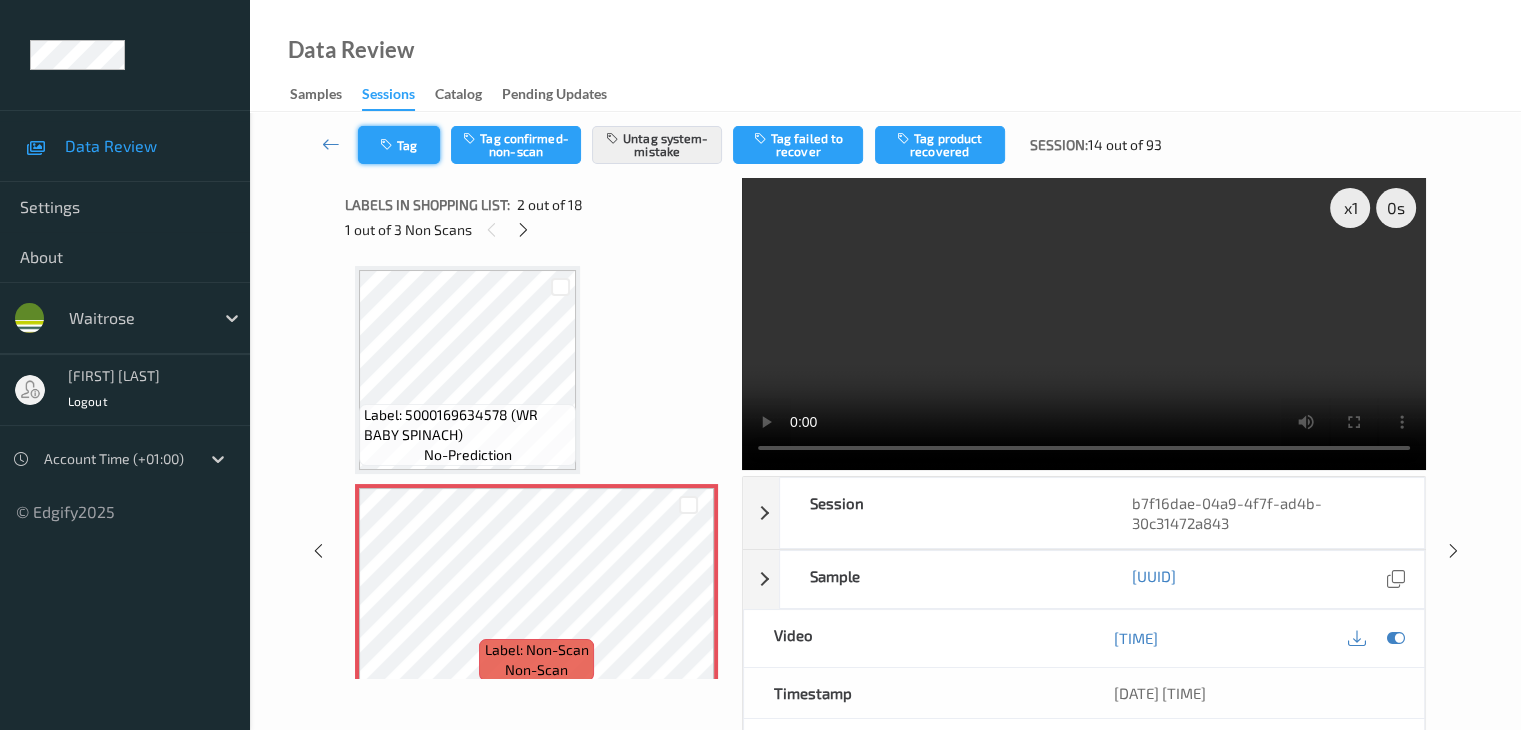 click on "Tag" at bounding box center (399, 145) 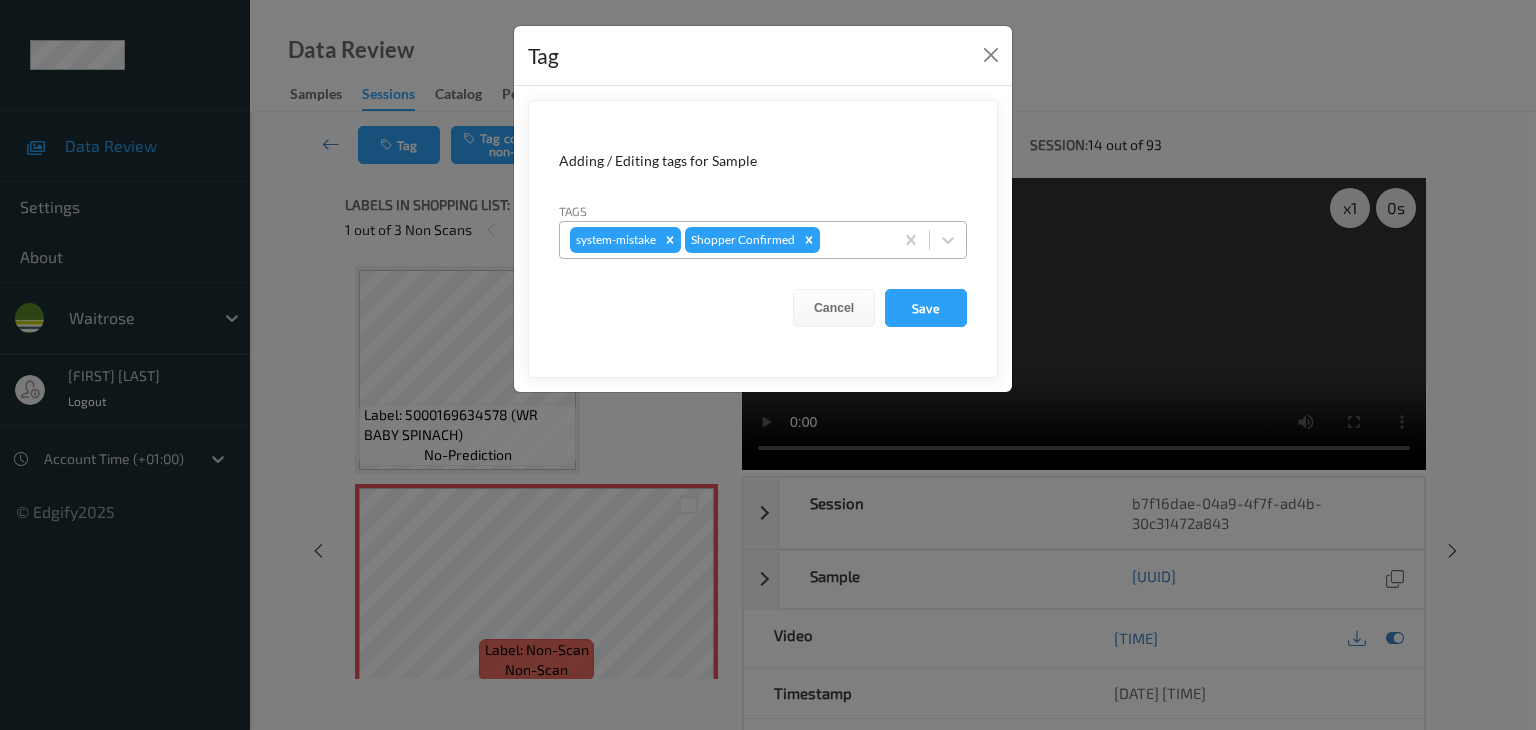 click at bounding box center [853, 240] 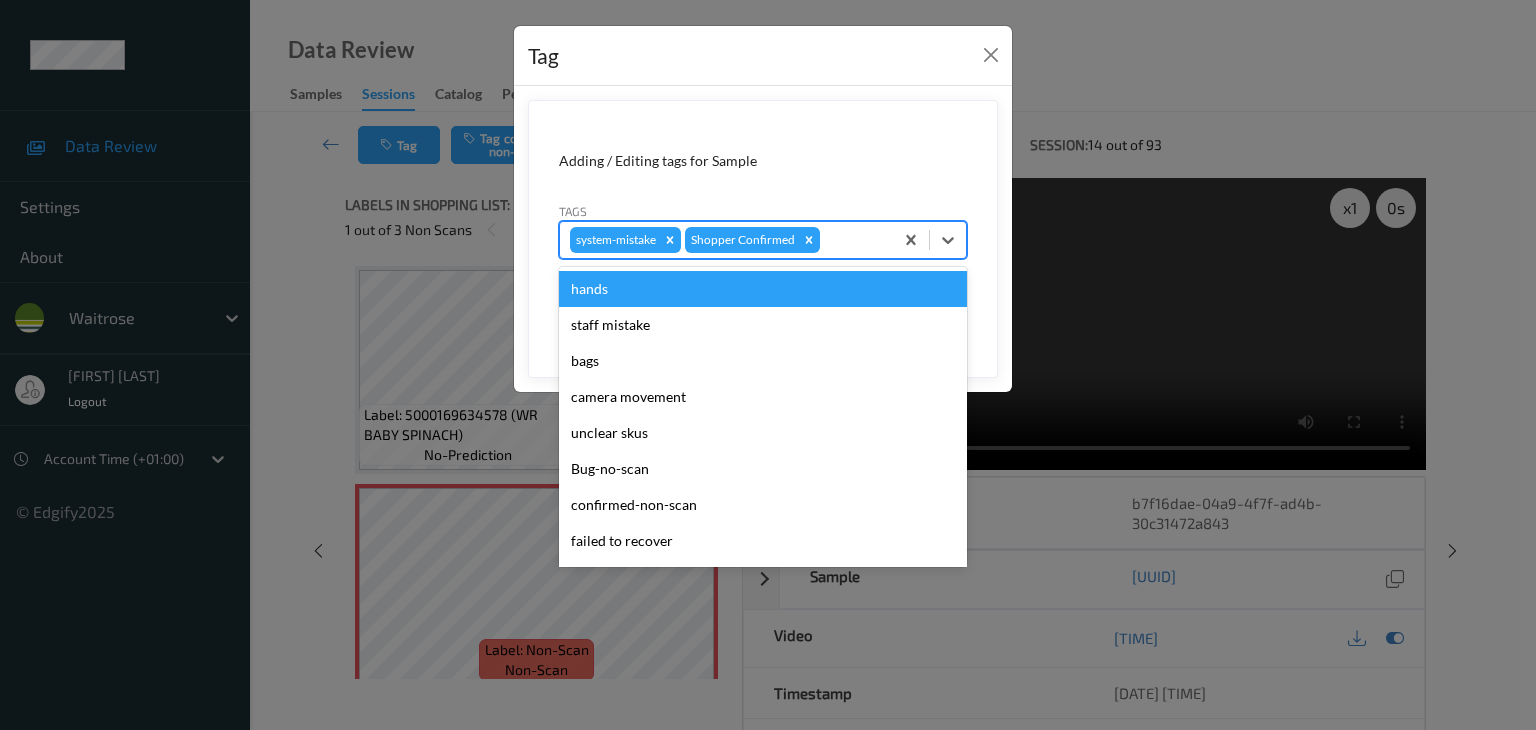 type on "u" 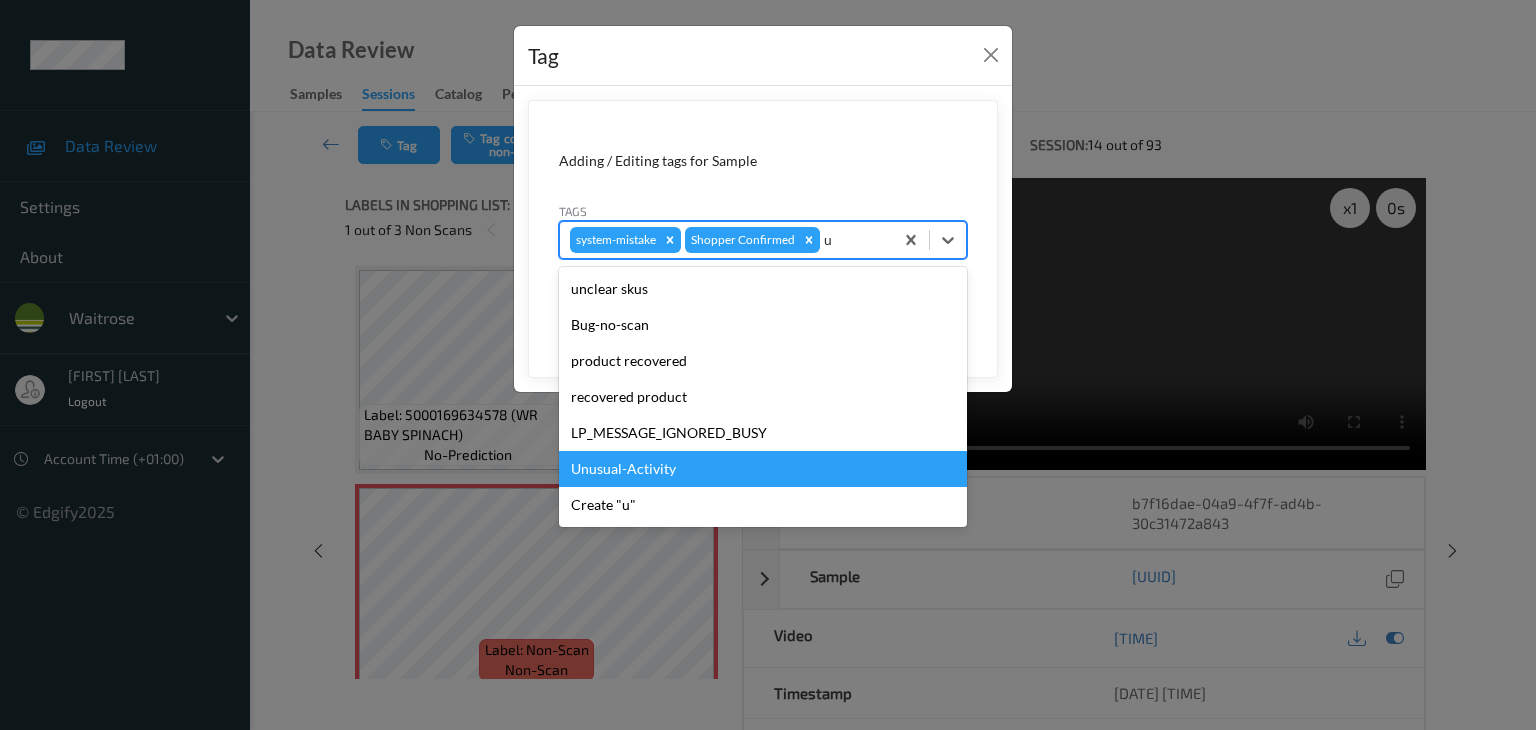 click on "Unusual-Activity" at bounding box center [763, 469] 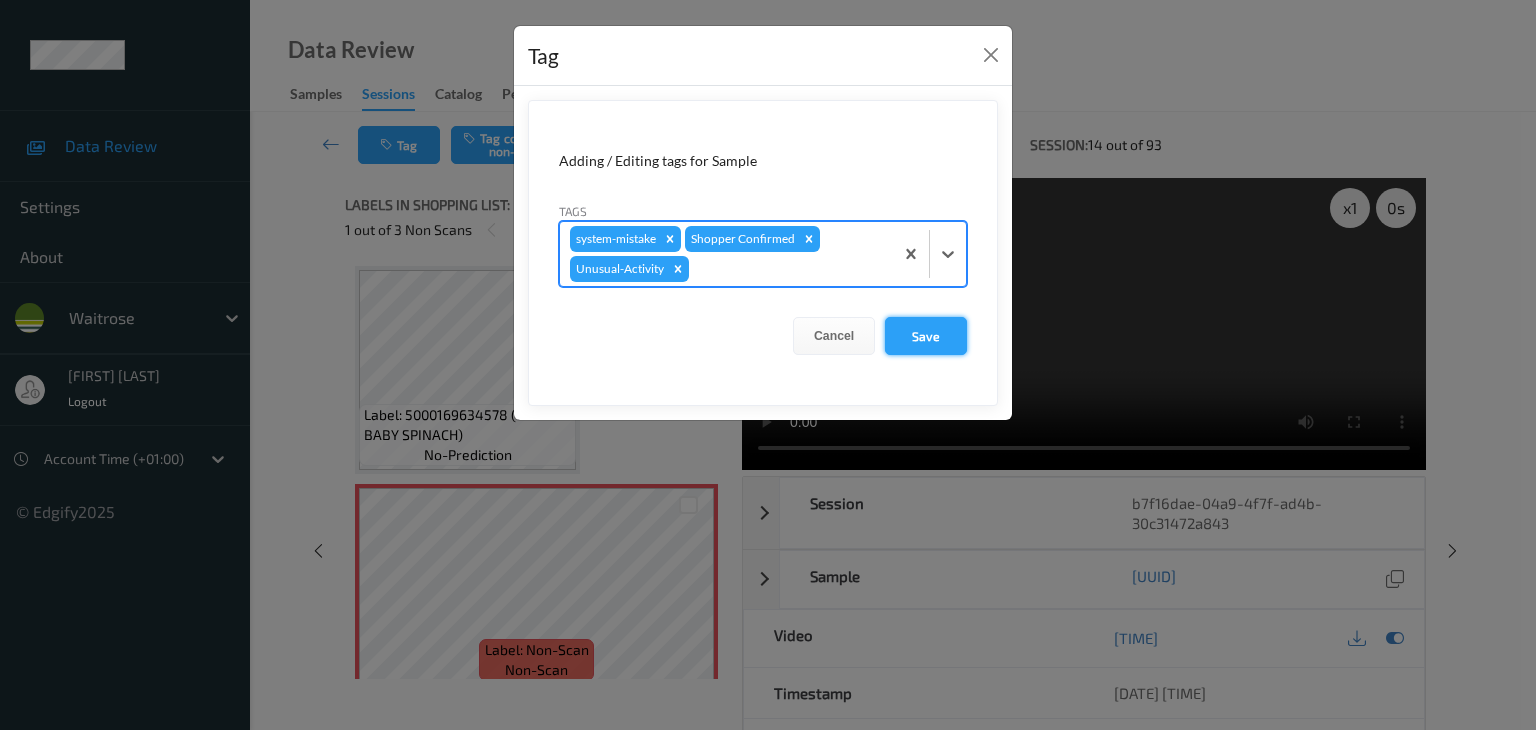 click on "Save" at bounding box center (926, 336) 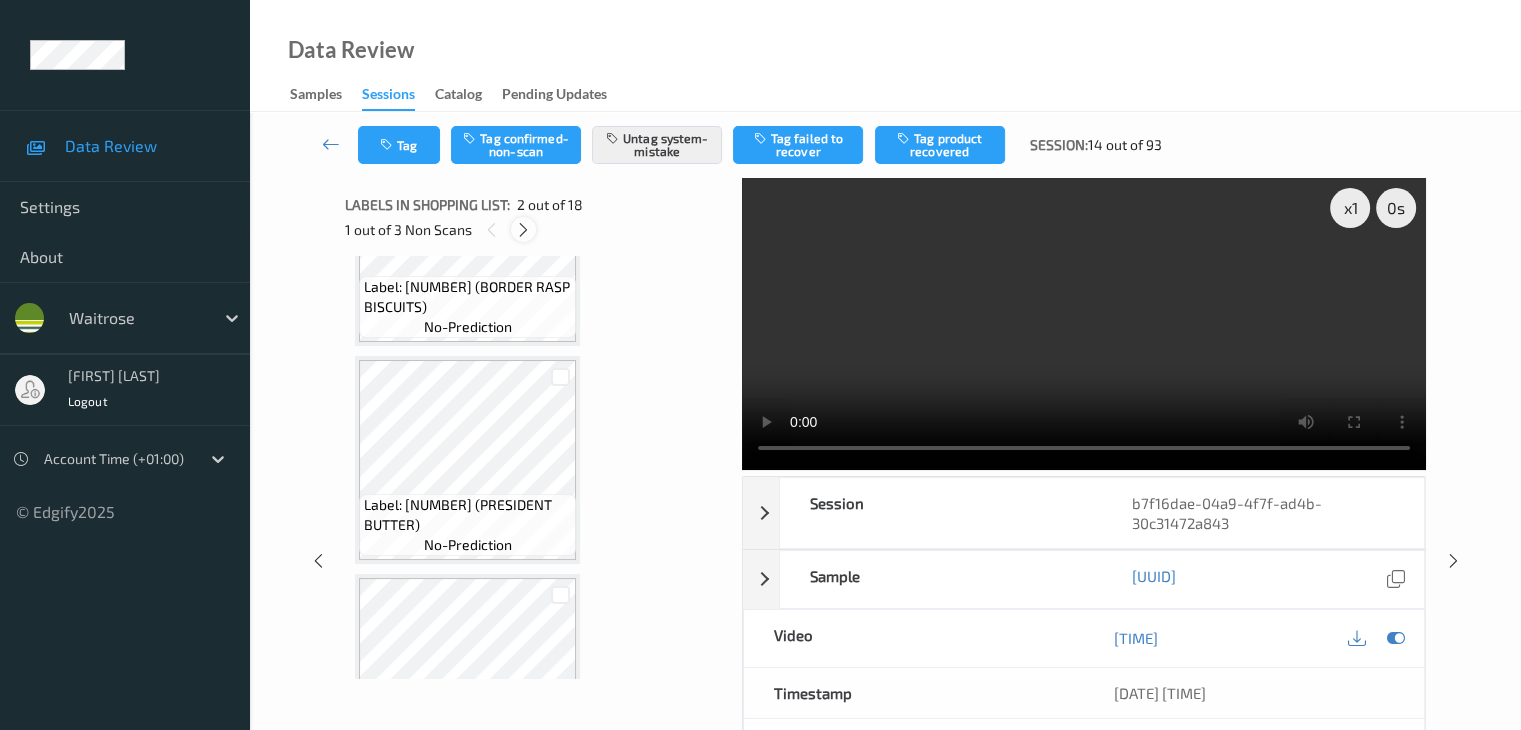 click at bounding box center [523, 229] 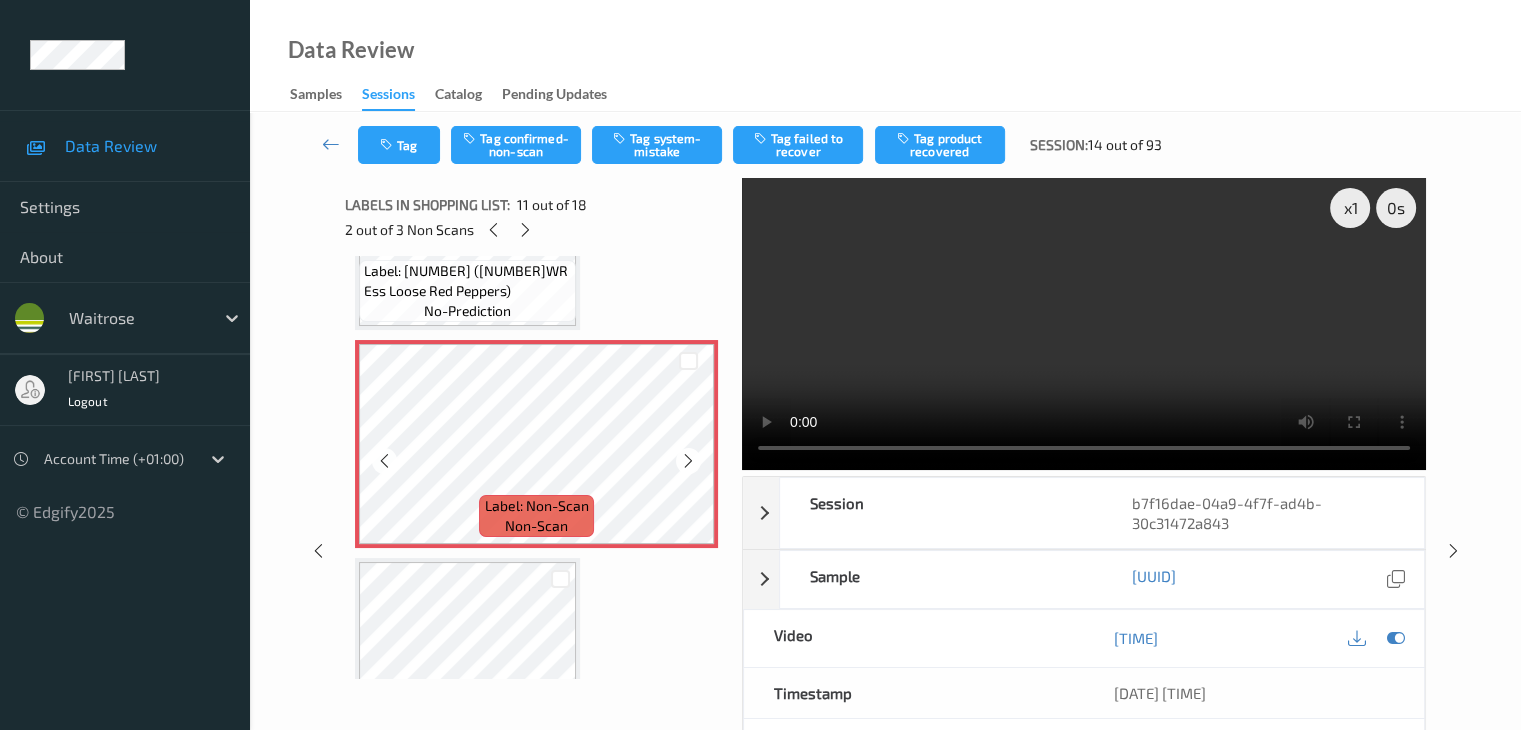 scroll, scrollTop: 2072, scrollLeft: 0, axis: vertical 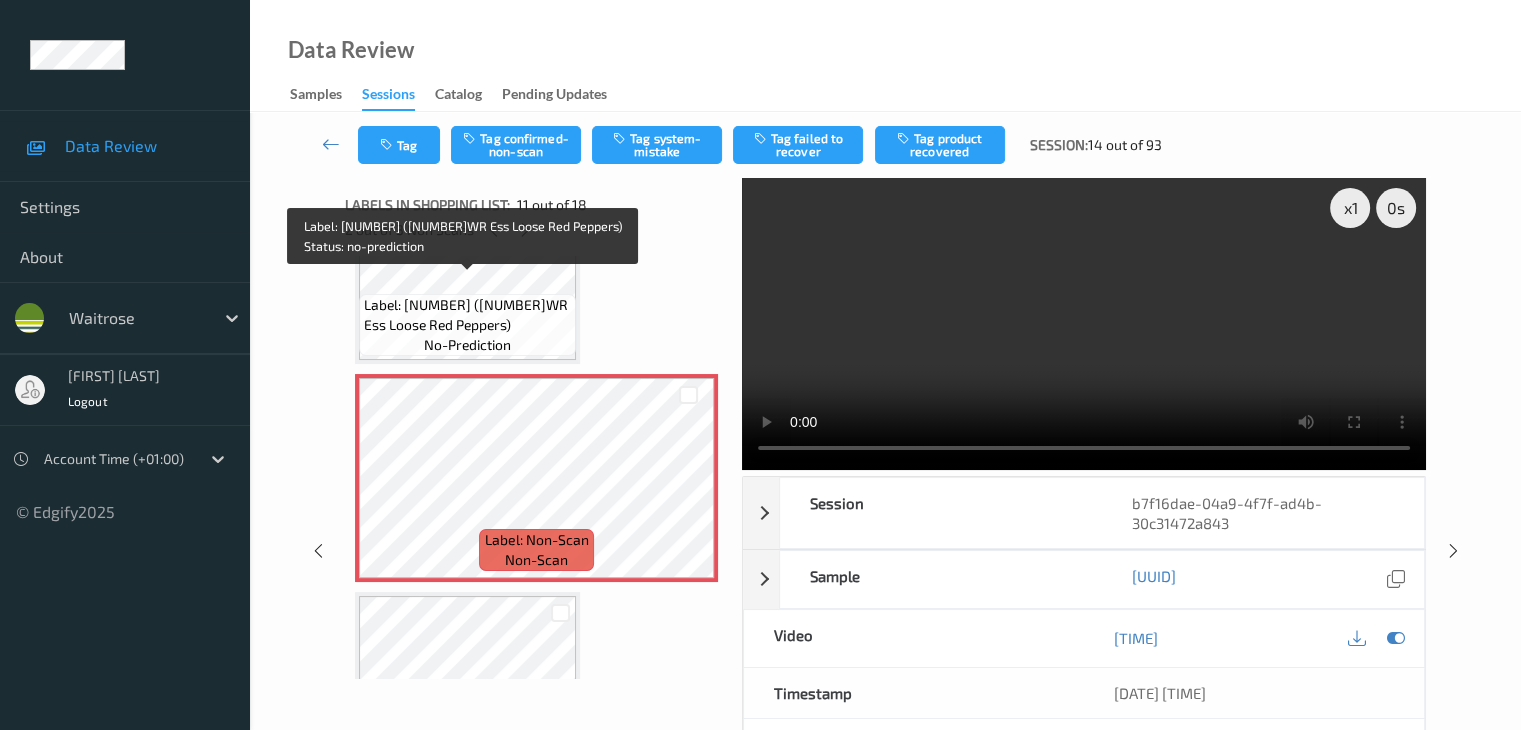 click on "Label: [NUMBER] ([NUMBER]WR Ess Loose Red Peppers)" at bounding box center [467, 315] 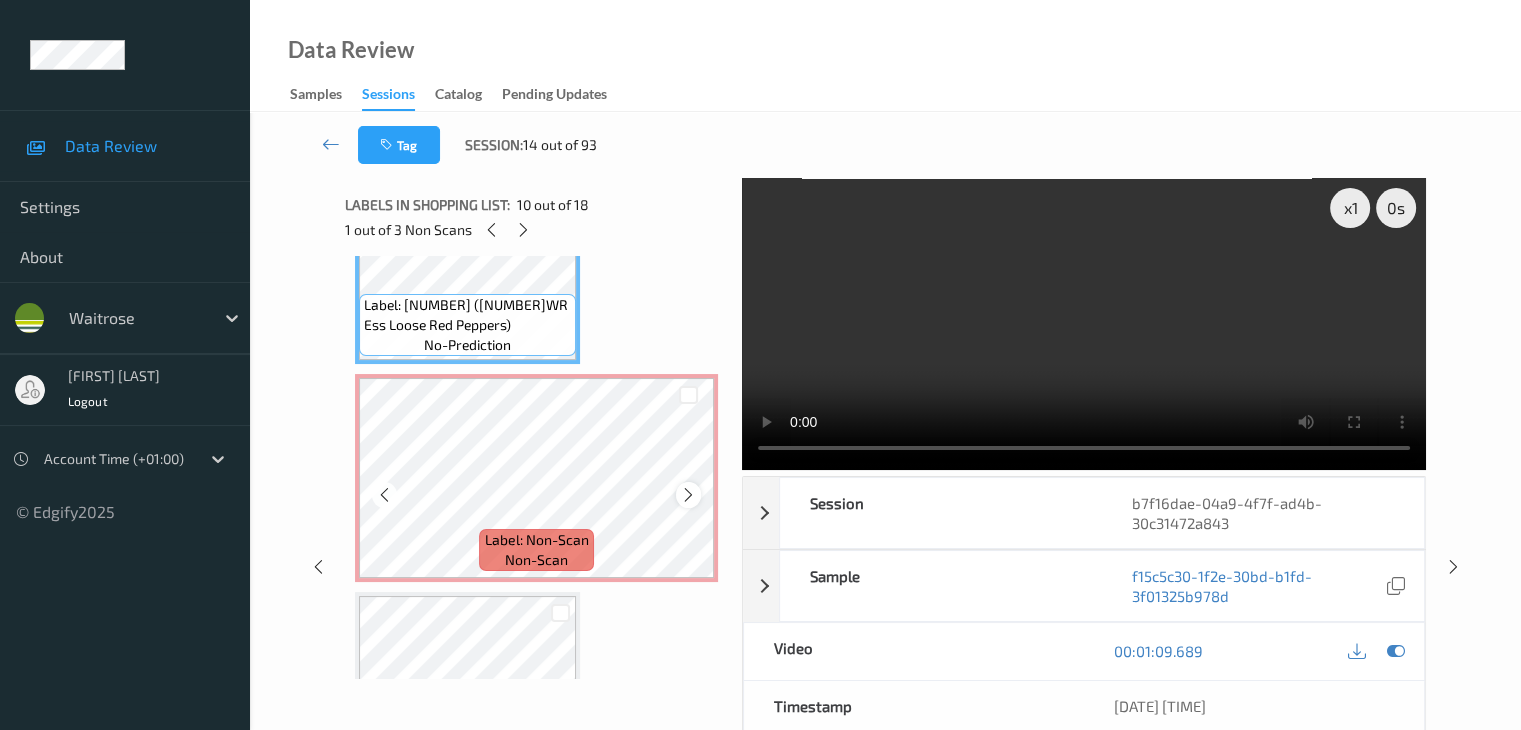 click at bounding box center (688, 495) 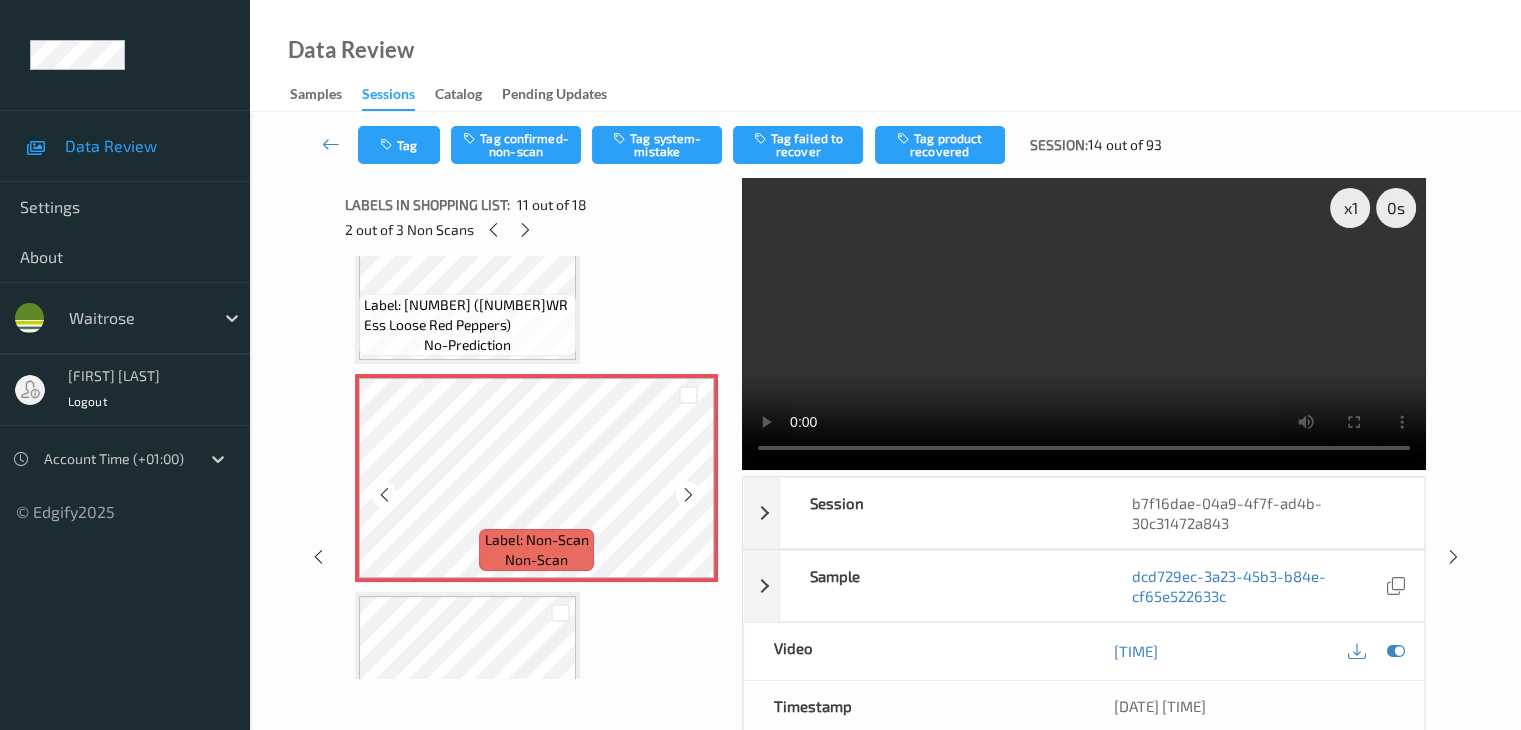 click at bounding box center [688, 495] 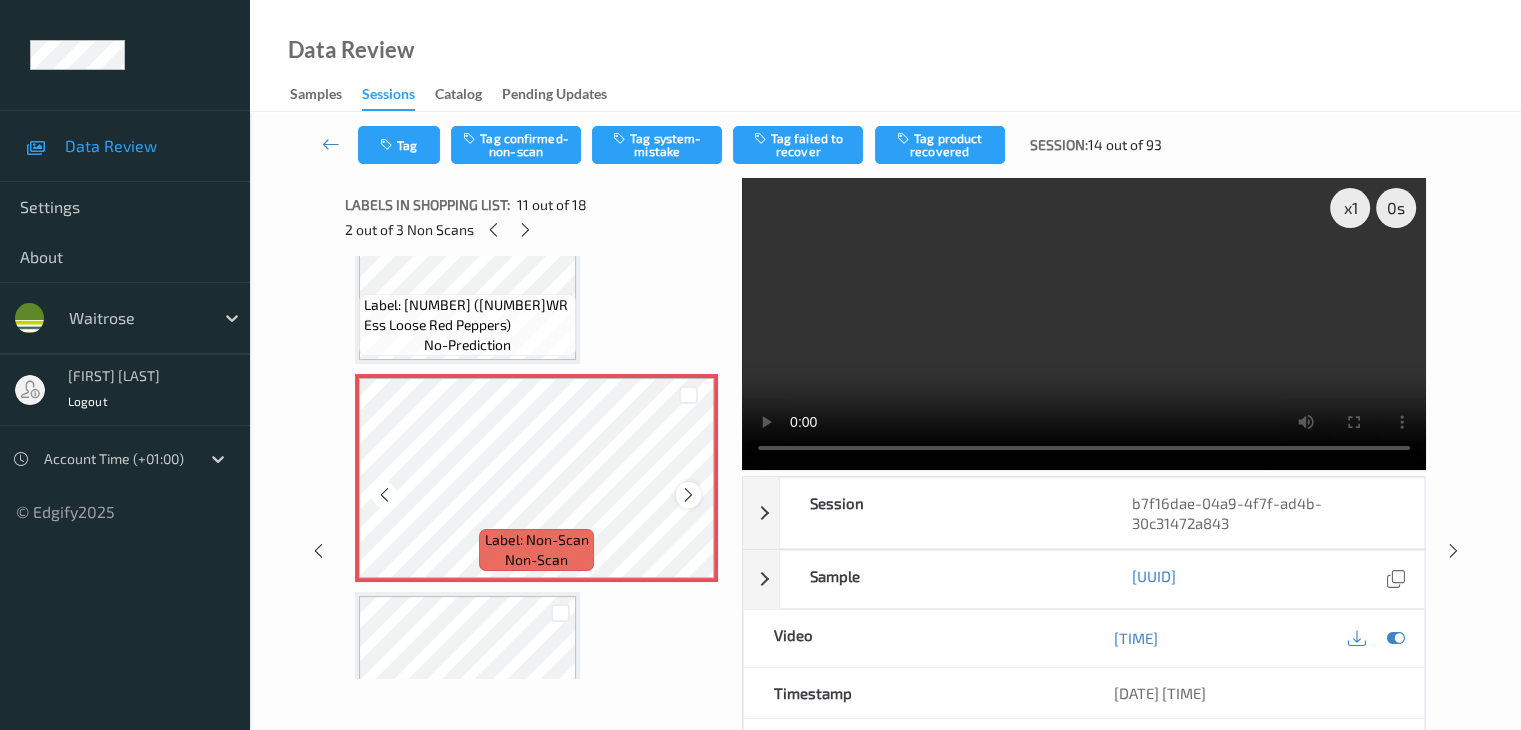 click at bounding box center [688, 495] 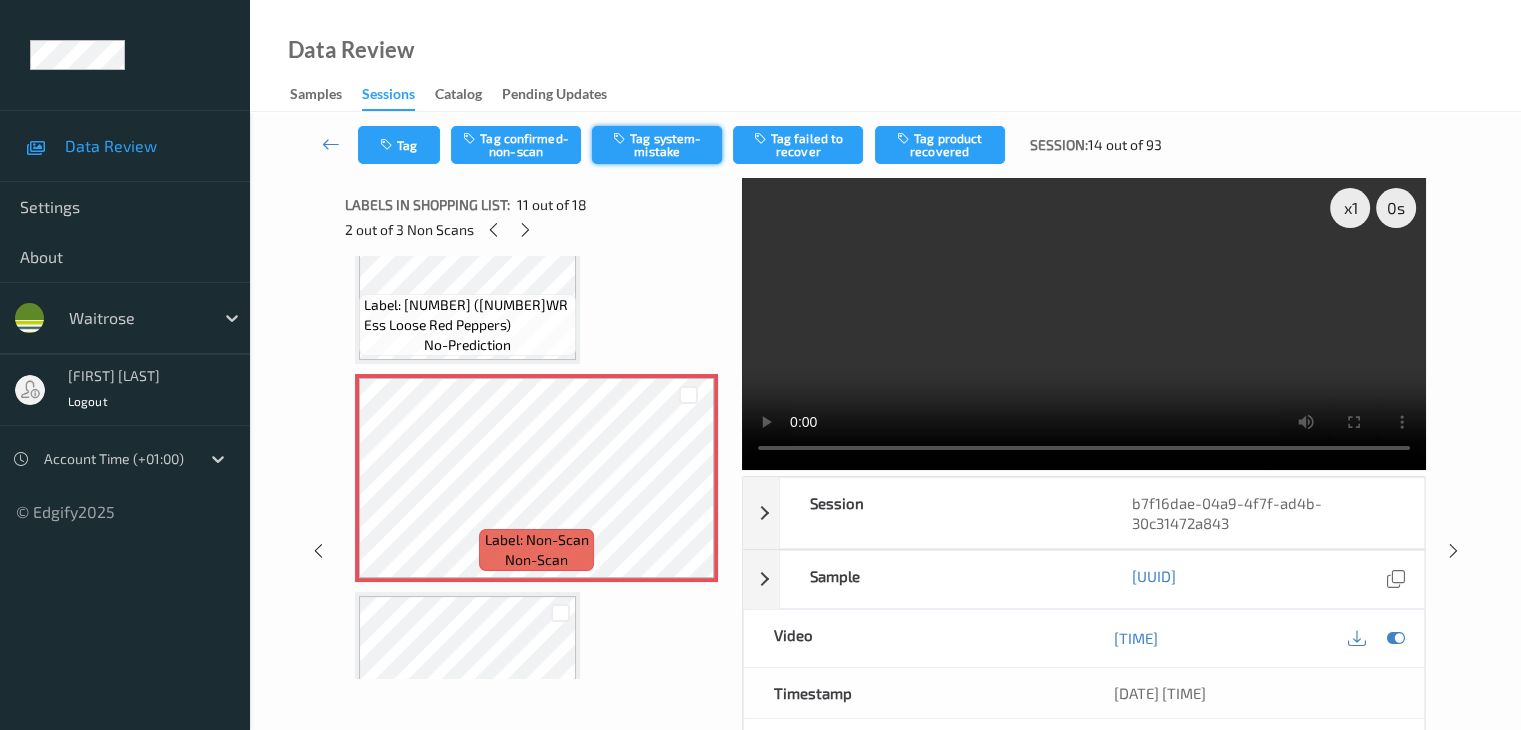 click on "Tag   system-mistake" at bounding box center [657, 145] 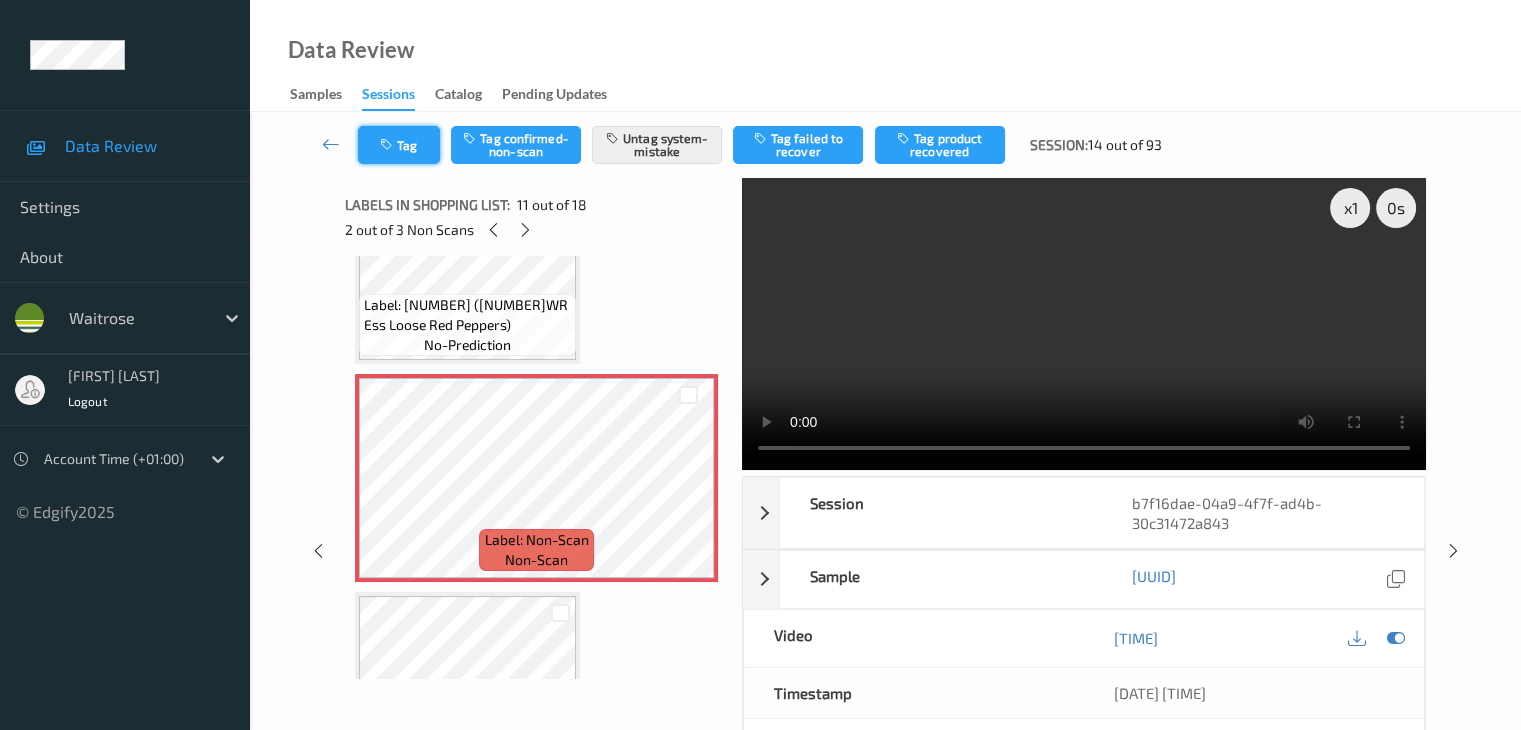 click on "Tag" at bounding box center [399, 145] 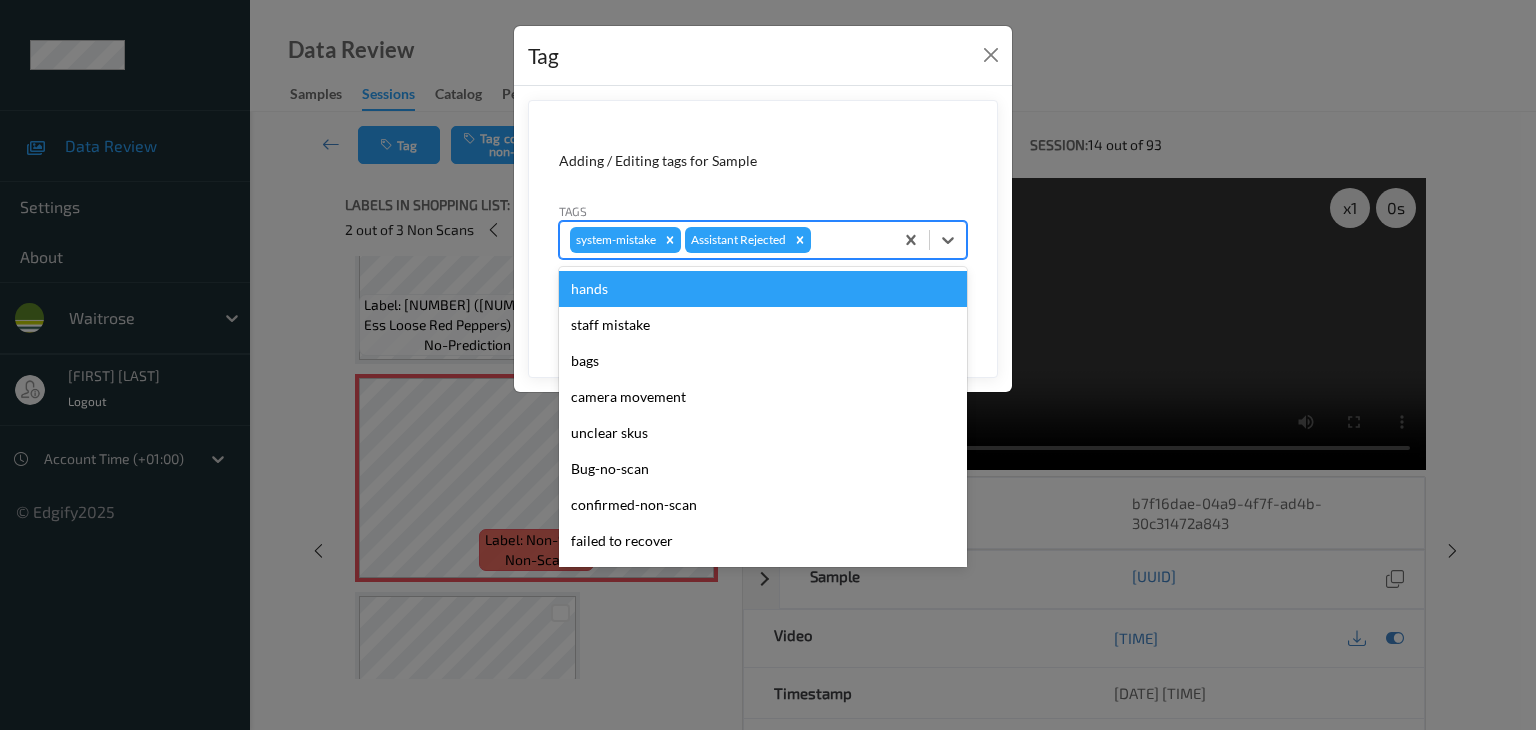 click at bounding box center (849, 240) 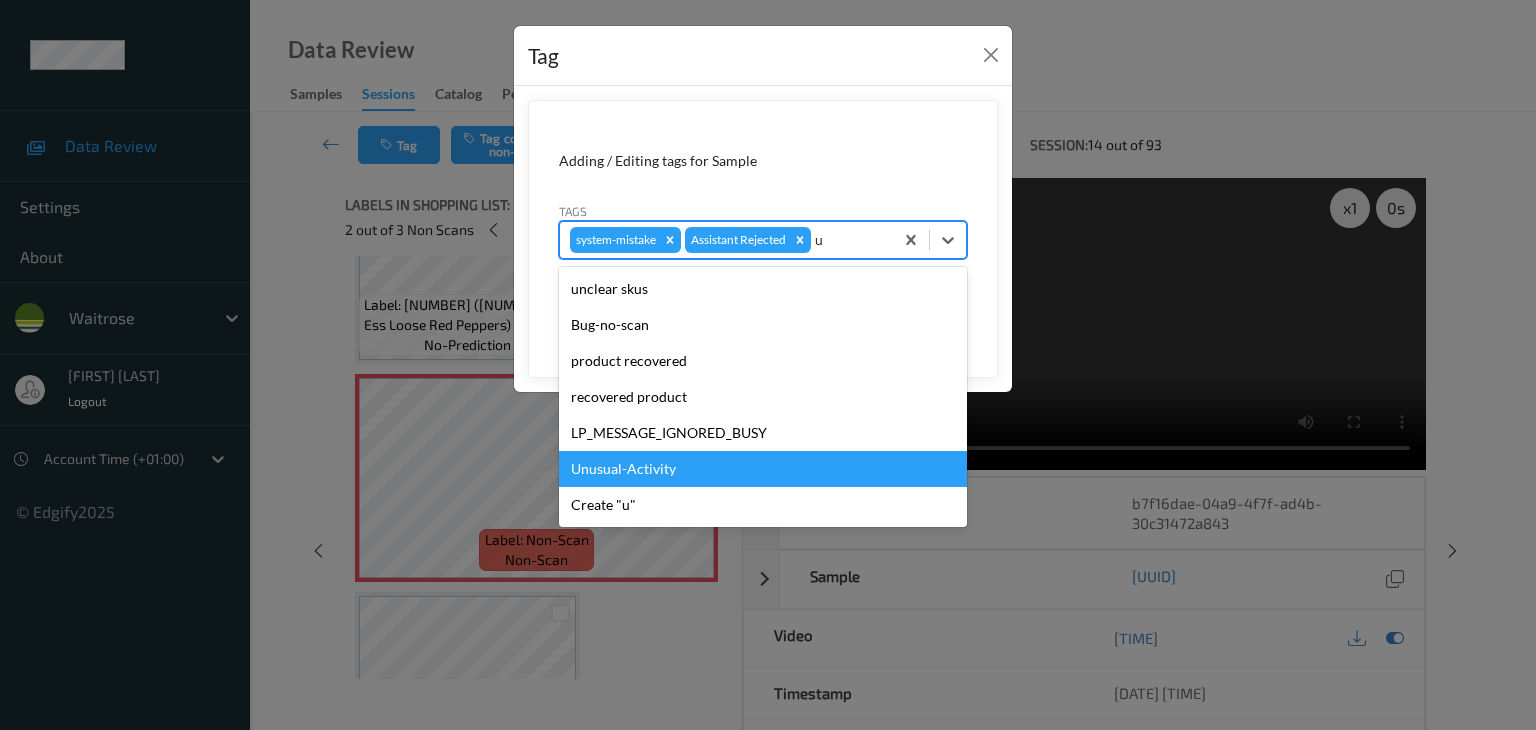 click on "Unusual-Activity" at bounding box center [763, 469] 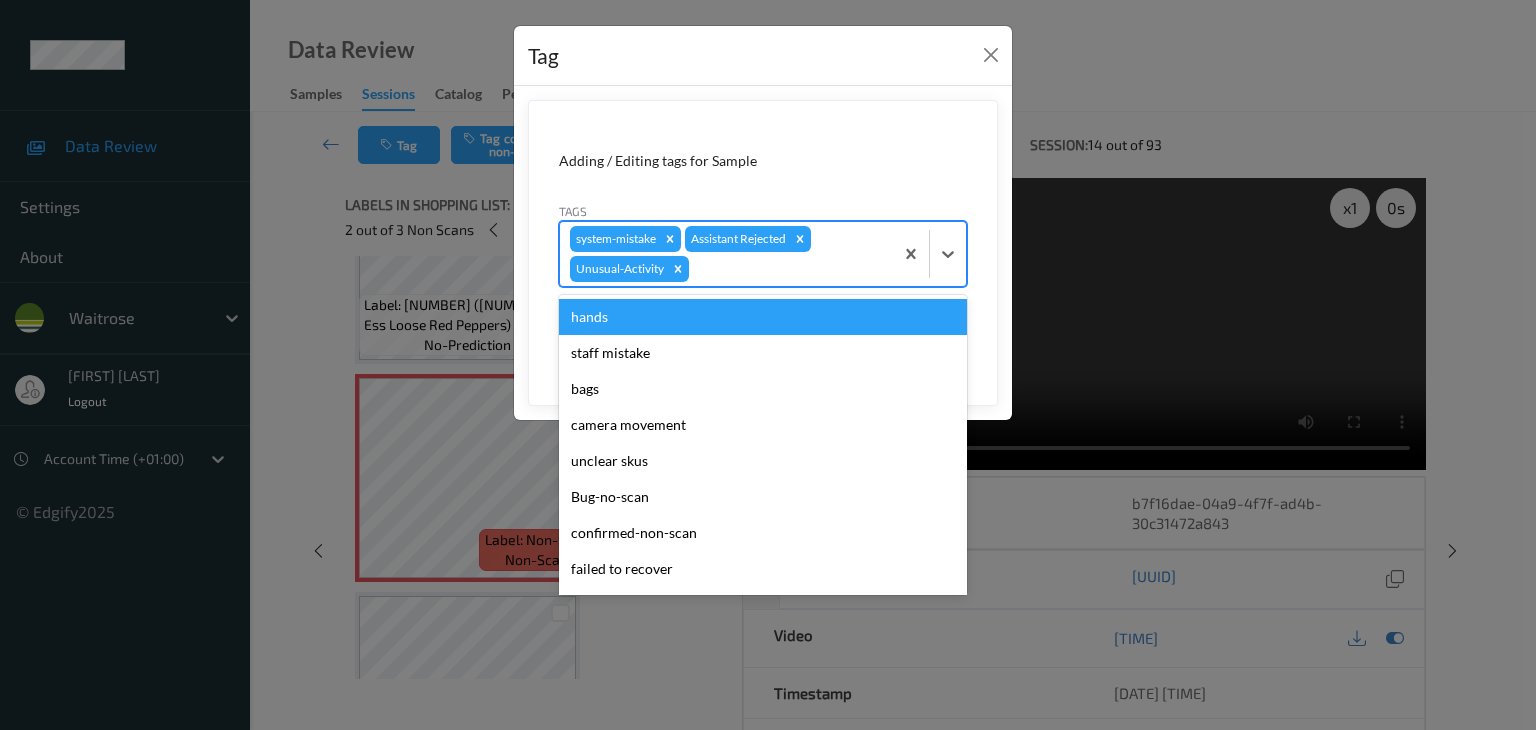 click at bounding box center (788, 269) 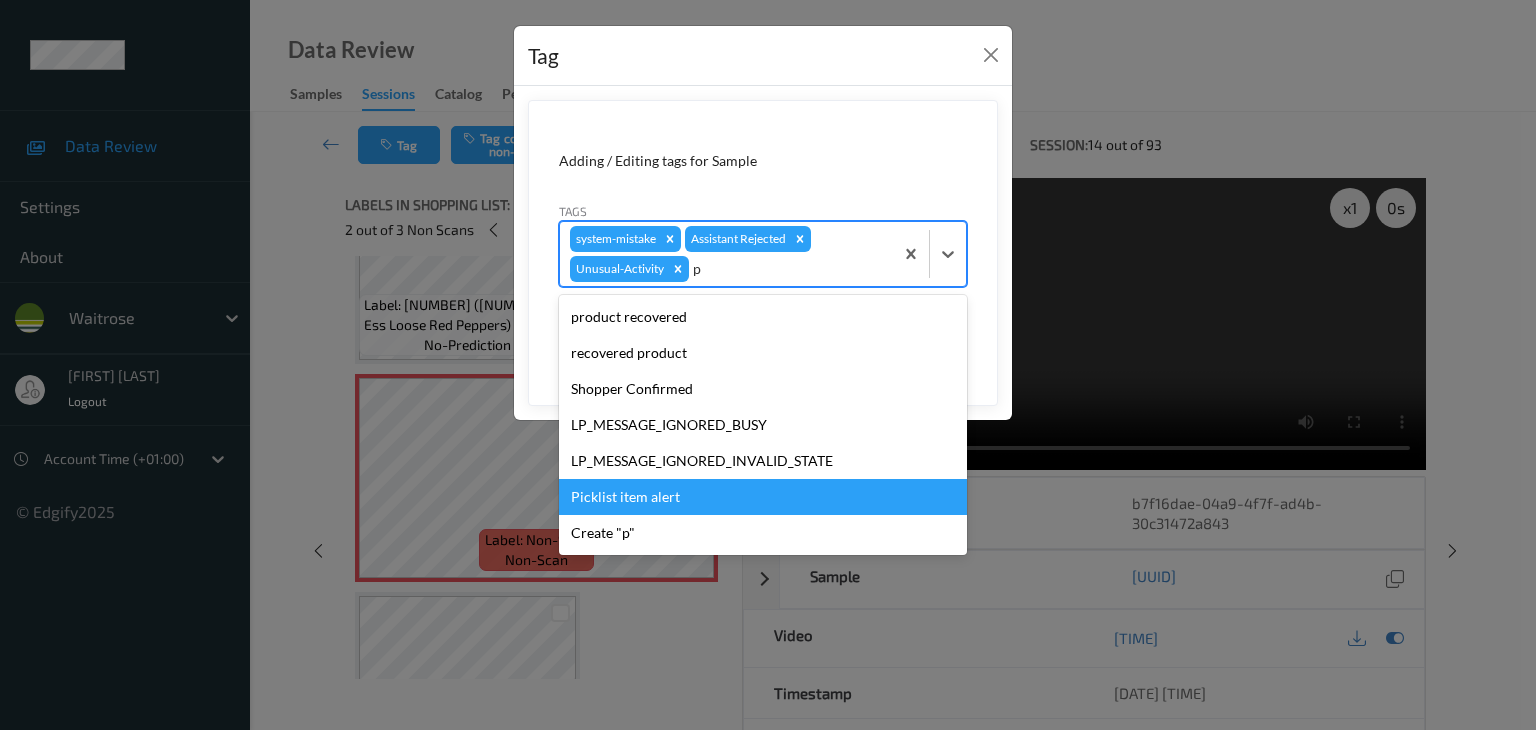 click on "Picklist item alert" at bounding box center [763, 497] 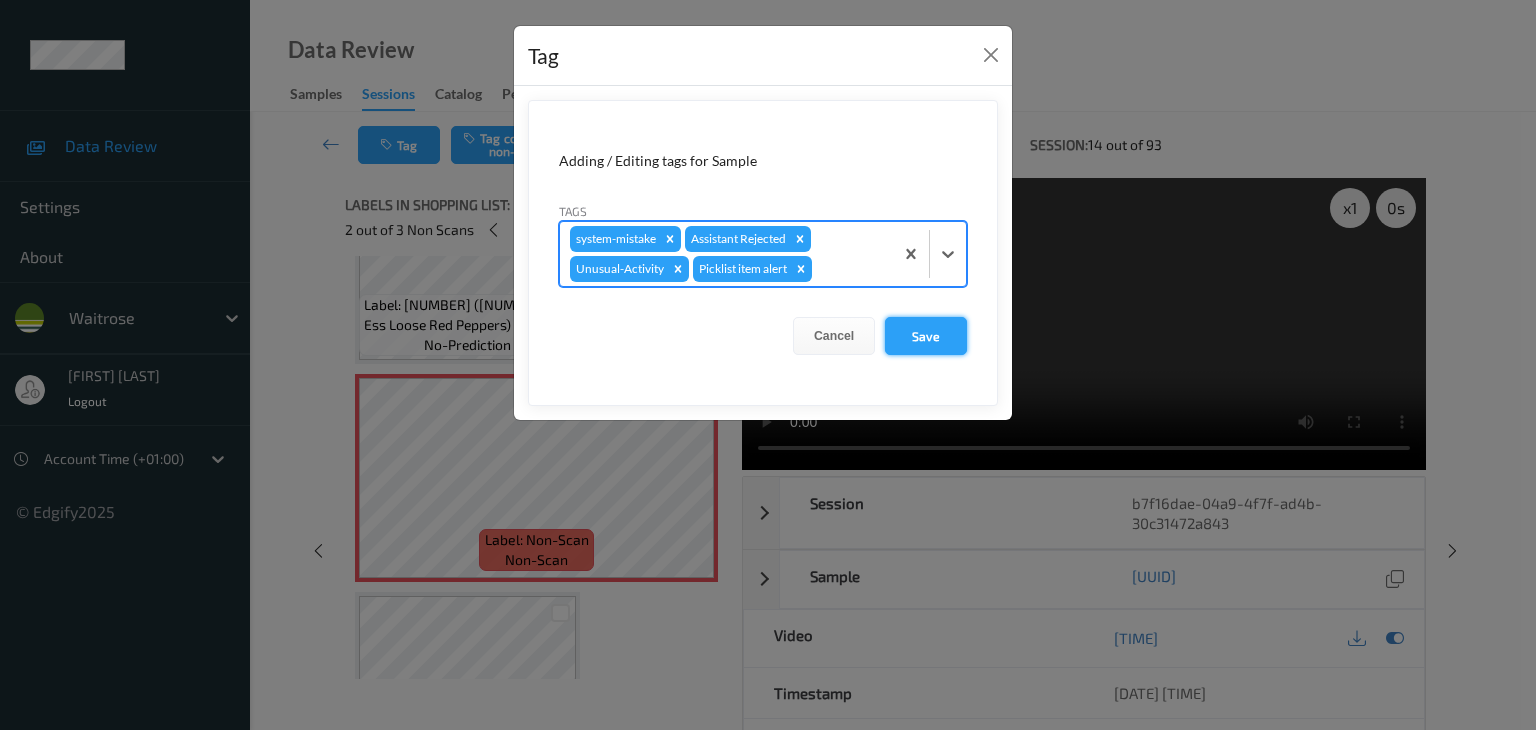 click on "Save" at bounding box center (926, 336) 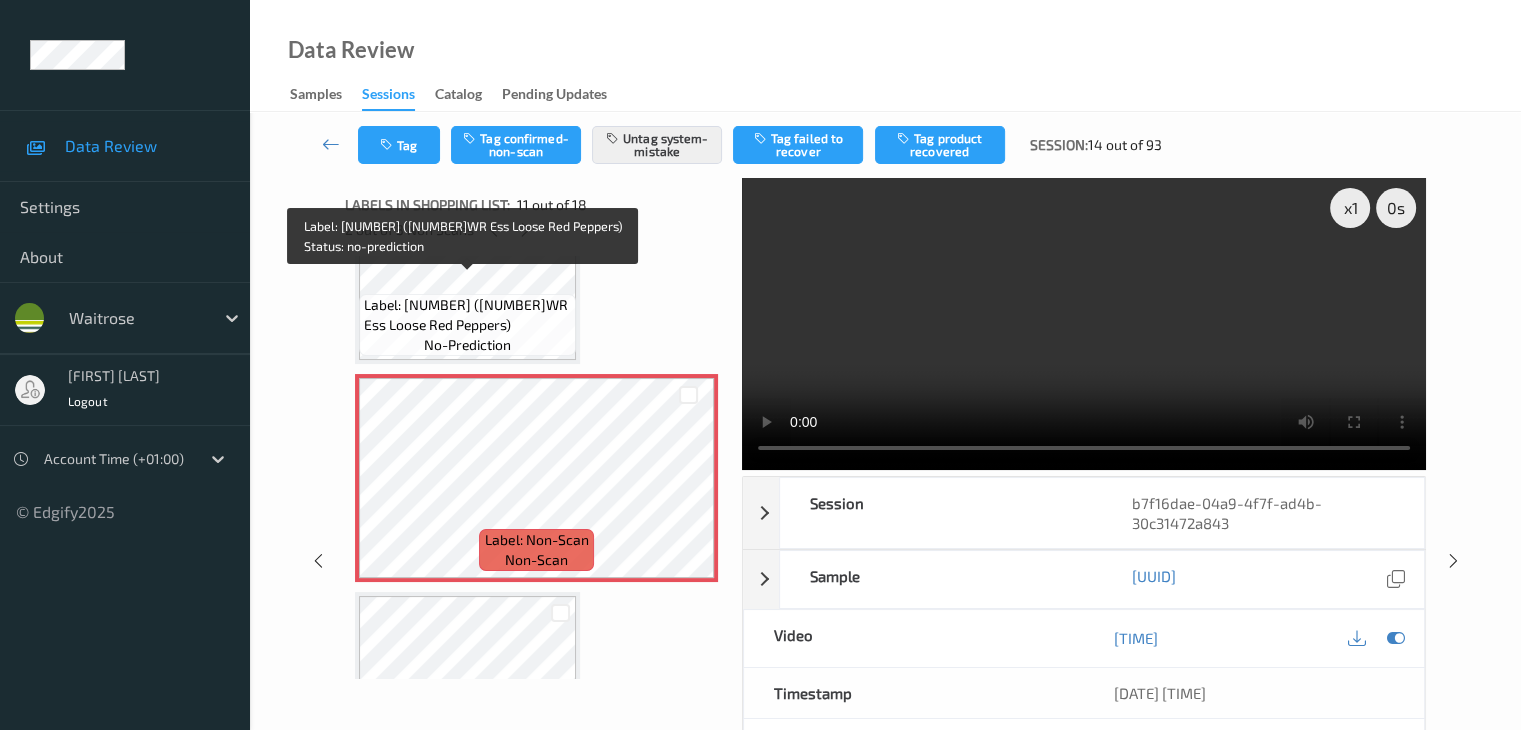 click on "Label: [NUMBER] (2660WR Ess Loose Red Peppers) no-prediction" at bounding box center (467, 325) 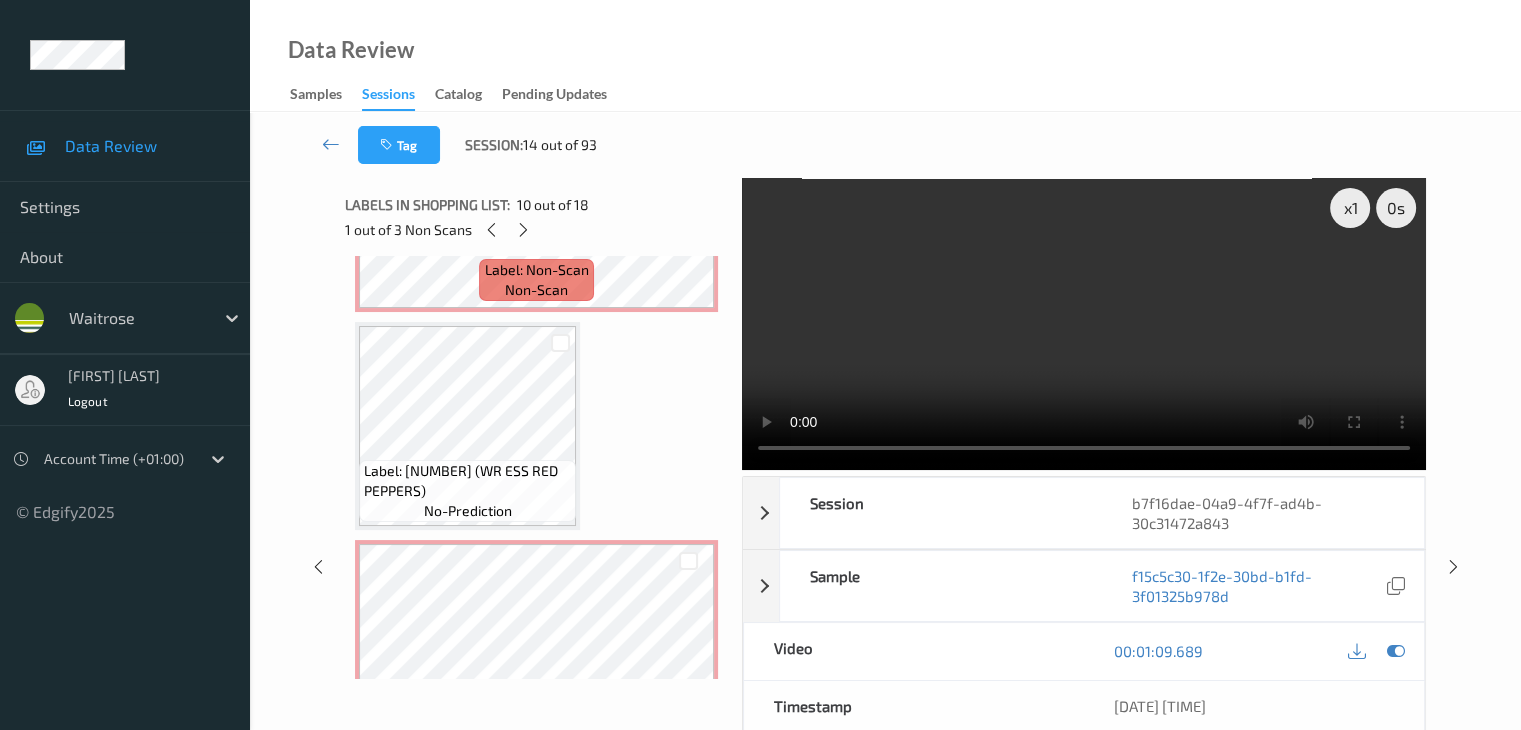 scroll, scrollTop: 2472, scrollLeft: 0, axis: vertical 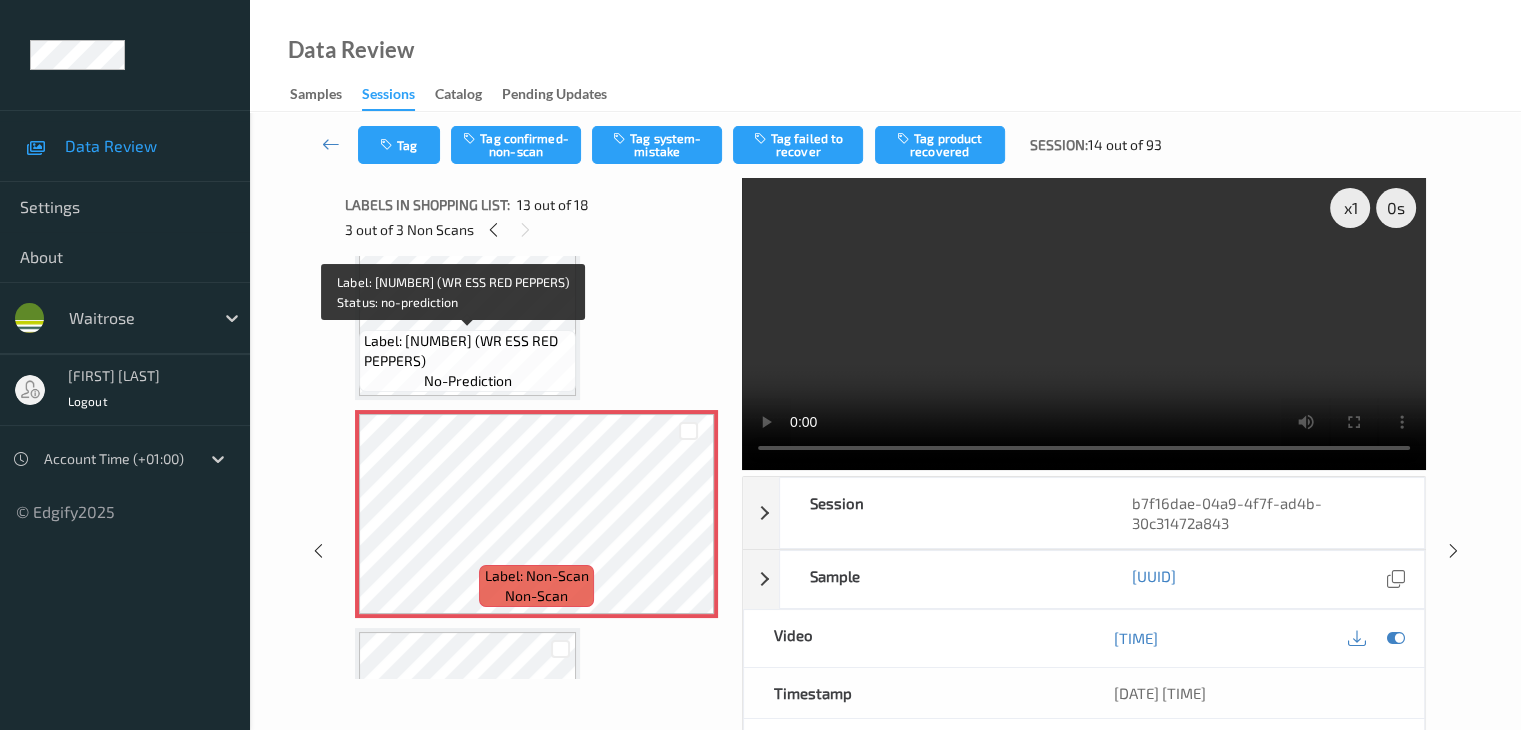 click on "Label: [NUMBER] (WR ESS RED PEPPERS)" at bounding box center [467, 351] 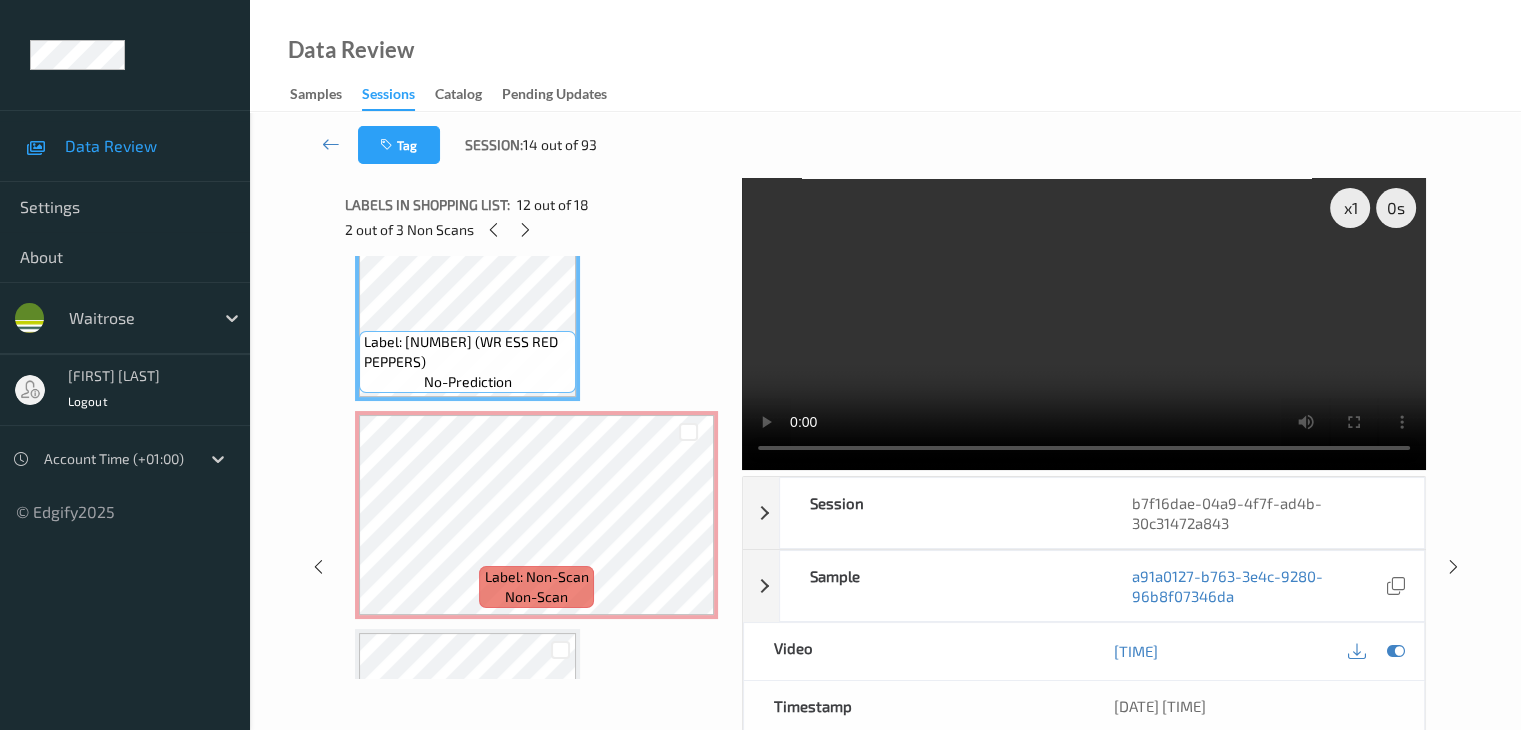 scroll, scrollTop: 2472, scrollLeft: 0, axis: vertical 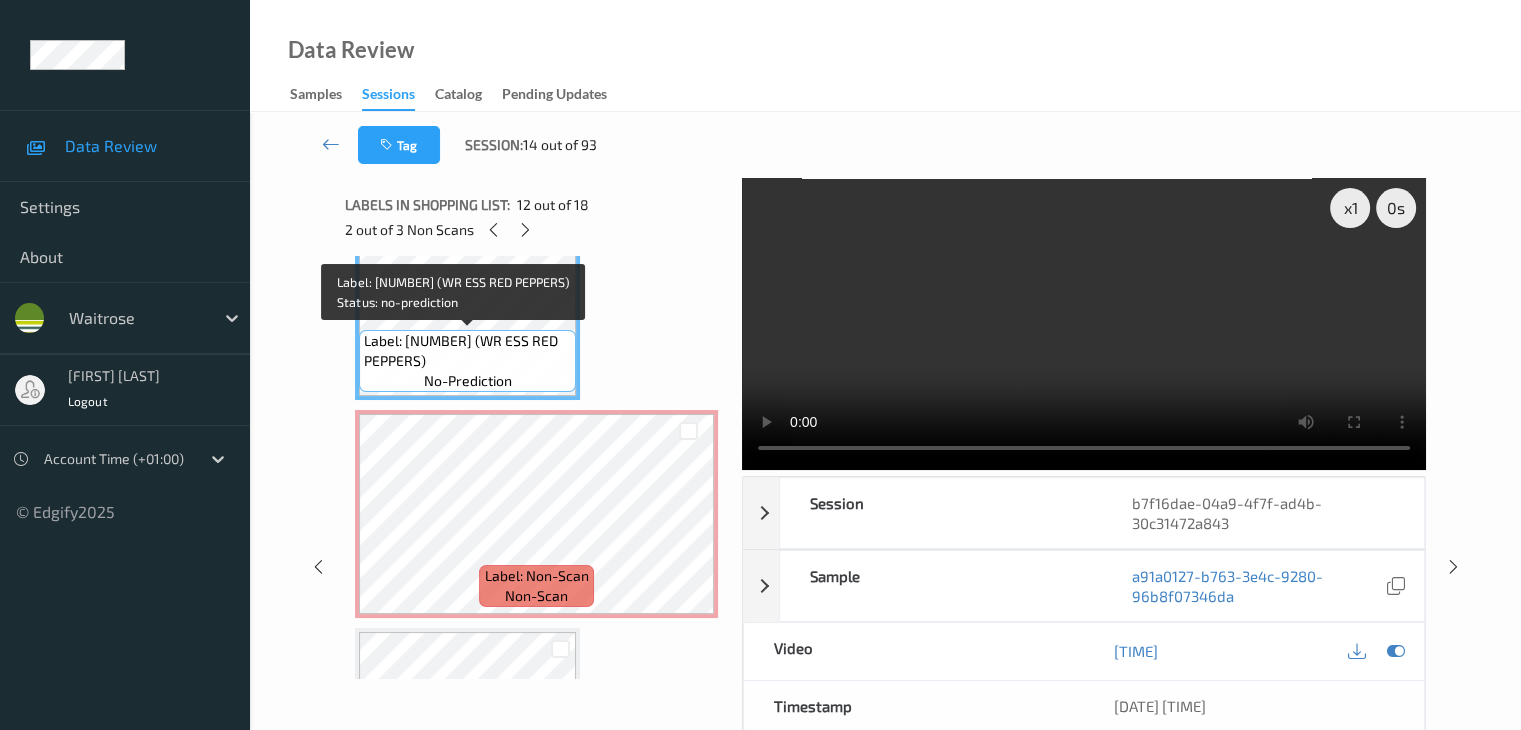 click on "[PHONE] (WR ESS RED PEPPERS) no-prediction" at bounding box center [467, 361] 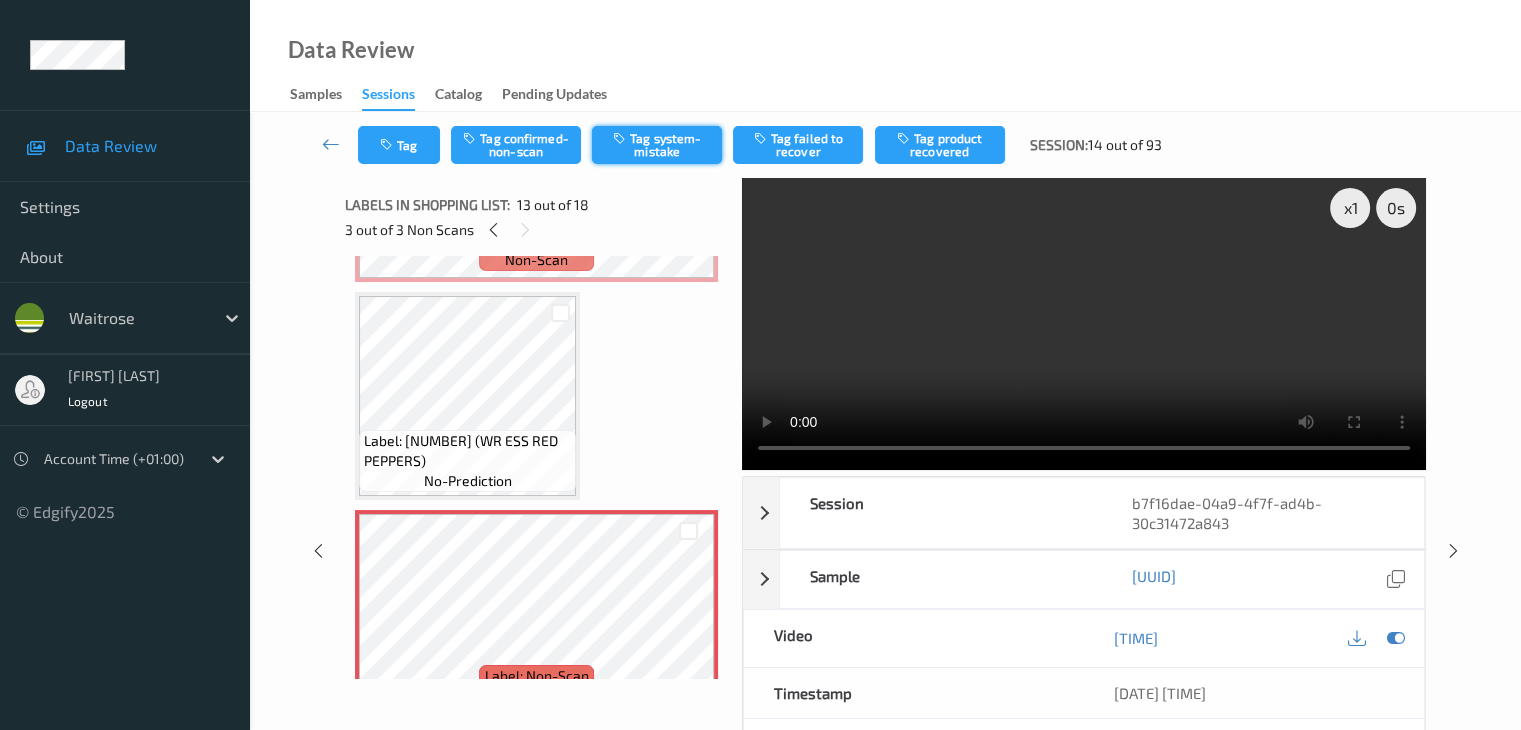 click on "Tag   system-mistake" at bounding box center [657, 145] 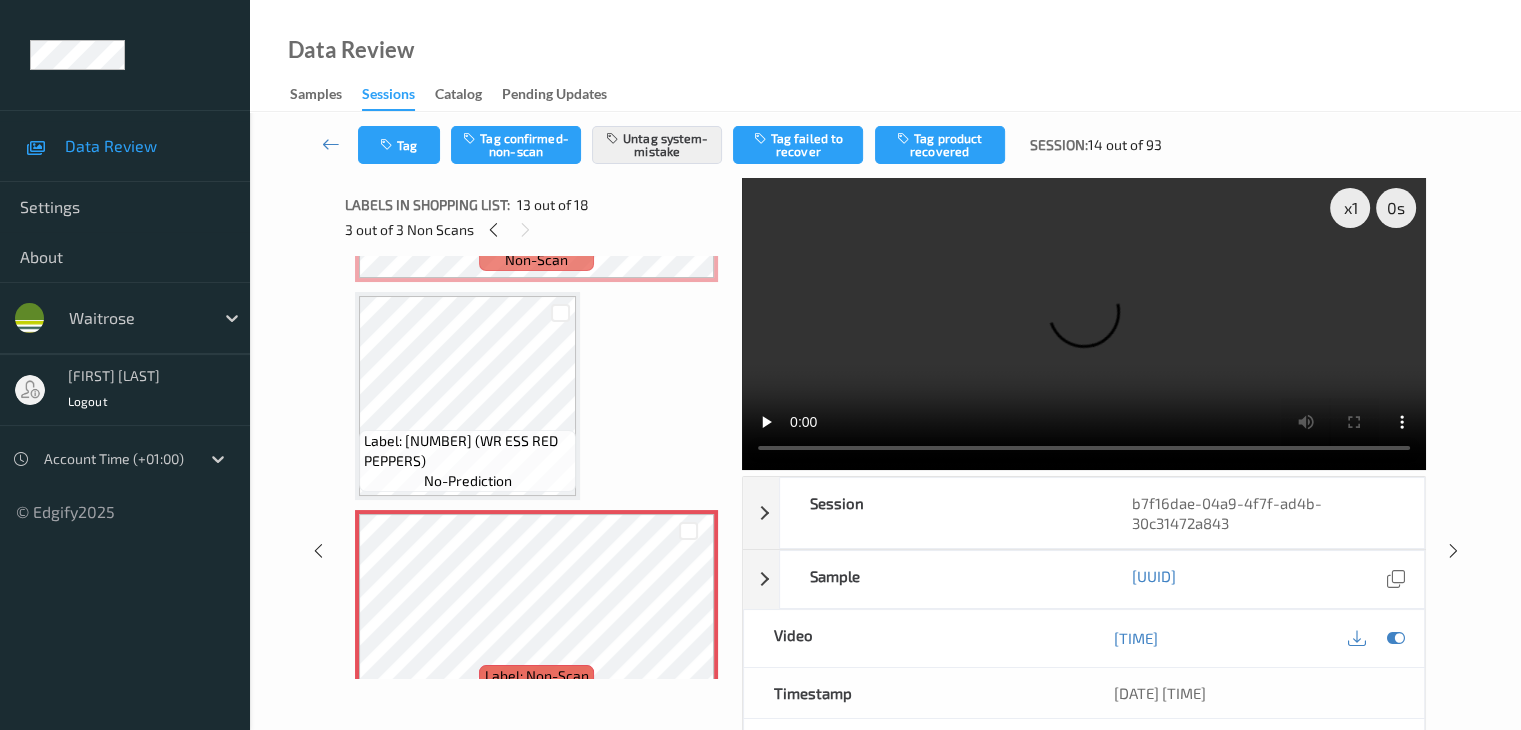 scroll, scrollTop: 2572, scrollLeft: 0, axis: vertical 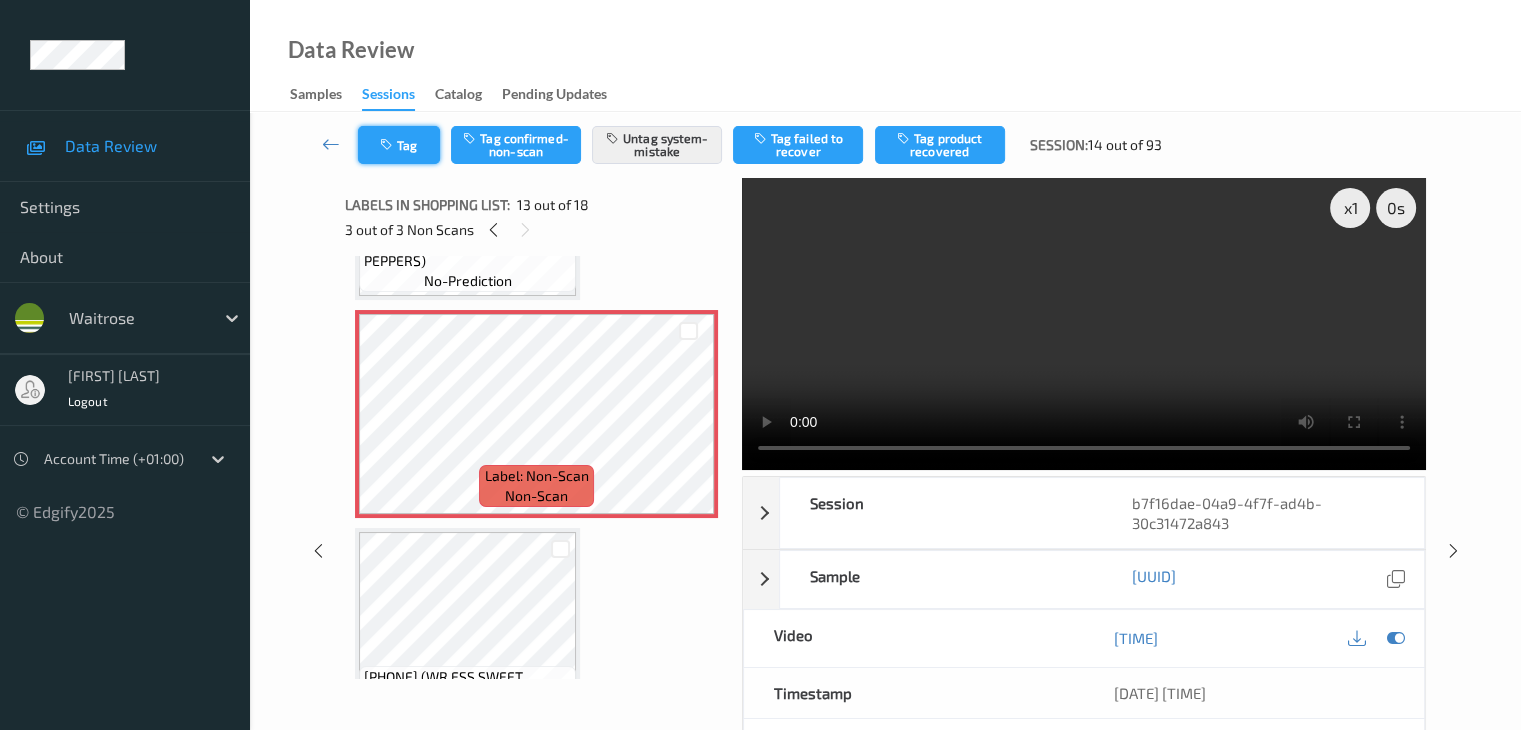 click on "Tag" at bounding box center [399, 145] 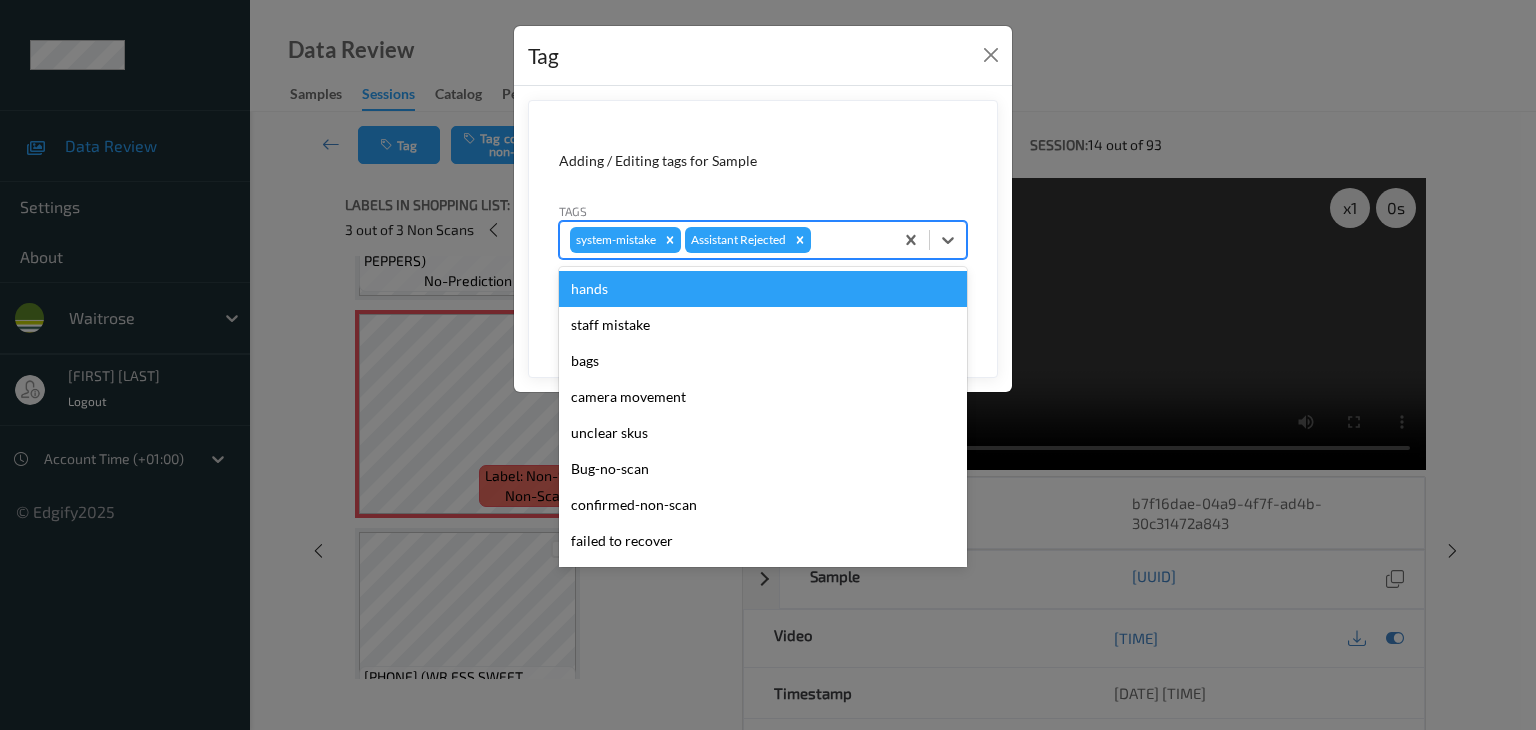 click at bounding box center [849, 240] 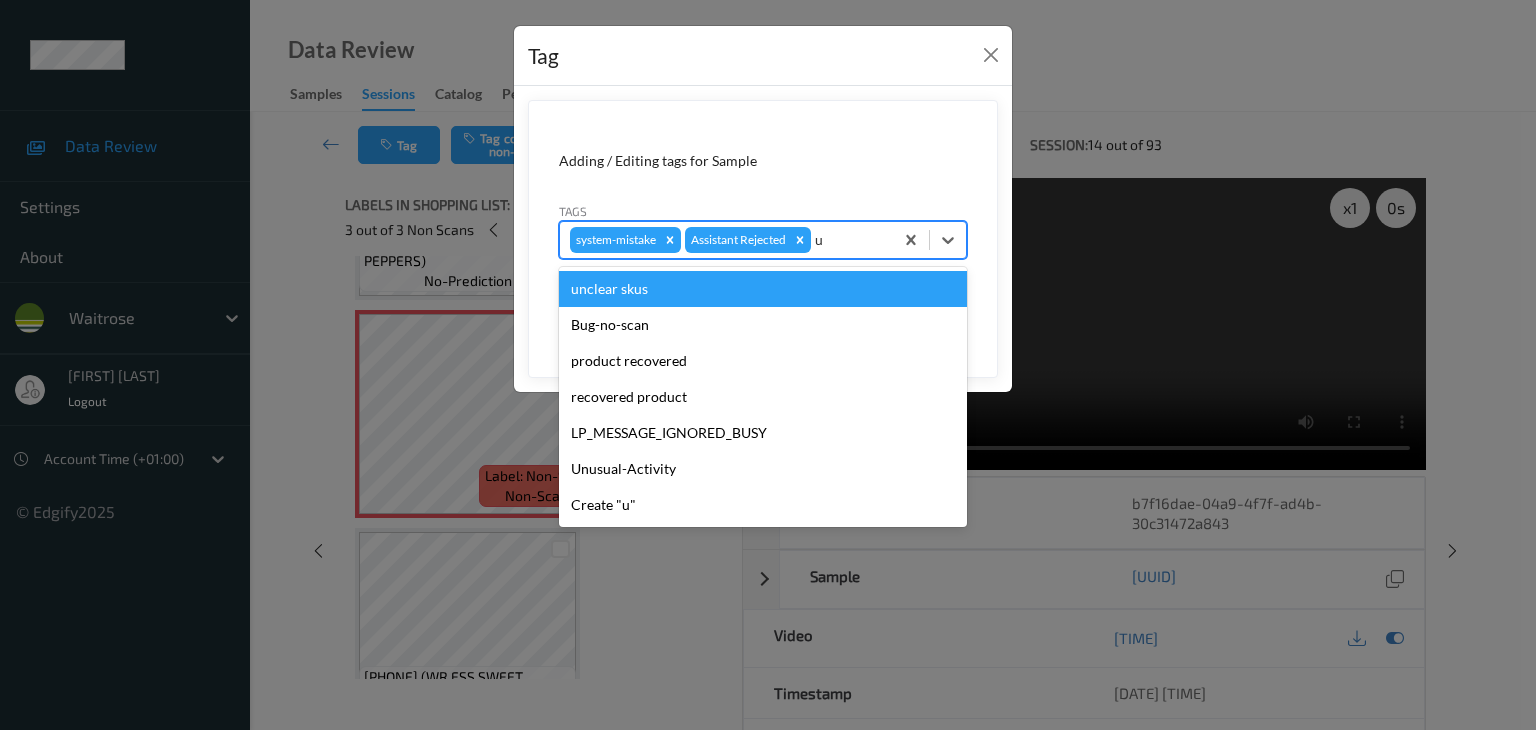 type on "u" 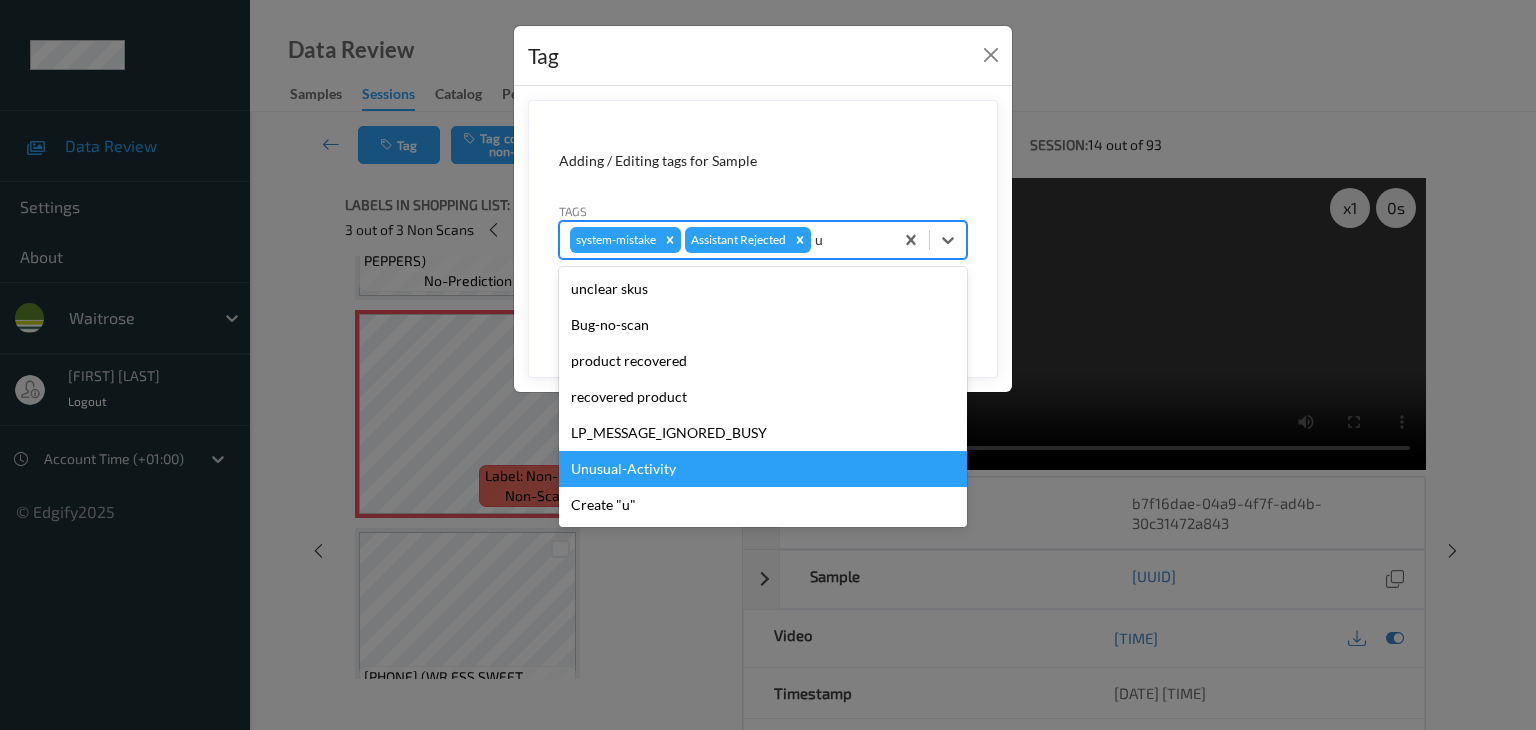 click on "Unusual-Activity" at bounding box center (763, 469) 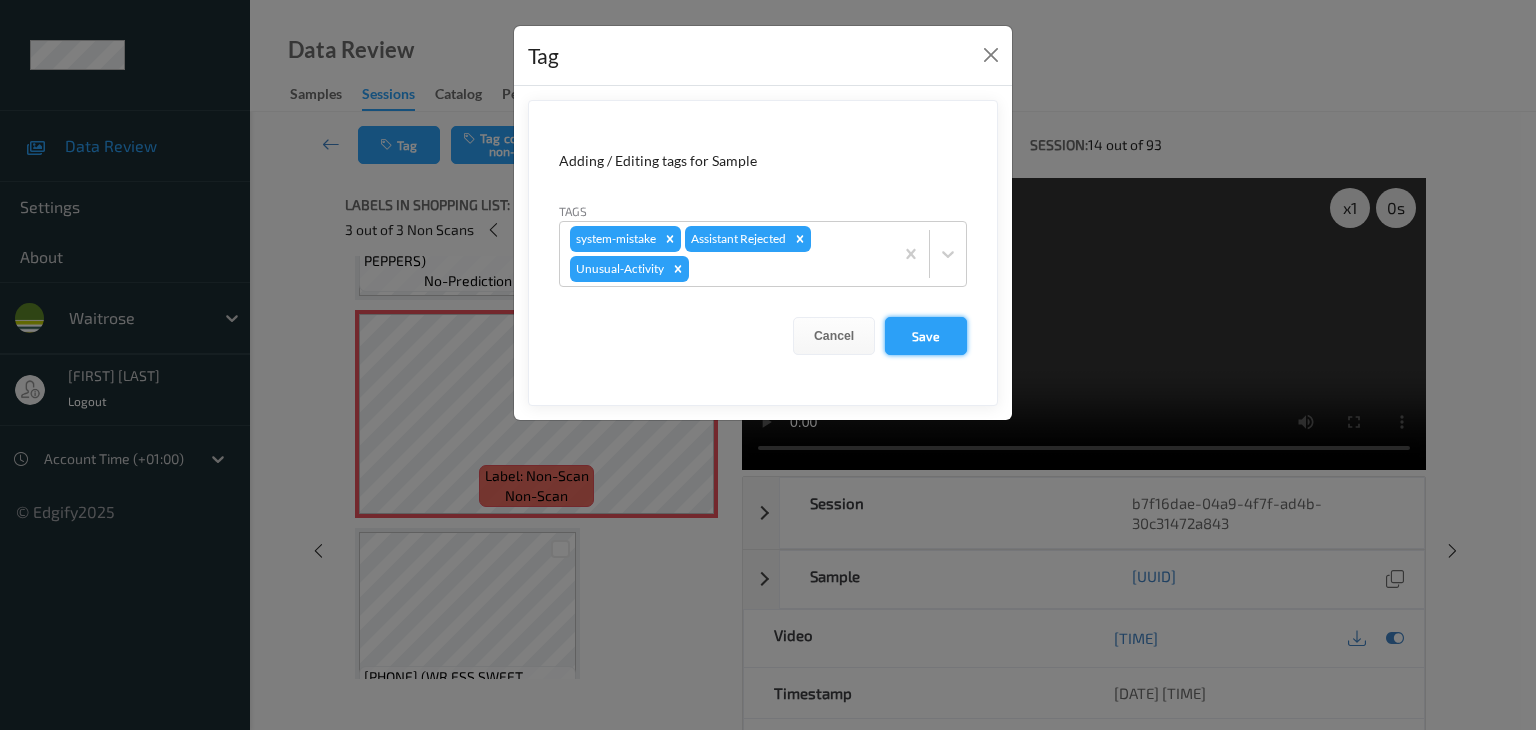 click on "Save" at bounding box center (926, 336) 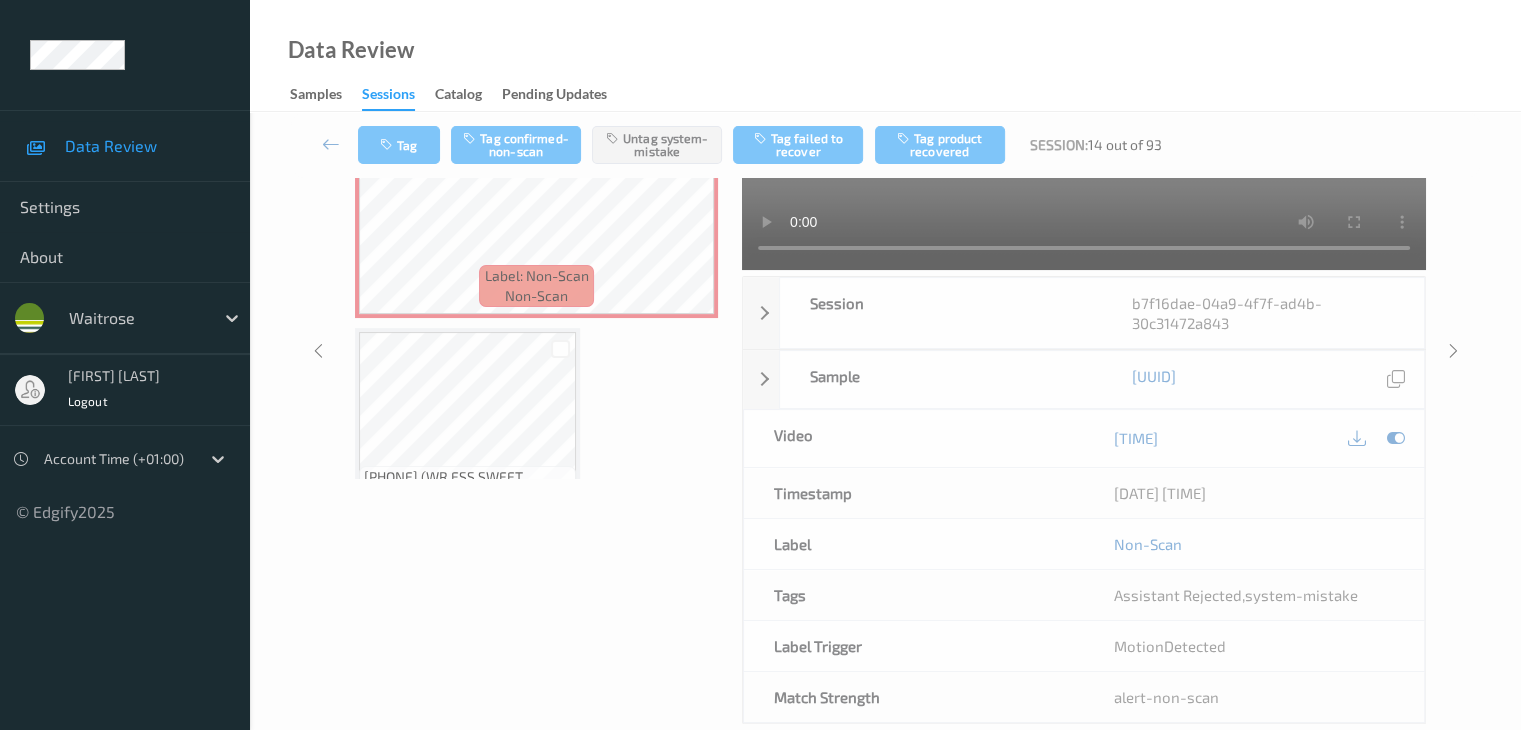 scroll, scrollTop: 275, scrollLeft: 0, axis: vertical 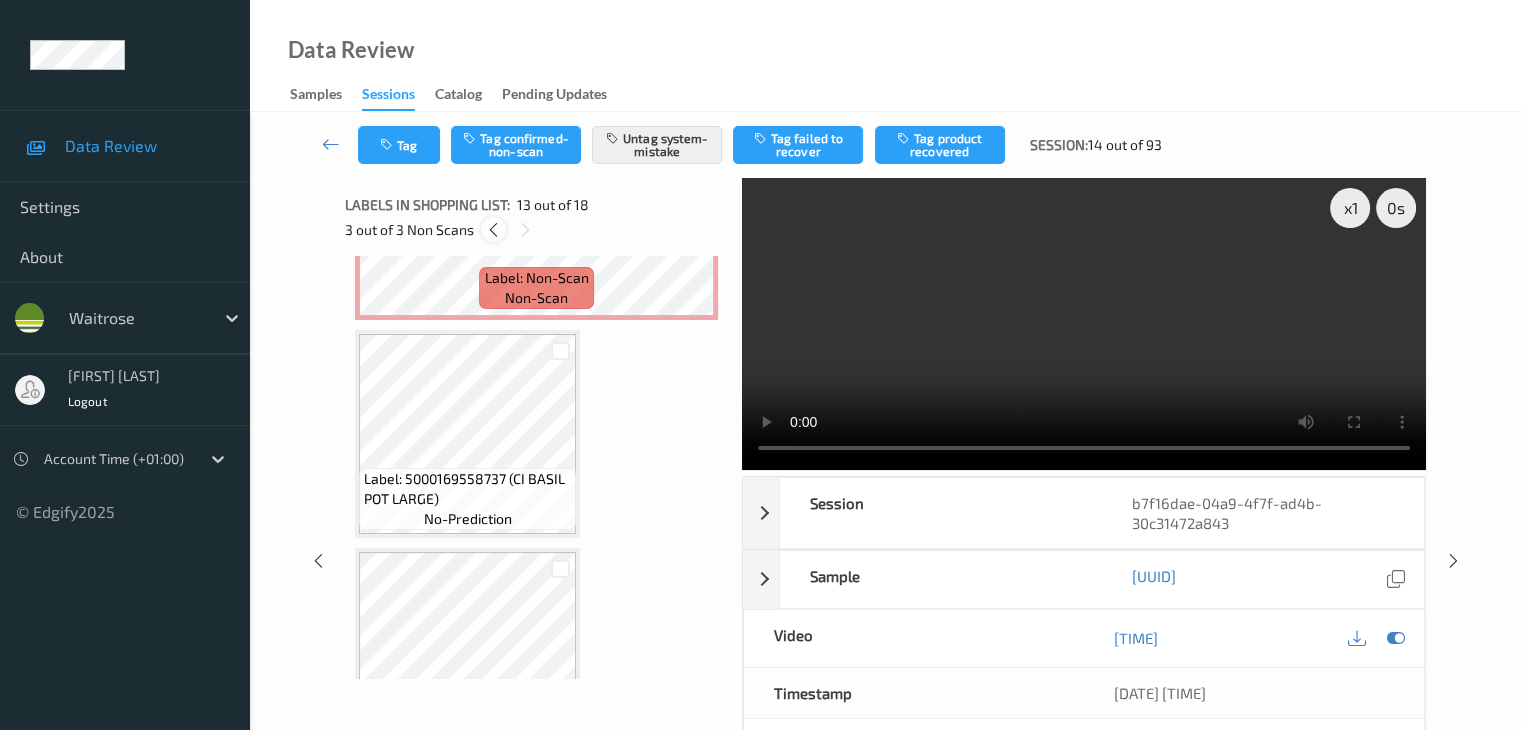 click at bounding box center (493, 229) 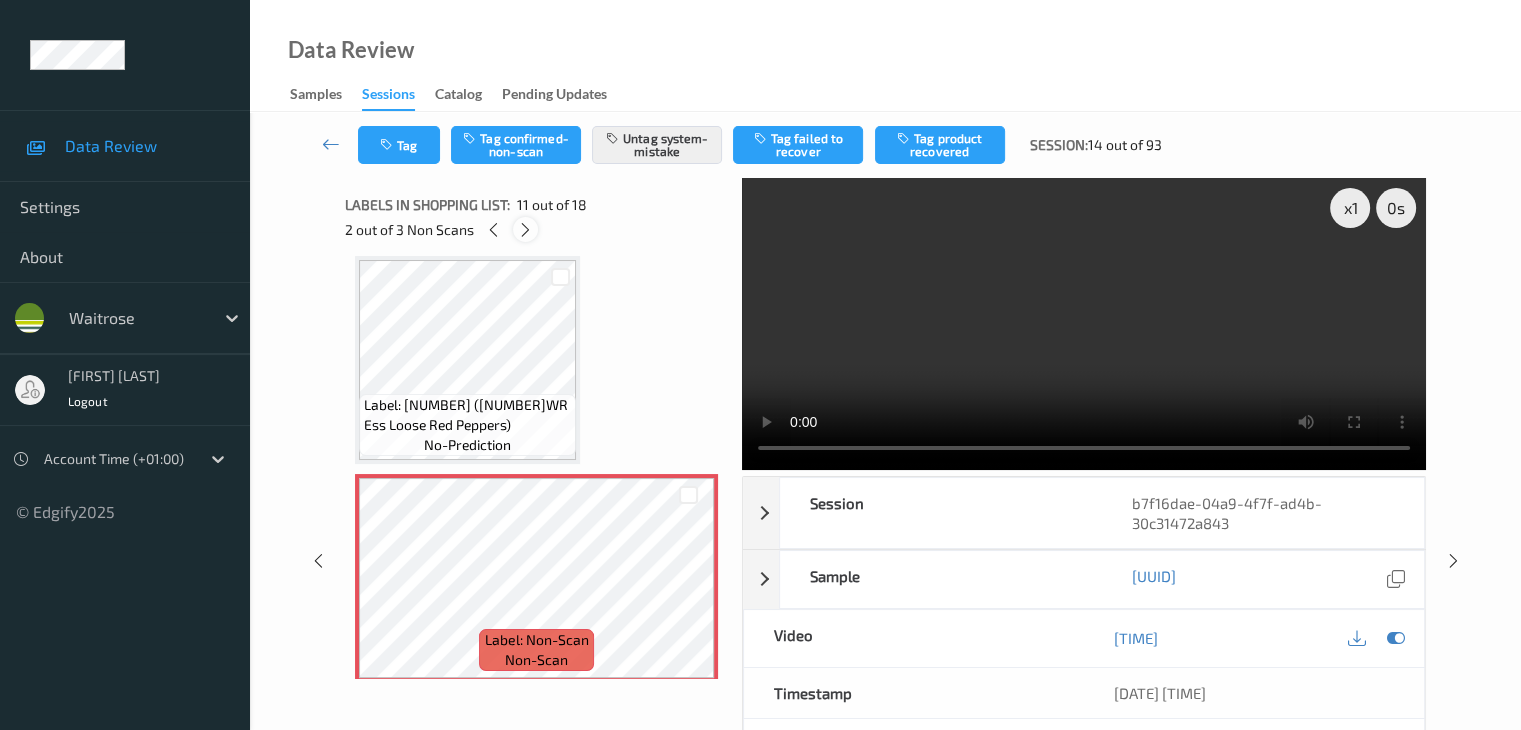 click at bounding box center (525, 230) 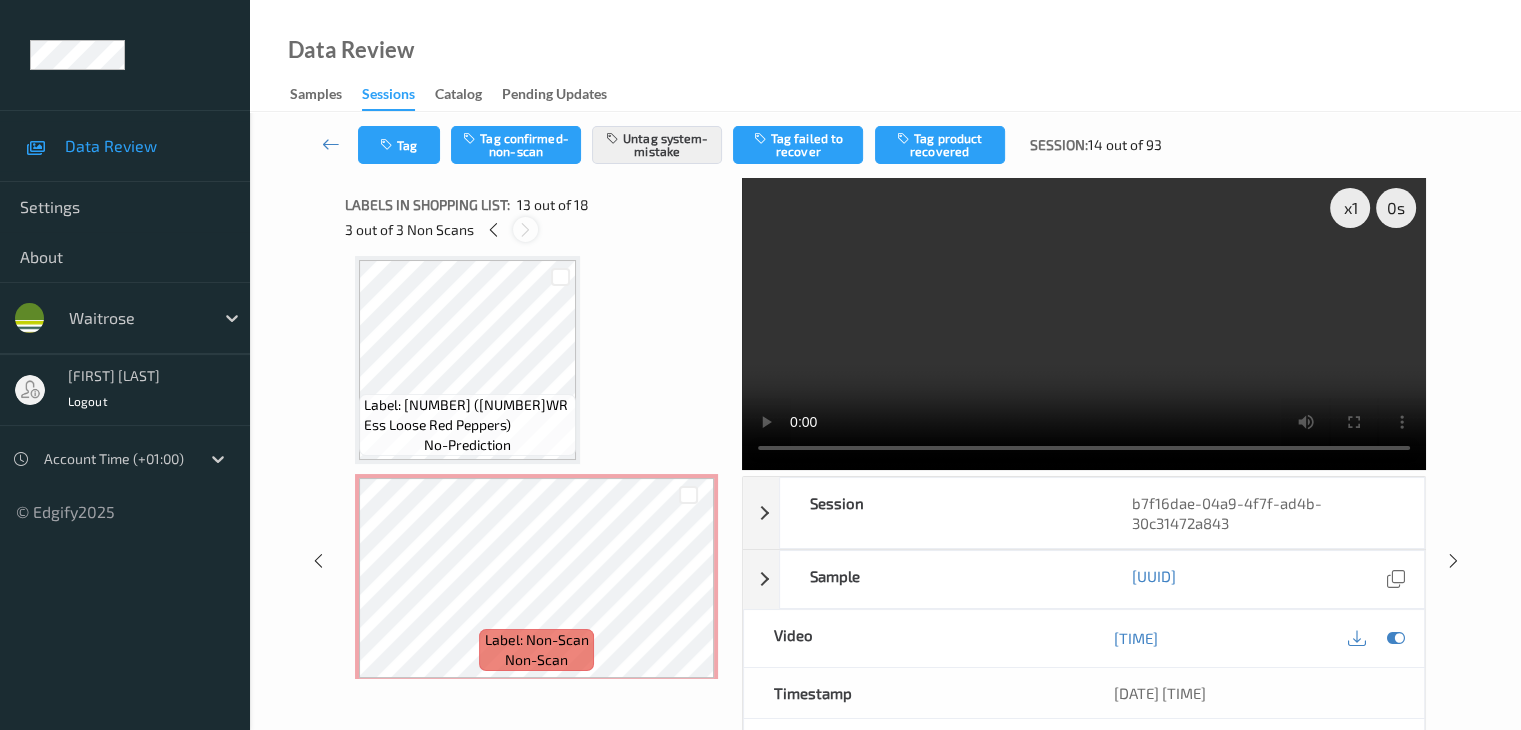 scroll, scrollTop: 2408, scrollLeft: 0, axis: vertical 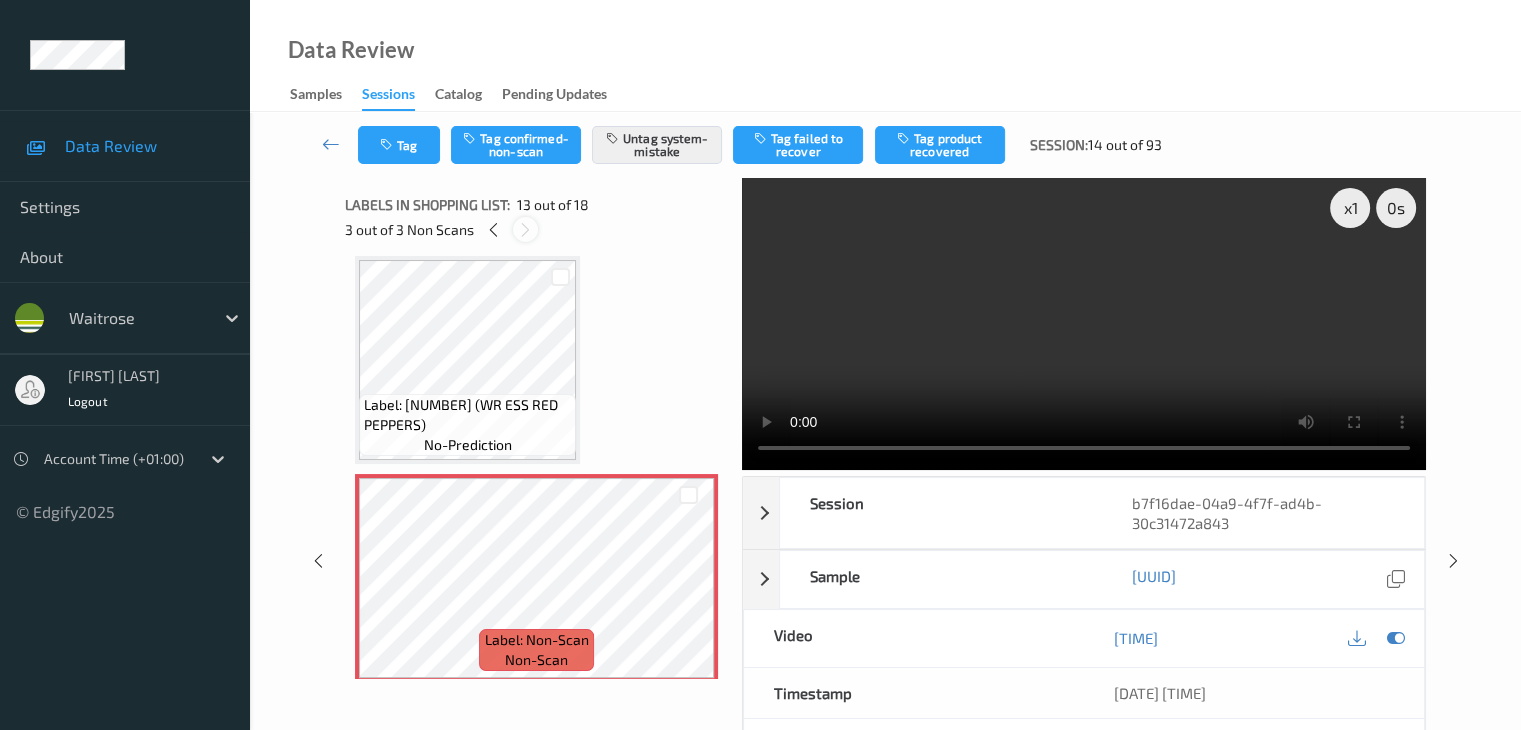 click at bounding box center [525, 230] 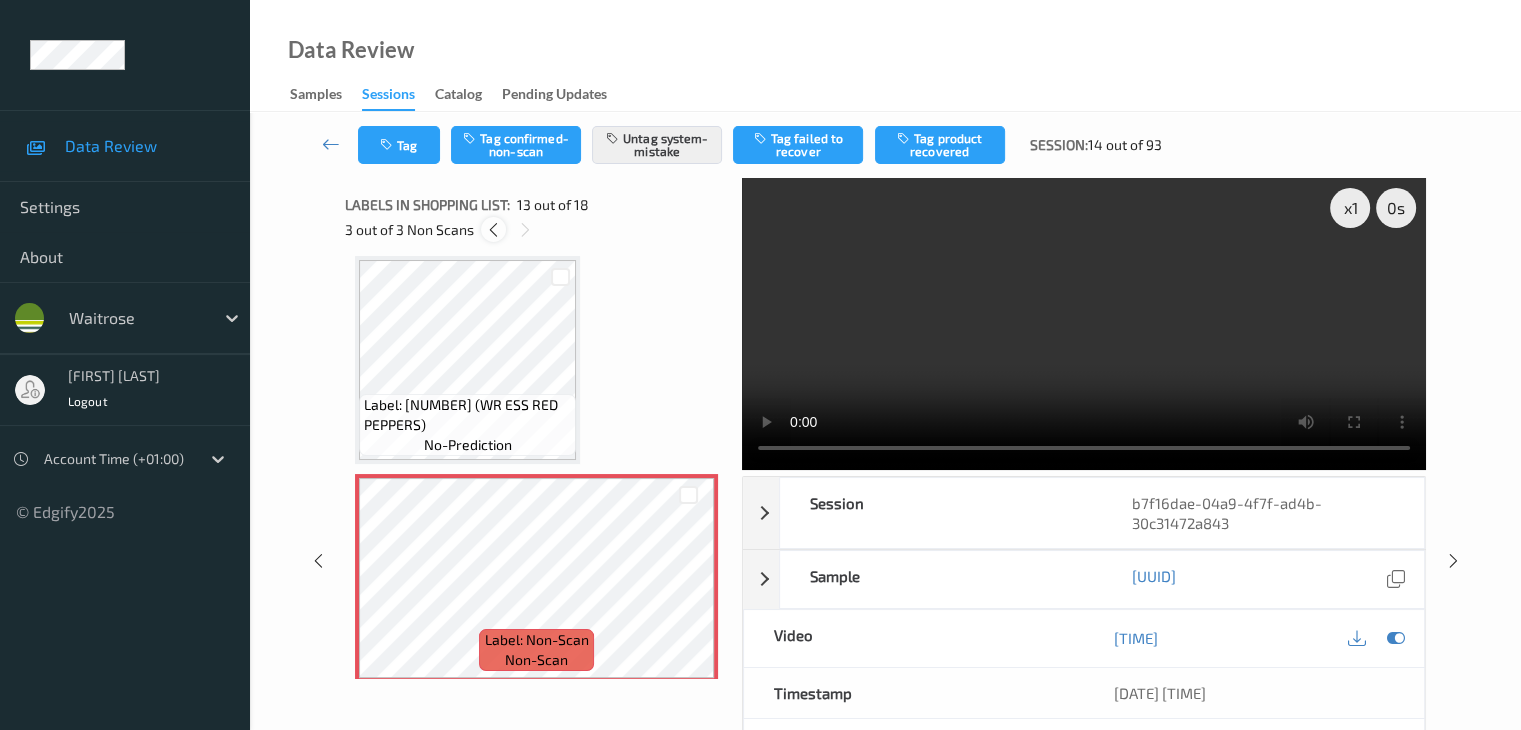 click at bounding box center [493, 230] 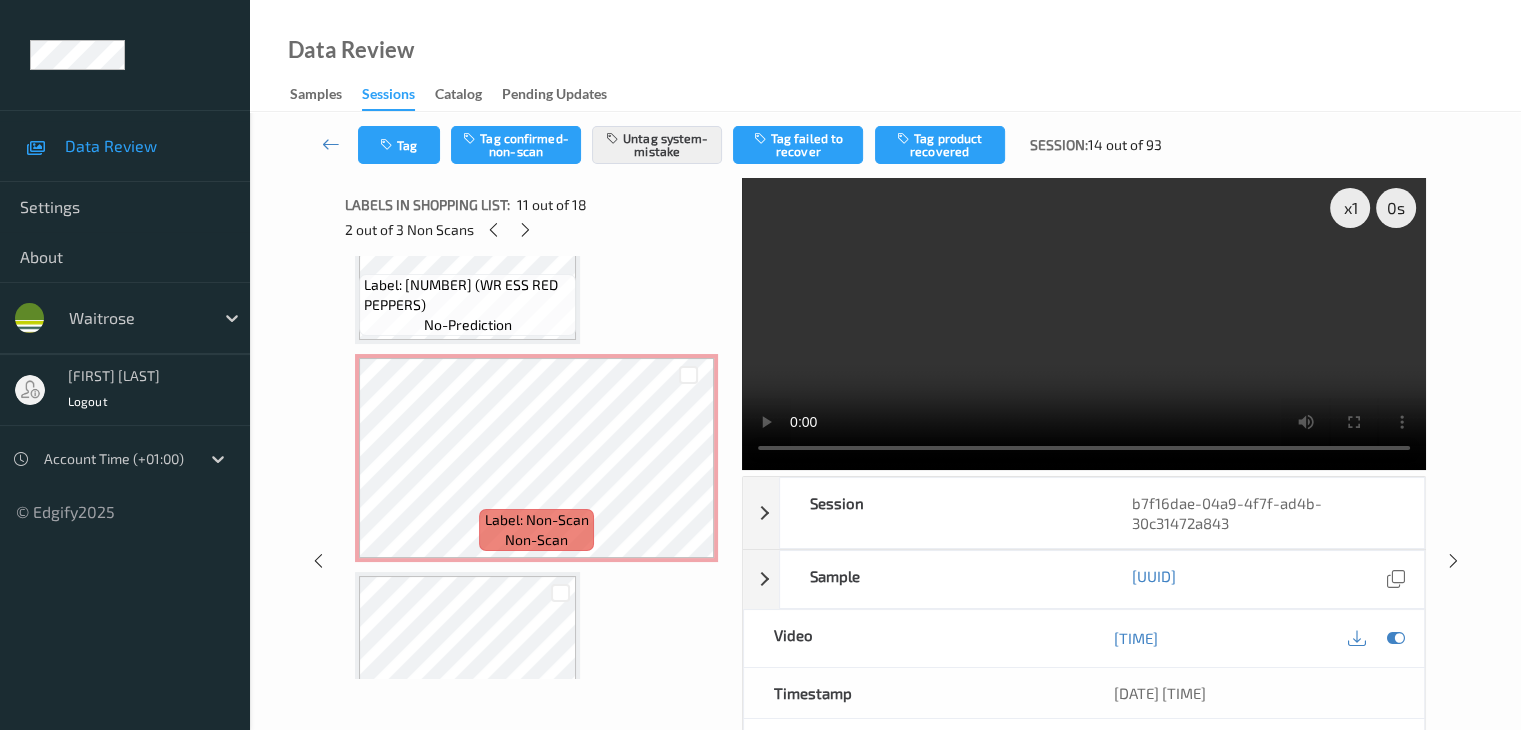 scroll, scrollTop: 2700, scrollLeft: 0, axis: vertical 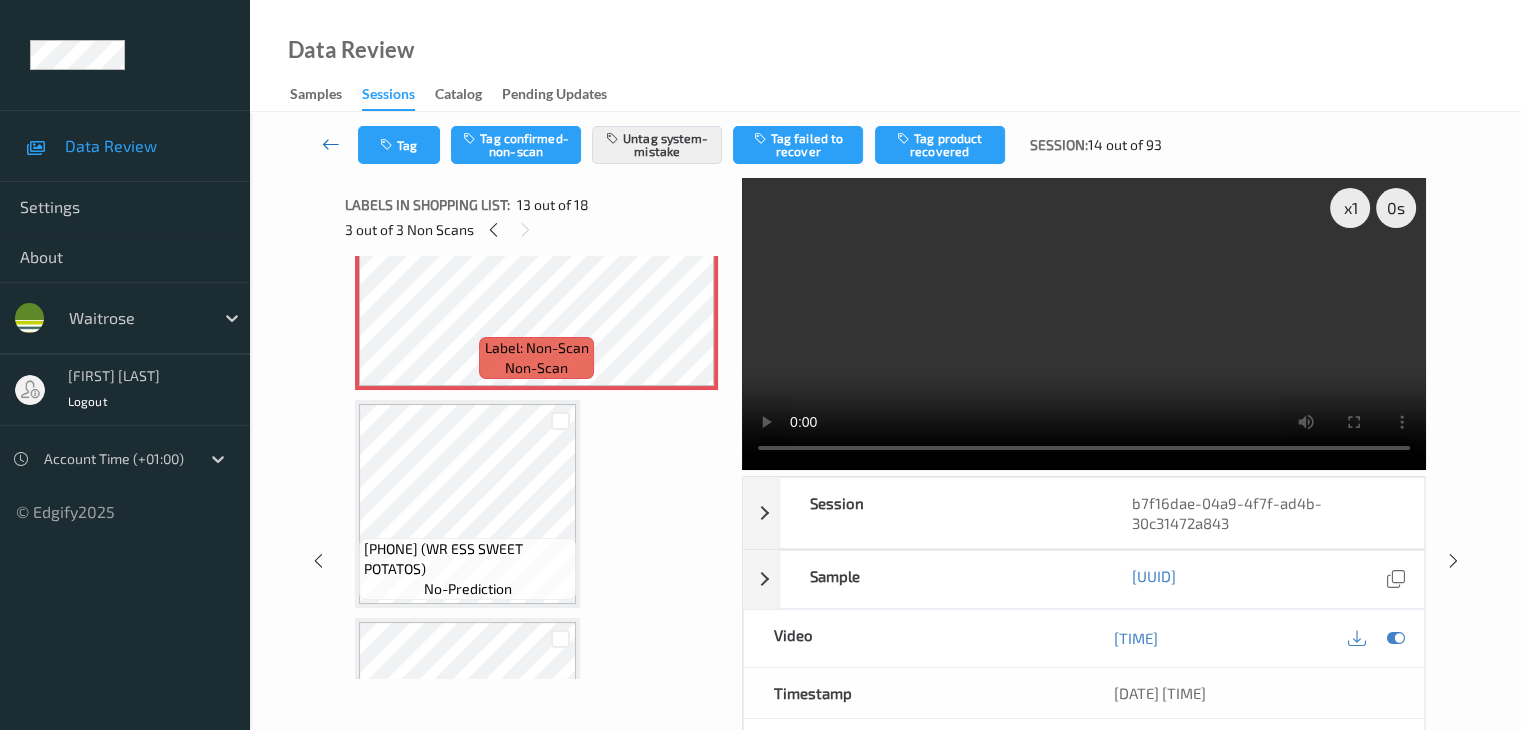 click at bounding box center (331, 144) 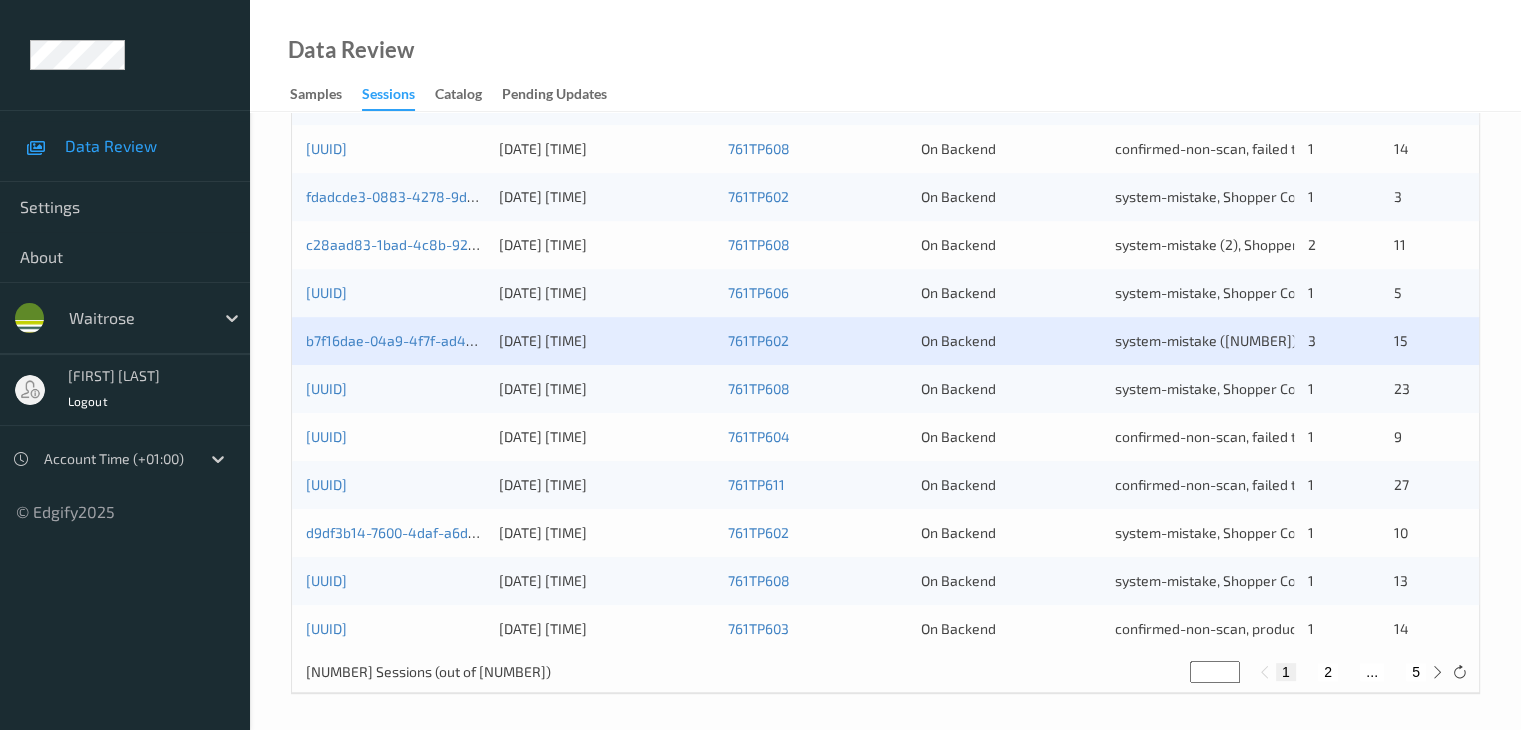 scroll, scrollTop: 932, scrollLeft: 0, axis: vertical 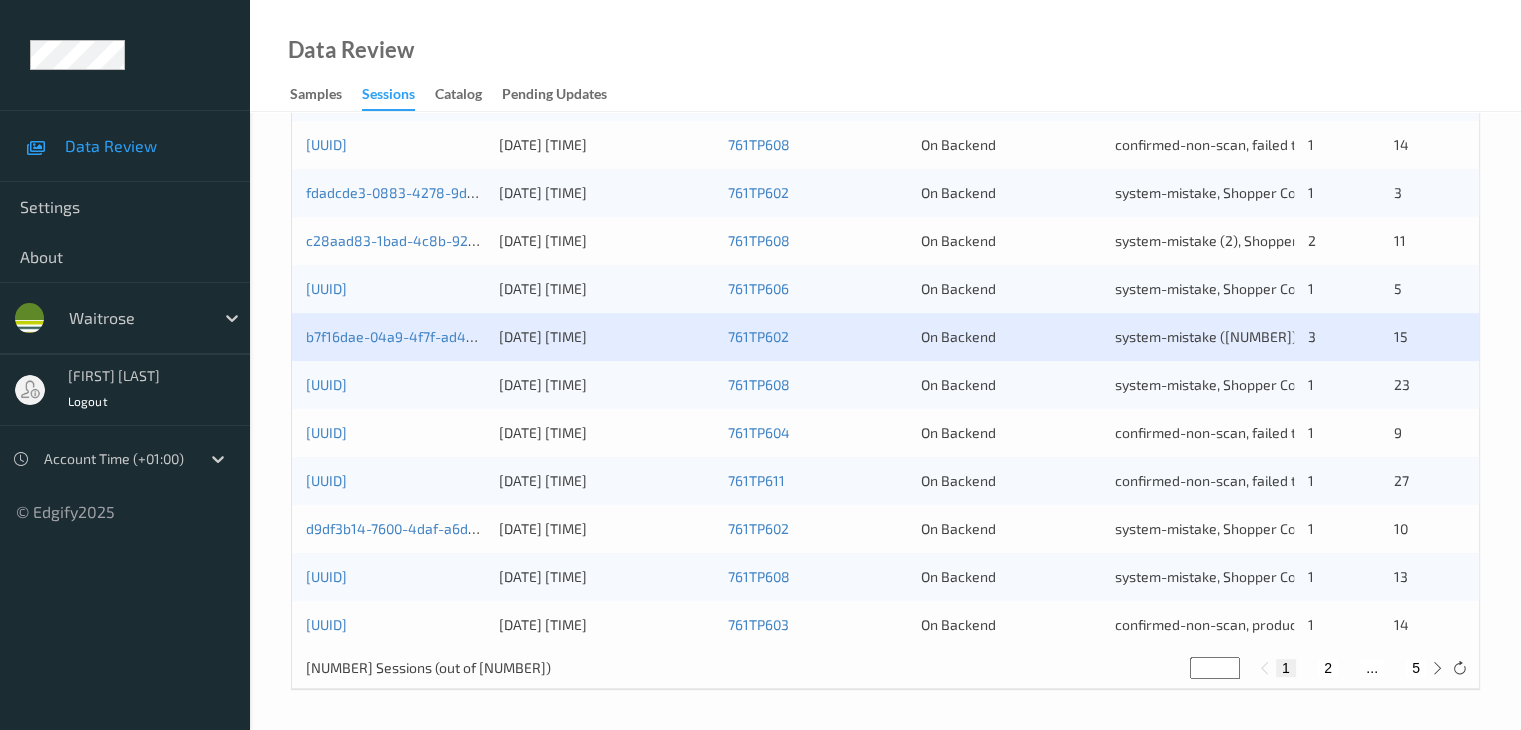 click on "2" at bounding box center [1328, 668] 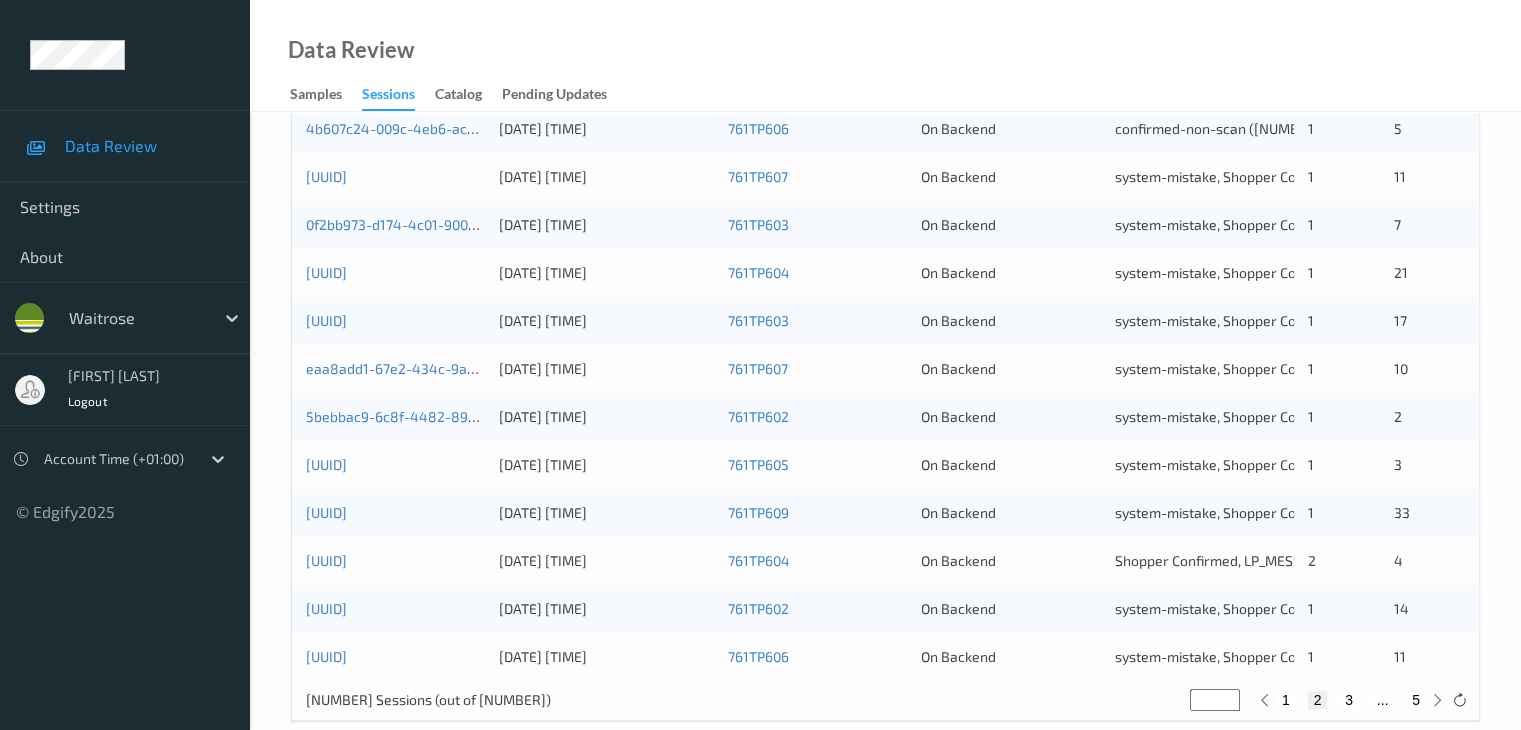 scroll, scrollTop: 932, scrollLeft: 0, axis: vertical 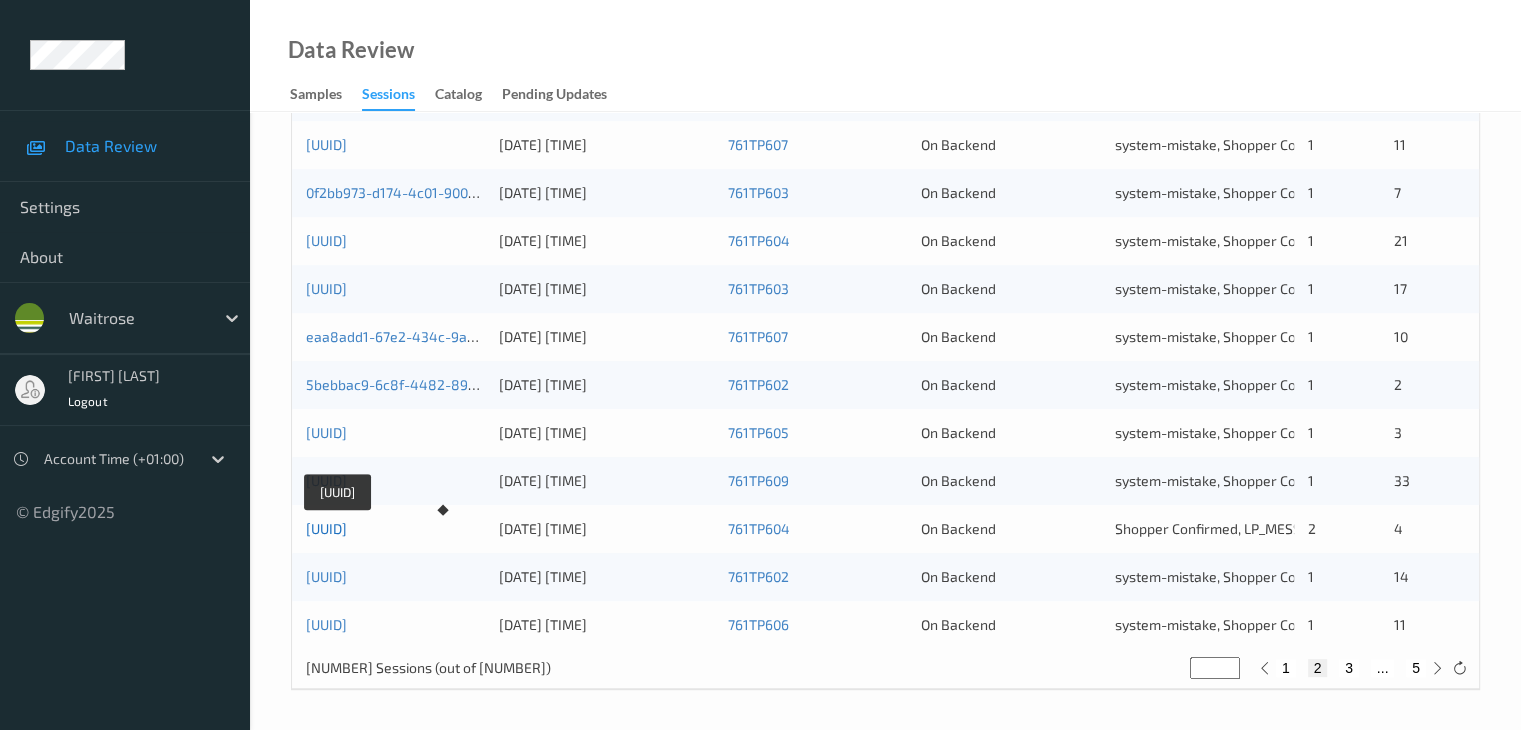 click on "[UUID]" at bounding box center [326, 528] 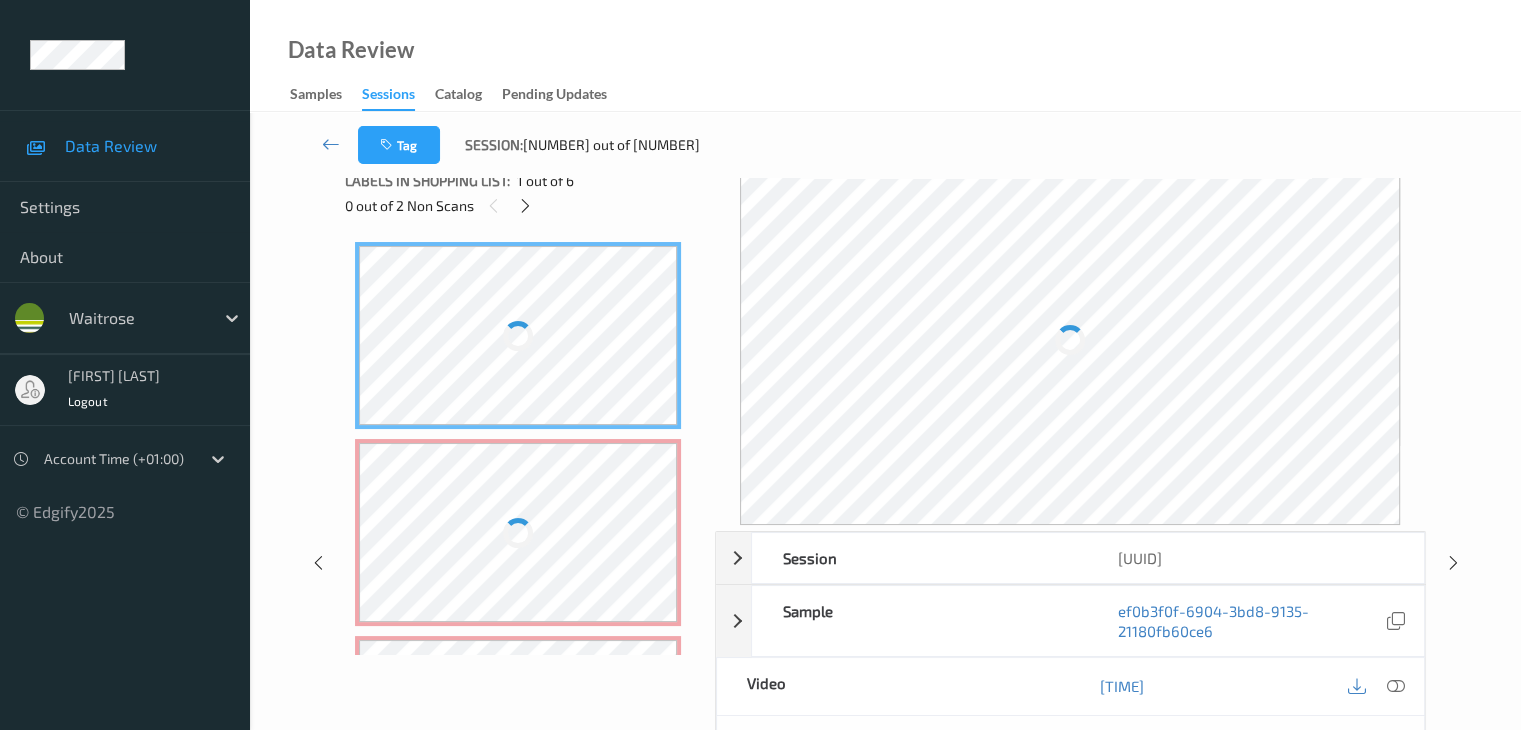 scroll, scrollTop: 0, scrollLeft: 0, axis: both 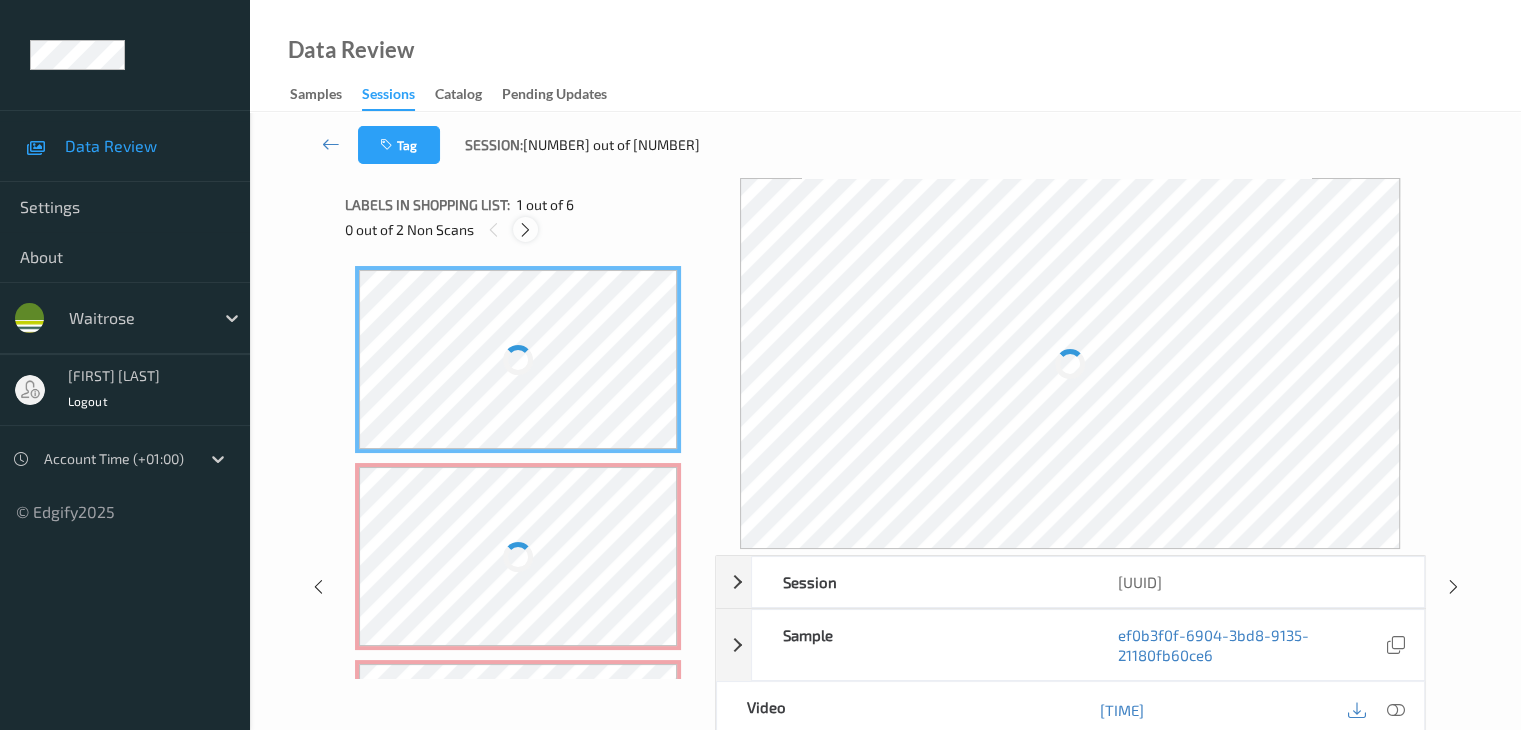 click at bounding box center (525, 230) 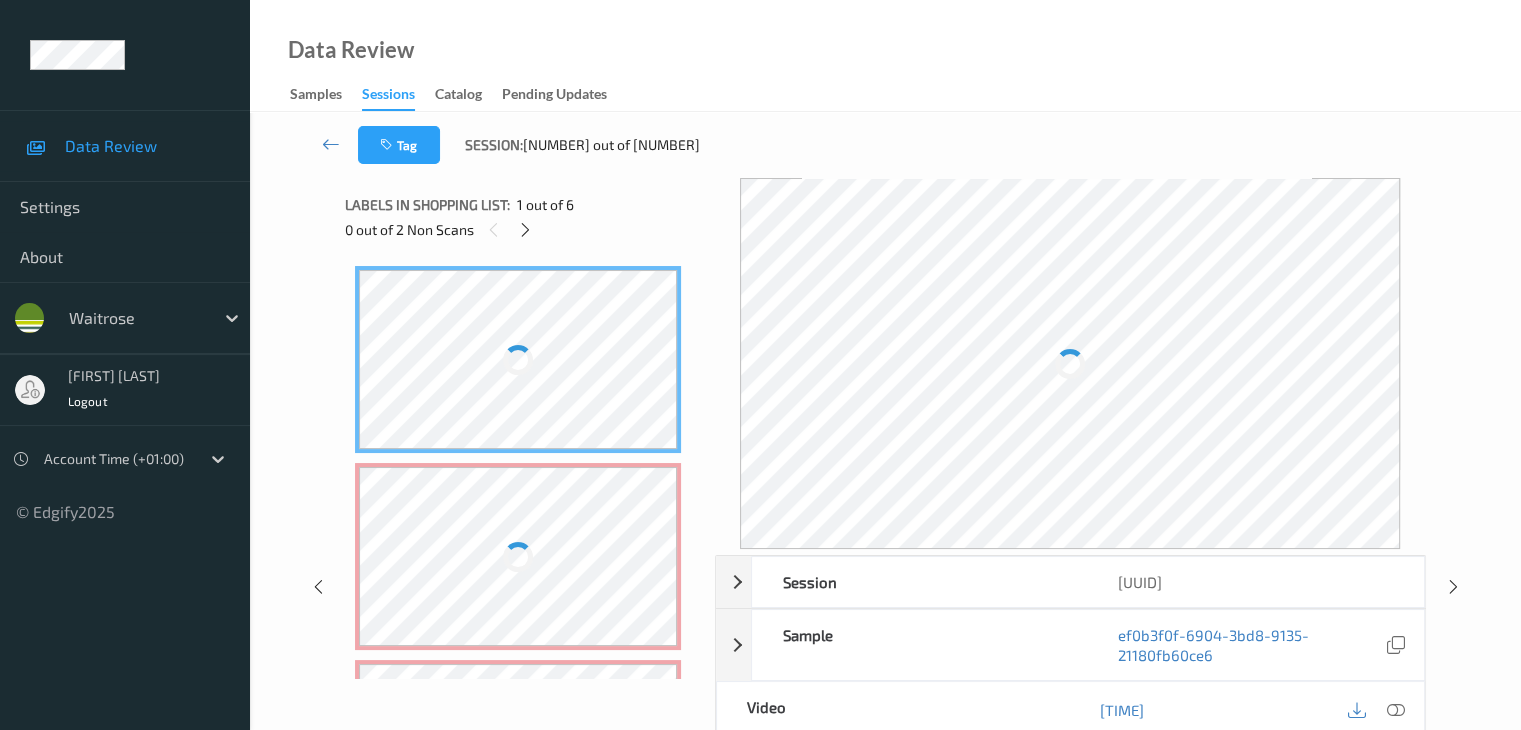 scroll, scrollTop: 10, scrollLeft: 0, axis: vertical 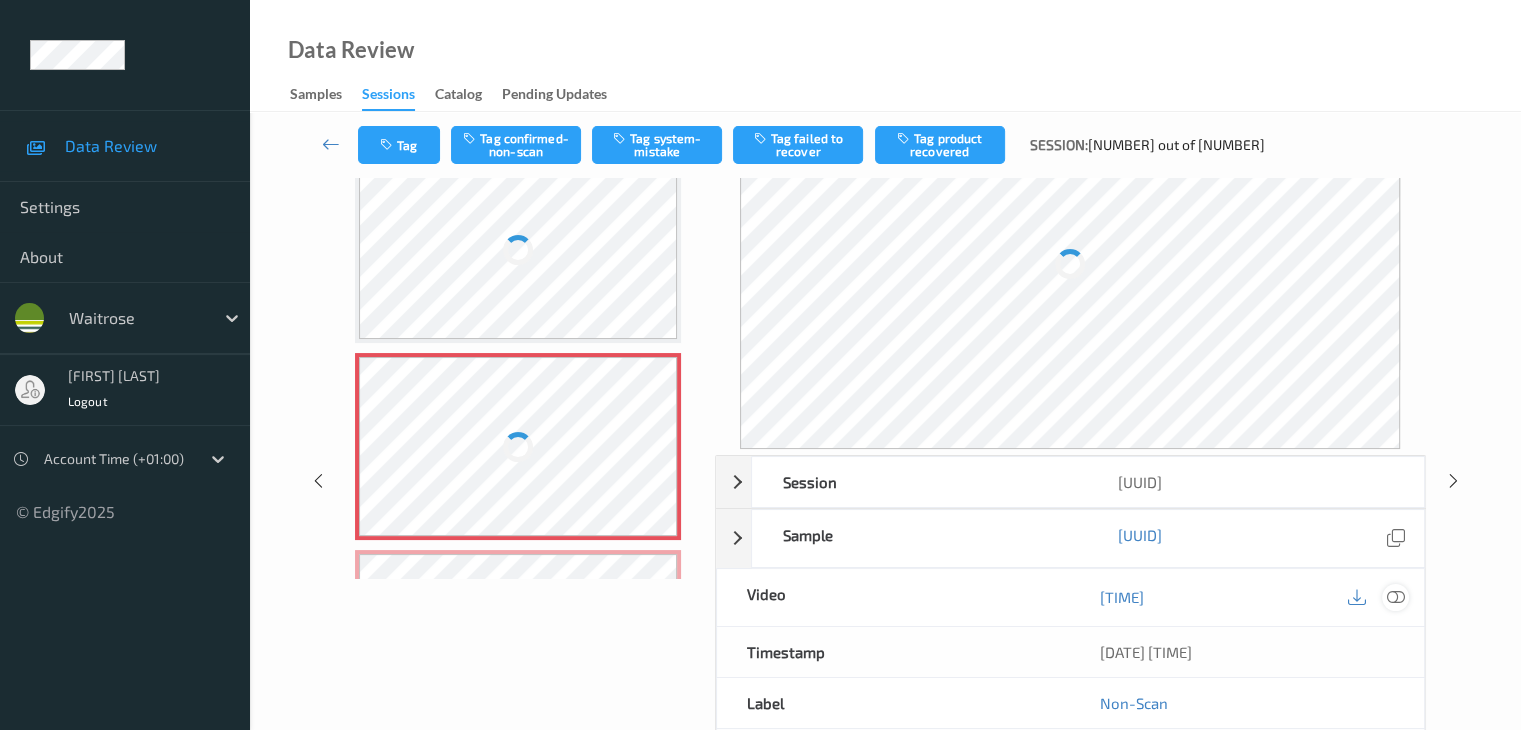 click at bounding box center [1395, 597] 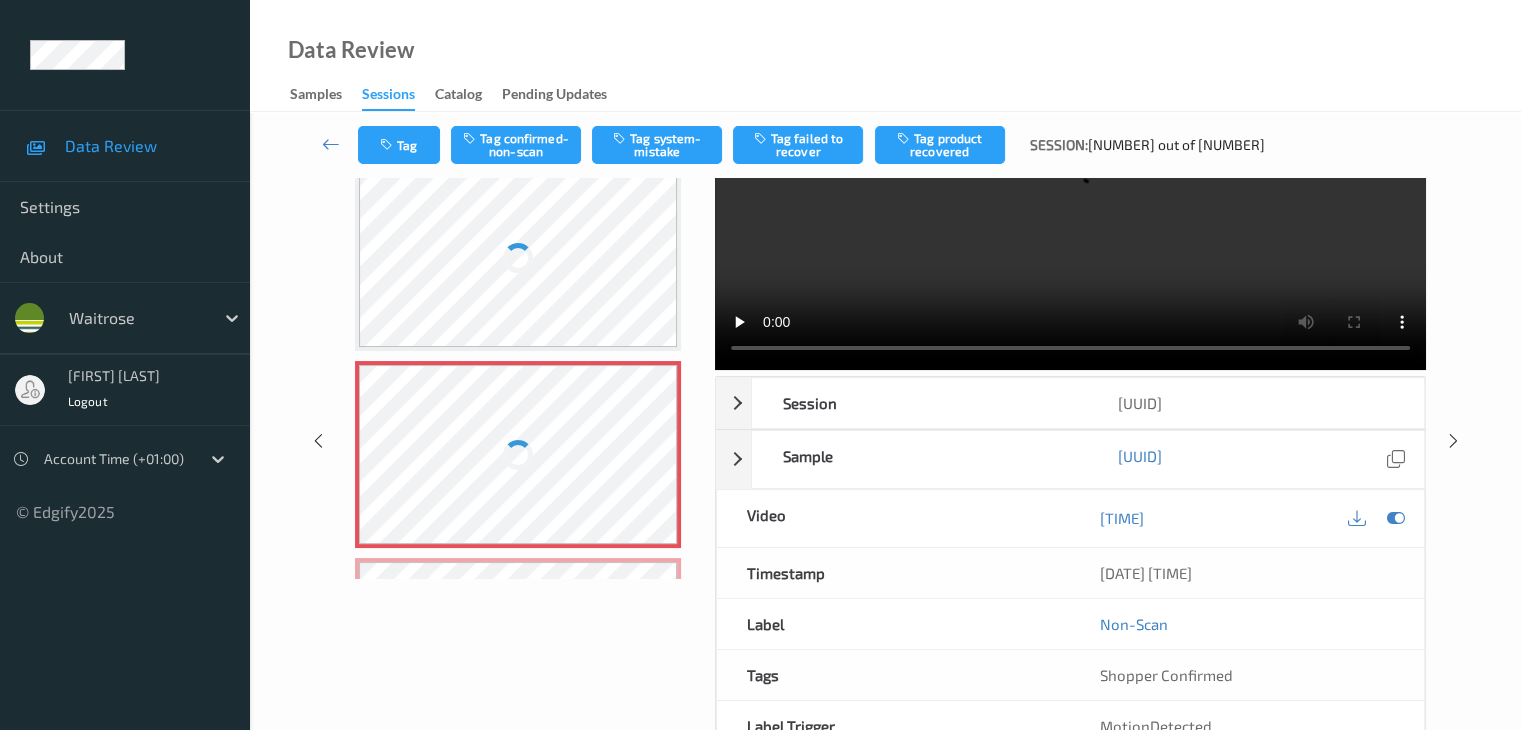 scroll, scrollTop: 0, scrollLeft: 0, axis: both 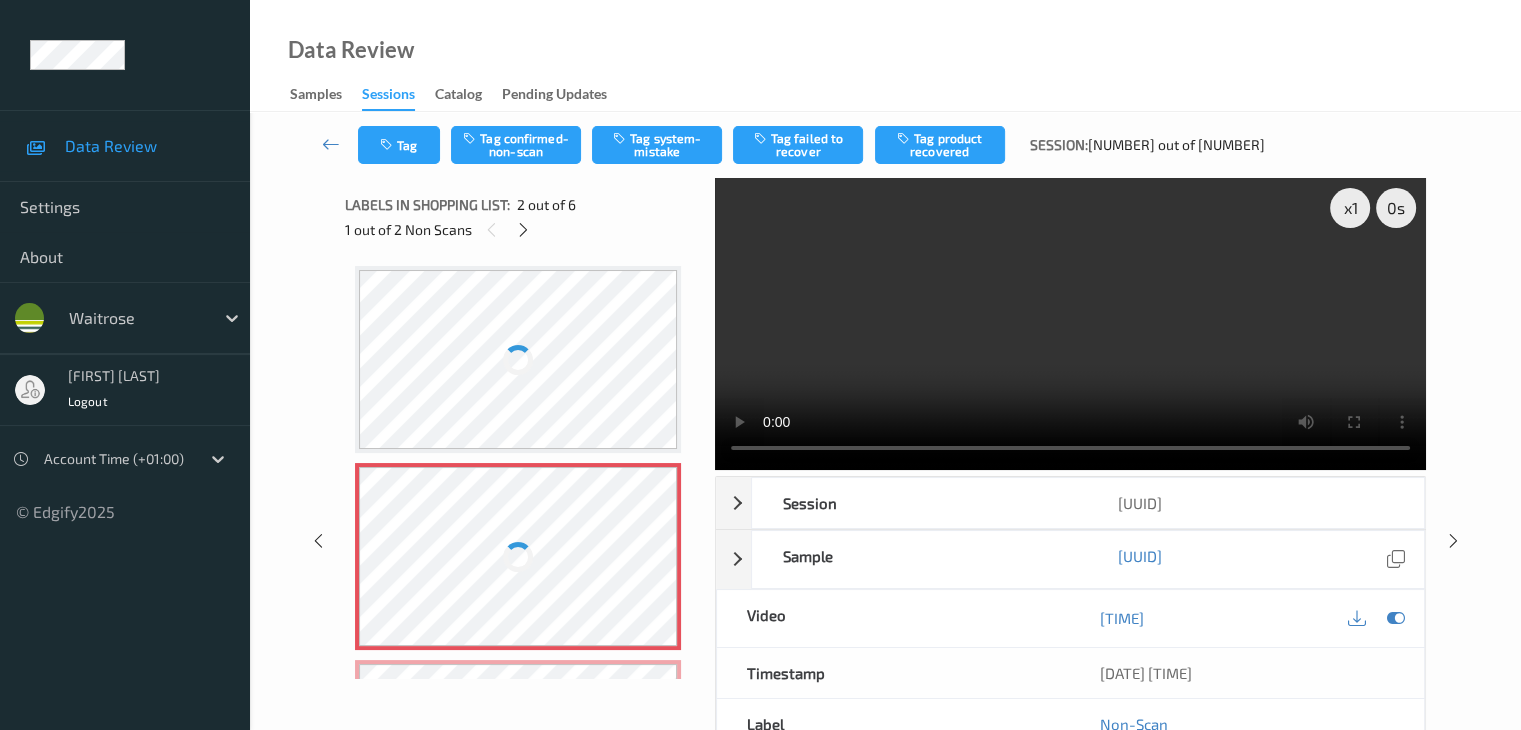 click at bounding box center (518, 359) 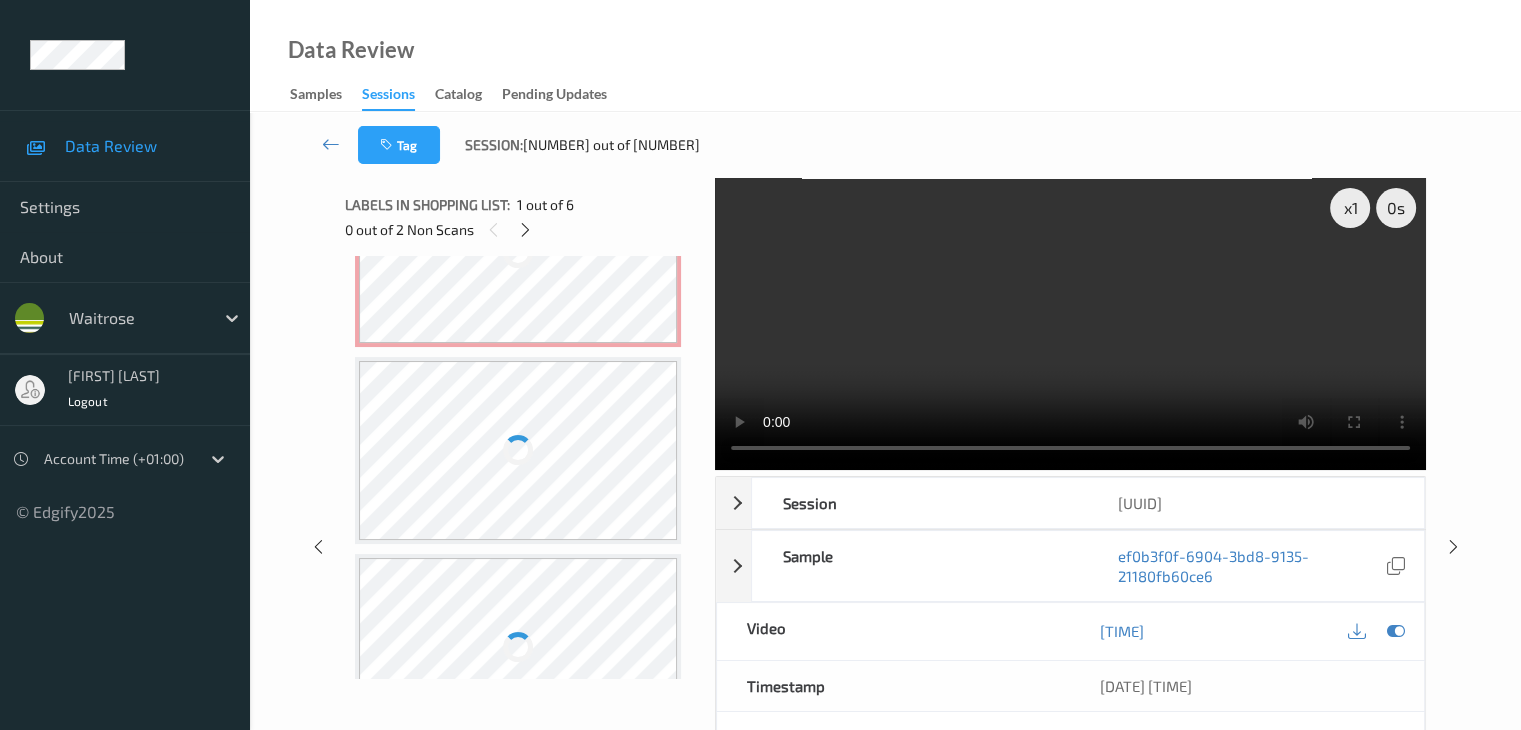 scroll, scrollTop: 100, scrollLeft: 0, axis: vertical 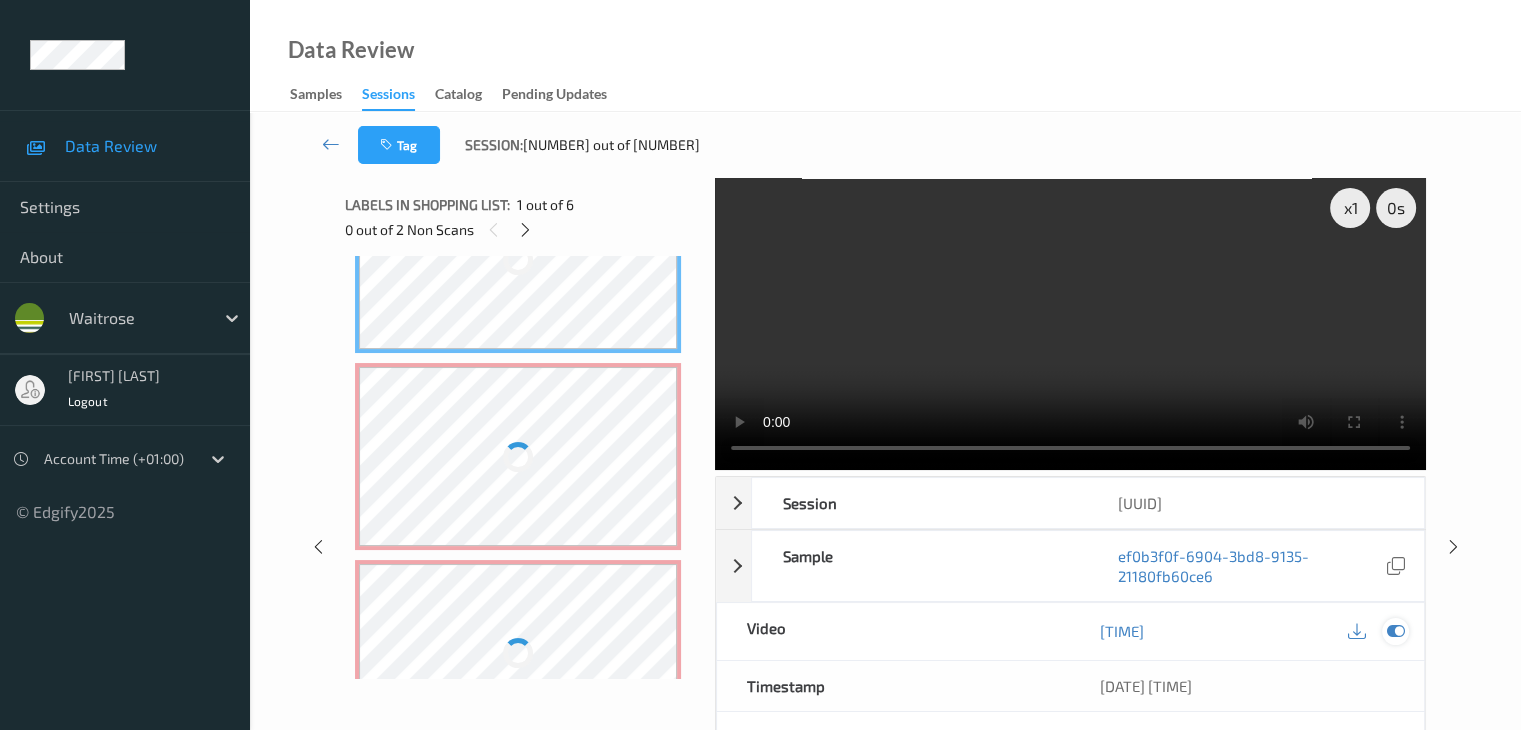 click at bounding box center (1395, 631) 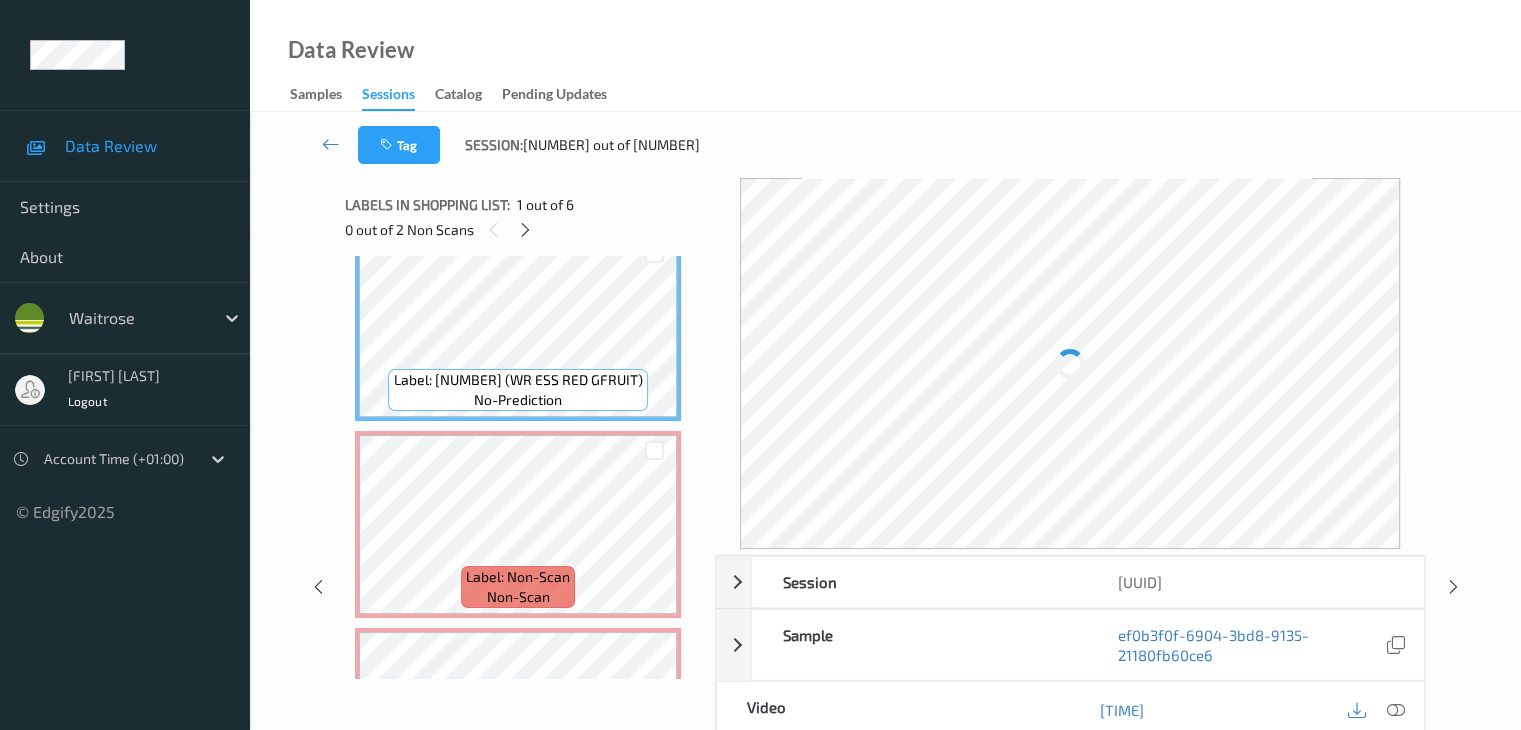scroll, scrollTop: 0, scrollLeft: 0, axis: both 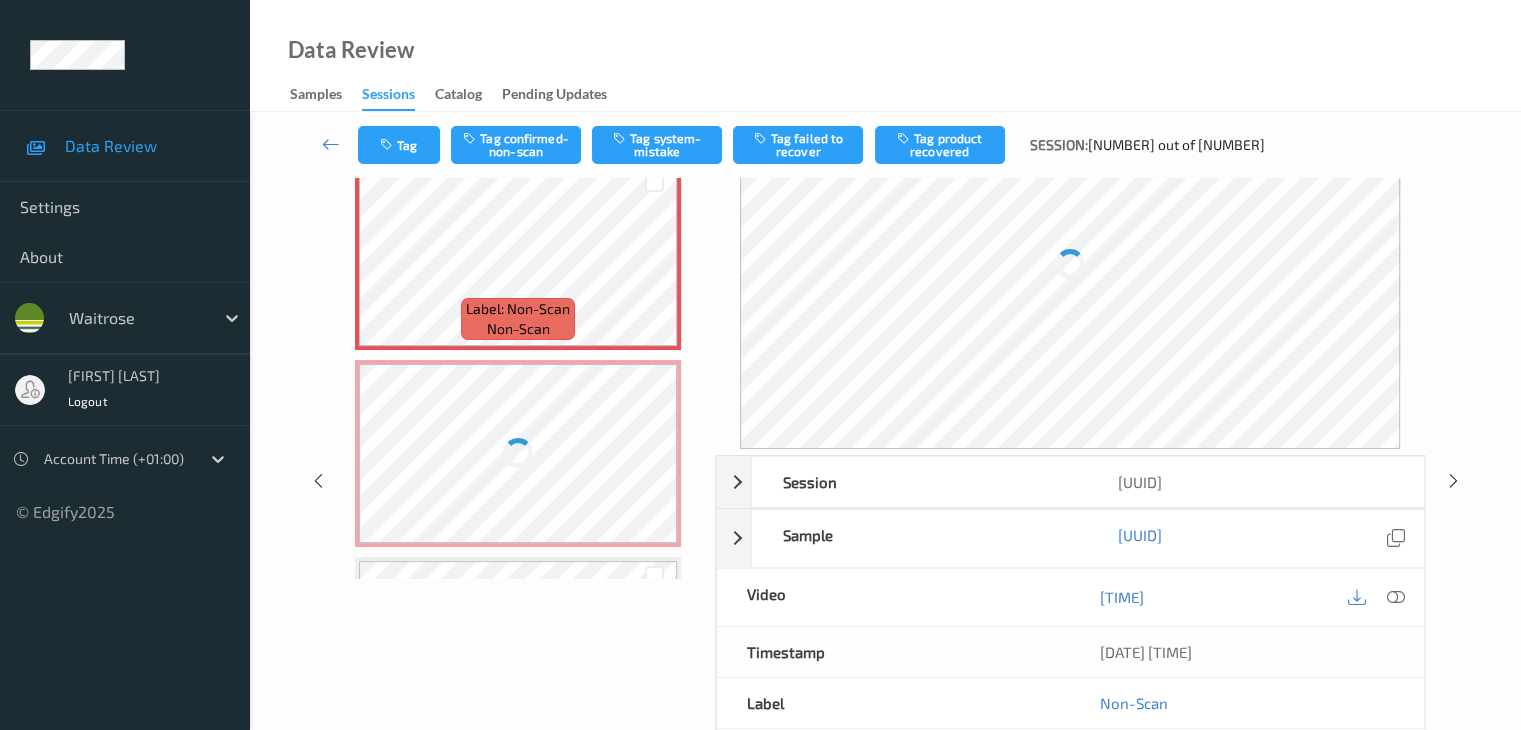 click at bounding box center (518, 453) 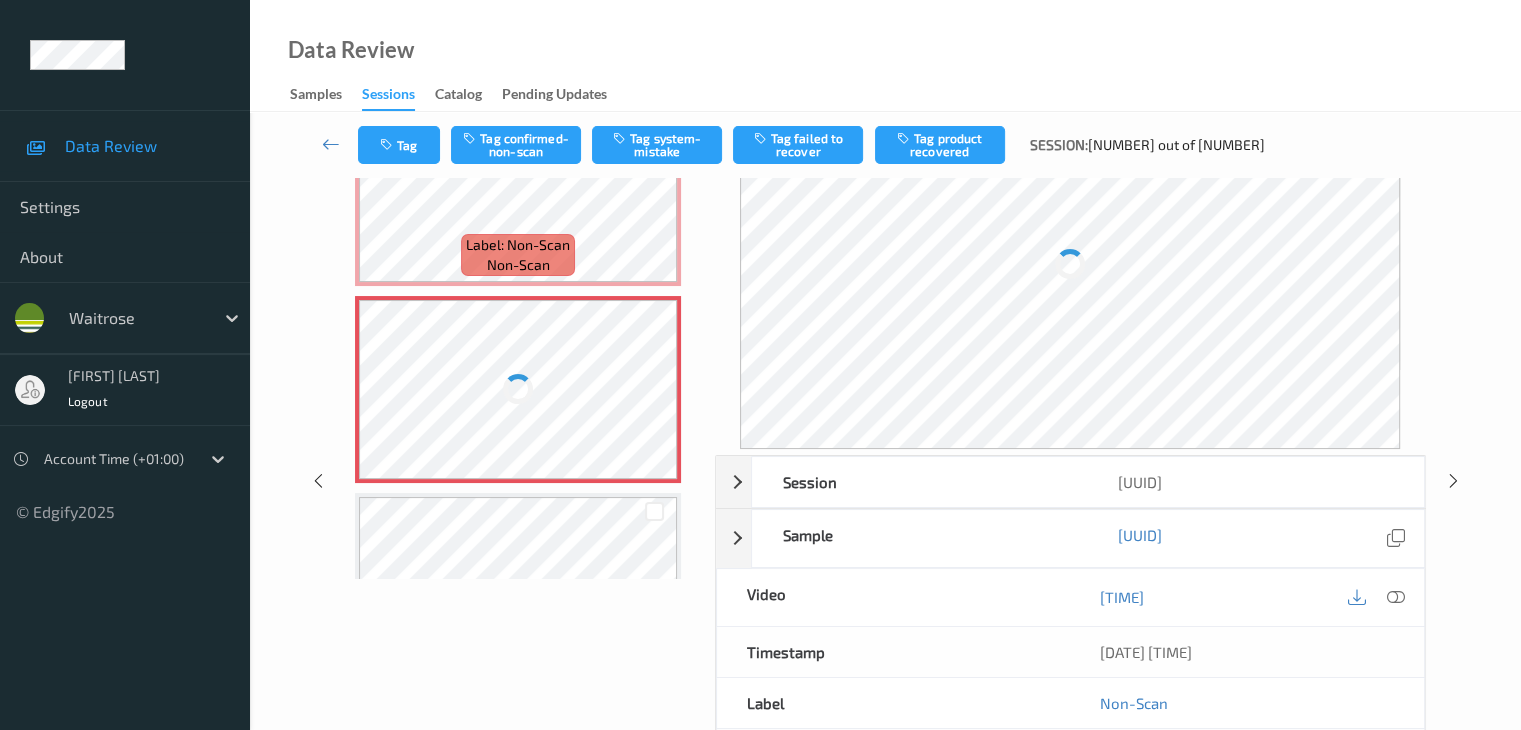 scroll, scrollTop: 300, scrollLeft: 0, axis: vertical 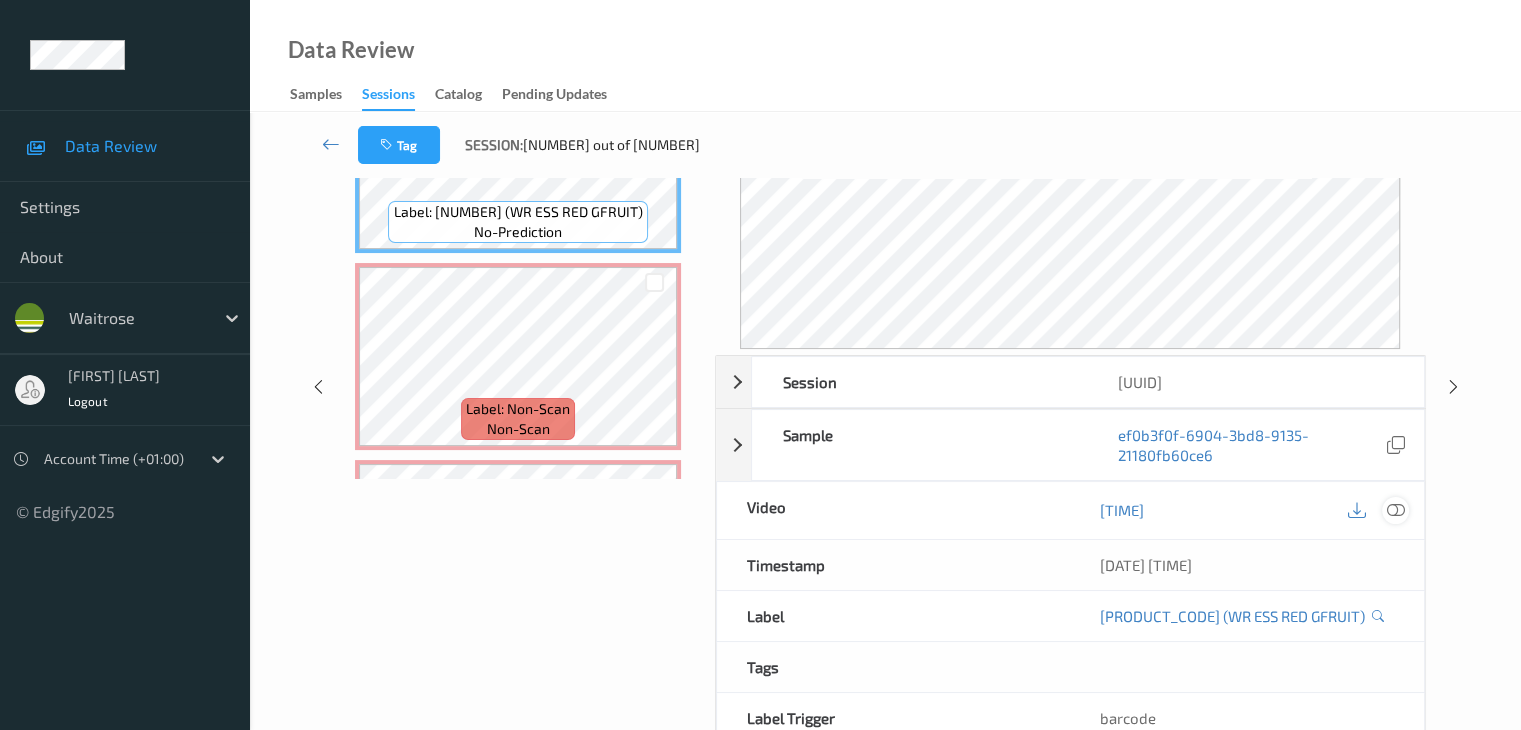 click at bounding box center (1395, 510) 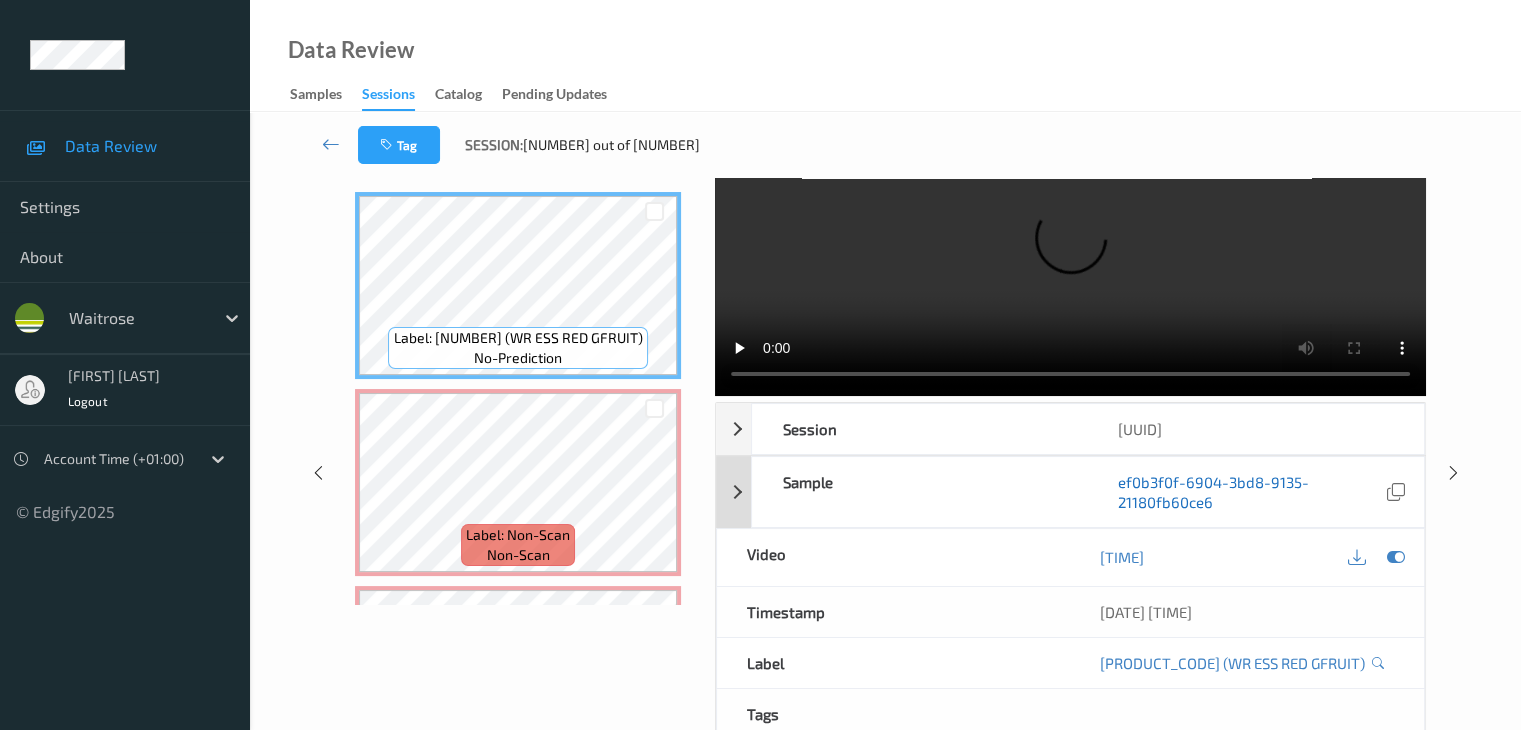 scroll, scrollTop: 0, scrollLeft: 0, axis: both 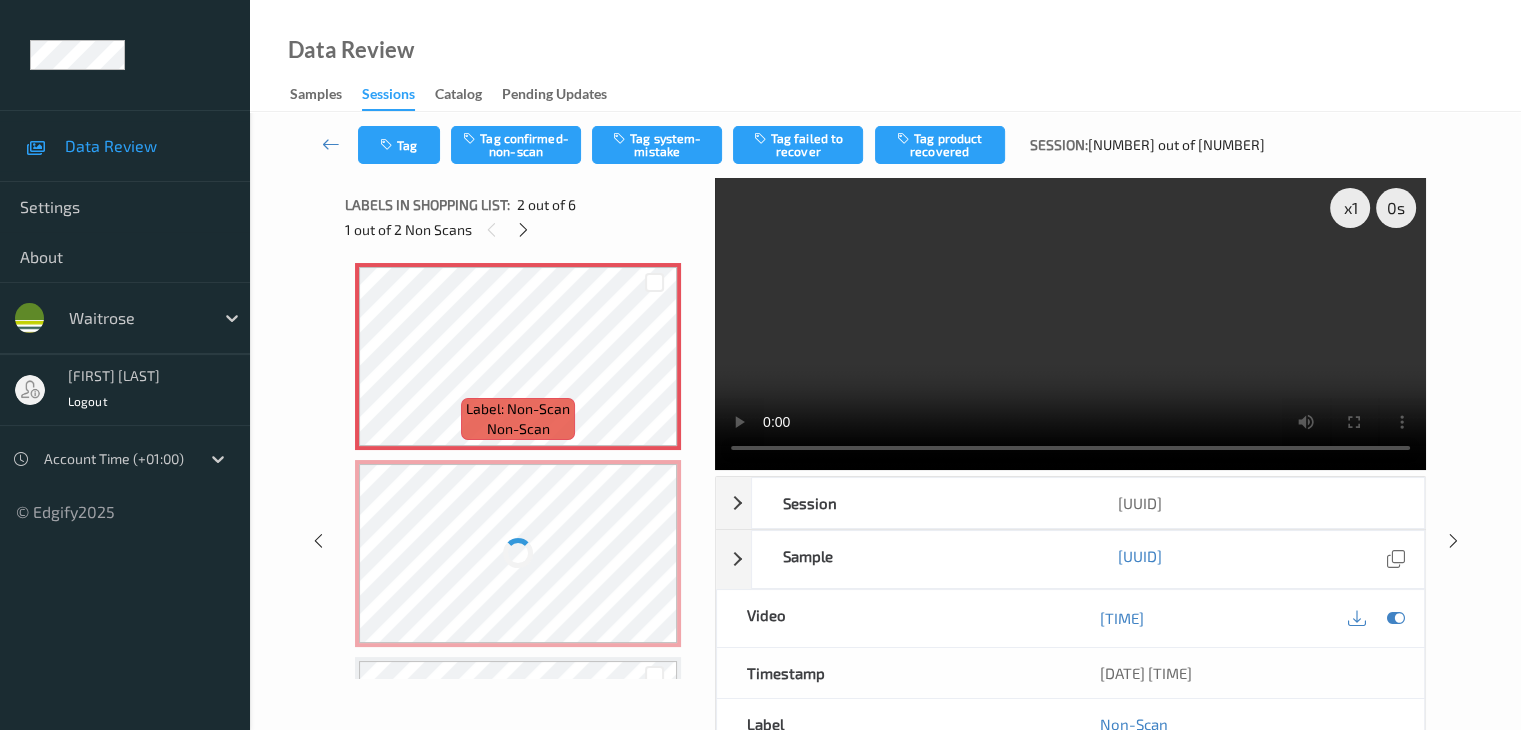 click at bounding box center [518, 553] 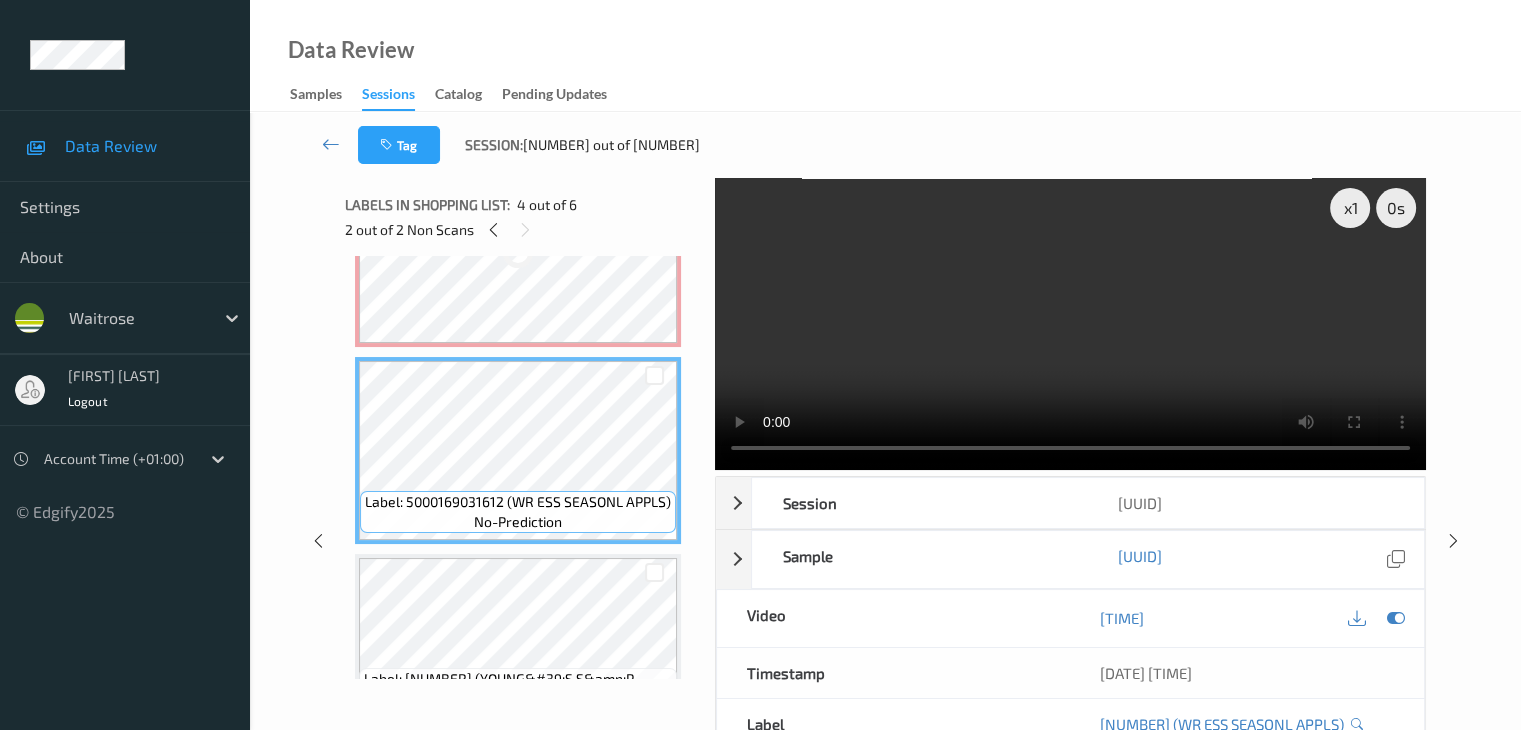 scroll, scrollTop: 400, scrollLeft: 0, axis: vertical 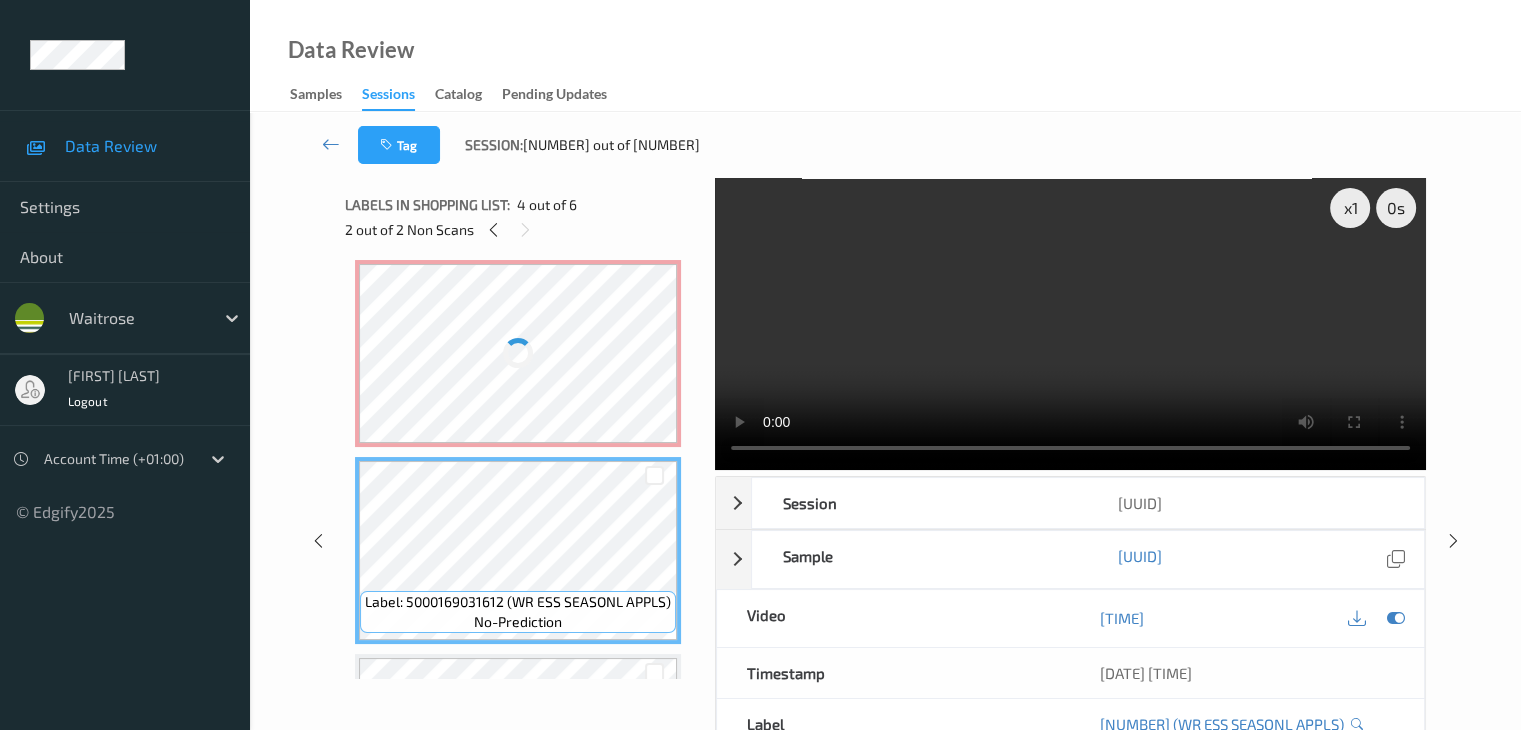click at bounding box center (518, 353) 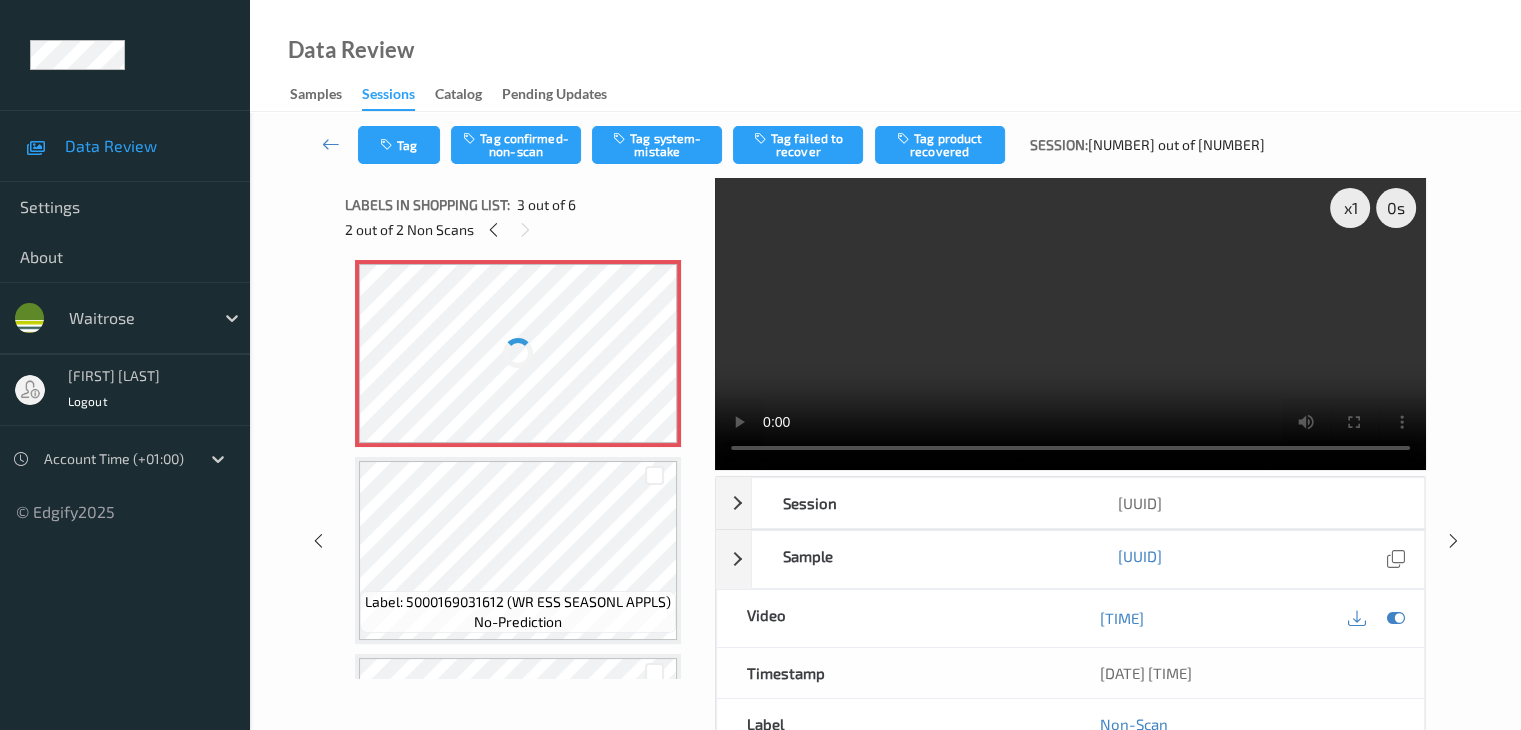 scroll, scrollTop: 0, scrollLeft: 0, axis: both 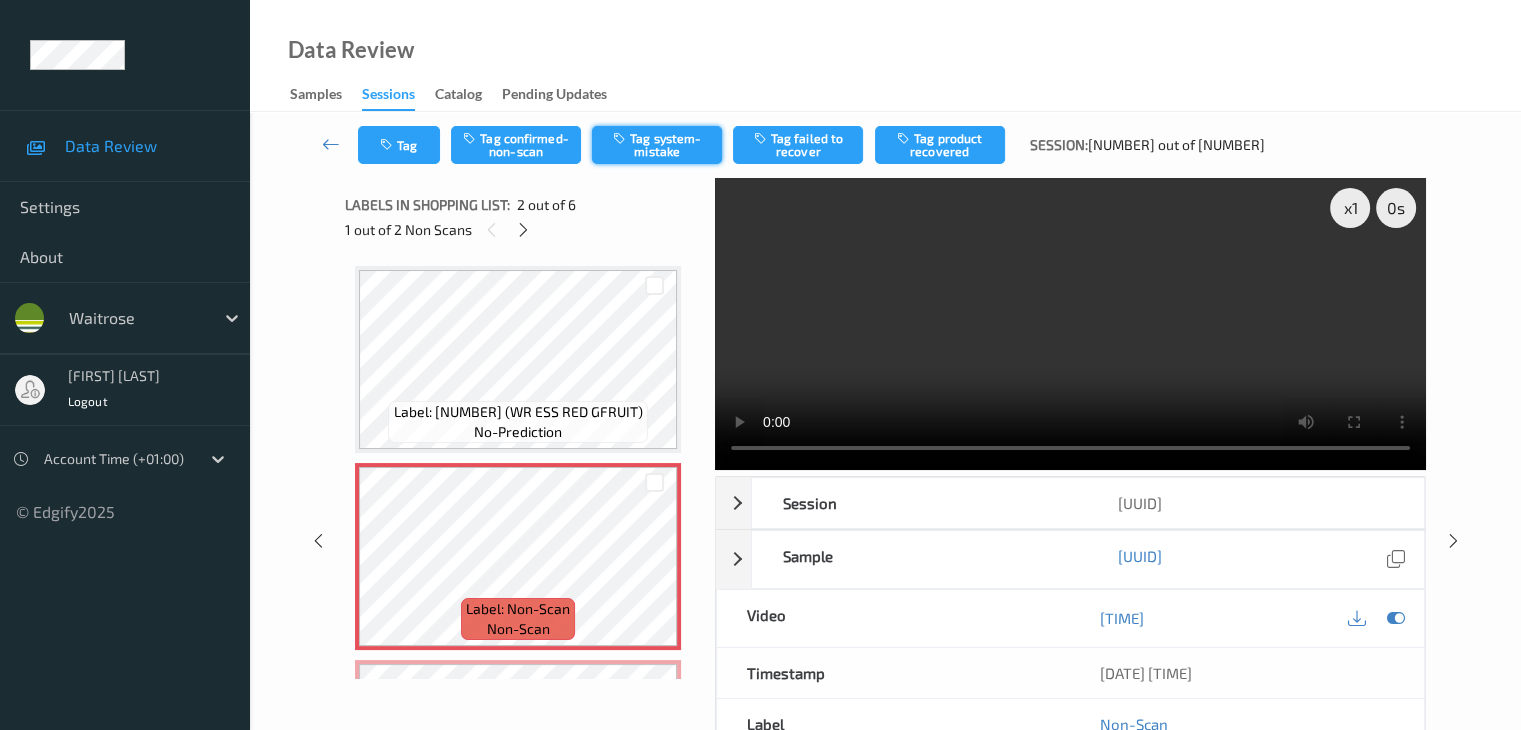 click on "Tag   system-mistake" at bounding box center [657, 145] 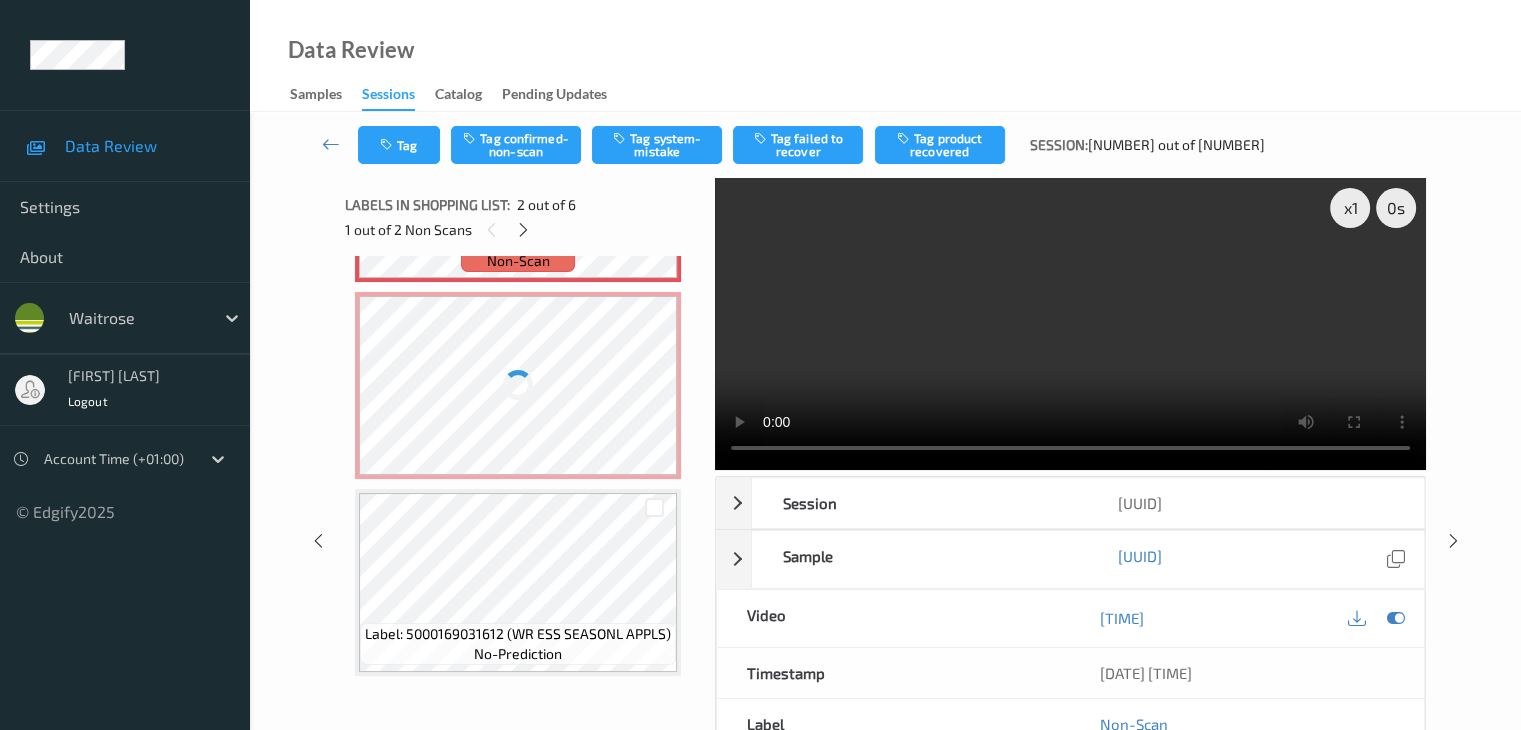 scroll, scrollTop: 368, scrollLeft: 0, axis: vertical 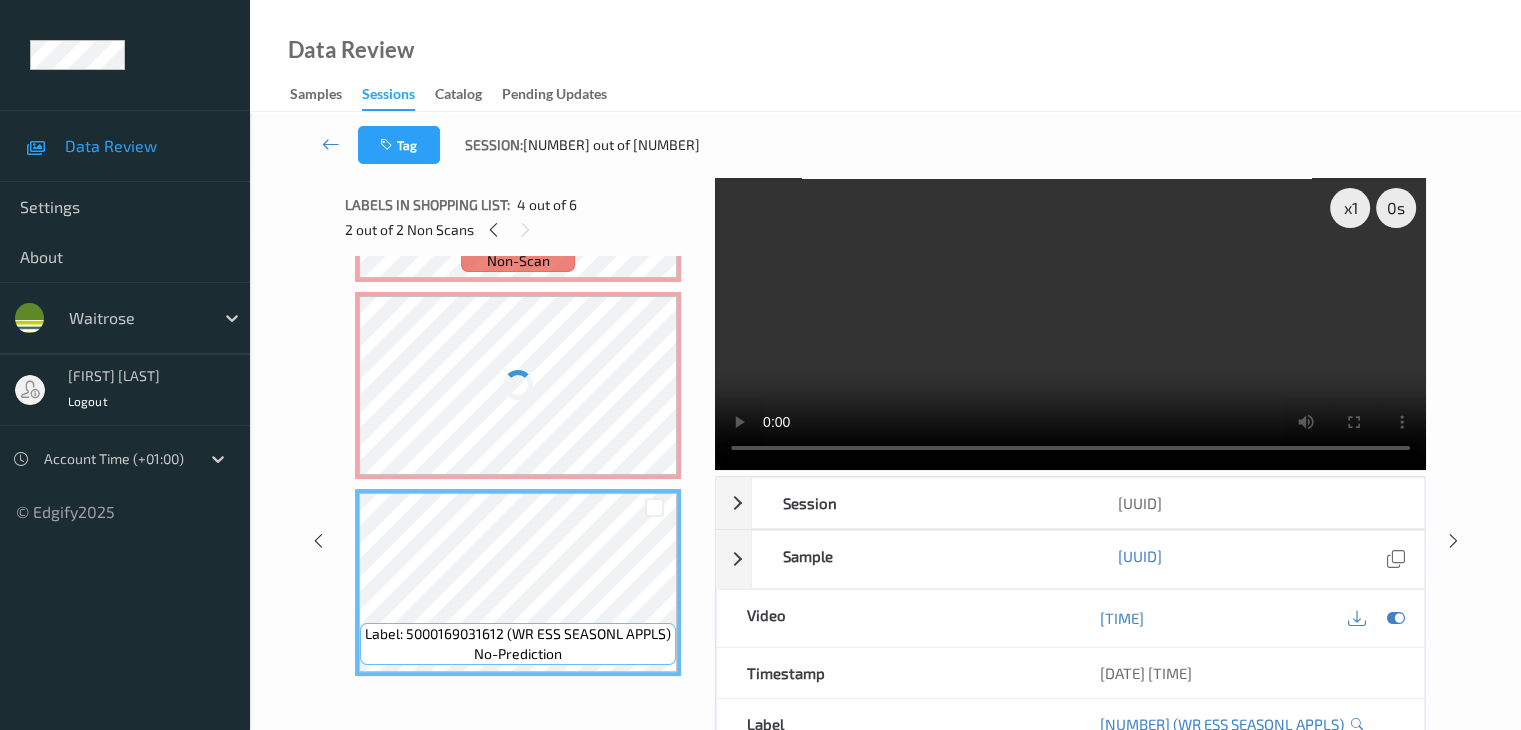 click at bounding box center (518, 385) 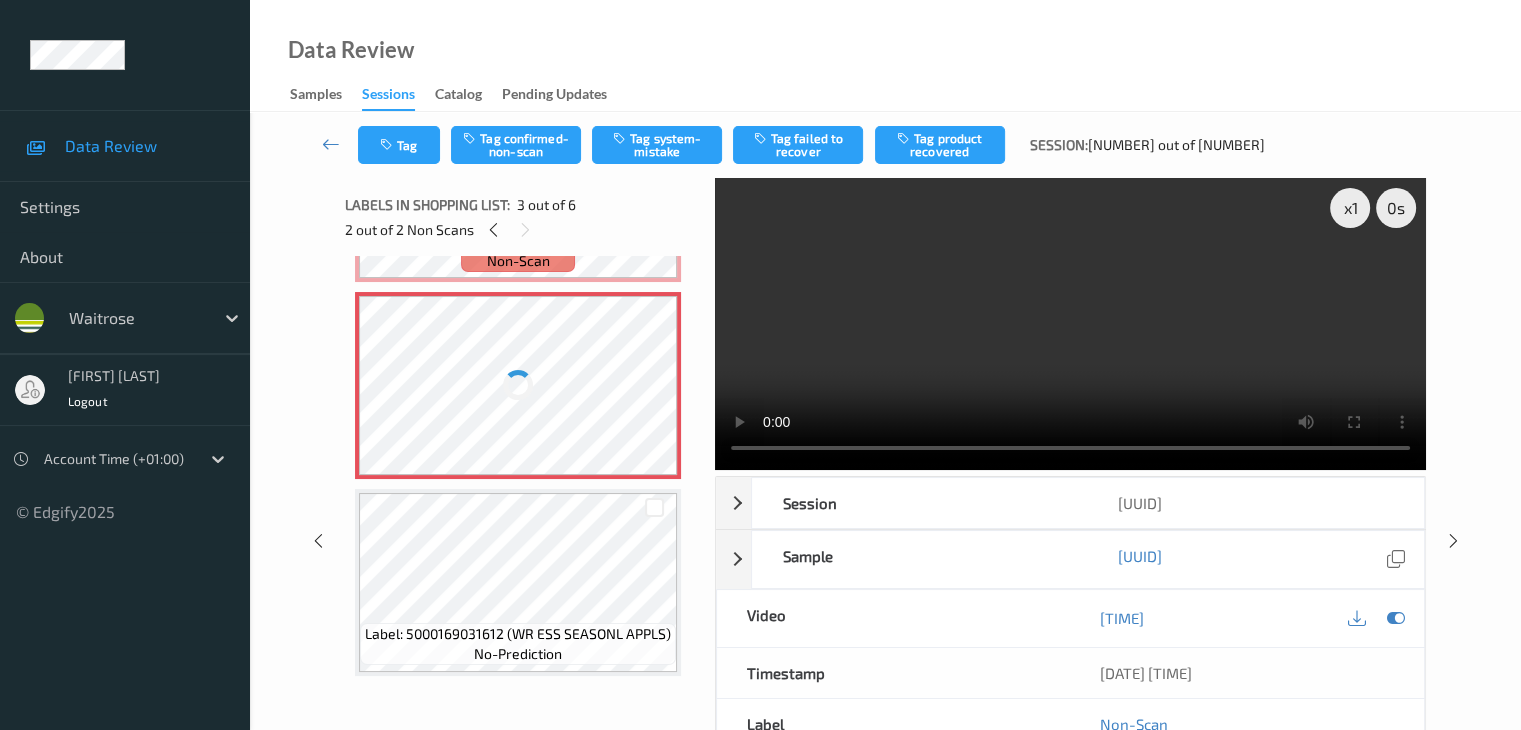 click at bounding box center (518, 385) 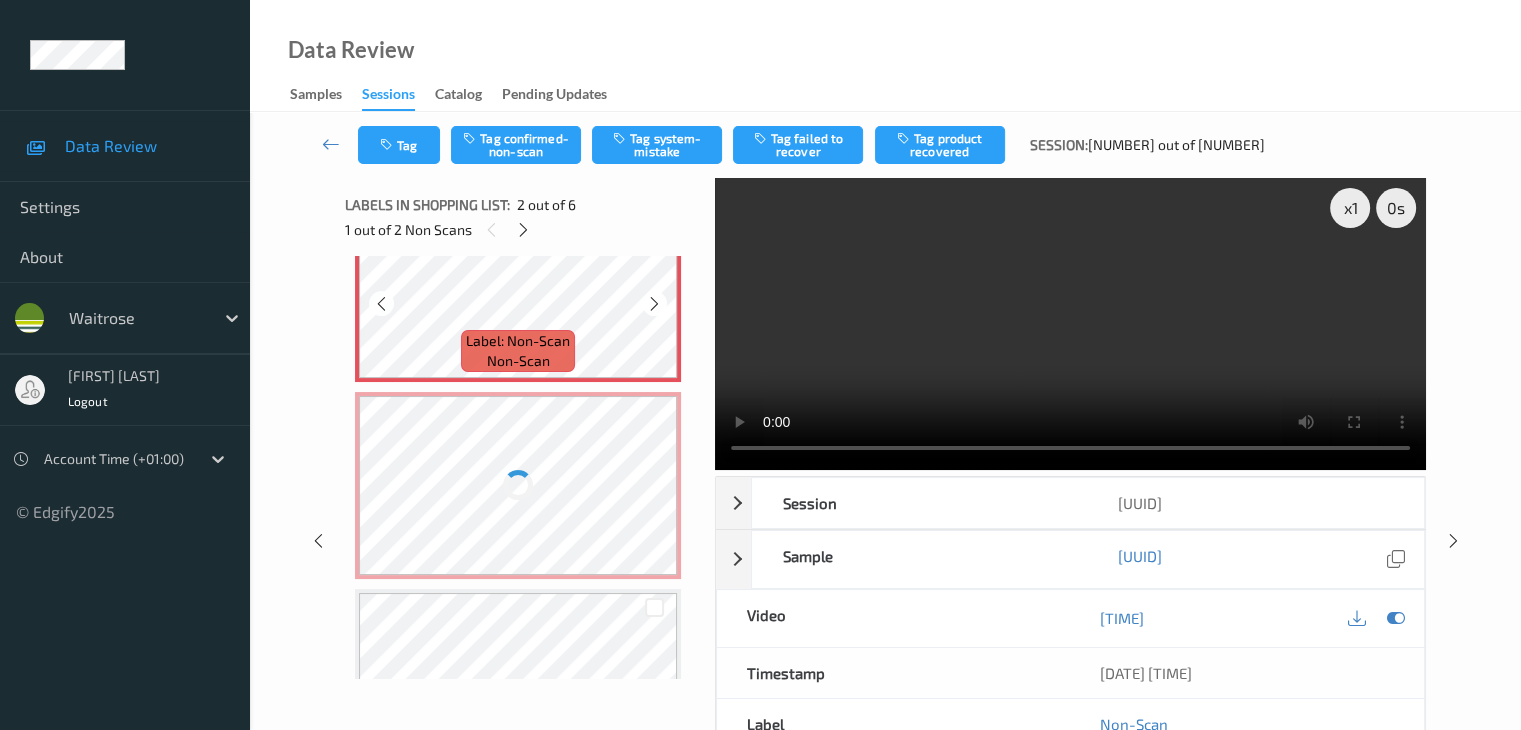 scroll, scrollTop: 68, scrollLeft: 0, axis: vertical 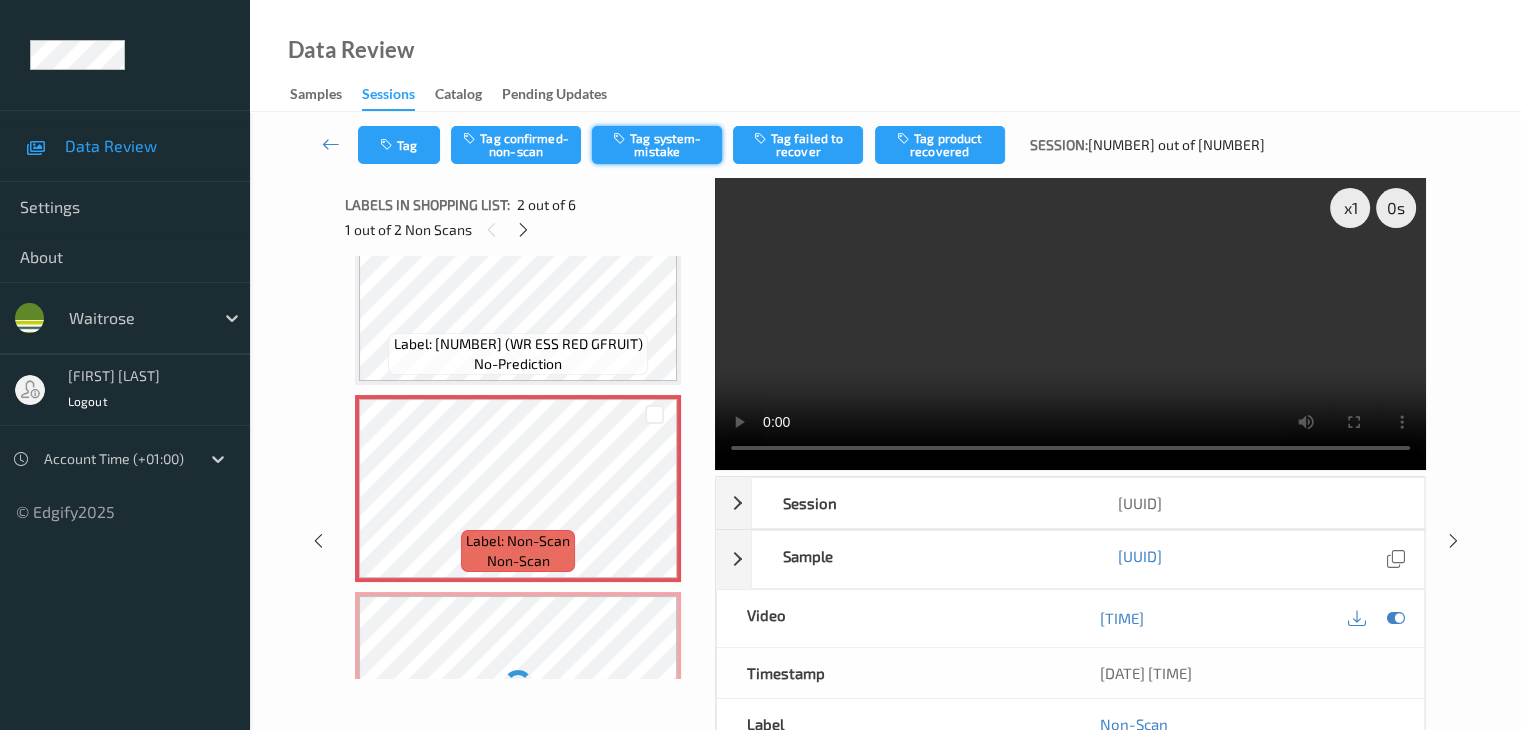 click on "Tag   system-mistake" at bounding box center (657, 145) 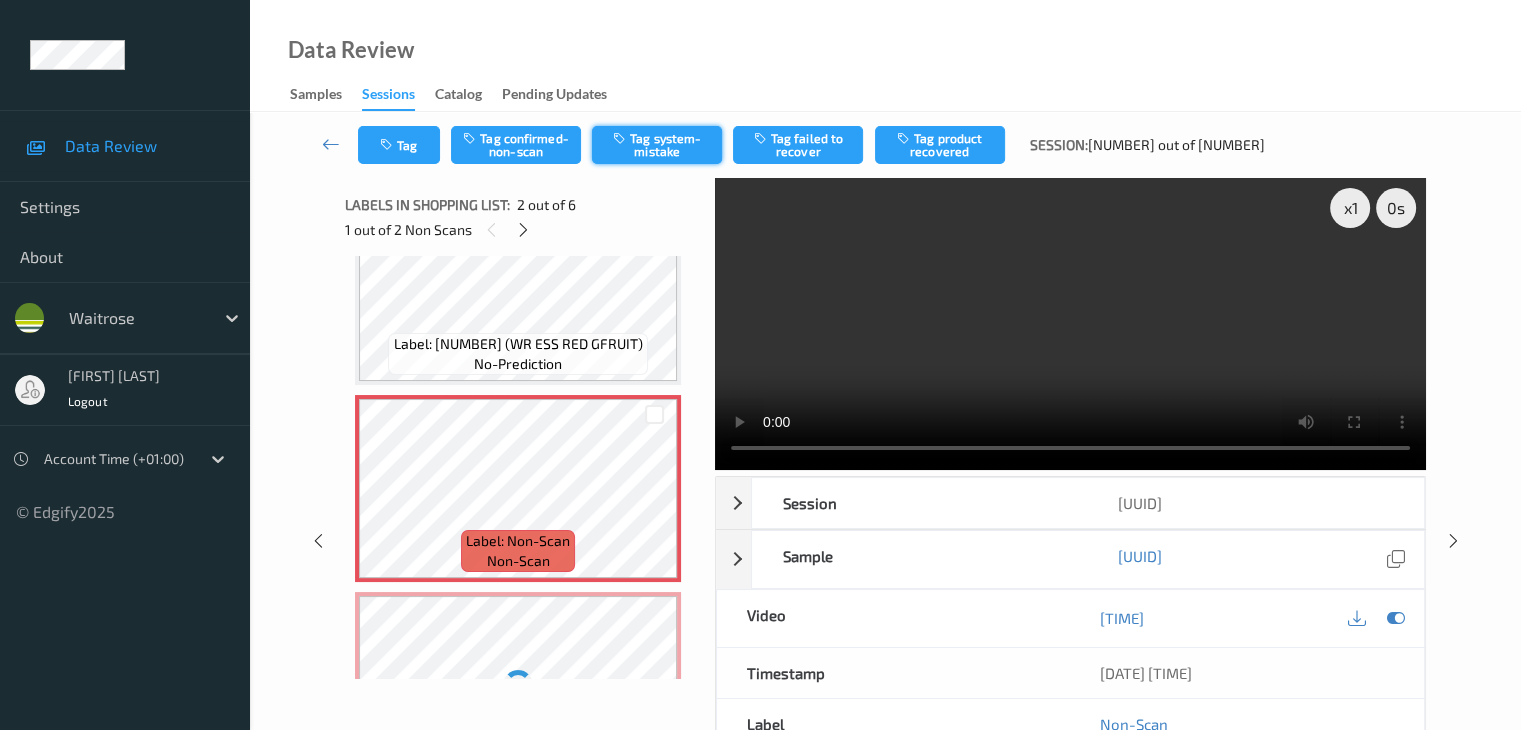 click on "Tag   system-mistake" at bounding box center (657, 145) 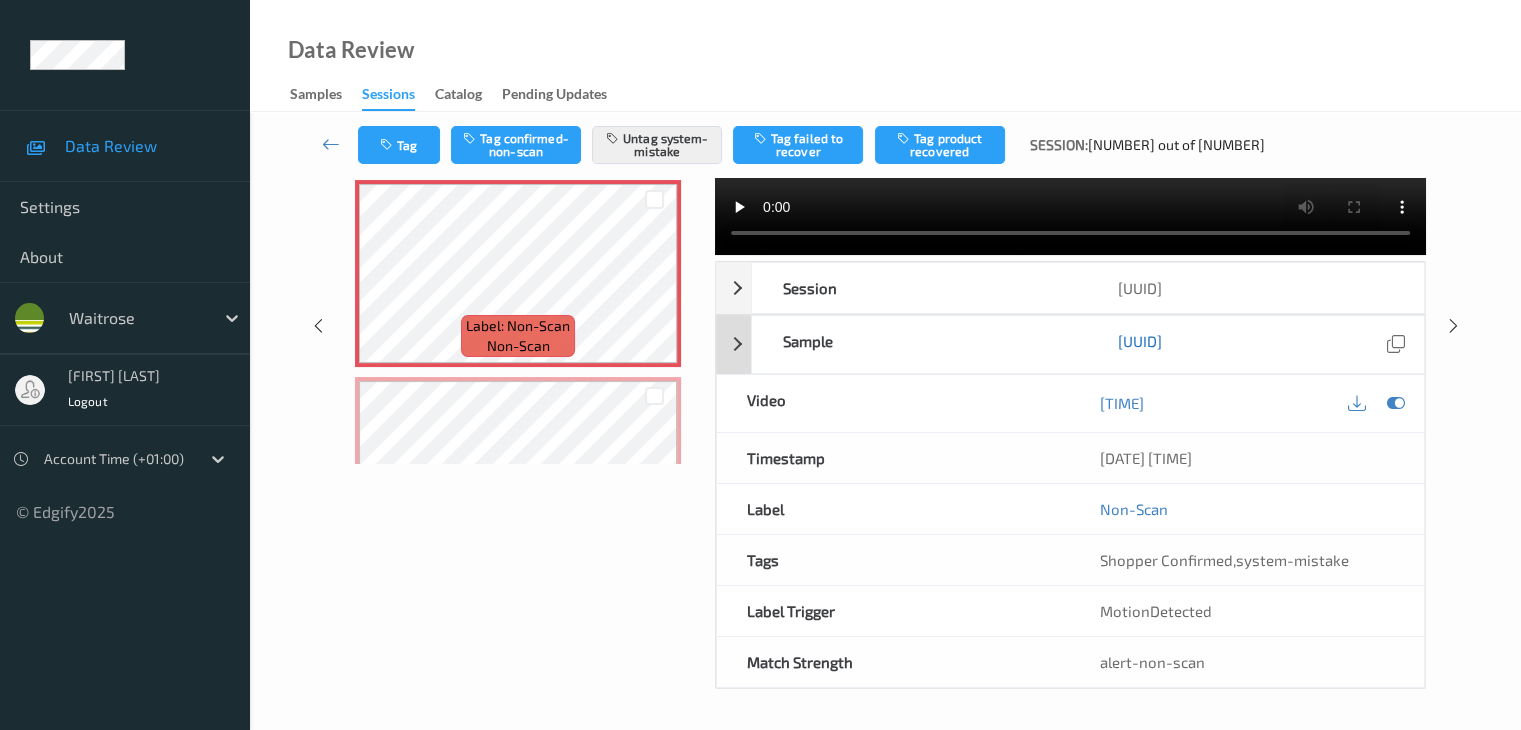 scroll, scrollTop: 244, scrollLeft: 0, axis: vertical 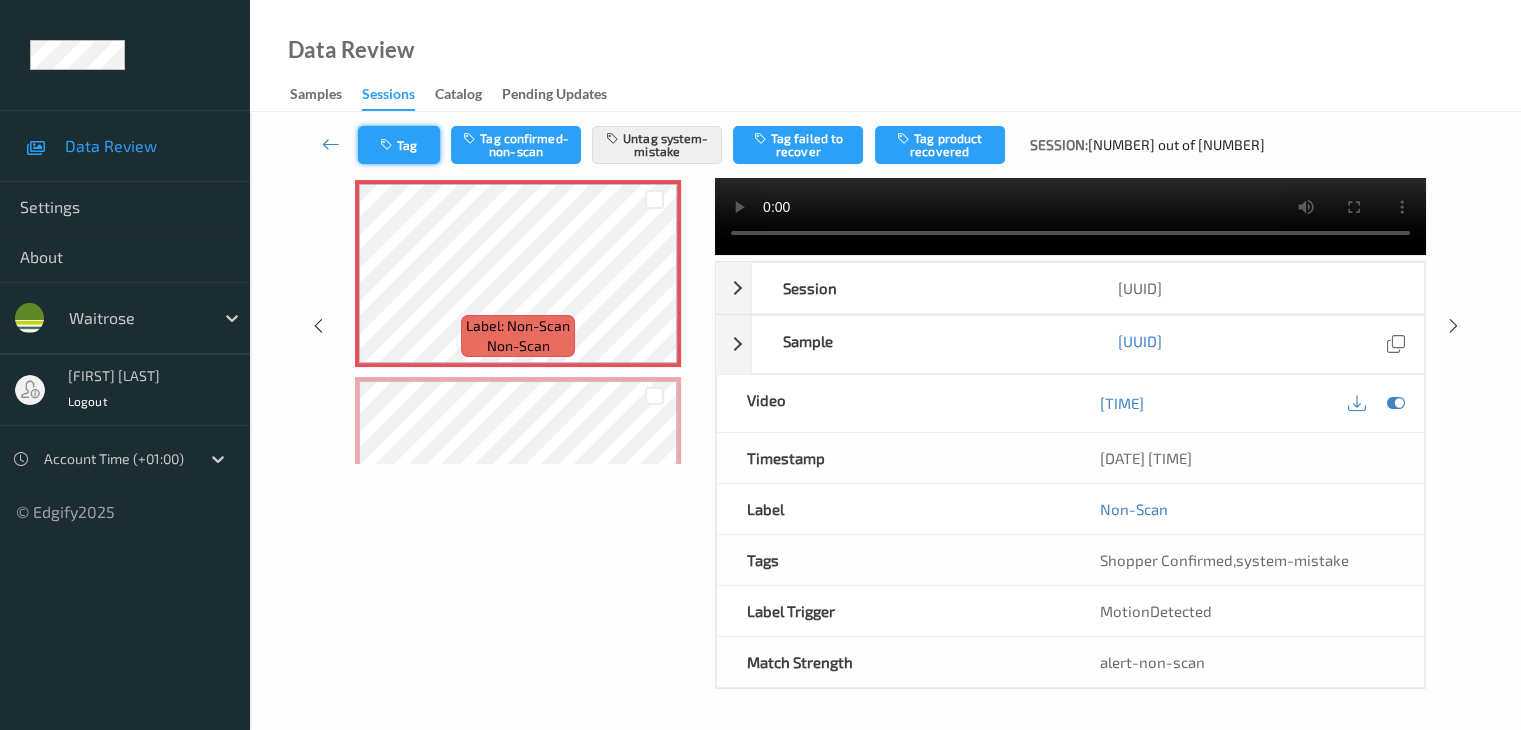 click on "Tag" at bounding box center (399, 145) 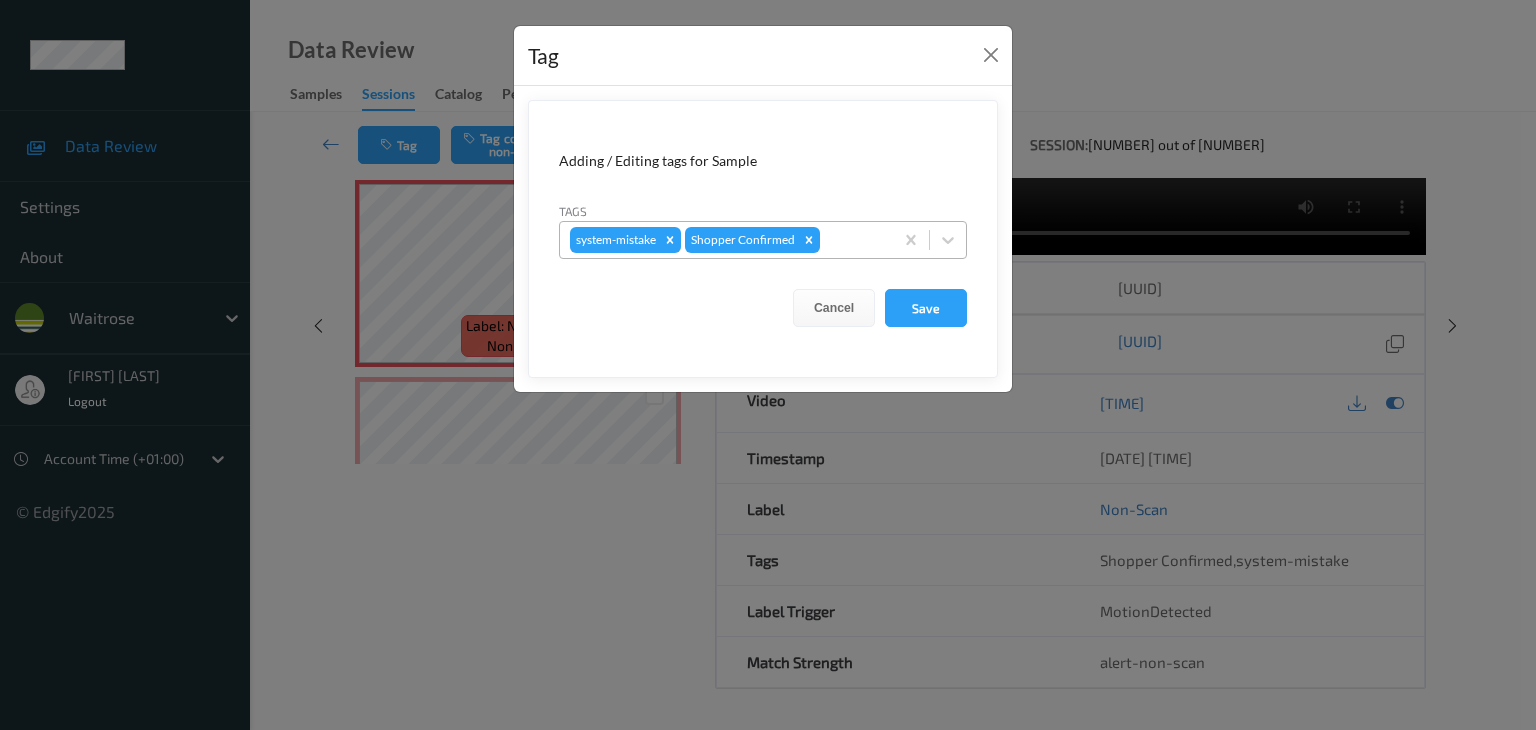 click at bounding box center [853, 240] 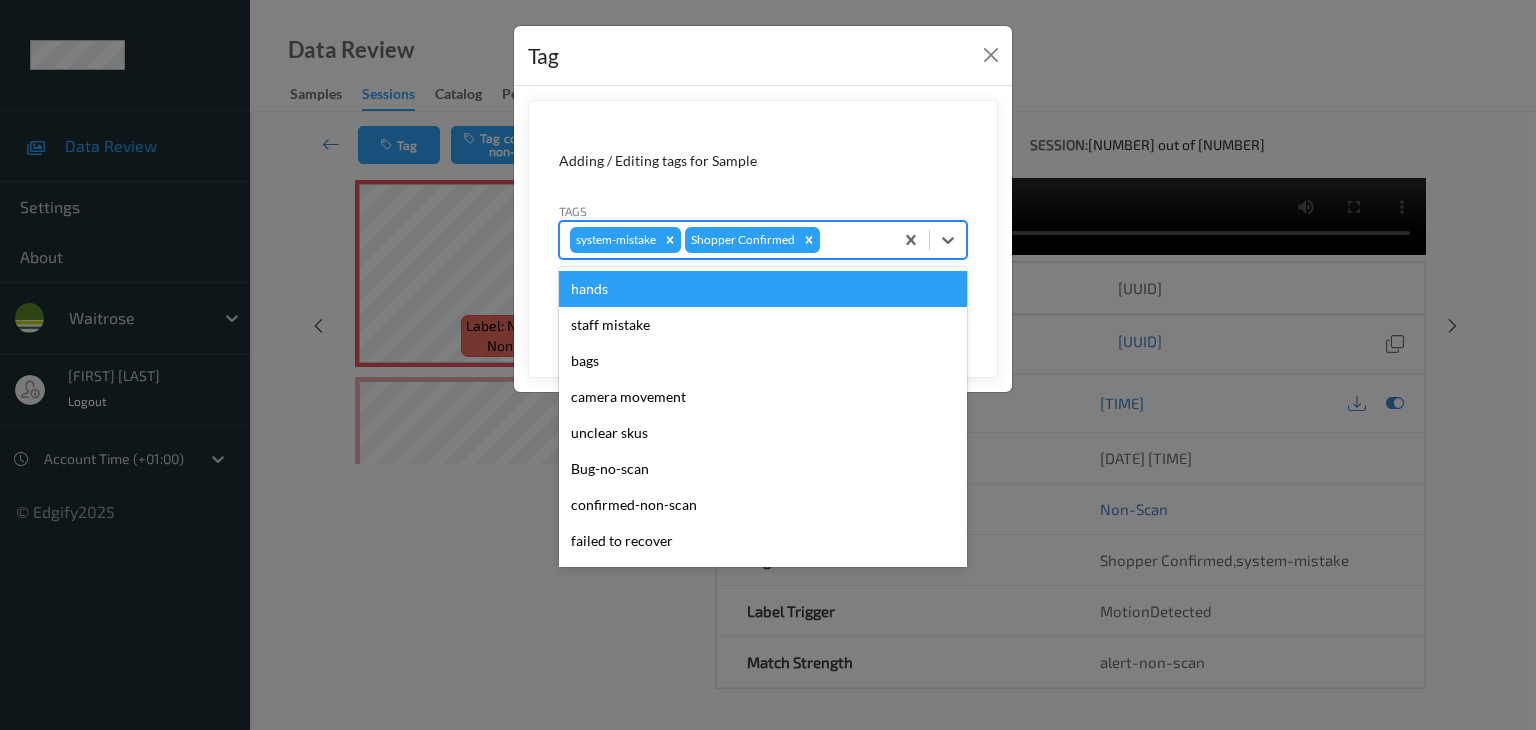 type on "p" 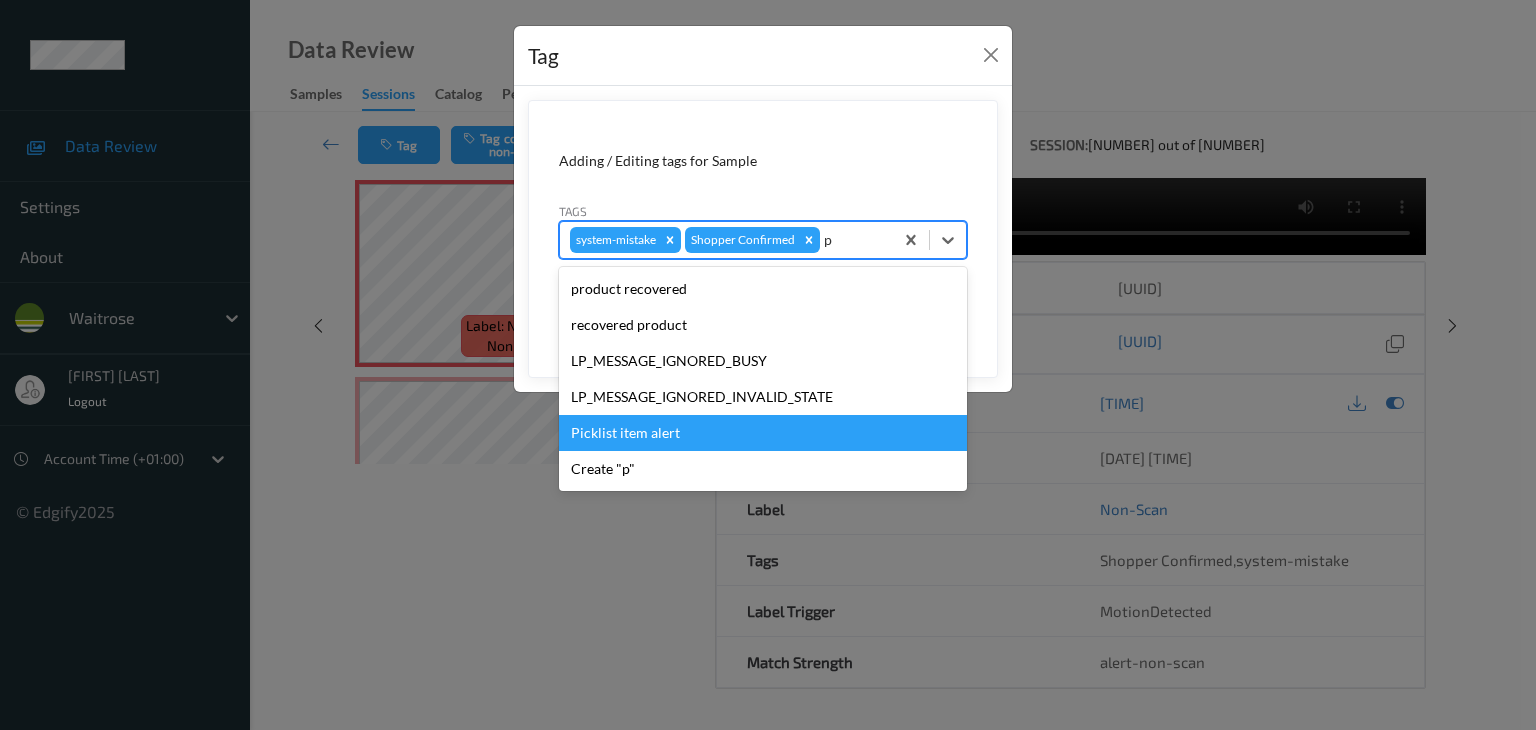 click on "Picklist item alert" at bounding box center (763, 433) 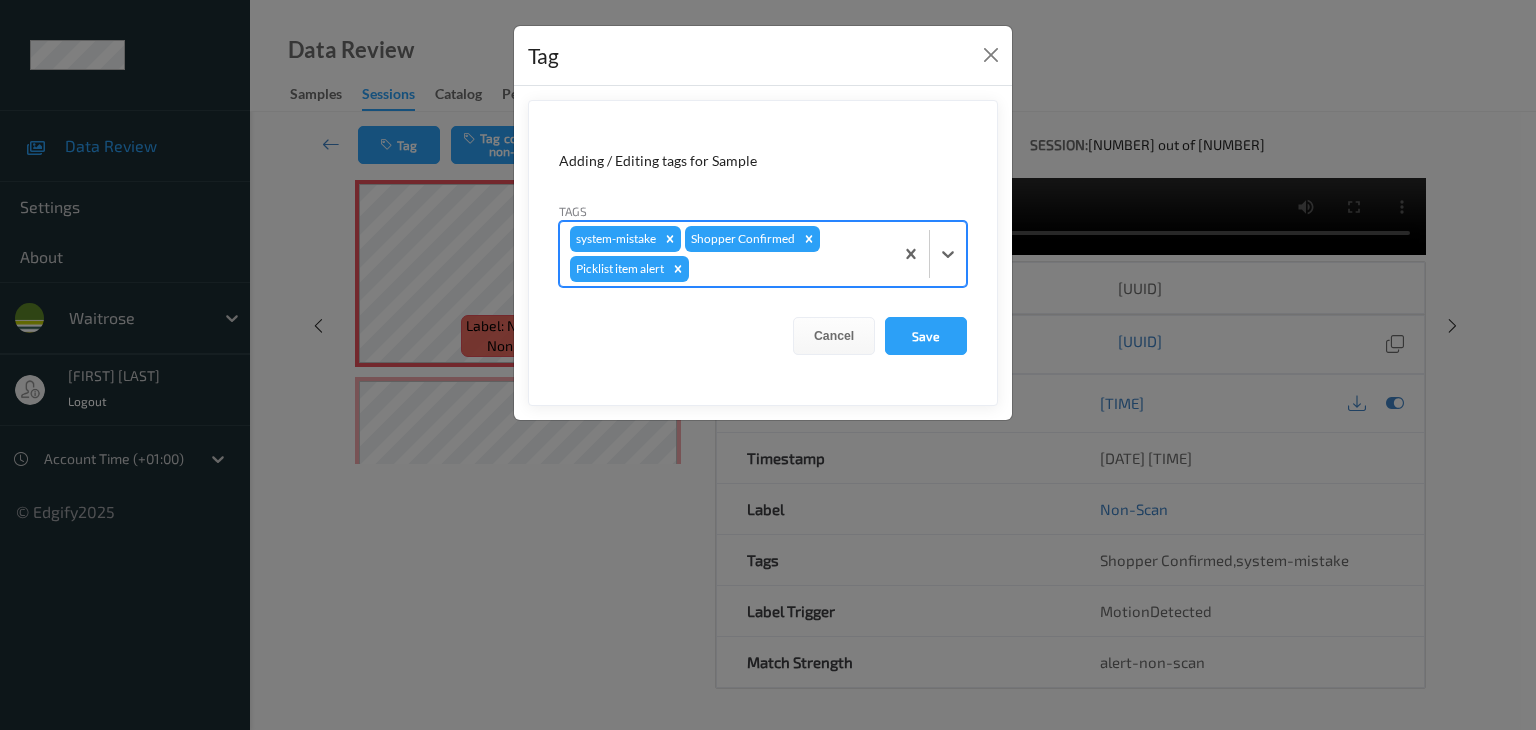 type on "u" 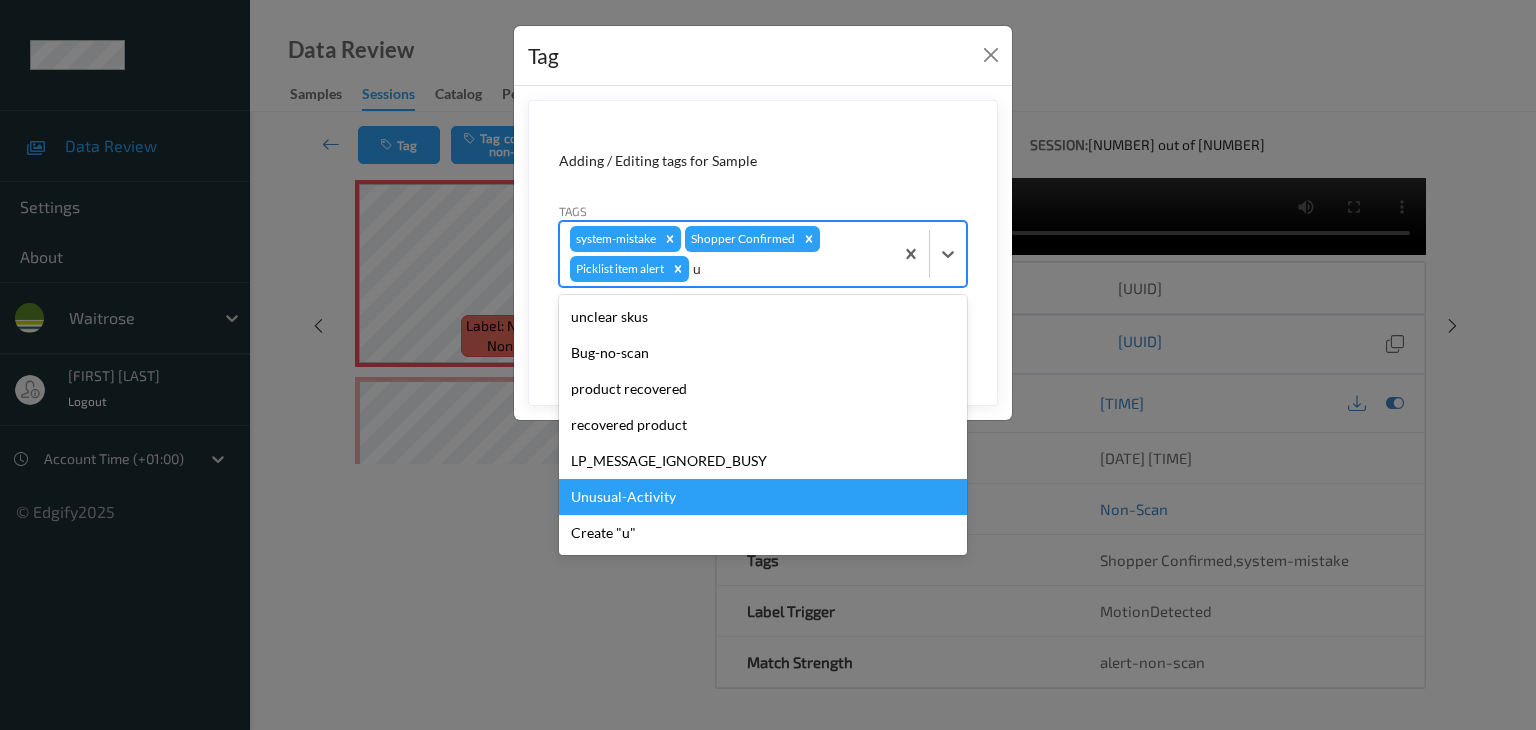 click on "Unusual-Activity" at bounding box center (763, 497) 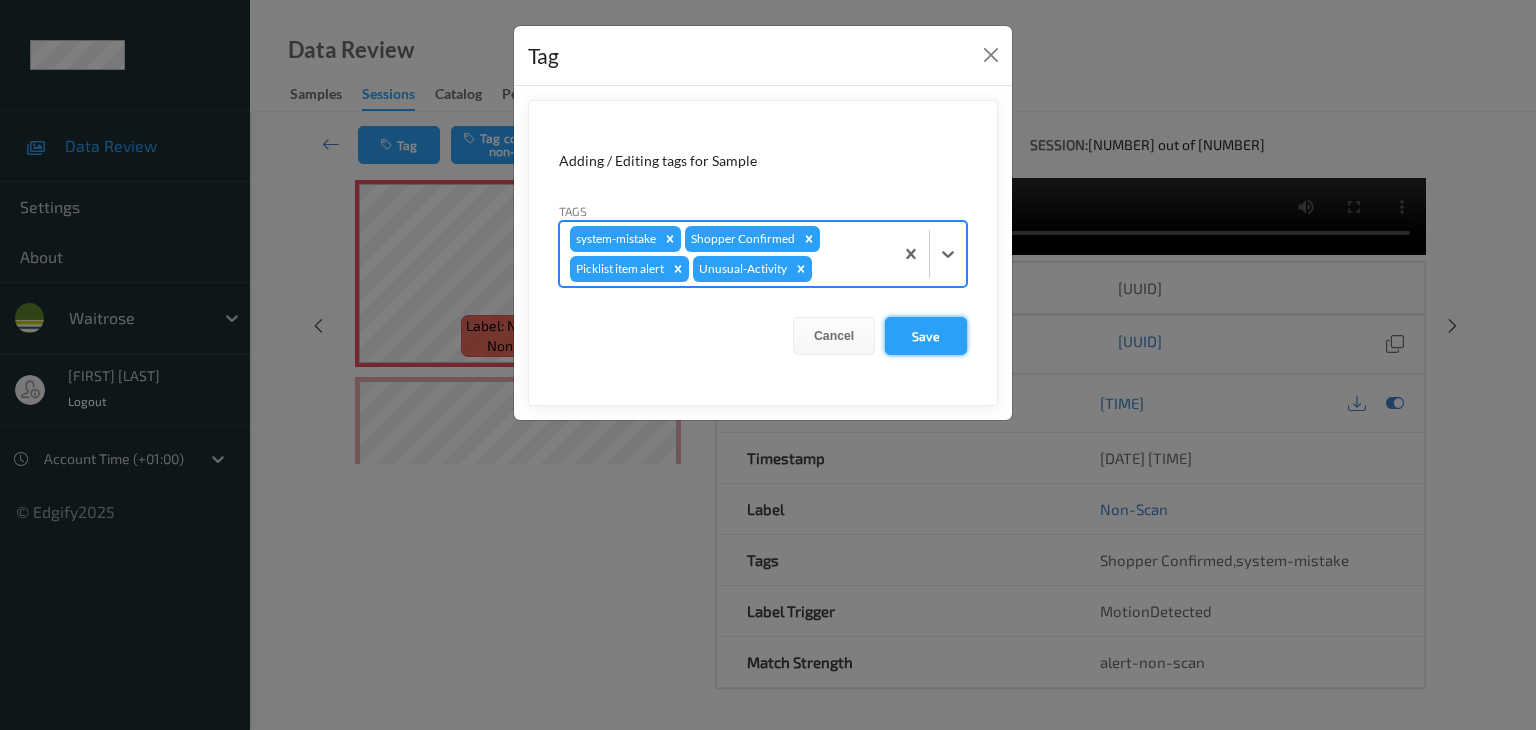 click on "Save" at bounding box center [926, 336] 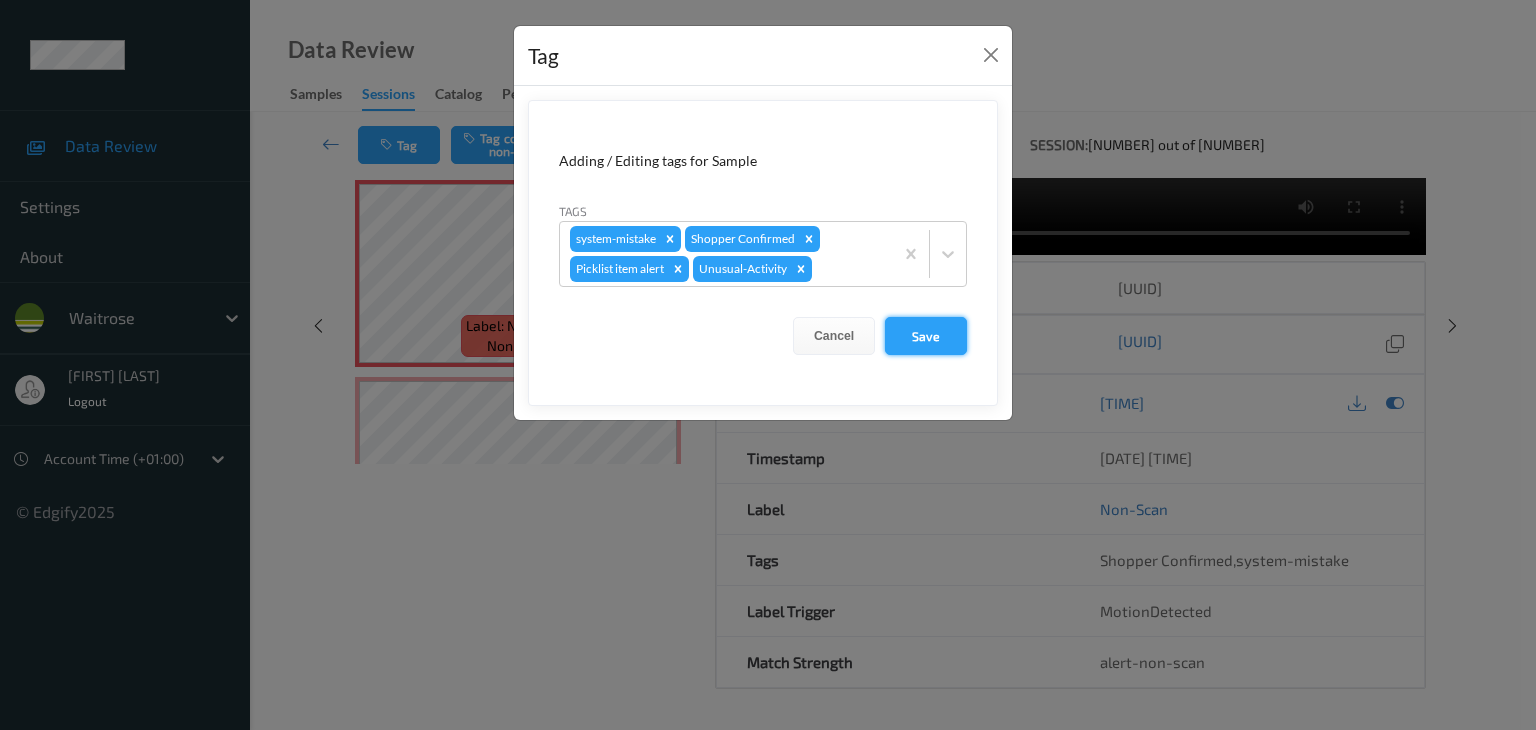 click on "Save" at bounding box center [926, 336] 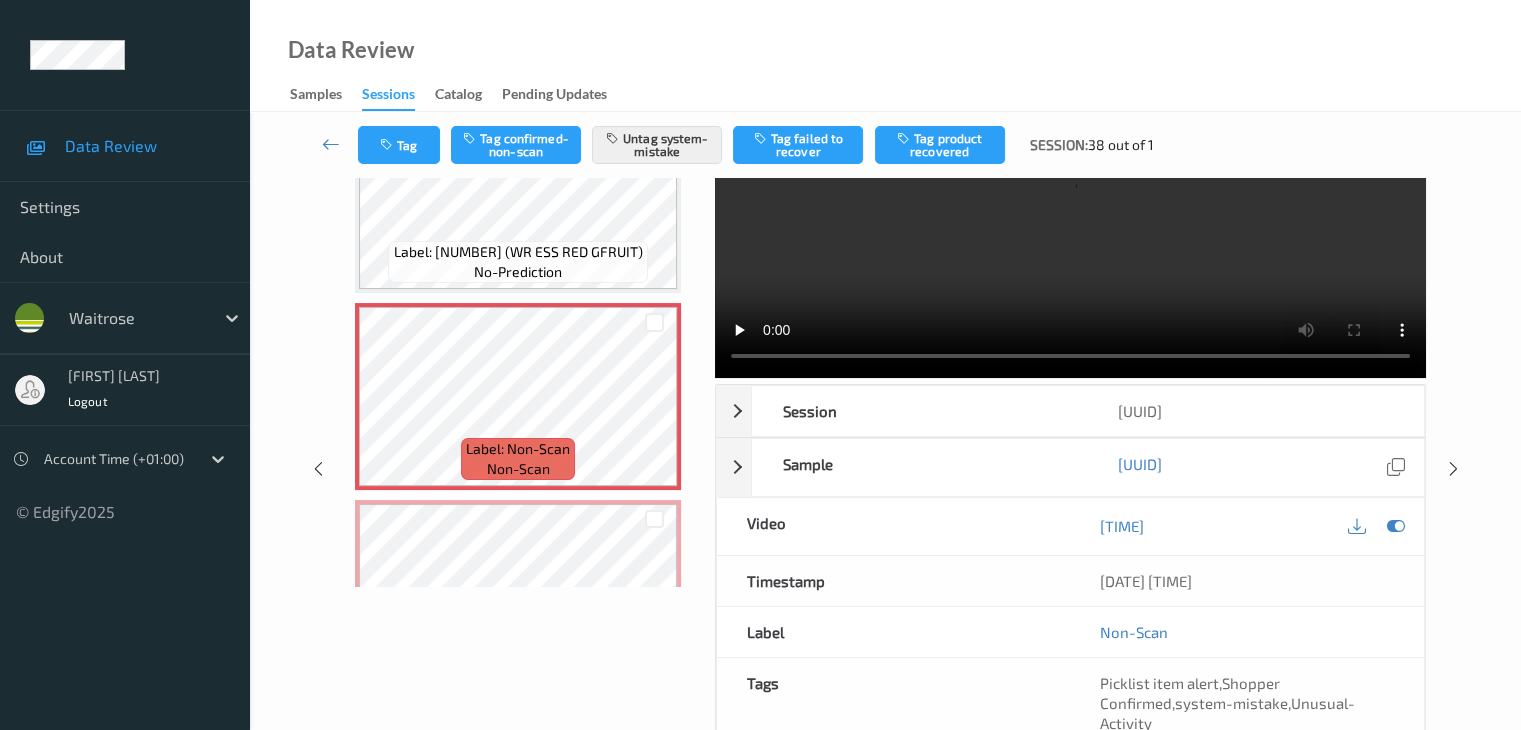 scroll, scrollTop: 0, scrollLeft: 0, axis: both 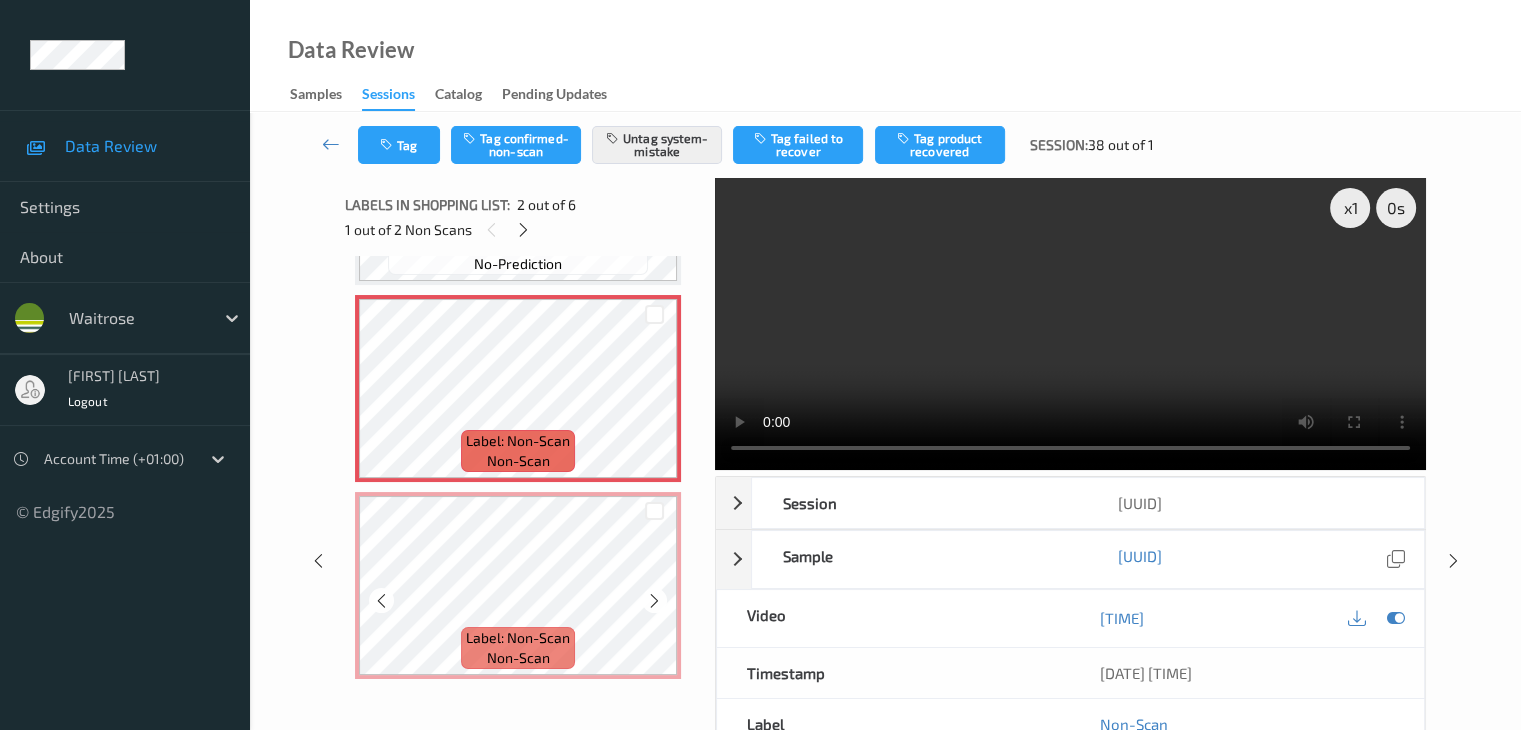 click on "Label: Non-Scan non-scan" at bounding box center [518, 585] 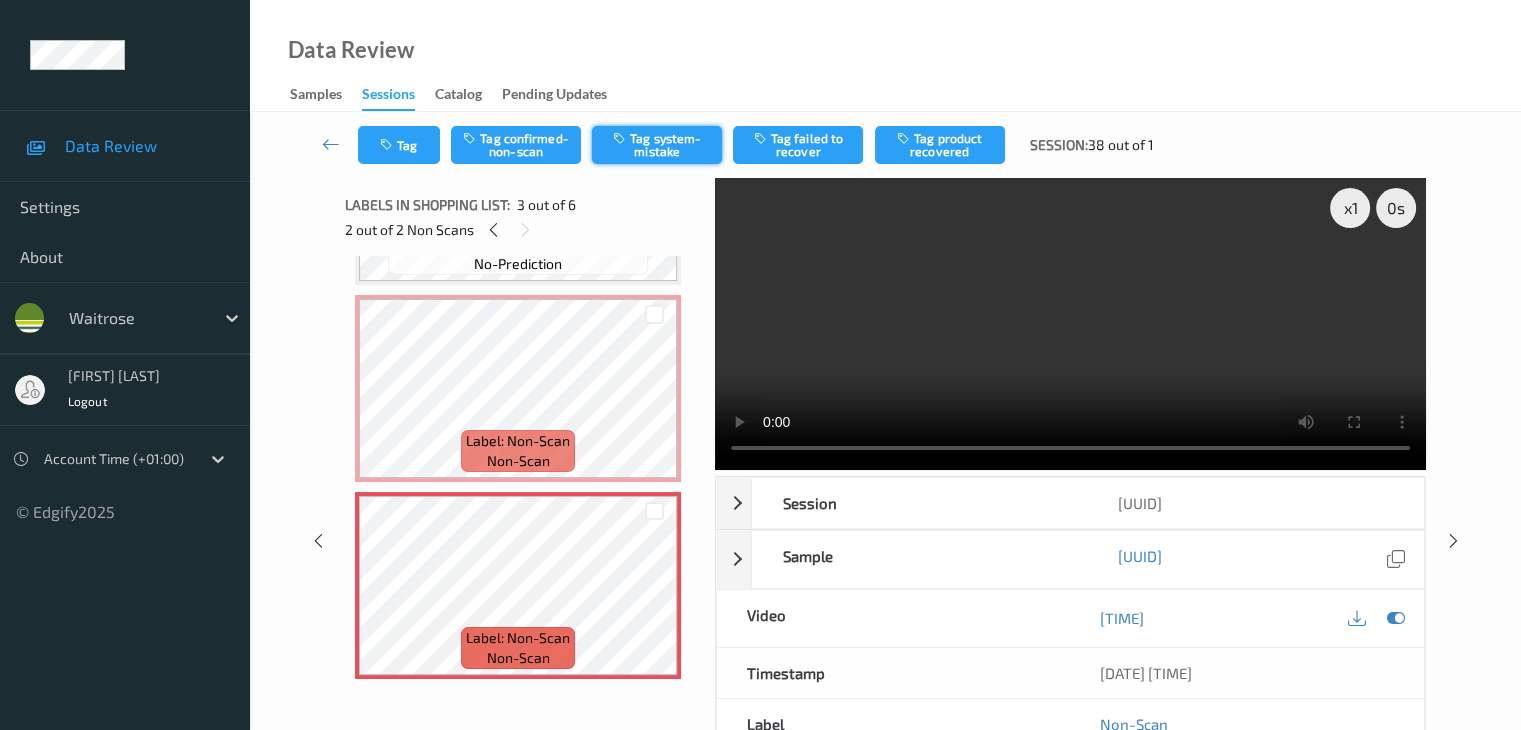 click on "Tag   system-mistake" at bounding box center [657, 145] 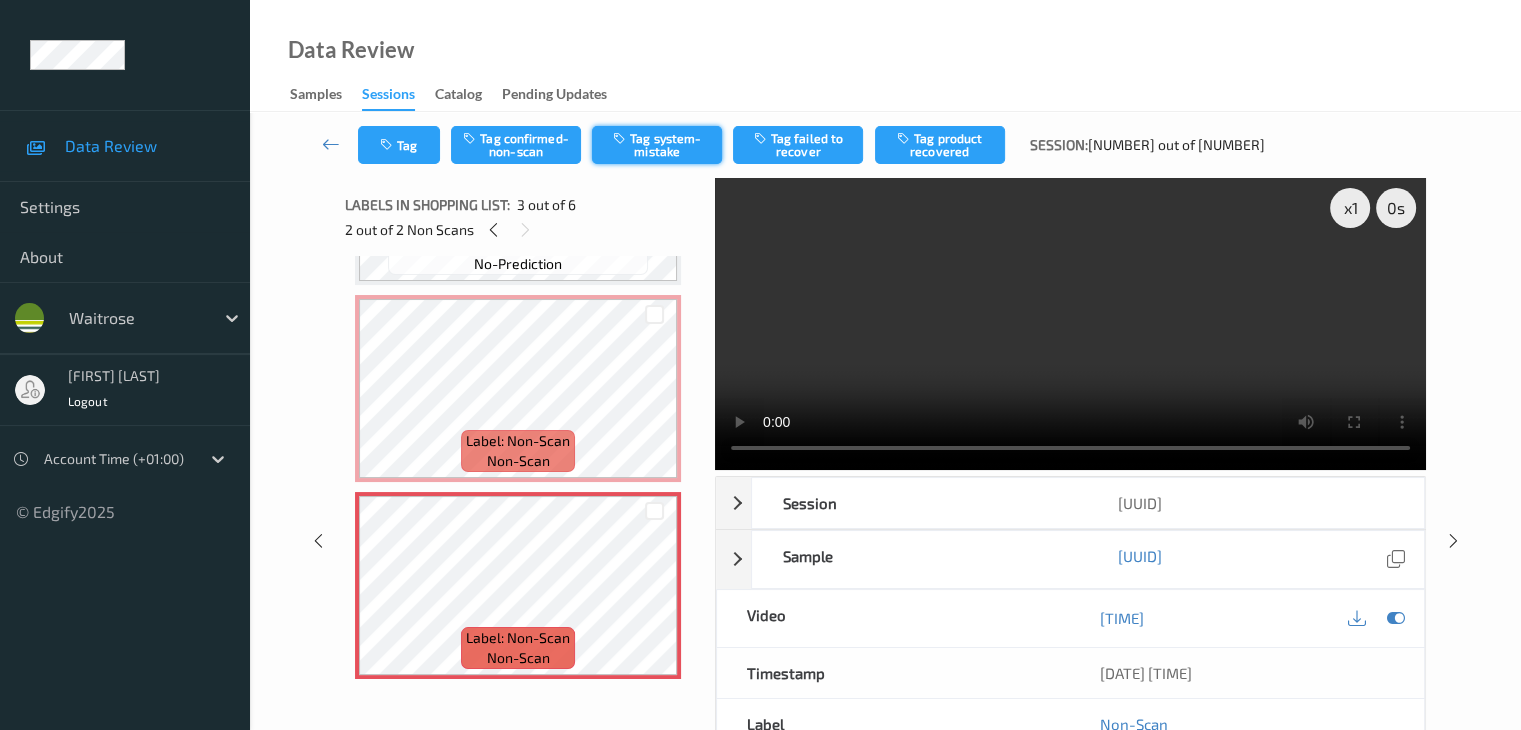click on "Tag   system-mistake" at bounding box center [657, 145] 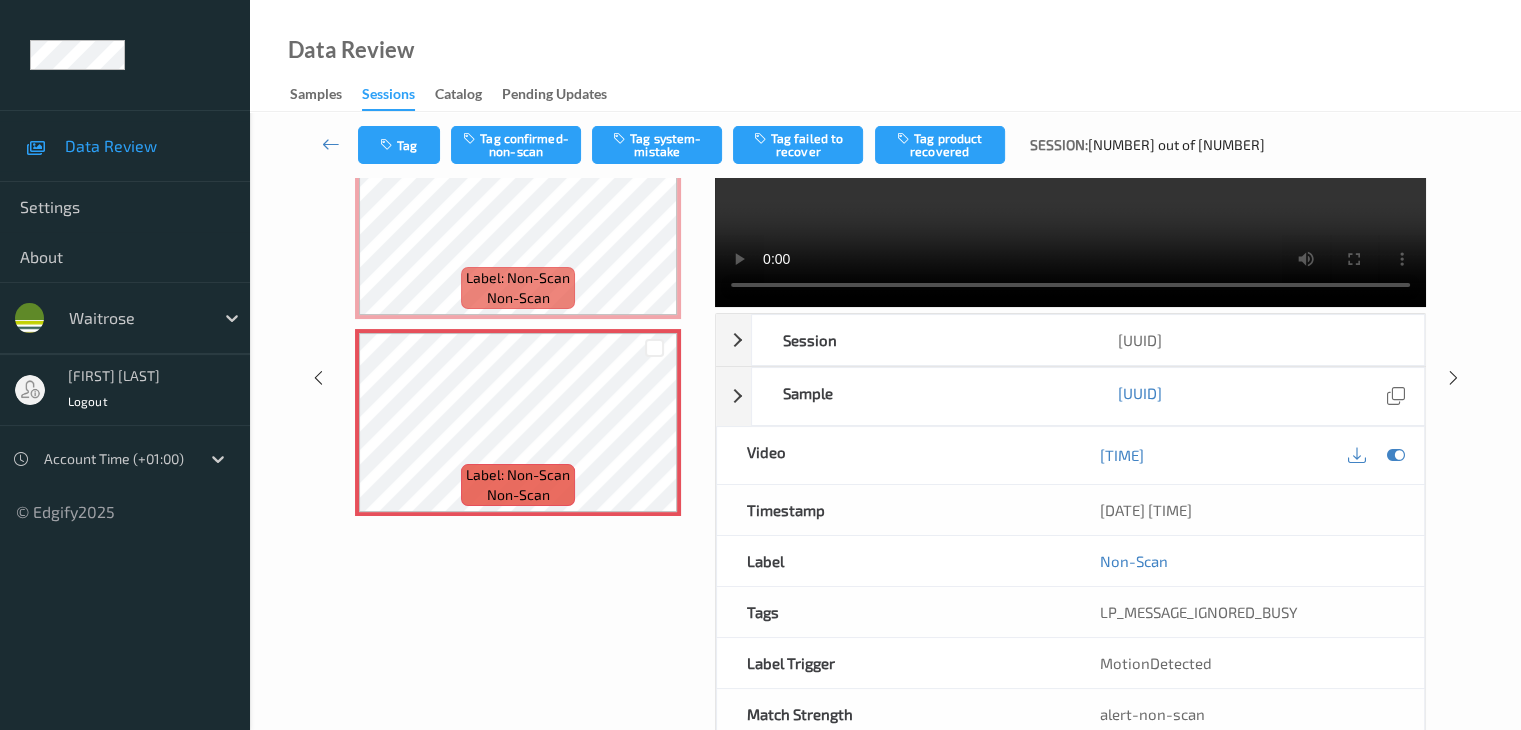 scroll, scrollTop: 0, scrollLeft: 0, axis: both 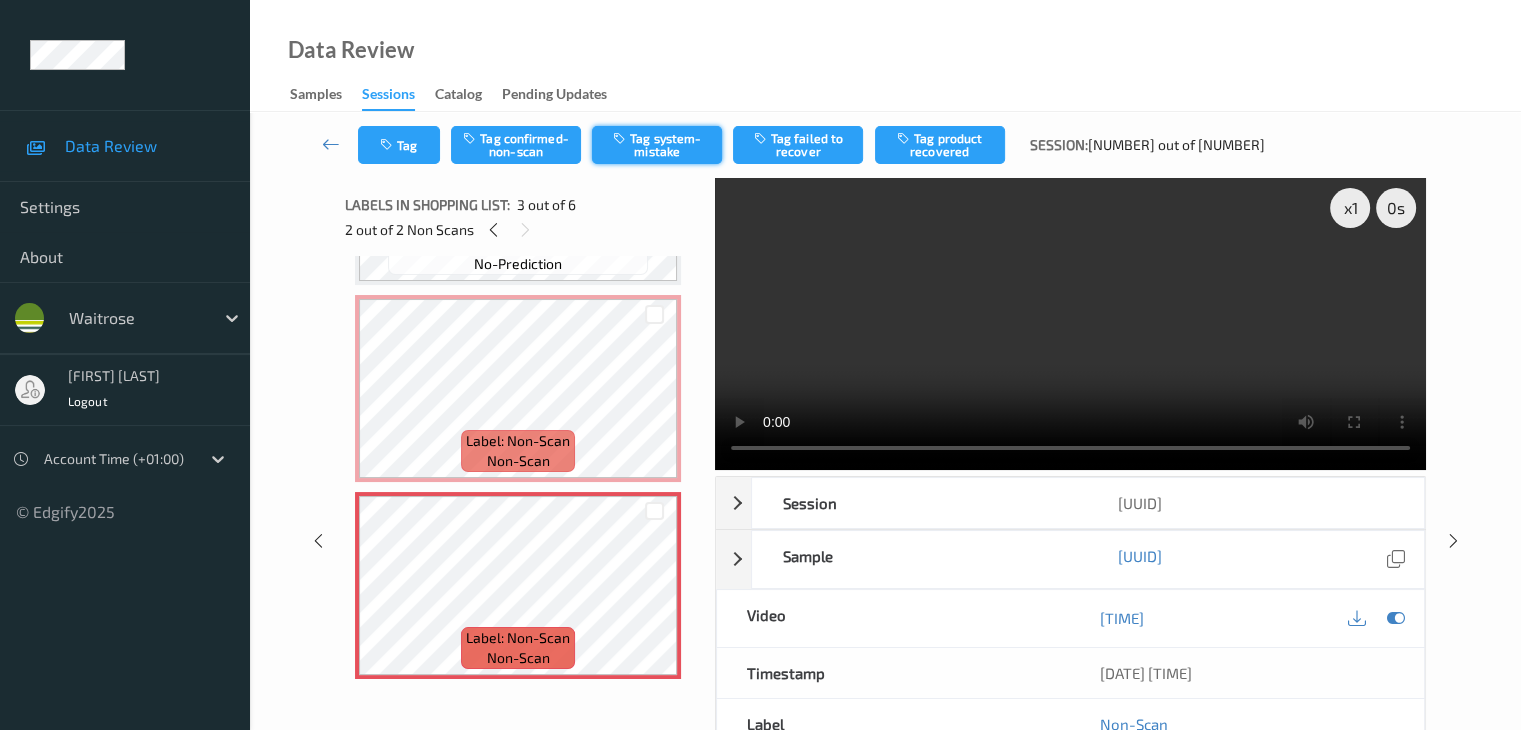 click on "Tag   system-mistake" at bounding box center [657, 145] 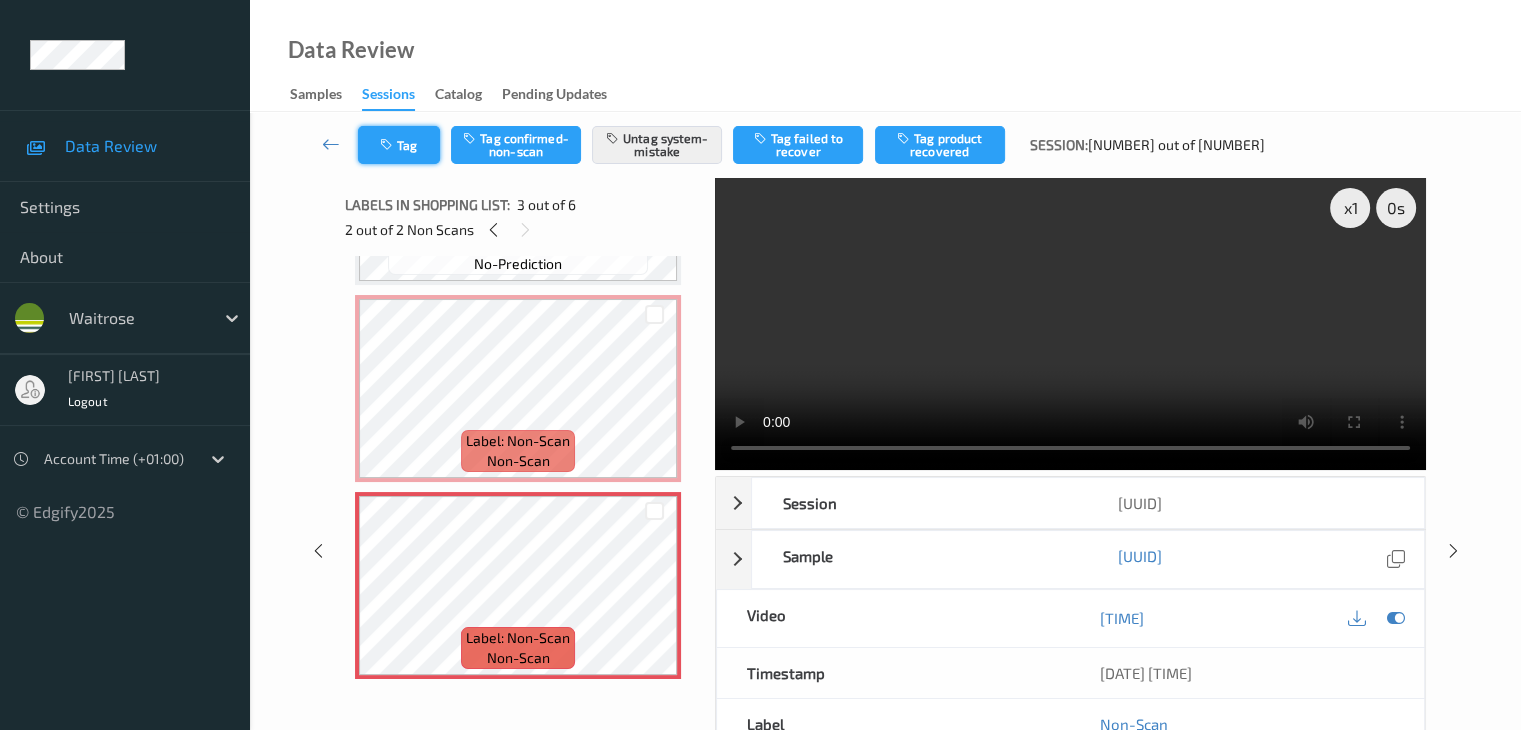 click on "Tag" at bounding box center [399, 145] 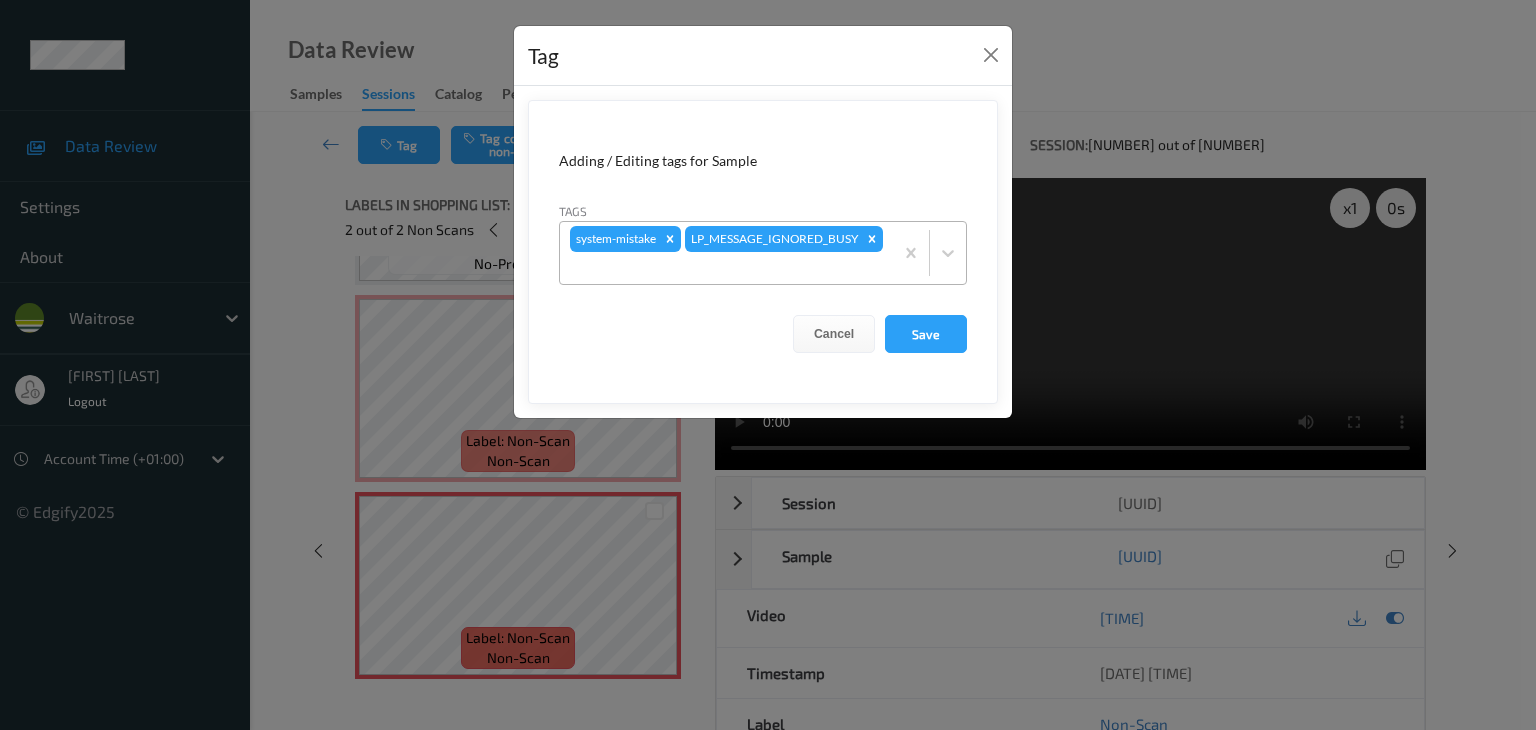 click at bounding box center (726, 268) 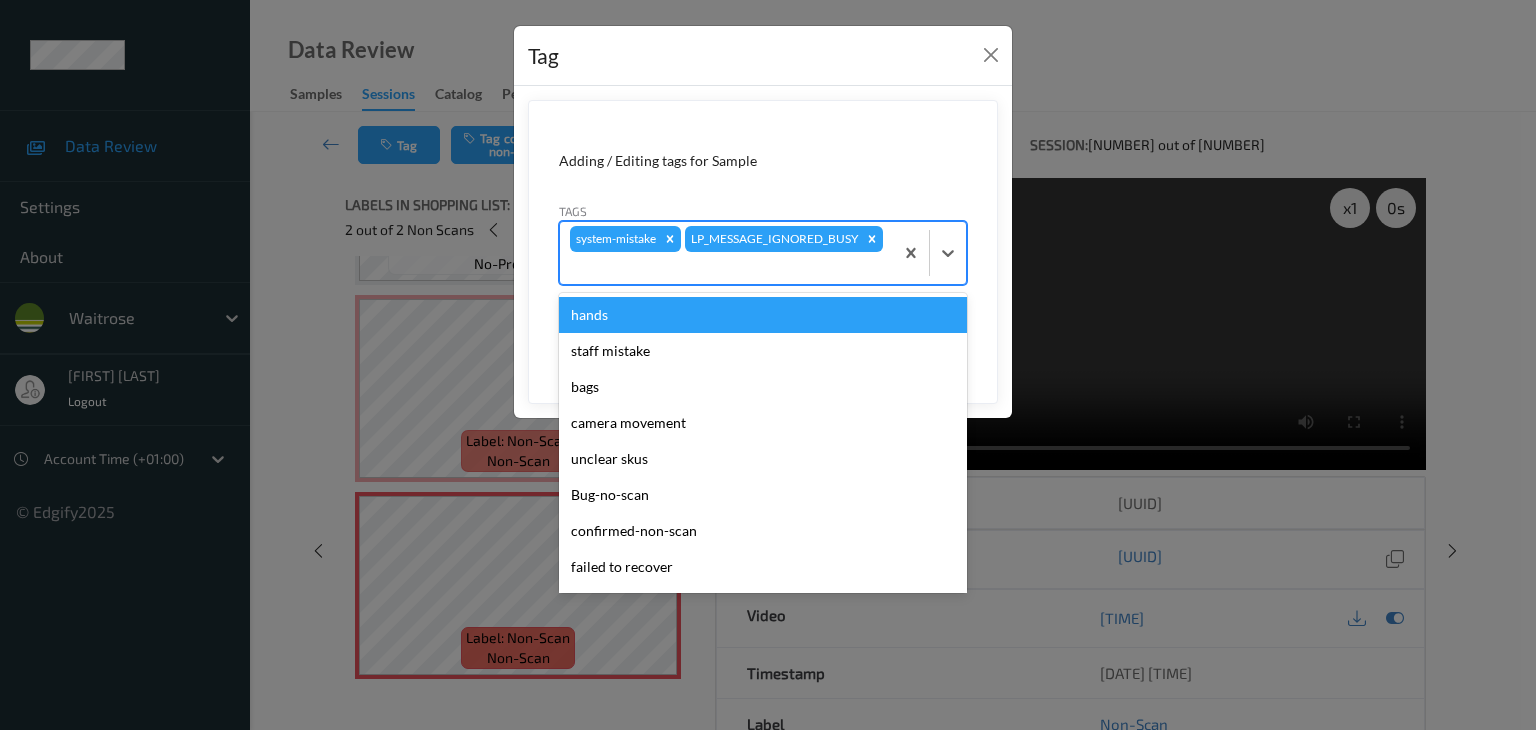 type on "u" 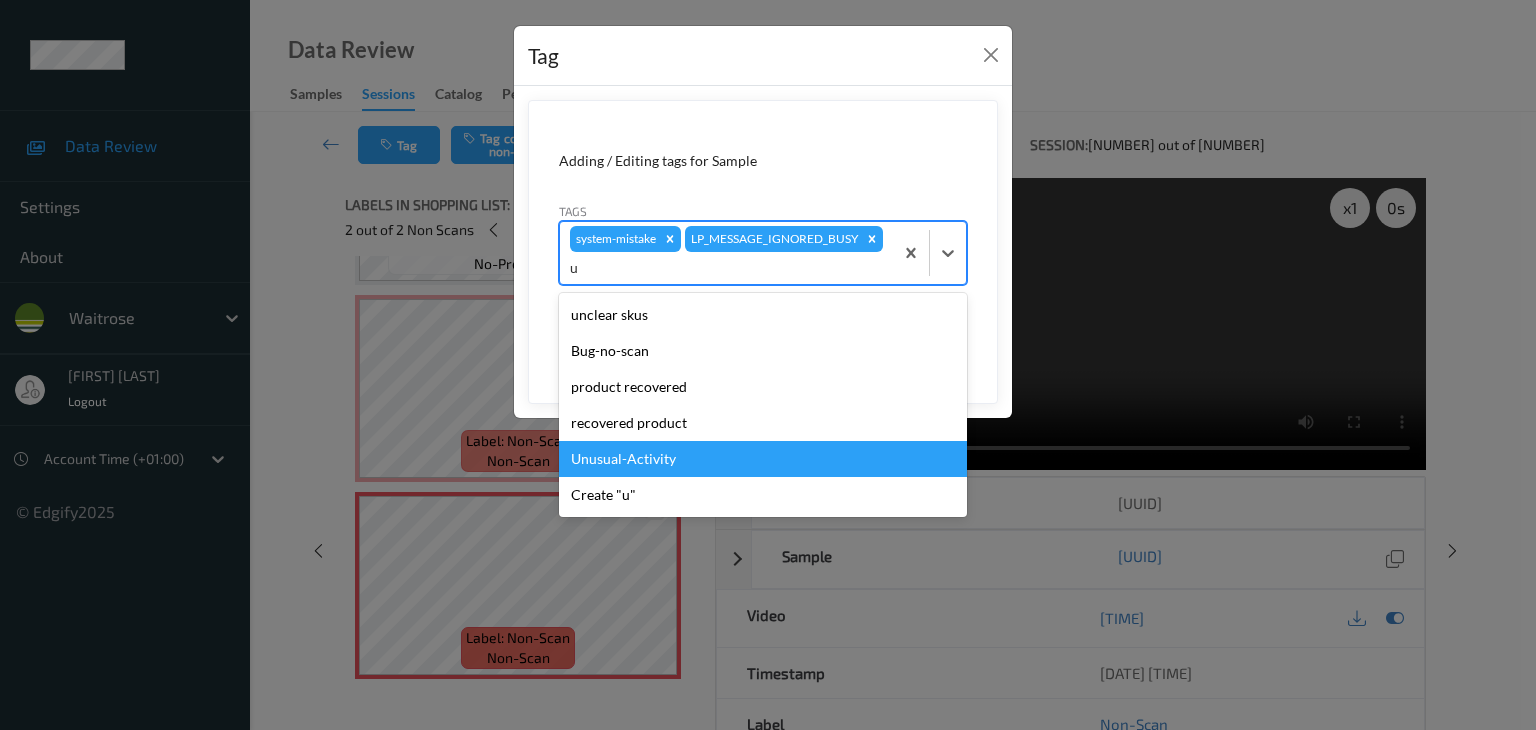 click on "Unusual-Activity" at bounding box center [763, 459] 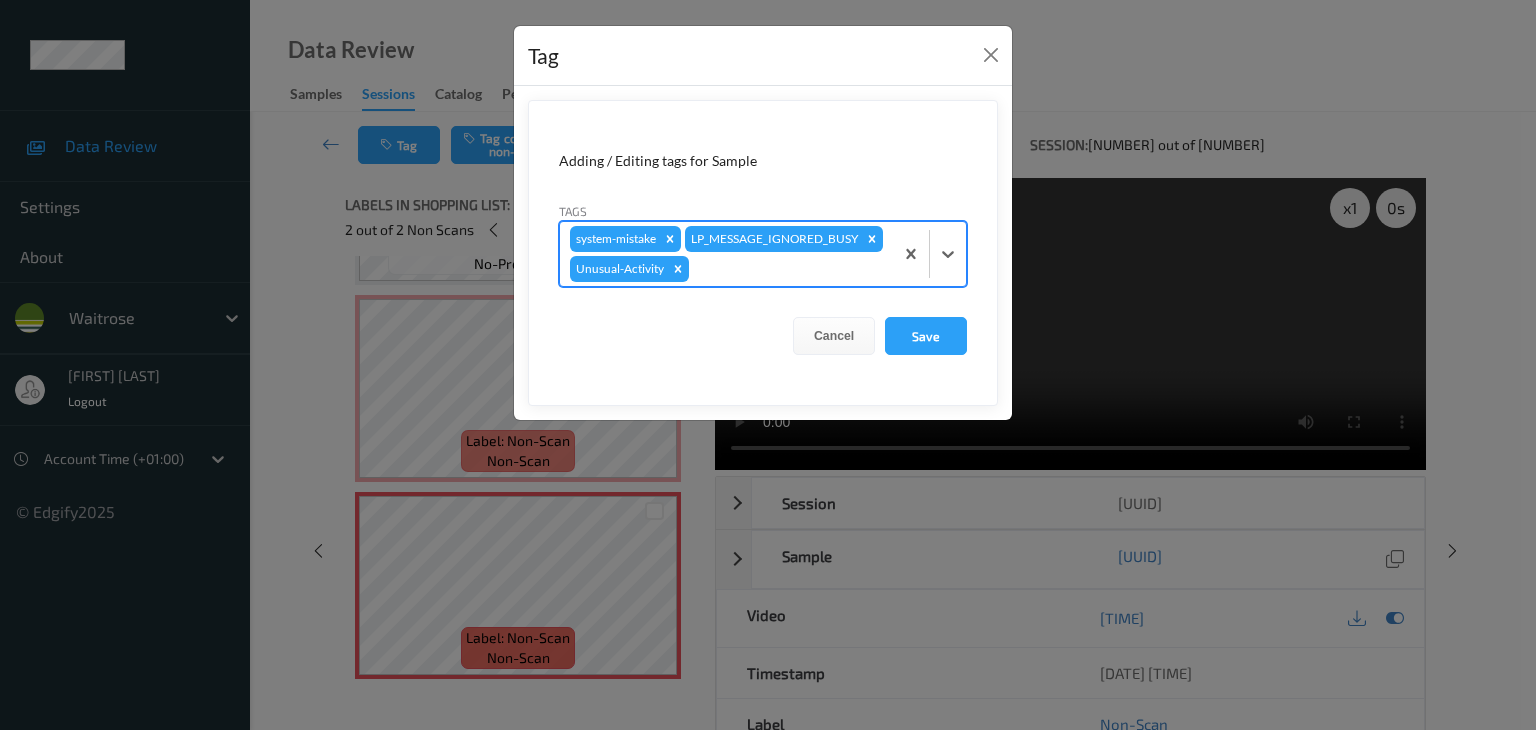 type on "p" 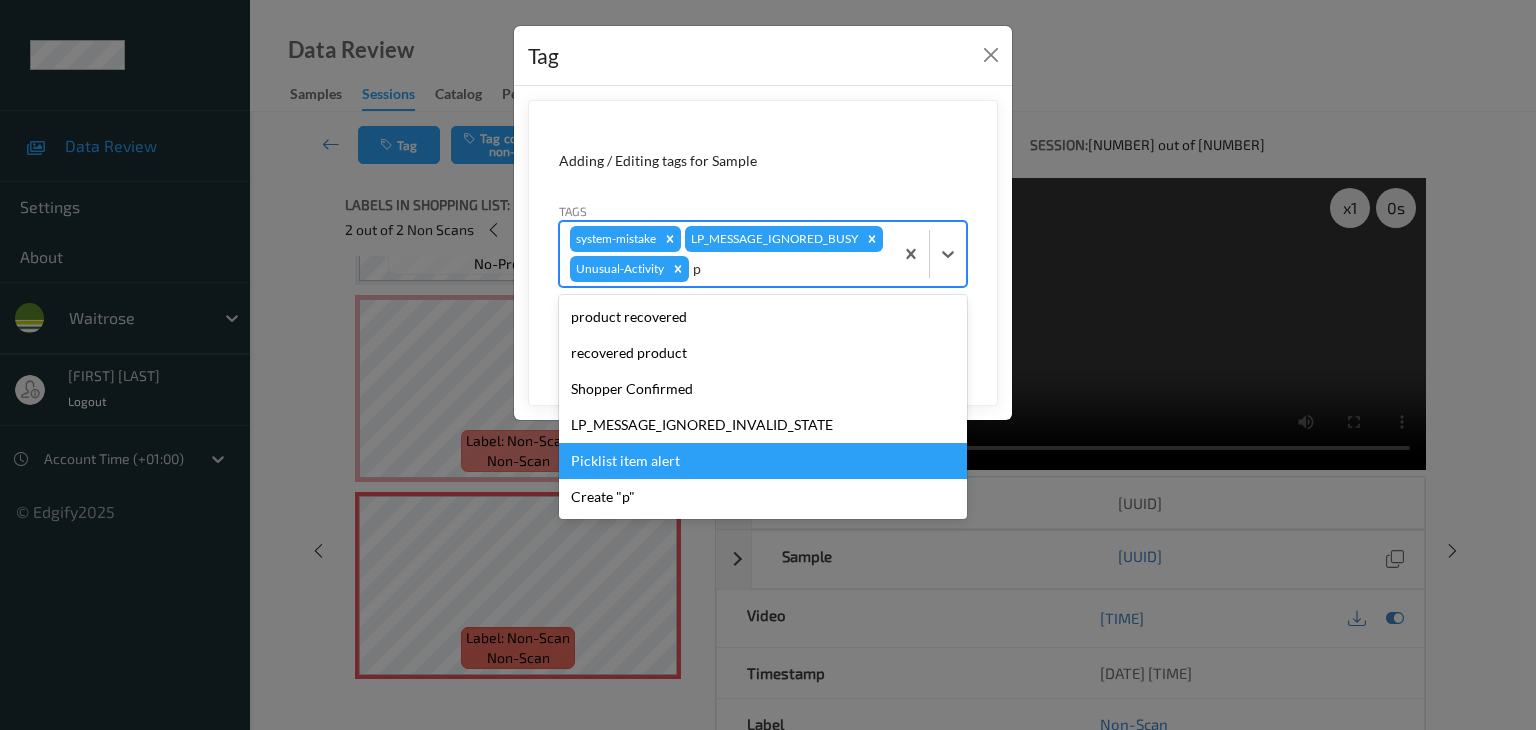 click on "Picklist item alert" at bounding box center [763, 461] 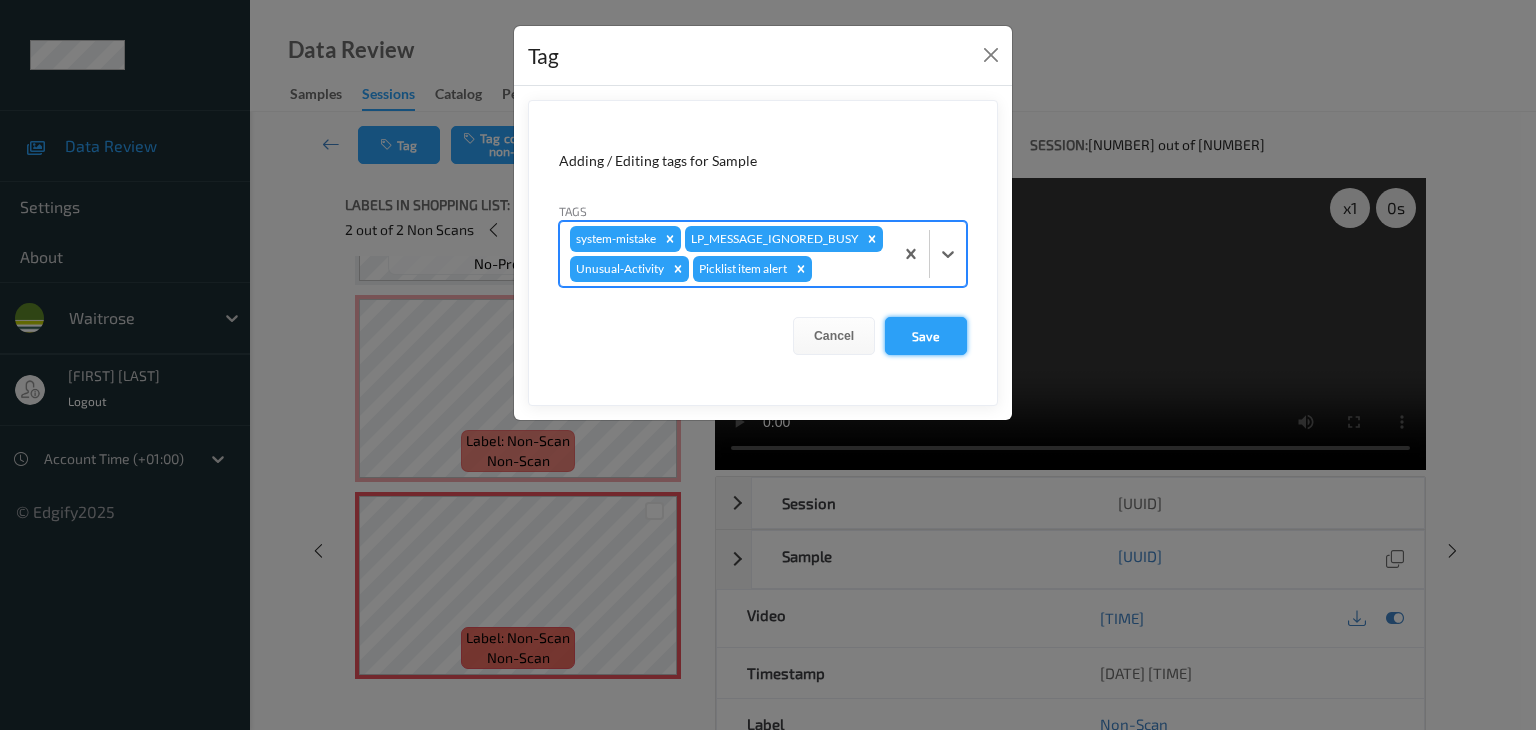 click on "Save" at bounding box center (926, 336) 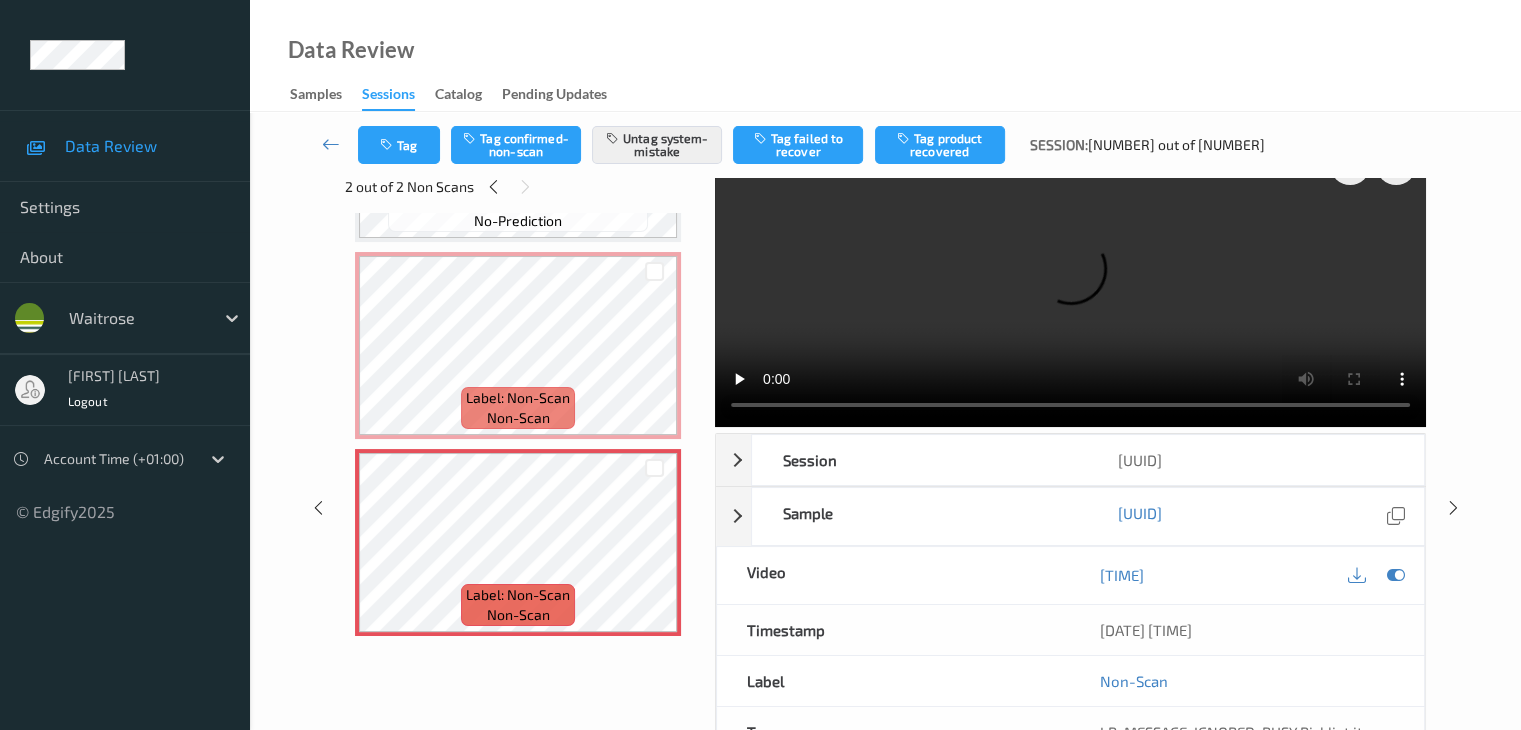 scroll, scrollTop: 0, scrollLeft: 0, axis: both 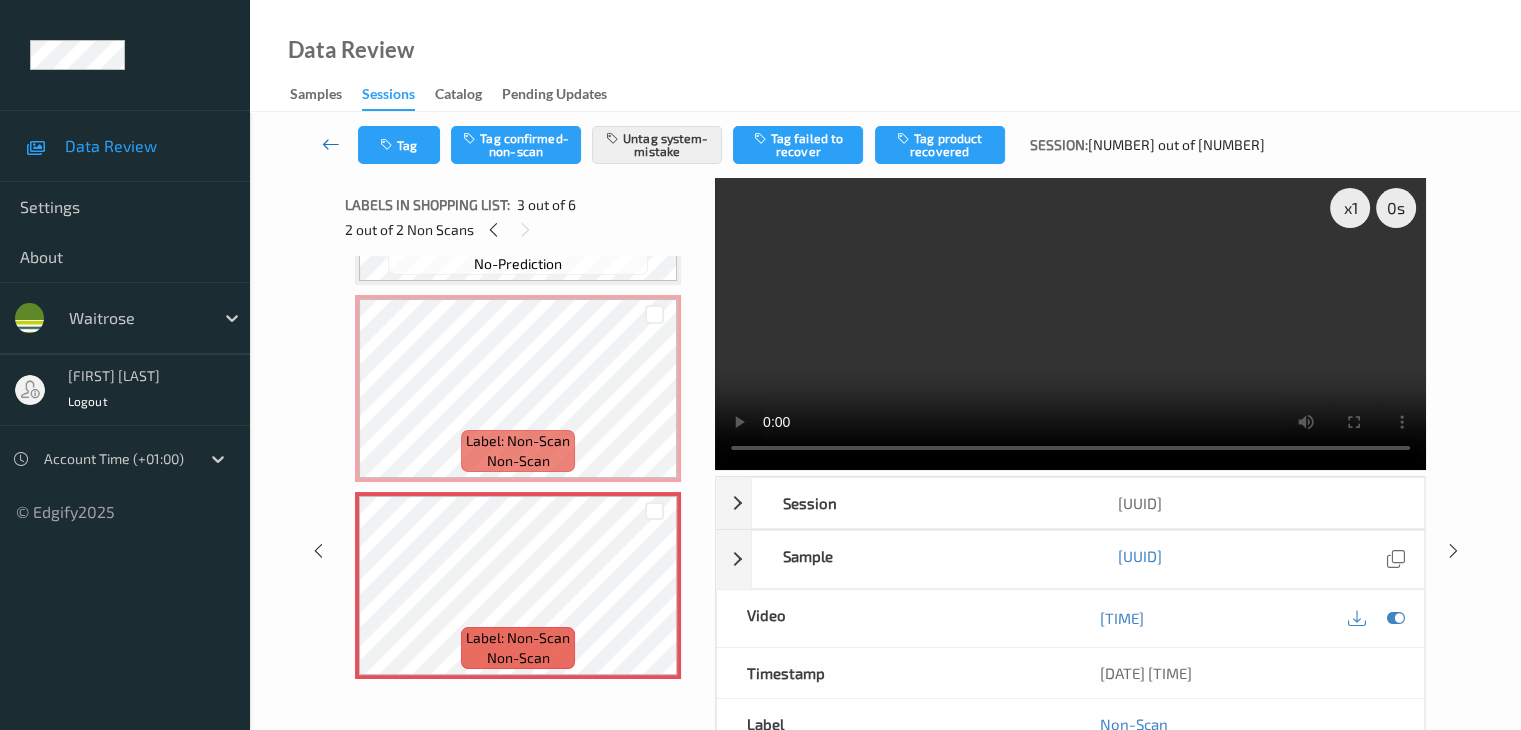 click at bounding box center (331, 144) 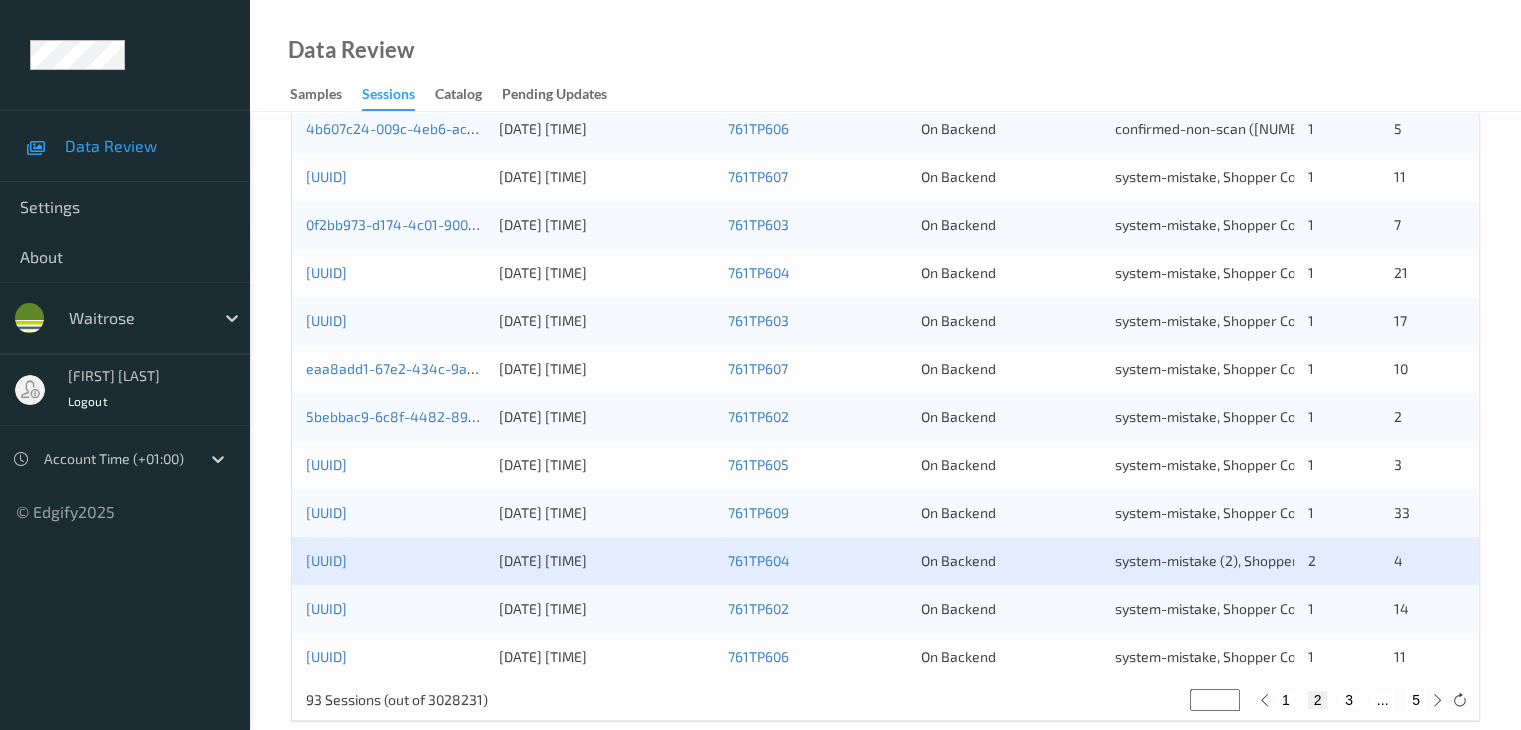 scroll, scrollTop: 932, scrollLeft: 0, axis: vertical 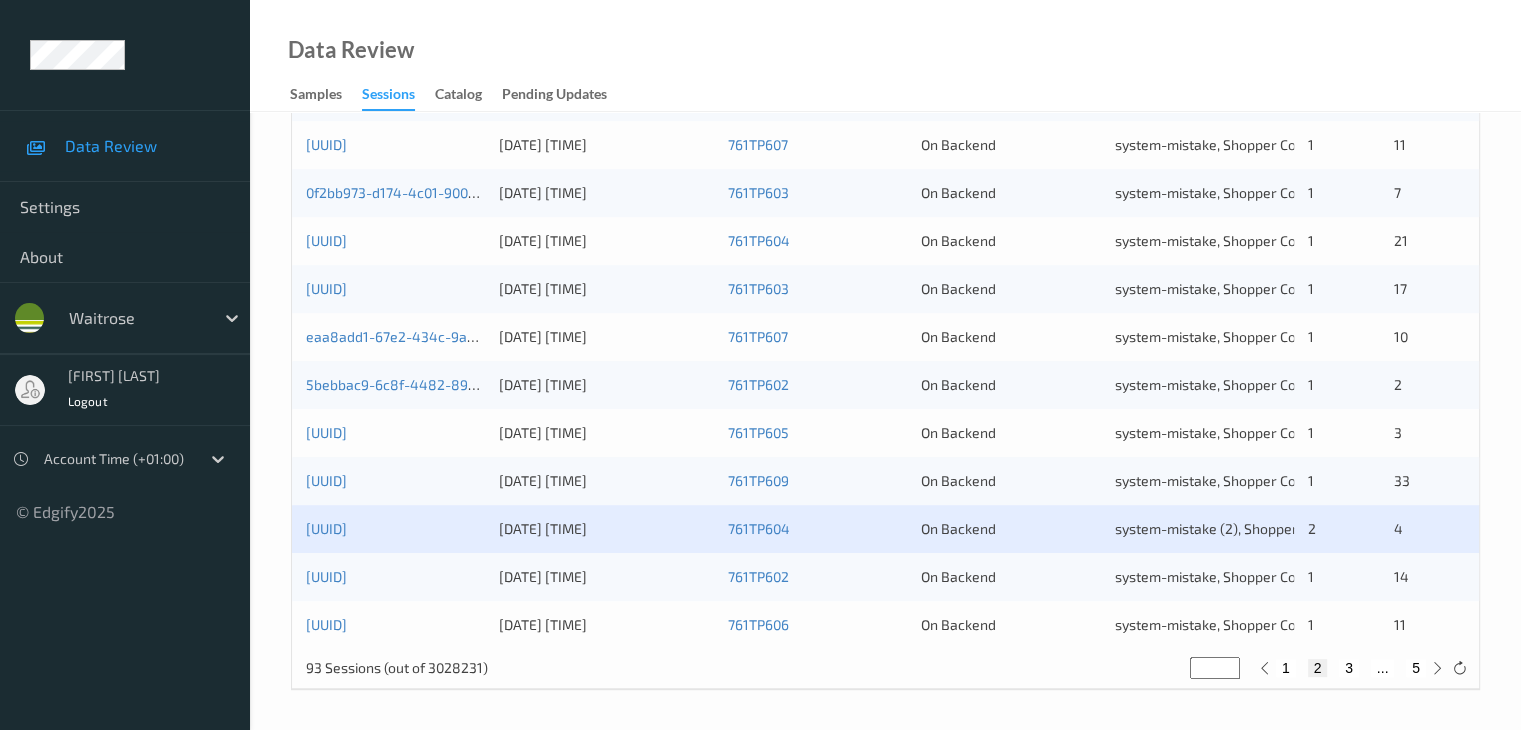 click on "3" at bounding box center (1349, 668) 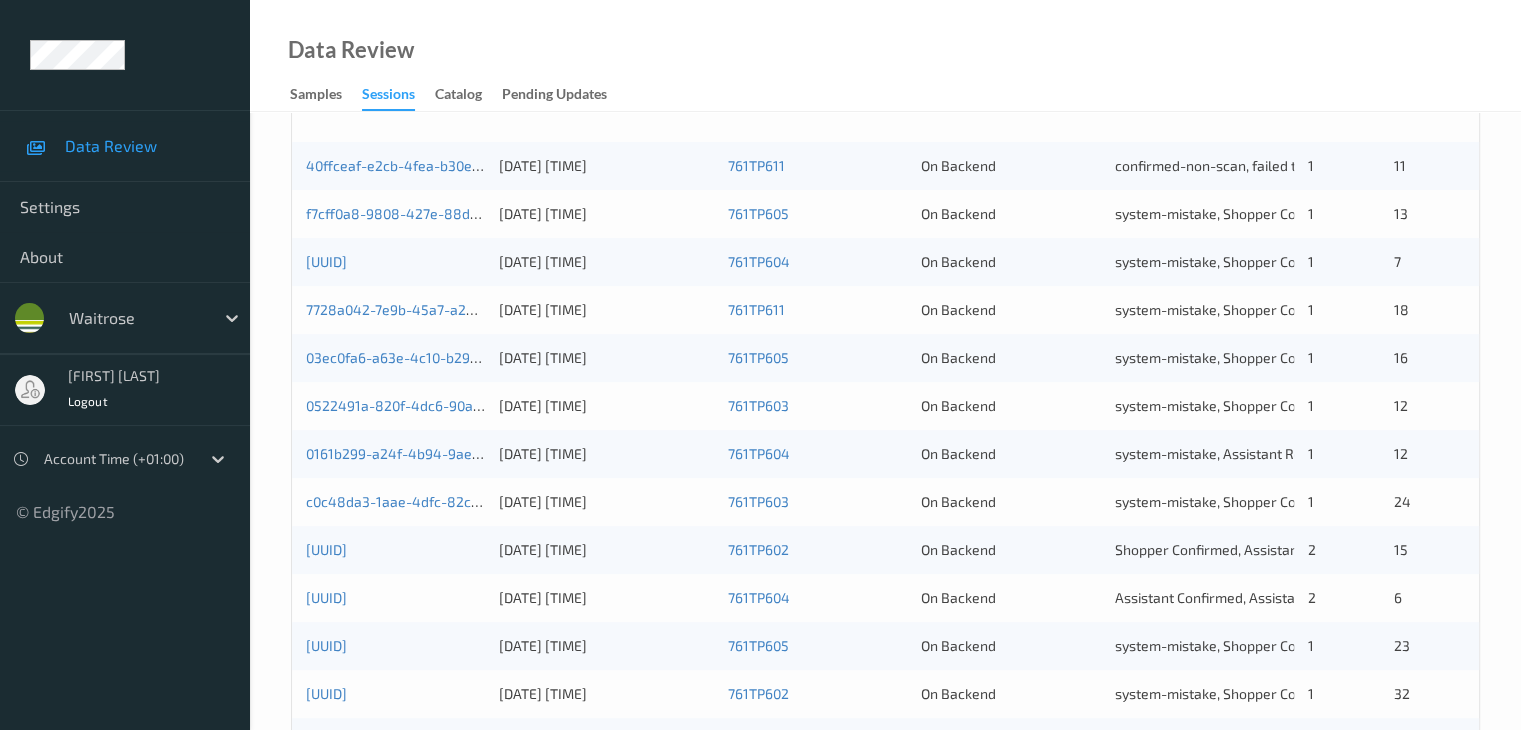 scroll, scrollTop: 600, scrollLeft: 0, axis: vertical 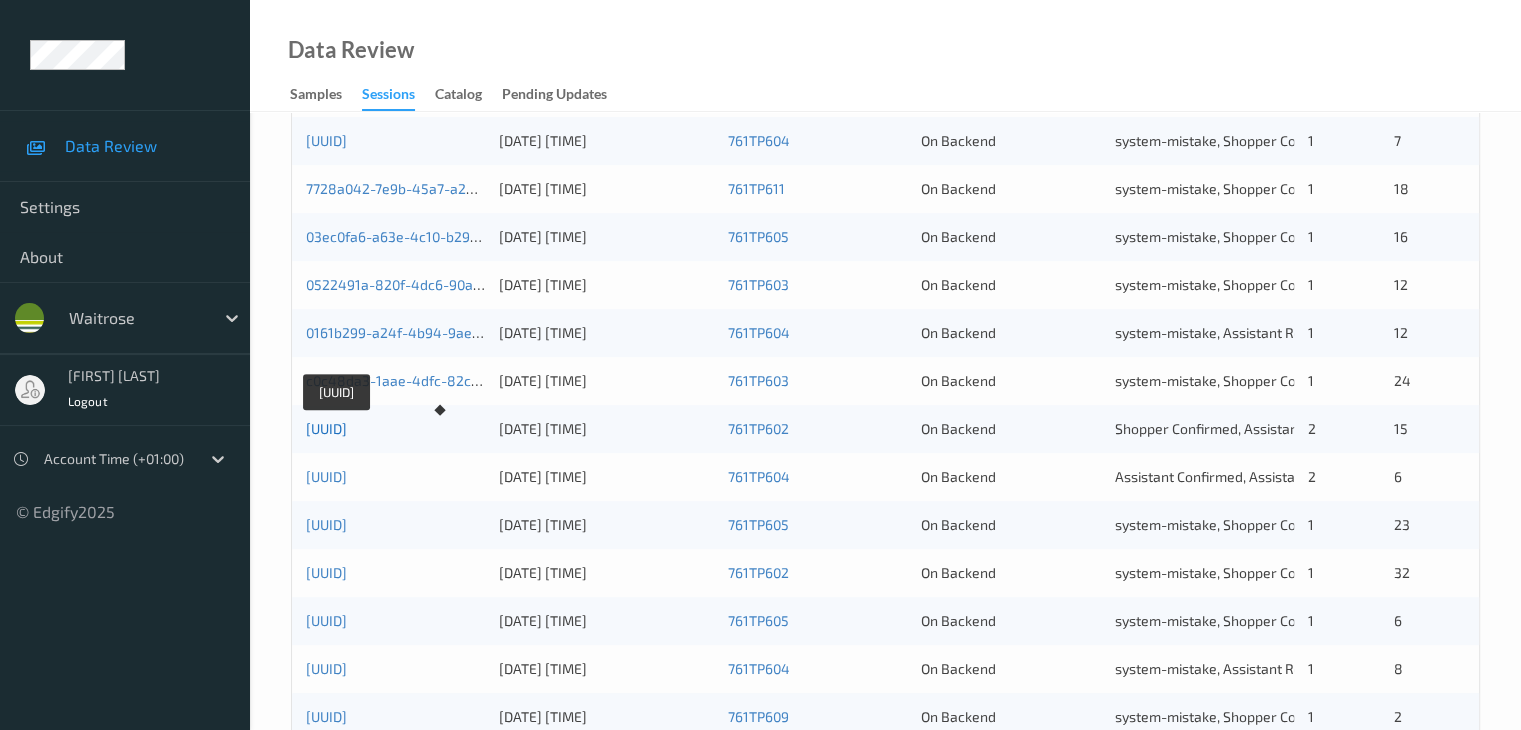 click on "[UUID]" at bounding box center [326, 428] 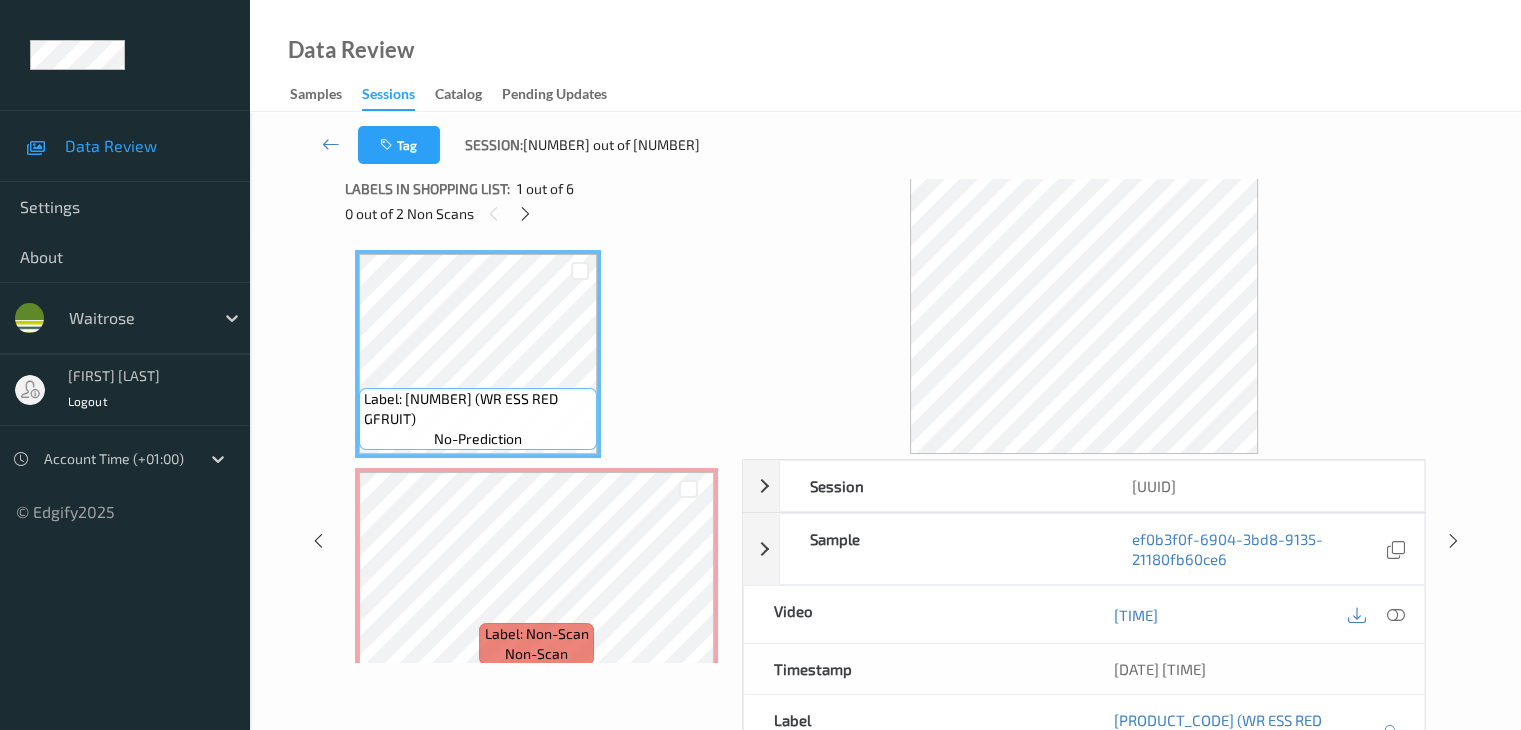 scroll, scrollTop: 0, scrollLeft: 0, axis: both 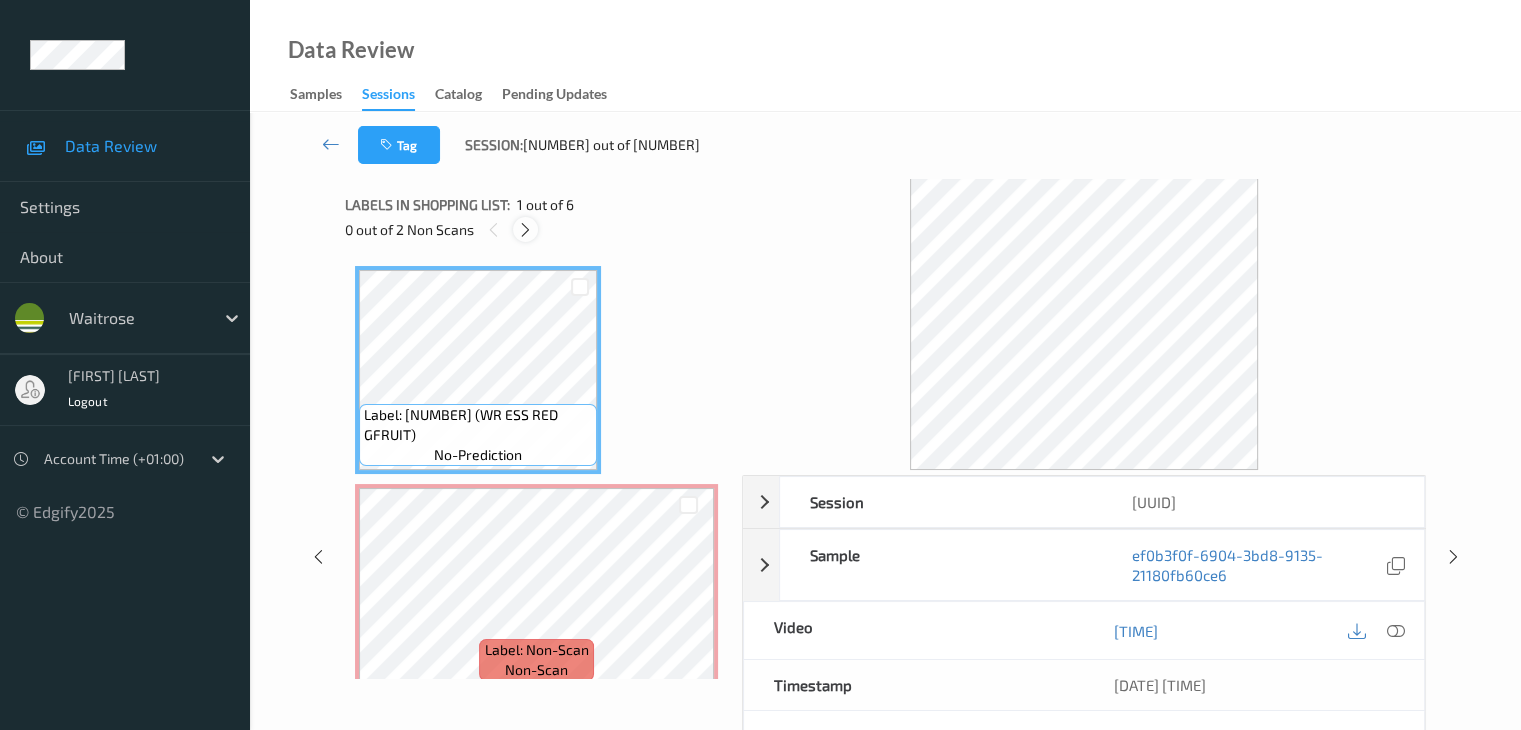 click at bounding box center [525, 230] 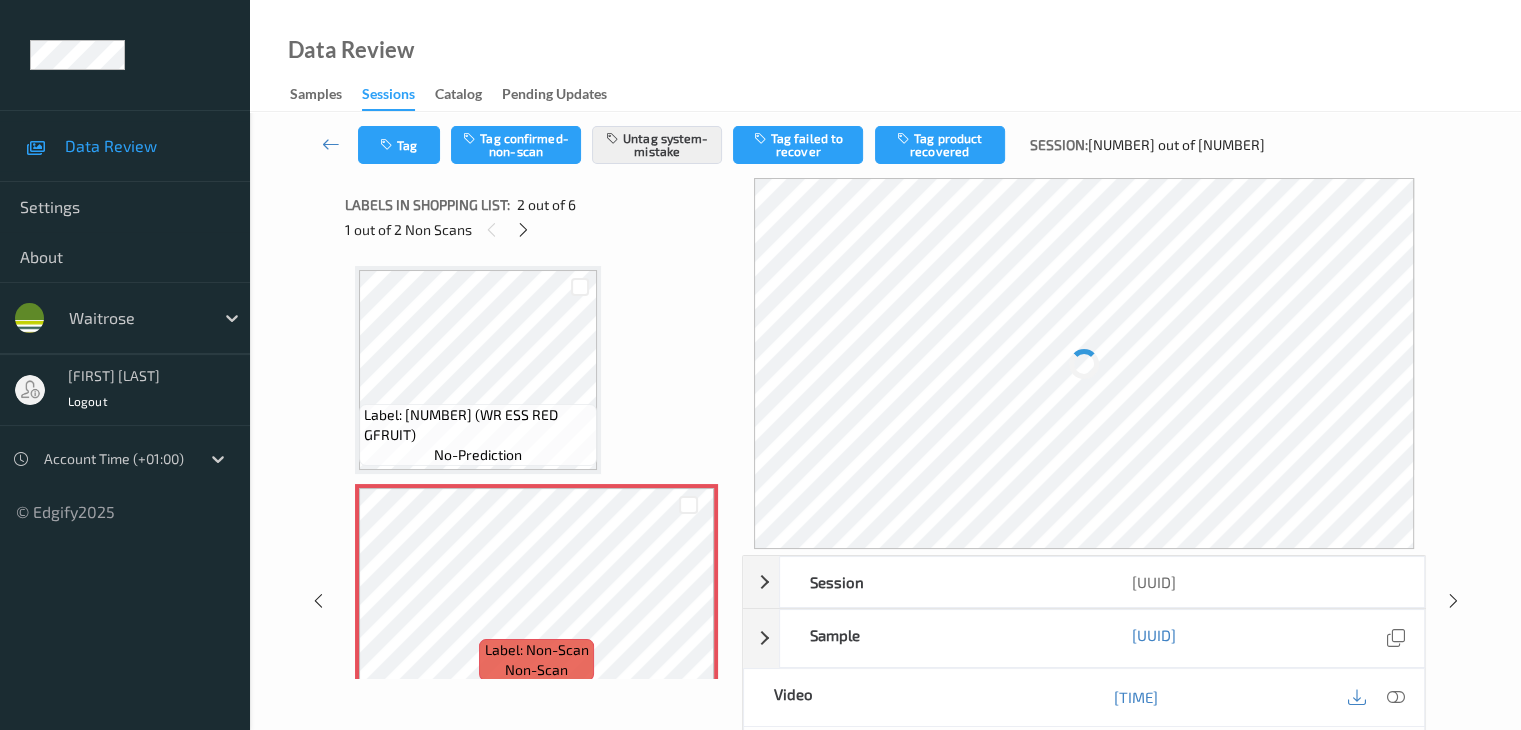 scroll, scrollTop: 10, scrollLeft: 0, axis: vertical 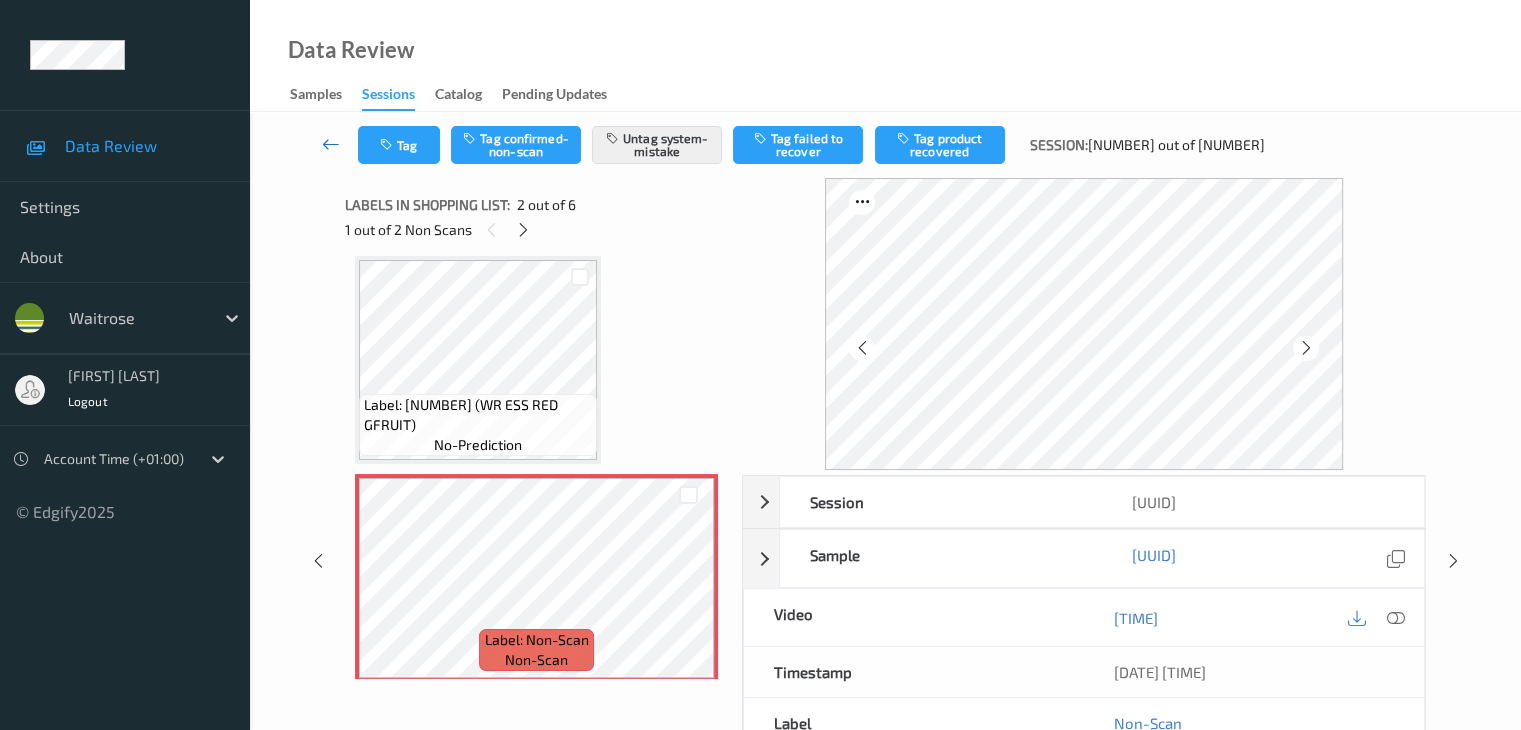click at bounding box center [331, 144] 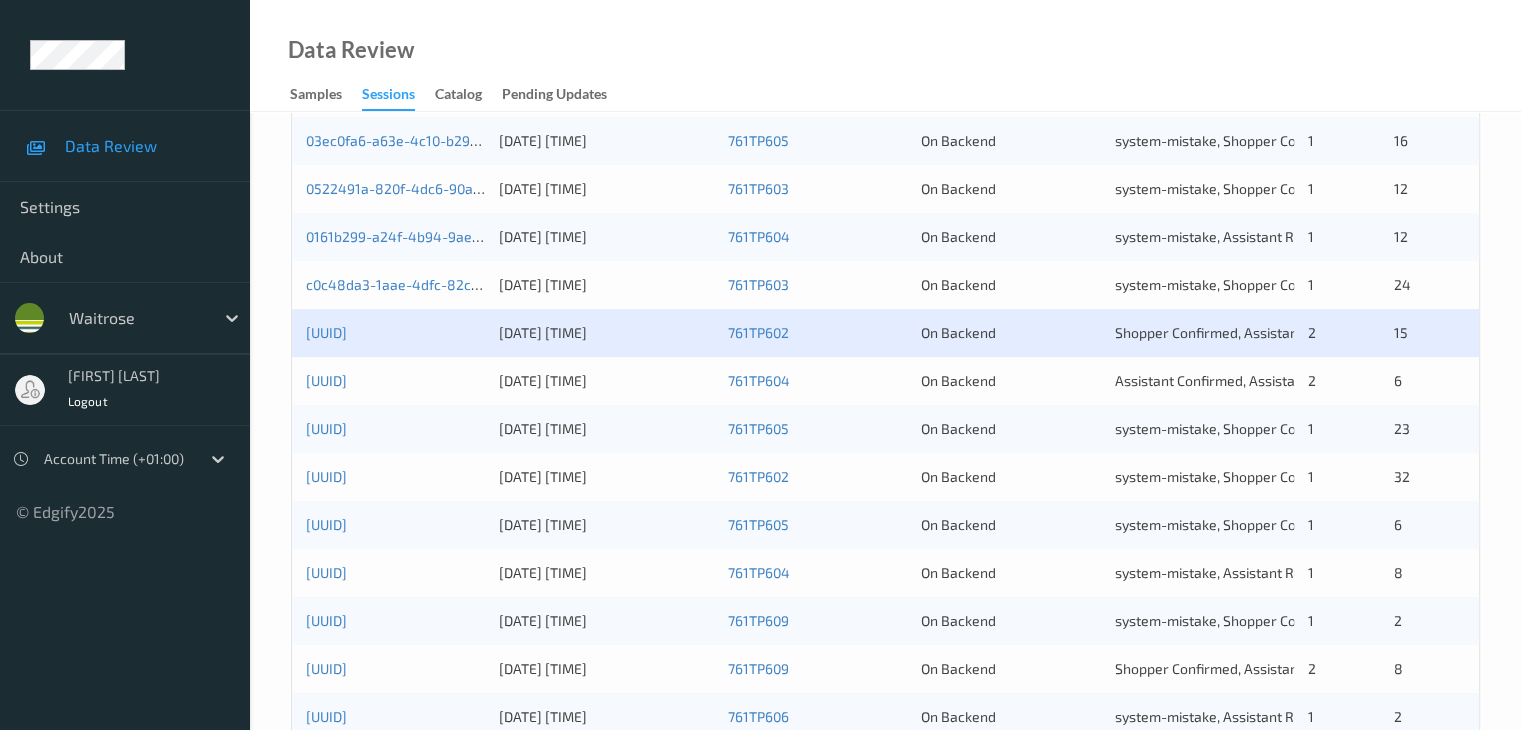scroll, scrollTop: 700, scrollLeft: 0, axis: vertical 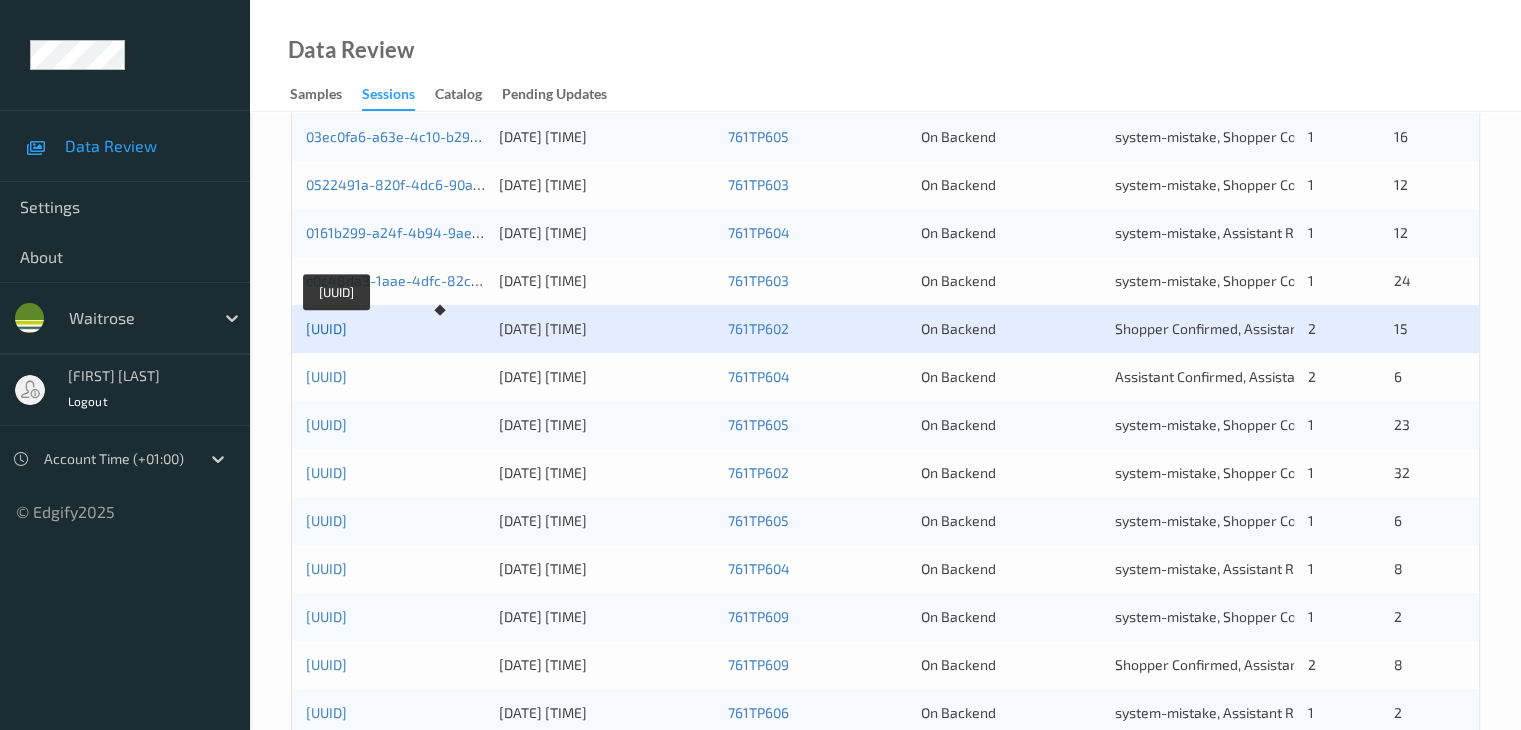 click on "[UUID]" at bounding box center [326, 328] 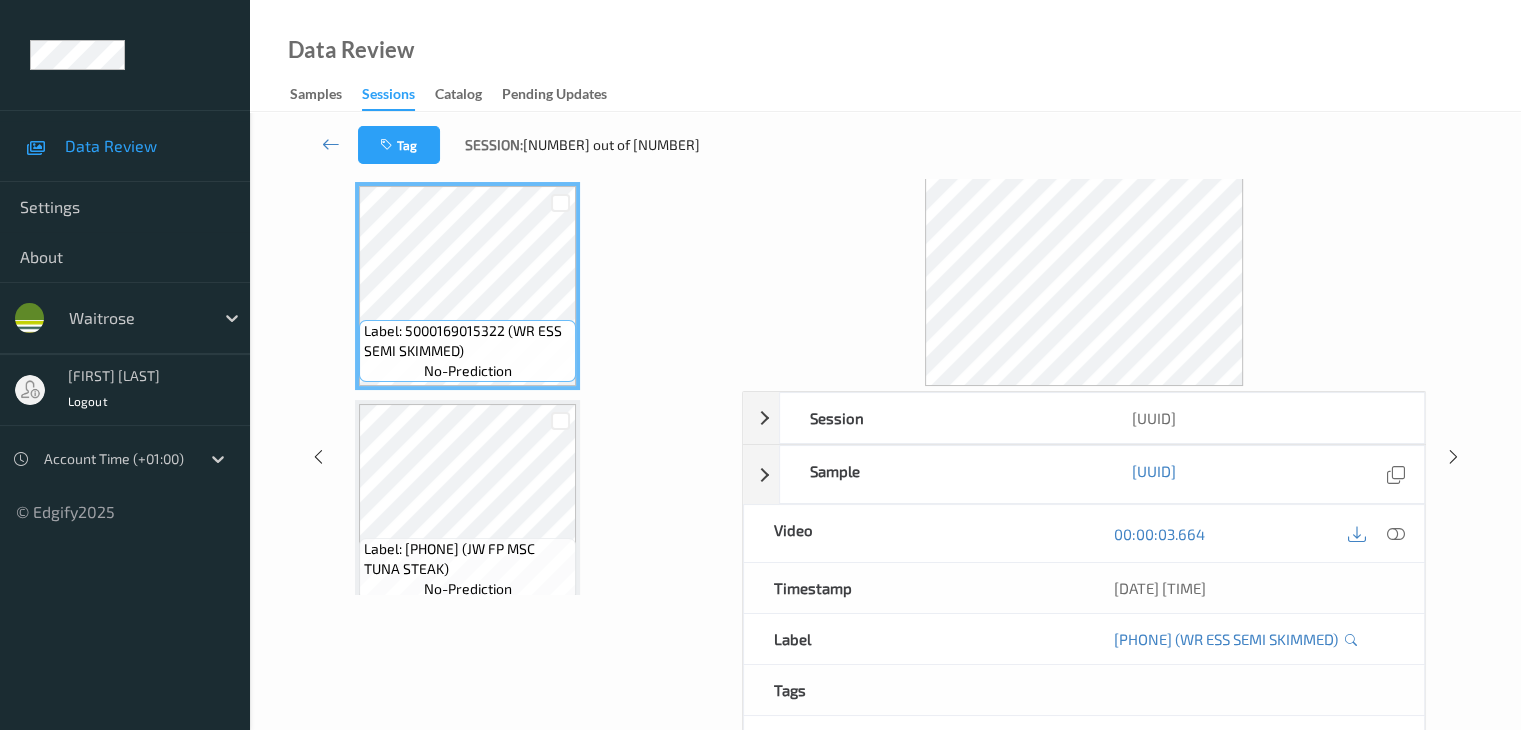 scroll, scrollTop: 0, scrollLeft: 0, axis: both 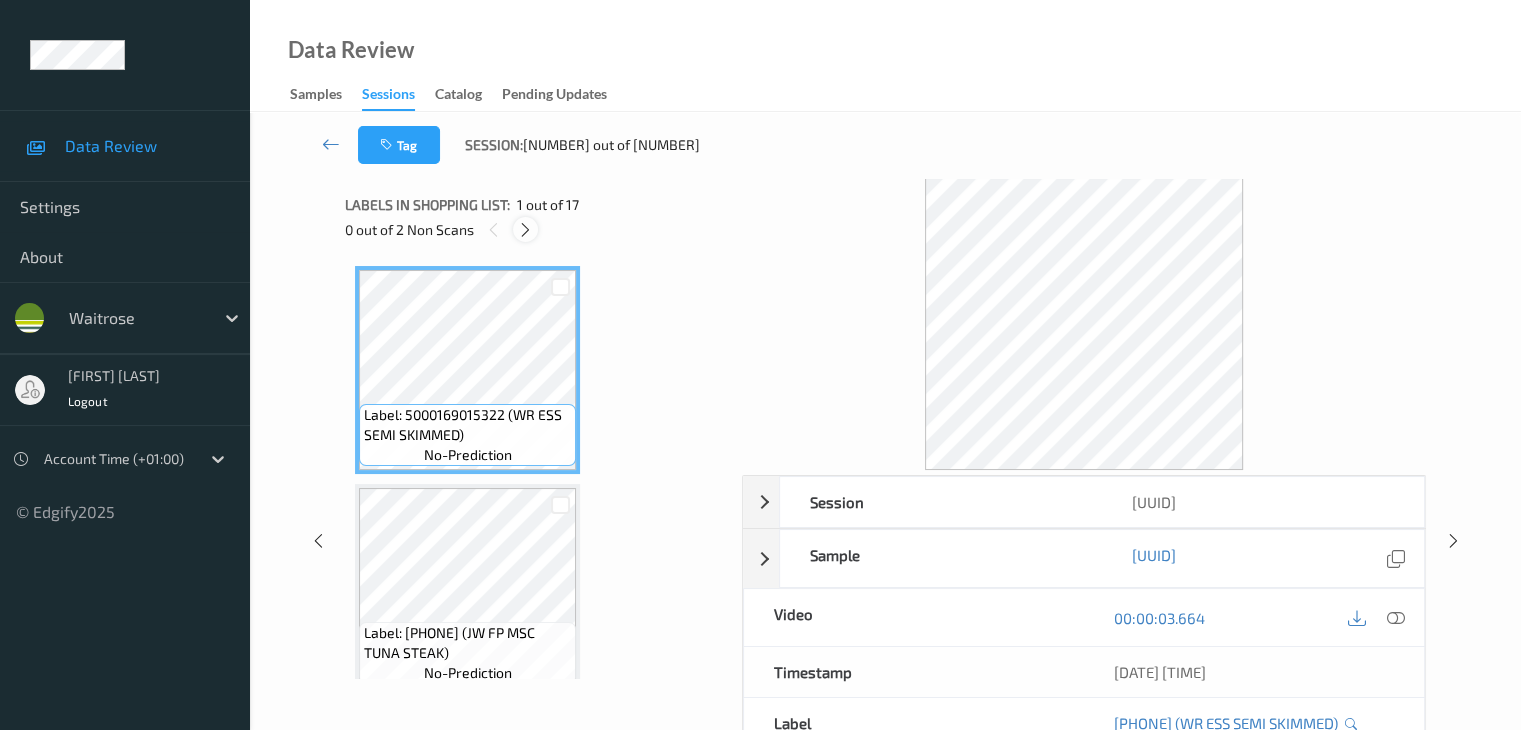 click at bounding box center (525, 230) 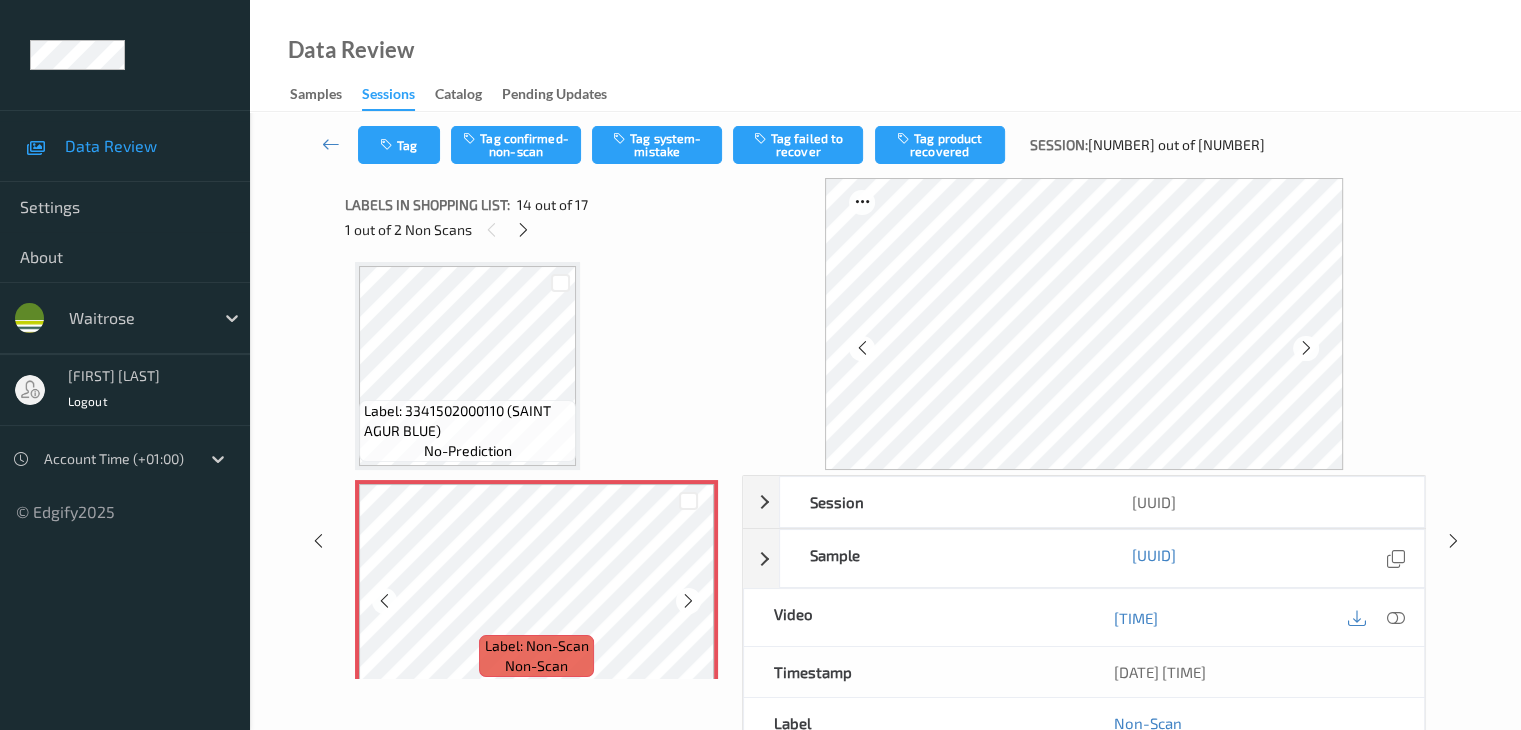 scroll, scrollTop: 2626, scrollLeft: 0, axis: vertical 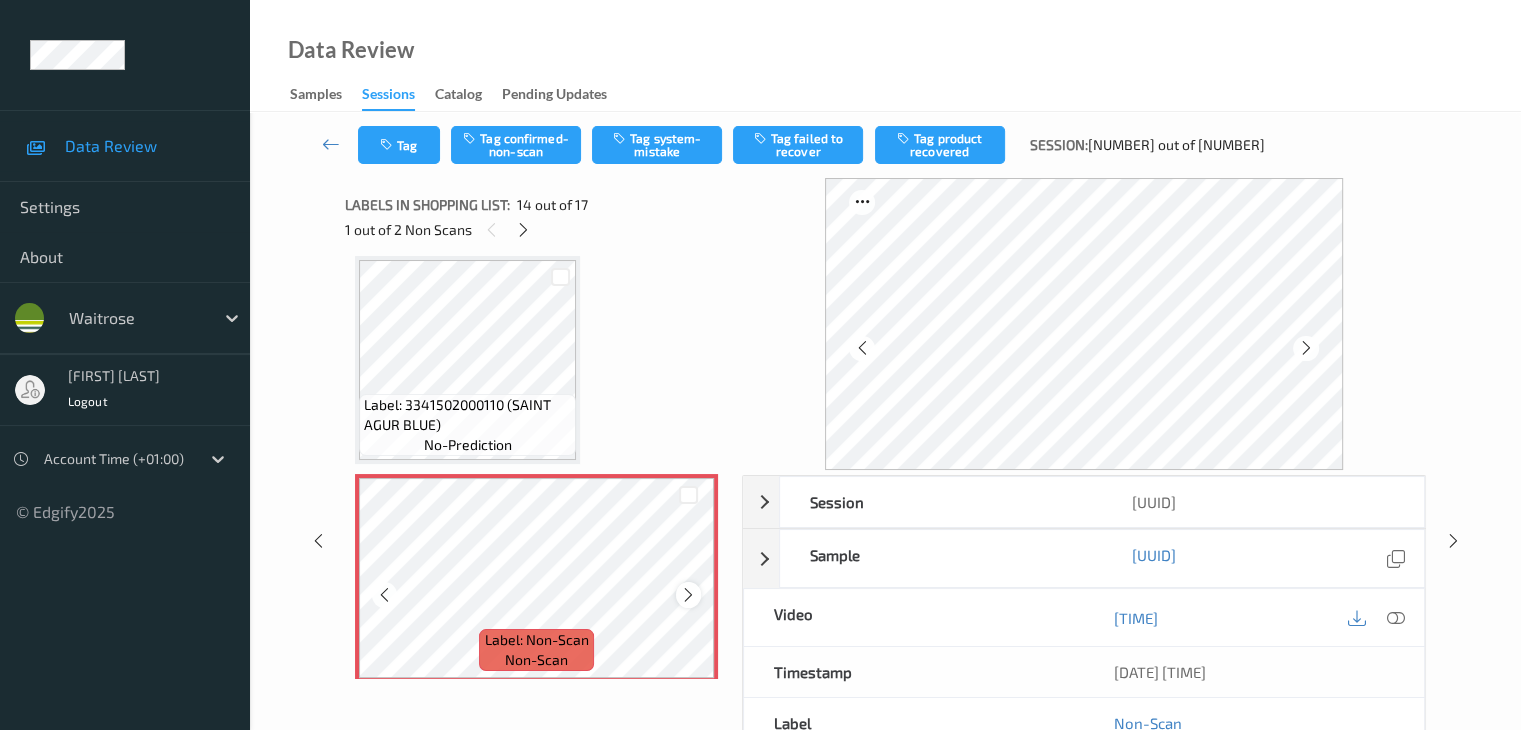 click at bounding box center [688, 595] 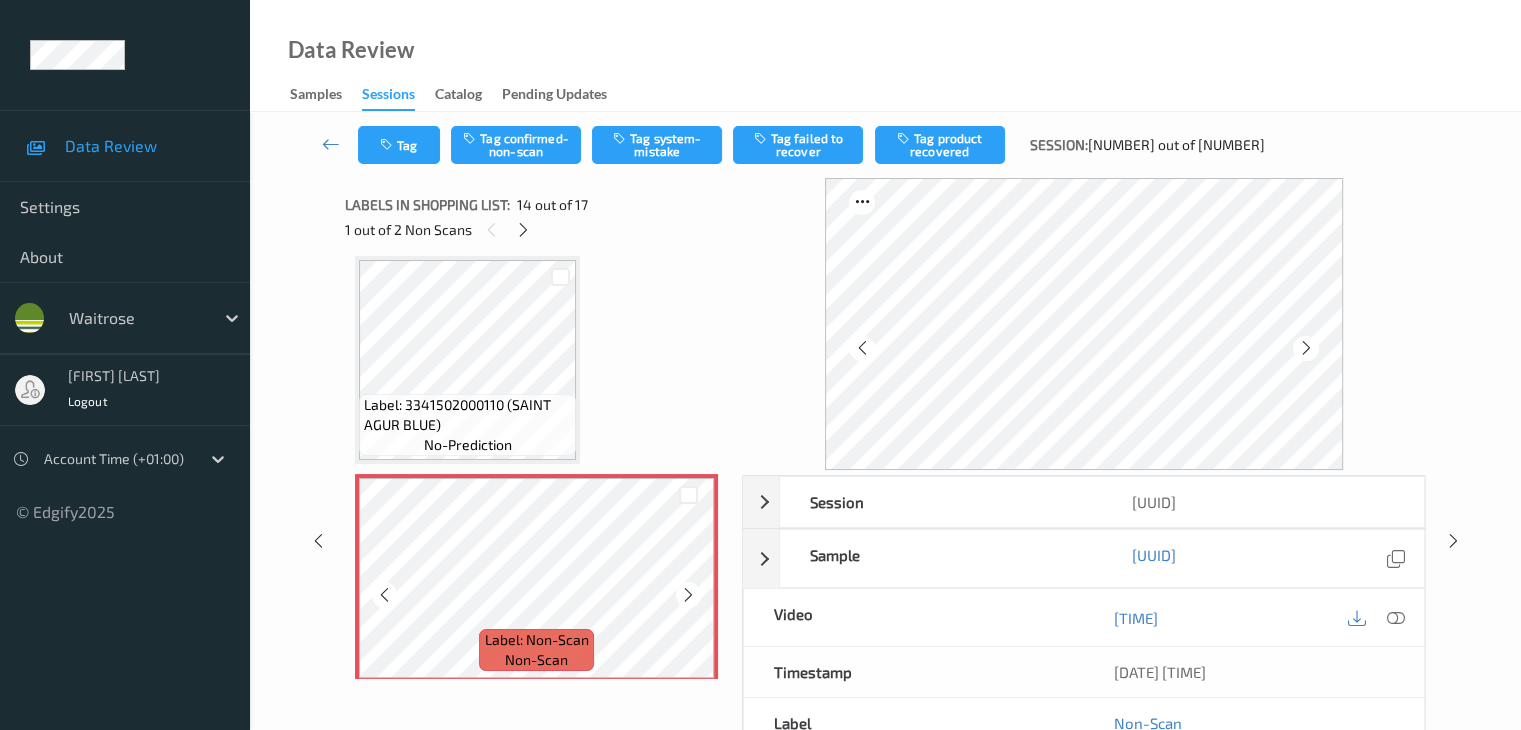 click at bounding box center (688, 595) 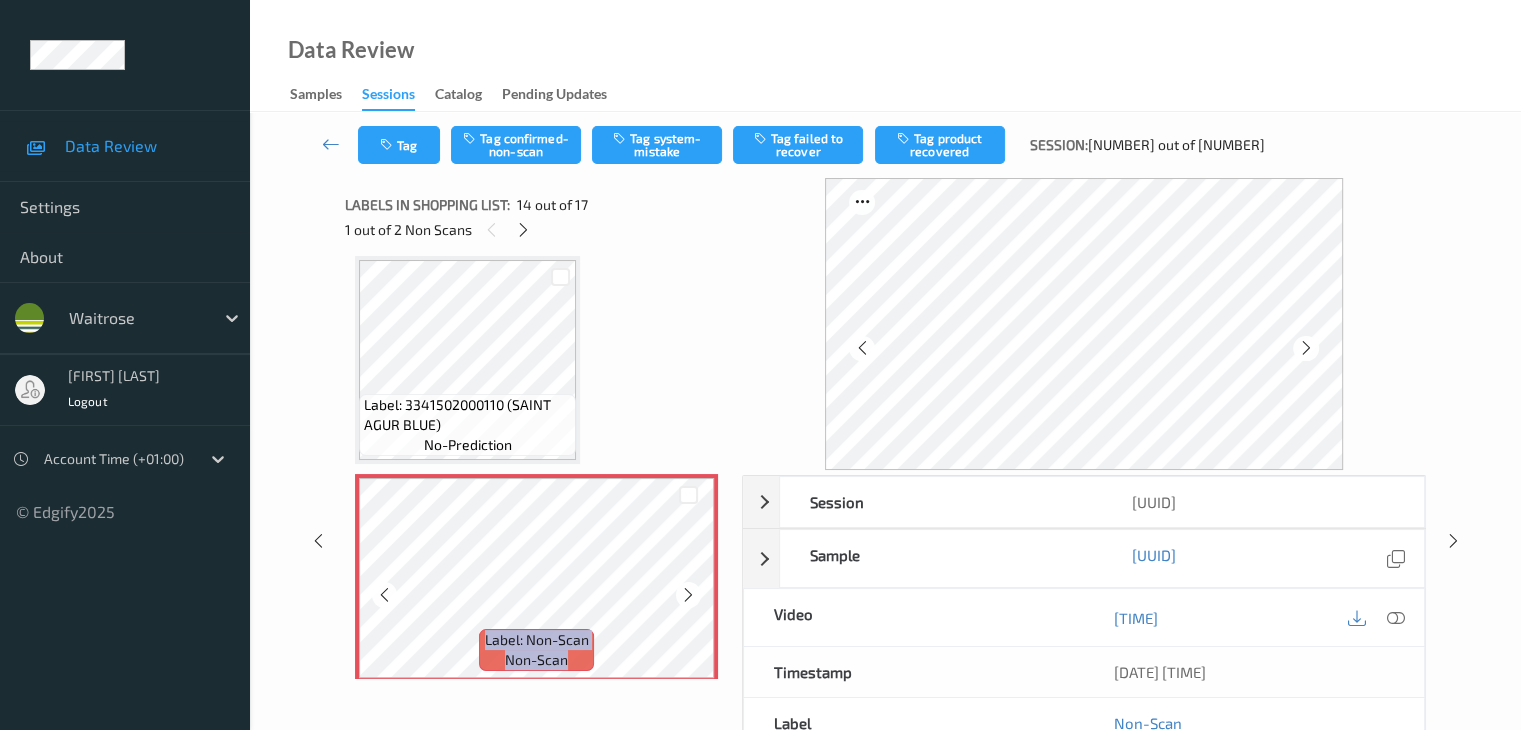 click at bounding box center (688, 595) 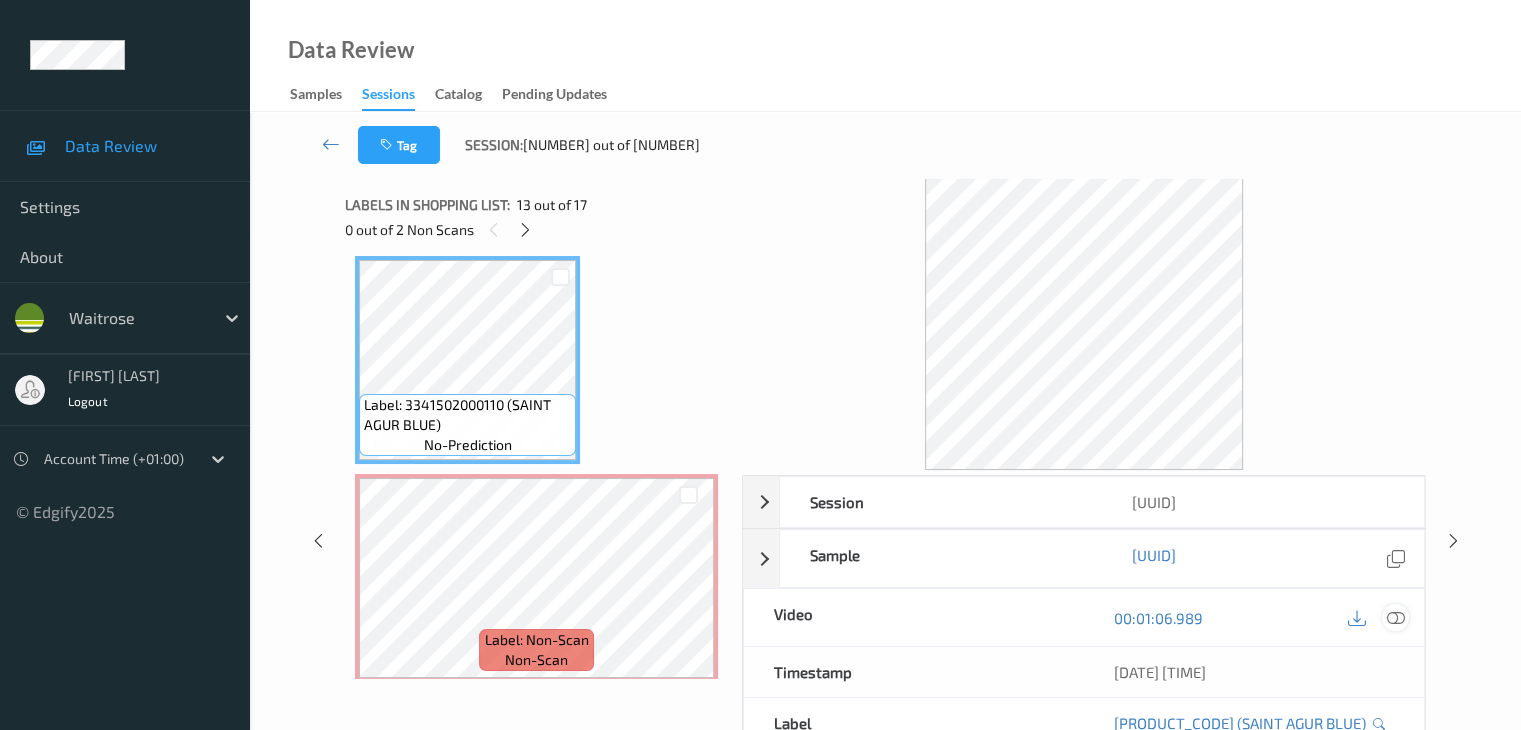 click at bounding box center [1395, 618] 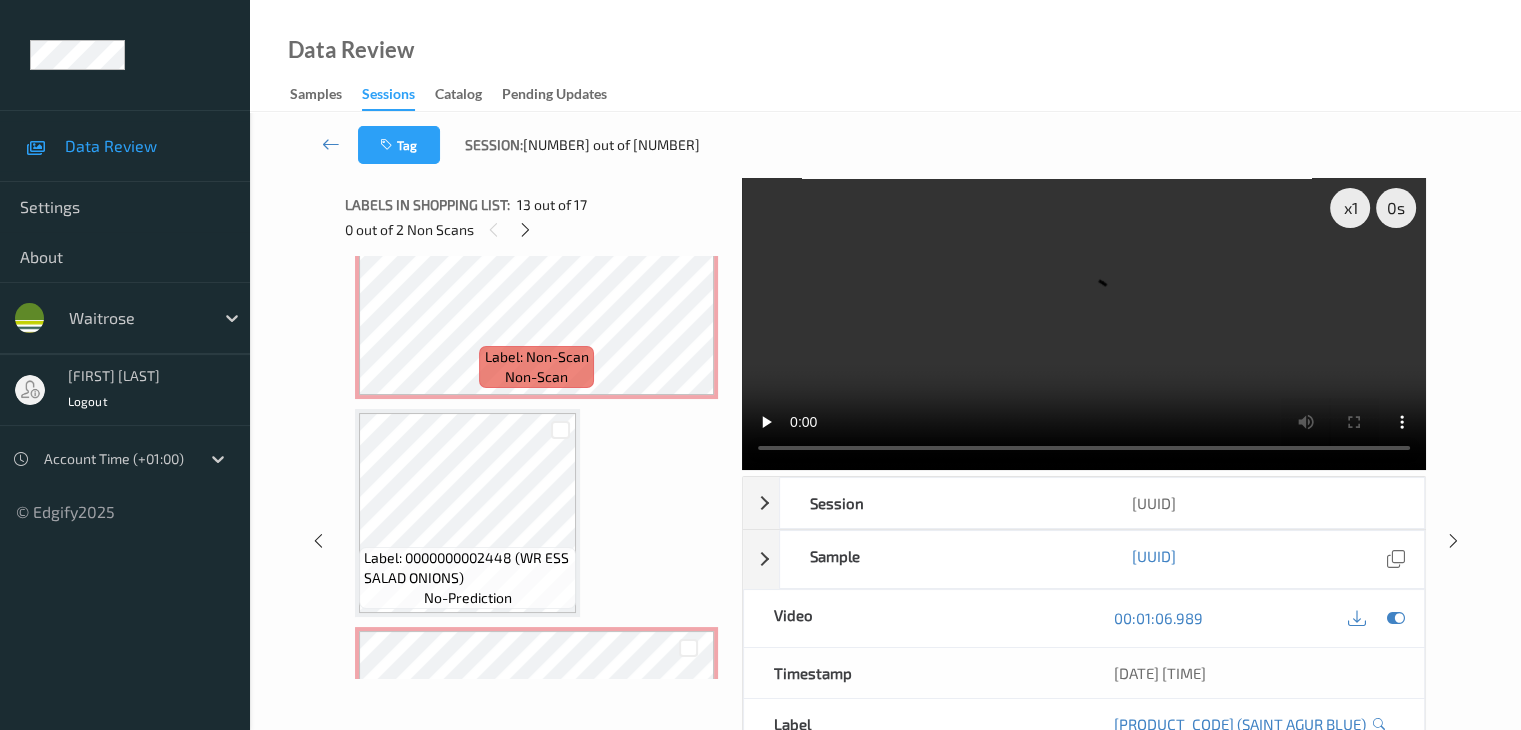 scroll, scrollTop: 2926, scrollLeft: 0, axis: vertical 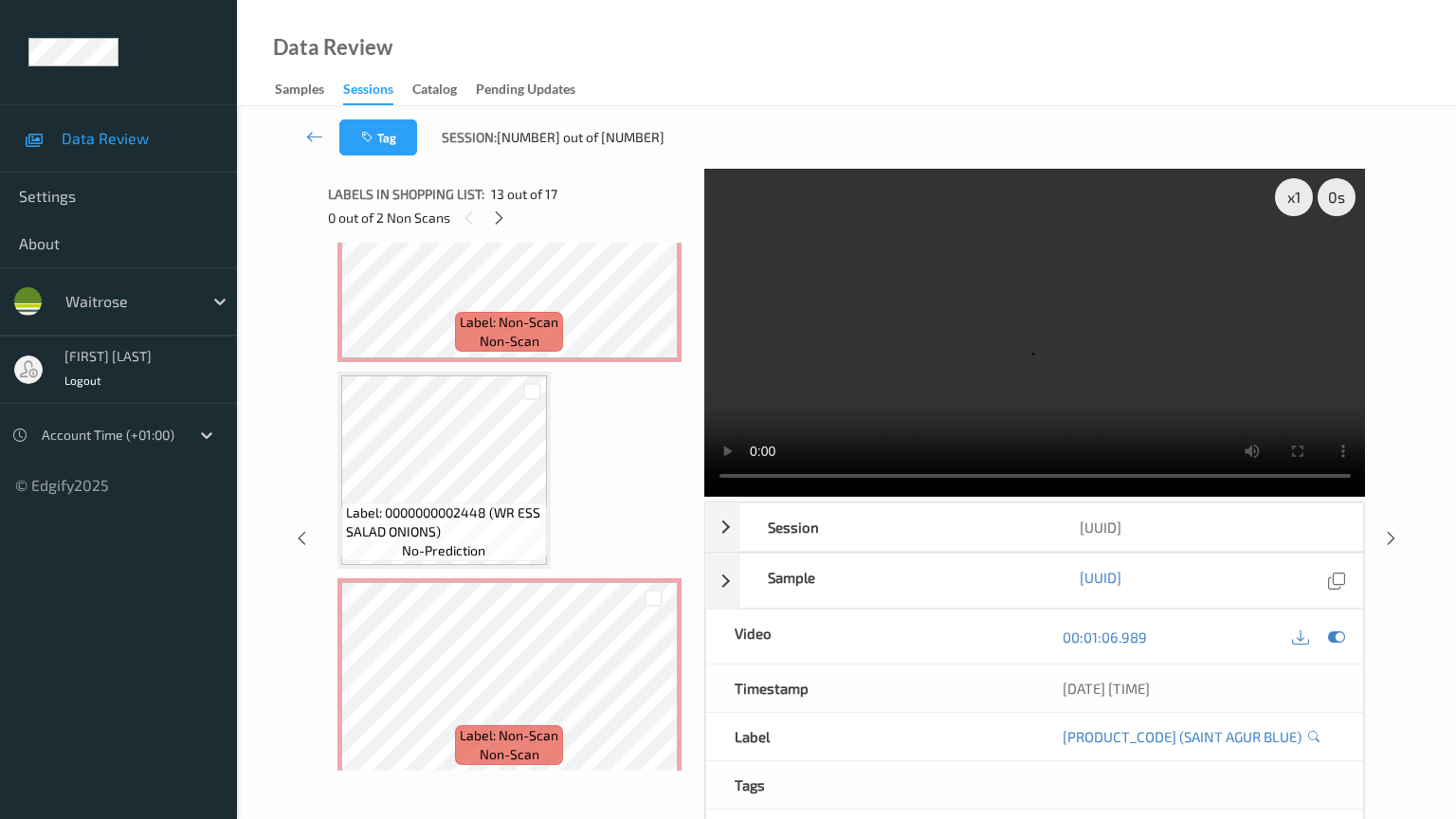 type 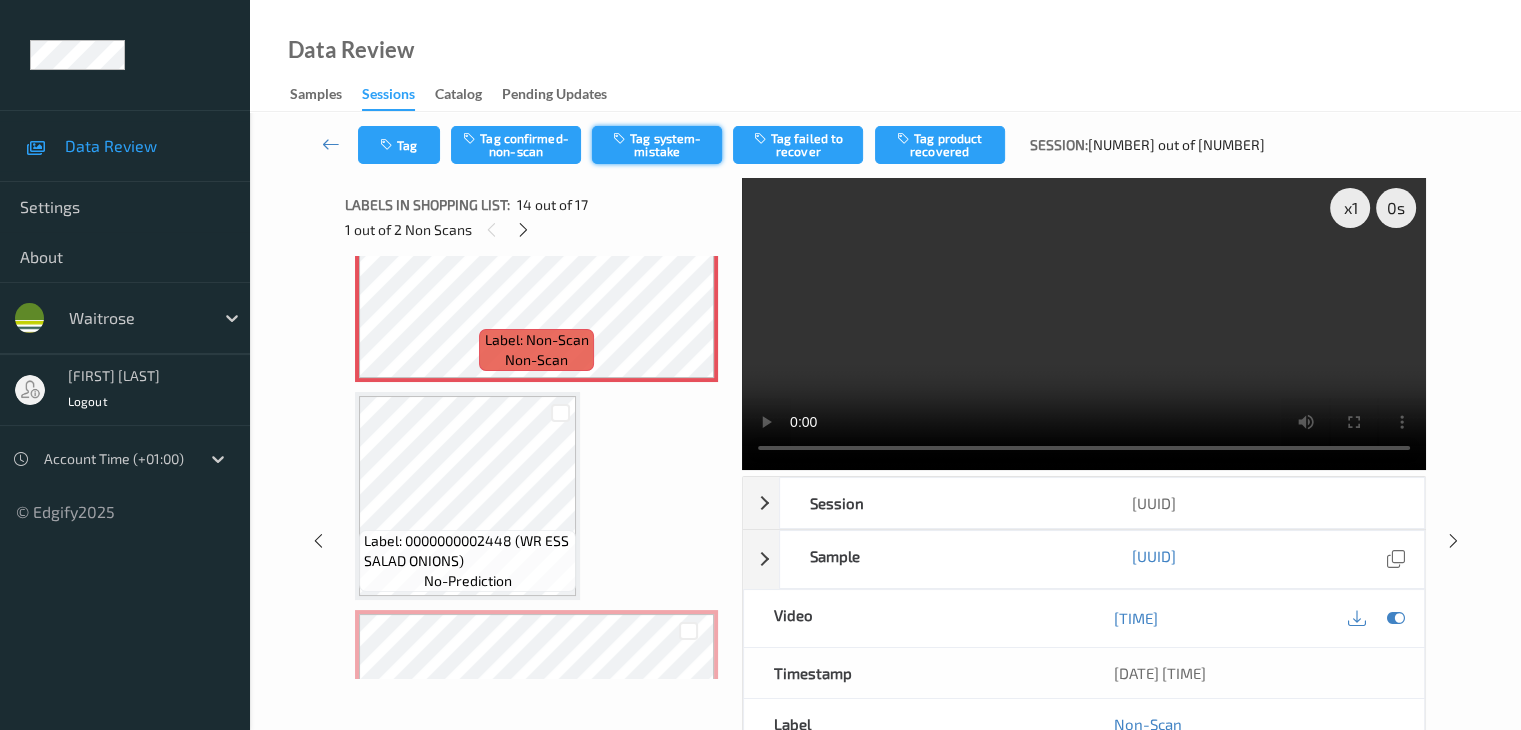 click on "Tag   system-mistake" at bounding box center (657, 145) 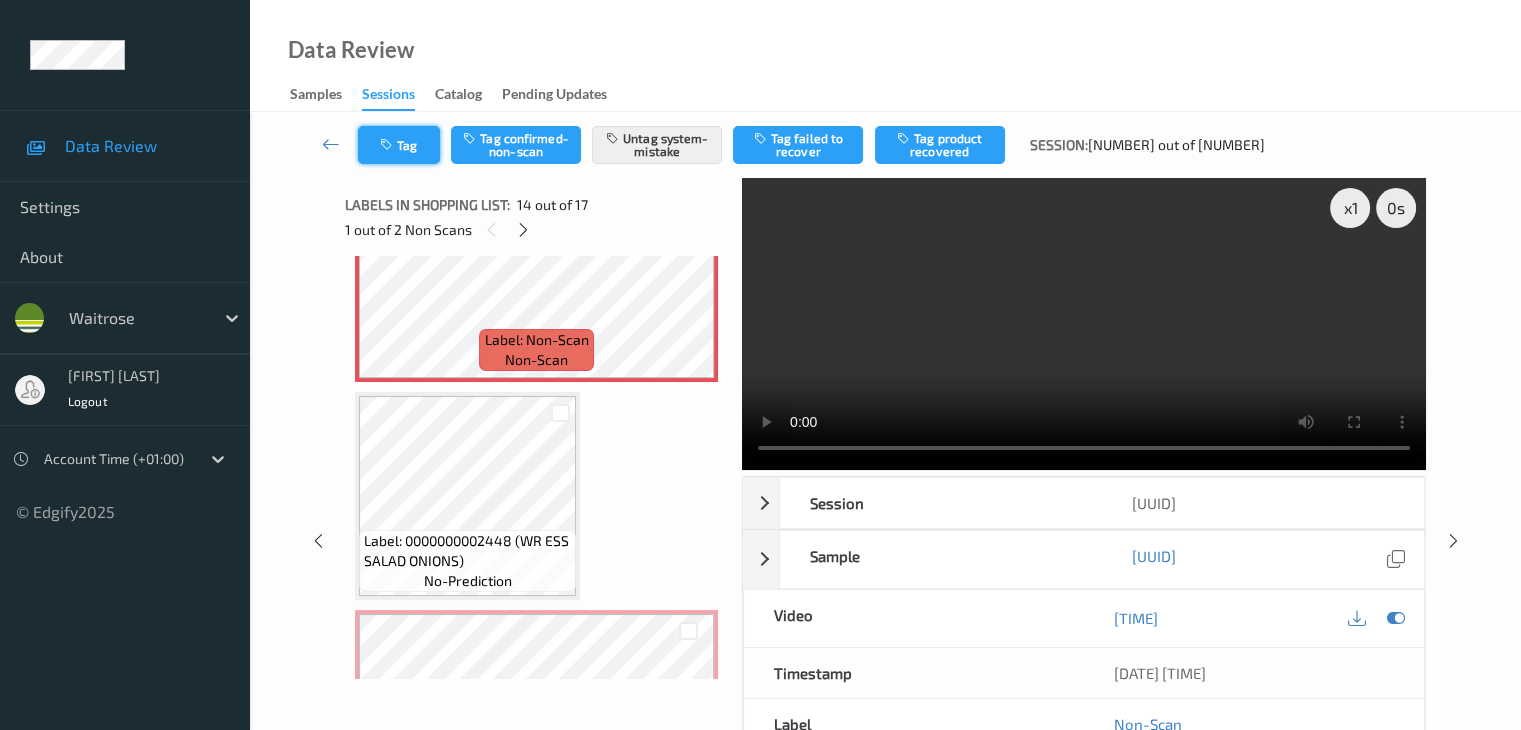 click on "Tag" at bounding box center (399, 145) 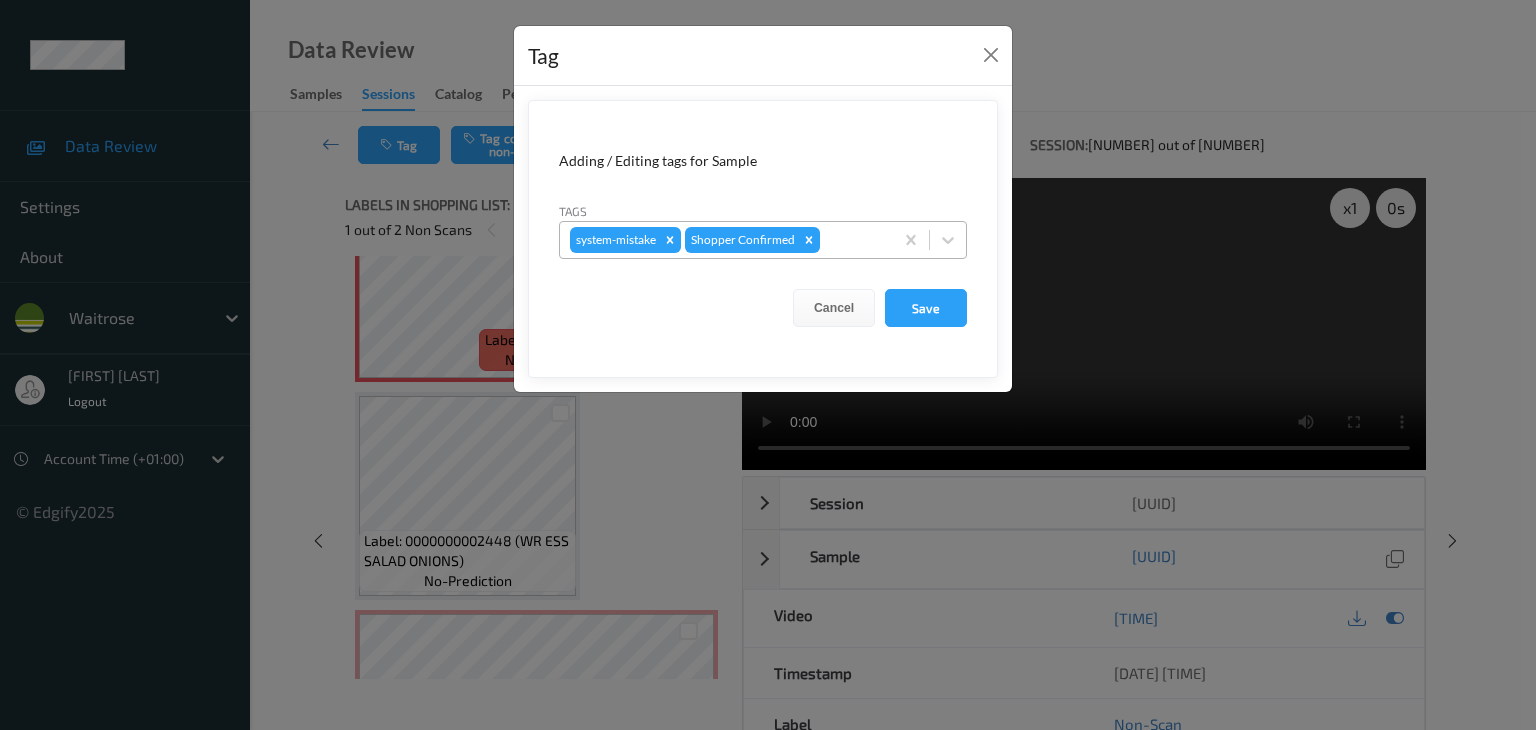 click at bounding box center (853, 240) 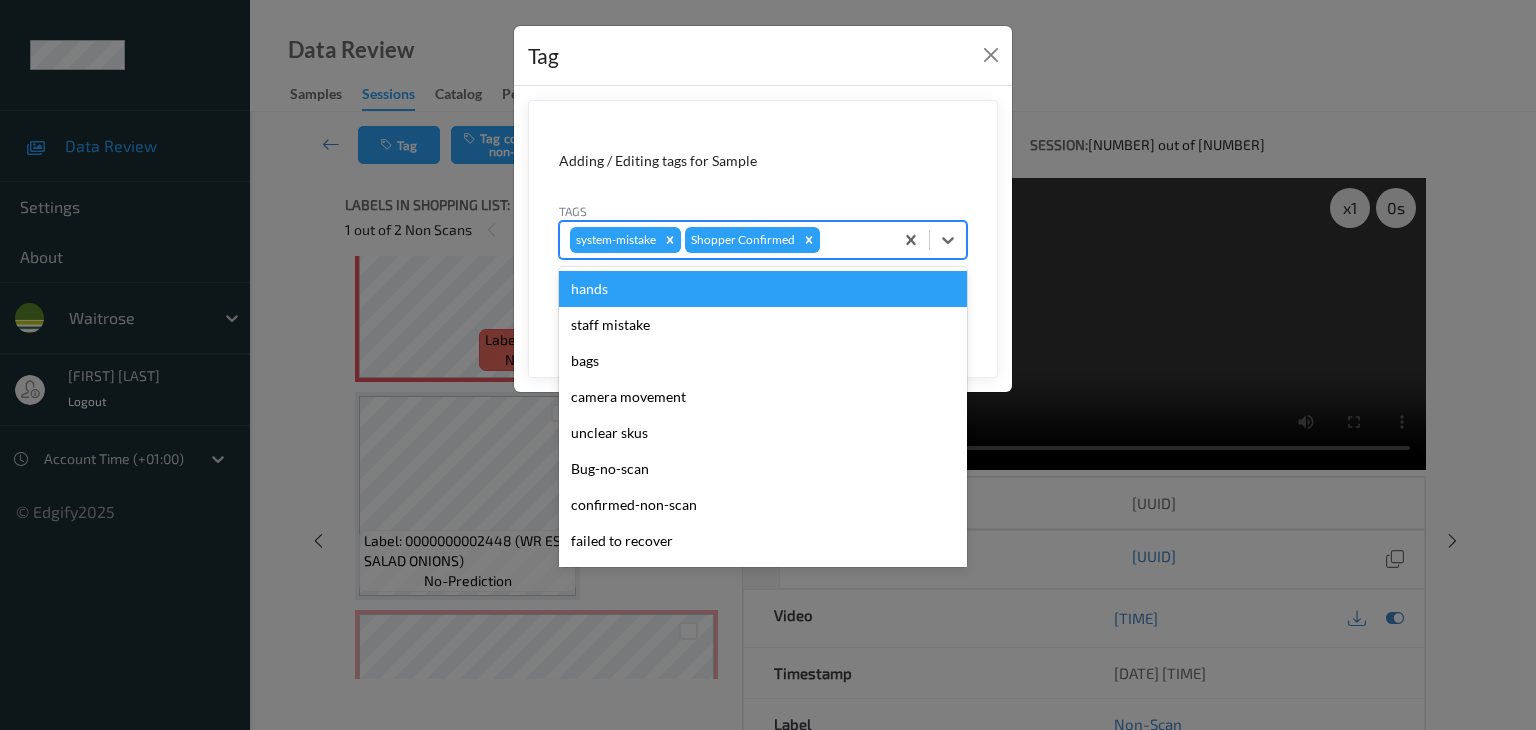 type on "u" 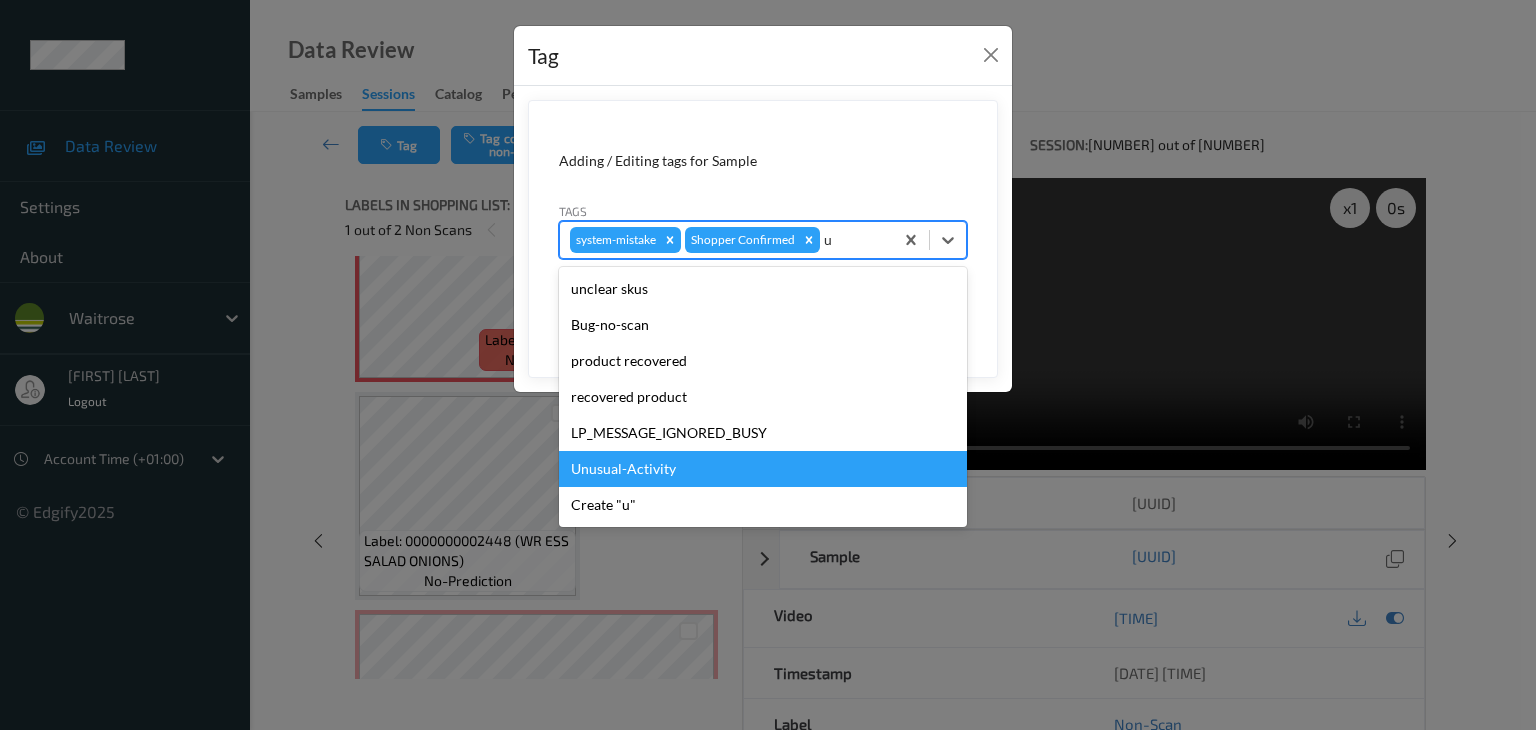 click on "Unusual-Activity" at bounding box center (763, 469) 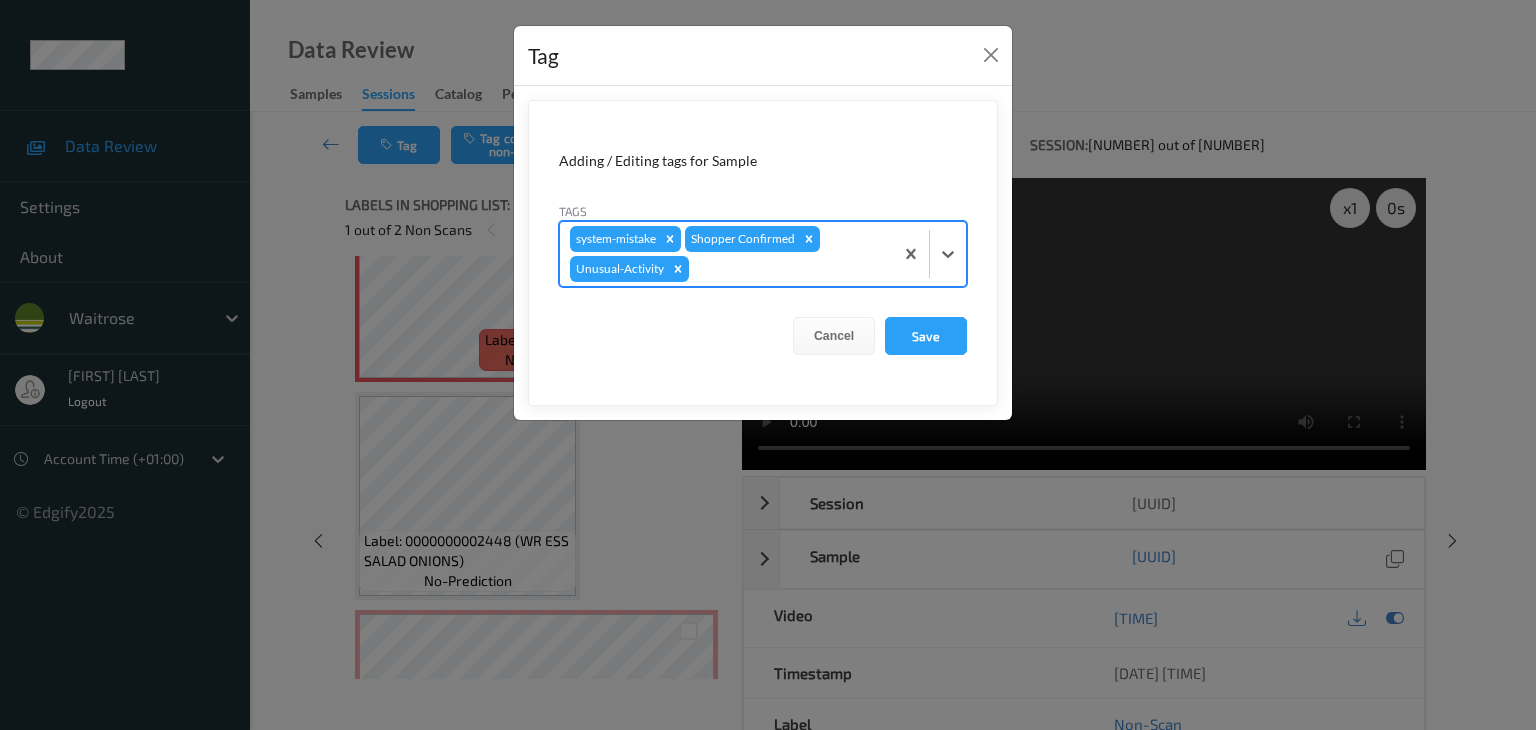 type on "p" 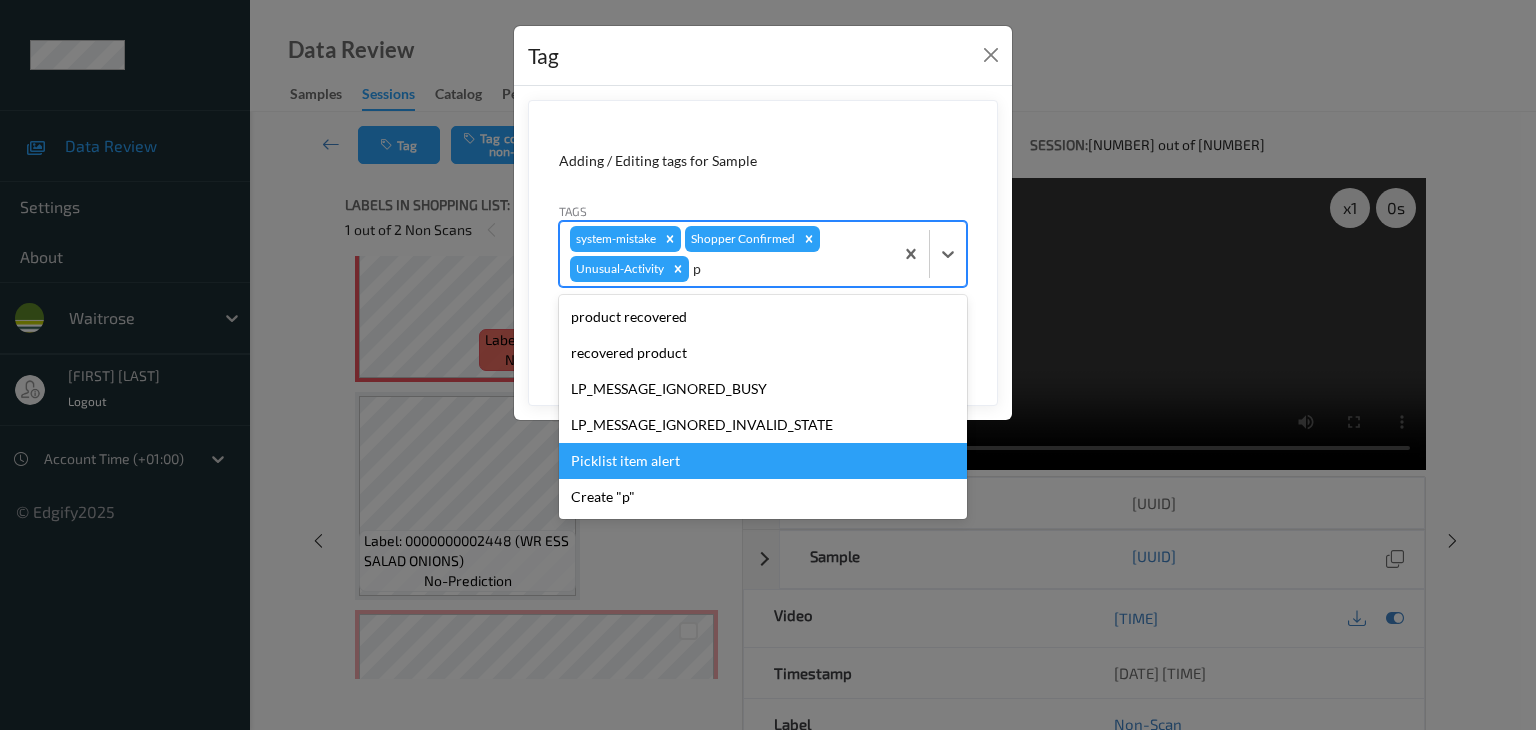 click on "Picklist item alert" at bounding box center (763, 461) 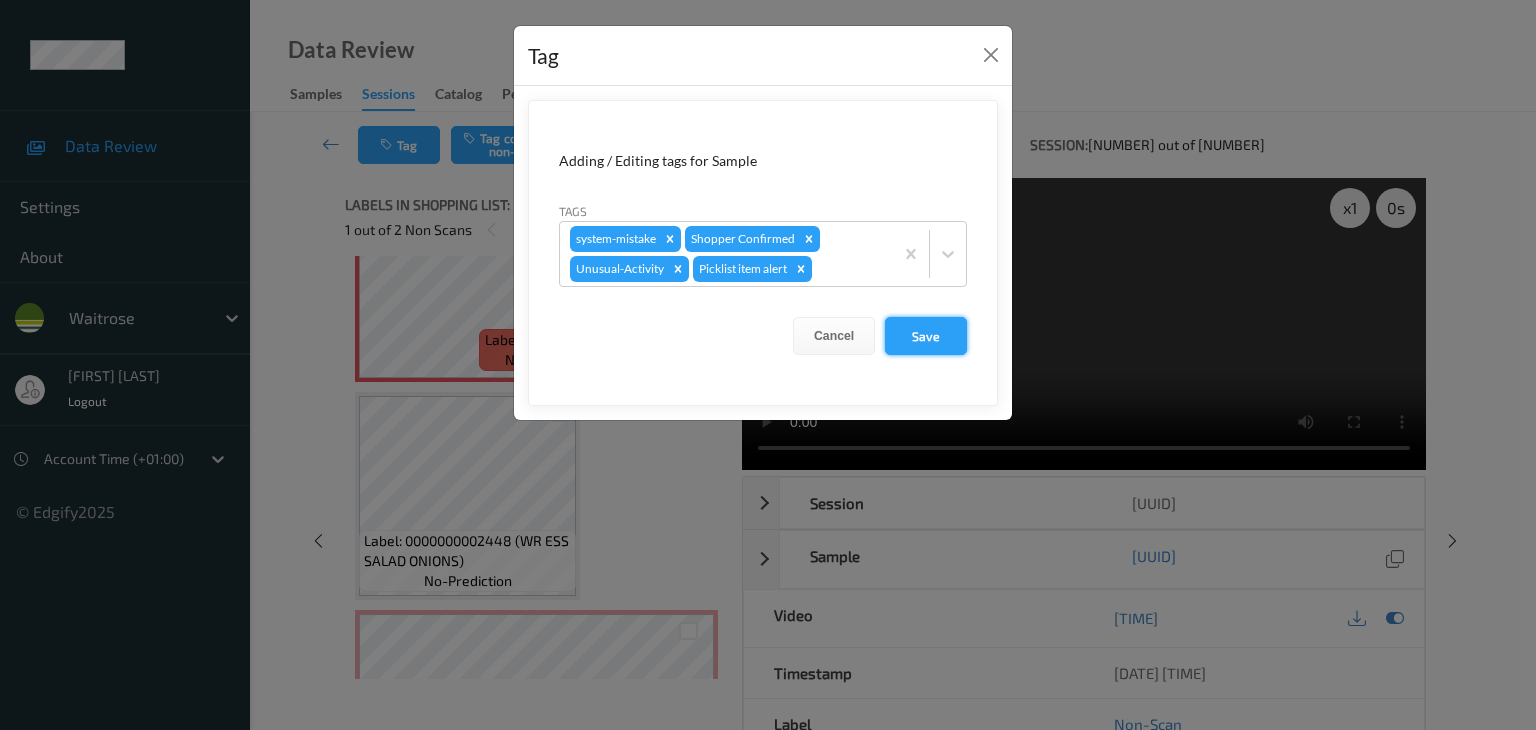 click on "Save" at bounding box center [926, 336] 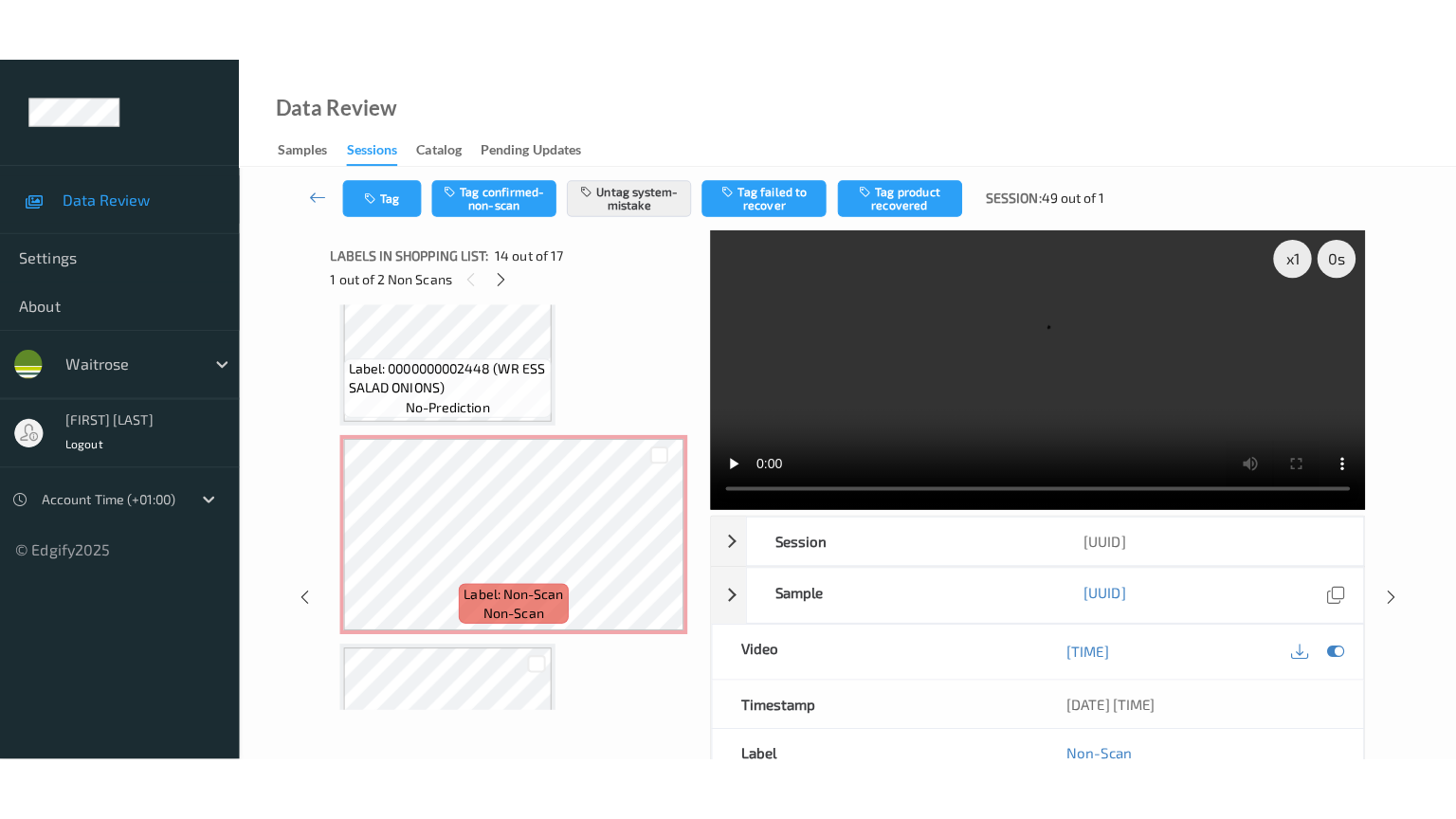 scroll, scrollTop: 3058, scrollLeft: 0, axis: vertical 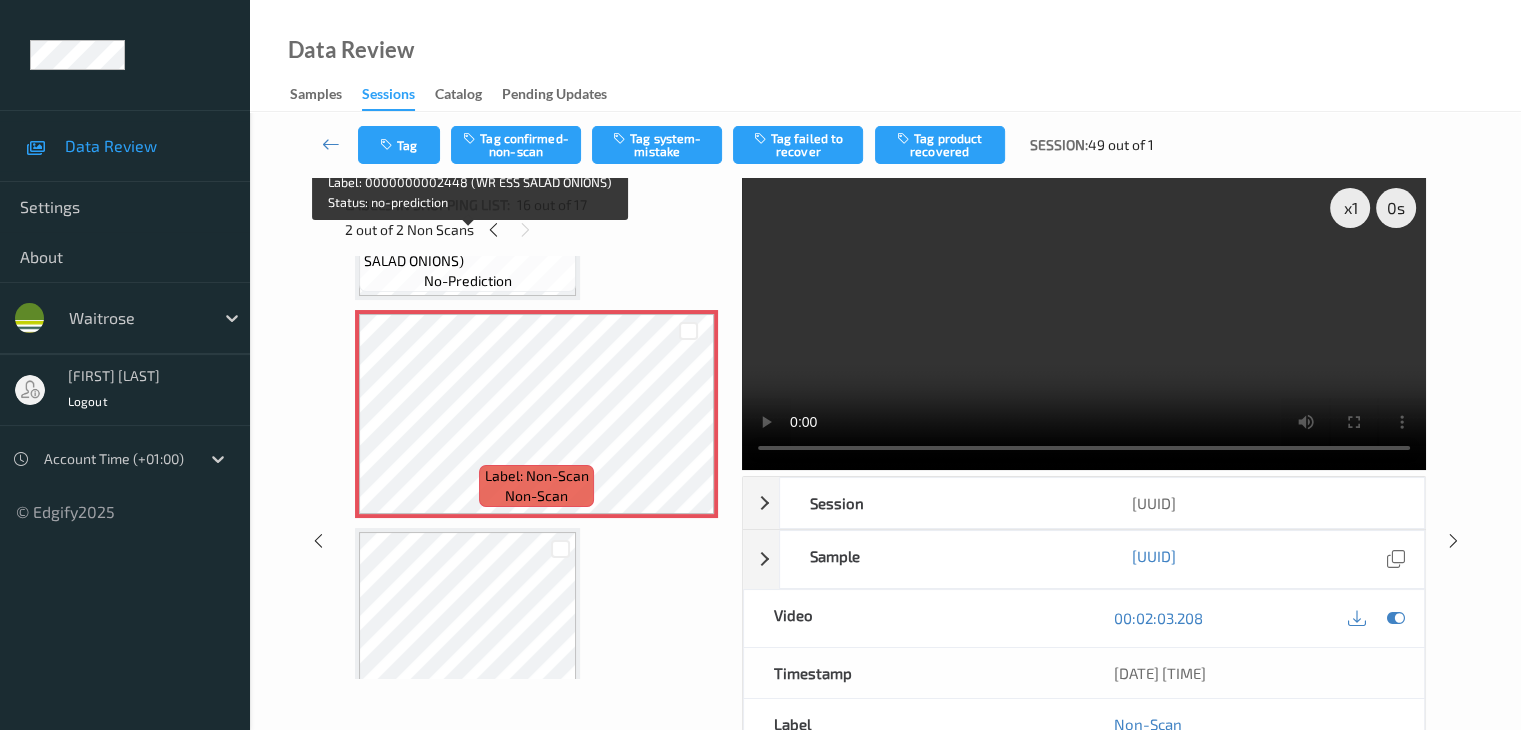 click on "Label: [NUMBER] (WR ESS SALAD ONIONS) no-prediction" at bounding box center (467, 261) 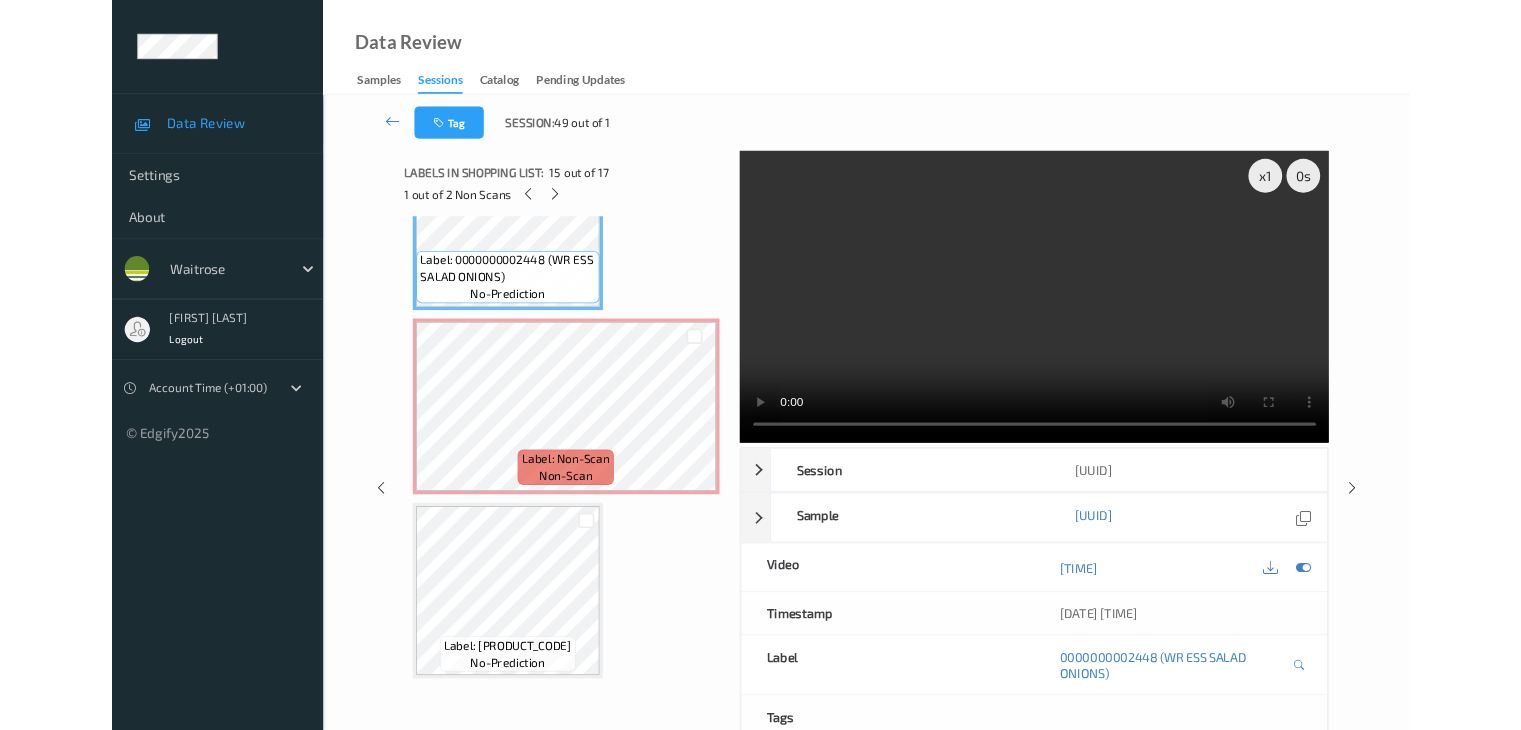 scroll, scrollTop: 3159, scrollLeft: 0, axis: vertical 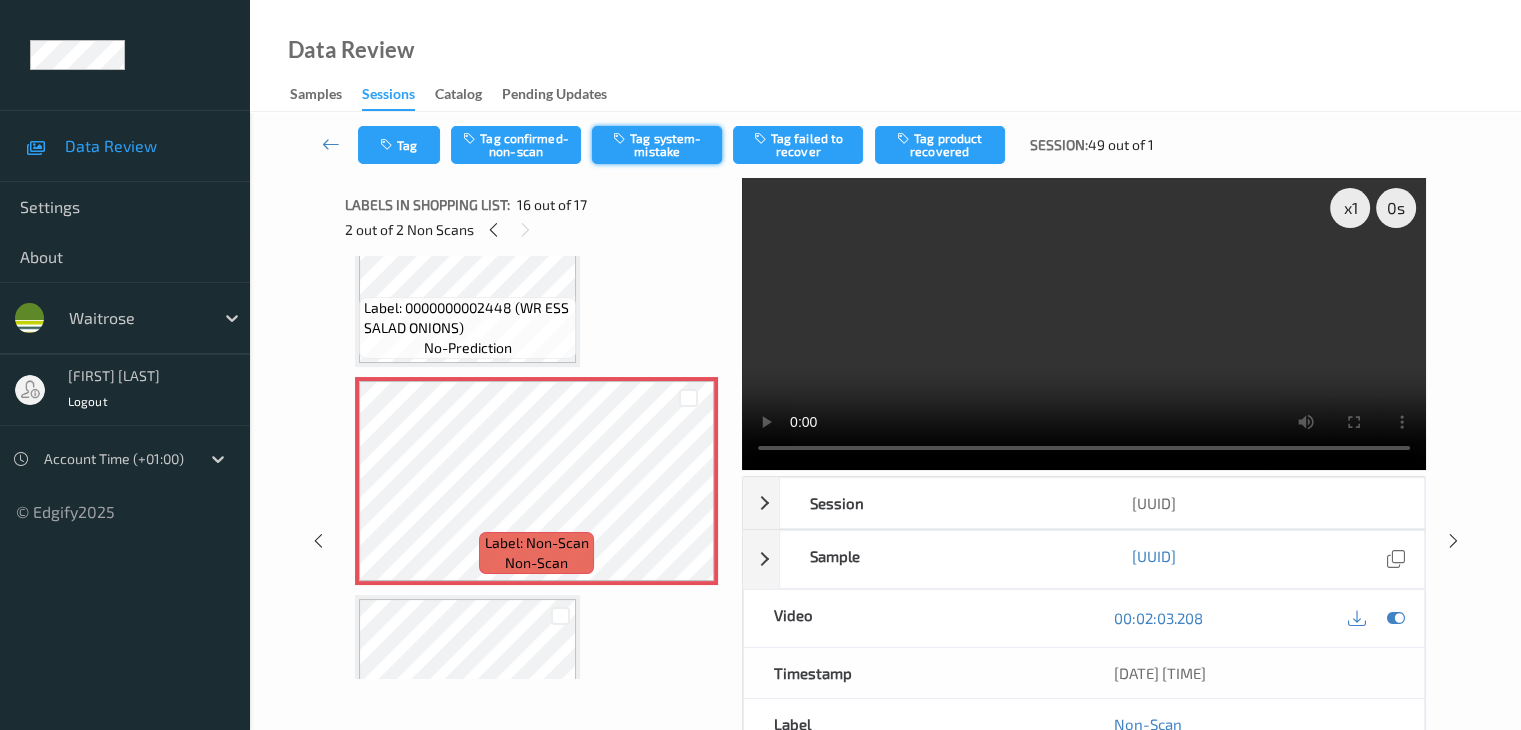 click on "Tag   system-mistake" at bounding box center [657, 145] 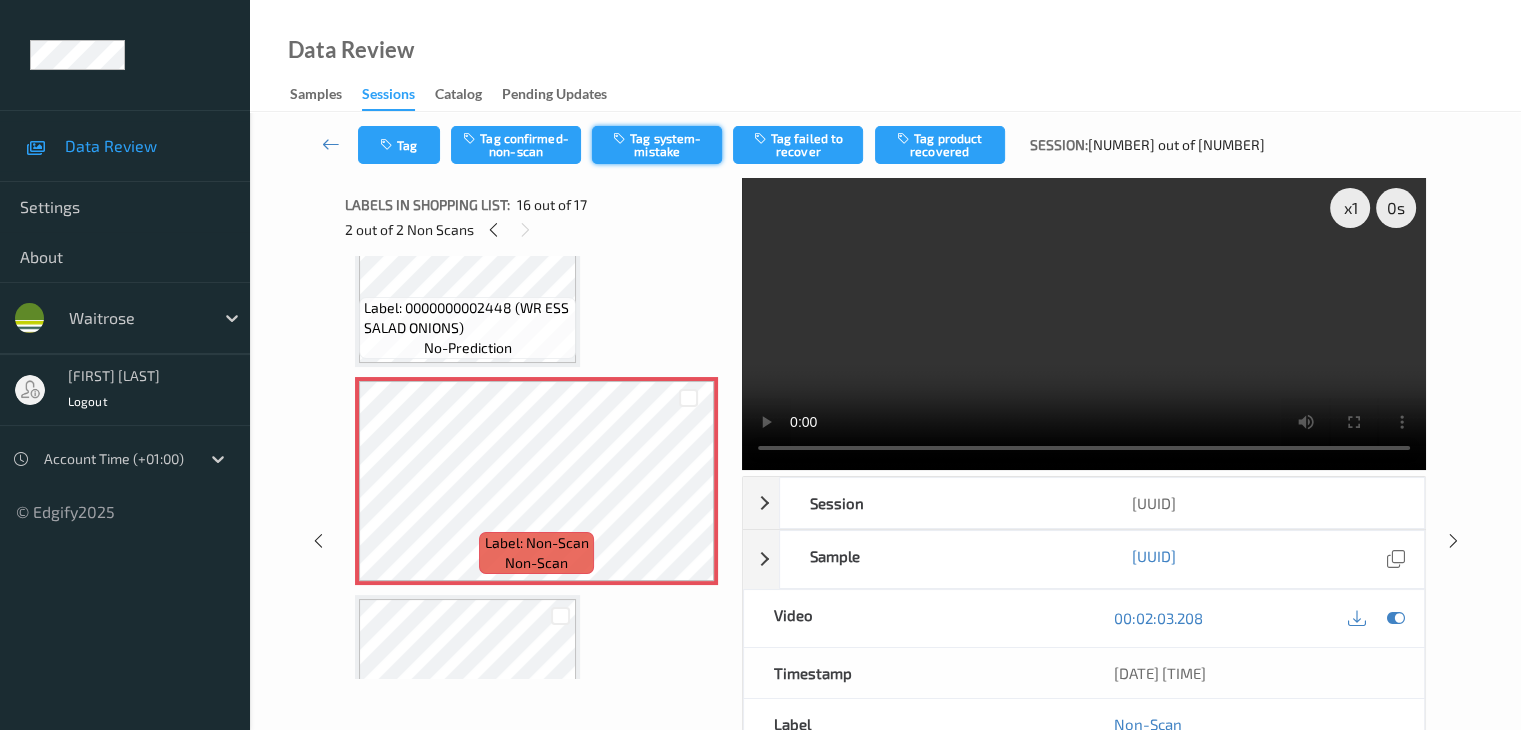 click on "Tag   system-mistake" at bounding box center (657, 145) 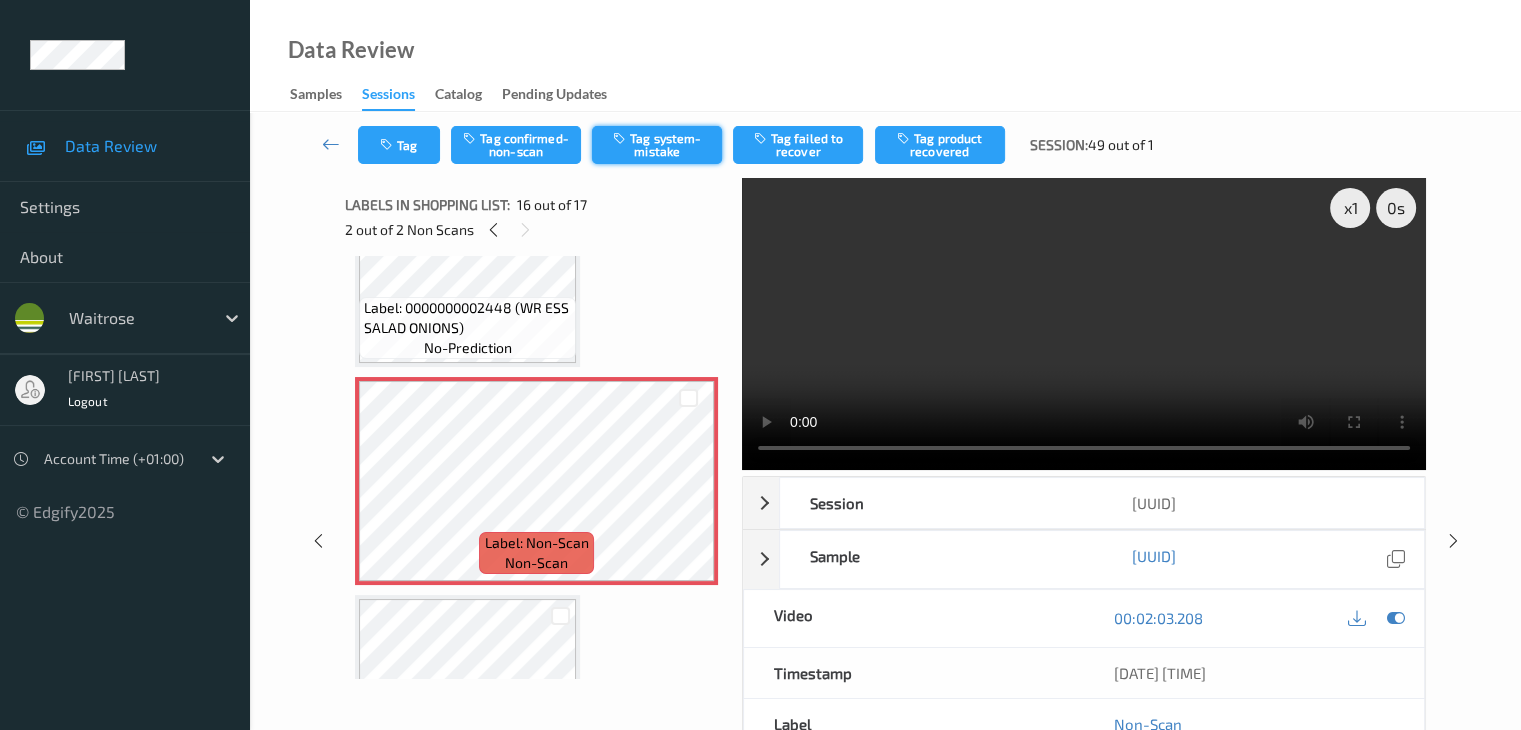 click on "Tag   system-mistake" at bounding box center [657, 145] 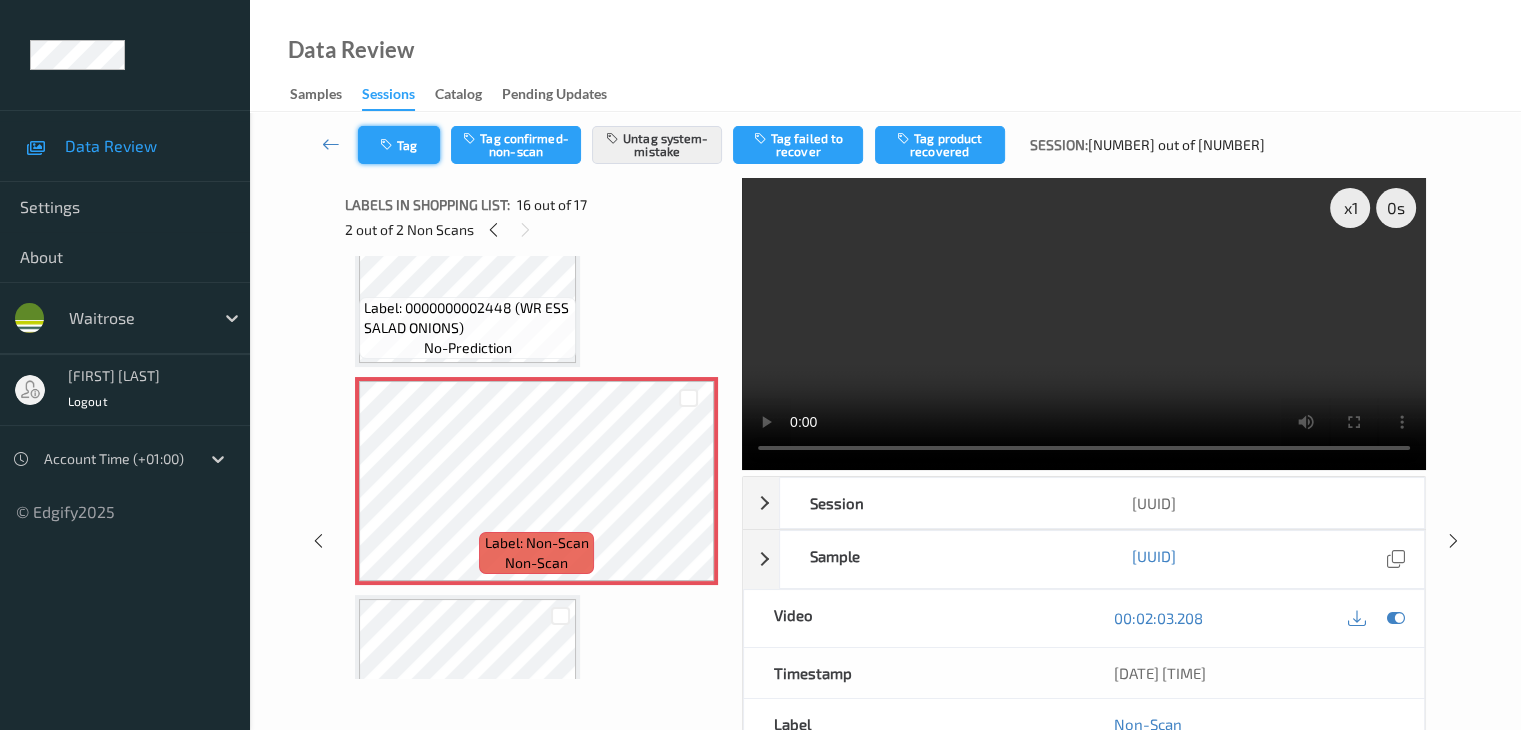 click on "Tag" at bounding box center [399, 145] 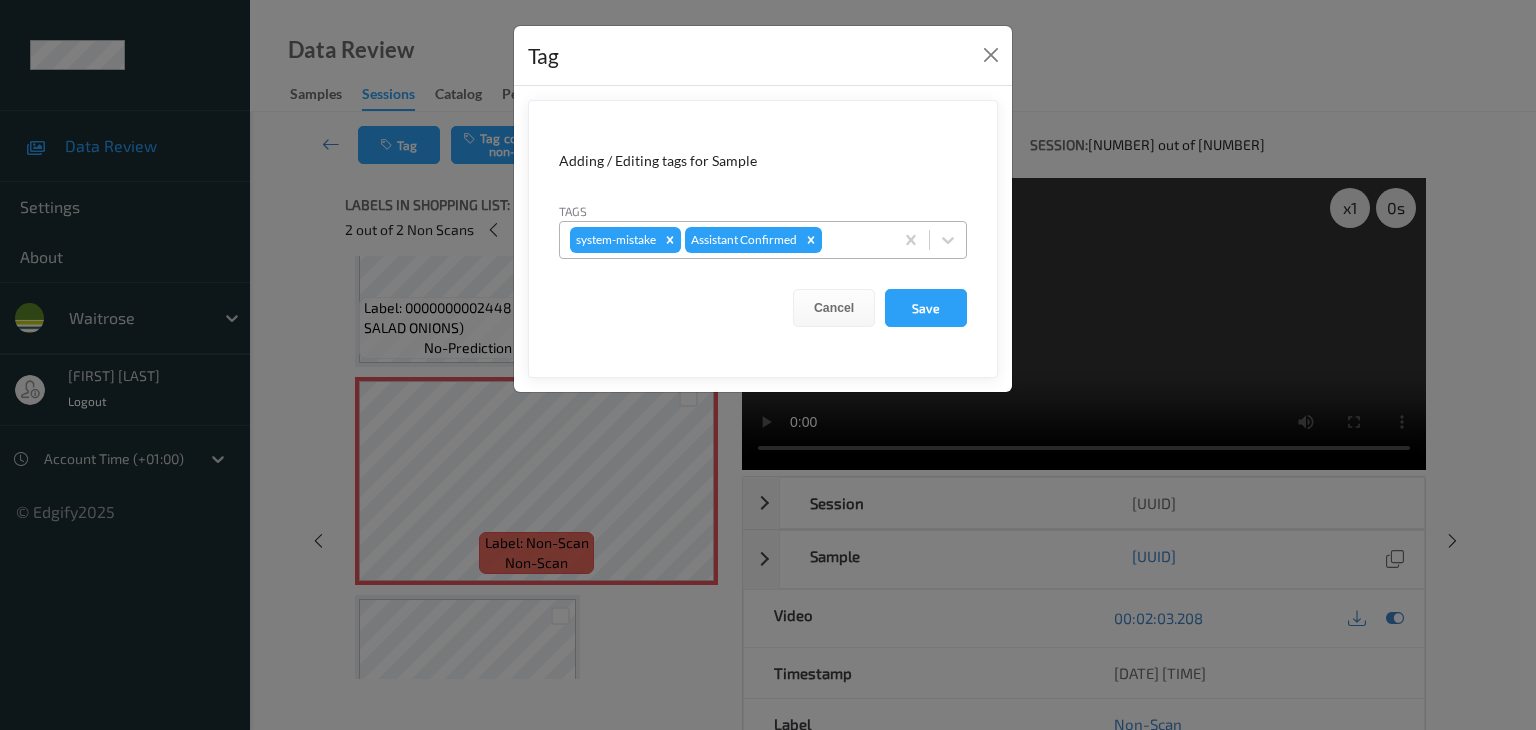 click at bounding box center (854, 240) 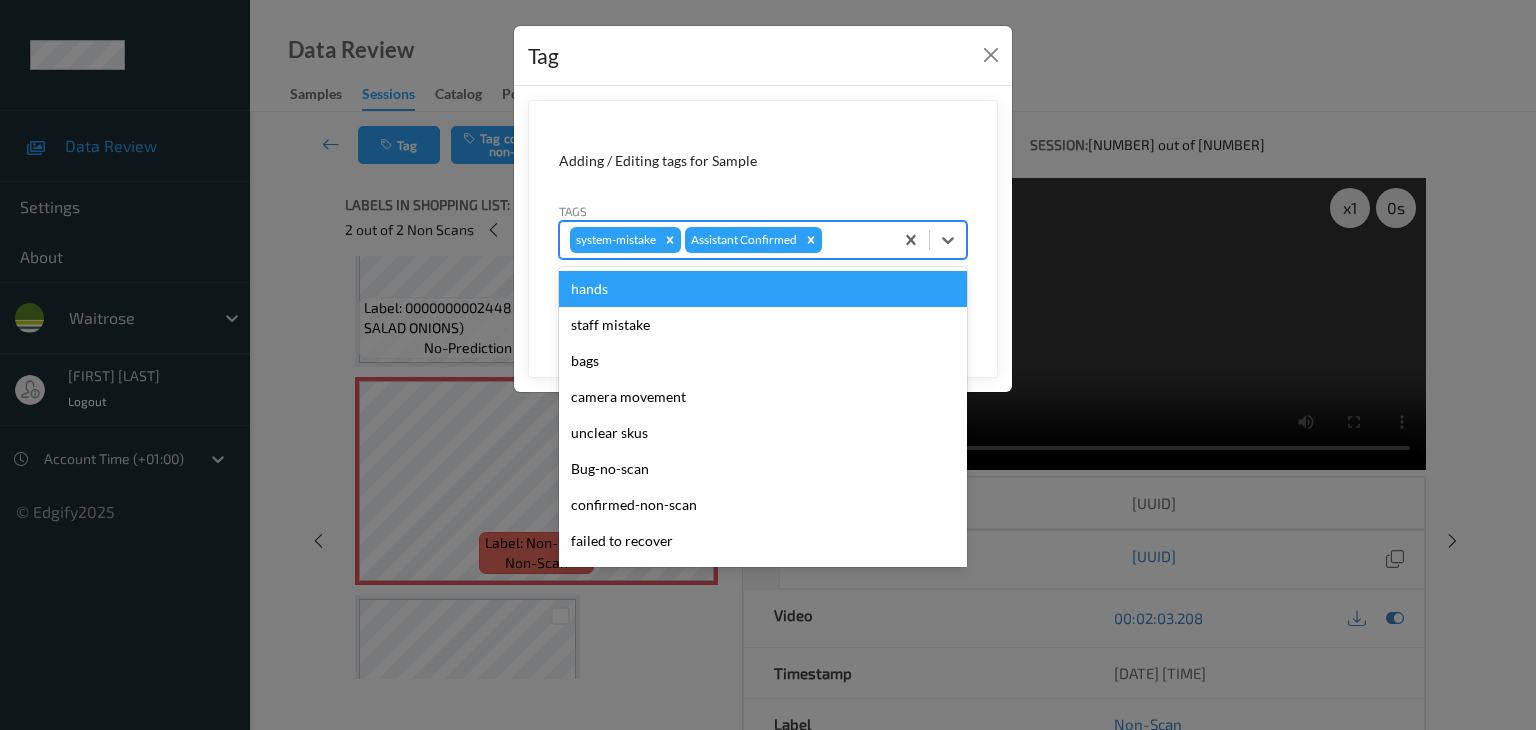 type on "u" 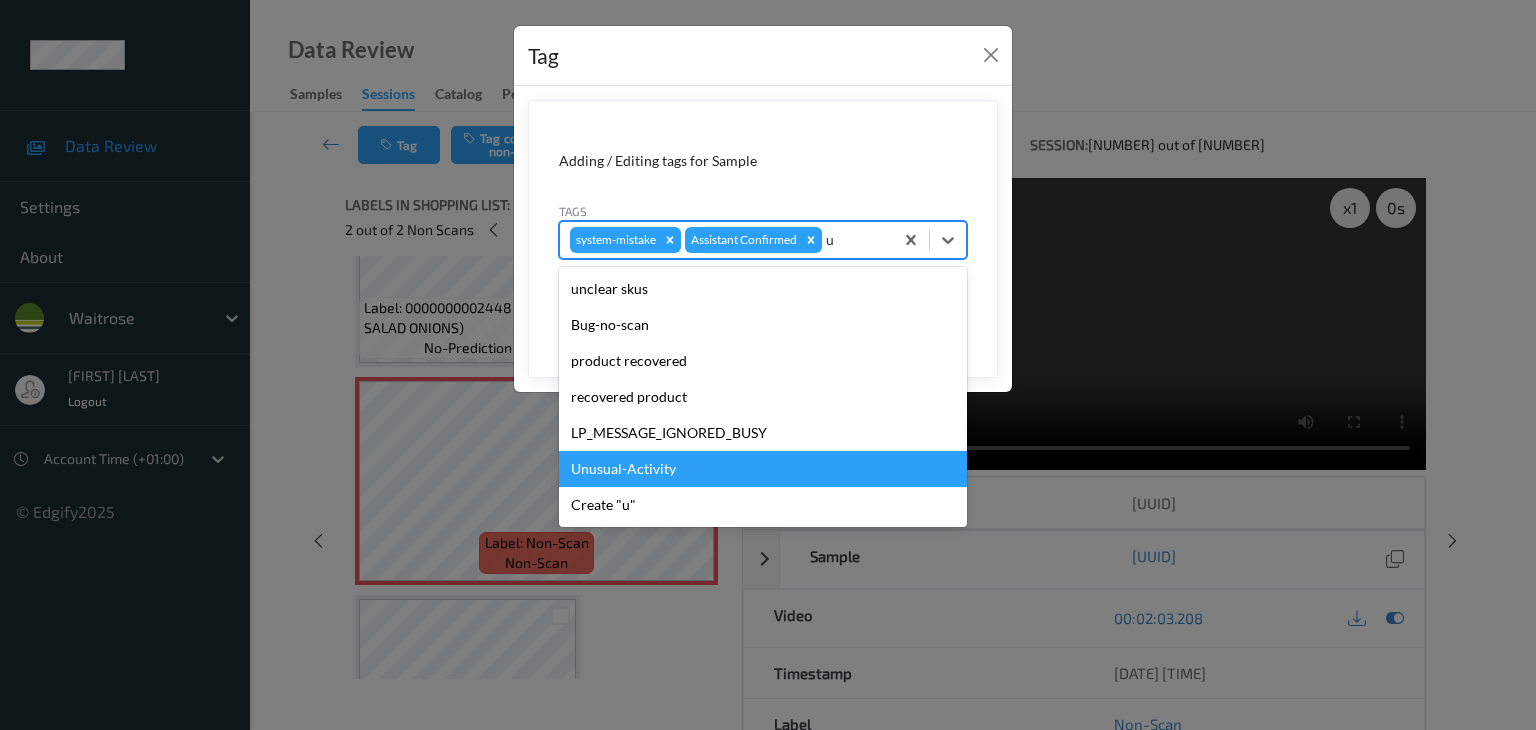 click on "Unusual-Activity" at bounding box center [763, 469] 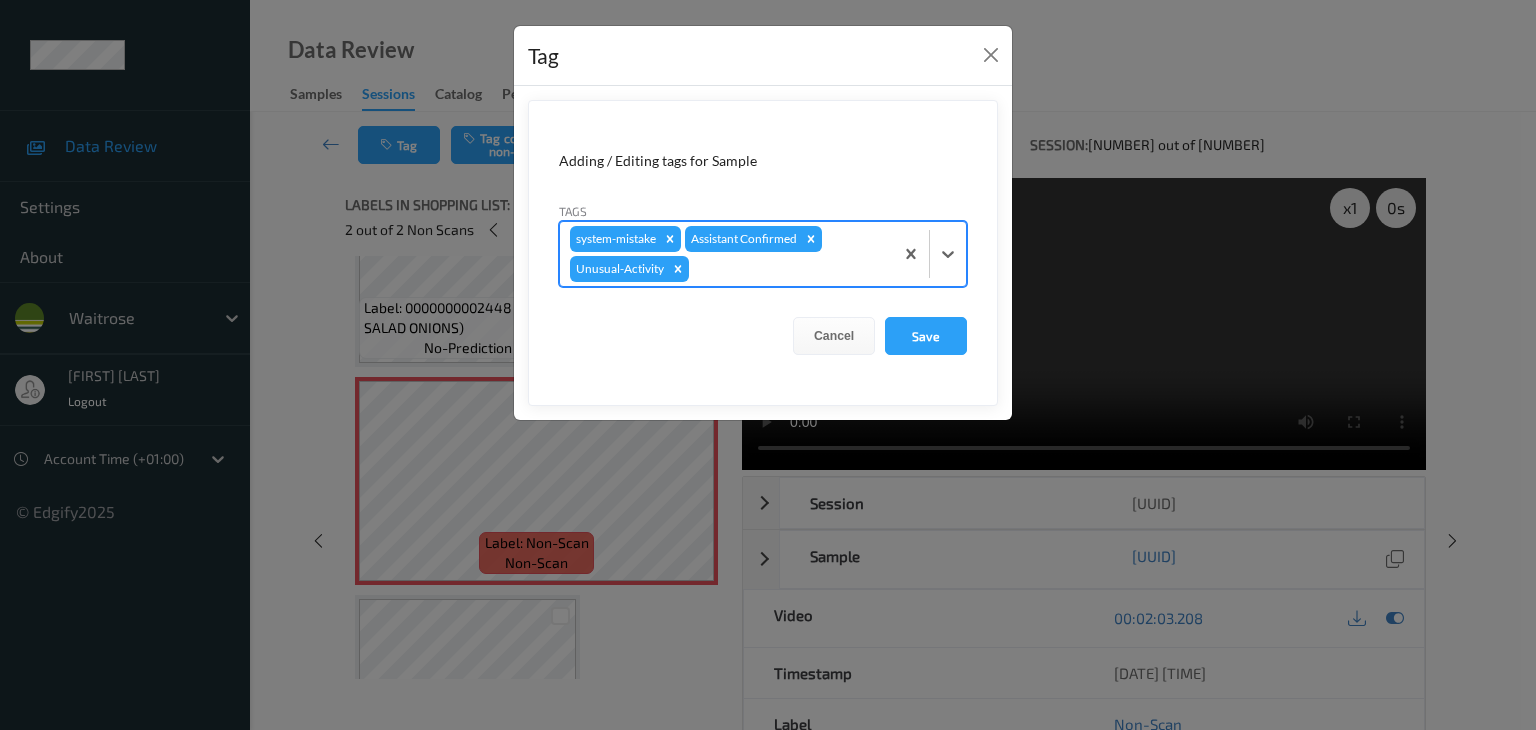 type on "p" 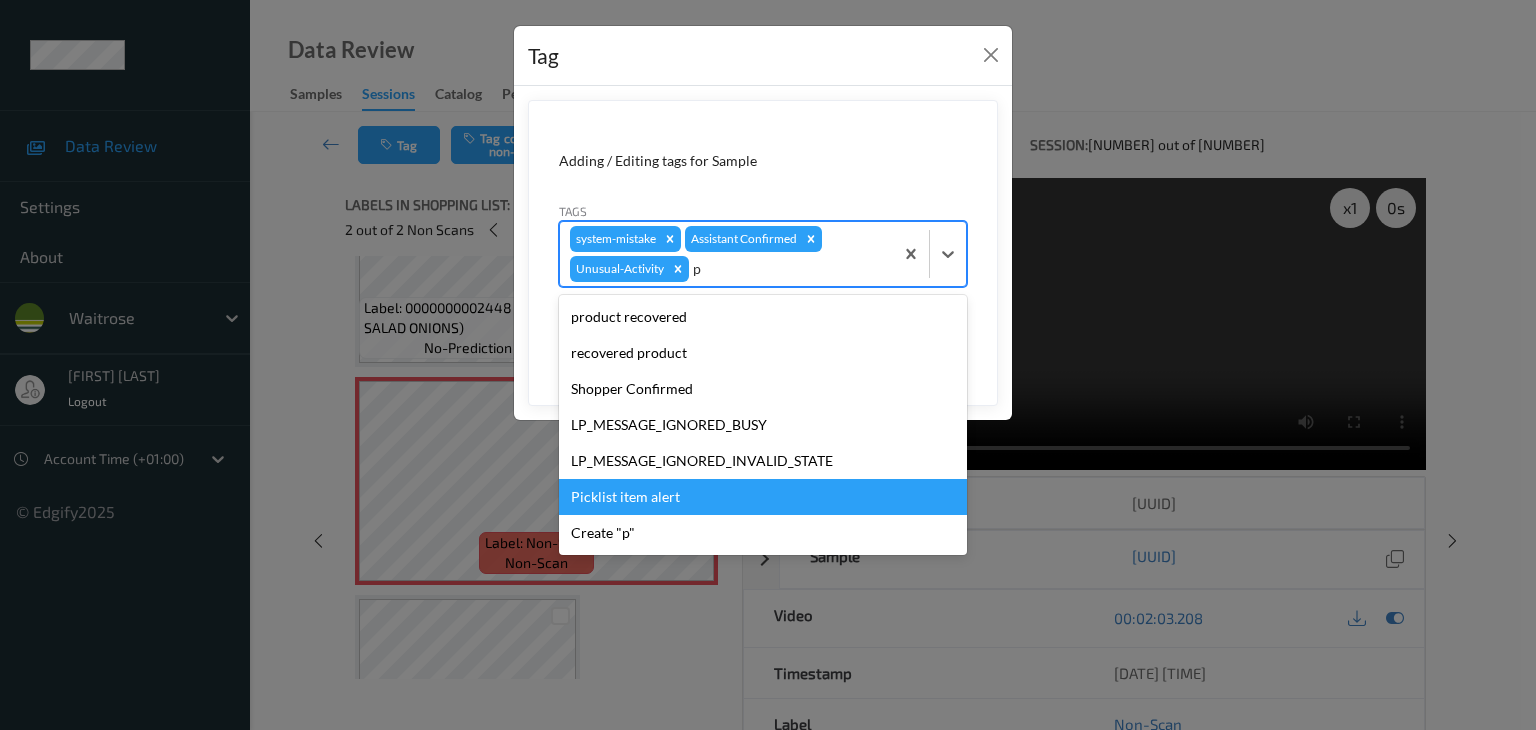 click on "Picklist item alert" at bounding box center [763, 497] 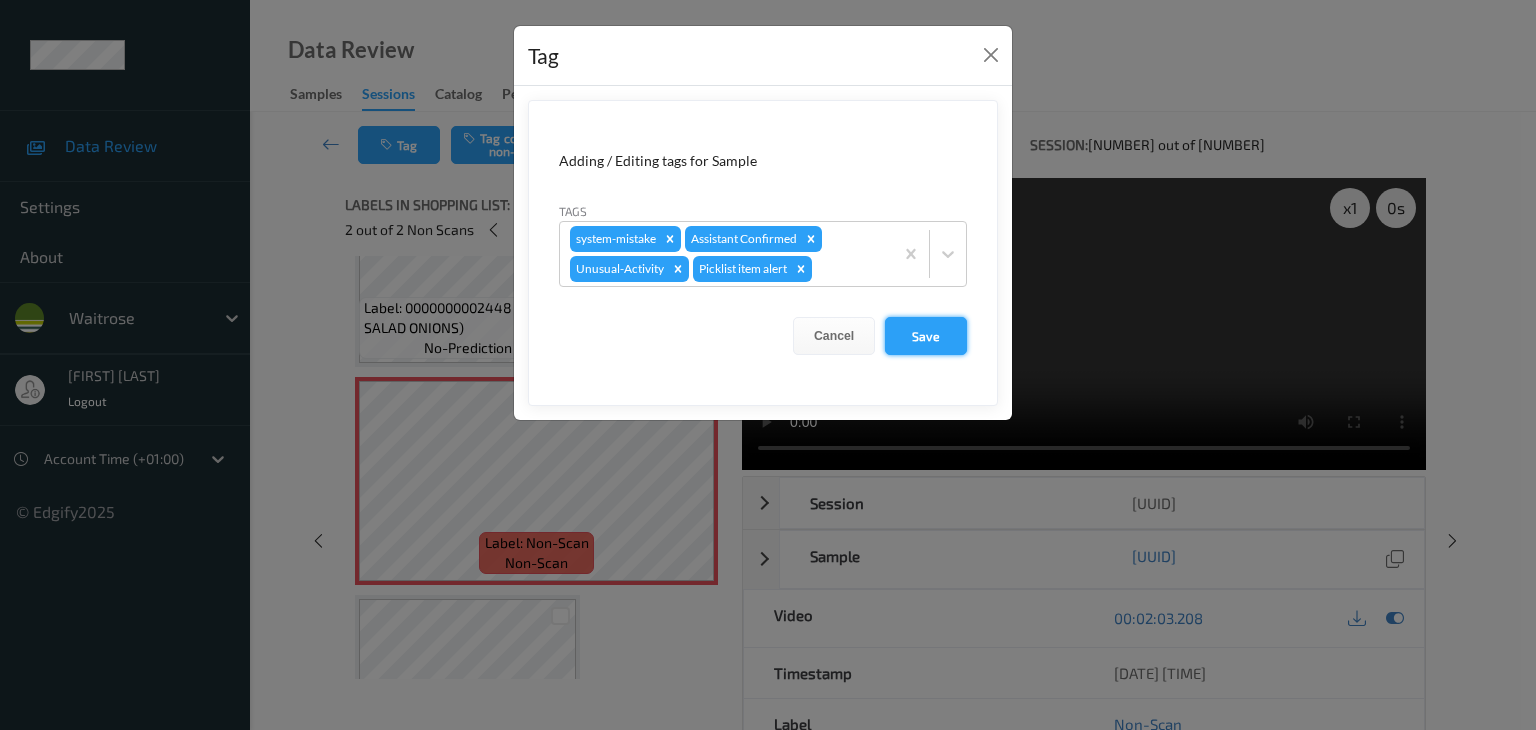 click on "Save" at bounding box center [926, 336] 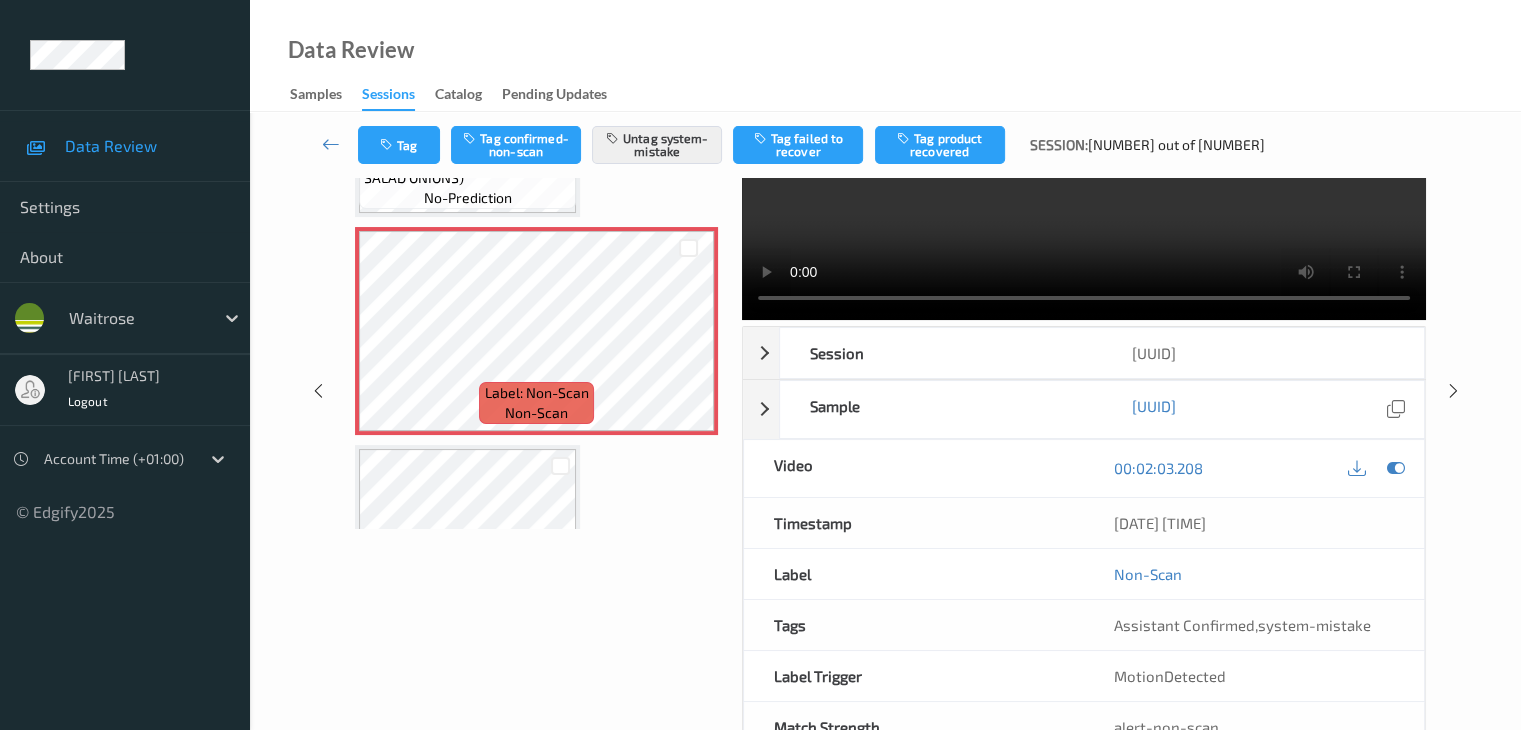 scroll, scrollTop: 0, scrollLeft: 0, axis: both 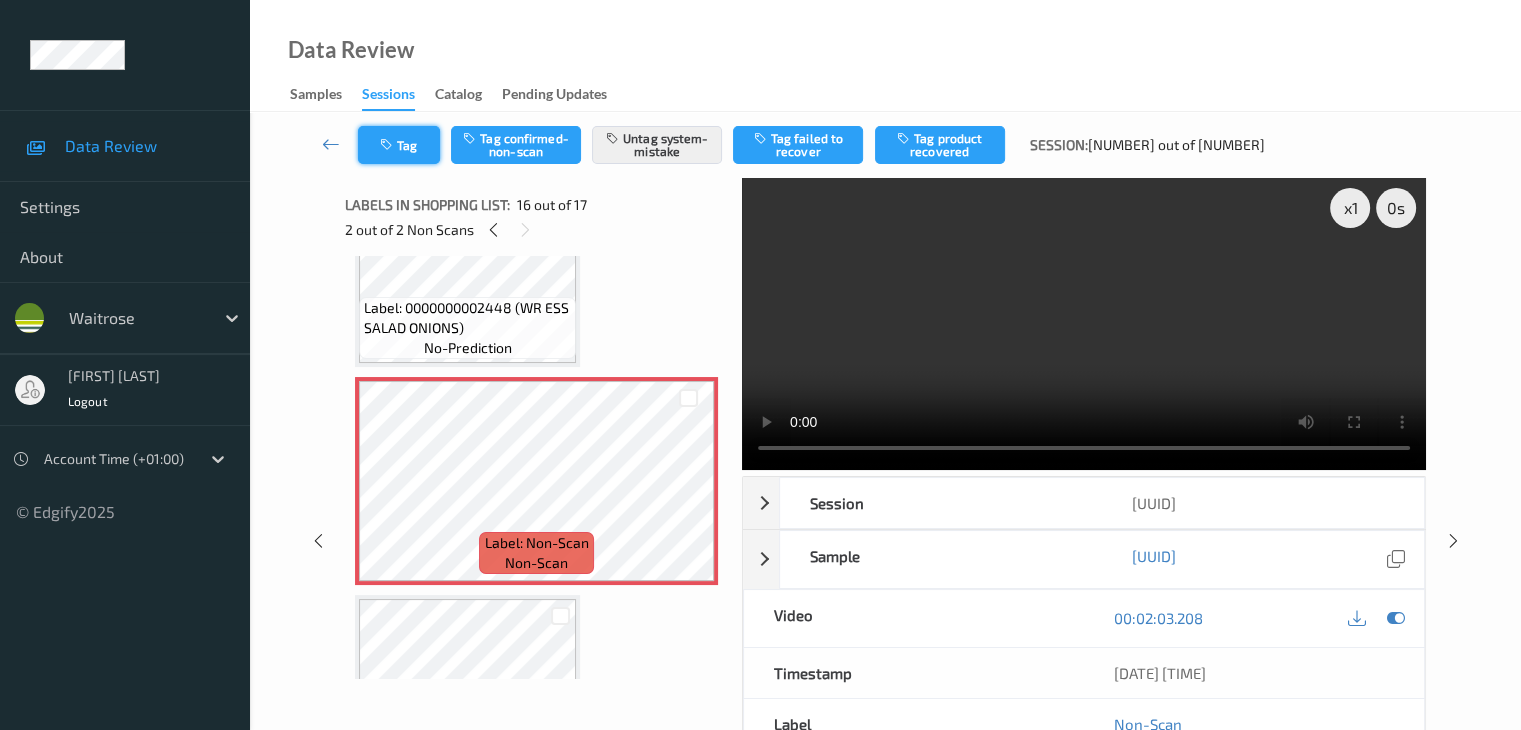 click on "Tag" at bounding box center [399, 145] 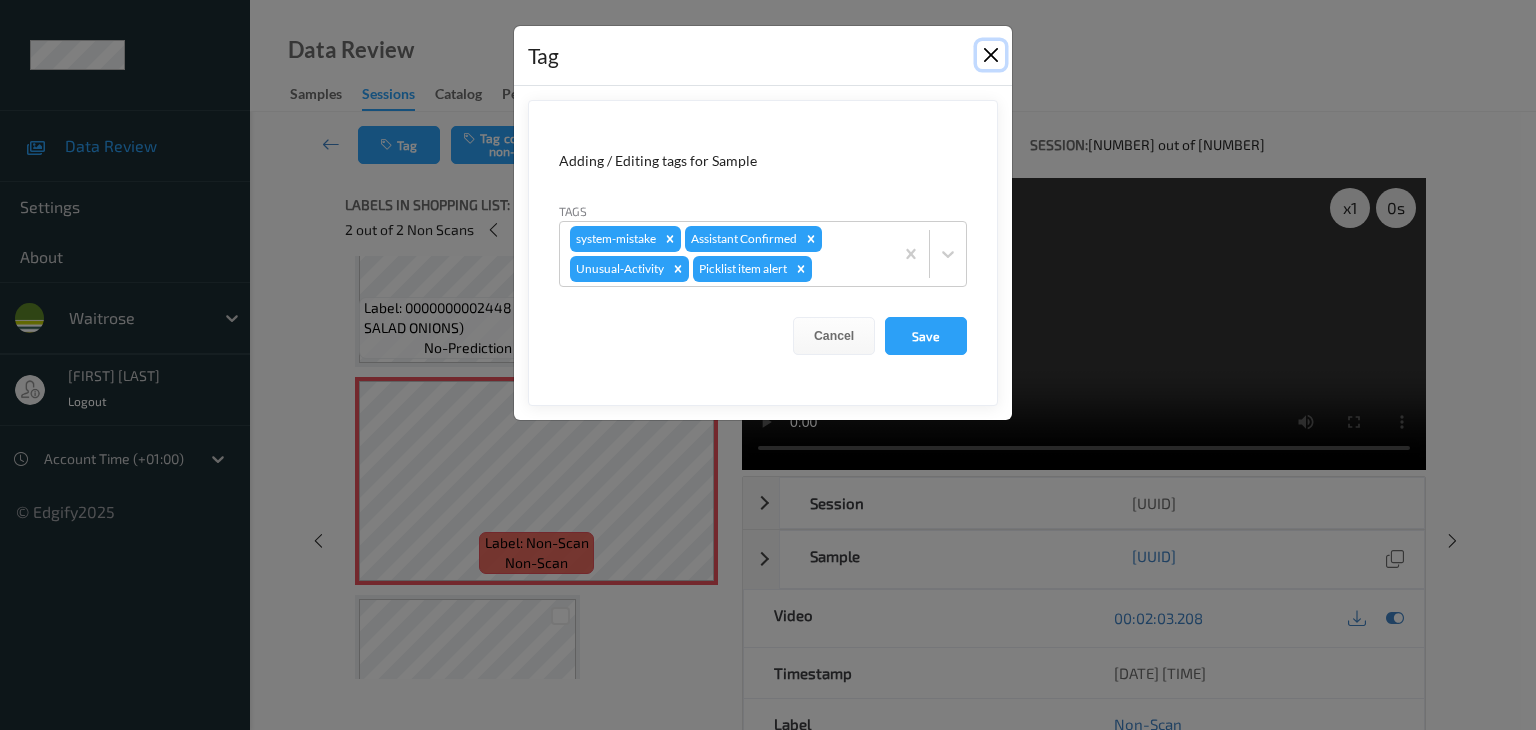 click at bounding box center [991, 55] 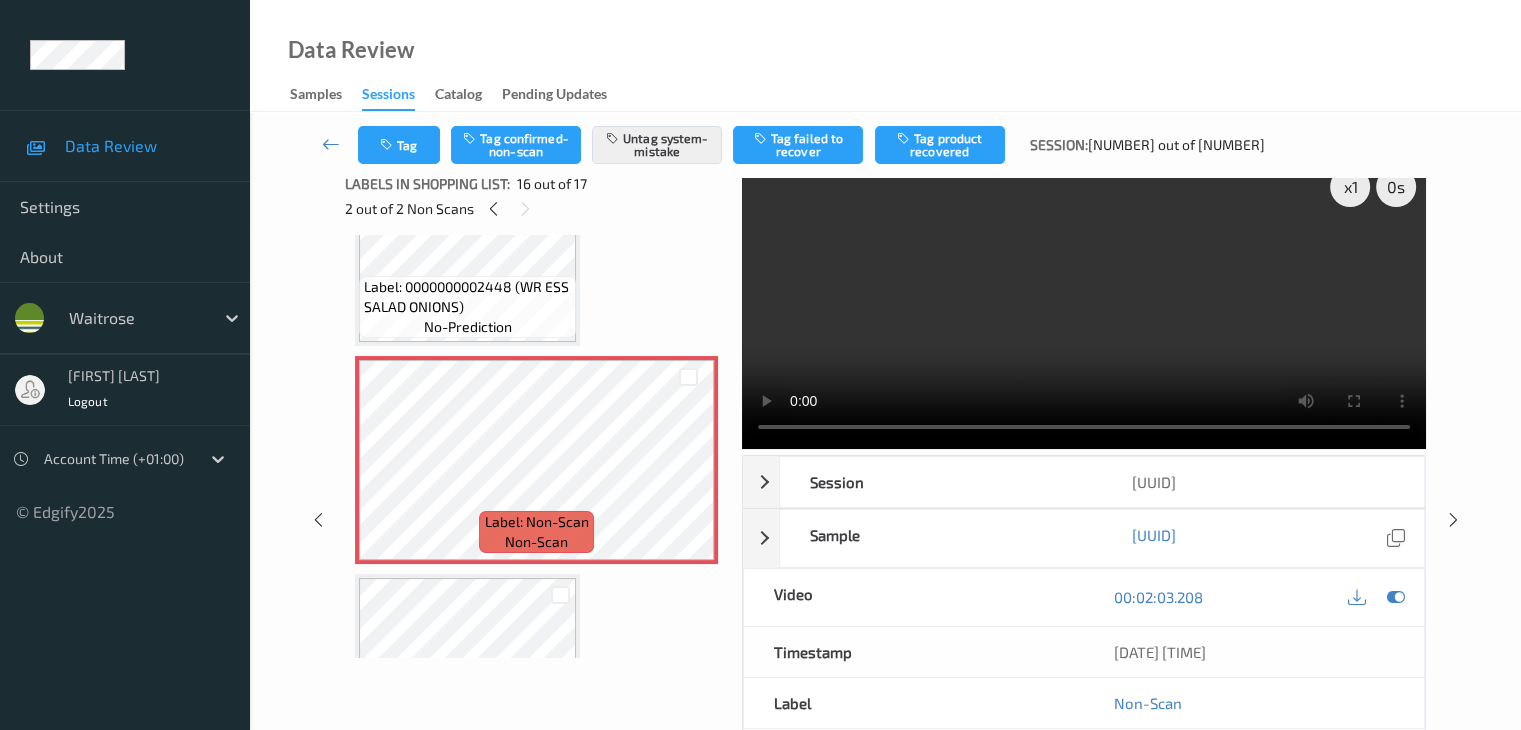 scroll, scrollTop: 0, scrollLeft: 0, axis: both 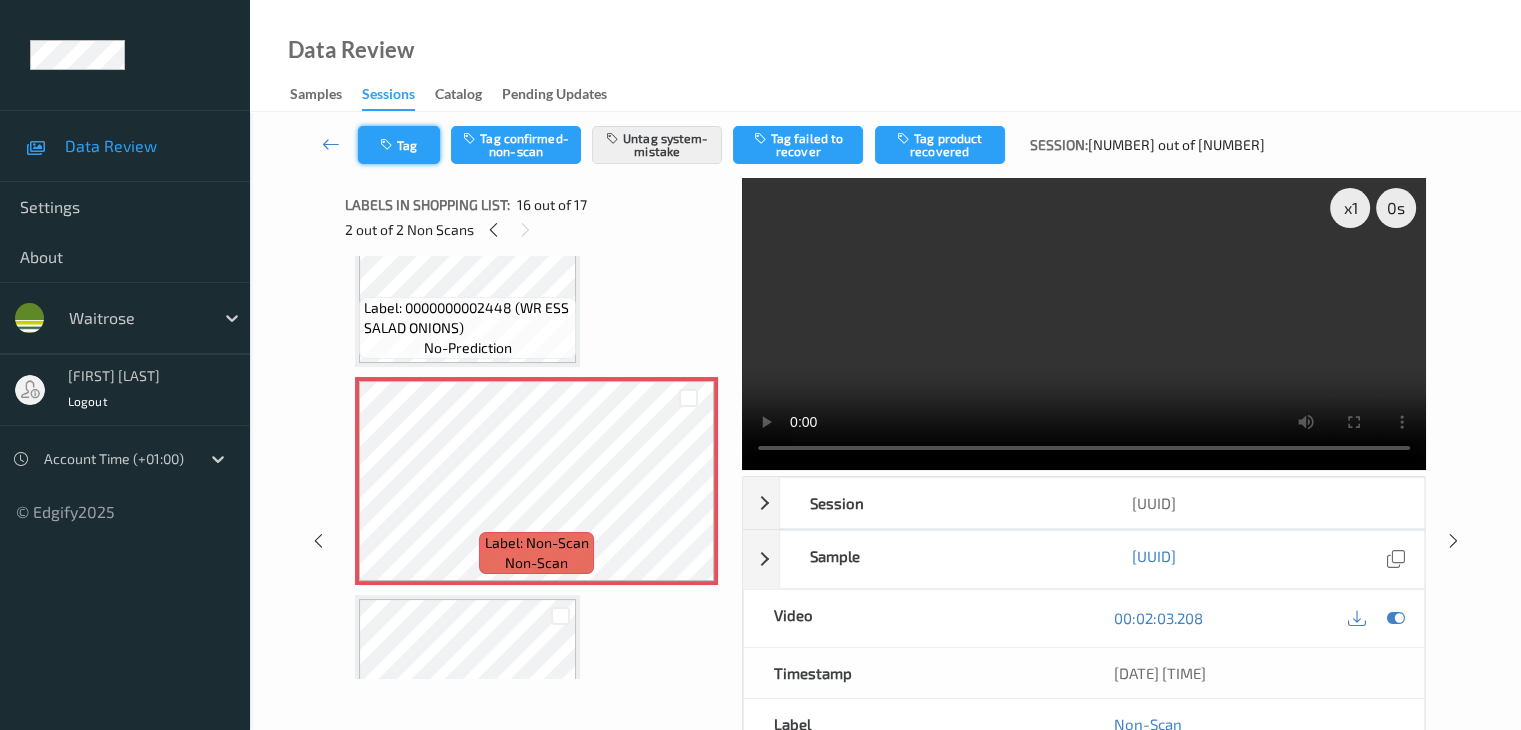 click at bounding box center [388, 145] 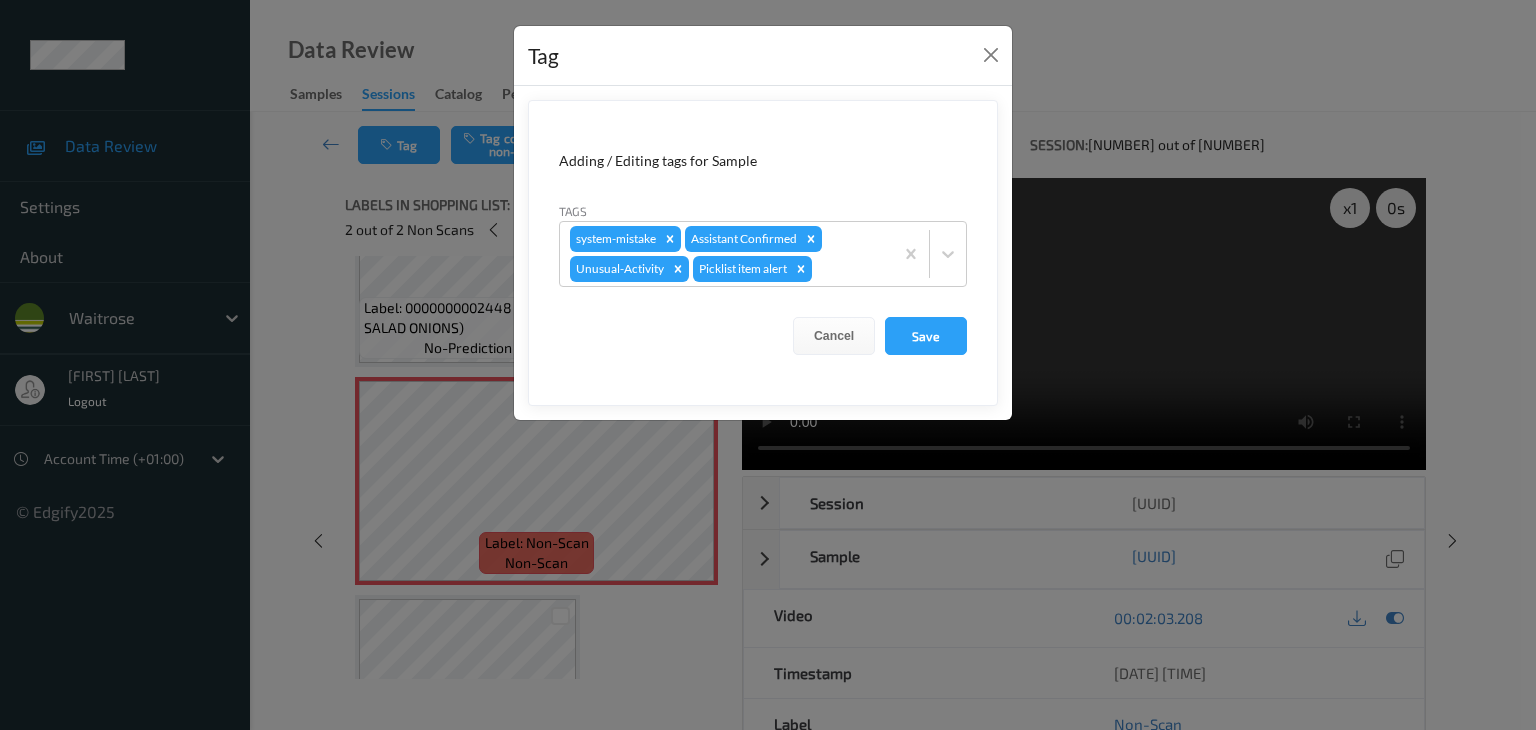 click on "option , selected." at bounding box center (768, 365) 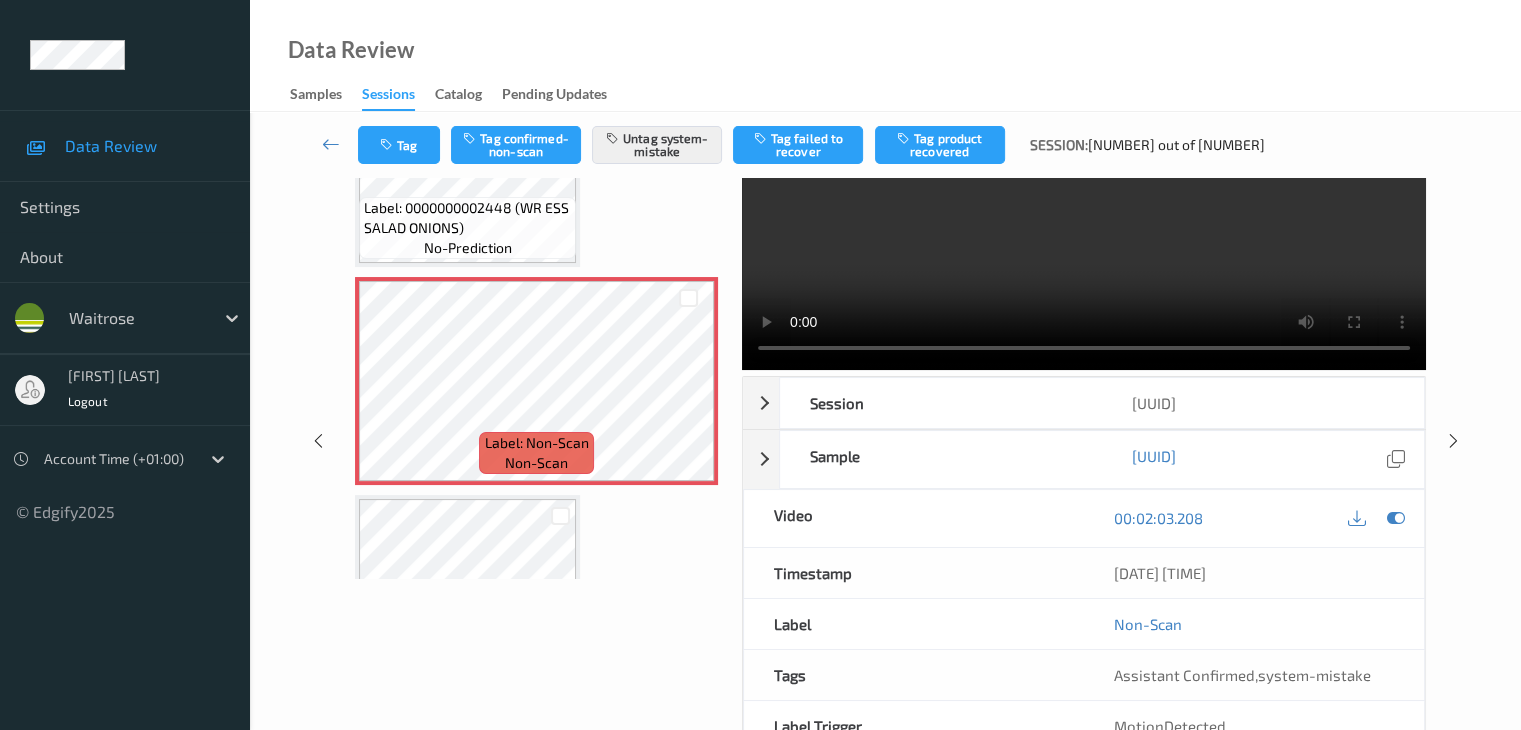 scroll, scrollTop: 244, scrollLeft: 0, axis: vertical 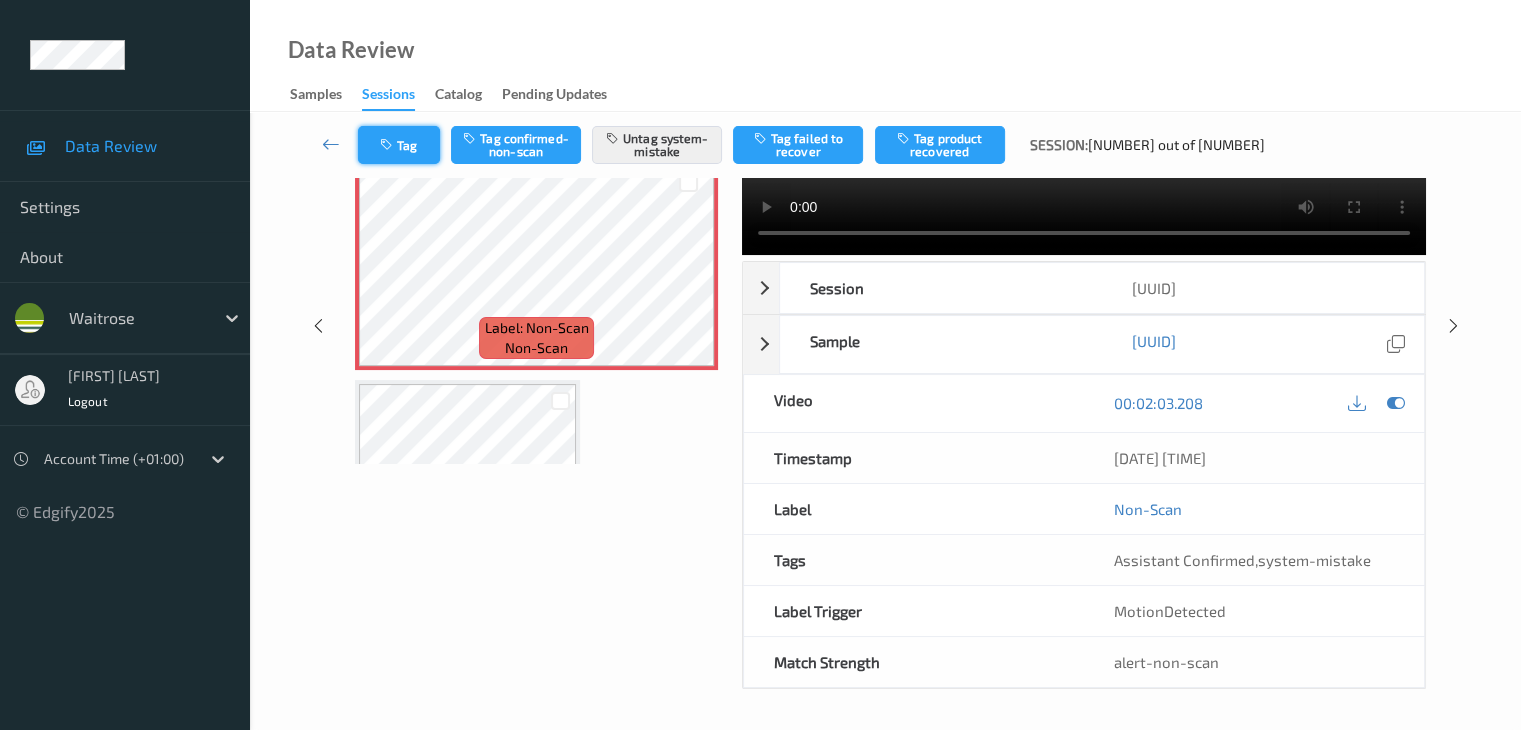 click on "Tag" at bounding box center (399, 145) 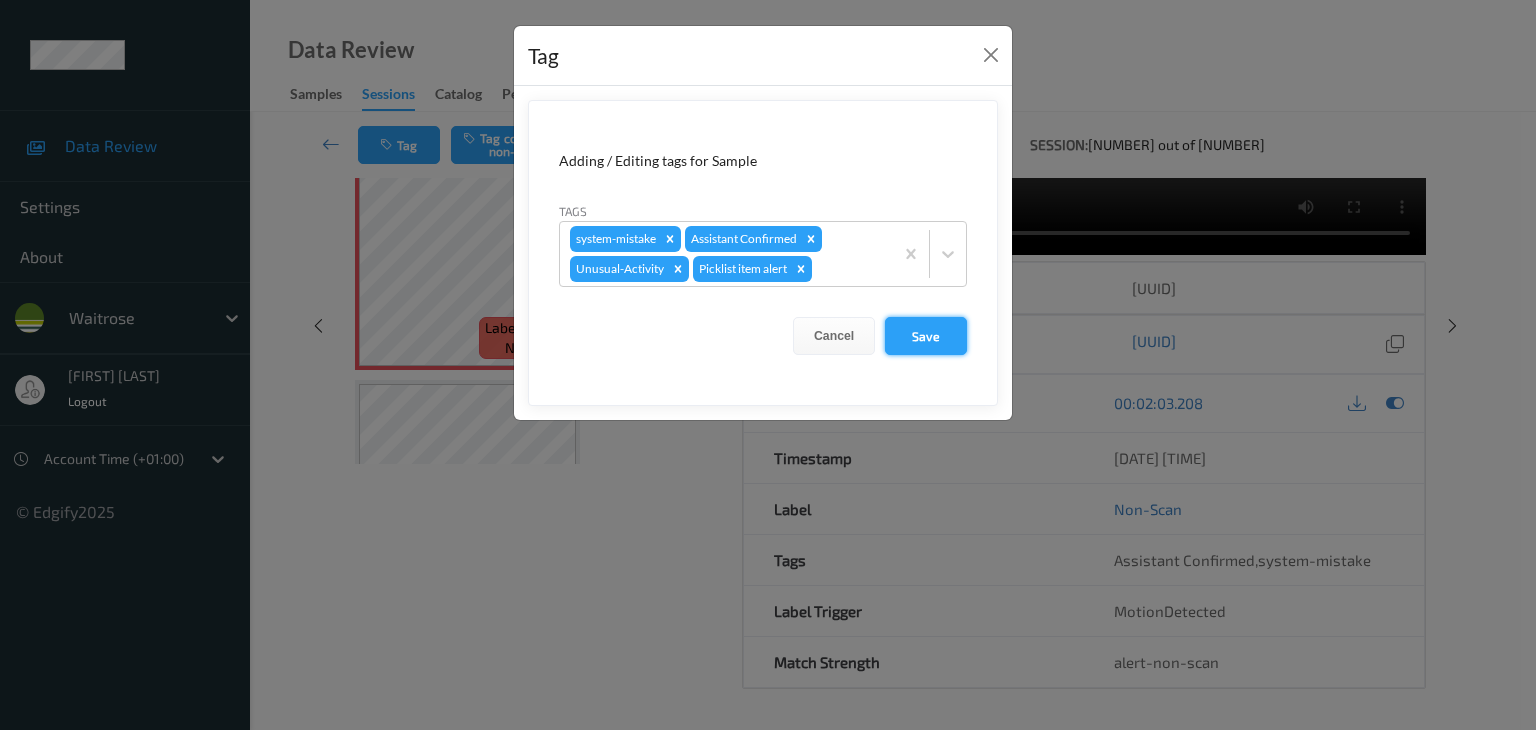 click on "Save" at bounding box center (926, 336) 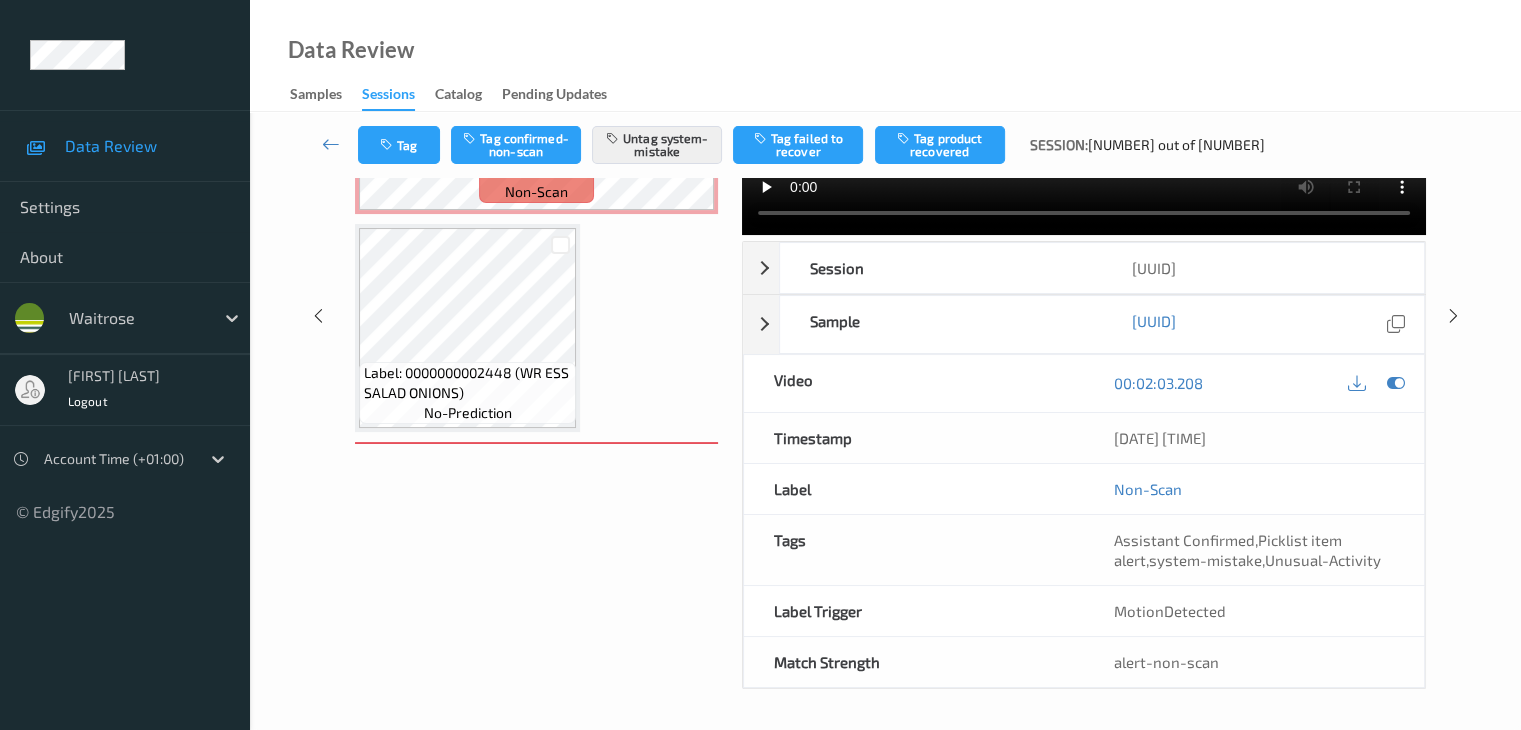 scroll, scrollTop: 2759, scrollLeft: 0, axis: vertical 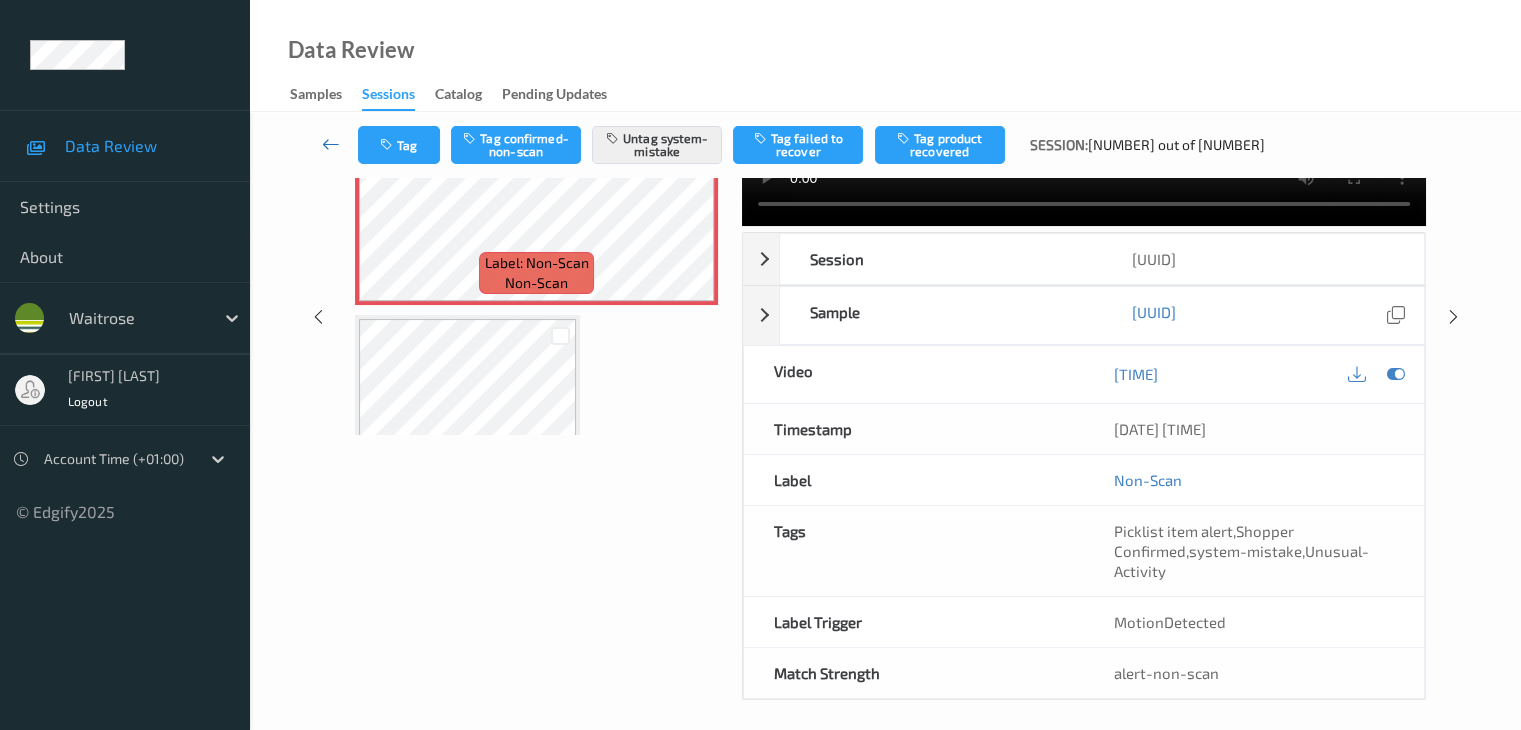 click at bounding box center (331, 145) 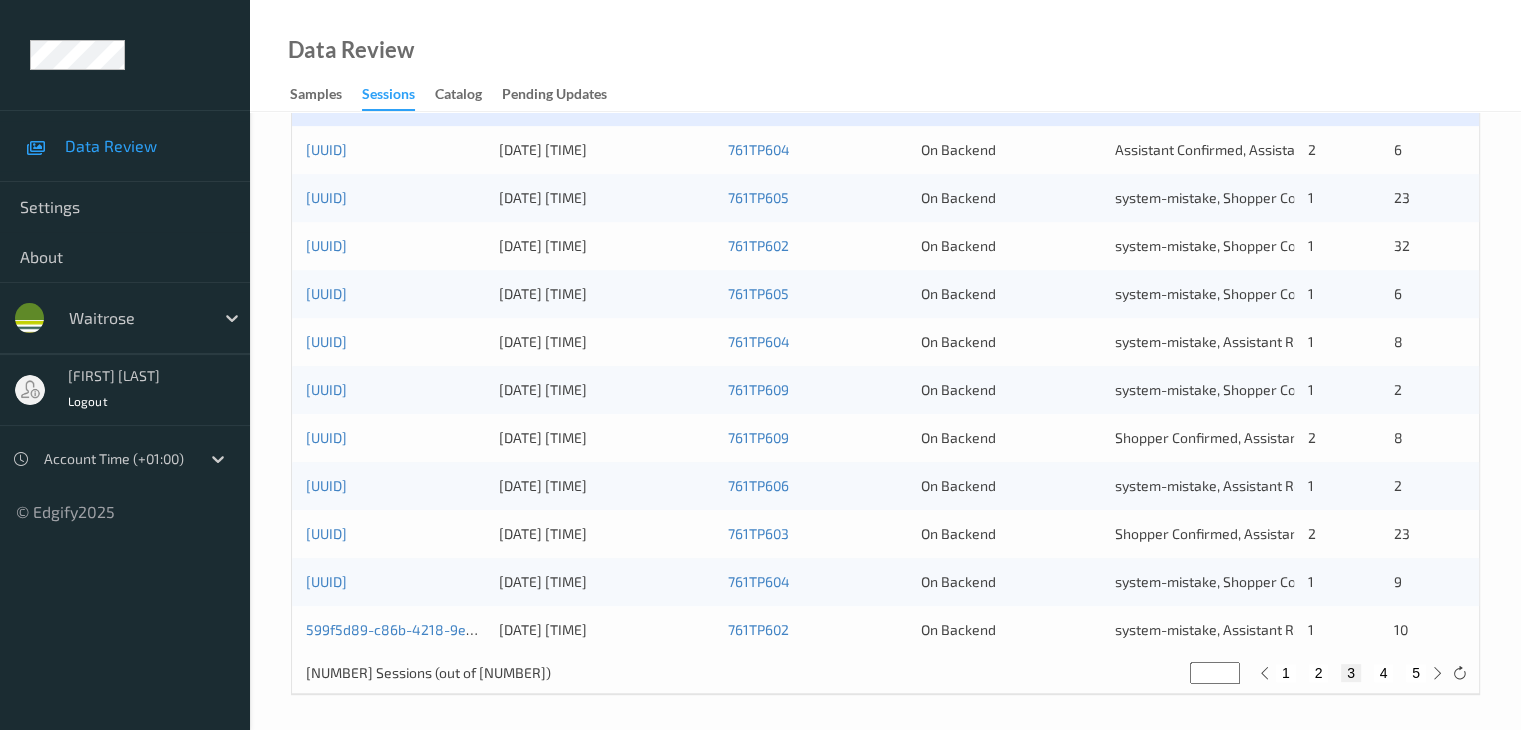 scroll, scrollTop: 932, scrollLeft: 0, axis: vertical 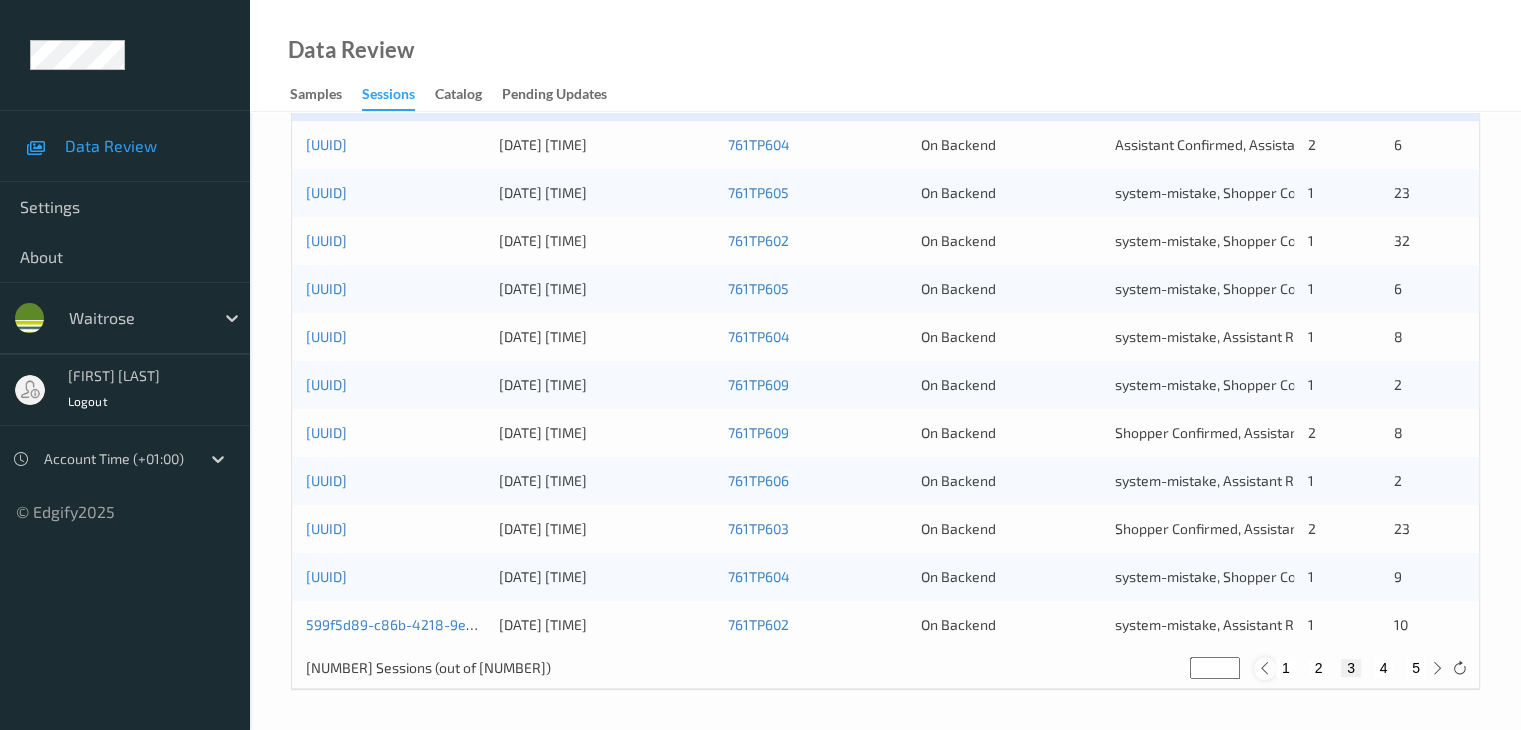 click at bounding box center [1264, 668] 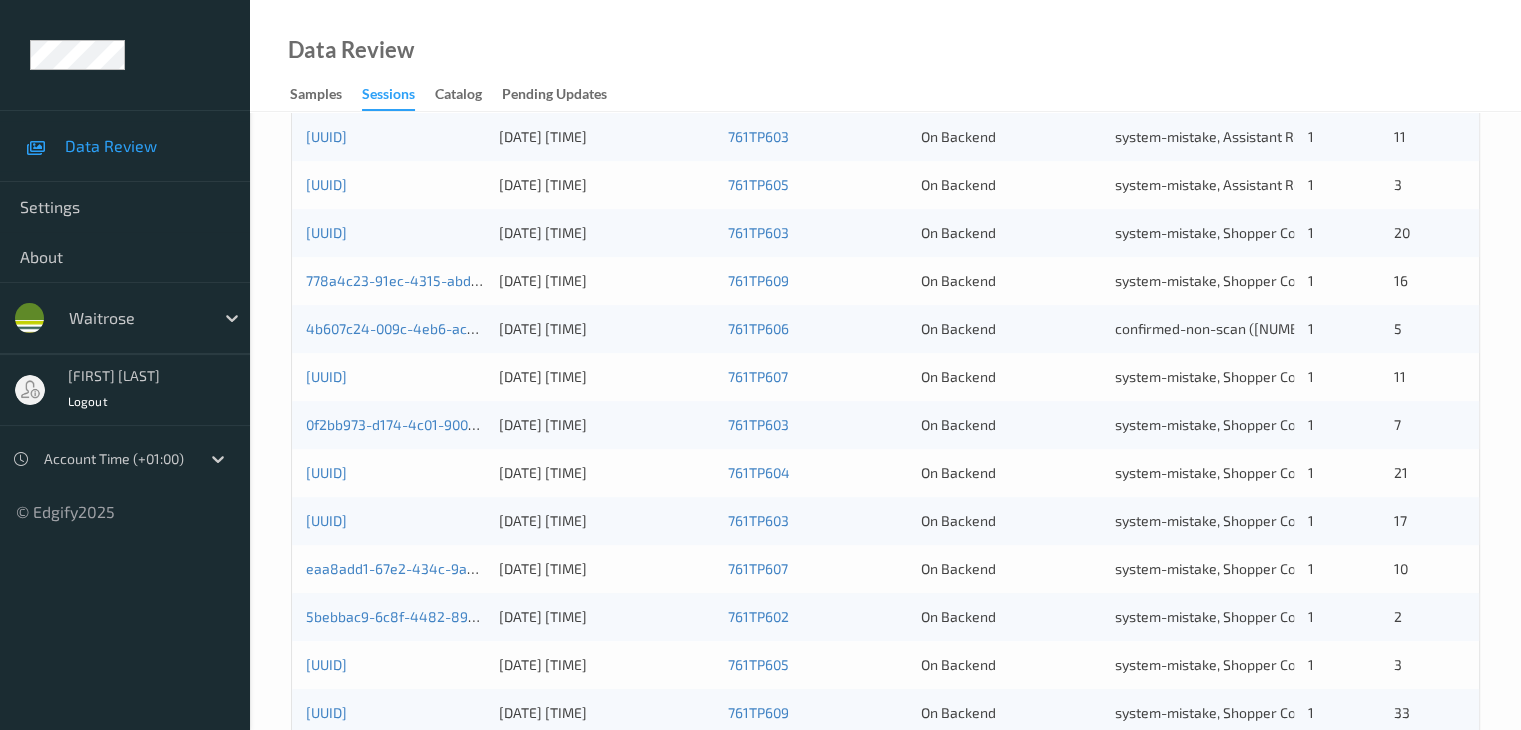 scroll, scrollTop: 932, scrollLeft: 0, axis: vertical 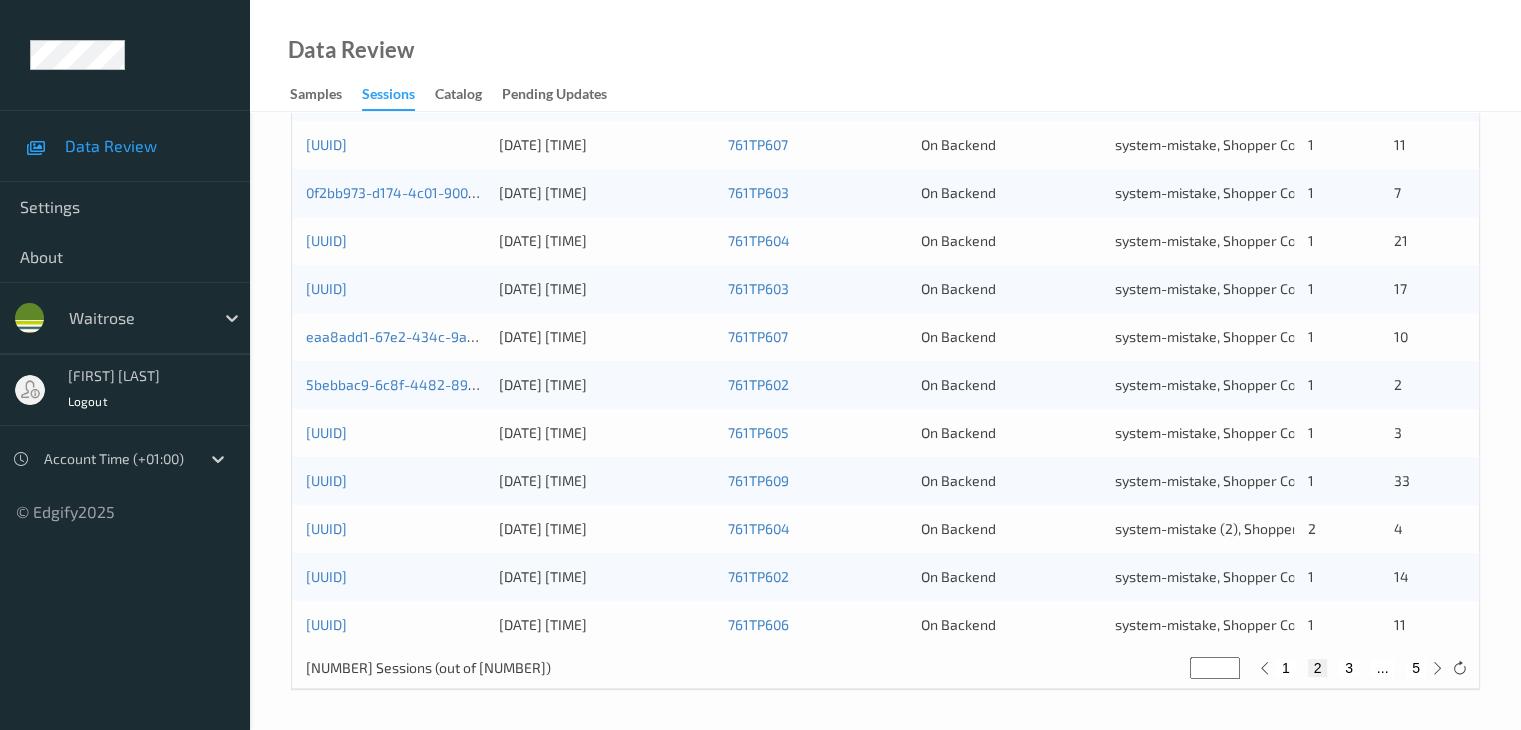 click on "3" at bounding box center (1349, 668) 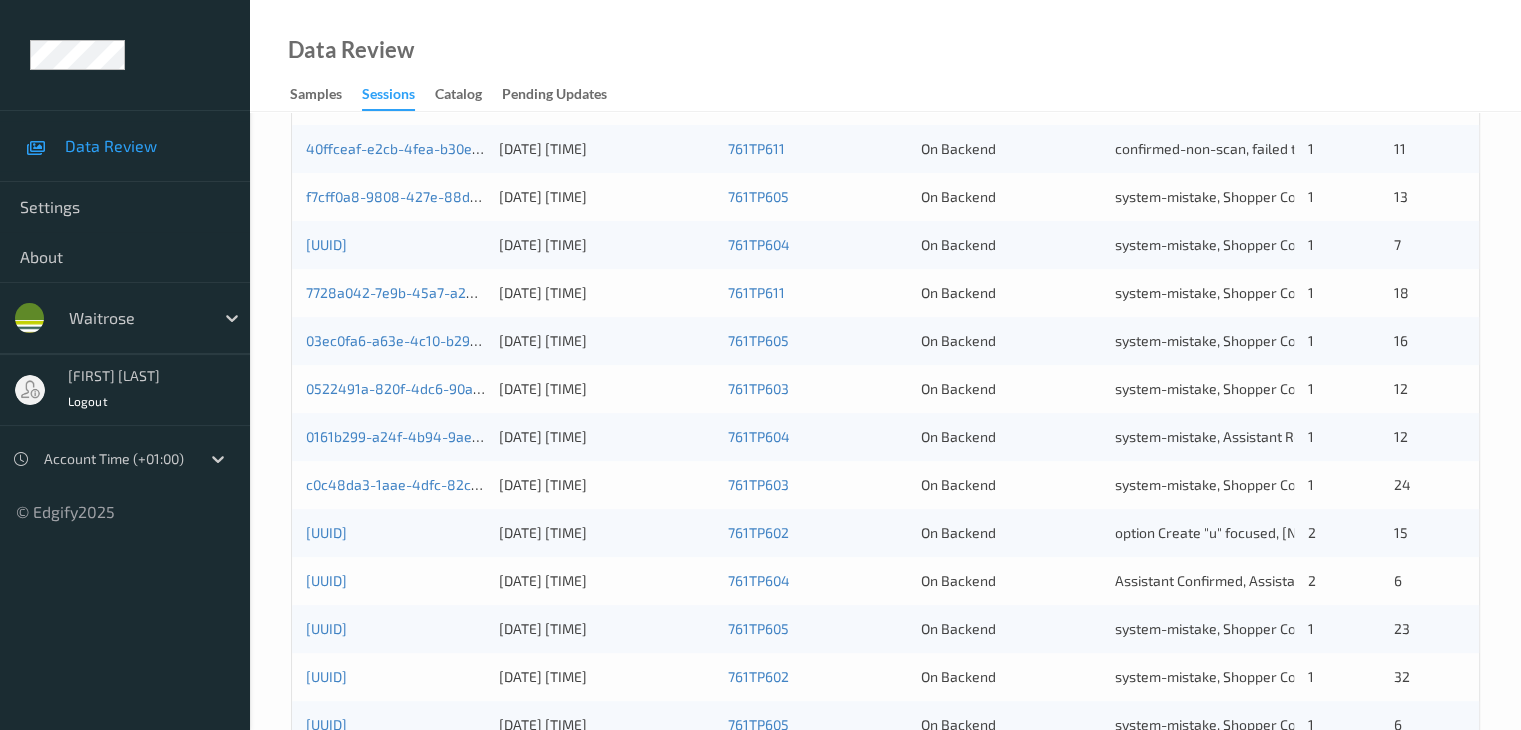 scroll, scrollTop: 500, scrollLeft: 0, axis: vertical 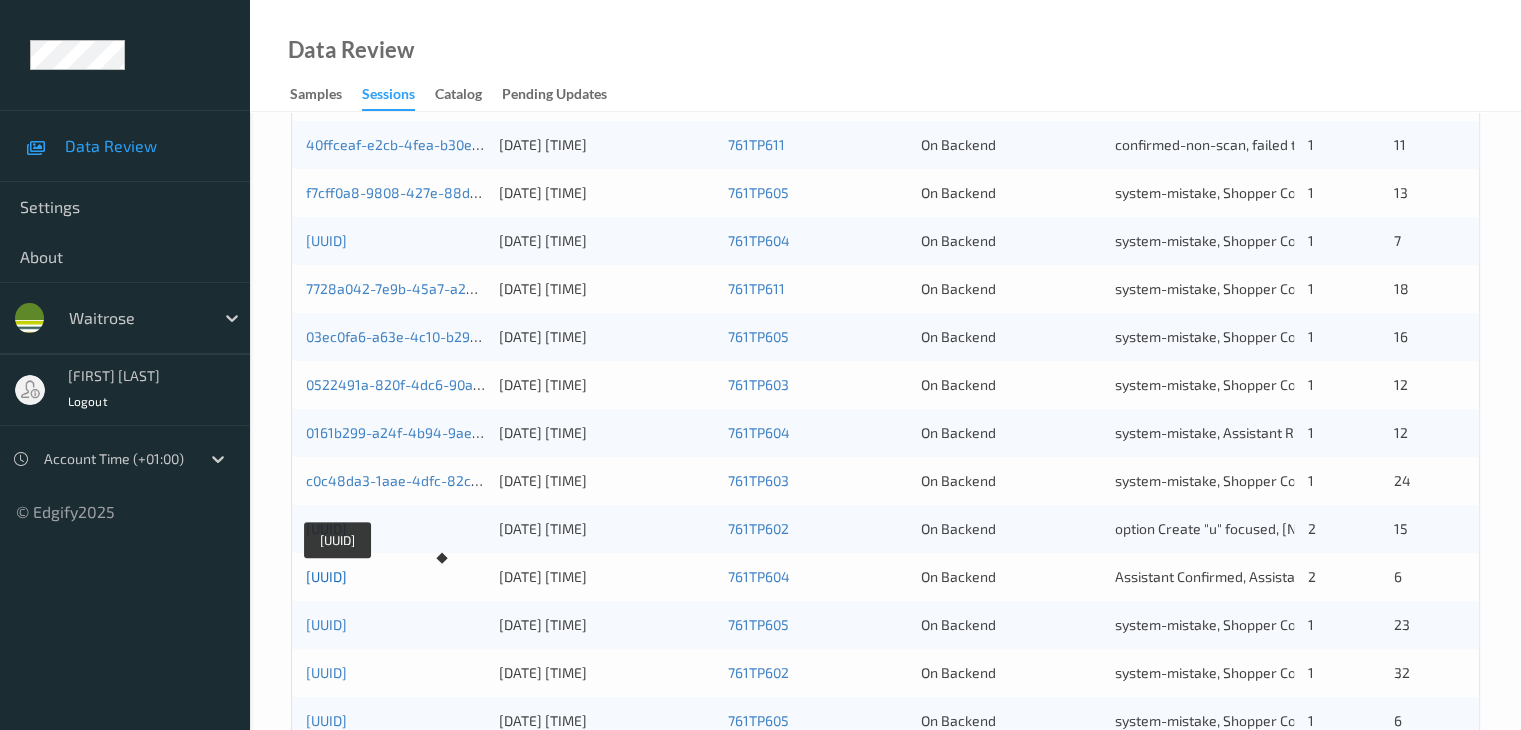 click on "[UUID]" at bounding box center [326, 576] 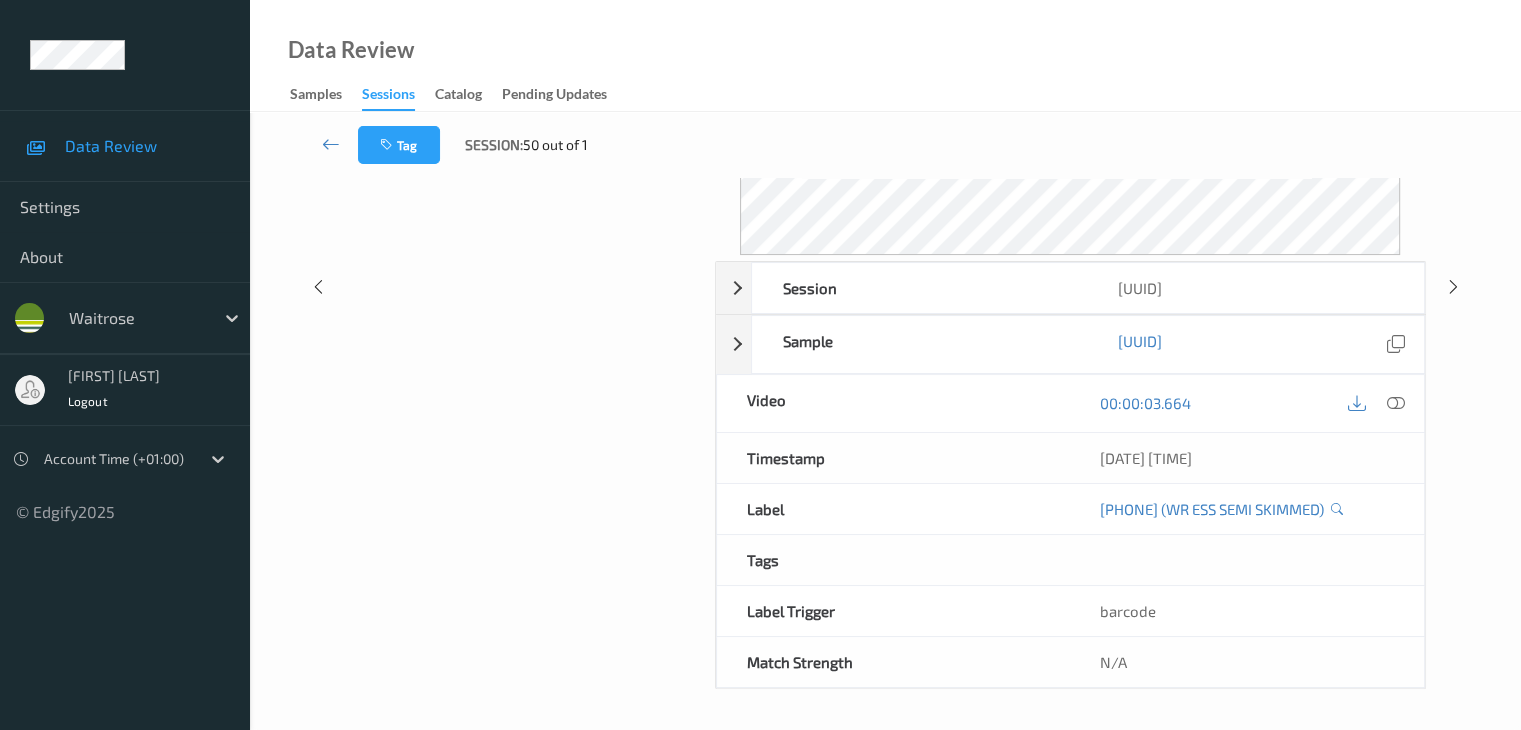 scroll, scrollTop: 344, scrollLeft: 0, axis: vertical 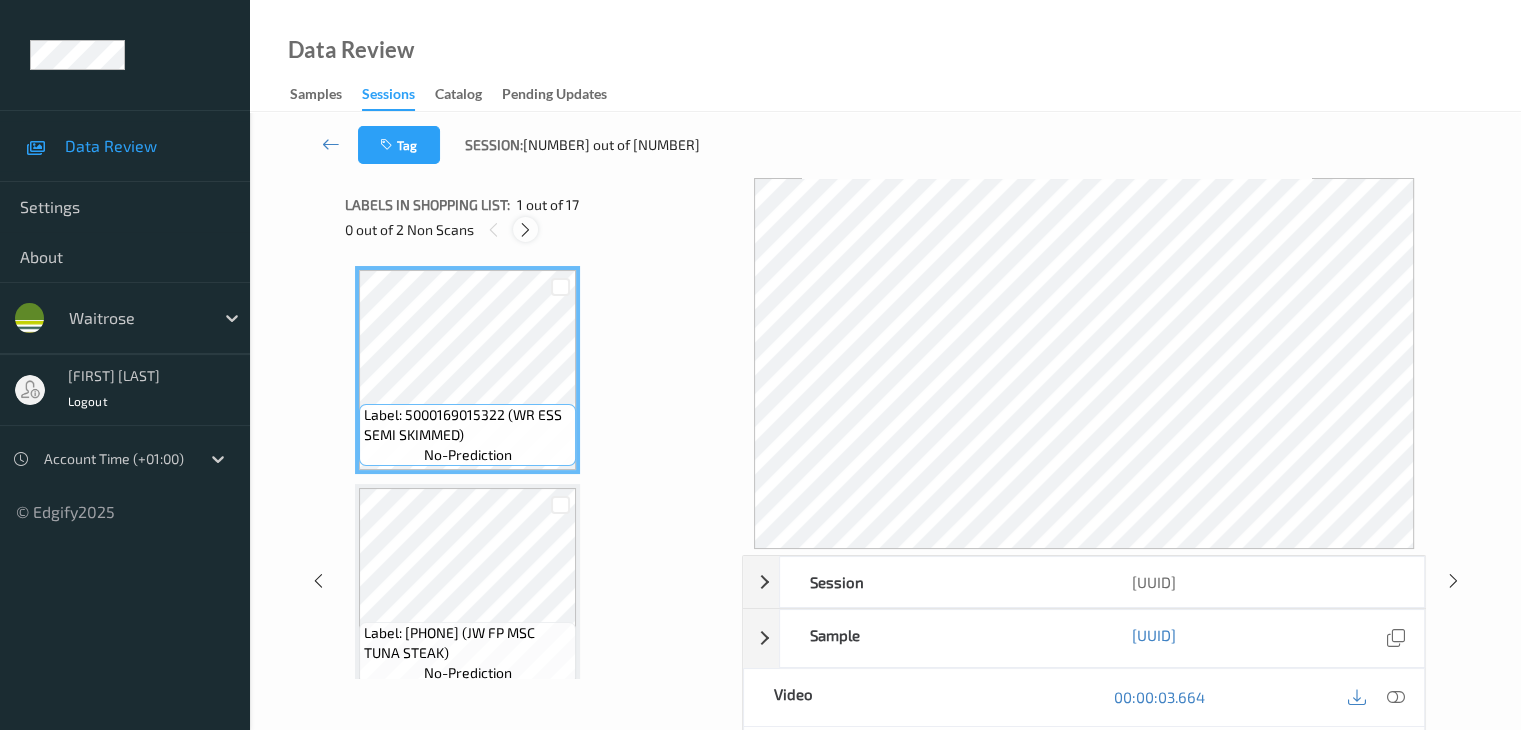 click at bounding box center (525, 230) 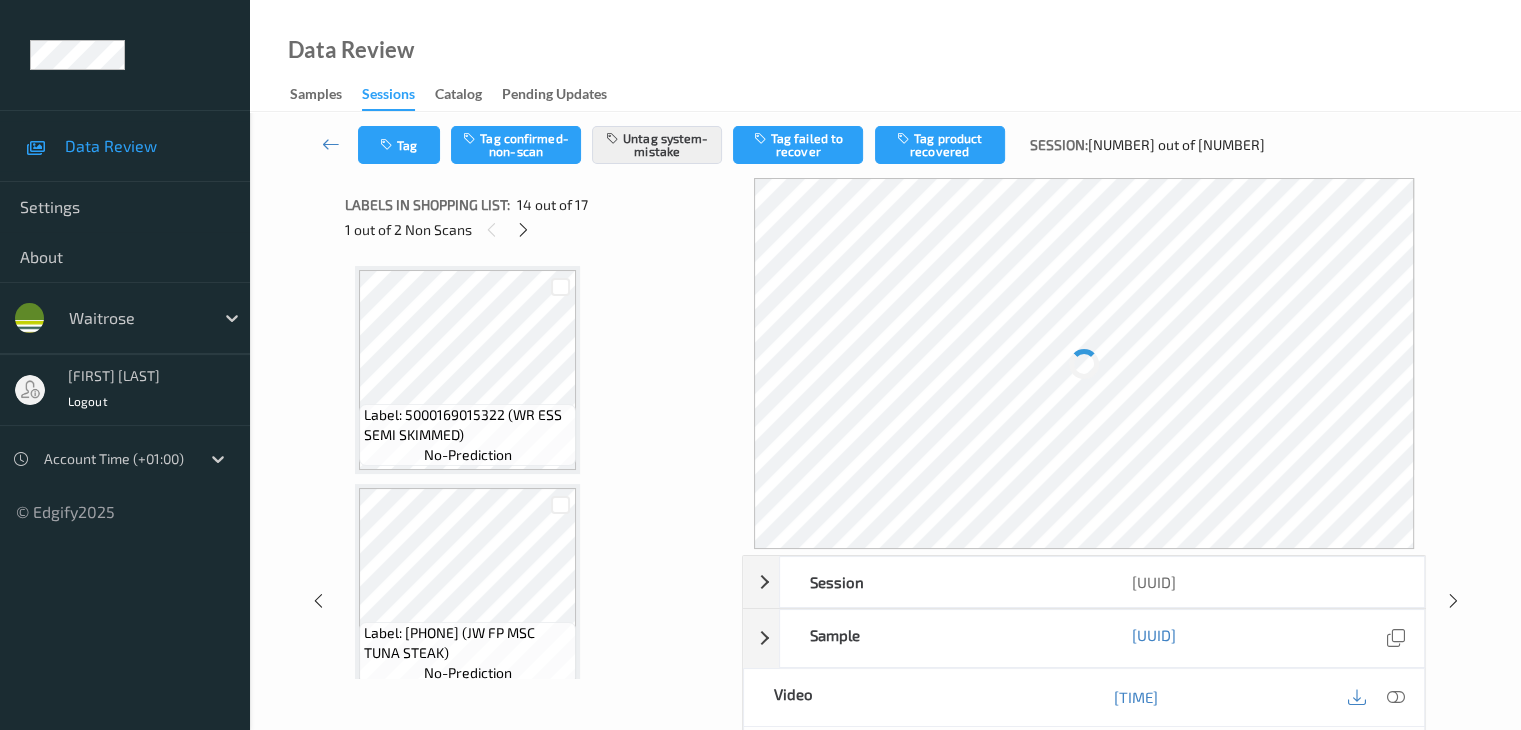 scroll, scrollTop: 2626, scrollLeft: 0, axis: vertical 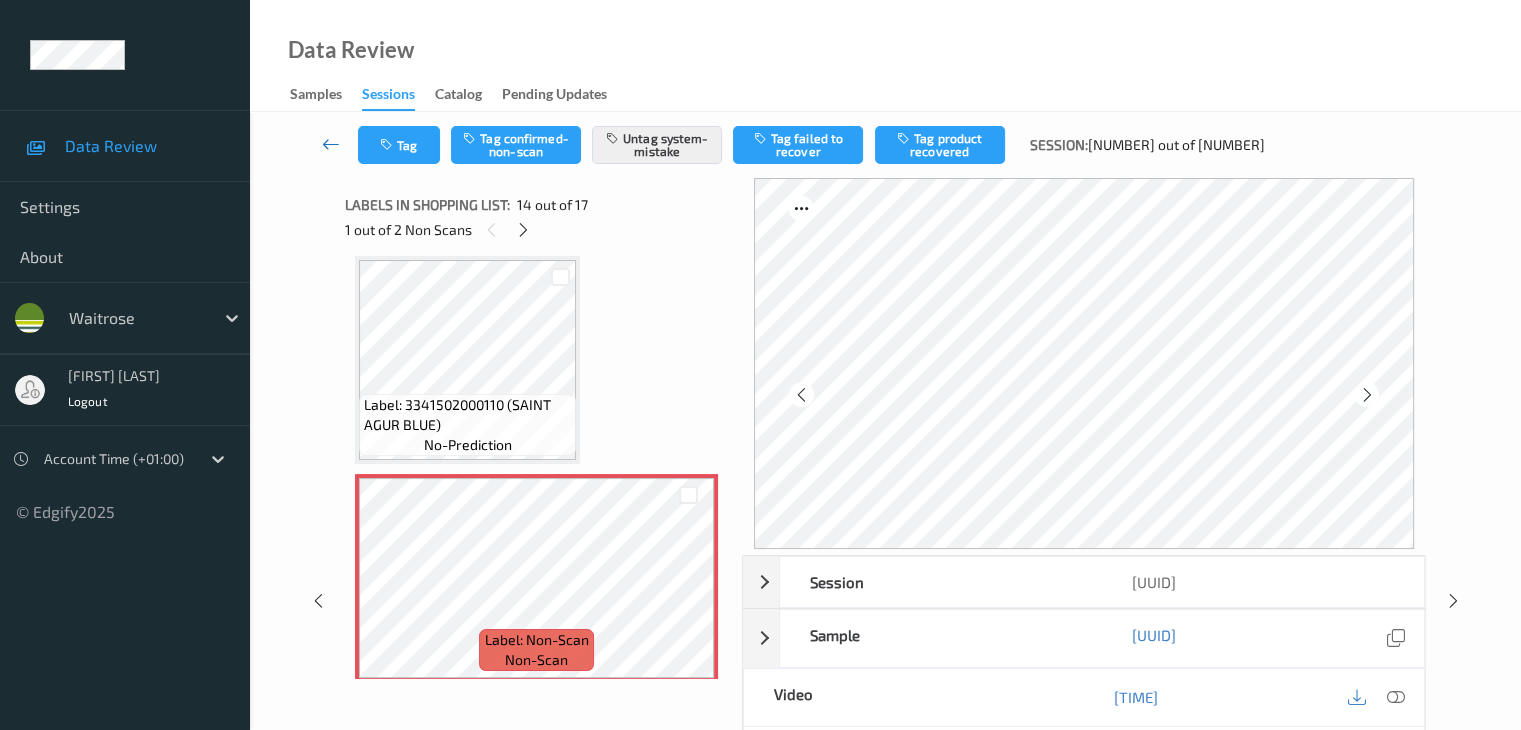 click at bounding box center [331, 144] 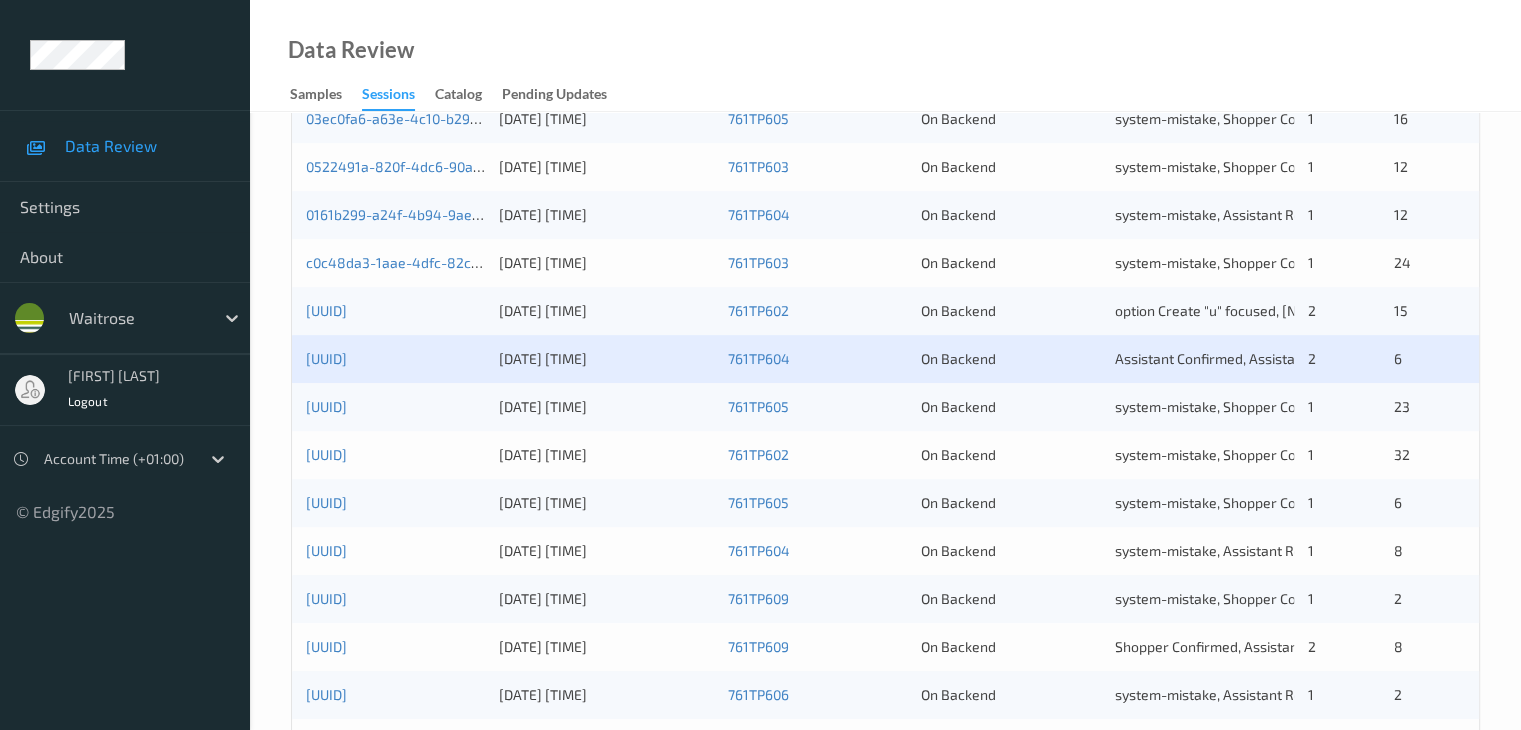 scroll, scrollTop: 800, scrollLeft: 0, axis: vertical 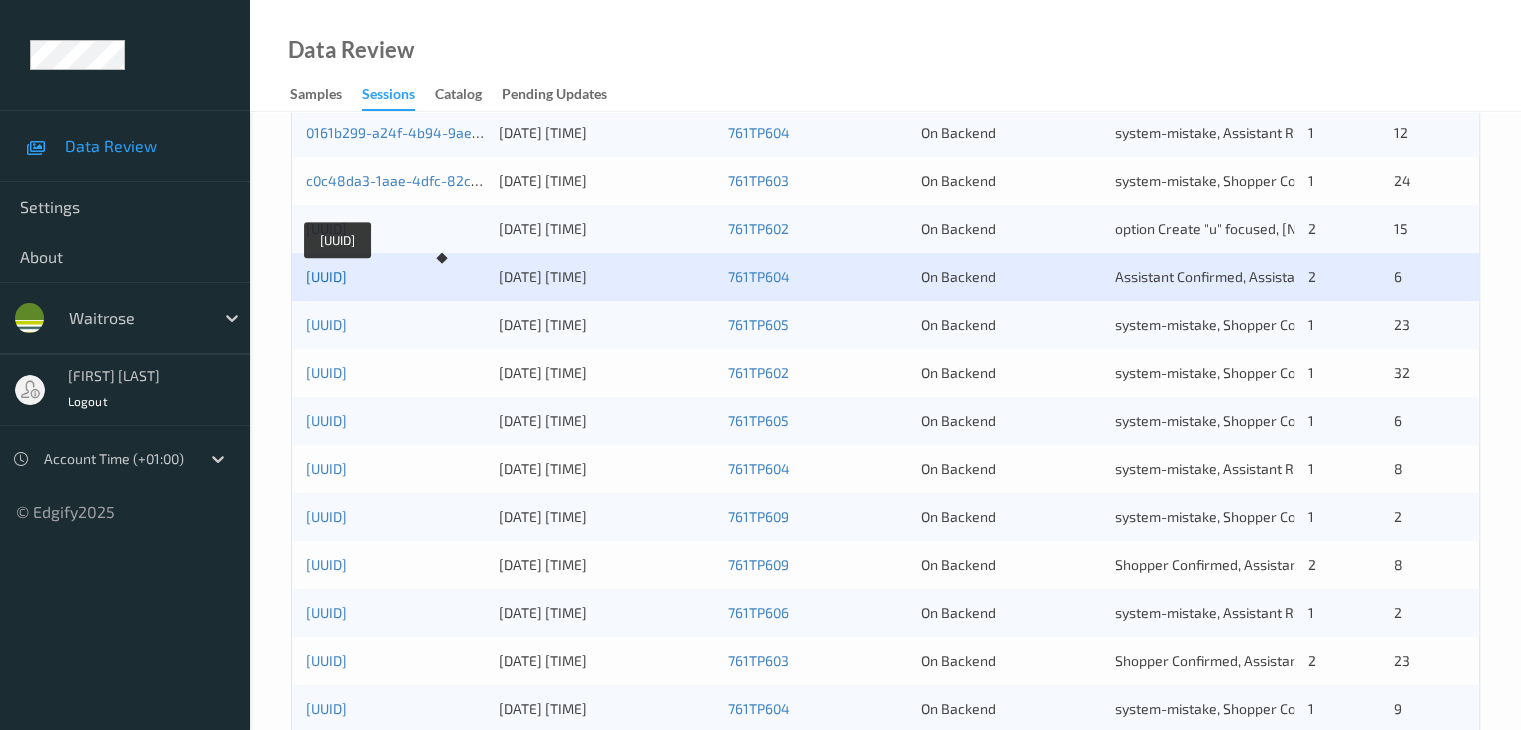 click on "[UUID]" at bounding box center (326, 276) 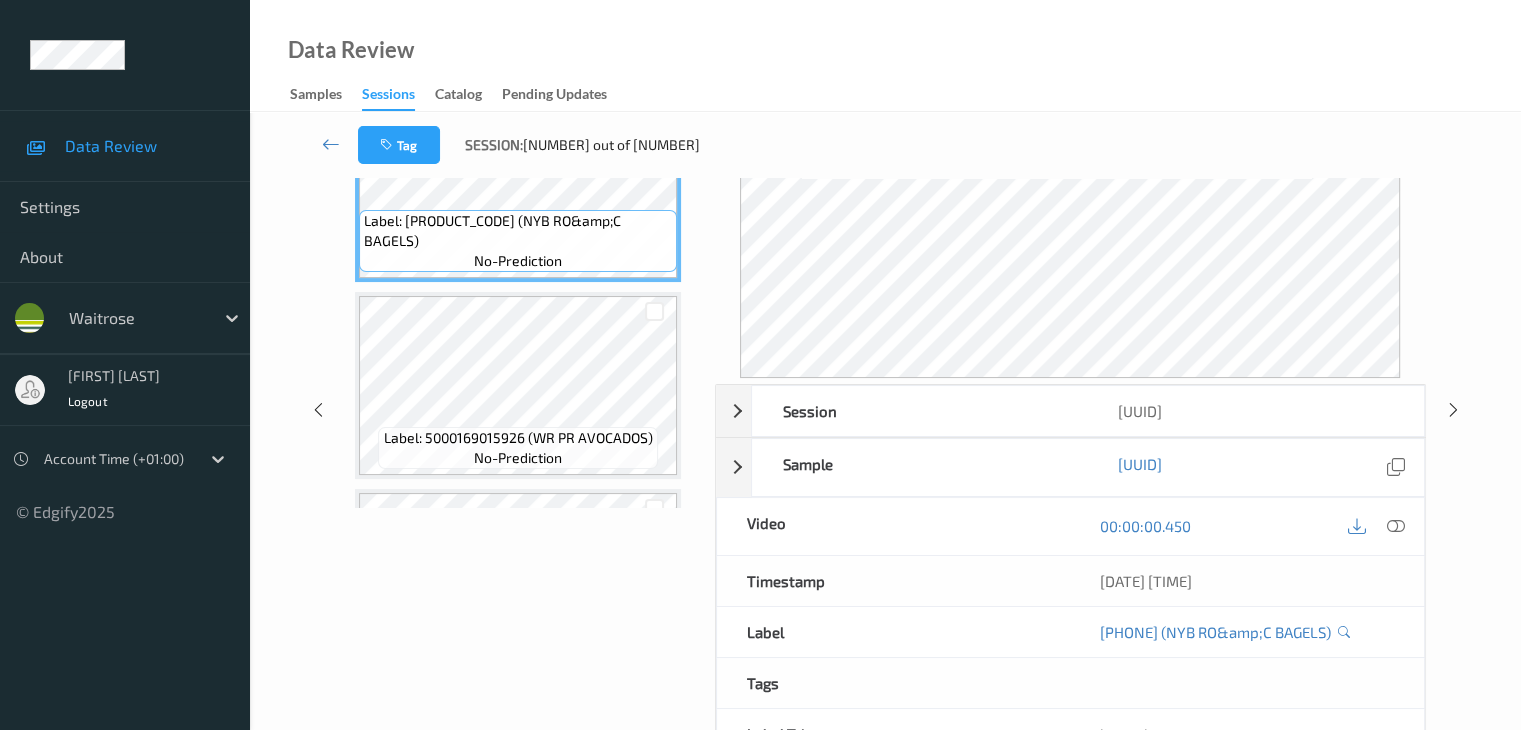 scroll, scrollTop: 0, scrollLeft: 0, axis: both 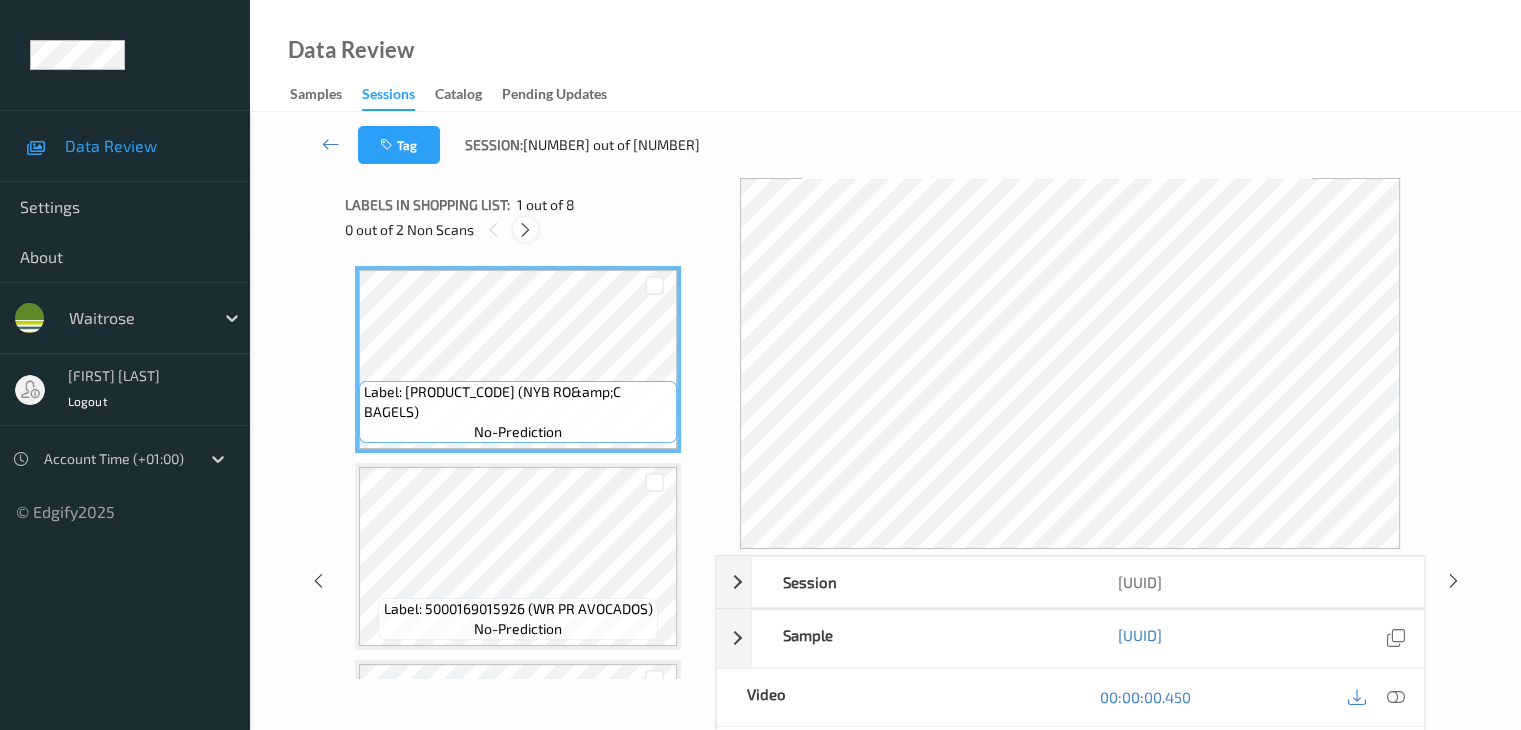 click at bounding box center [525, 230] 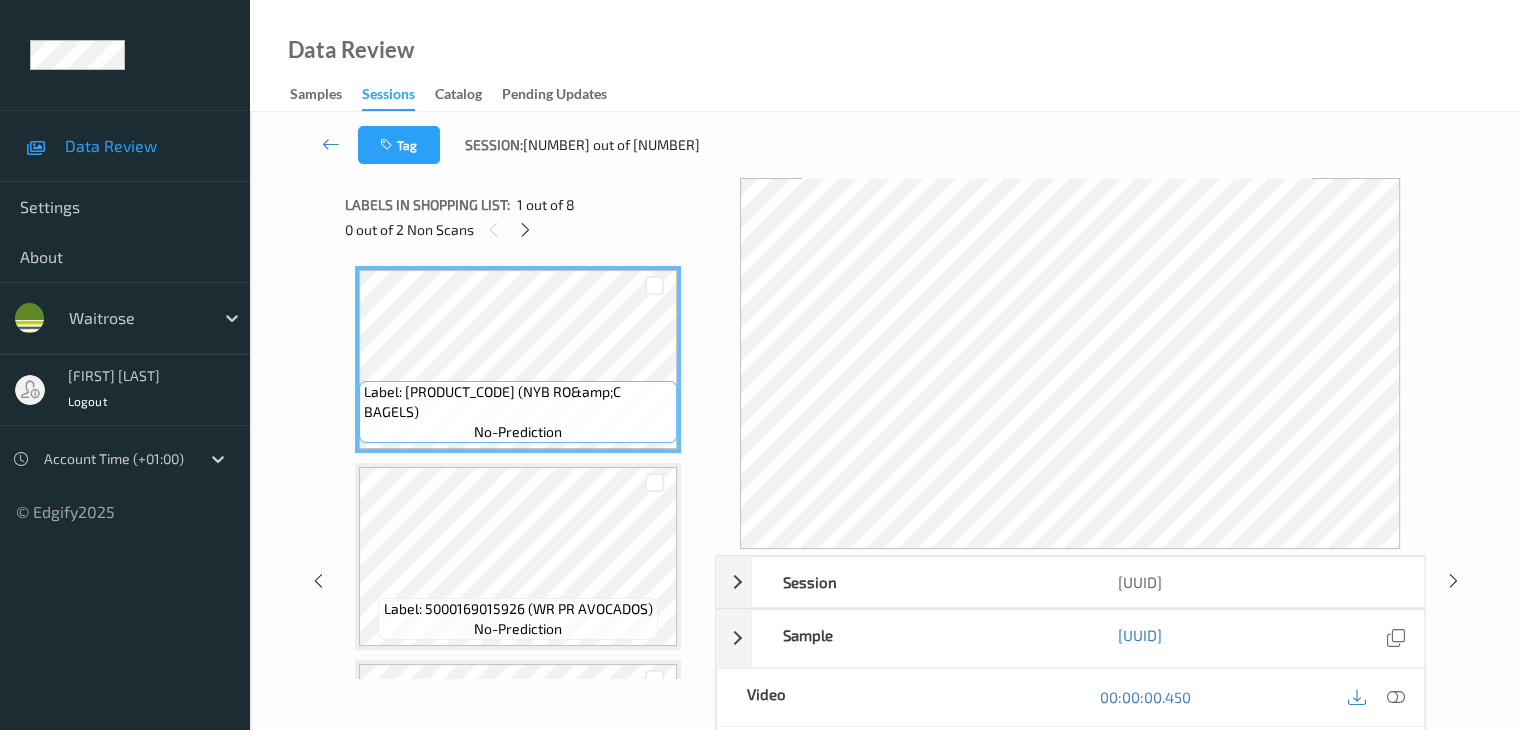 scroll, scrollTop: 994, scrollLeft: 0, axis: vertical 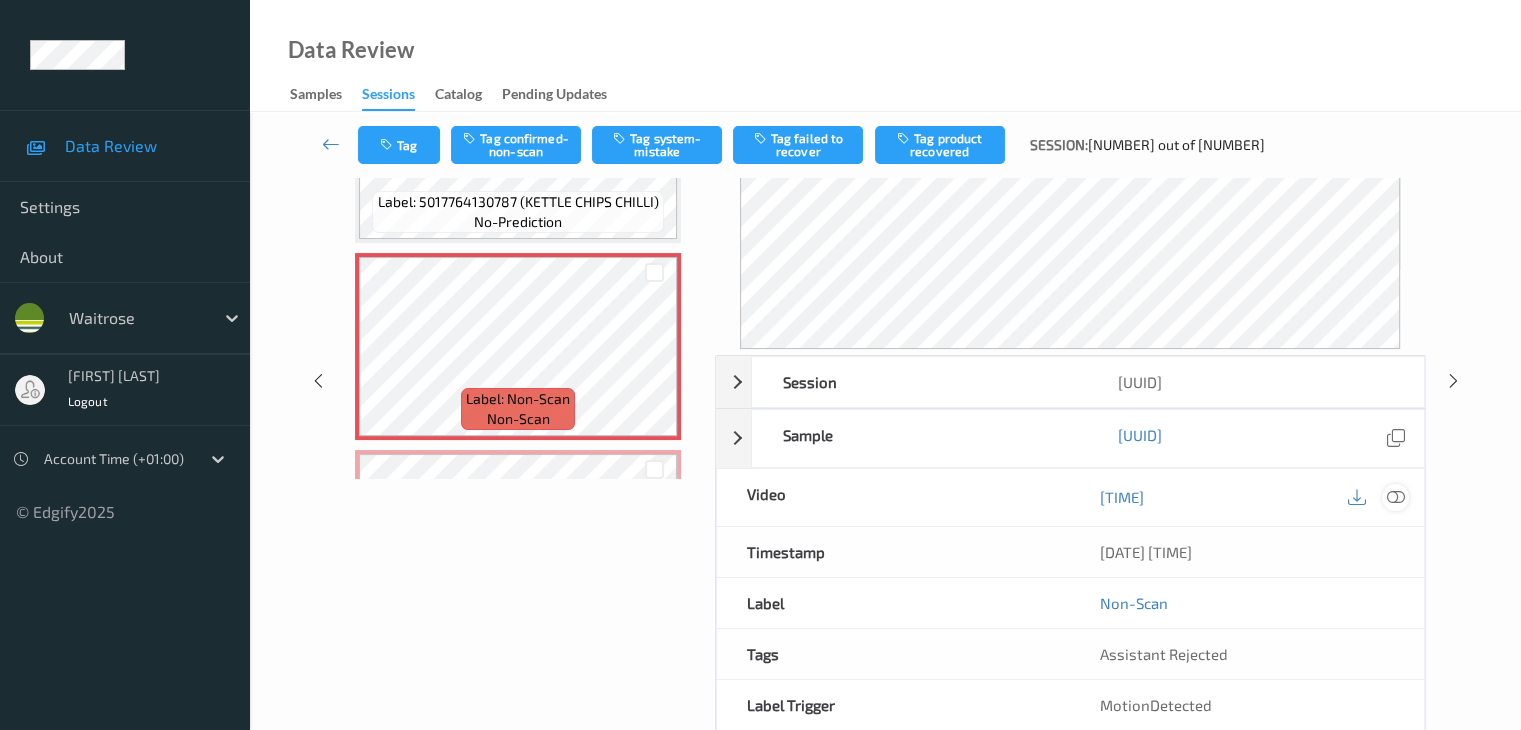 click at bounding box center (1395, 497) 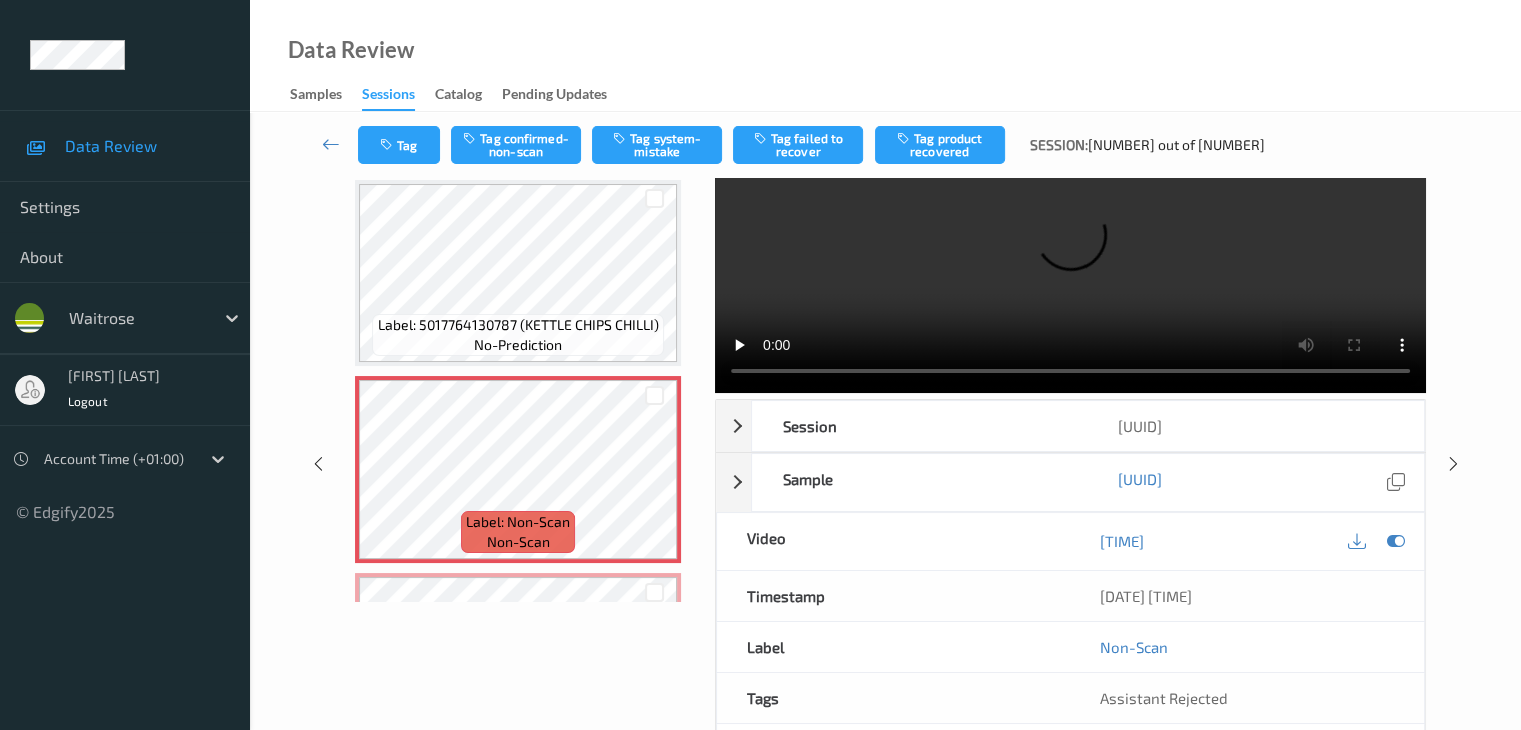 scroll, scrollTop: 0, scrollLeft: 0, axis: both 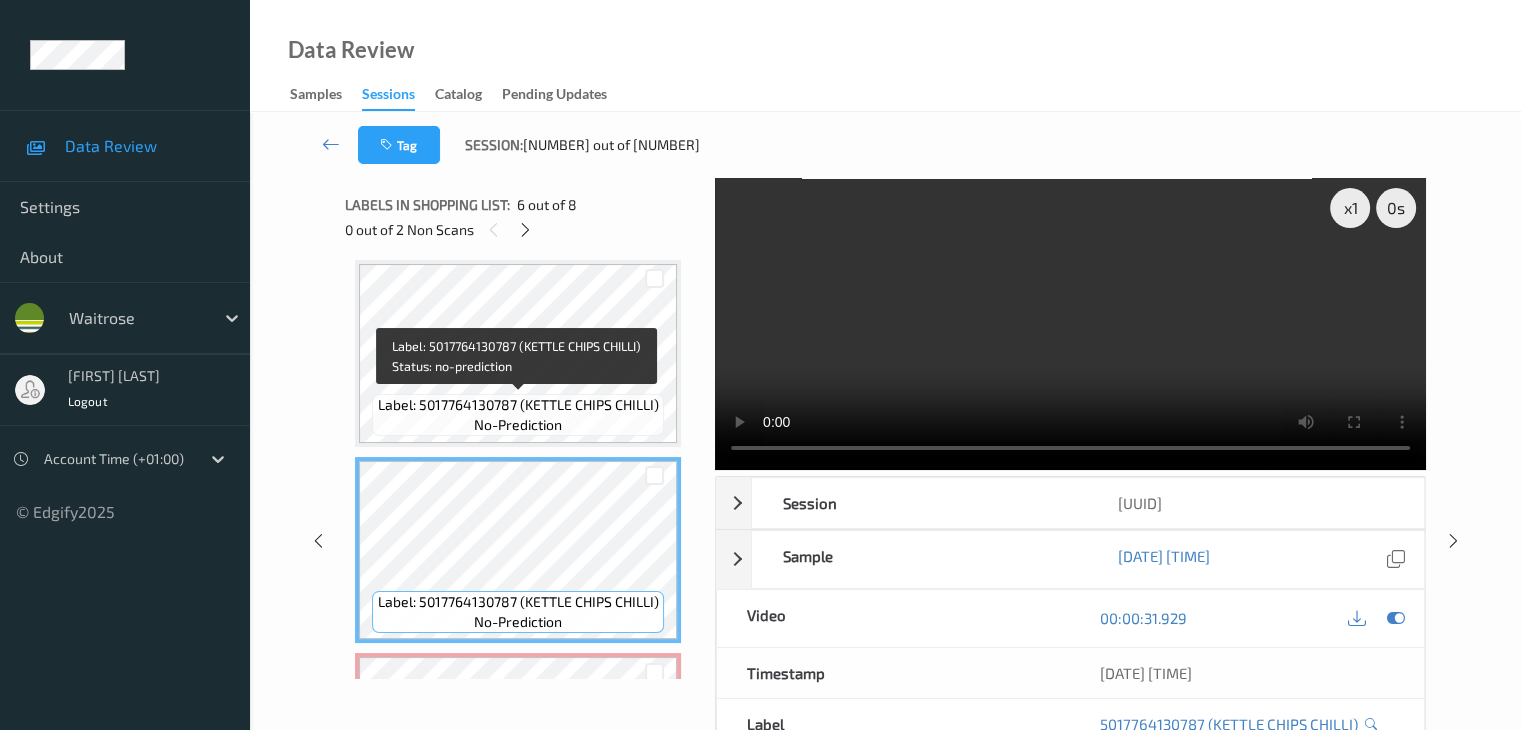click on "Label: 5017764130787 (KETTLE CHIPS CHILLI)" at bounding box center (518, 405) 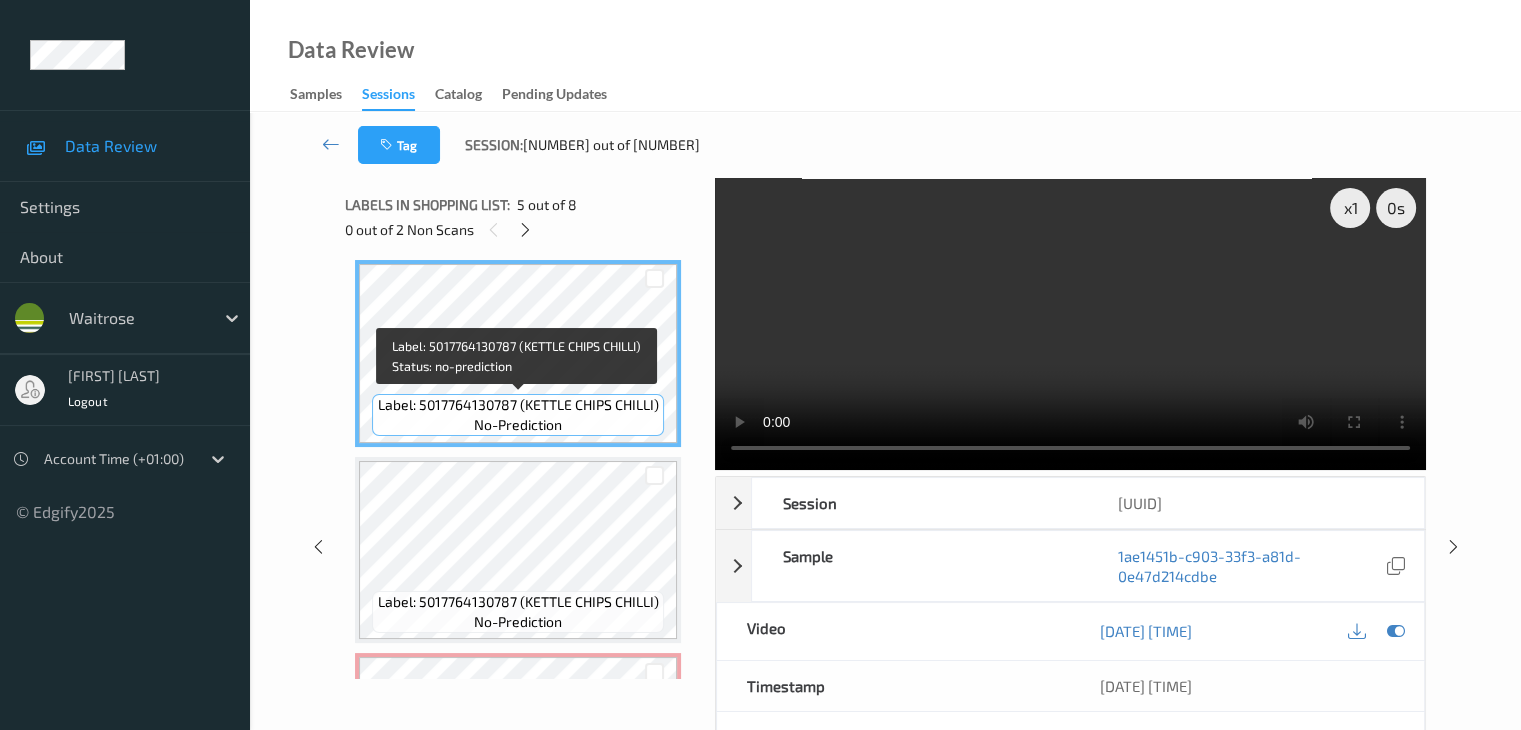 click on "Label: 5017764130787 (KETTLE CHIPS CHILLI)" at bounding box center (518, 405) 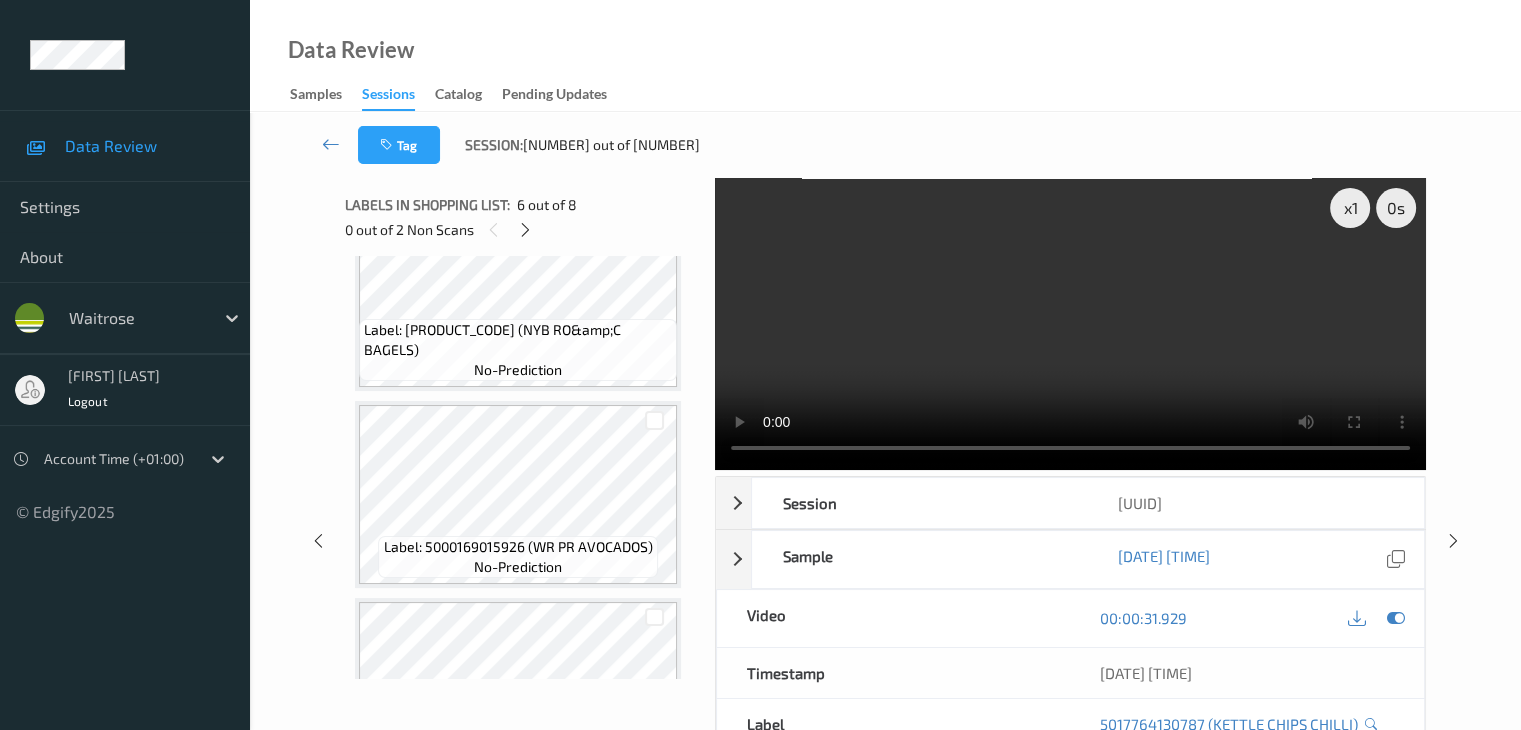 scroll, scrollTop: 0, scrollLeft: 0, axis: both 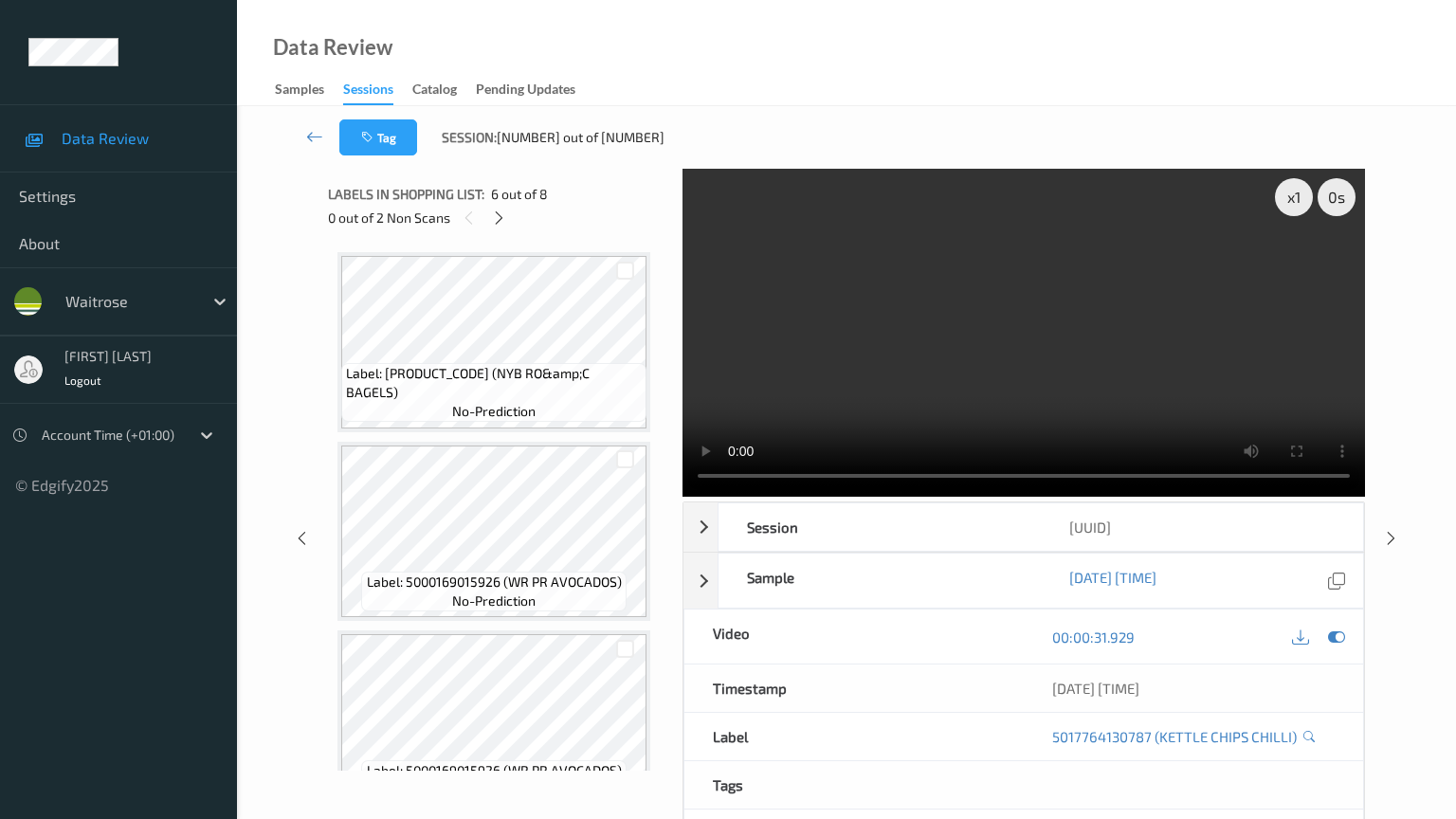 type 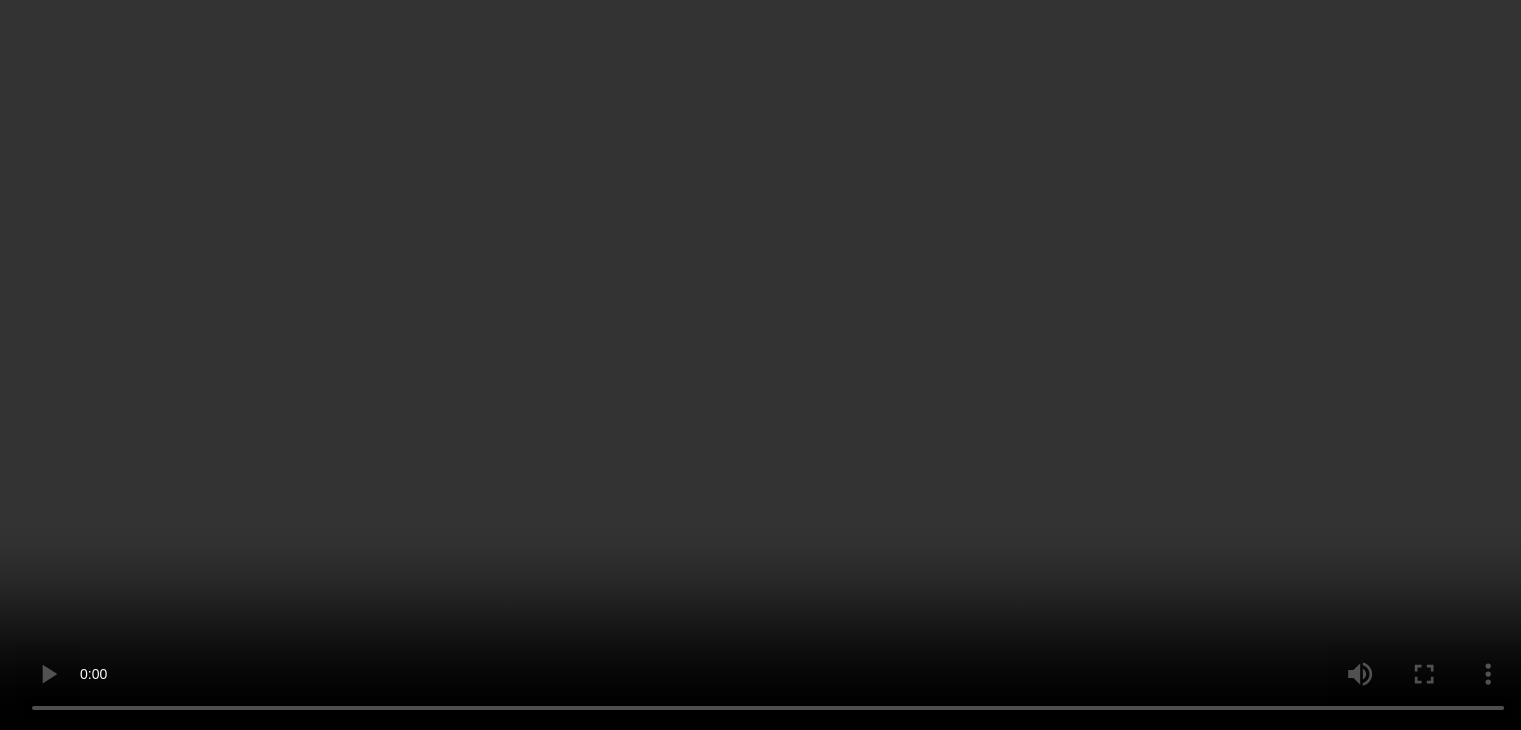 scroll, scrollTop: 1162, scrollLeft: 0, axis: vertical 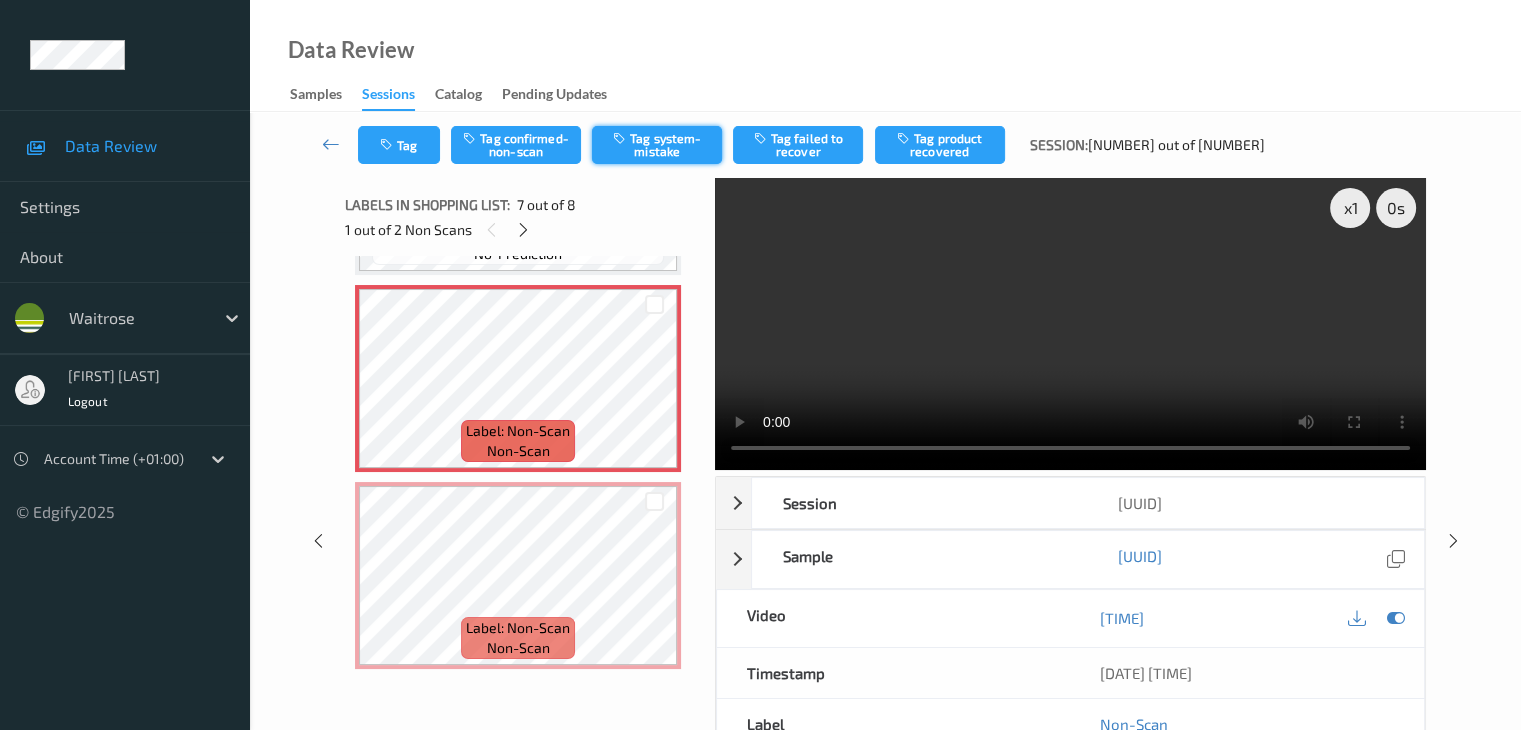 click on "Tag   system-mistake" at bounding box center (657, 145) 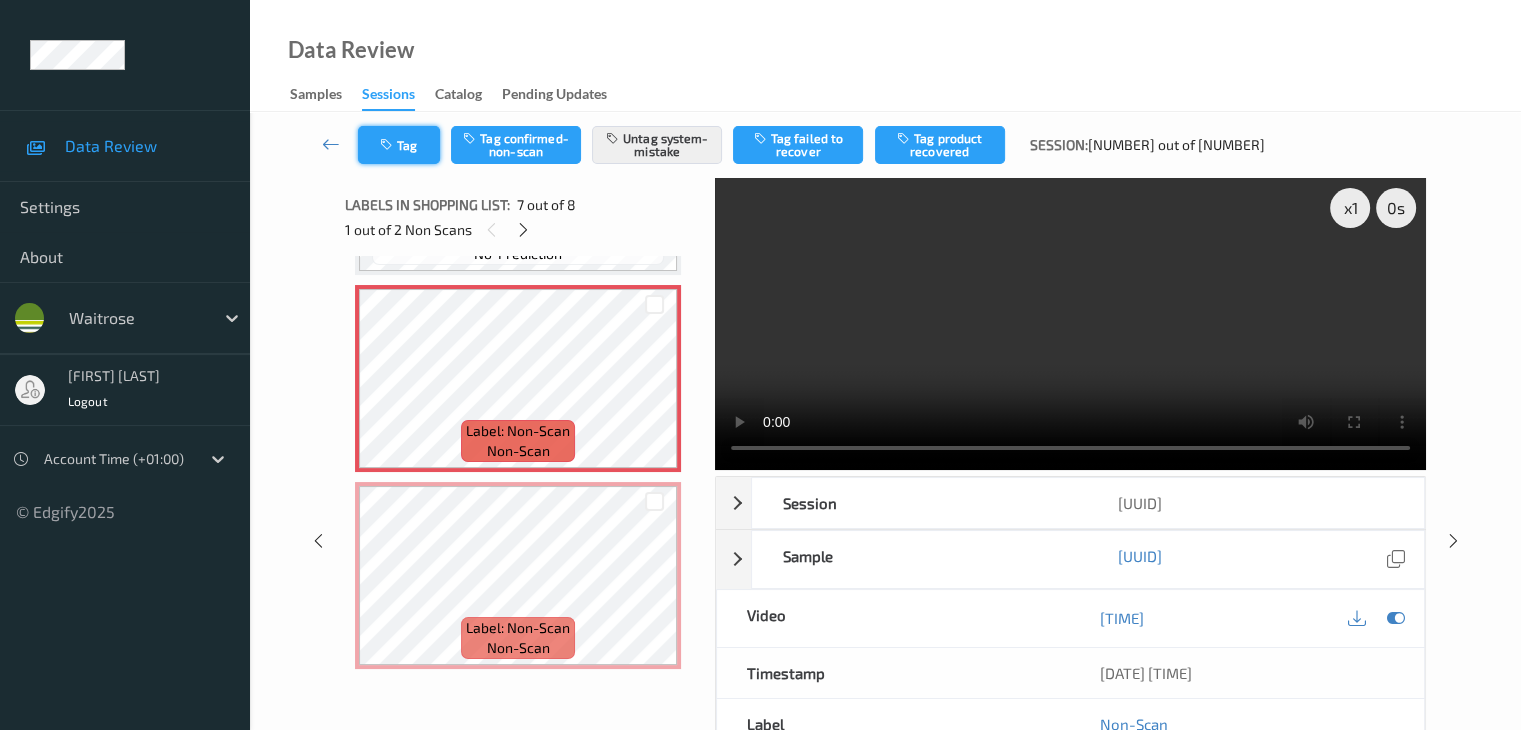 click at bounding box center (388, 145) 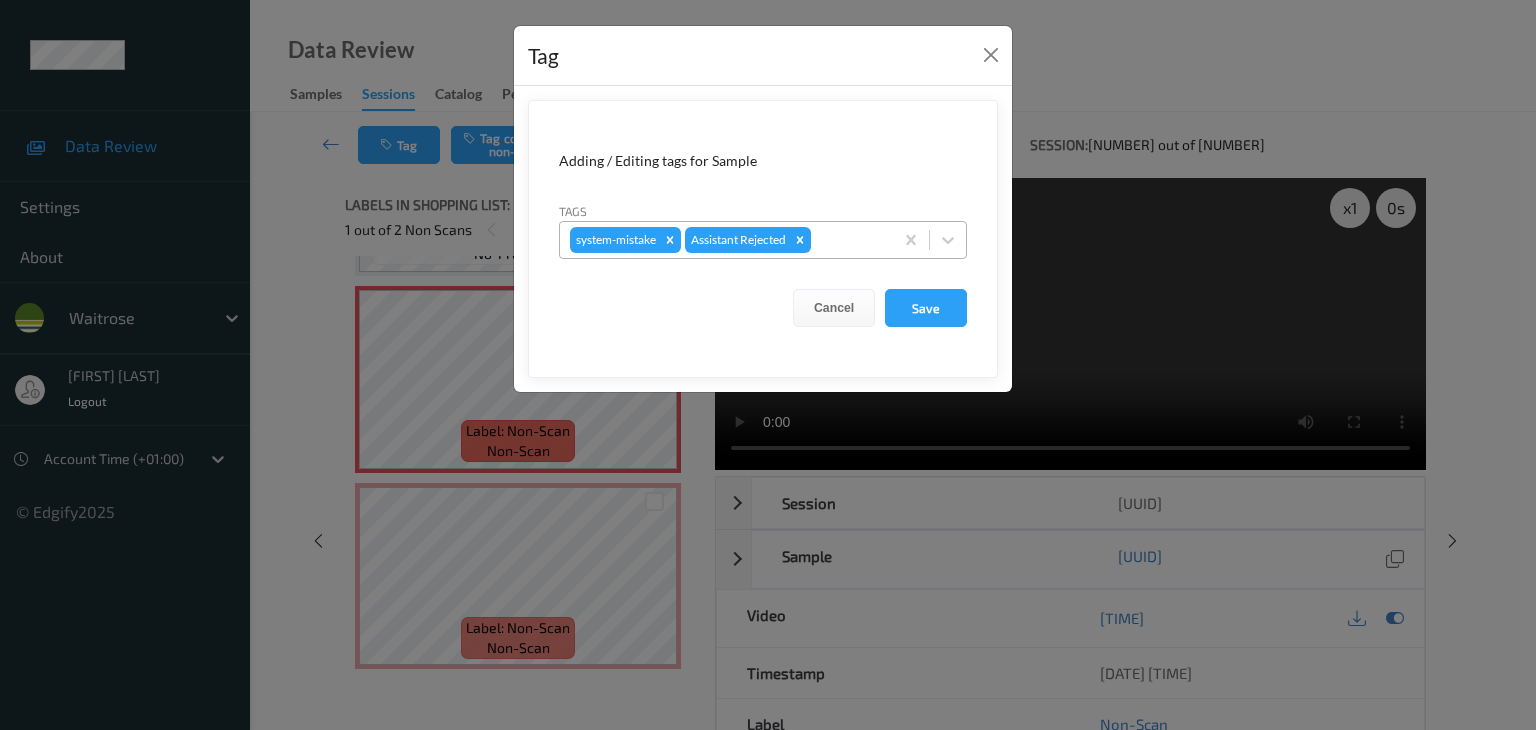 click at bounding box center (849, 240) 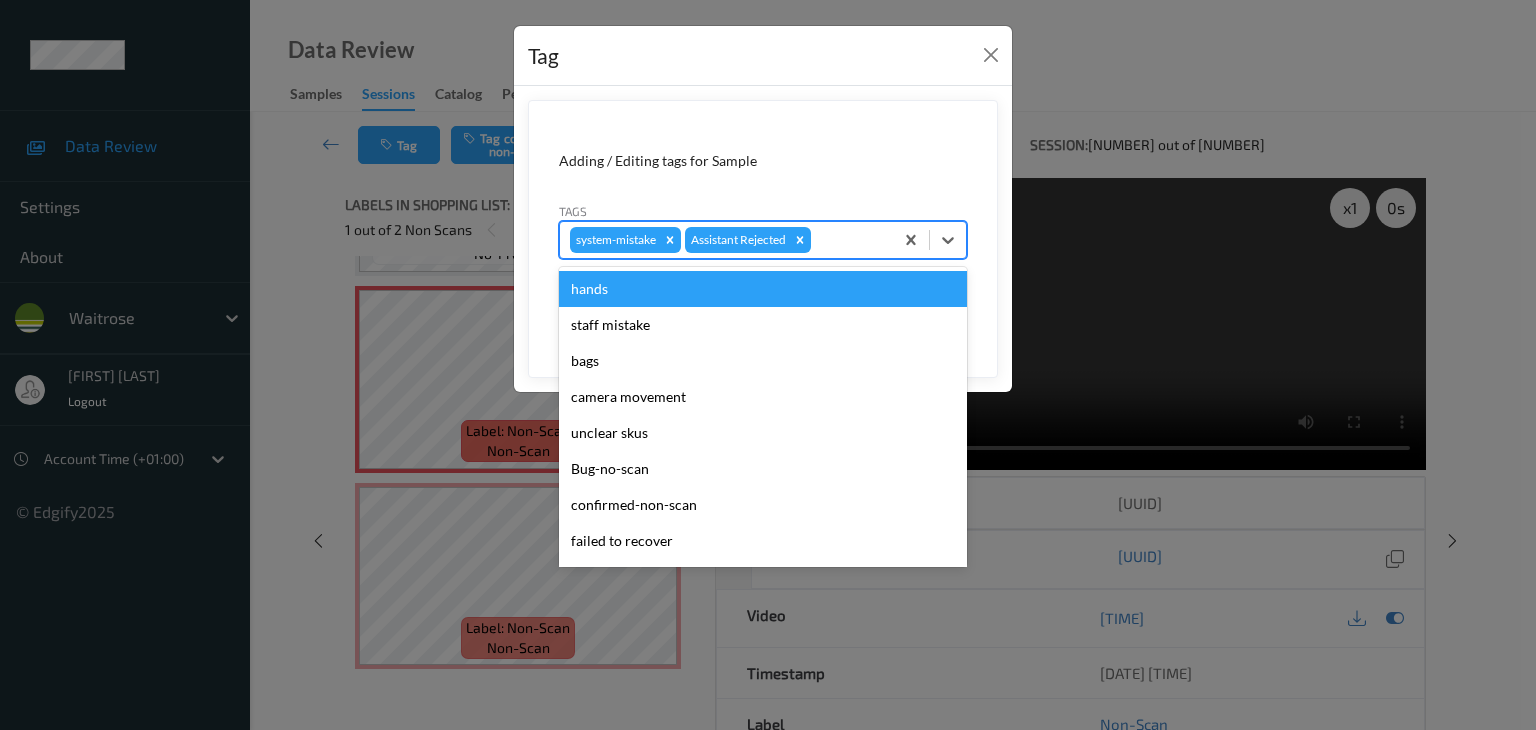 type on "u" 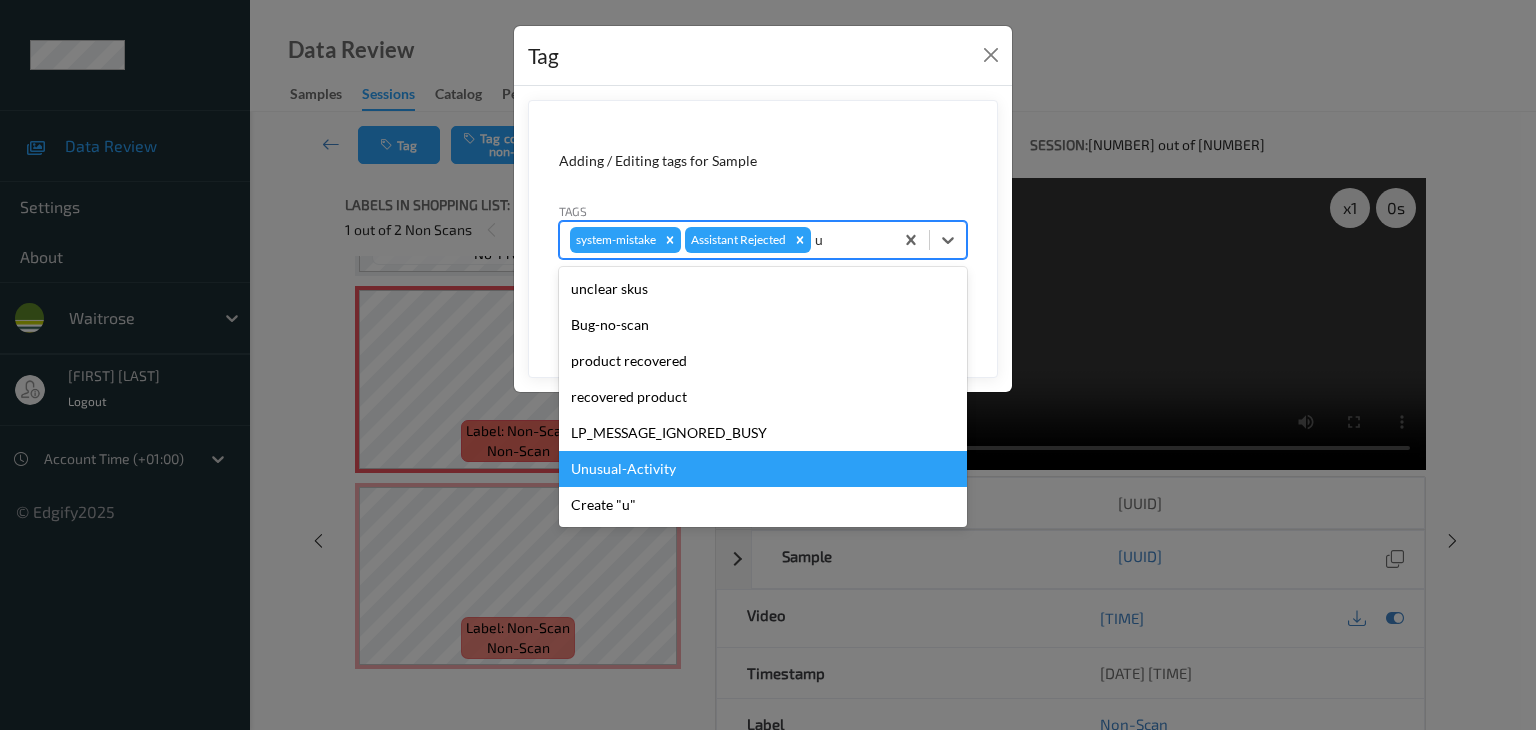 click on "Unusual-Activity" at bounding box center [763, 469] 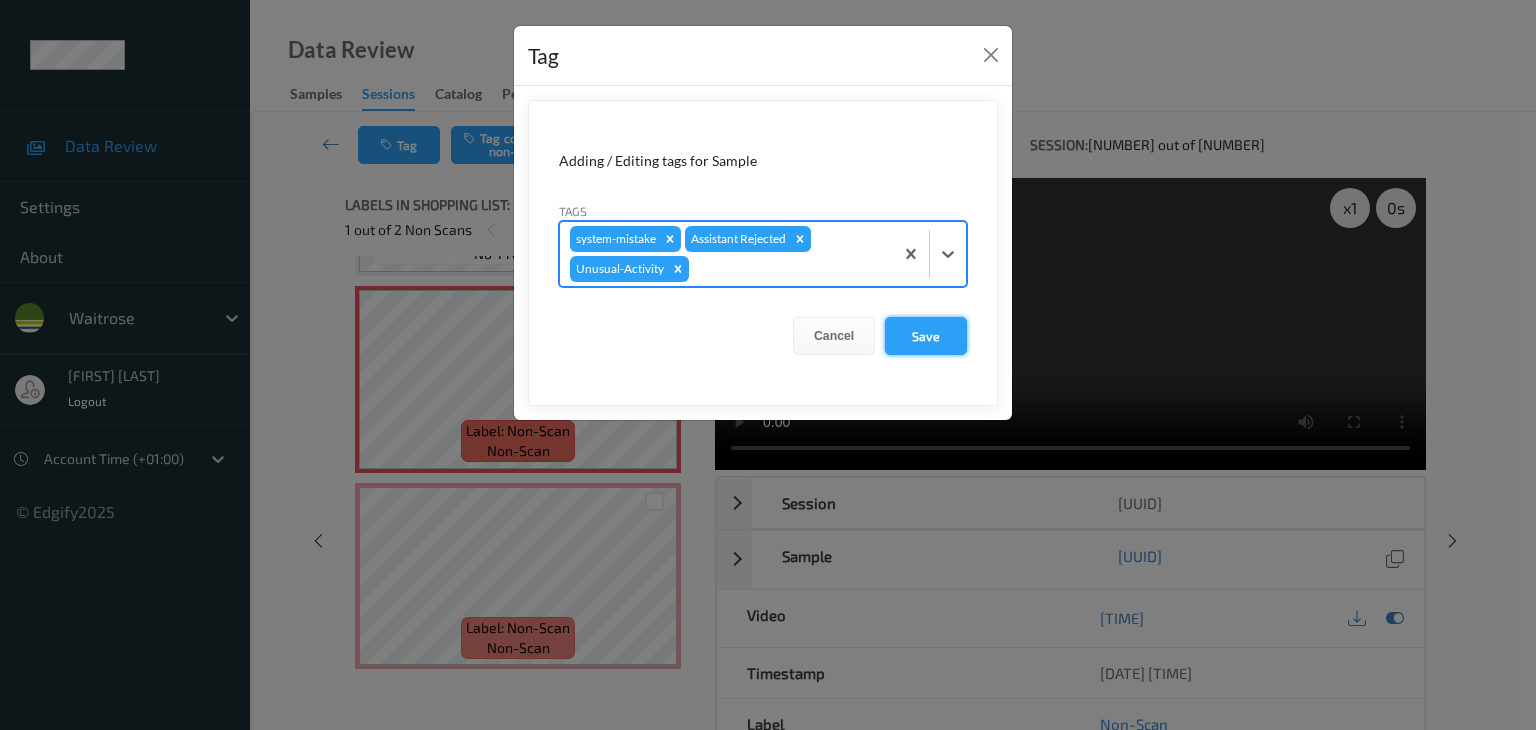 click on "Save" at bounding box center (926, 336) 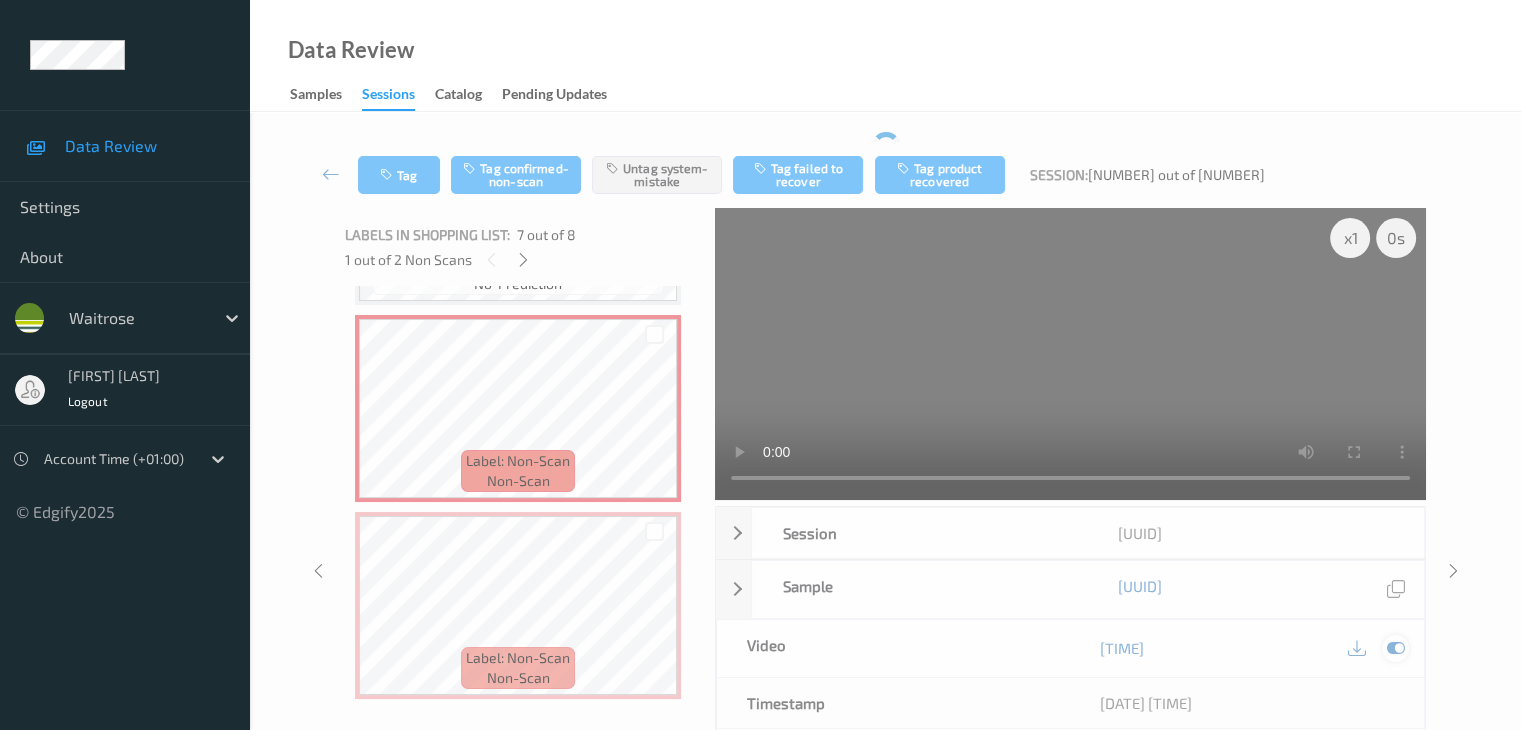 click at bounding box center (1395, 648) 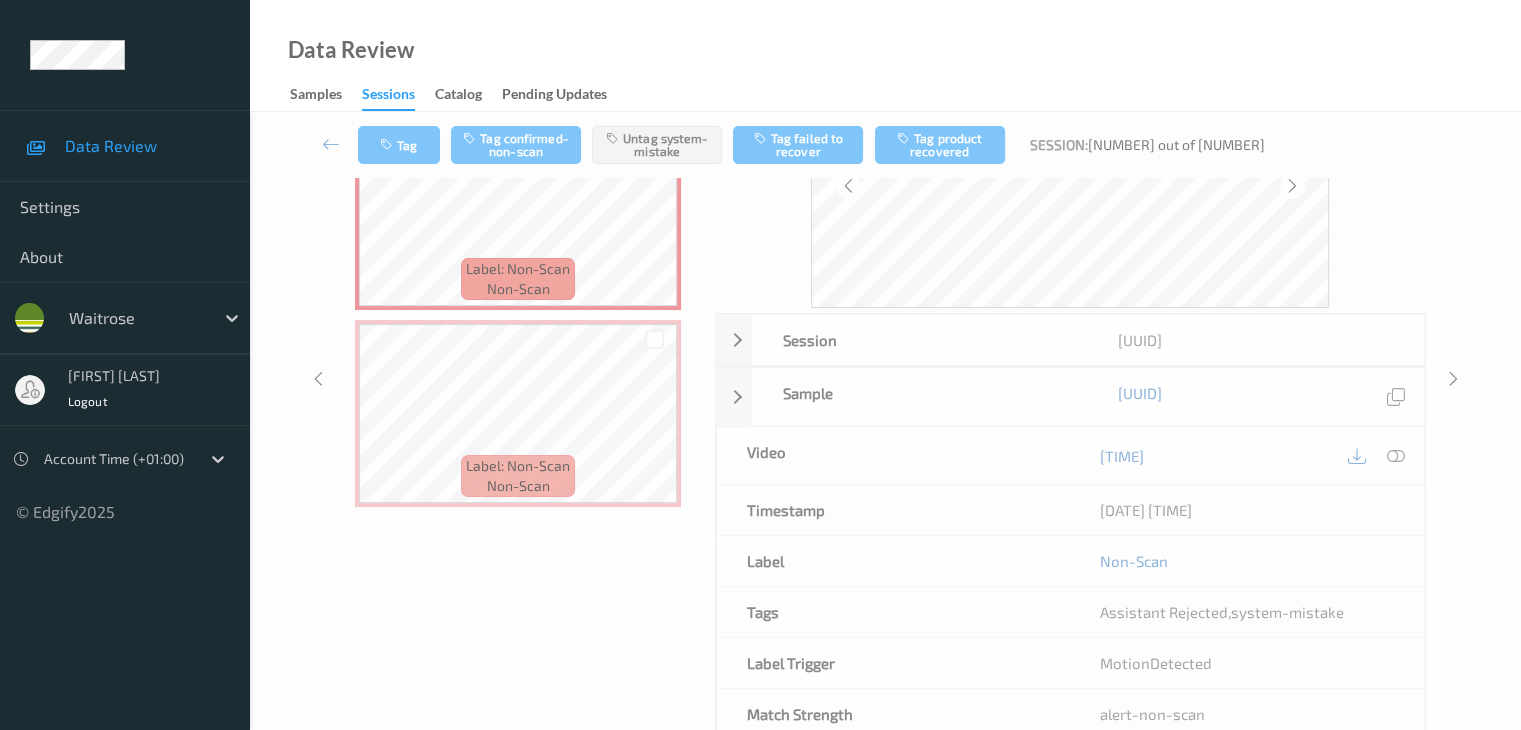 scroll, scrollTop: 200, scrollLeft: 0, axis: vertical 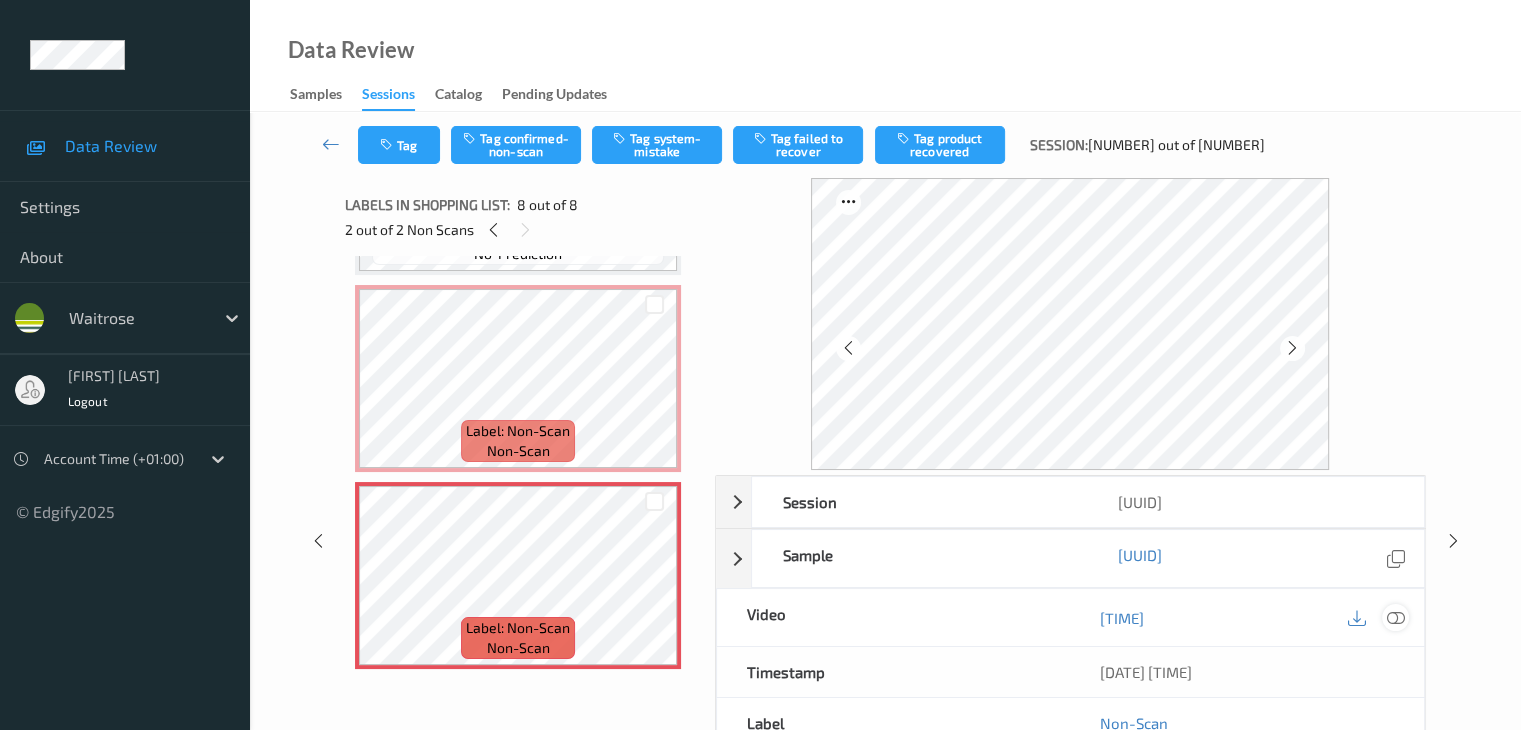 click at bounding box center [1395, 617] 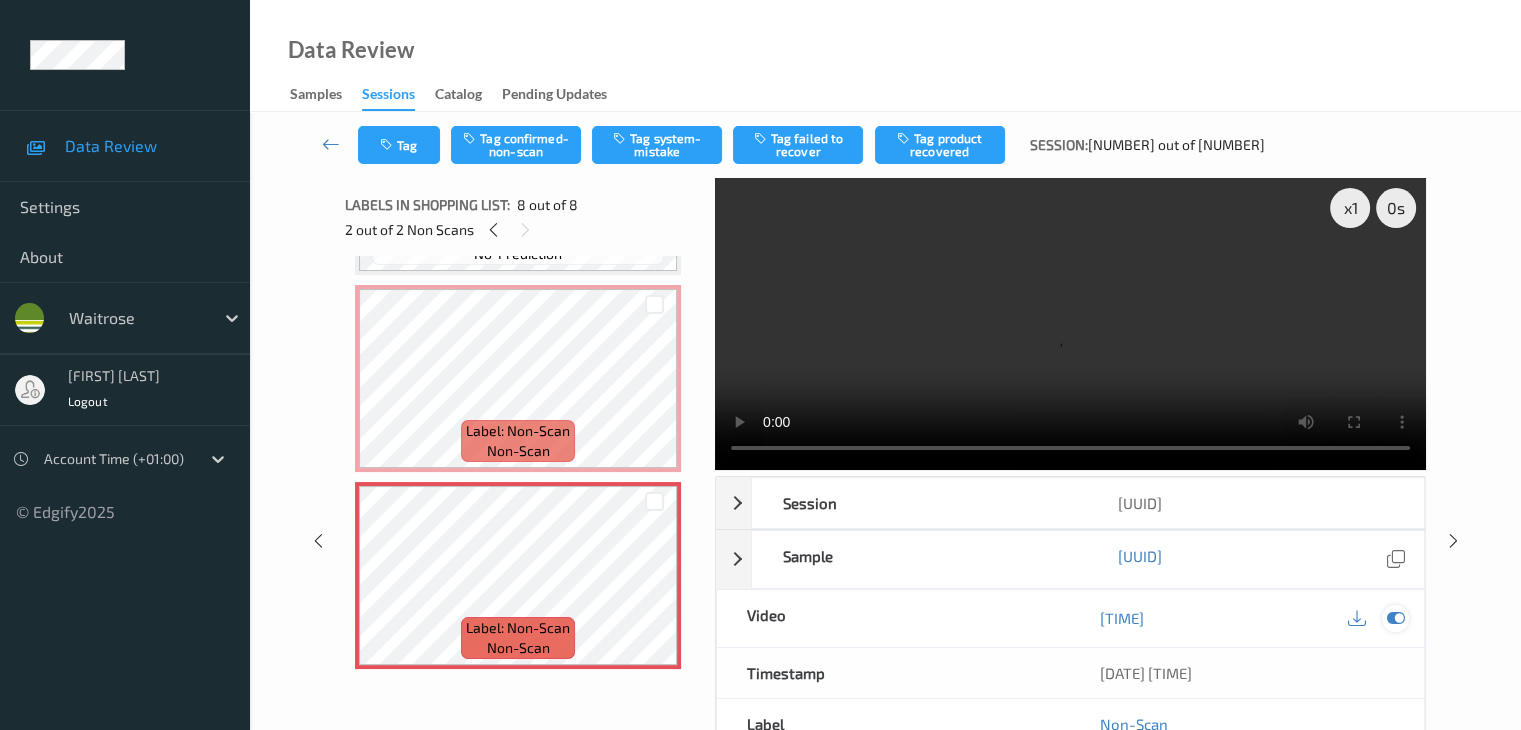 click at bounding box center (1395, 618) 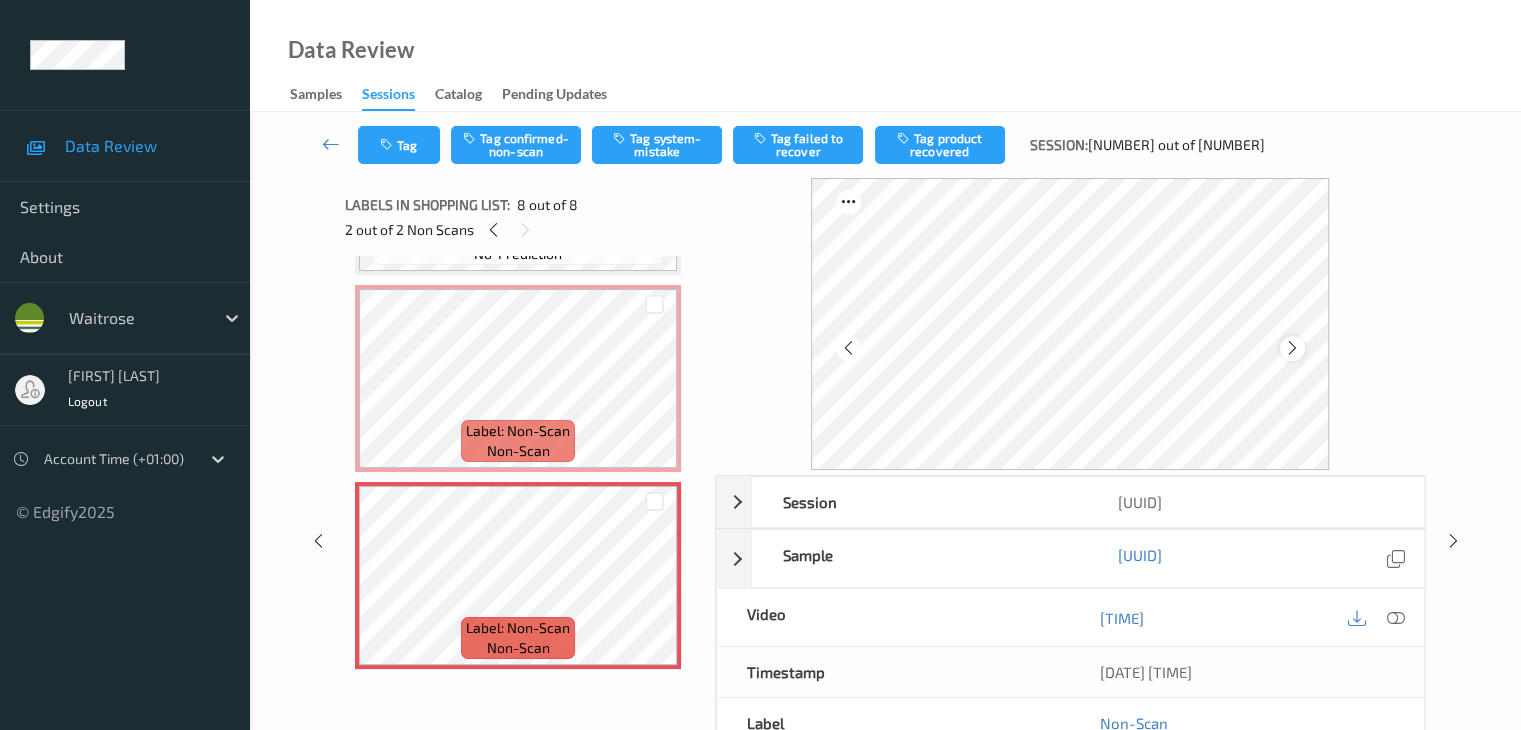 click at bounding box center (1292, 348) 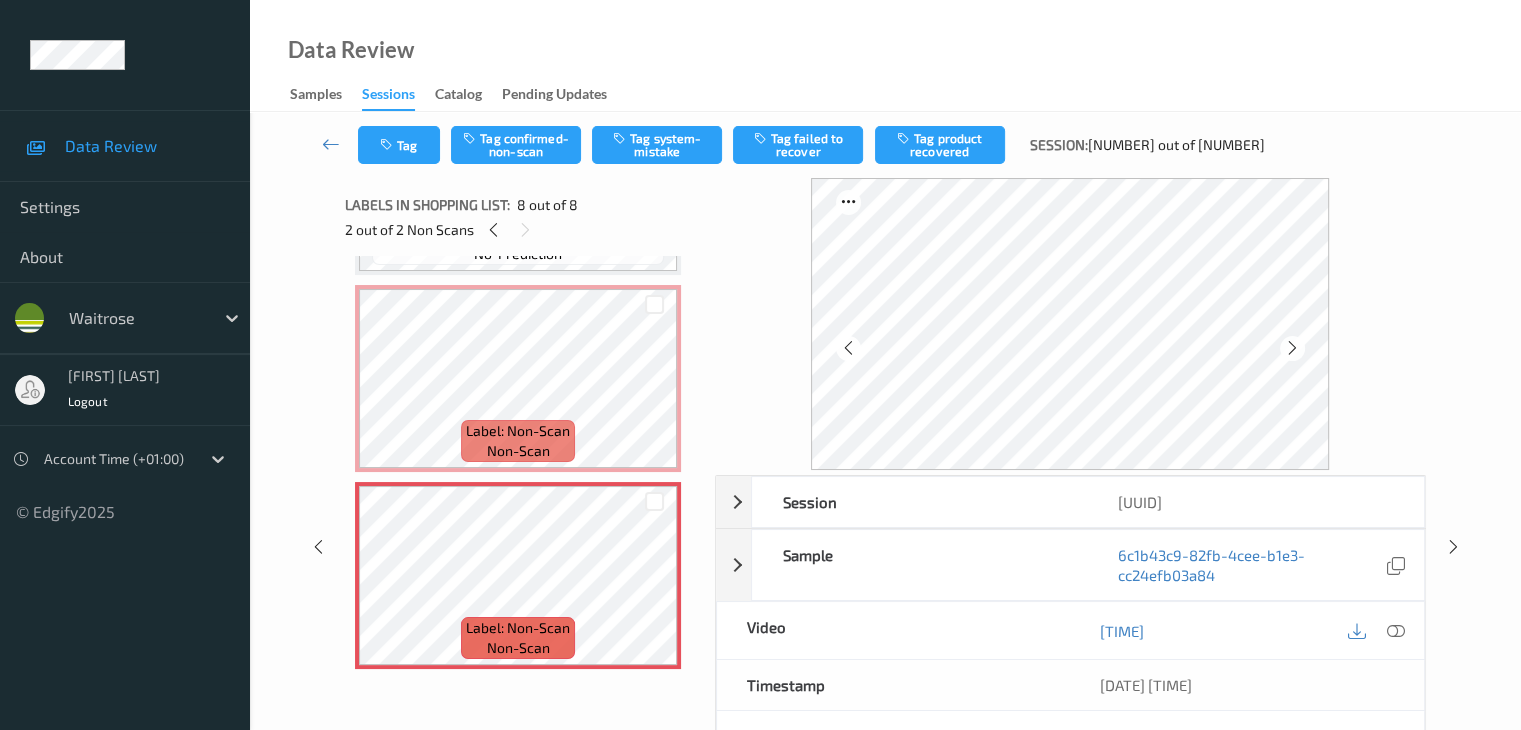 click at bounding box center (1292, 348) 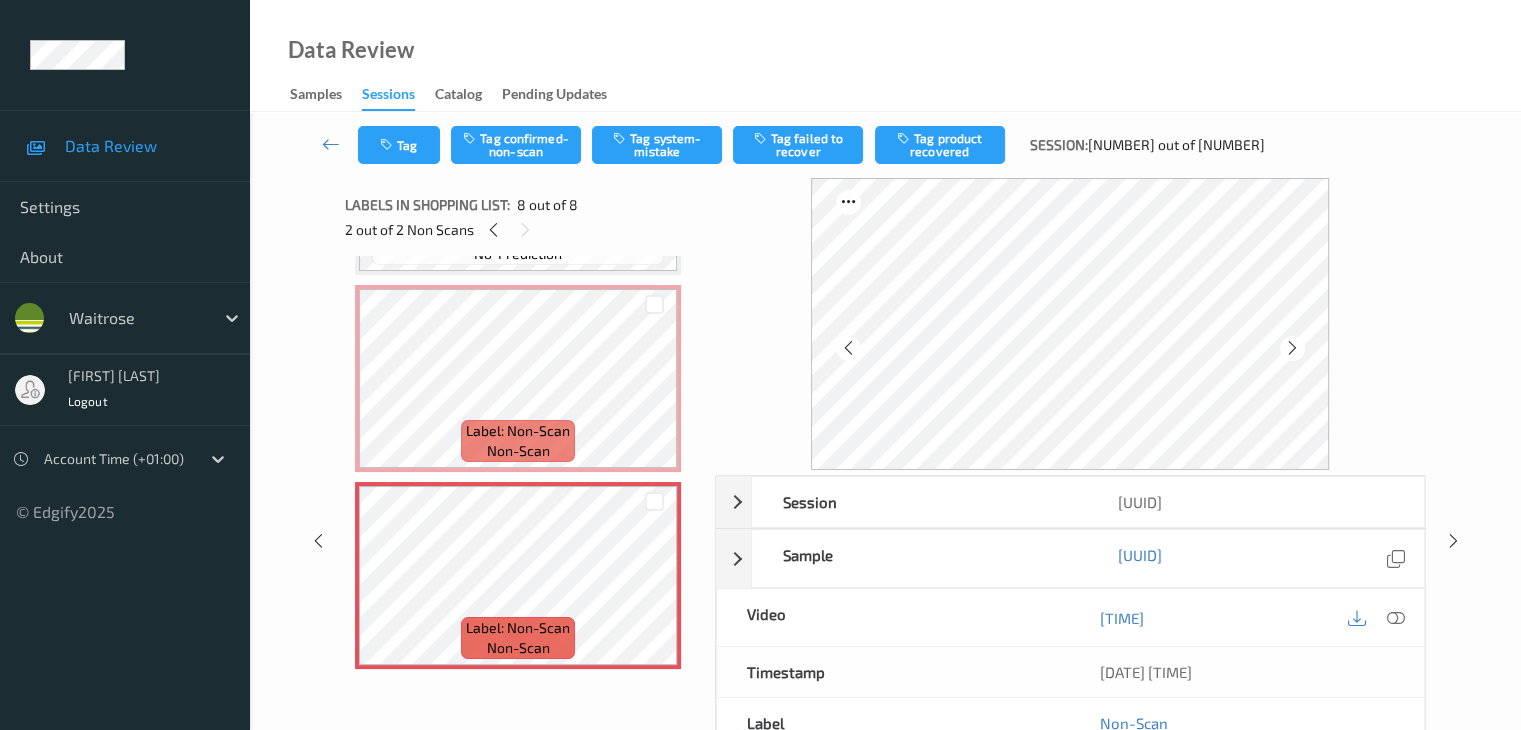 click at bounding box center [1292, 348] 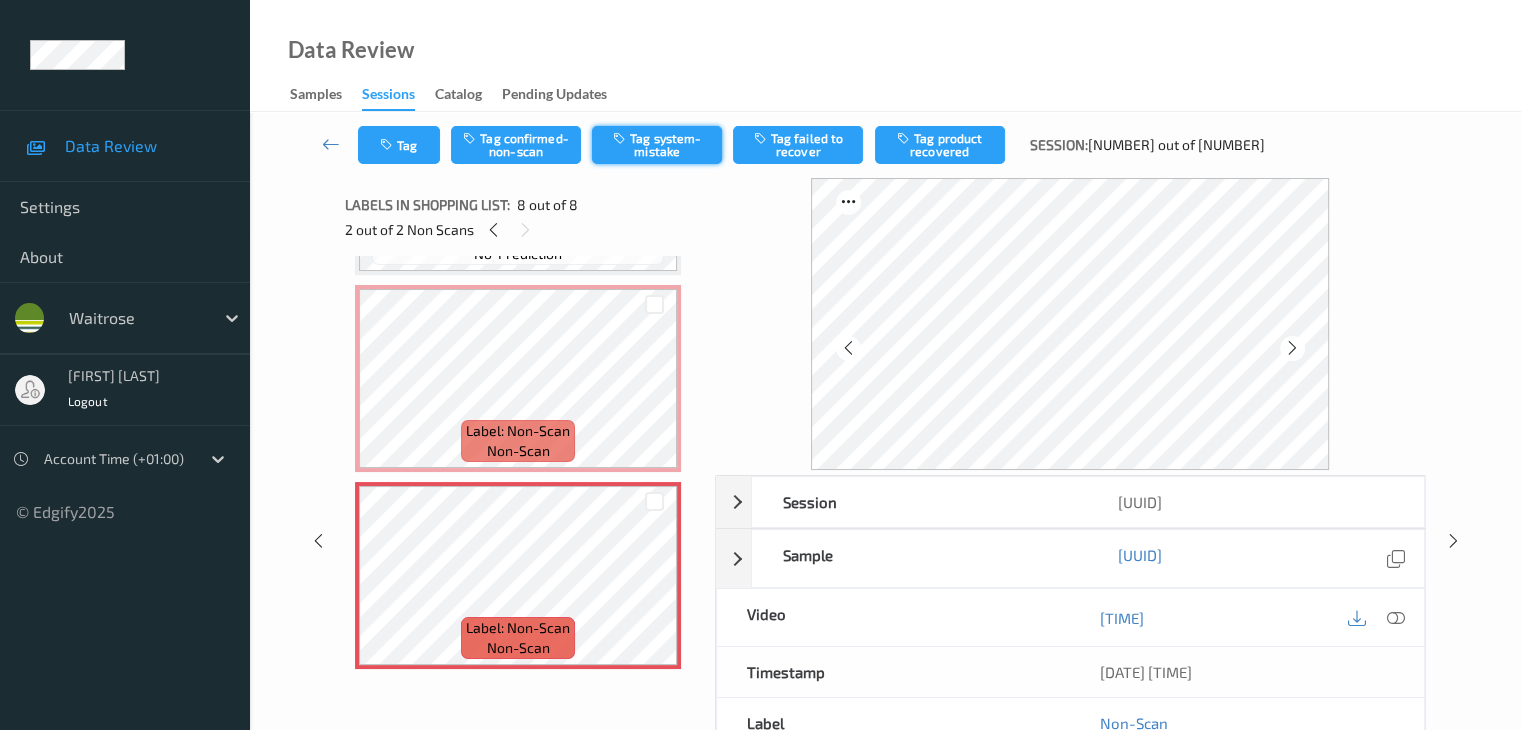 click on "Tag   system-mistake" at bounding box center (657, 145) 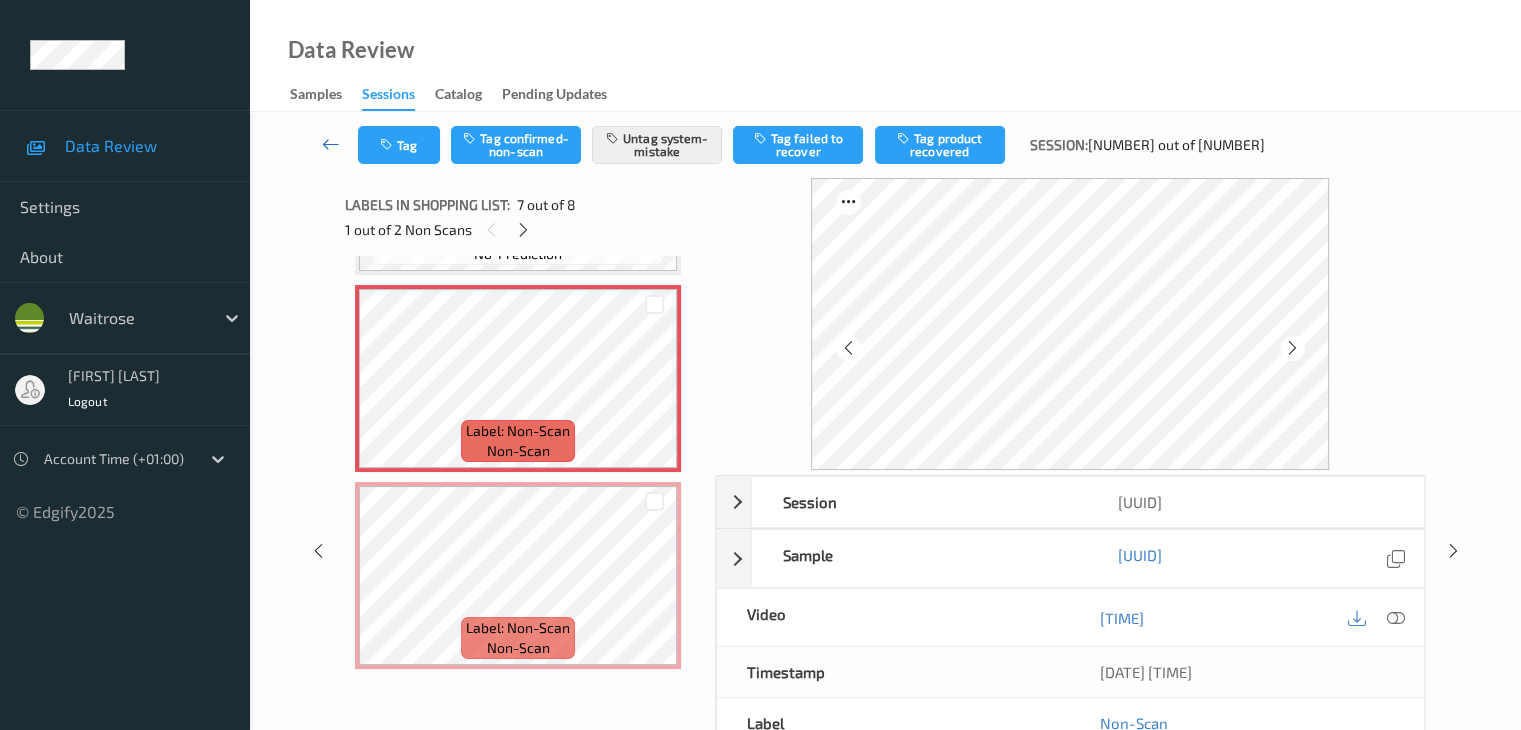 click at bounding box center (331, 144) 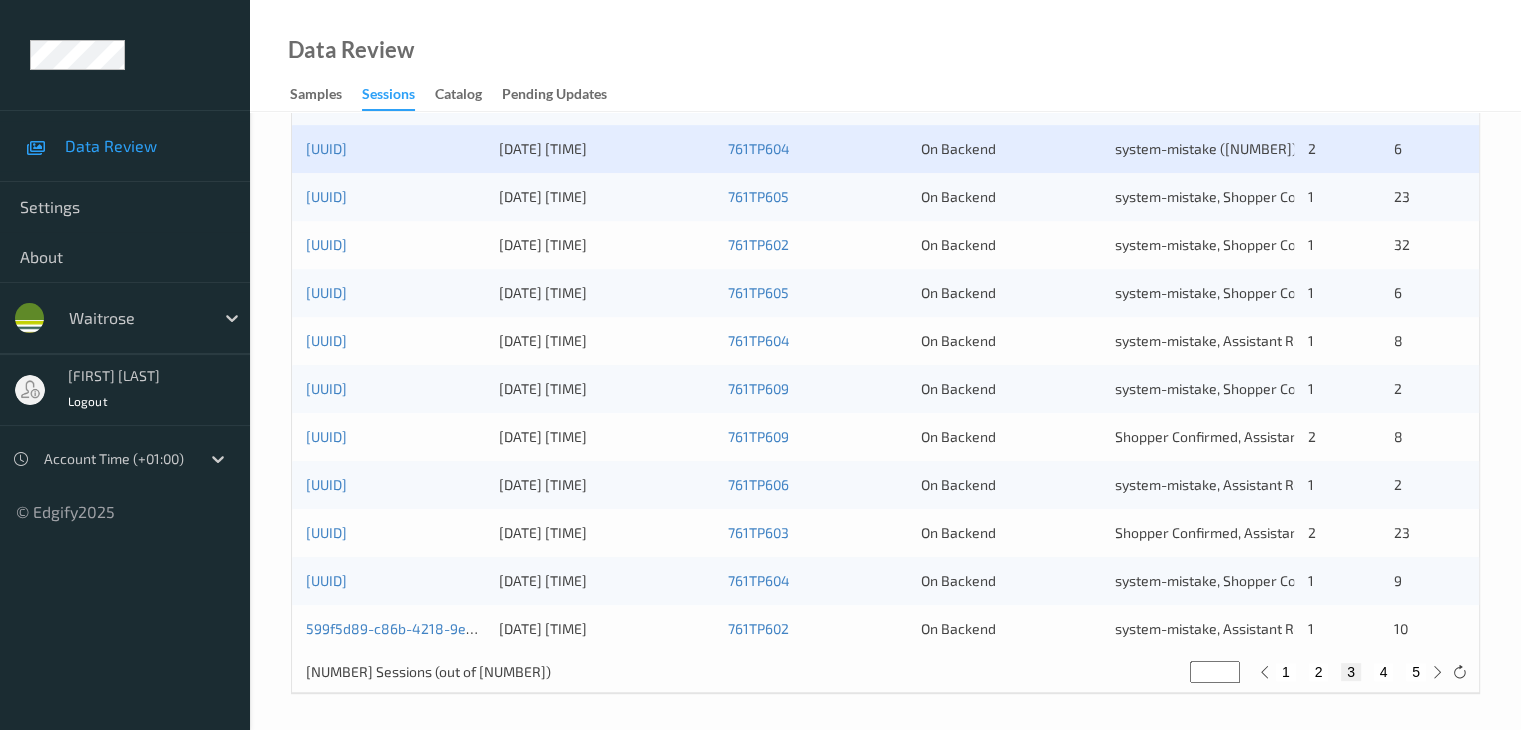 scroll, scrollTop: 932, scrollLeft: 0, axis: vertical 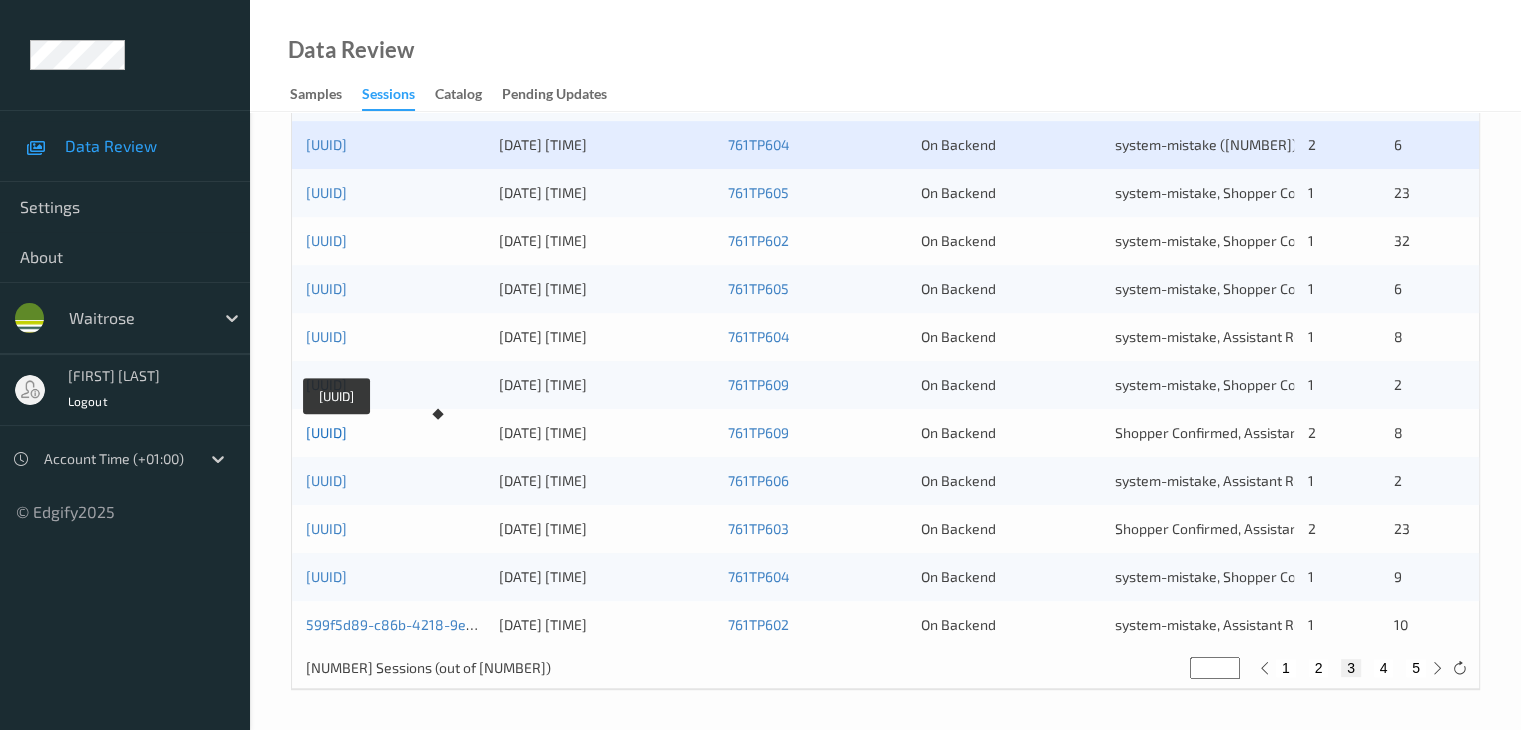 click on "[UUID]" at bounding box center (326, 432) 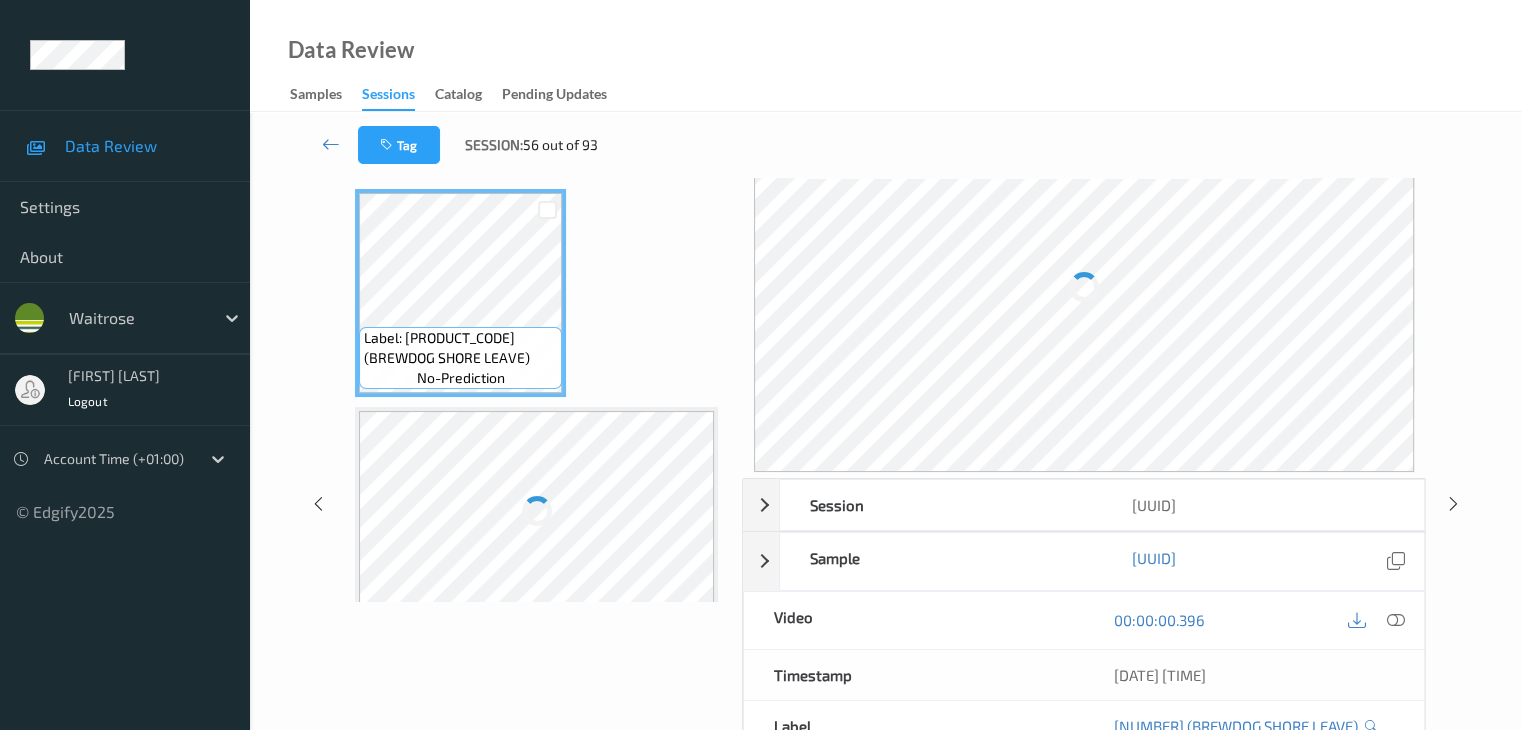 scroll, scrollTop: 0, scrollLeft: 0, axis: both 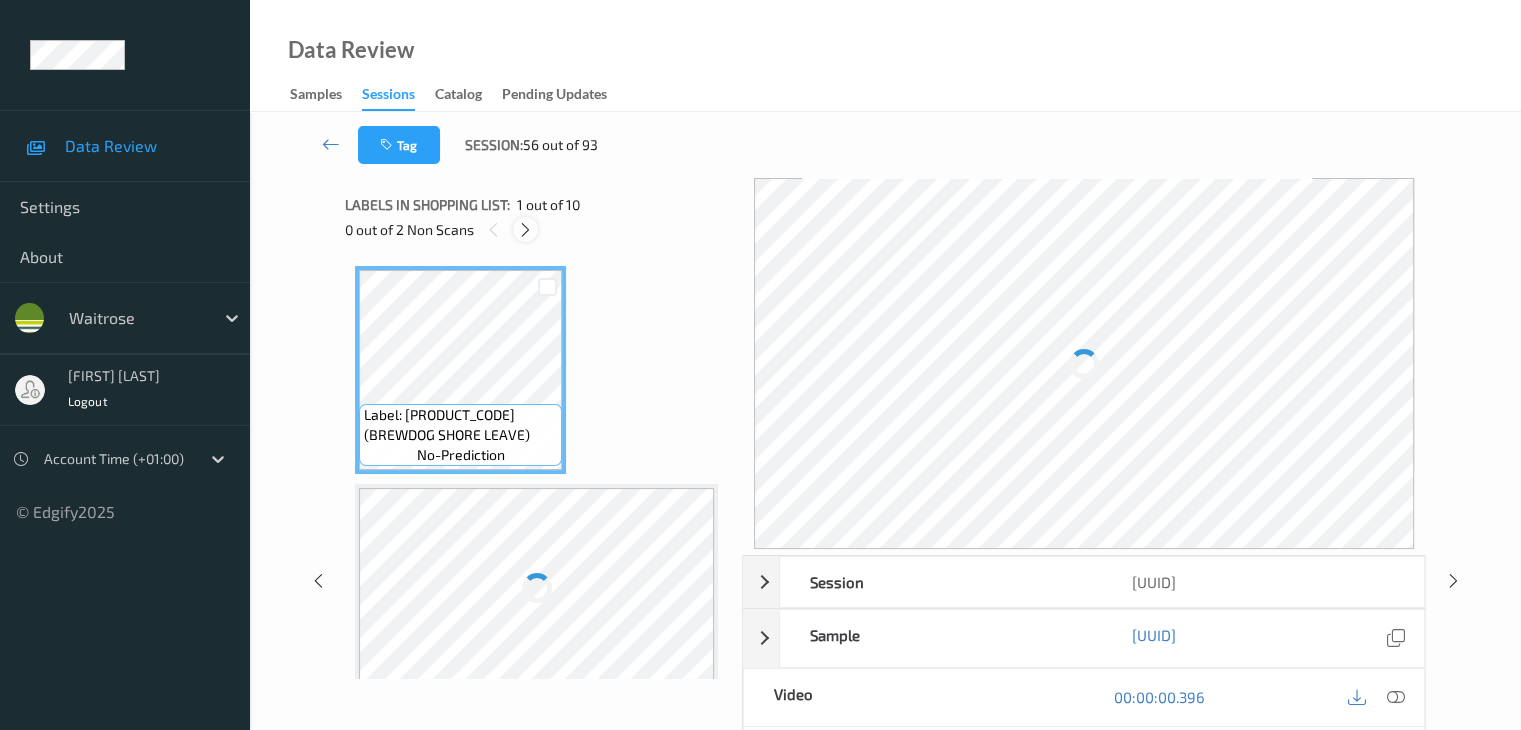 click at bounding box center [525, 230] 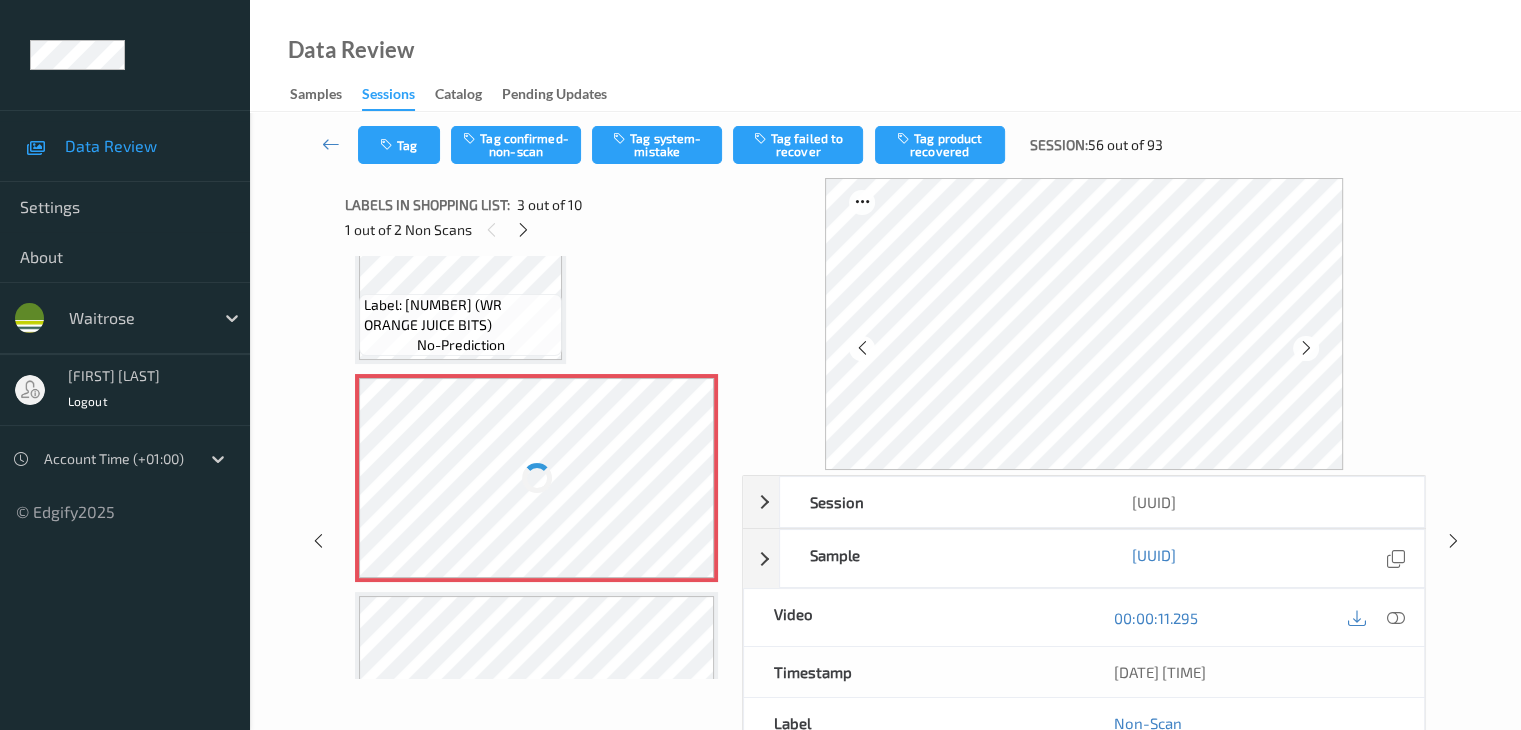 scroll, scrollTop: 311, scrollLeft: 0, axis: vertical 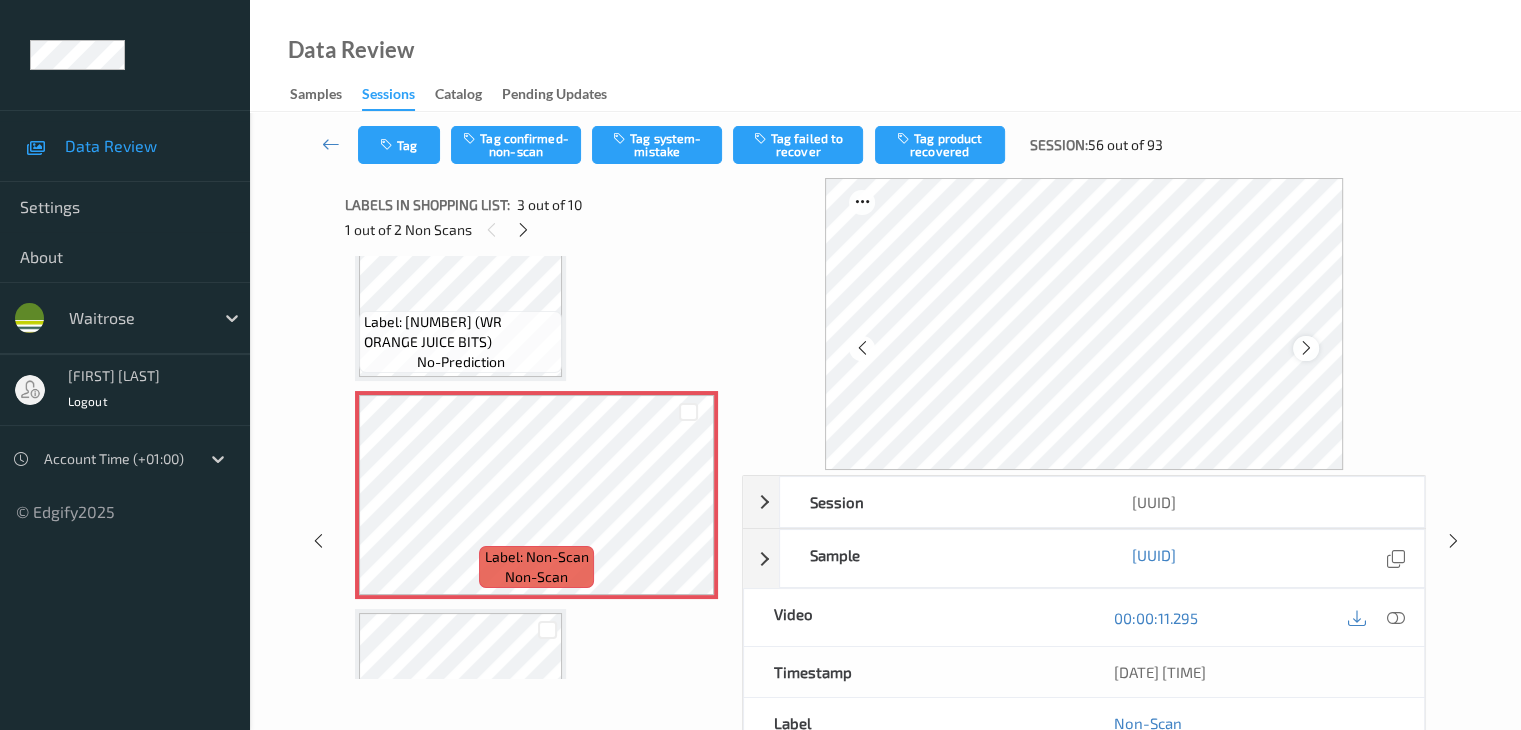 click at bounding box center [1306, 348] 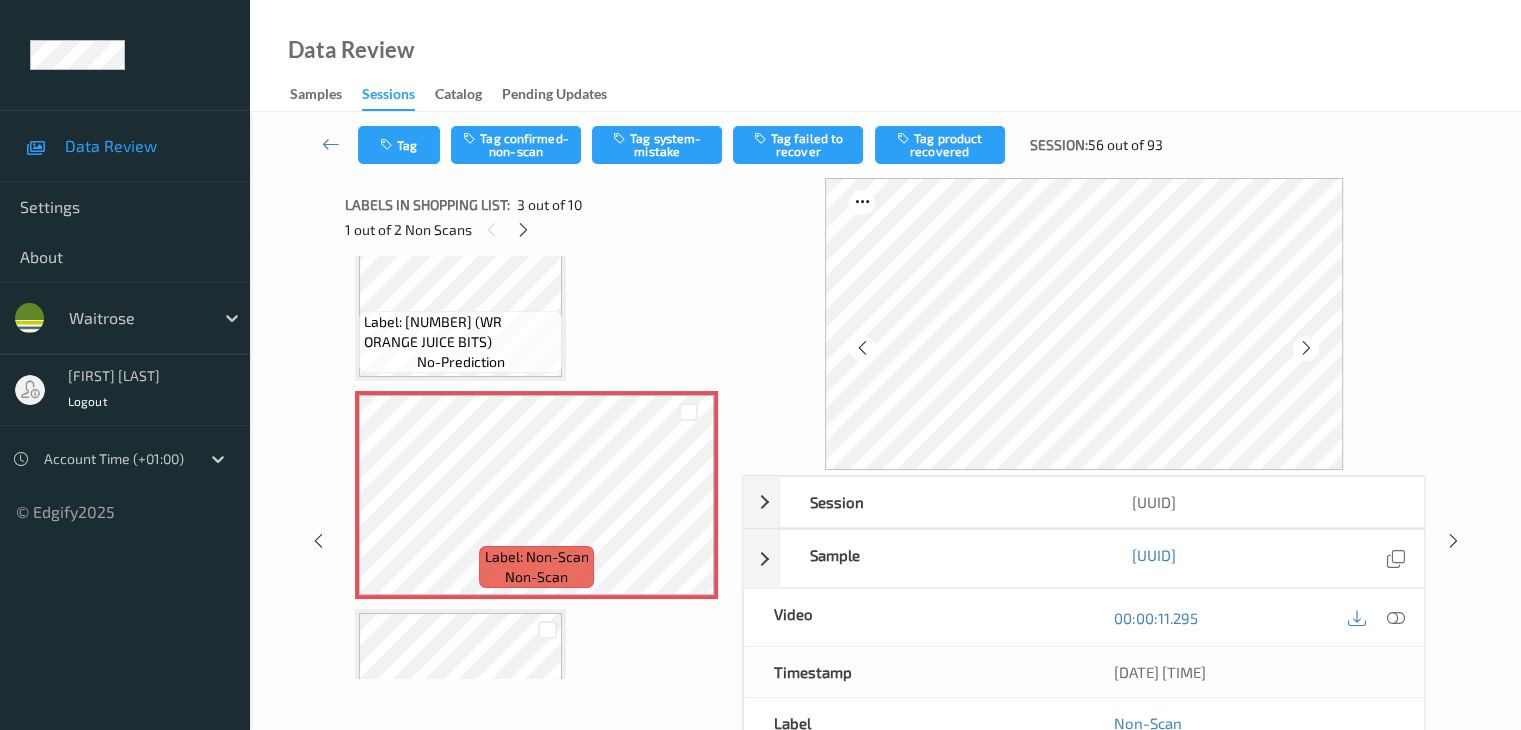 click at bounding box center [1306, 348] 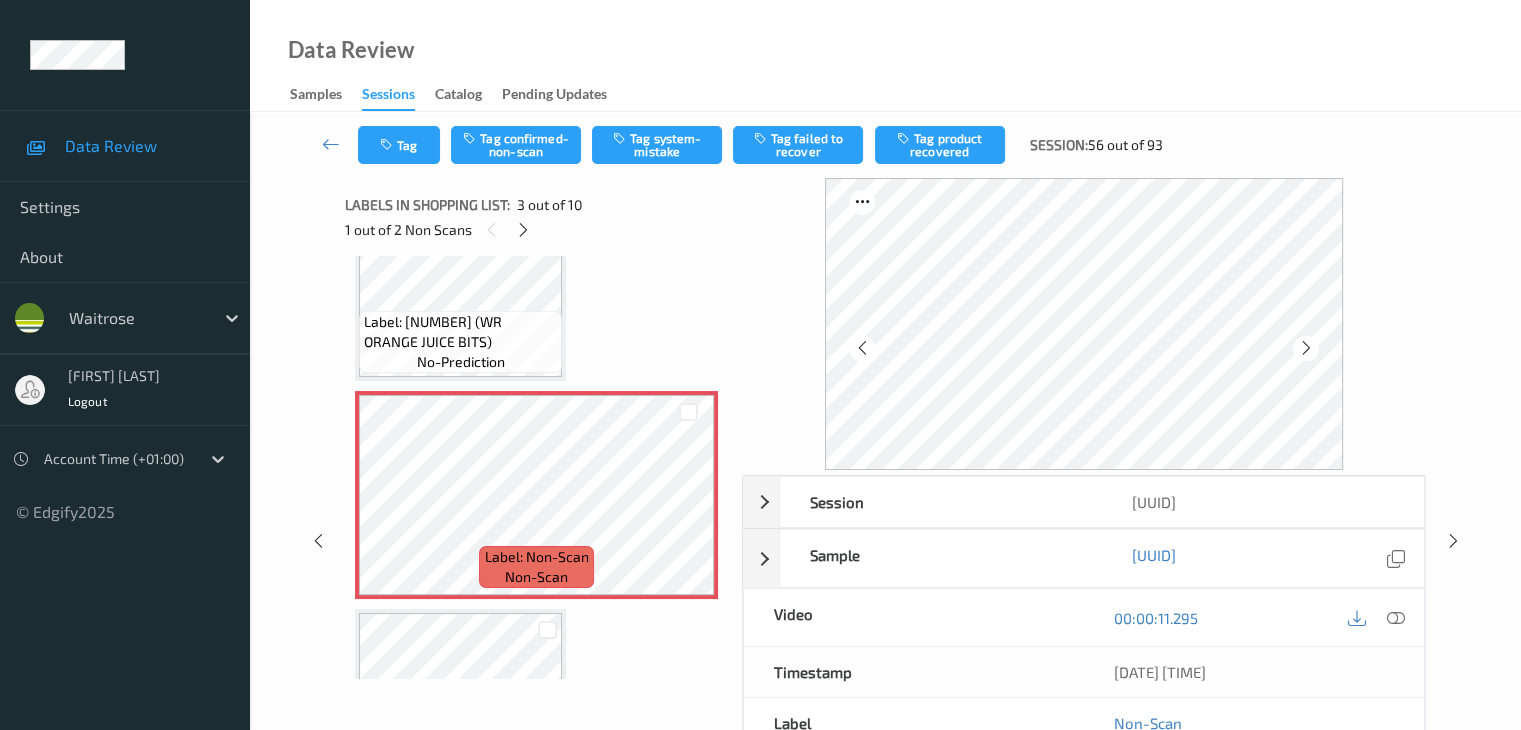 click at bounding box center [1306, 348] 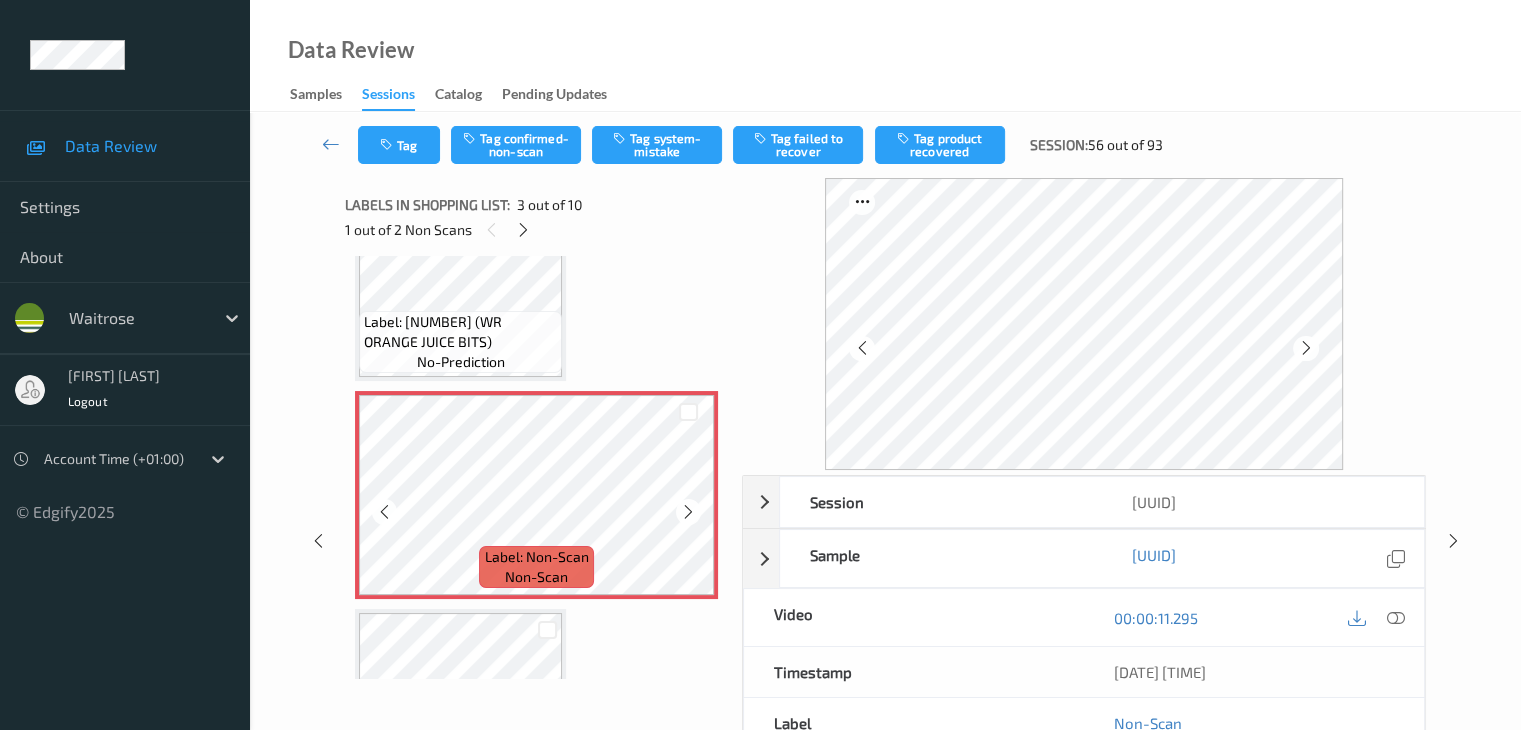 scroll, scrollTop: 411, scrollLeft: 0, axis: vertical 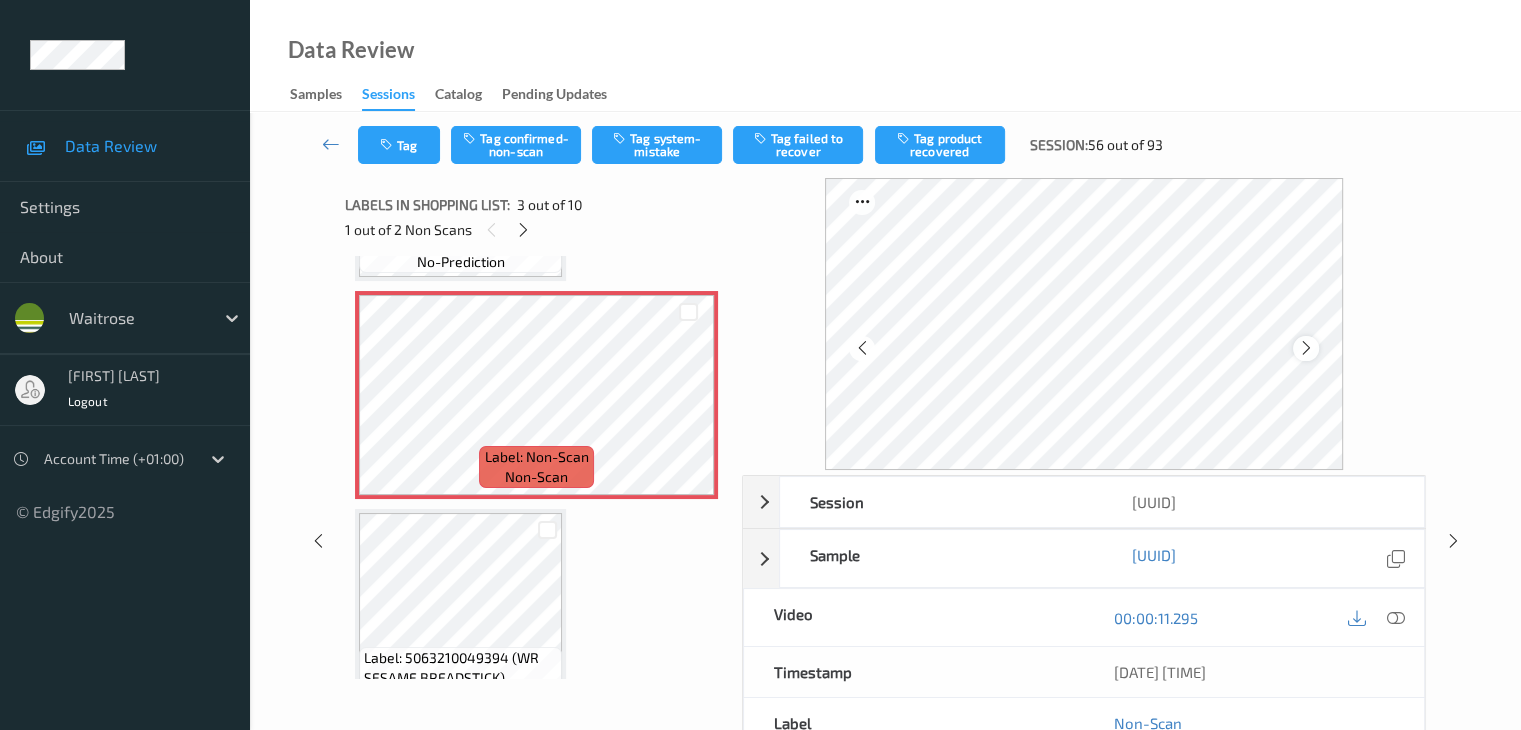 click at bounding box center [1306, 348] 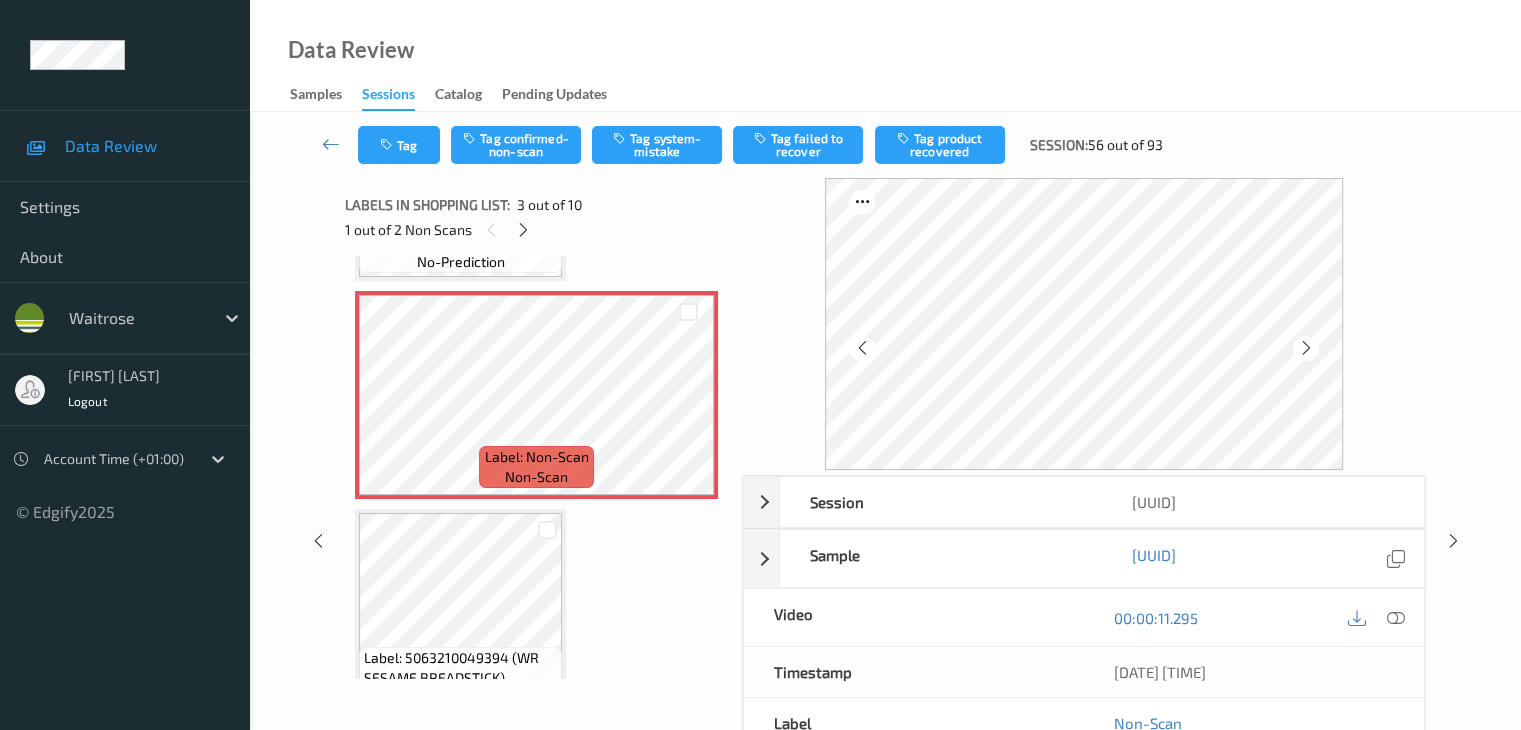 click at bounding box center (1306, 348) 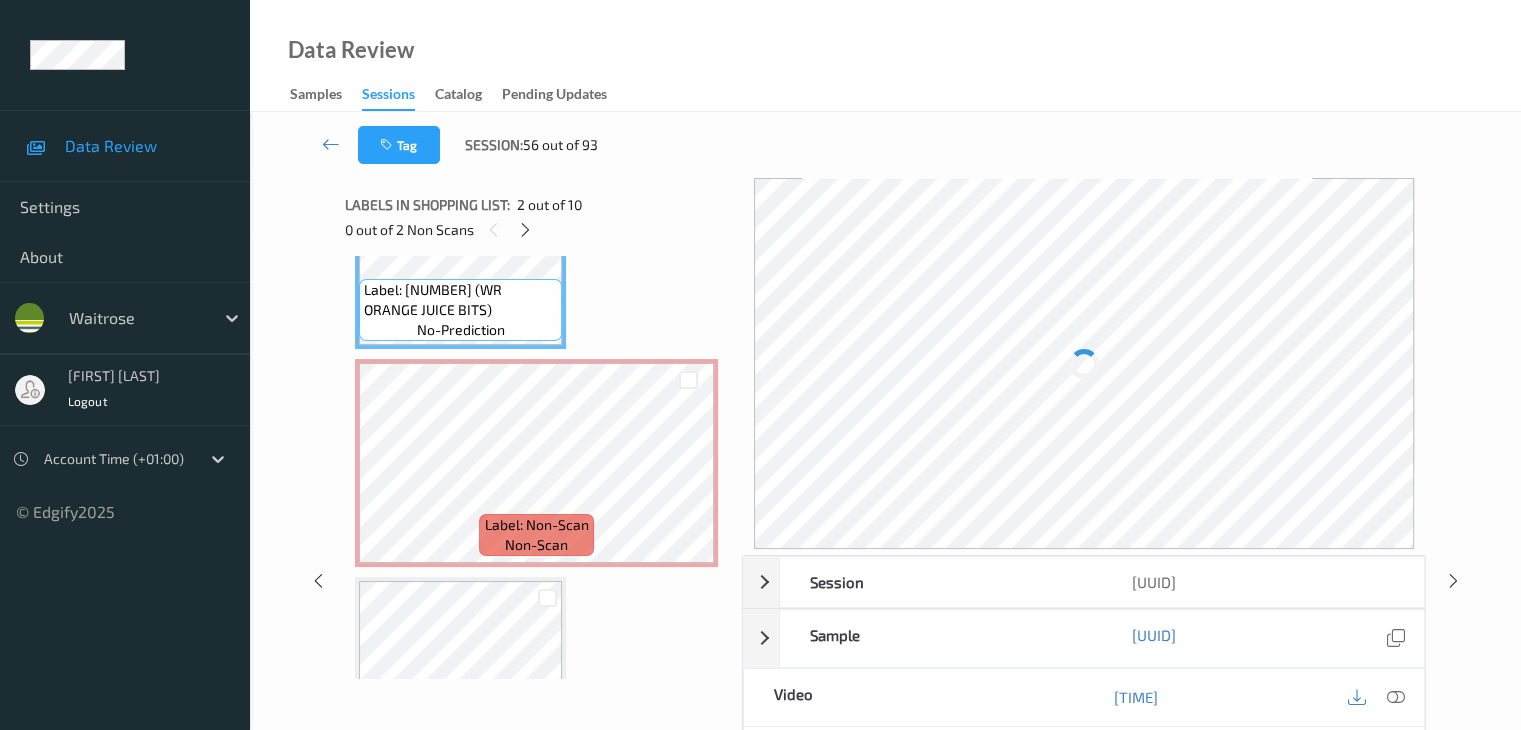 scroll, scrollTop: 211, scrollLeft: 0, axis: vertical 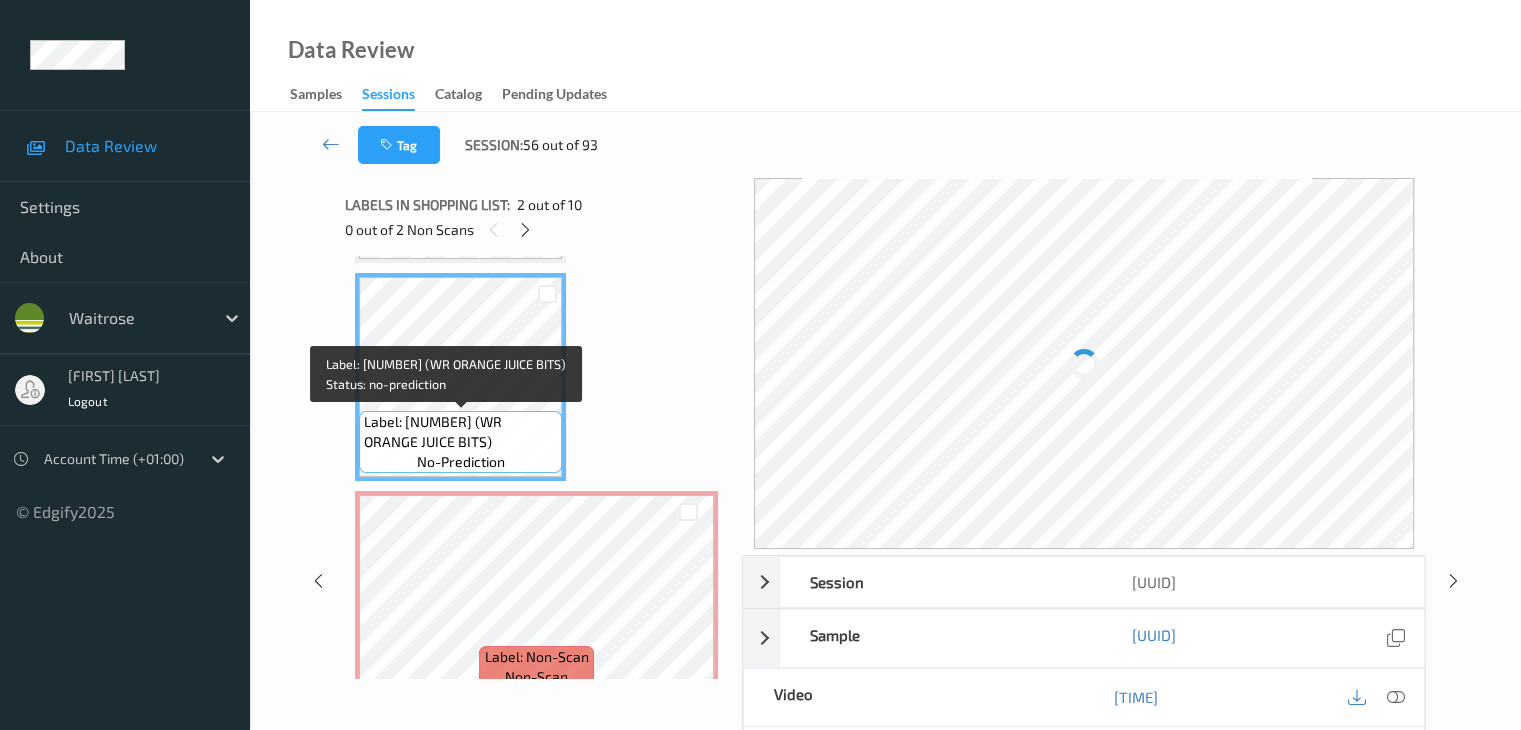drag, startPoint x: 514, startPoint y: 425, endPoint x: 514, endPoint y: 445, distance: 20 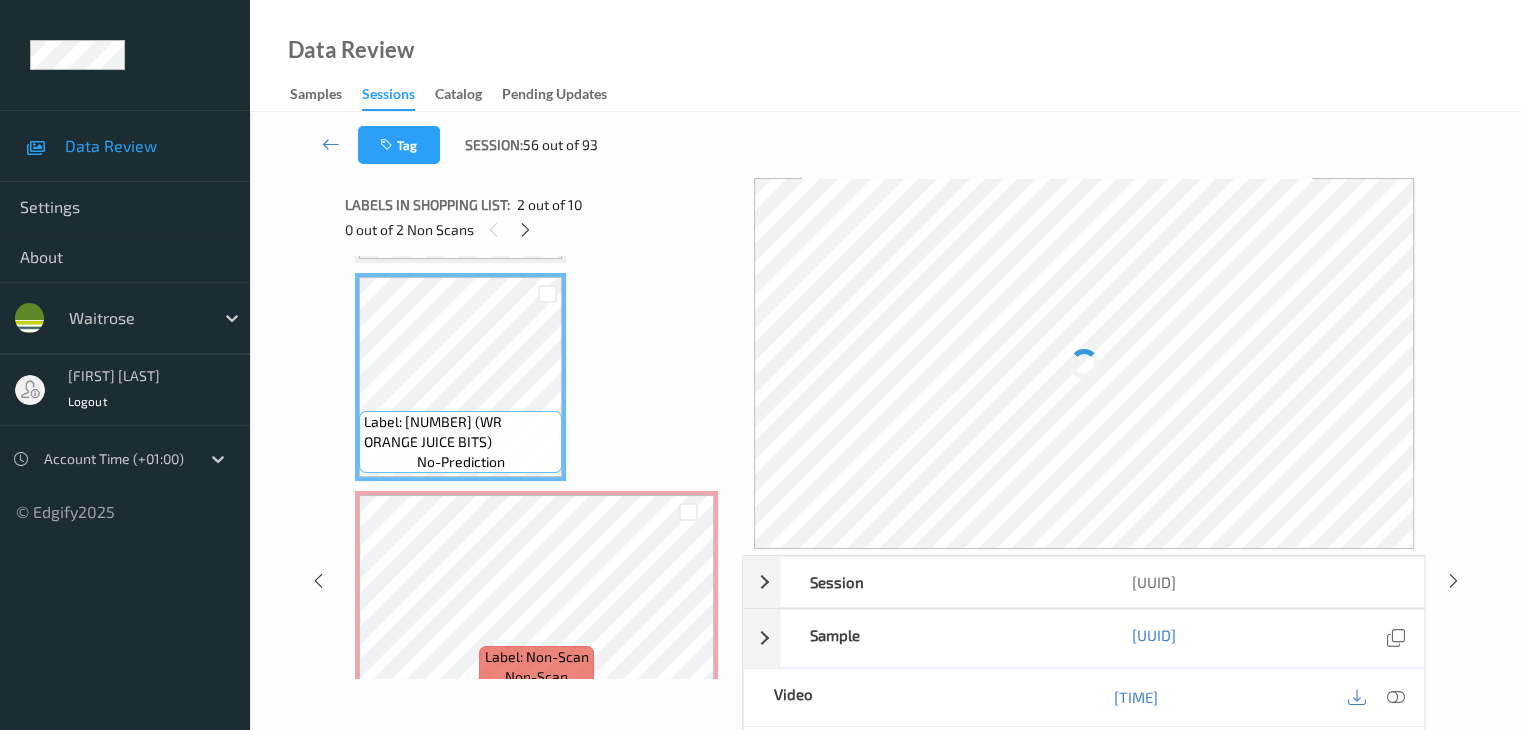 click at bounding box center [1395, 697] 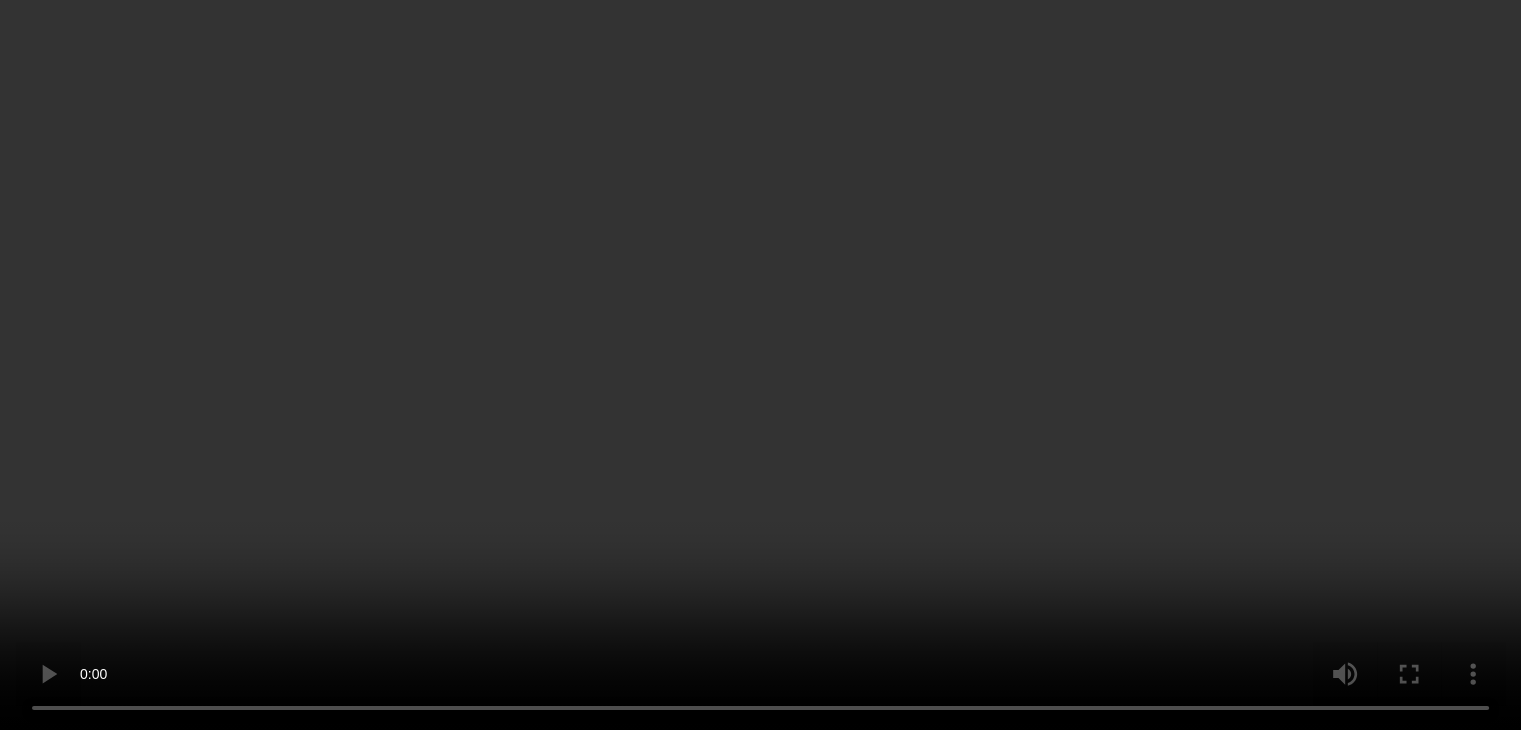 scroll, scrollTop: 0, scrollLeft: 0, axis: both 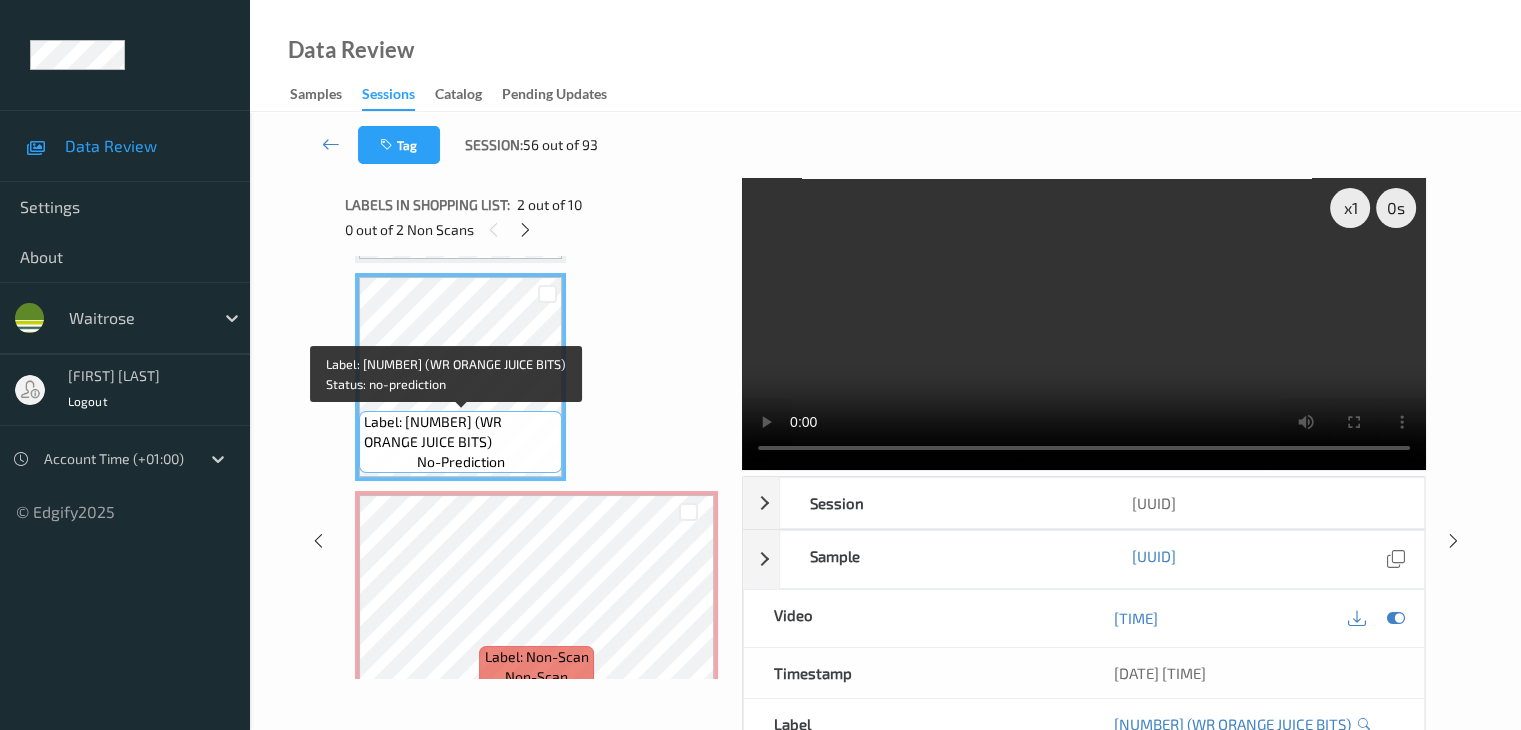 click on "Label: [NUMBER] (WR ORANGE JUICE BITS)" at bounding box center (460, 432) 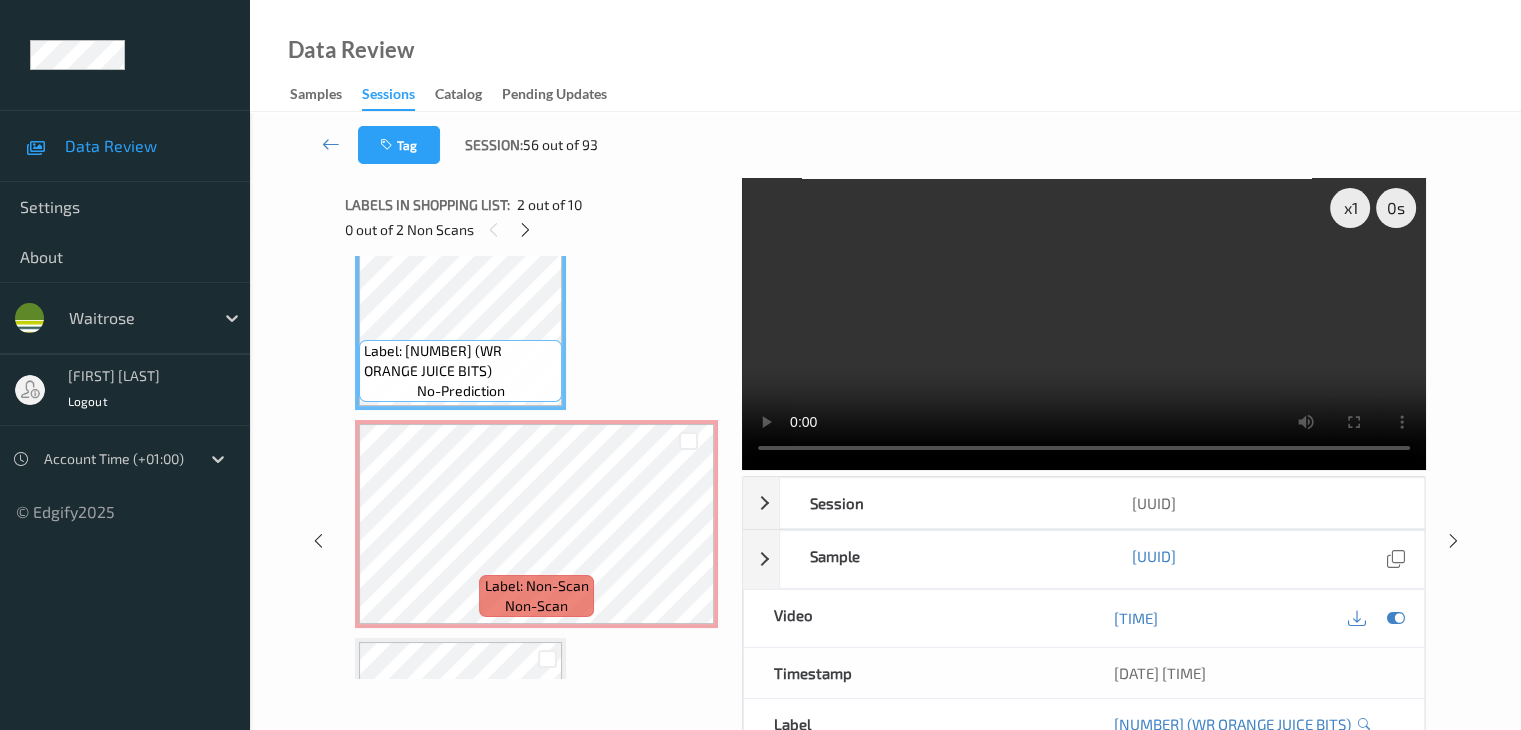 scroll, scrollTop: 311, scrollLeft: 0, axis: vertical 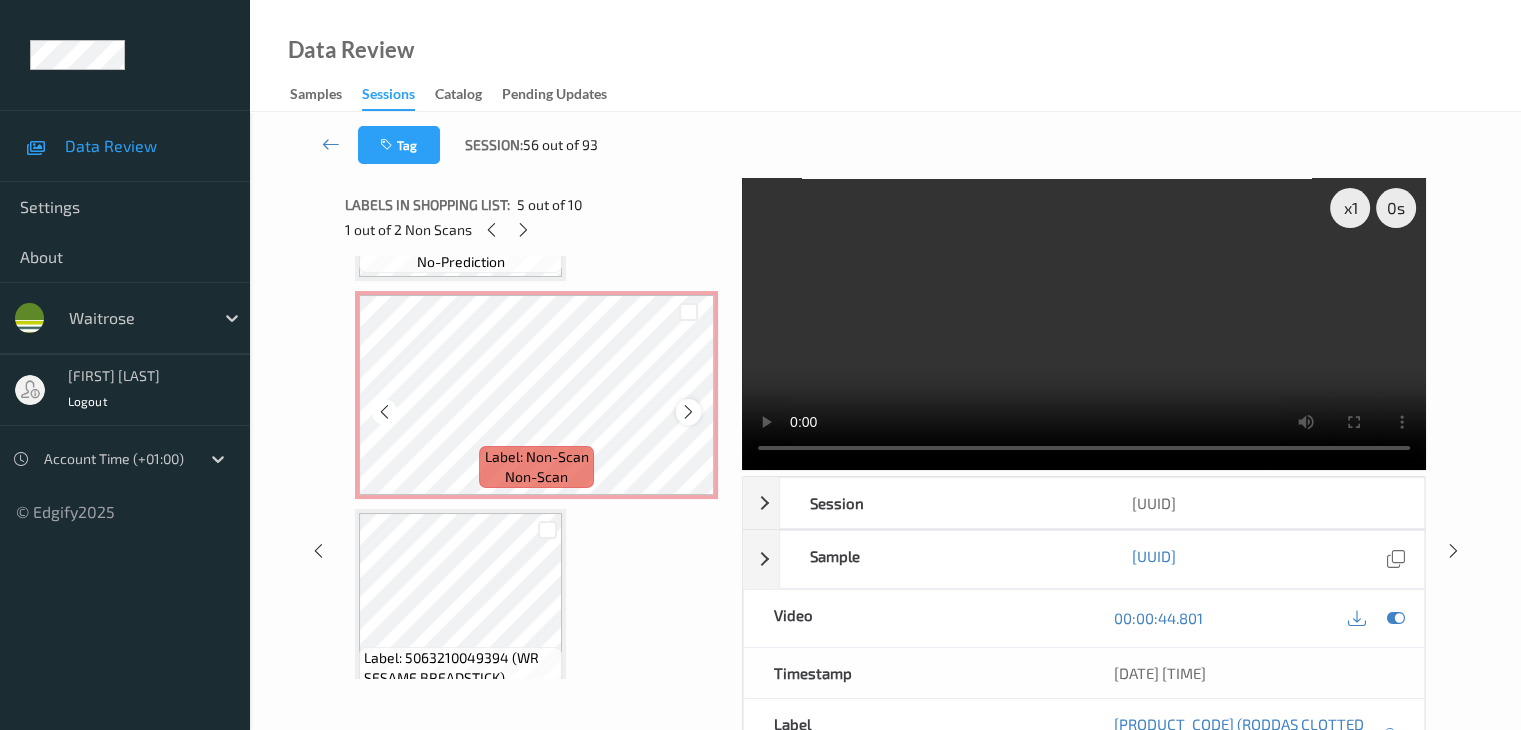 click at bounding box center (688, 412) 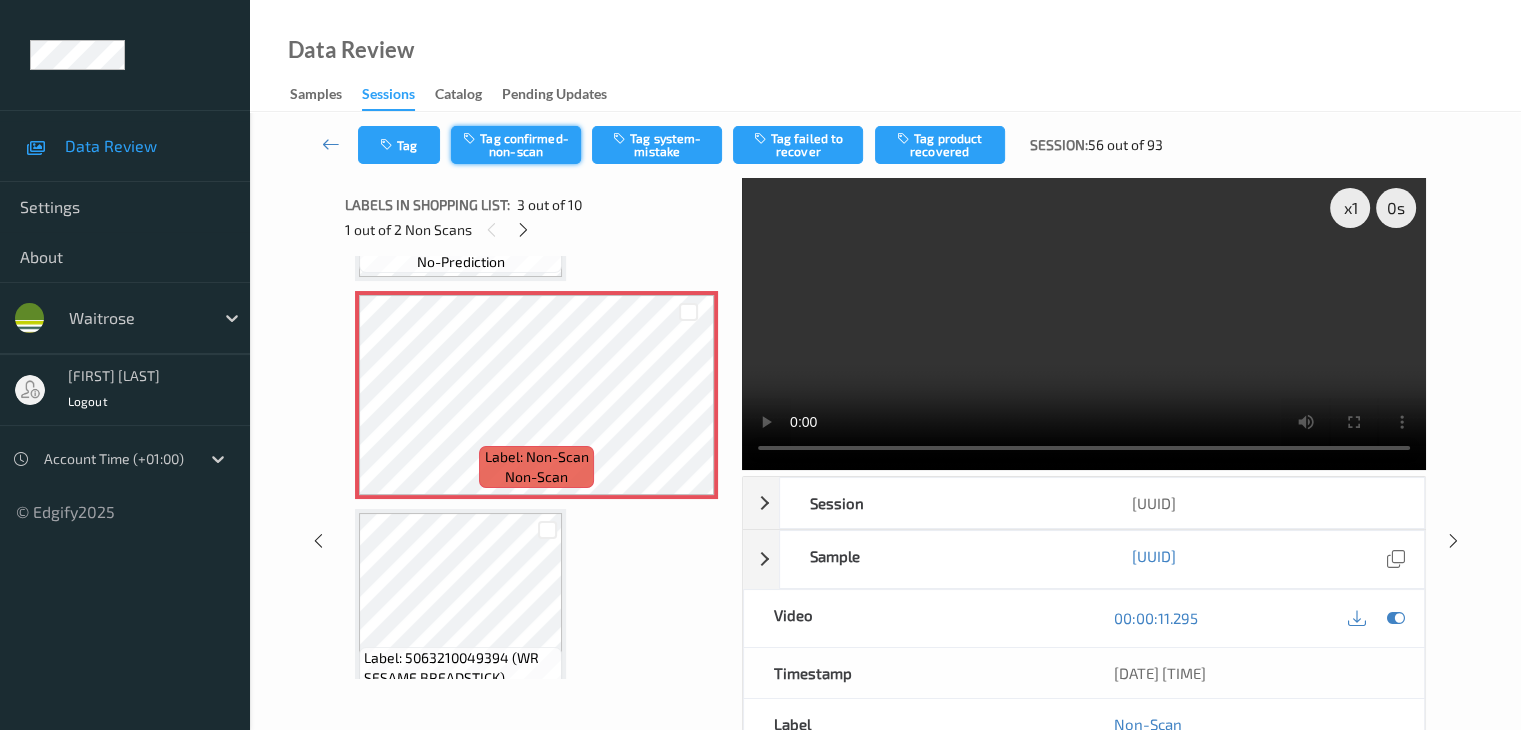 click on "Tag   confirmed-non-scan" at bounding box center (516, 145) 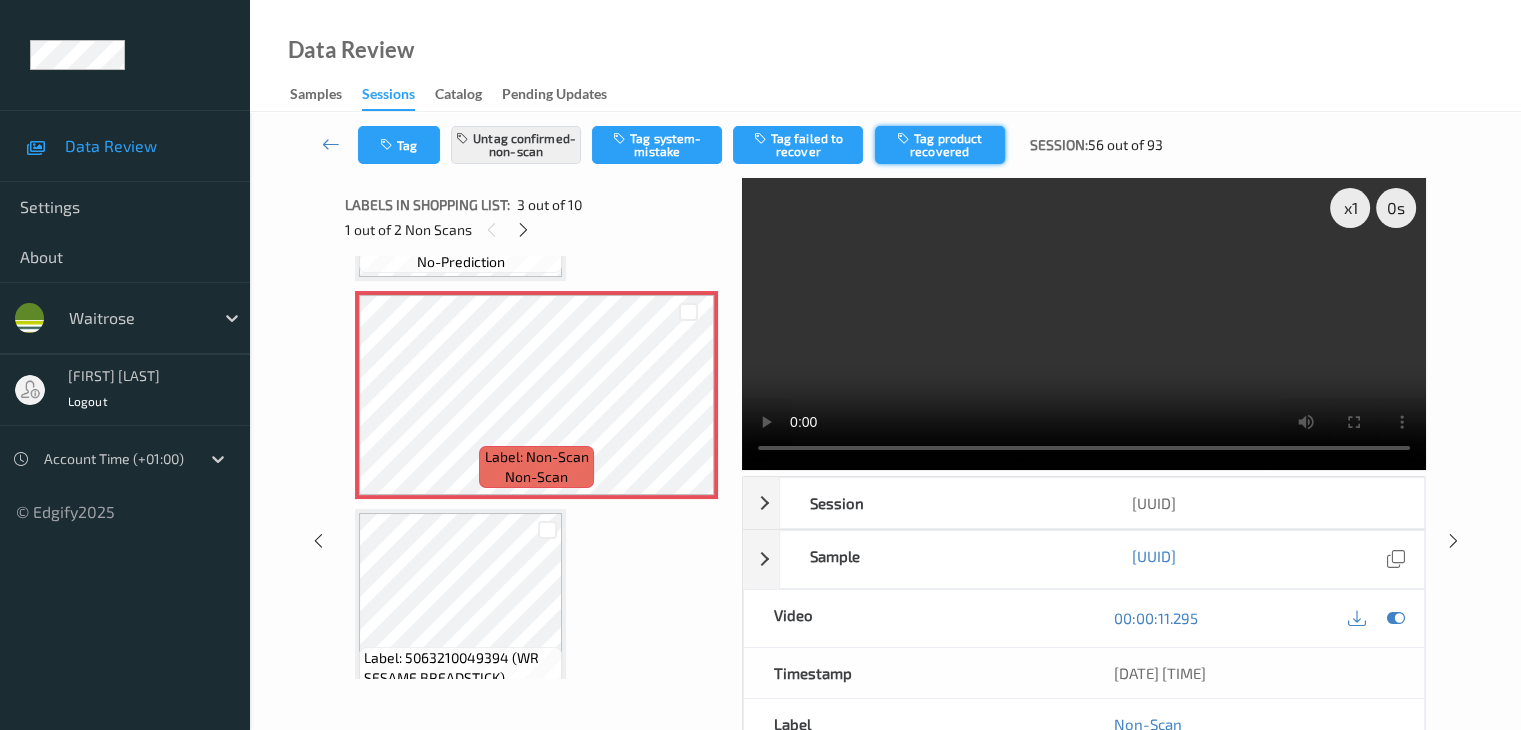 click on "Tag   product recovered" at bounding box center (940, 145) 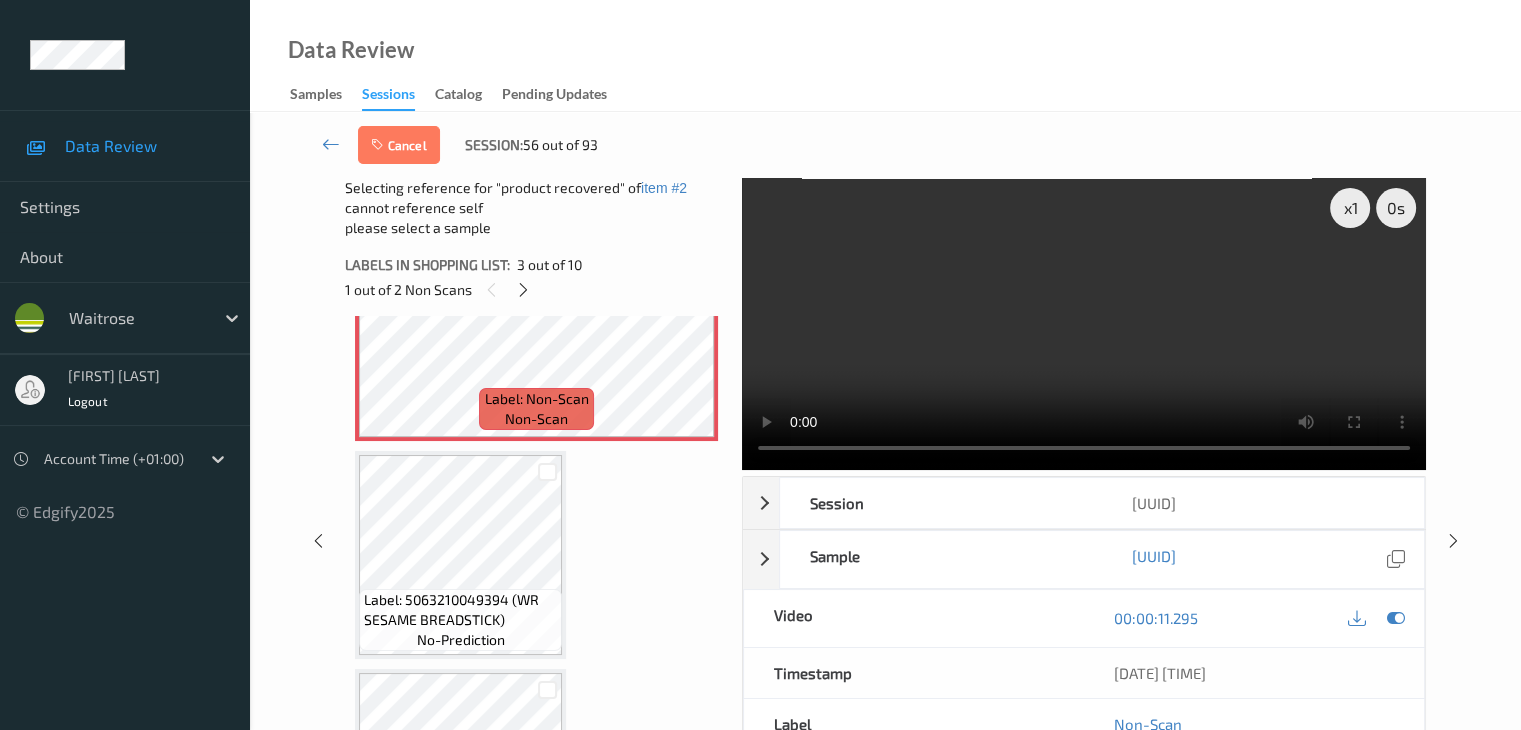 scroll, scrollTop: 711, scrollLeft: 0, axis: vertical 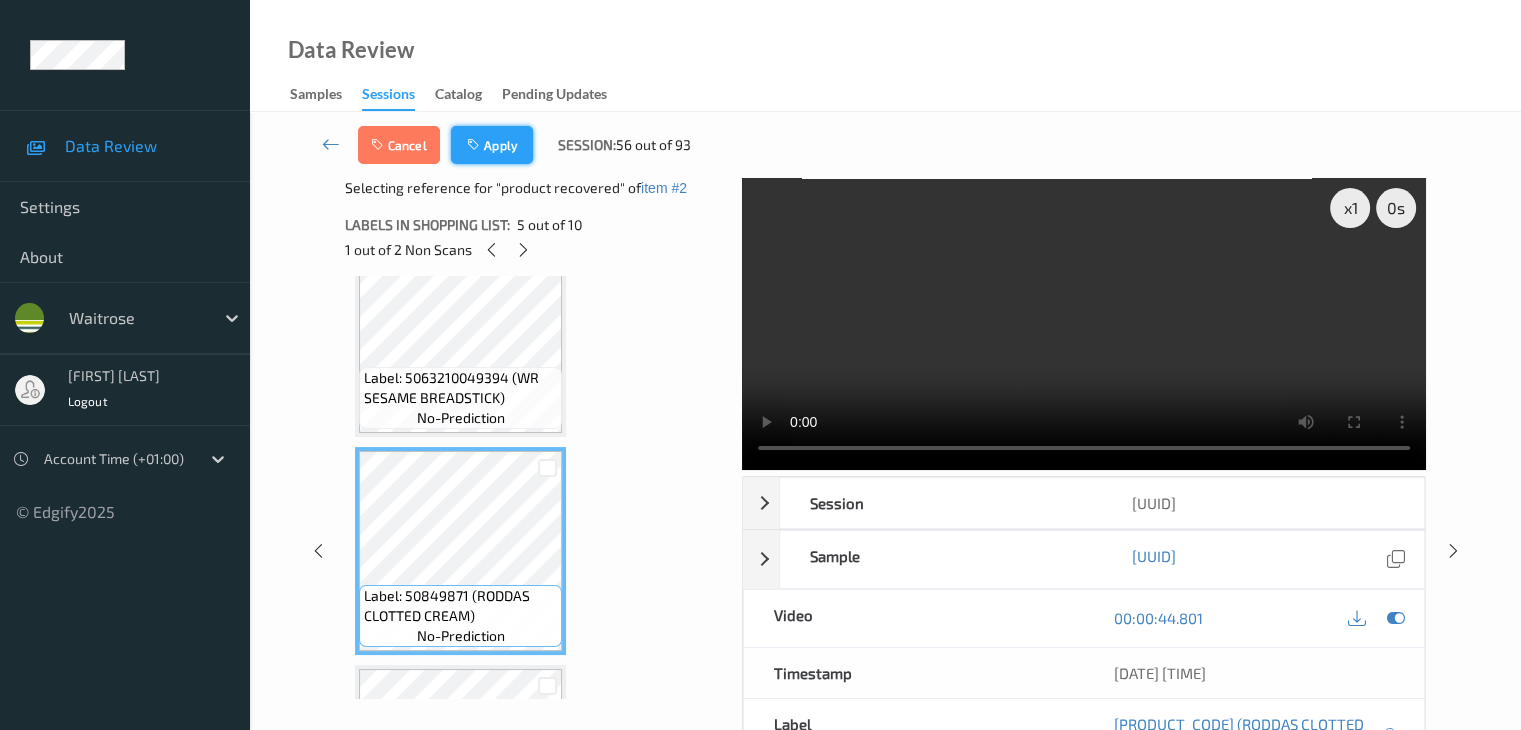 click on "Apply" at bounding box center [492, 145] 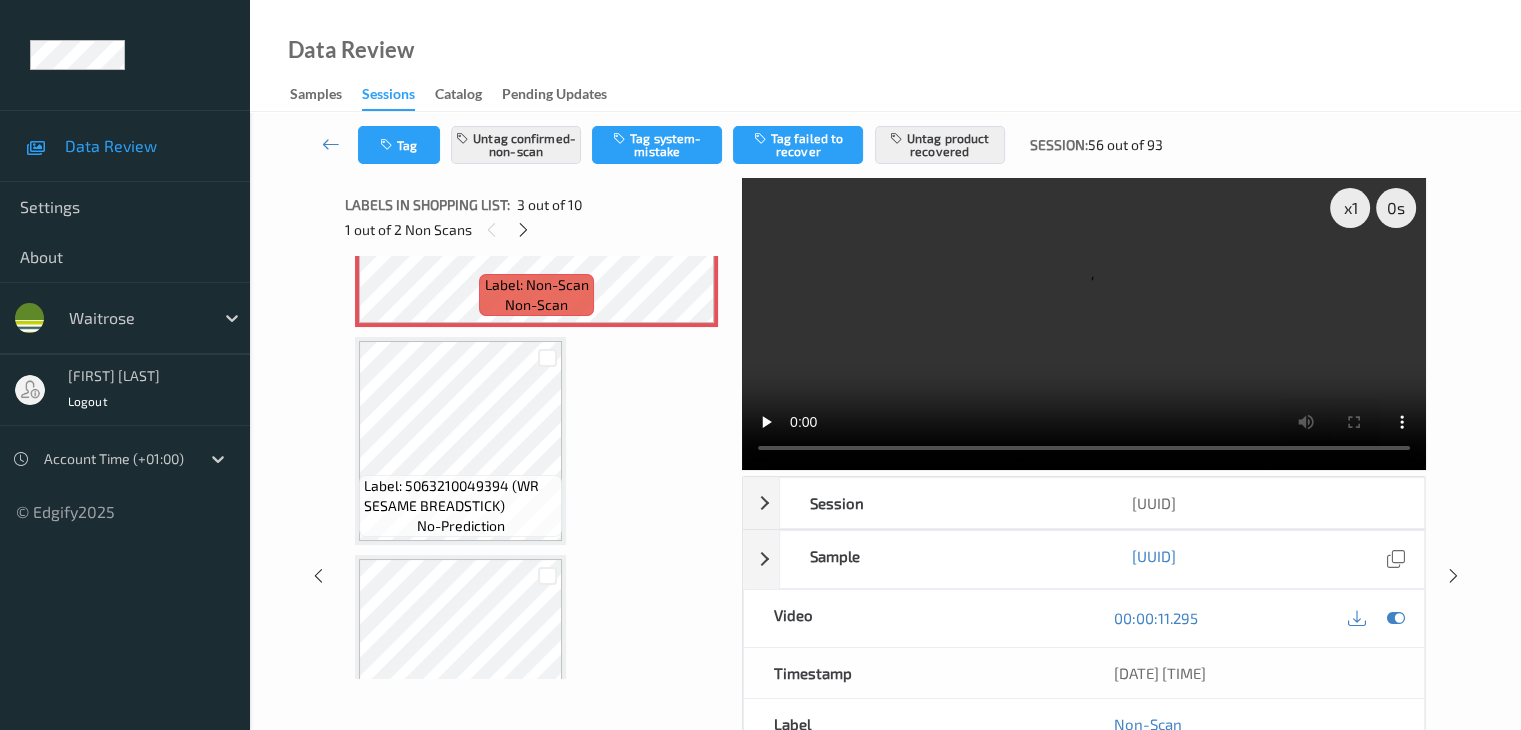 scroll, scrollTop: 628, scrollLeft: 0, axis: vertical 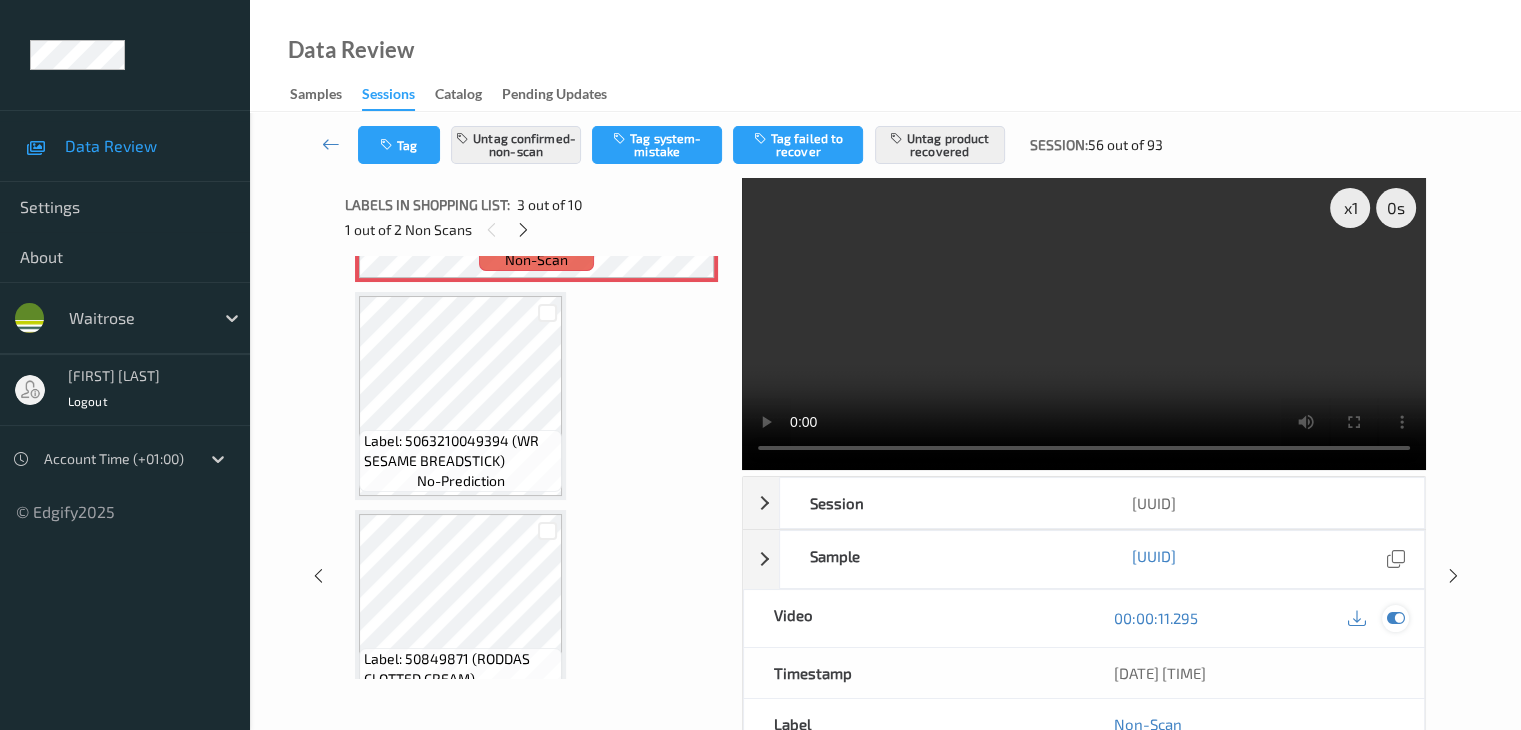 click at bounding box center [1395, 618] 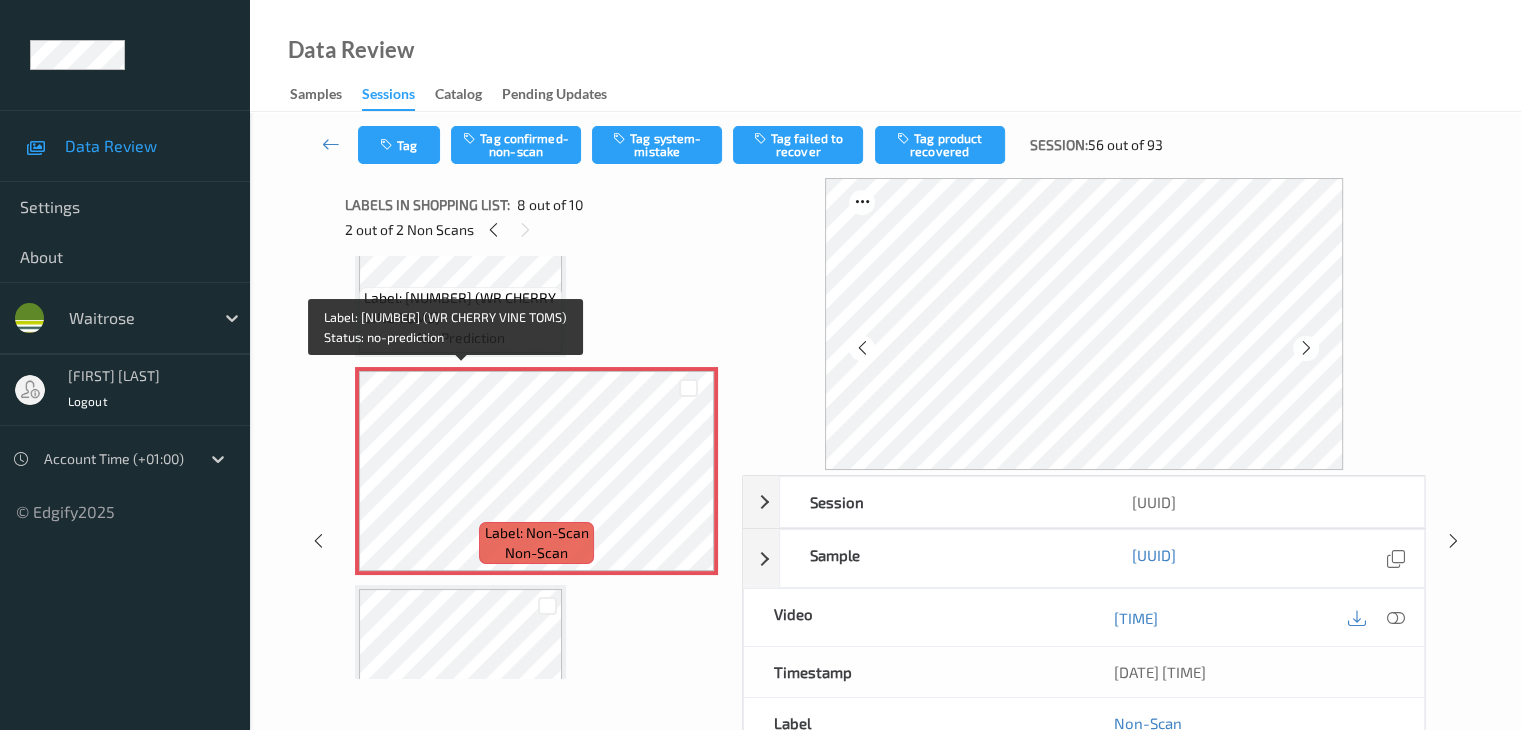 scroll, scrollTop: 1328, scrollLeft: 0, axis: vertical 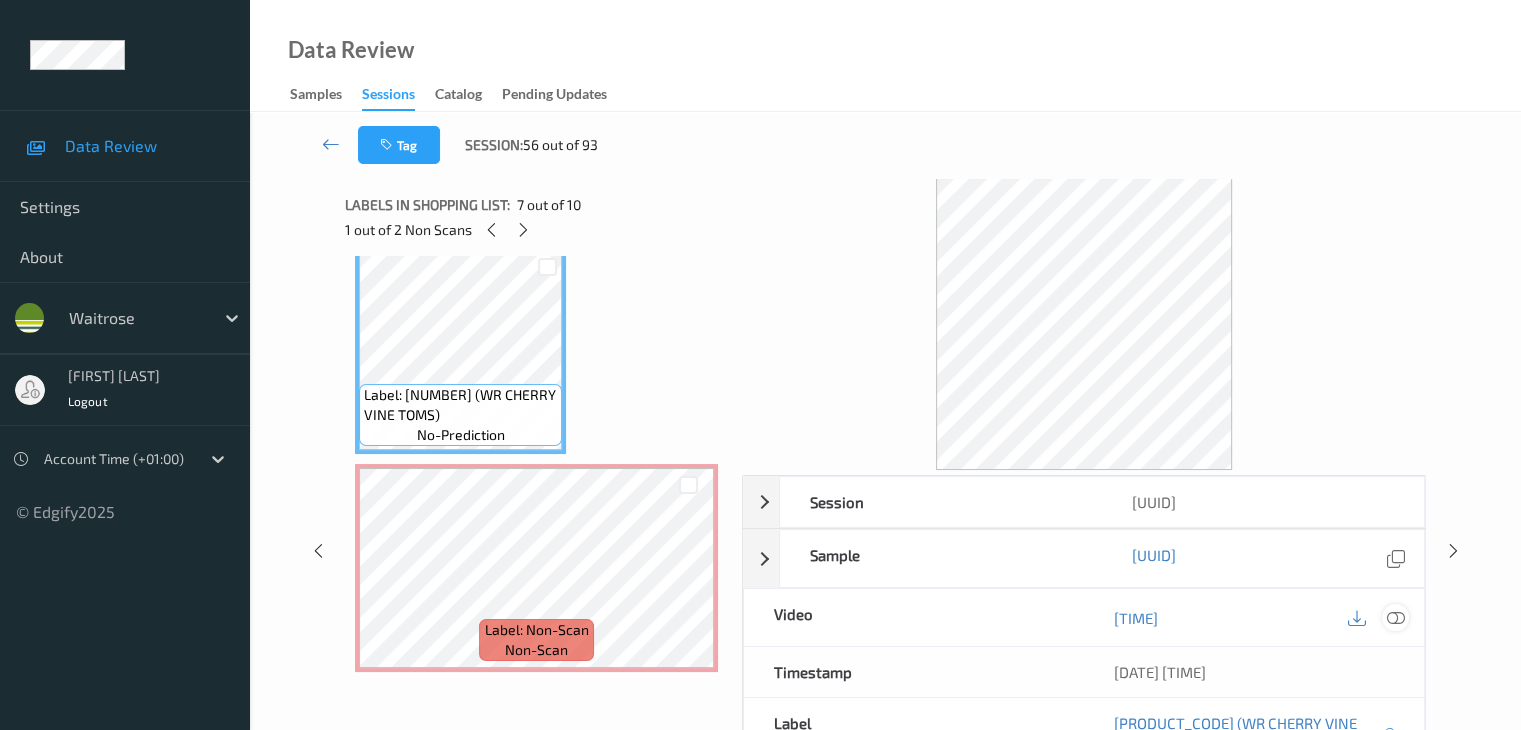 click at bounding box center [1395, 618] 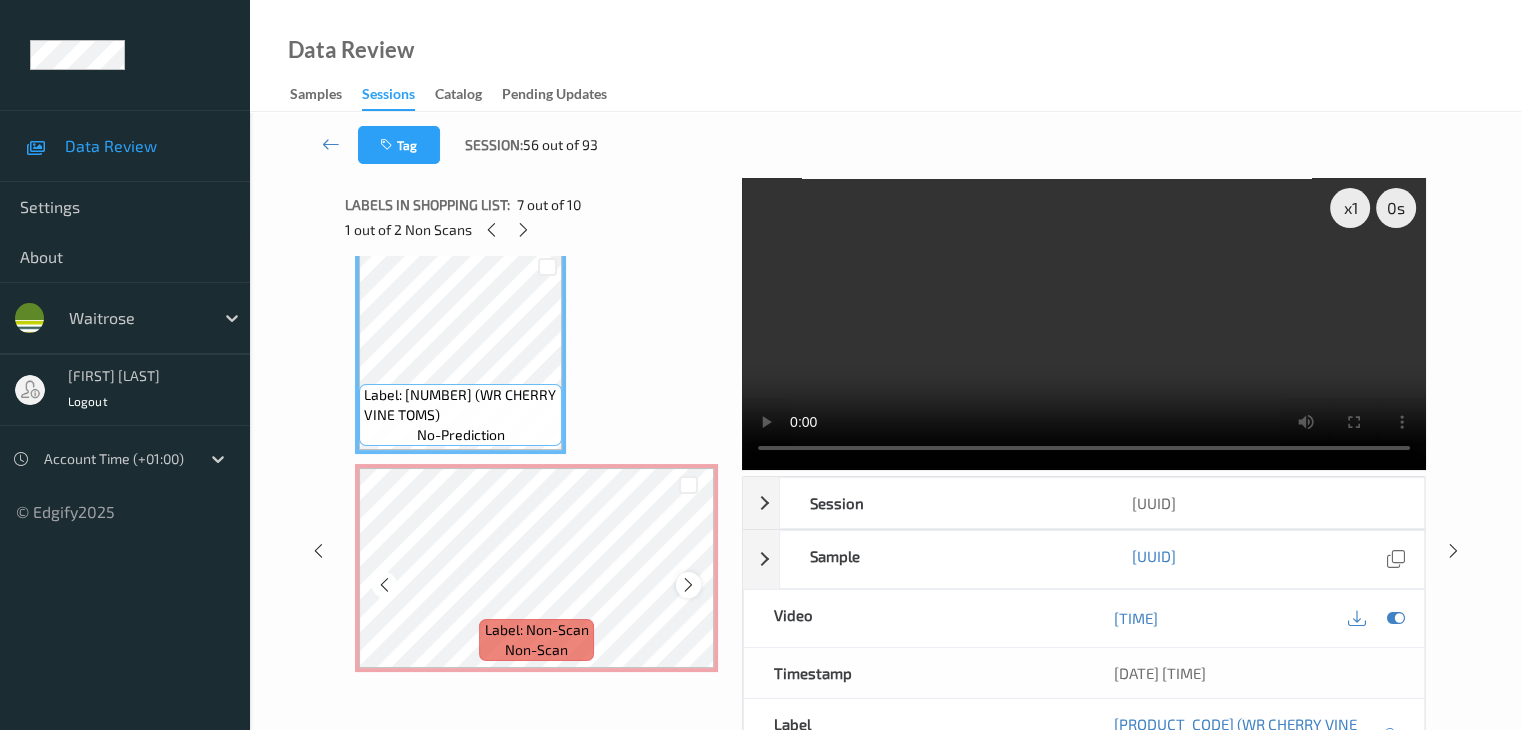 click at bounding box center (688, 585) 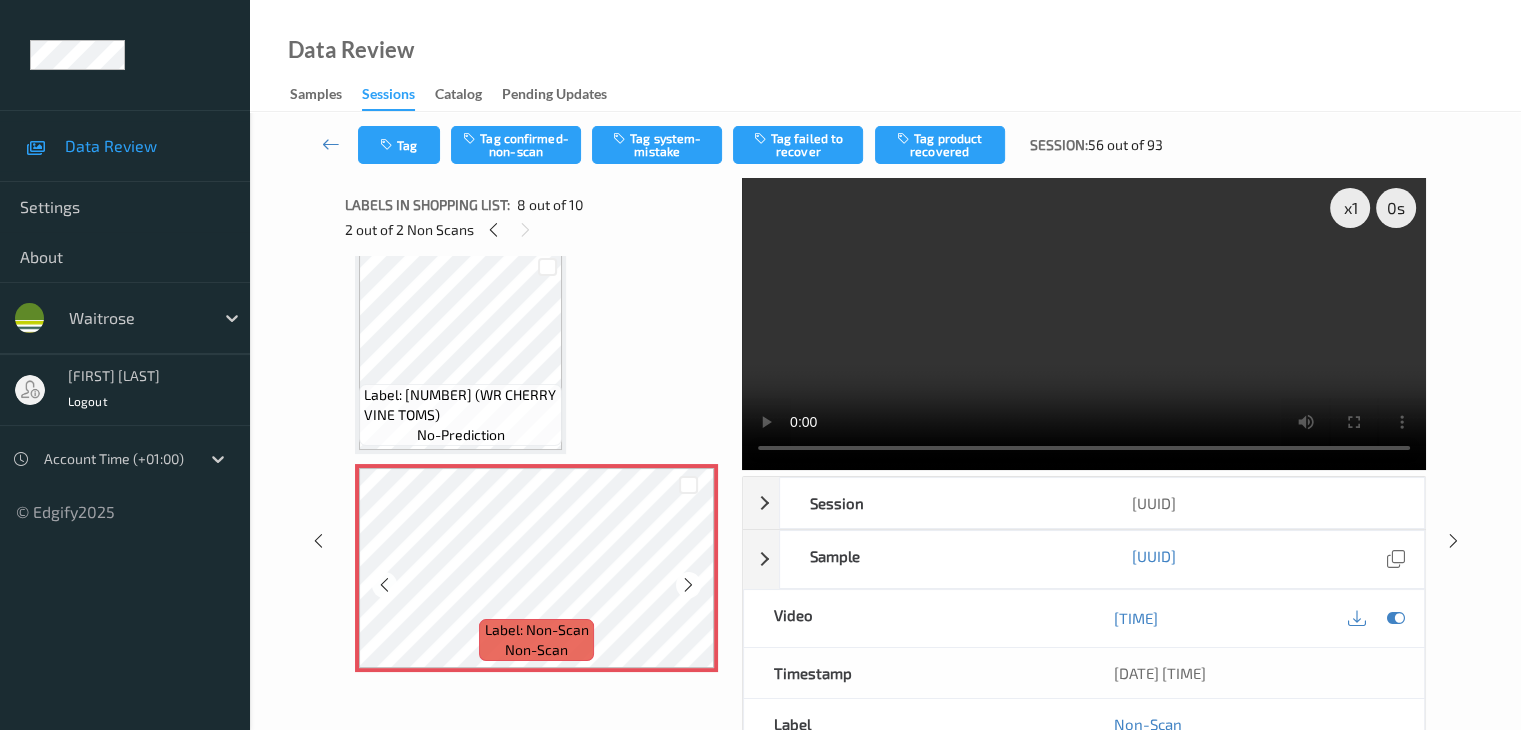 click at bounding box center [688, 585] 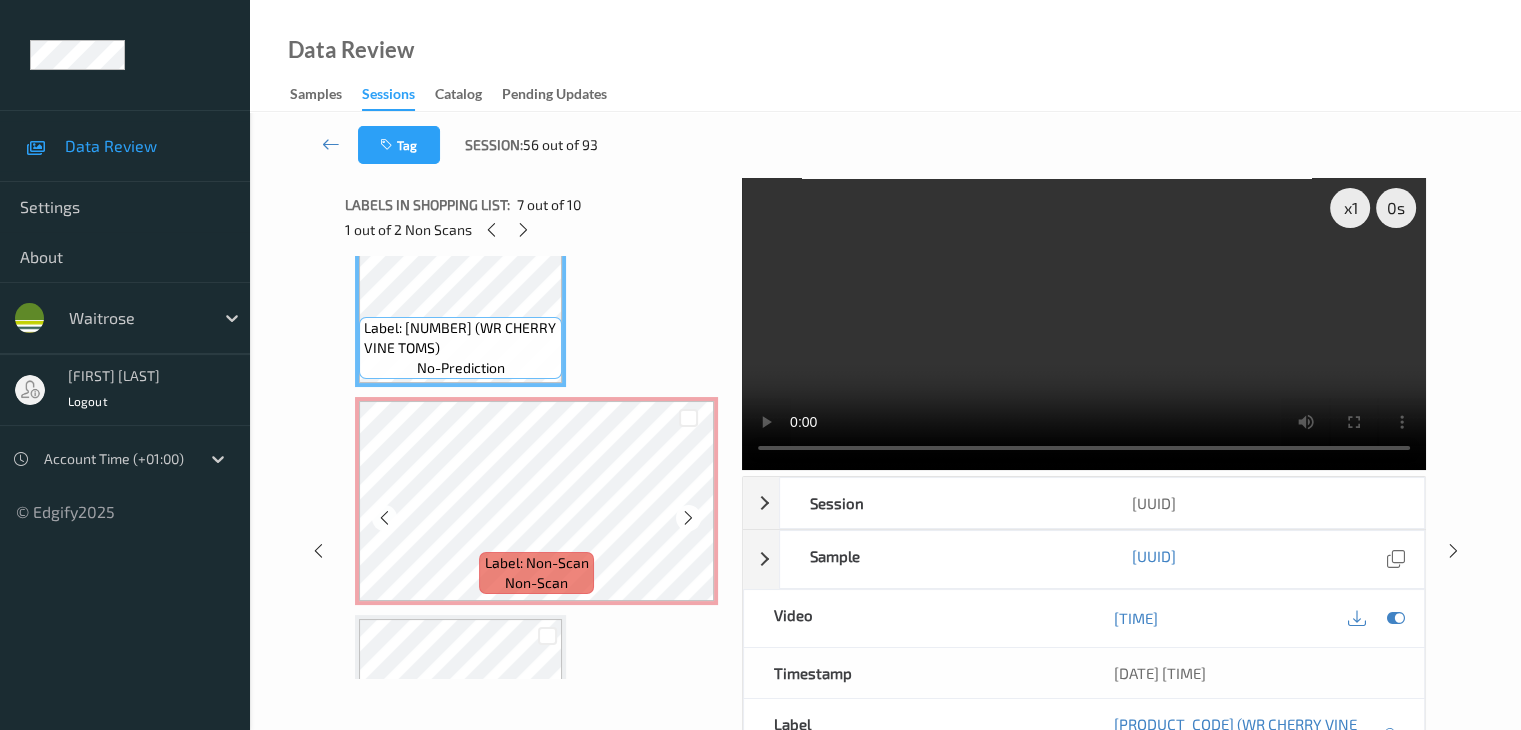 scroll, scrollTop: 1428, scrollLeft: 0, axis: vertical 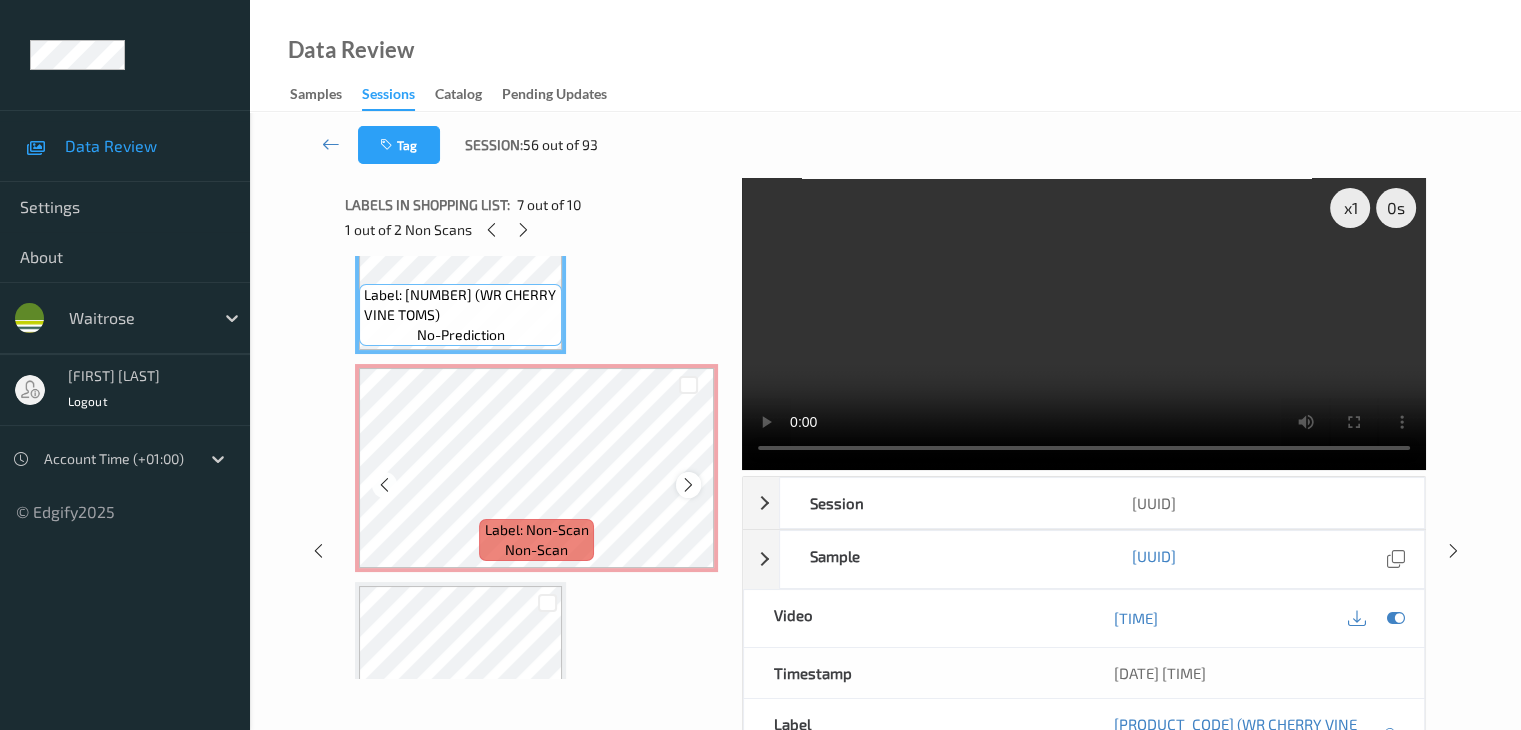click at bounding box center [688, 485] 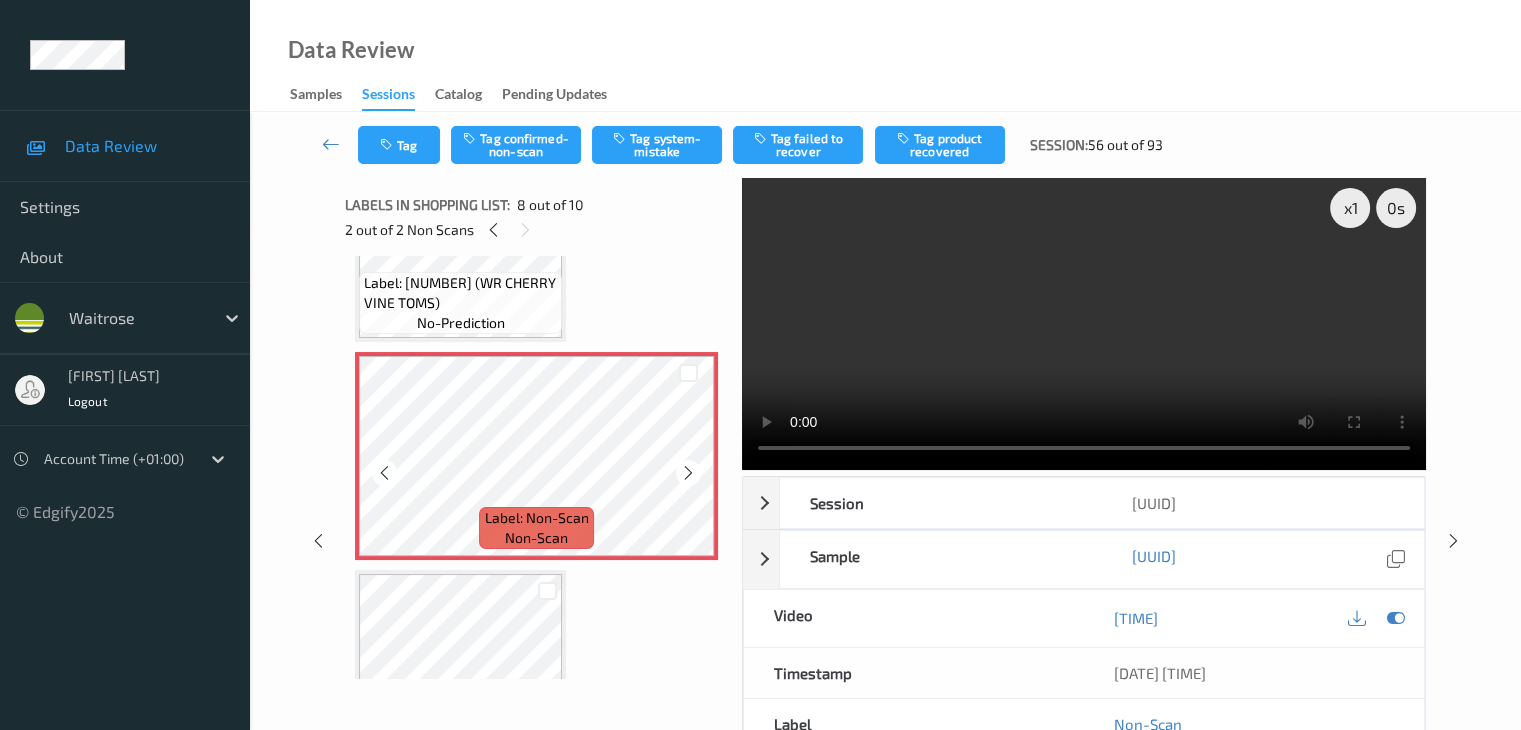 scroll, scrollTop: 1428, scrollLeft: 0, axis: vertical 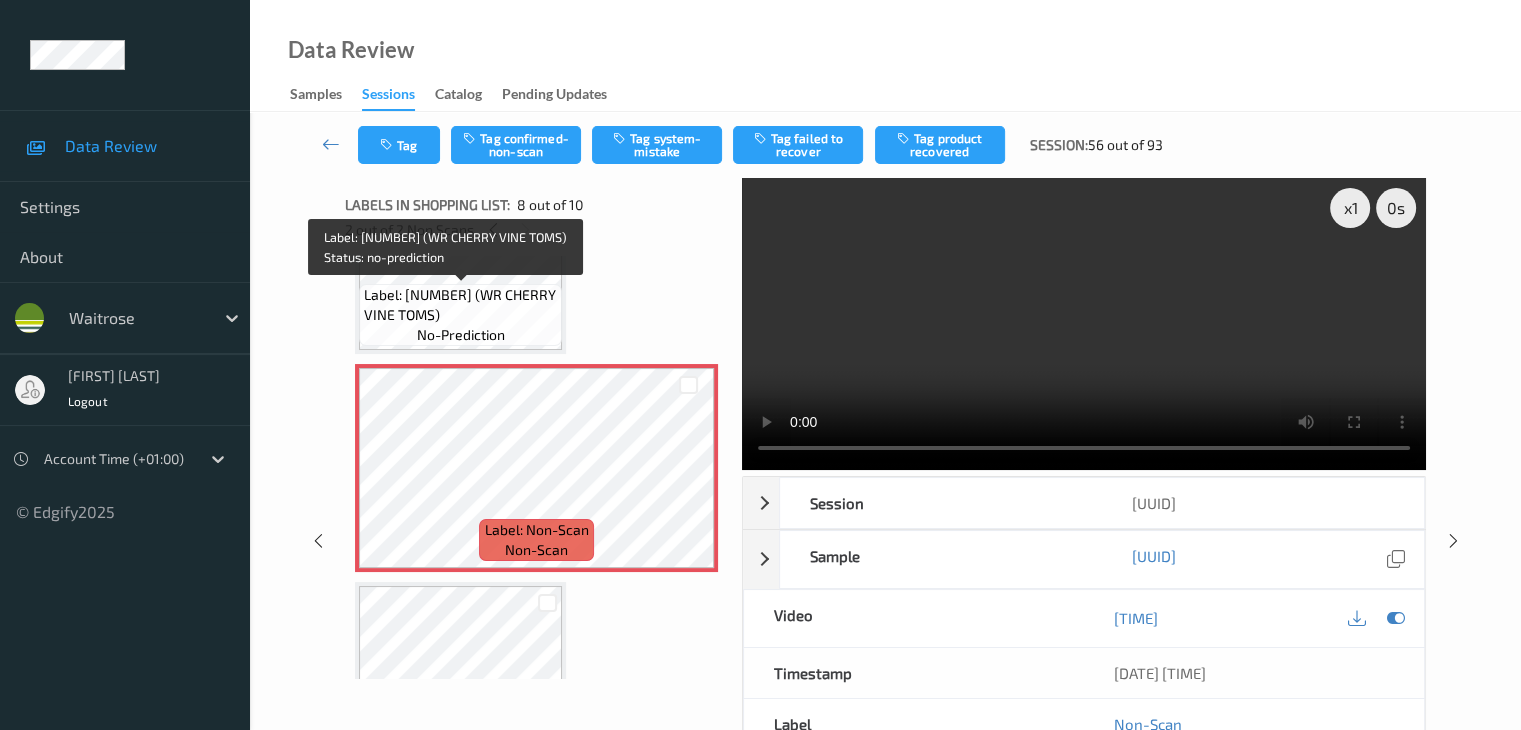 click on "Label: [NUMBER] (WR CHERRY VINE TOMS)" at bounding box center [460, 305] 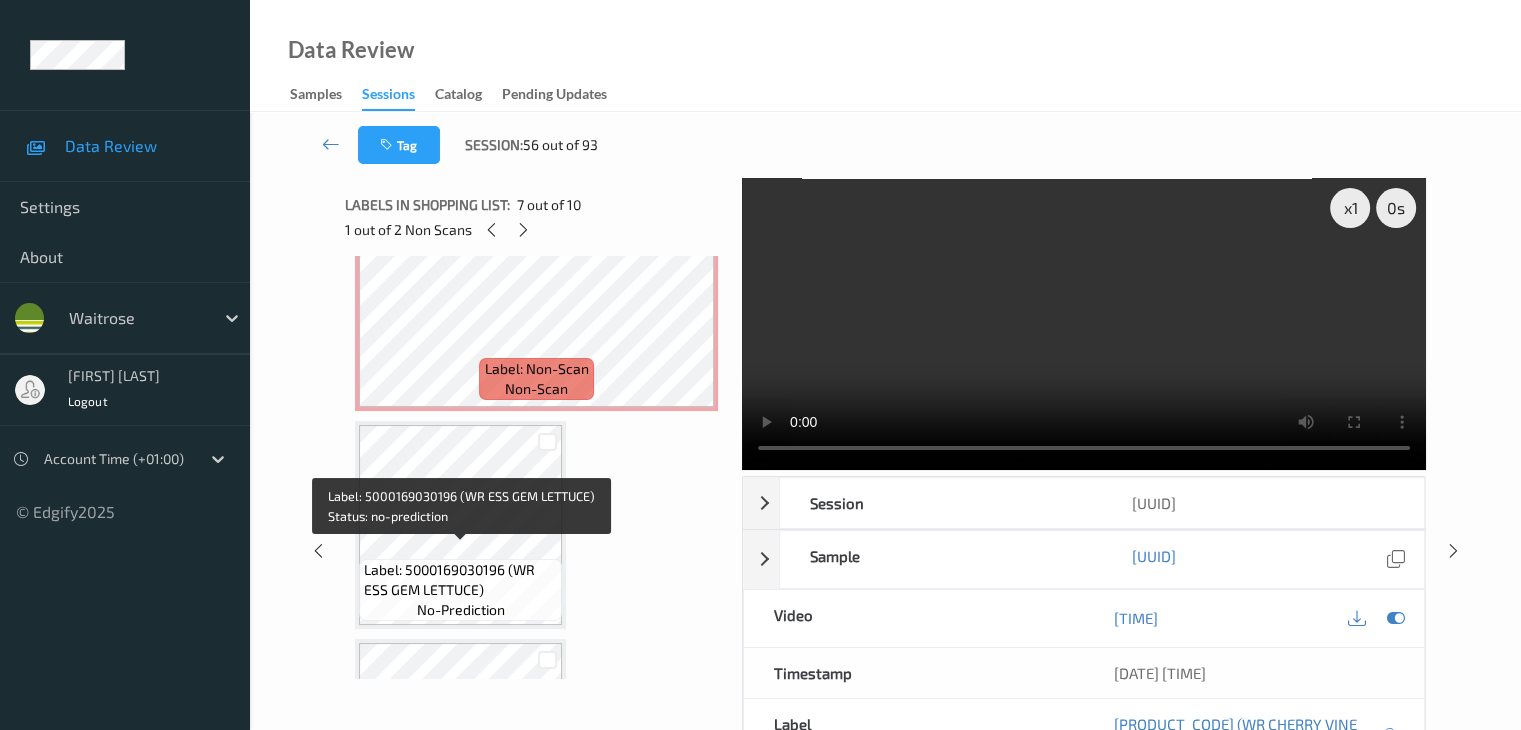 scroll, scrollTop: 1628, scrollLeft: 0, axis: vertical 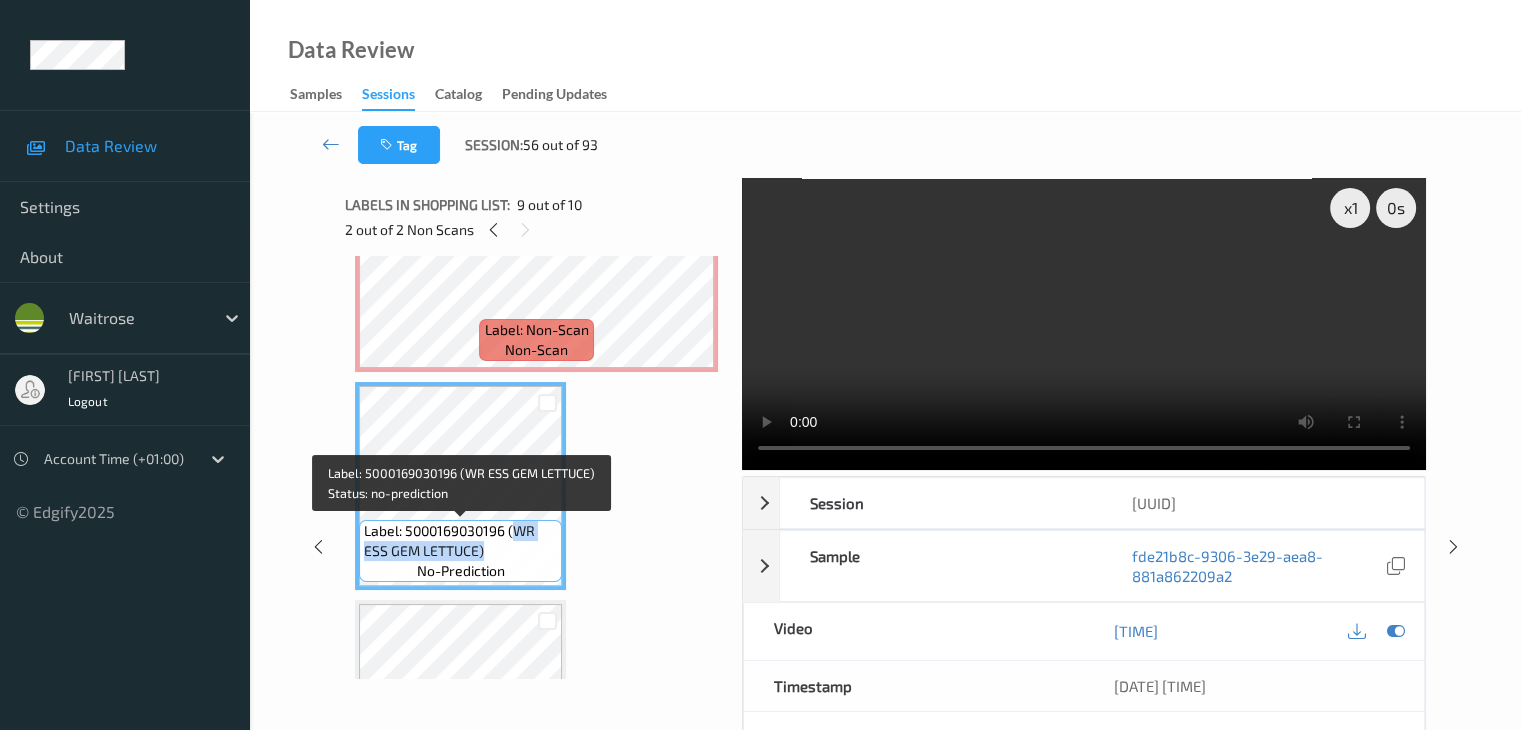 drag, startPoint x: 516, startPoint y: 533, endPoint x: 516, endPoint y: 548, distance: 15 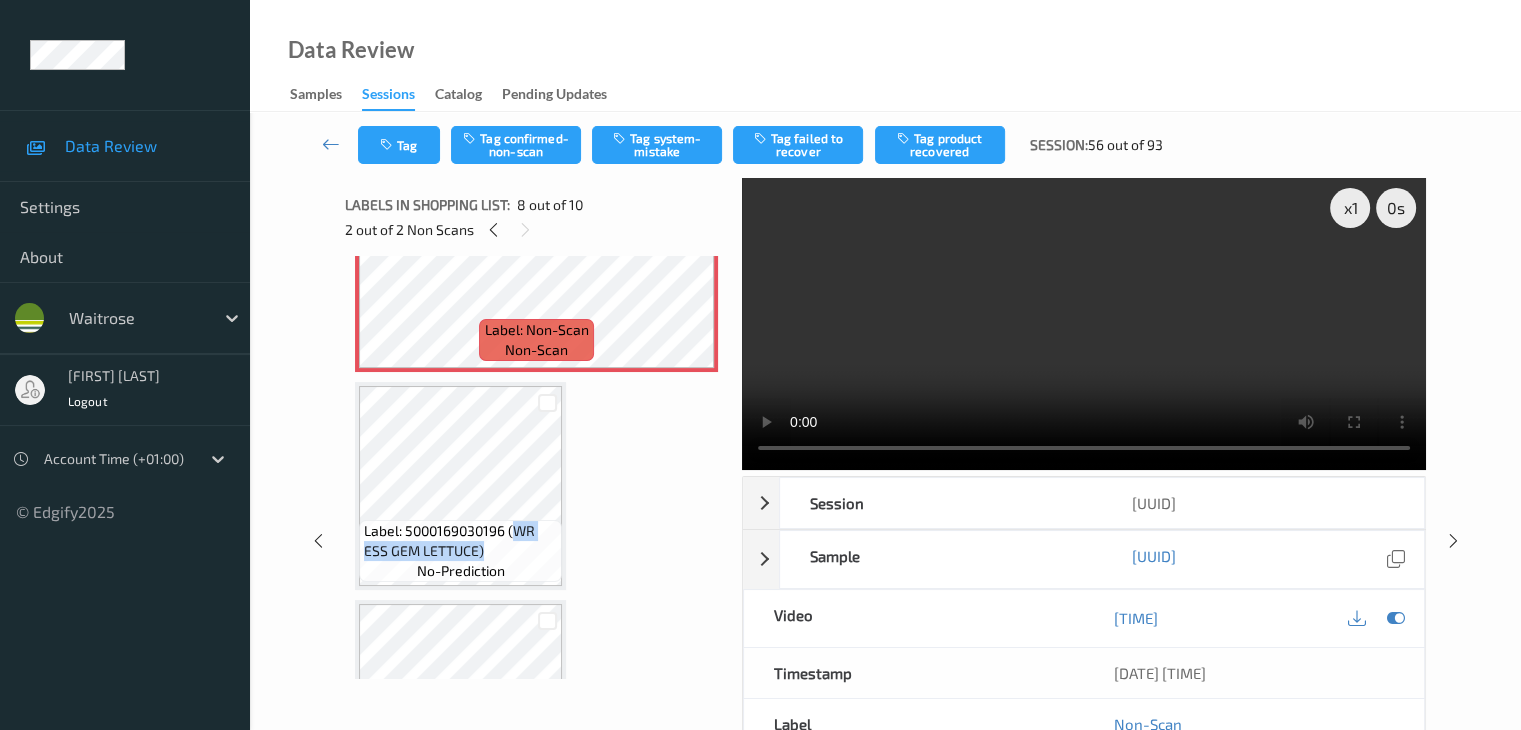 type 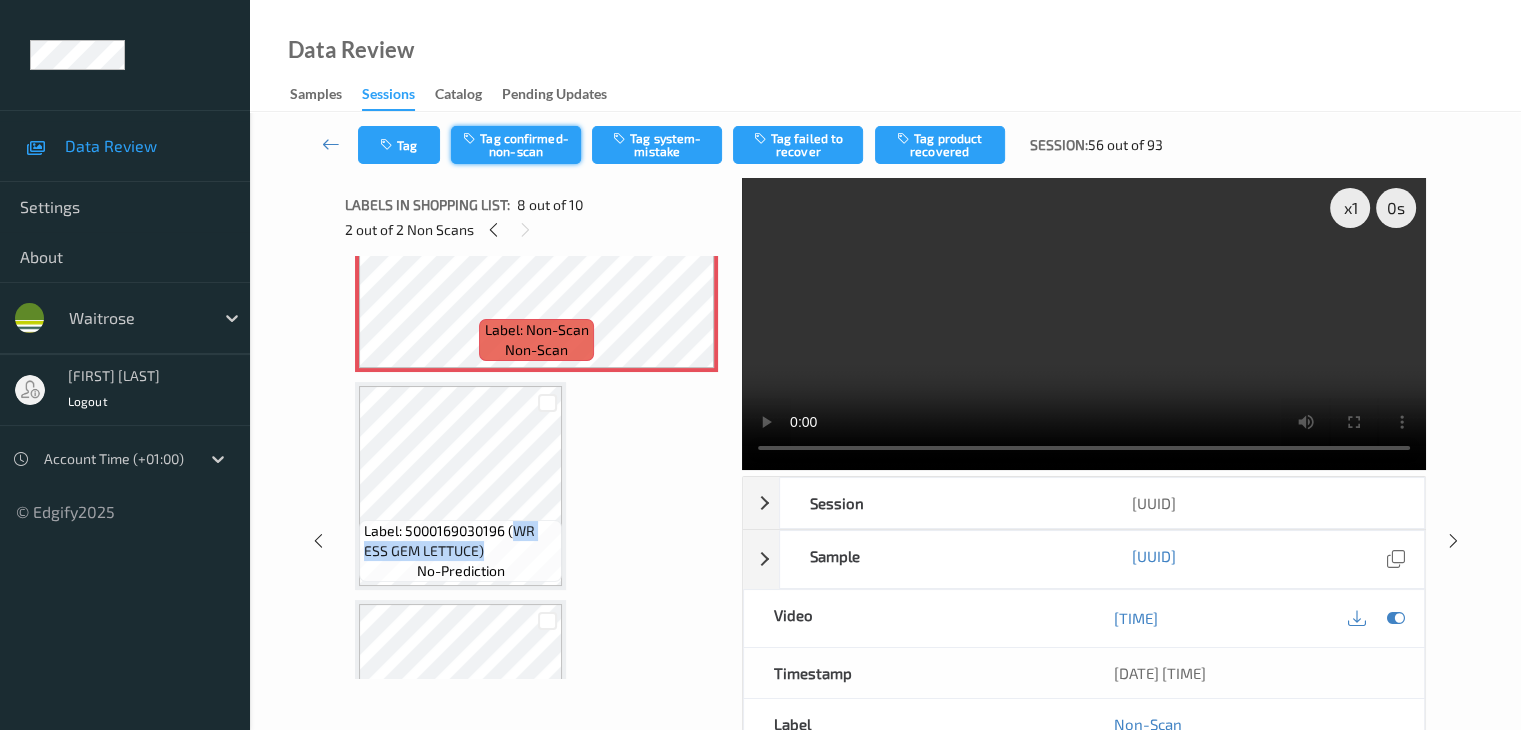 click on "Tag   confirmed-non-scan" at bounding box center [516, 145] 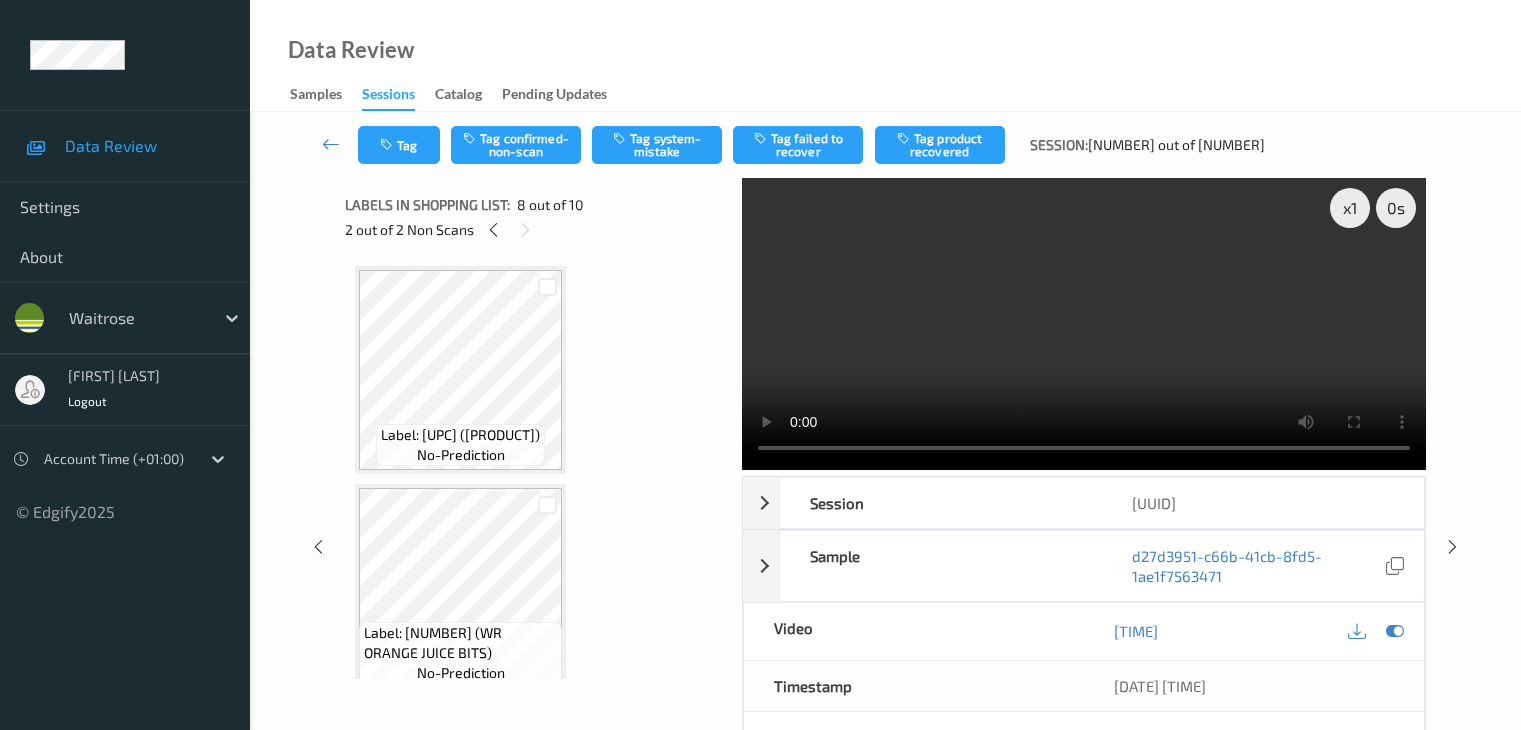scroll, scrollTop: 0, scrollLeft: 0, axis: both 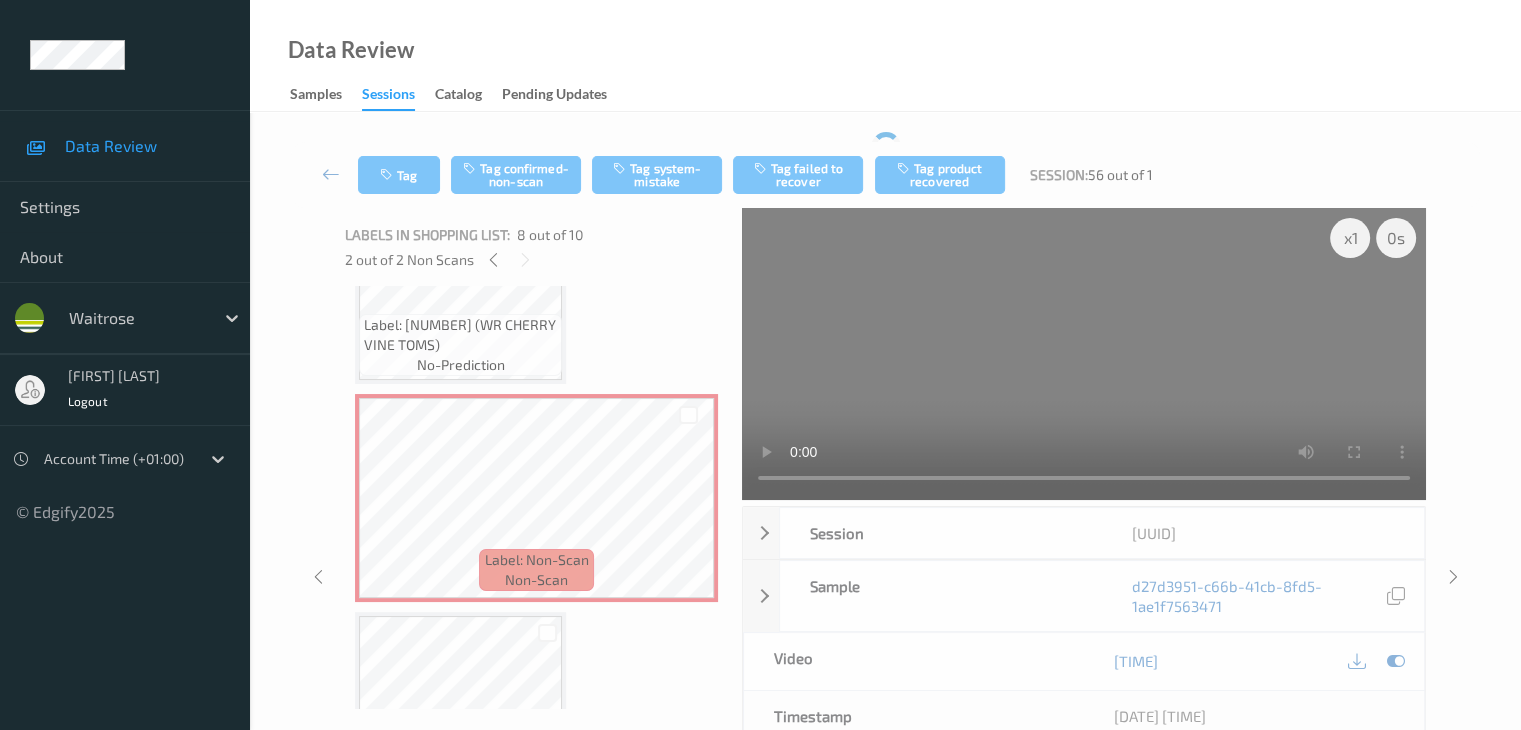 click on "Tag Tag confirmed-non-scan Tag system-mistake Tag failed to recover Tag product recovered Session: [NUMBER] out of 1" at bounding box center (885, 175) 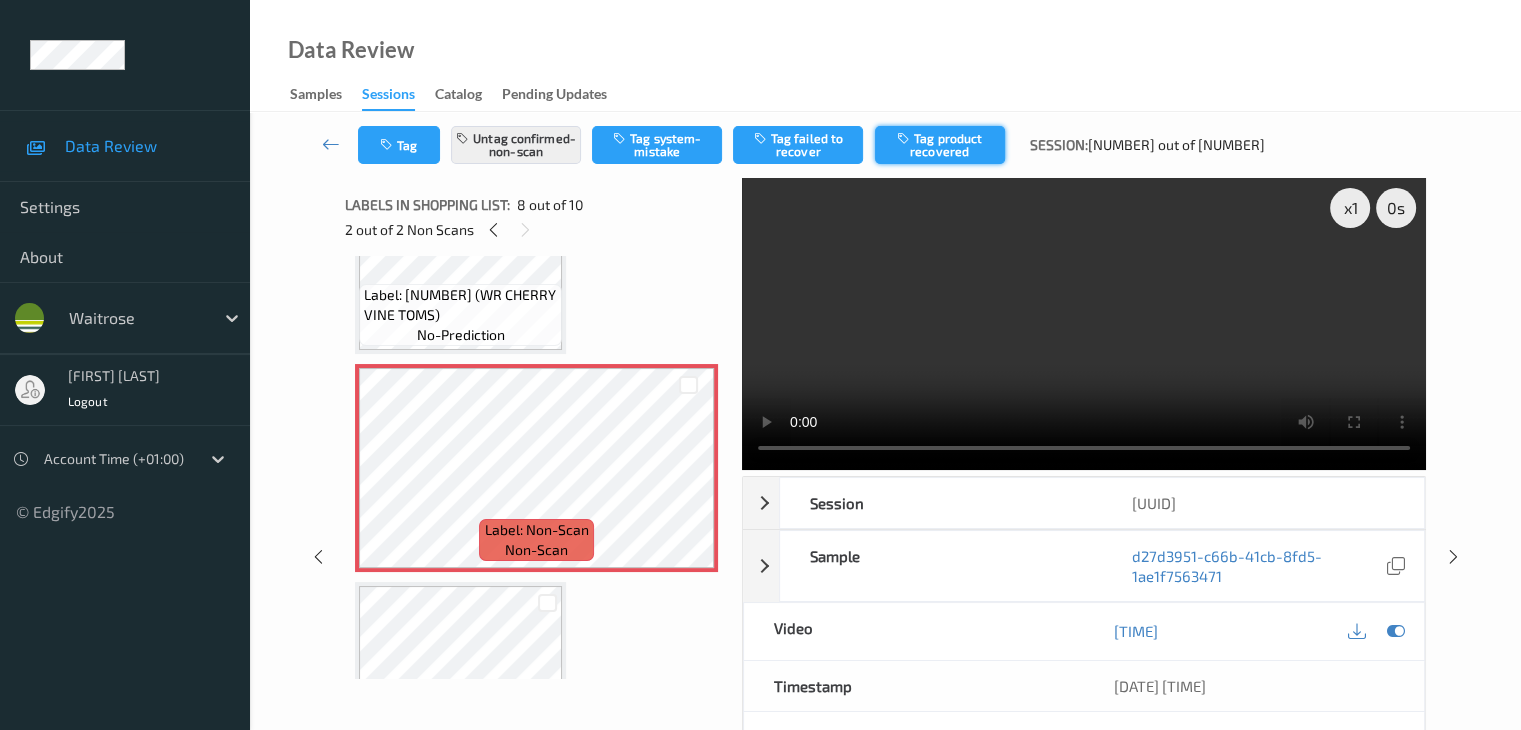 click on "Tag   product recovered" at bounding box center (940, 145) 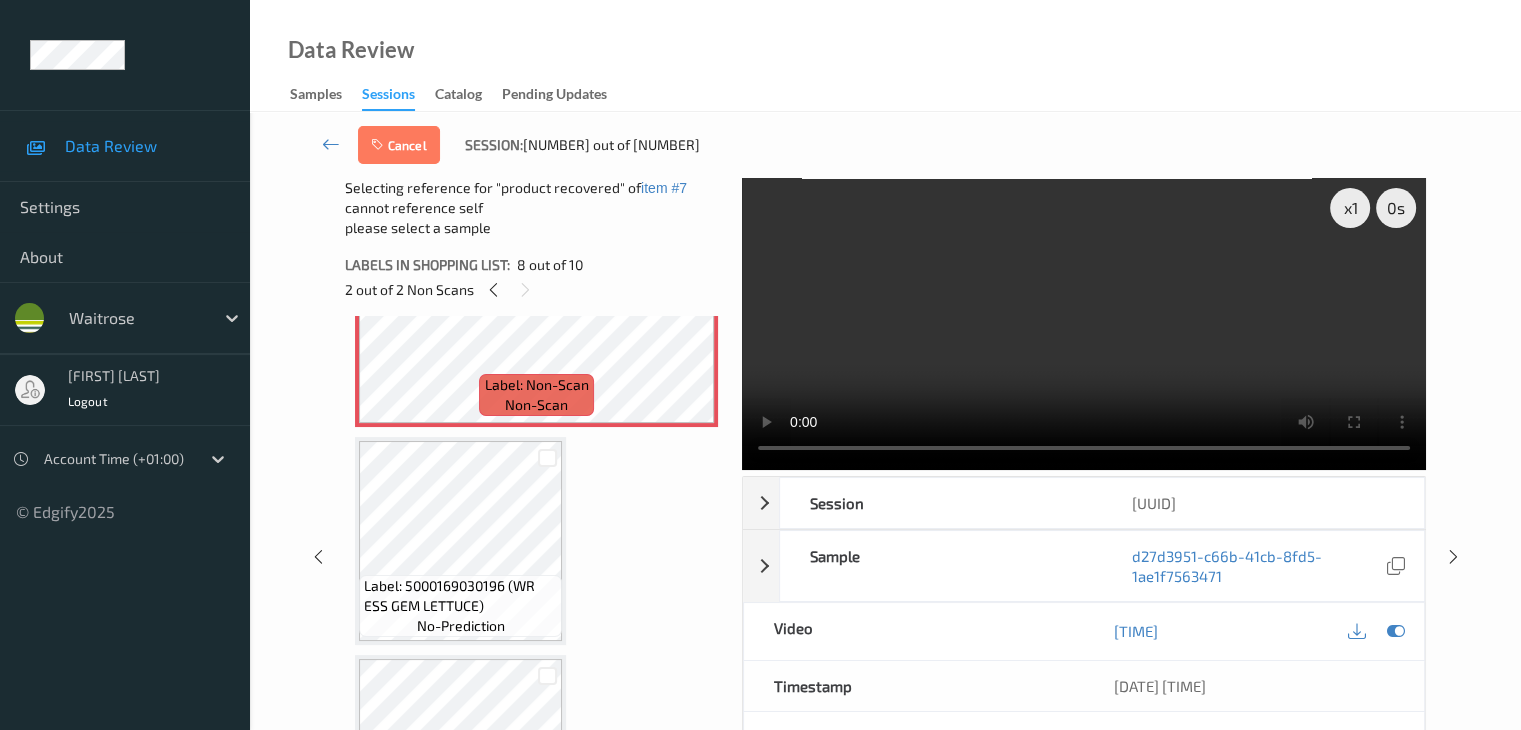 scroll, scrollTop: 1728, scrollLeft: 0, axis: vertical 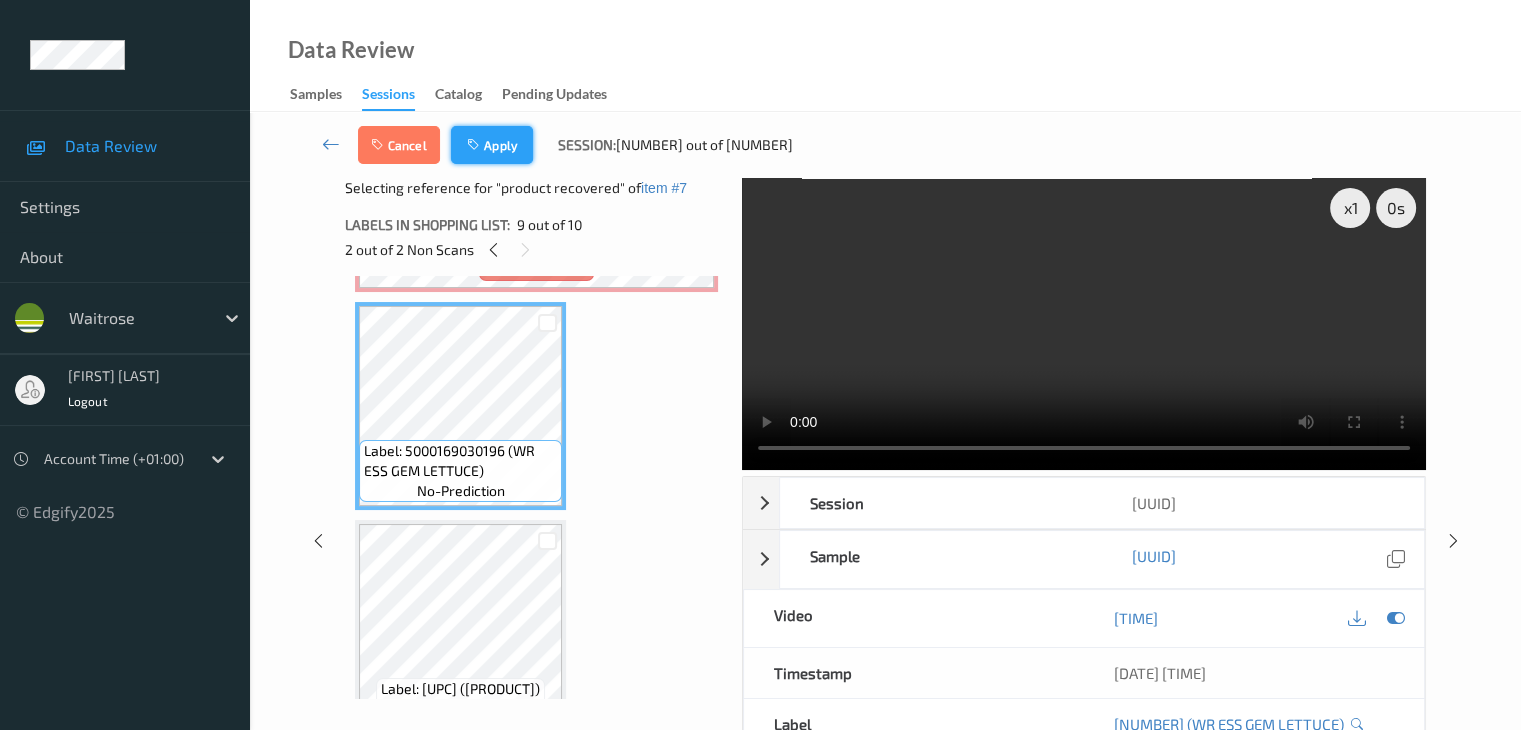 click on "Apply" at bounding box center [492, 145] 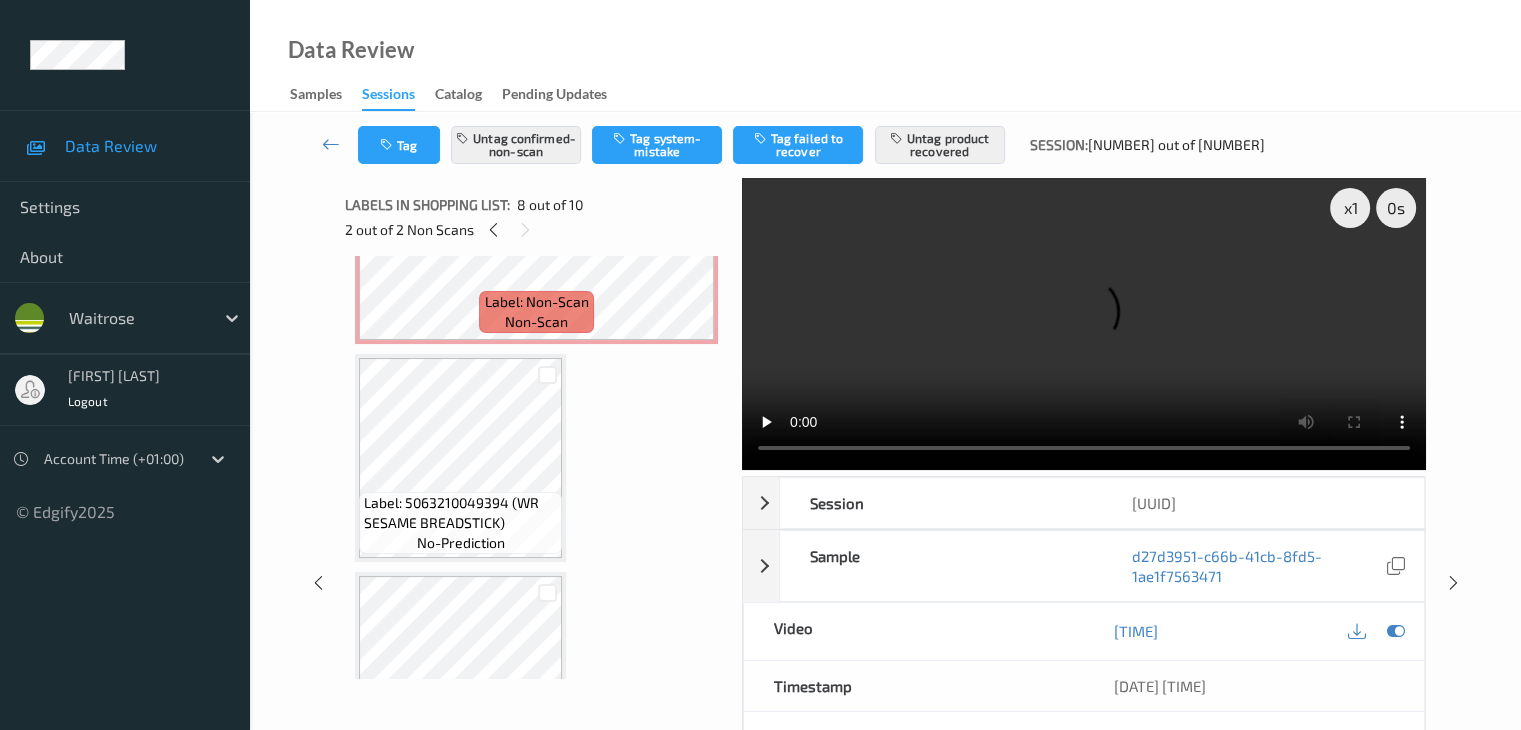 scroll, scrollTop: 518, scrollLeft: 0, axis: vertical 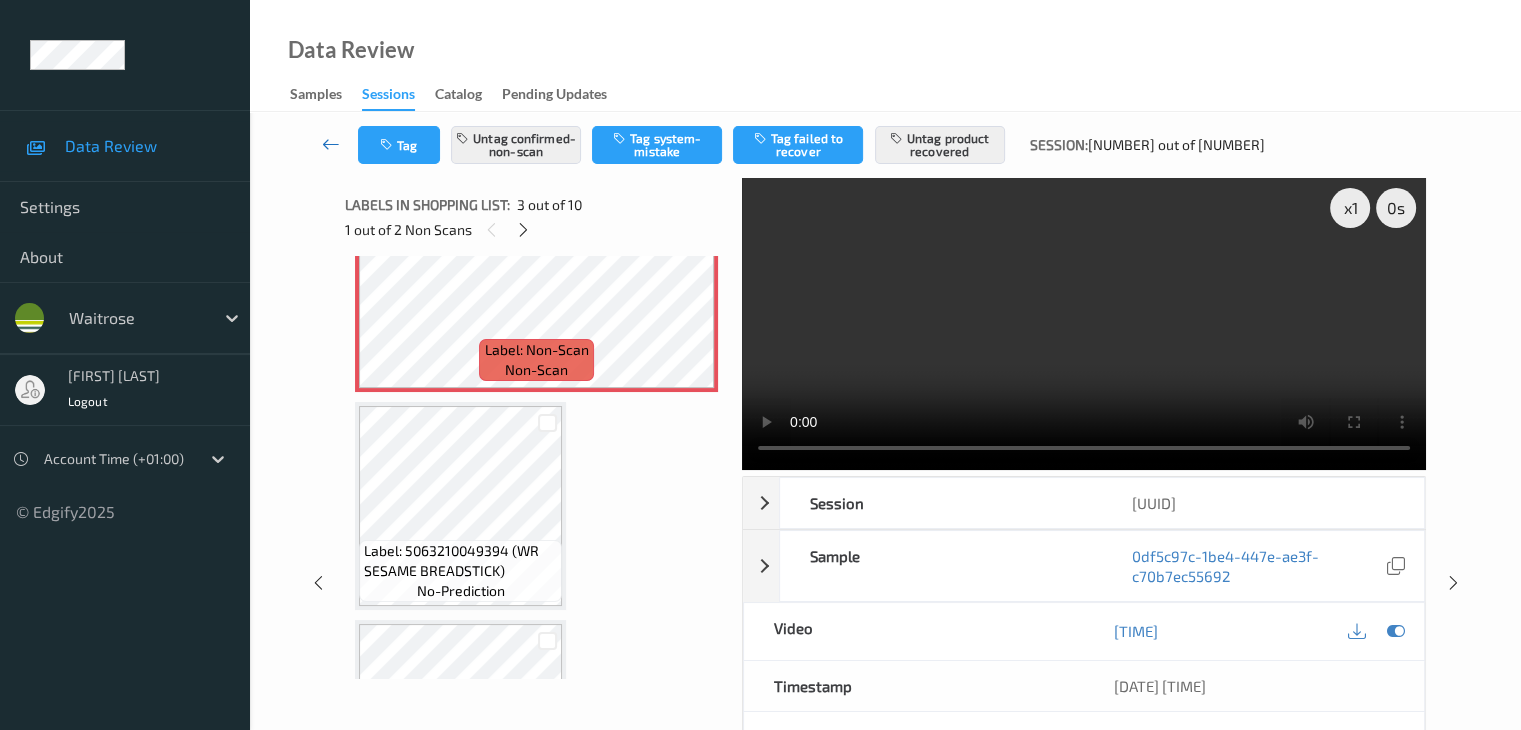 click at bounding box center (331, 144) 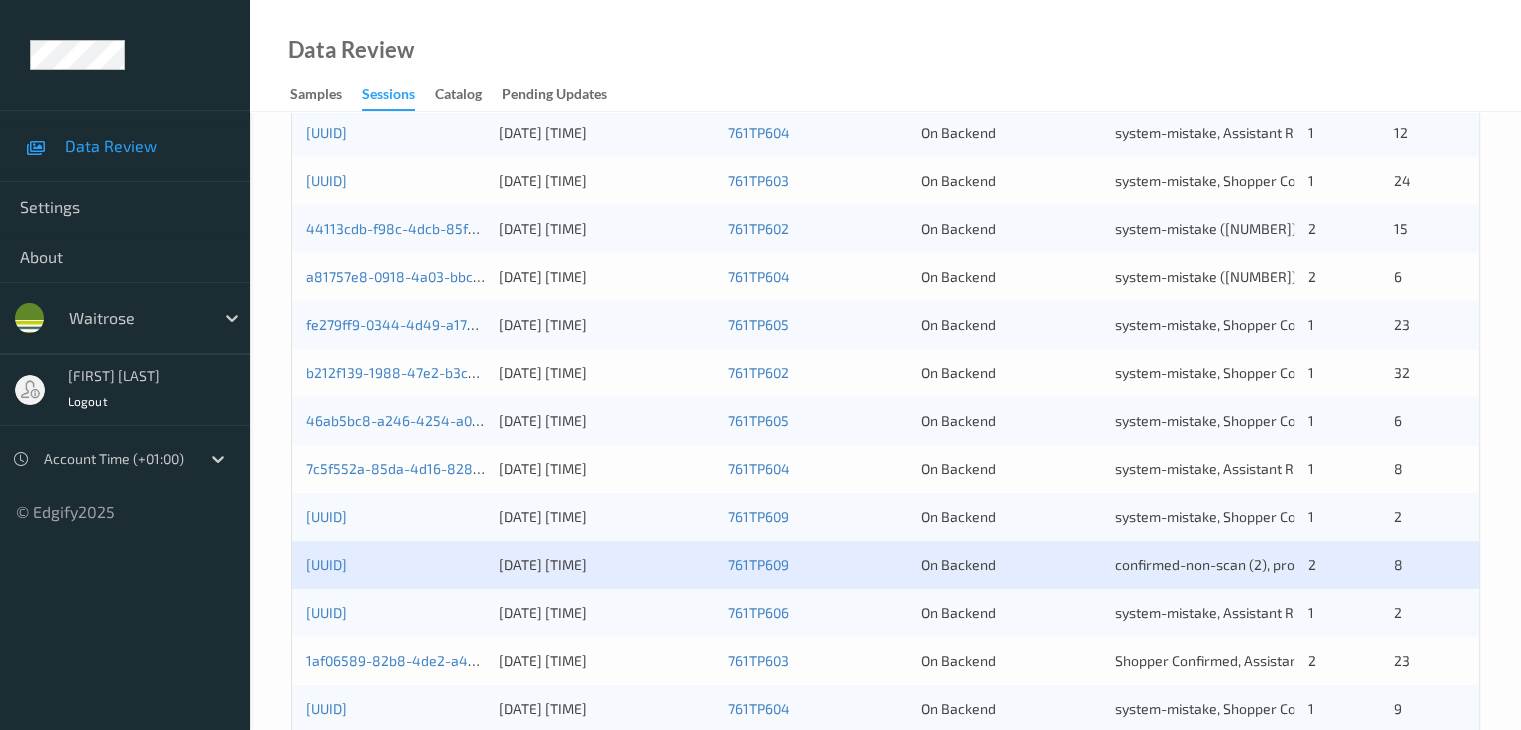 scroll, scrollTop: 932, scrollLeft: 0, axis: vertical 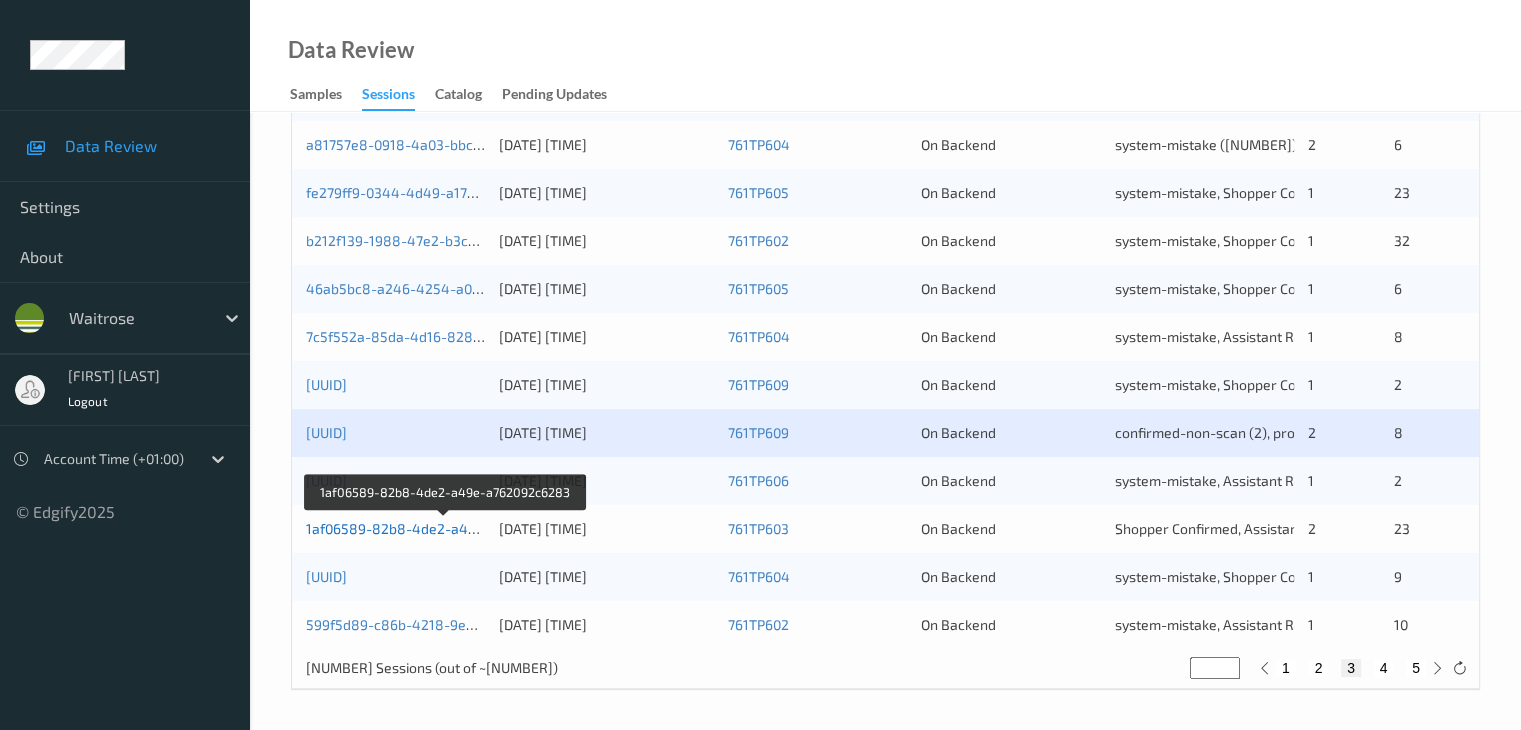 click on "[UUID]" at bounding box center [445, 528] 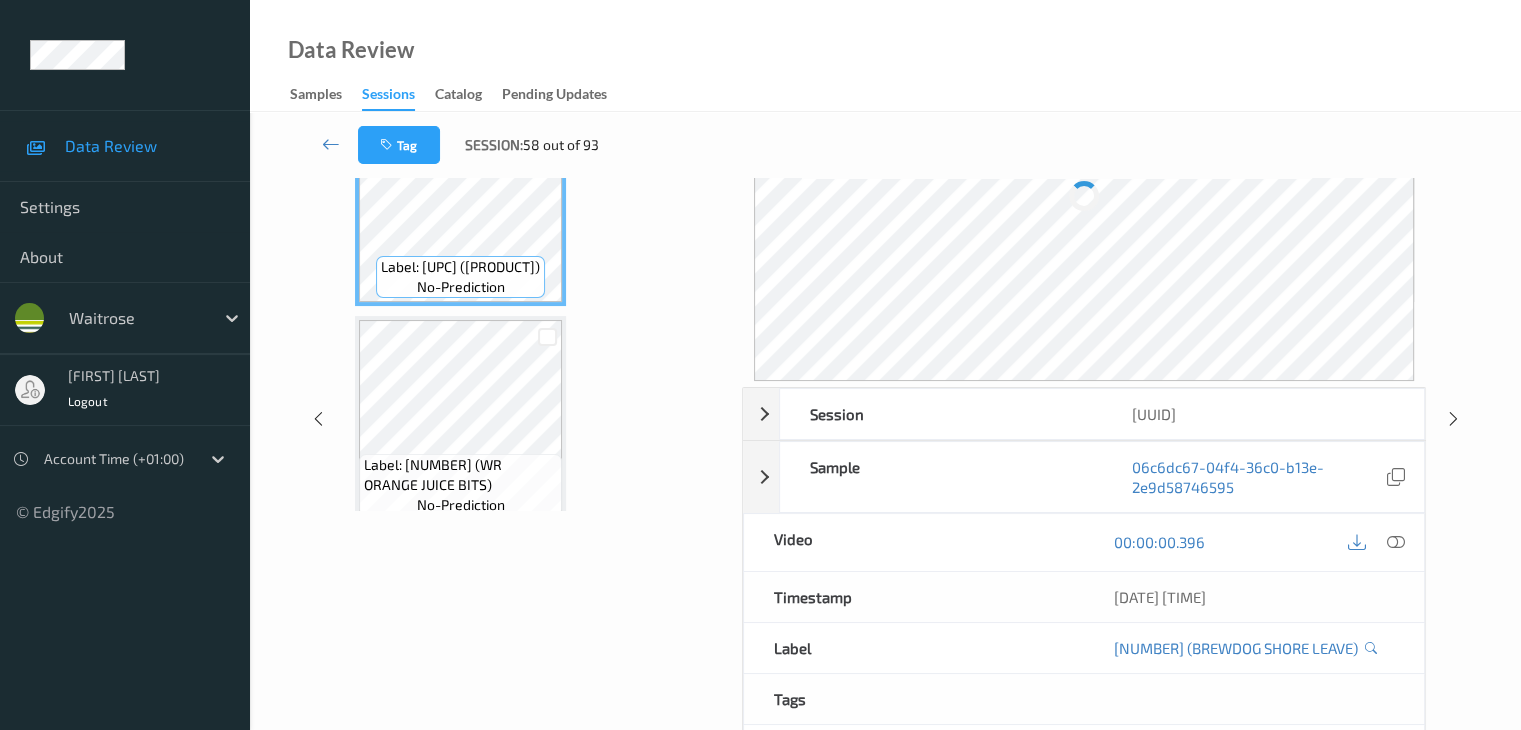 scroll, scrollTop: 0, scrollLeft: 0, axis: both 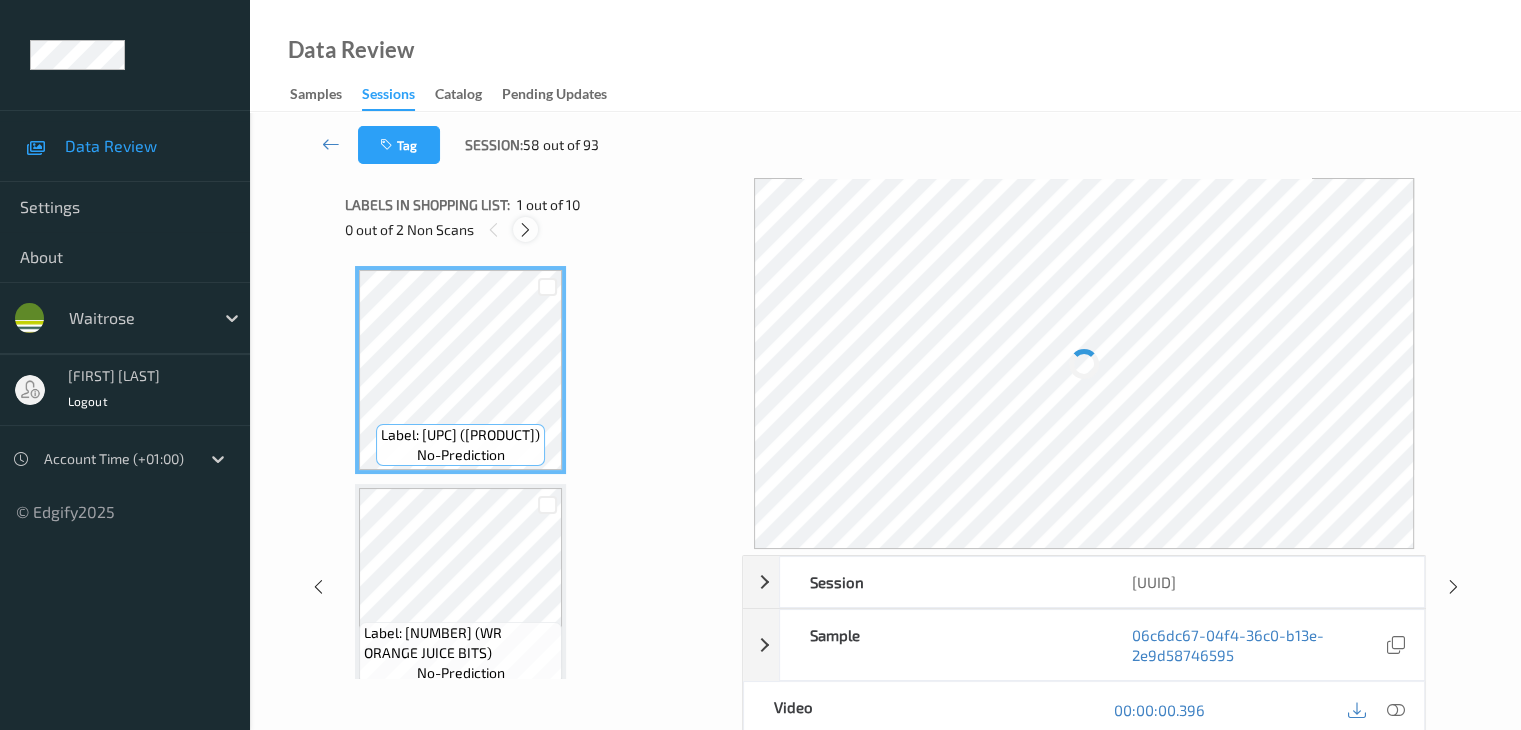 click at bounding box center (525, 230) 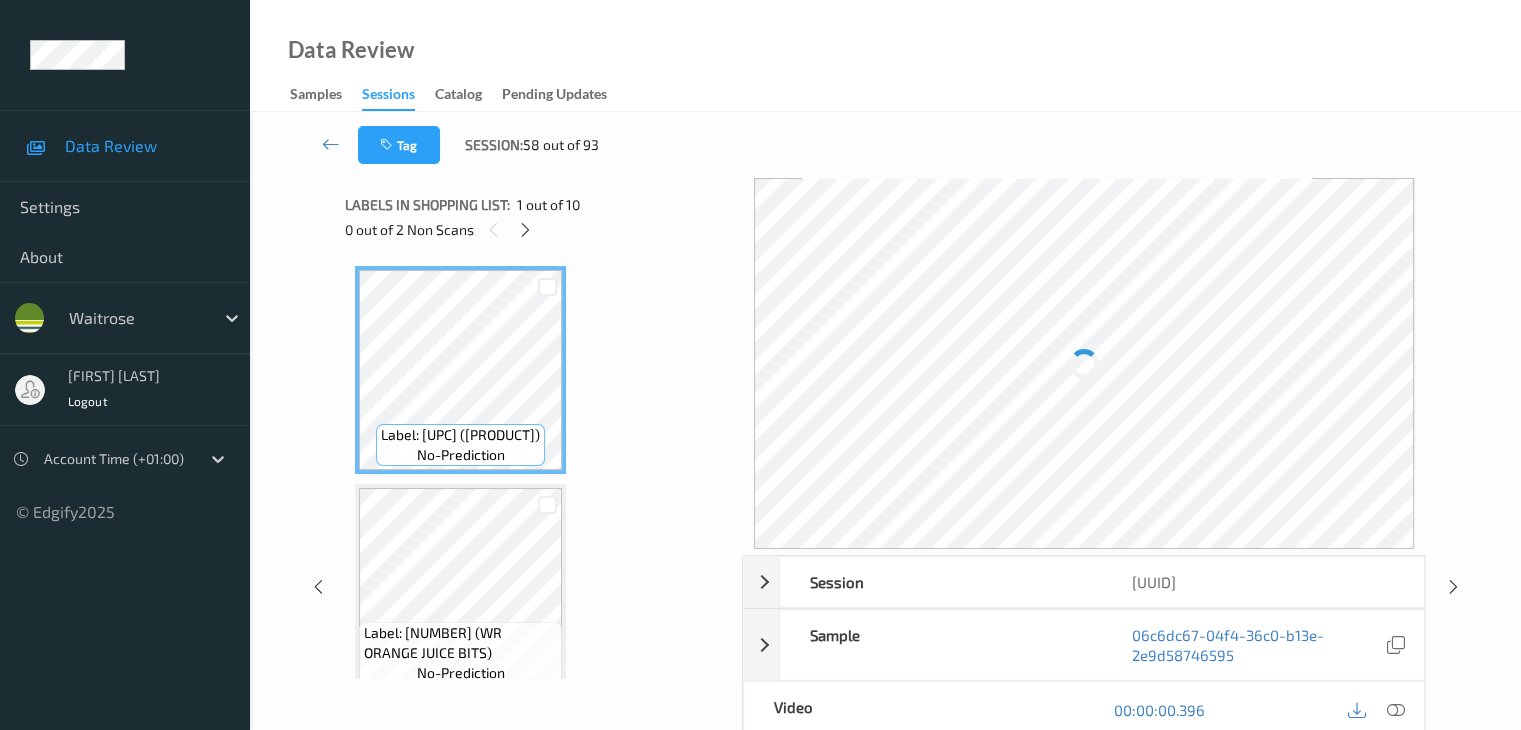 scroll, scrollTop: 228, scrollLeft: 0, axis: vertical 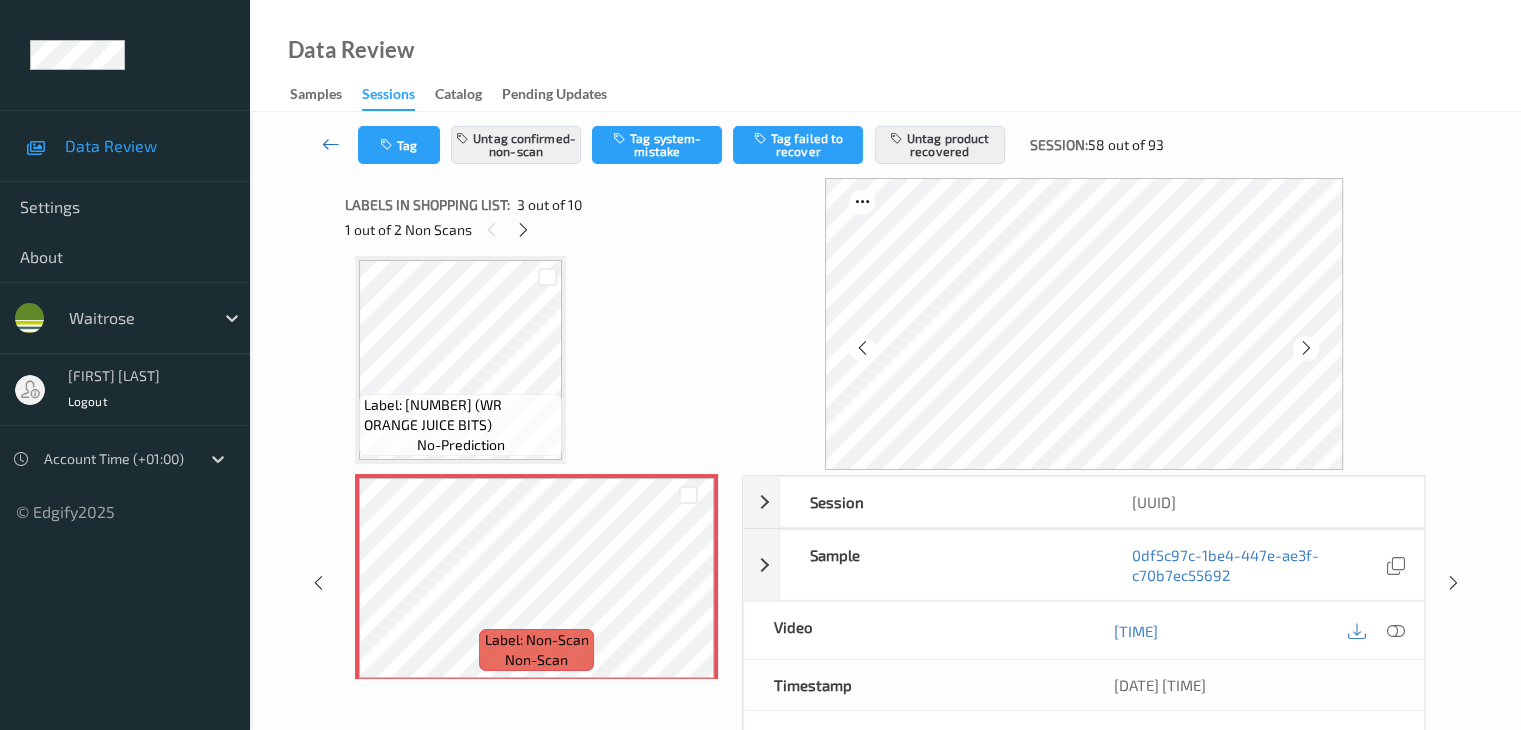 click at bounding box center (331, 144) 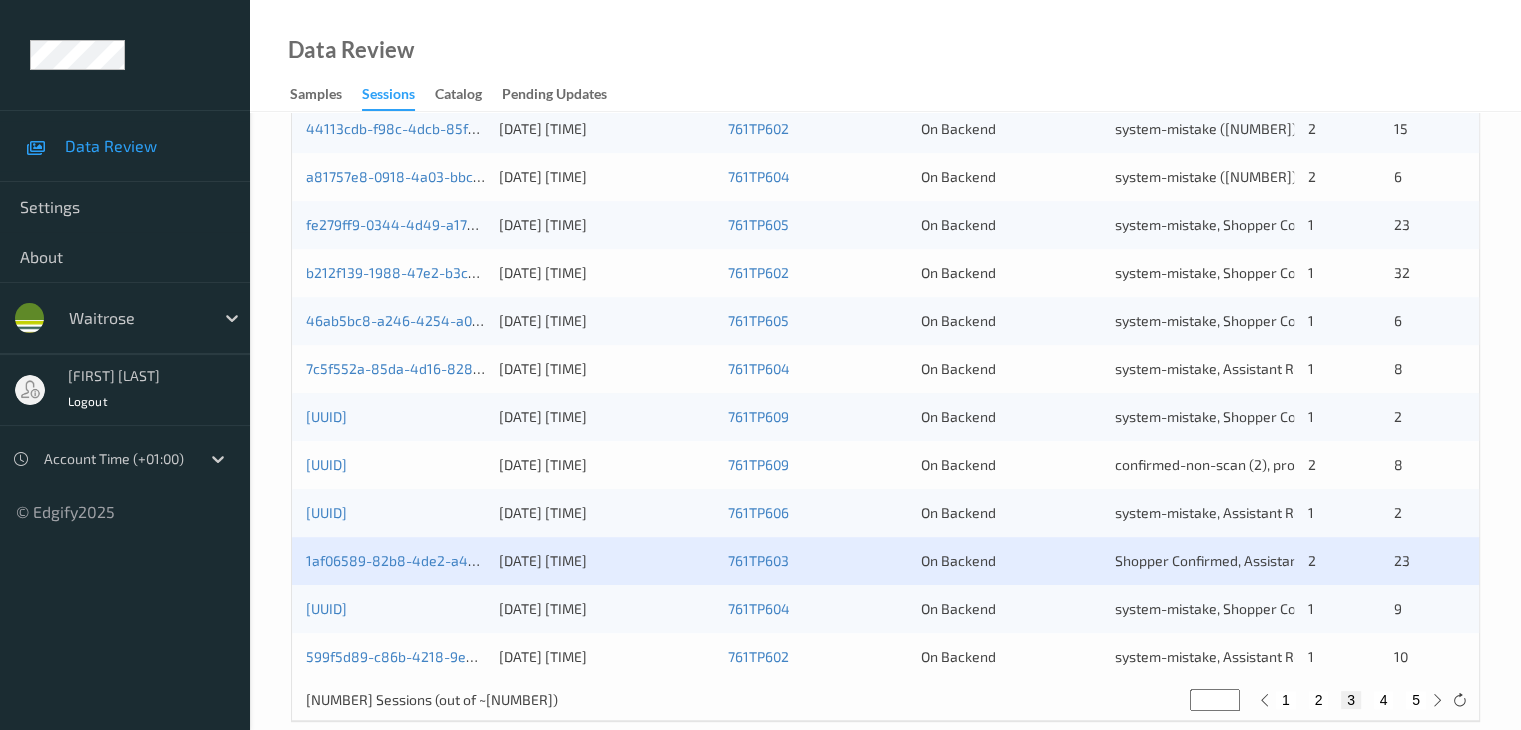 scroll, scrollTop: 932, scrollLeft: 0, axis: vertical 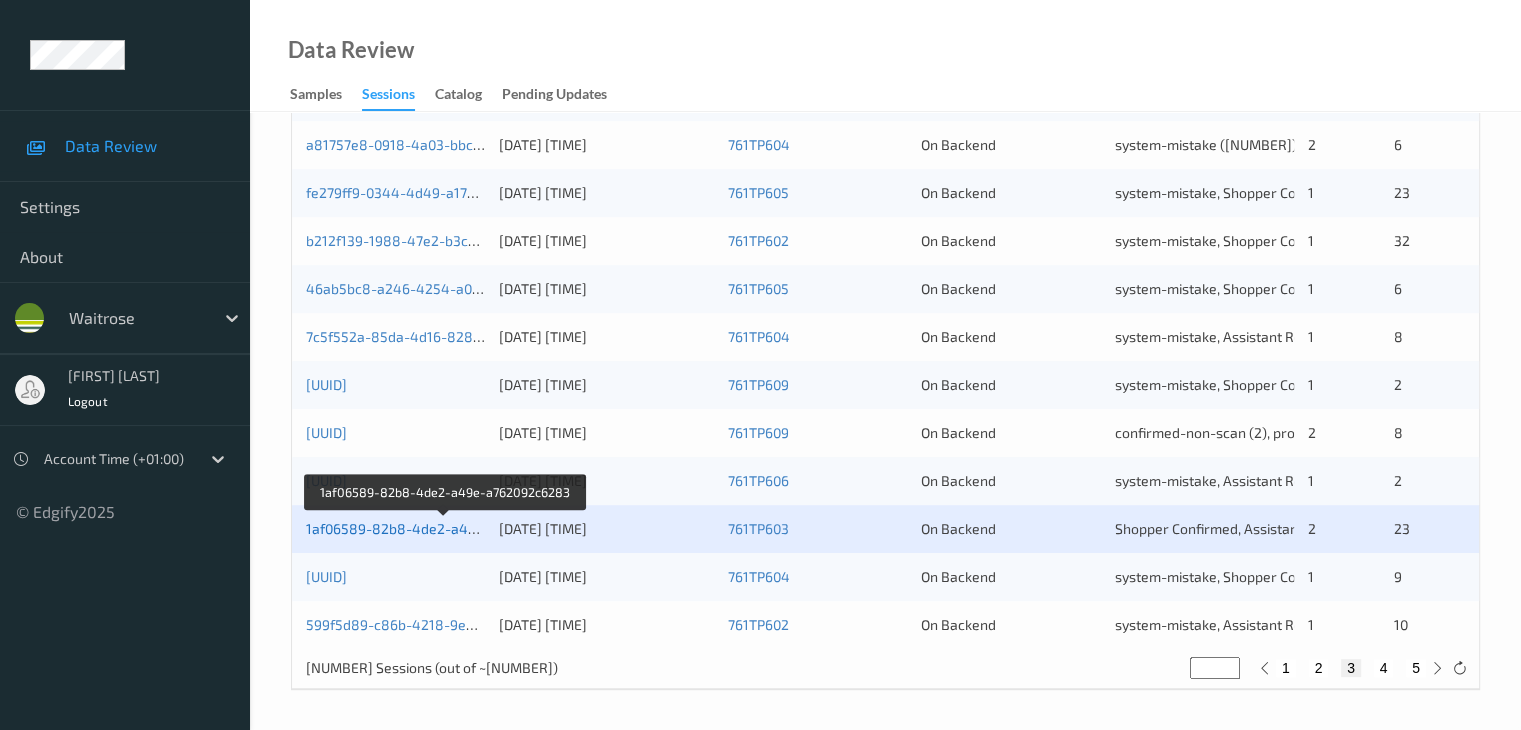 click on "[UUID]" at bounding box center (445, 528) 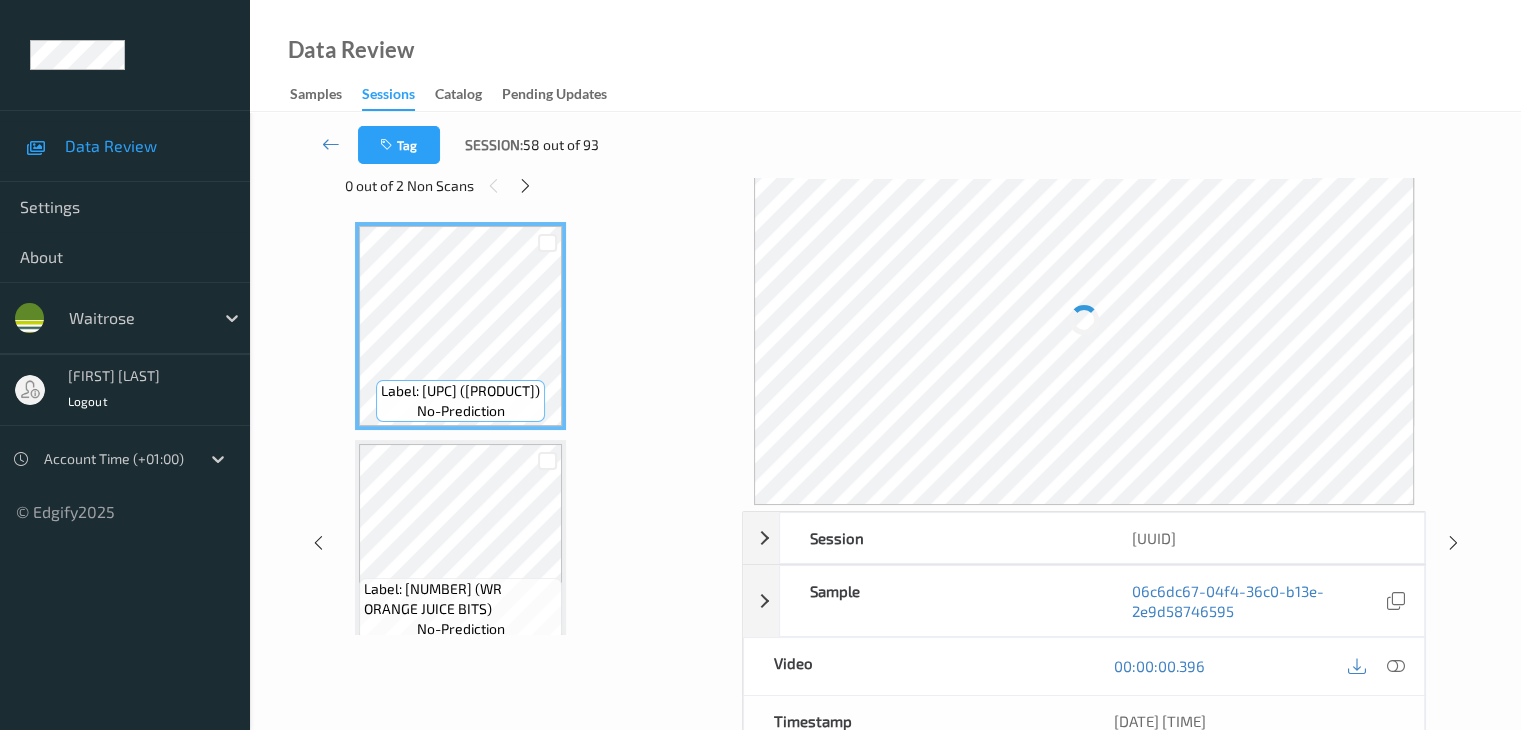 scroll, scrollTop: 0, scrollLeft: 0, axis: both 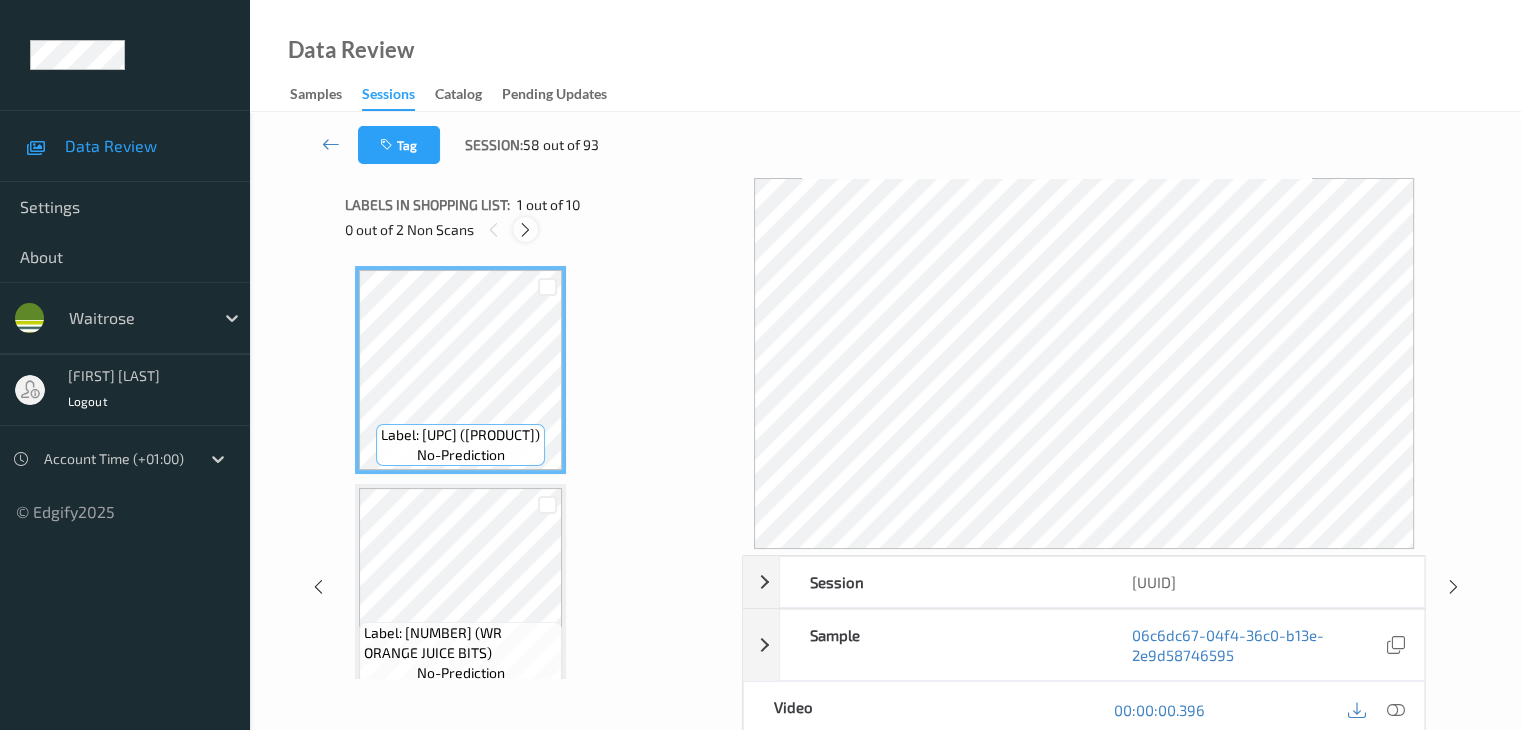 click at bounding box center (525, 230) 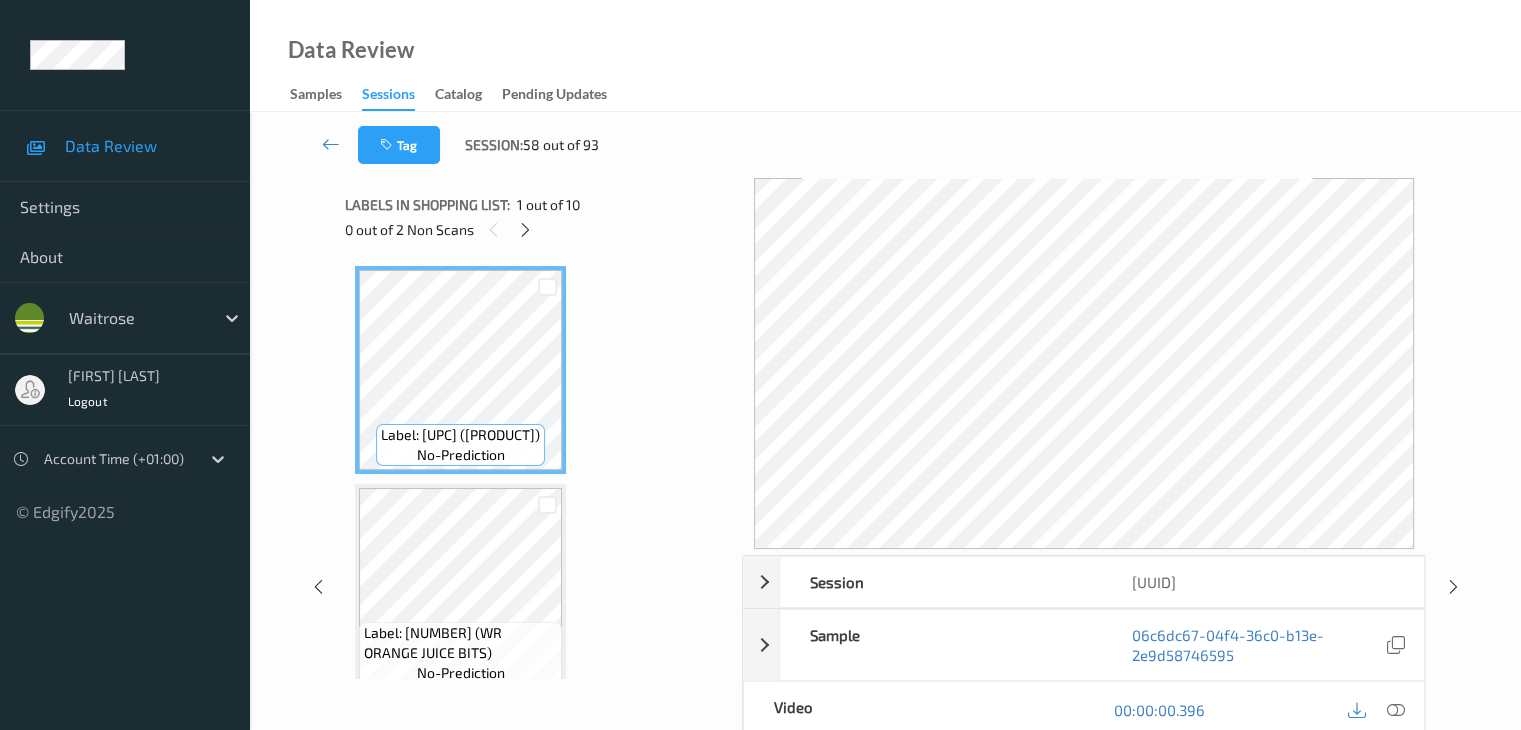 scroll, scrollTop: 228, scrollLeft: 0, axis: vertical 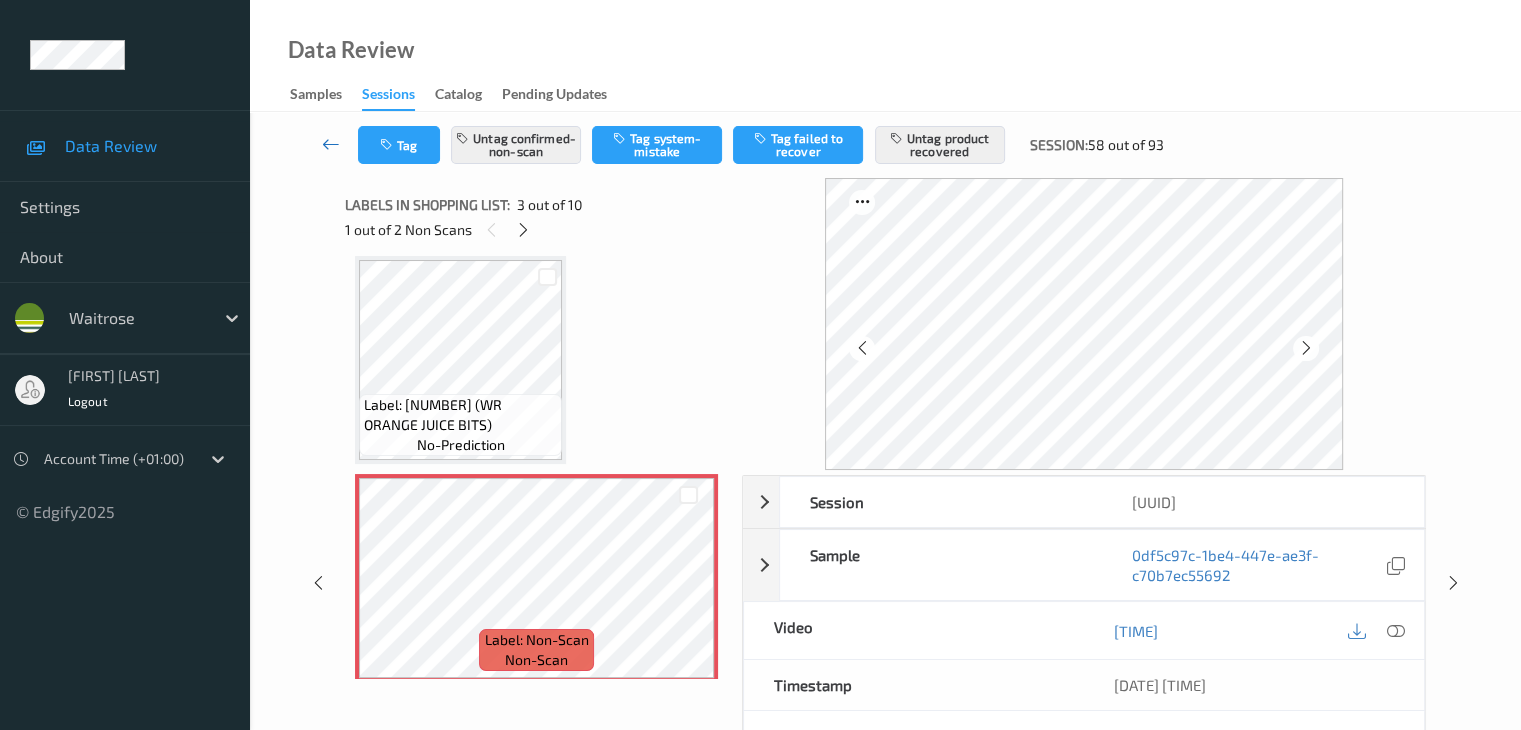 click at bounding box center (331, 144) 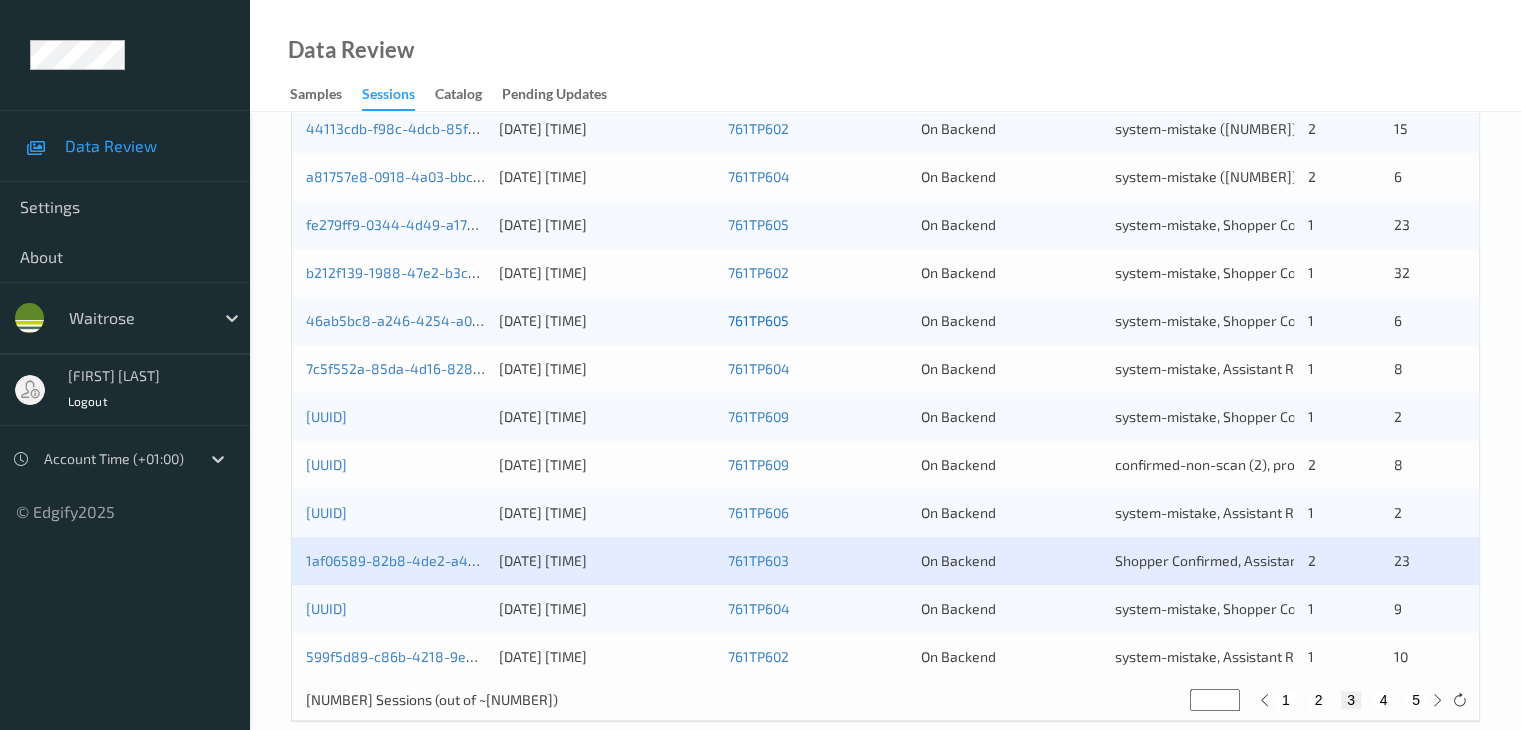 scroll, scrollTop: 932, scrollLeft: 0, axis: vertical 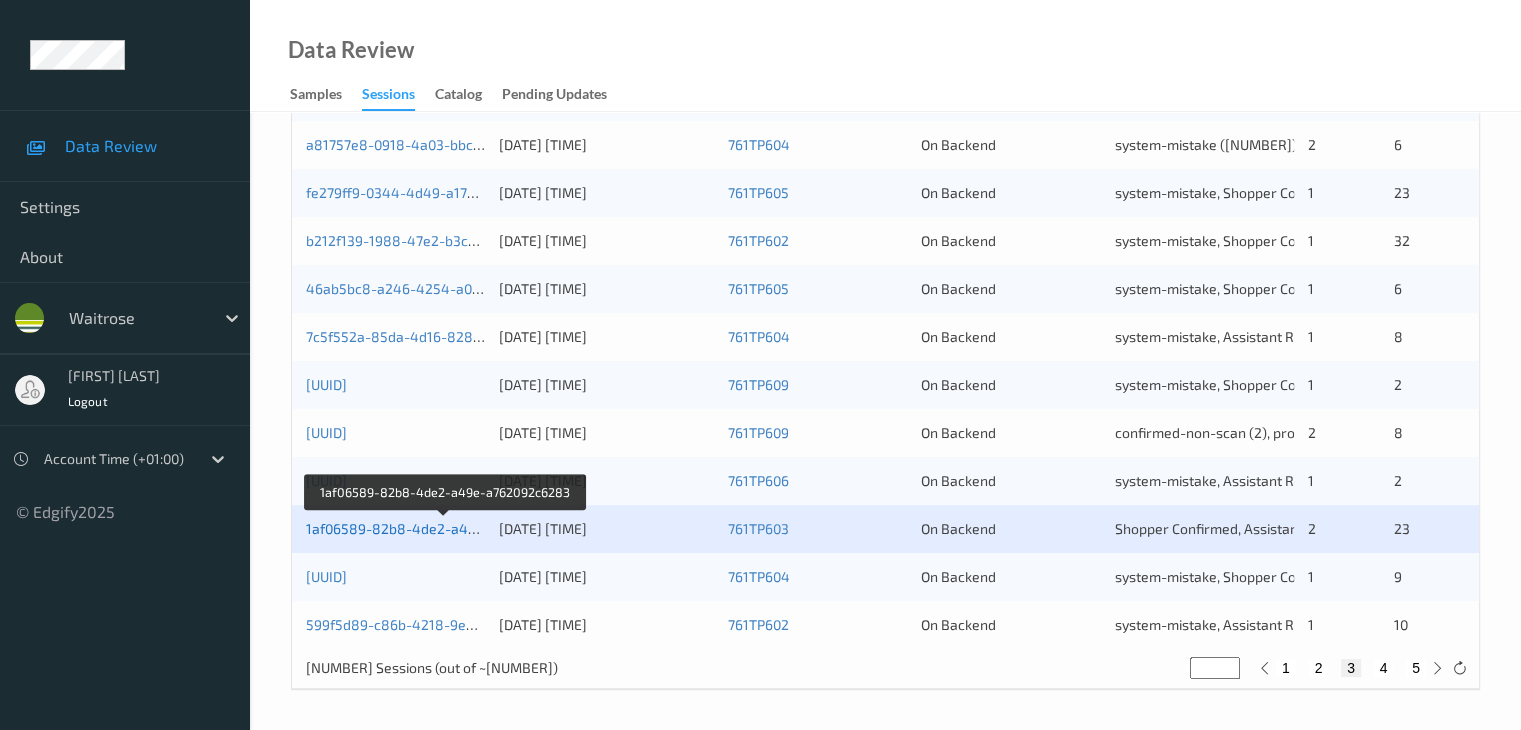 click on "[UUID]" at bounding box center (445, 528) 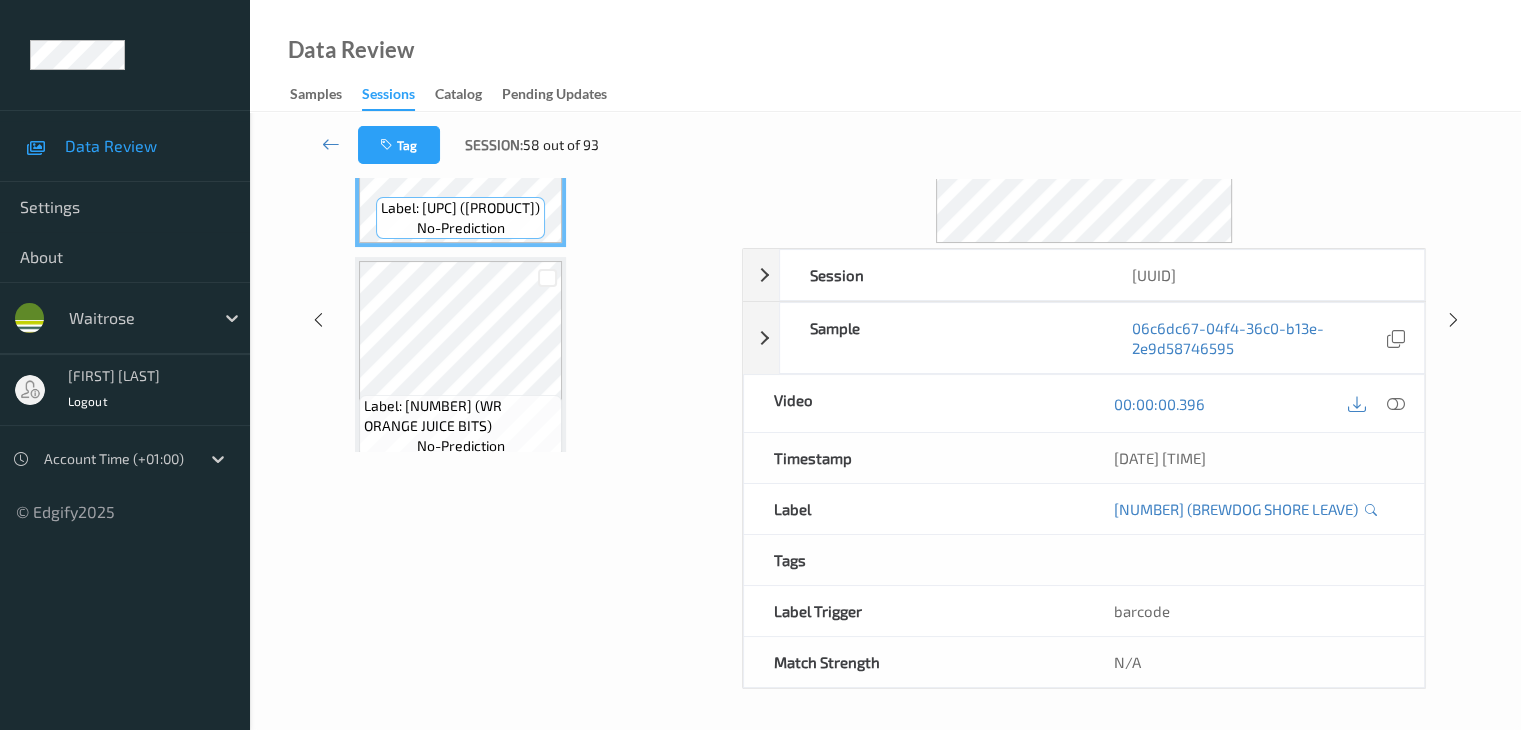 scroll, scrollTop: 164, scrollLeft: 0, axis: vertical 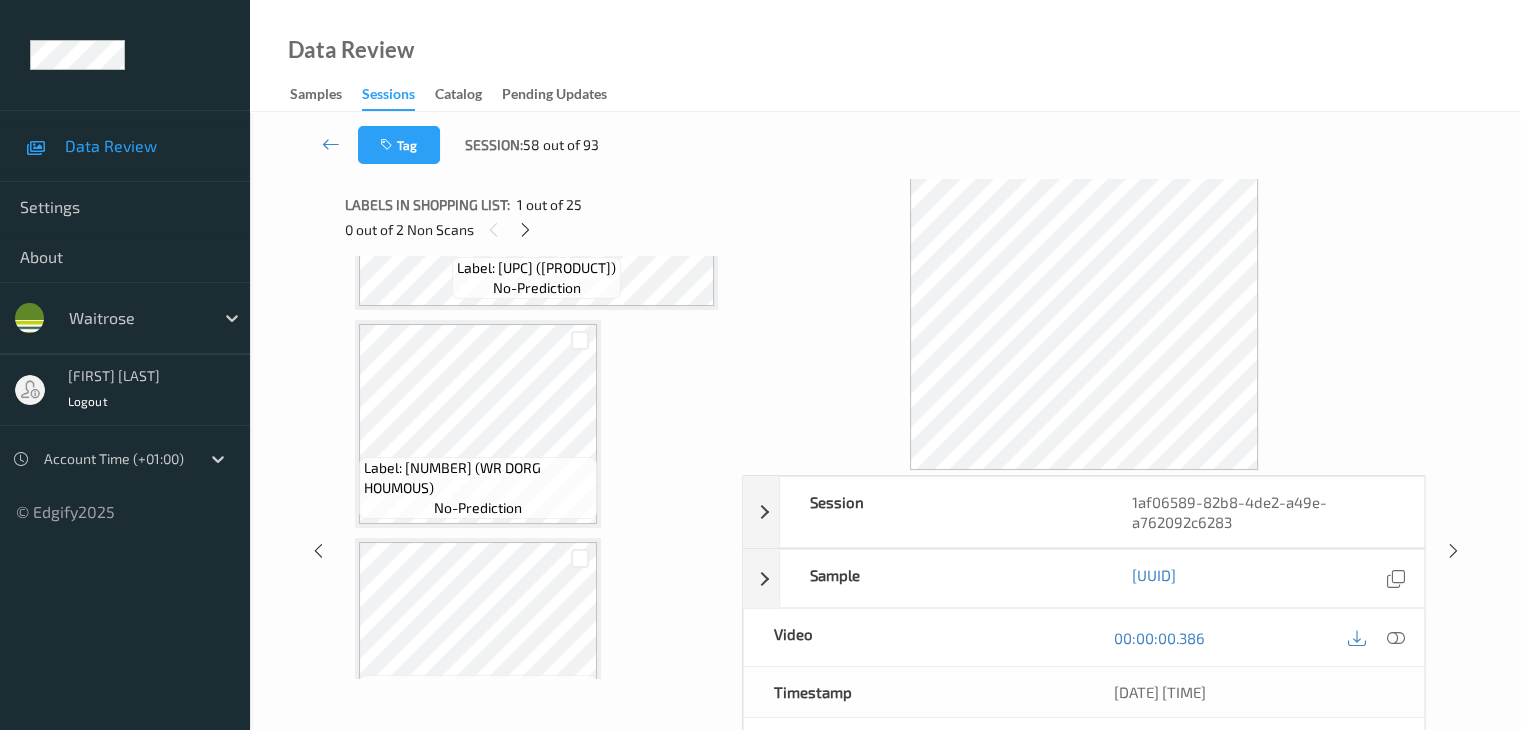 click on "0 out of 2 Non Scans" at bounding box center (536, 229) 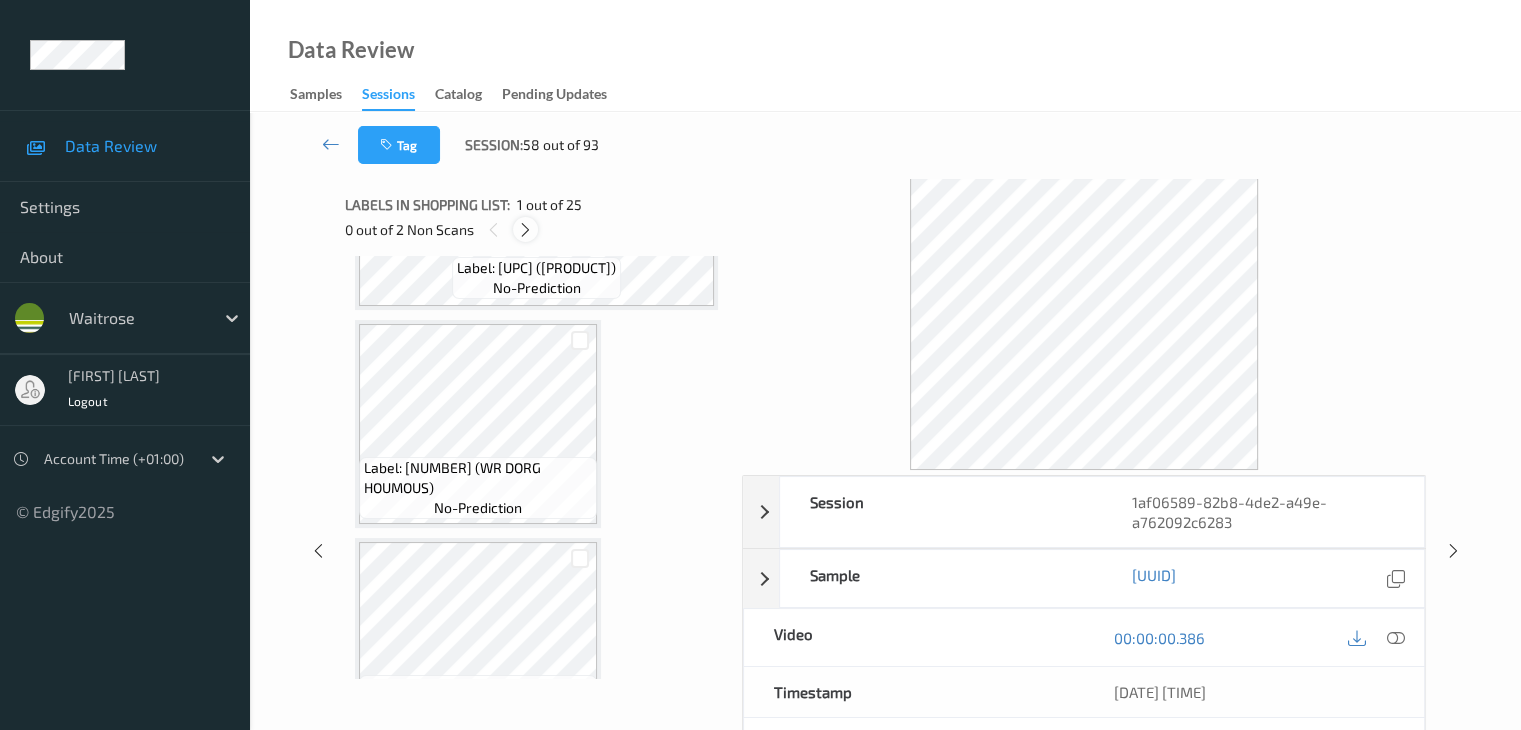 click at bounding box center (525, 230) 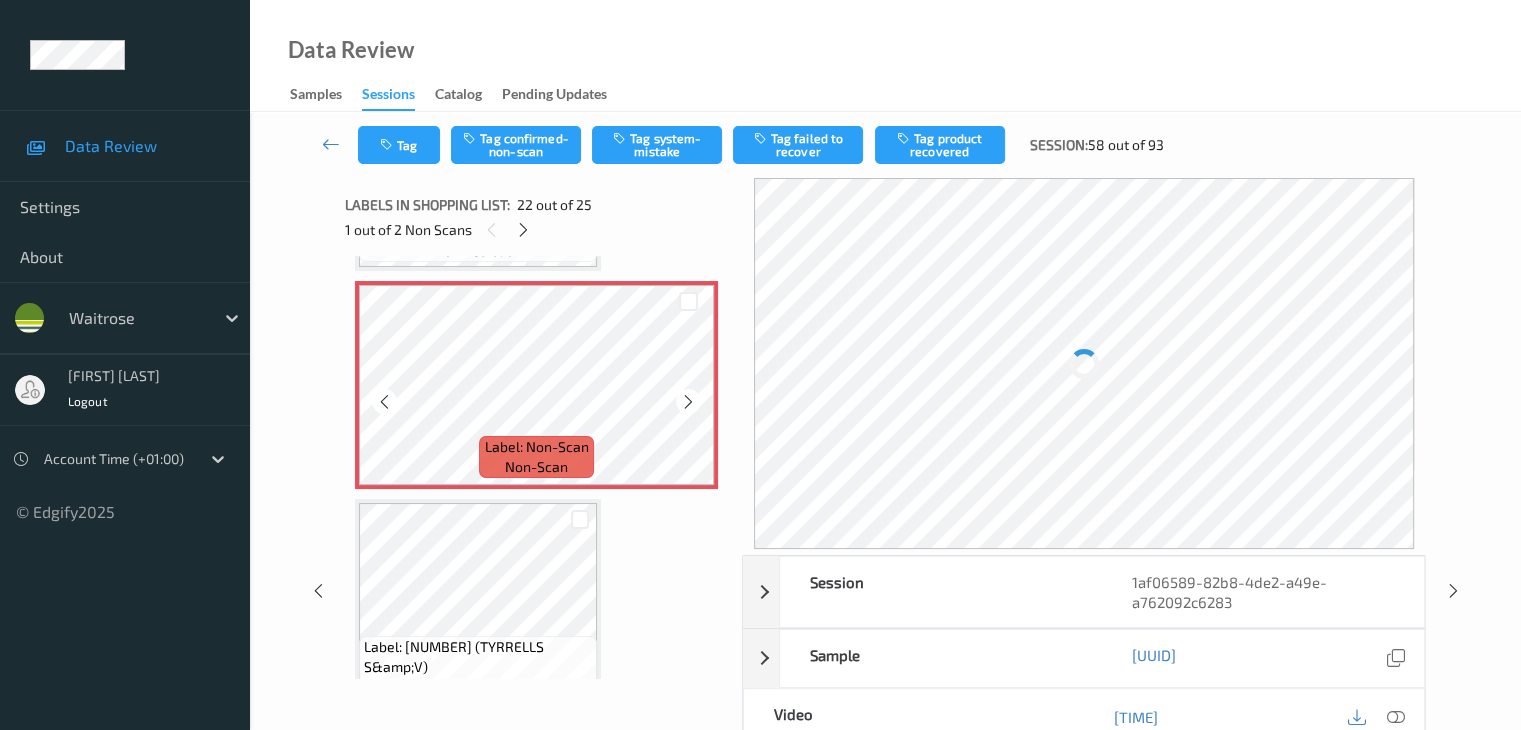 scroll, scrollTop: 4568, scrollLeft: 0, axis: vertical 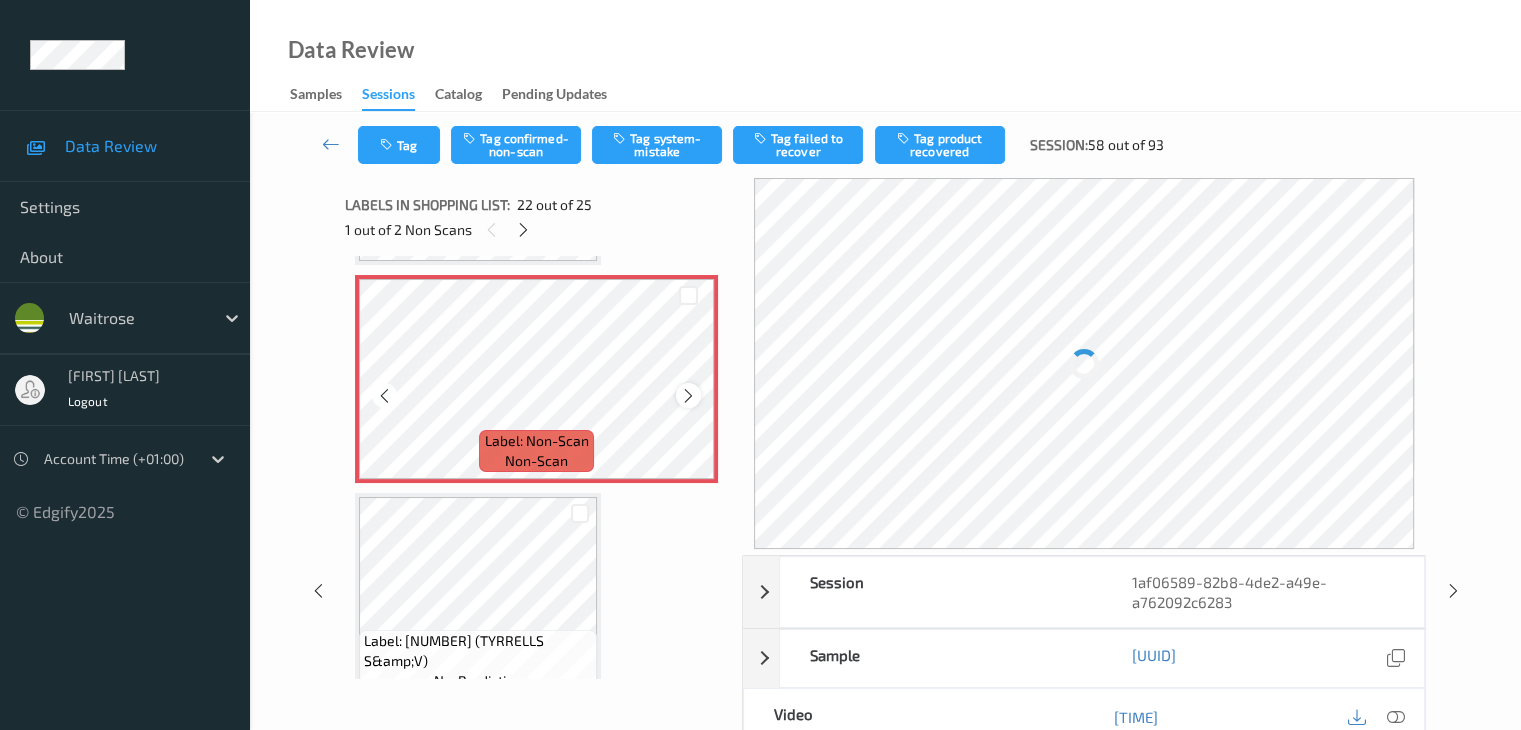 click at bounding box center [688, 396] 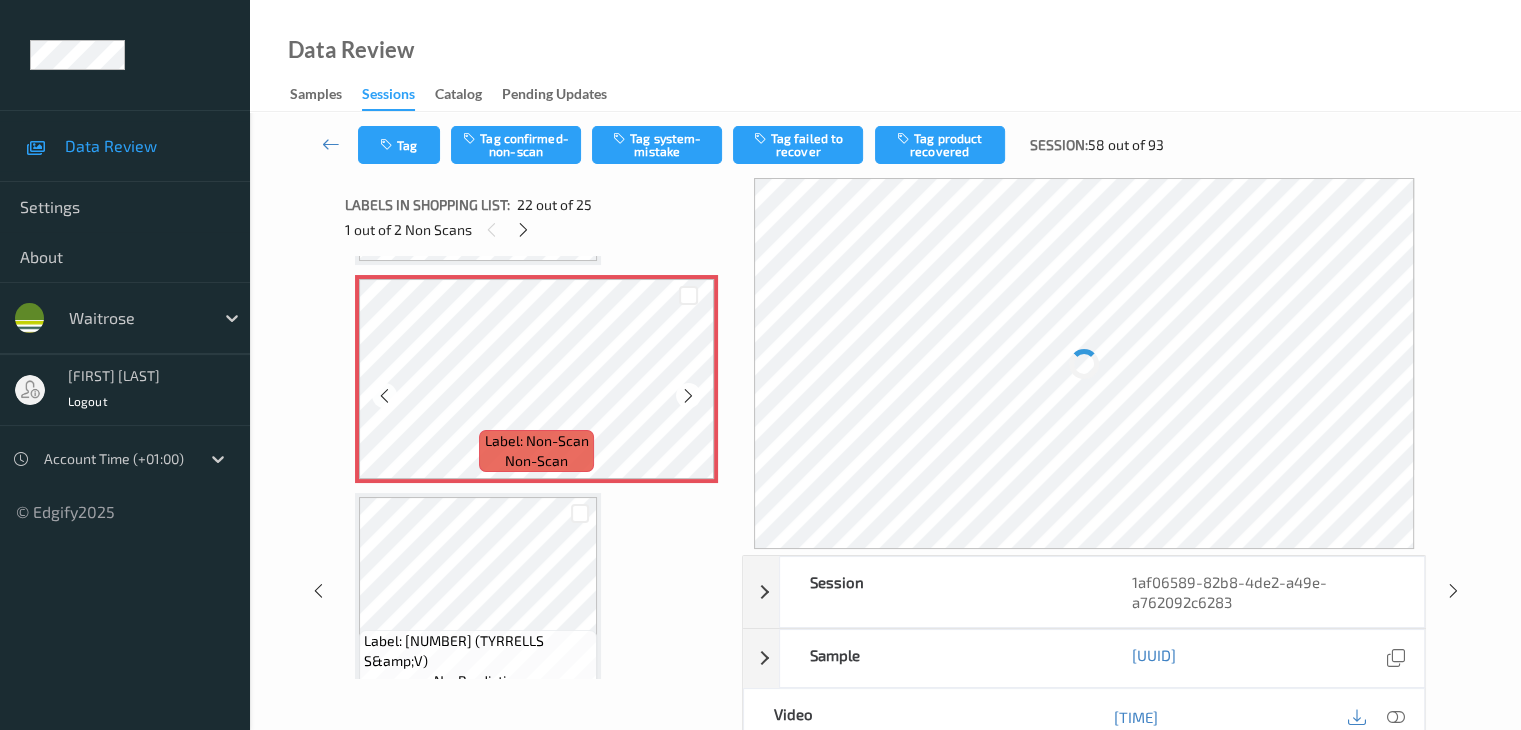 click at bounding box center (688, 396) 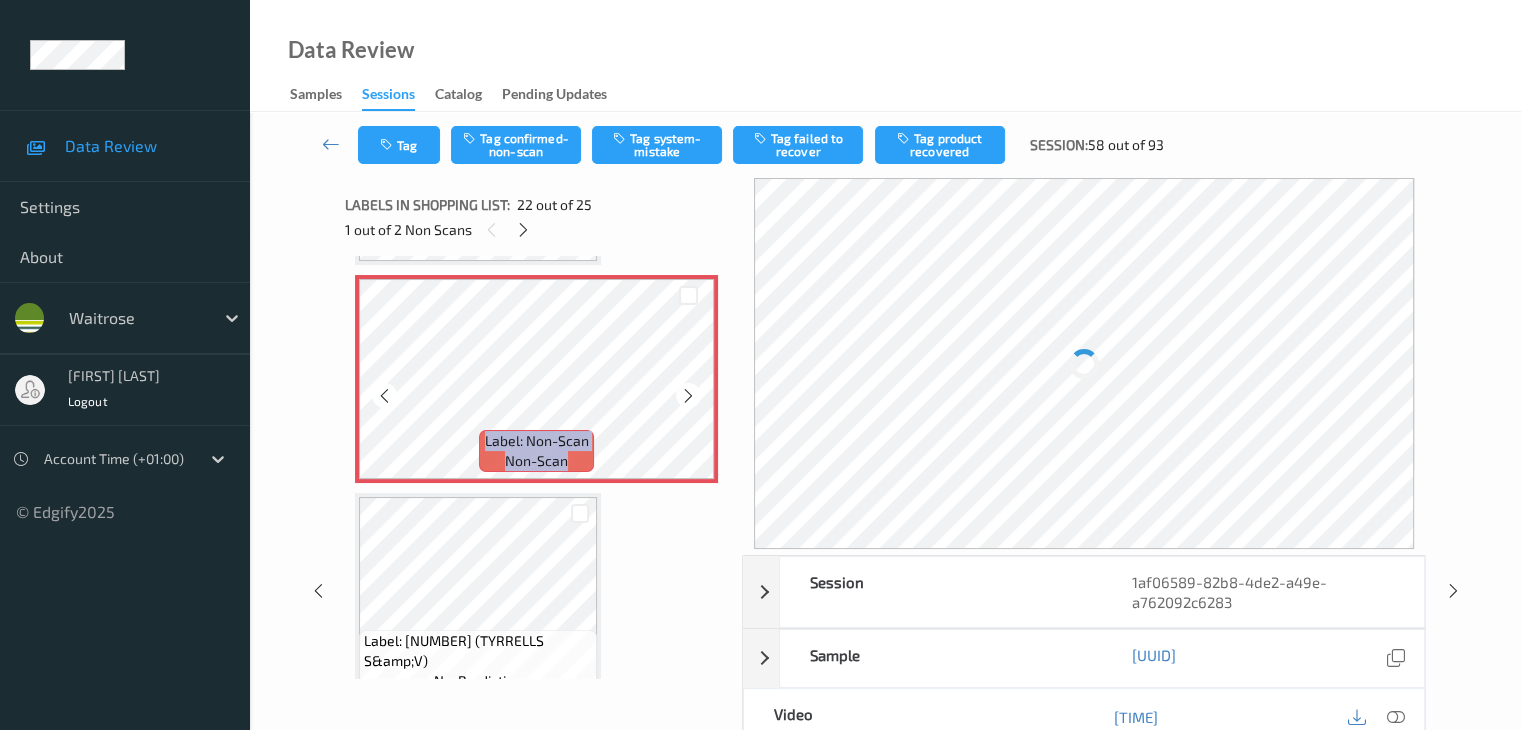 click at bounding box center [688, 396] 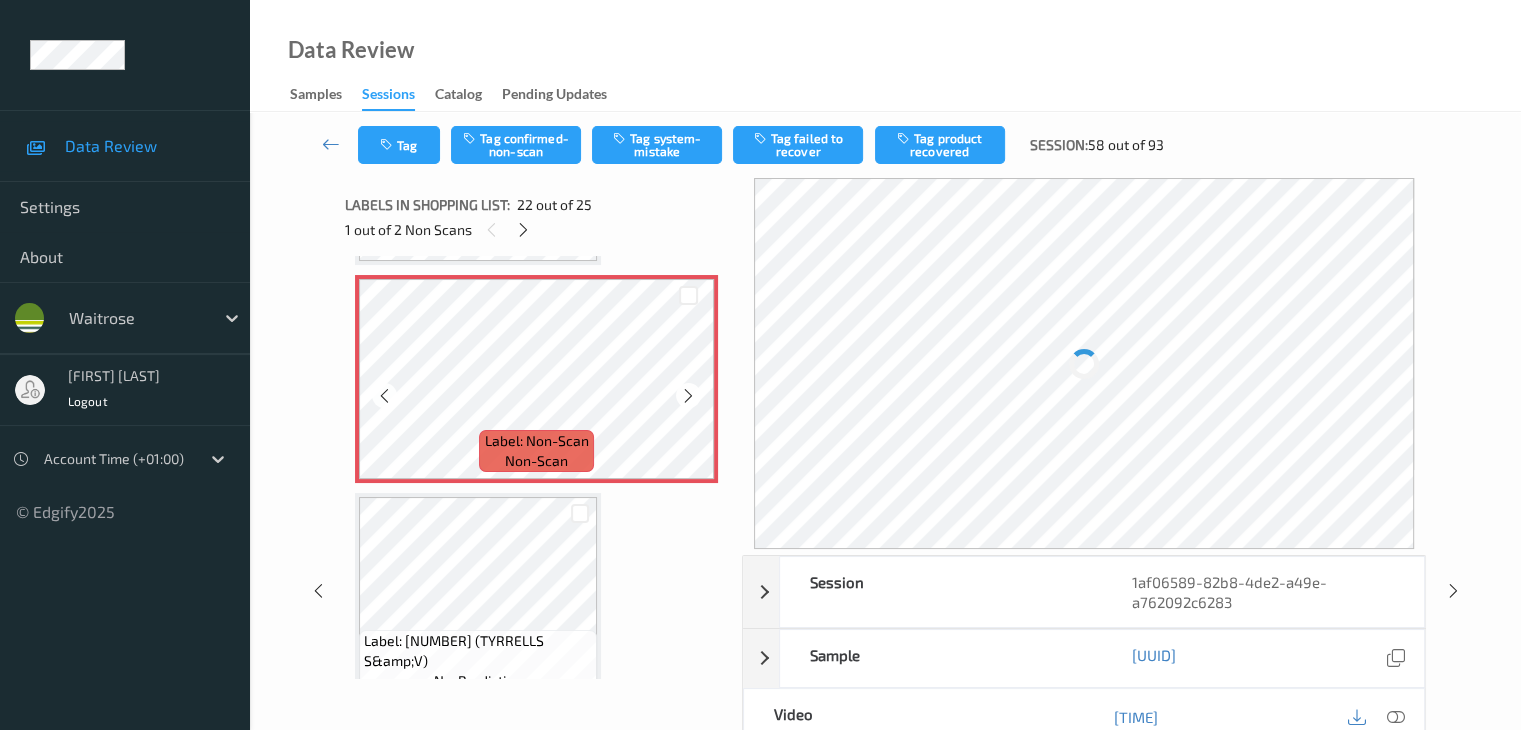 click at bounding box center [688, 396] 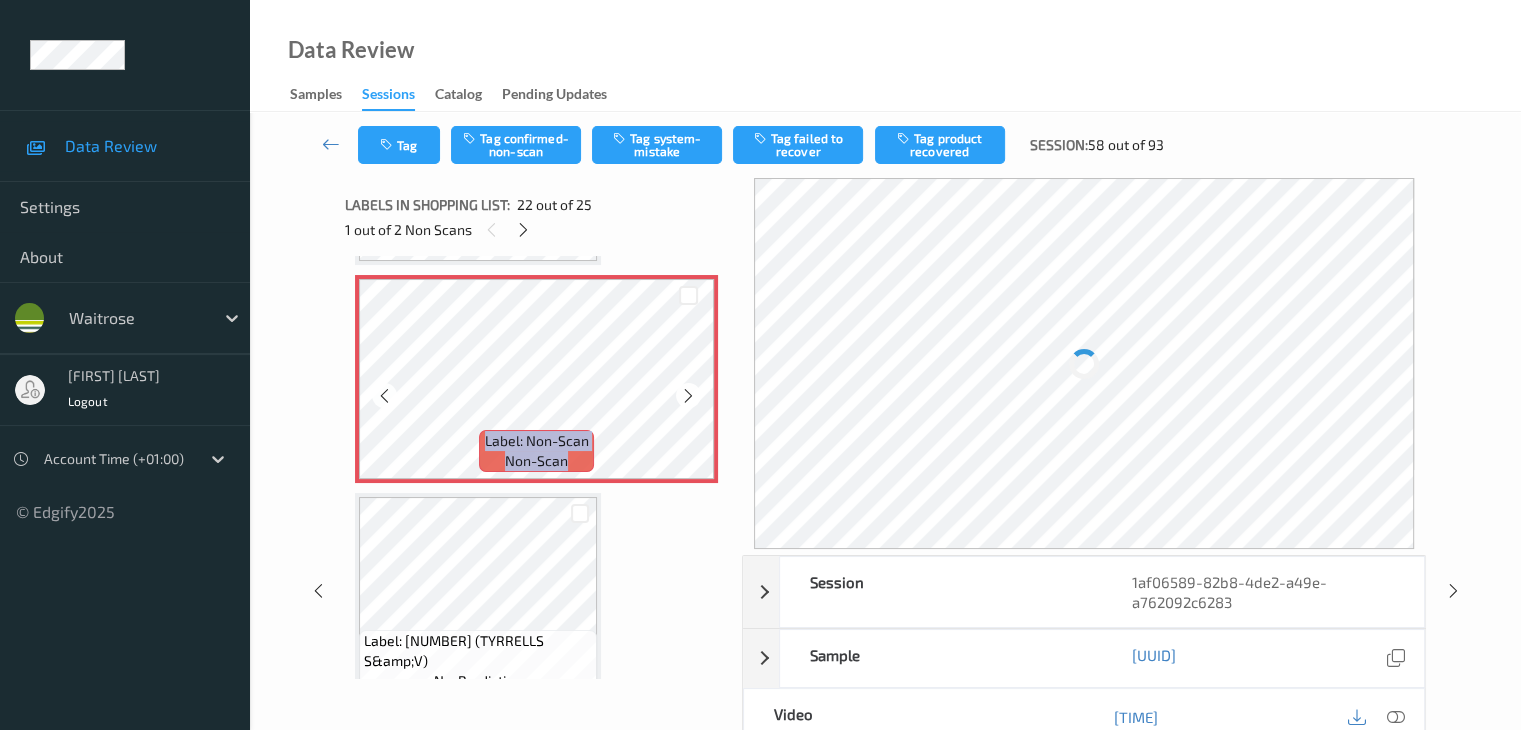 click at bounding box center (688, 396) 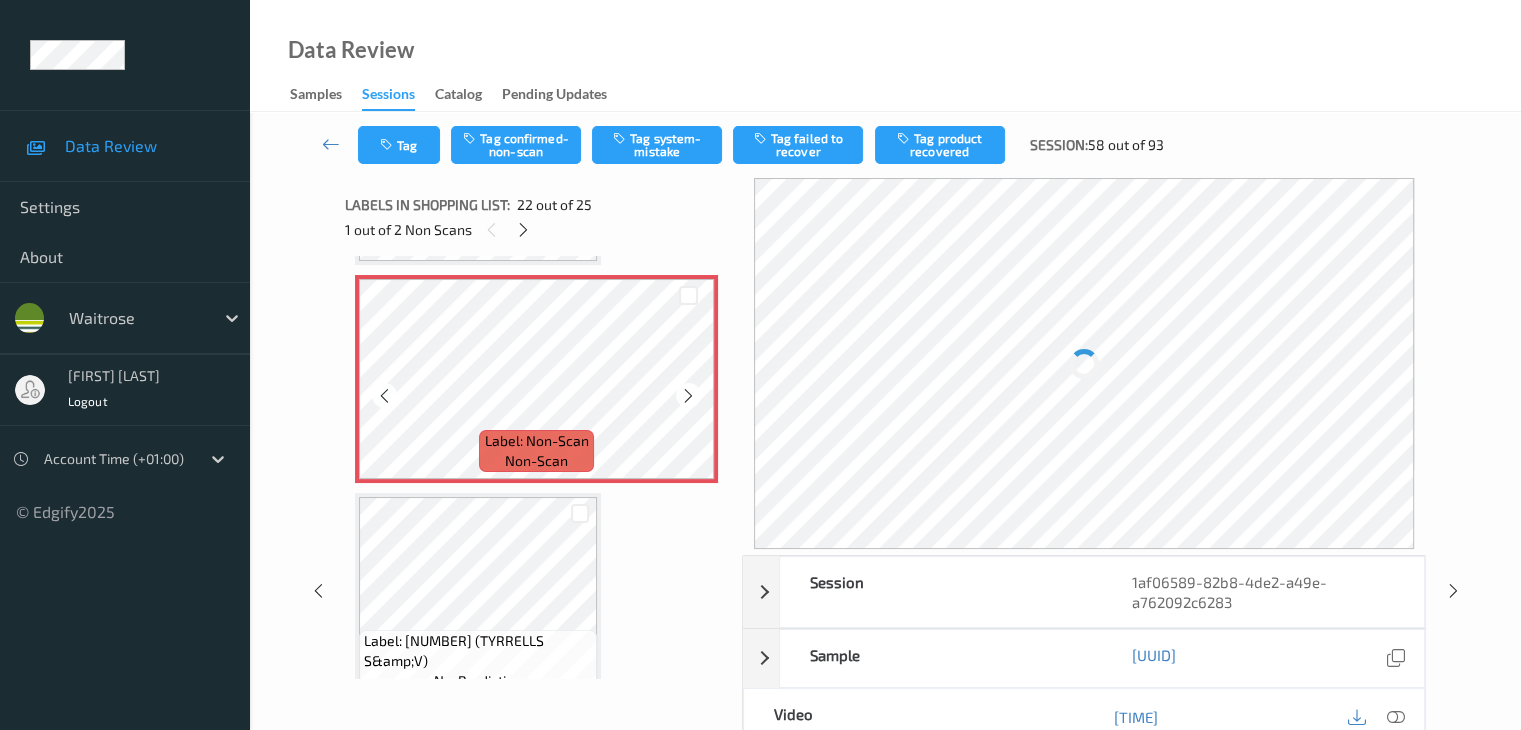 click at bounding box center [688, 396] 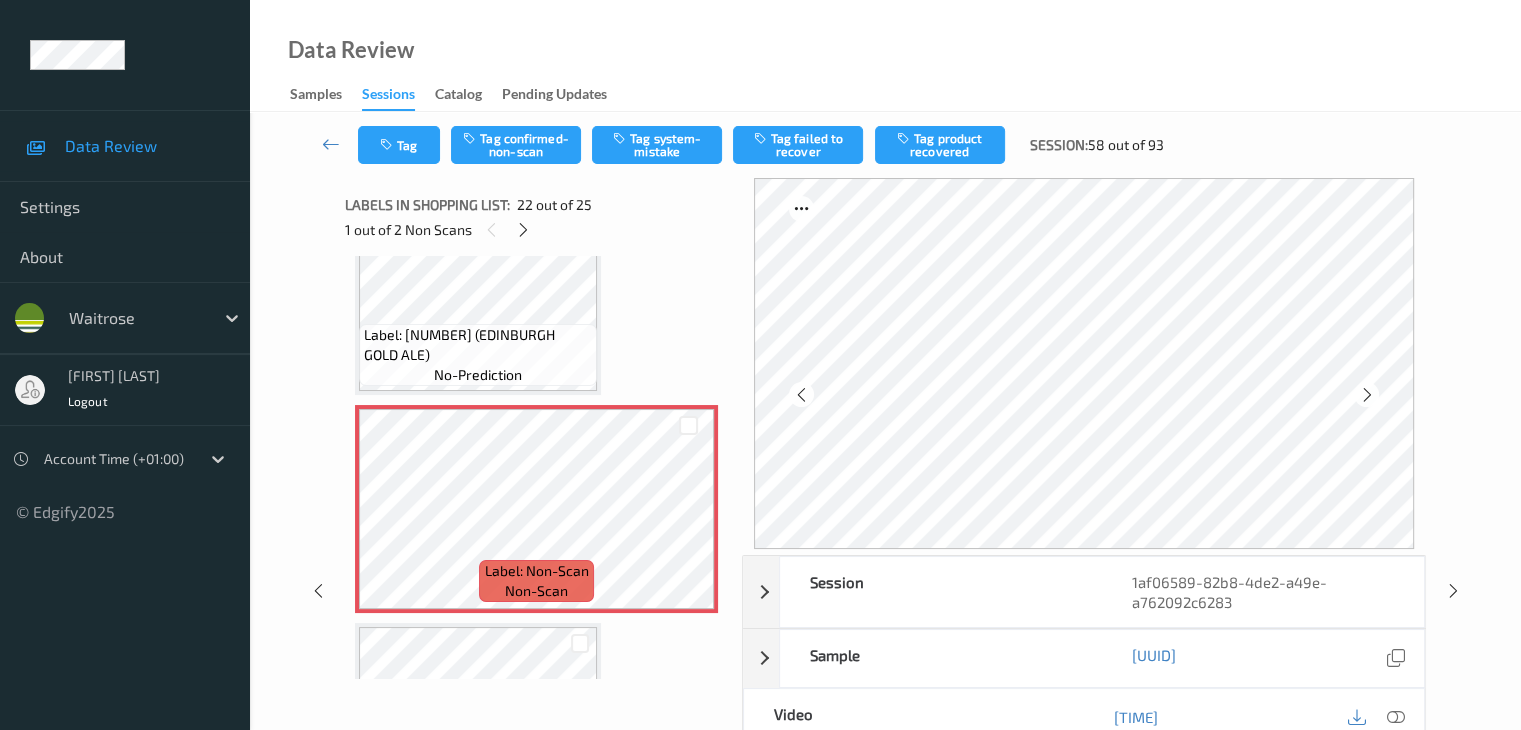 scroll, scrollTop: 4368, scrollLeft: 0, axis: vertical 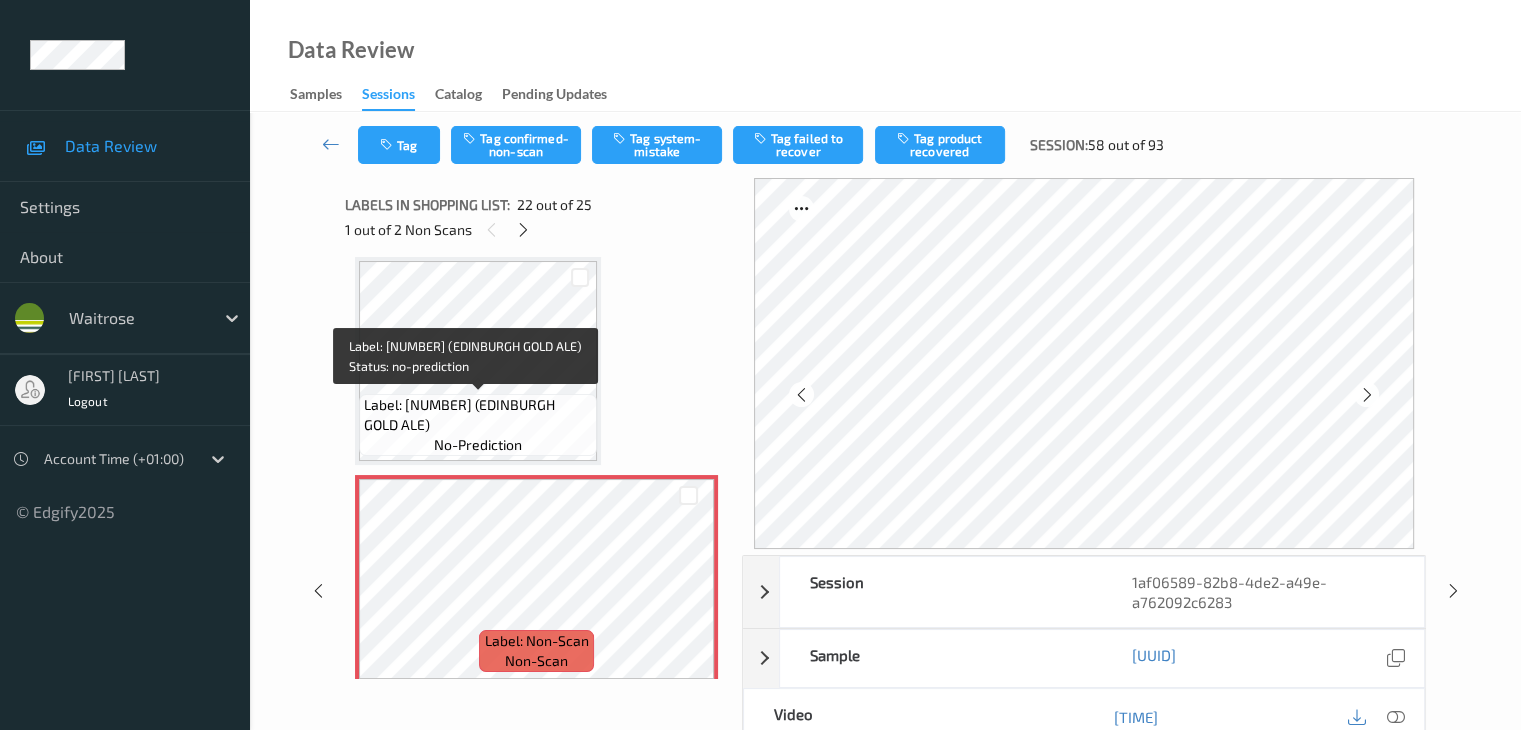 click on "Label: 5060143111198 (EDINBURGH GOLD ALE)" at bounding box center [478, 415] 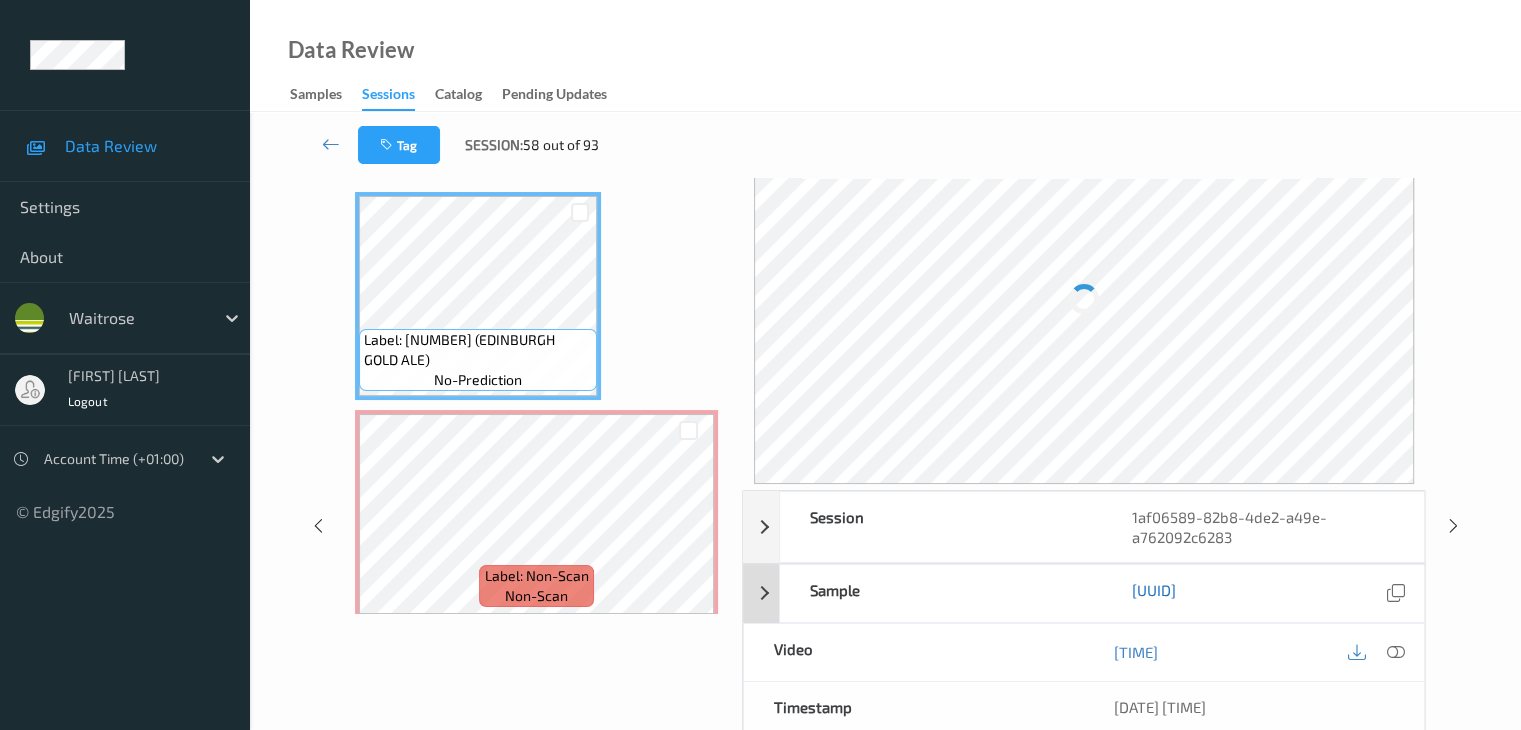 scroll, scrollTop: 100, scrollLeft: 0, axis: vertical 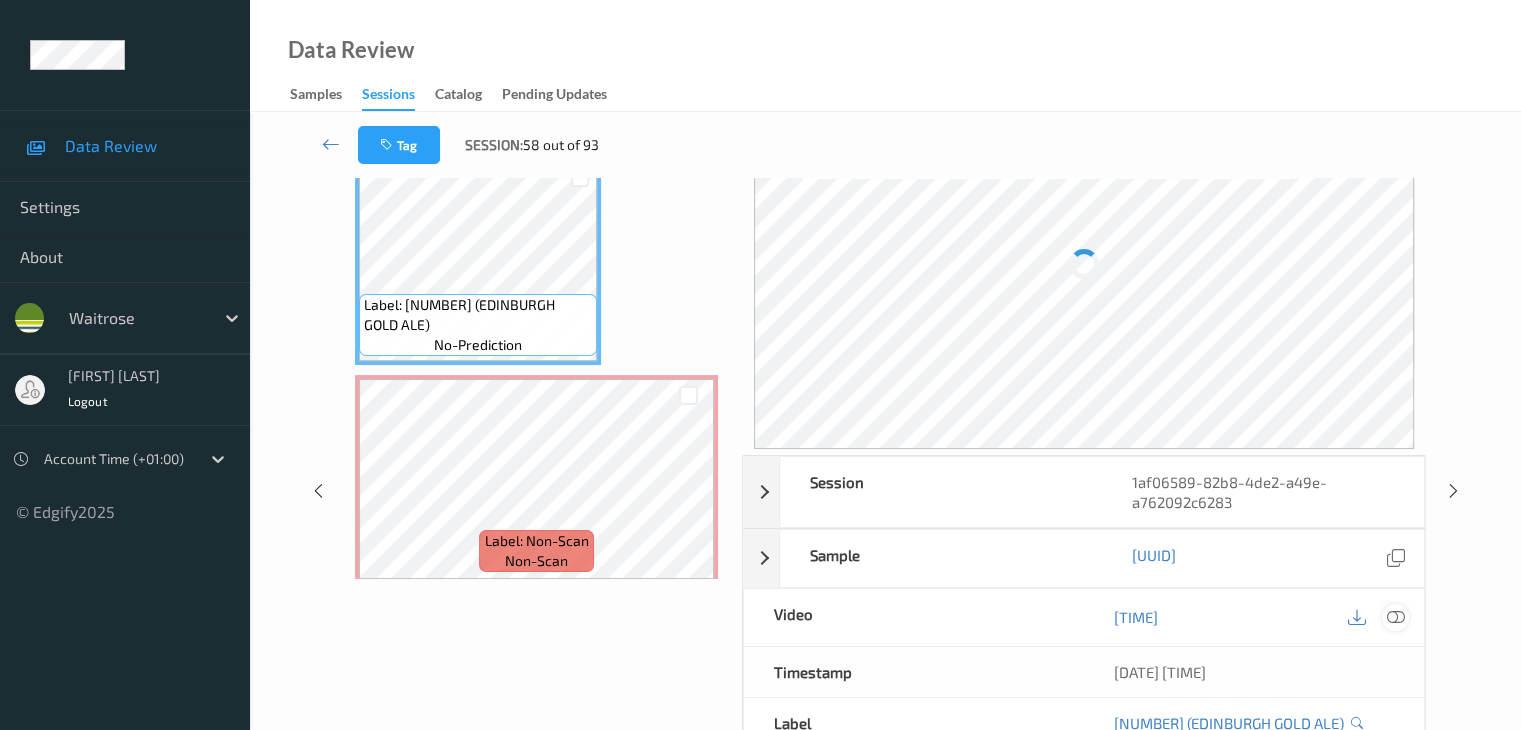 click at bounding box center [1395, 617] 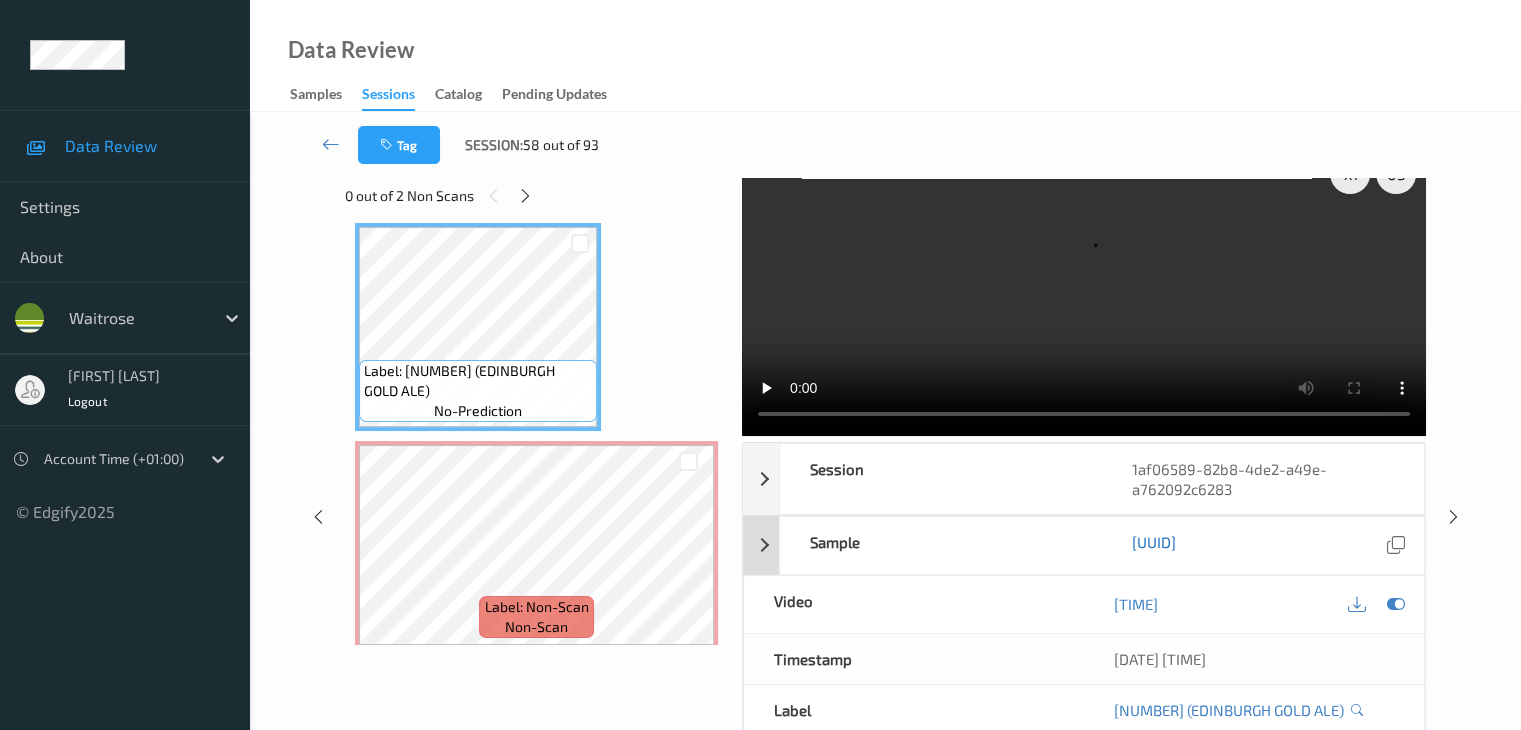 scroll, scrollTop: 0, scrollLeft: 0, axis: both 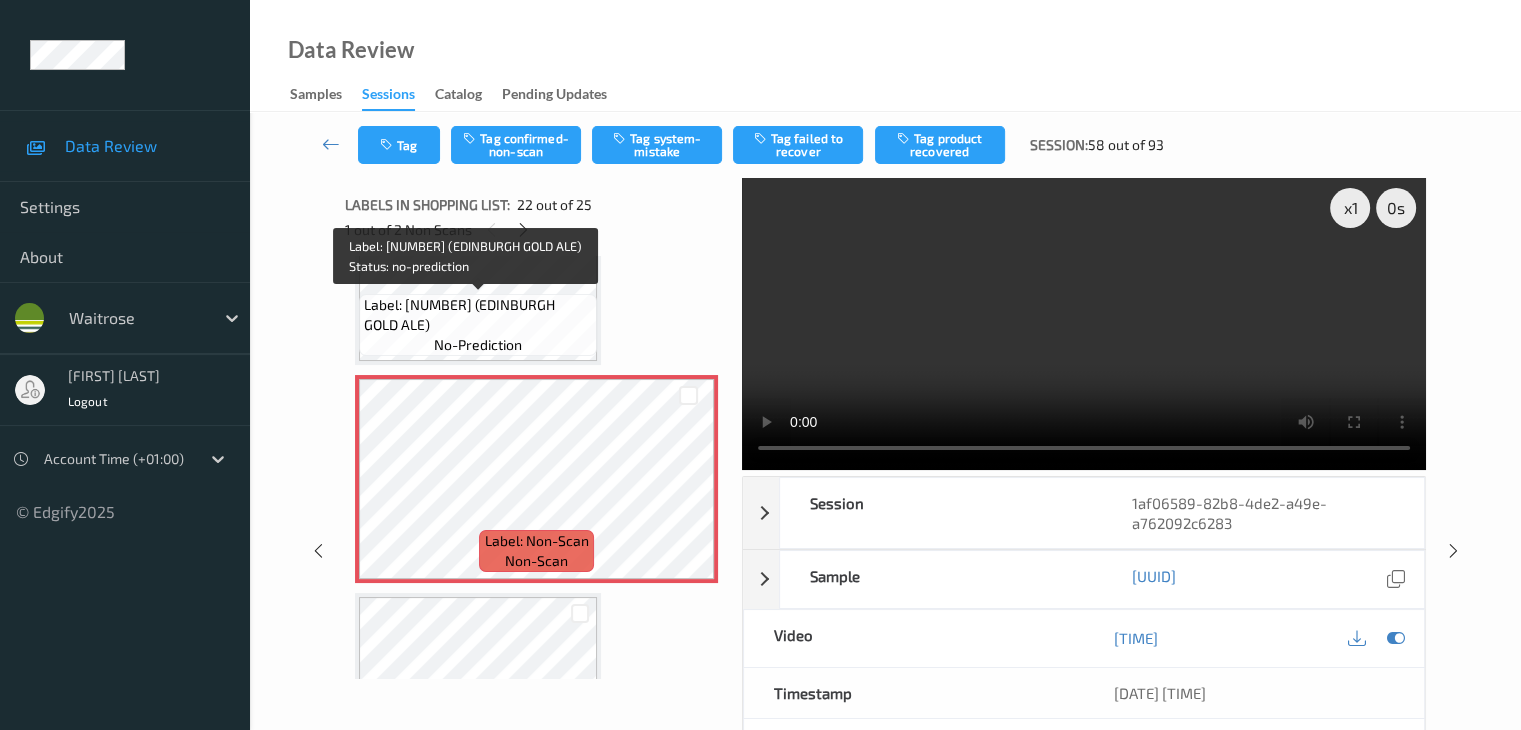 click on "no-prediction" at bounding box center [478, 345] 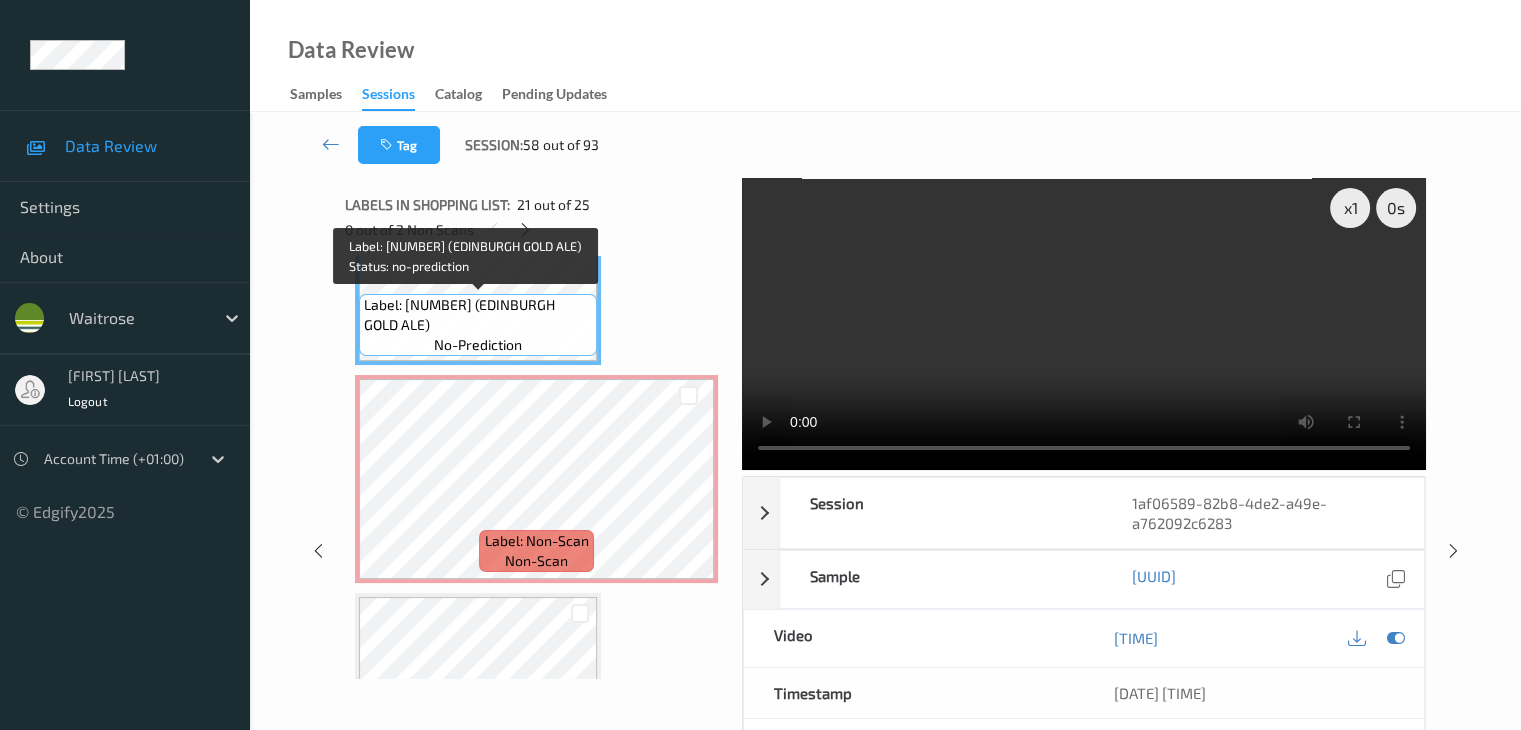 click on "no-prediction" at bounding box center [478, 345] 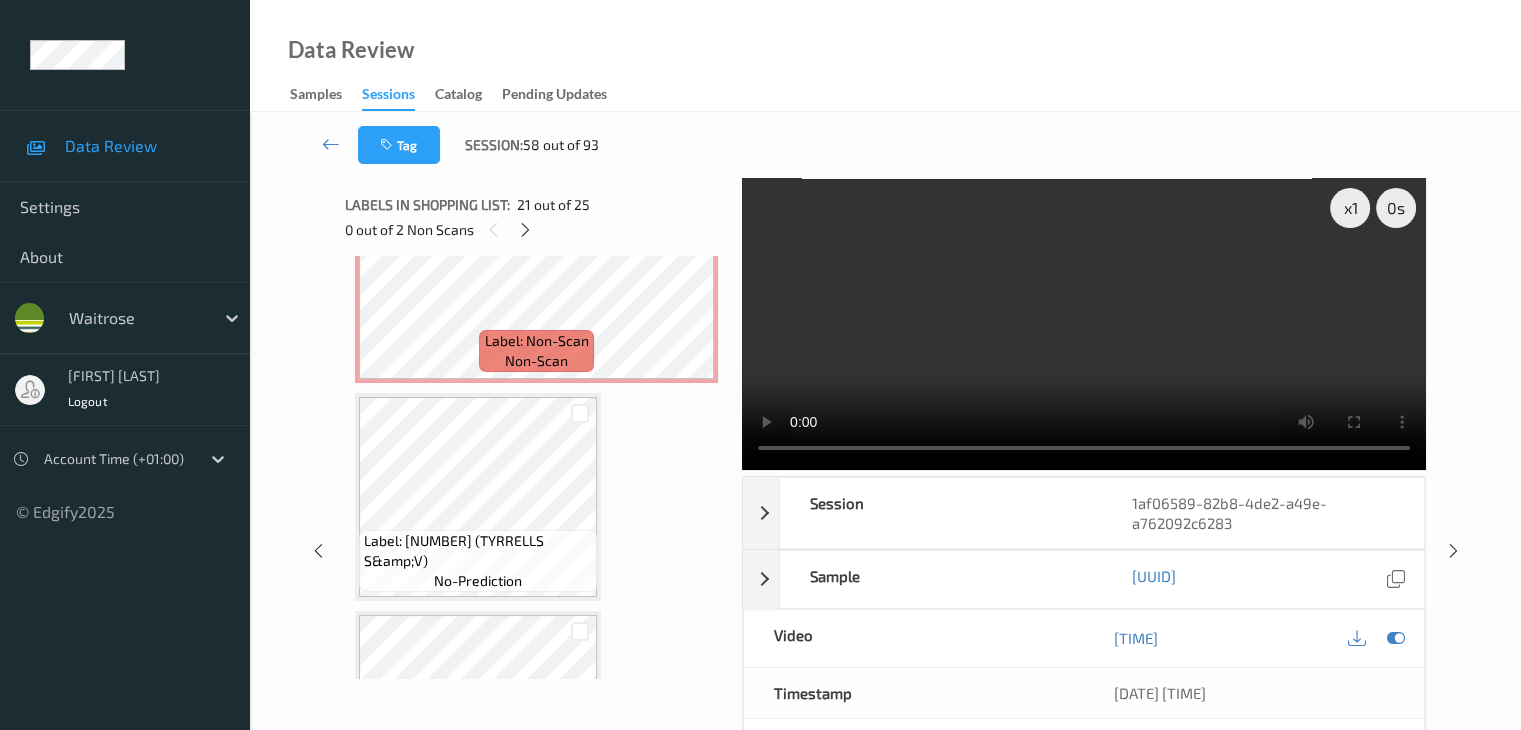 scroll, scrollTop: 4468, scrollLeft: 0, axis: vertical 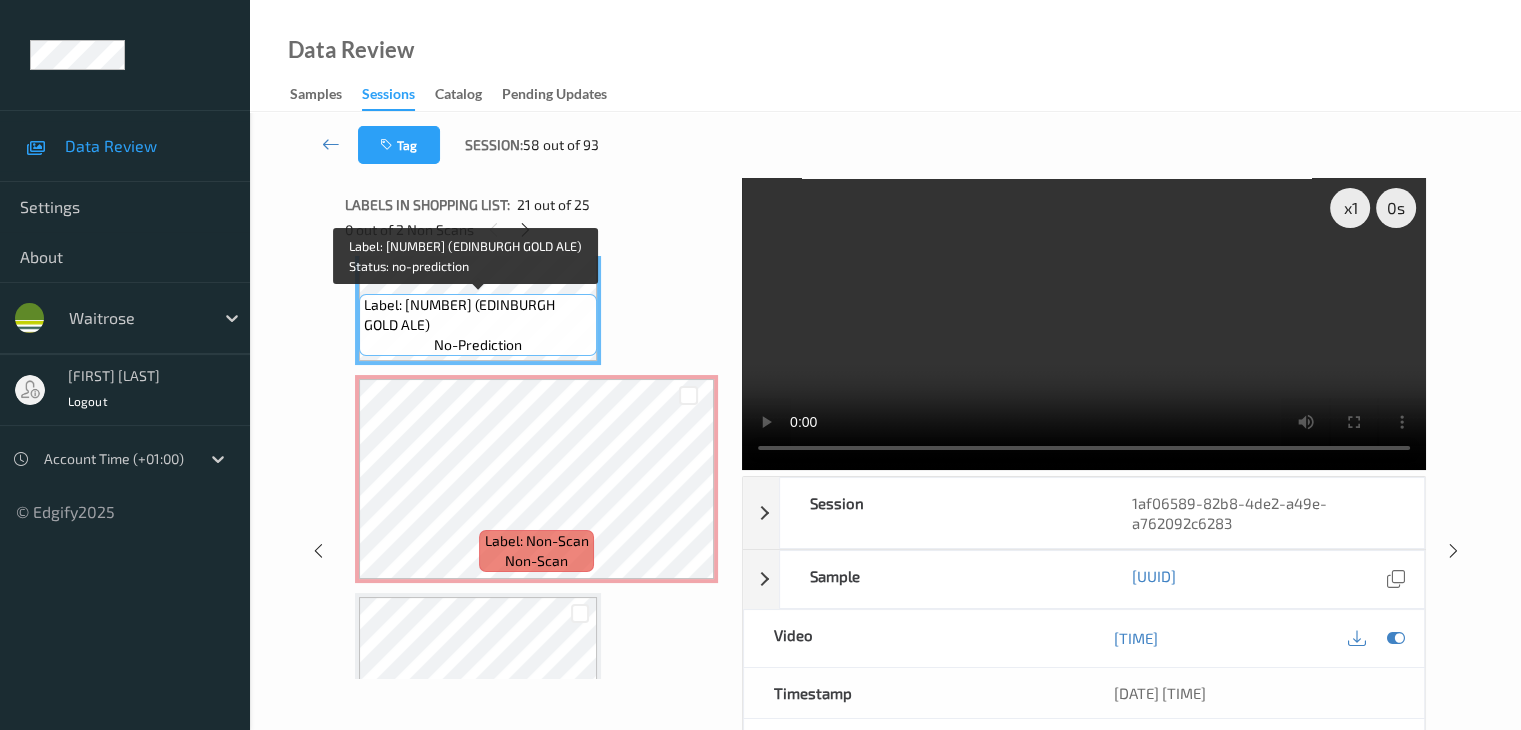 drag, startPoint x: 507, startPoint y: 304, endPoint x: 507, endPoint y: 318, distance: 14 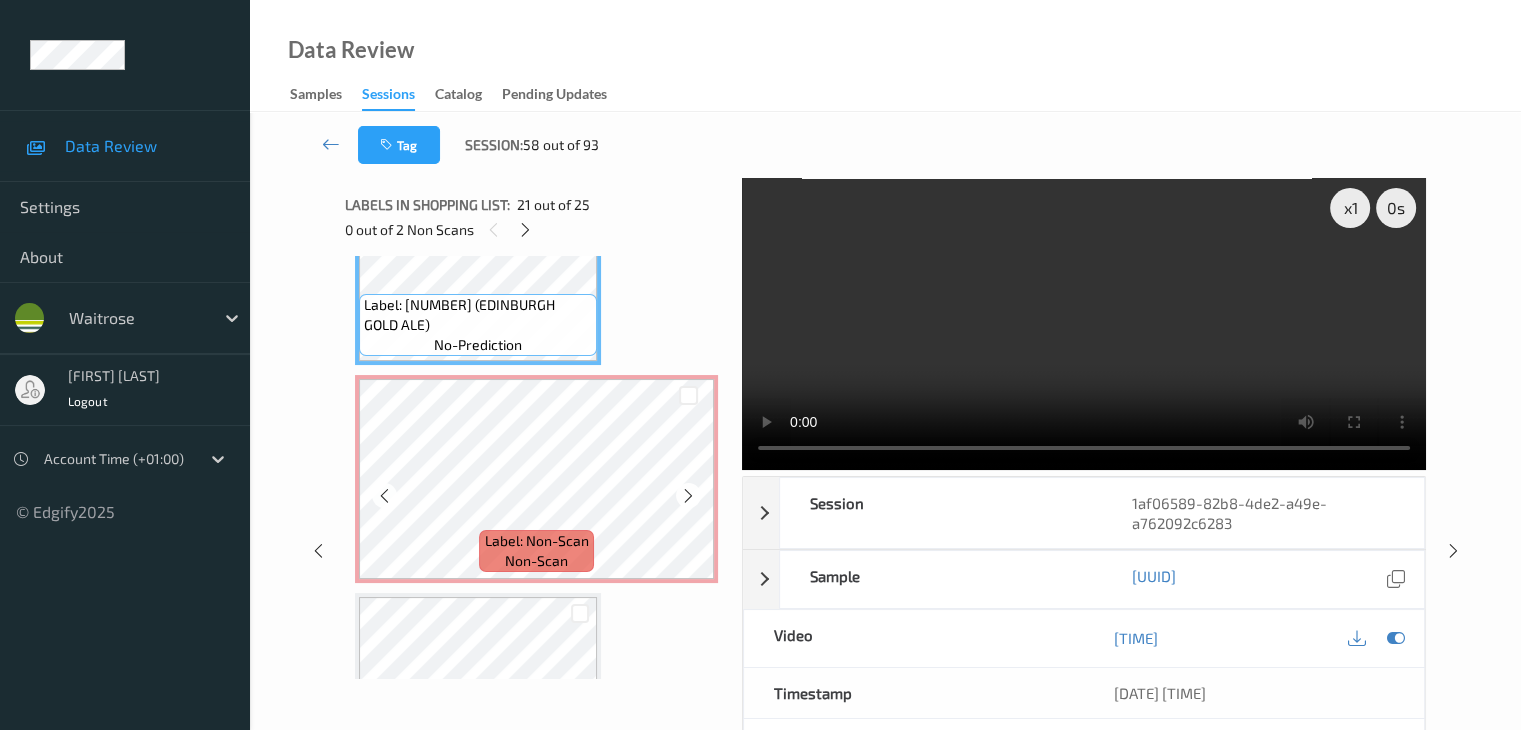 scroll, scrollTop: 4268, scrollLeft: 0, axis: vertical 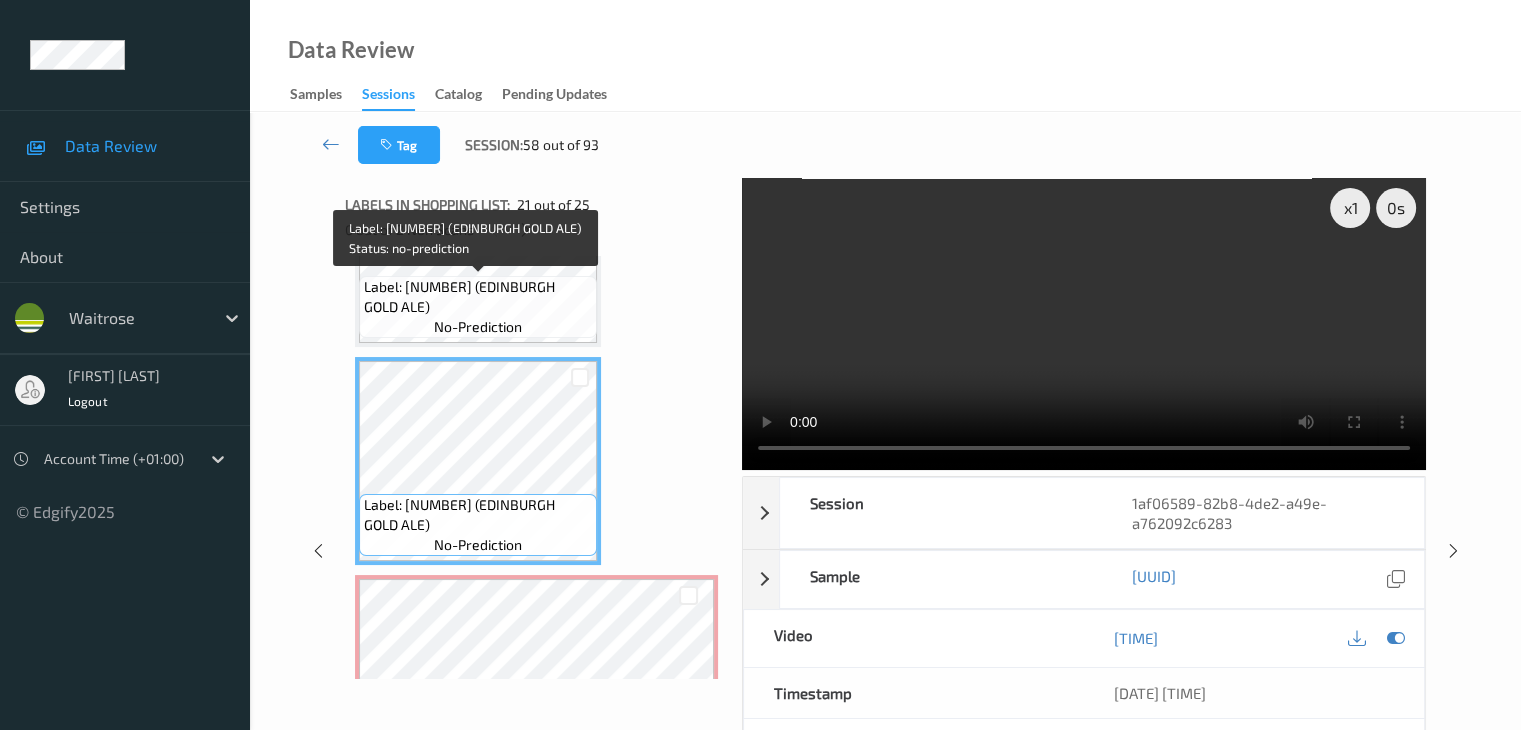 click on "Label: 5060143111198 (EDINBURGH GOLD ALE)" at bounding box center [478, 297] 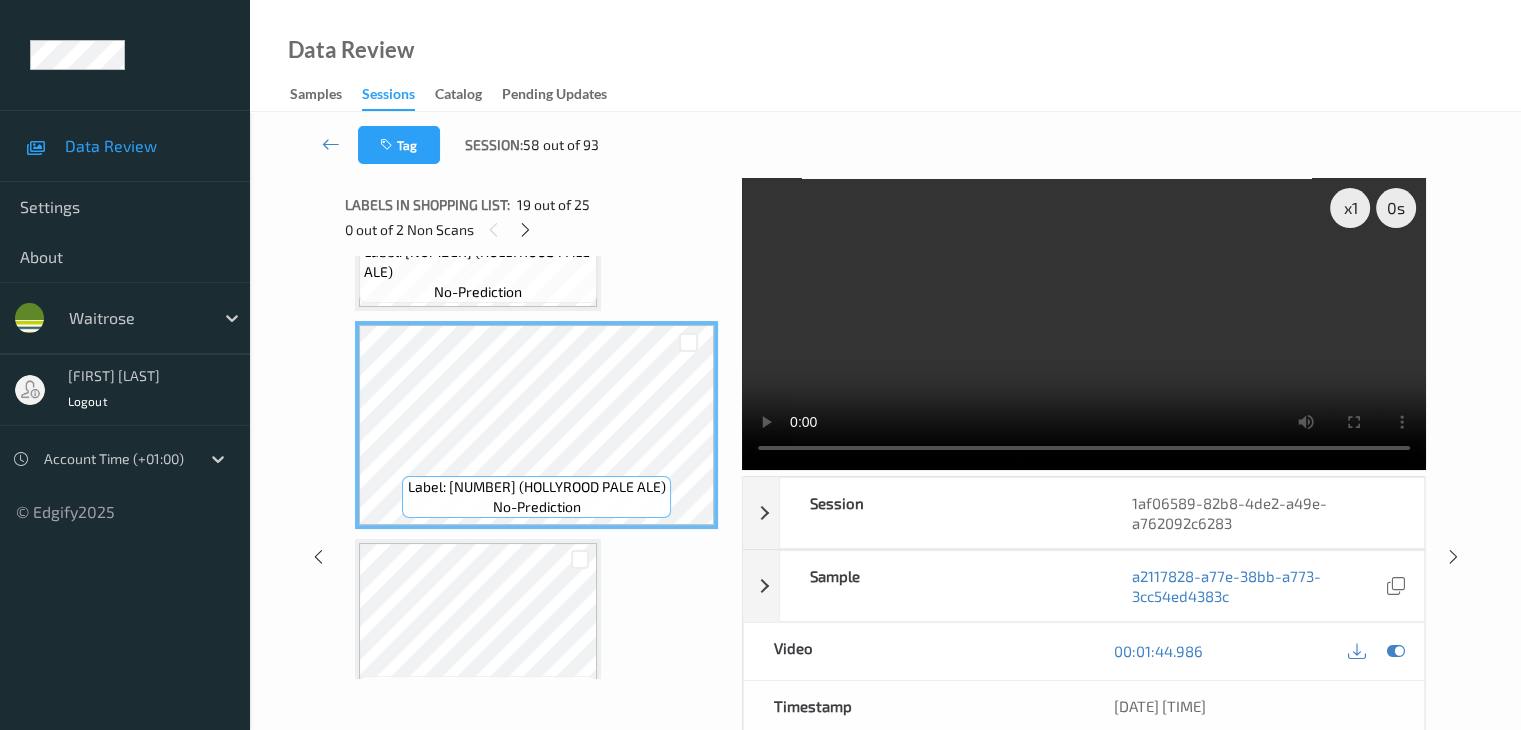 scroll, scrollTop: 4068, scrollLeft: 0, axis: vertical 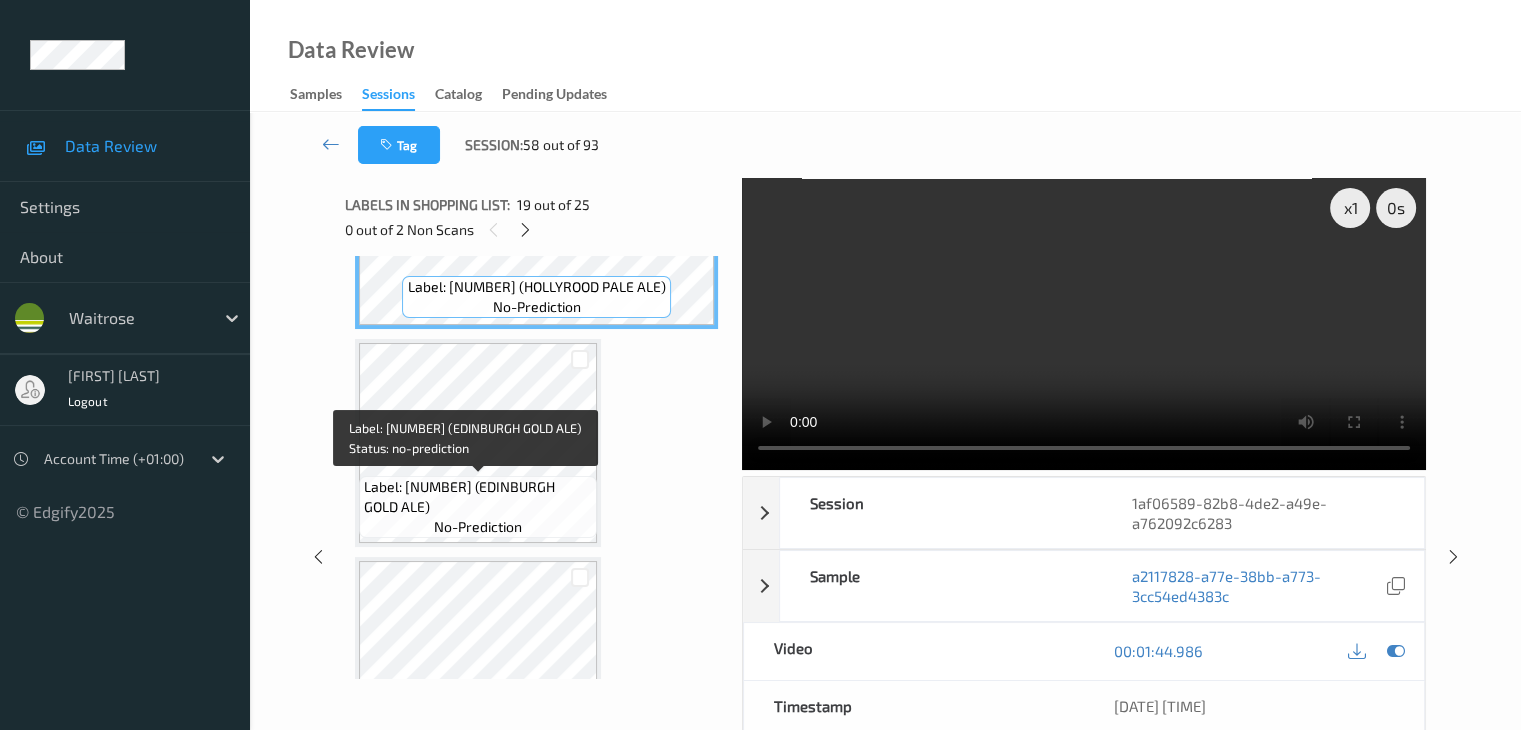 click on "Label: 5060143111198 (EDINBURGH GOLD ALE)" at bounding box center [478, 497] 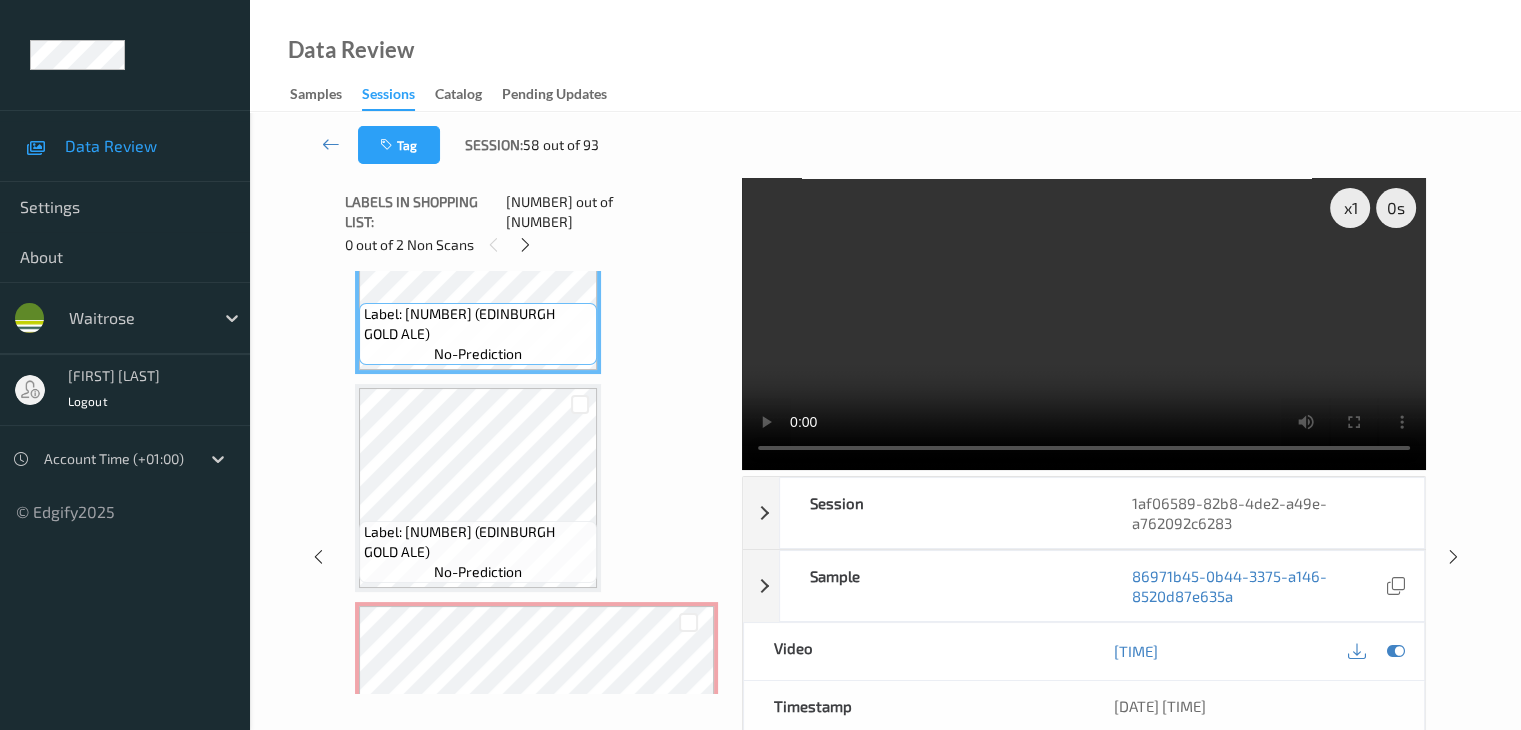 scroll, scrollTop: 4268, scrollLeft: 0, axis: vertical 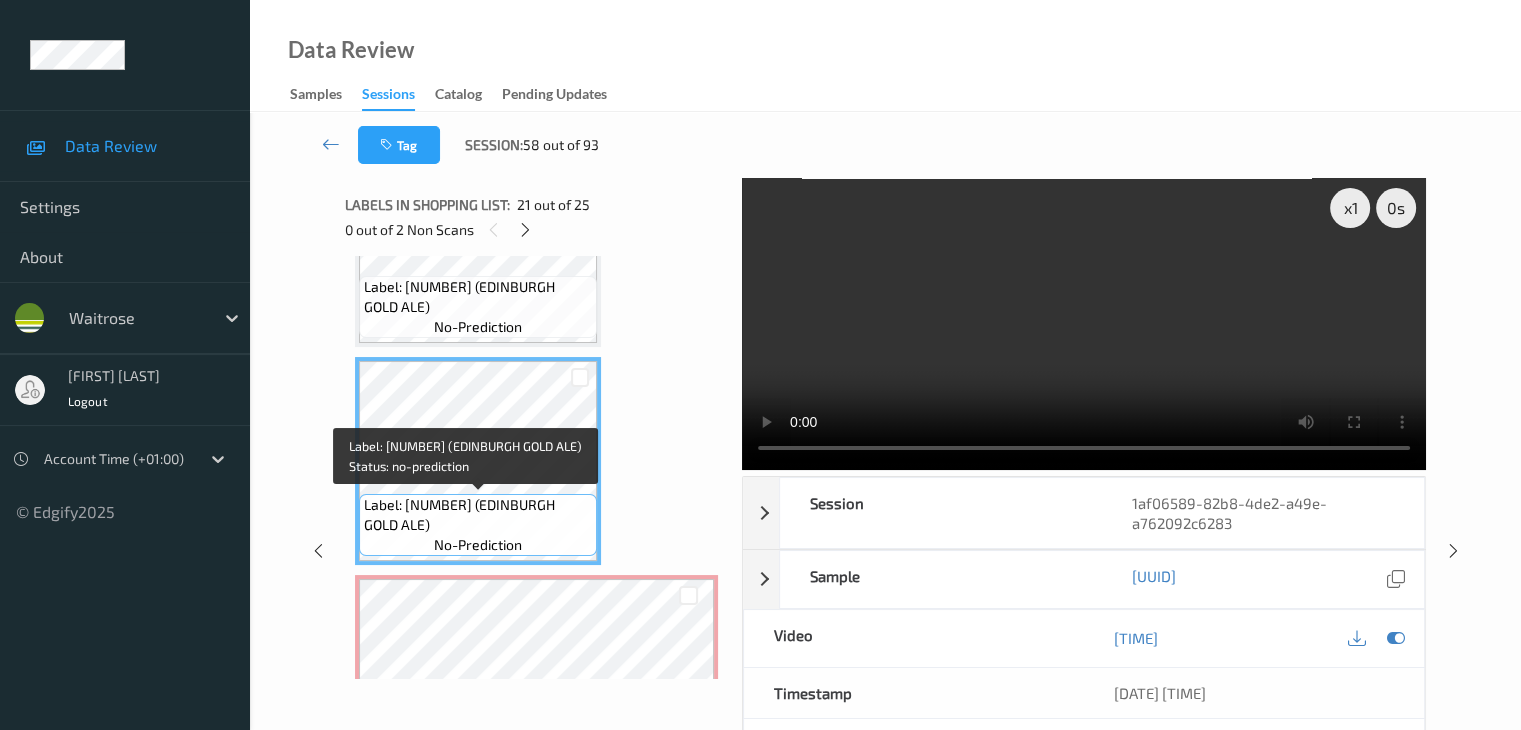 drag, startPoint x: 510, startPoint y: 507, endPoint x: 508, endPoint y: 523, distance: 16.124516 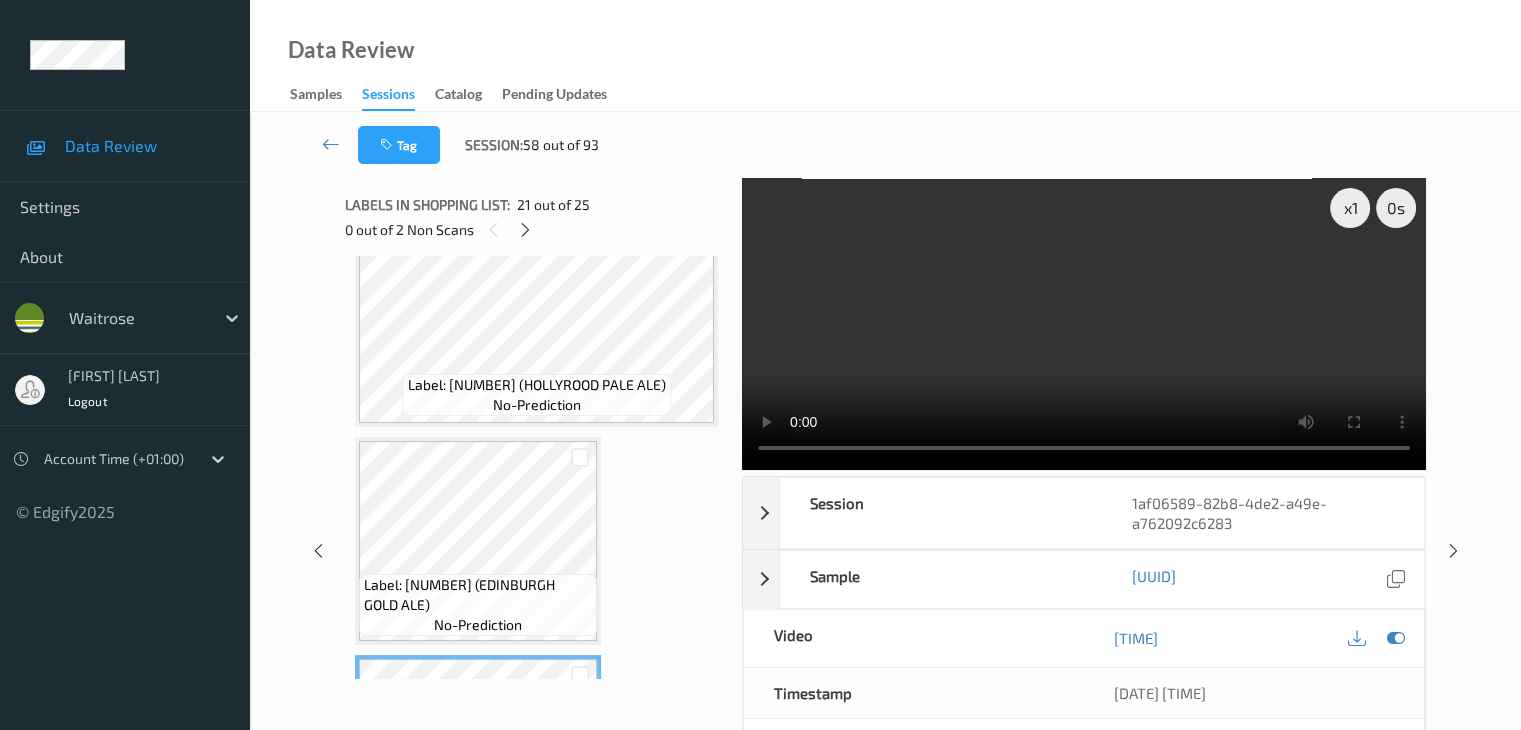 scroll, scrollTop: 3968, scrollLeft: 0, axis: vertical 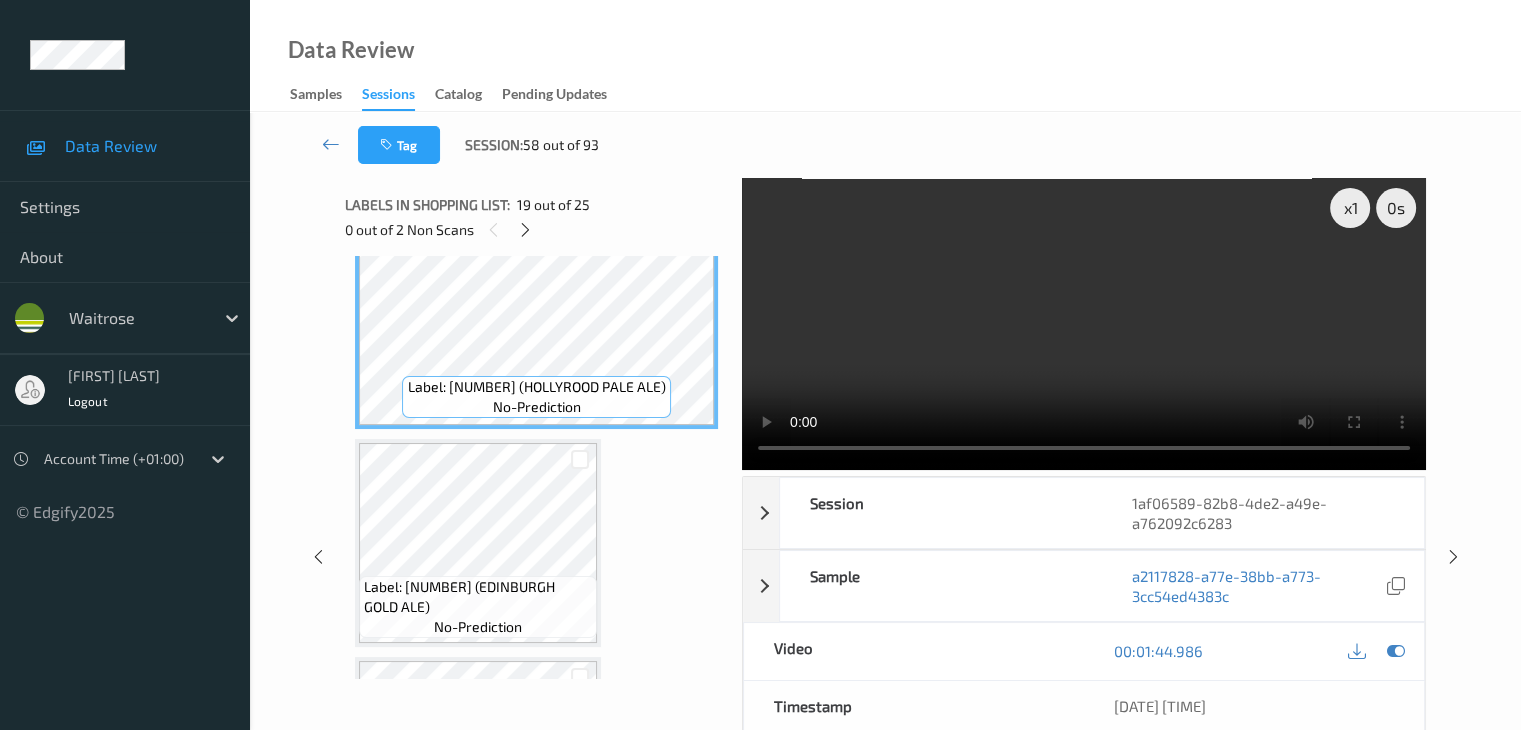 click on "Label: 5060143111211 (HOLLYROOD PALE ALE) no-prediction" at bounding box center (536, 397) 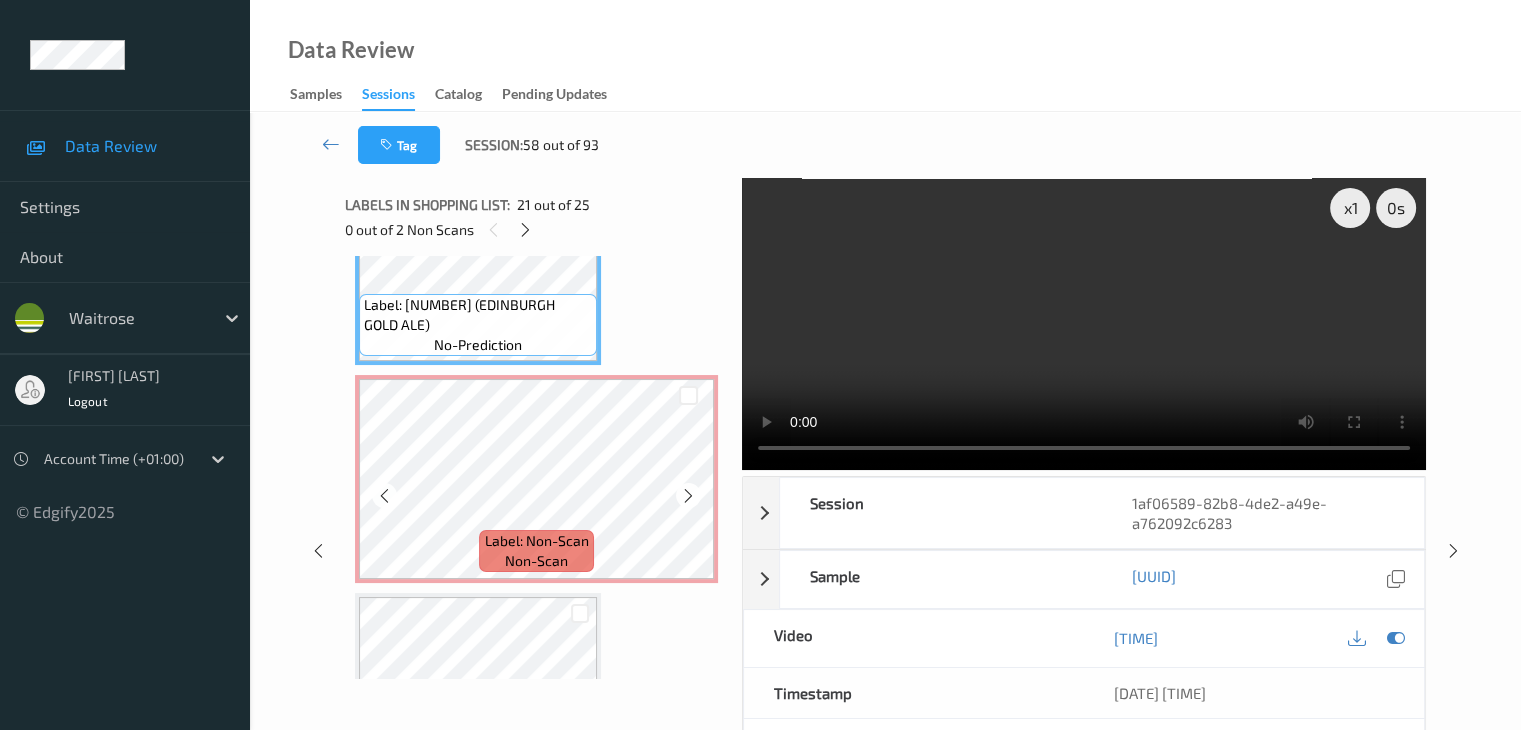 scroll, scrollTop: 4568, scrollLeft: 0, axis: vertical 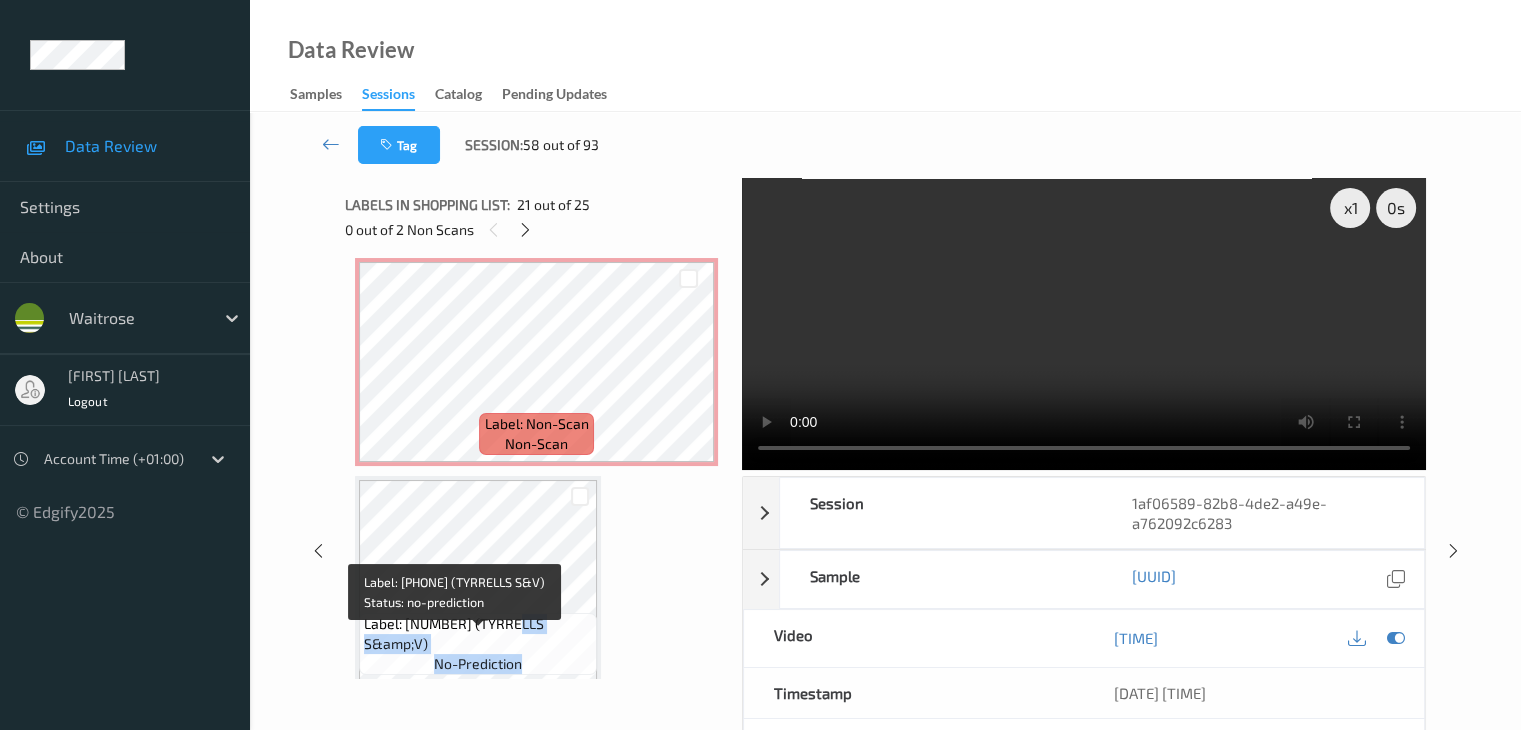 click on "Label: 5060042643509 (TYRRELLS S&amp;V) no-prediction" at bounding box center (478, 580) 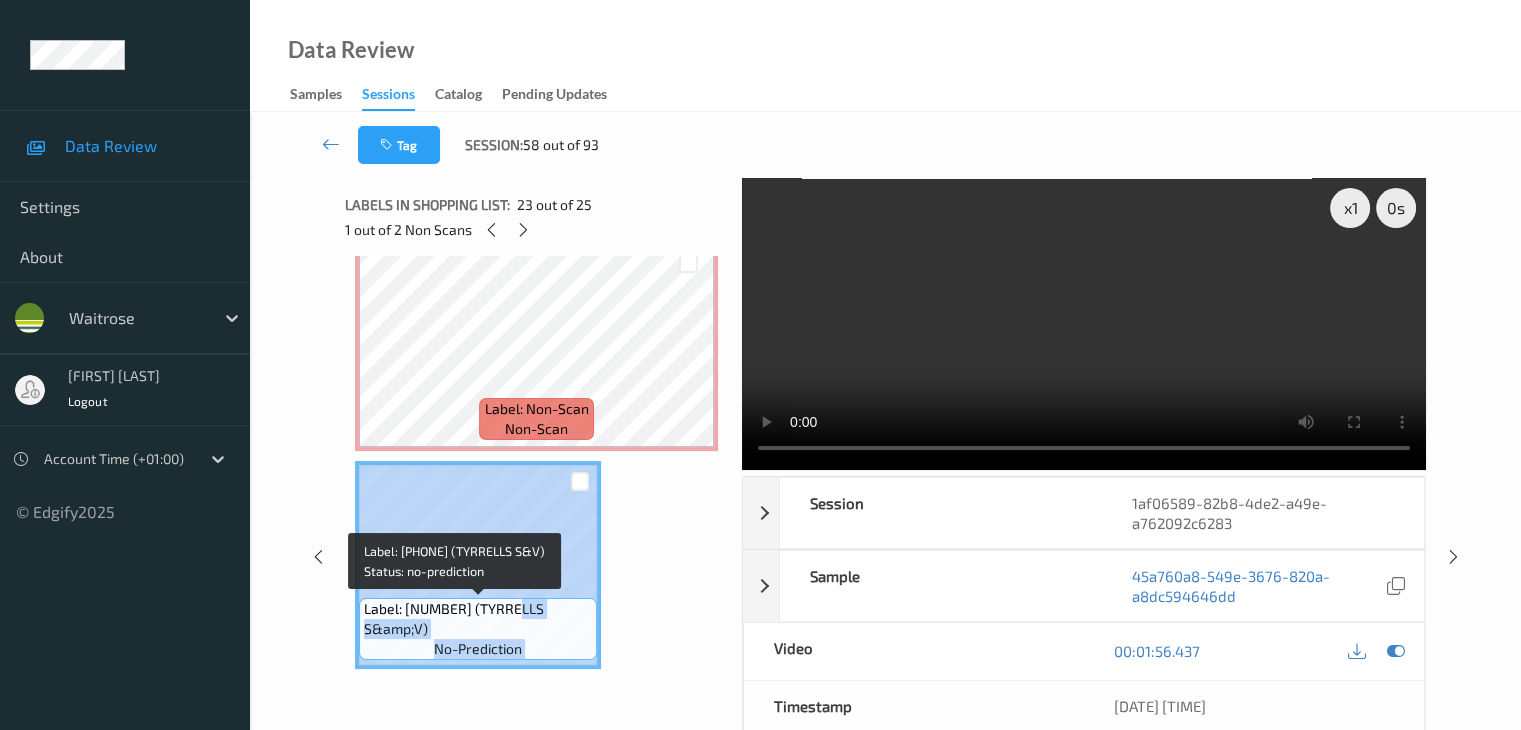 click on "Label: 5060042643509 (TYRRELLS S&amp;V)" at bounding box center [478, 619] 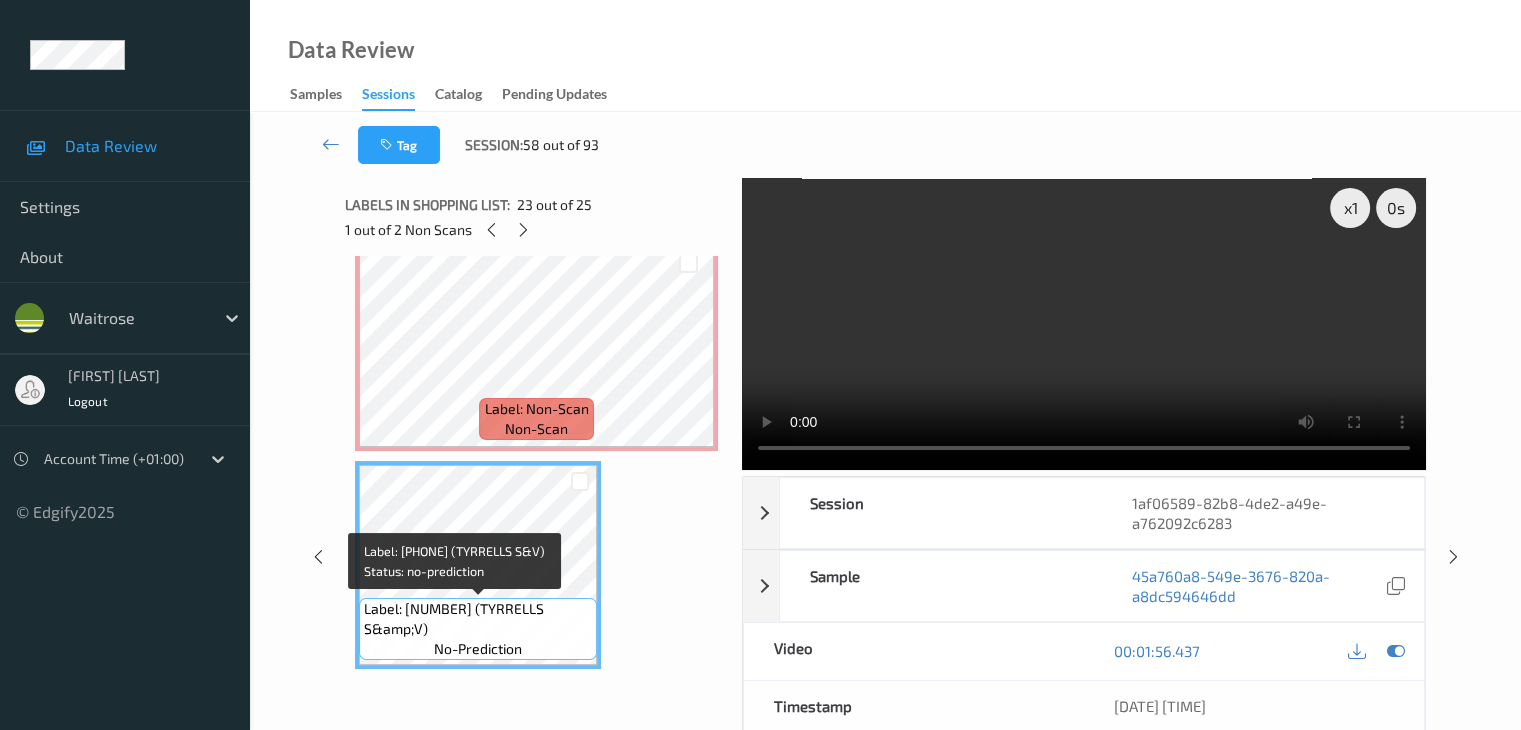 drag, startPoint x: 522, startPoint y: 608, endPoint x: 523, endPoint y: 625, distance: 17.029387 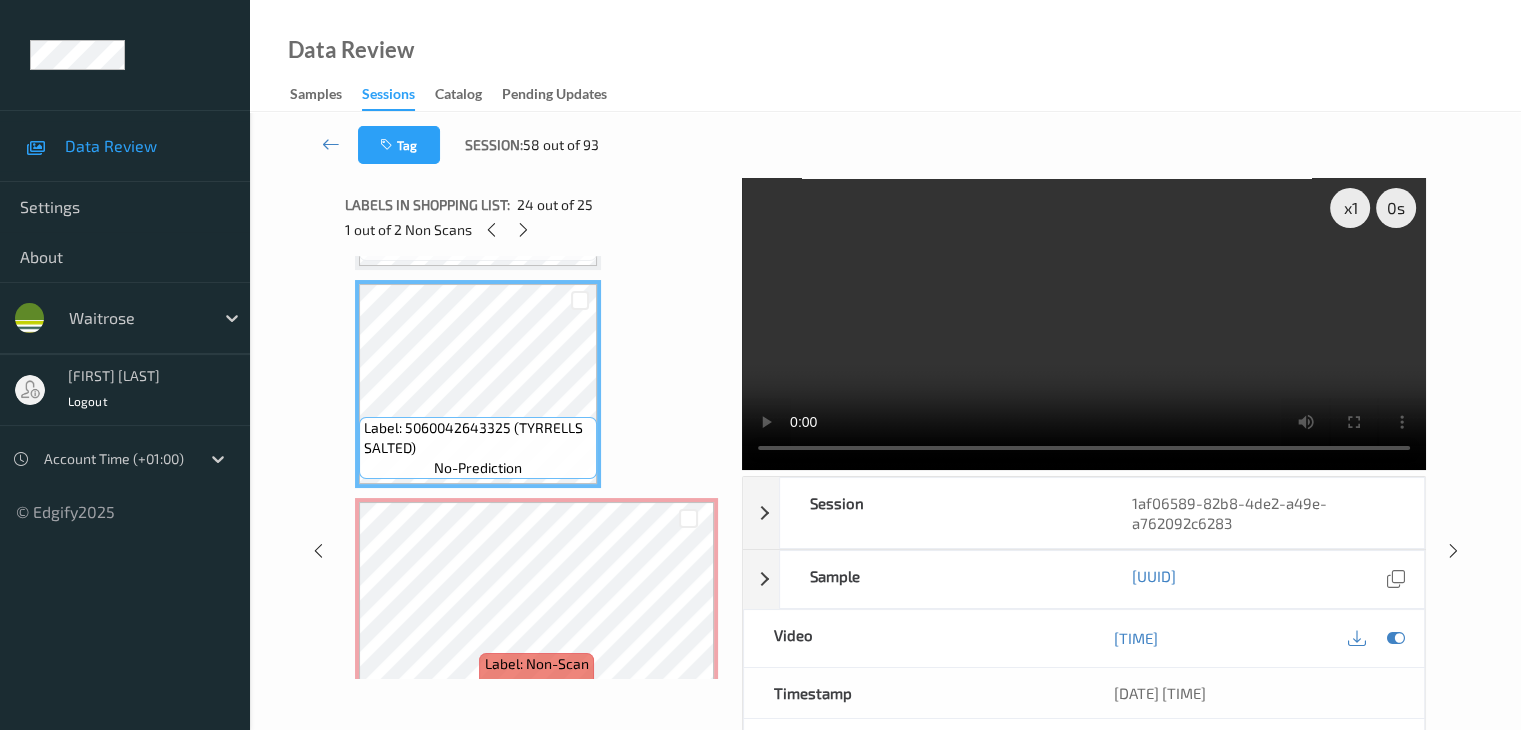 scroll, scrollTop: 5000, scrollLeft: 0, axis: vertical 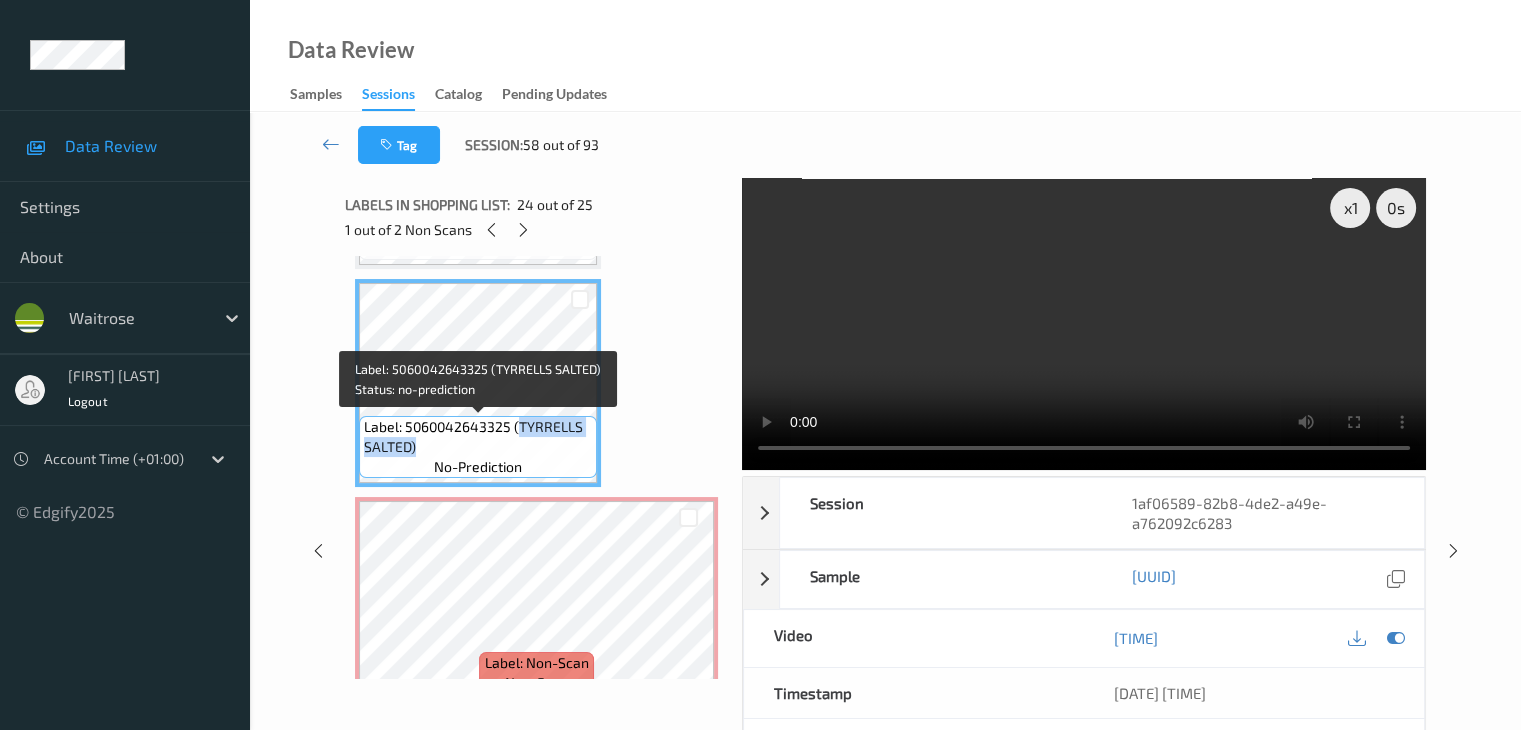 drag, startPoint x: 517, startPoint y: 426, endPoint x: 522, endPoint y: 440, distance: 14.866069 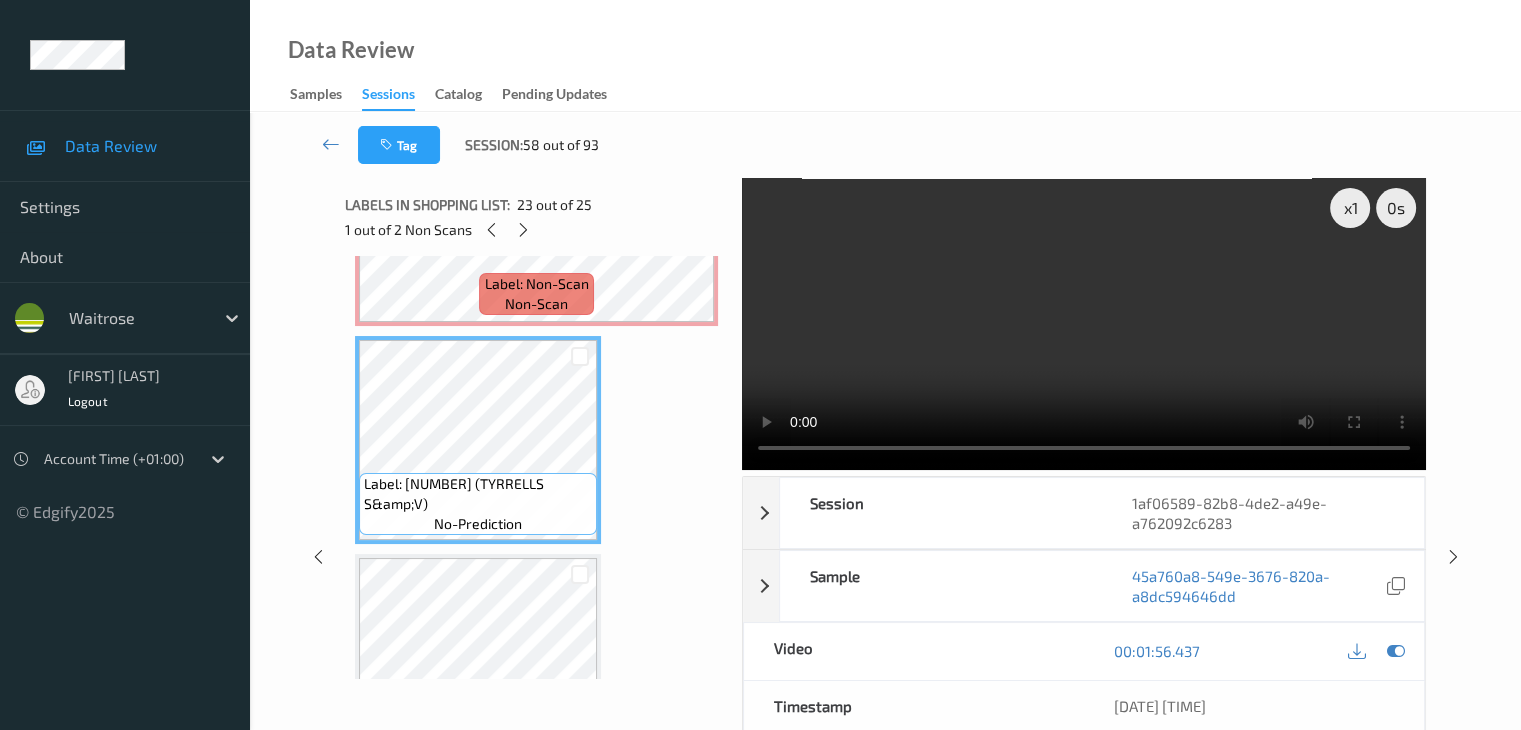 scroll, scrollTop: 4600, scrollLeft: 0, axis: vertical 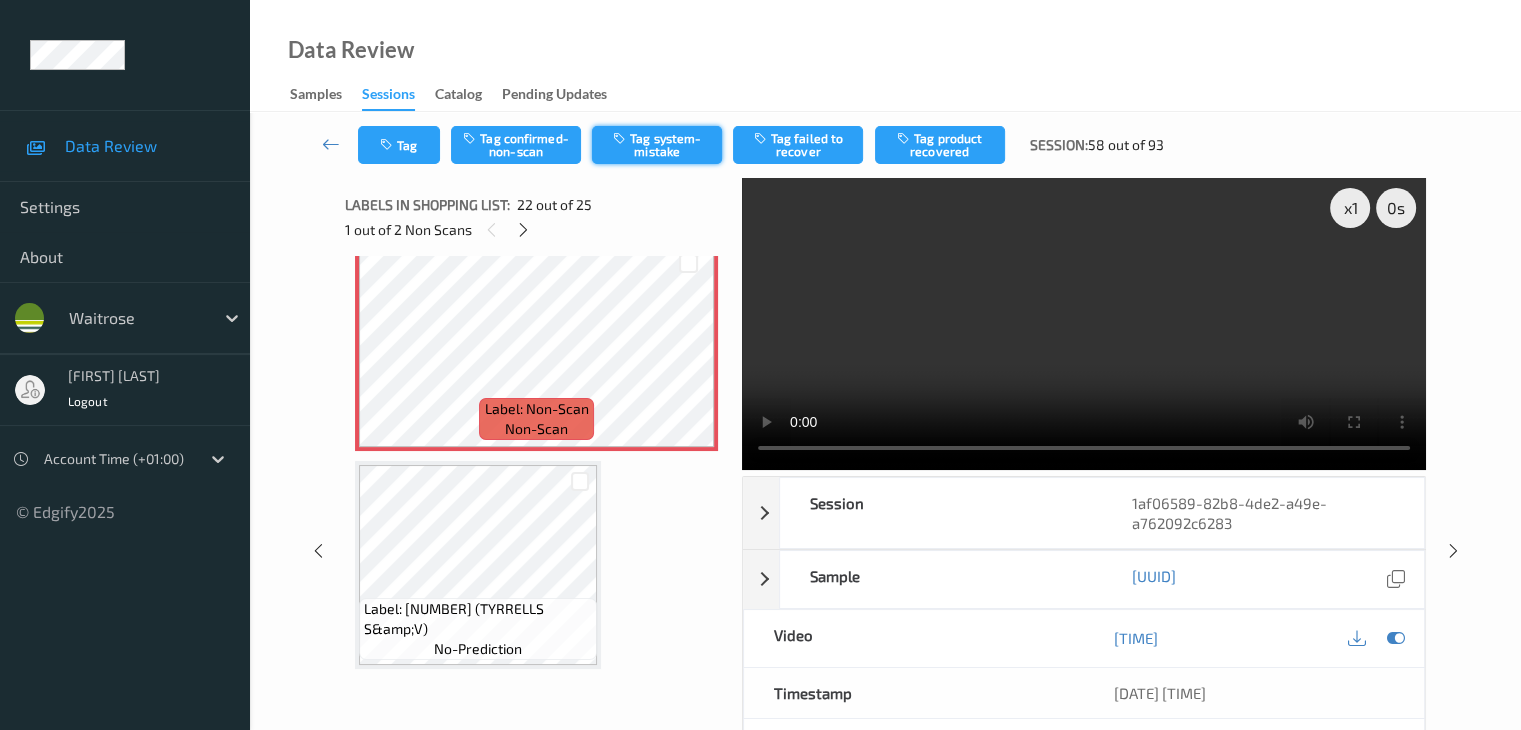 click on "Tag   system-mistake" at bounding box center (657, 145) 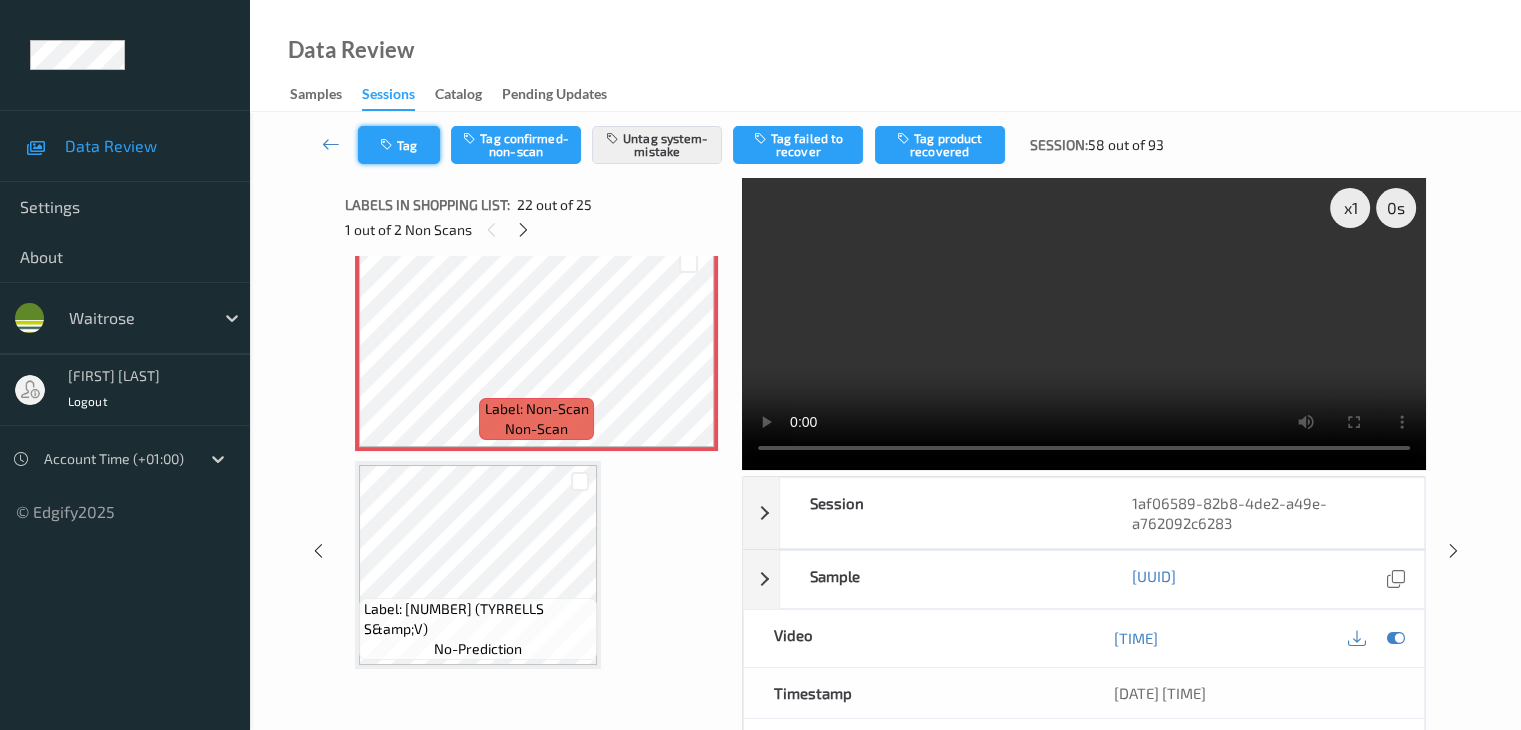 click on "Tag" at bounding box center [399, 145] 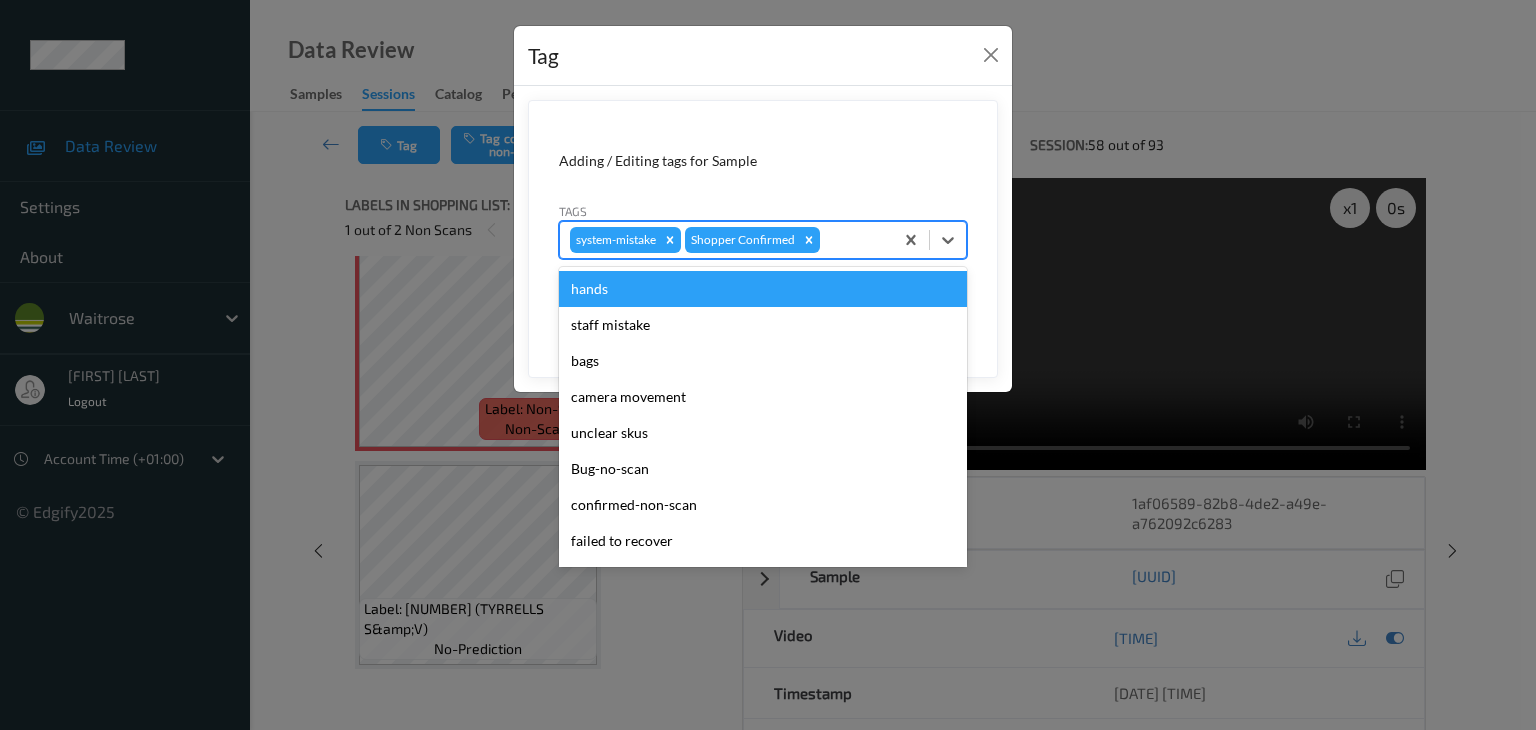 click at bounding box center [853, 240] 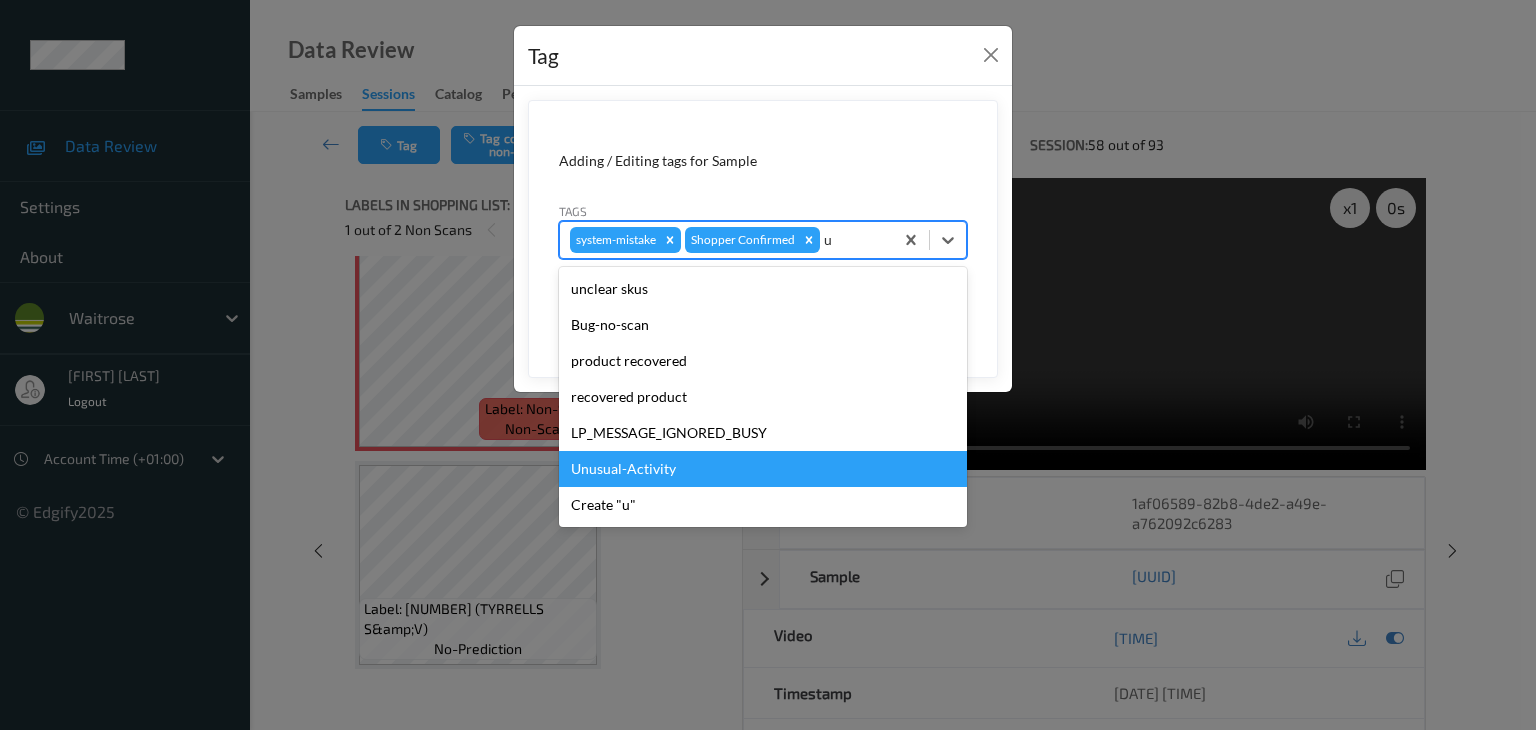 click on "Unusual-Activity" at bounding box center (763, 469) 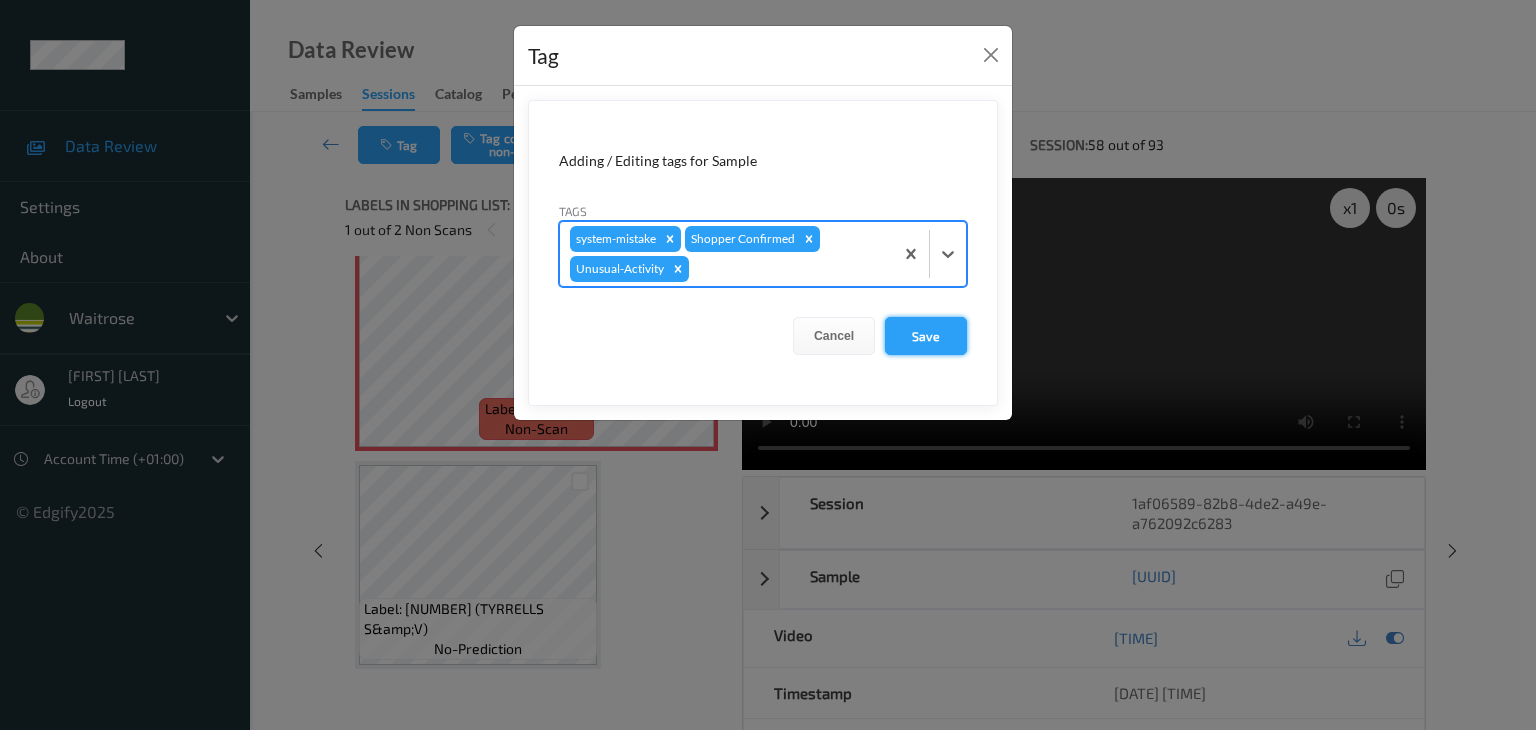 drag, startPoint x: 900, startPoint y: 339, endPoint x: 976, endPoint y: 247, distance: 119.331474 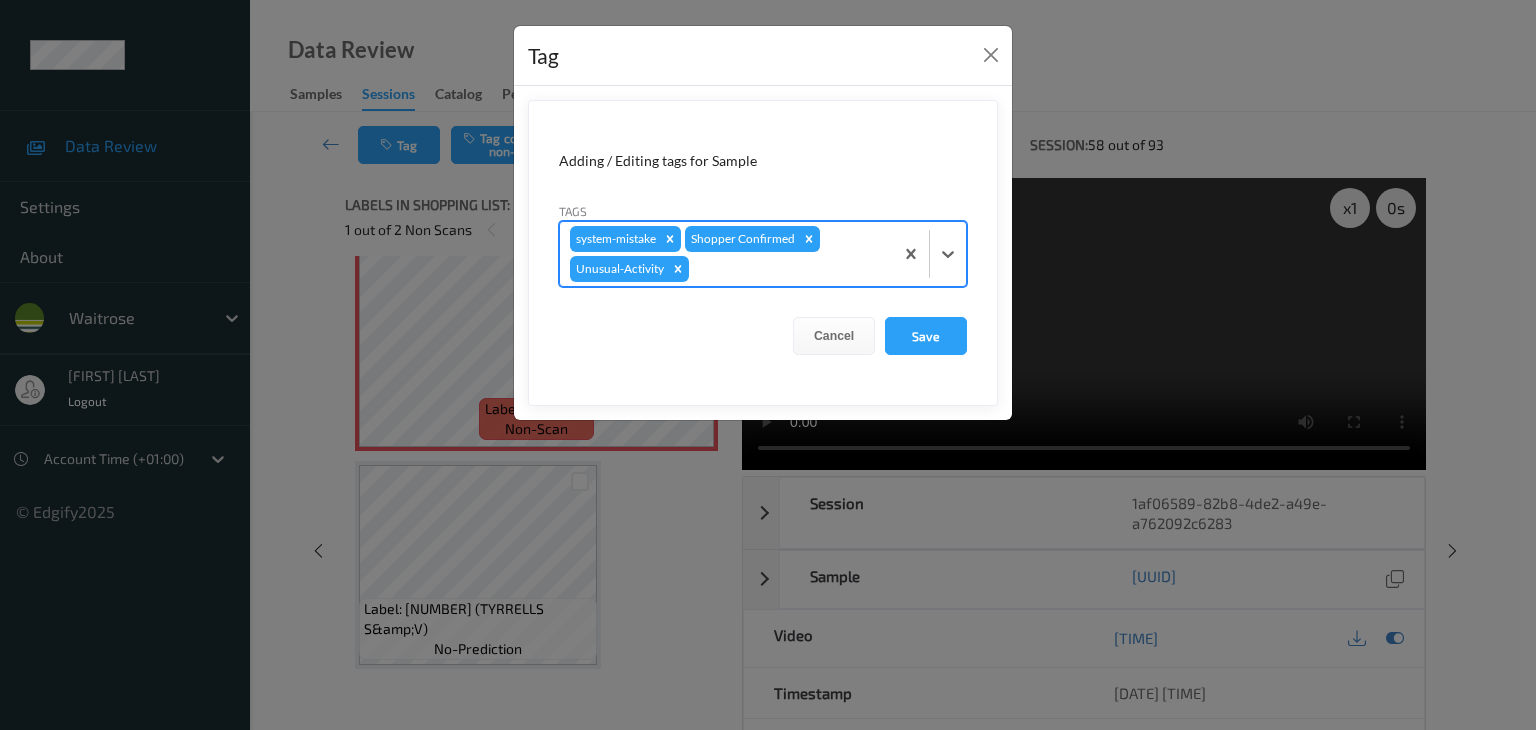 click on "Save" at bounding box center (926, 336) 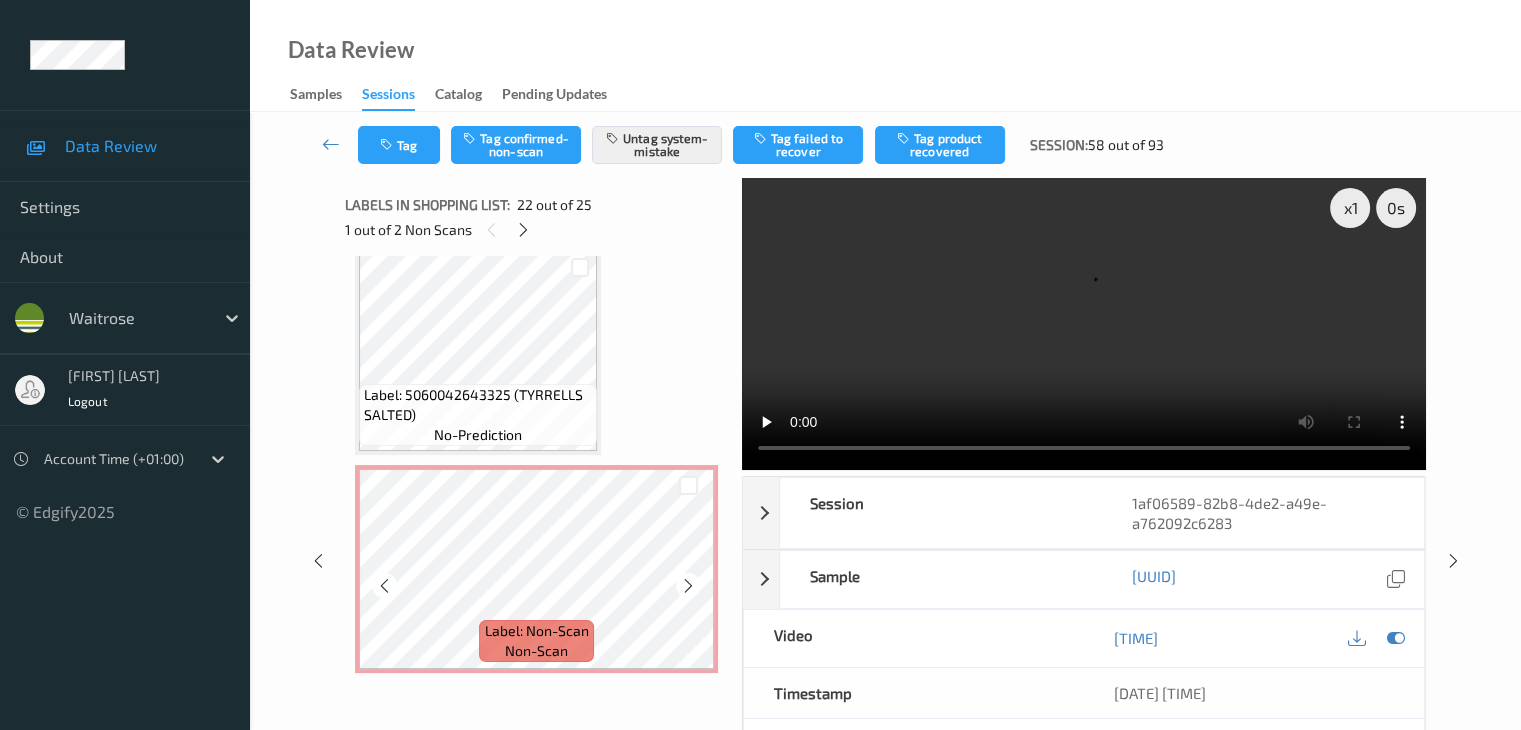 scroll, scrollTop: 5036, scrollLeft: 0, axis: vertical 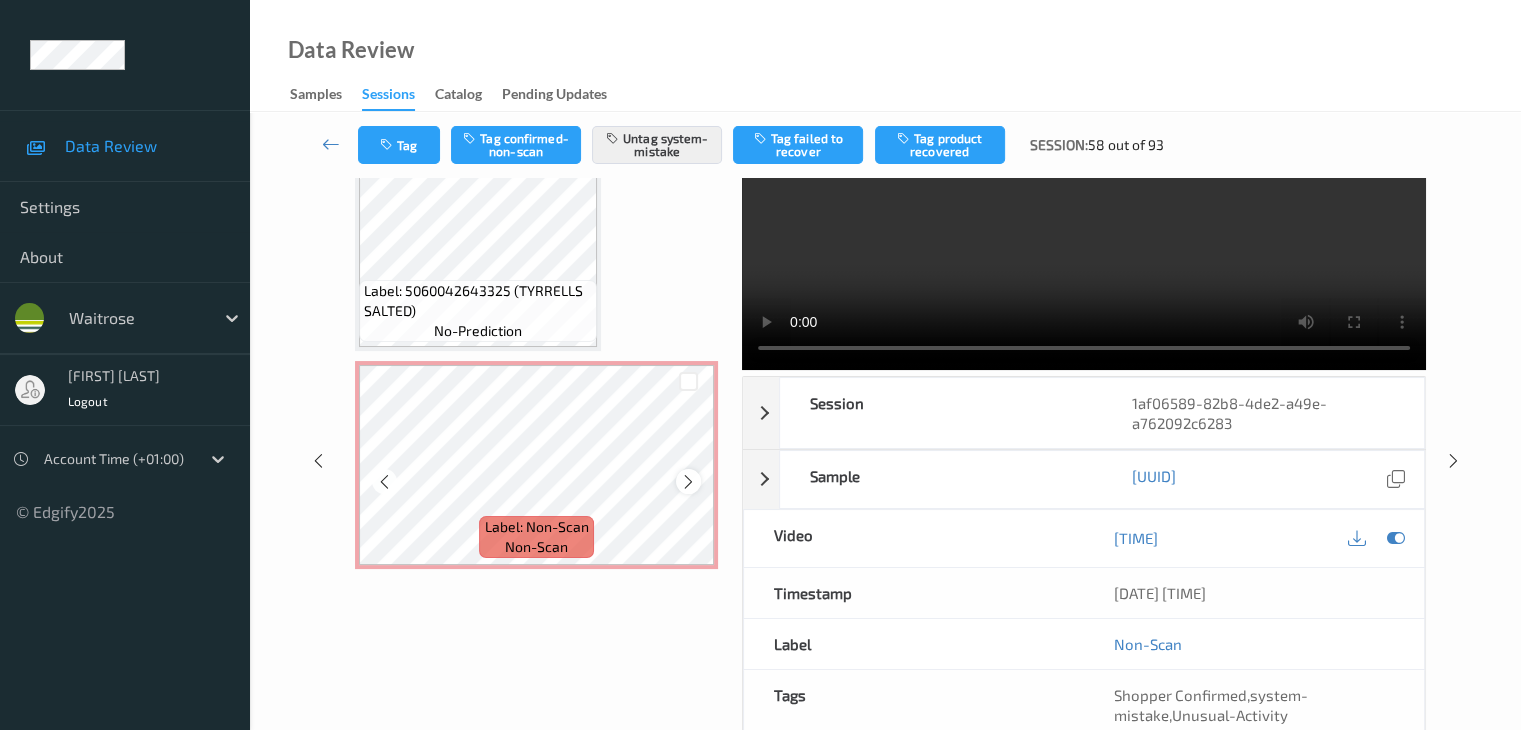 click at bounding box center (688, 482) 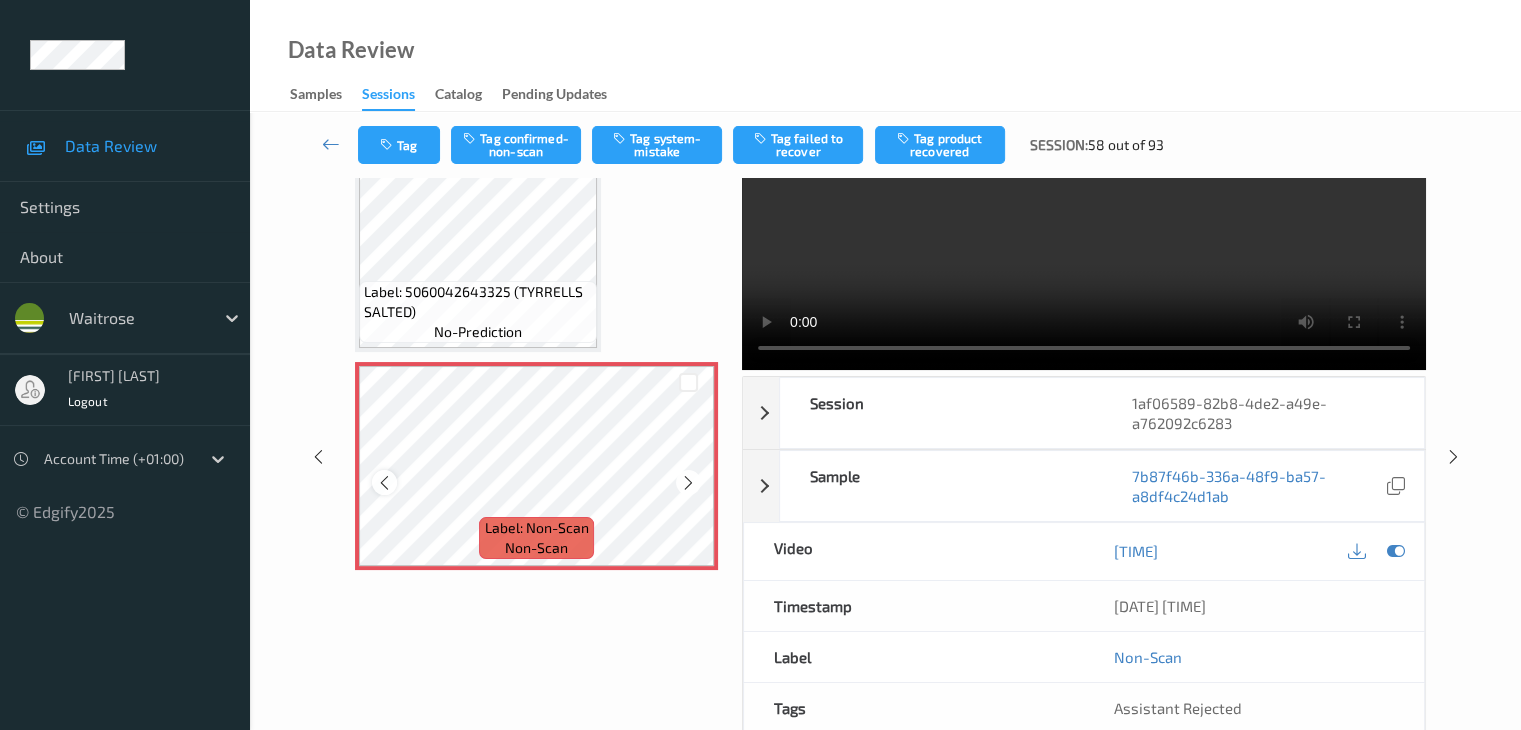 click at bounding box center (384, 483) 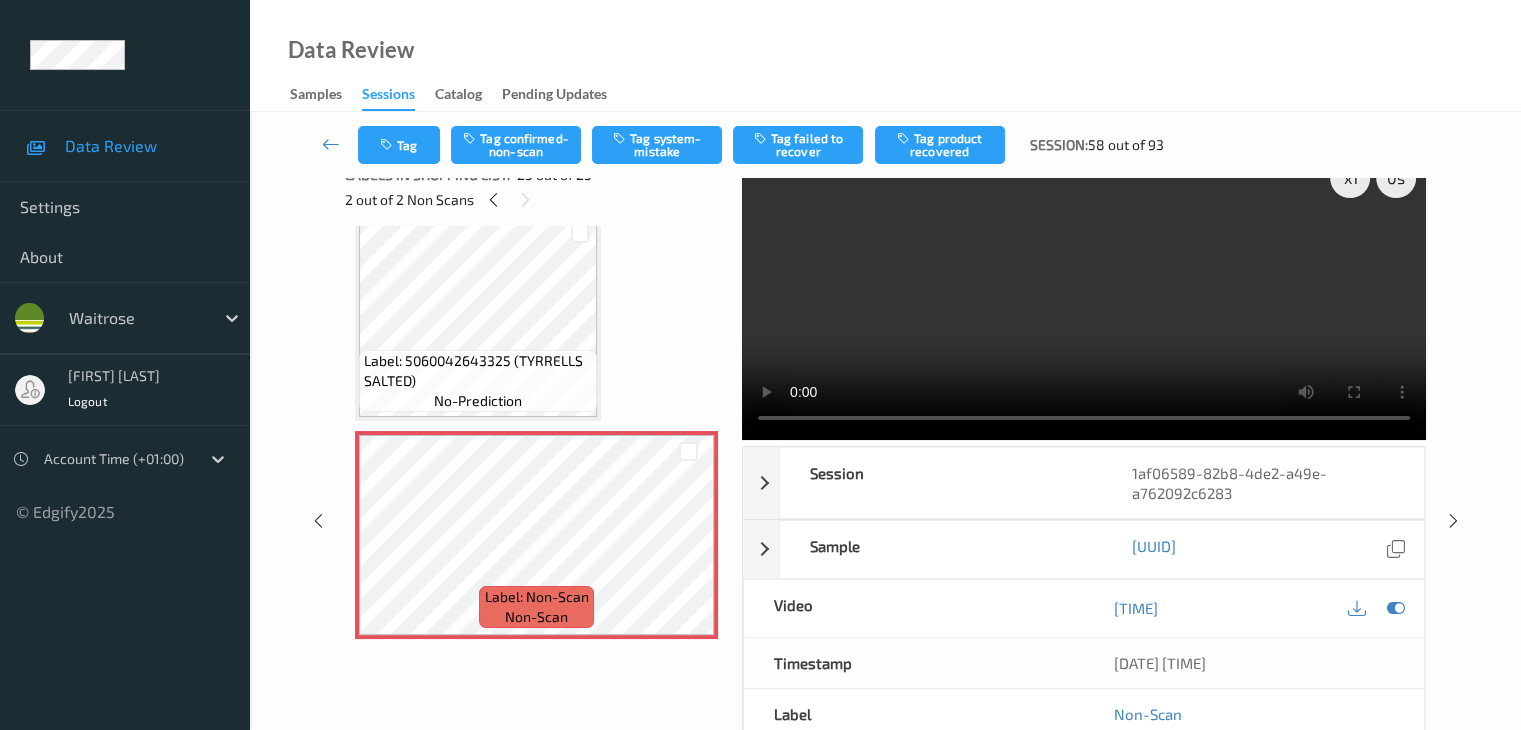 scroll, scrollTop: 0, scrollLeft: 0, axis: both 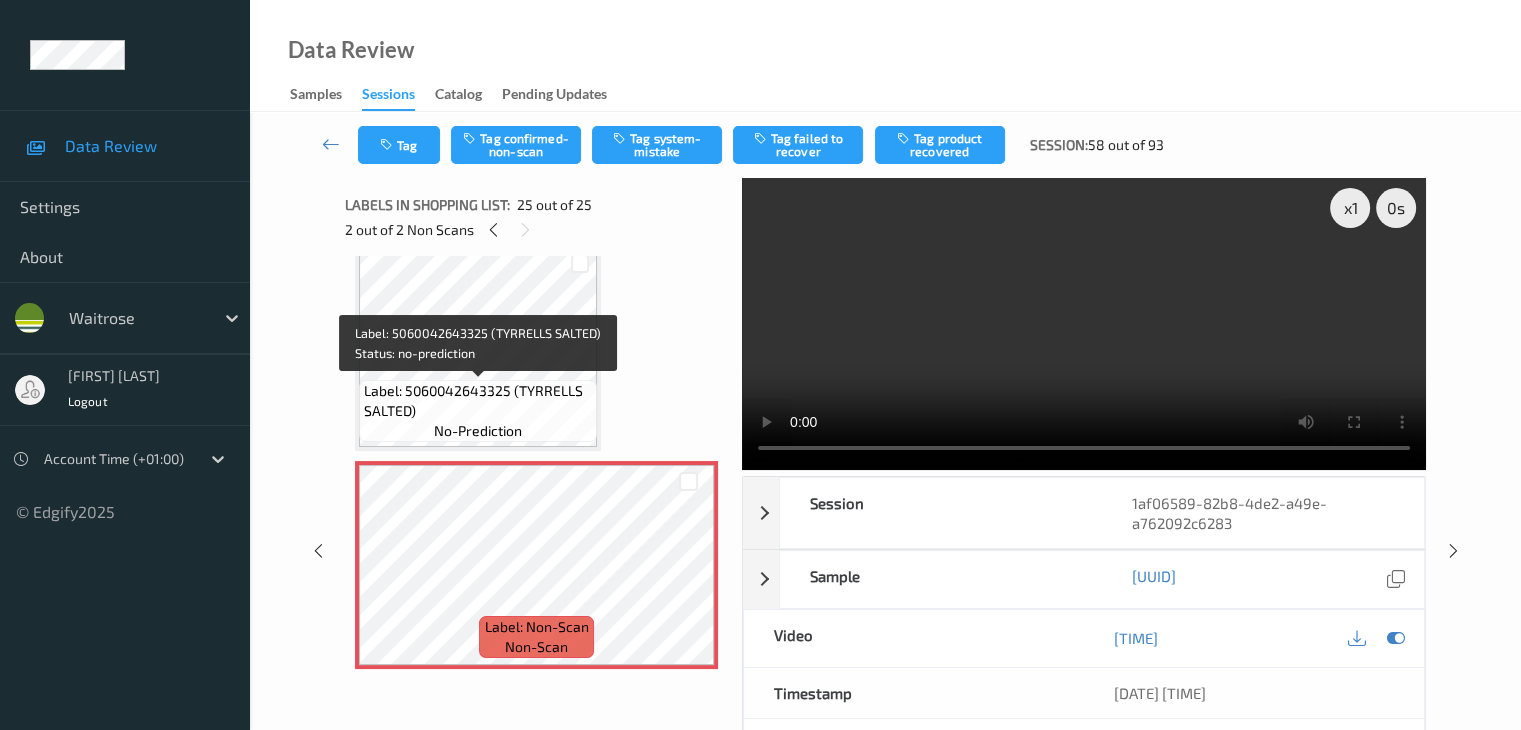 click on "Label: 5060042643325 (TYRRELLS SALTED)" at bounding box center (478, 401) 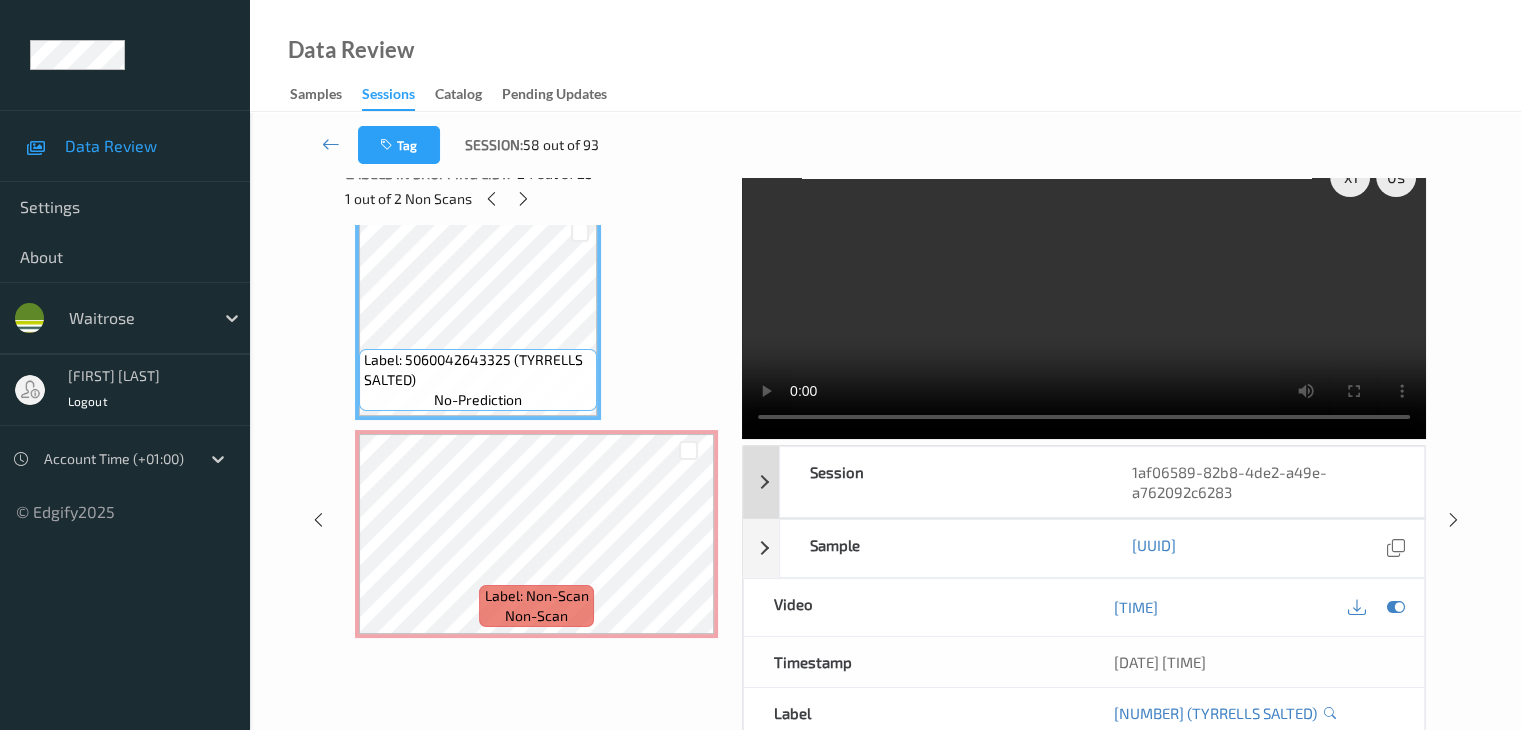 scroll, scrollTop: 0, scrollLeft: 0, axis: both 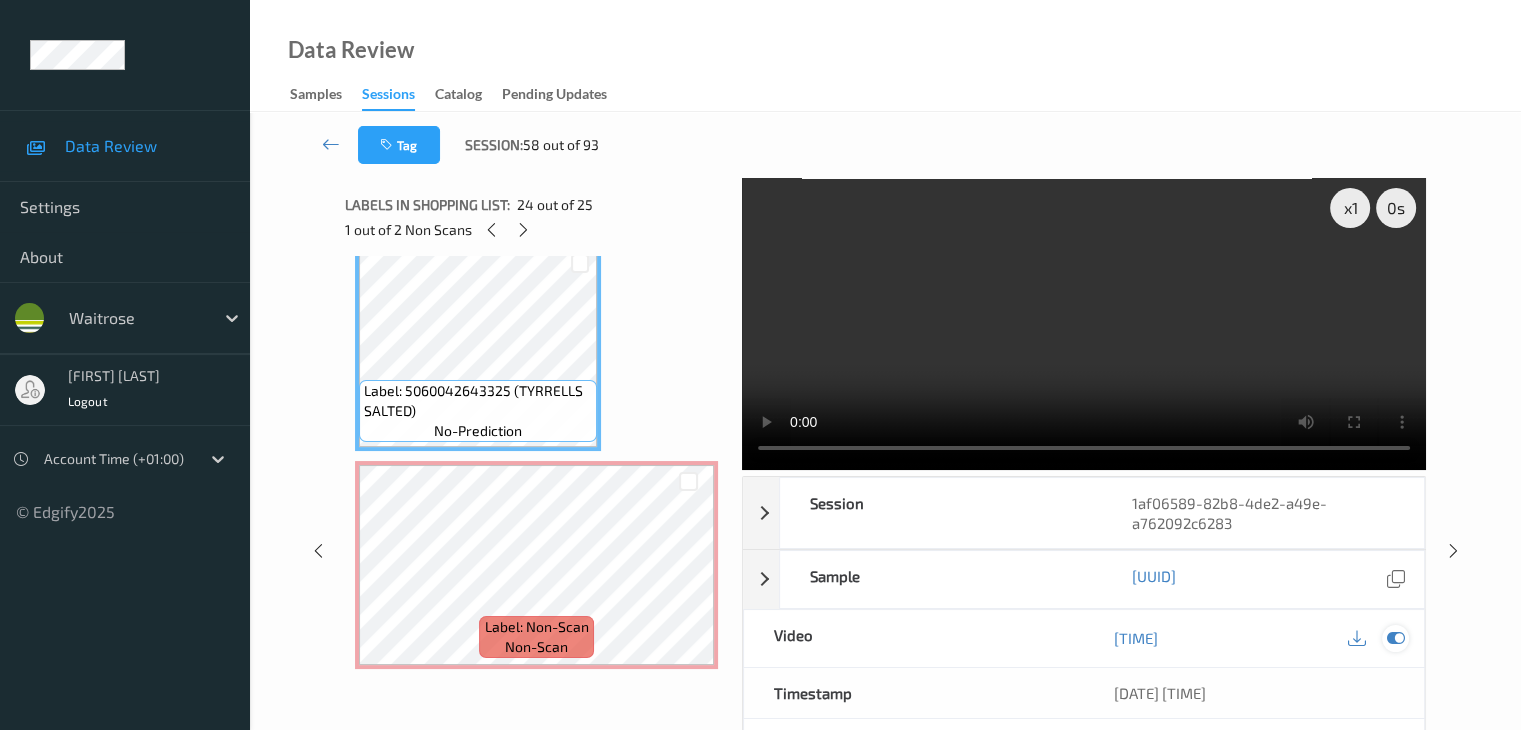 click at bounding box center (1395, 638) 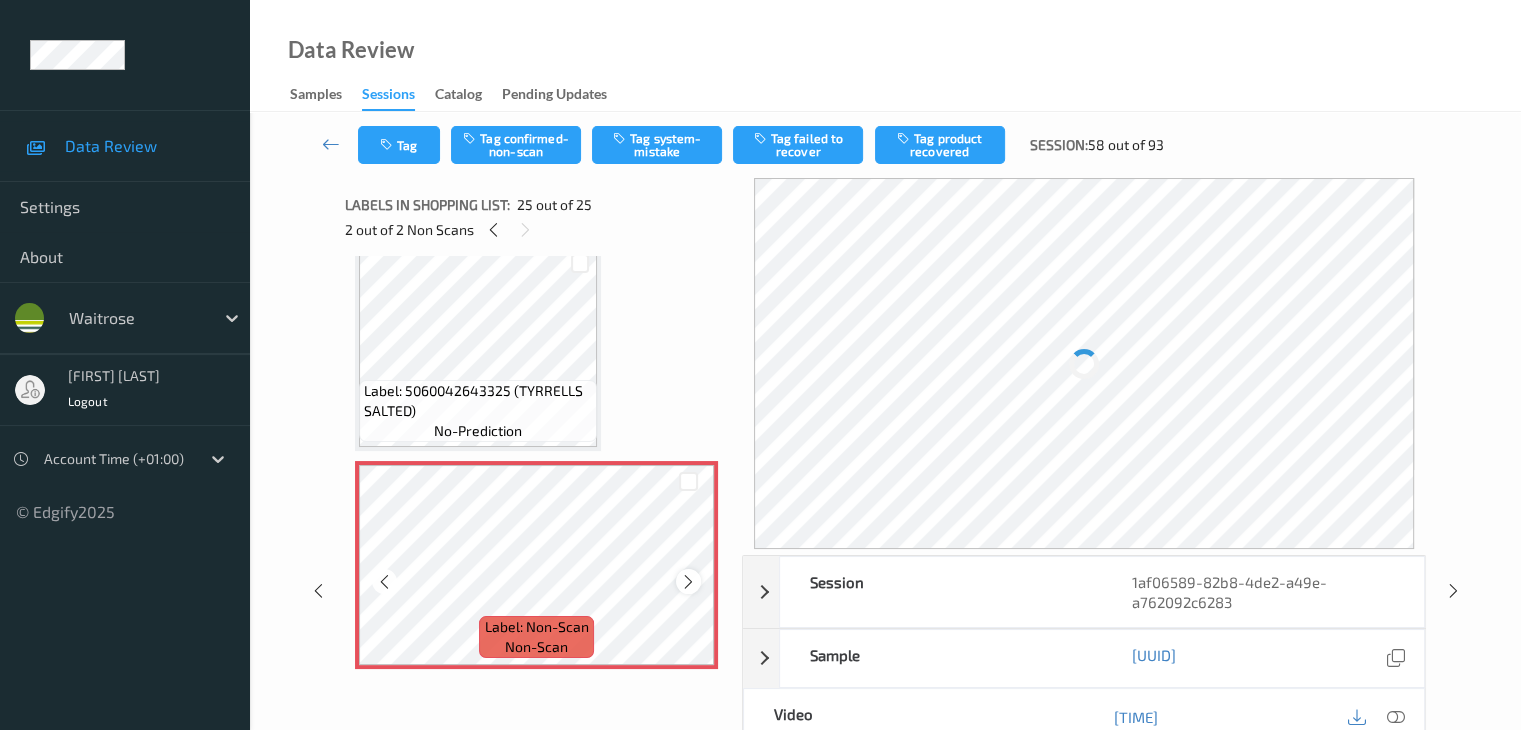 click at bounding box center (688, 582) 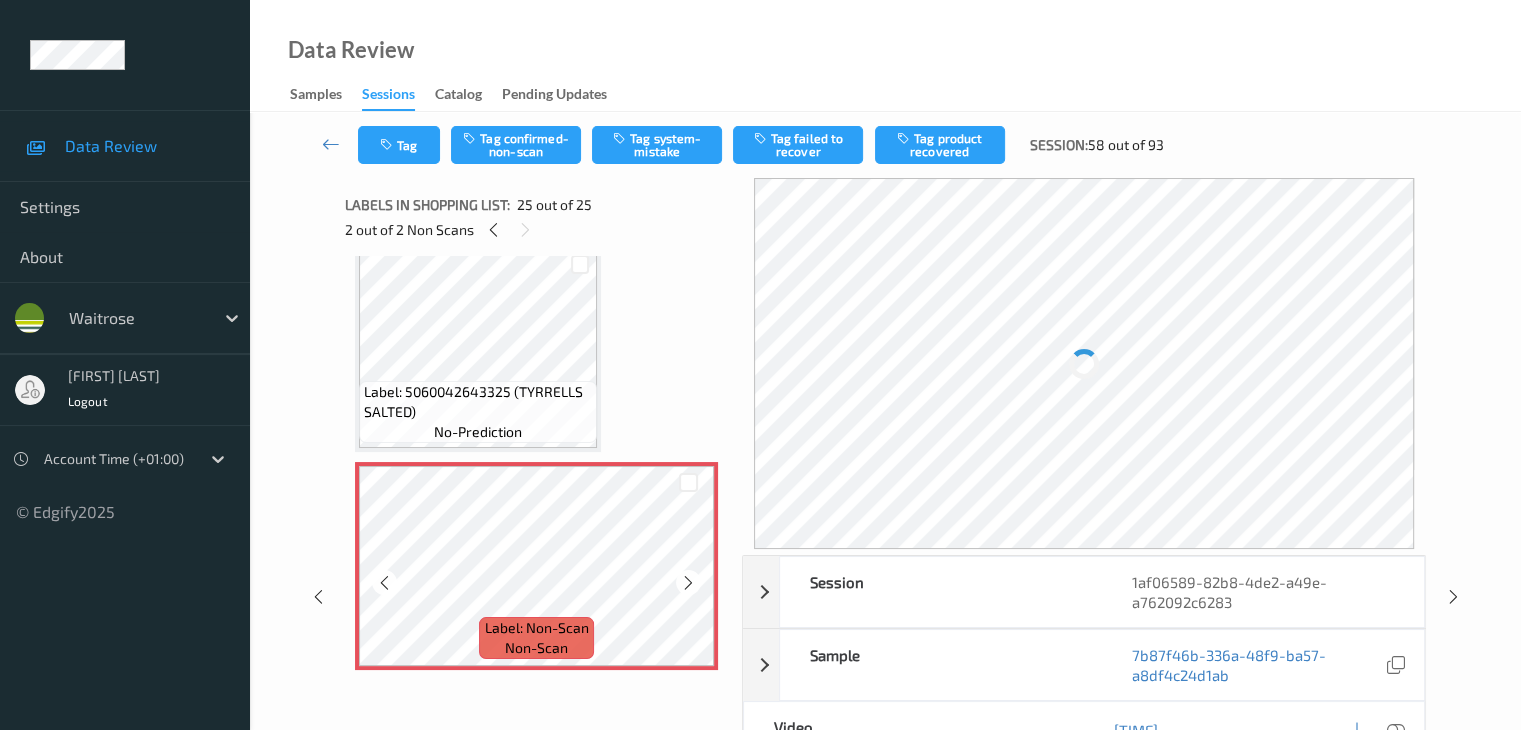 click at bounding box center [688, 583] 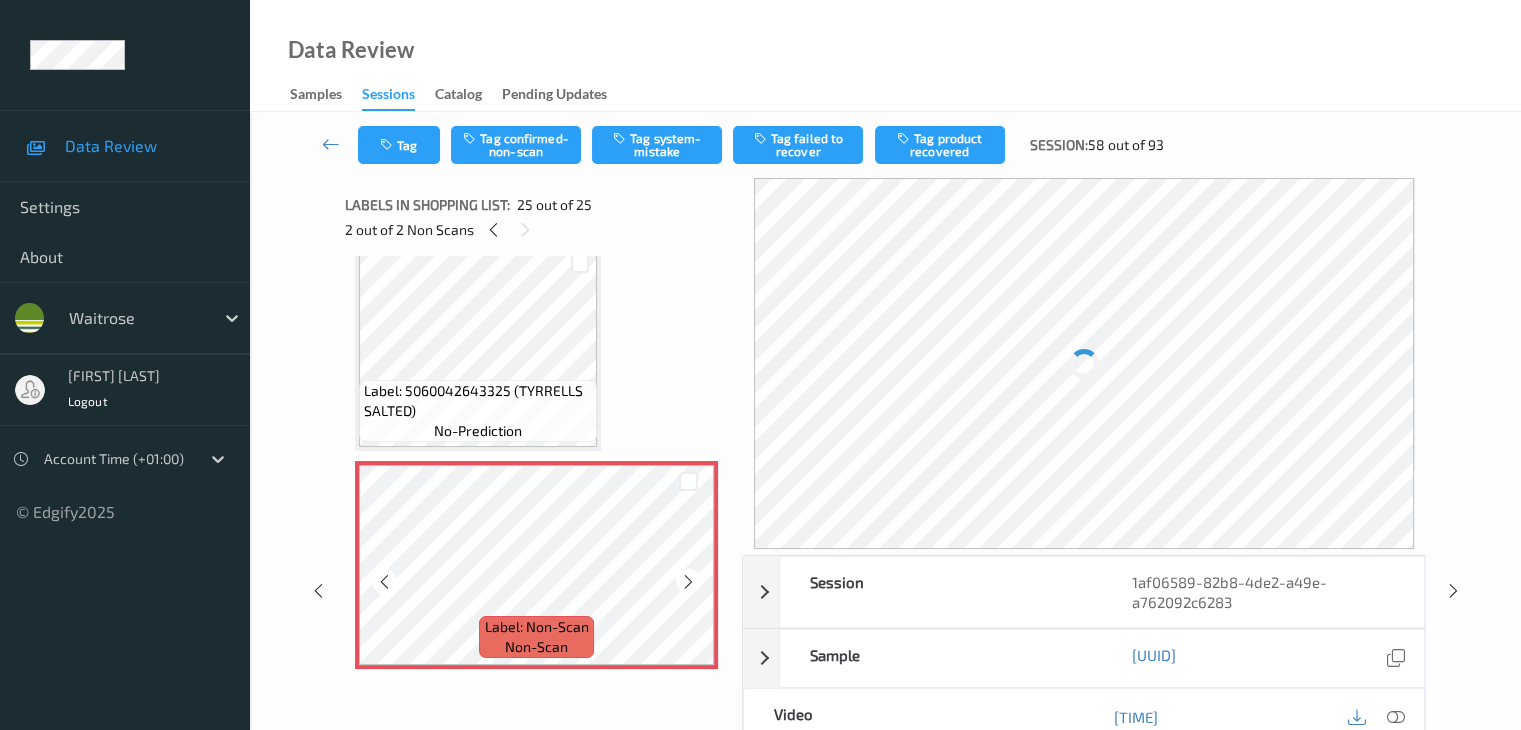 click at bounding box center [688, 582] 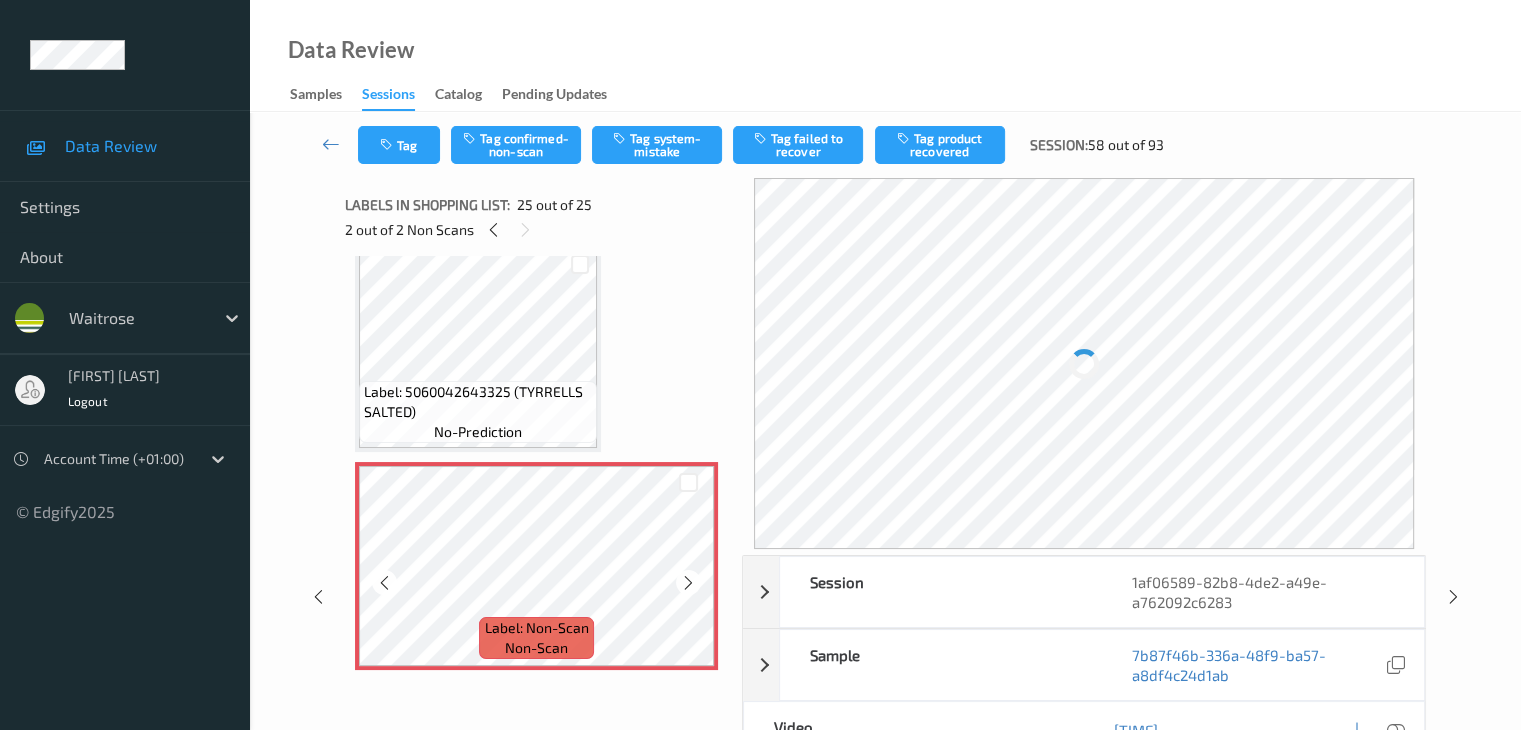 click at bounding box center (688, 583) 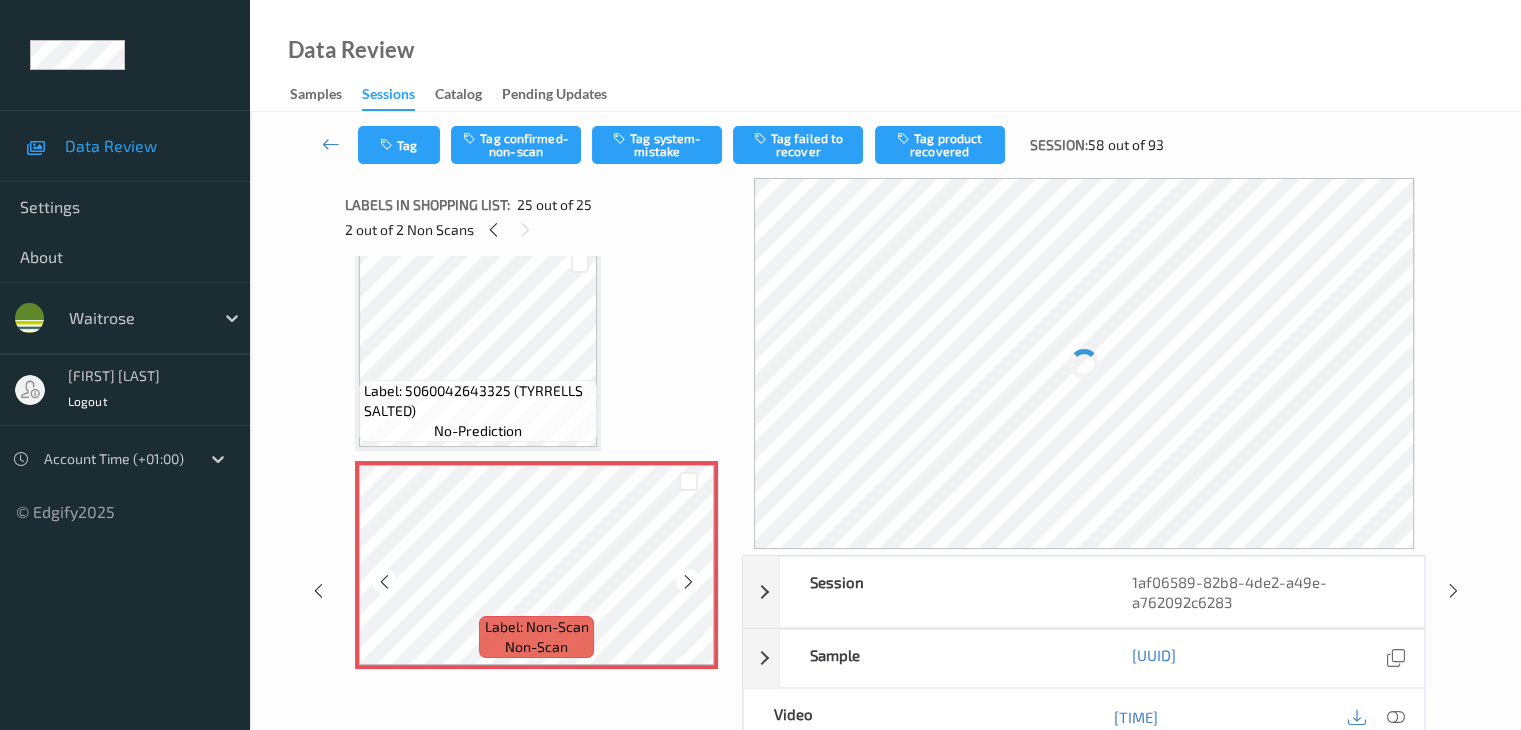 click at bounding box center [688, 582] 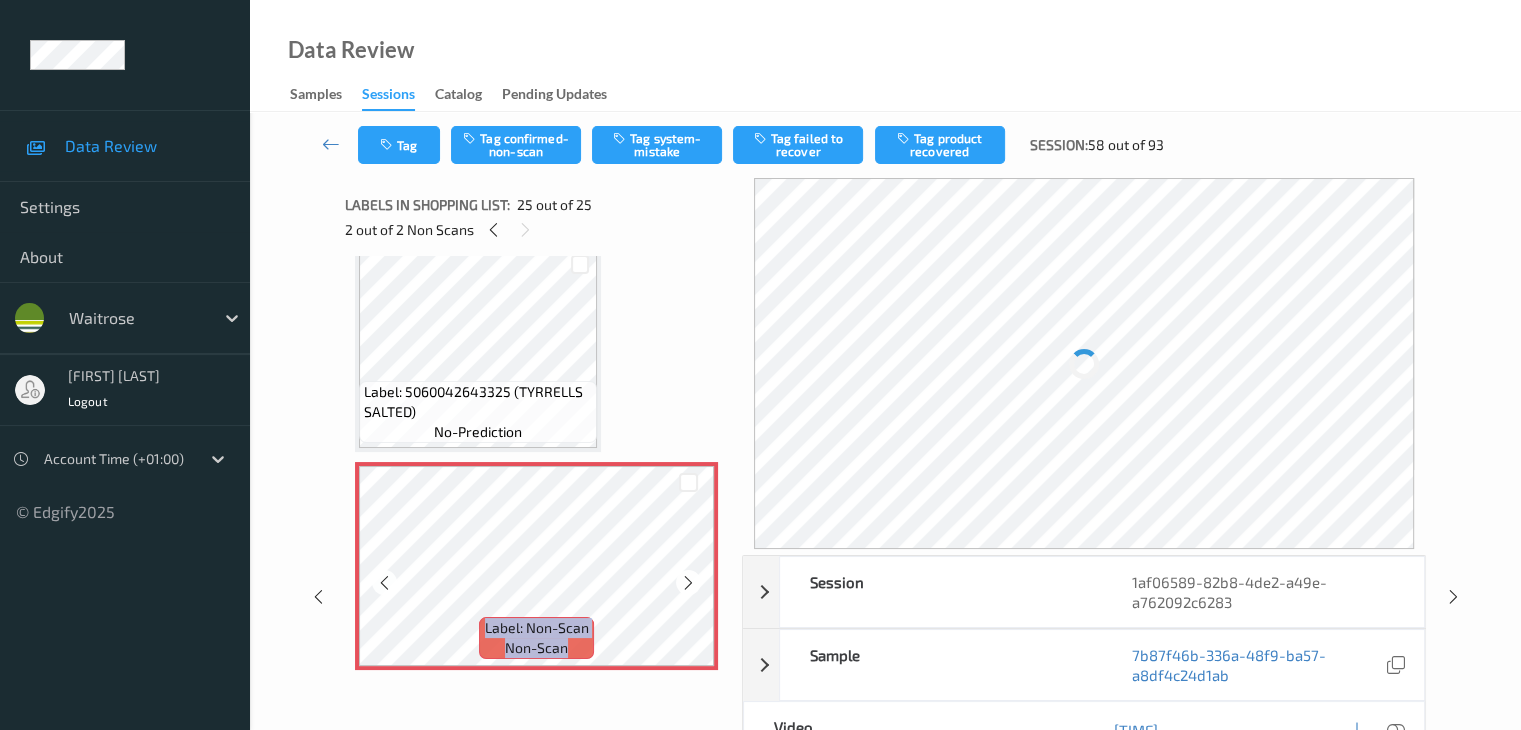 click at bounding box center [688, 583] 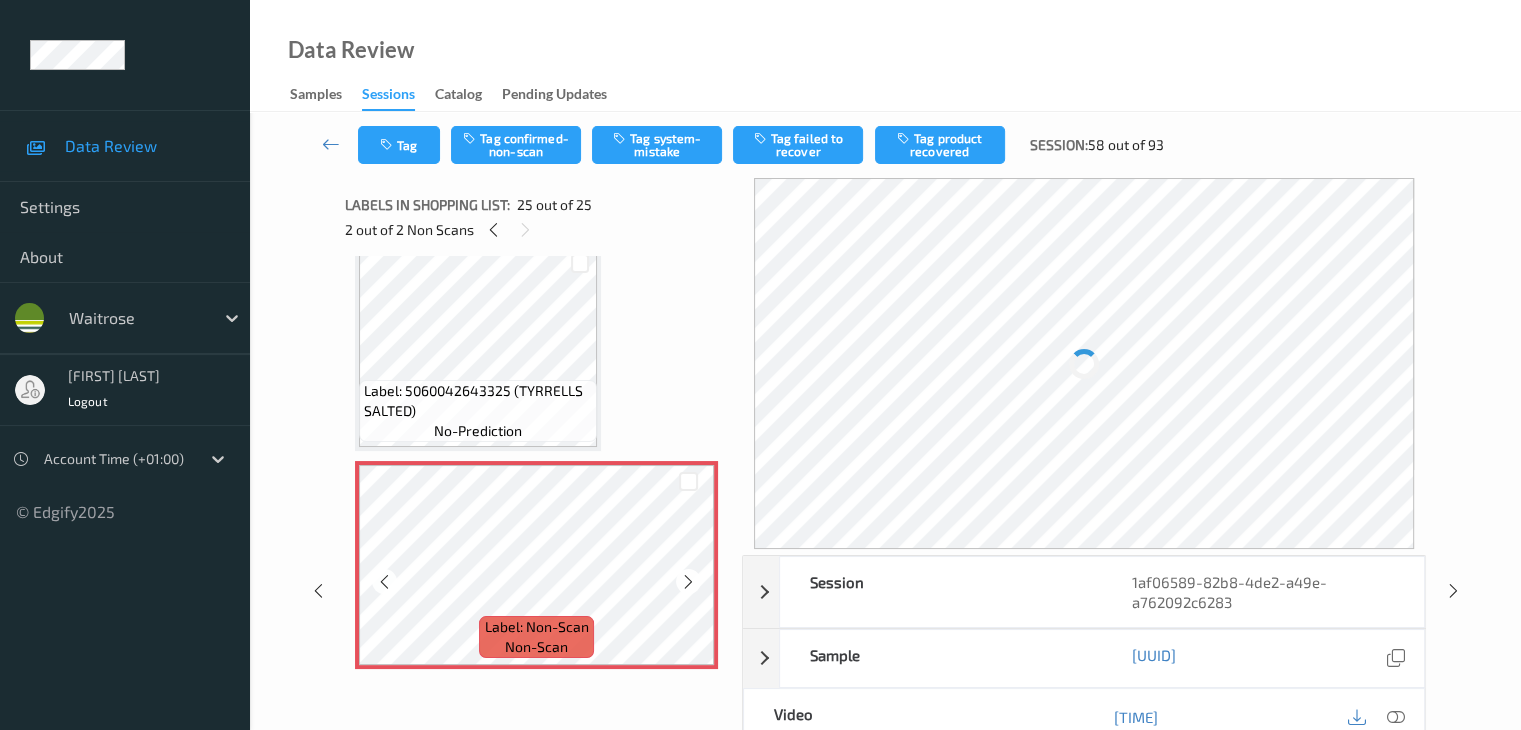 click at bounding box center (688, 582) 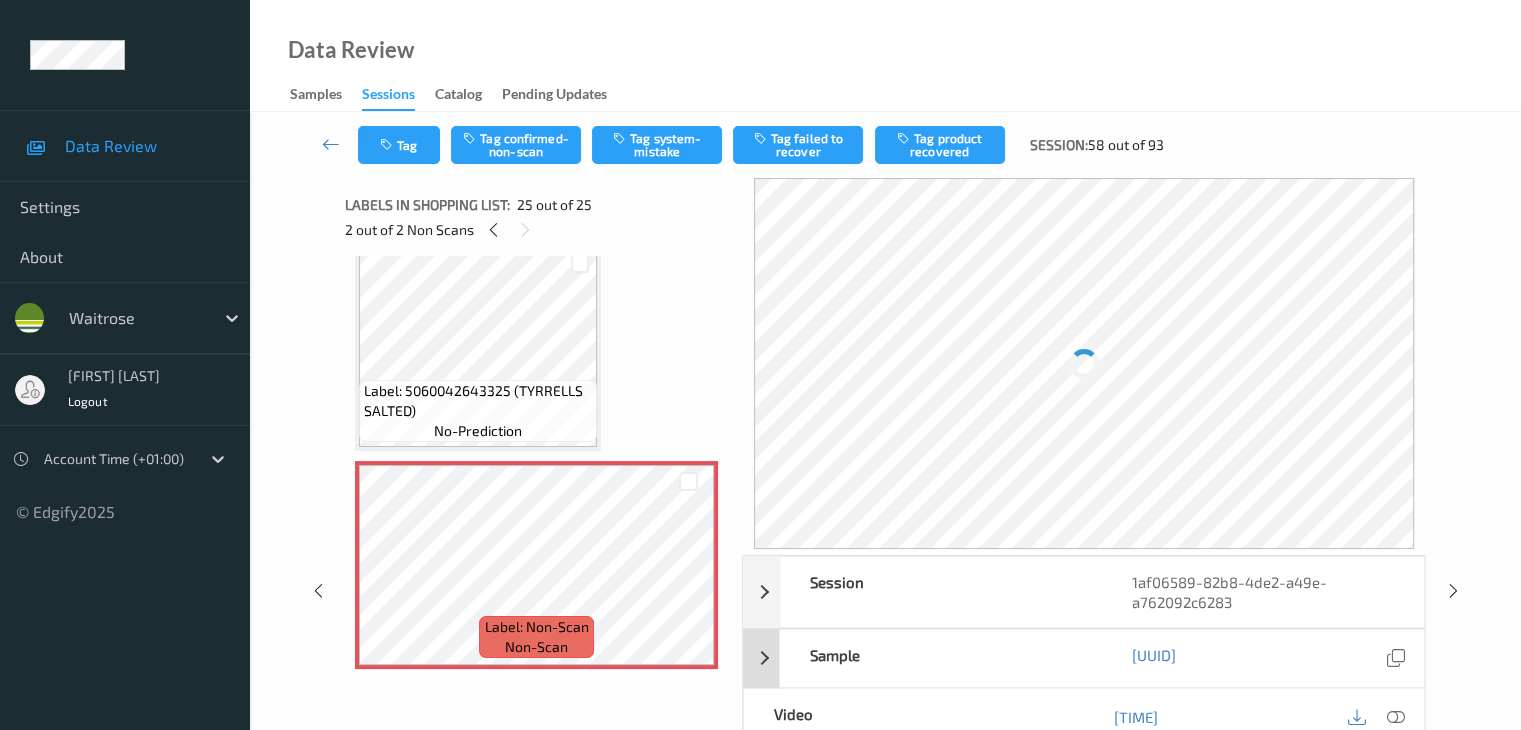 scroll, scrollTop: 100, scrollLeft: 0, axis: vertical 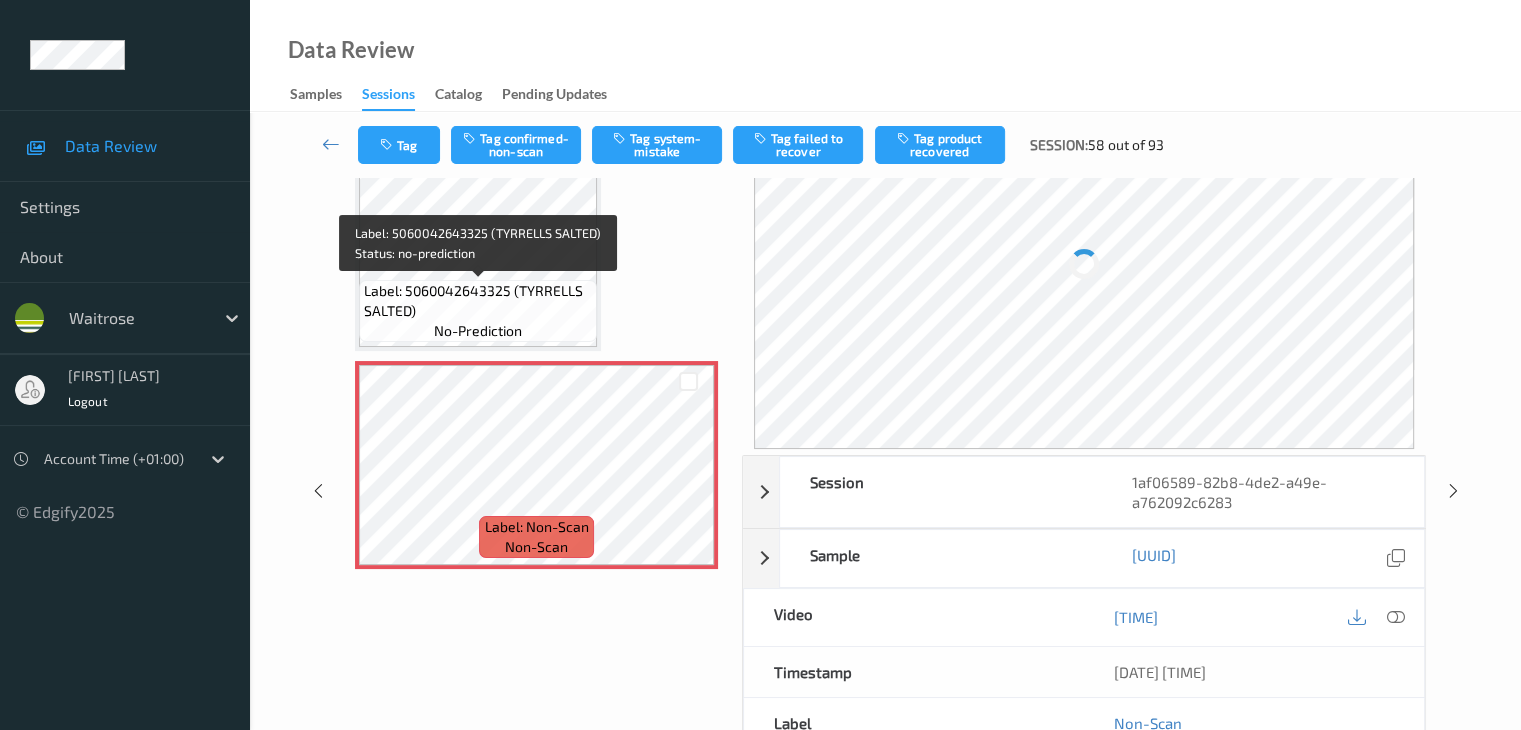 click on "Label: 5060042643325 (TYRRELLS SALTED)" at bounding box center [478, 301] 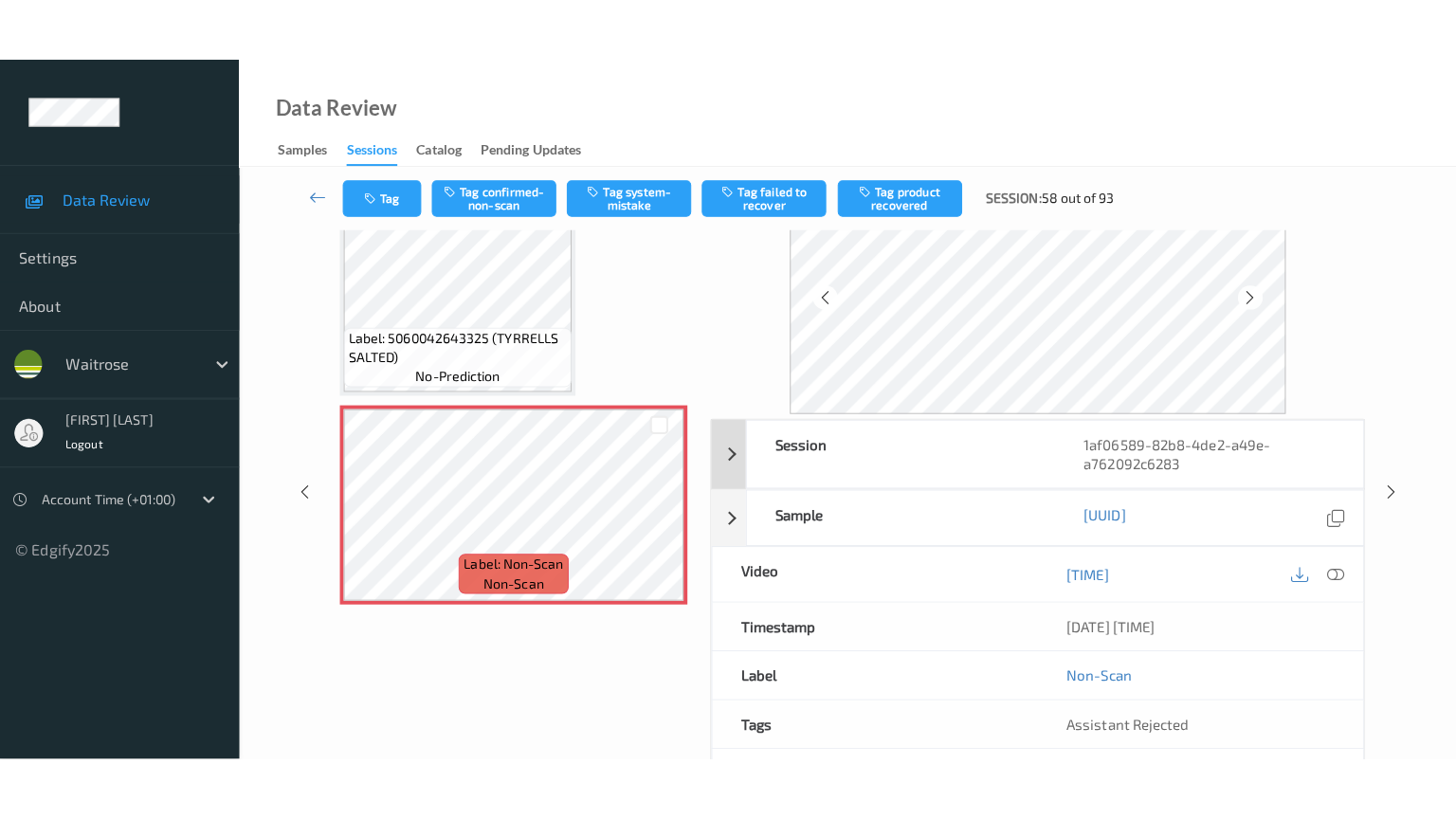 scroll, scrollTop: 0, scrollLeft: 0, axis: both 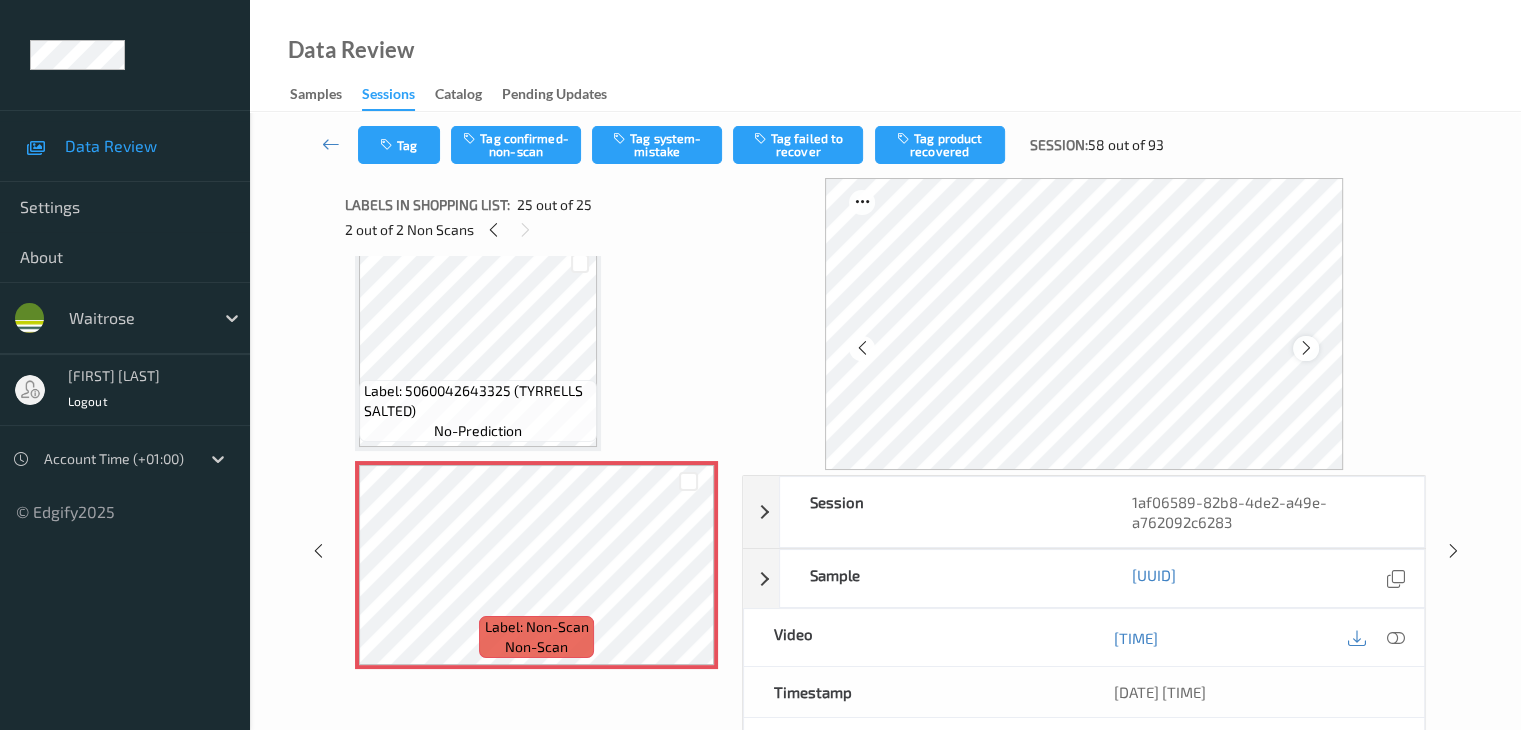 click at bounding box center [1306, 348] 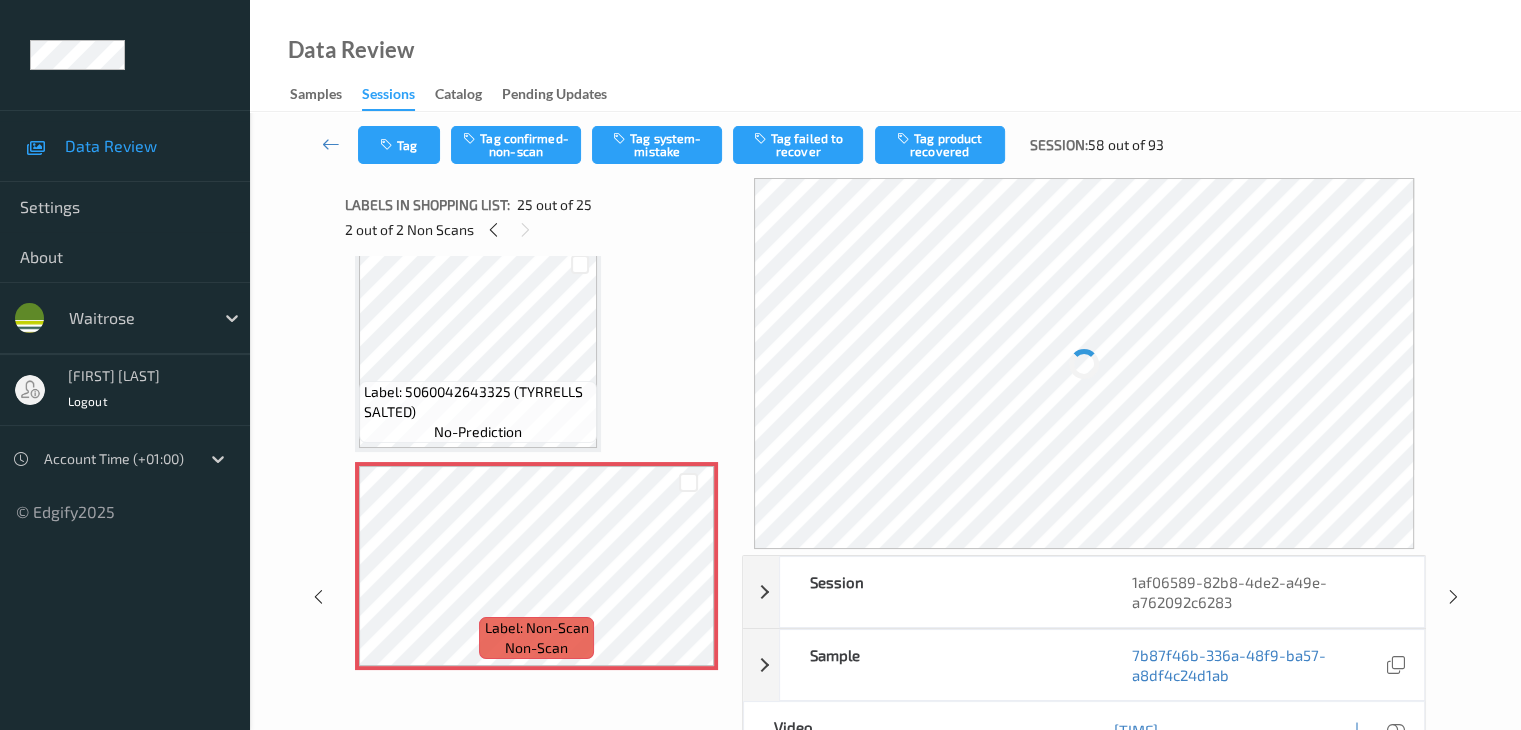 click at bounding box center (1084, 363) 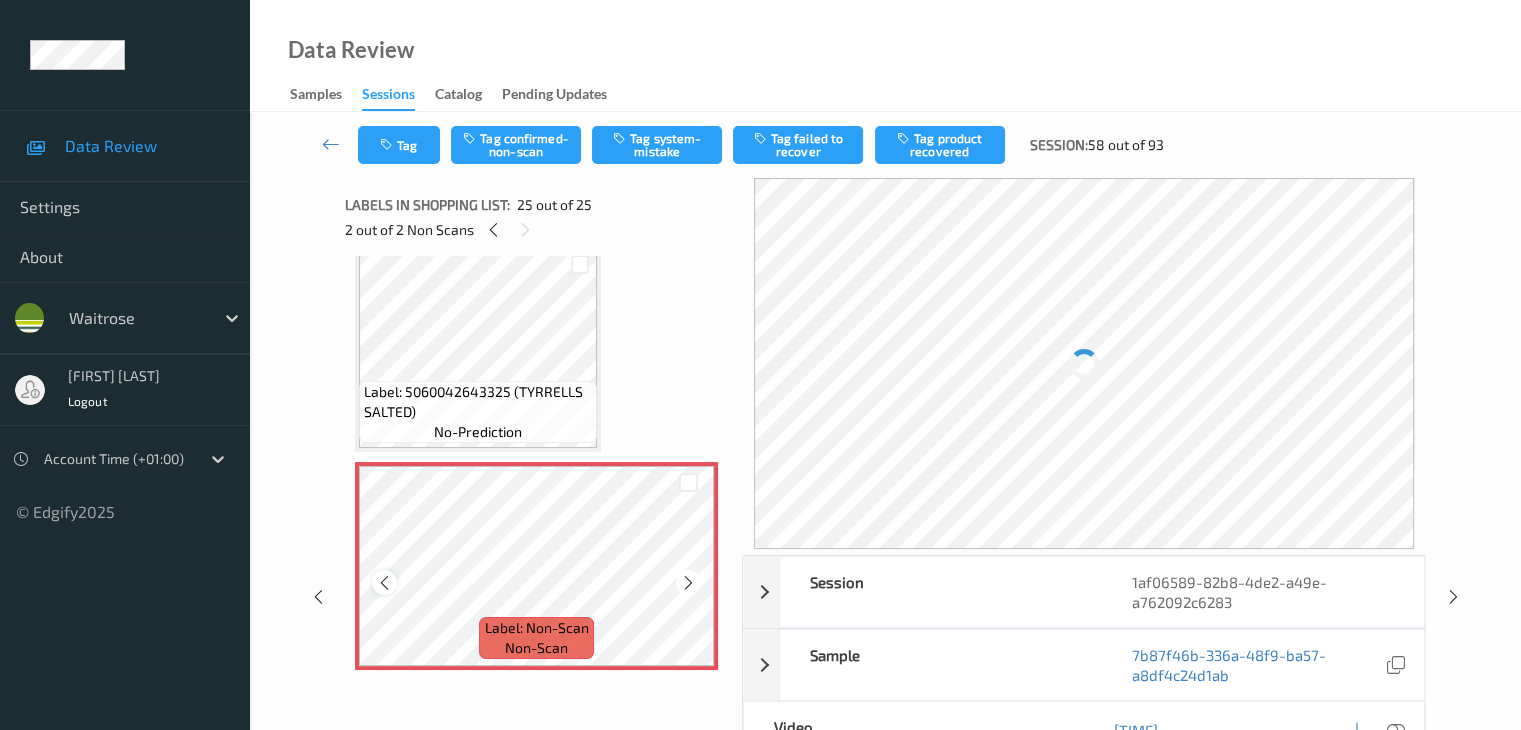 click at bounding box center [384, 583] 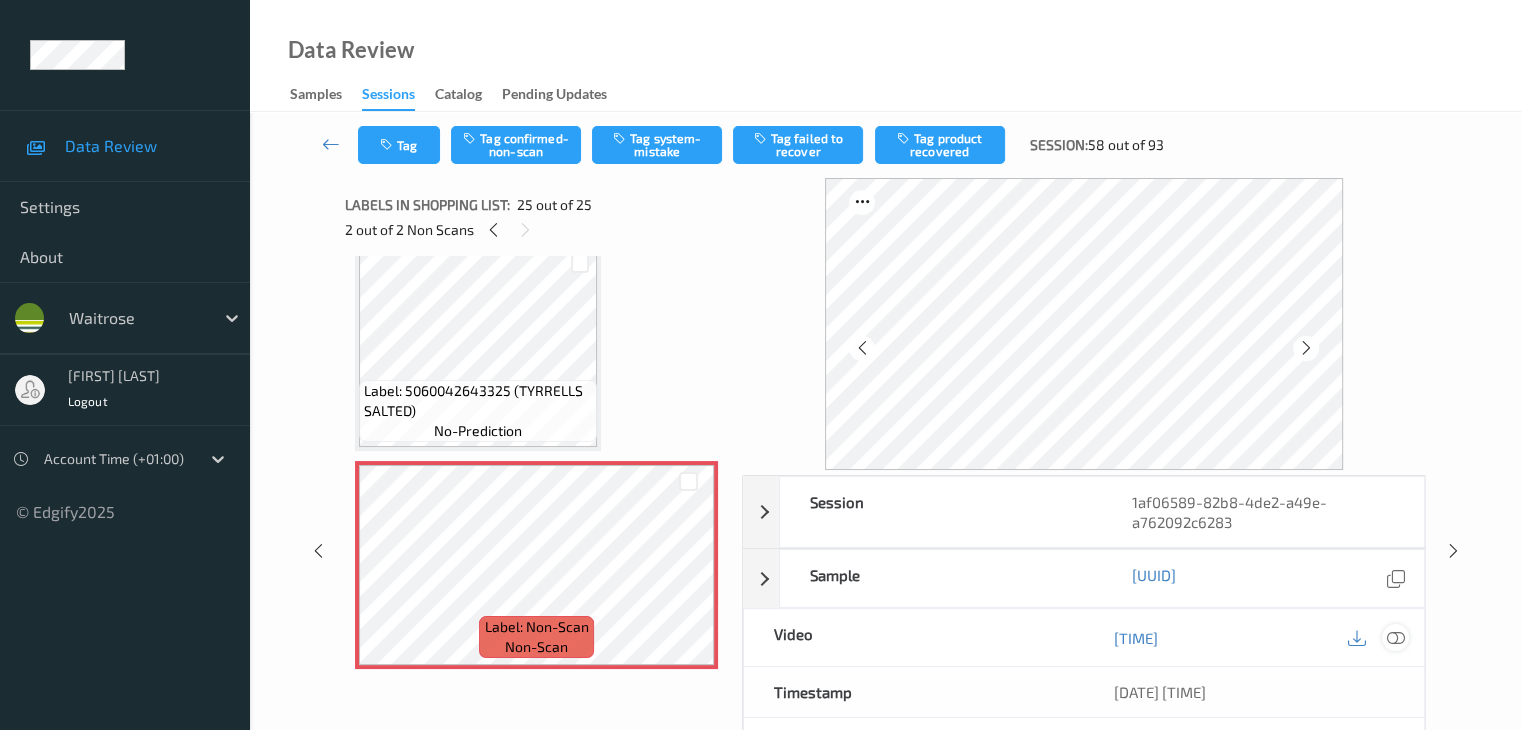 click at bounding box center [1395, 638] 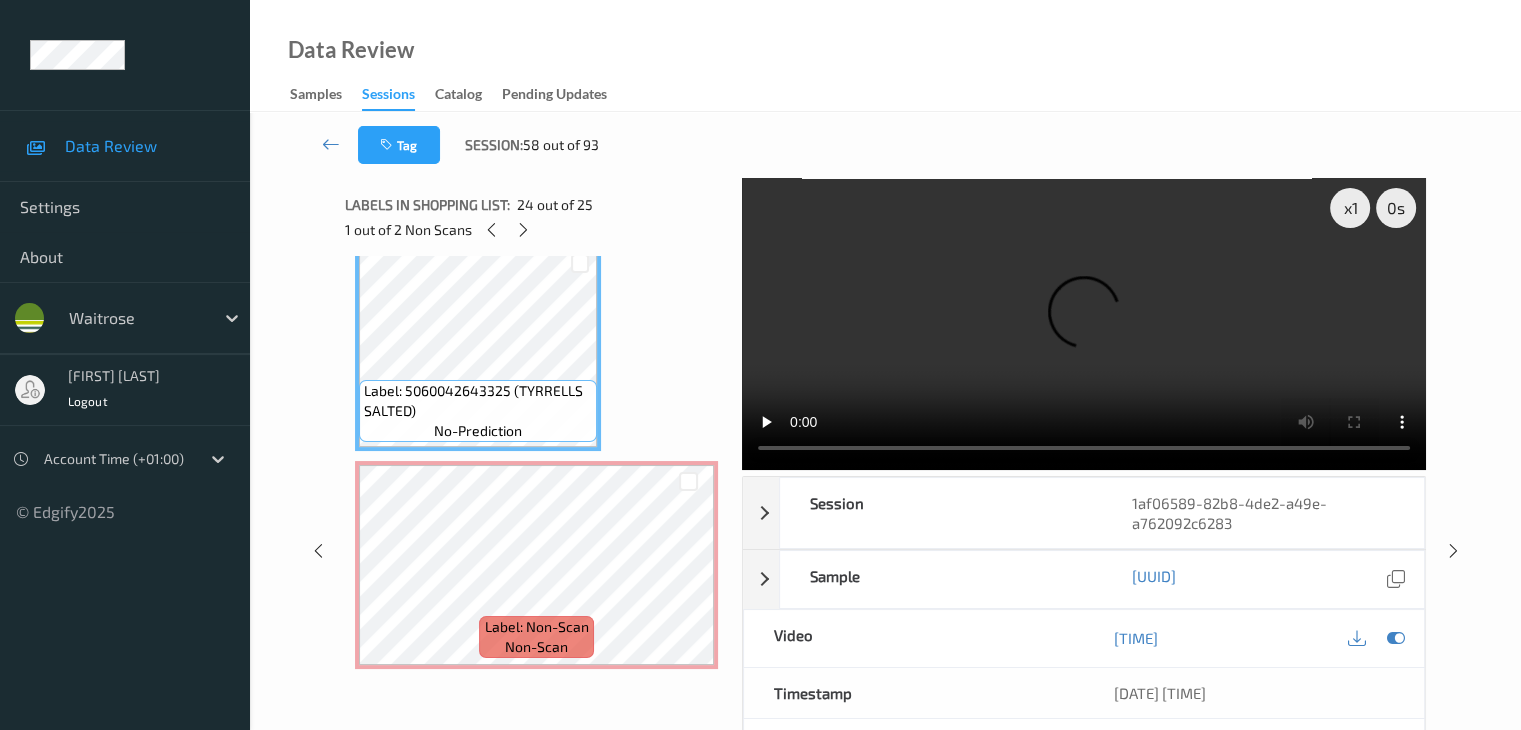 scroll, scrollTop: 4901, scrollLeft: 0, axis: vertical 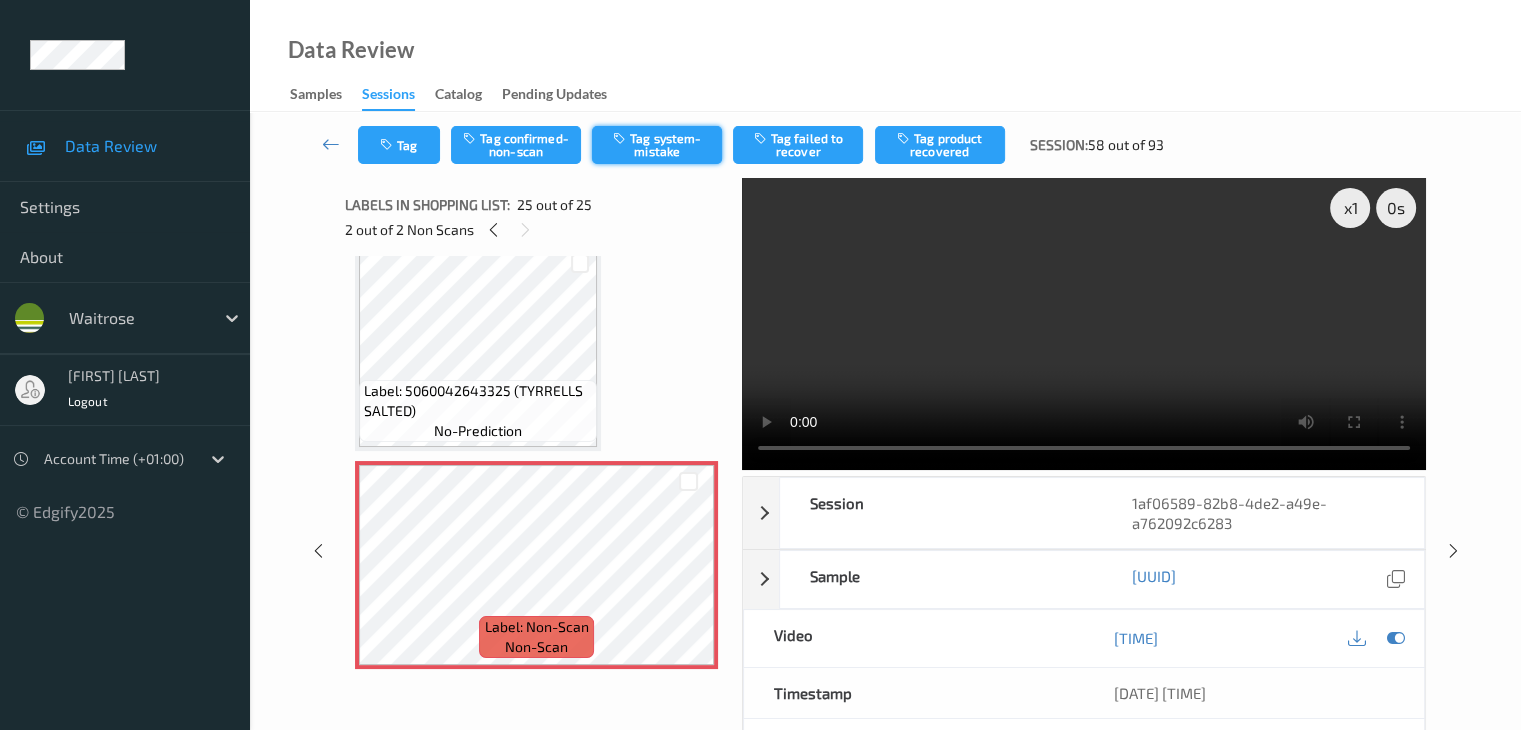 click on "Tag   system-mistake" at bounding box center [657, 145] 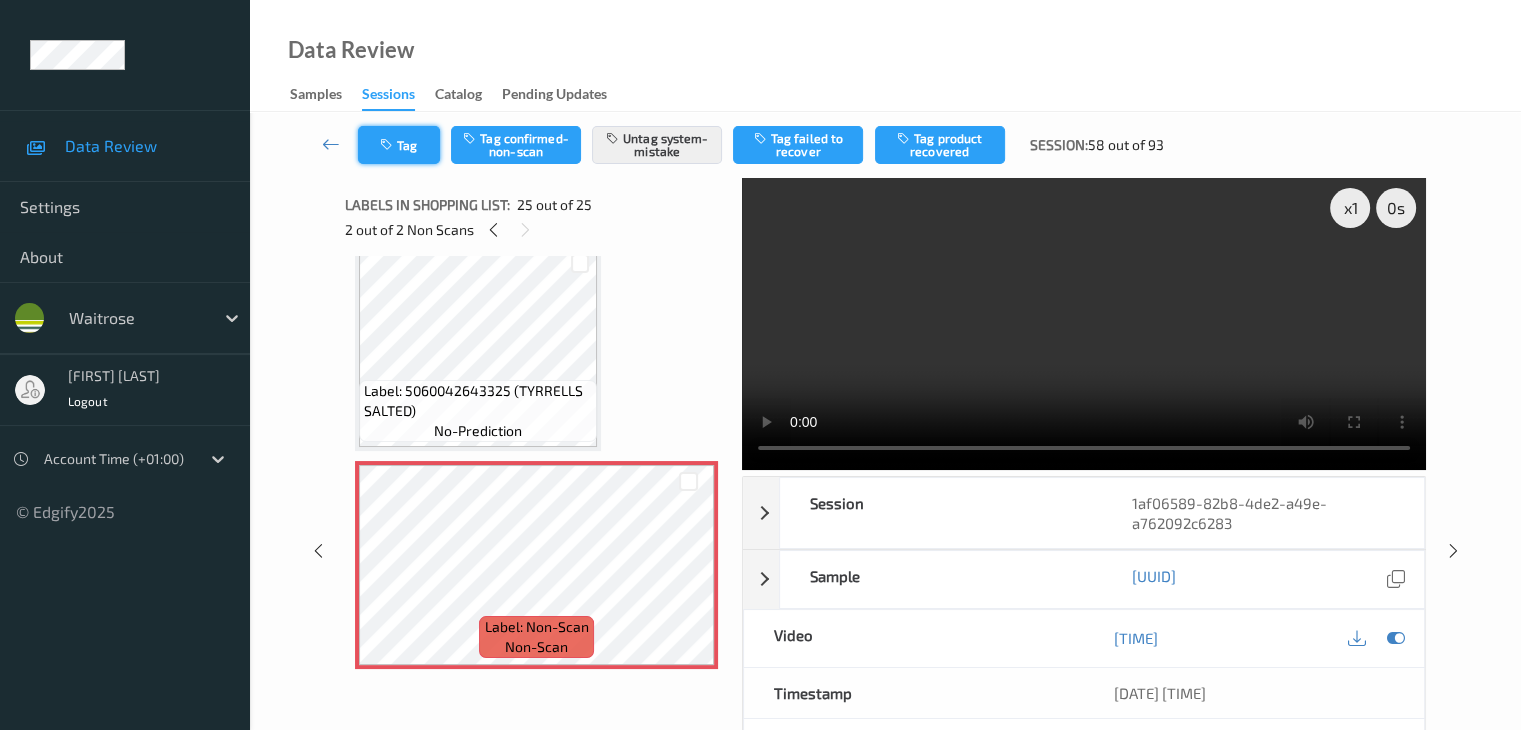 click on "Tag" at bounding box center [399, 145] 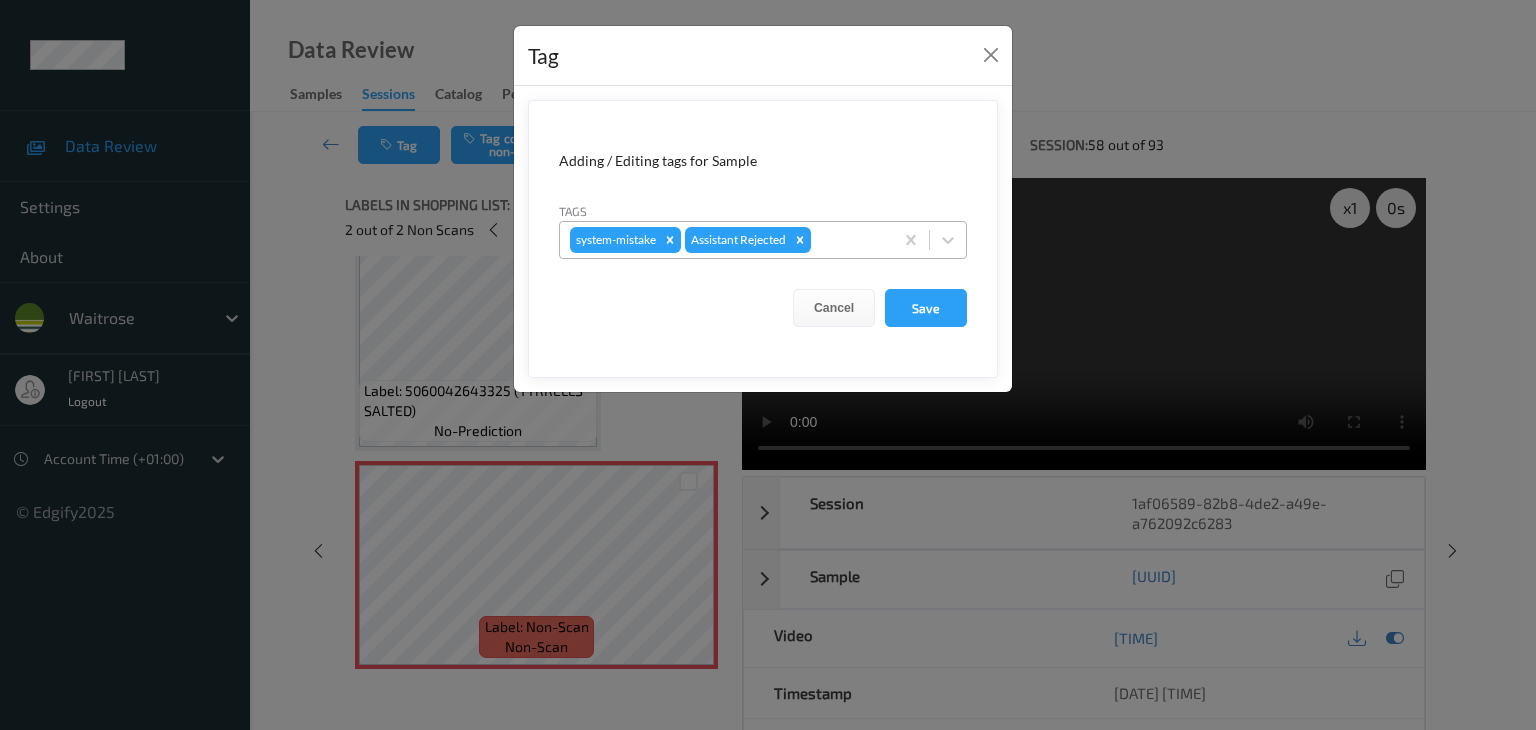 click at bounding box center [849, 240] 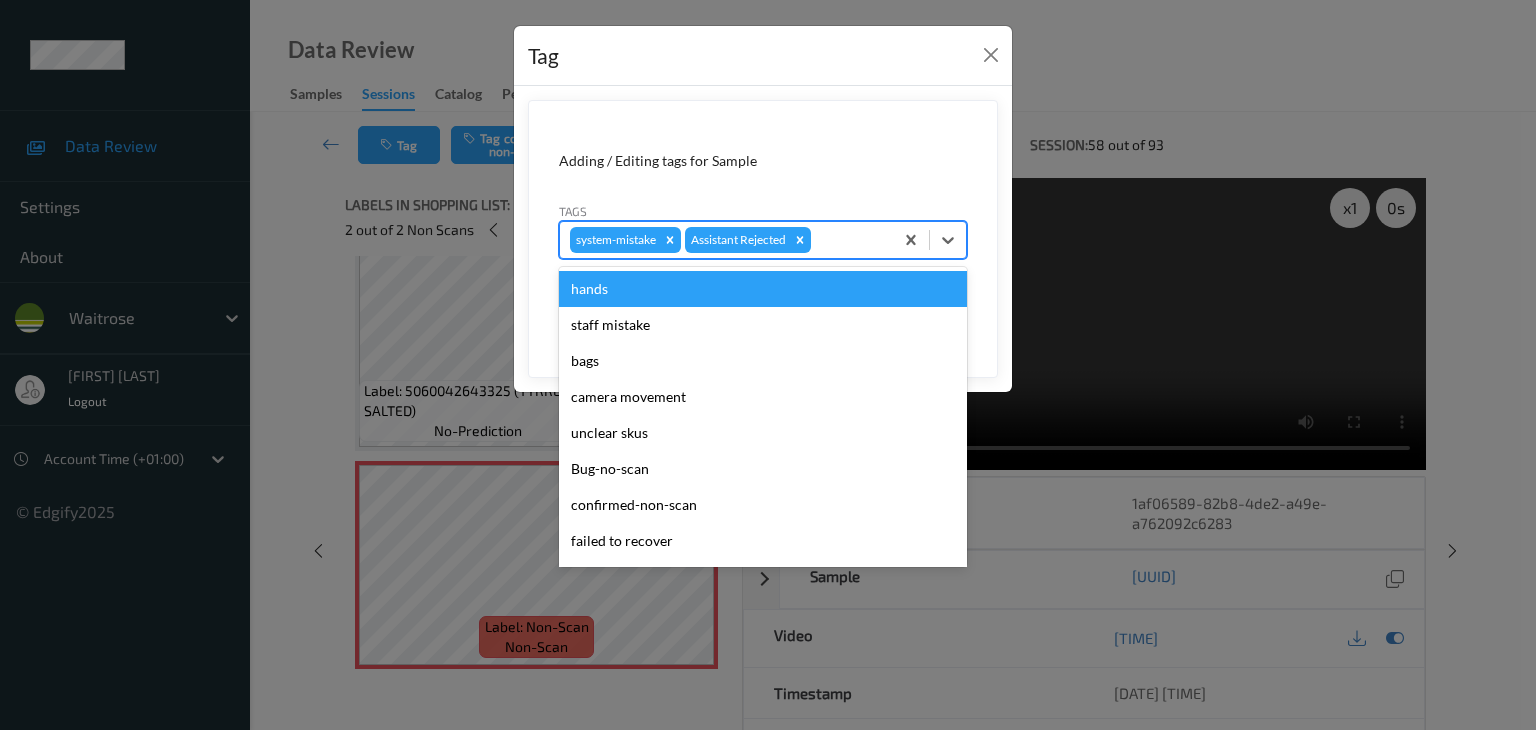 type on "u" 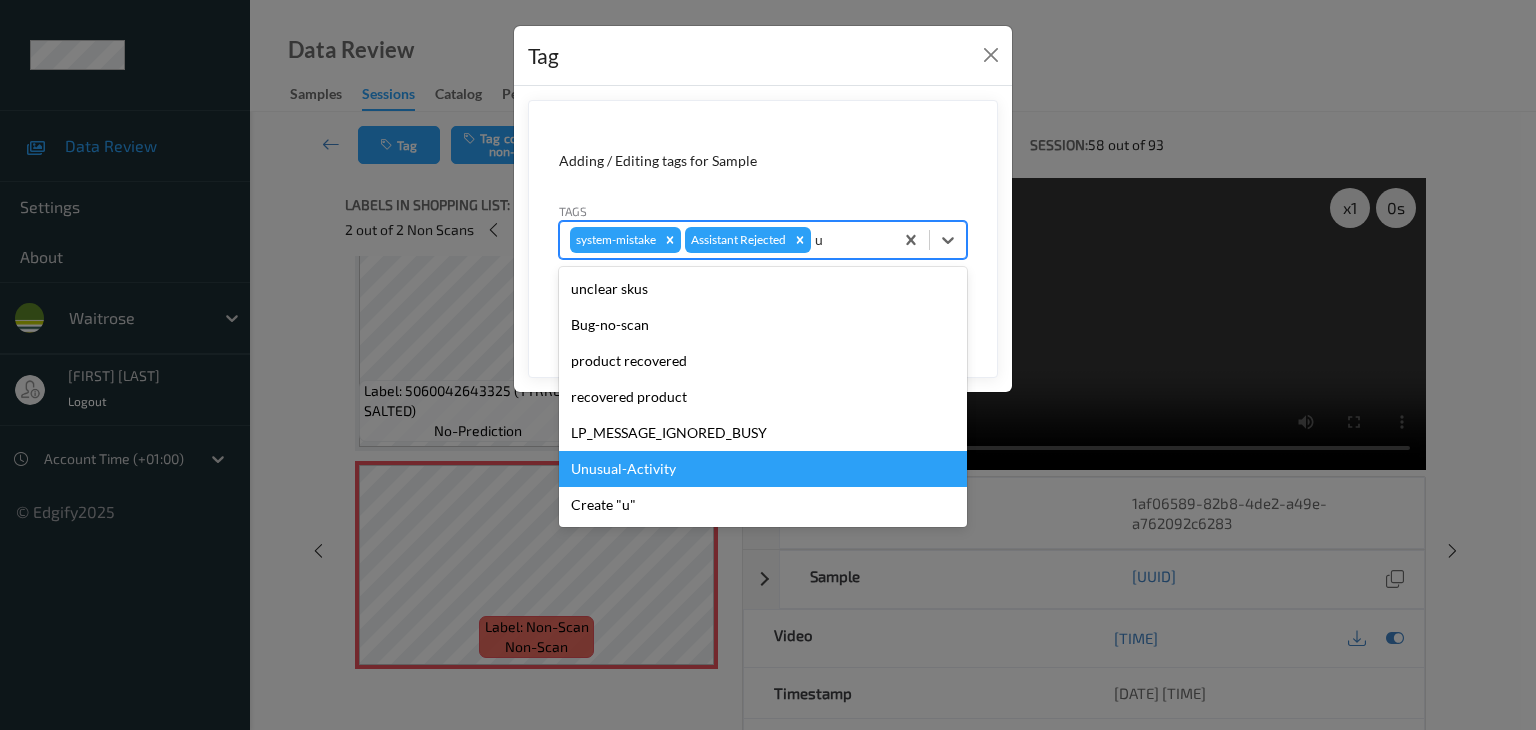 click on "Unusual-Activity" at bounding box center [763, 469] 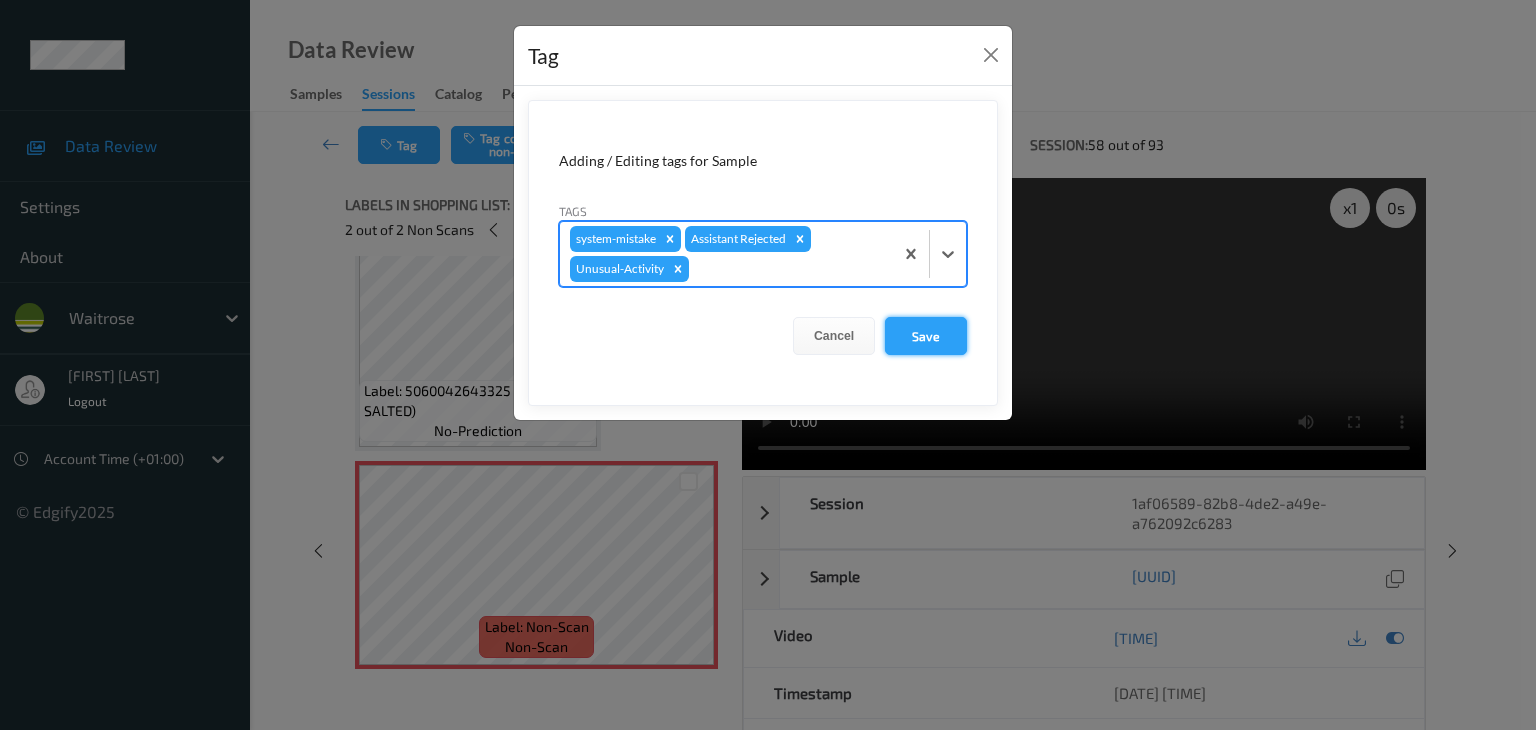 click on "Save" at bounding box center [926, 336] 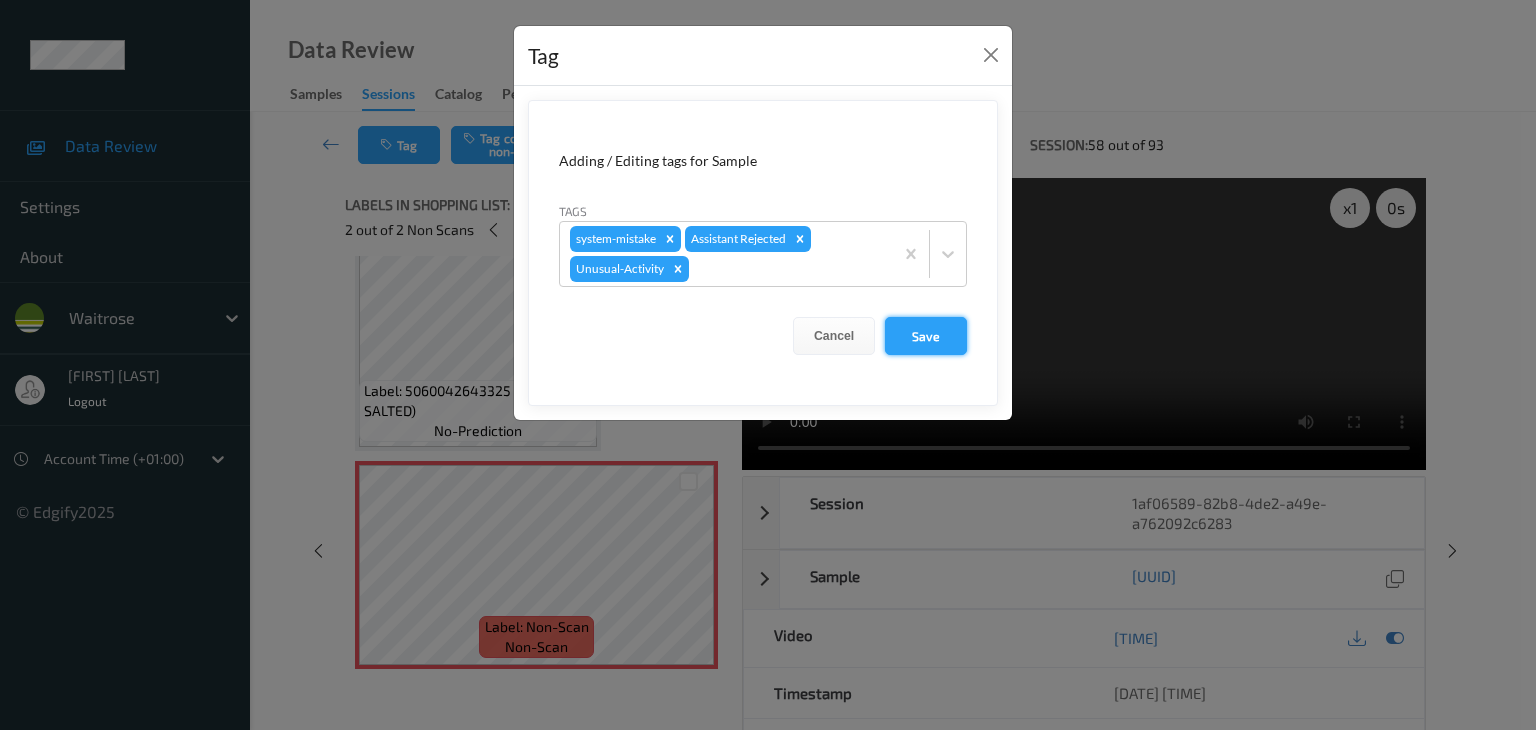 click on "Save" at bounding box center [926, 336] 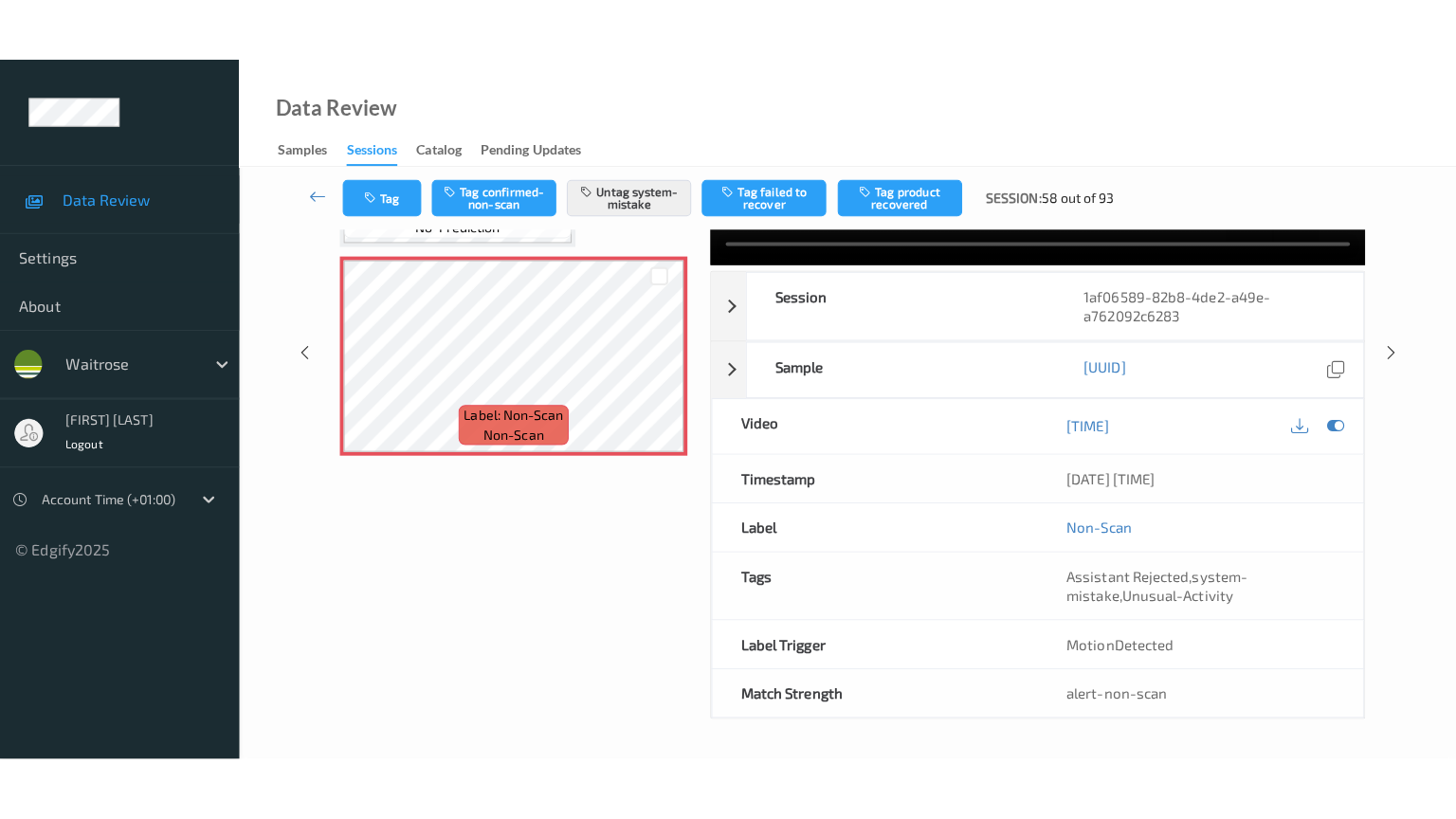 scroll, scrollTop: 0, scrollLeft: 0, axis: both 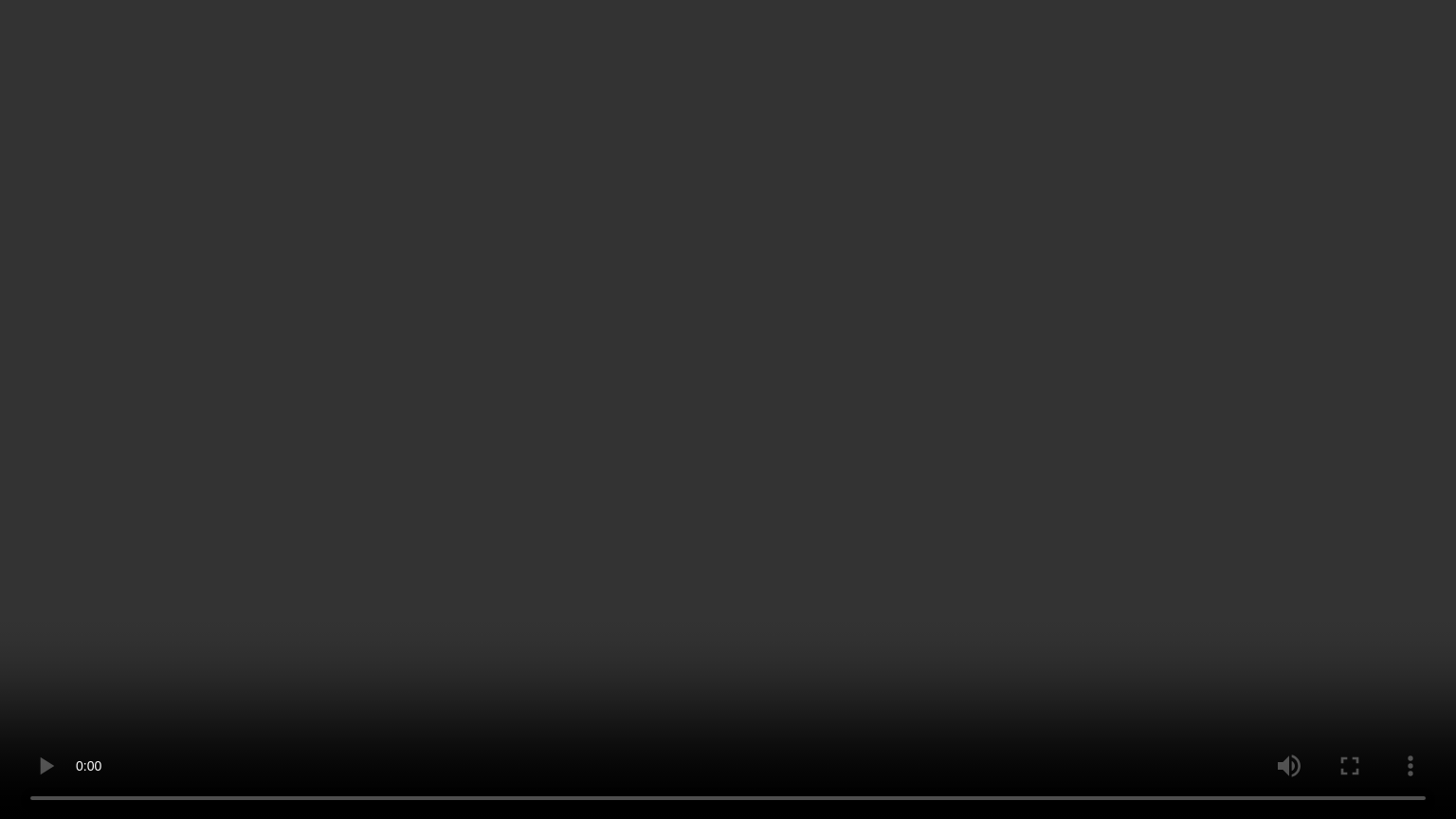 type 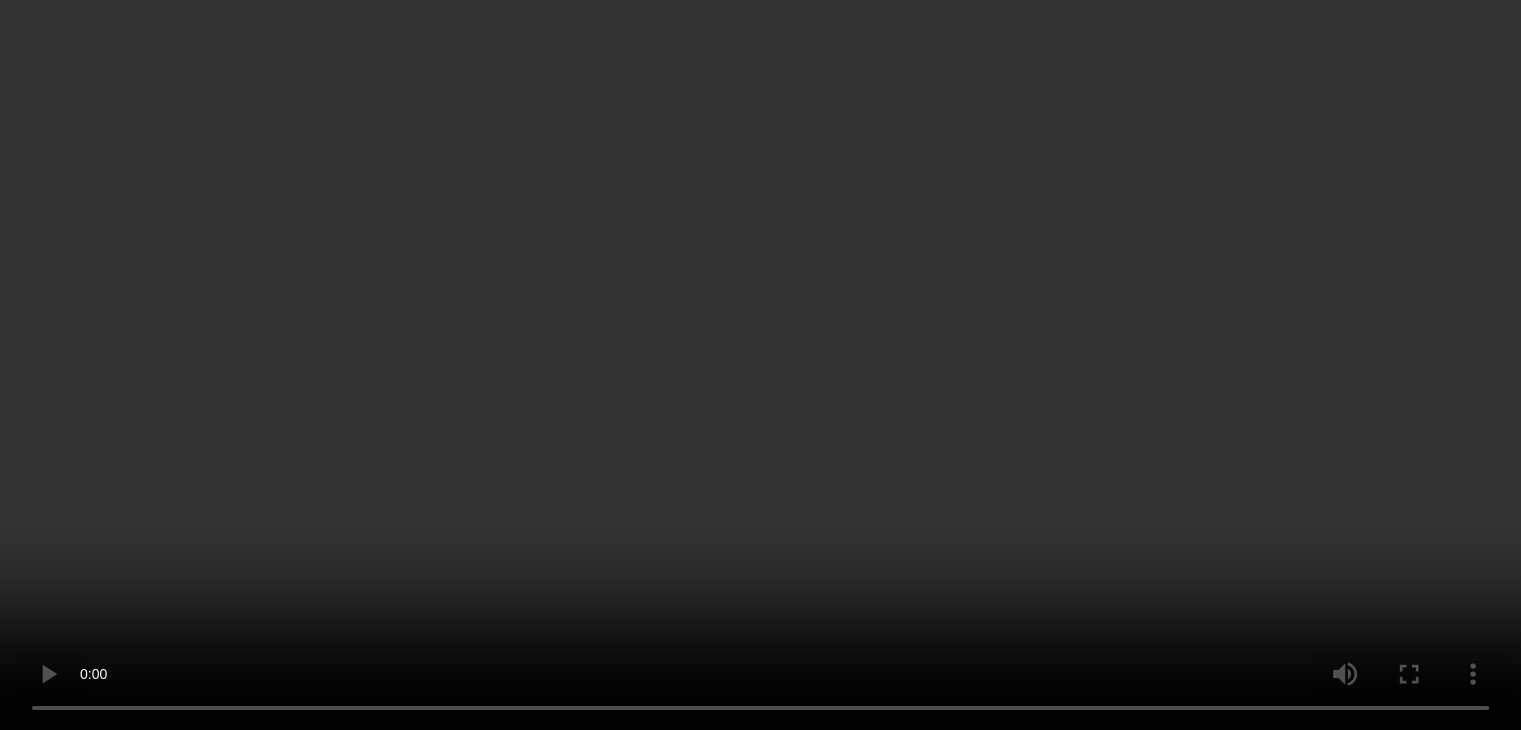 scroll, scrollTop: 1901, scrollLeft: 0, axis: vertical 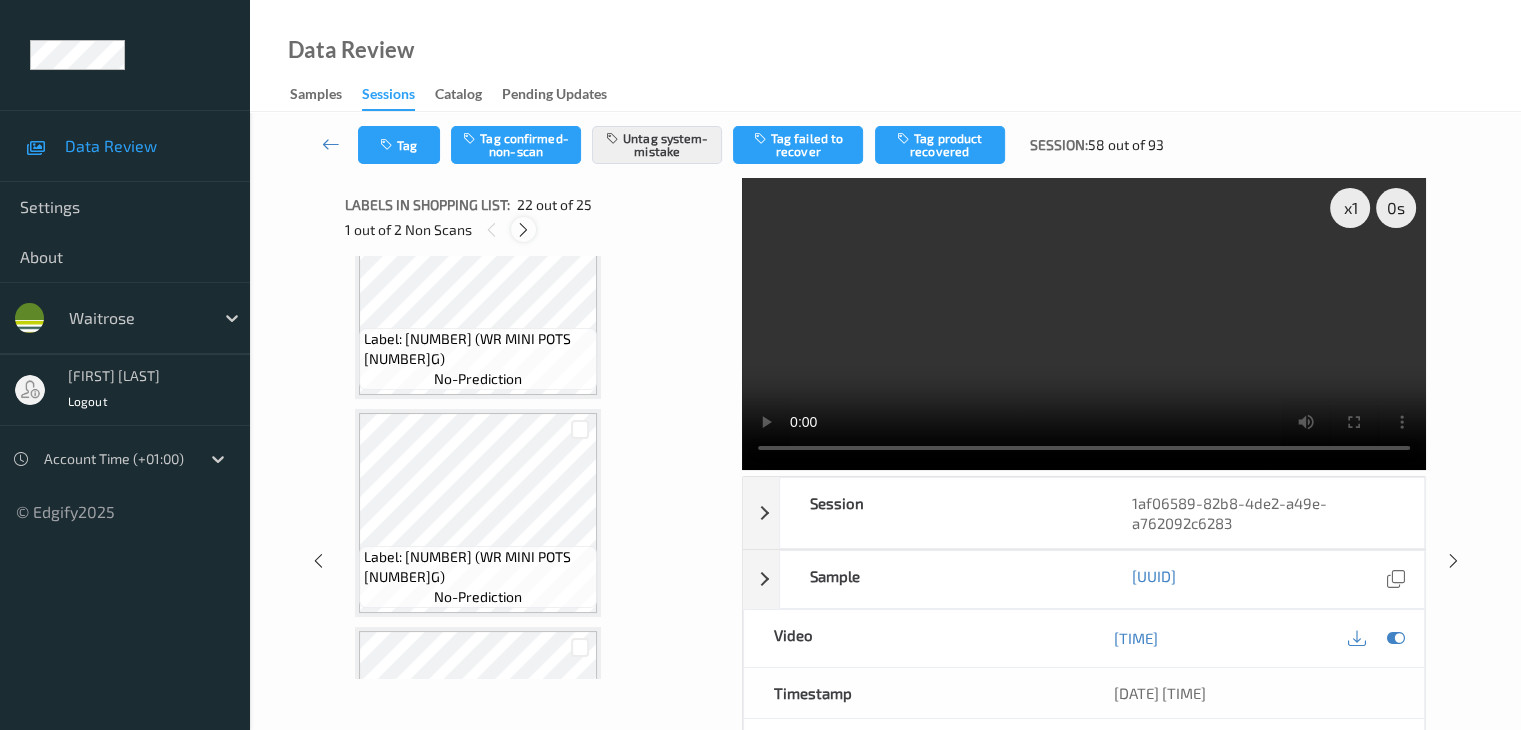 click at bounding box center [523, 230] 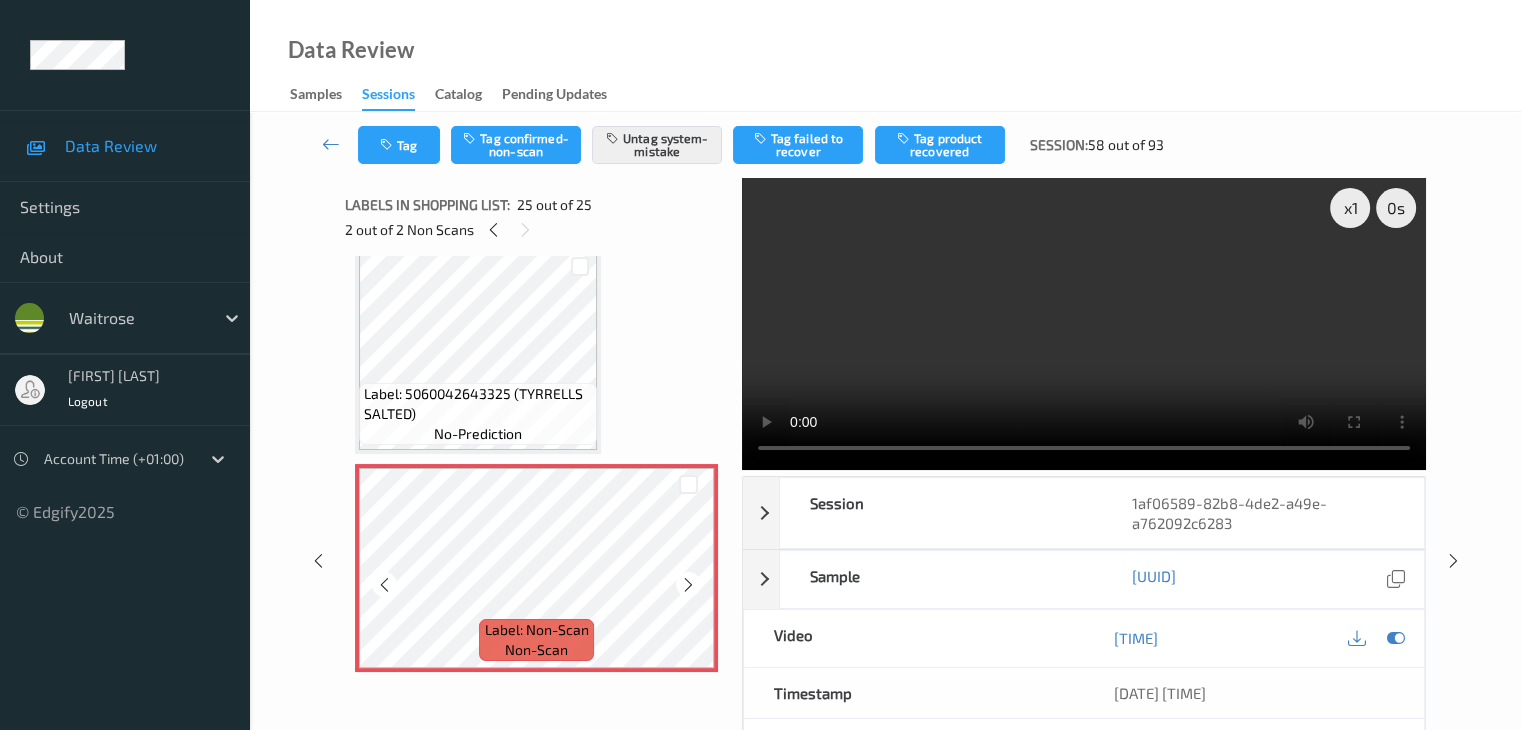 scroll, scrollTop: 5036, scrollLeft: 0, axis: vertical 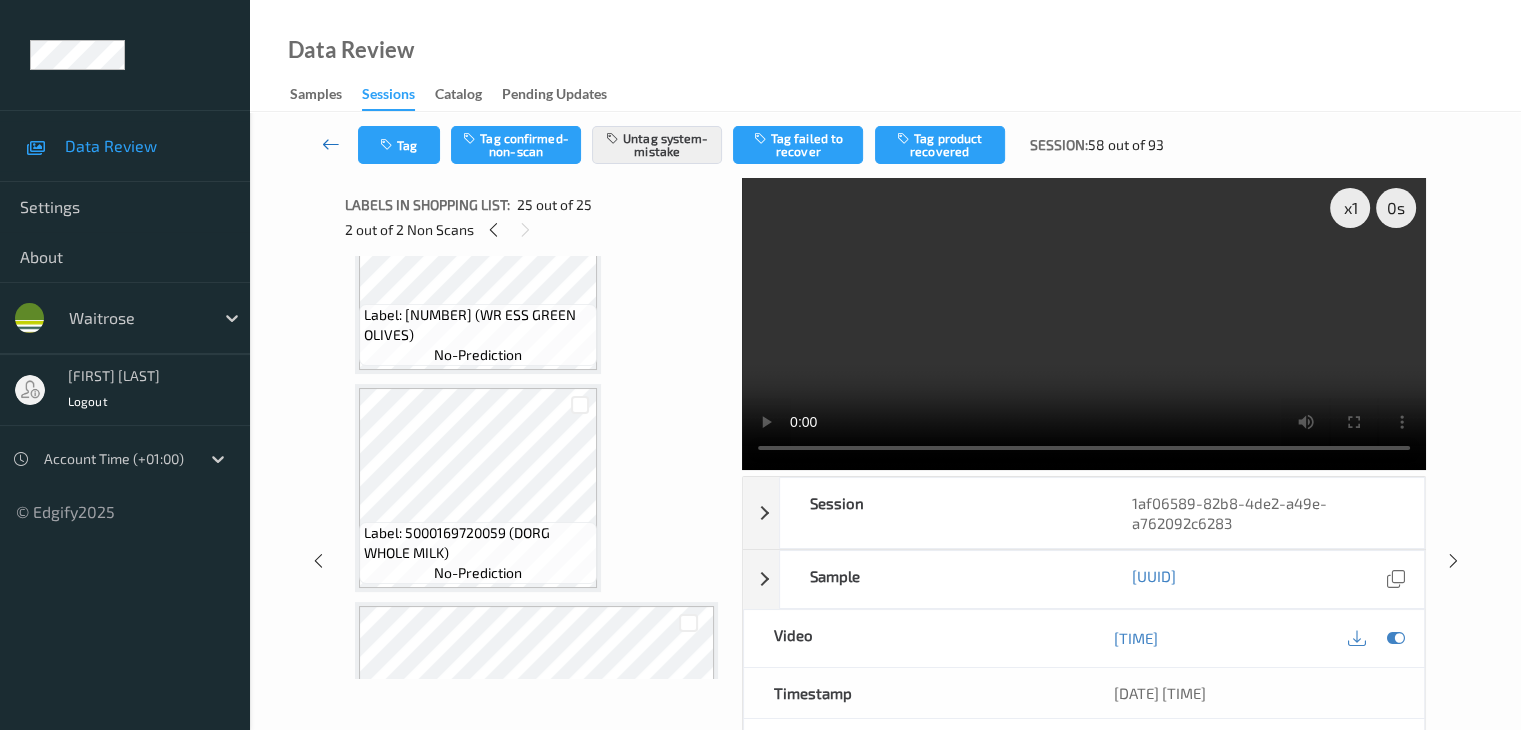 click at bounding box center [331, 144] 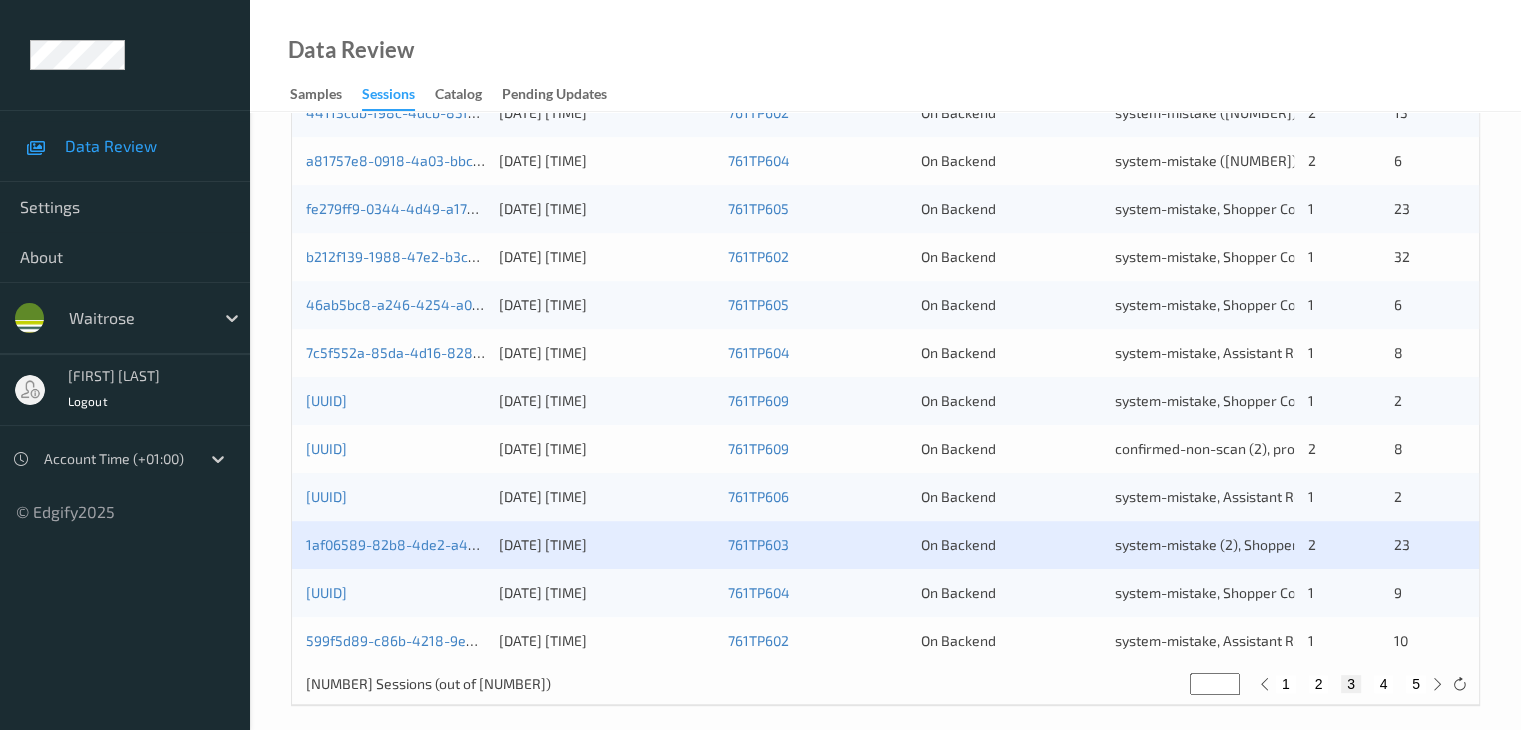 scroll, scrollTop: 932, scrollLeft: 0, axis: vertical 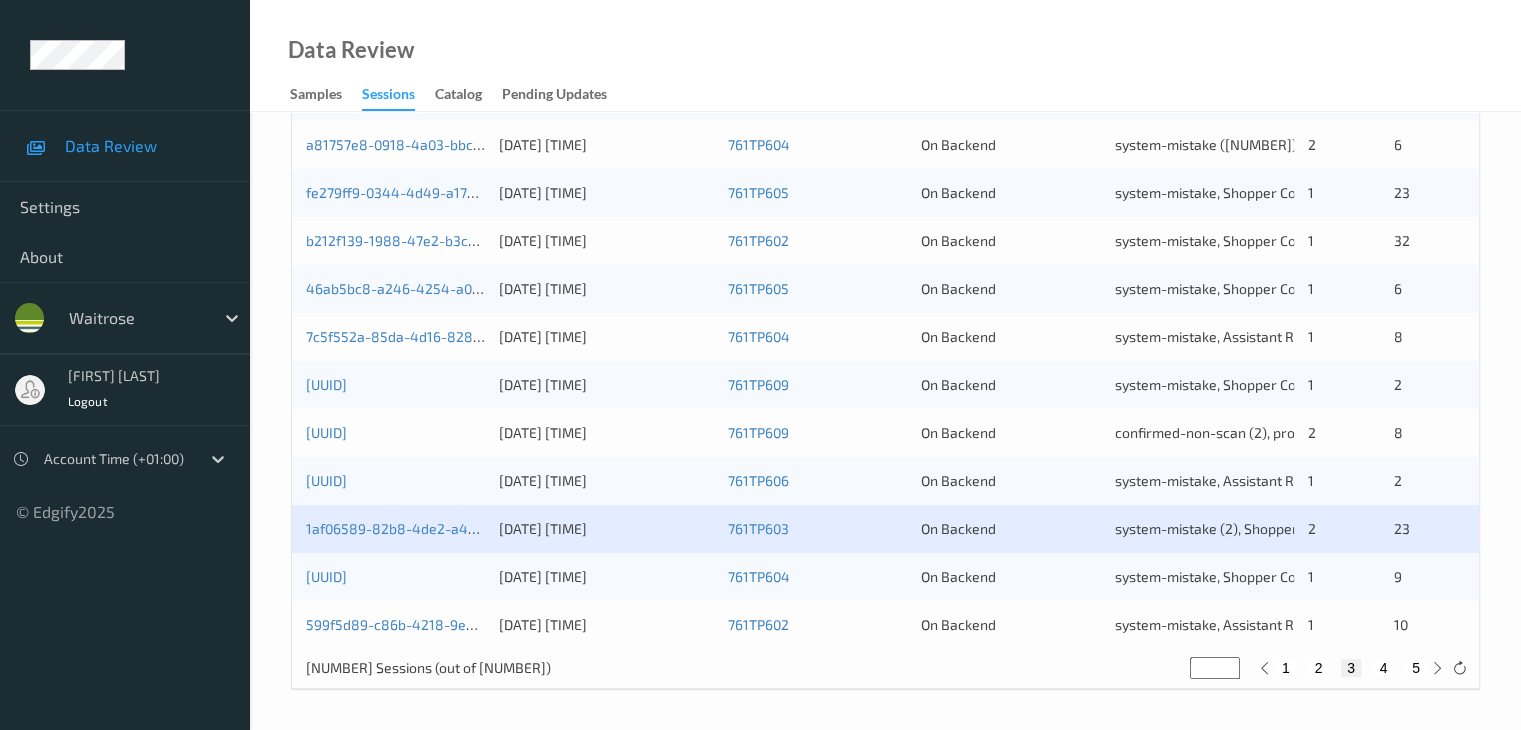click on "4" at bounding box center (1384, 668) 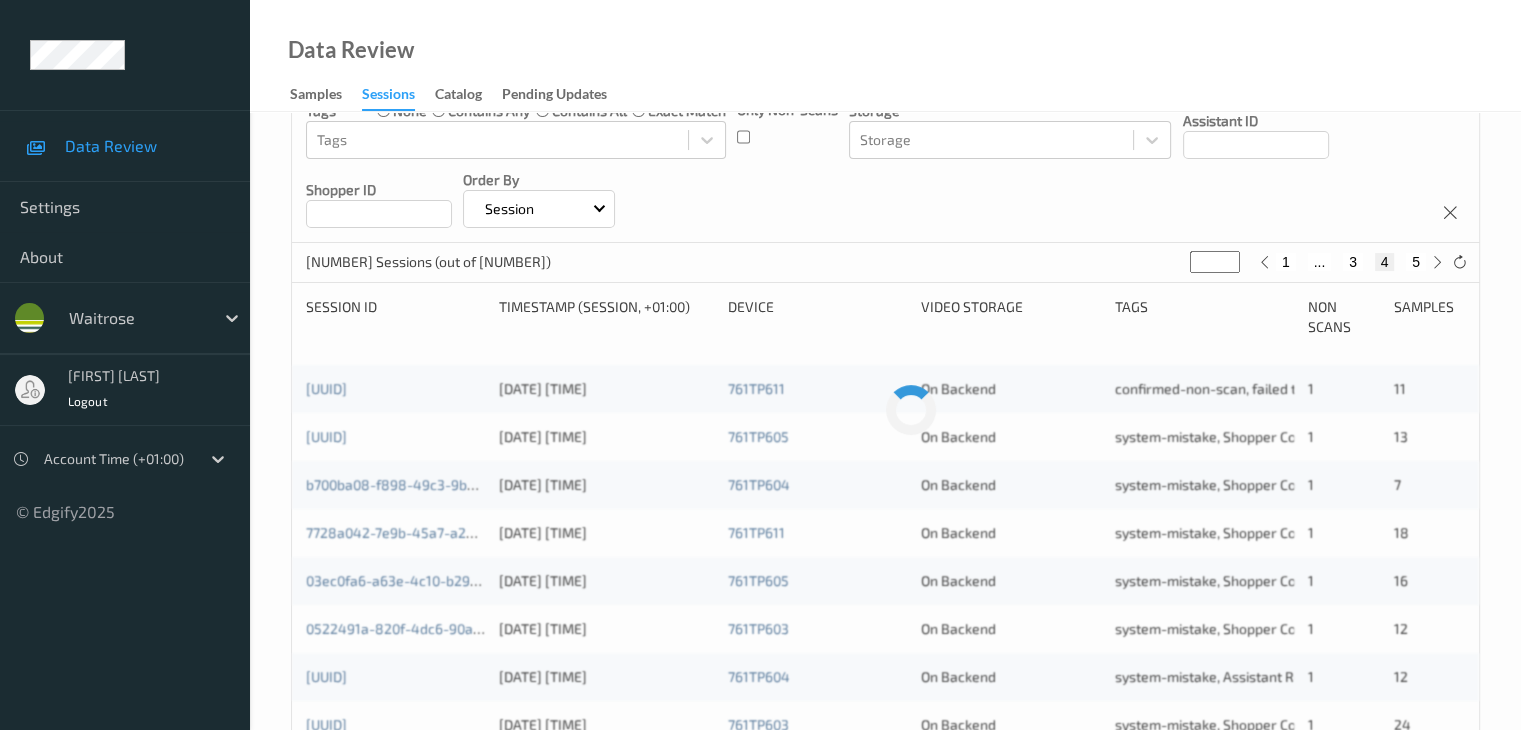 scroll, scrollTop: 400, scrollLeft: 0, axis: vertical 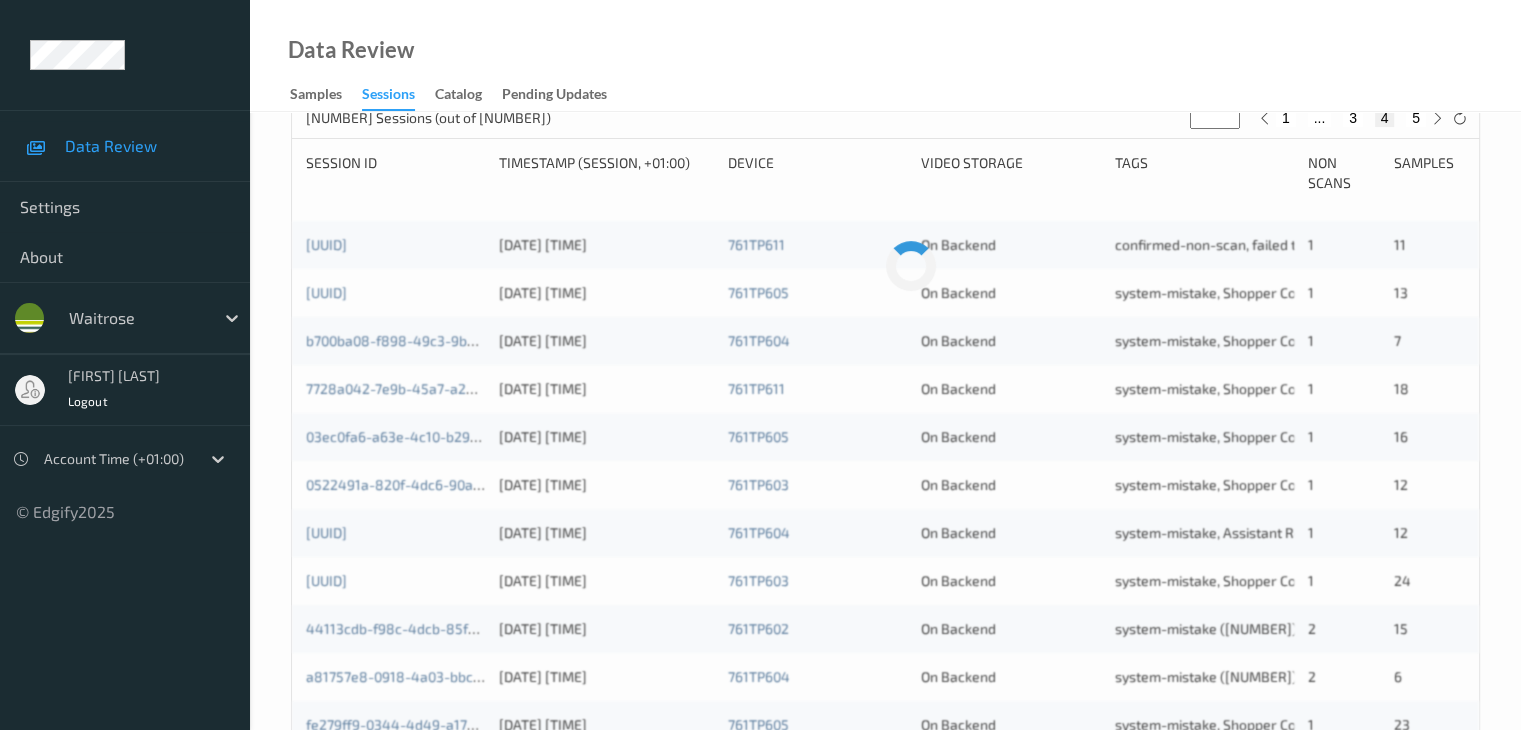 type 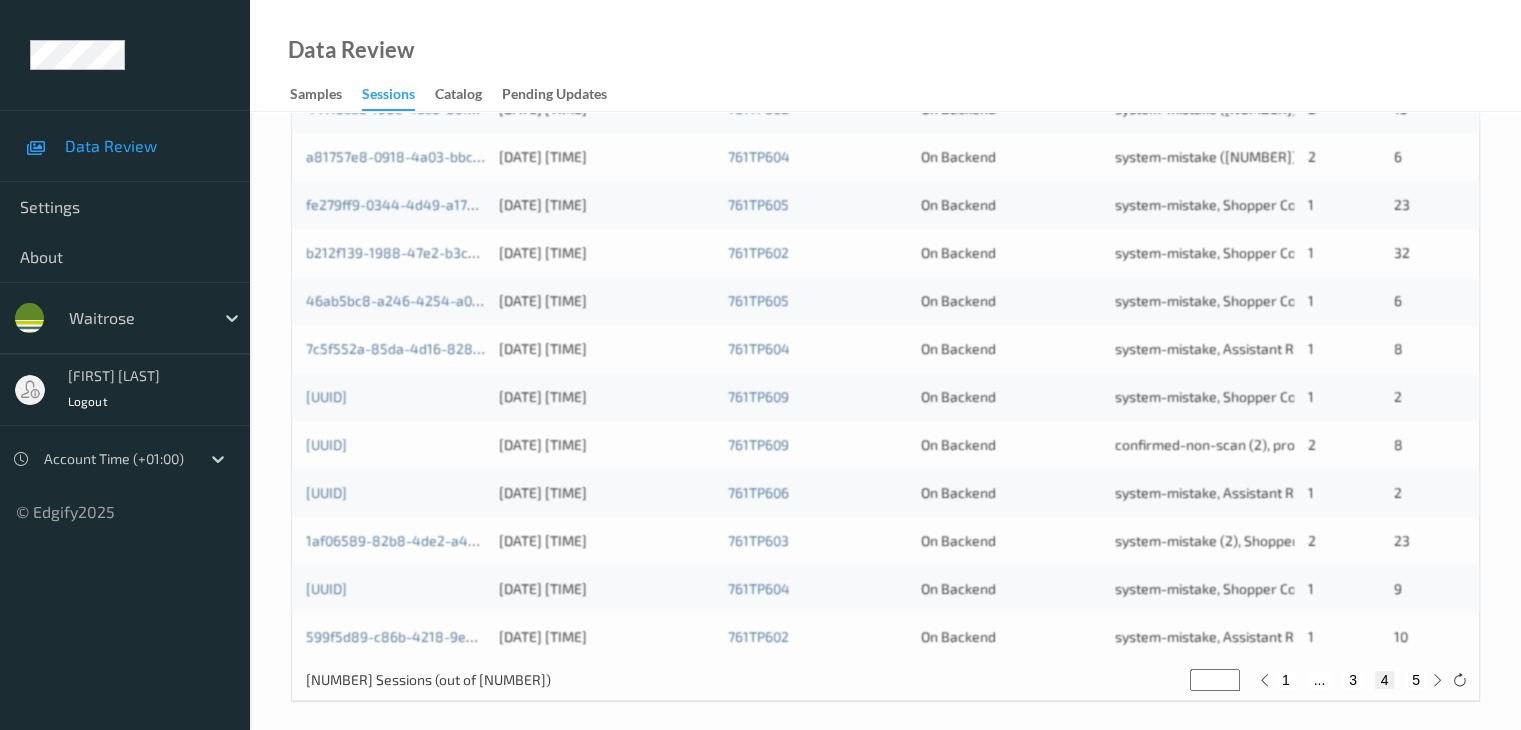 scroll, scrollTop: 932, scrollLeft: 0, axis: vertical 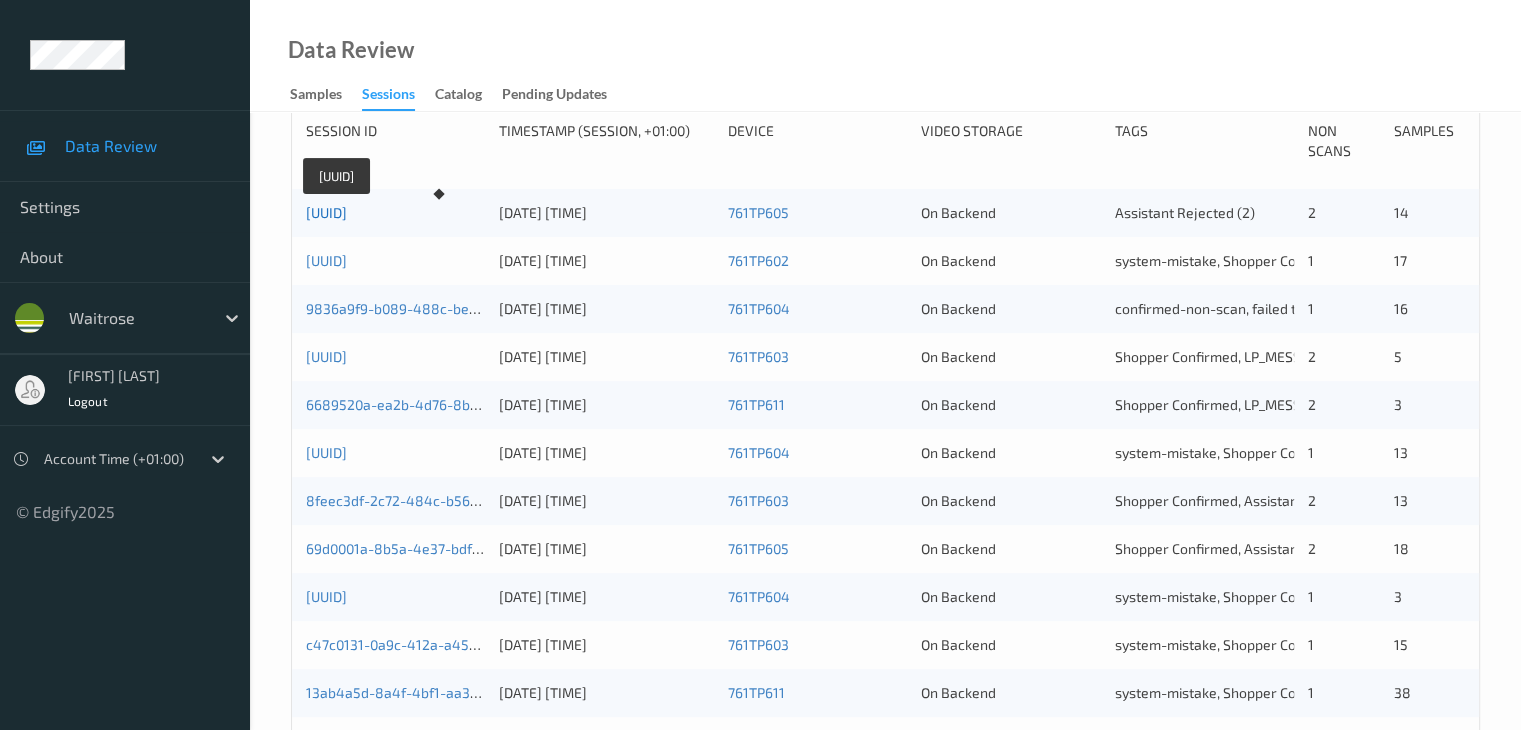 click on "[UUID]" at bounding box center [326, 212] 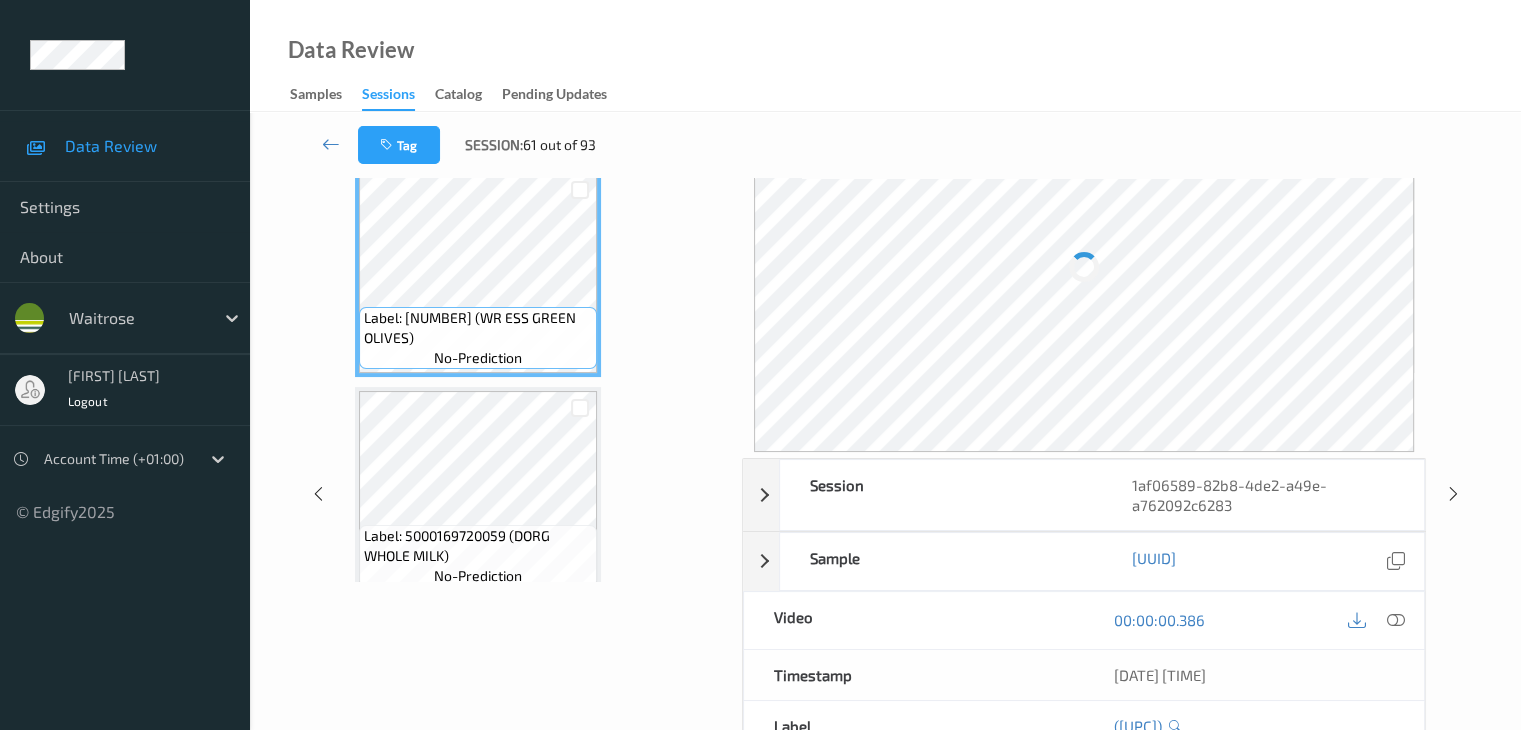 scroll, scrollTop: 0, scrollLeft: 0, axis: both 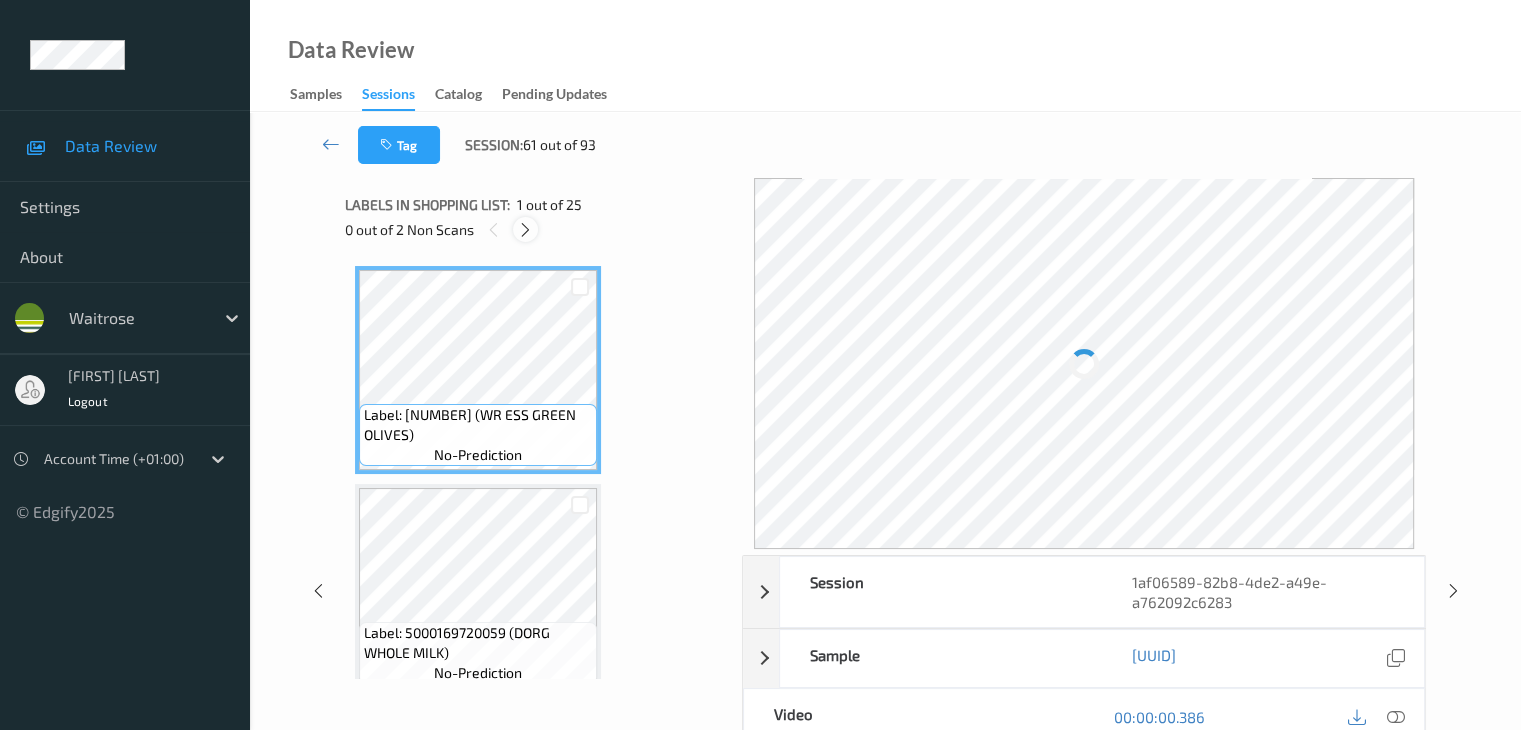 click at bounding box center [525, 230] 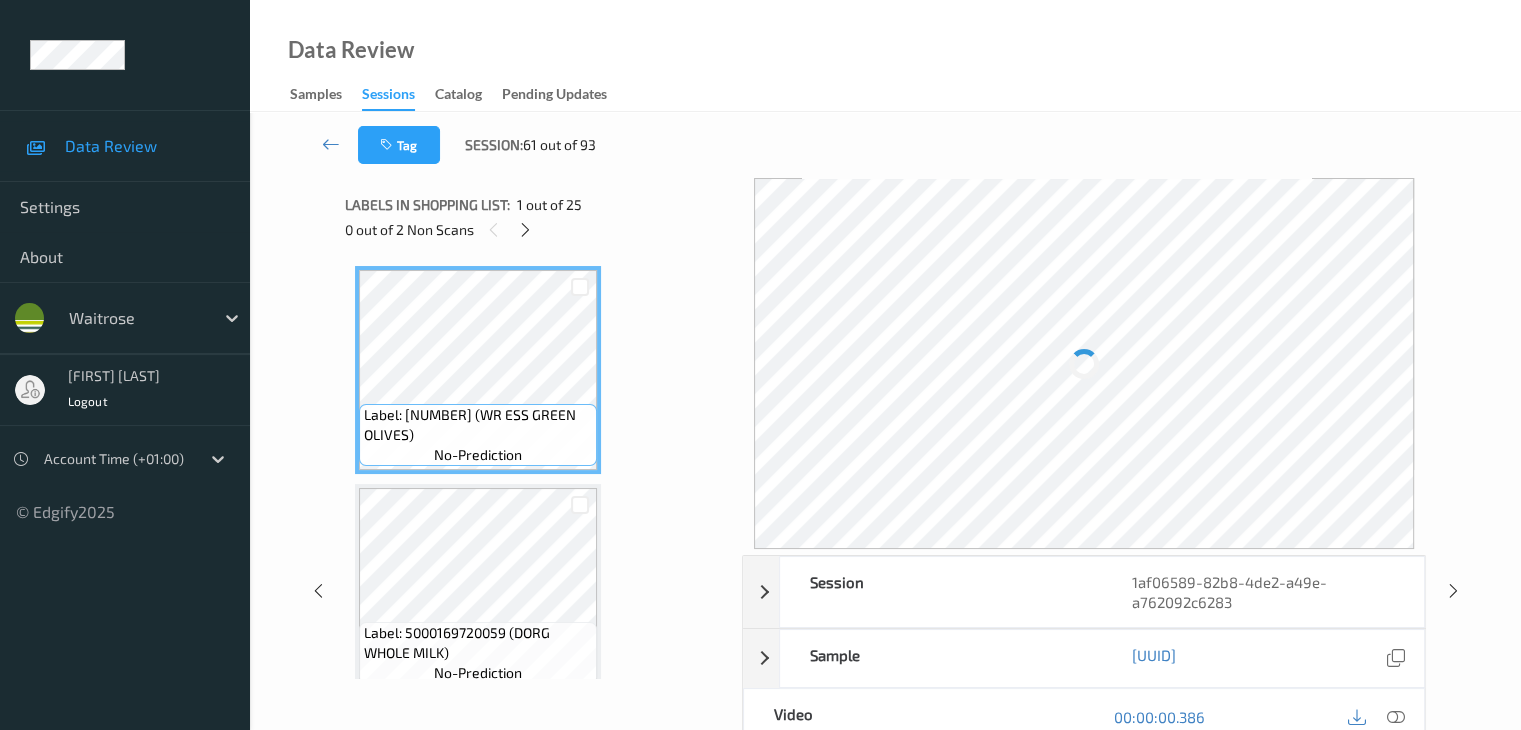 scroll, scrollTop: 4368, scrollLeft: 0, axis: vertical 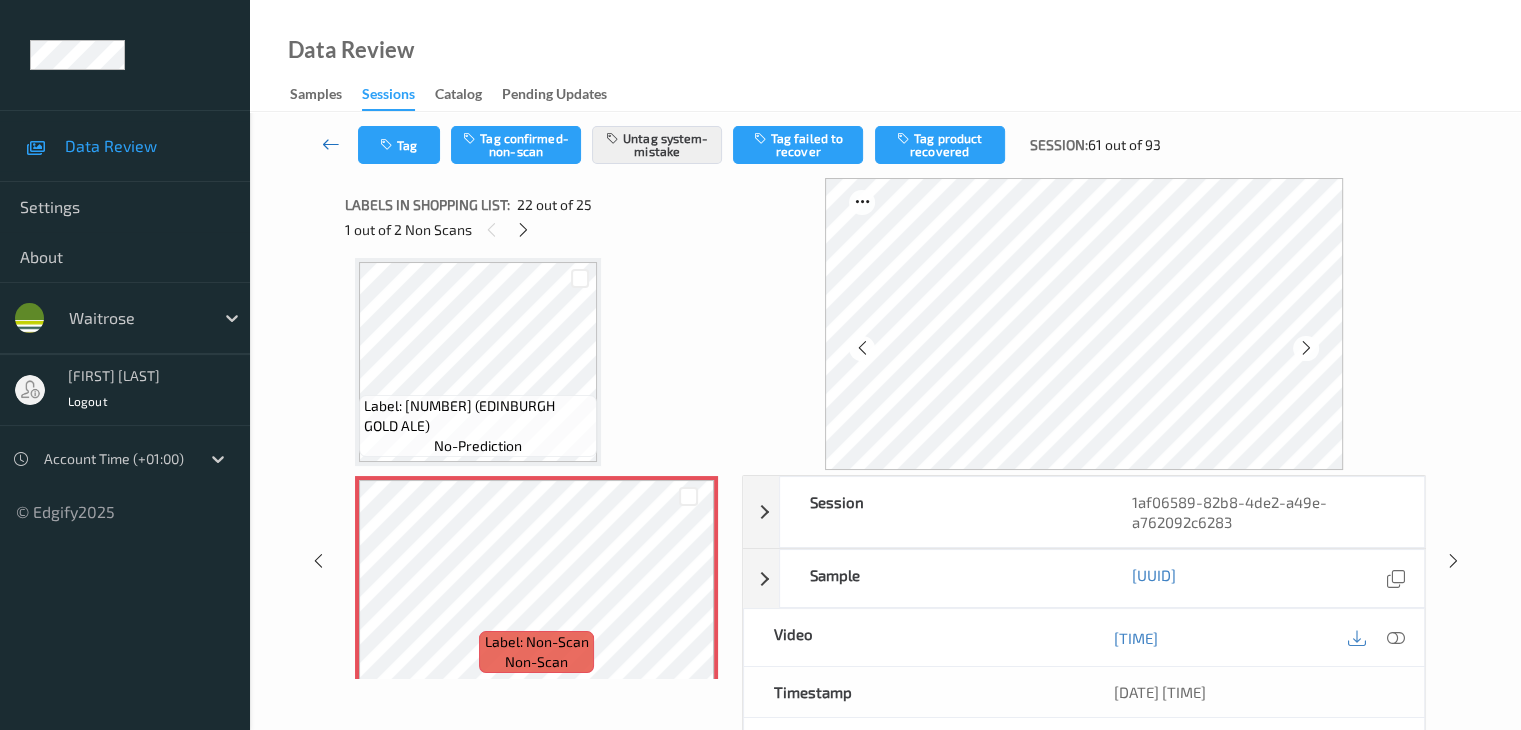 click at bounding box center [331, 144] 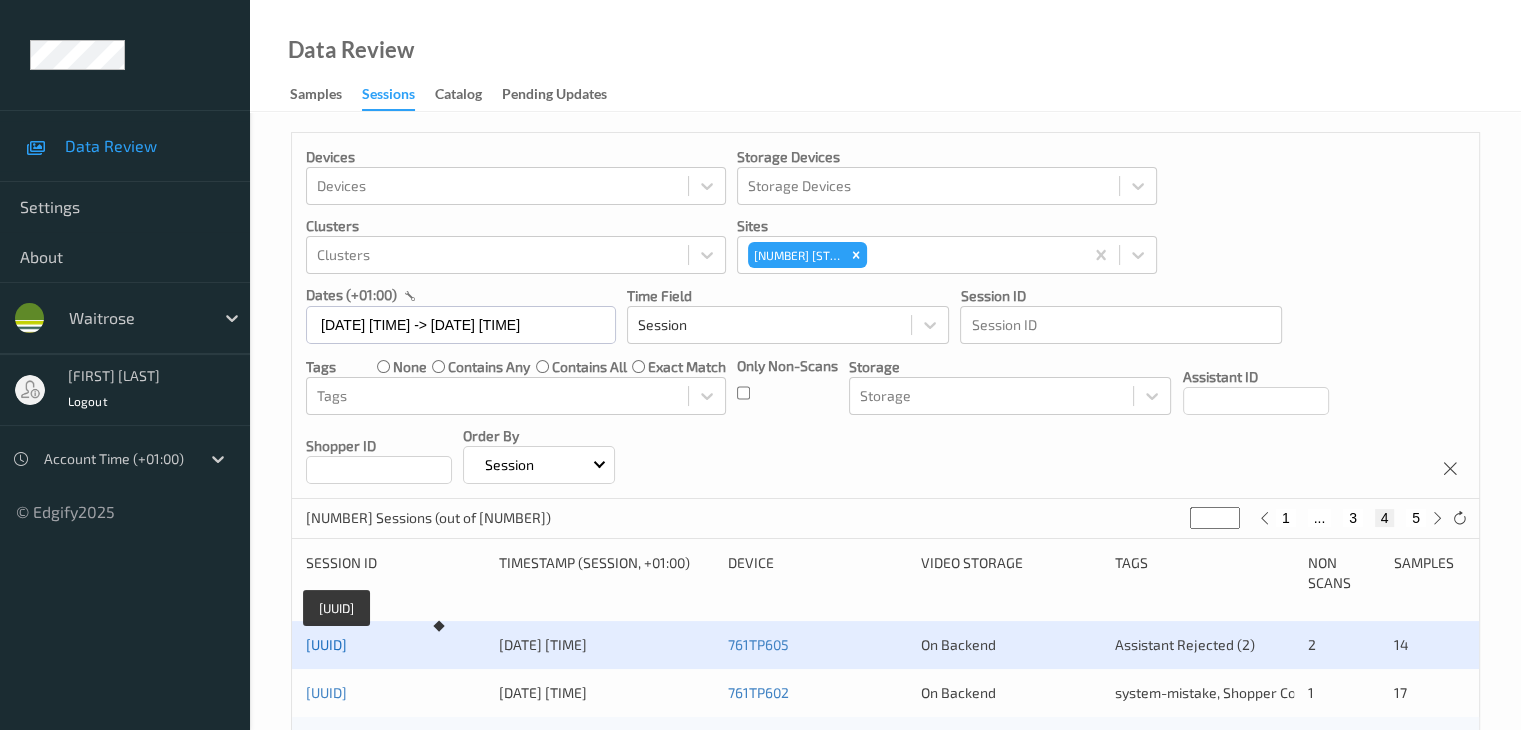 click on "[UUID]" at bounding box center [326, 644] 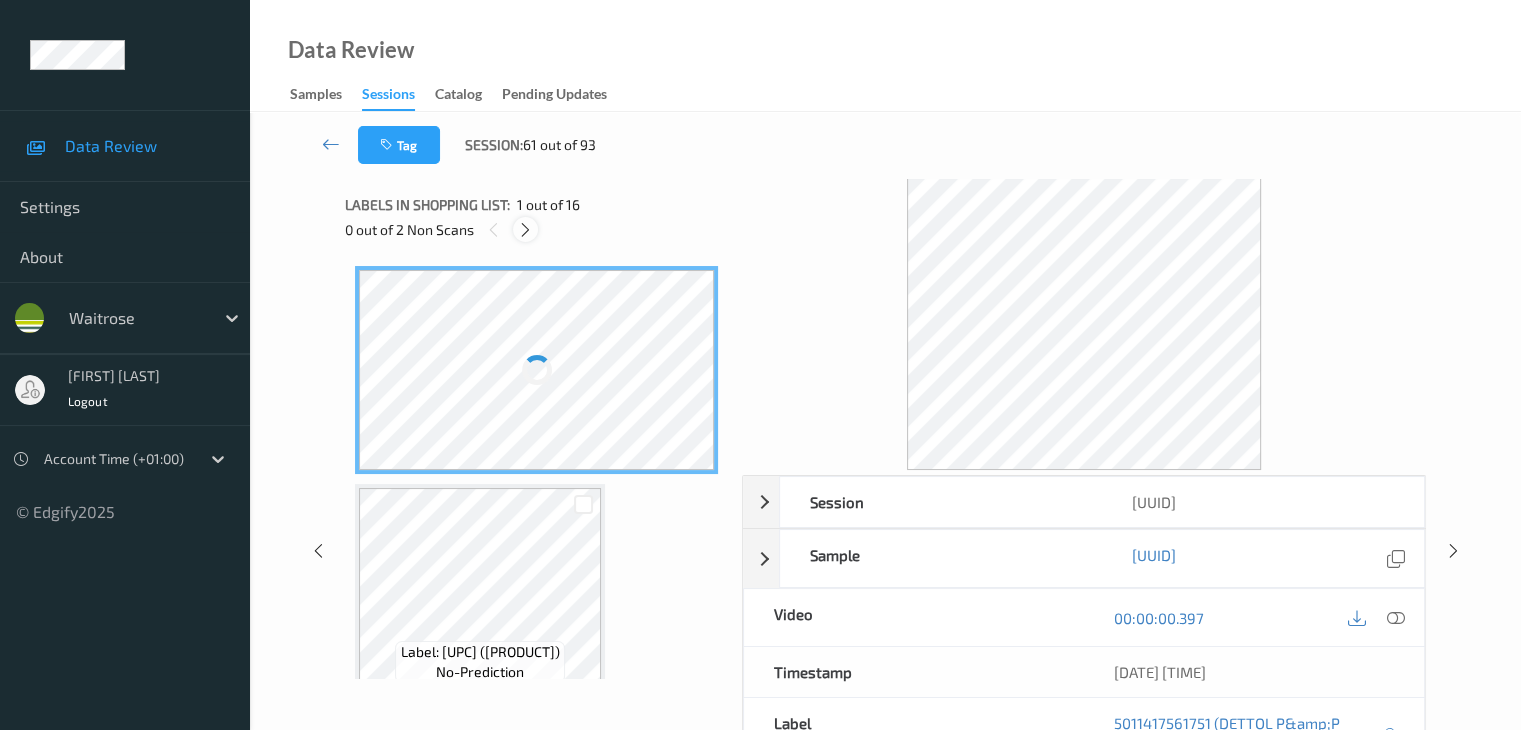 click at bounding box center (525, 230) 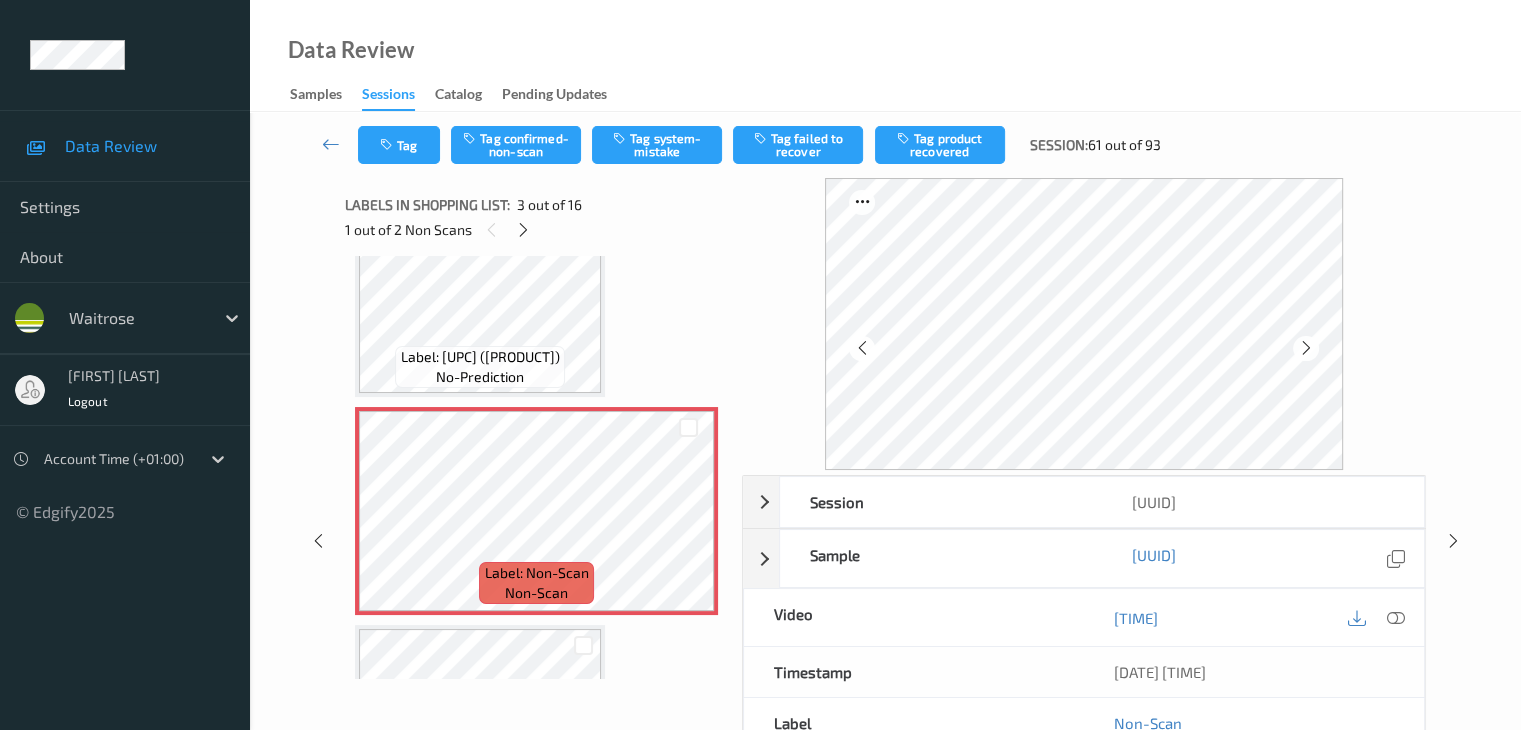 scroll, scrollTop: 328, scrollLeft: 0, axis: vertical 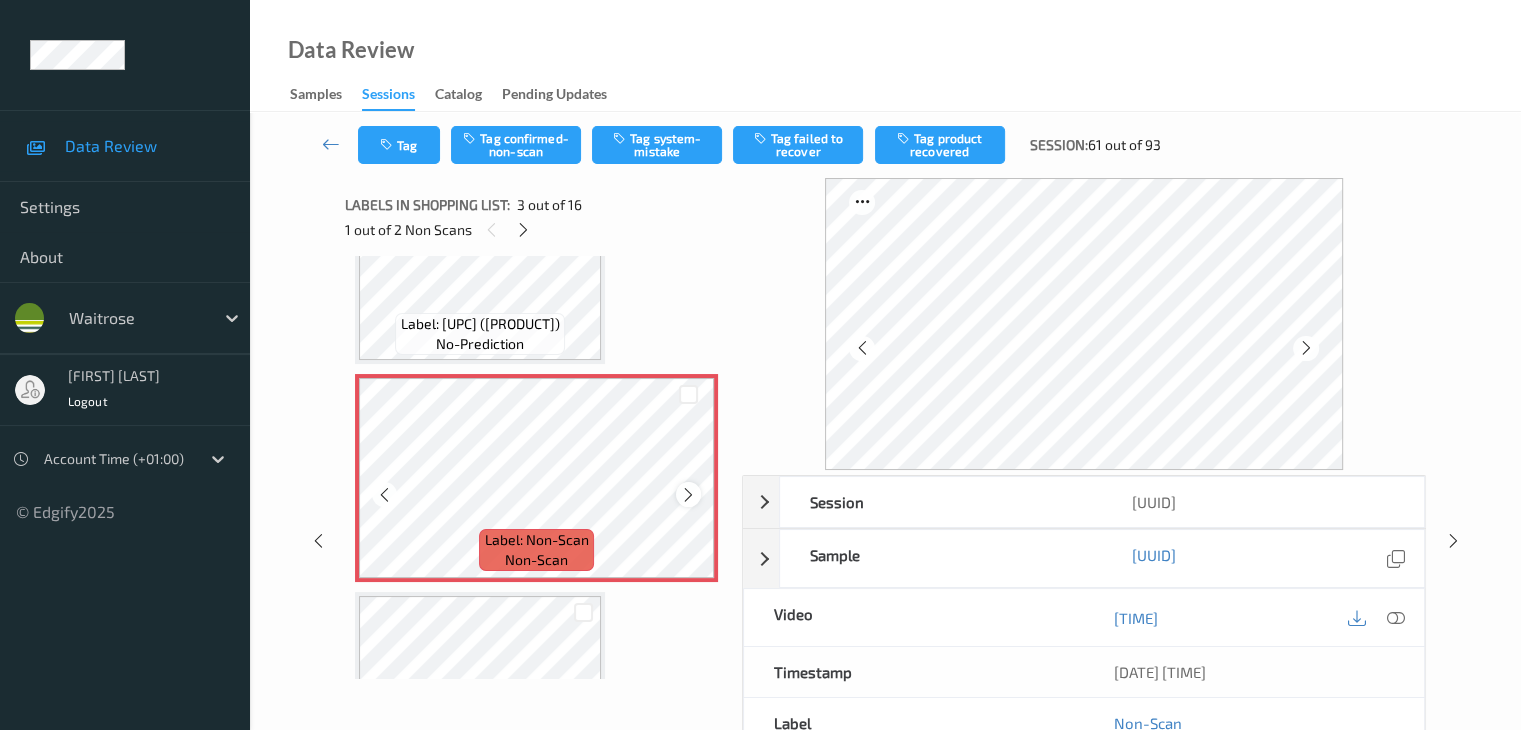 click at bounding box center (688, 495) 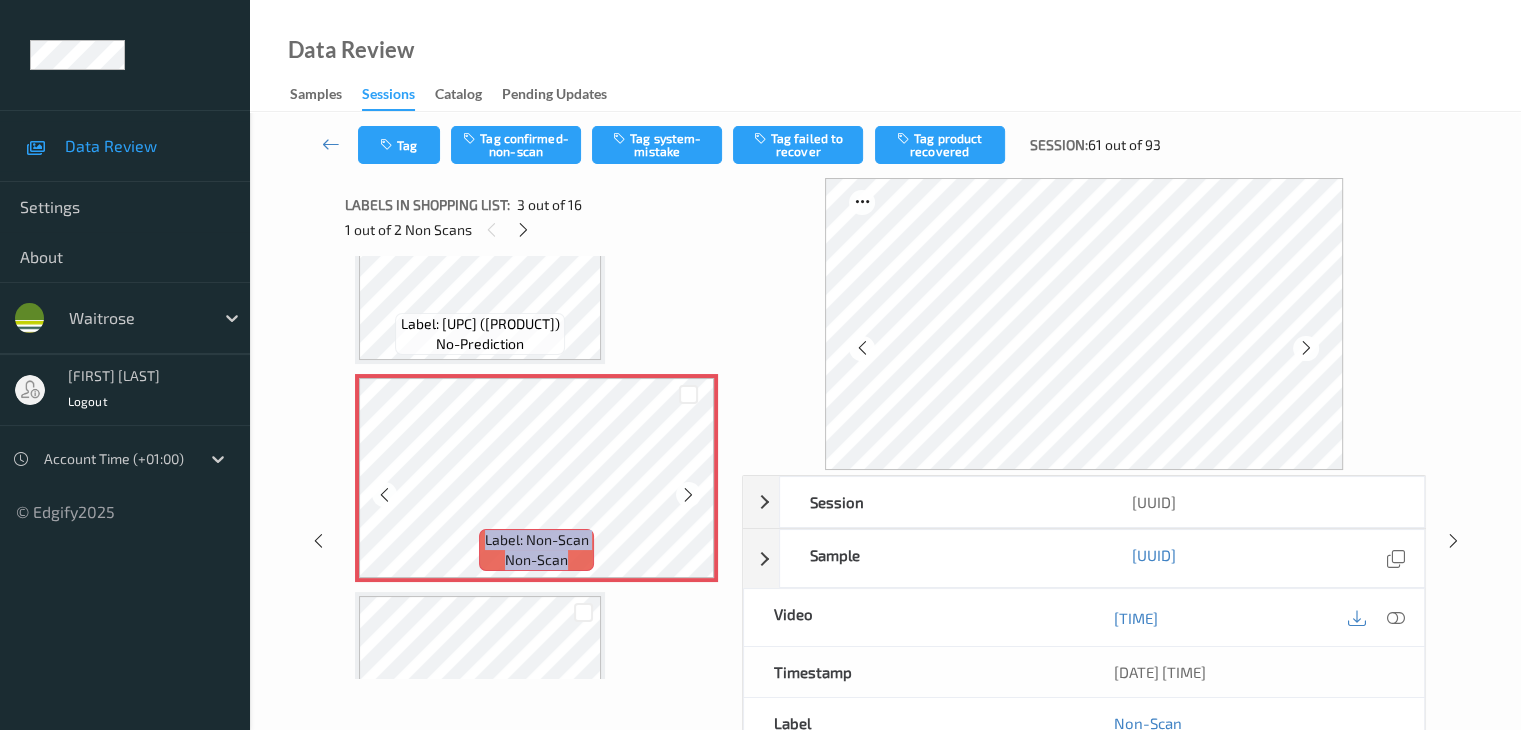 click at bounding box center (688, 495) 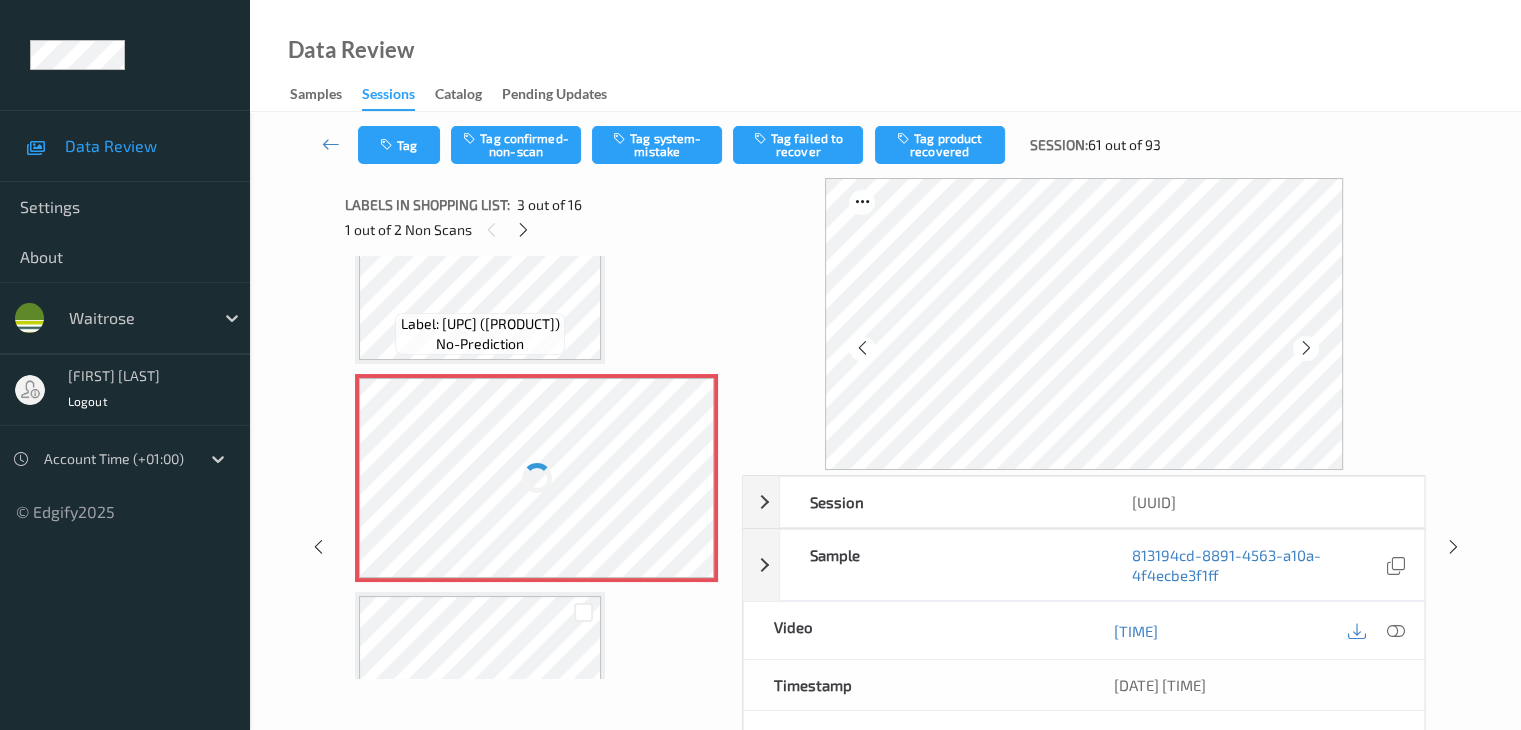click at bounding box center [536, 478] 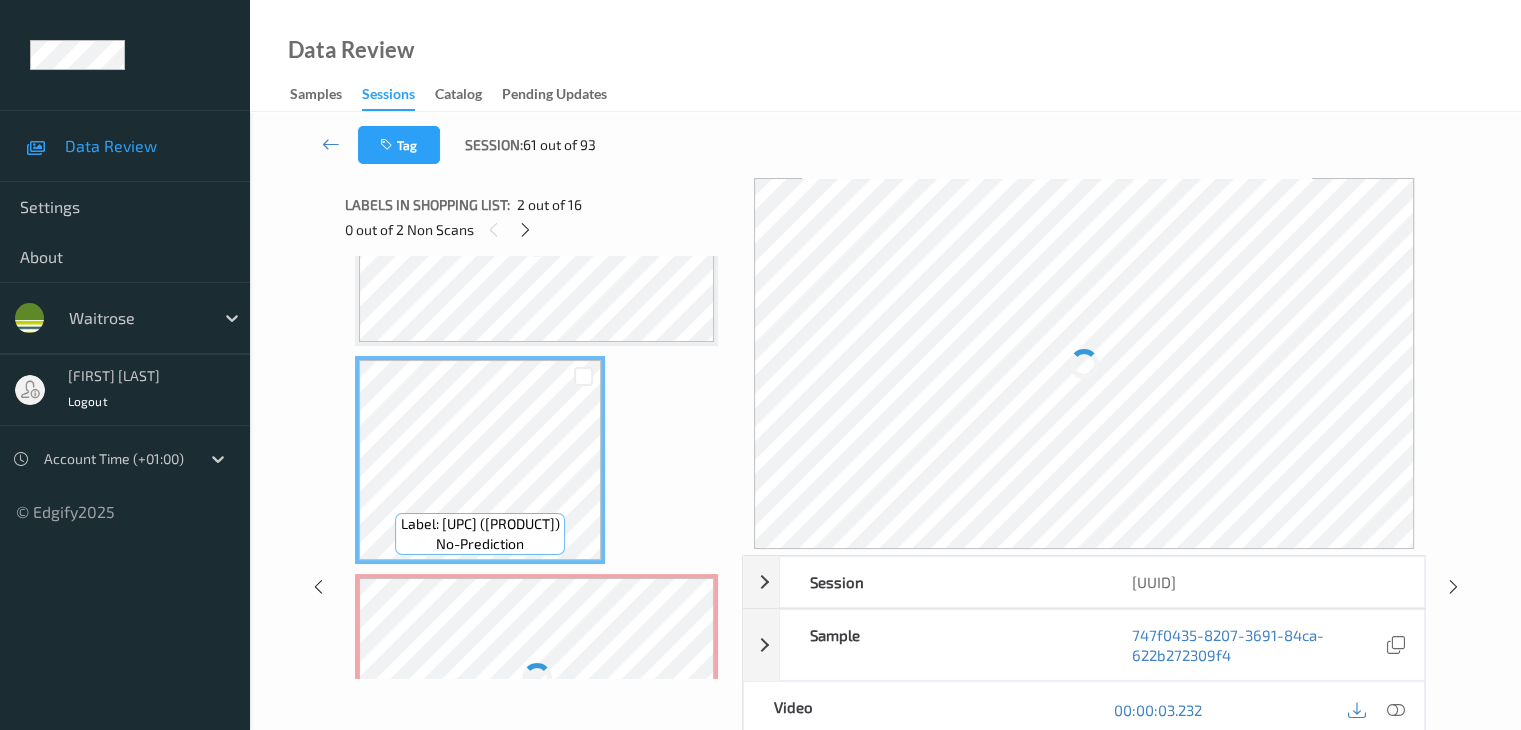 scroll, scrollTop: 110, scrollLeft: 0, axis: vertical 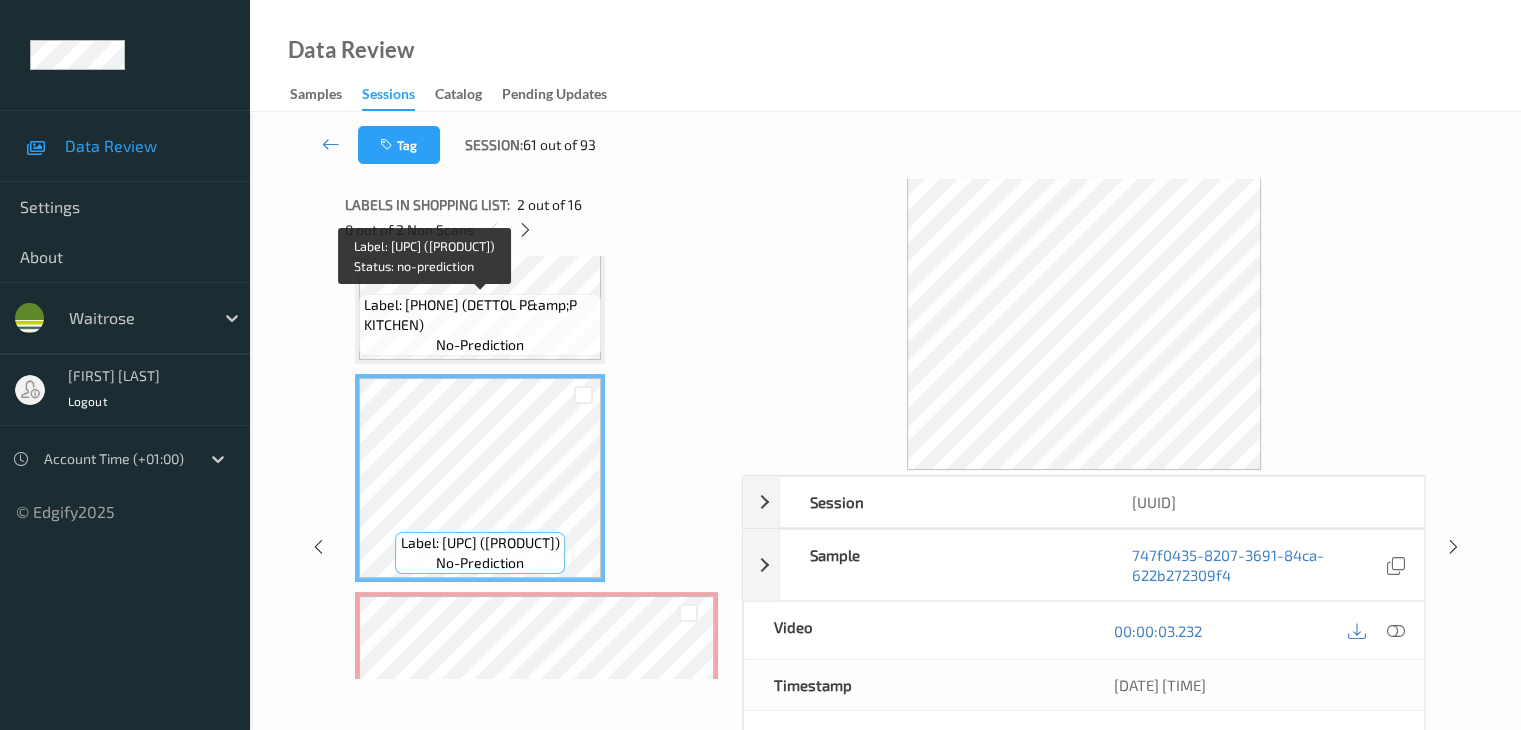 click on "Label: 5011417561751 (DETTOL P&amp;P KITCHEN)" at bounding box center (480, 315) 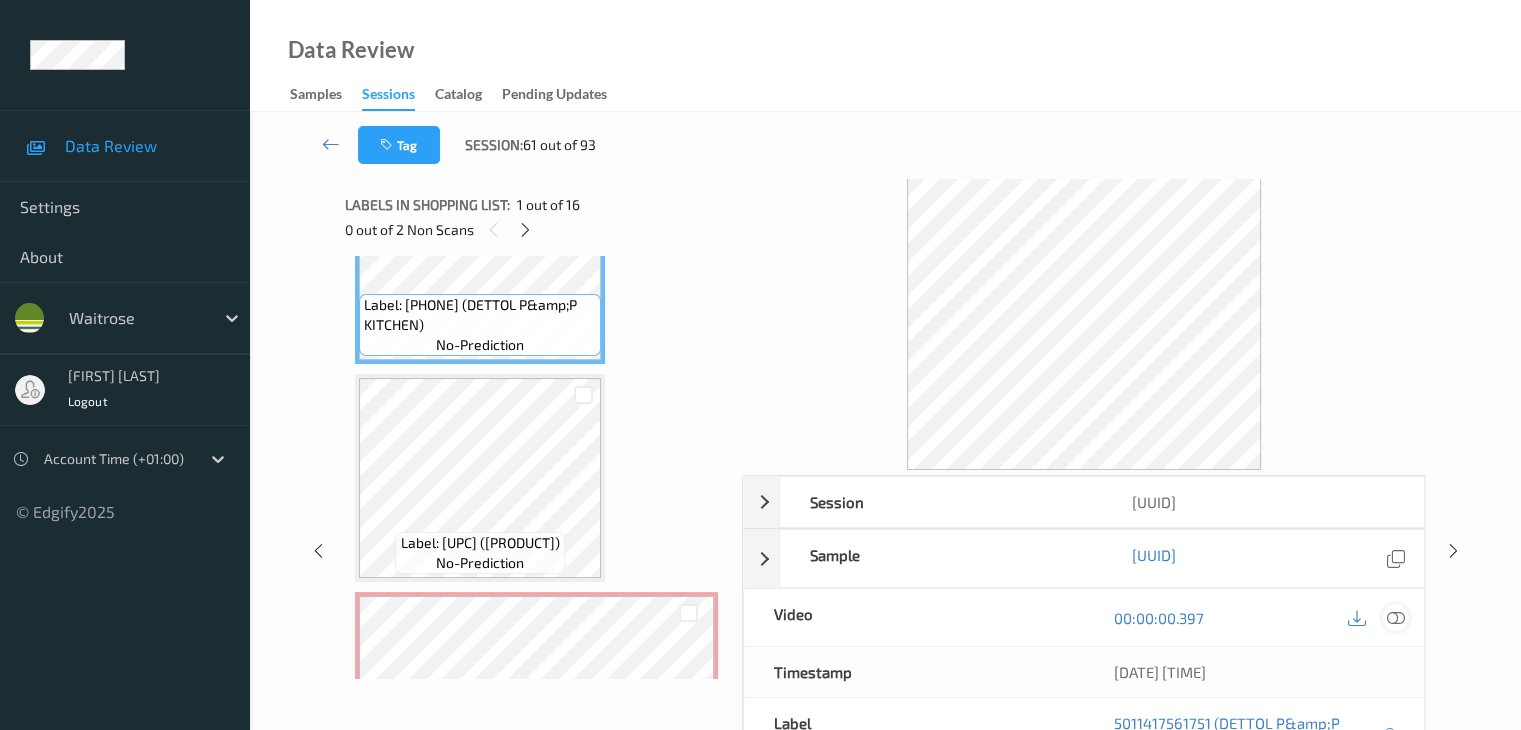 click at bounding box center [1395, 618] 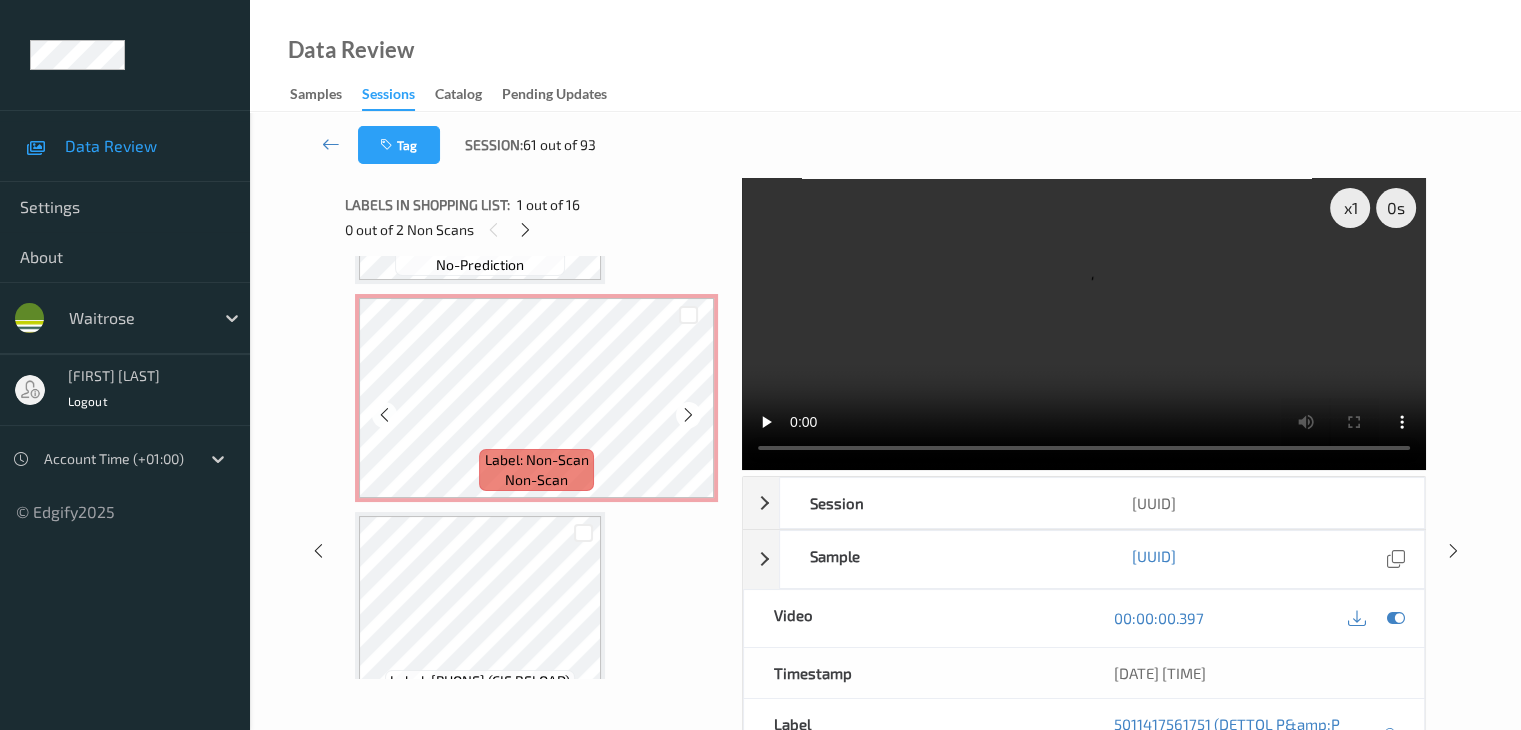 scroll, scrollTop: 410, scrollLeft: 0, axis: vertical 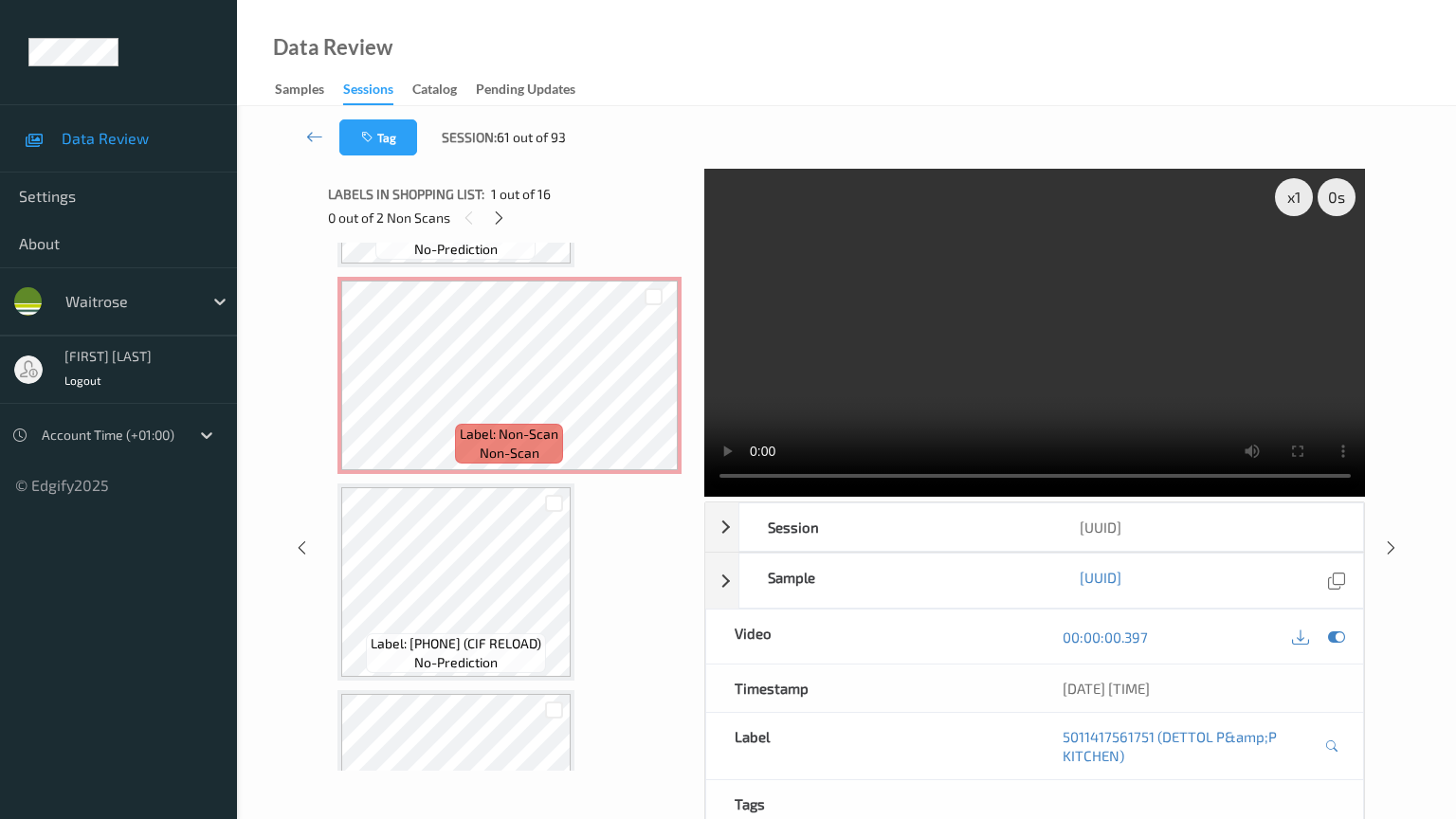 type 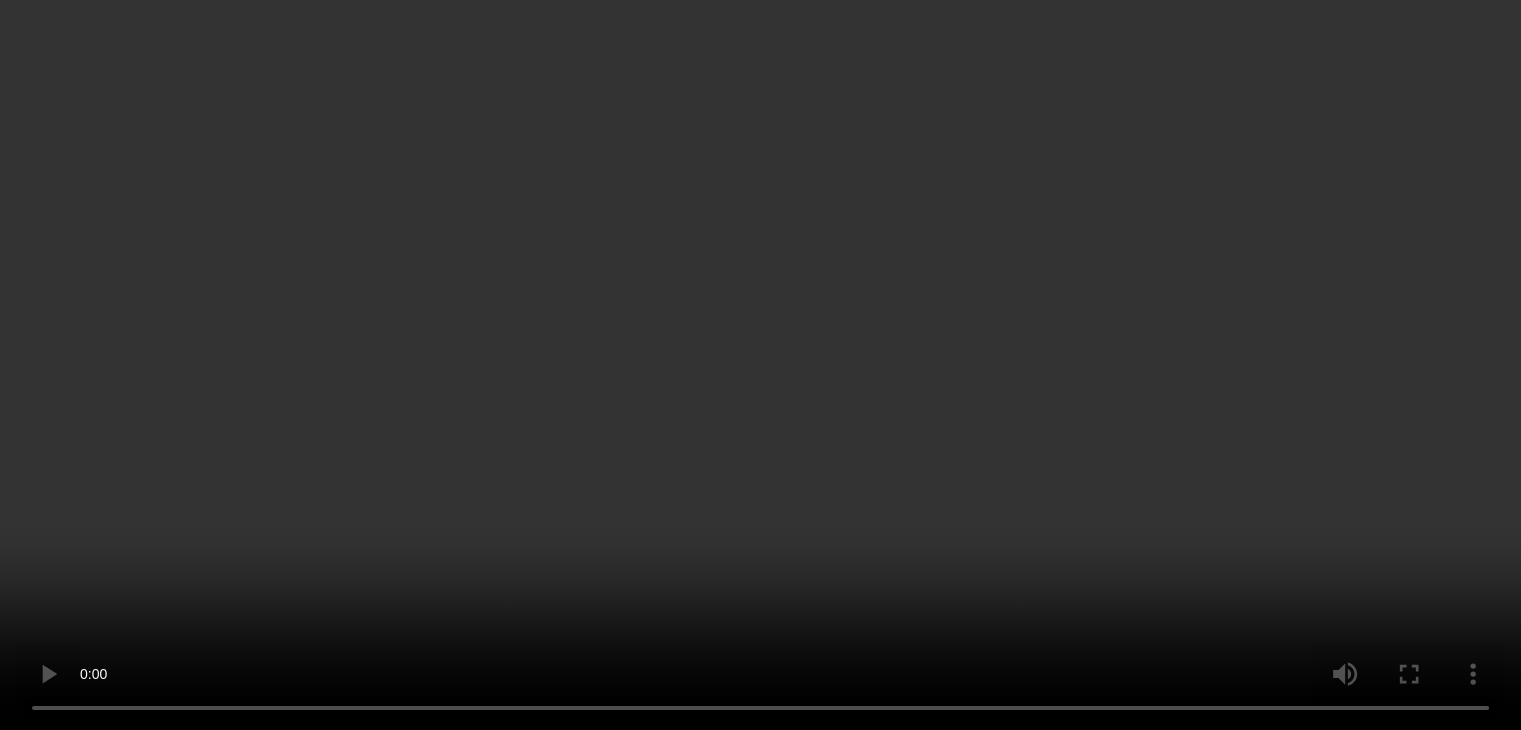 scroll, scrollTop: 400, scrollLeft: 0, axis: vertical 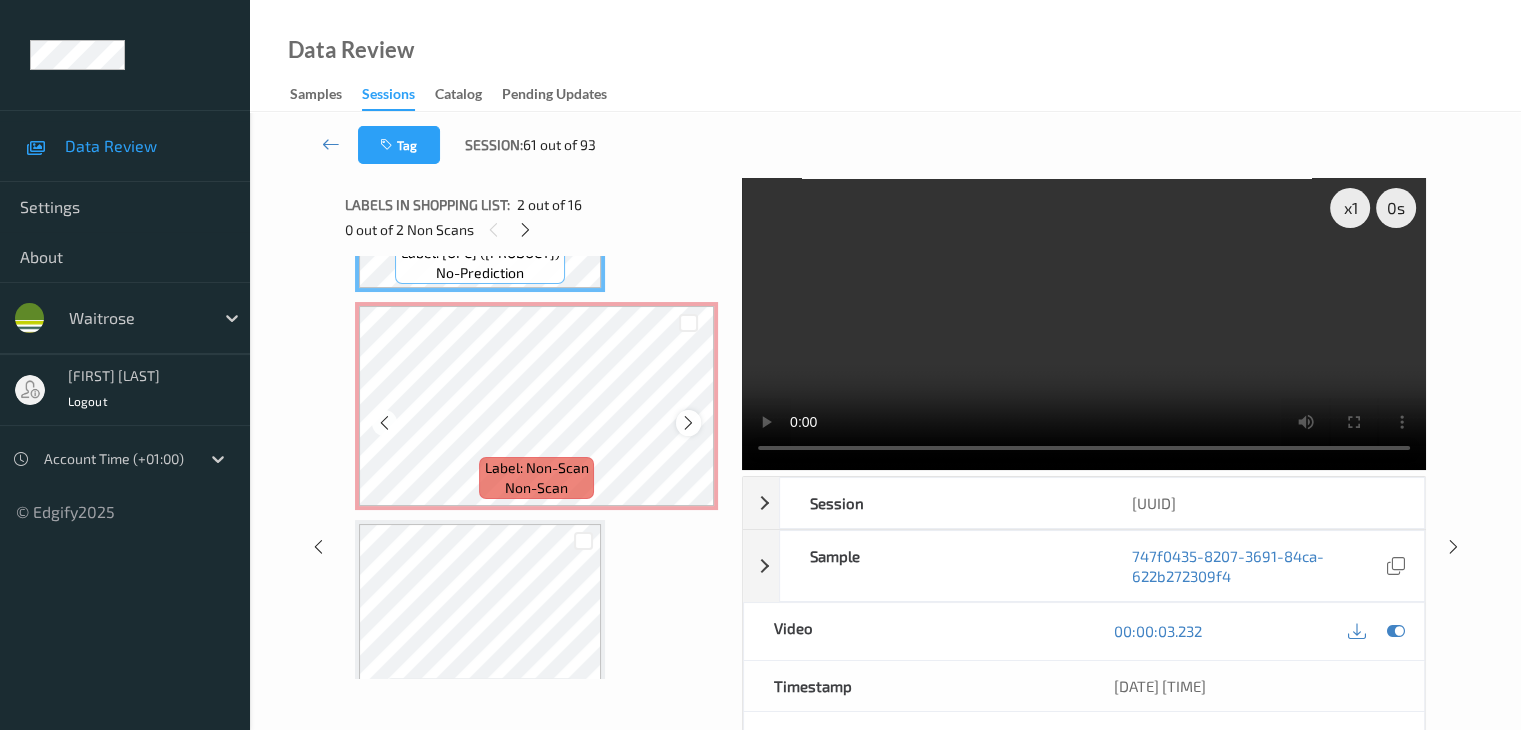 click at bounding box center [688, 423] 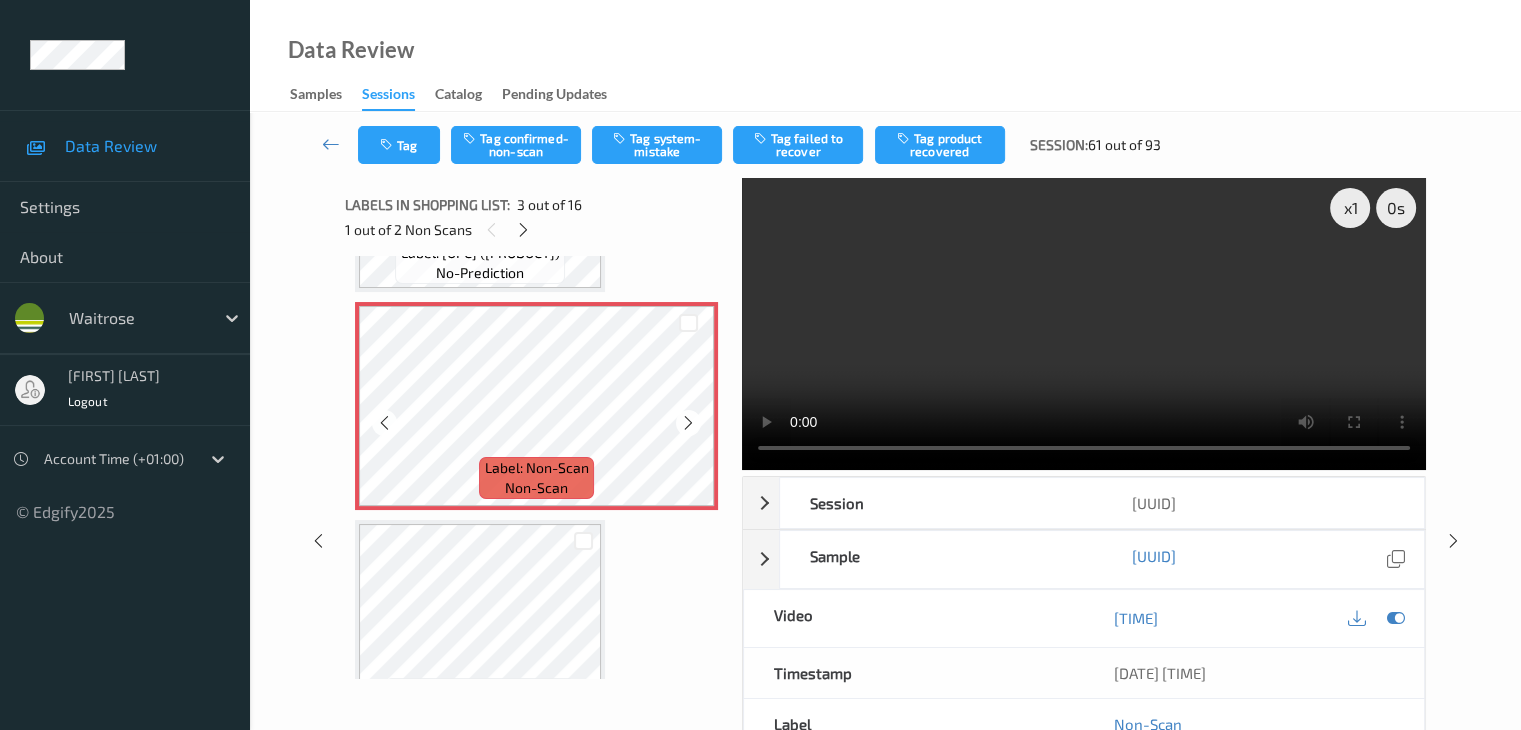 click at bounding box center (688, 423) 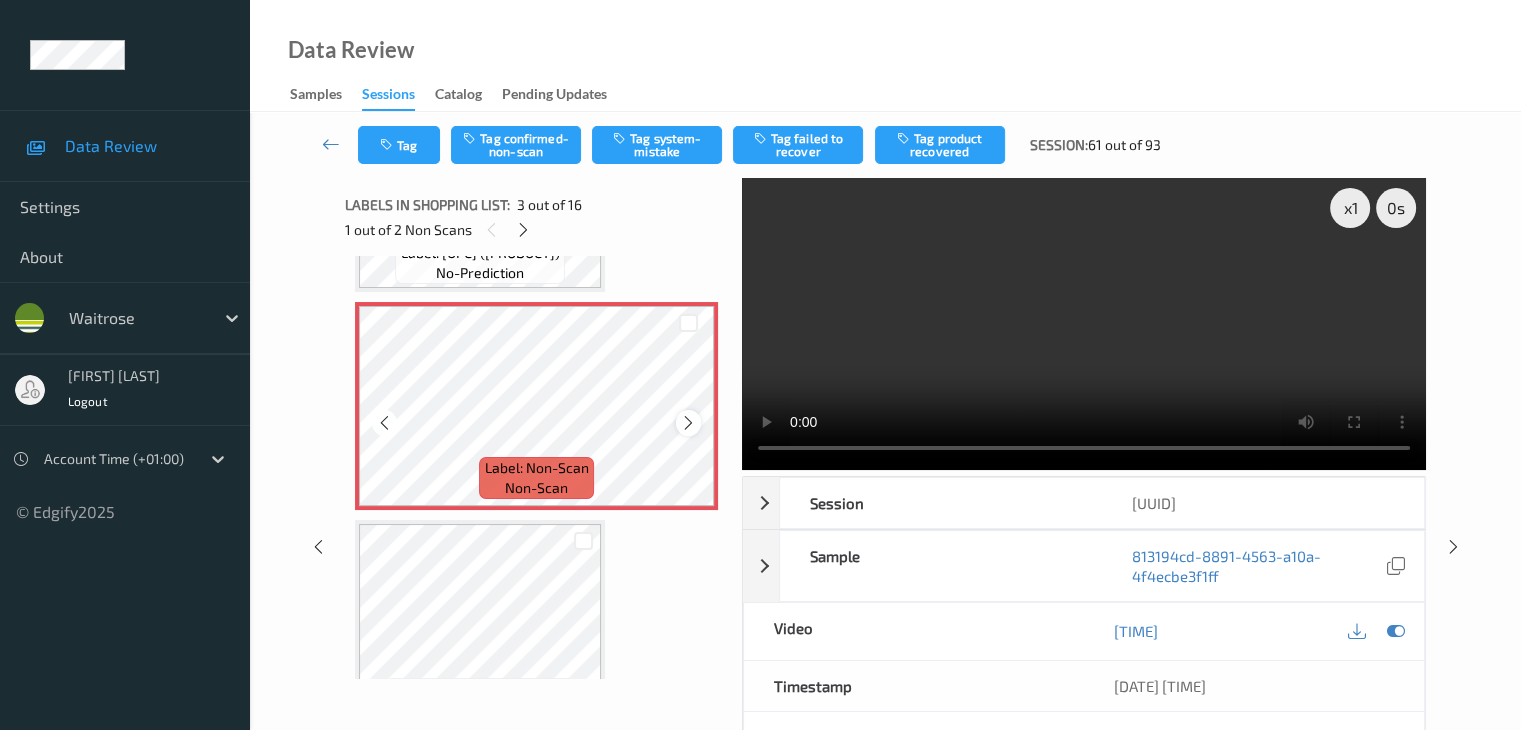 scroll, scrollTop: 200, scrollLeft: 0, axis: vertical 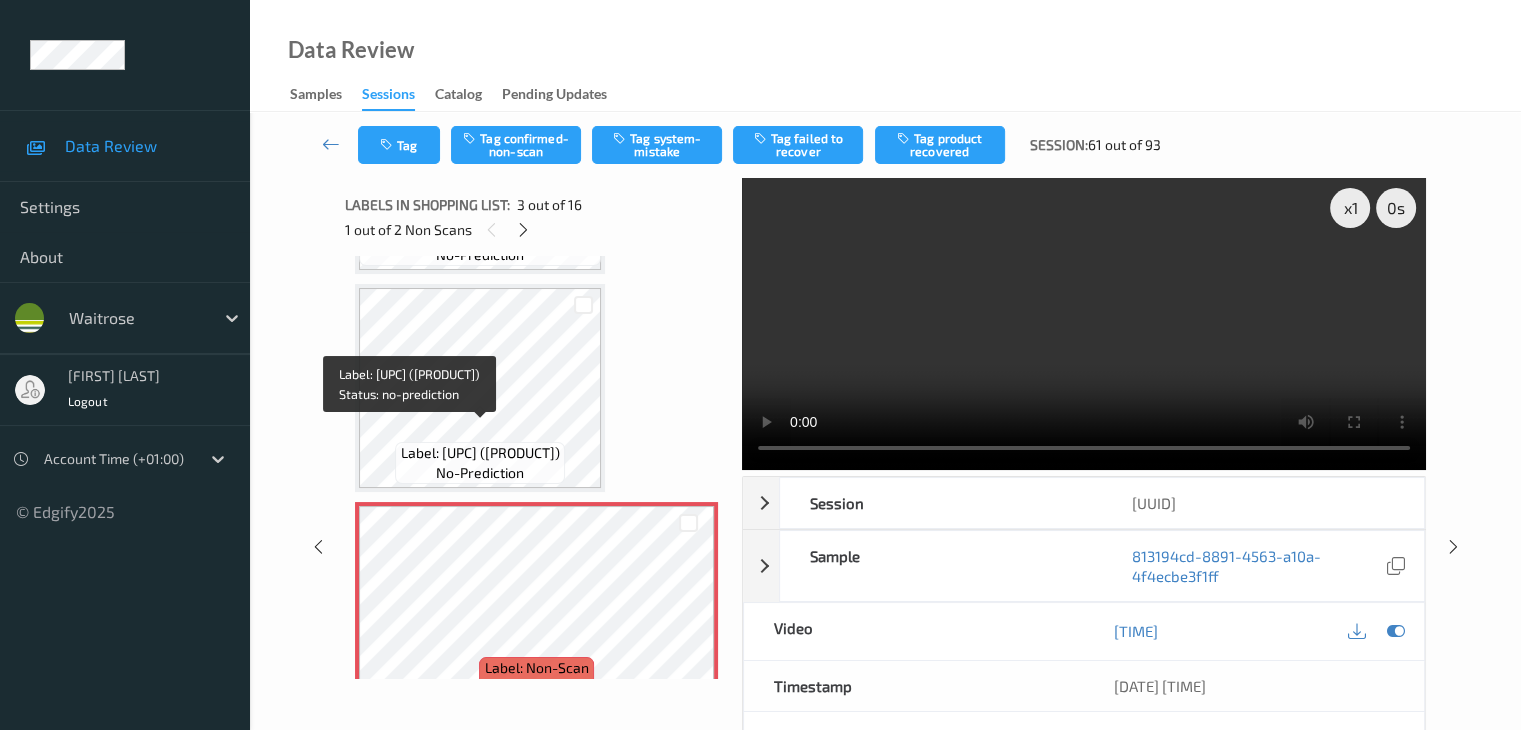 drag, startPoint x: 514, startPoint y: 431, endPoint x: 513, endPoint y: 450, distance: 19.026299 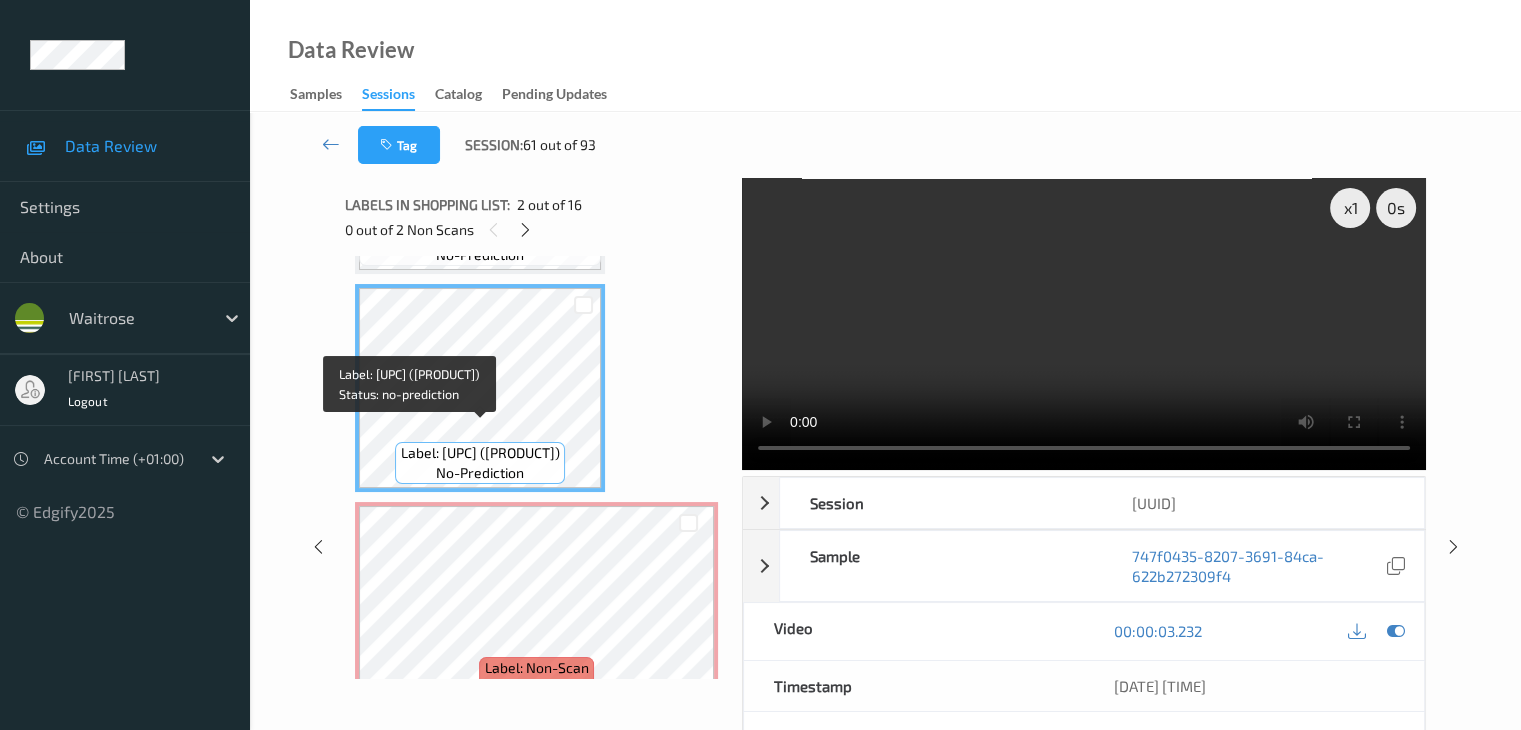 copy on "DOGS AT MUSEUM GREET)" 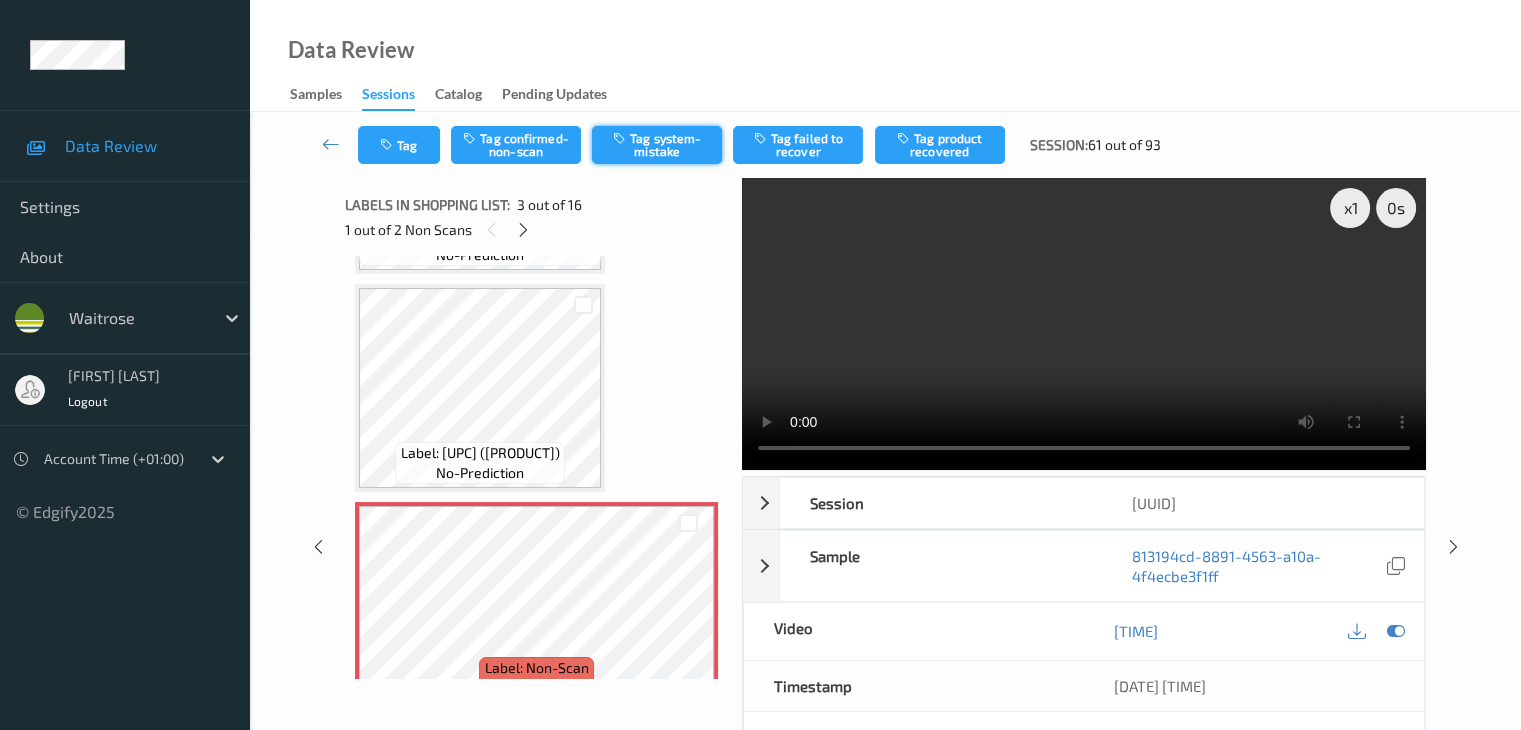 click on "Tag   system-mistake" at bounding box center [657, 145] 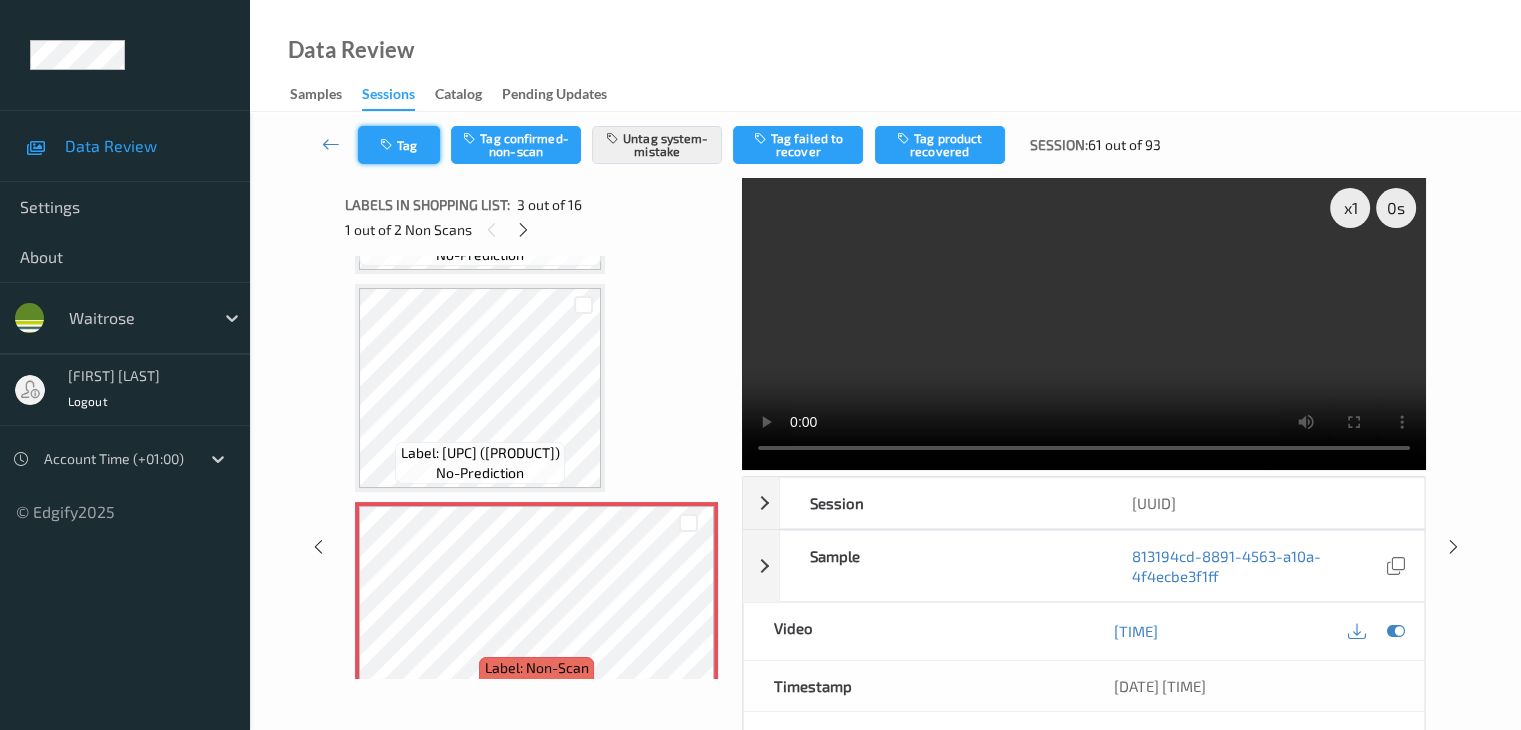 click on "Tag" at bounding box center [399, 145] 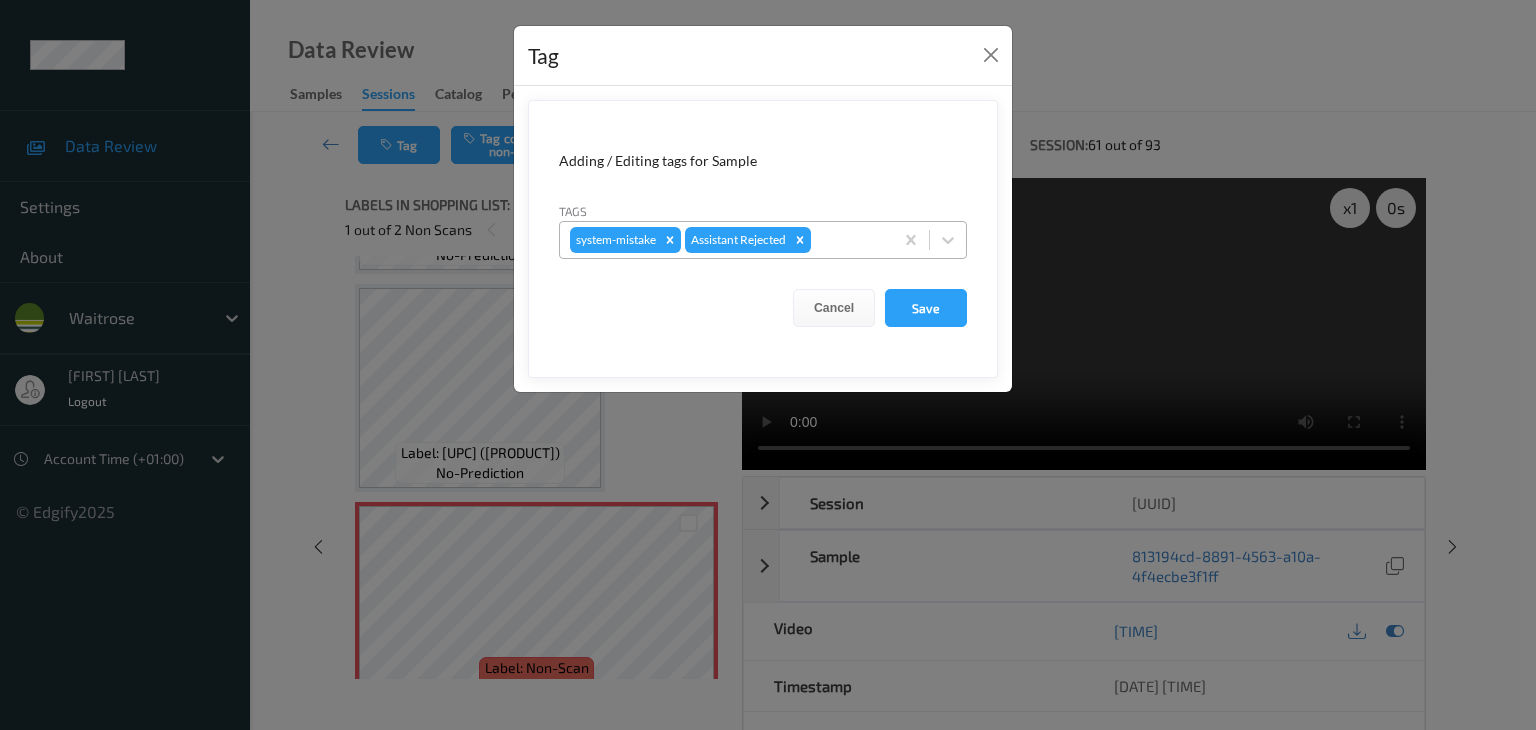 click at bounding box center [849, 240] 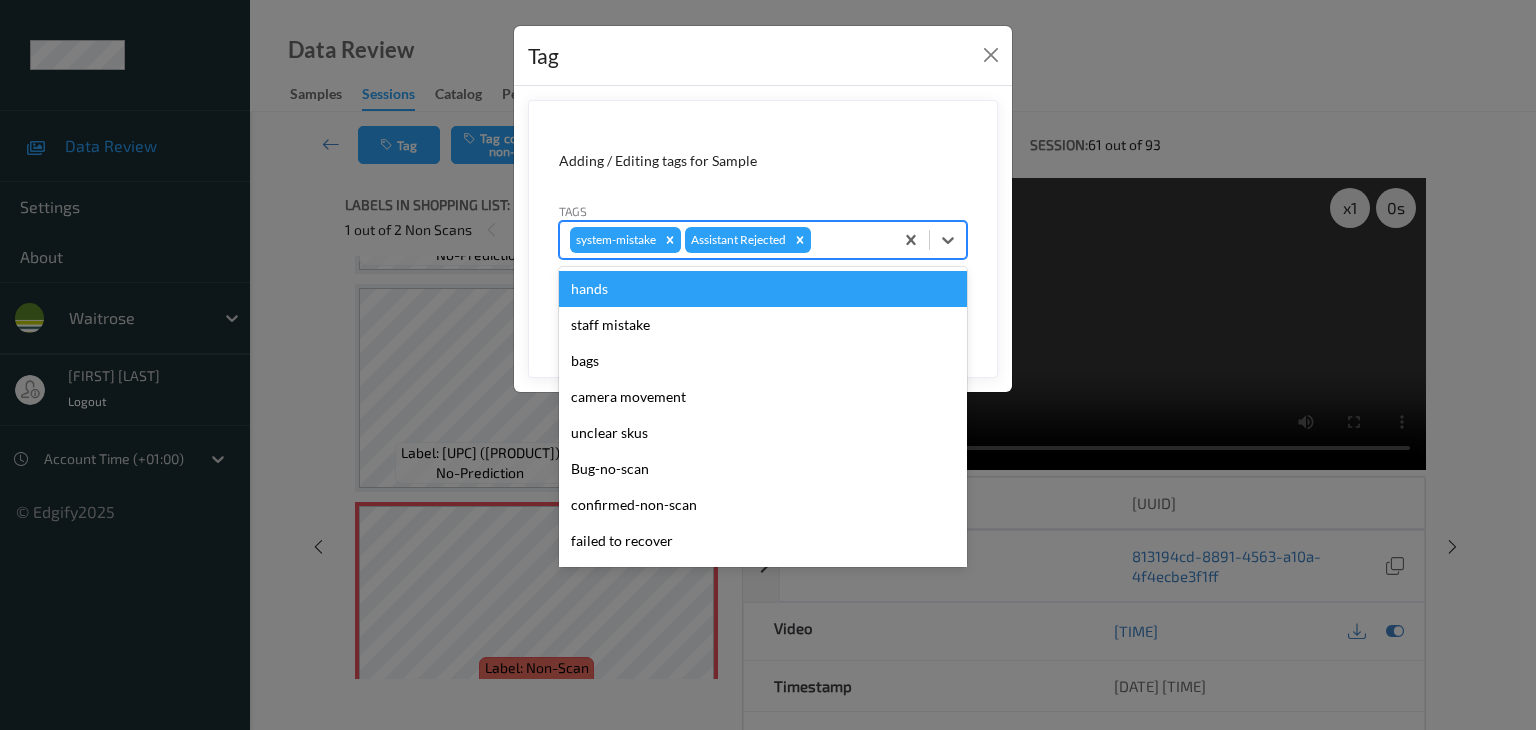 type on "u" 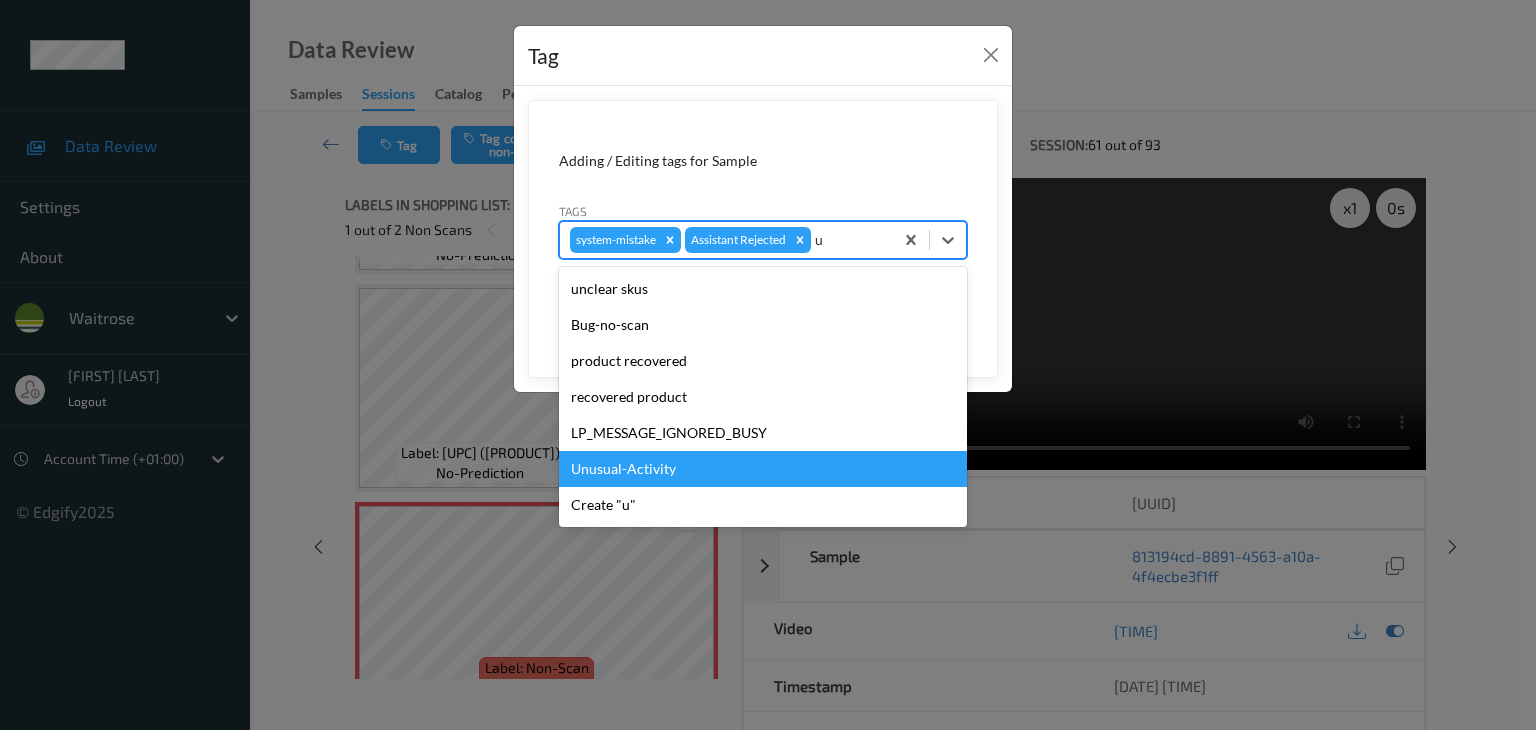 click on "Unusual-Activity" at bounding box center [763, 469] 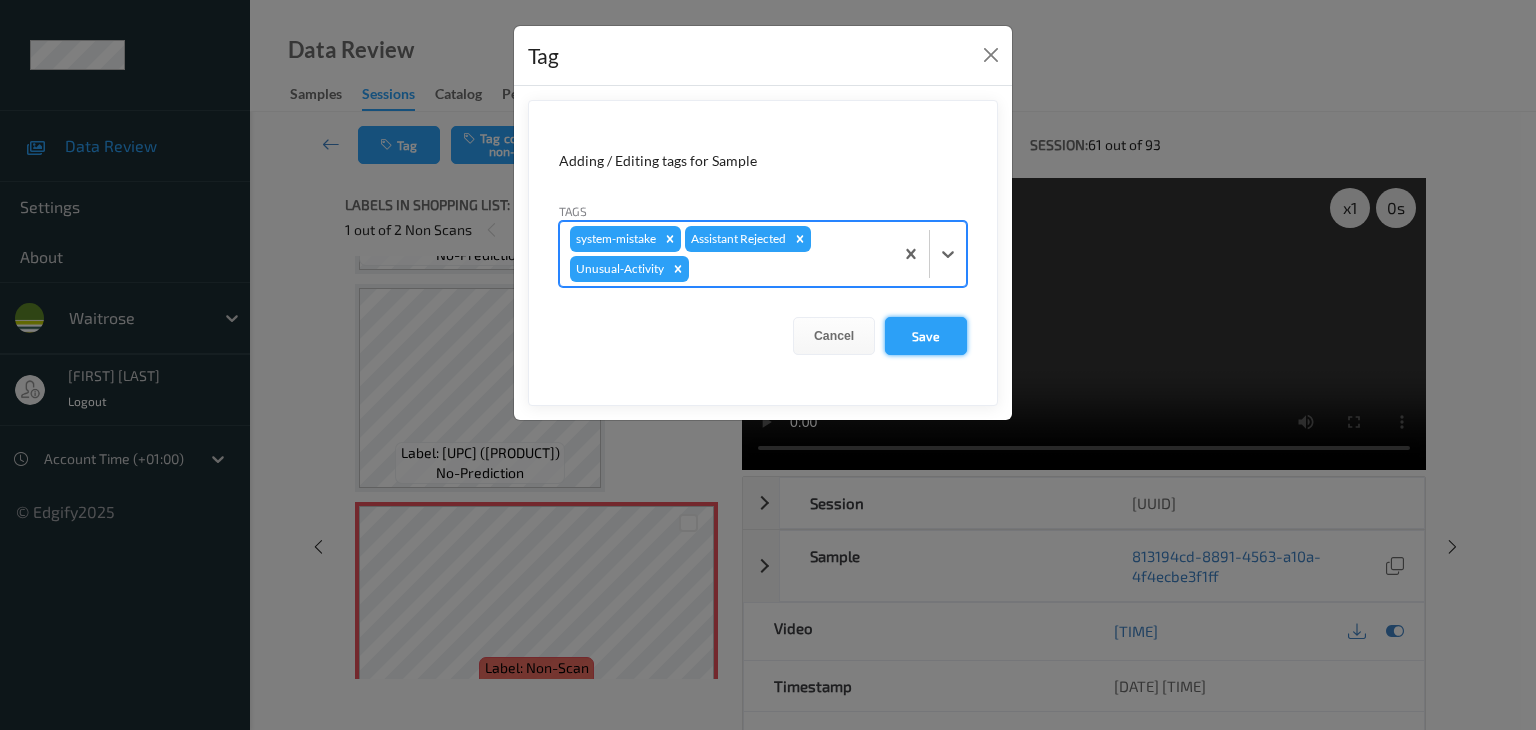 click on "Save" at bounding box center [926, 336] 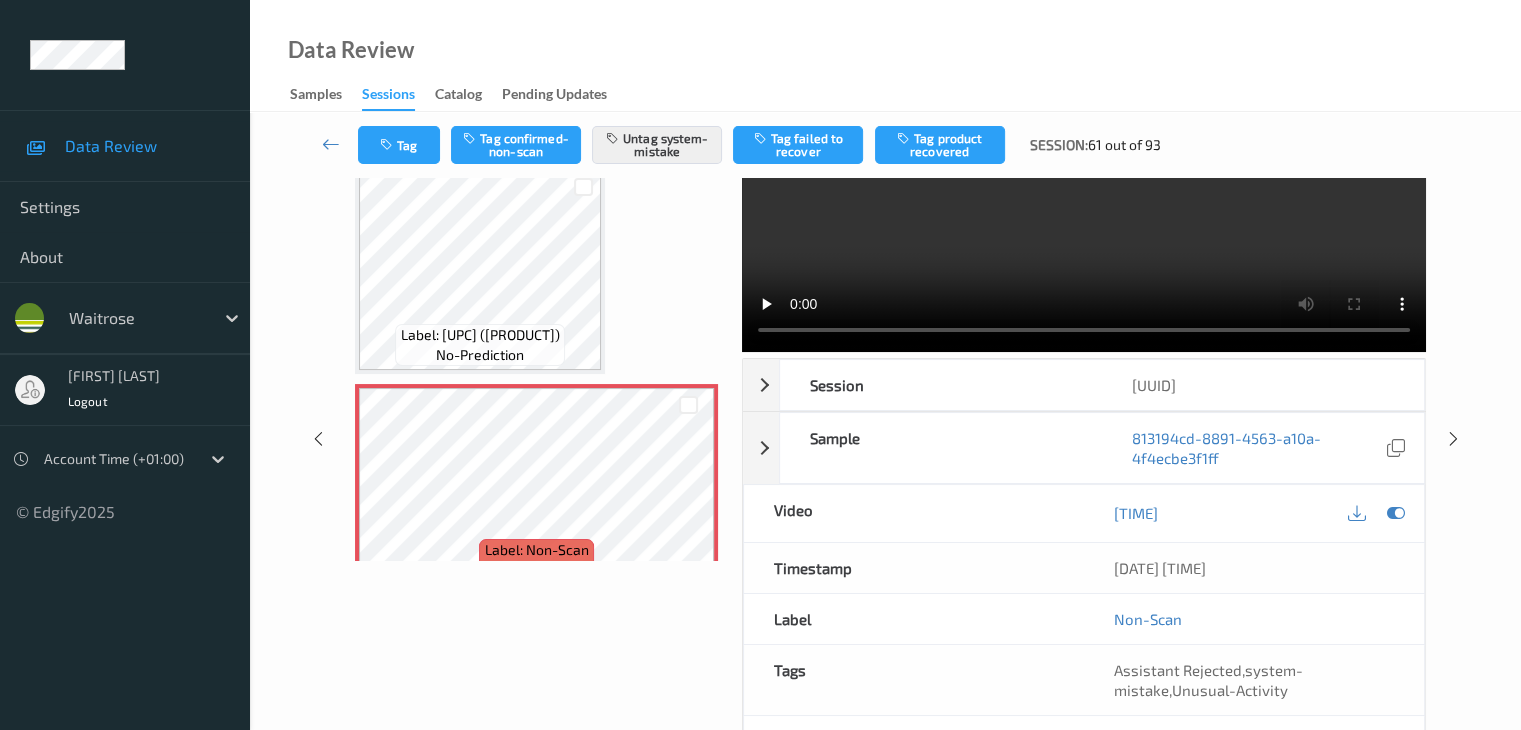 scroll, scrollTop: 0, scrollLeft: 0, axis: both 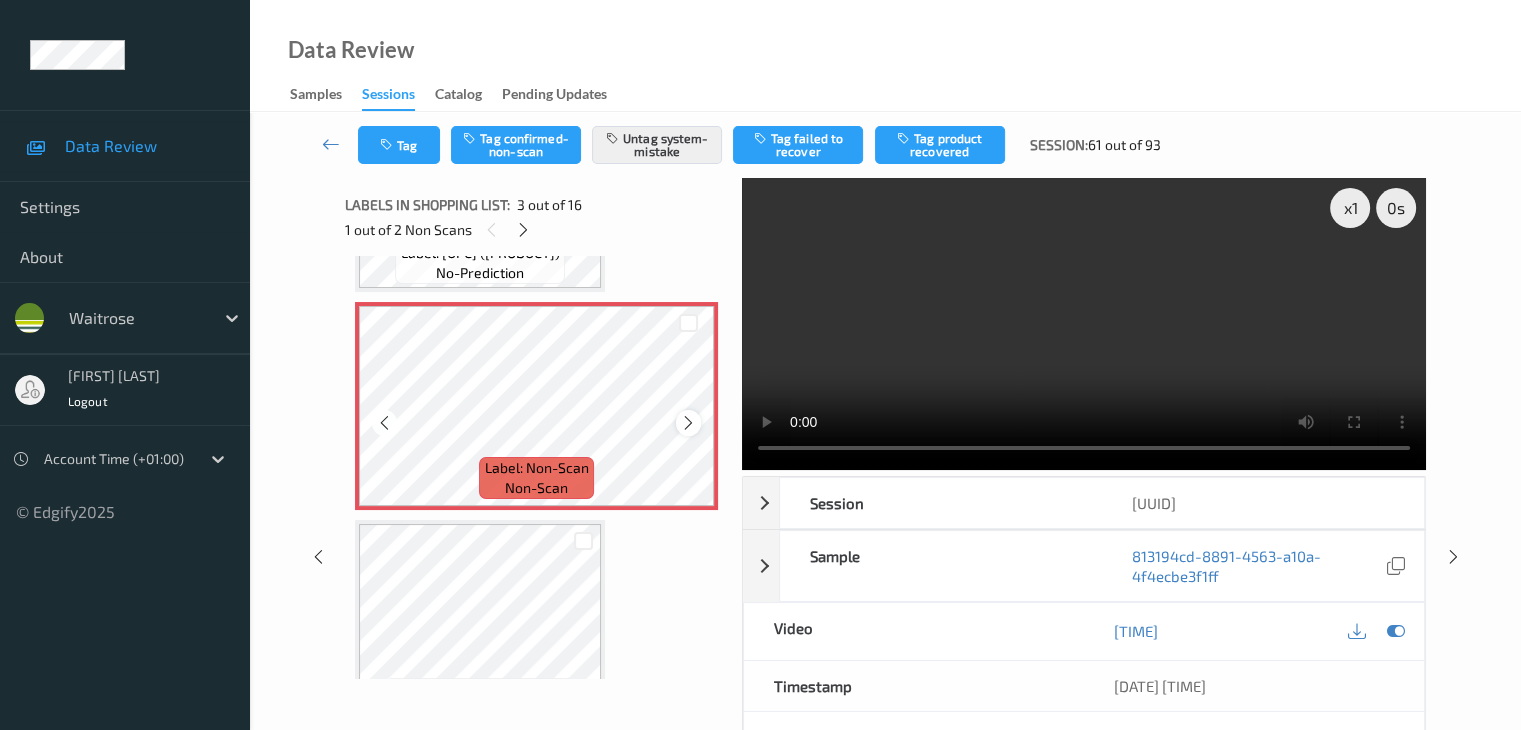 click at bounding box center [688, 423] 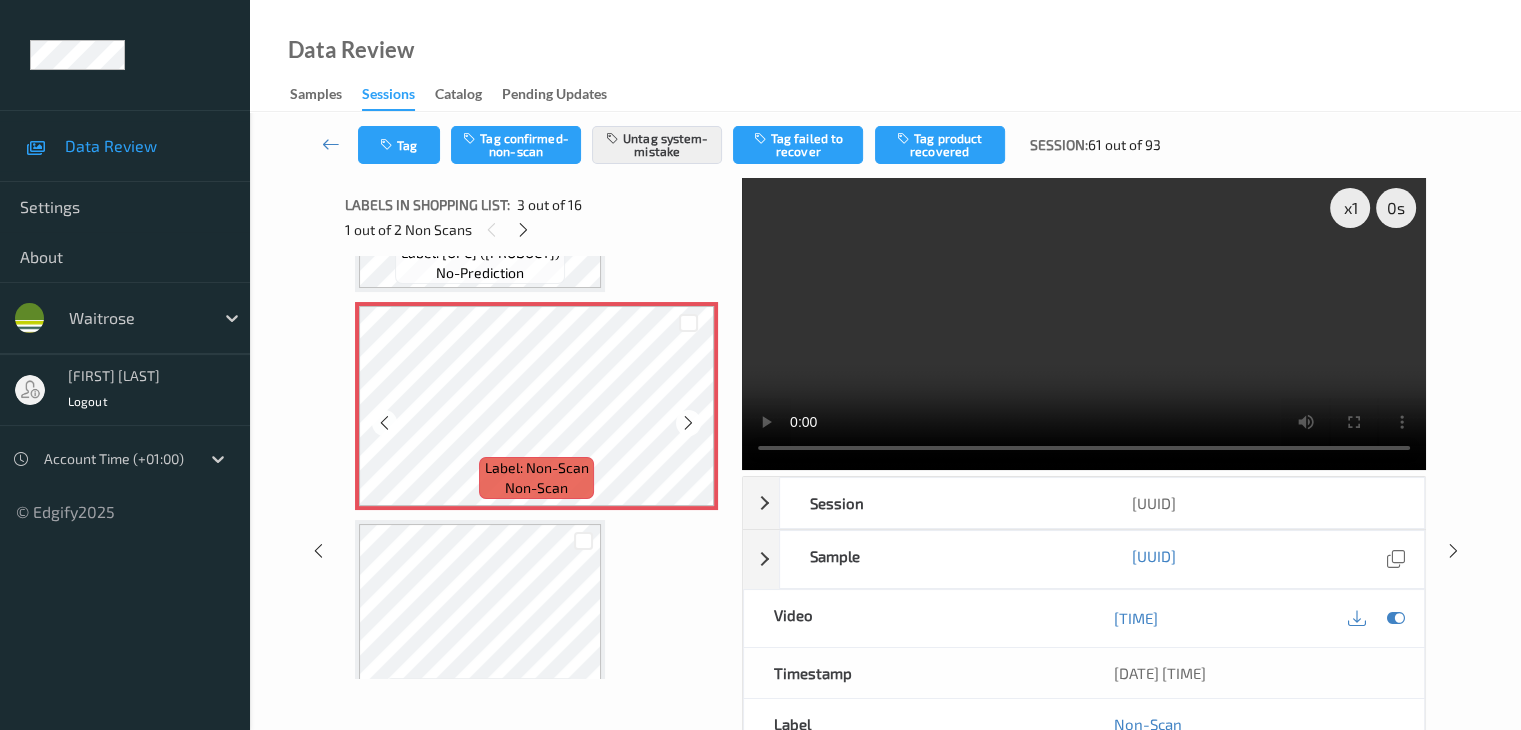 click at bounding box center [688, 423] 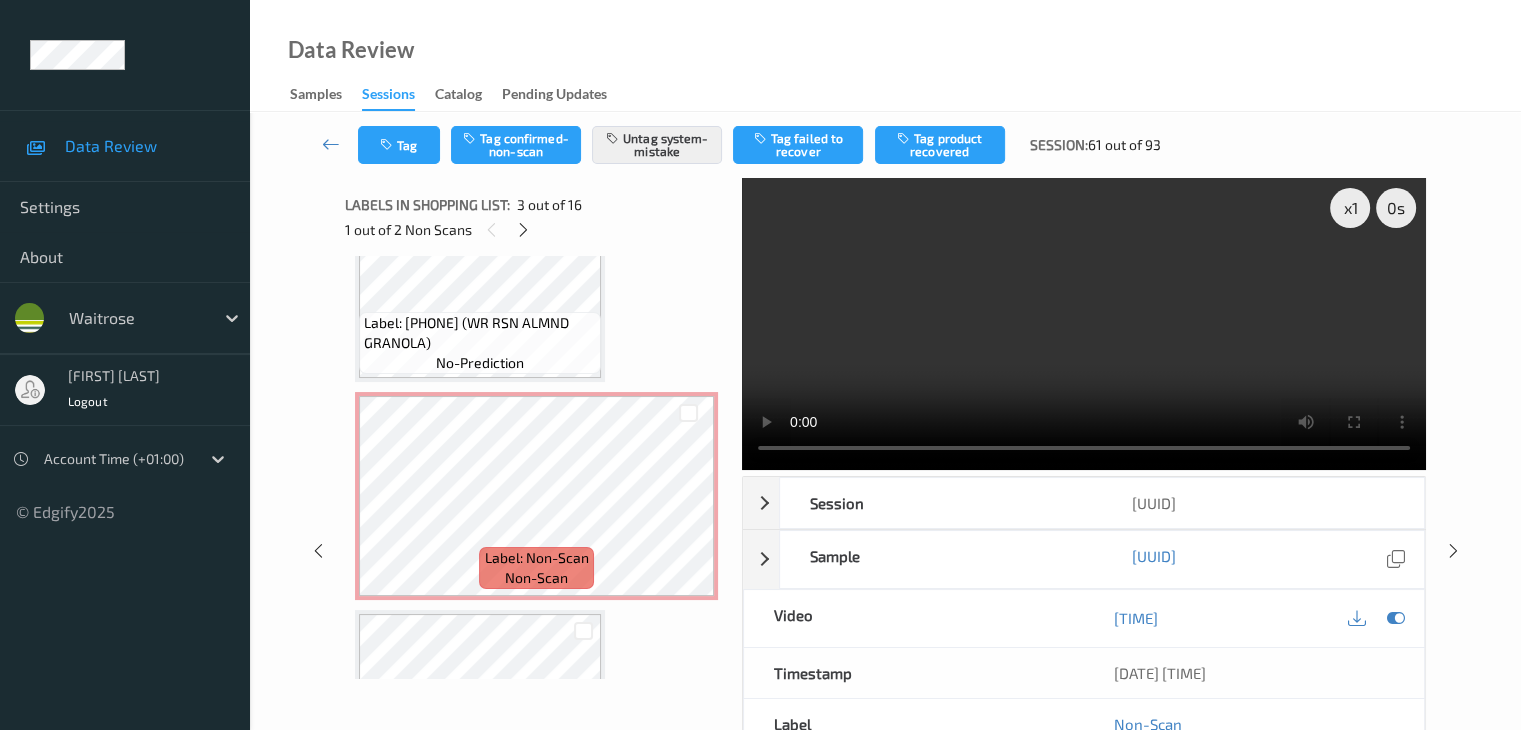 scroll, scrollTop: 1500, scrollLeft: 0, axis: vertical 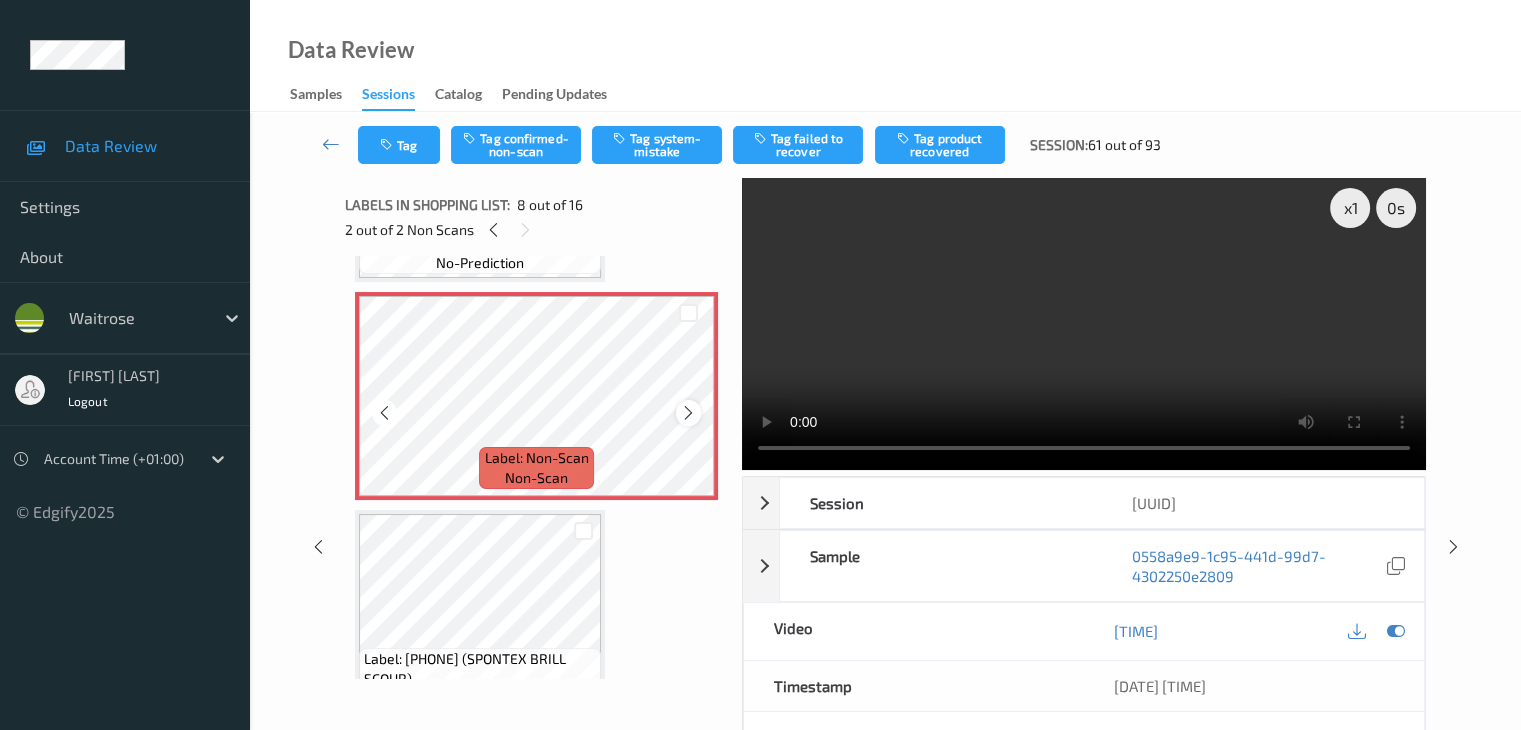 click at bounding box center (688, 413) 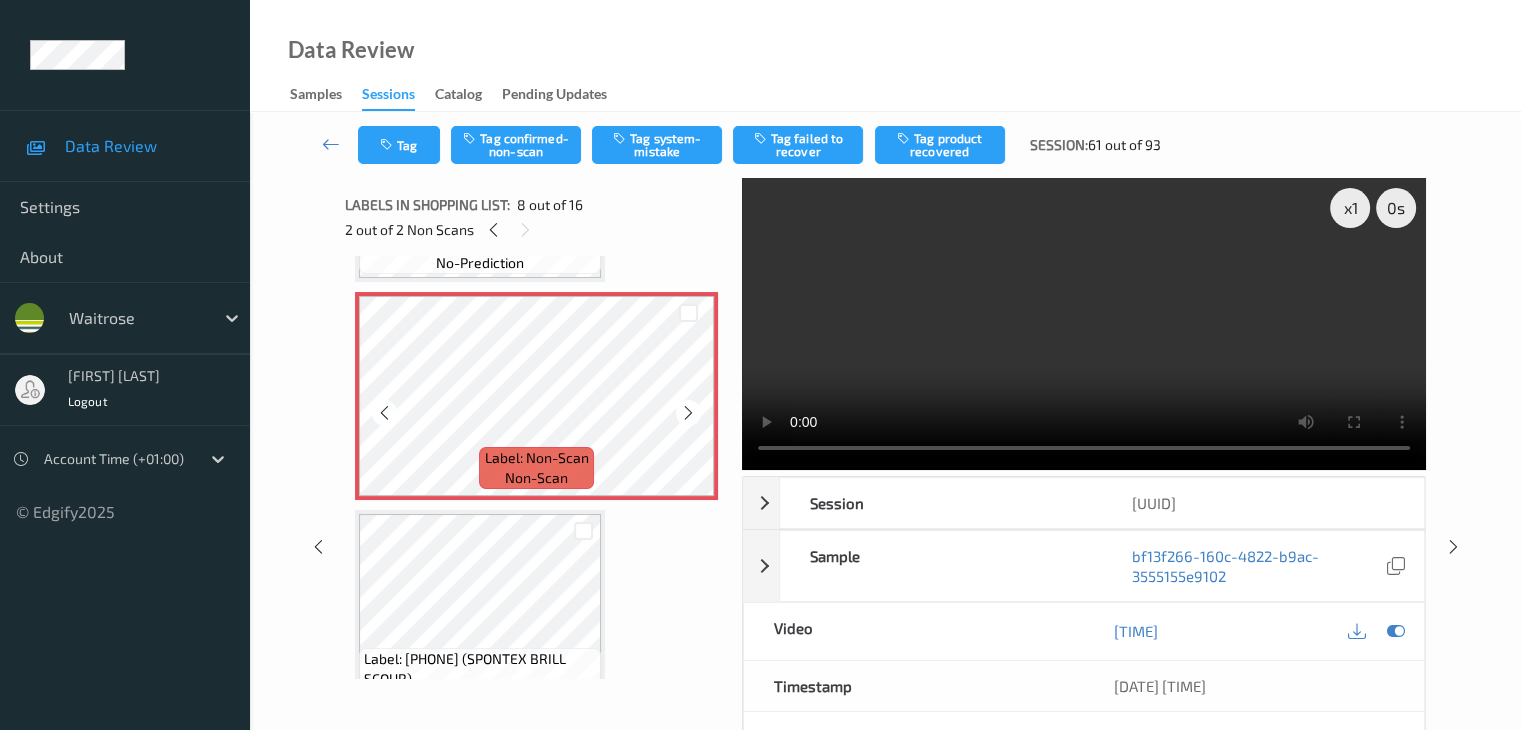click at bounding box center (688, 413) 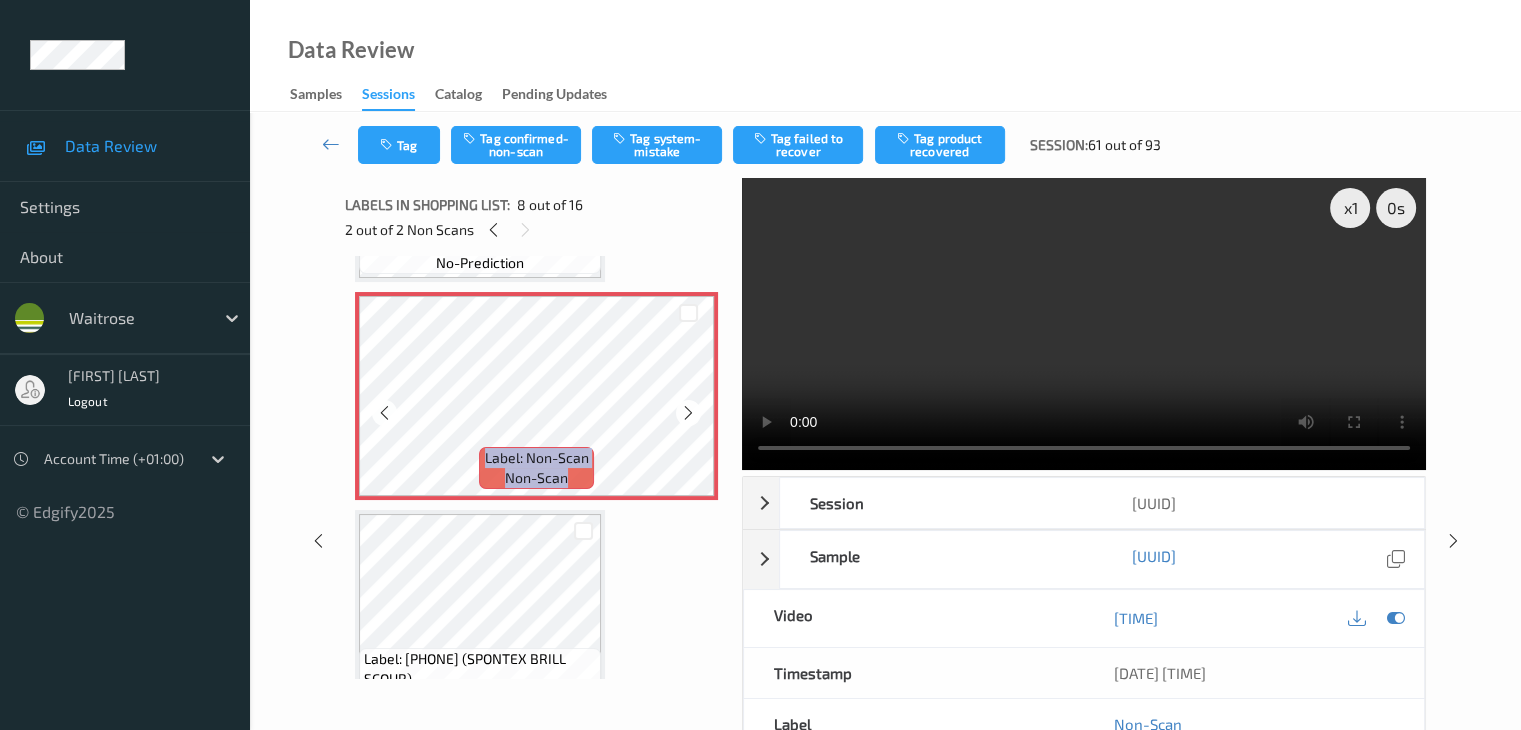 click at bounding box center (688, 413) 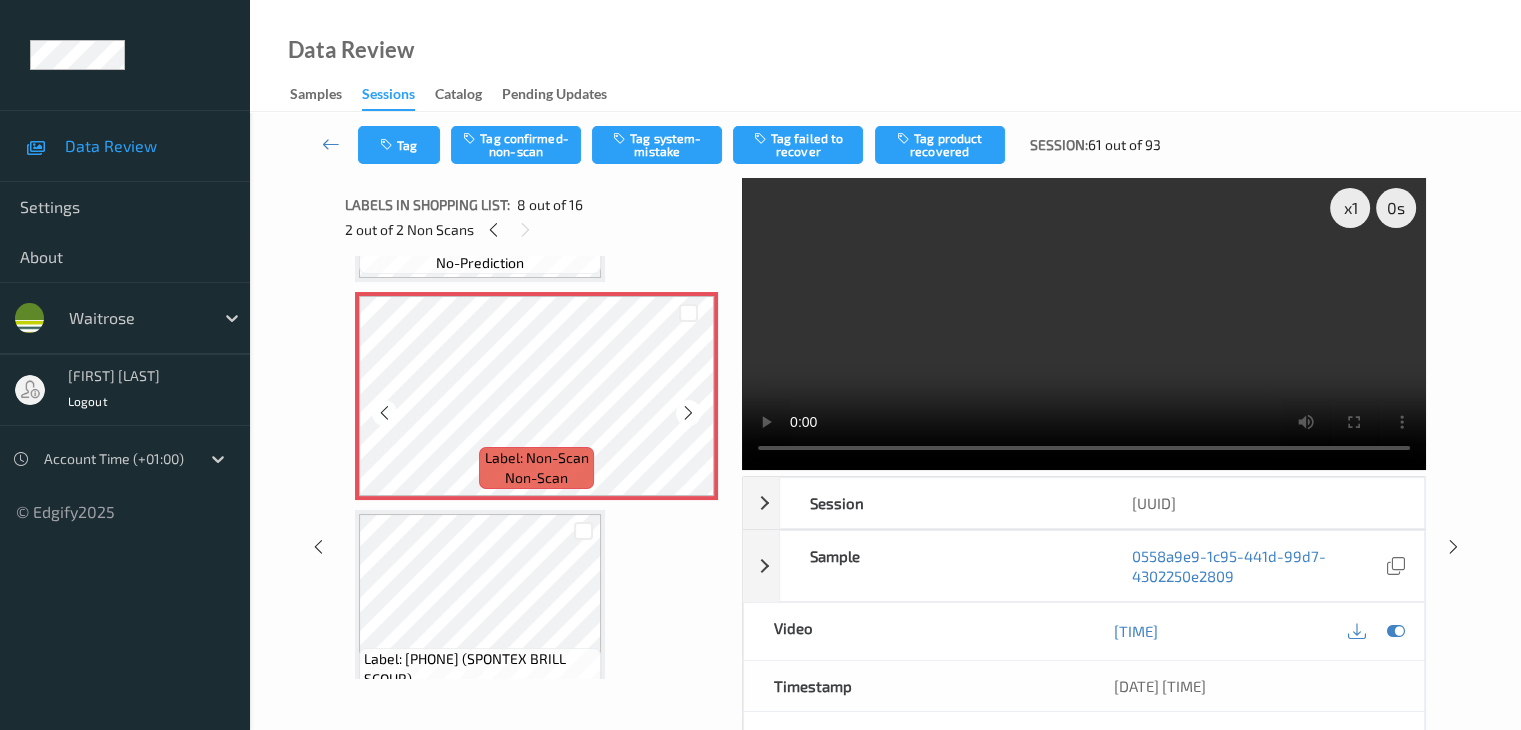 click at bounding box center (688, 413) 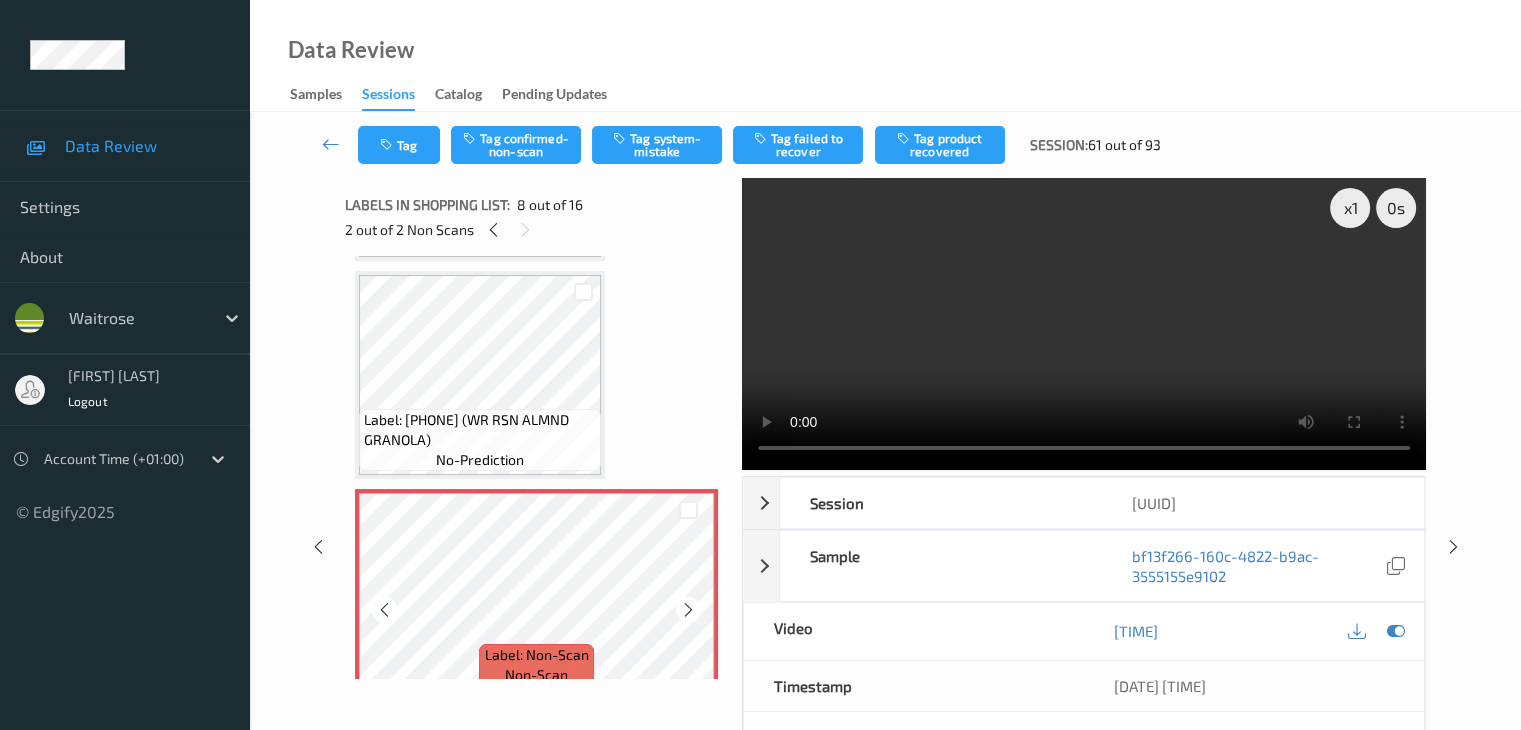 scroll, scrollTop: 1300, scrollLeft: 0, axis: vertical 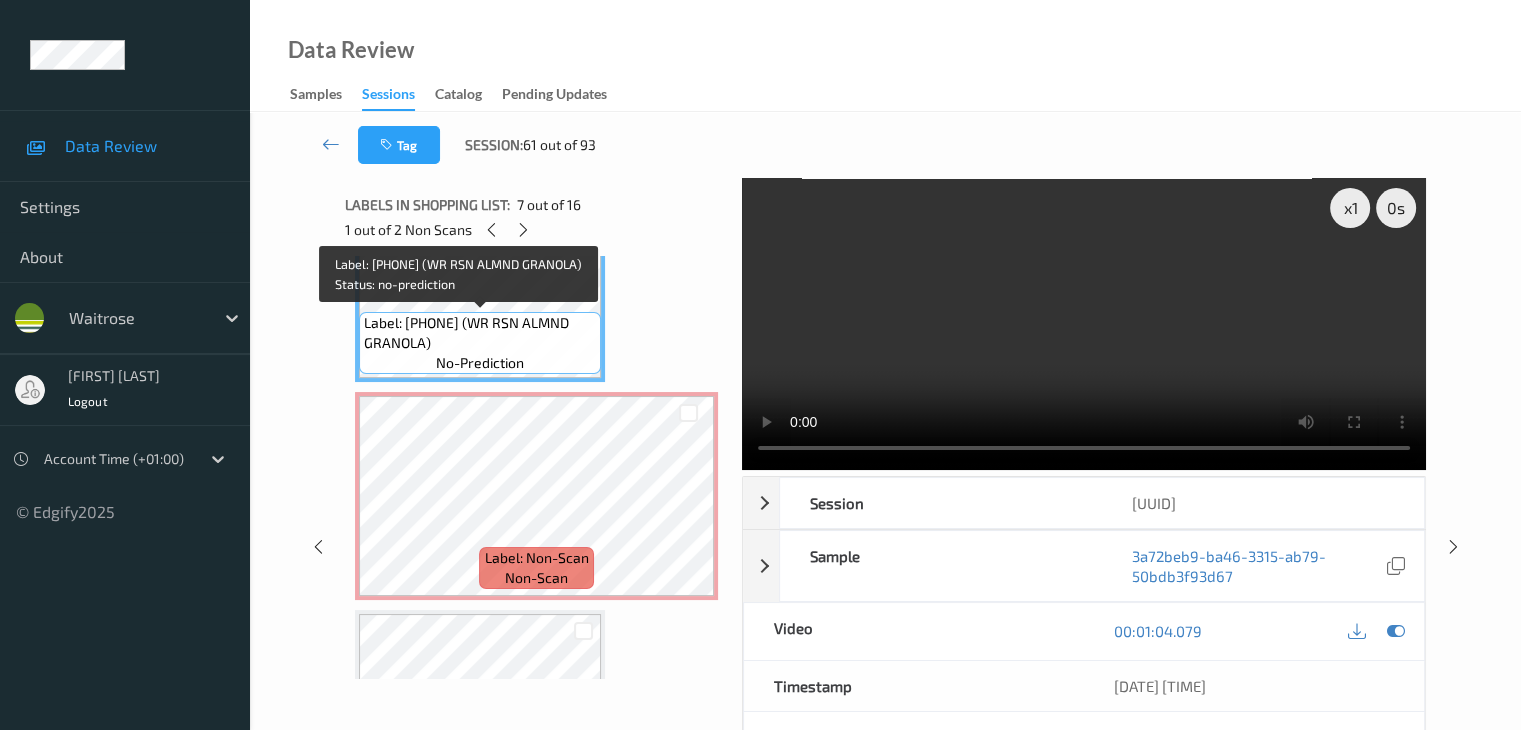 click on "Label: 5000169618844 (WR RSN ALMND GRANOLA)" at bounding box center (480, 333) 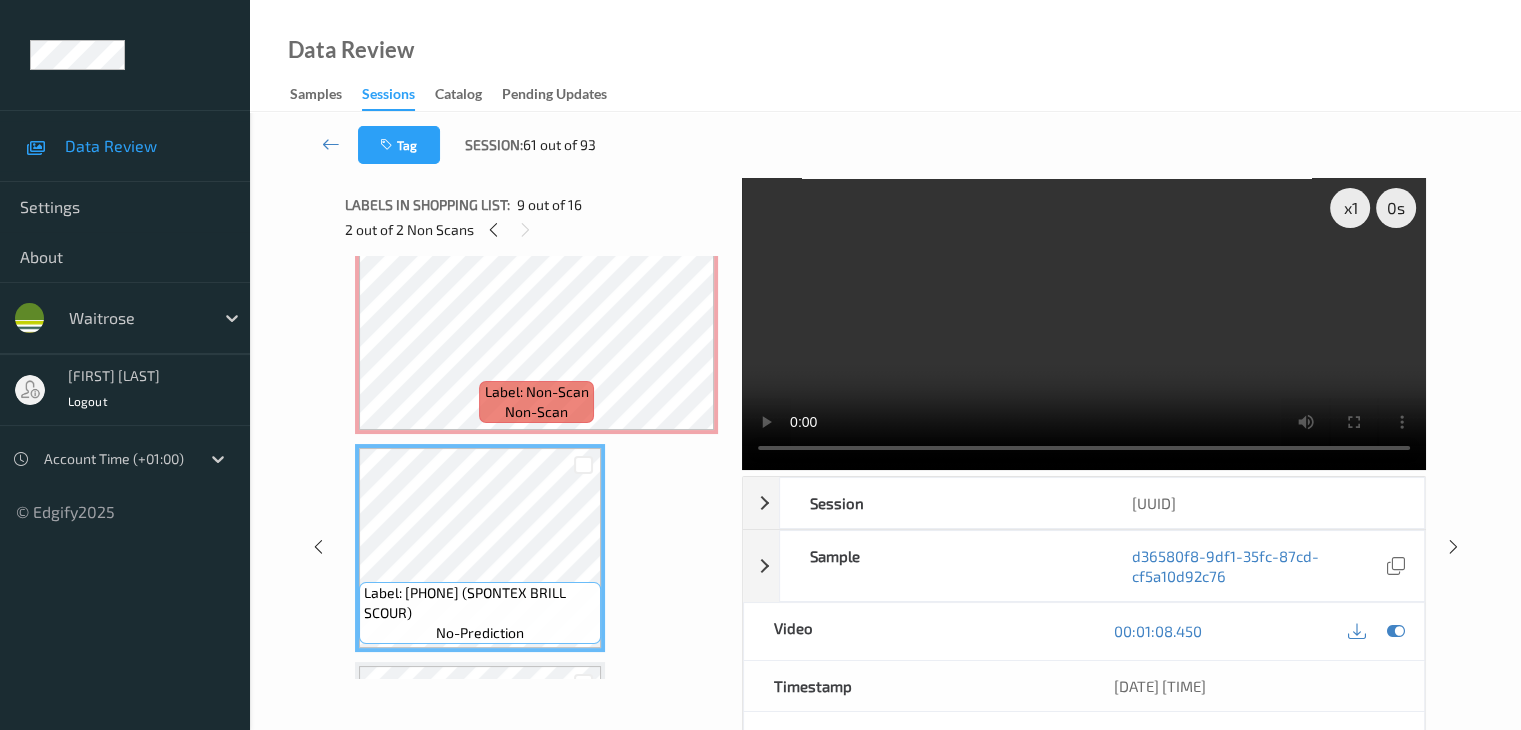 scroll, scrollTop: 1600, scrollLeft: 0, axis: vertical 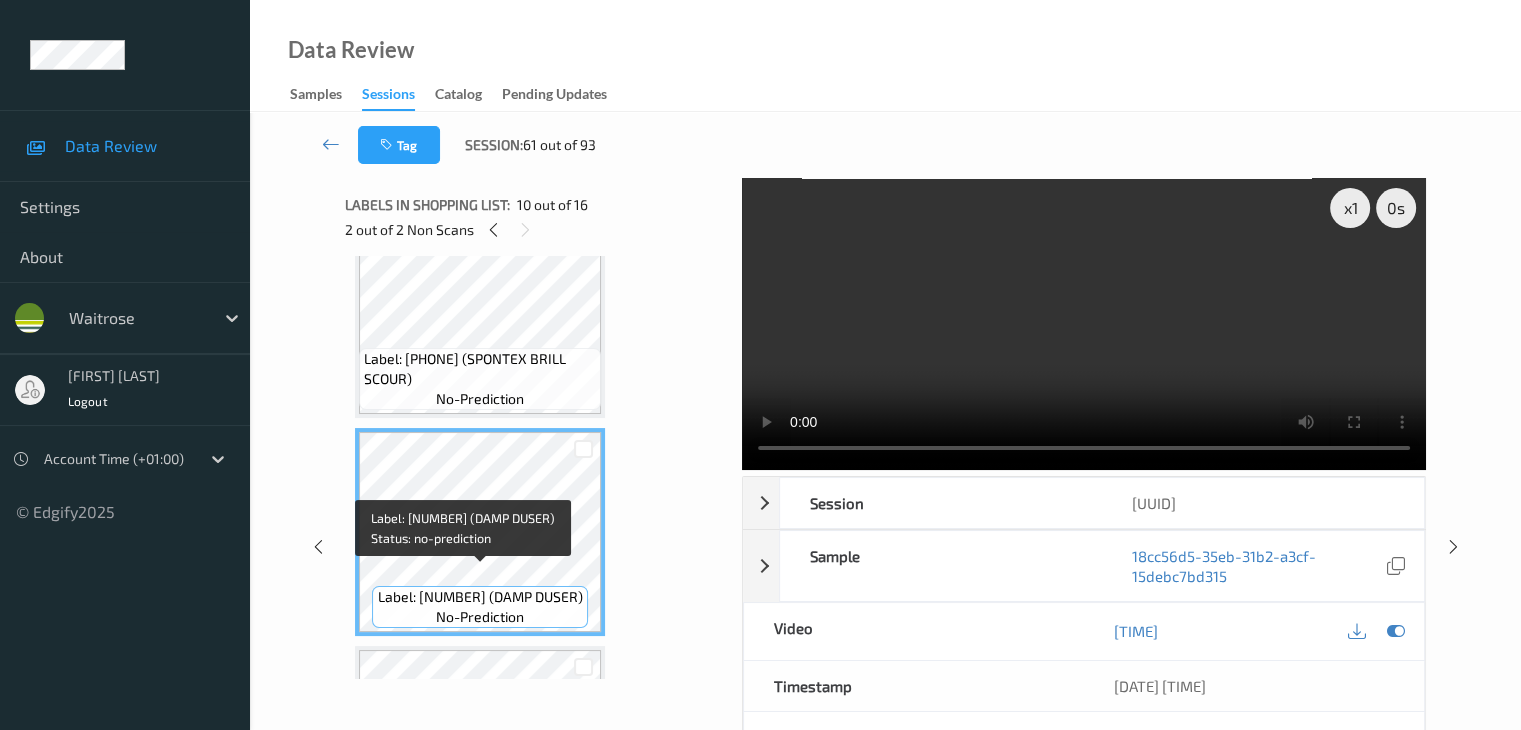 drag, startPoint x: 517, startPoint y: 577, endPoint x: 521, endPoint y: 594, distance: 17.464249 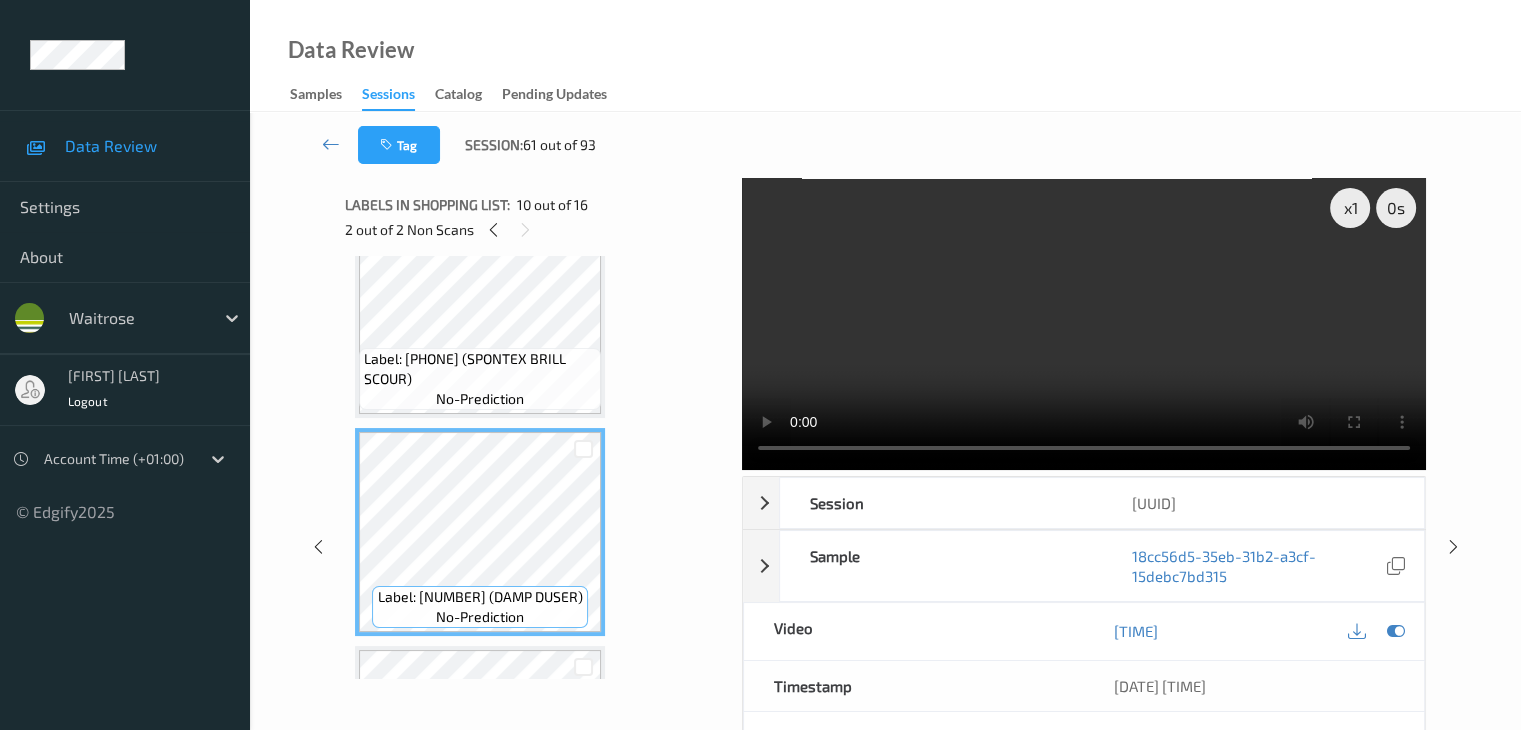 scroll, scrollTop: 244, scrollLeft: 0, axis: vertical 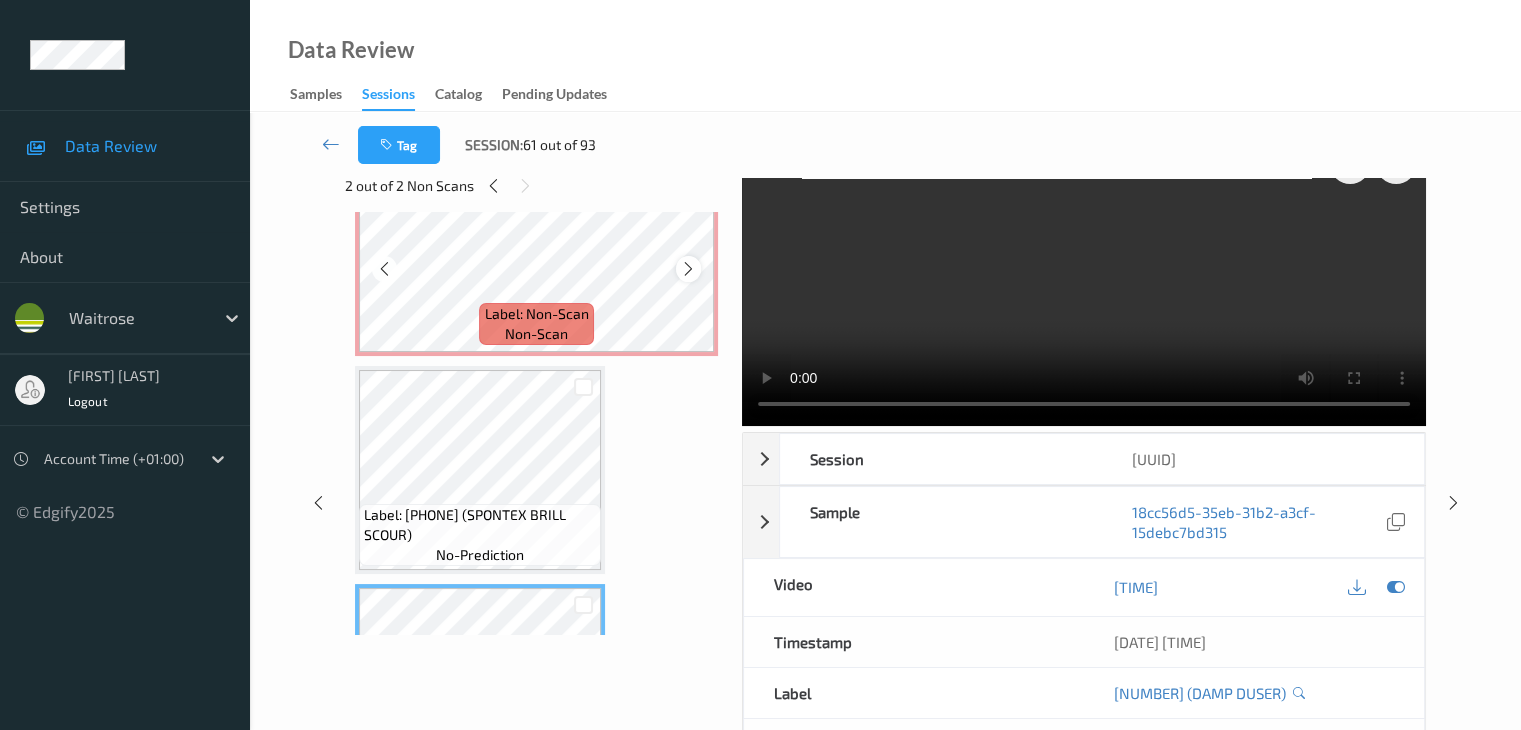 click at bounding box center [688, 269] 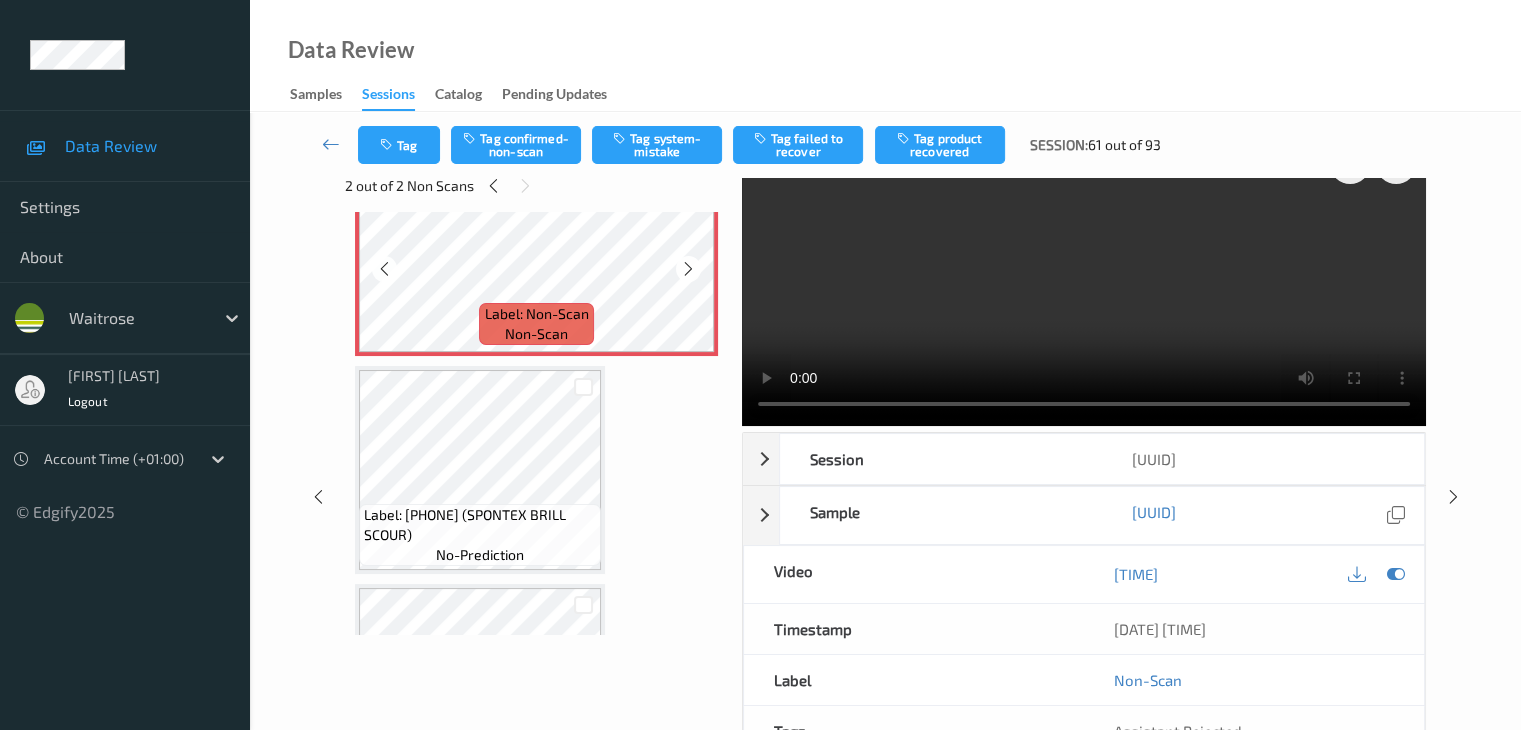 click at bounding box center (688, 269) 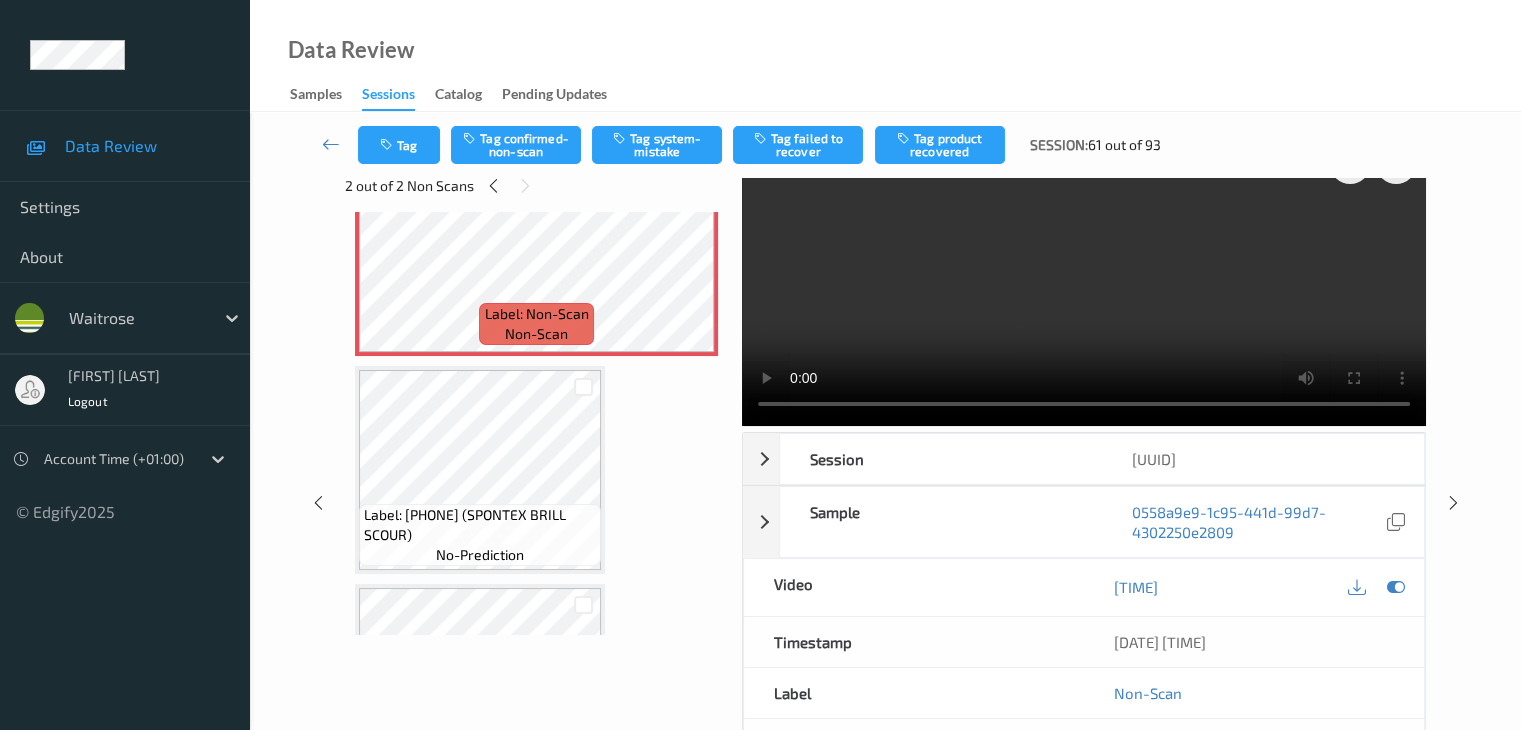 scroll, scrollTop: 0, scrollLeft: 0, axis: both 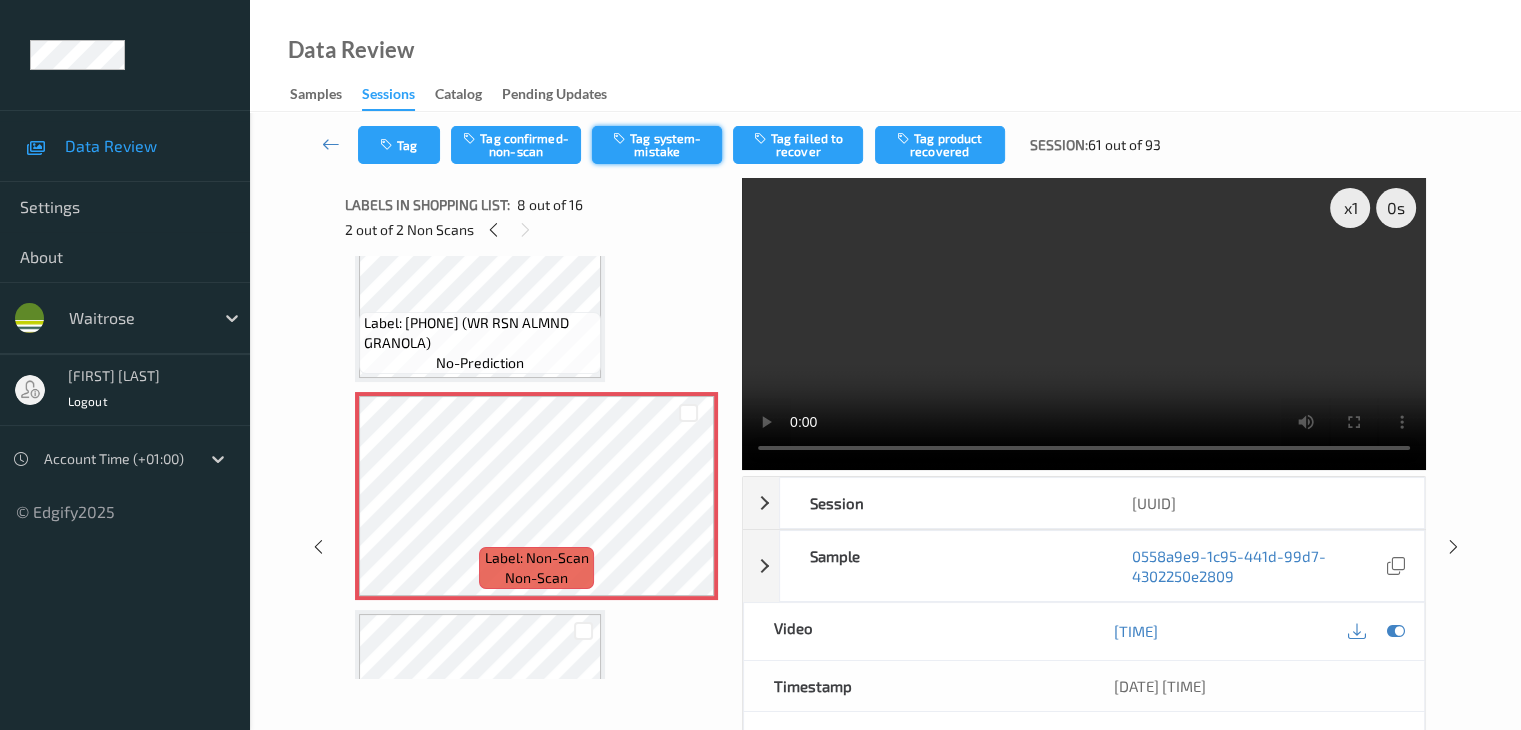 click on "Tag   system-mistake" at bounding box center [657, 145] 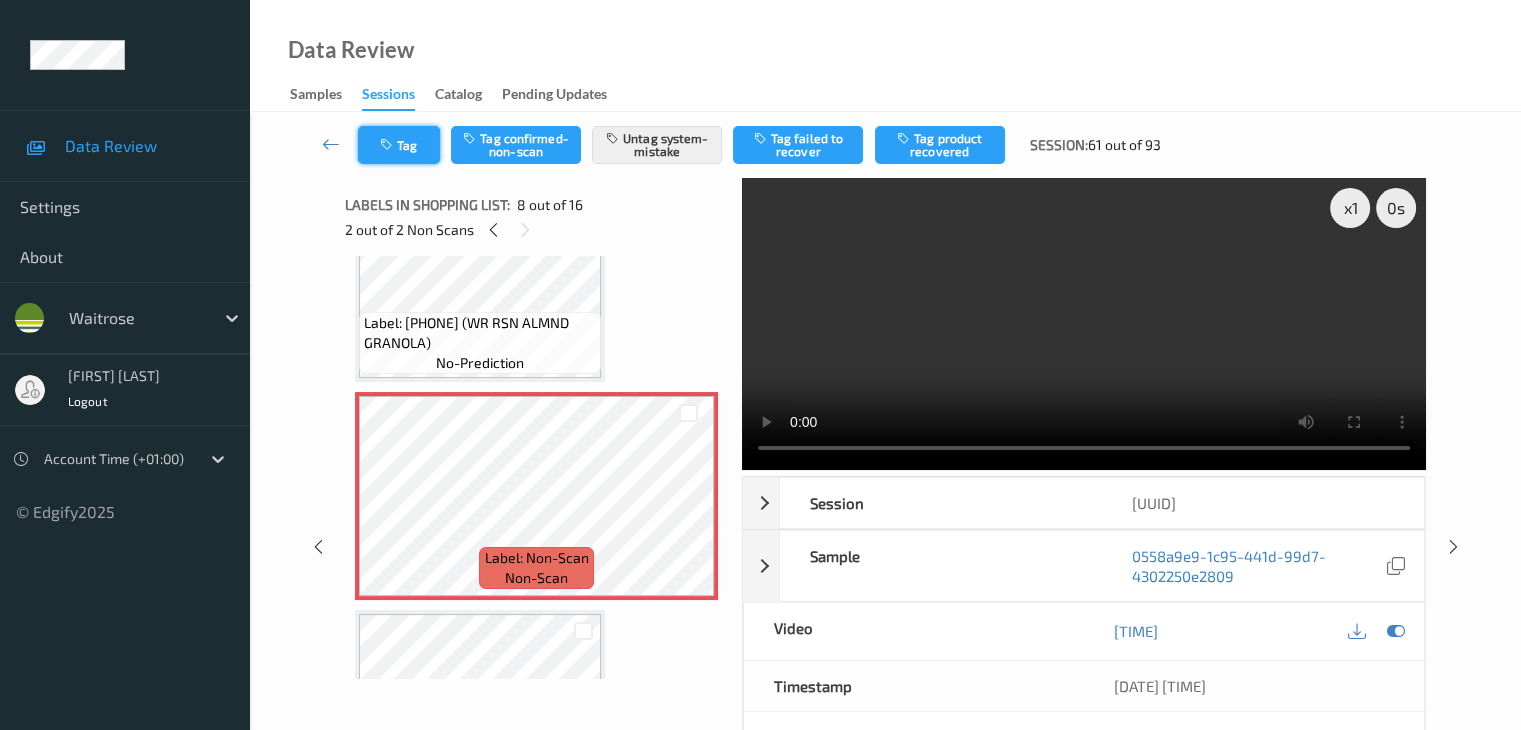 click on "Tag" at bounding box center [399, 145] 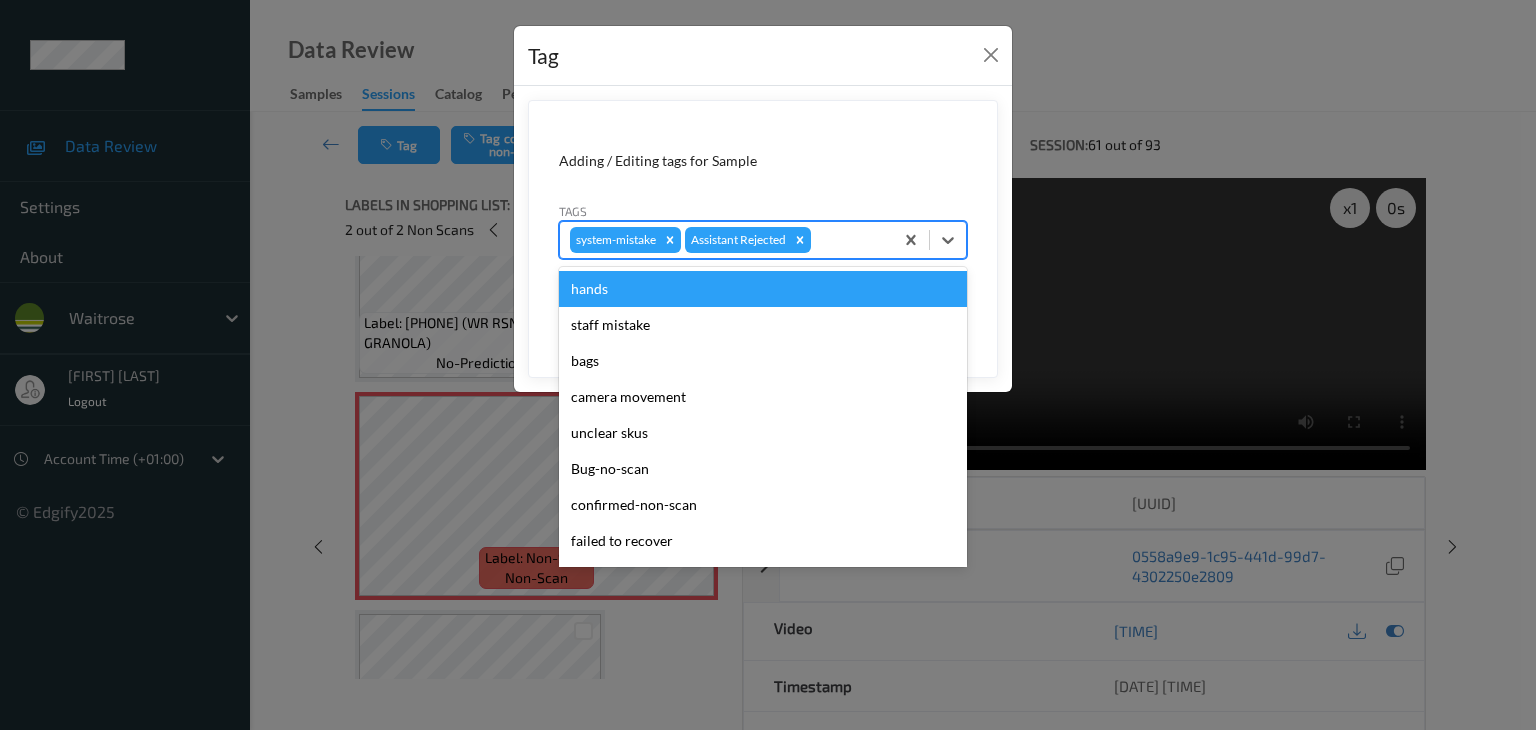 click at bounding box center [849, 240] 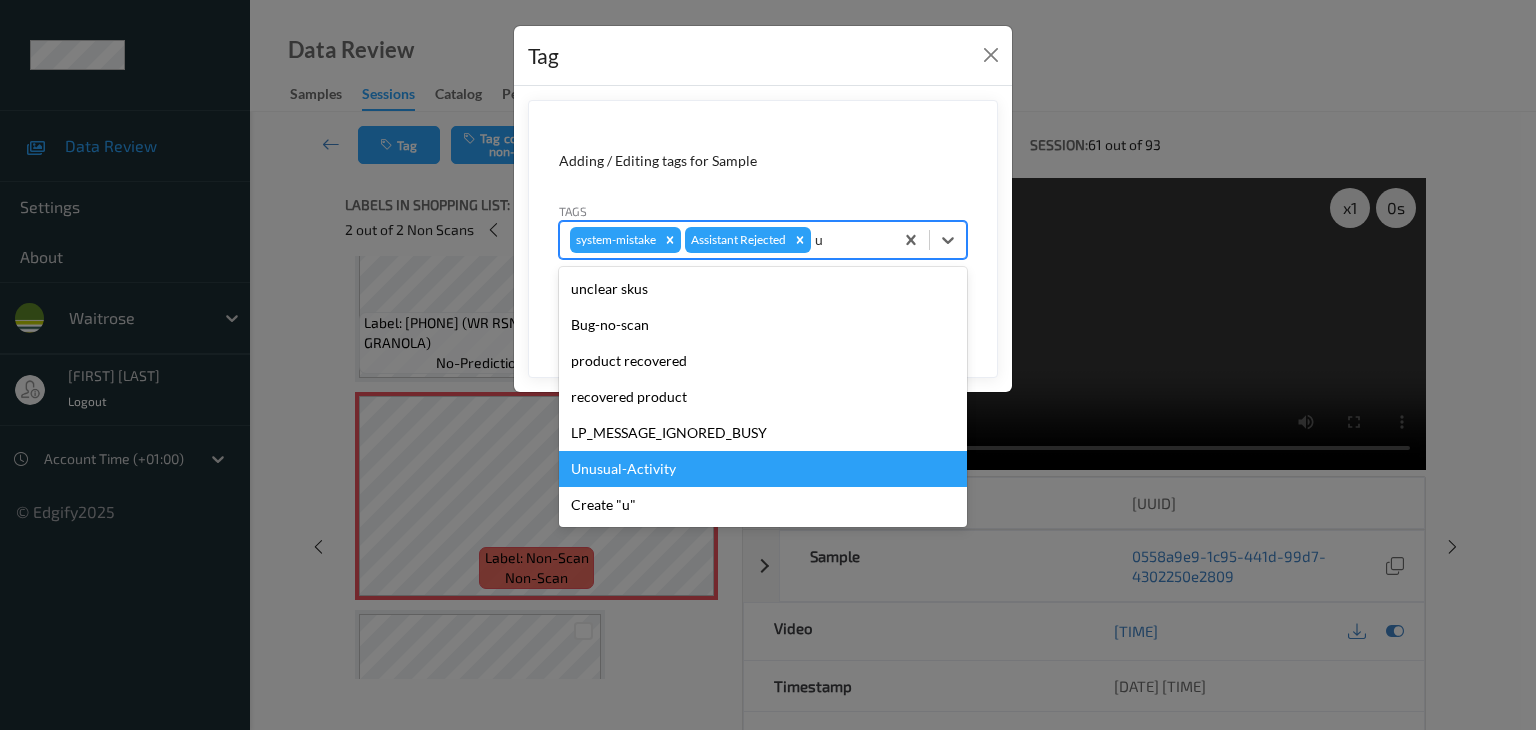 click on "Unusual-Activity" at bounding box center (763, 469) 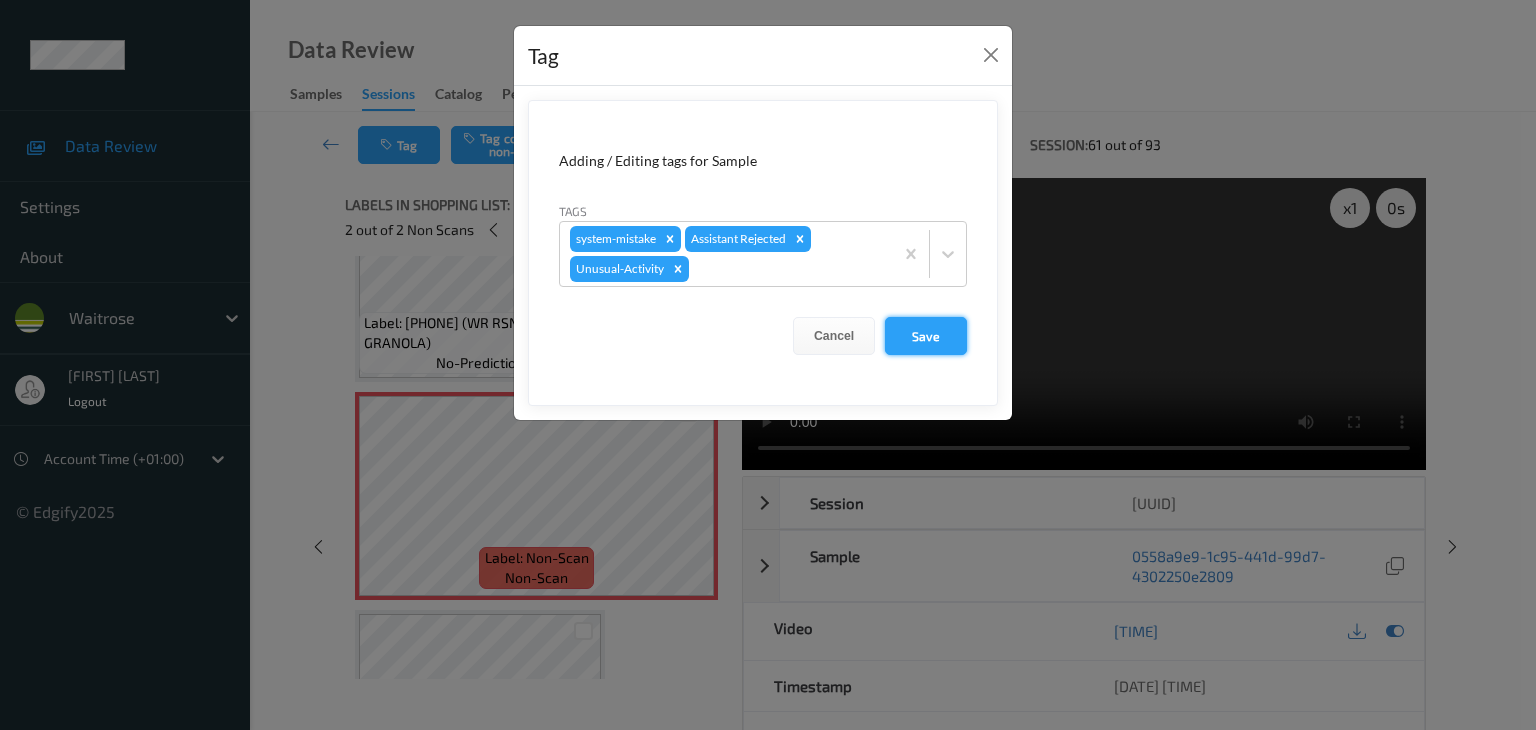 click on "Save" at bounding box center [926, 336] 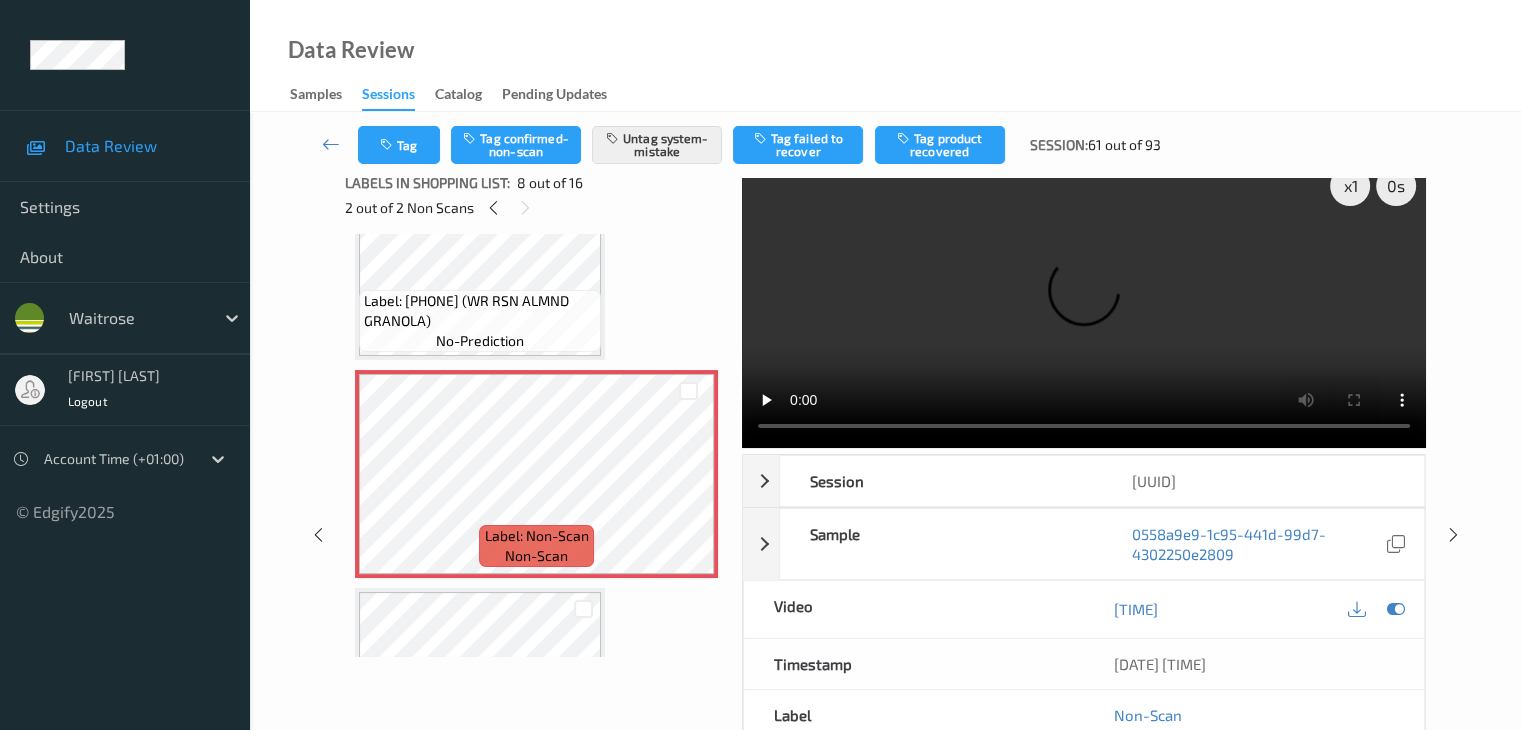 scroll, scrollTop: 0, scrollLeft: 0, axis: both 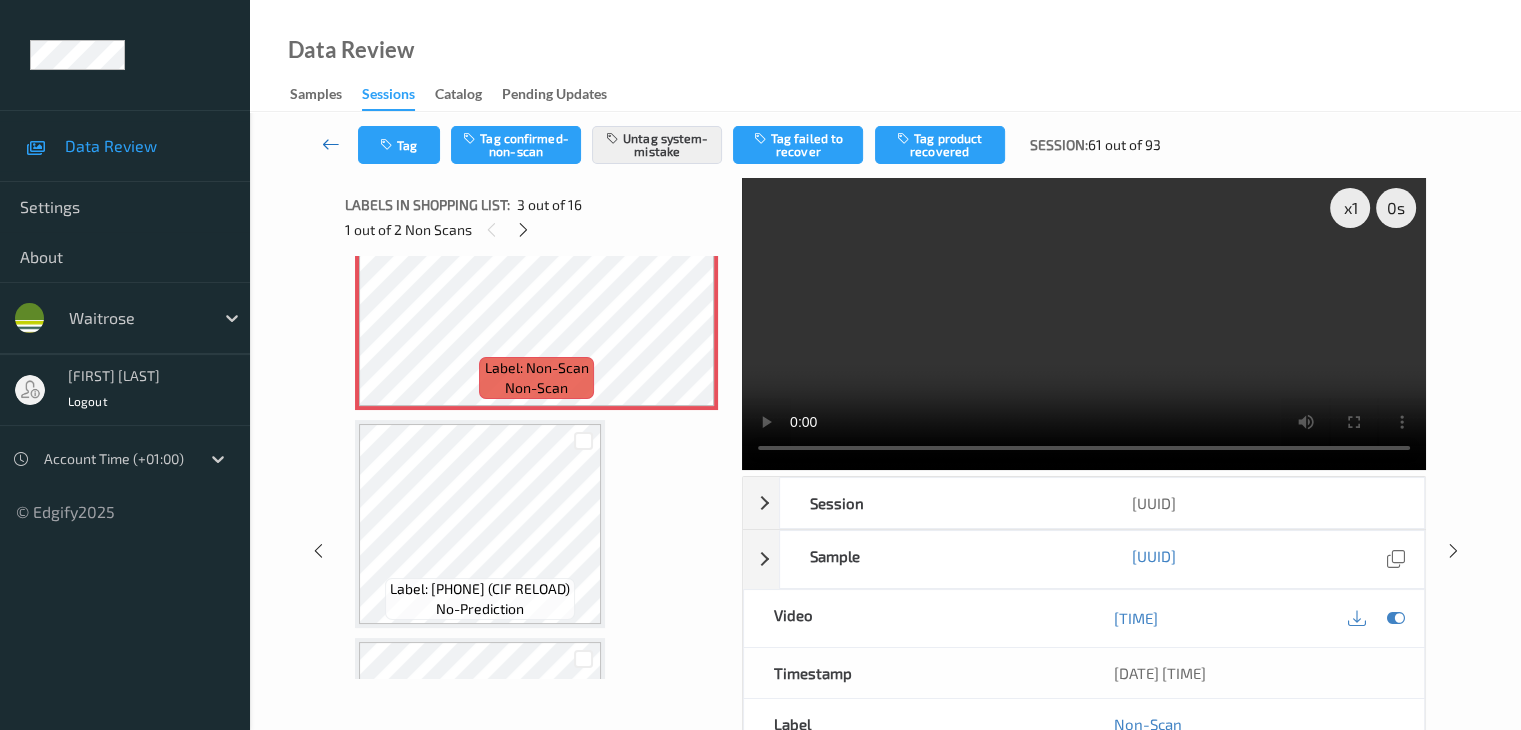click at bounding box center (331, 144) 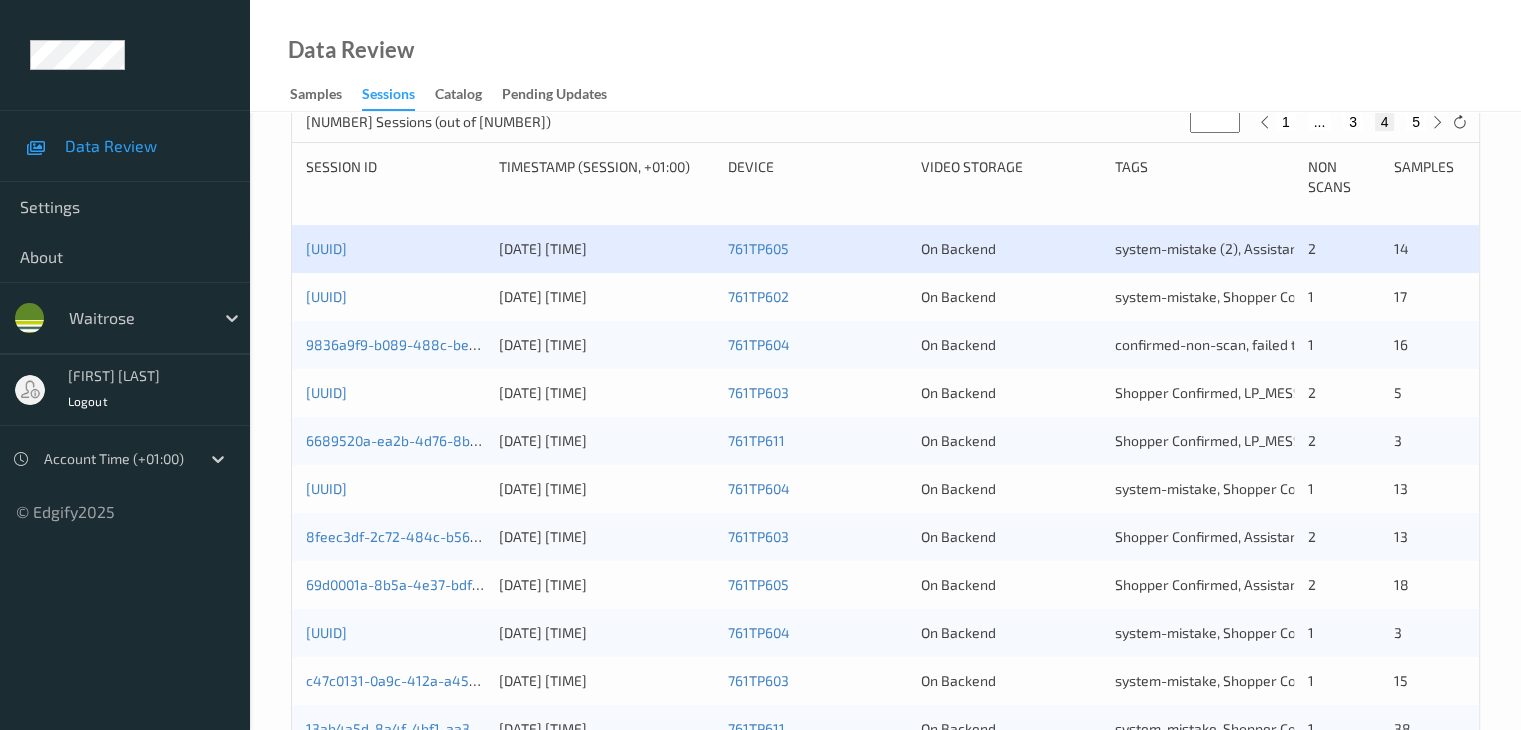 scroll, scrollTop: 400, scrollLeft: 0, axis: vertical 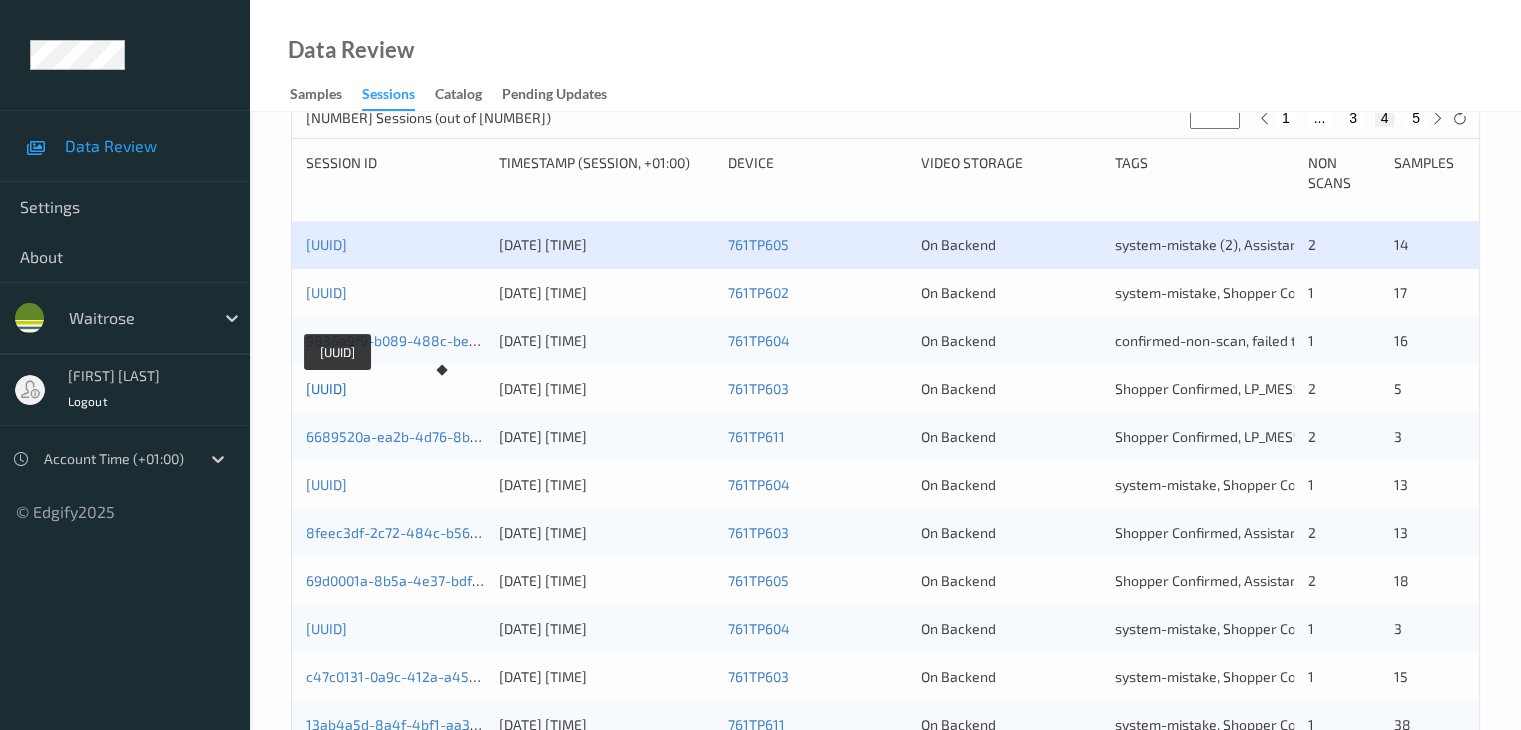 click on "[UUID]" at bounding box center (326, 388) 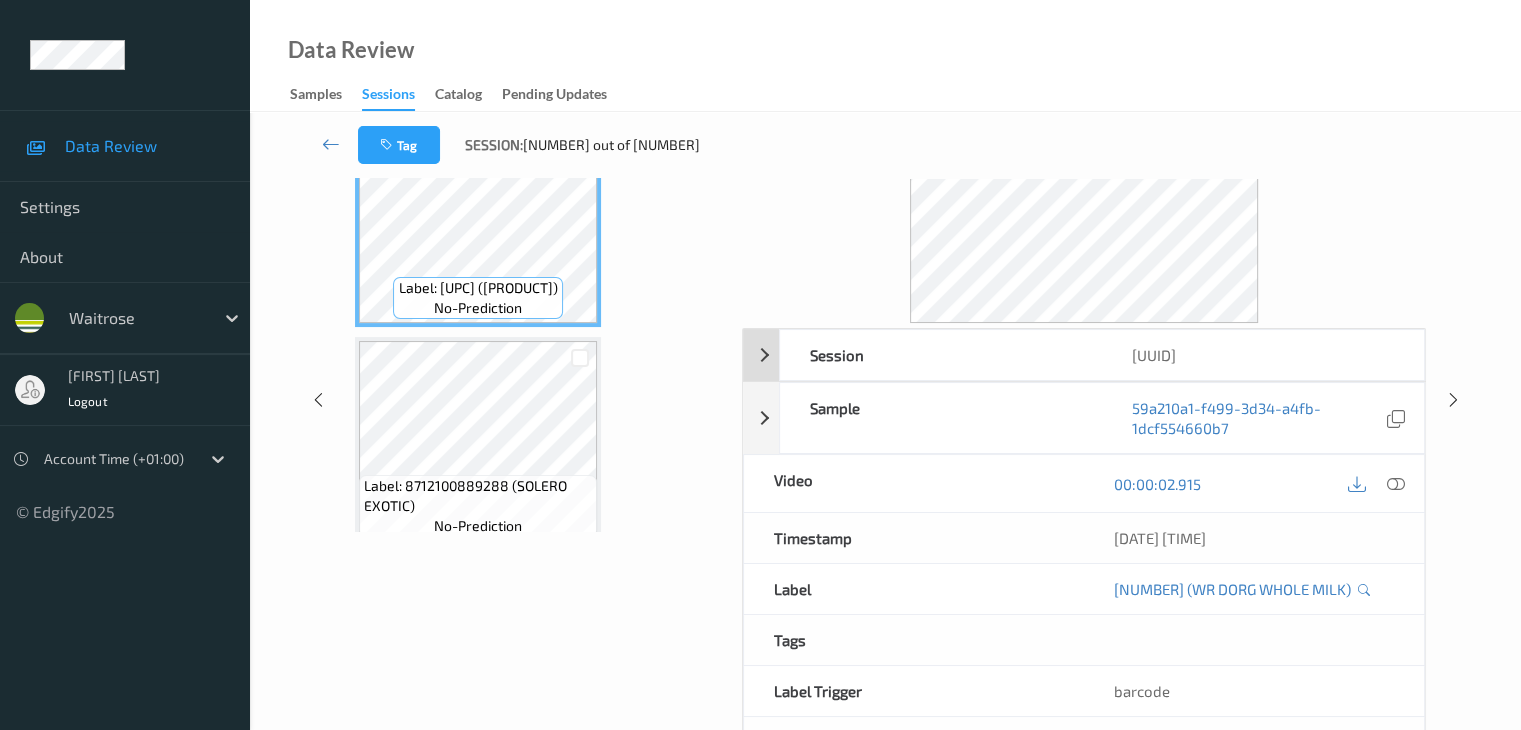 scroll, scrollTop: 0, scrollLeft: 0, axis: both 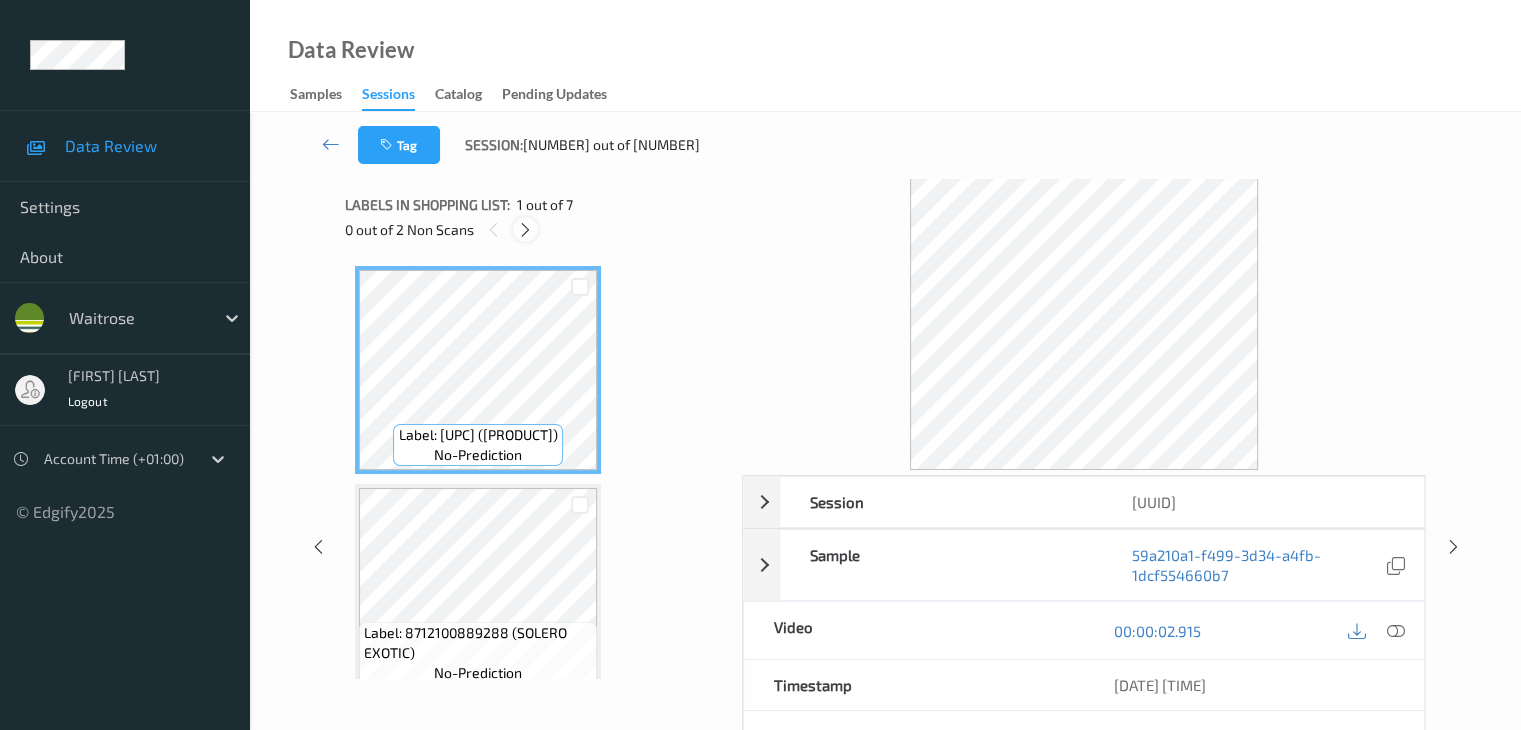 click at bounding box center [525, 230] 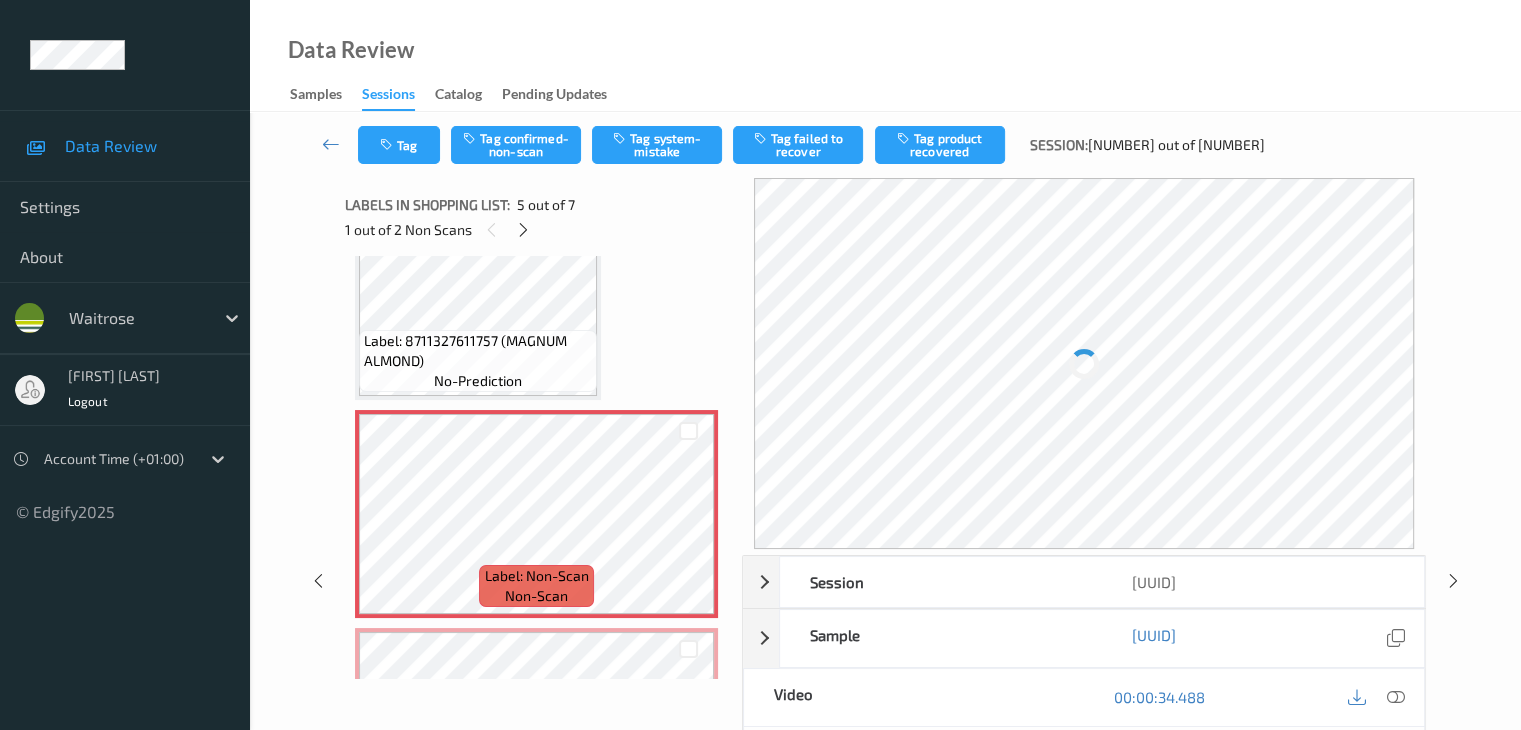 scroll, scrollTop: 764, scrollLeft: 0, axis: vertical 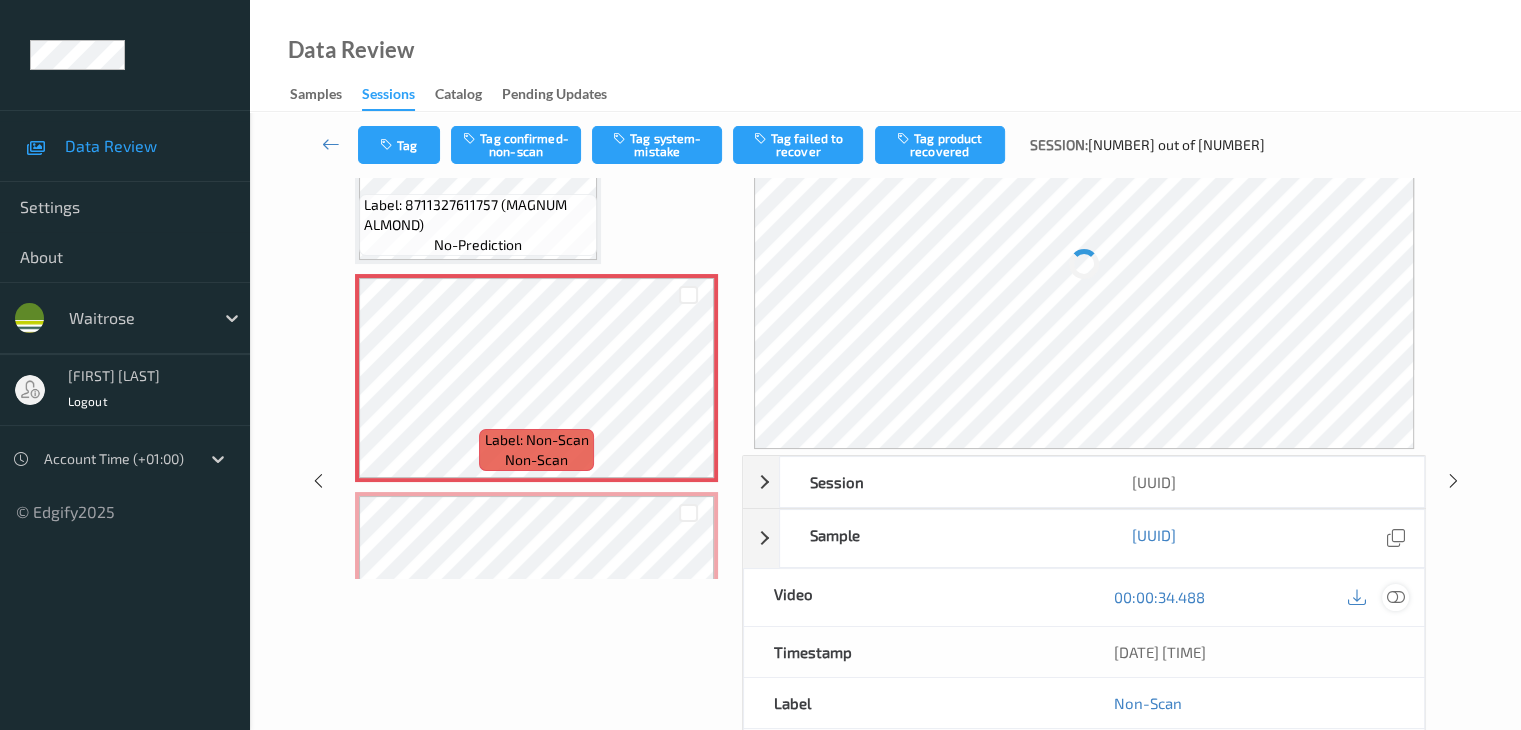 click at bounding box center [1395, 597] 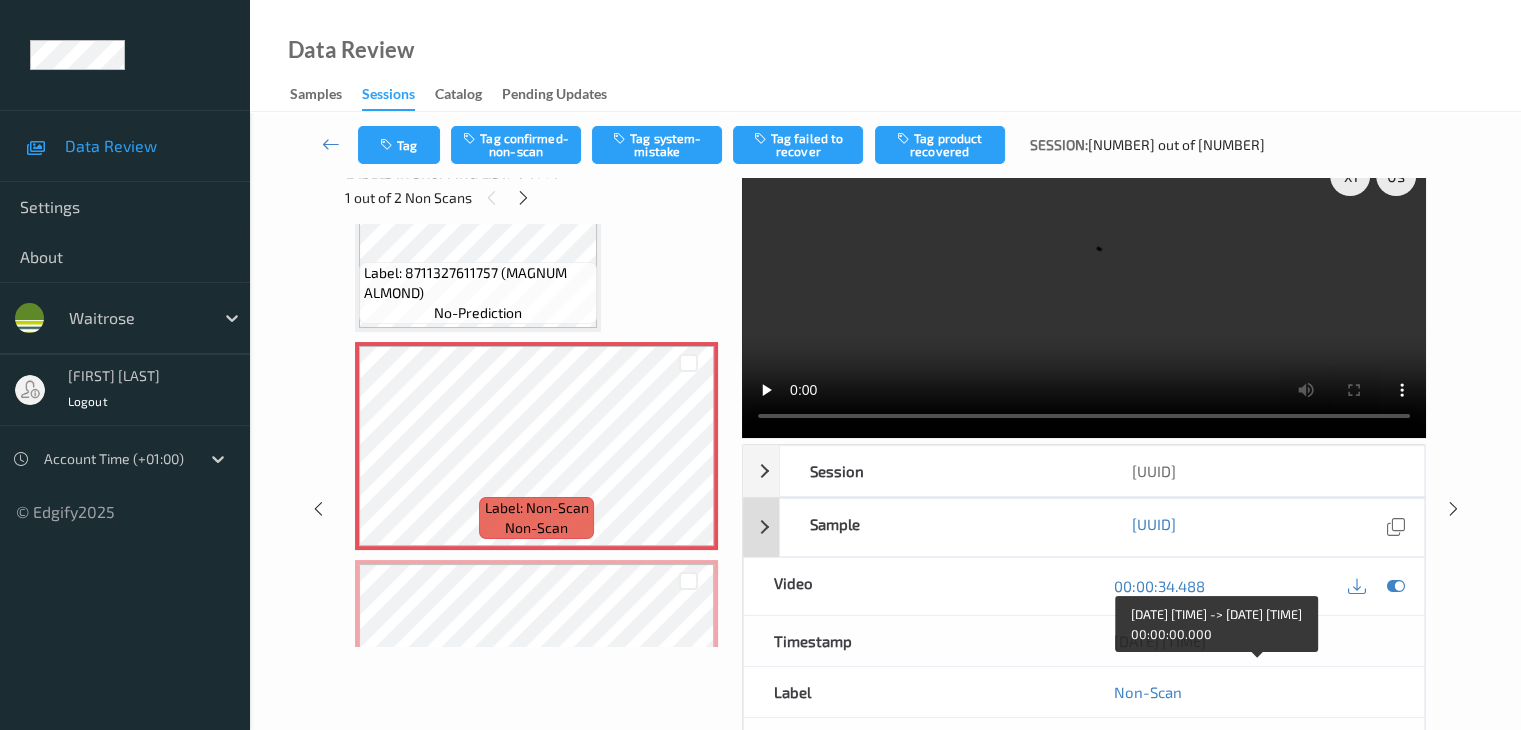 scroll, scrollTop: 0, scrollLeft: 0, axis: both 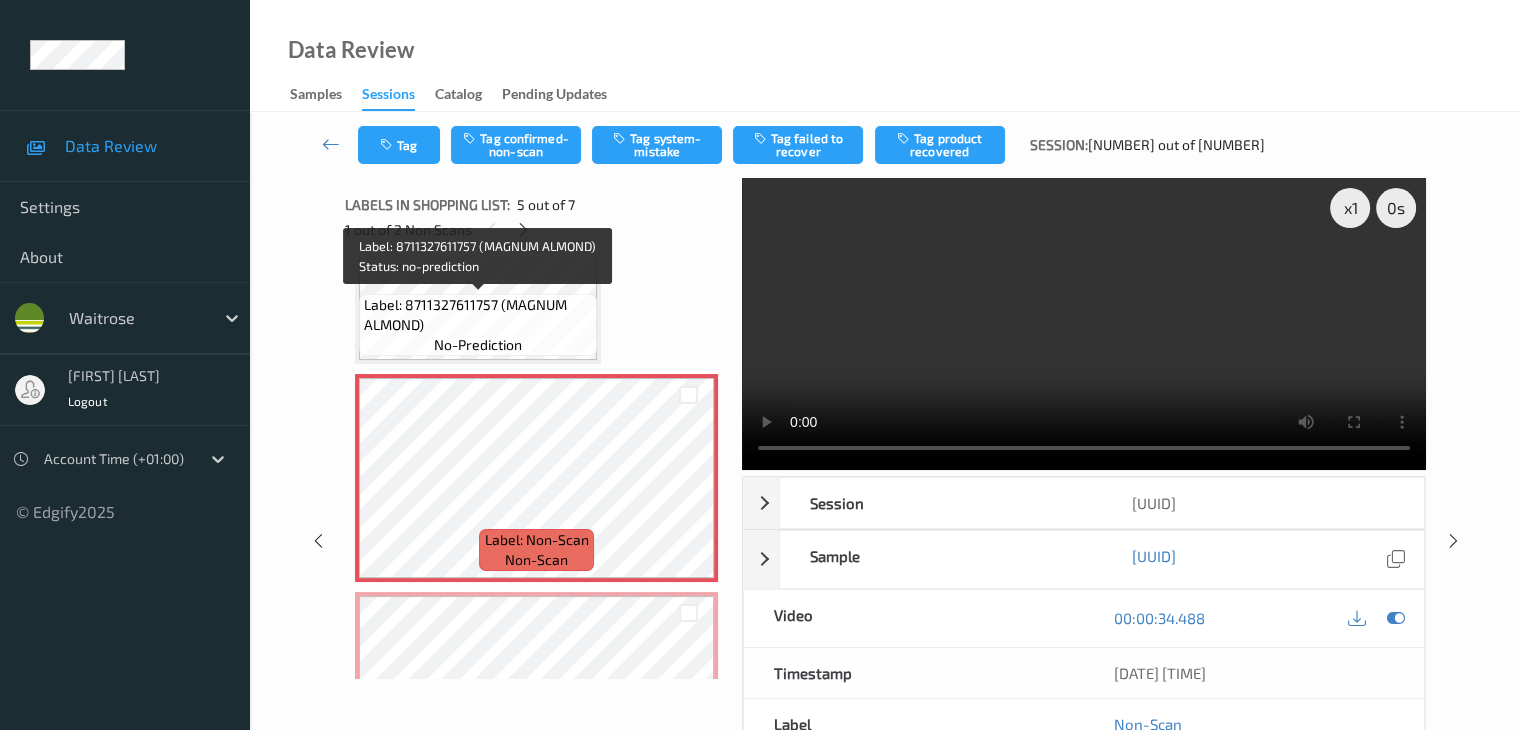 click on "Label: 8711327611757 (MAGNUM ALMOND)" at bounding box center (478, 315) 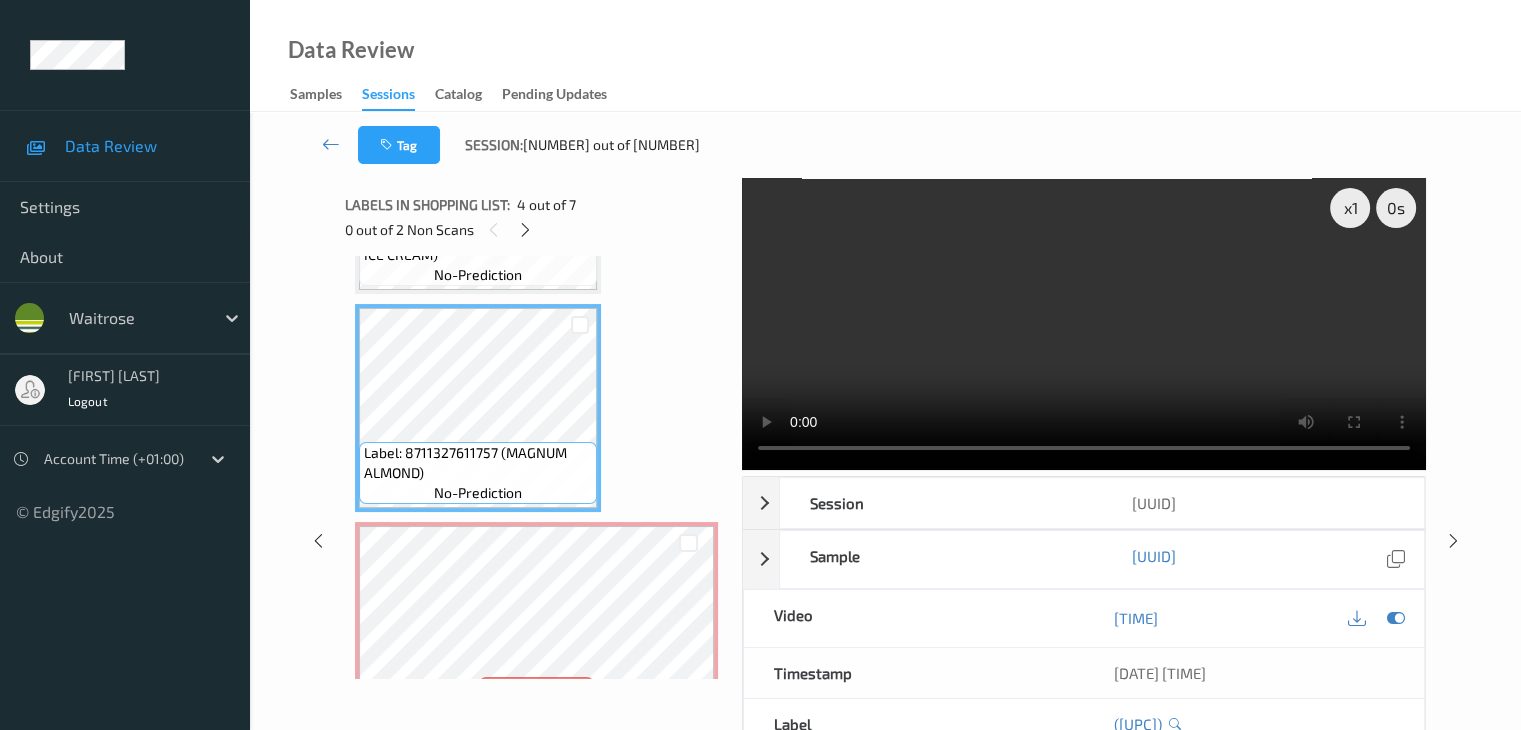 scroll, scrollTop: 664, scrollLeft: 0, axis: vertical 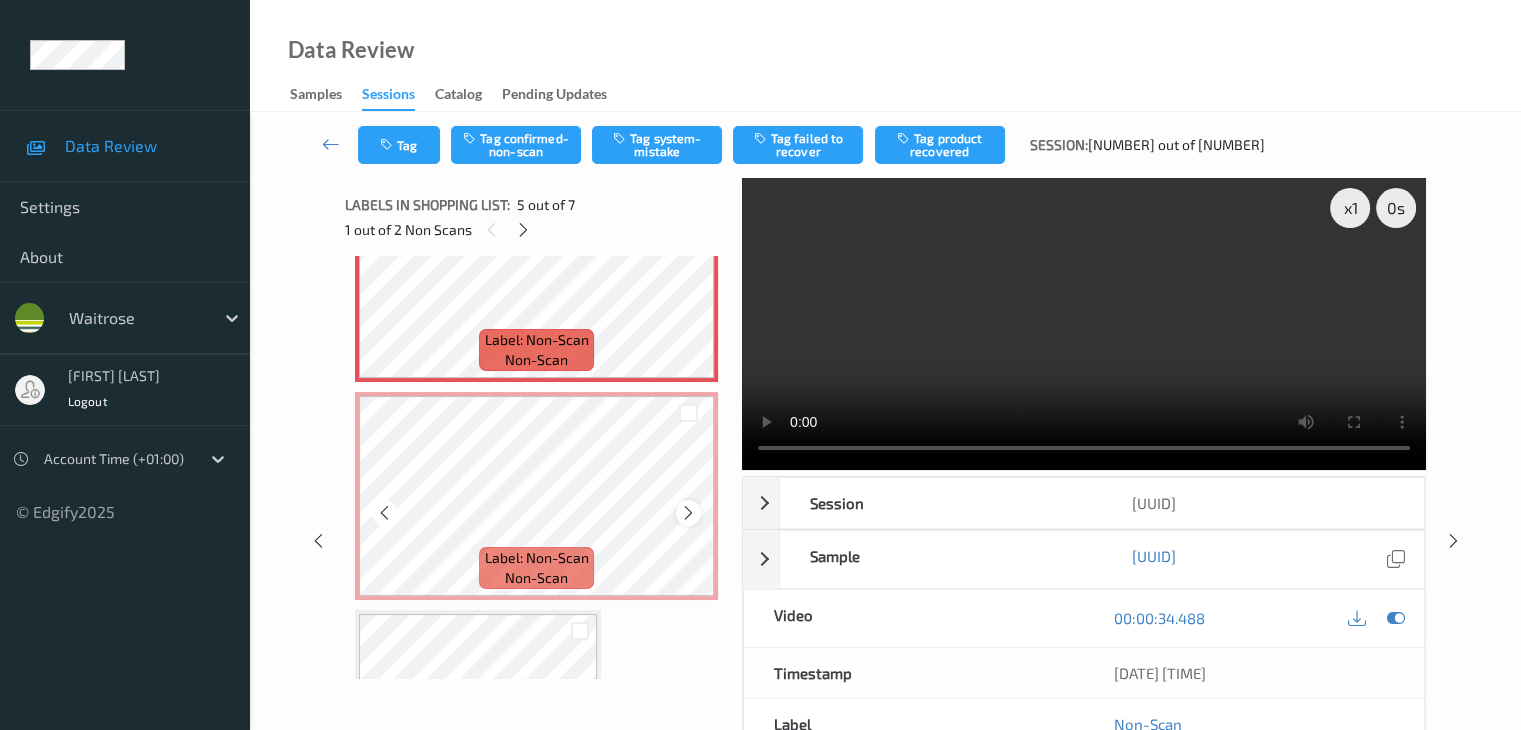 click at bounding box center [688, 513] 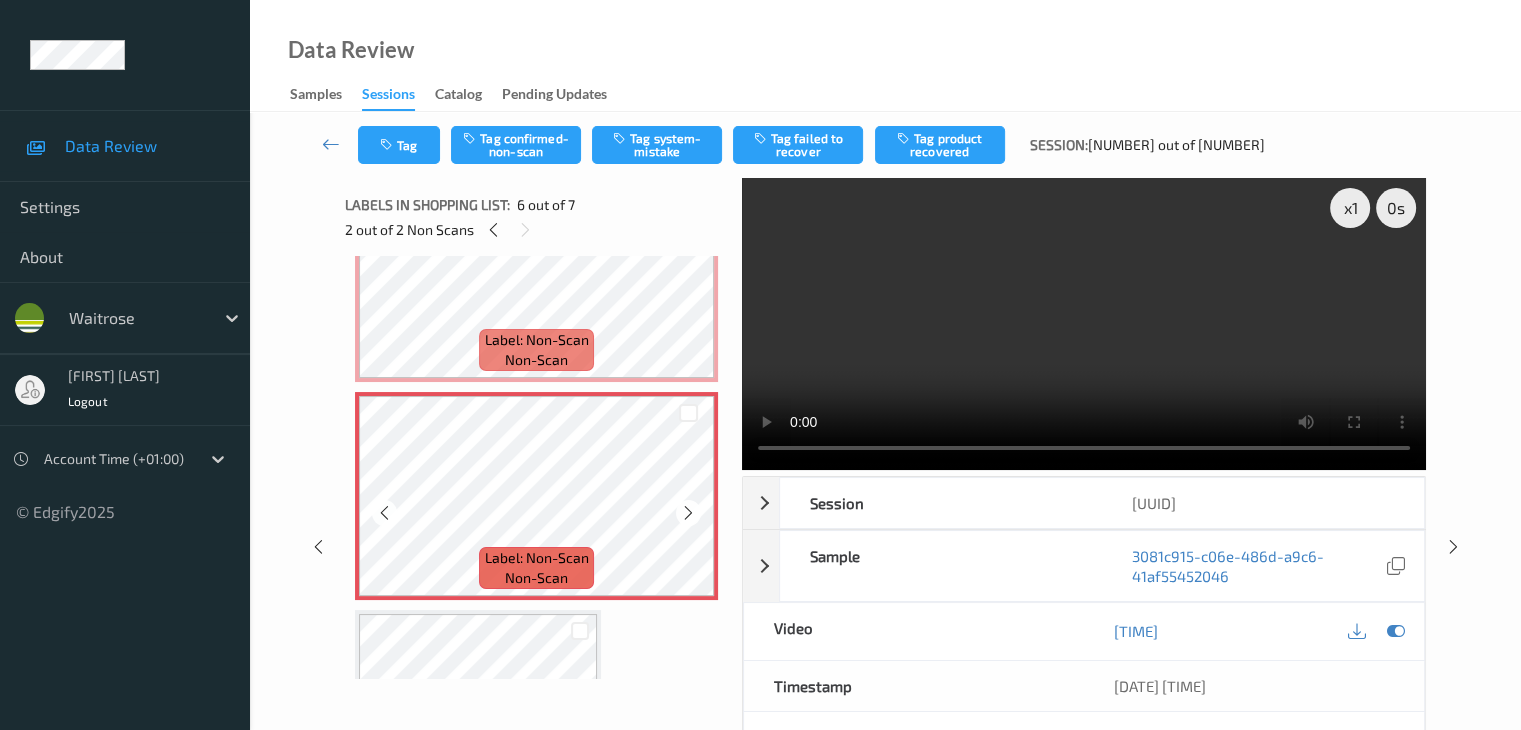 click at bounding box center (688, 513) 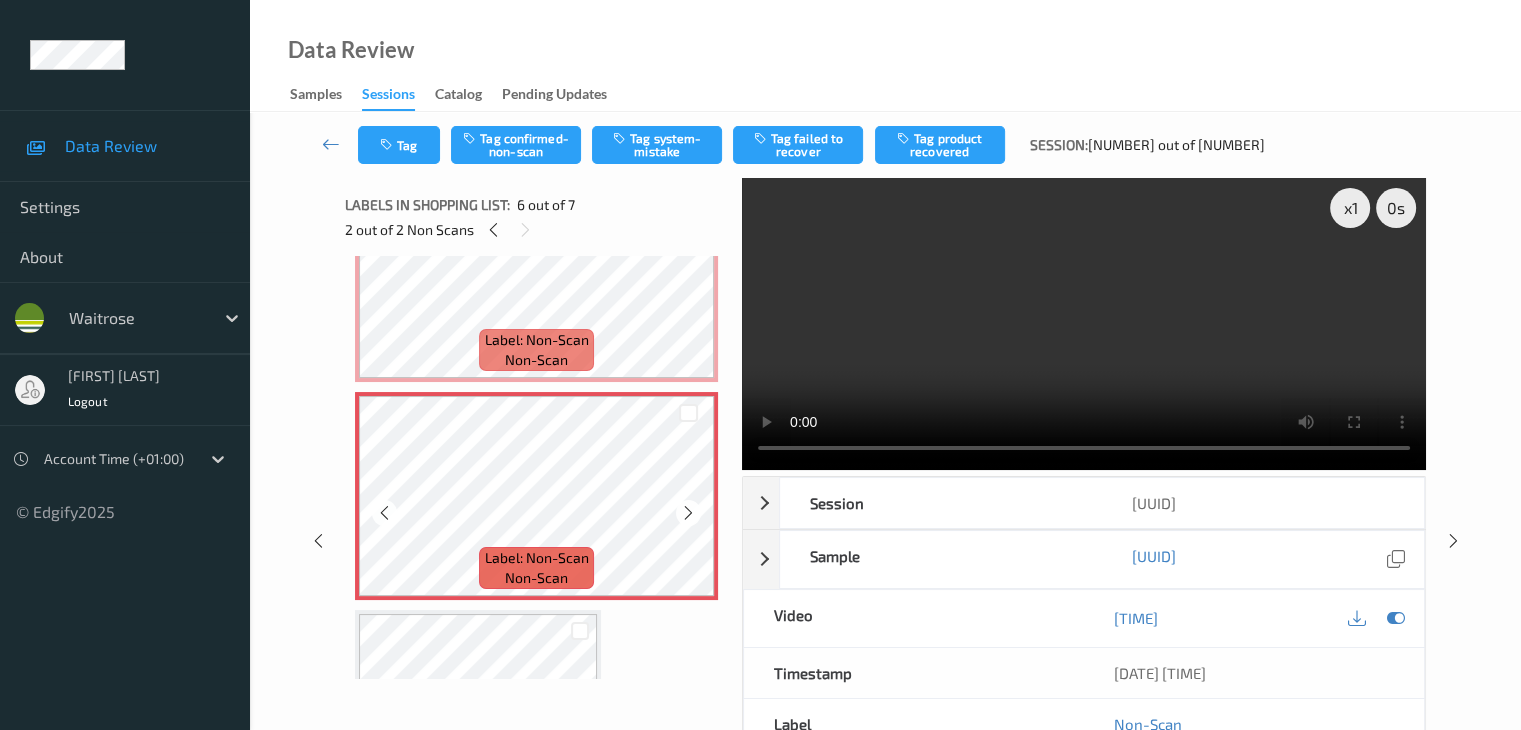 click at bounding box center (688, 513) 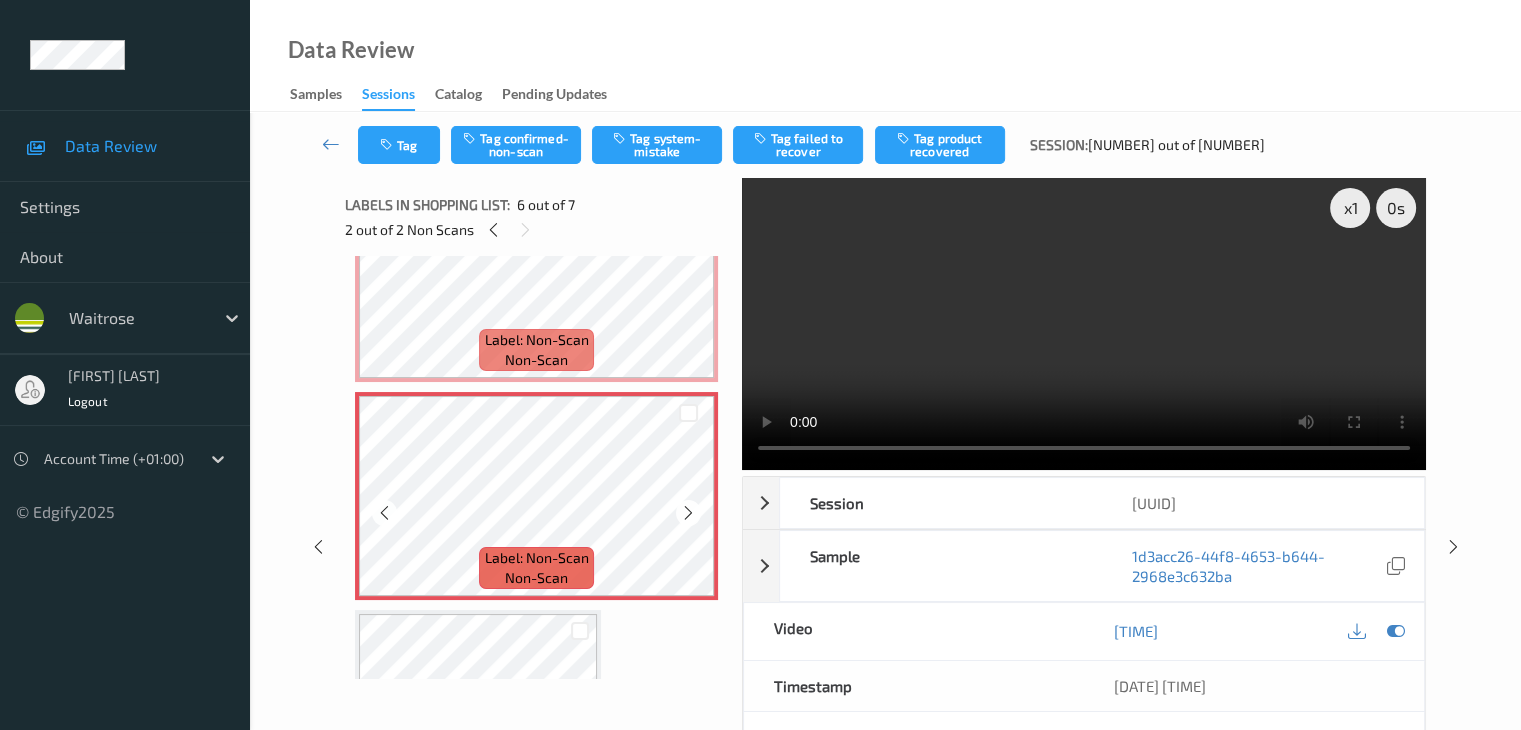 click at bounding box center [688, 513] 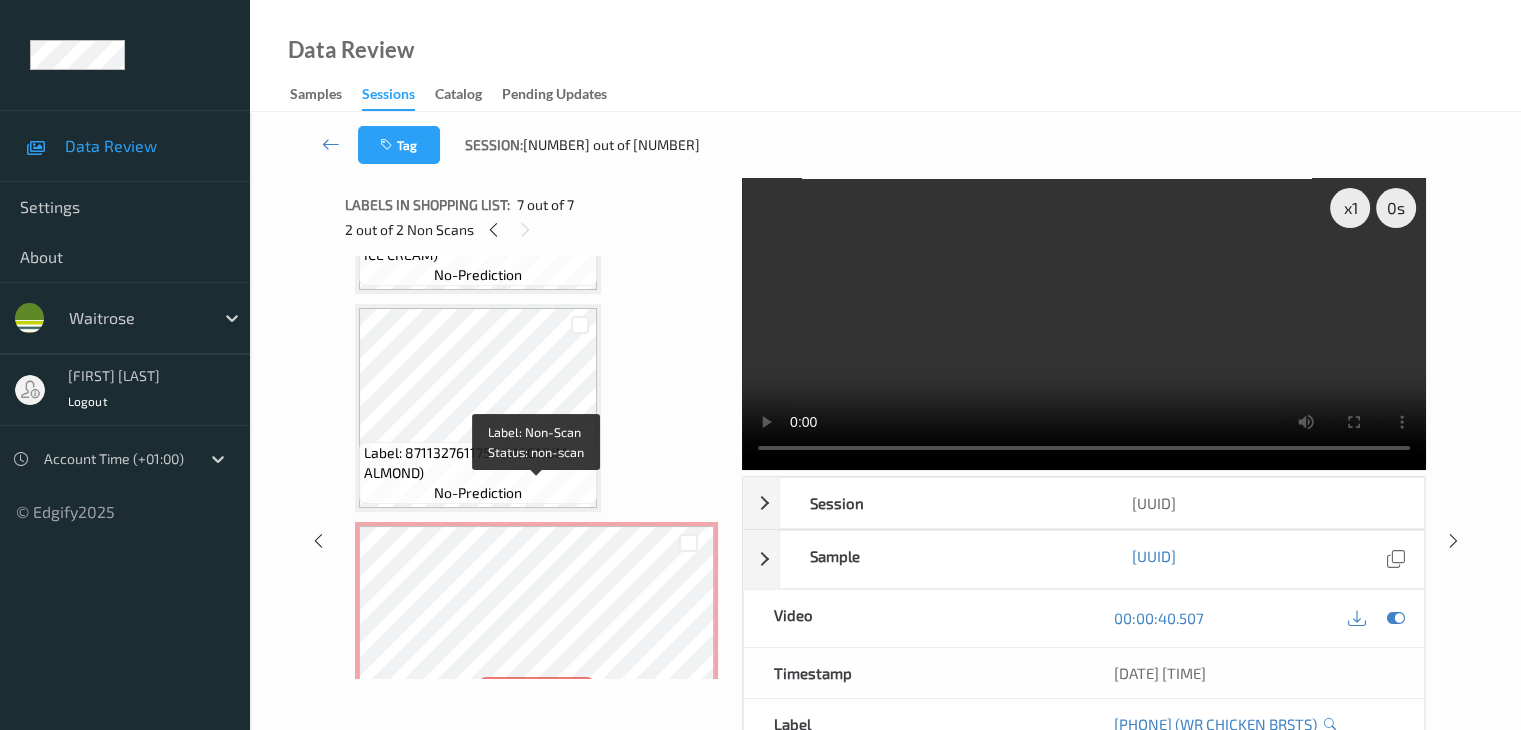 scroll, scrollTop: 613, scrollLeft: 0, axis: vertical 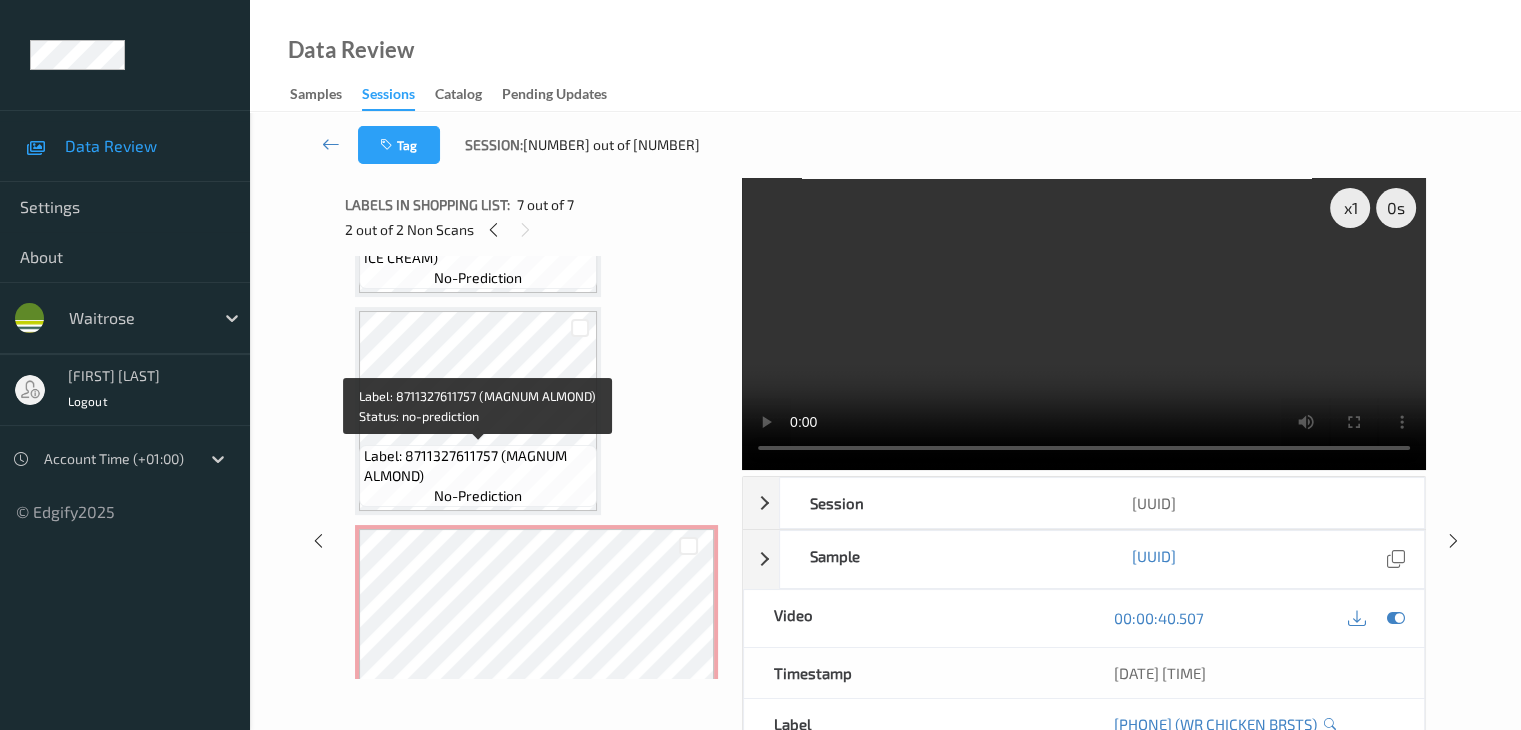 click on "Label: 8711327611757 (MAGNUM ALMOND)" at bounding box center [478, 466] 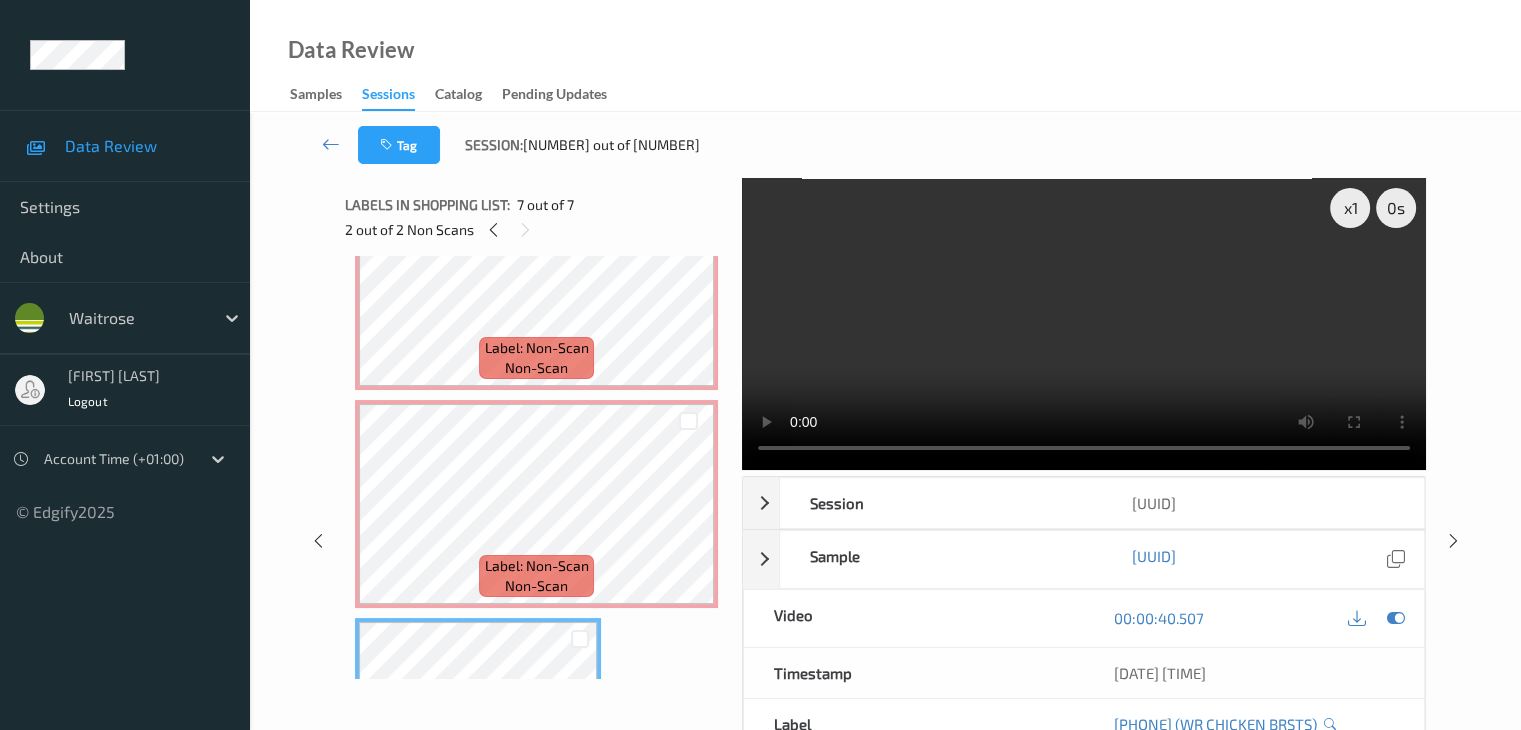 scroll, scrollTop: 913, scrollLeft: 0, axis: vertical 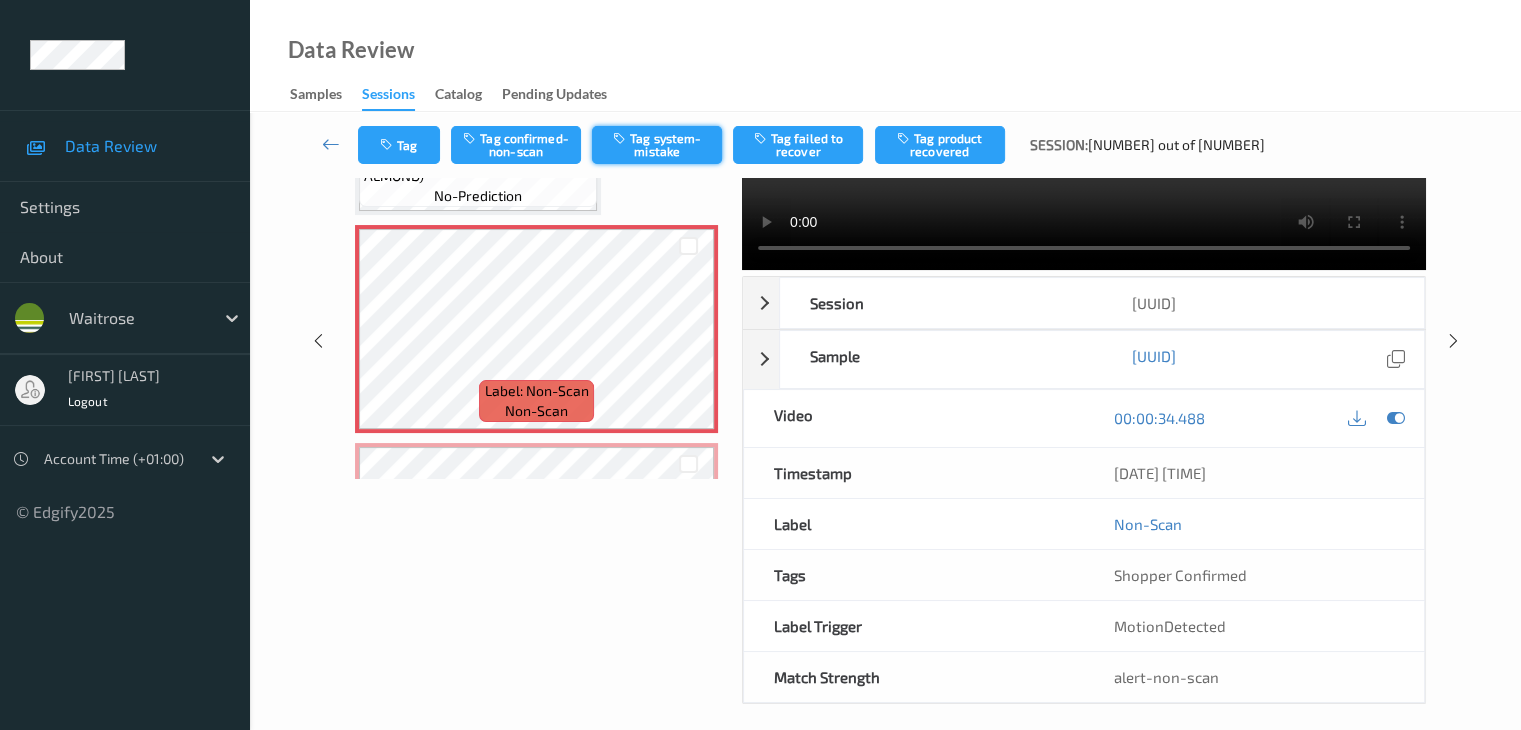 click on "Tag   system-mistake" at bounding box center (657, 145) 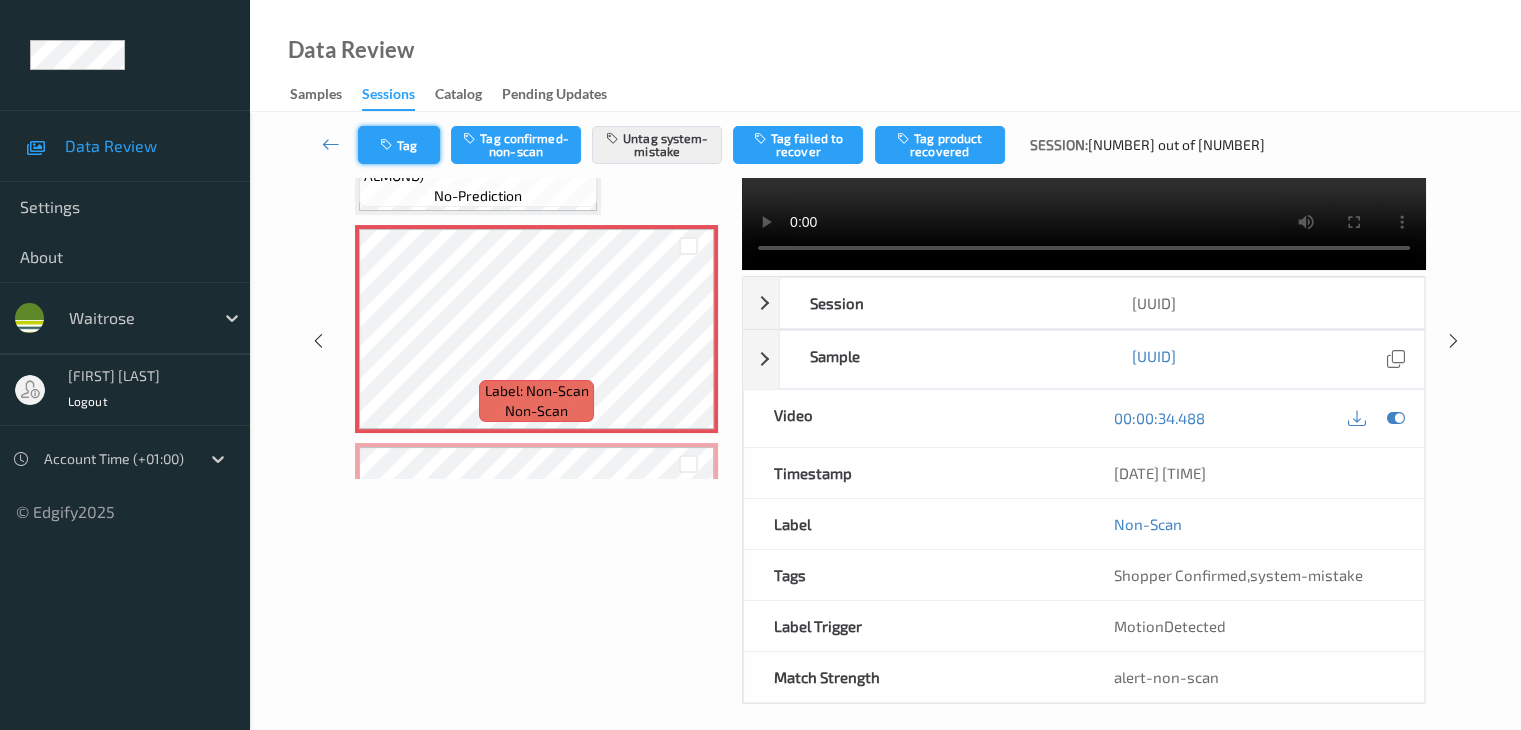 click on "Tag" at bounding box center [399, 145] 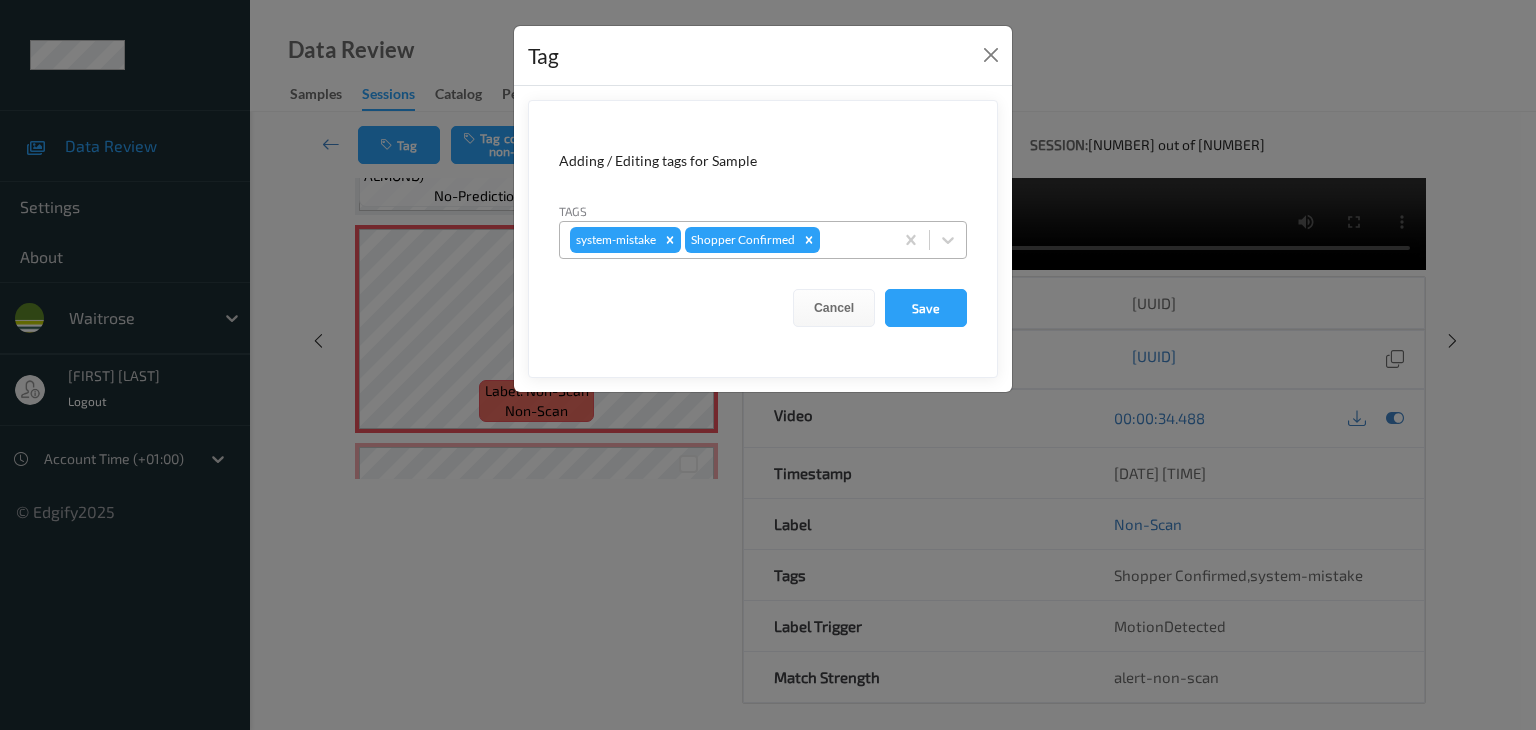 click at bounding box center (853, 240) 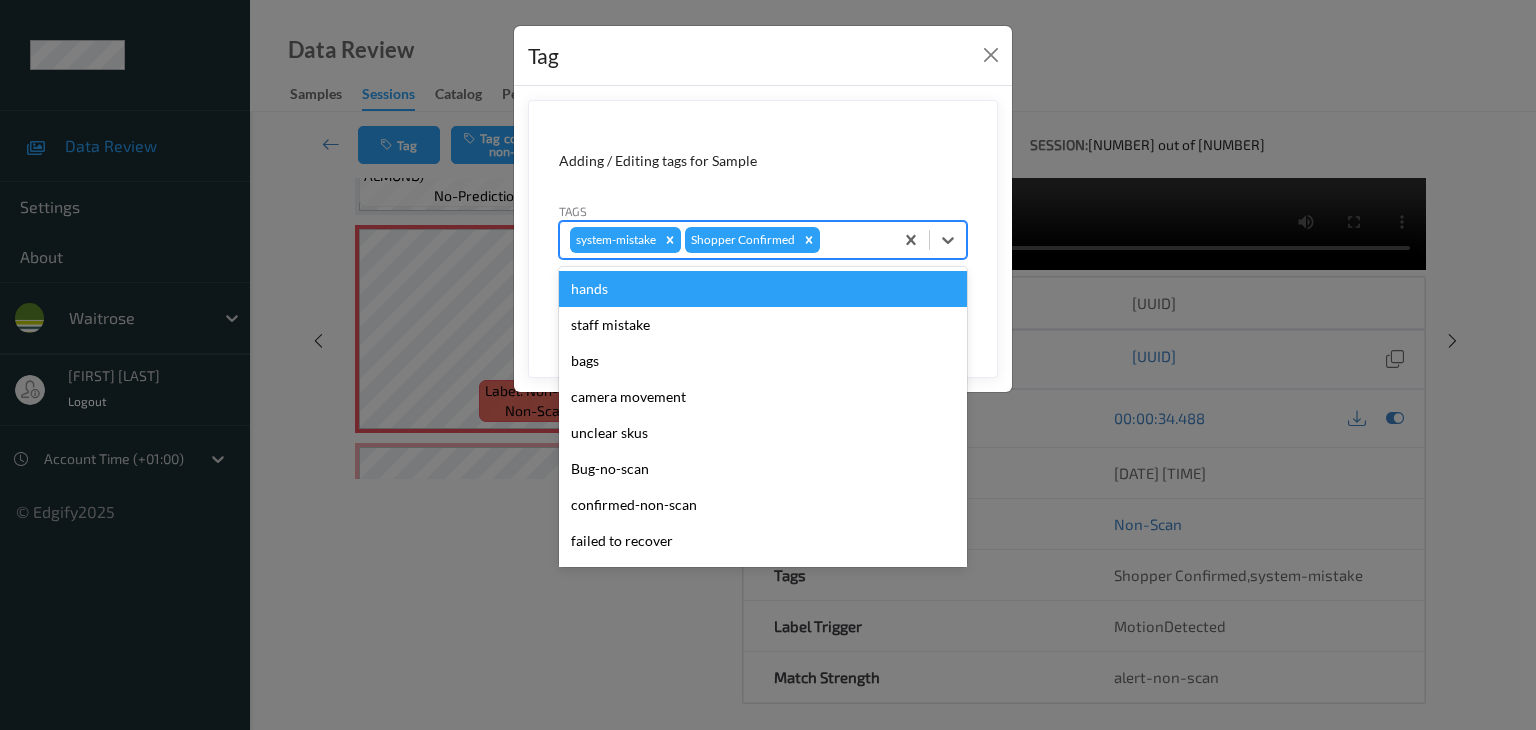 type on "u" 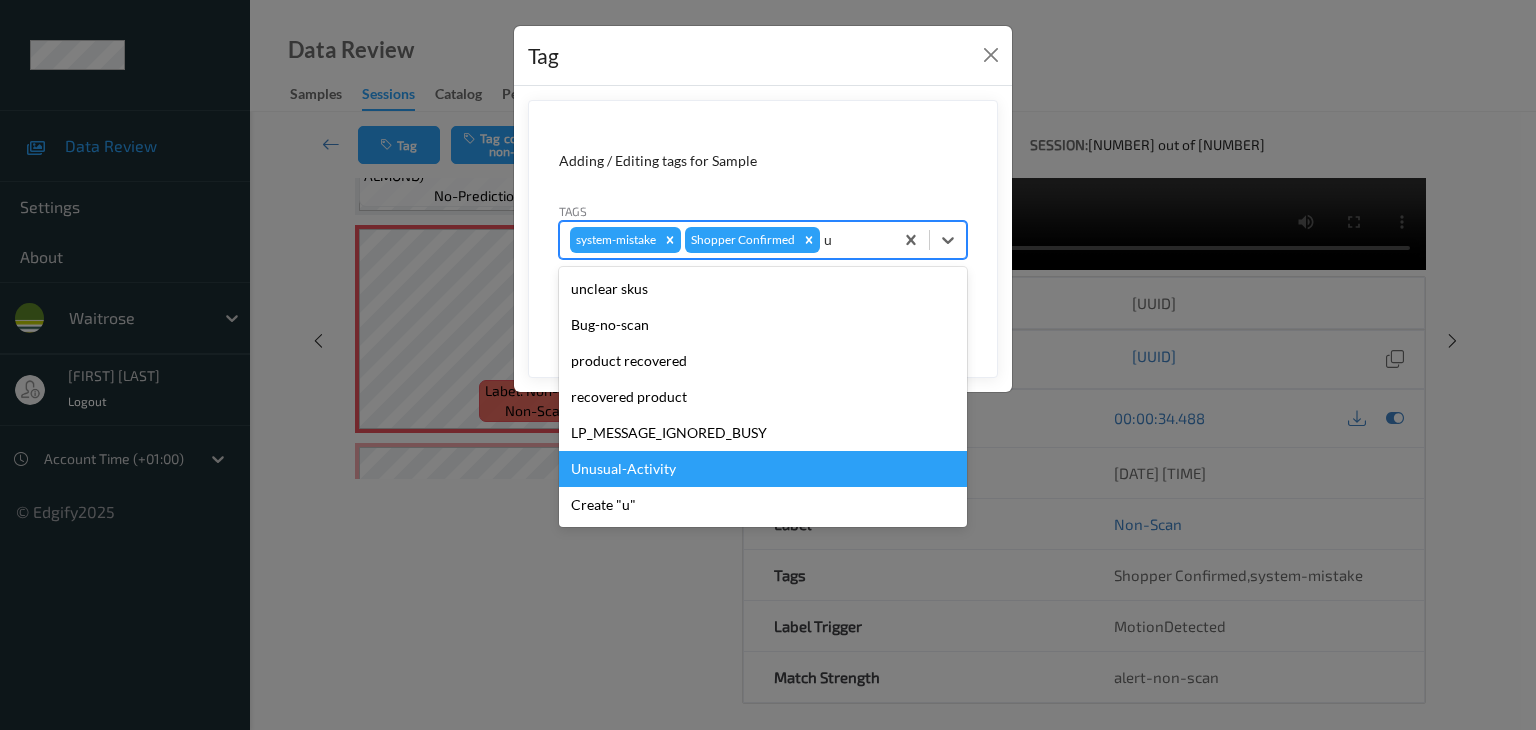 click on "Unusual-Activity" at bounding box center (763, 469) 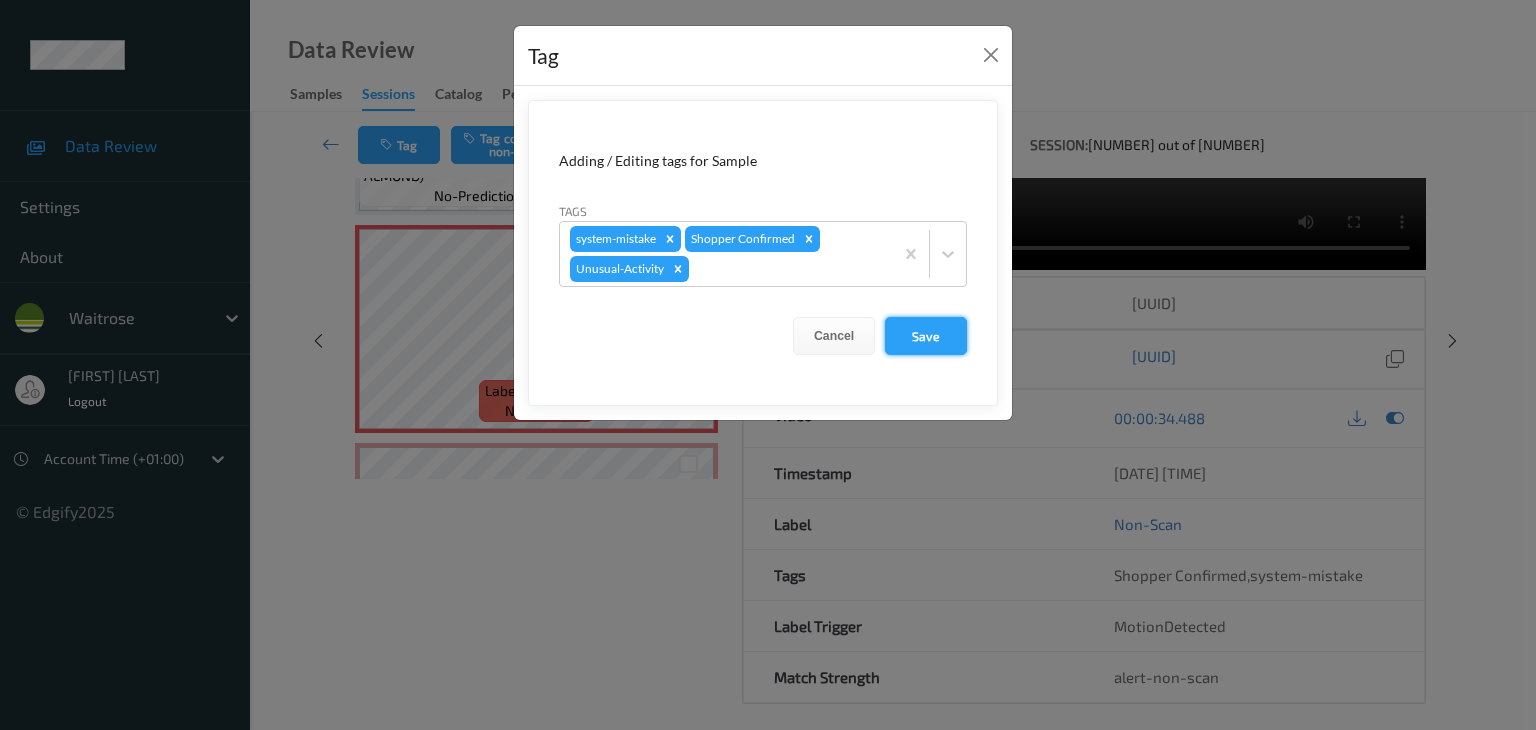 click on "Save" at bounding box center [926, 336] 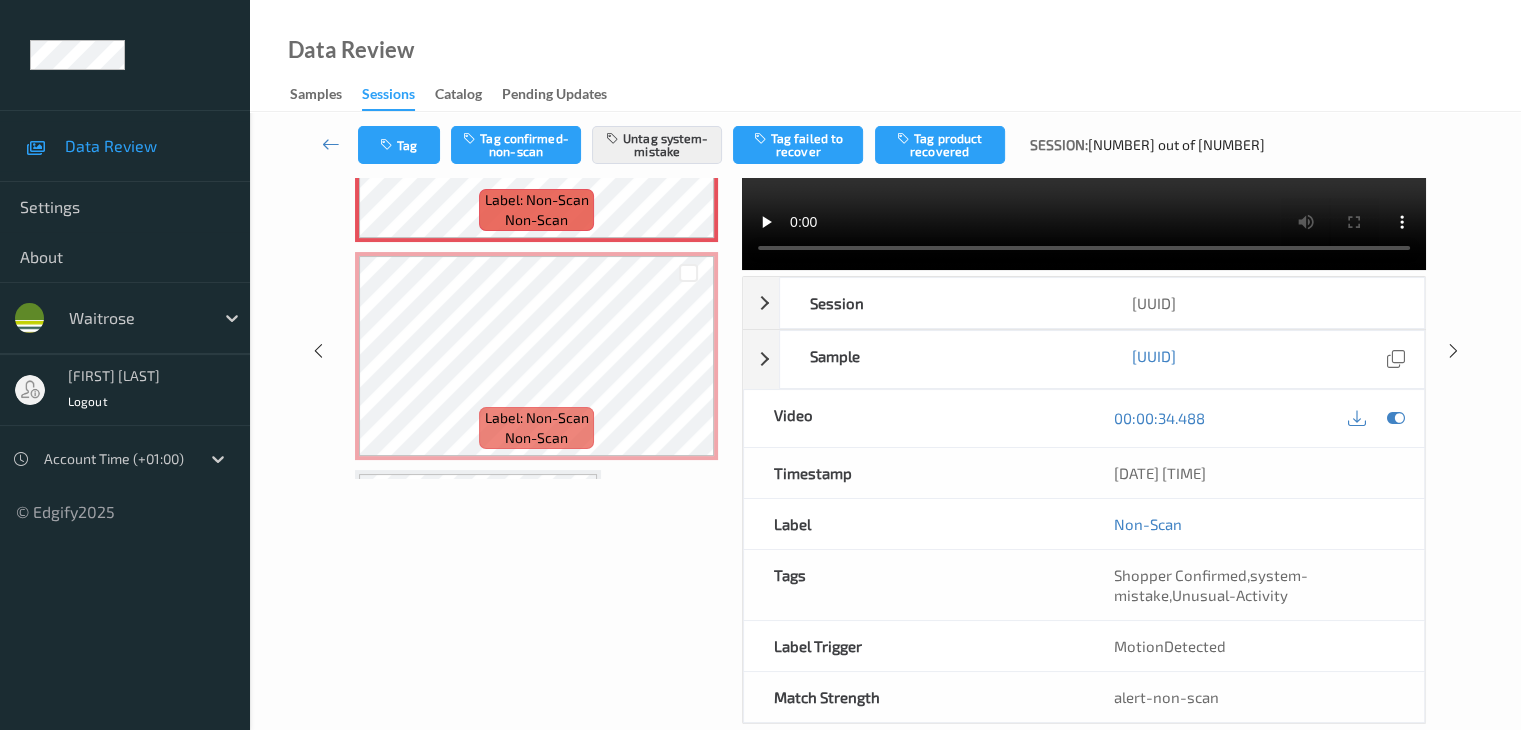 scroll, scrollTop: 913, scrollLeft: 0, axis: vertical 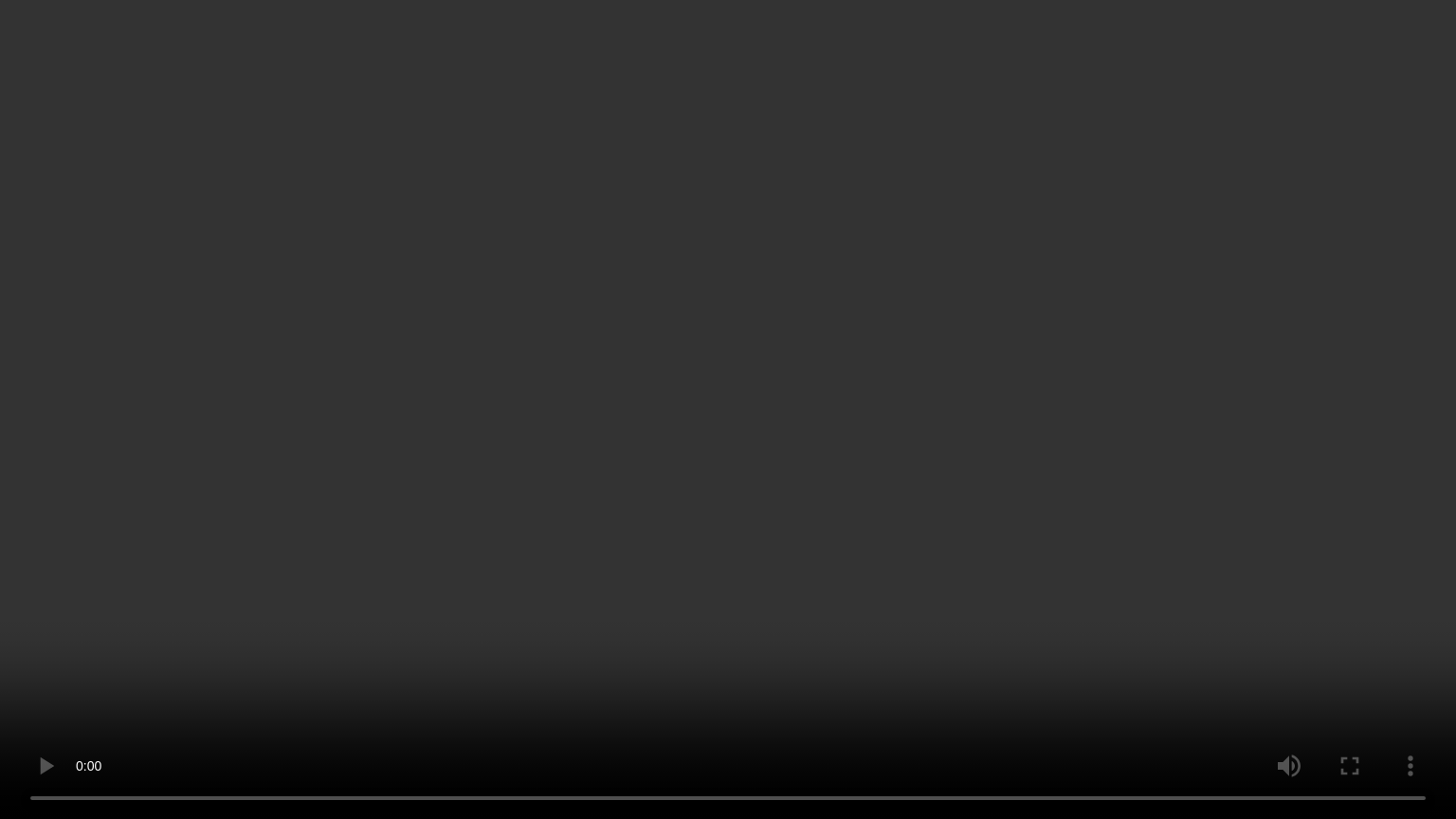 type 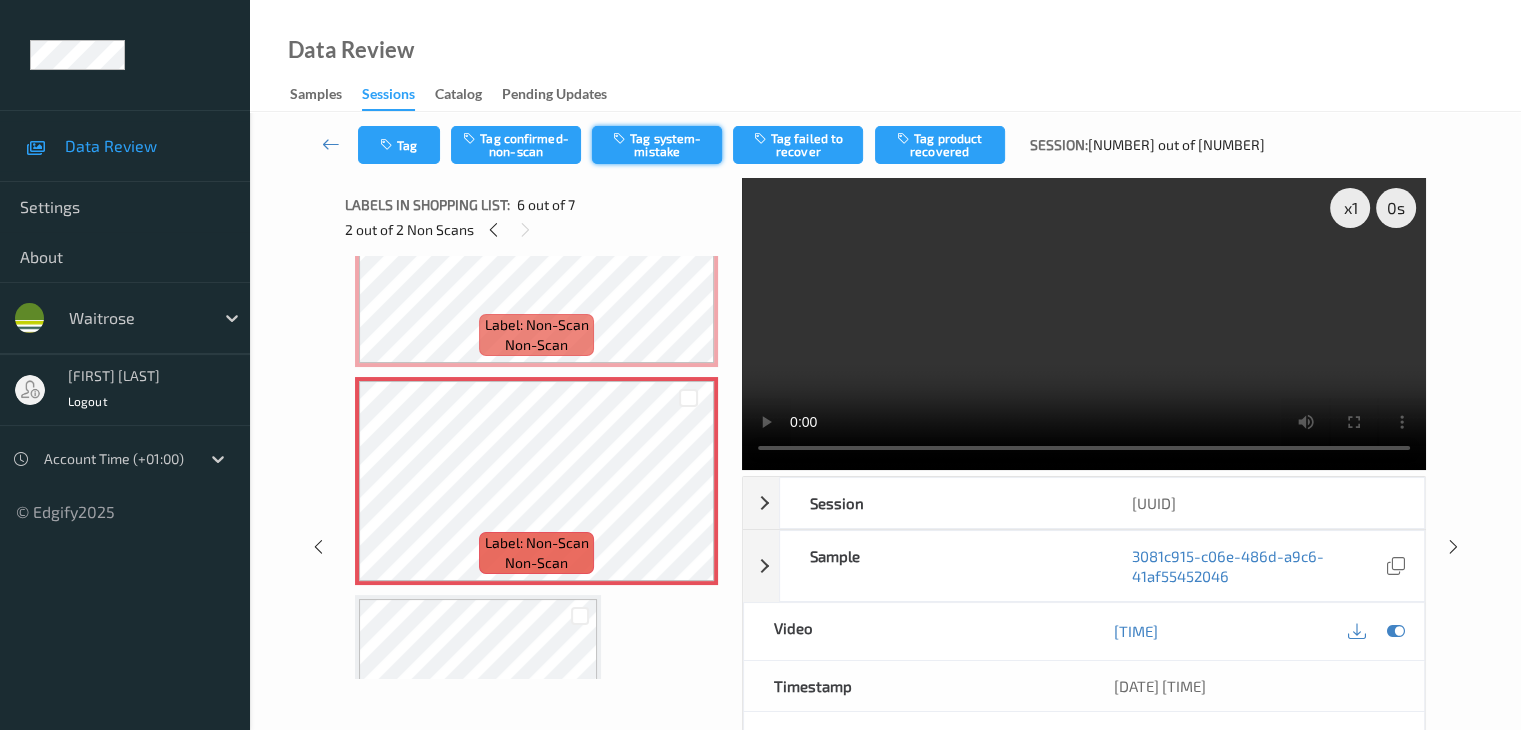 click on "Tag   system-mistake" at bounding box center [657, 145] 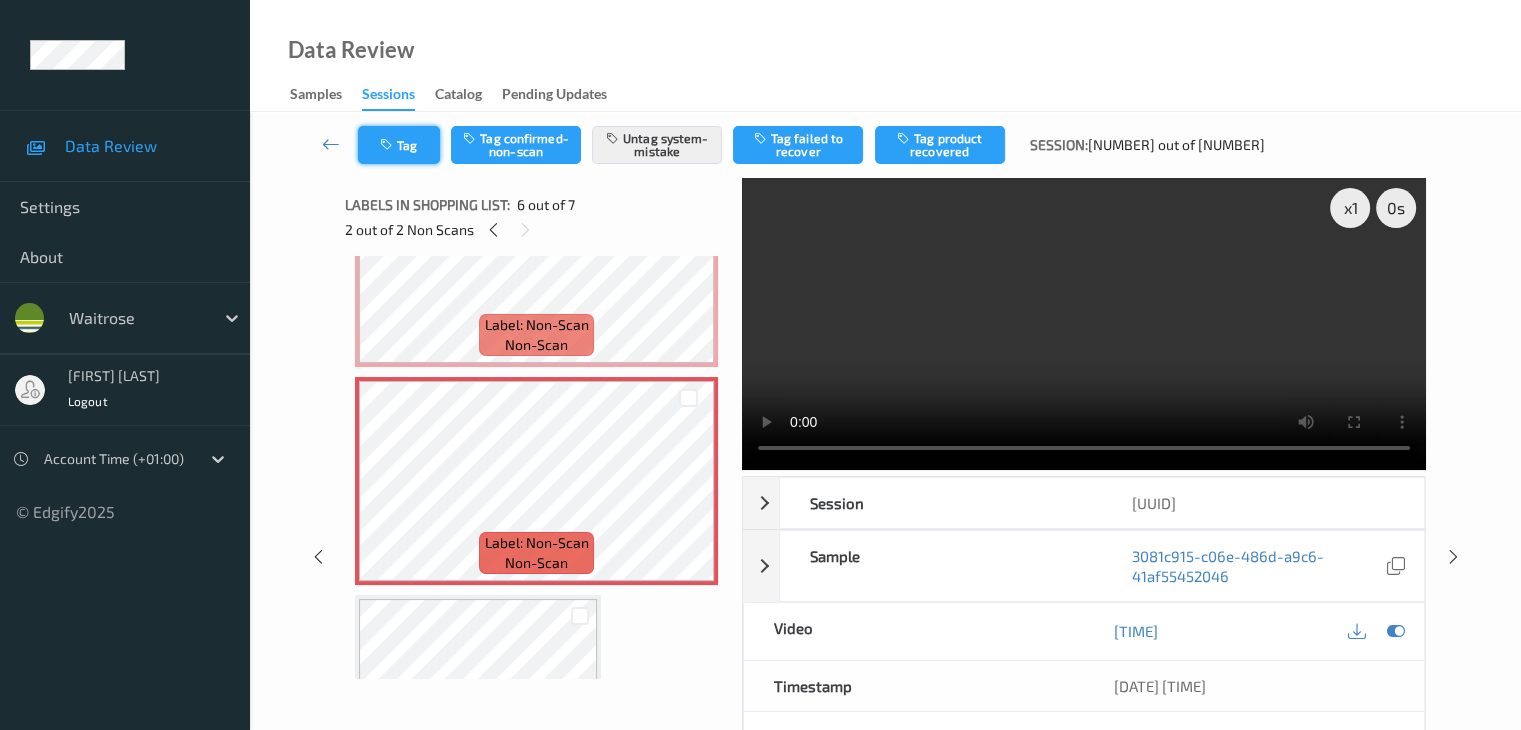 click on "Tag" at bounding box center (399, 145) 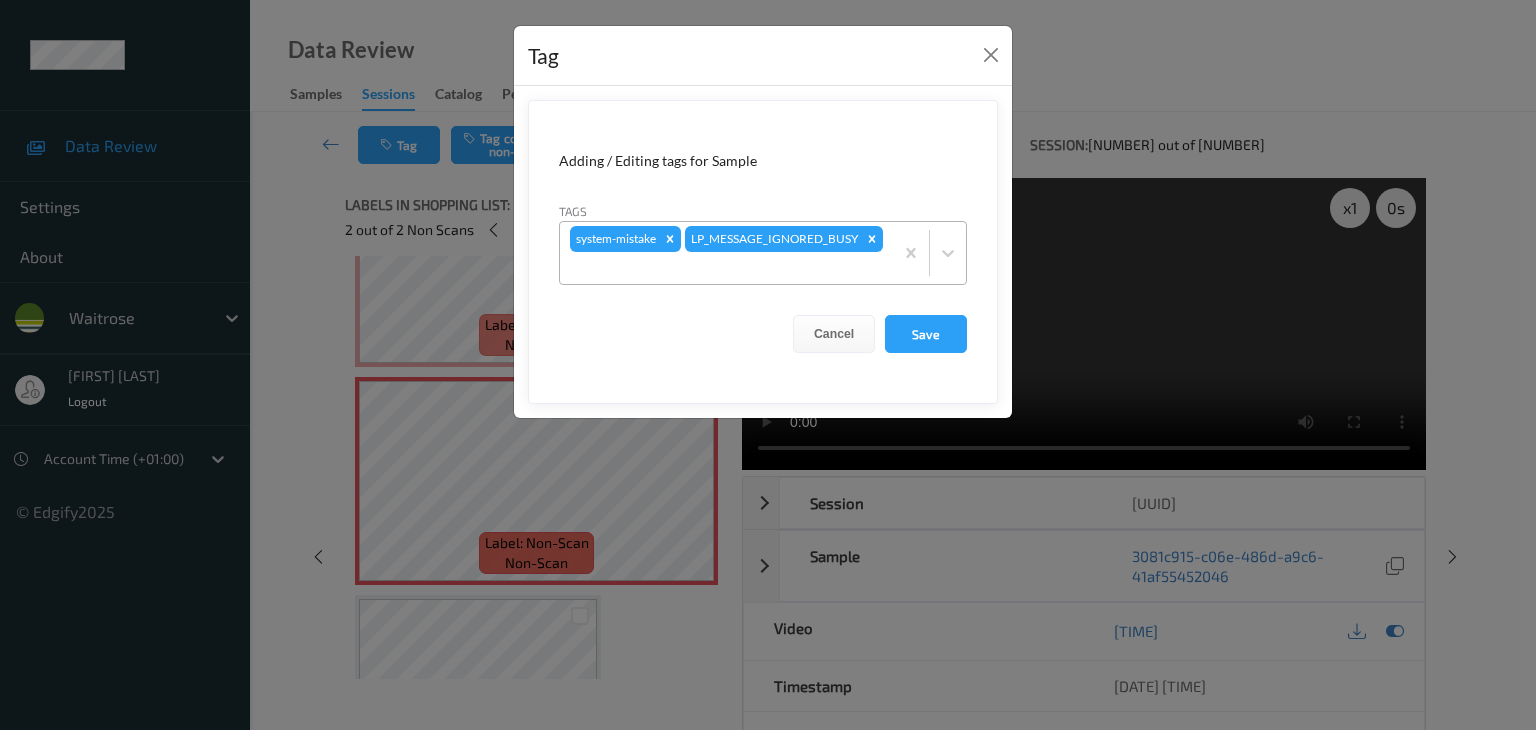 click at bounding box center [726, 268] 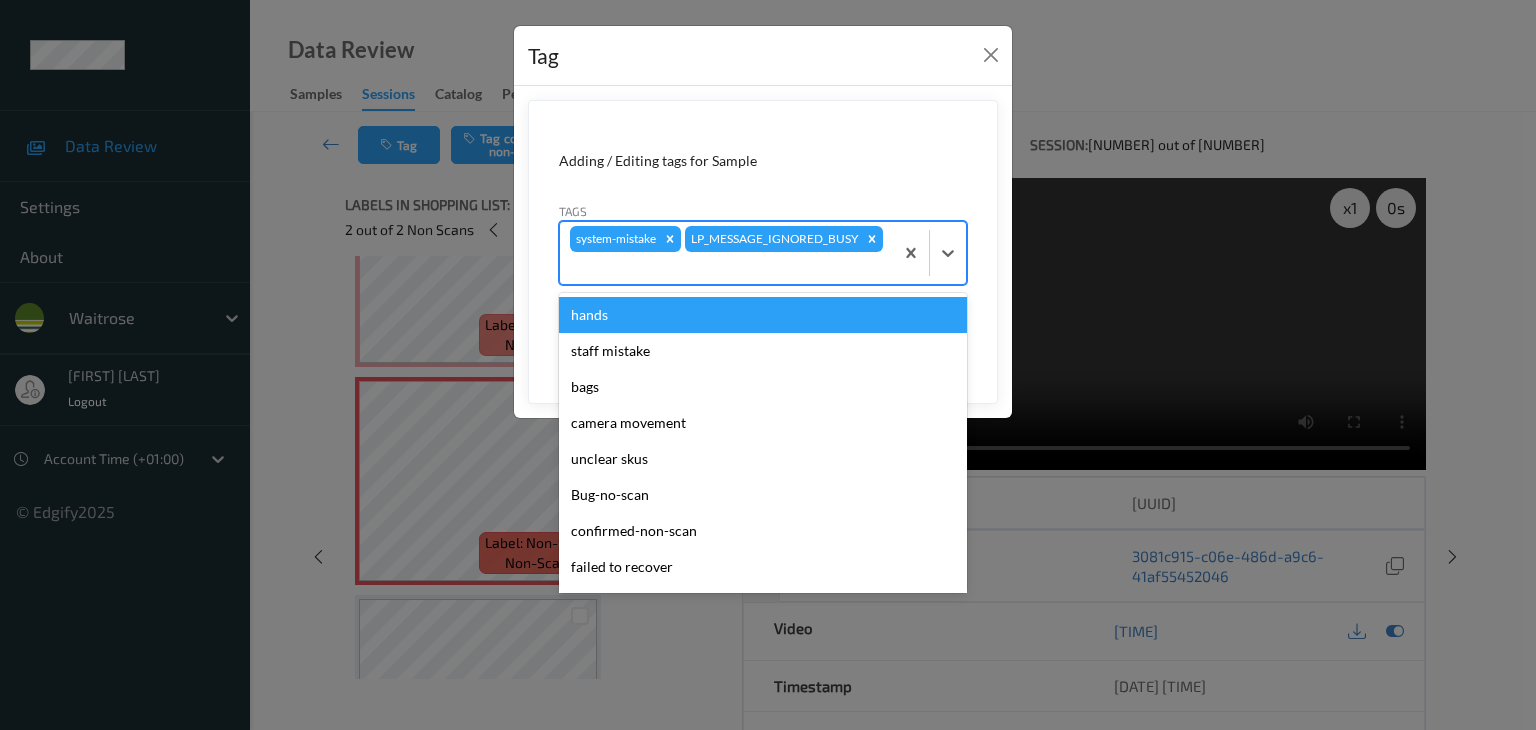type on "u" 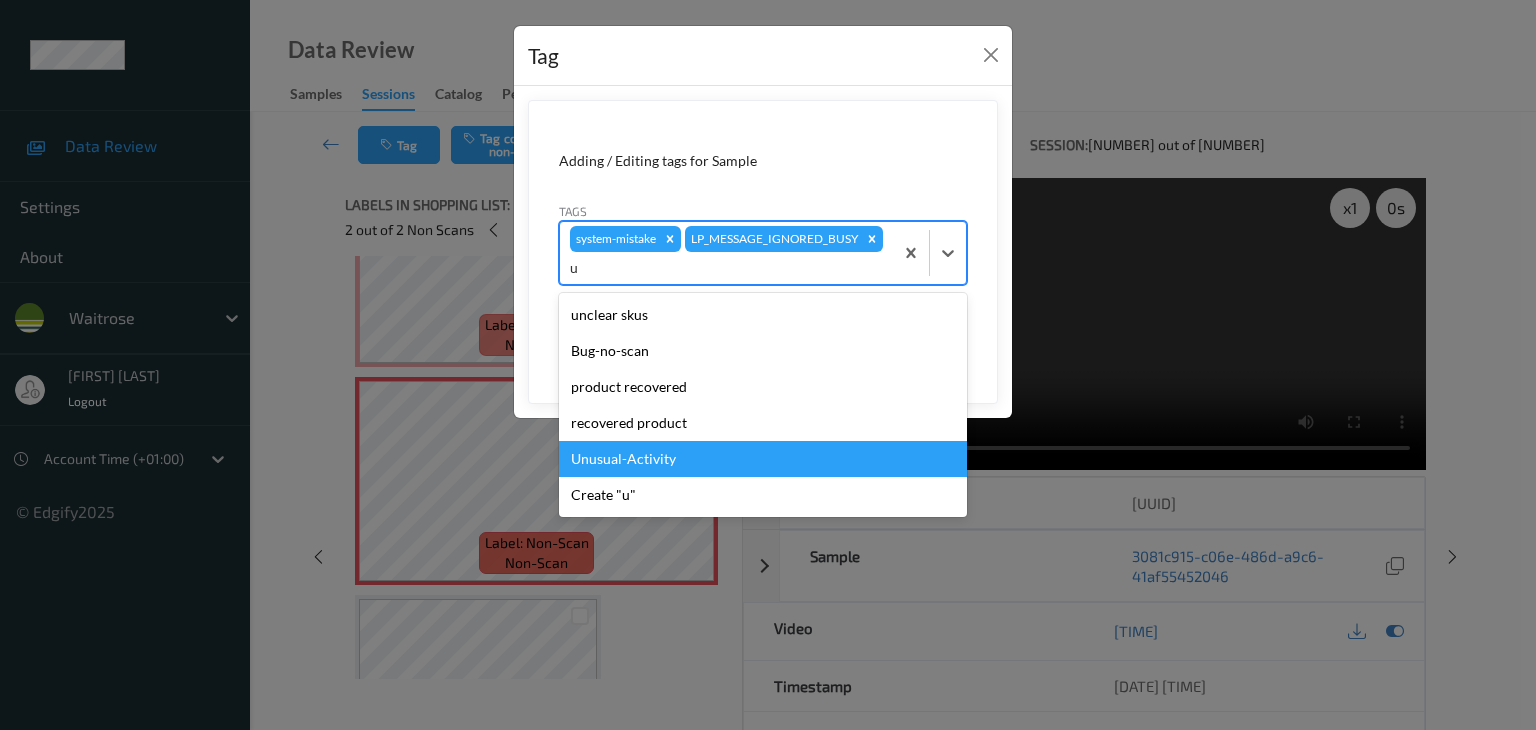 click on "Unusual-Activity" at bounding box center [763, 459] 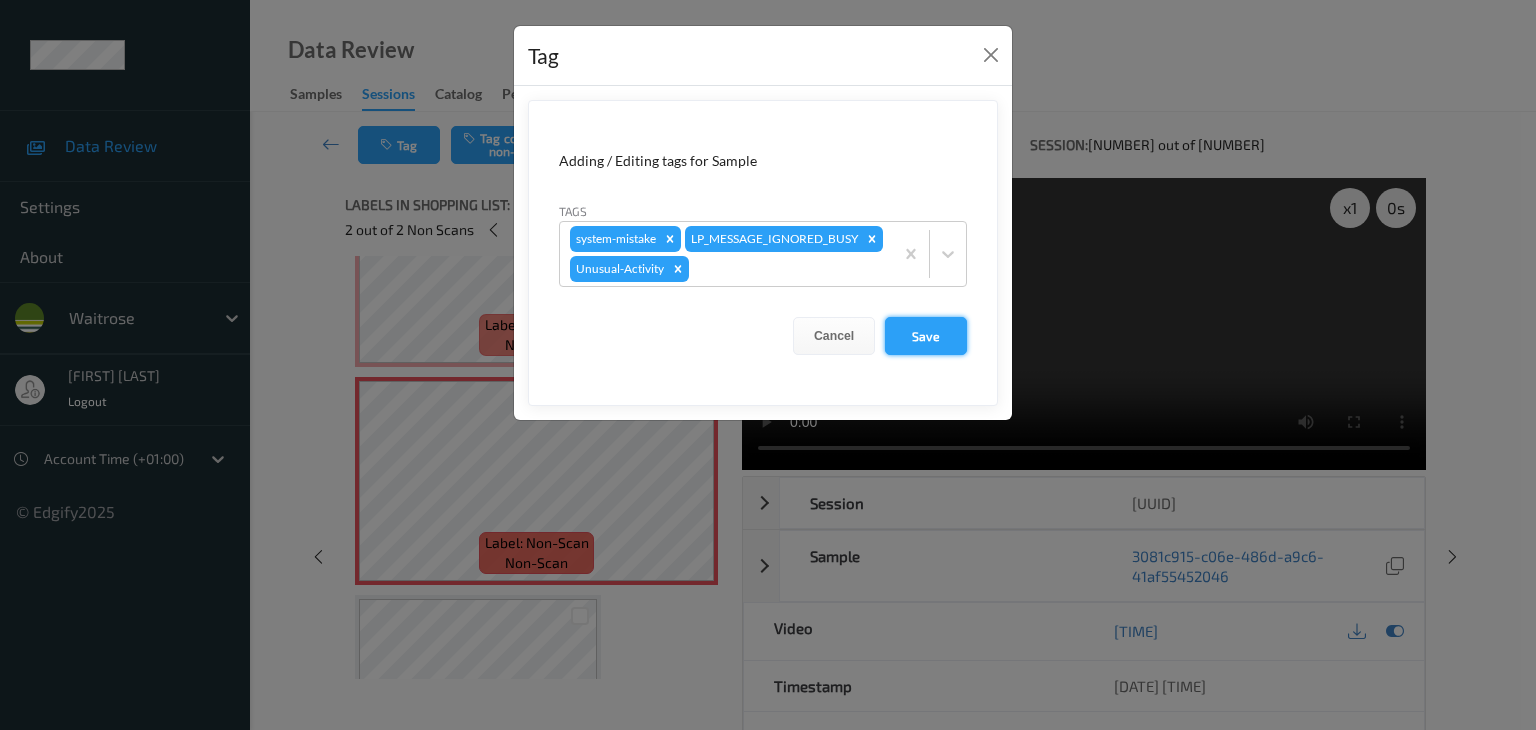 click on "Save" at bounding box center [926, 336] 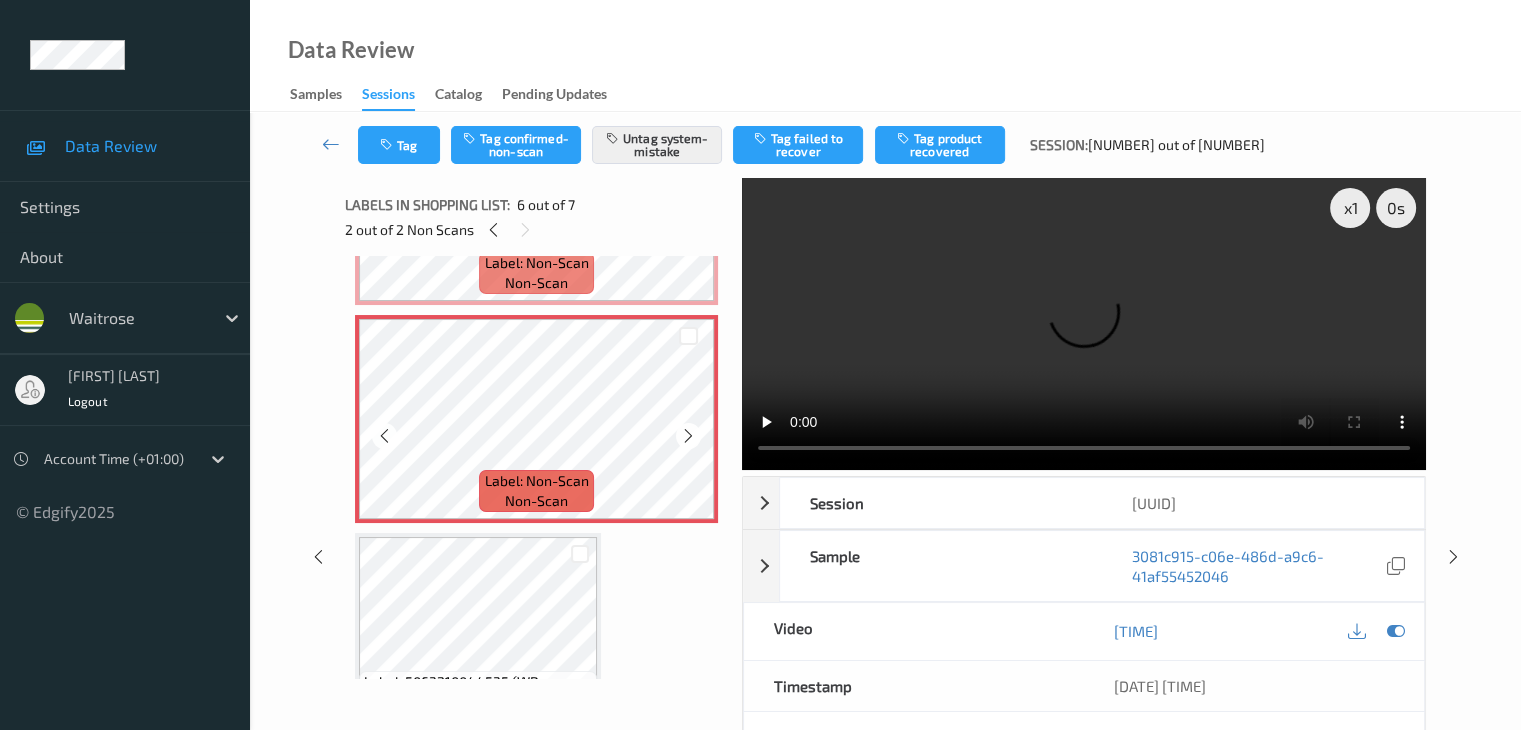 scroll, scrollTop: 1013, scrollLeft: 0, axis: vertical 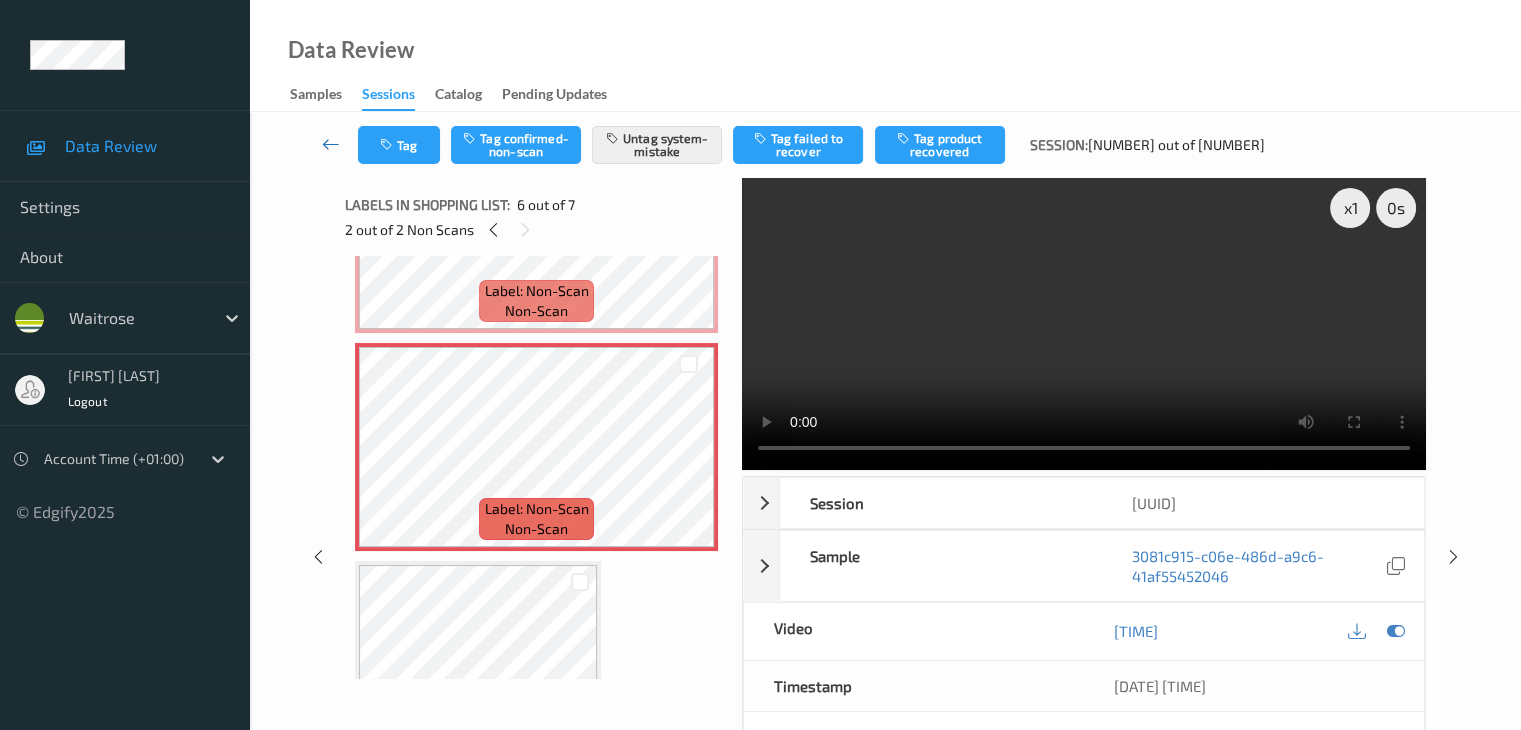 click at bounding box center (331, 144) 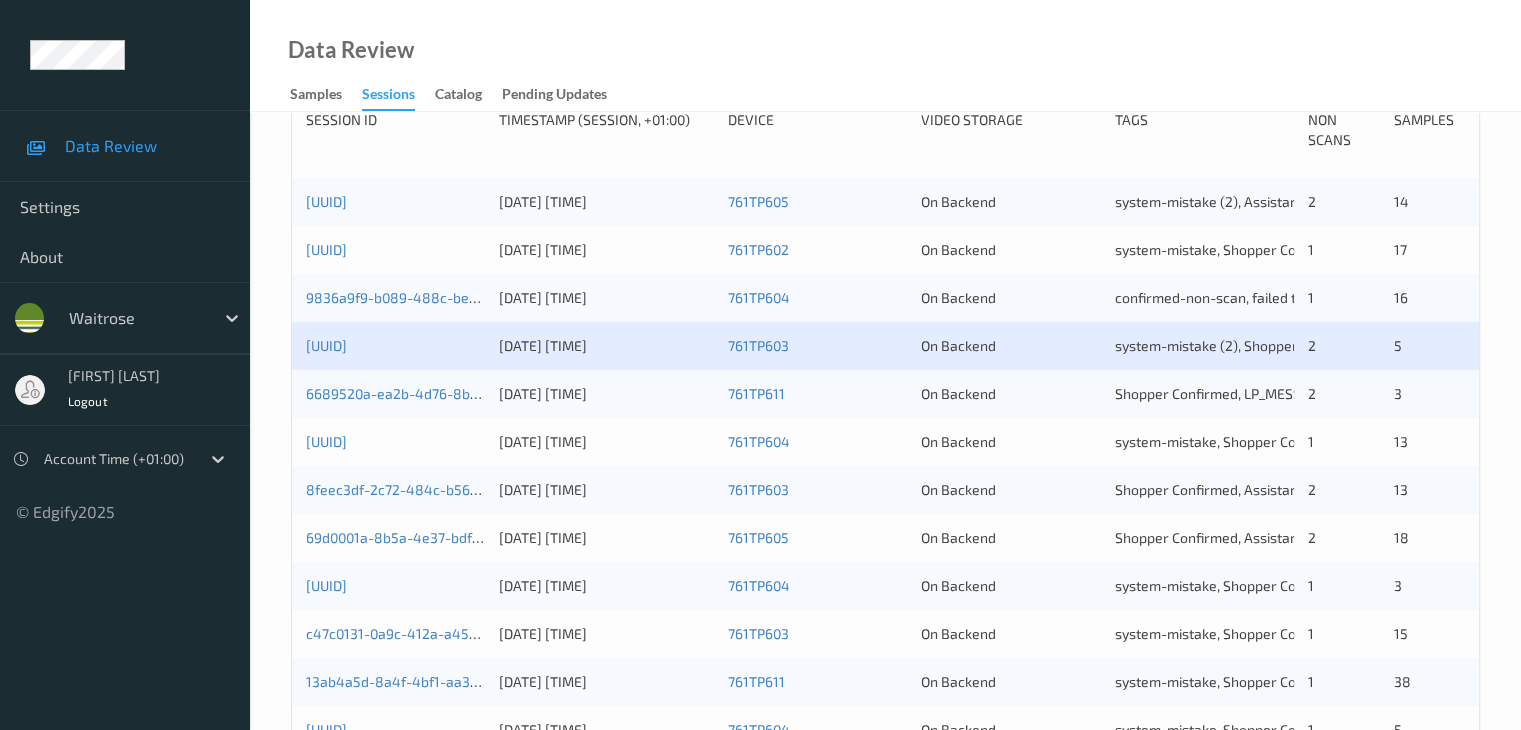 scroll, scrollTop: 500, scrollLeft: 0, axis: vertical 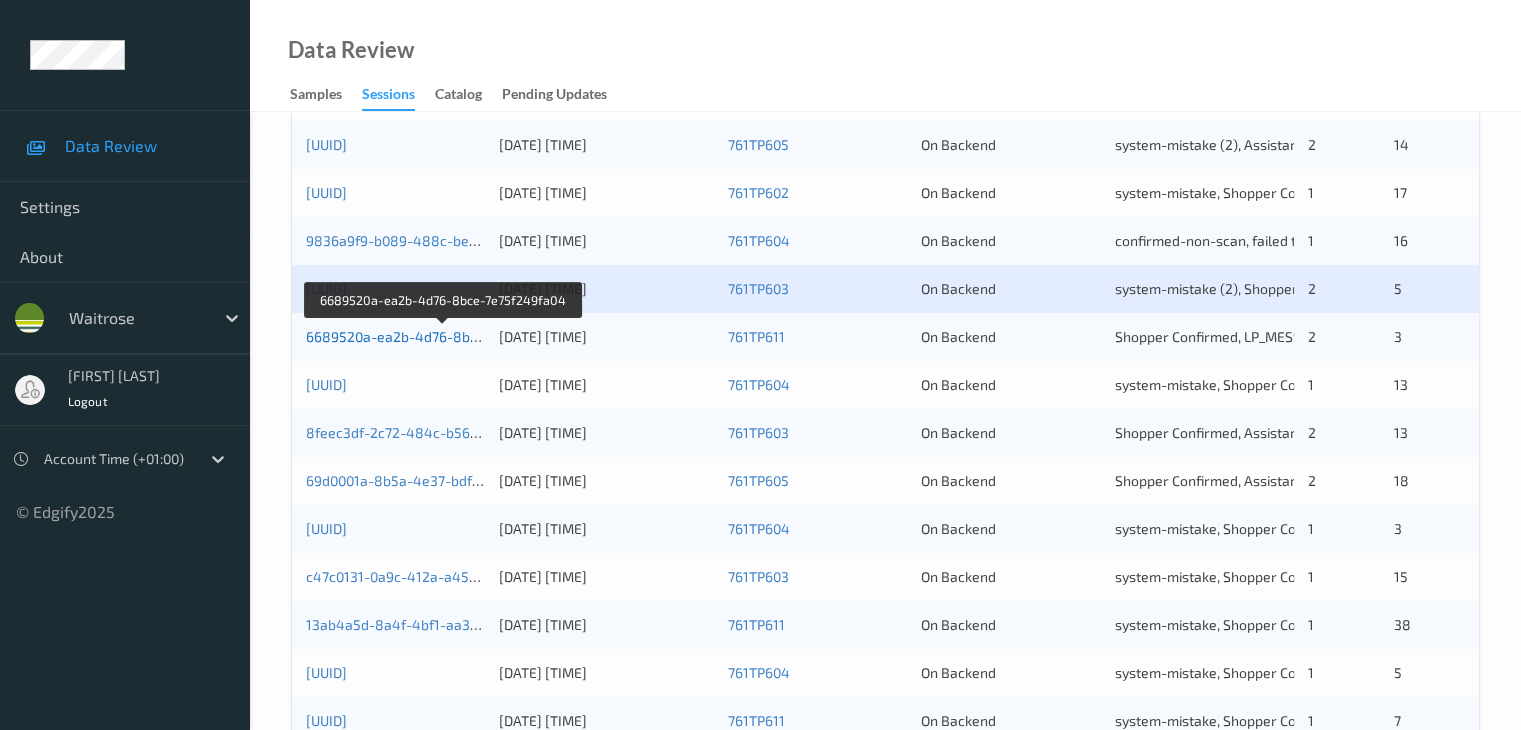 click on "[UUID]" at bounding box center (443, 336) 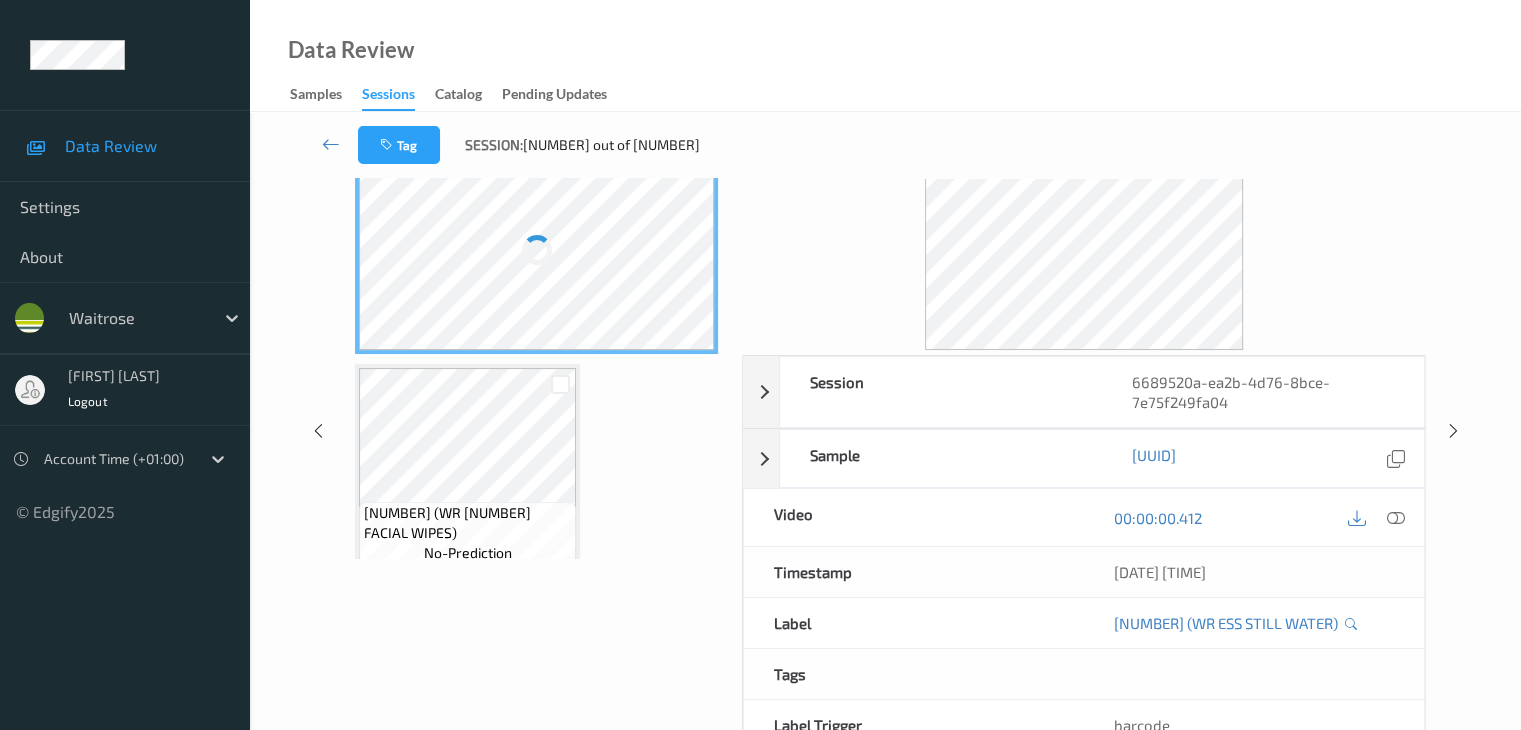 scroll, scrollTop: 0, scrollLeft: 0, axis: both 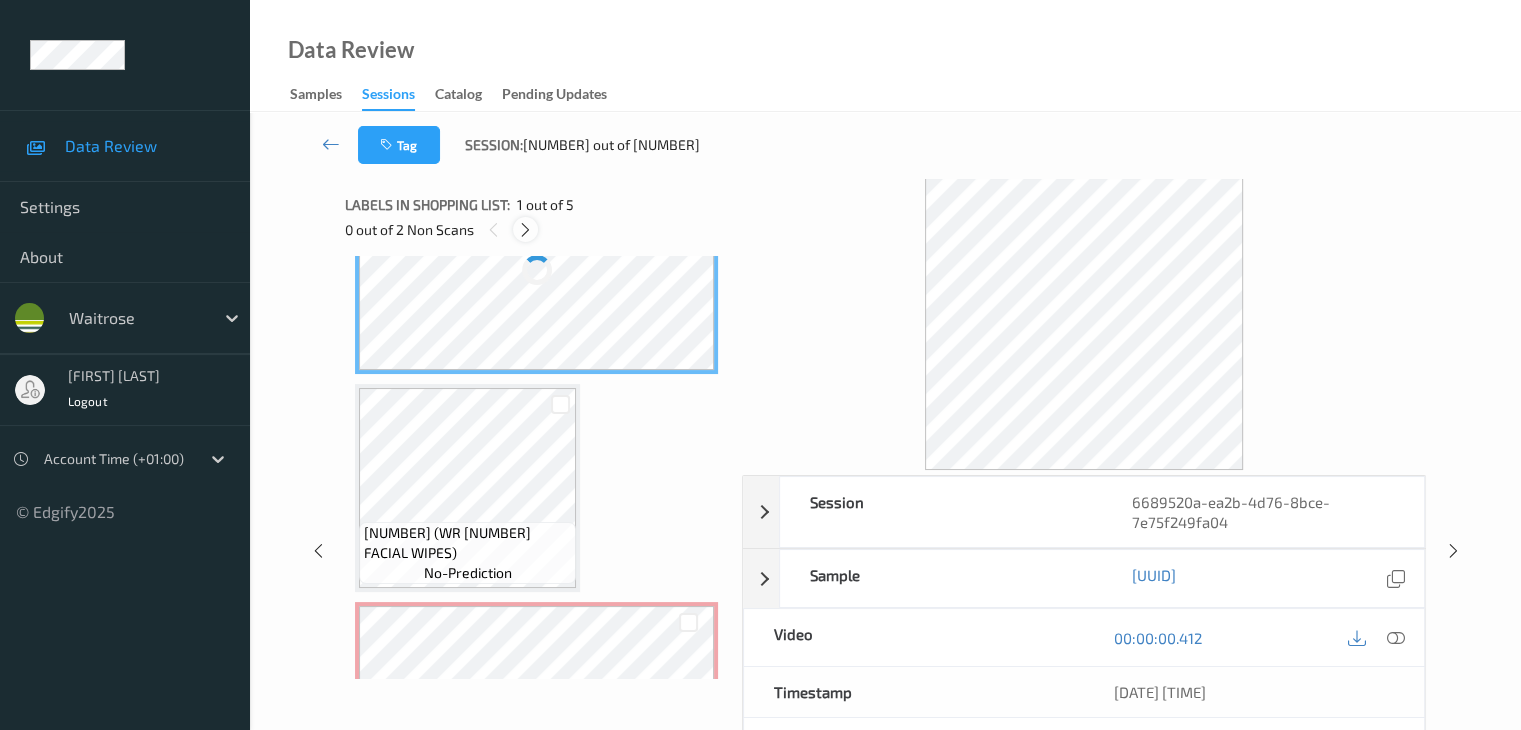 click at bounding box center (525, 230) 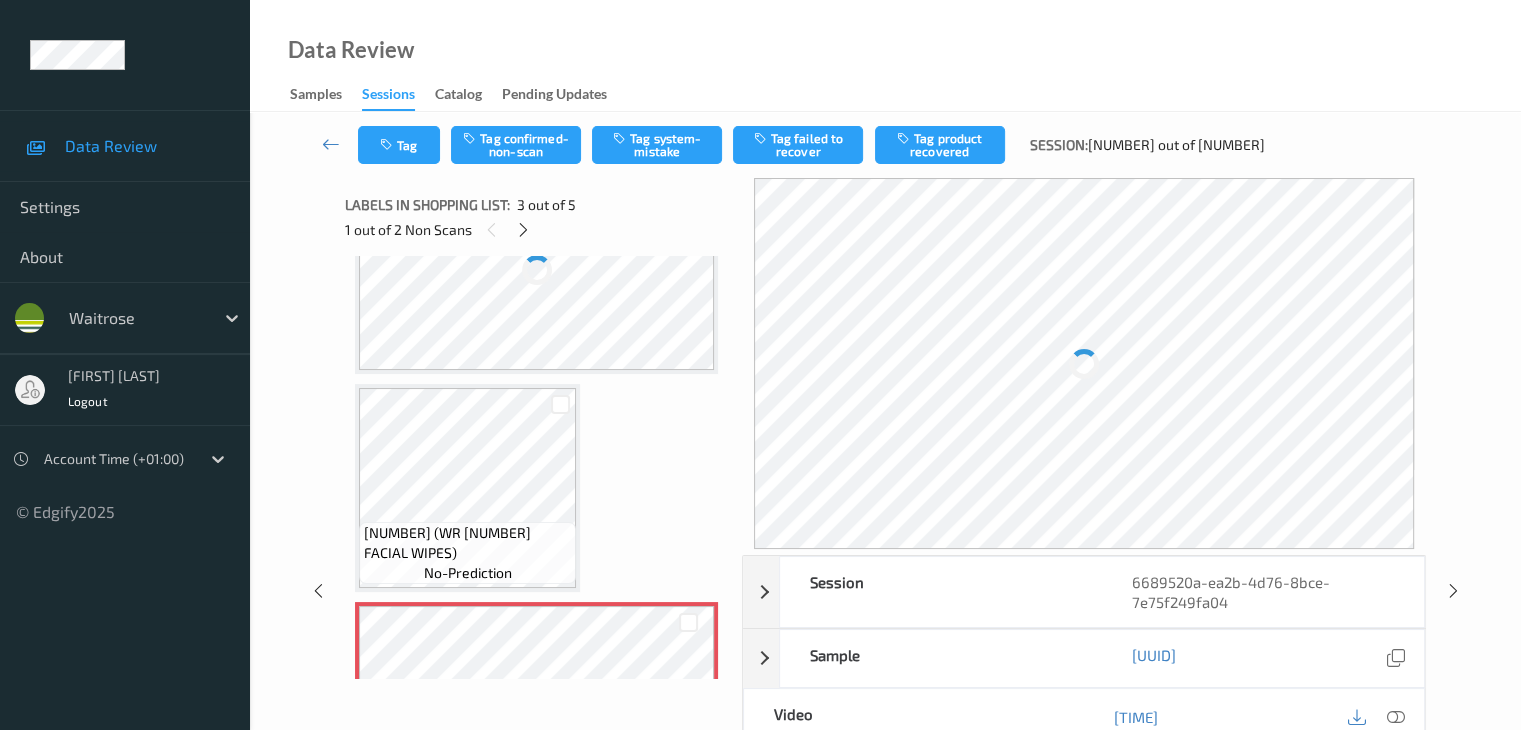 scroll, scrollTop: 228, scrollLeft: 0, axis: vertical 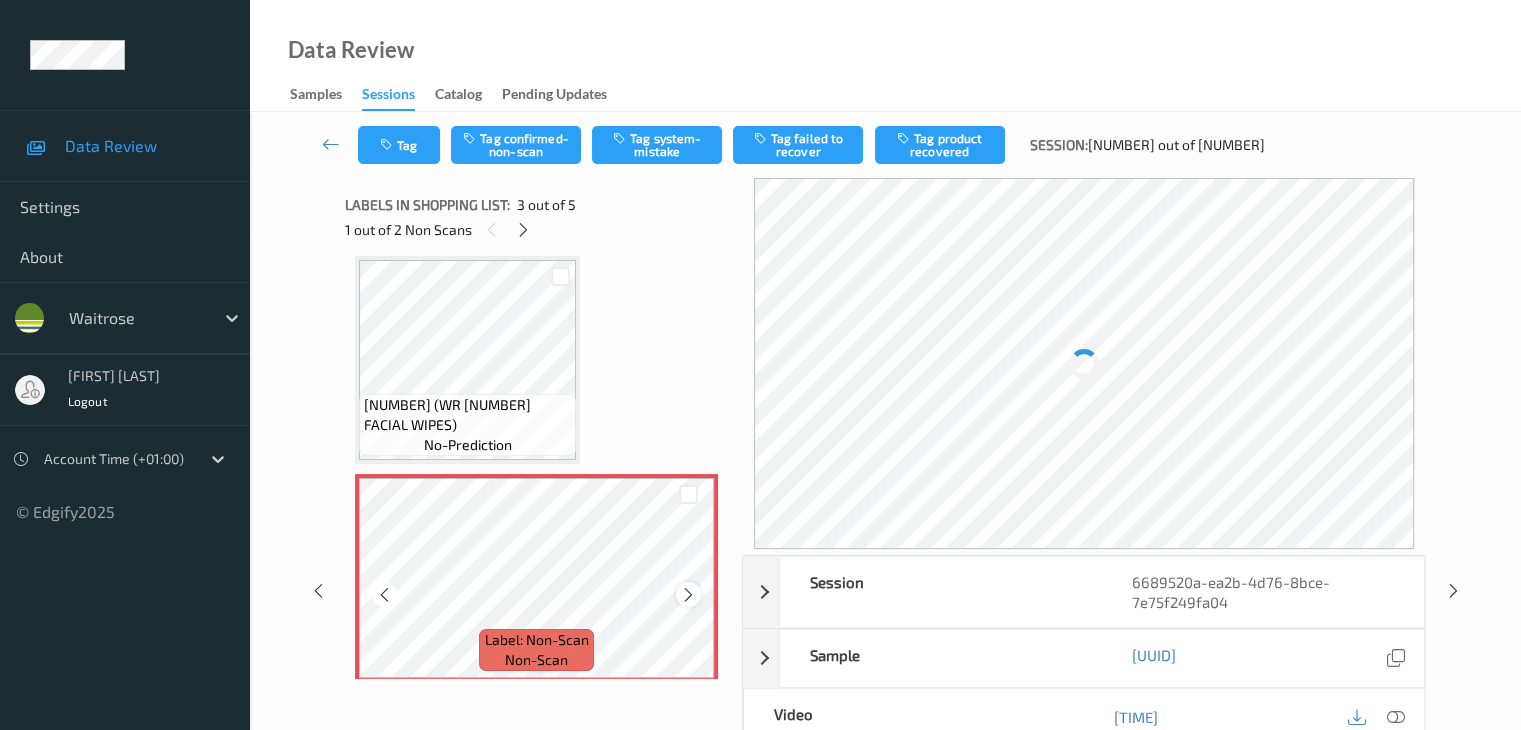 click at bounding box center (688, 595) 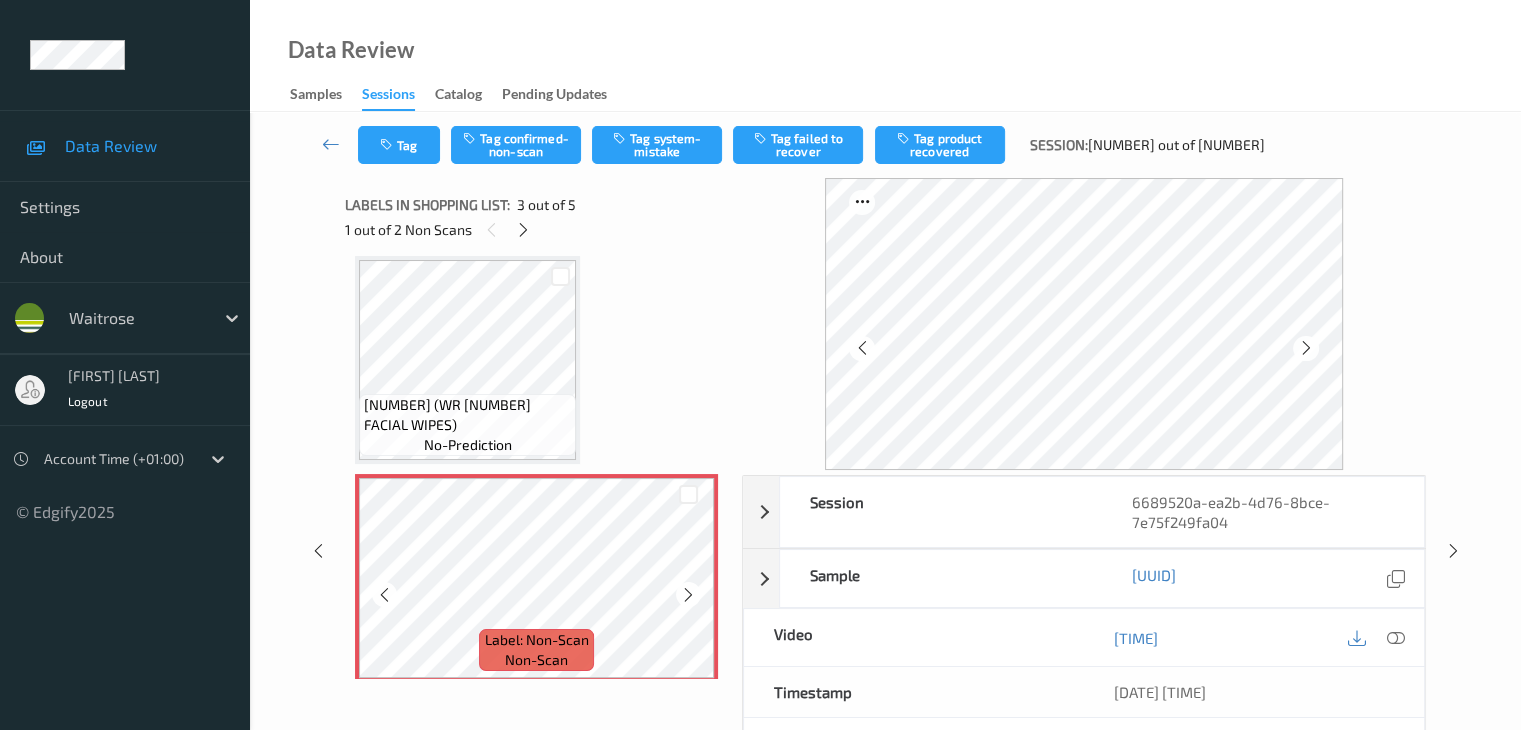 click at bounding box center [688, 595] 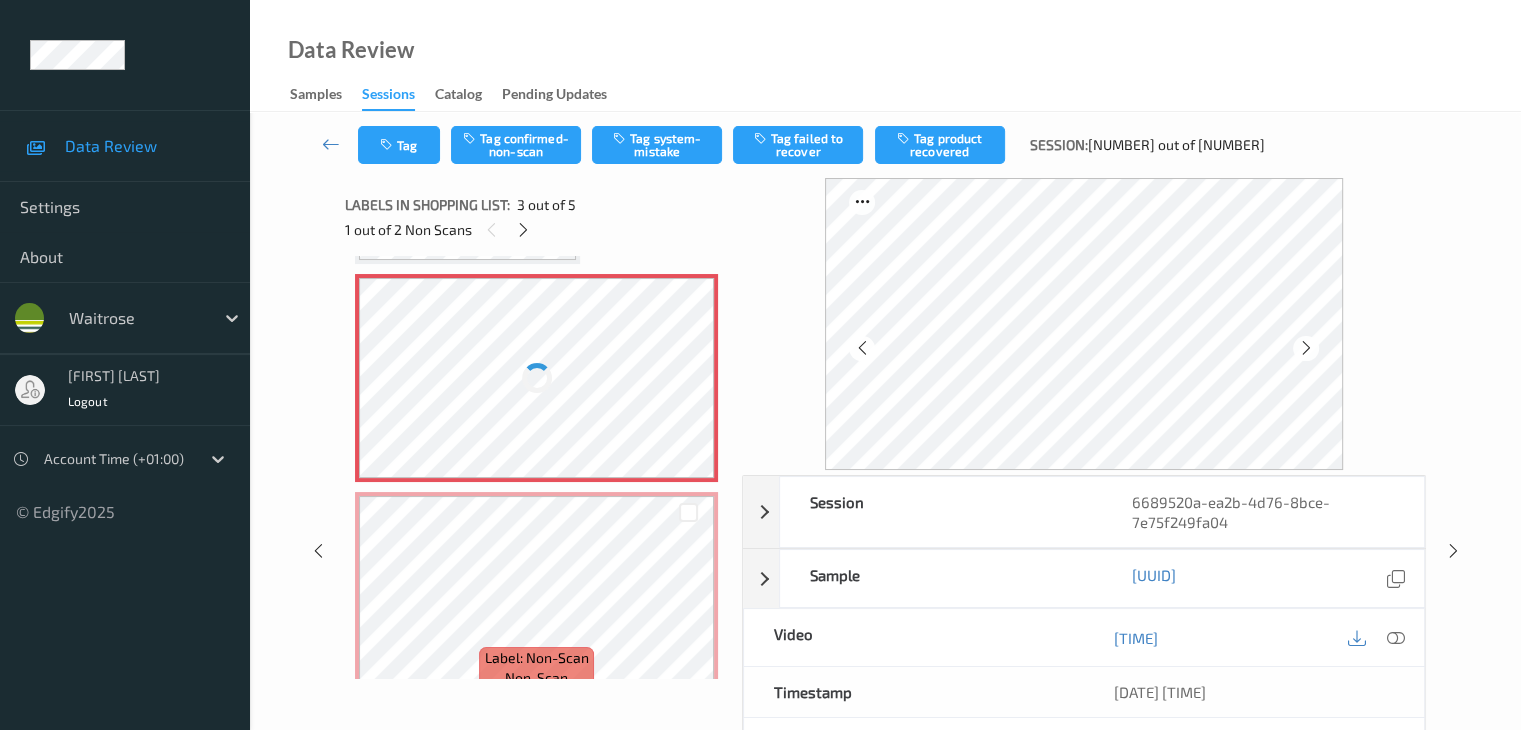 scroll, scrollTop: 228, scrollLeft: 0, axis: vertical 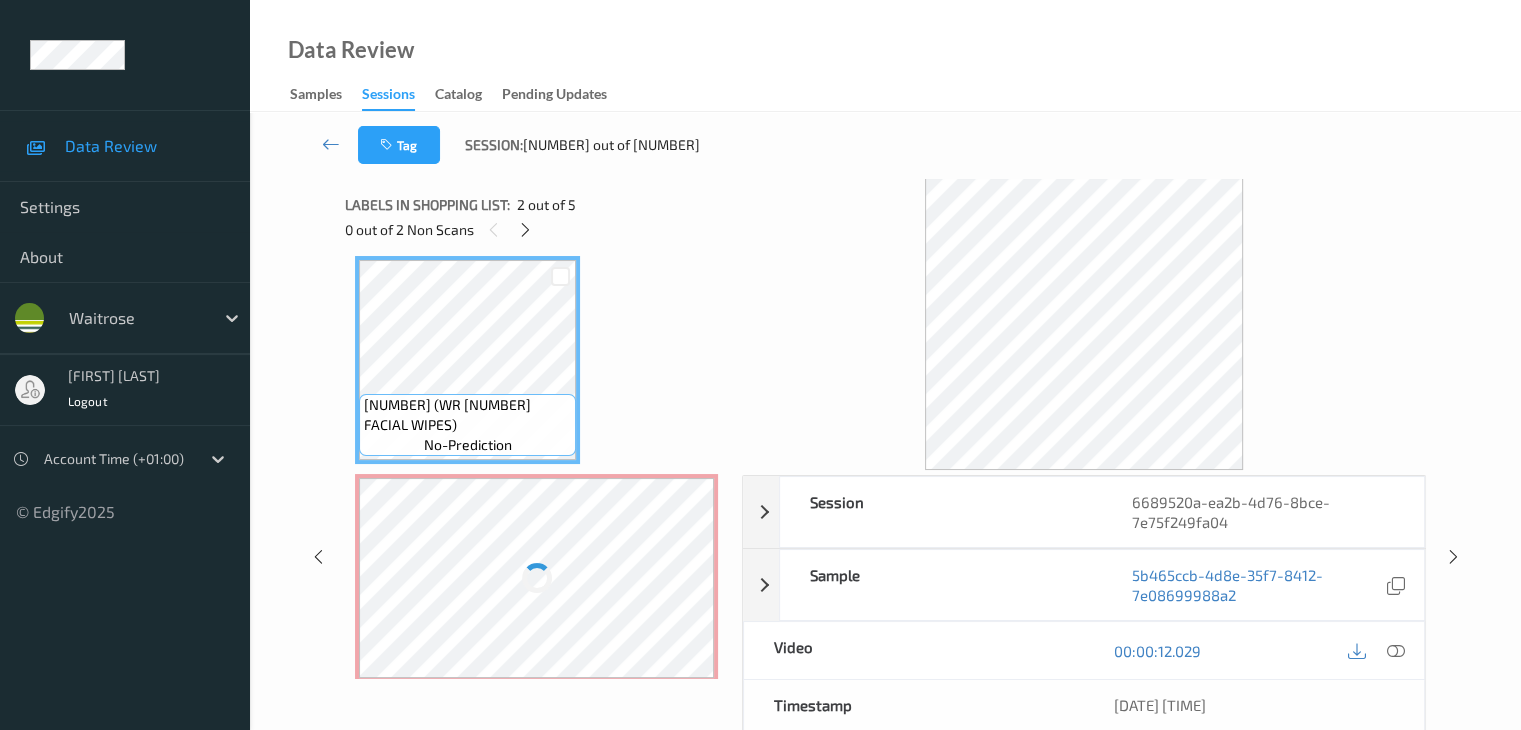 click at bounding box center [536, 578] 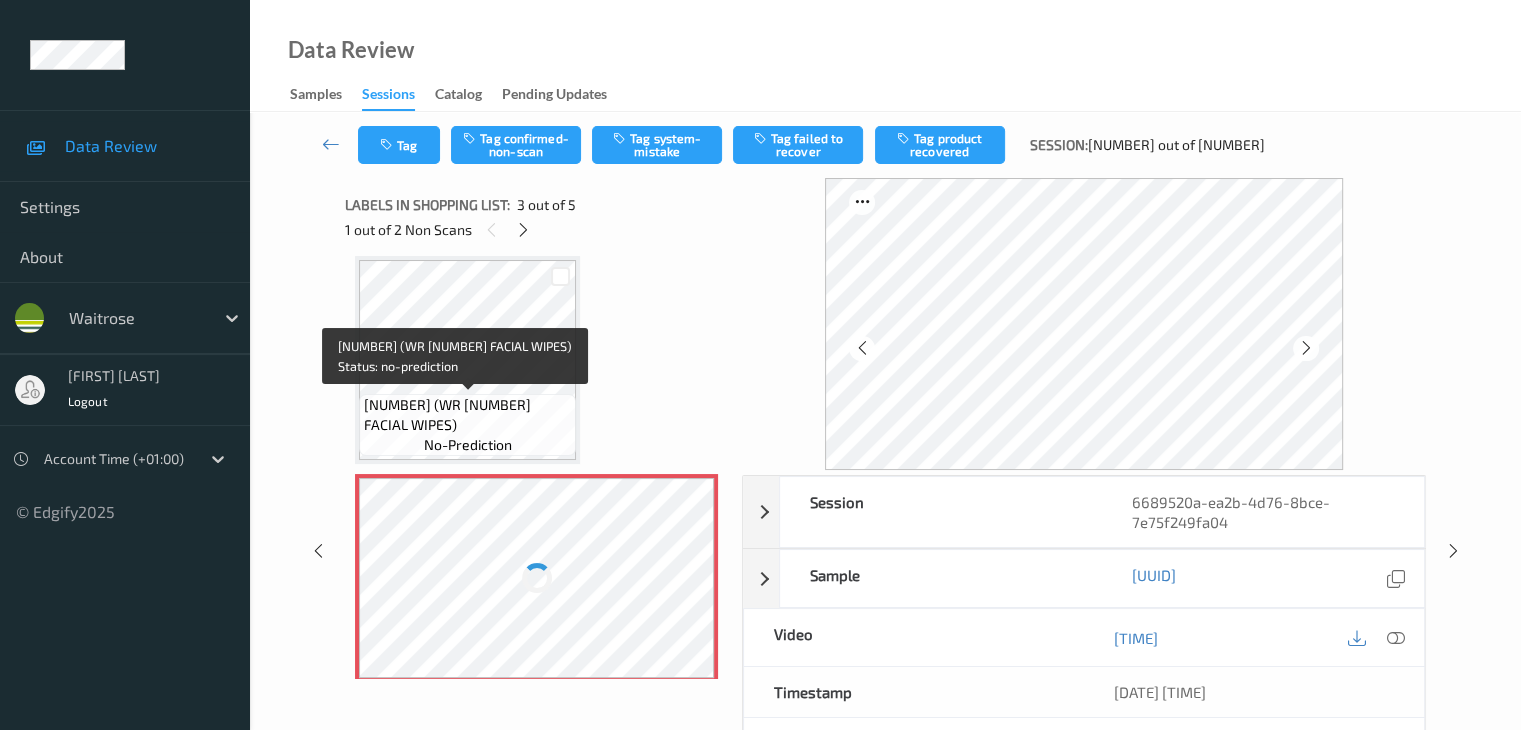 click on "Label: 5063210040360 (WR 25 FACIAL WIPES)" at bounding box center [467, 415] 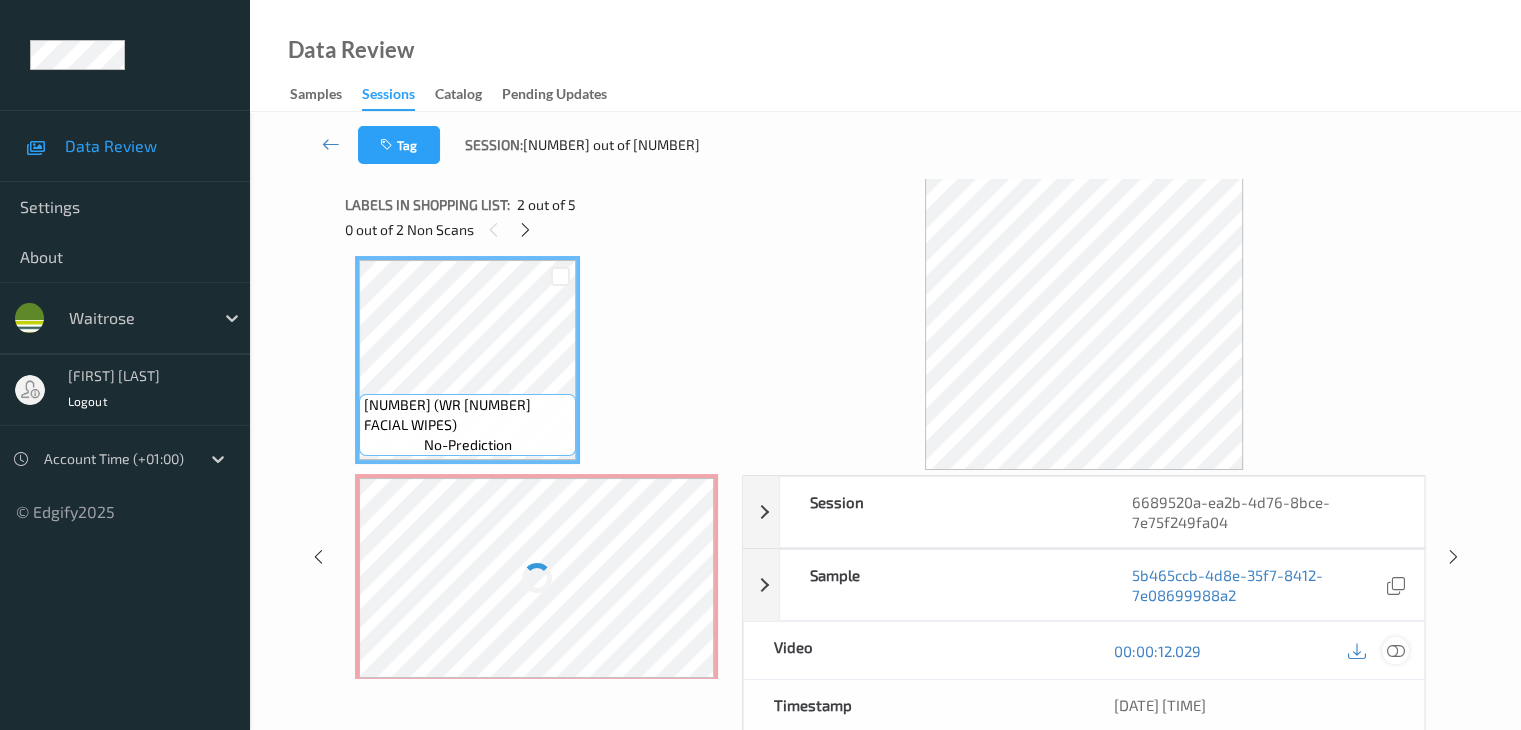 click at bounding box center (1395, 651) 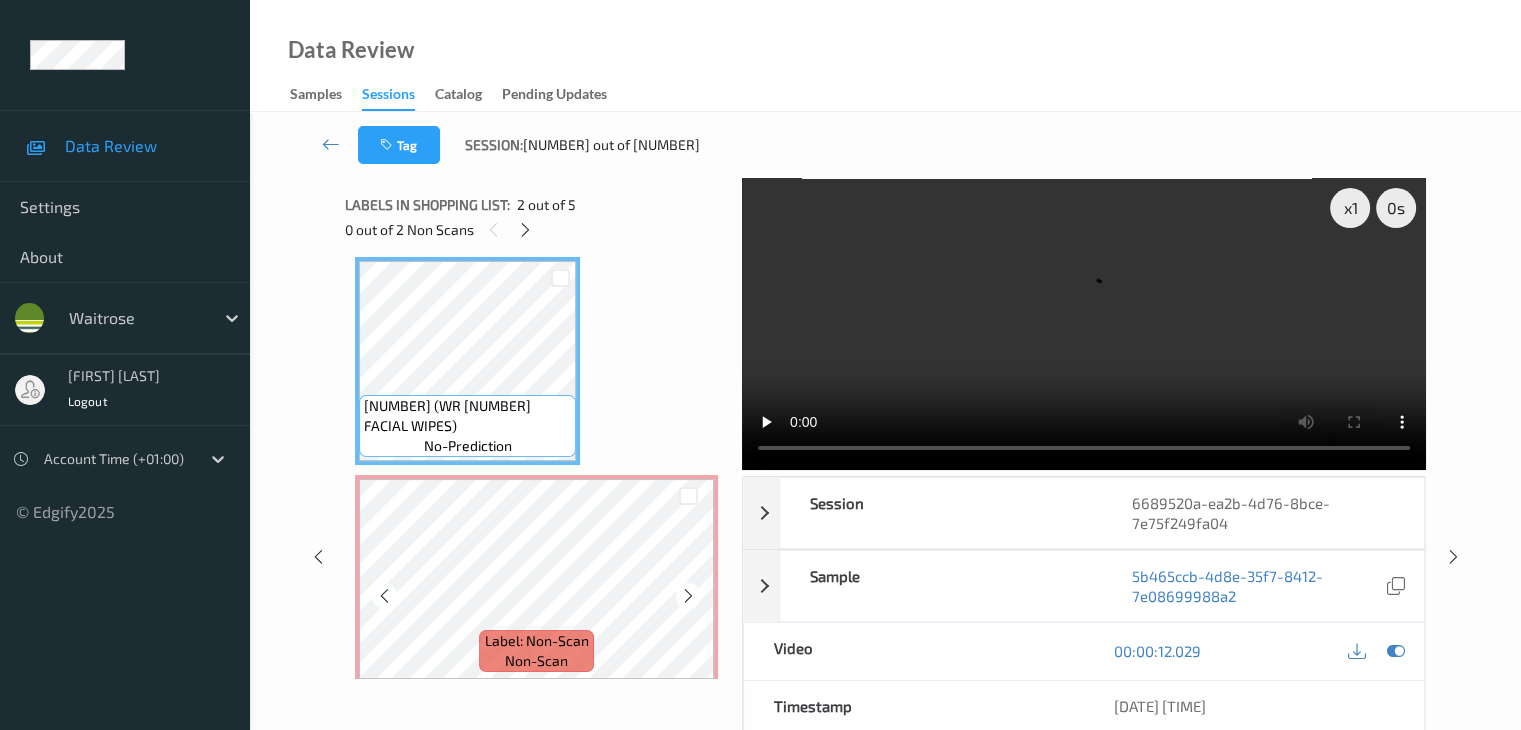 scroll, scrollTop: 228, scrollLeft: 0, axis: vertical 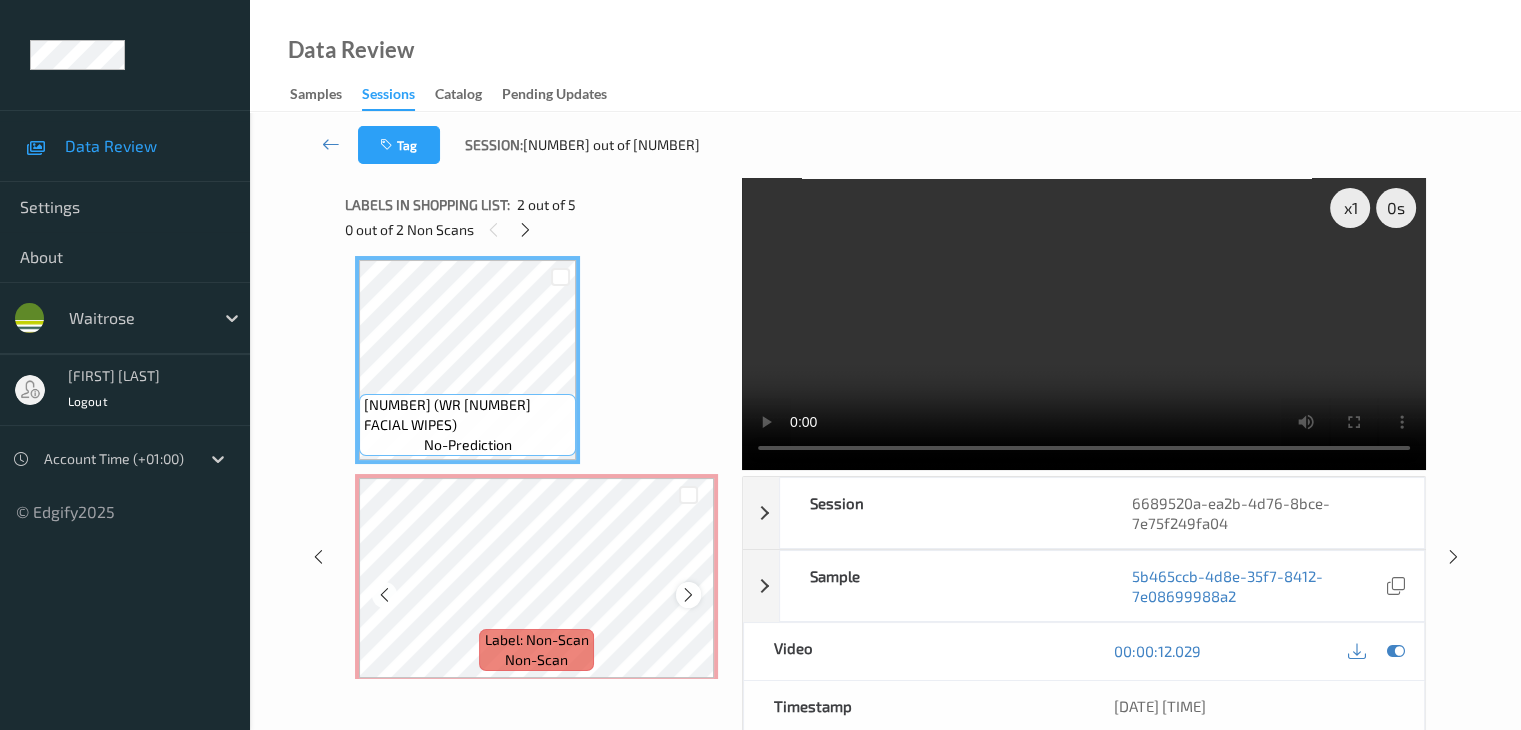 click at bounding box center (688, 595) 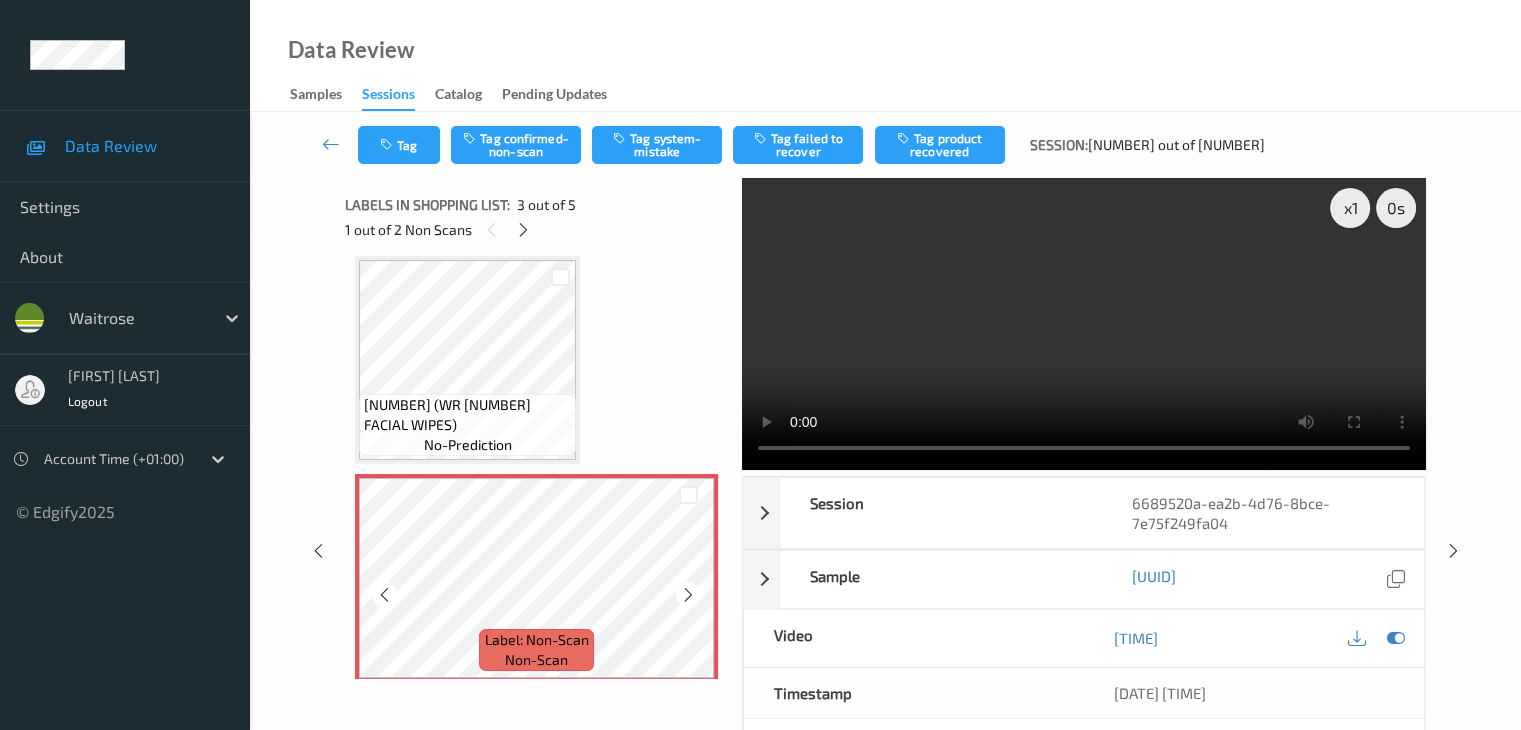 click at bounding box center [688, 595] 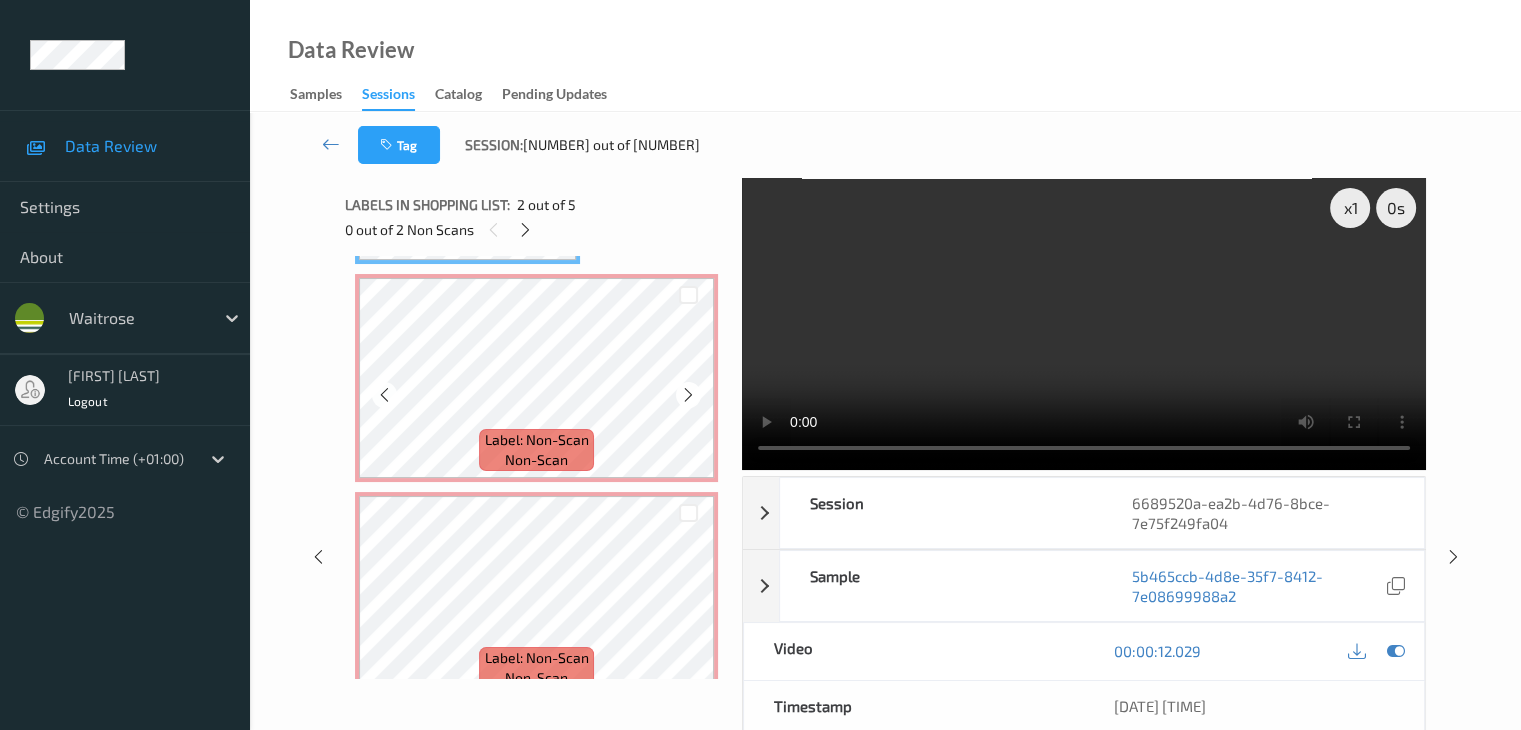 scroll, scrollTop: 228, scrollLeft: 0, axis: vertical 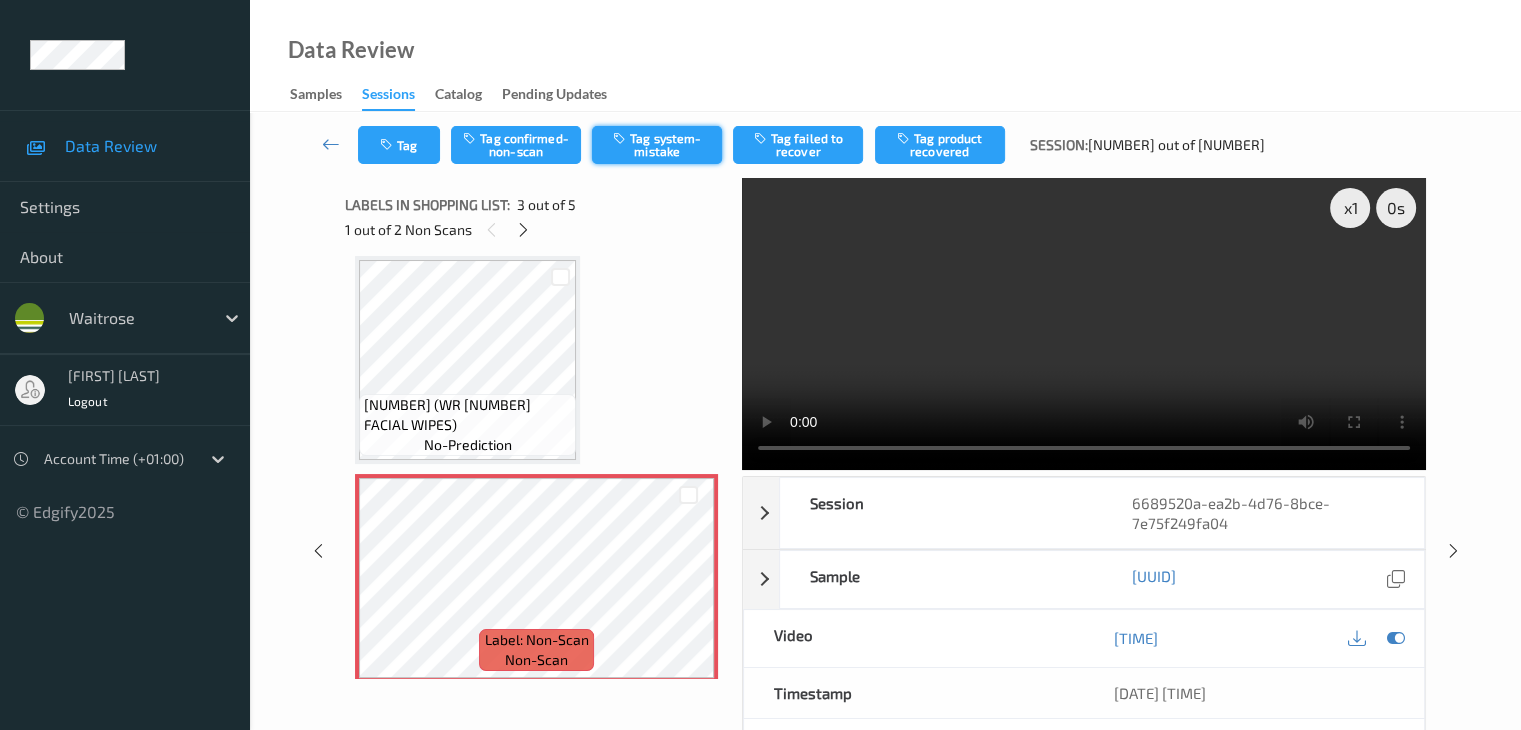 click on "Tag   system-mistake" at bounding box center [657, 145] 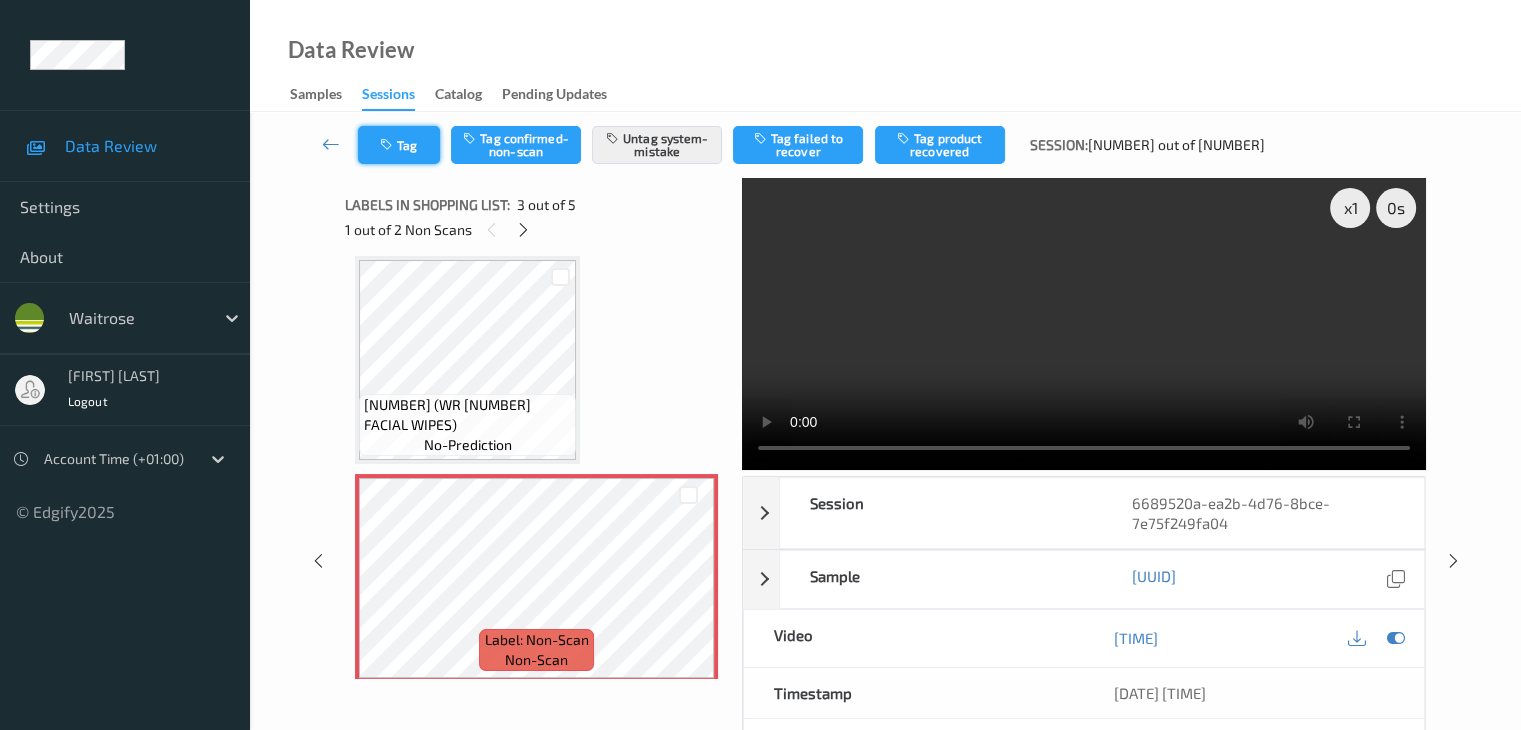 click on "Tag" at bounding box center [399, 145] 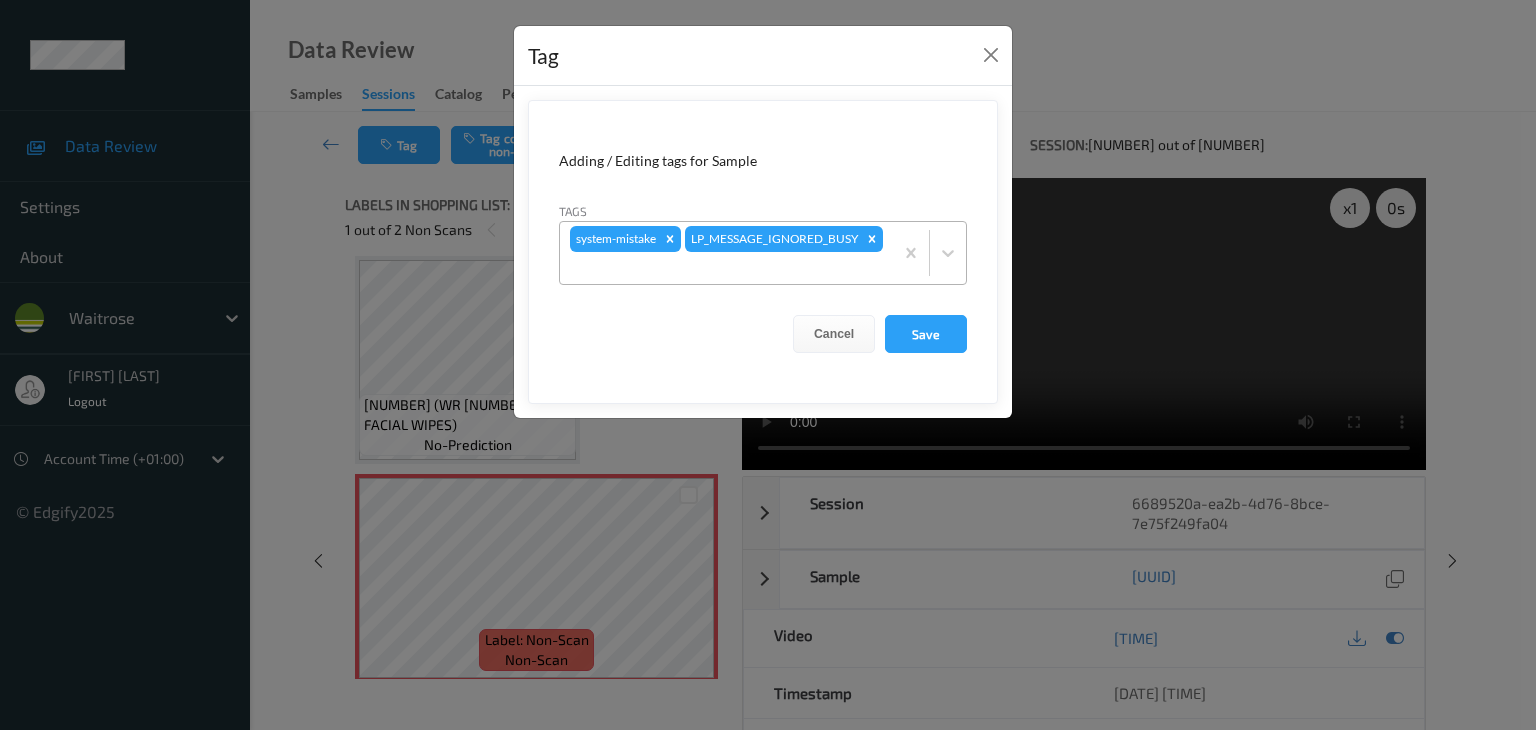 click at bounding box center [726, 268] 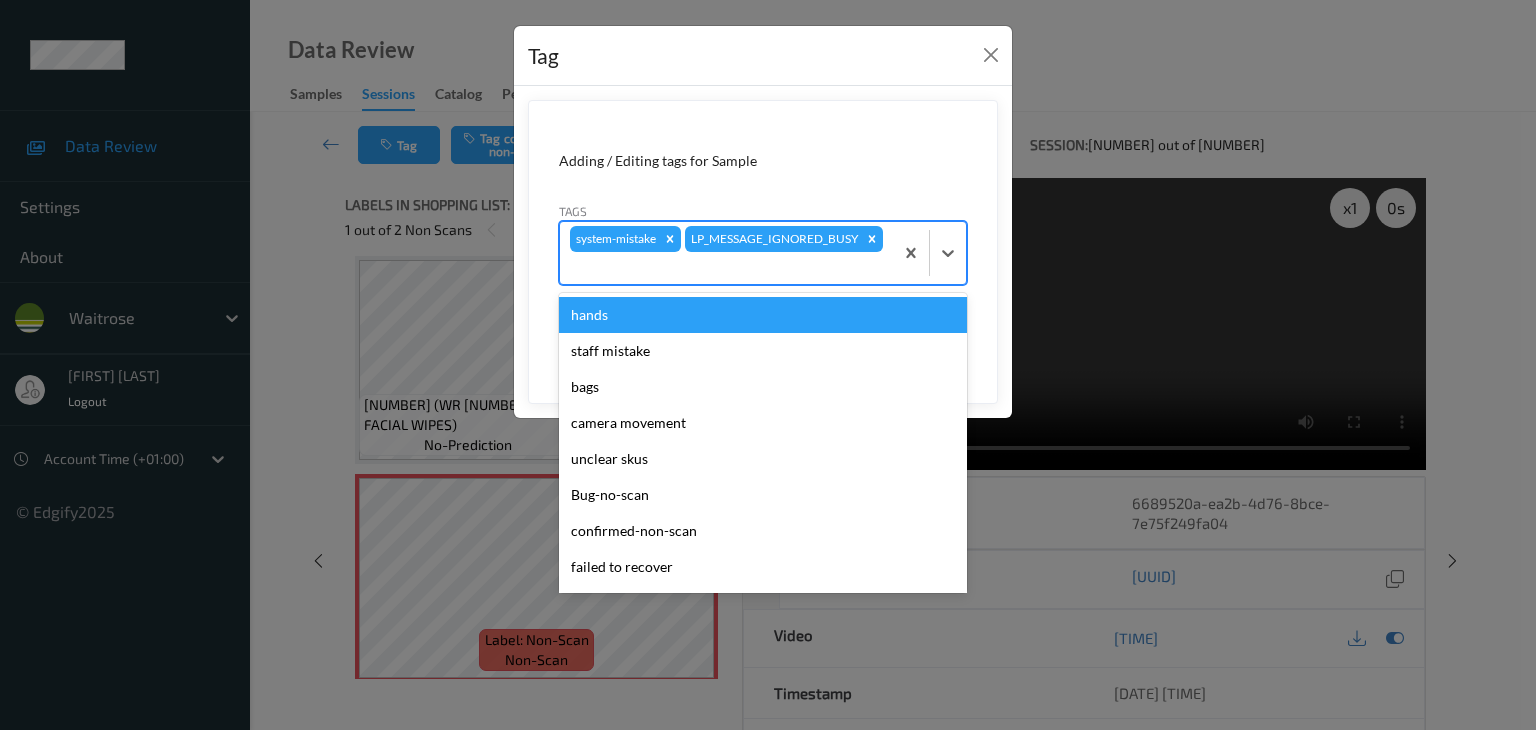type on "u" 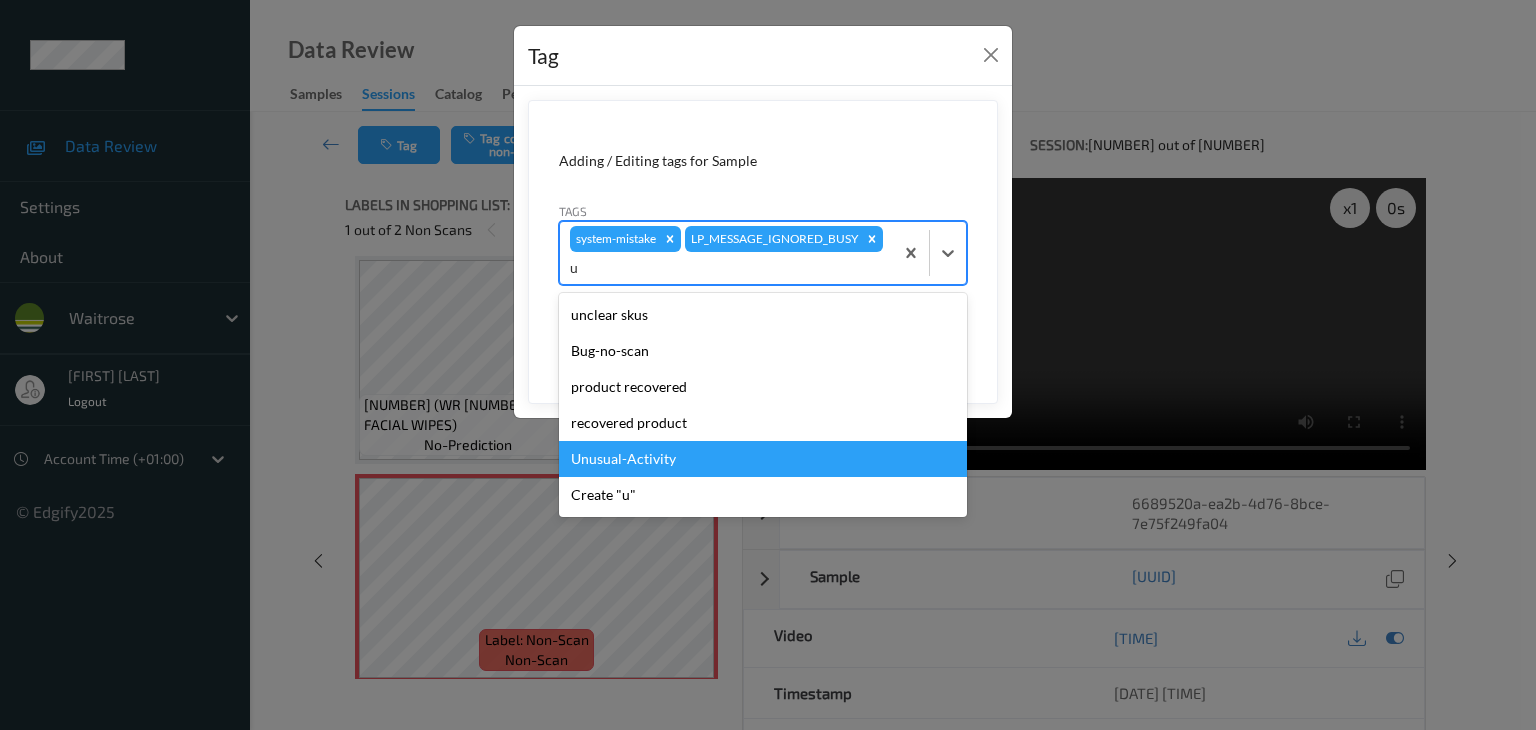 click on "Unusual-Activity" at bounding box center (763, 459) 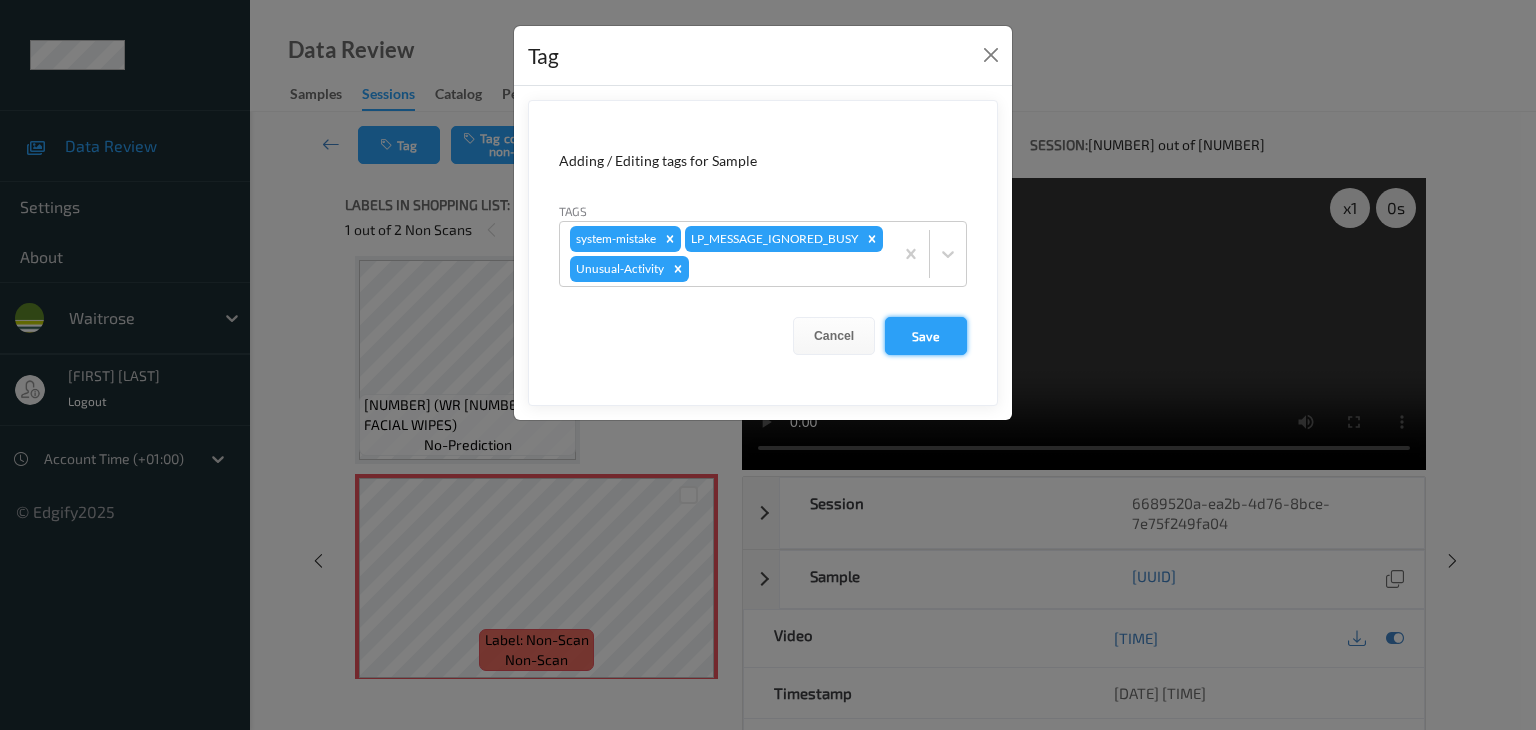 click on "Save" at bounding box center (926, 336) 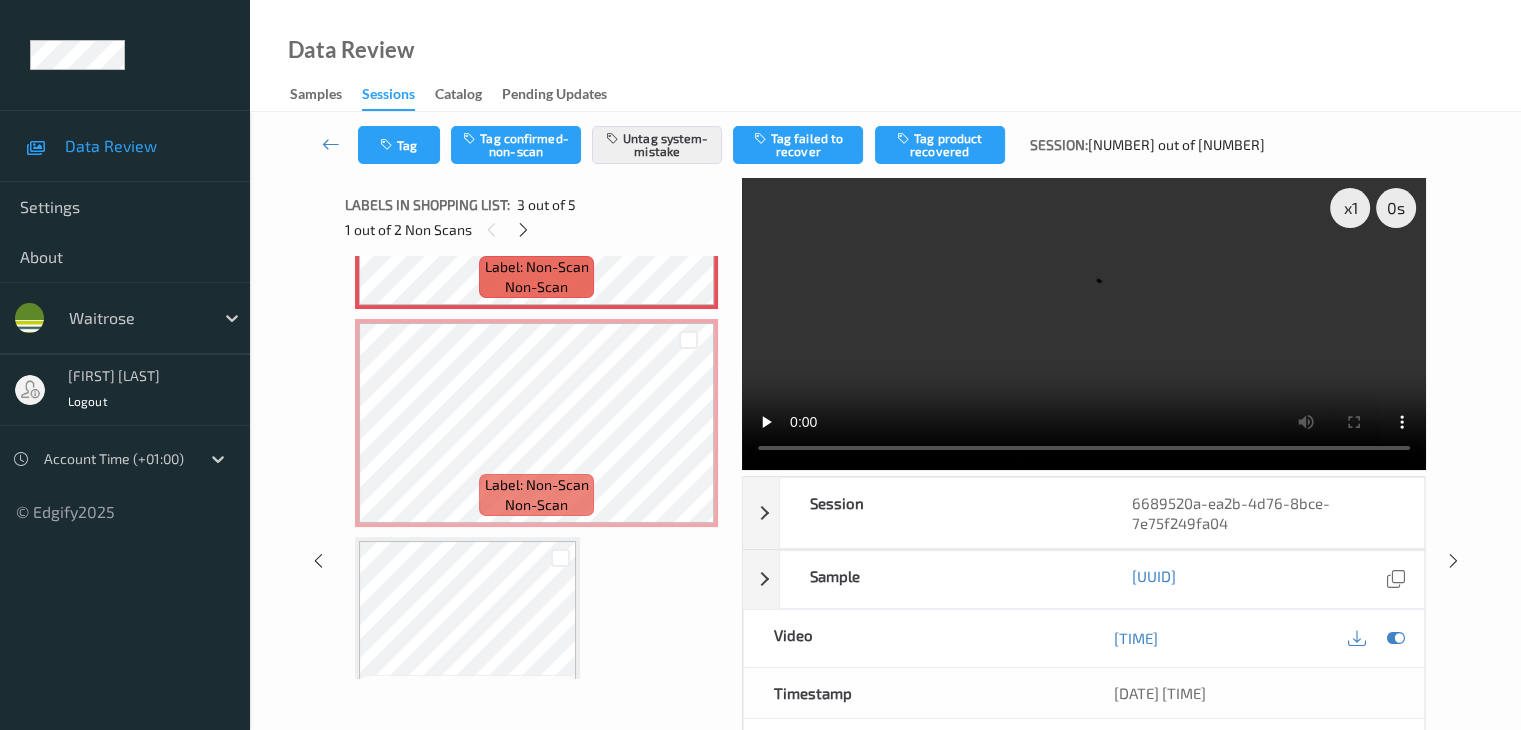 scroll, scrollTop: 628, scrollLeft: 0, axis: vertical 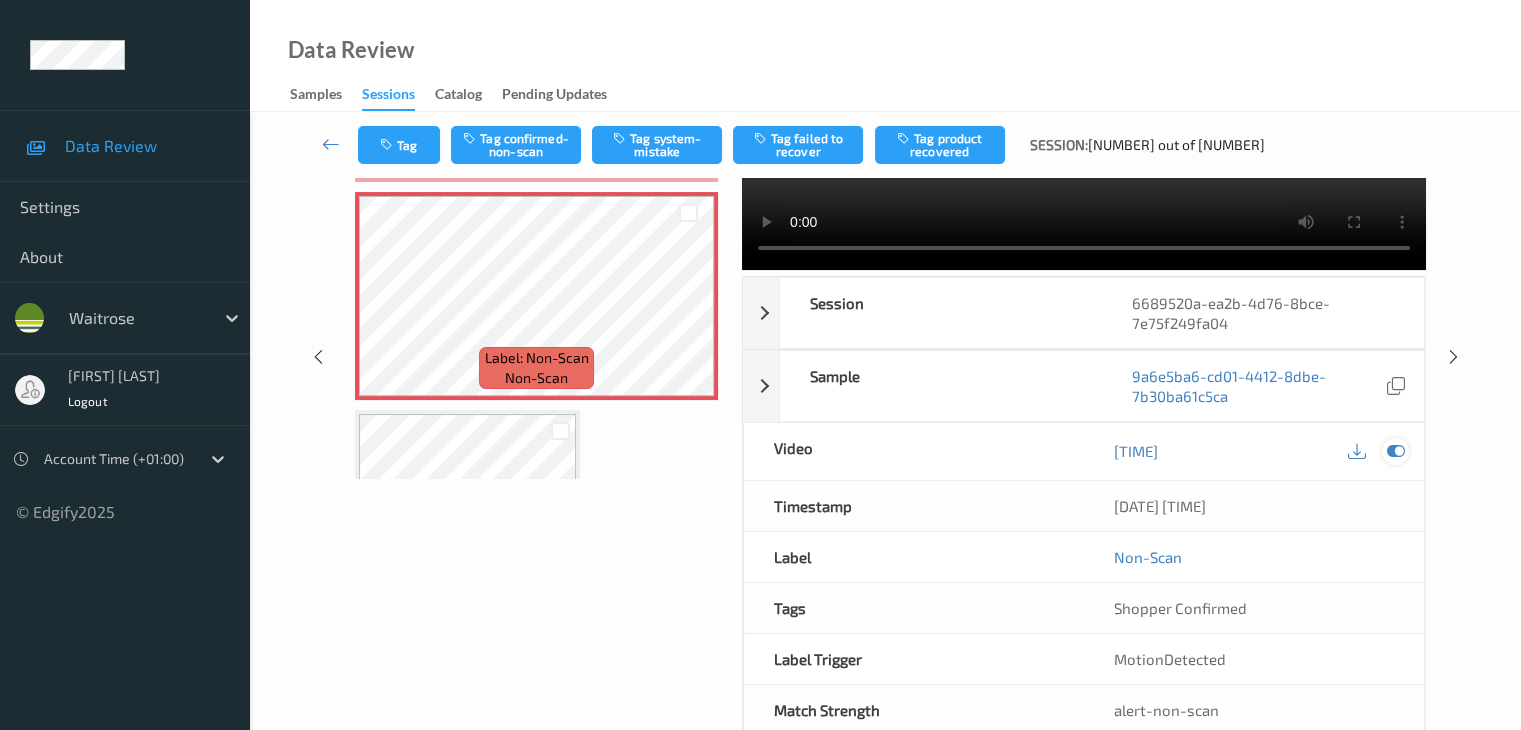 click at bounding box center (1395, 451) 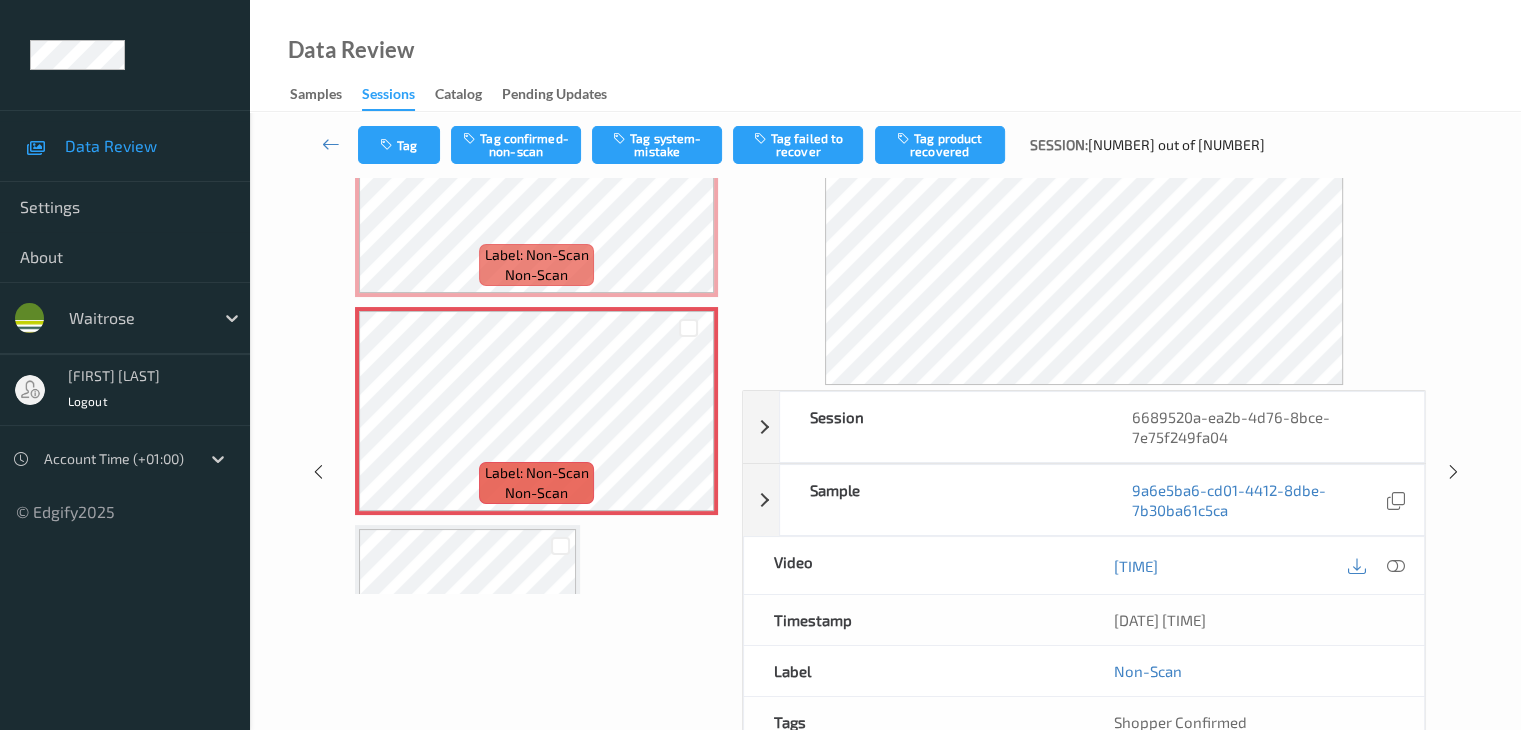 scroll, scrollTop: 0, scrollLeft: 0, axis: both 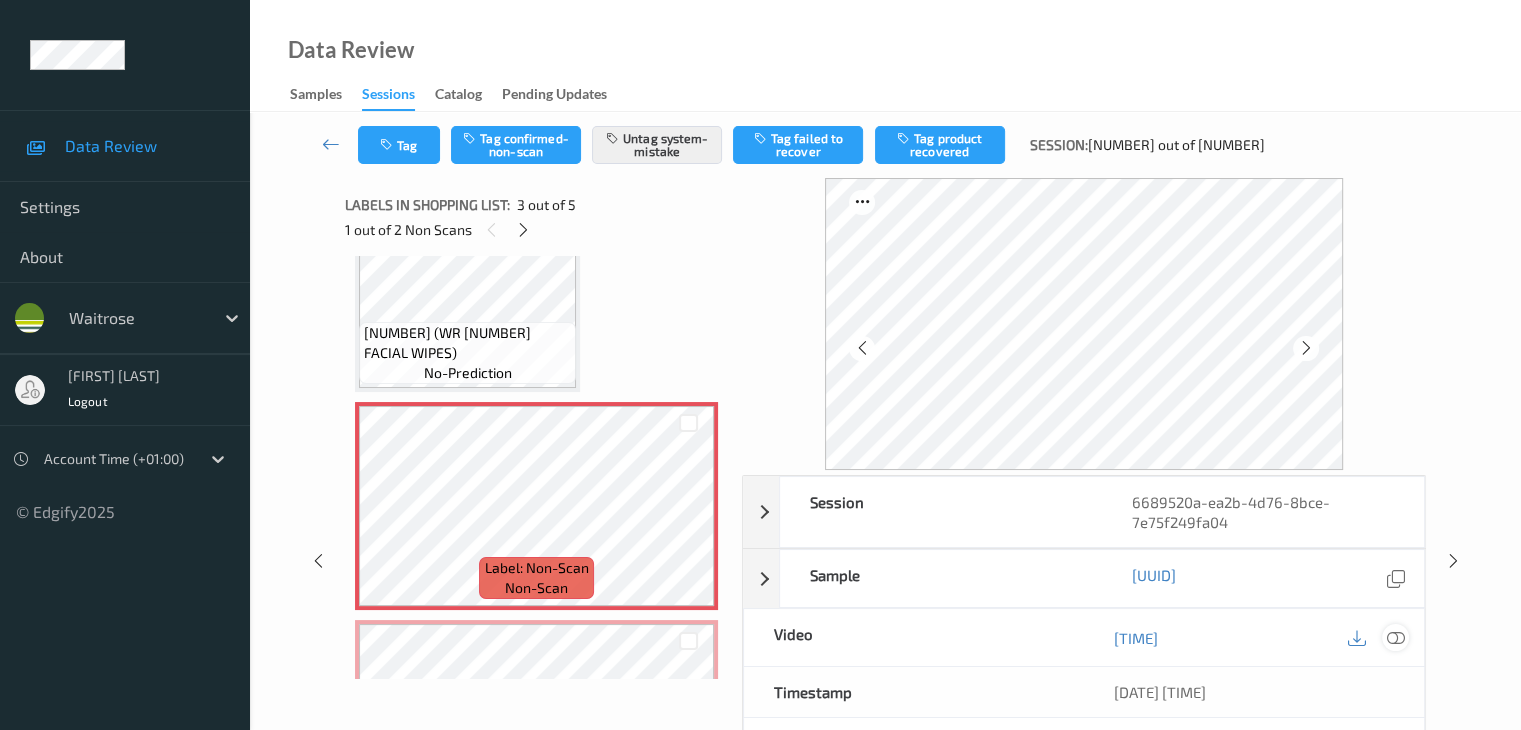 click at bounding box center (1395, 638) 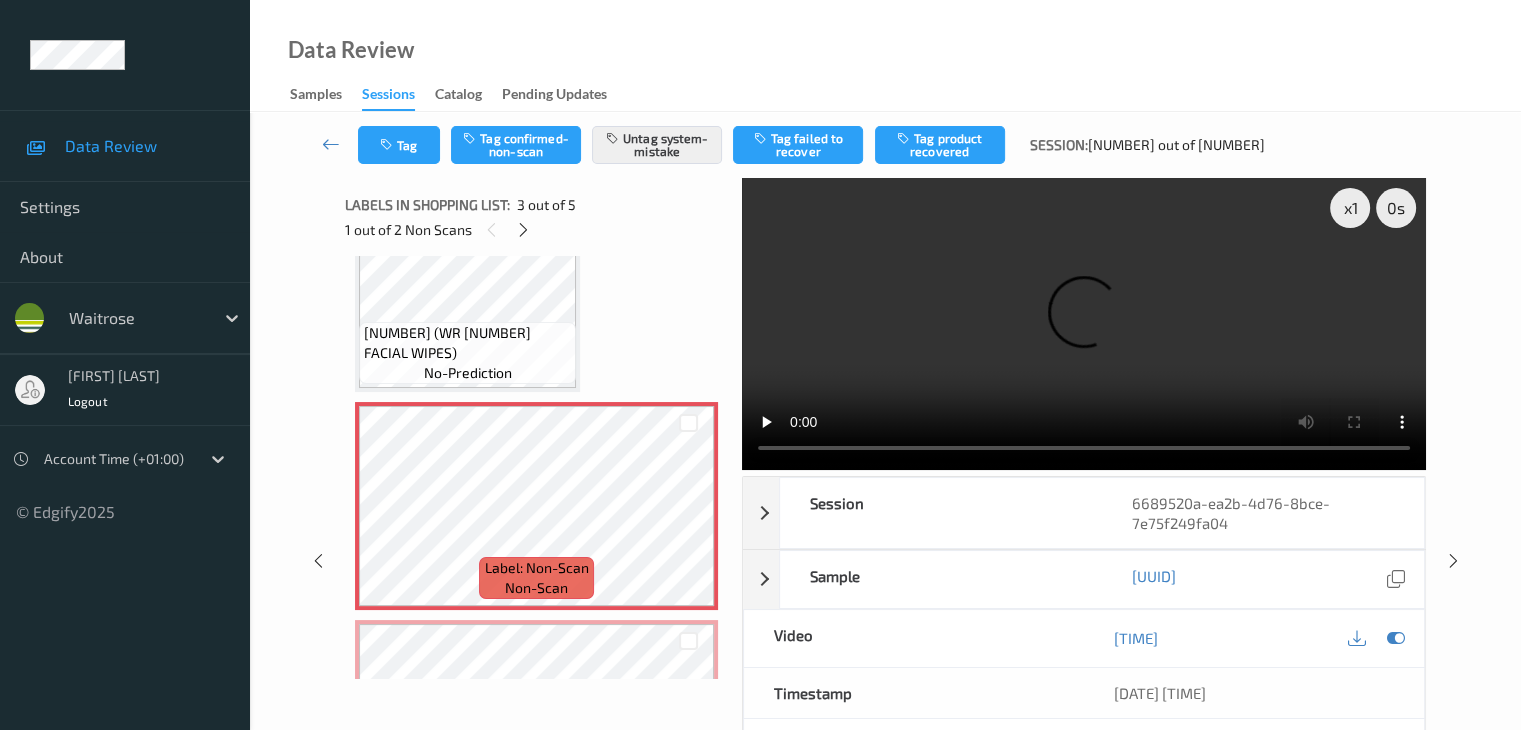 type 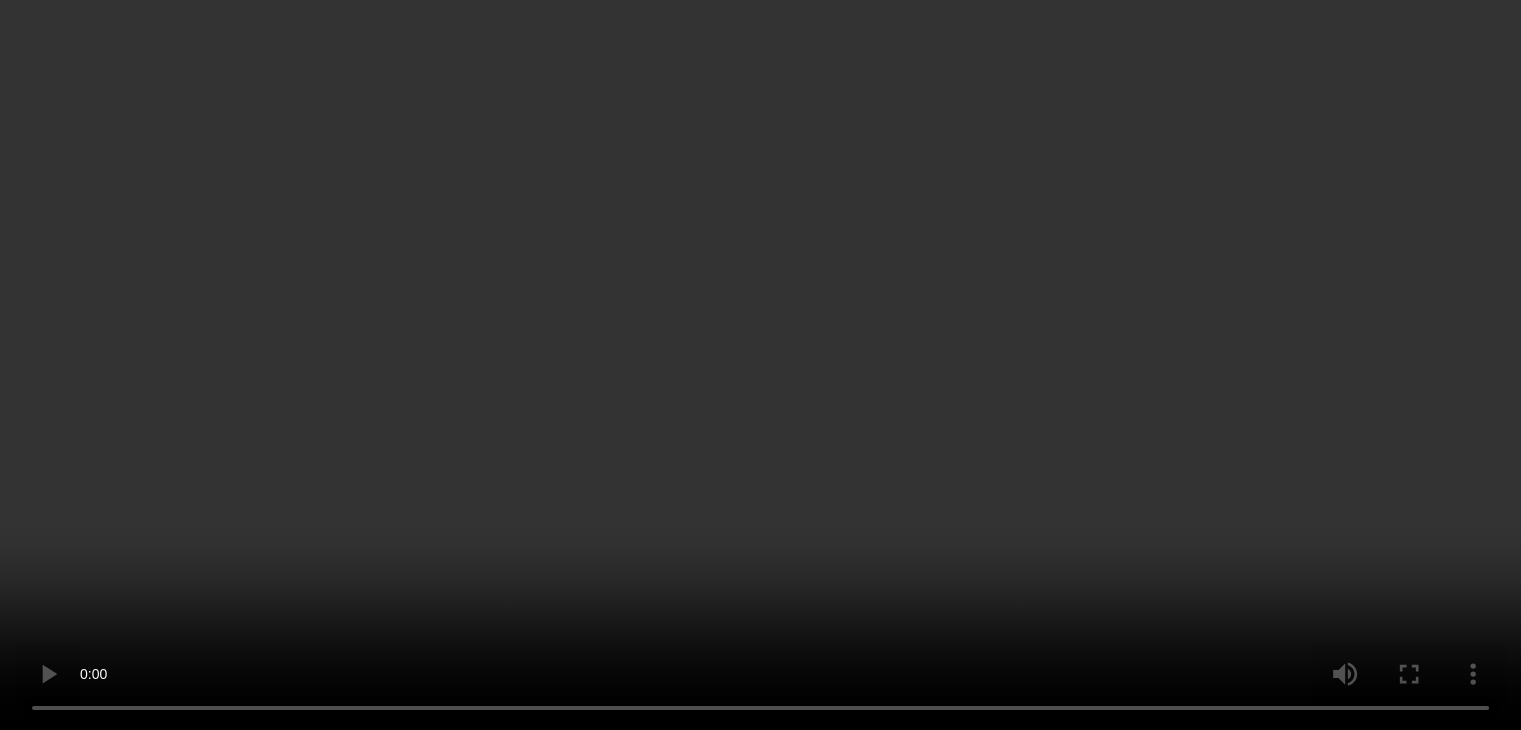 scroll, scrollTop: 600, scrollLeft: 0, axis: vertical 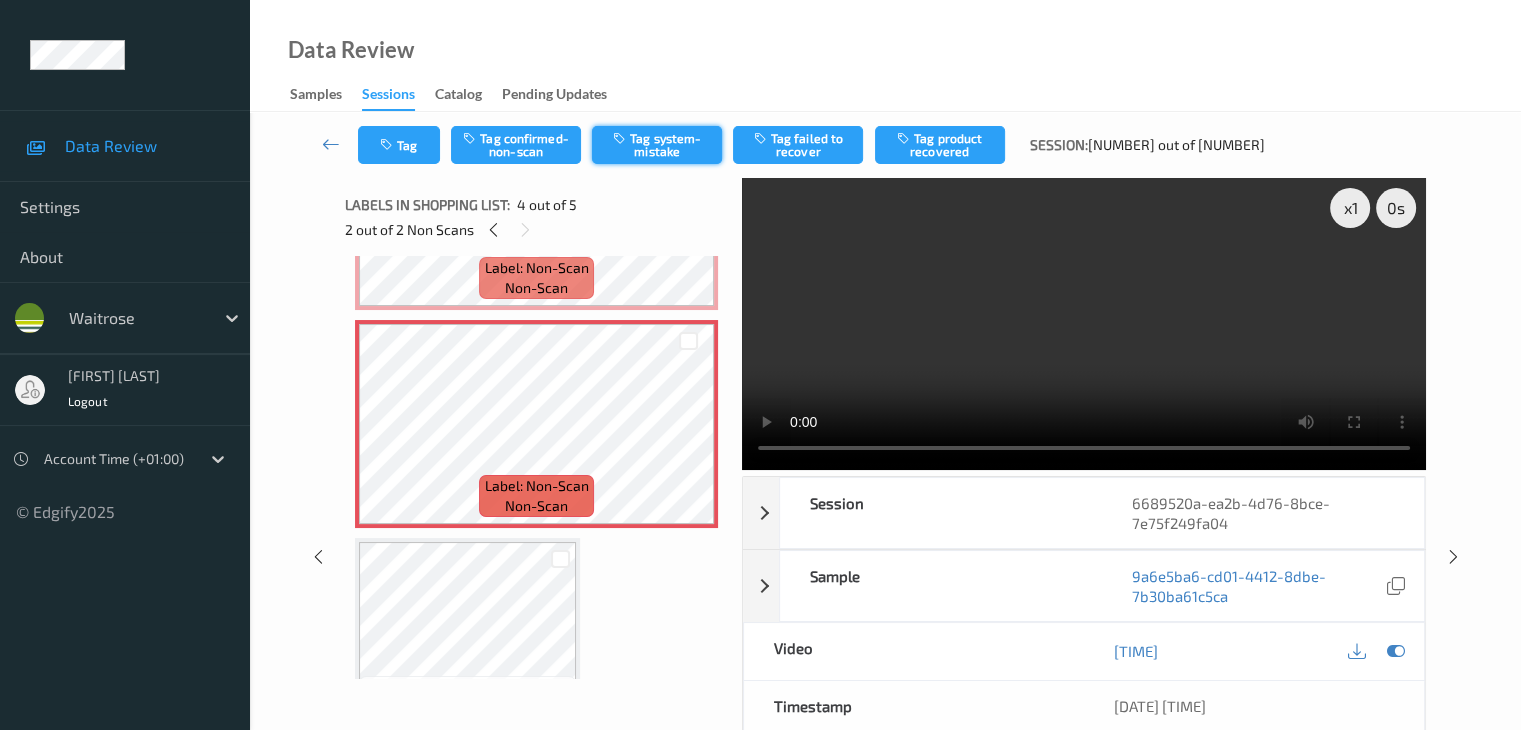 click on "Tag   system-mistake" at bounding box center (657, 145) 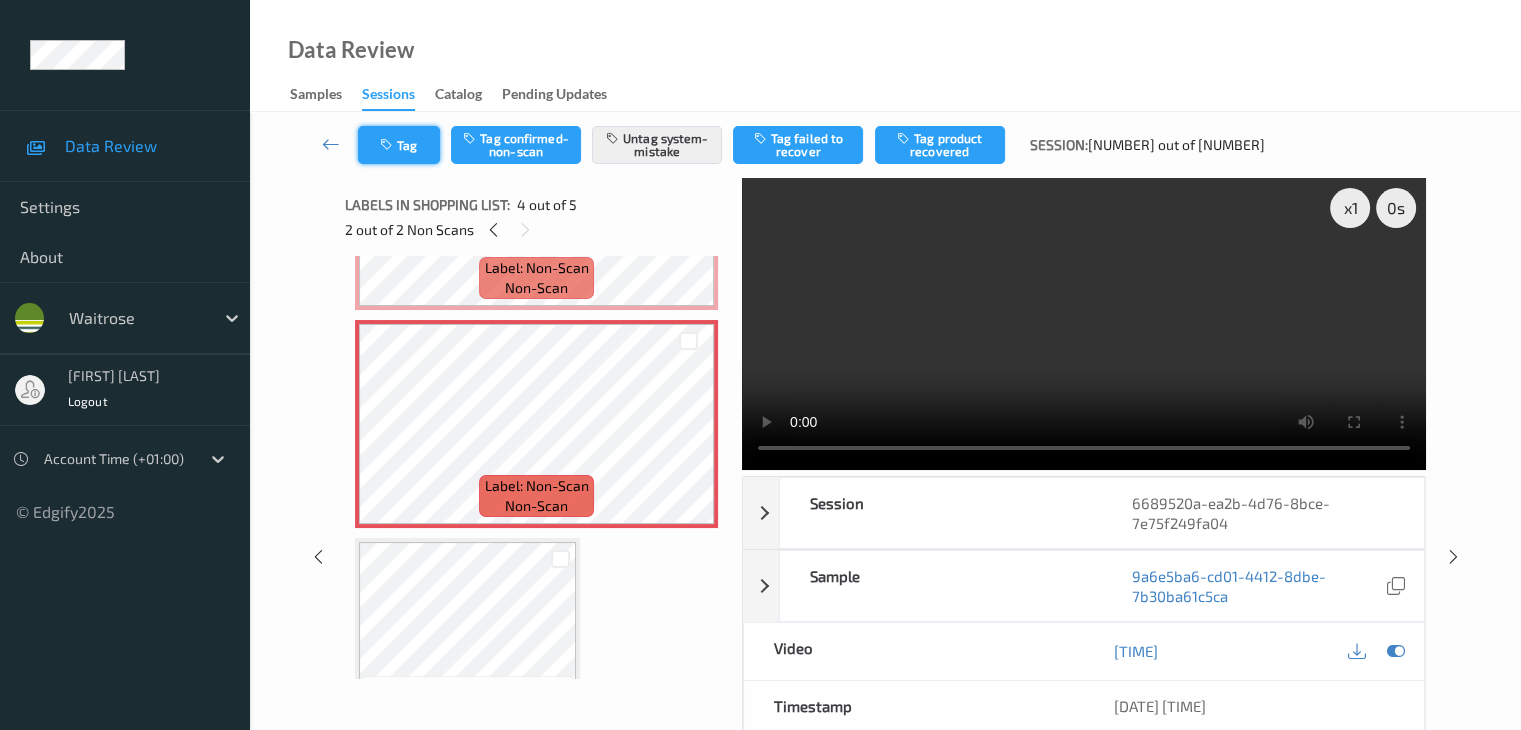 click on "Tag" at bounding box center (399, 145) 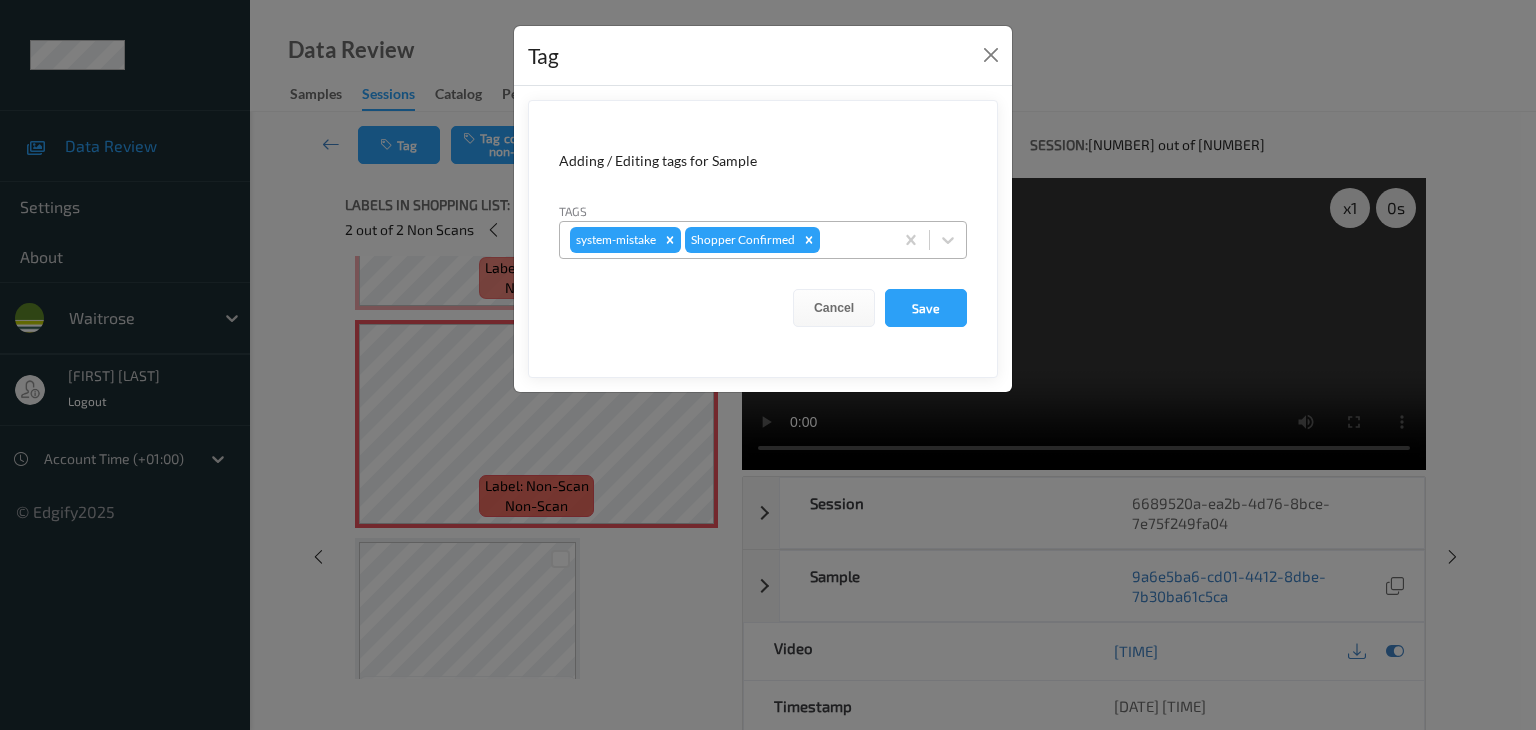 click at bounding box center [853, 240] 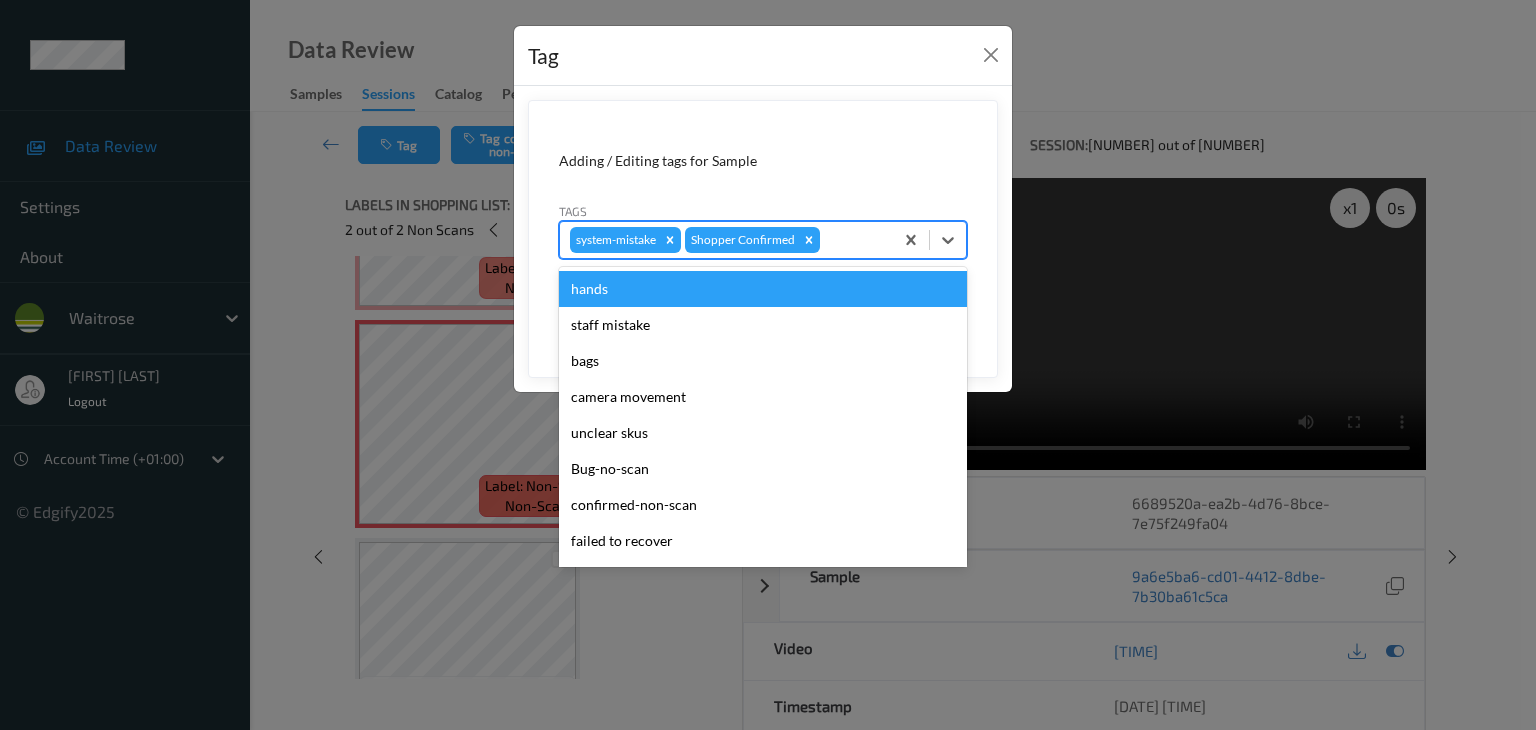 type on "u" 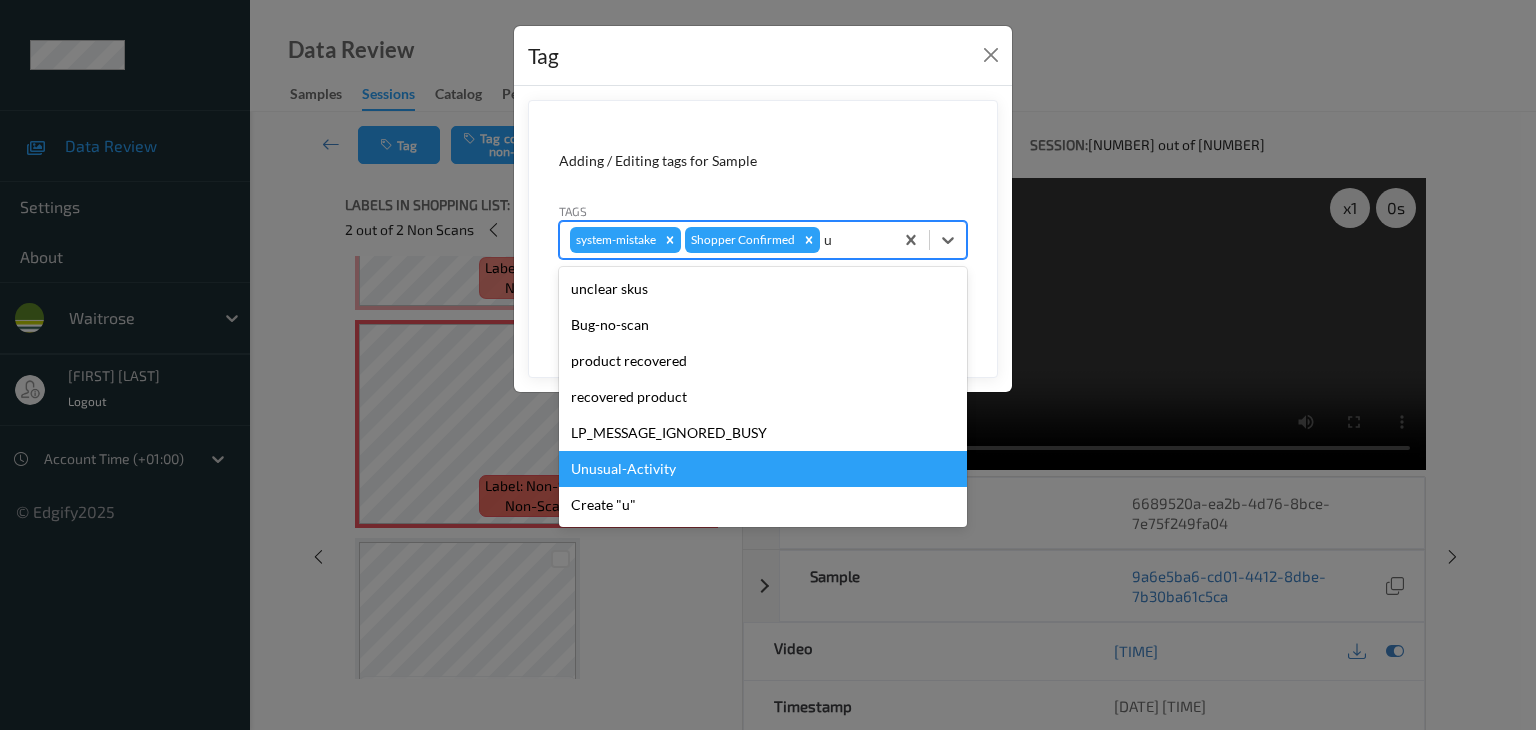 click on "Unusual-Activity" at bounding box center (763, 469) 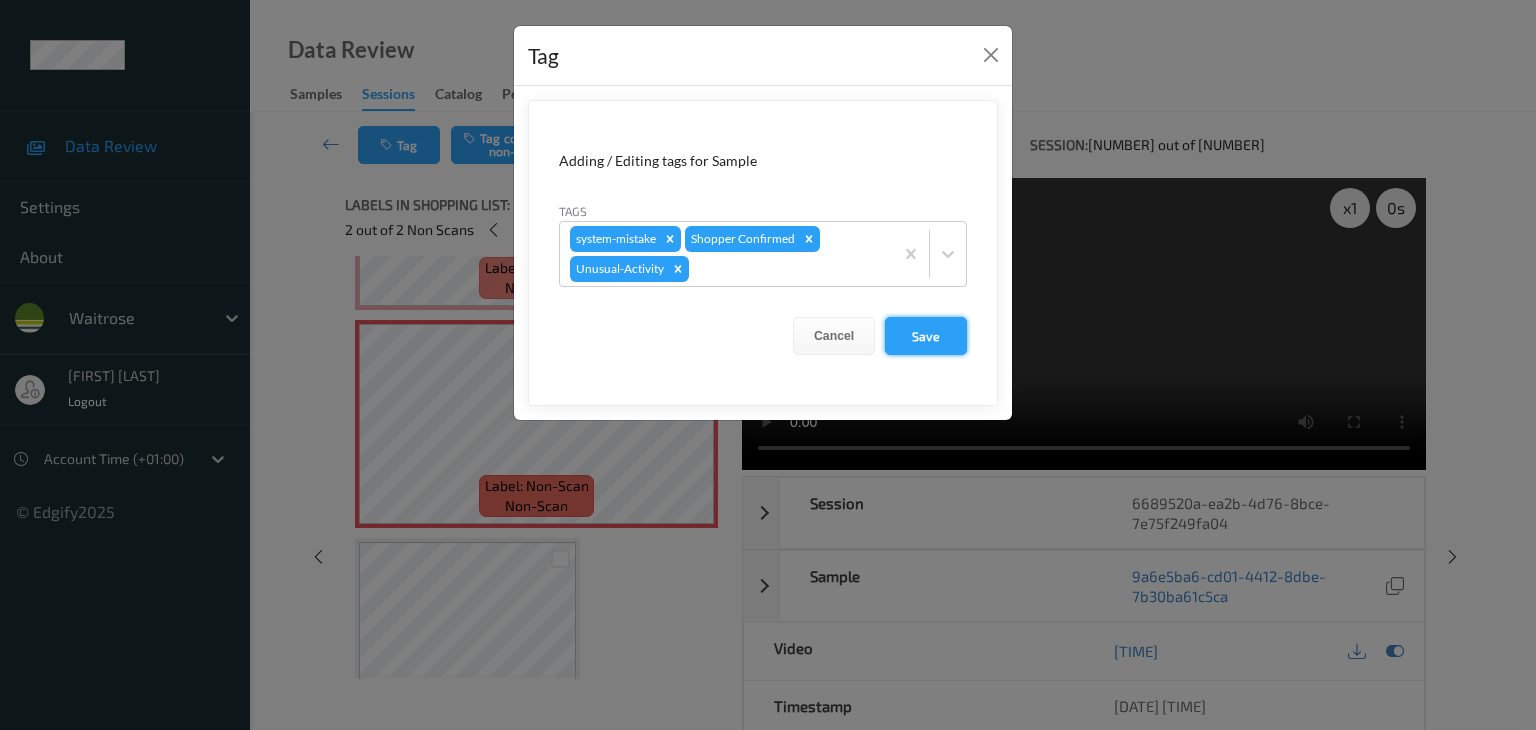 click on "Save" at bounding box center (926, 336) 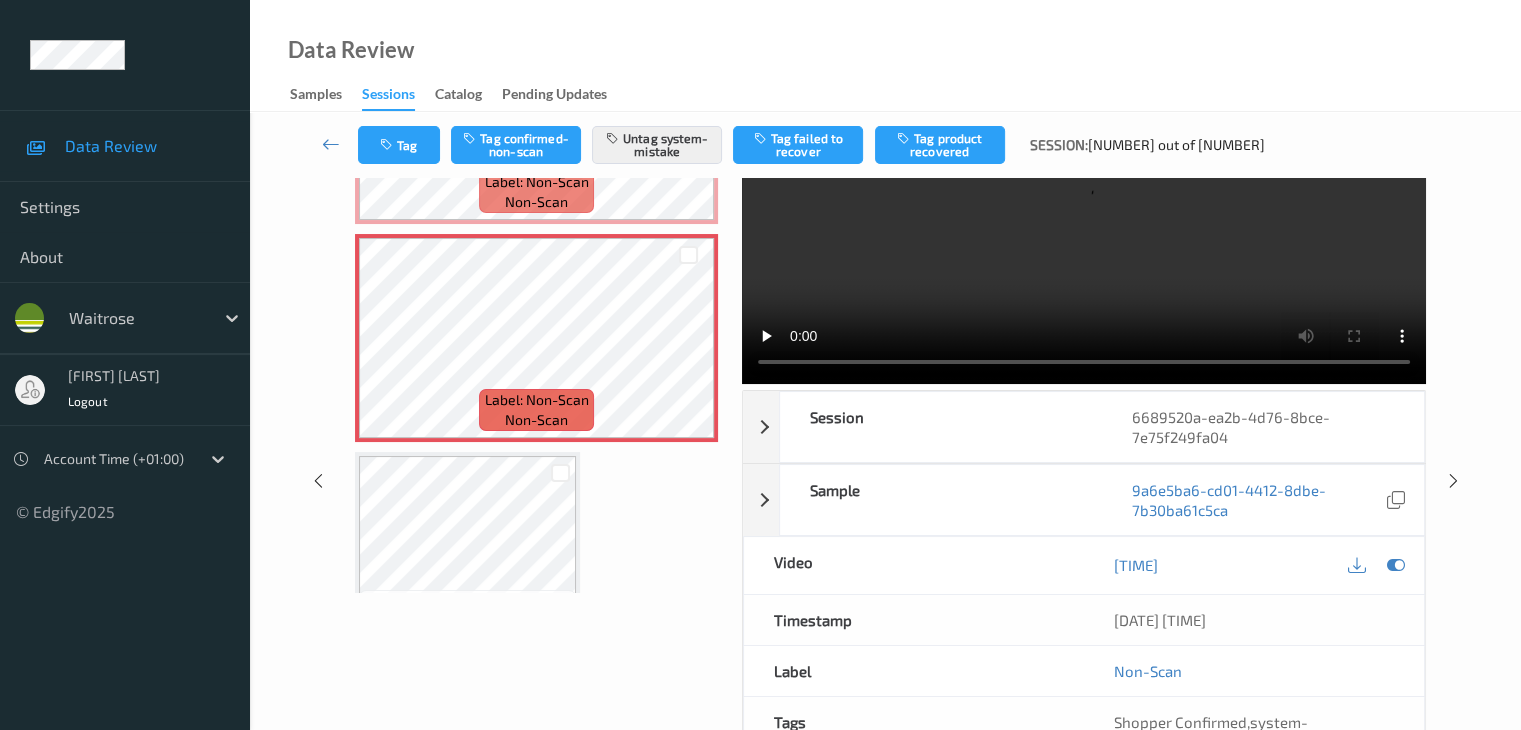 scroll, scrollTop: 0, scrollLeft: 0, axis: both 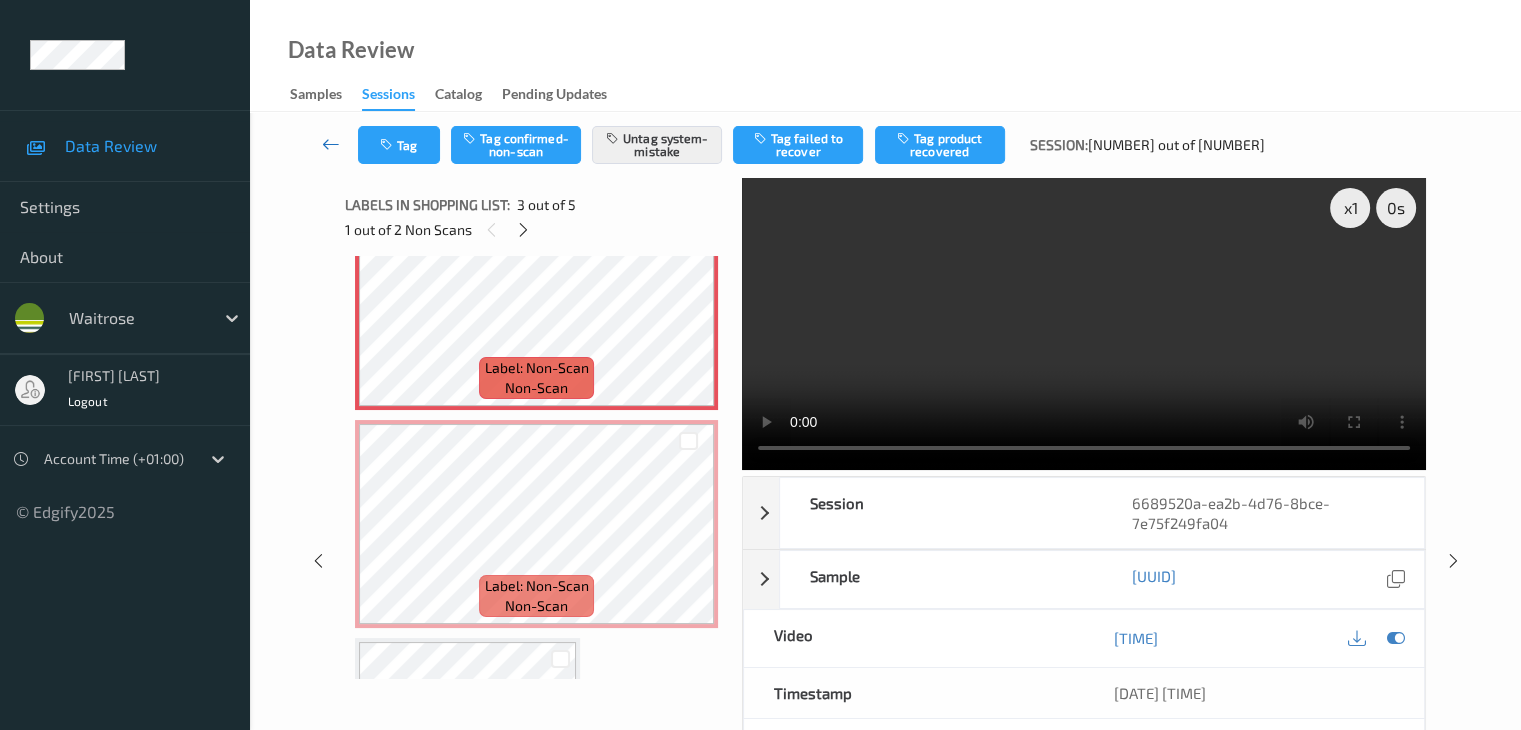 click at bounding box center [331, 144] 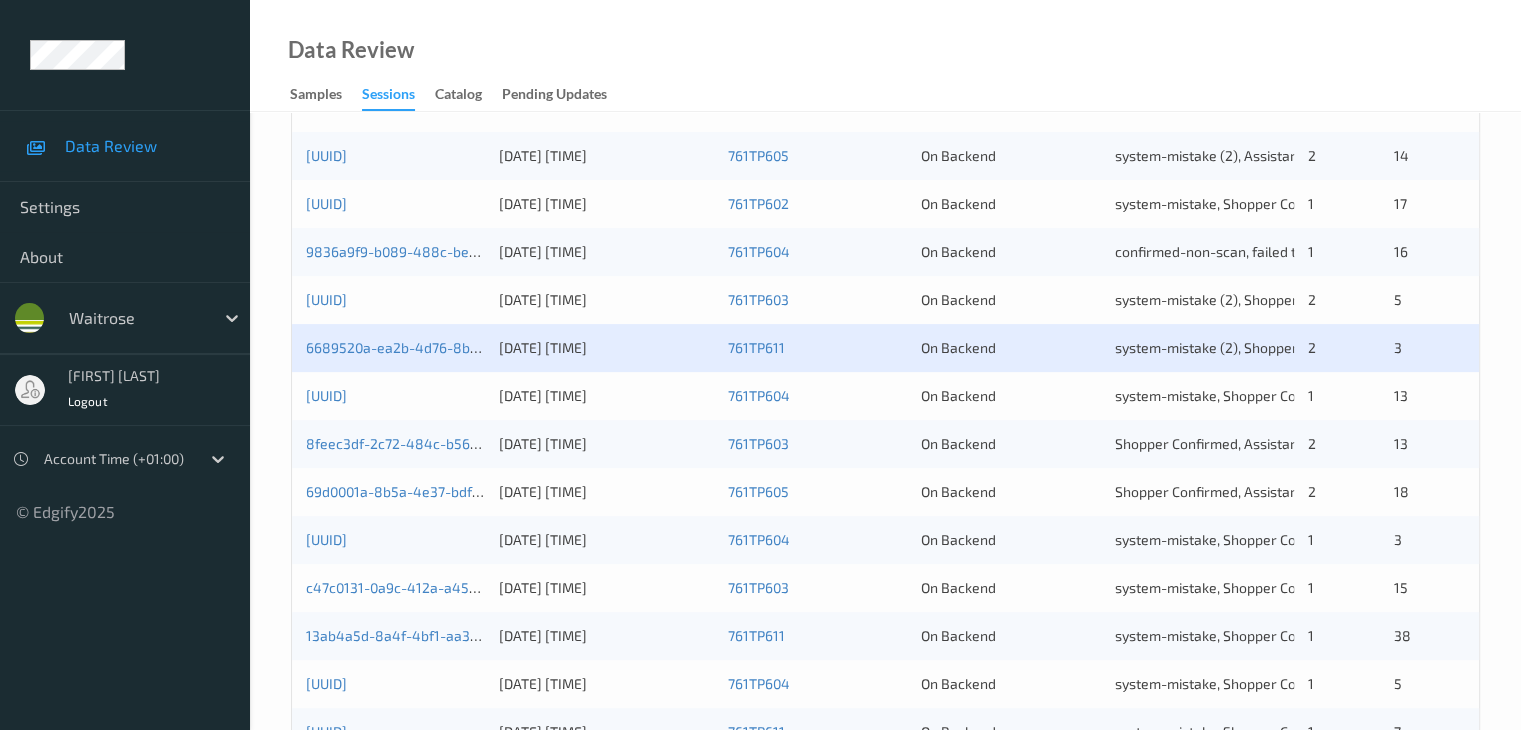 scroll, scrollTop: 500, scrollLeft: 0, axis: vertical 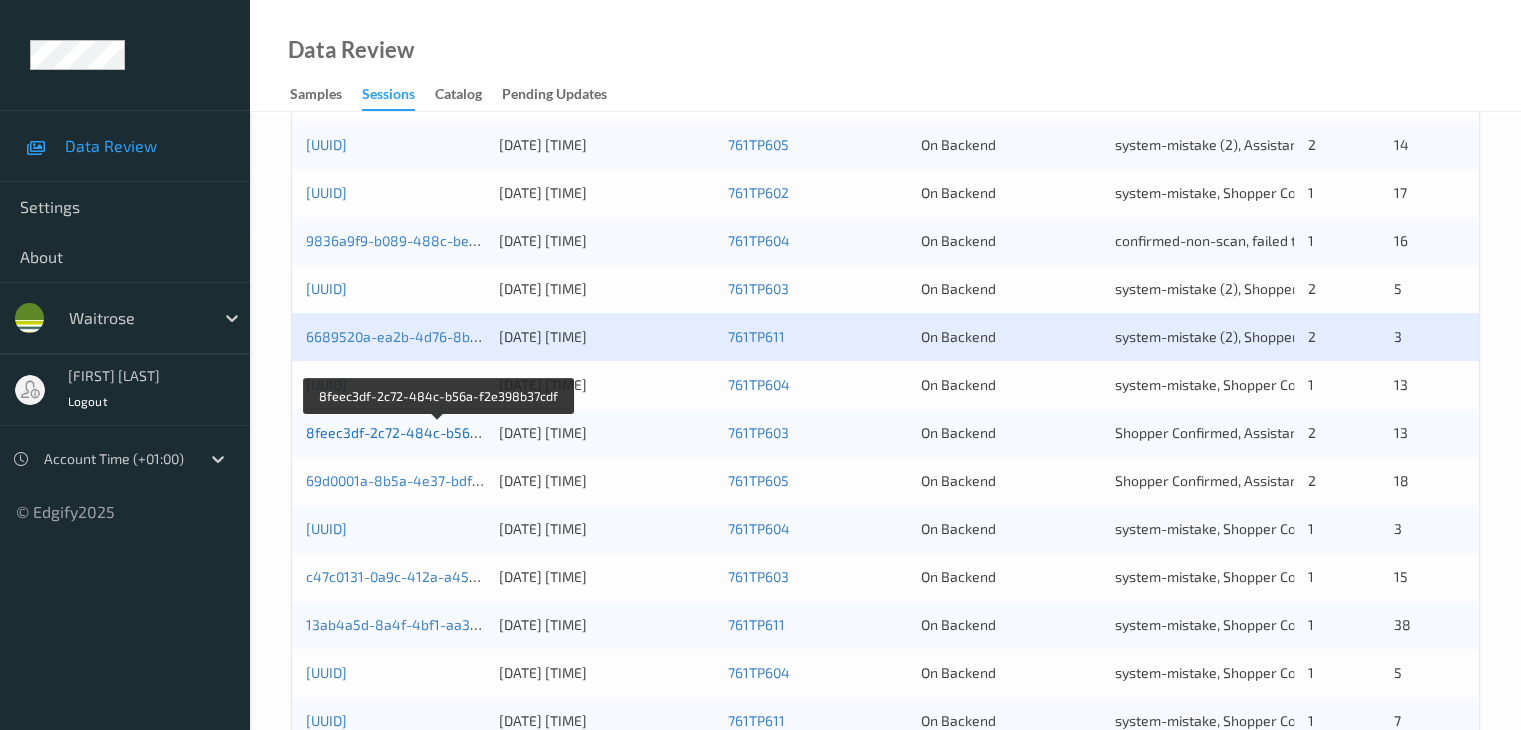 click on "[UUID]" at bounding box center [439, 432] 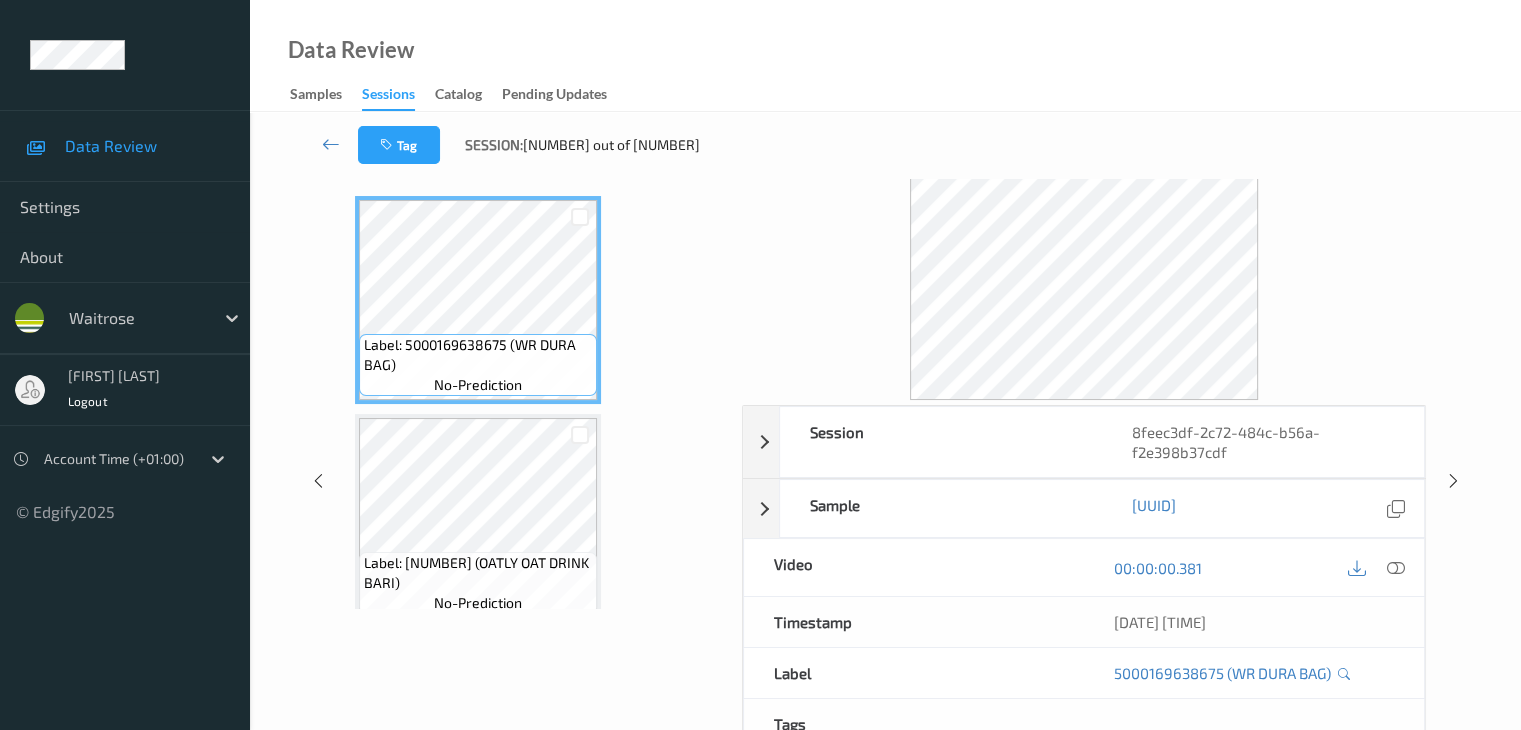 scroll, scrollTop: 0, scrollLeft: 0, axis: both 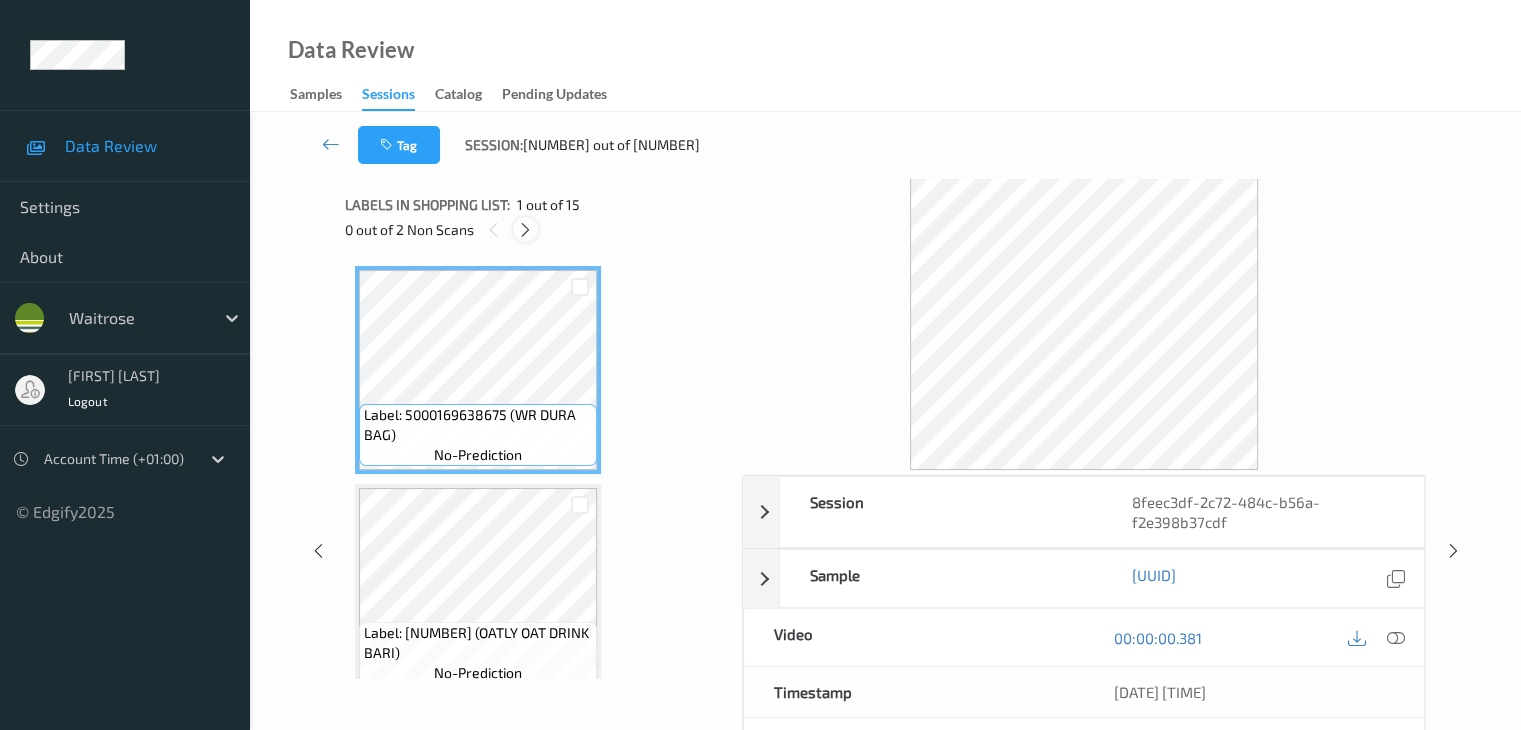 click at bounding box center [525, 230] 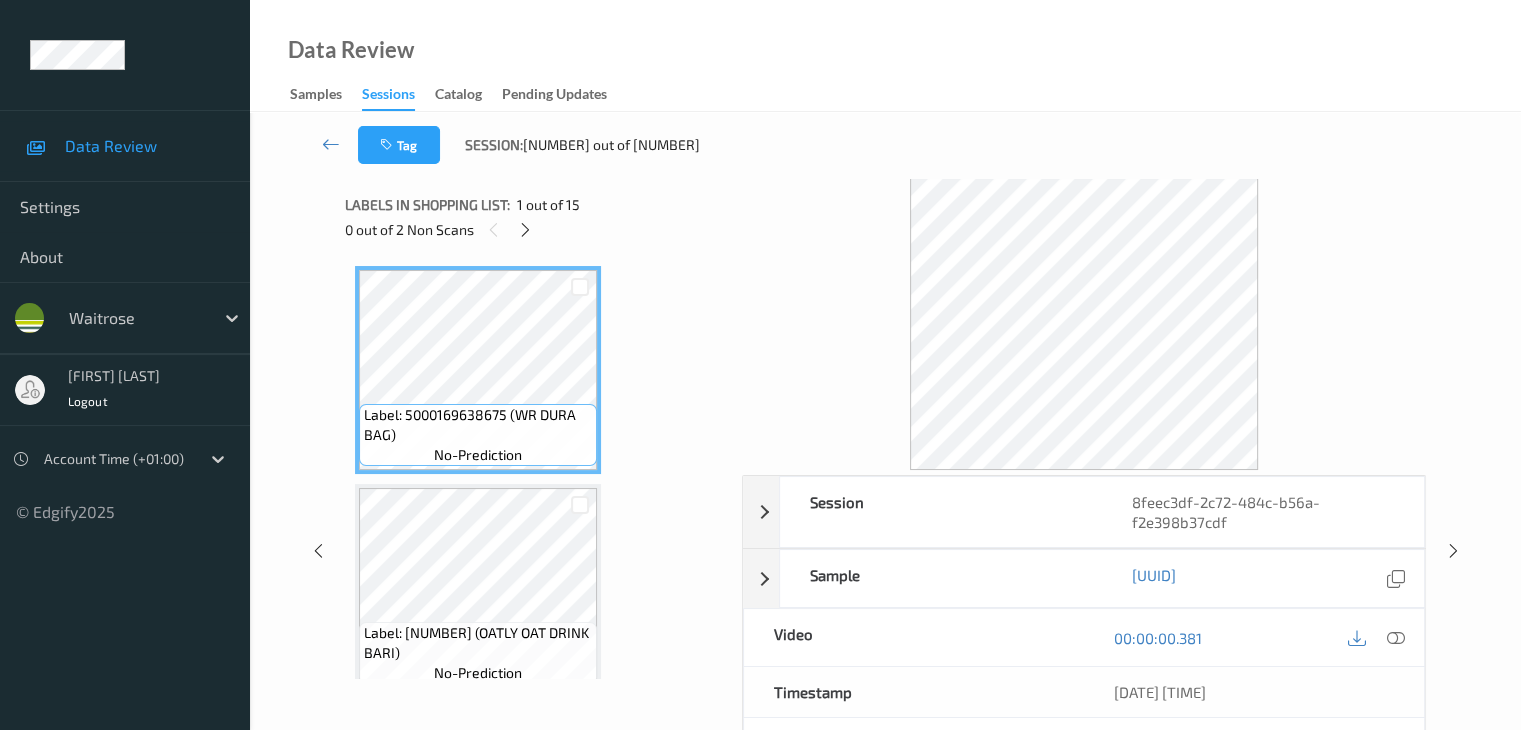 scroll, scrollTop: 446, scrollLeft: 0, axis: vertical 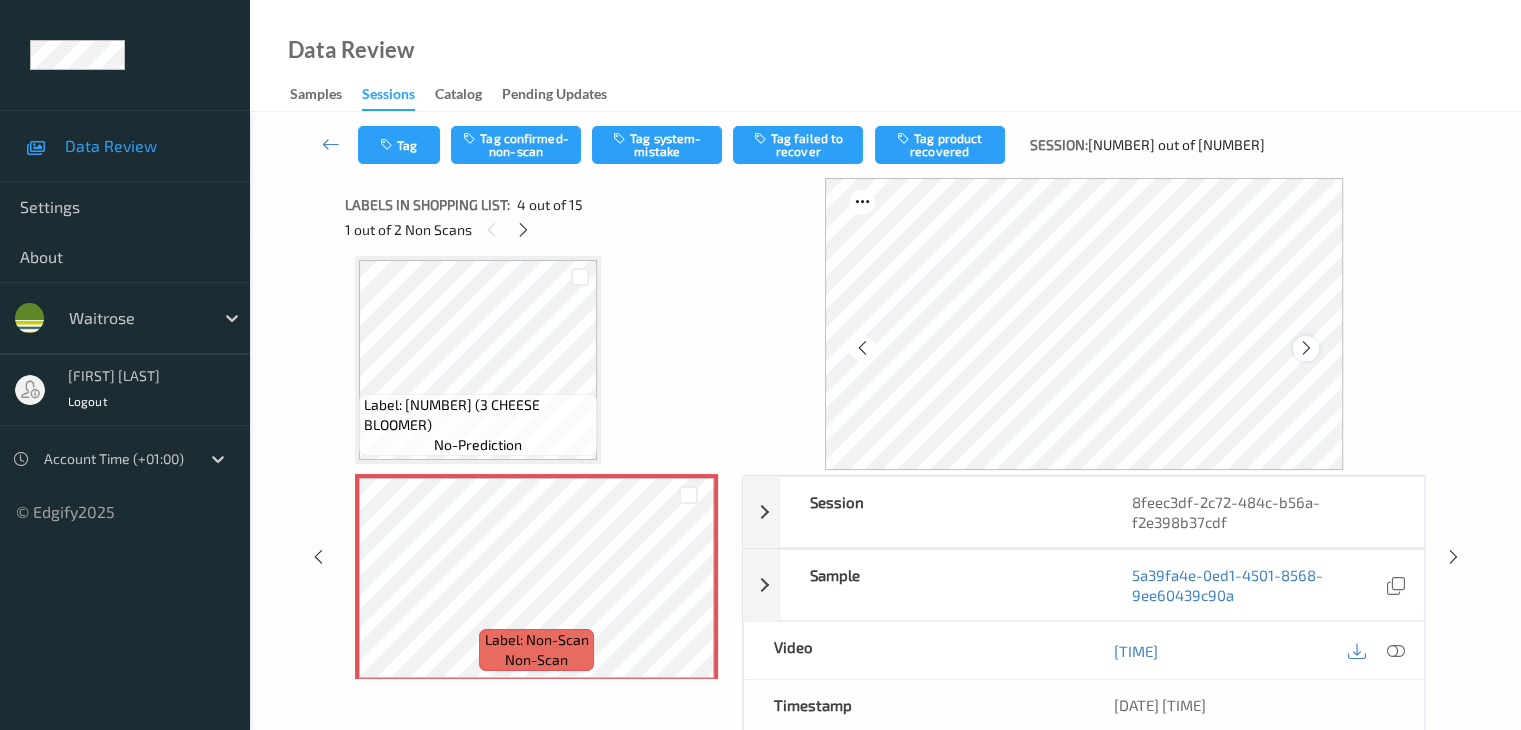 click at bounding box center (1305, 348) 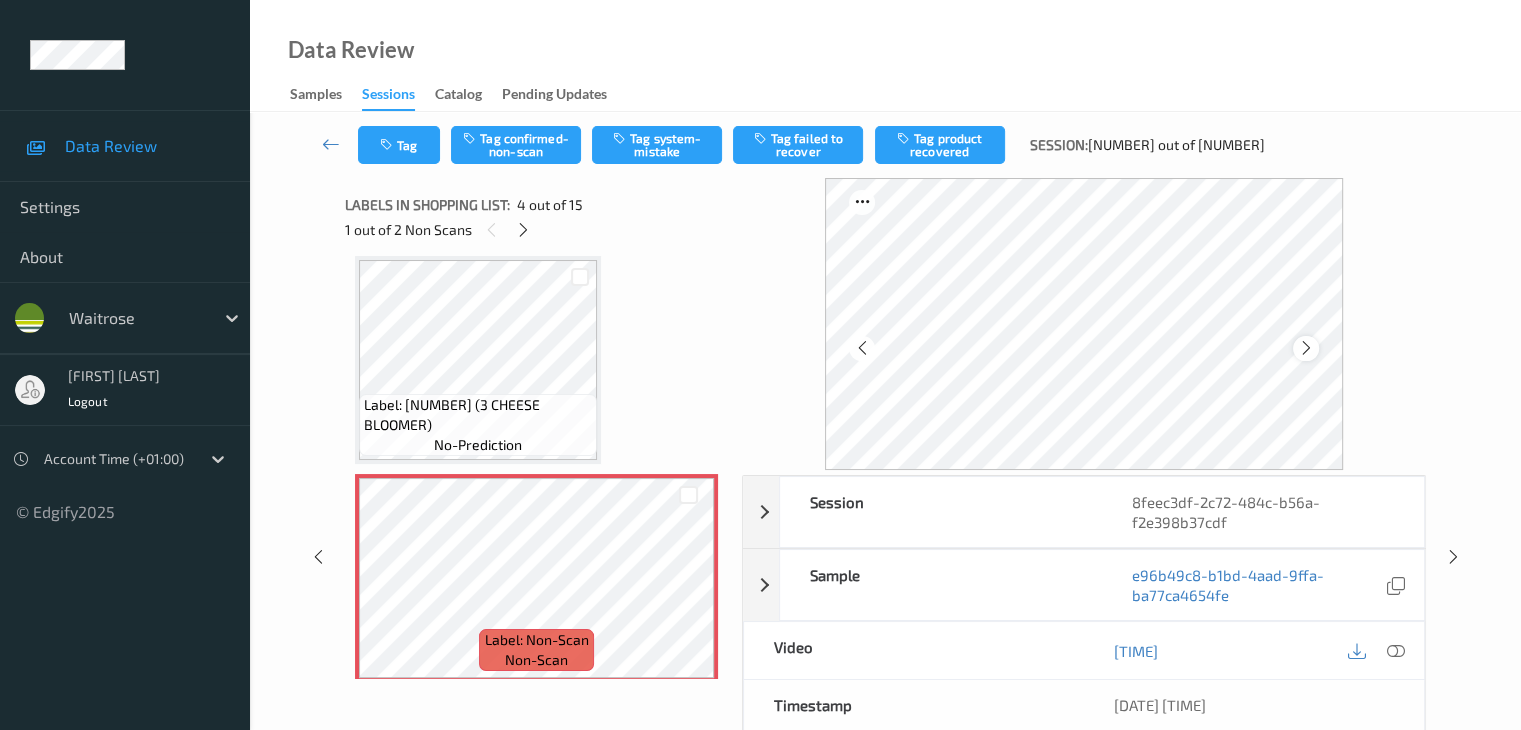 click at bounding box center [1305, 348] 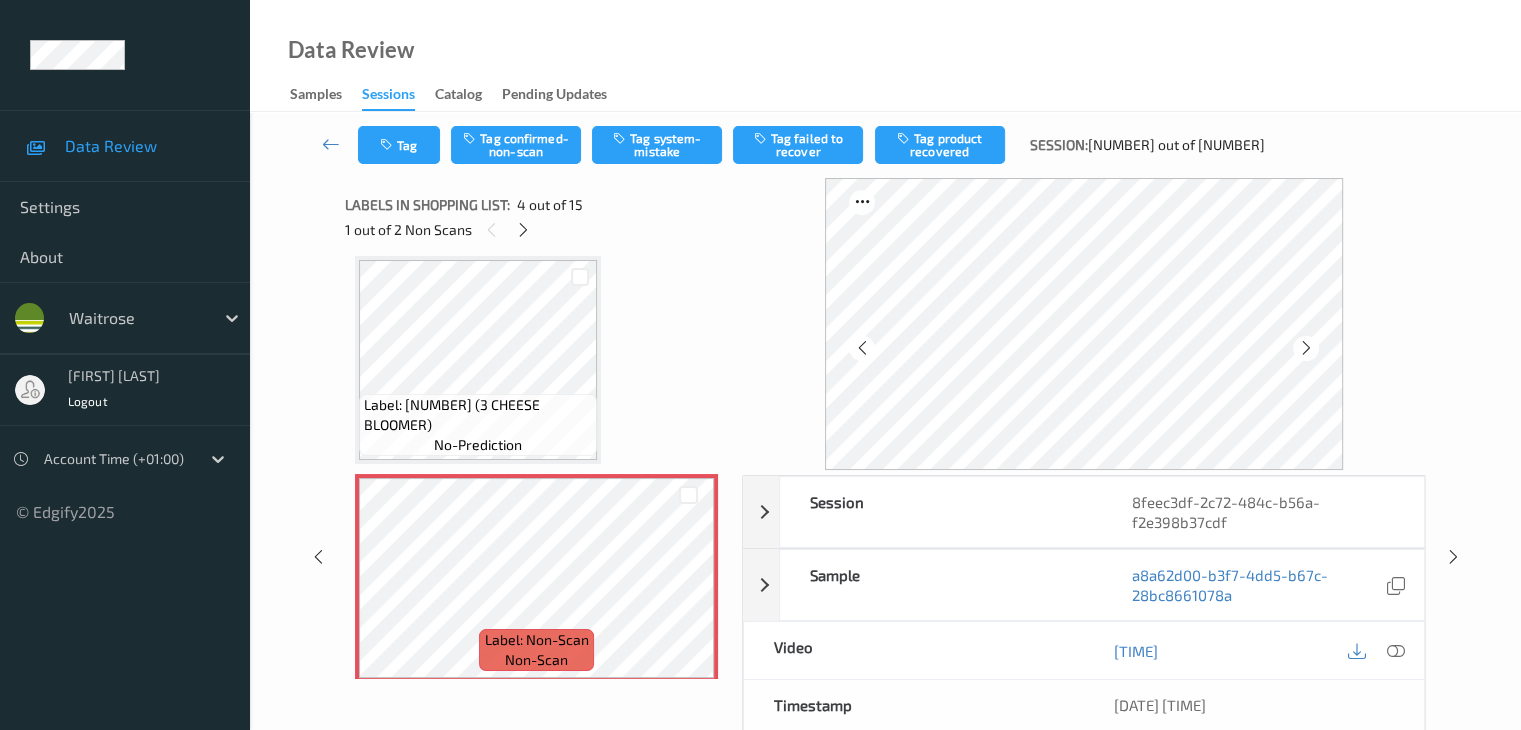 click at bounding box center [1305, 348] 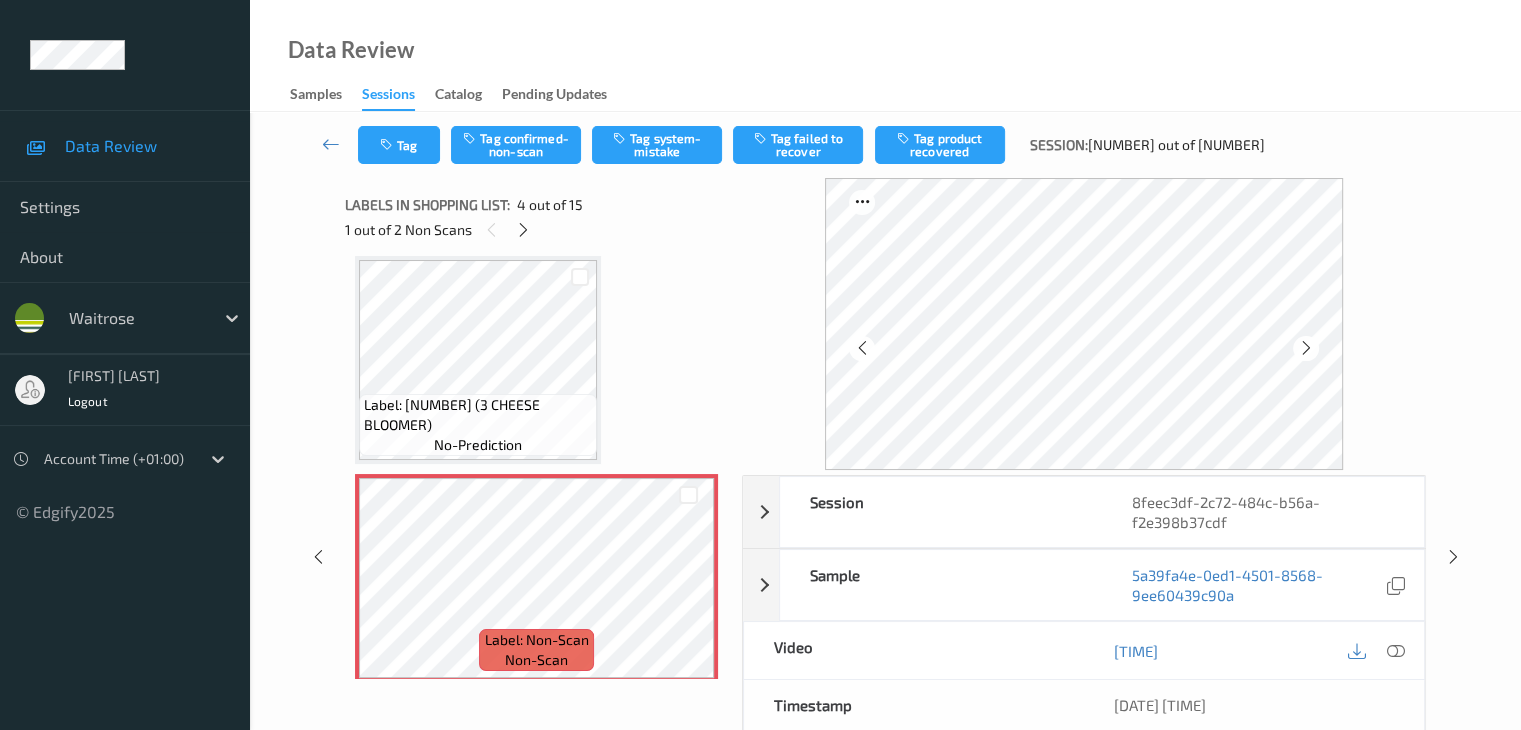 click at bounding box center [1305, 348] 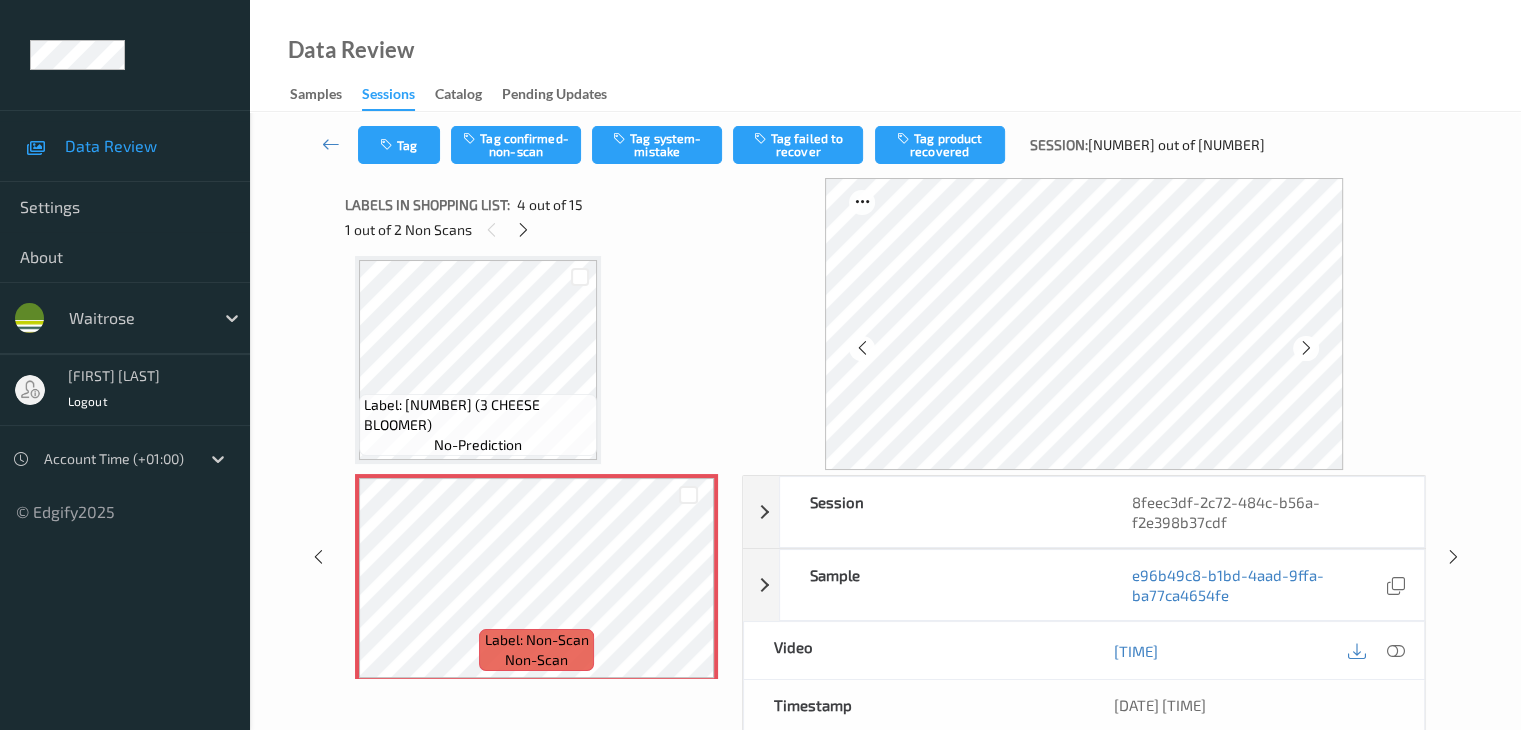 click at bounding box center (1305, 348) 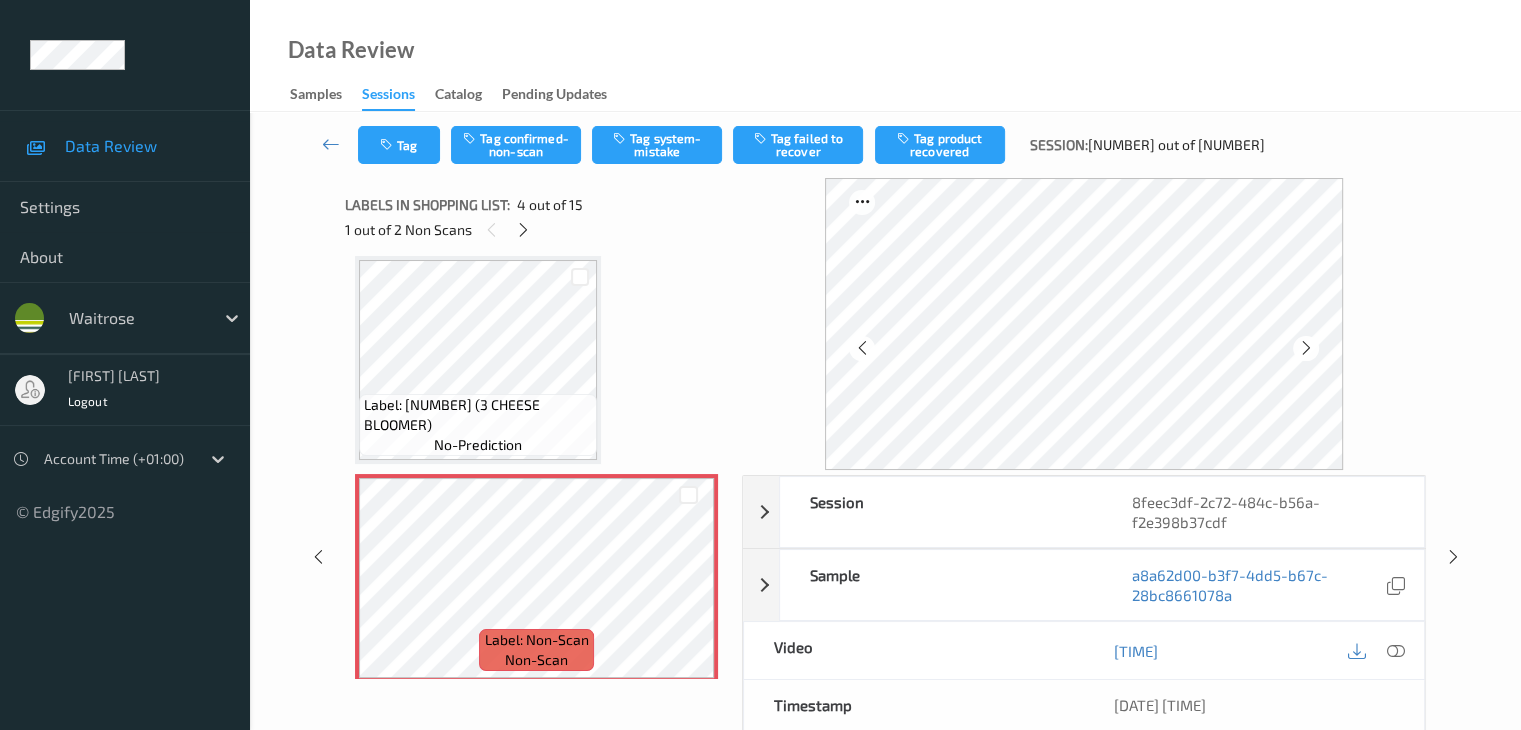 click at bounding box center (1305, 348) 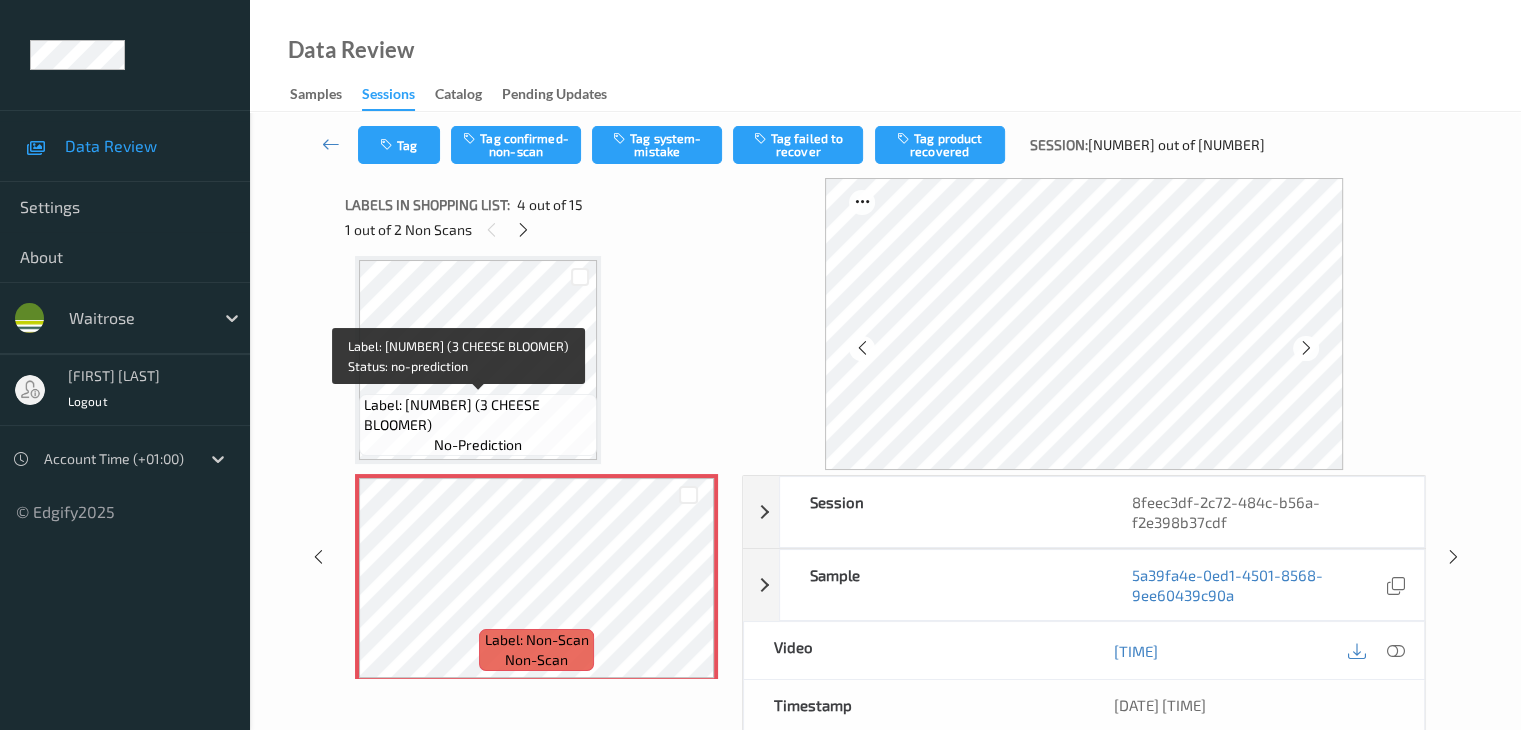 click on "Label: 0000000000284 (3 CHEESE BLOOMER)" at bounding box center (478, 415) 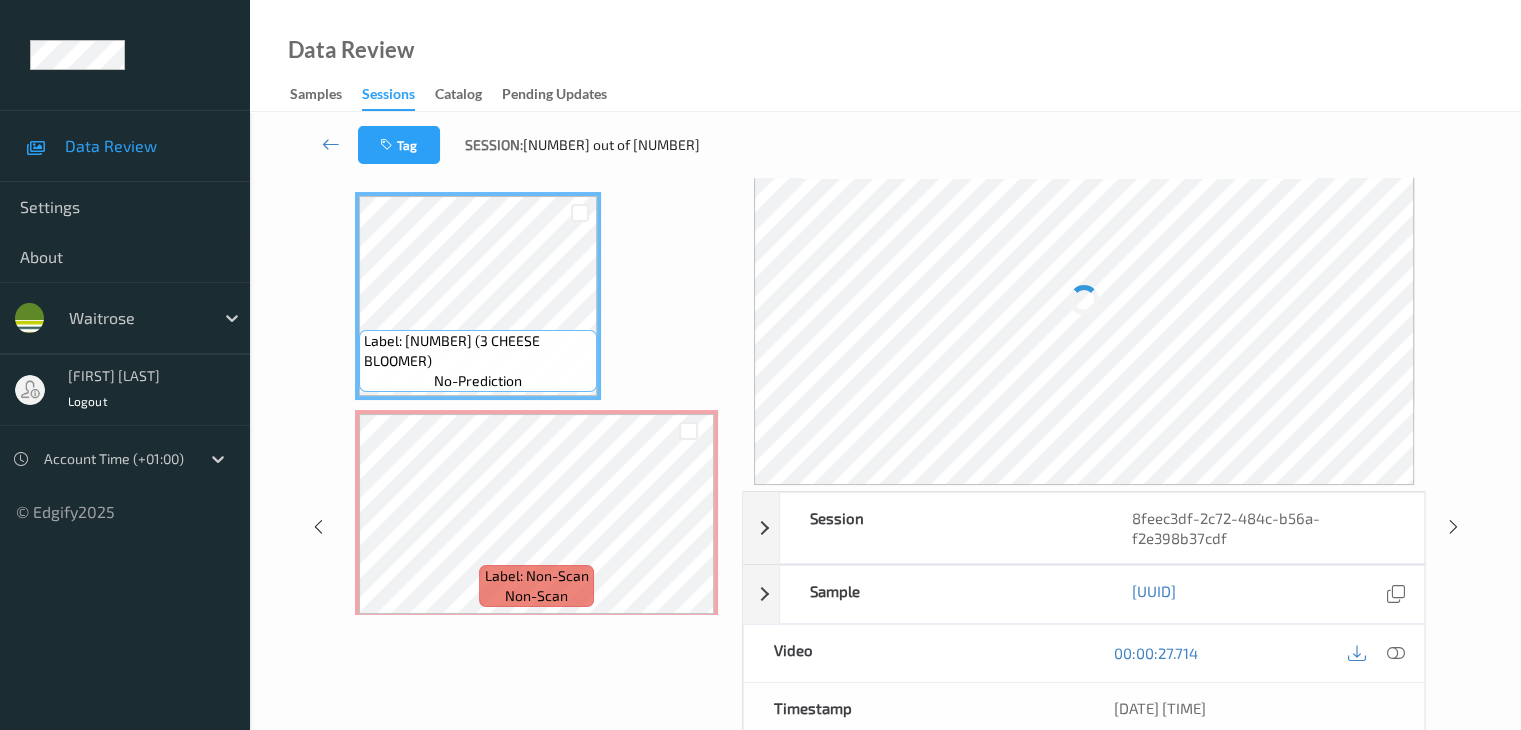 scroll, scrollTop: 100, scrollLeft: 0, axis: vertical 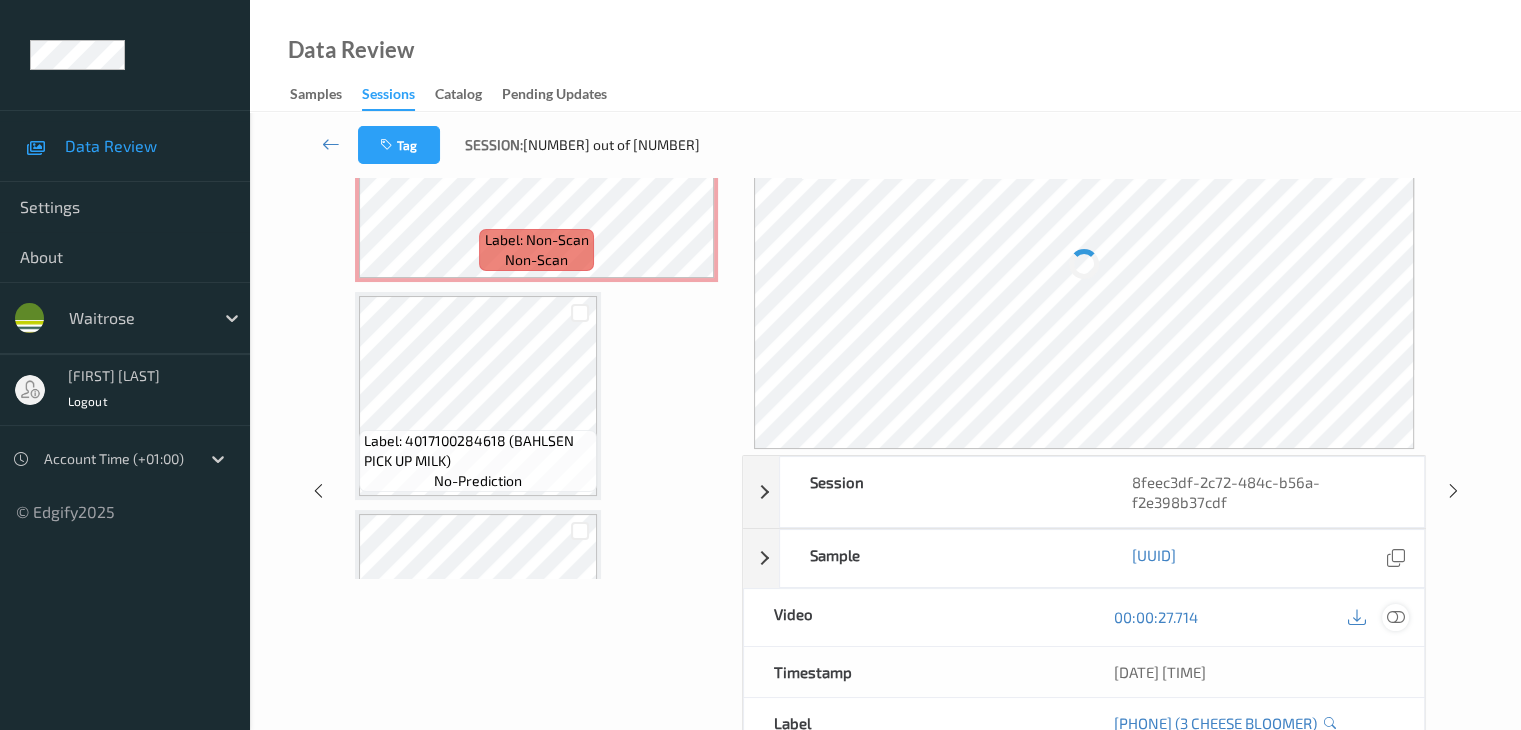 click at bounding box center [1395, 617] 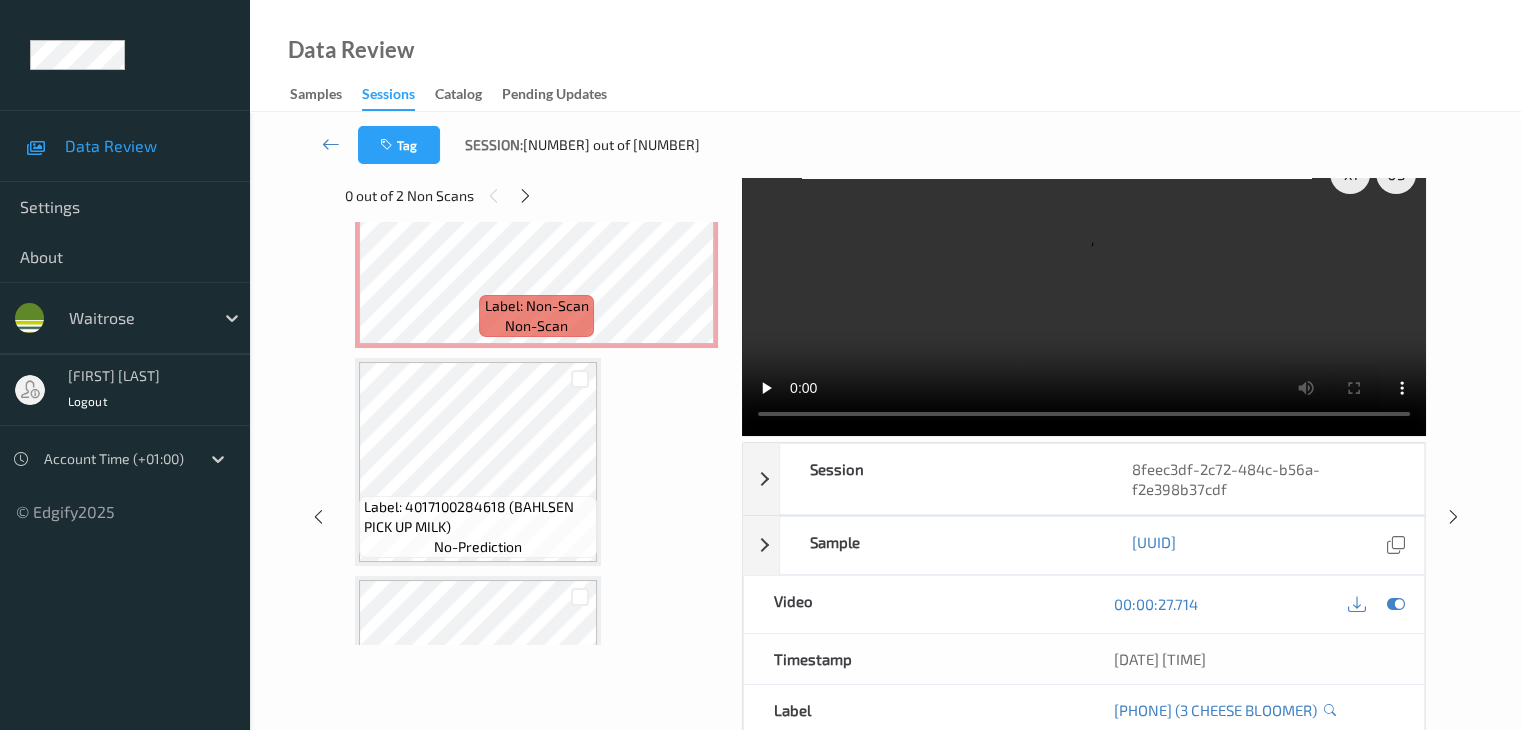 scroll, scrollTop: 0, scrollLeft: 0, axis: both 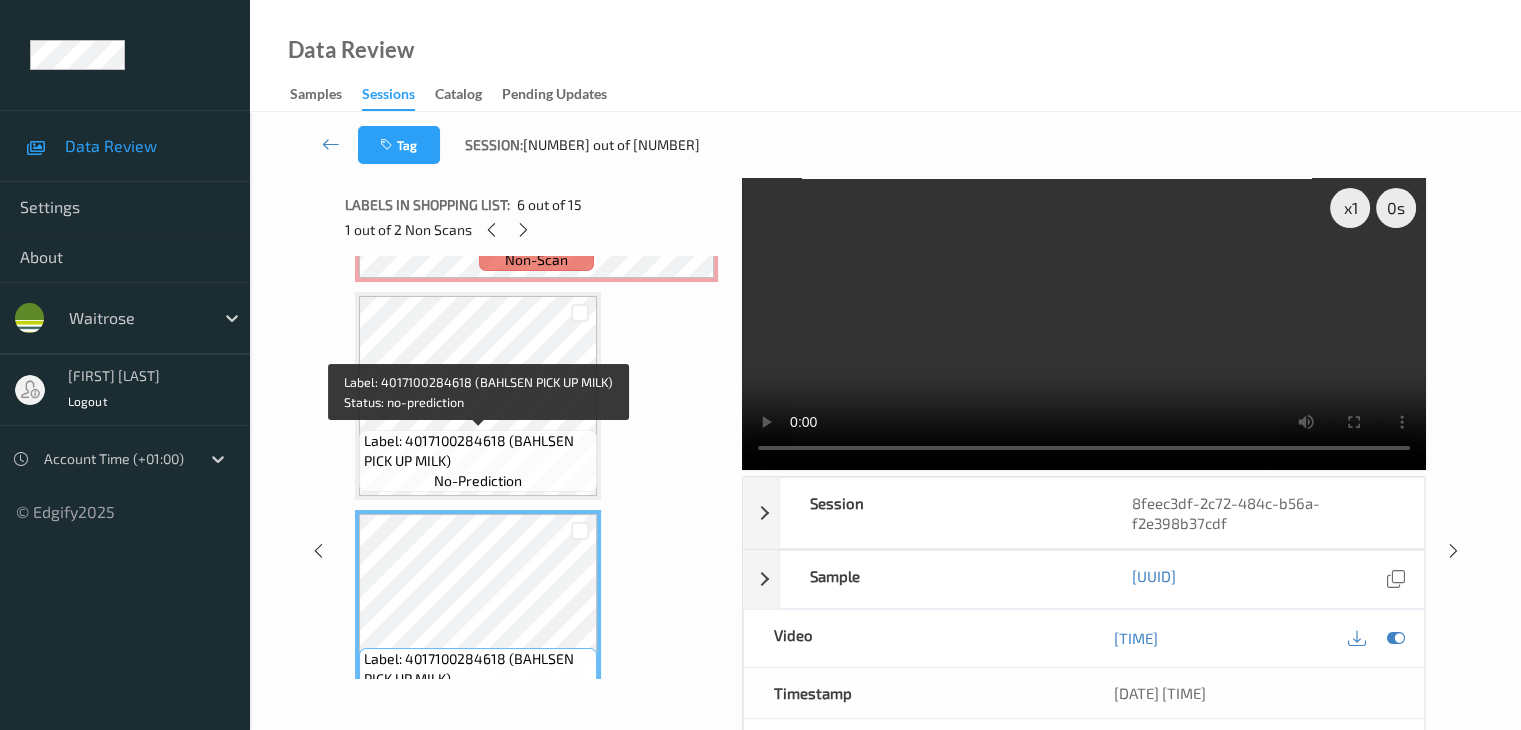 click on "Label: 4017100284618 (BAHLSEN PICK UP MILK)" at bounding box center (478, 451) 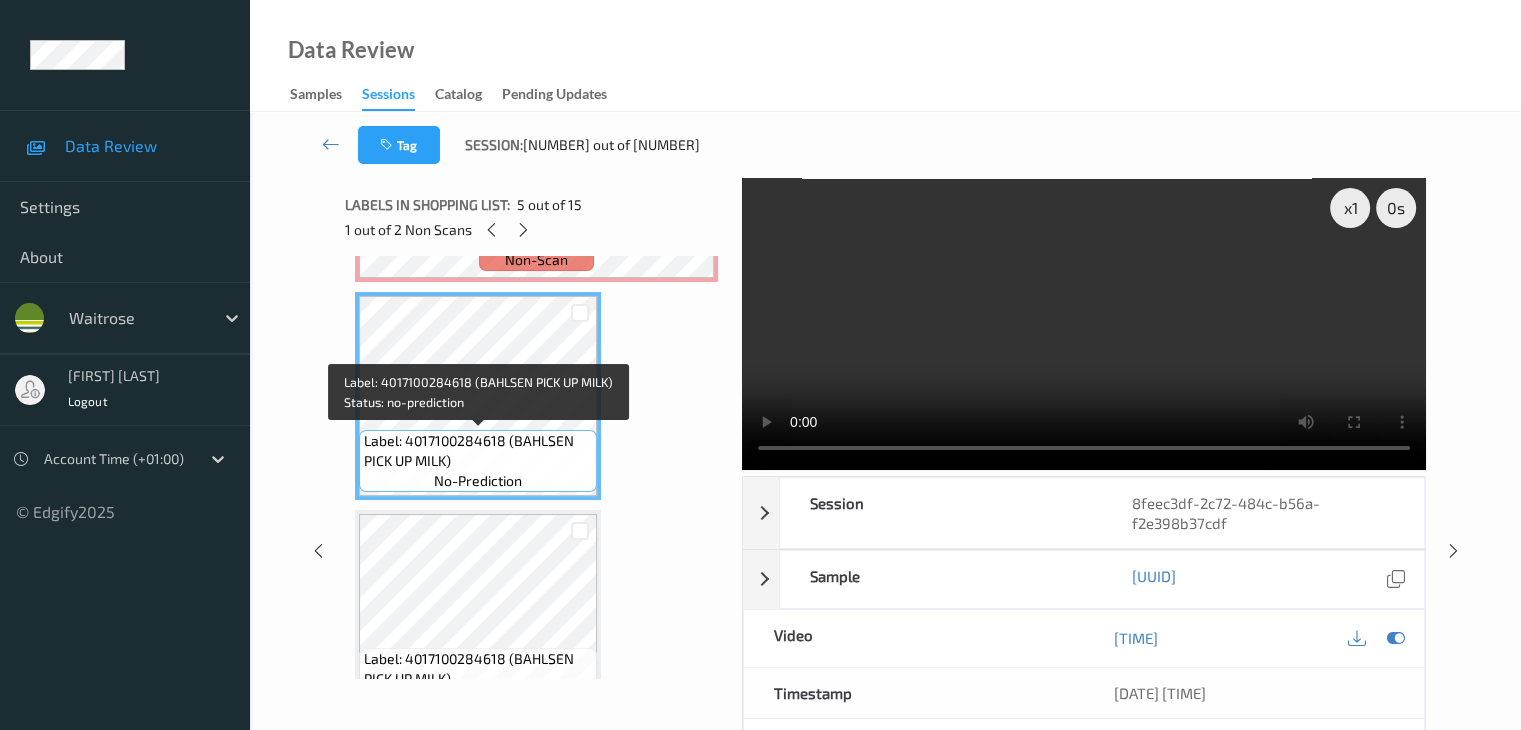 click on "Label: 4017100284618 (BAHLSEN PICK UP MILK)" at bounding box center (478, 451) 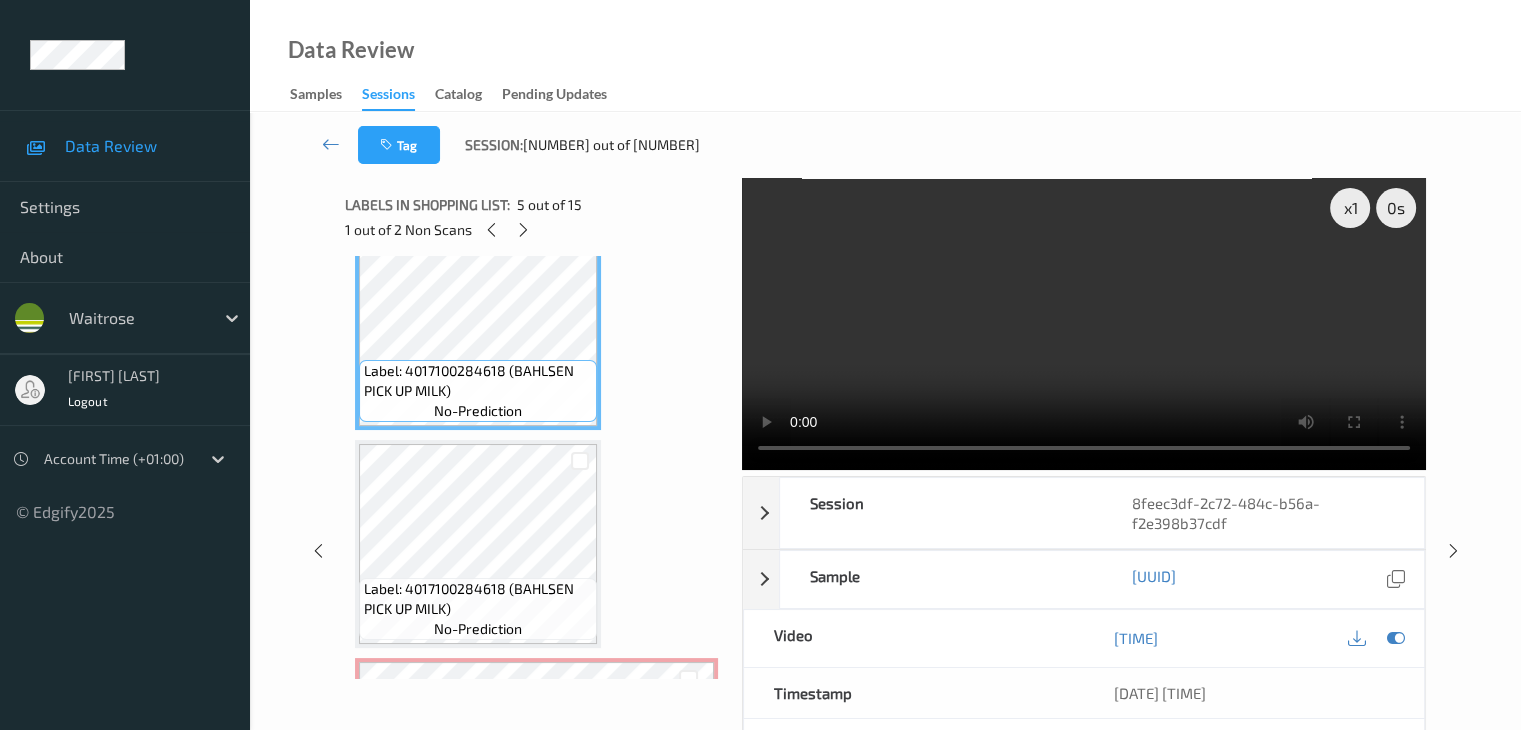 scroll, scrollTop: 946, scrollLeft: 0, axis: vertical 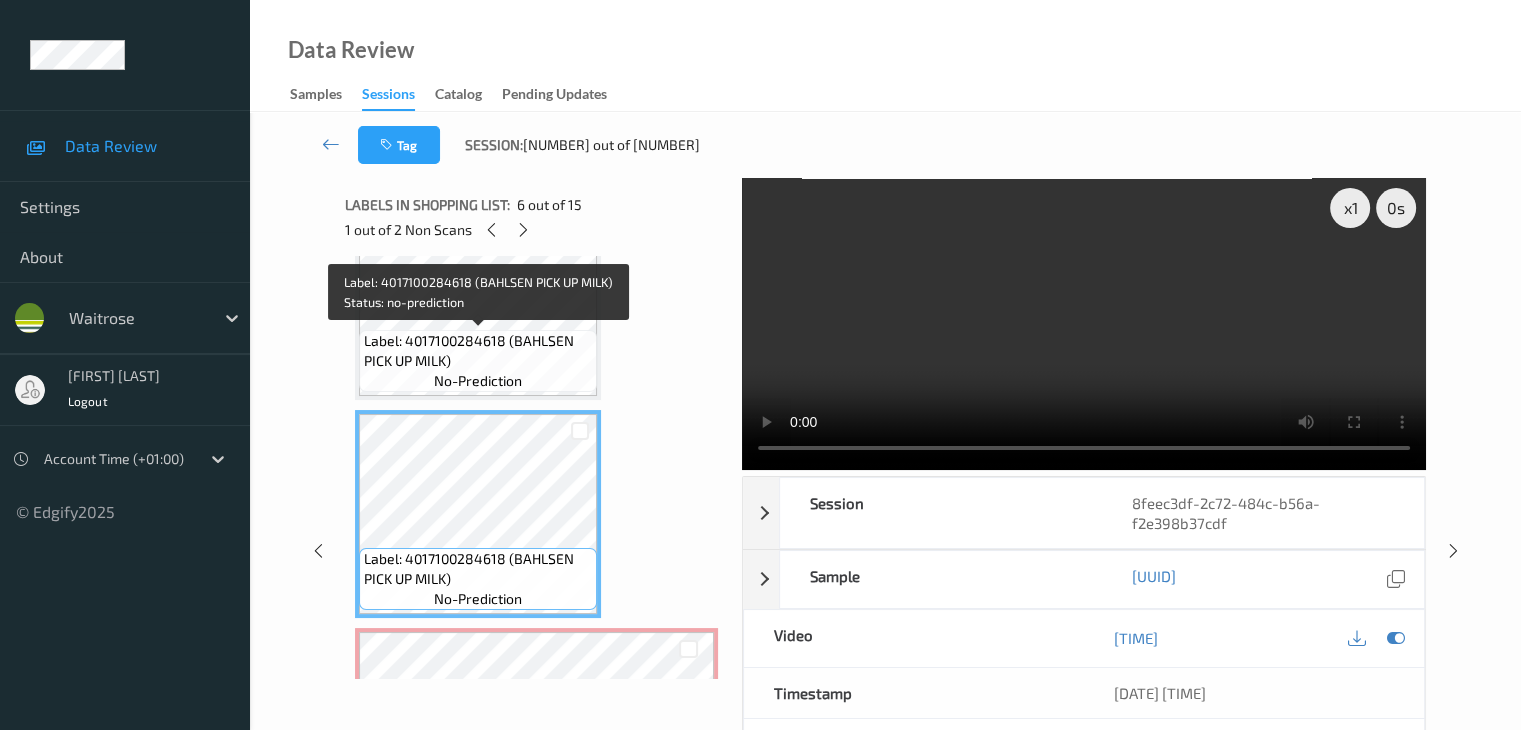 click on "Label: 4017100284618 (BAHLSEN PICK UP MILK)" at bounding box center (478, 351) 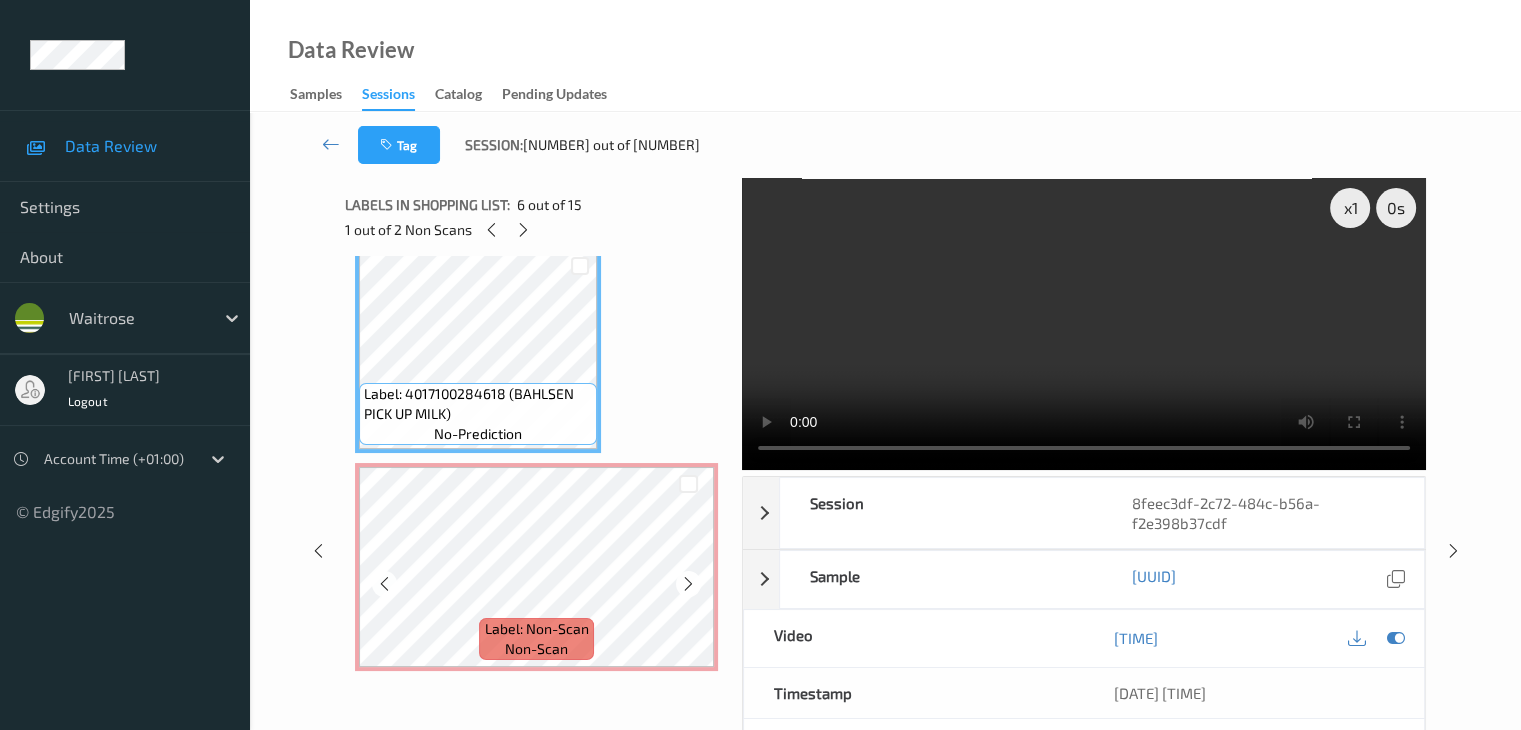 scroll, scrollTop: 1146, scrollLeft: 0, axis: vertical 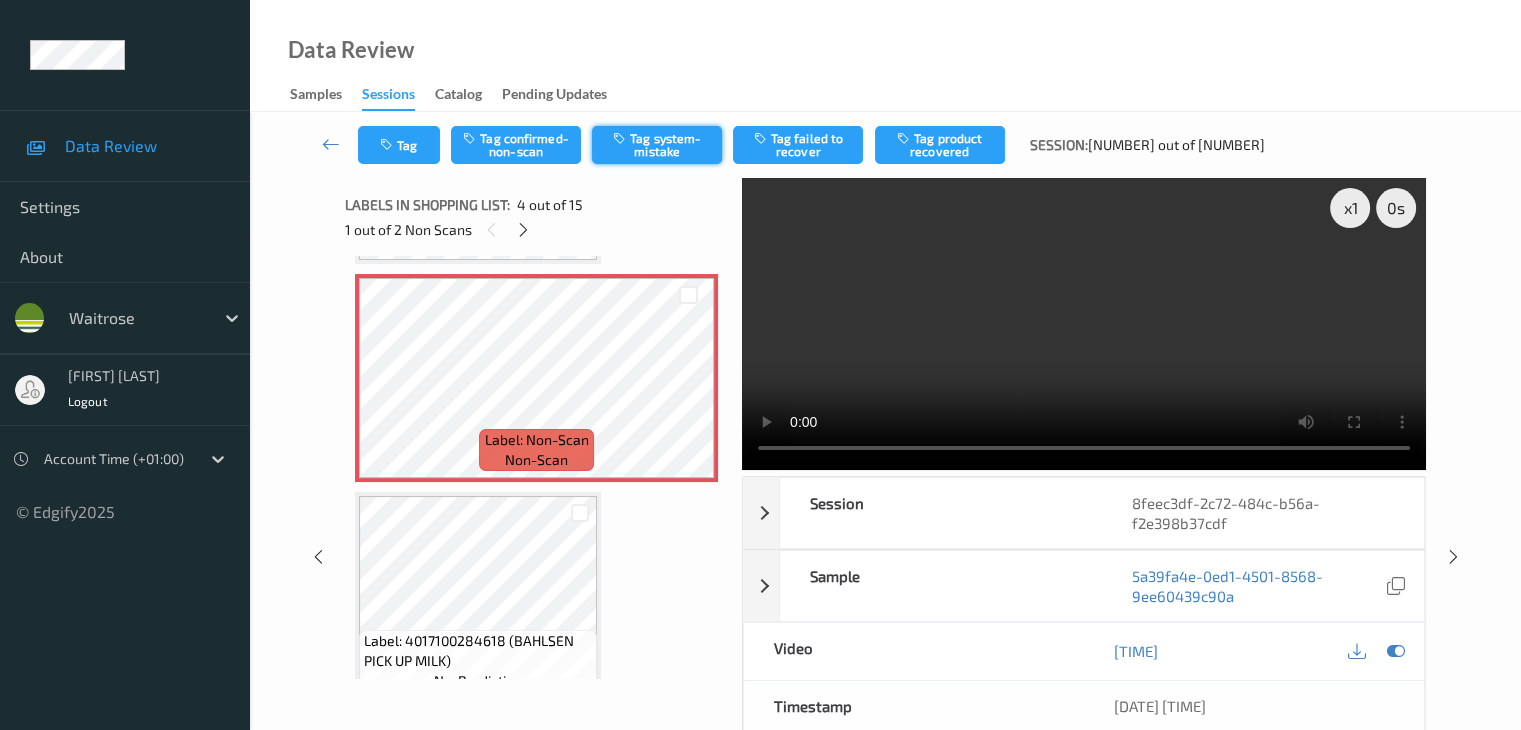 click on "Tag   system-mistake" at bounding box center (657, 145) 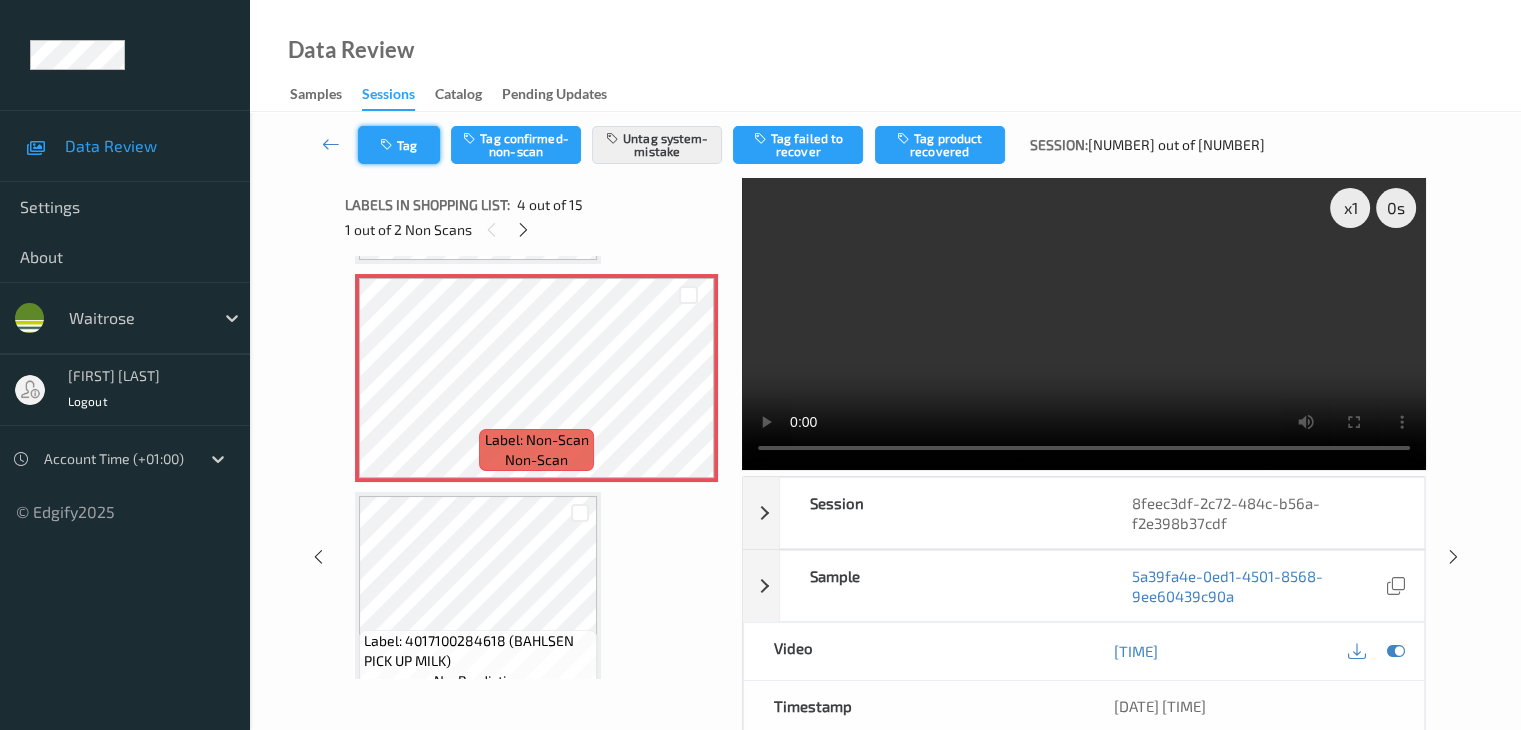 click on "Tag" at bounding box center [399, 145] 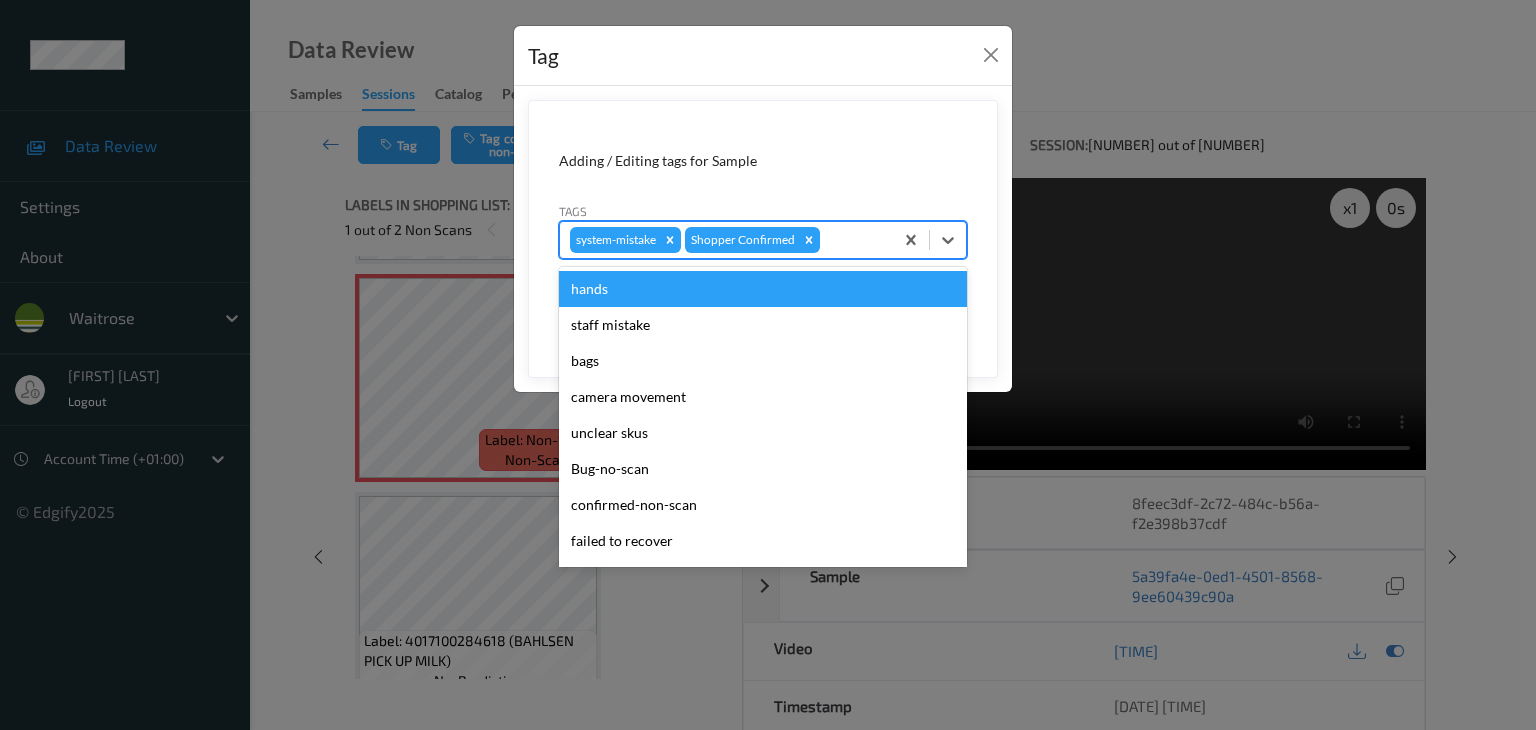 click at bounding box center [853, 240] 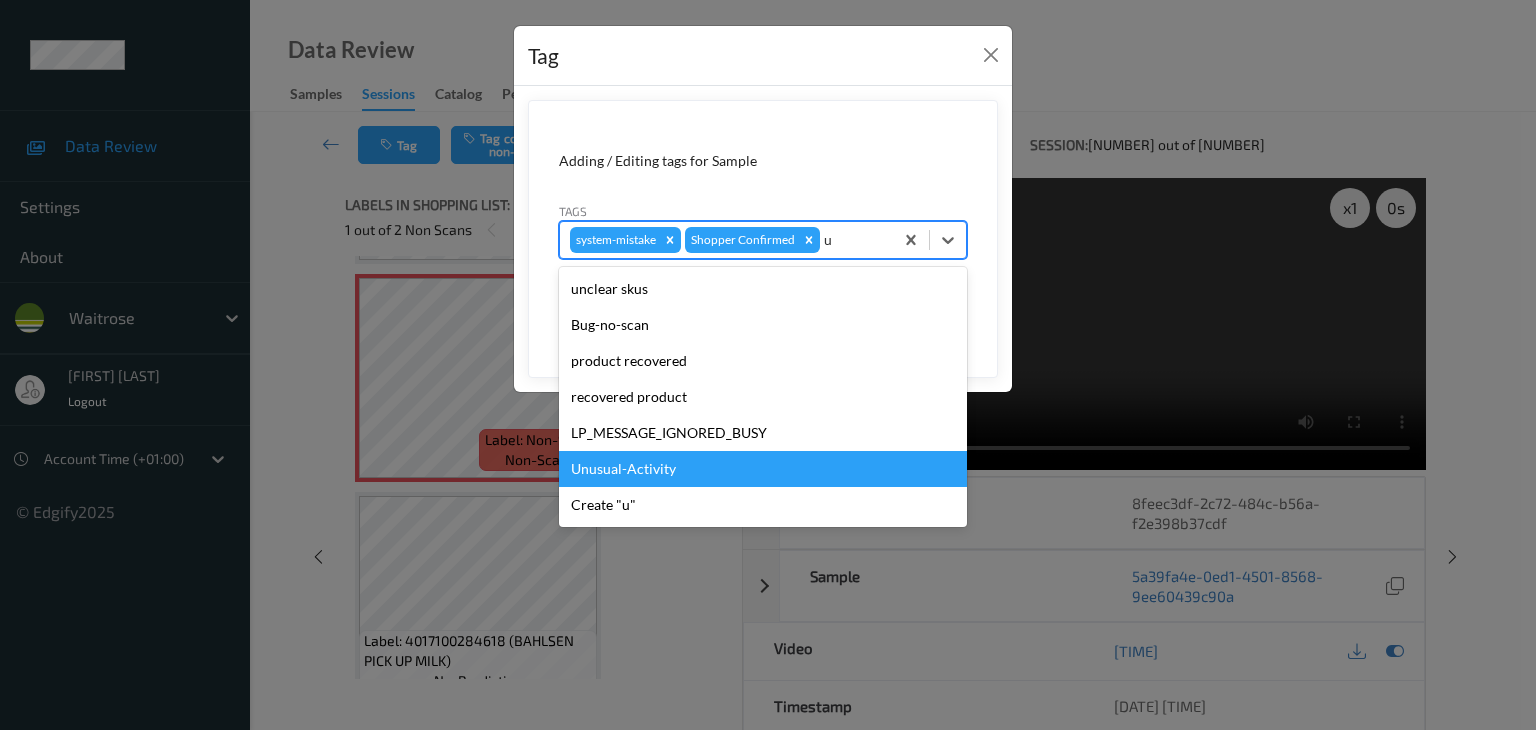 click on "Unusual-Activity" at bounding box center [763, 469] 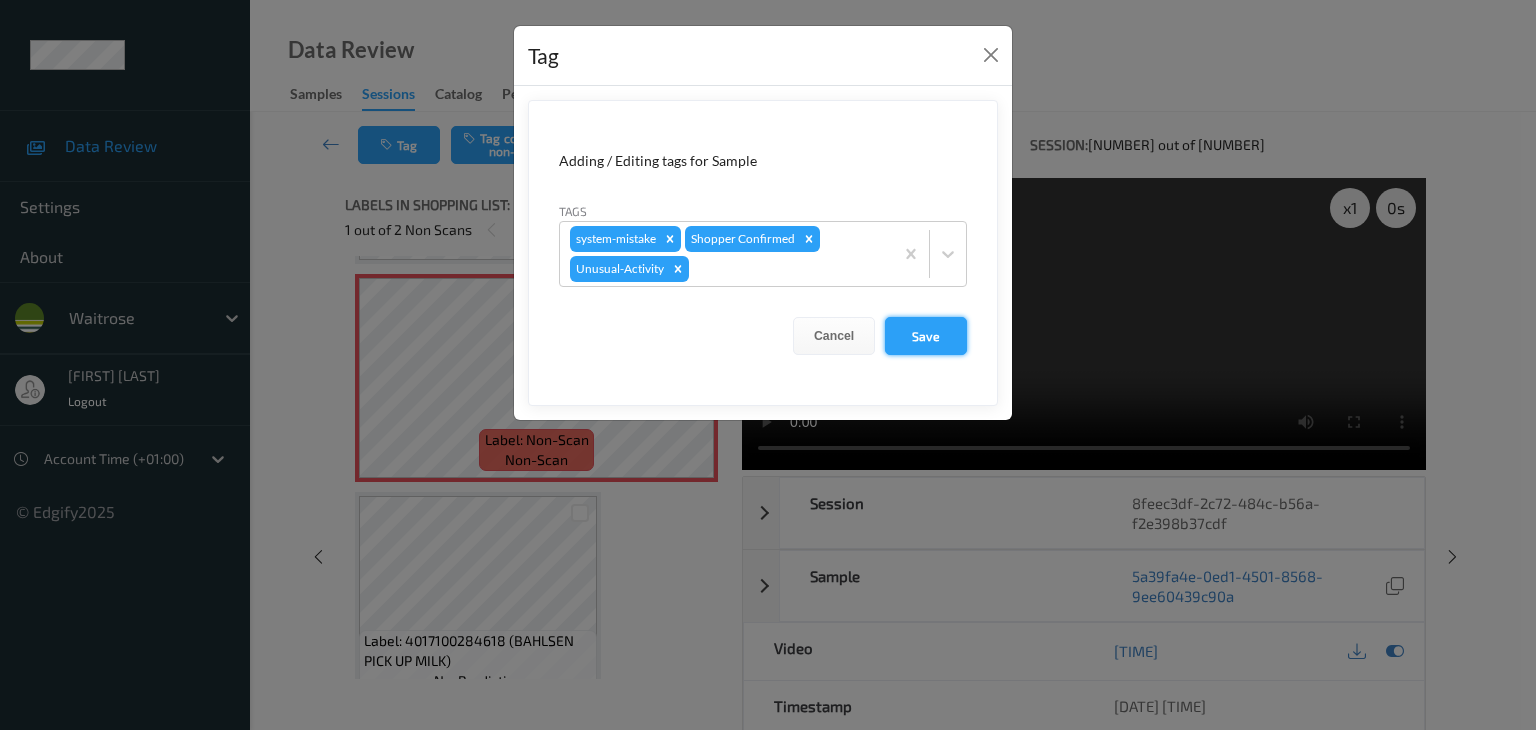 click on "Save" at bounding box center [926, 336] 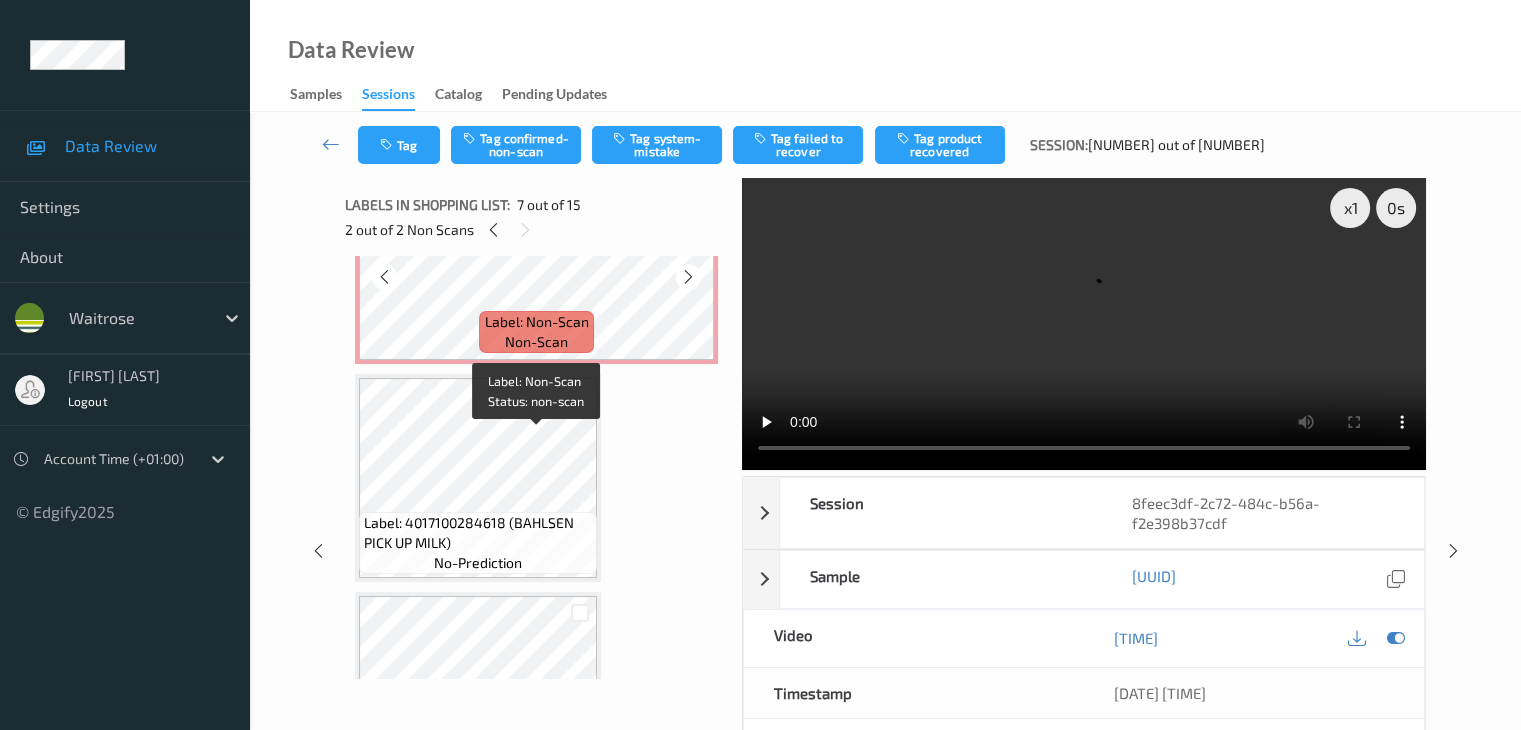 scroll, scrollTop: 646, scrollLeft: 0, axis: vertical 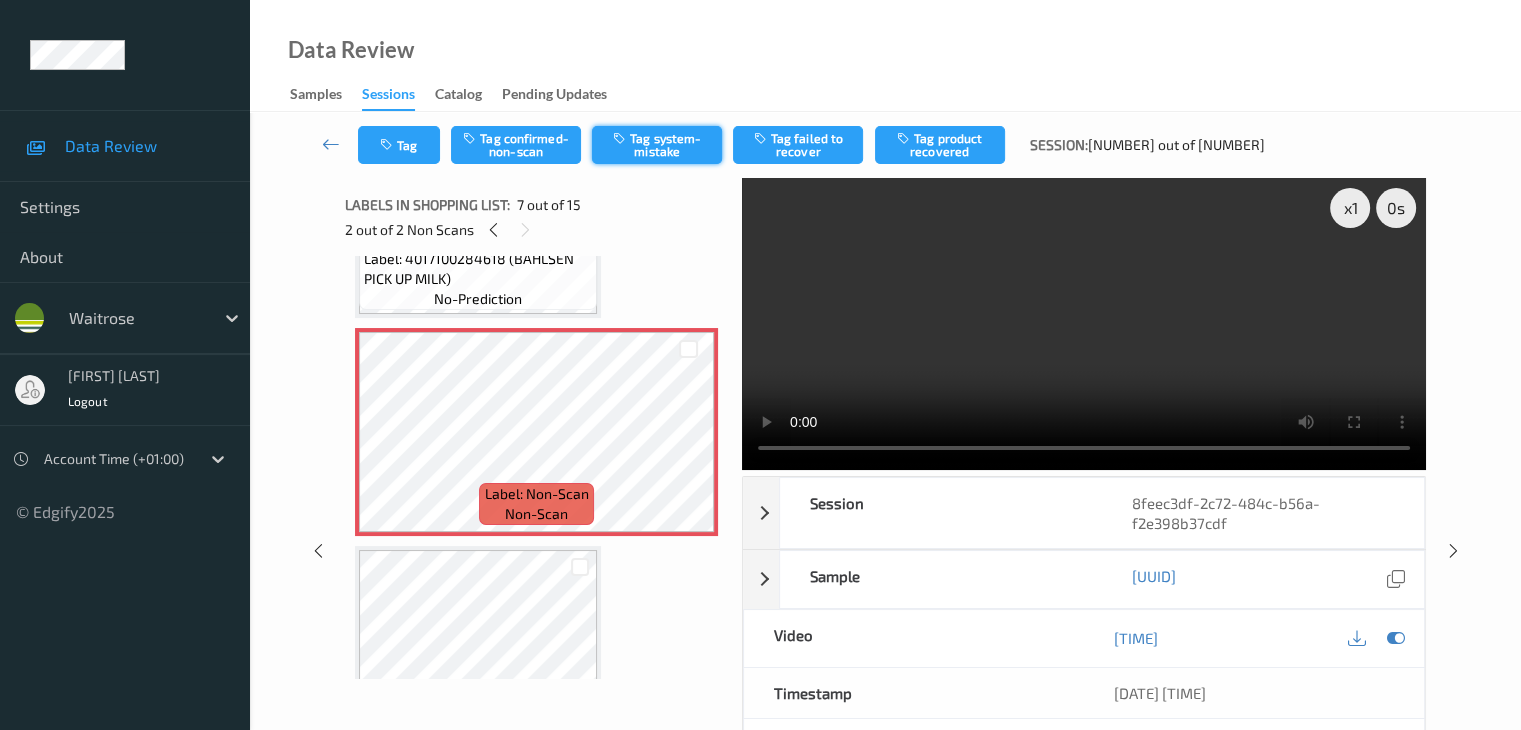 click on "Tag   system-mistake" at bounding box center (657, 145) 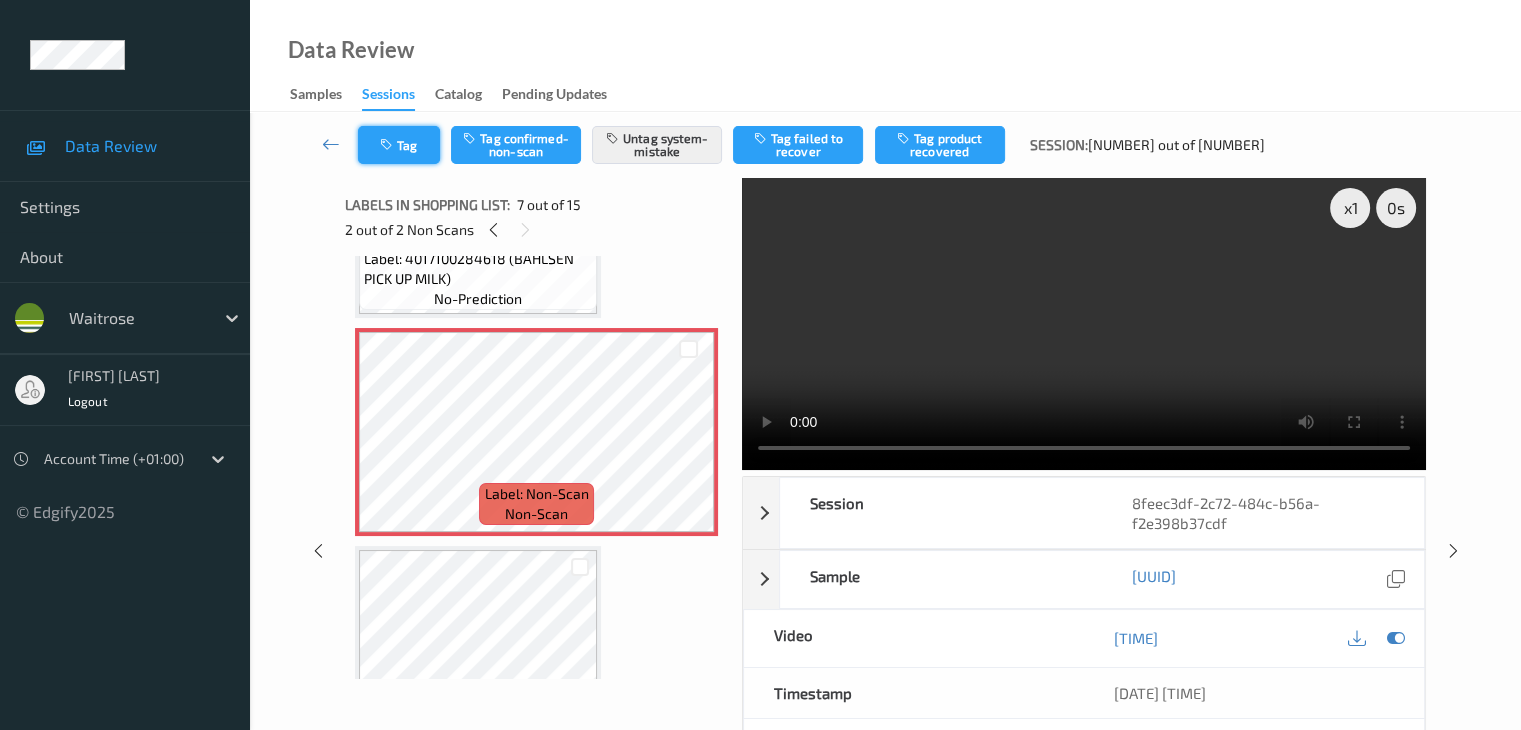click on "Tag" at bounding box center (399, 145) 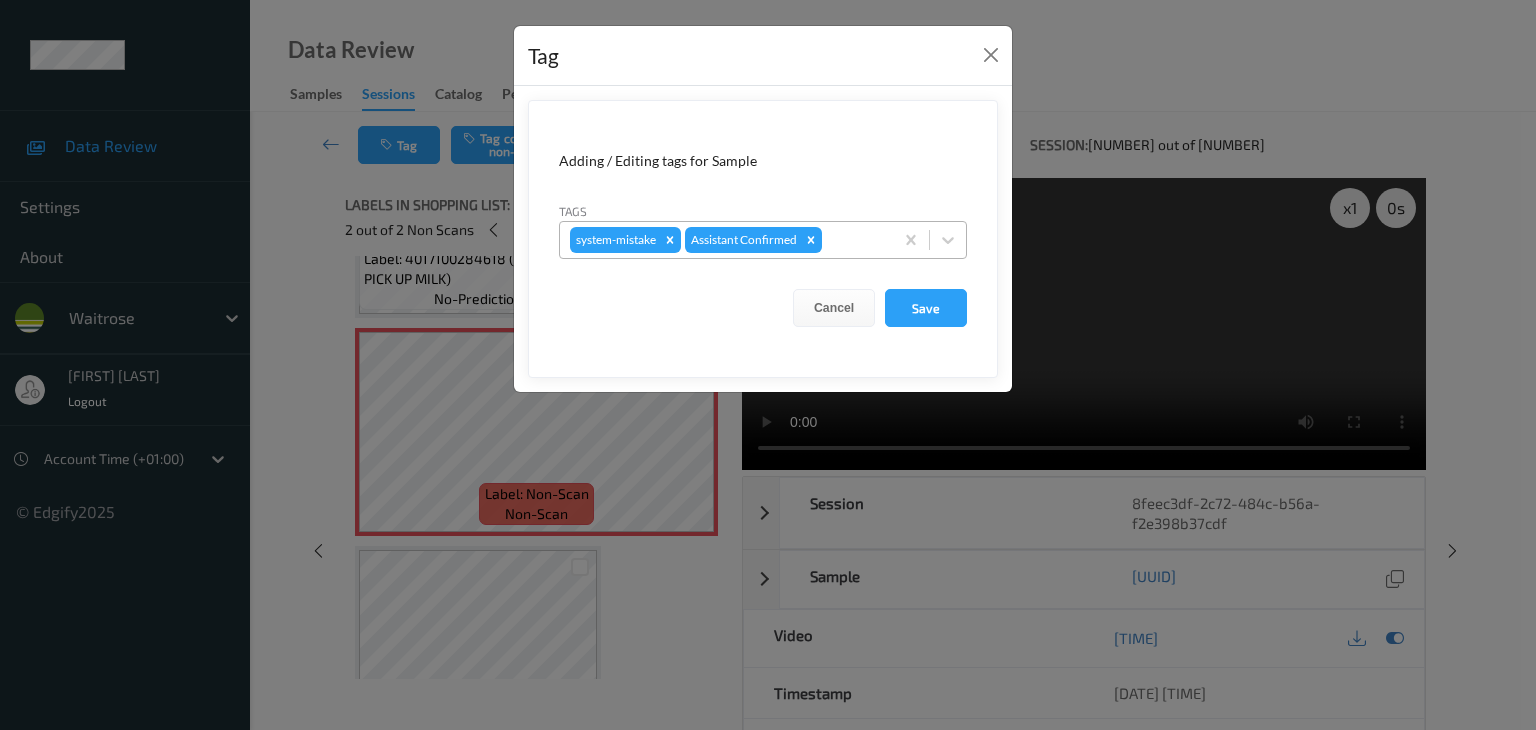 click at bounding box center [854, 240] 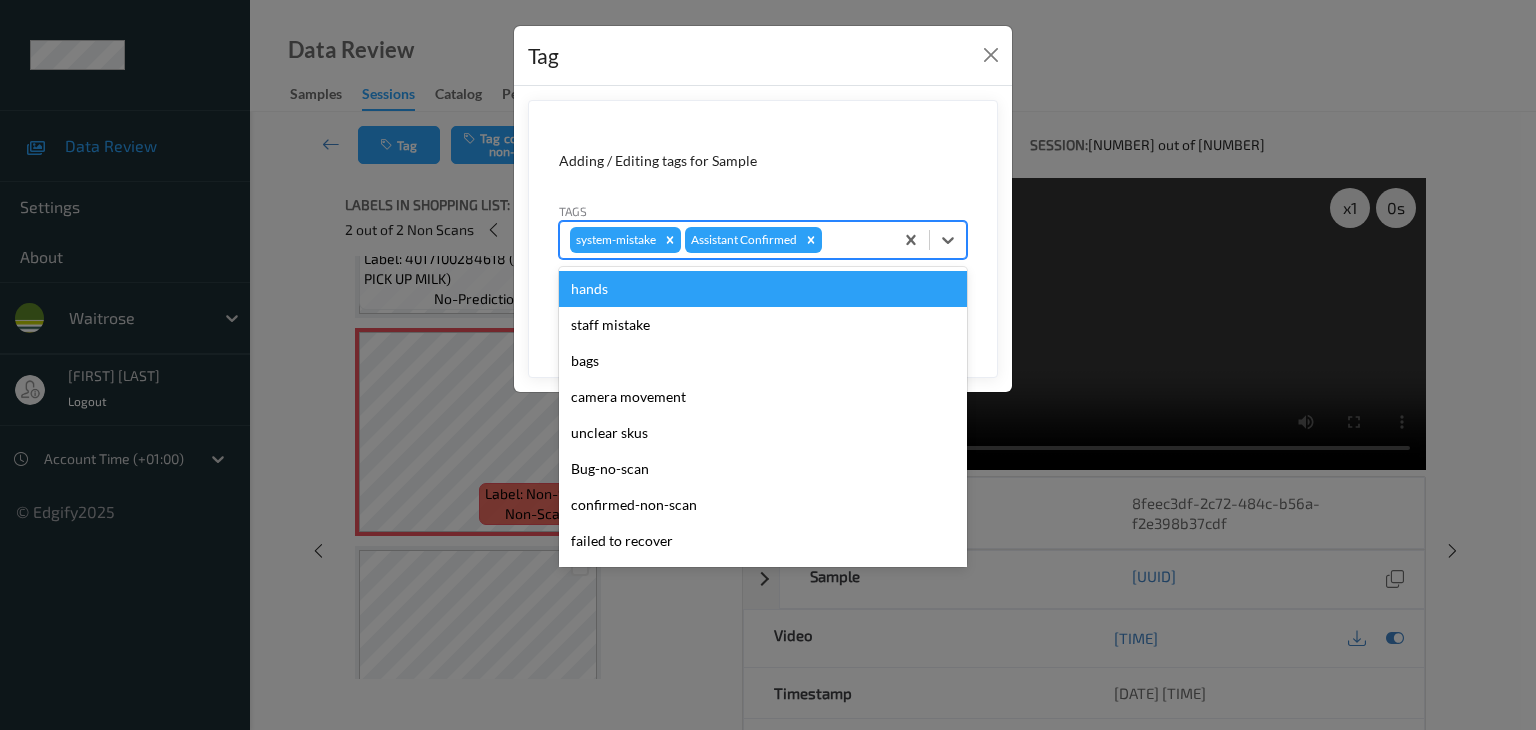 type on "u" 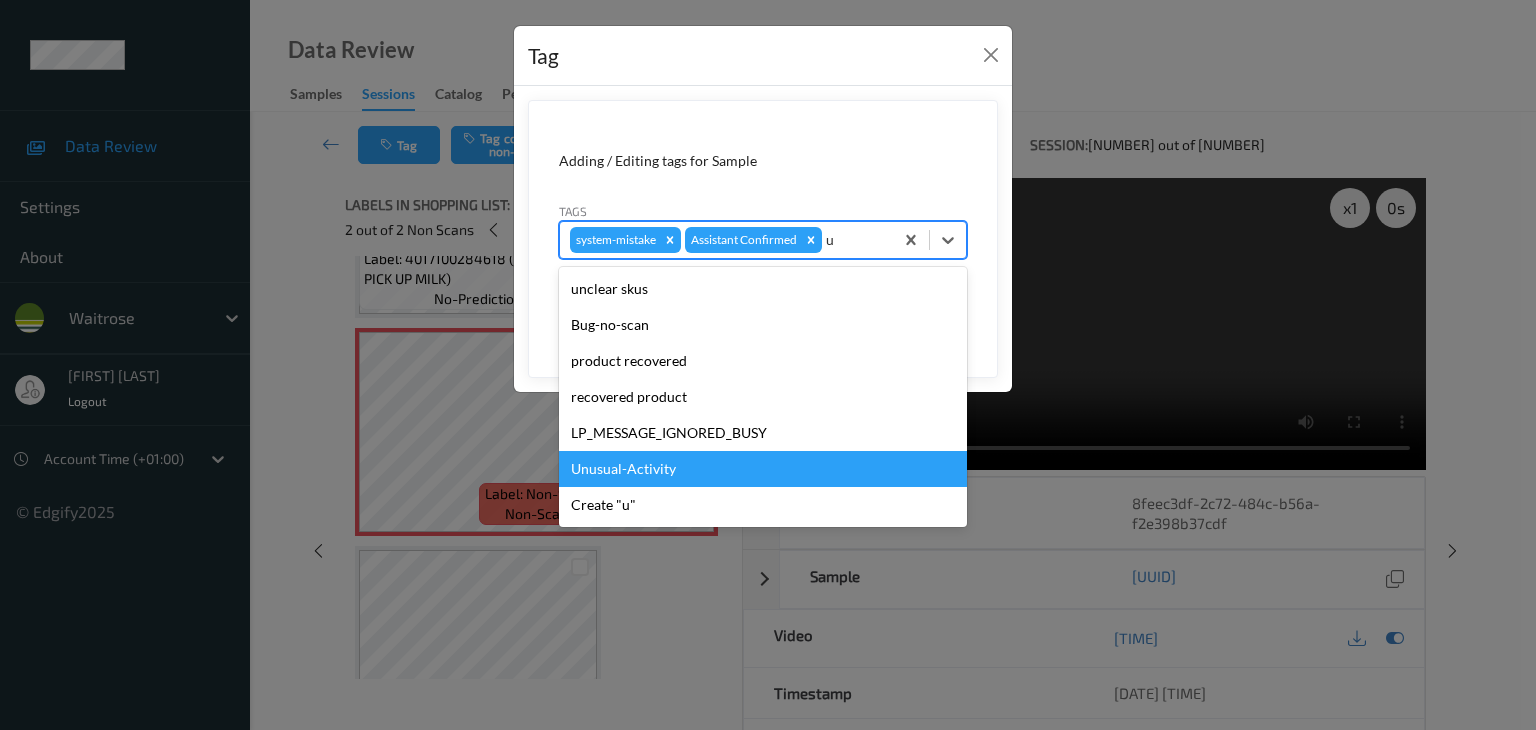 click on "Unusual-Activity" at bounding box center [763, 469] 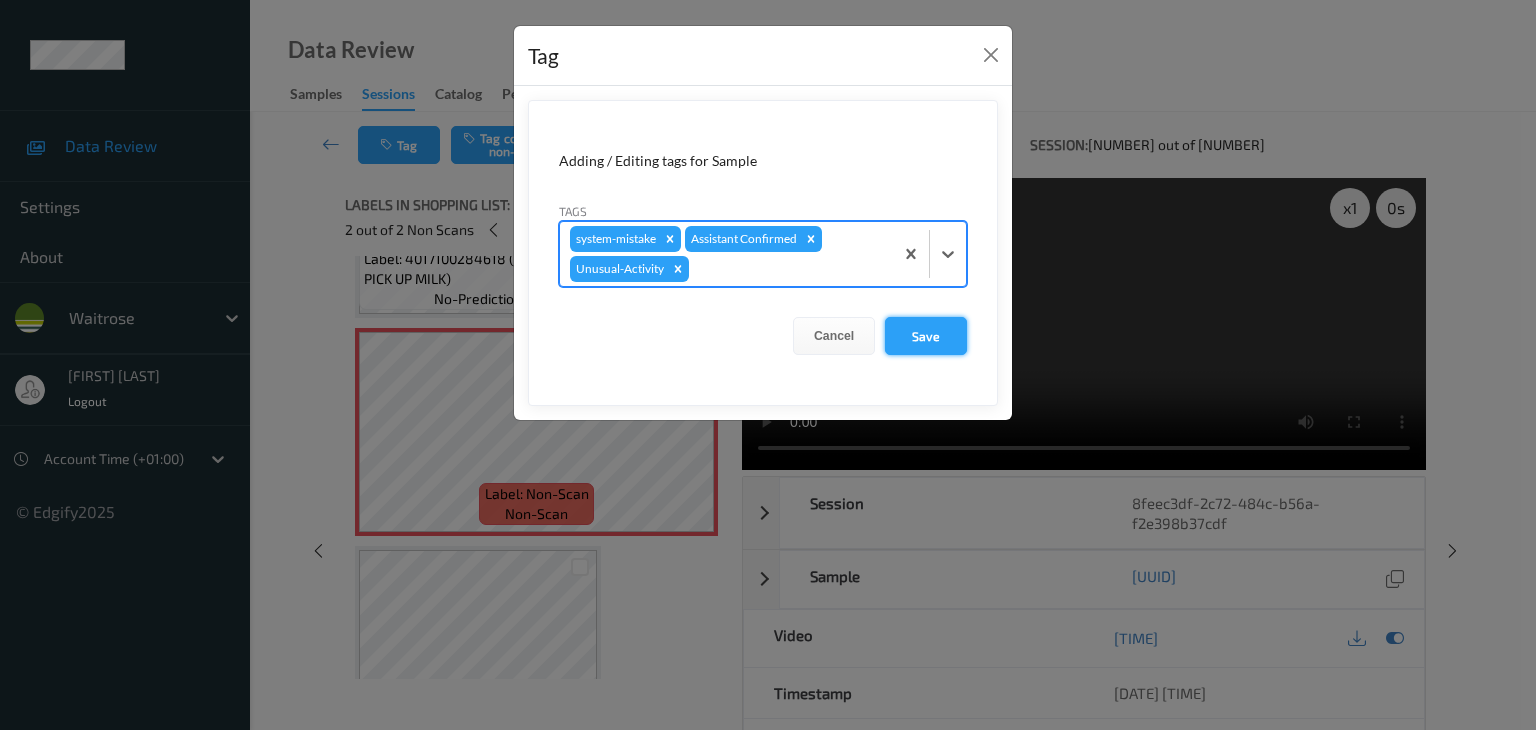 click on "Save" at bounding box center [926, 336] 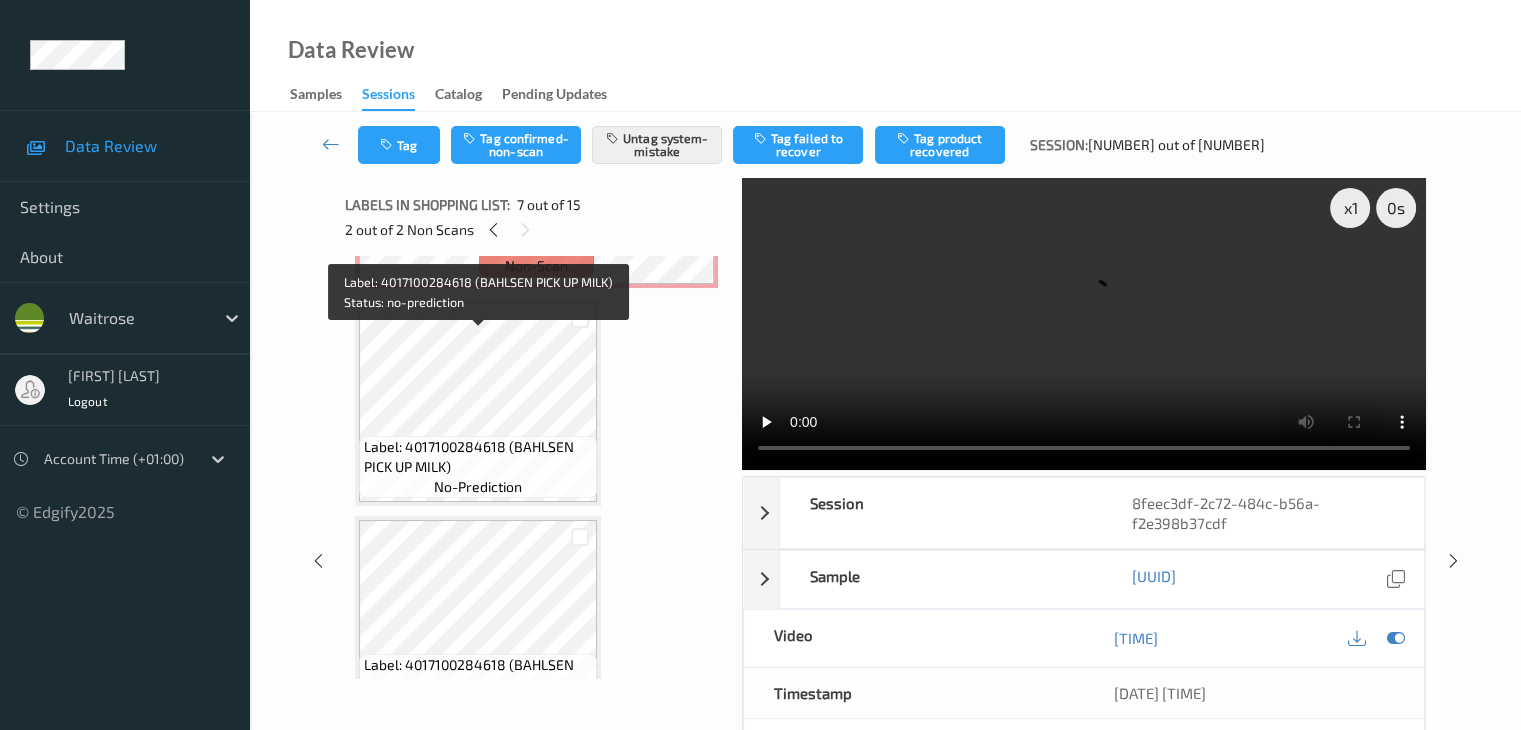 scroll, scrollTop: 646, scrollLeft: 0, axis: vertical 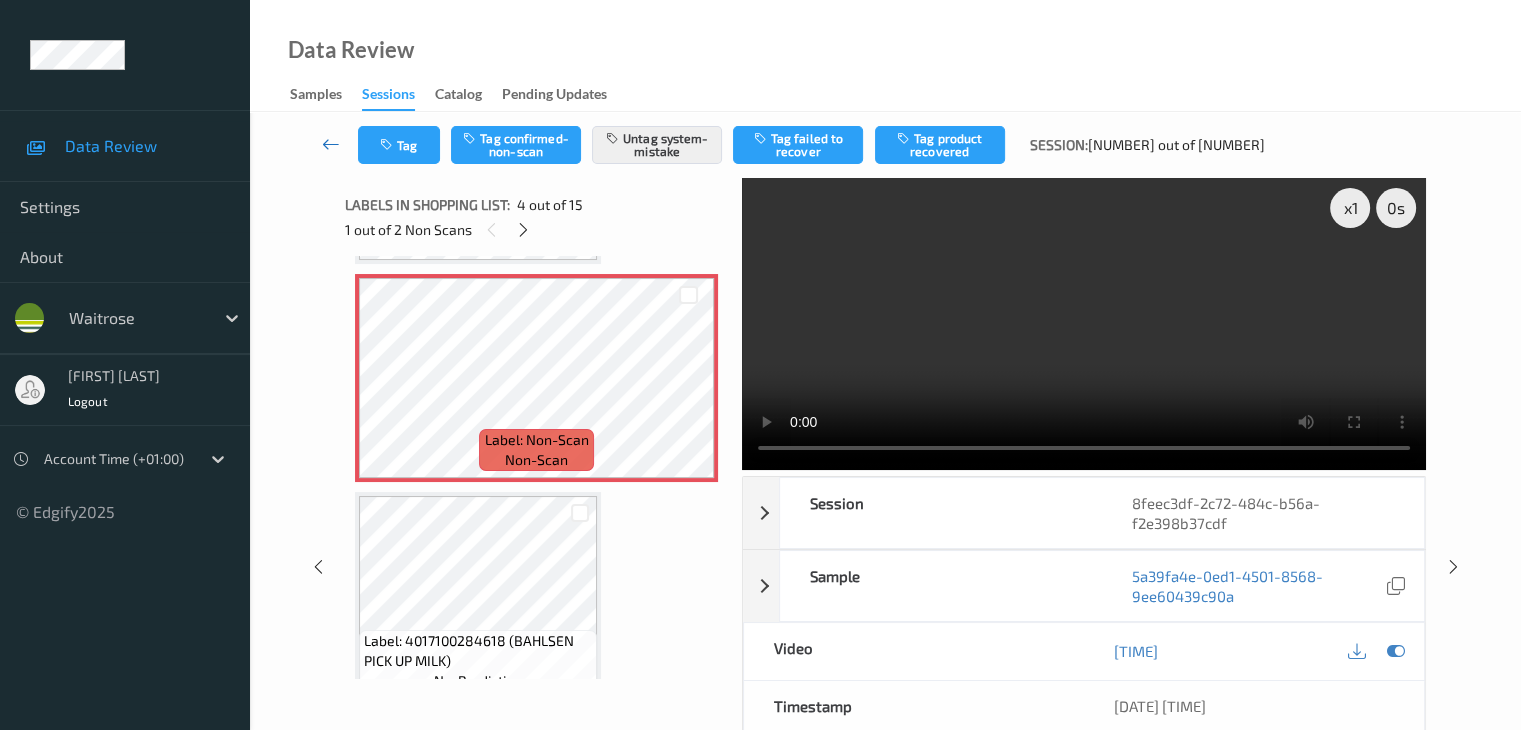 click at bounding box center (331, 145) 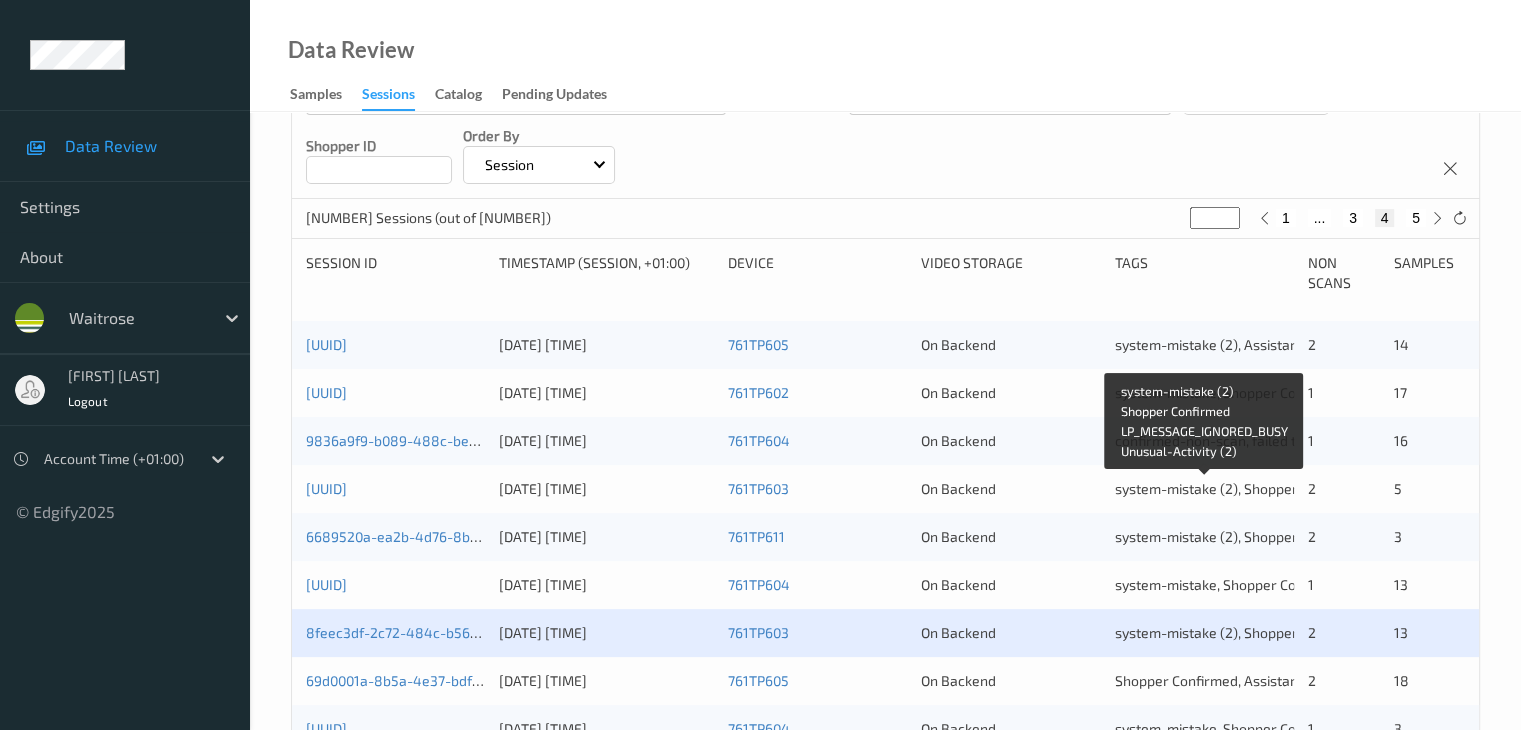 scroll, scrollTop: 700, scrollLeft: 0, axis: vertical 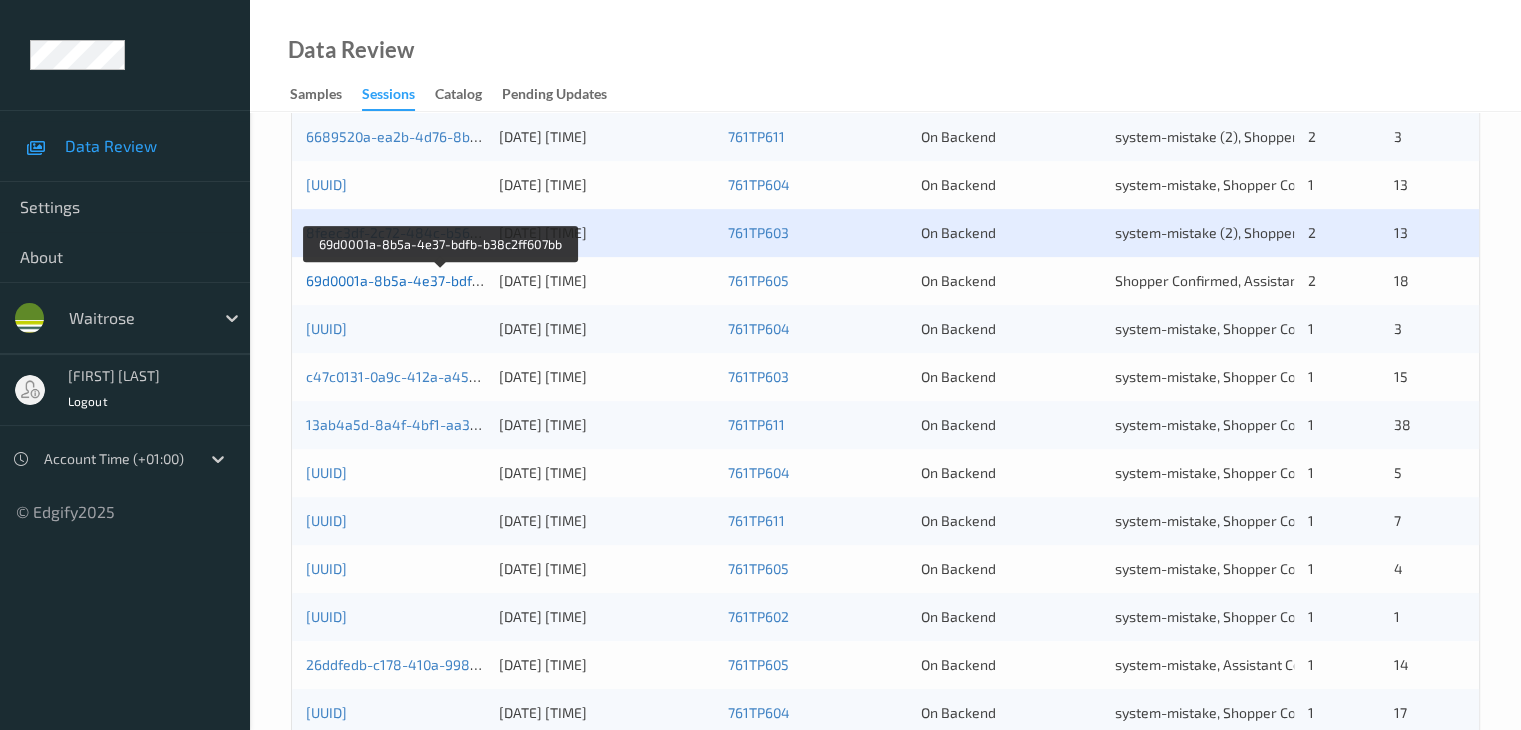 click on "69d0001a-8b5a-4e37-bdfb-b38c2ff607bb" at bounding box center [440, 280] 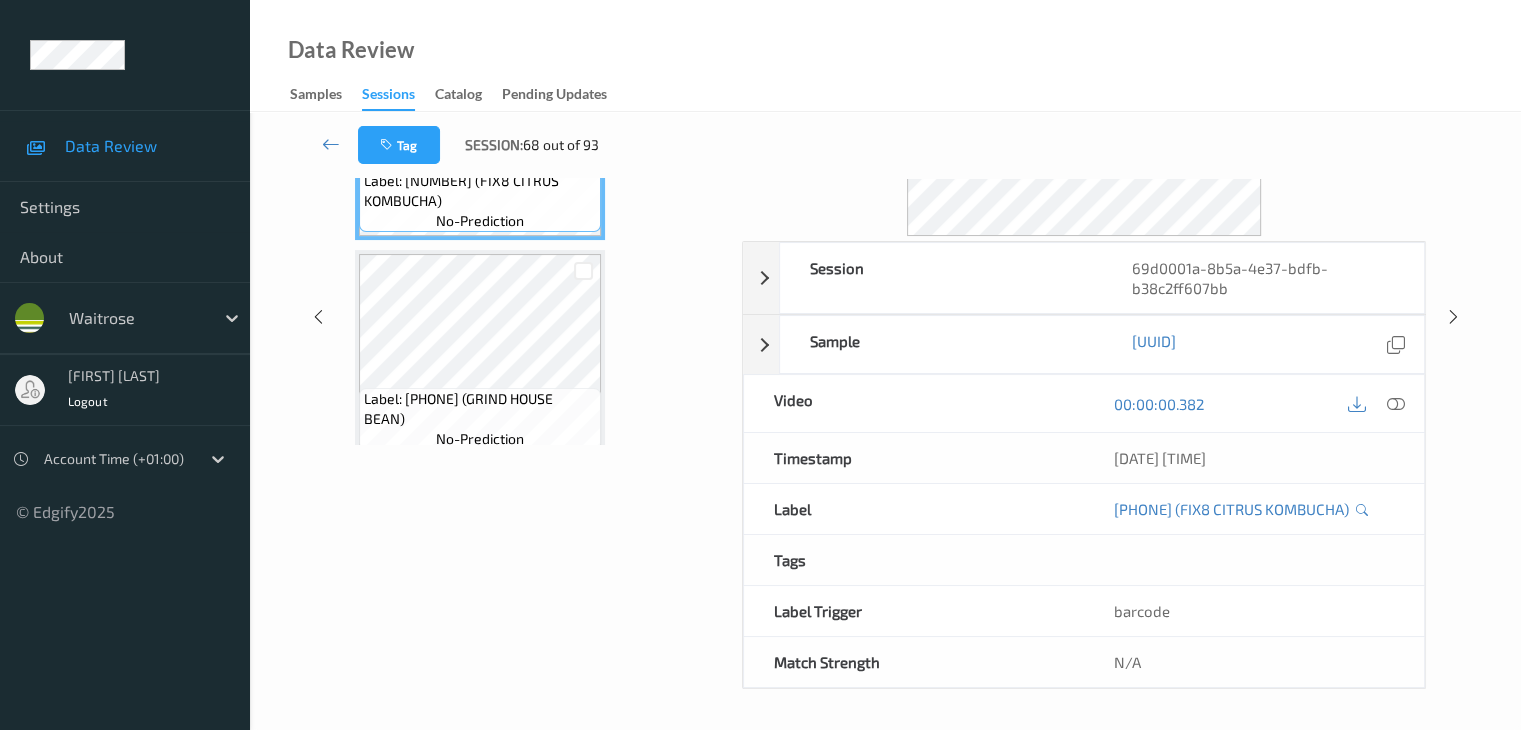 scroll, scrollTop: 0, scrollLeft: 0, axis: both 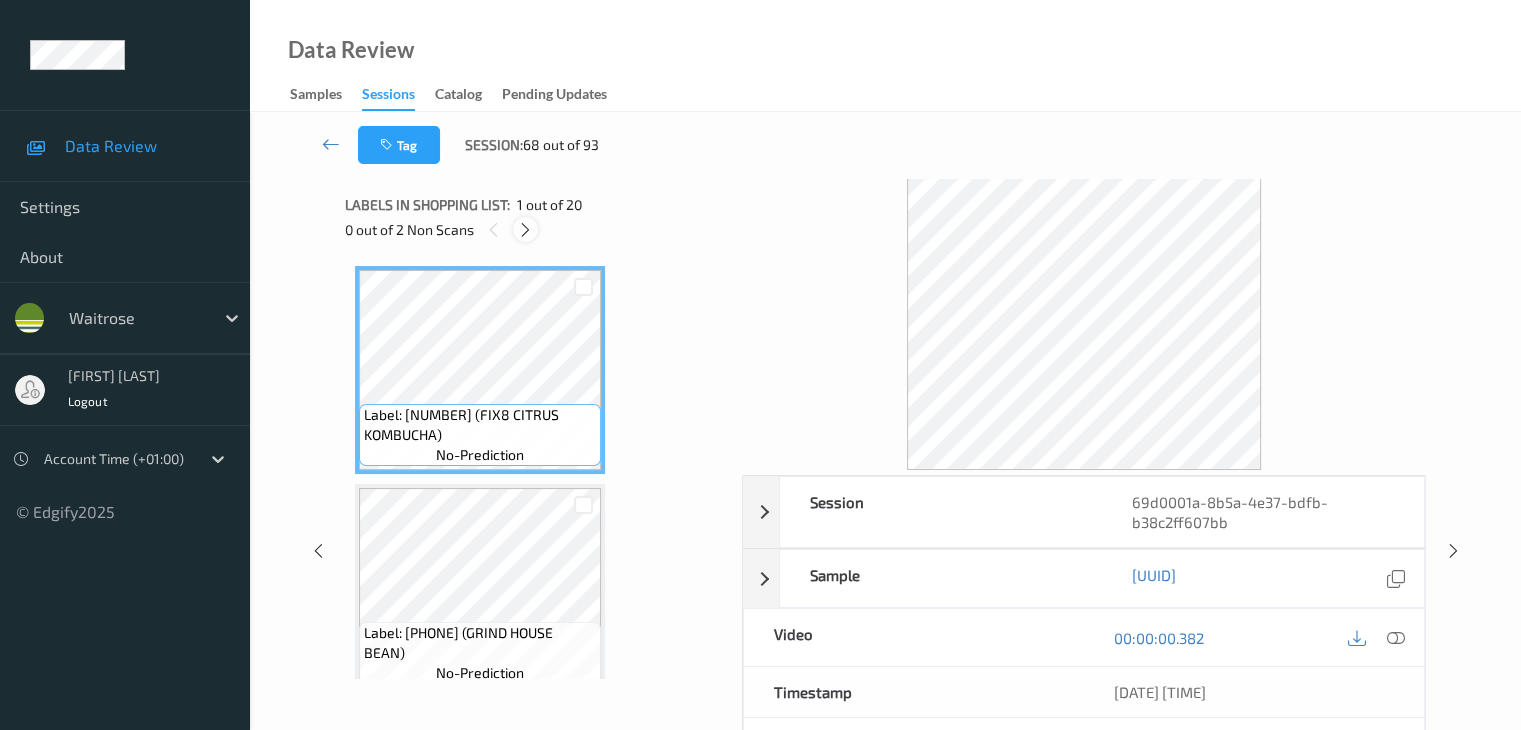 click at bounding box center (525, 230) 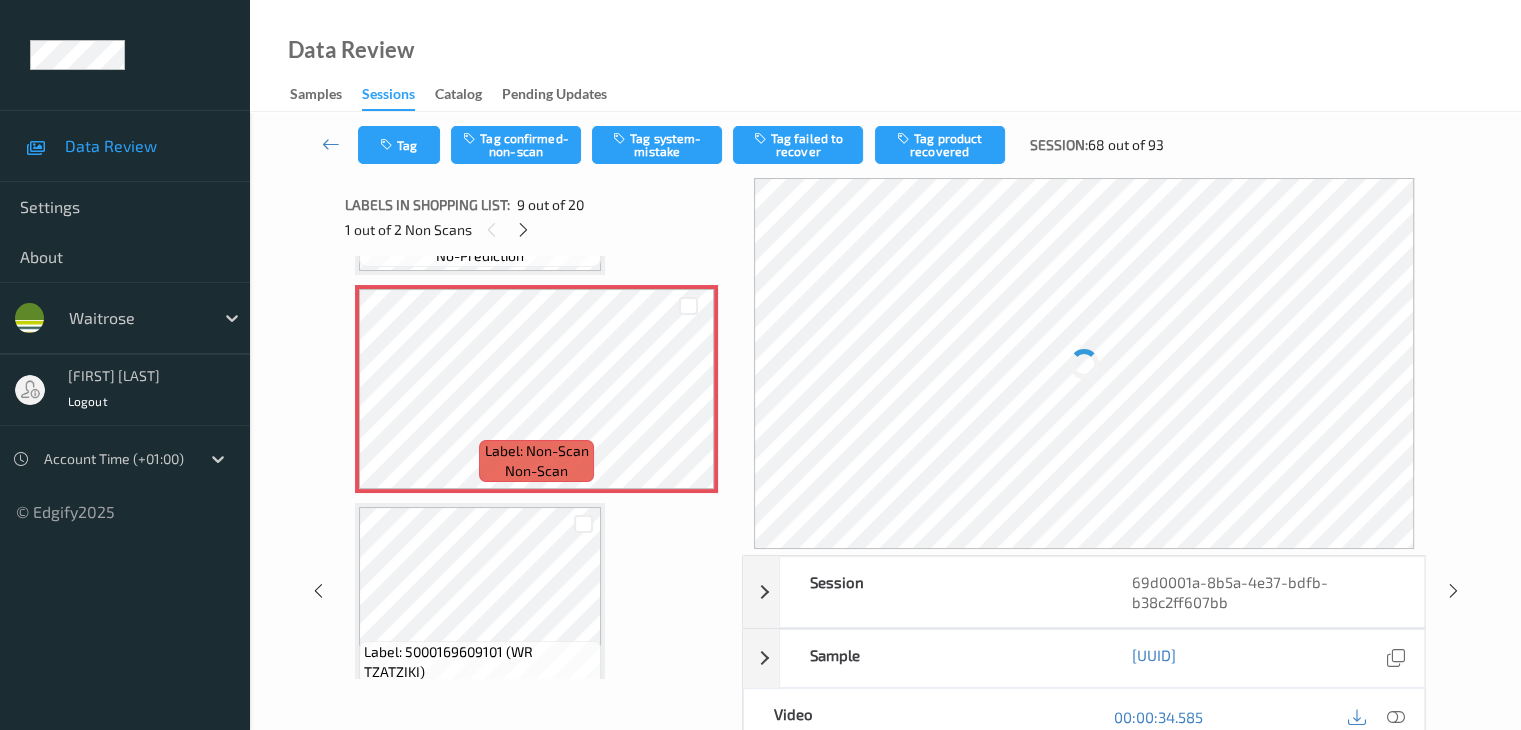 scroll, scrollTop: 1736, scrollLeft: 0, axis: vertical 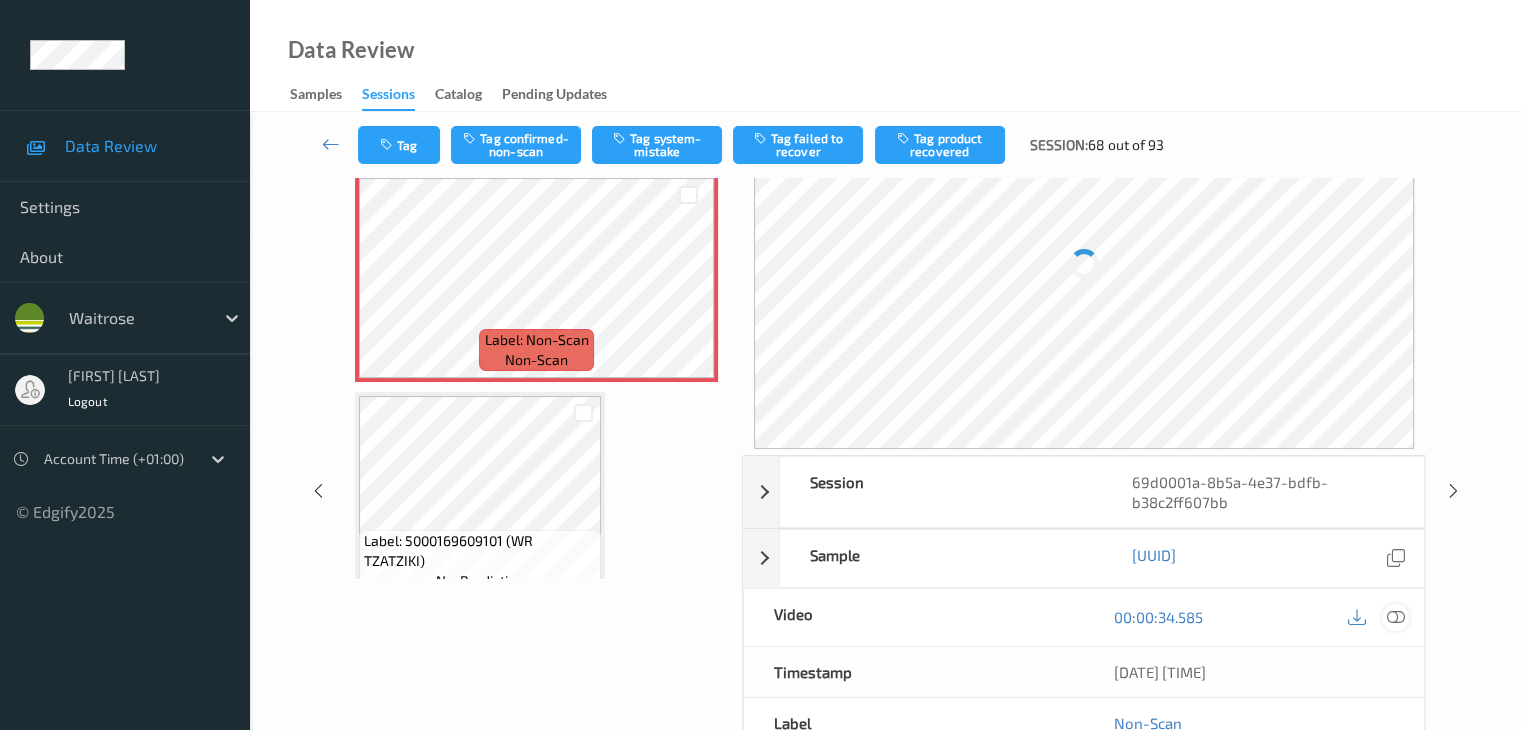 click at bounding box center (1395, 617) 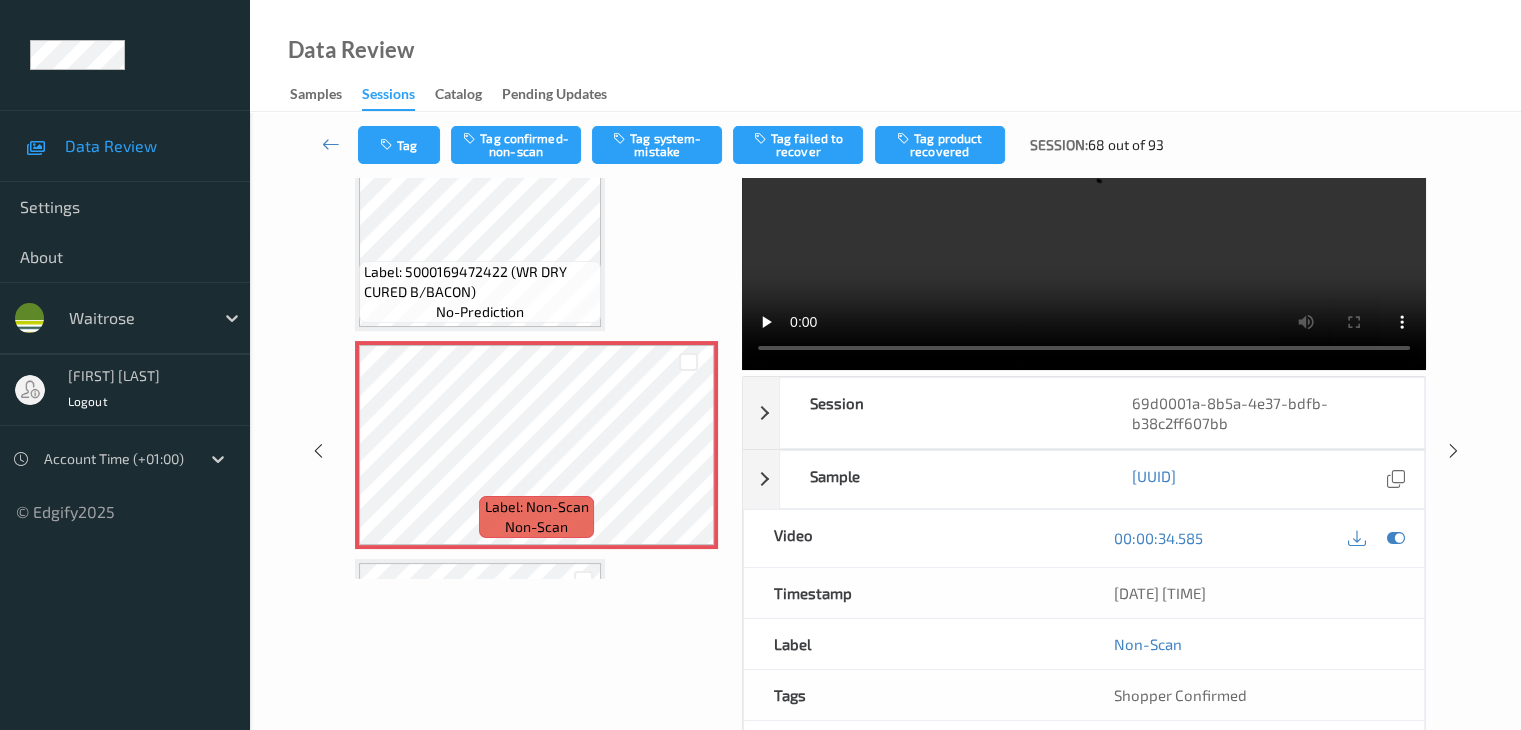scroll, scrollTop: 1536, scrollLeft: 0, axis: vertical 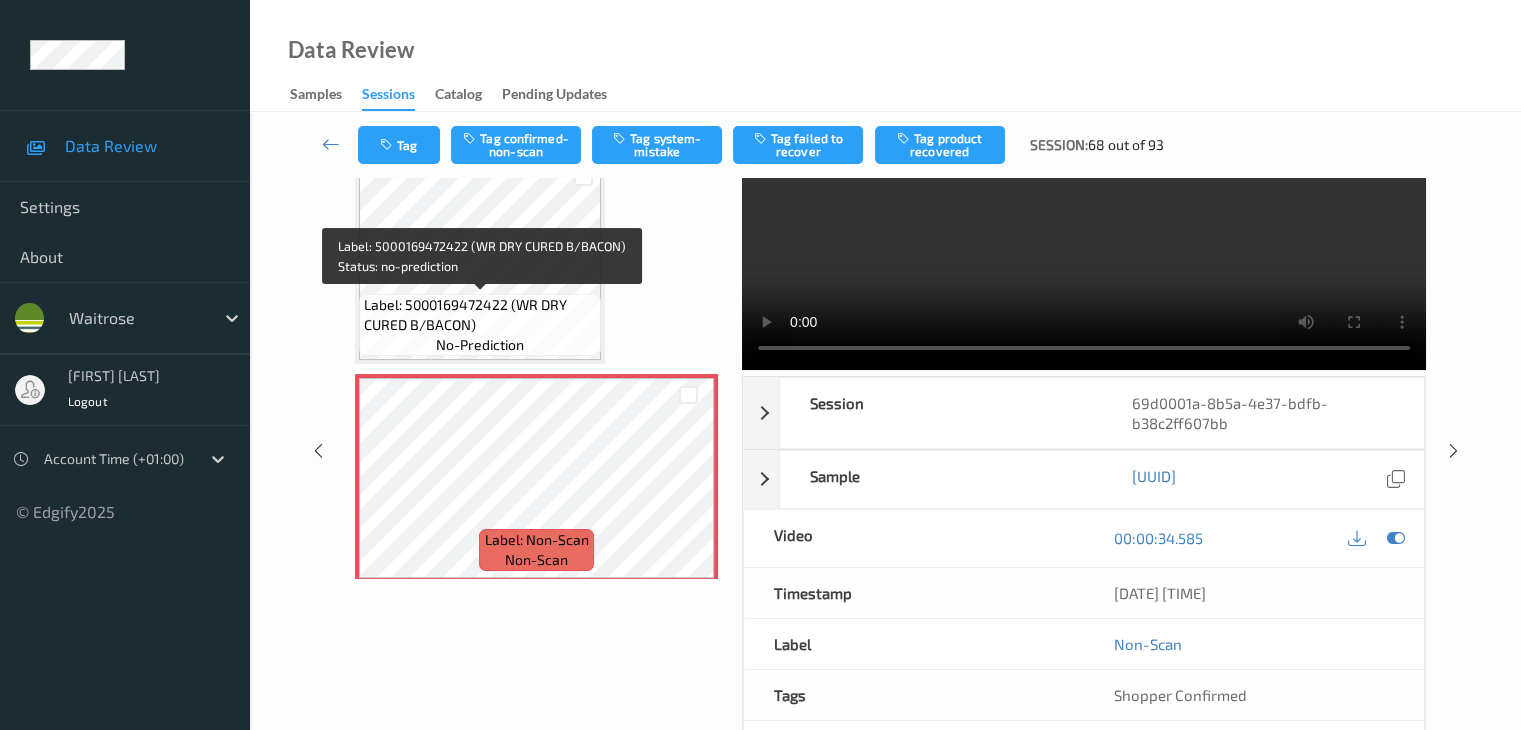 click on "Label: 5000169472422 (WR DRY CURED B/BACON)" at bounding box center [480, 315] 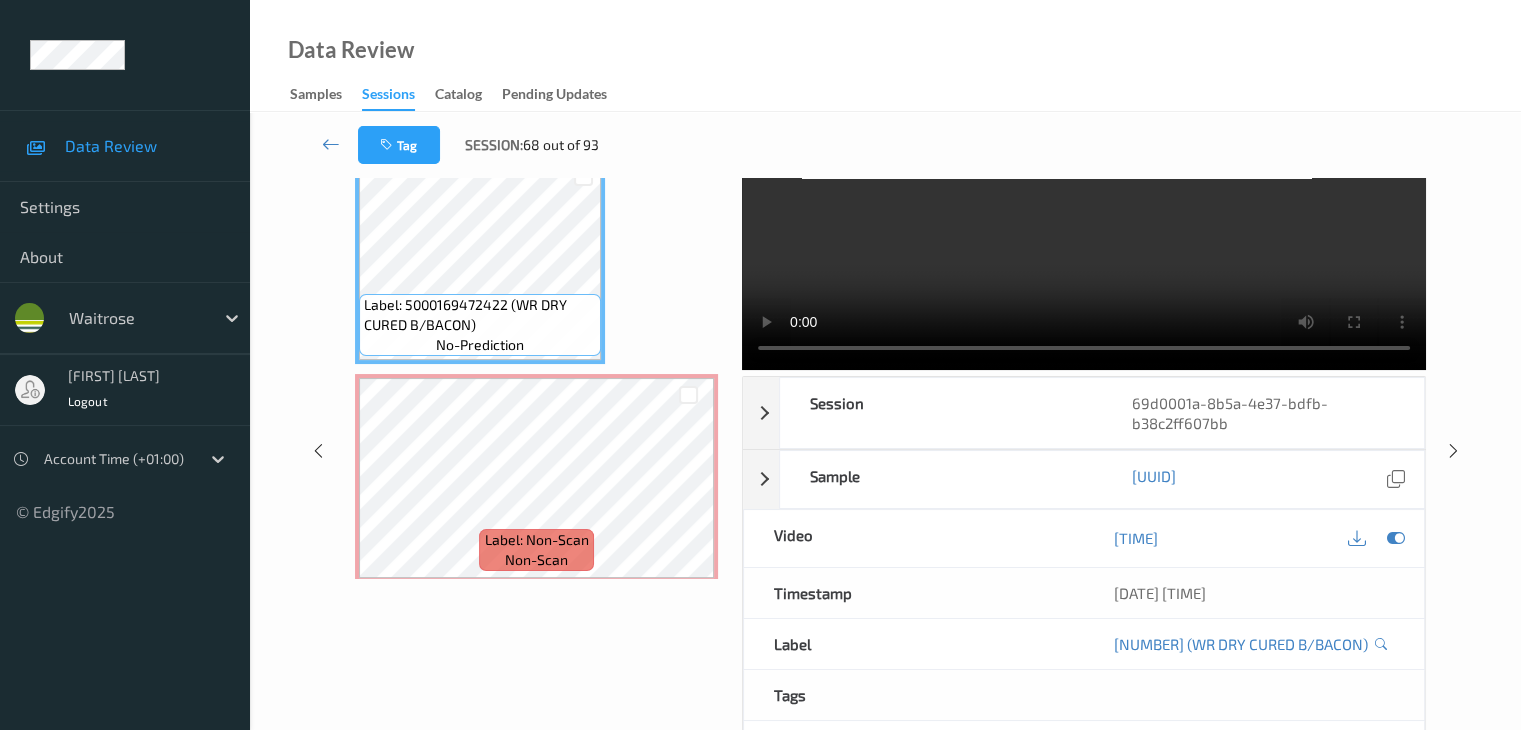 scroll, scrollTop: 0, scrollLeft: 0, axis: both 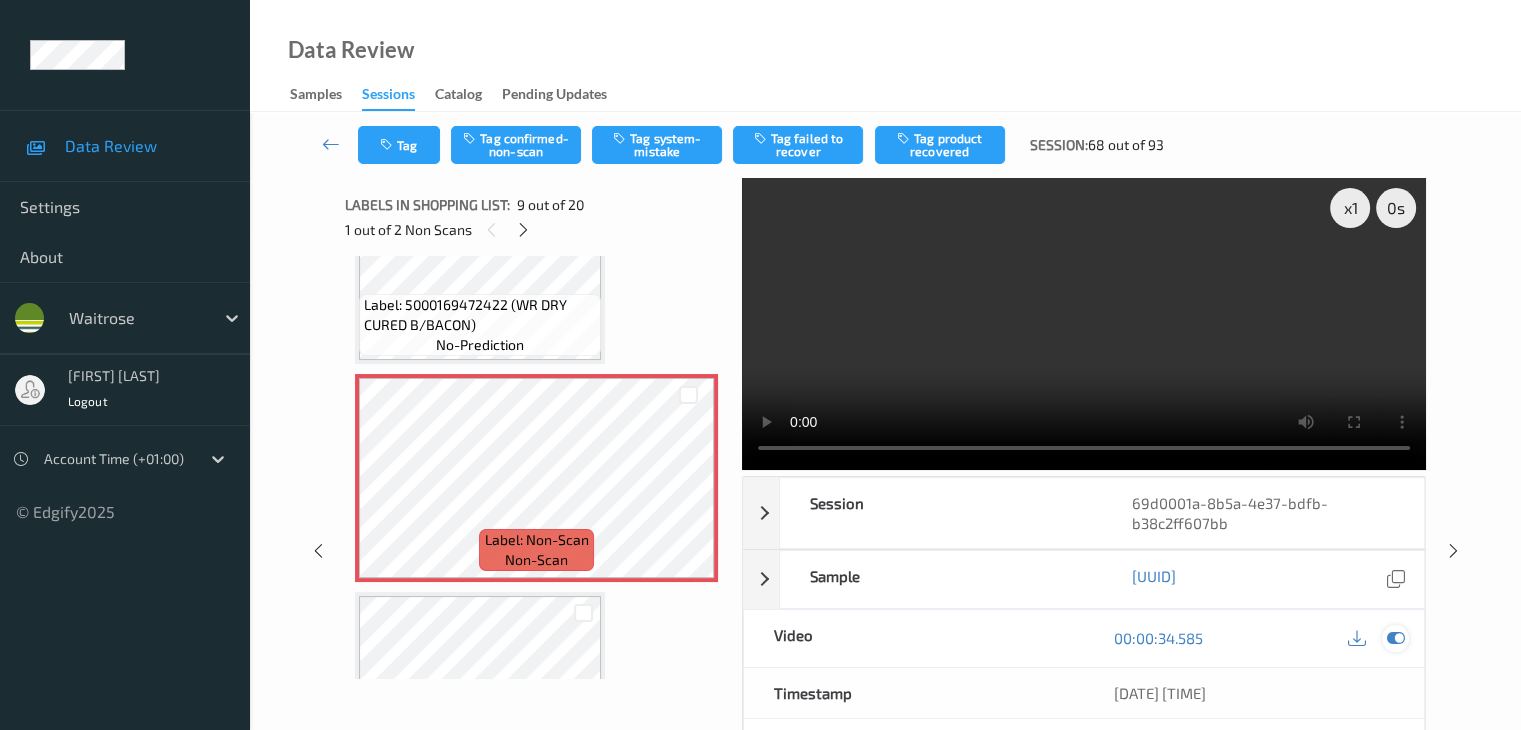 click at bounding box center [1395, 638] 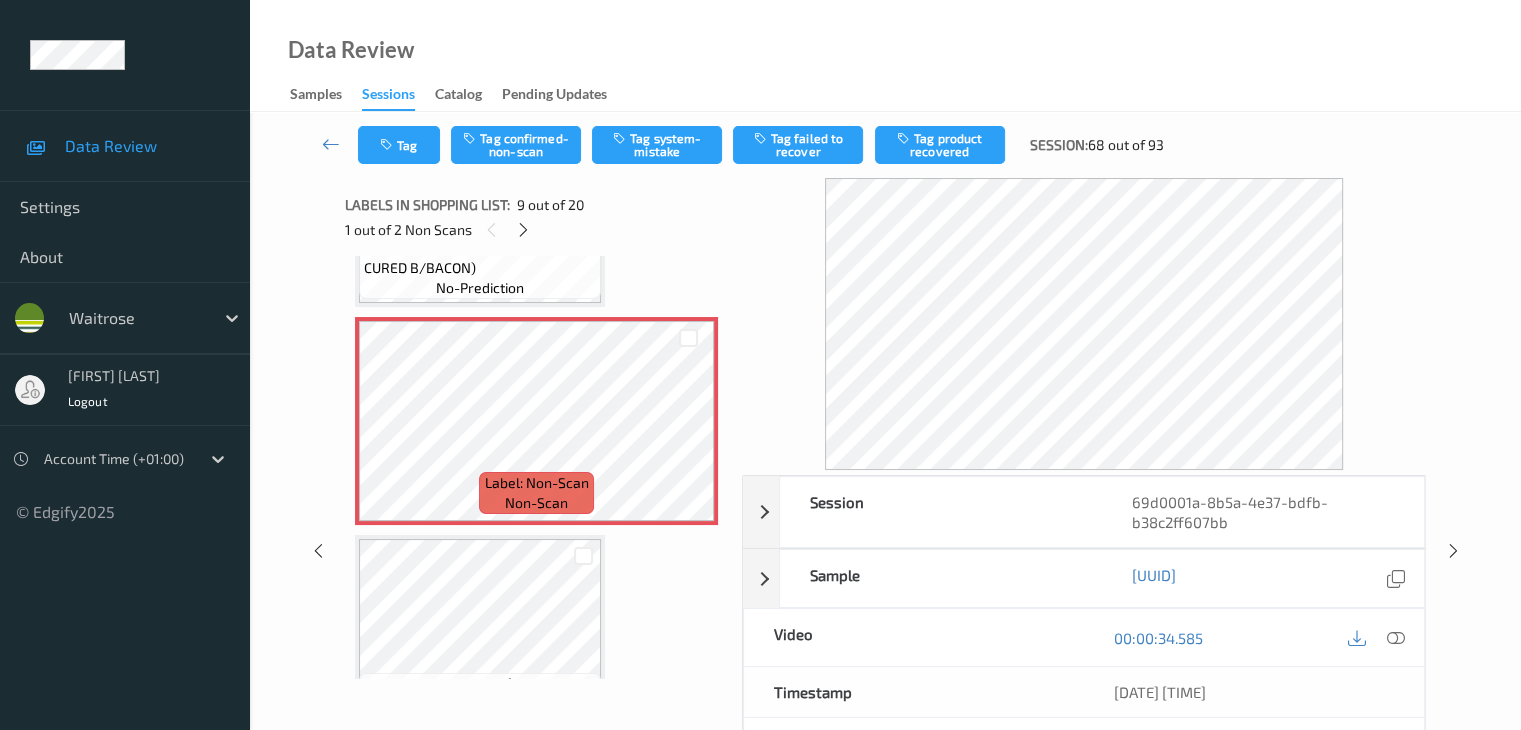 scroll, scrollTop: 1736, scrollLeft: 0, axis: vertical 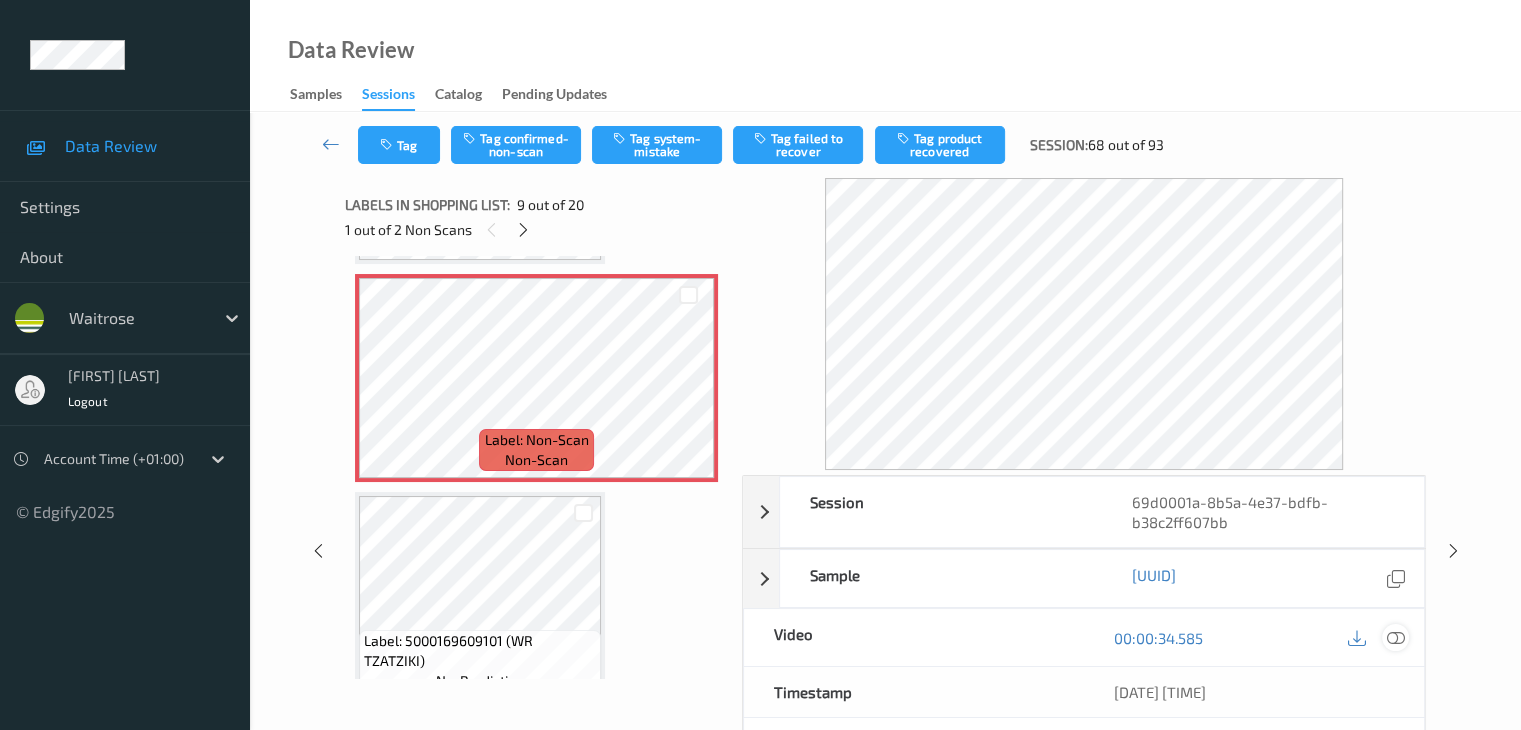 click at bounding box center [1395, 638] 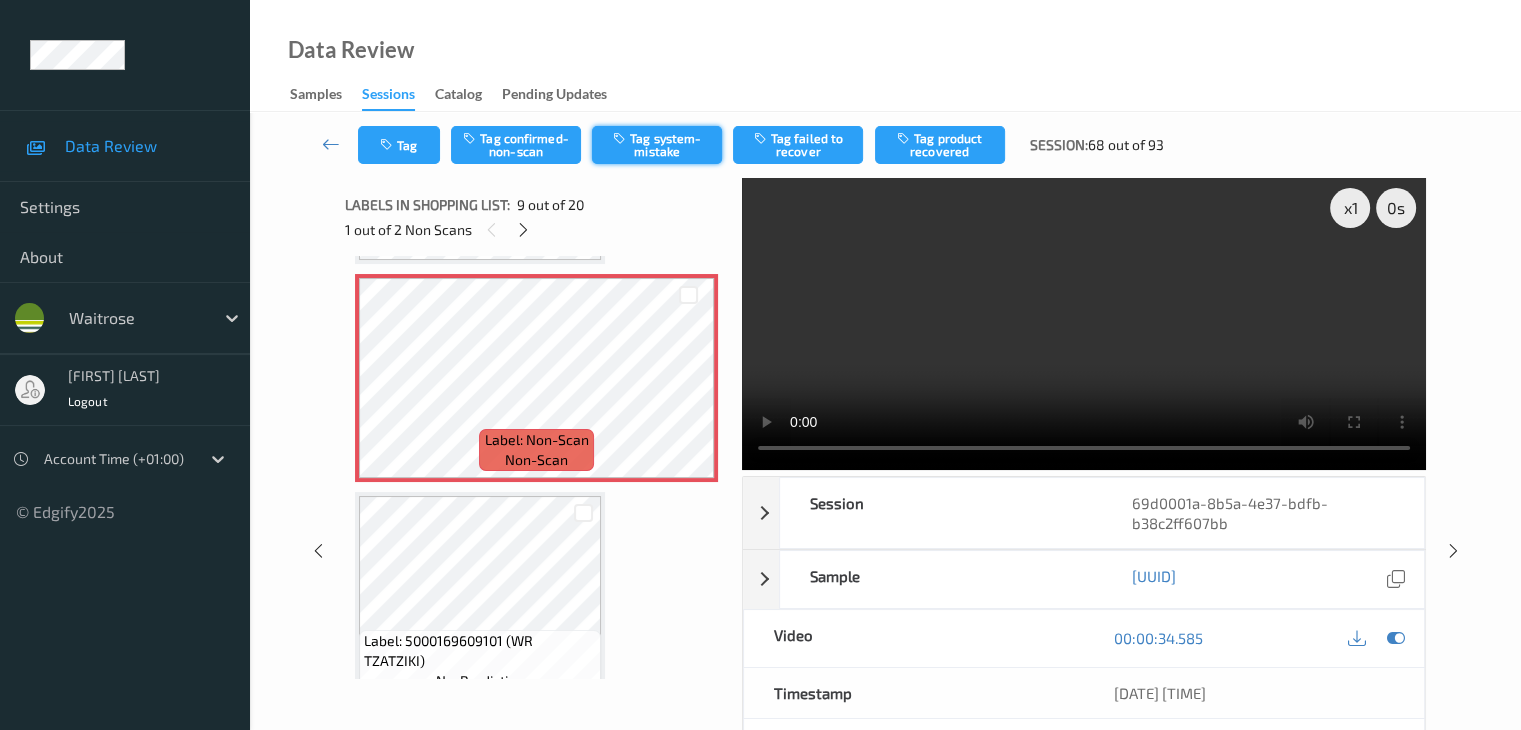 click on "Tag Tag   confirmed-non-scan Tag   system-mistake Tag   failed to recover Tag   product recovered Session: 68 out of 93" at bounding box center [885, 145] 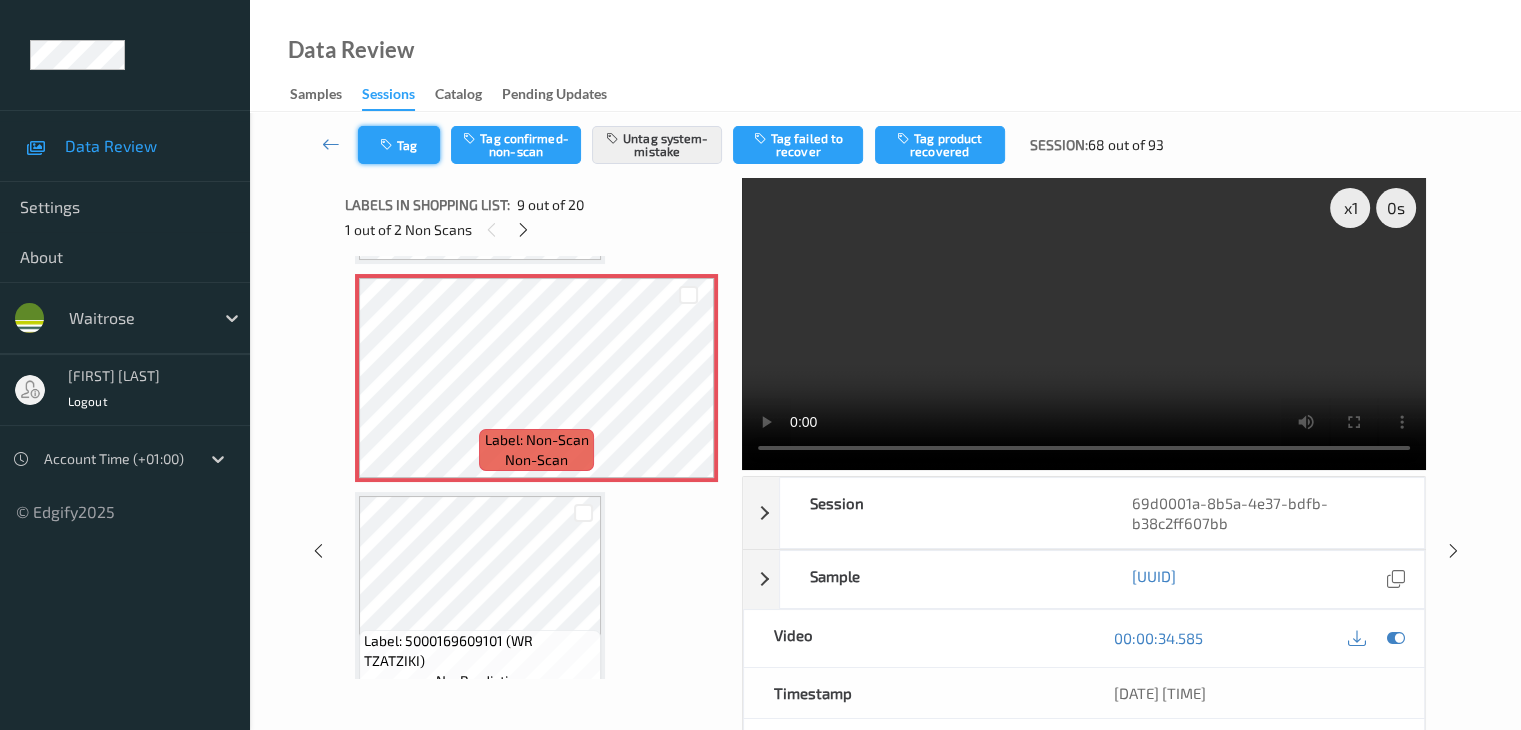 click on "Tag" at bounding box center [399, 145] 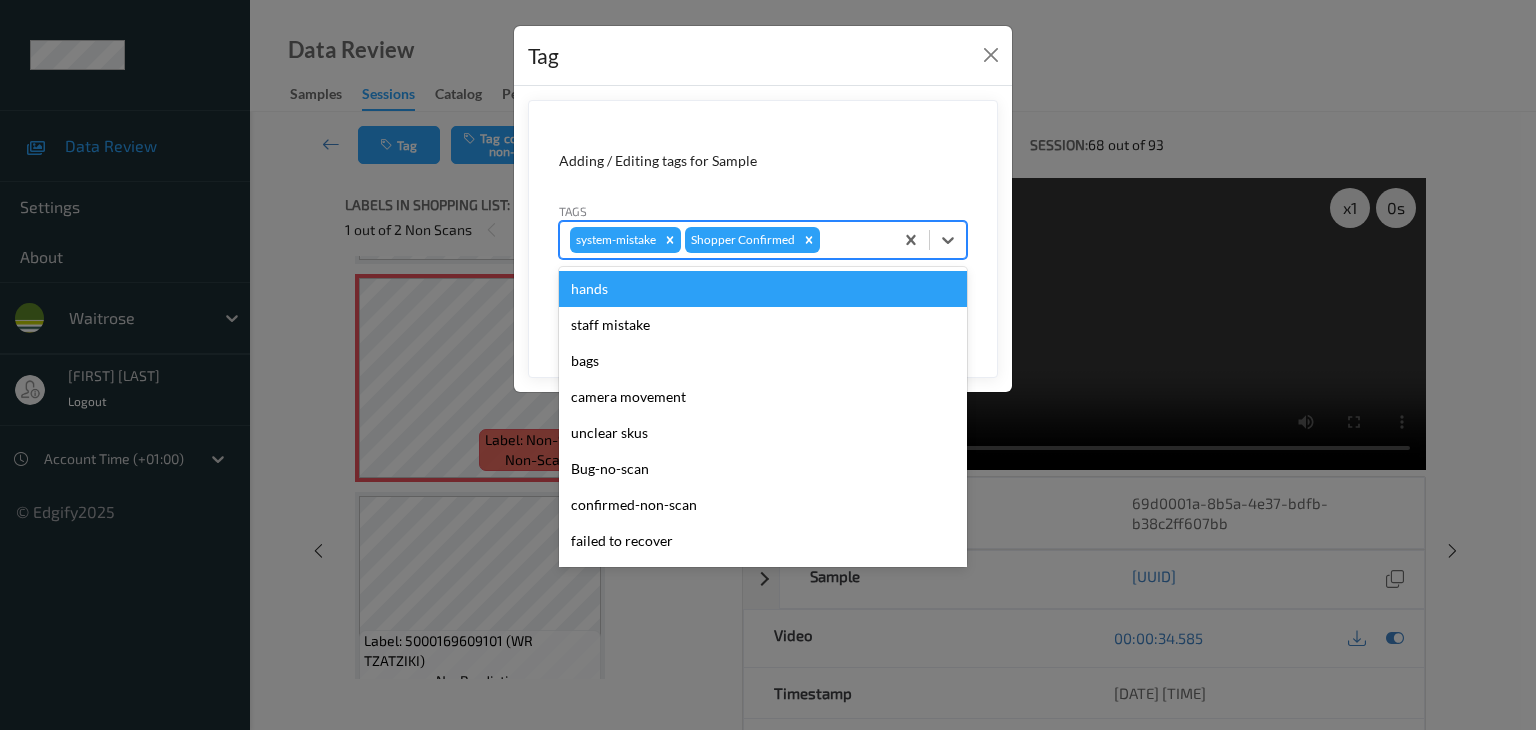 click at bounding box center (853, 240) 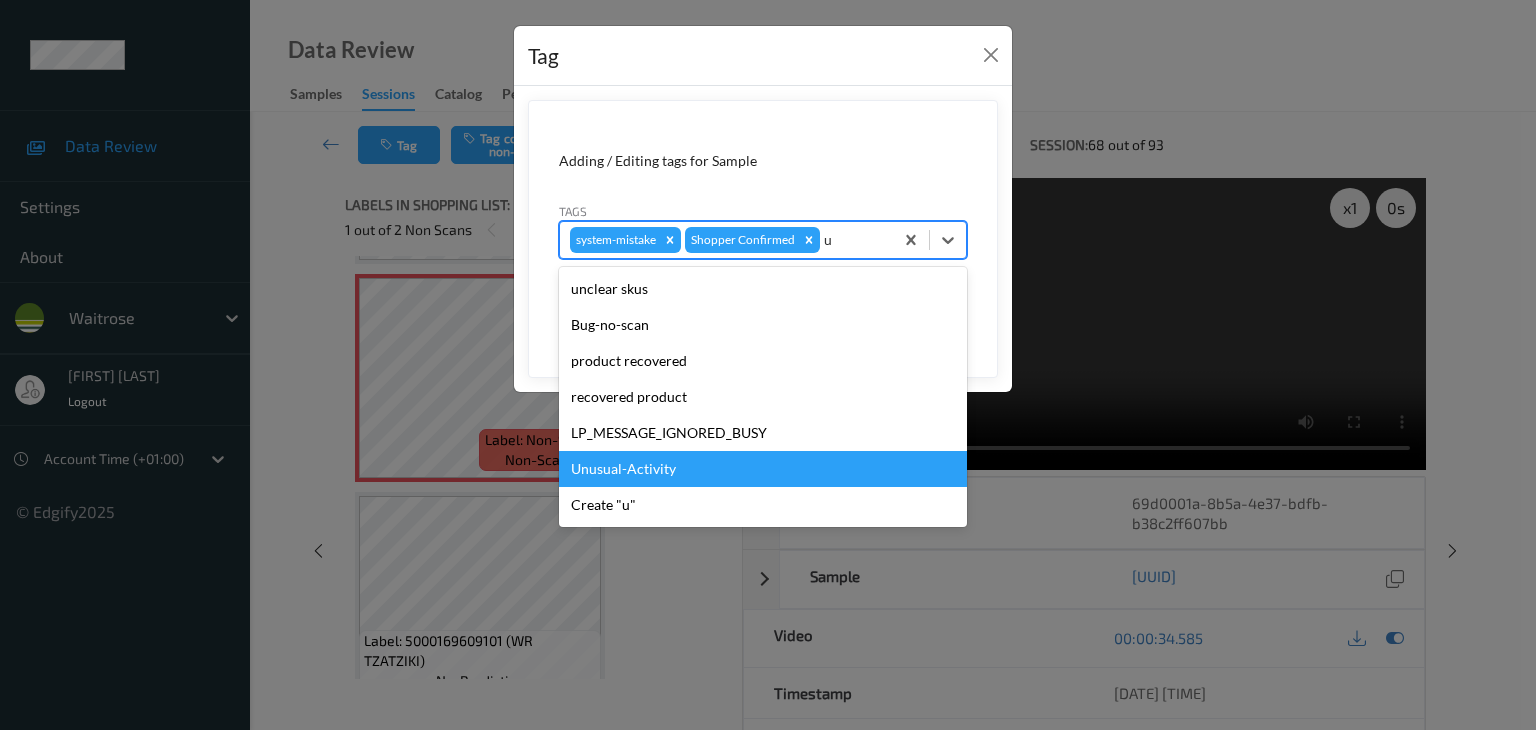 click on "Unusual-Activity" at bounding box center [763, 469] 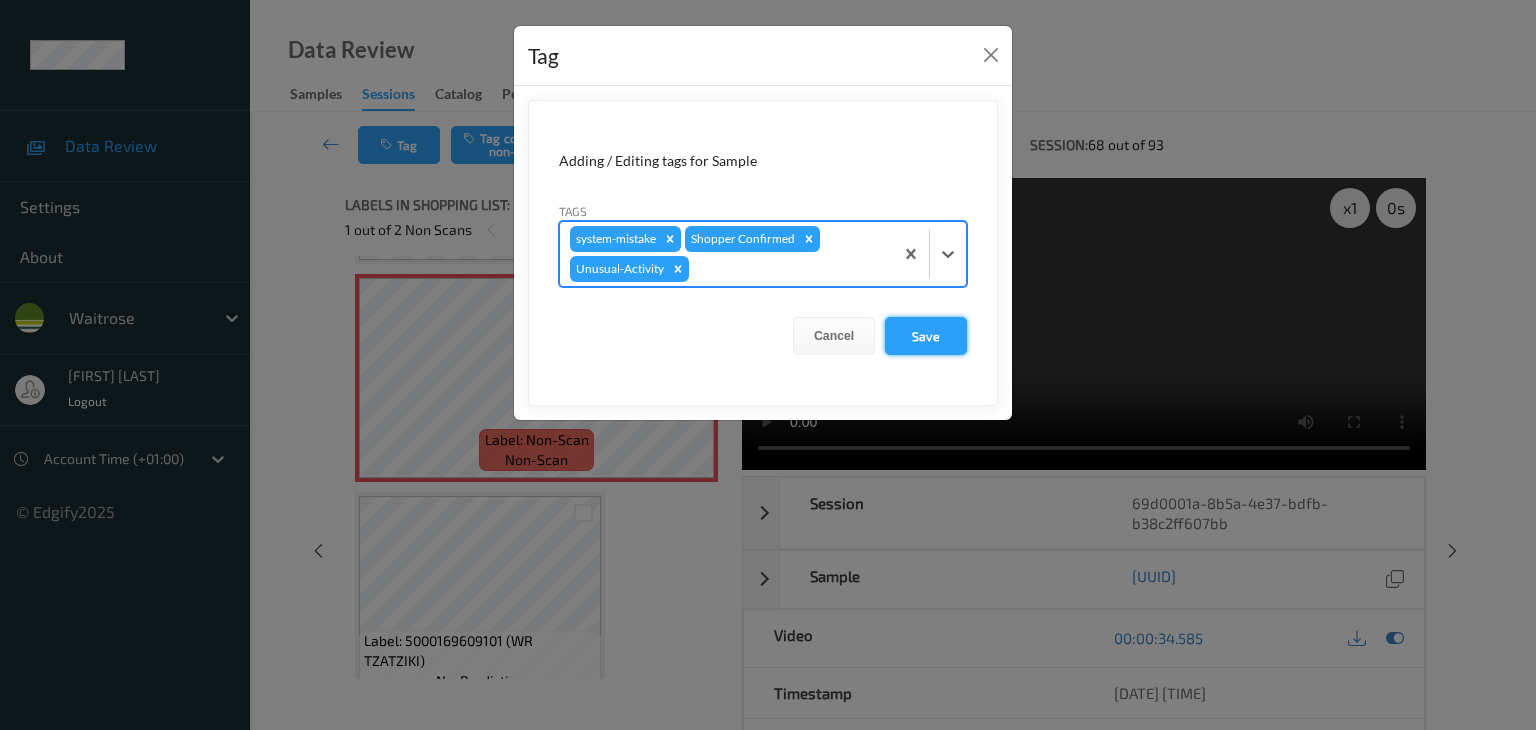 click on "Save" at bounding box center [926, 336] 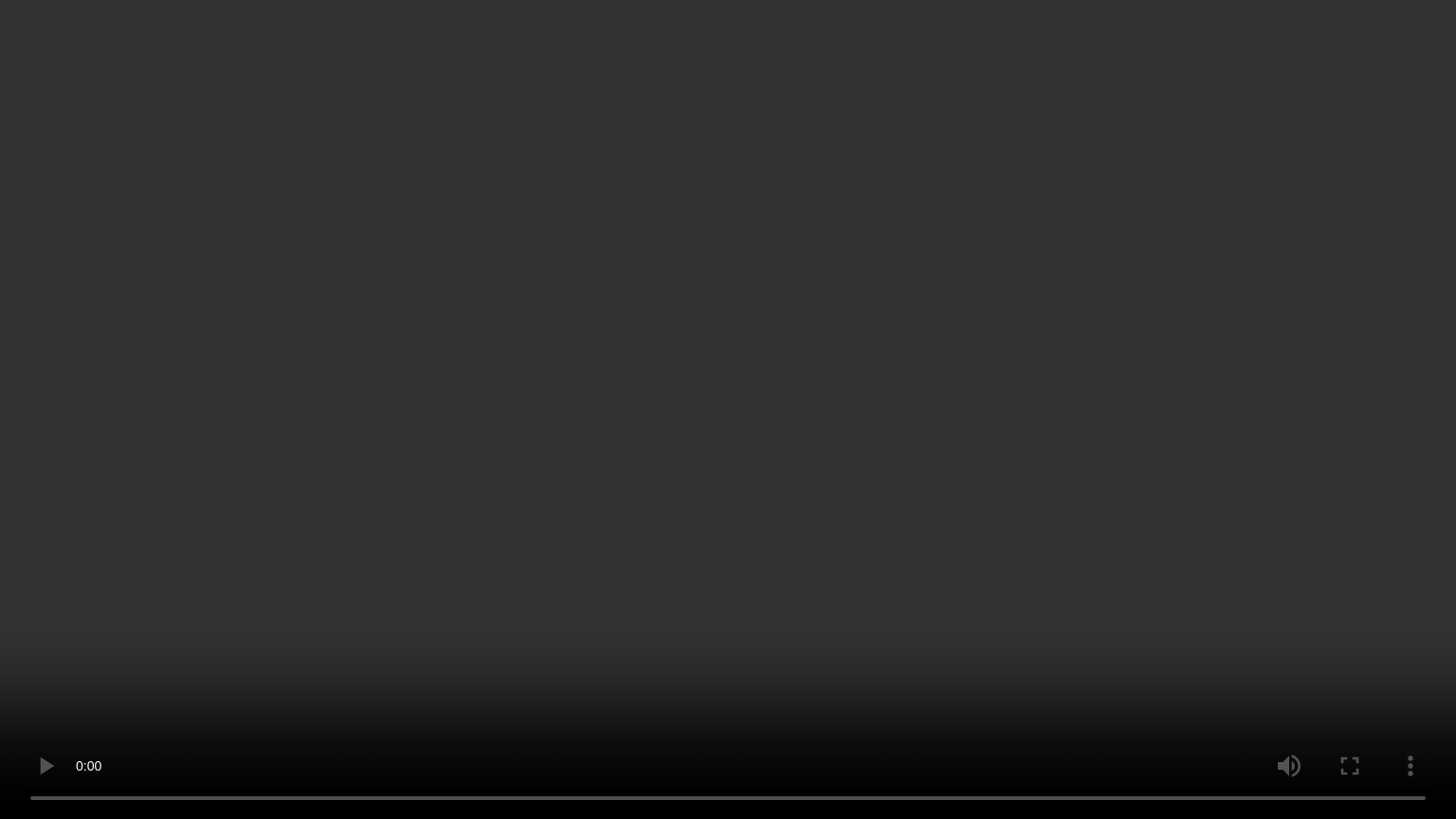 click at bounding box center [728, 410] 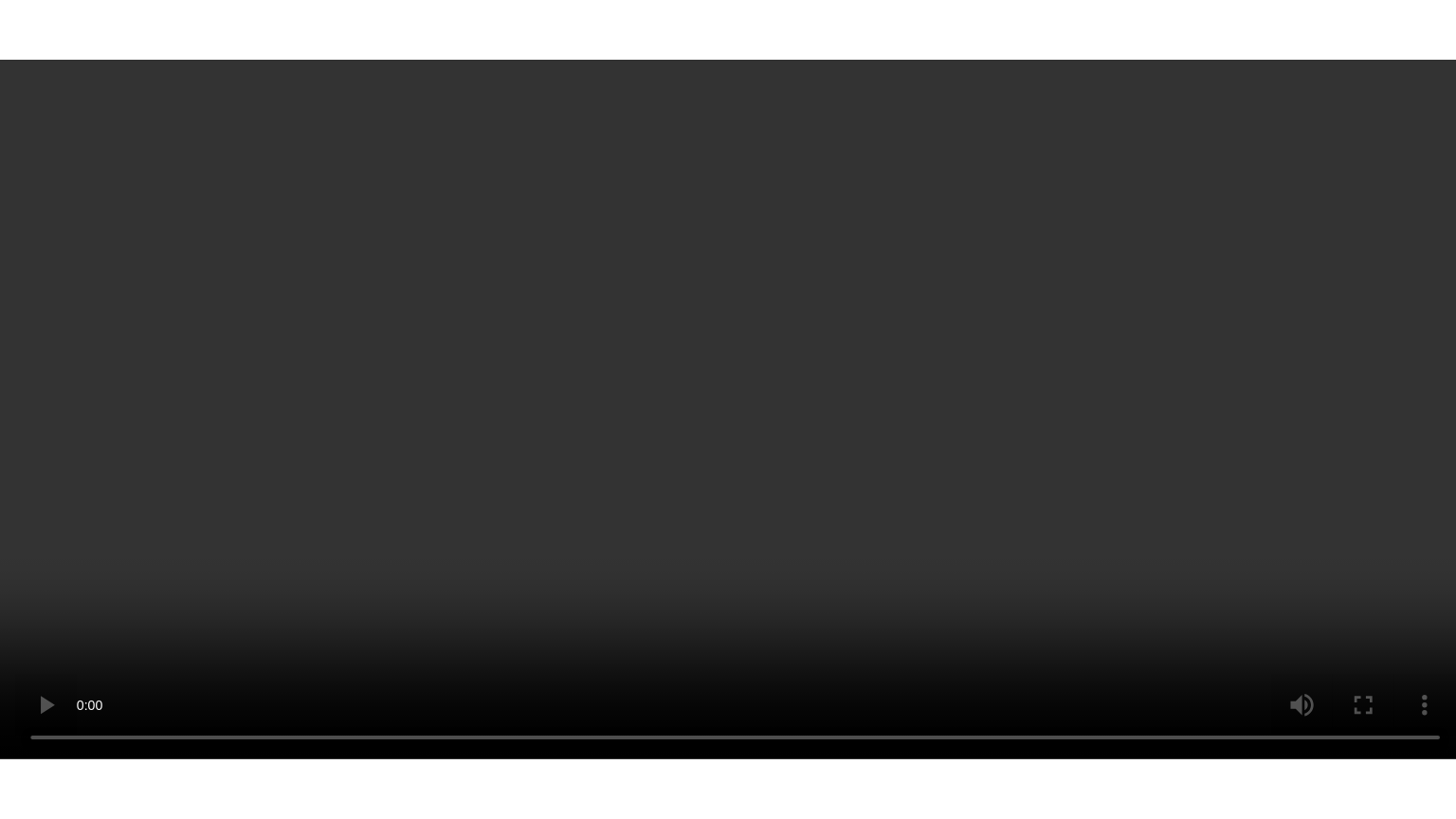scroll, scrollTop: 3741, scrollLeft: 0, axis: vertical 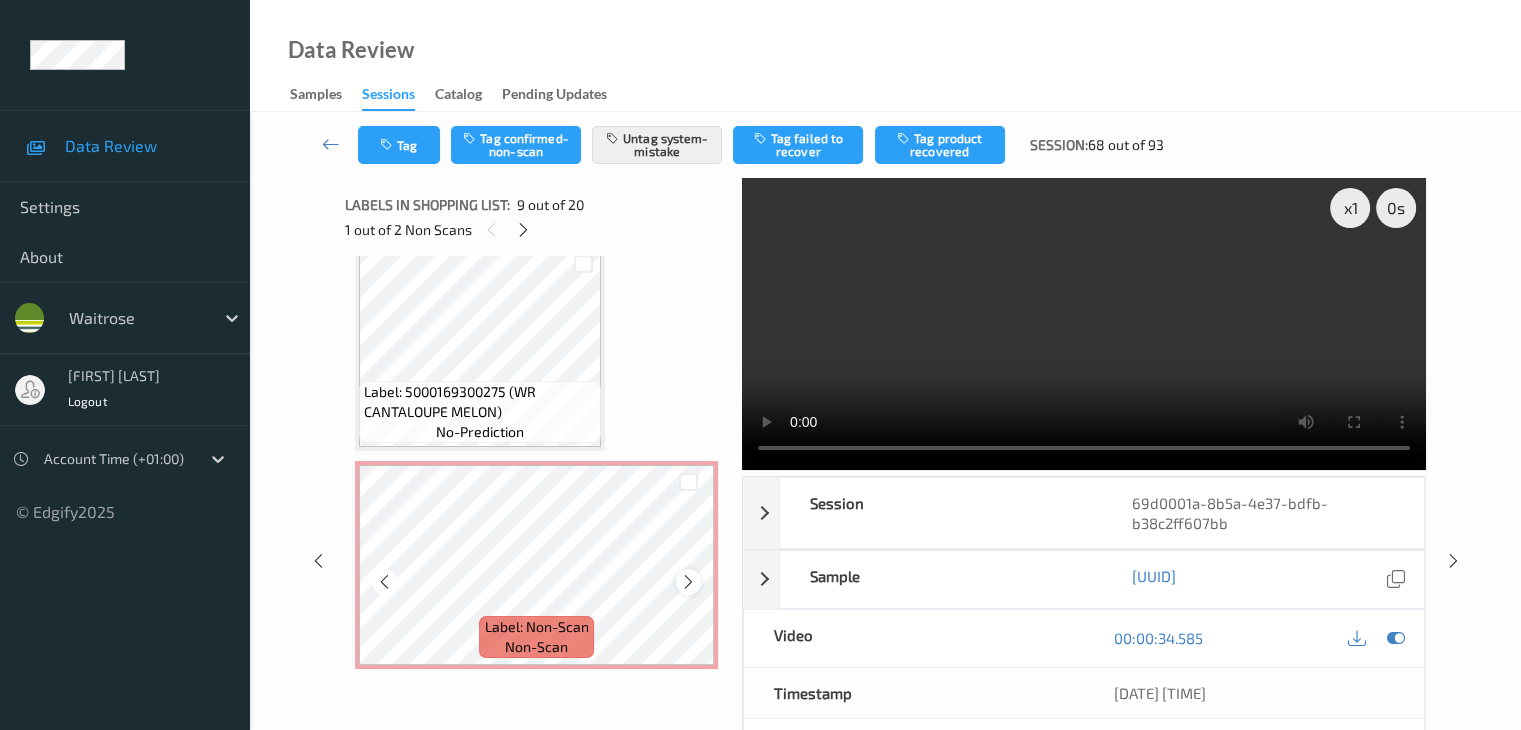 click at bounding box center (688, 582) 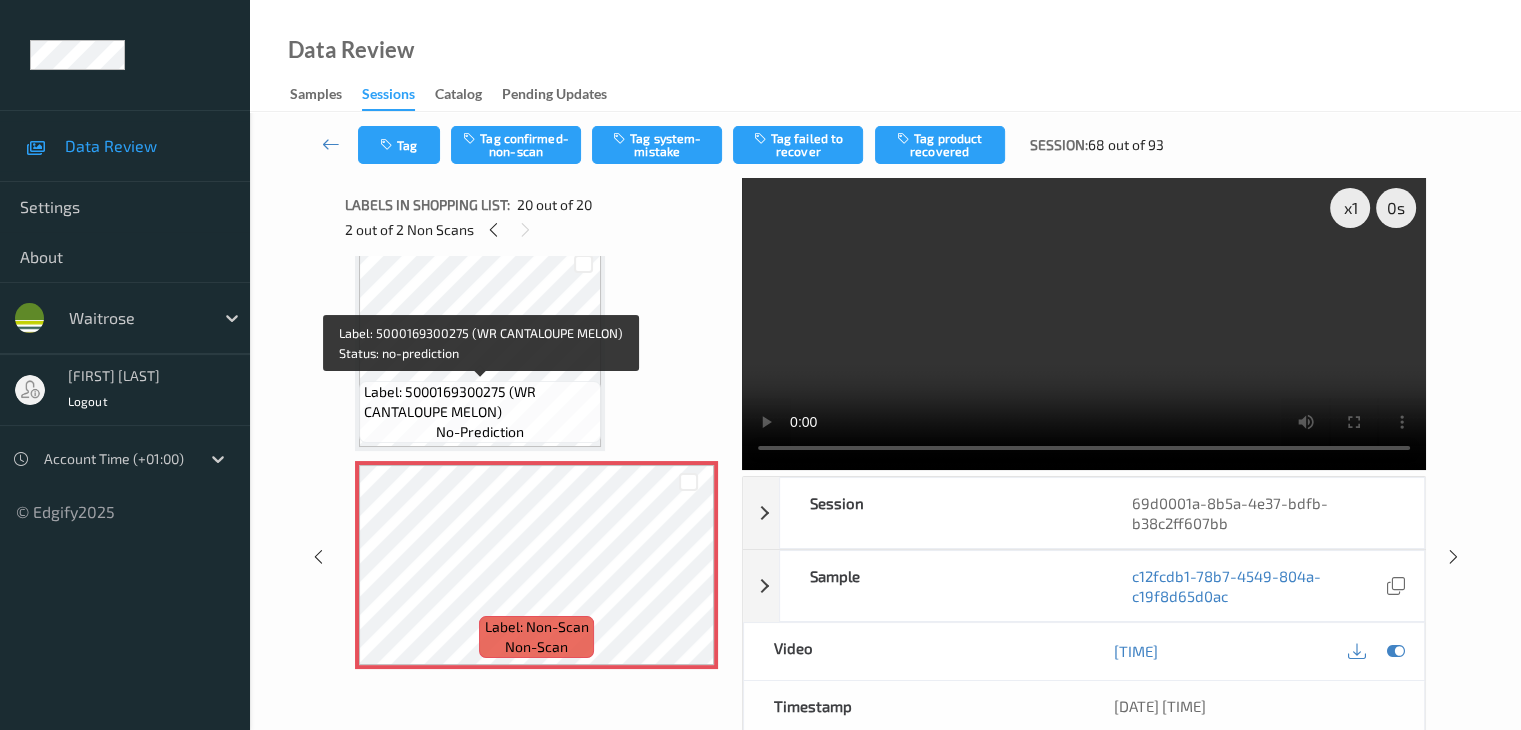 click on "Label: 5000169300275 (WR CANTALOUPE MELON)" at bounding box center (480, 402) 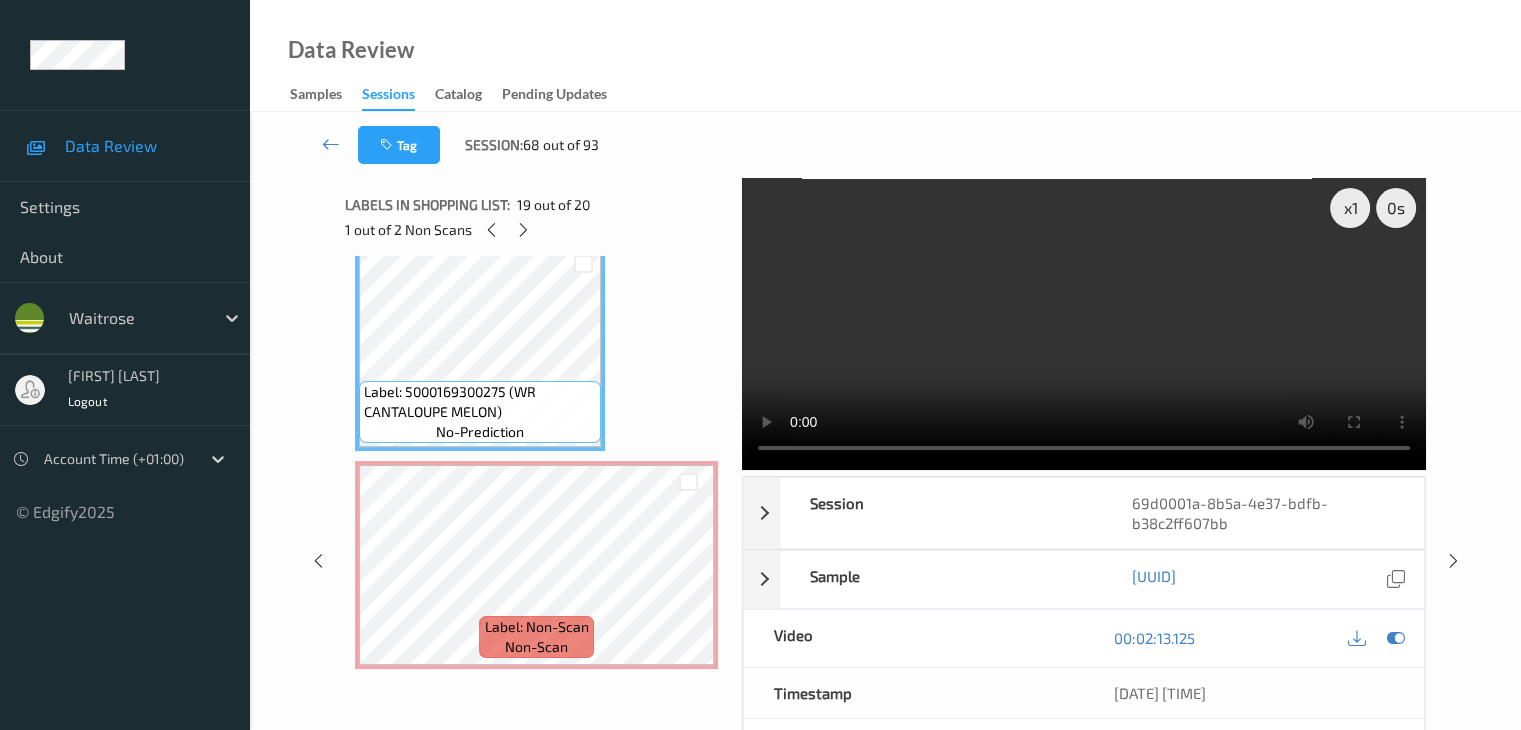 scroll, scrollTop: 3813, scrollLeft: 0, axis: vertical 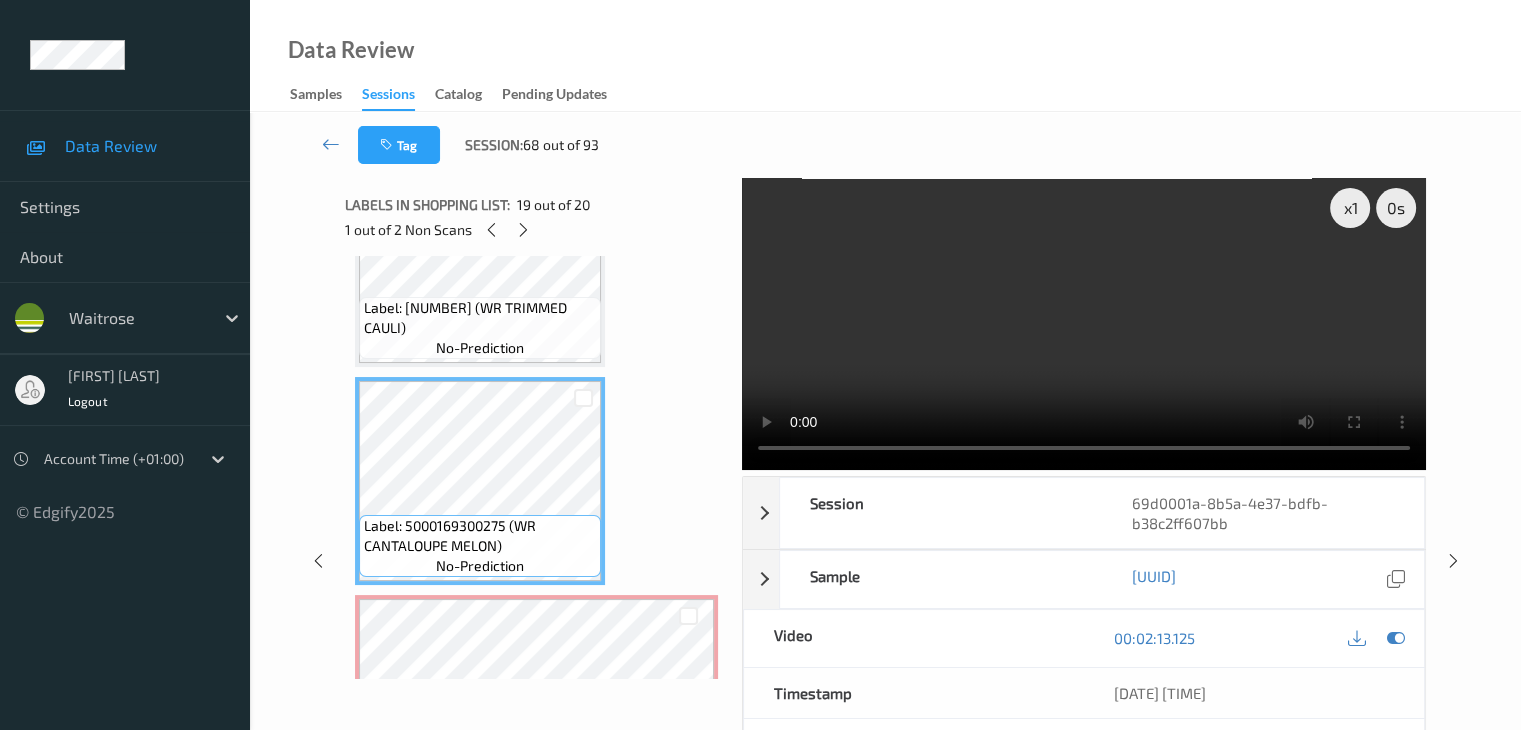 click at bounding box center (583, 397) 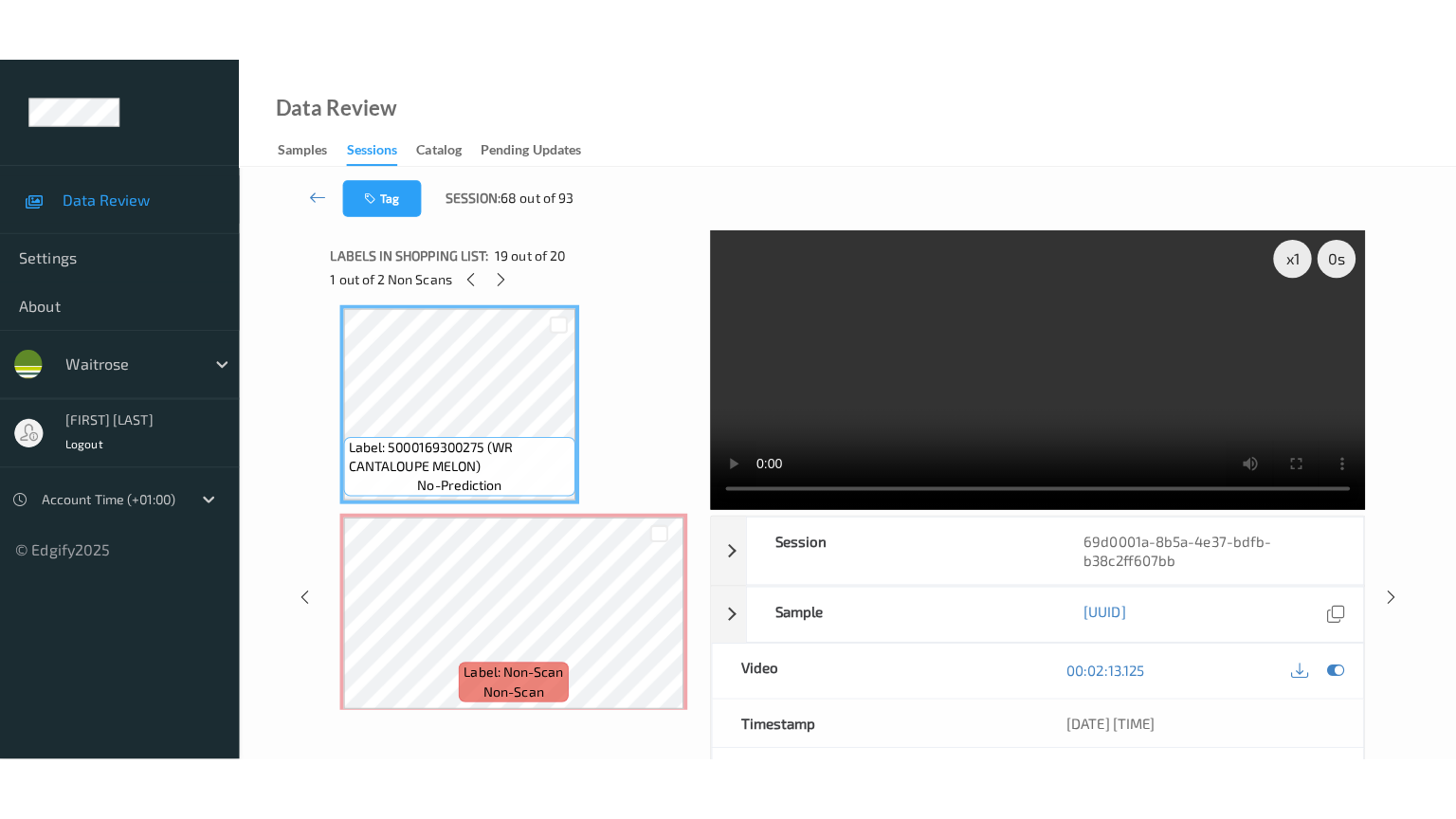 scroll, scrollTop: 3741, scrollLeft: 0, axis: vertical 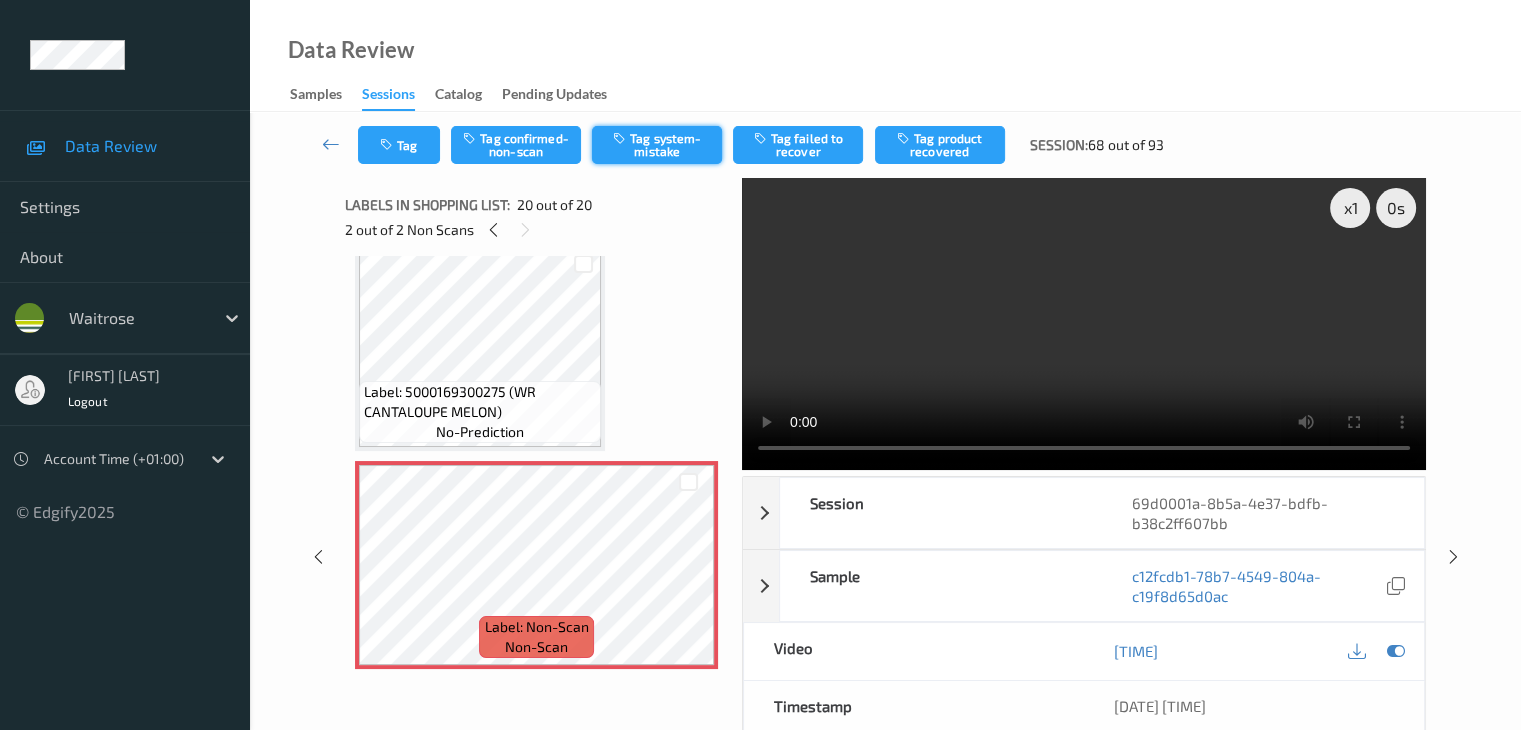click on "Tag   system-mistake" at bounding box center (657, 145) 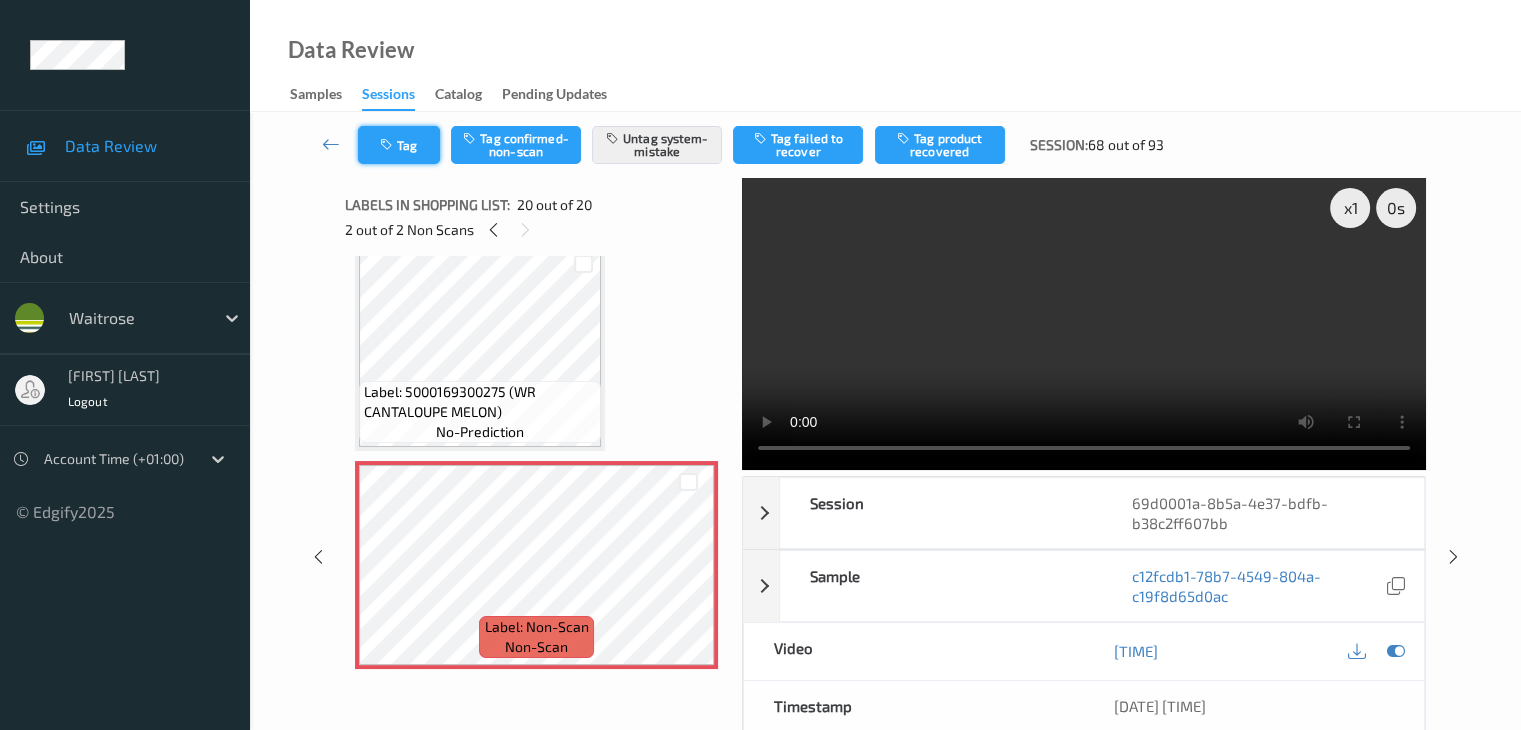 click on "Tag" at bounding box center (399, 145) 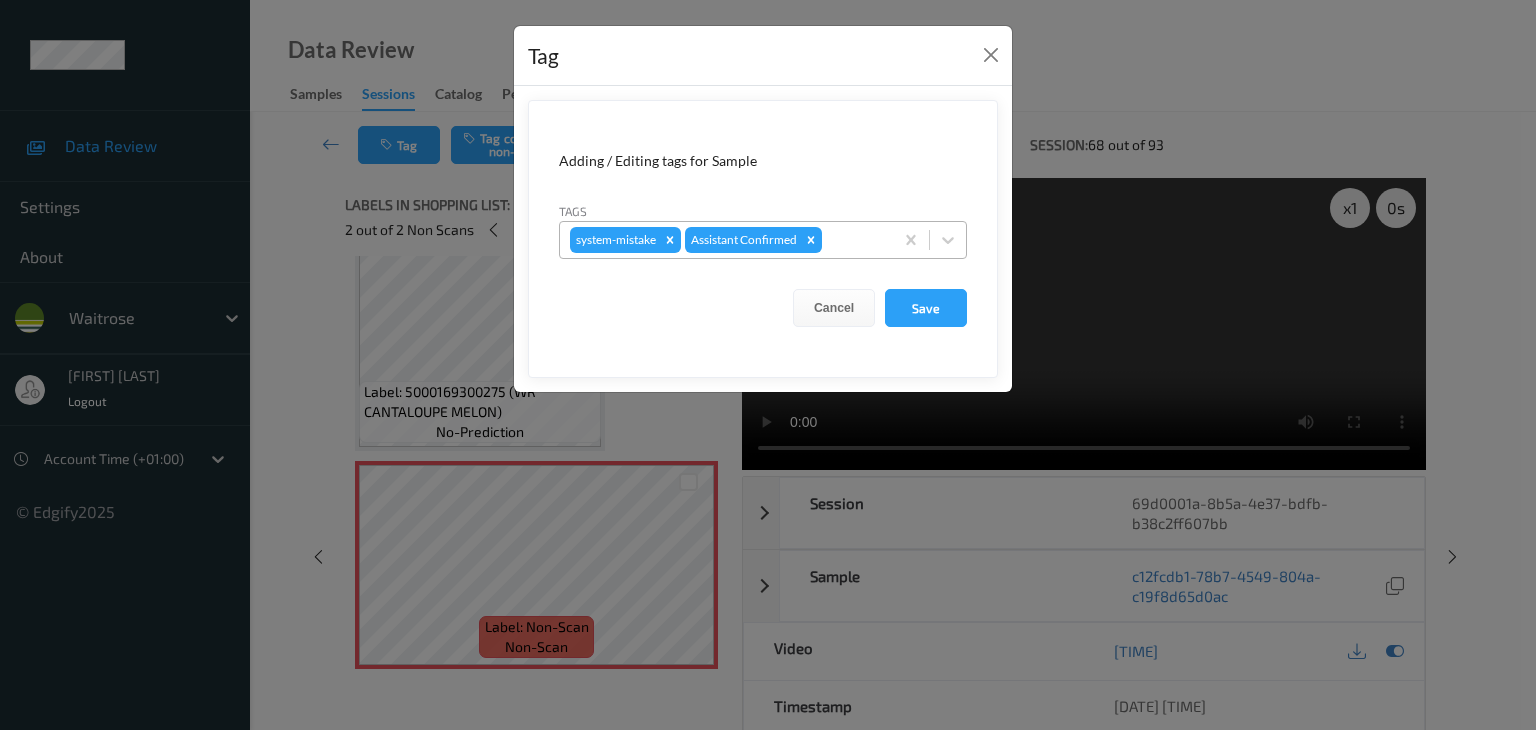 click at bounding box center (854, 240) 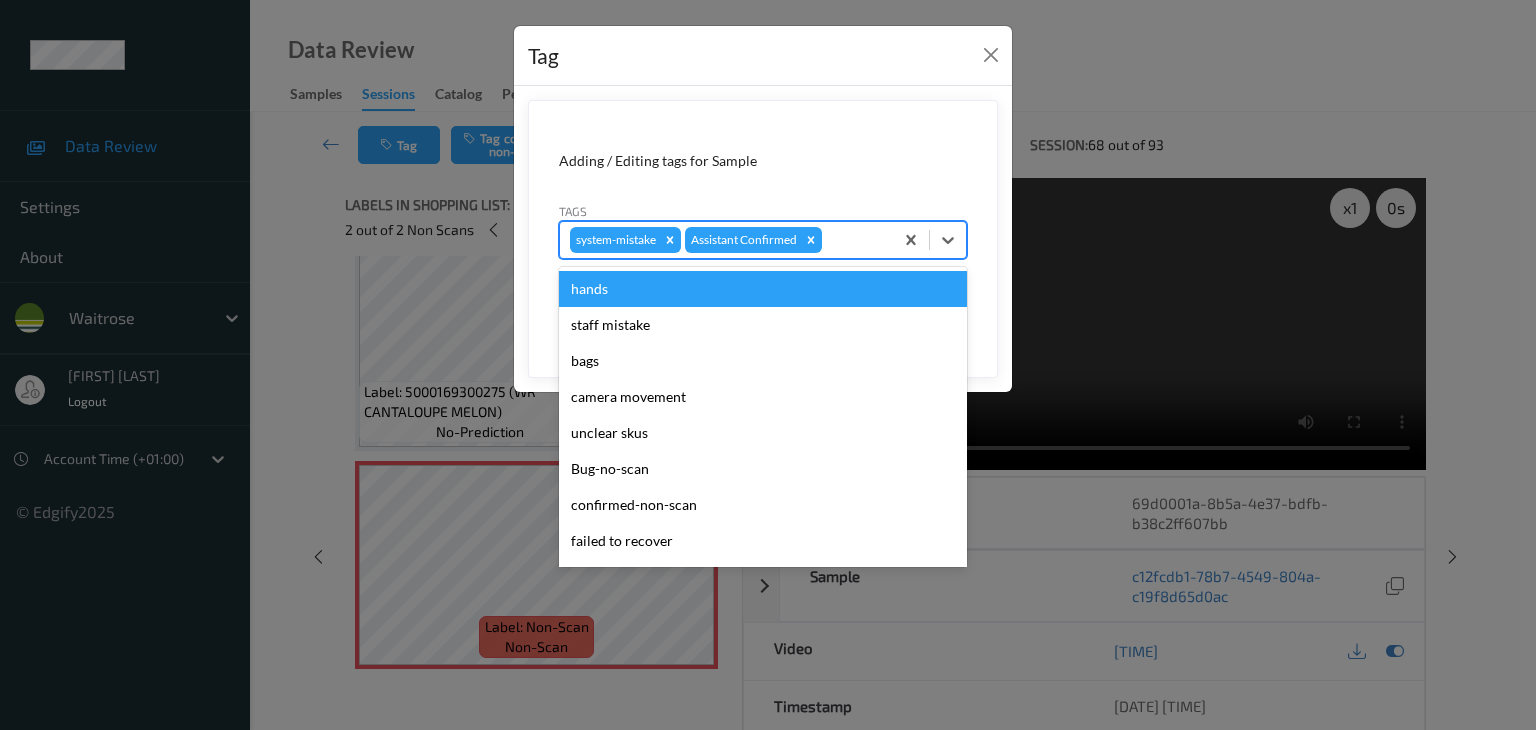 type on "u" 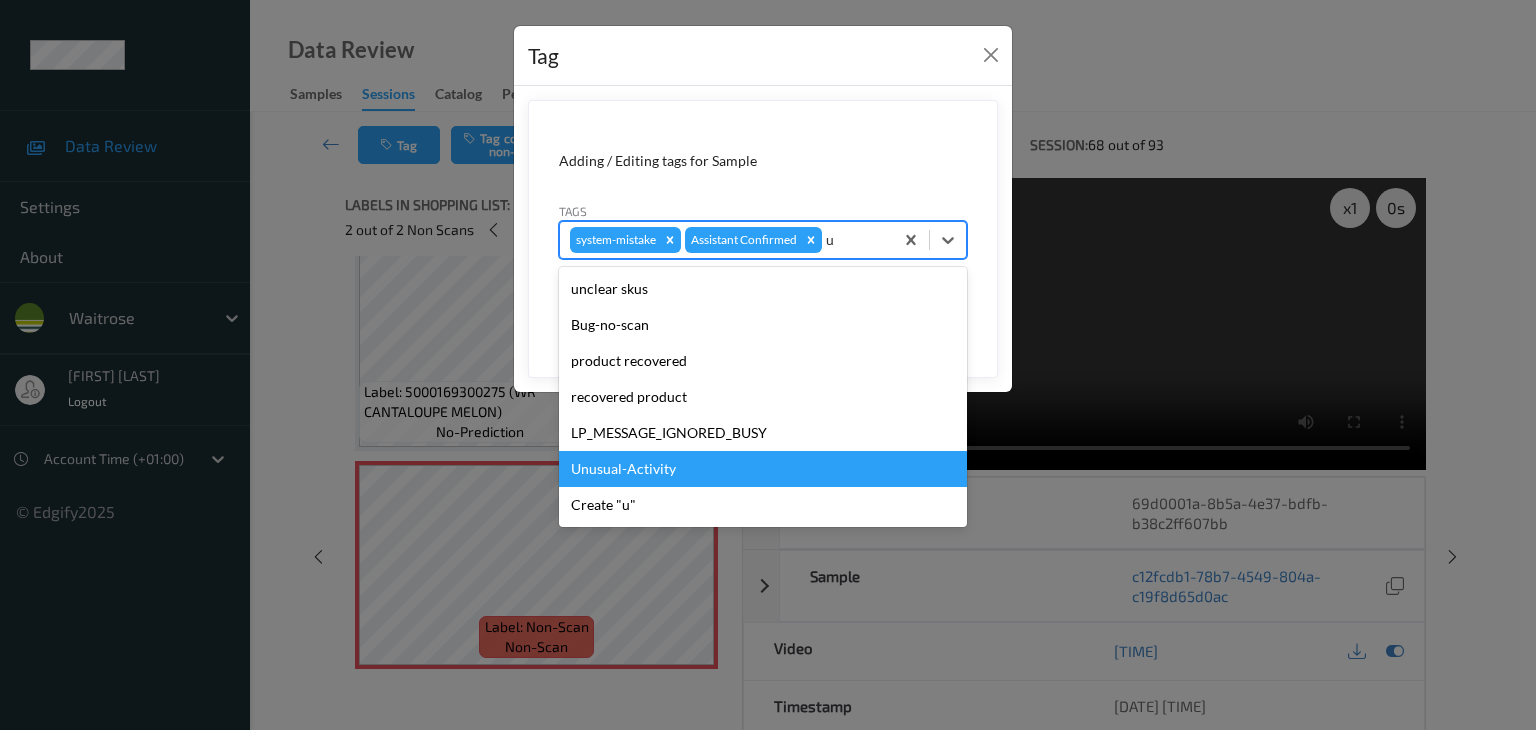 click on "Unusual-Activity" at bounding box center (763, 469) 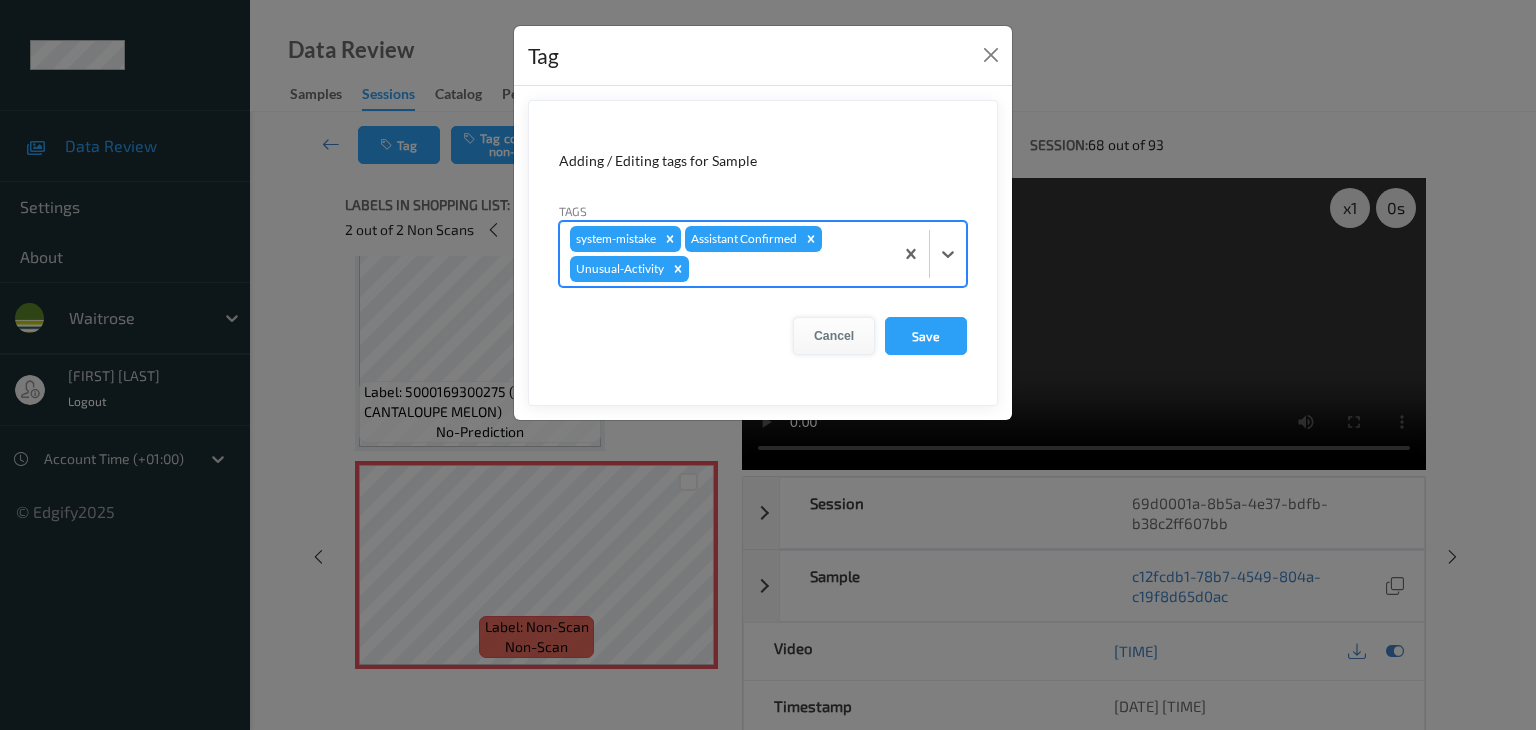 type on "p" 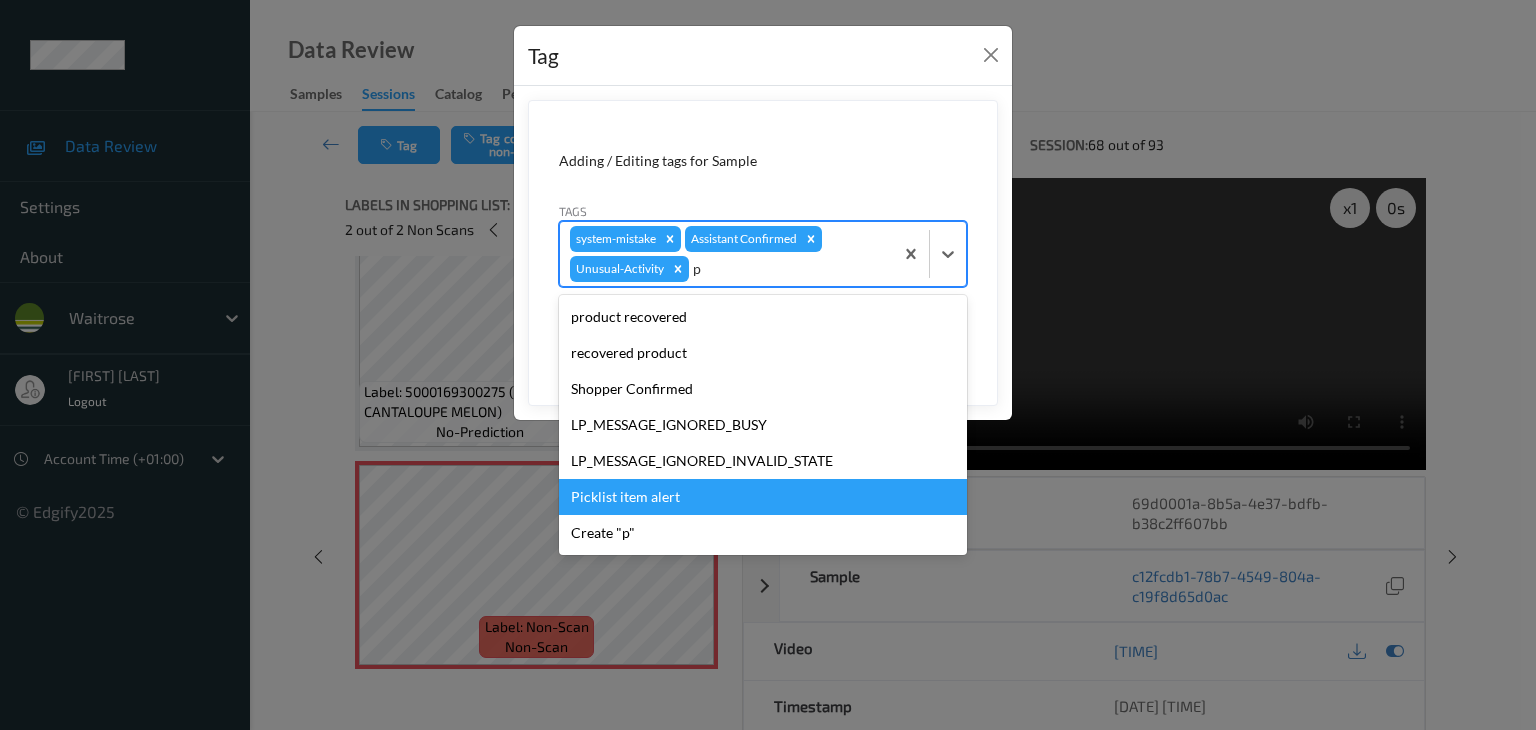click on "Picklist item alert" at bounding box center [763, 497] 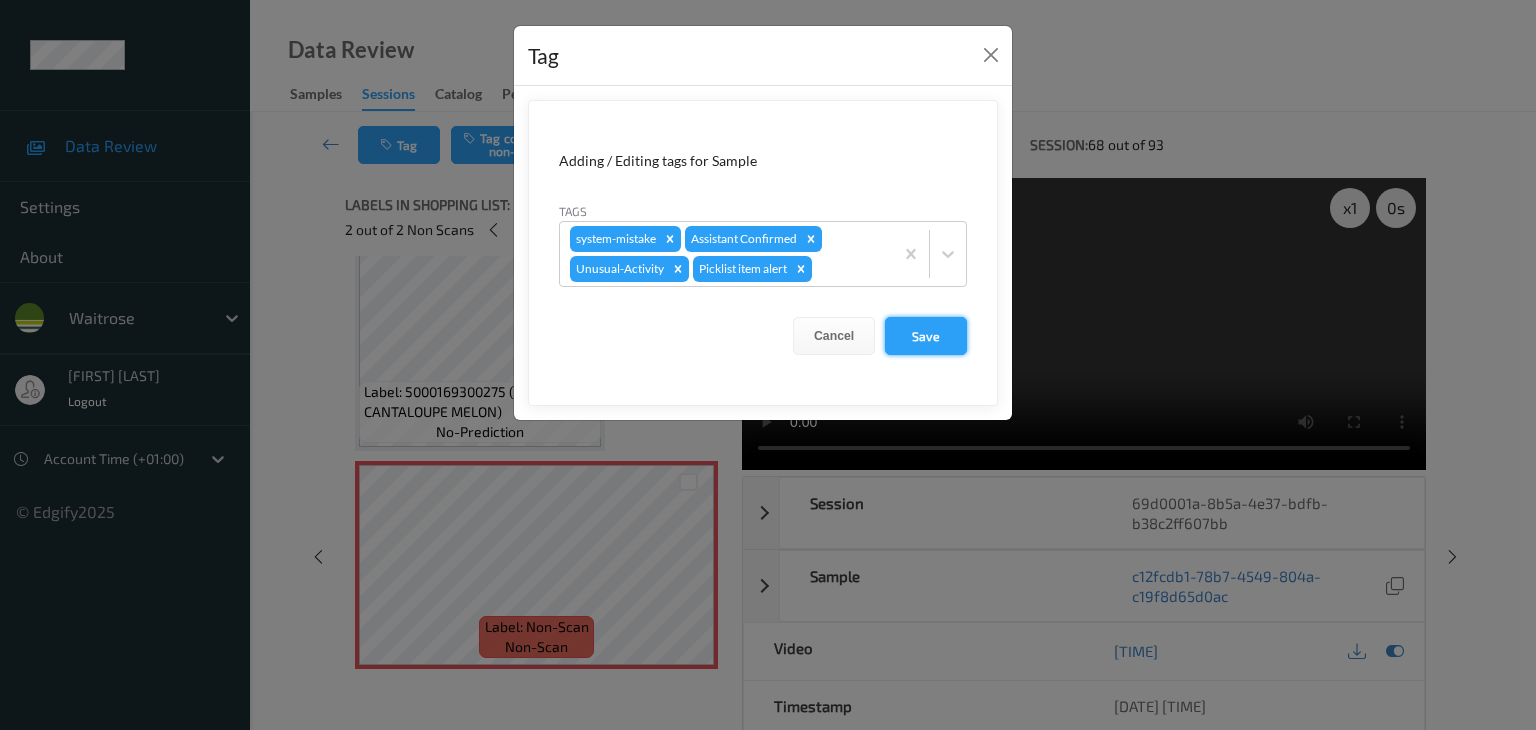 click on "Save" at bounding box center [926, 336] 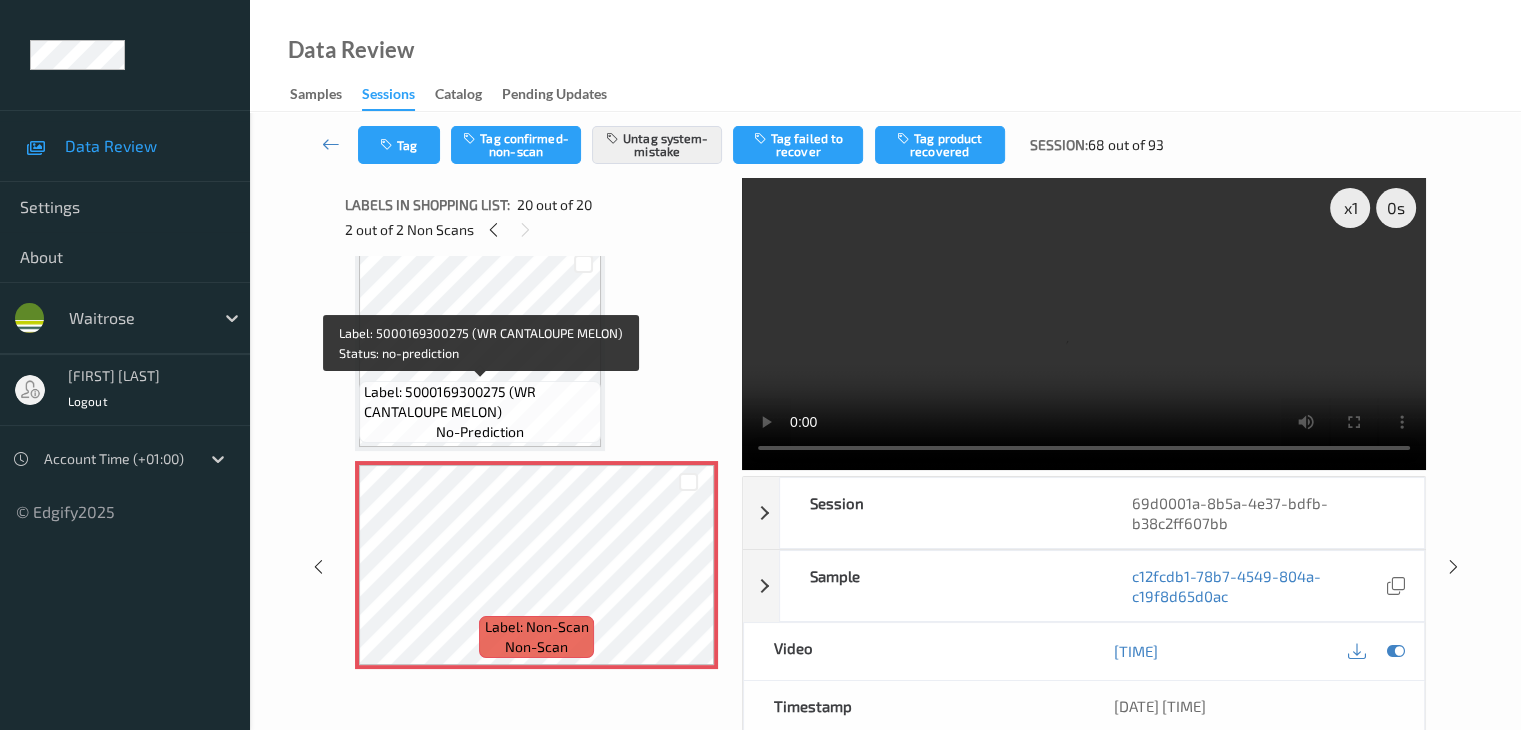 click on "Label: 5000169300275 (WR CANTALOUPE MELON)" at bounding box center [480, 402] 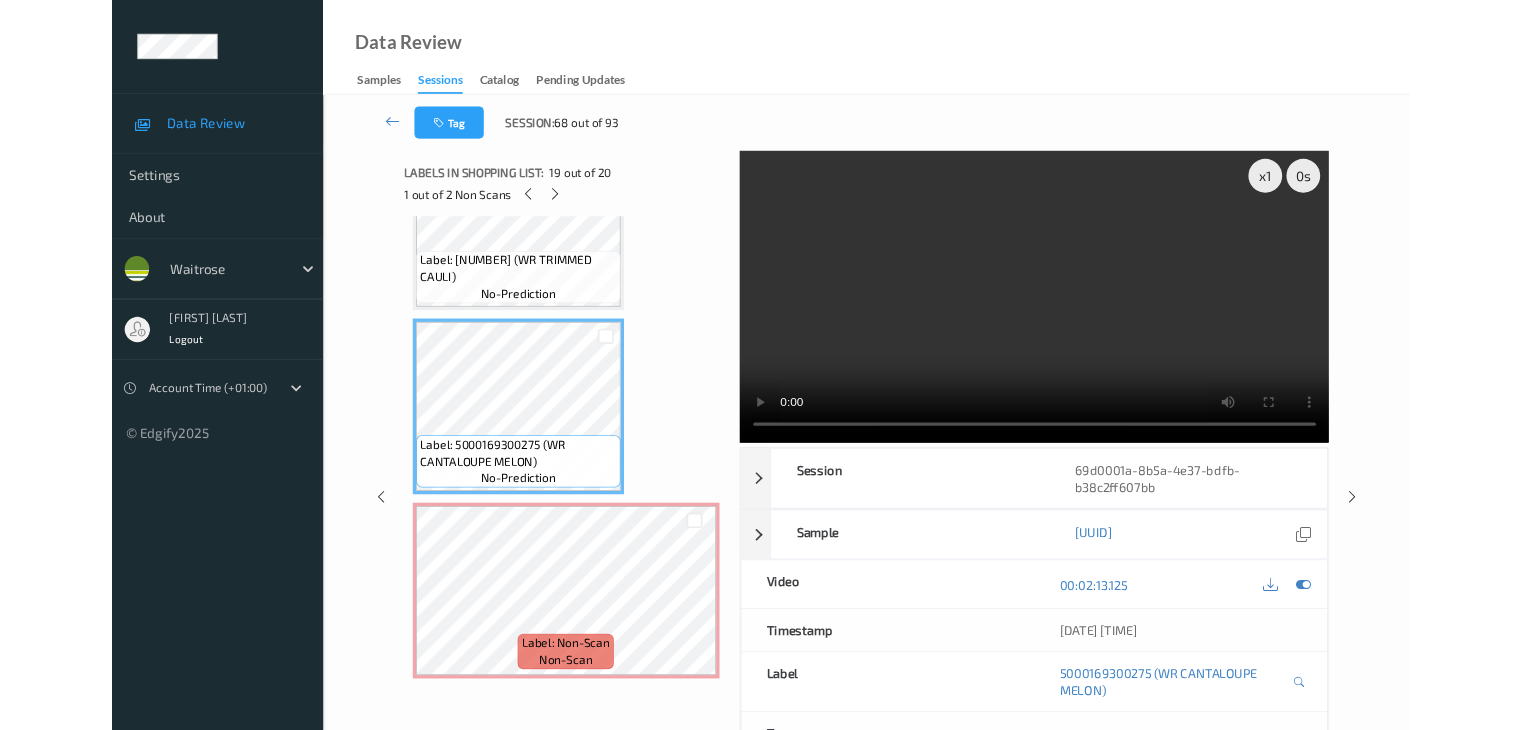 scroll, scrollTop: 3813, scrollLeft: 0, axis: vertical 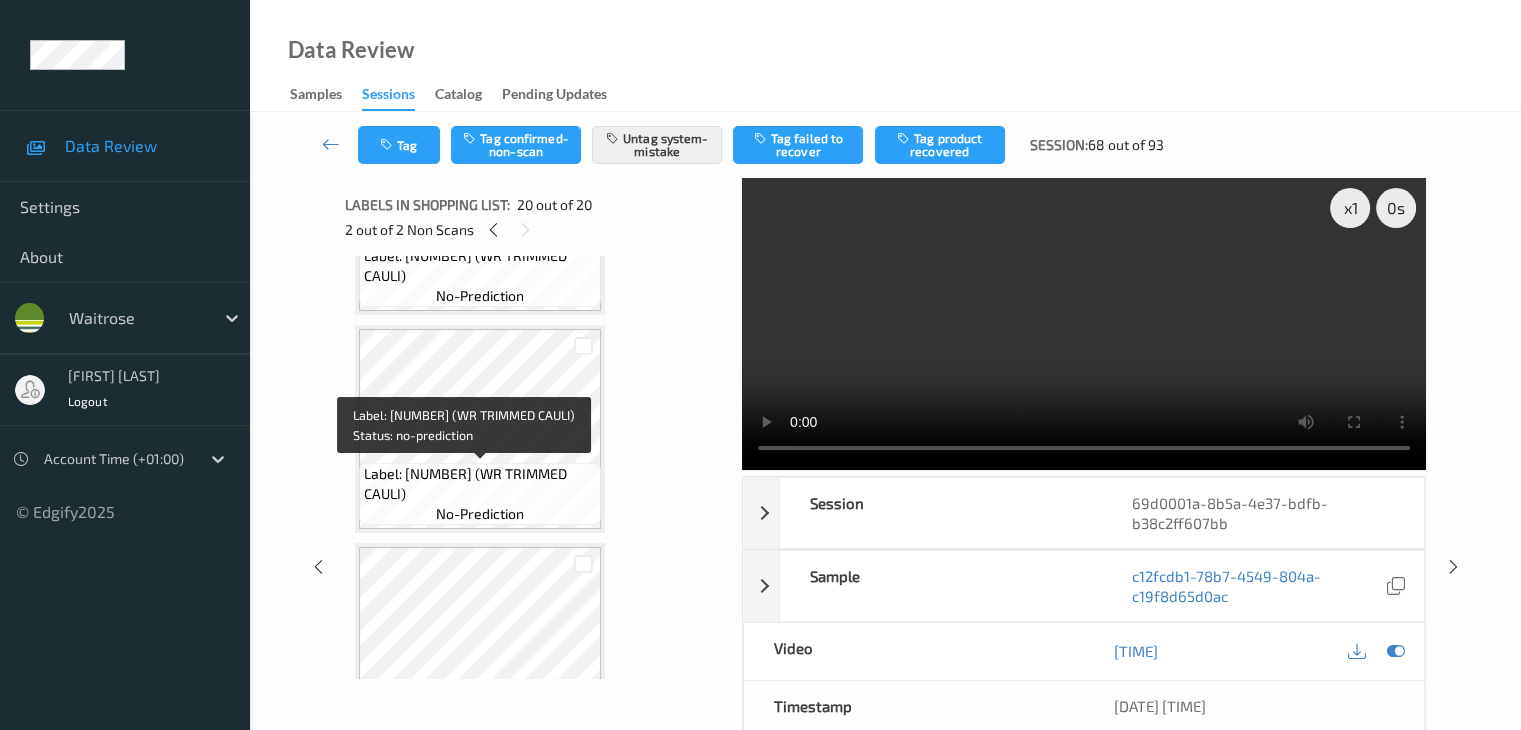 click on "Label: 5000169029633 (WR TRIMMED CAULI)" at bounding box center (480, 484) 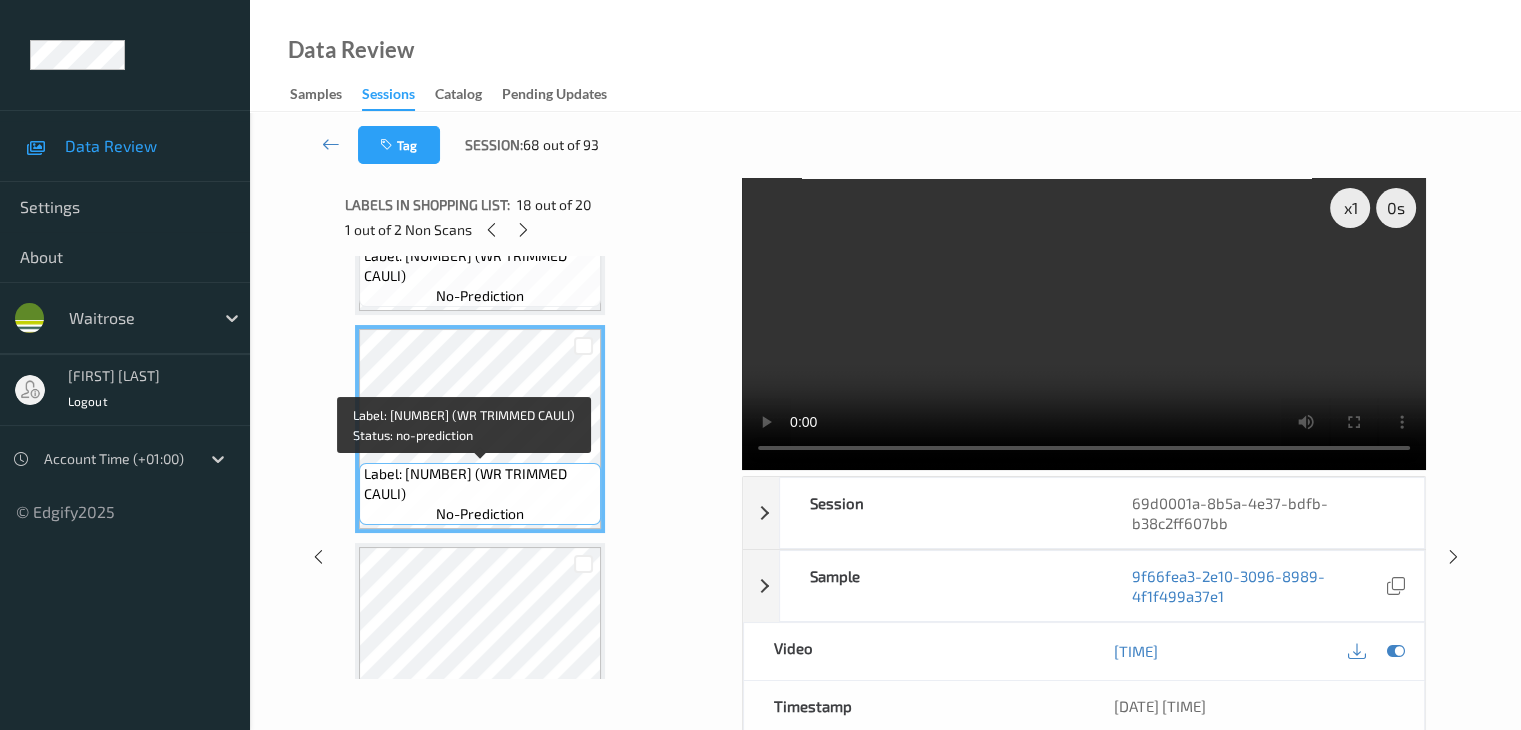 click on "Label: 5000169029633 (WR TRIMMED CAULI)" at bounding box center (480, 484) 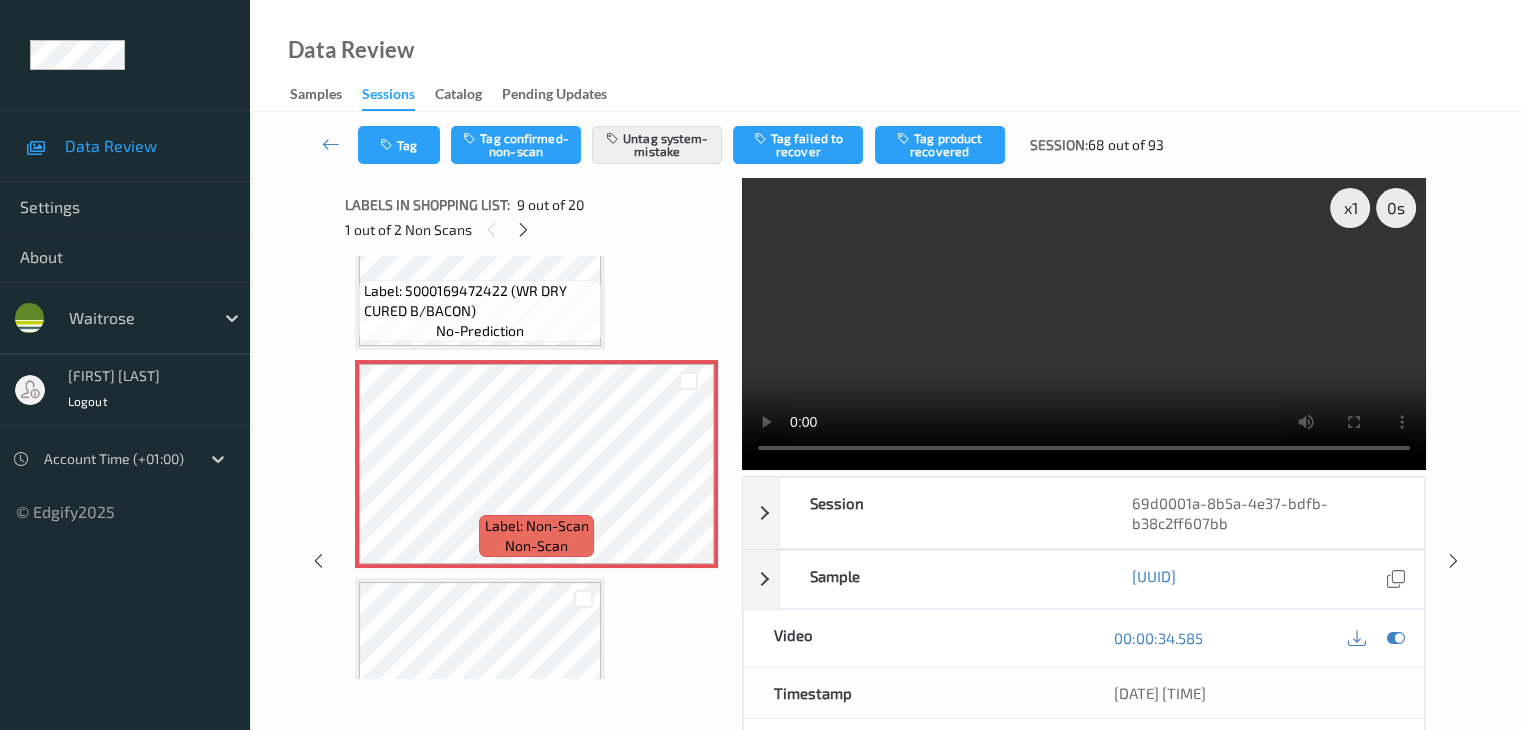 scroll, scrollTop: 1847, scrollLeft: 0, axis: vertical 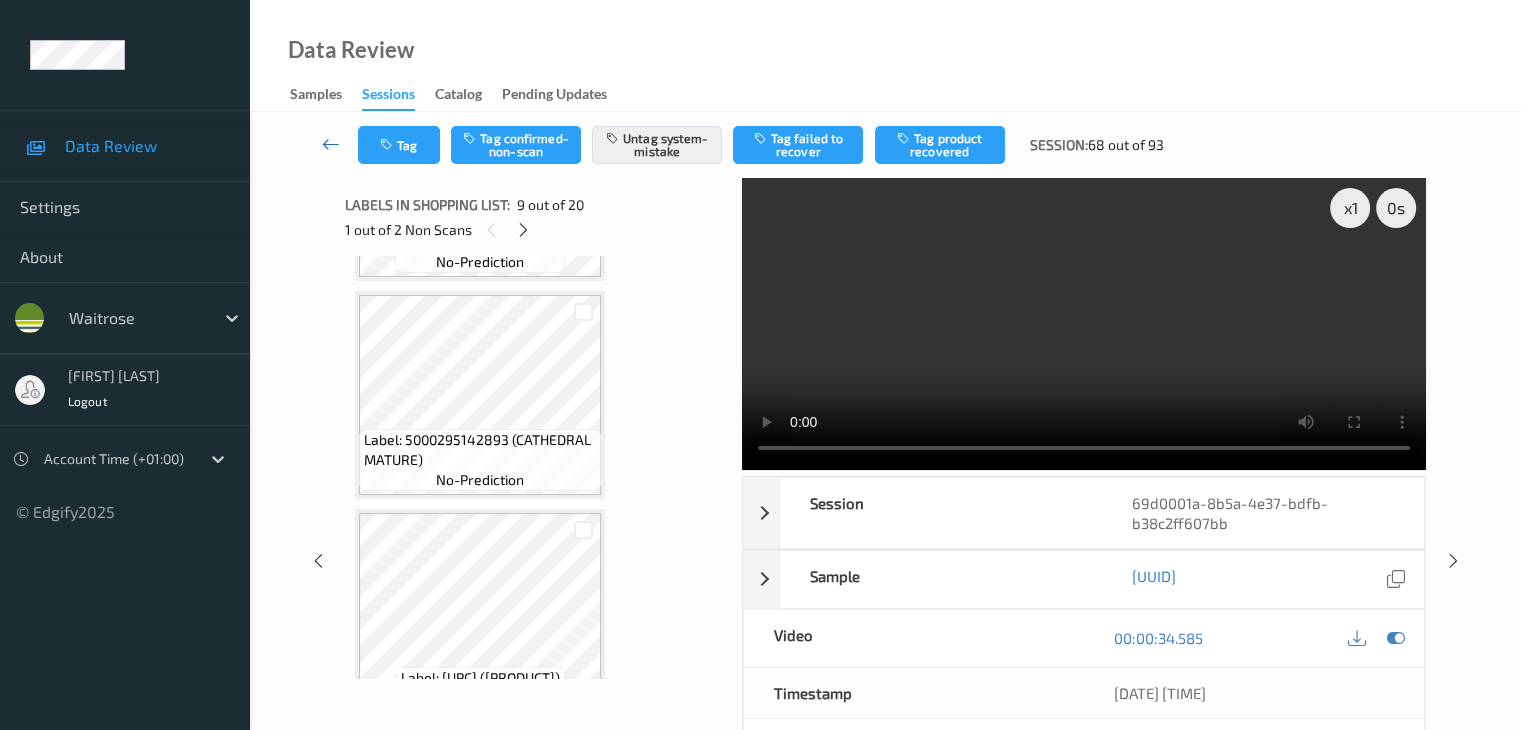 click at bounding box center [331, 144] 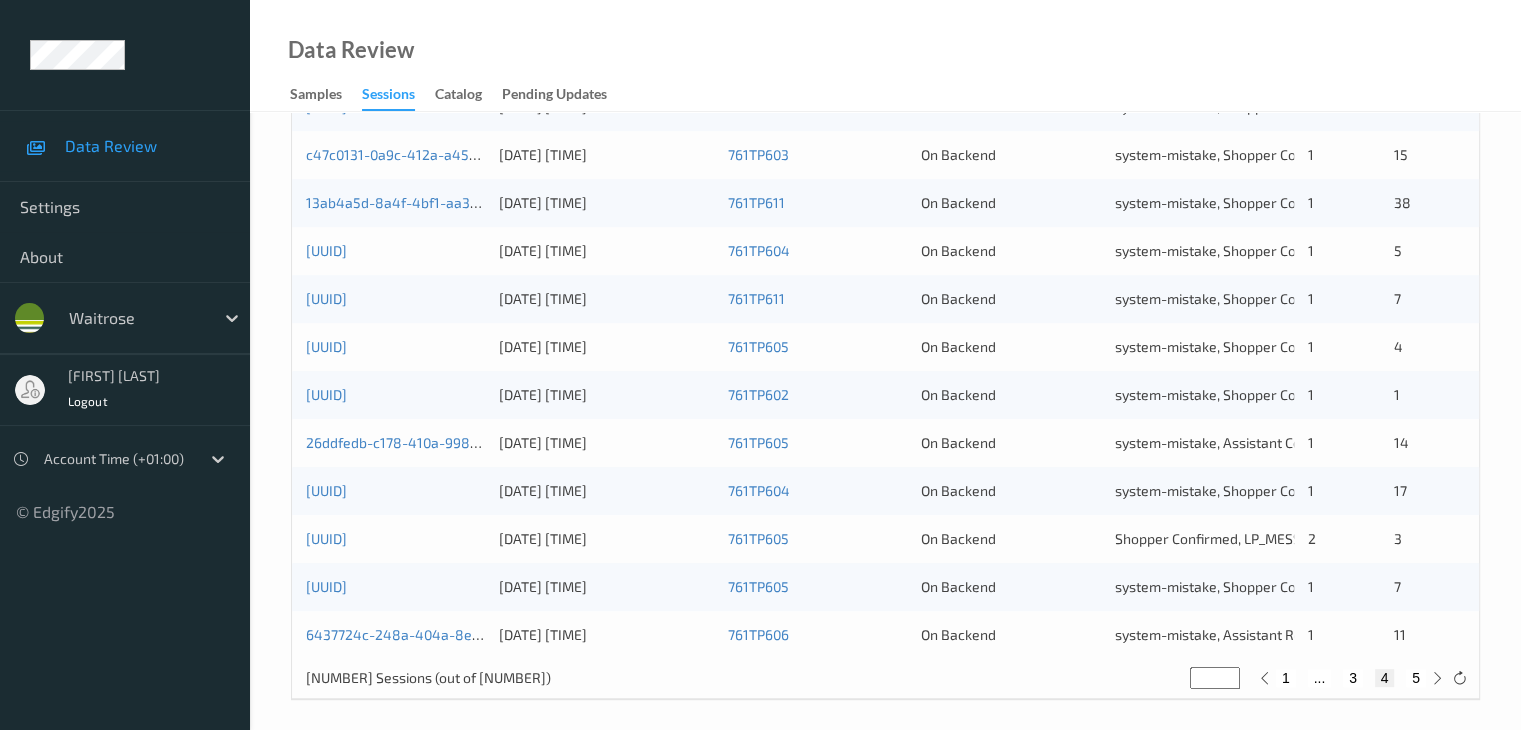 scroll, scrollTop: 932, scrollLeft: 0, axis: vertical 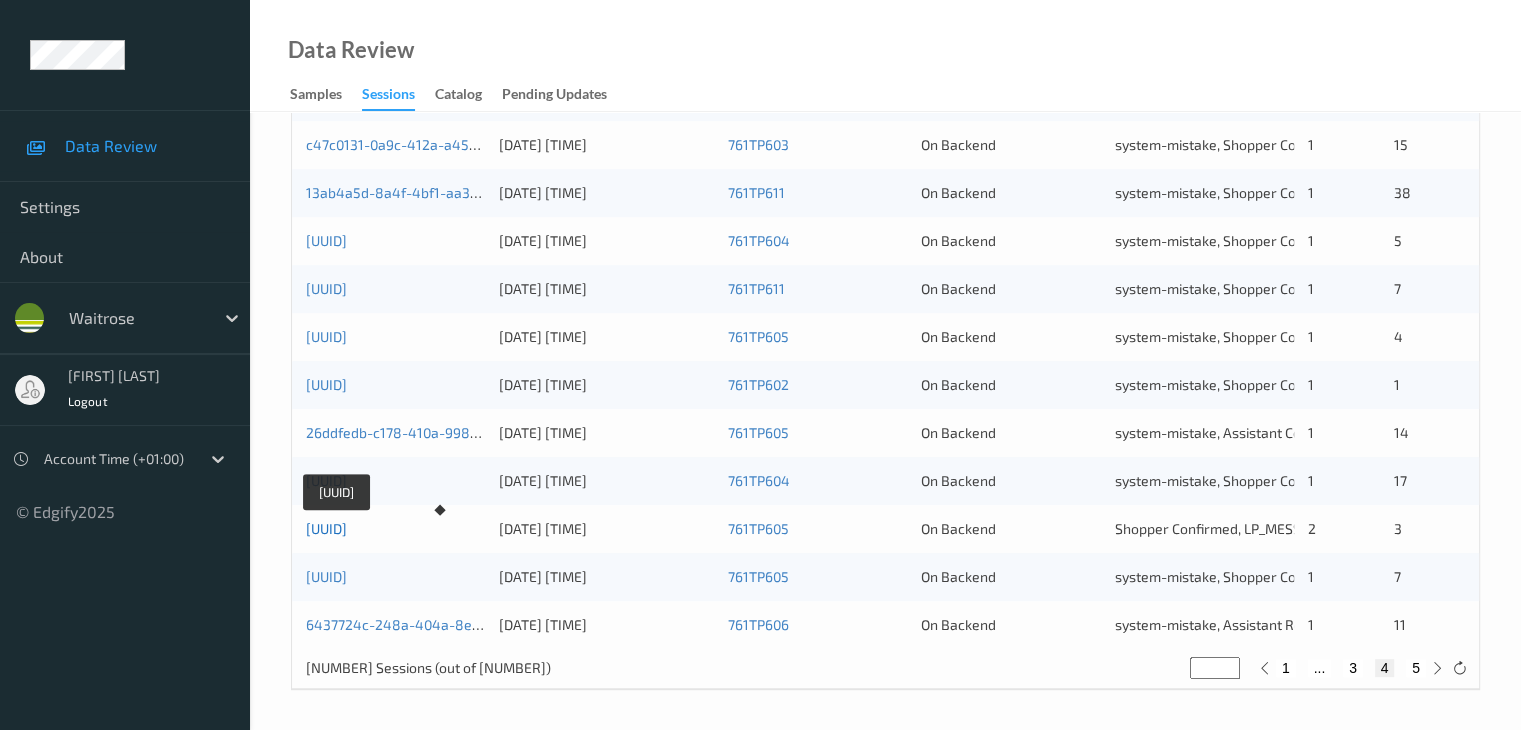 click on "[UUID]" at bounding box center (326, 528) 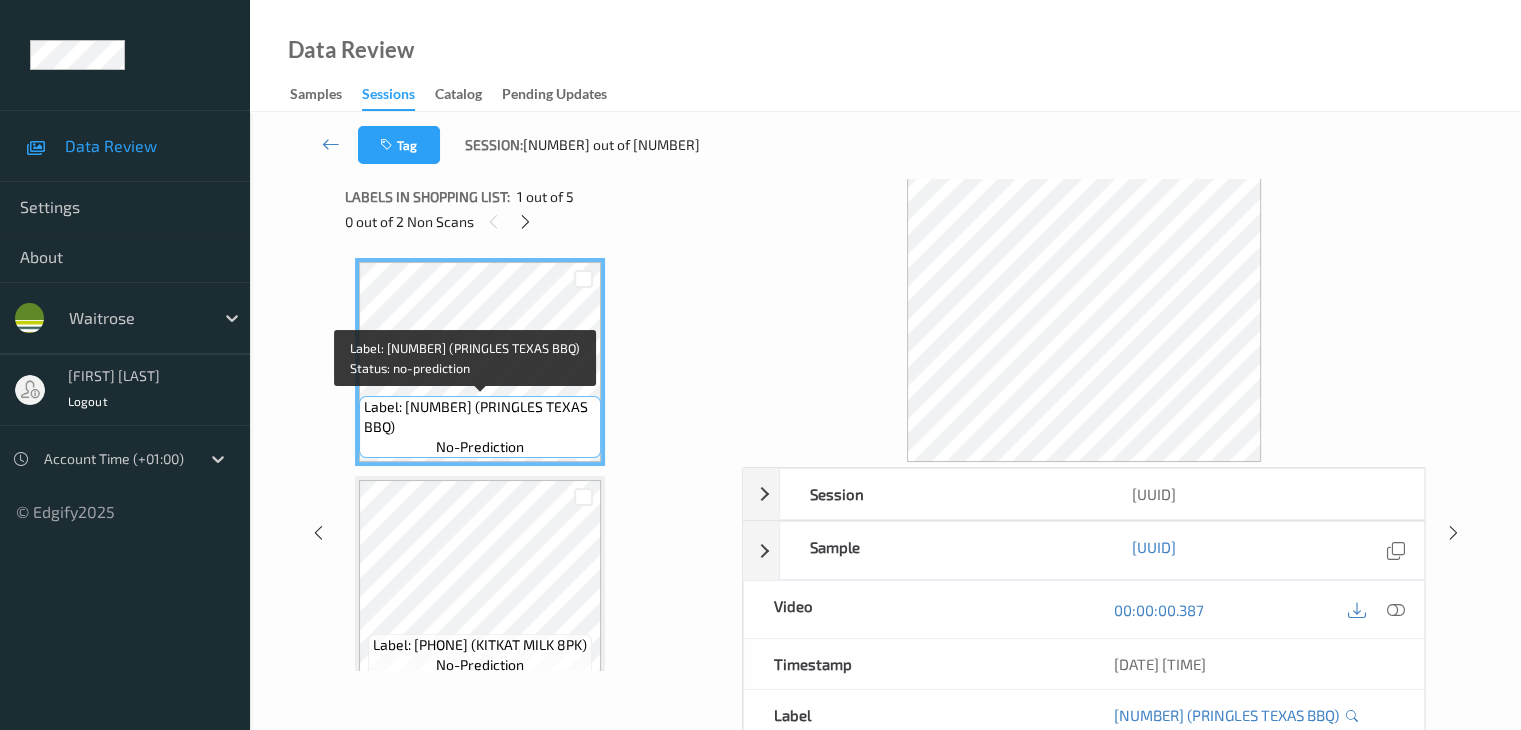 scroll, scrollTop: 0, scrollLeft: 0, axis: both 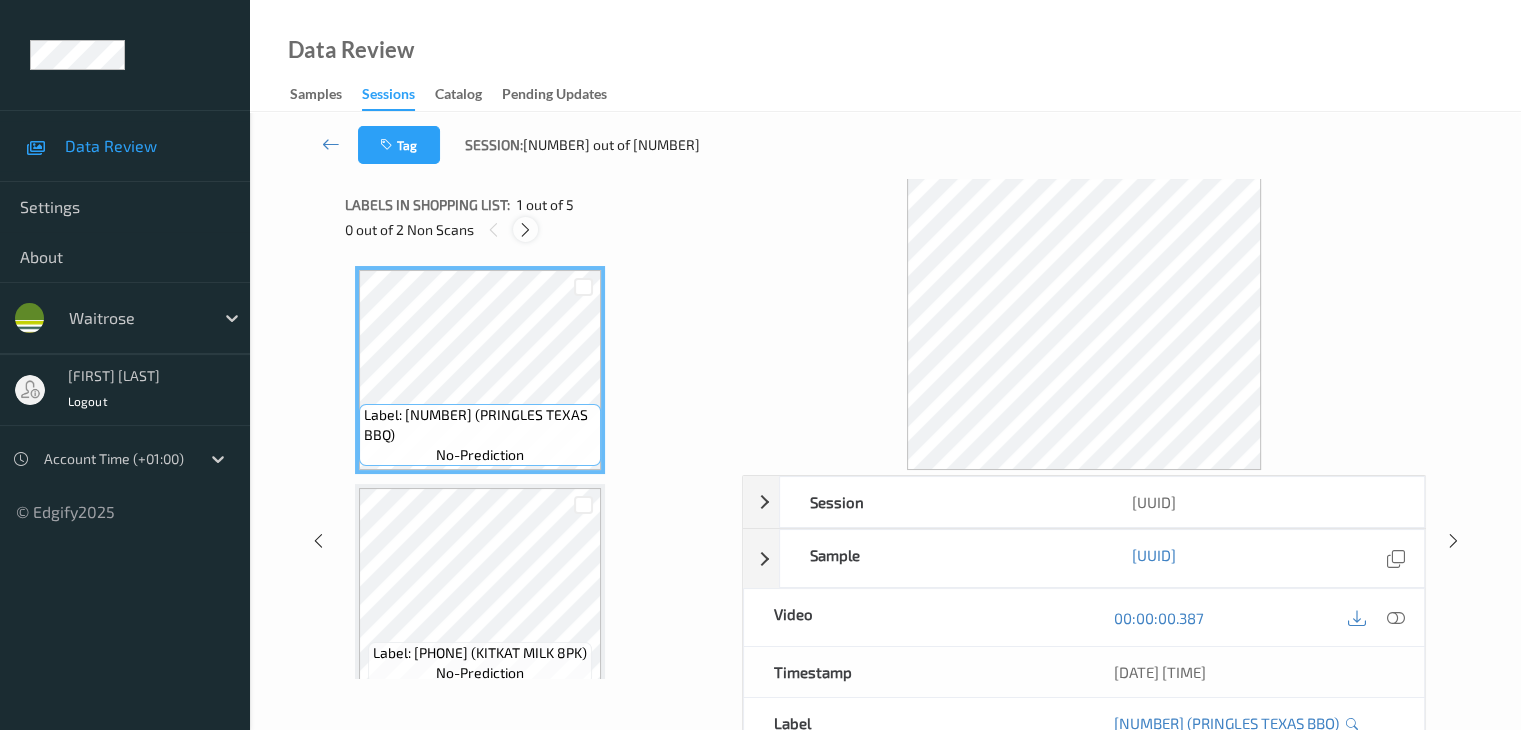 click at bounding box center (525, 230) 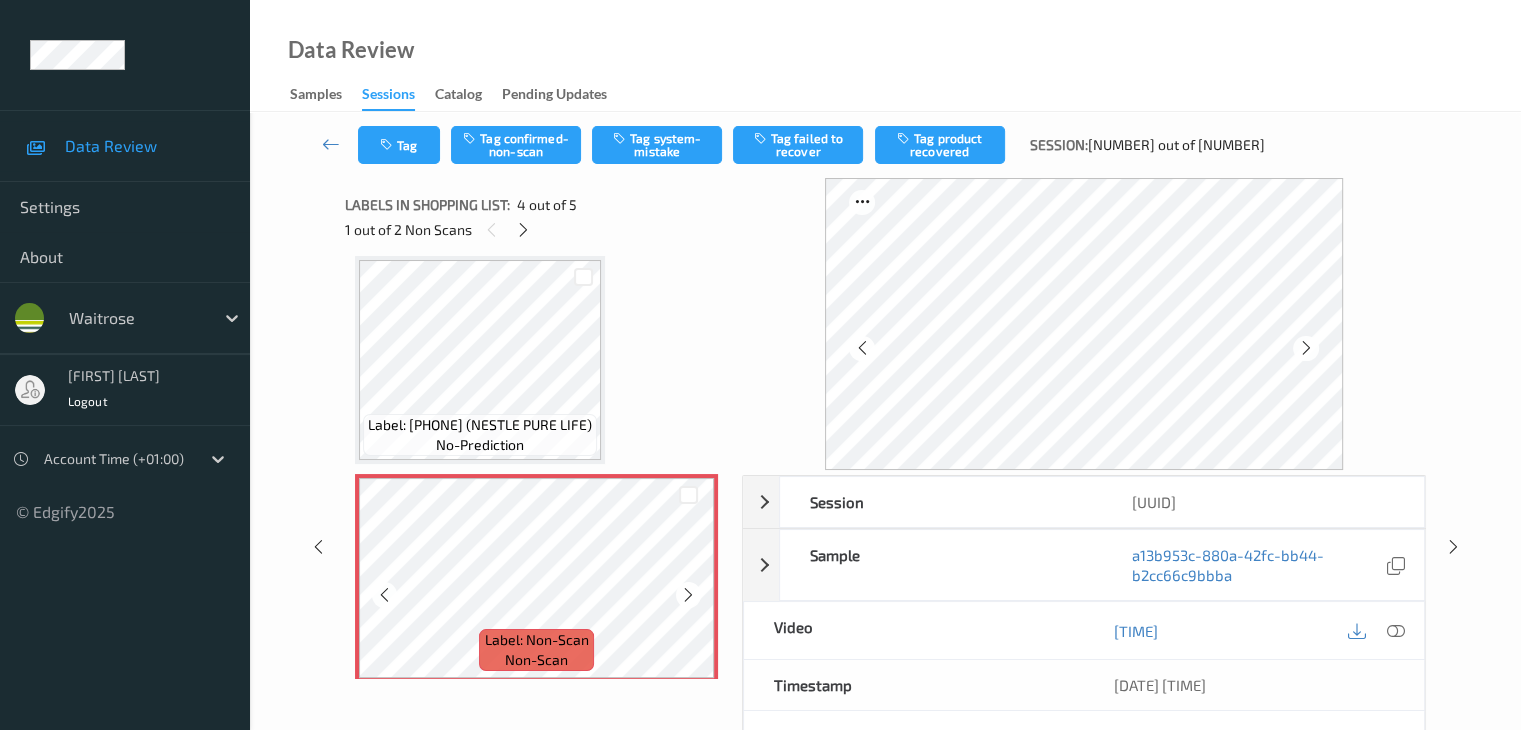 scroll, scrollTop: 546, scrollLeft: 0, axis: vertical 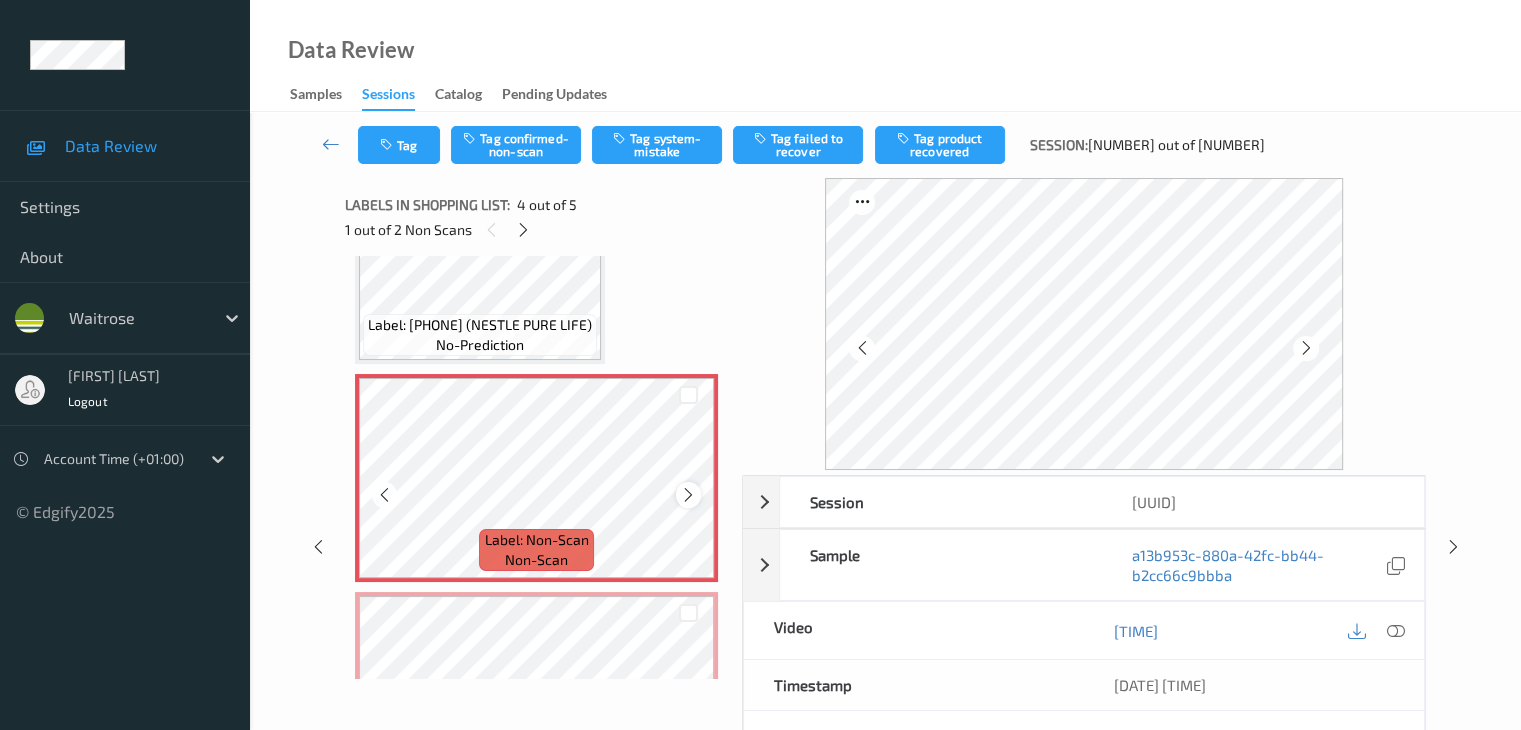 click at bounding box center [688, 495] 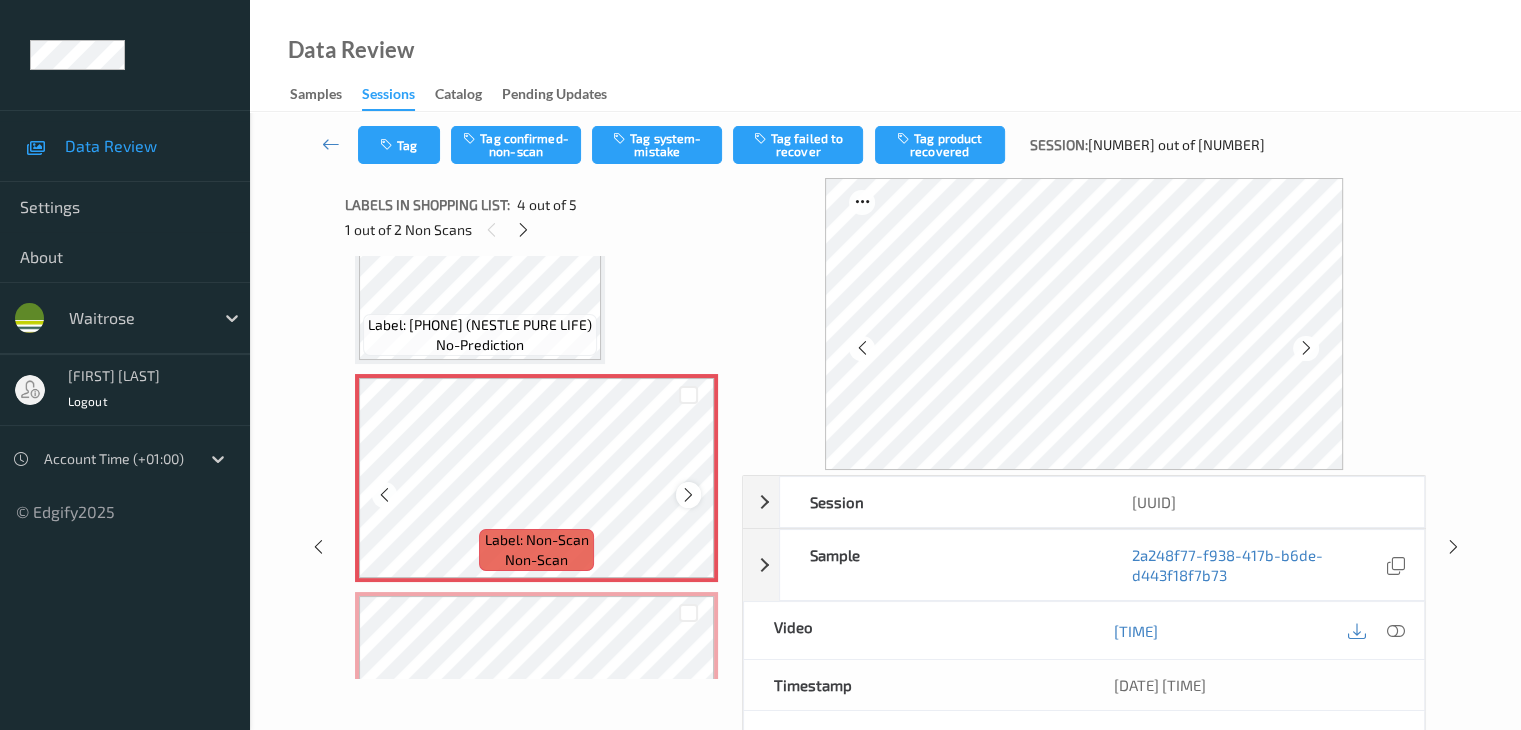 click at bounding box center [688, 495] 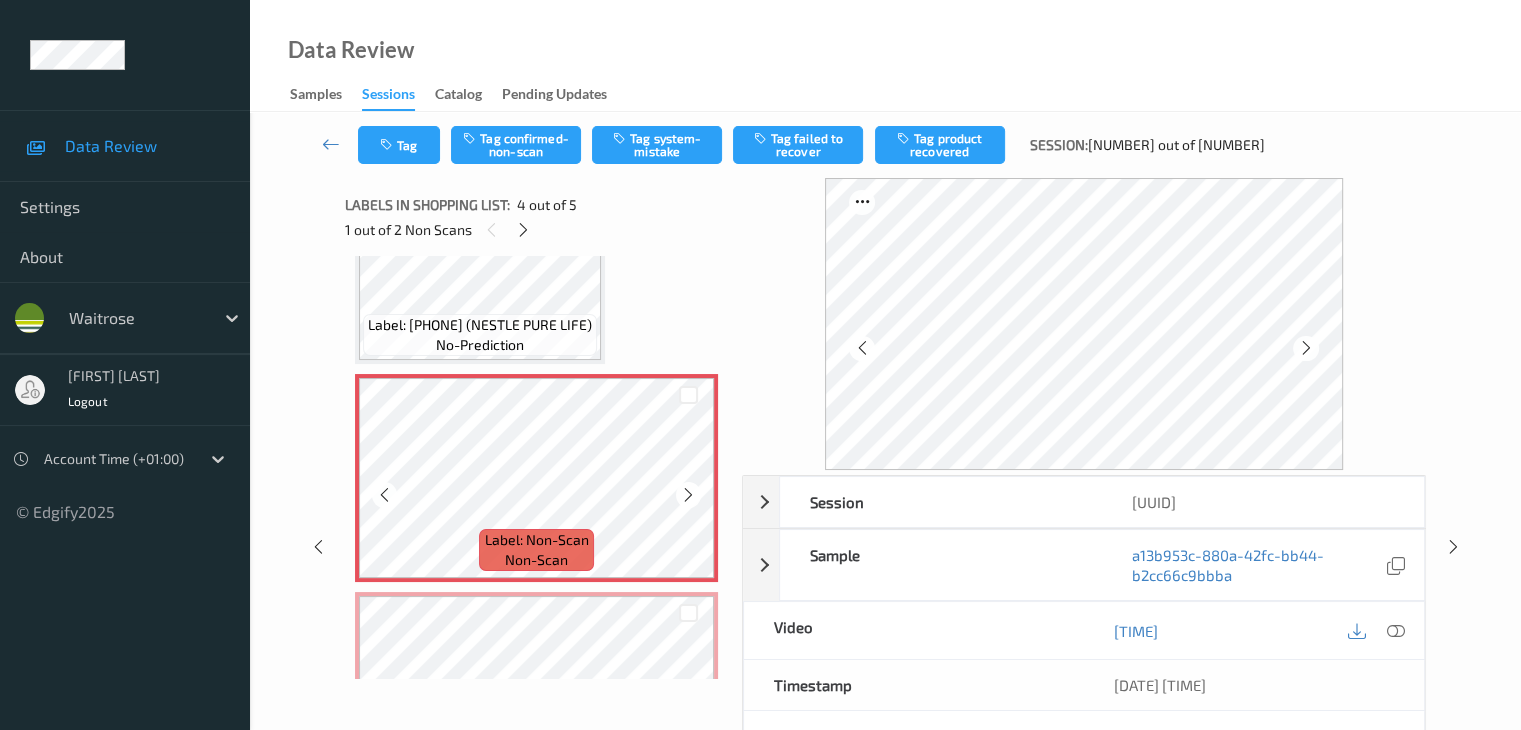 click at bounding box center (688, 495) 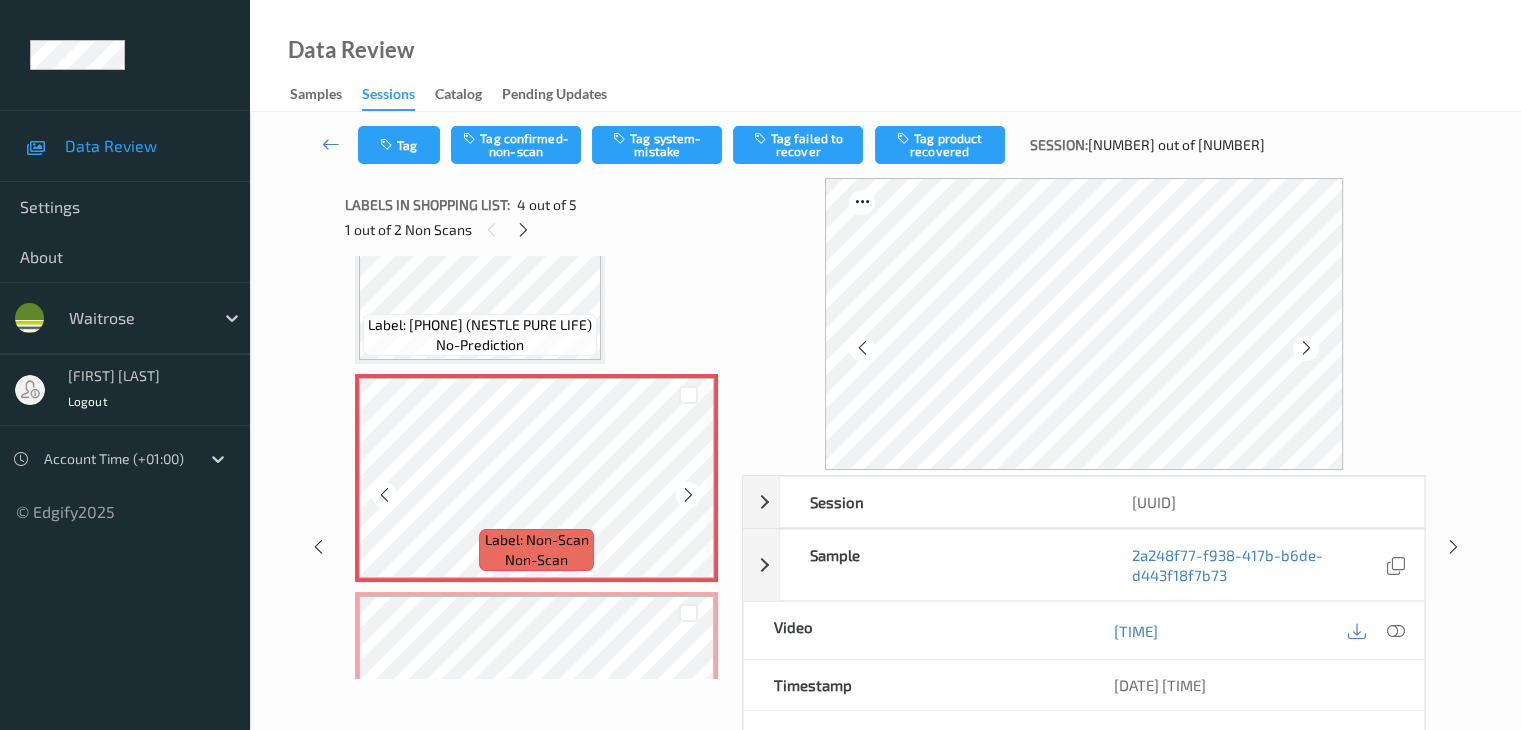 click at bounding box center (688, 495) 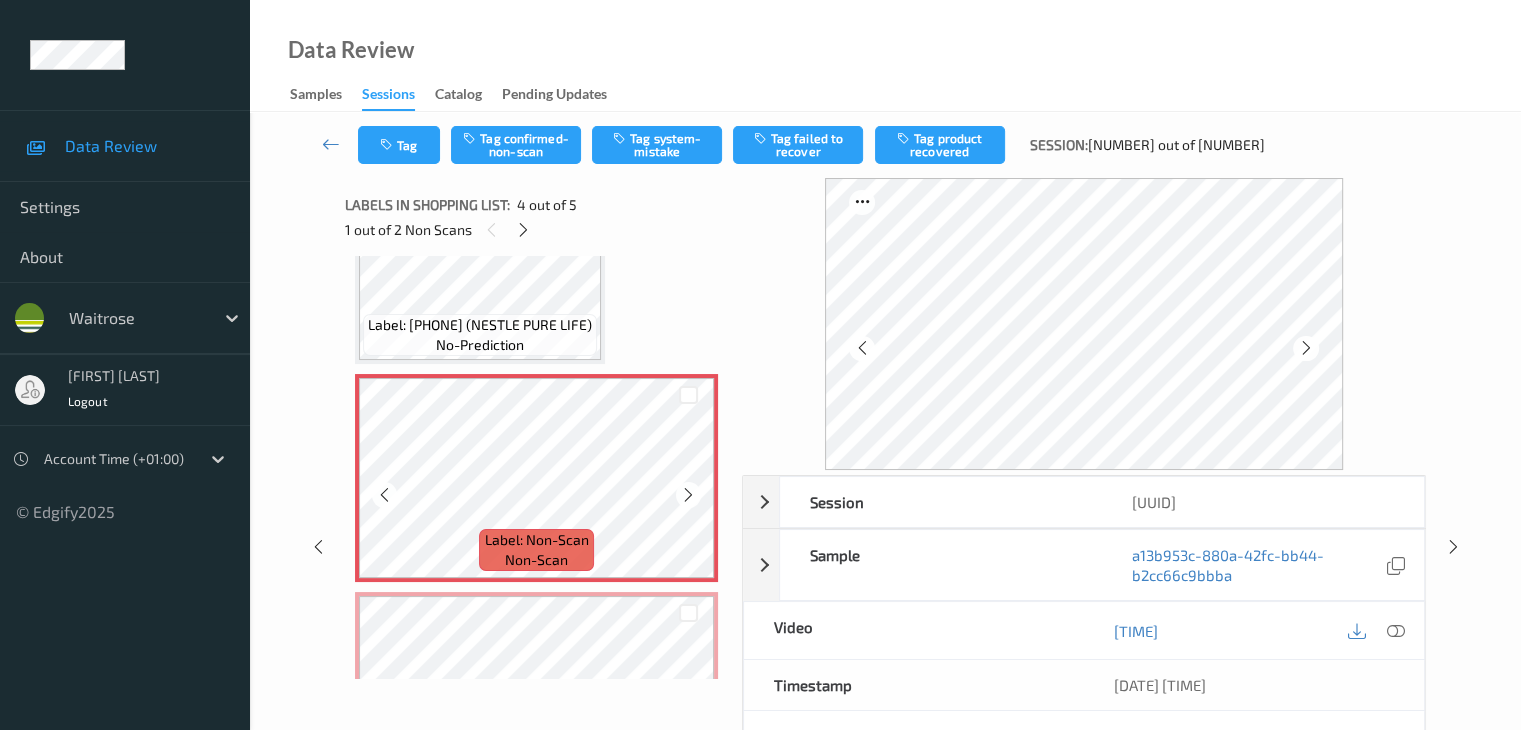 click at bounding box center (688, 495) 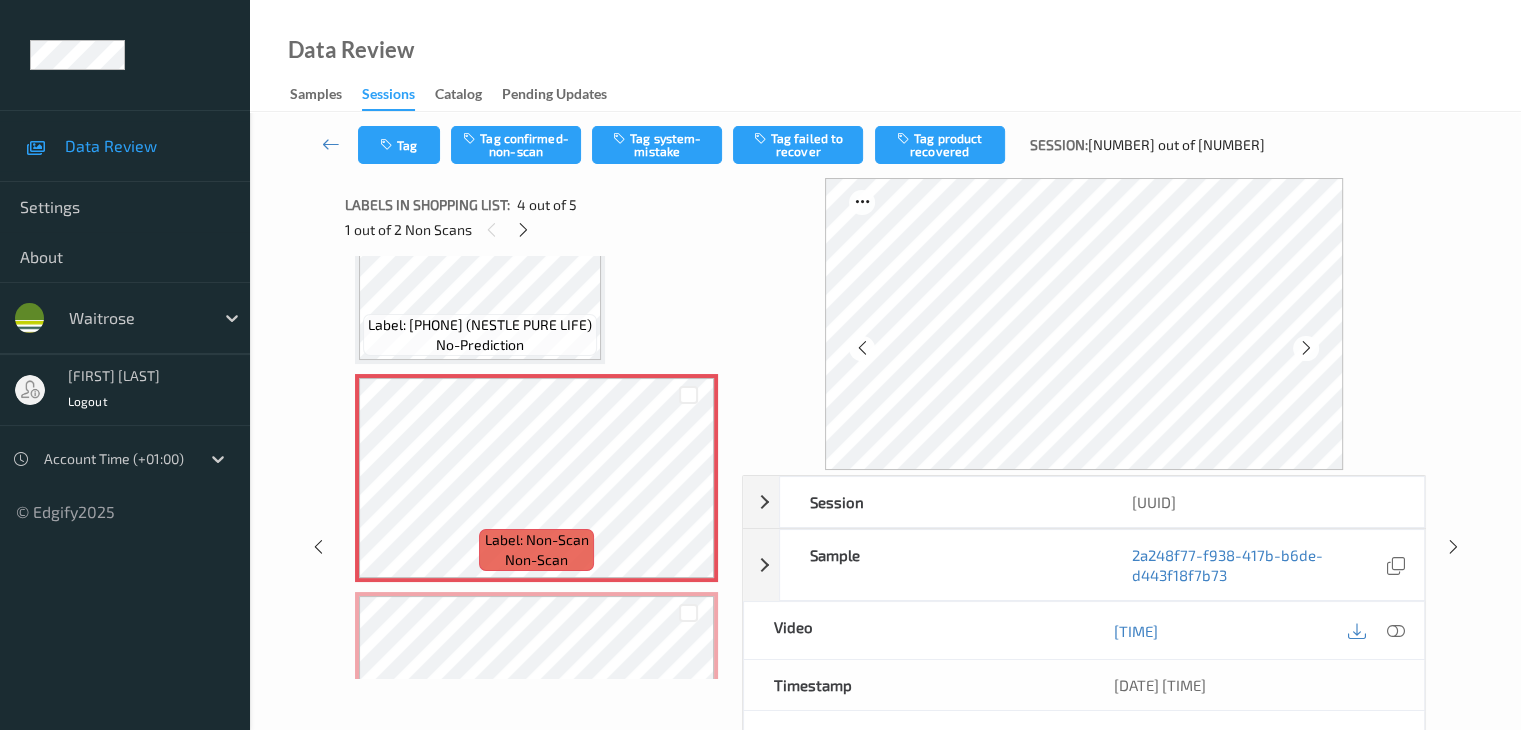 click on "Label: 7613031722662 (NESTLE PURE LIFE)" at bounding box center [480, 325] 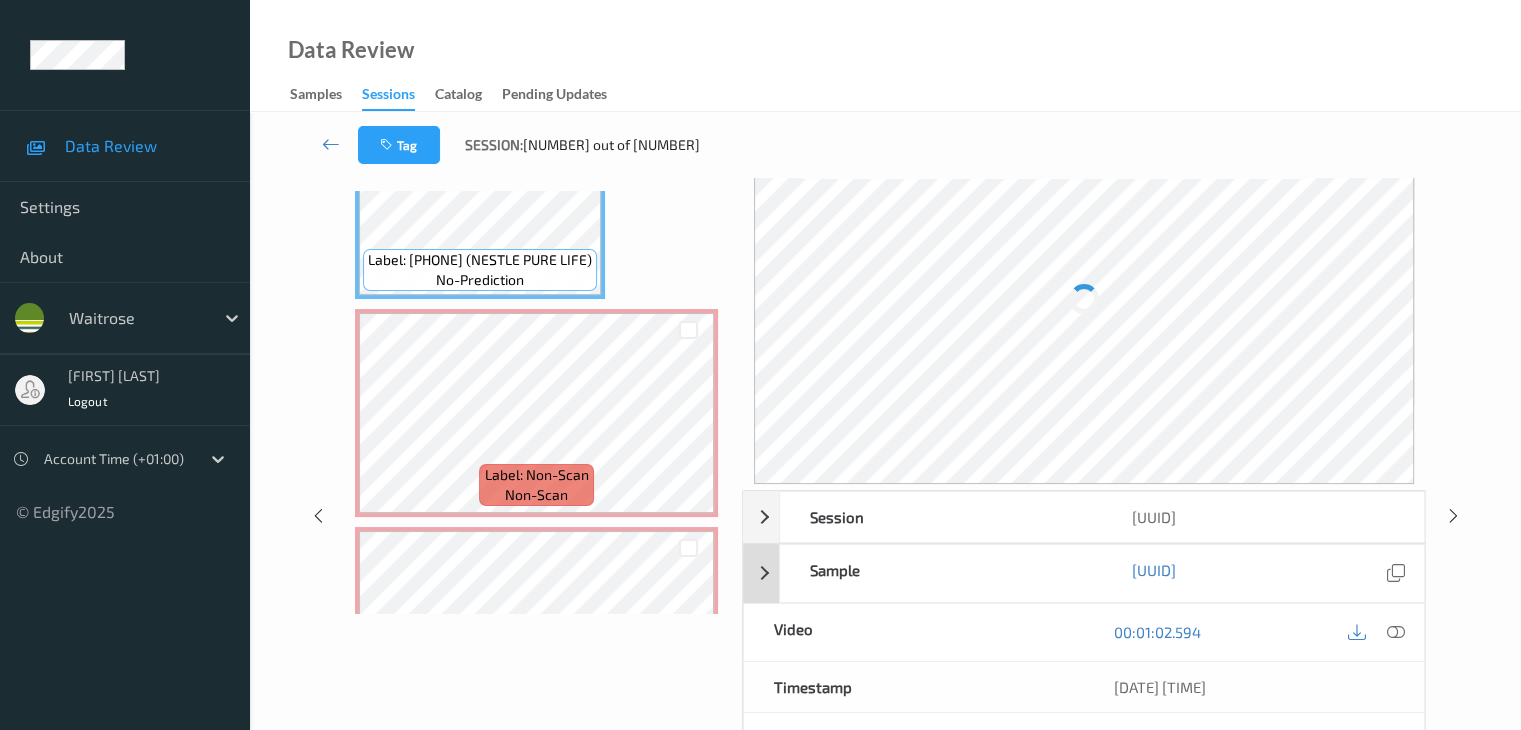 scroll, scrollTop: 200, scrollLeft: 0, axis: vertical 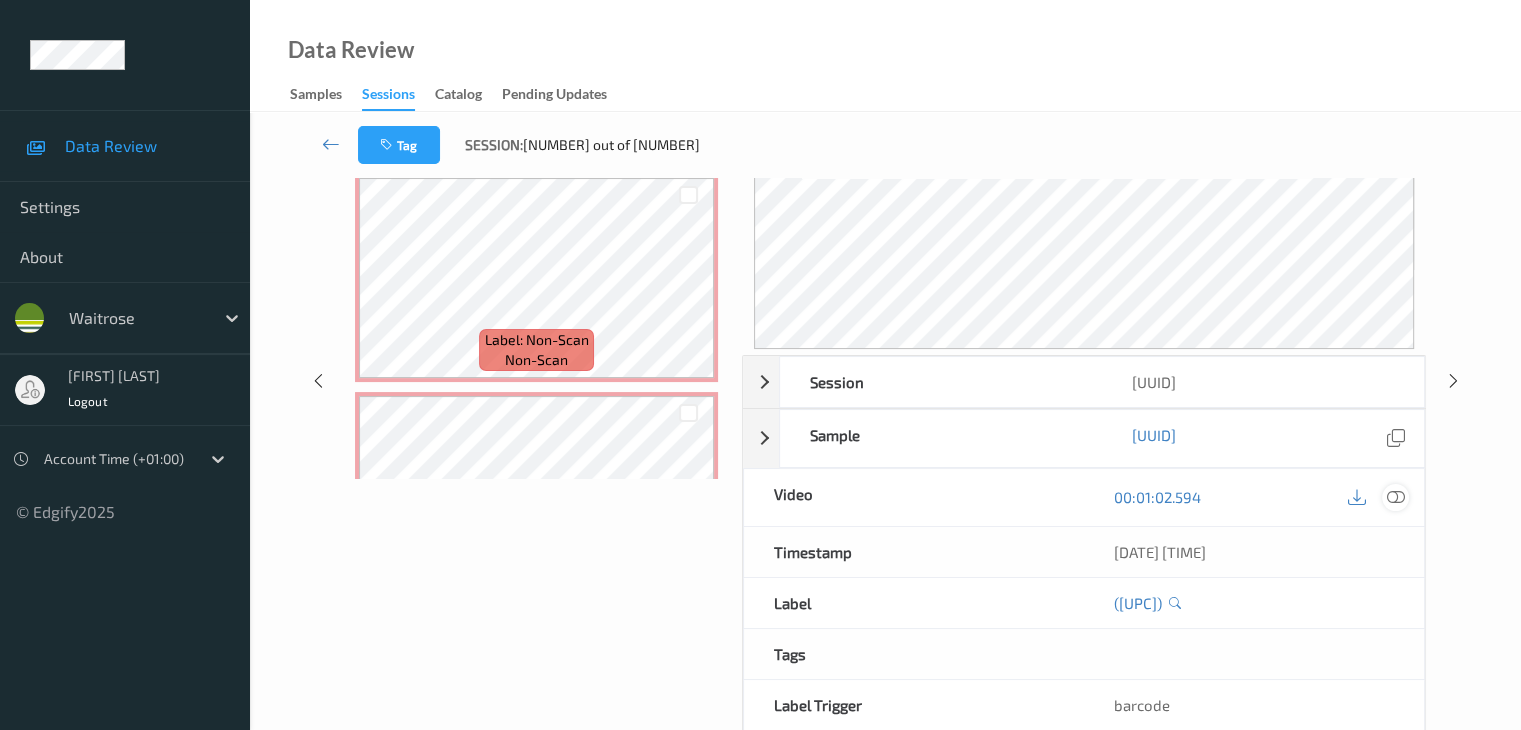click at bounding box center [1395, 497] 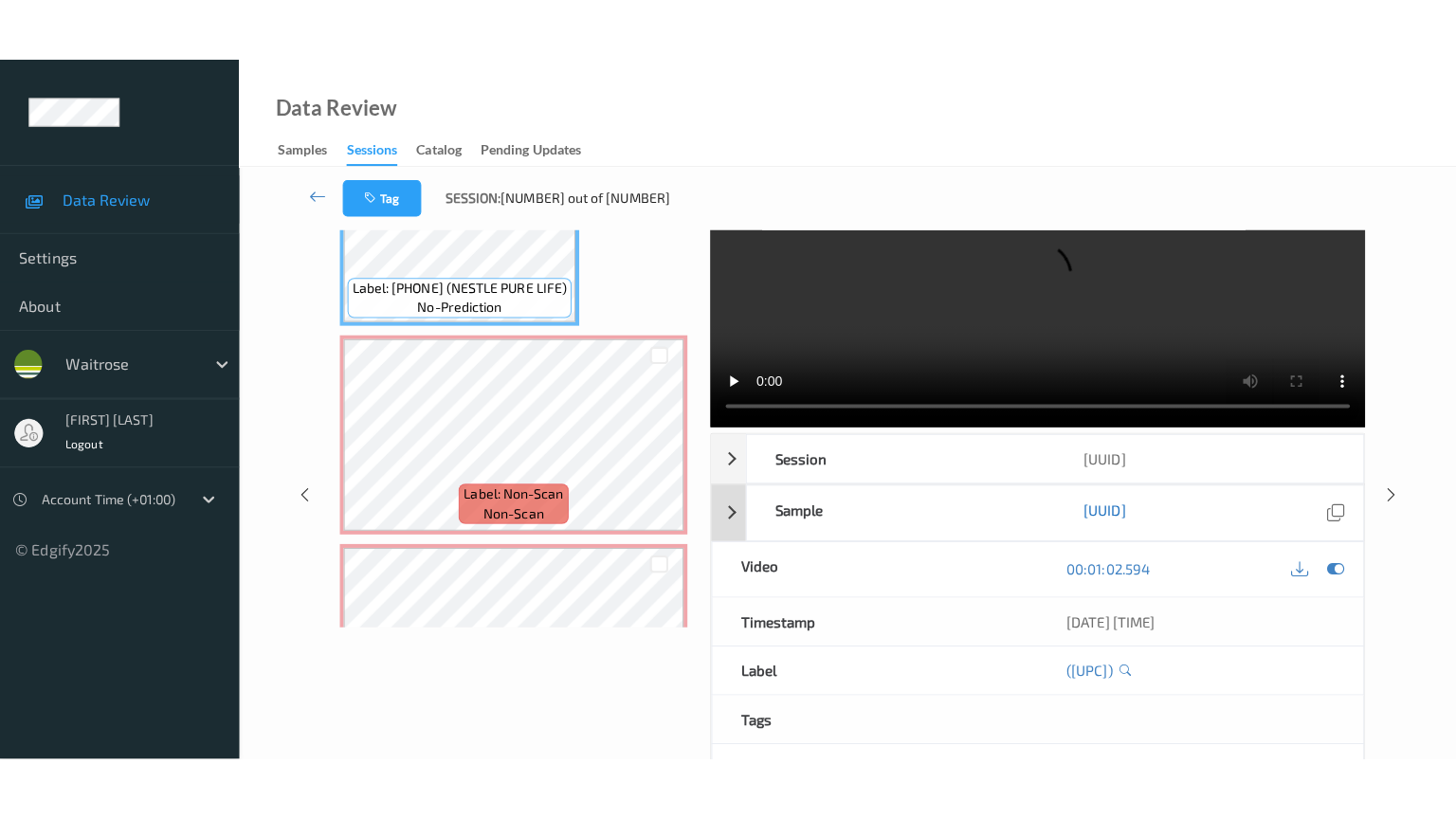 scroll, scrollTop: 0, scrollLeft: 0, axis: both 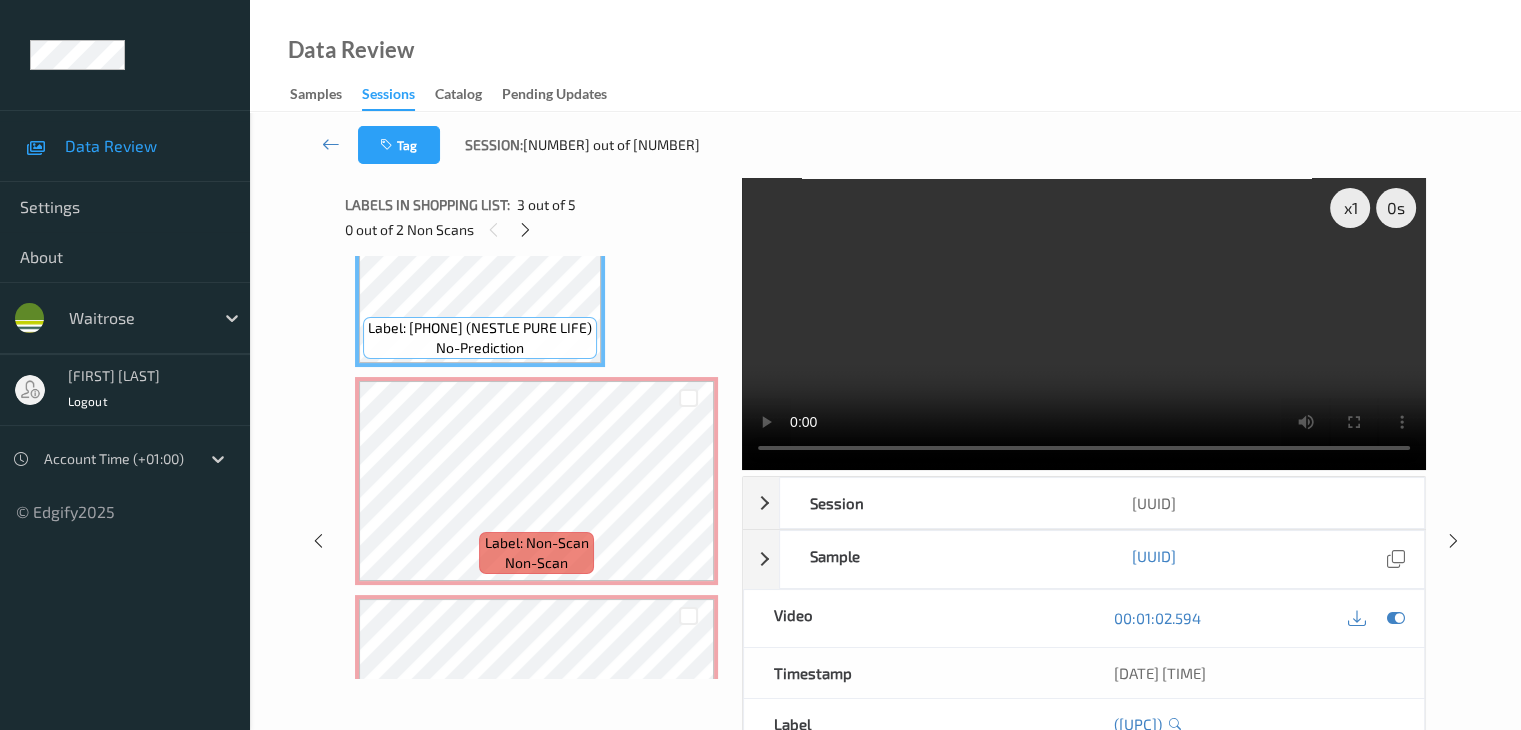 type 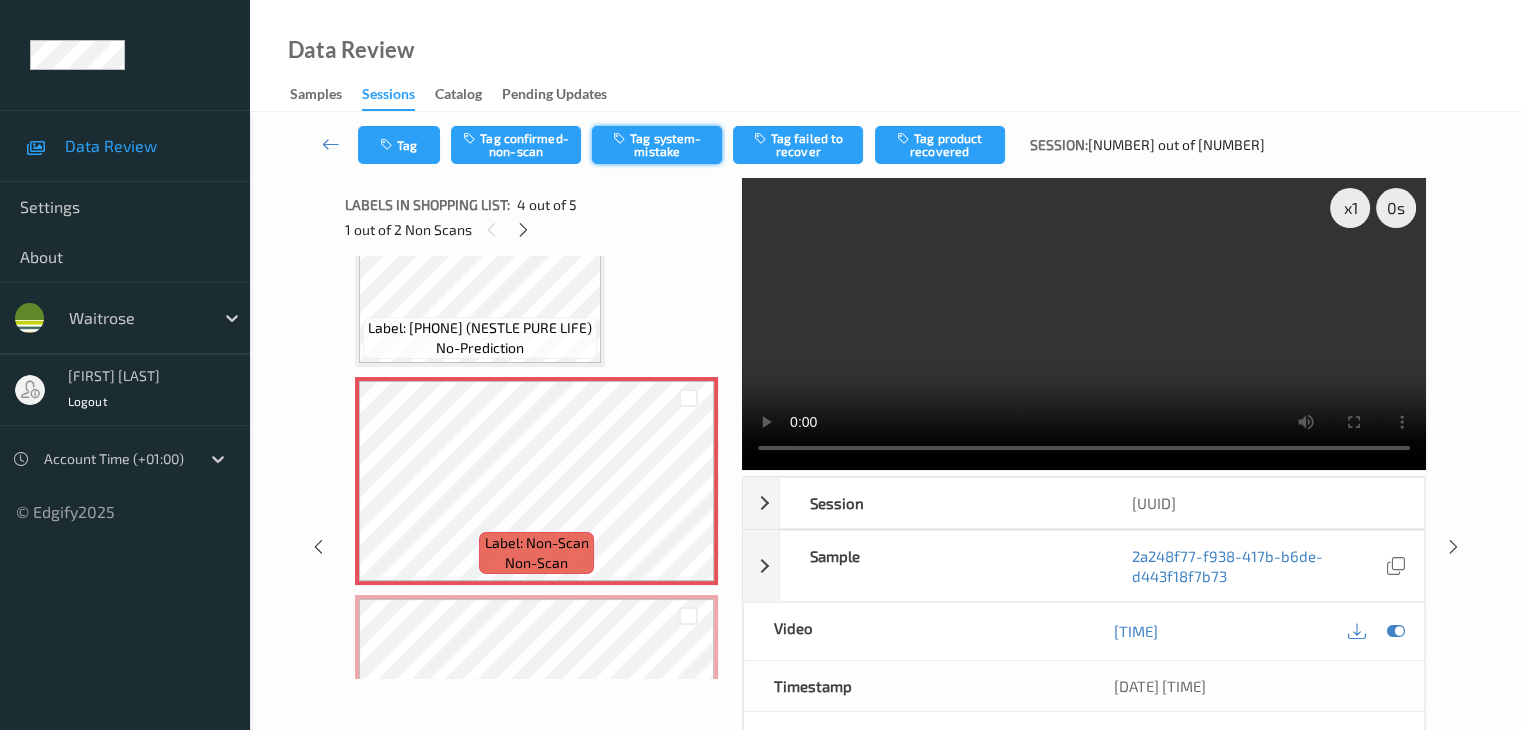 click on "Tag   system-mistake" at bounding box center (657, 145) 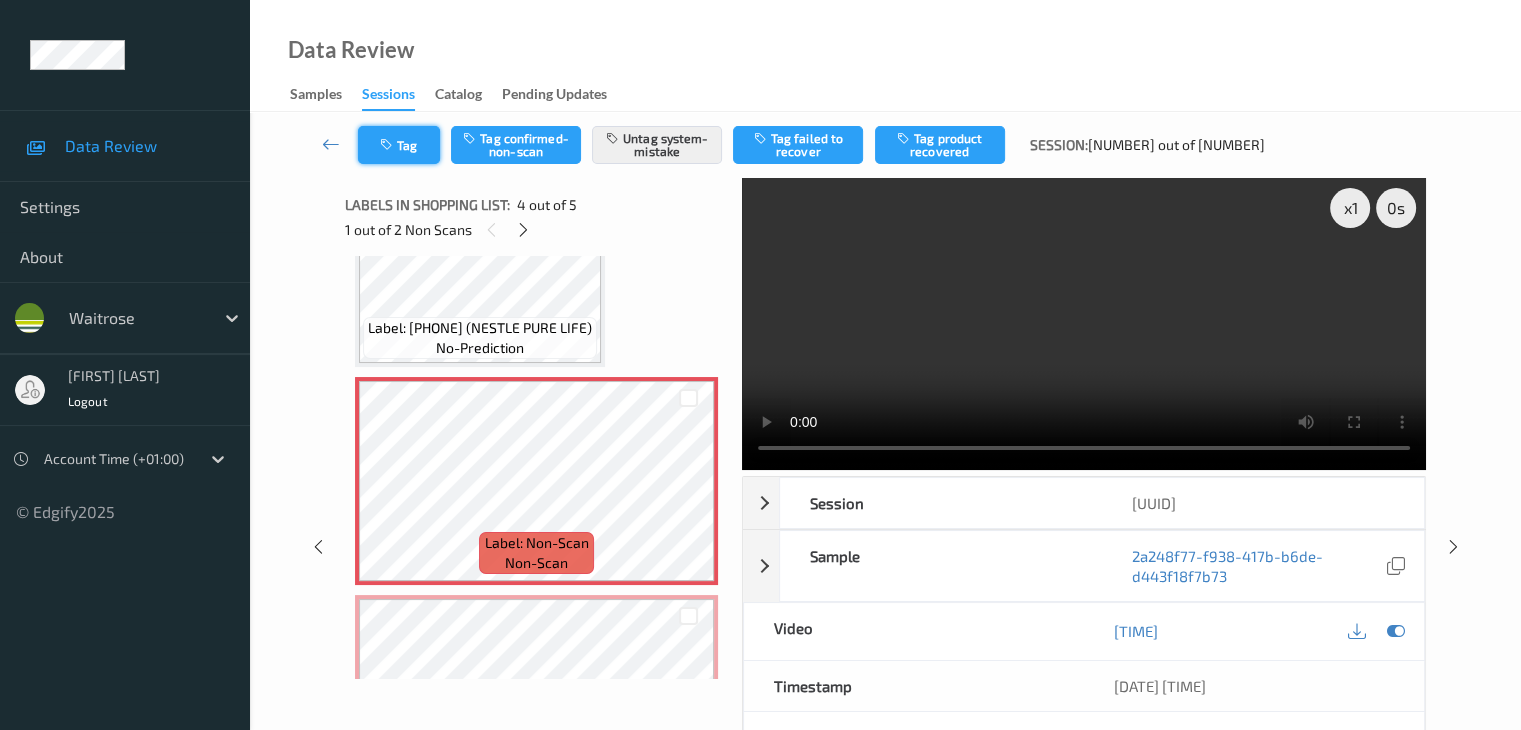 click on "Tag" at bounding box center (399, 145) 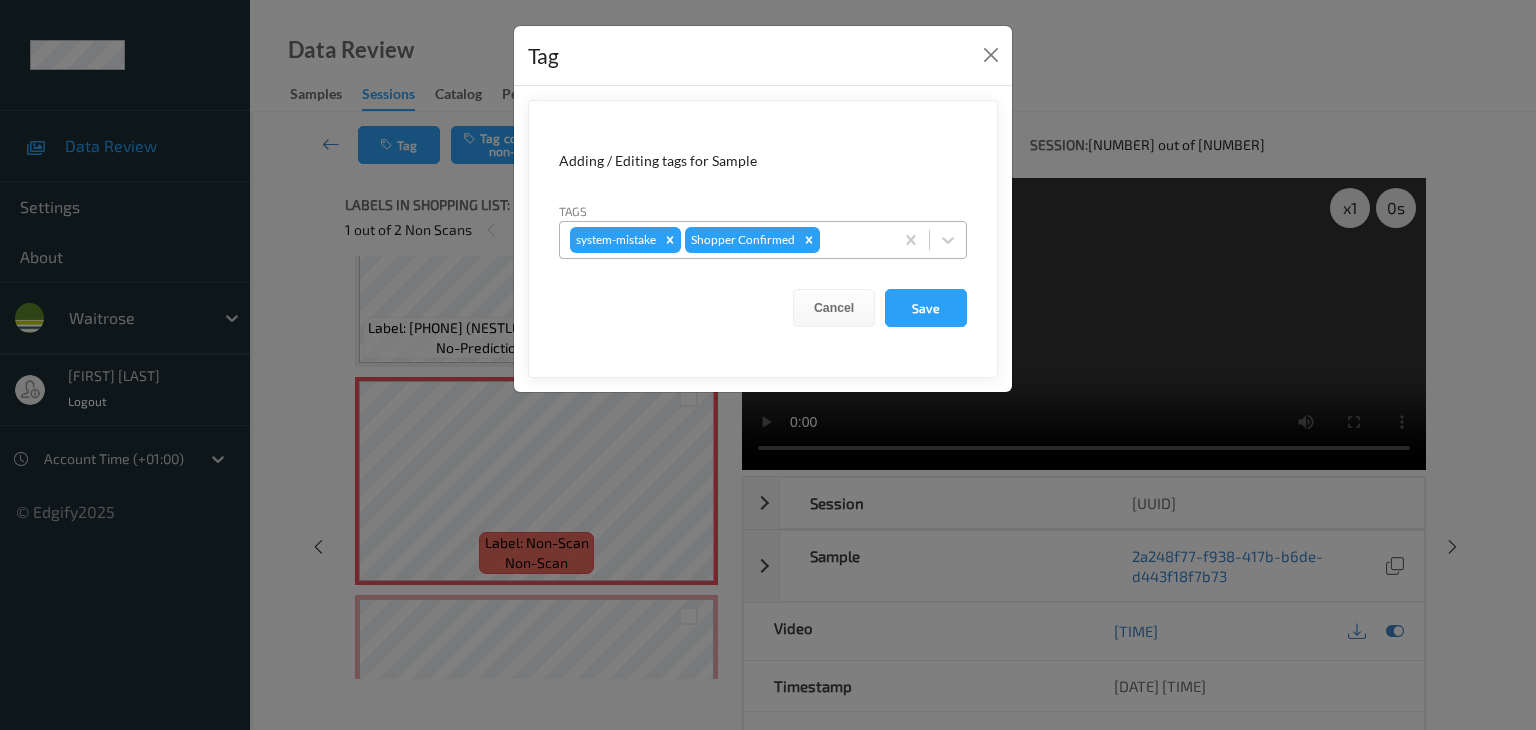 click at bounding box center (853, 240) 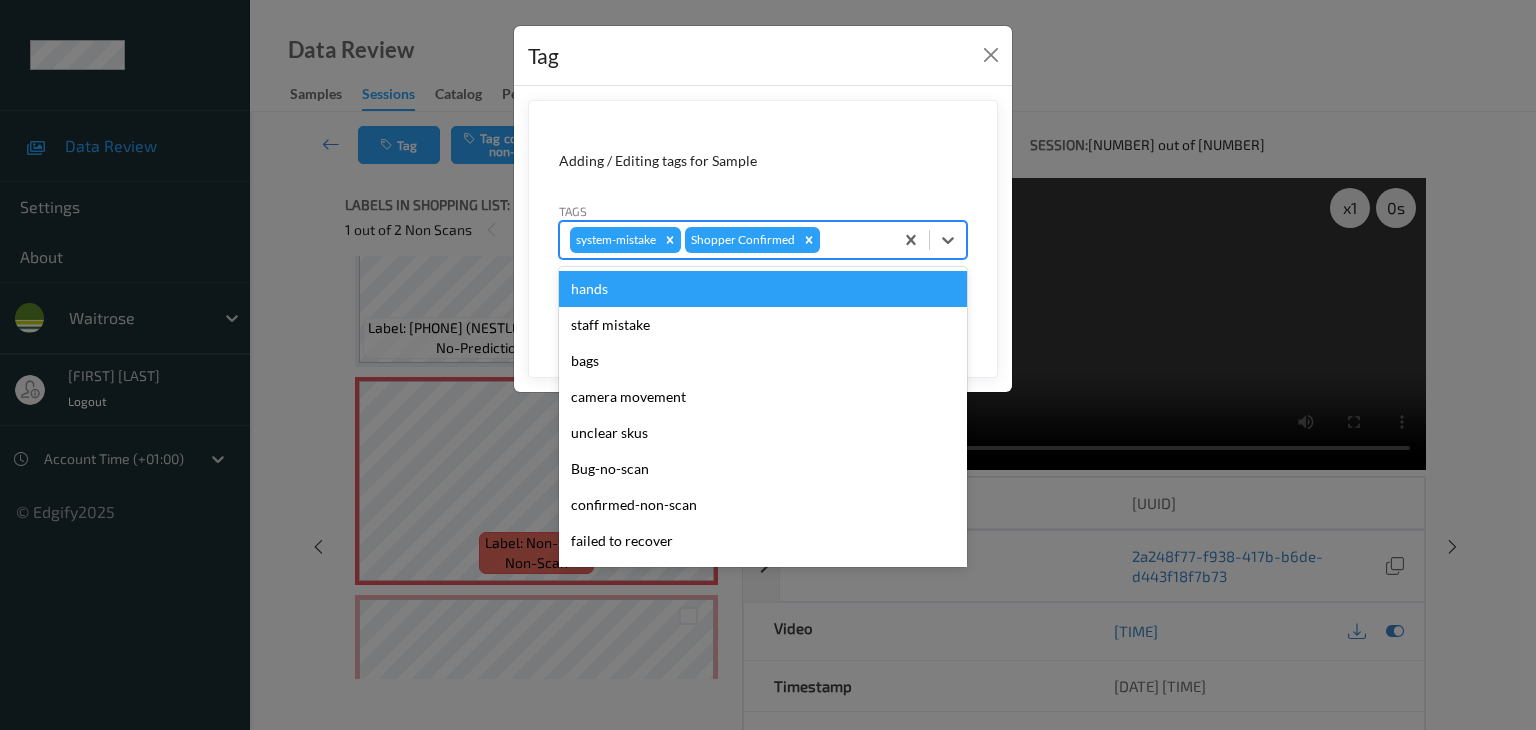 type on "u" 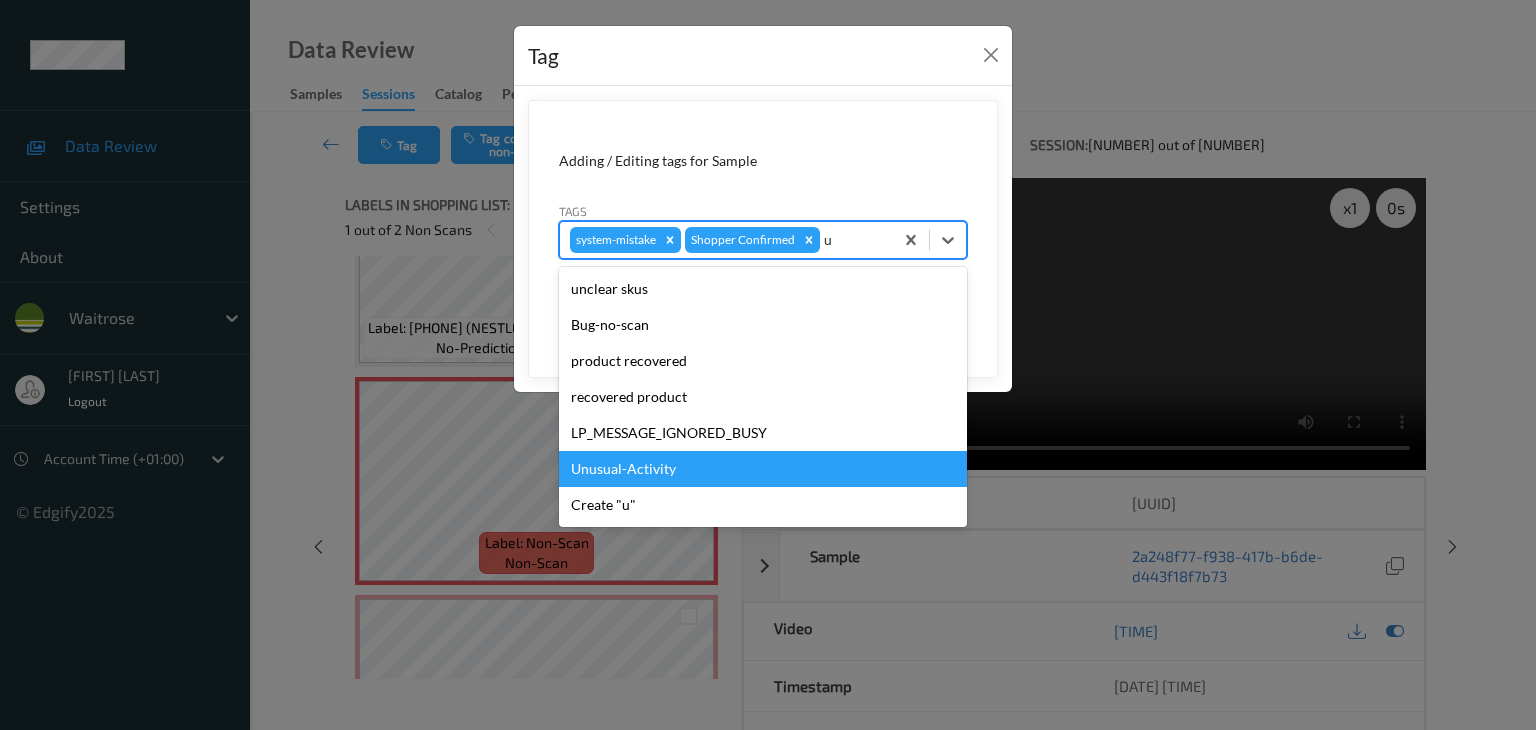 click on "Unusual-Activity" at bounding box center [763, 469] 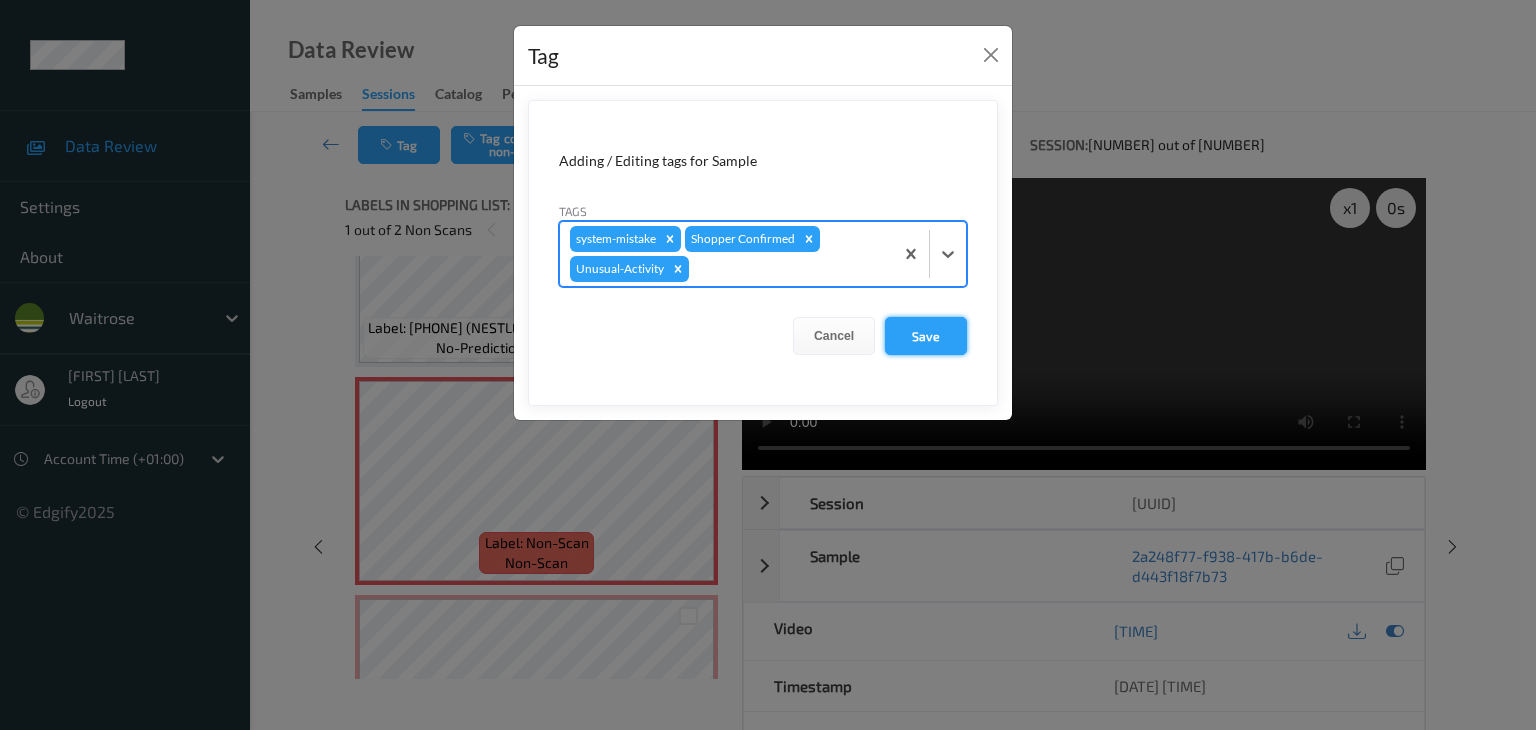 click on "Save" at bounding box center (926, 336) 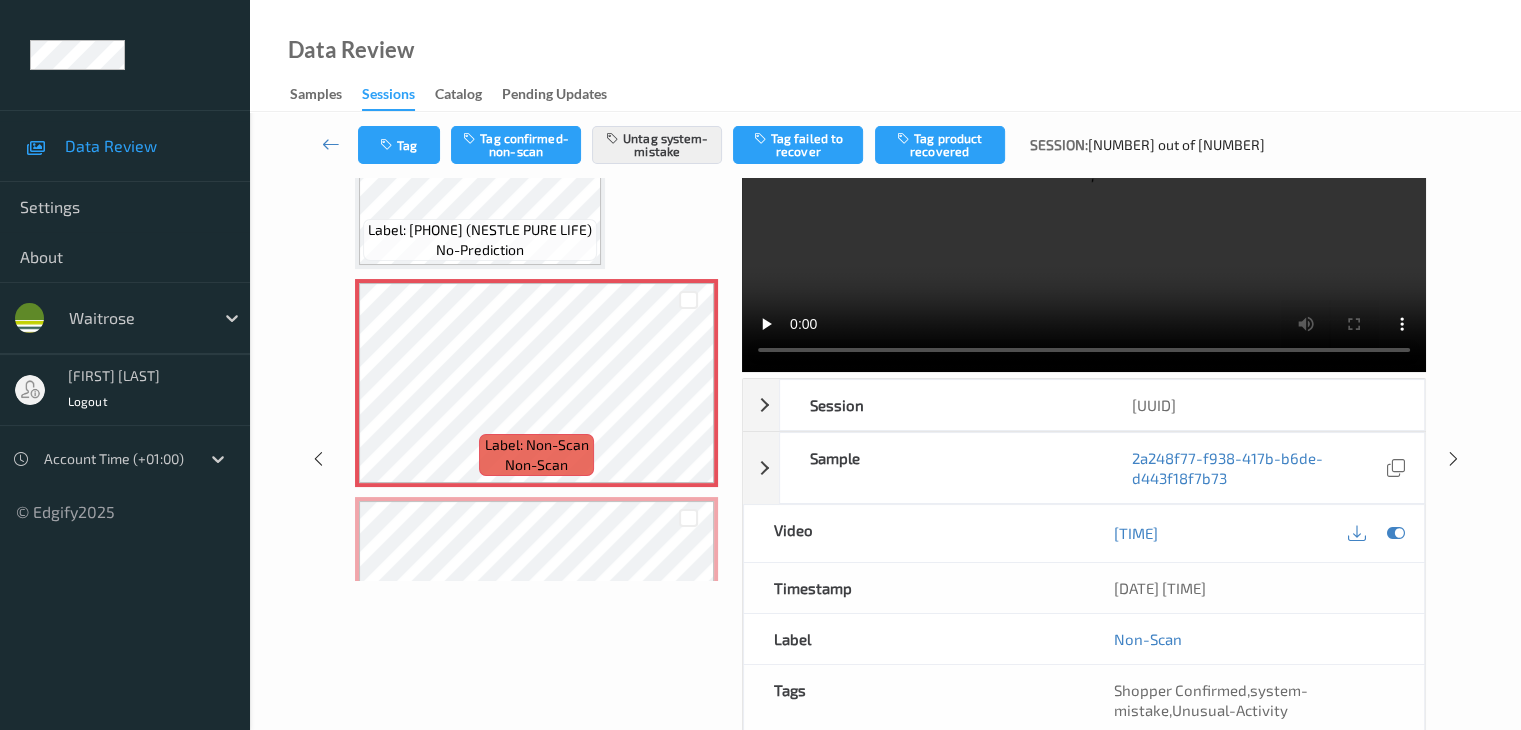 scroll, scrollTop: 0, scrollLeft: 0, axis: both 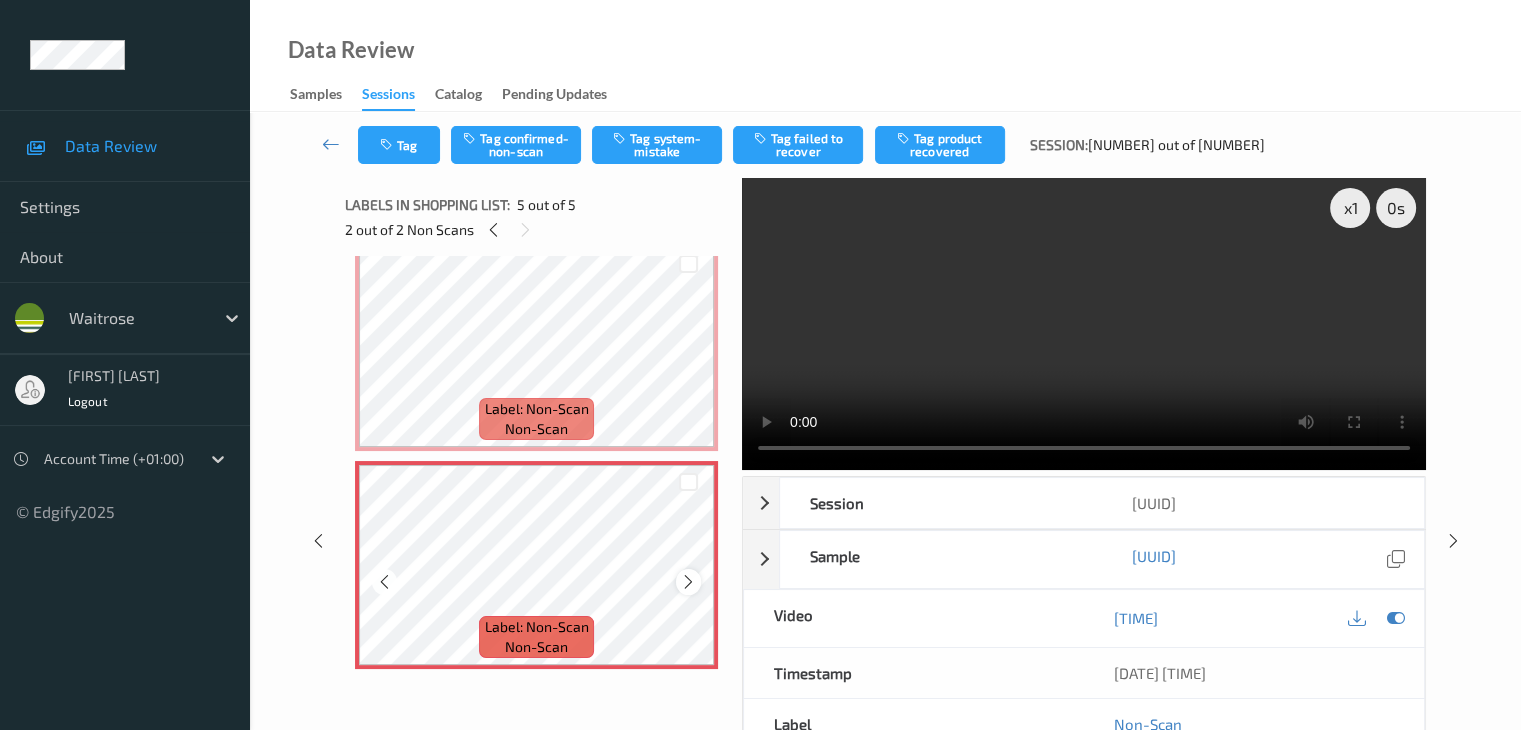 click at bounding box center (688, 582) 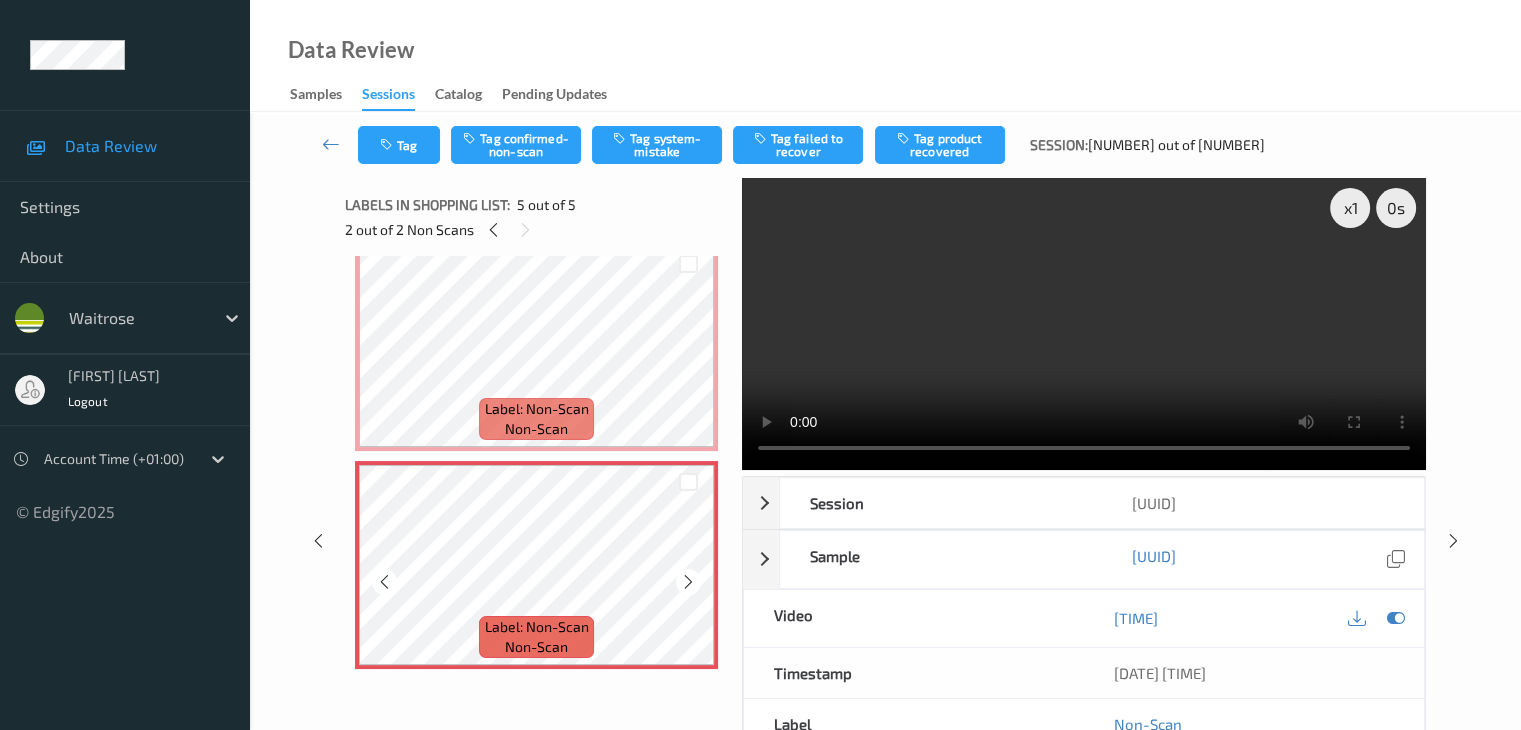 click at bounding box center (688, 582) 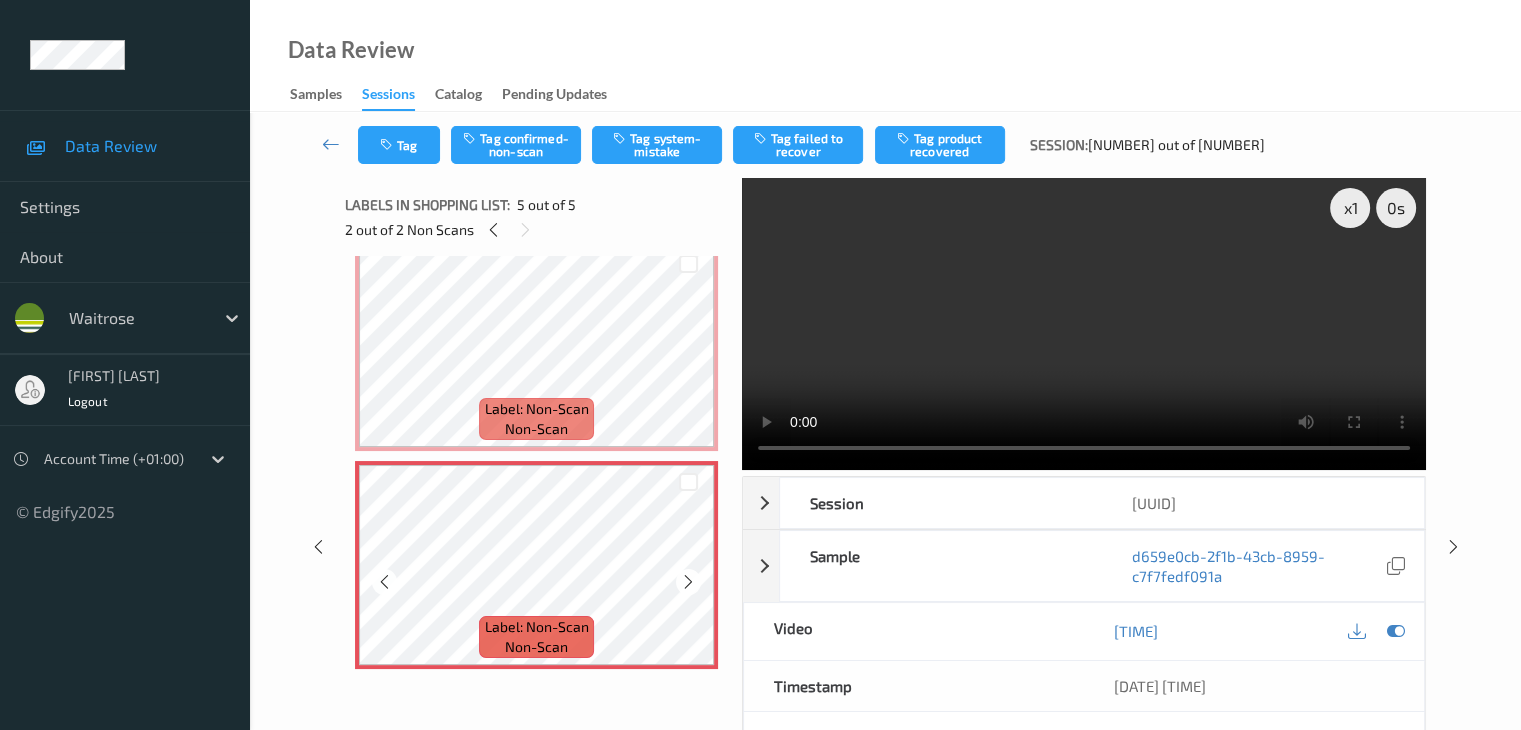 click at bounding box center (688, 582) 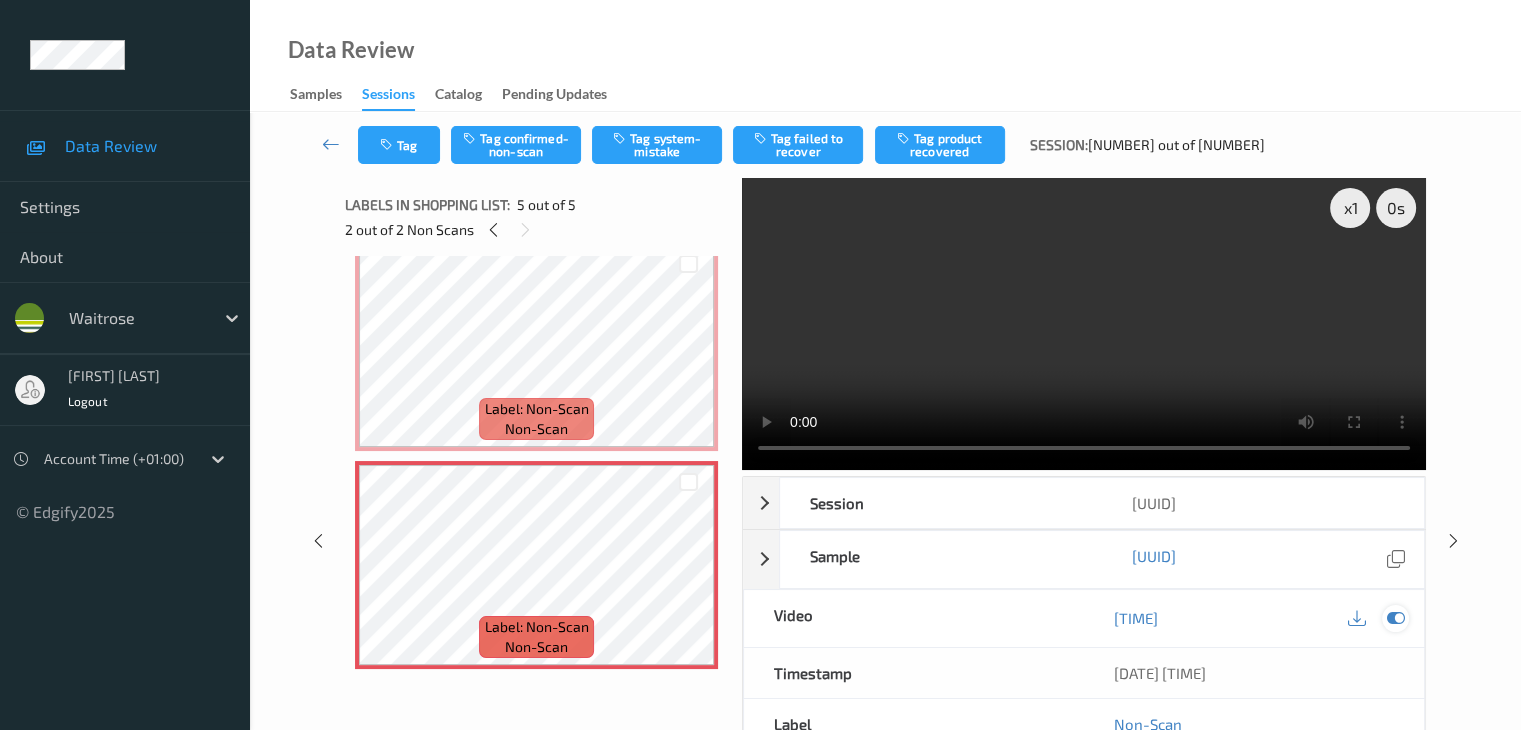 click at bounding box center (1395, 618) 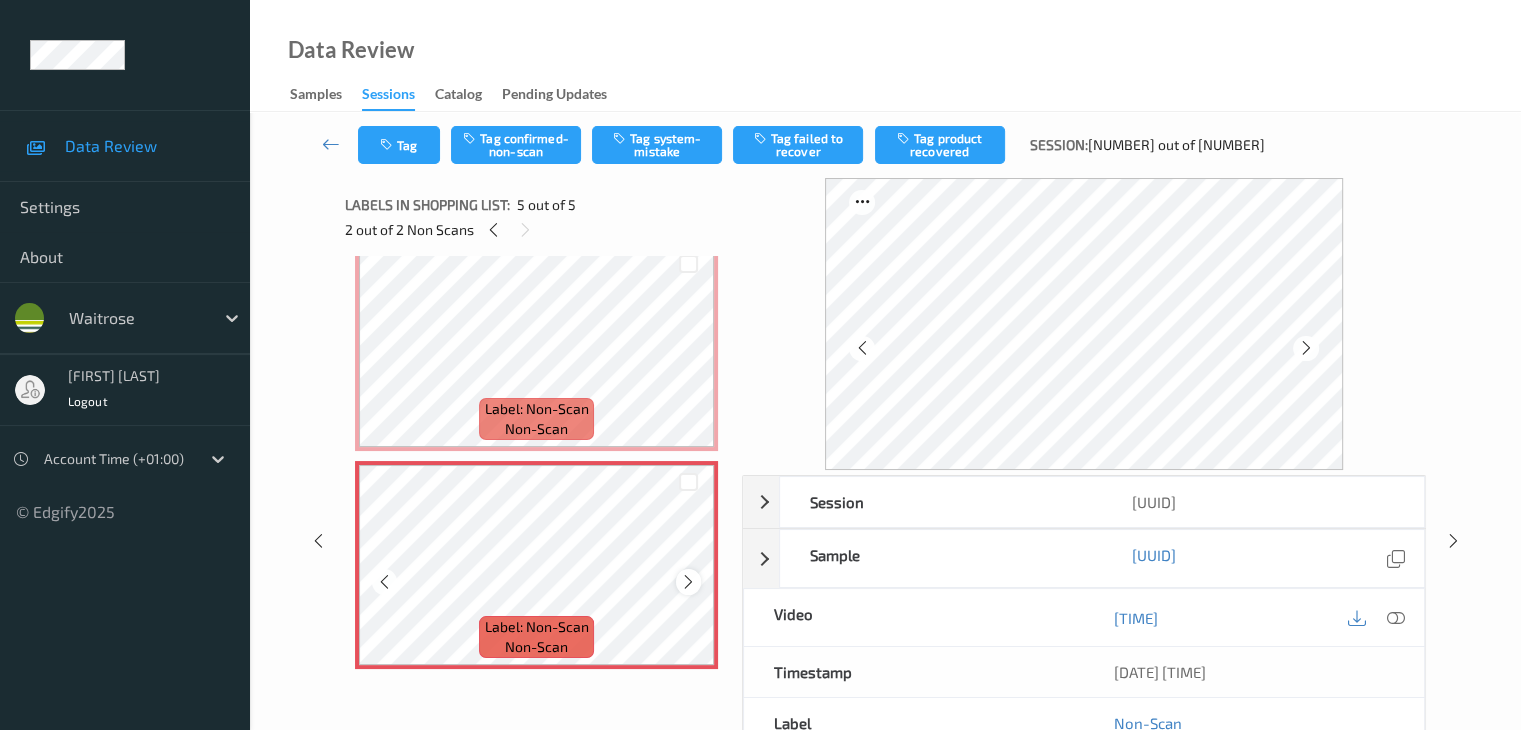 click at bounding box center [688, 582] 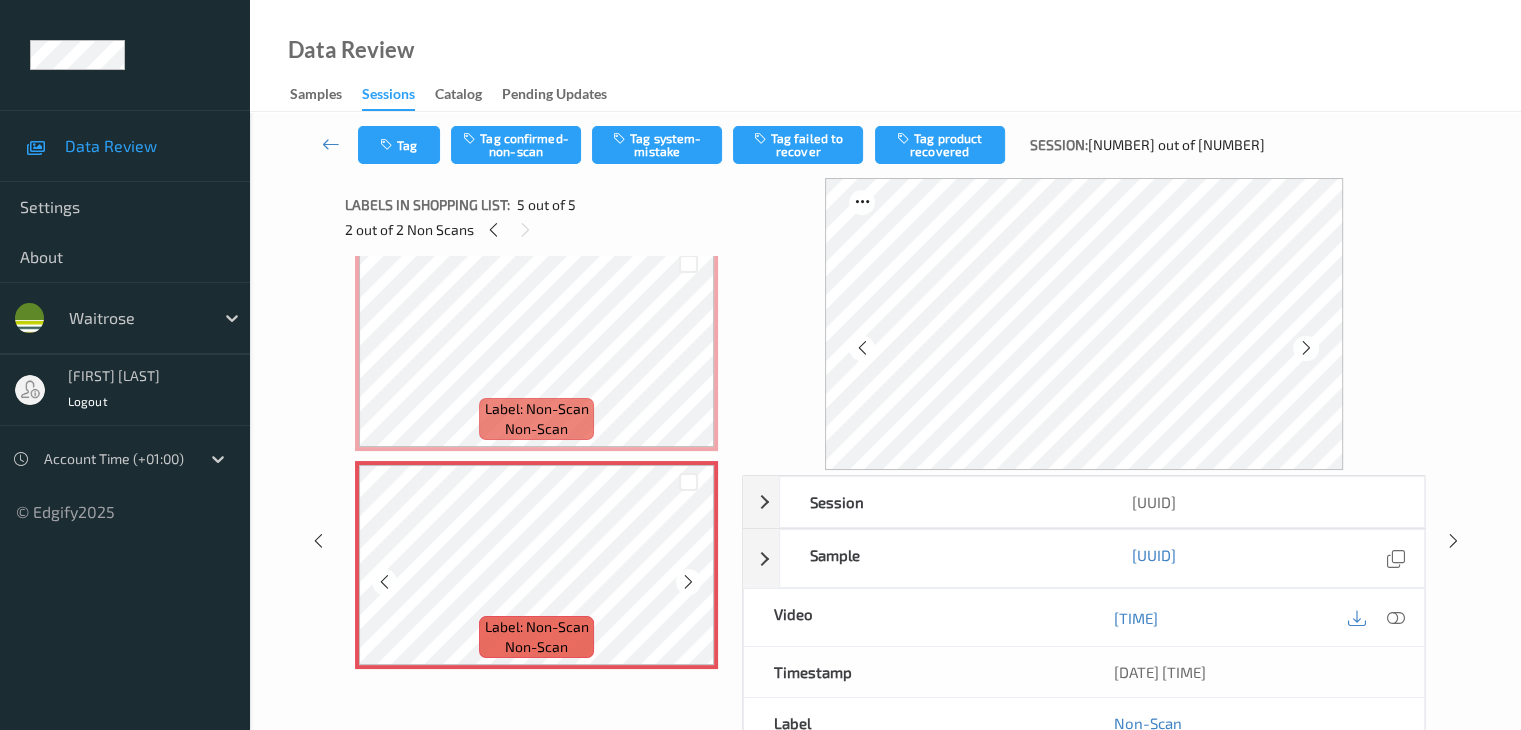 click at bounding box center [688, 582] 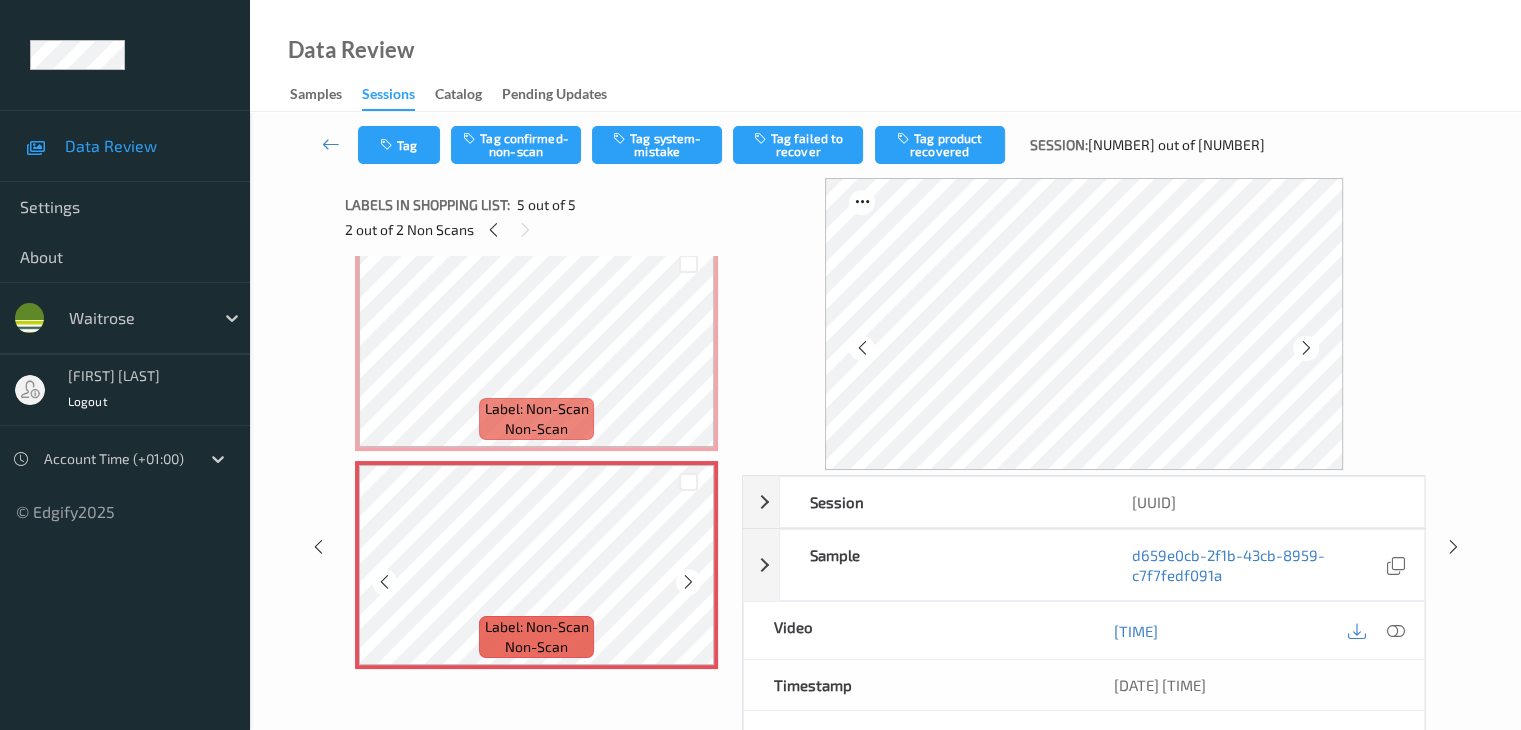 click at bounding box center (688, 582) 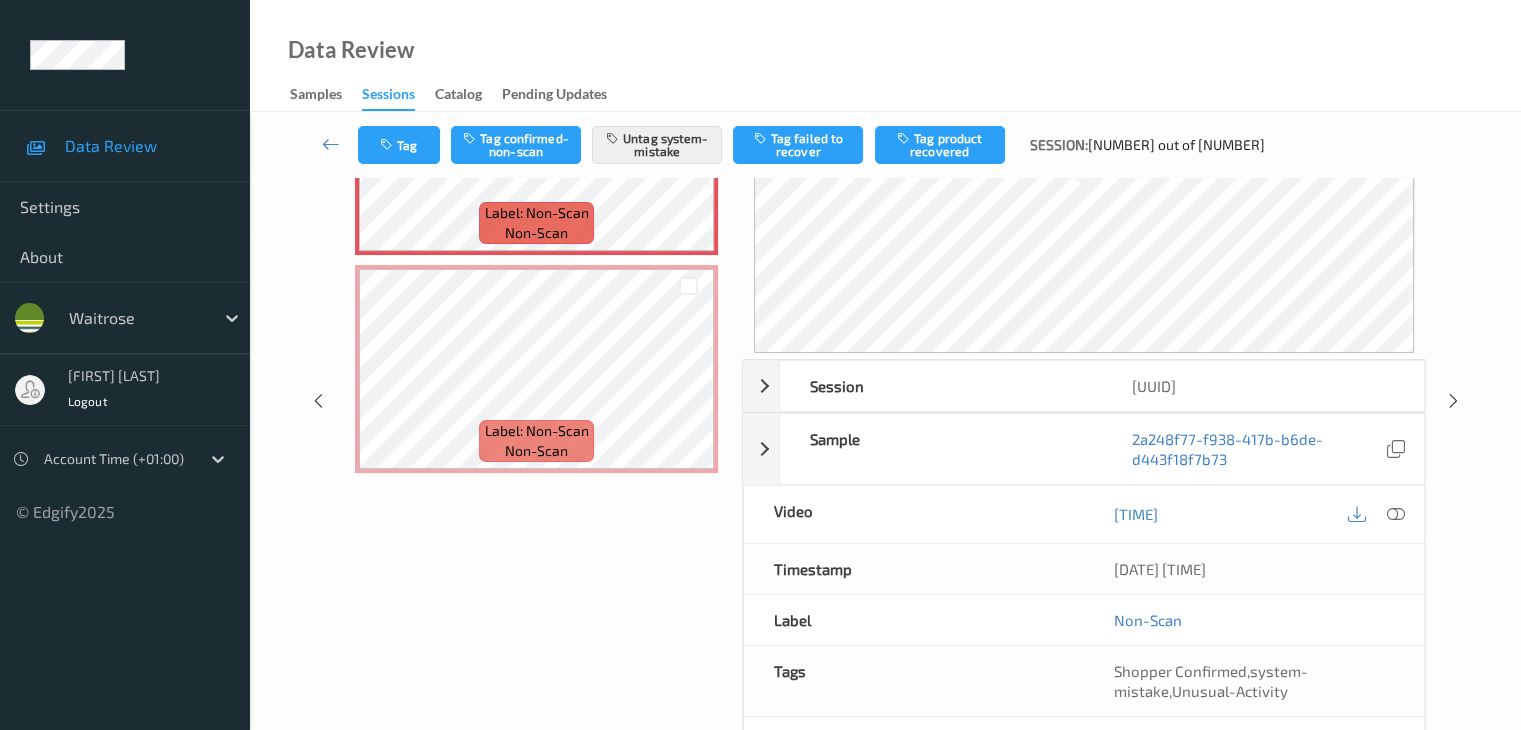 scroll, scrollTop: 200, scrollLeft: 0, axis: vertical 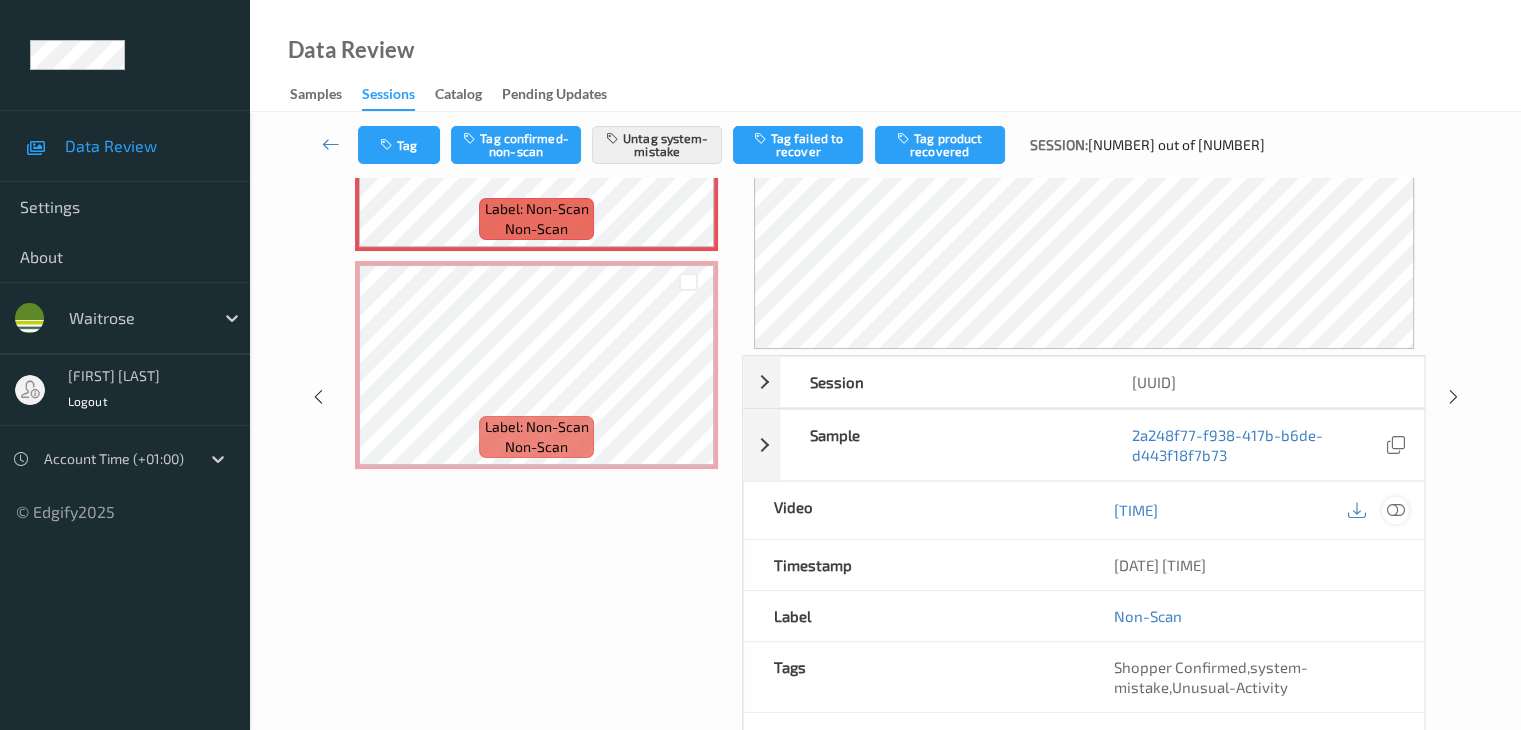 click at bounding box center [1395, 510] 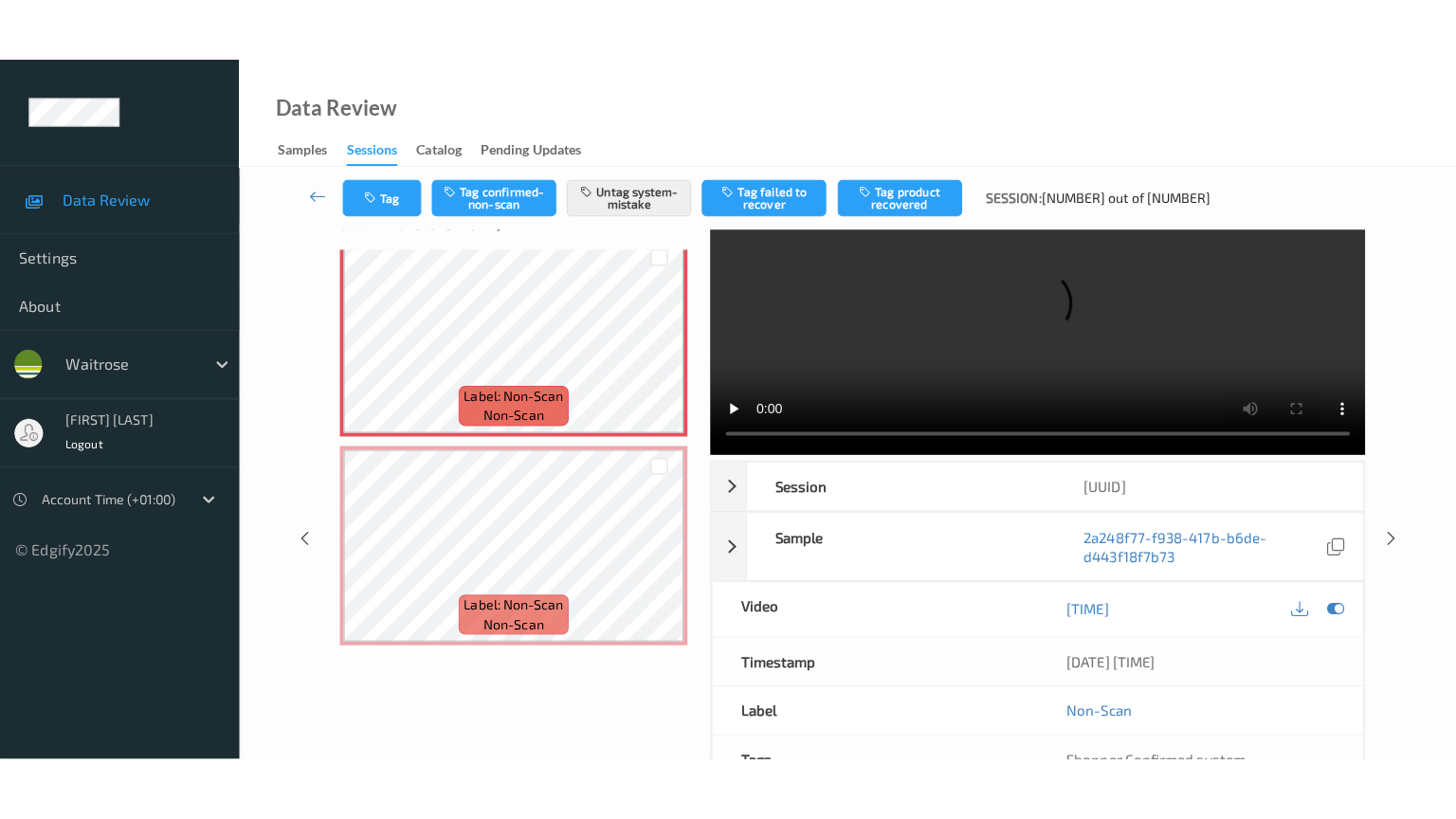scroll, scrollTop: 0, scrollLeft: 0, axis: both 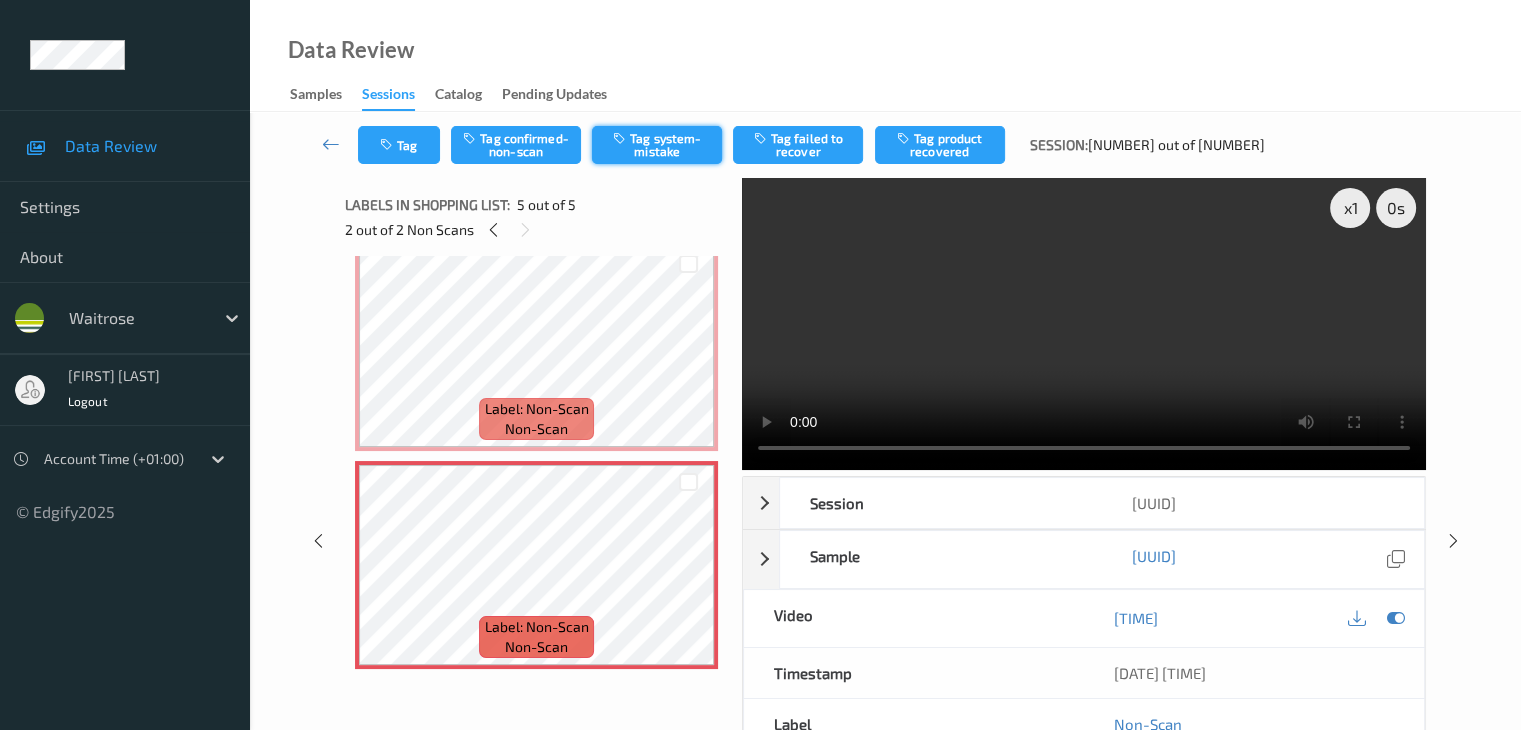 click on "Tag   system-mistake" at bounding box center [657, 145] 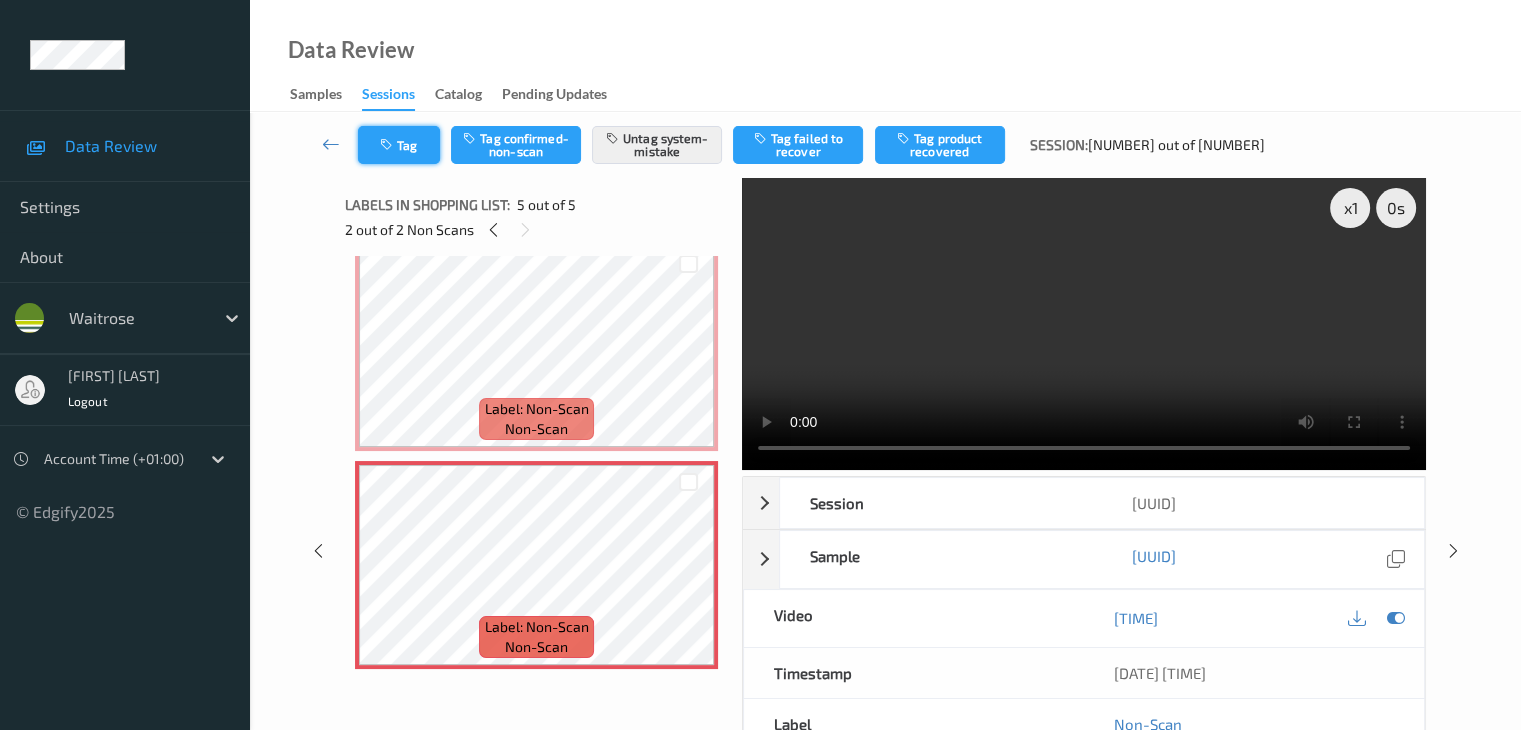 click on "Tag" at bounding box center (399, 145) 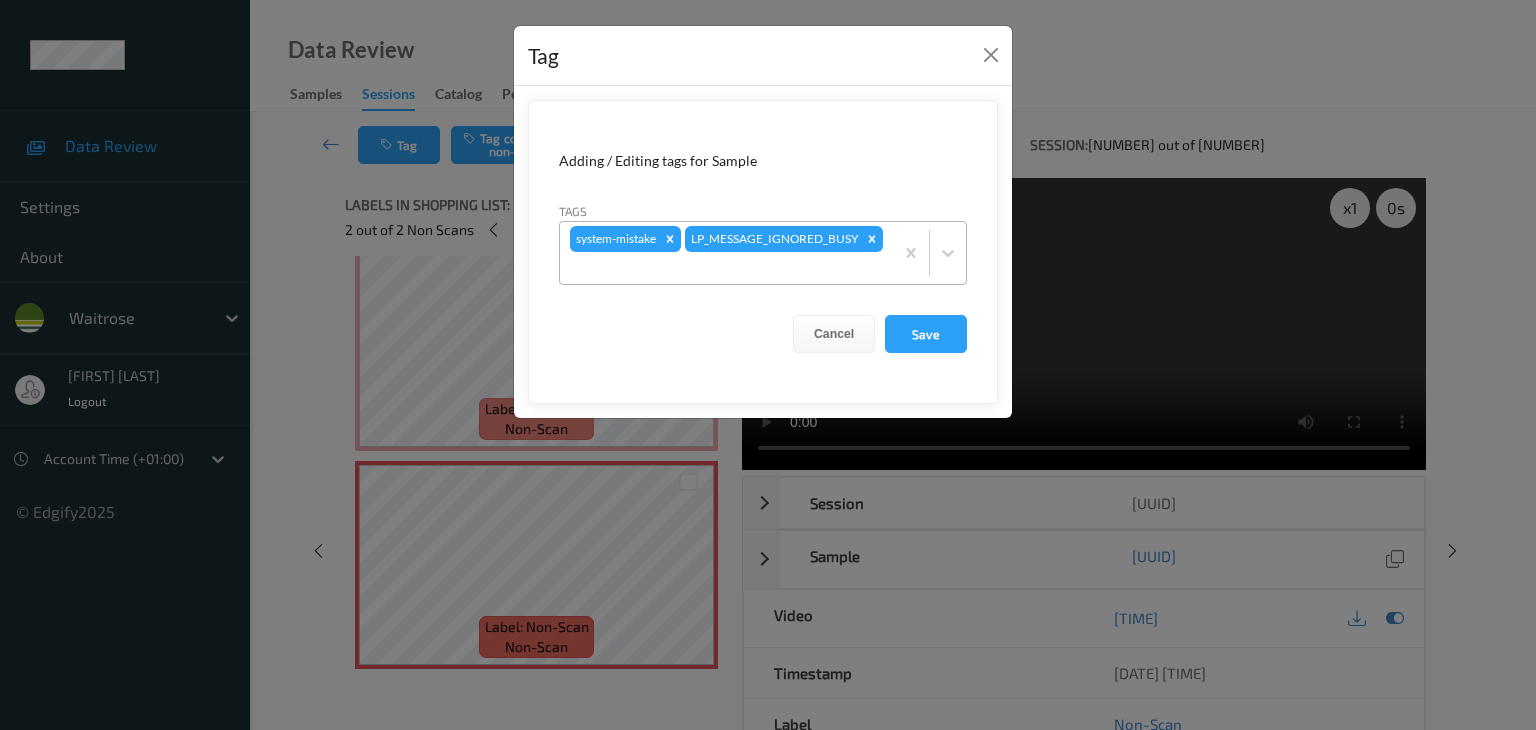 click at bounding box center (726, 268) 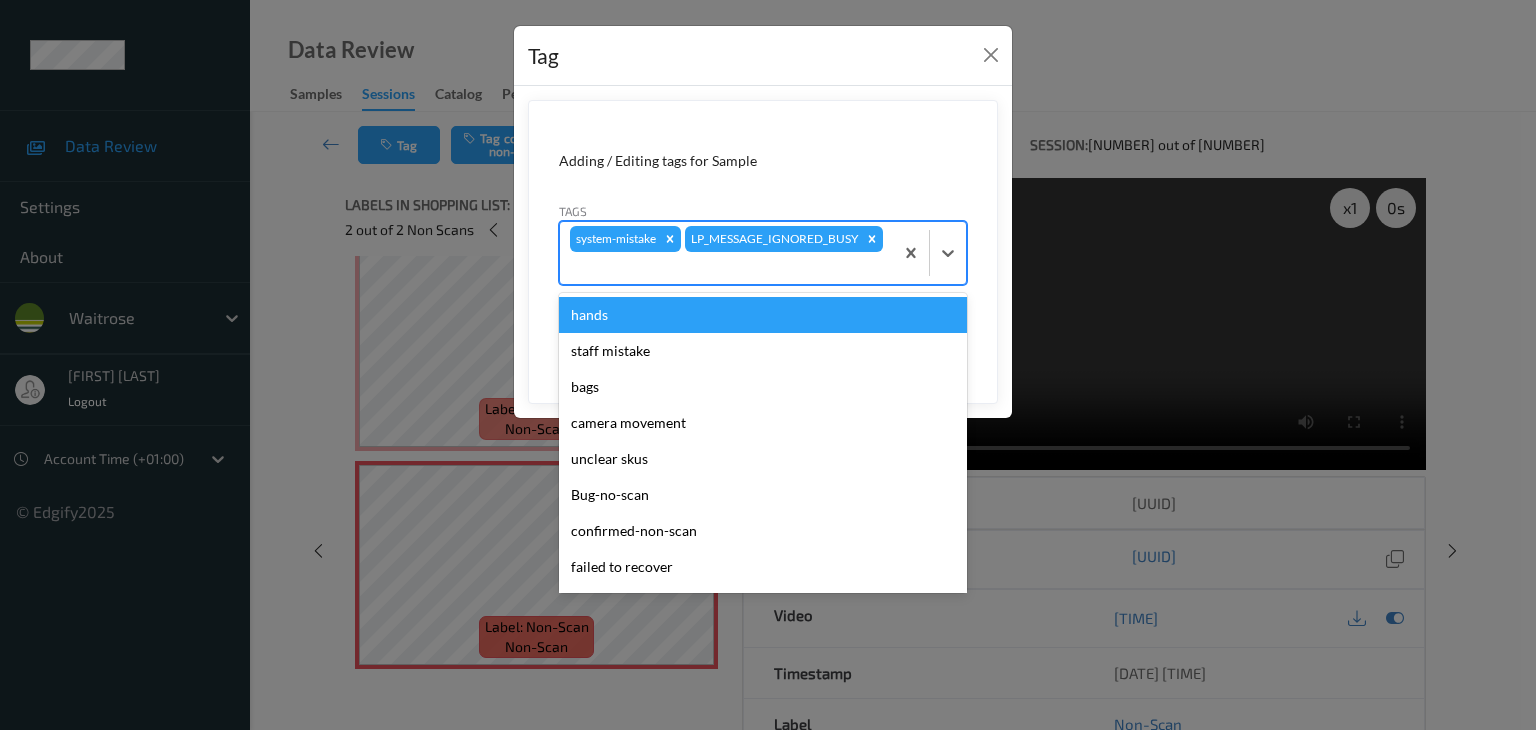 type on "u" 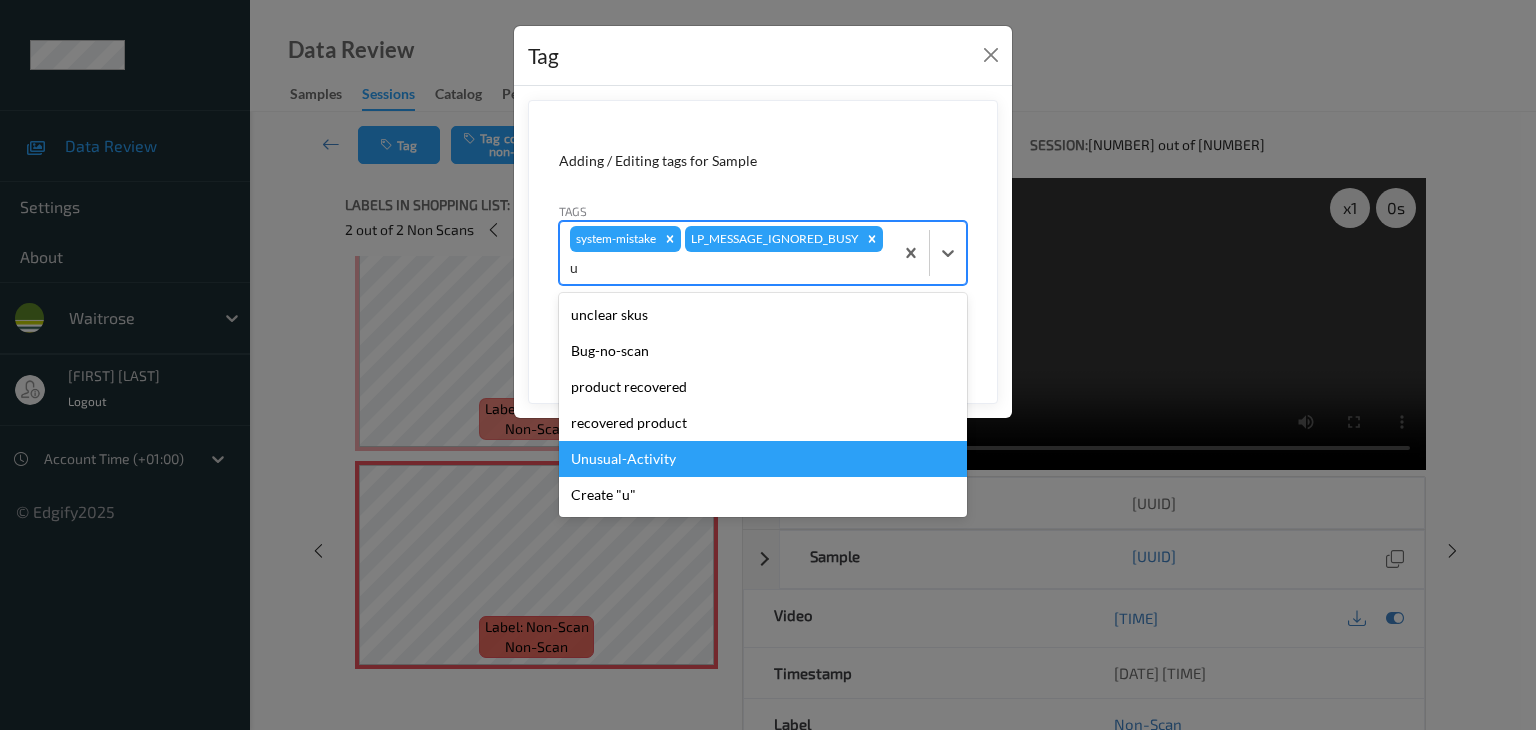 click on "Unusual-Activity" at bounding box center [763, 459] 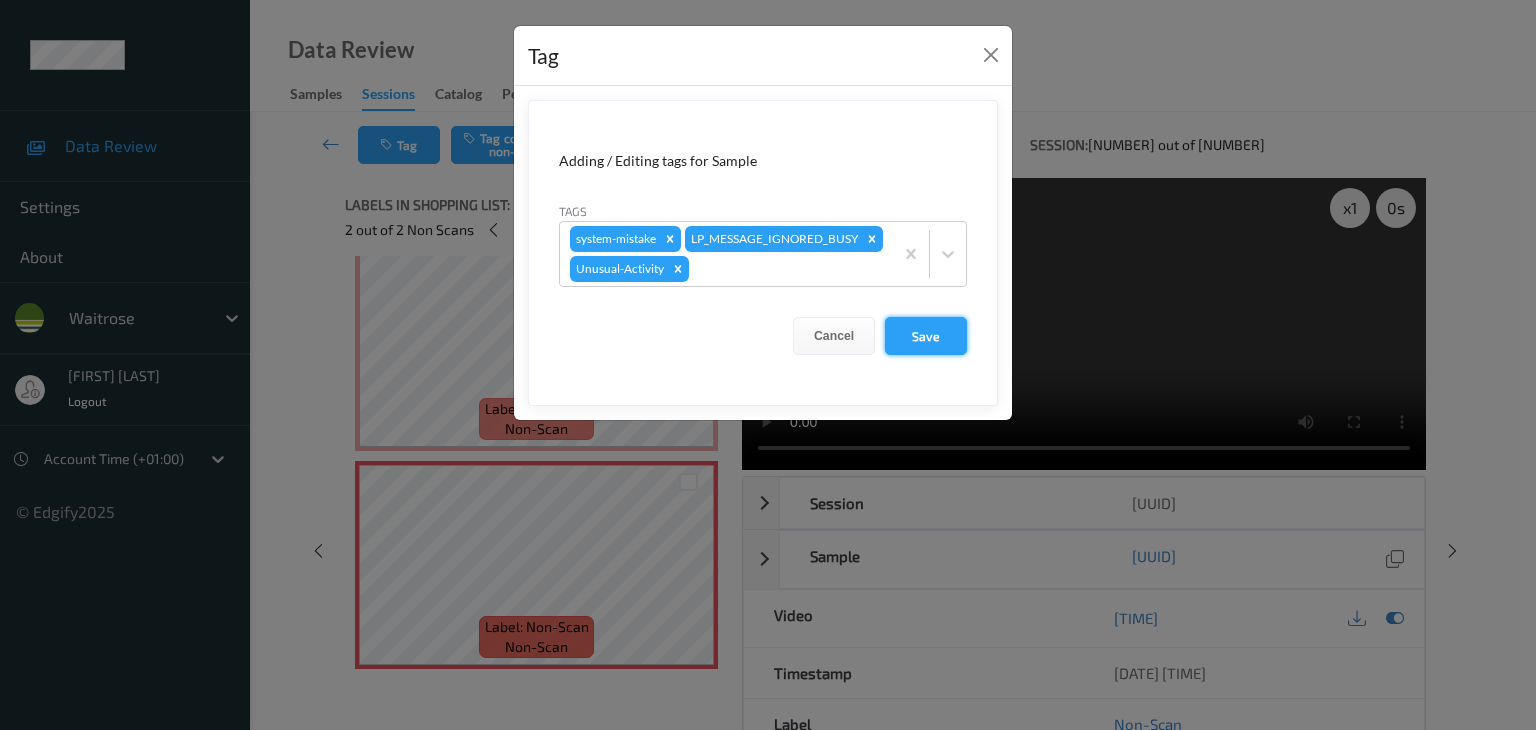 click on "Save" at bounding box center [926, 336] 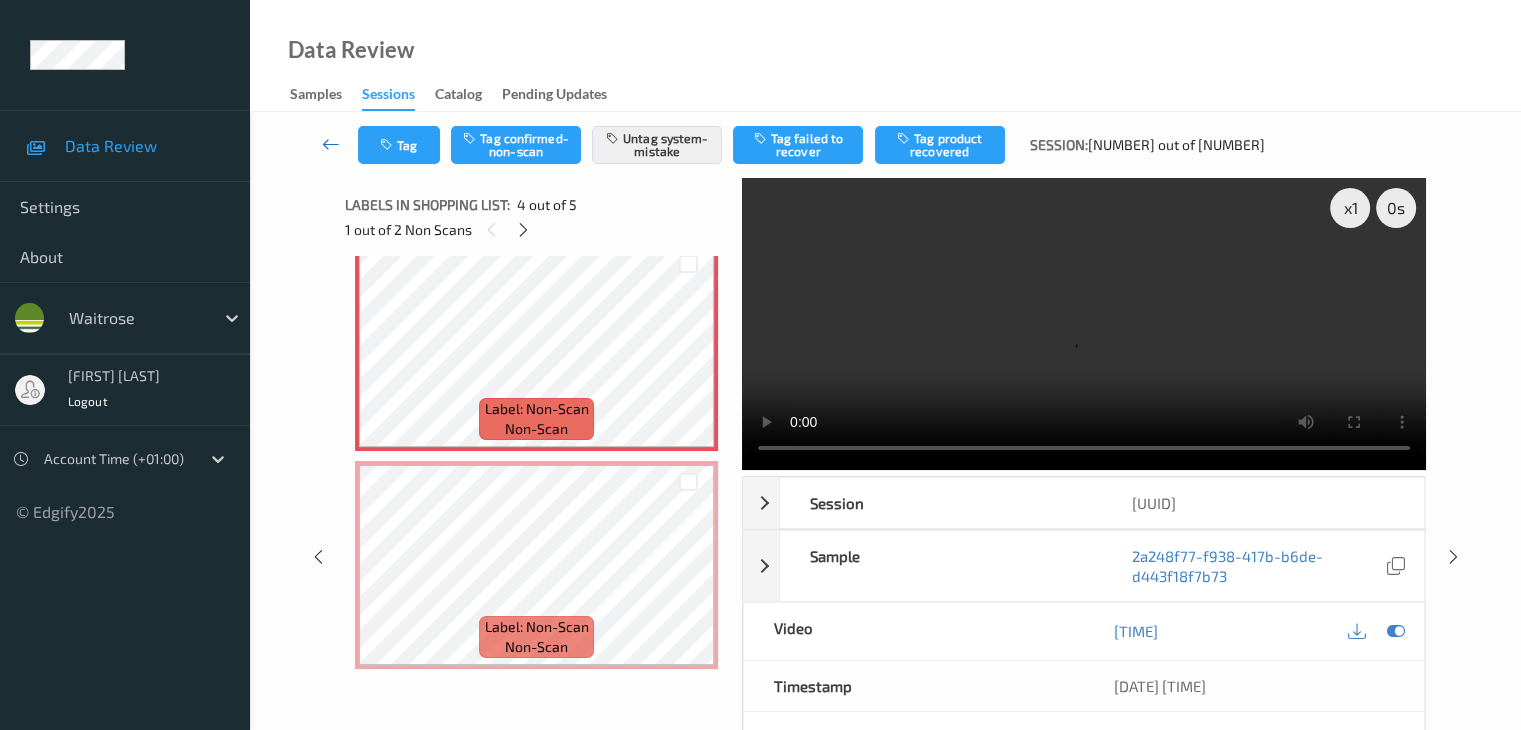 click at bounding box center (331, 144) 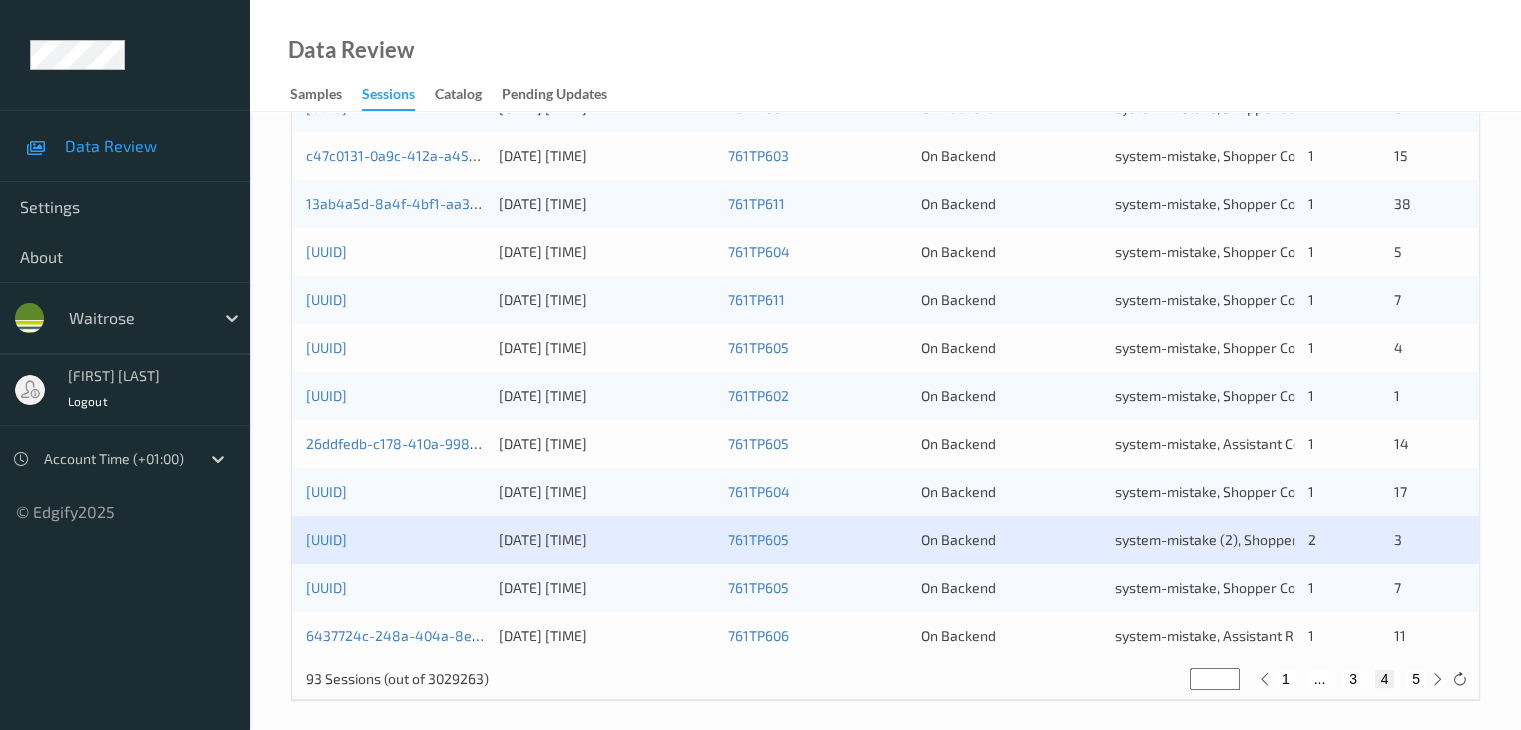 scroll, scrollTop: 932, scrollLeft: 0, axis: vertical 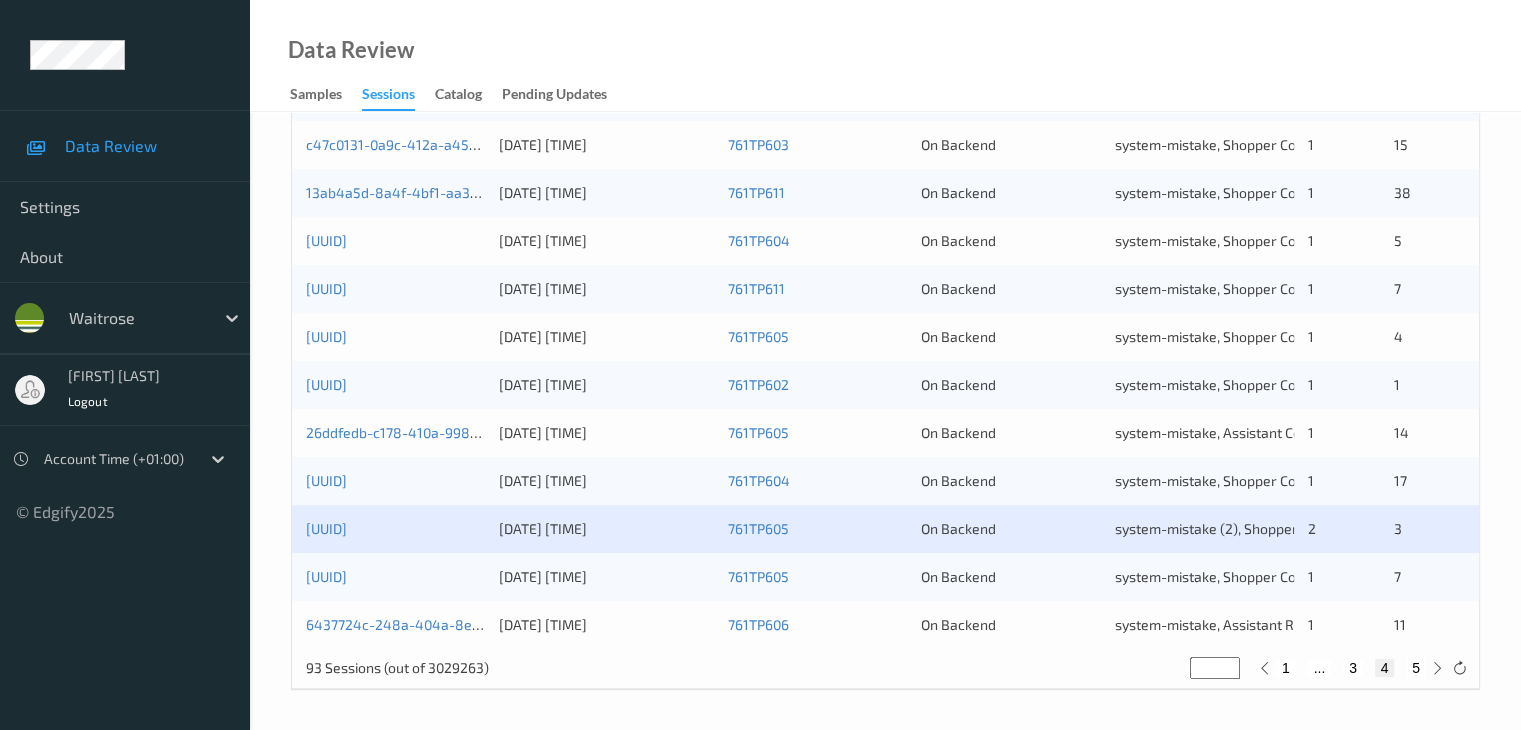 click on "5" at bounding box center [1416, 668] 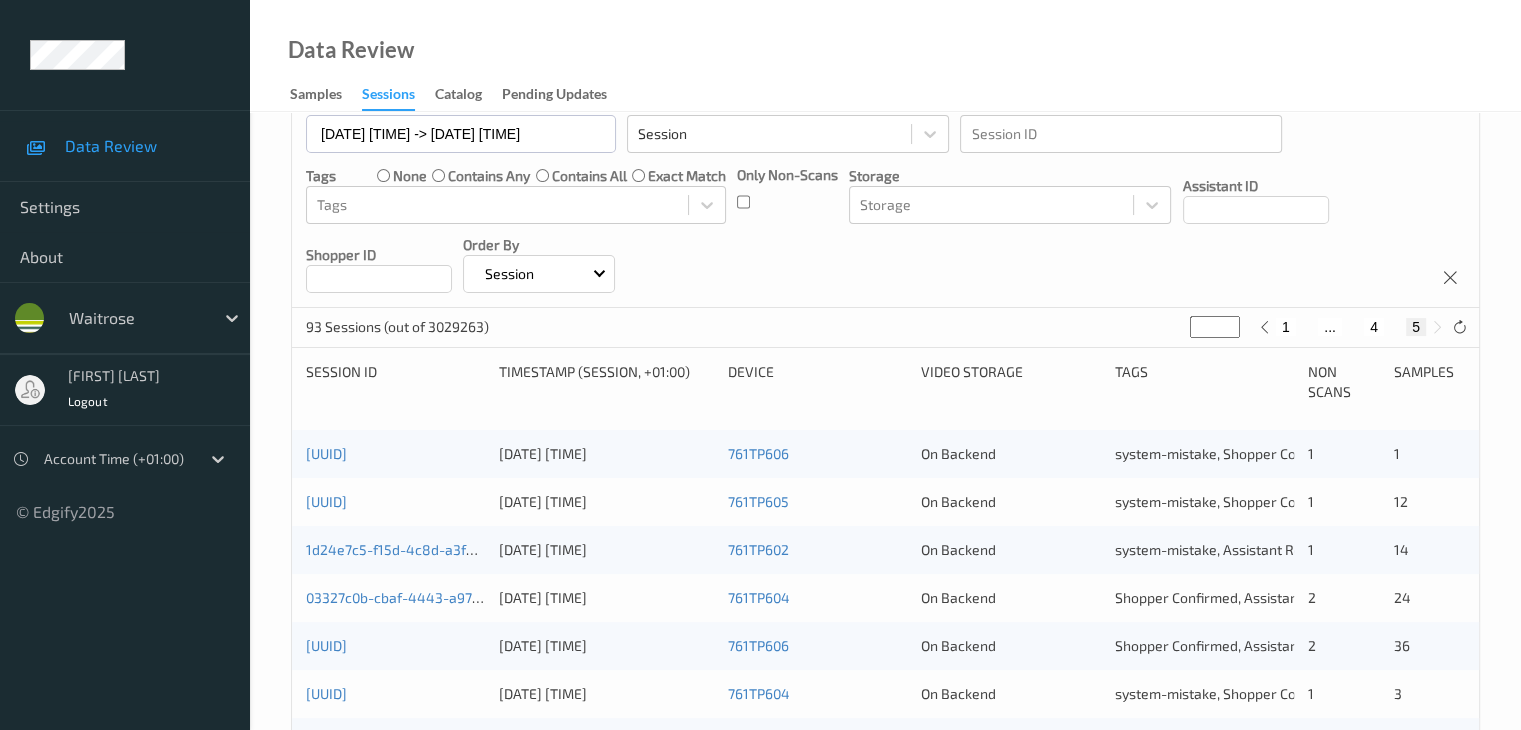scroll, scrollTop: 400, scrollLeft: 0, axis: vertical 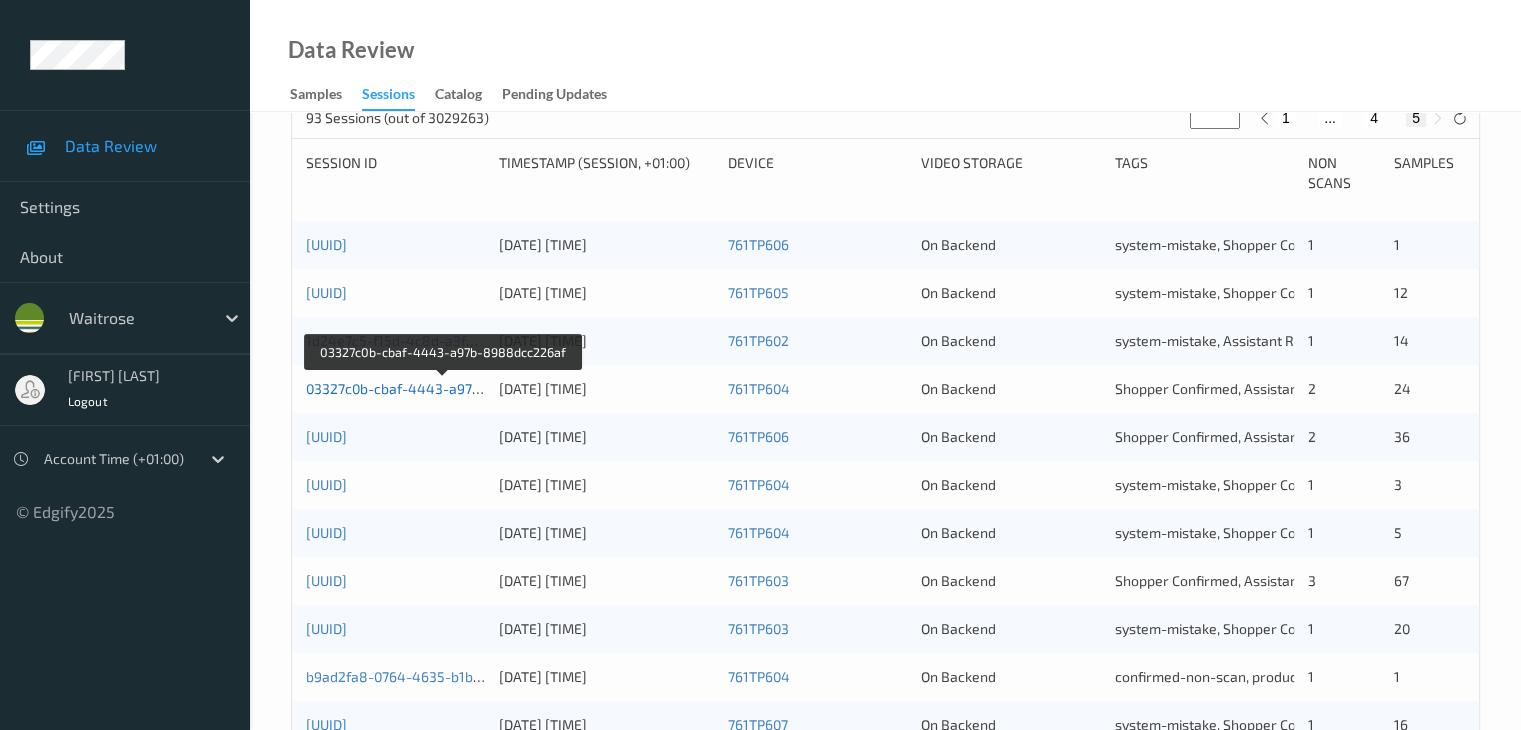click on "[UUID]" at bounding box center [443, 388] 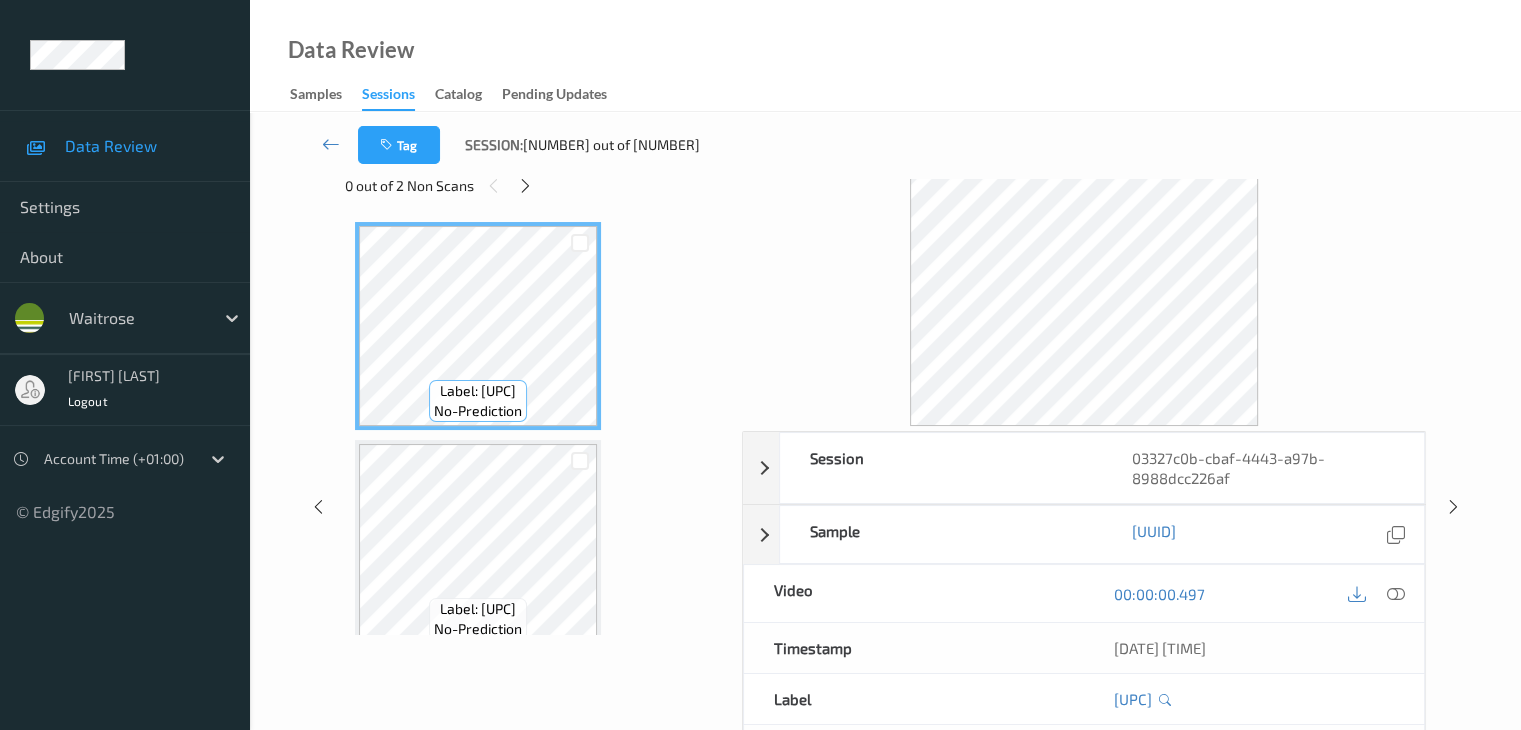 scroll, scrollTop: 0, scrollLeft: 0, axis: both 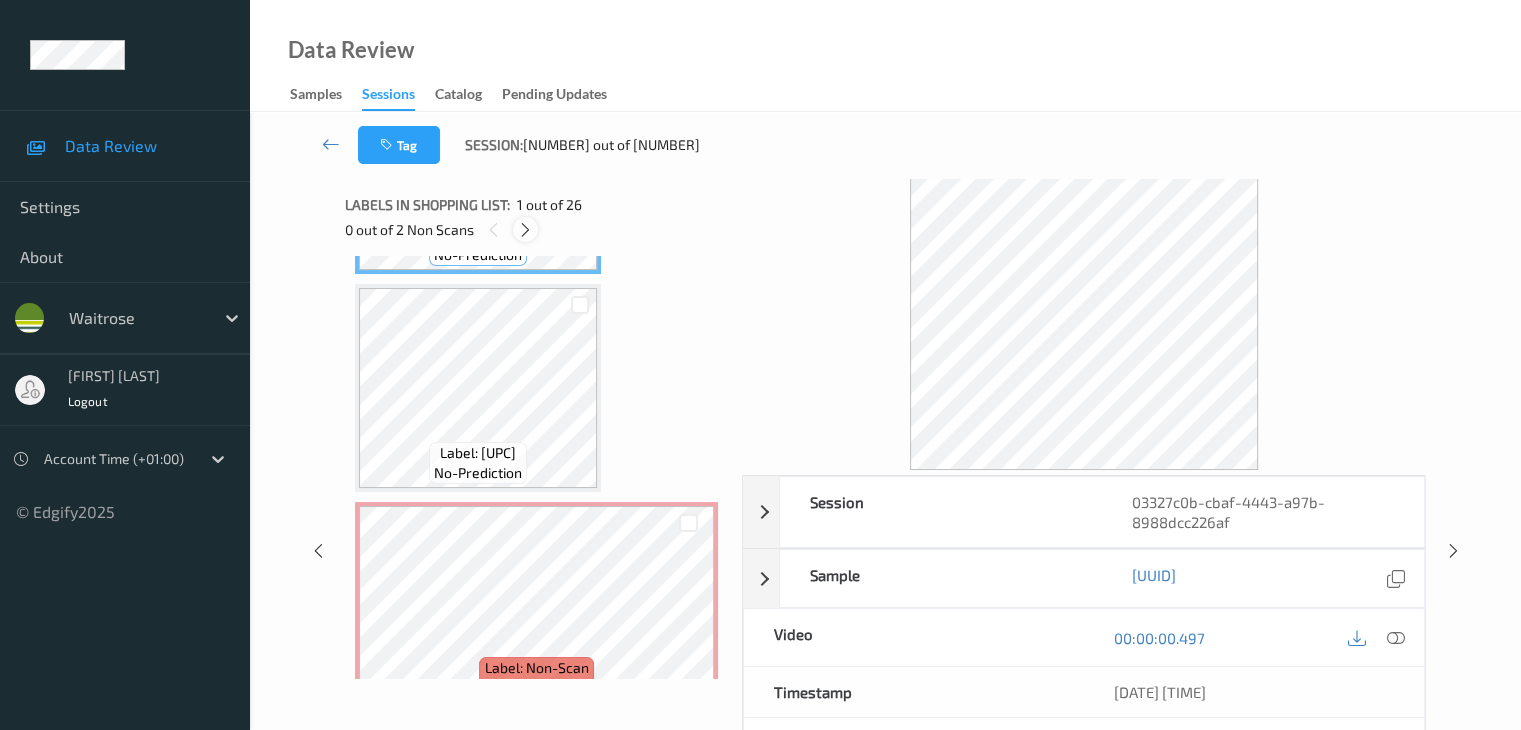 click at bounding box center [525, 230] 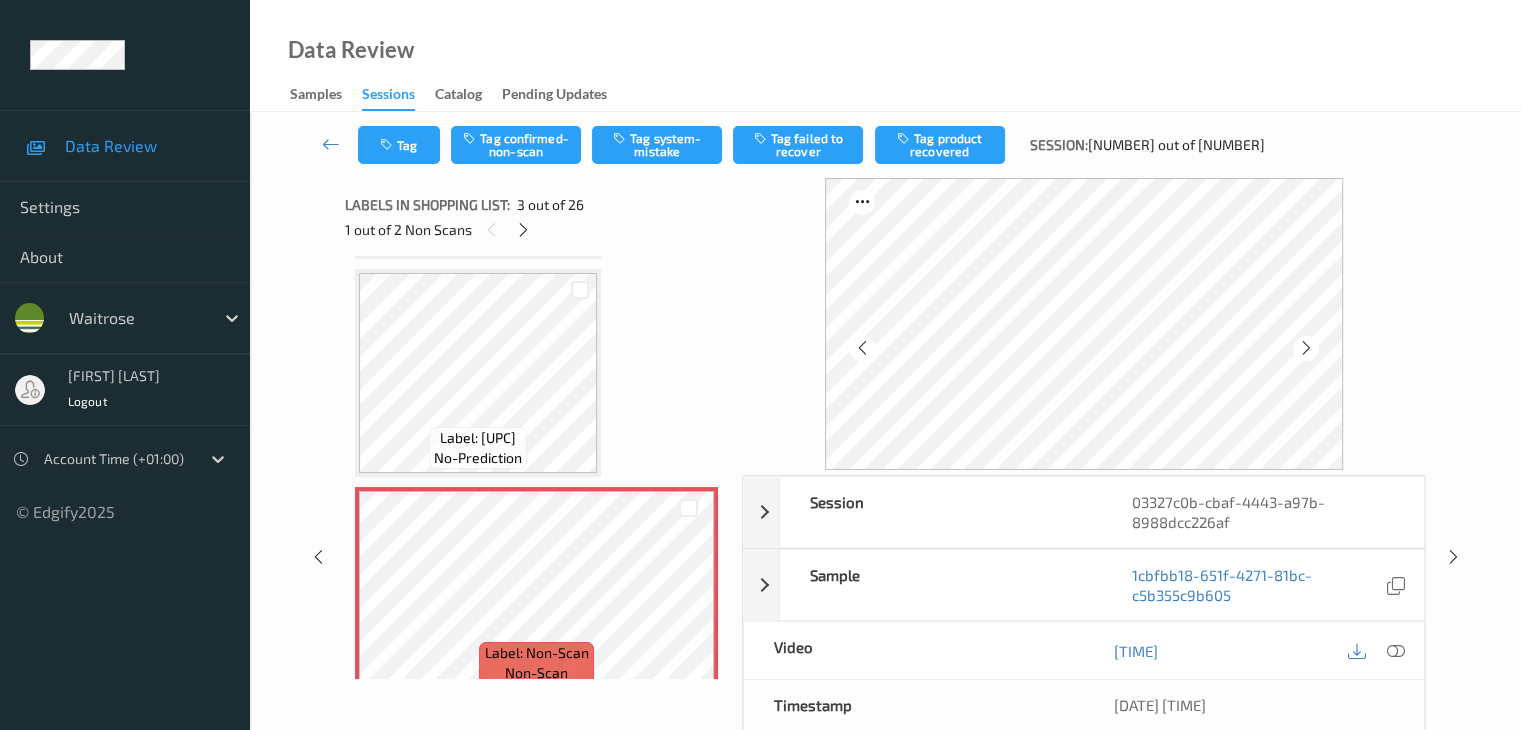 scroll, scrollTop: 228, scrollLeft: 0, axis: vertical 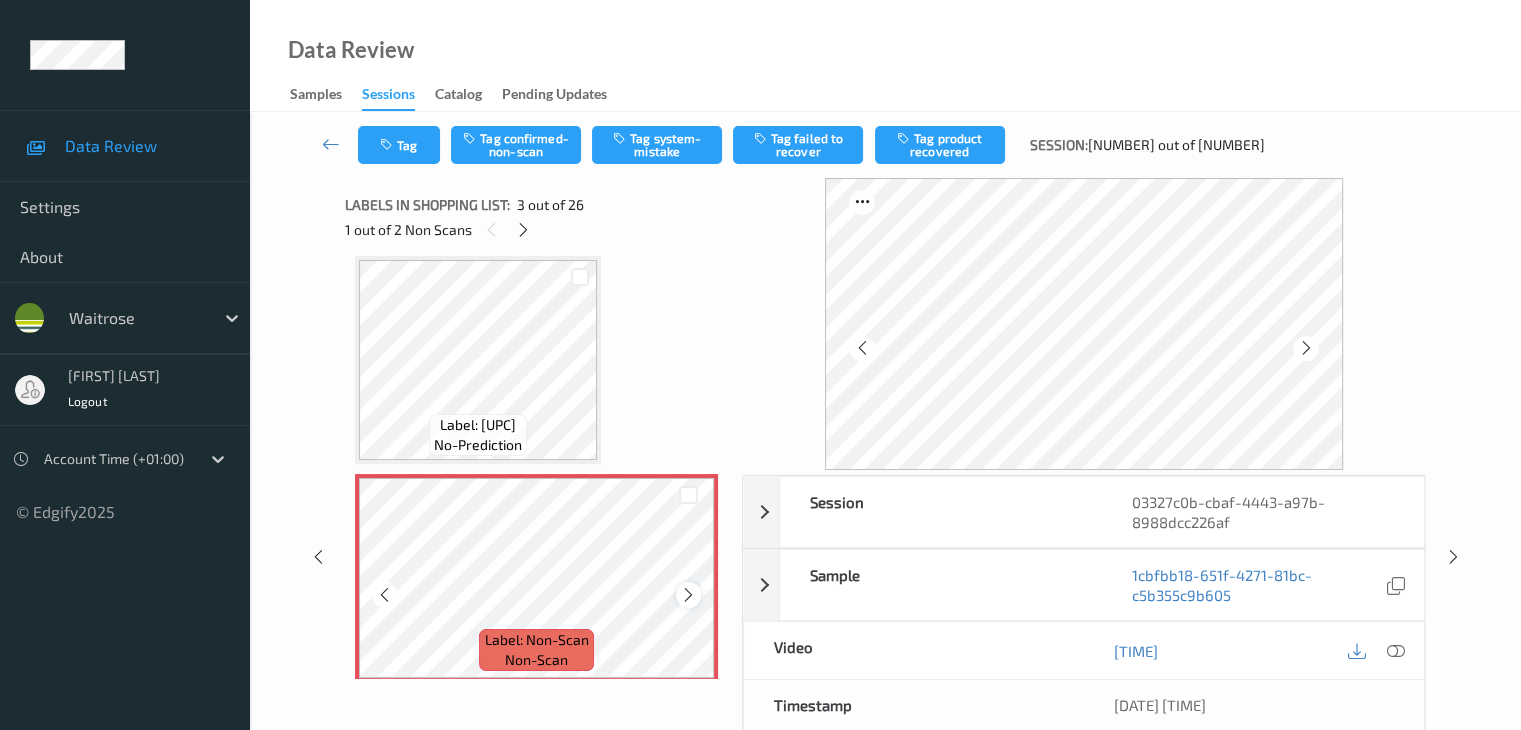 click at bounding box center [688, 595] 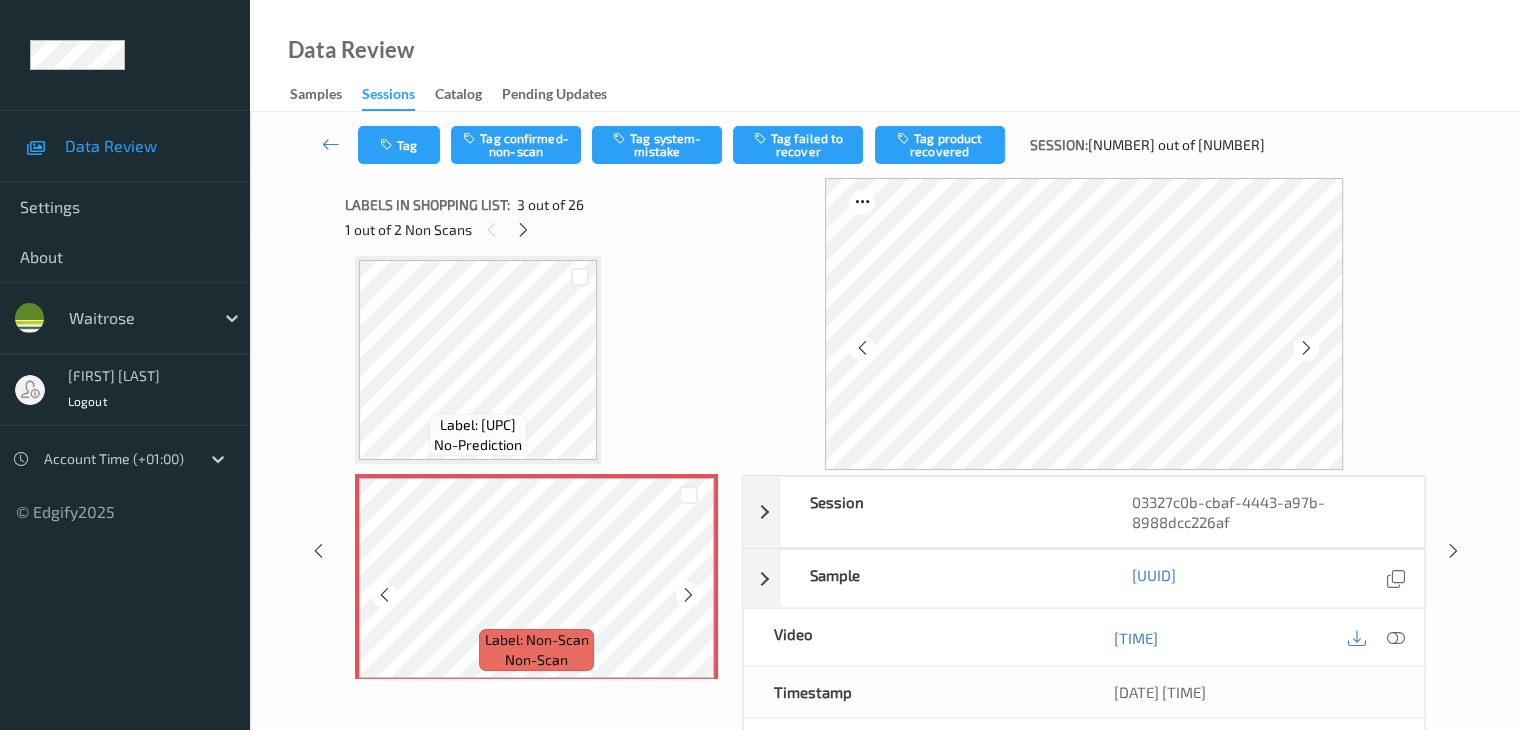 click at bounding box center [688, 595] 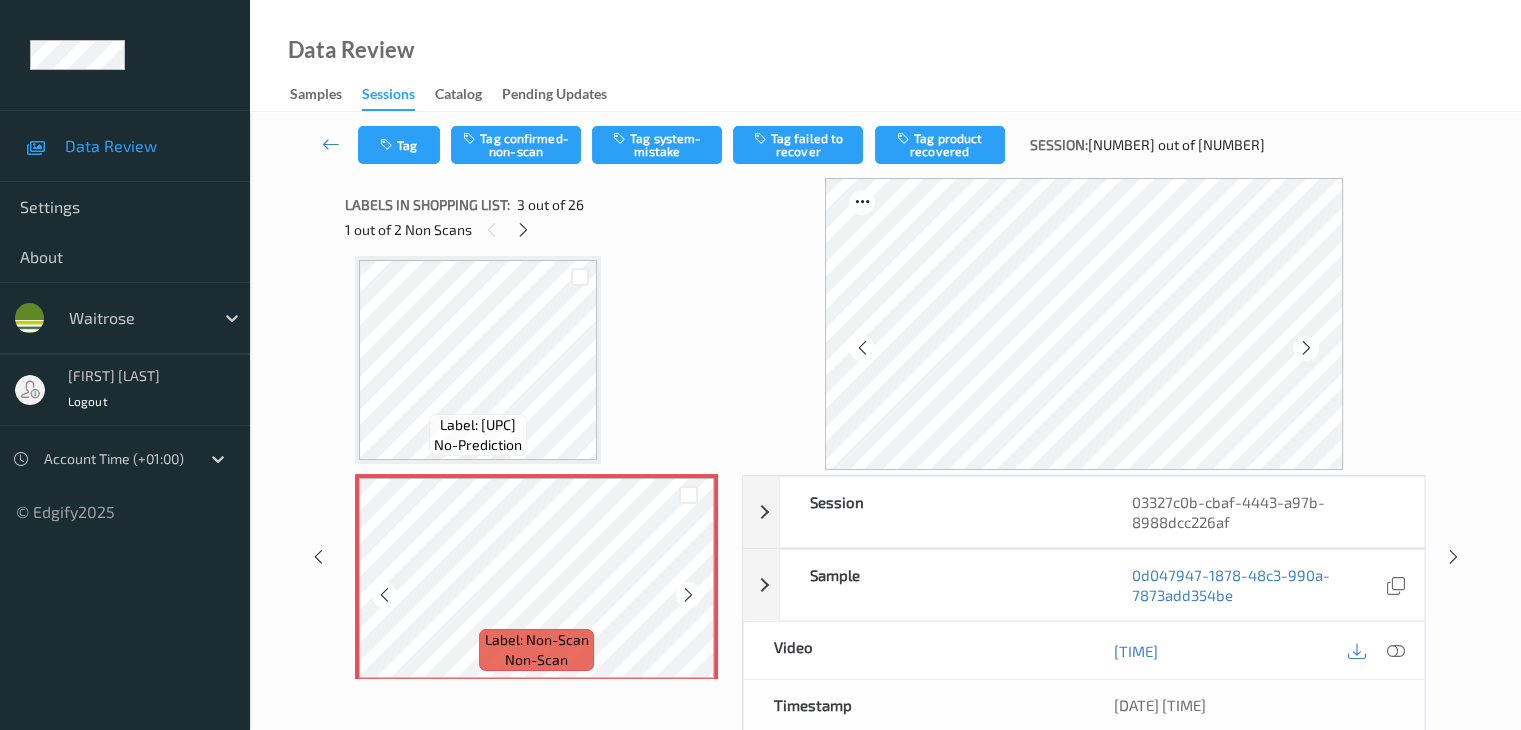 click at bounding box center (688, 595) 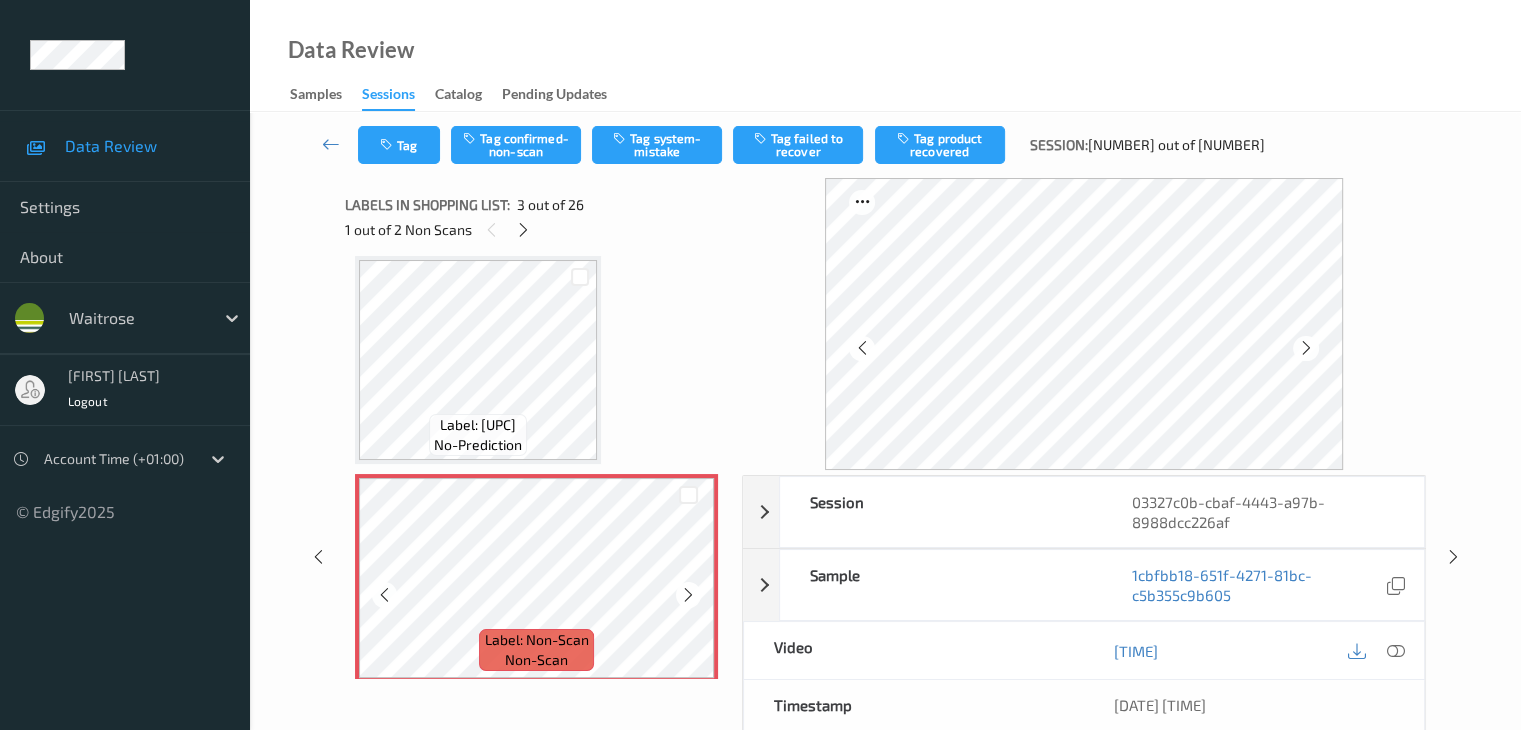 click at bounding box center (688, 595) 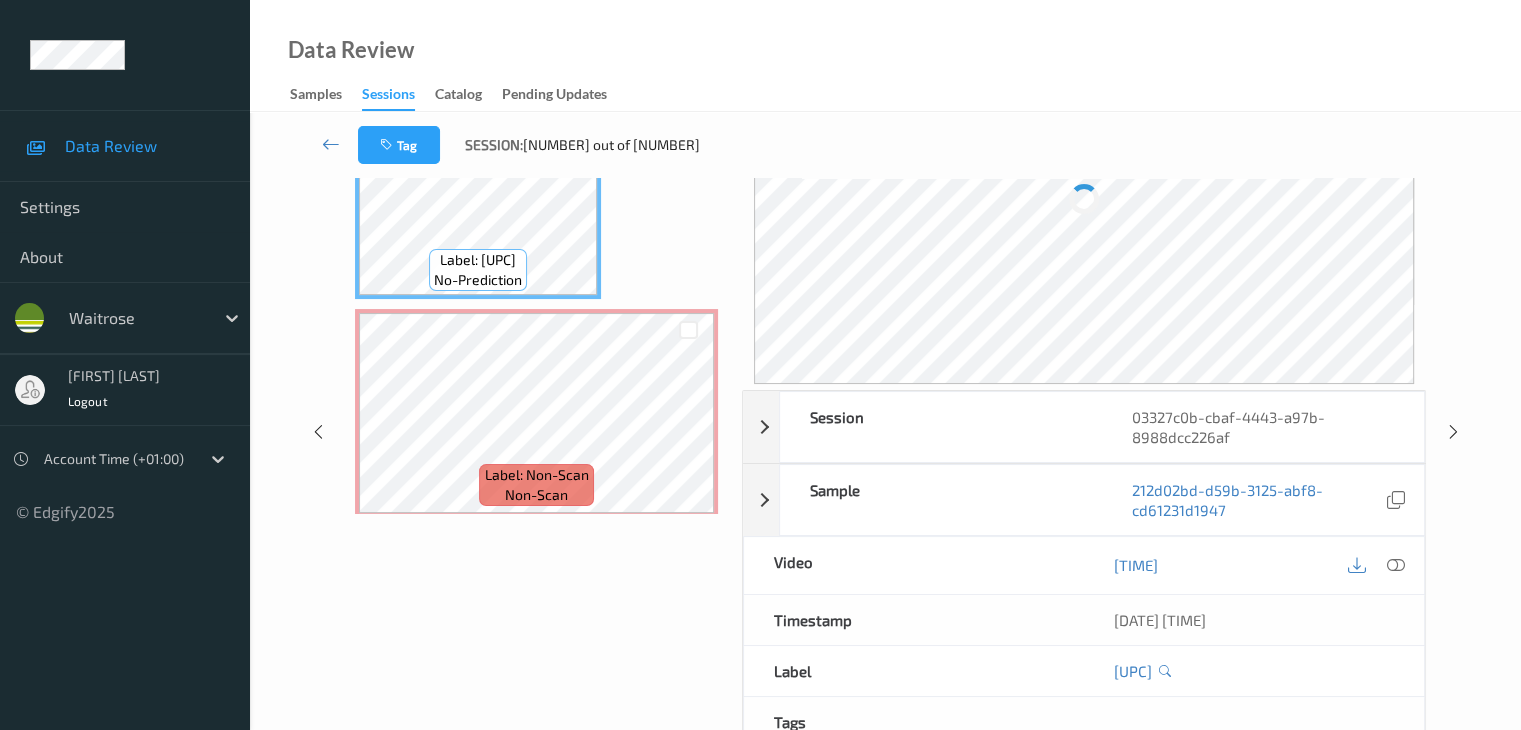 scroll, scrollTop: 200, scrollLeft: 0, axis: vertical 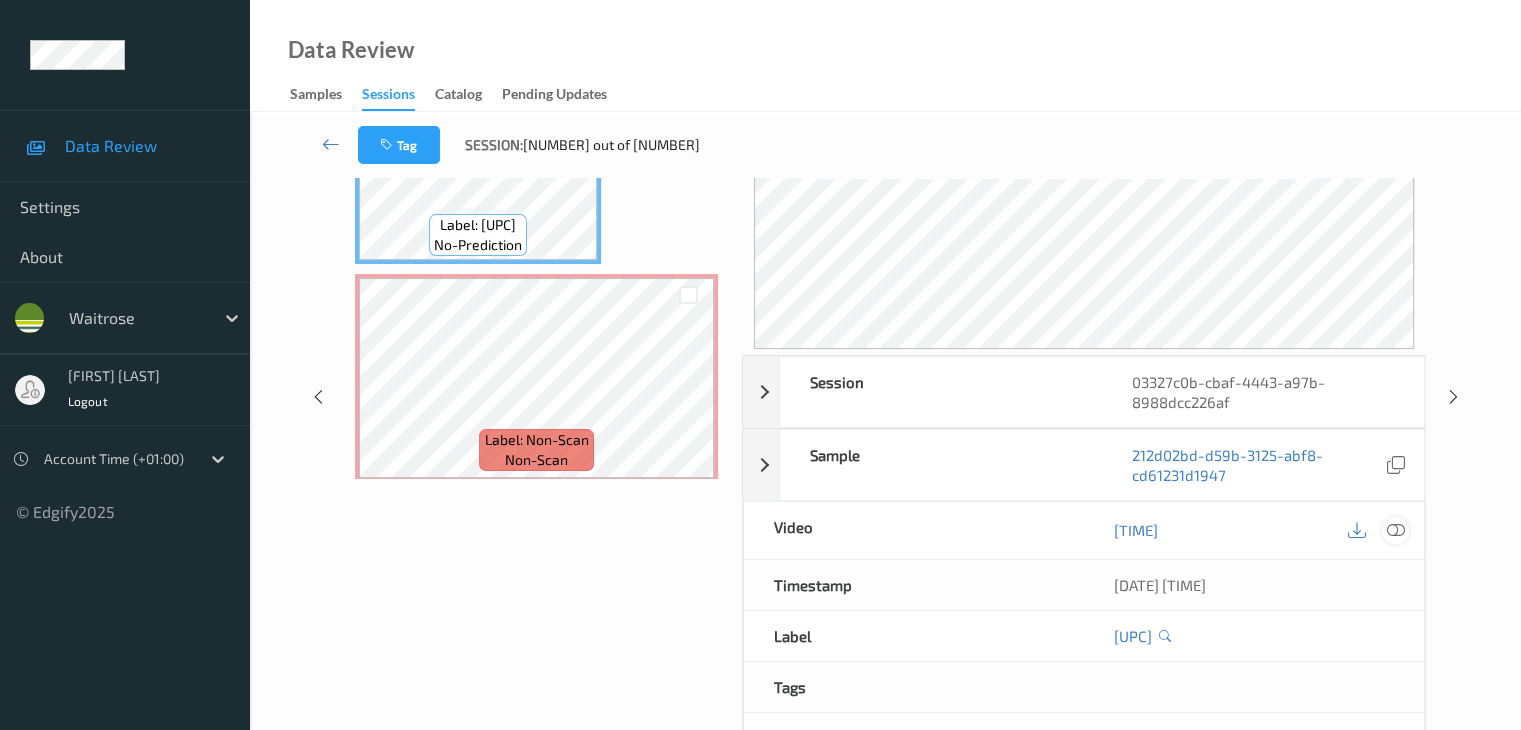 click at bounding box center (1395, 530) 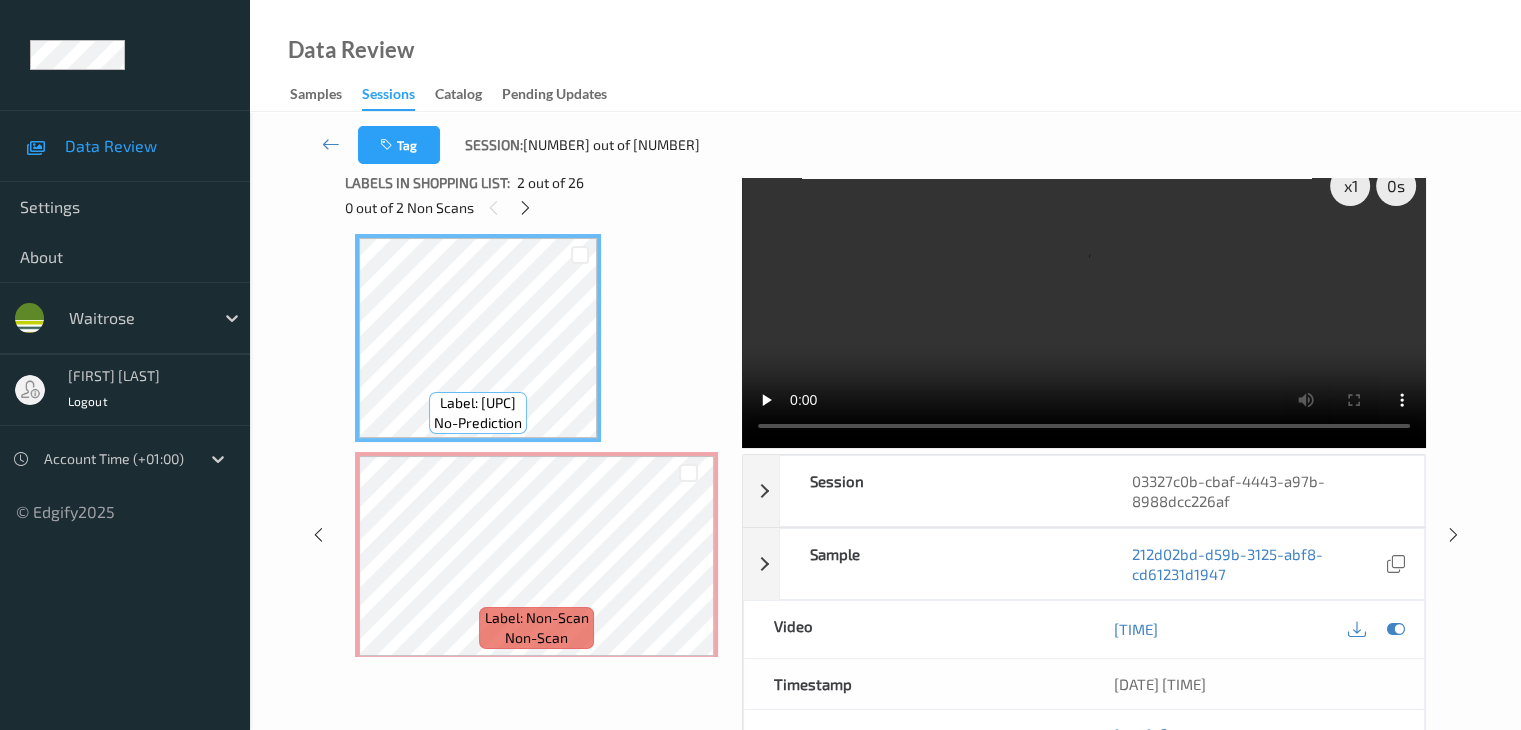 scroll, scrollTop: 0, scrollLeft: 0, axis: both 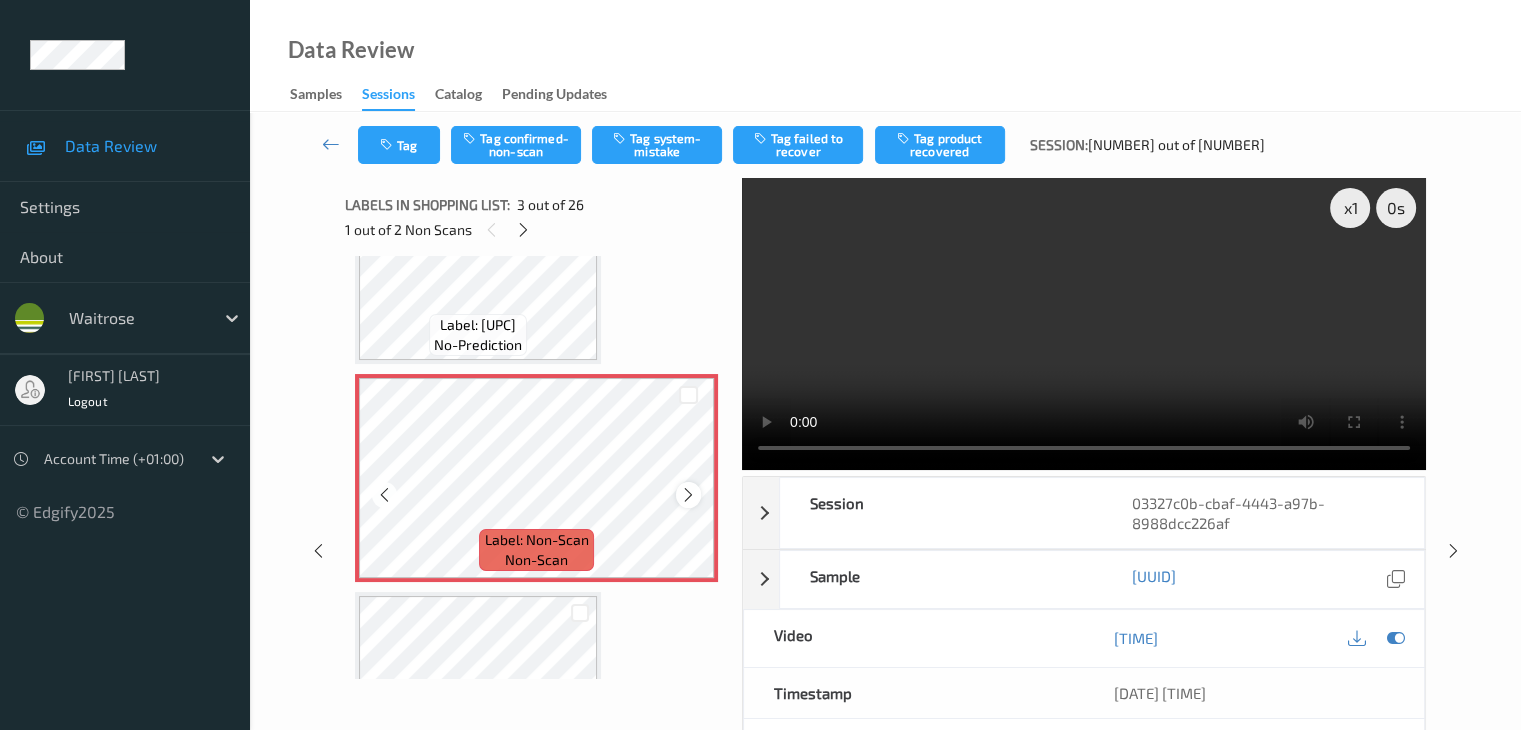 click at bounding box center (688, 495) 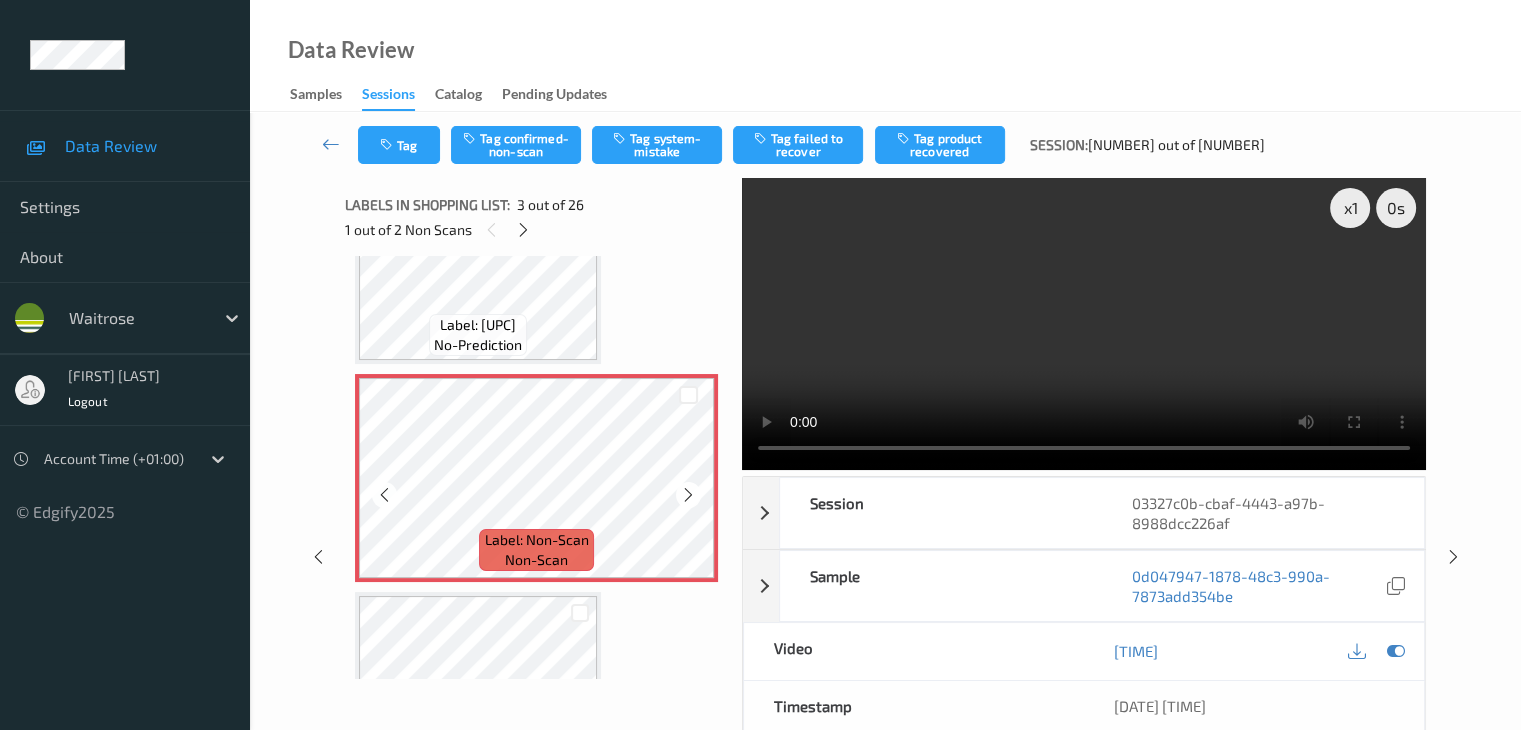 click at bounding box center (688, 495) 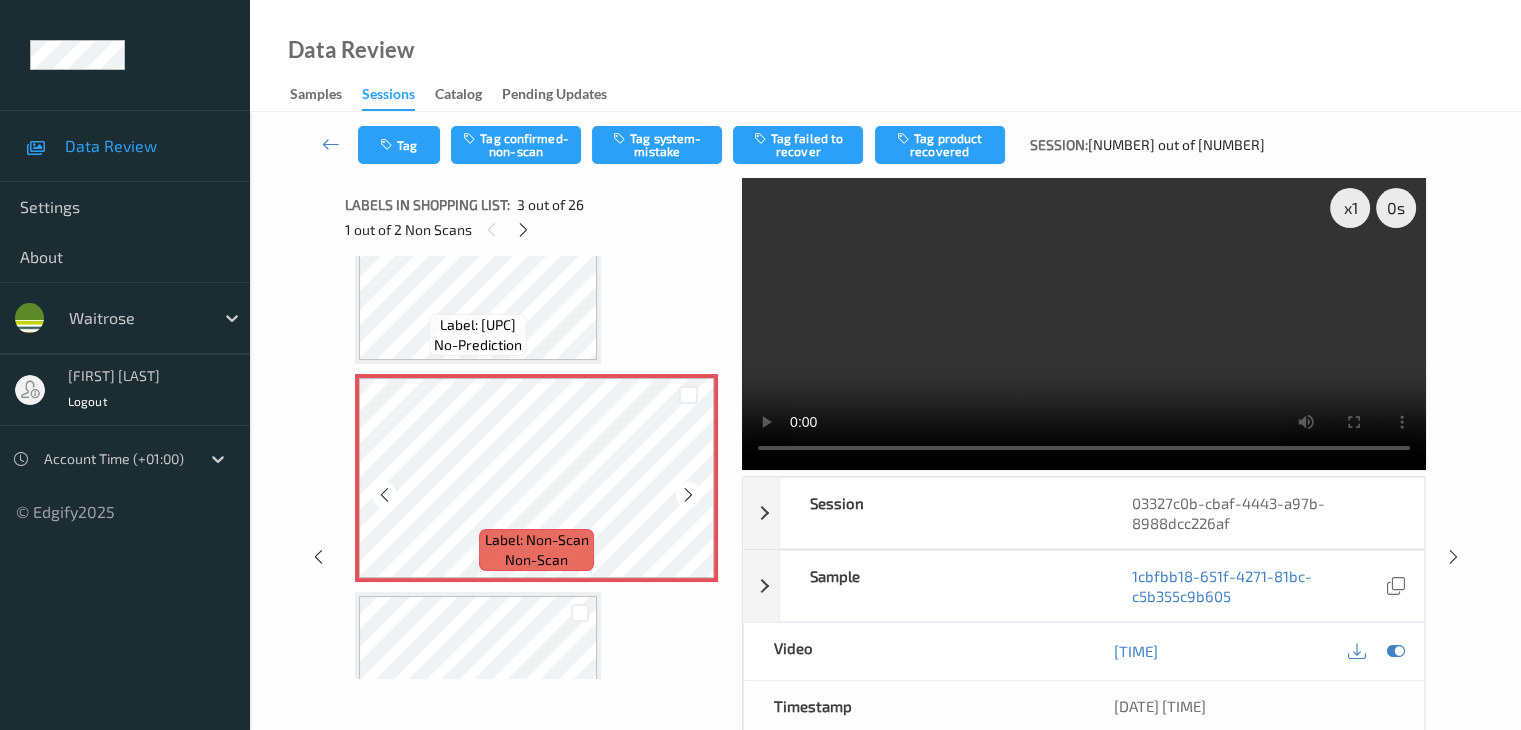 click at bounding box center [688, 495] 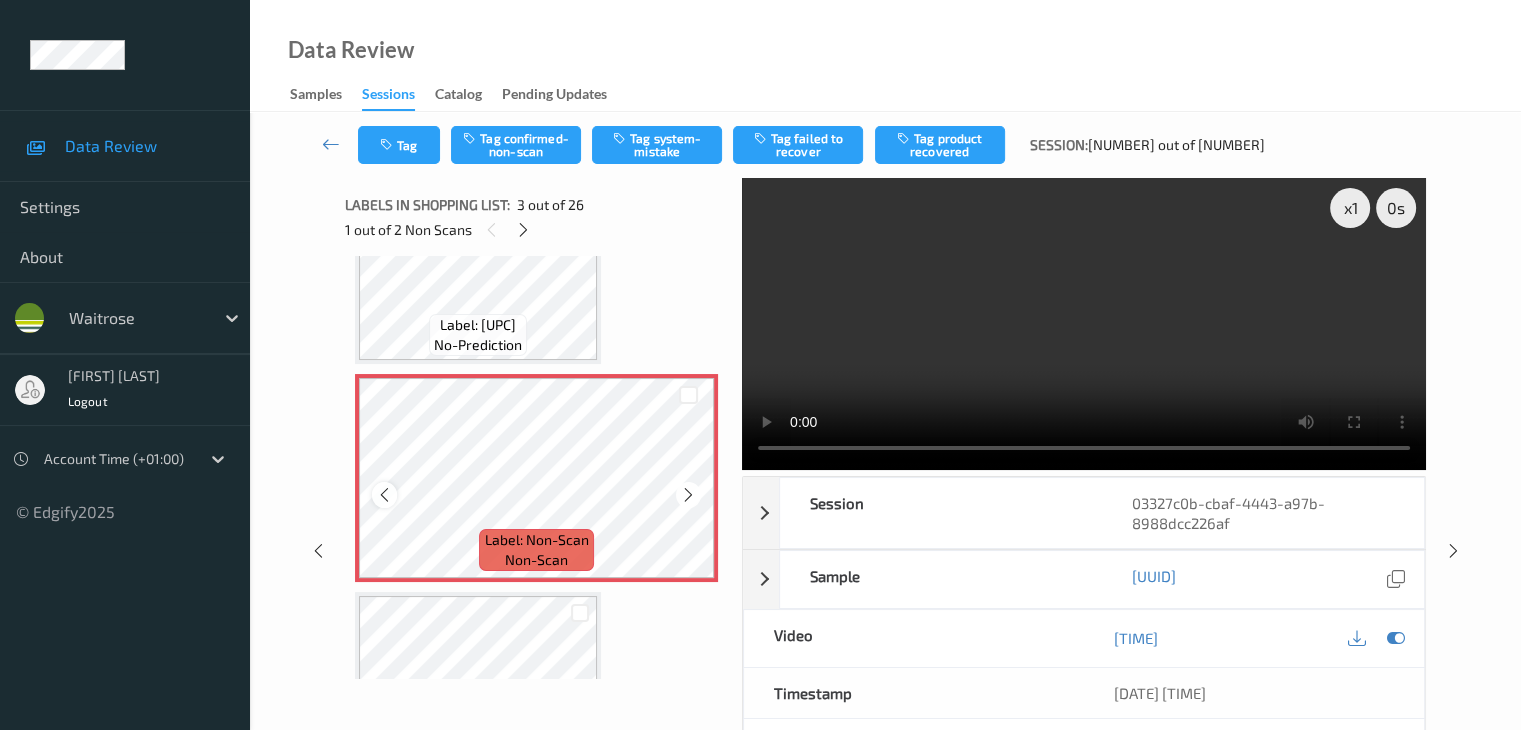 click at bounding box center [384, 494] 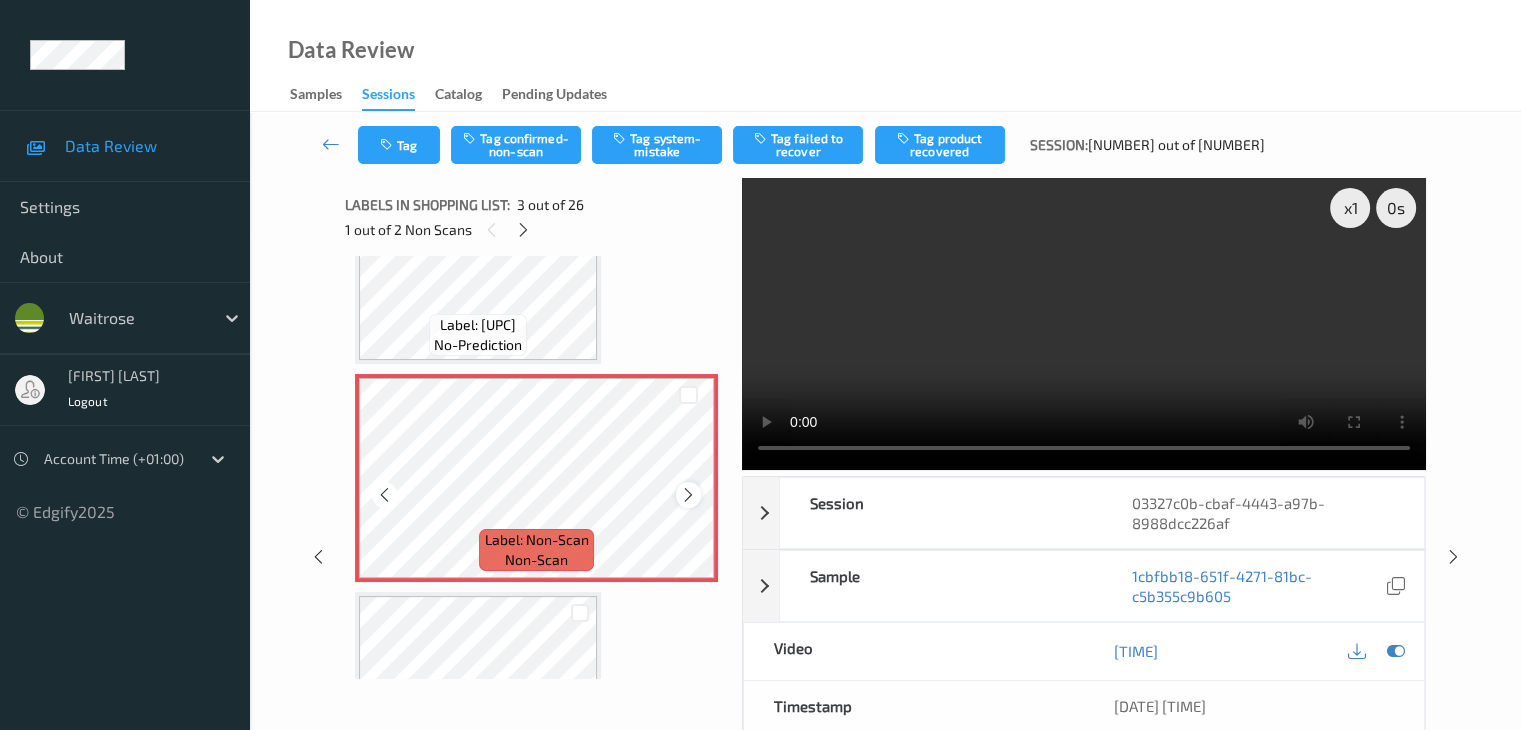click at bounding box center [688, 494] 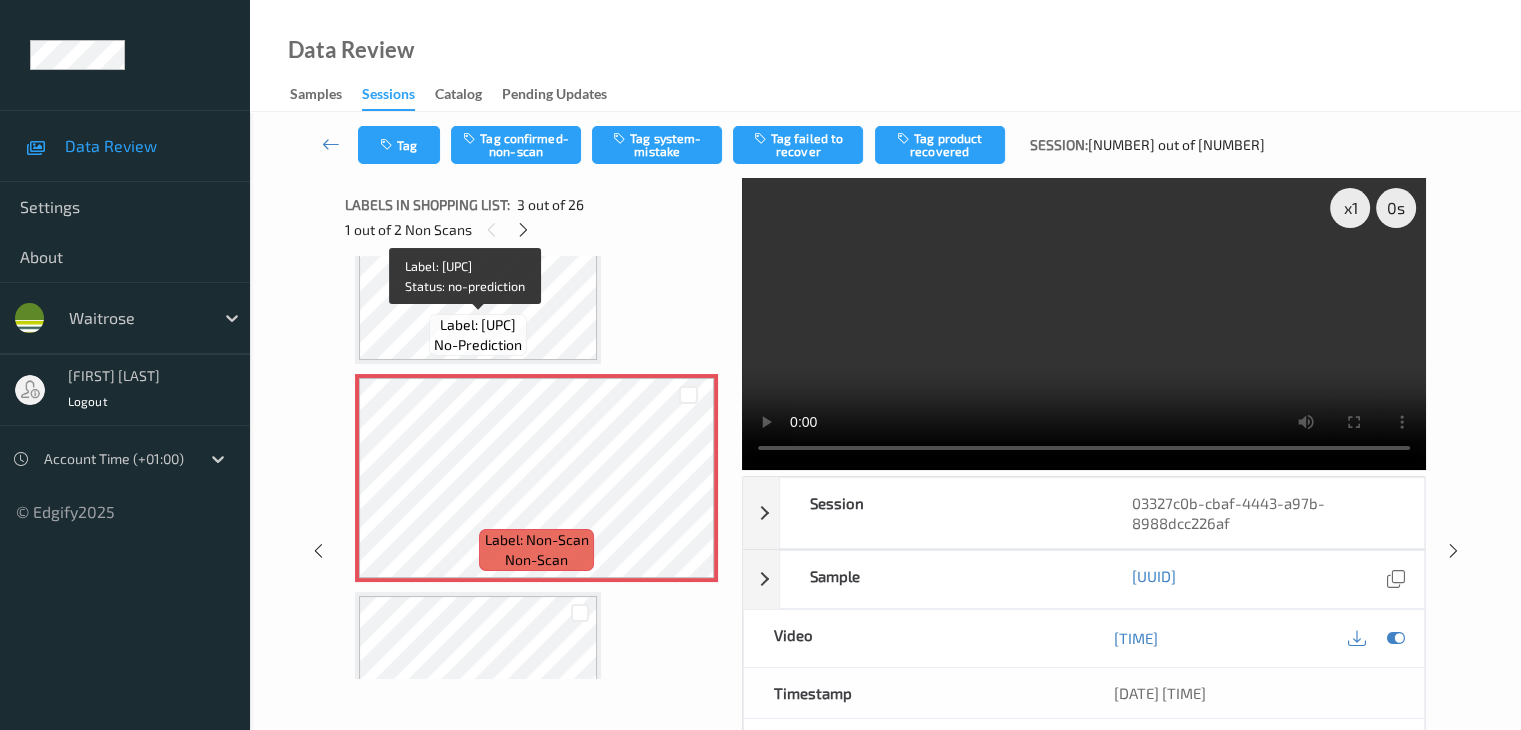 click on "Label: 9210315556406527" at bounding box center [478, 325] 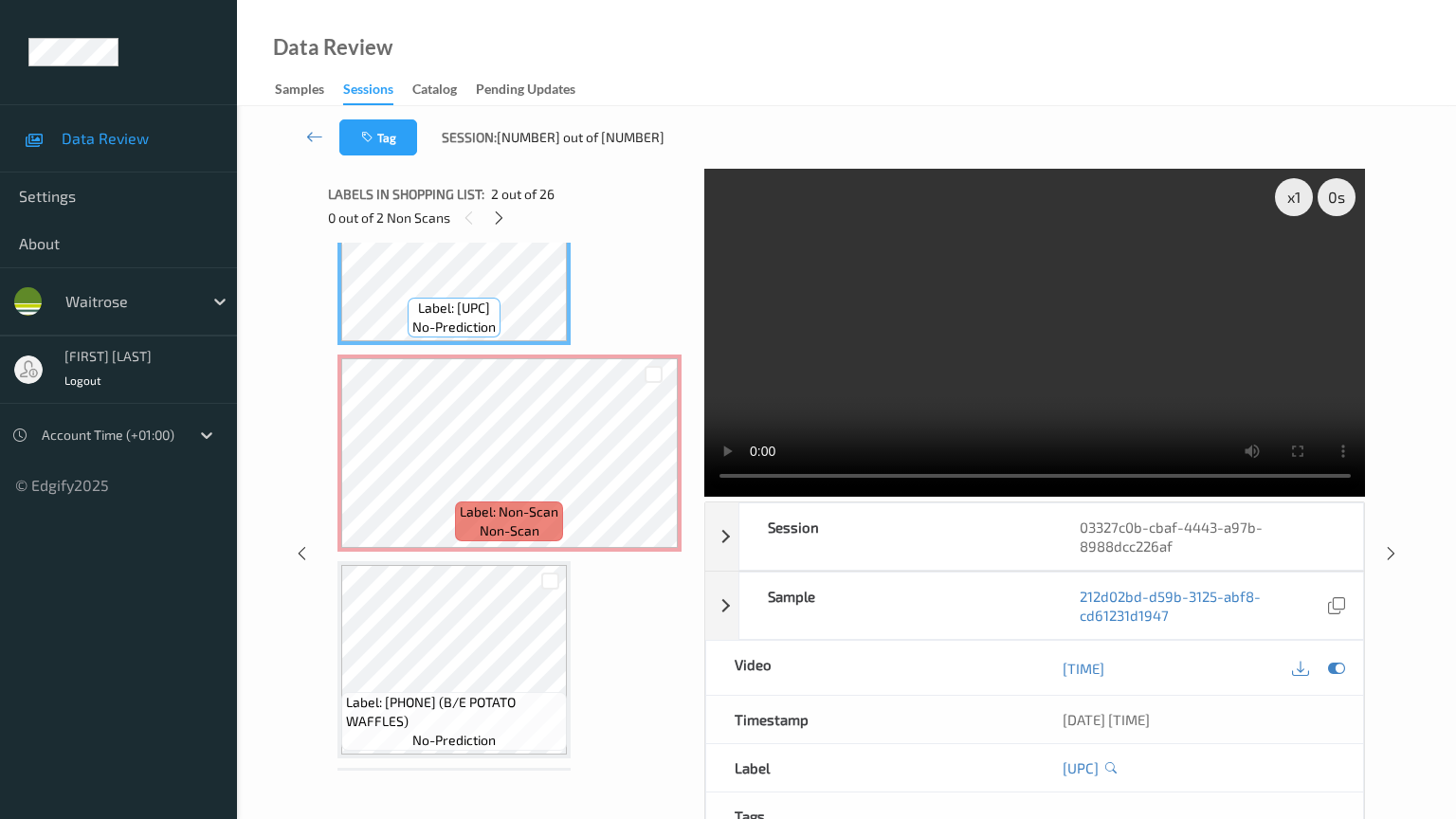 type 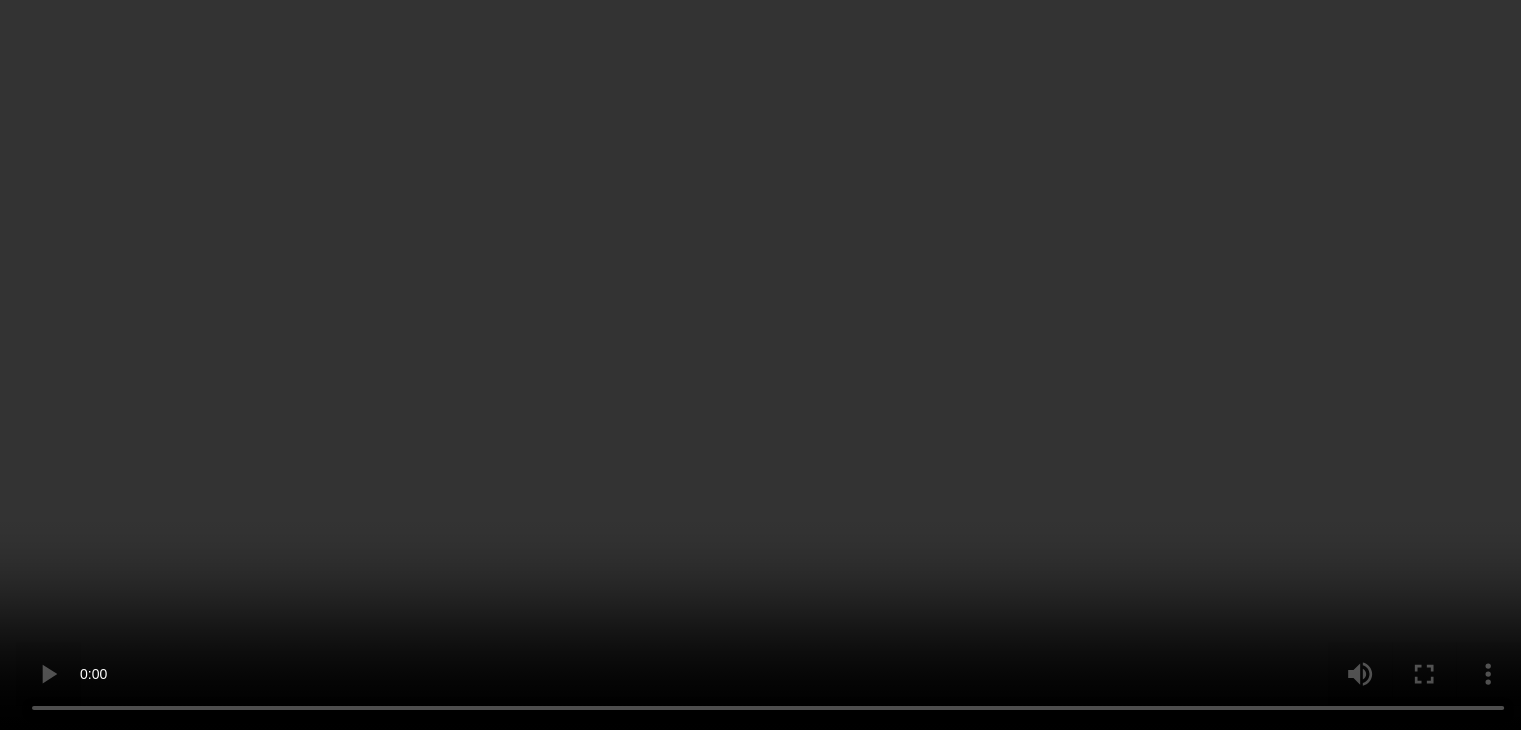 scroll, scrollTop: 328, scrollLeft: 0, axis: vertical 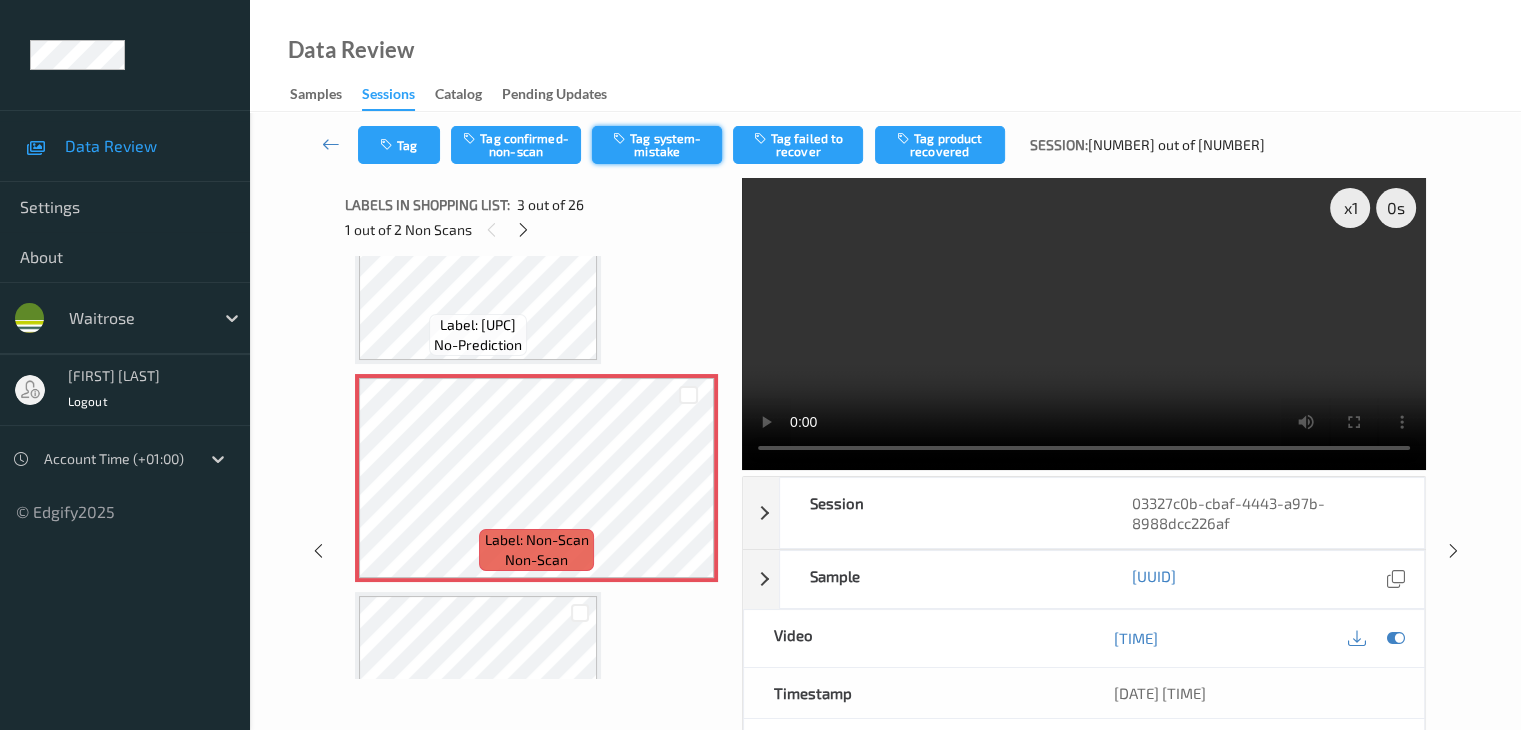 click on "Tag   system-mistake" at bounding box center (657, 145) 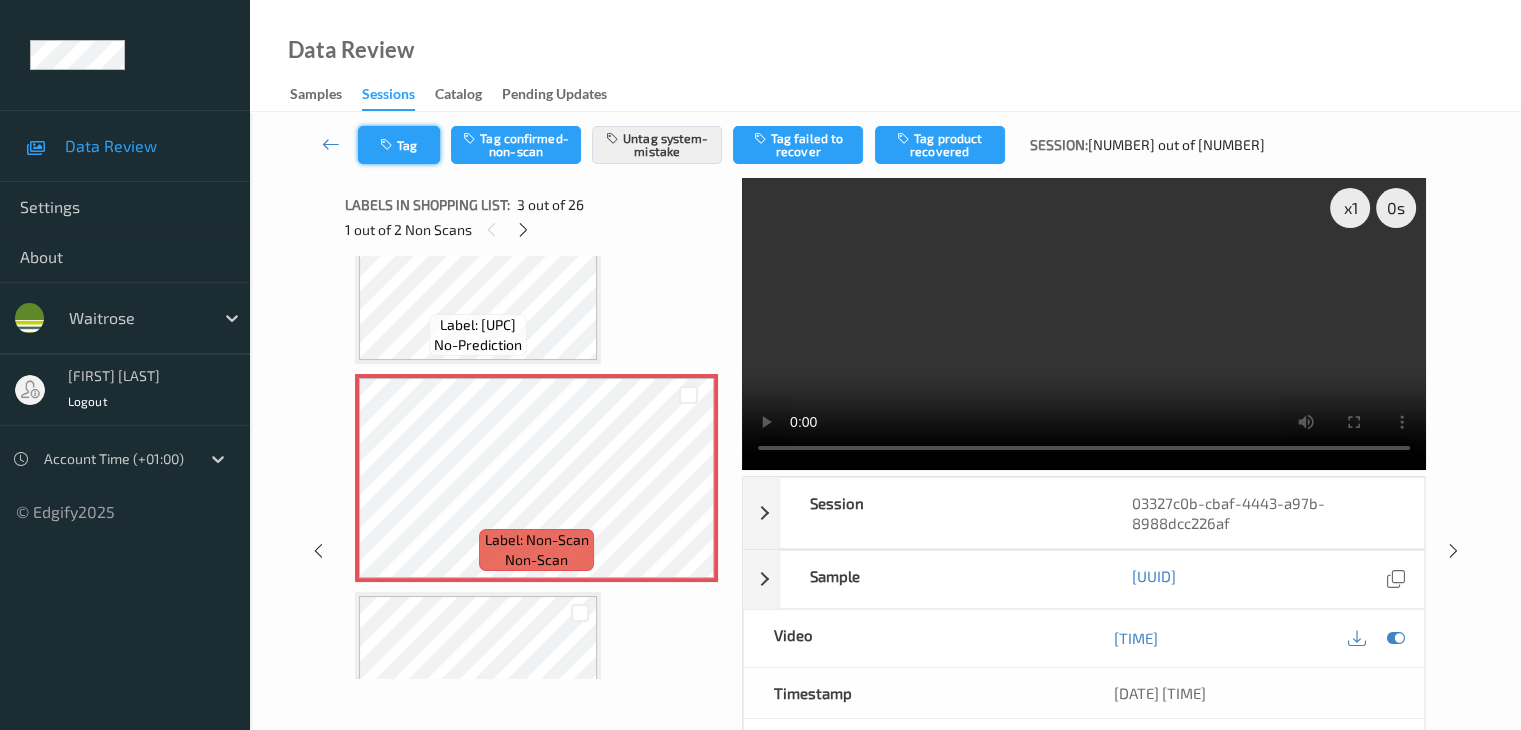 click on "Tag" at bounding box center (399, 145) 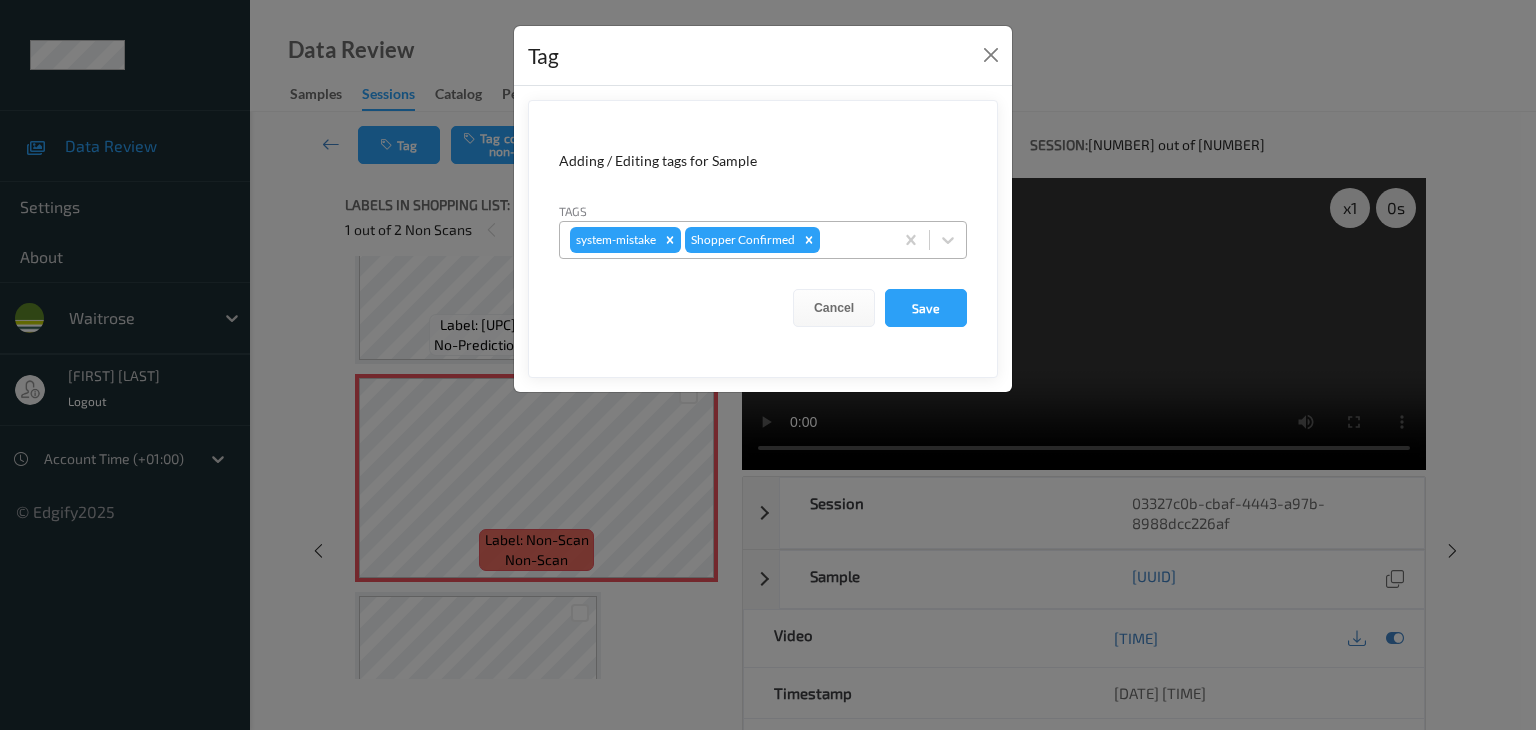 click at bounding box center [853, 240] 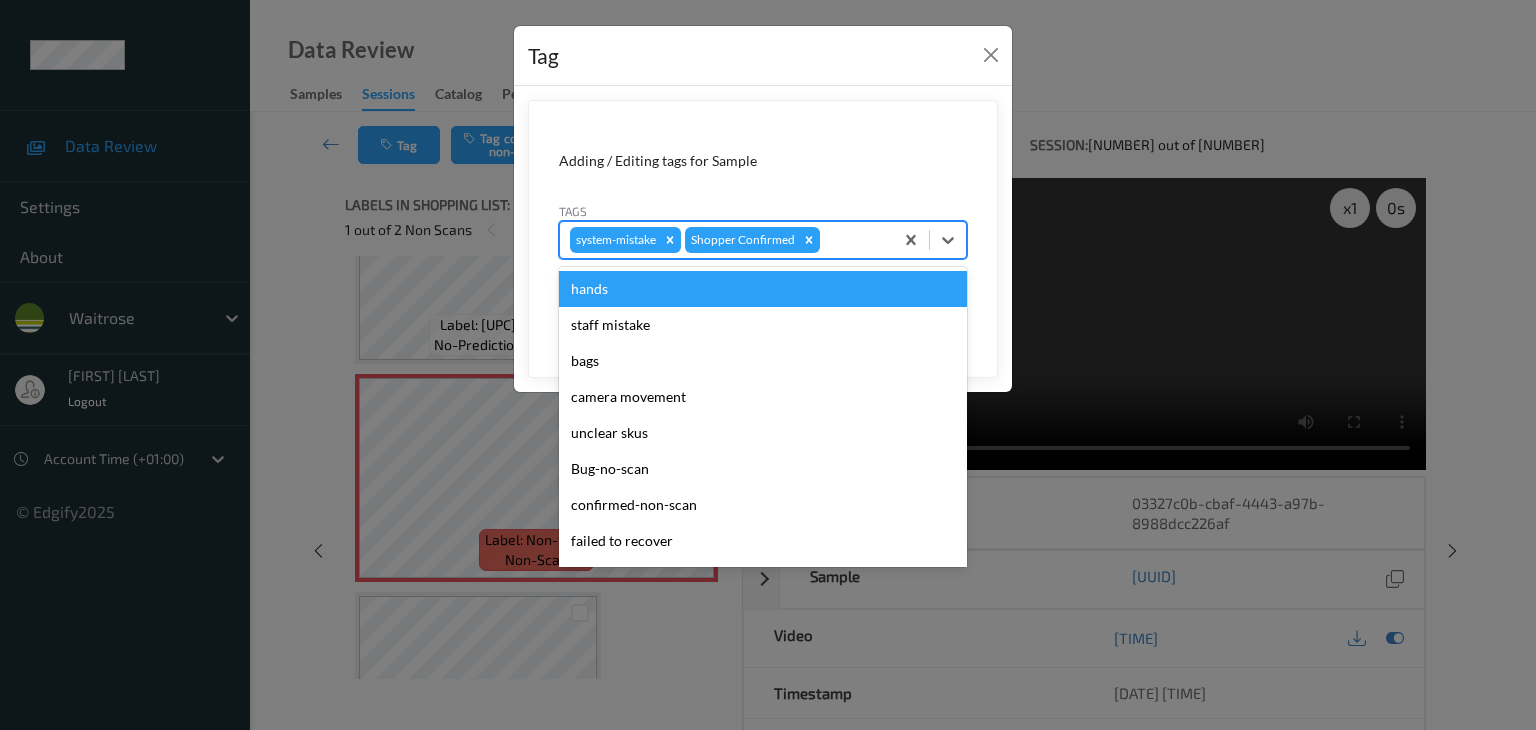type on "u" 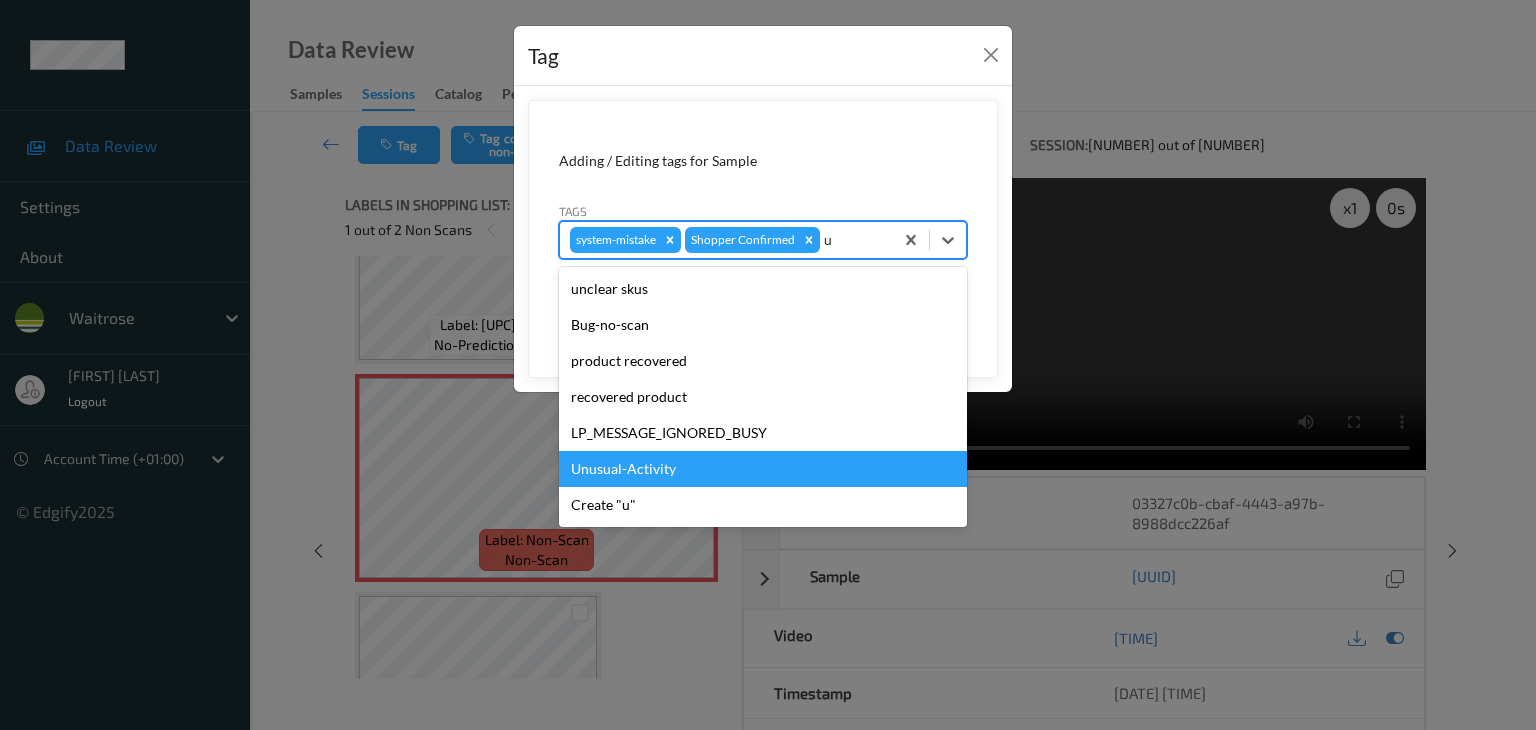 click on "Unusual-Activity" at bounding box center (763, 469) 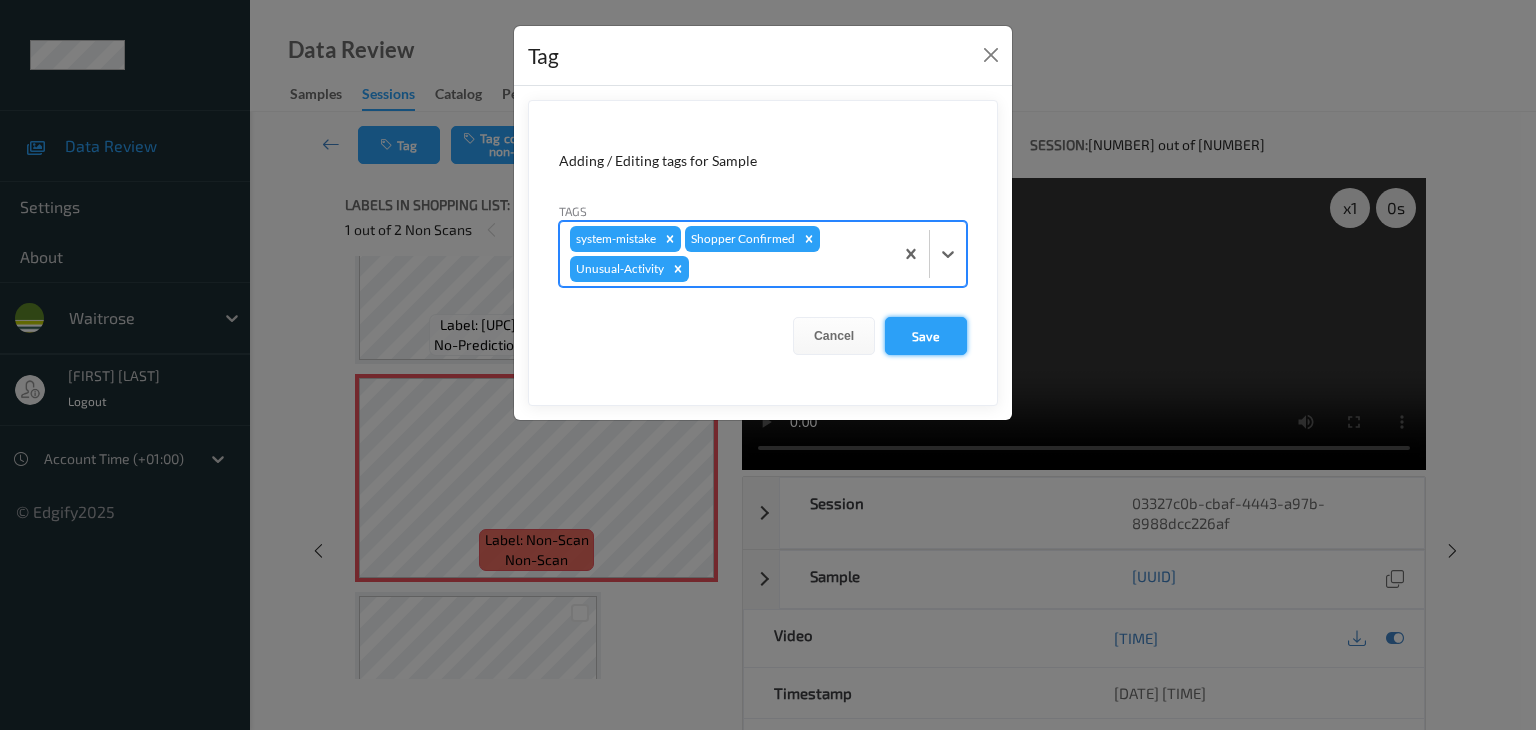 click on "Save" at bounding box center (926, 336) 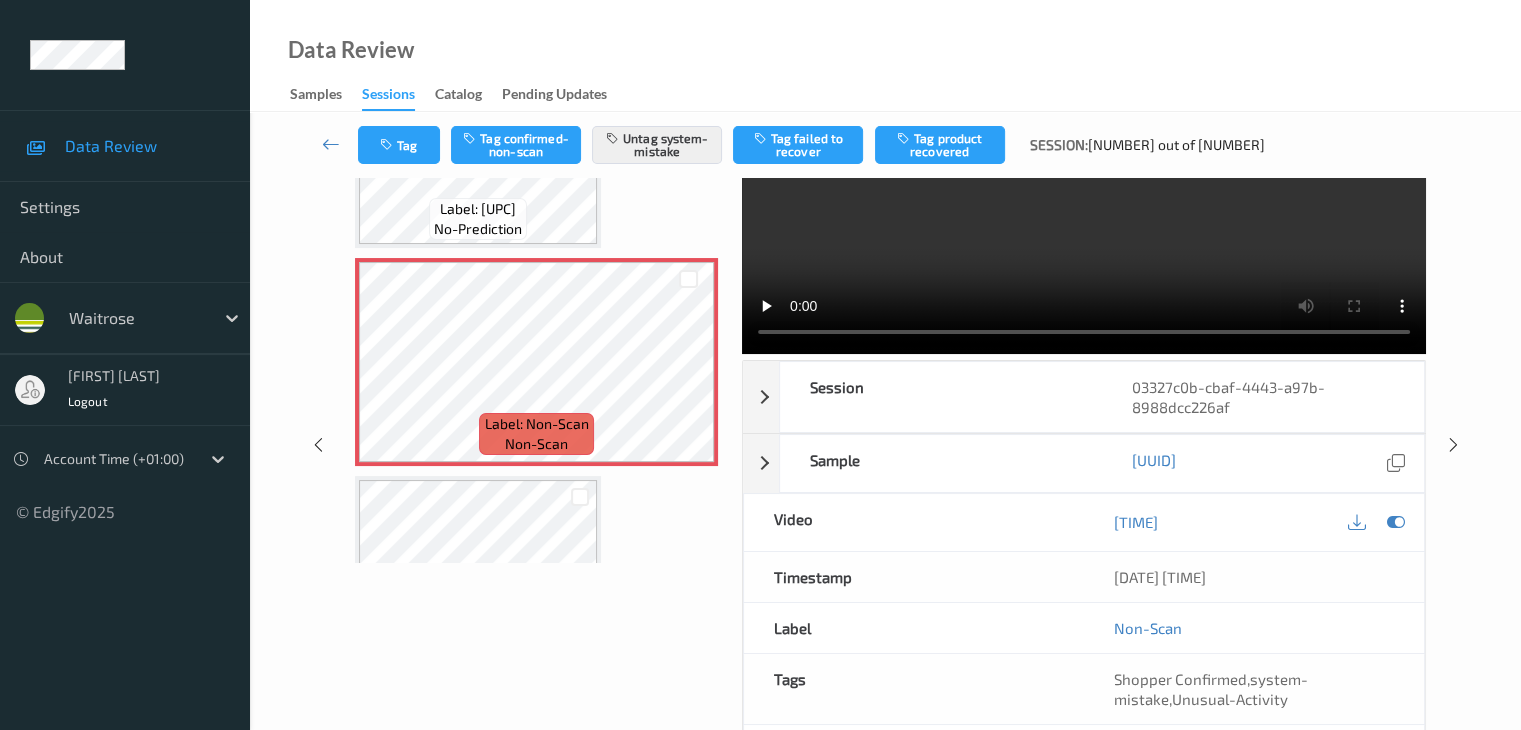 scroll, scrollTop: 0, scrollLeft: 0, axis: both 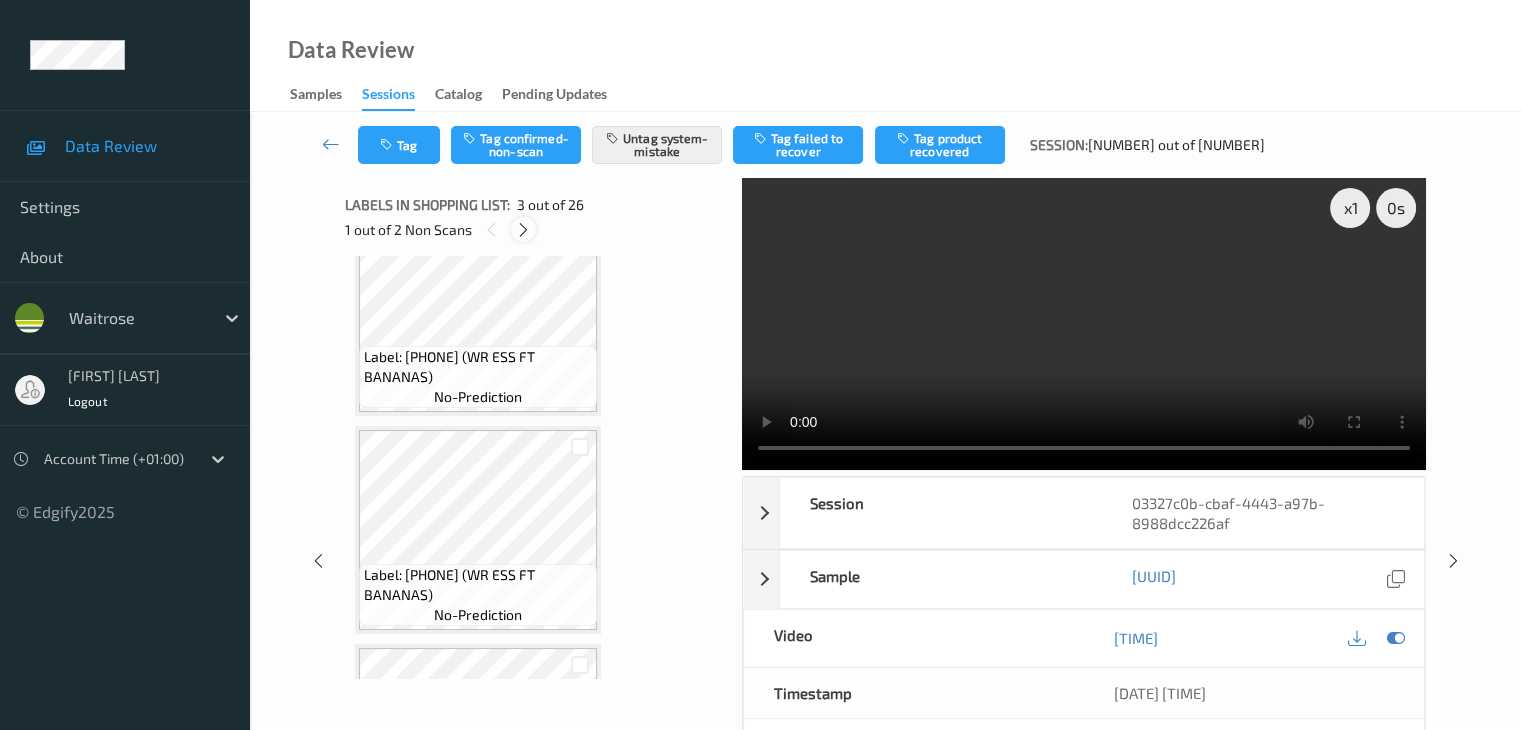 click at bounding box center (523, 230) 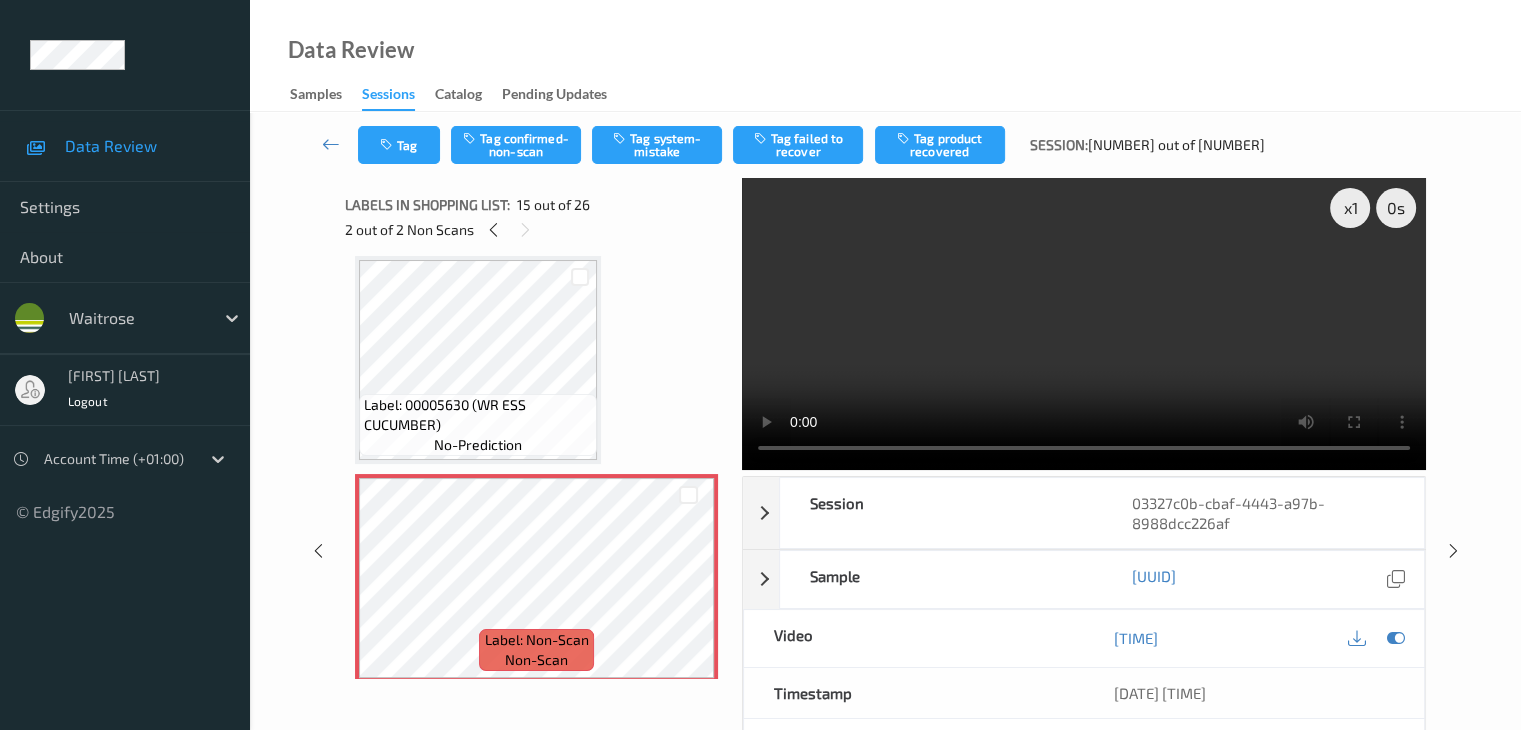 scroll, scrollTop: 2944, scrollLeft: 0, axis: vertical 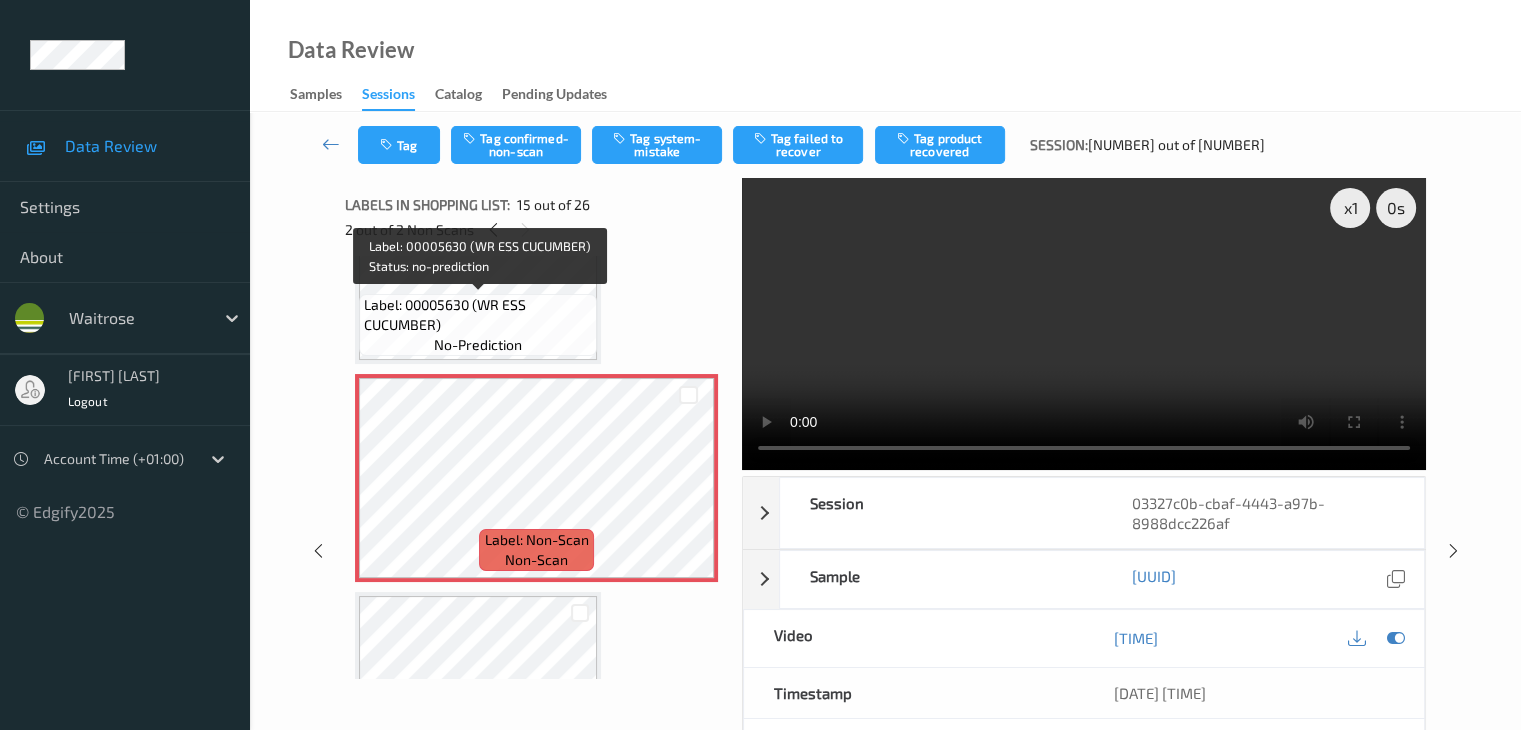 drag, startPoint x: 556, startPoint y: 329, endPoint x: 582, endPoint y: 343, distance: 29.529646 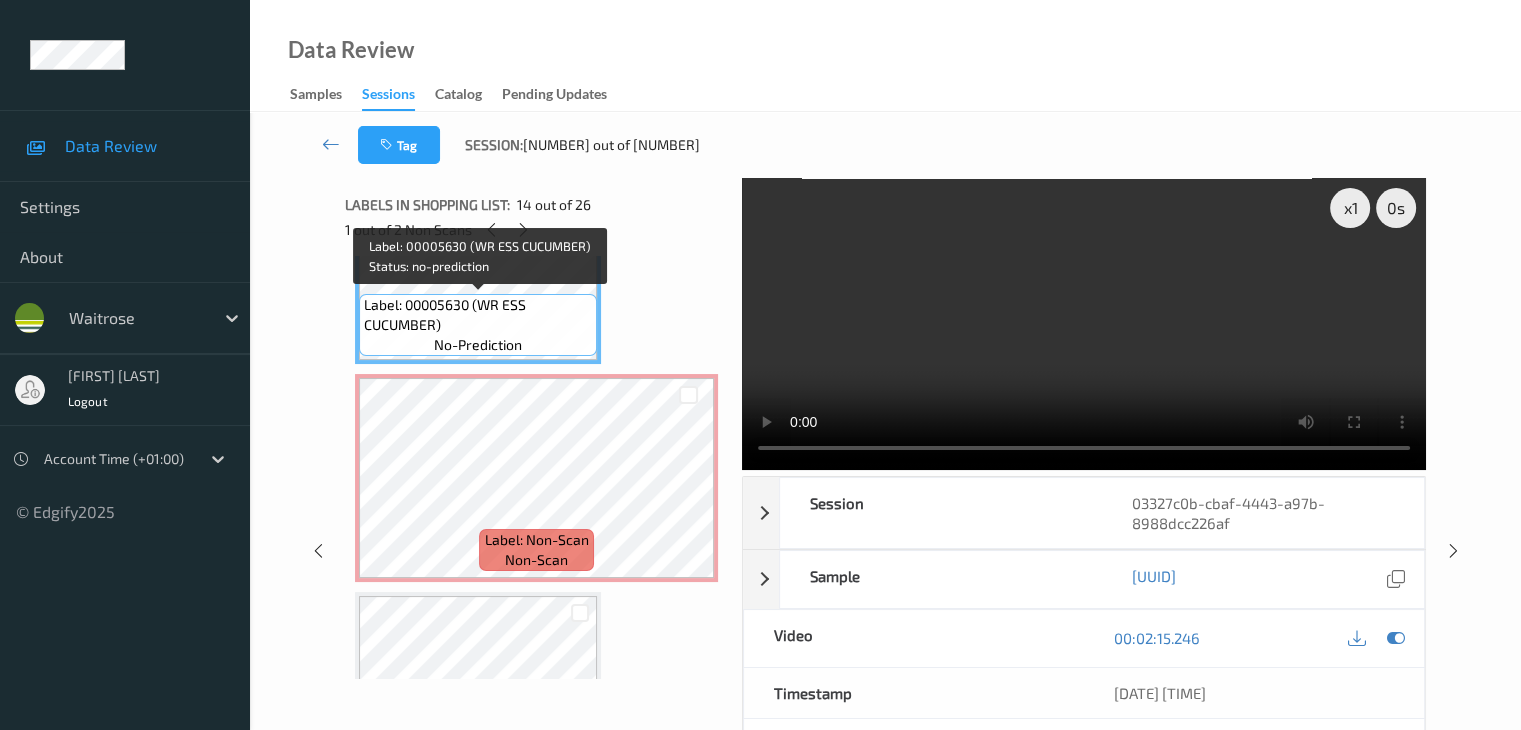 click on "Label: 00005630 (WR ESS CUCUMBER)" at bounding box center (478, 315) 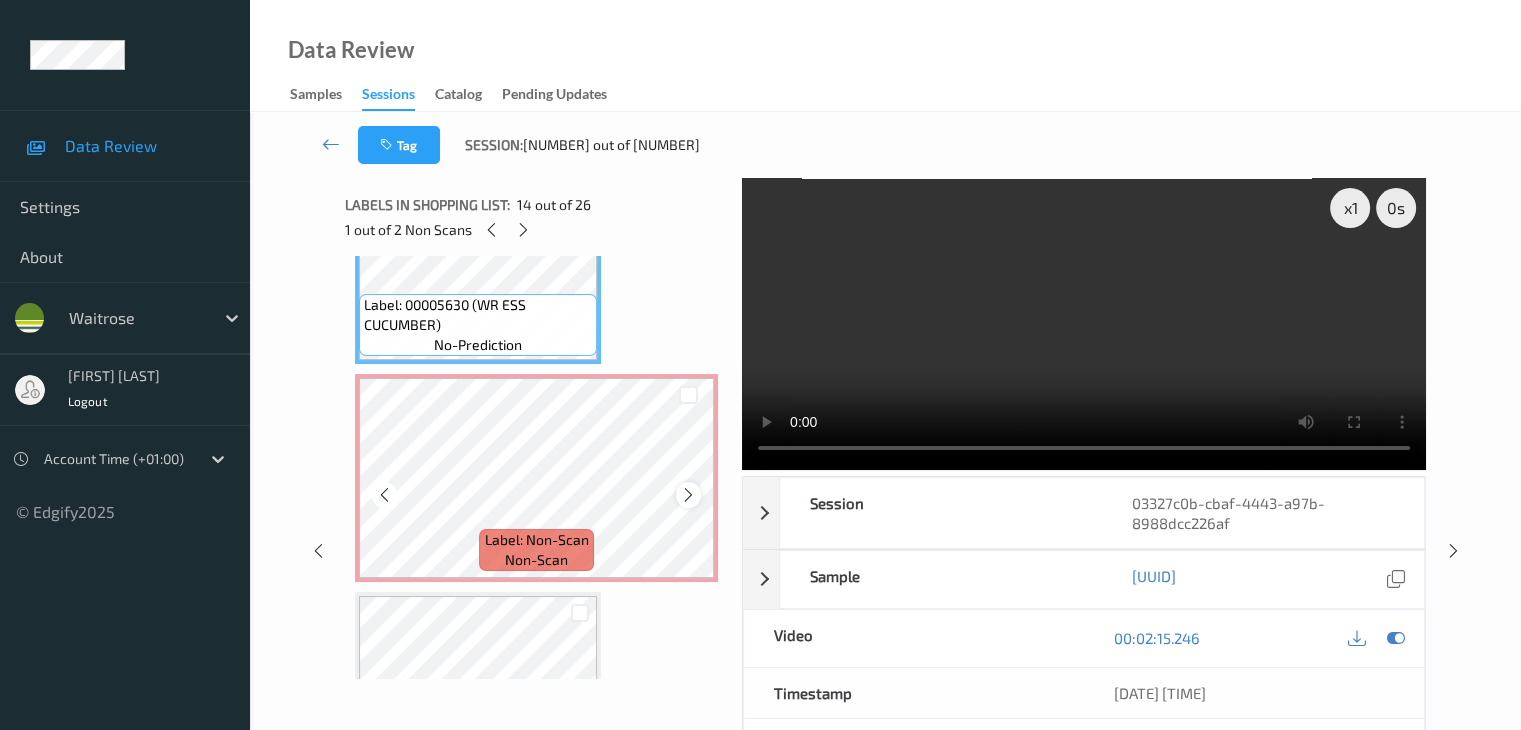 click at bounding box center (688, 495) 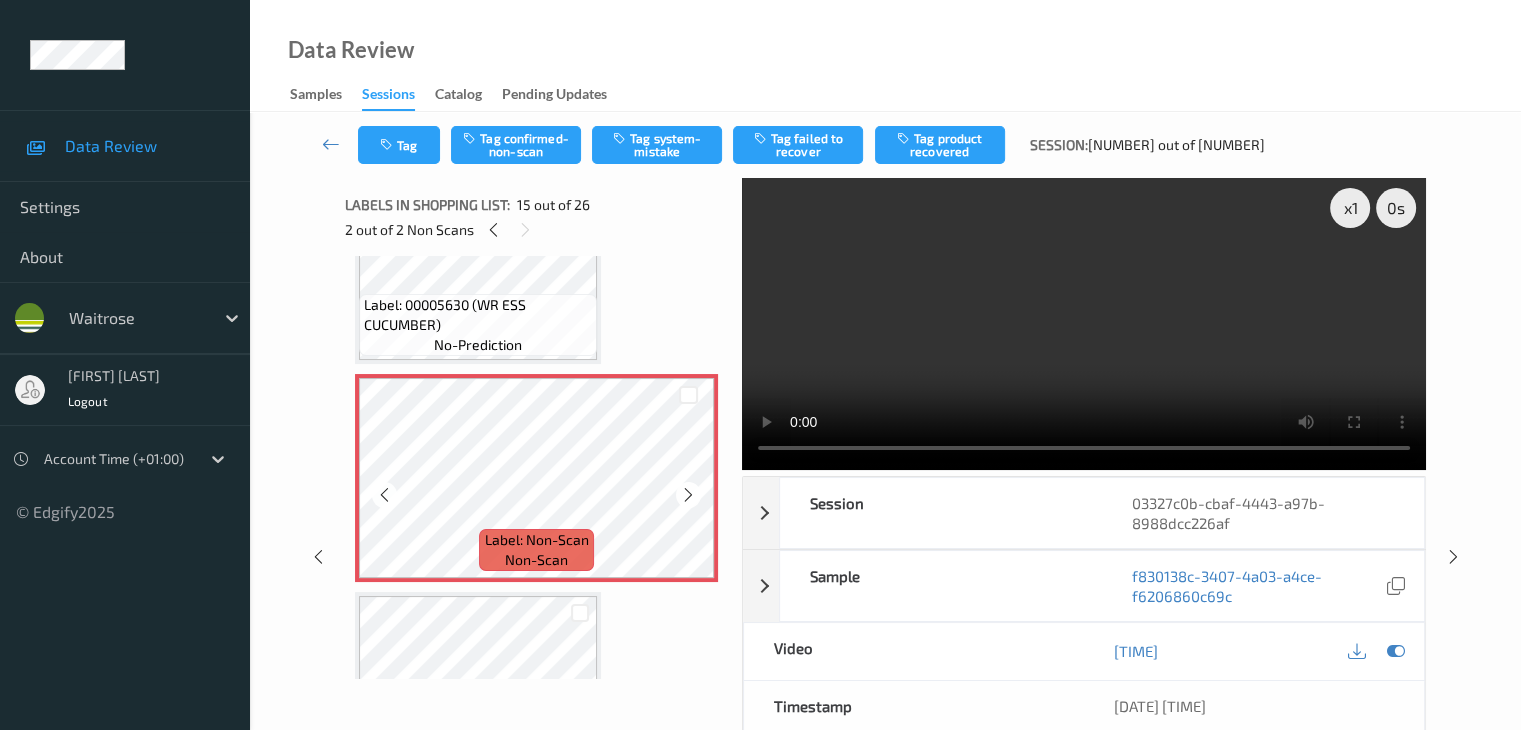 click at bounding box center (688, 495) 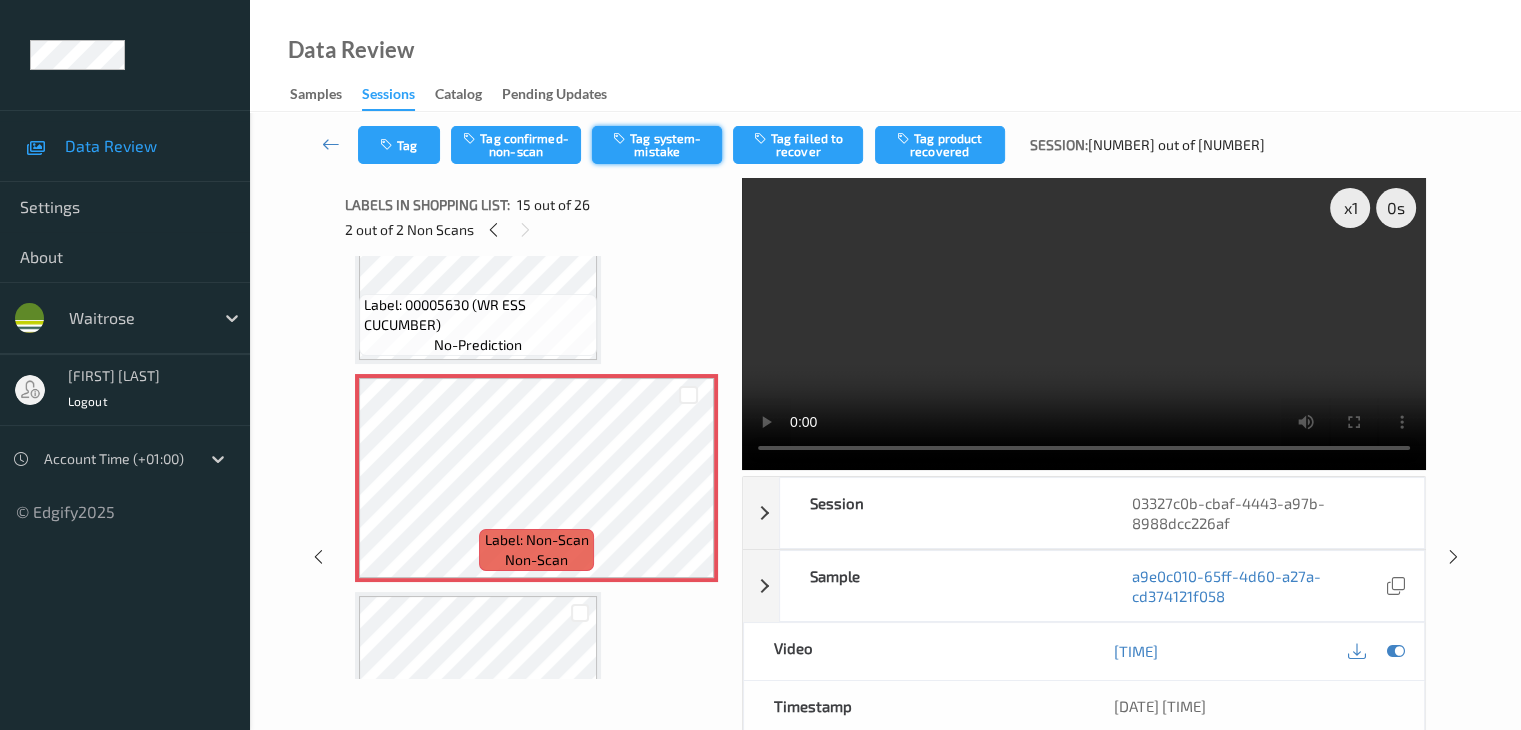 click on "Tag   system-mistake" at bounding box center (657, 145) 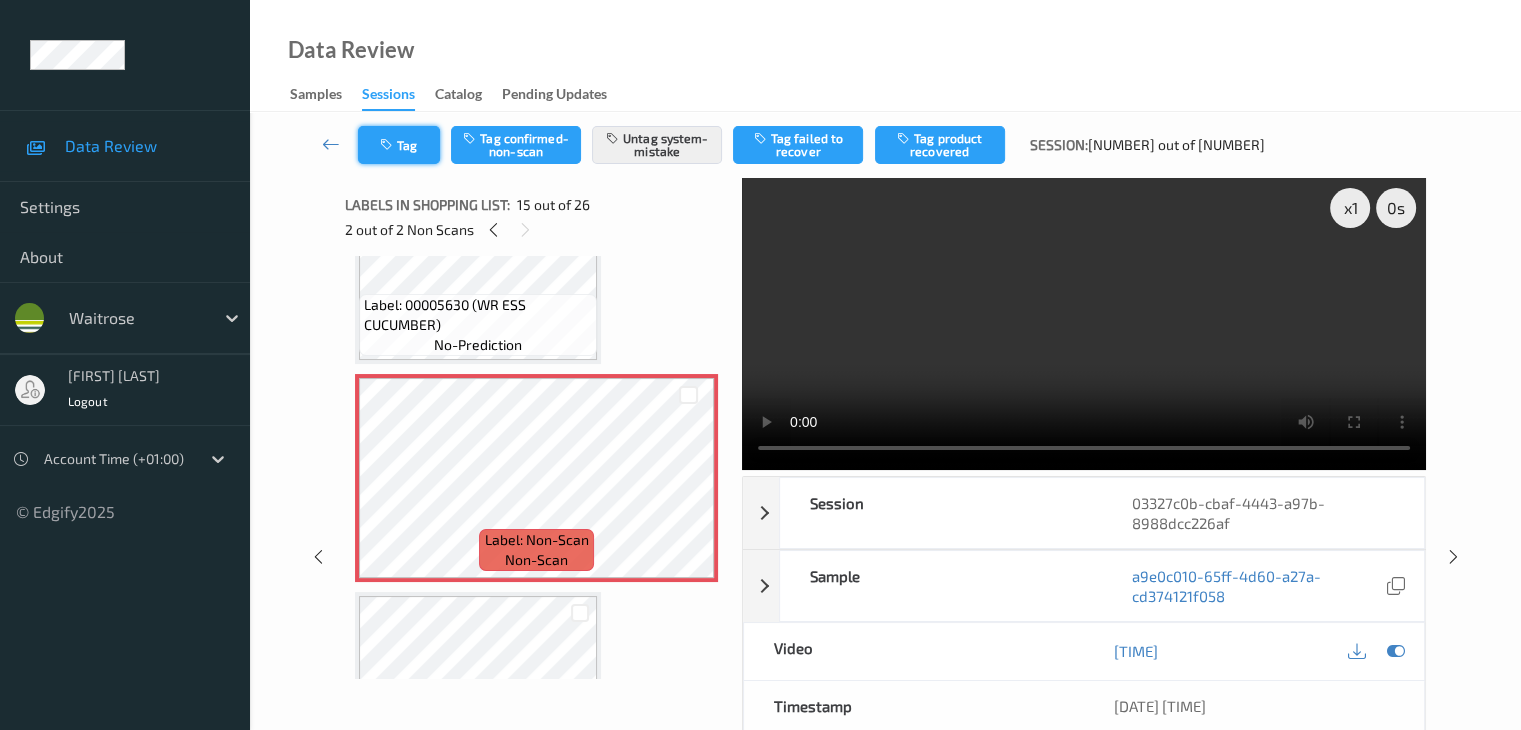 click on "Tag" at bounding box center [399, 145] 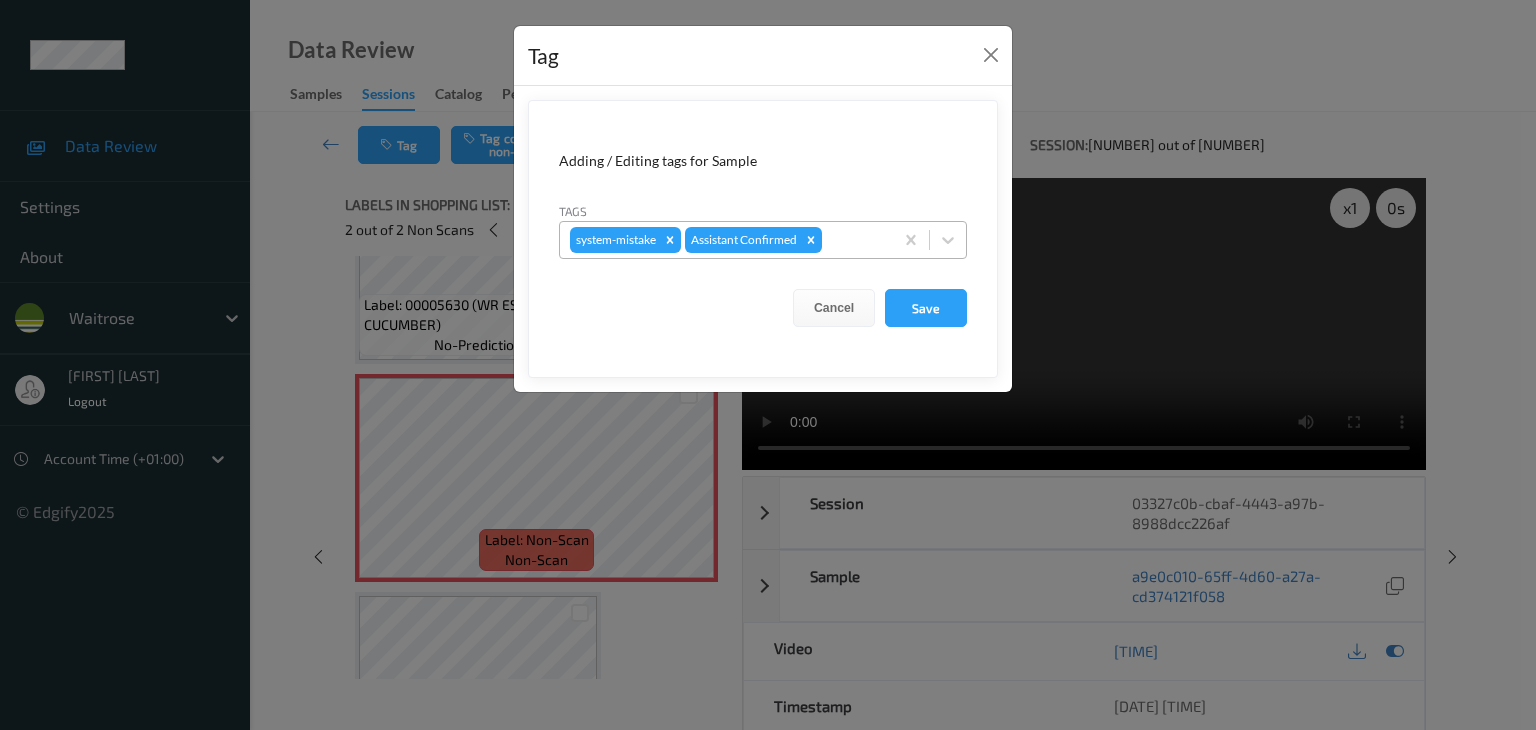 click at bounding box center (854, 240) 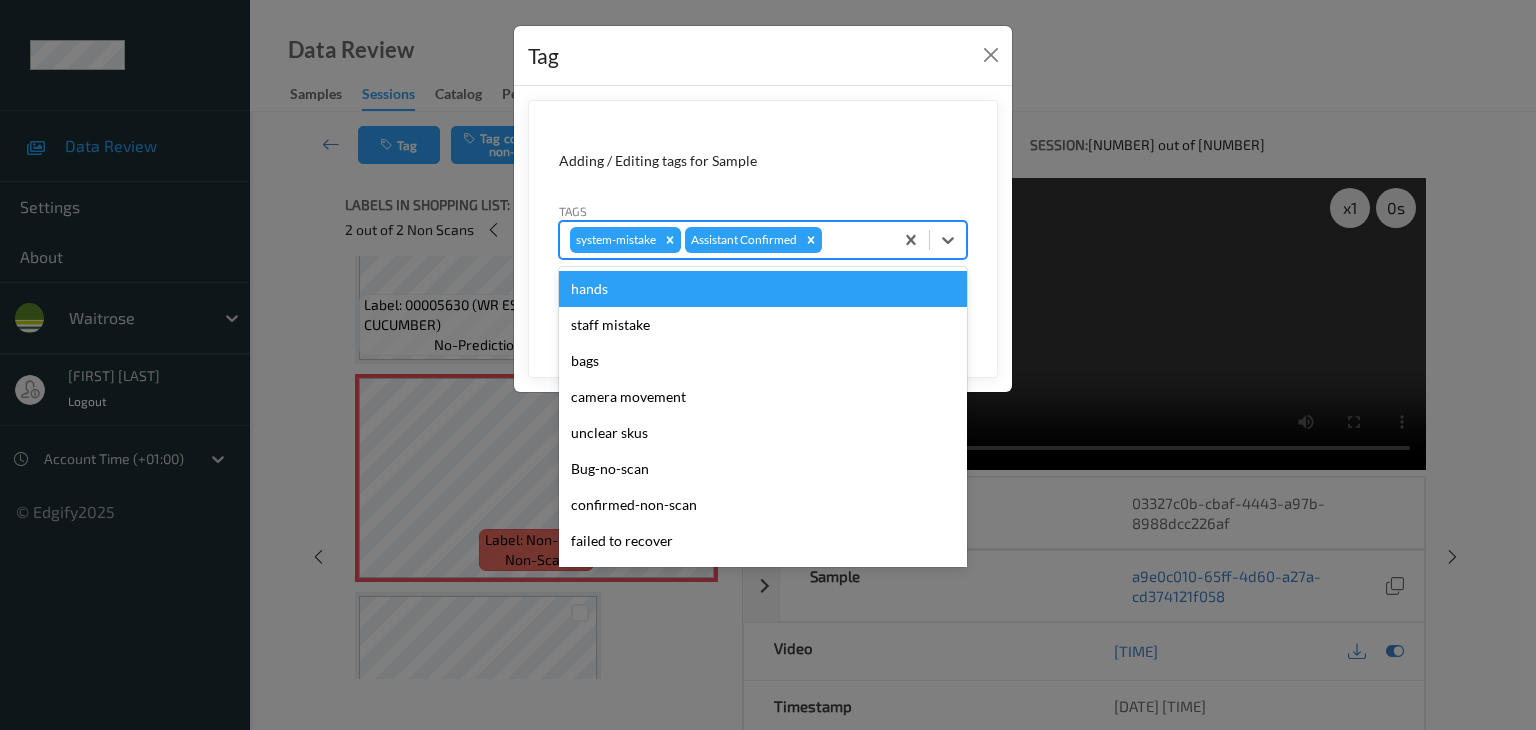 type on "u" 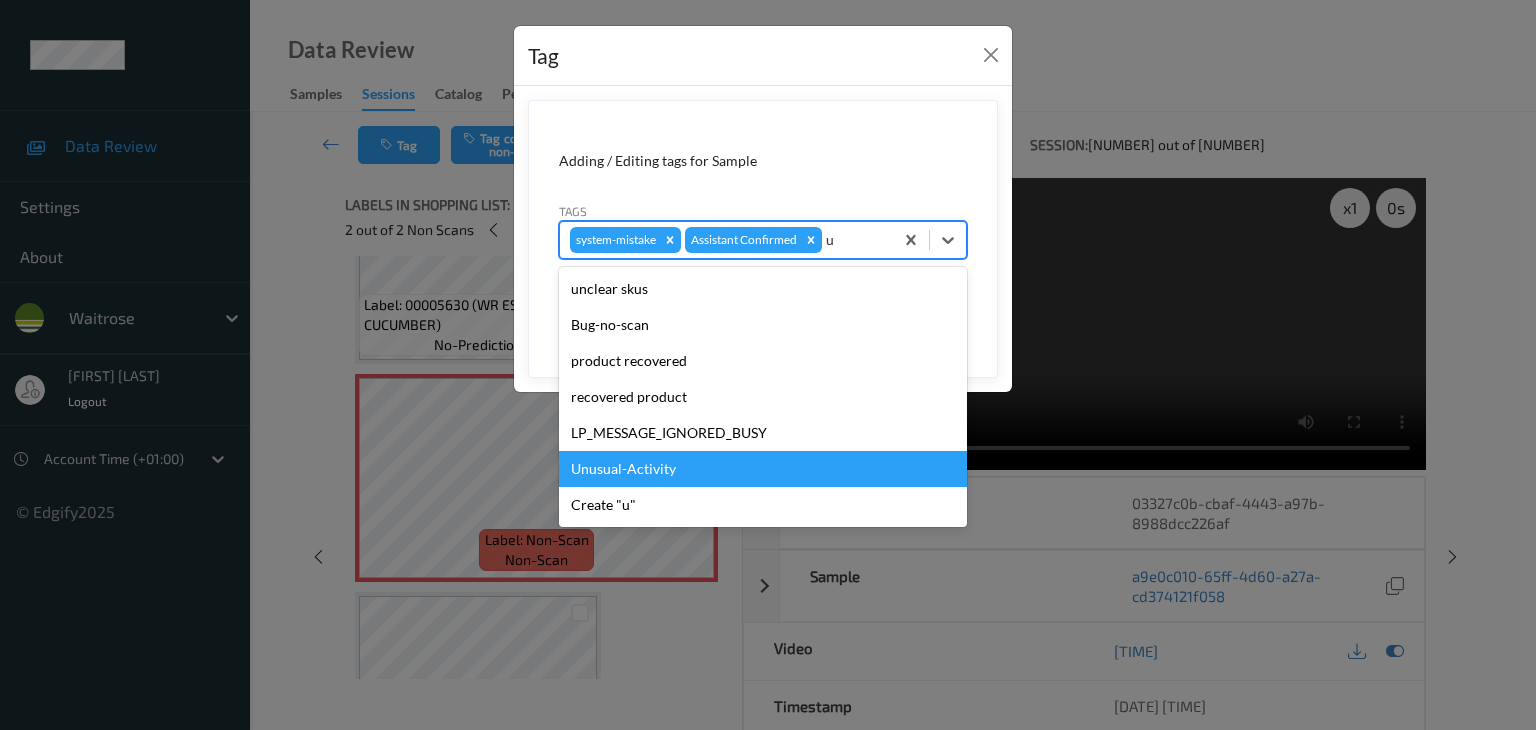 click on "Unusual-Activity" at bounding box center [763, 469] 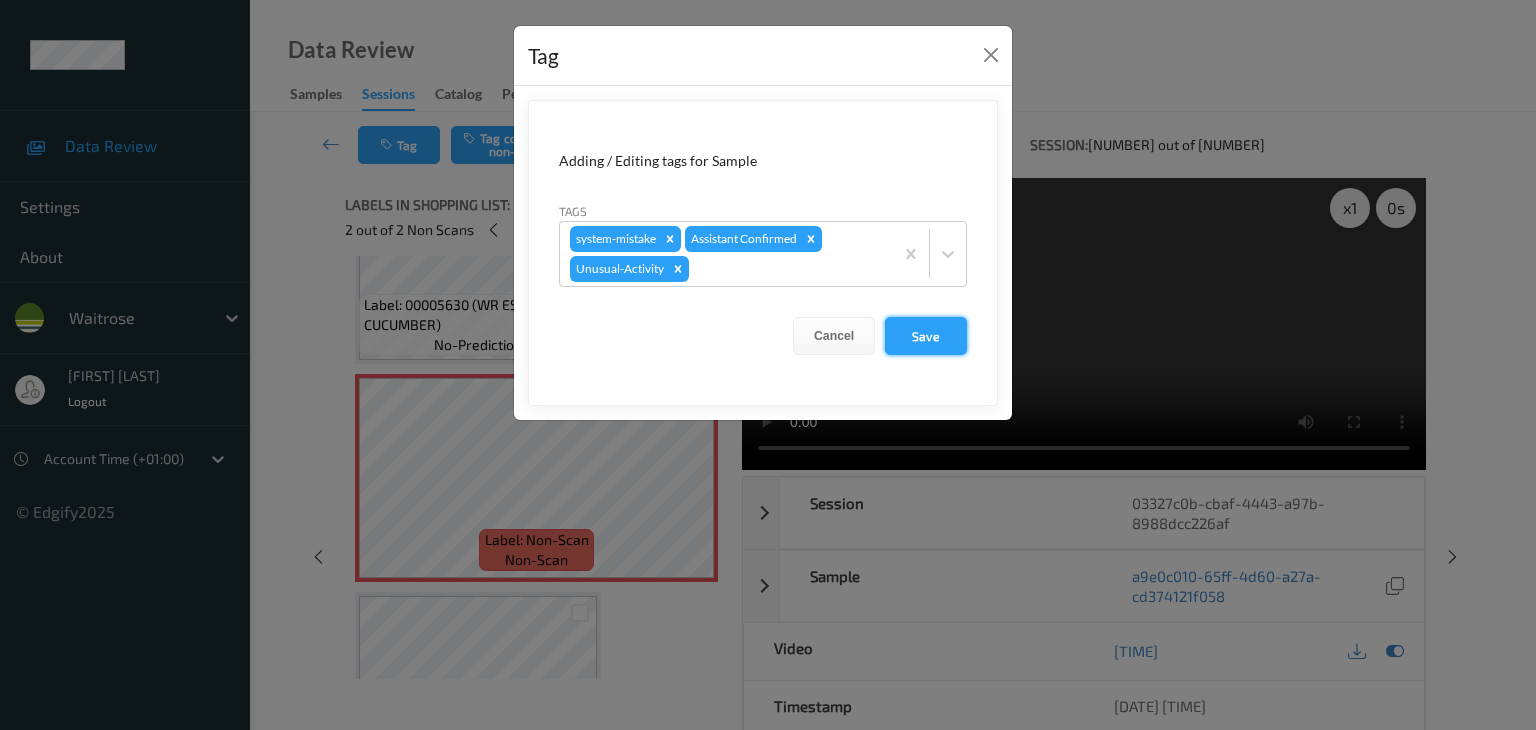 click on "Save" at bounding box center (926, 336) 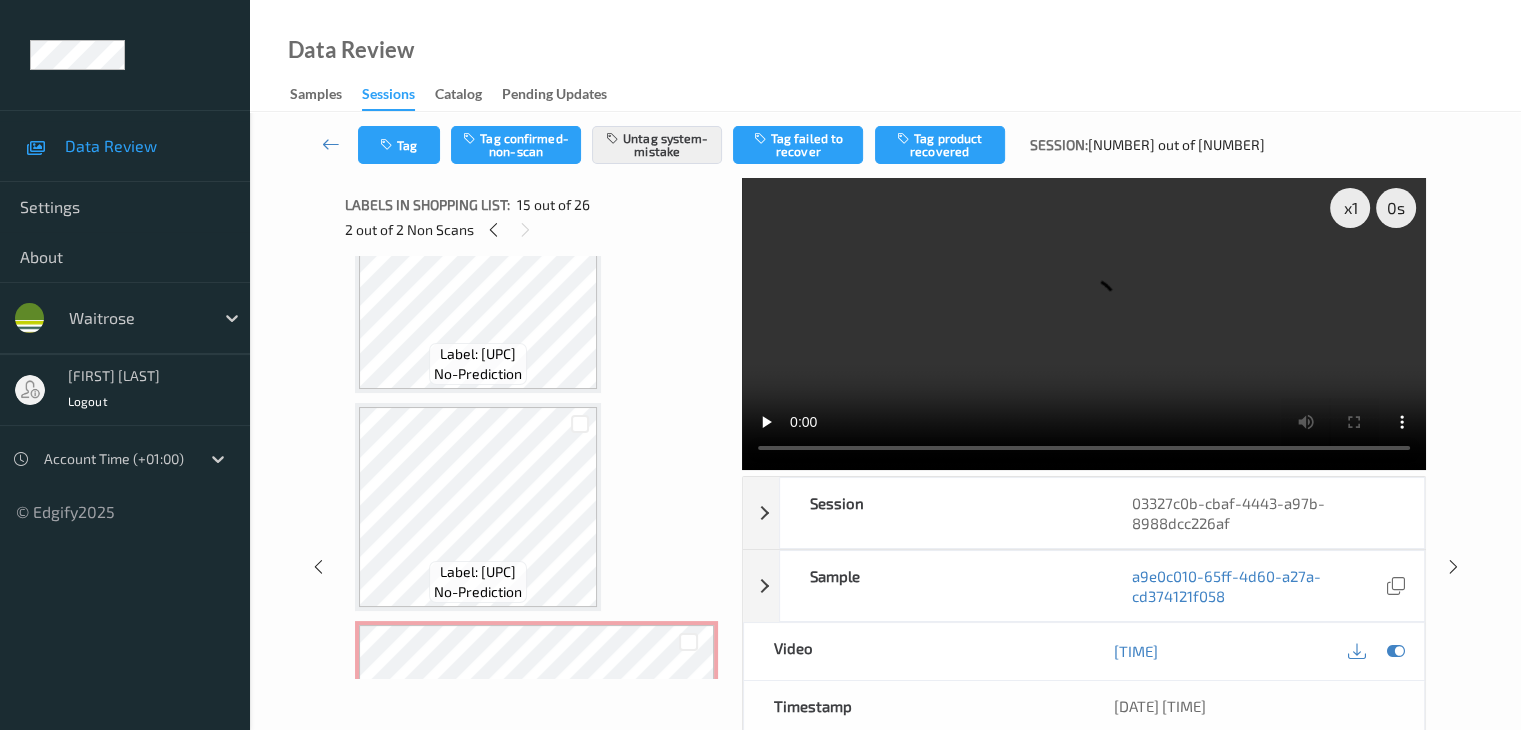 scroll, scrollTop: 200, scrollLeft: 0, axis: vertical 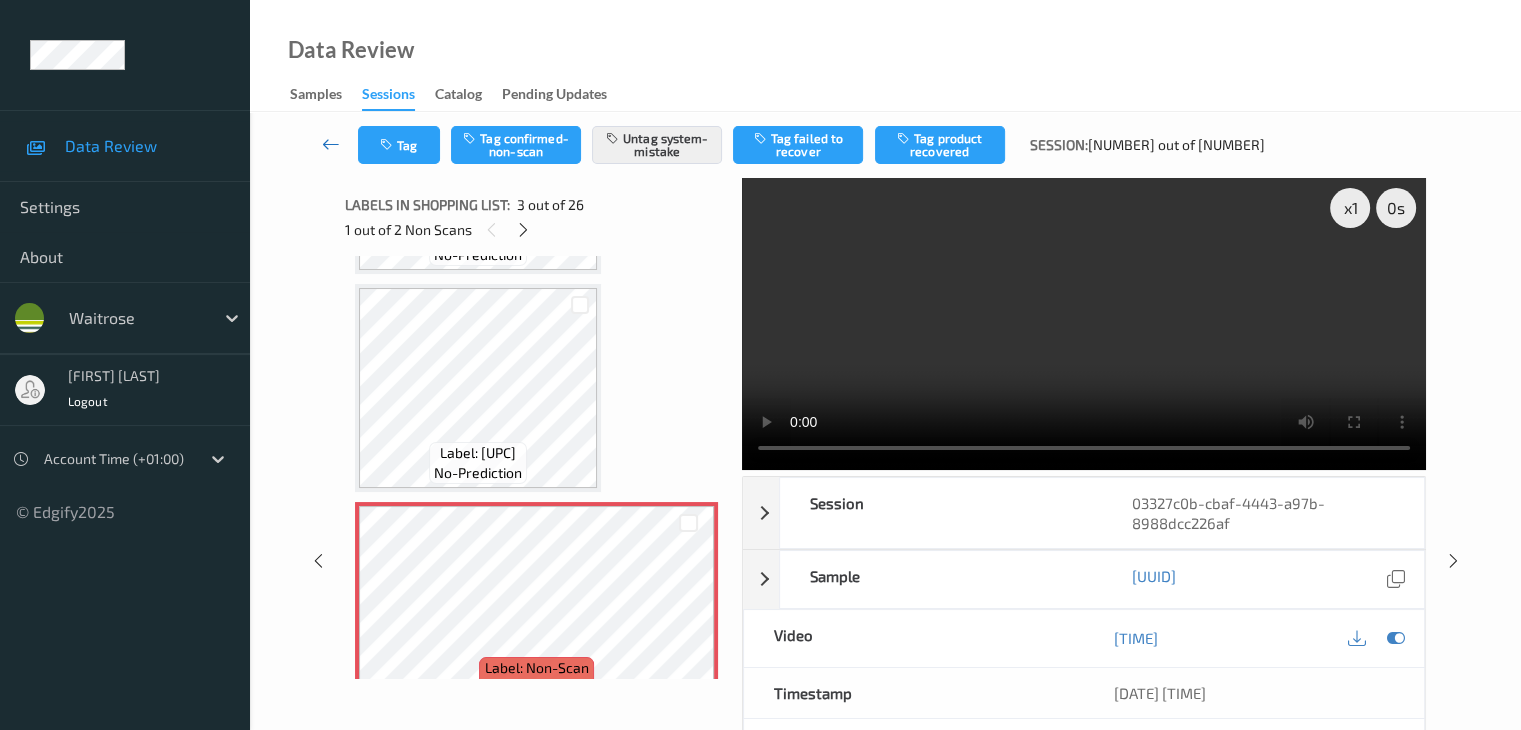 click at bounding box center [331, 144] 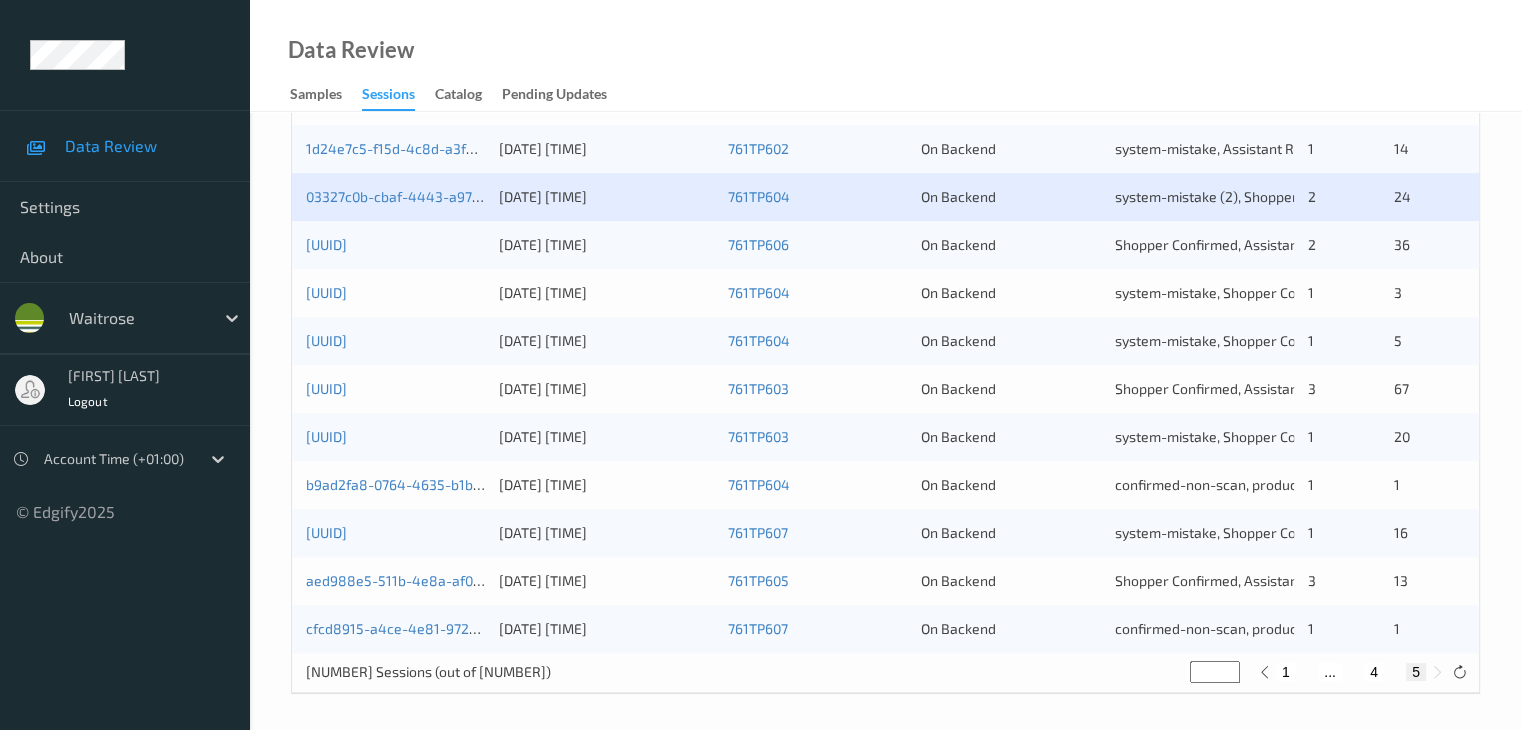 scroll, scrollTop: 596, scrollLeft: 0, axis: vertical 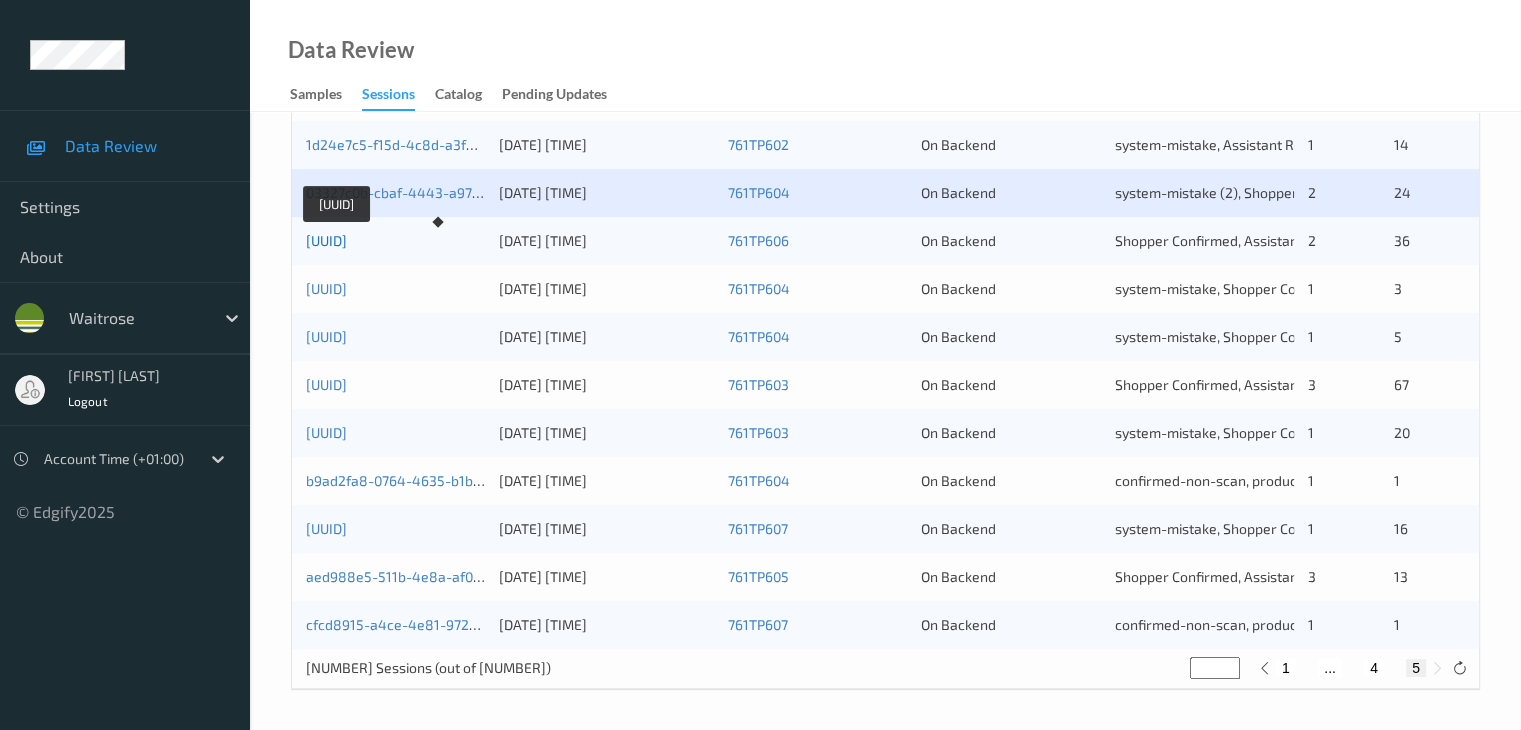 click on "89da0cc2-f21c-4f90-9f37-5bd7c350b4bd" at bounding box center (326, 240) 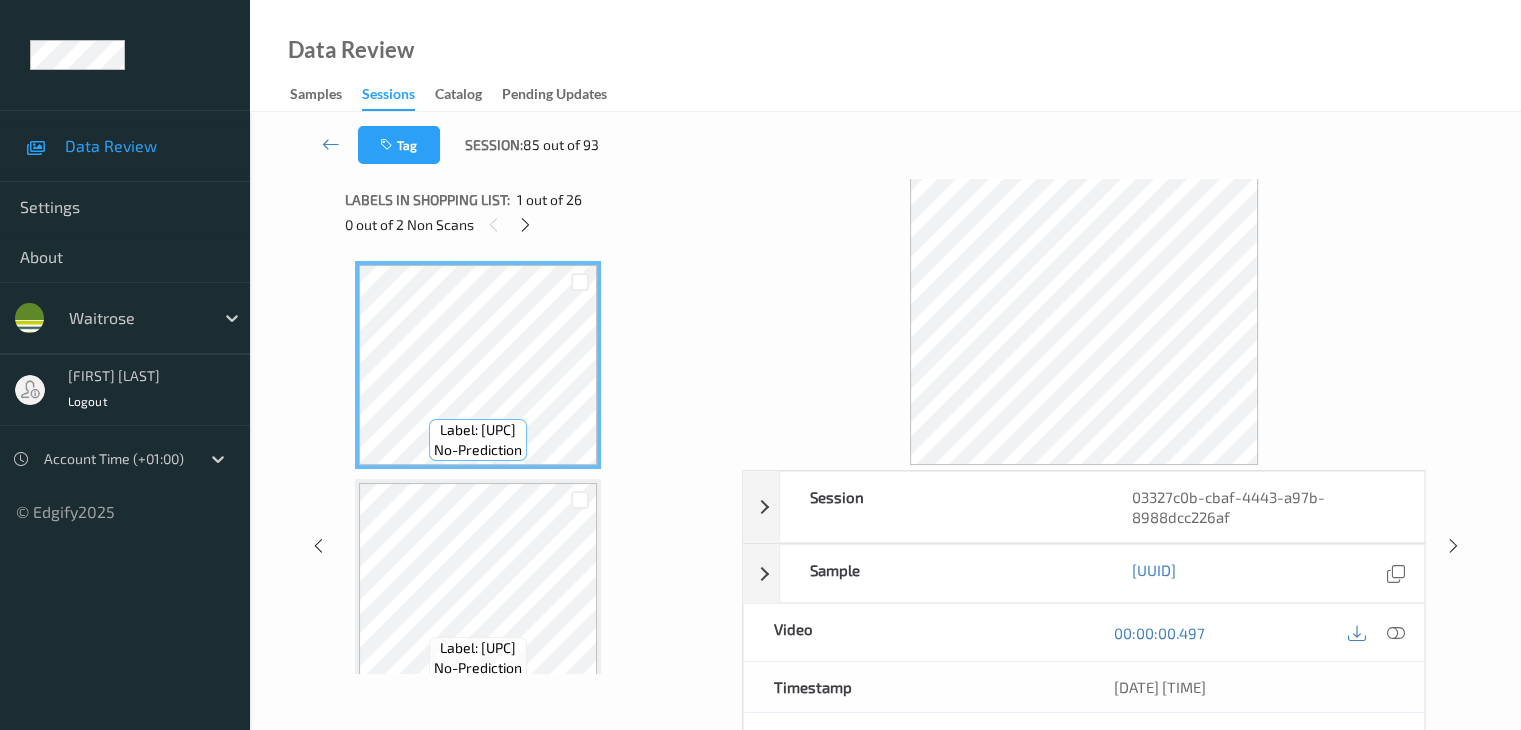 scroll, scrollTop: 0, scrollLeft: 0, axis: both 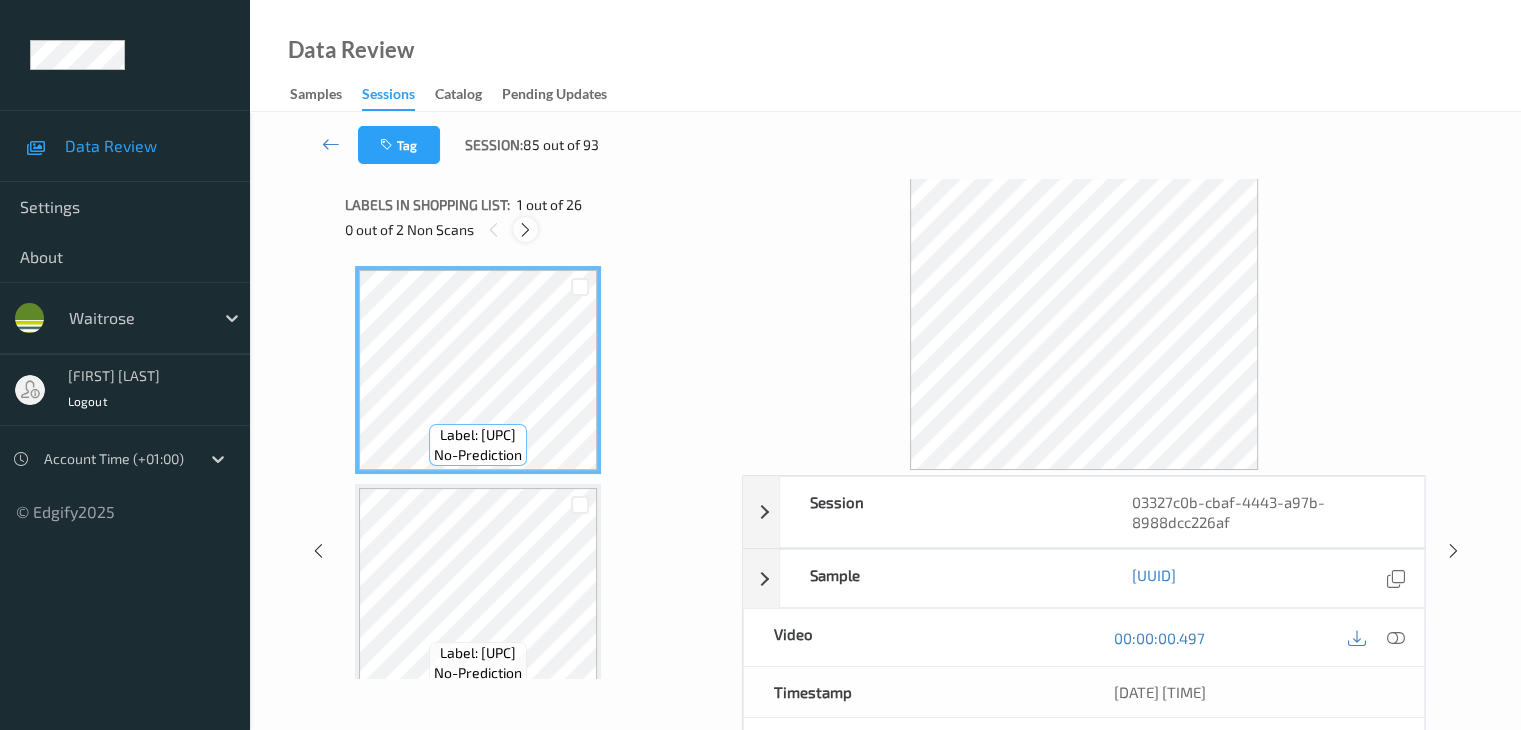 click at bounding box center [525, 230] 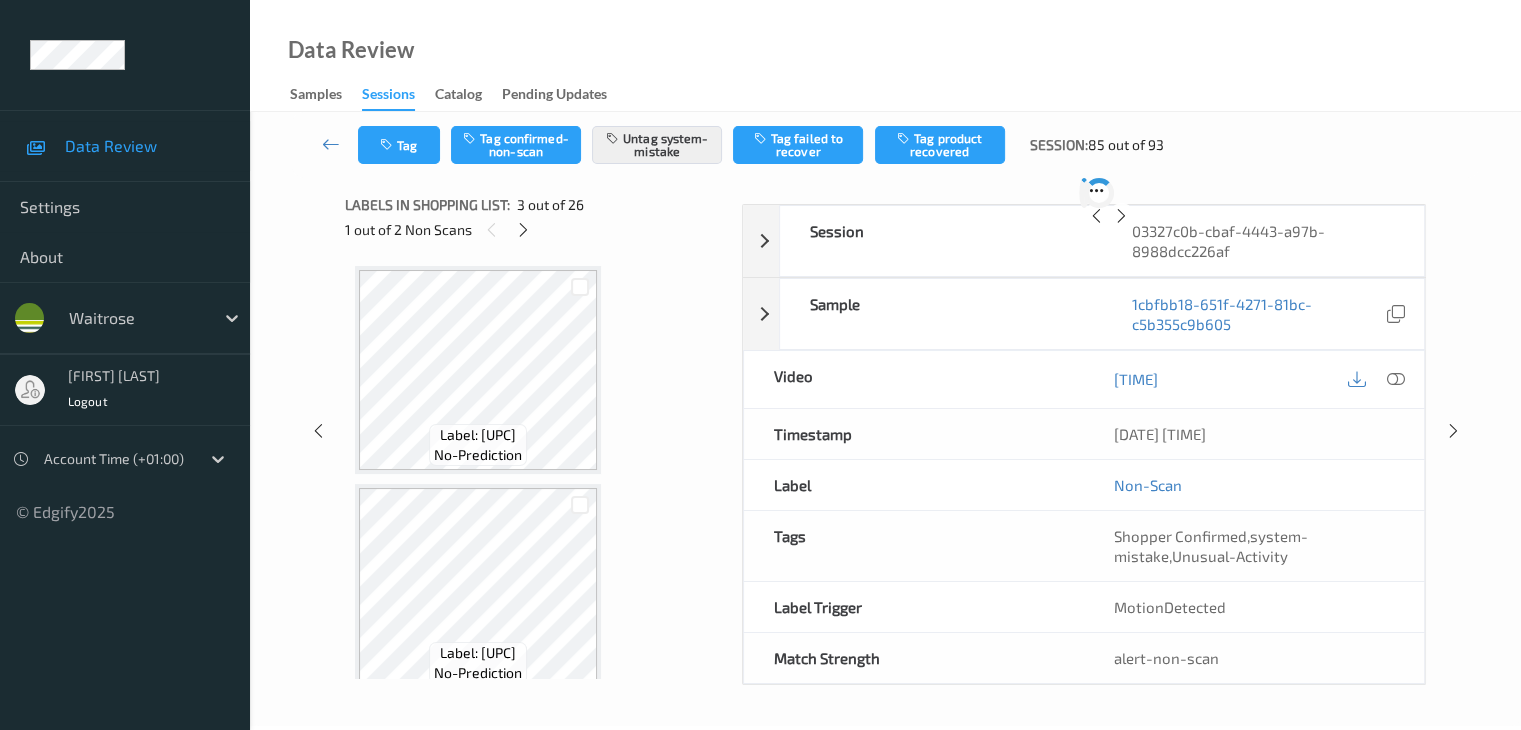 scroll, scrollTop: 228, scrollLeft: 0, axis: vertical 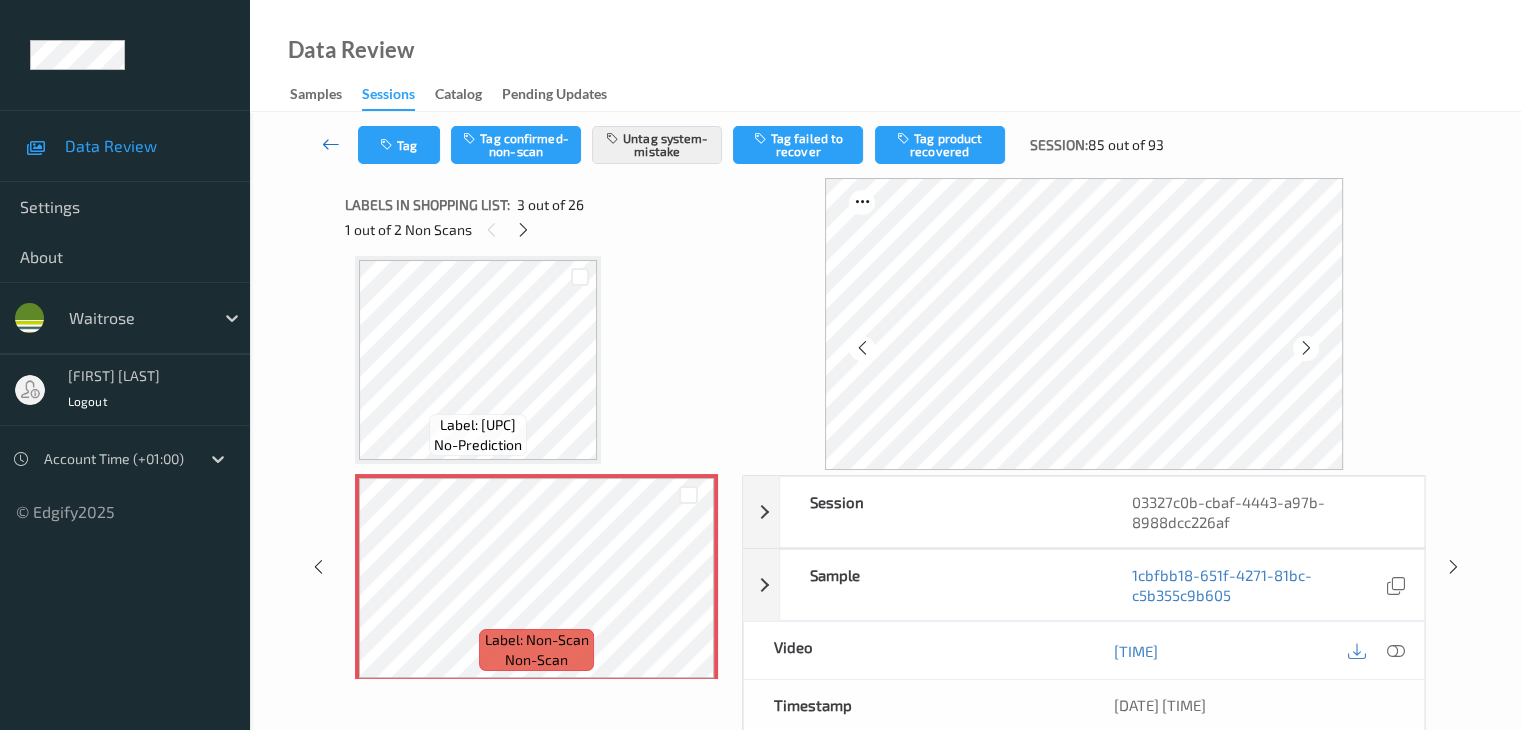 click at bounding box center (331, 144) 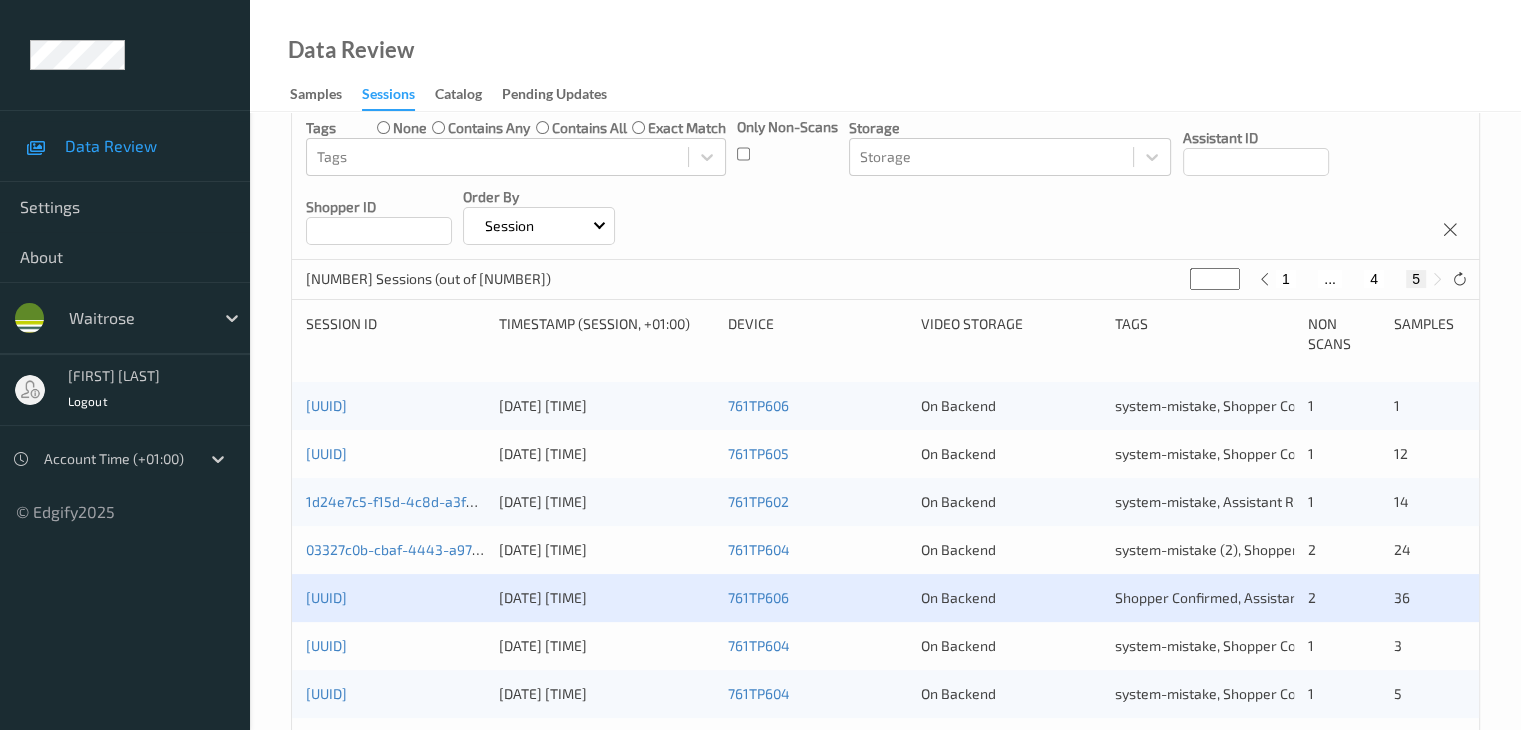 scroll, scrollTop: 300, scrollLeft: 0, axis: vertical 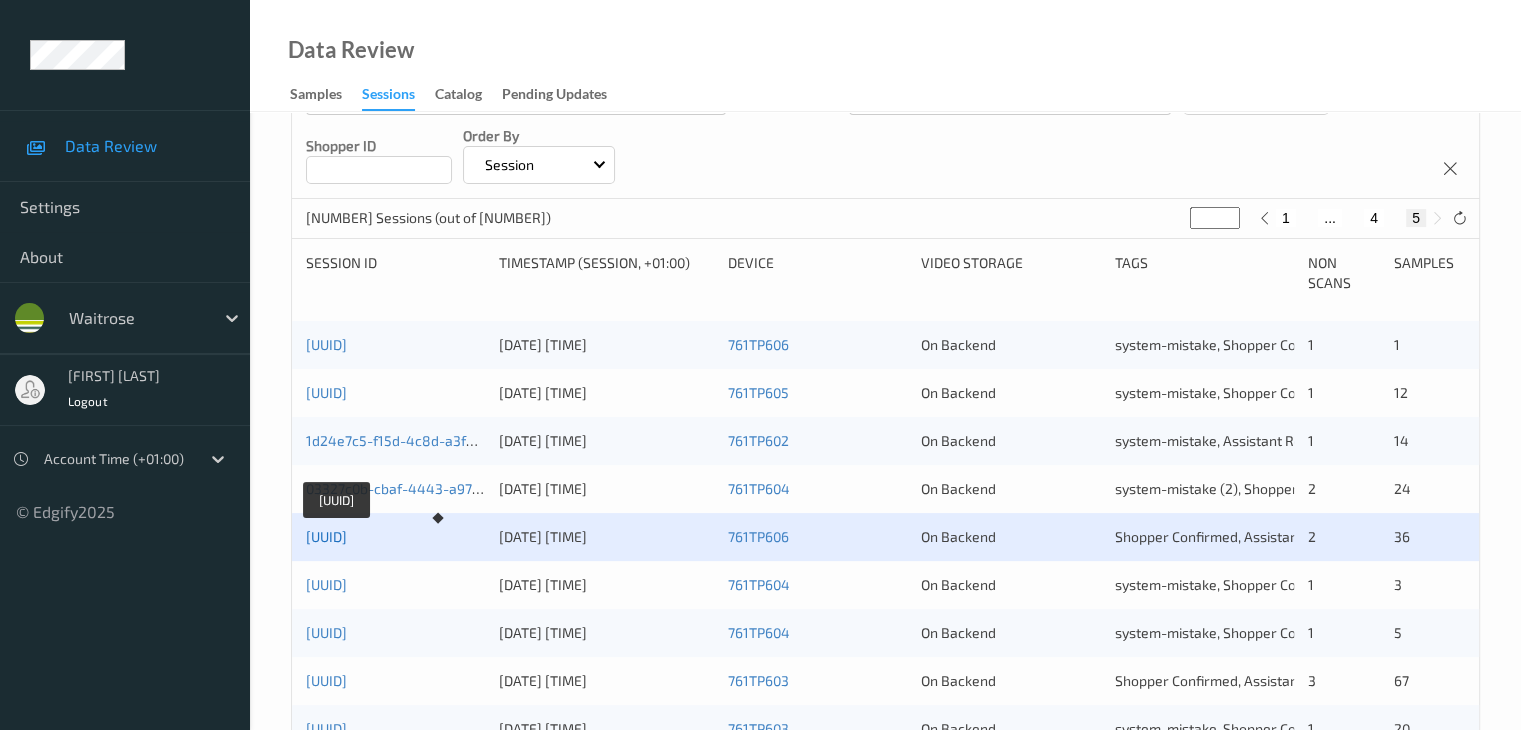 click on "89da0cc2-f21c-4f90-9f37-5bd7c350b4bd" at bounding box center (326, 536) 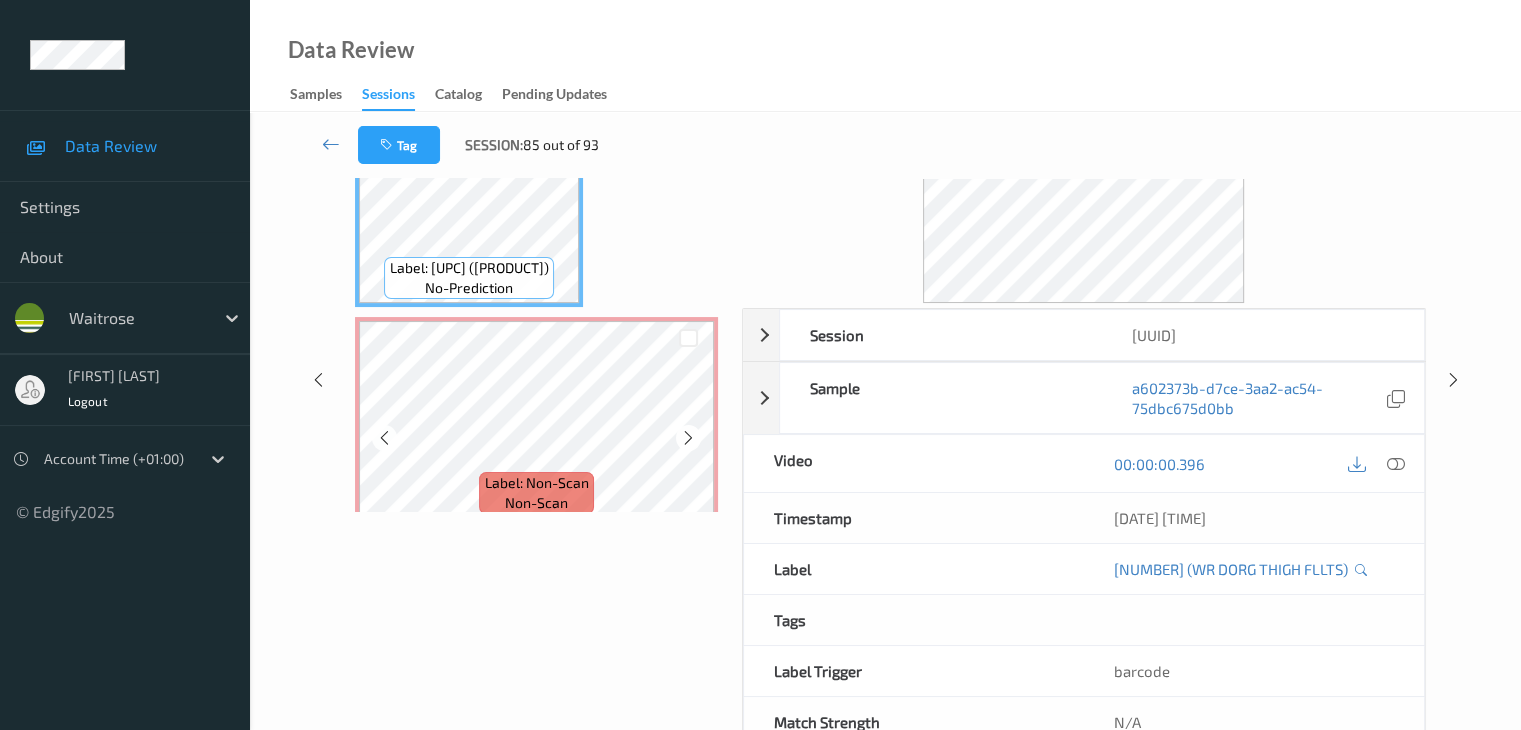 scroll, scrollTop: 0, scrollLeft: 0, axis: both 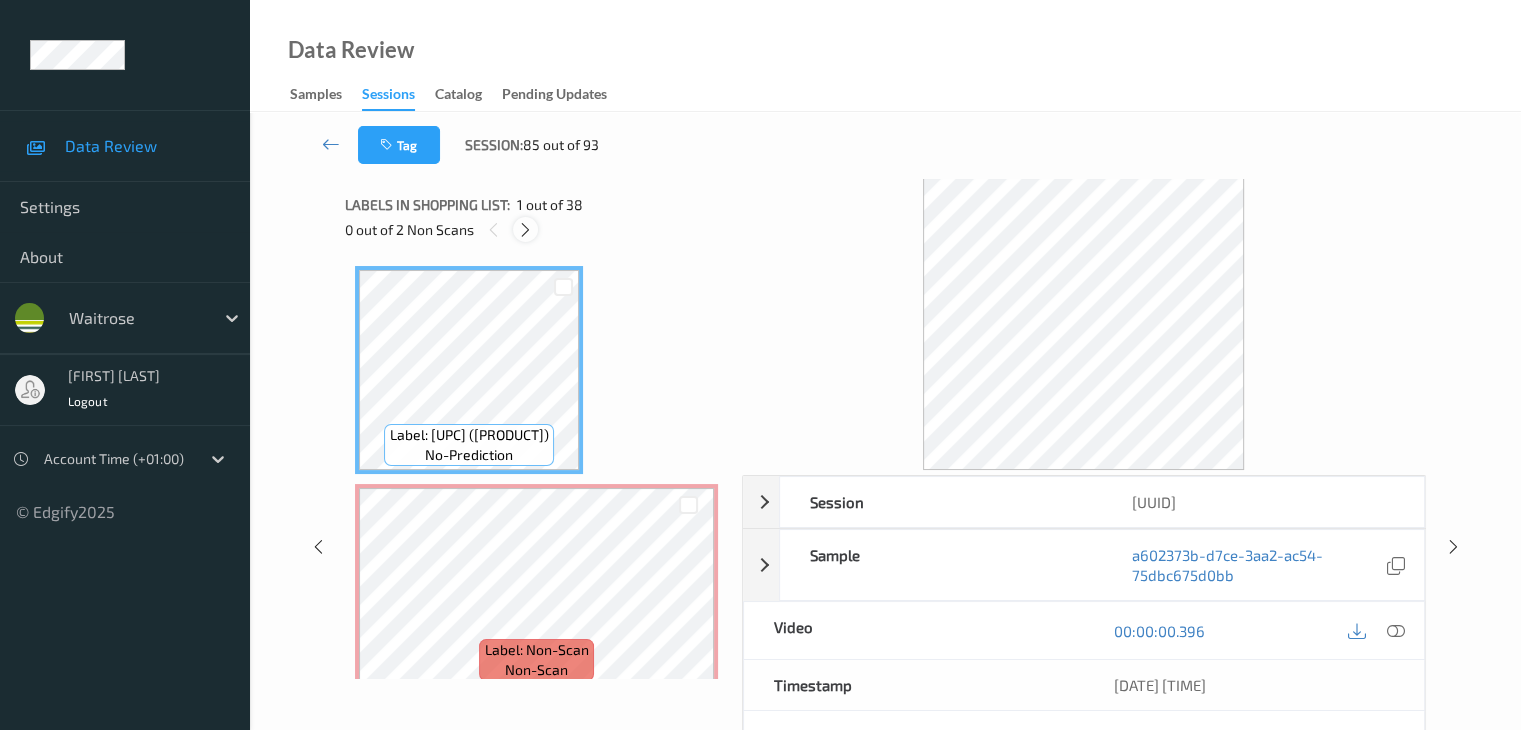 click at bounding box center (525, 230) 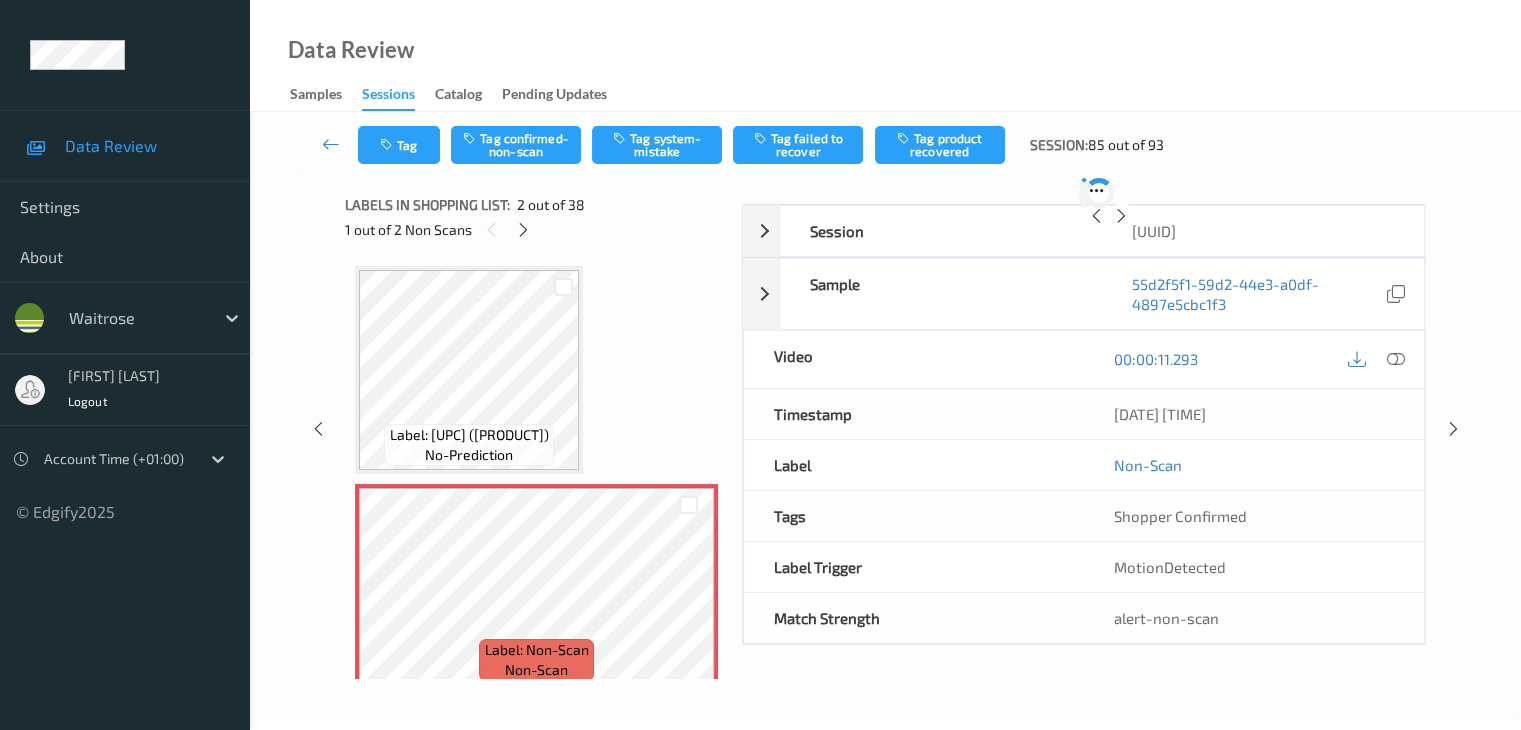 scroll, scrollTop: 10, scrollLeft: 0, axis: vertical 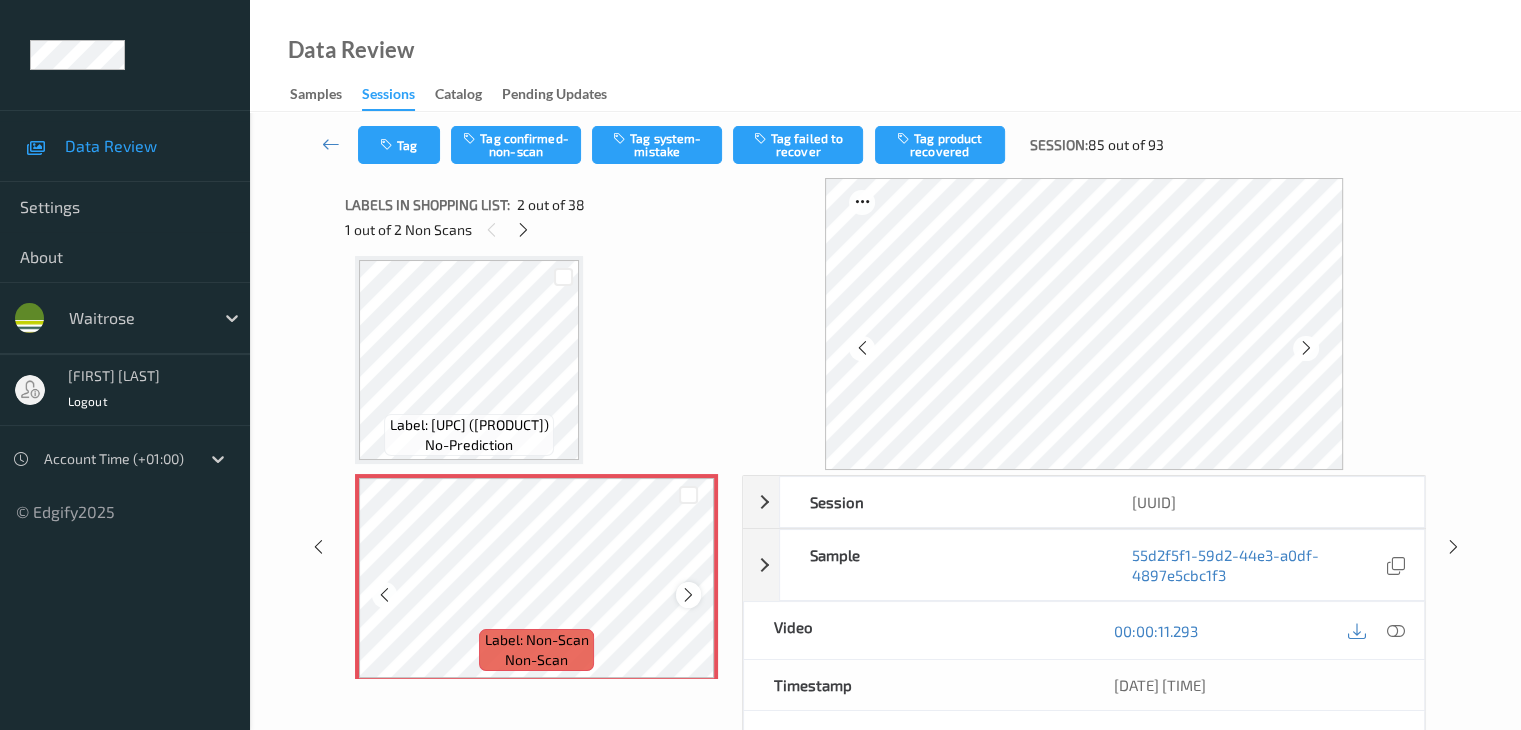 click at bounding box center [688, 595] 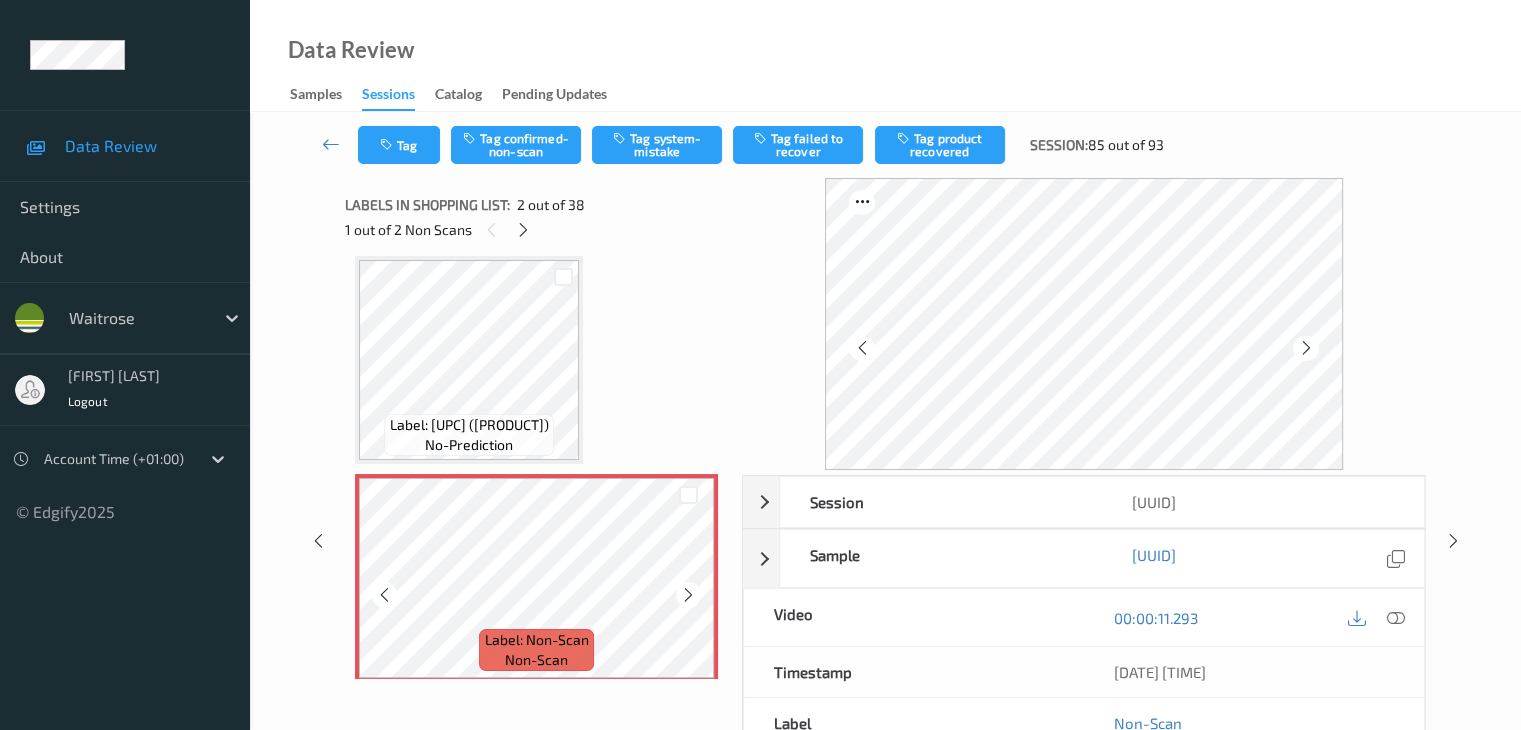 click at bounding box center [688, 595] 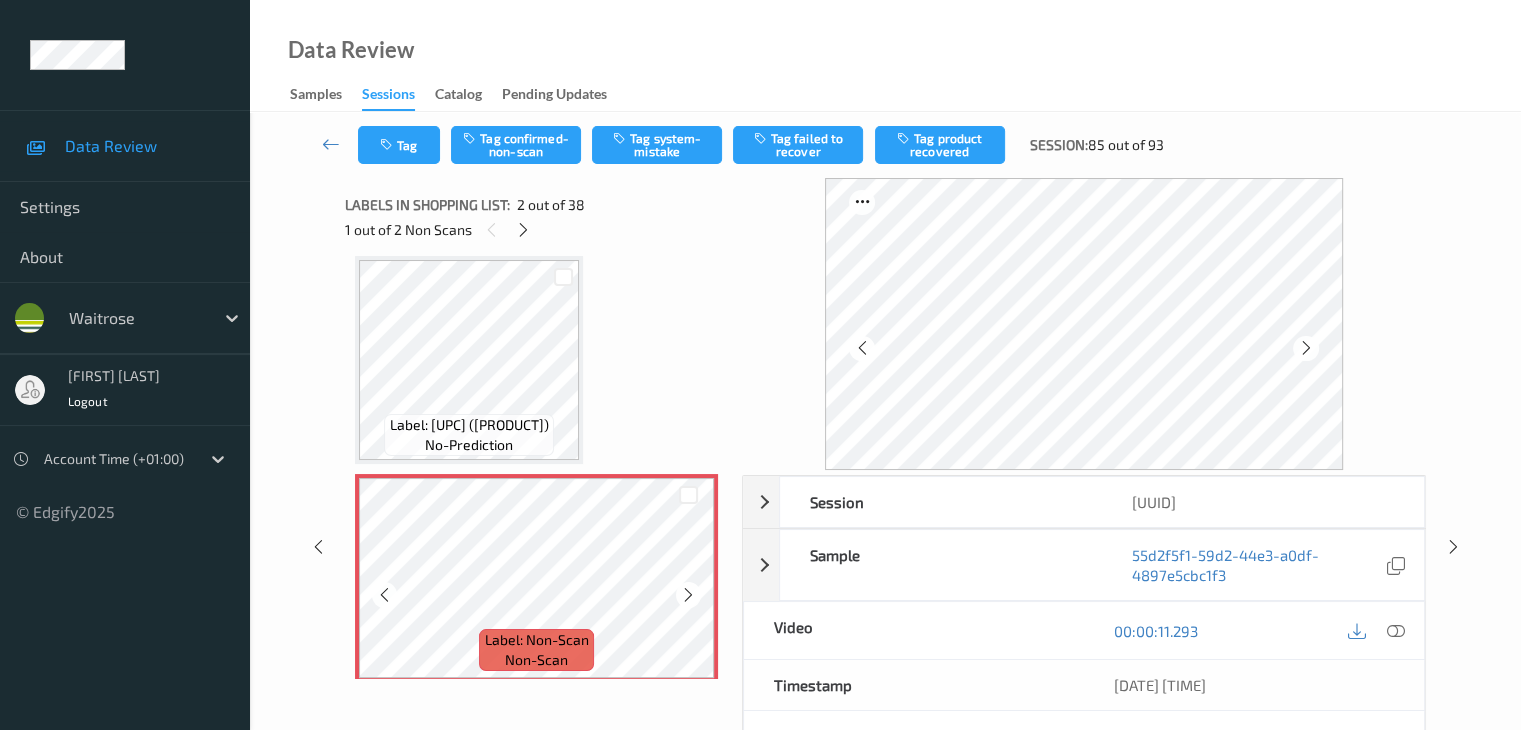 click at bounding box center [688, 595] 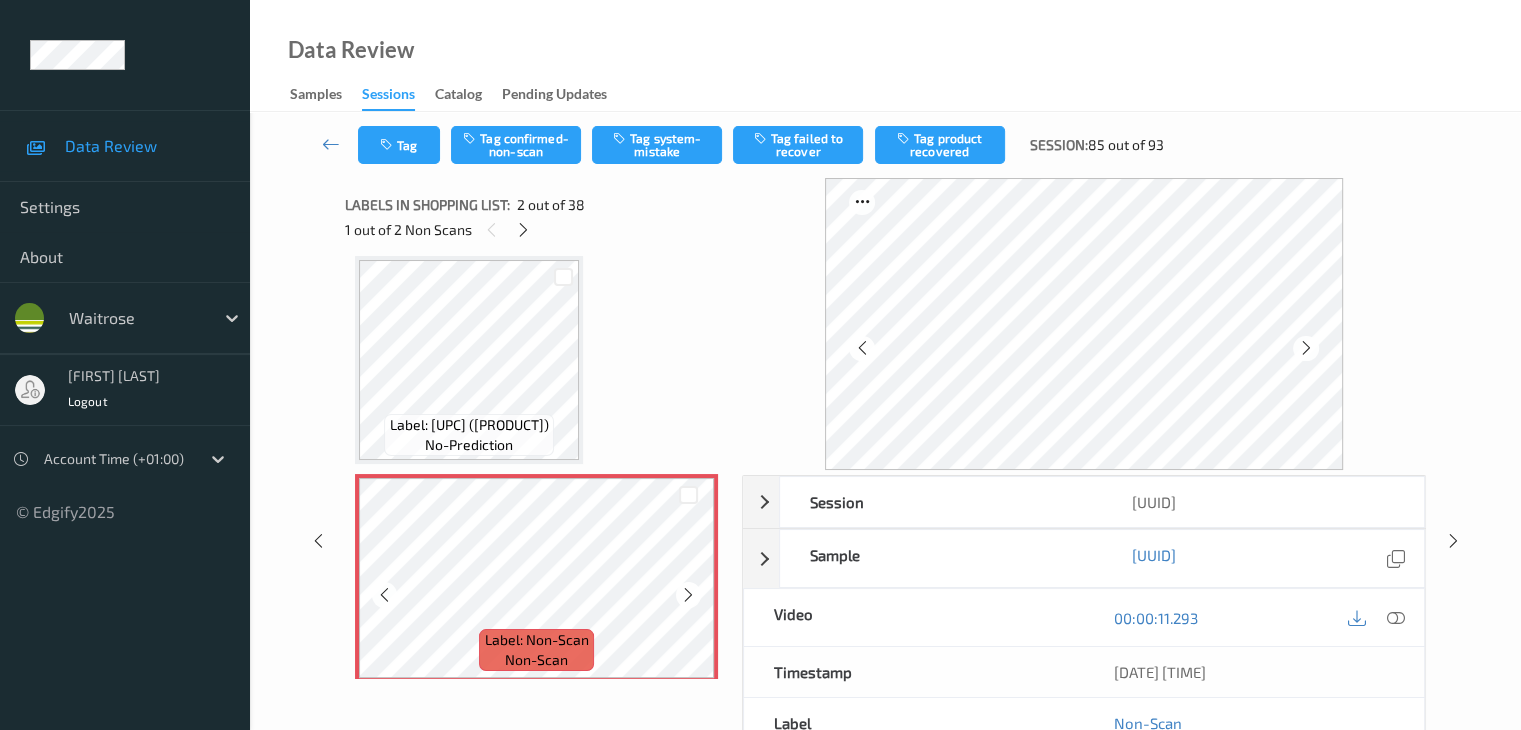 click at bounding box center (688, 595) 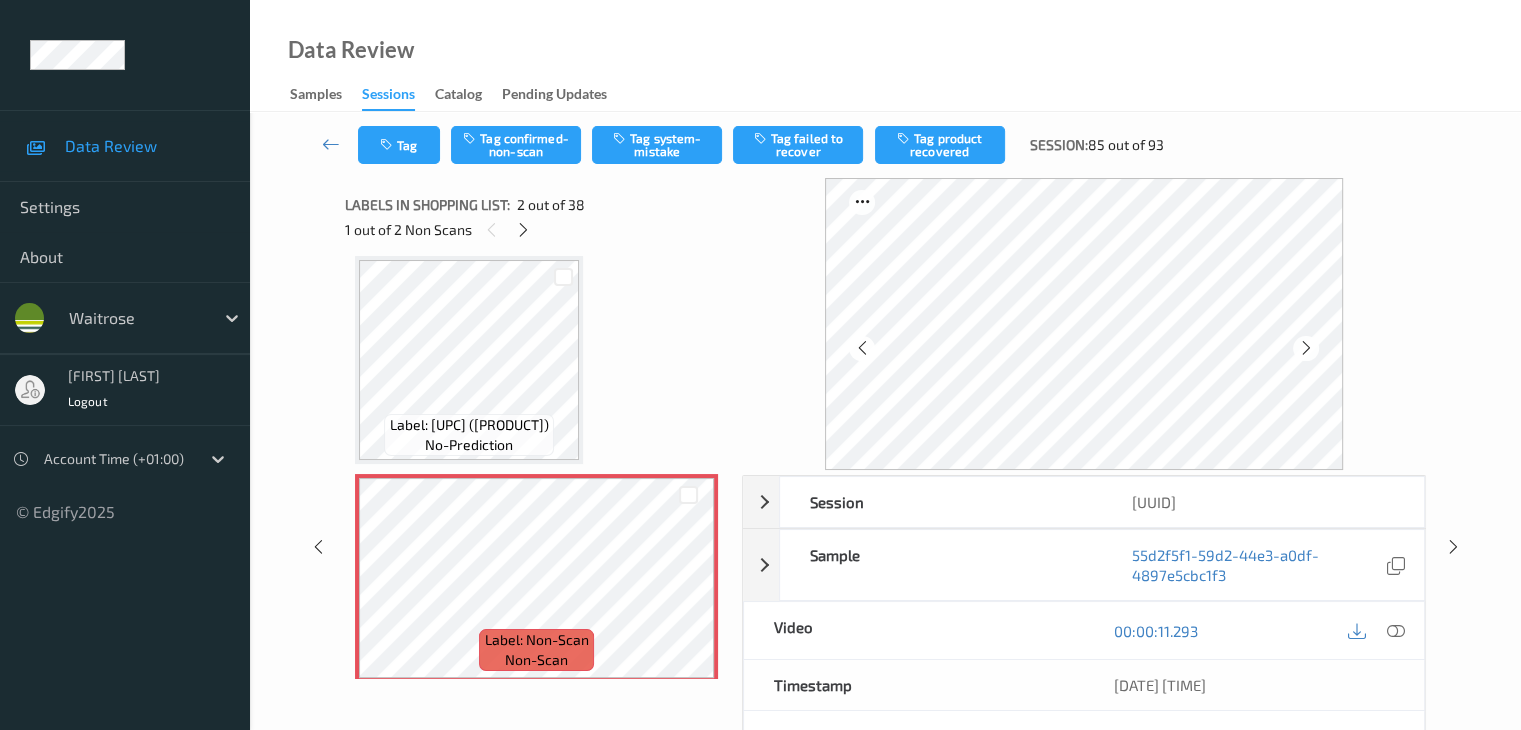 scroll, scrollTop: 0, scrollLeft: 0, axis: both 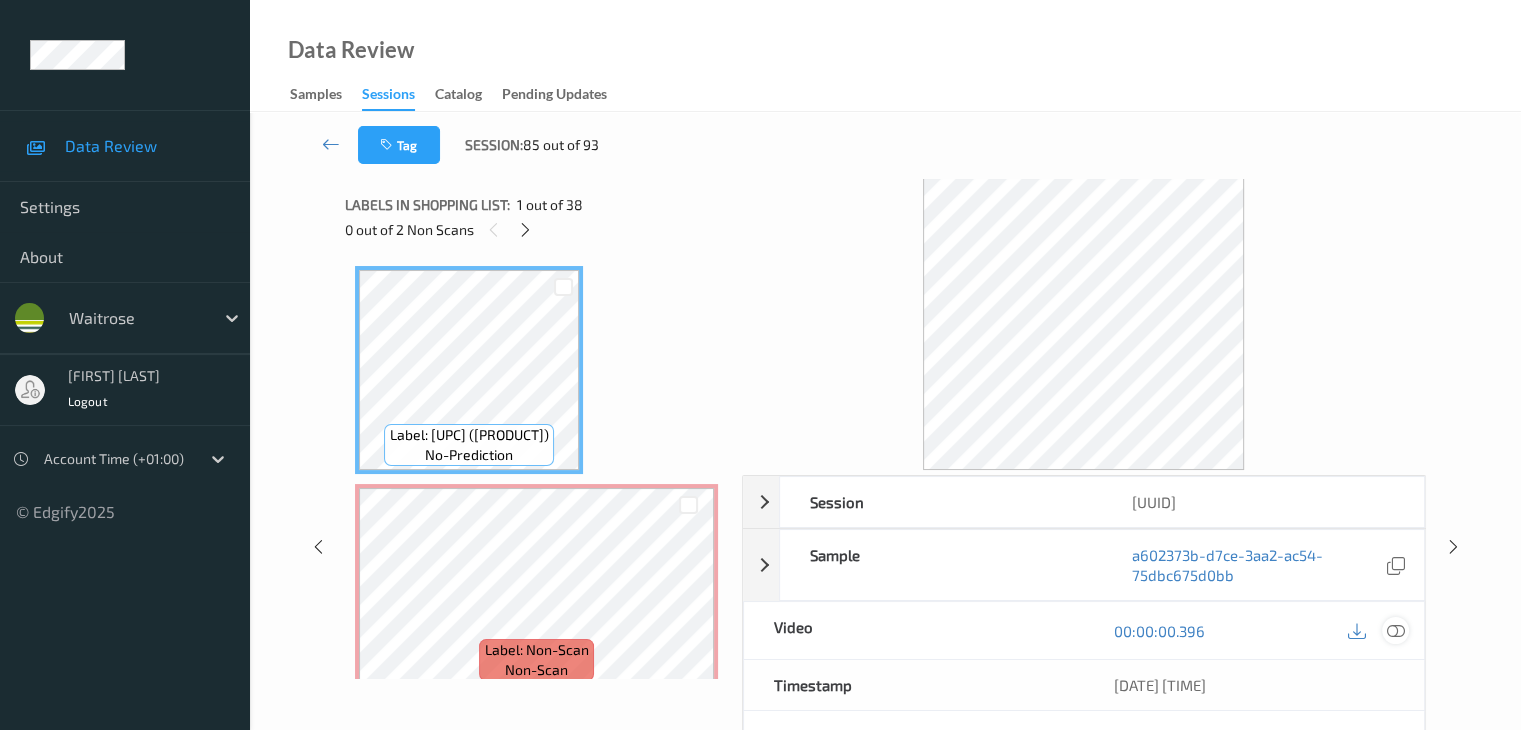 click at bounding box center (1395, 631) 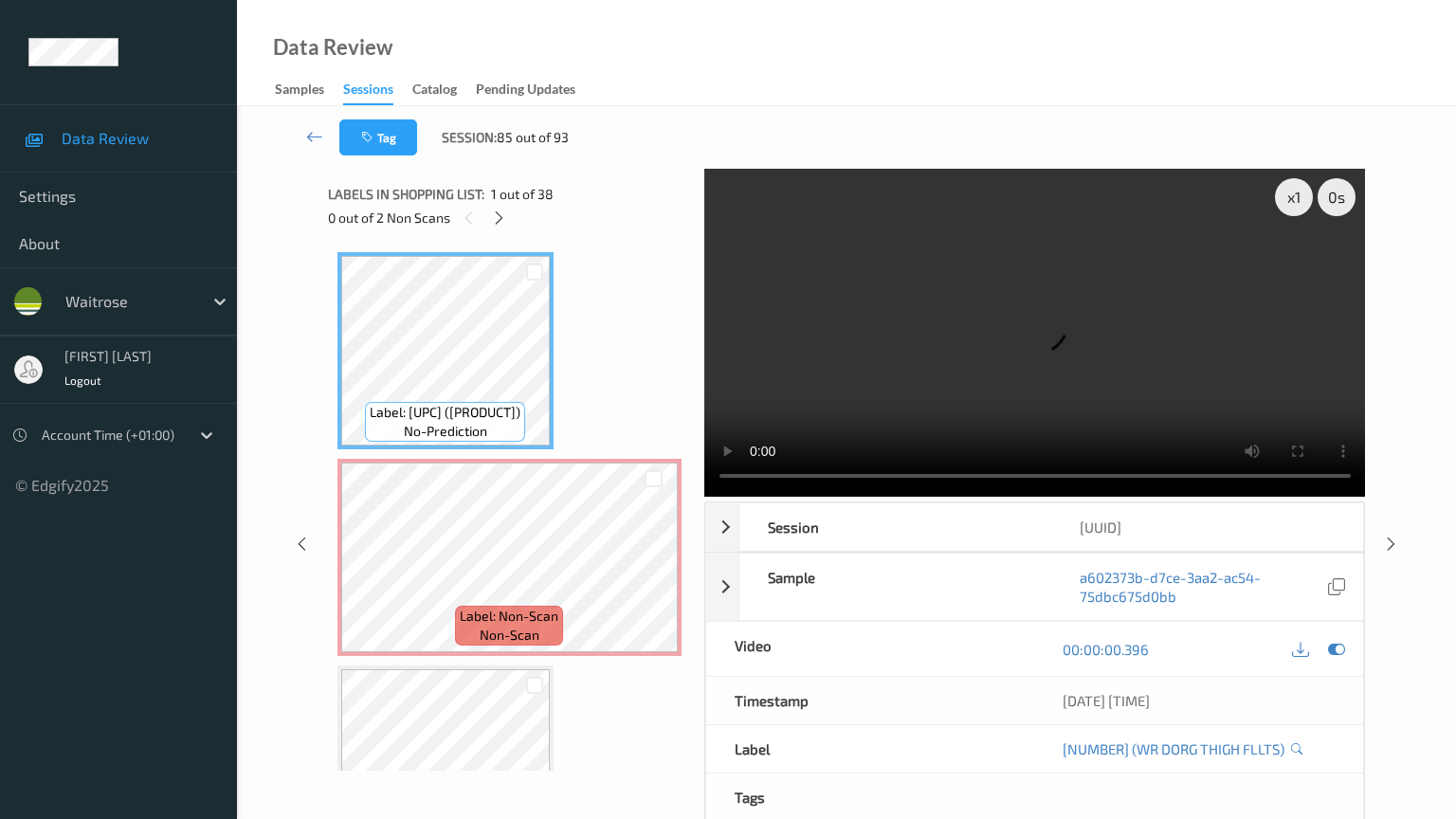 type 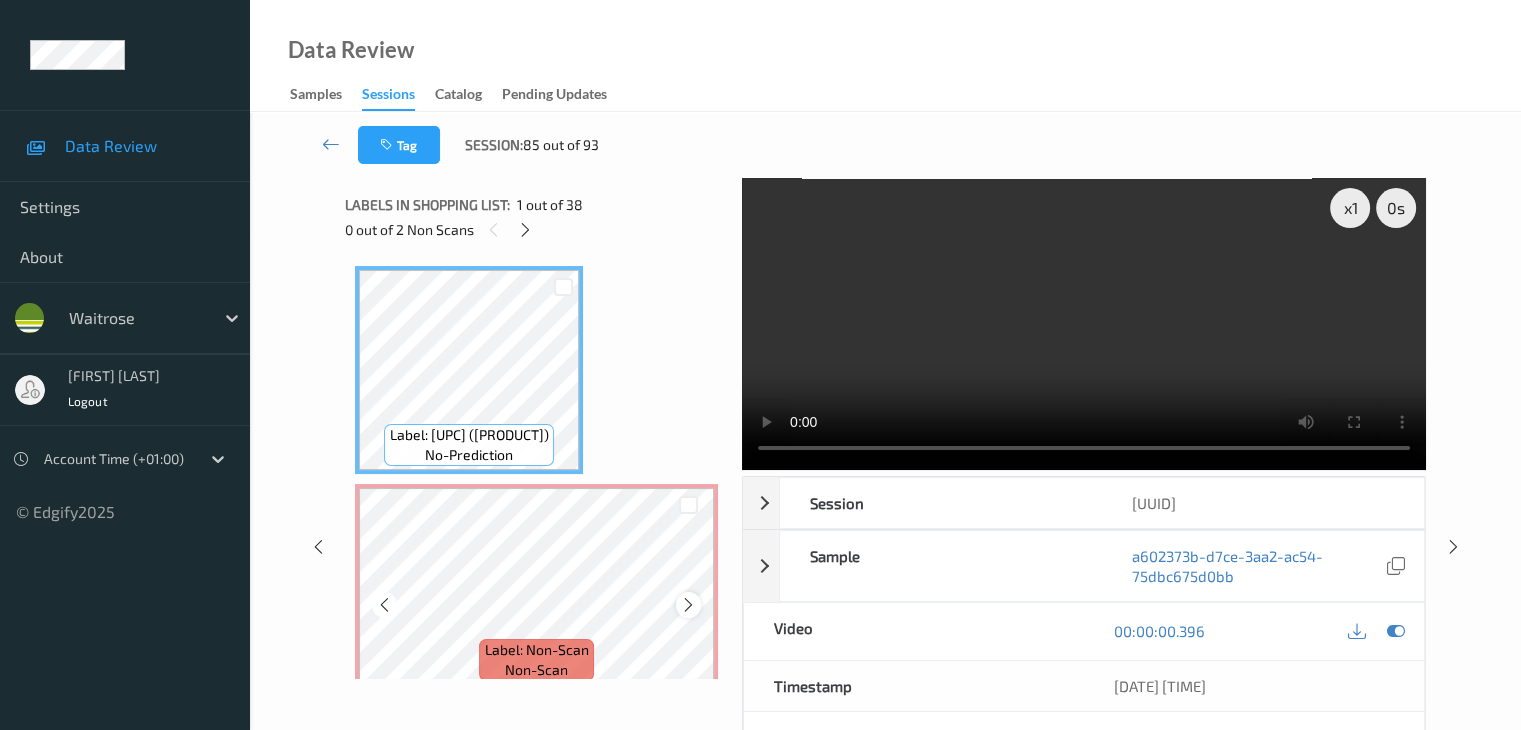 click at bounding box center (688, 605) 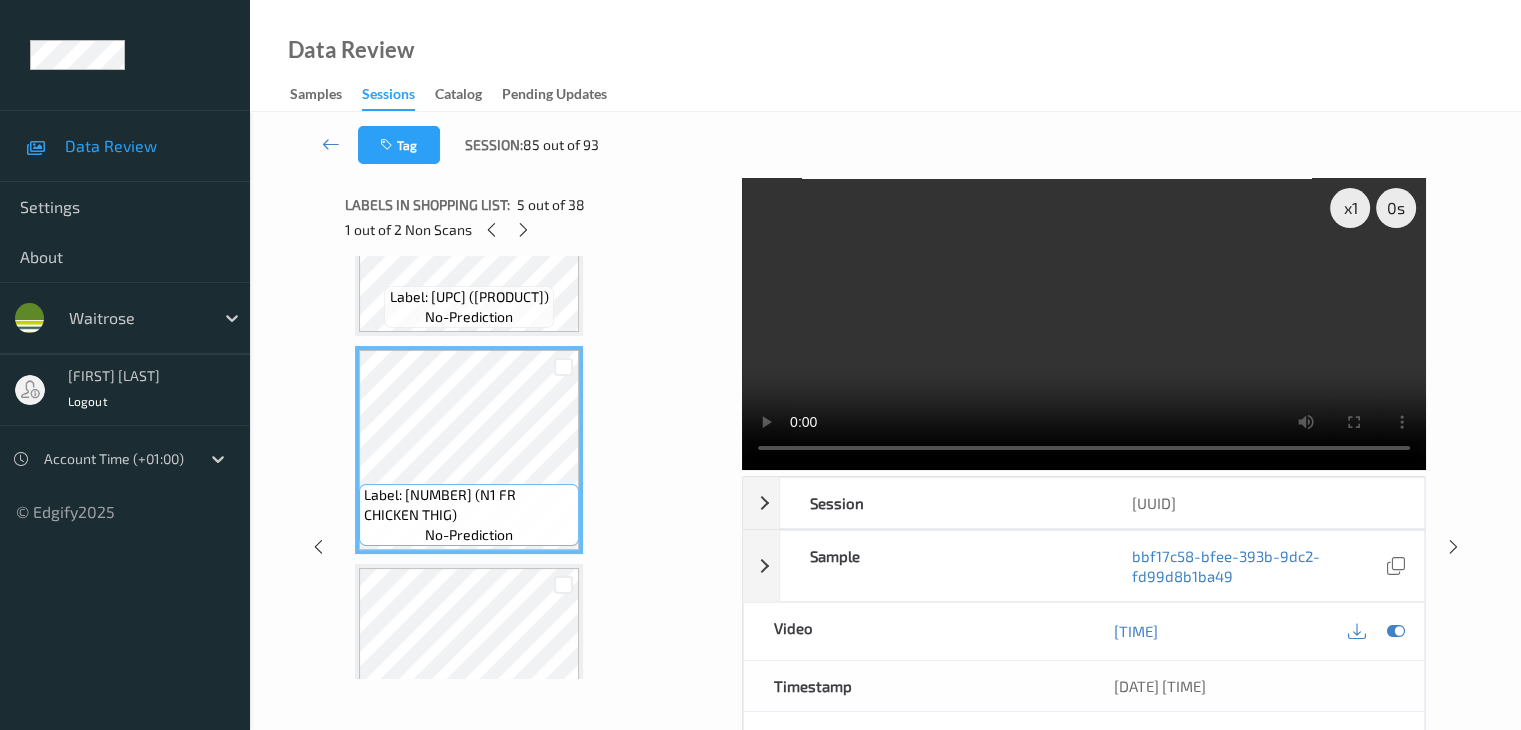 scroll, scrollTop: 800, scrollLeft: 0, axis: vertical 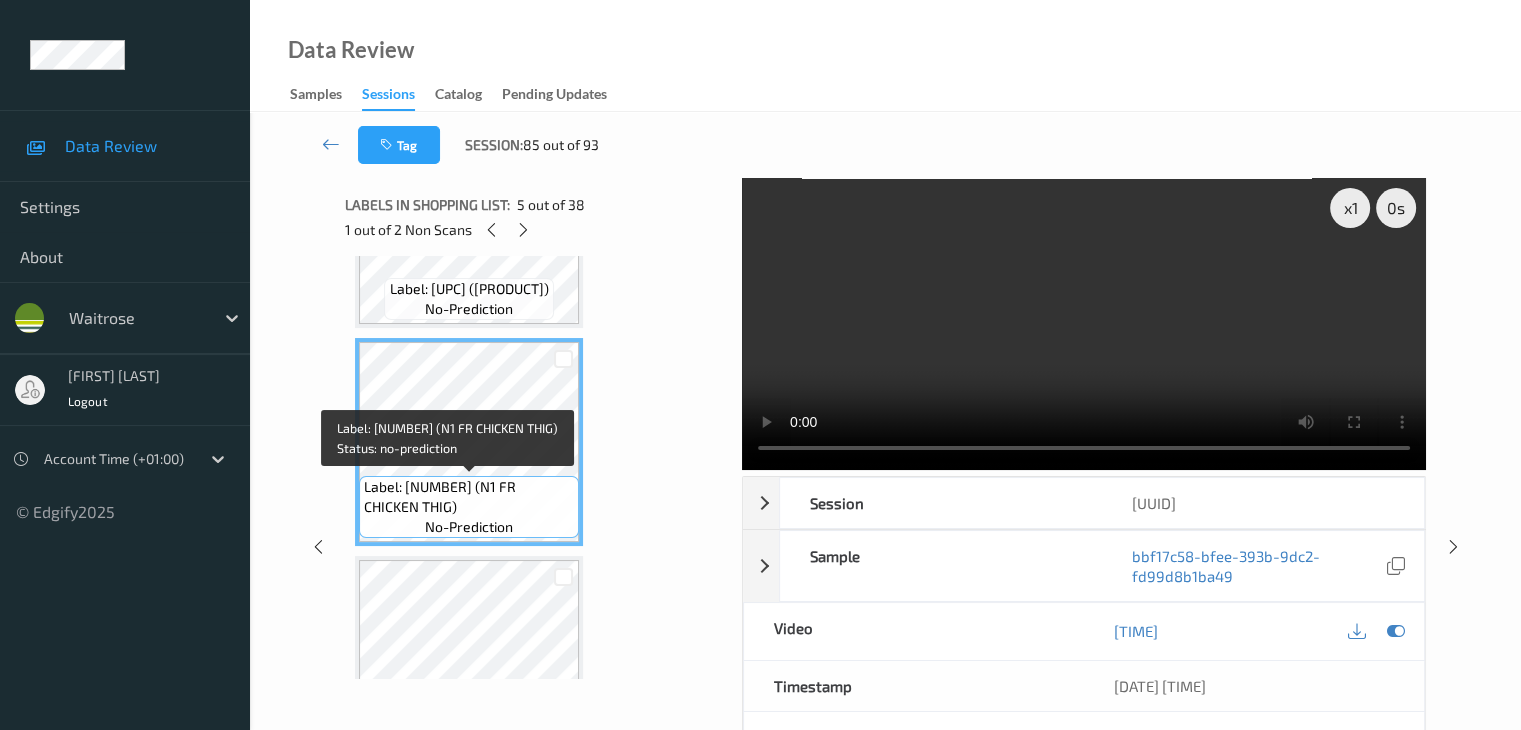 click on "Label: 0281023006907 (NO.1 FR CHICKEN THIG)" at bounding box center (469, 497) 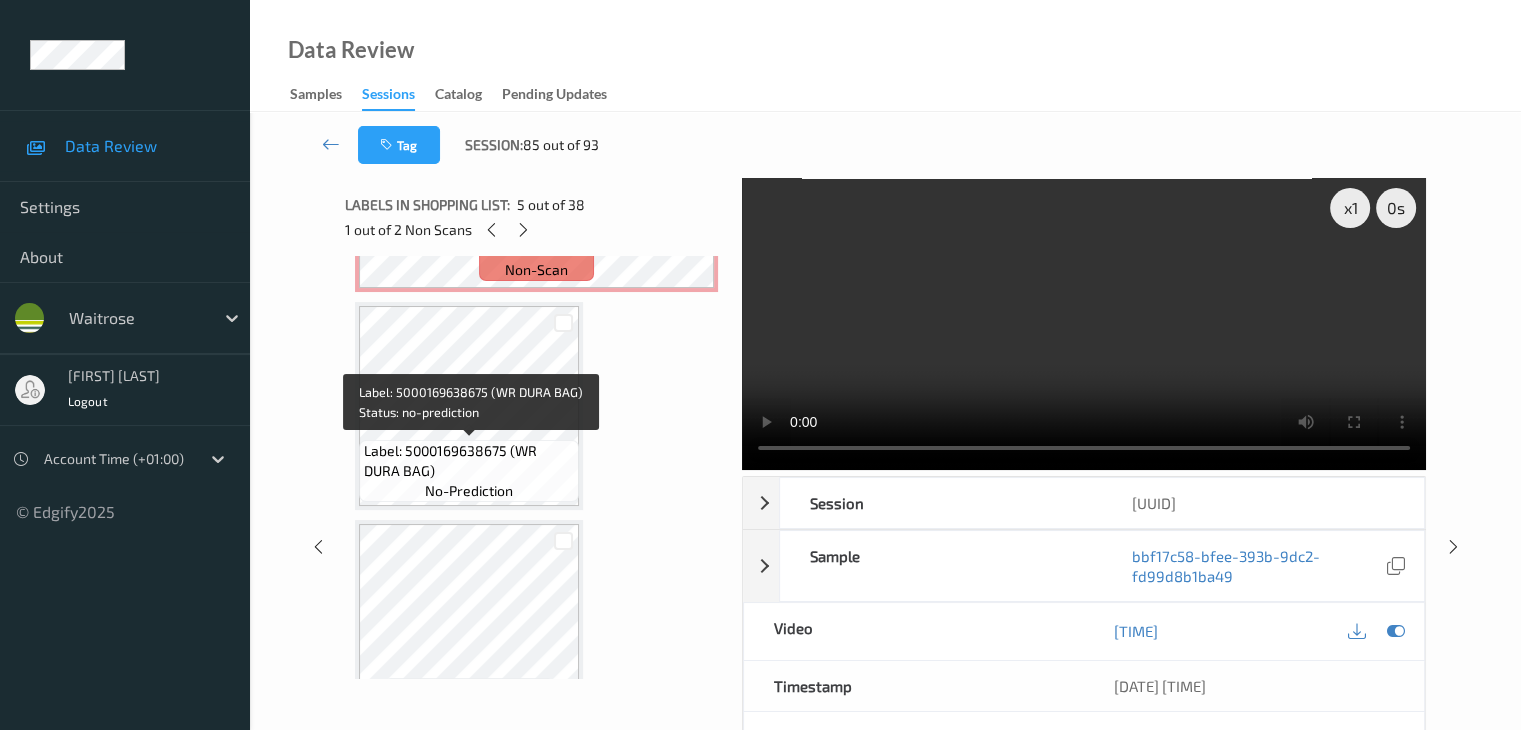 scroll, scrollTop: 100, scrollLeft: 0, axis: vertical 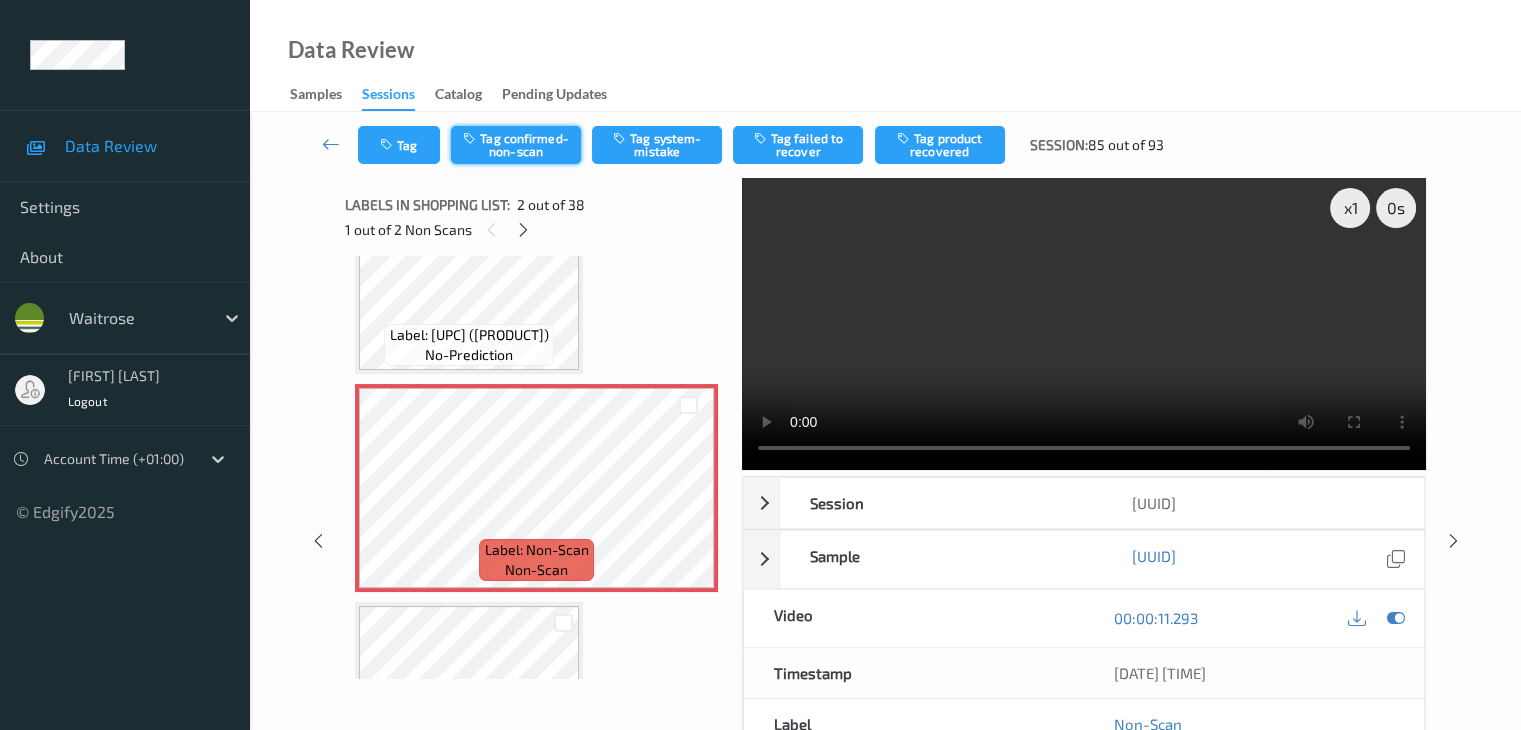 click on "Tag   confirmed-non-scan" at bounding box center [516, 145] 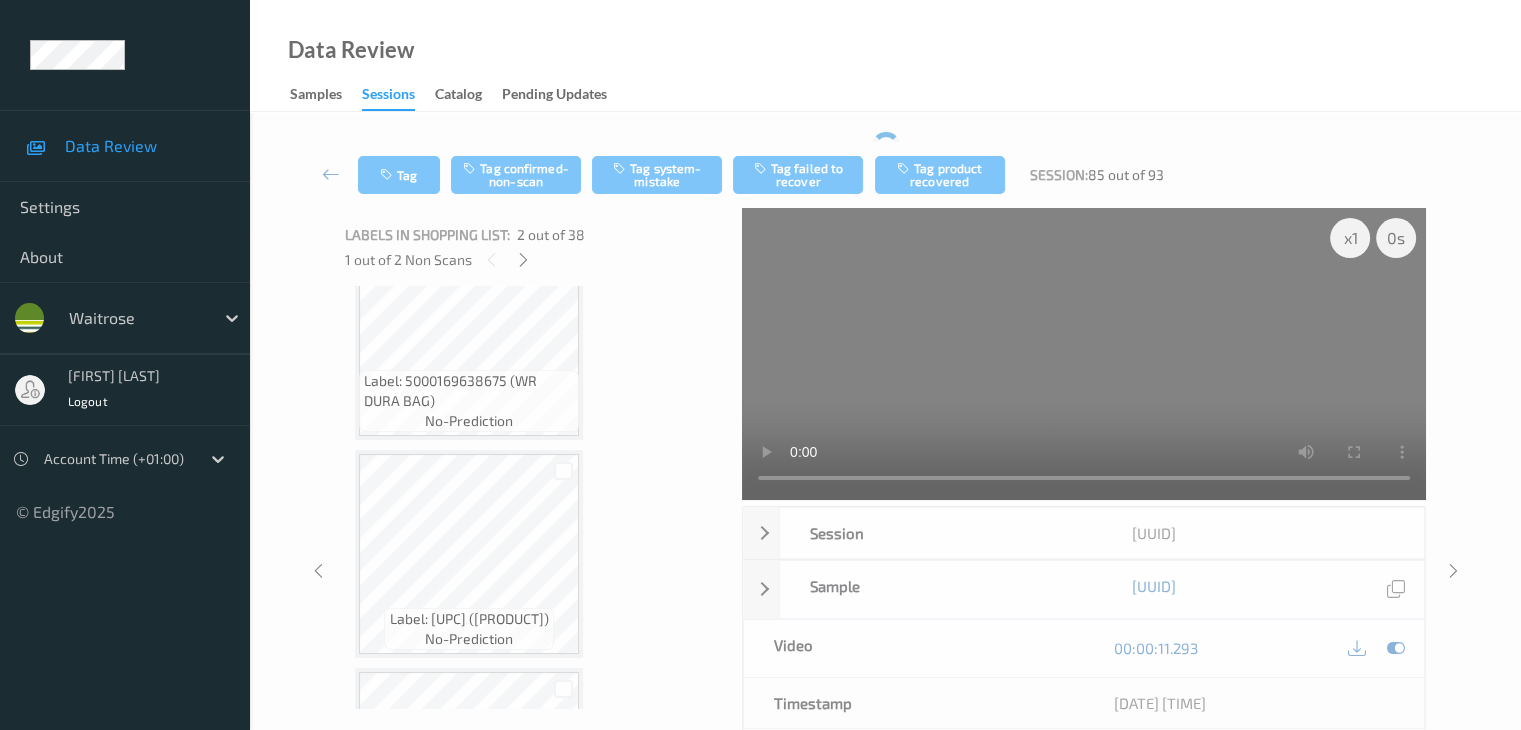 scroll, scrollTop: 100, scrollLeft: 0, axis: vertical 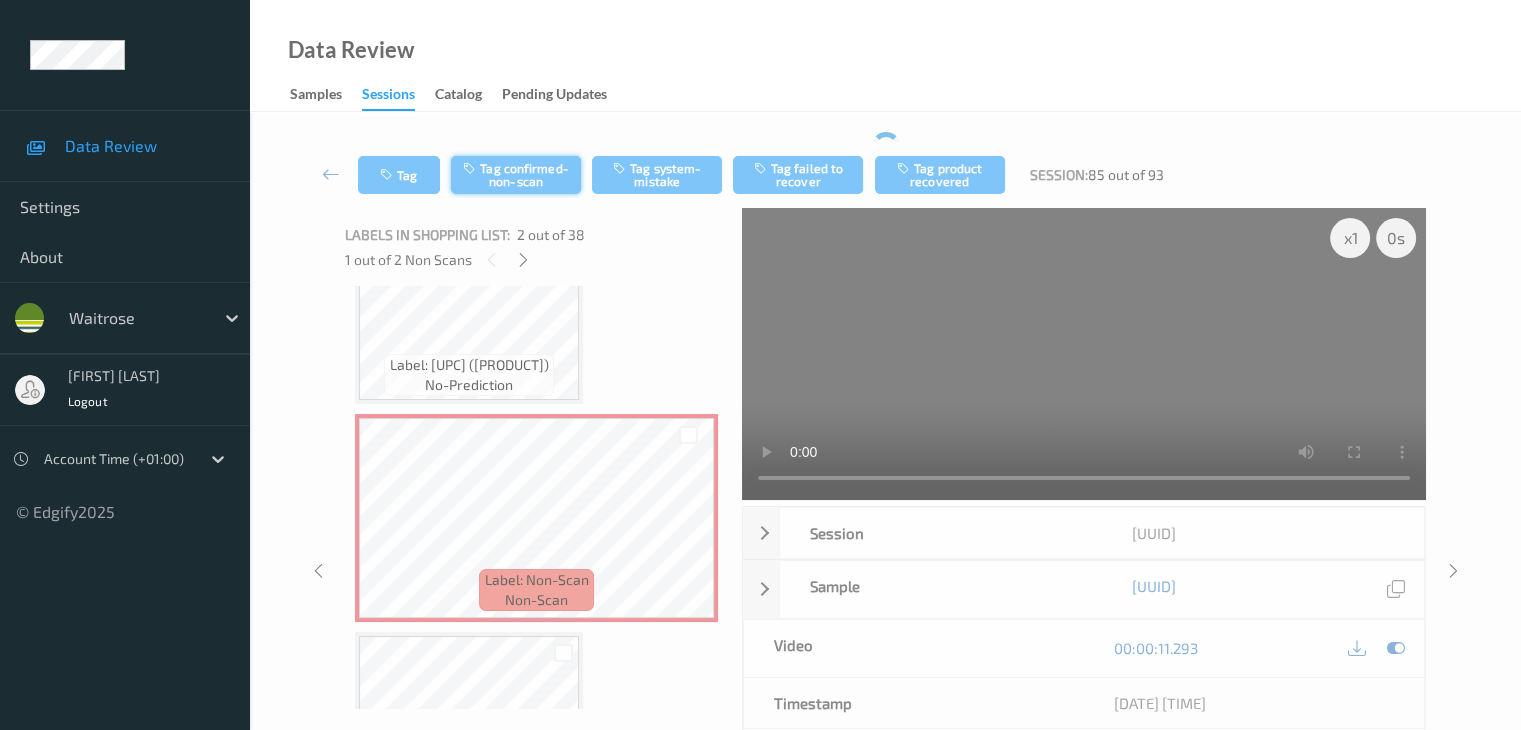 click on "Tag   confirmed-non-scan" at bounding box center (516, 175) 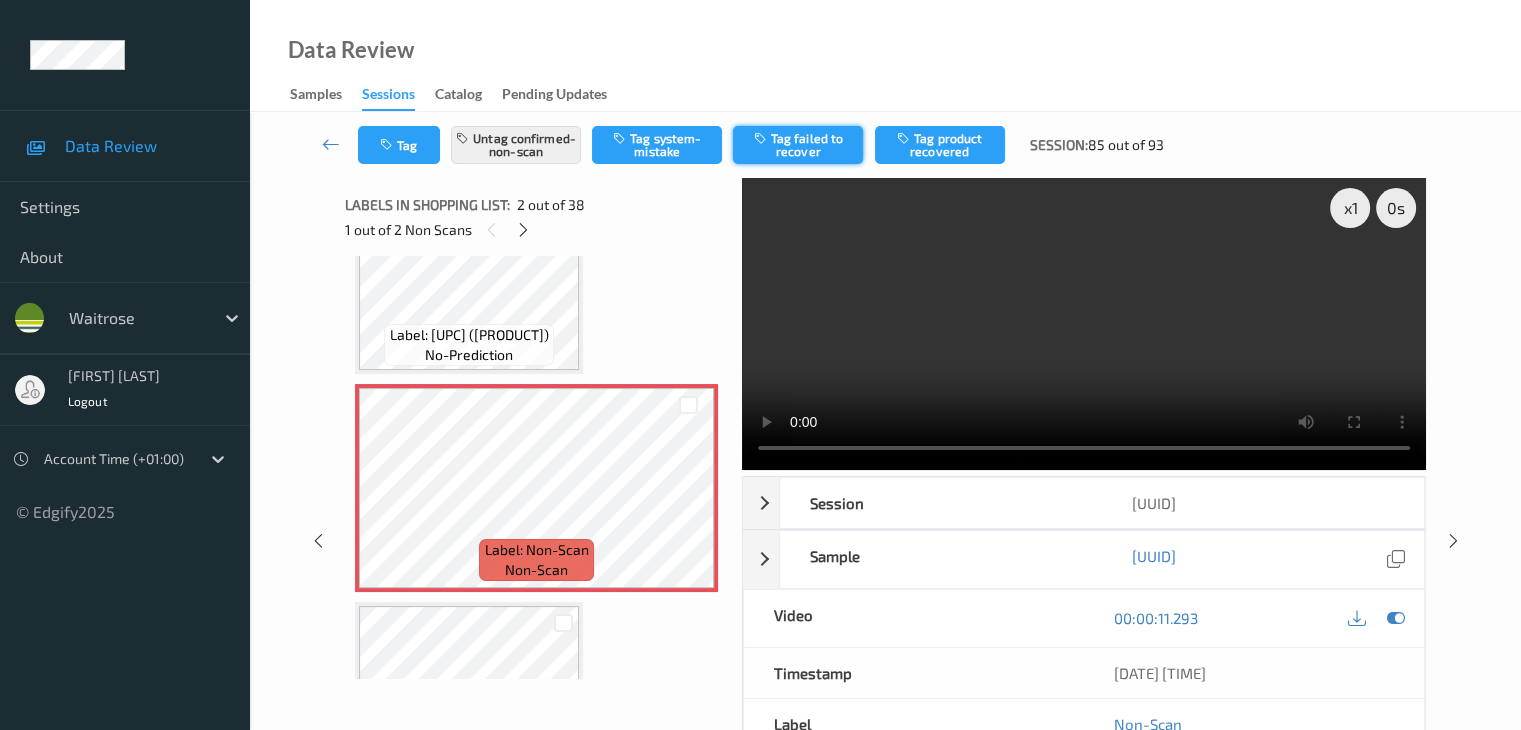 click on "Tag   failed to recover" at bounding box center [798, 145] 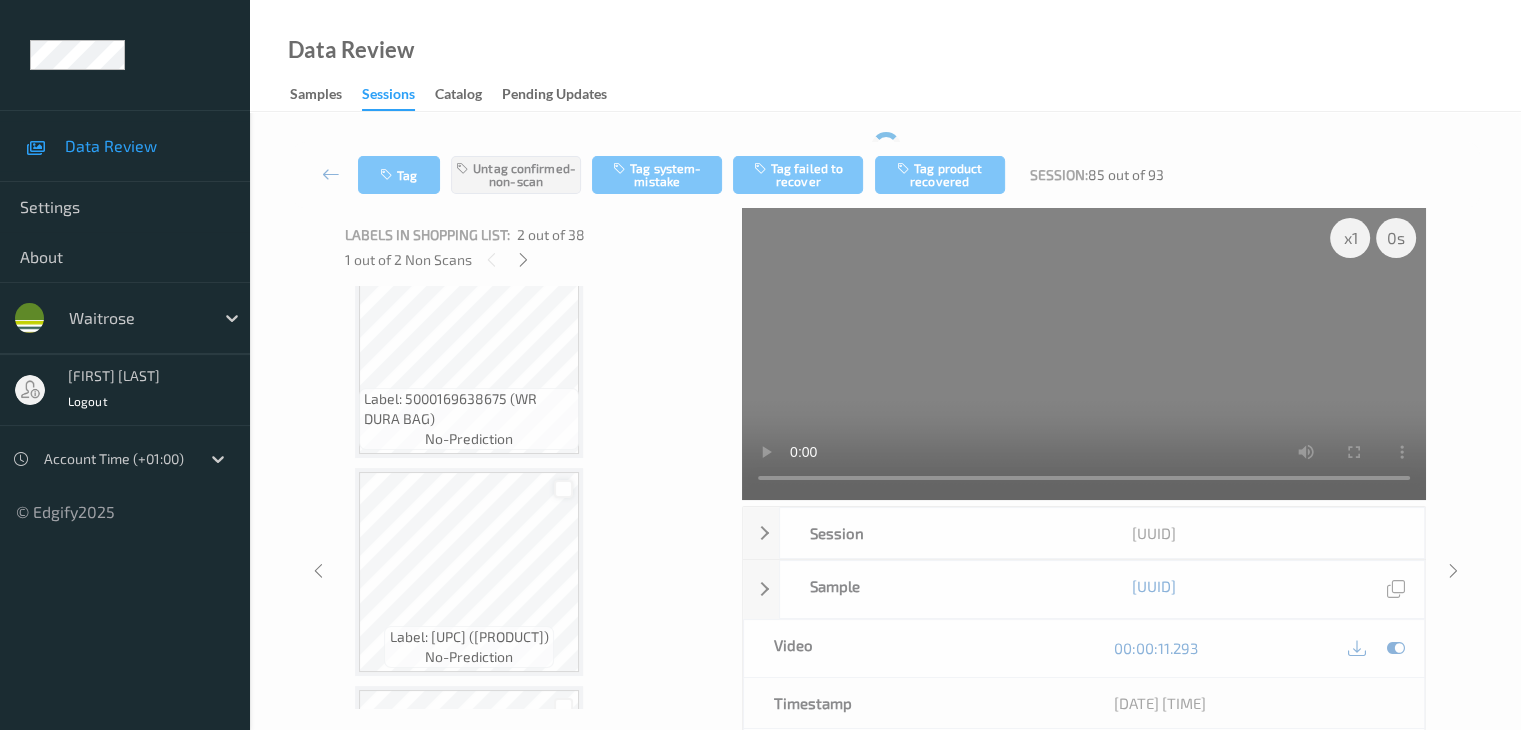 scroll, scrollTop: 300, scrollLeft: 0, axis: vertical 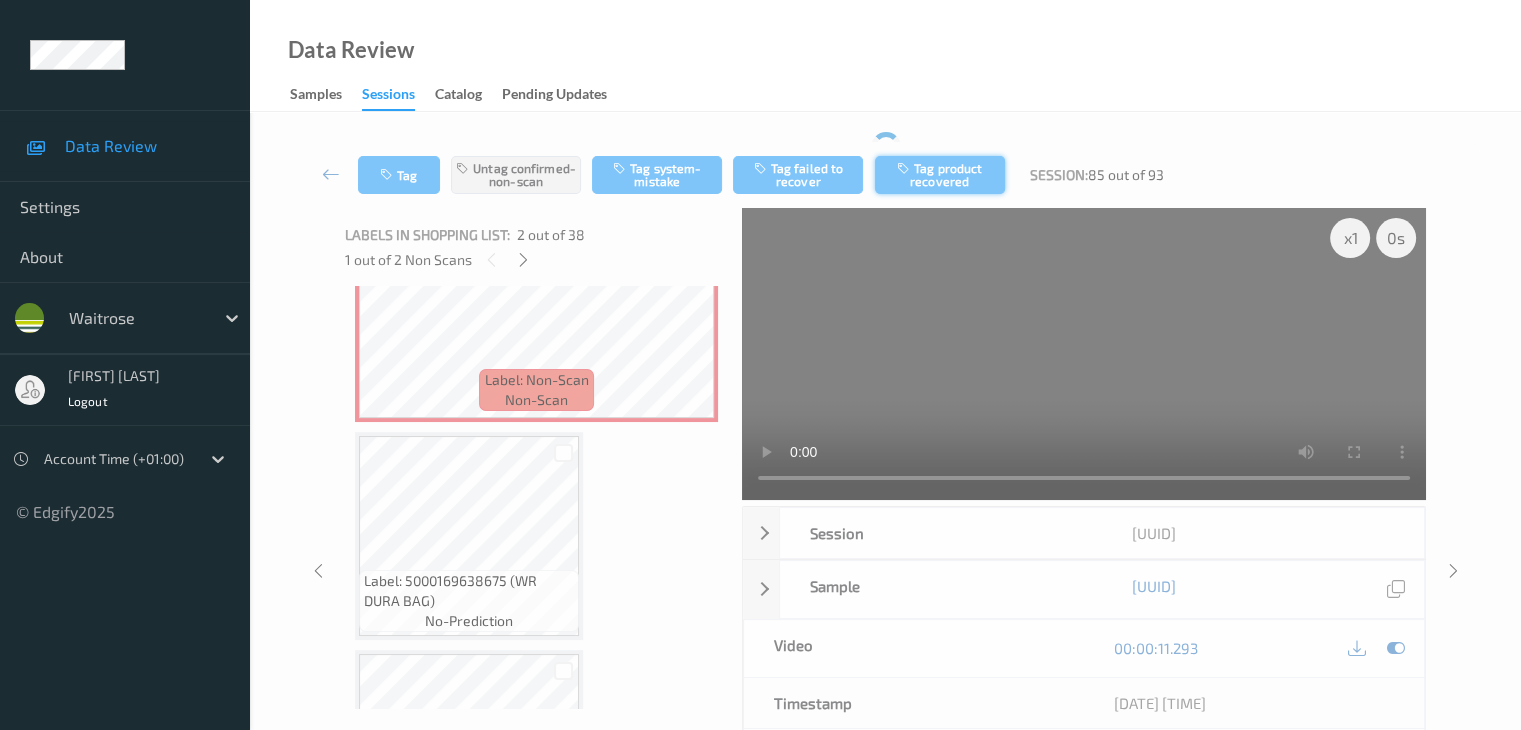 click on "Tag   product recovered" at bounding box center (940, 175) 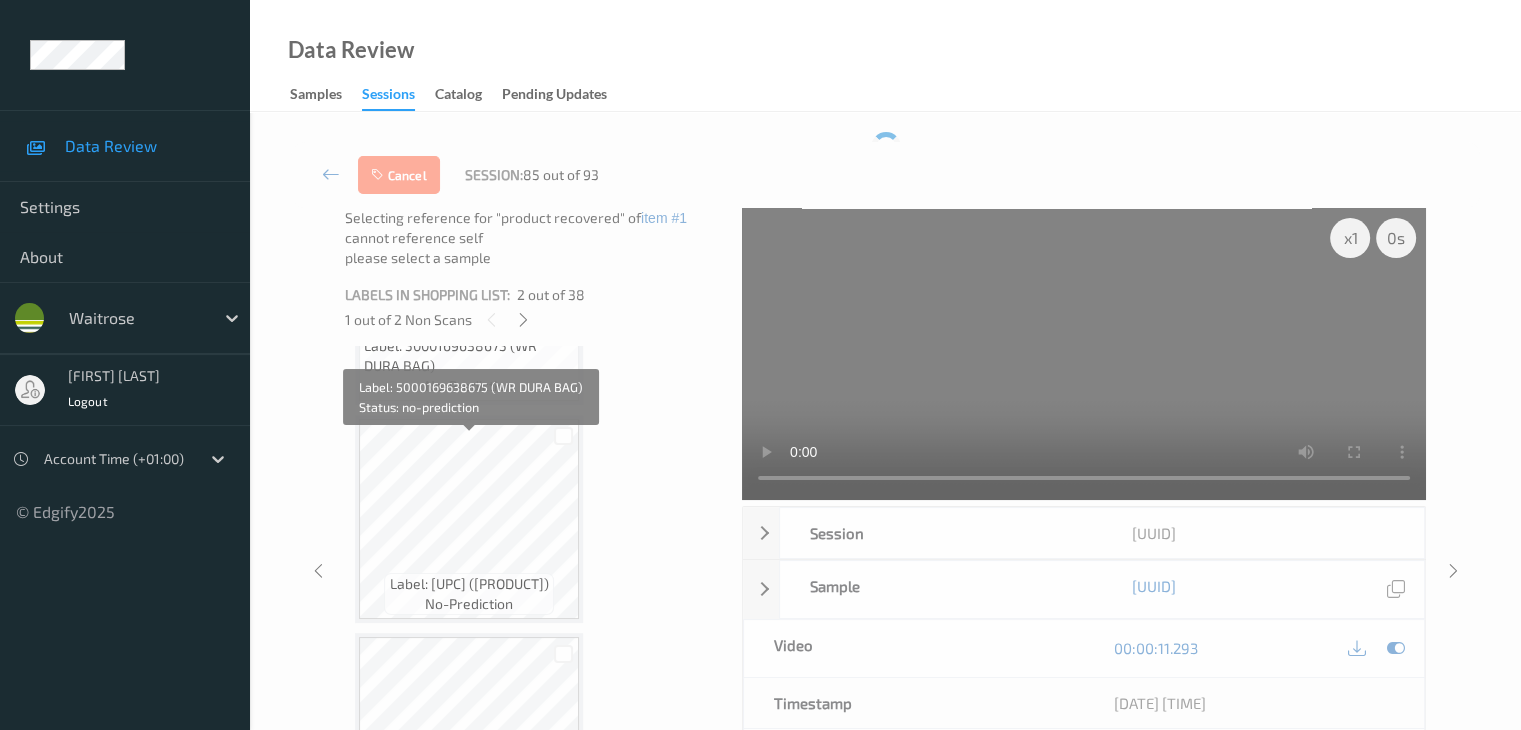 scroll, scrollTop: 600, scrollLeft: 0, axis: vertical 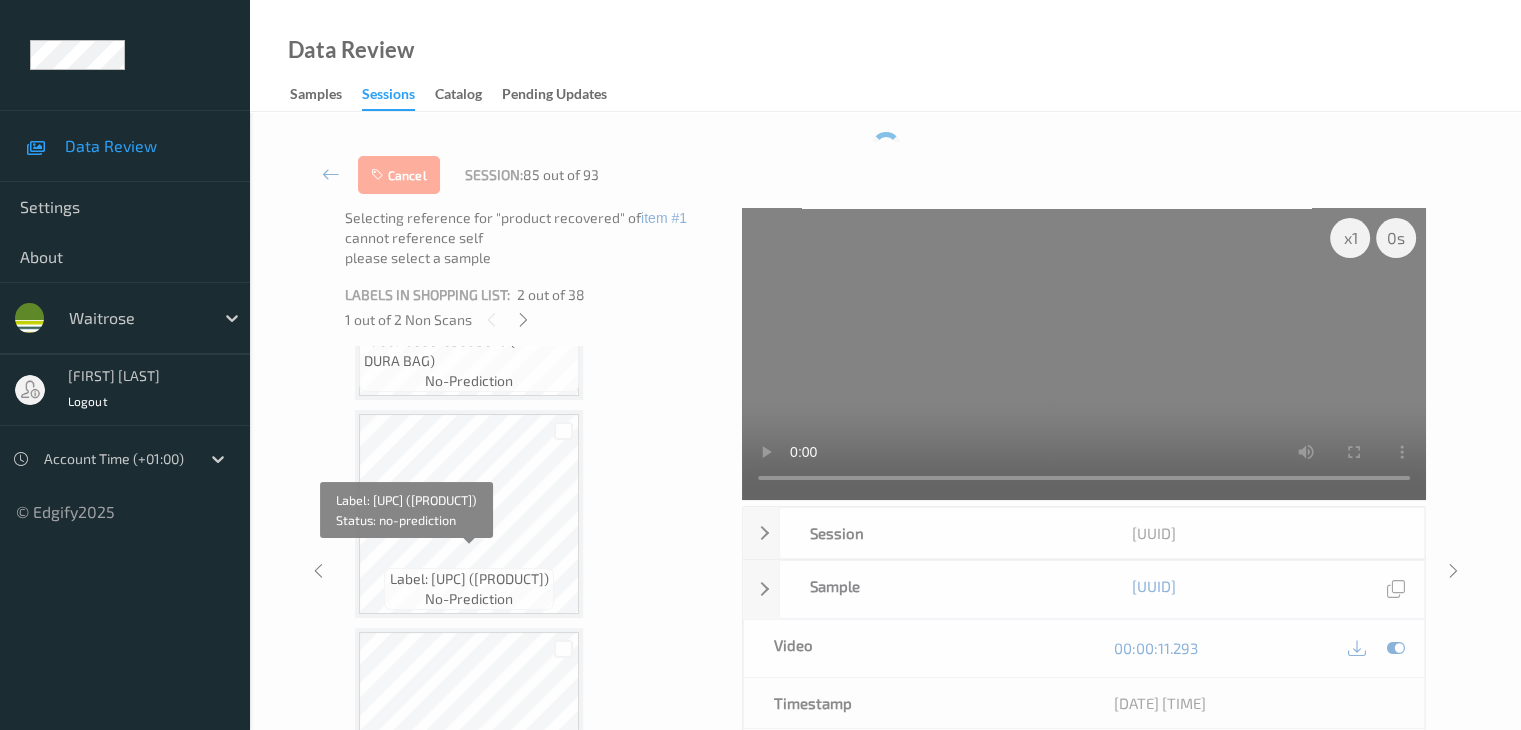 click on "Label: 0212008011876 (WR DORG THIGH FLLTS)" at bounding box center (469, 579) 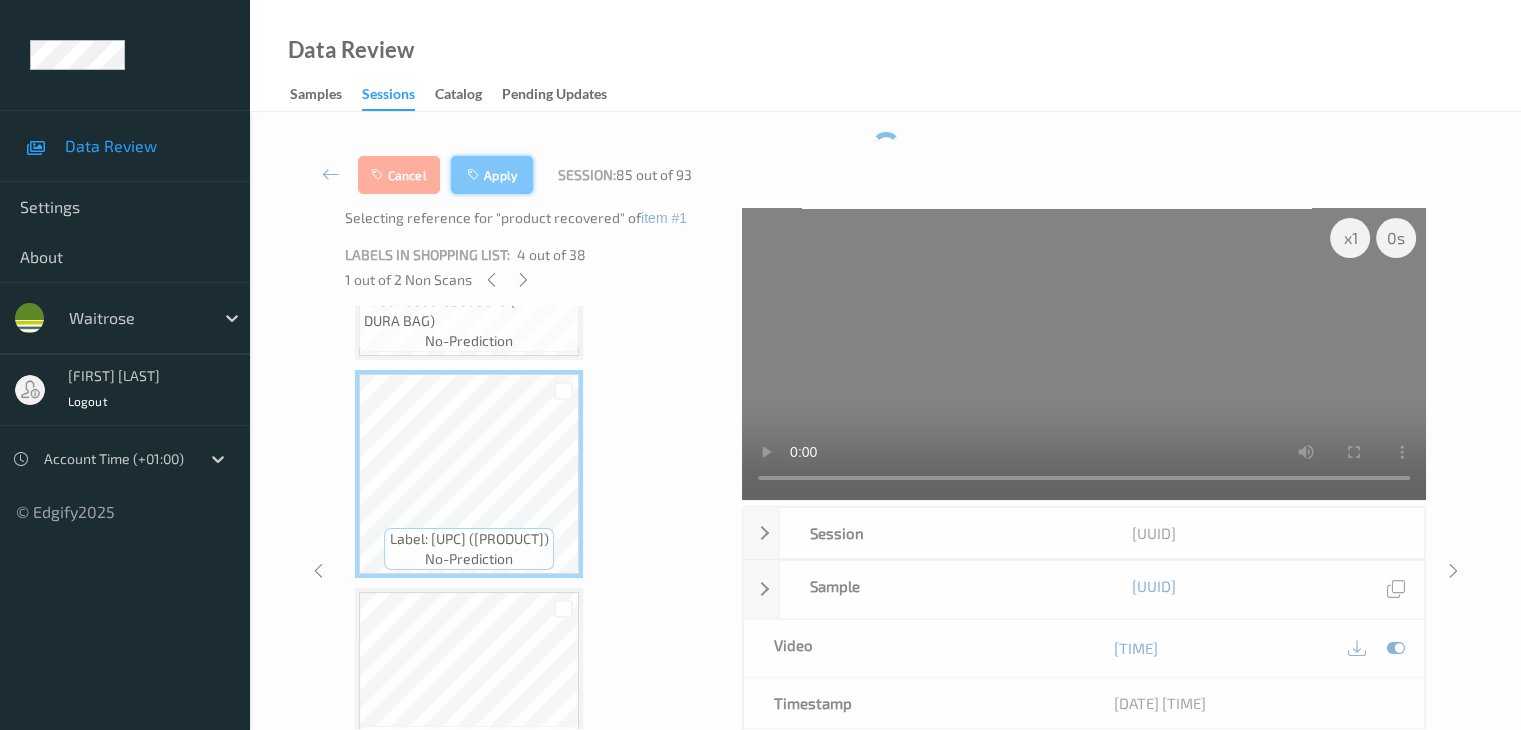 click on "Apply" at bounding box center [492, 175] 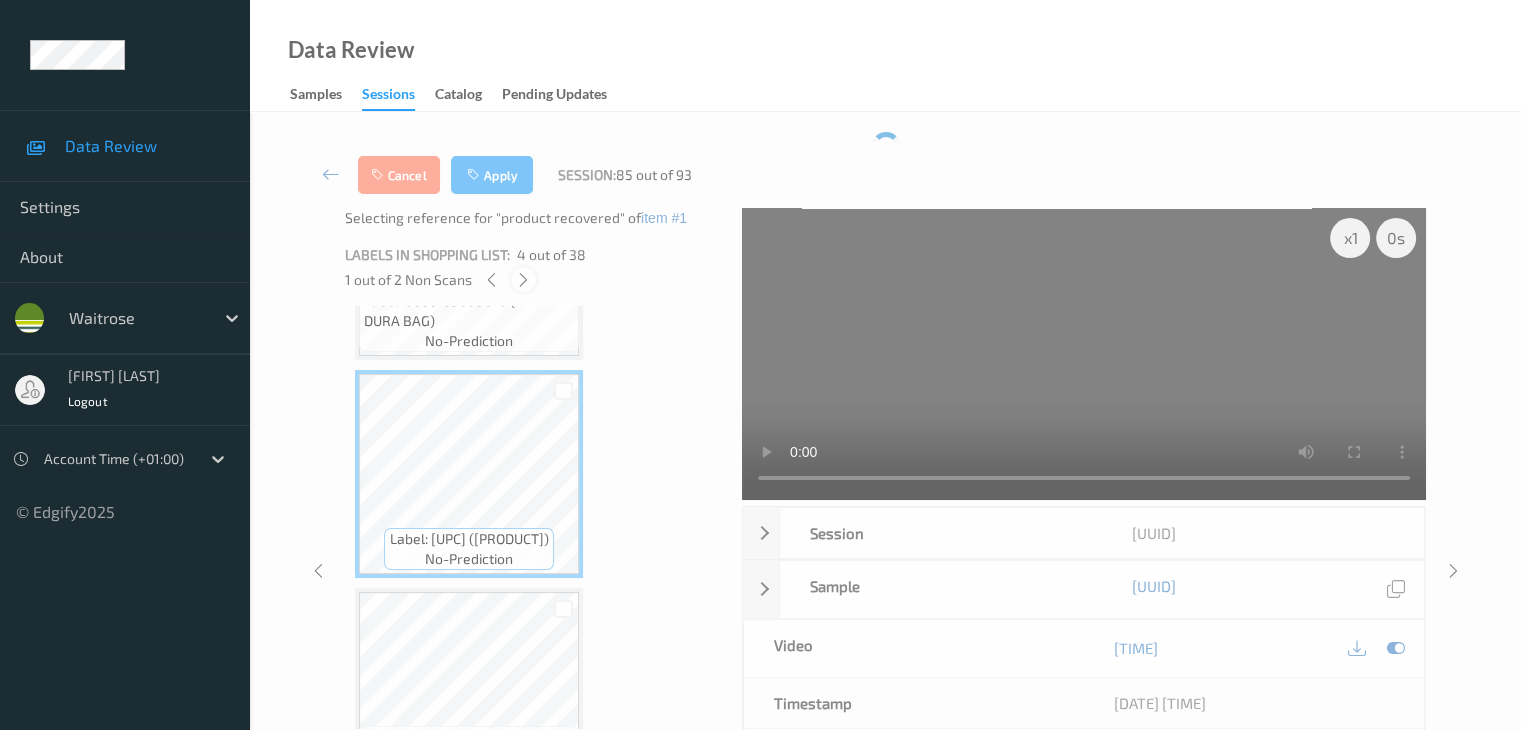 scroll, scrollTop: 10, scrollLeft: 0, axis: vertical 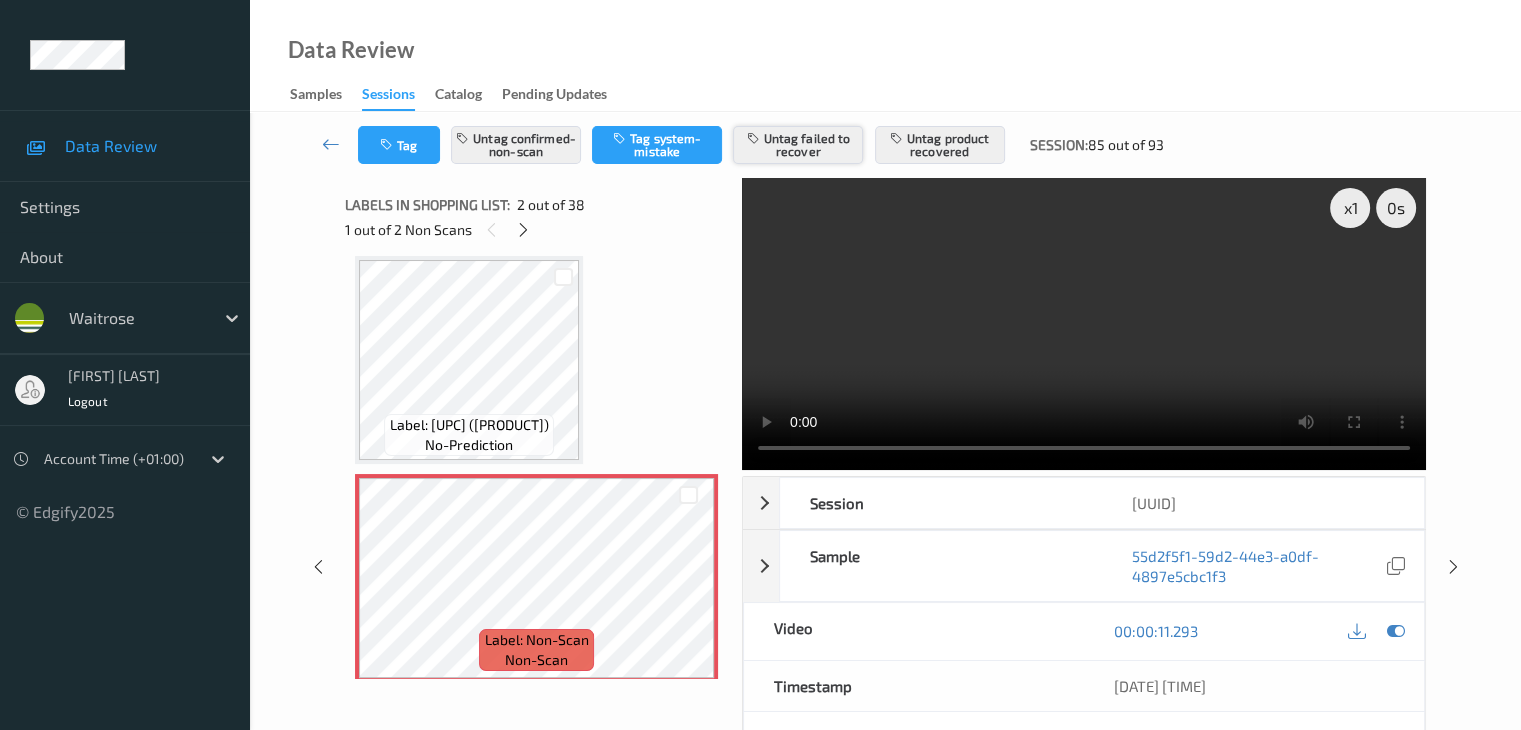 click on "Untag   failed to recover" at bounding box center [798, 145] 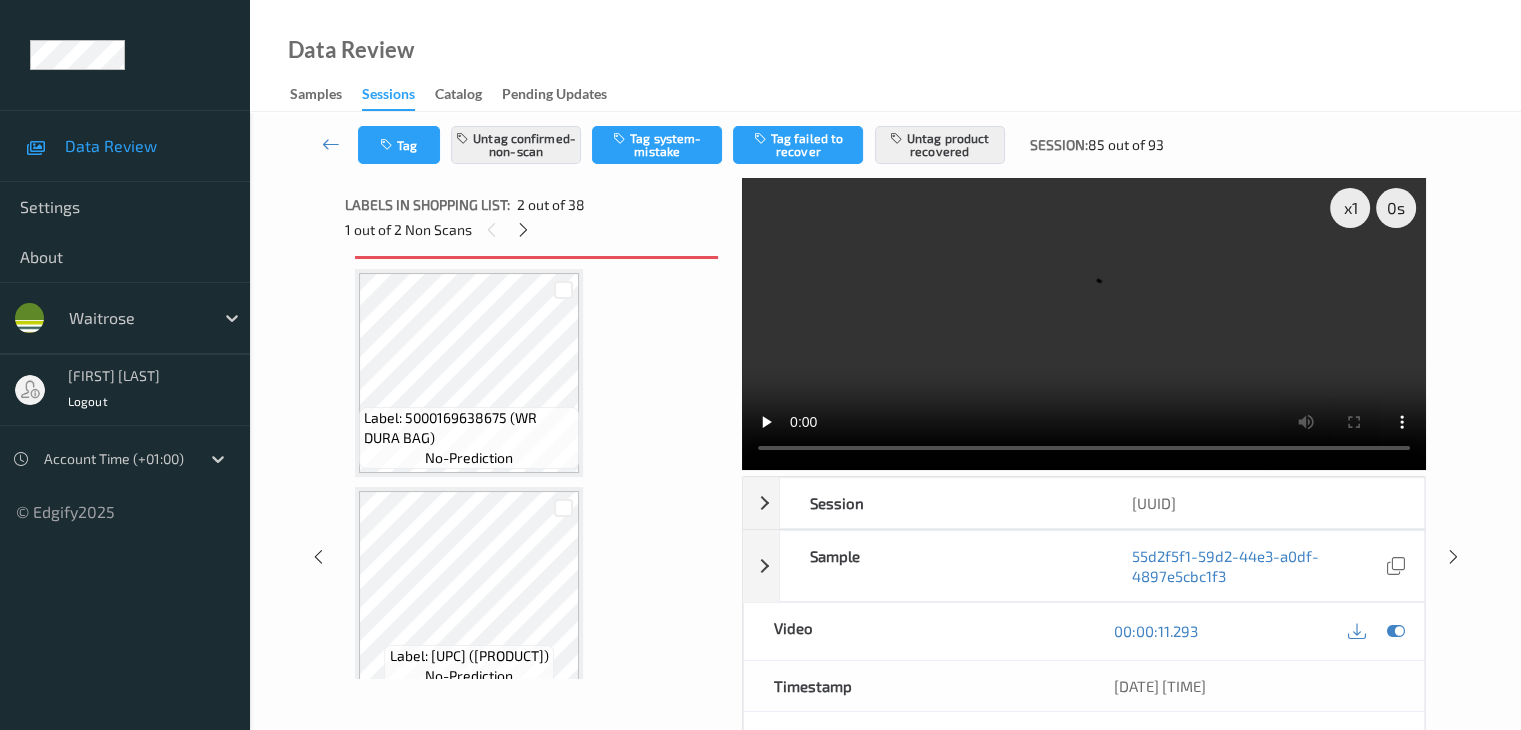 scroll, scrollTop: 510, scrollLeft: 0, axis: vertical 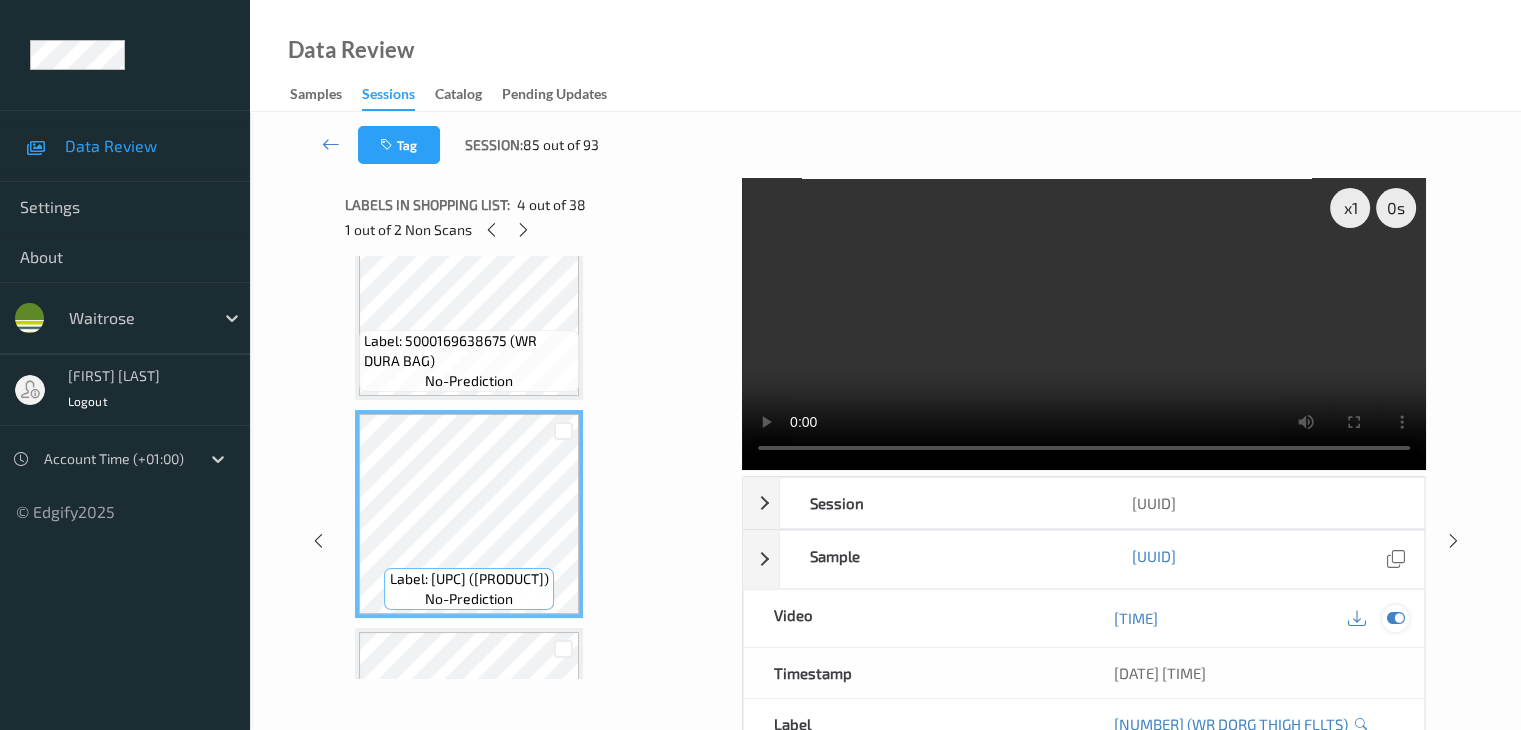 click at bounding box center [1395, 618] 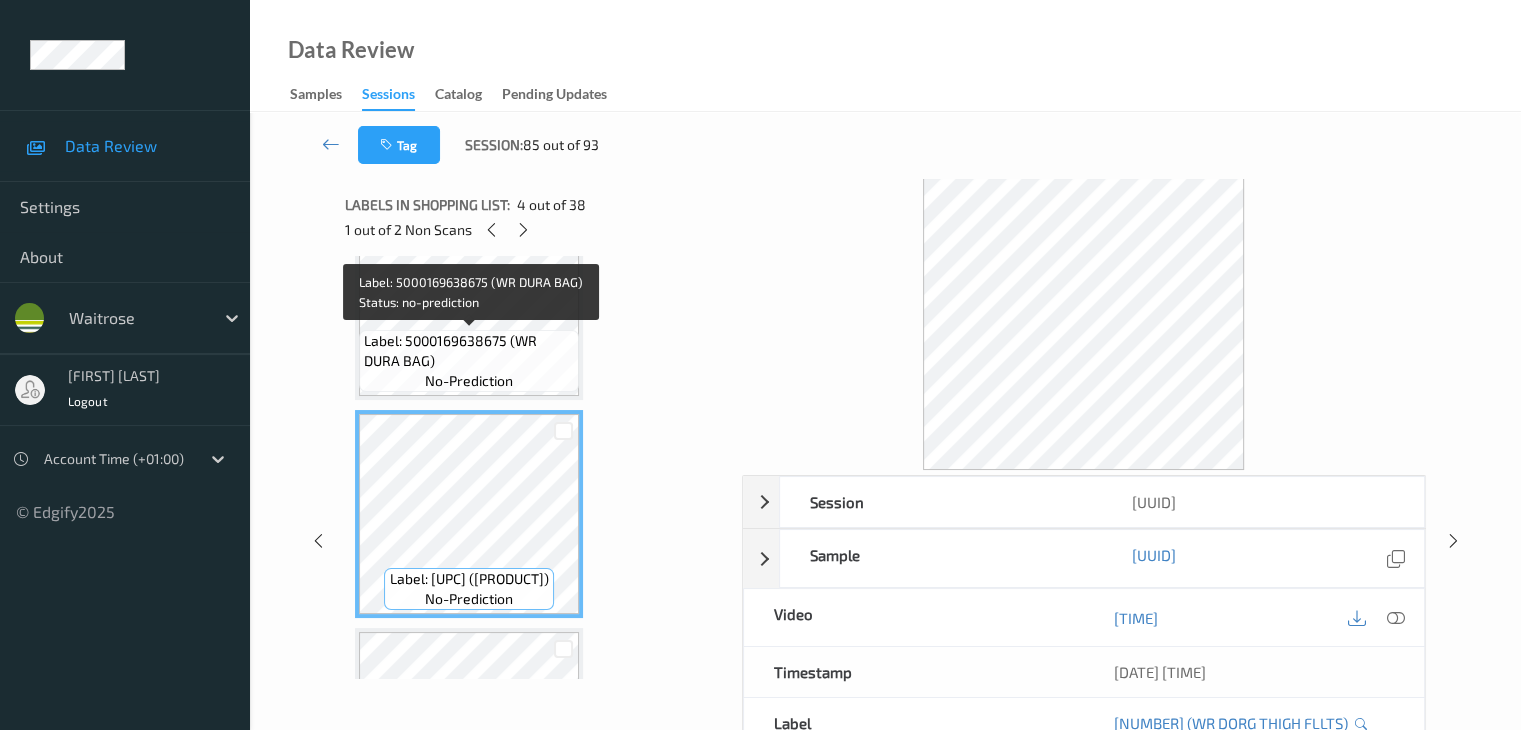 click on "no-prediction" at bounding box center (469, 381) 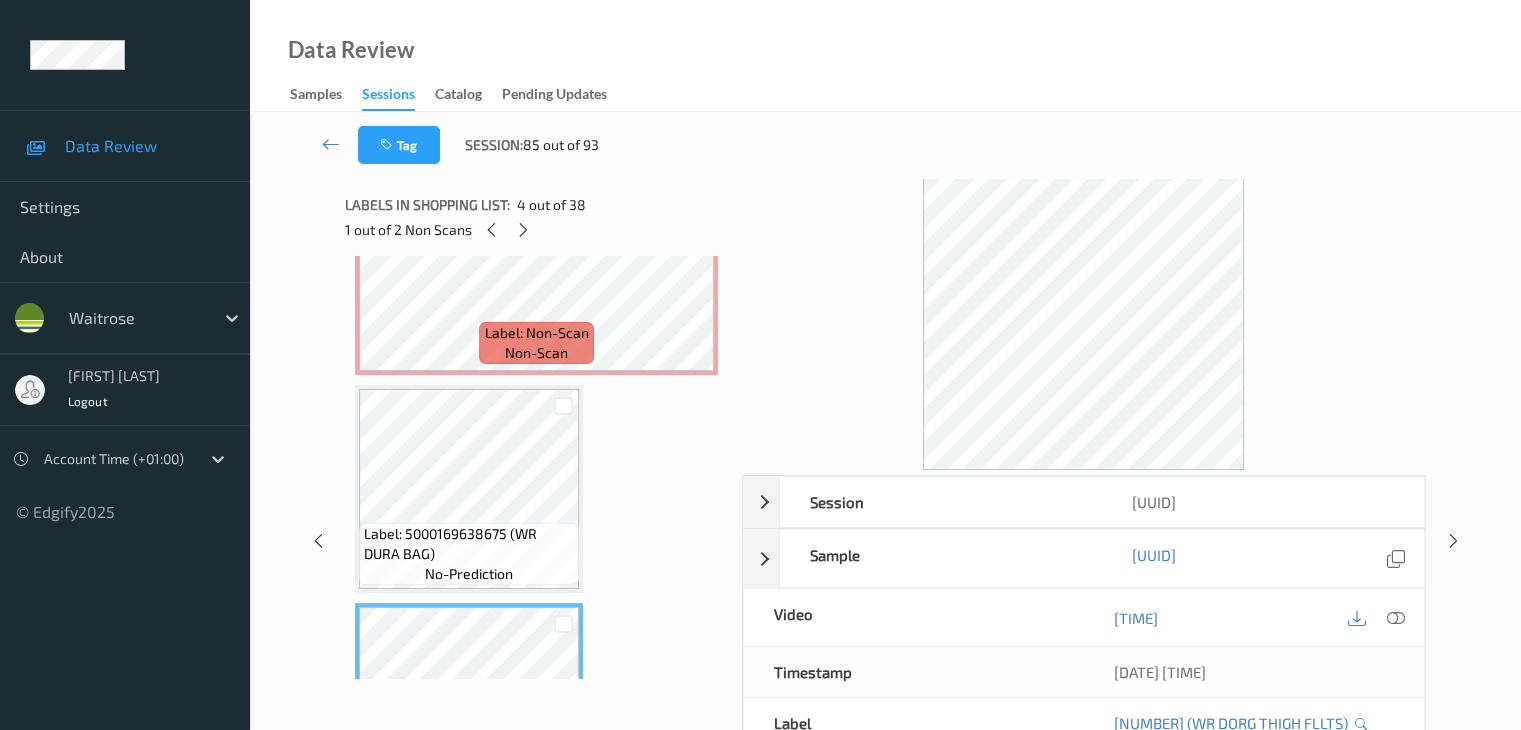 scroll, scrollTop: 310, scrollLeft: 0, axis: vertical 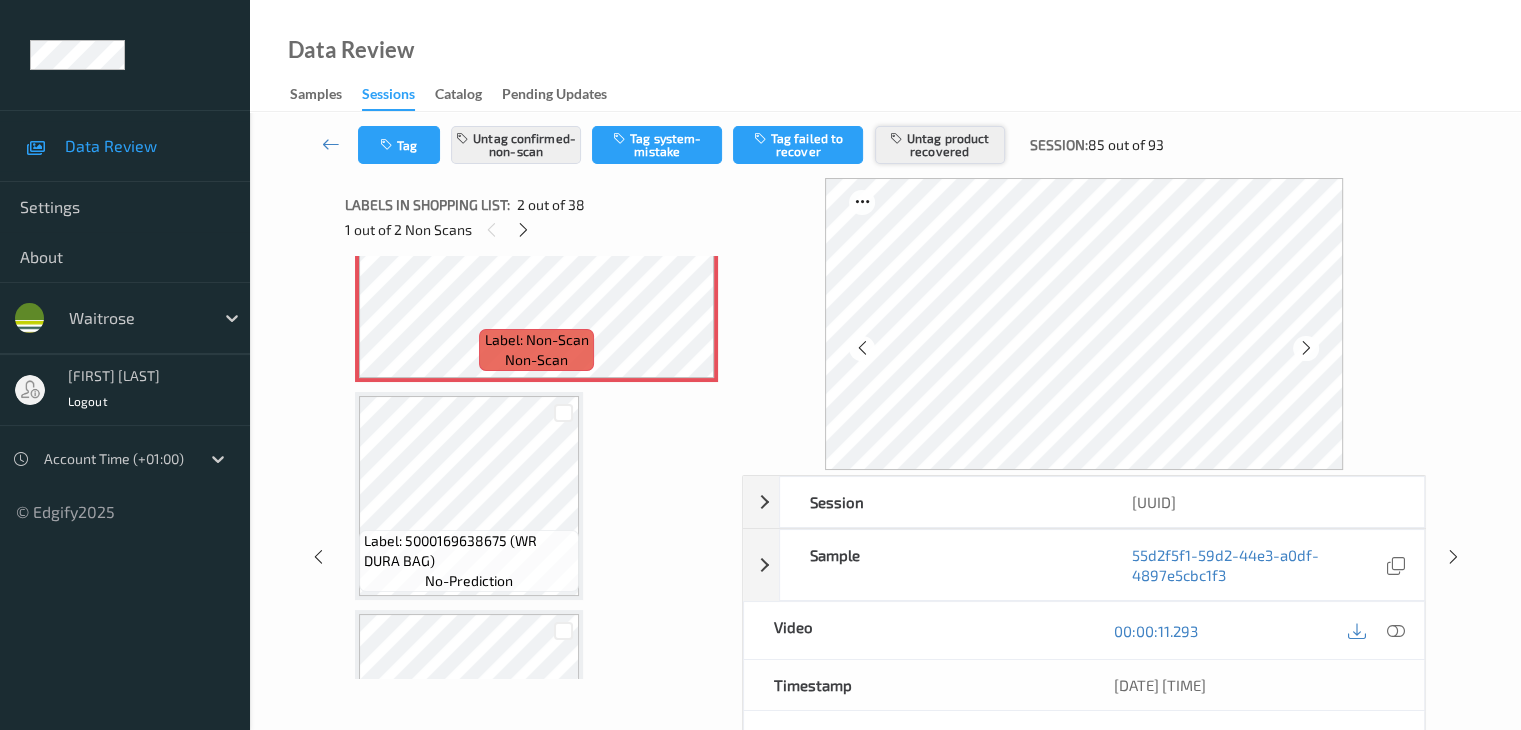 click on "Untag   product recovered" at bounding box center [940, 145] 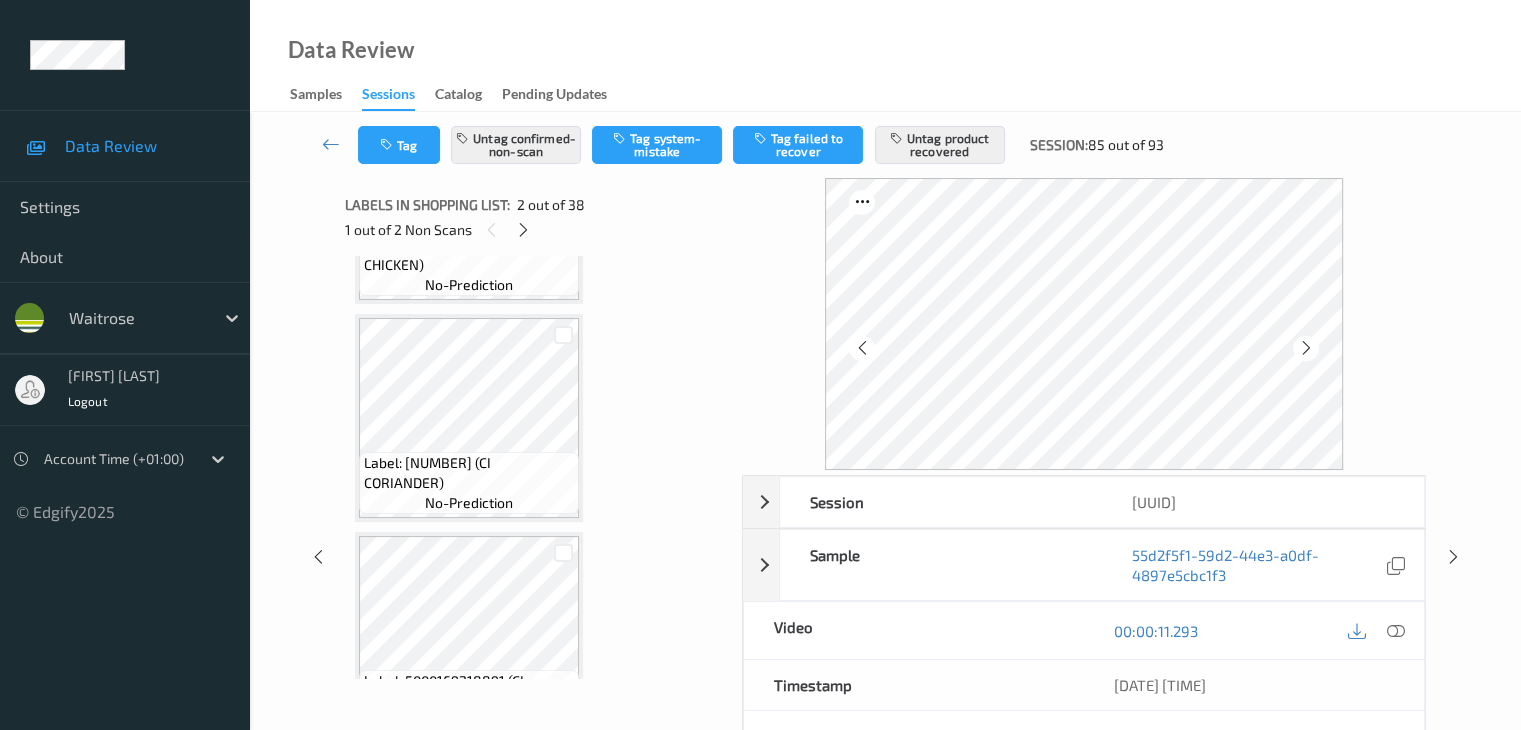 scroll, scrollTop: 1810, scrollLeft: 0, axis: vertical 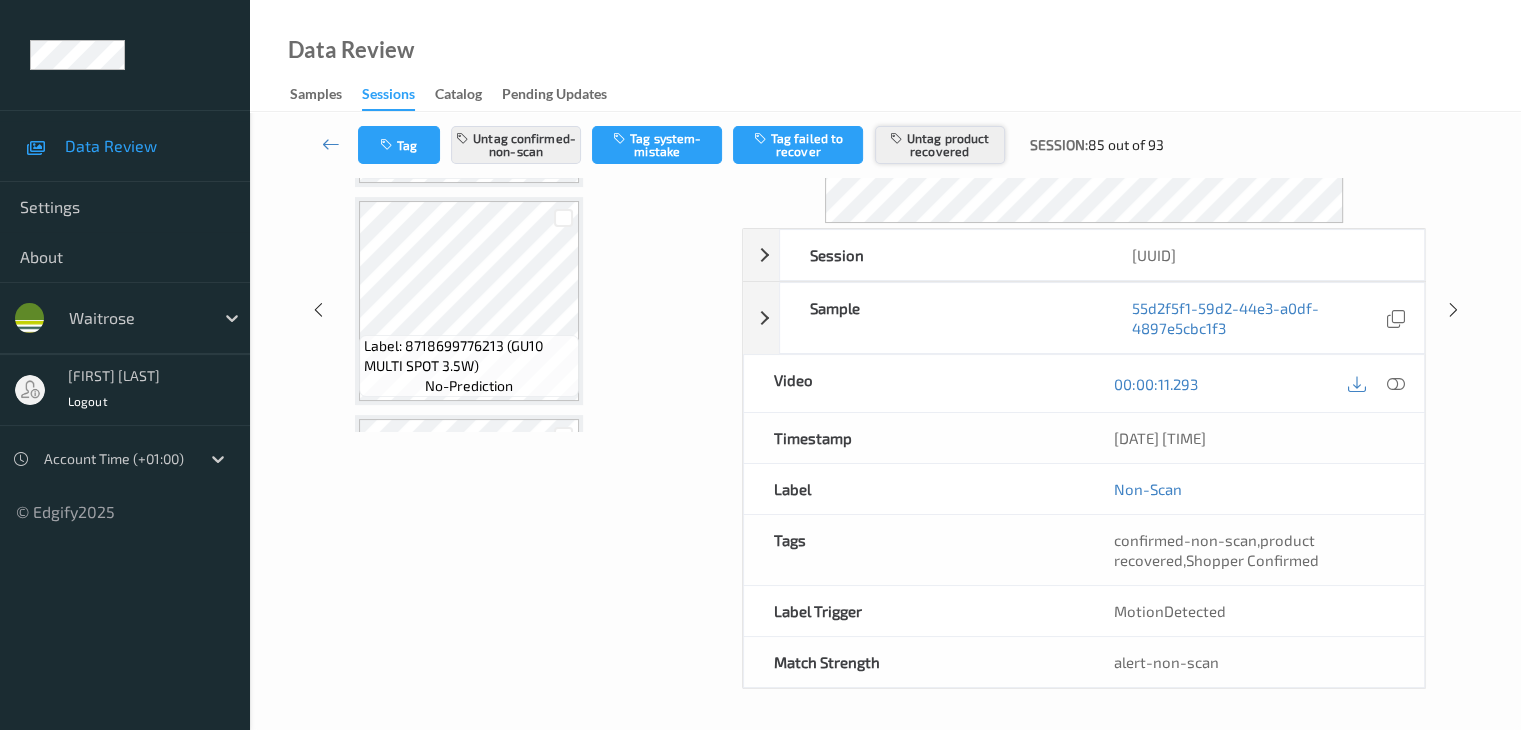 click on "Untag   product recovered" at bounding box center [940, 145] 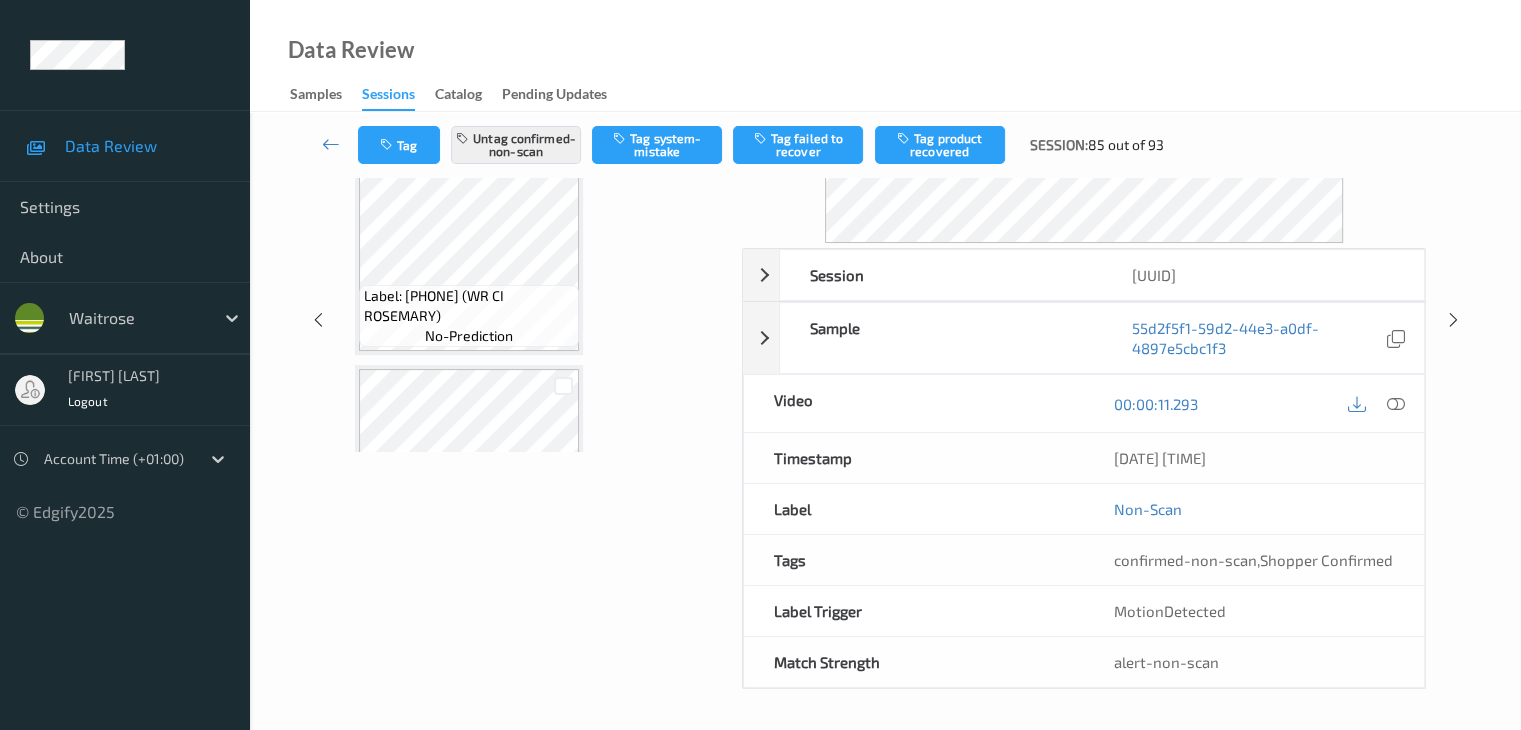 scroll, scrollTop: 2236, scrollLeft: 0, axis: vertical 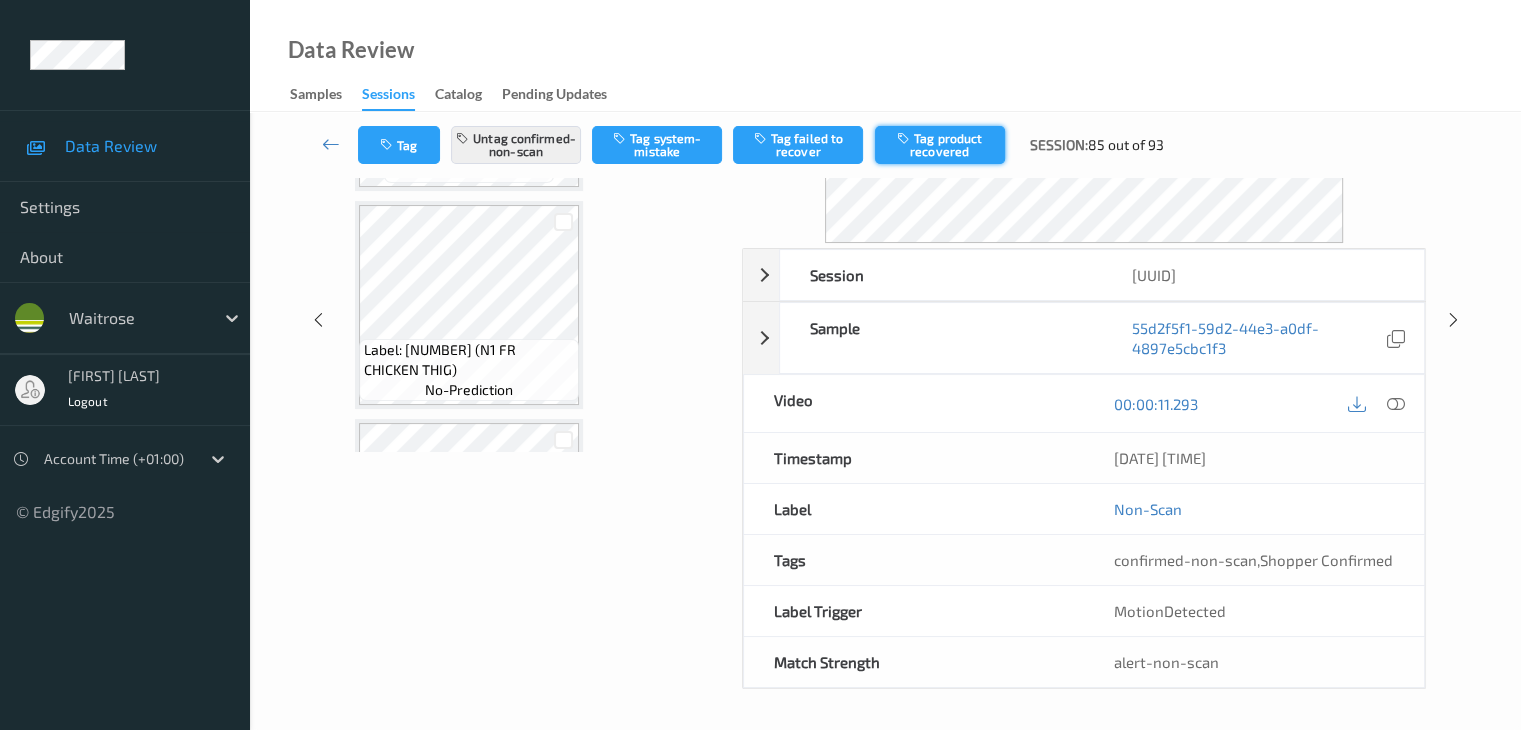 click on "Tag   product recovered" at bounding box center [940, 145] 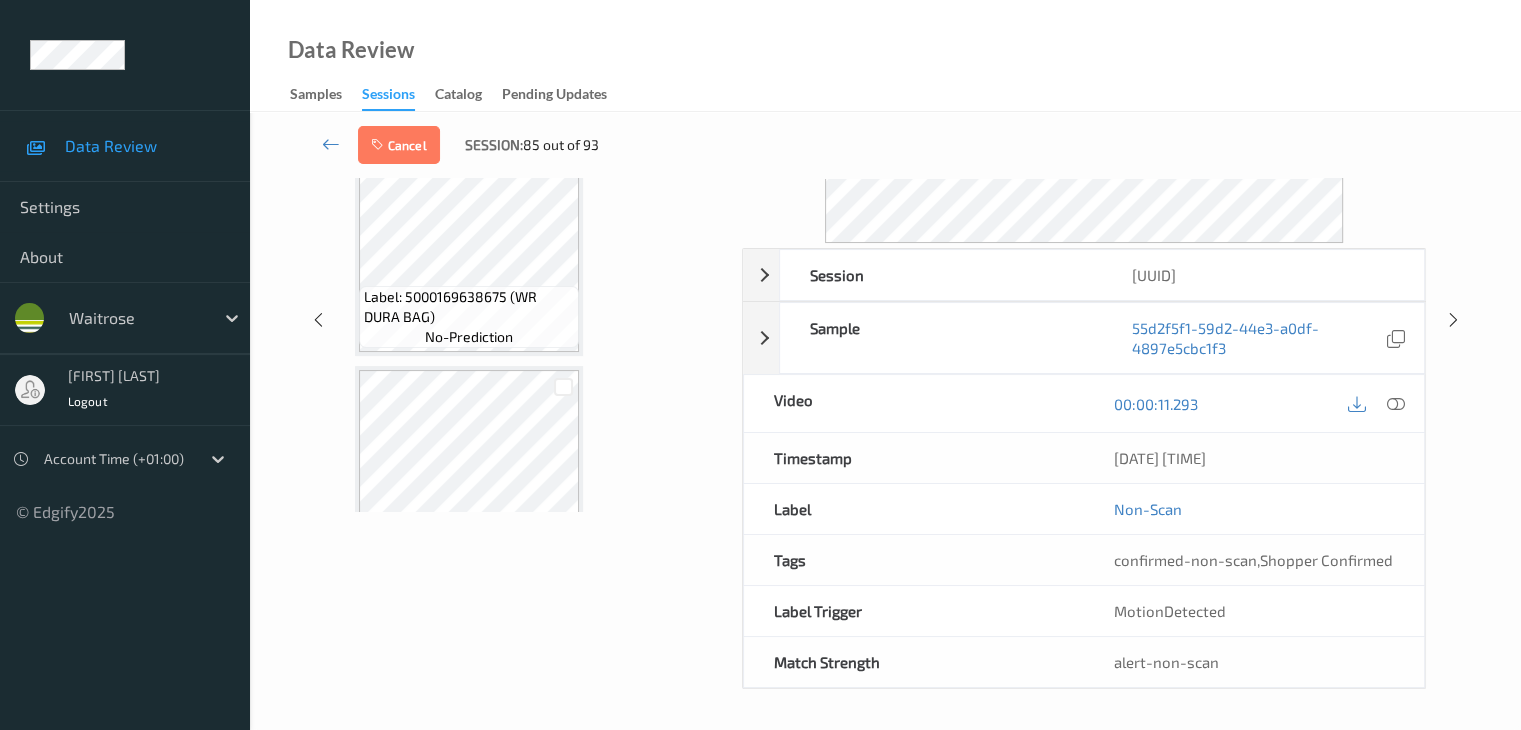 scroll, scrollTop: 400, scrollLeft: 0, axis: vertical 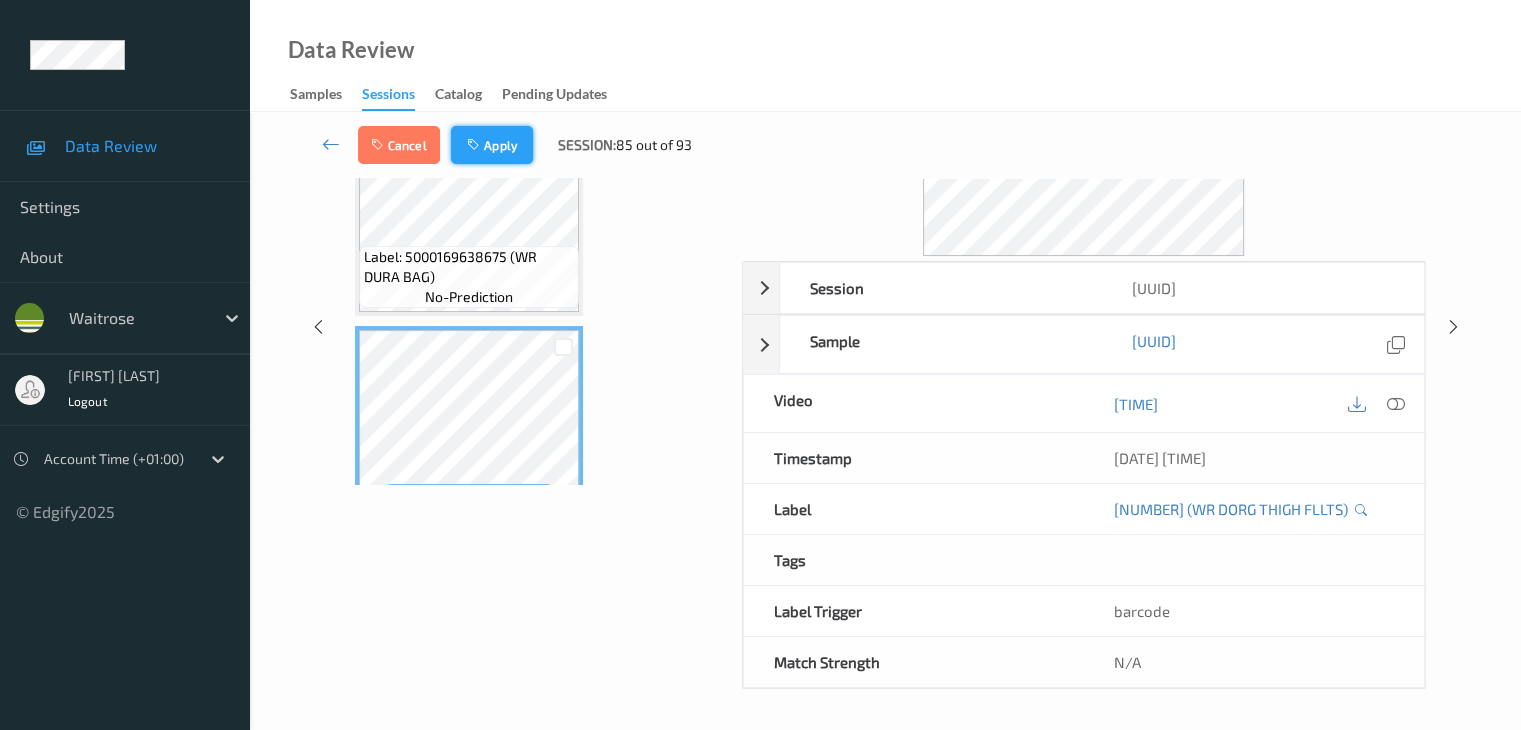 click on "Apply" at bounding box center [492, 145] 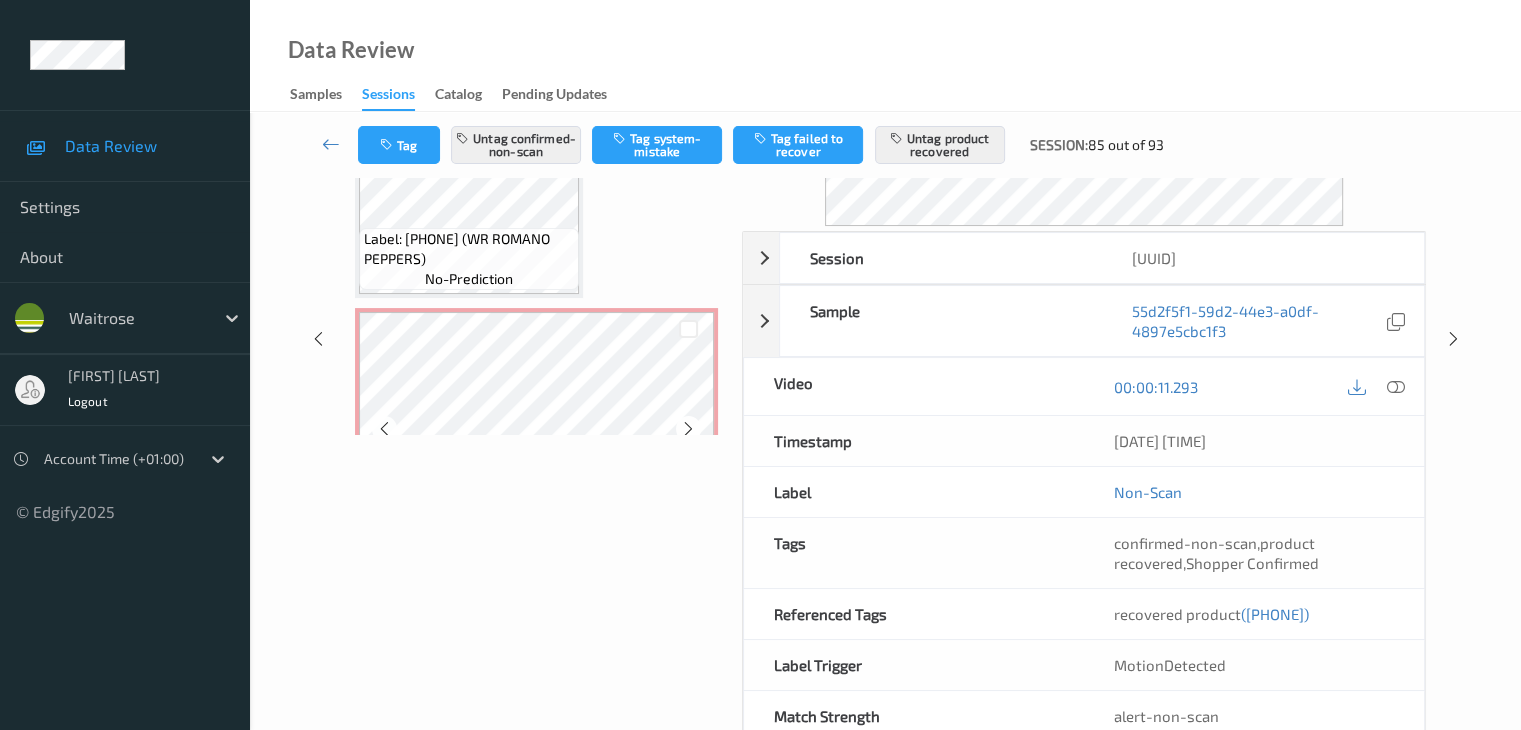 scroll, scrollTop: 4610, scrollLeft: 0, axis: vertical 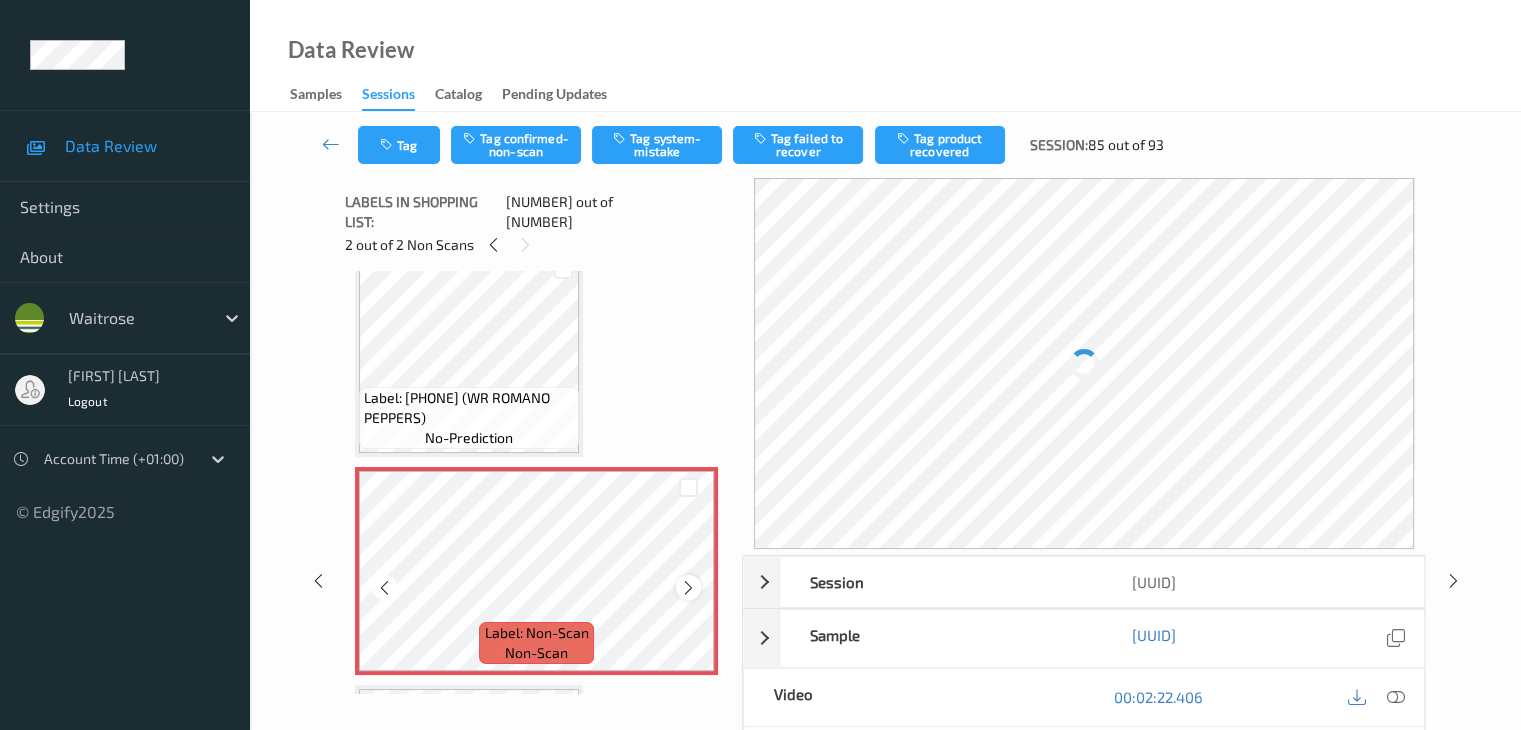 click at bounding box center [688, 588] 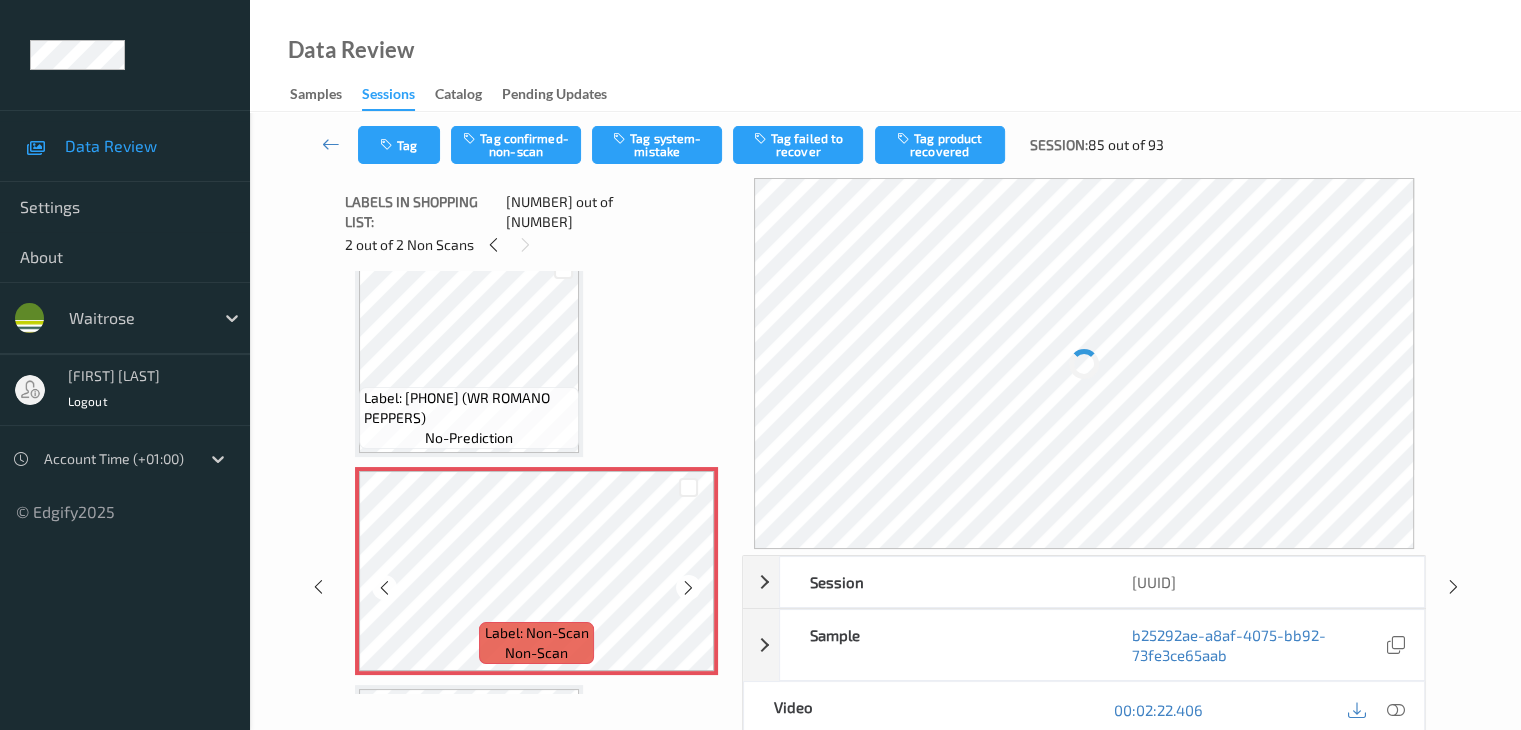 click at bounding box center (688, 588) 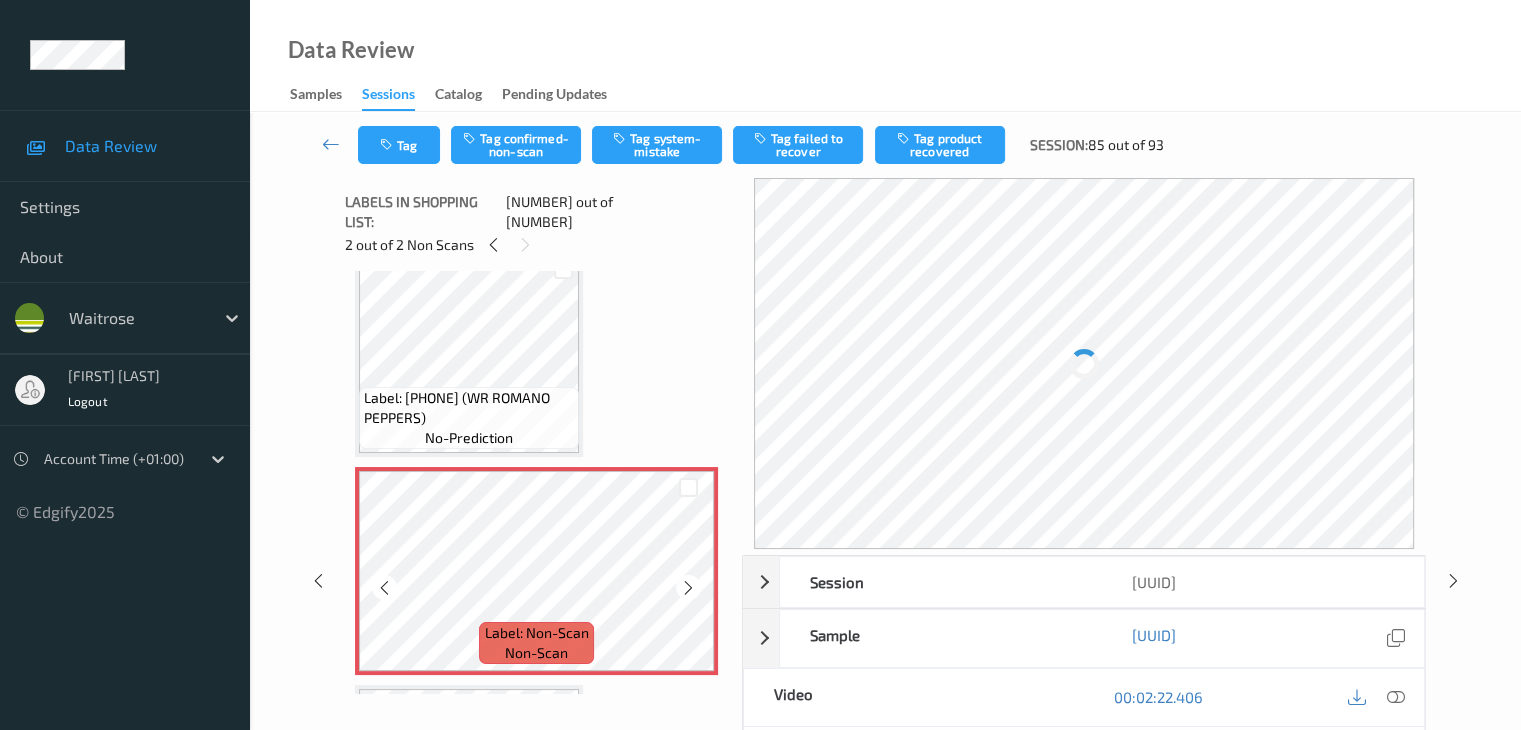 click at bounding box center (688, 588) 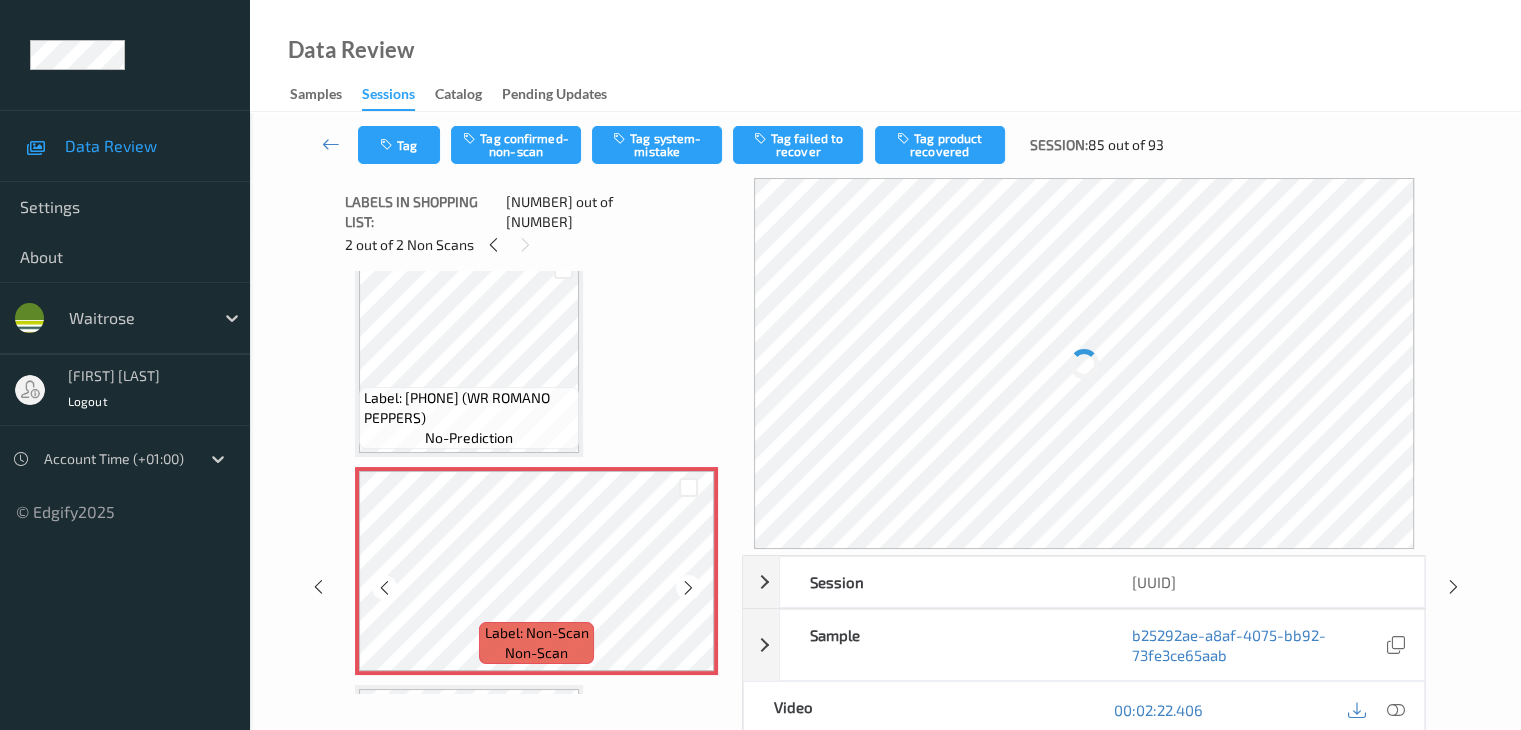 click at bounding box center [688, 588] 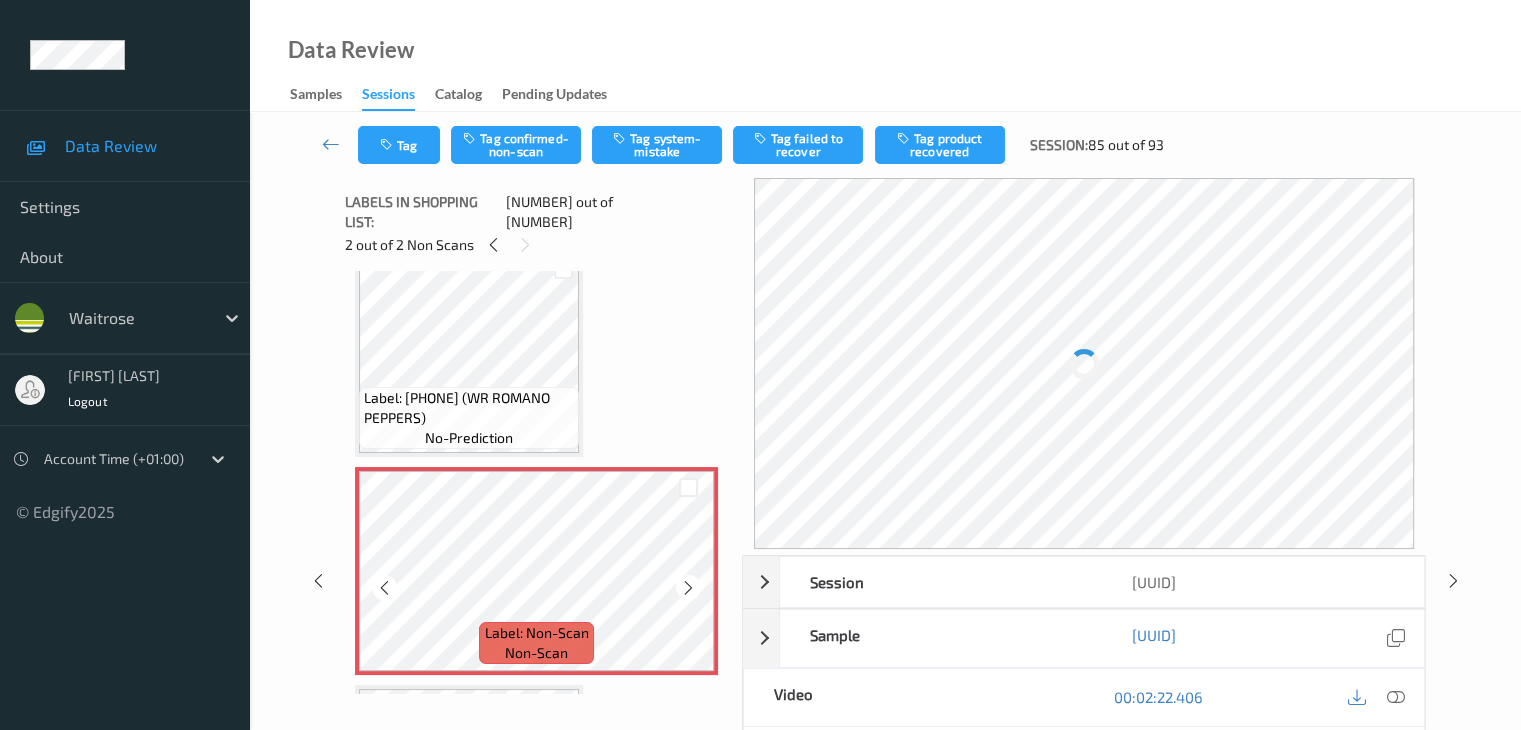 click at bounding box center (688, 588) 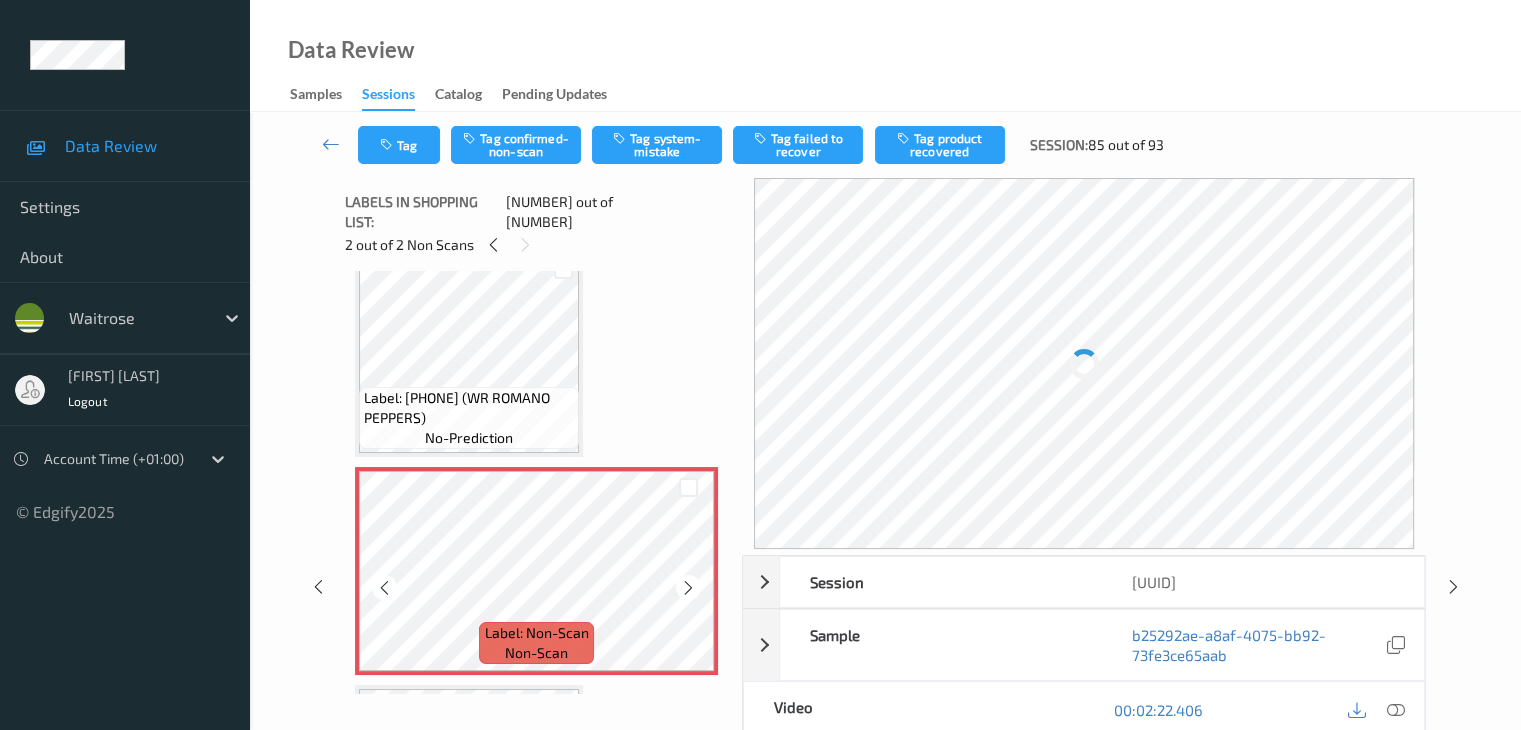 click at bounding box center (688, 588) 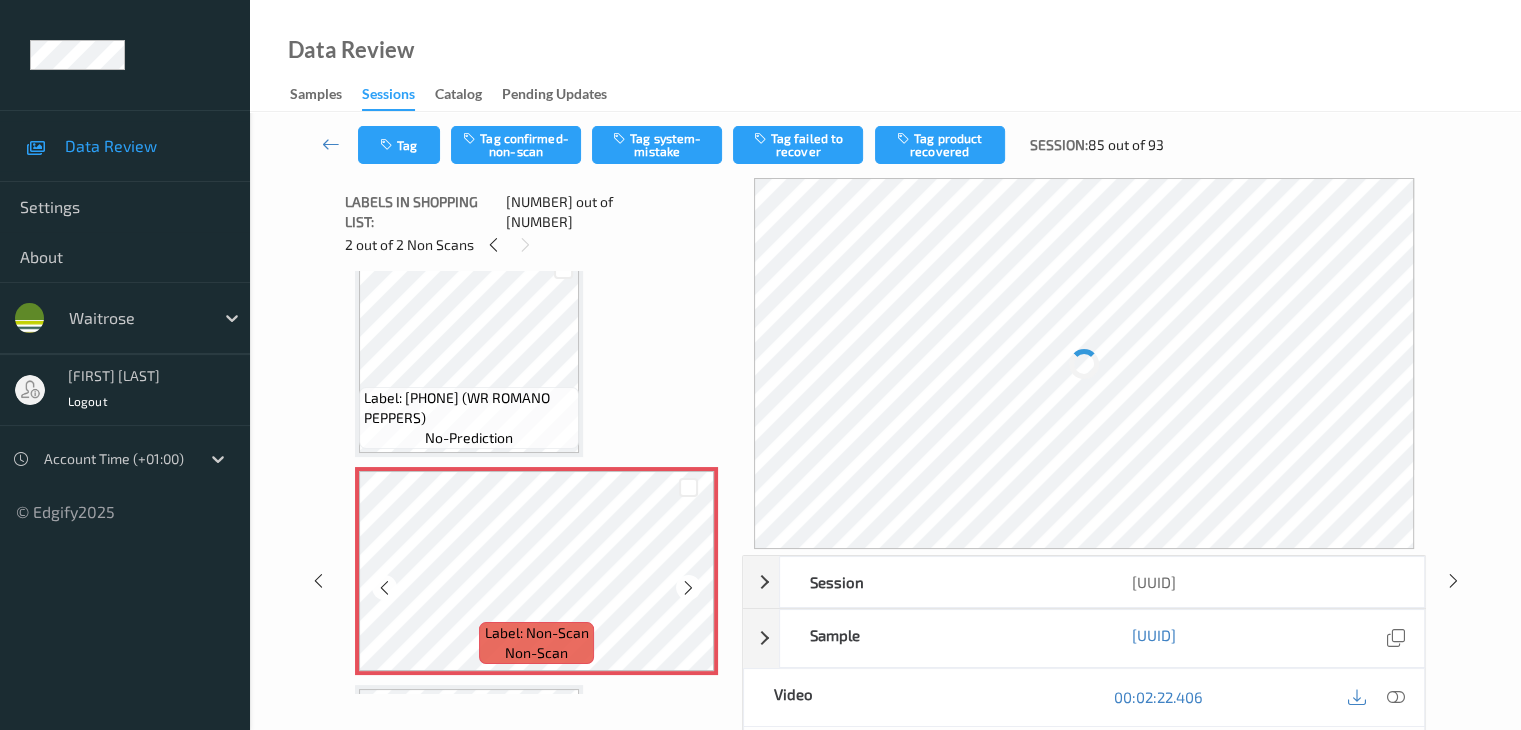 click at bounding box center (688, 588) 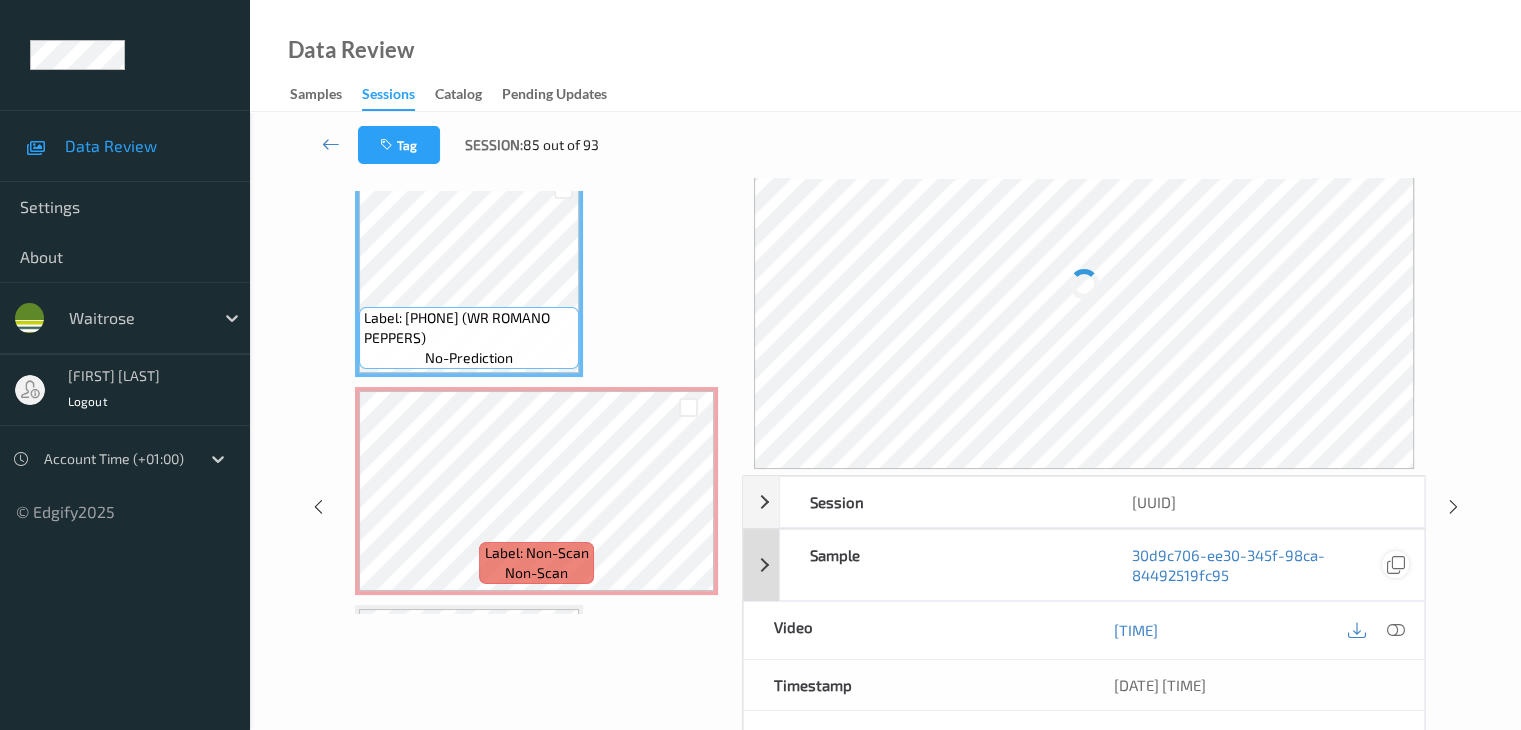 scroll, scrollTop: 200, scrollLeft: 0, axis: vertical 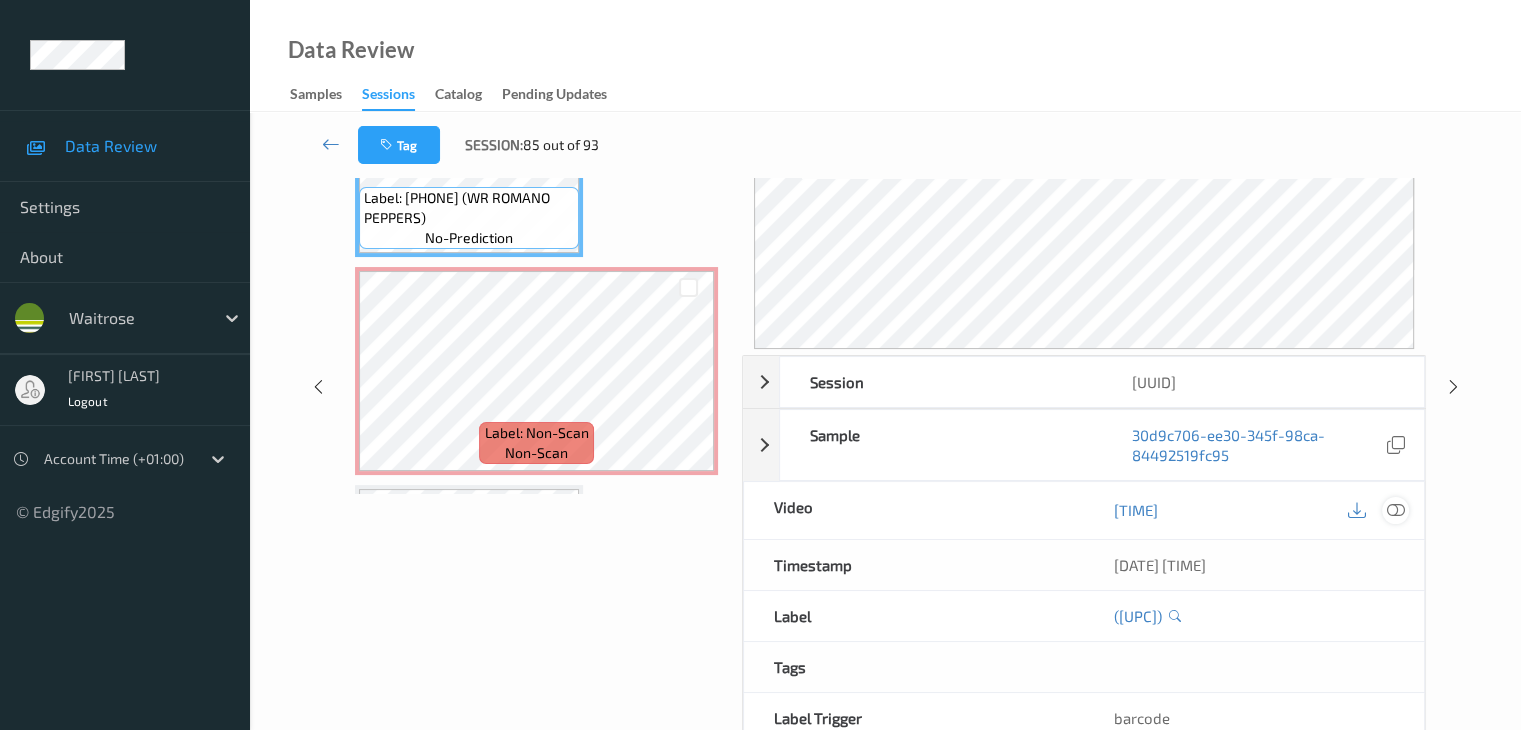 click at bounding box center (1395, 510) 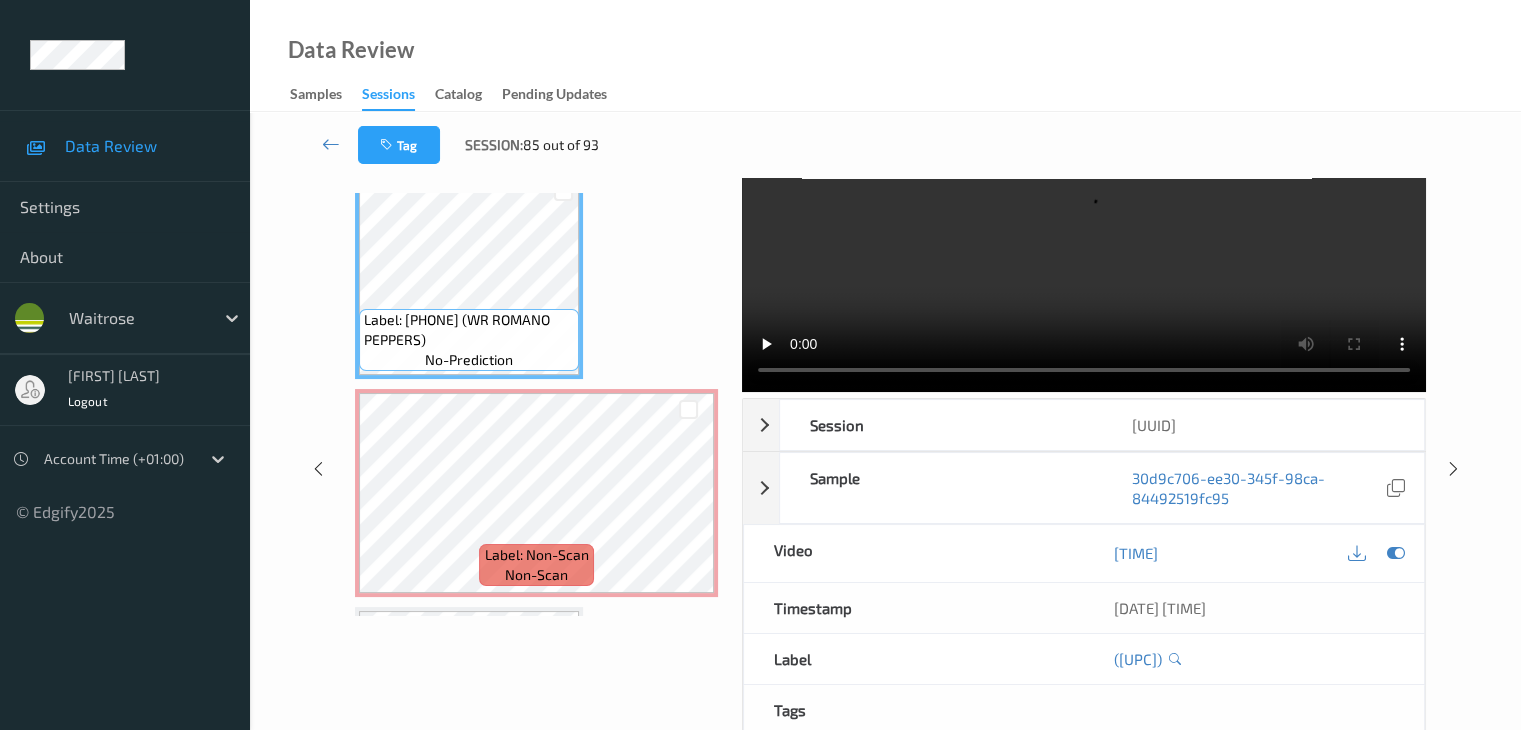 scroll, scrollTop: 0, scrollLeft: 0, axis: both 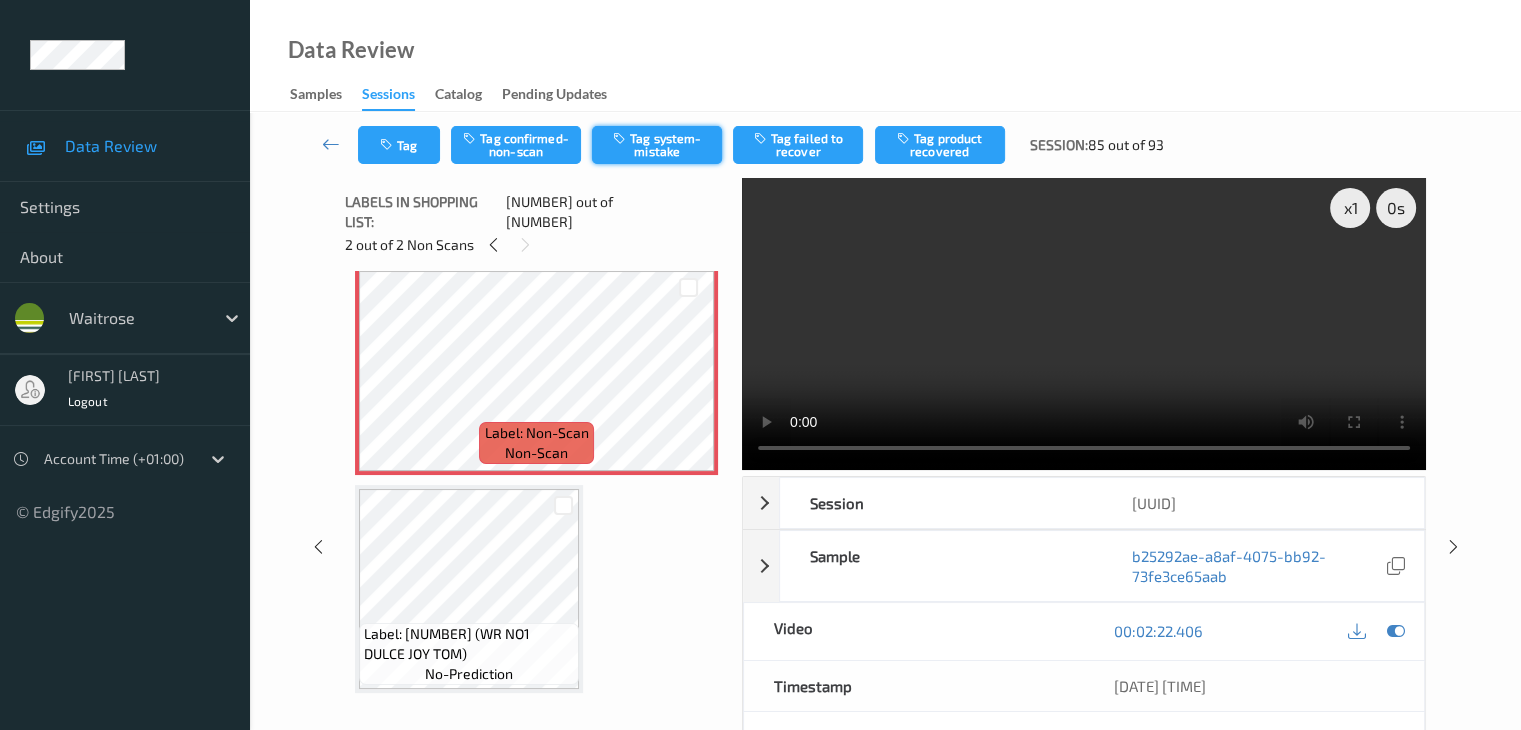 click on "Tag   system-mistake" at bounding box center [657, 145] 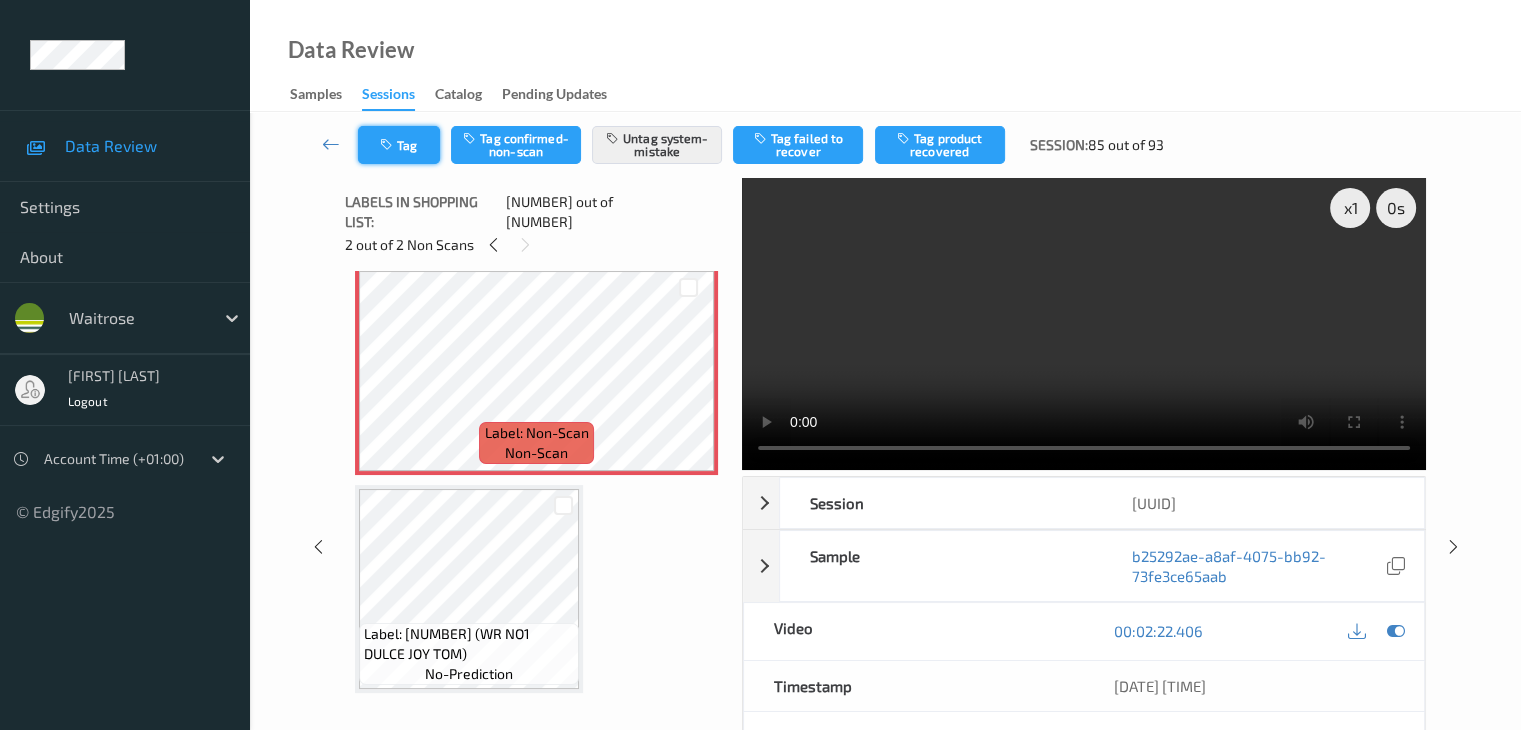 click on "Tag" at bounding box center (399, 145) 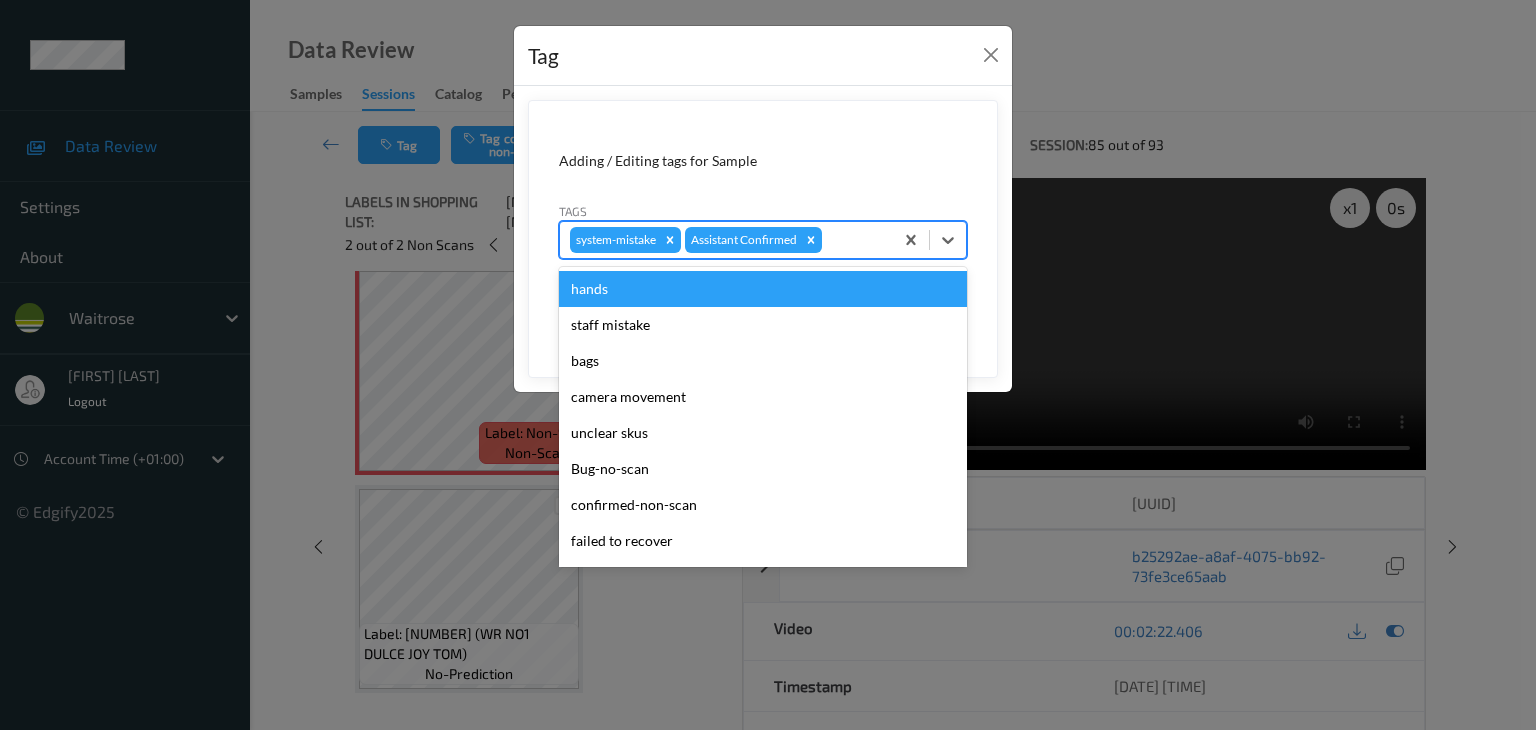 click at bounding box center [854, 240] 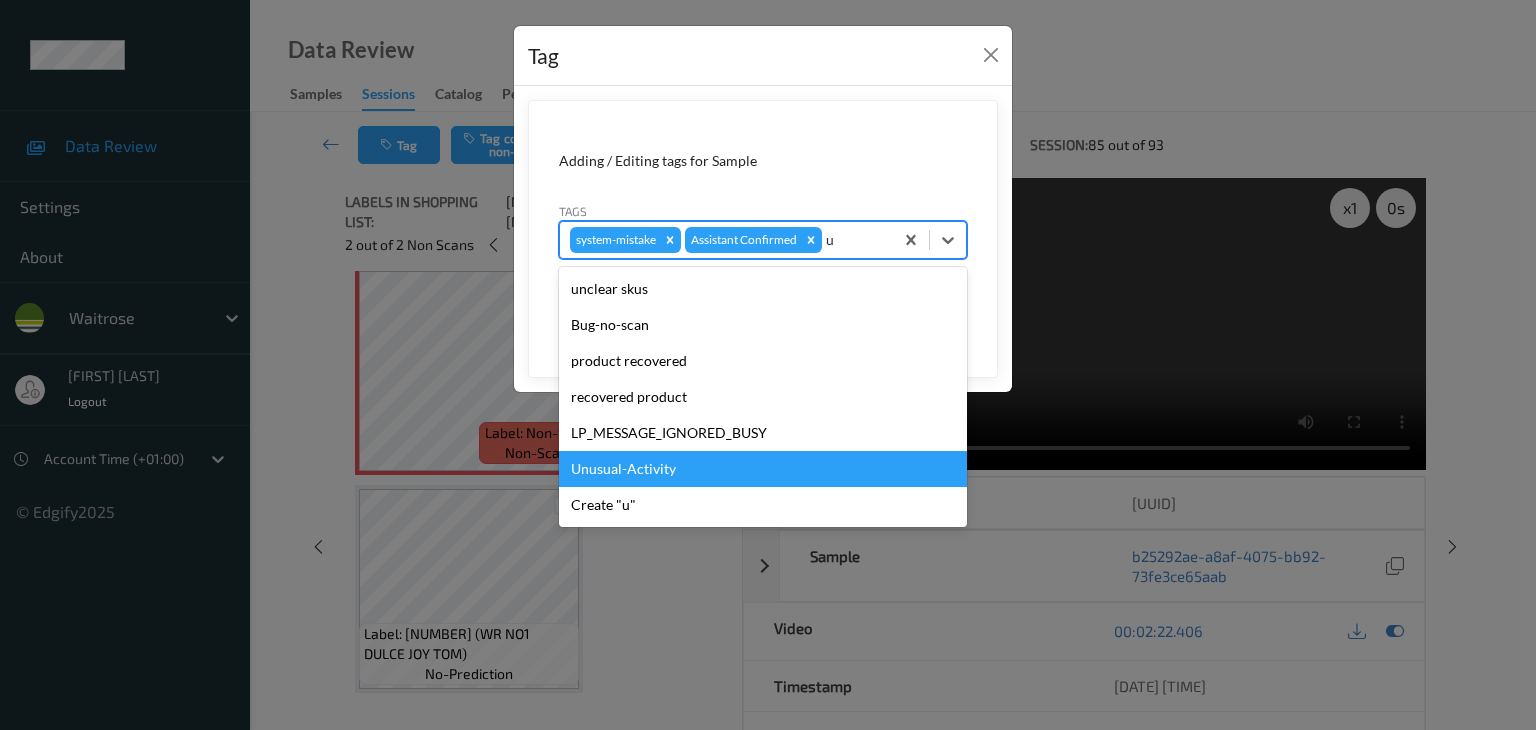 click on "Unusual-Activity" at bounding box center (763, 469) 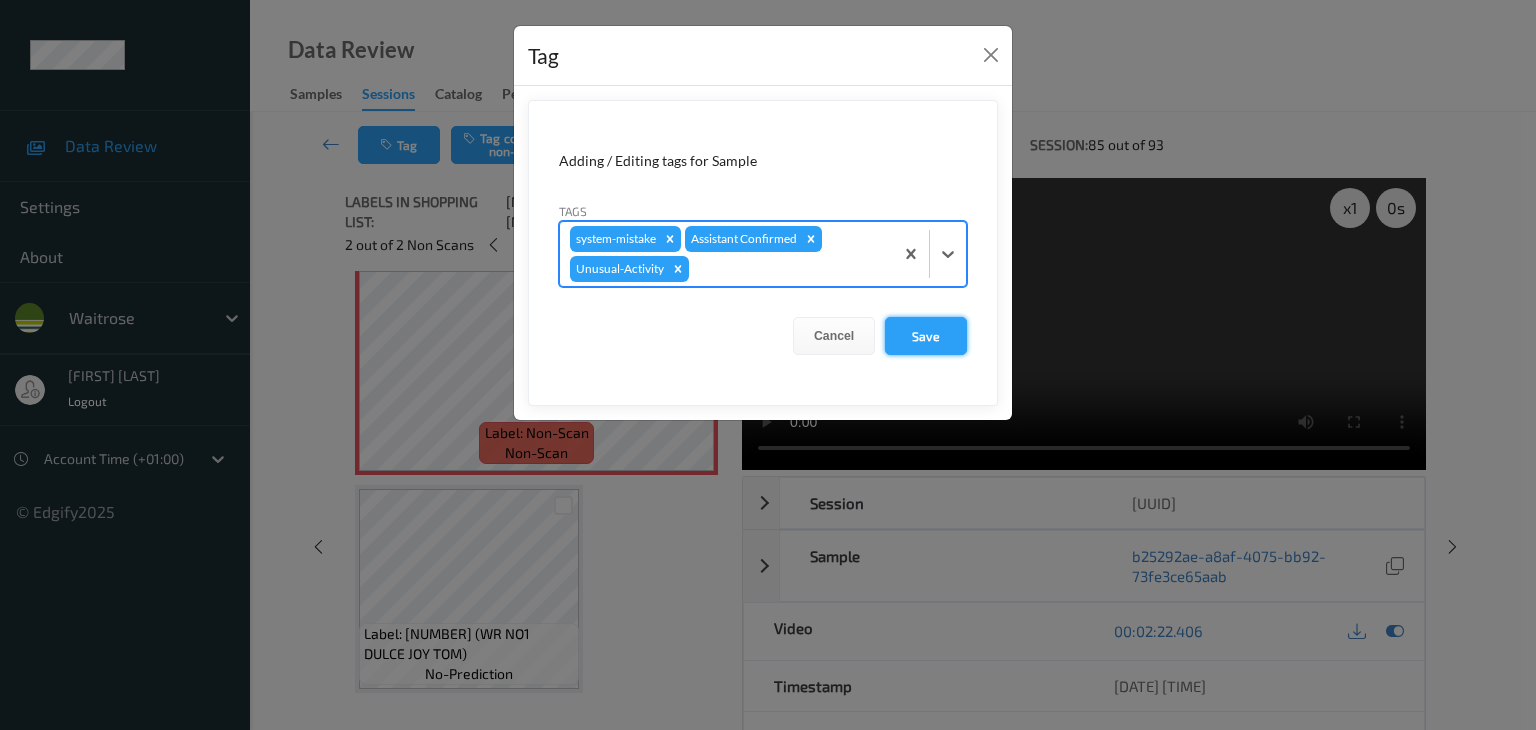 click on "Save" at bounding box center (926, 336) 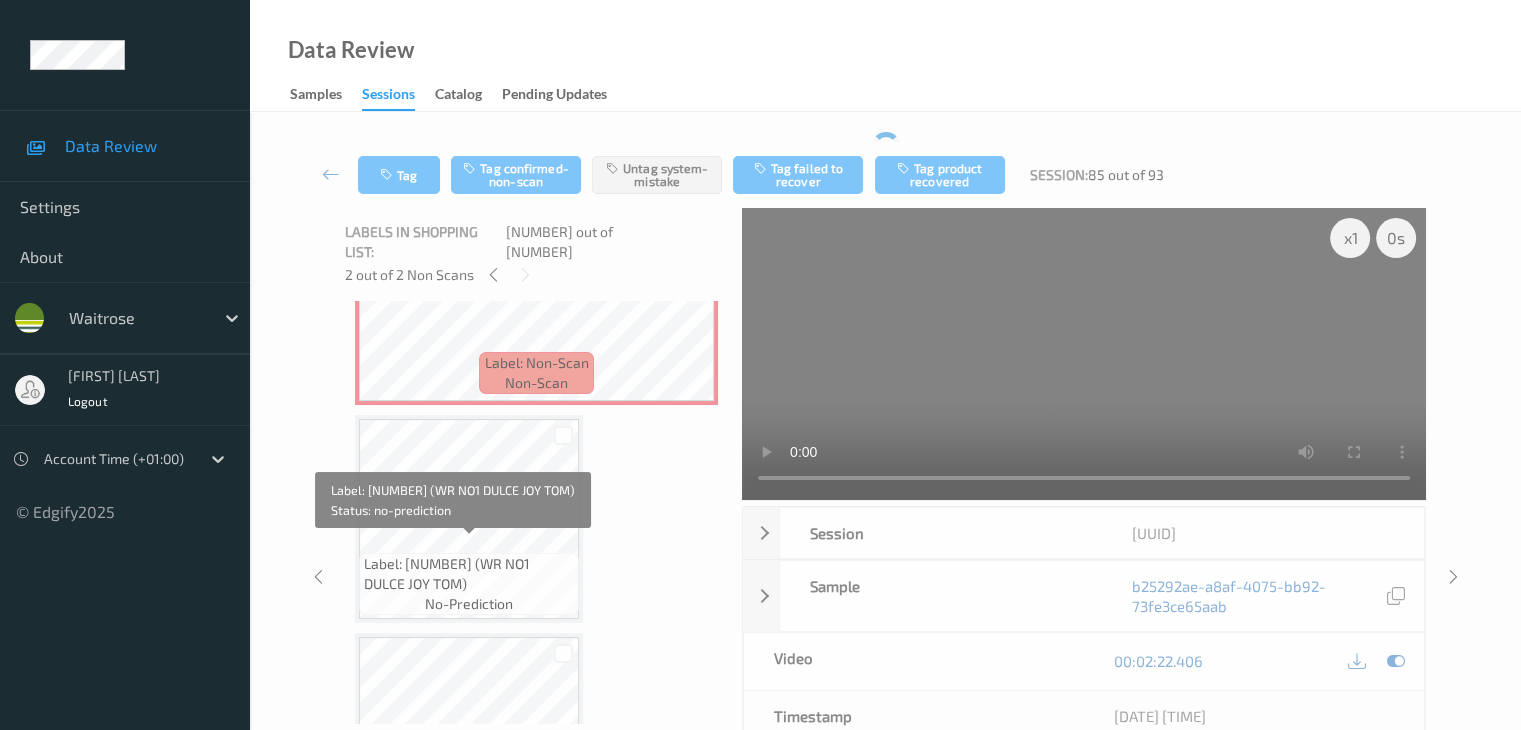 scroll, scrollTop: 5010, scrollLeft: 0, axis: vertical 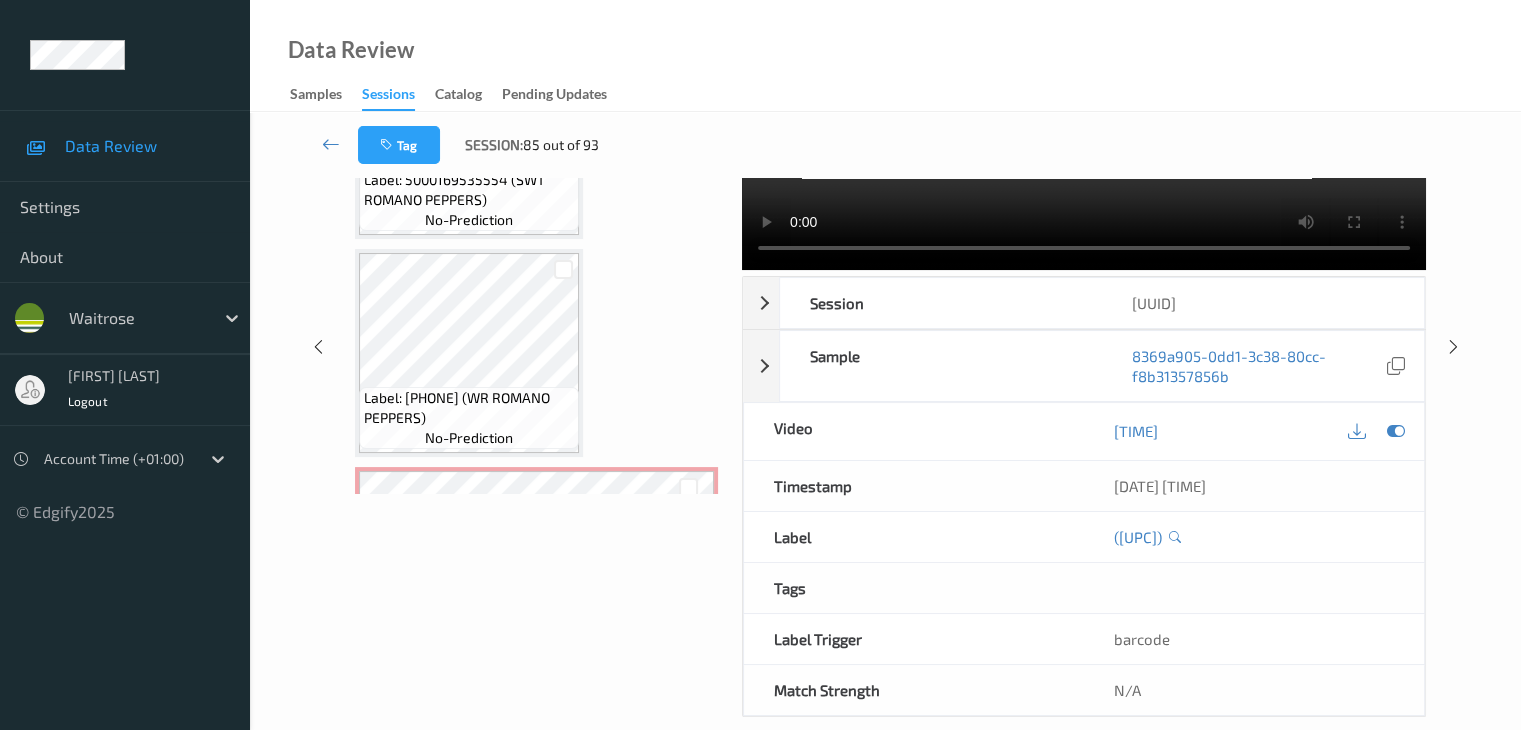 click on "Label: Non-Scan non-scan" at bounding box center (536, 571) 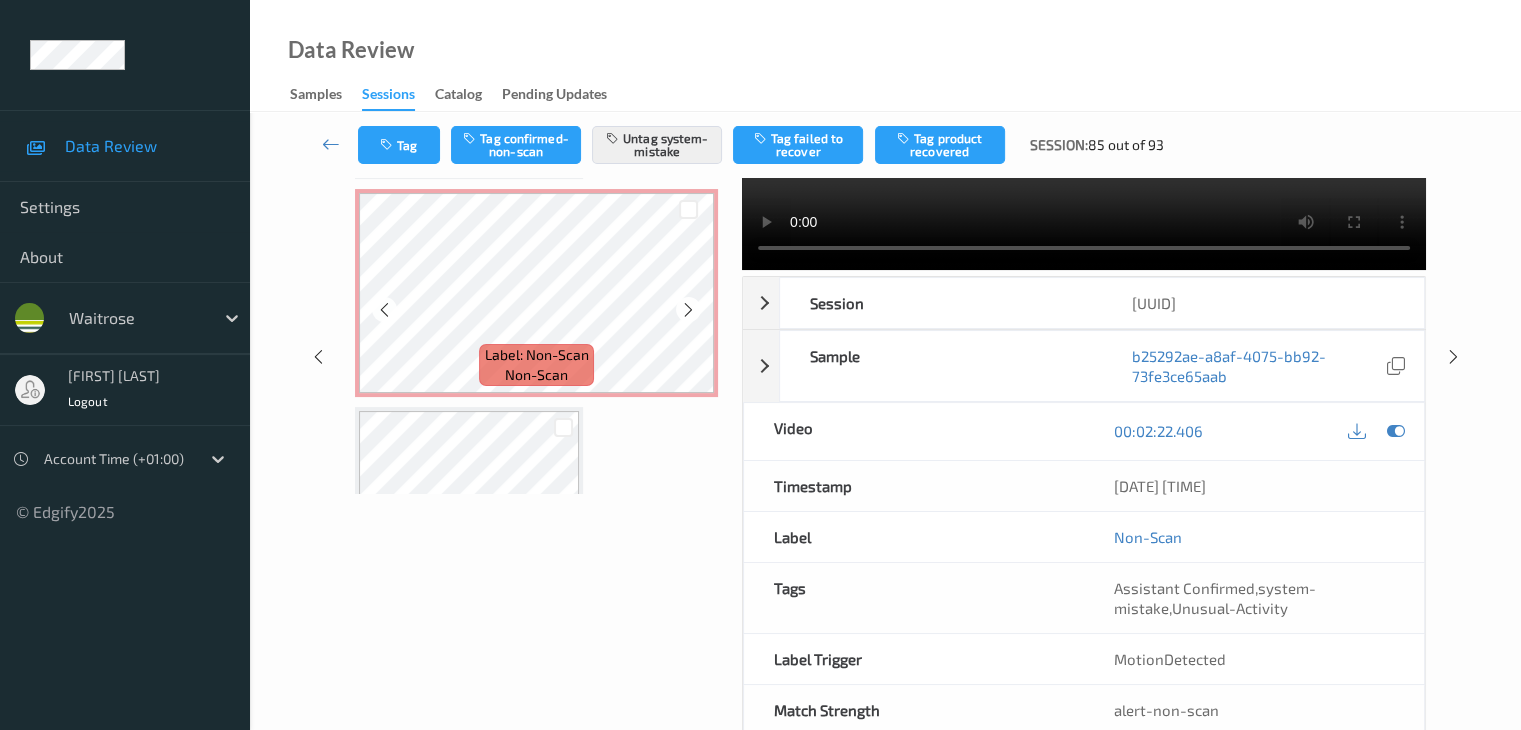 scroll, scrollTop: 0, scrollLeft: 0, axis: both 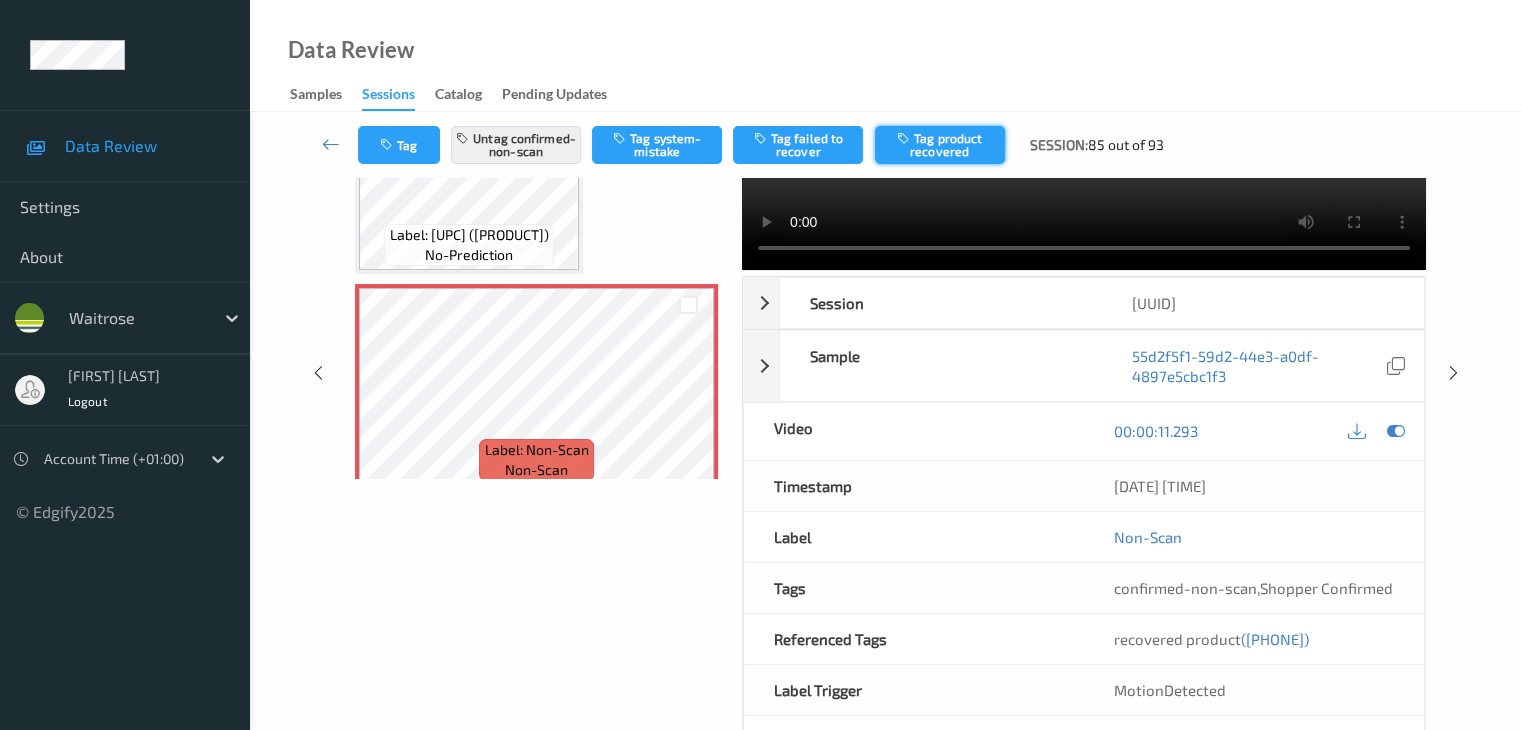 click on "Tag   product recovered" at bounding box center (940, 145) 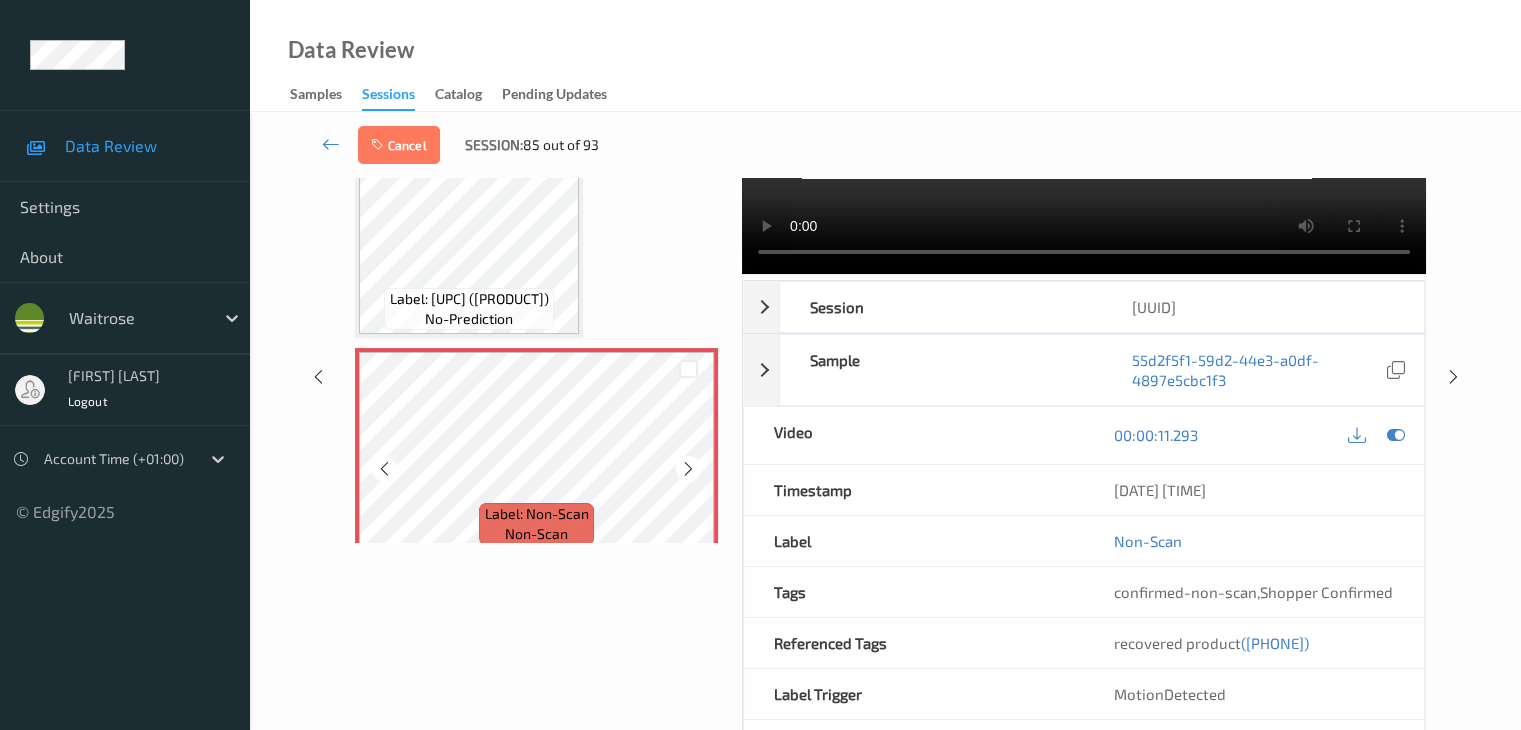 scroll, scrollTop: 200, scrollLeft: 0, axis: vertical 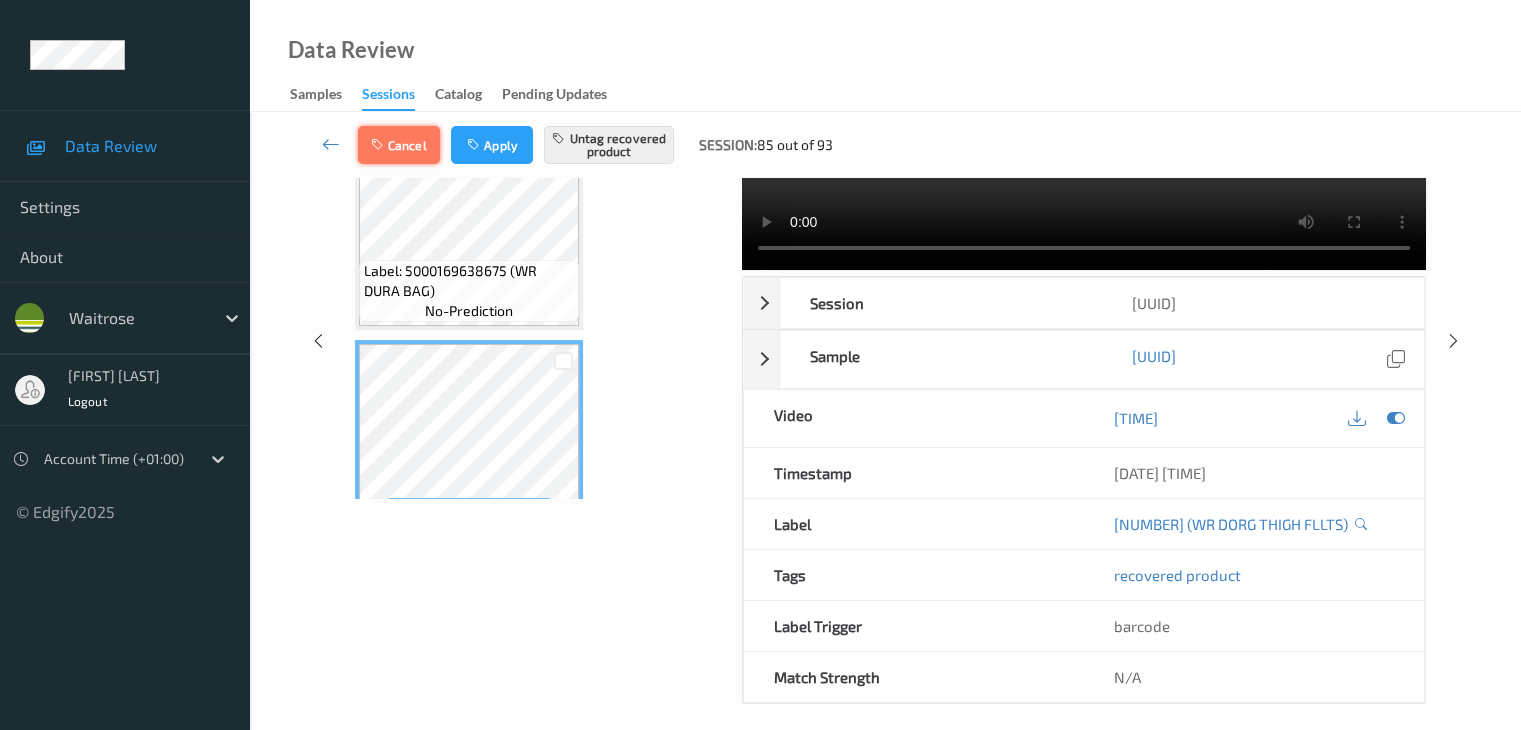click on "Cancel" at bounding box center (399, 145) 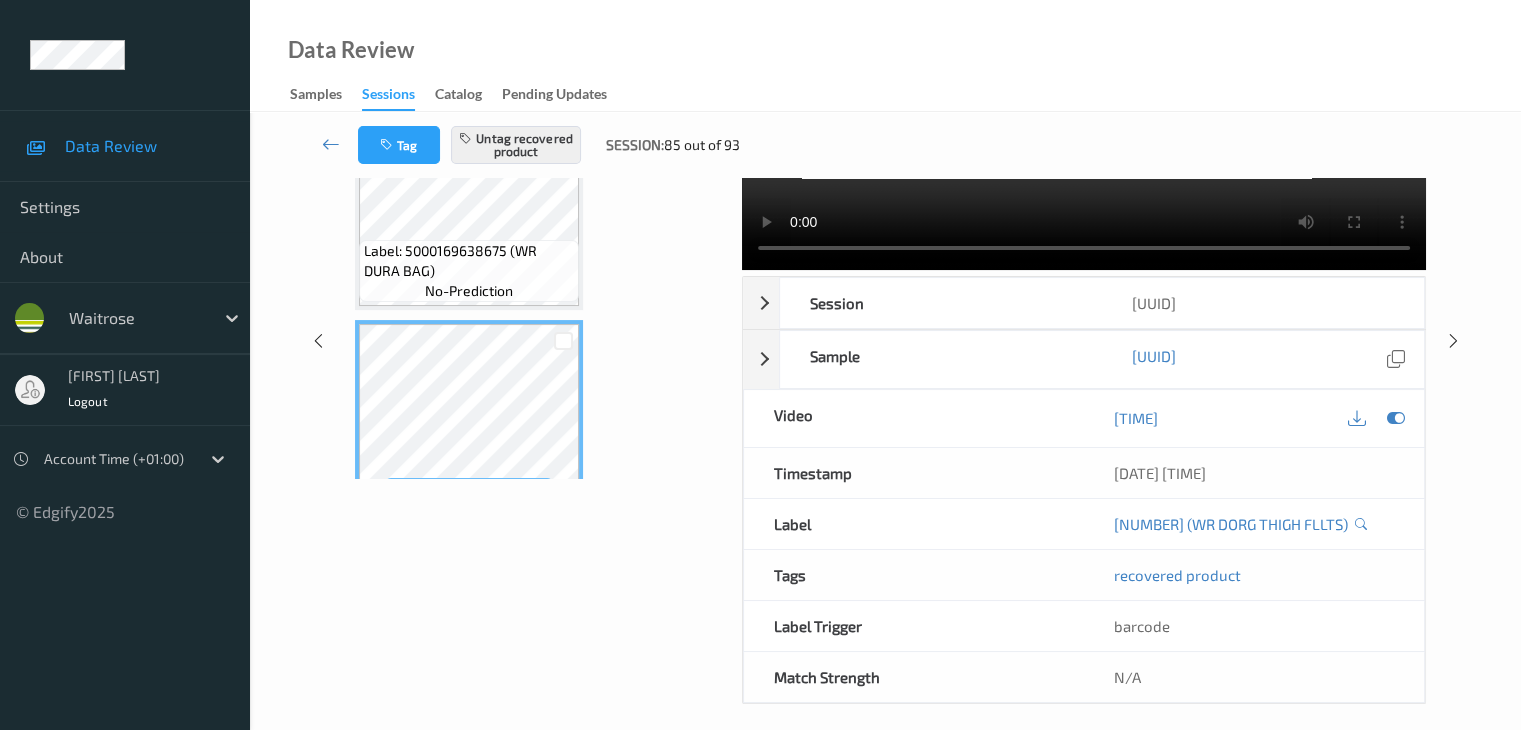 scroll, scrollTop: 200, scrollLeft: 0, axis: vertical 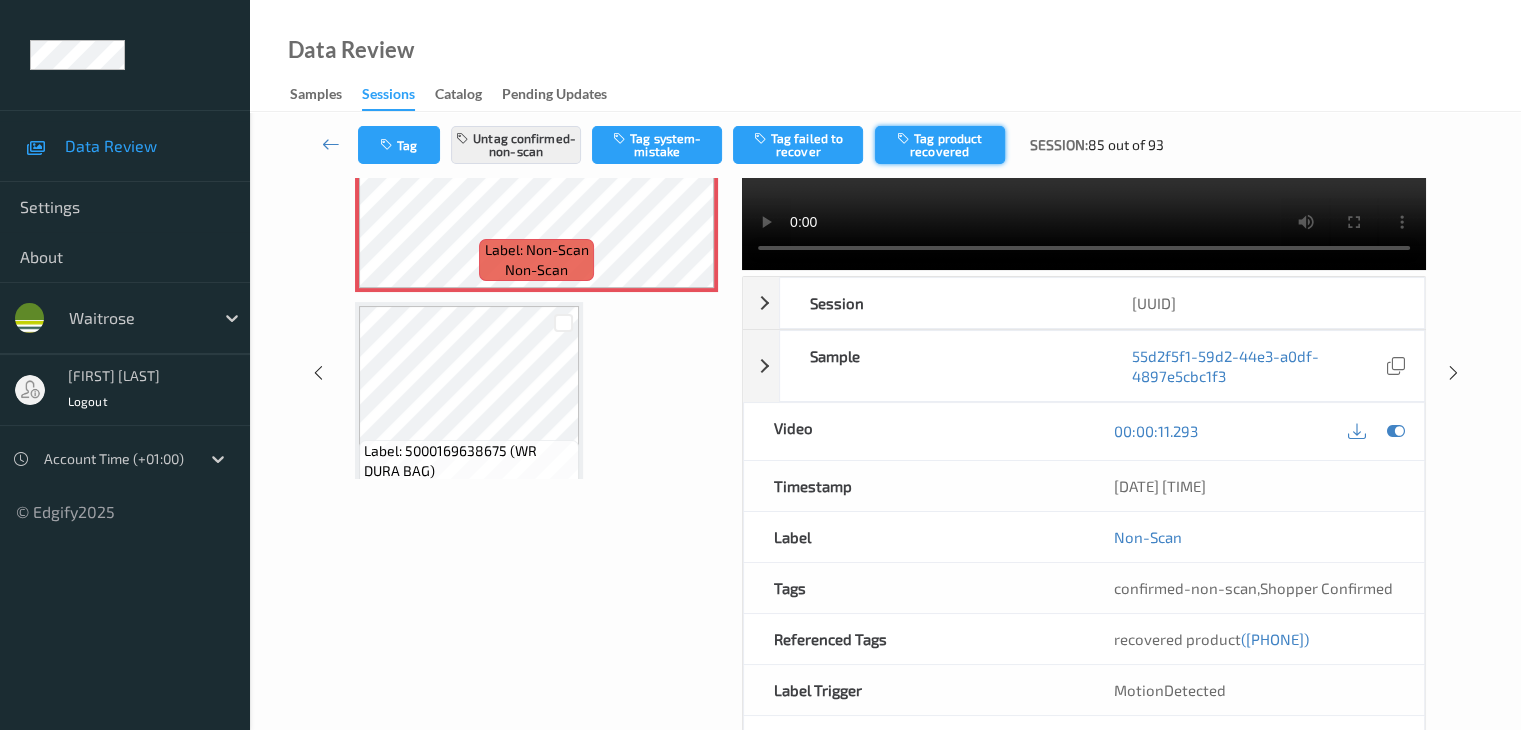 click on "Tag   product recovered" at bounding box center (940, 145) 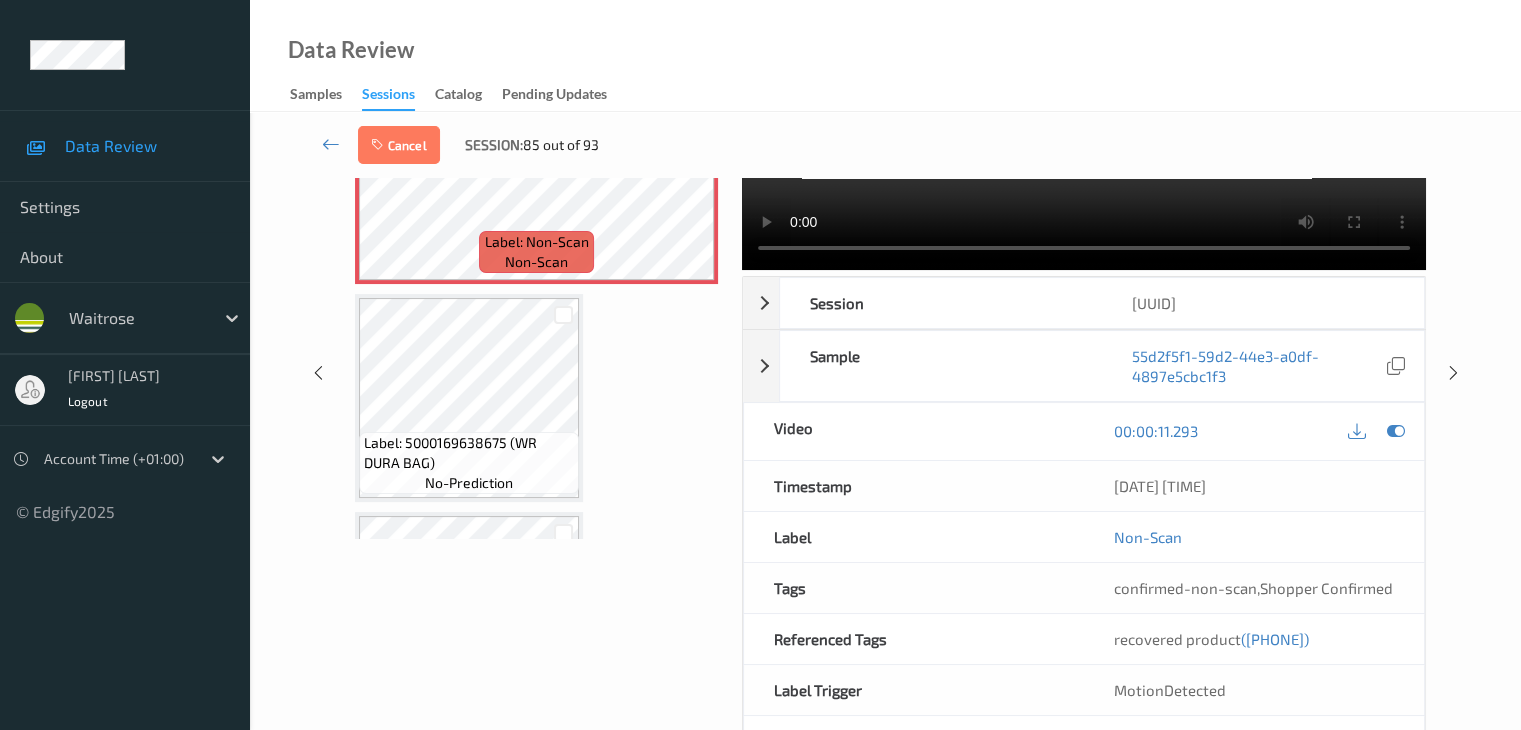 scroll, scrollTop: 300, scrollLeft: 0, axis: vertical 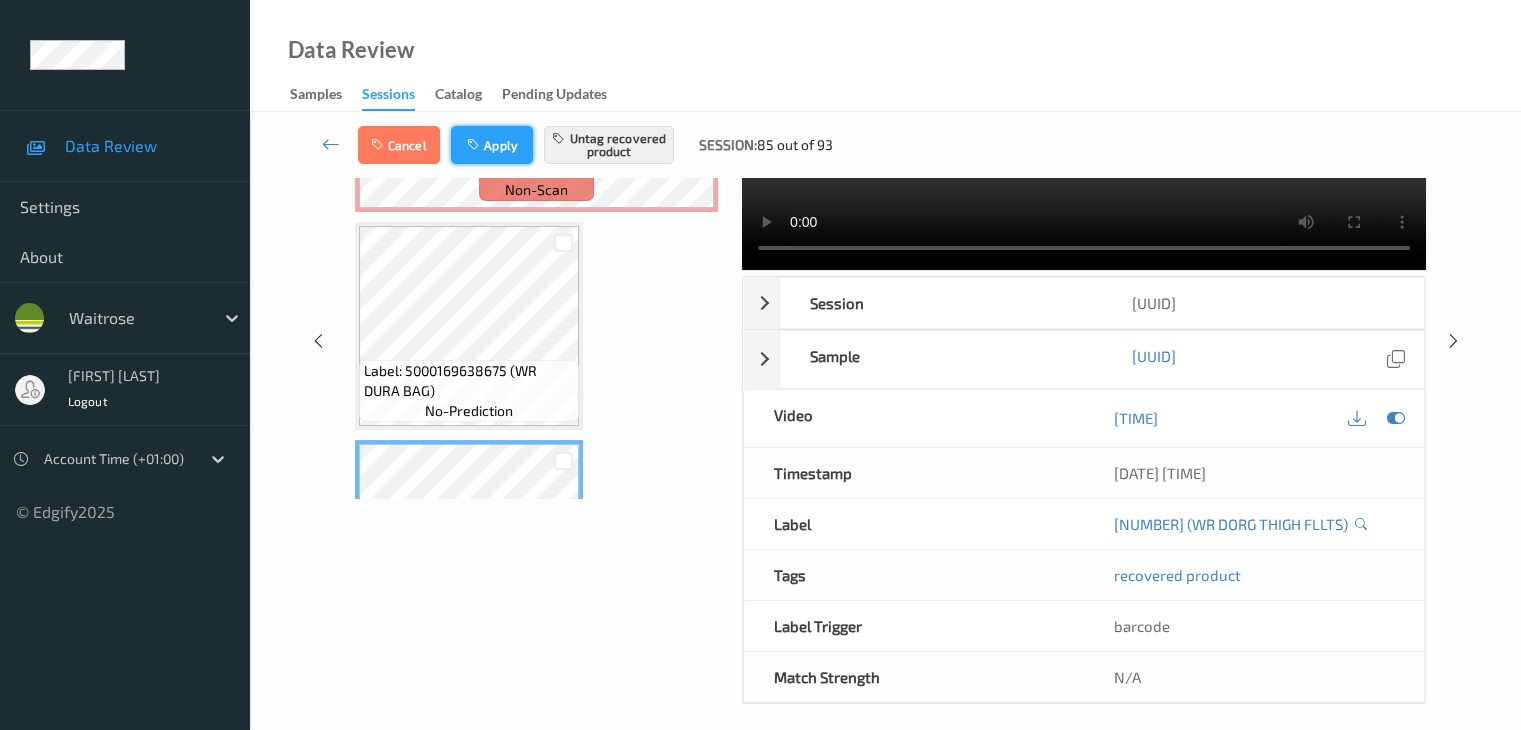 click on "Apply" at bounding box center [492, 145] 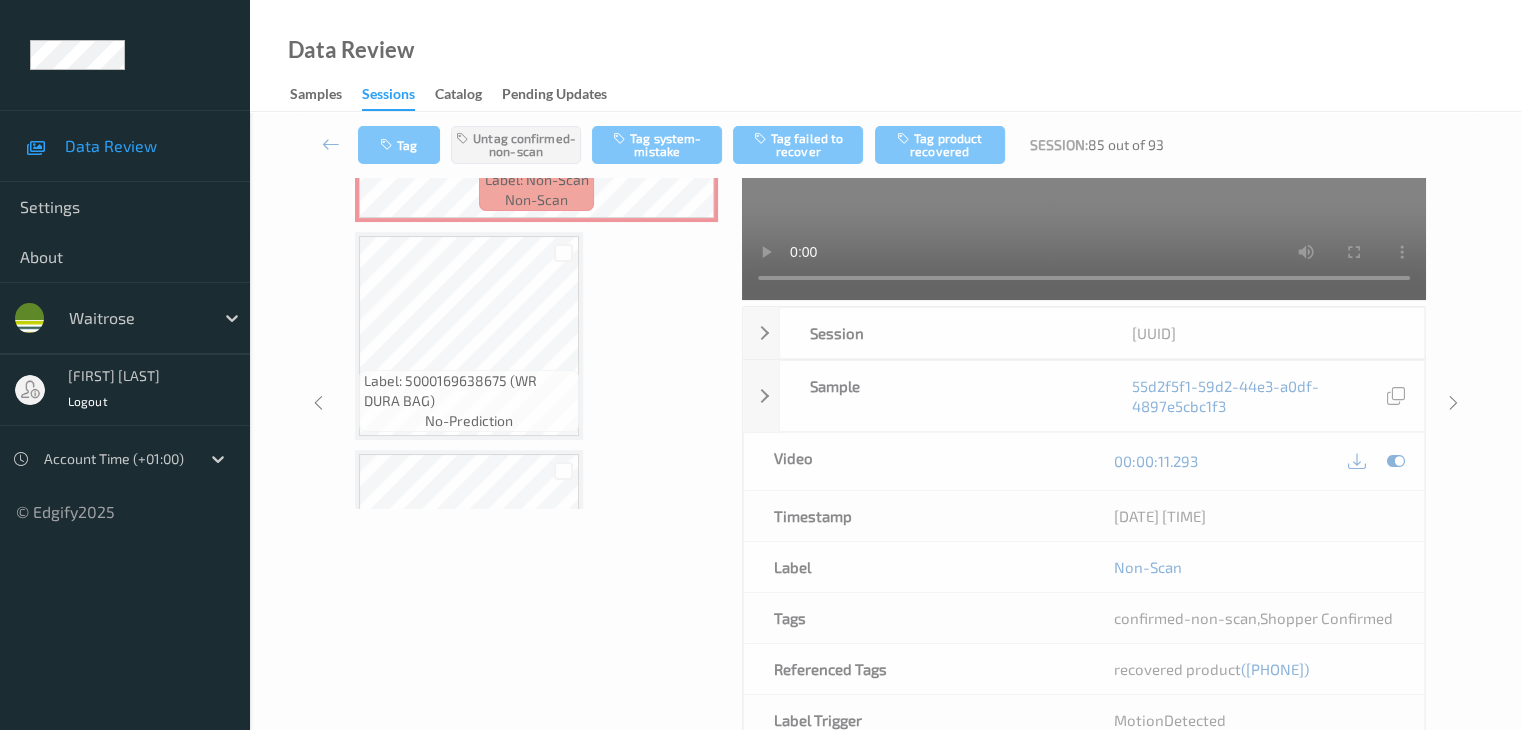 scroll, scrollTop: 10, scrollLeft: 0, axis: vertical 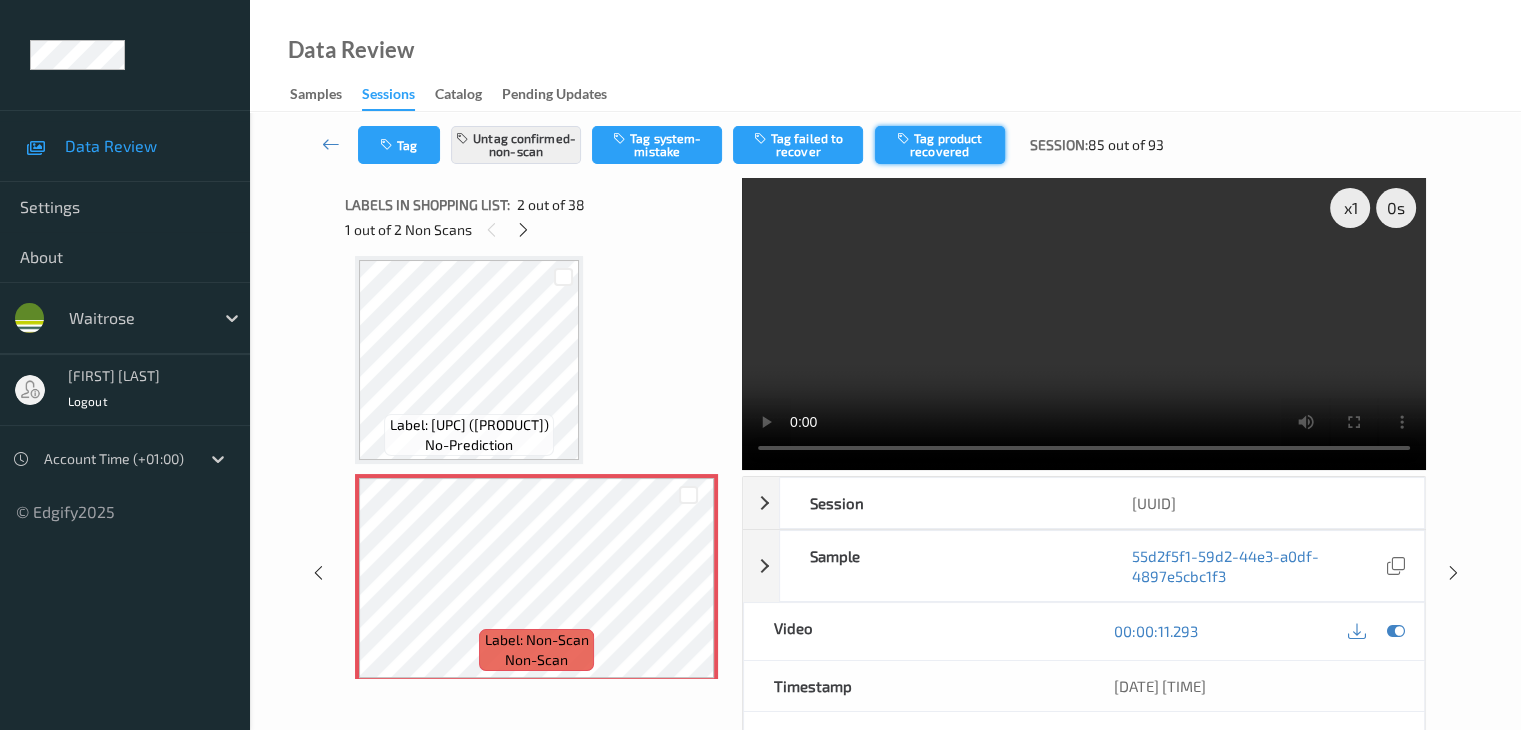 click on "Tag   product recovered" at bounding box center (940, 145) 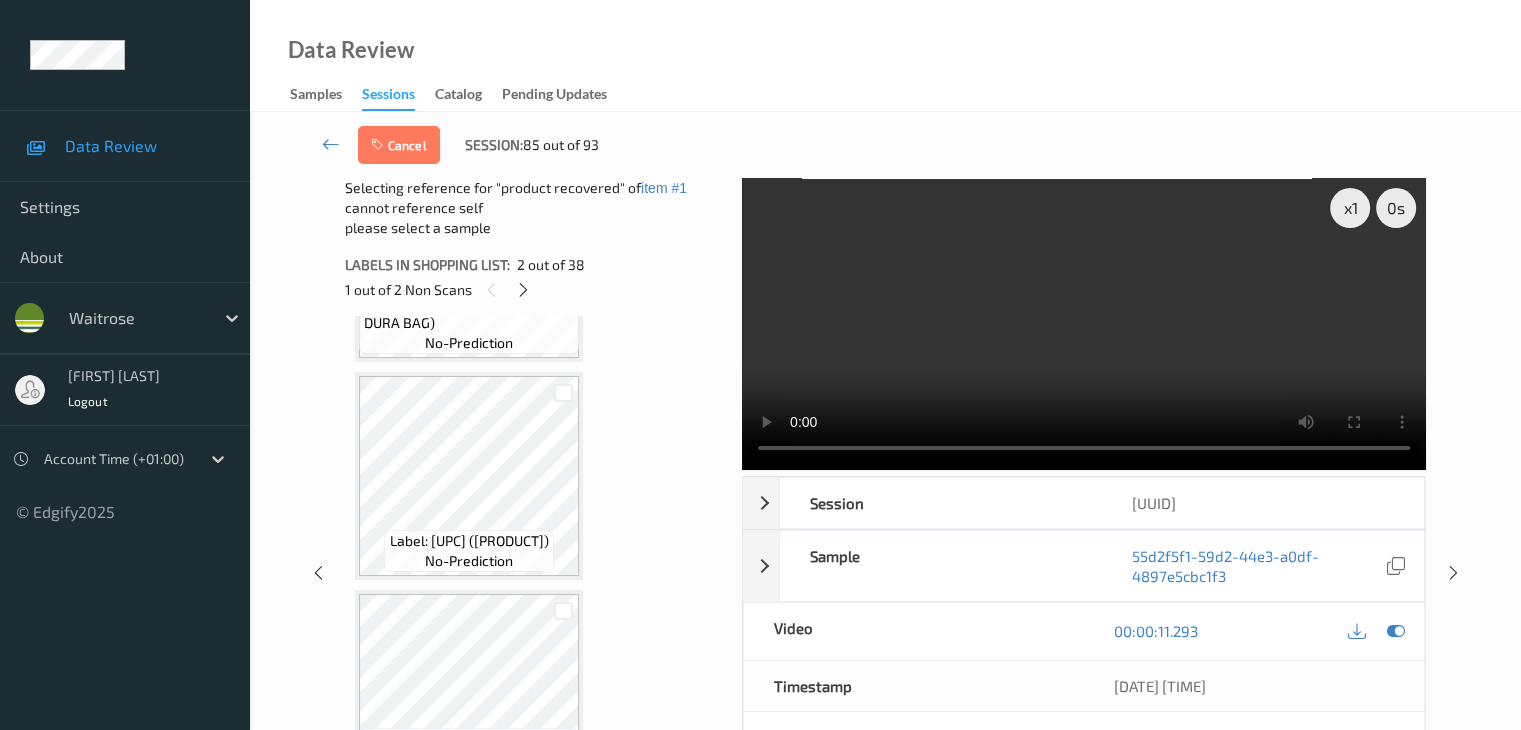 scroll, scrollTop: 610, scrollLeft: 0, axis: vertical 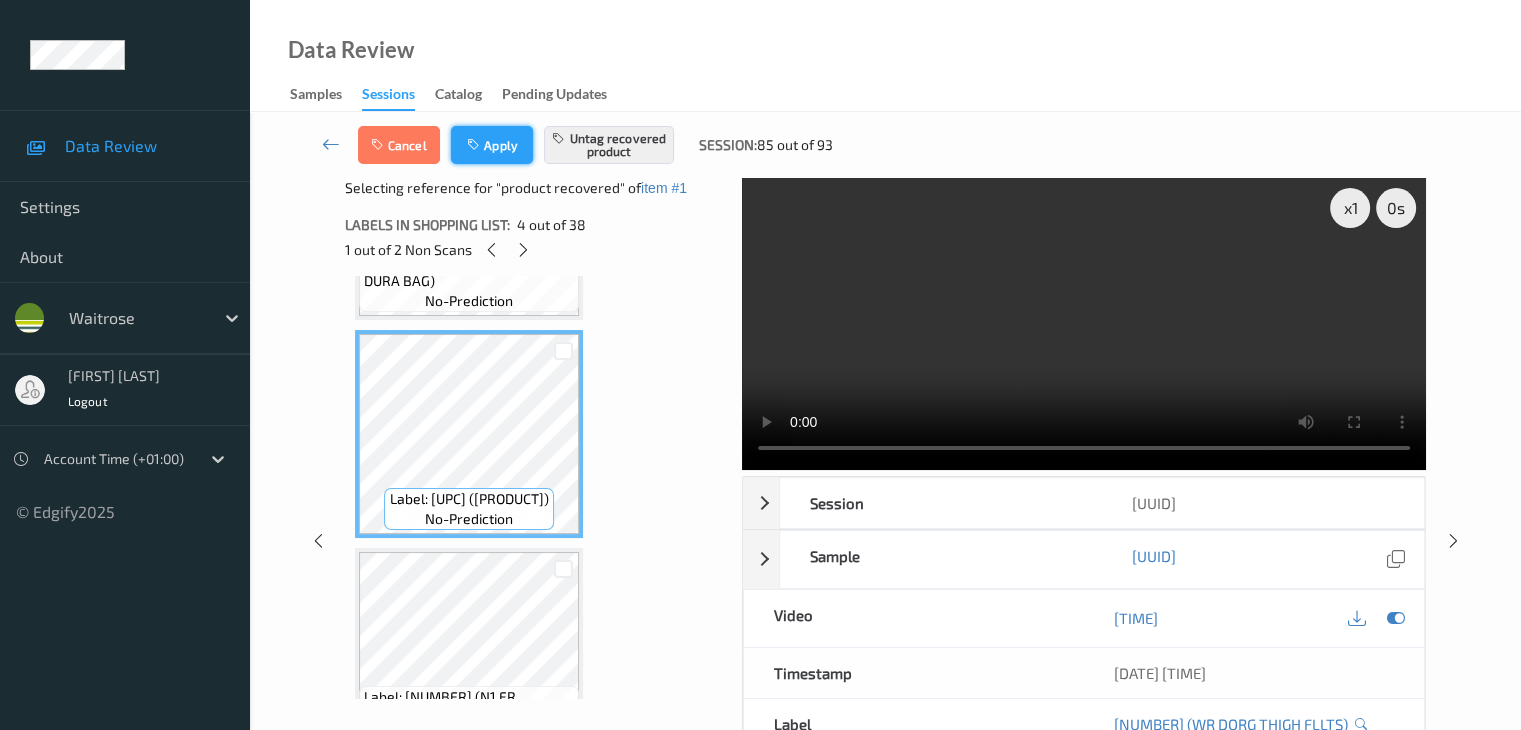click at bounding box center (475, 145) 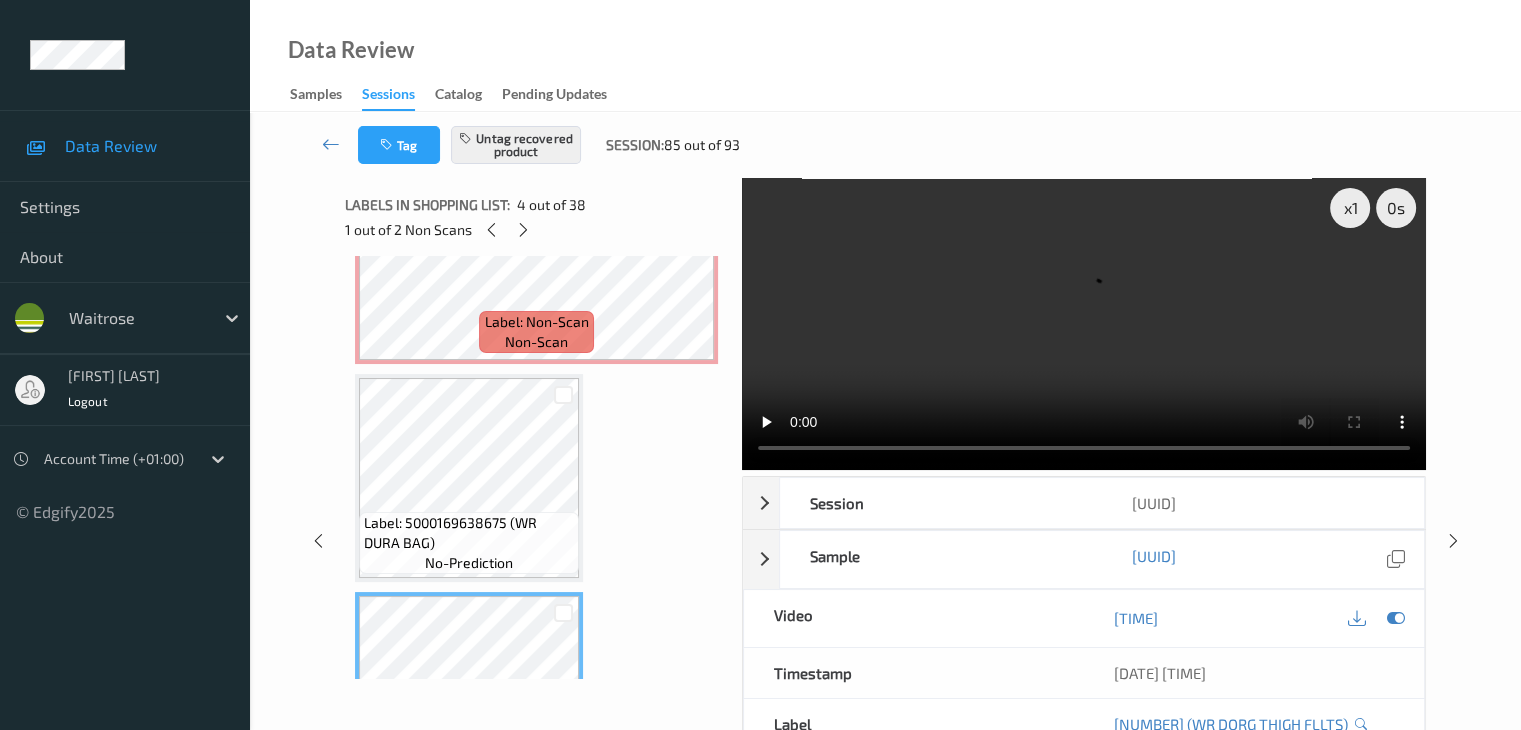 scroll, scrollTop: 210, scrollLeft: 0, axis: vertical 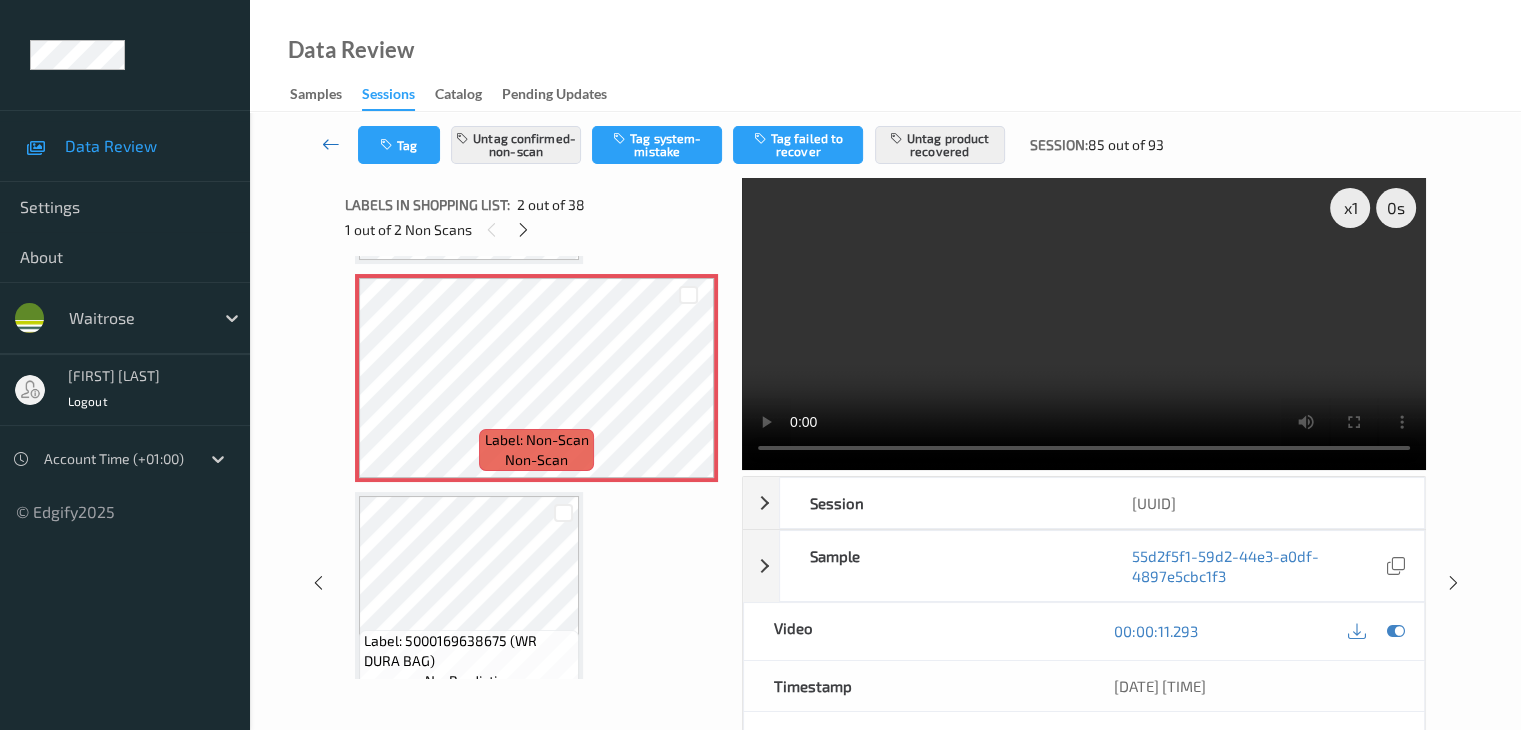 click at bounding box center [331, 144] 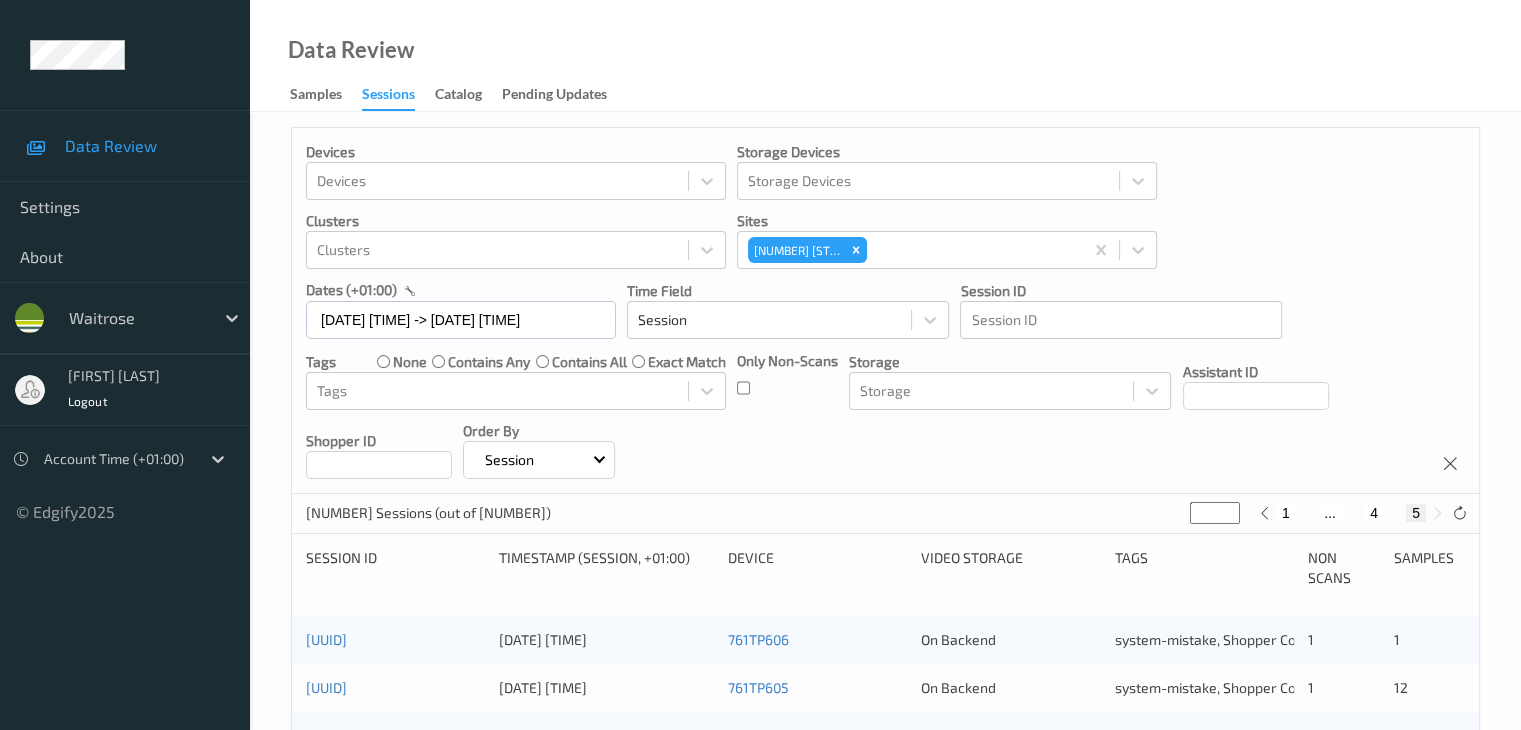 scroll, scrollTop: 300, scrollLeft: 0, axis: vertical 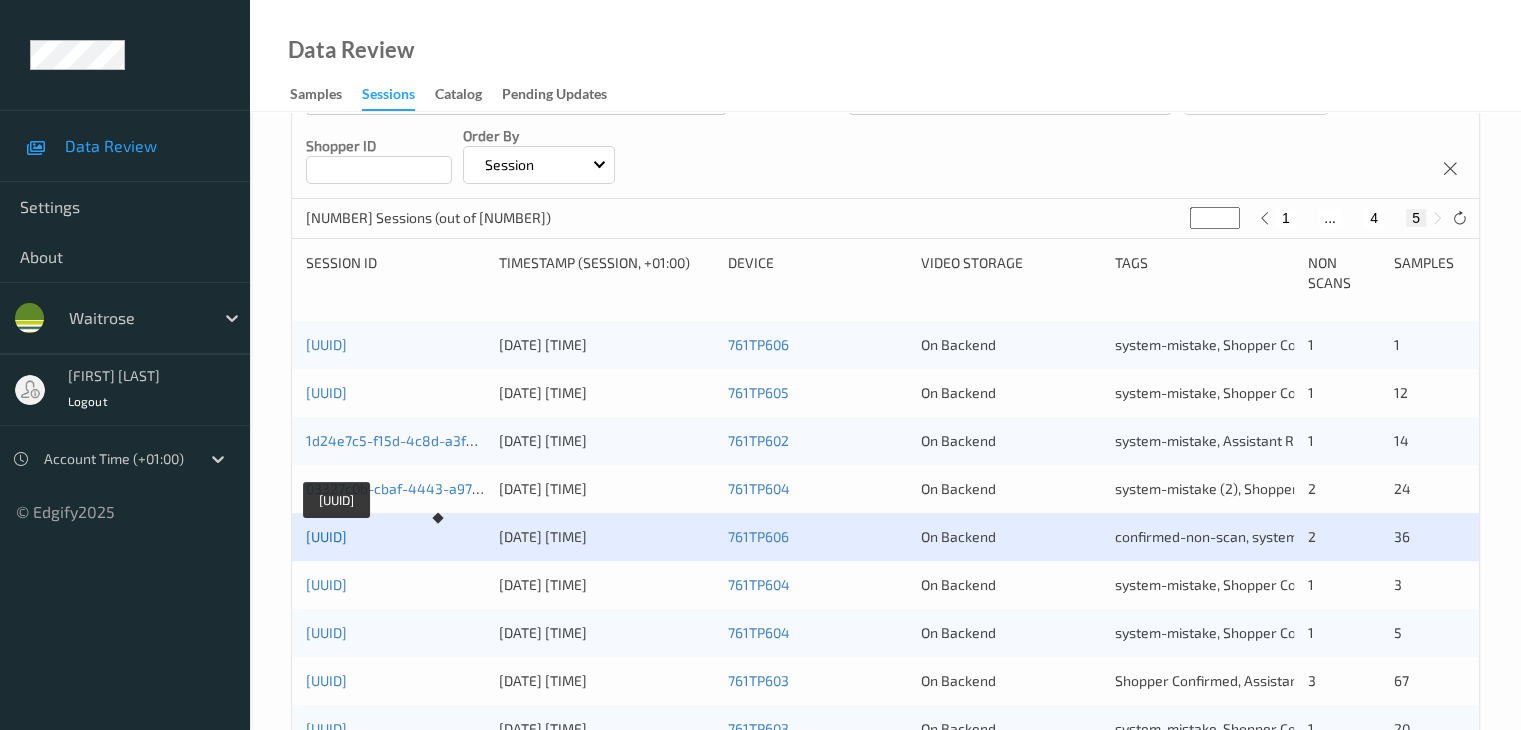 click on "89da0cc2-f21c-4f90-9f37-5bd7c350b4bd" at bounding box center (326, 536) 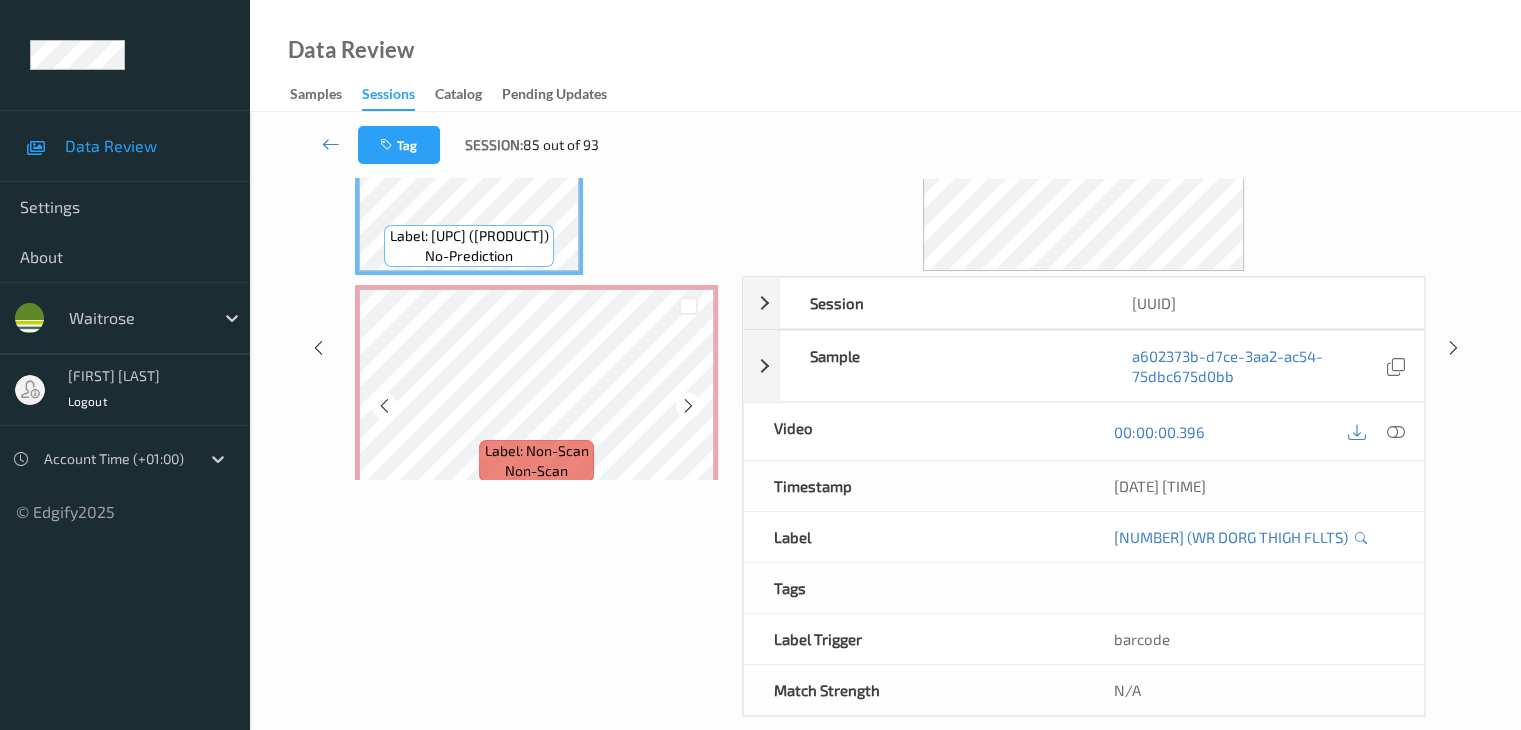 scroll, scrollTop: 164, scrollLeft: 0, axis: vertical 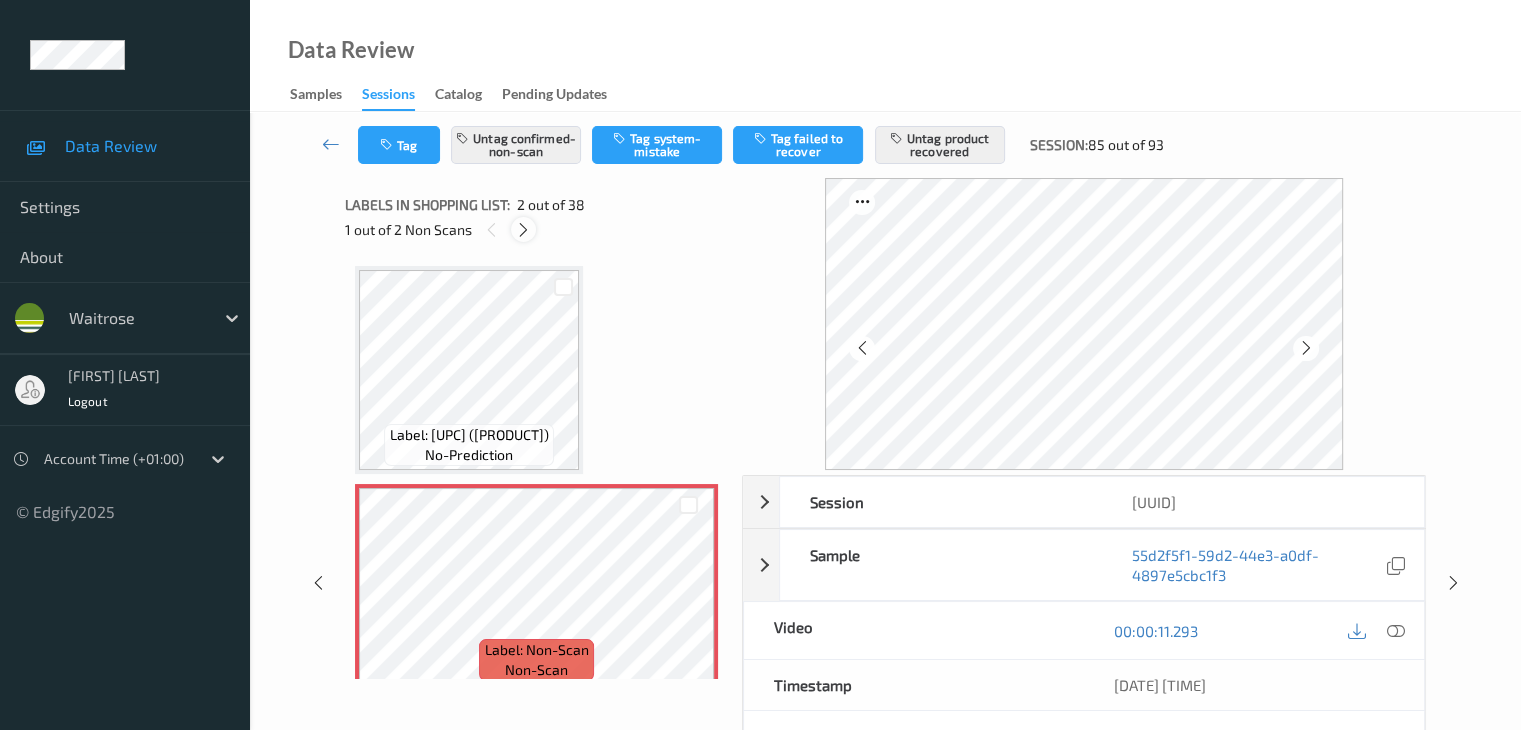 click at bounding box center [523, 230] 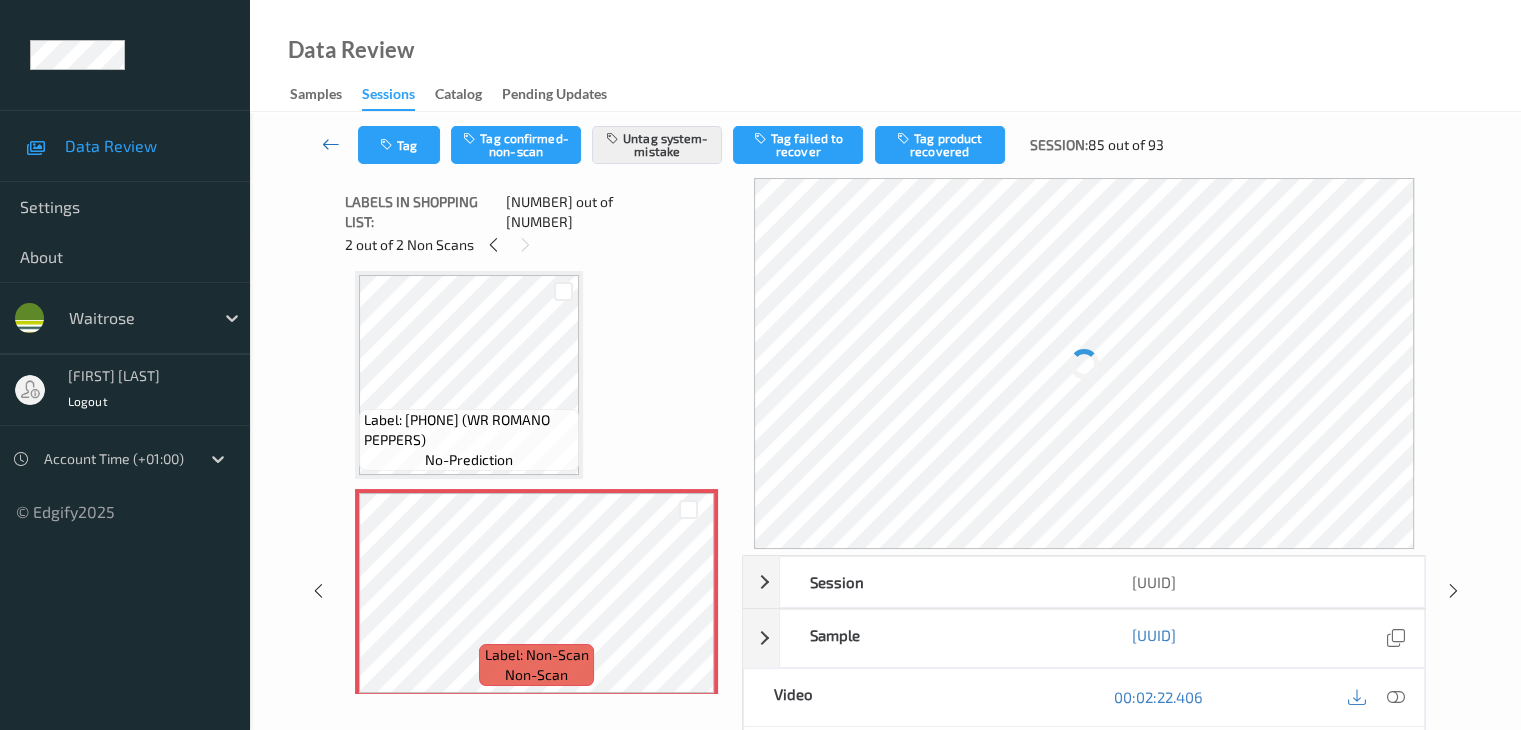 click at bounding box center [331, 144] 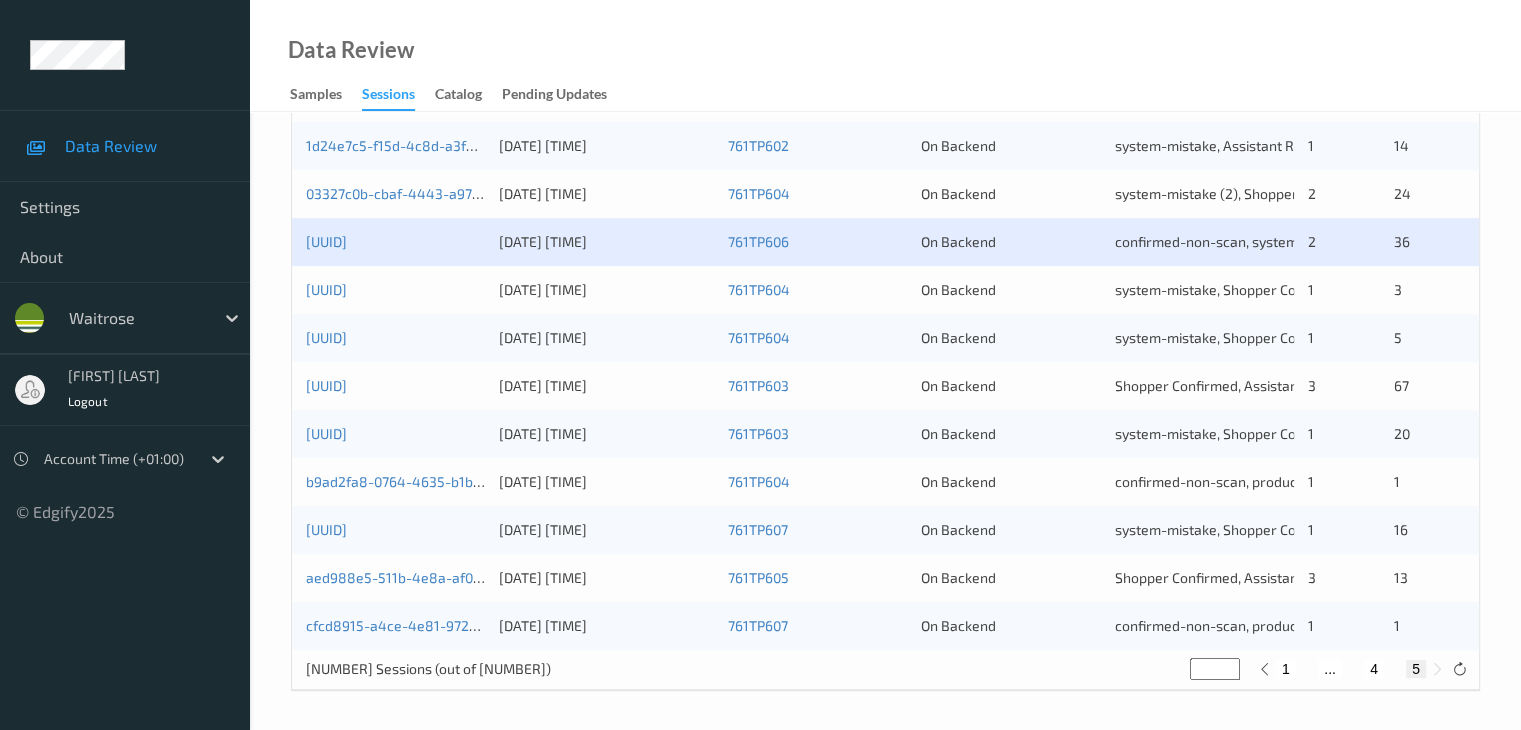 scroll, scrollTop: 596, scrollLeft: 0, axis: vertical 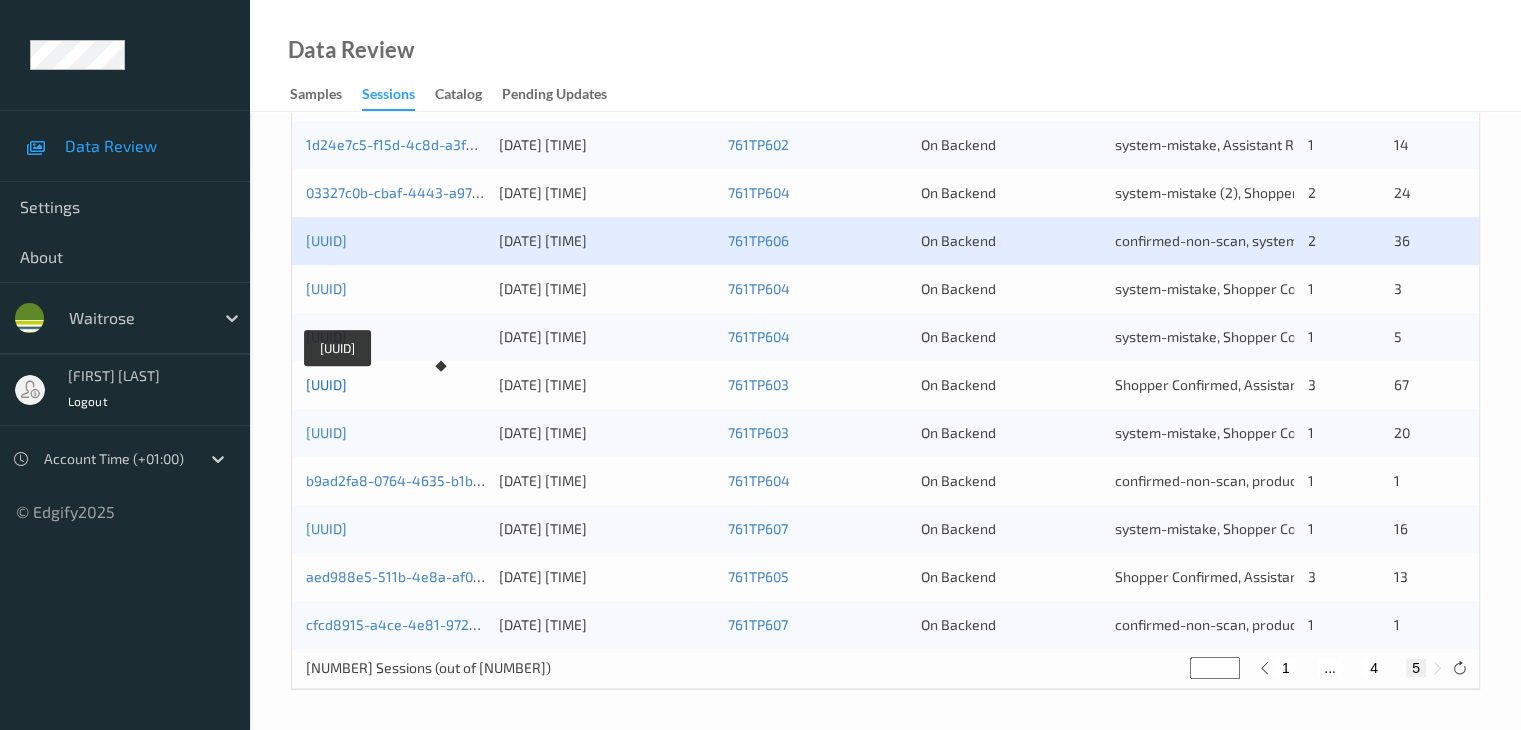 click on "[UUID]" at bounding box center [326, 384] 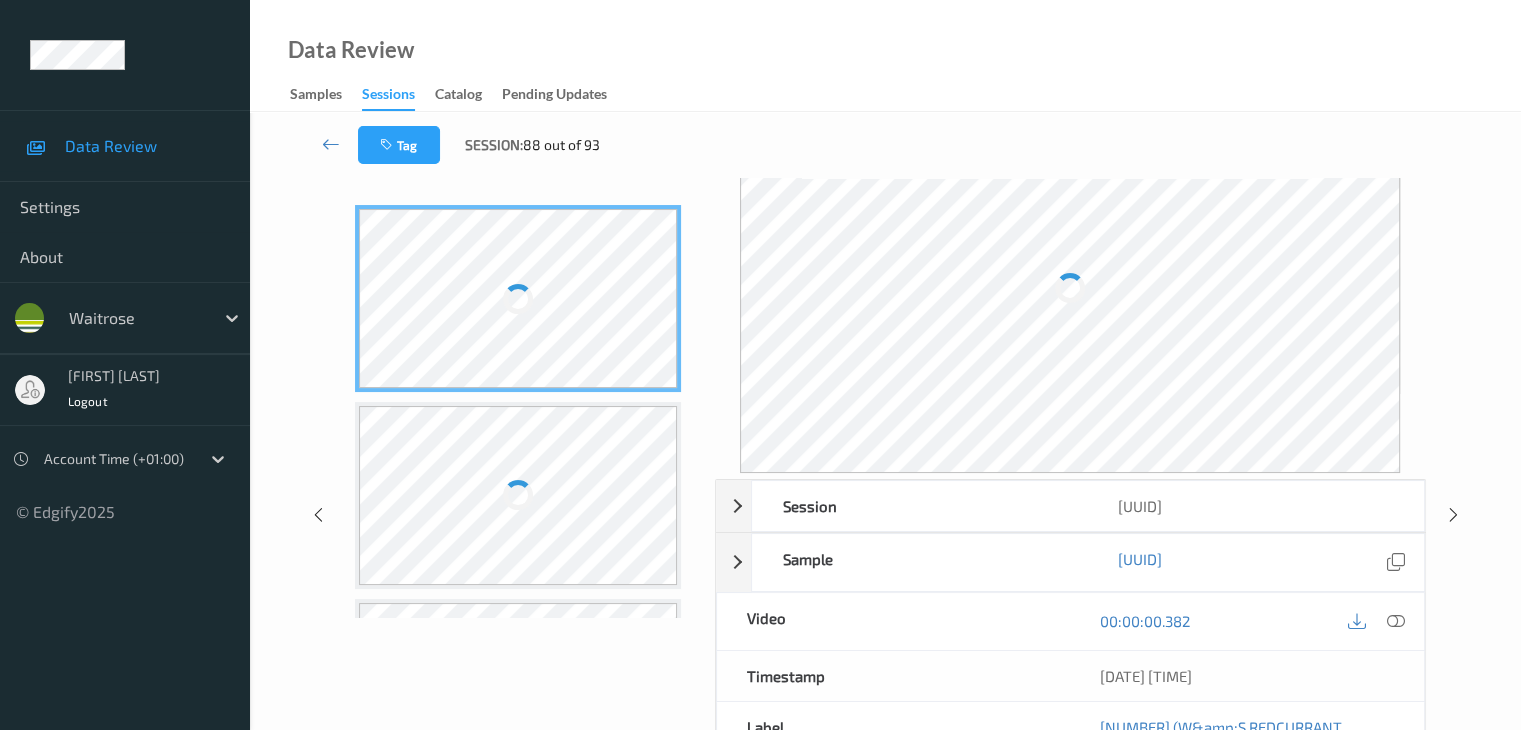 scroll, scrollTop: 0, scrollLeft: 0, axis: both 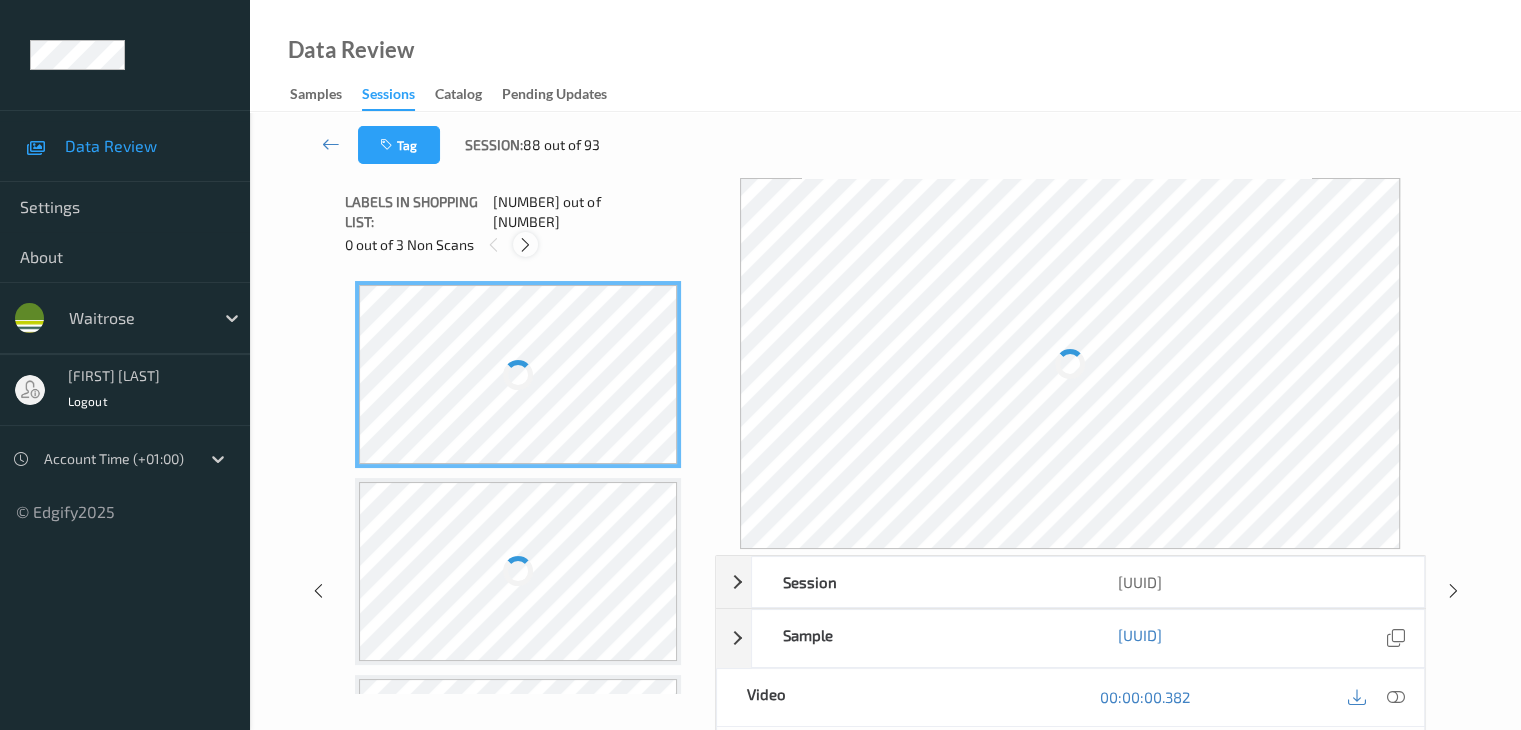 click at bounding box center (525, 245) 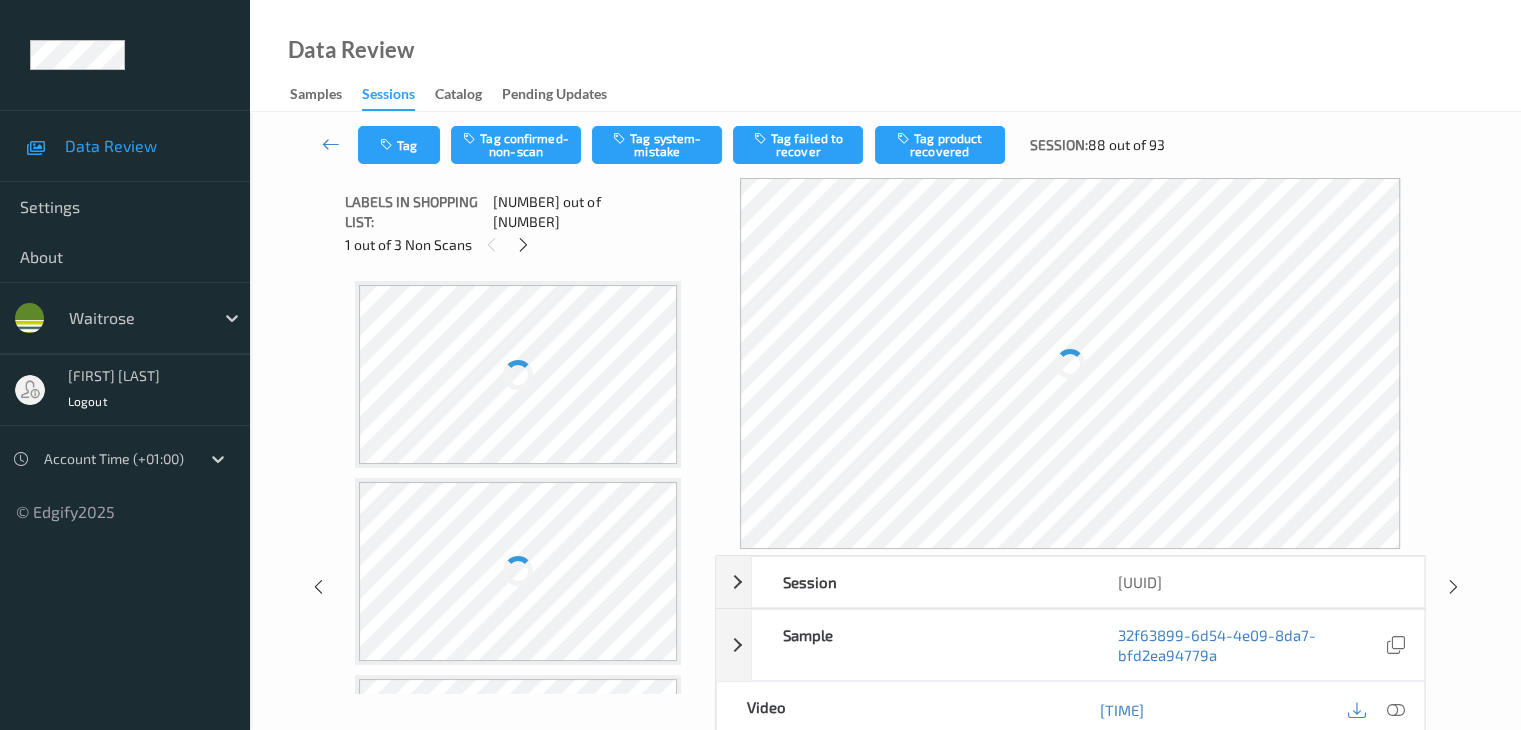scroll, scrollTop: 3947, scrollLeft: 0, axis: vertical 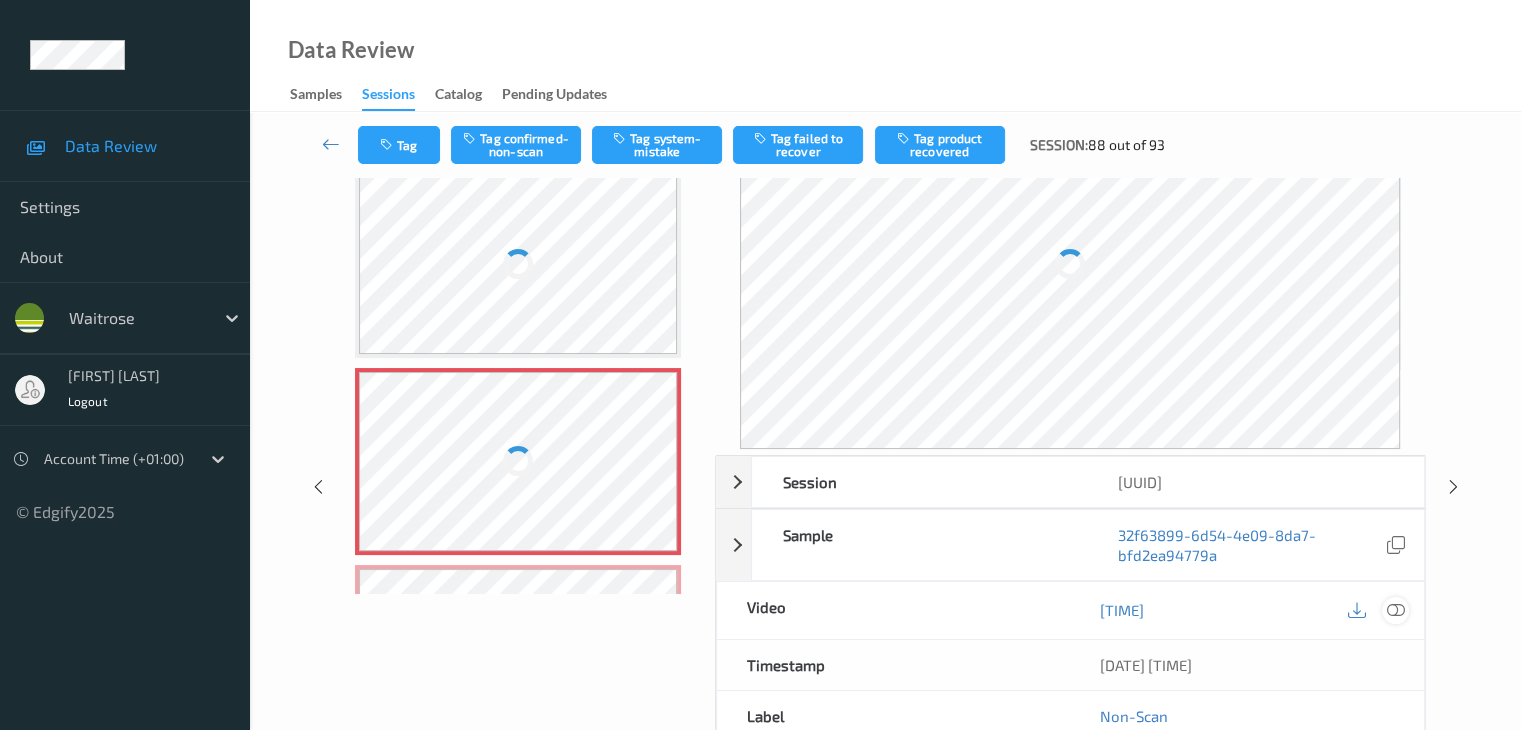 click at bounding box center [1395, 610] 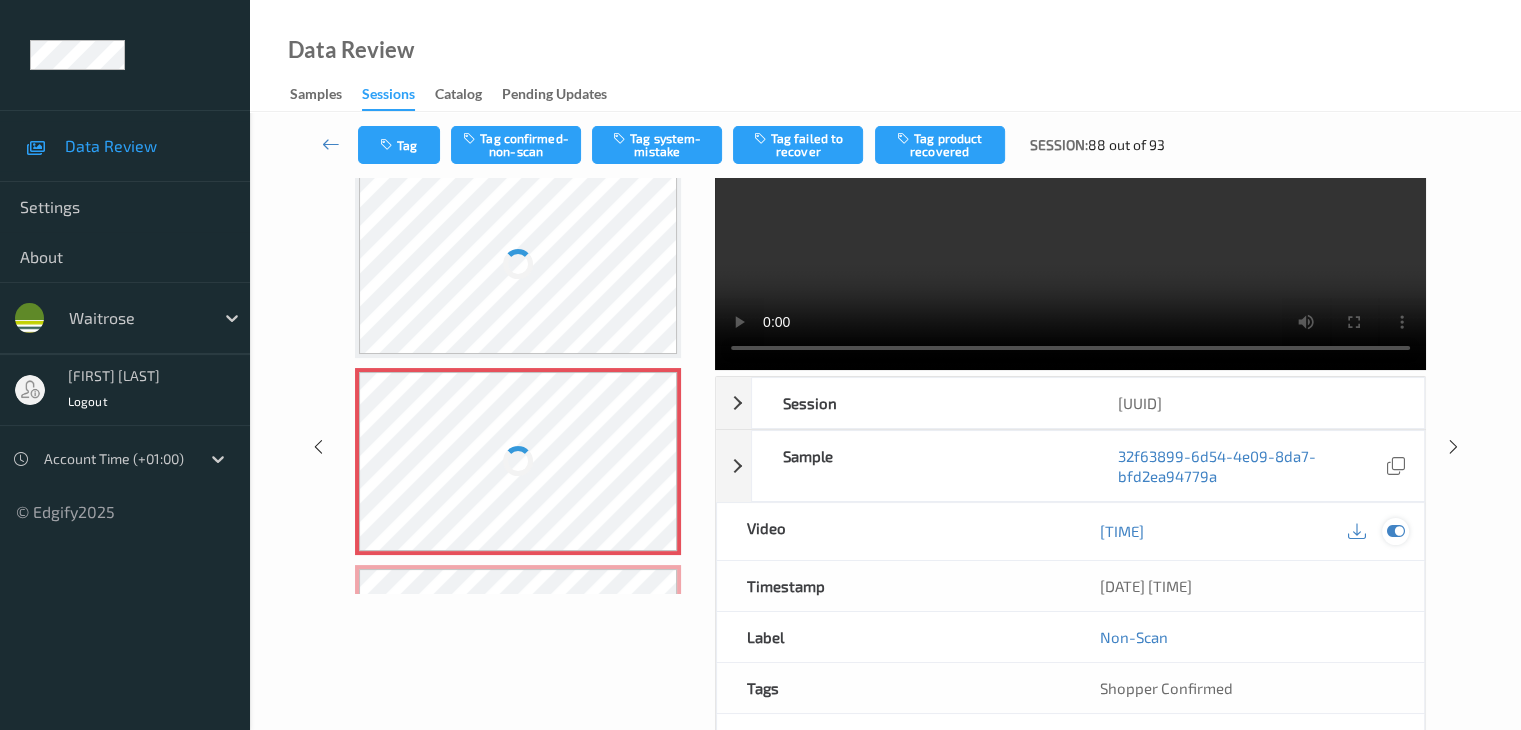 click at bounding box center (1395, 531) 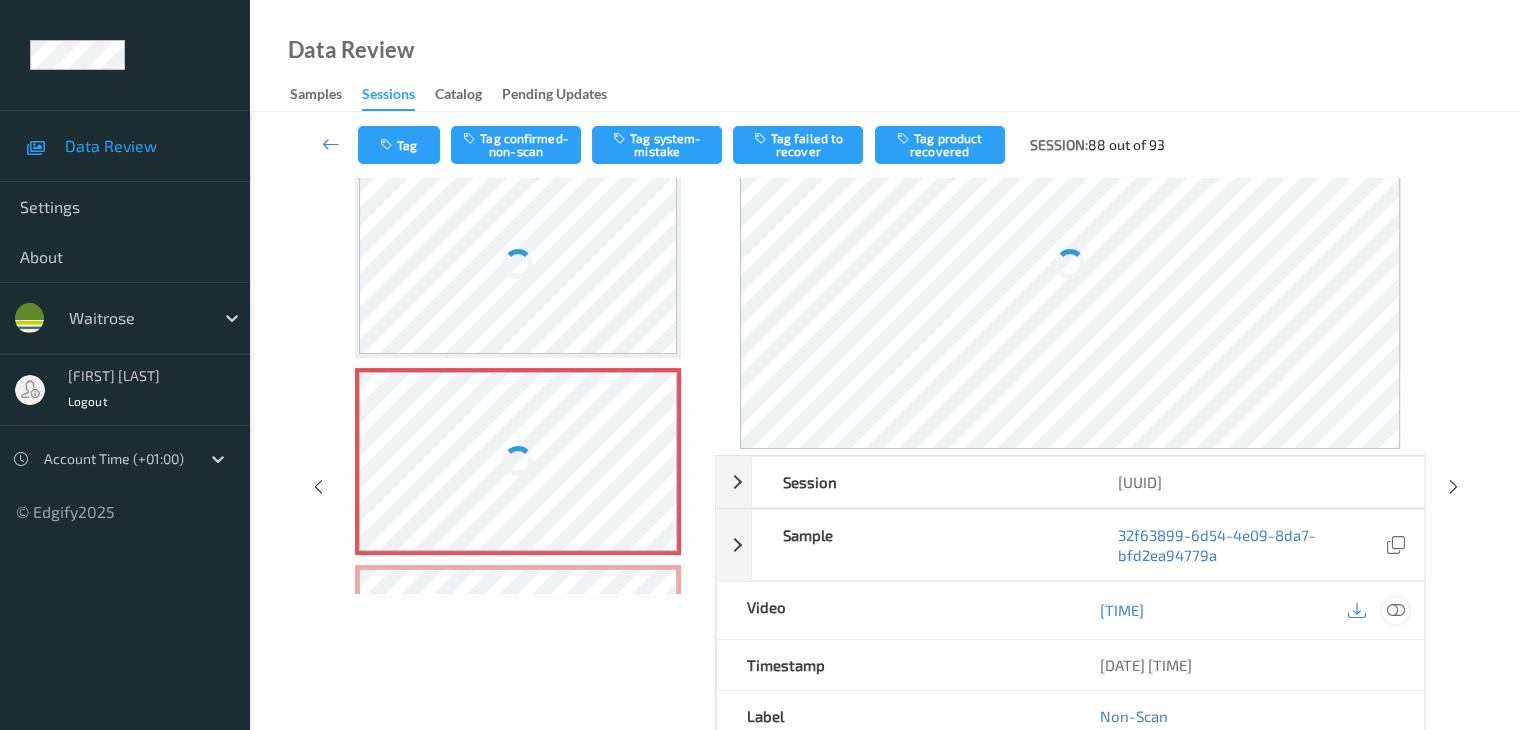 click at bounding box center (1395, 610) 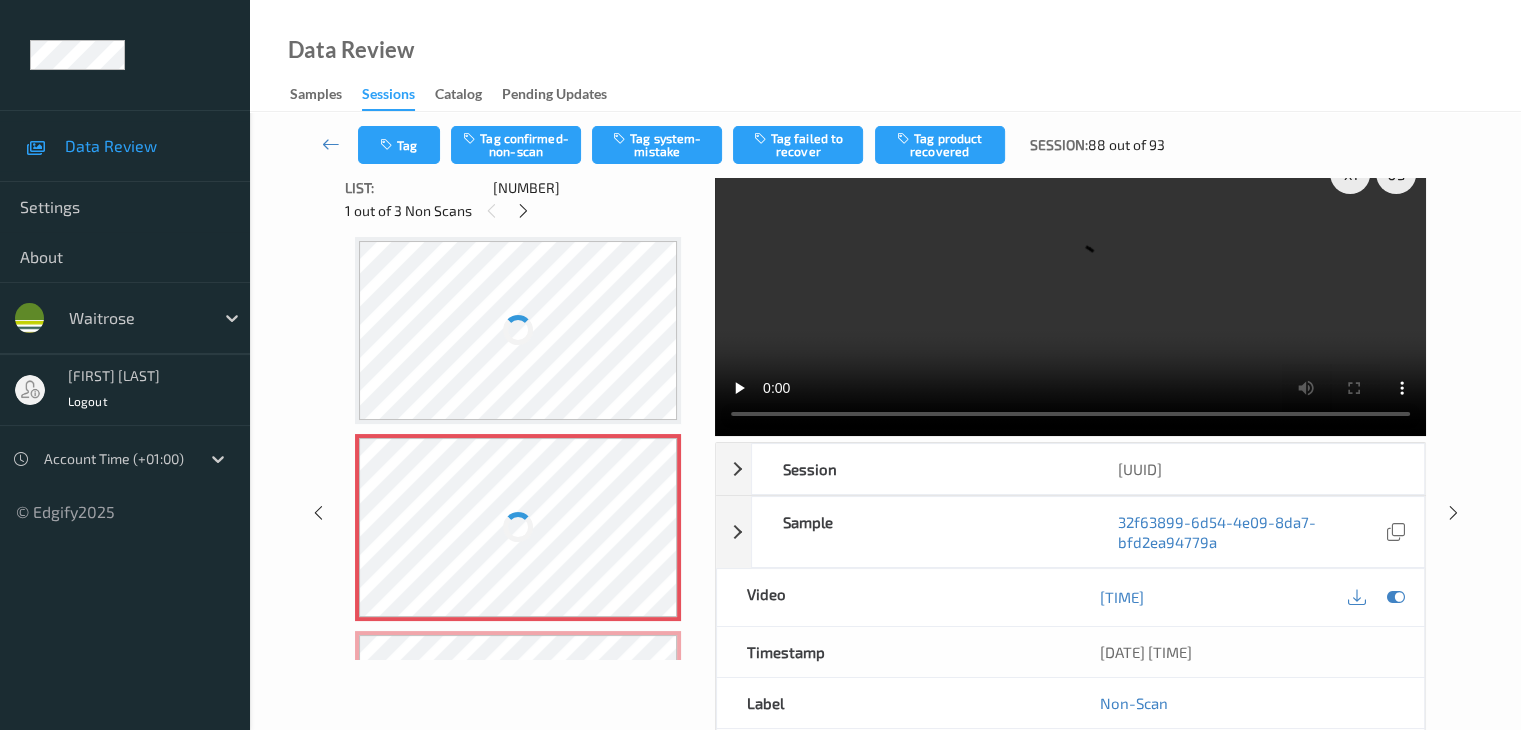 scroll, scrollTop: 0, scrollLeft: 0, axis: both 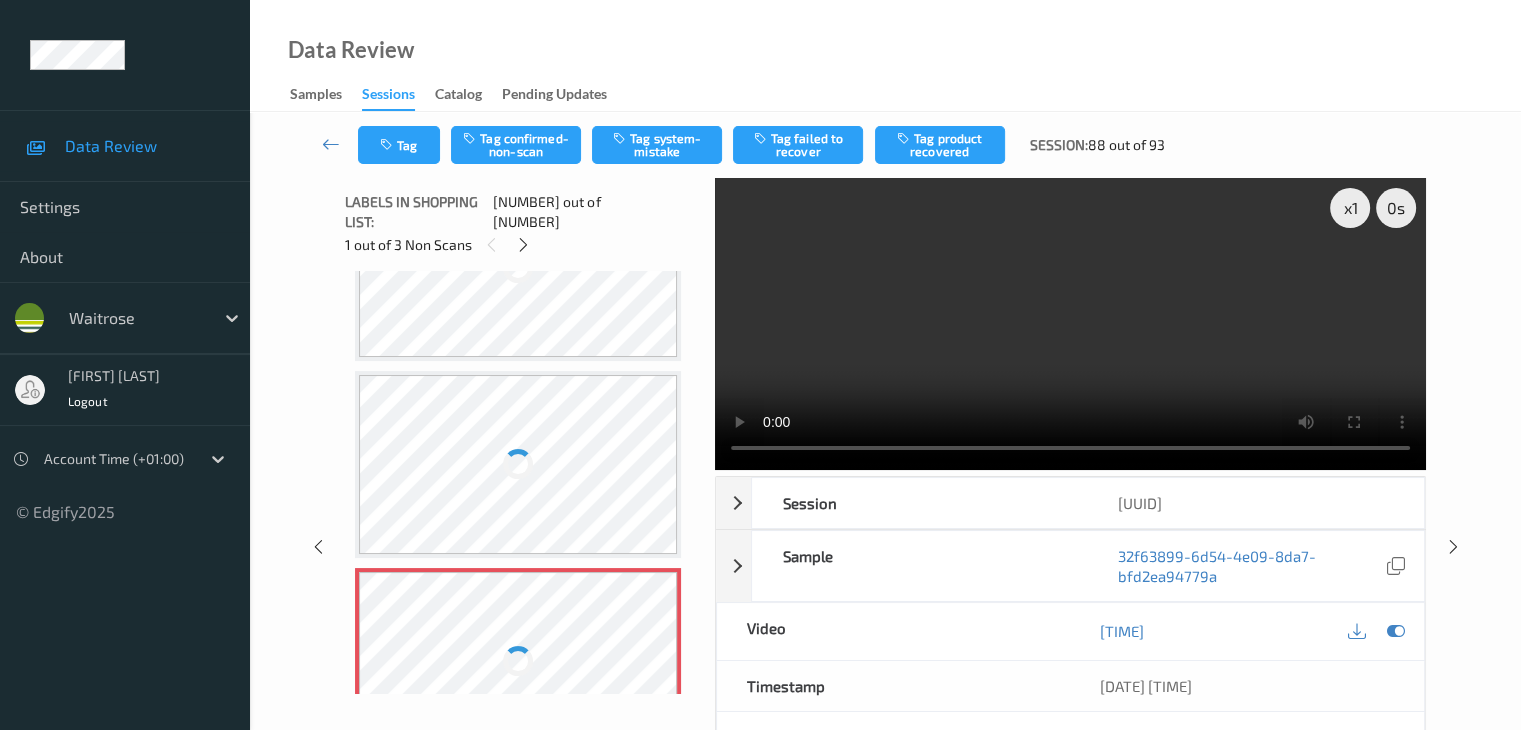 click at bounding box center (518, 464) 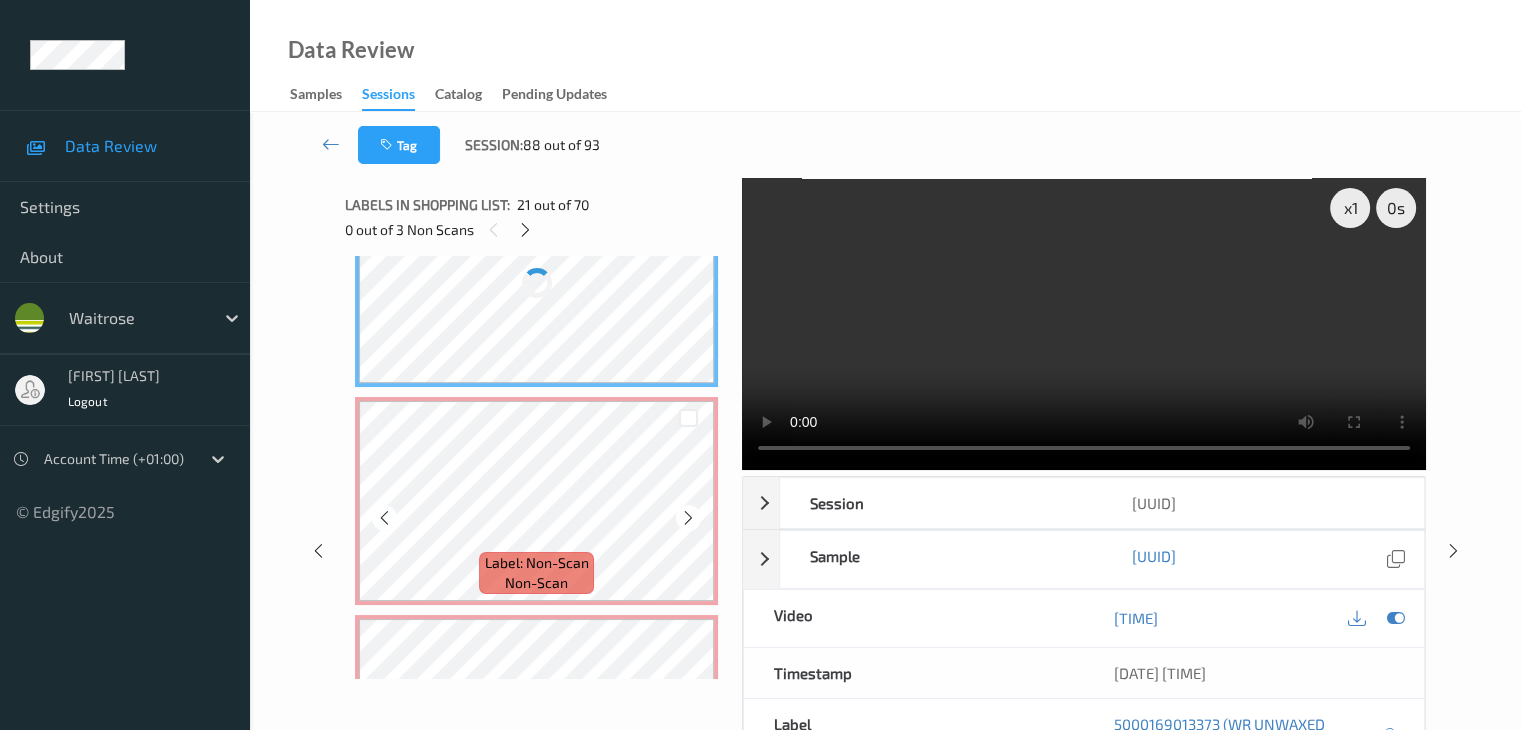 scroll, scrollTop: 4465, scrollLeft: 0, axis: vertical 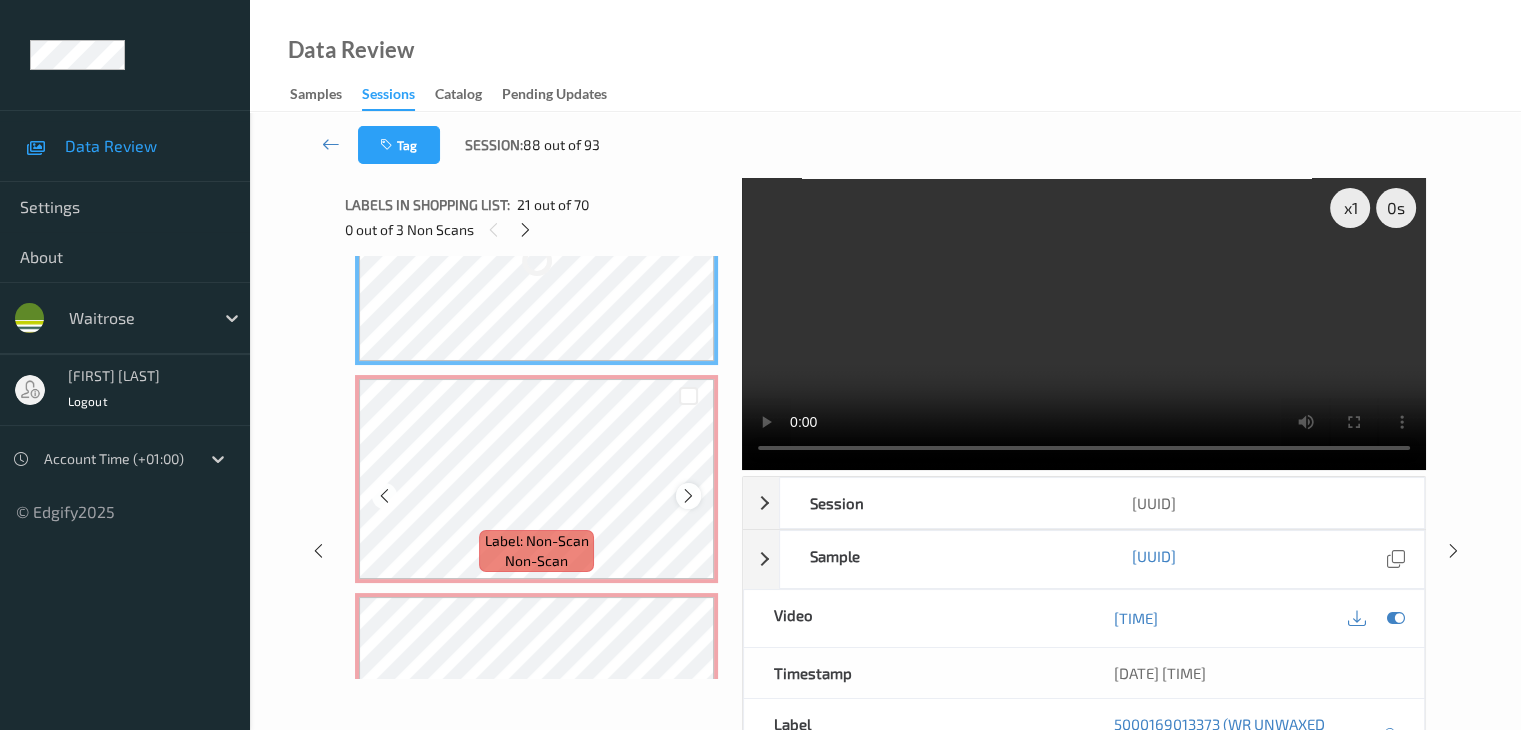 click at bounding box center (688, 496) 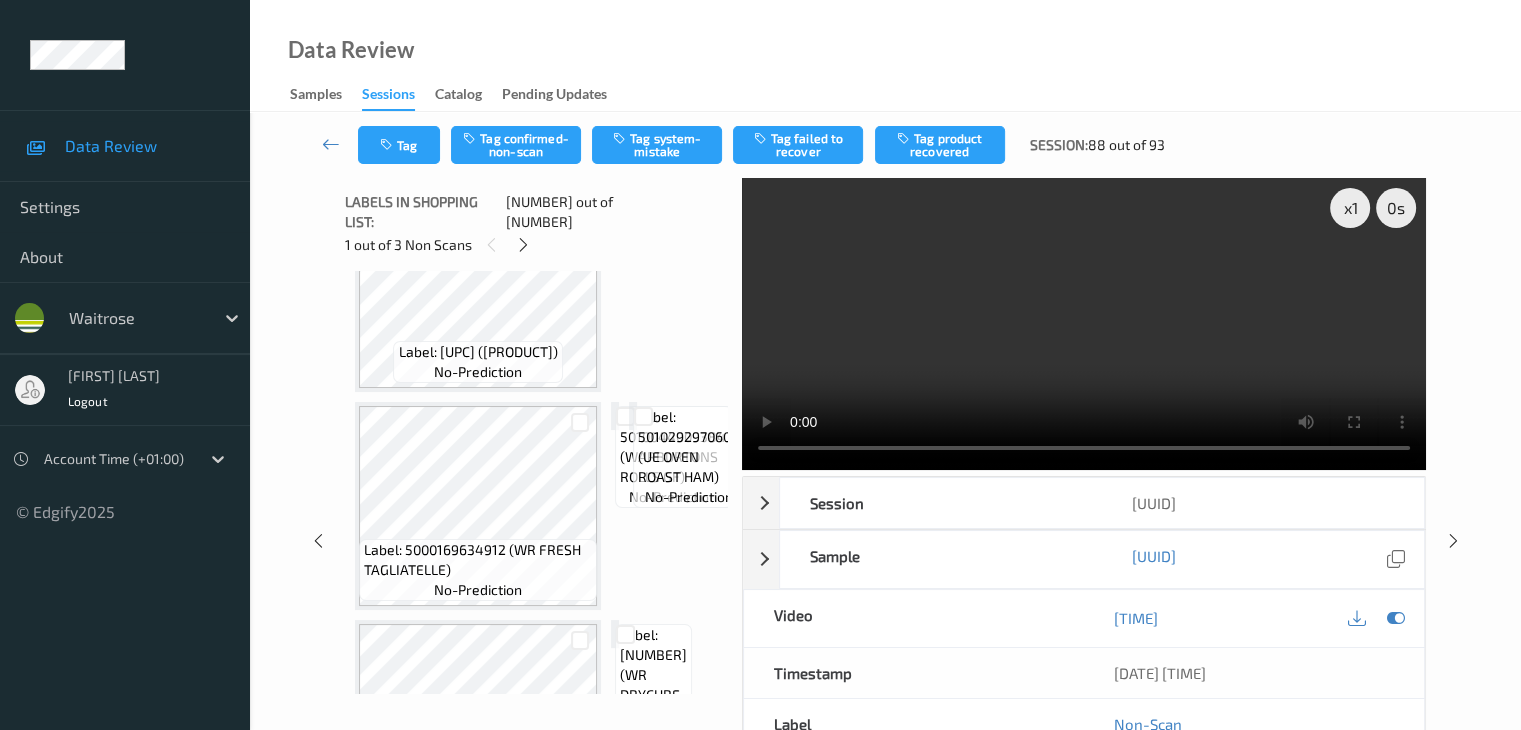 scroll, scrollTop: 4440, scrollLeft: 0, axis: vertical 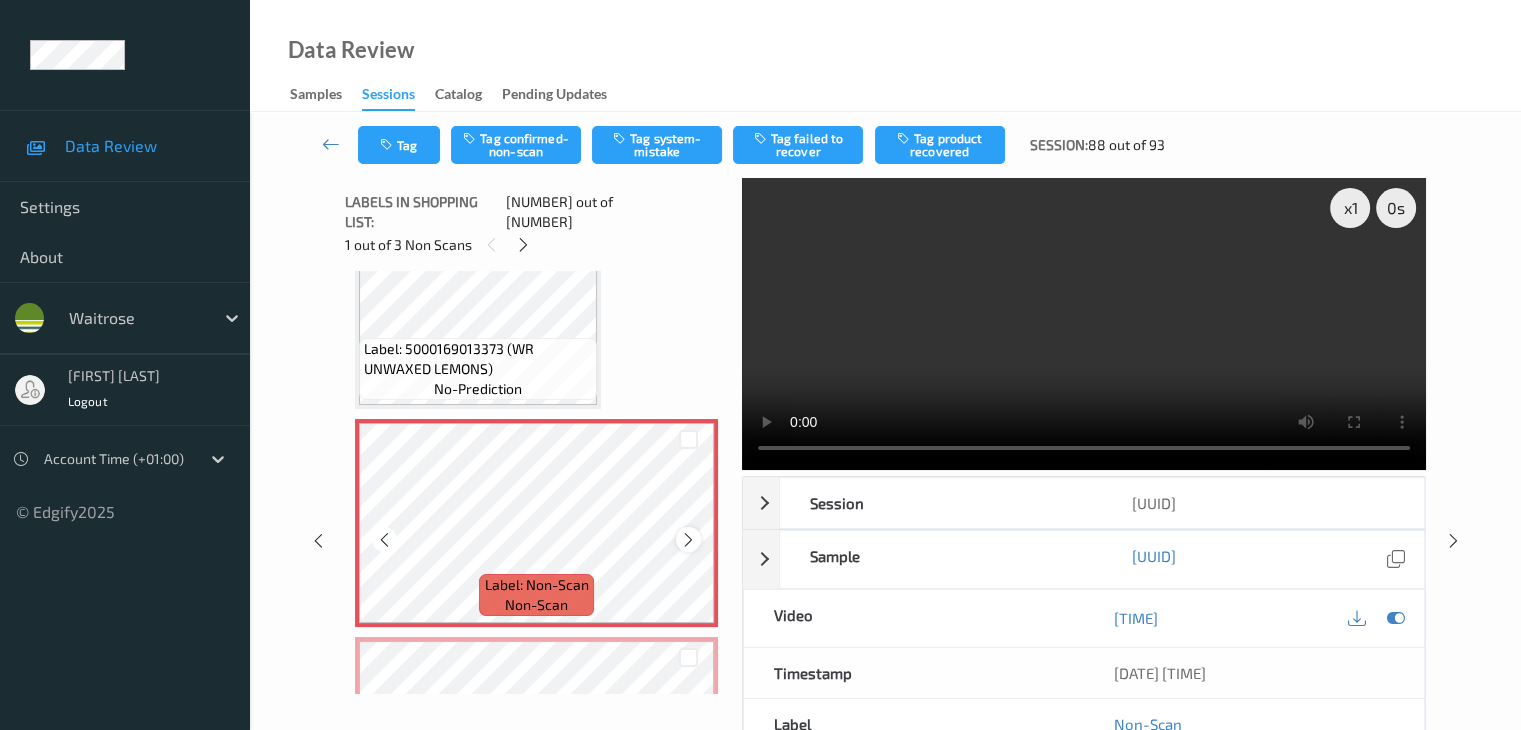 click at bounding box center (688, 539) 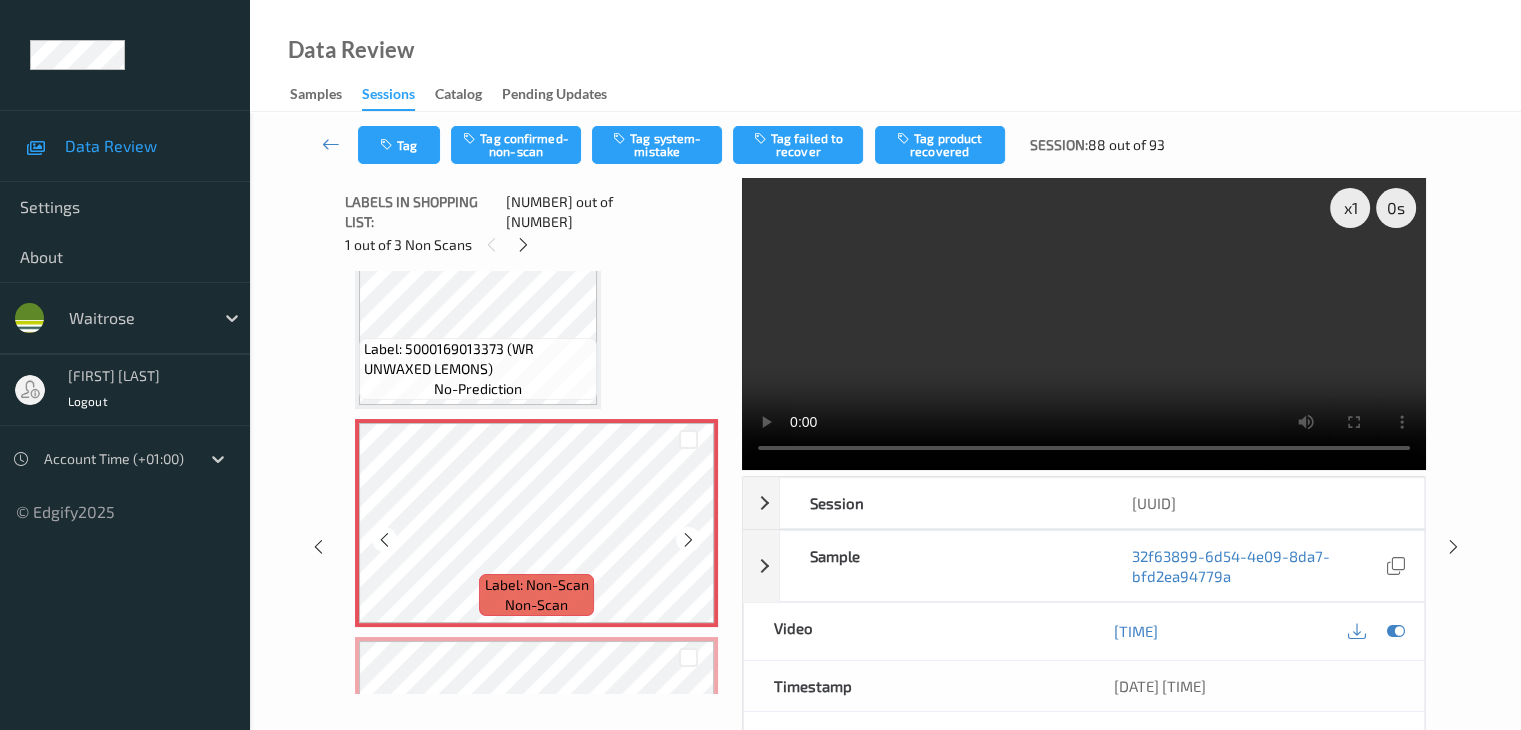 click at bounding box center (688, 539) 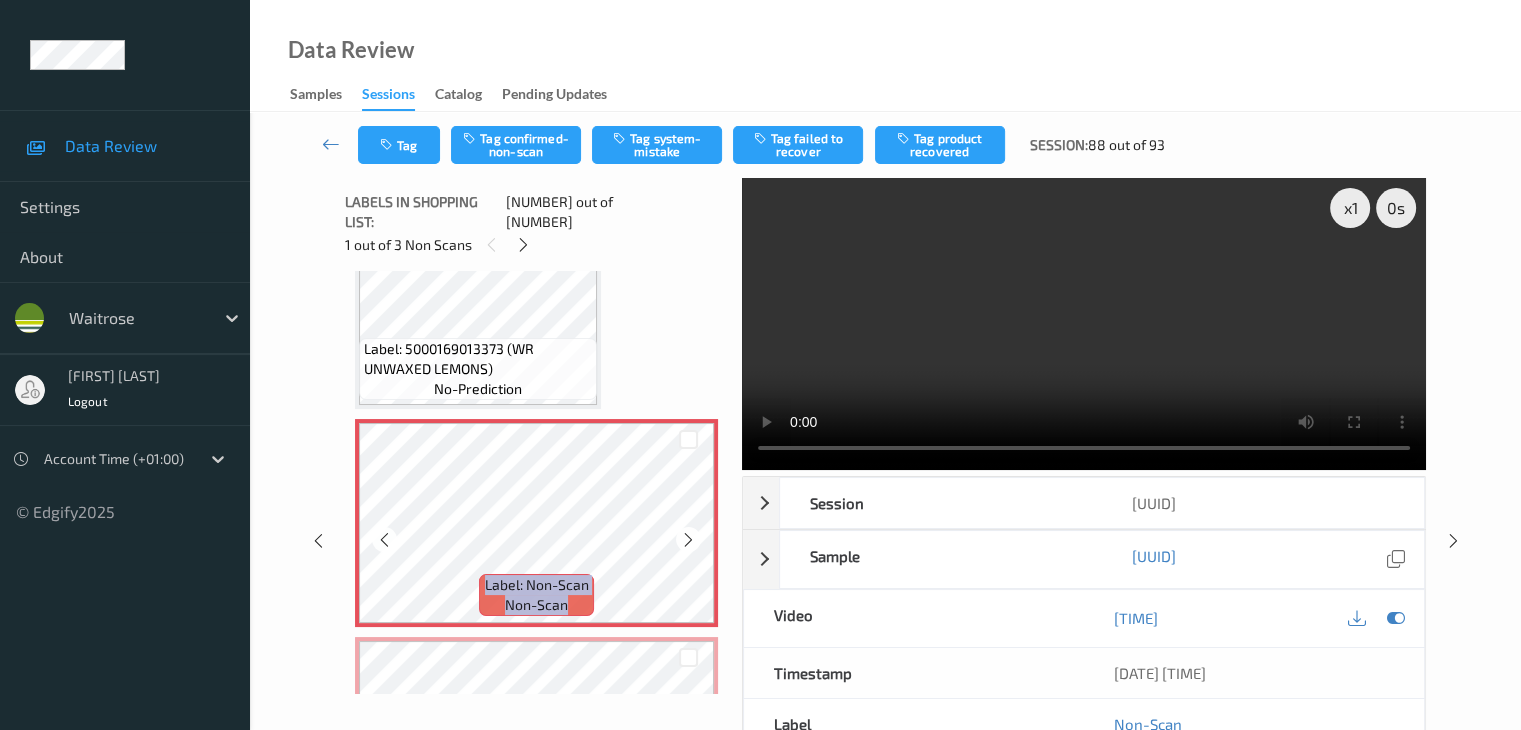 click at bounding box center (688, 539) 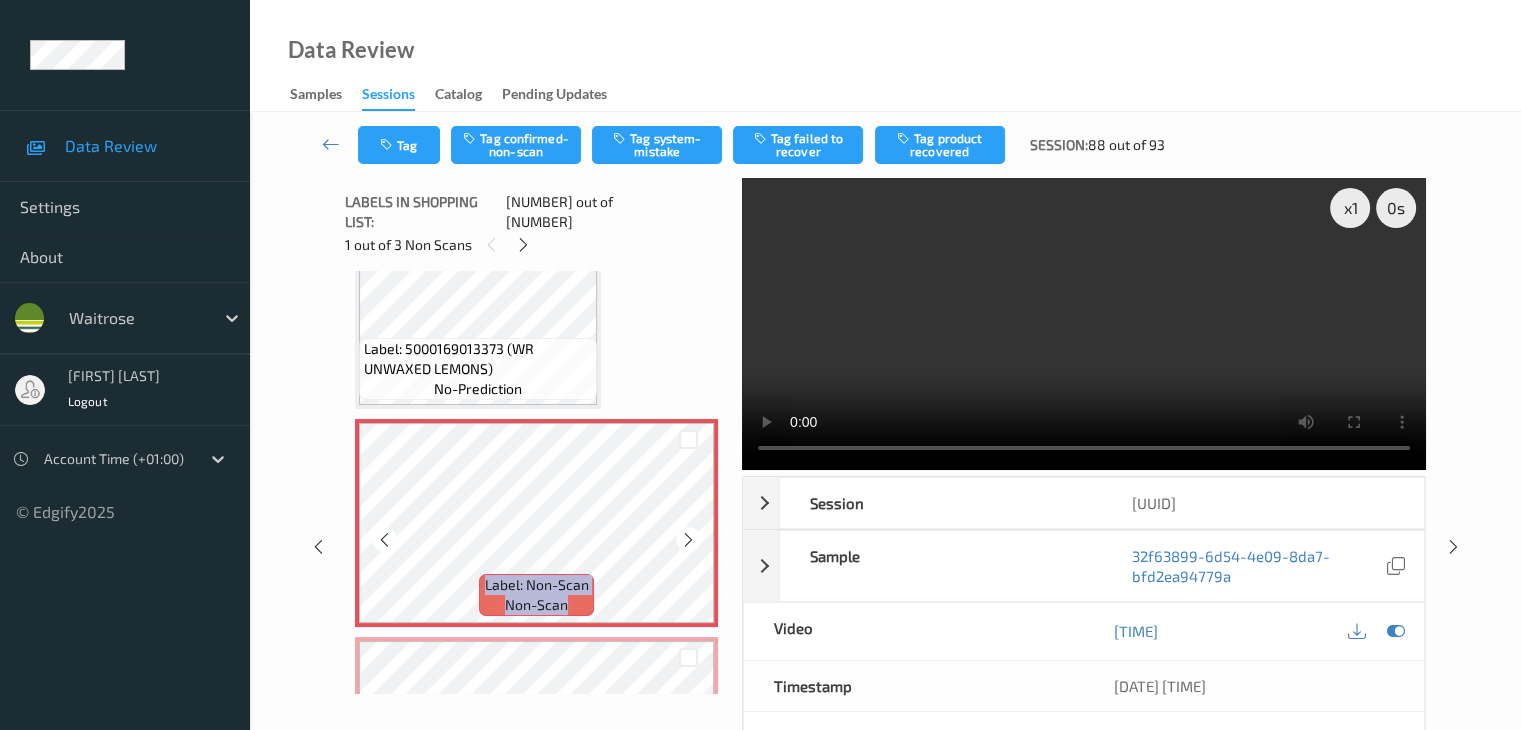 click at bounding box center (688, 539) 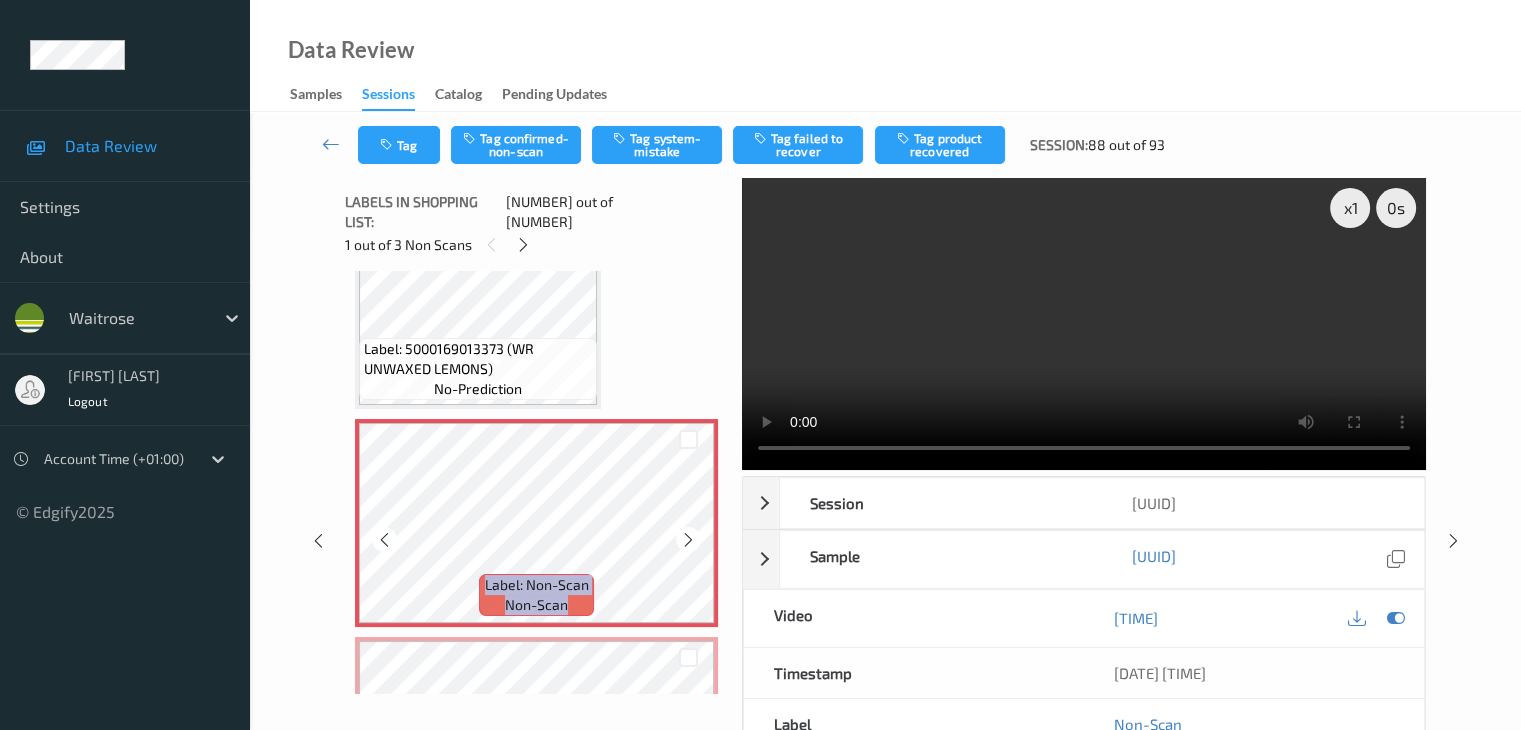 click at bounding box center [688, 539] 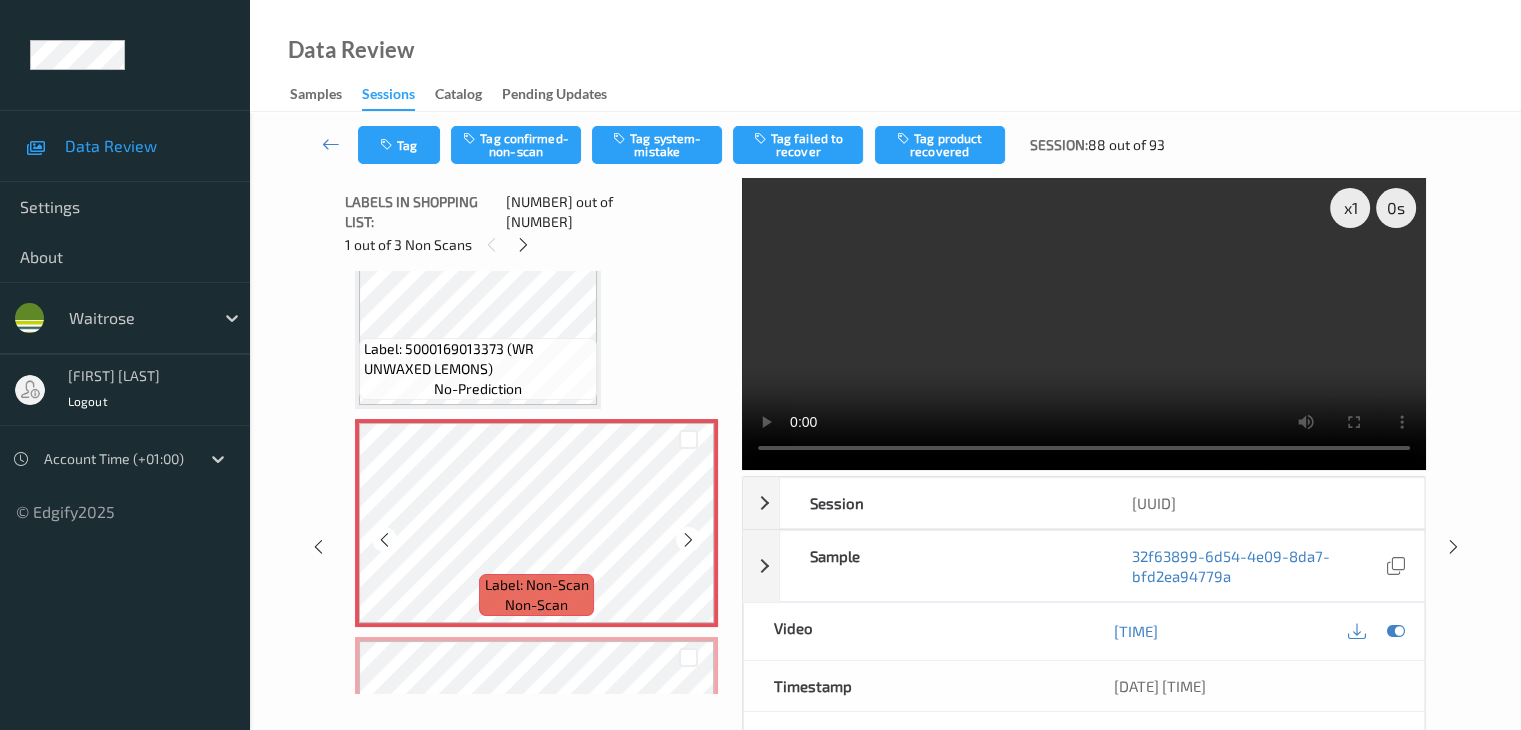 click at bounding box center (688, 539) 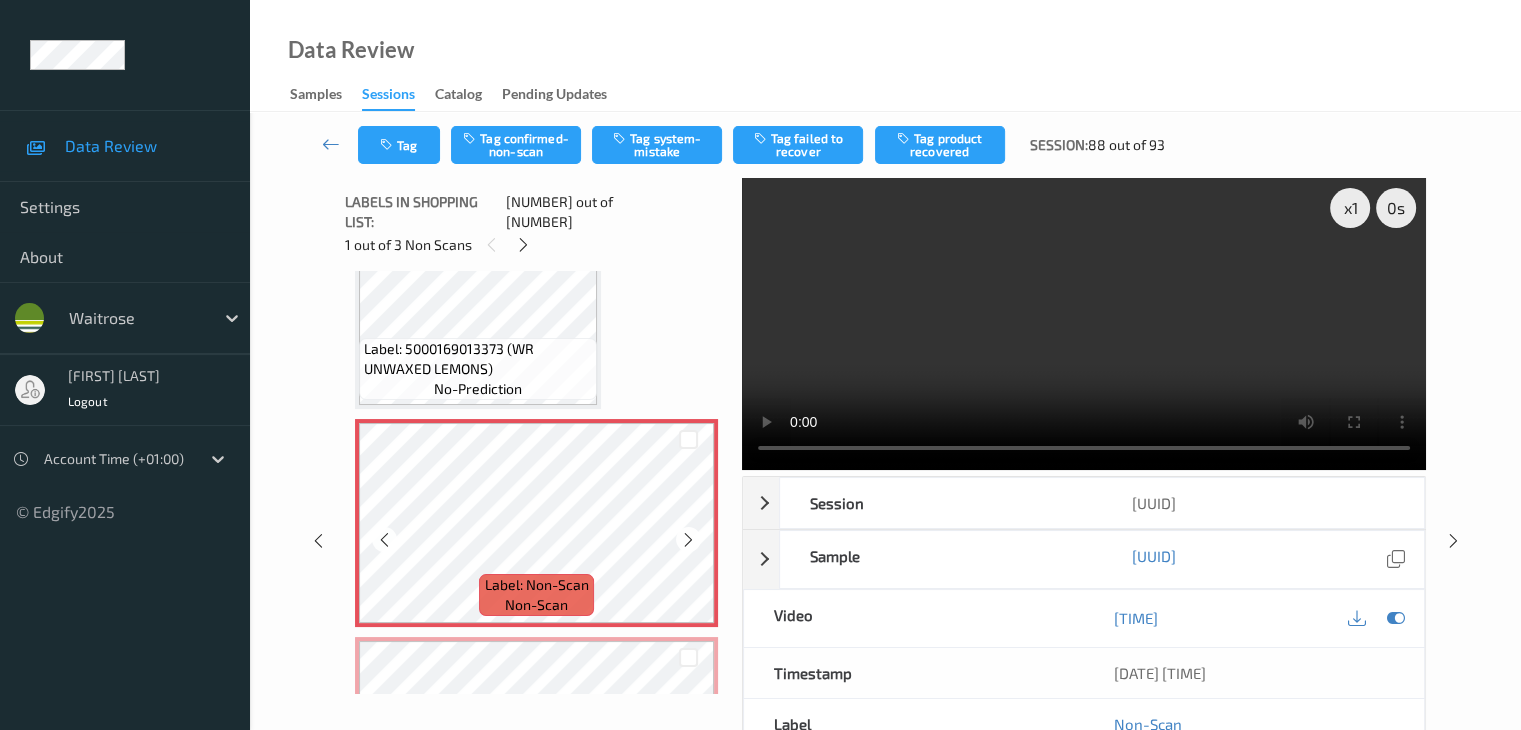 click at bounding box center (688, 539) 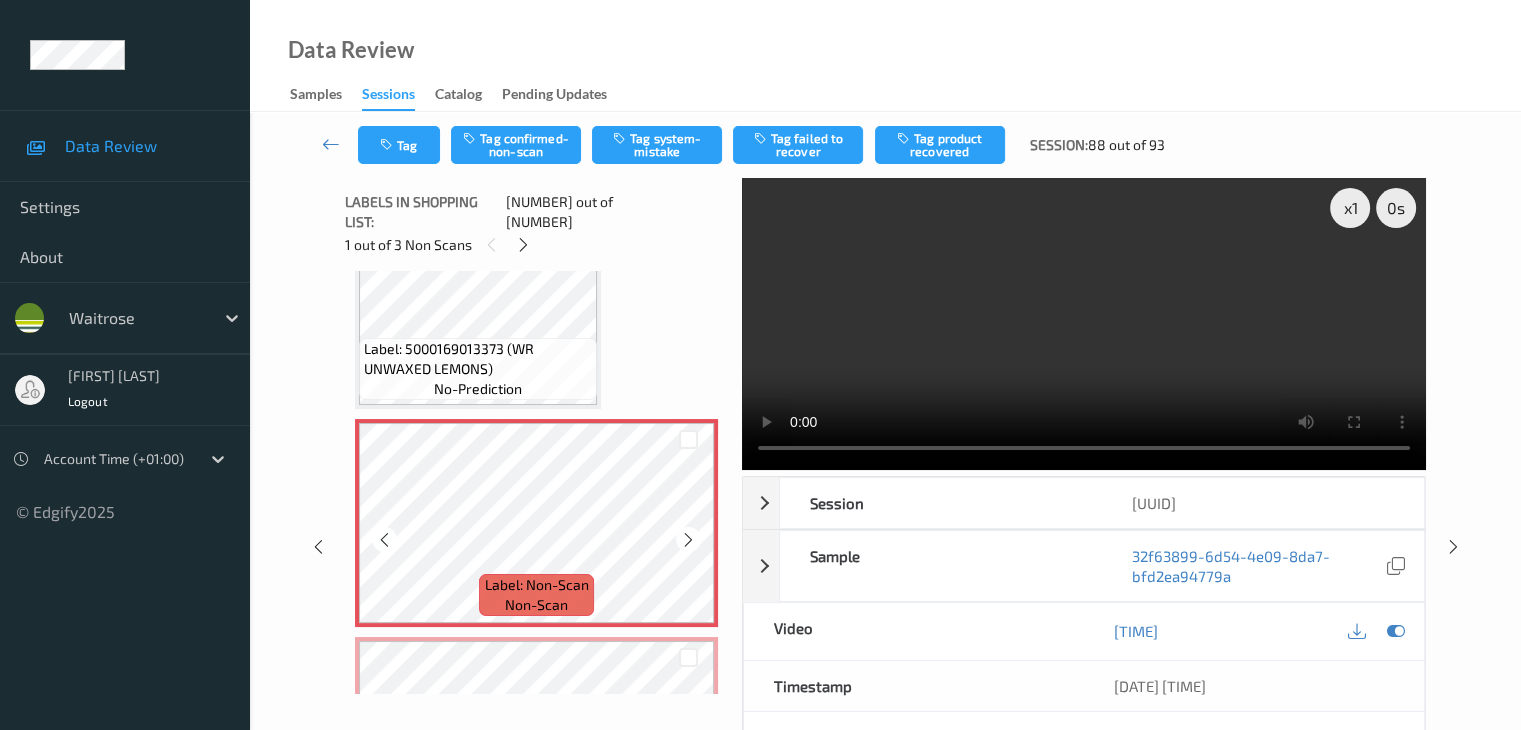 click at bounding box center (688, 539) 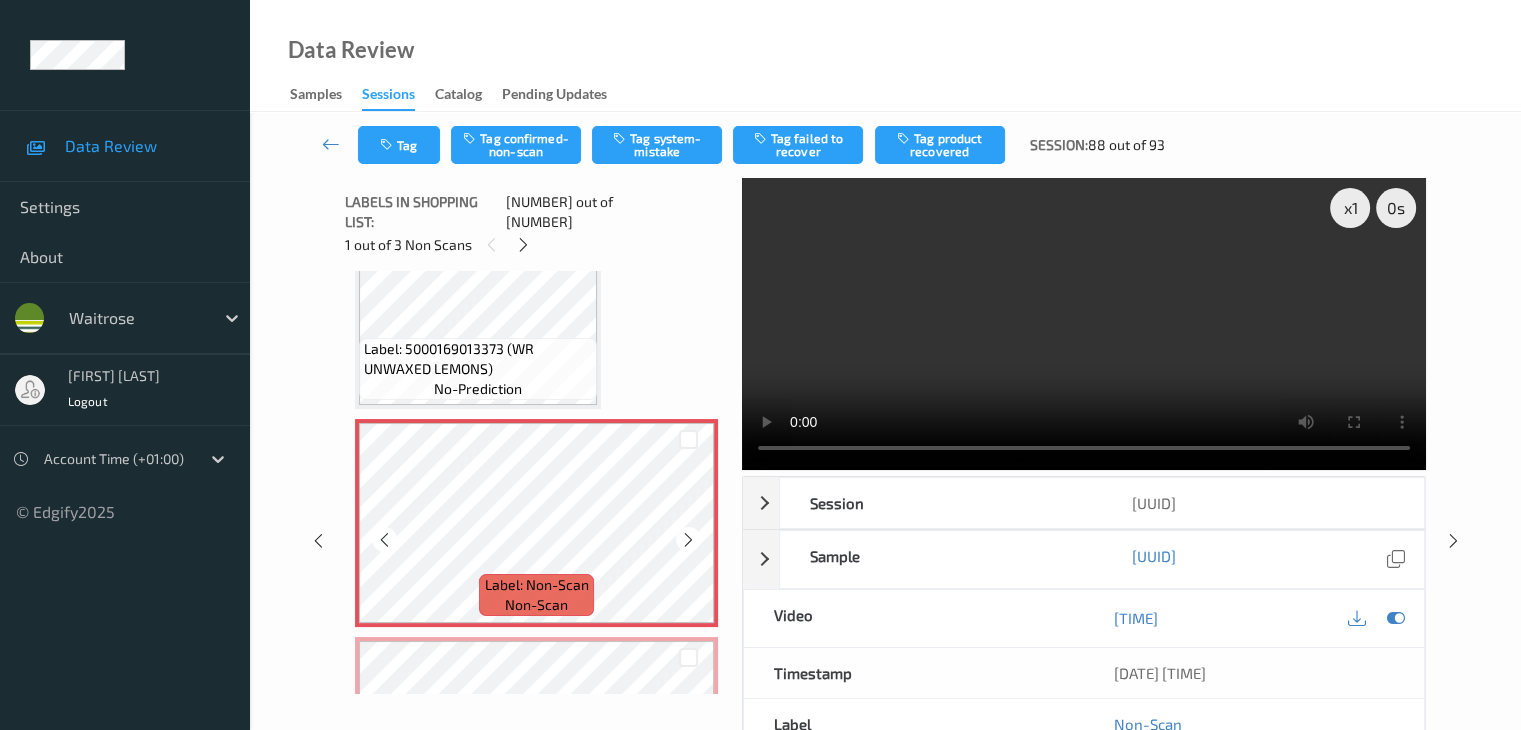 click at bounding box center [688, 539] 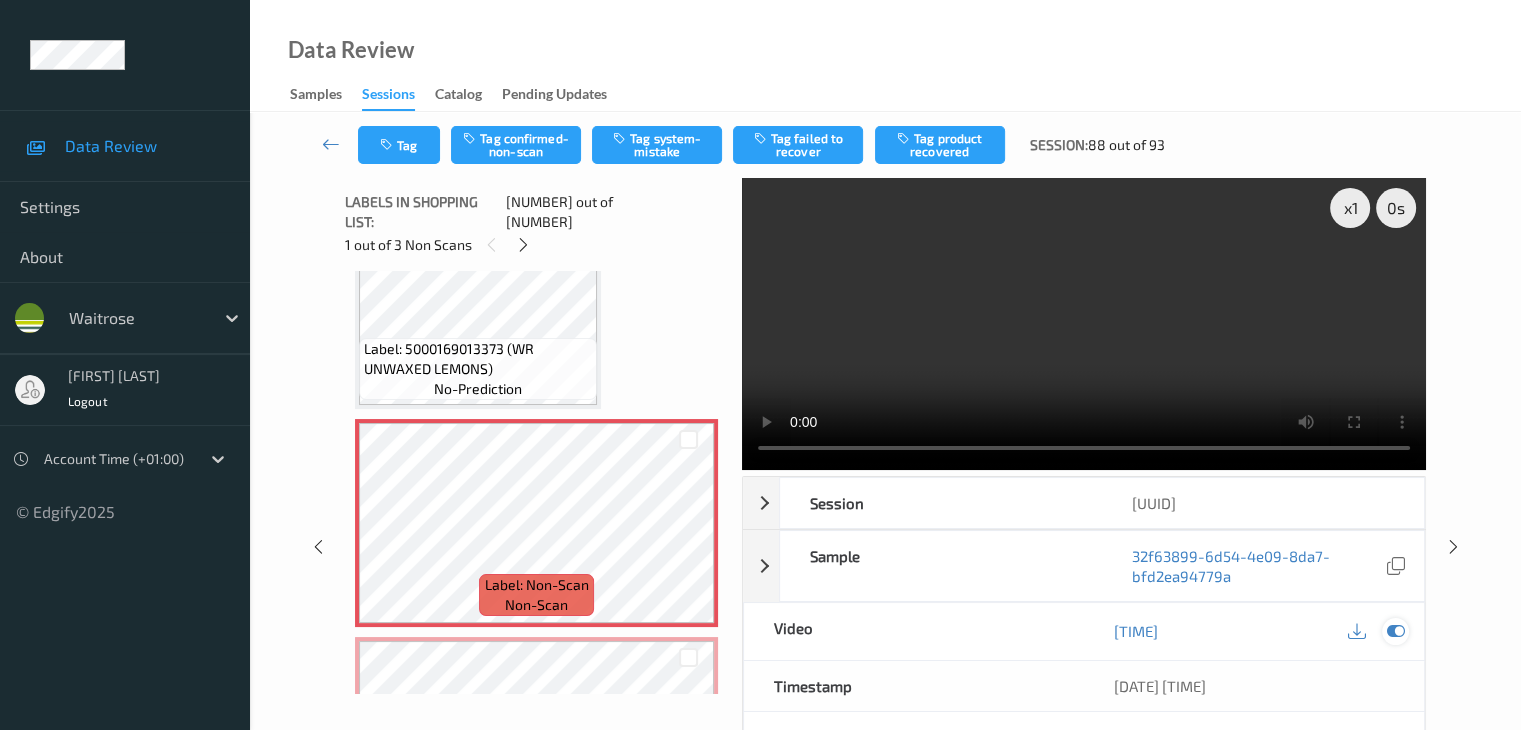 click at bounding box center (1395, 631) 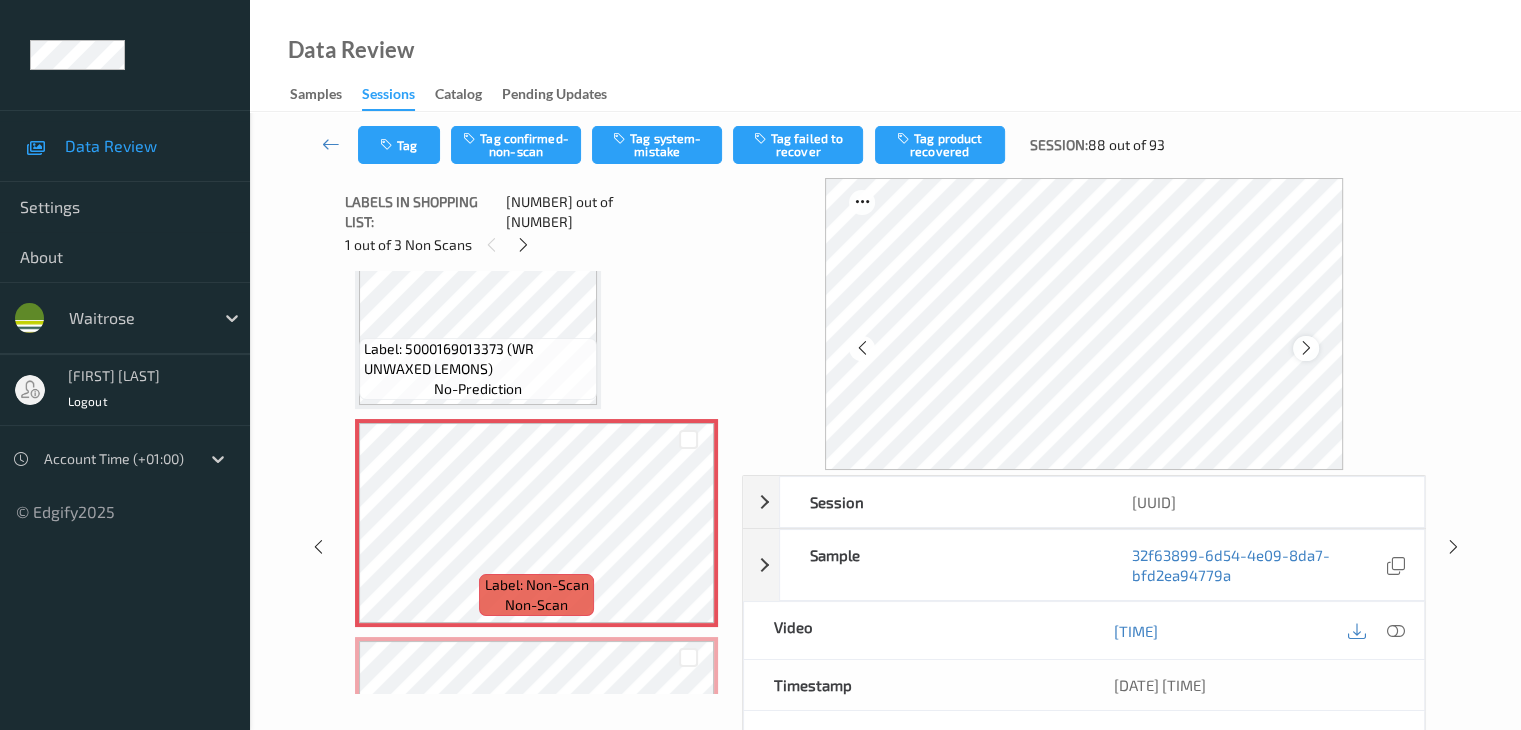 click at bounding box center (1306, 348) 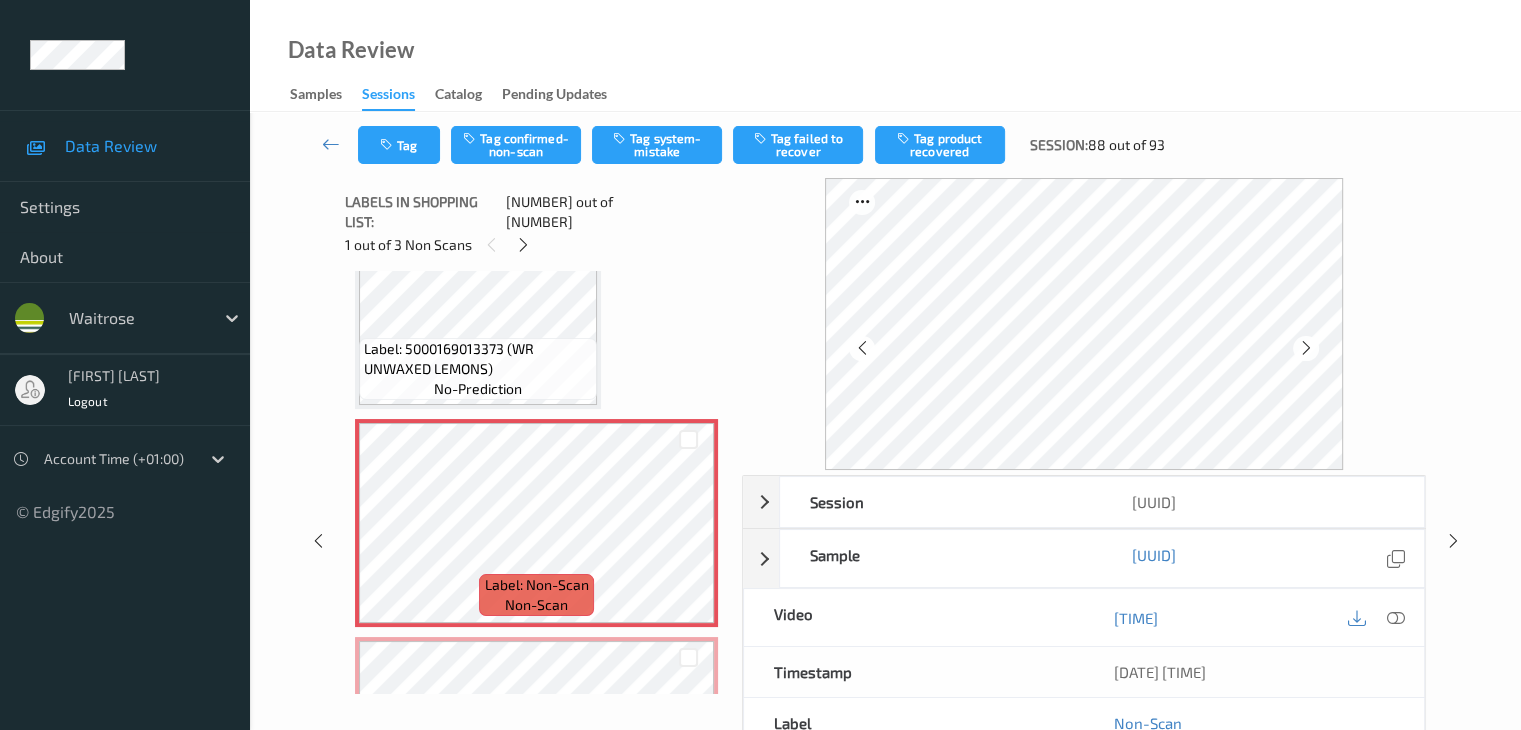 click at bounding box center (1306, 348) 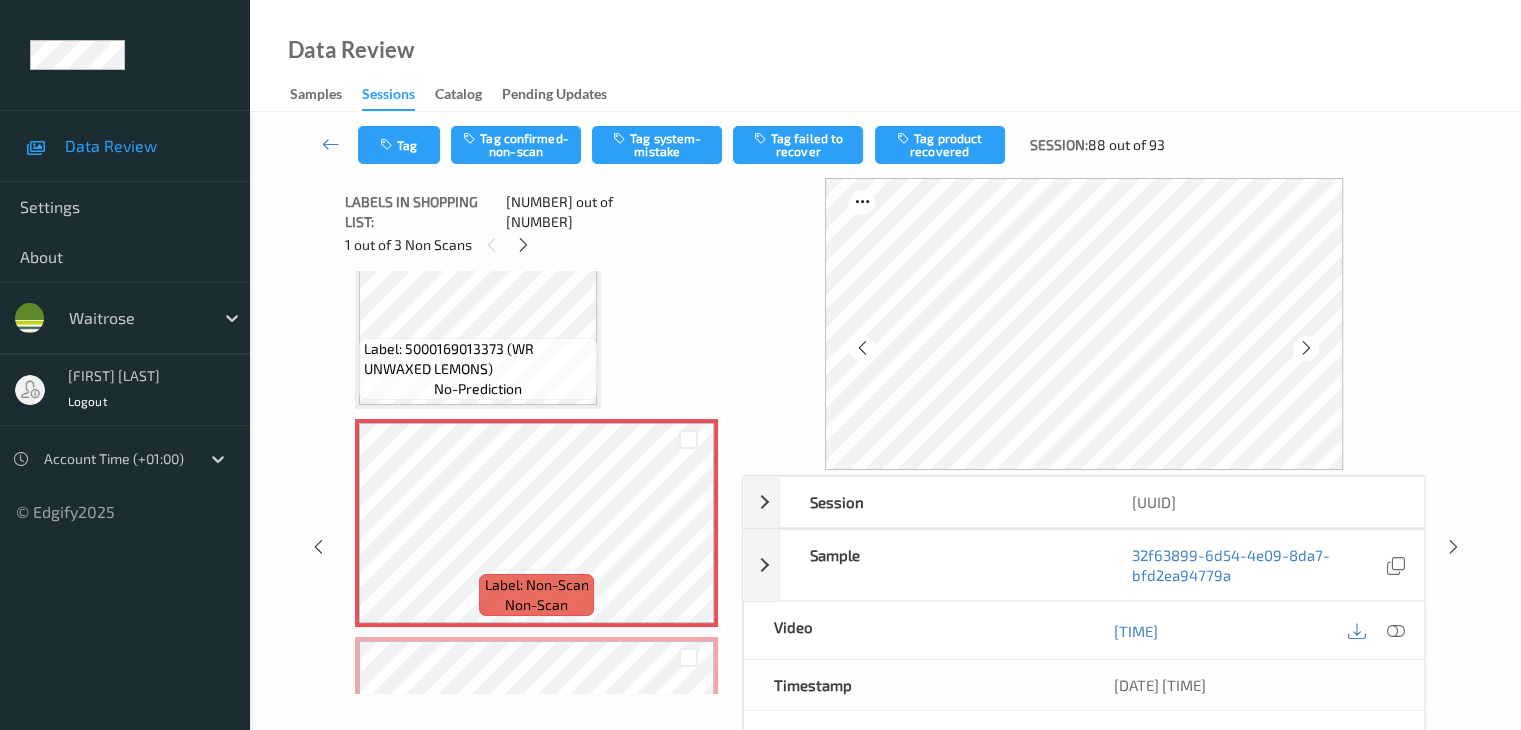 click at bounding box center [1306, 348] 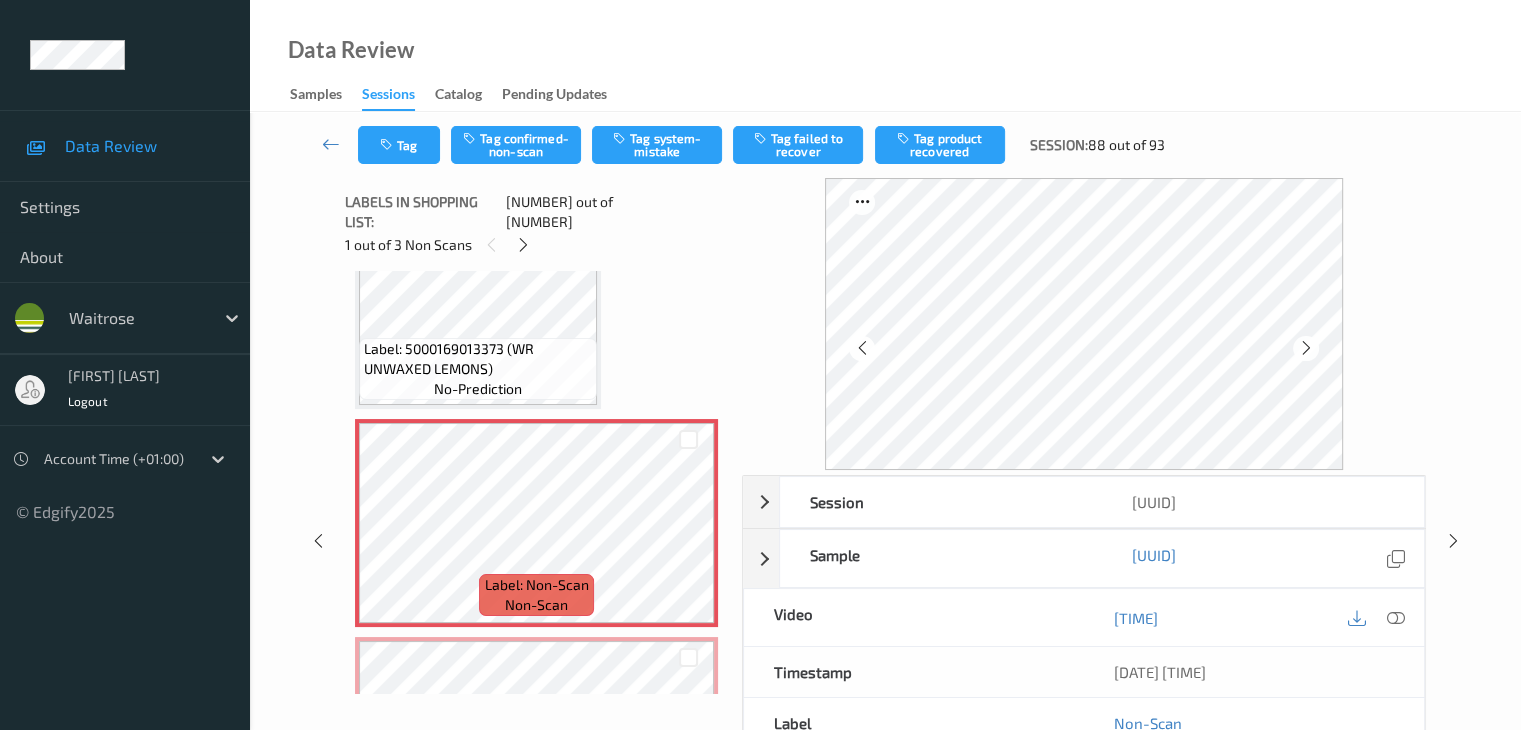 click at bounding box center [1306, 348] 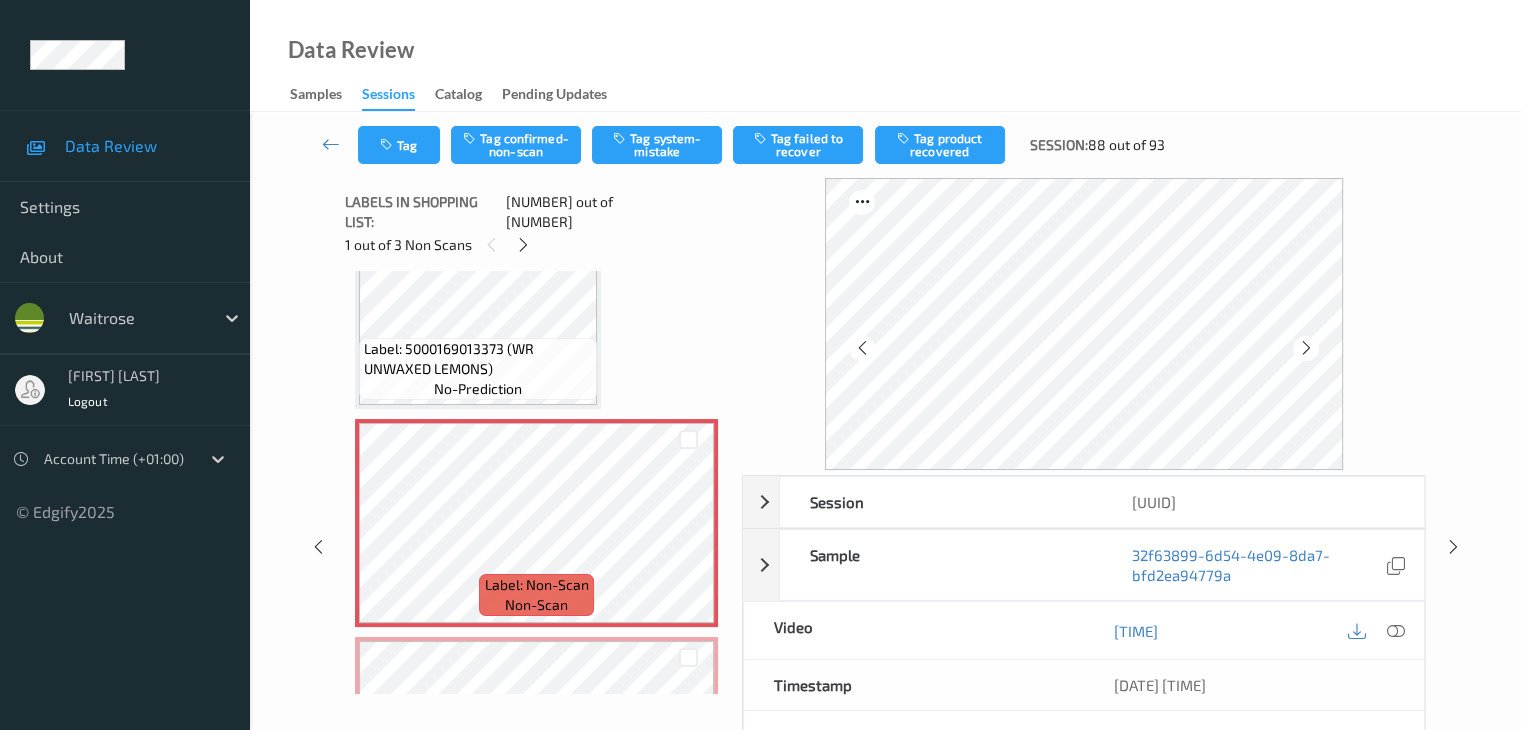 click at bounding box center [1306, 348] 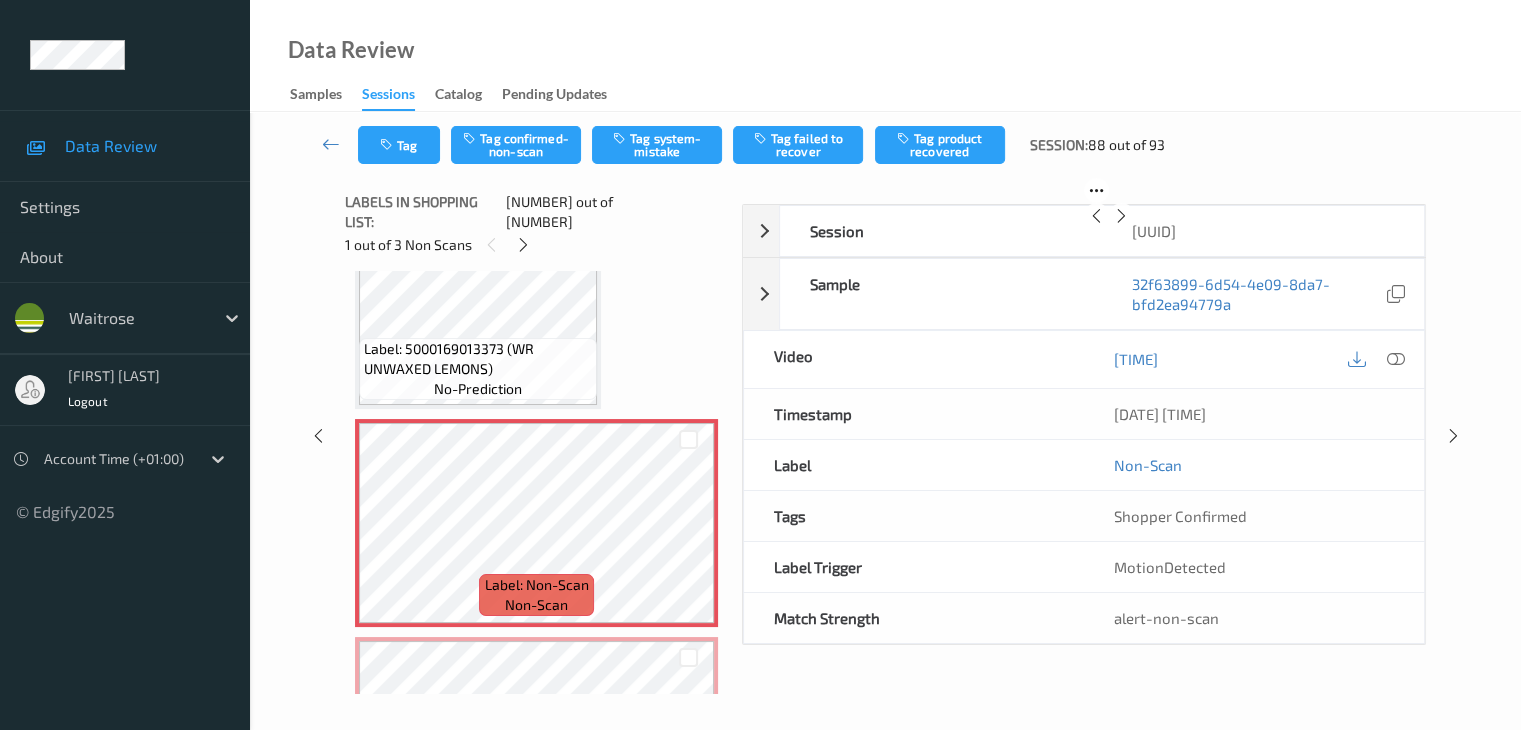 click at bounding box center (1121, 216) 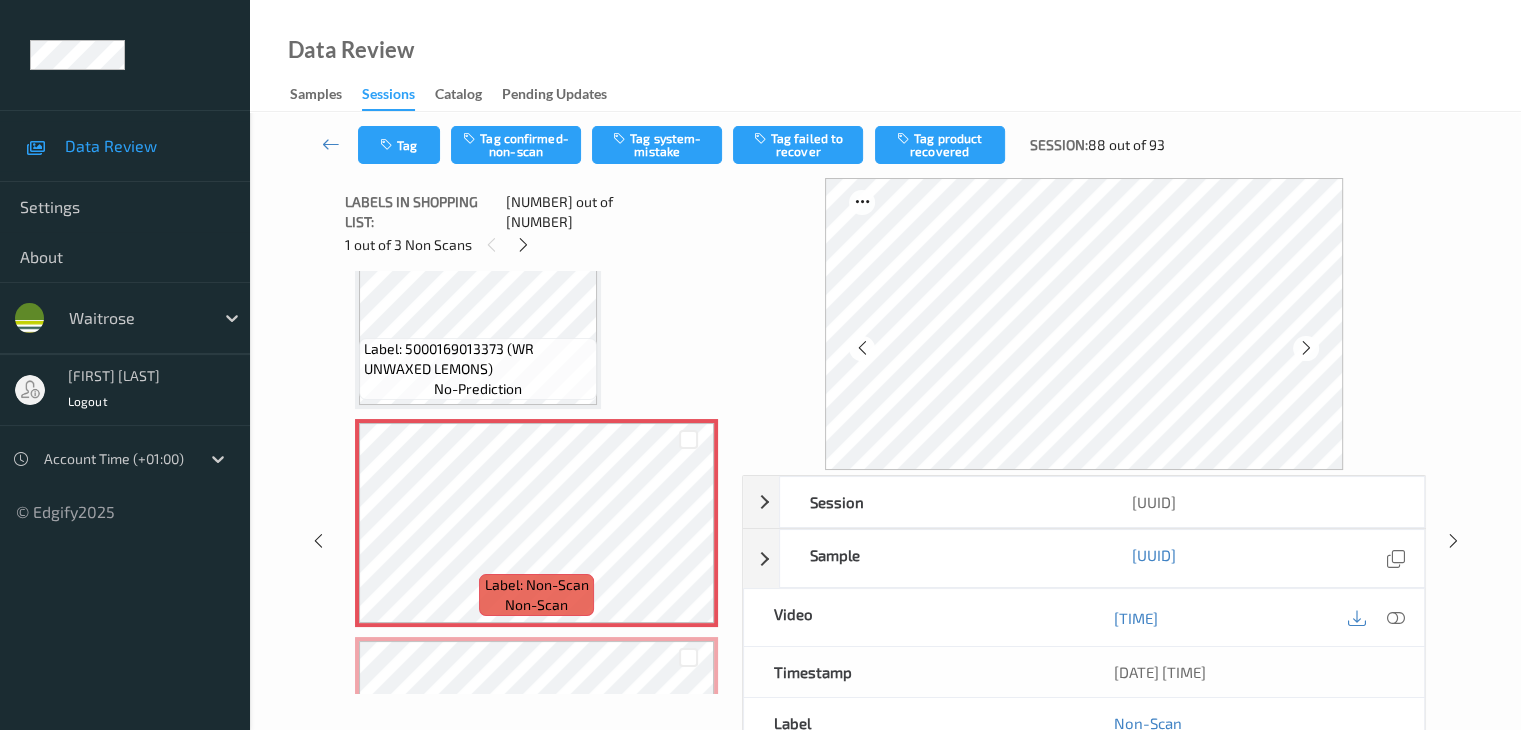 click at bounding box center (1306, 348) 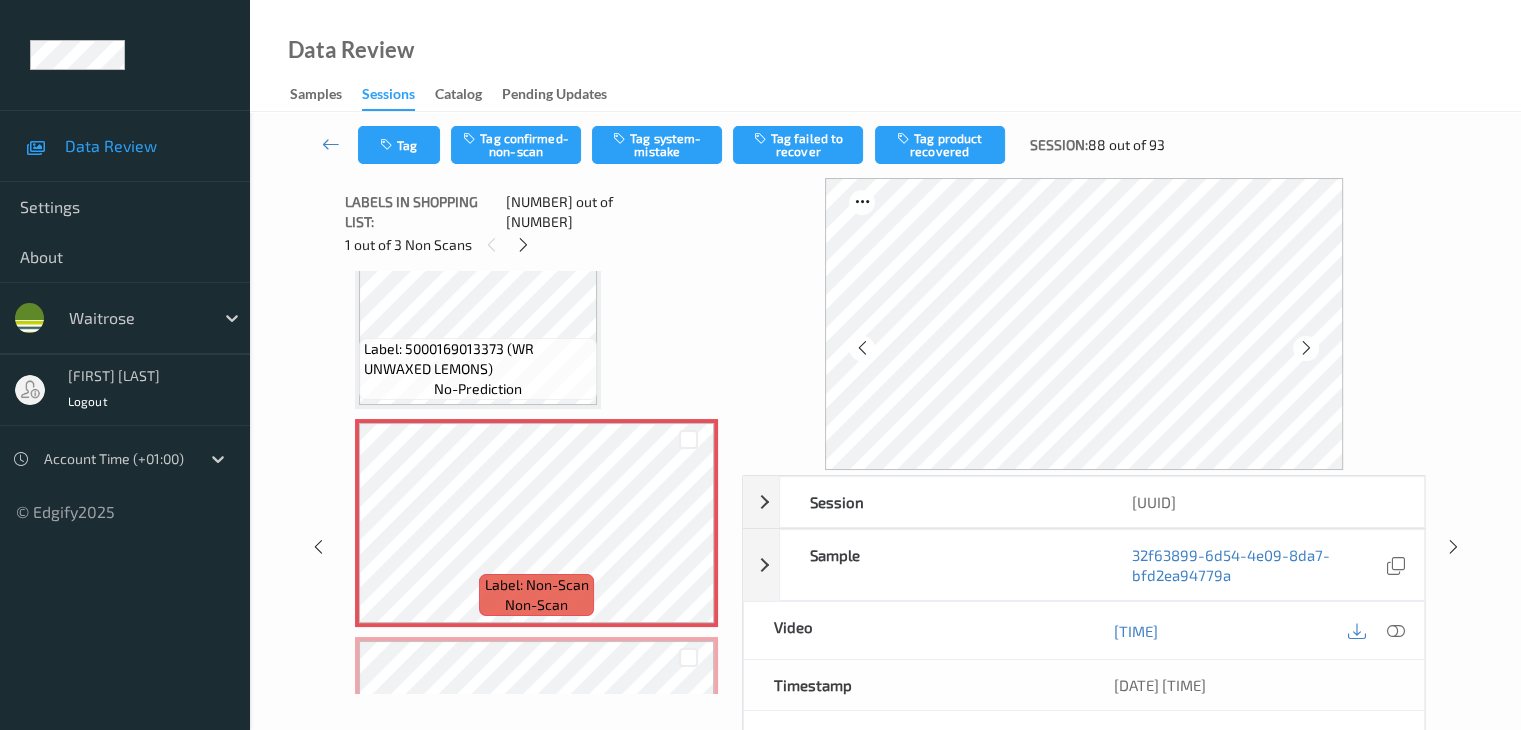 click at bounding box center (1306, 348) 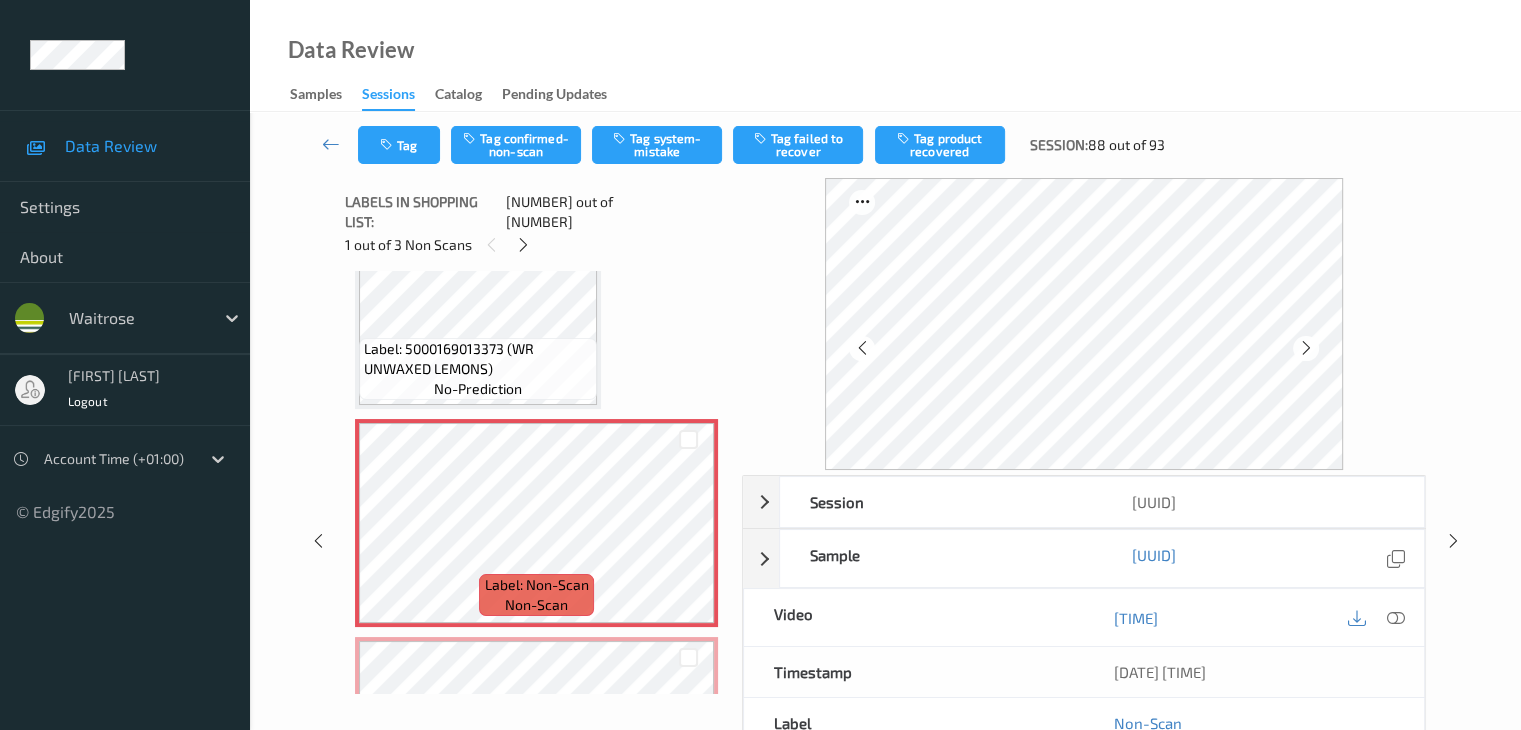 click at bounding box center [1306, 348] 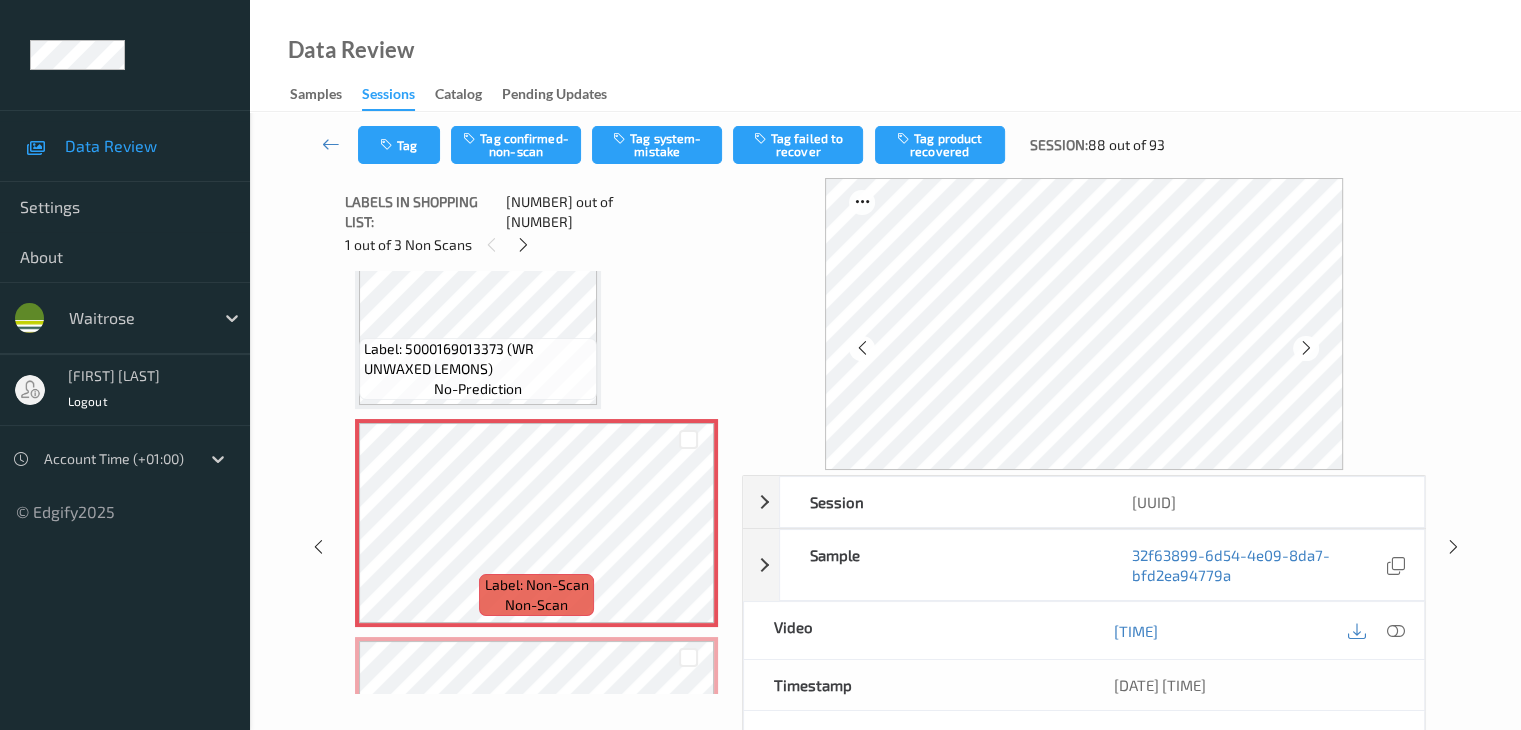 click at bounding box center [1306, 348] 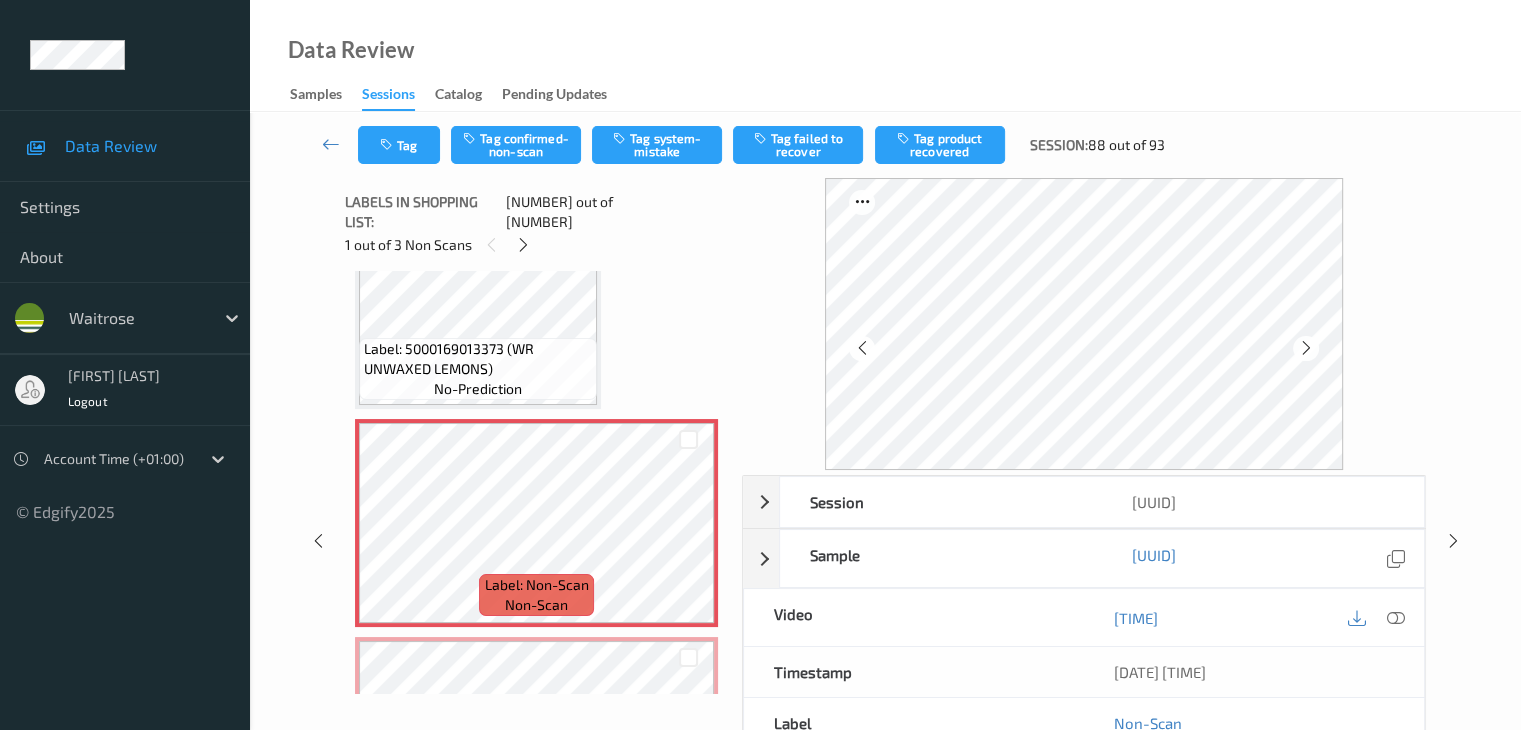 click at bounding box center (1306, 348) 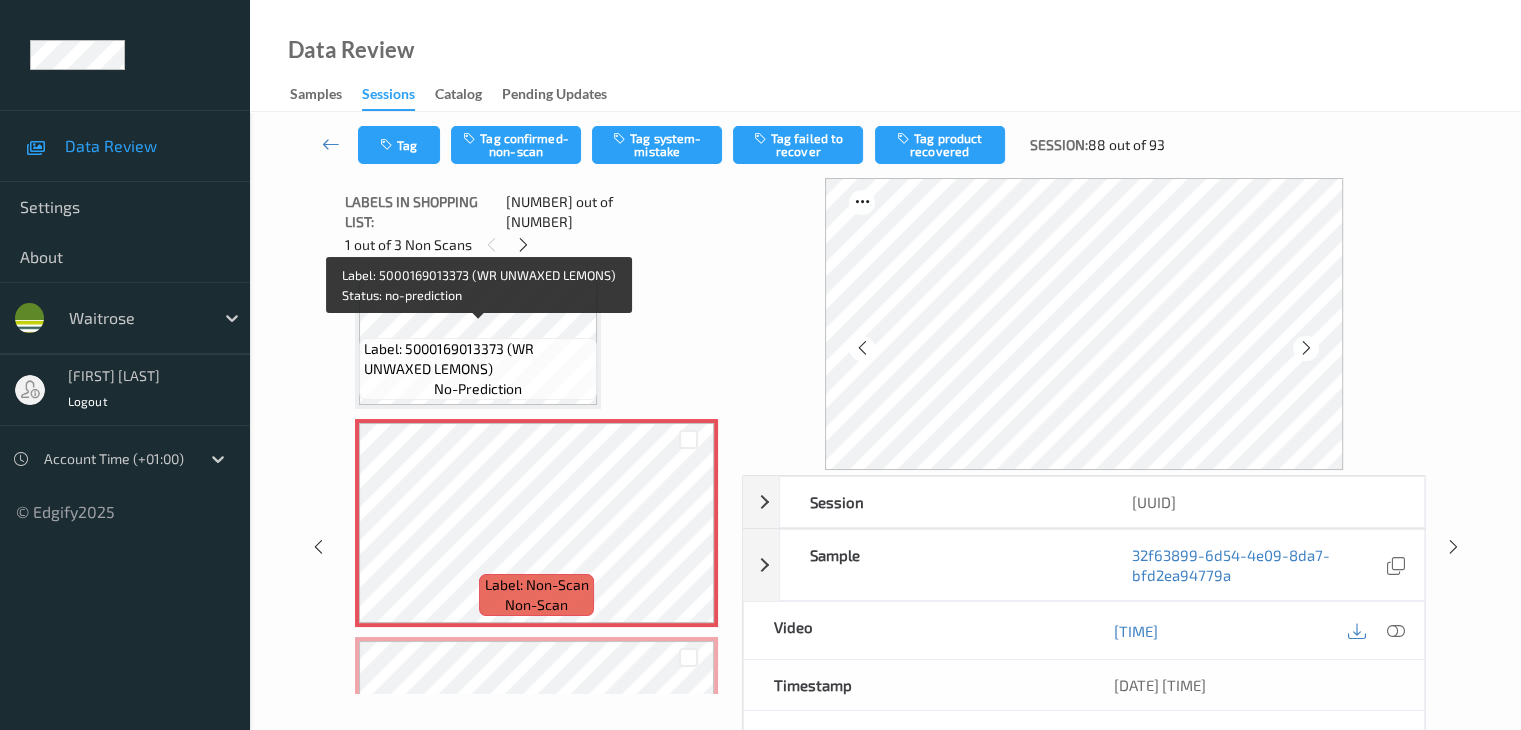 click on "Label: 5000169013373 (WR UNWAXED LEMONS)" at bounding box center [478, 359] 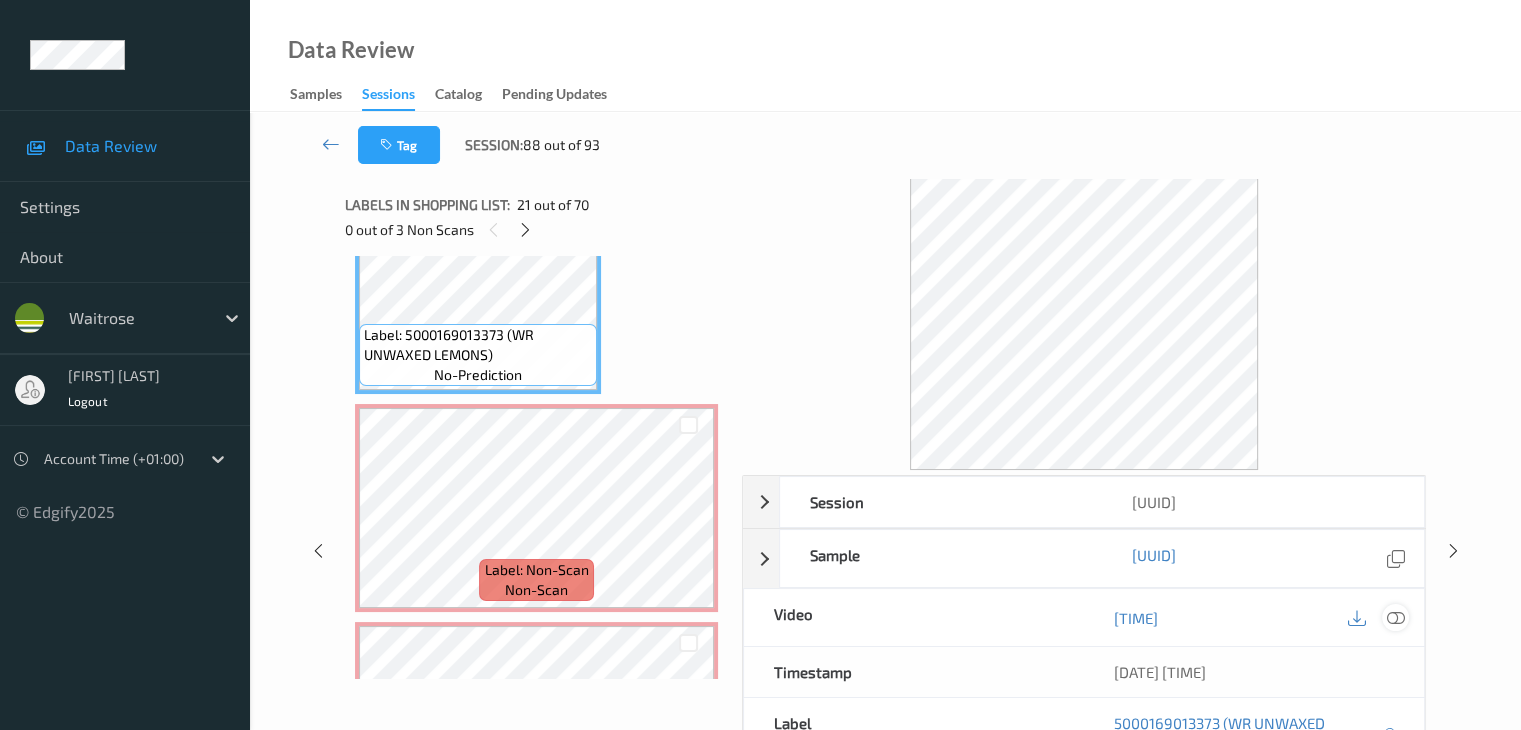 click at bounding box center [1395, 618] 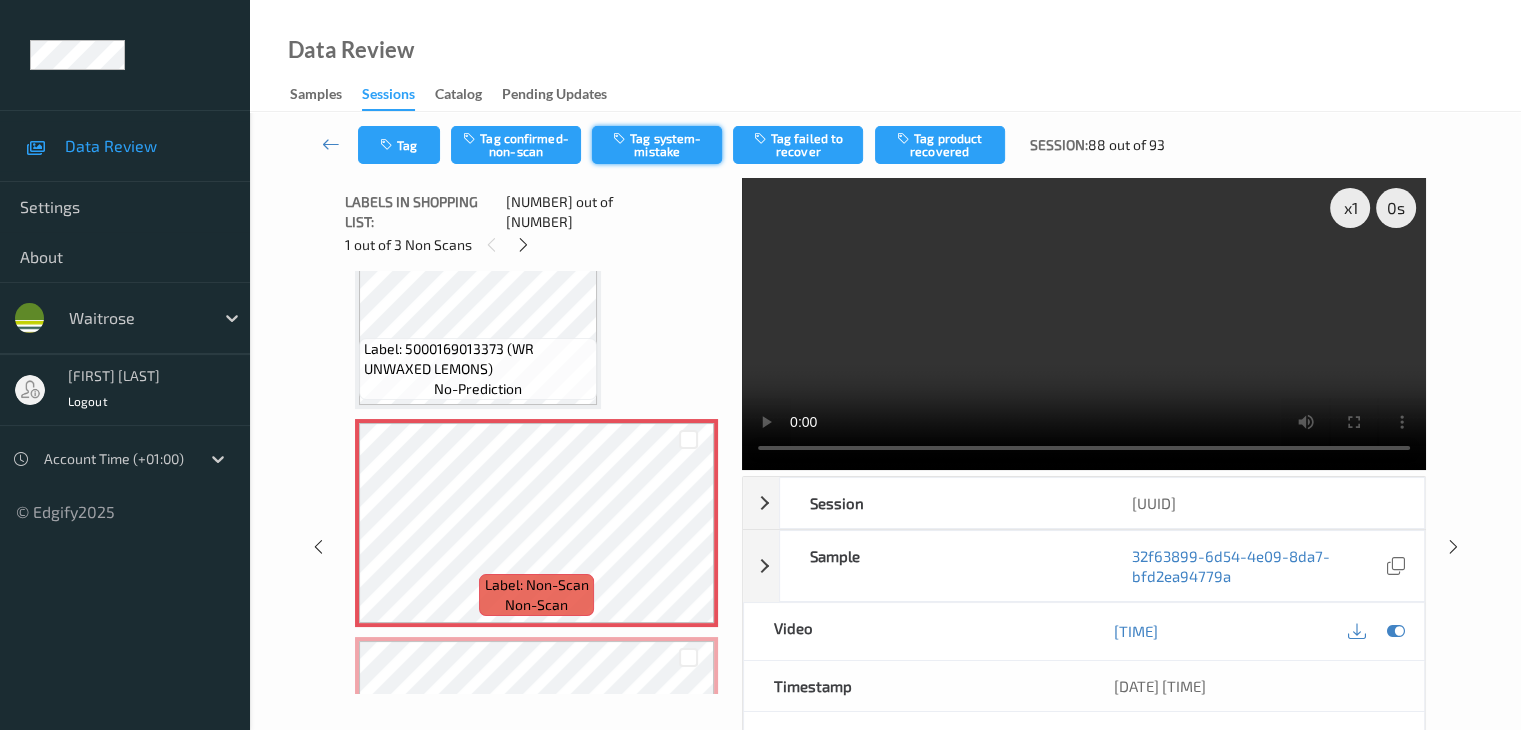 click on "Tag   system-mistake" at bounding box center [657, 145] 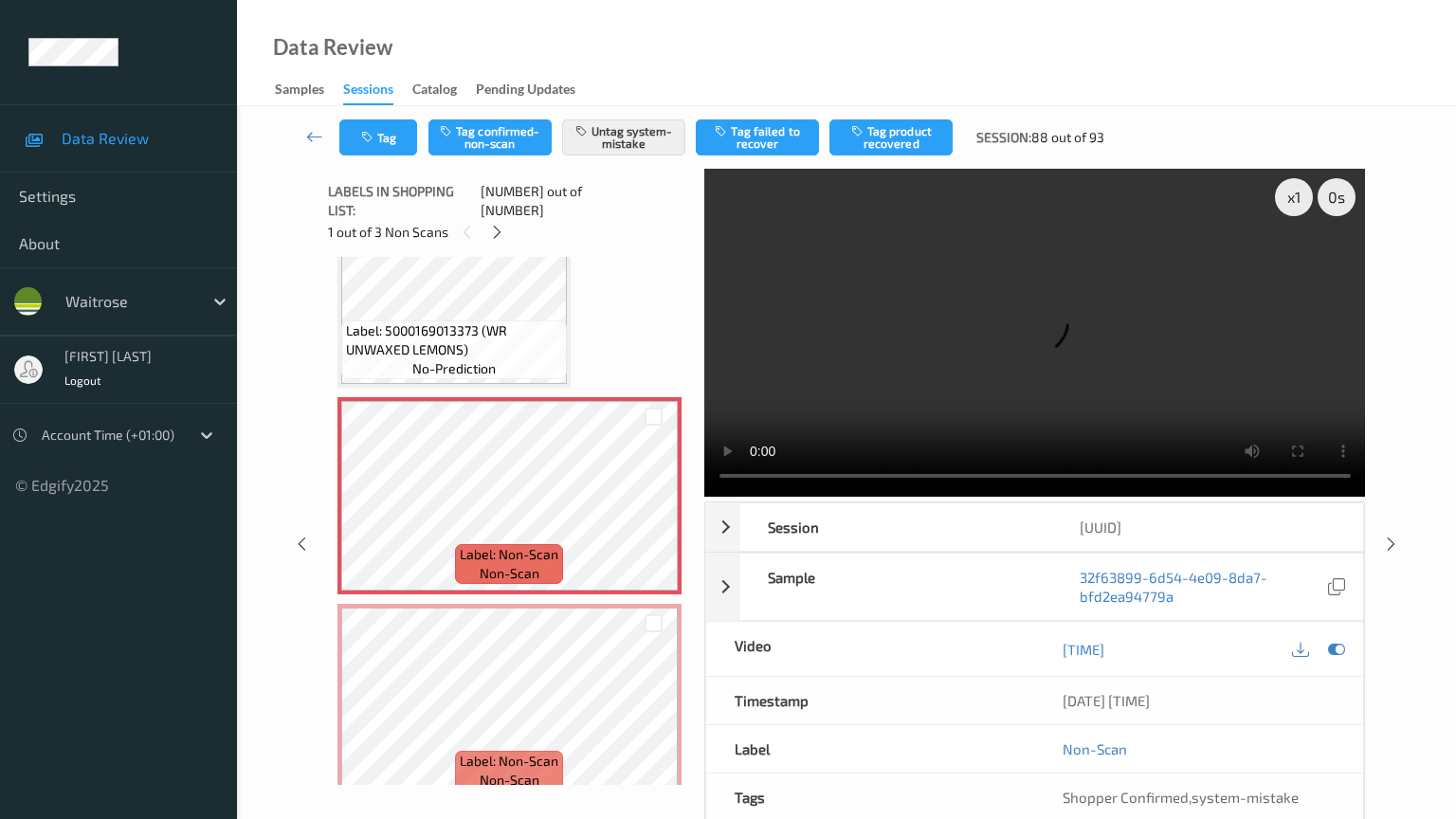 type 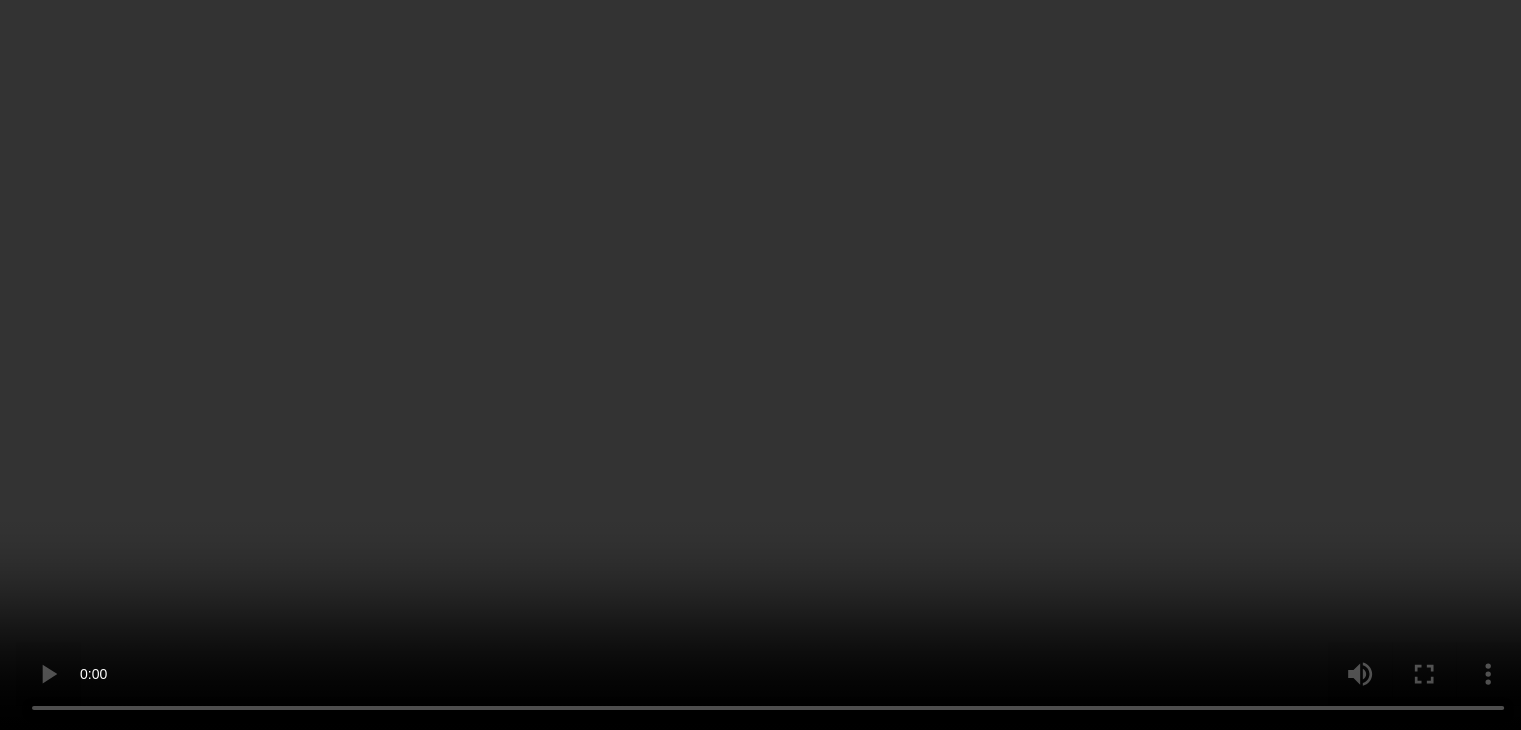 scroll, scrollTop: 4740, scrollLeft: 0, axis: vertical 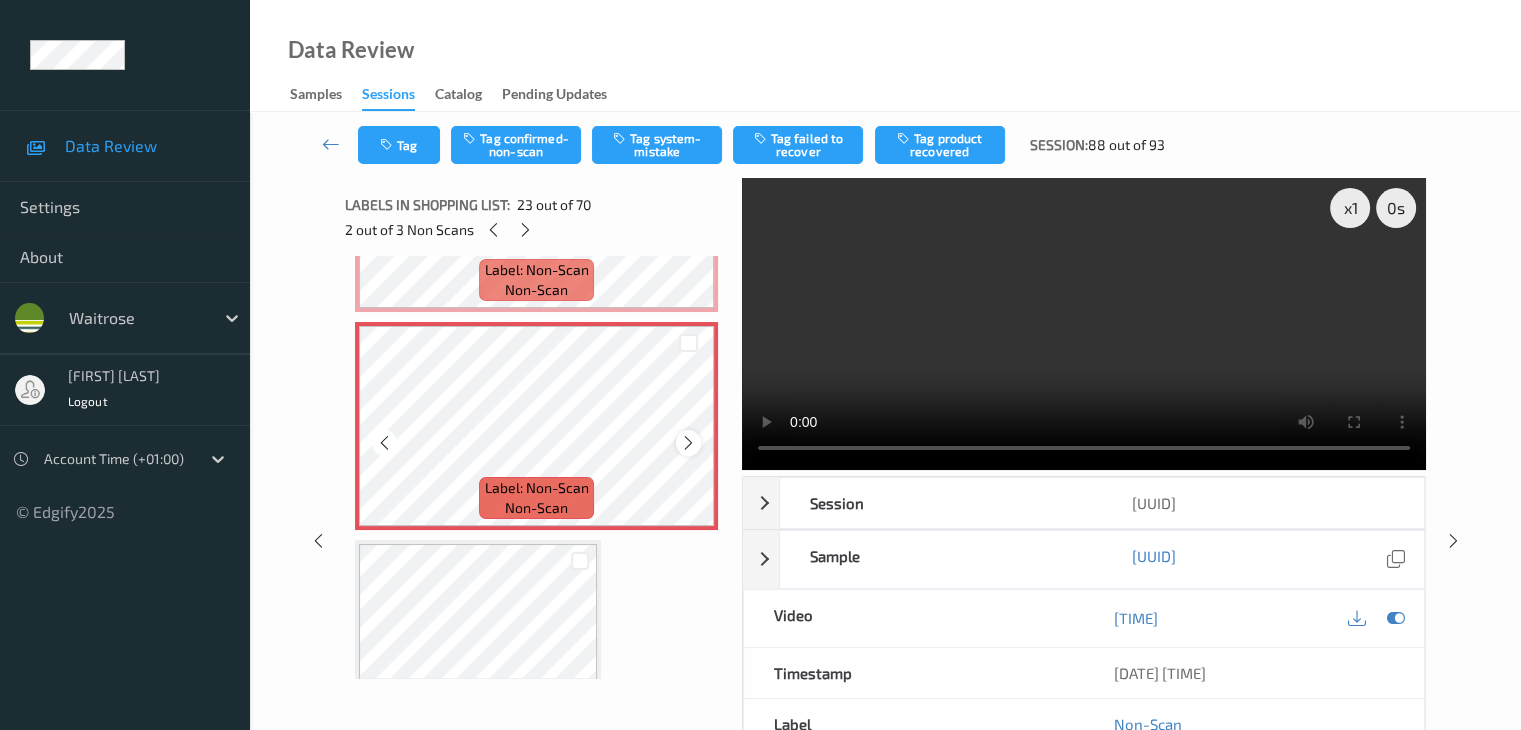 click at bounding box center [688, 443] 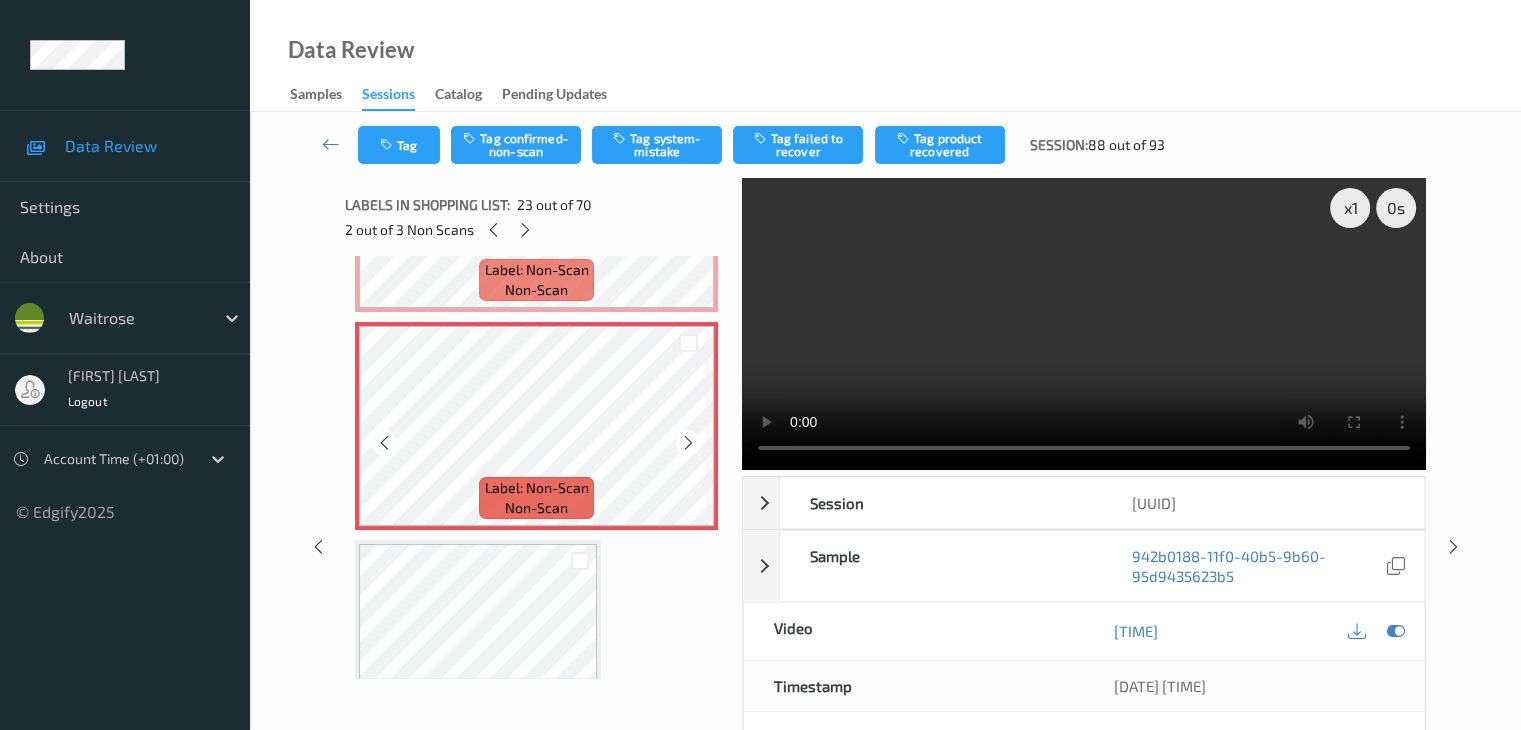 click at bounding box center [688, 443] 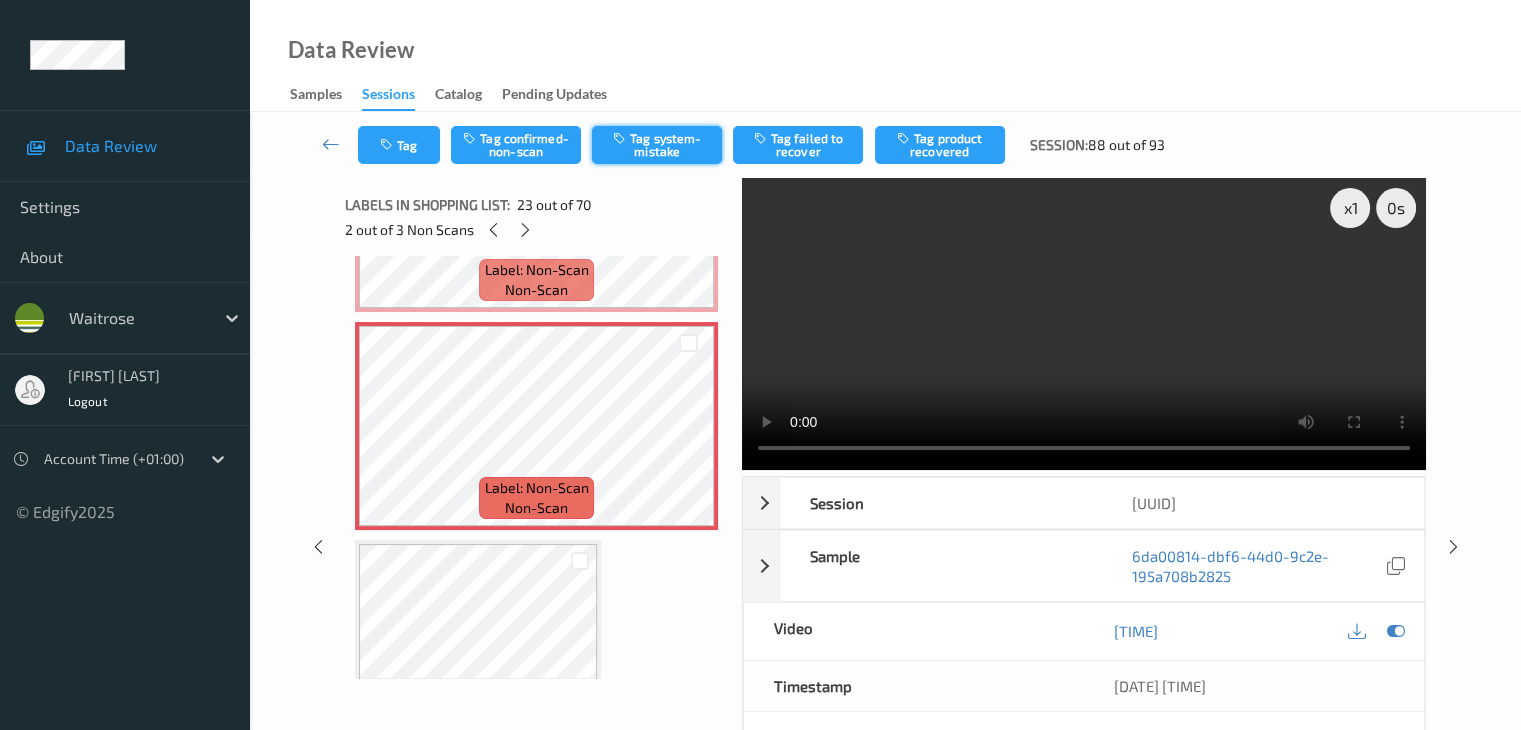 click on "Tag   system-mistake" at bounding box center [657, 145] 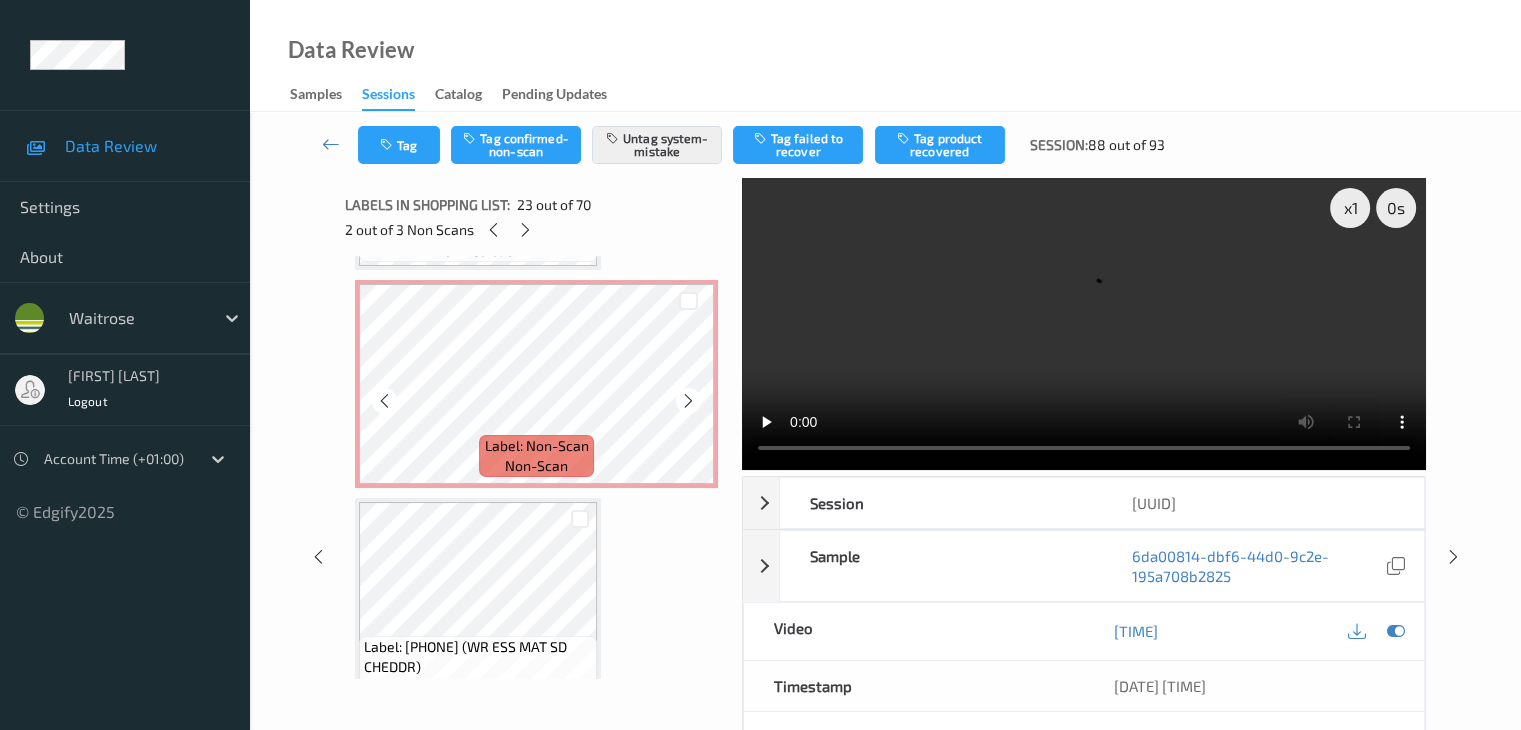 scroll, scrollTop: 10040, scrollLeft: 0, axis: vertical 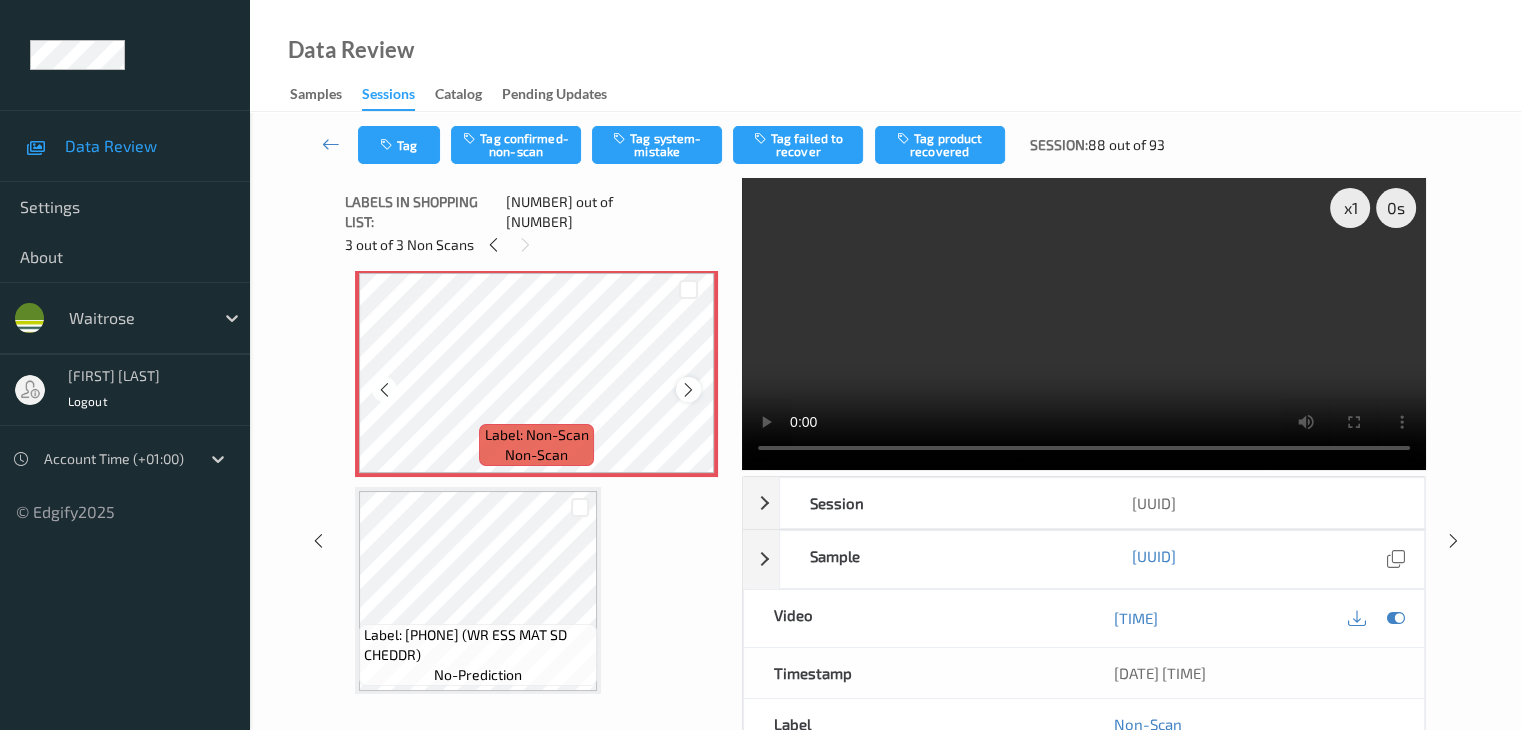 click at bounding box center (688, 390) 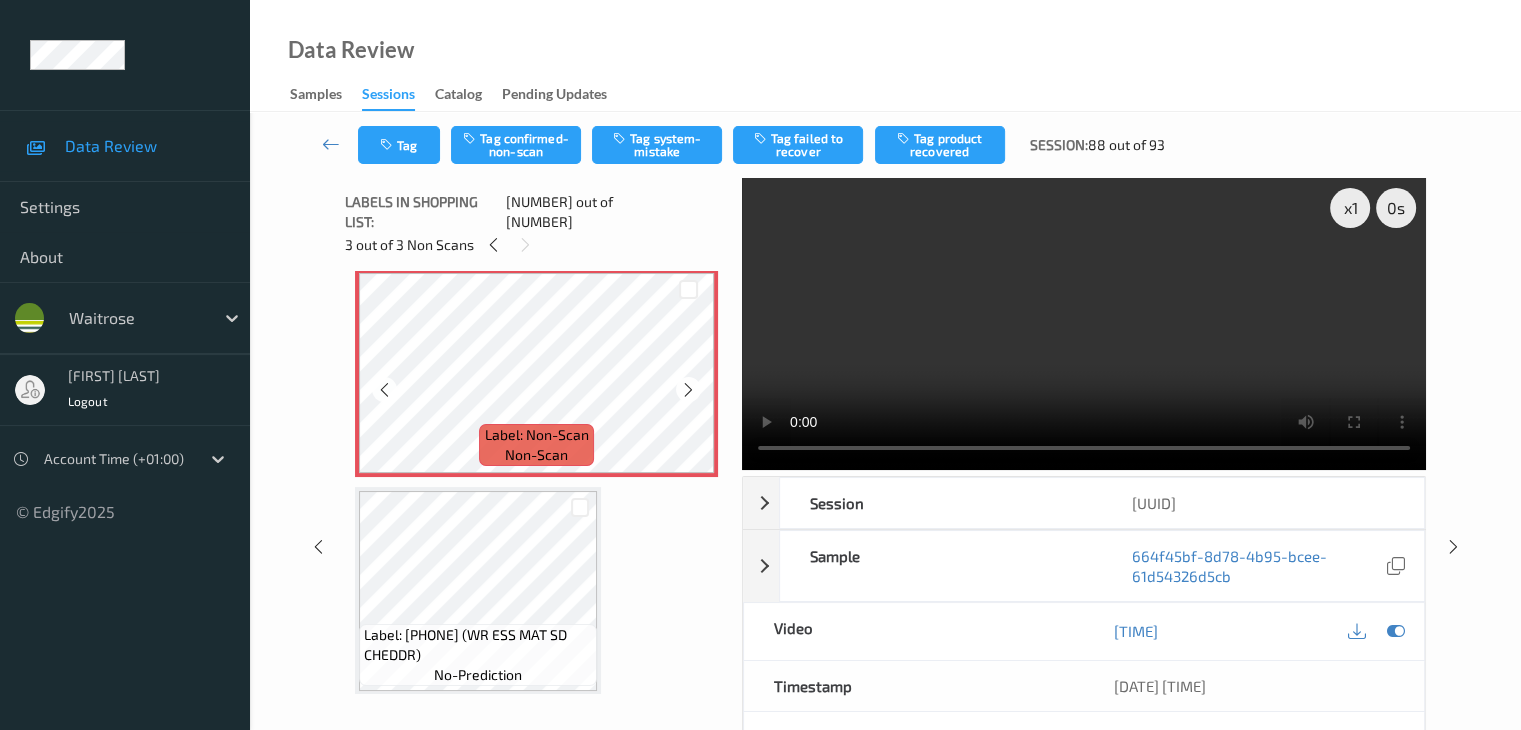 click at bounding box center [688, 390] 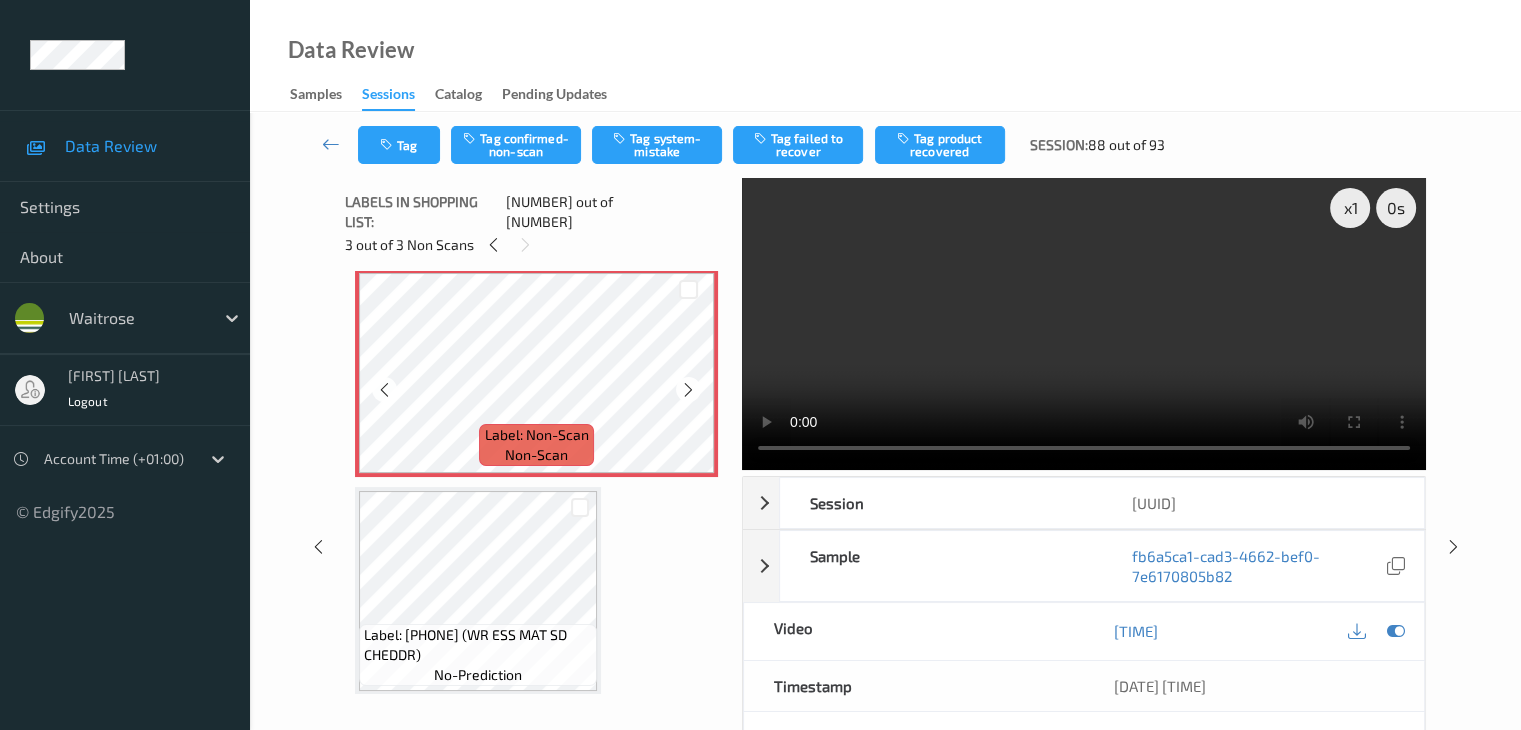click at bounding box center [688, 390] 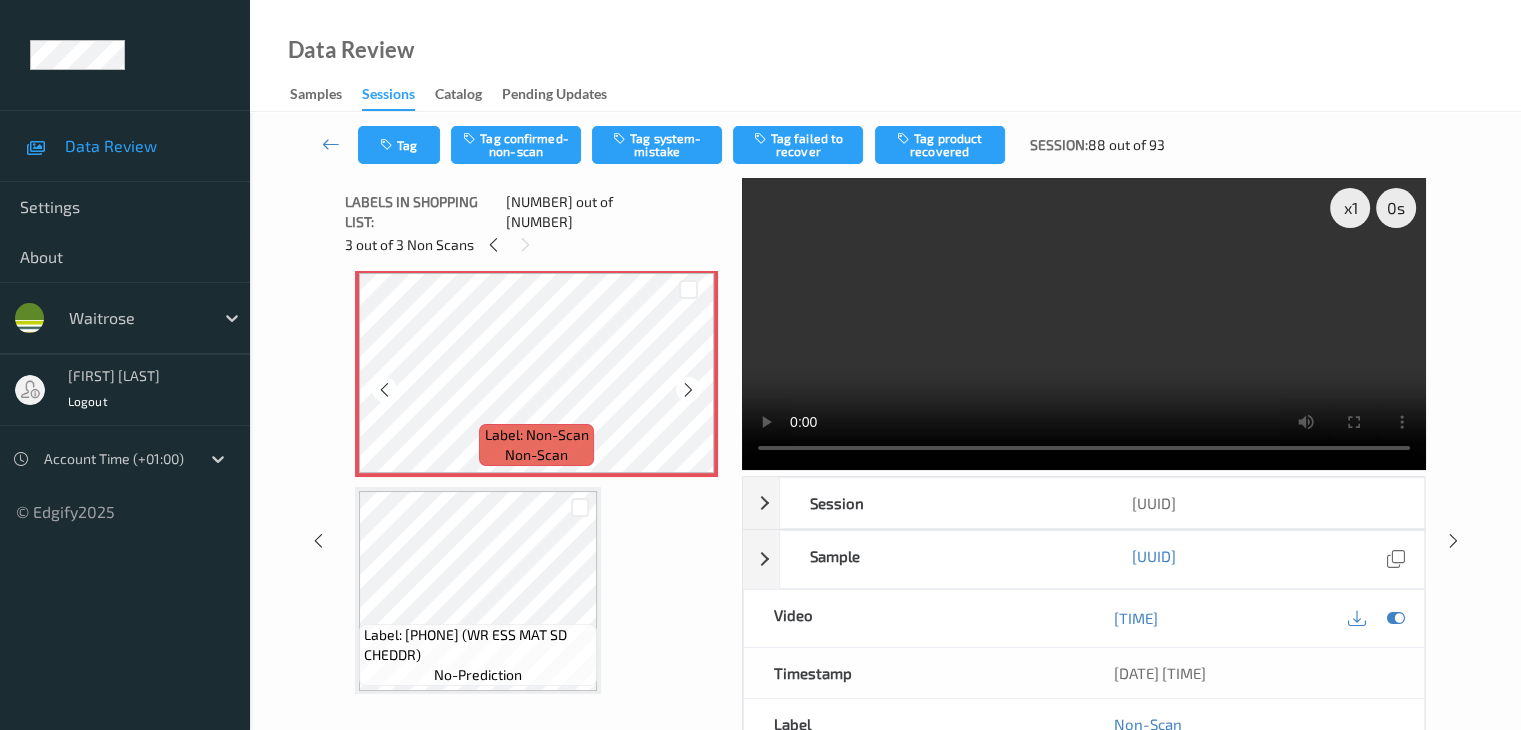 click at bounding box center (688, 390) 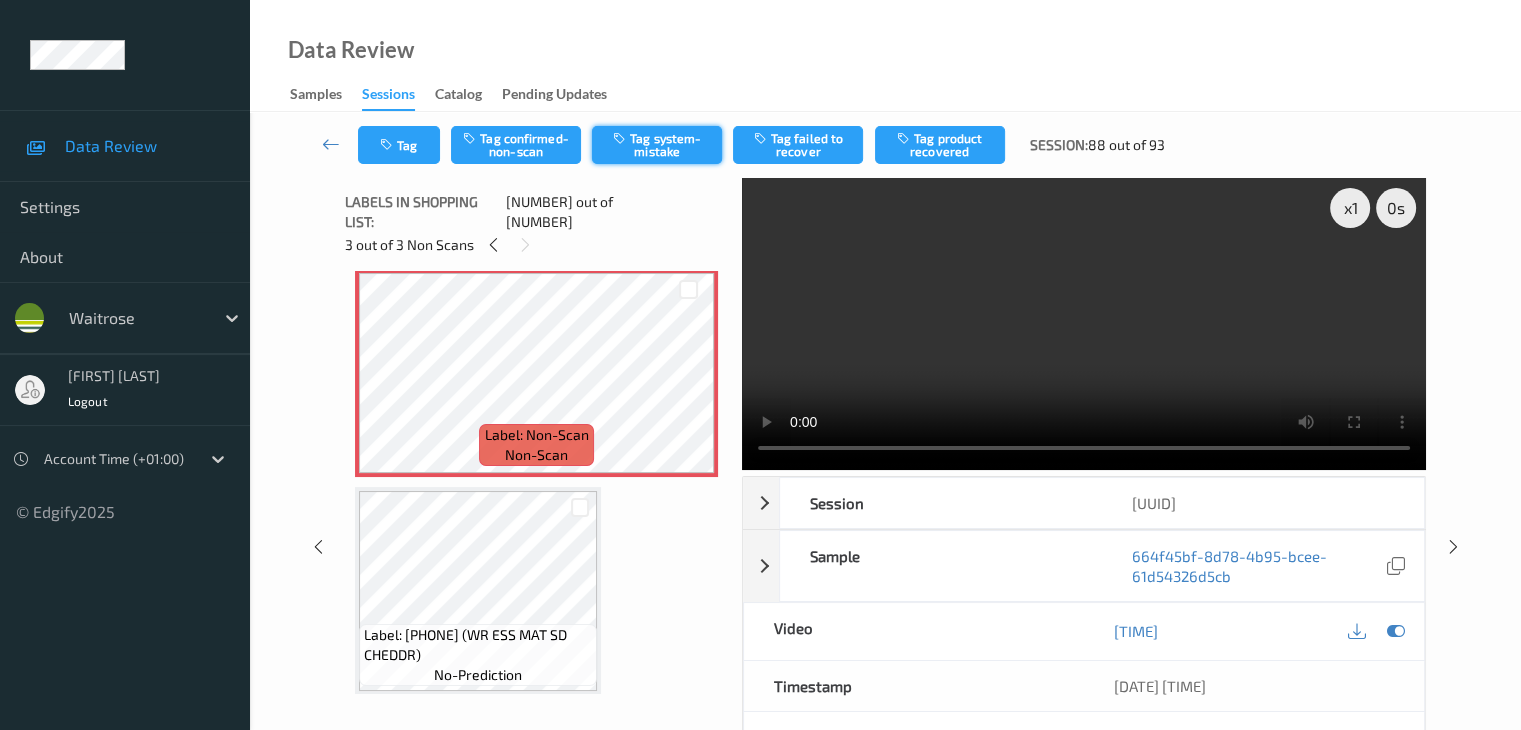 click on "Tag   system-mistake" at bounding box center [657, 145] 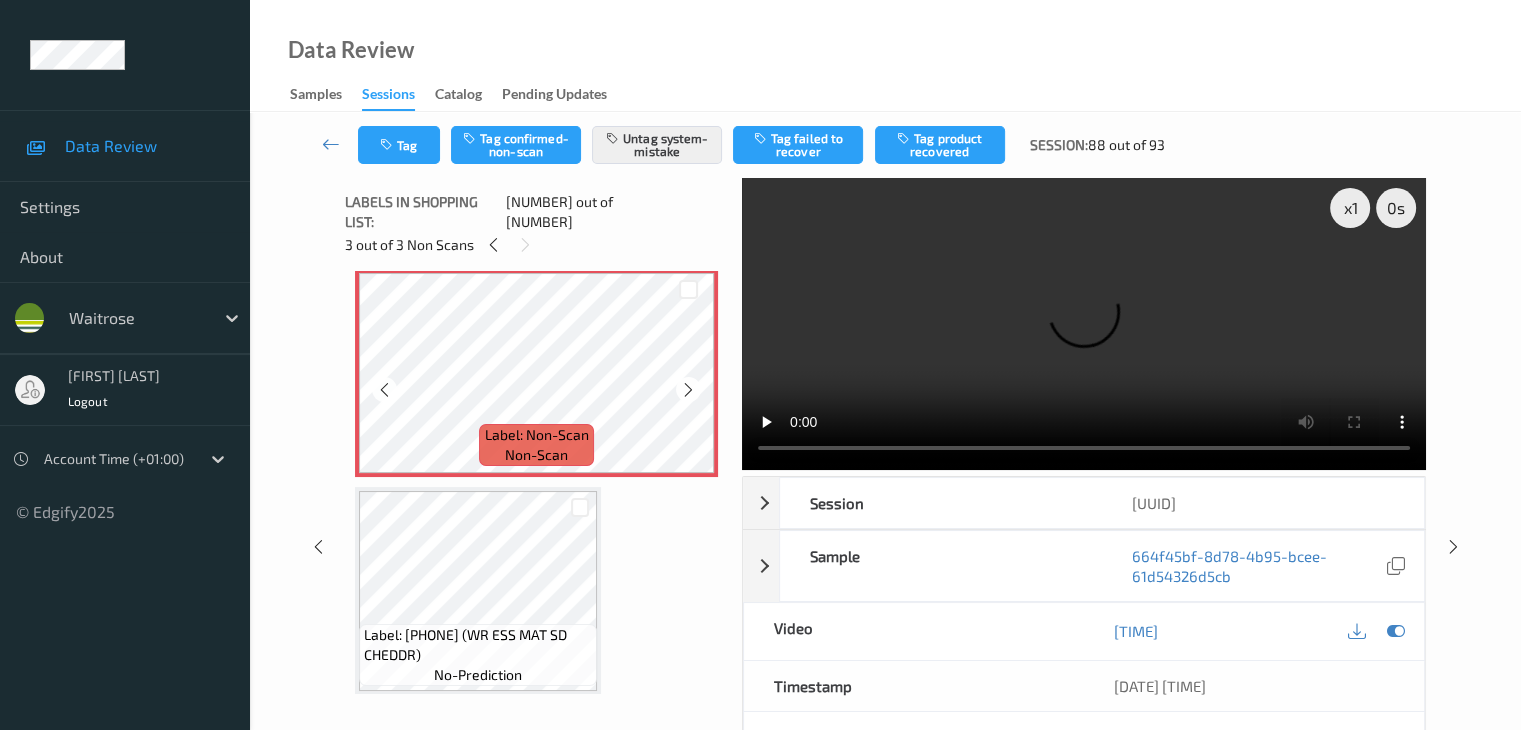 scroll, scrollTop: 9740, scrollLeft: 0, axis: vertical 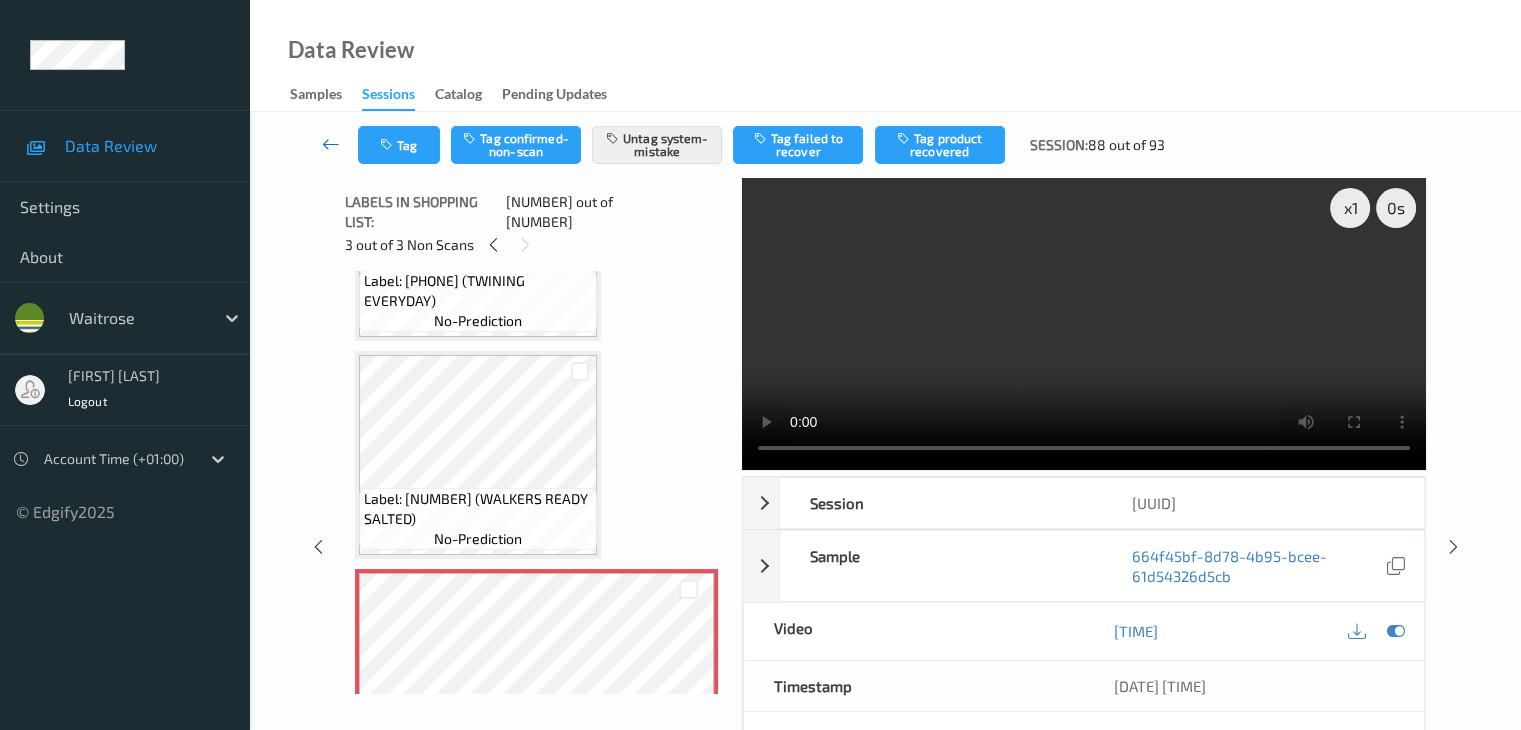 click at bounding box center (331, 144) 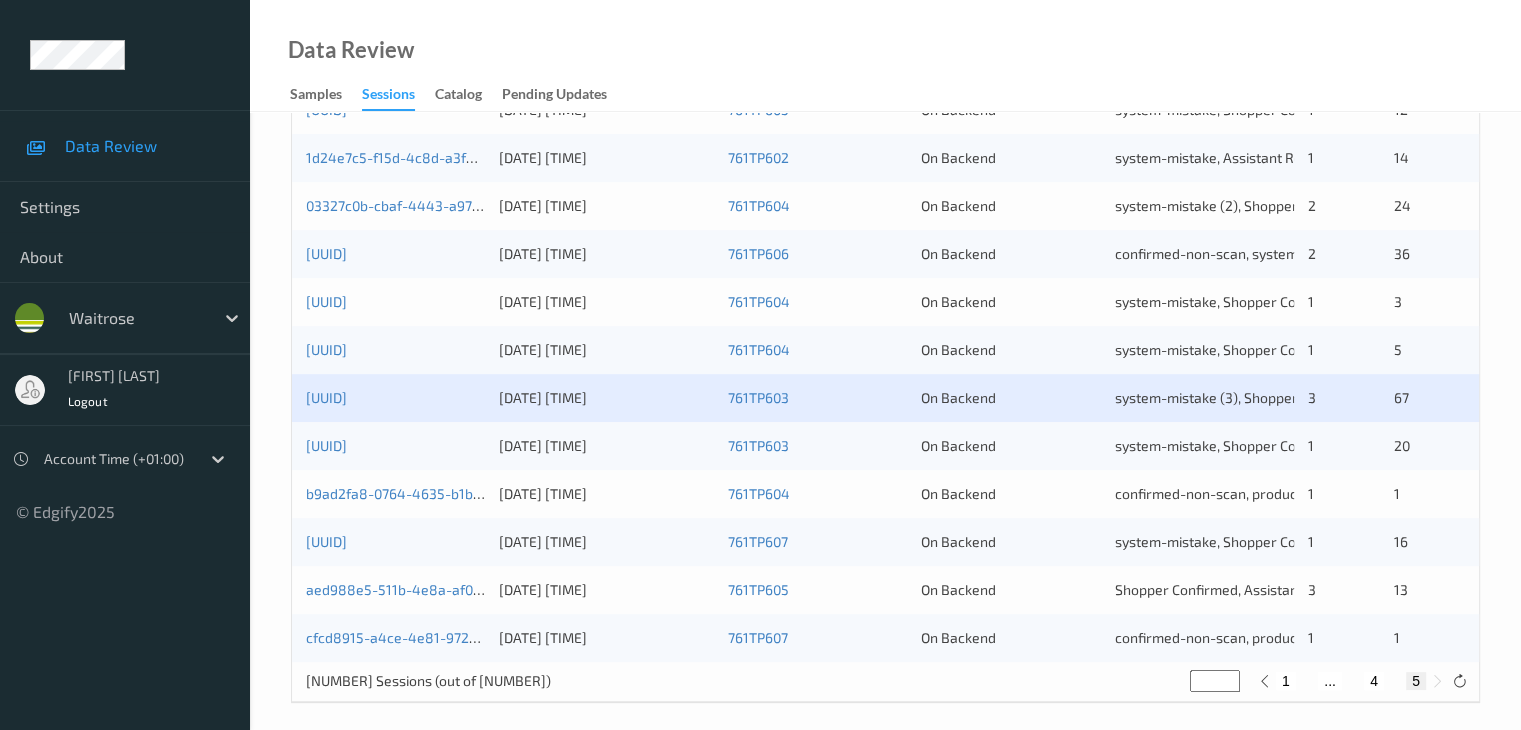 scroll, scrollTop: 596, scrollLeft: 0, axis: vertical 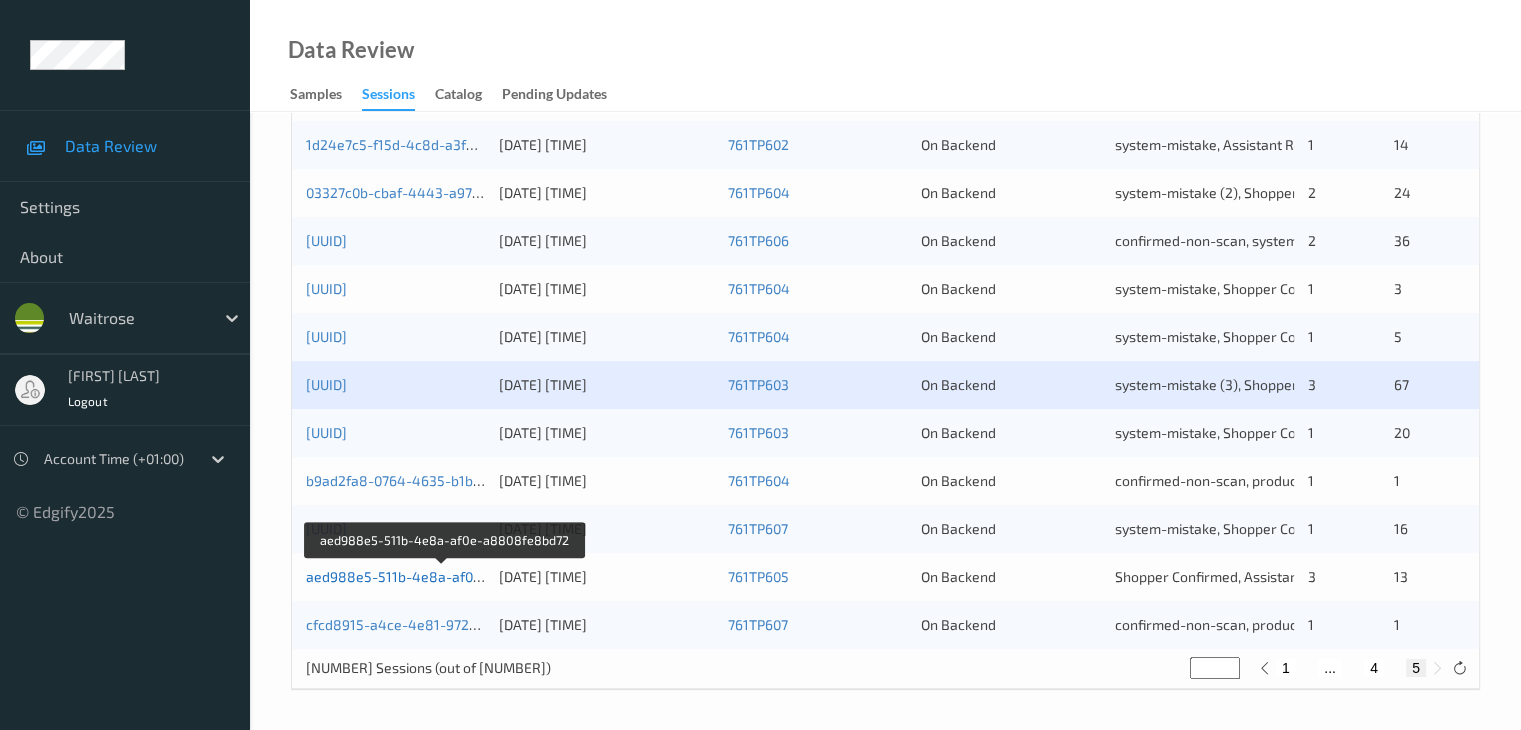 click on "[UUID]" at bounding box center [444, 576] 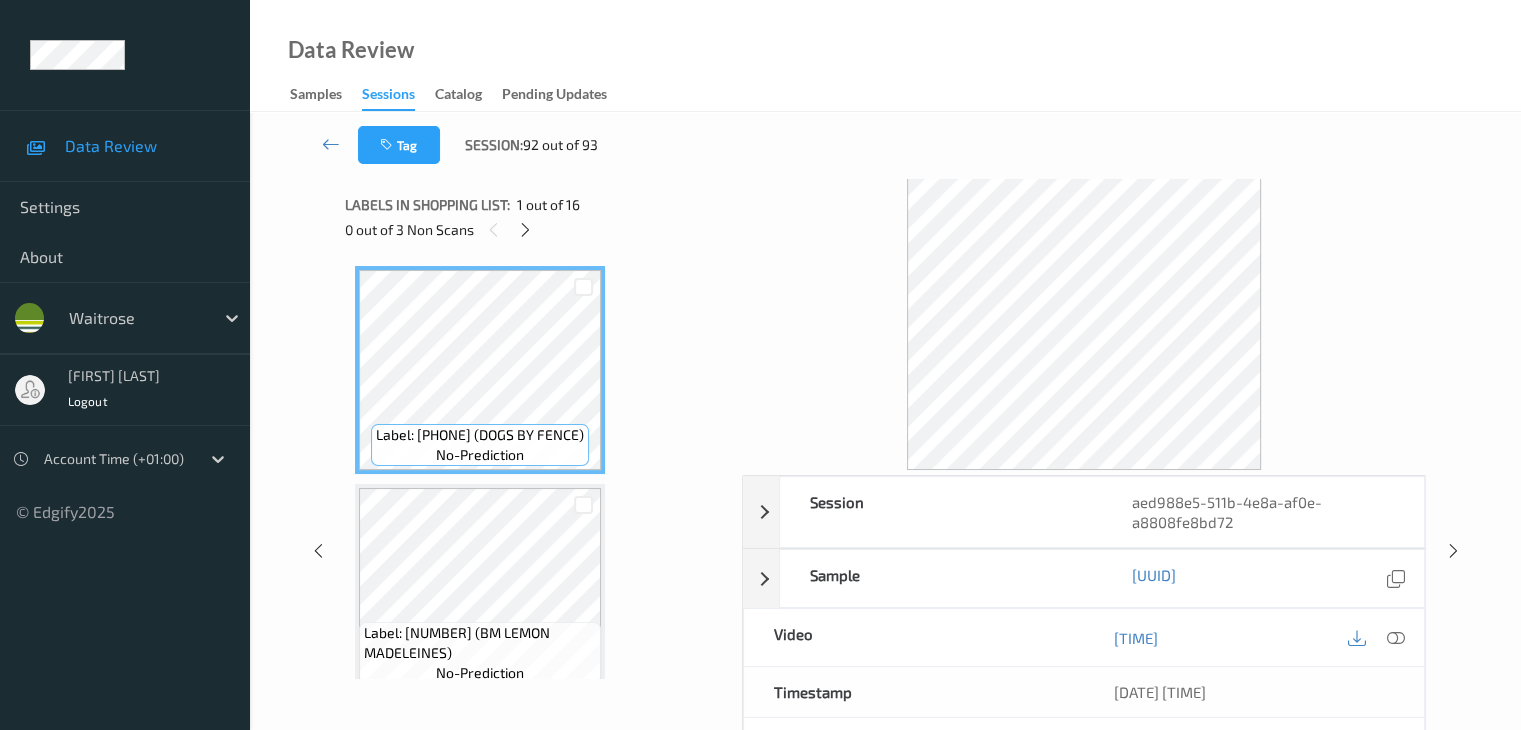 scroll, scrollTop: 0, scrollLeft: 0, axis: both 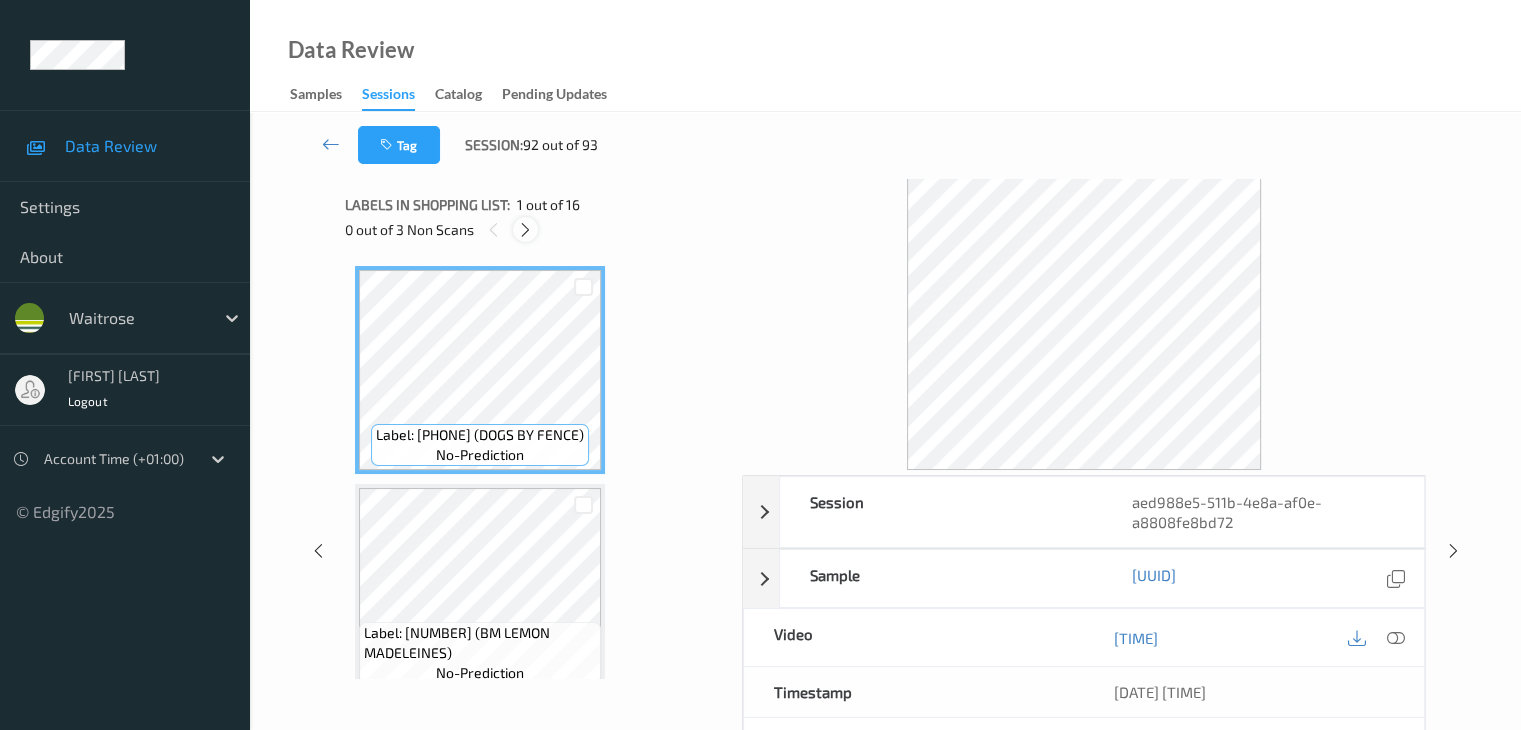 click at bounding box center (525, 230) 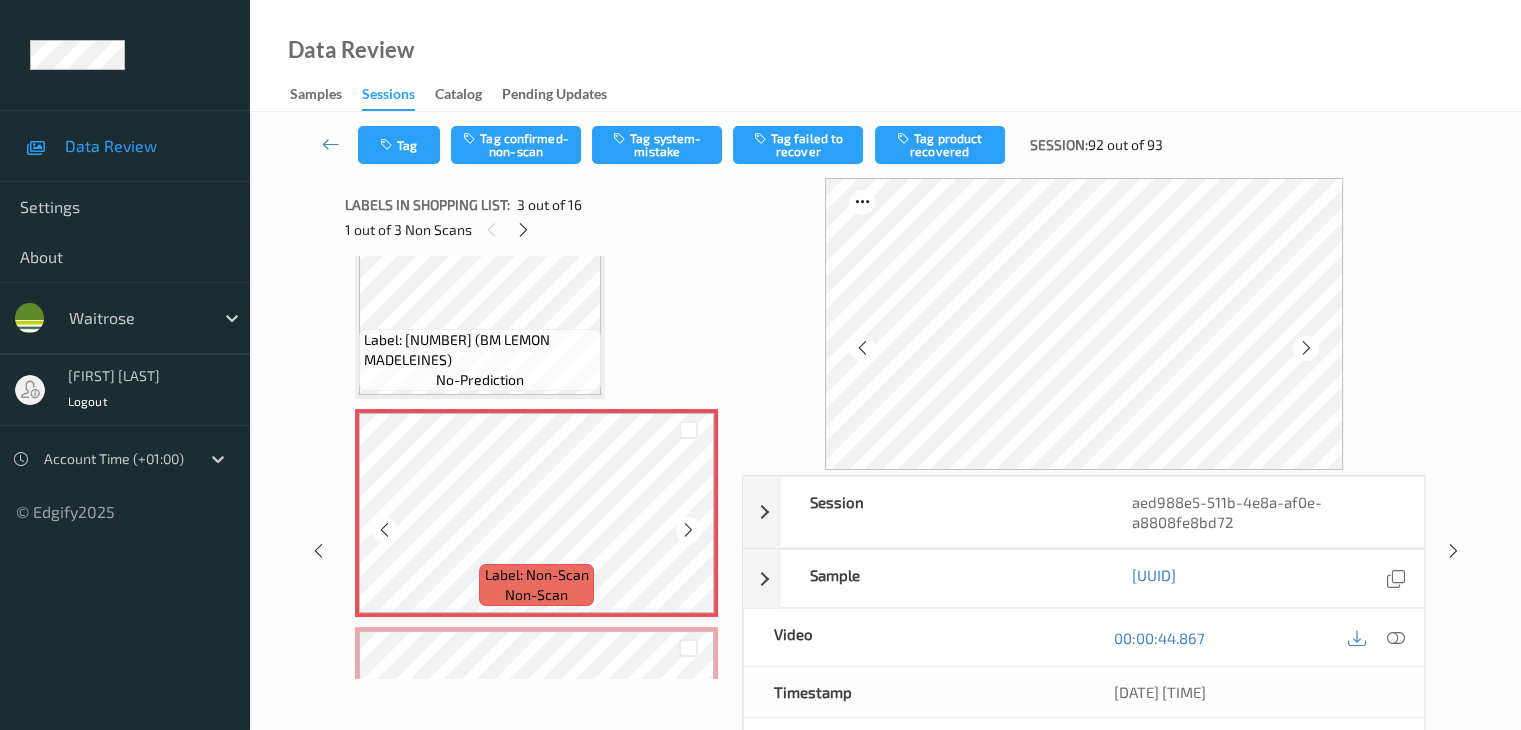 scroll, scrollTop: 328, scrollLeft: 0, axis: vertical 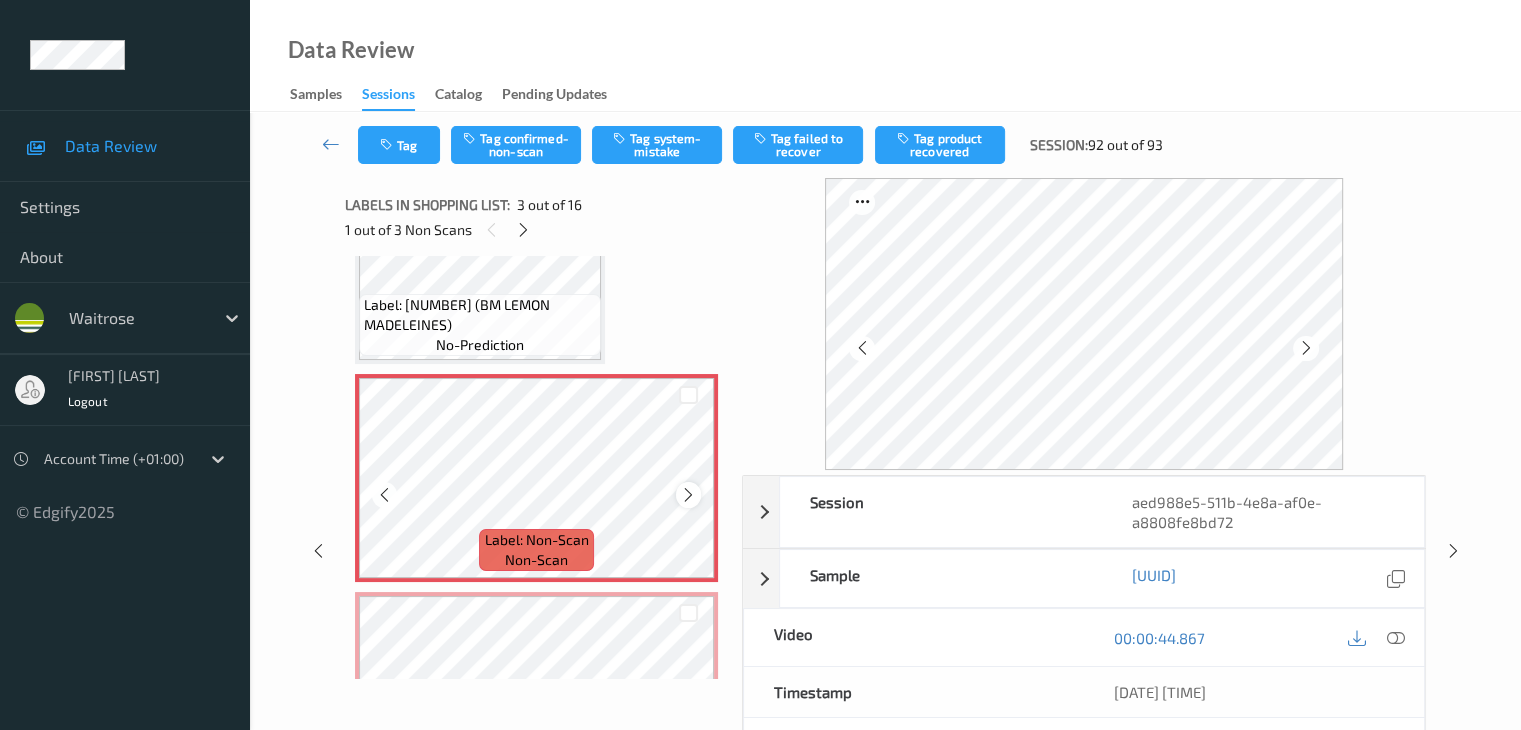 click at bounding box center [688, 495] 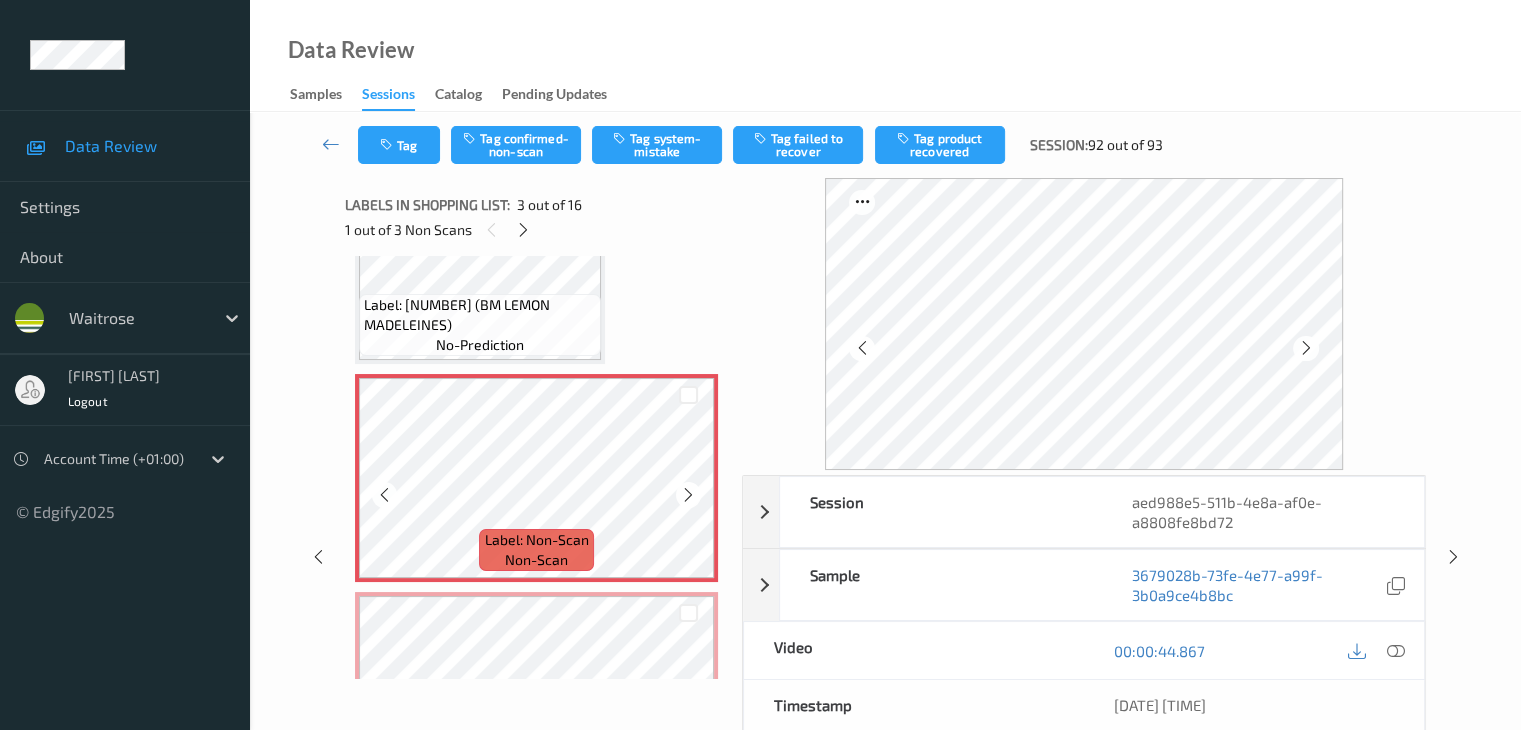 click at bounding box center [688, 495] 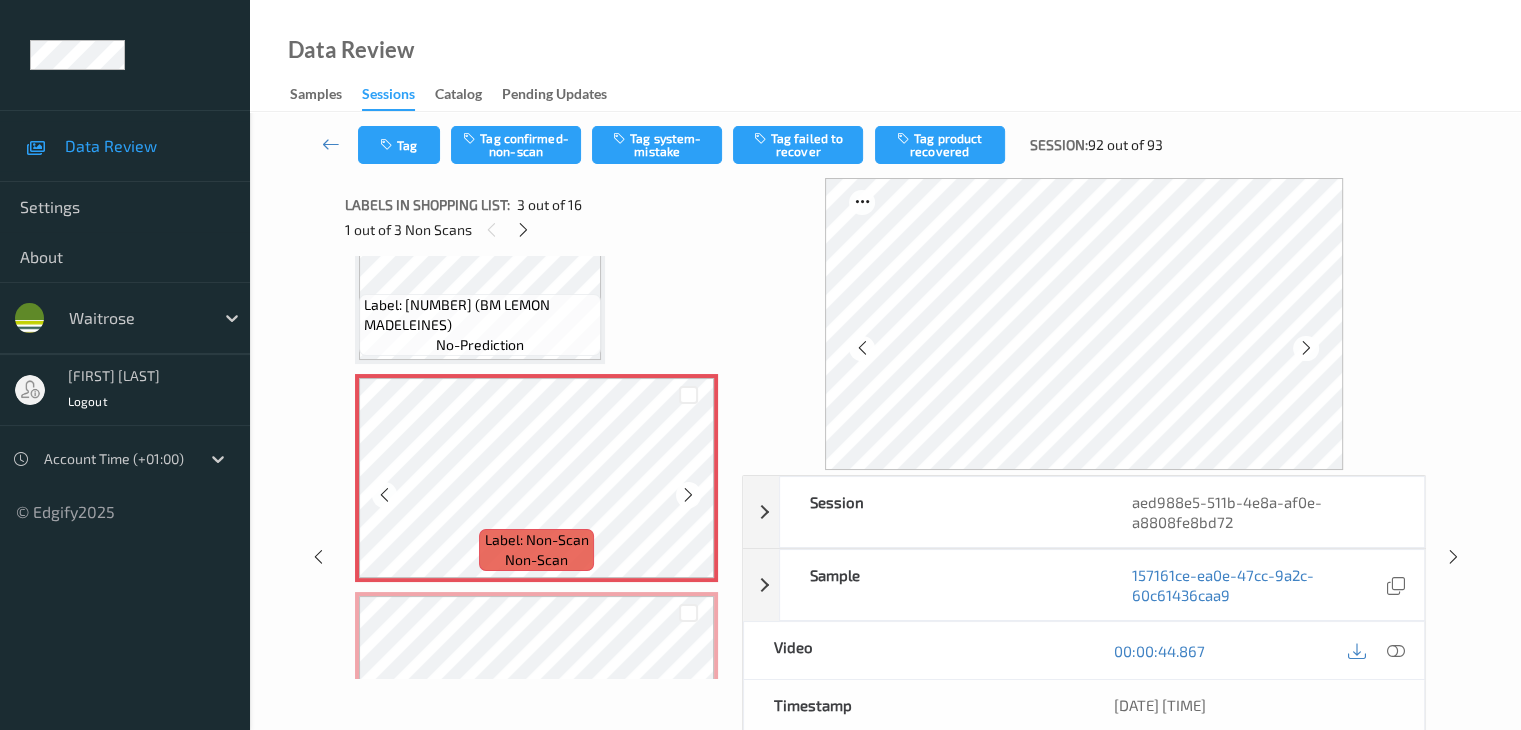 click at bounding box center (688, 495) 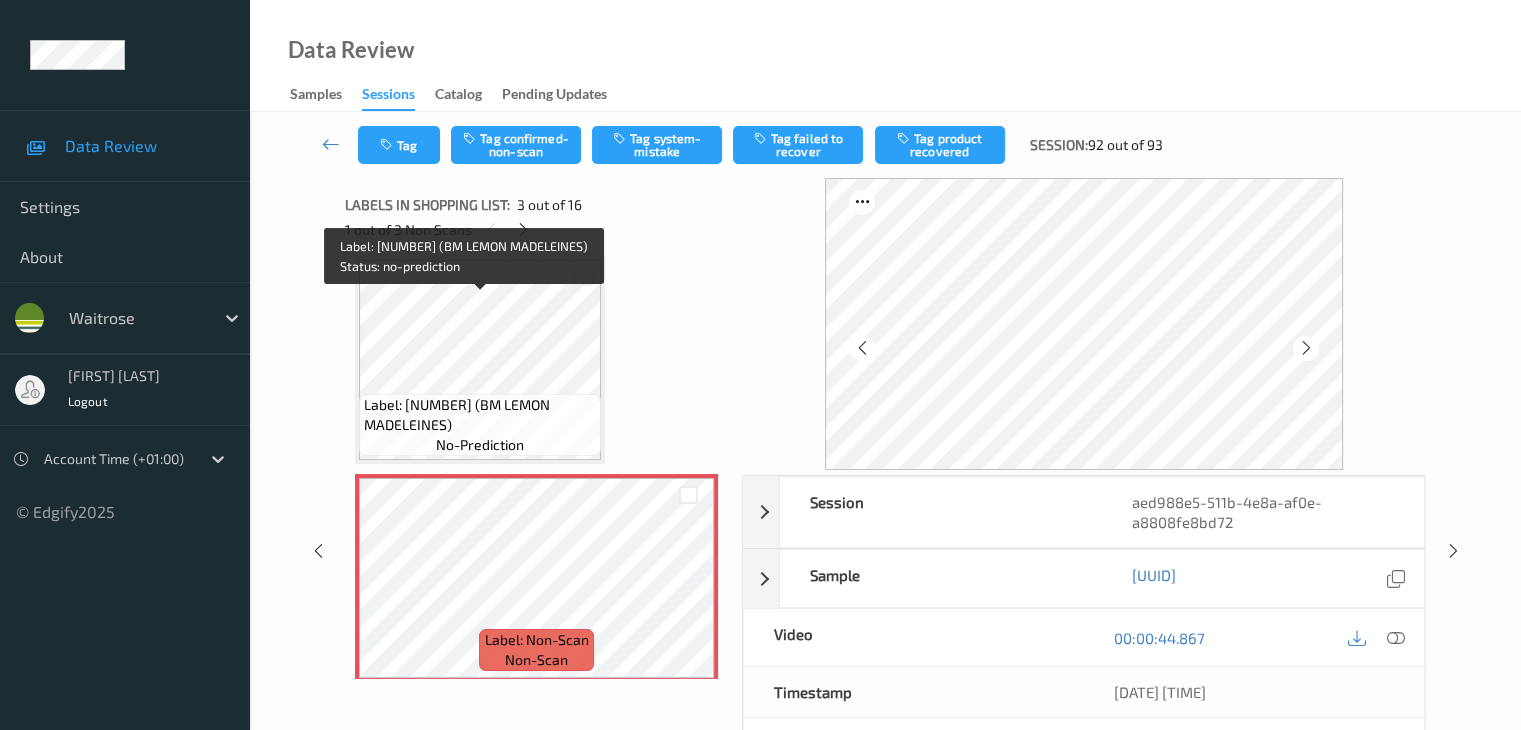 scroll, scrollTop: 228, scrollLeft: 0, axis: vertical 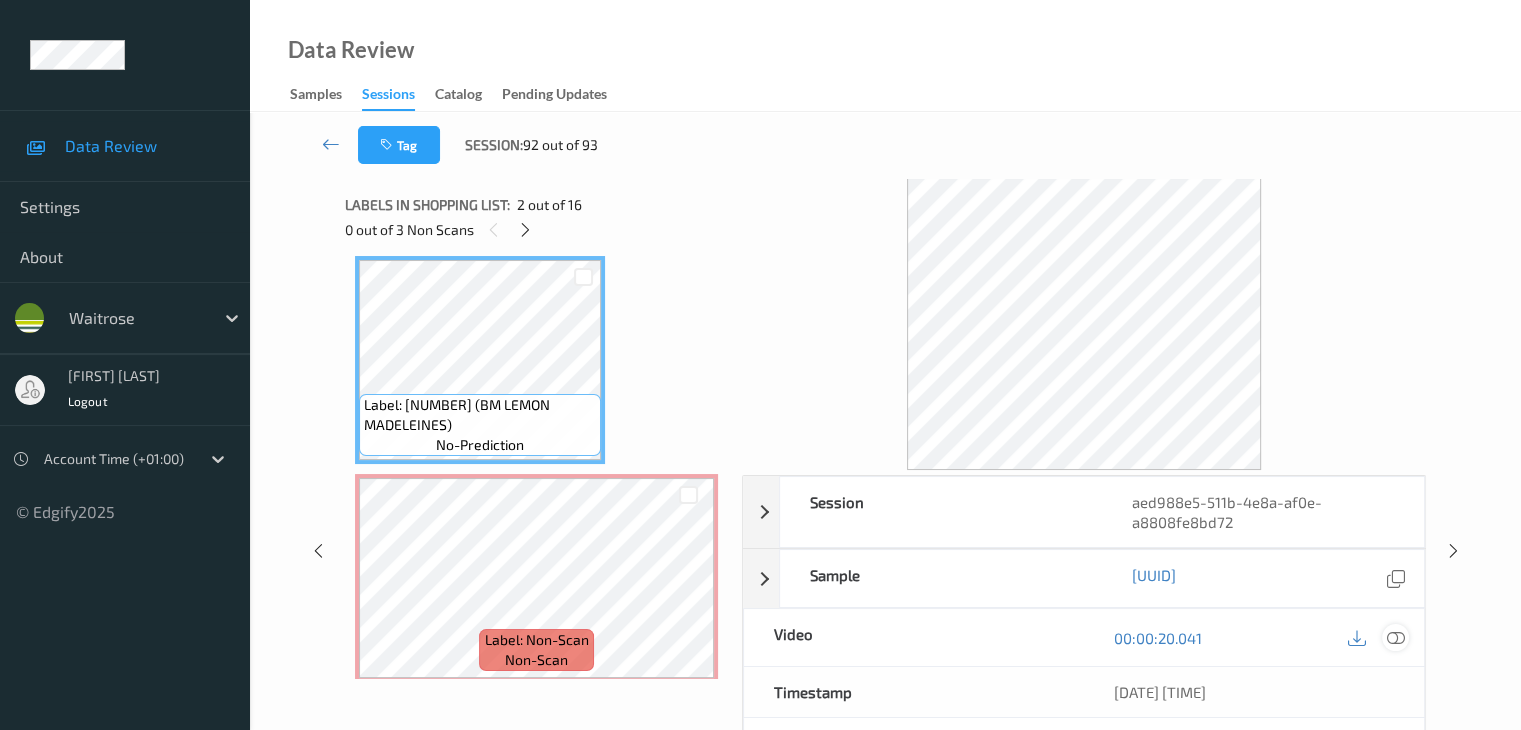 click at bounding box center (1395, 638) 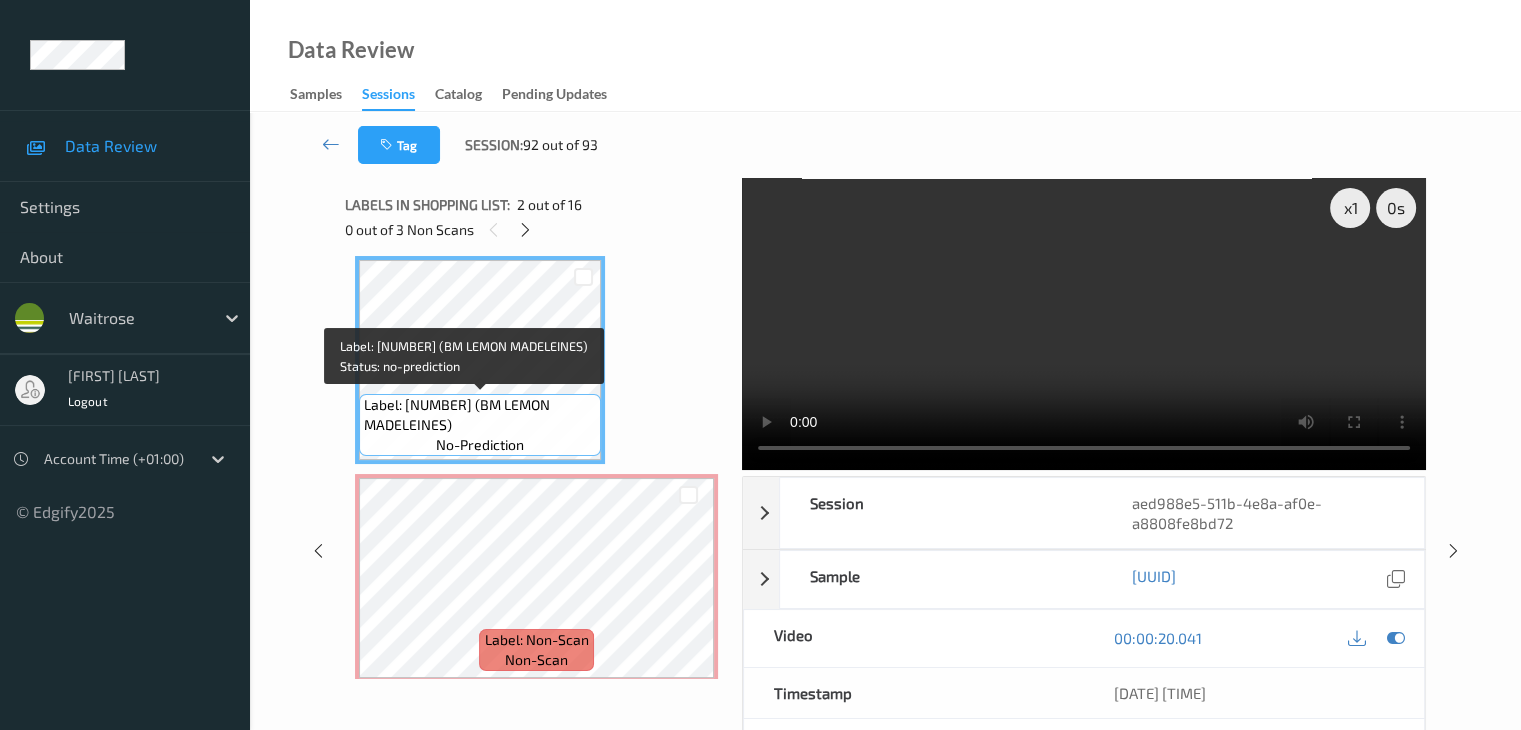 click on "Label: 3178530414448 (BM LEMON MADELEINES)" at bounding box center [480, 415] 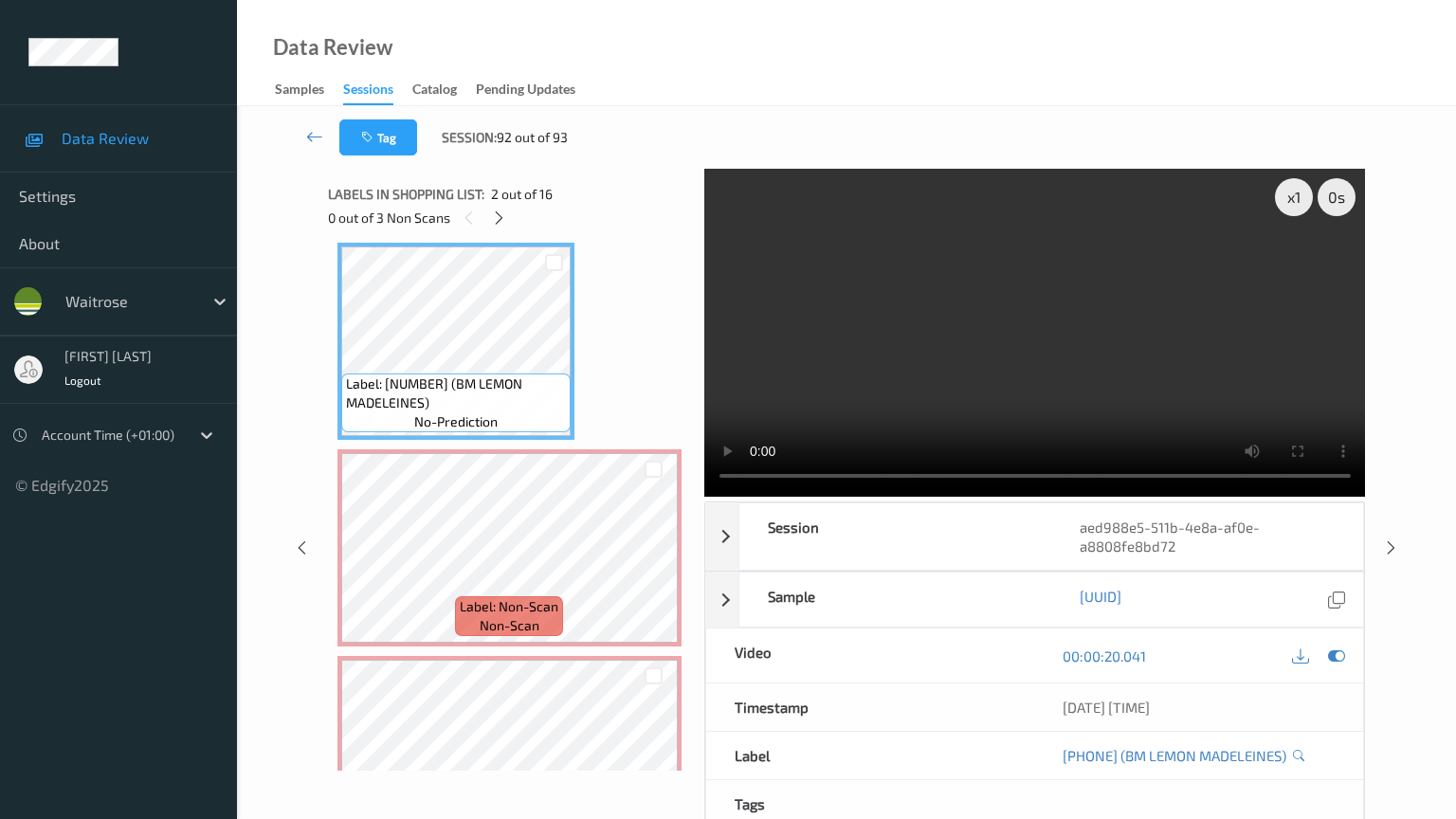 type 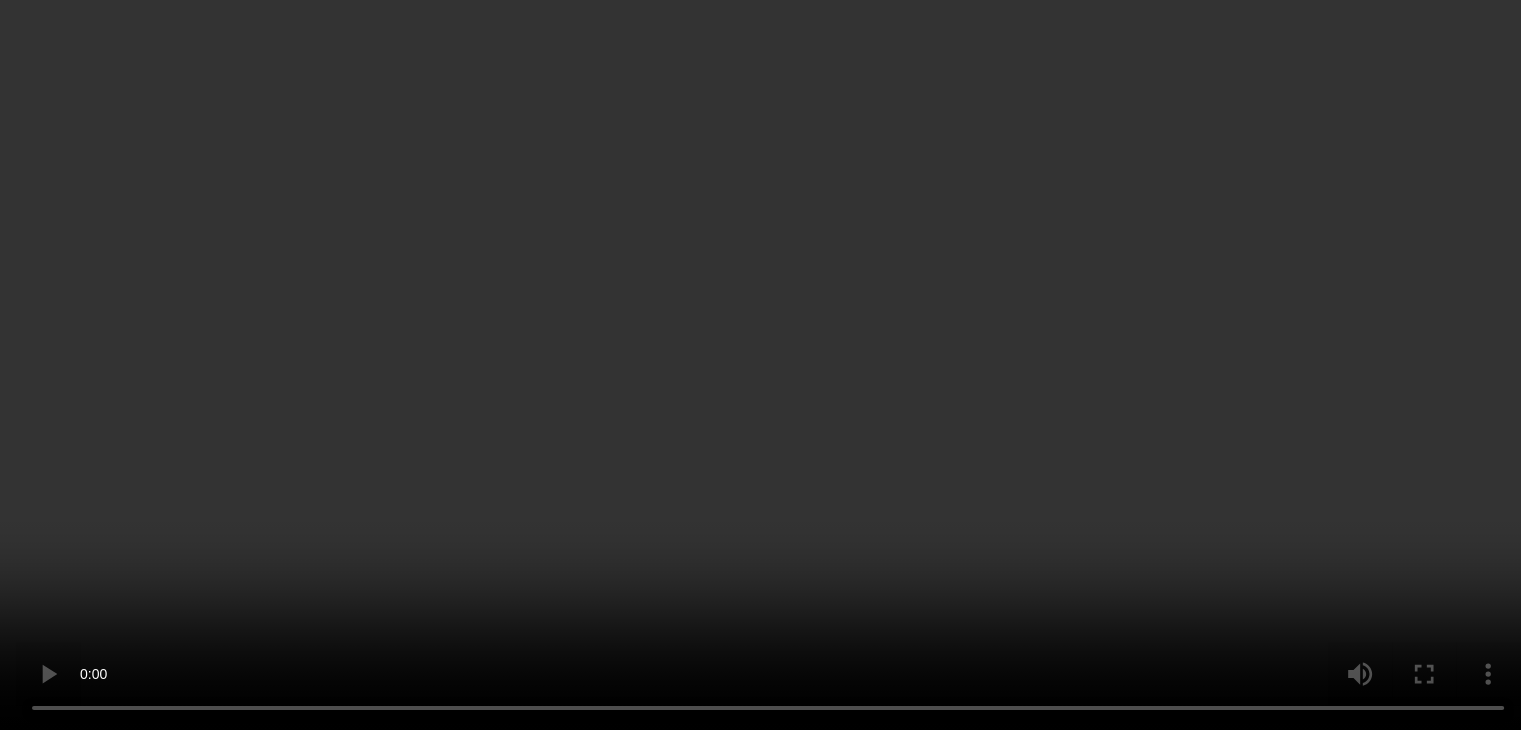 scroll, scrollTop: 328, scrollLeft: 0, axis: vertical 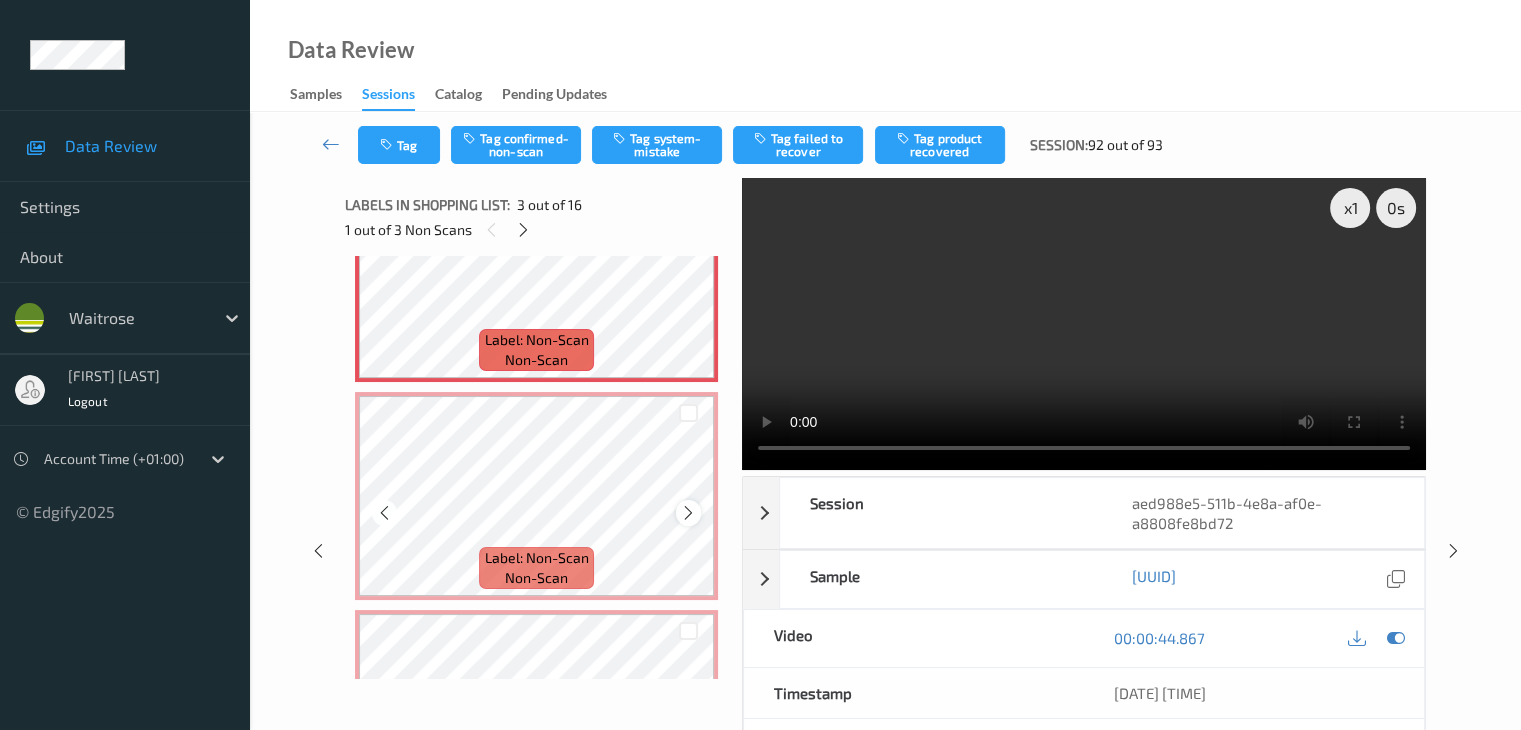 click at bounding box center (688, 513) 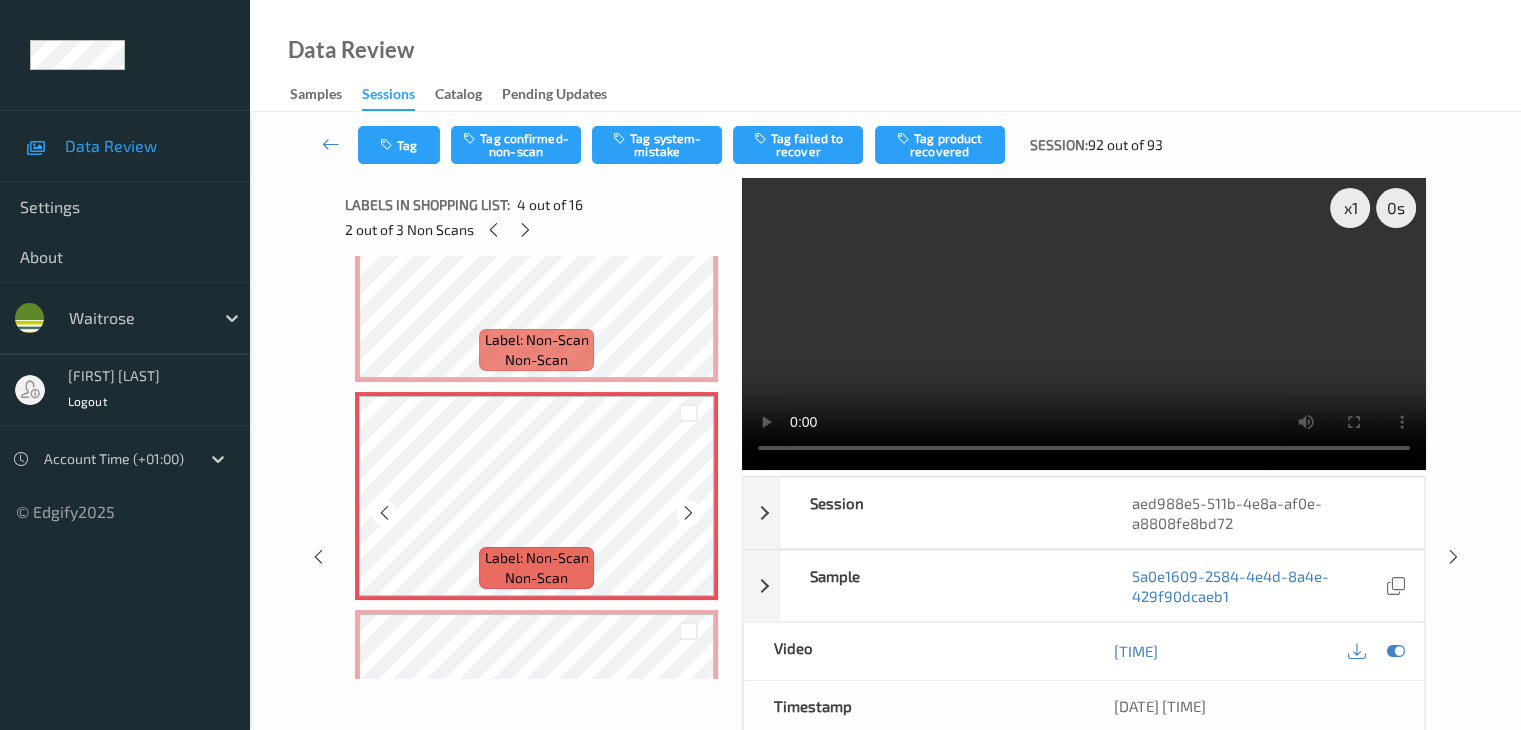 click at bounding box center [688, 513] 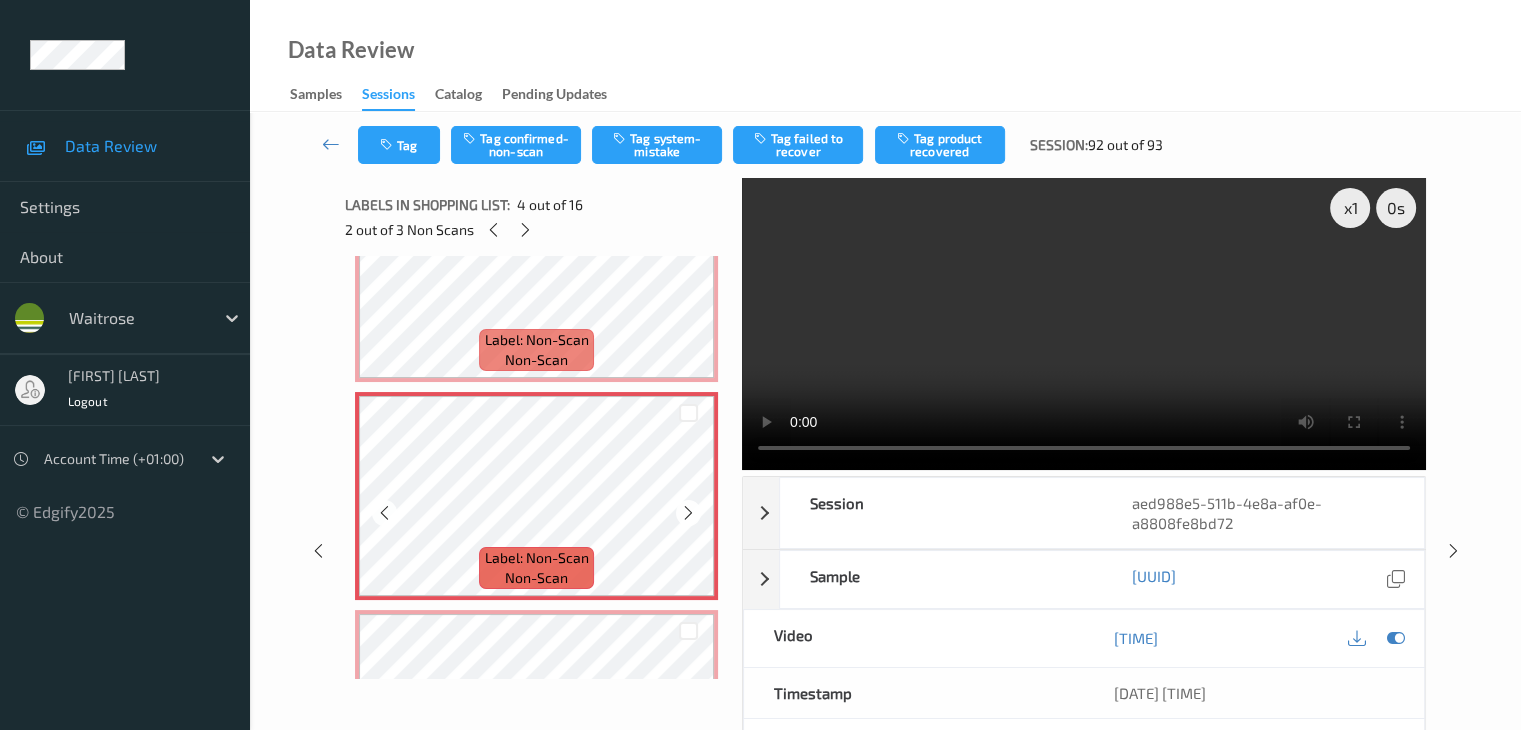 click at bounding box center [688, 513] 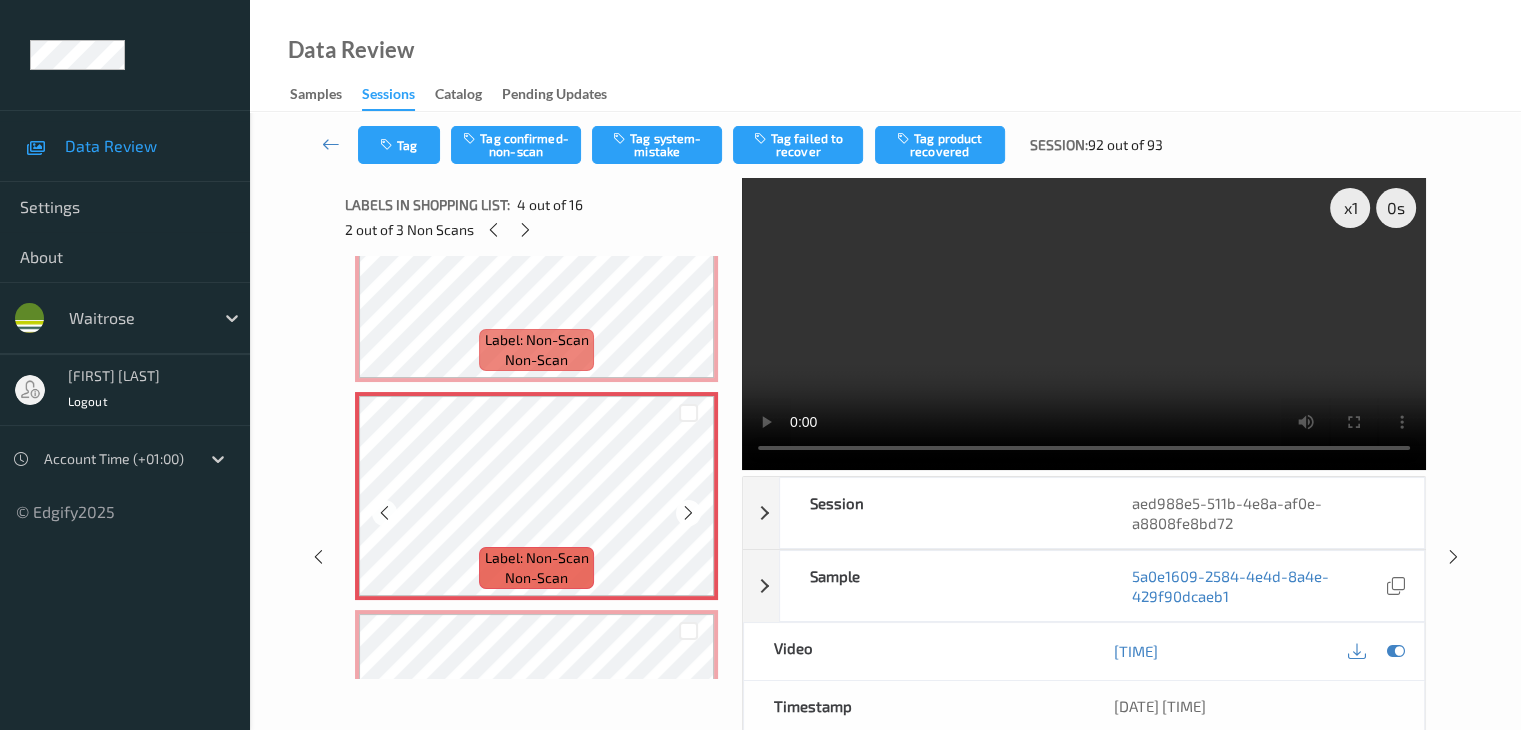 click at bounding box center (688, 513) 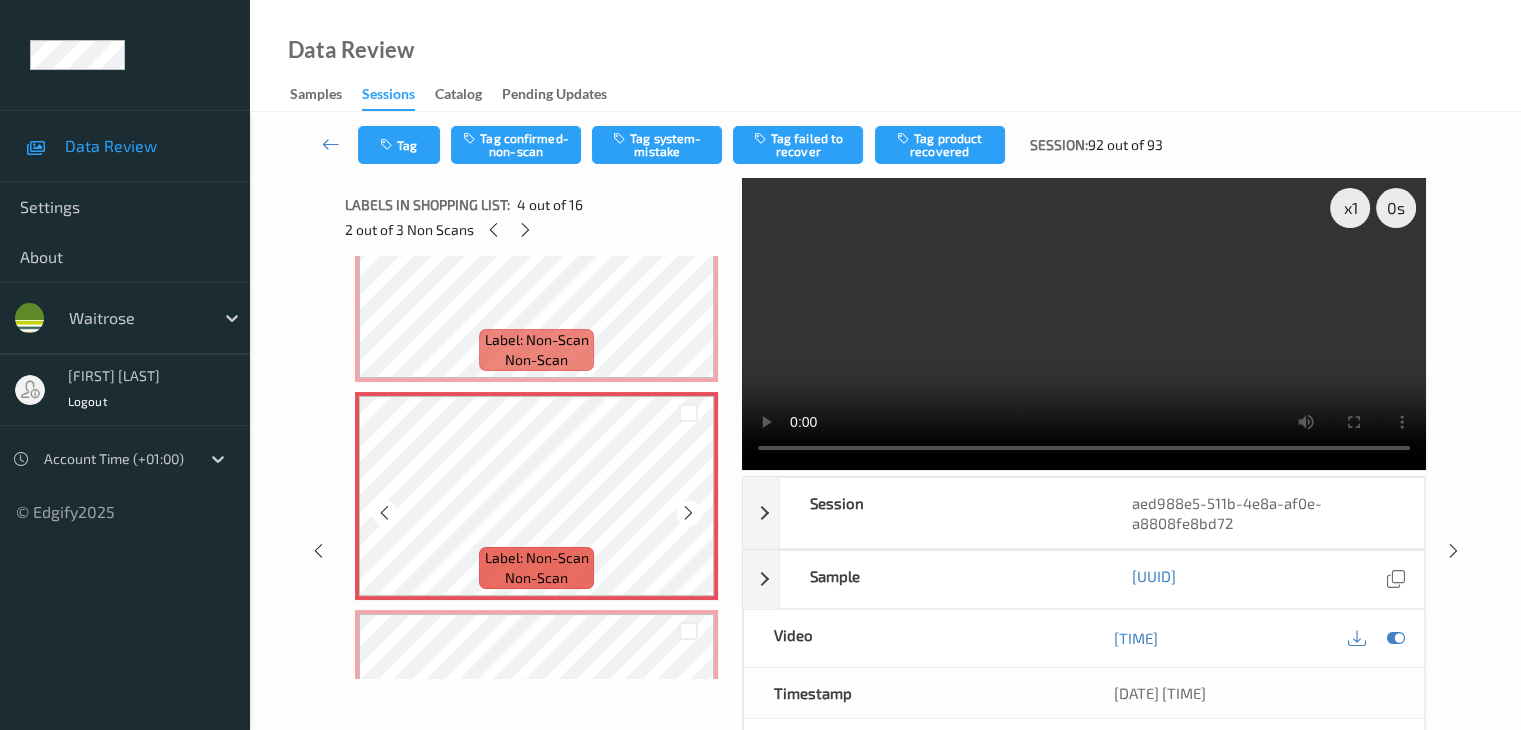 click at bounding box center [688, 513] 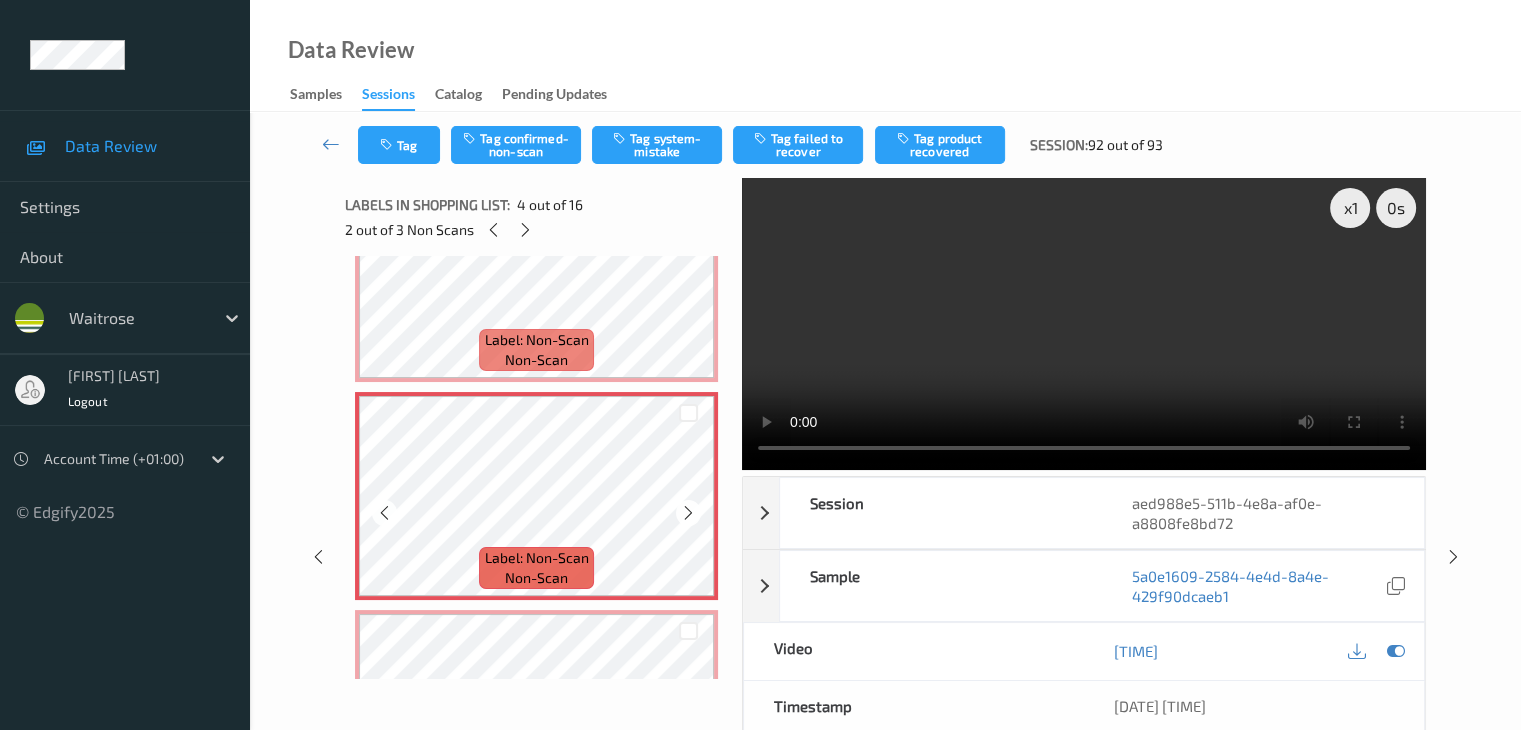 click at bounding box center (688, 513) 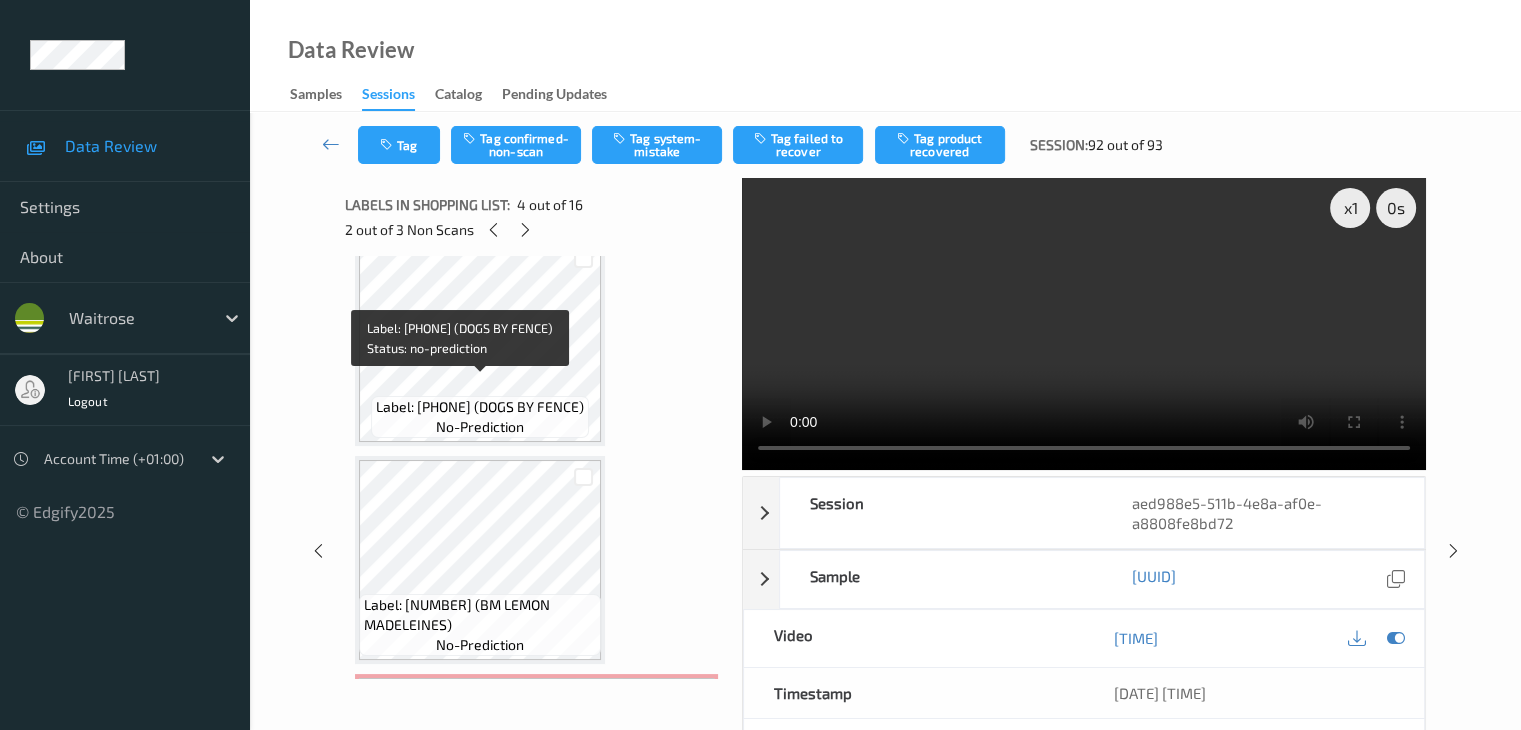 scroll, scrollTop: 0, scrollLeft: 0, axis: both 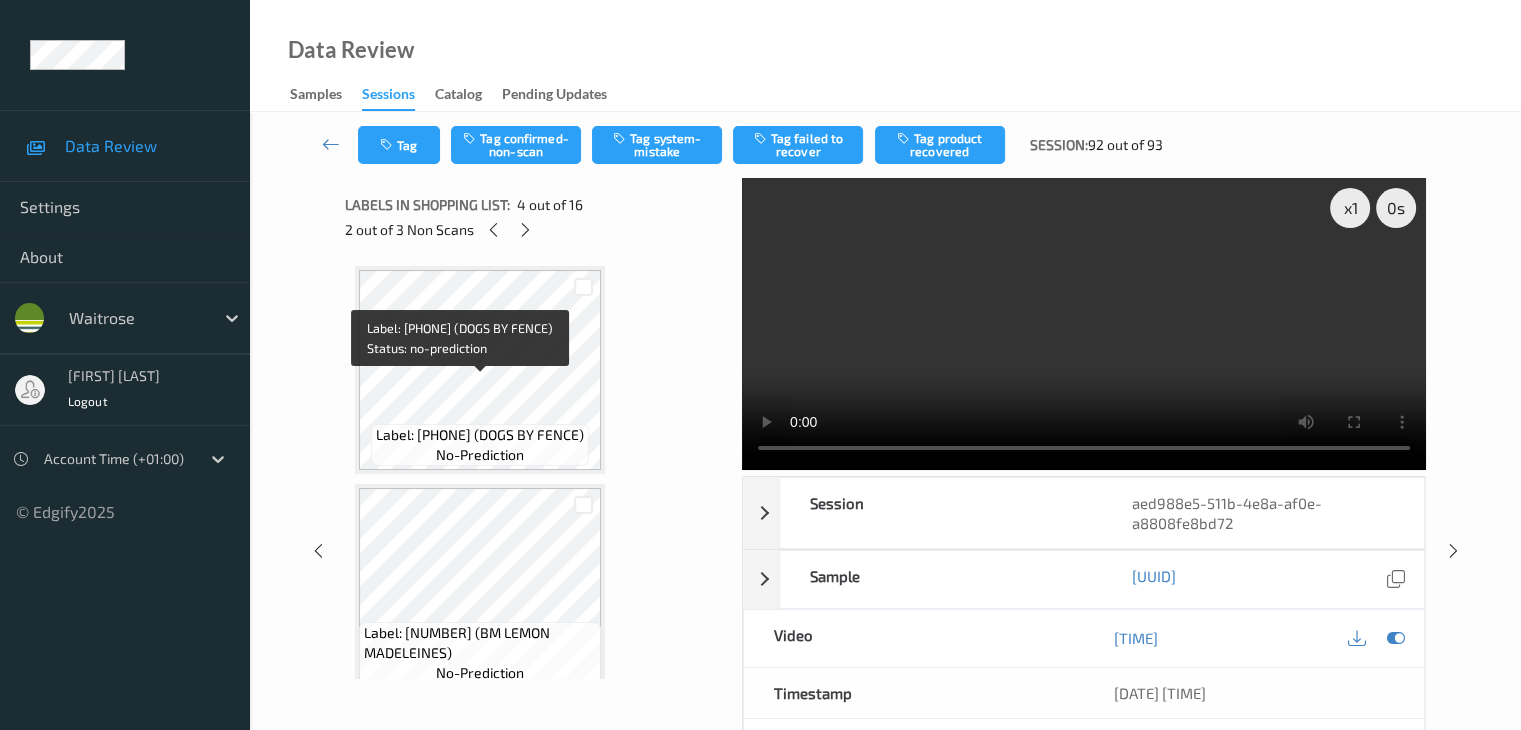 click on "Label: 5015877339790 (DOGS BY FENCE)" at bounding box center (480, 435) 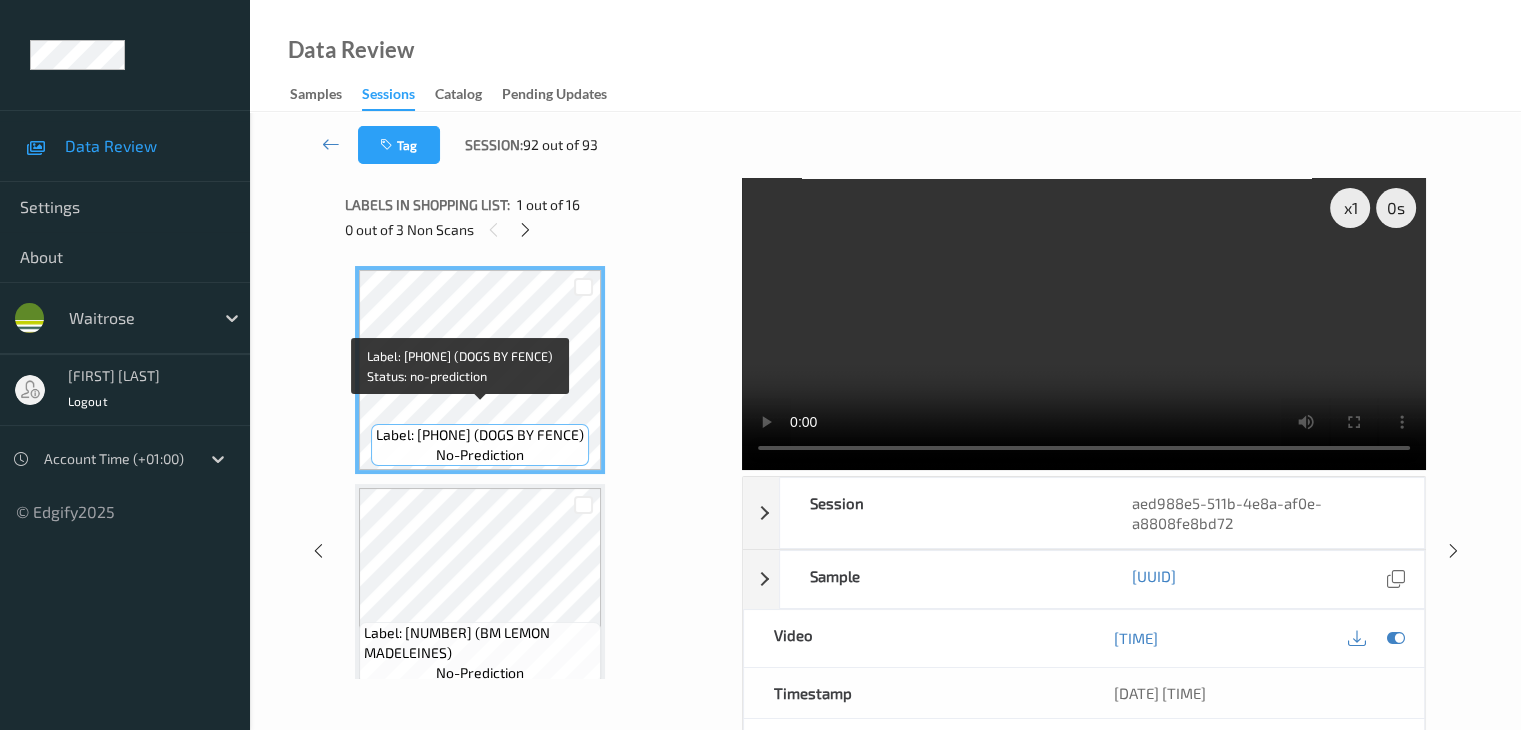 click on "Label: 5015877339790 (DOGS BY FENCE)" at bounding box center [480, 435] 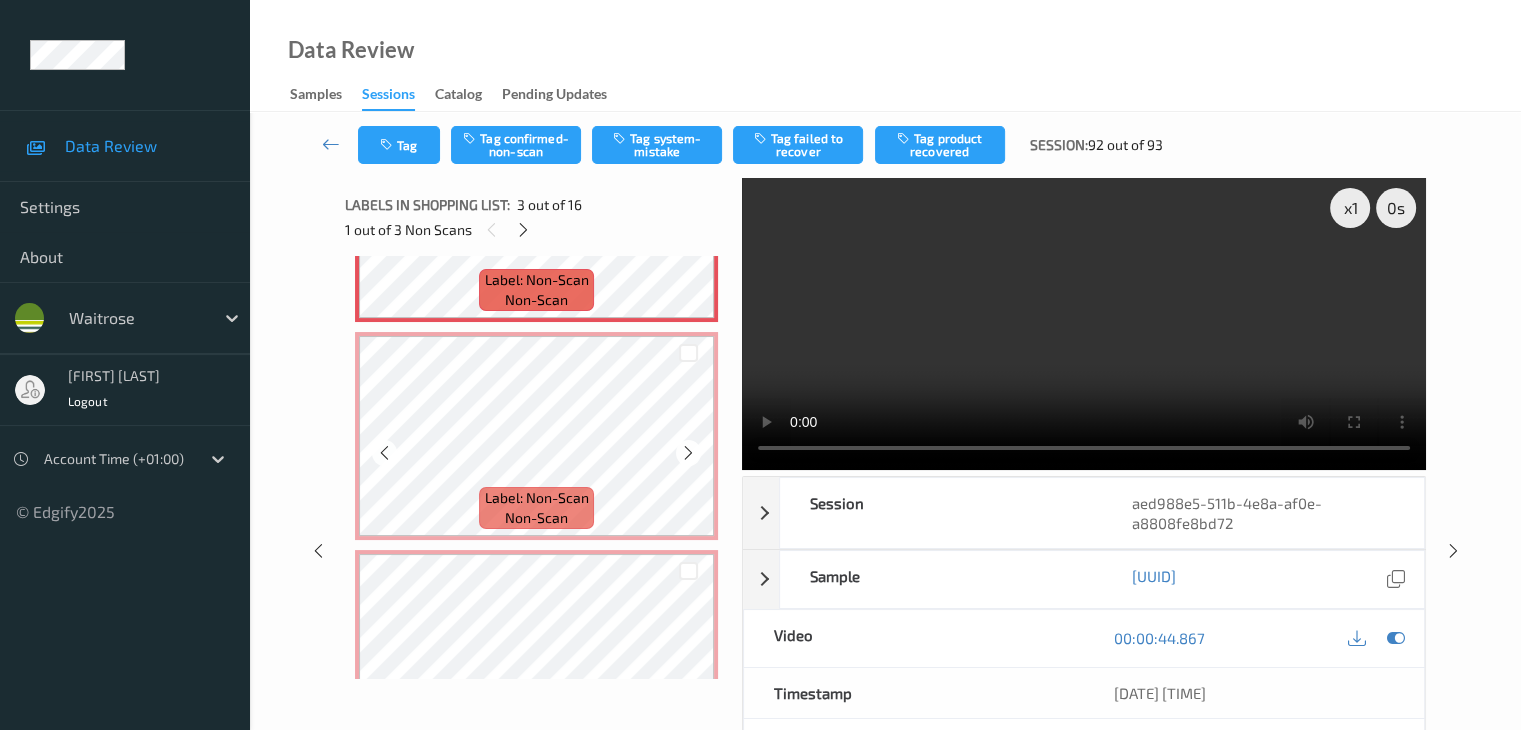 scroll, scrollTop: 600, scrollLeft: 0, axis: vertical 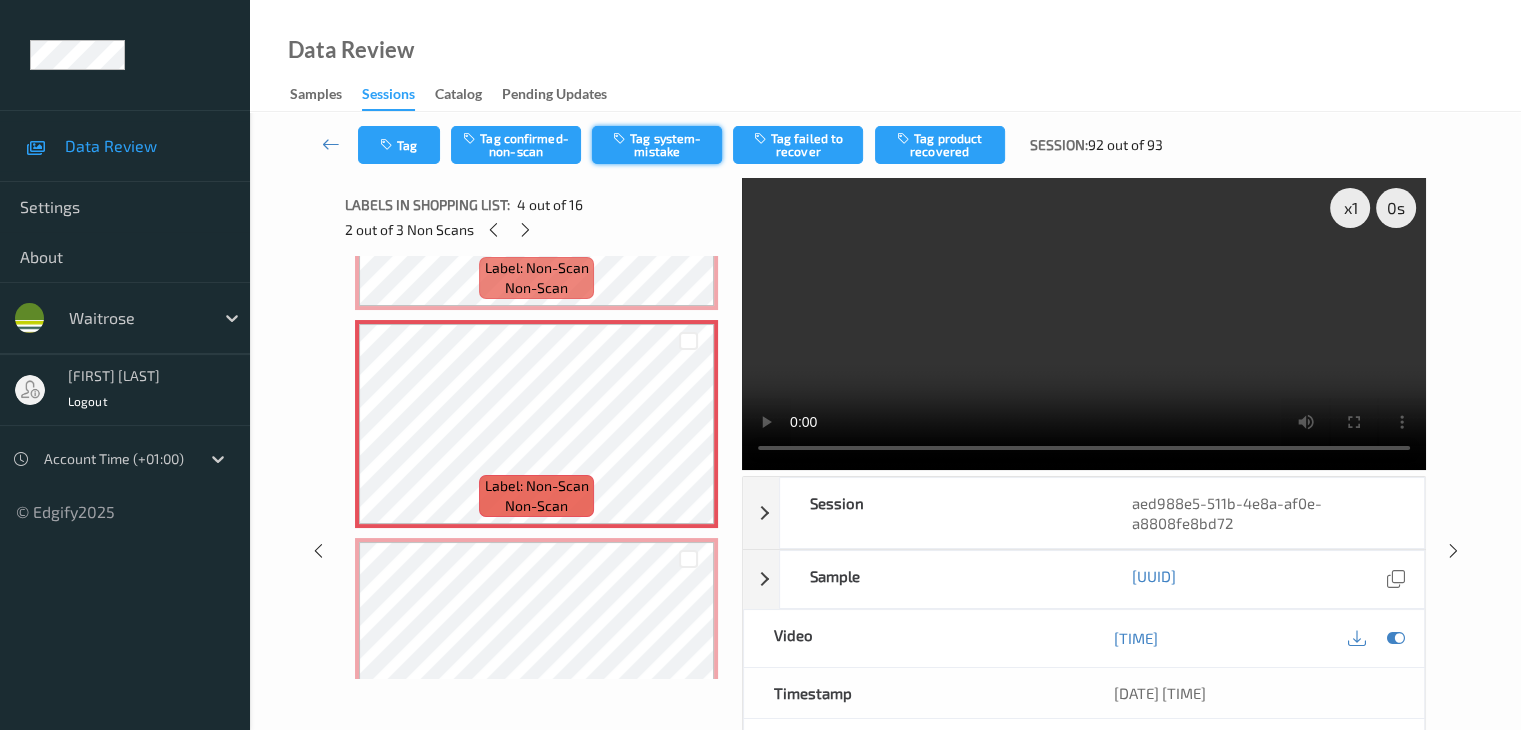 click on "Tag   system-mistake" at bounding box center (657, 145) 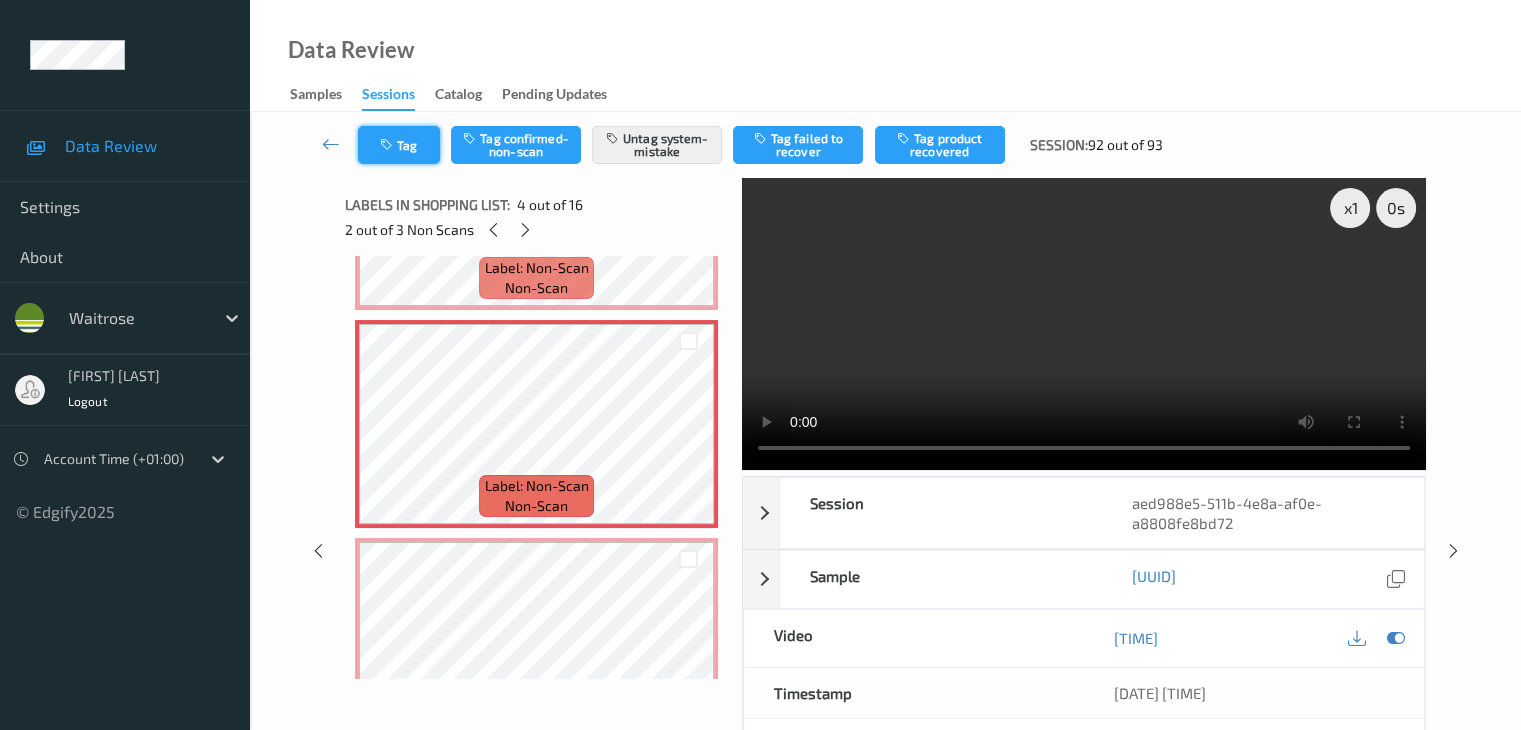 click at bounding box center (388, 145) 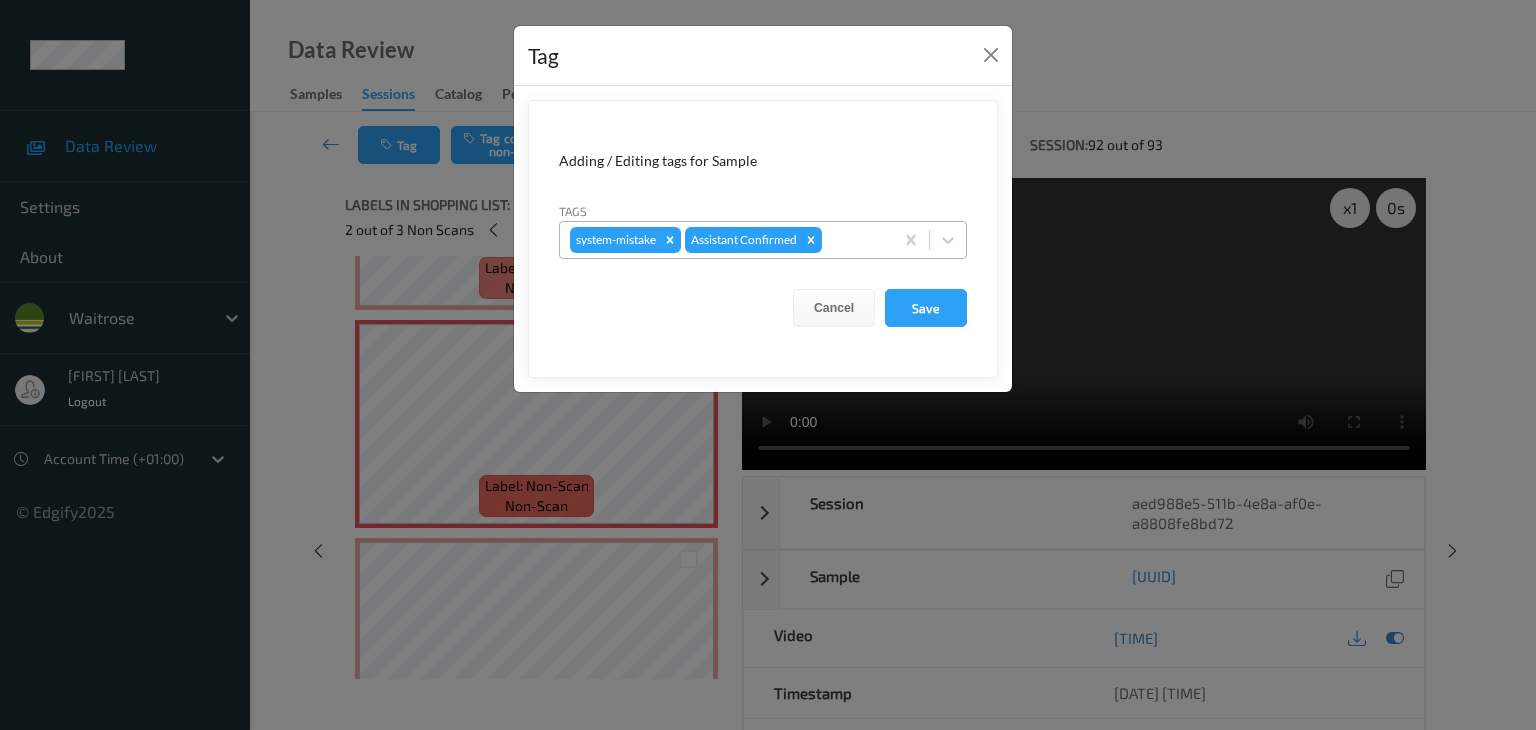 click at bounding box center (854, 240) 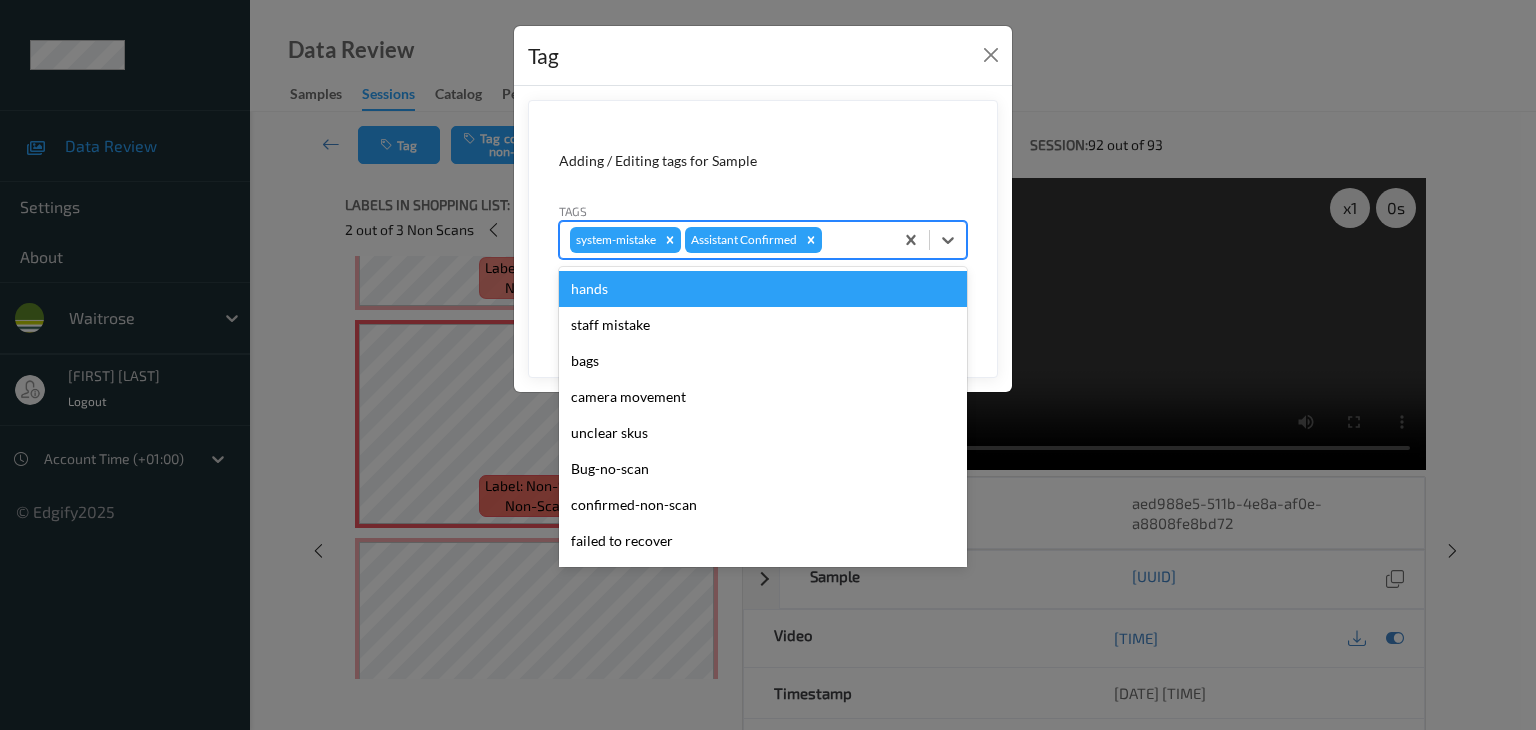 type on "u" 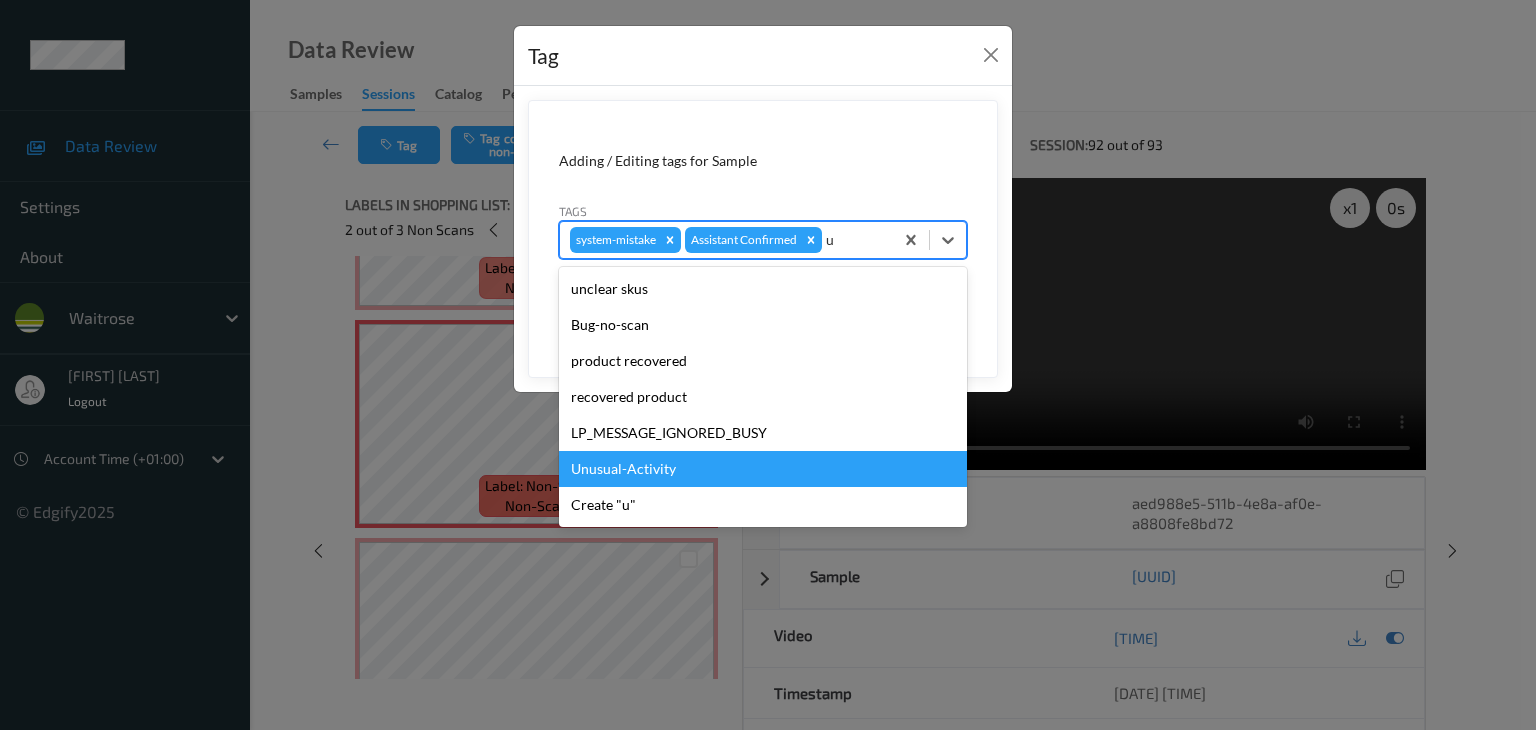 click on "Unusual-Activity" at bounding box center (763, 469) 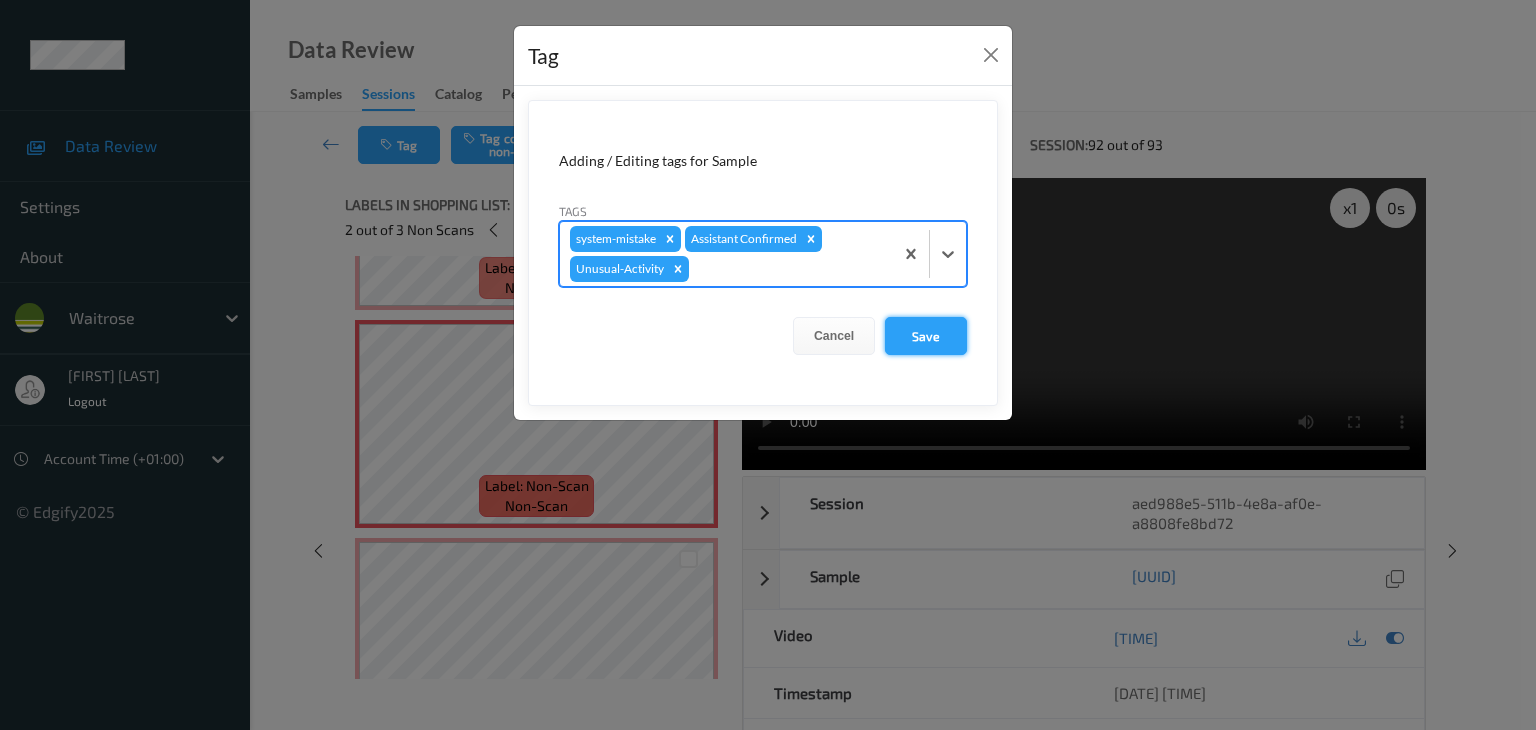 click on "Save" at bounding box center (926, 336) 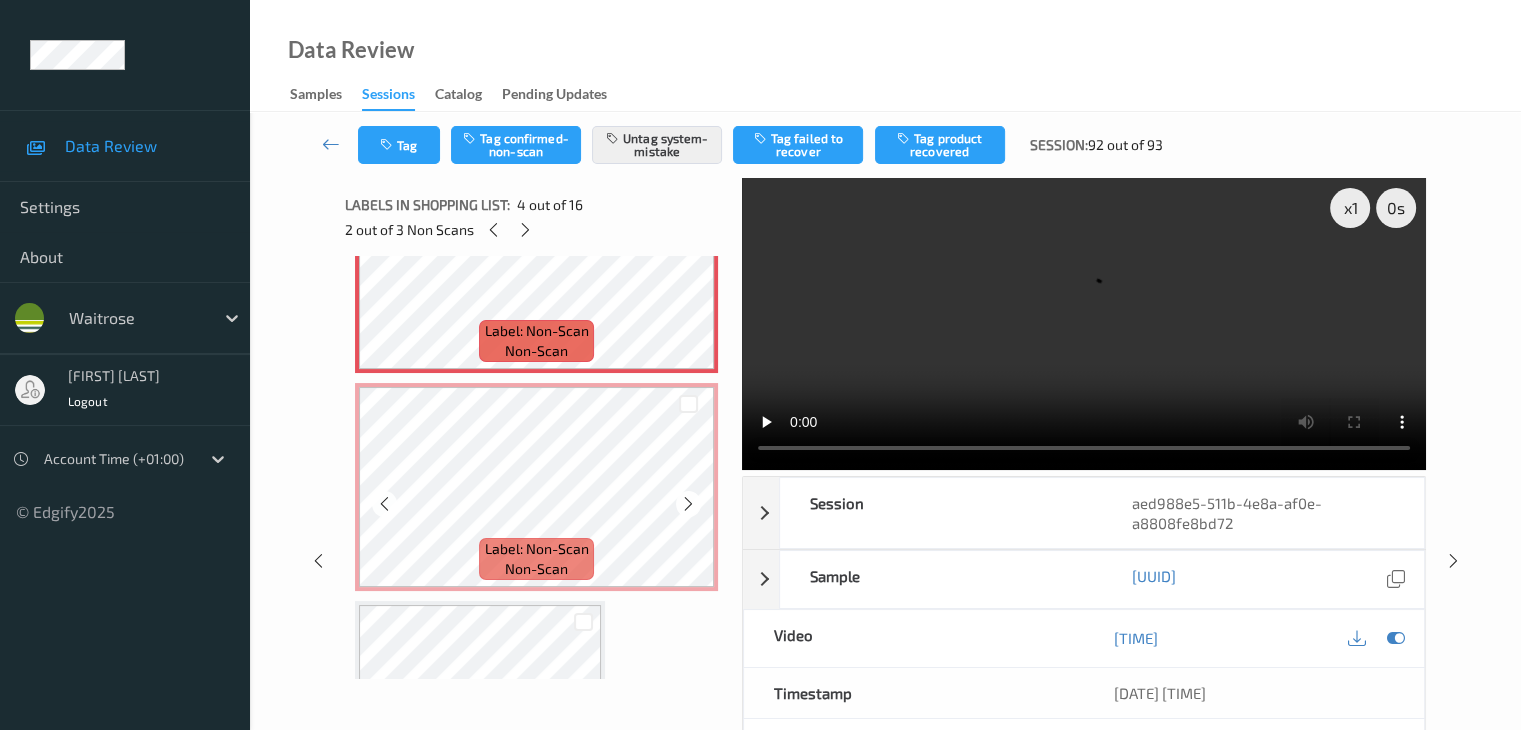 scroll, scrollTop: 800, scrollLeft: 0, axis: vertical 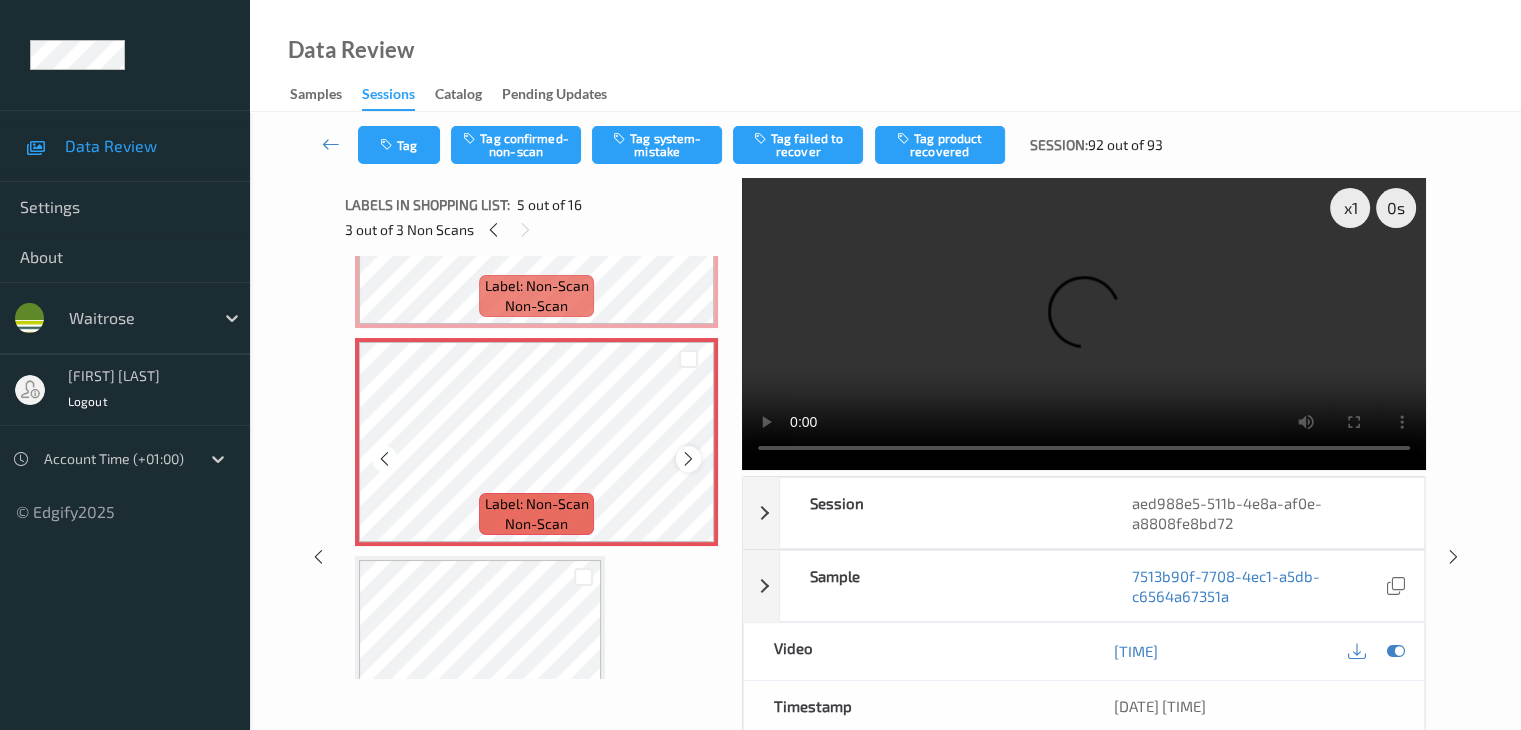 click at bounding box center (688, 459) 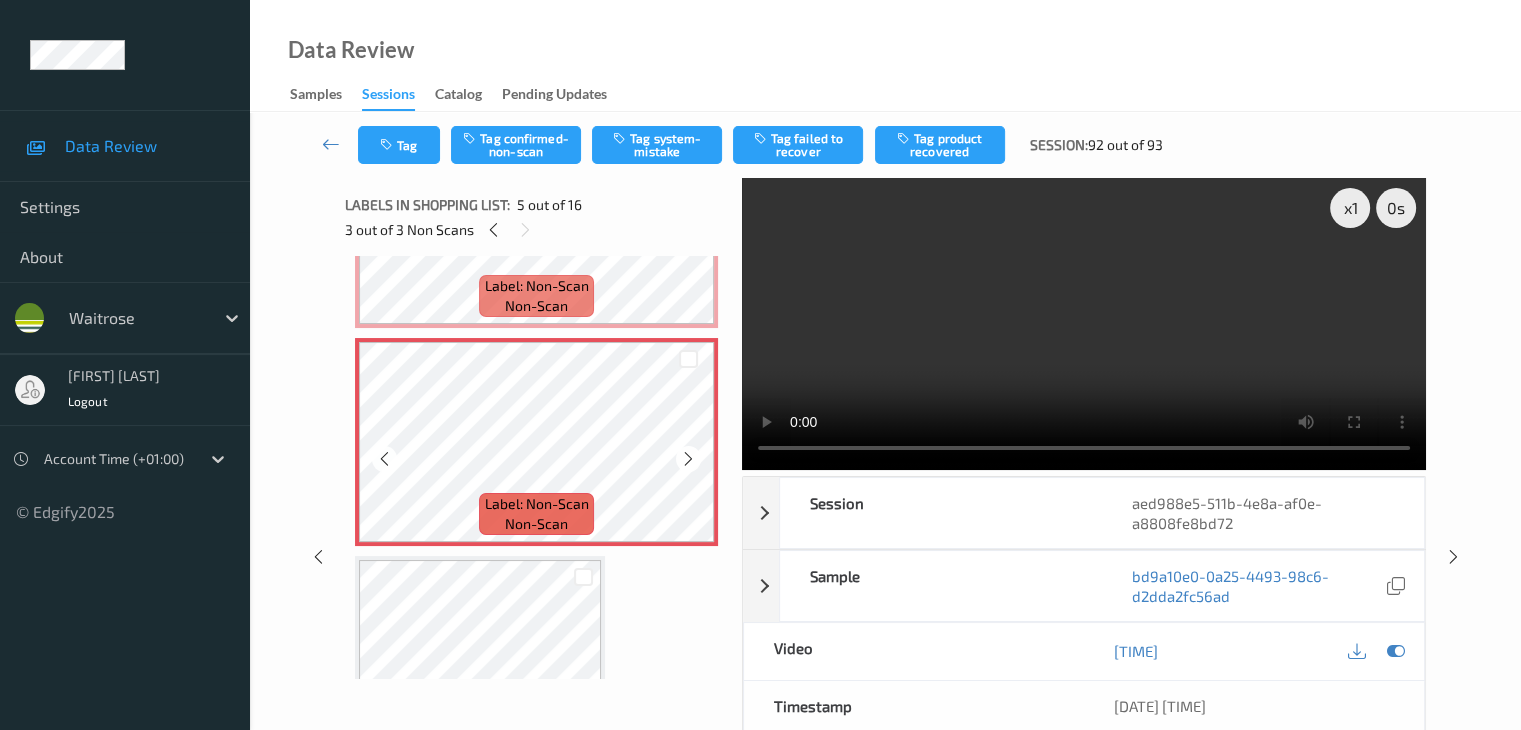 click at bounding box center (688, 459) 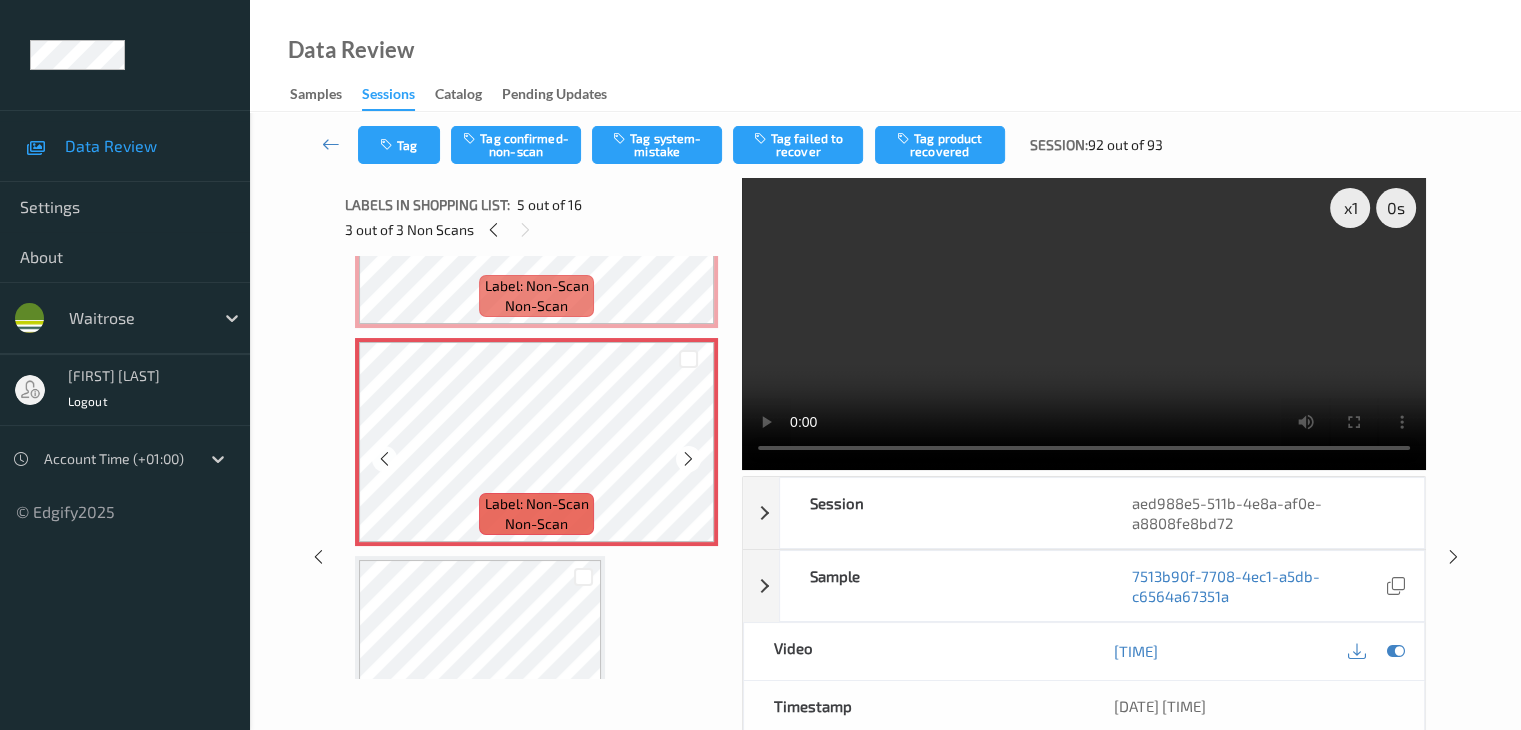 click at bounding box center [688, 459] 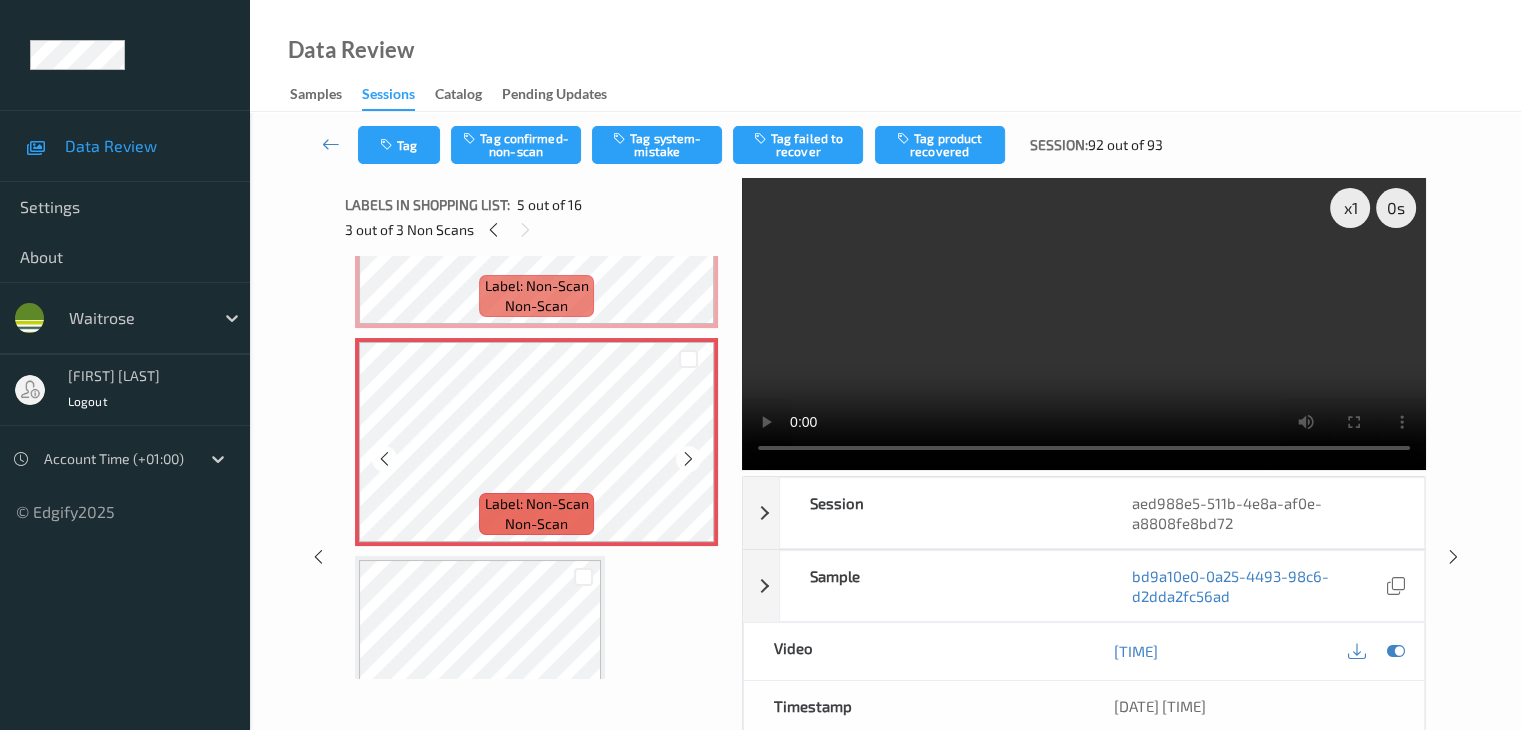 click at bounding box center (688, 459) 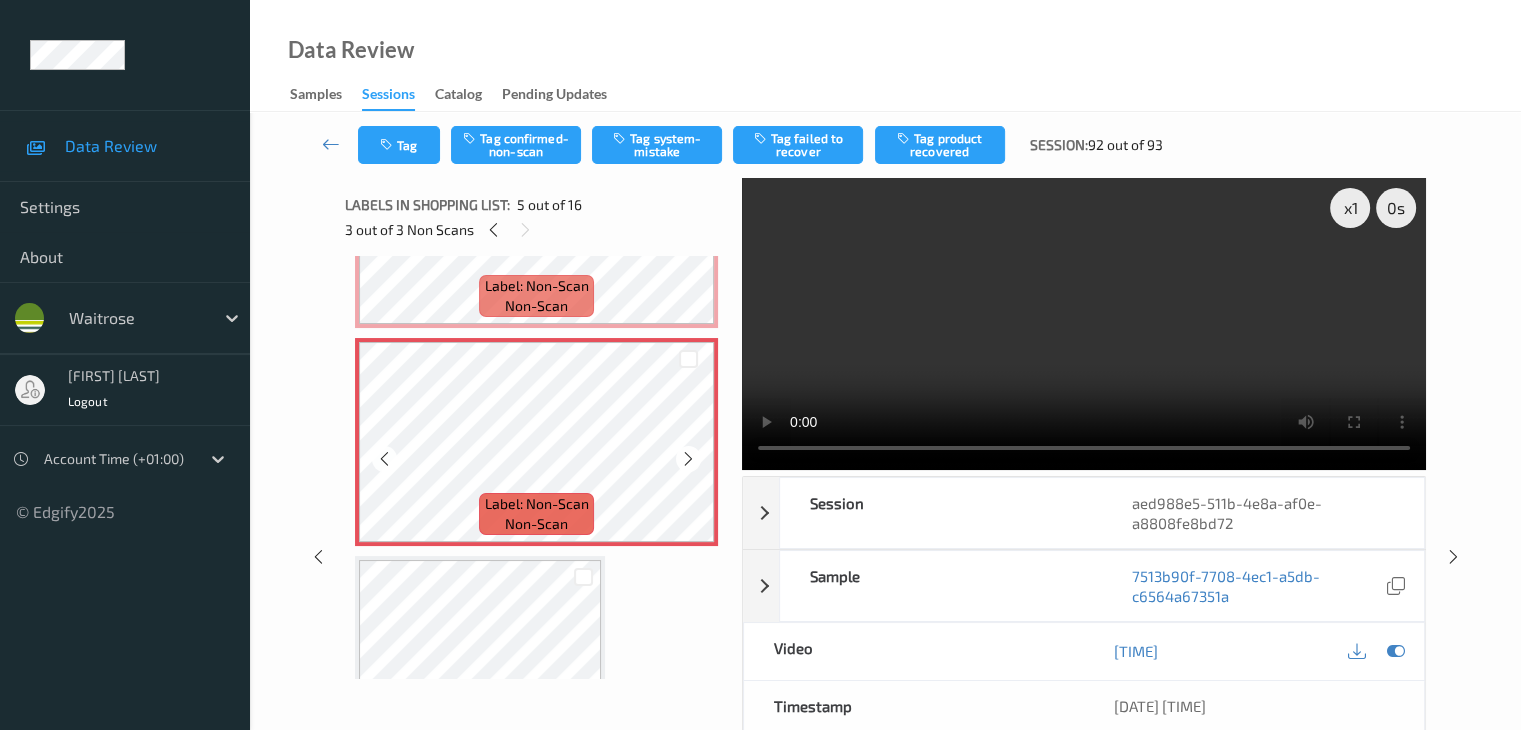 click at bounding box center (688, 459) 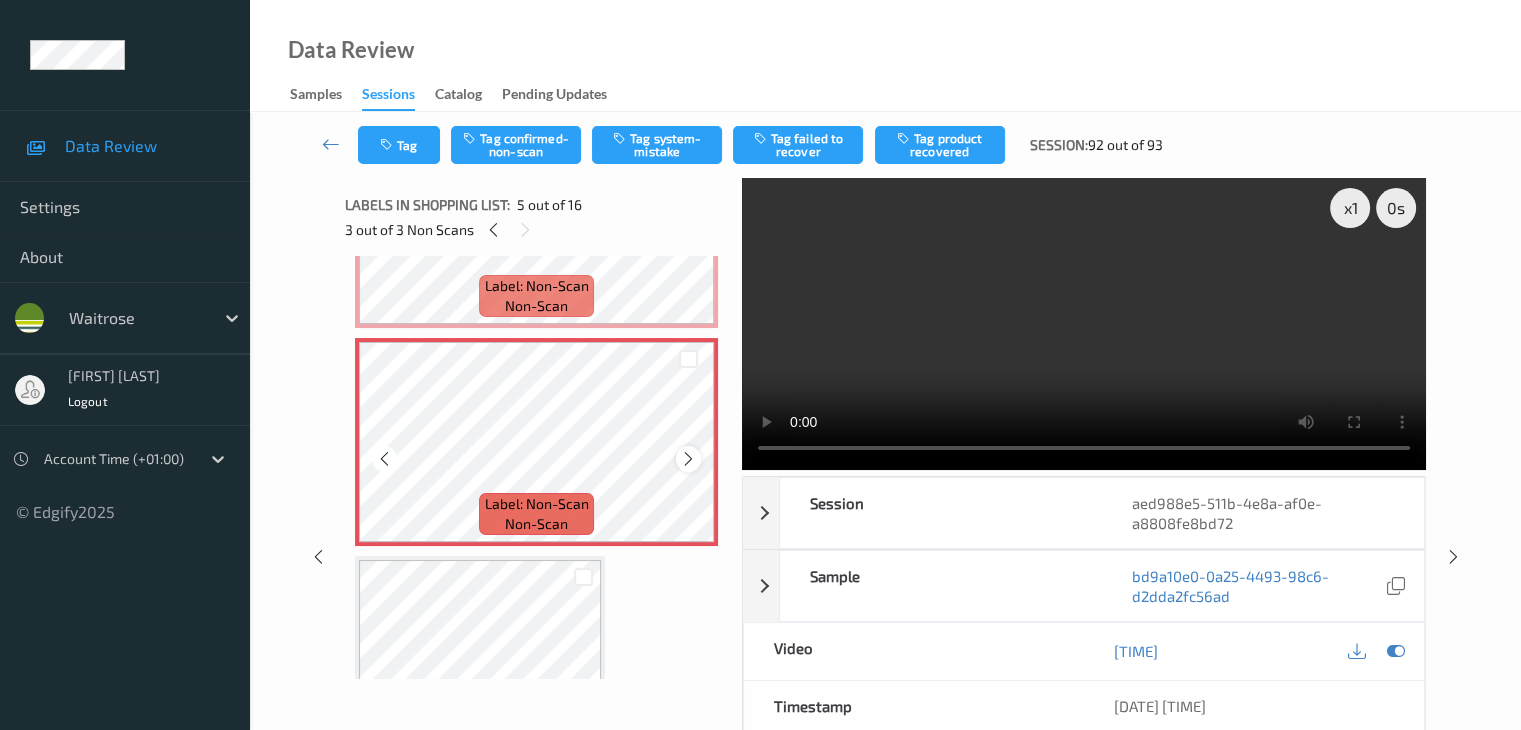 click at bounding box center (688, 459) 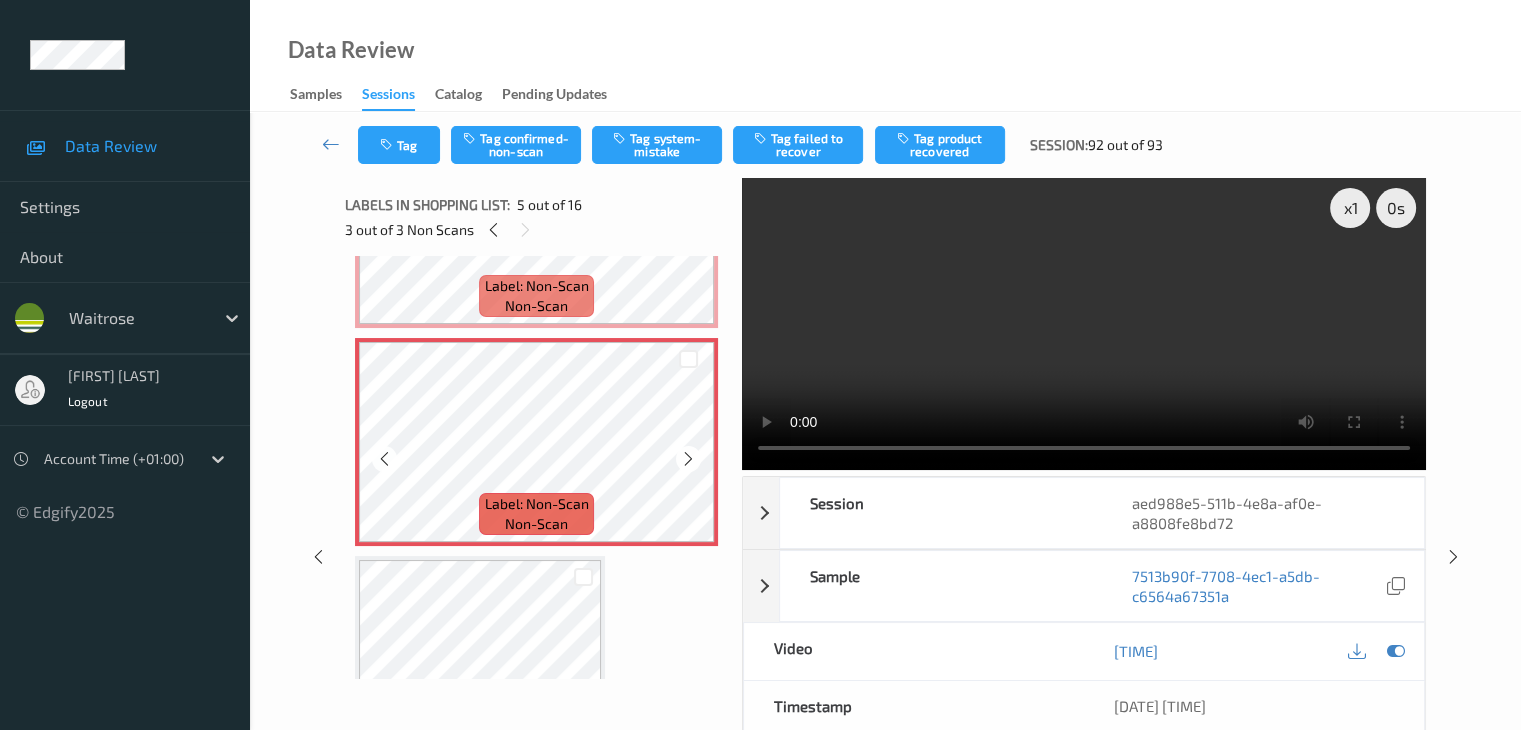 click at bounding box center [688, 459] 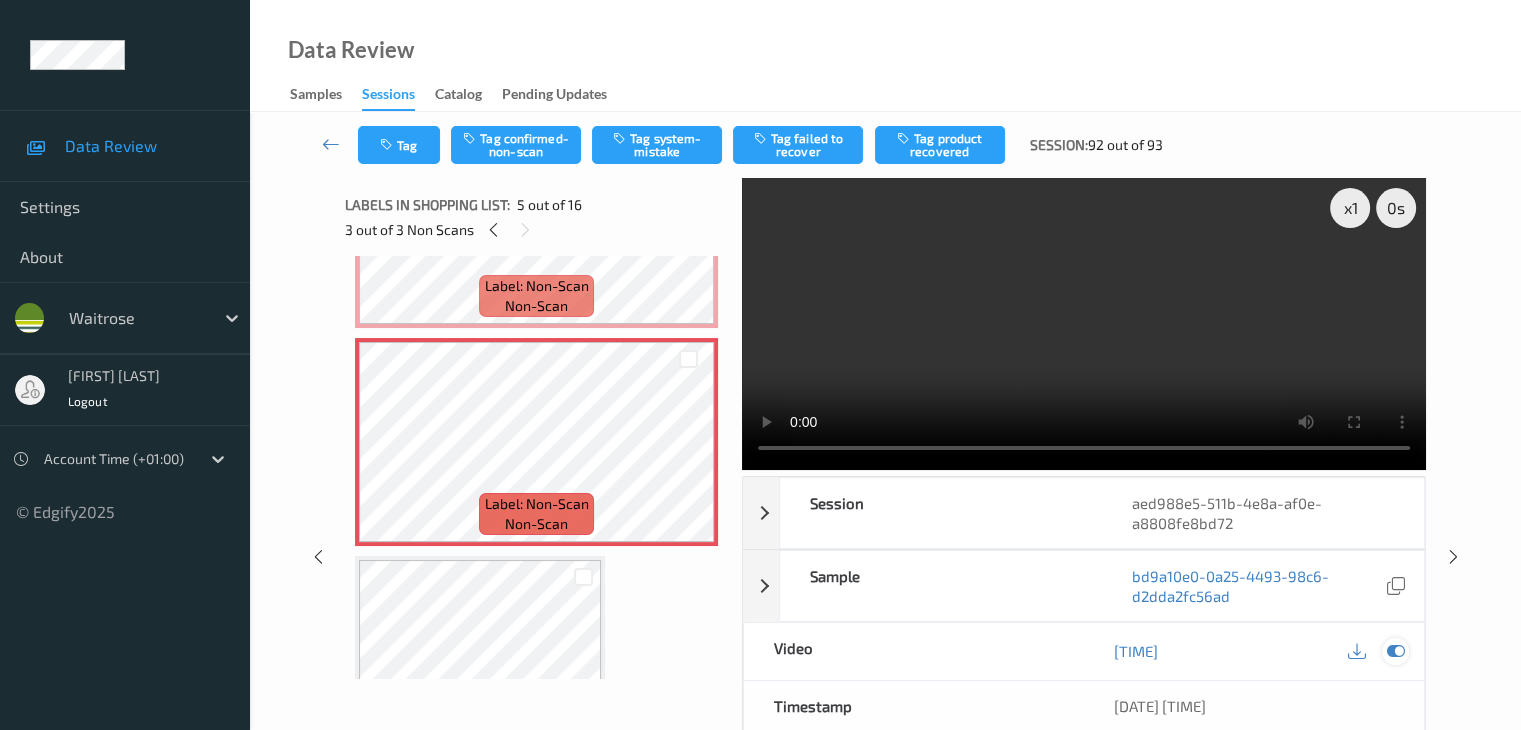 click at bounding box center [1395, 651] 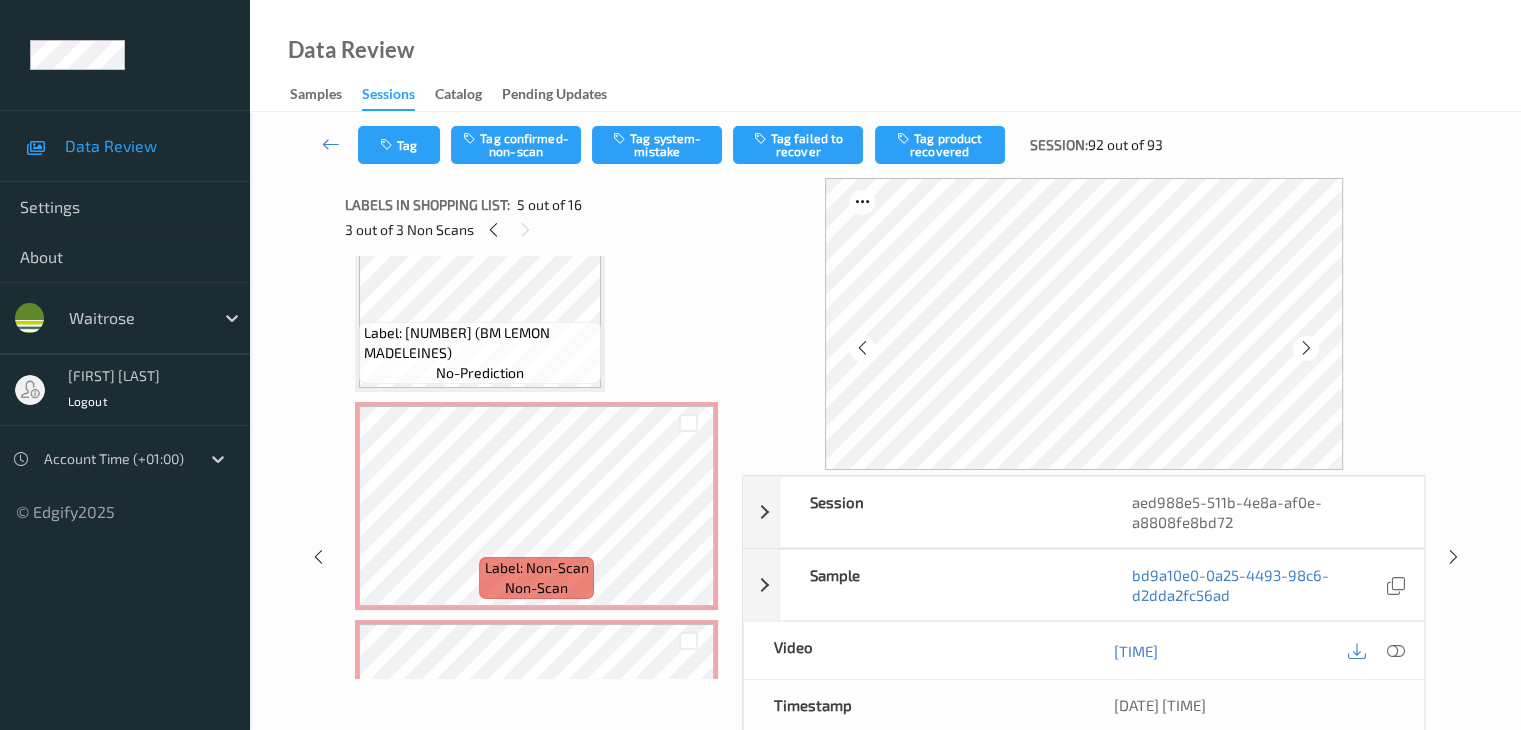 scroll, scrollTop: 0, scrollLeft: 0, axis: both 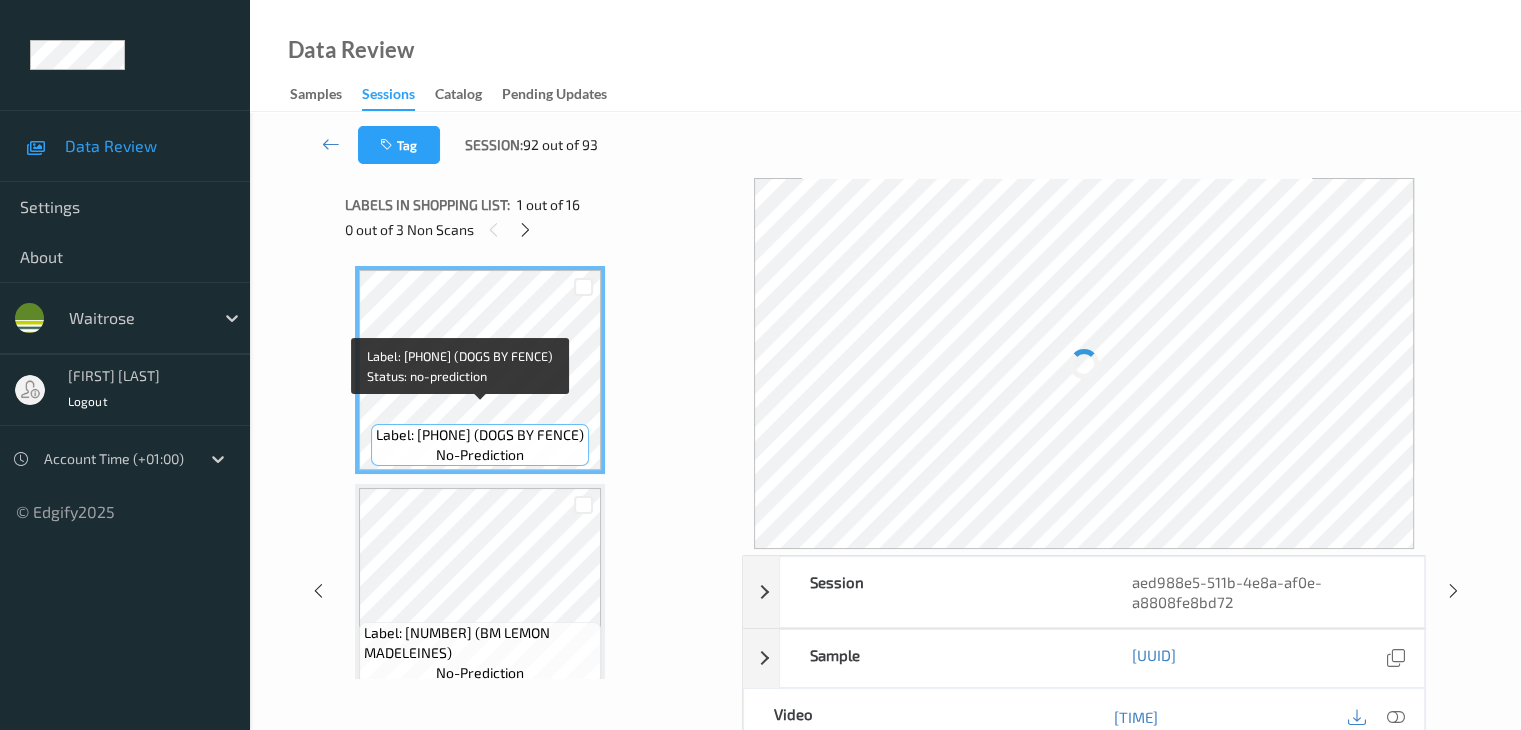 click on "Label: 5015877339790 (DOGS BY FENCE)" at bounding box center (480, 435) 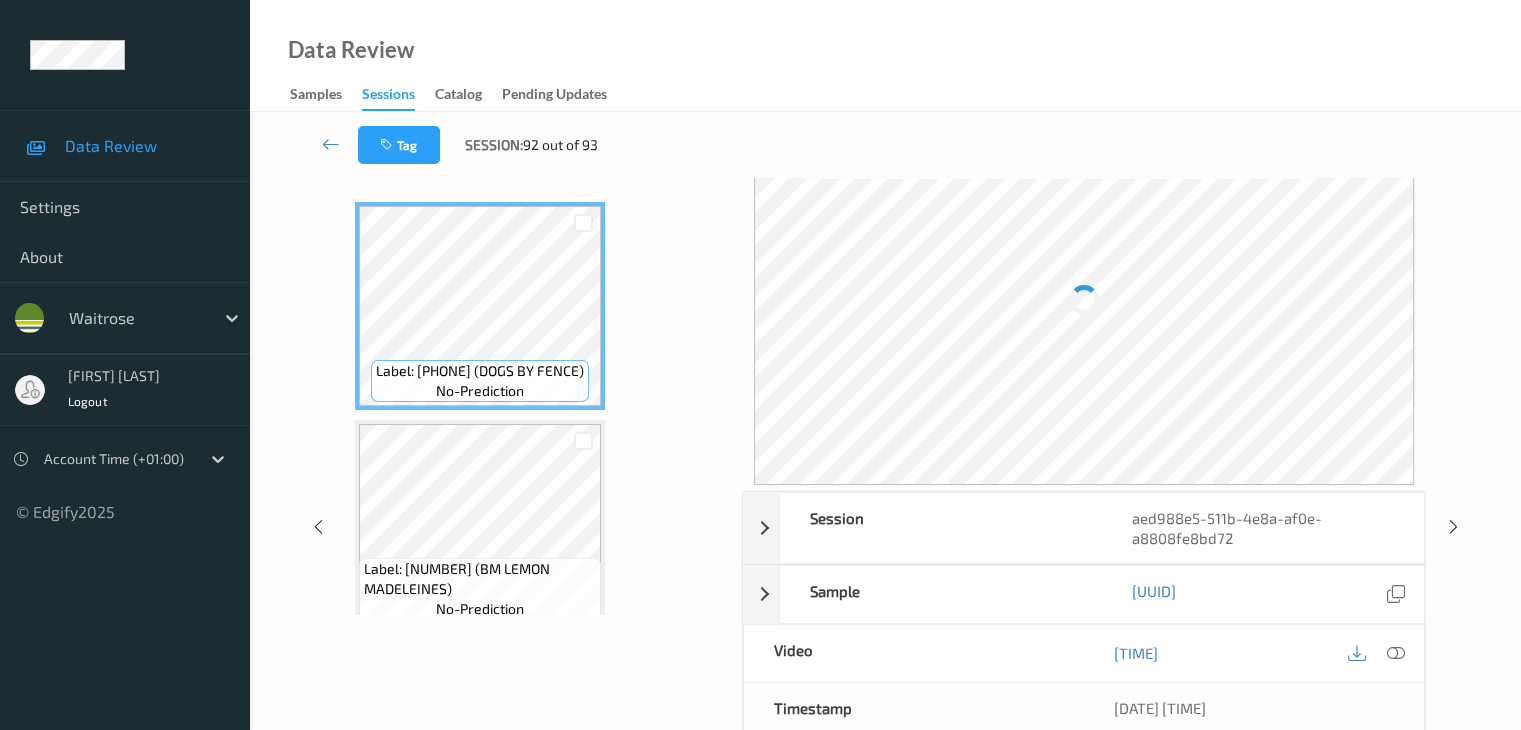 scroll, scrollTop: 100, scrollLeft: 0, axis: vertical 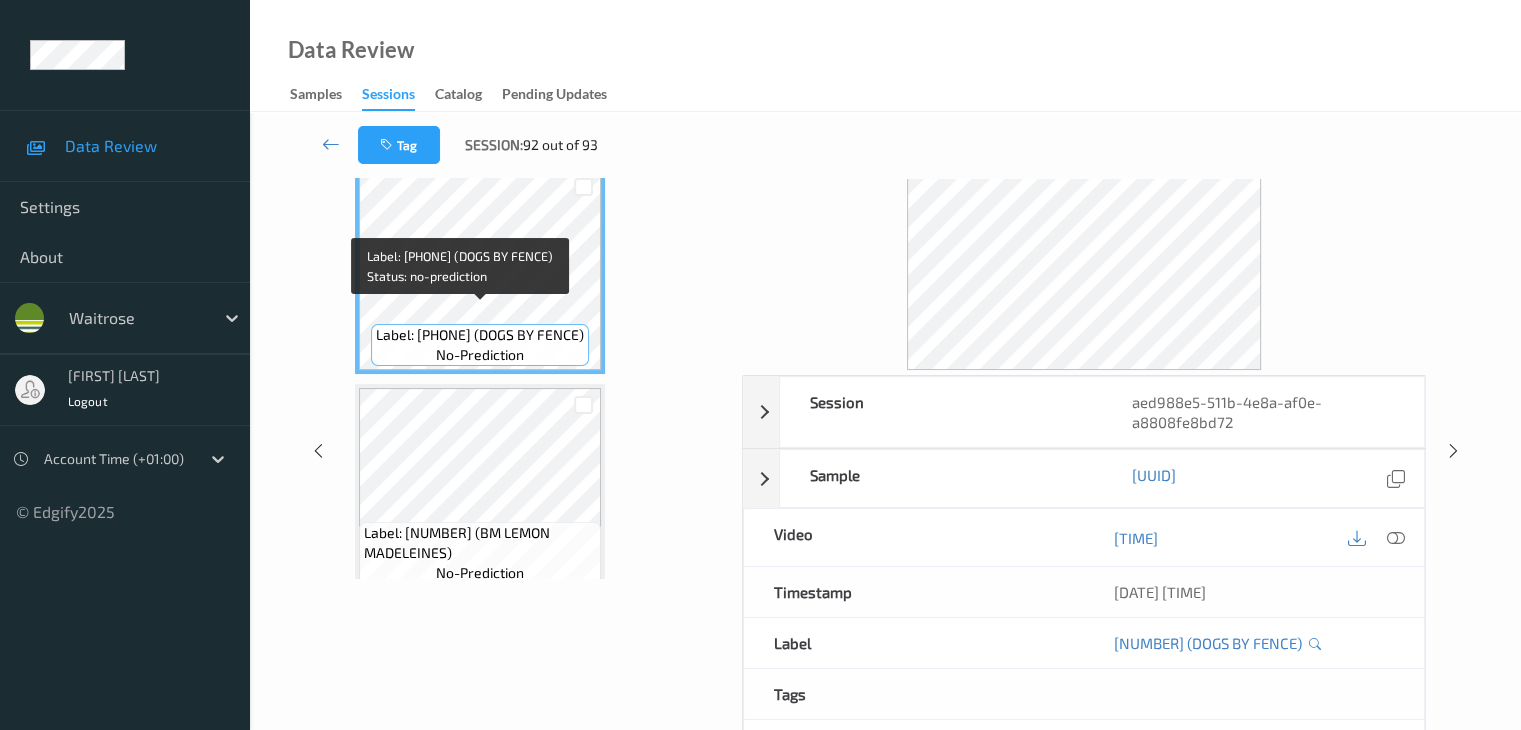 click on "Label: 5015877339790 (DOGS BY FENCE)" at bounding box center (480, 335) 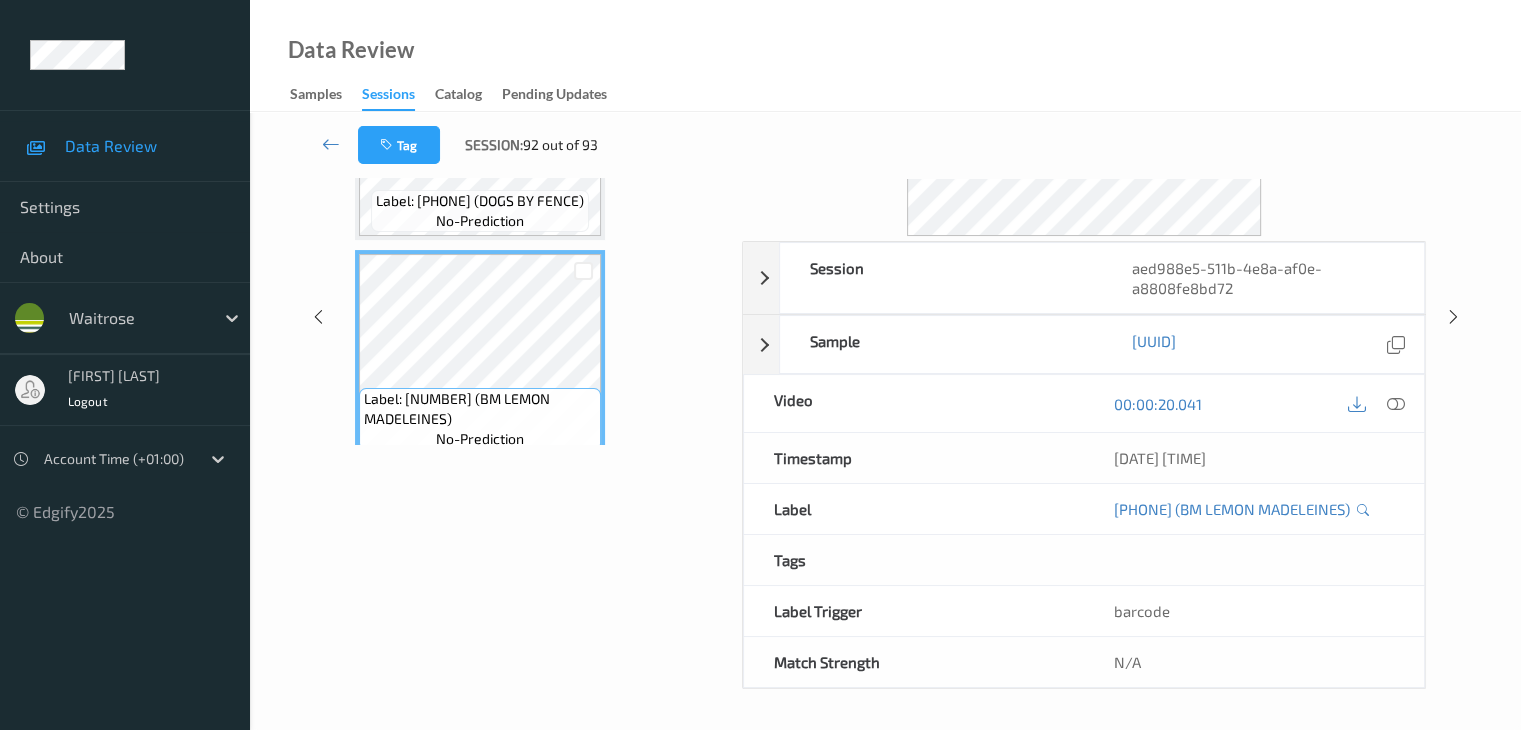 scroll, scrollTop: 264, scrollLeft: 0, axis: vertical 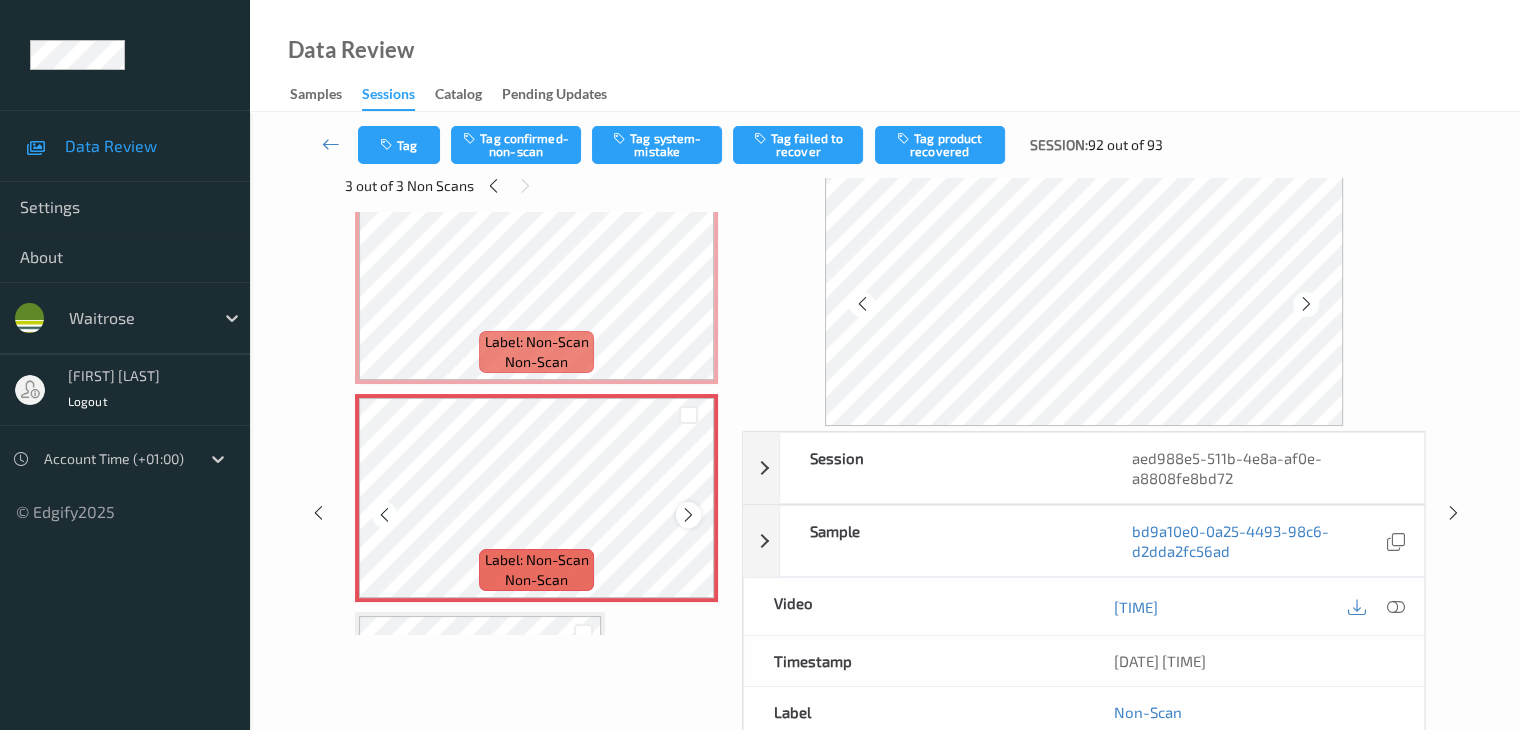 click at bounding box center [688, 515] 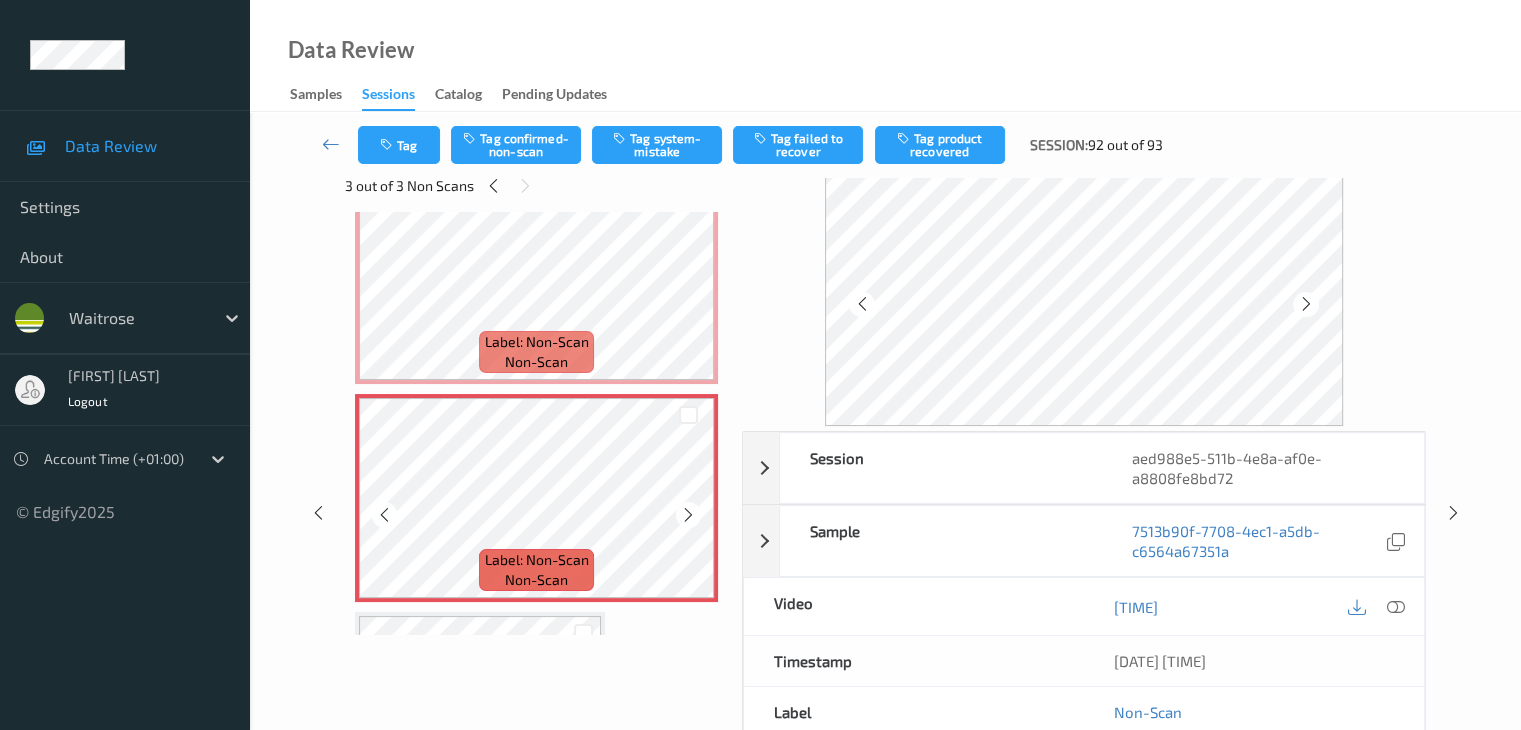 click at bounding box center (688, 515) 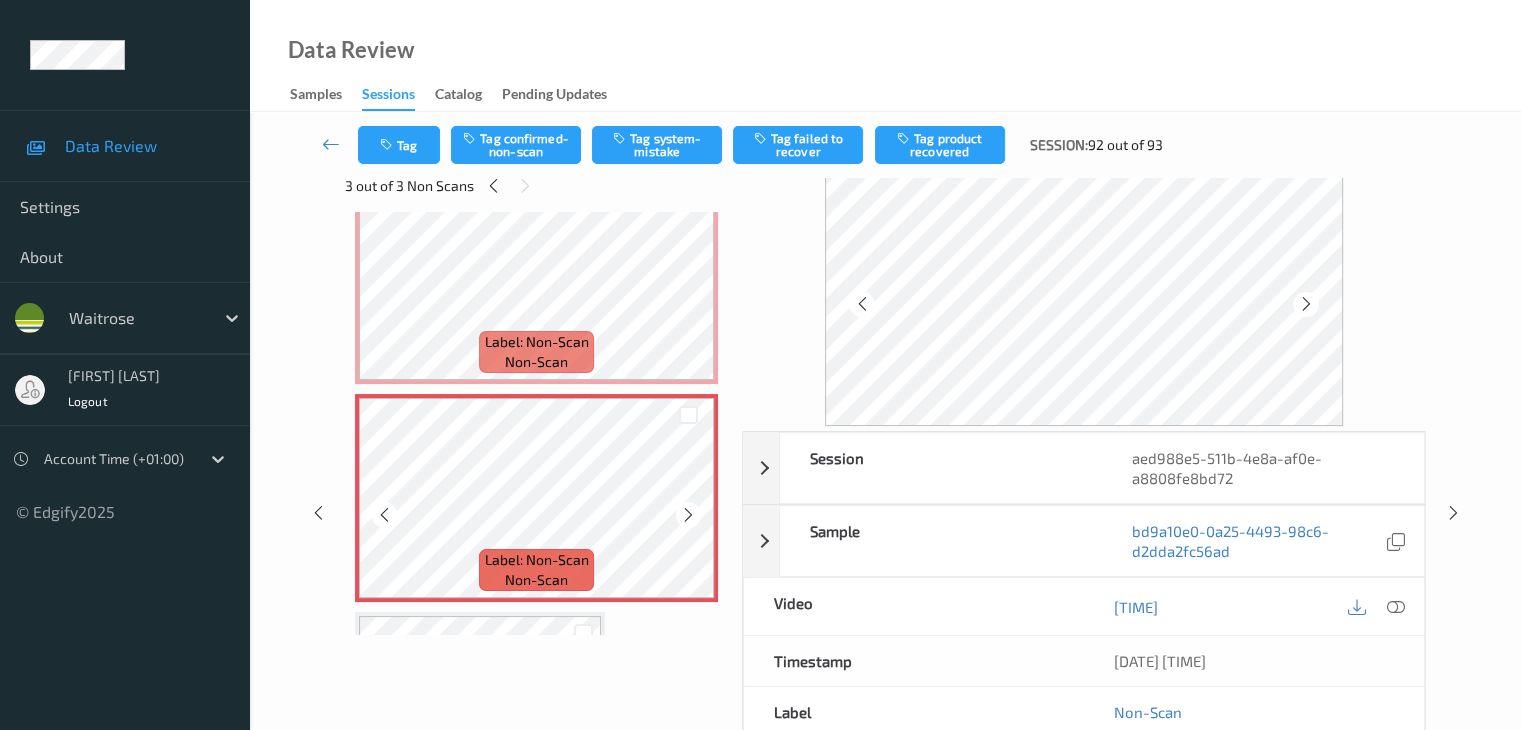 click at bounding box center [688, 515] 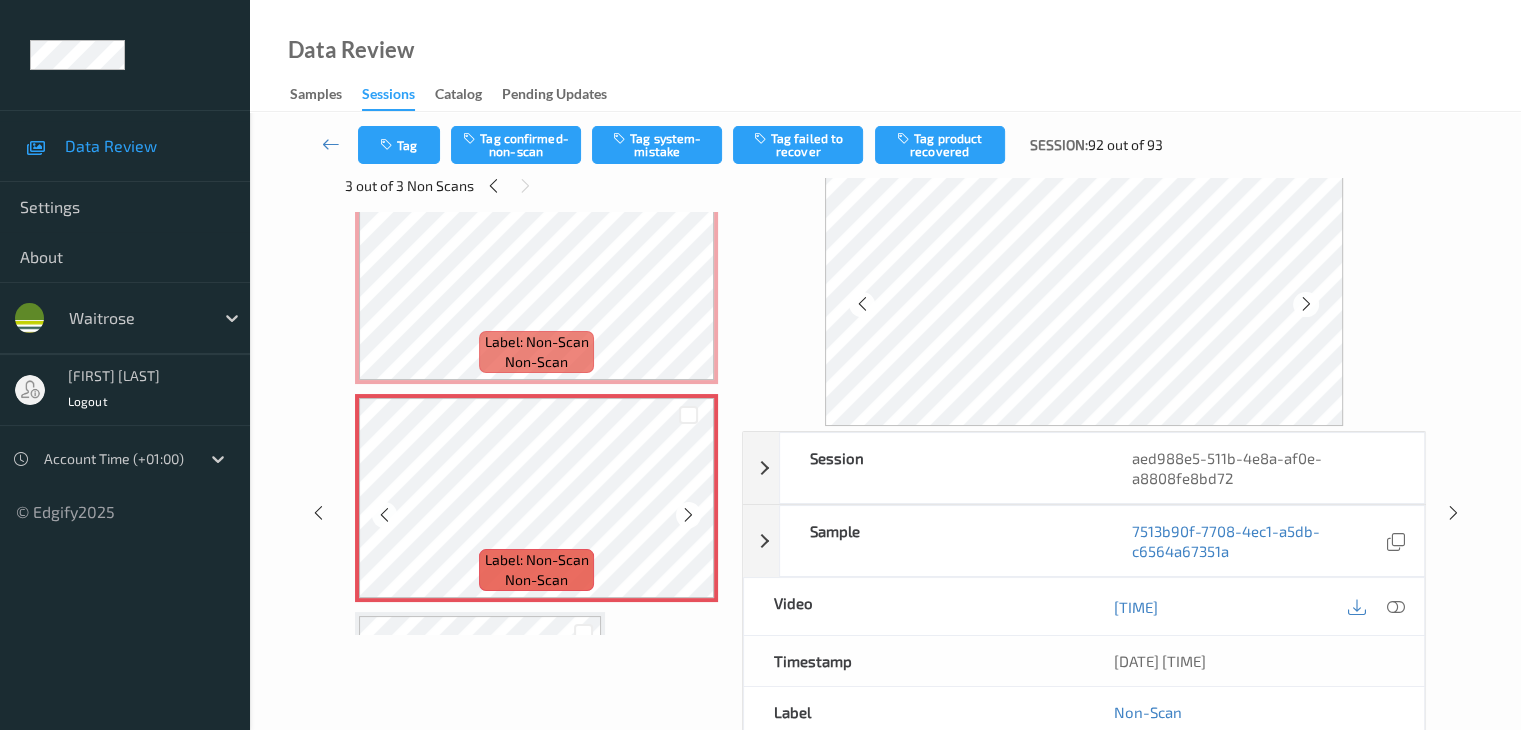 click at bounding box center [688, 515] 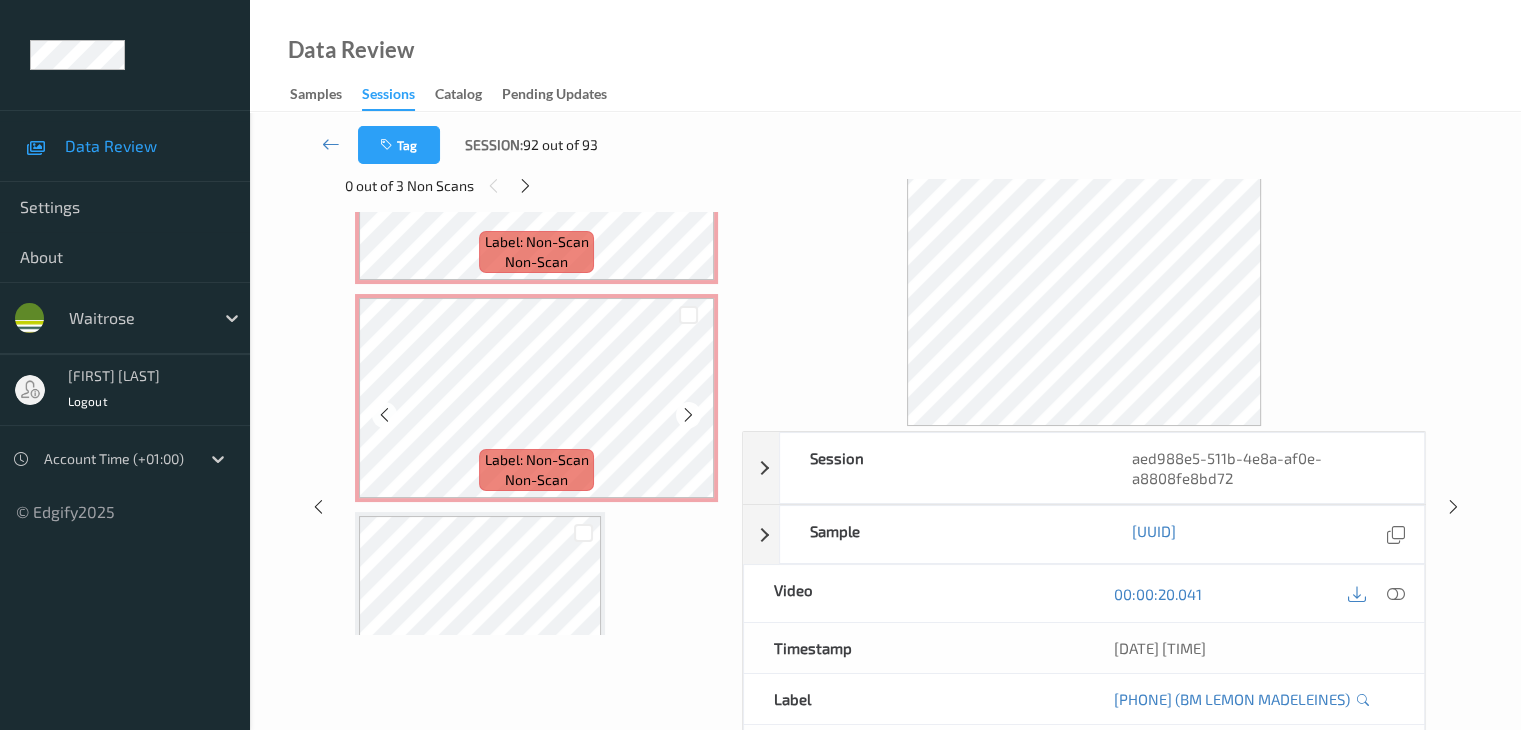 scroll, scrollTop: 900, scrollLeft: 0, axis: vertical 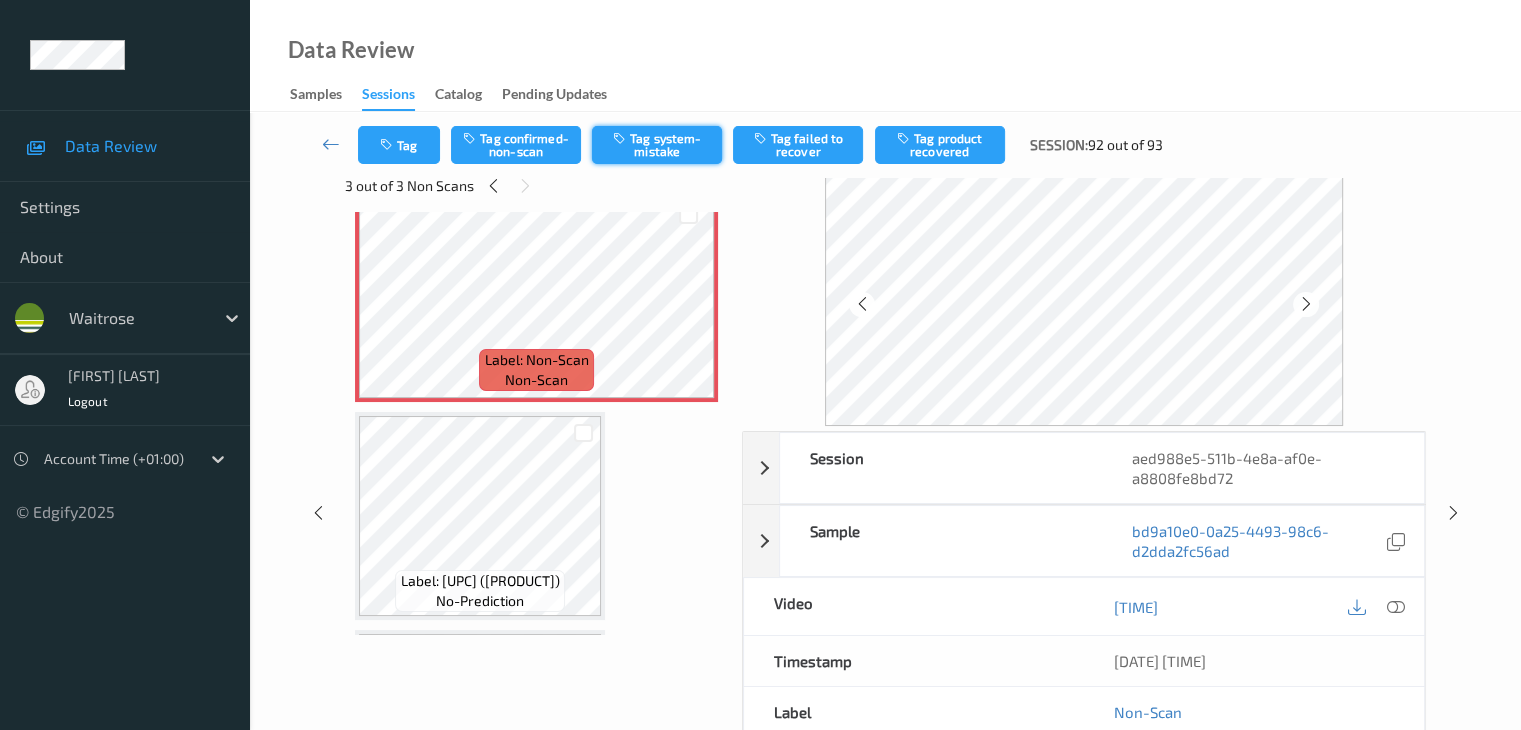 click on "Tag   system-mistake" at bounding box center [657, 145] 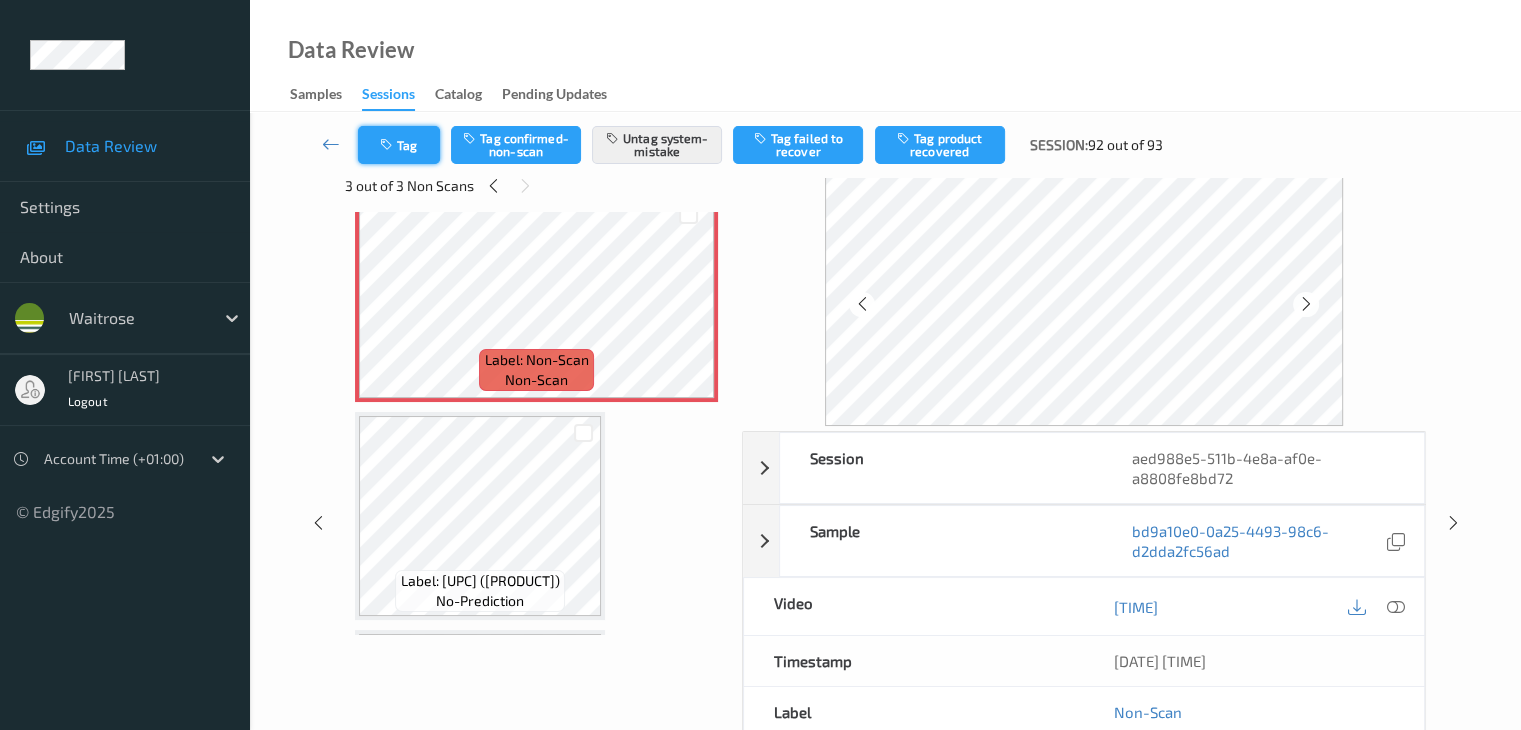 click on "Tag" at bounding box center (399, 145) 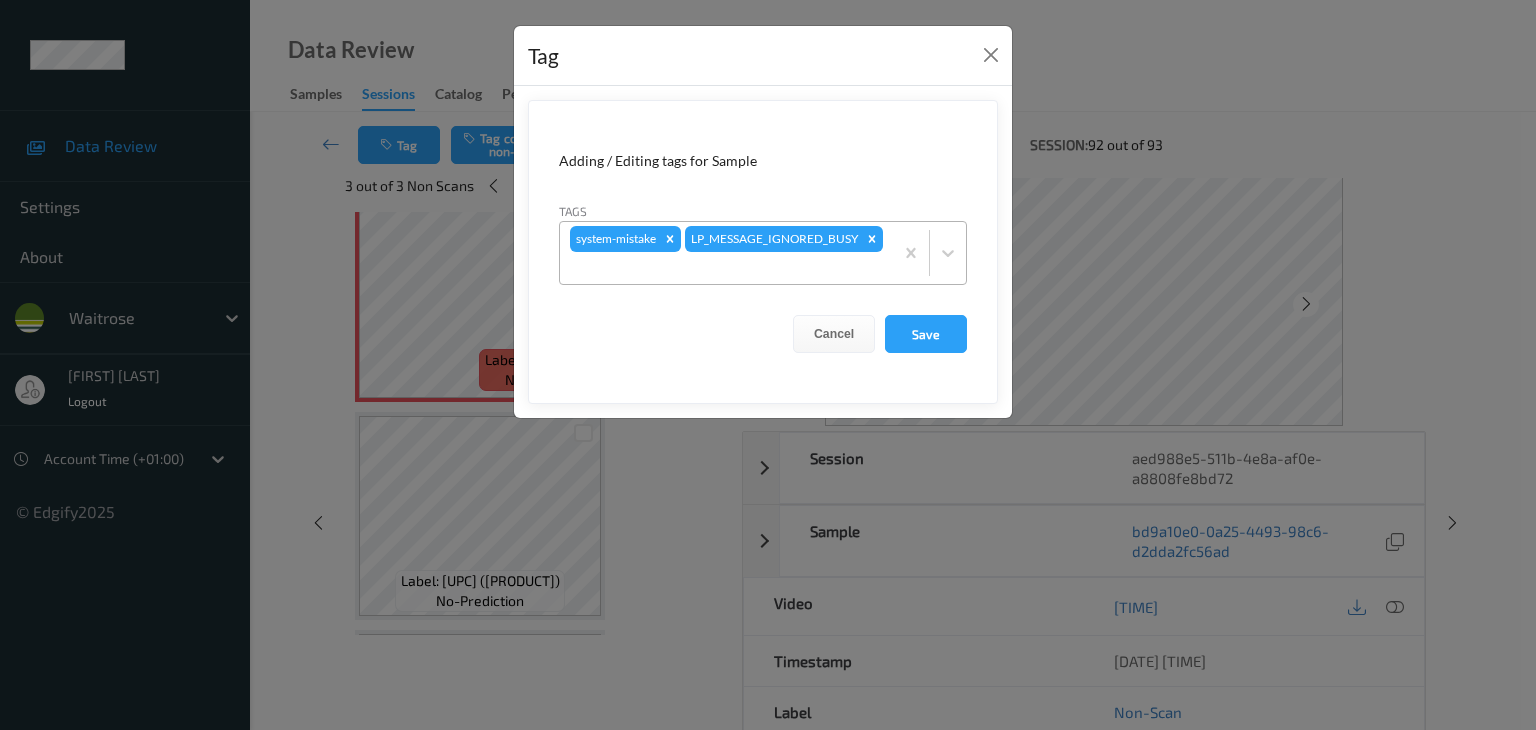 click at bounding box center (726, 268) 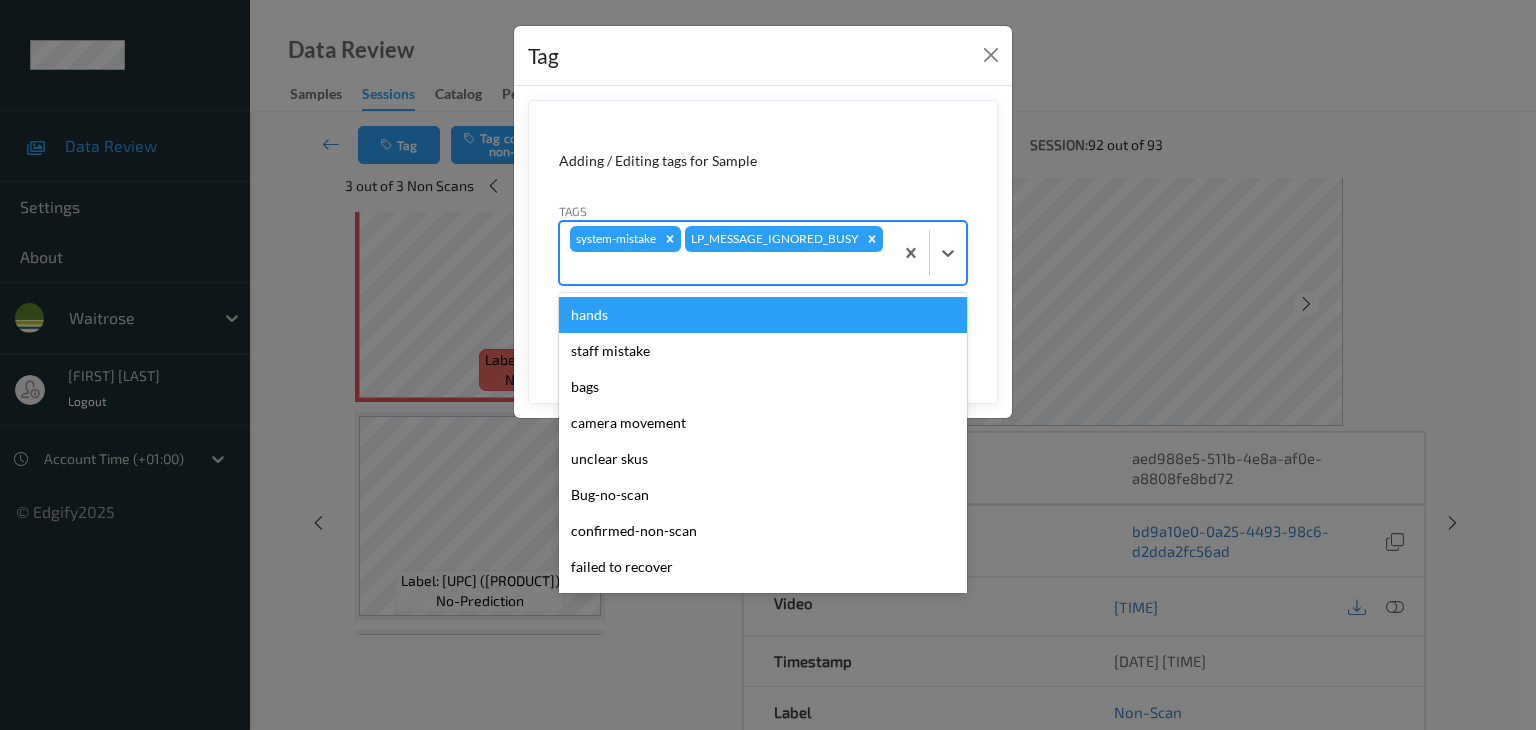 type on "u" 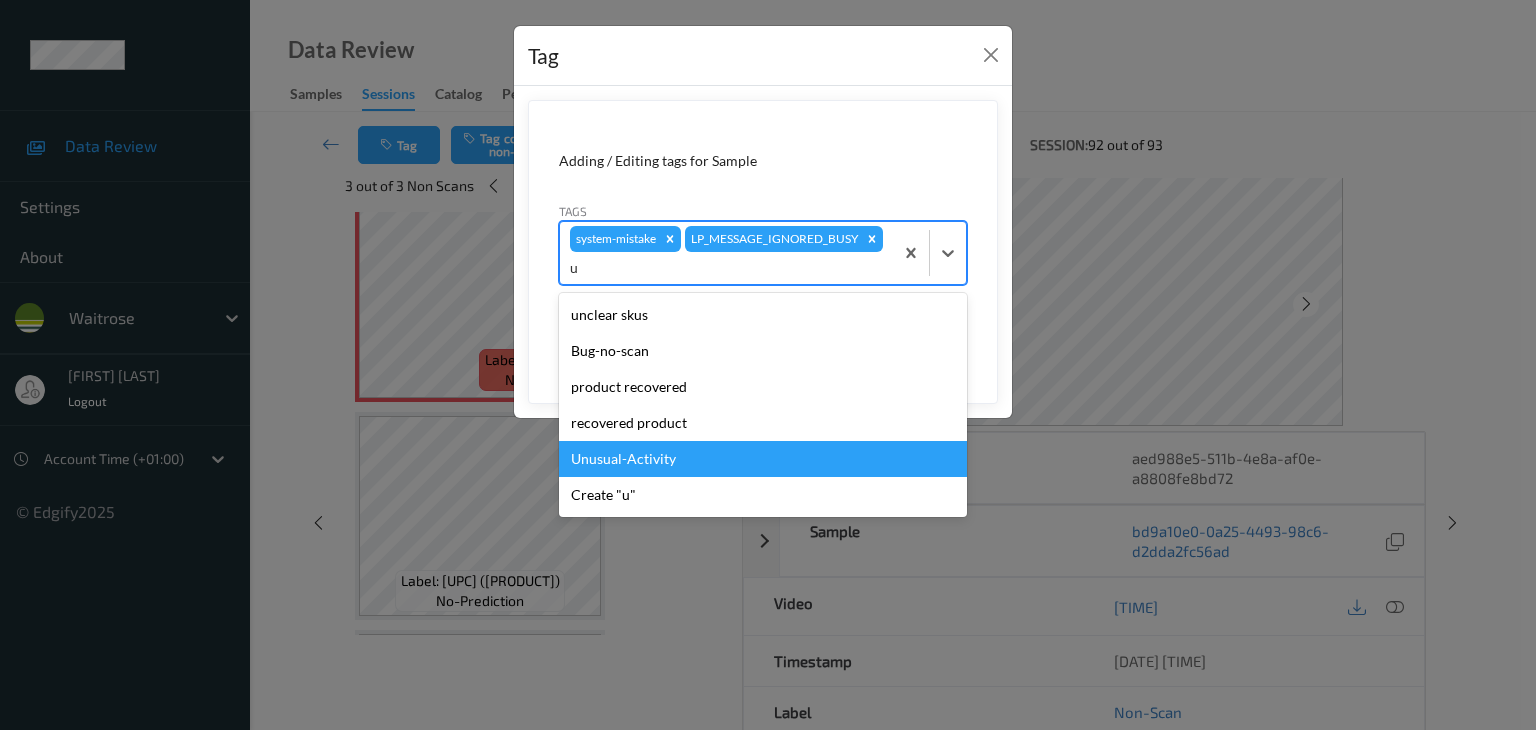 click on "Unusual-Activity" at bounding box center [763, 459] 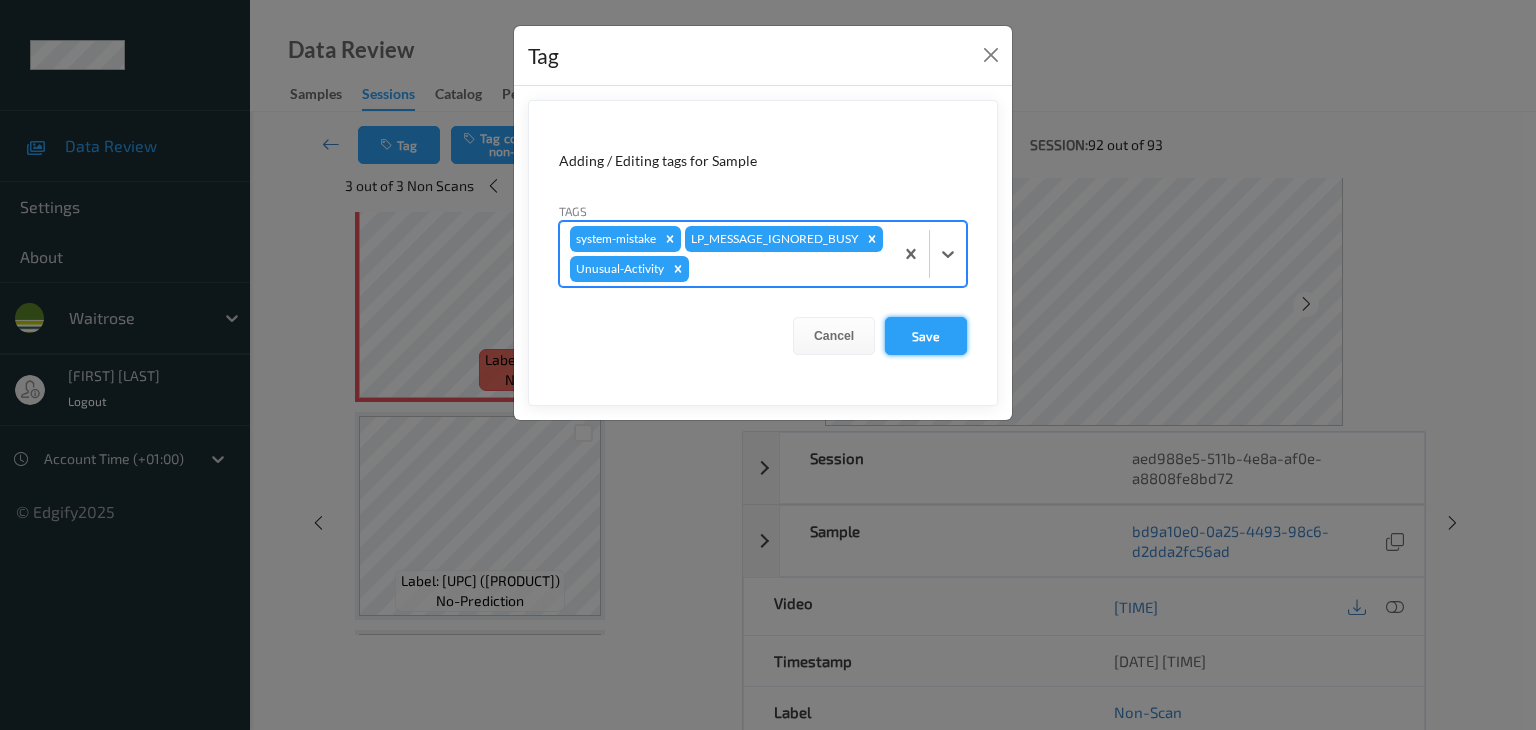 click on "Save" at bounding box center [926, 336] 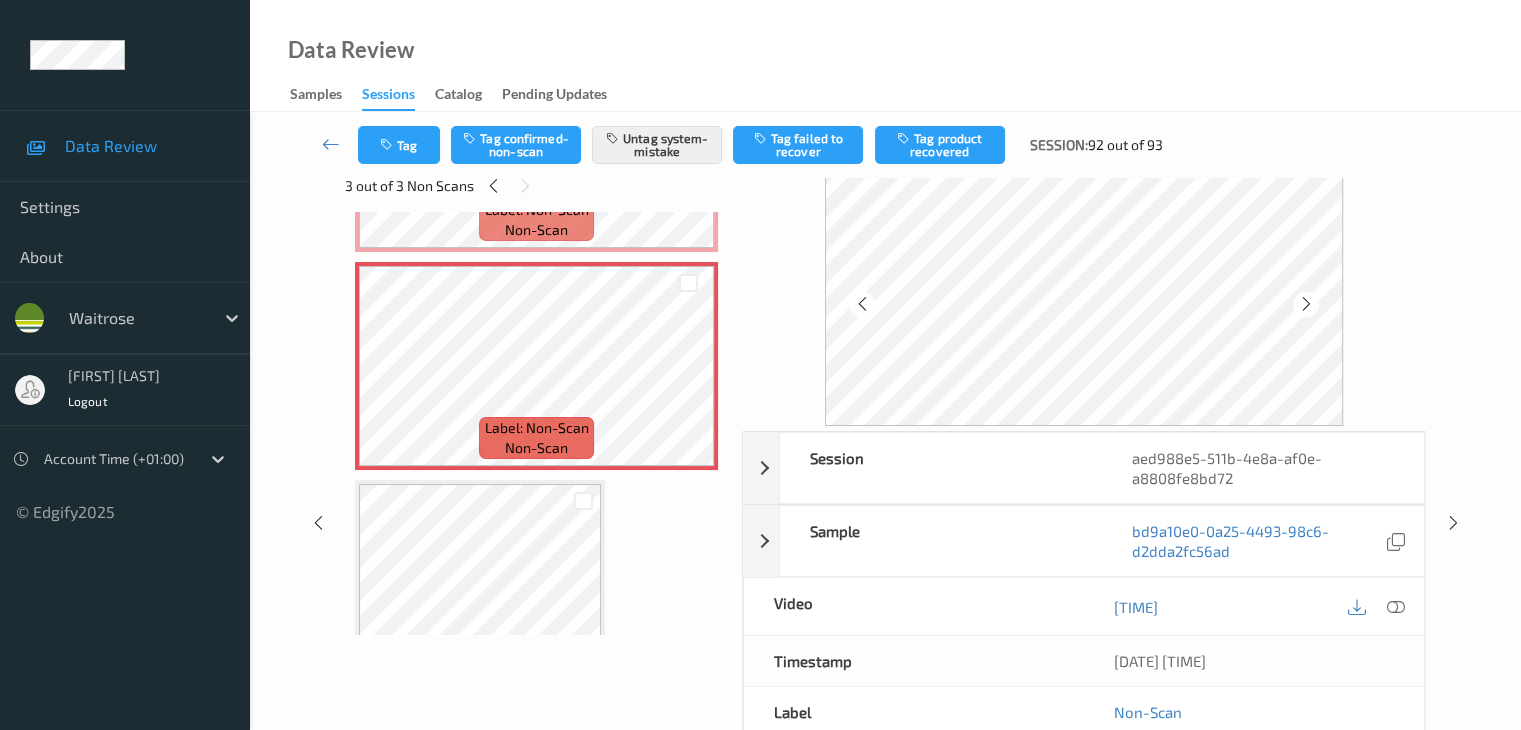scroll, scrollTop: 800, scrollLeft: 0, axis: vertical 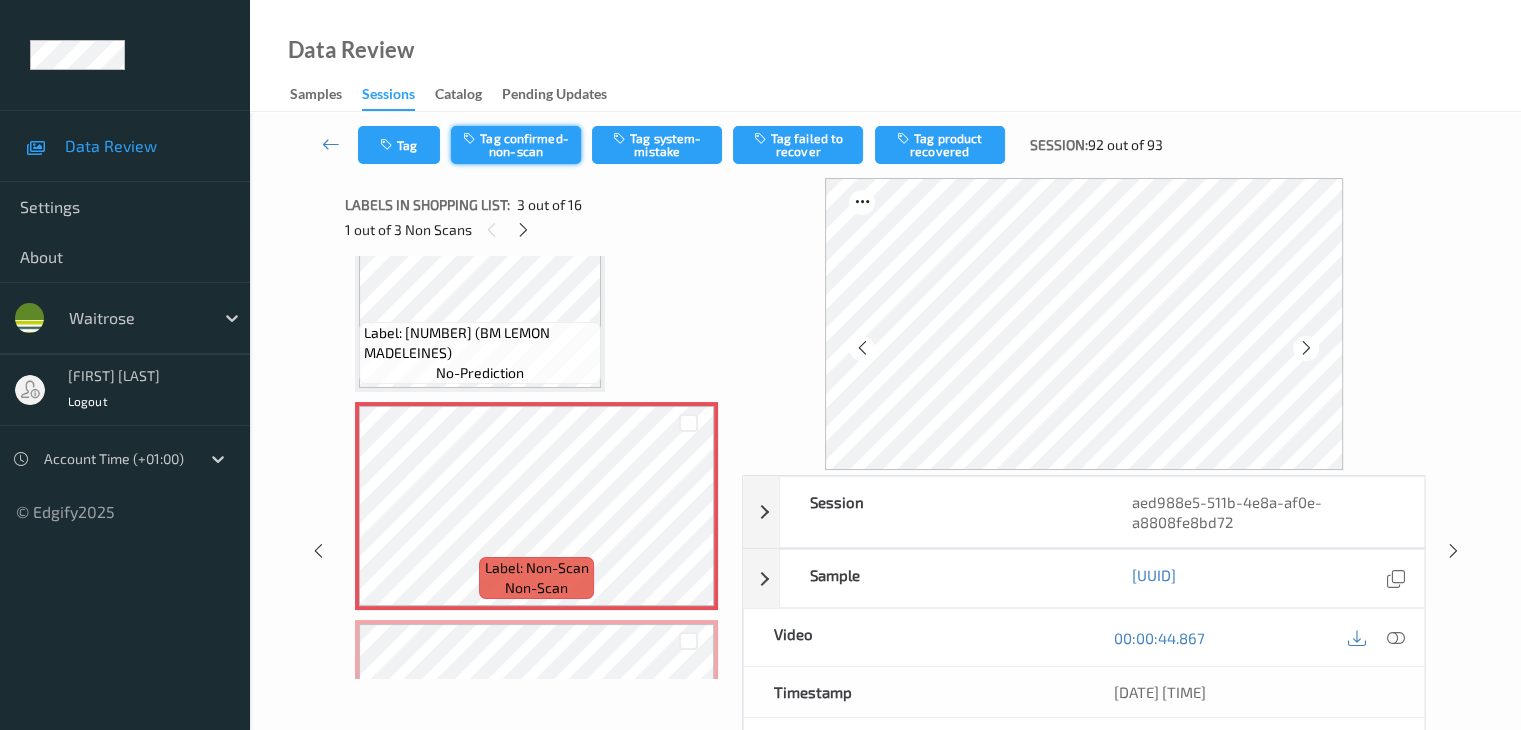 click on "Tag   confirmed-non-scan" at bounding box center (516, 145) 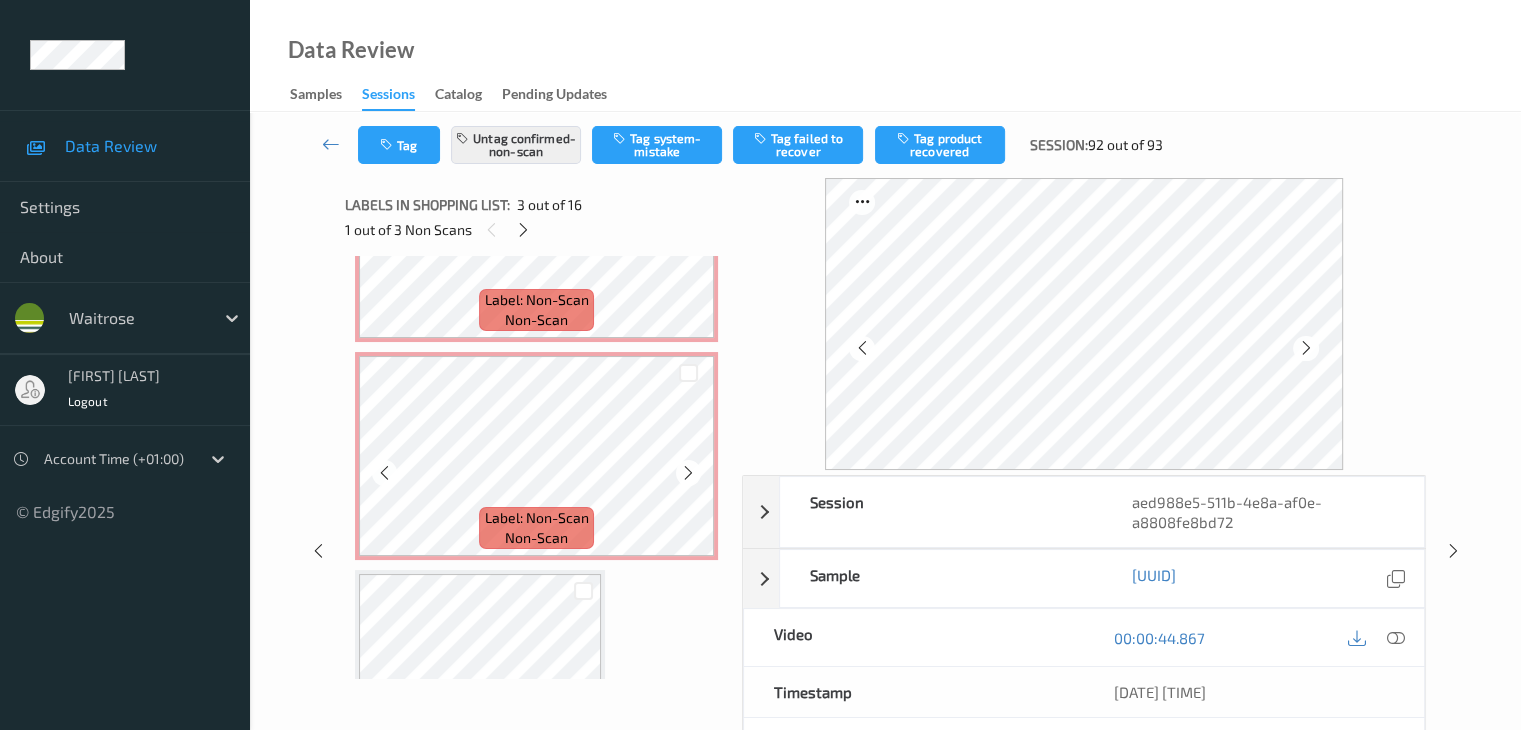 scroll, scrollTop: 800, scrollLeft: 0, axis: vertical 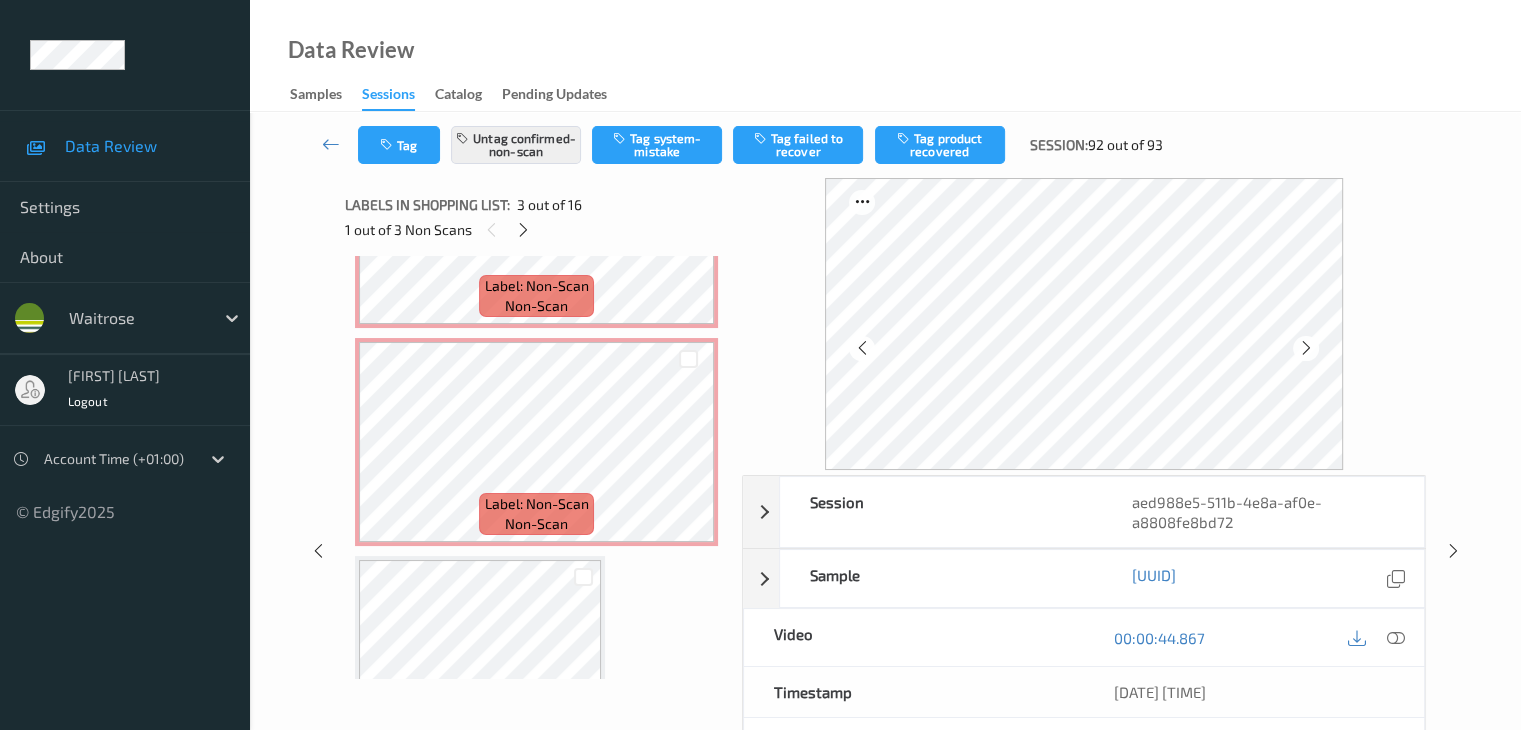 drag, startPoint x: 901, startPoint y: 149, endPoint x: 897, endPoint y: 160, distance: 11.7046995 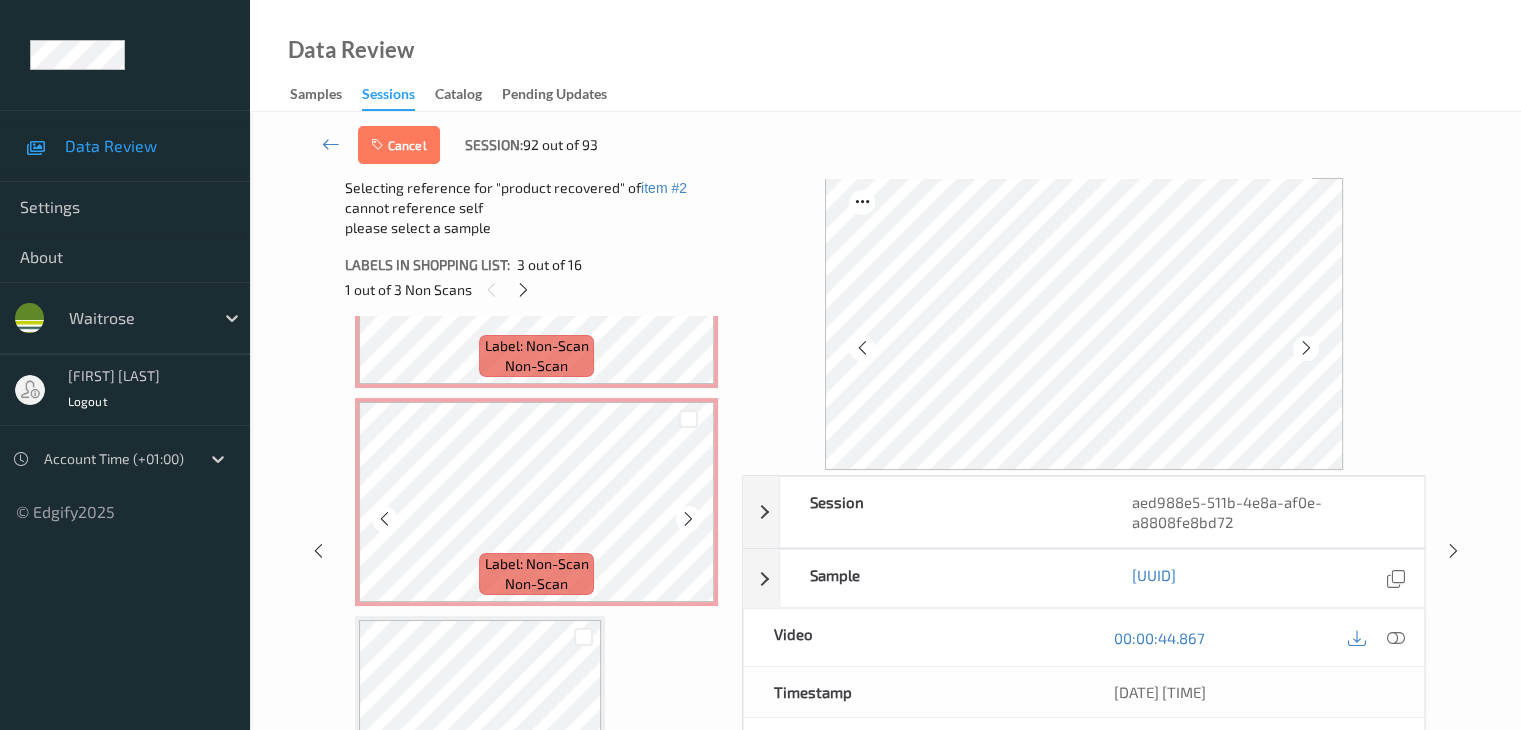 scroll, scrollTop: 1000, scrollLeft: 0, axis: vertical 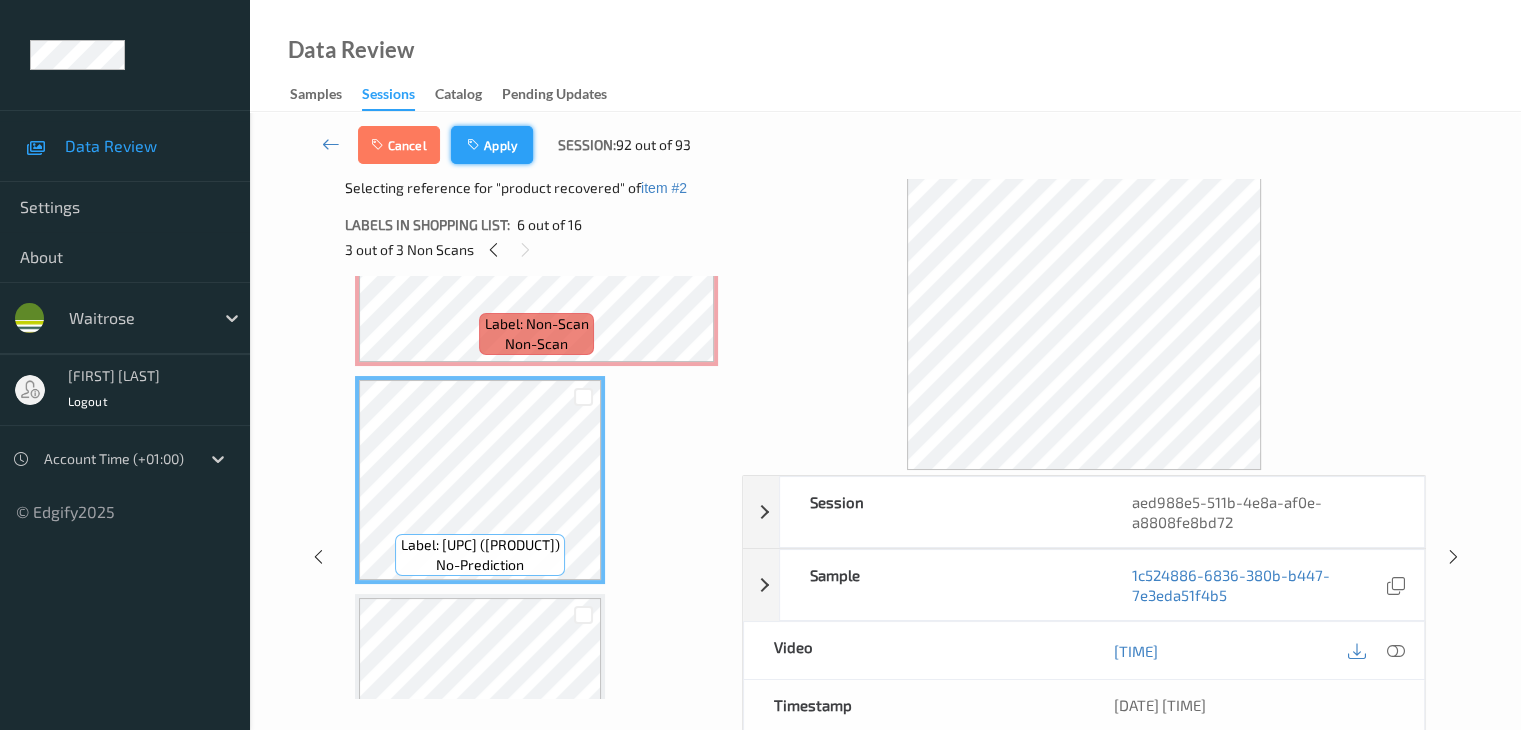 click on "Apply" at bounding box center [492, 145] 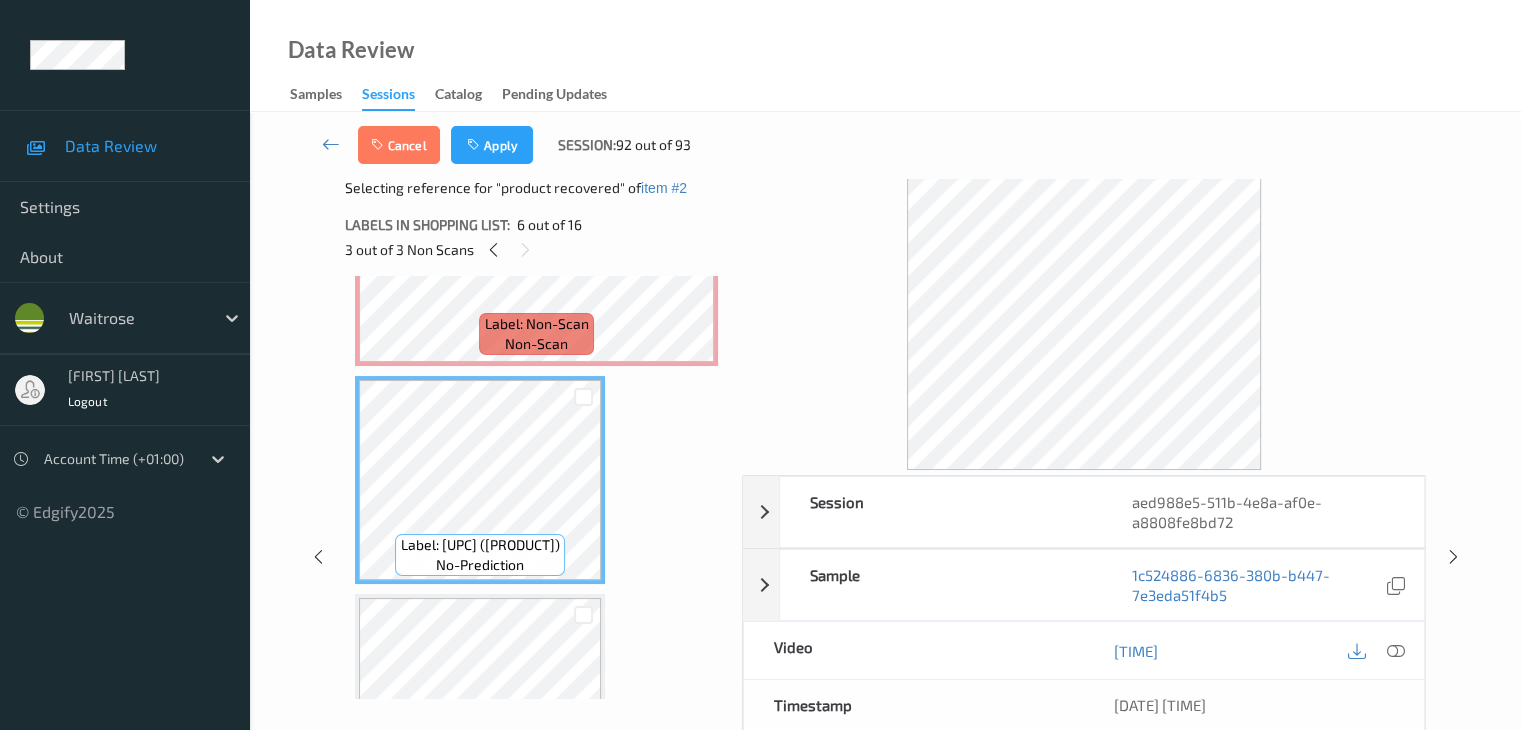 scroll, scrollTop: 228, scrollLeft: 0, axis: vertical 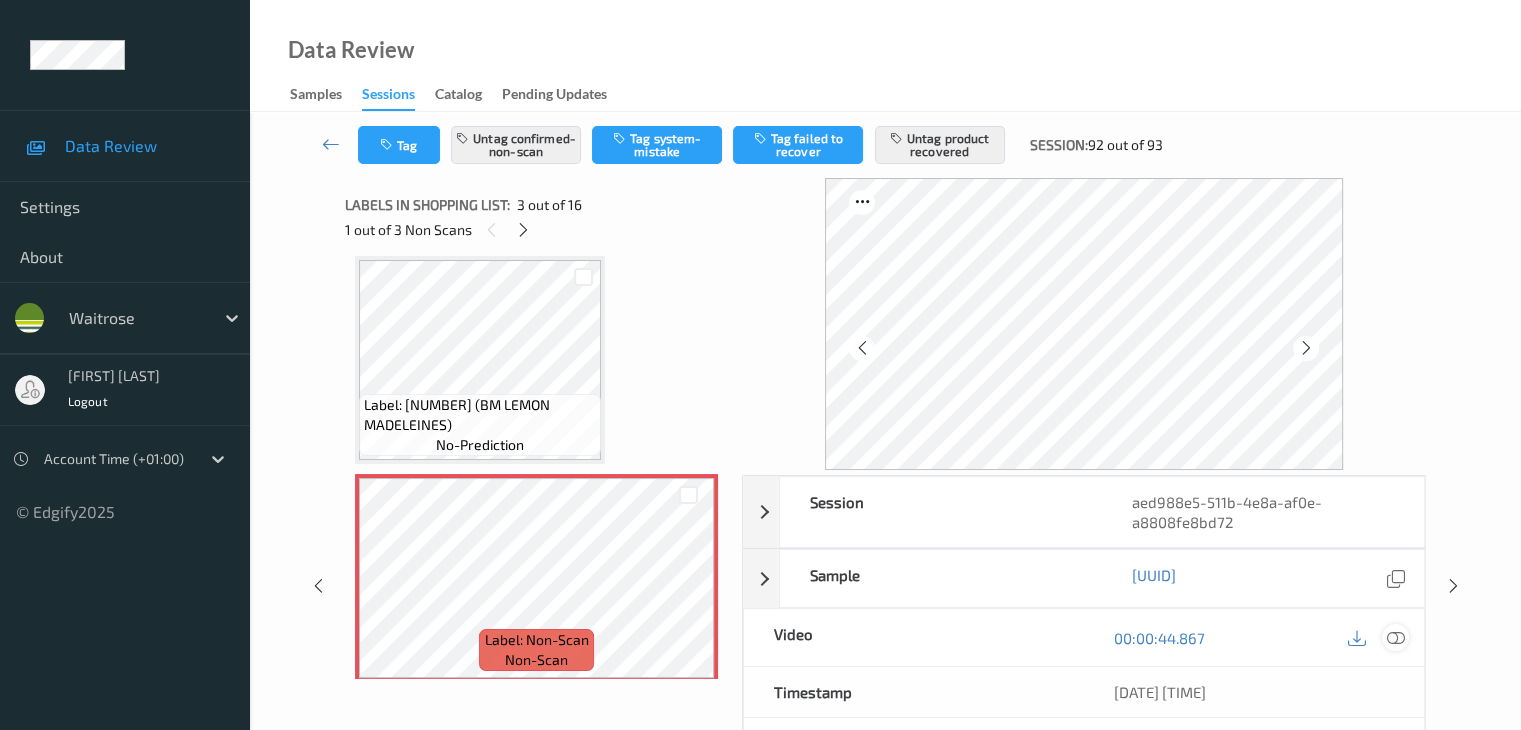 click at bounding box center [1395, 638] 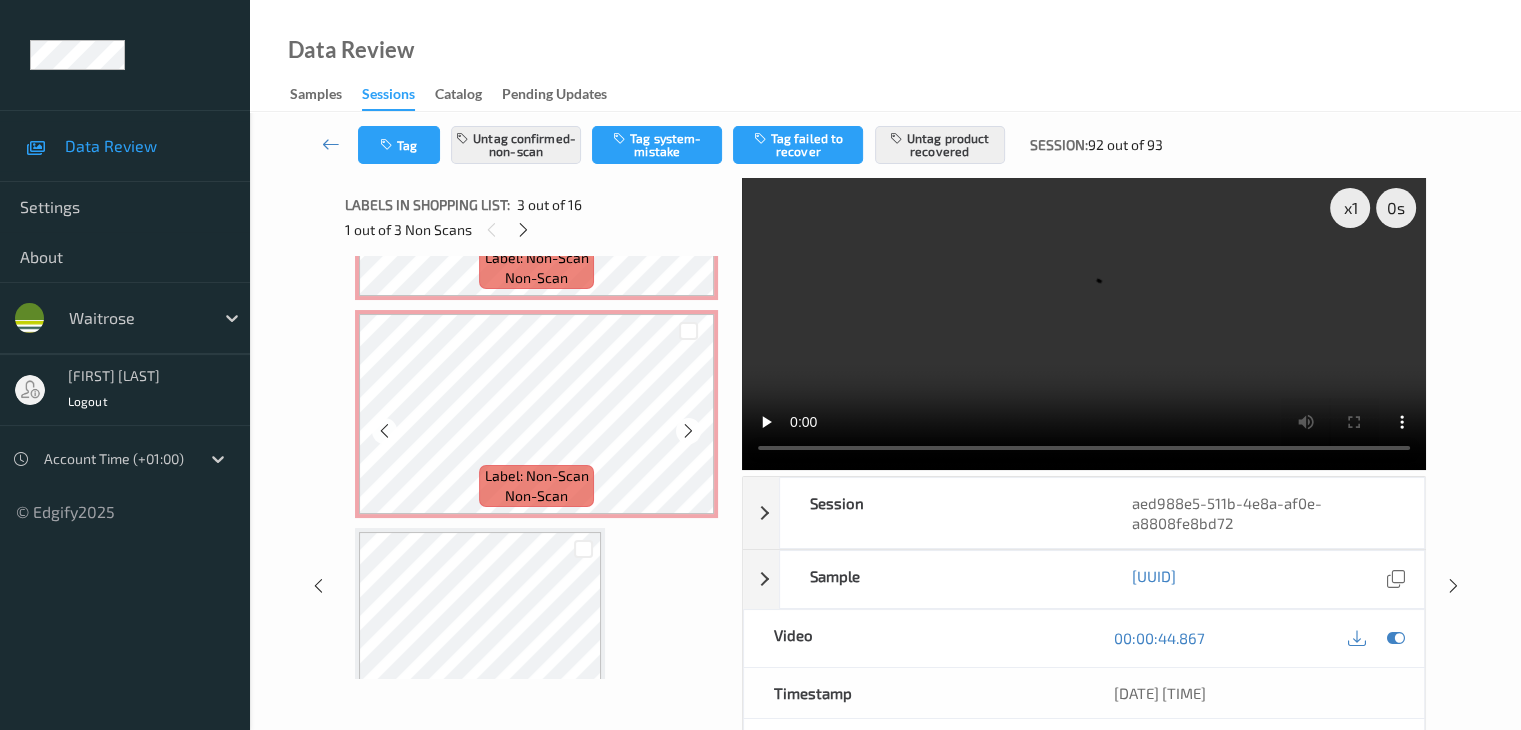 scroll, scrollTop: 1128, scrollLeft: 0, axis: vertical 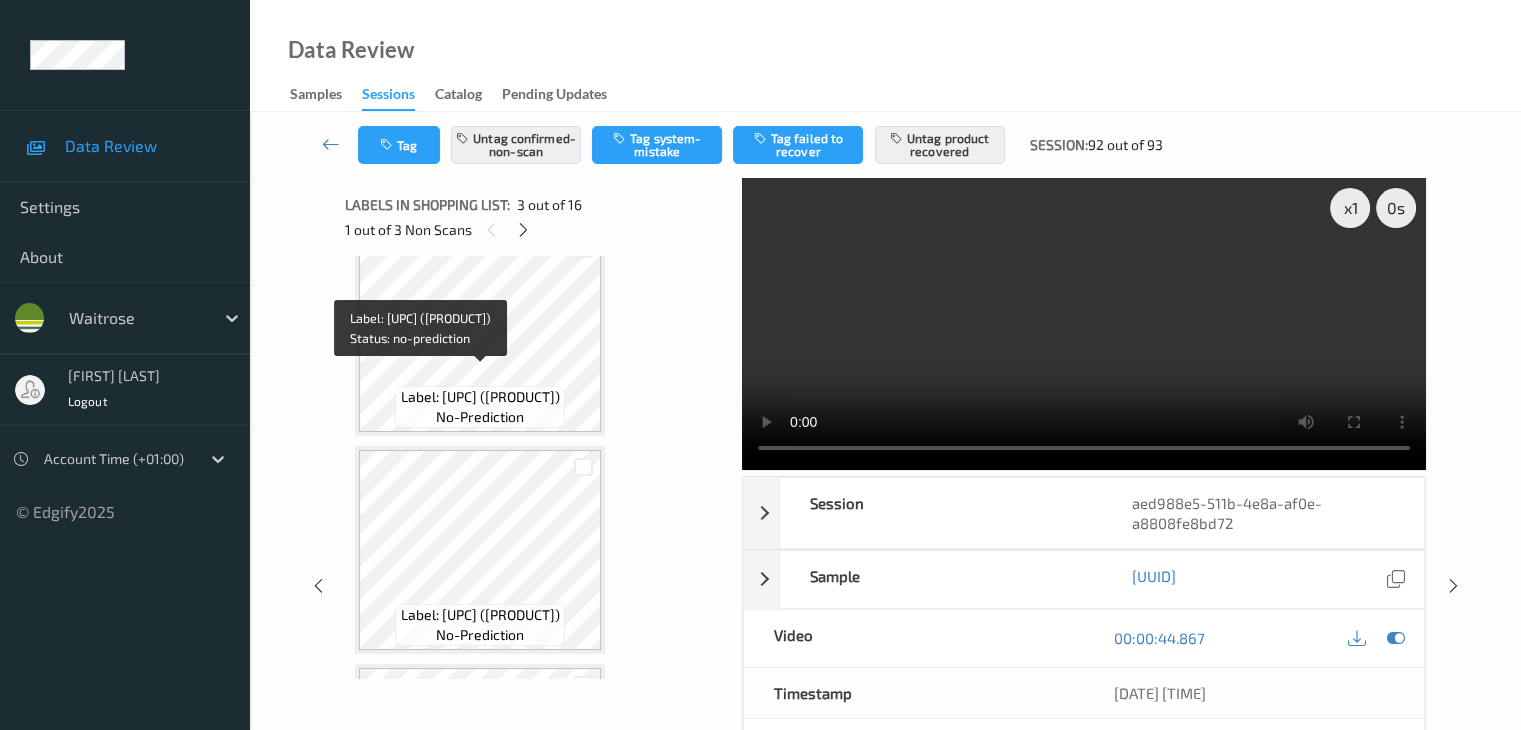 click on "Label: 5063210010592 (WR MINI CHOC CCAKE)" at bounding box center (480, 397) 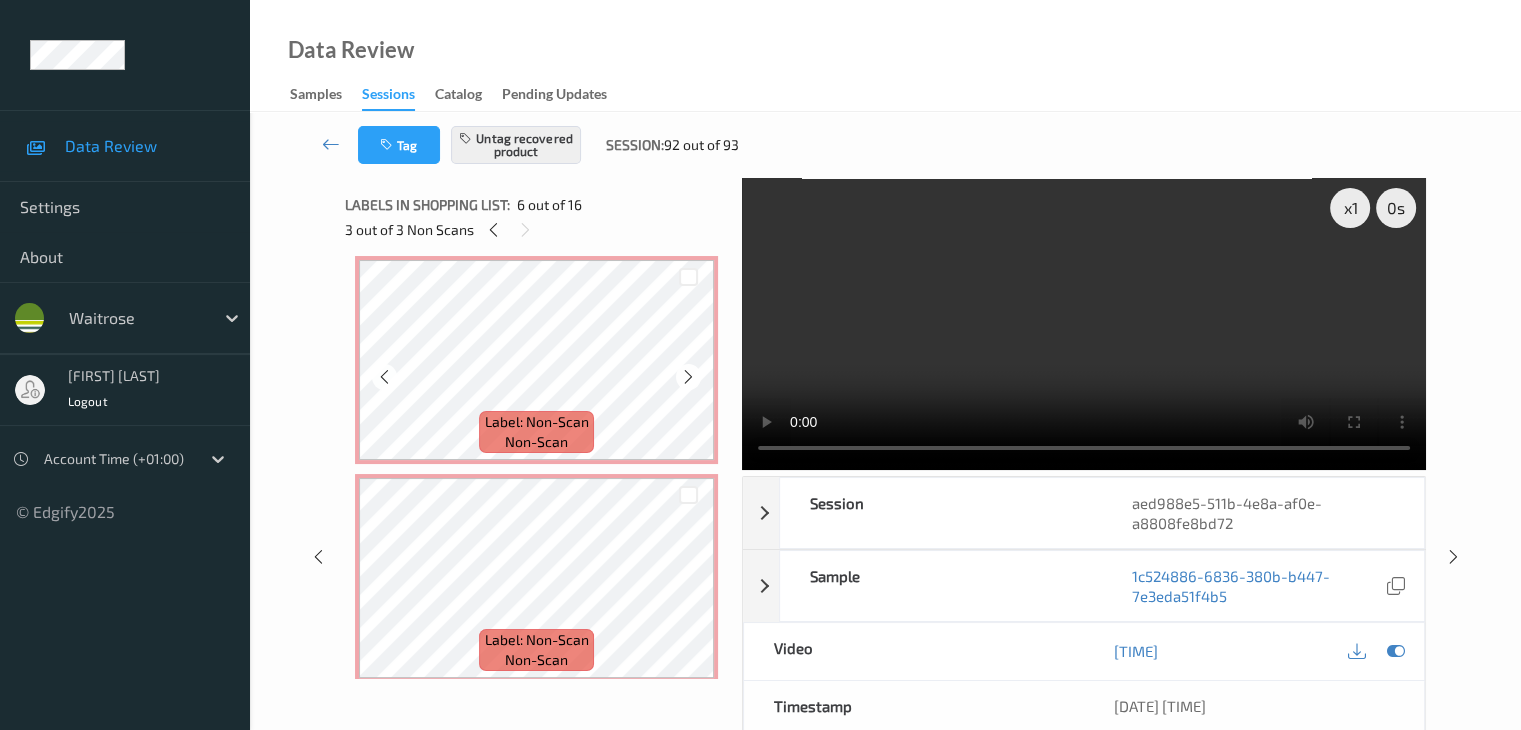 scroll, scrollTop: 328, scrollLeft: 0, axis: vertical 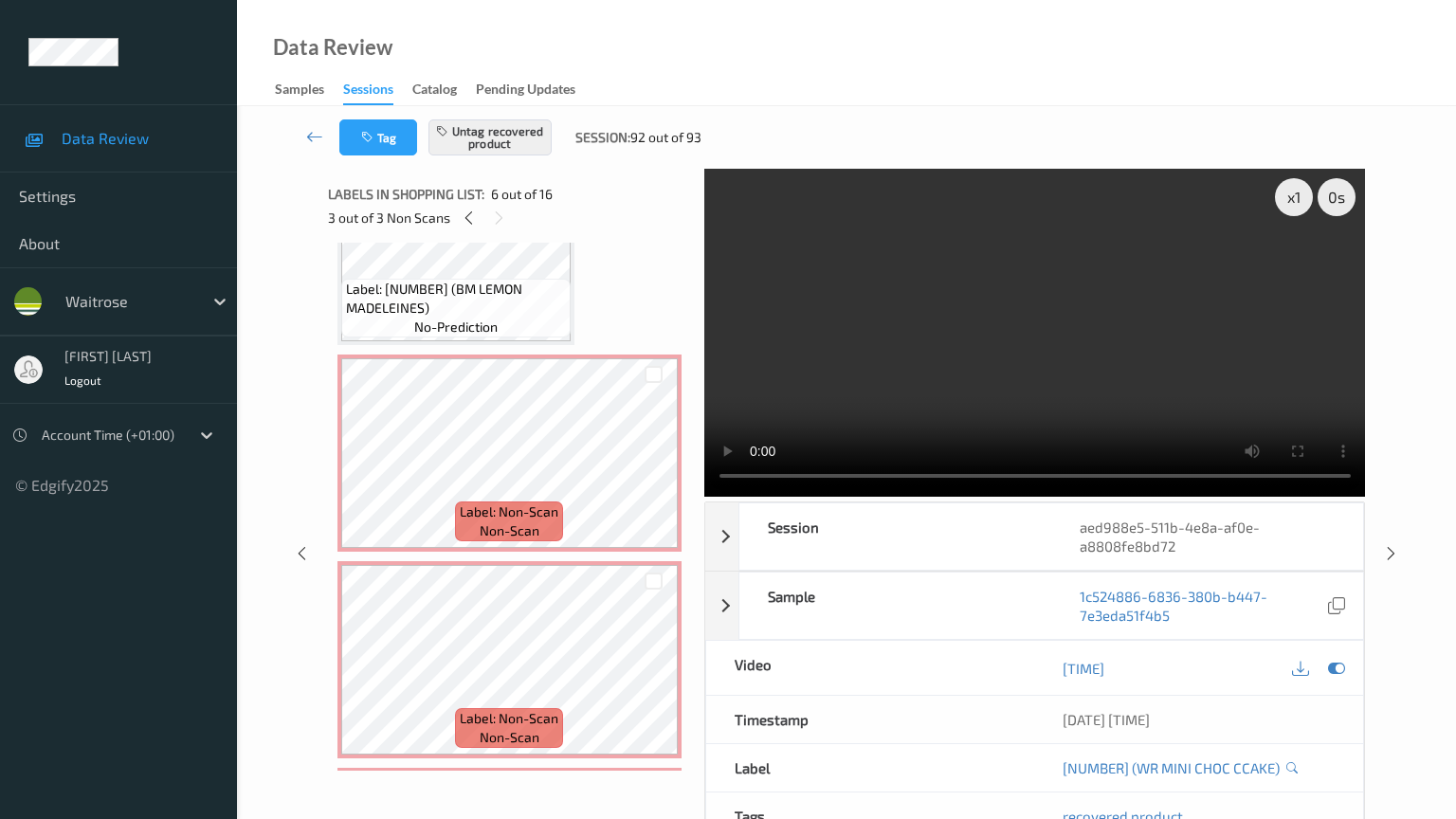 type 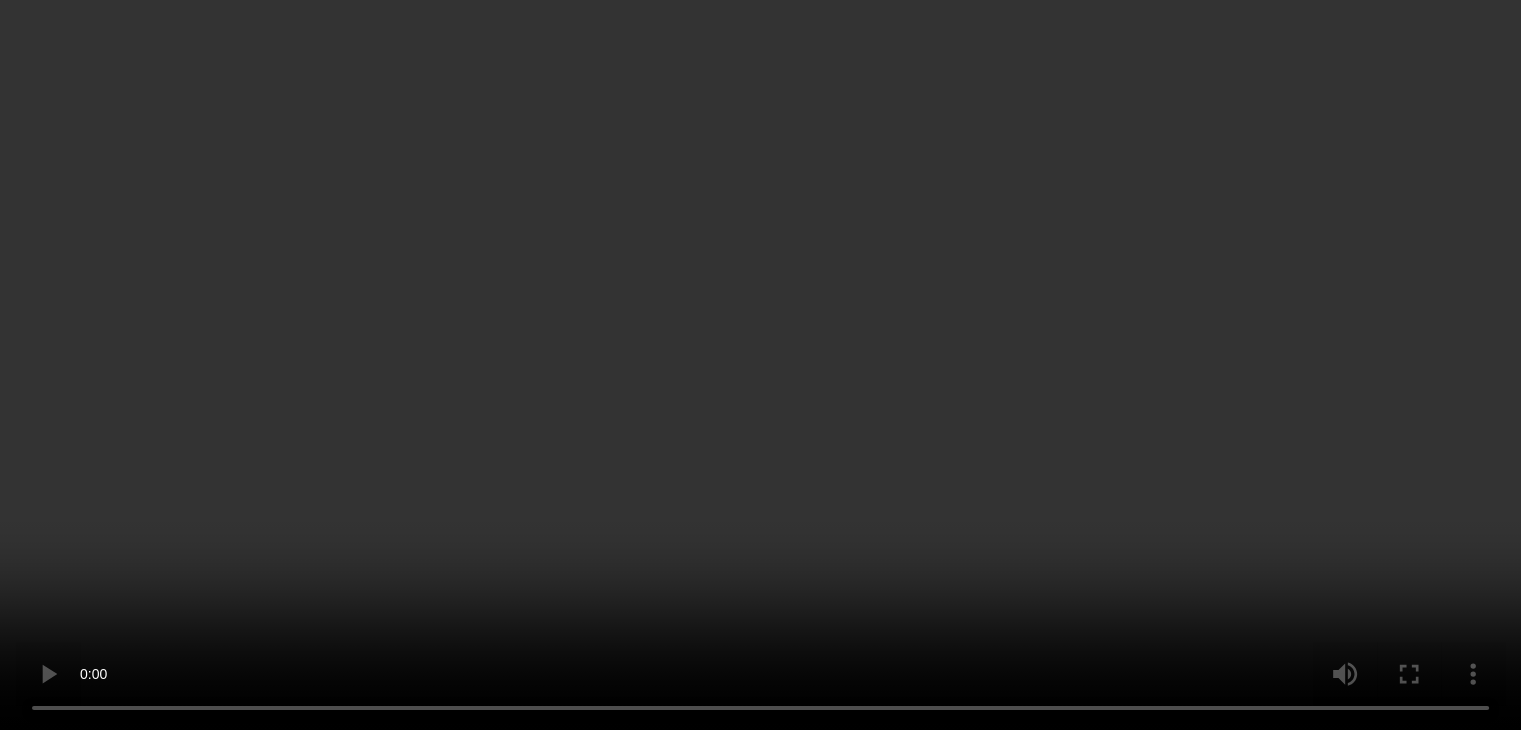 scroll, scrollTop: 1028, scrollLeft: 0, axis: vertical 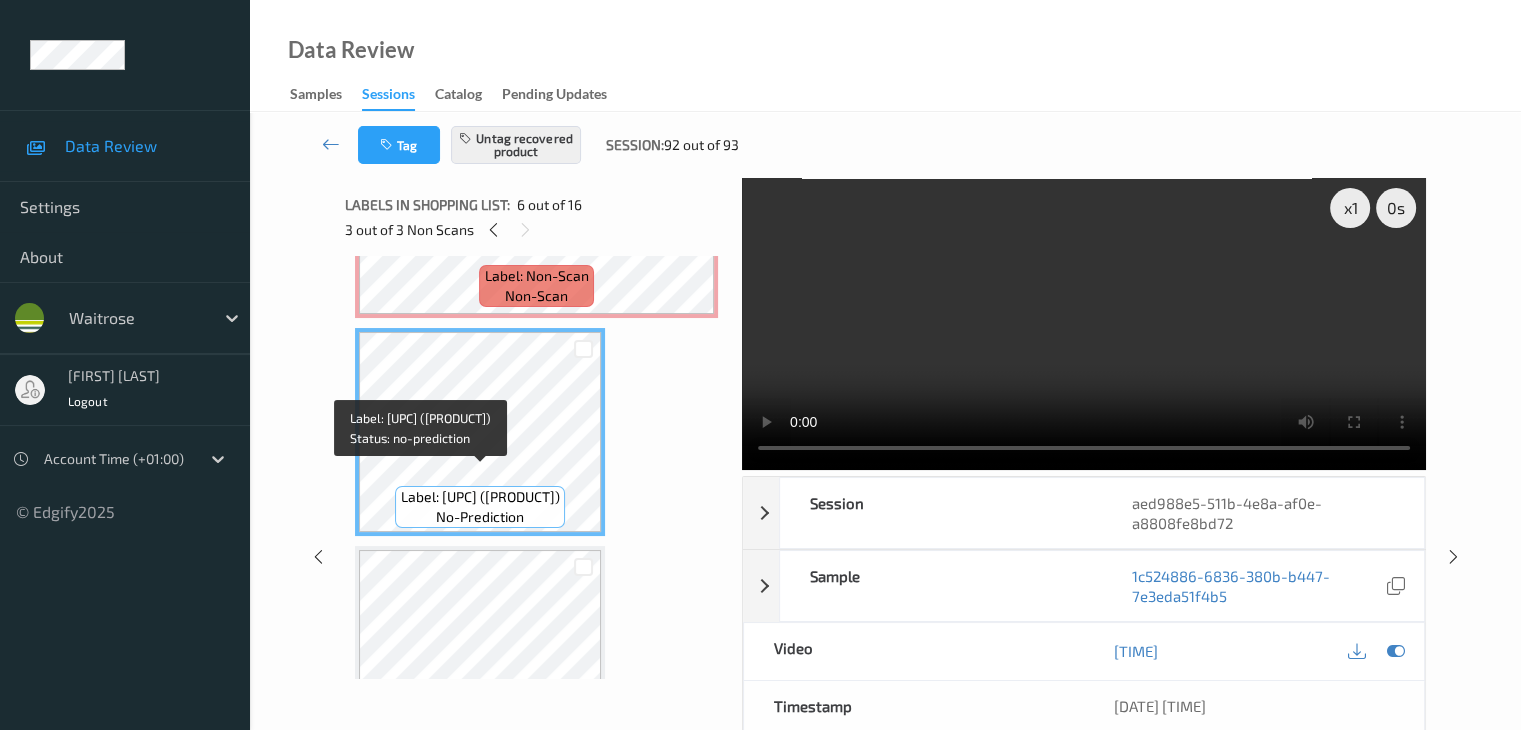 click on "Label: 5063210010592 (WR MINI CHOC CCAKE)" at bounding box center [480, 497] 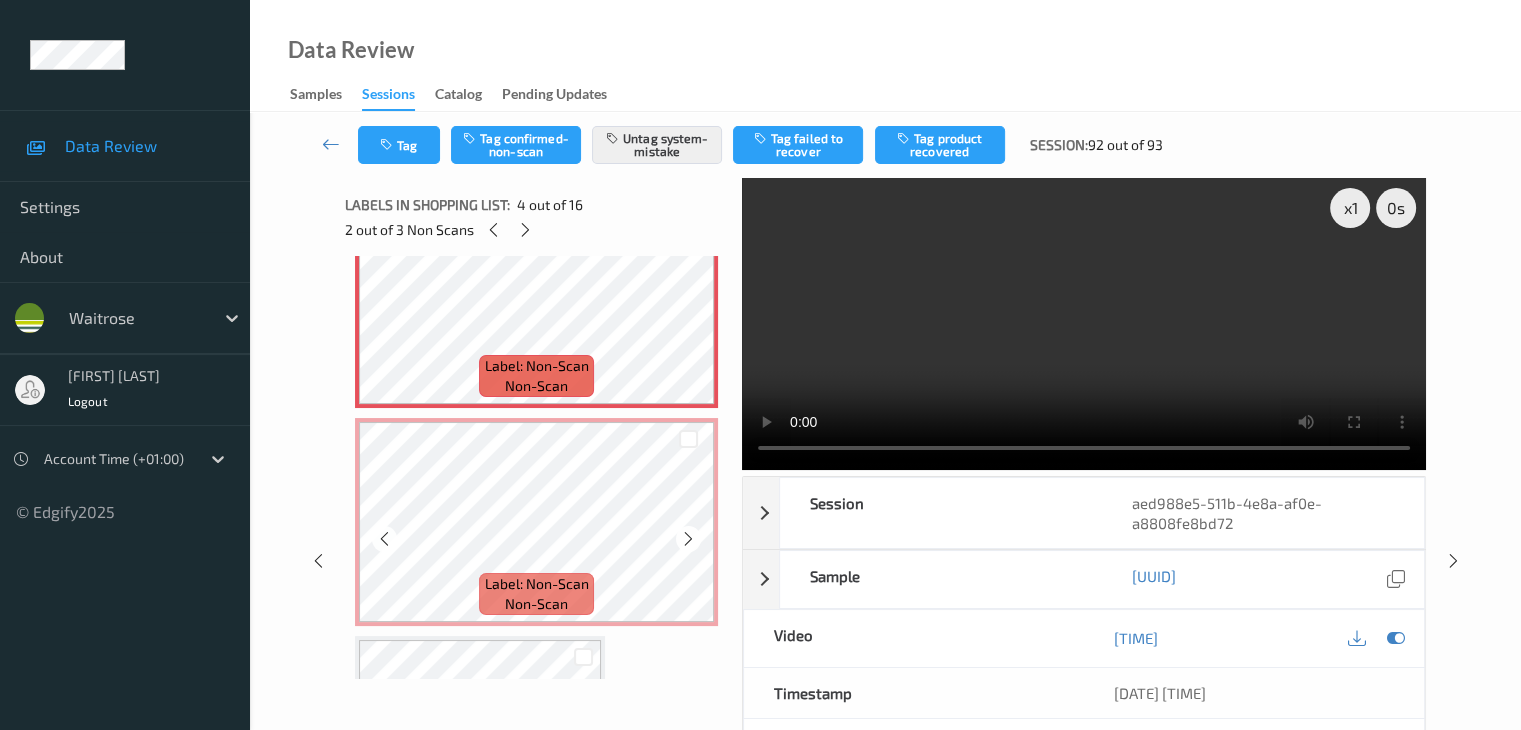 scroll, scrollTop: 900, scrollLeft: 0, axis: vertical 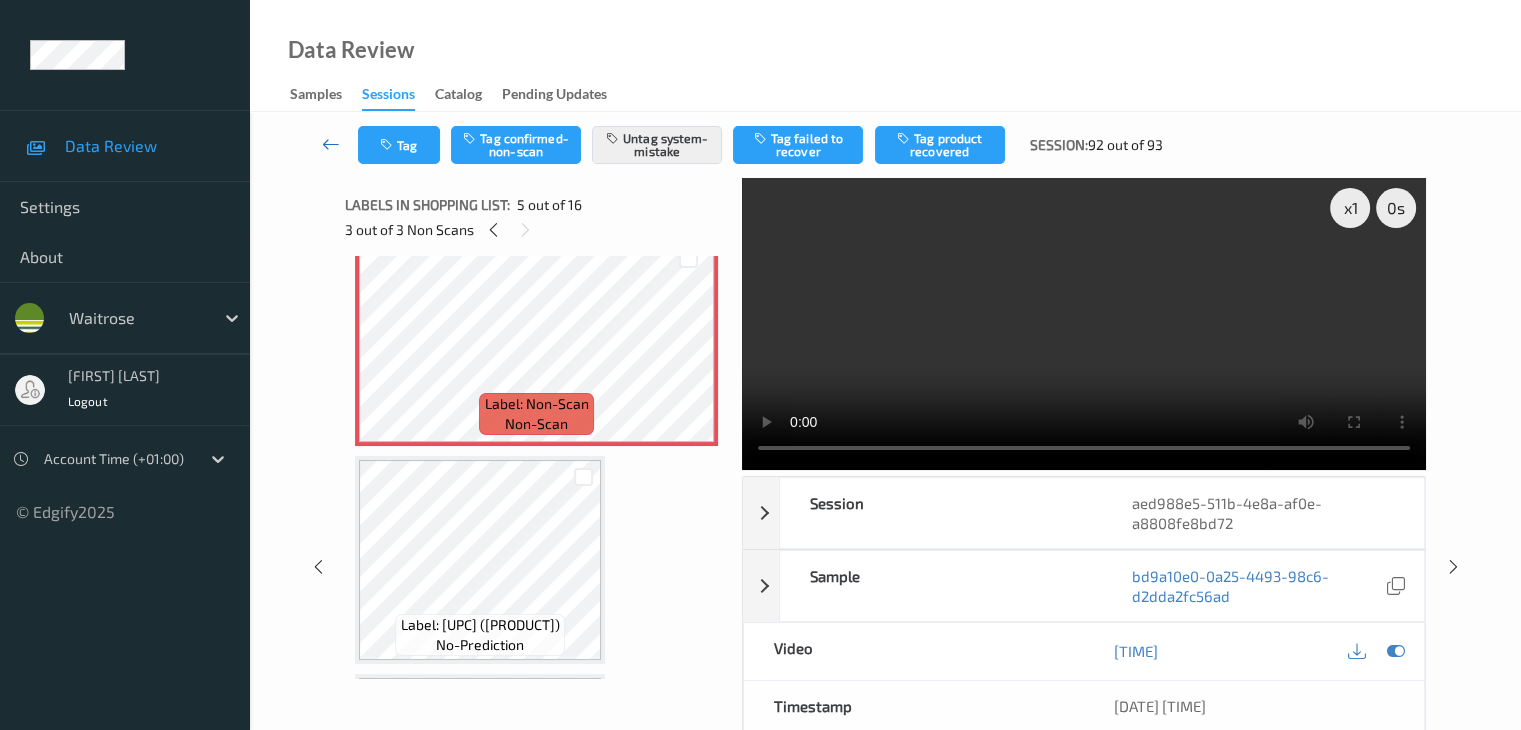 click at bounding box center (331, 144) 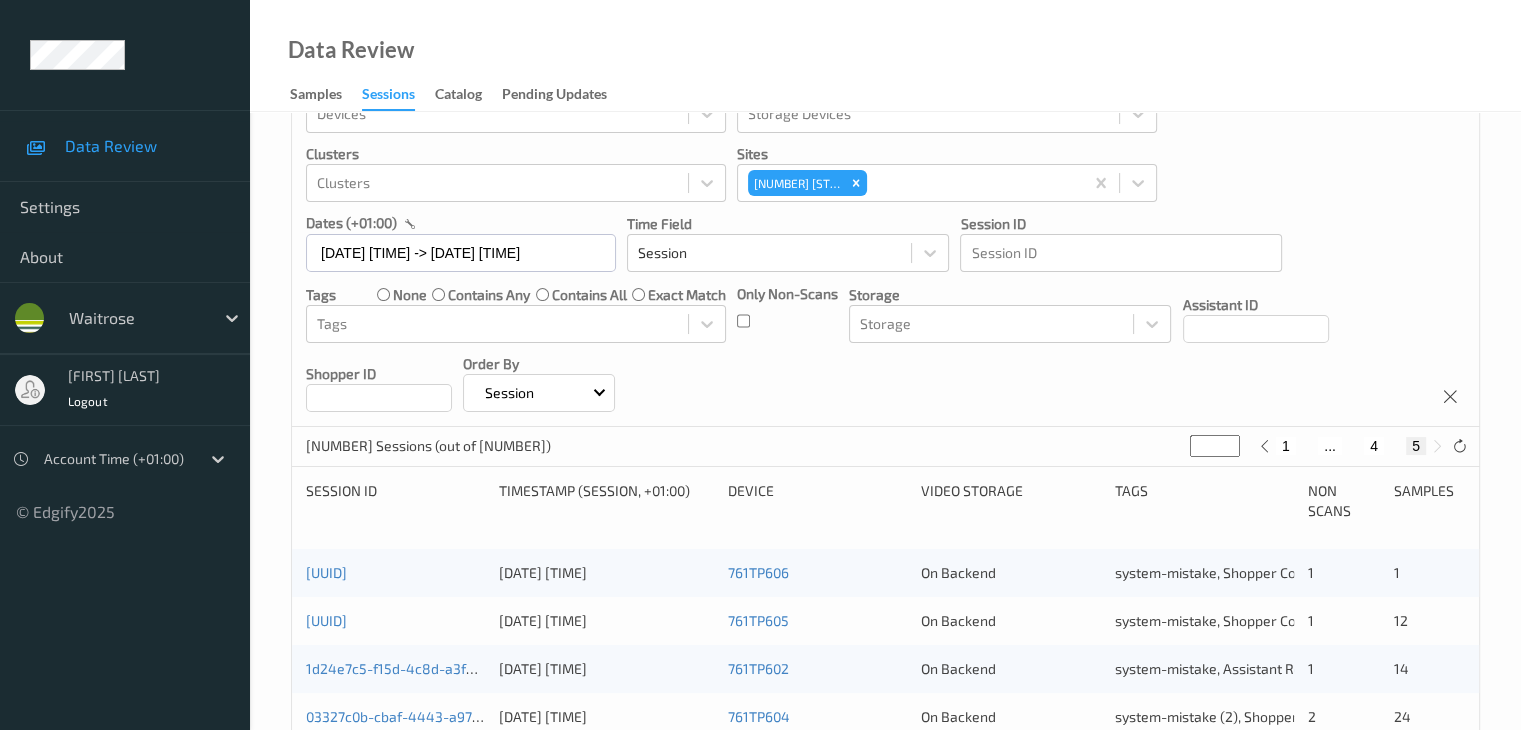 scroll, scrollTop: 0, scrollLeft: 0, axis: both 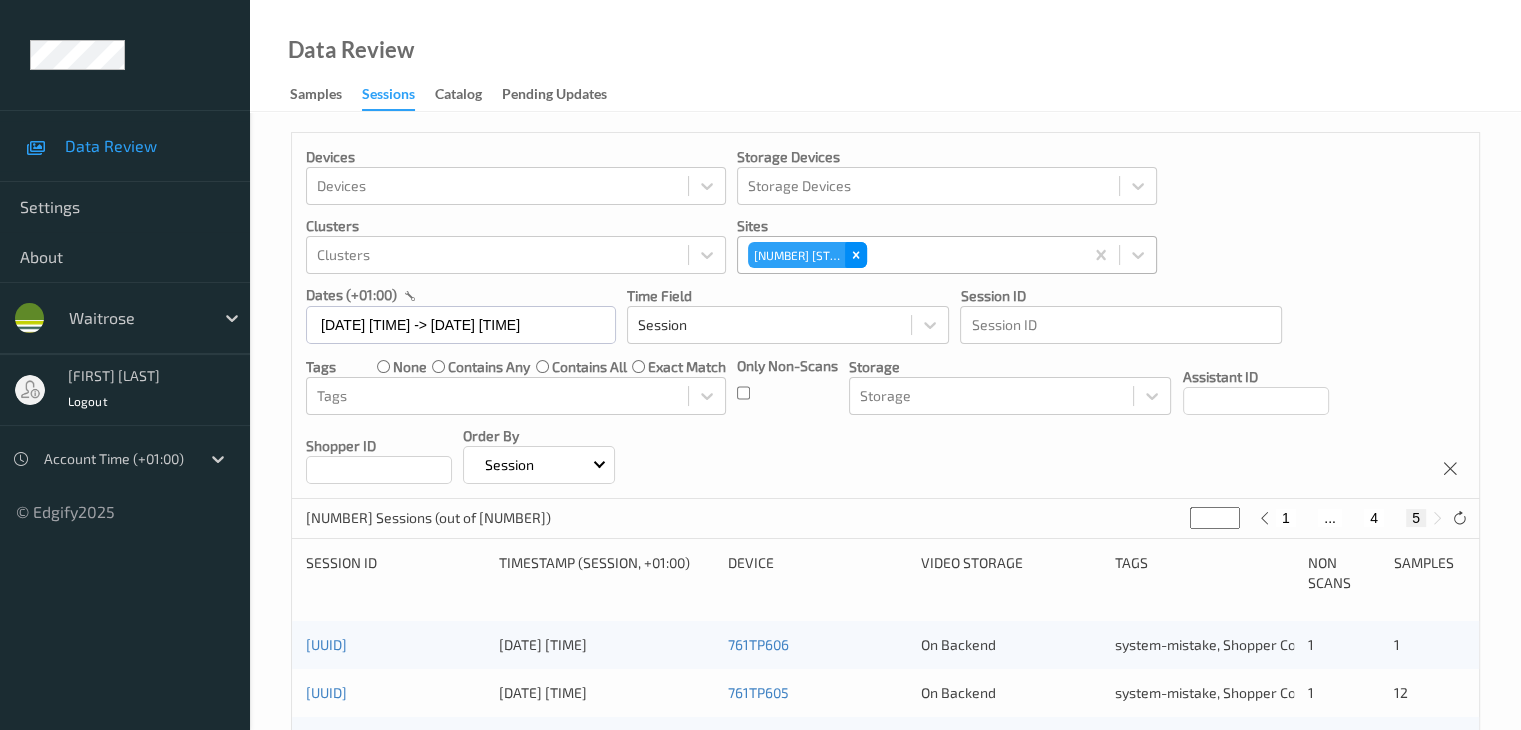 click 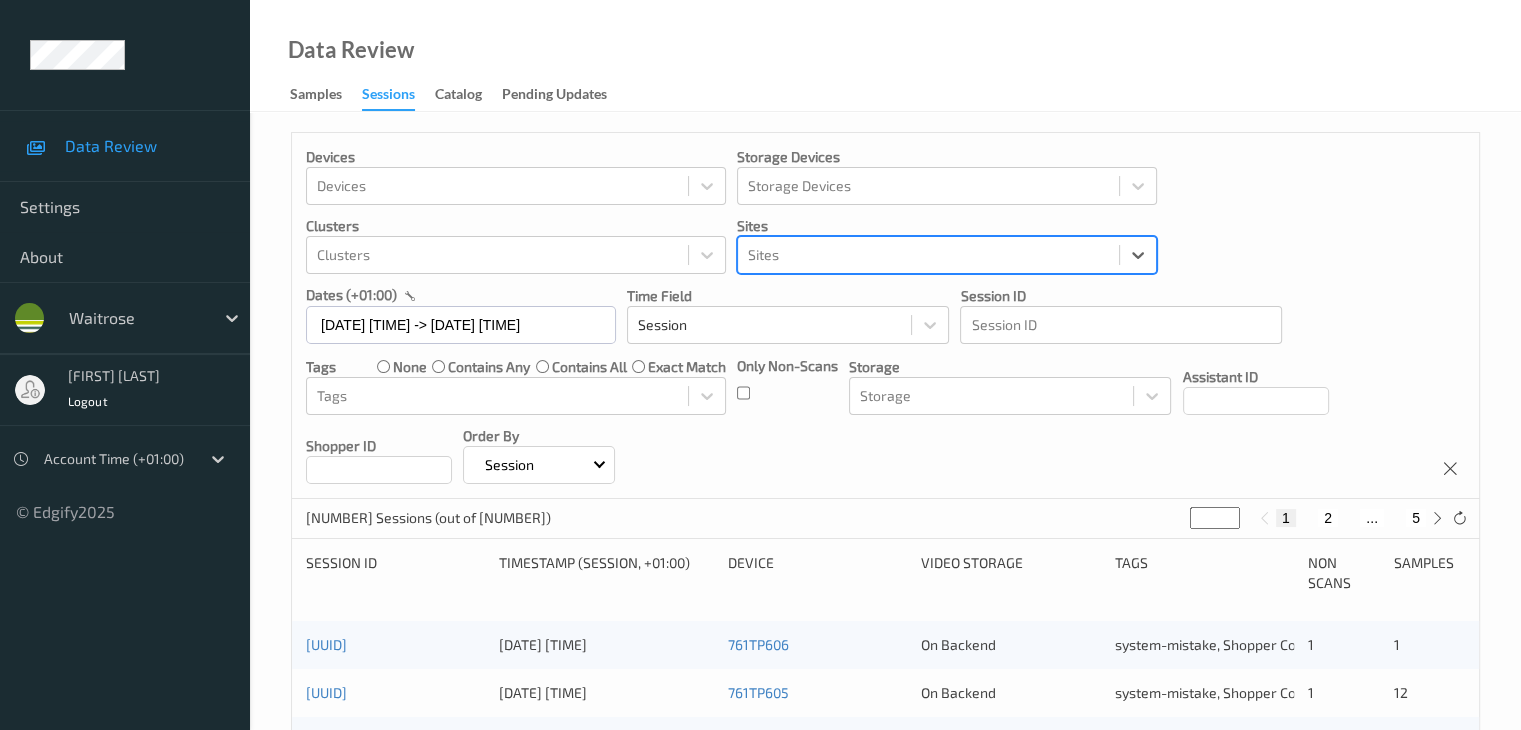 click at bounding box center [928, 255] 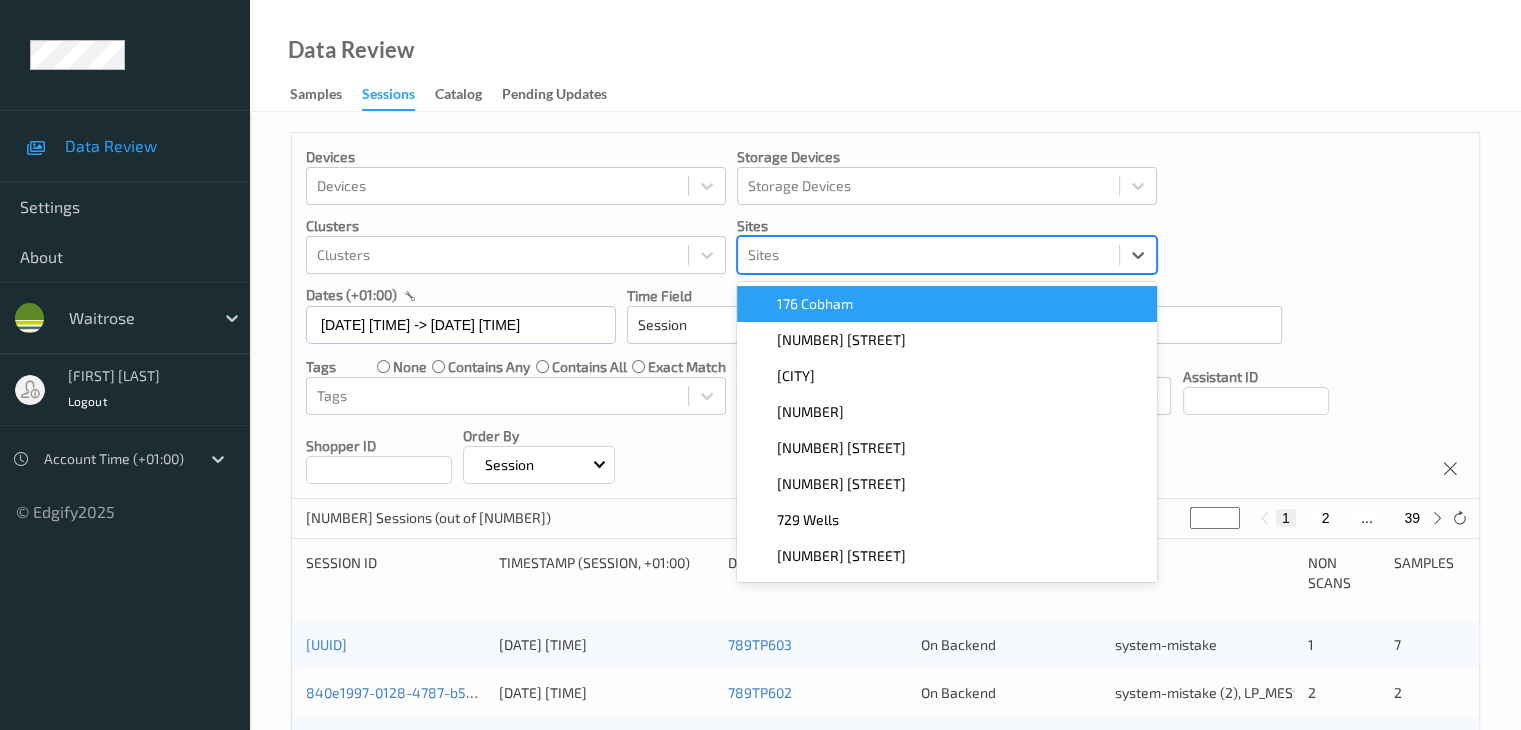 paste on "670 Mill Hill" 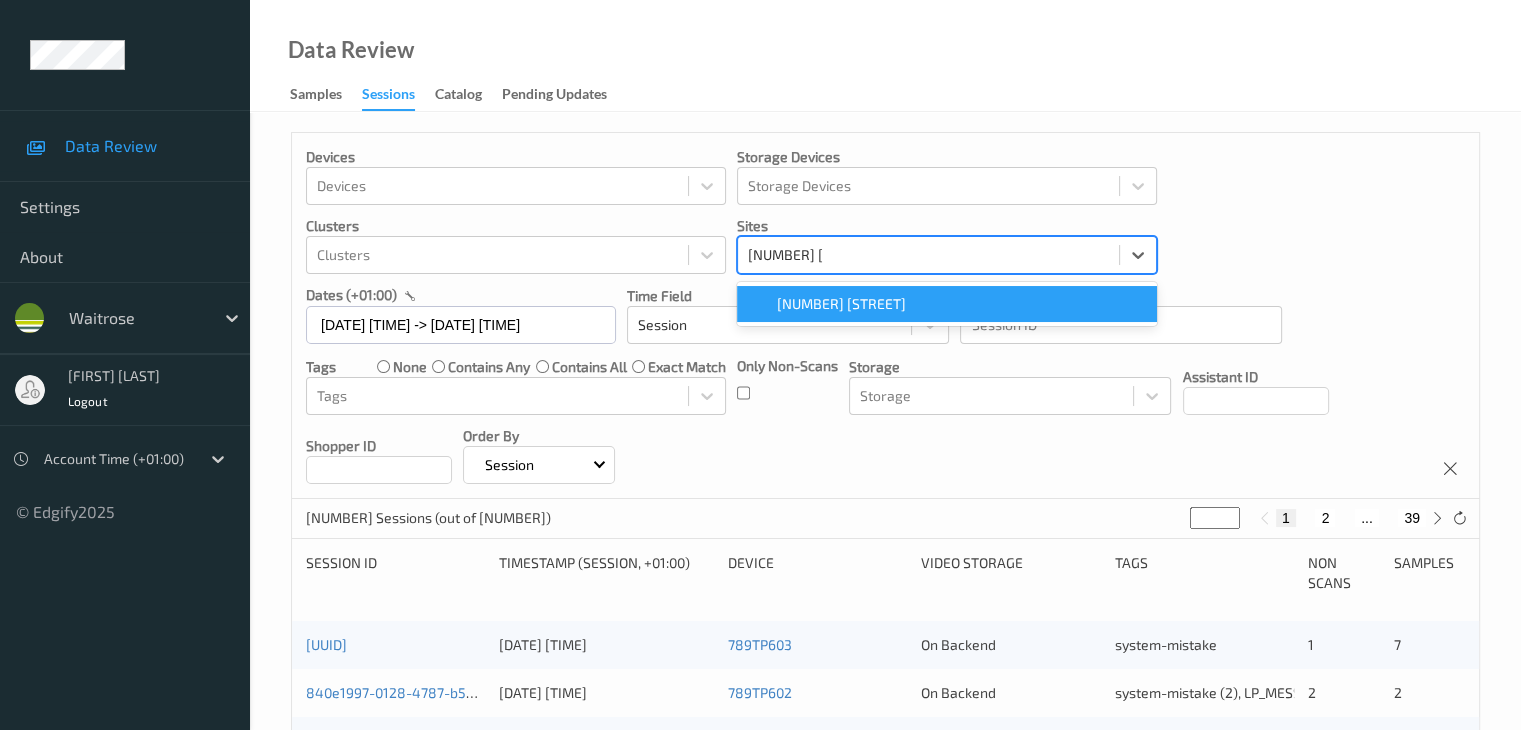 click on "670 Mill Hill" at bounding box center (841, 304) 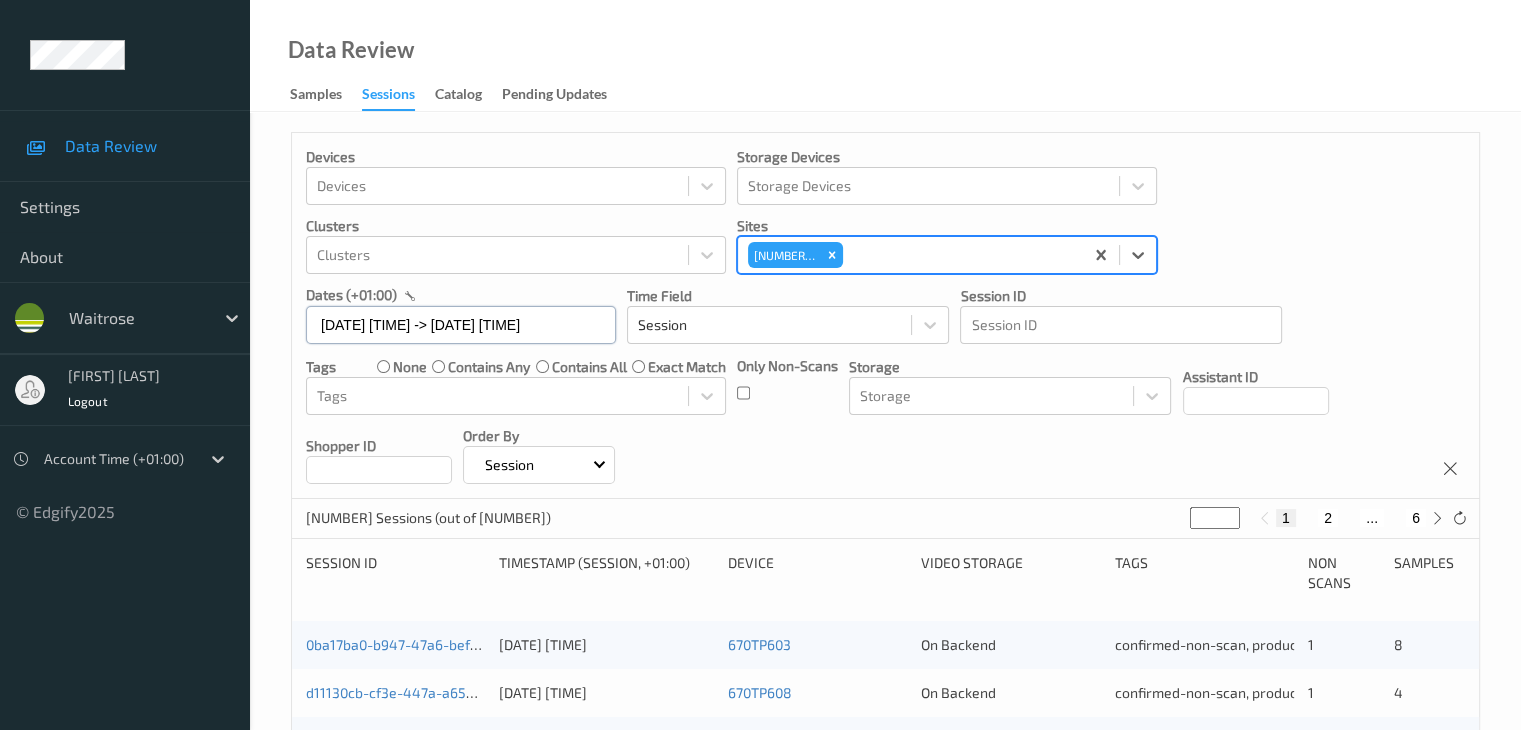 click on "[DATE] [TIME] - [DATE] [TIME]" at bounding box center (461, 325) 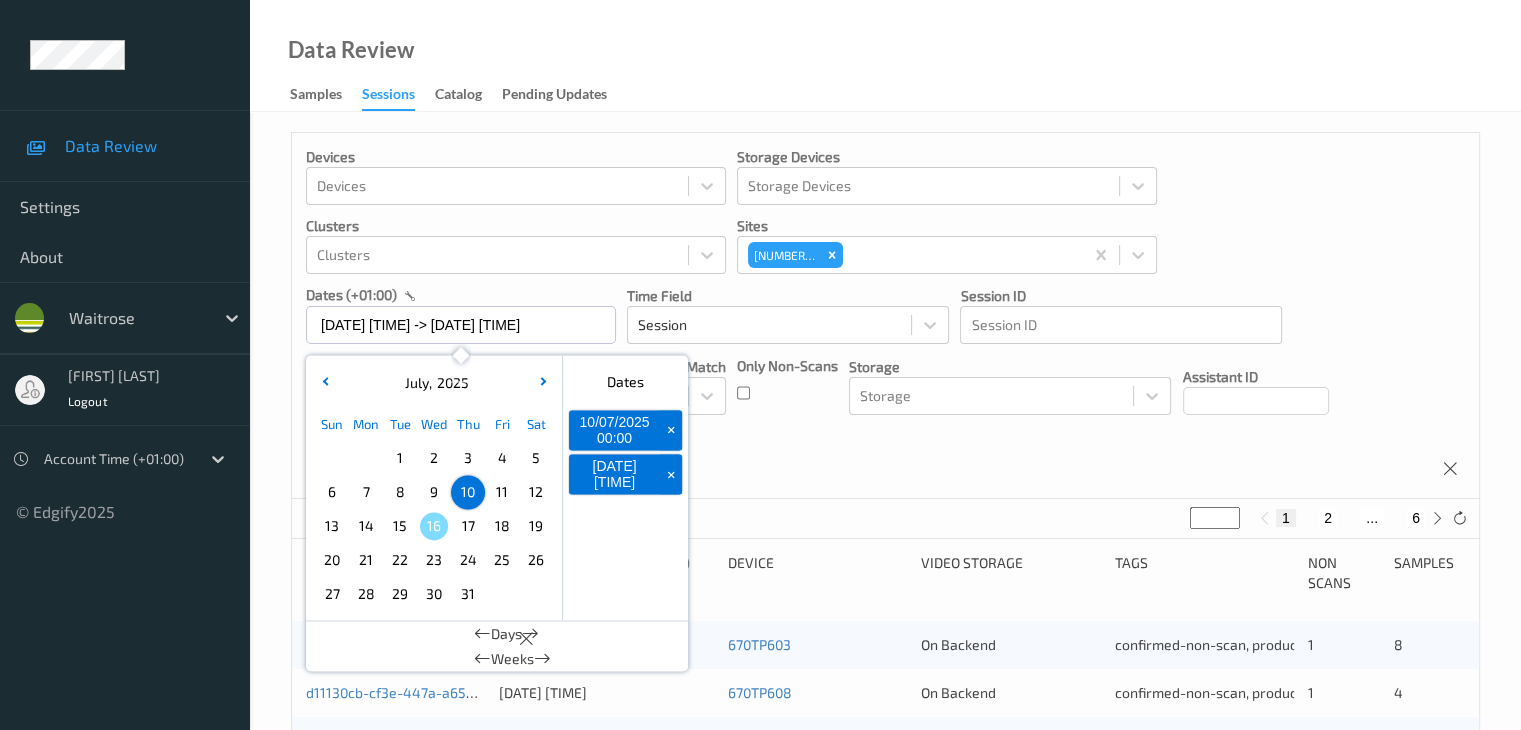 click on "+" at bounding box center [671, 430] 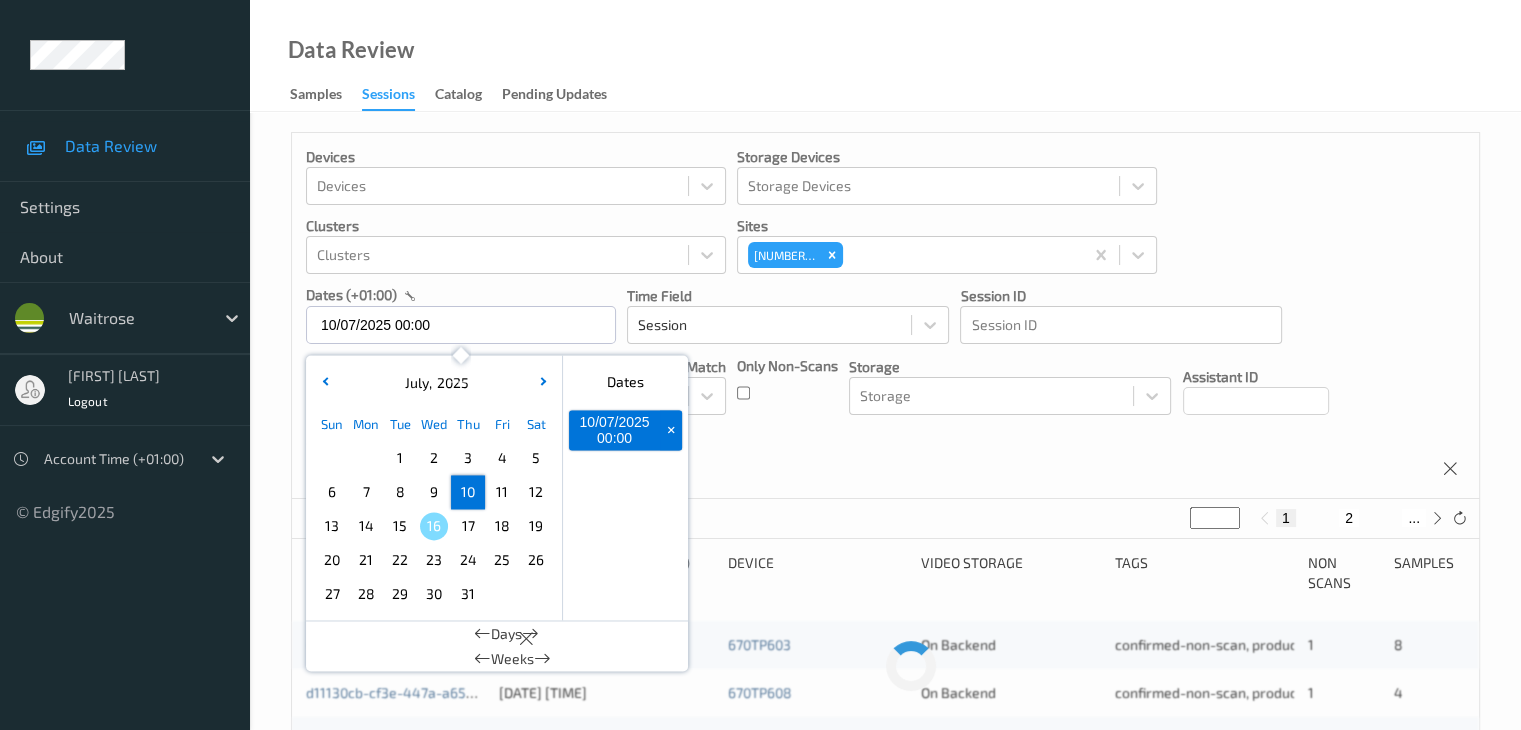 click on "+" at bounding box center [671, 430] 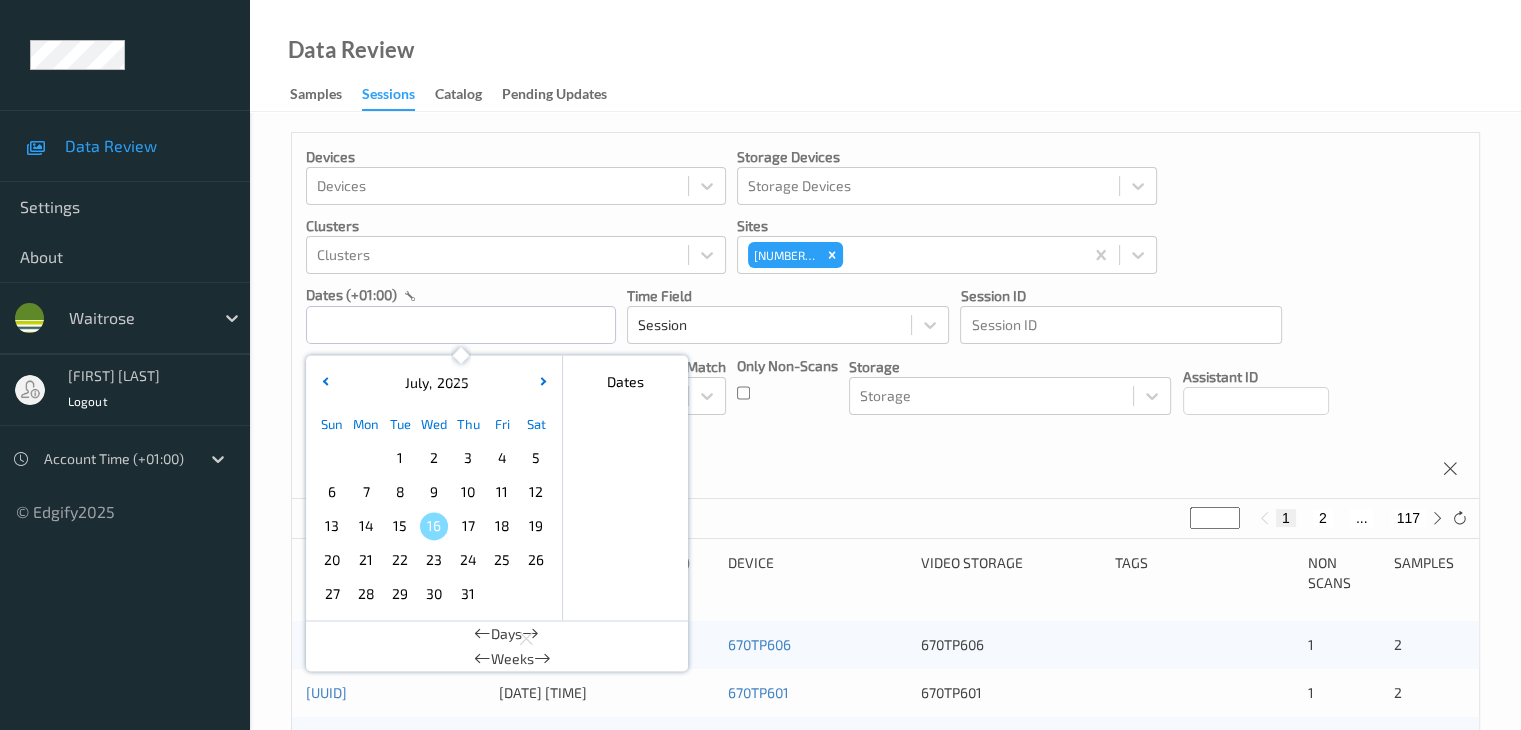 click on "11" at bounding box center (502, 492) 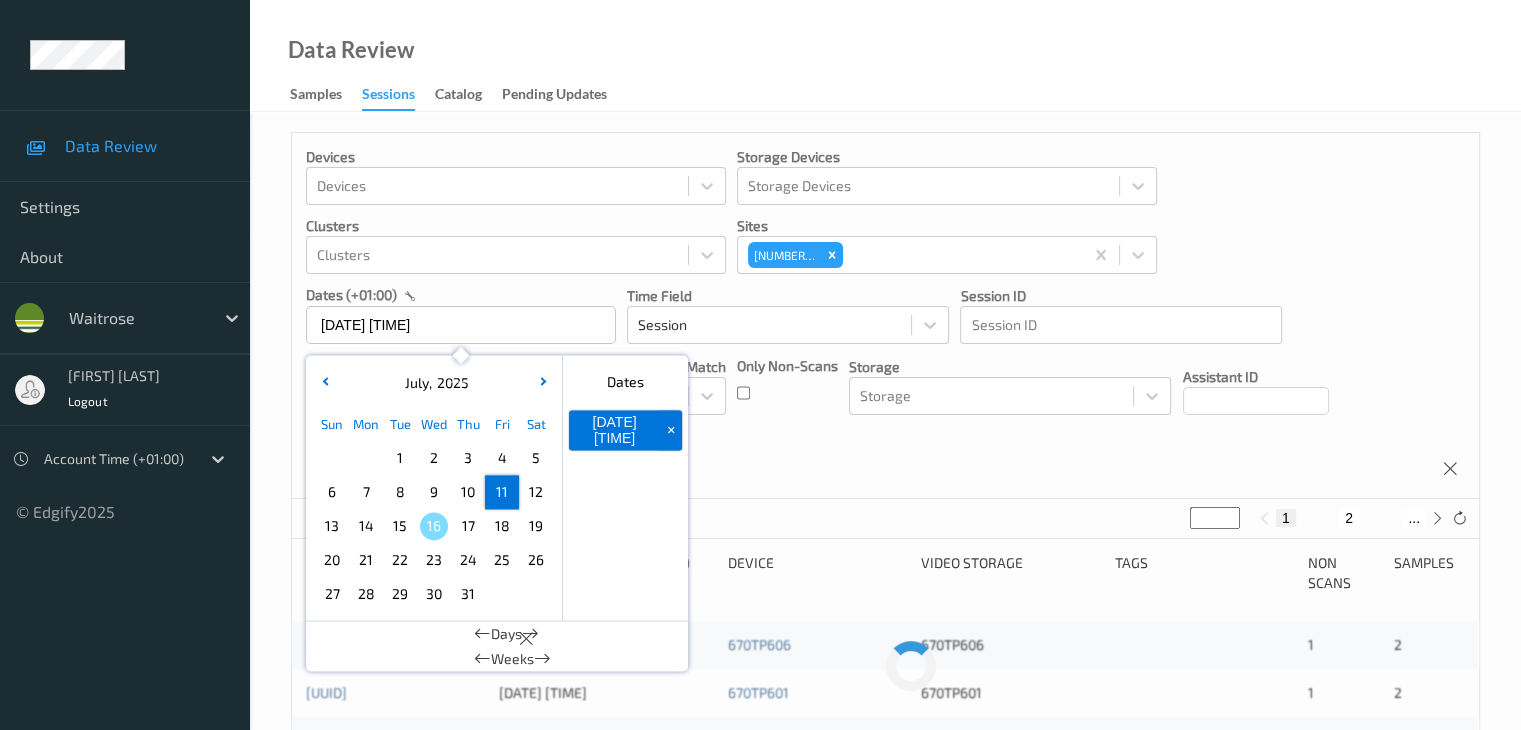 click on "11" at bounding box center [502, 492] 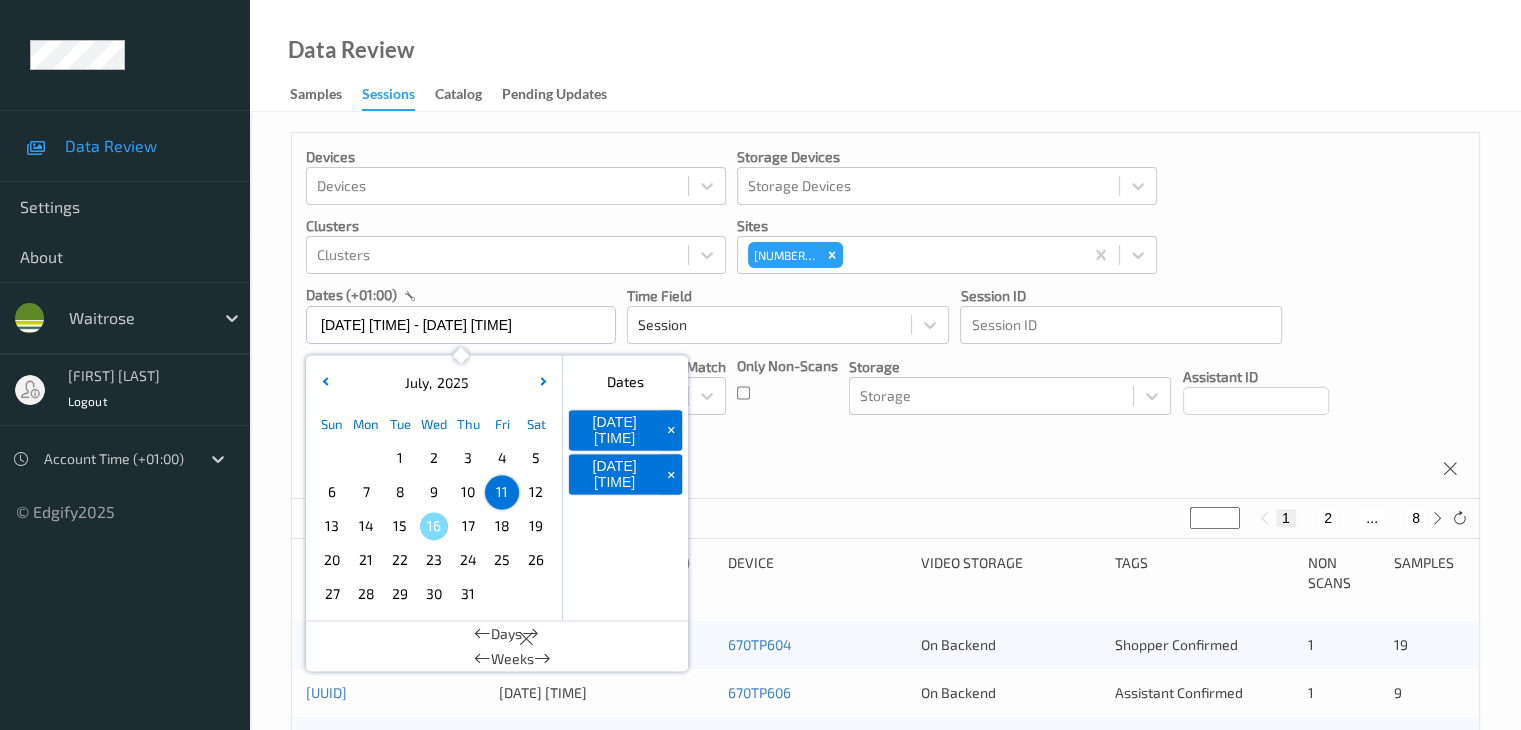 click on "Devices Devices Storage Devices Storage Devices Clusters Clusters Sites 670 Mill Hill dates (+01:00) 11/07/2025 00:00 -> 11/07/2025 23:59 July , 2025 Sun Mon Tue Wed Thu Fri Sat 1 2 3 4 5 6 7 8 9 10 11 12 13 14 15 16 17 18 19 20 21 22 23 24 25 26 27 28 29 30 31 January February March April May June July August September October November December 2021 2022 2023 2024 2025 2026 2027 2028 2029 2030 2031 2032 Dates 11/07/2025 00:00 + 11/07/2025 23:59 + Days Weeks Time Field Session Session ID Session ID Tags none contains any contains all exact match Tags Only Non-Scans Storage Storage Assistant ID Shopper ID Order By Session" at bounding box center (885, 316) 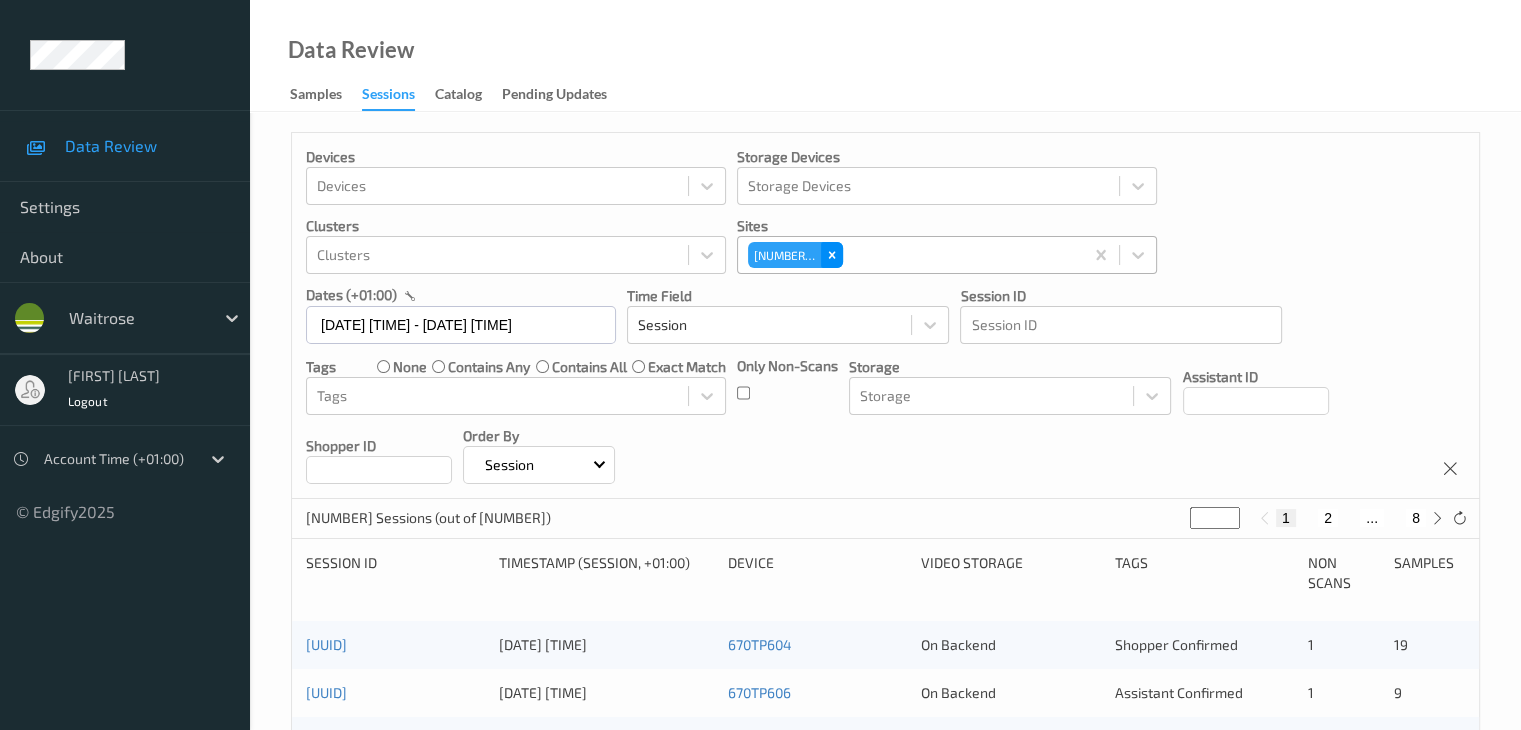 click 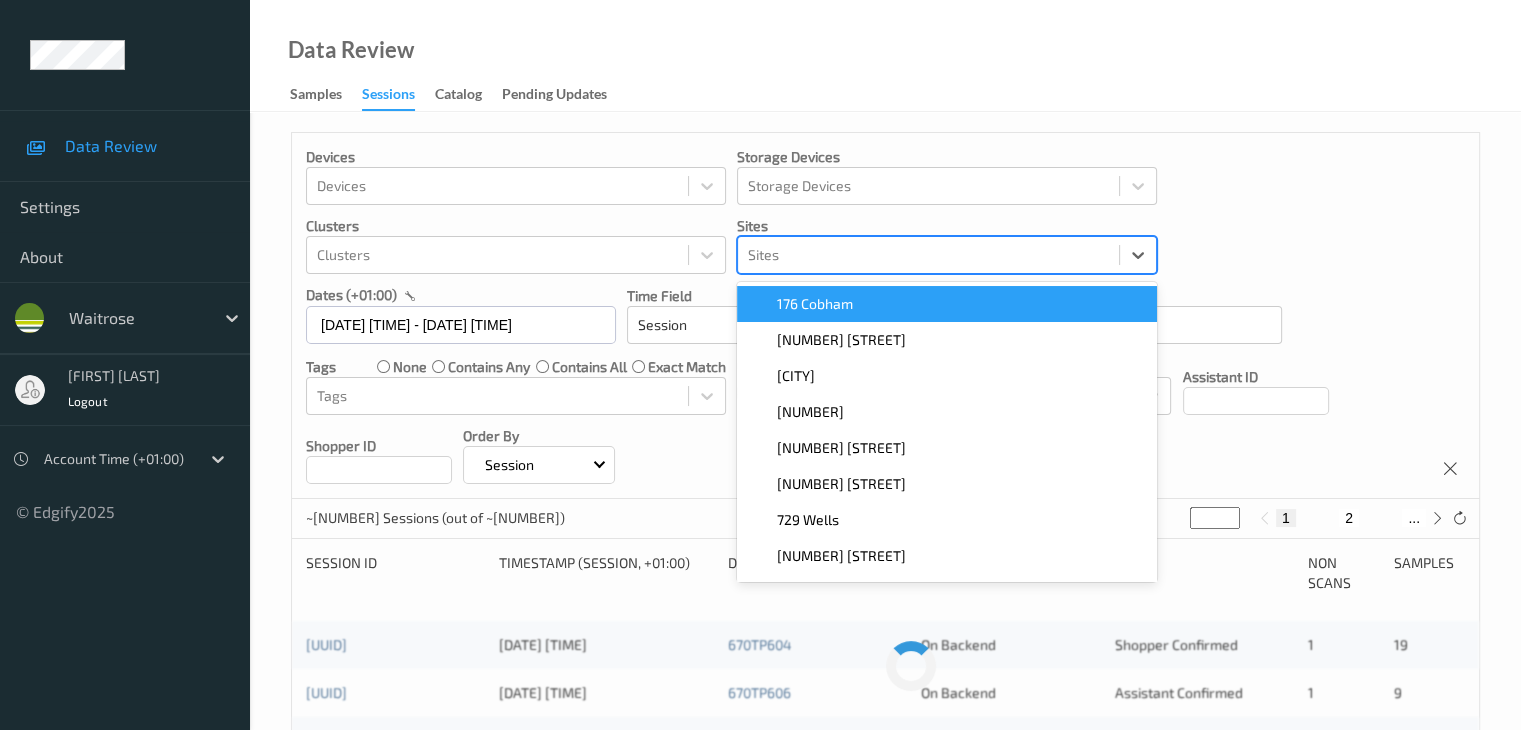 click at bounding box center (928, 255) 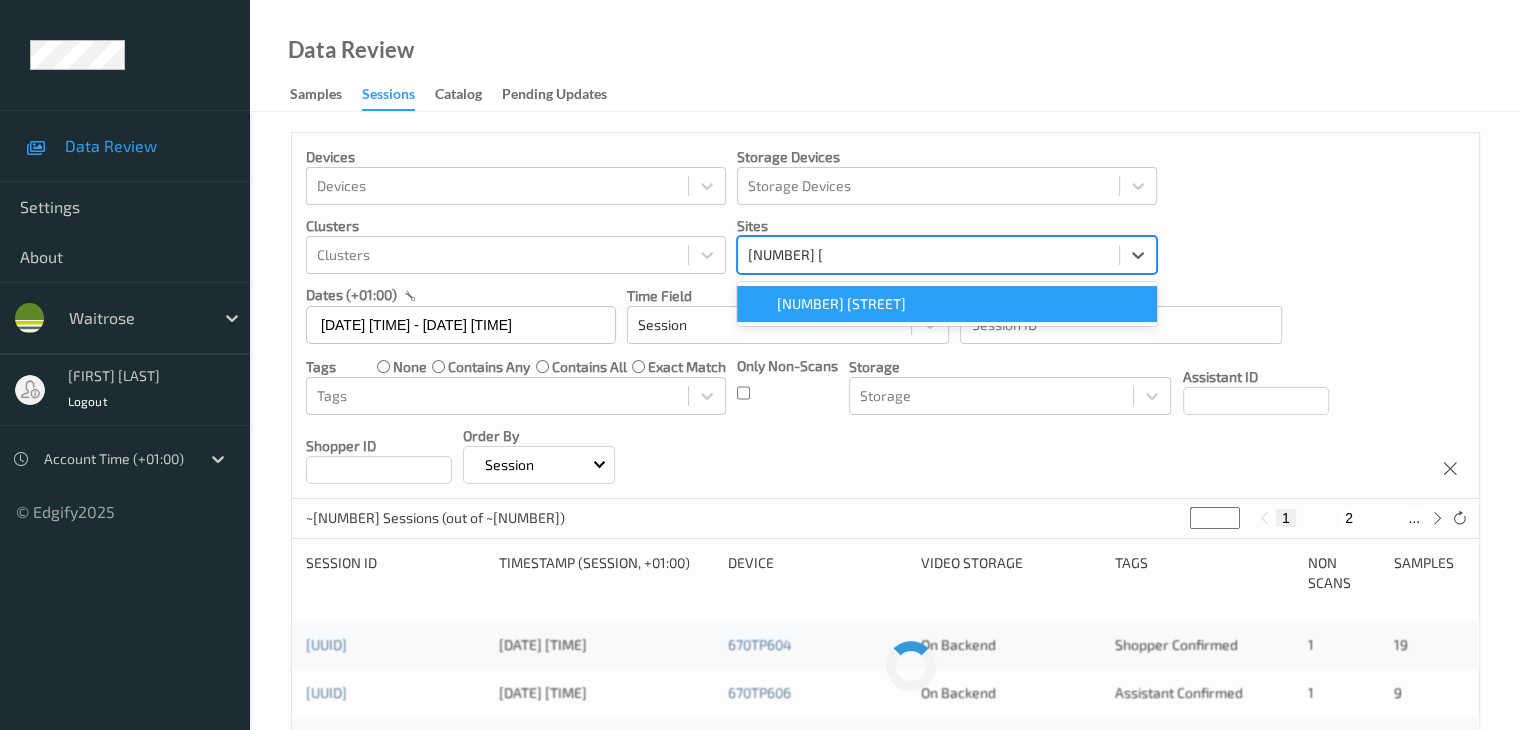 type on "670 Mill Hill" 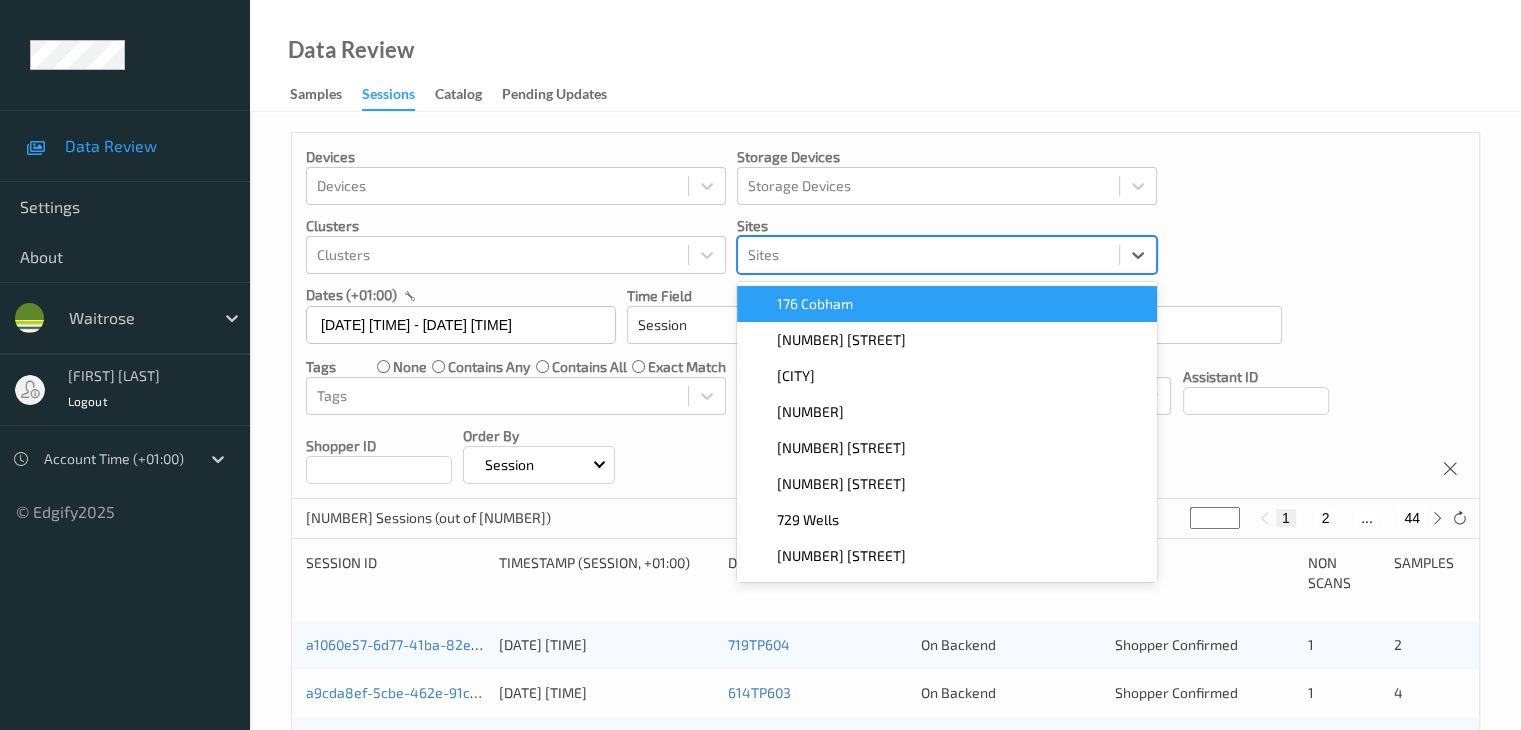 click at bounding box center [928, 255] 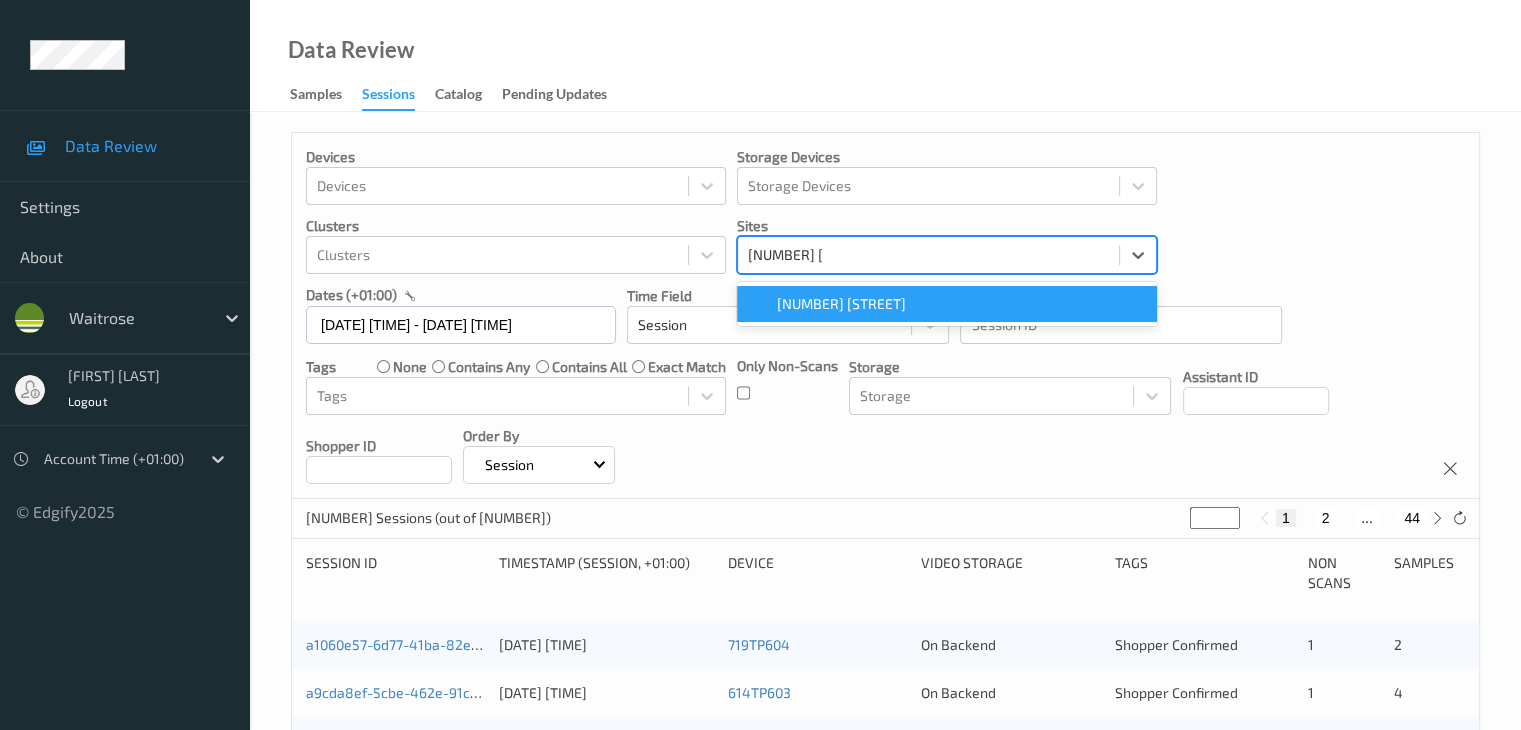 click on "670 Mill Hill" at bounding box center [947, 304] 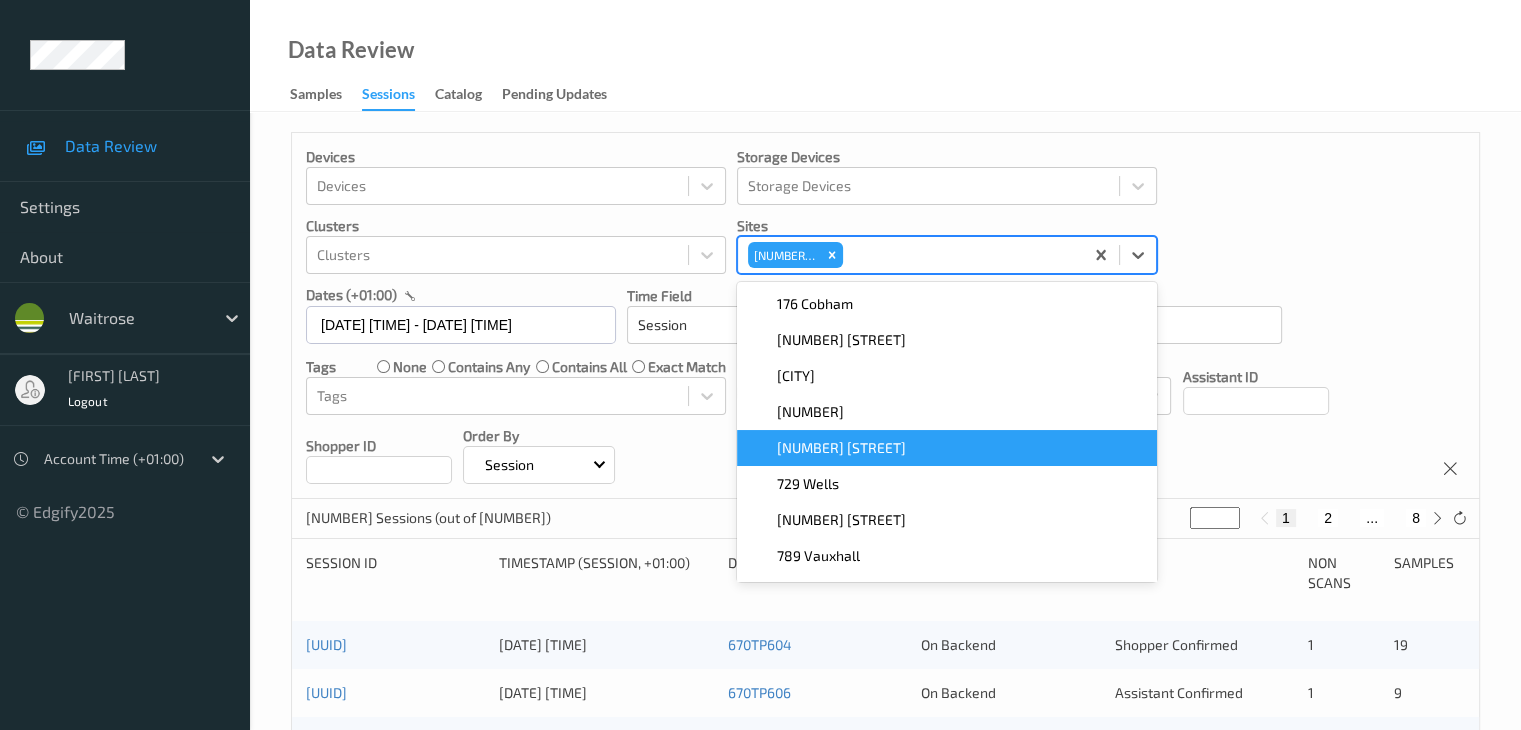 click on "Devices Devices Storage Devices Storage Devices Clusters Clusters Sites option 670 Mill Hill, selected. option 719	Balham focused, 5 of 9. 9 results available. Use Up and Down to choose options, press Enter to select the currently focused option, press Escape to exit the menu, press Tab to select the option and exit the menu. 670 Mill Hill    176 Cobham    457	 Pontprennau    494 Altrincham    614 Pimlico    719	Balham    729	Wells    761	Morningside    789 Vauxhall    833 Trinity Square dates (+01:00) 11/07/2025 00:00 -> 11/07/2025 23:59 Time Field Session Session ID Session ID Tags none contains any contains all exact match Tags Only Non-Scans Storage Storage Assistant ID Shopper ID Order By Session" at bounding box center (885, 316) 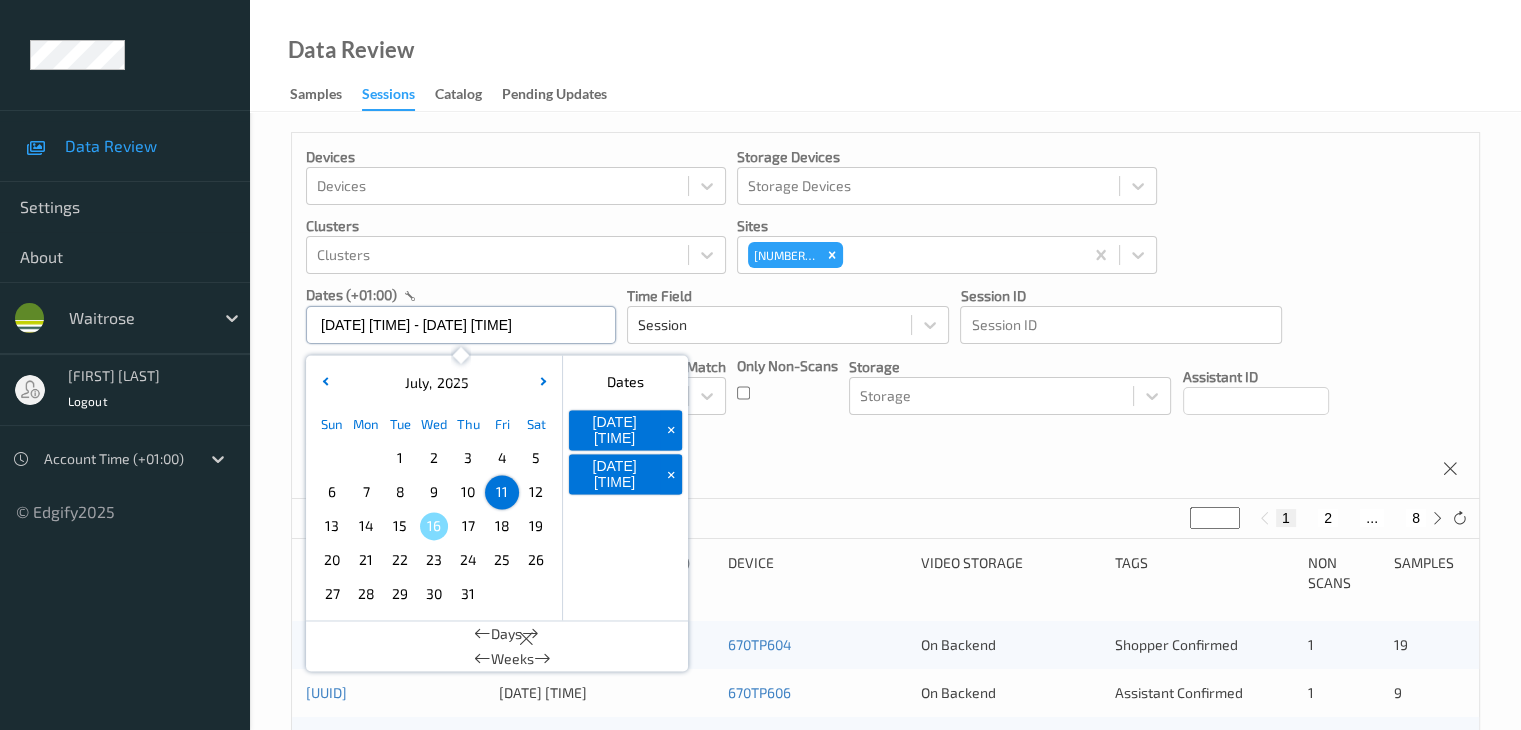 click on "11/07/2025 00:00 -> 11/07/2025 23:59" at bounding box center [461, 325] 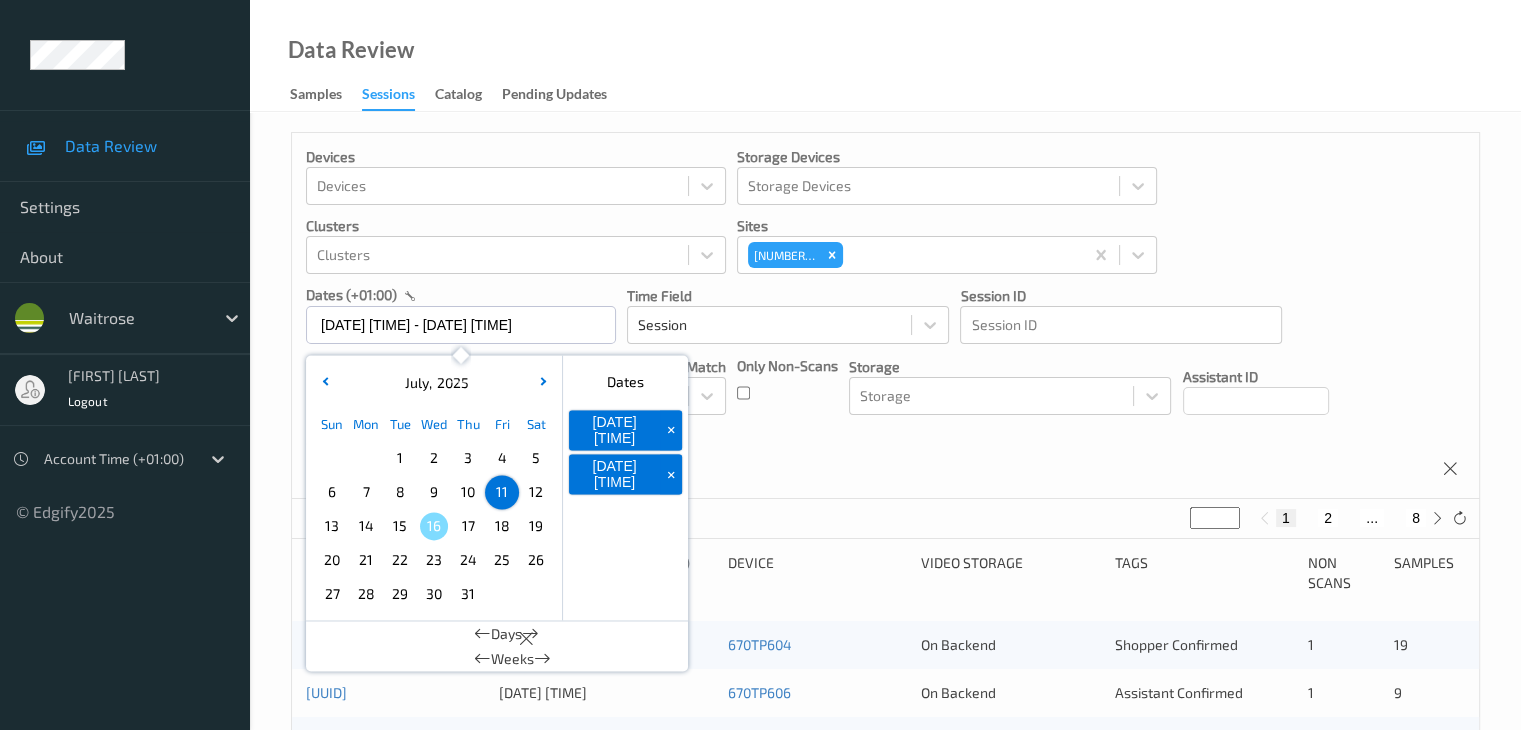 click on "+" at bounding box center [671, 430] 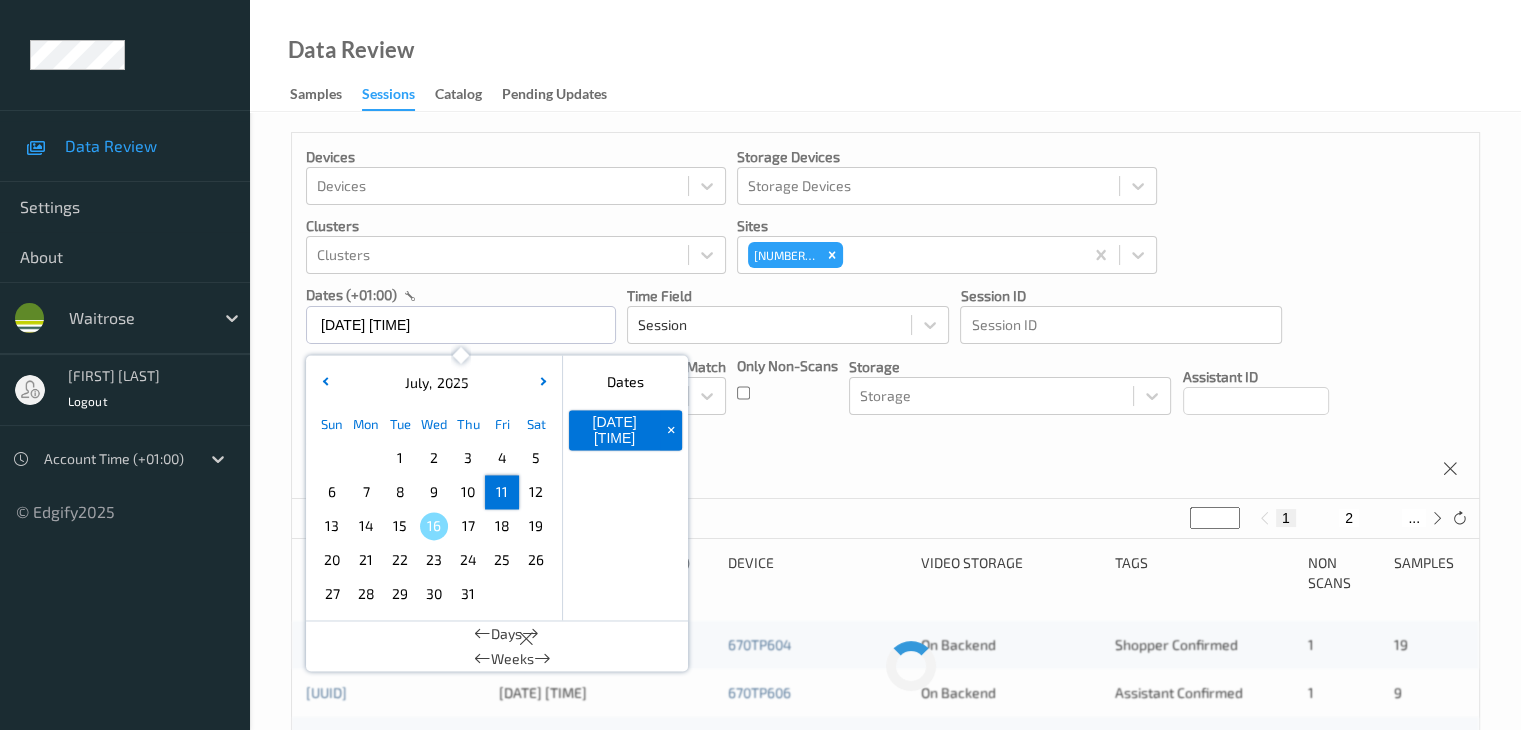 click on "+" at bounding box center [671, 430] 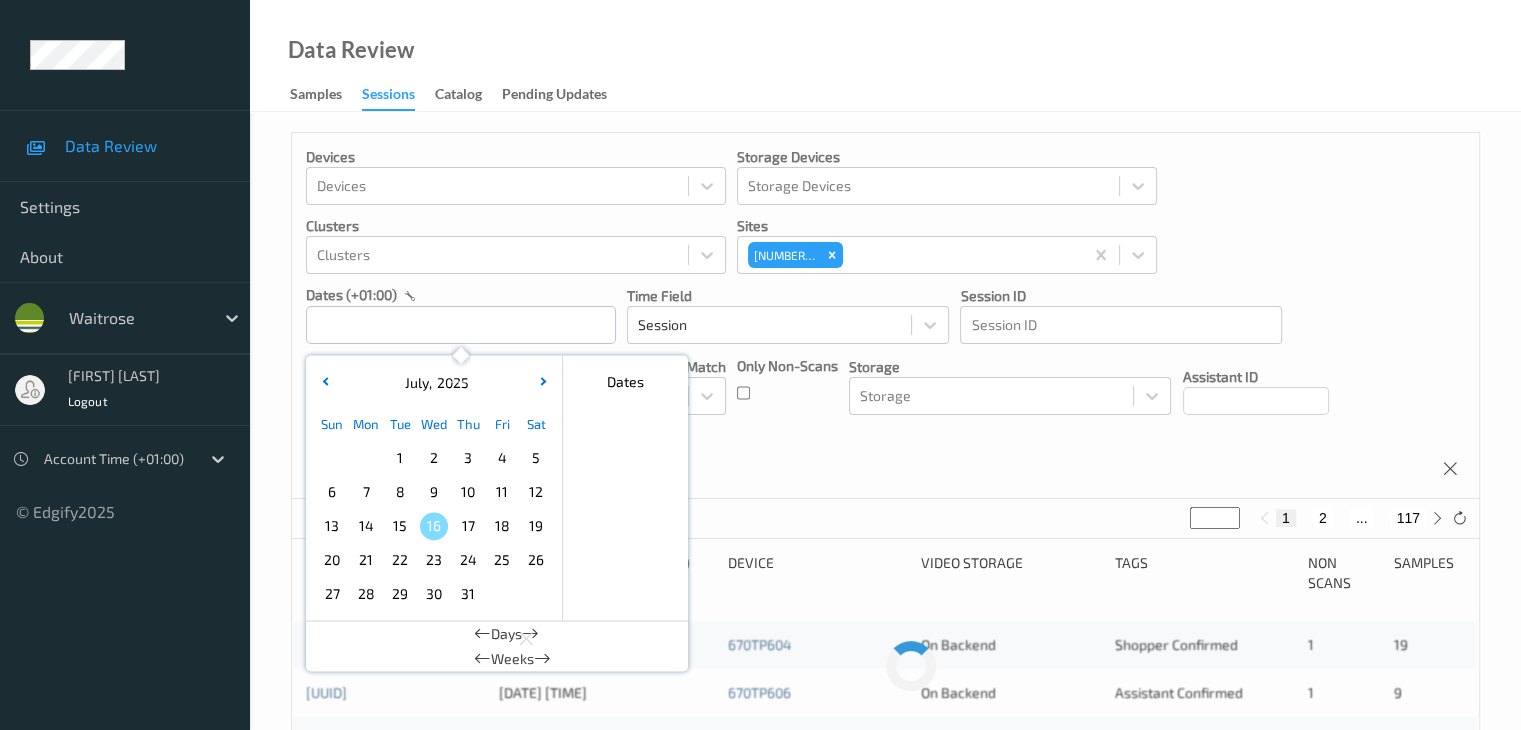 click on "11" at bounding box center [502, 492] 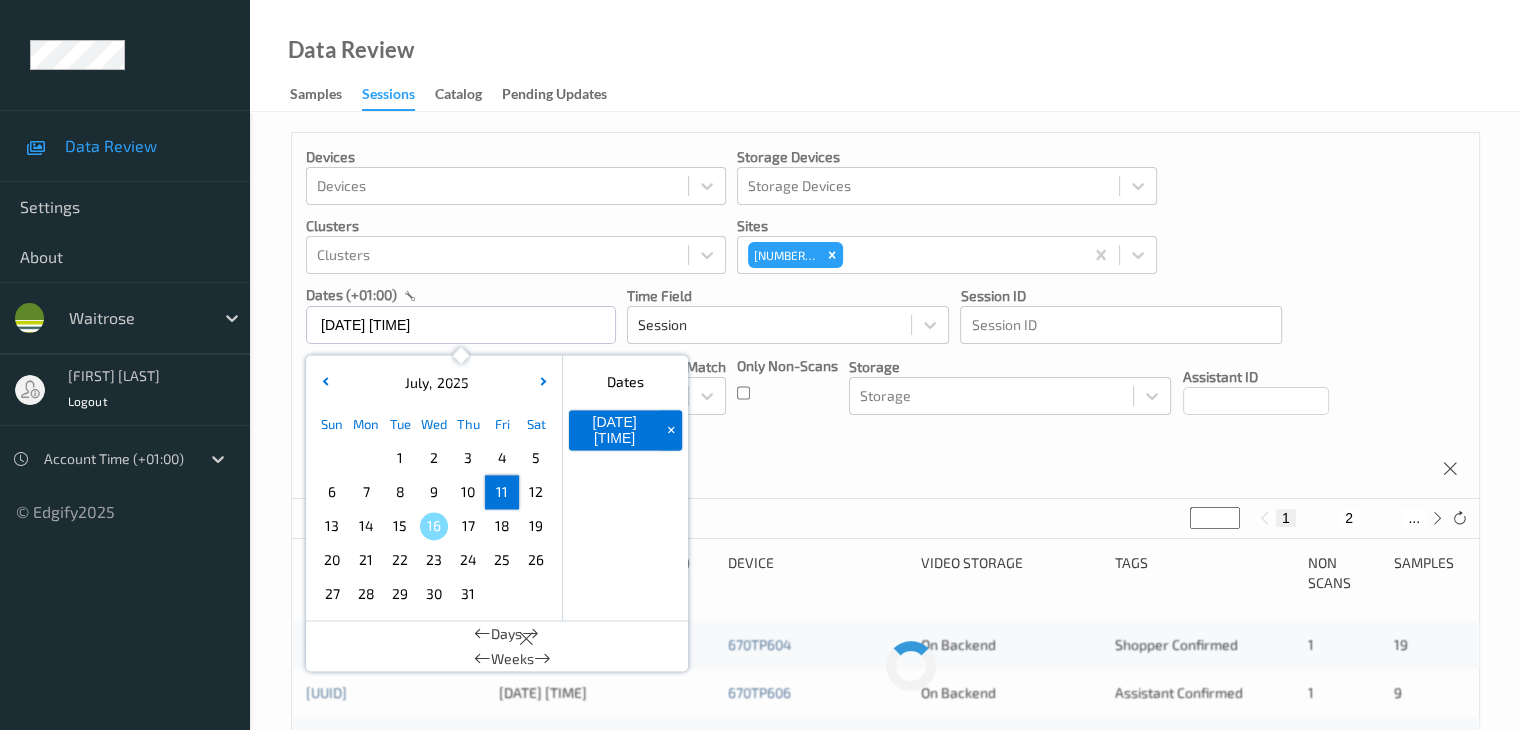 click on "11" at bounding box center (502, 492) 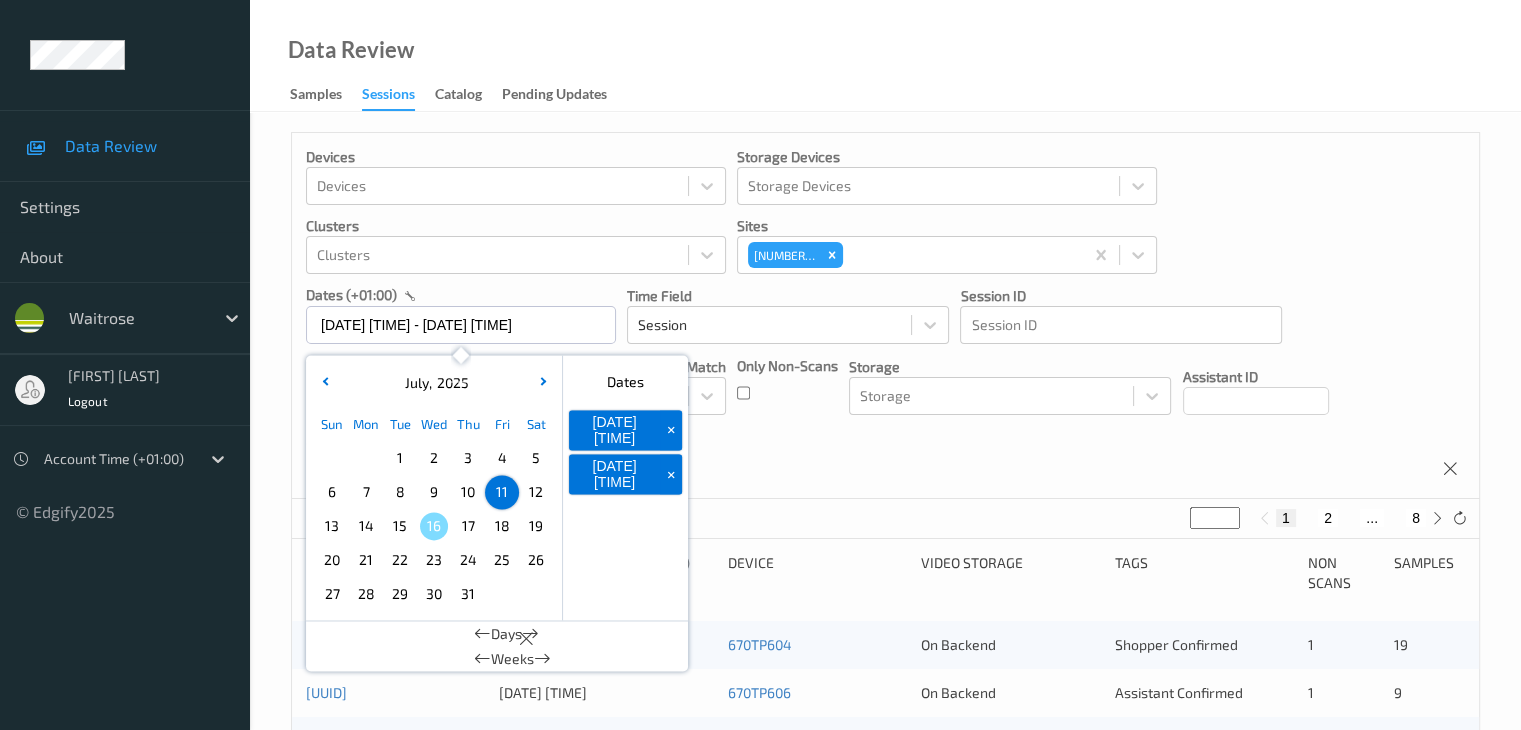 click on "Devices Devices Storage Devices Storage Devices Clusters Clusters Sites 670 Mill Hill dates (+01:00) 11/07/2025 00:00 -> 11/07/2025 23:59 July , 2025 Sun Mon Tue Wed Thu Fri Sat 1 2 3 4 5 6 7 8 9 10 11 12 13 14 15 16 17 18 19 20 21 22 23 24 25 26 27 28 29 30 31 January February March April May June July August September October November December 2021 2022 2023 2024 2025 2026 2027 2028 2029 2030 2031 2032 Dates 11/07/2025 00:00 + 11/07/2025 23:59 + Days Weeks Time Field Session Session ID Session ID Tags none contains any contains all exact match Tags Only Non-Scans Storage Storage Assistant ID Shopper ID Order By Session" at bounding box center (885, 316) 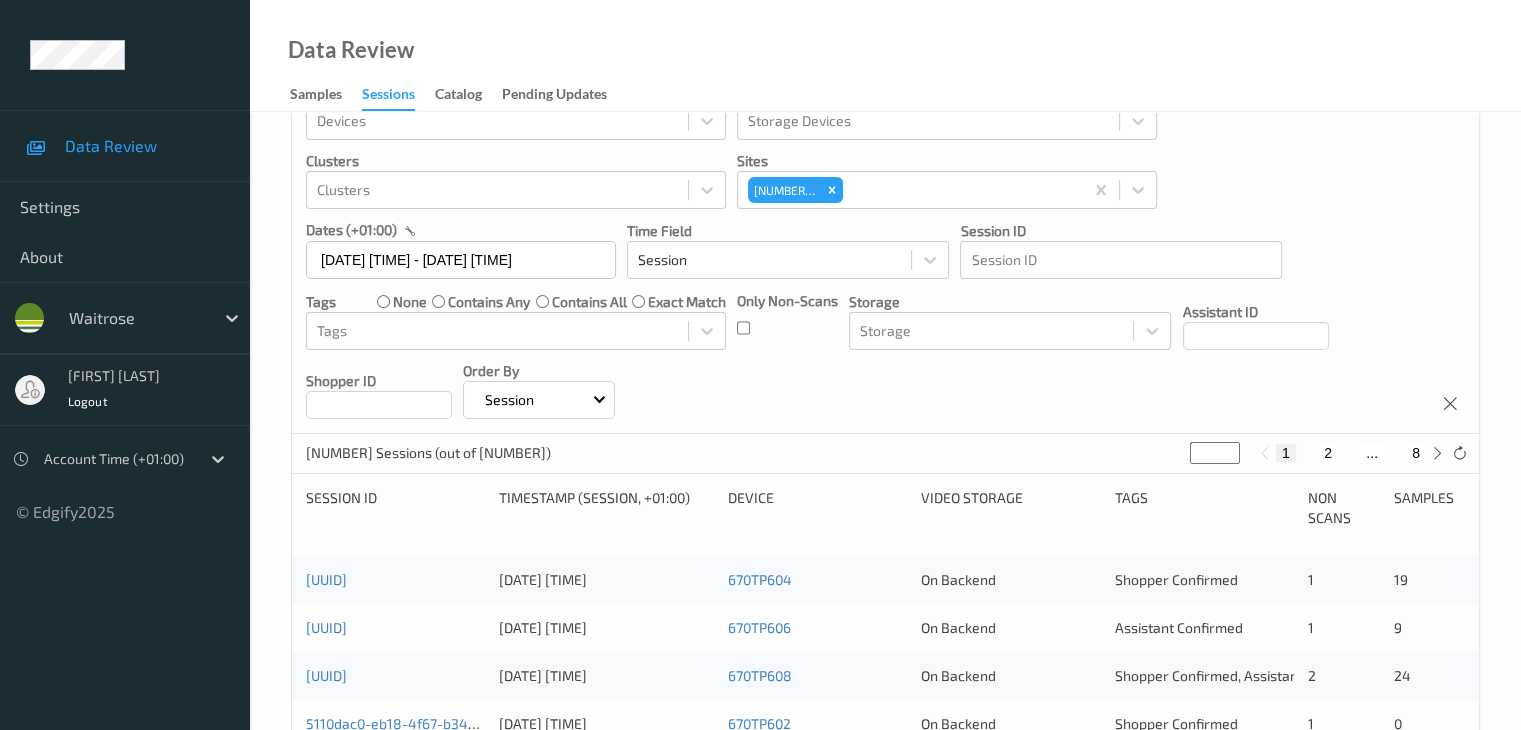 scroll, scrollTop: 100, scrollLeft: 0, axis: vertical 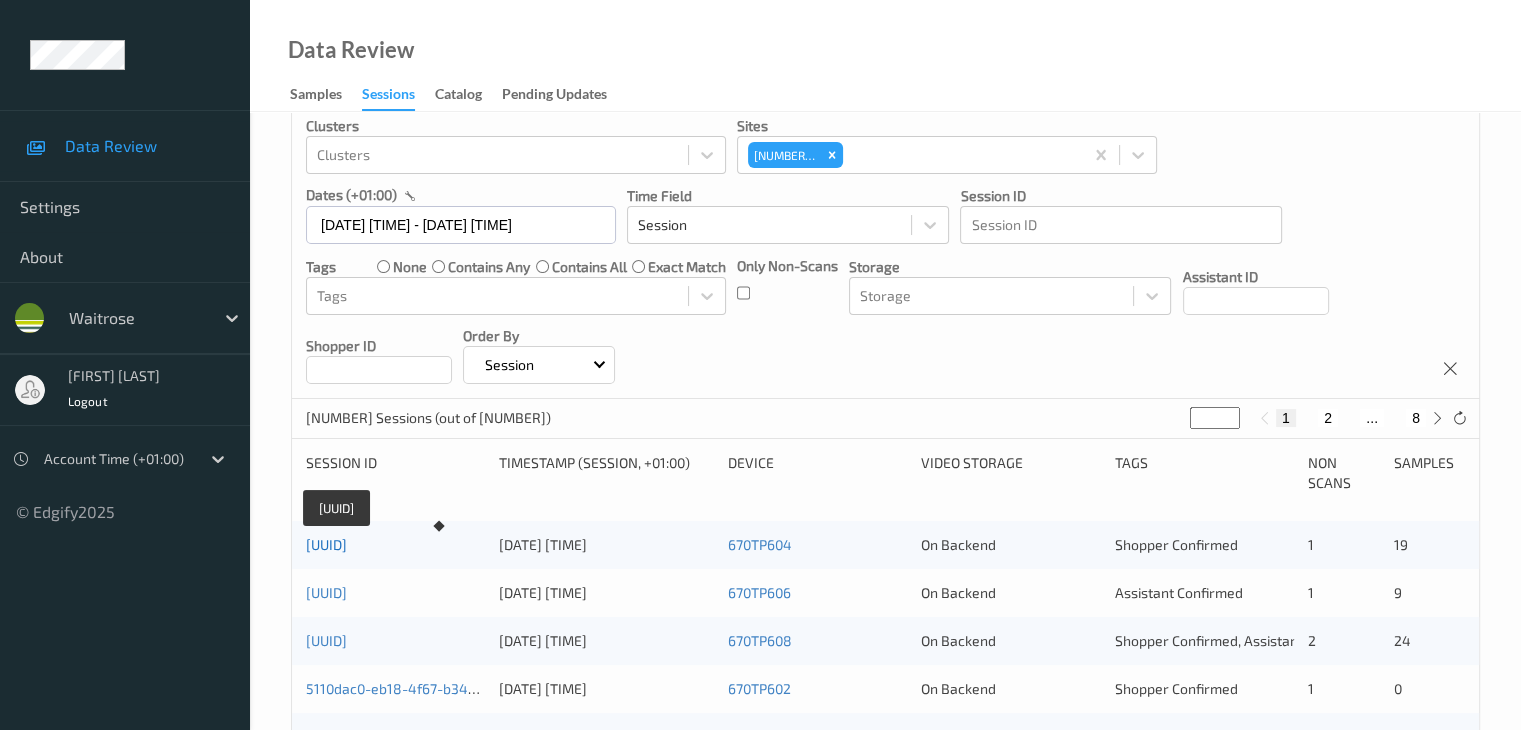 click on "068367f6-5d63-4bbb-bb60-17568a163f17" at bounding box center [326, 544] 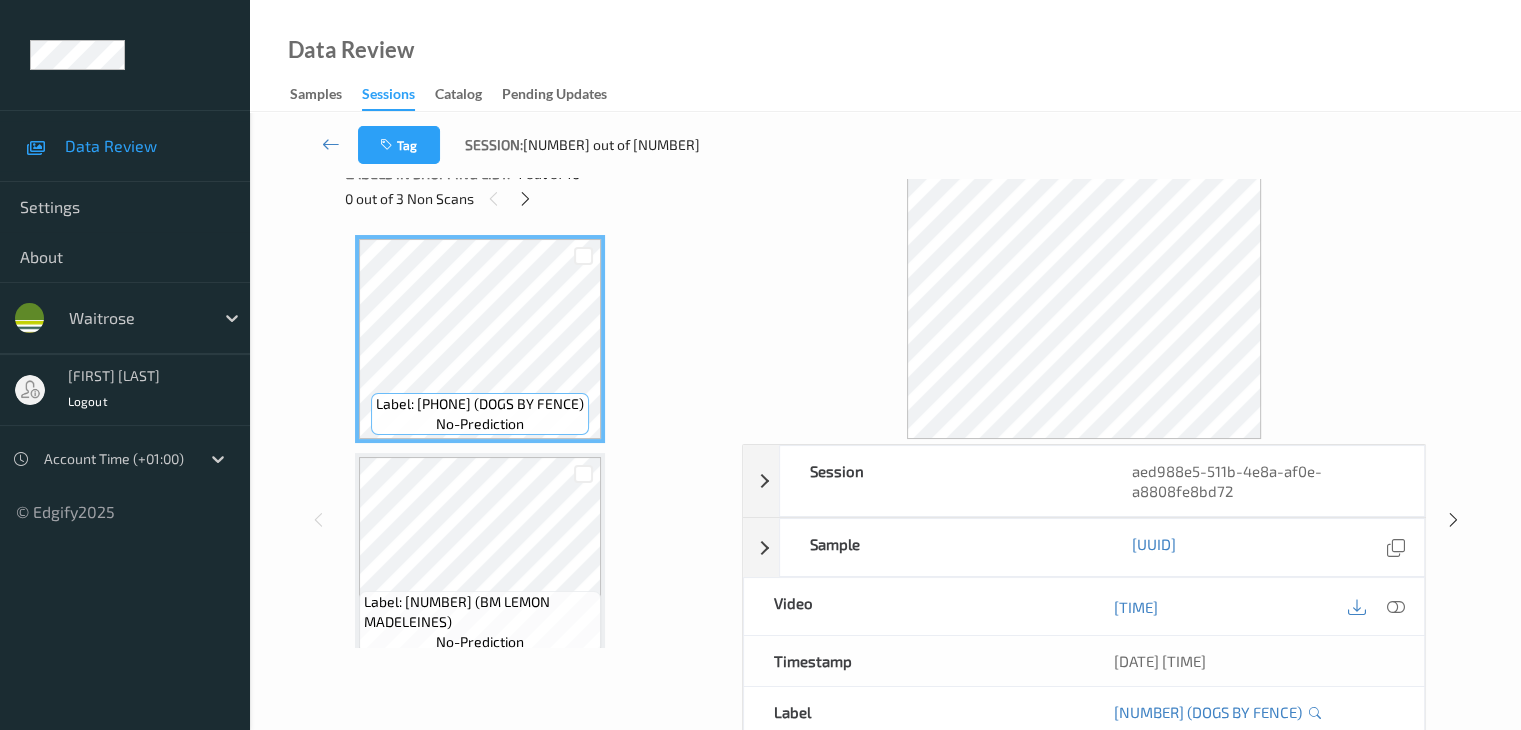 scroll, scrollTop: 0, scrollLeft: 0, axis: both 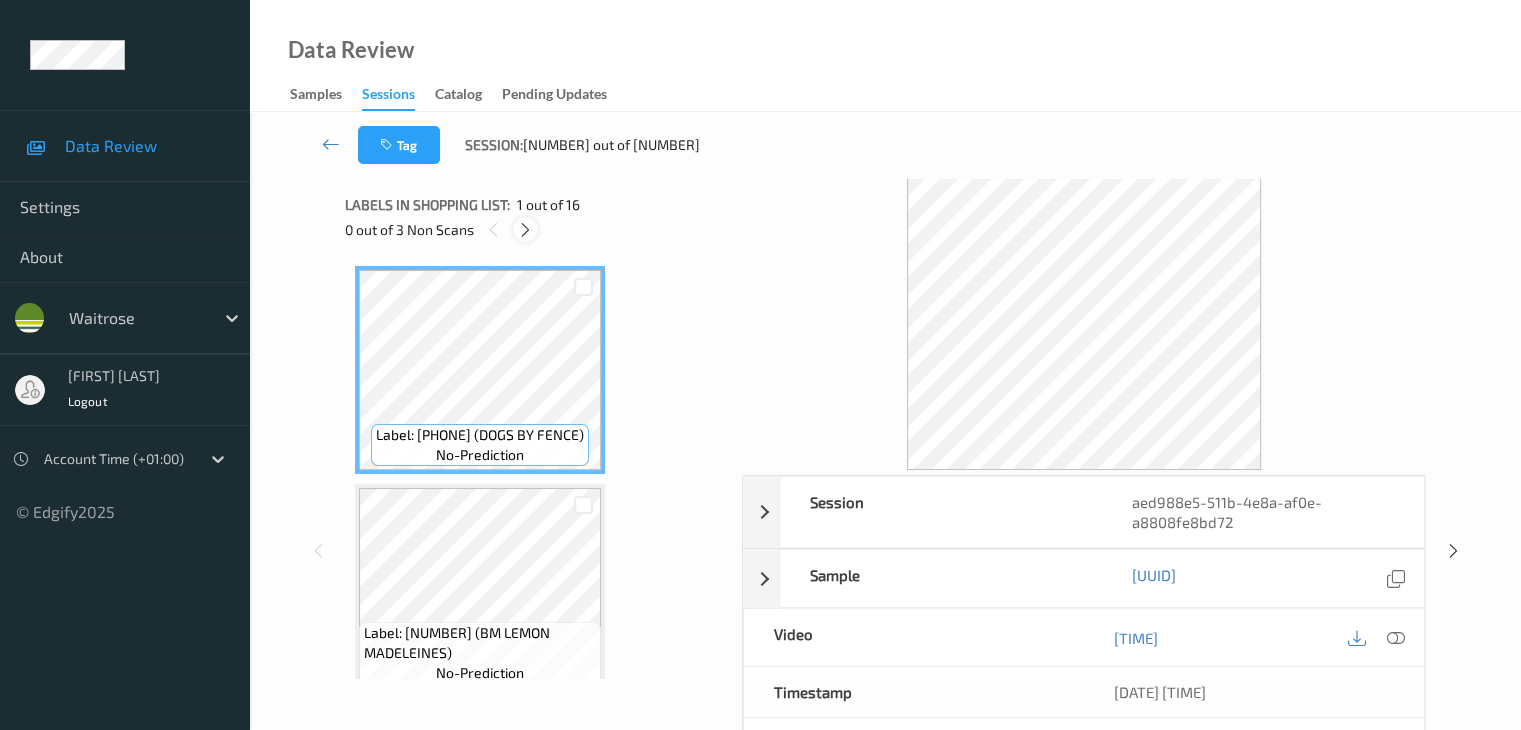 click at bounding box center [525, 230] 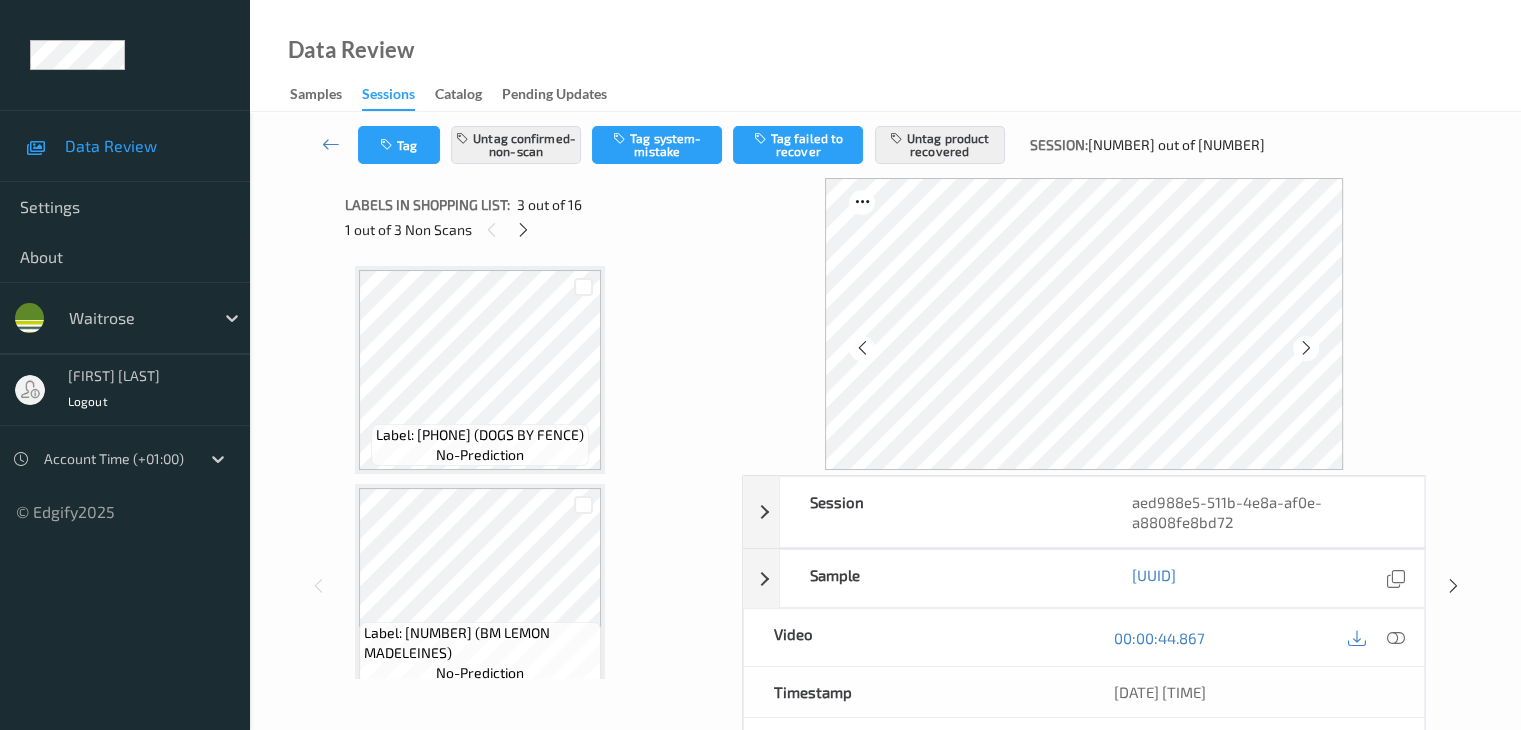 scroll, scrollTop: 228, scrollLeft: 0, axis: vertical 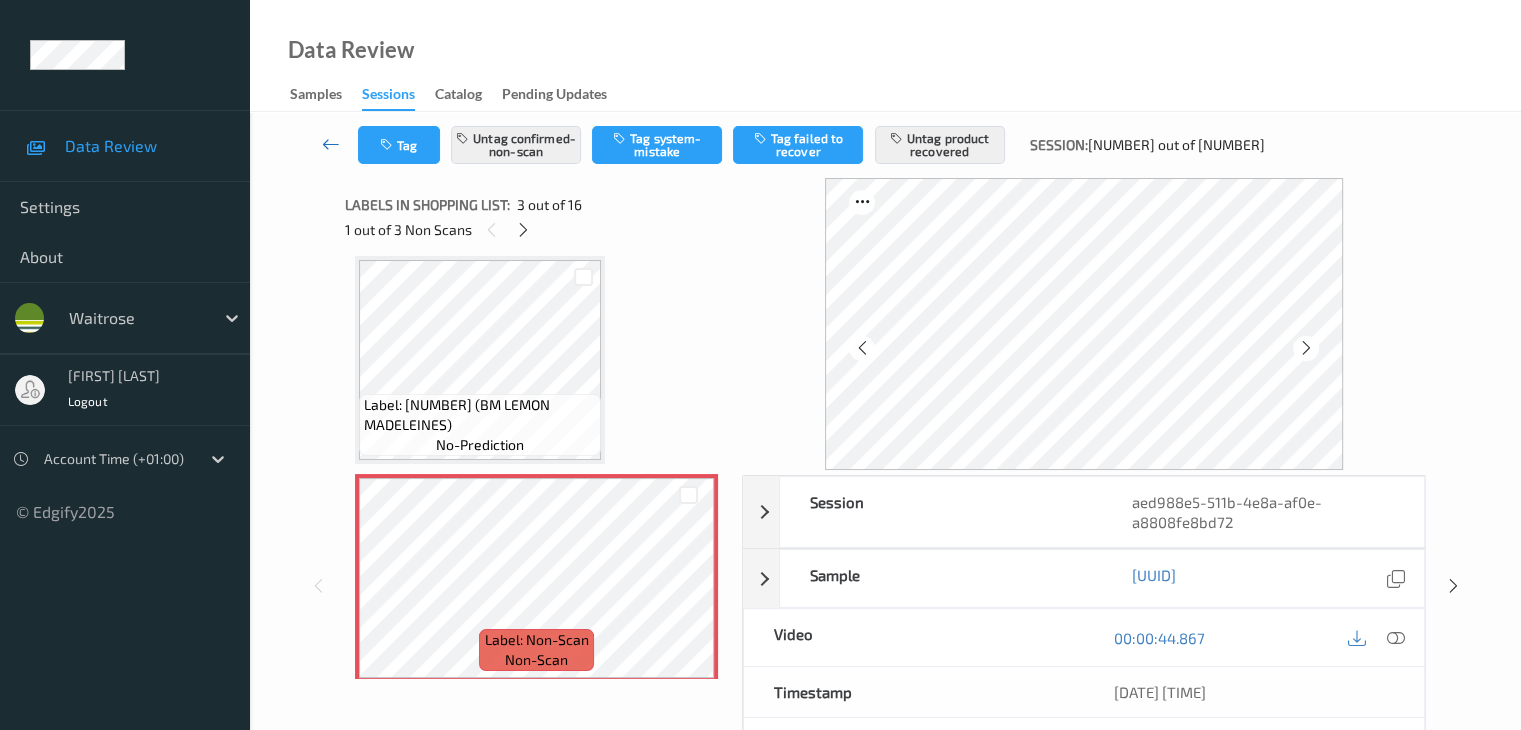 click at bounding box center (331, 144) 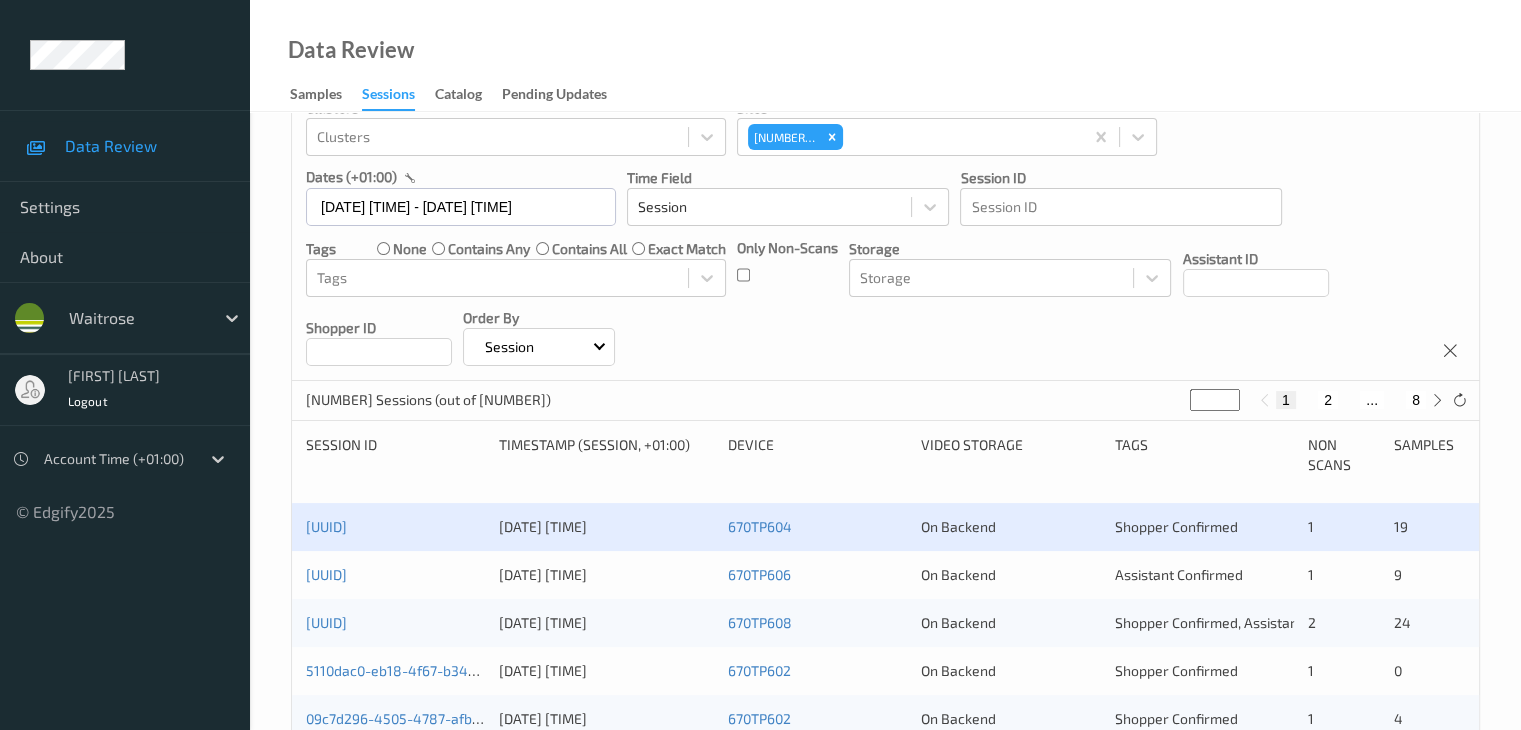 scroll, scrollTop: 300, scrollLeft: 0, axis: vertical 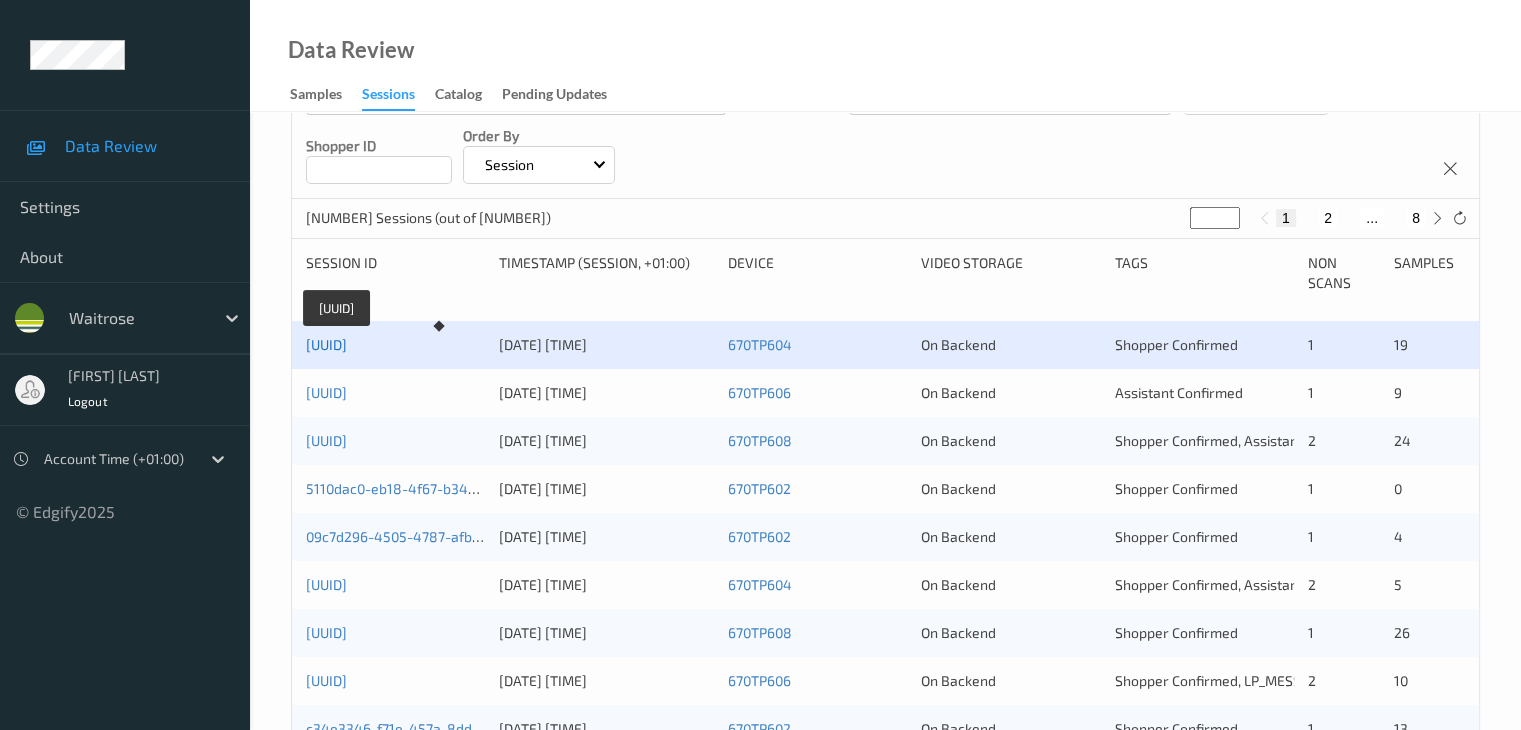 click on "068367f6-5d63-4bbb-bb60-17568a163f17" at bounding box center (326, 344) 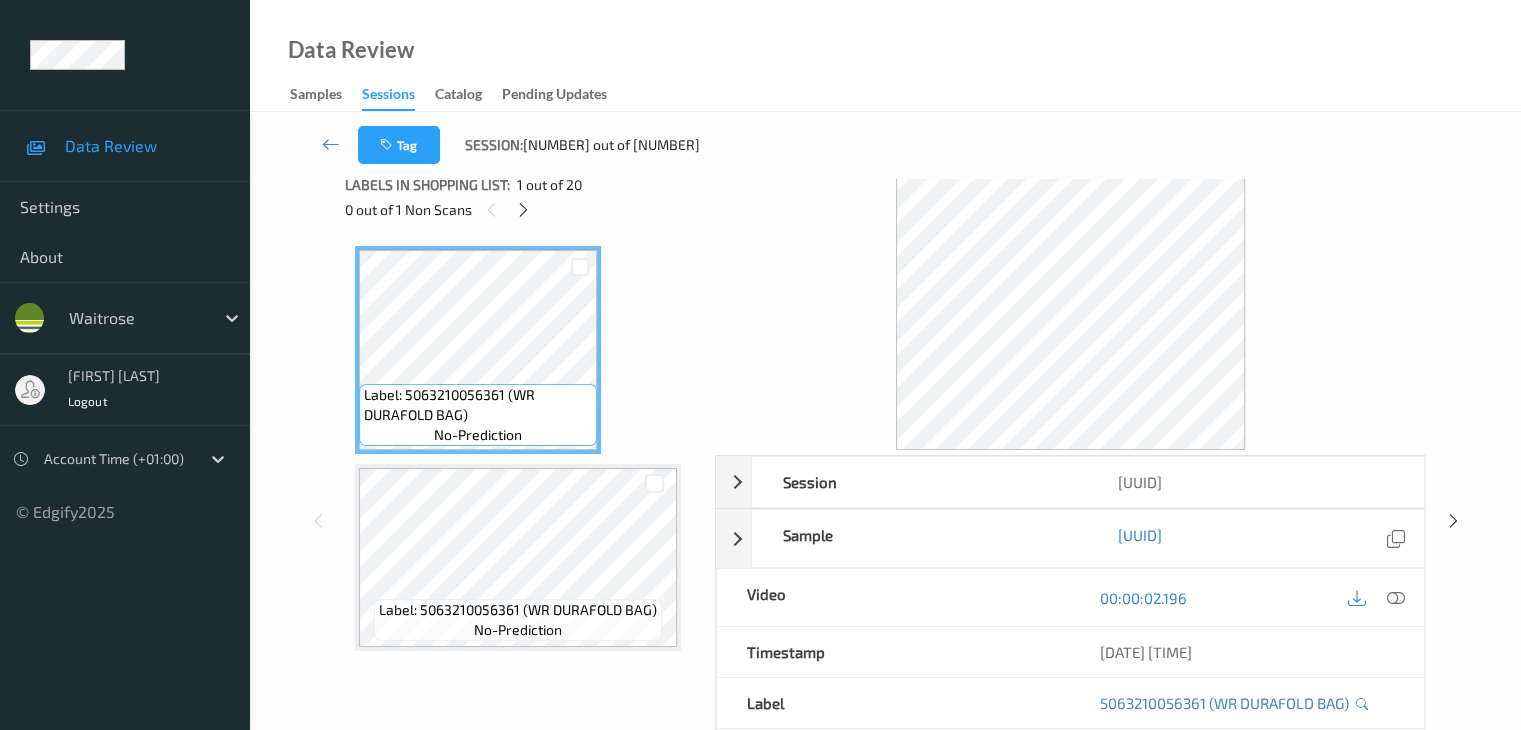 scroll, scrollTop: 0, scrollLeft: 0, axis: both 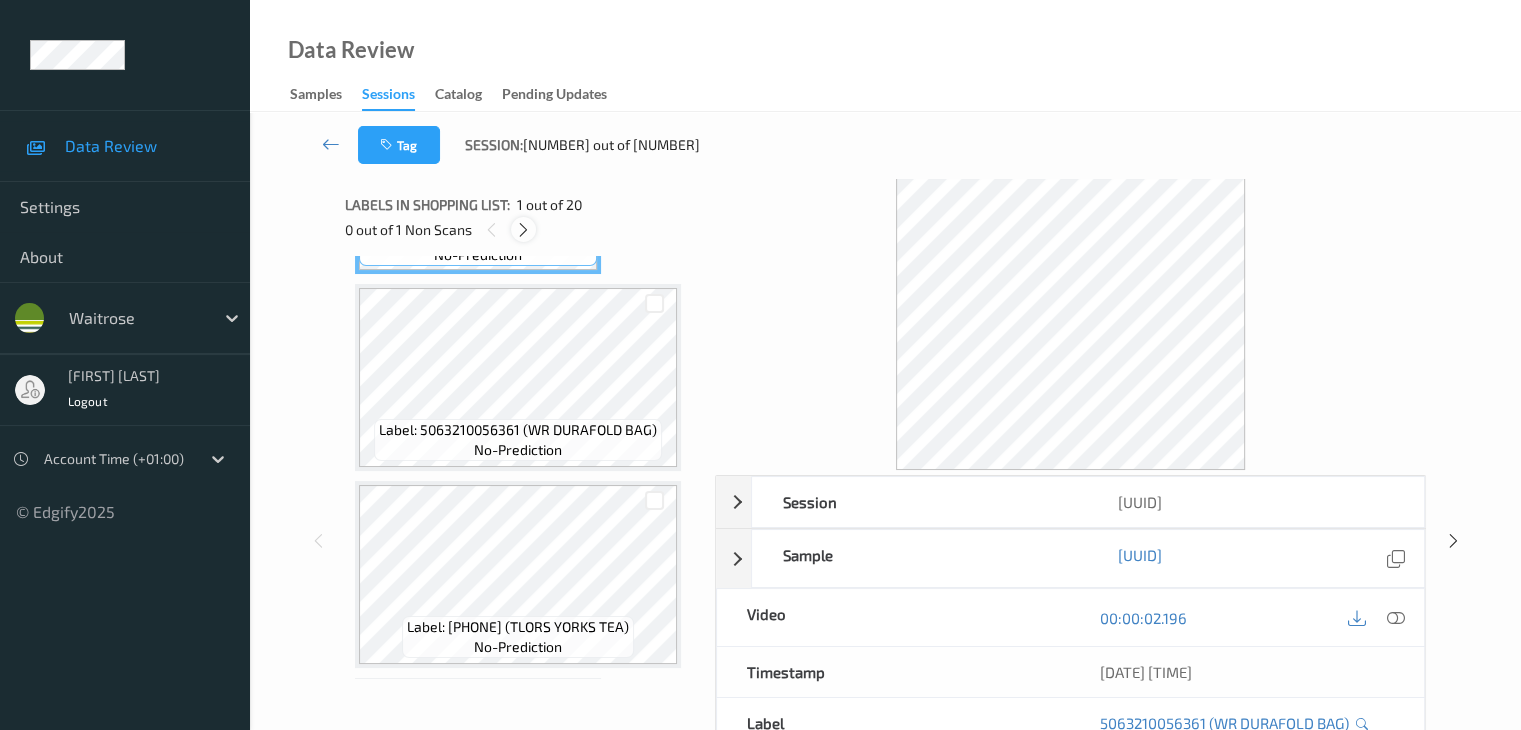 click at bounding box center (523, 230) 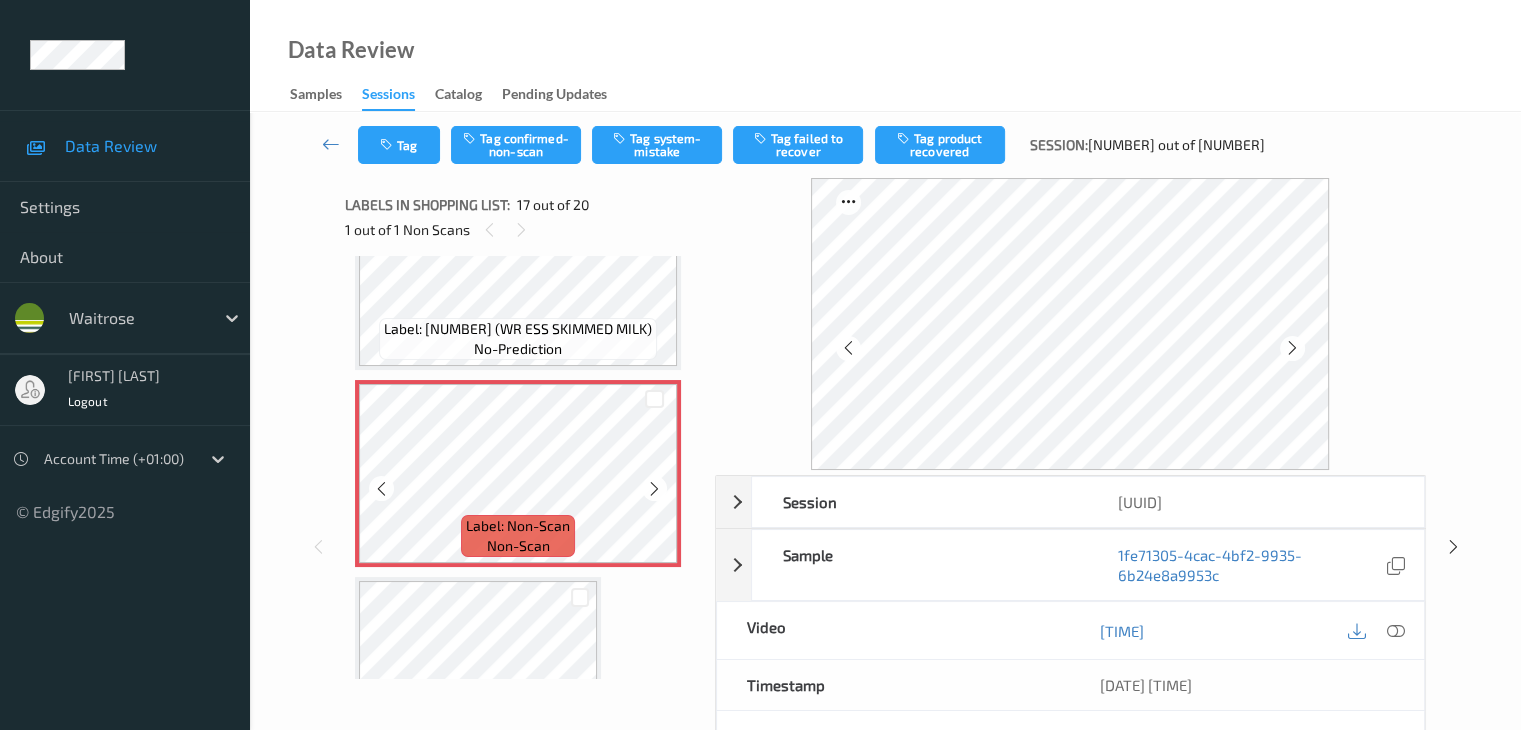 scroll, scrollTop: 3132, scrollLeft: 0, axis: vertical 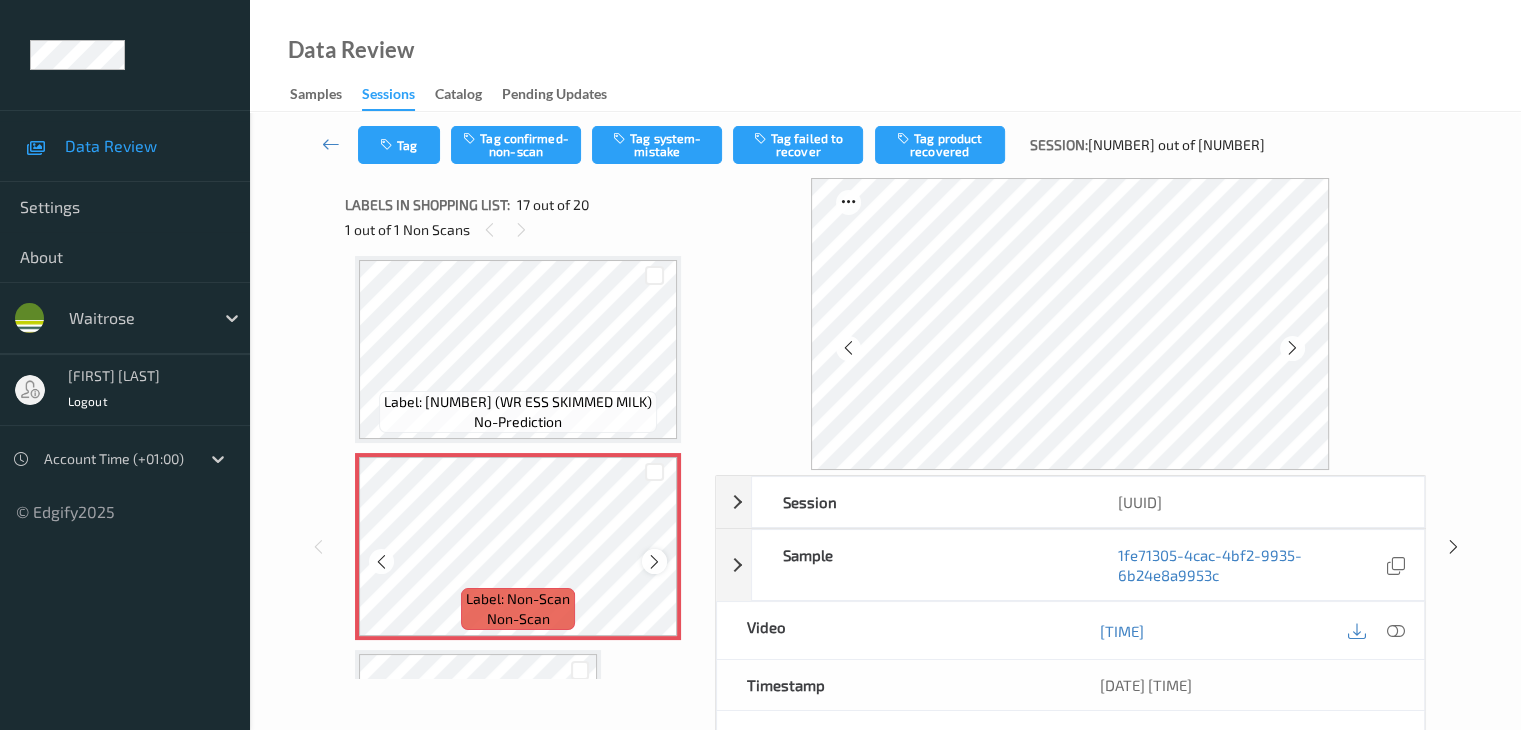 click at bounding box center [654, 561] 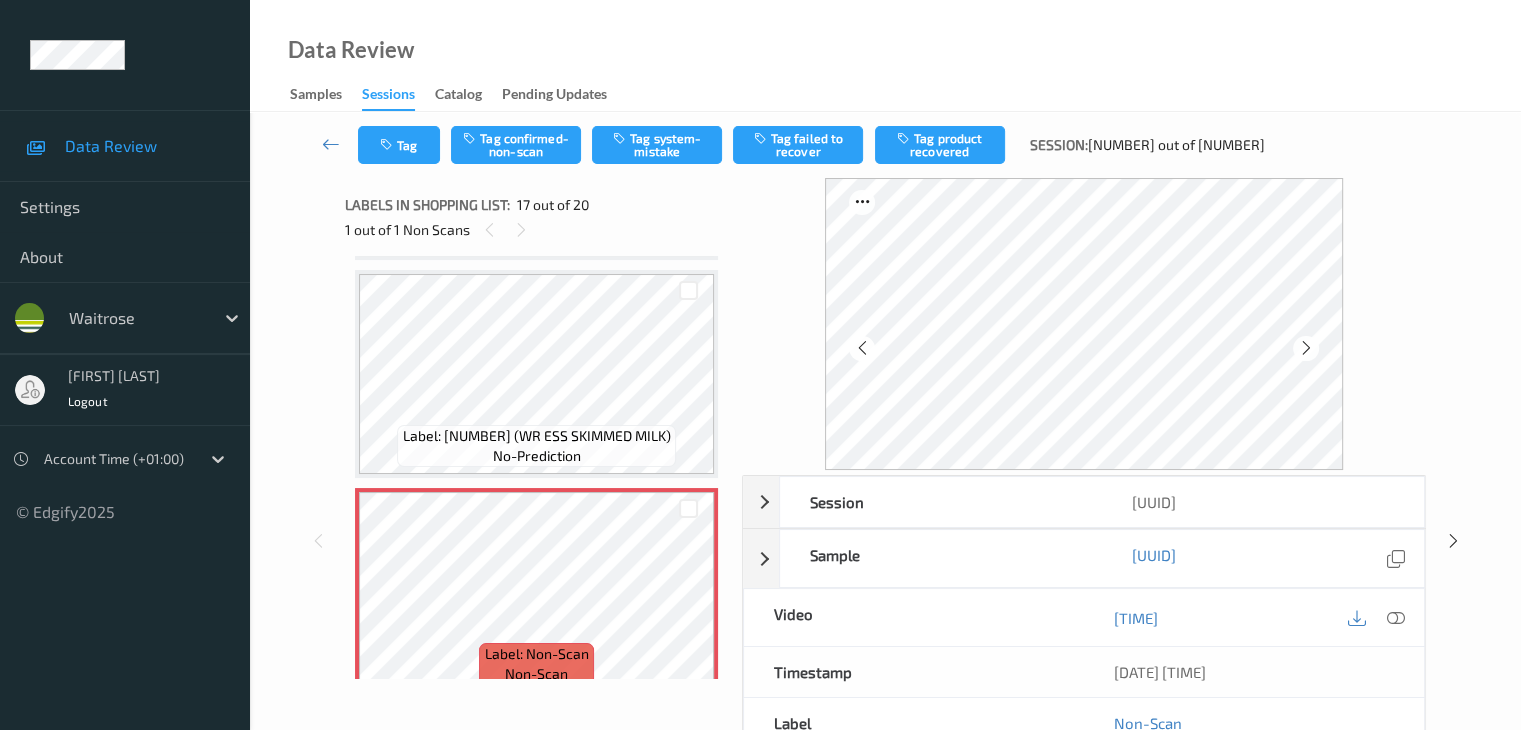 scroll, scrollTop: 3332, scrollLeft: 0, axis: vertical 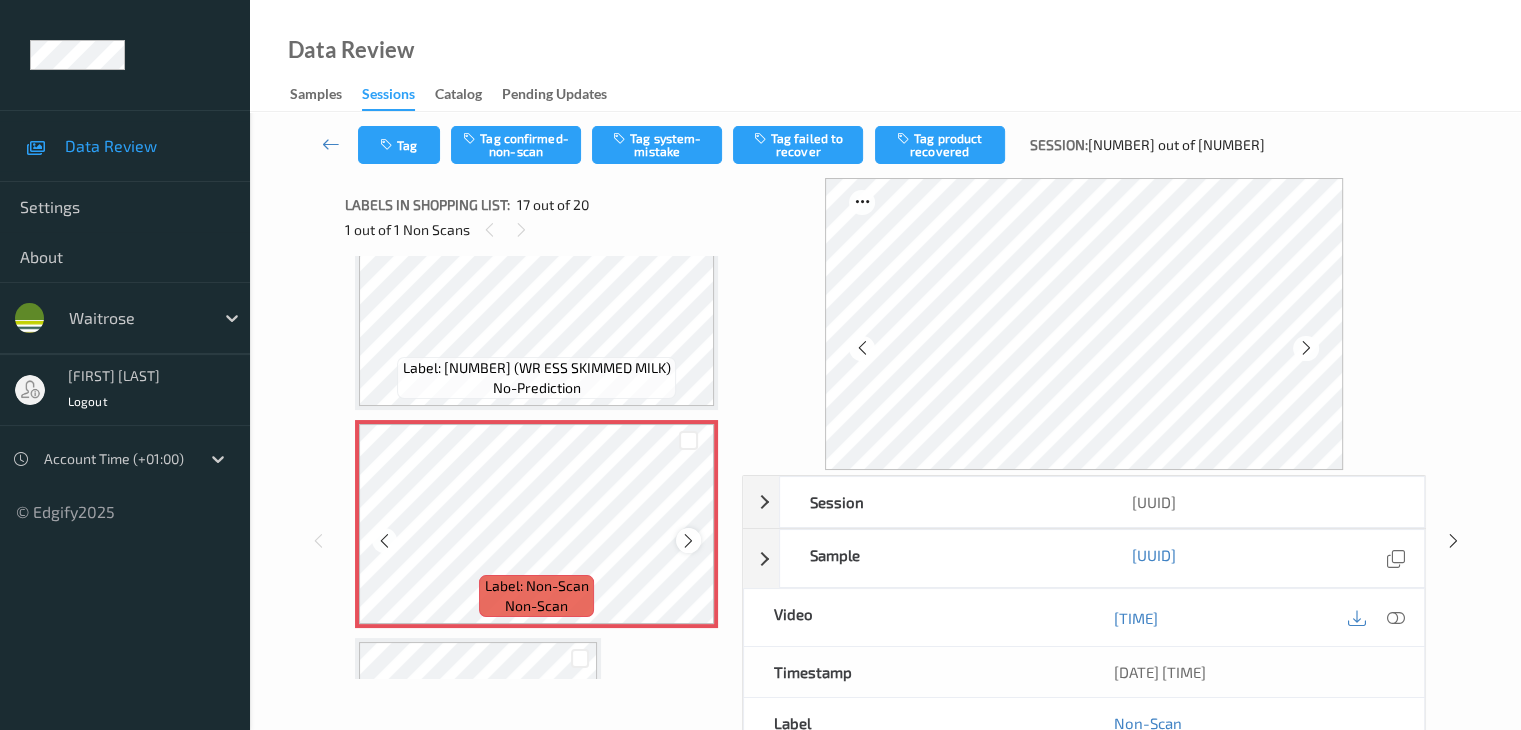 click at bounding box center (688, 540) 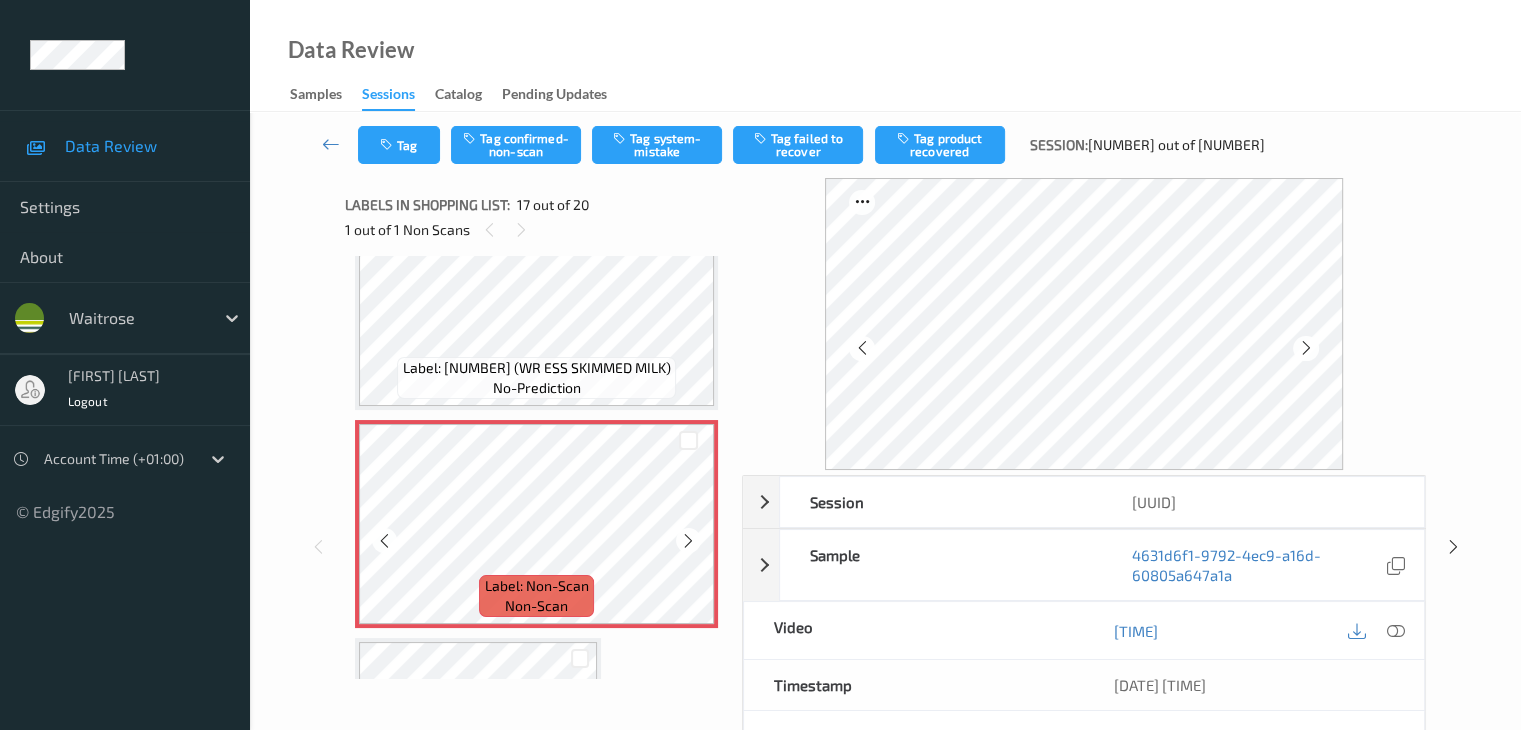 click at bounding box center [688, 540] 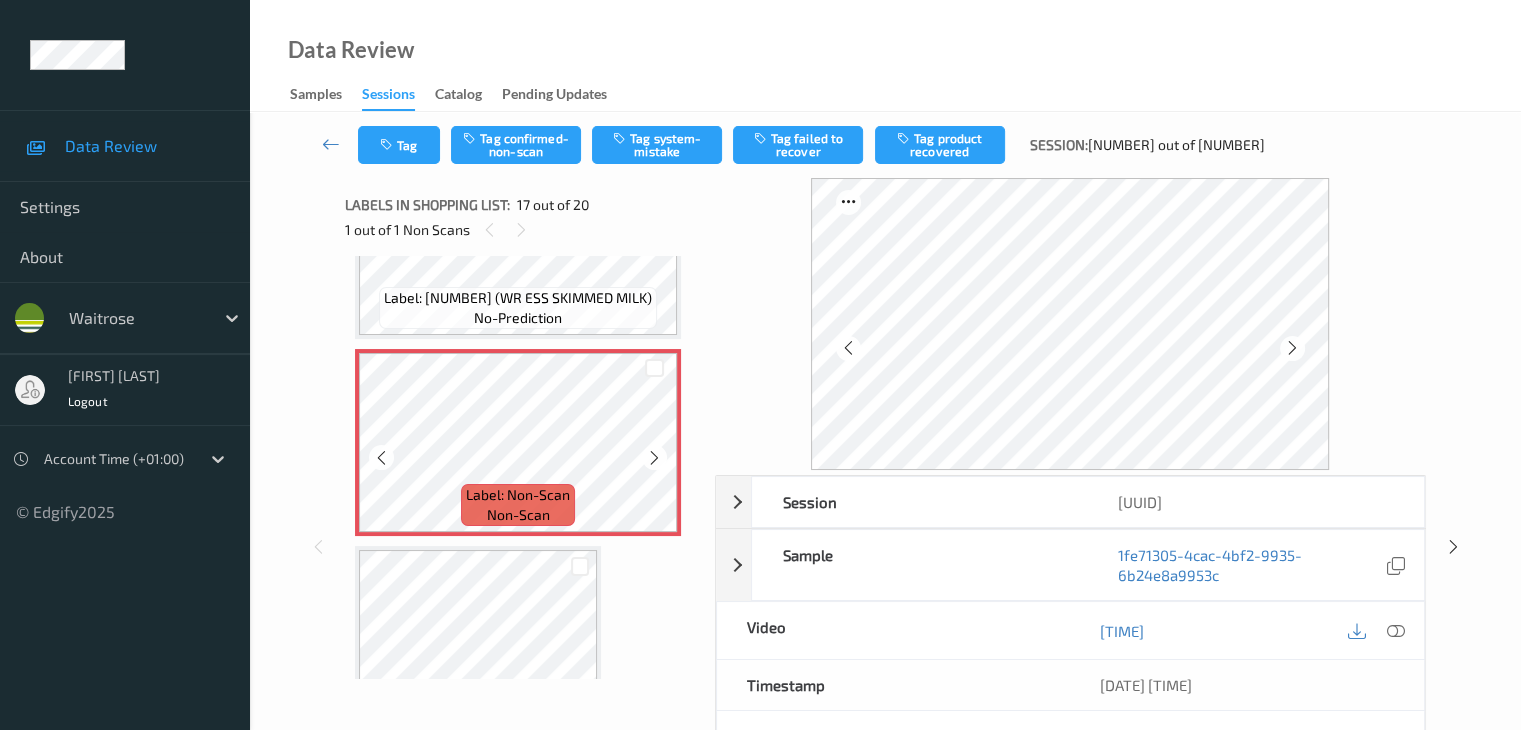 scroll, scrollTop: 3232, scrollLeft: 0, axis: vertical 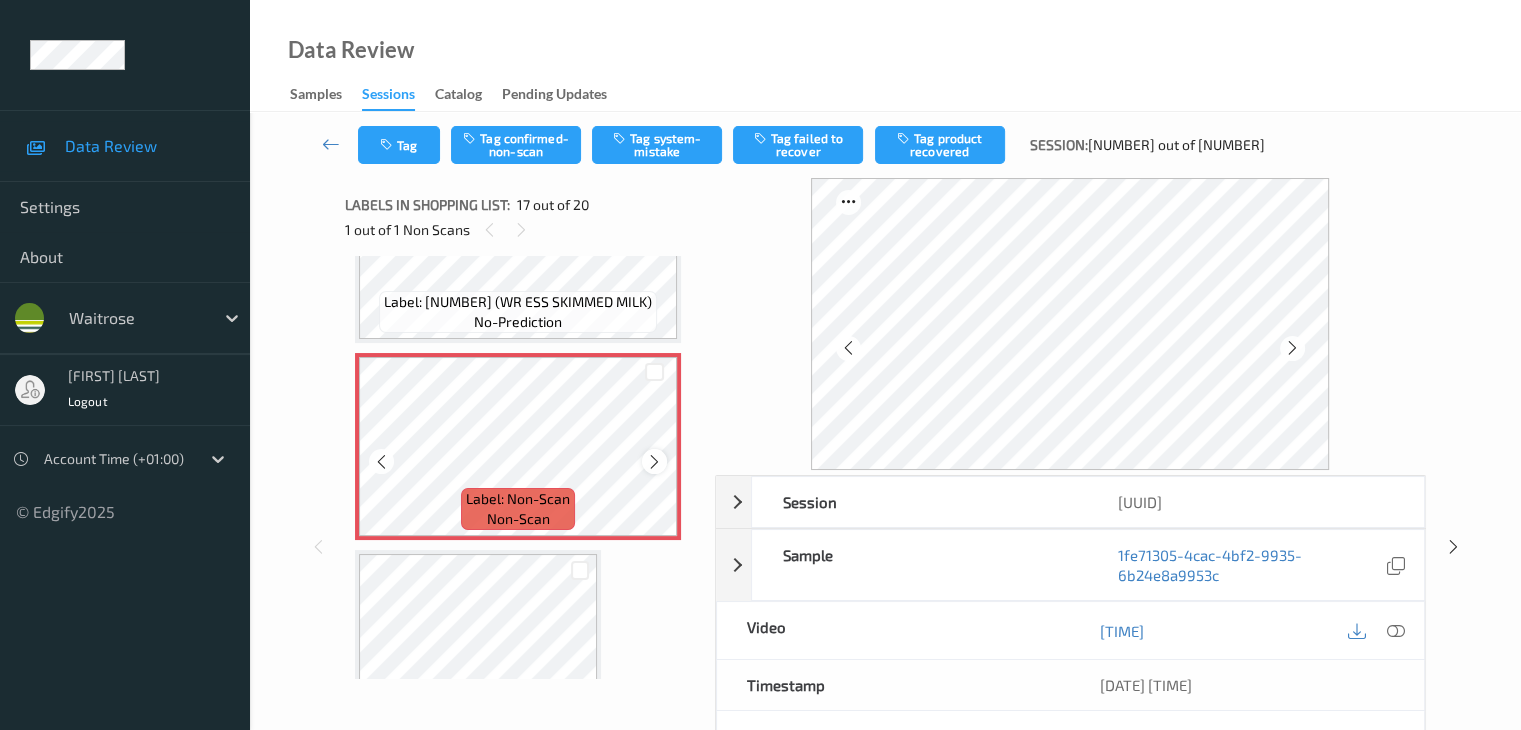 click at bounding box center [654, 461] 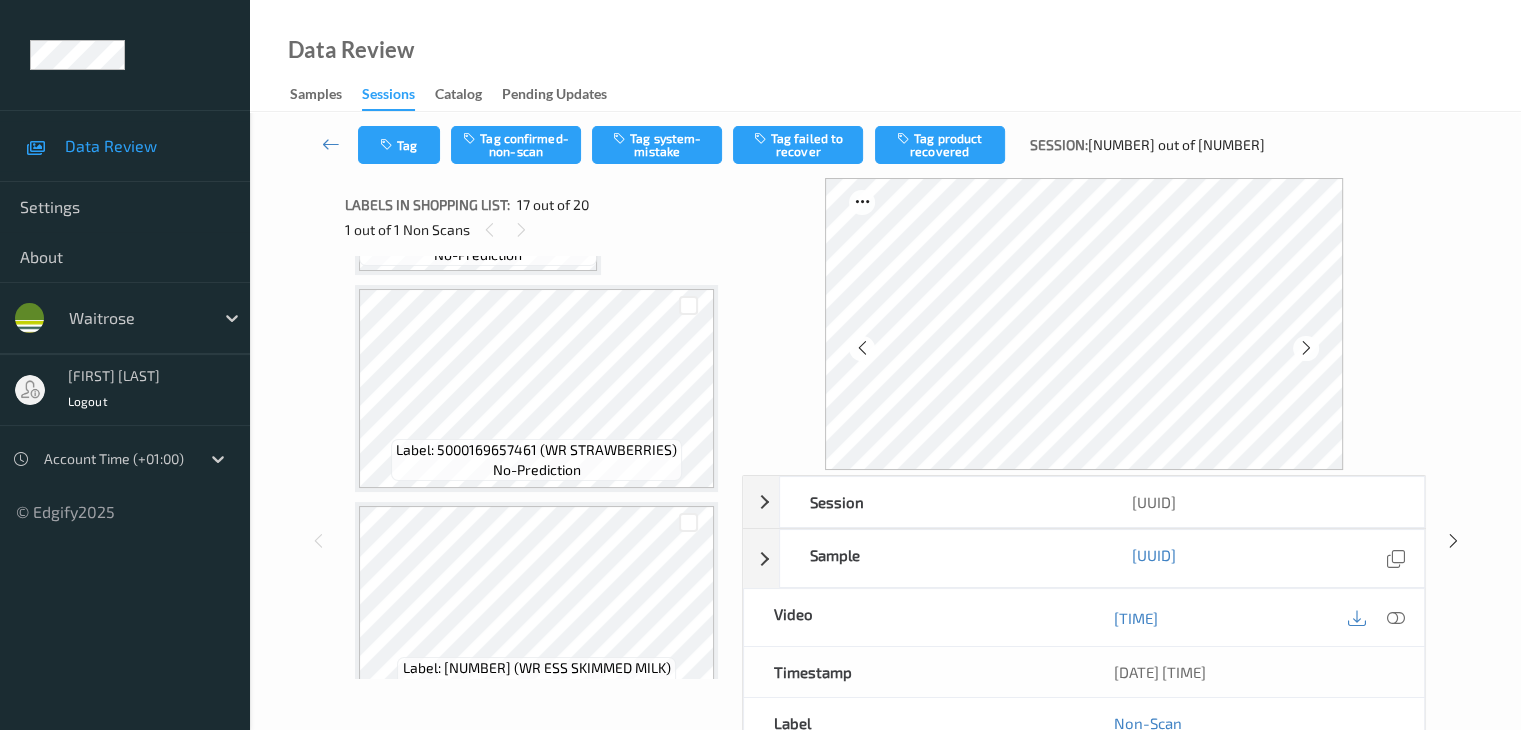 scroll, scrollTop: 3232, scrollLeft: 0, axis: vertical 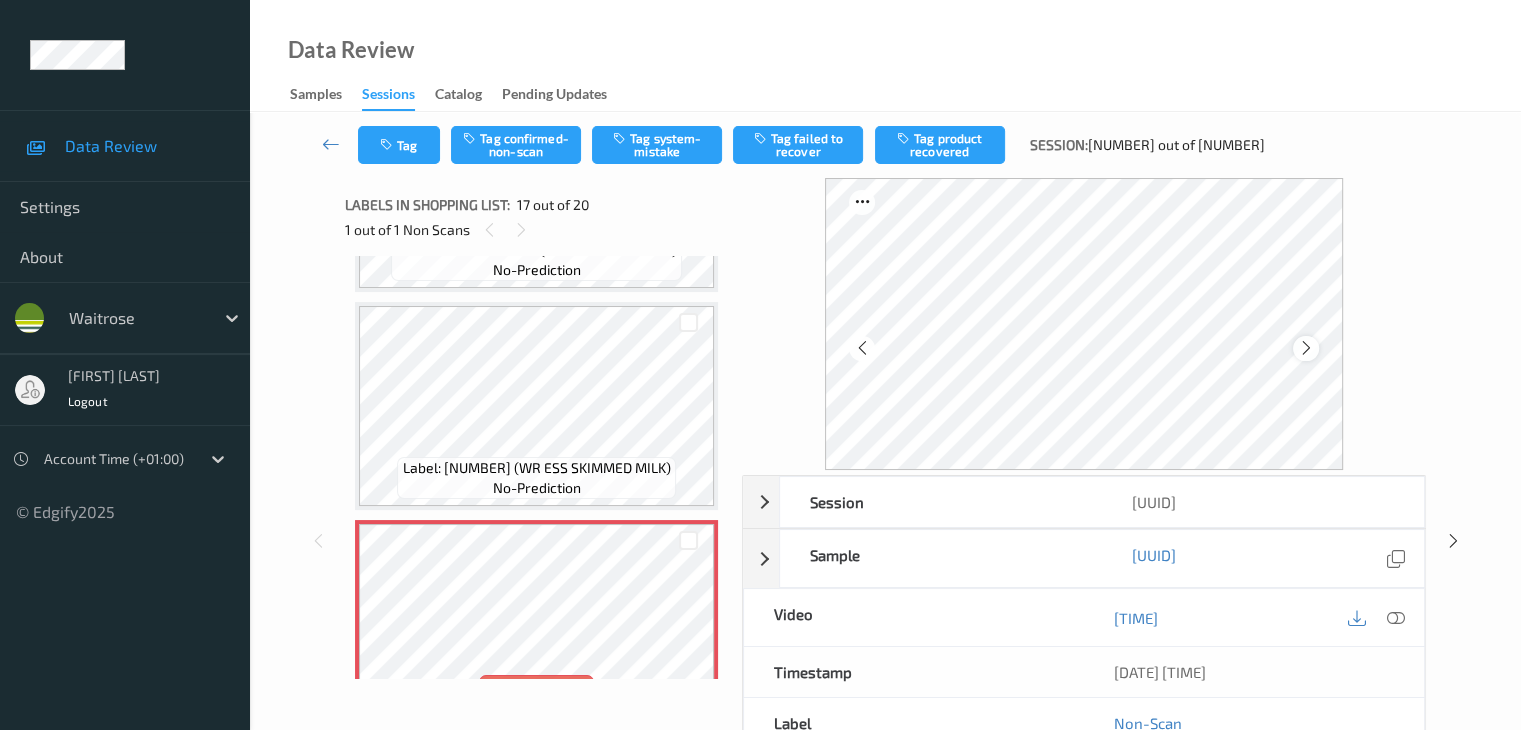 click at bounding box center (1306, 348) 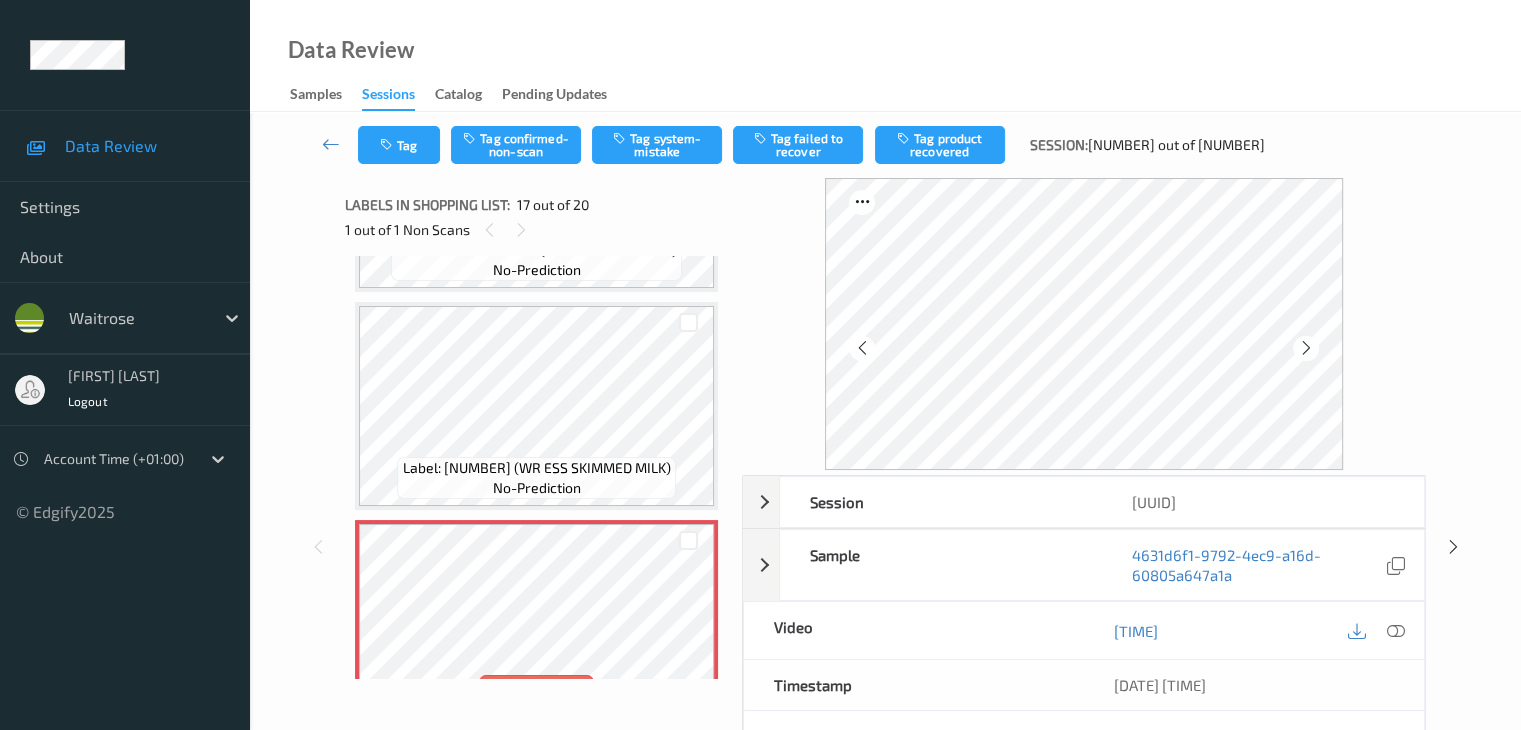 click at bounding box center (1306, 348) 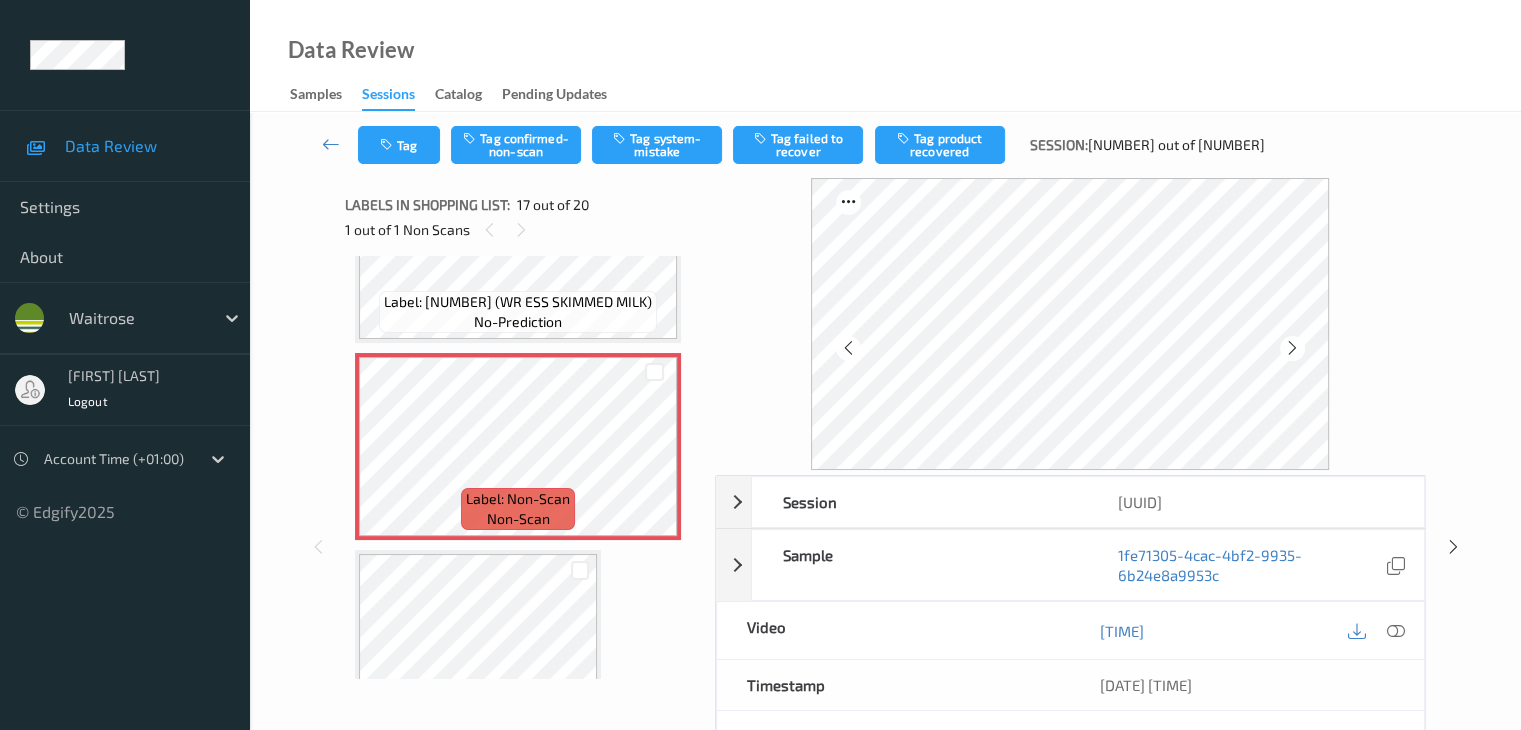 click at bounding box center (1292, 348) 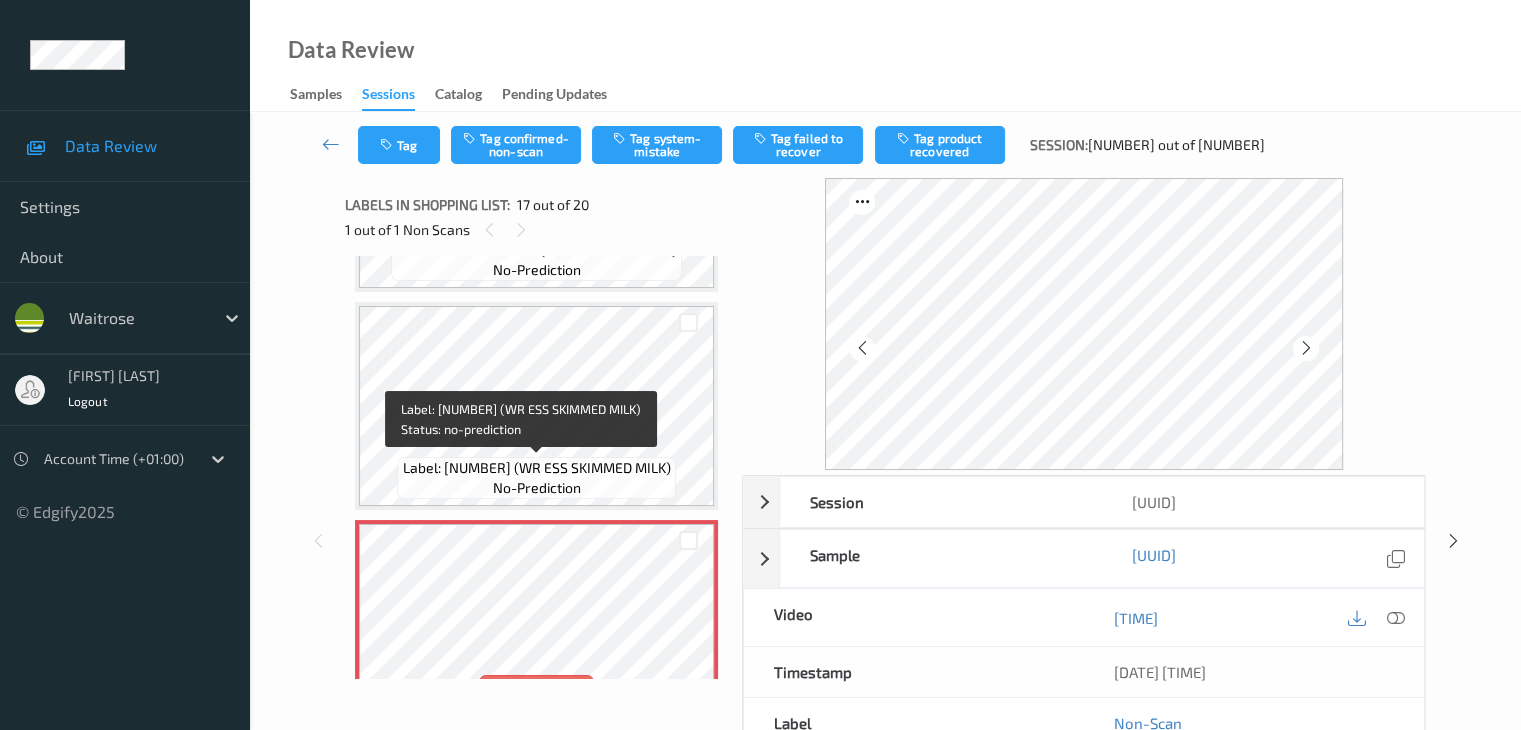 scroll, scrollTop: 3332, scrollLeft: 0, axis: vertical 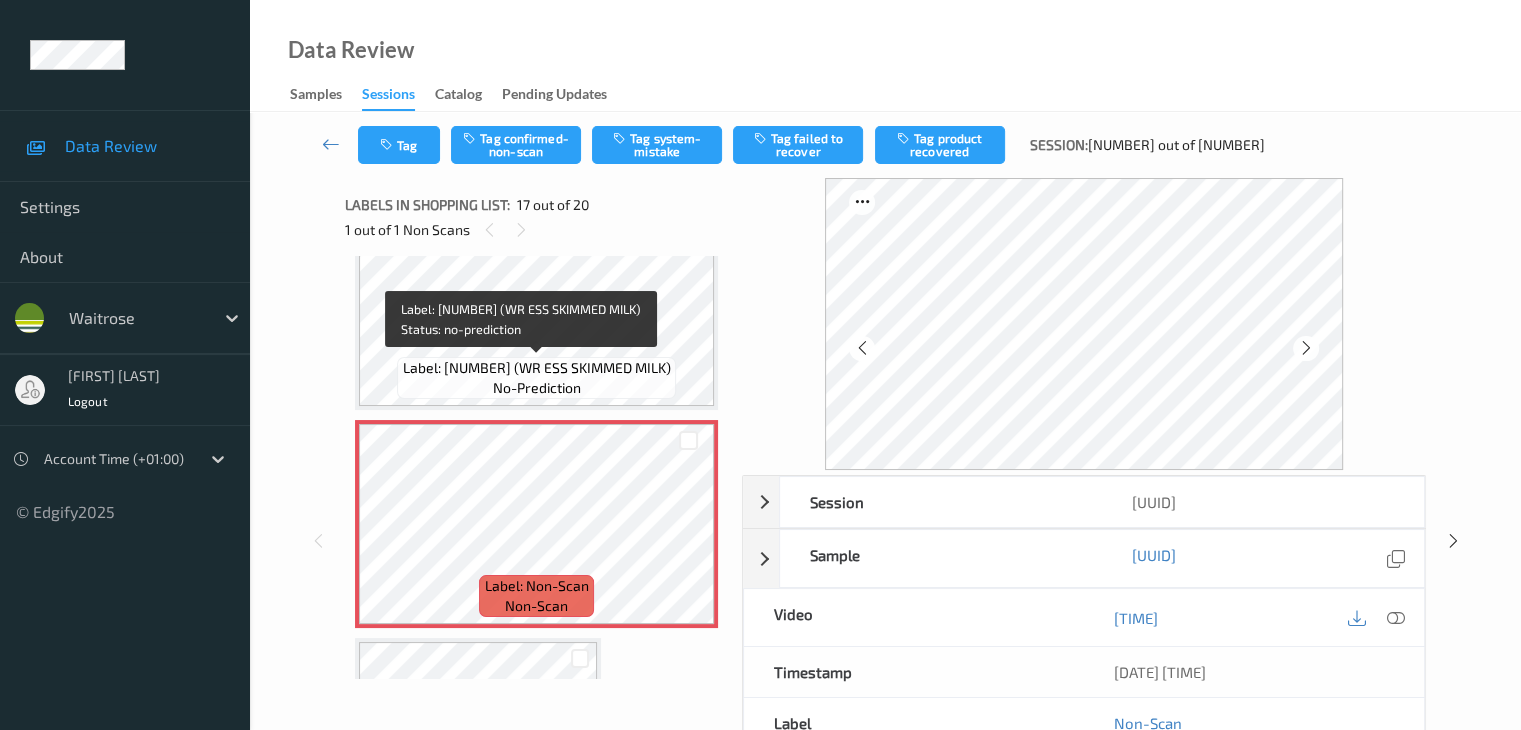 click on "Label: 5000169015292 (WR ESS  SKIMMED MILK)" at bounding box center [537, 368] 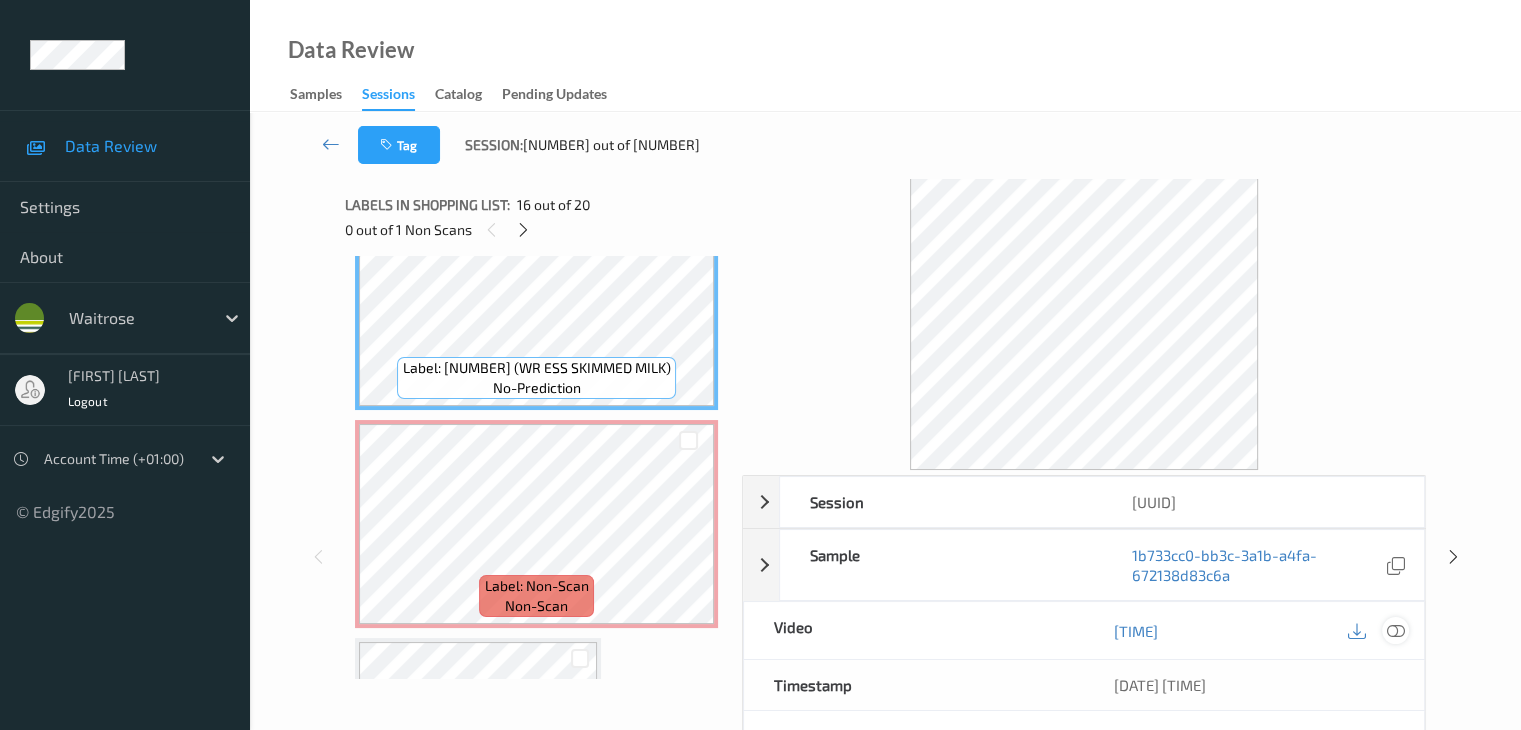 click at bounding box center (1395, 631) 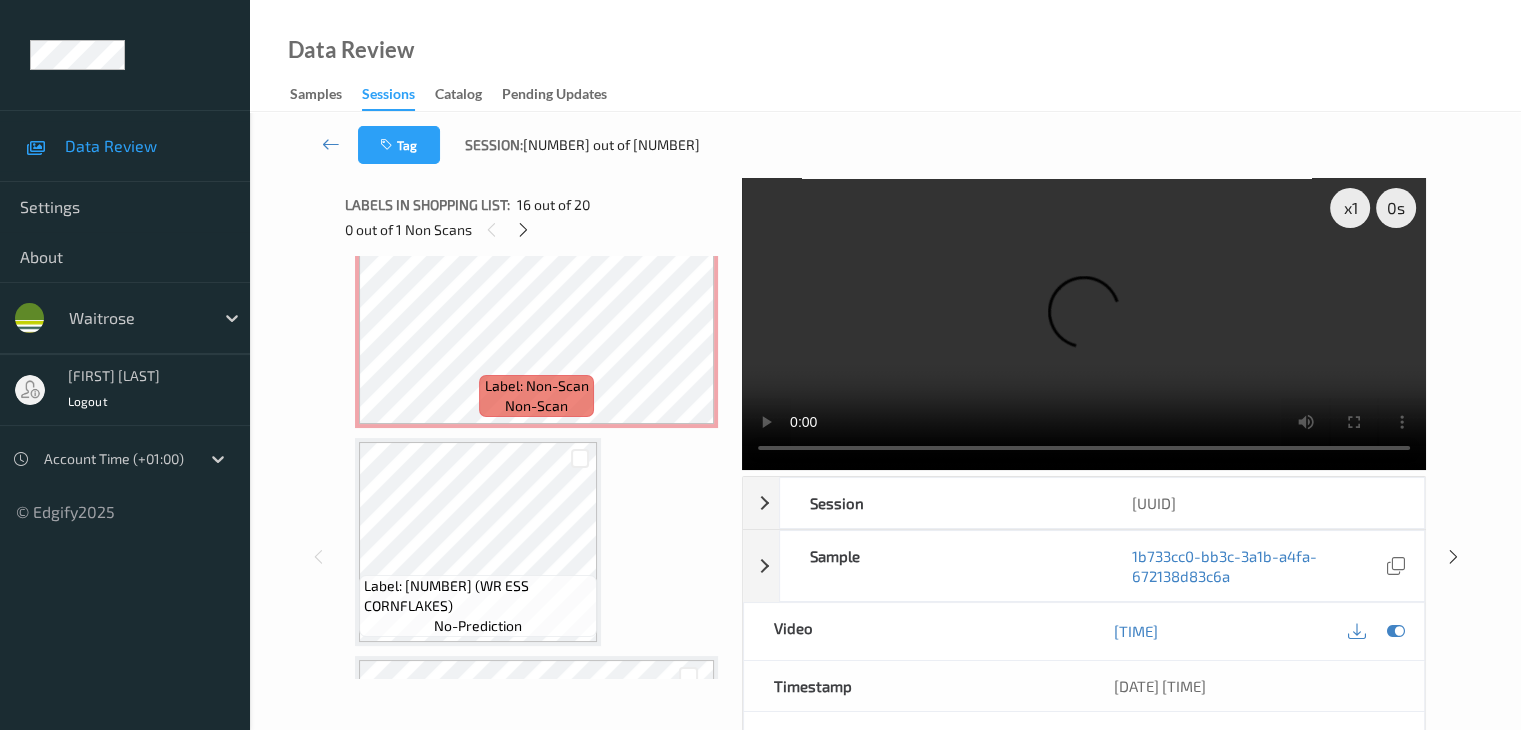 scroll, scrollTop: 3332, scrollLeft: 0, axis: vertical 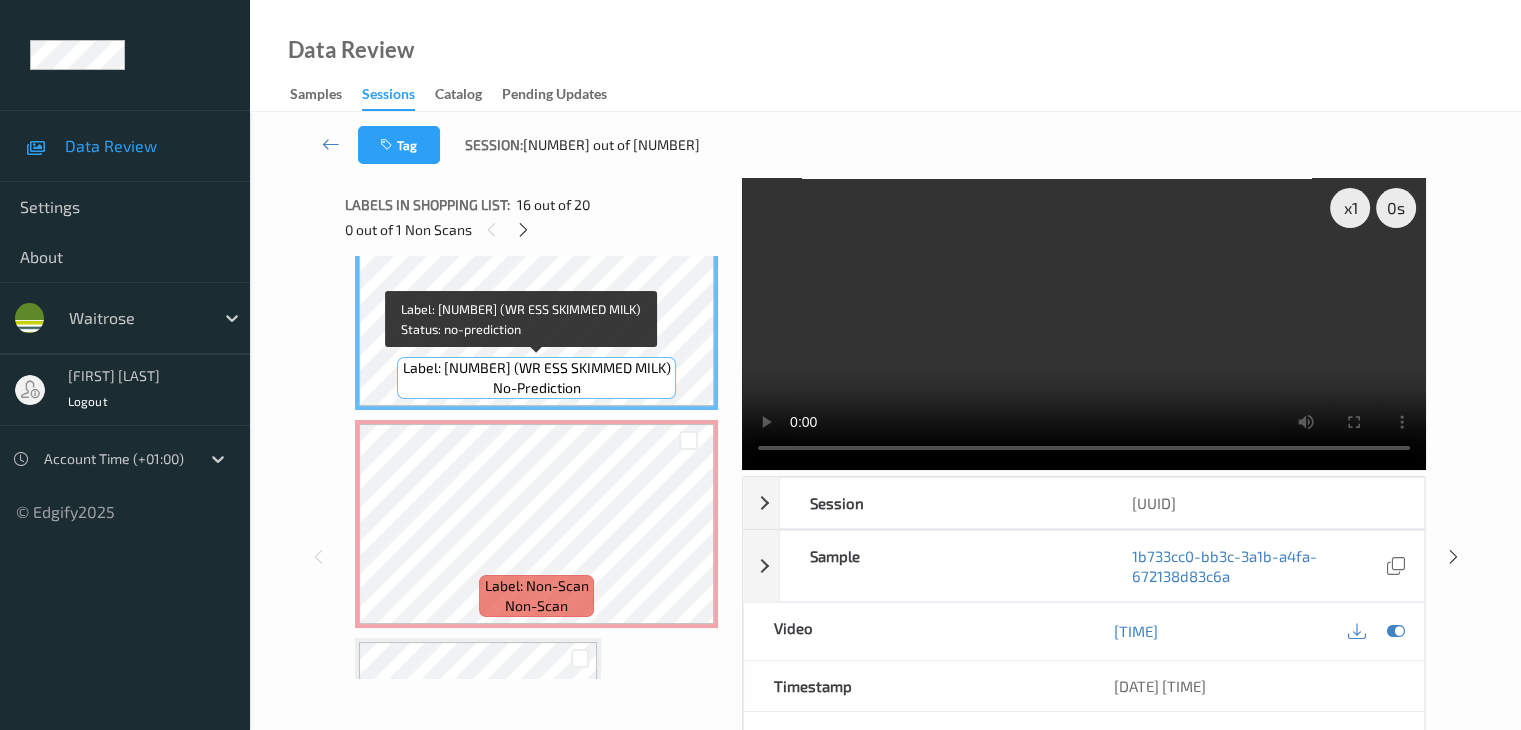 click on "Label: 5000169015292 (WR ESS  SKIMMED MILK) no-prediction" at bounding box center [536, 378] 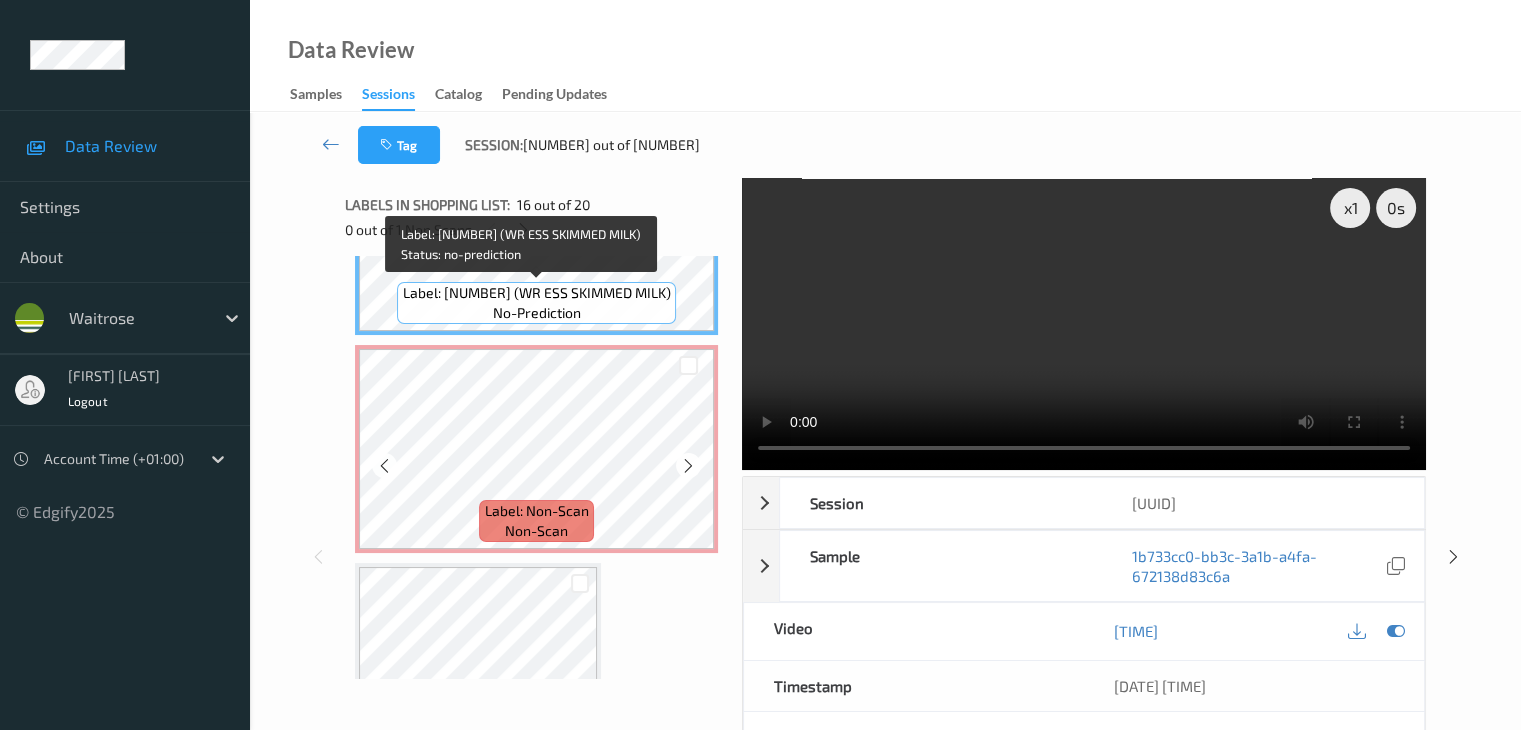 scroll, scrollTop: 3532, scrollLeft: 0, axis: vertical 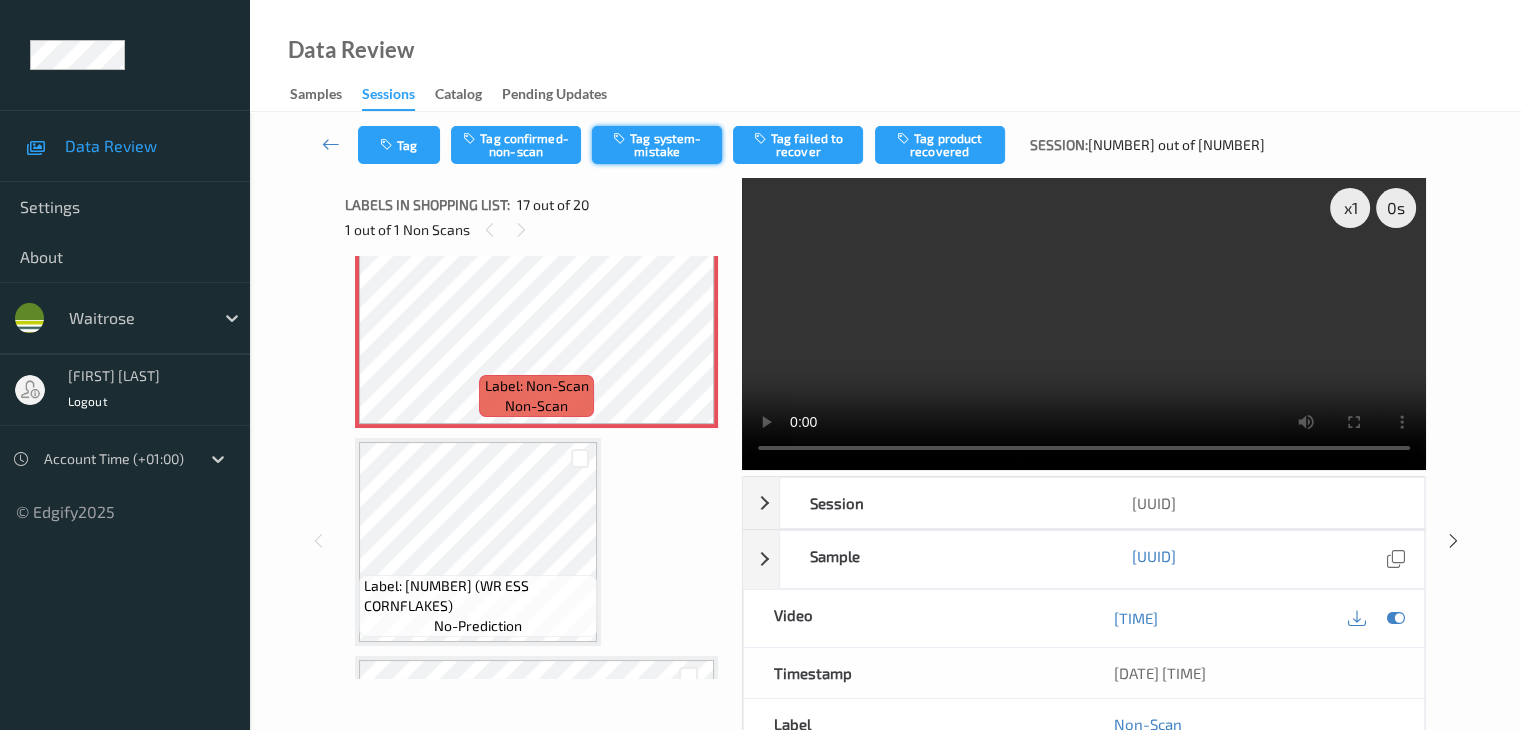 click on "Tag   system-mistake" at bounding box center (657, 145) 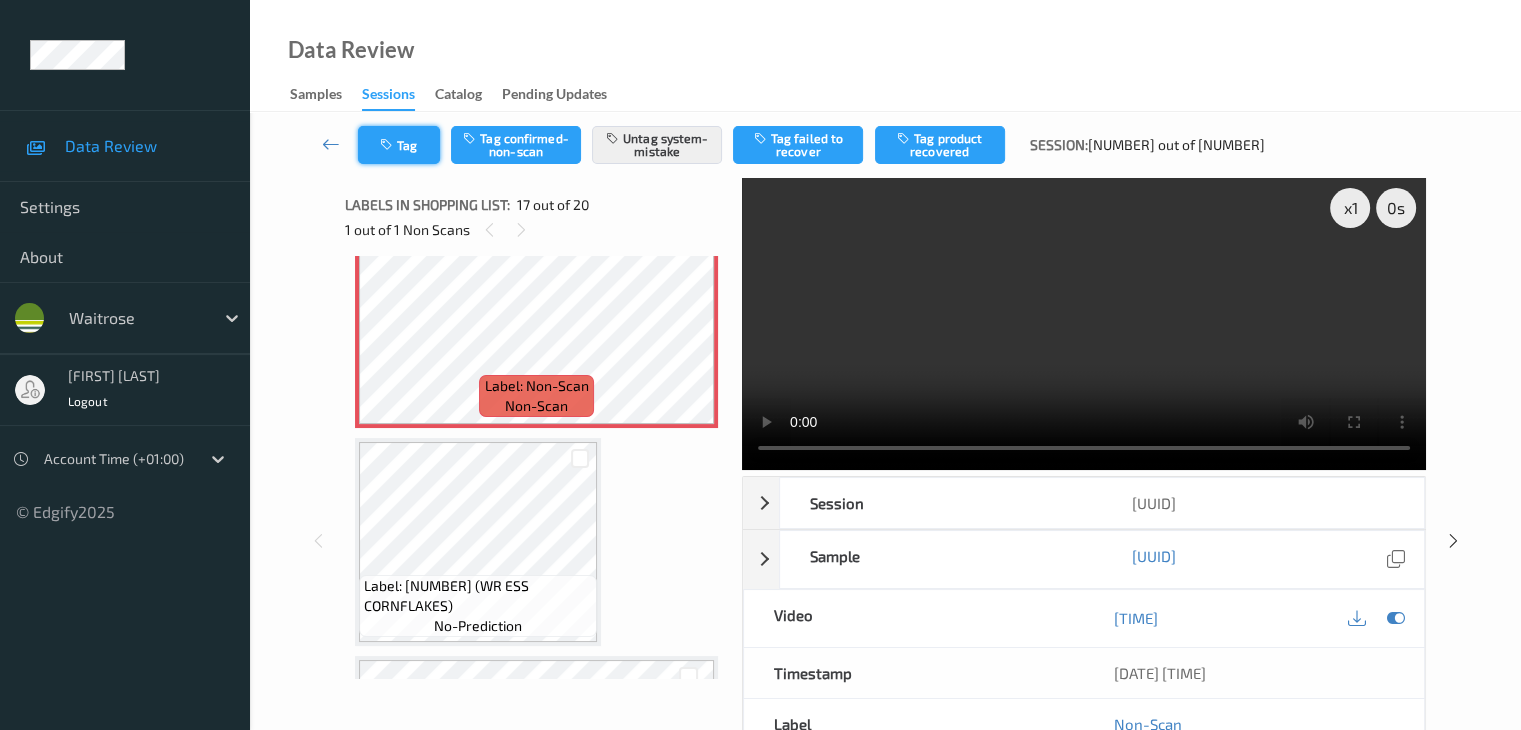 click on "Tag" at bounding box center [399, 145] 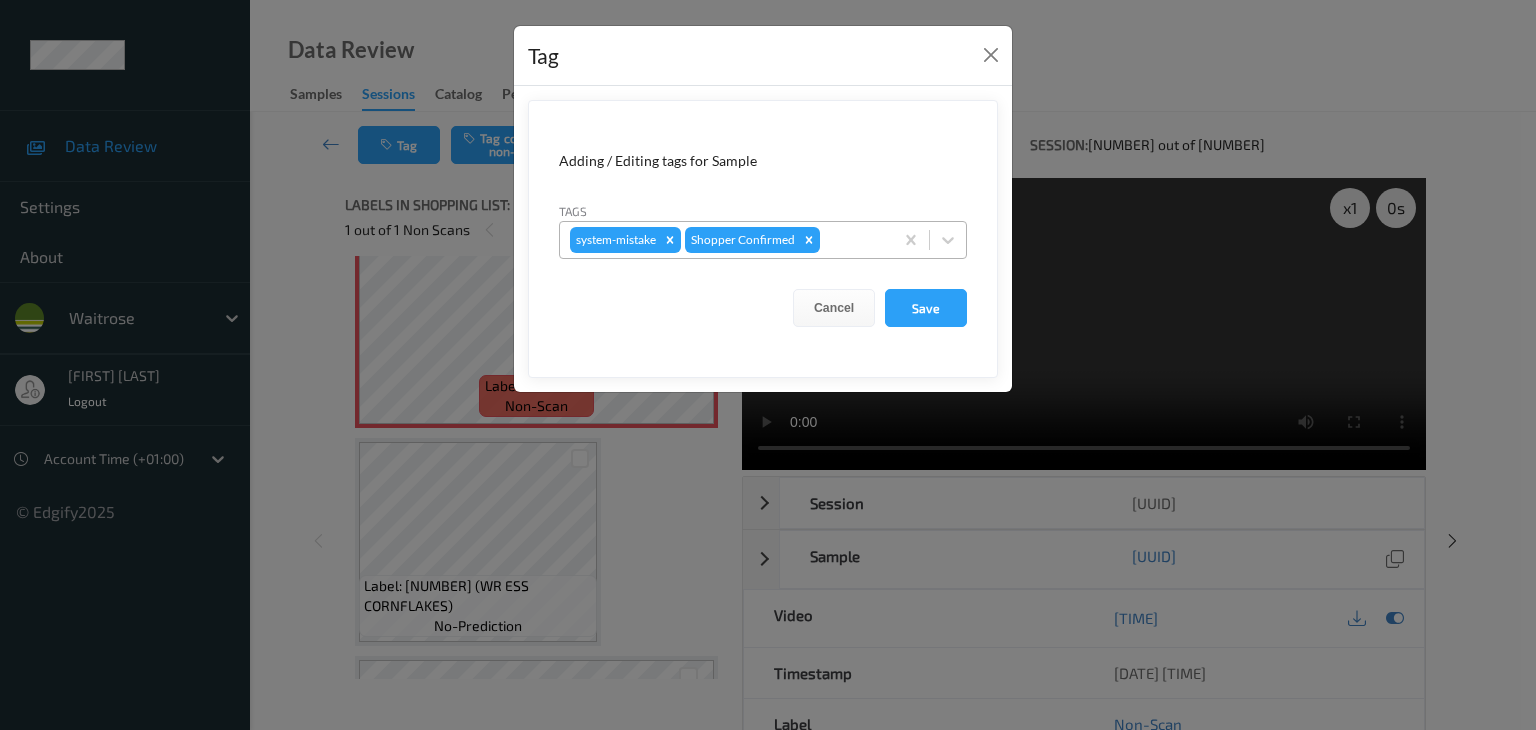 click at bounding box center [853, 240] 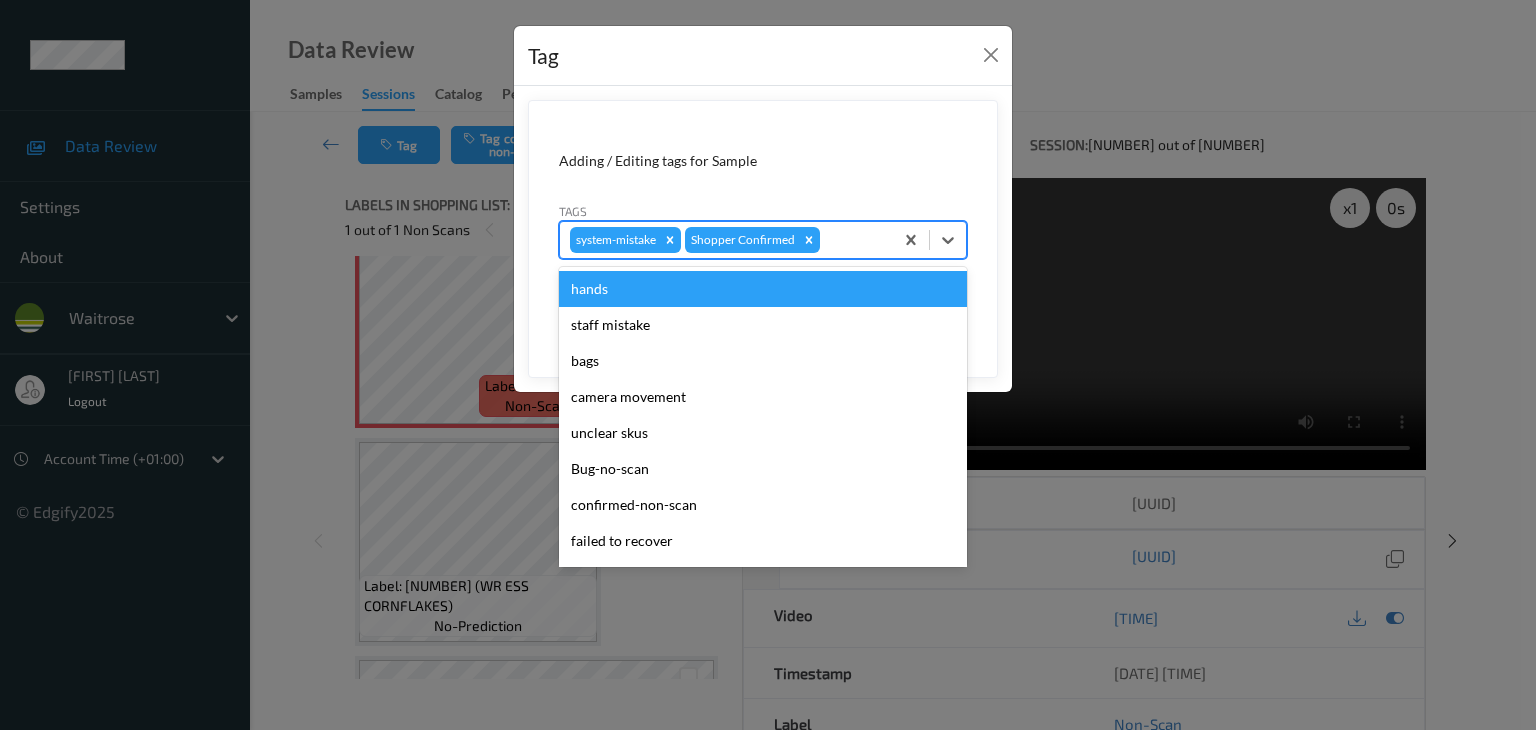 type on "U" 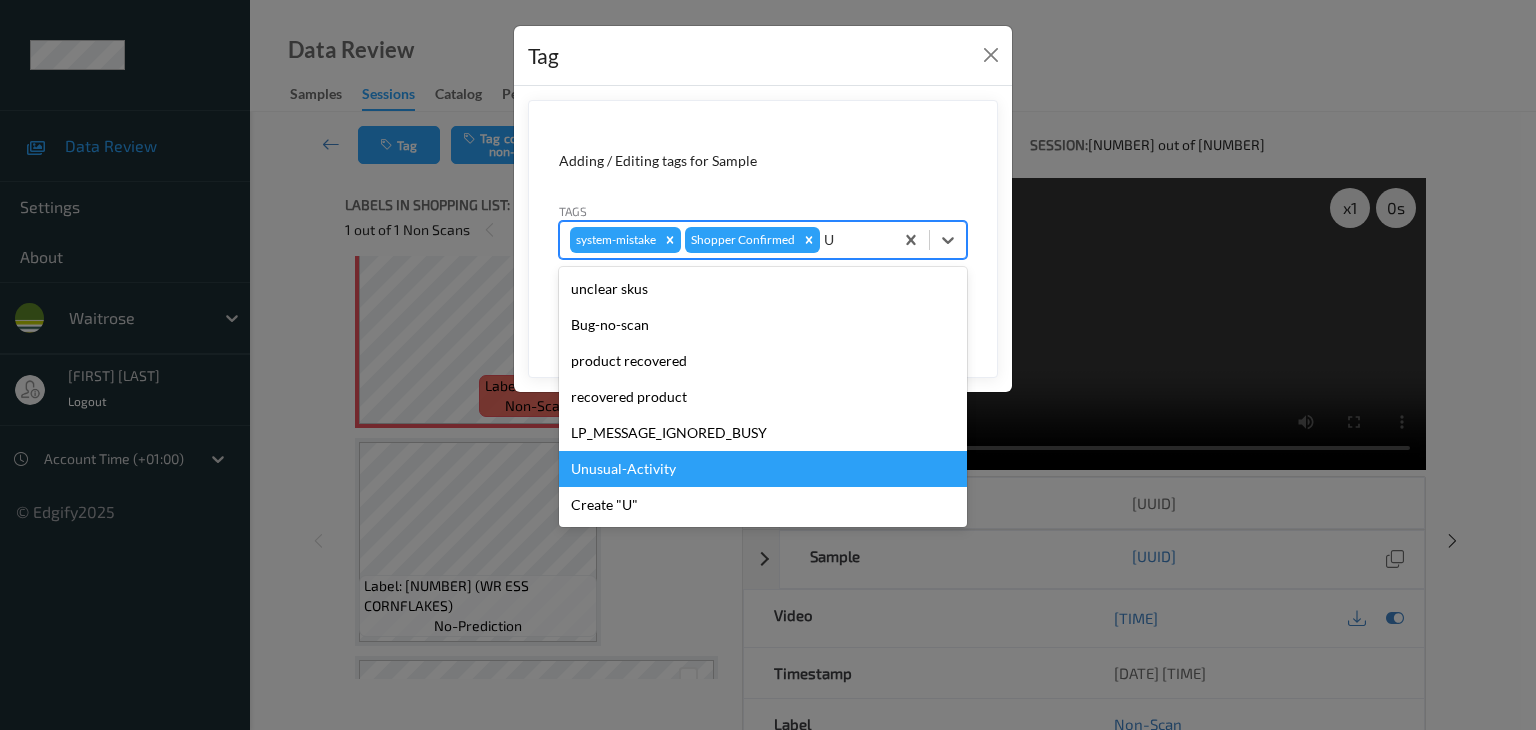 click on "Unusual-Activity" at bounding box center [763, 469] 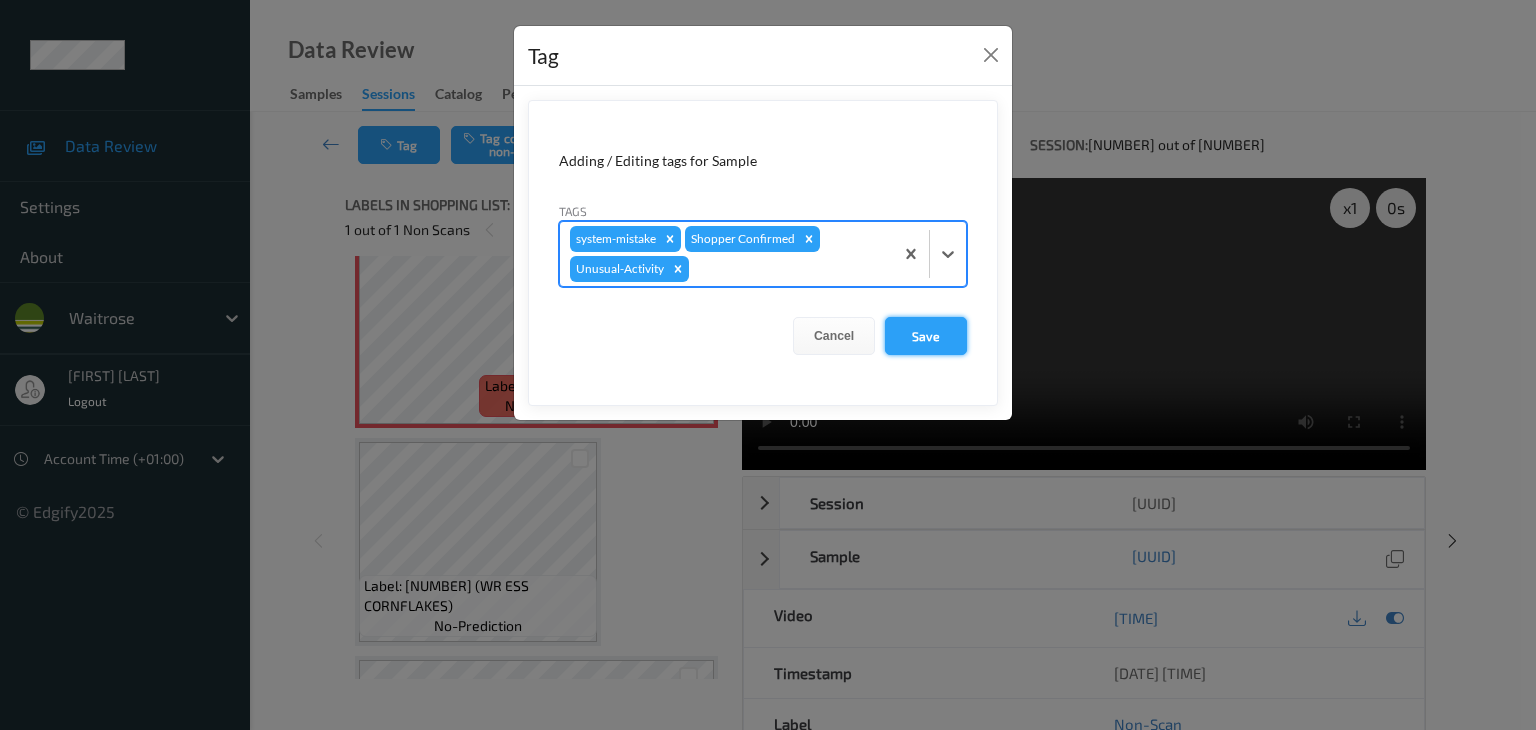 click on "Save" at bounding box center [926, 336] 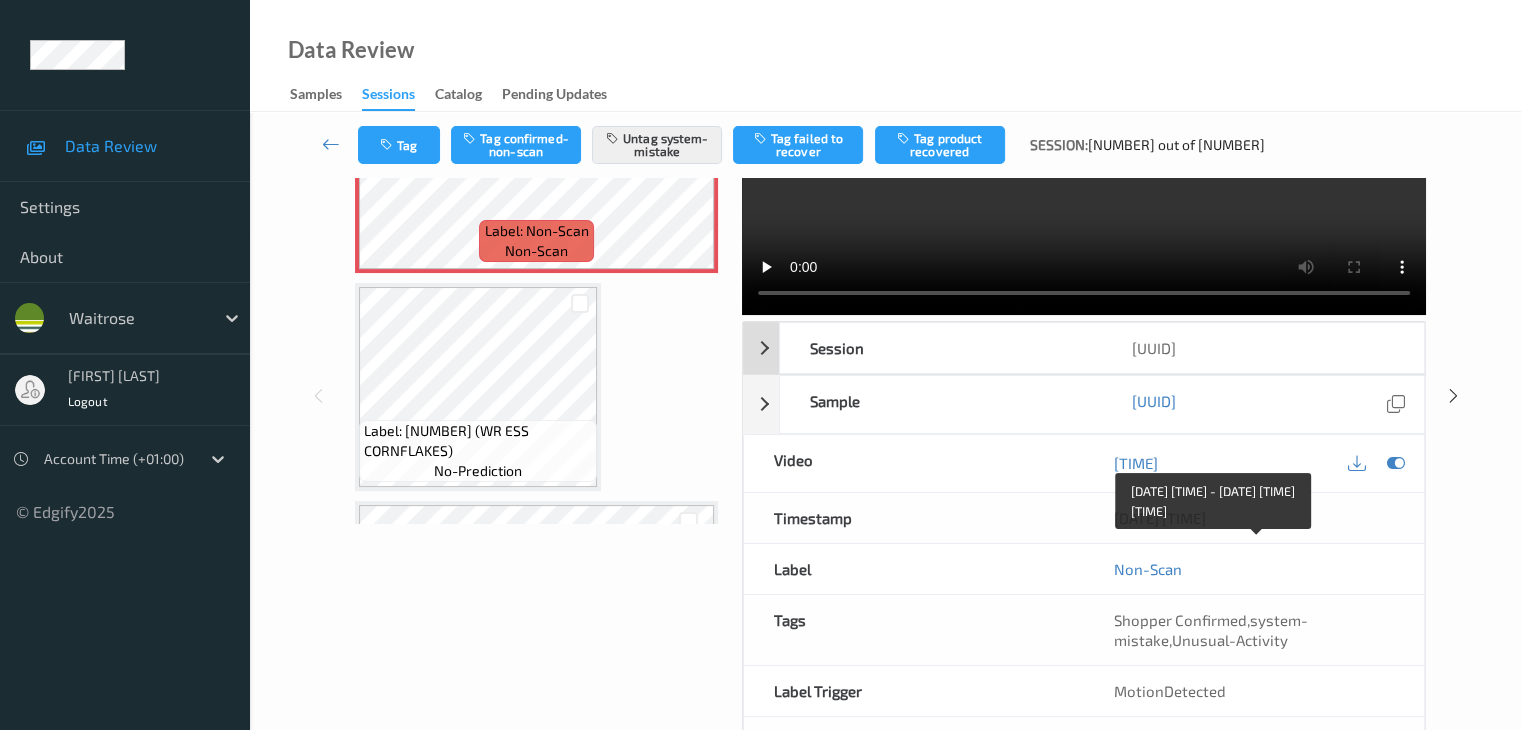 scroll, scrollTop: 0, scrollLeft: 0, axis: both 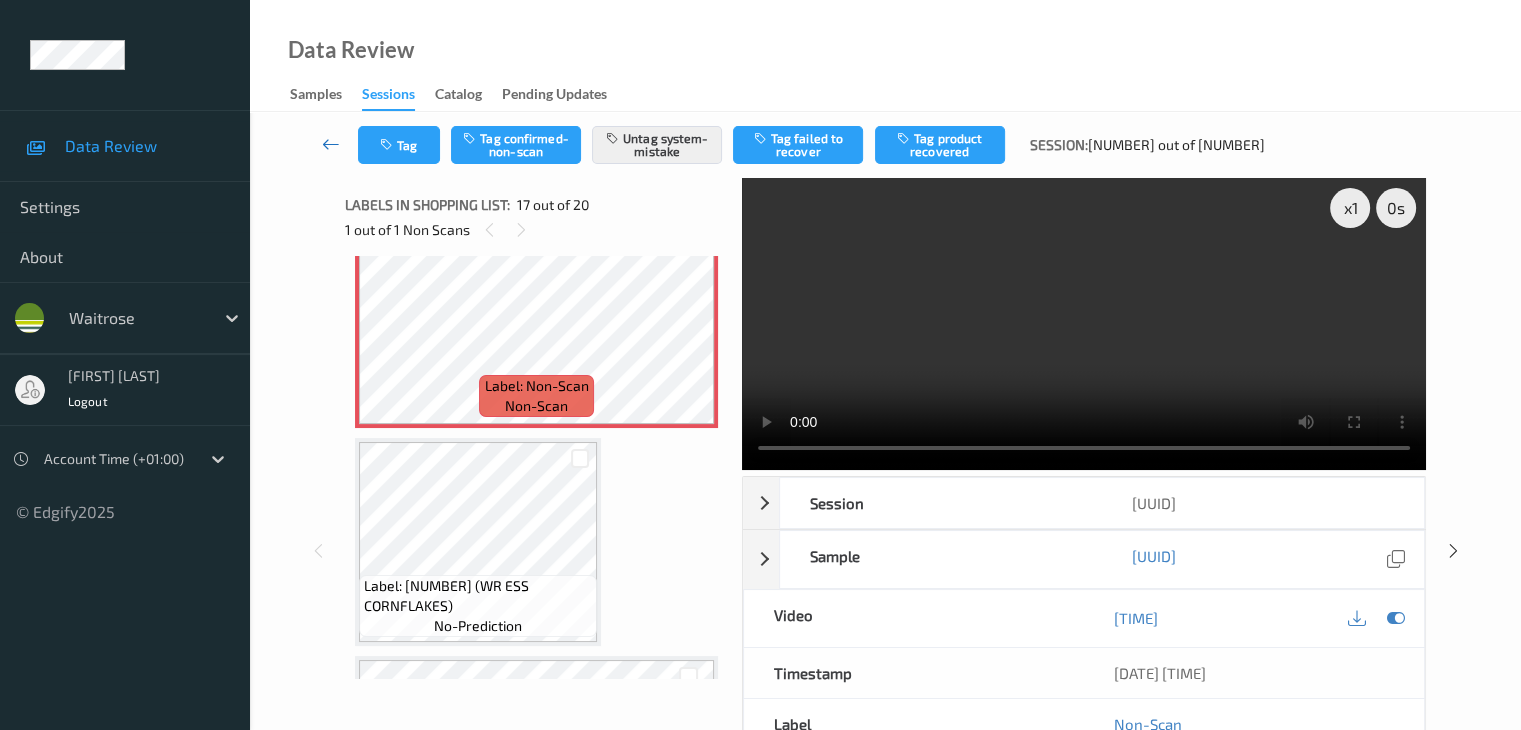 click at bounding box center (331, 144) 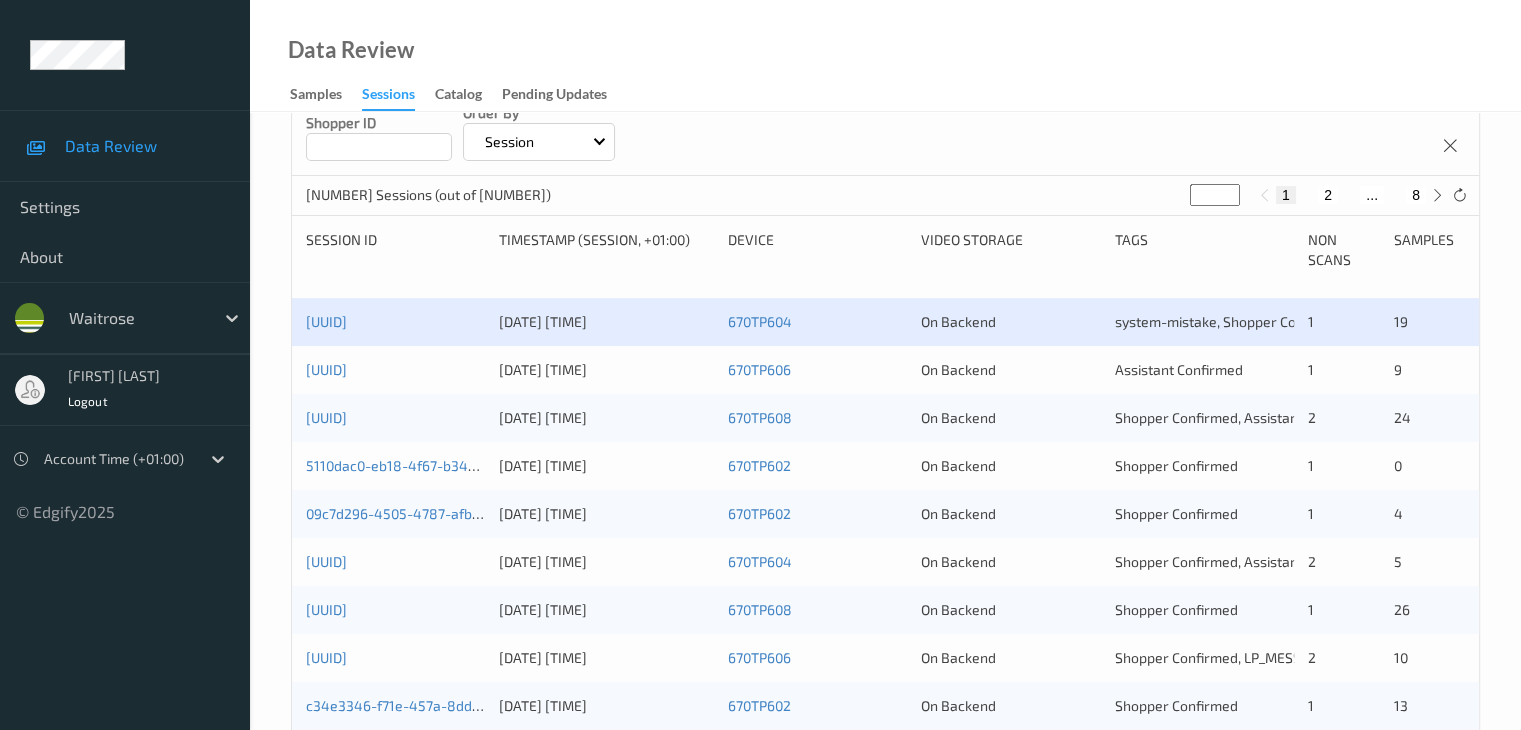 scroll, scrollTop: 400, scrollLeft: 0, axis: vertical 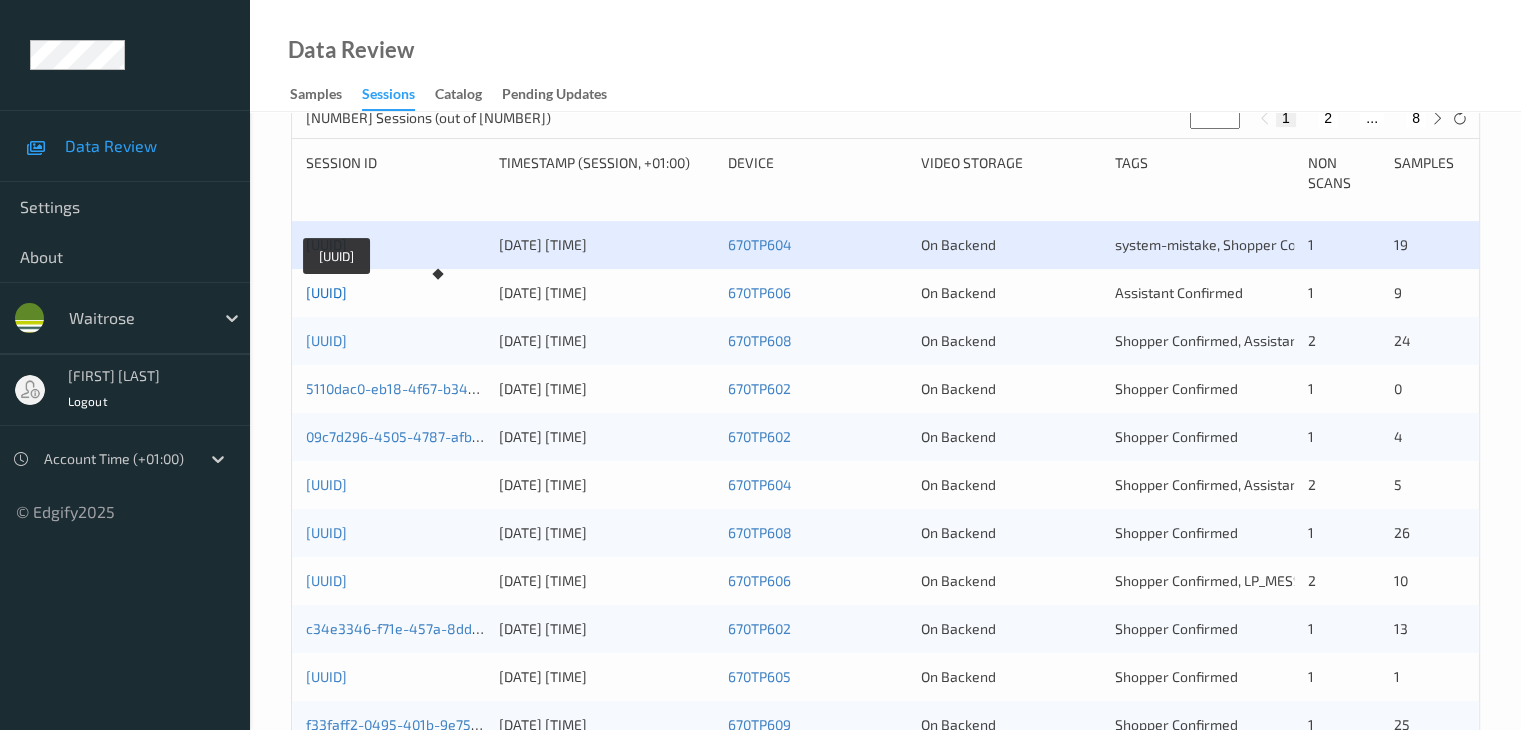click on "c7cedf0e-6523-4e7a-9073-aecfce435e3b" at bounding box center [326, 292] 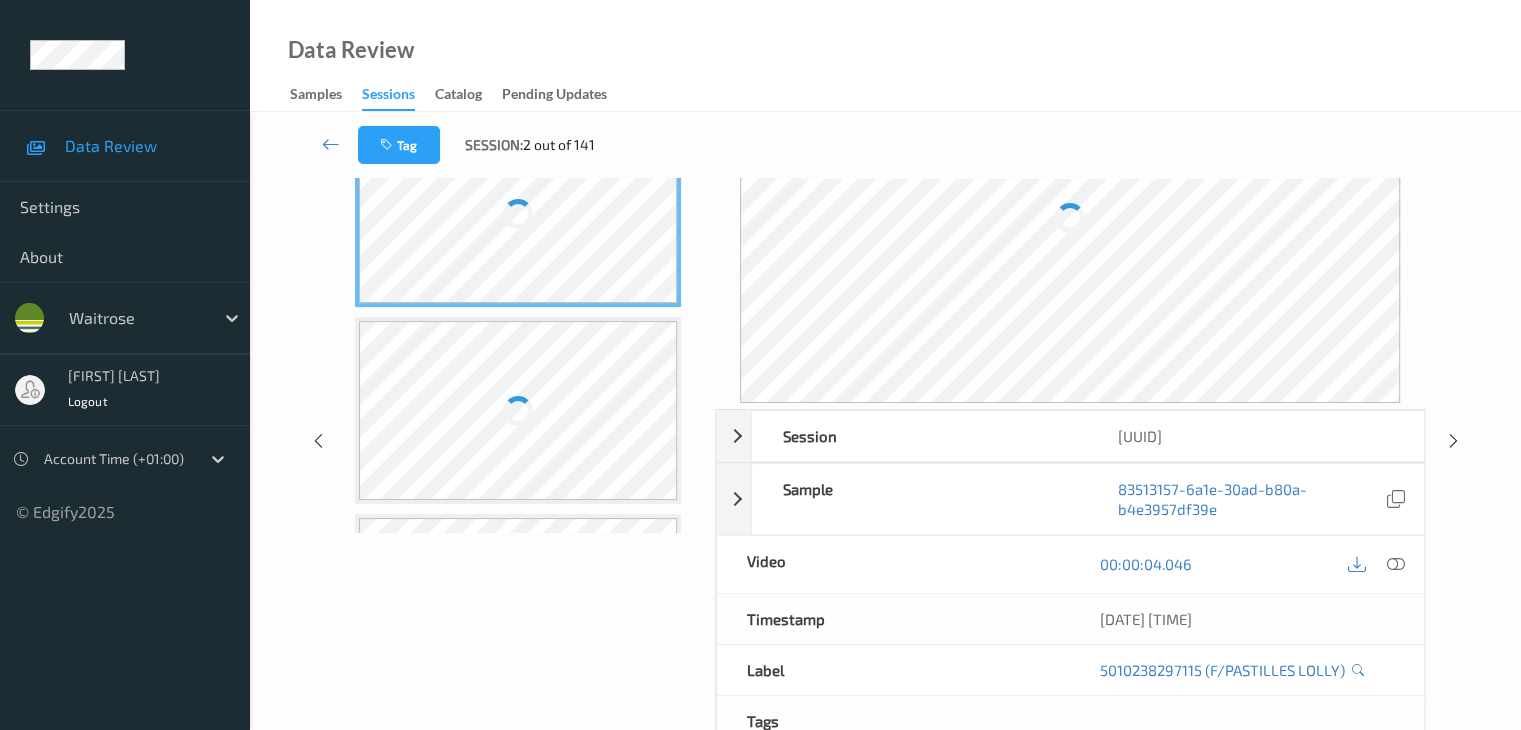 scroll, scrollTop: 24, scrollLeft: 0, axis: vertical 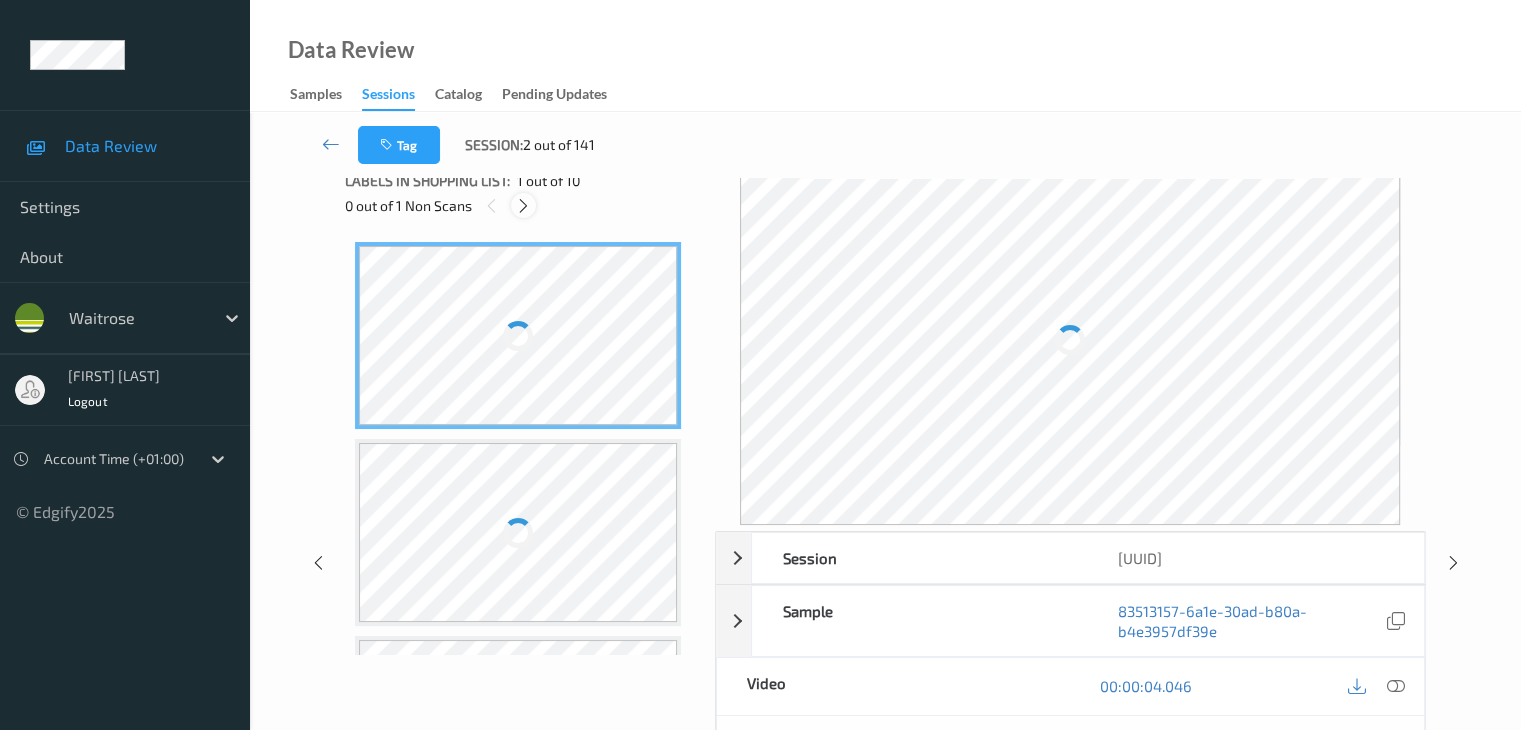 click at bounding box center (523, 206) 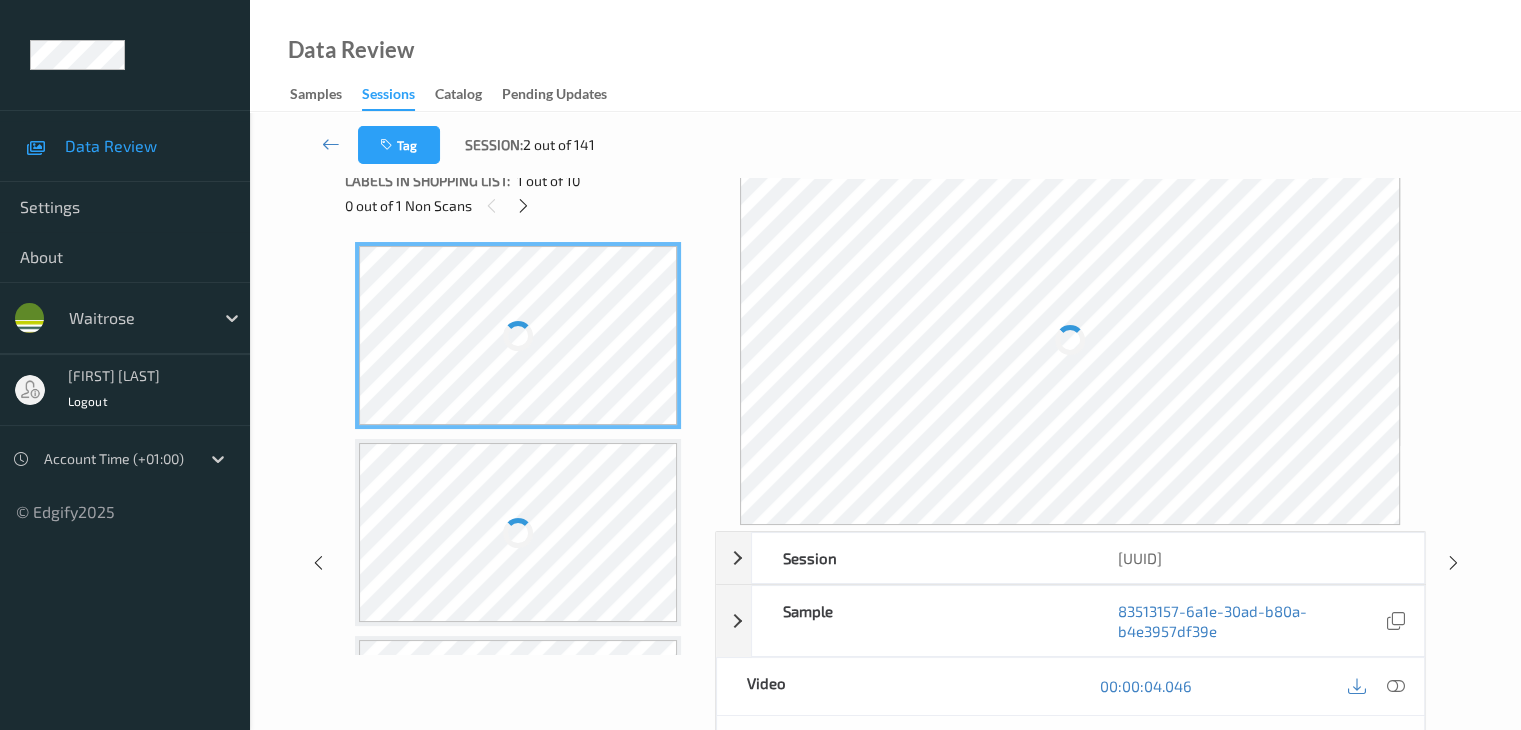 scroll, scrollTop: 1556, scrollLeft: 0, axis: vertical 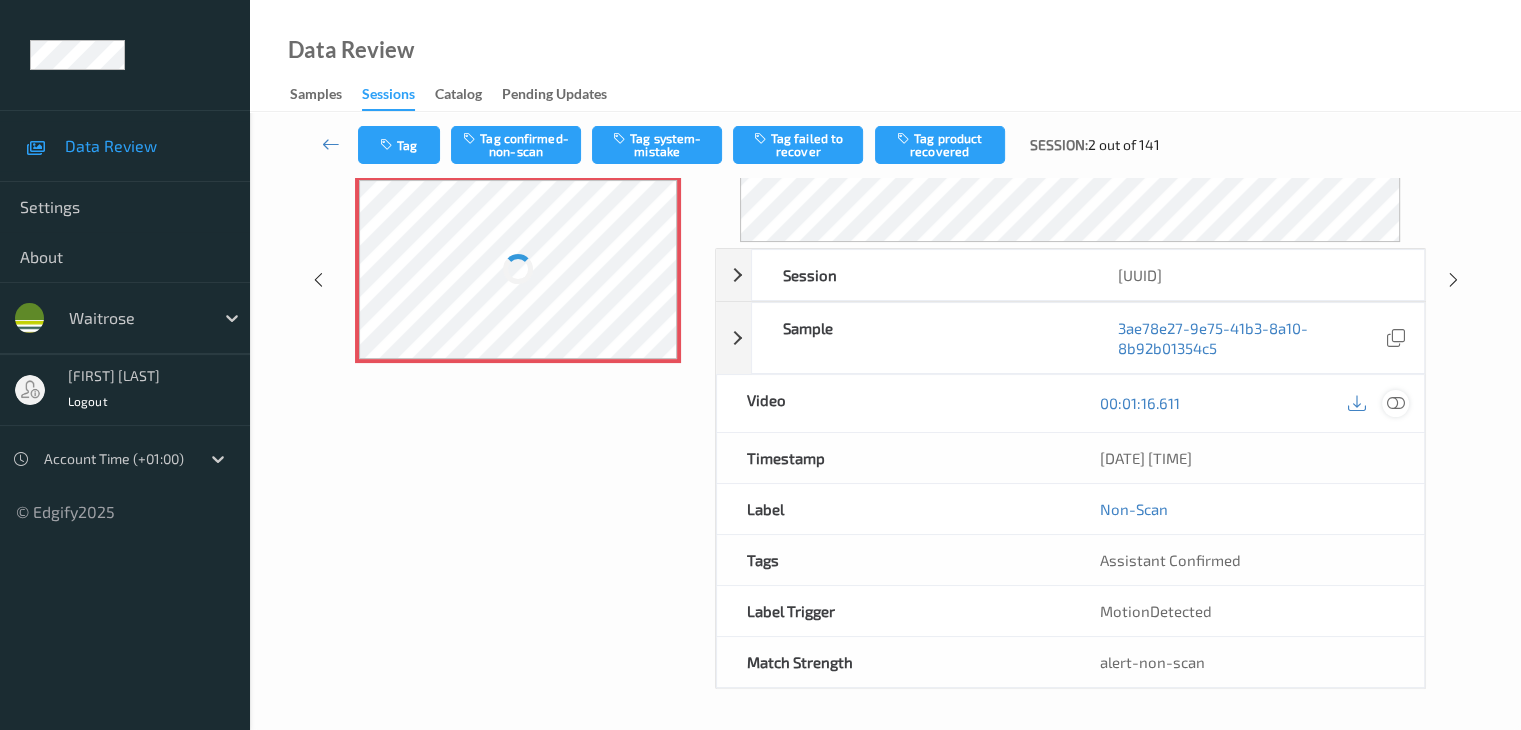click at bounding box center (1395, 403) 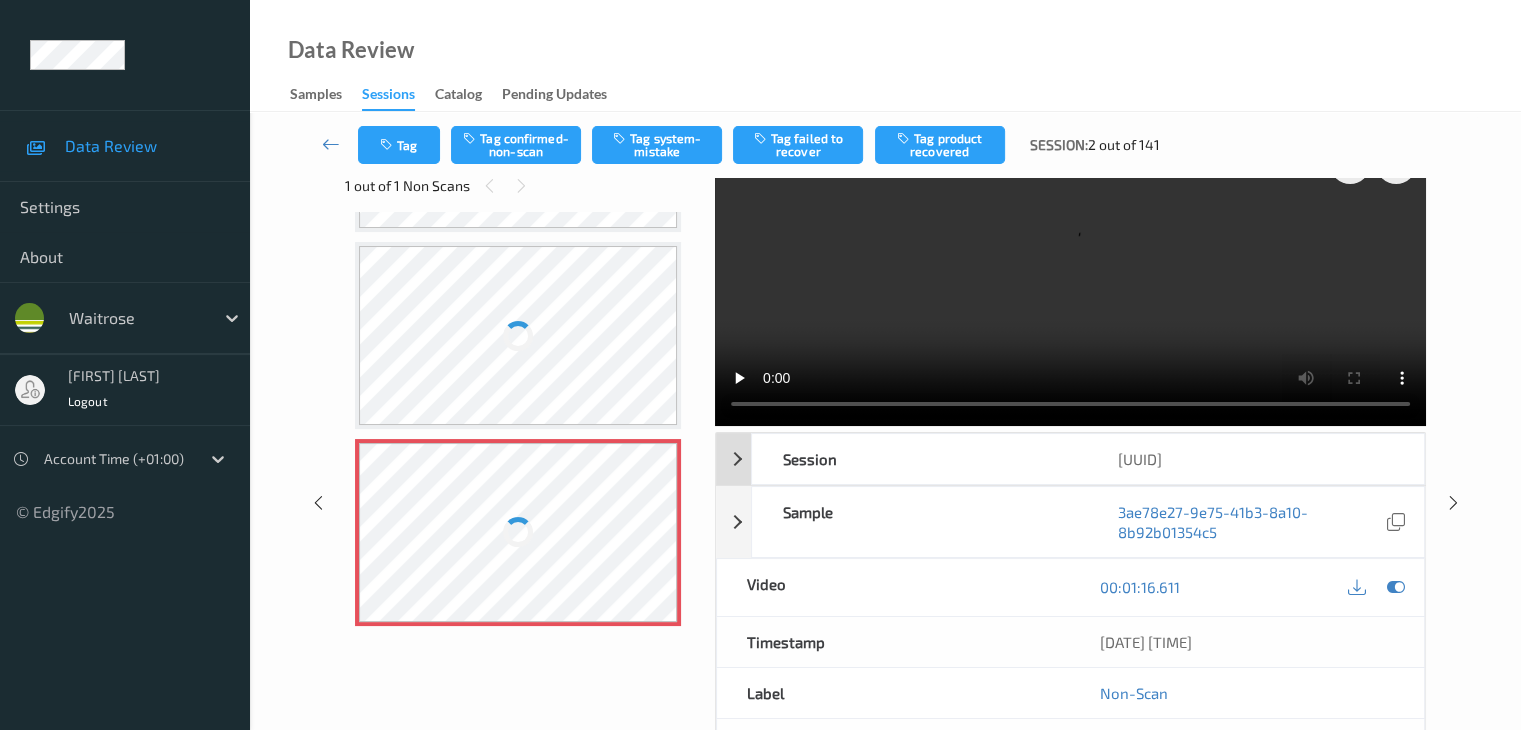 scroll, scrollTop: 0, scrollLeft: 0, axis: both 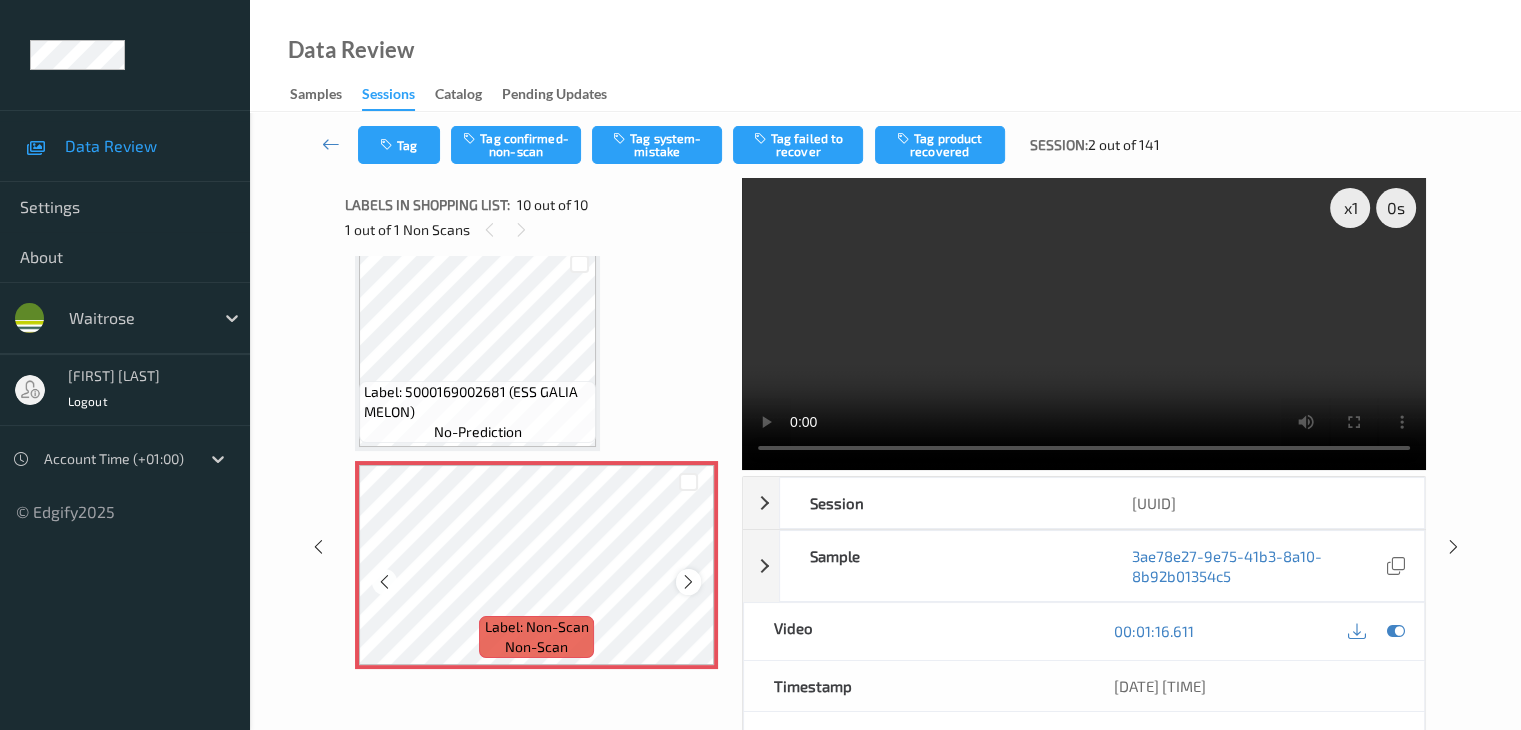 click at bounding box center [688, 581] 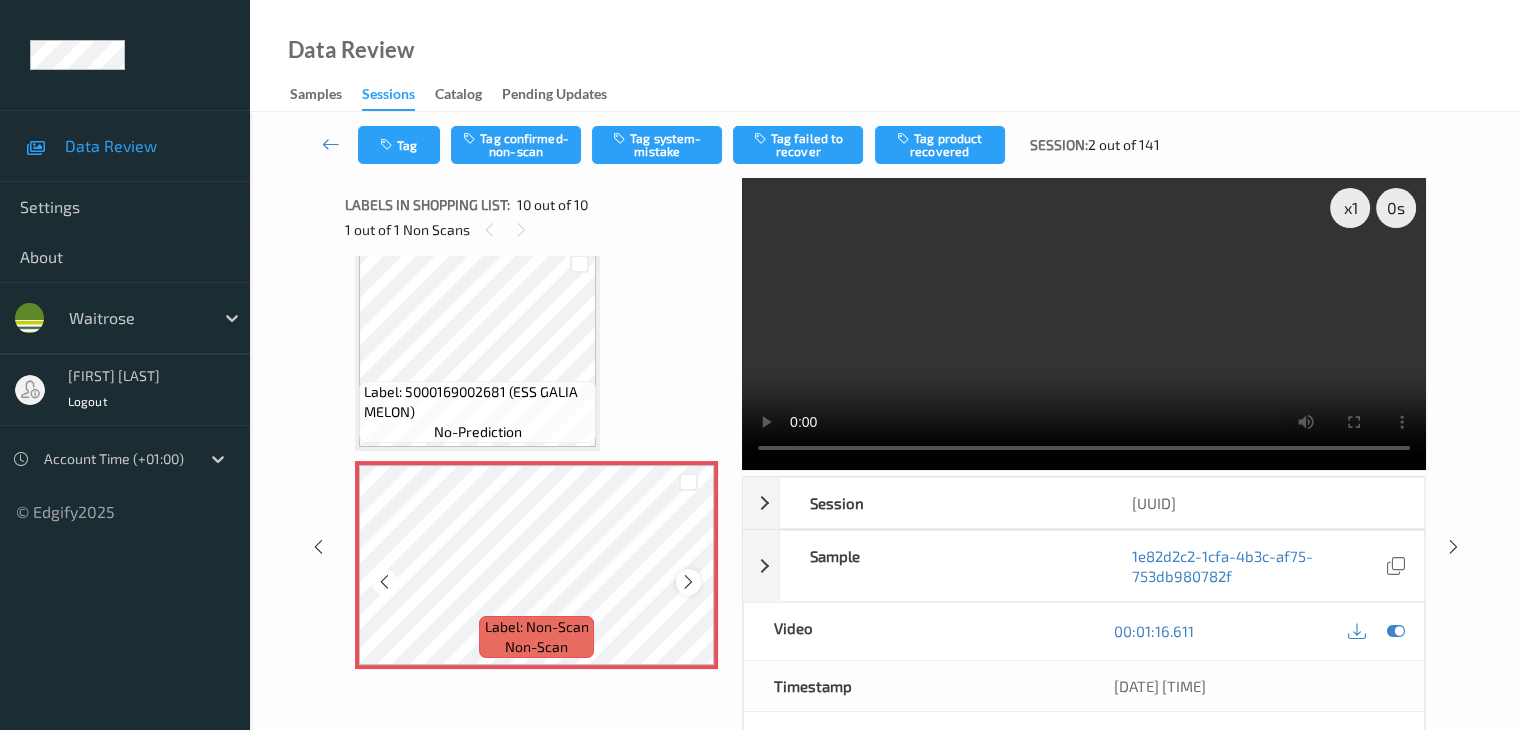 click at bounding box center (688, 582) 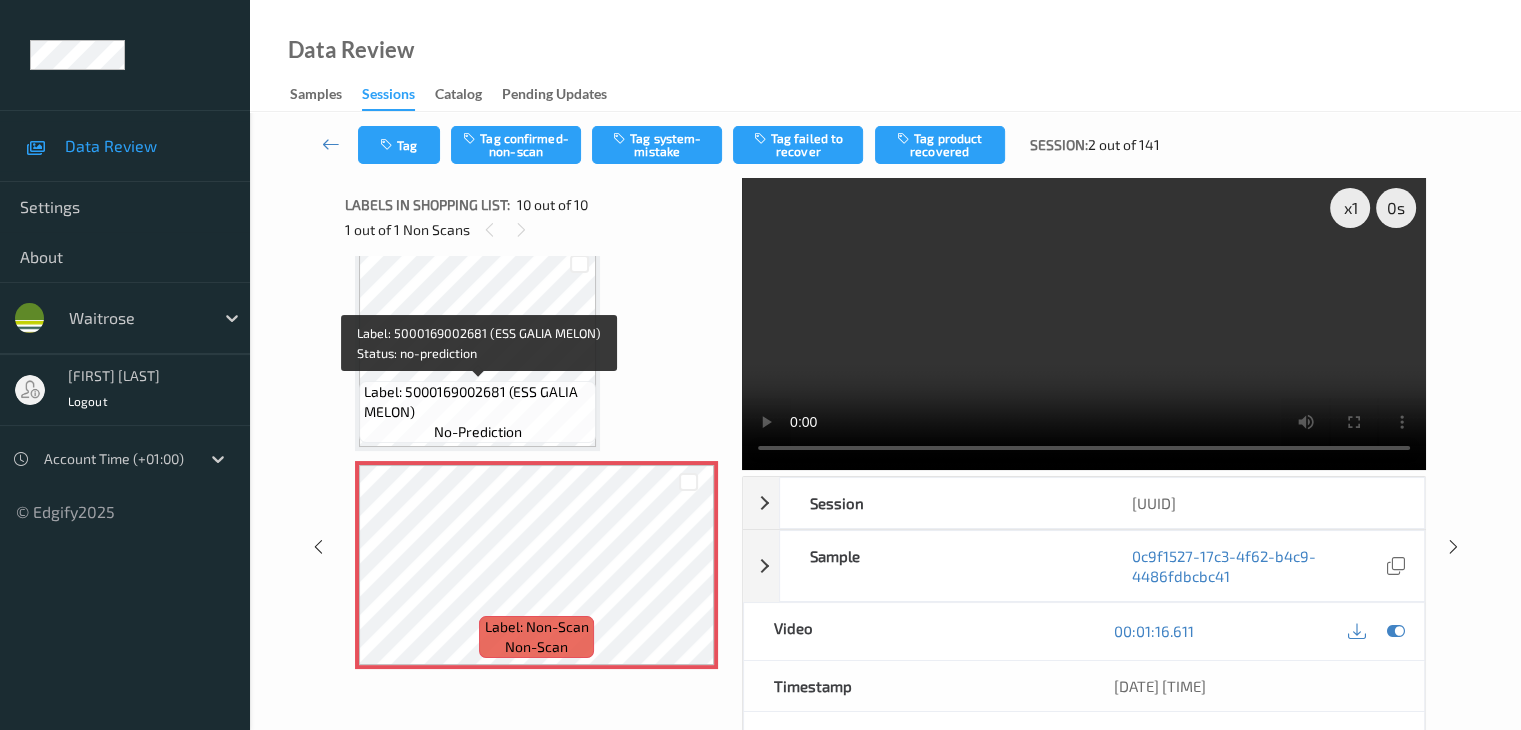 click on "Label: 5000169002681 (ESS GALIA MELON)" at bounding box center (477, 402) 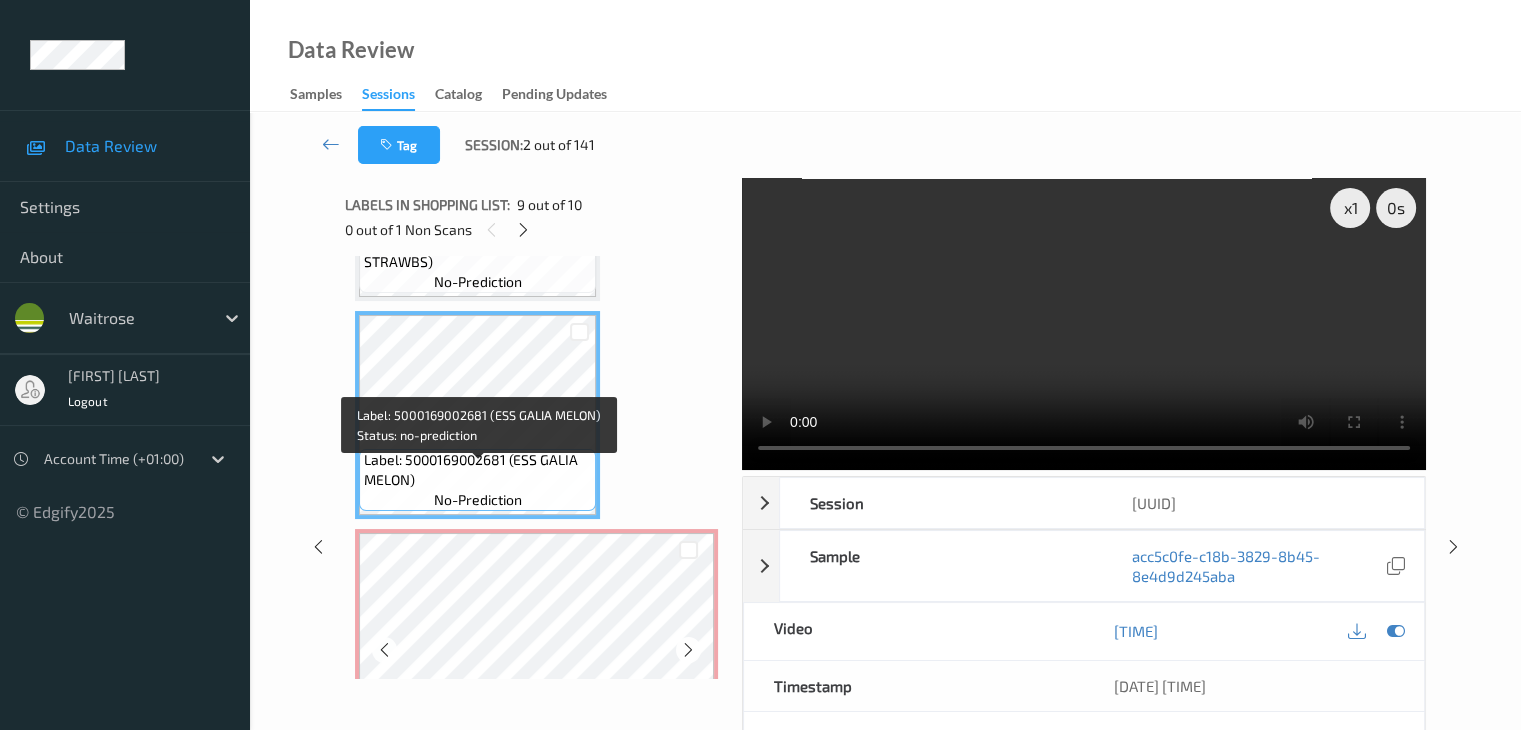 scroll, scrollTop: 1767, scrollLeft: 0, axis: vertical 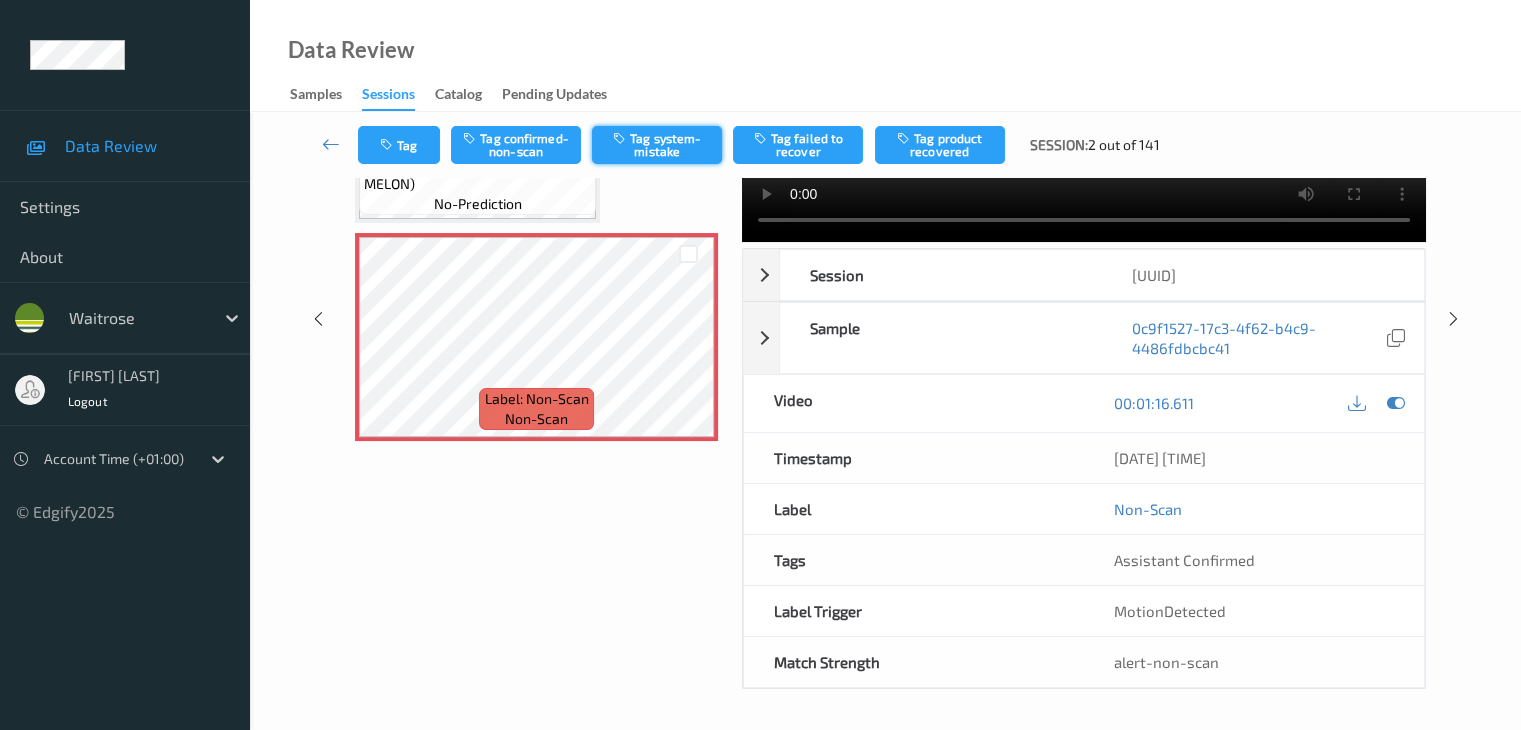 click on "Tag   system-mistake" at bounding box center (657, 145) 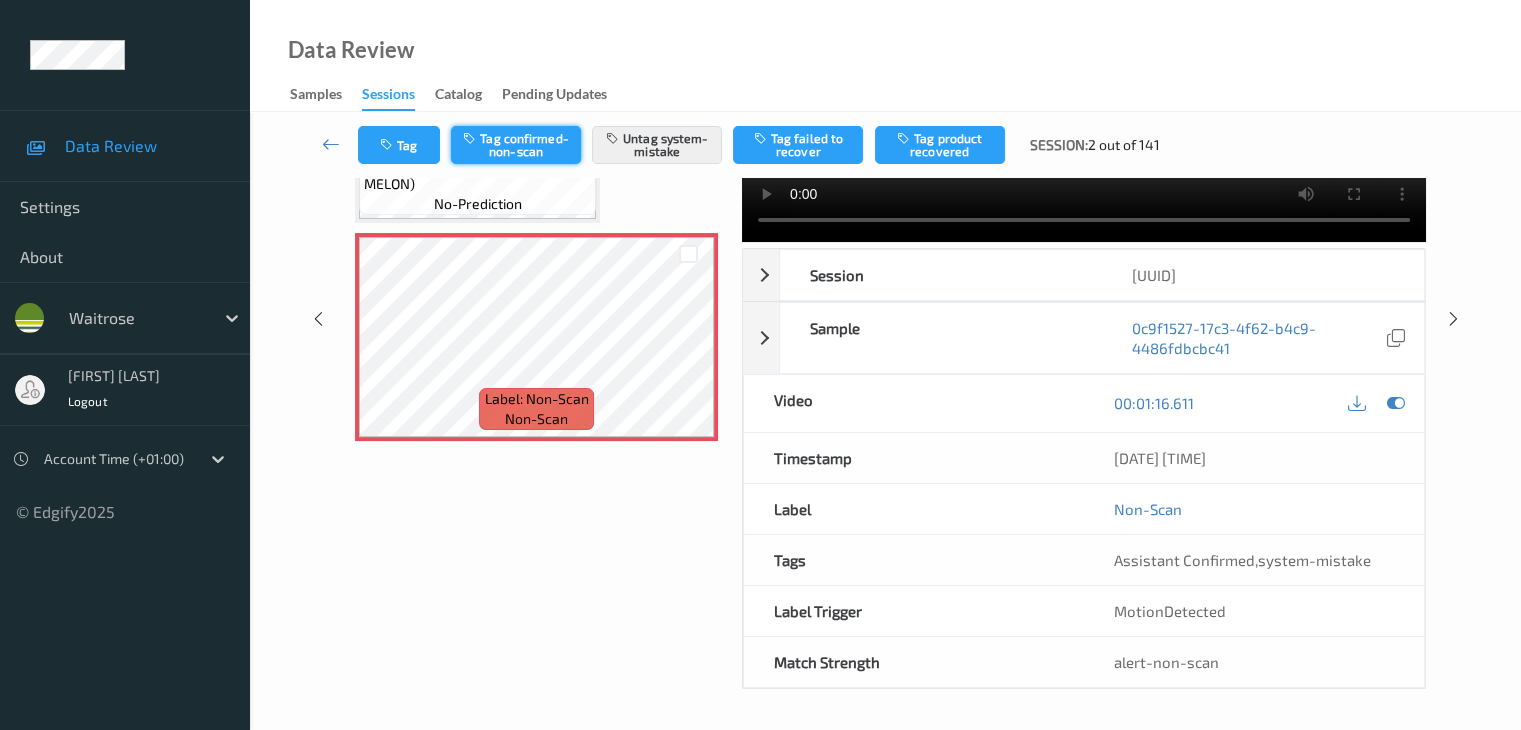 click on "Tag   confirmed-non-scan" at bounding box center (516, 145) 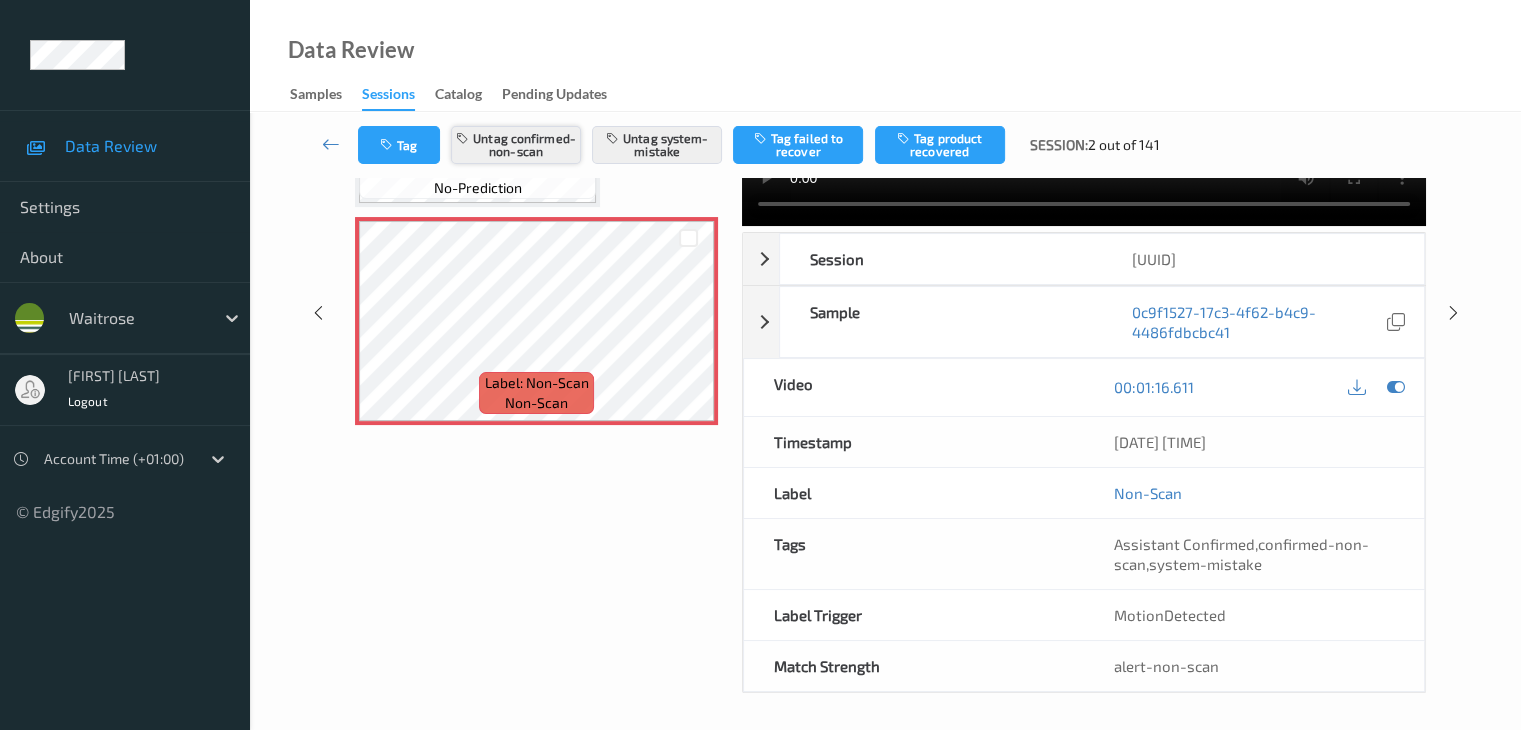 click on "Untag   confirmed-non-scan" at bounding box center [516, 145] 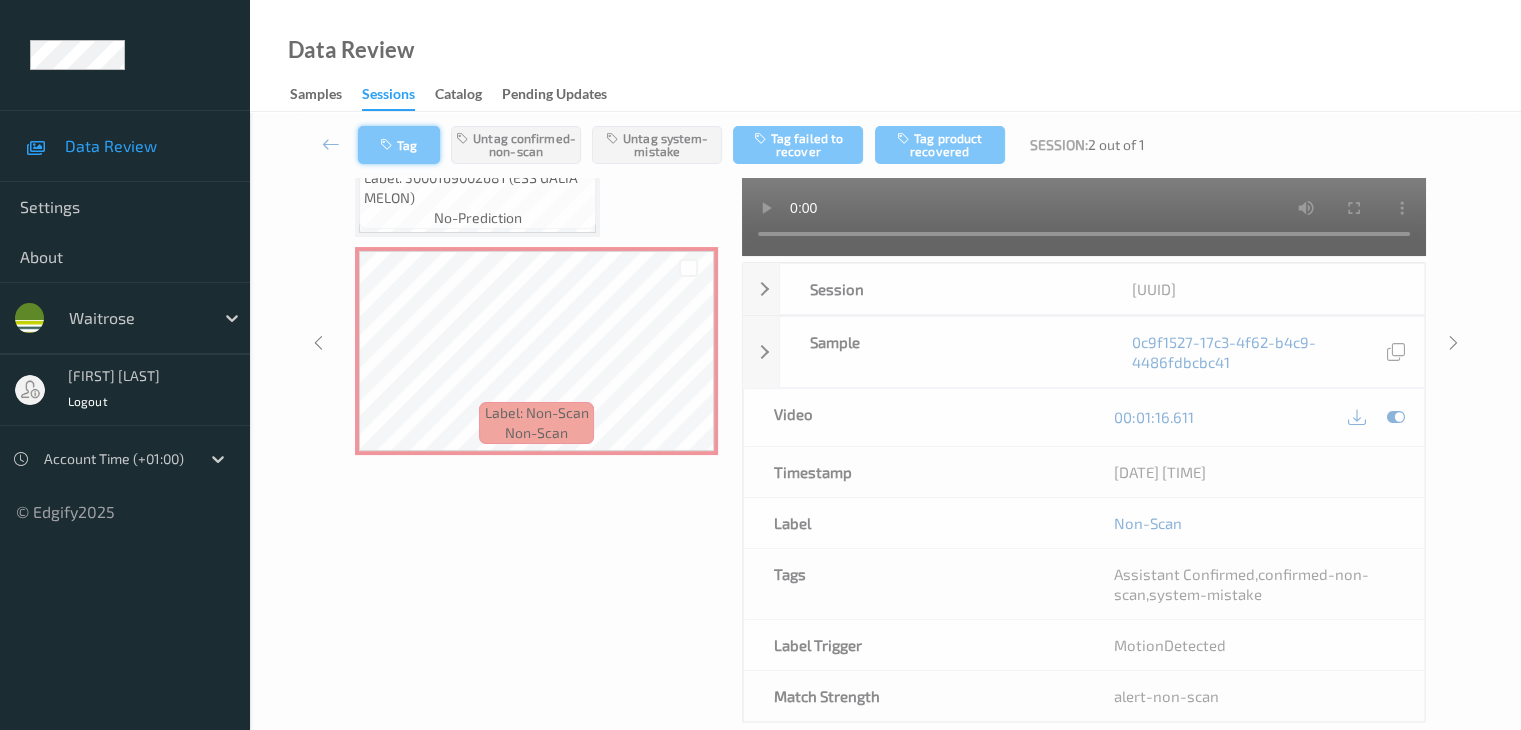click on "Tag" at bounding box center (399, 145) 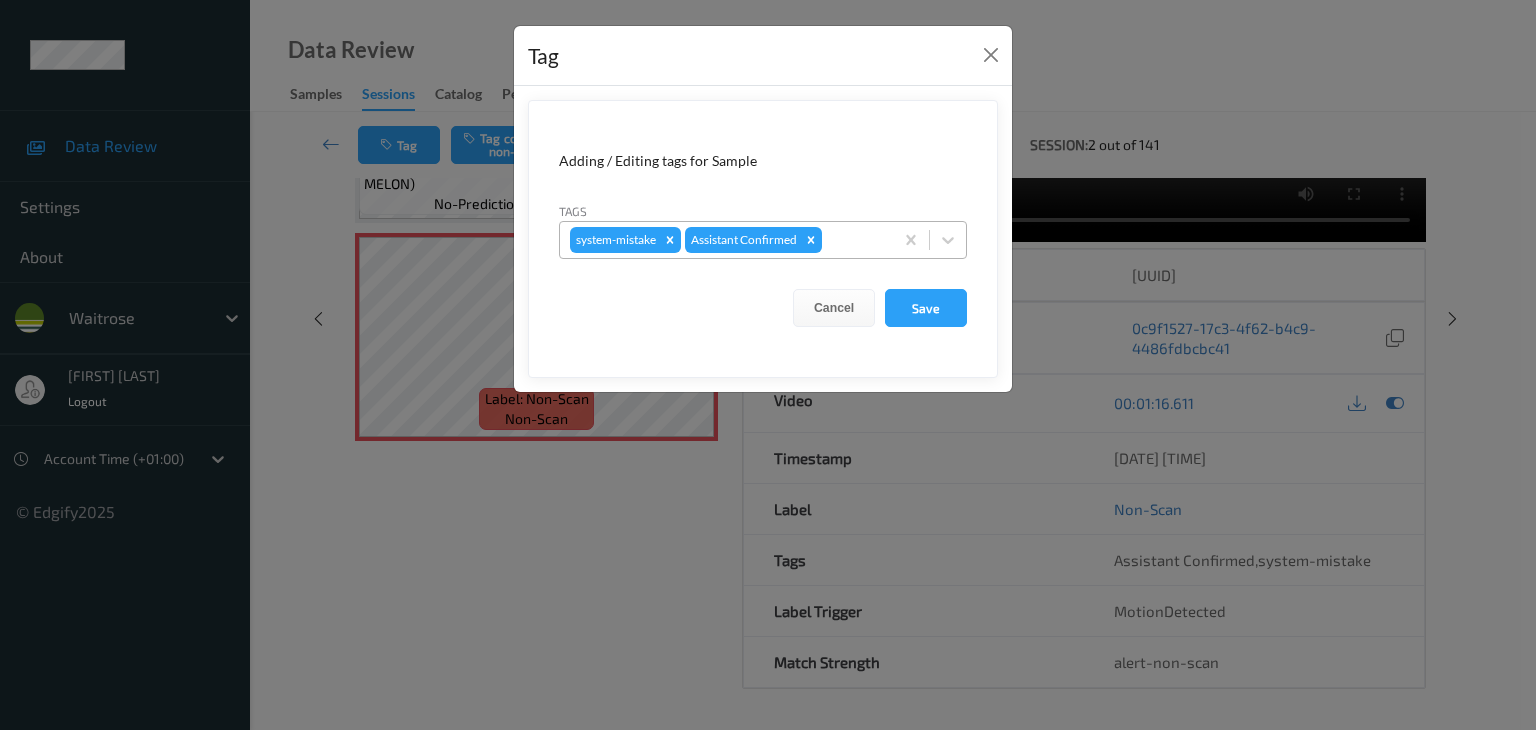 click at bounding box center (854, 240) 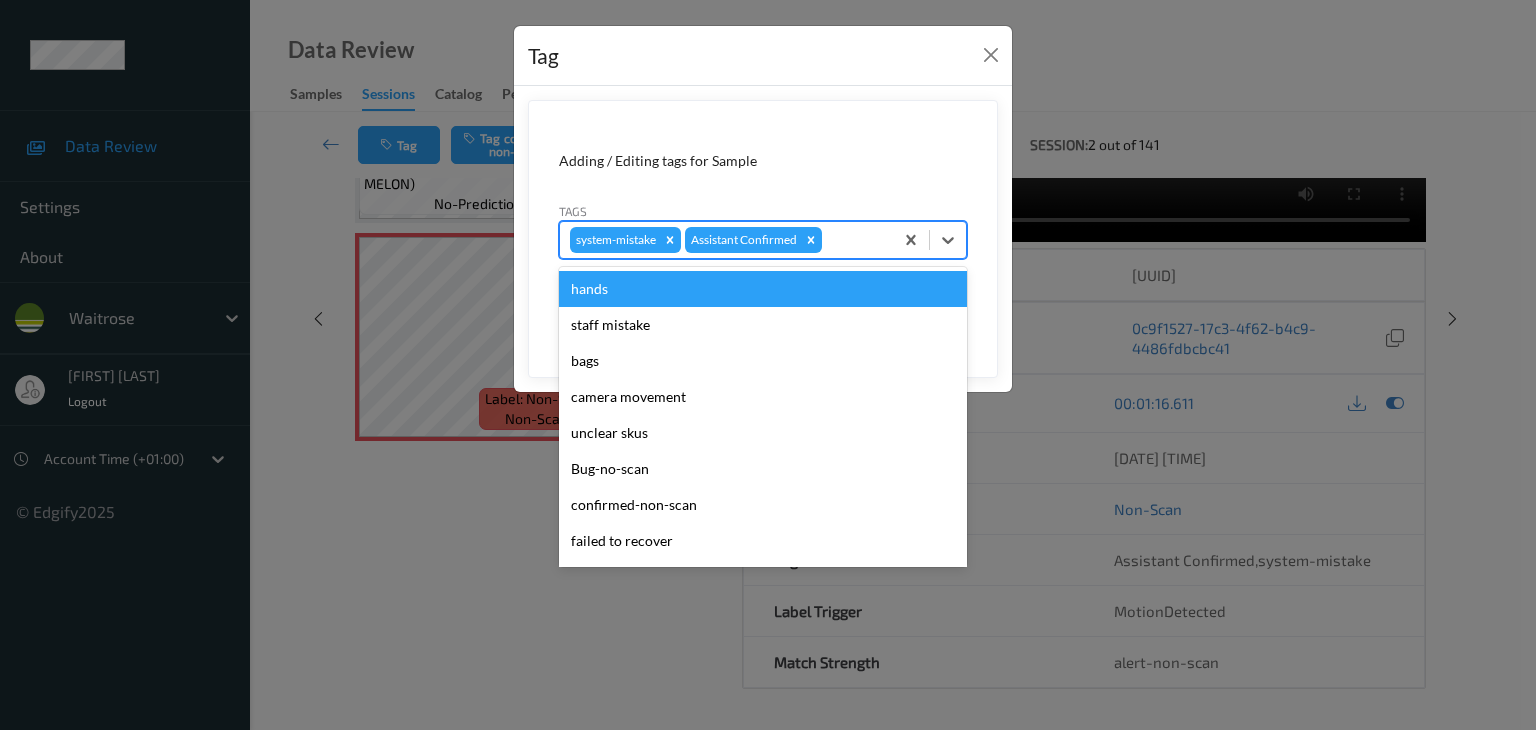 type on "U" 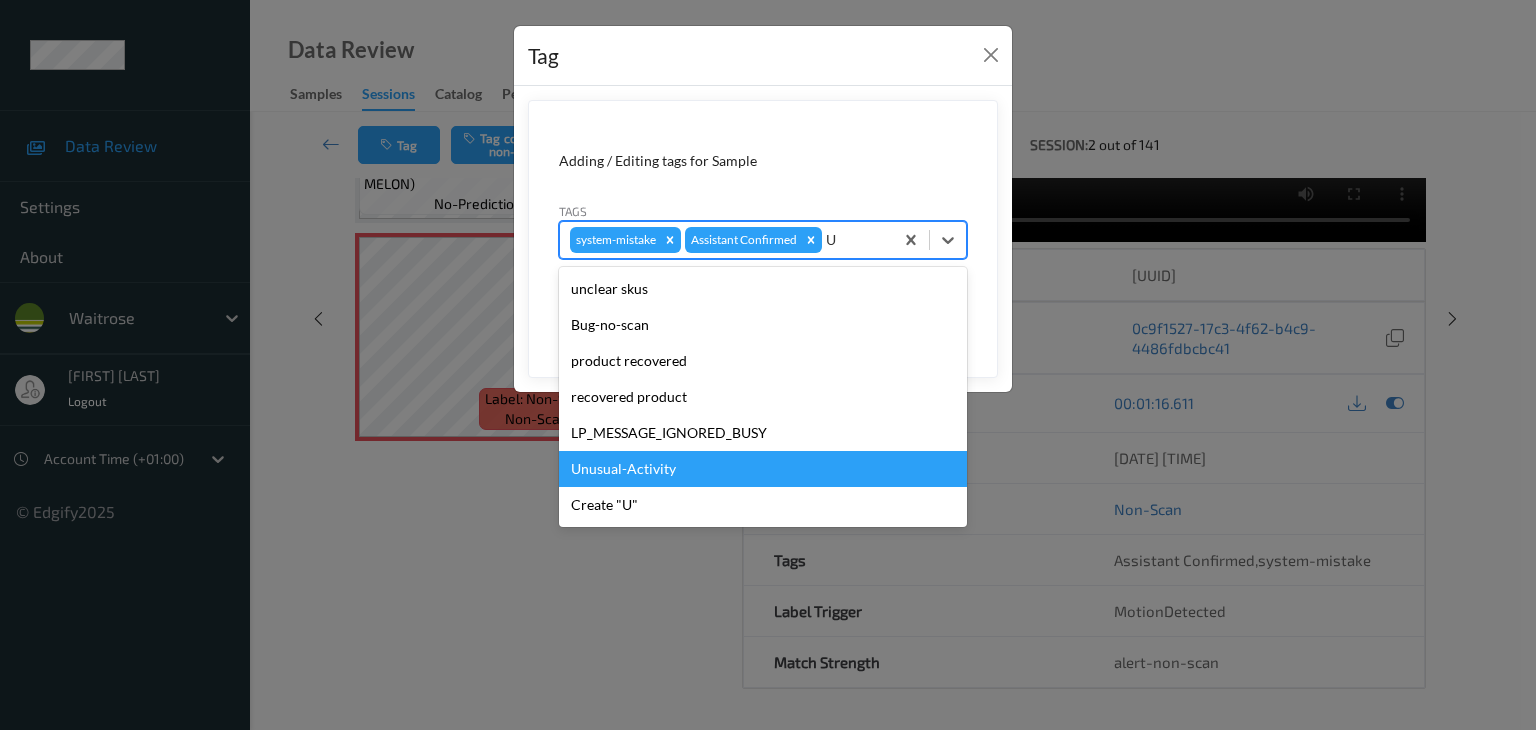 click on "Unusual-Activity" at bounding box center (763, 469) 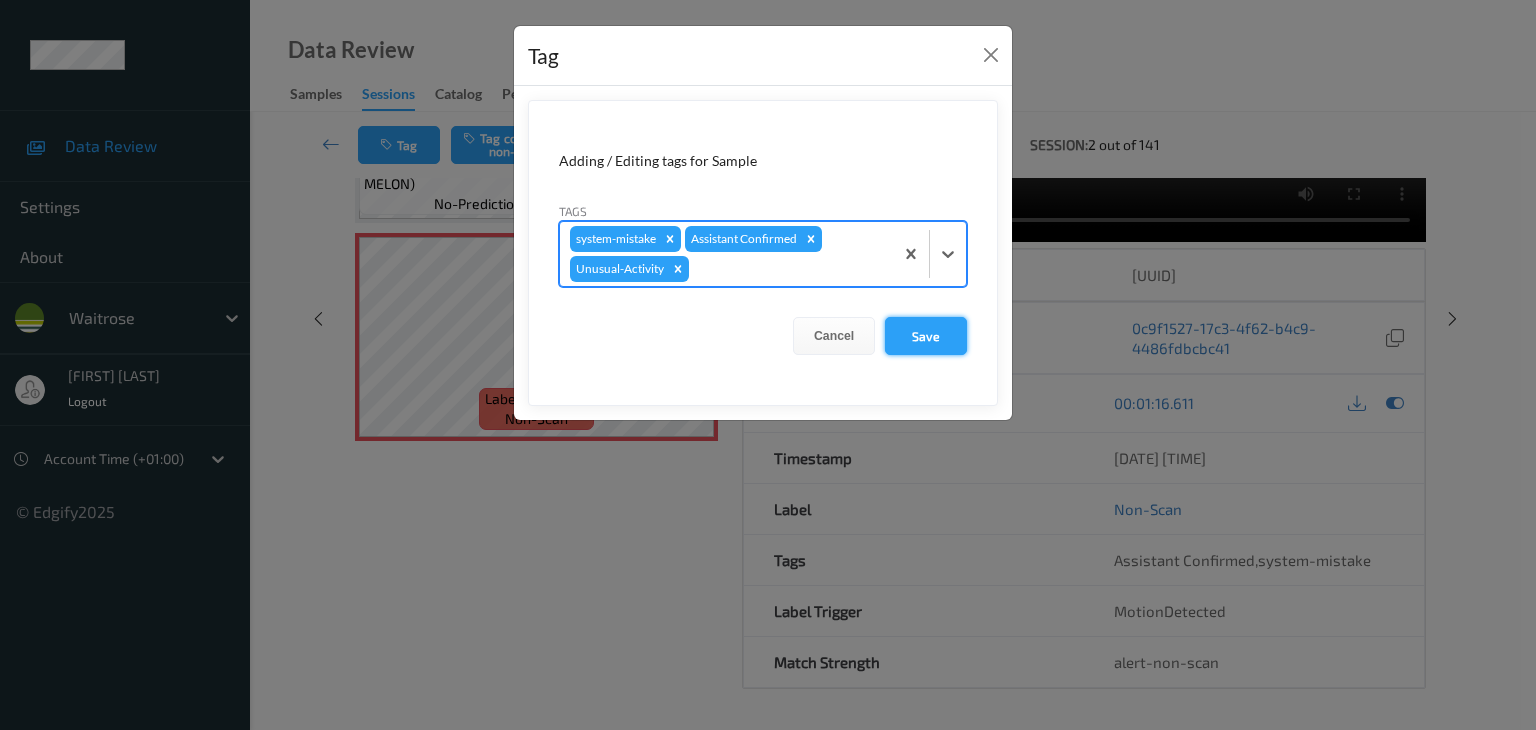 click on "Save" at bounding box center [926, 336] 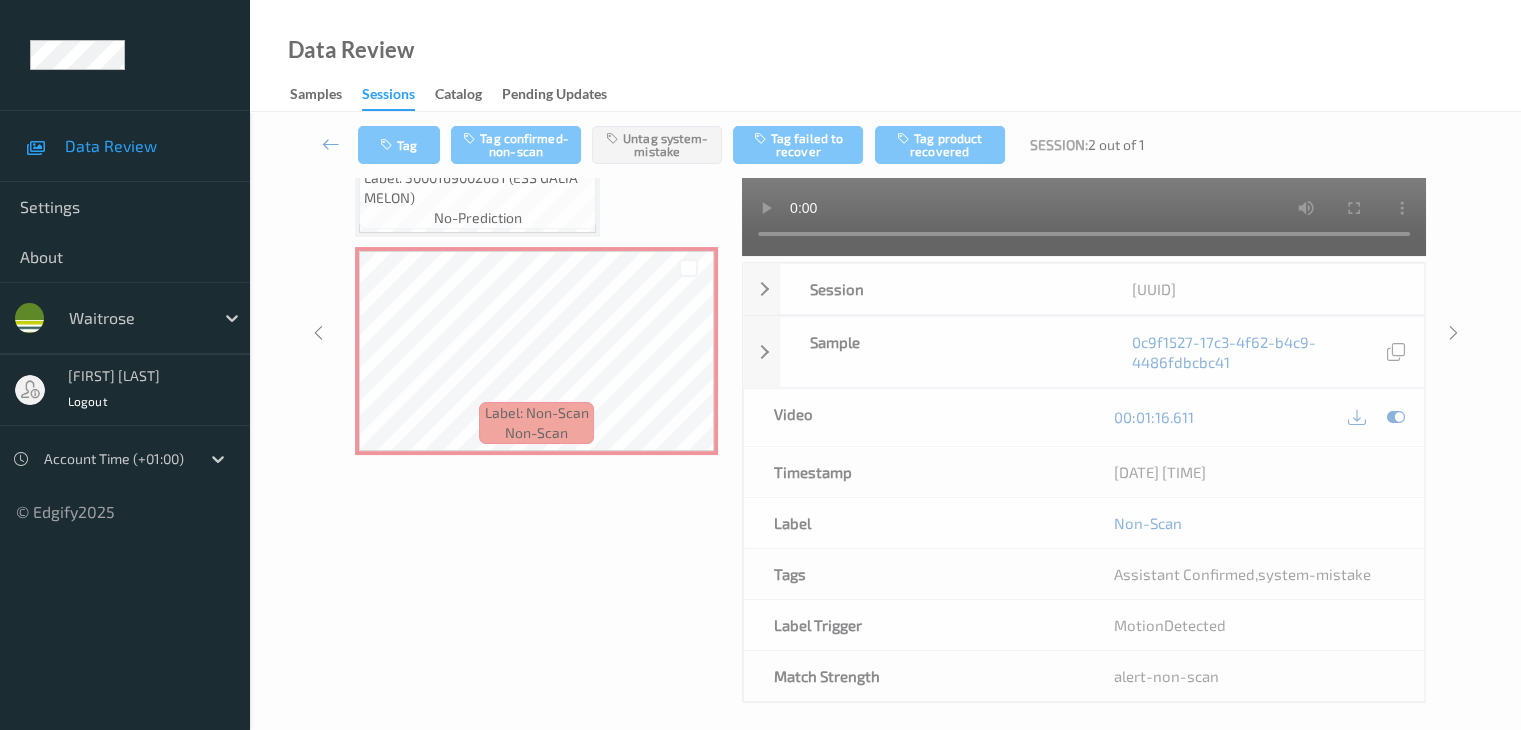 click at bounding box center [331, 144] 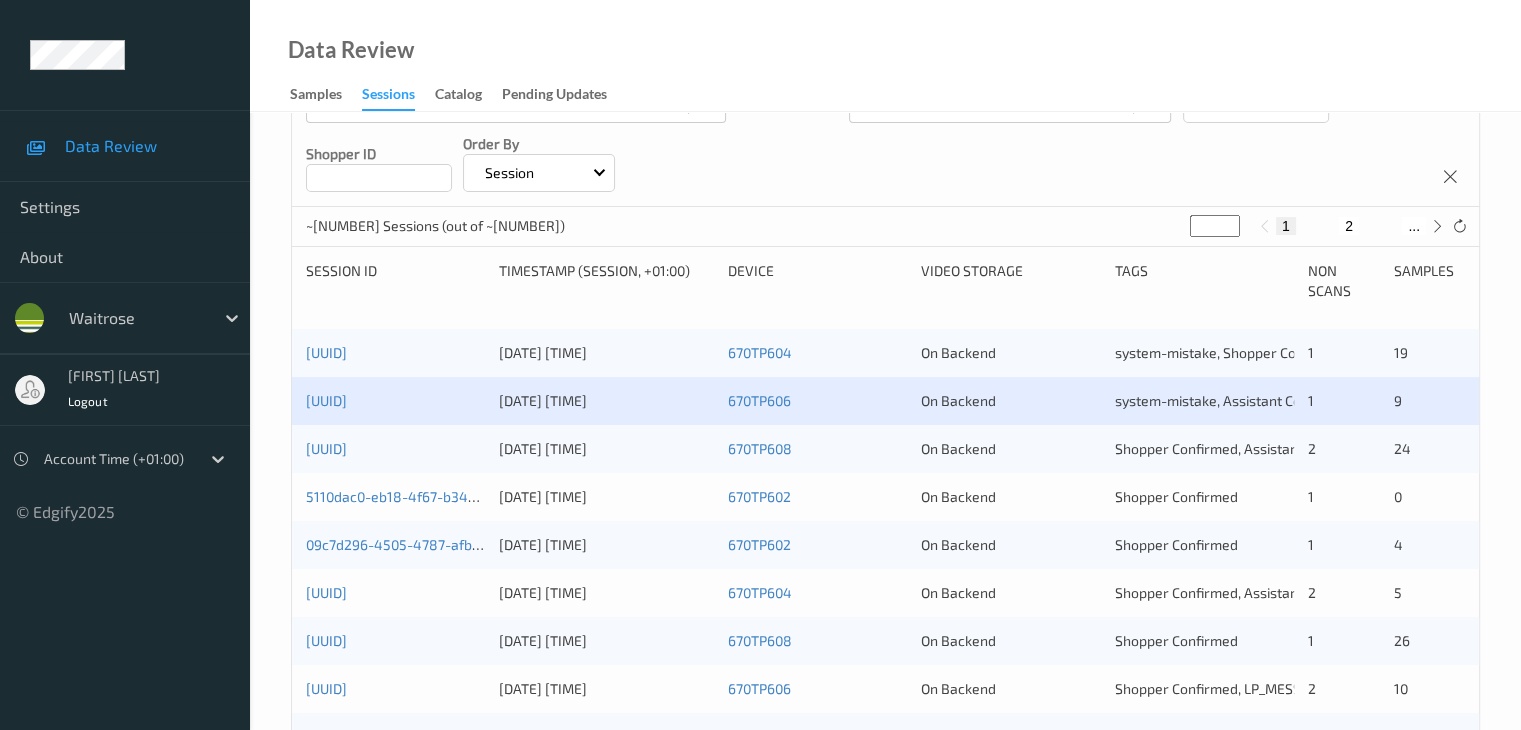 scroll, scrollTop: 300, scrollLeft: 0, axis: vertical 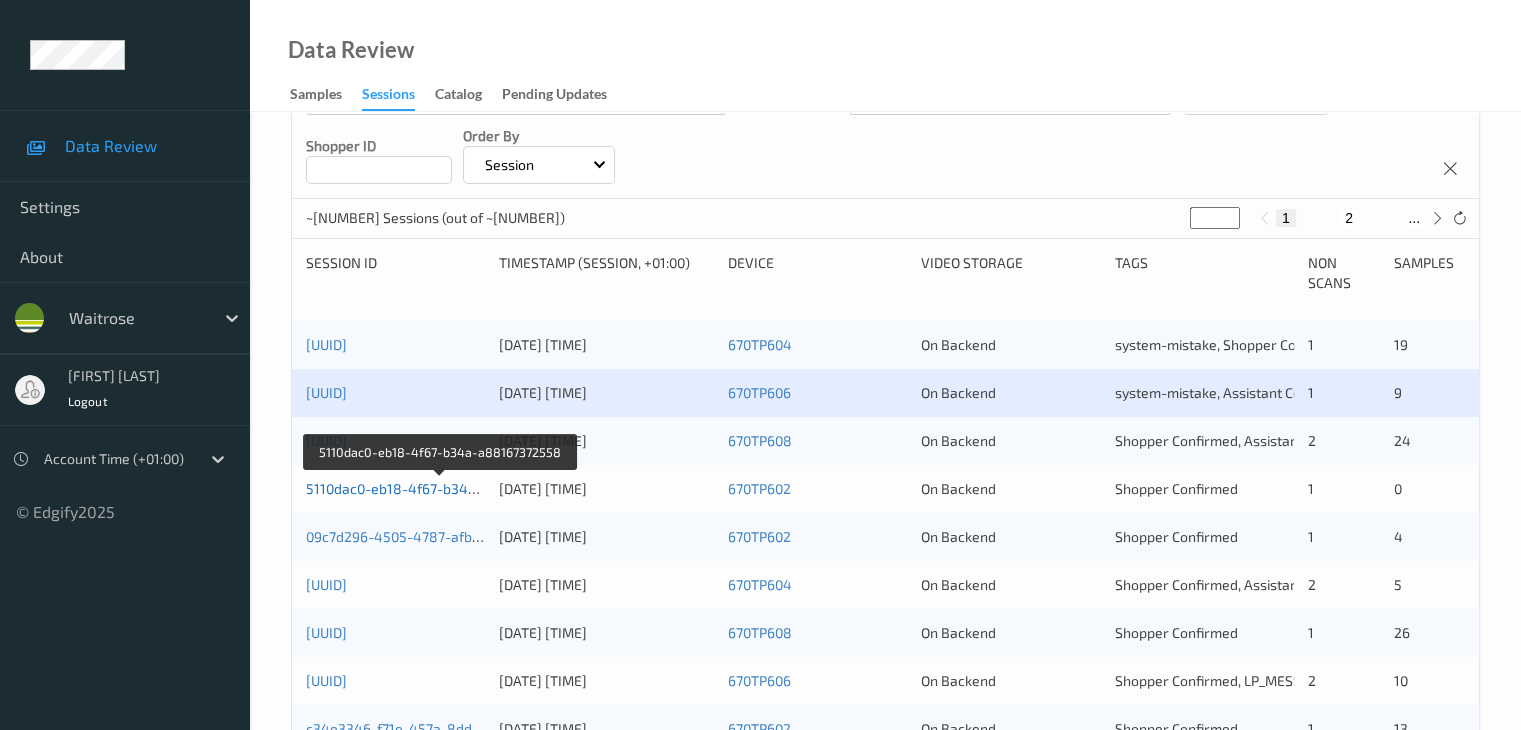 click on "5110dac0-eb18-4f67-b34a-a88167372558" at bounding box center (441, 488) 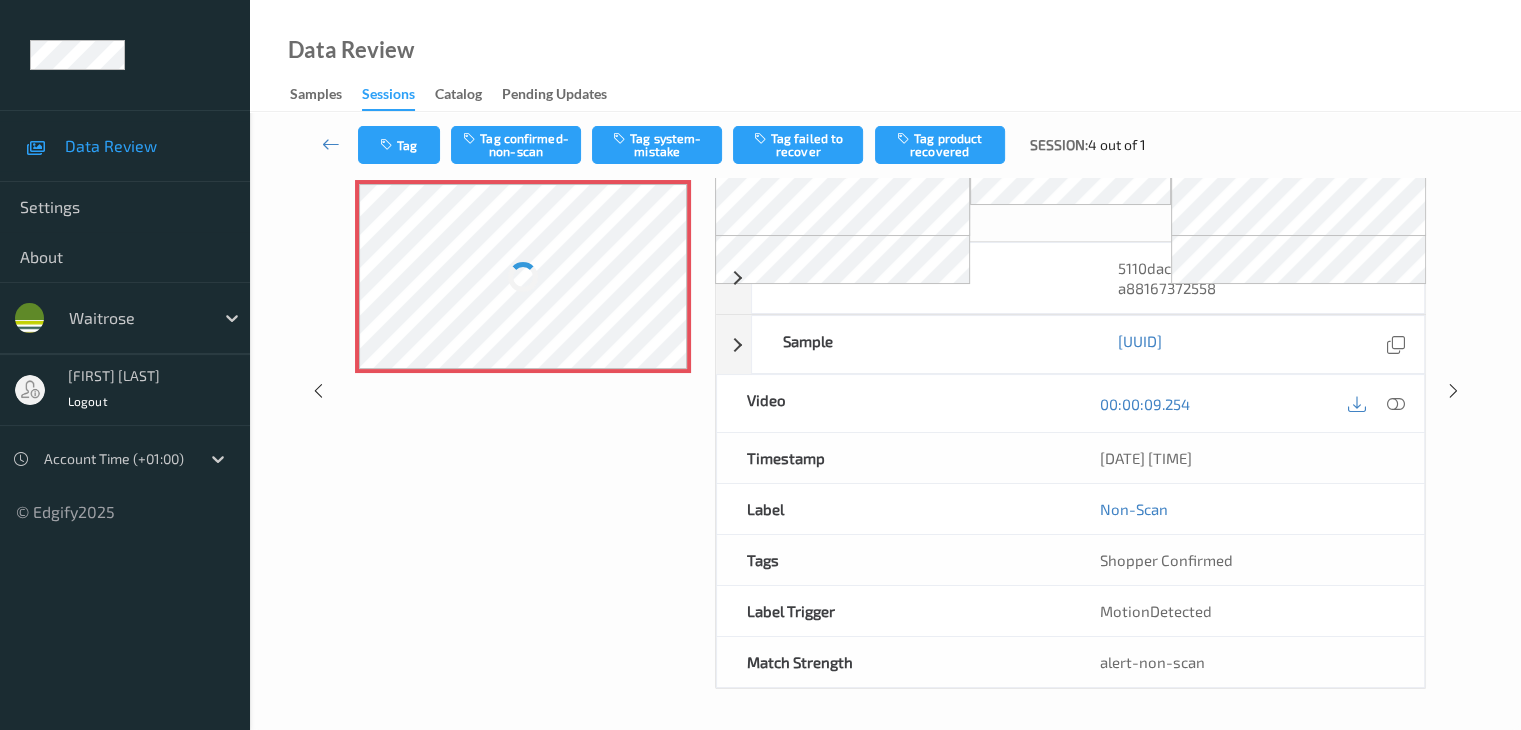 scroll, scrollTop: 0, scrollLeft: 0, axis: both 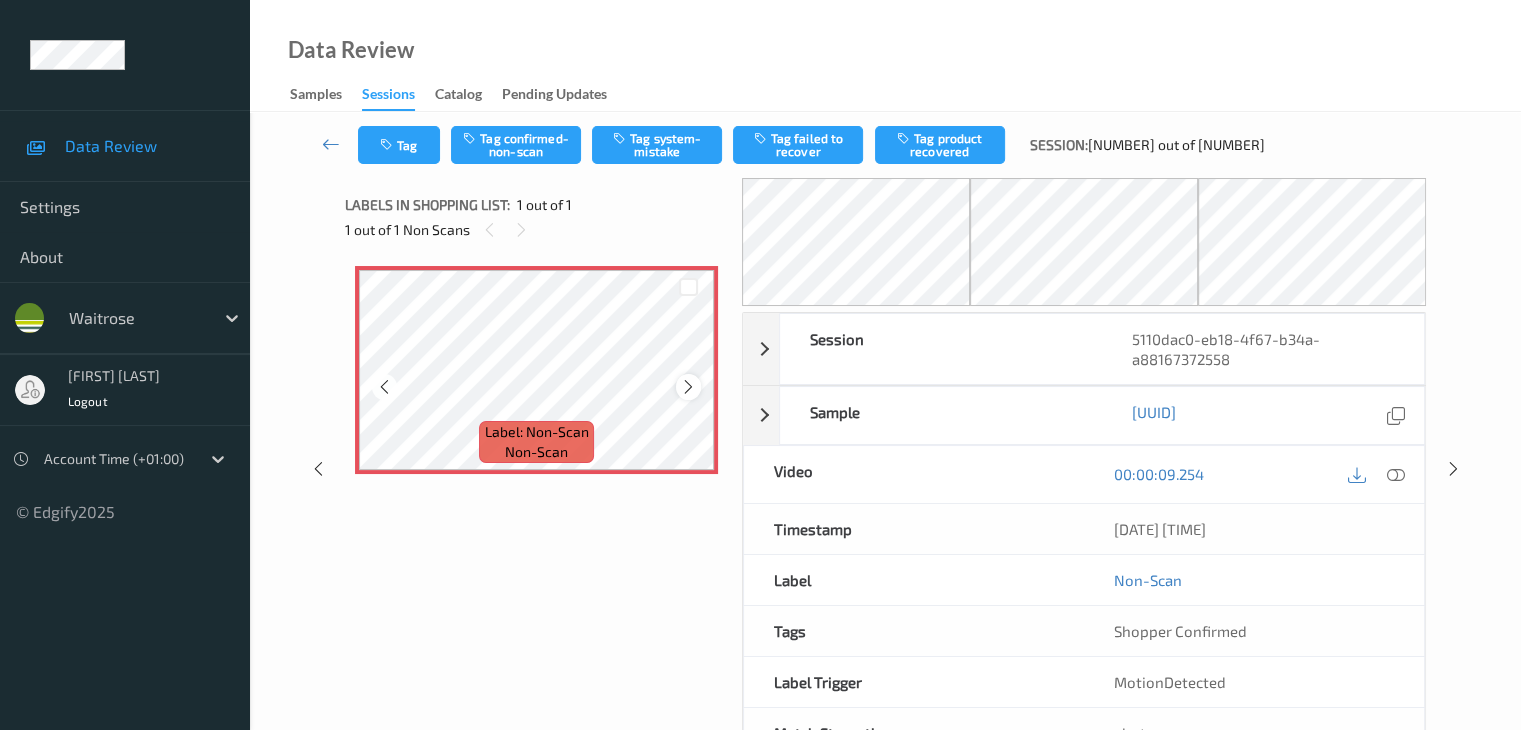 click at bounding box center (688, 387) 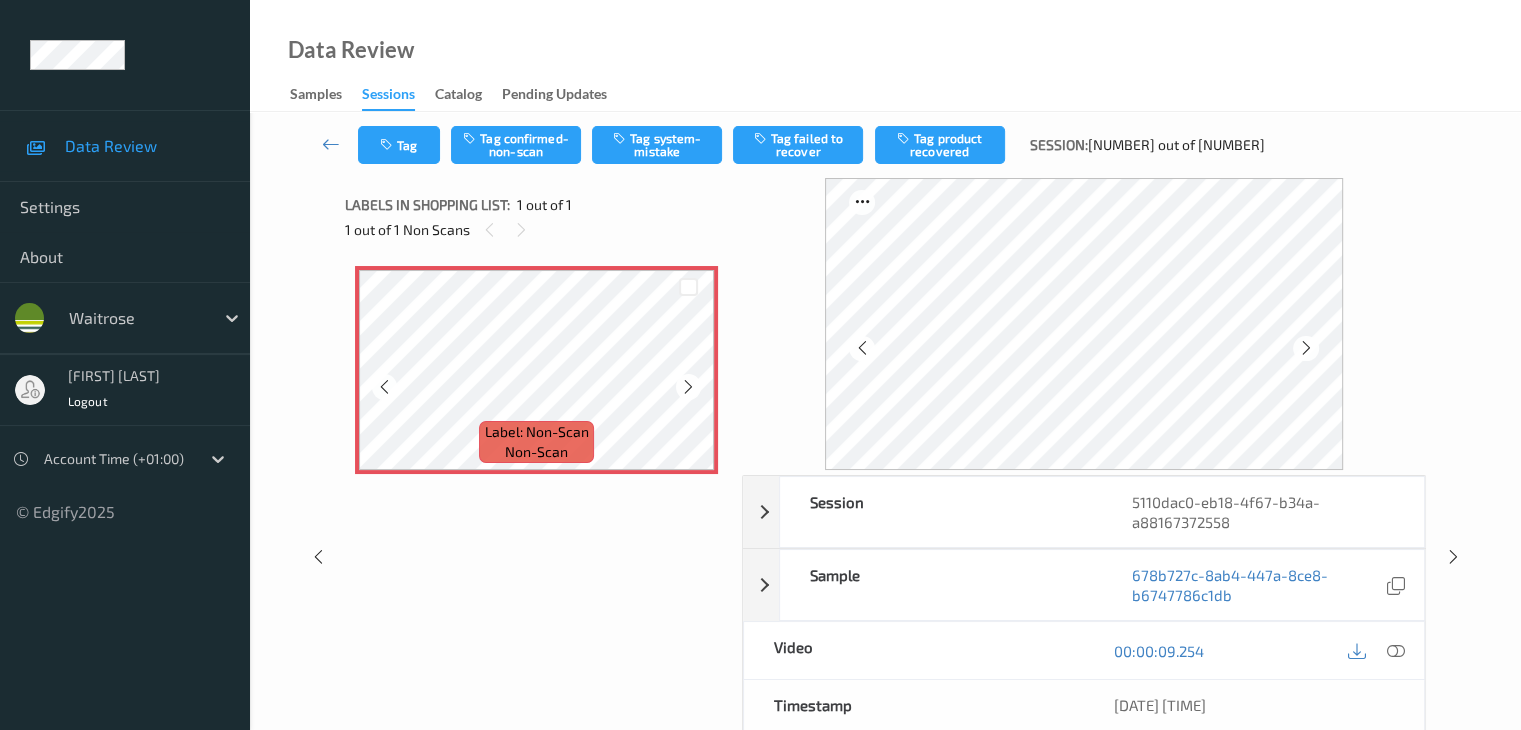 click at bounding box center (688, 387) 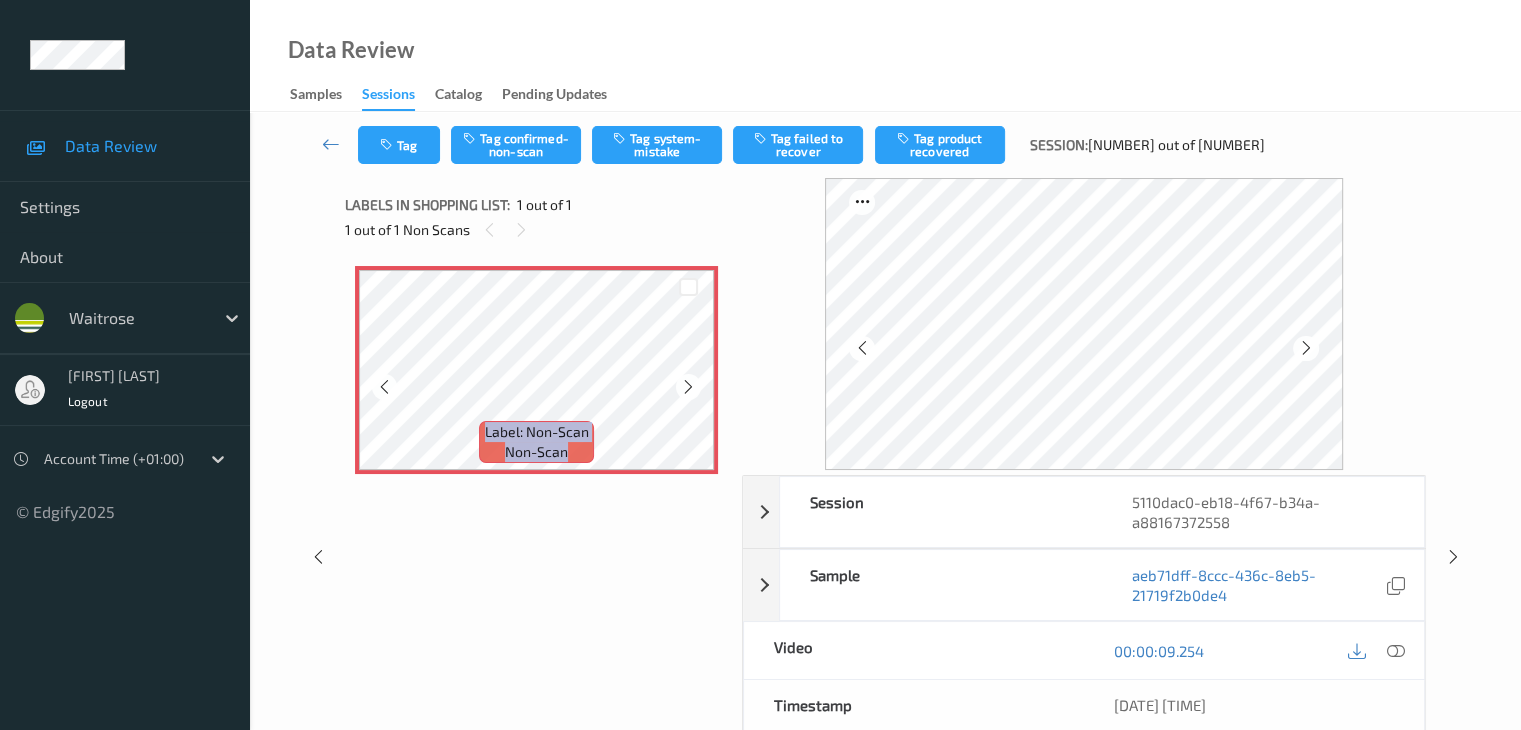 click at bounding box center (688, 387) 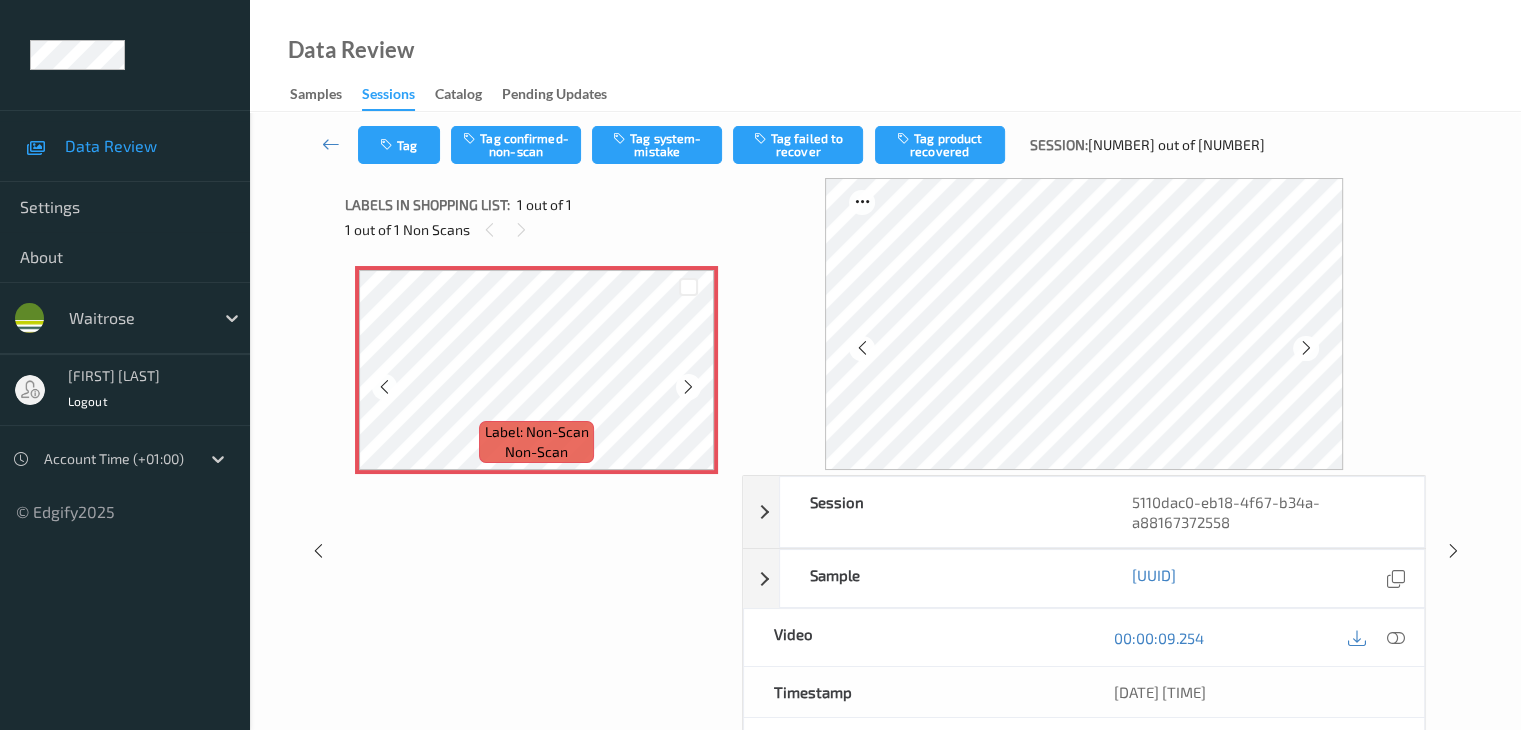 click at bounding box center [688, 387] 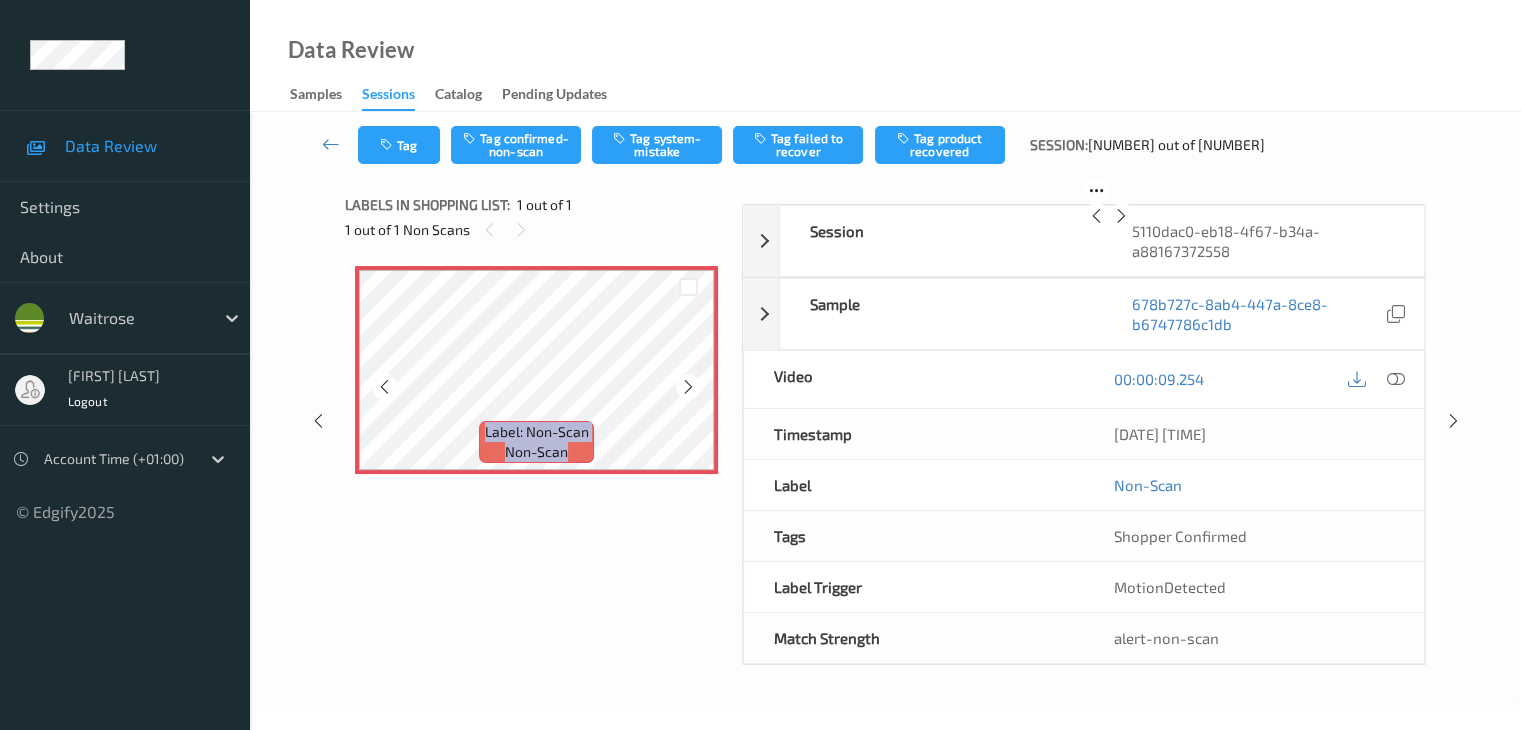 click at bounding box center (688, 387) 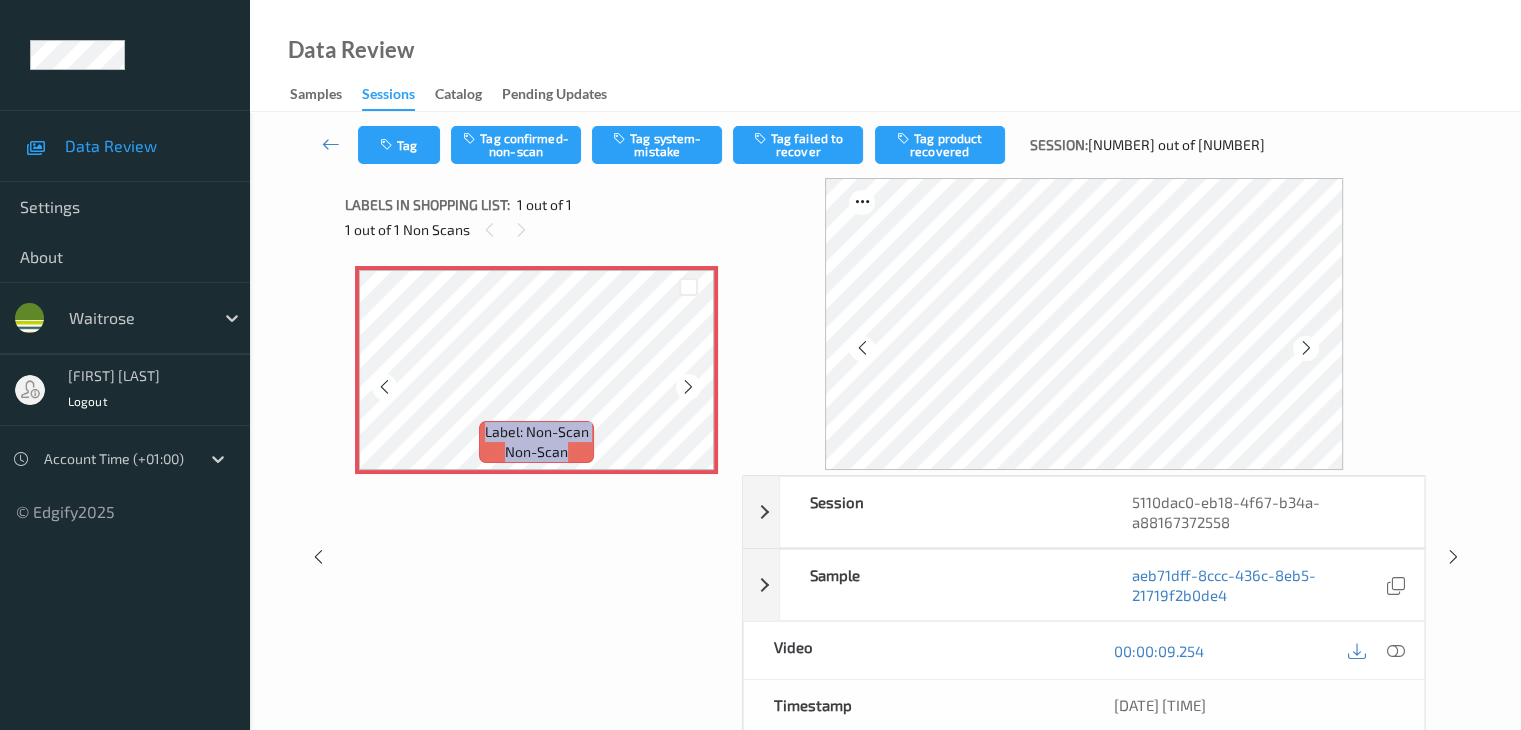 click at bounding box center [688, 387] 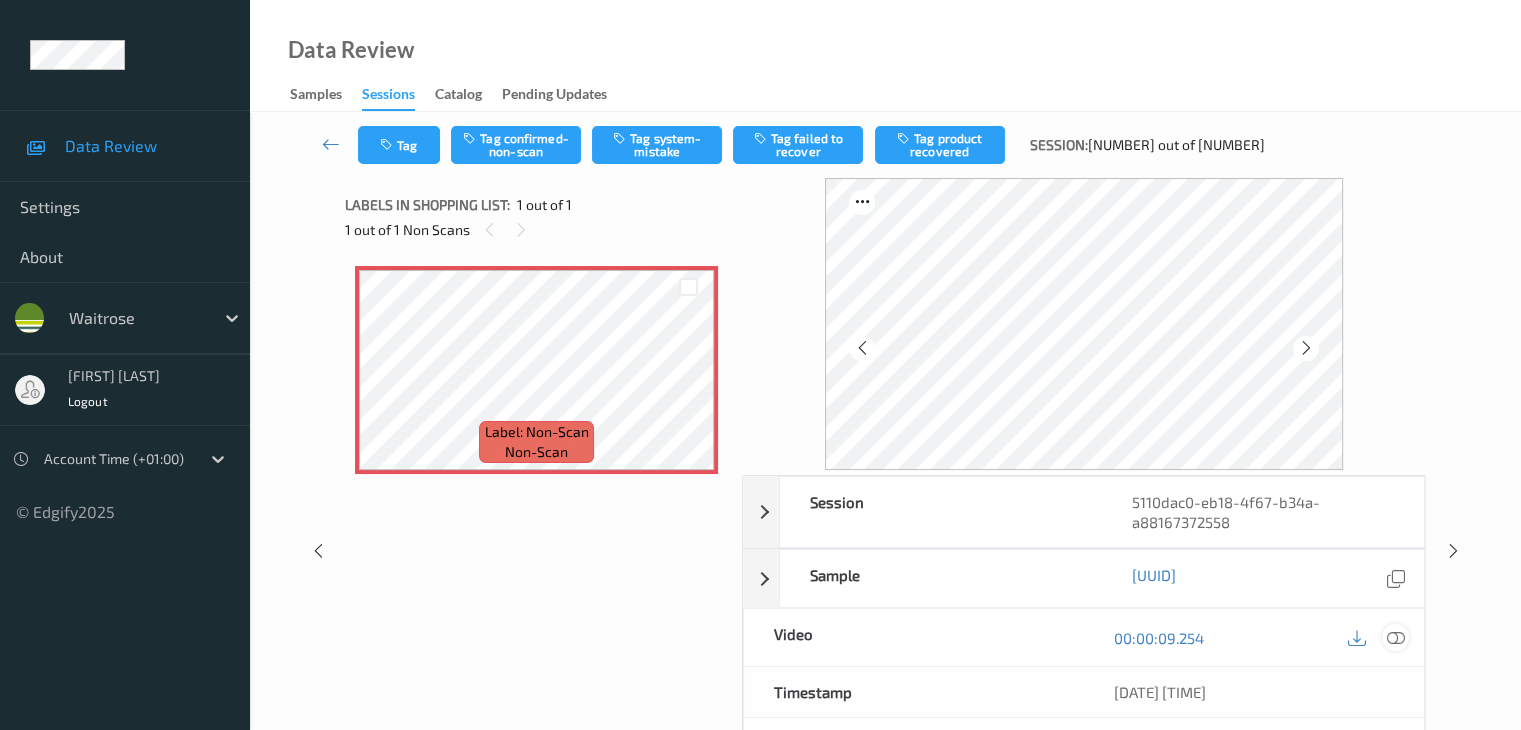 click at bounding box center (1395, 638) 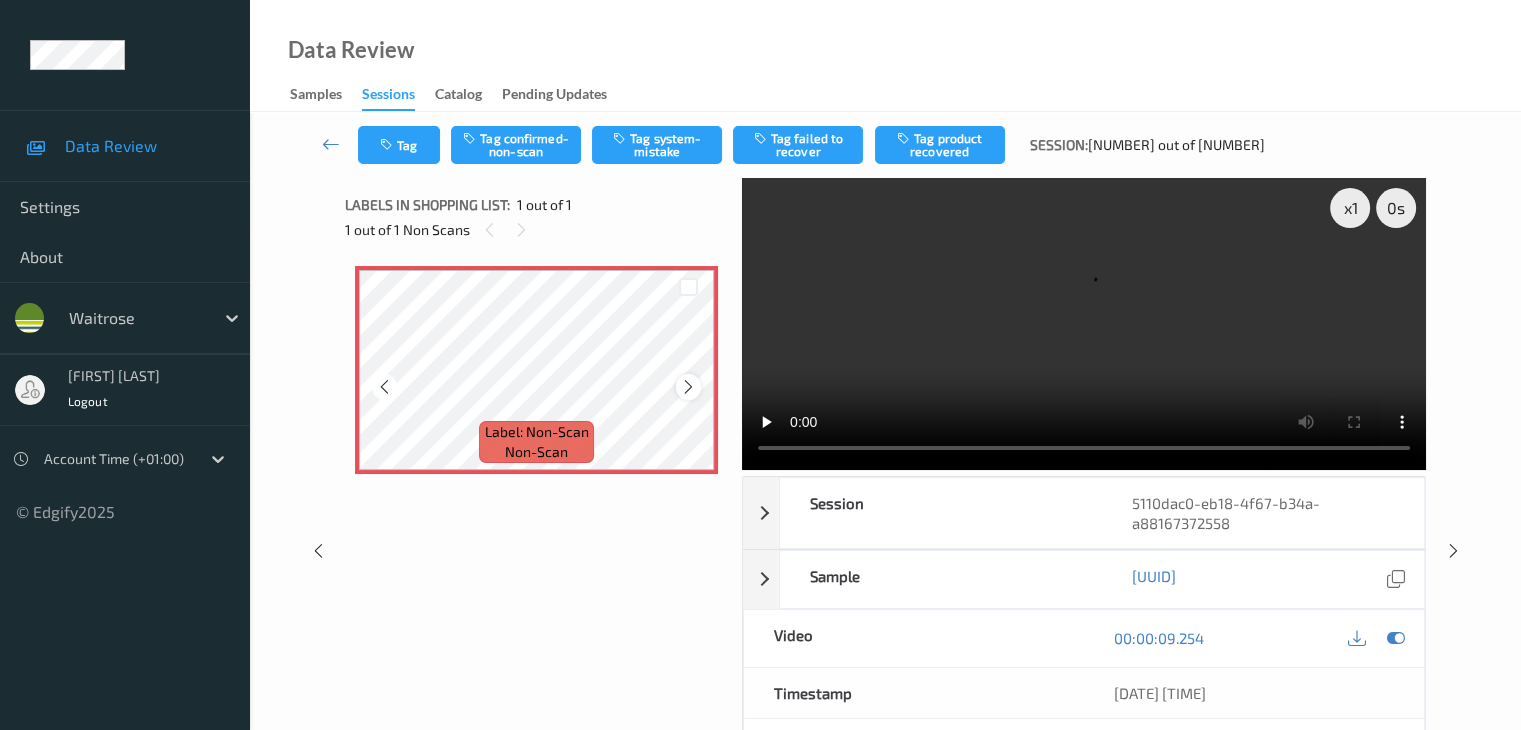click at bounding box center (688, 386) 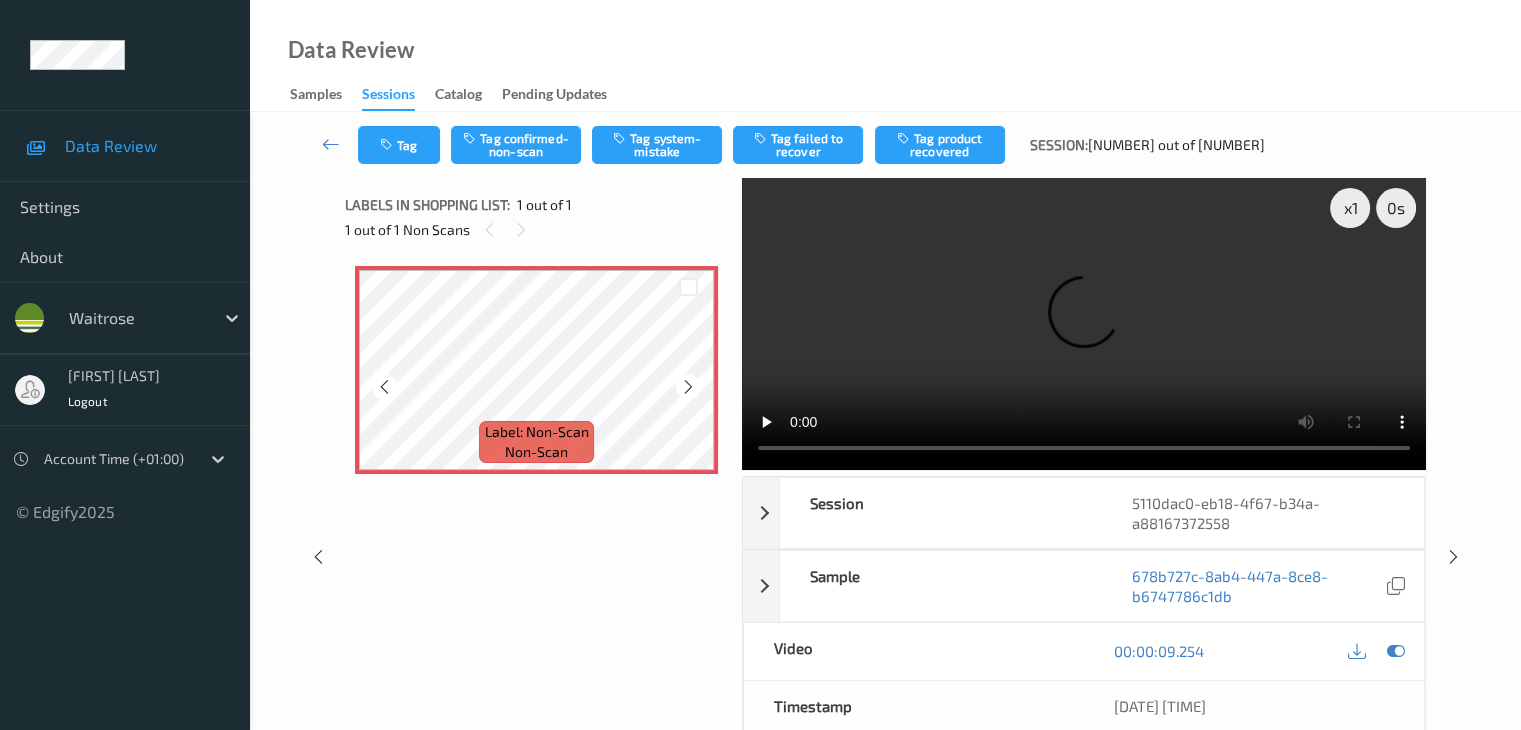 click at bounding box center [688, 386] 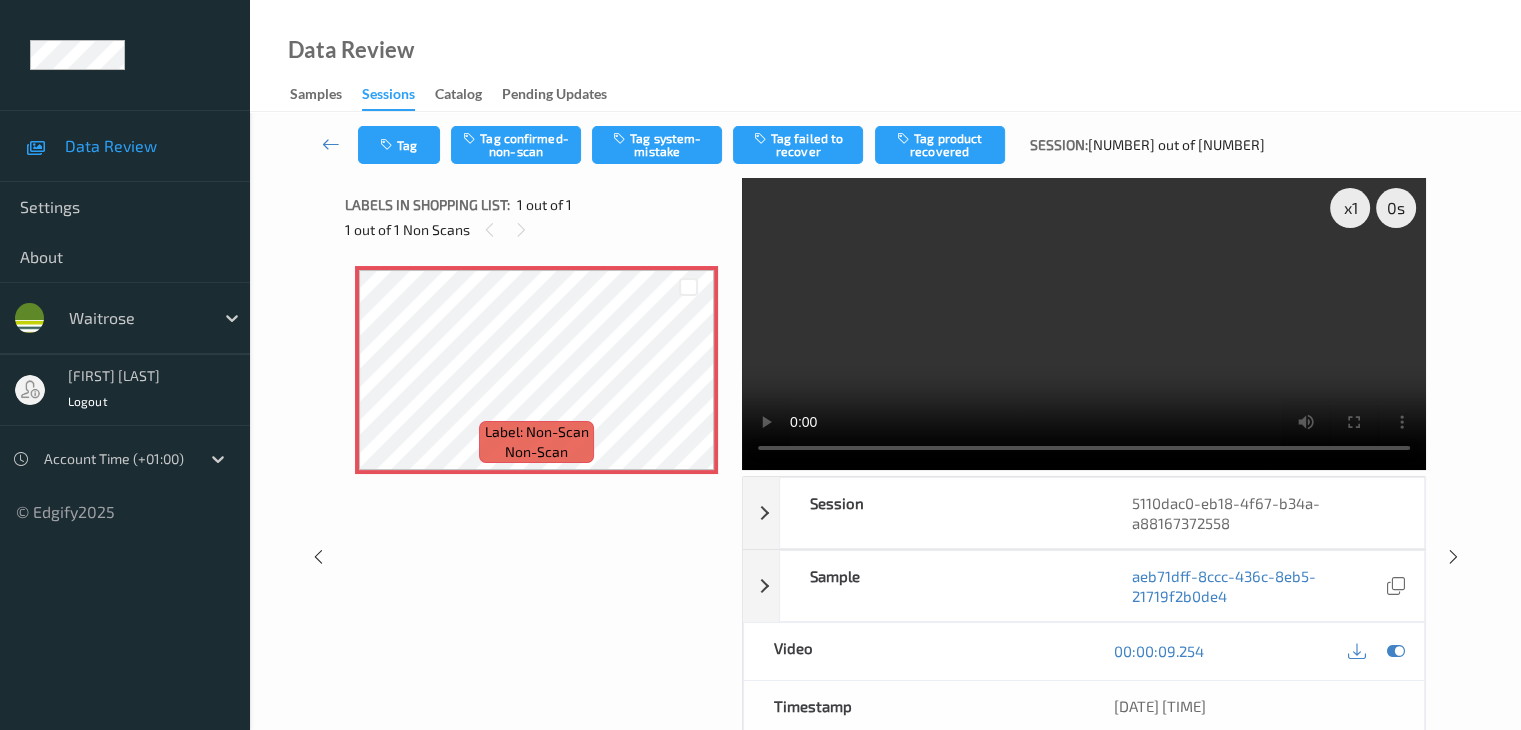 type 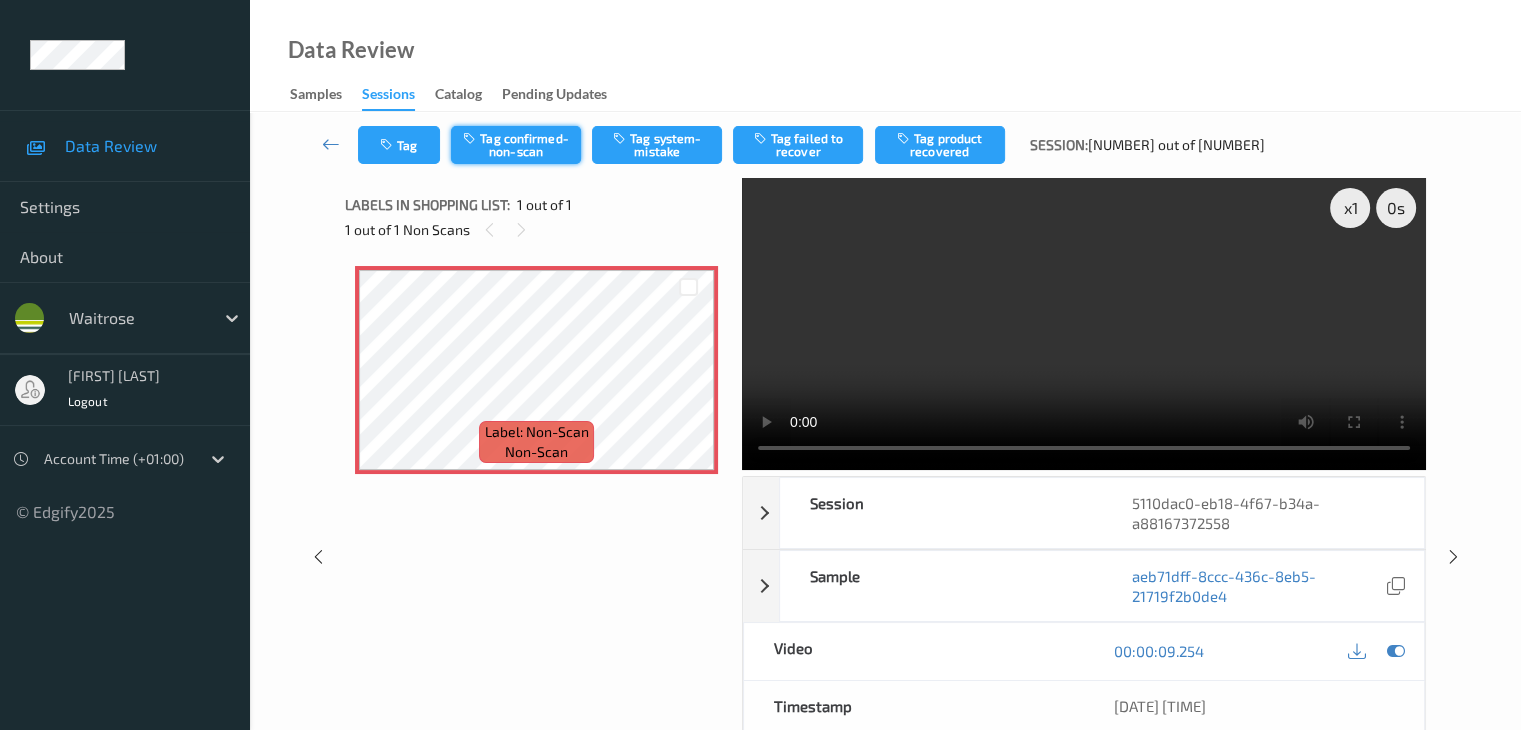 click on "Tag   confirmed-non-scan" at bounding box center (516, 145) 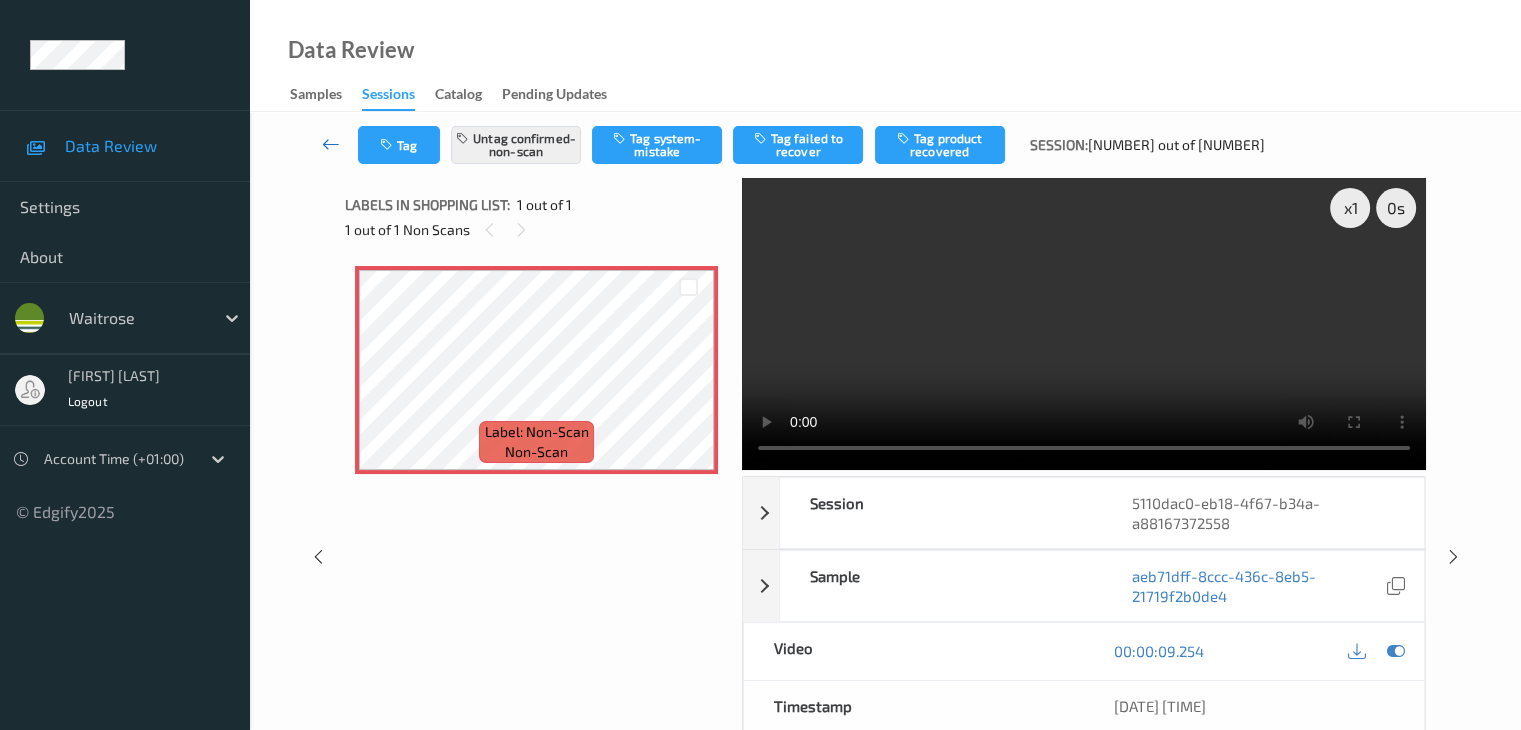 click at bounding box center (331, 144) 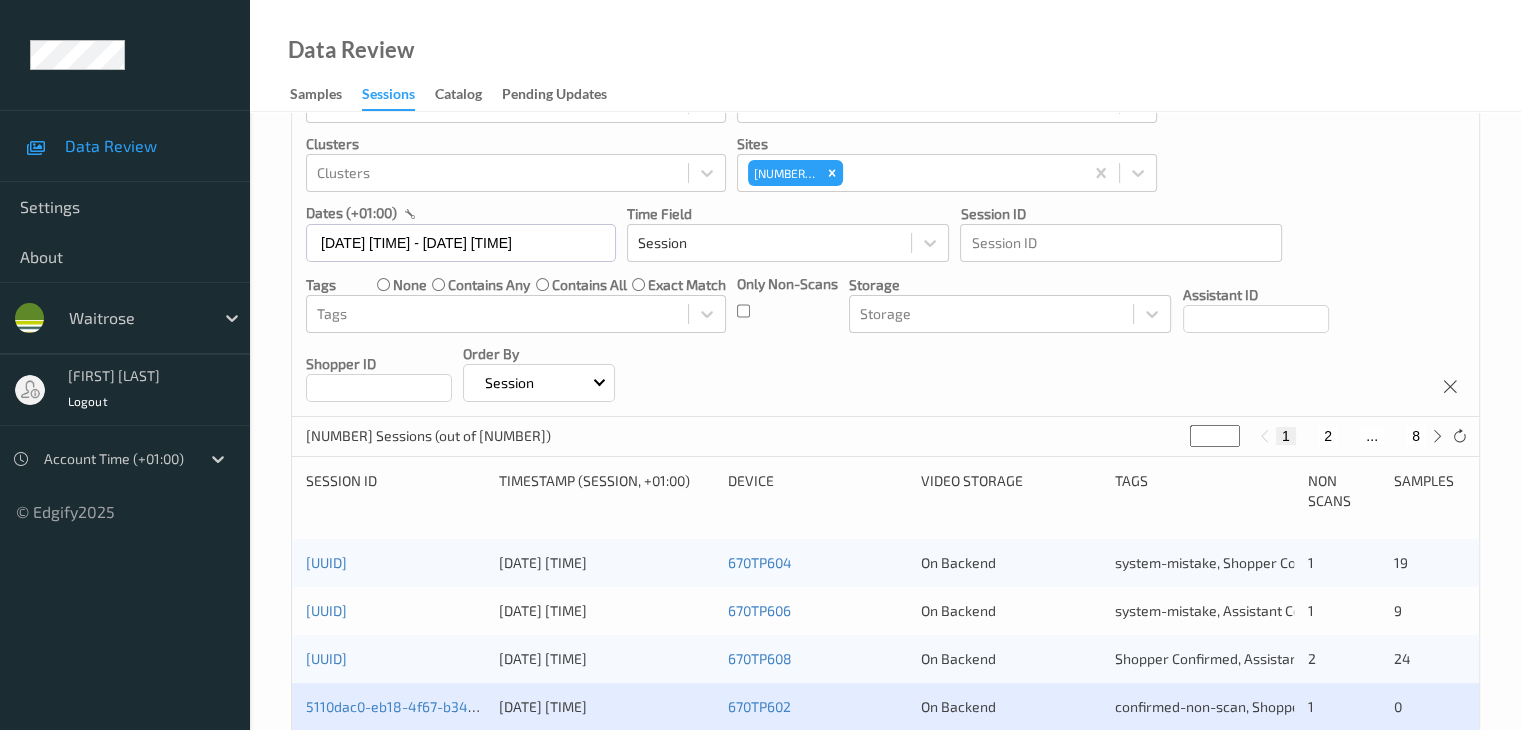 scroll, scrollTop: 300, scrollLeft: 0, axis: vertical 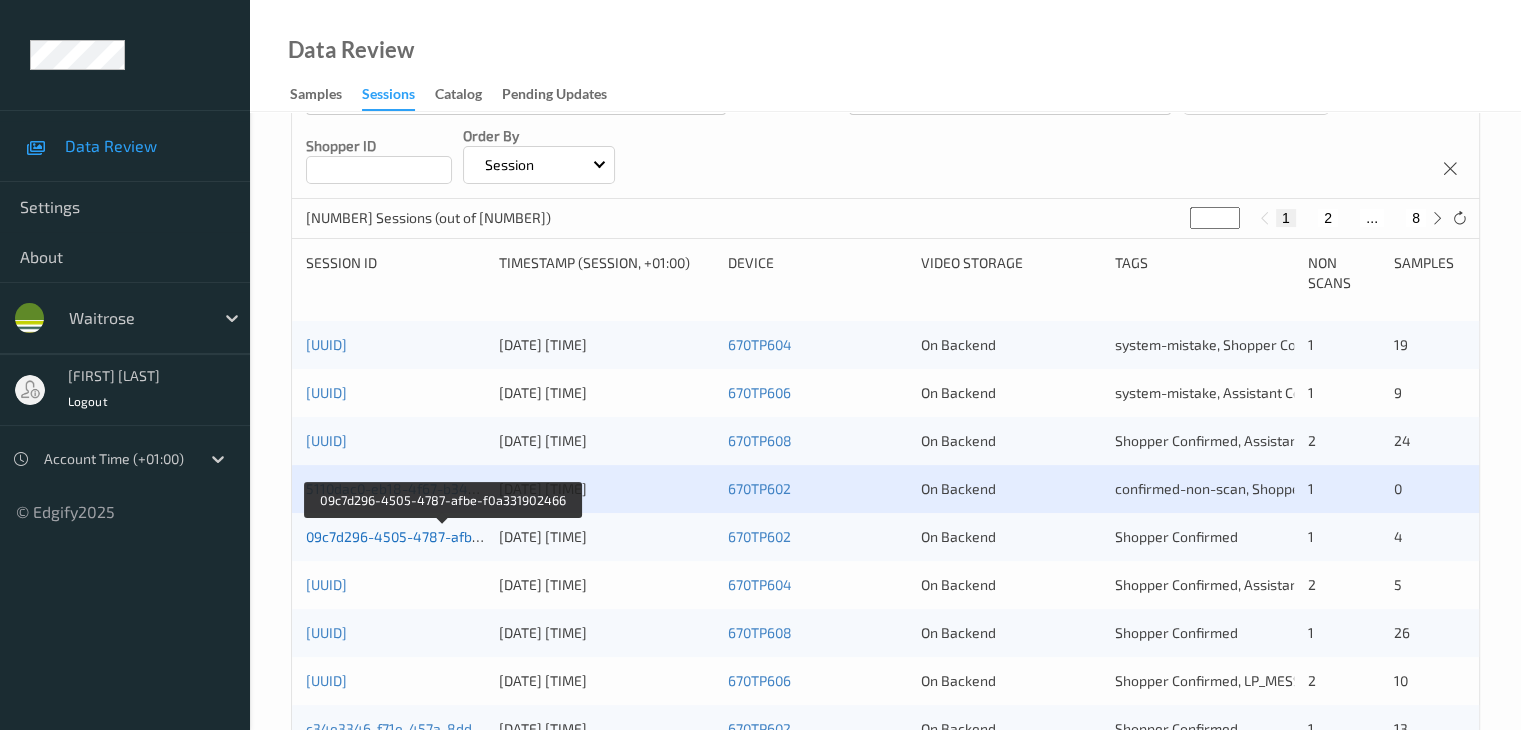 click on "09c7d296-4505-4787-afbe-f0a331902466" at bounding box center [442, 536] 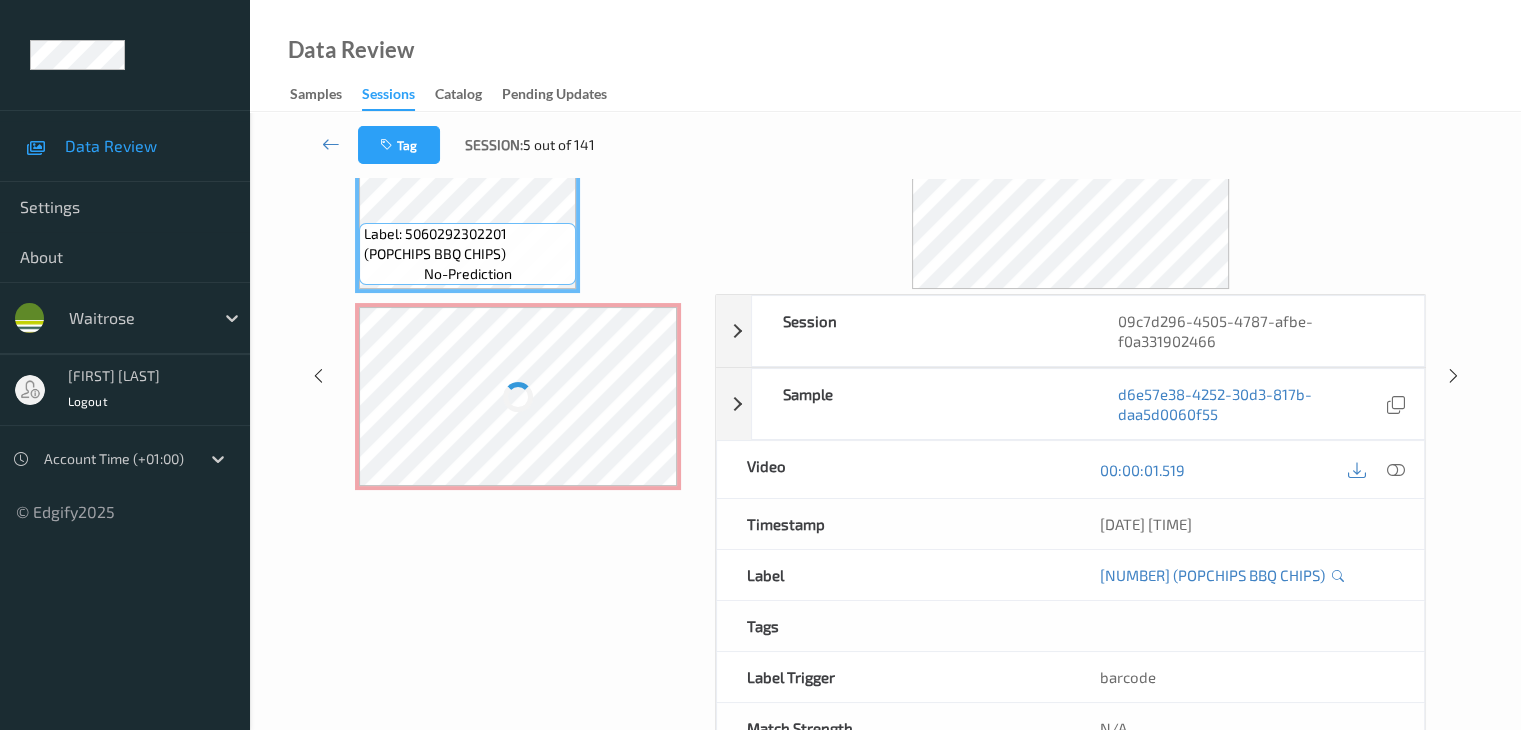 scroll, scrollTop: 44, scrollLeft: 0, axis: vertical 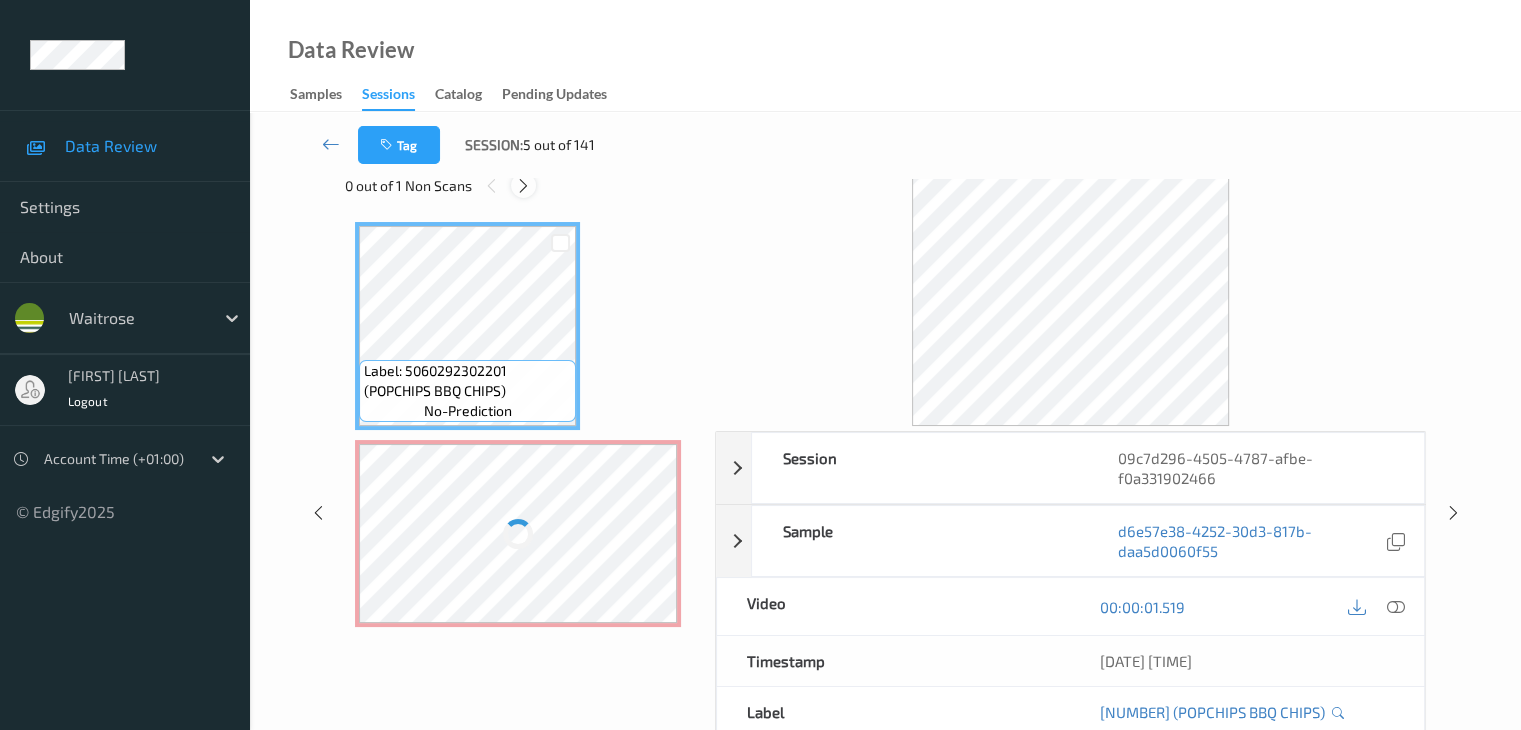click at bounding box center (523, 186) 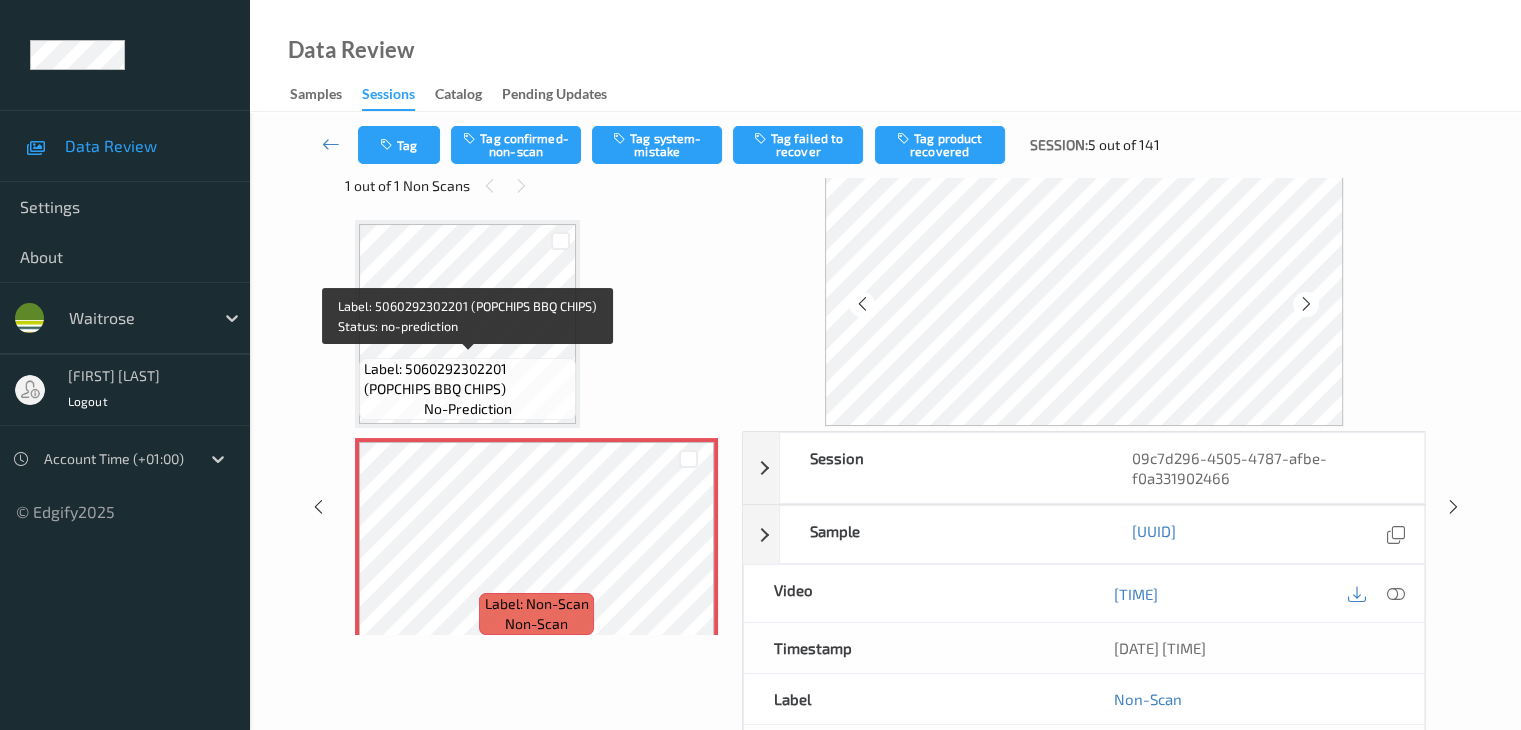 scroll, scrollTop: 0, scrollLeft: 0, axis: both 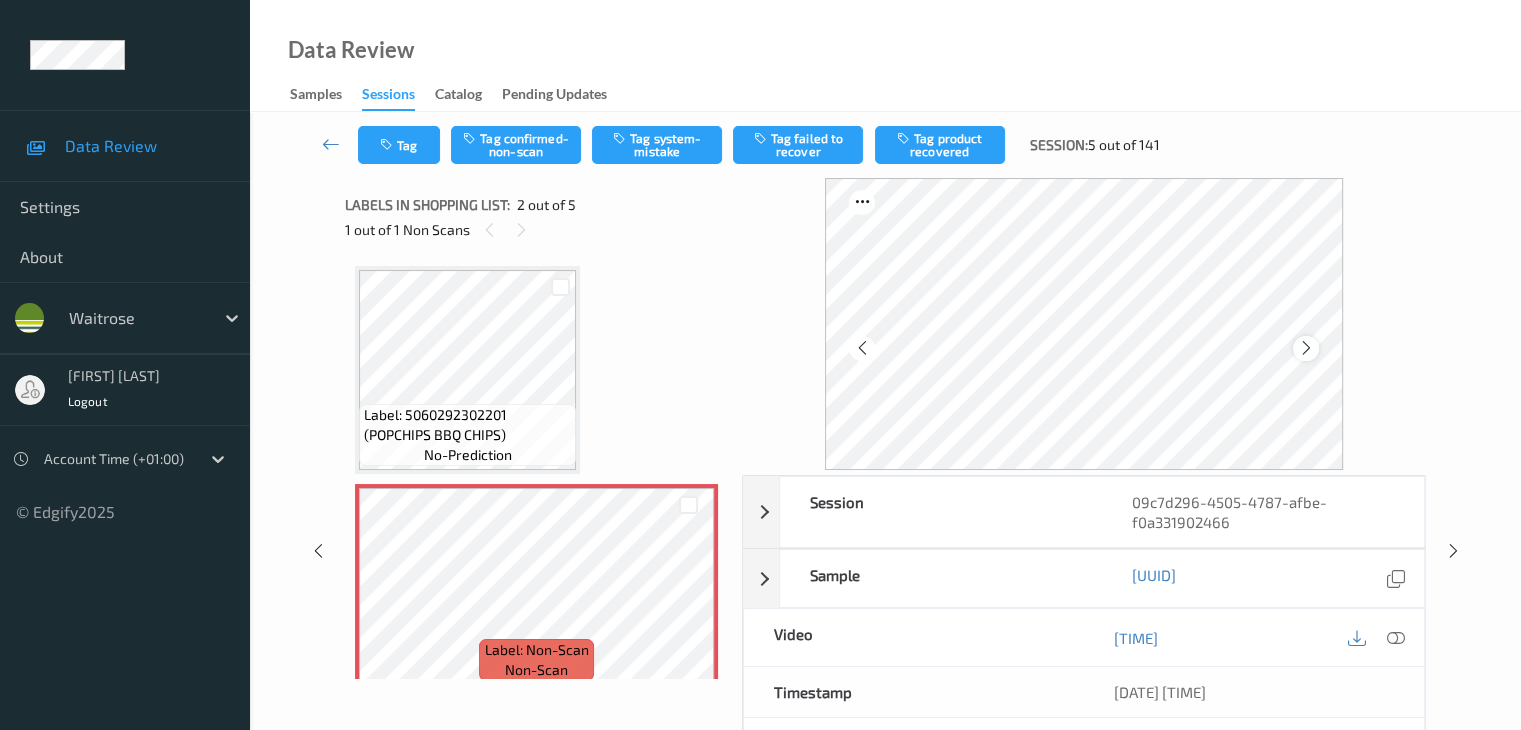 click at bounding box center (1305, 348) 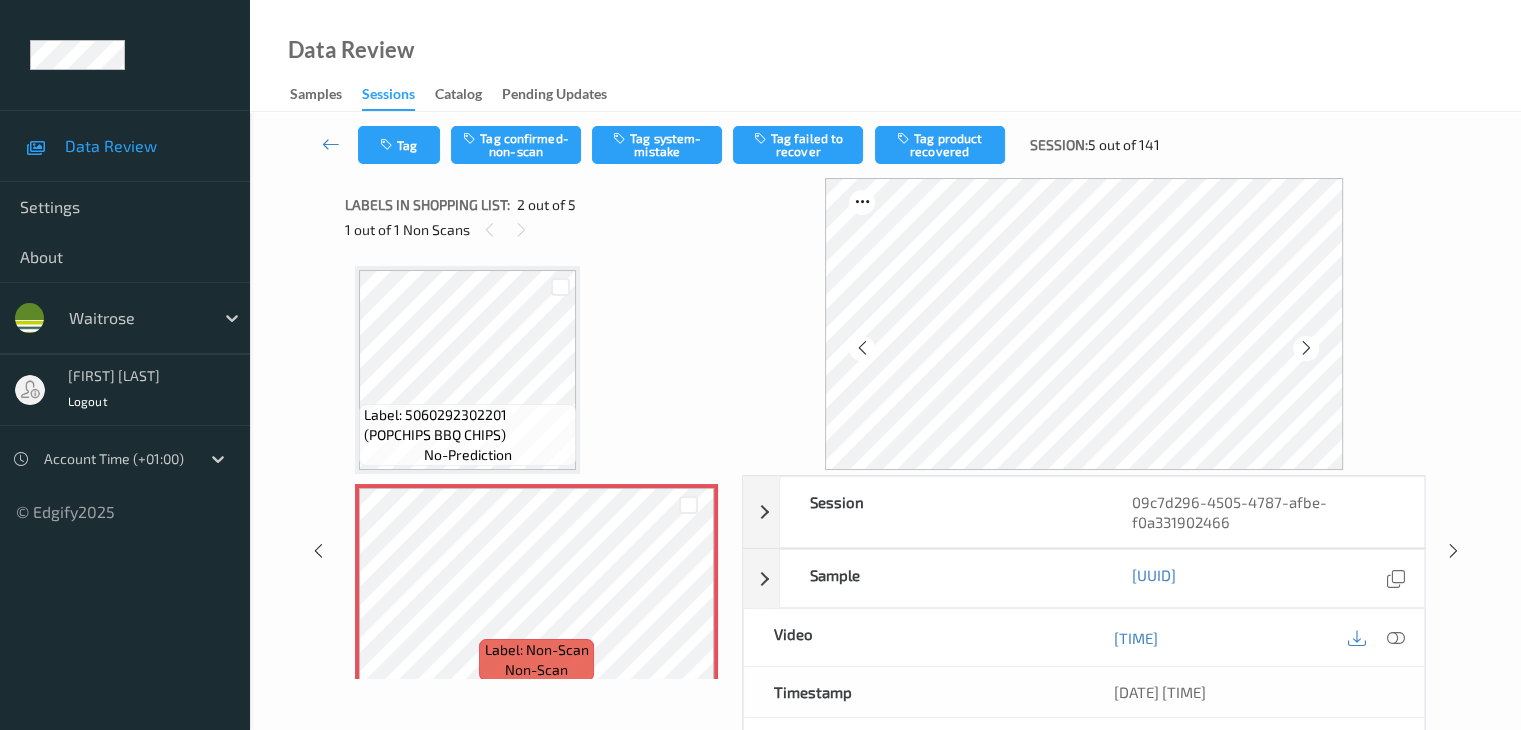 click at bounding box center (1305, 348) 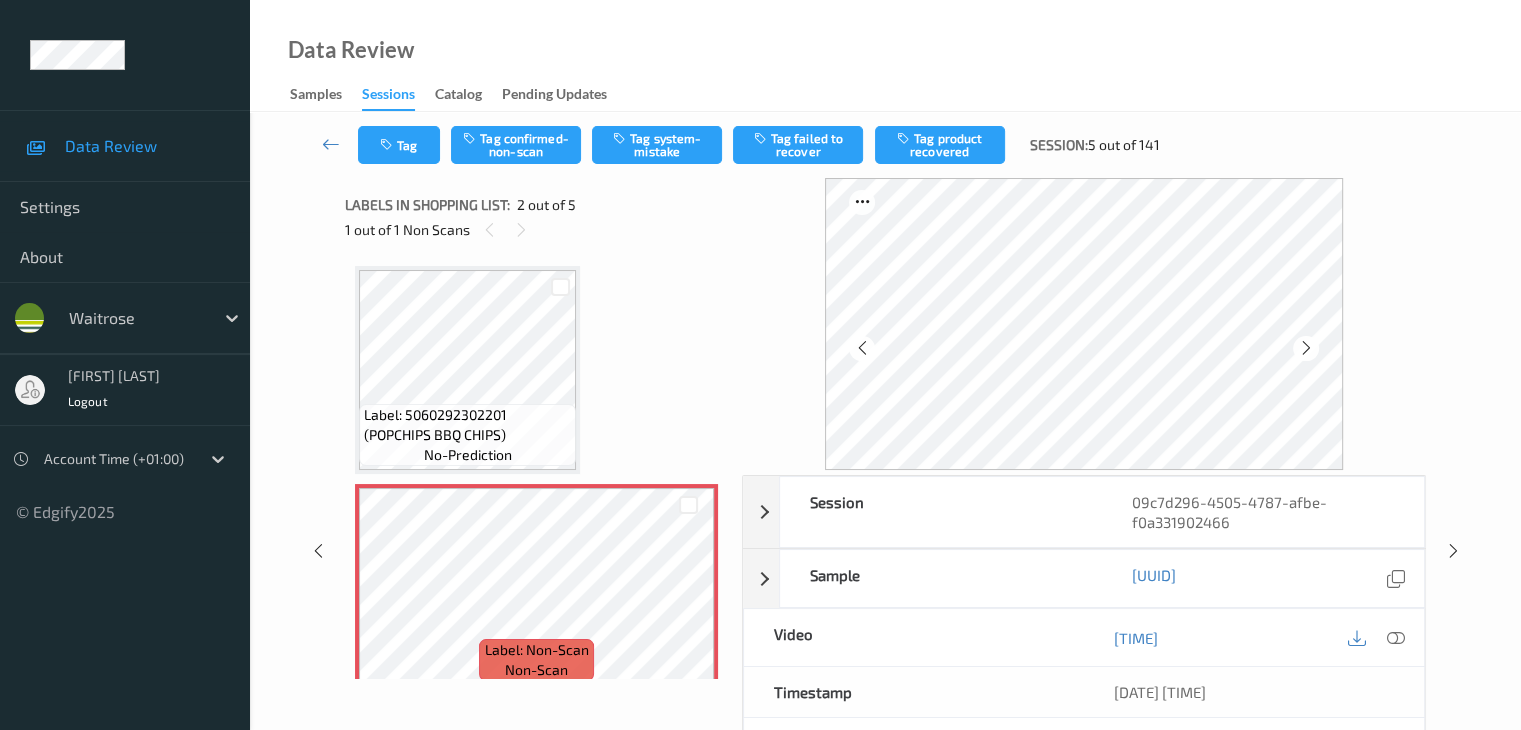 click at bounding box center (1305, 348) 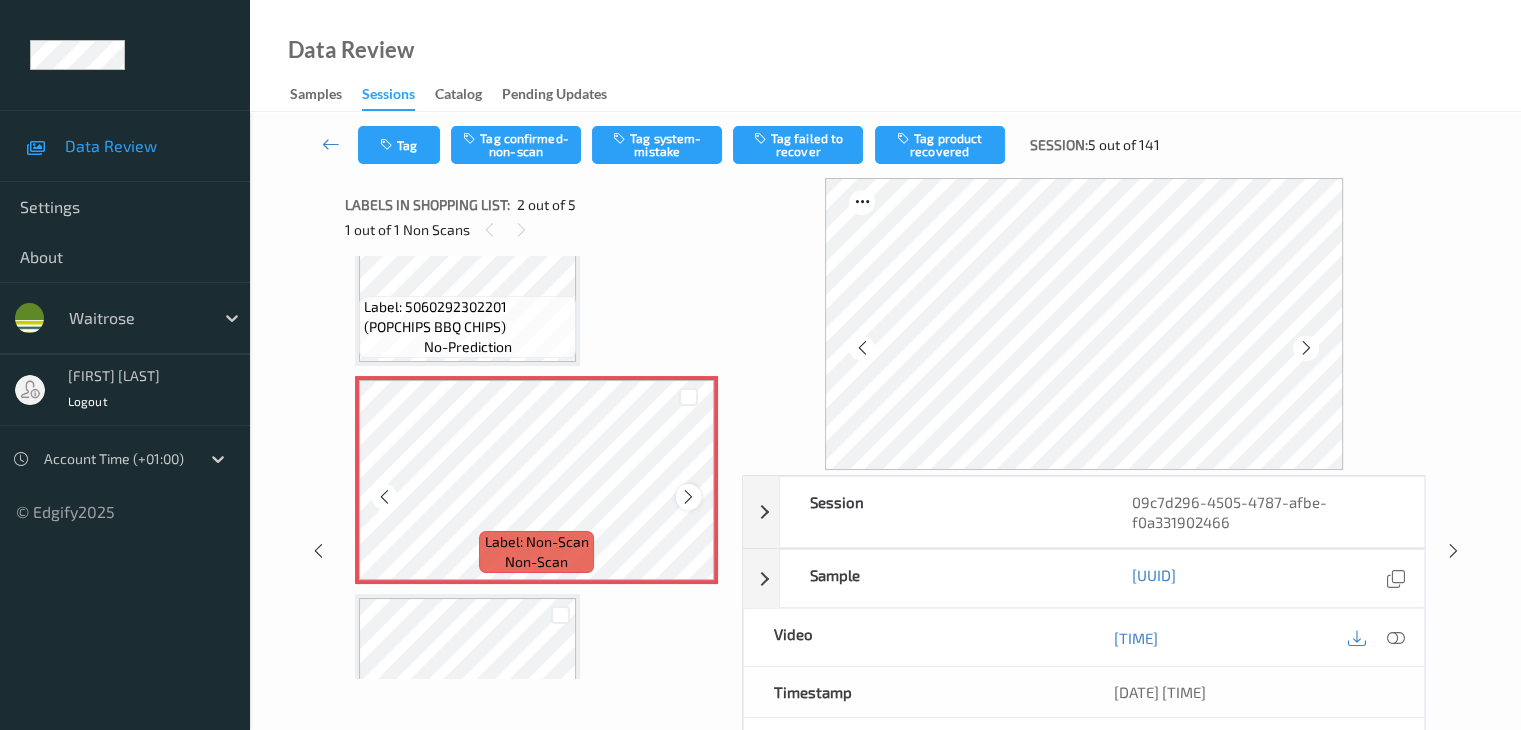 scroll, scrollTop: 0, scrollLeft: 0, axis: both 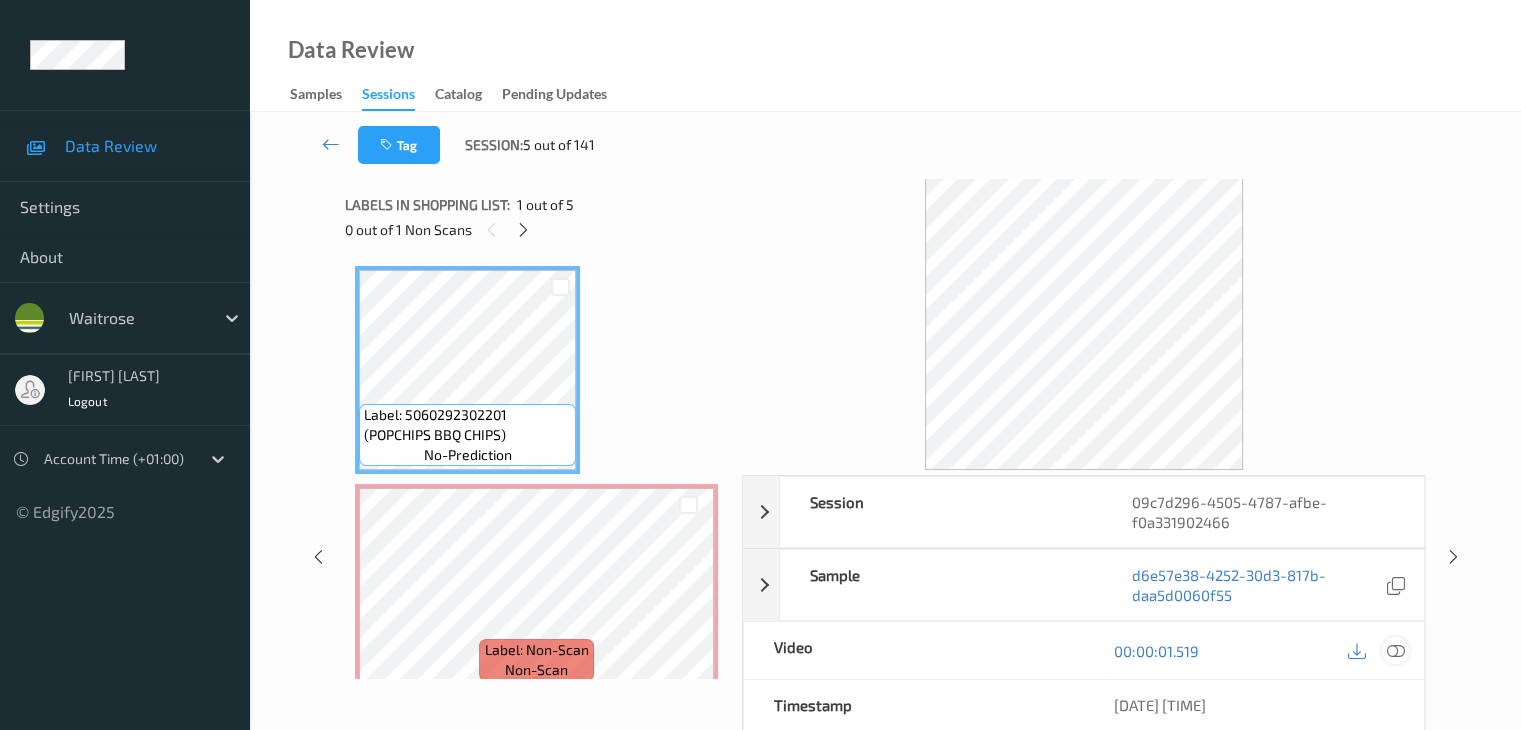 click at bounding box center (1395, 650) 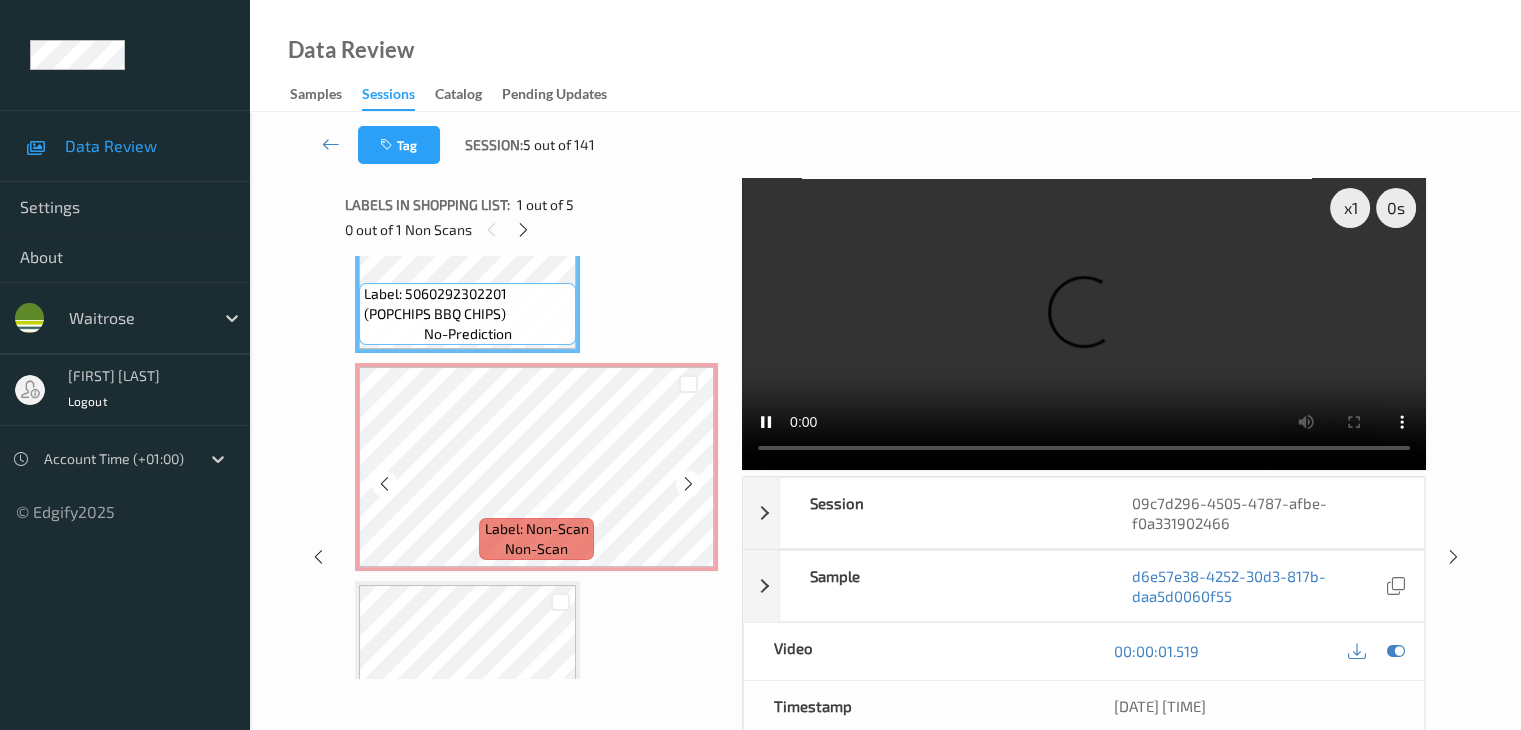 scroll, scrollTop: 200, scrollLeft: 0, axis: vertical 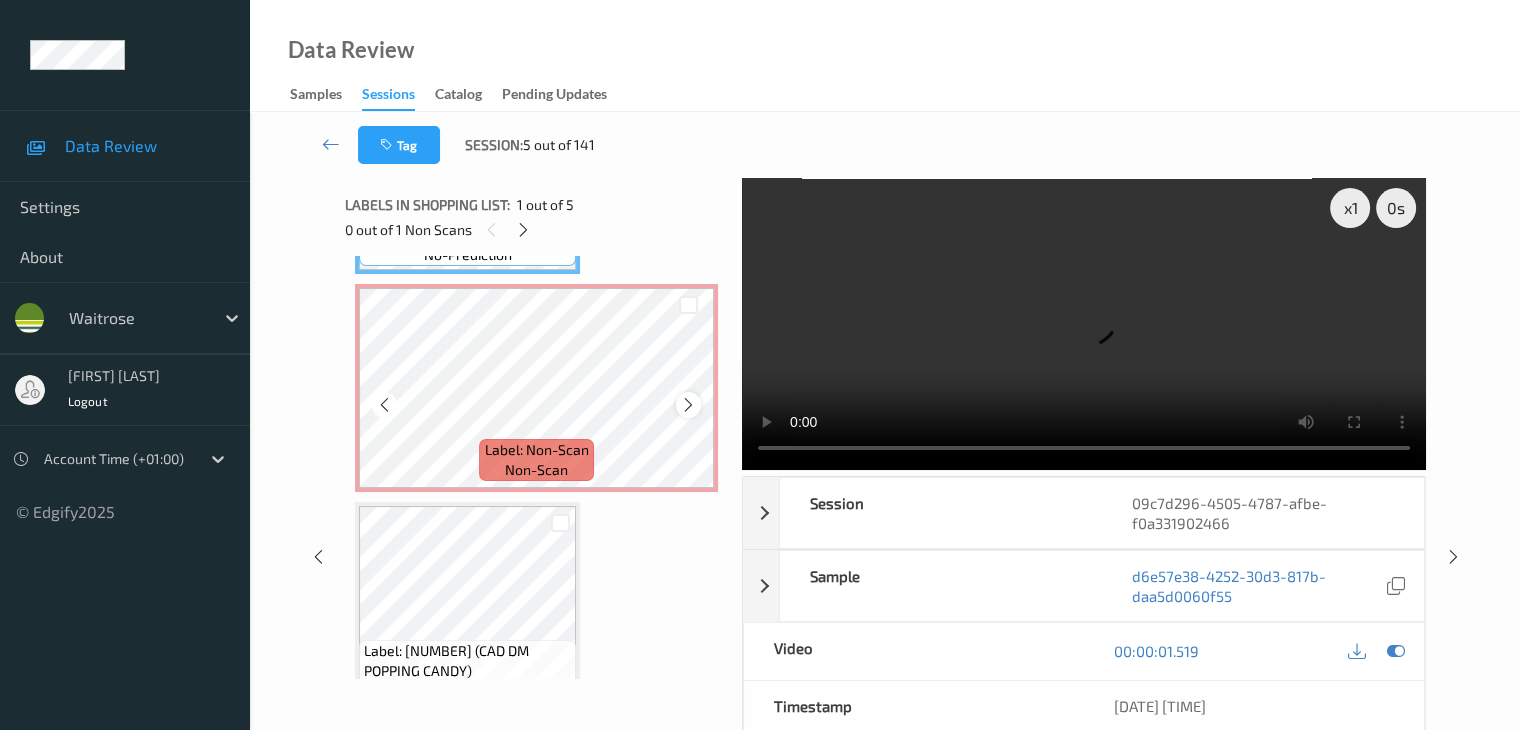 click at bounding box center (688, 405) 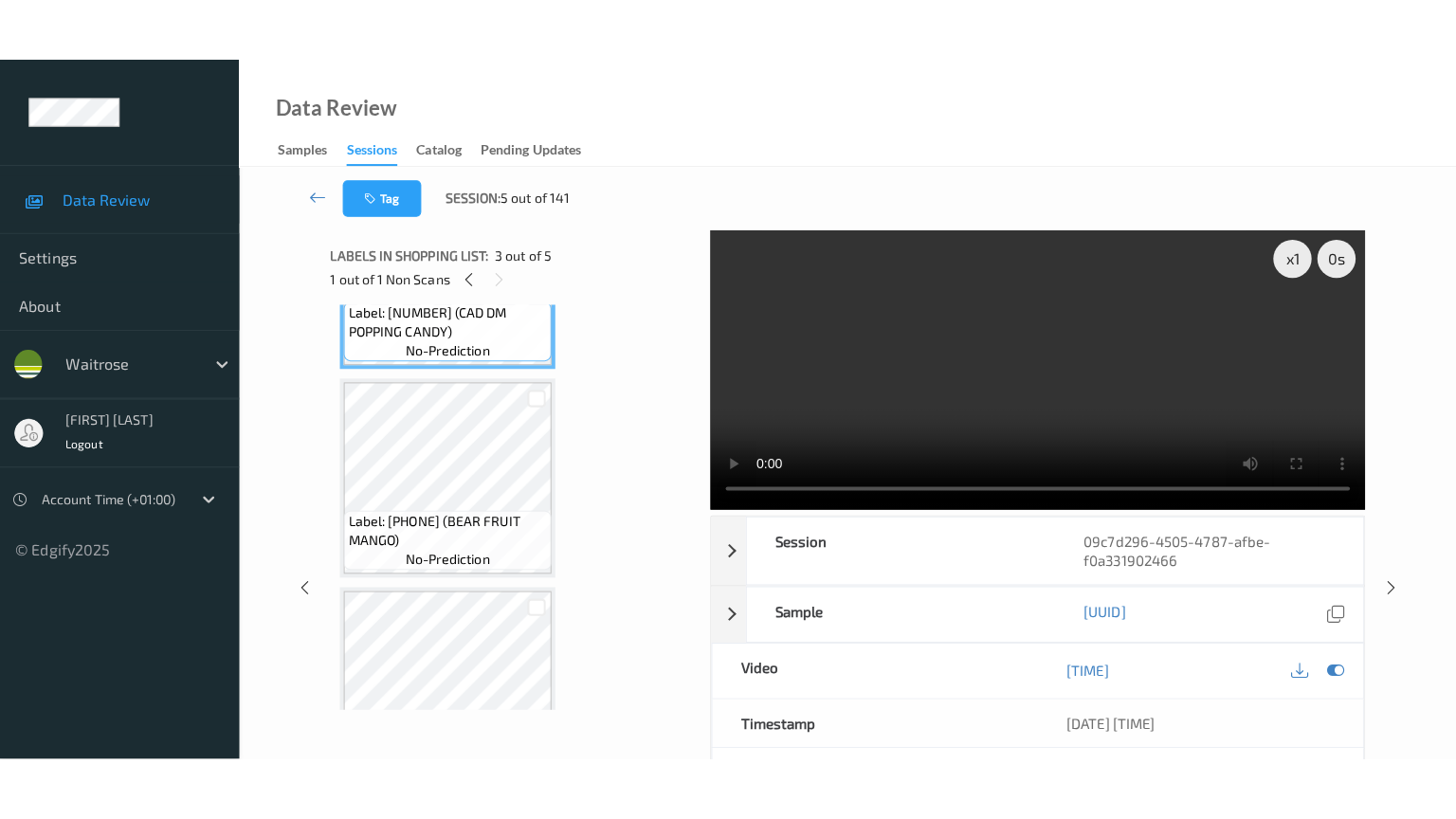 scroll, scrollTop: 569, scrollLeft: 0, axis: vertical 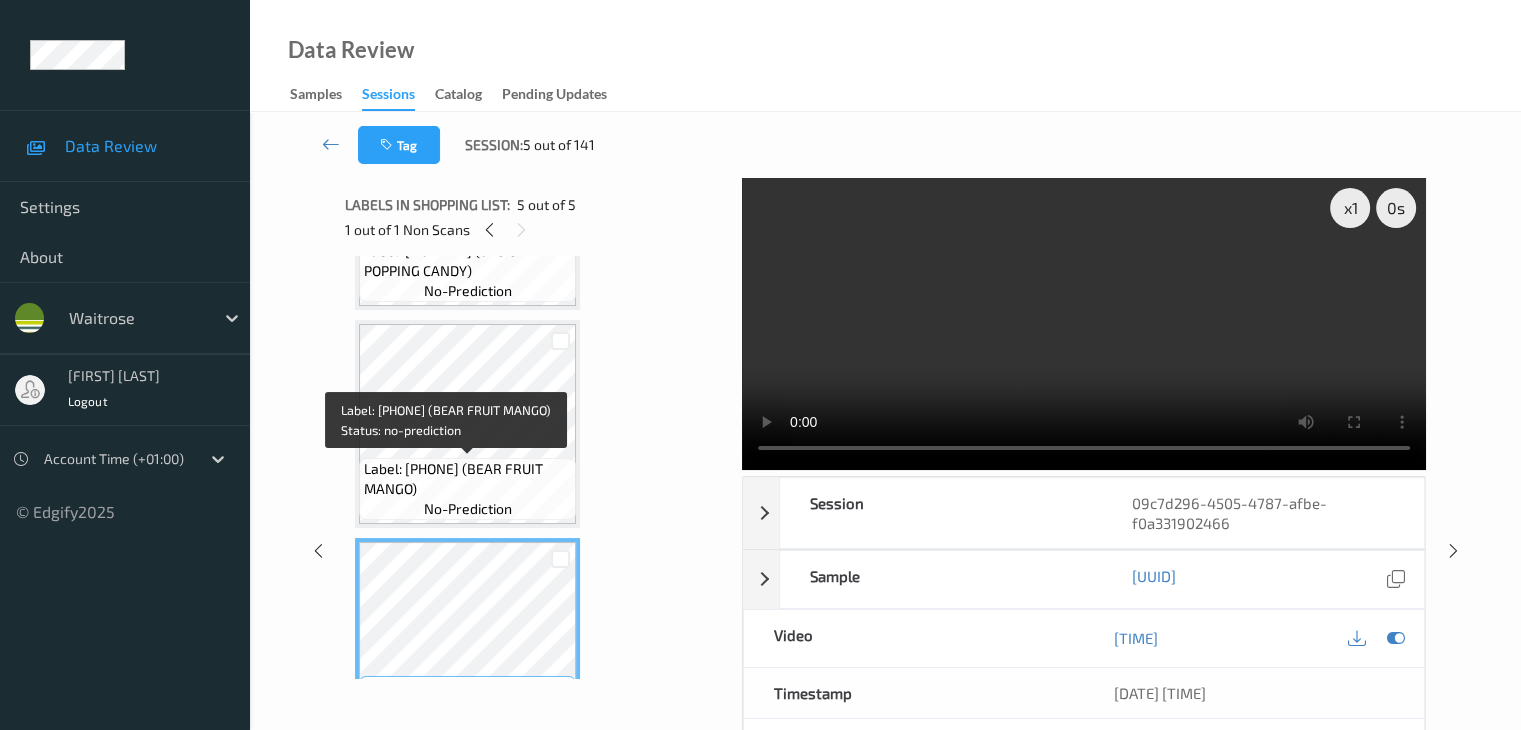 click on "Label: 5060139436564 (BEAR FRUIT MANGO)" at bounding box center (467, 479) 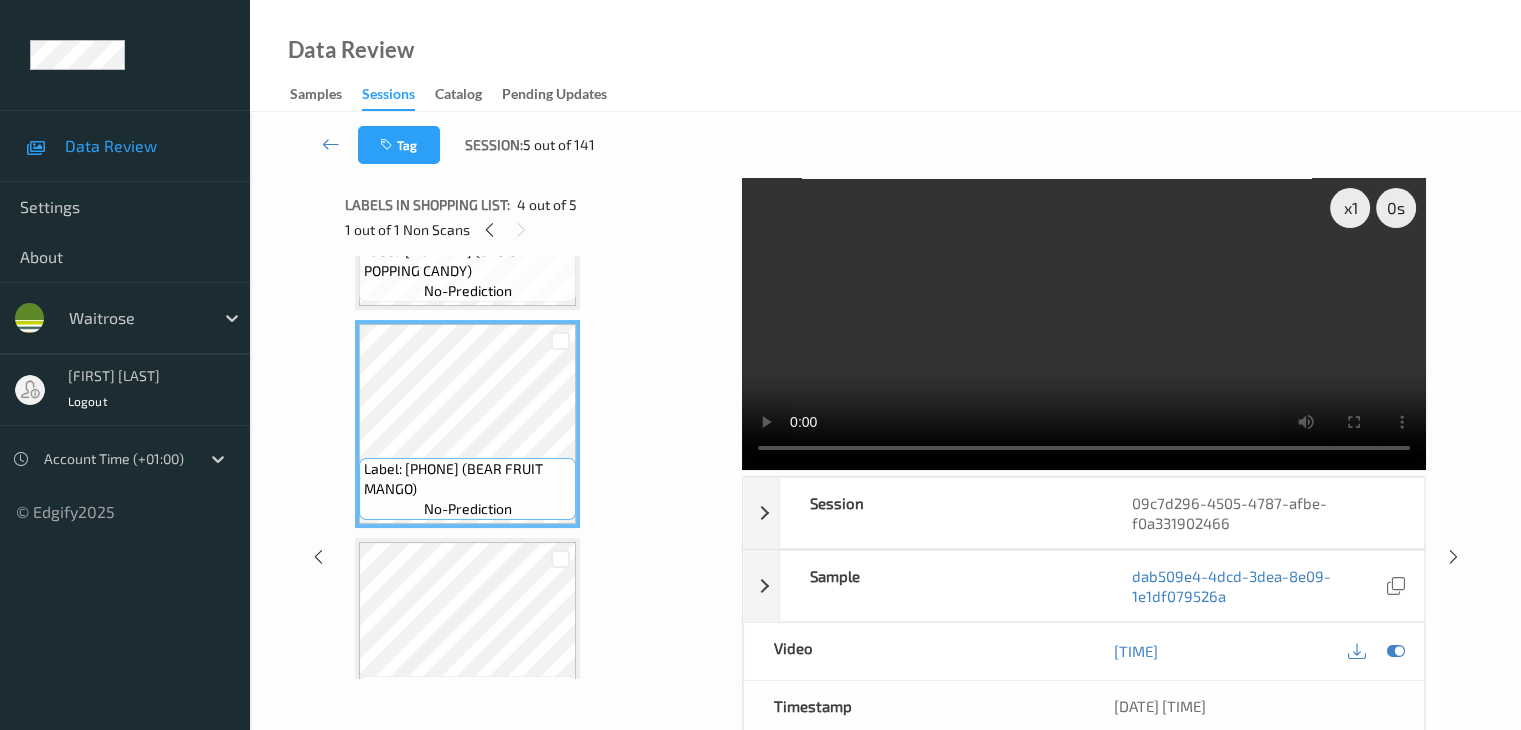 scroll, scrollTop: 543, scrollLeft: 0, axis: vertical 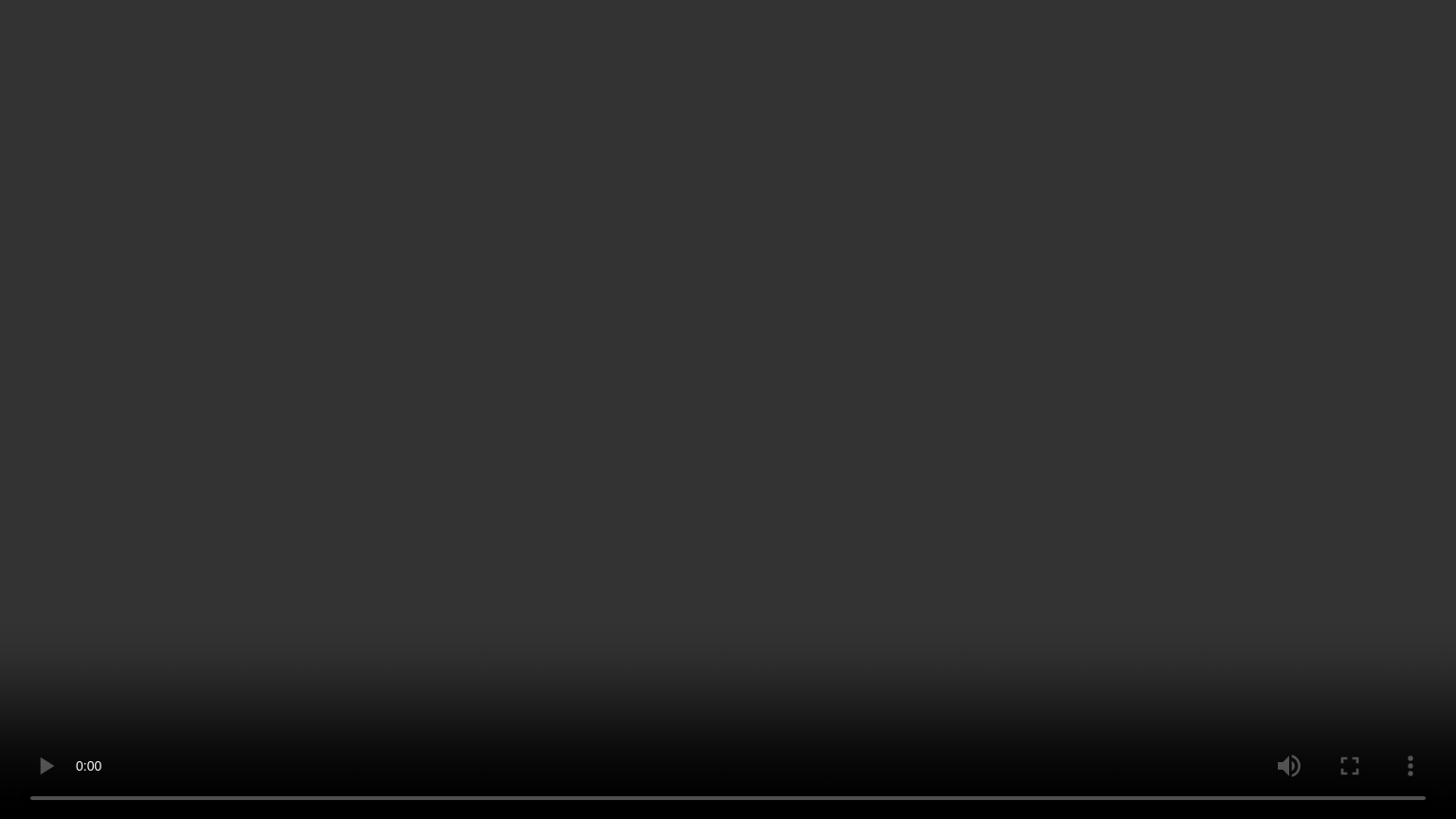 type 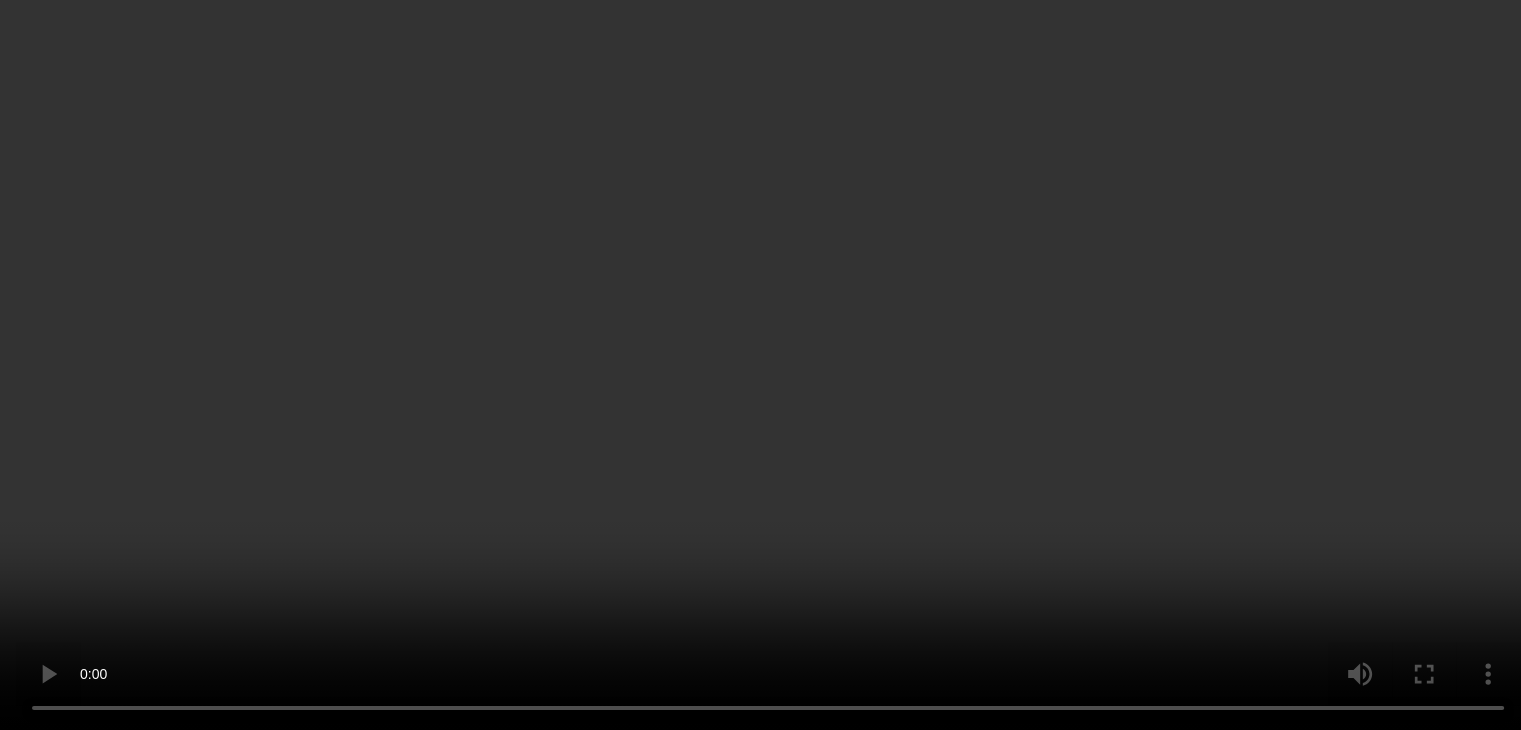 scroll, scrollTop: 43, scrollLeft: 0, axis: vertical 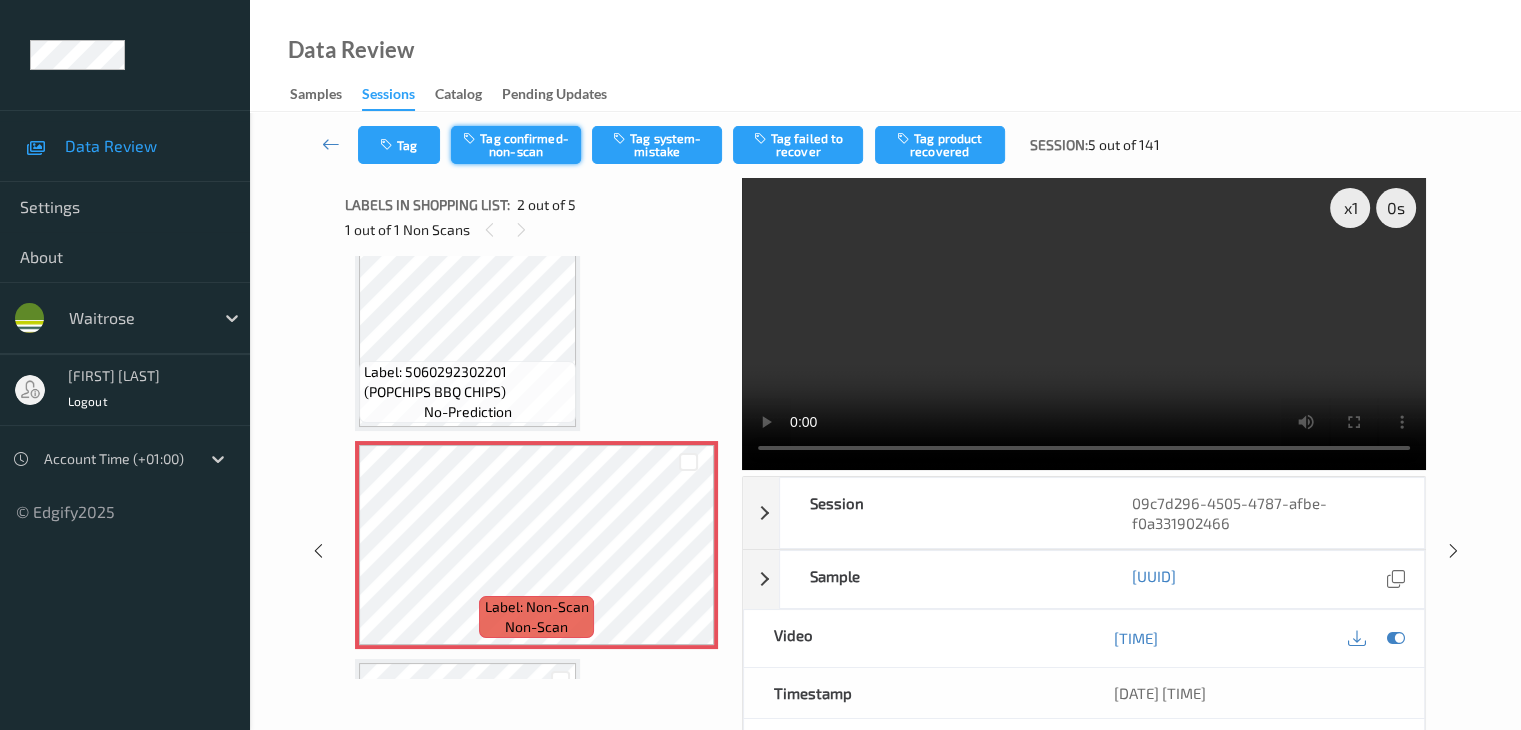 click on "Tag   confirmed-non-scan" at bounding box center (516, 145) 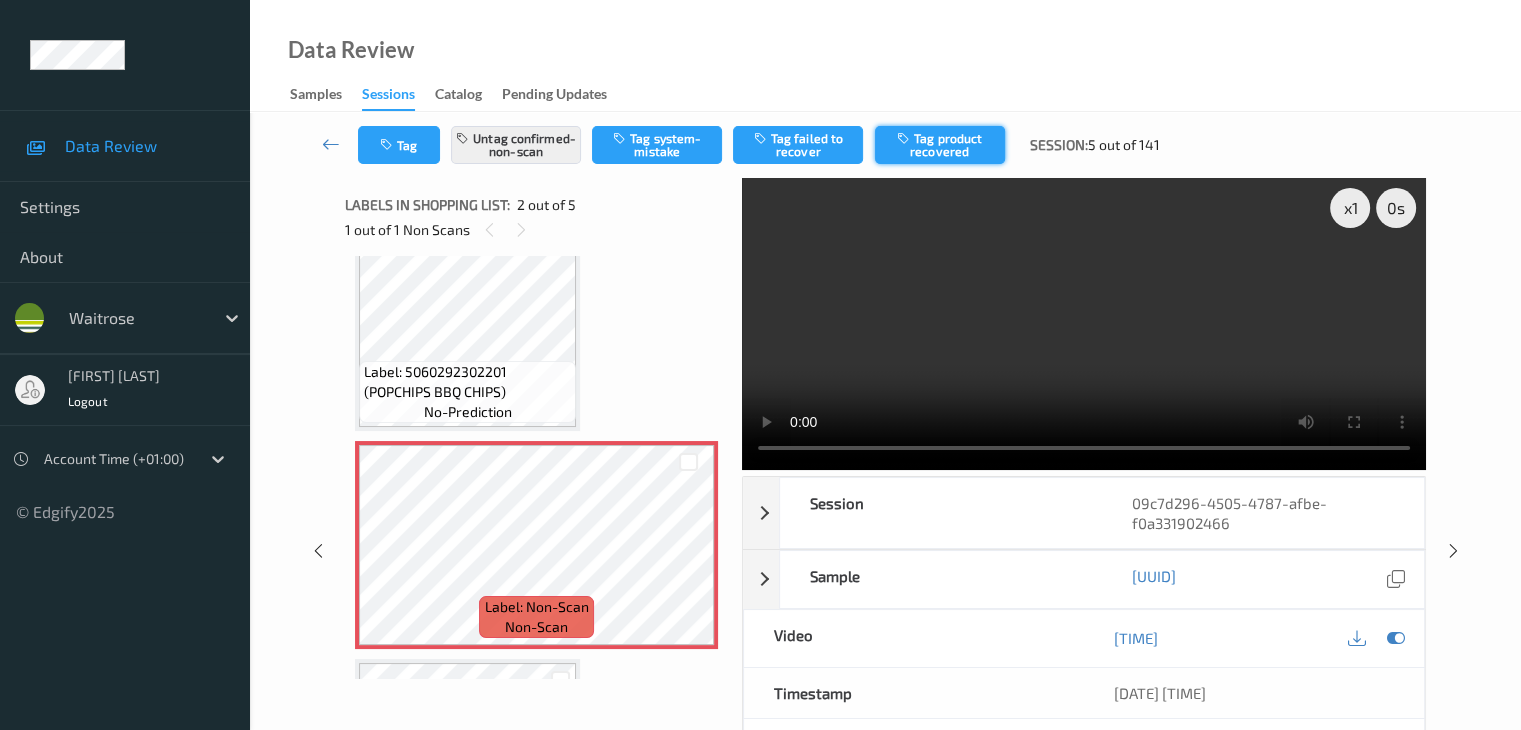 click on "Tag   product recovered" at bounding box center [940, 145] 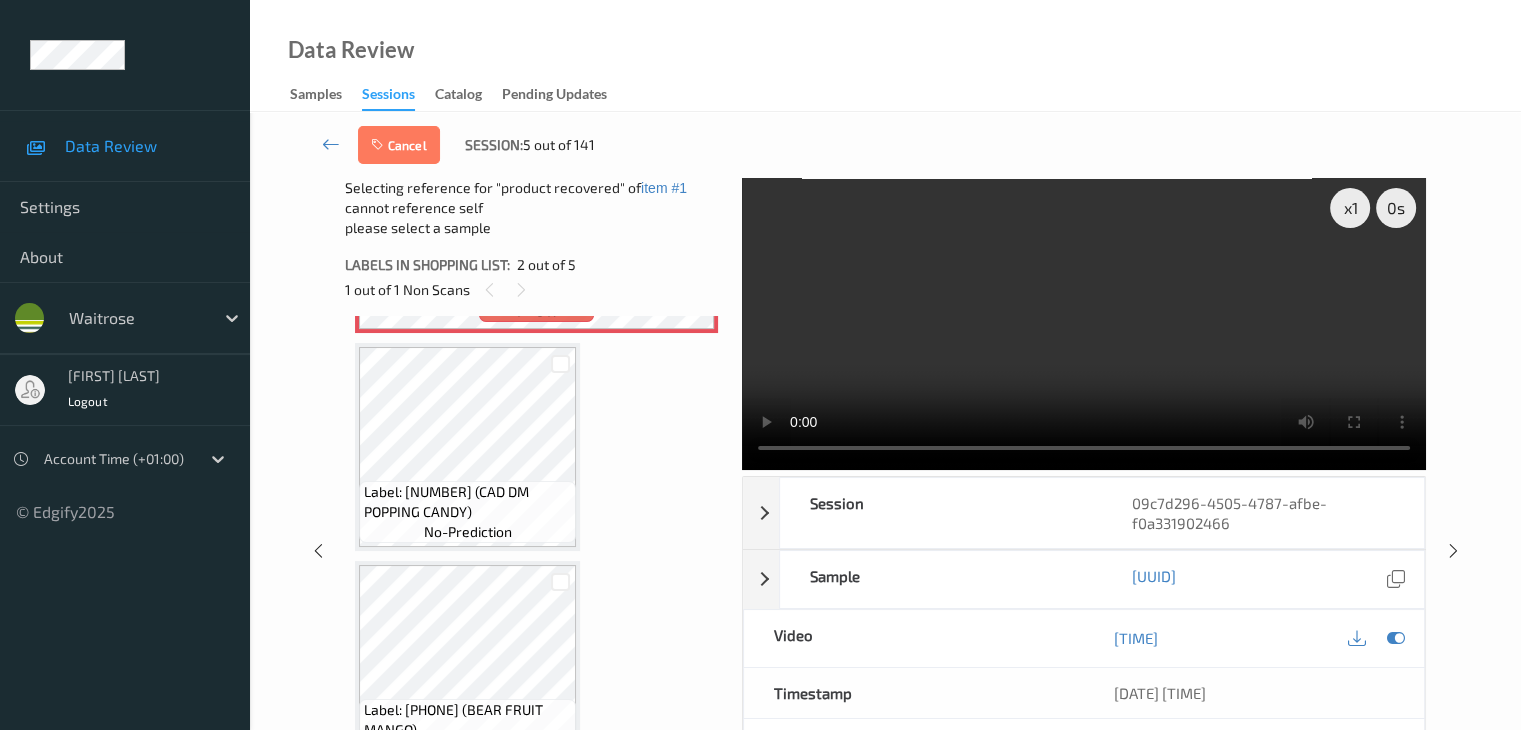 scroll, scrollTop: 543, scrollLeft: 0, axis: vertical 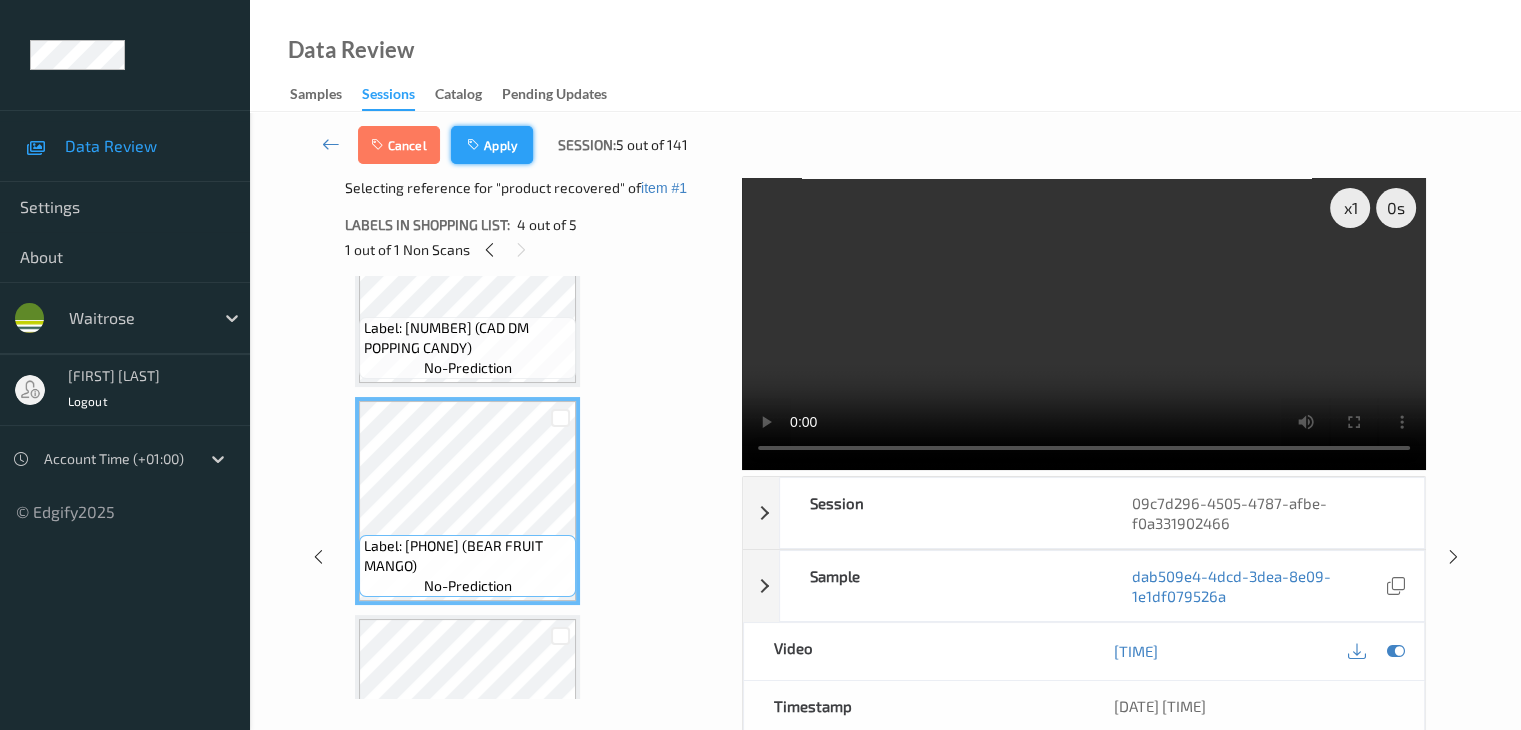 click on "Apply" at bounding box center (492, 145) 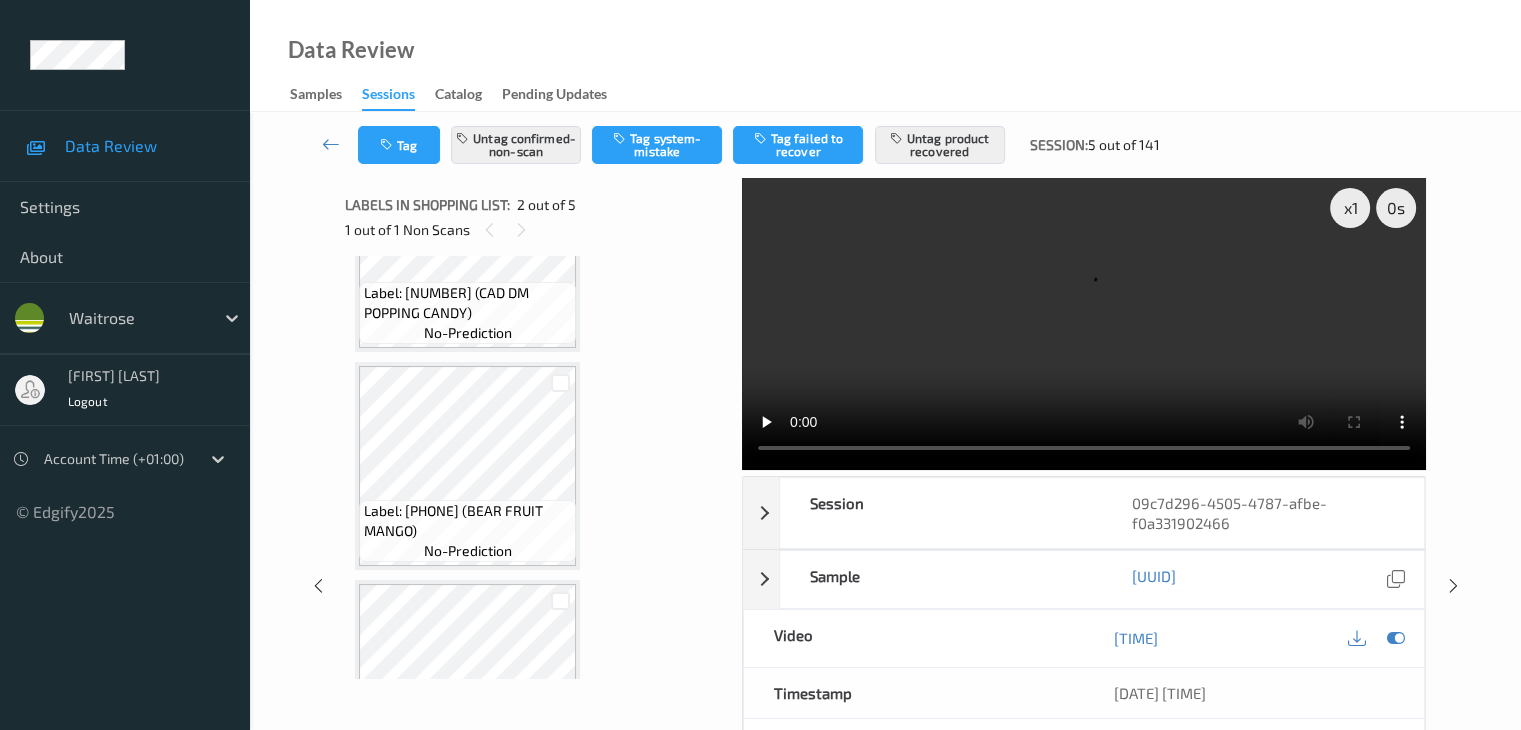 scroll, scrollTop: 610, scrollLeft: 0, axis: vertical 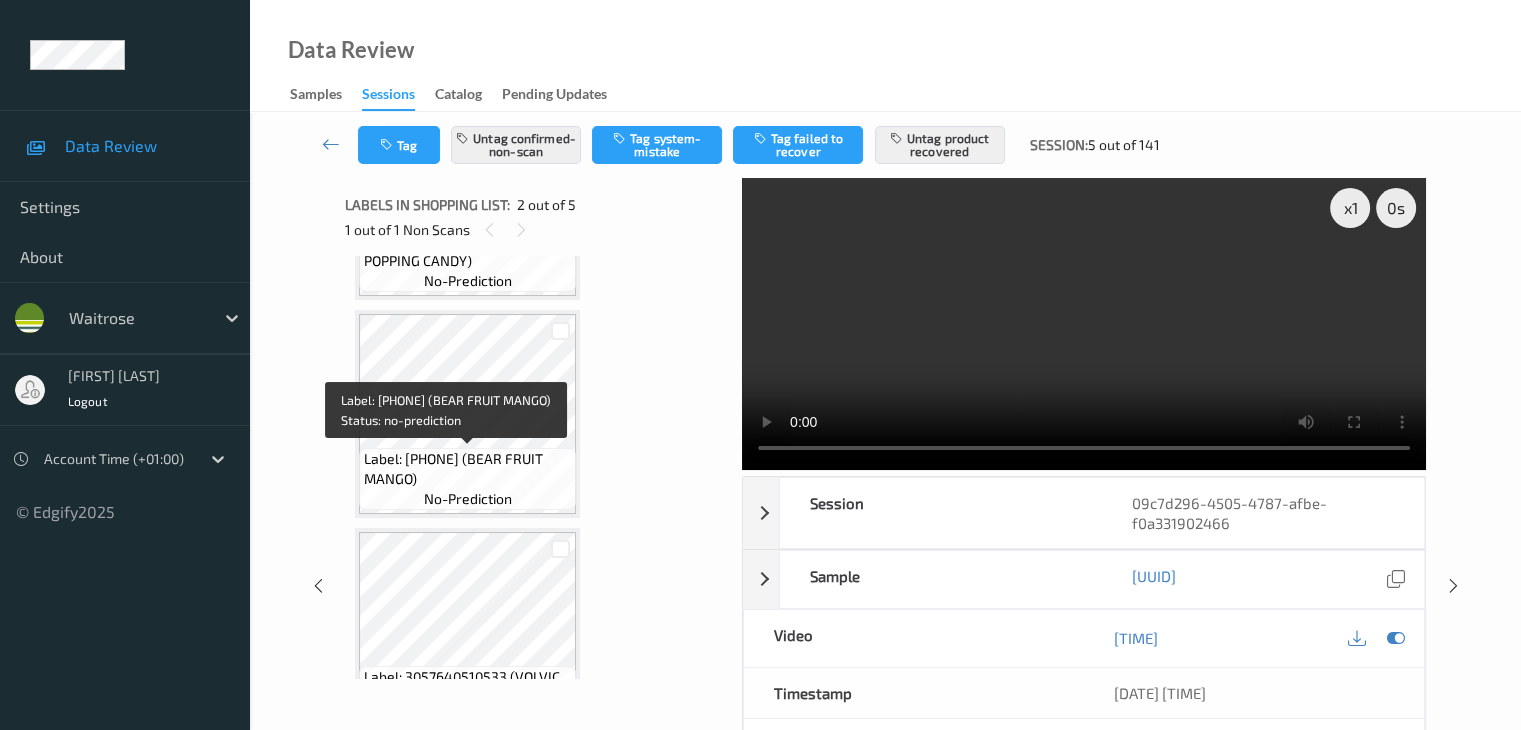 click on "Label: 5060139436564 (BEAR FRUIT MANGO)" at bounding box center [467, 469] 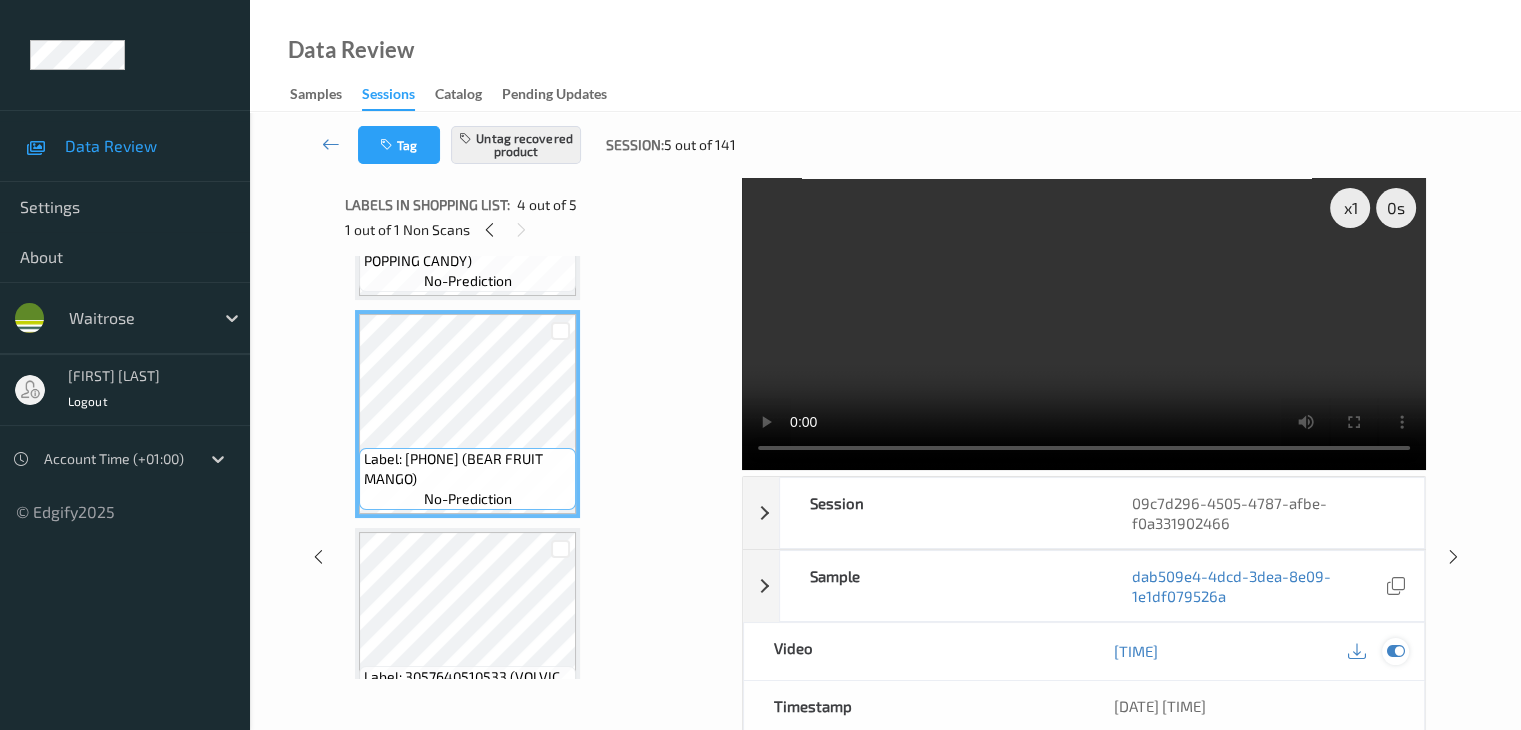 click at bounding box center (1395, 651) 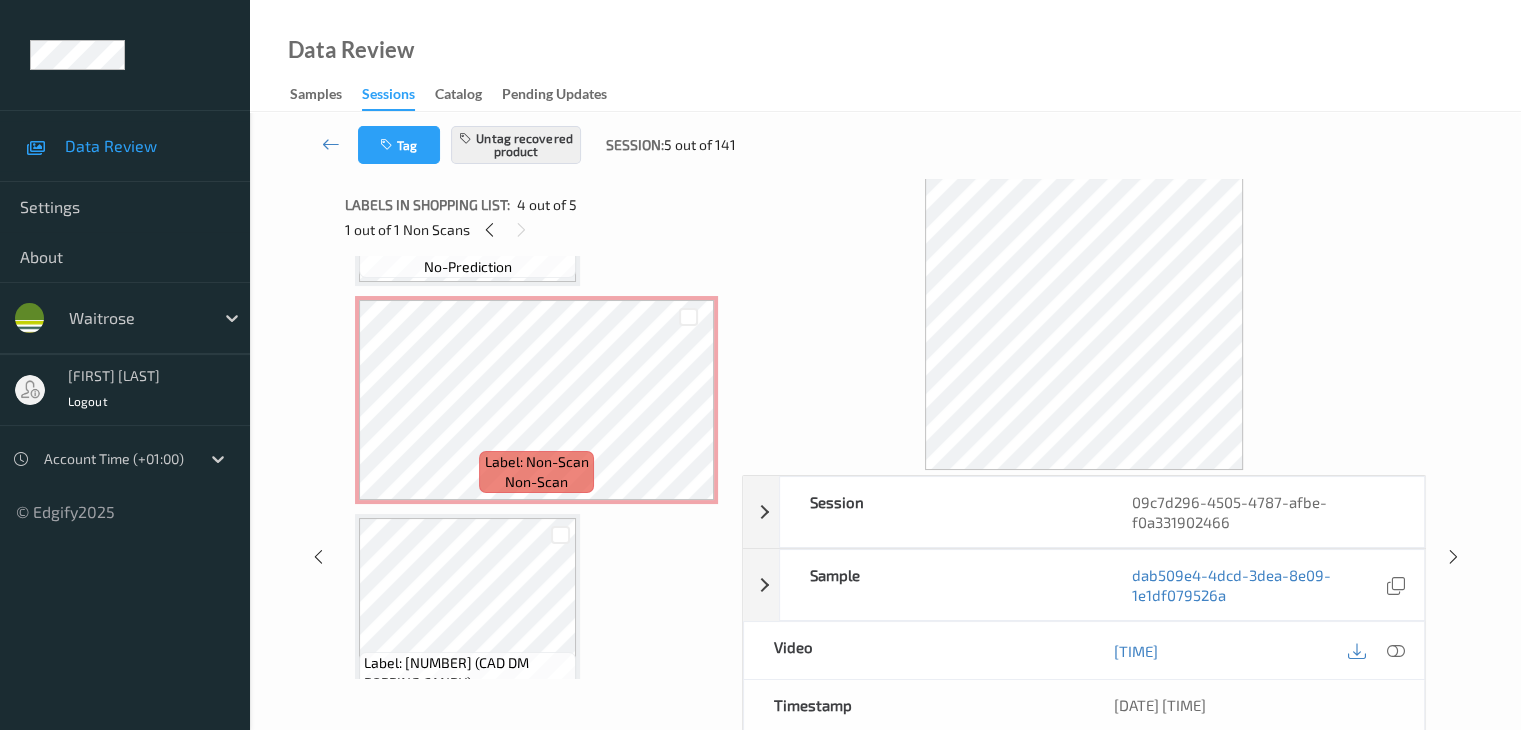 scroll, scrollTop: 200, scrollLeft: 0, axis: vertical 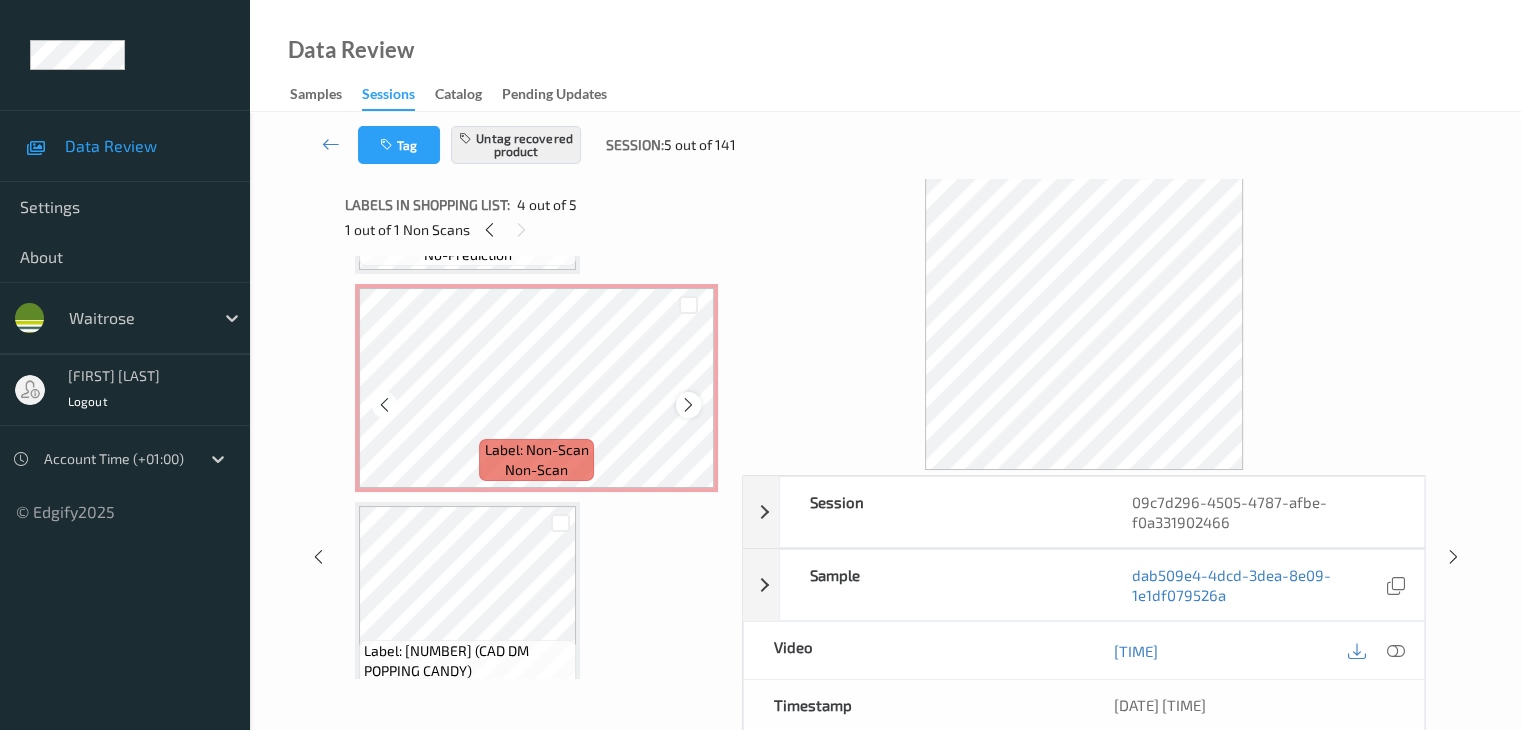 click at bounding box center [688, 405] 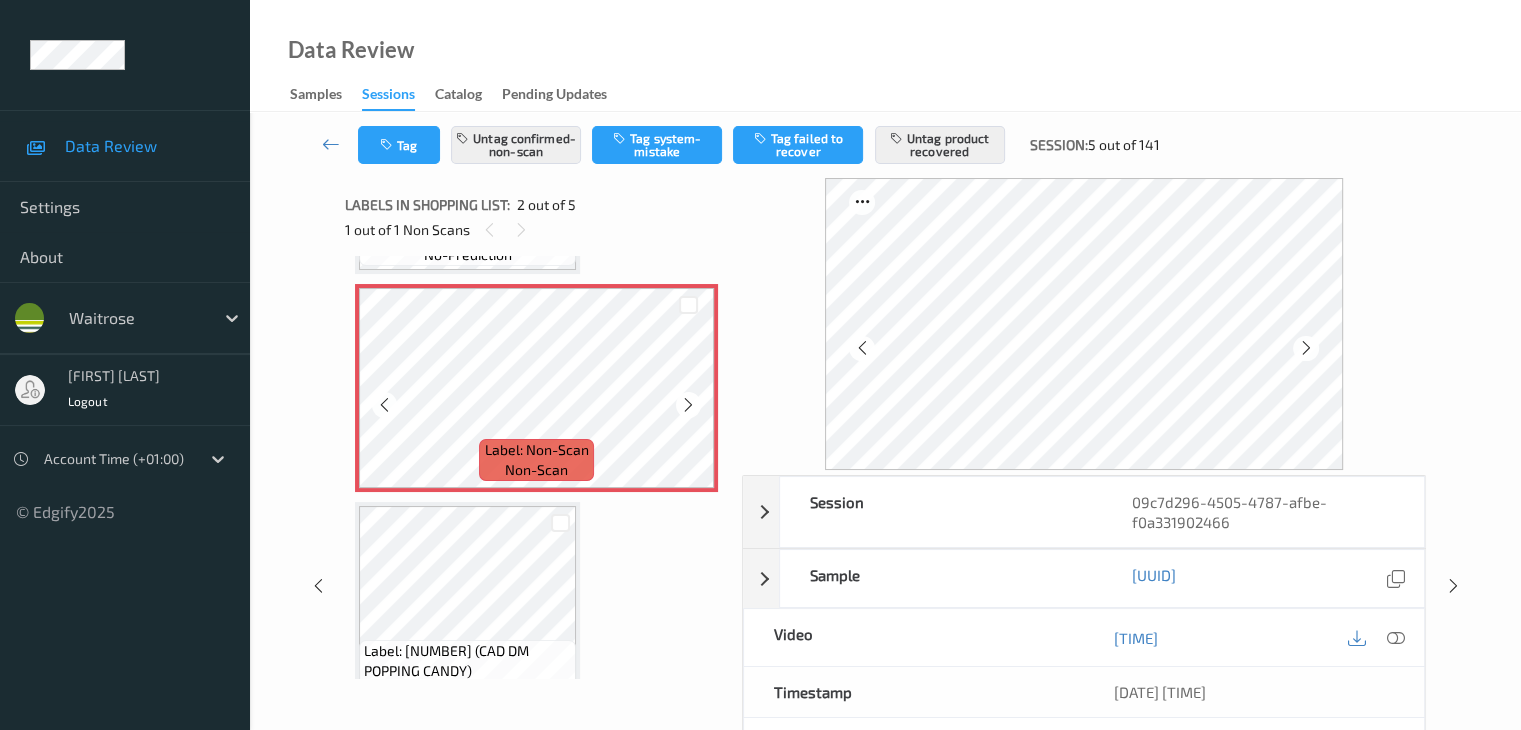click at bounding box center [688, 405] 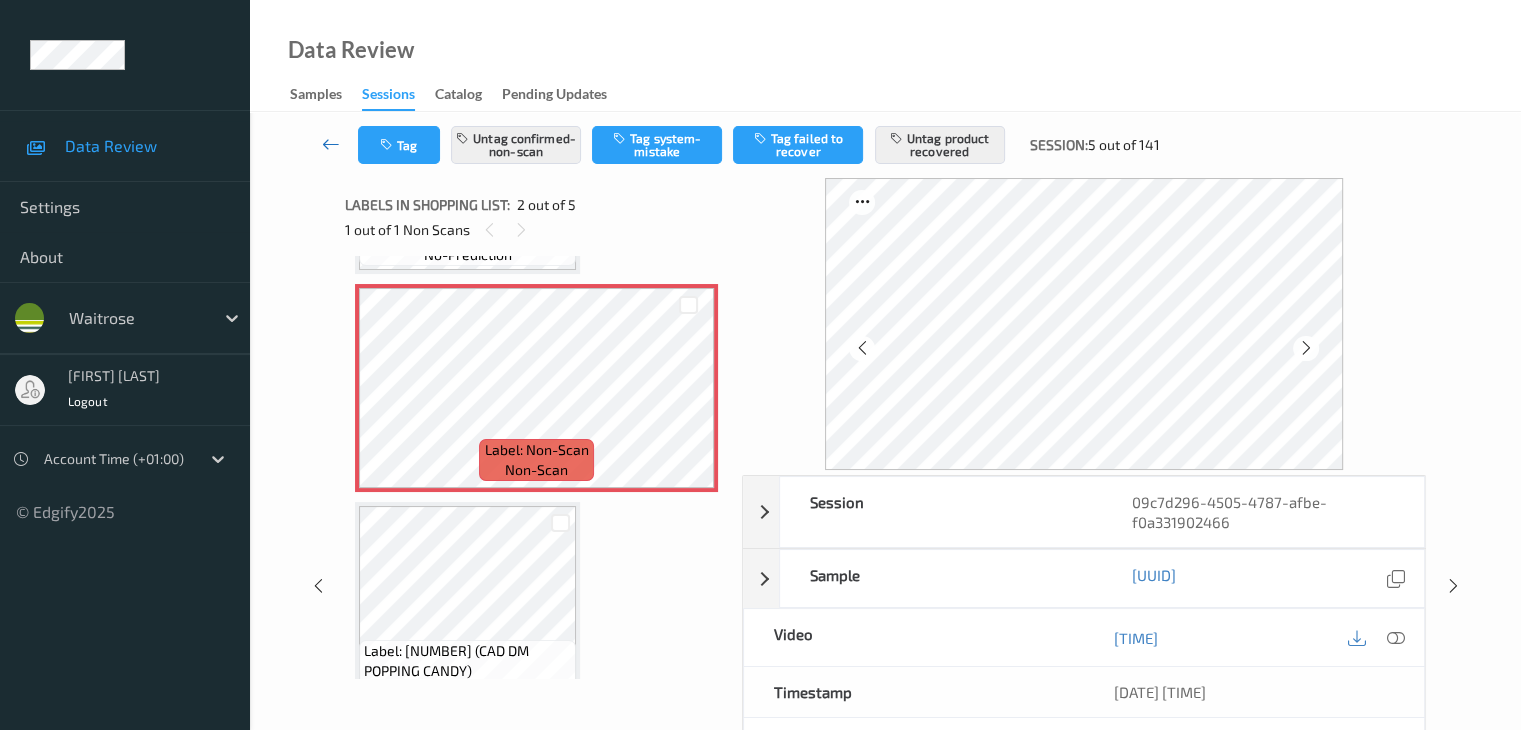 click at bounding box center [331, 144] 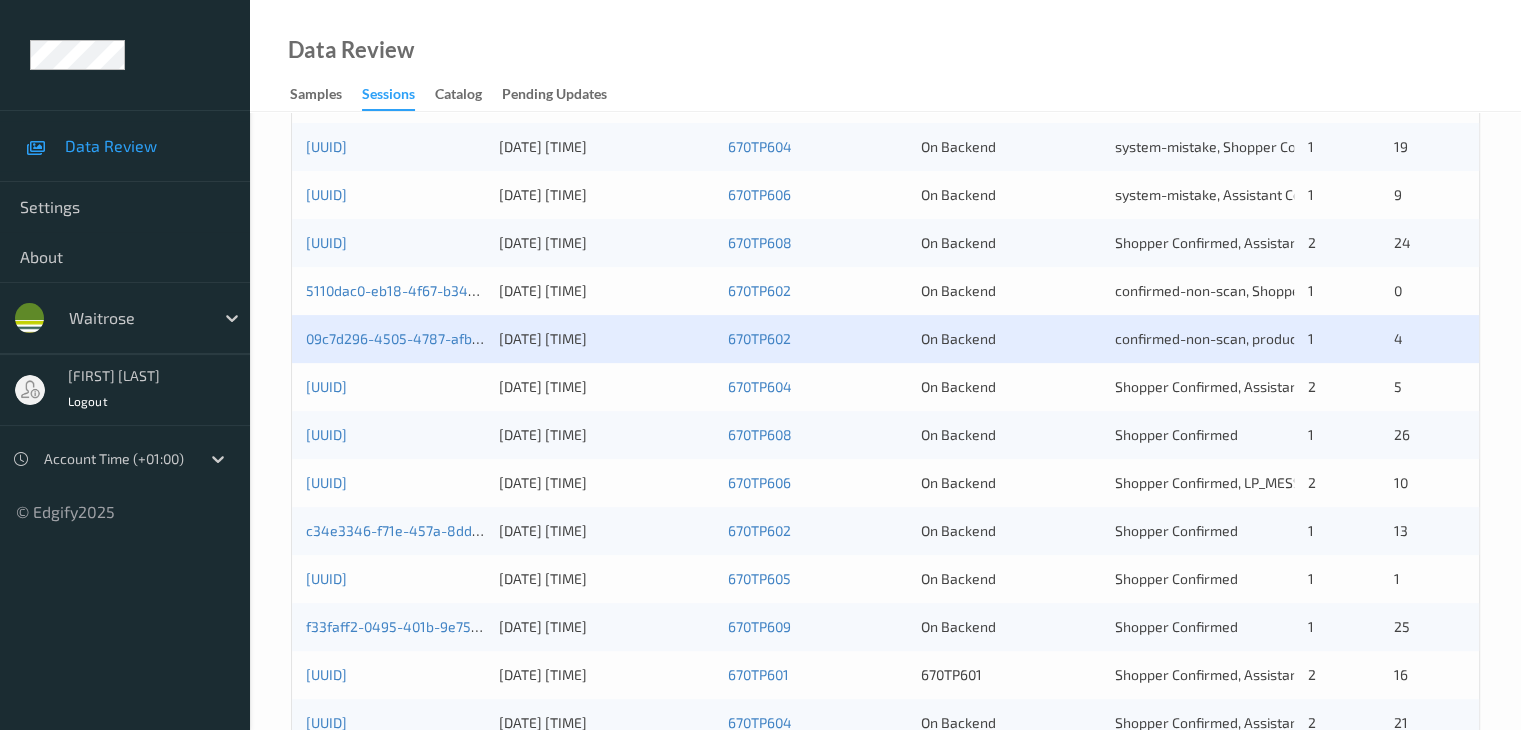 scroll, scrollTop: 500, scrollLeft: 0, axis: vertical 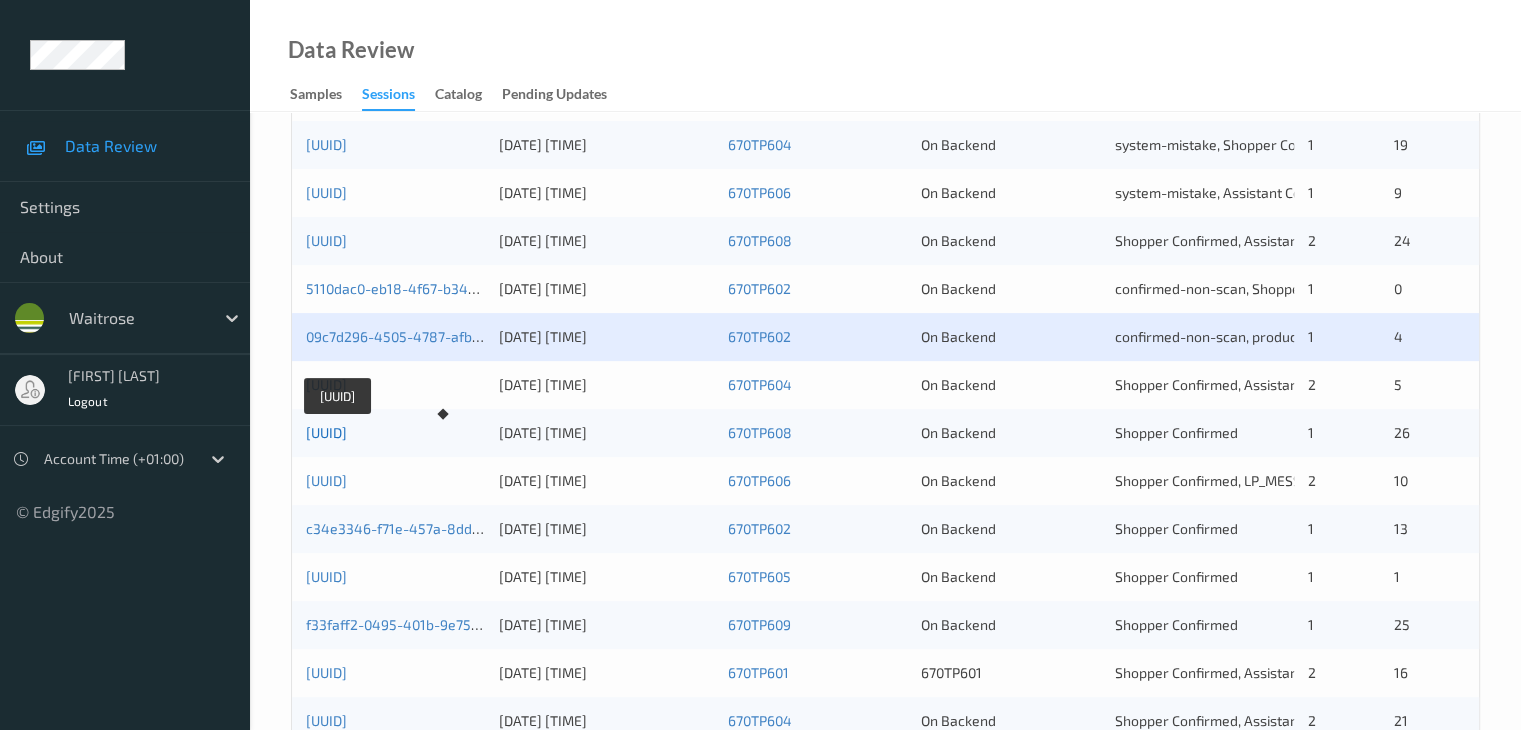 click on "d42388f0-5f47-47b6-987e-0d485d9d1ce4" at bounding box center (326, 432) 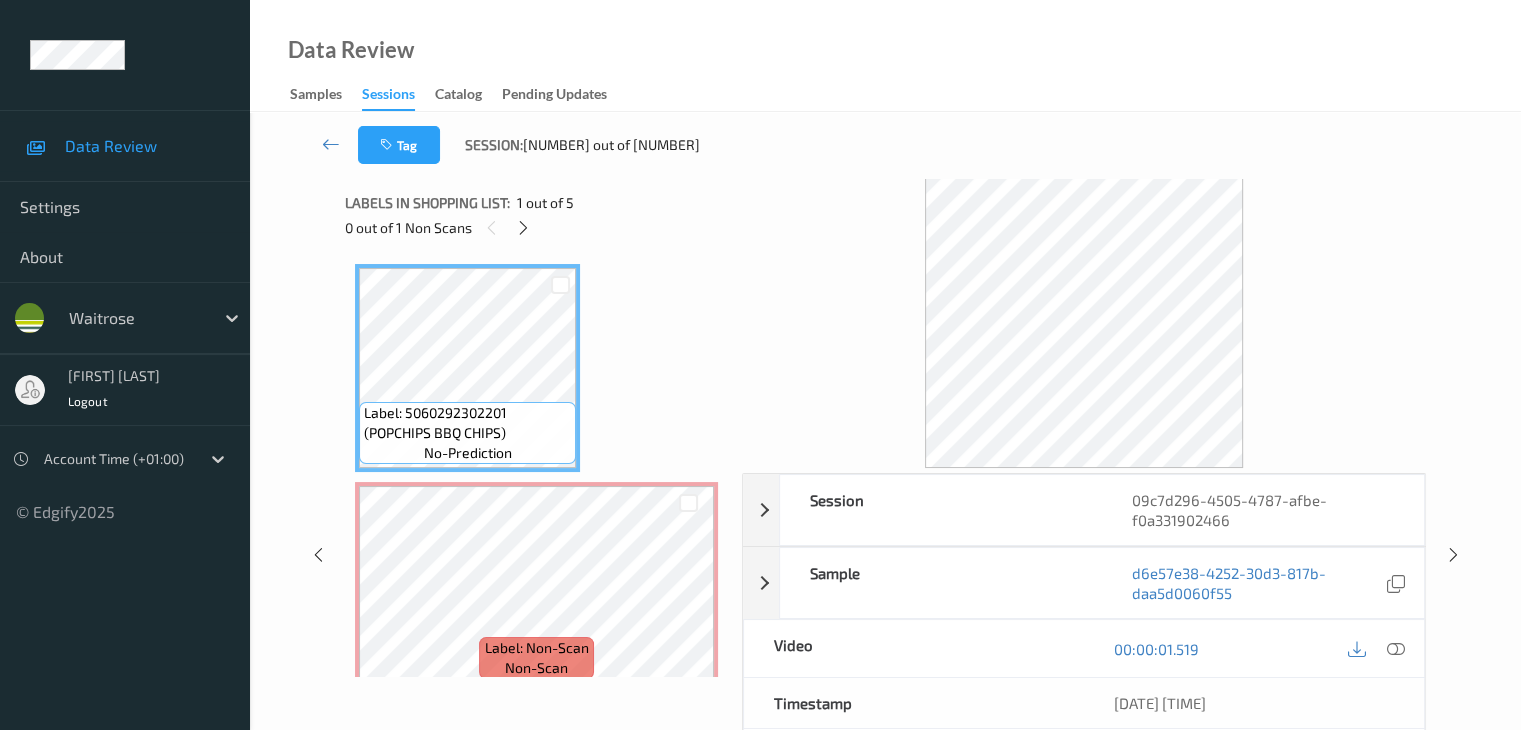 scroll, scrollTop: 0, scrollLeft: 0, axis: both 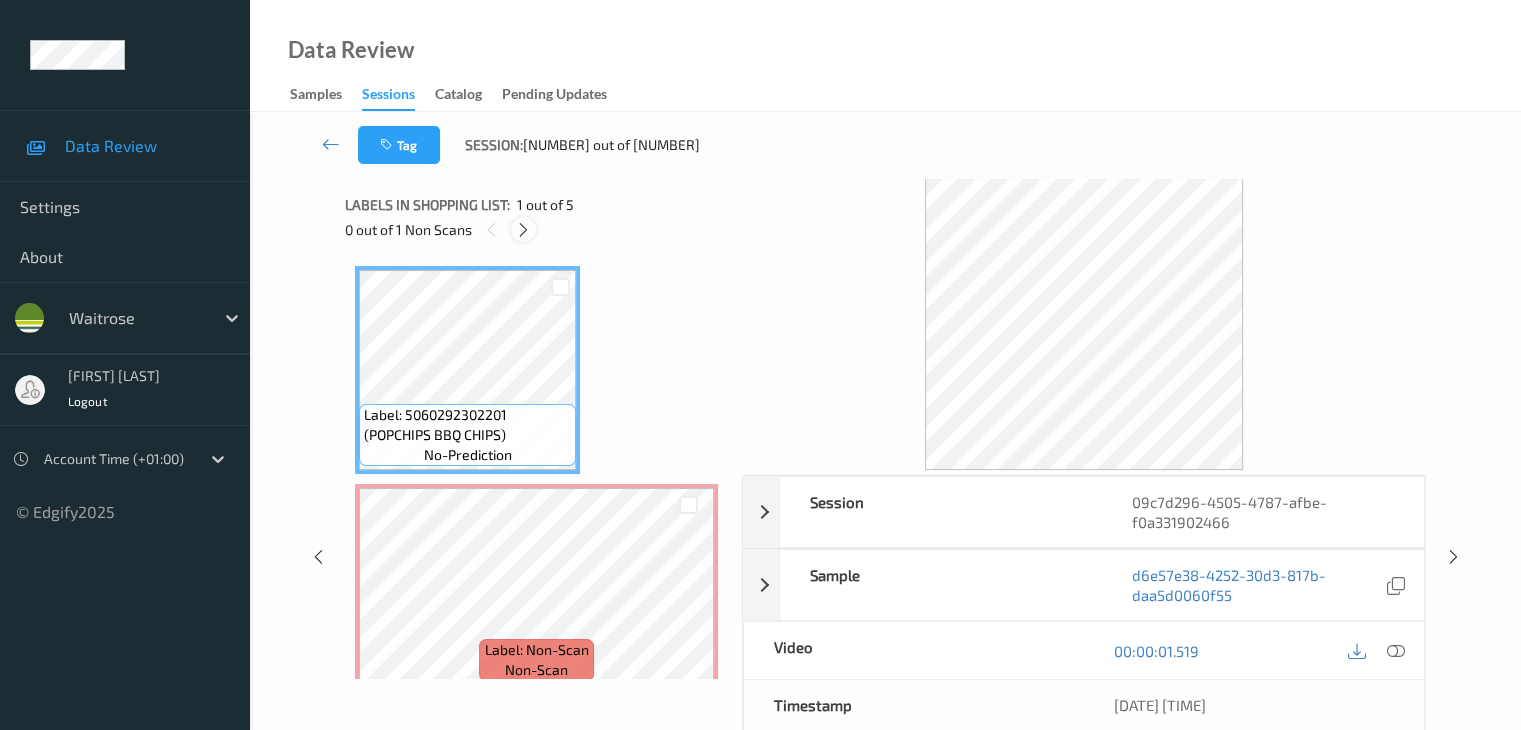 click at bounding box center [523, 230] 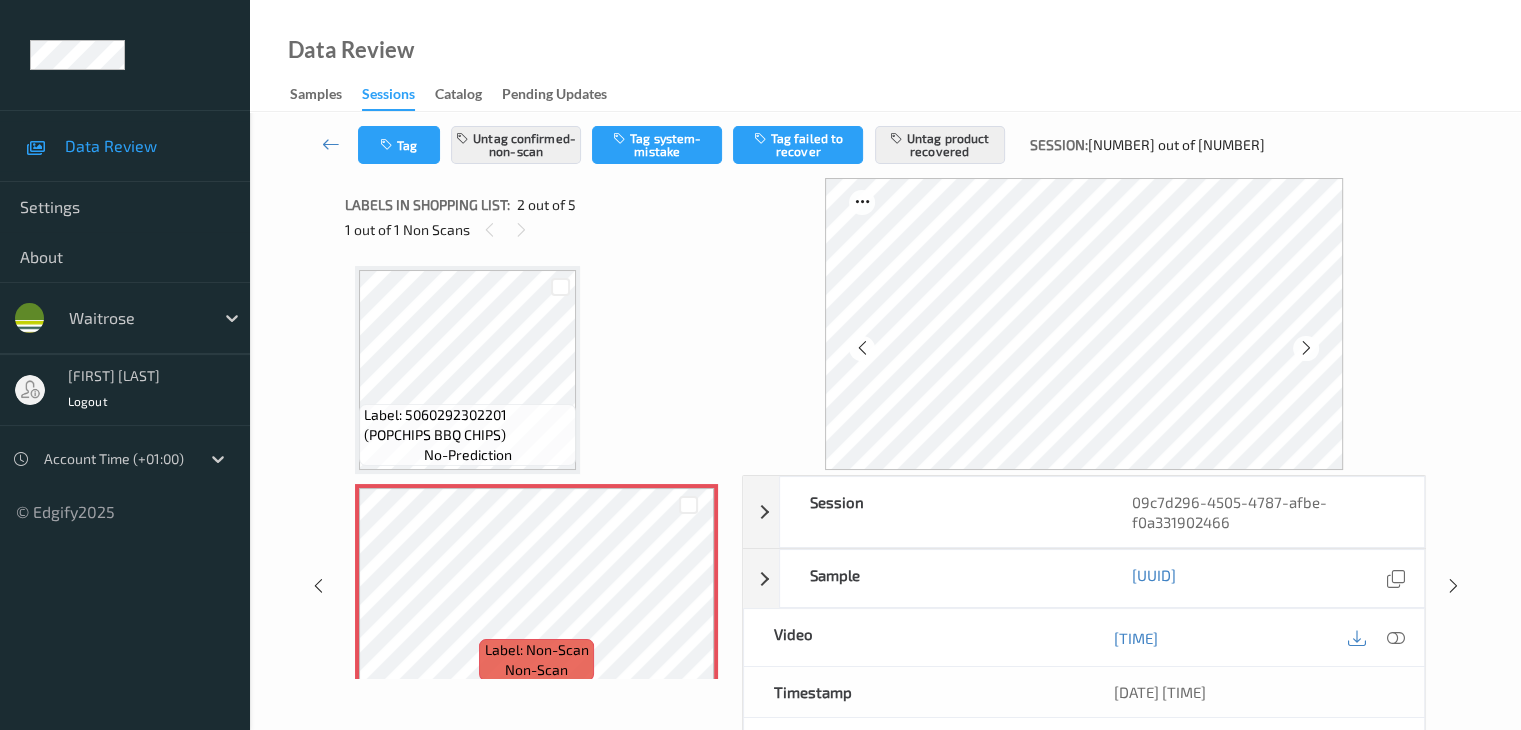scroll, scrollTop: 10, scrollLeft: 0, axis: vertical 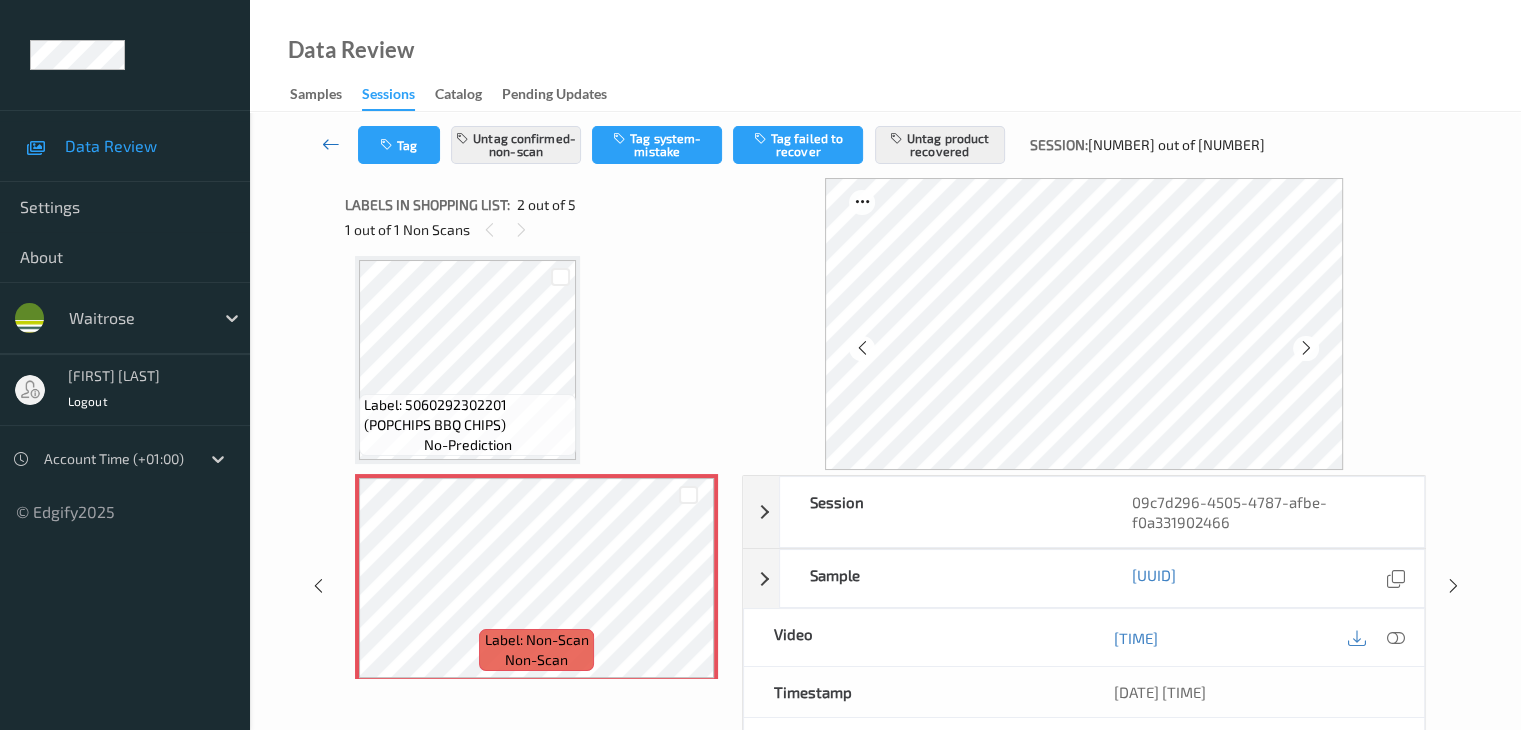 click at bounding box center (331, 144) 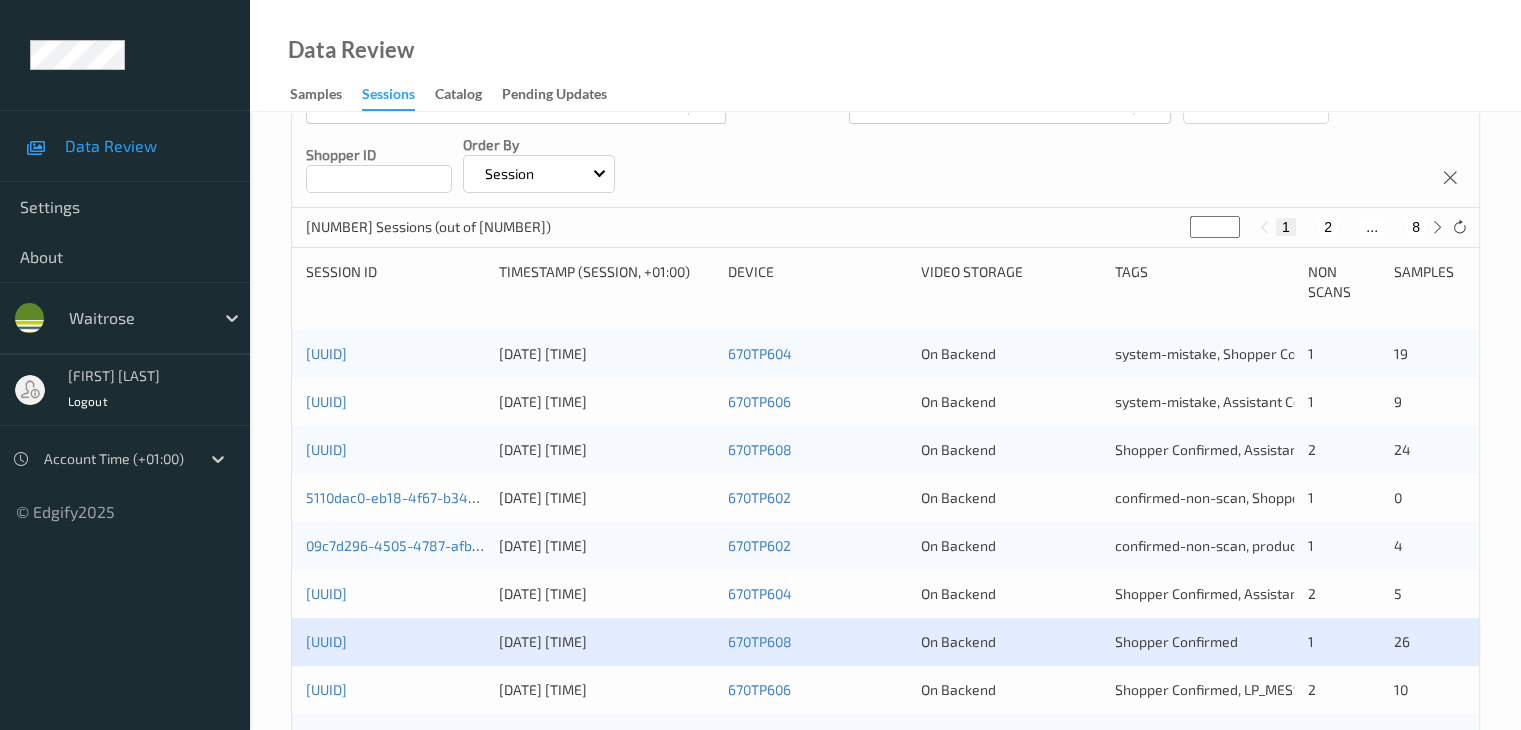 scroll, scrollTop: 300, scrollLeft: 0, axis: vertical 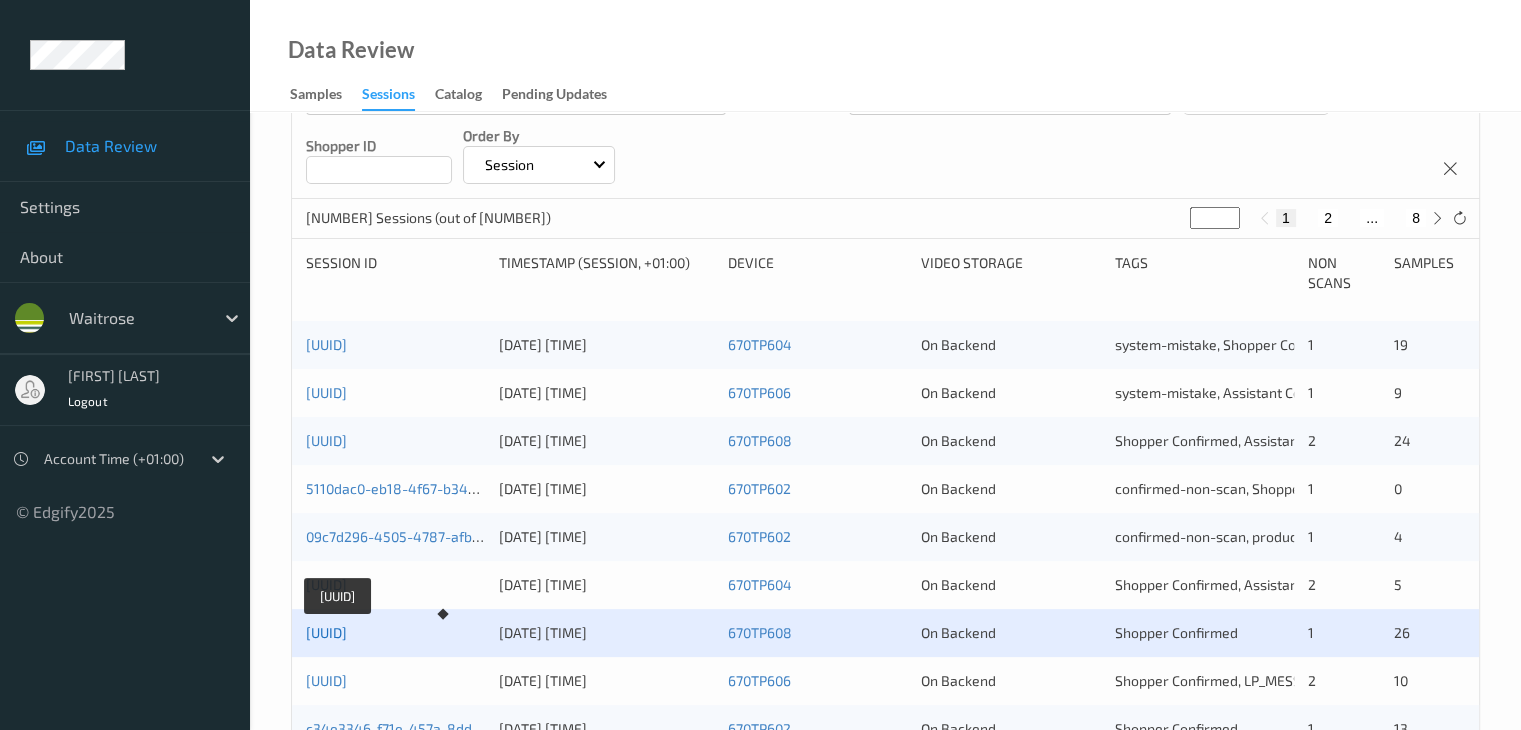 click on "d42388f0-5f47-47b6-987e-0d485d9d1ce4" at bounding box center (326, 632) 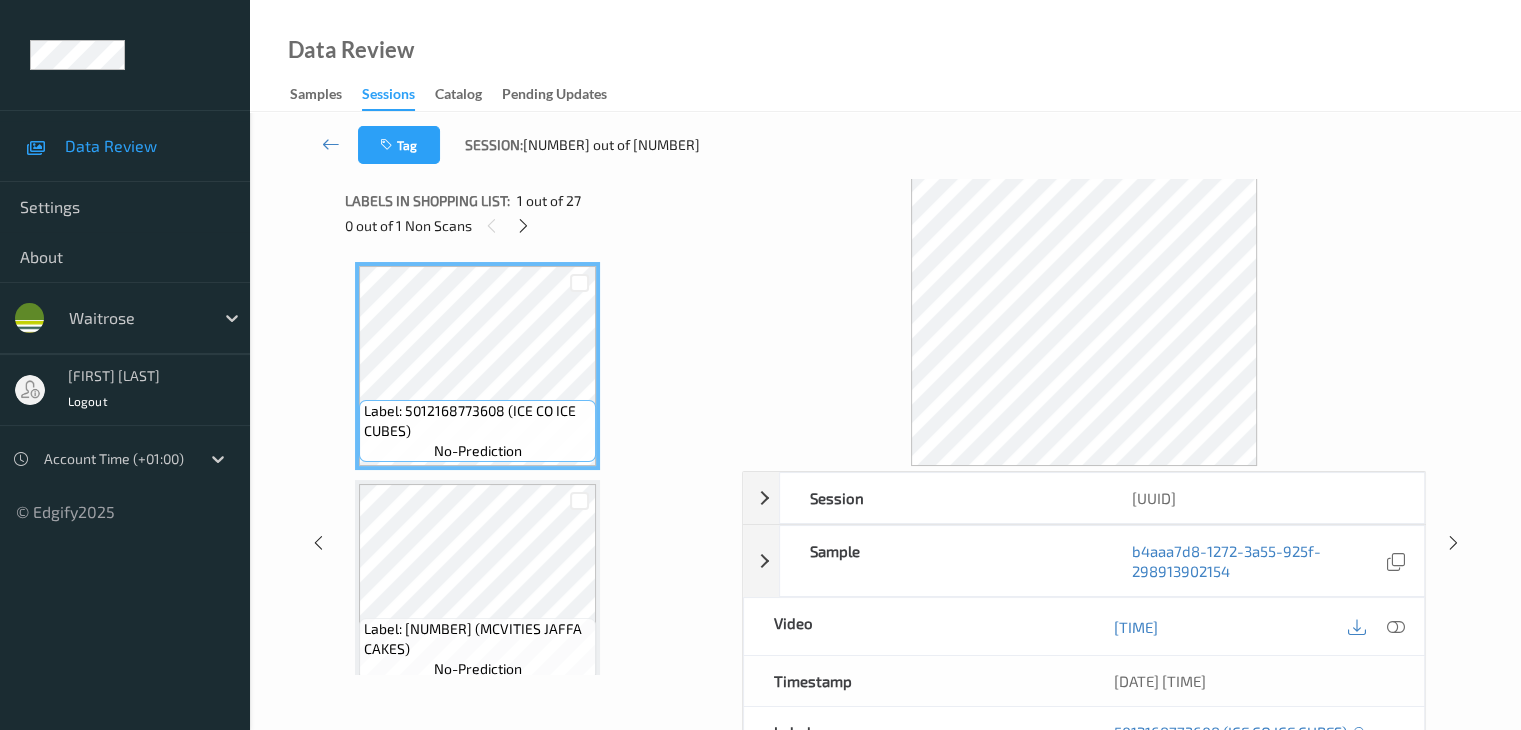scroll, scrollTop: 0, scrollLeft: 0, axis: both 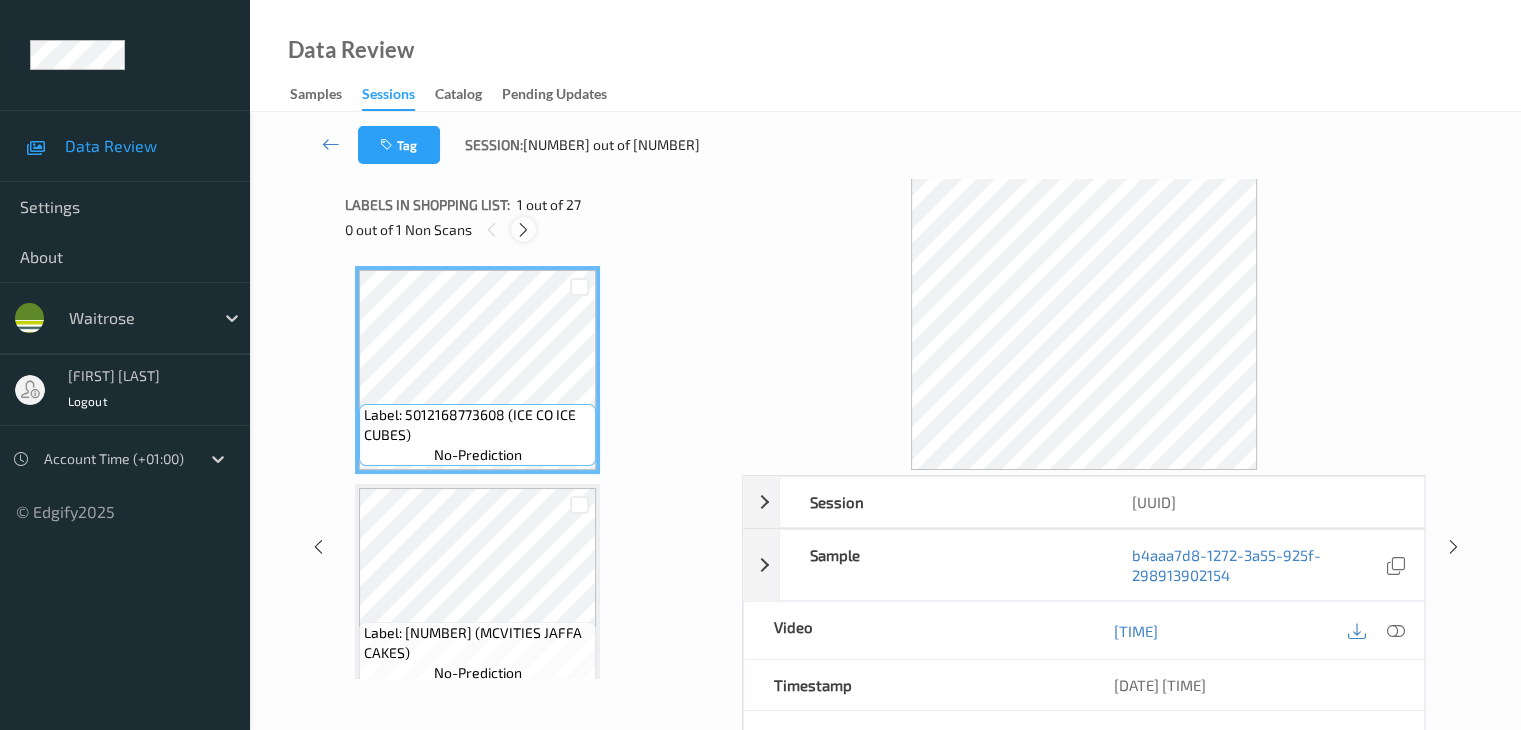 click at bounding box center [523, 230] 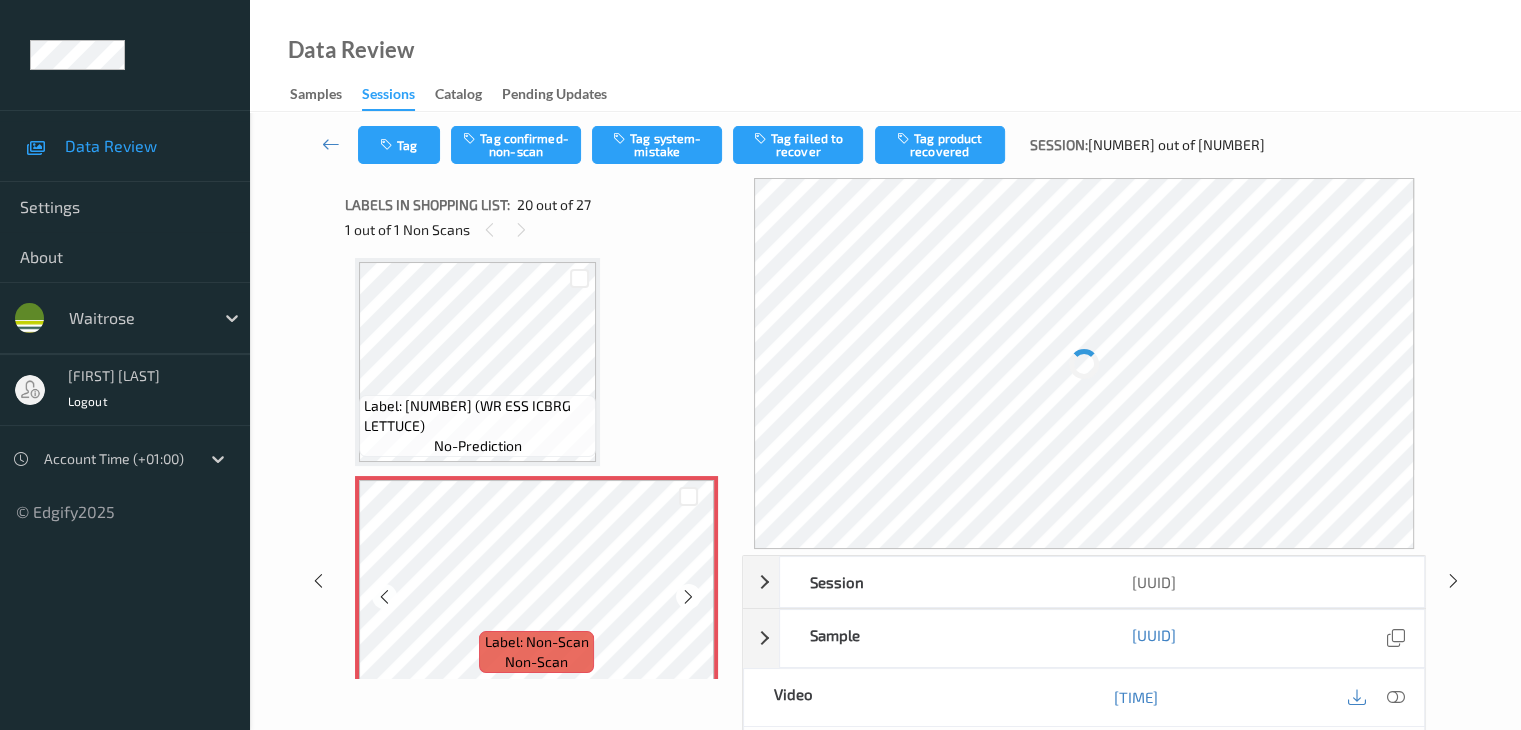 scroll, scrollTop: 4034, scrollLeft: 0, axis: vertical 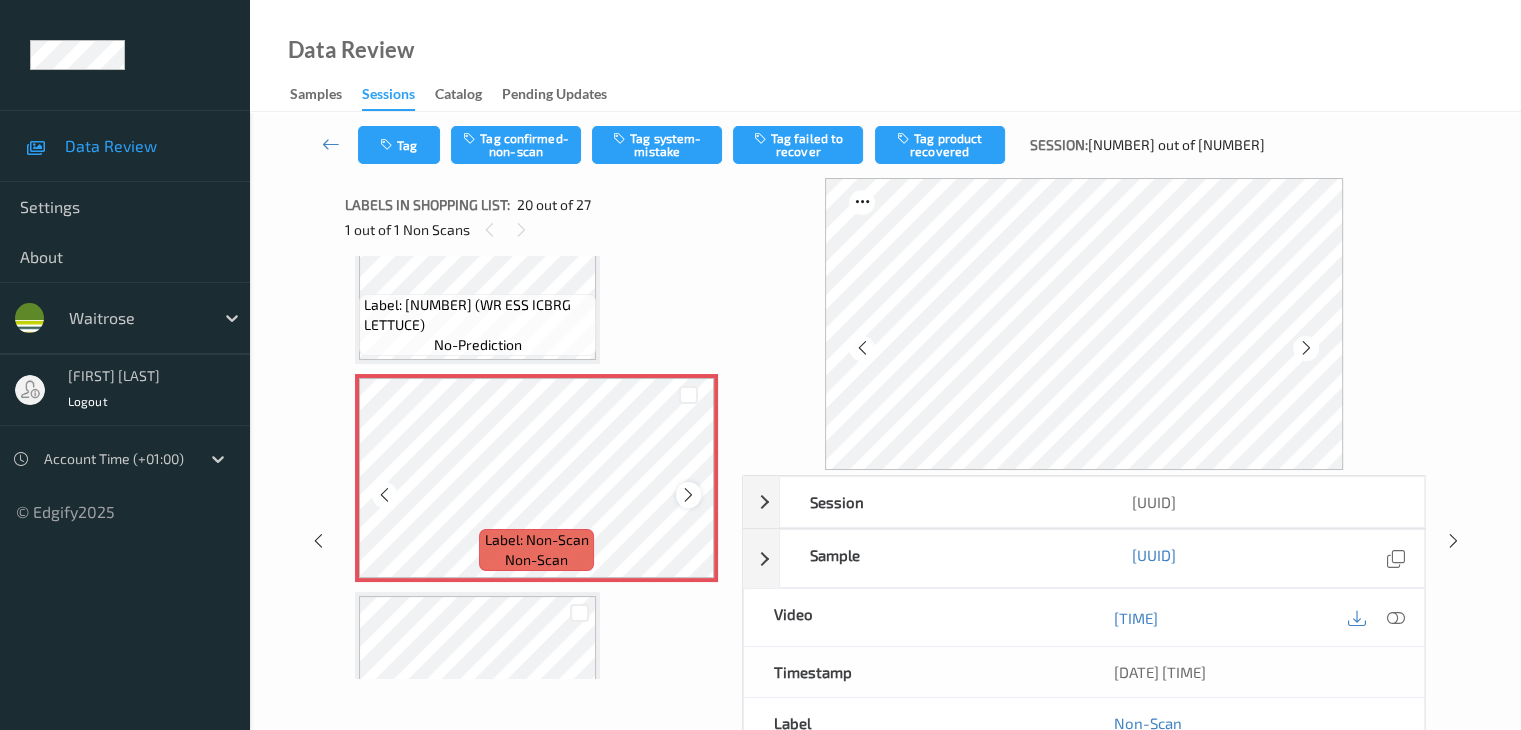 click at bounding box center (688, 494) 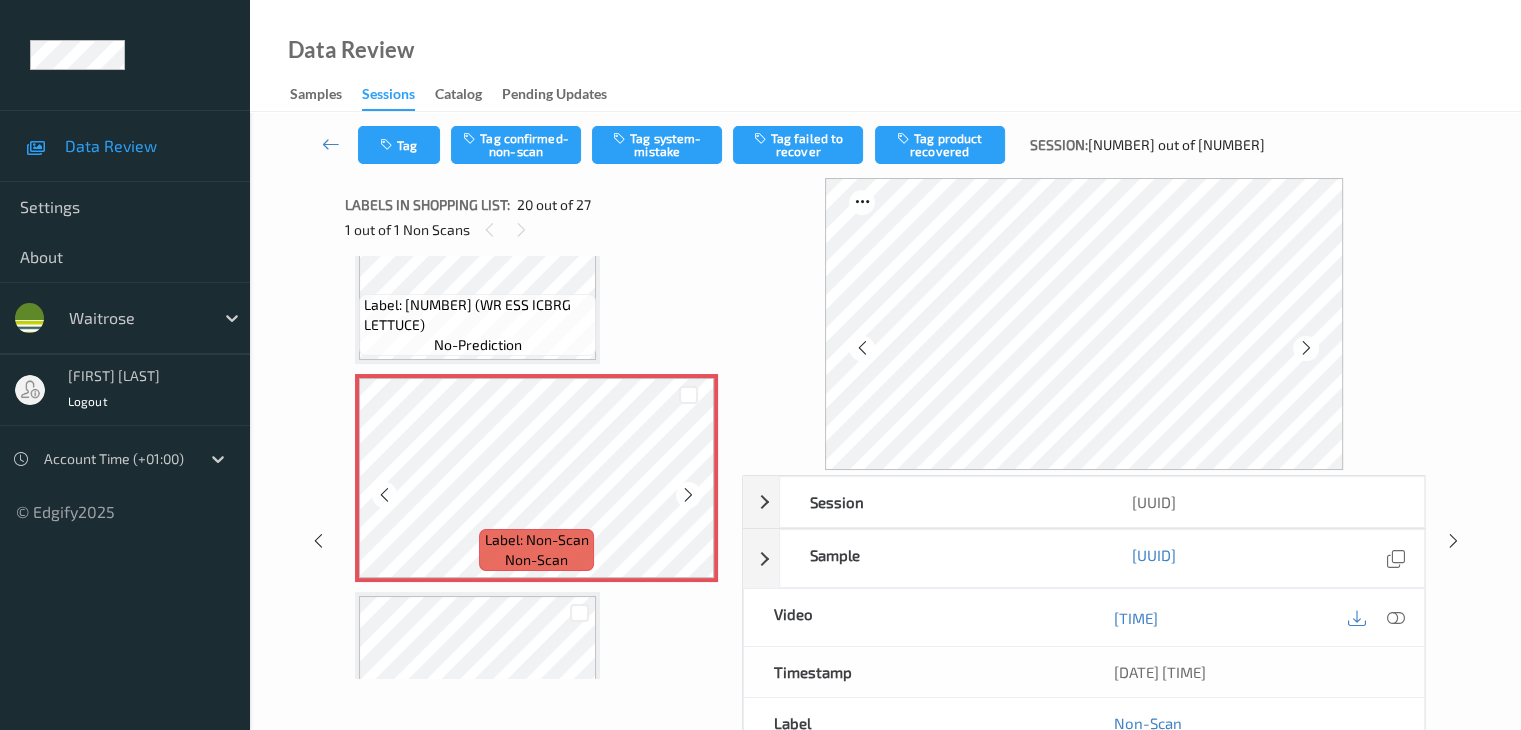 click at bounding box center (688, 494) 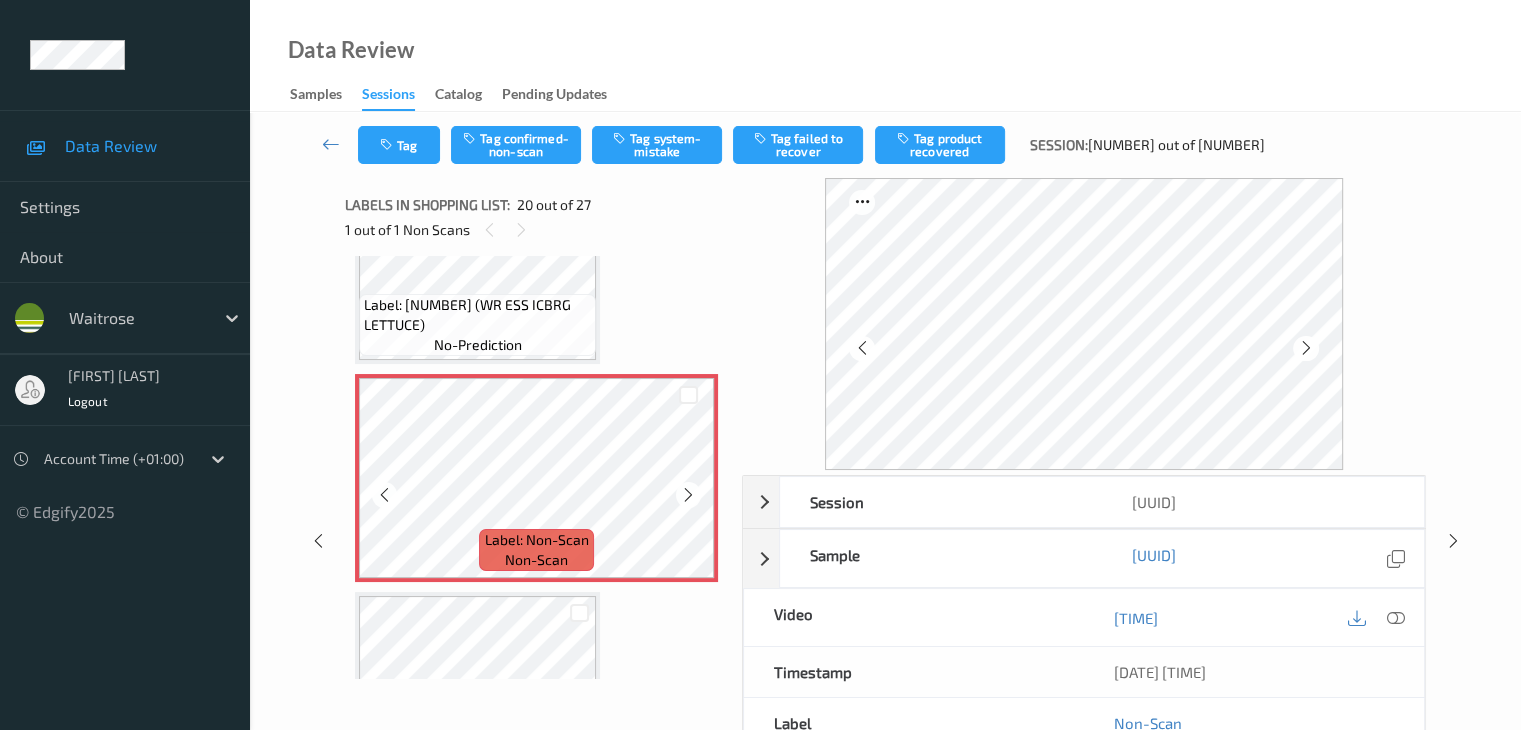 click at bounding box center (688, 494) 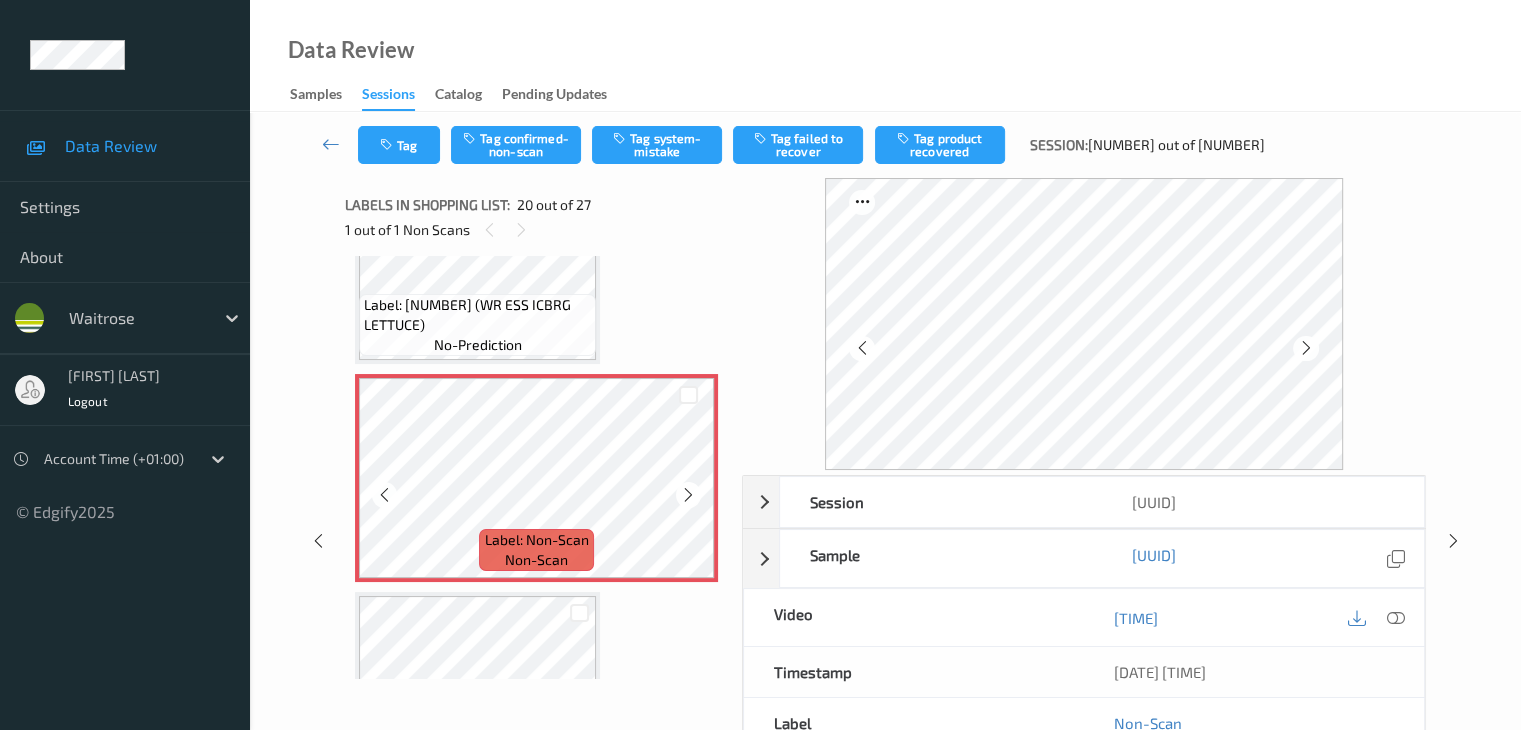 click at bounding box center [688, 494] 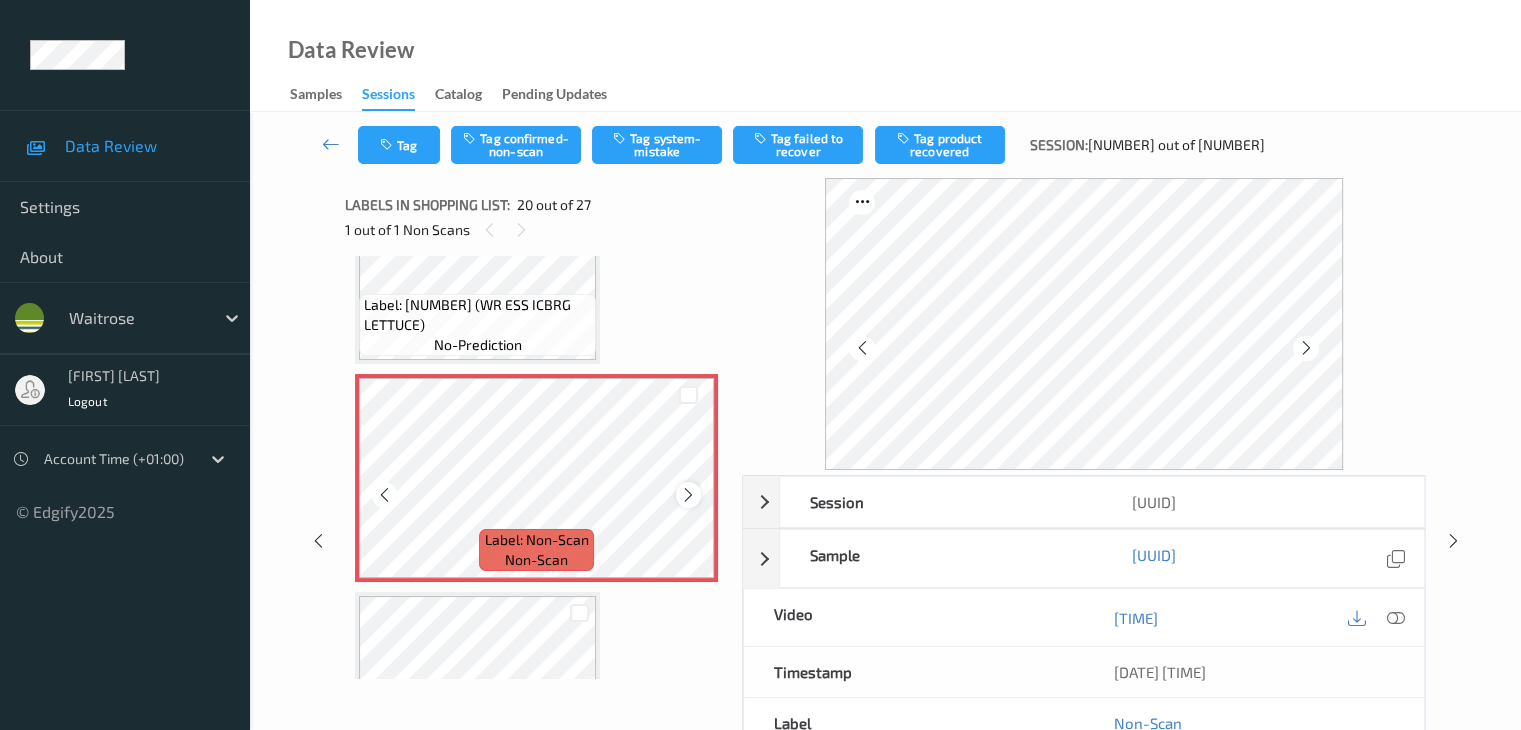 click at bounding box center (688, 495) 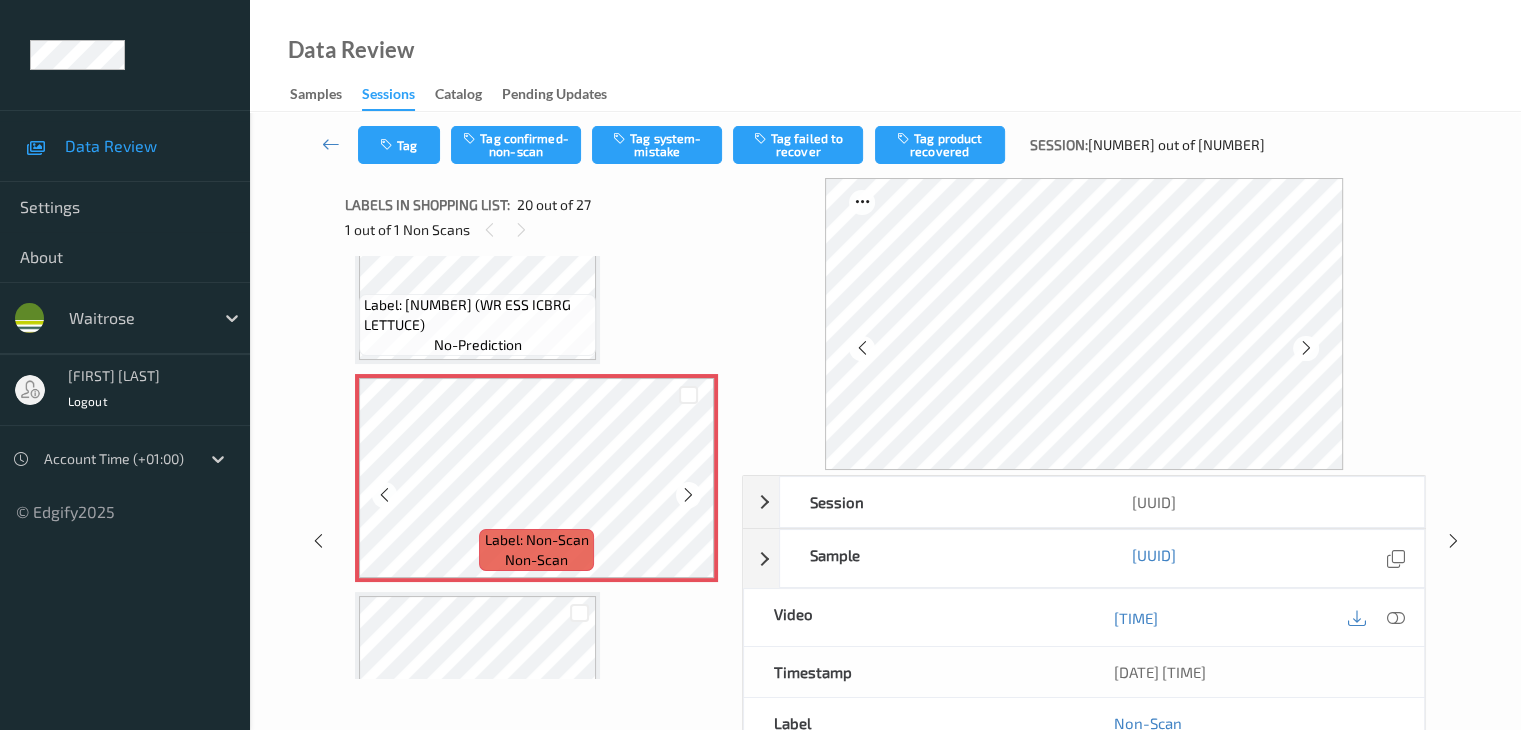 click at bounding box center (688, 495) 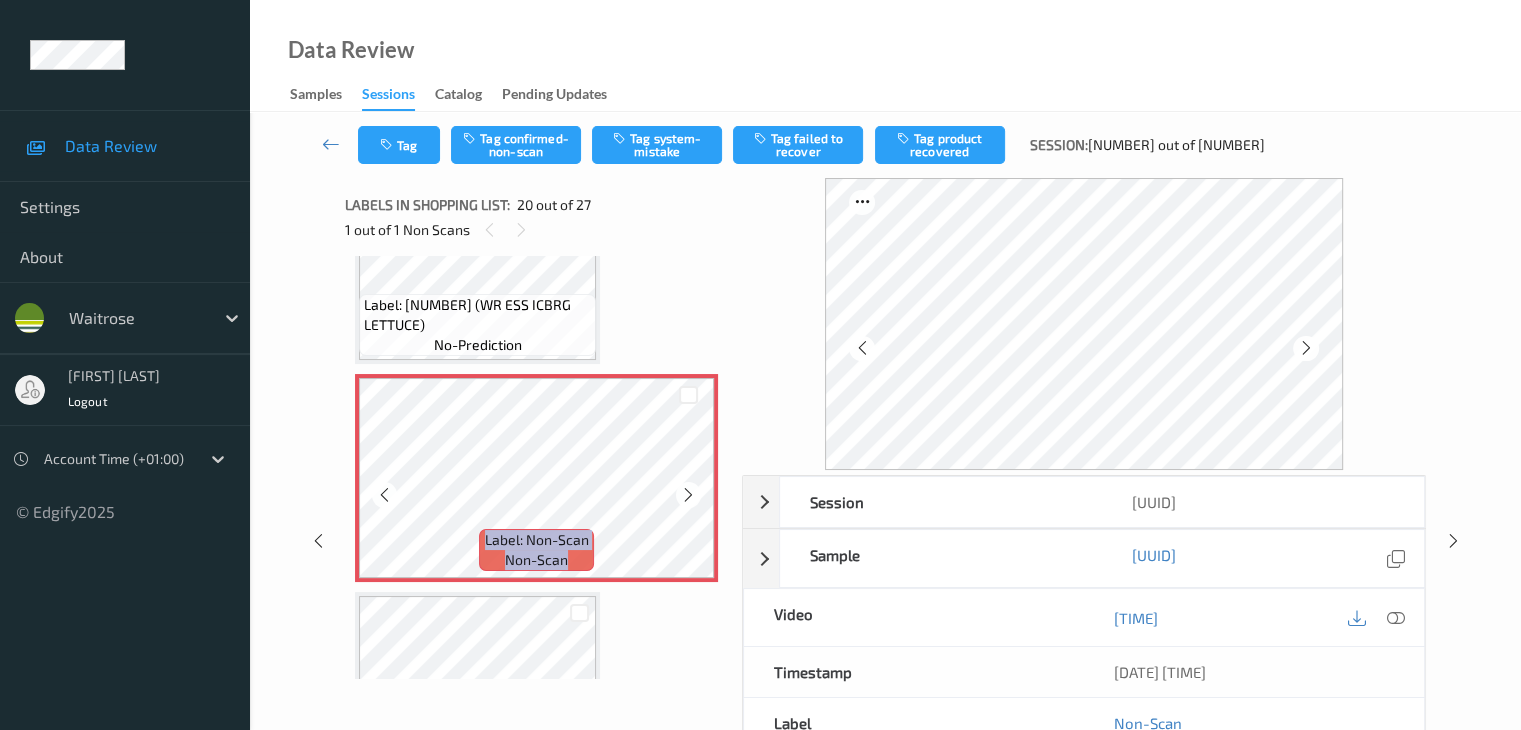 click at bounding box center (688, 495) 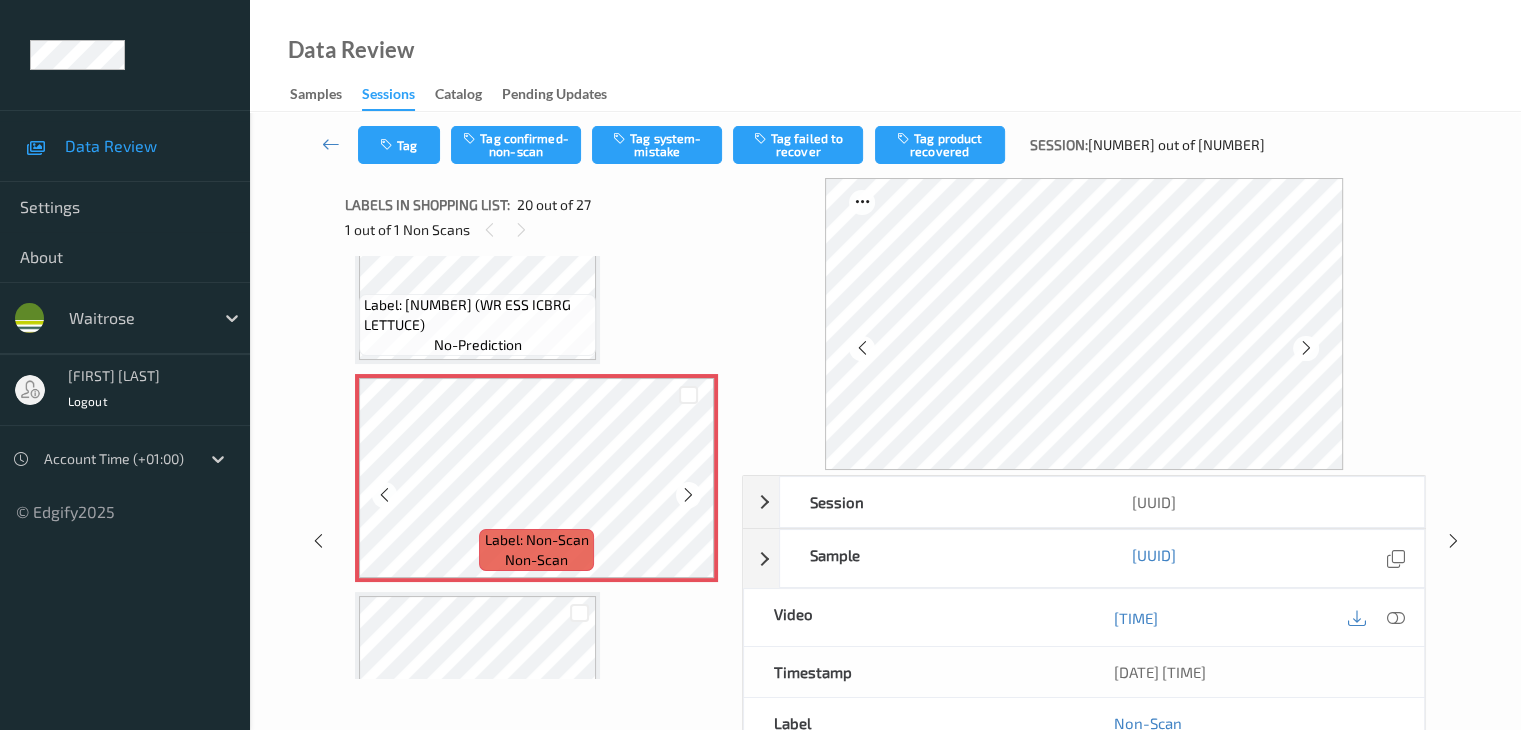 click at bounding box center [688, 495] 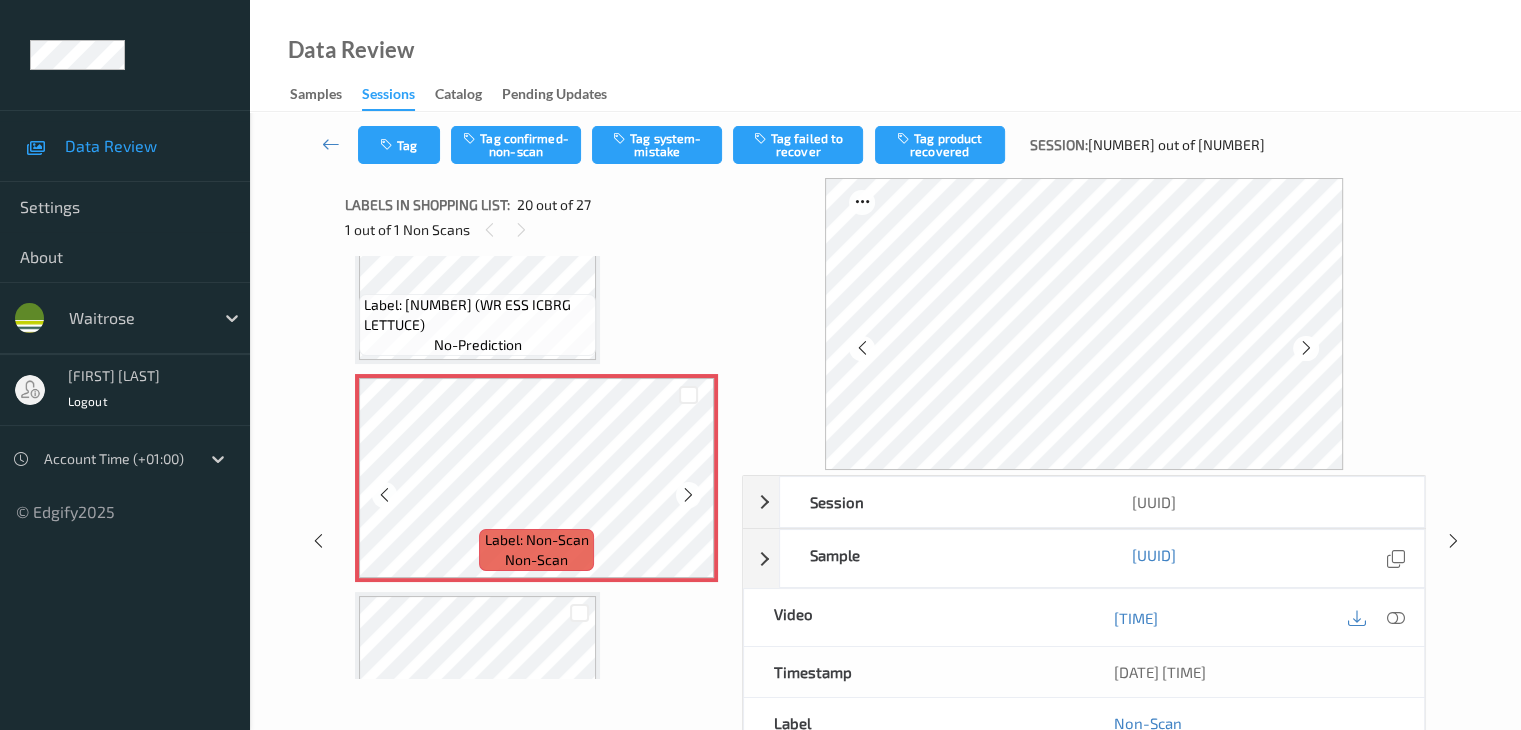 click at bounding box center [688, 495] 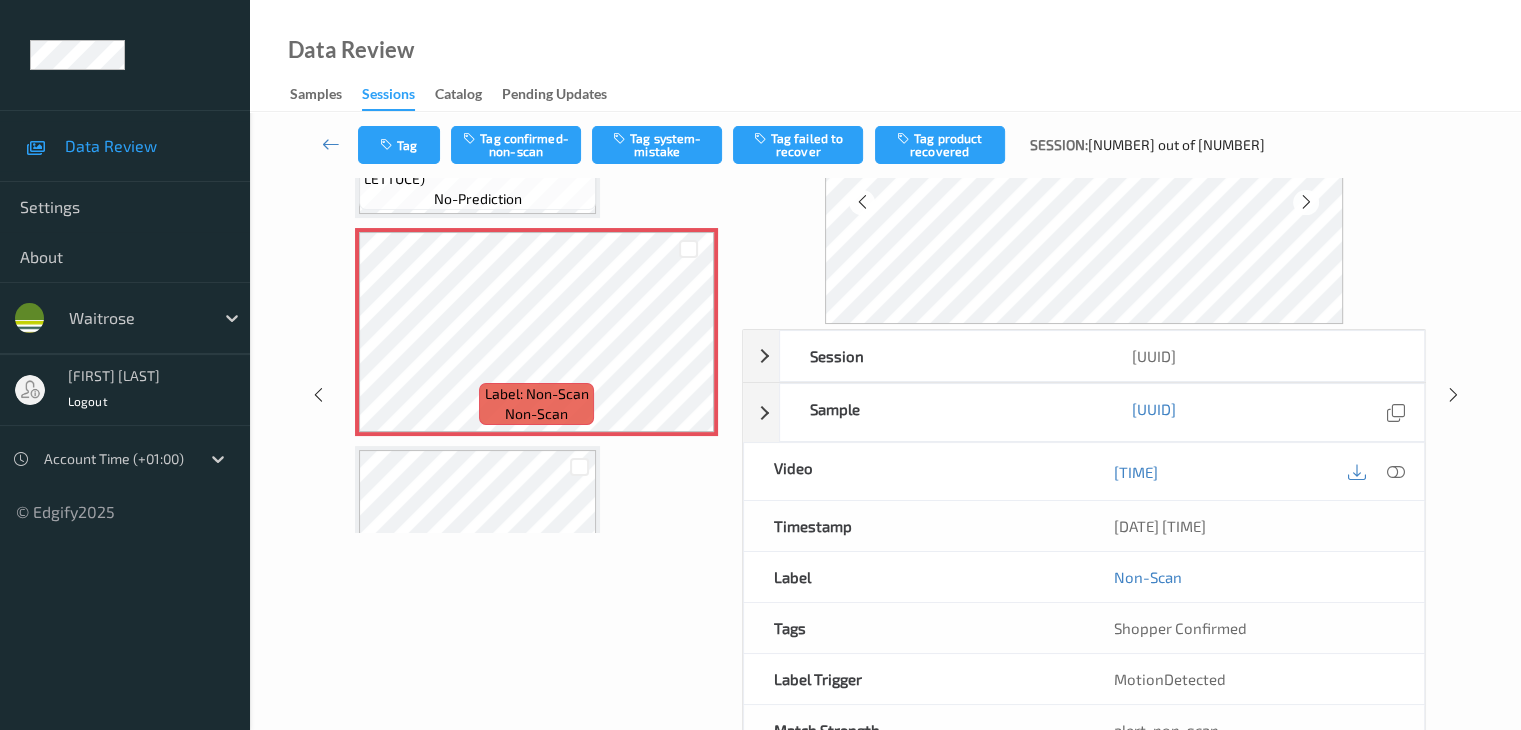 scroll, scrollTop: 0, scrollLeft: 0, axis: both 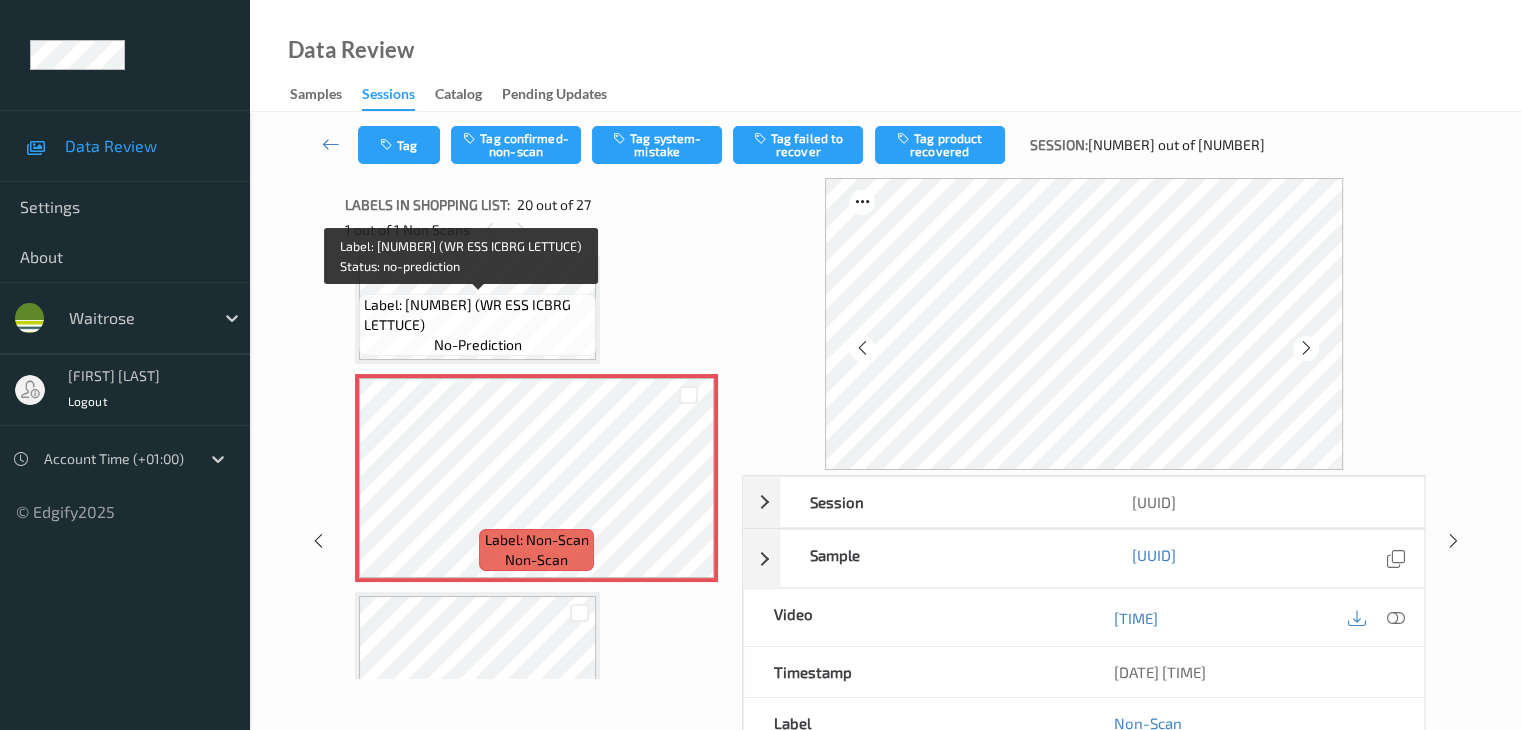 click on "Label: 5000169030202 (WR ESS ICBRG LETTUCE)" at bounding box center (477, 315) 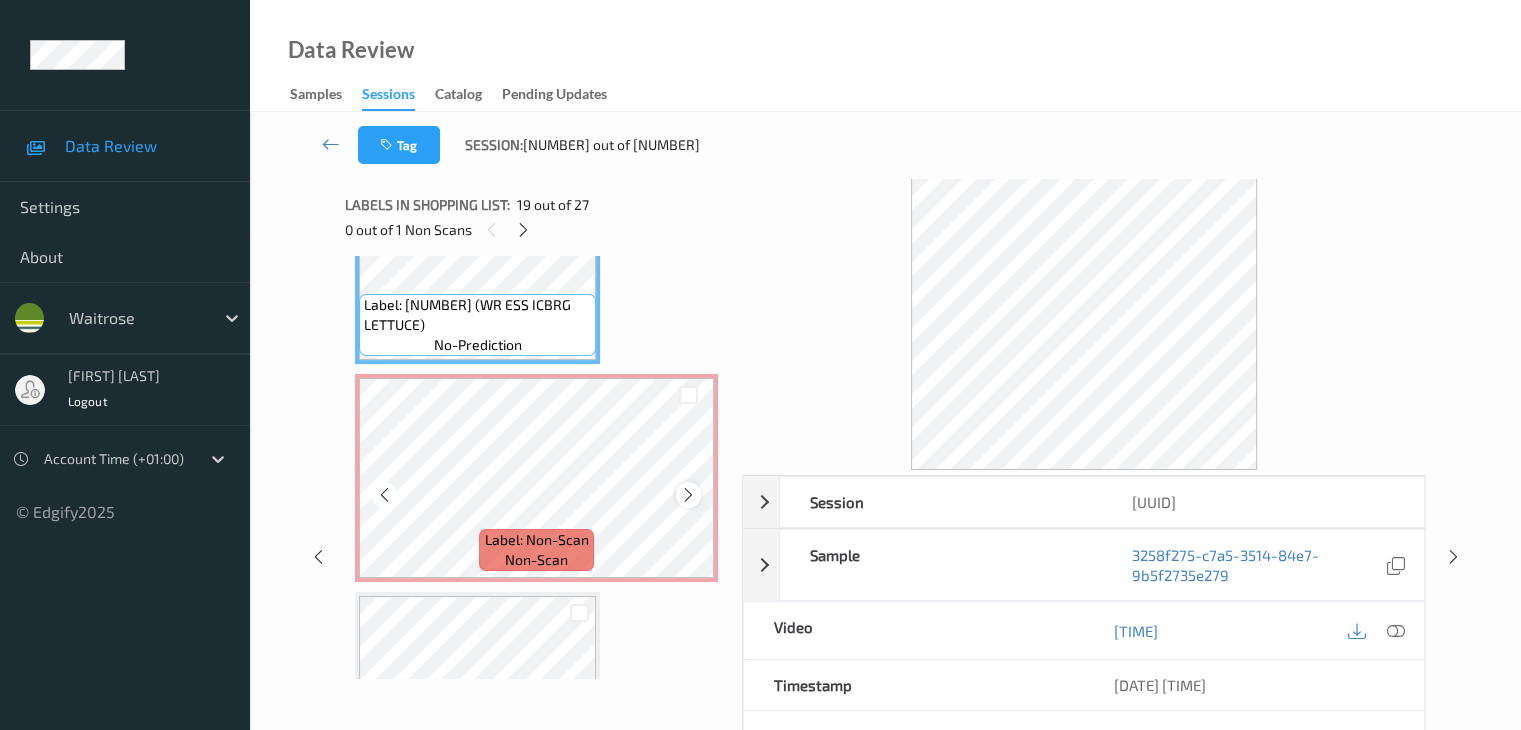 click at bounding box center [688, 495] 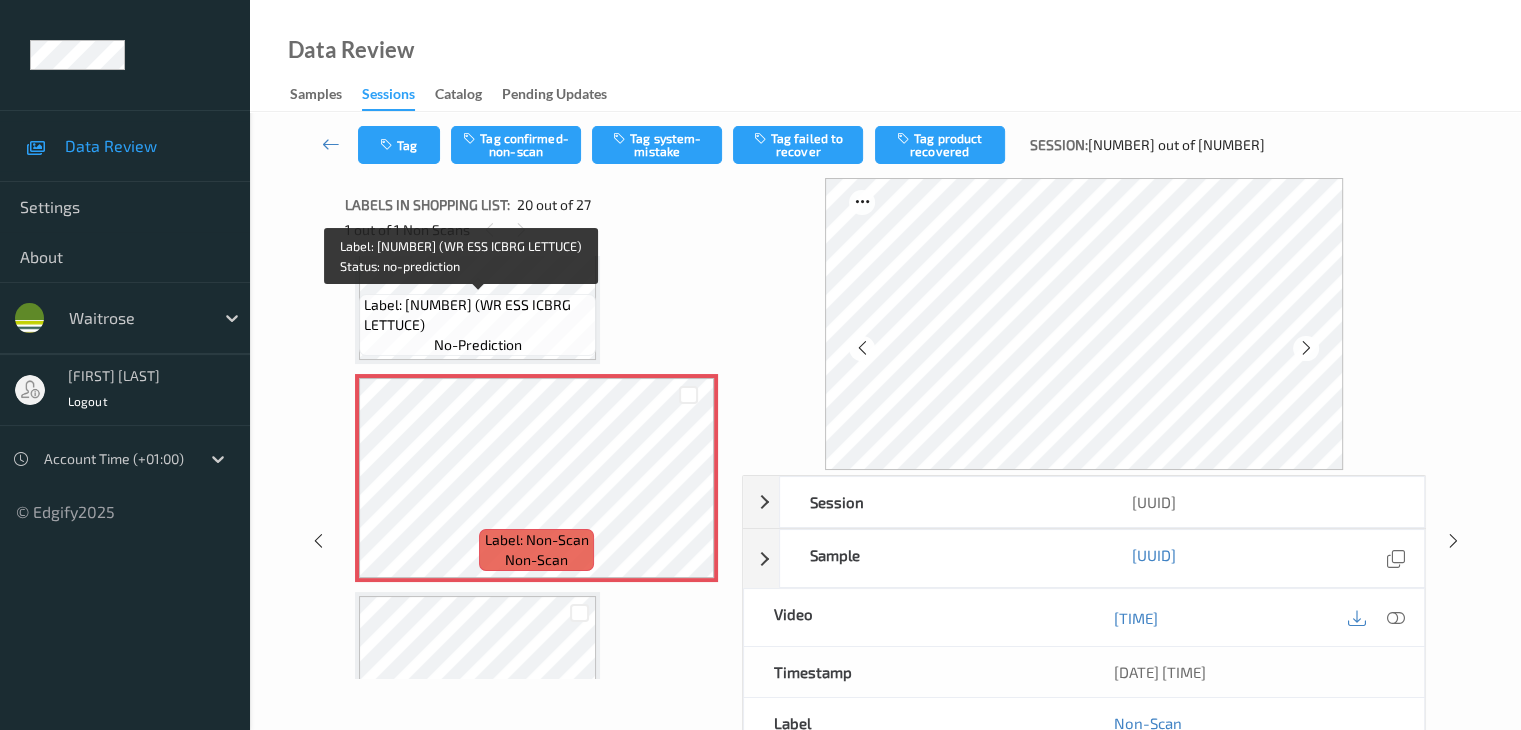 click on "Label: 5000169030202 (WR ESS ICBRG LETTUCE)" at bounding box center [477, 315] 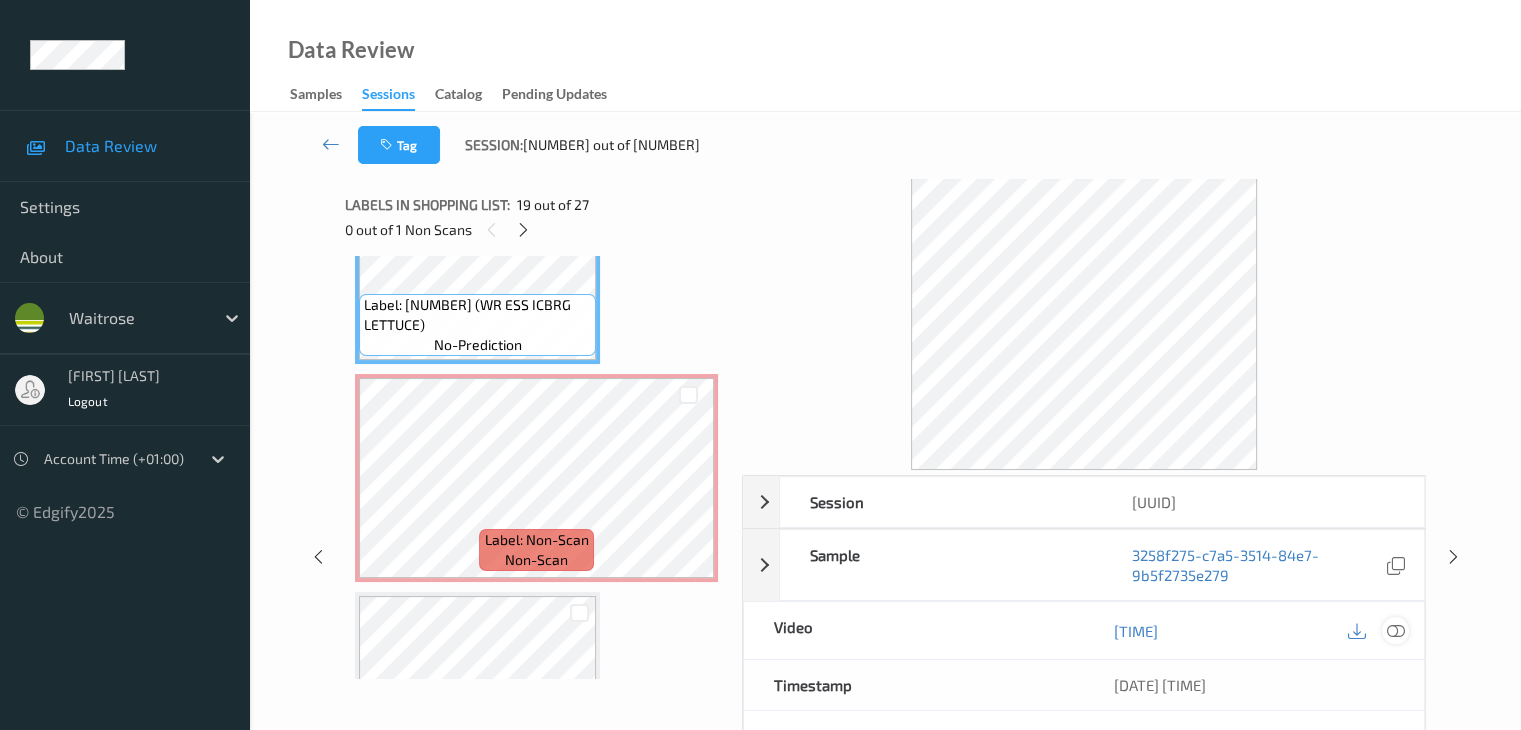 click at bounding box center [1395, 630] 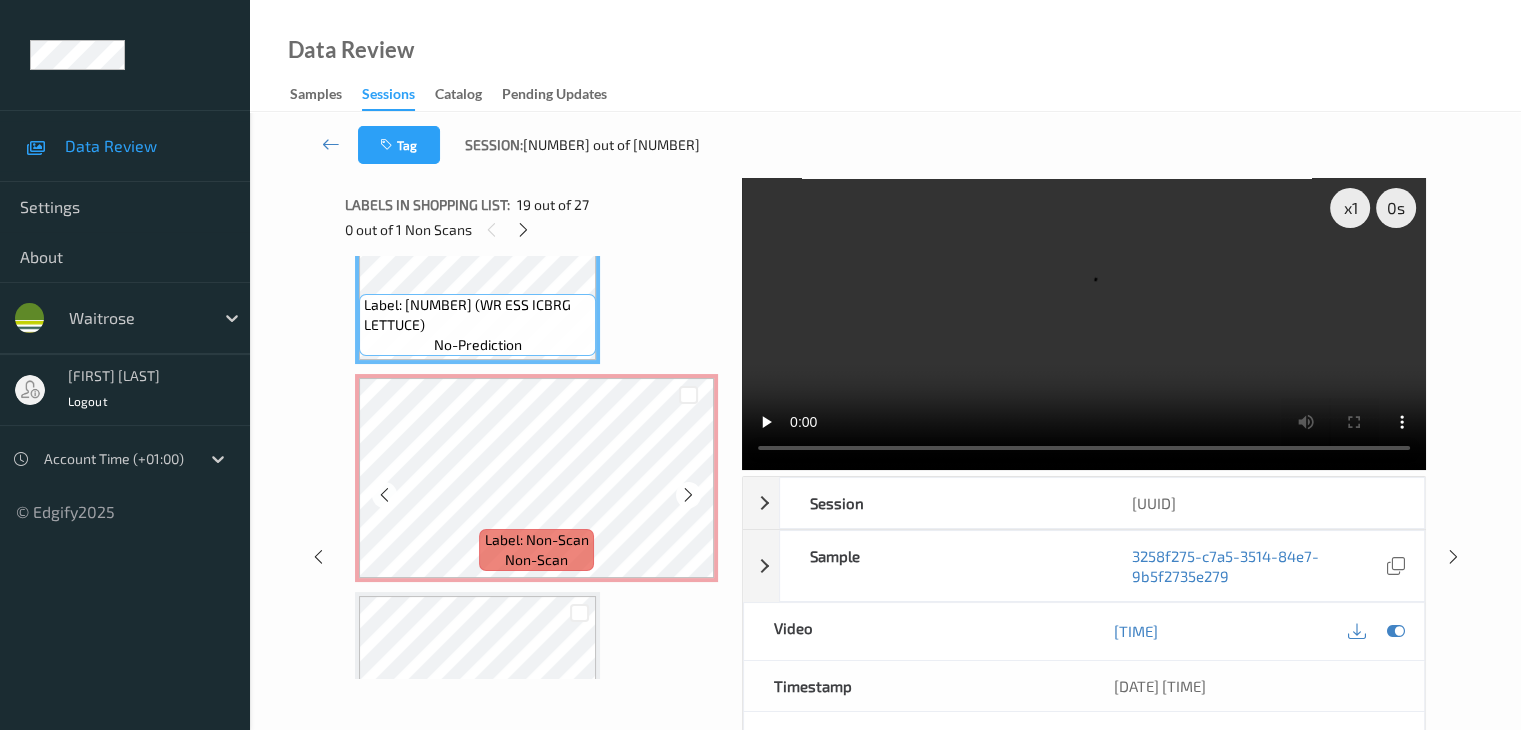scroll, scrollTop: 3834, scrollLeft: 0, axis: vertical 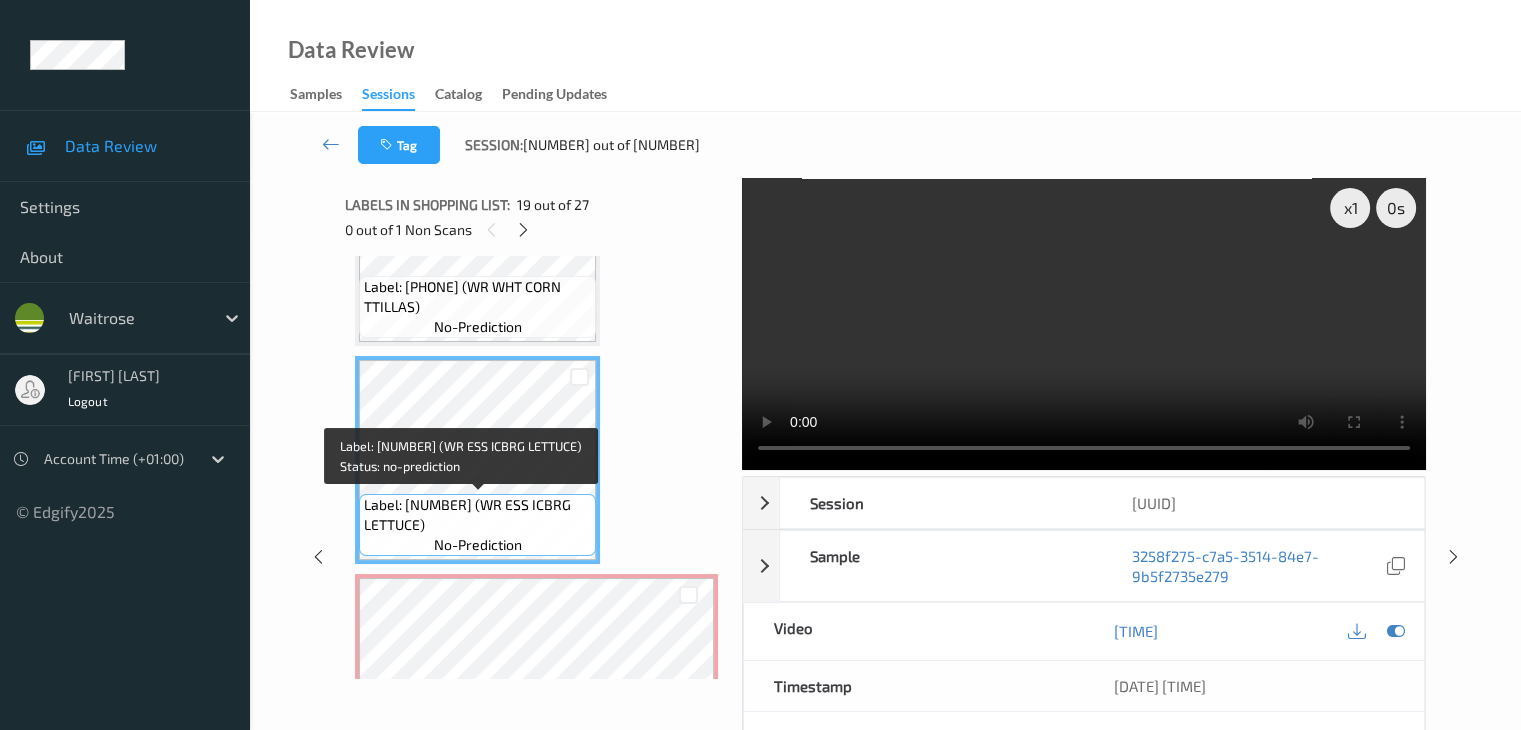drag, startPoint x: 516, startPoint y: 504, endPoint x: 520, endPoint y: 525, distance: 21.377558 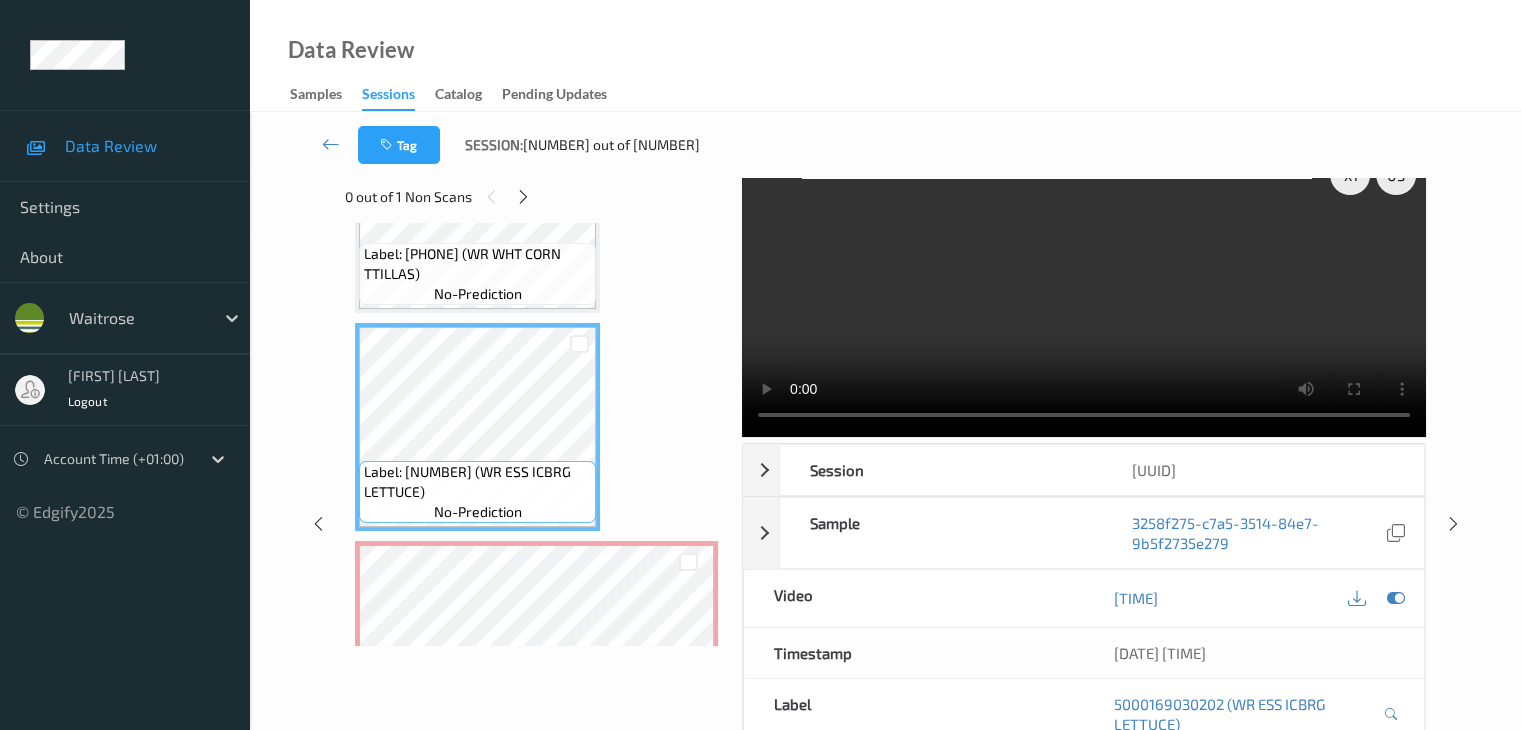scroll, scrollTop: 0, scrollLeft: 0, axis: both 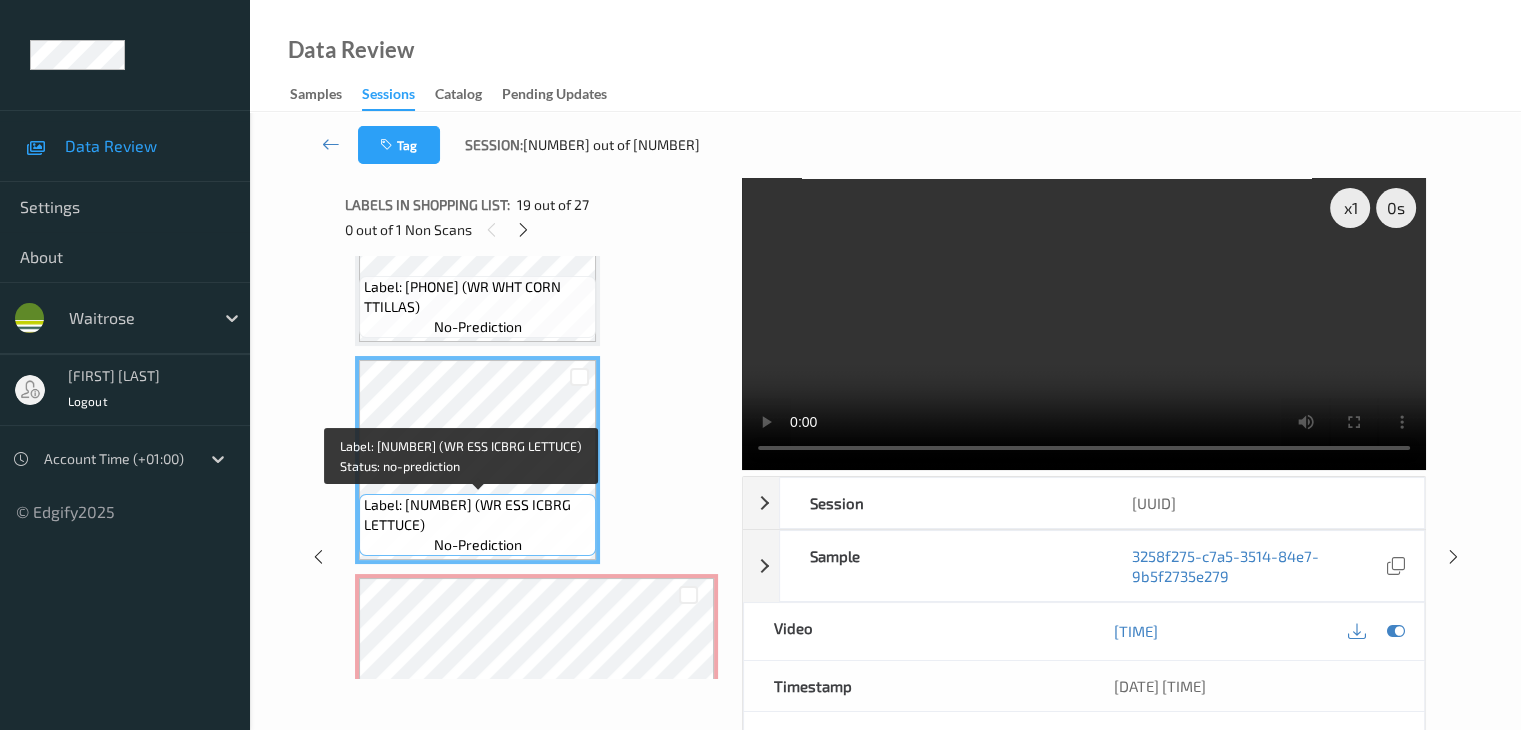 click on "Label: 5000169030202 (WR ESS ICBRG LETTUCE)" at bounding box center [477, 515] 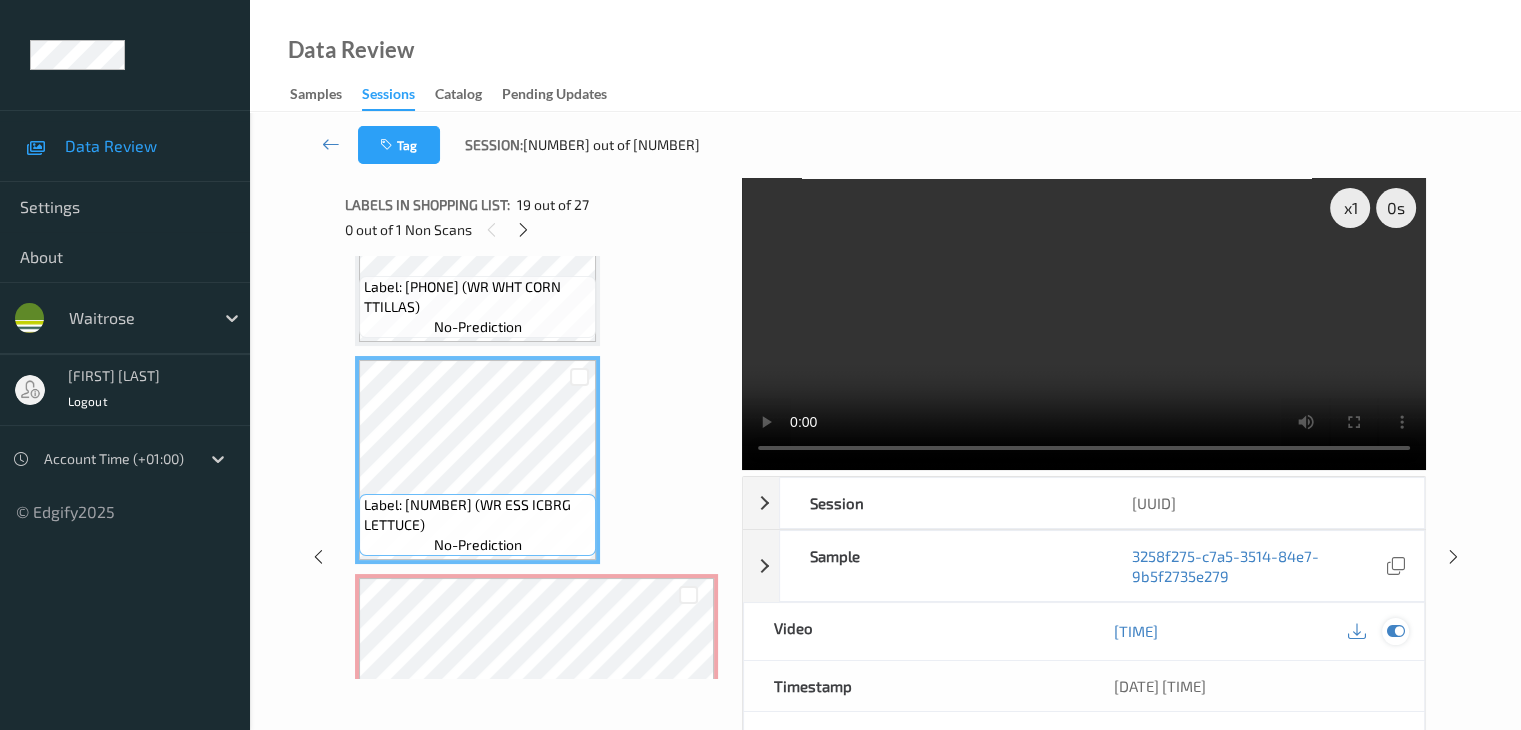 click at bounding box center (1395, 631) 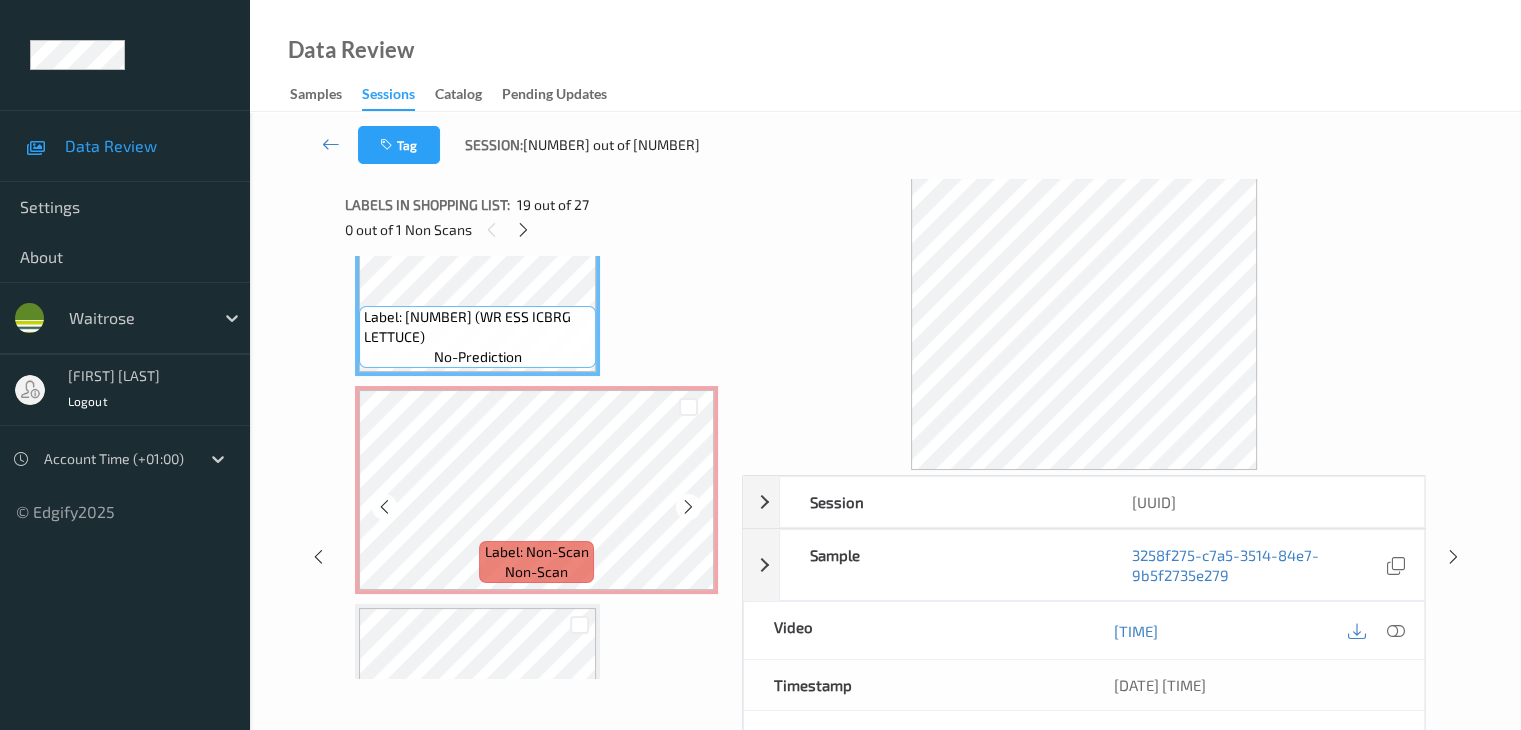 scroll, scrollTop: 4034, scrollLeft: 0, axis: vertical 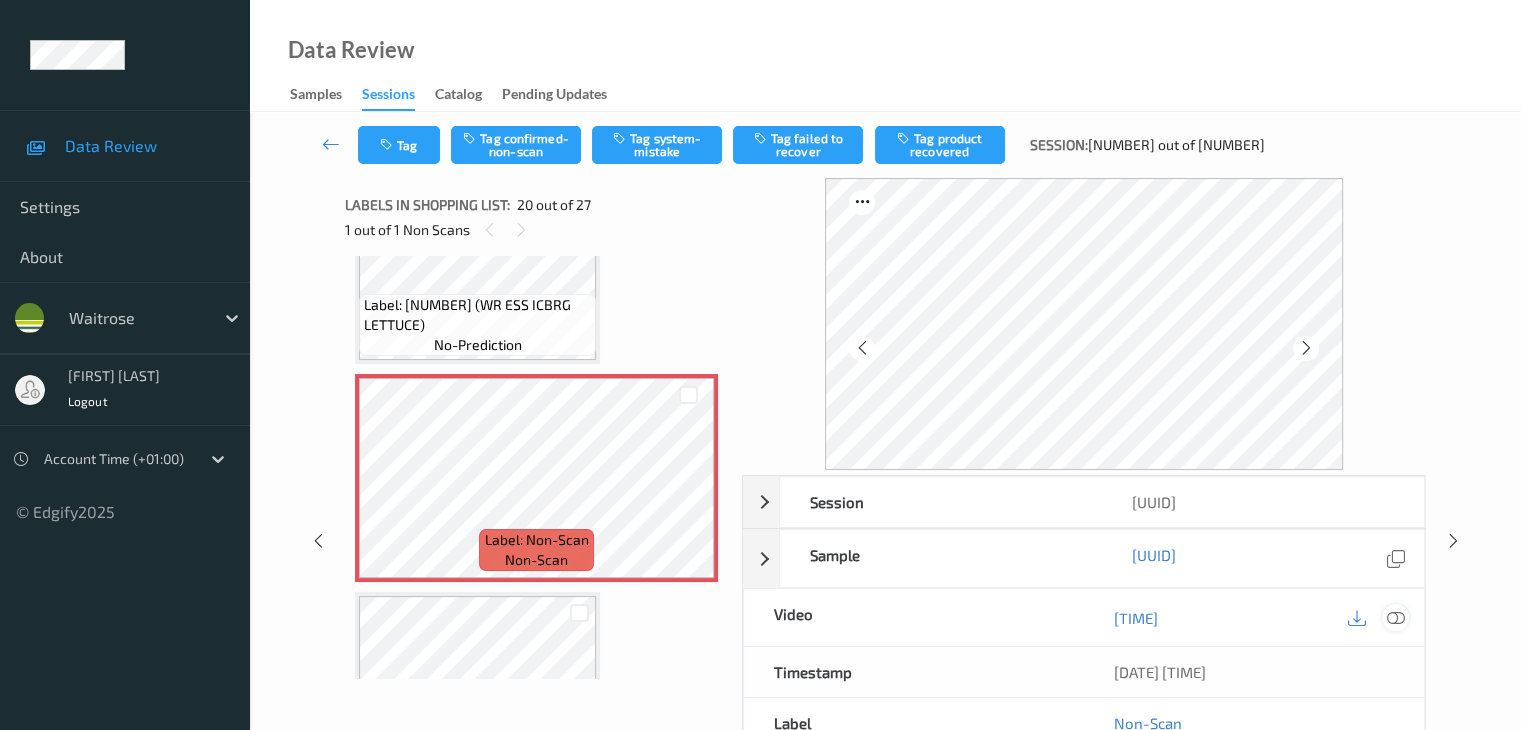 click at bounding box center [1395, 618] 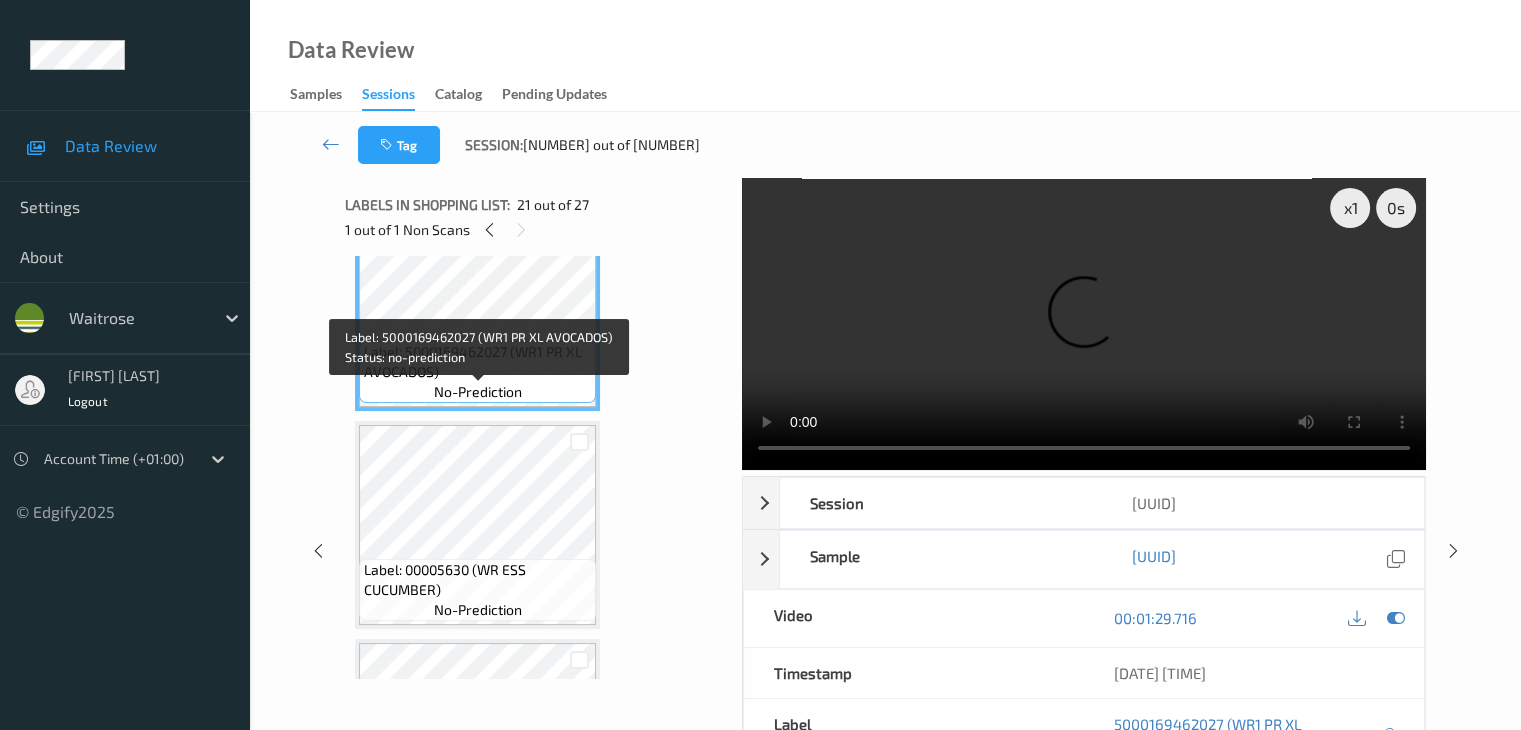 scroll, scrollTop: 4434, scrollLeft: 0, axis: vertical 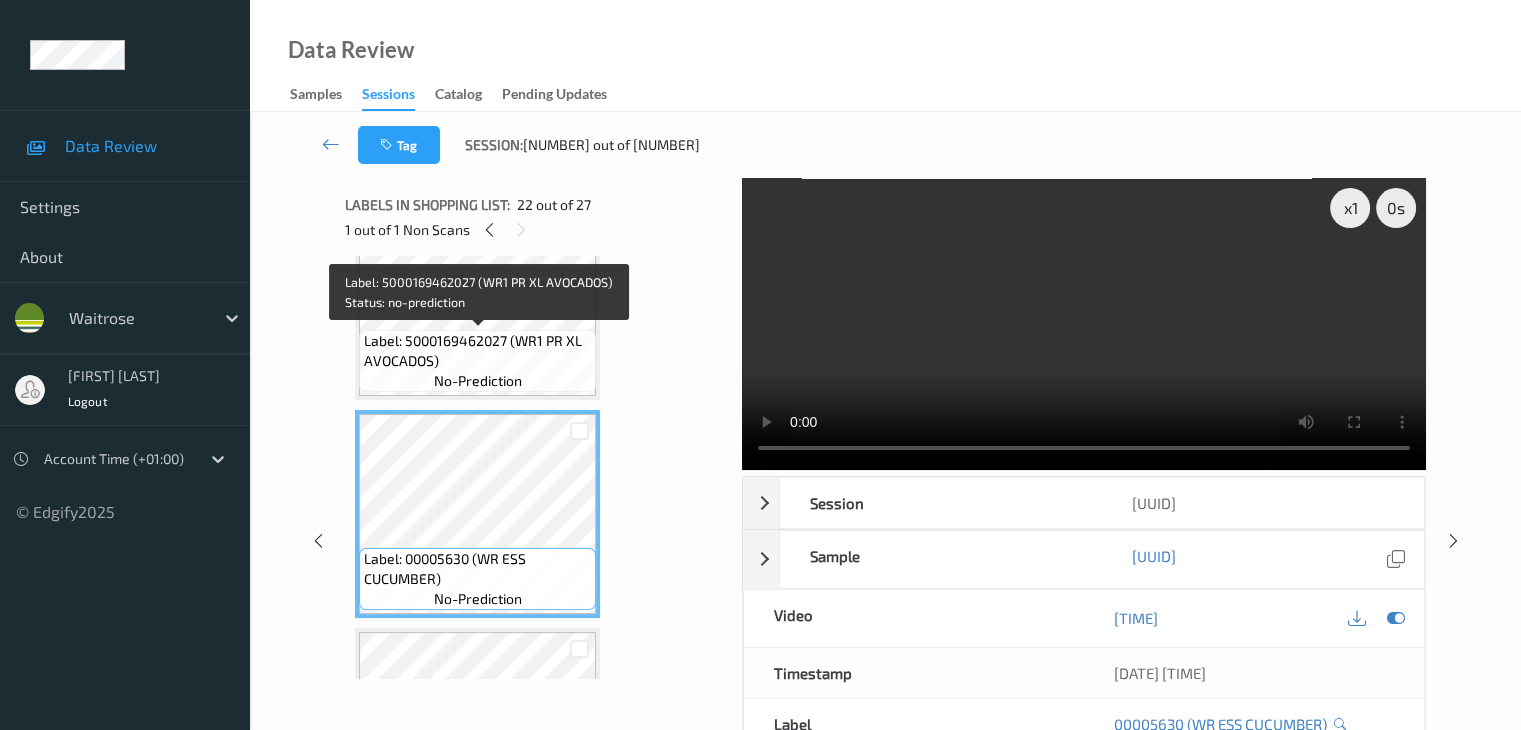 click on "Label: 5000169462027 (WR1 PR XL AVOCADOS) no-prediction" at bounding box center [477, 361] 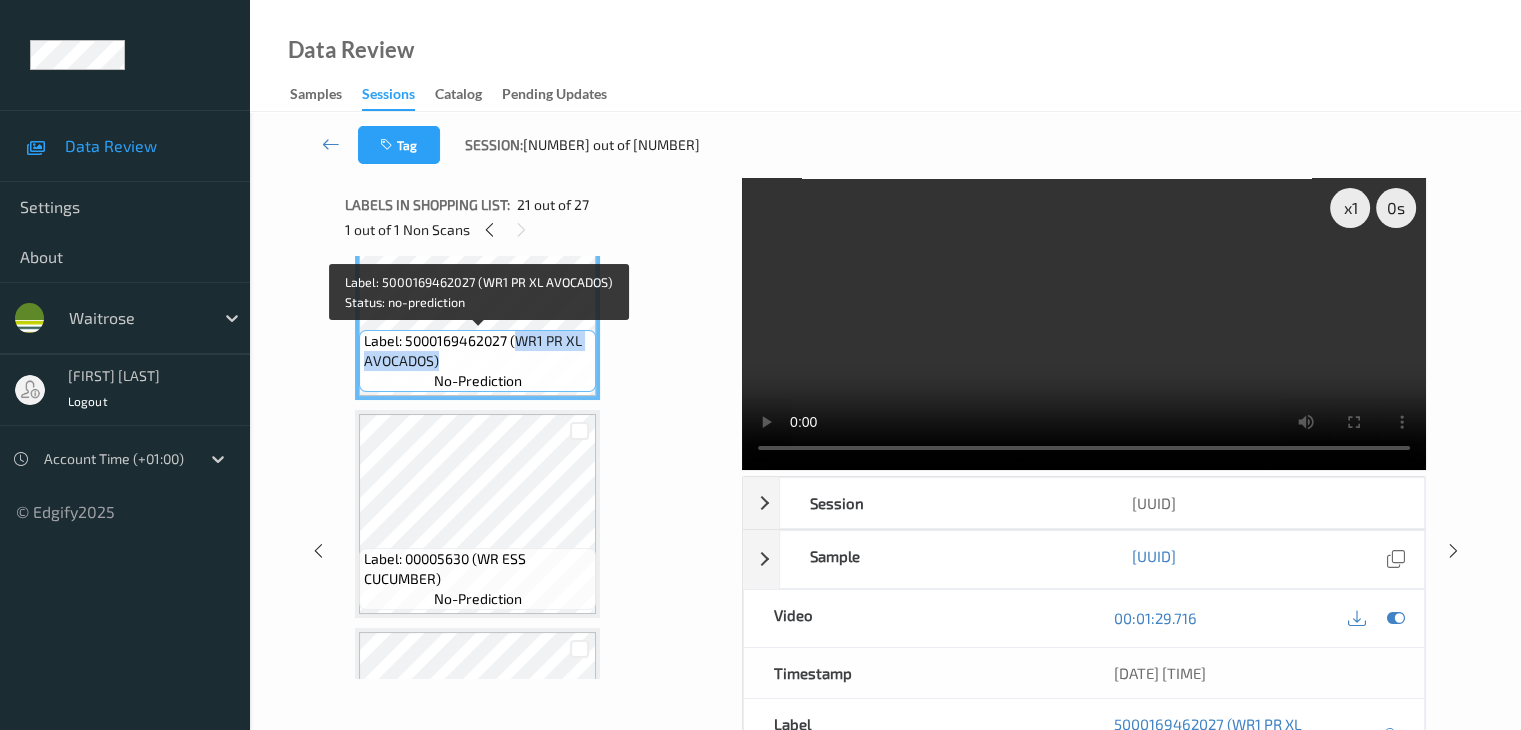 drag, startPoint x: 520, startPoint y: 338, endPoint x: 523, endPoint y: 363, distance: 25.179358 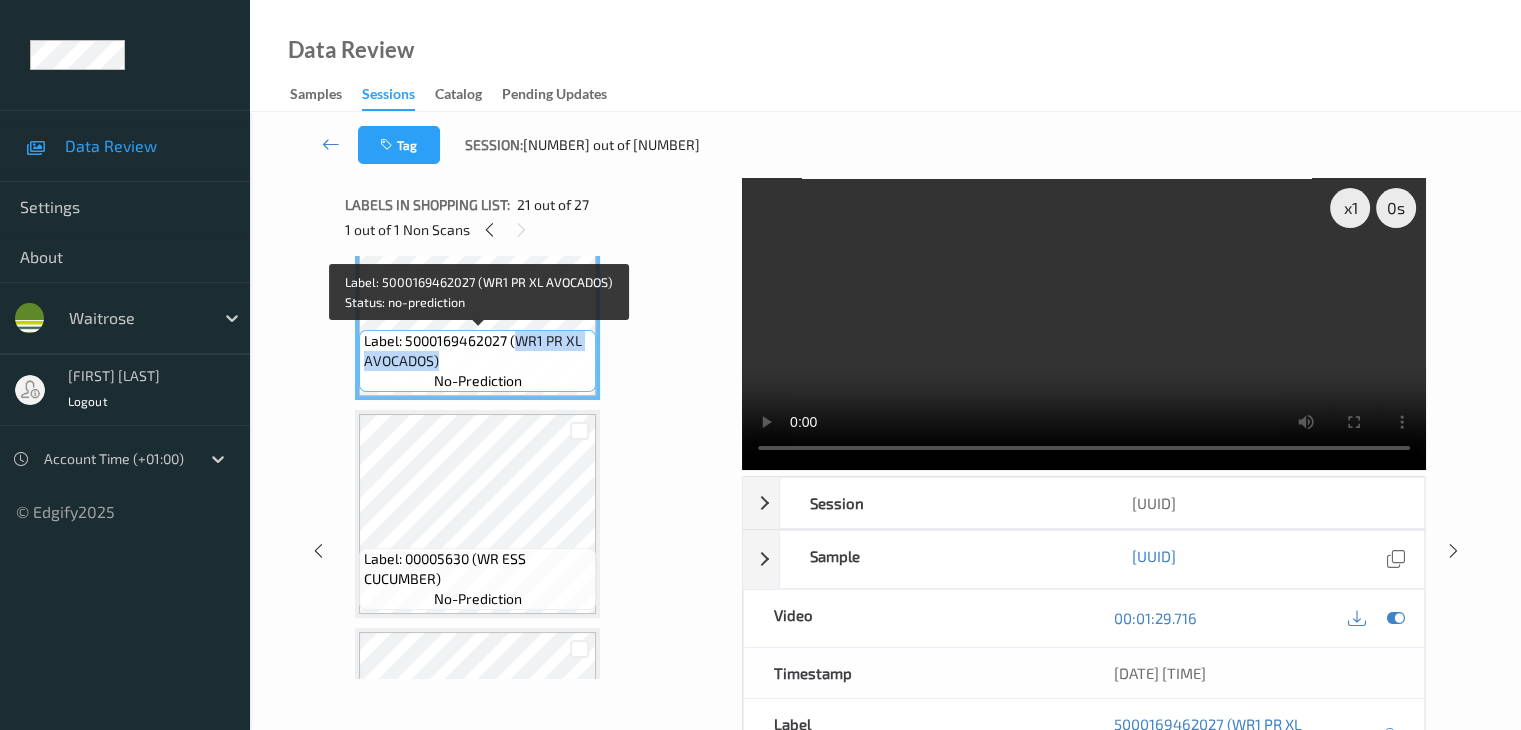 copy on "WR1 PR XL AVOCADOS)" 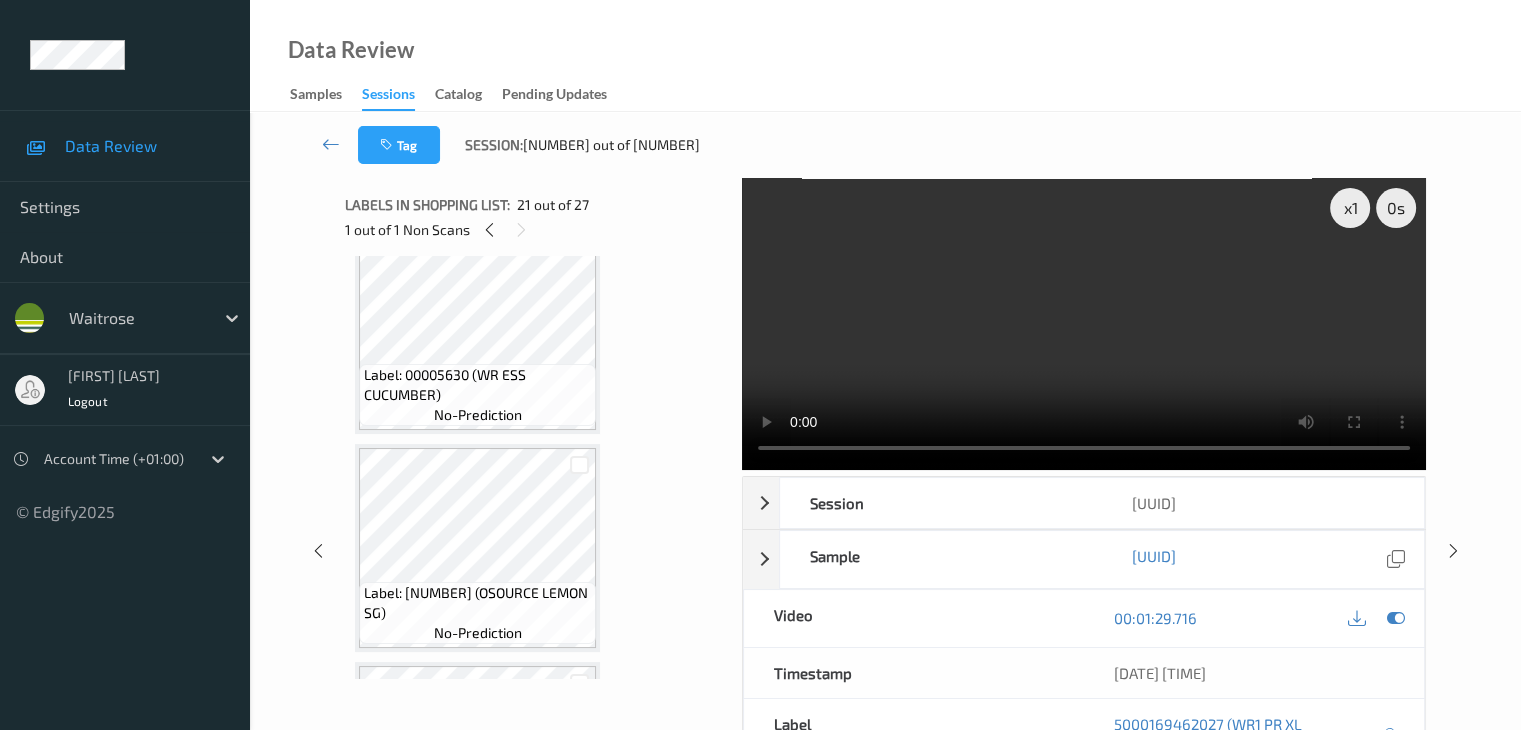 scroll, scrollTop: 4634, scrollLeft: 0, axis: vertical 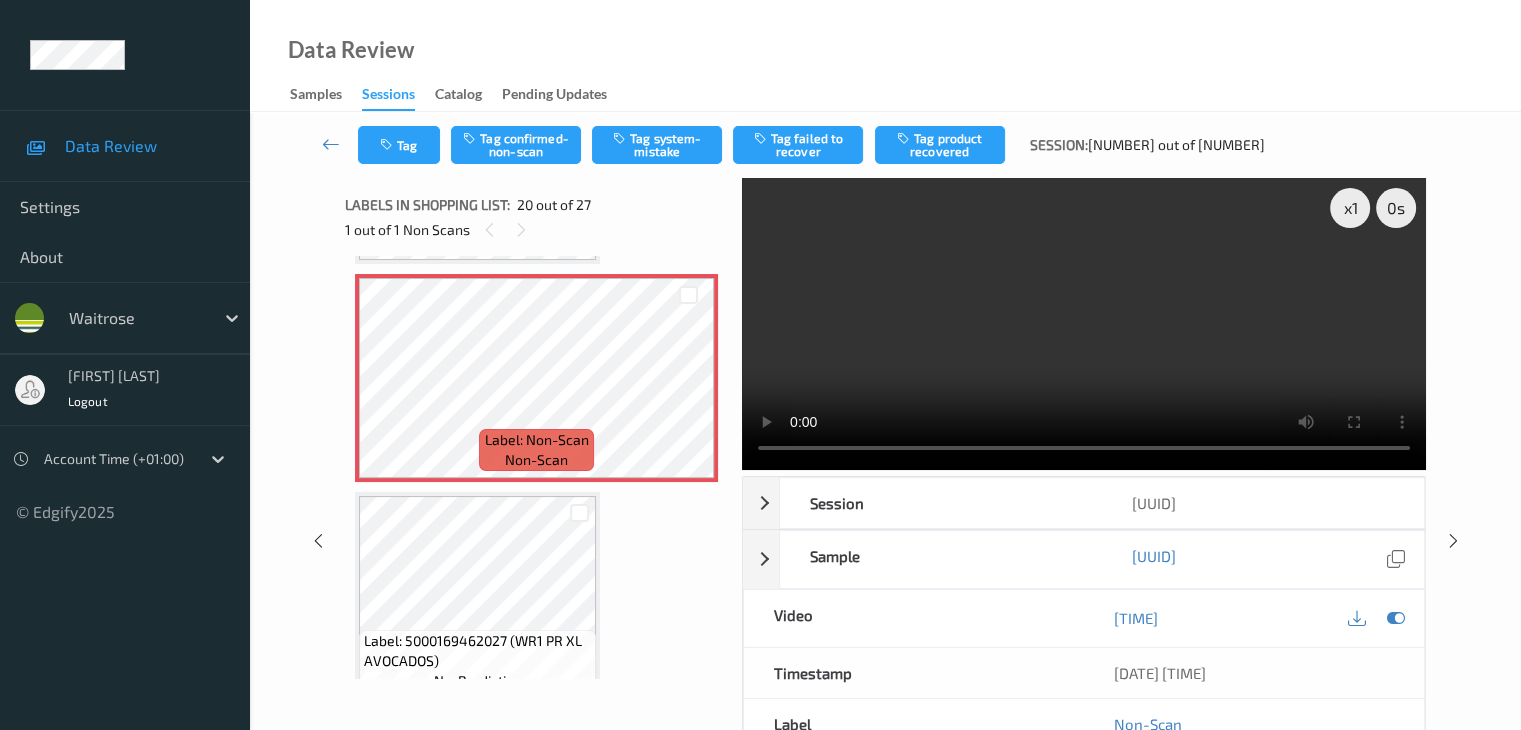 click on "Tag Tag   confirmed-non-scan Tag   system-mistake Tag   failed to recover Tag   product recovered Session: 7 out of 141" at bounding box center [885, 145] 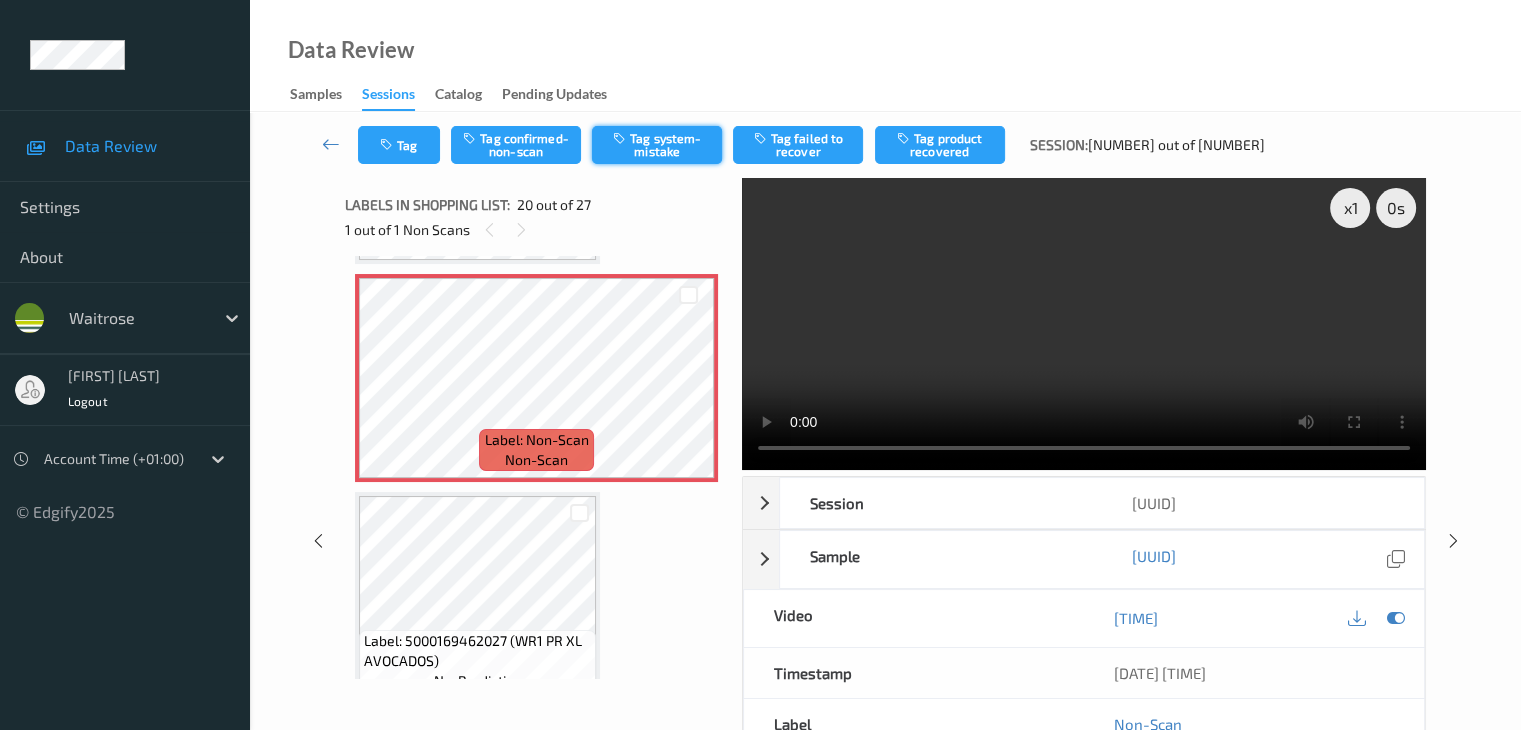 click on "Tag   system-mistake" at bounding box center [657, 145] 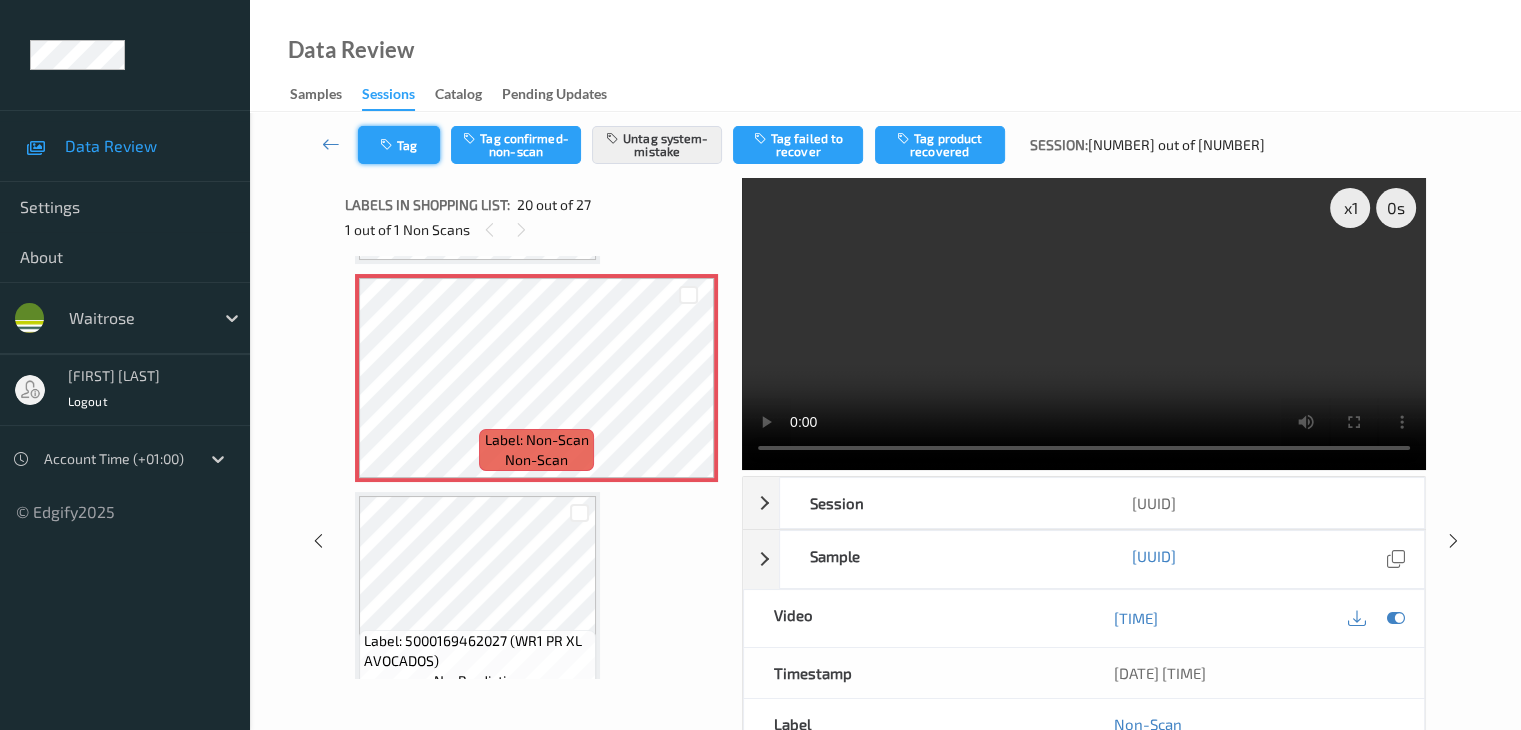 click at bounding box center [388, 145] 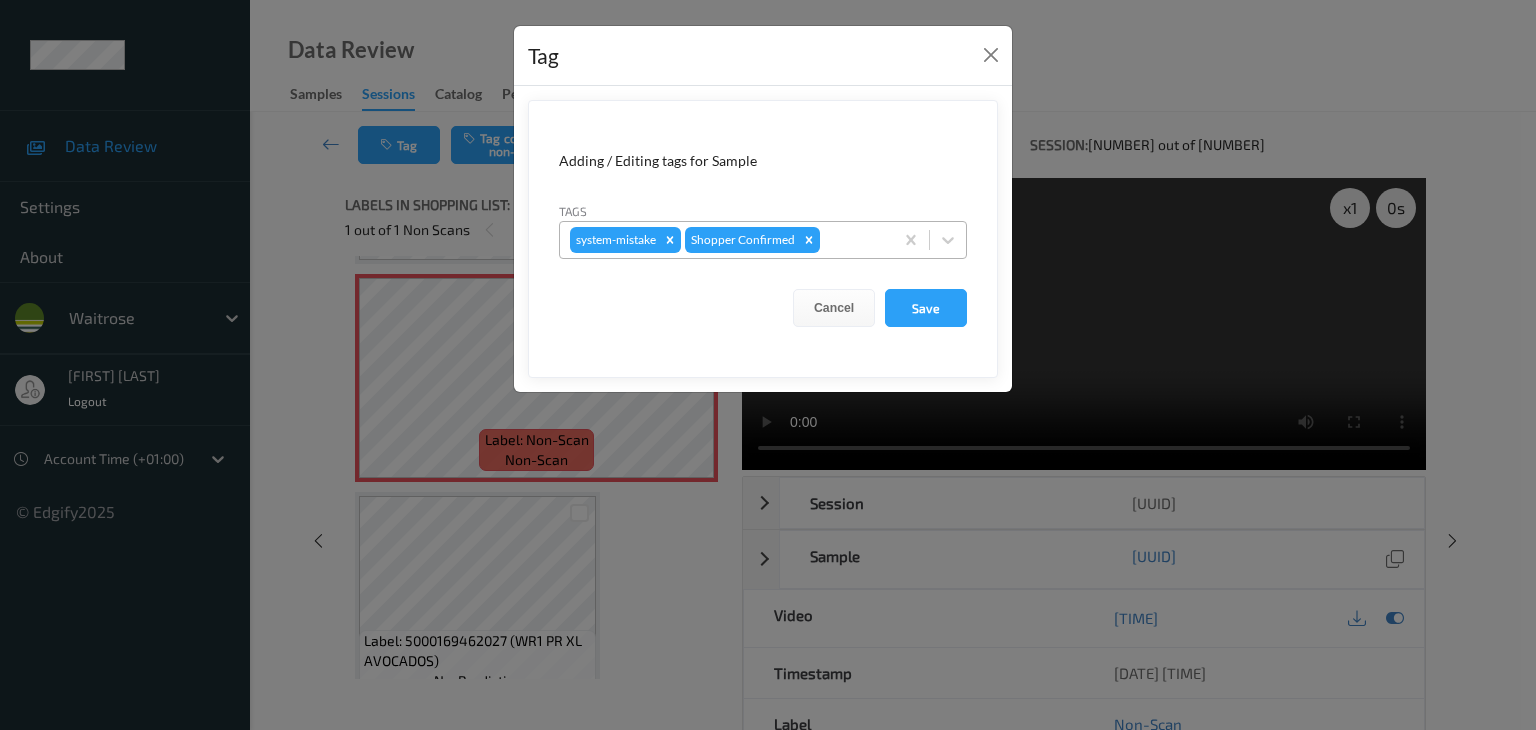 click on "system-mistake Shopper Confirmed" at bounding box center (726, 240) 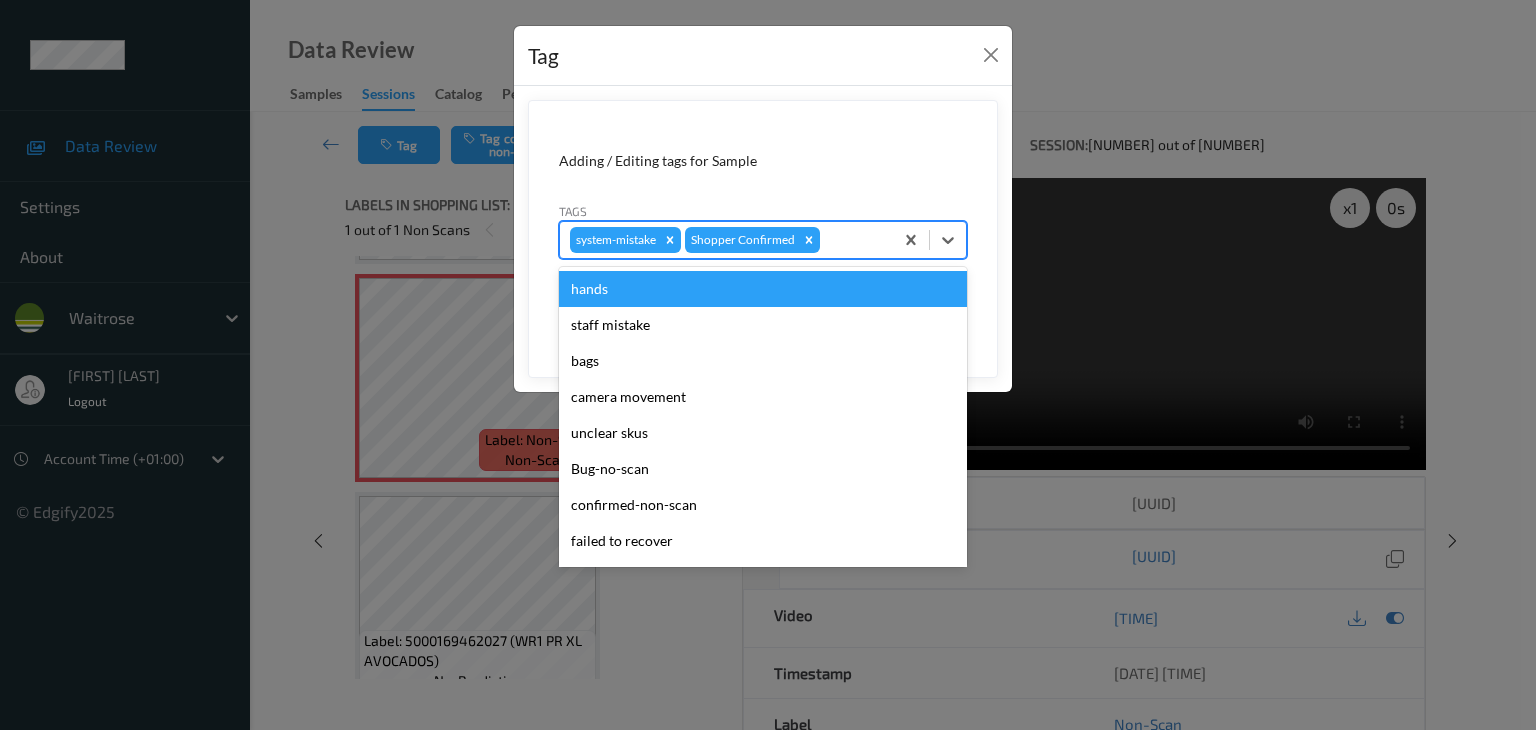 type on "U" 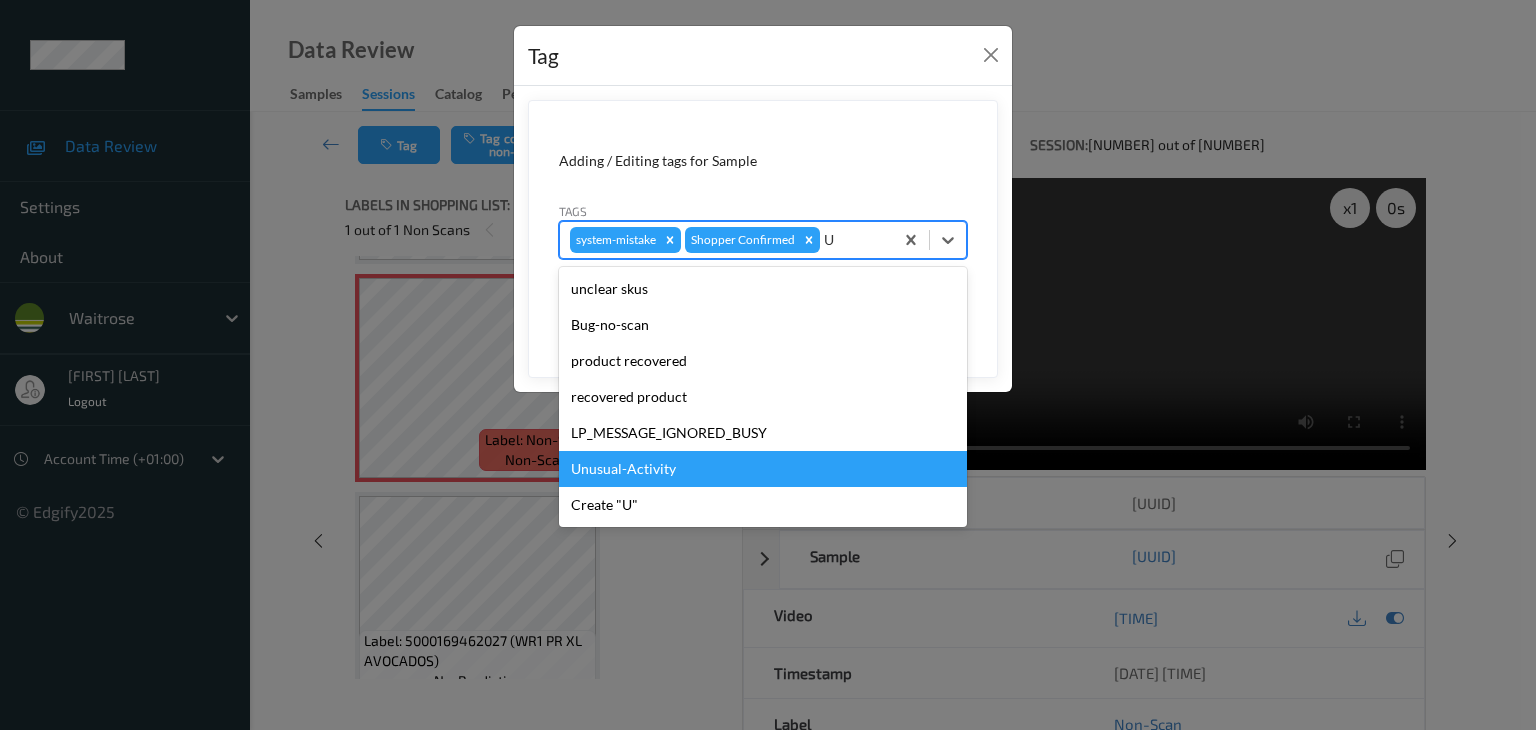 click on "Unusual-Activity" at bounding box center [763, 469] 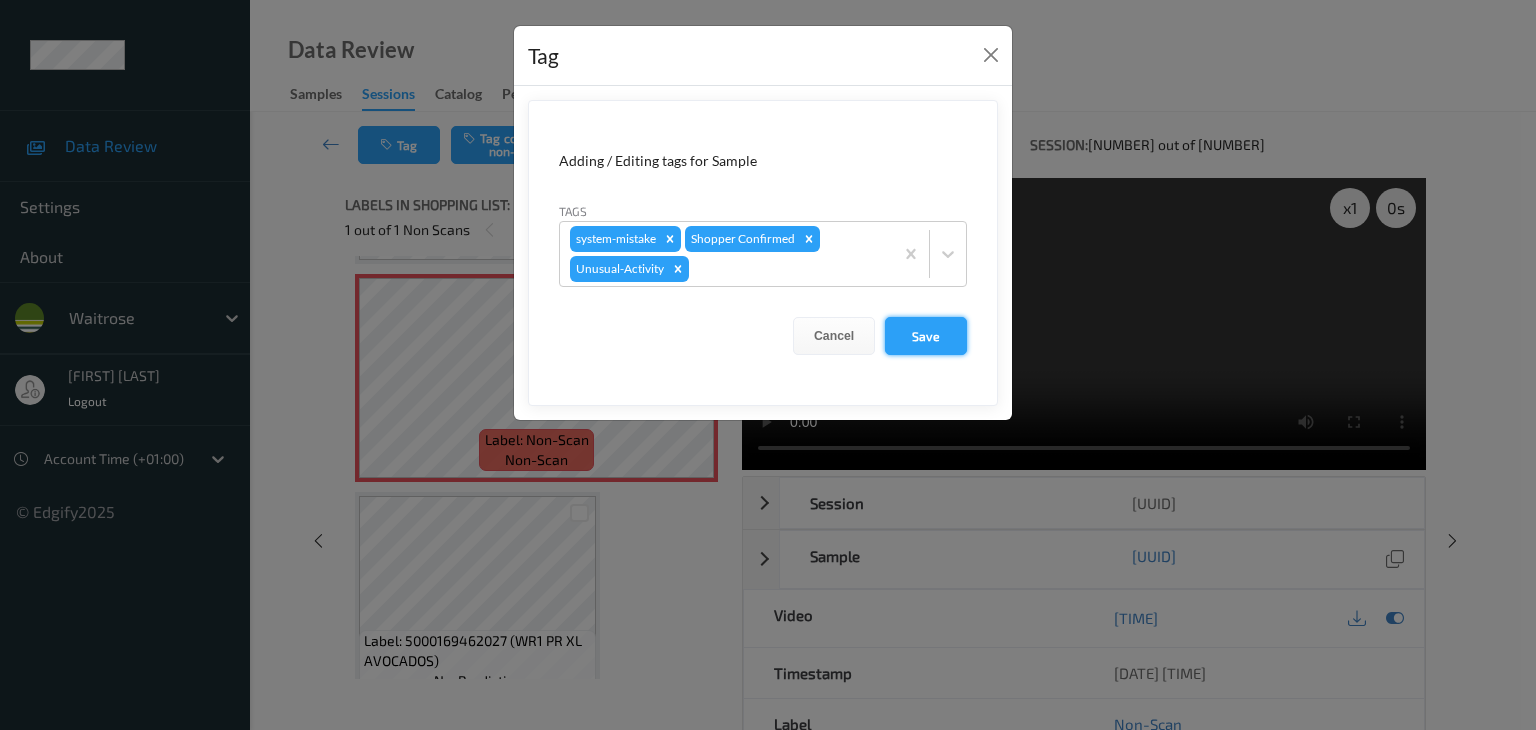 click on "Save" at bounding box center (926, 336) 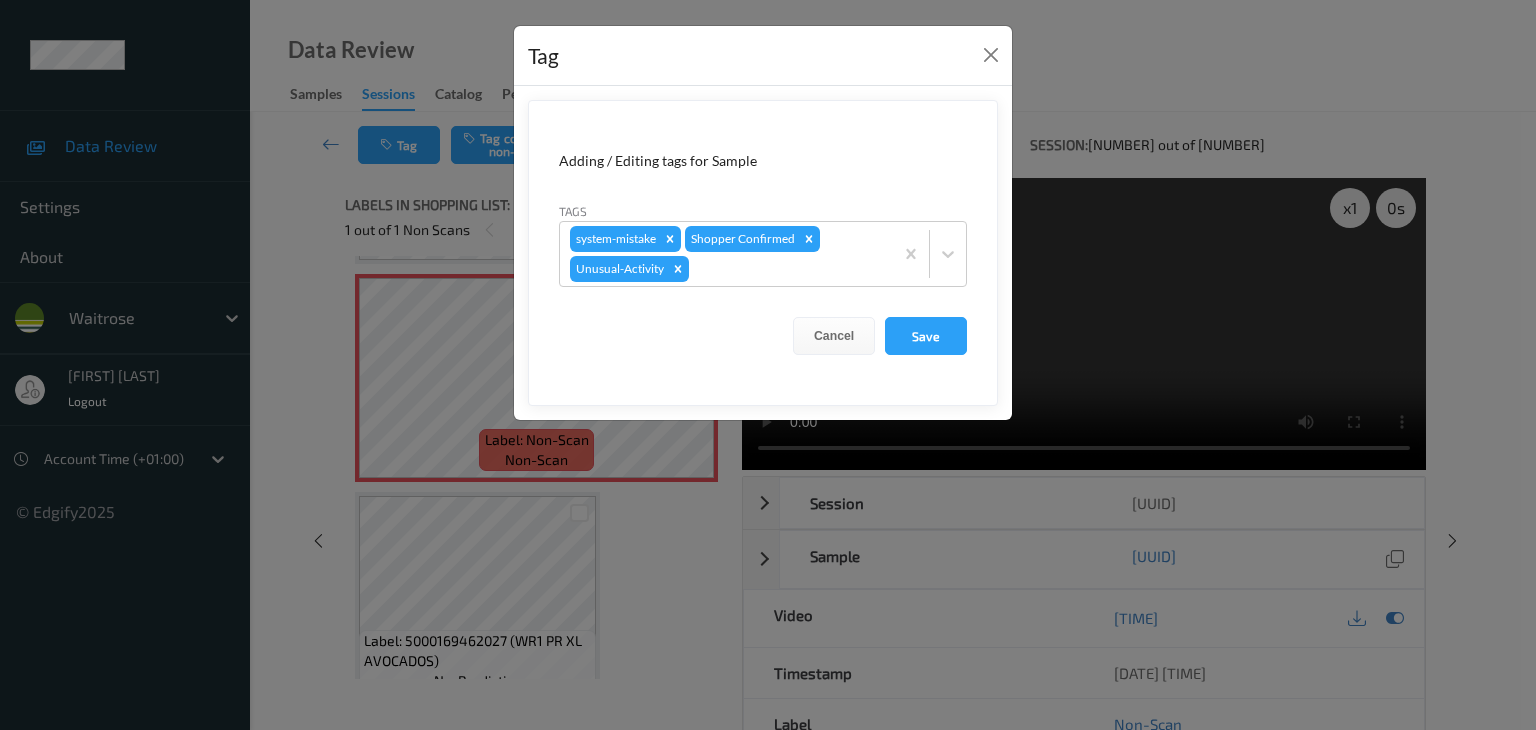 type 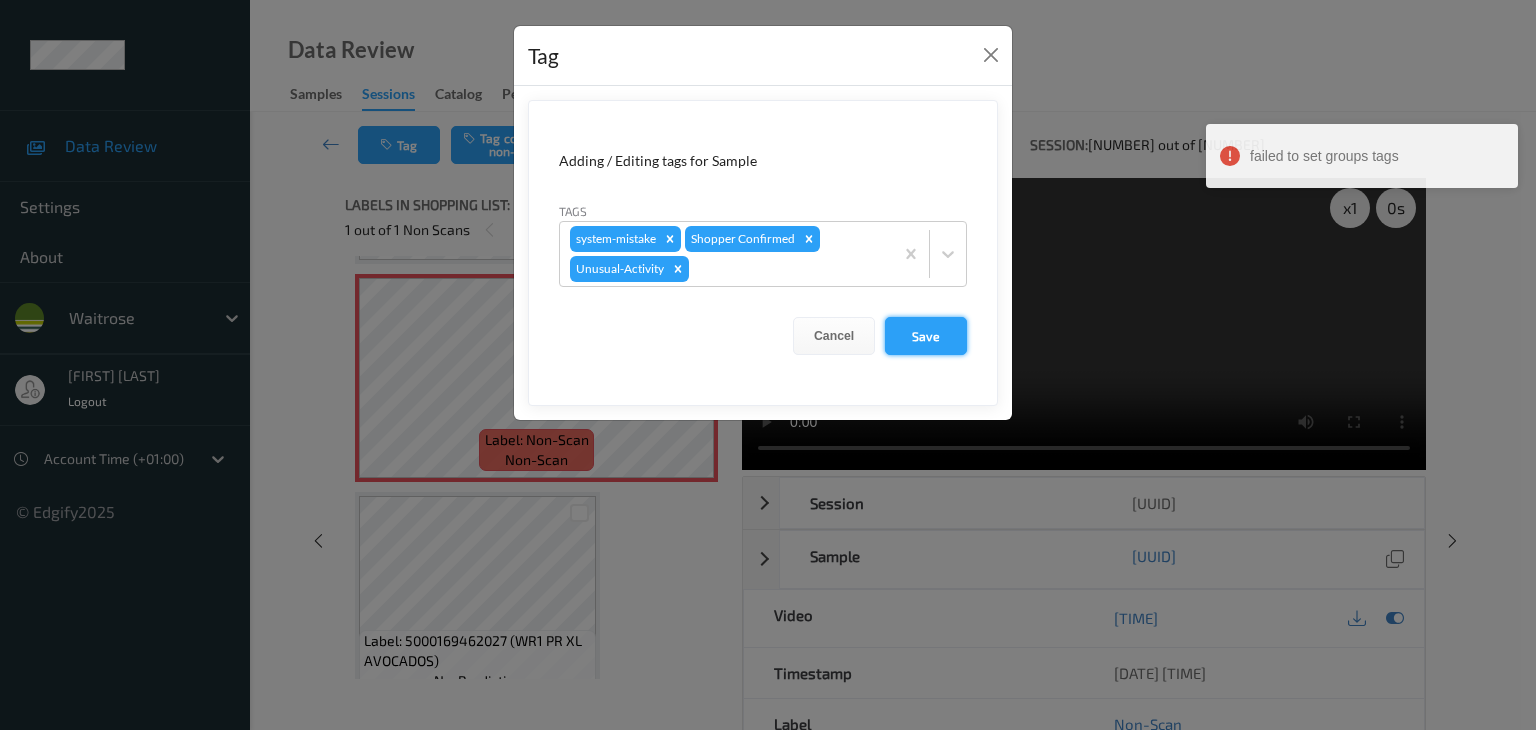 click on "Save" at bounding box center (926, 336) 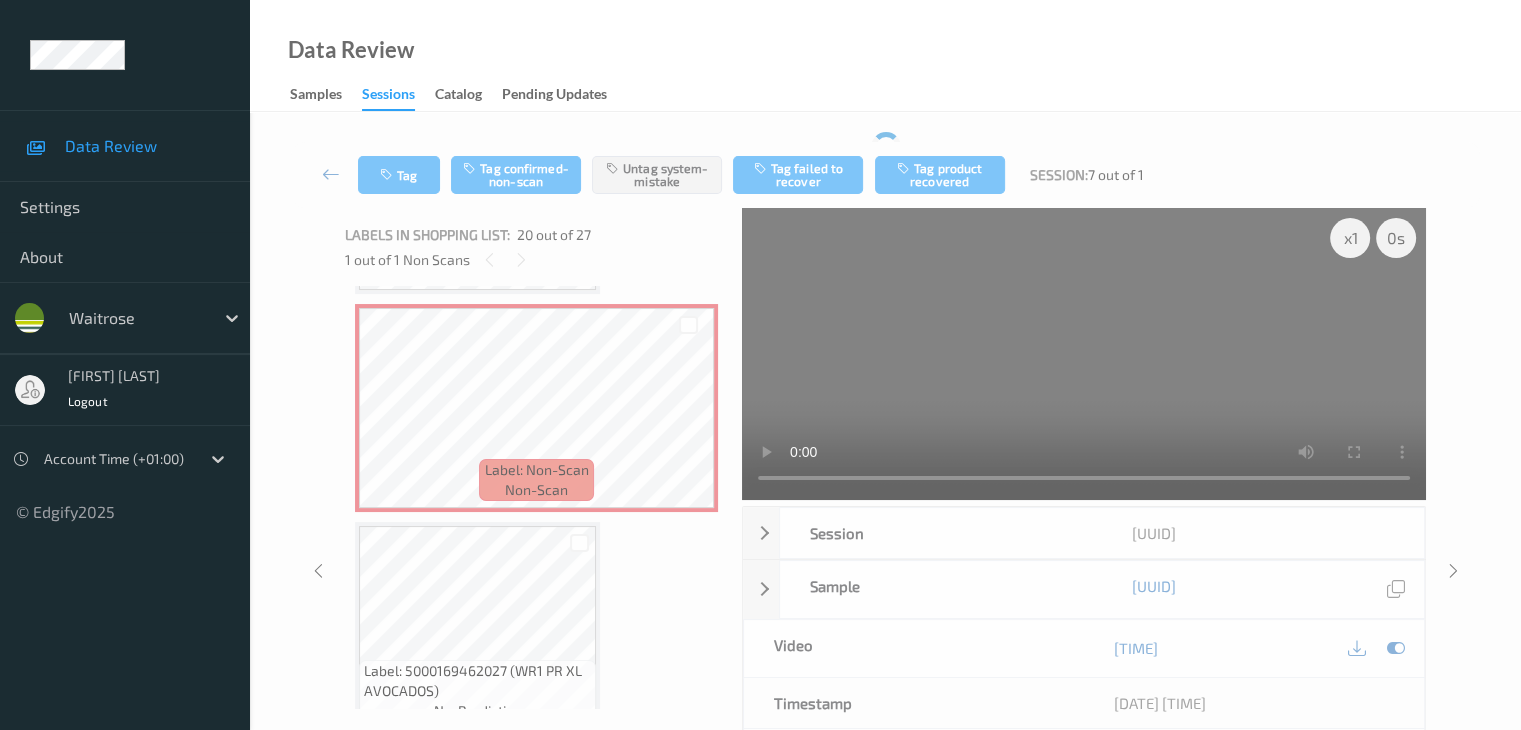 click at bounding box center [1084, 354] 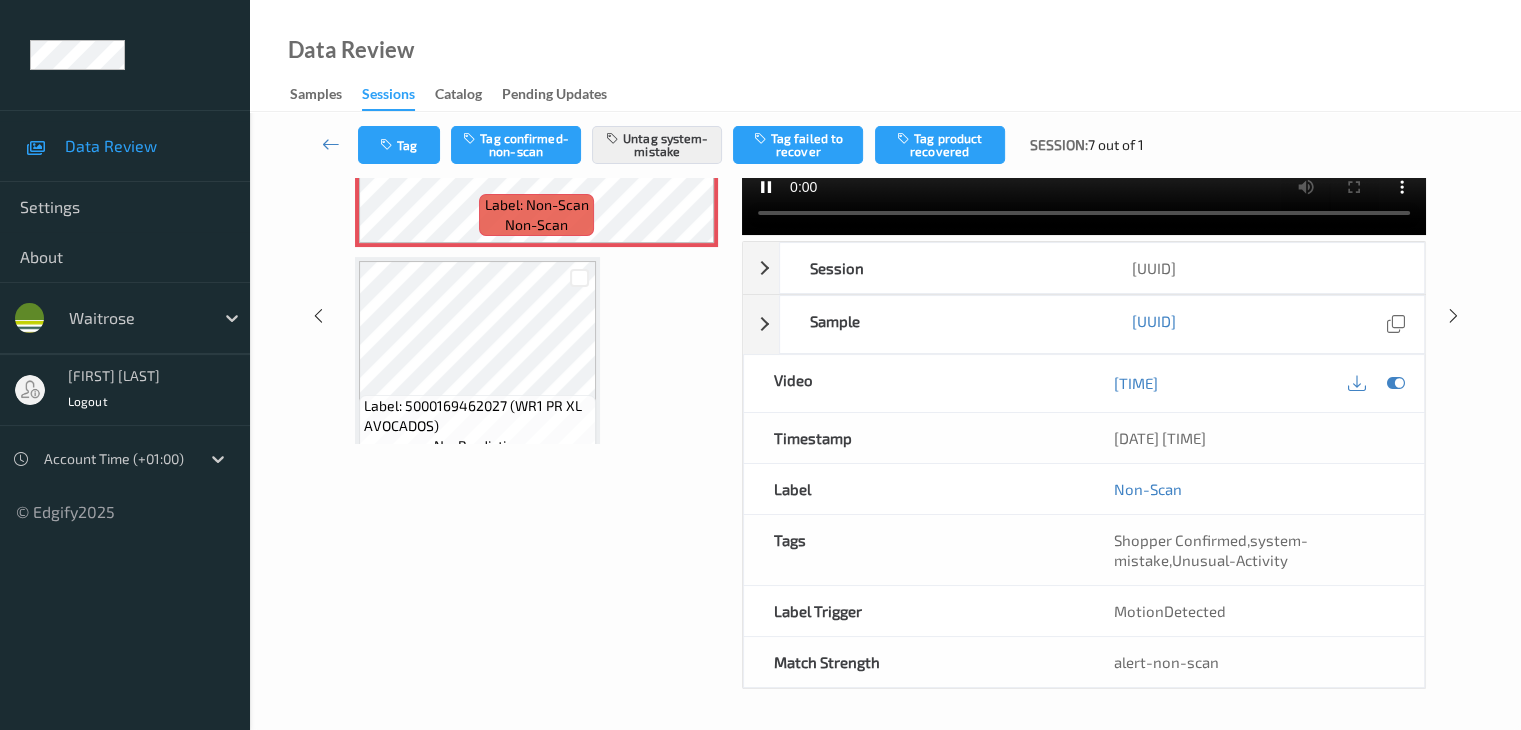 scroll, scrollTop: 264, scrollLeft: 0, axis: vertical 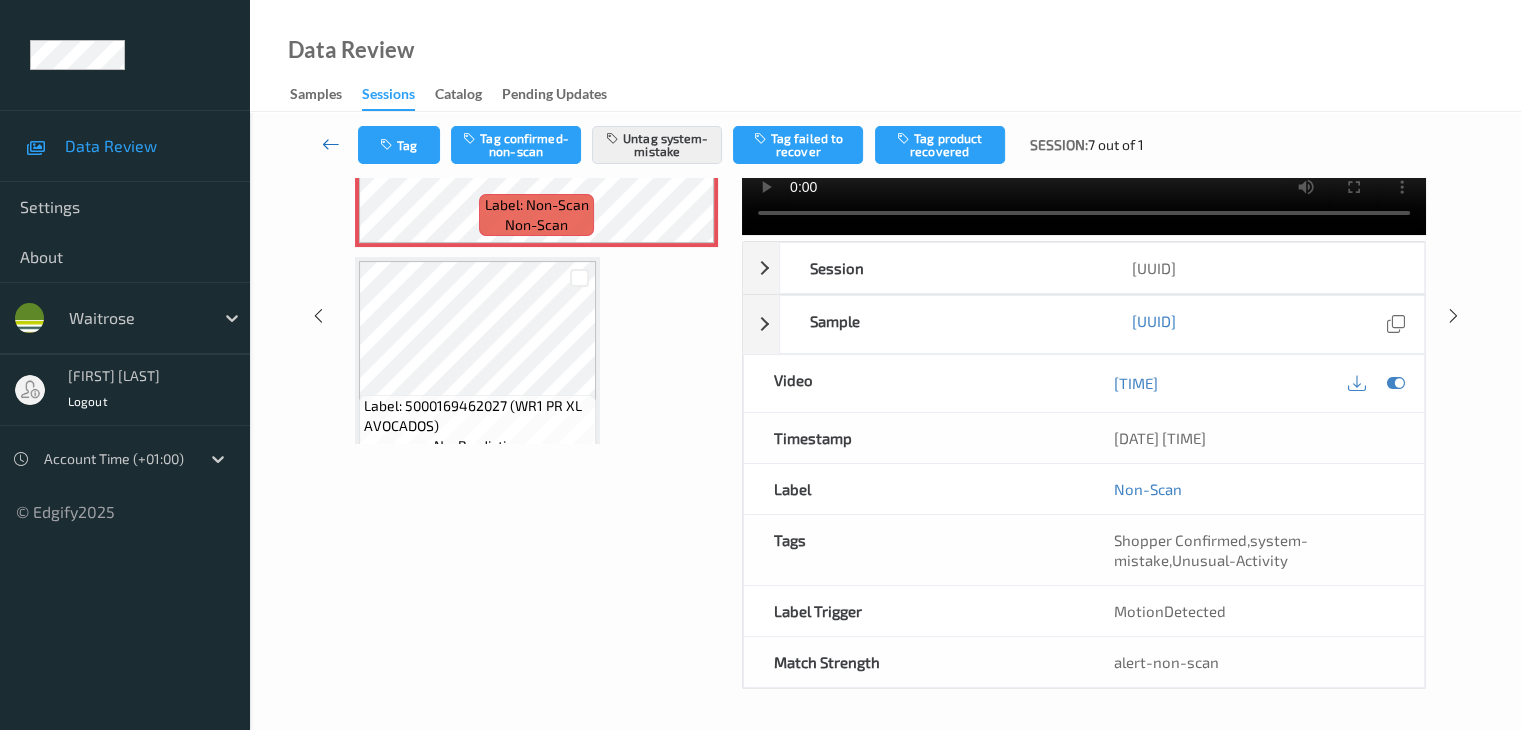 click at bounding box center [331, 144] 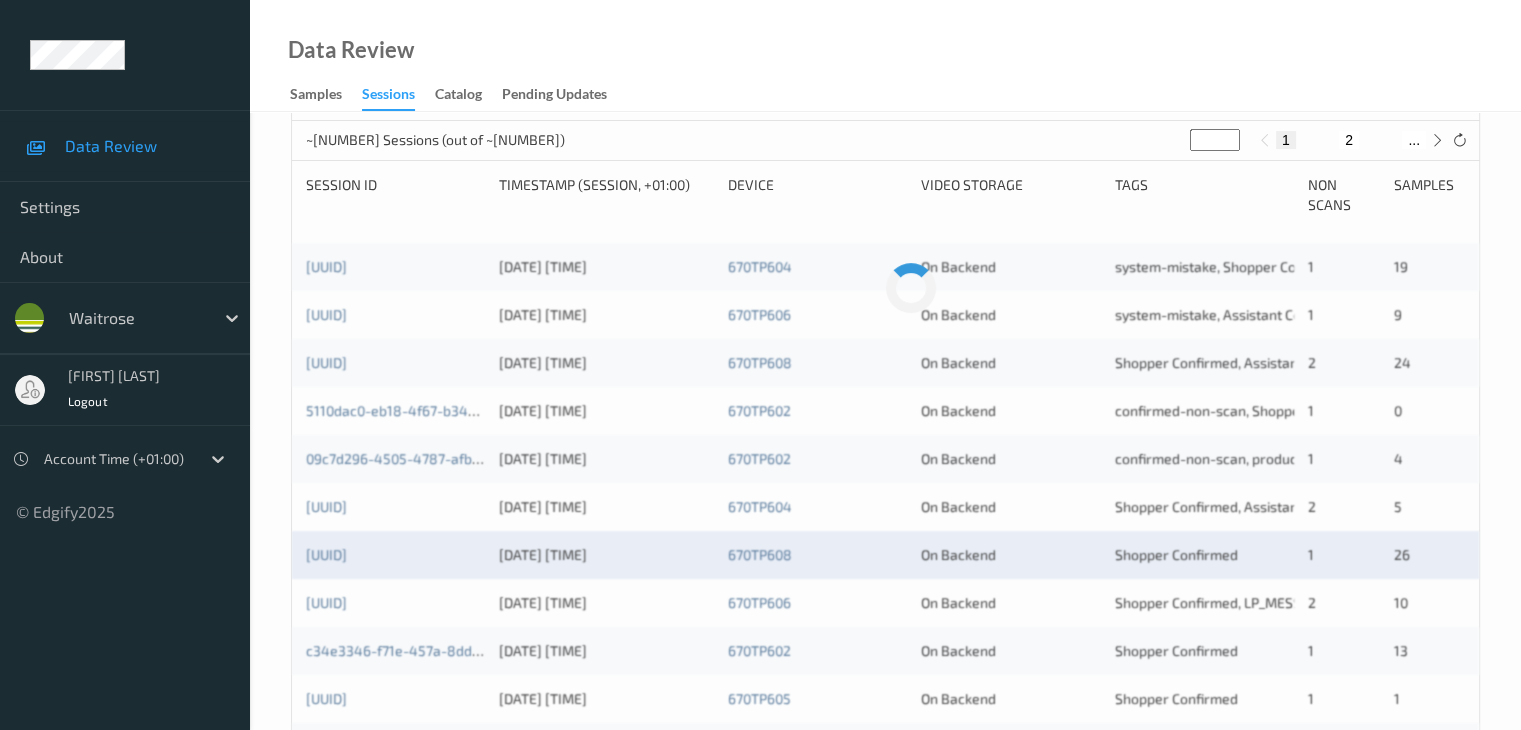 scroll, scrollTop: 500, scrollLeft: 0, axis: vertical 